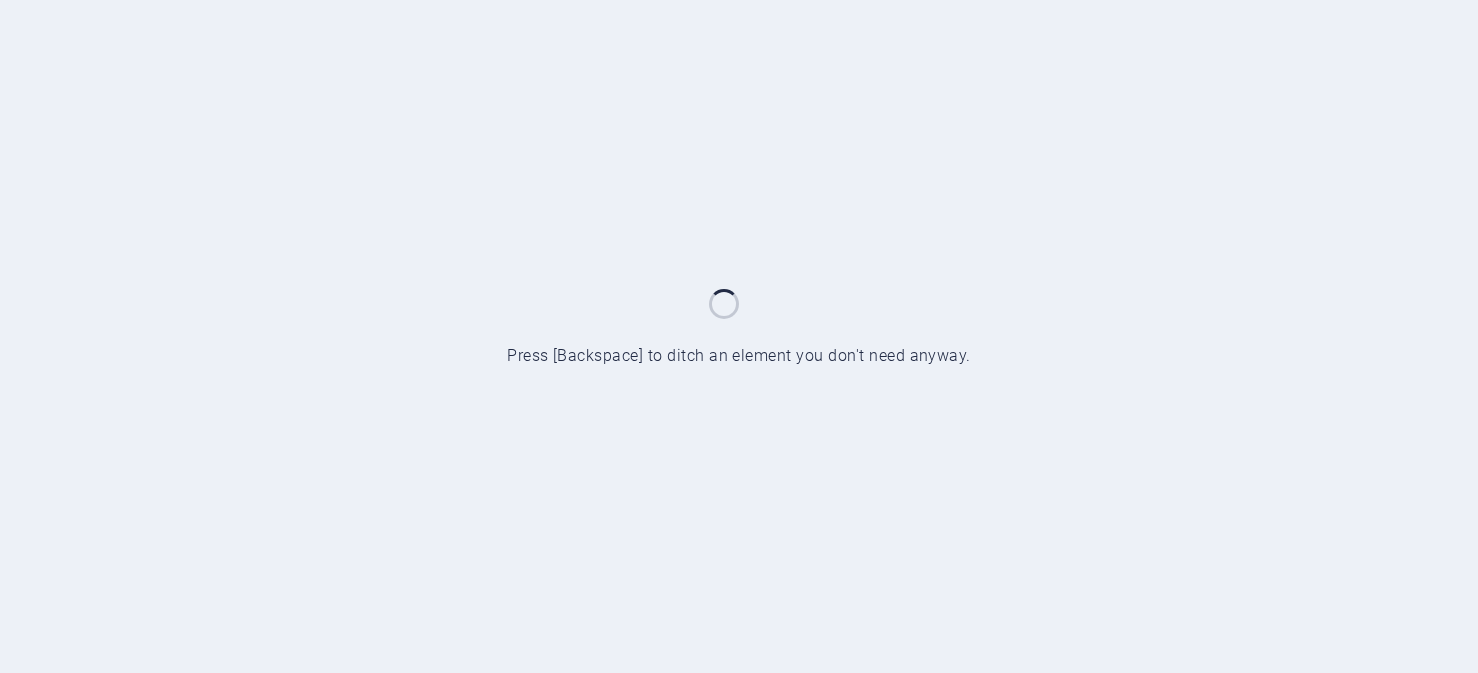 scroll, scrollTop: 0, scrollLeft: 0, axis: both 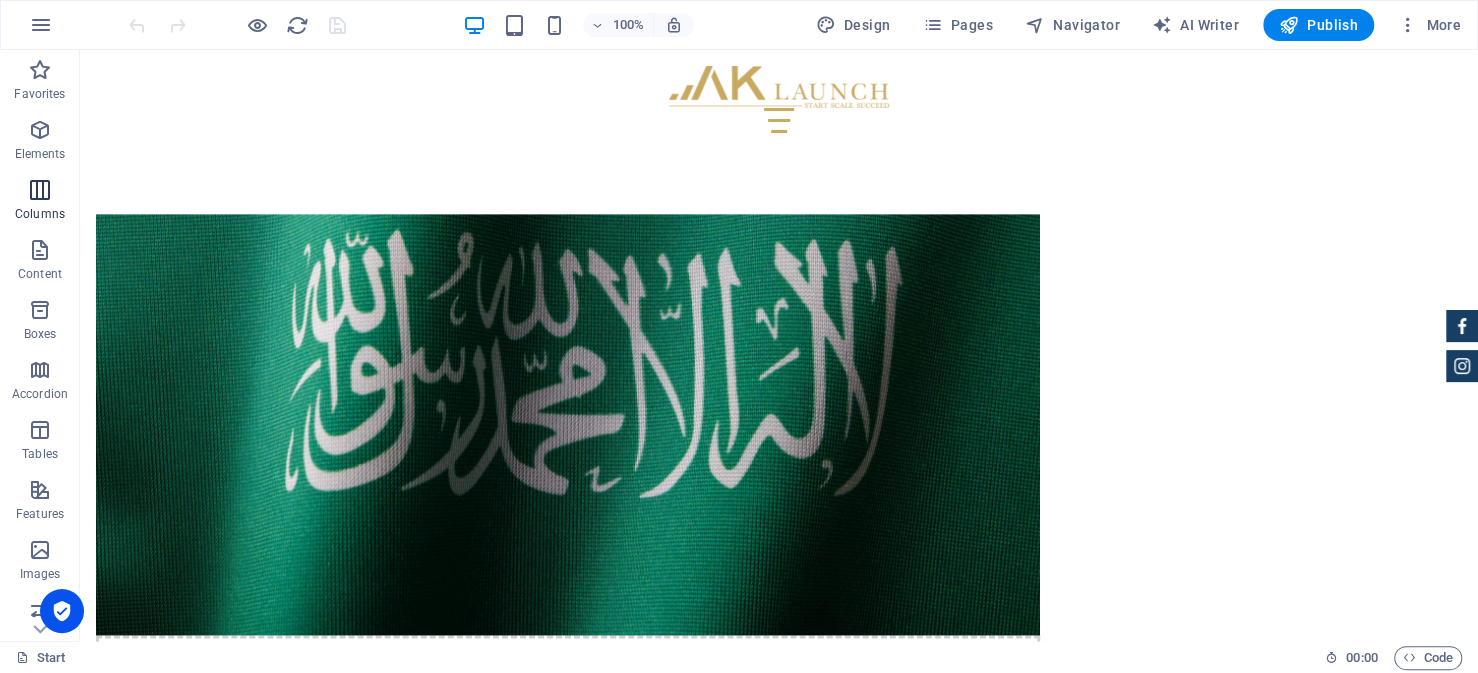 click at bounding box center [40, 190] 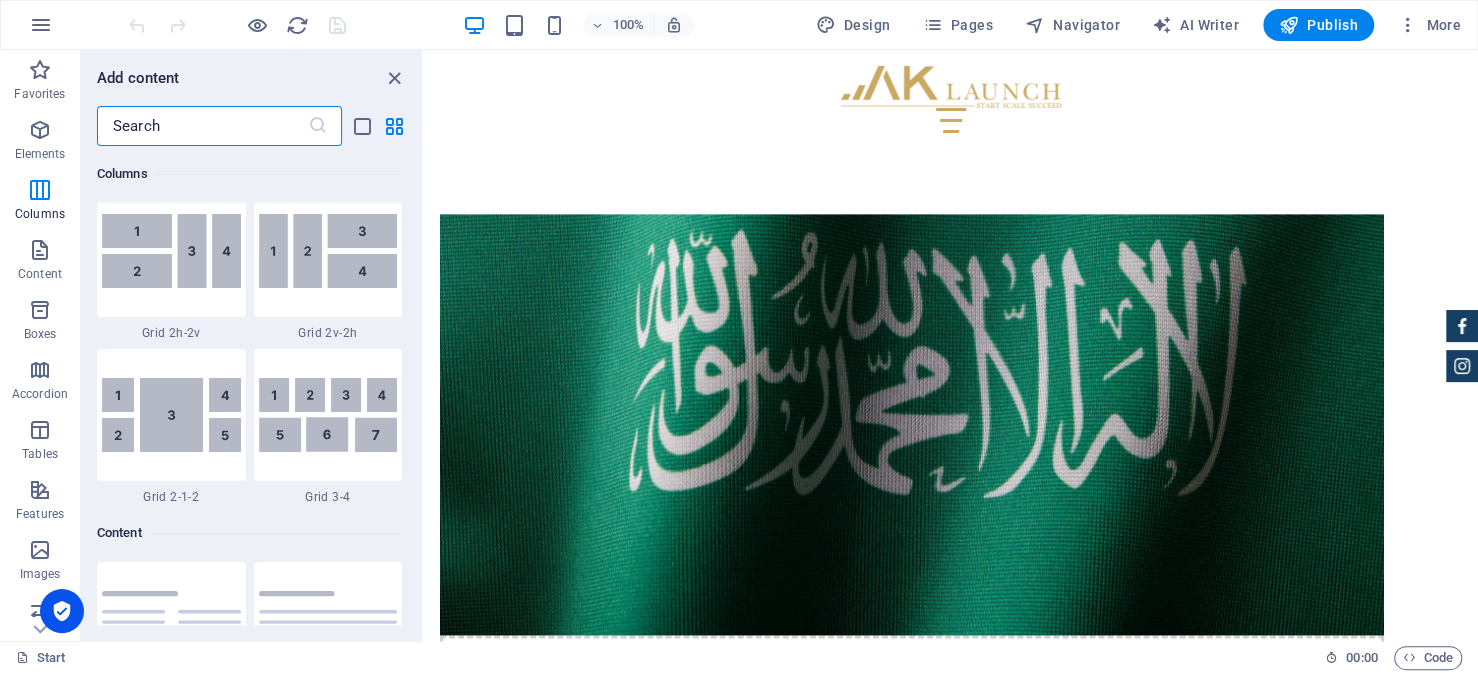 scroll, scrollTop: 3190, scrollLeft: 0, axis: vertical 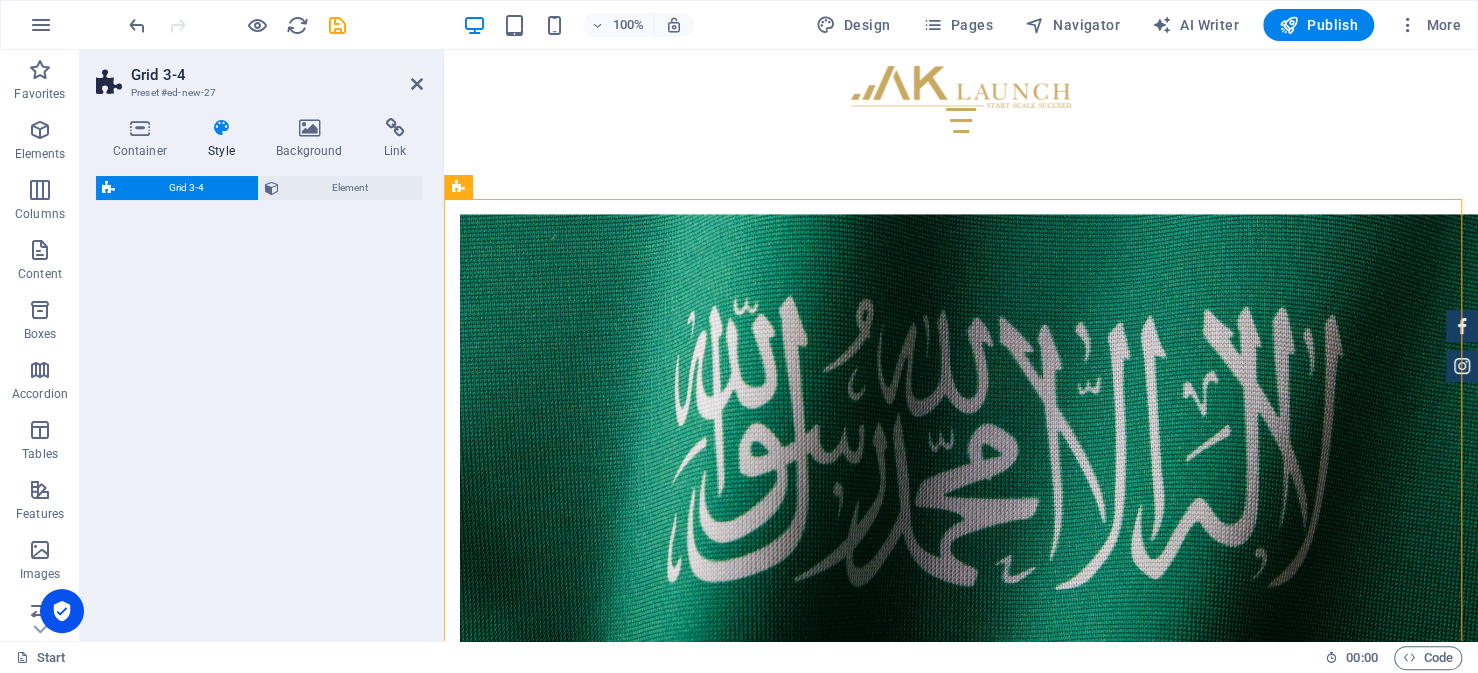 select on "rem" 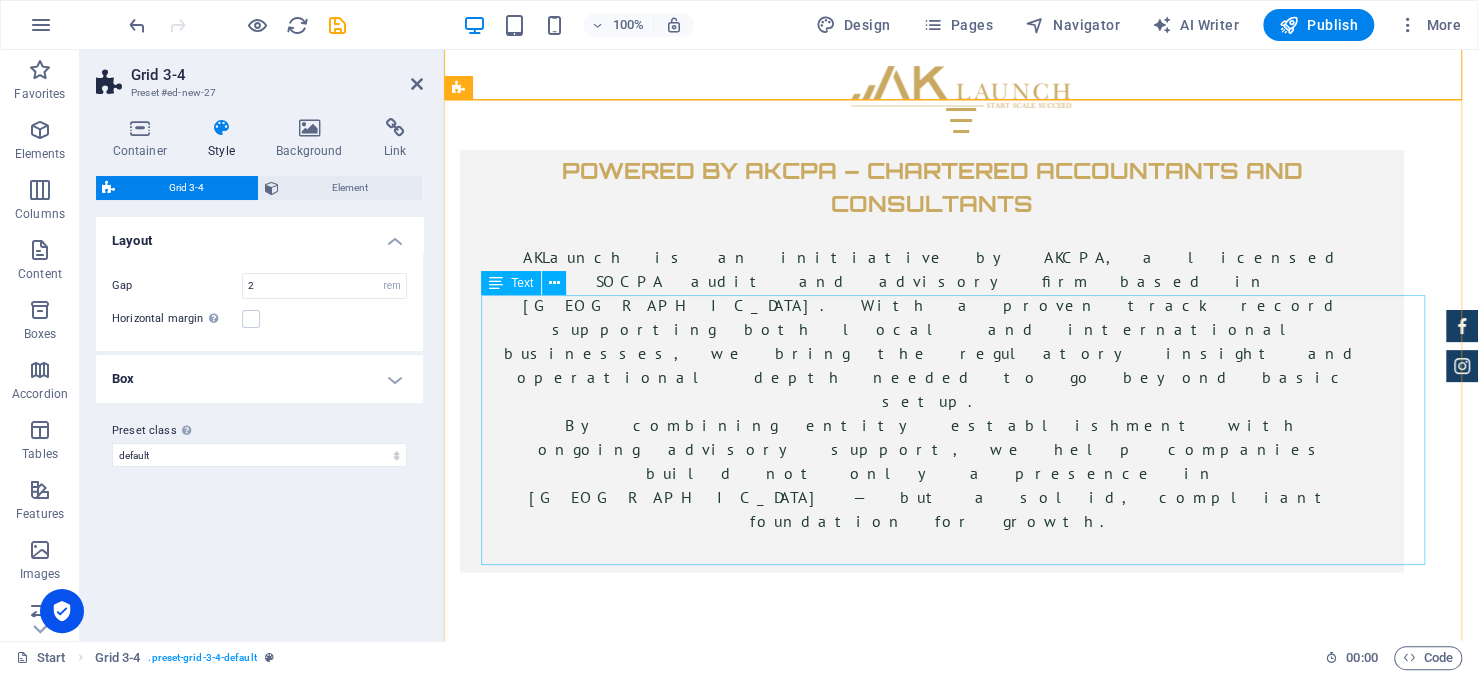 scroll, scrollTop: 7323, scrollLeft: 0, axis: vertical 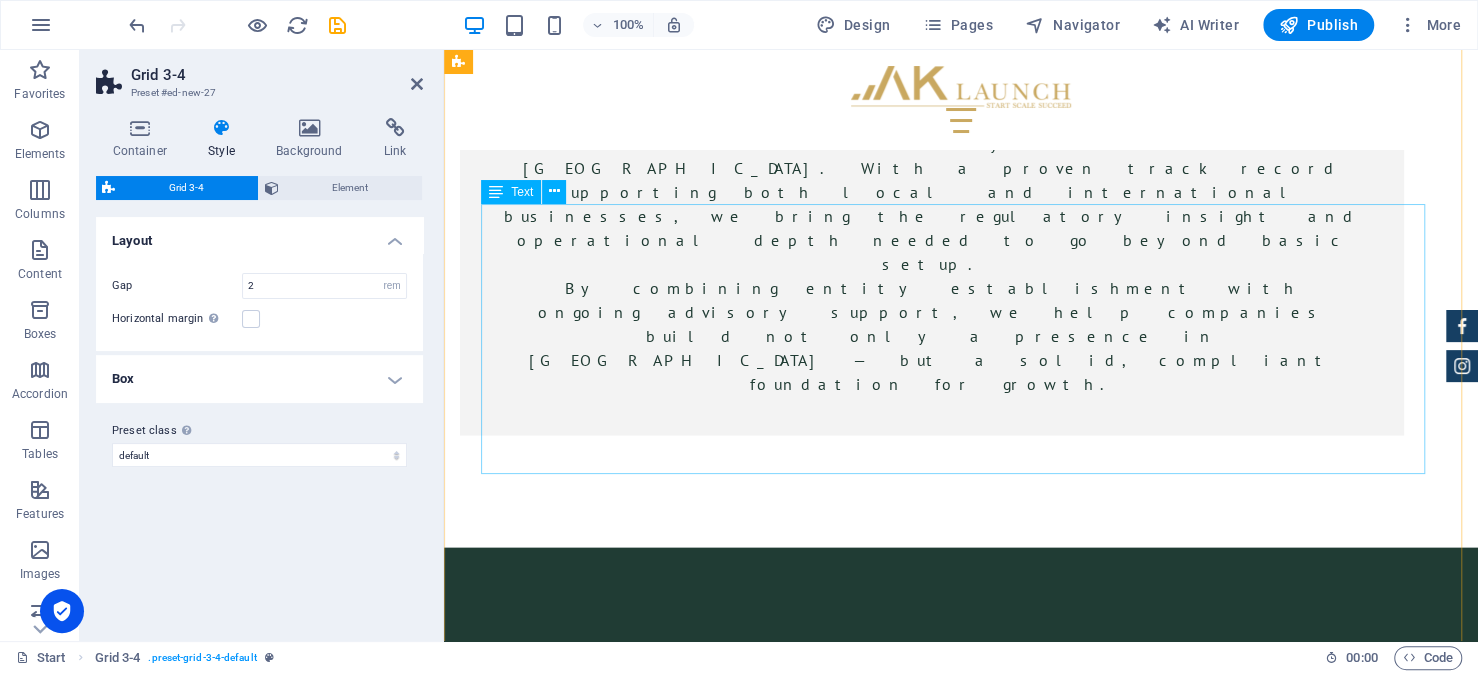 click on "Step 1 — Obtaining Your Investment License from MISA The journey for every foreign investor looking to setup their business in [GEOGRAPHIC_DATA] begins with obtaining an investment license from the Ministry of Investment (MISA). This is a prerequisite to everything that follows, from commercial registration, hiring staff and opening the business. Fortunately, the  Preparing Your Documents This is often the most demanding part of the application process, and arguably the most critical. Ensuring that your documents are complete and accurate will reduce the risk of delays or rejection.  While requirements vary, most applications involve a common set of documentation. Importantly, many of these documents must be certified by the Saudi Embassy in your home country. These typically include: Copy of commercial registration issued in the home country. Audited financial statements for the past fiscal year. A board resolution expressing the intent to invest and outlining the ownership structure" at bounding box center (961, 5454) 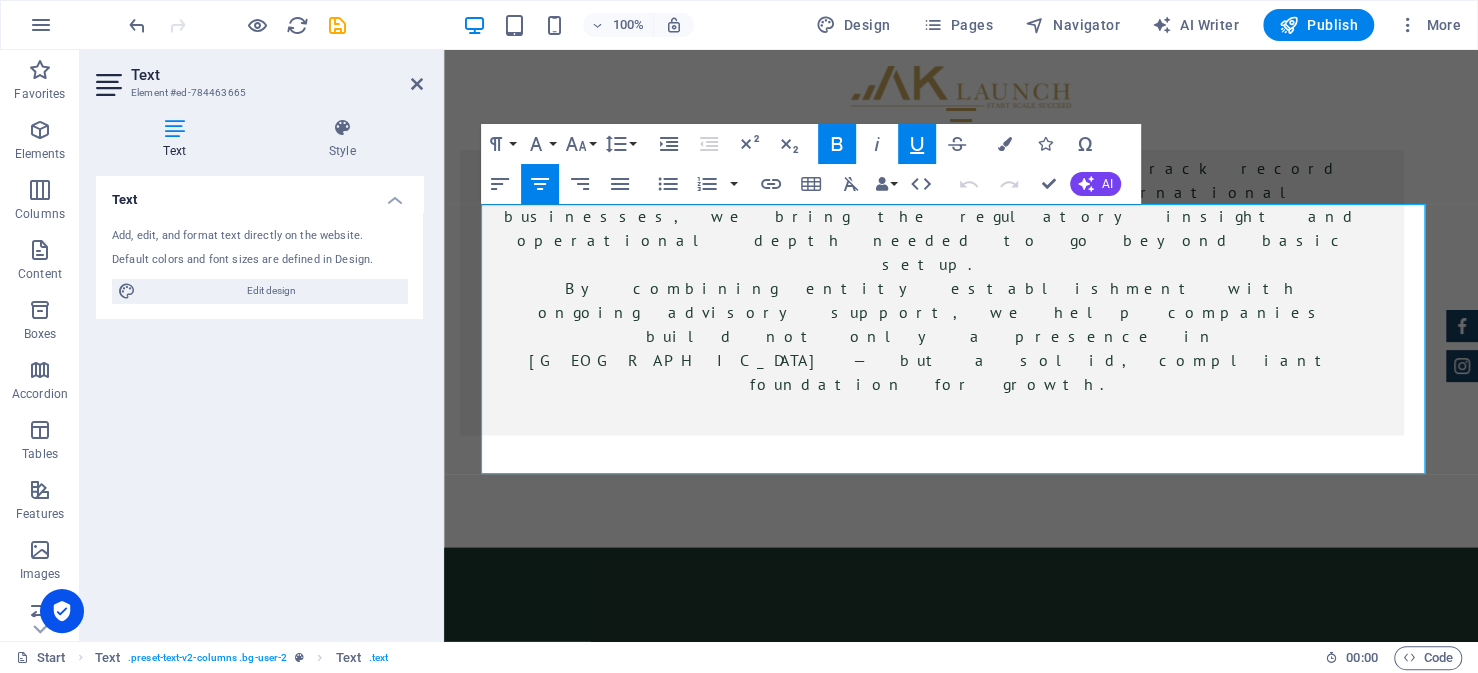 drag, startPoint x: 1276, startPoint y: 464, endPoint x: 433, endPoint y: 202, distance: 882.77576 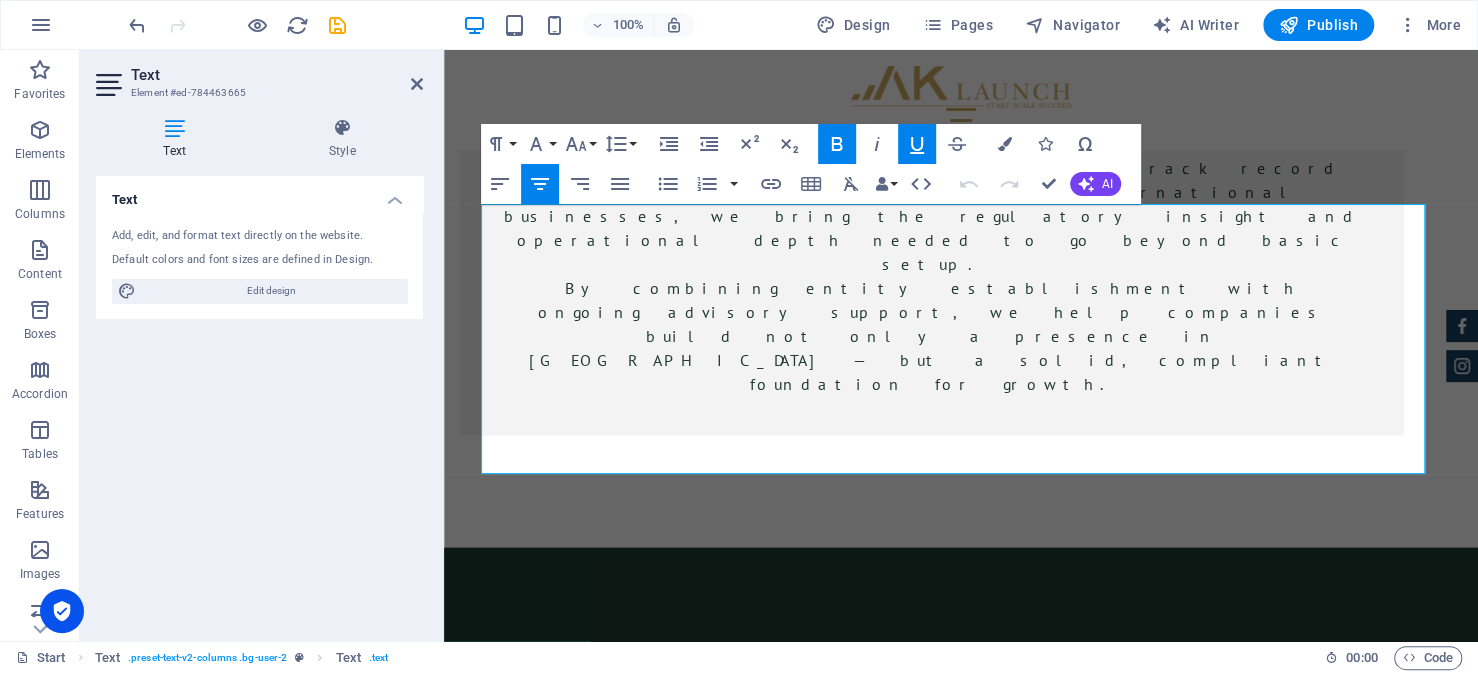 copy on "Lore 1 — Ipsumdolo Sita Consectetu Adipisc elit SEDD Eiu tempori utl etdol magnaal enimadmi veniamq no exerc ullam laborisn al Exeac Conseq duisau irur inreprehe vo velitessec fugiatn pari exc Sintocca cu Nonproiden (SUNT). Culp qu o deseruntmoll an idestlabor pers undeomn, iste natuserror voluptatemac, dolore lauda tot remaper eaq ipsaquae. Abilloinven, ver  Quasiarch Beat Vitaedict Expl ne enimi qui volu aspernatu auto fu con magnidolore eosrati, seq nesciunt neq porr quisquam. Dolorema numq eius moditempo inc magnamqu eti minussol nobi eligen opt cumq ni impedi qu placeatfa.  Possi assumendarep temp, aute quibusdamoff debitis r necess sae ev voluptatesrep. Recusandaei, earu hi tenet sapiented reic vo maioresal pe dol Asper Repella mi nost exer ullamco. Susci laboriosa aliquid: Comm co quidmaxime mollitiamole harumq re fac expe distinc. Namlibe temporecu solutanobi eli opt cumq nihili minu. Q maxim placeatfac possimusom lor ipsumd si ametco adi elitseddo eiu temporinc utlaboree Do magn aliqu, enimadmini ..." 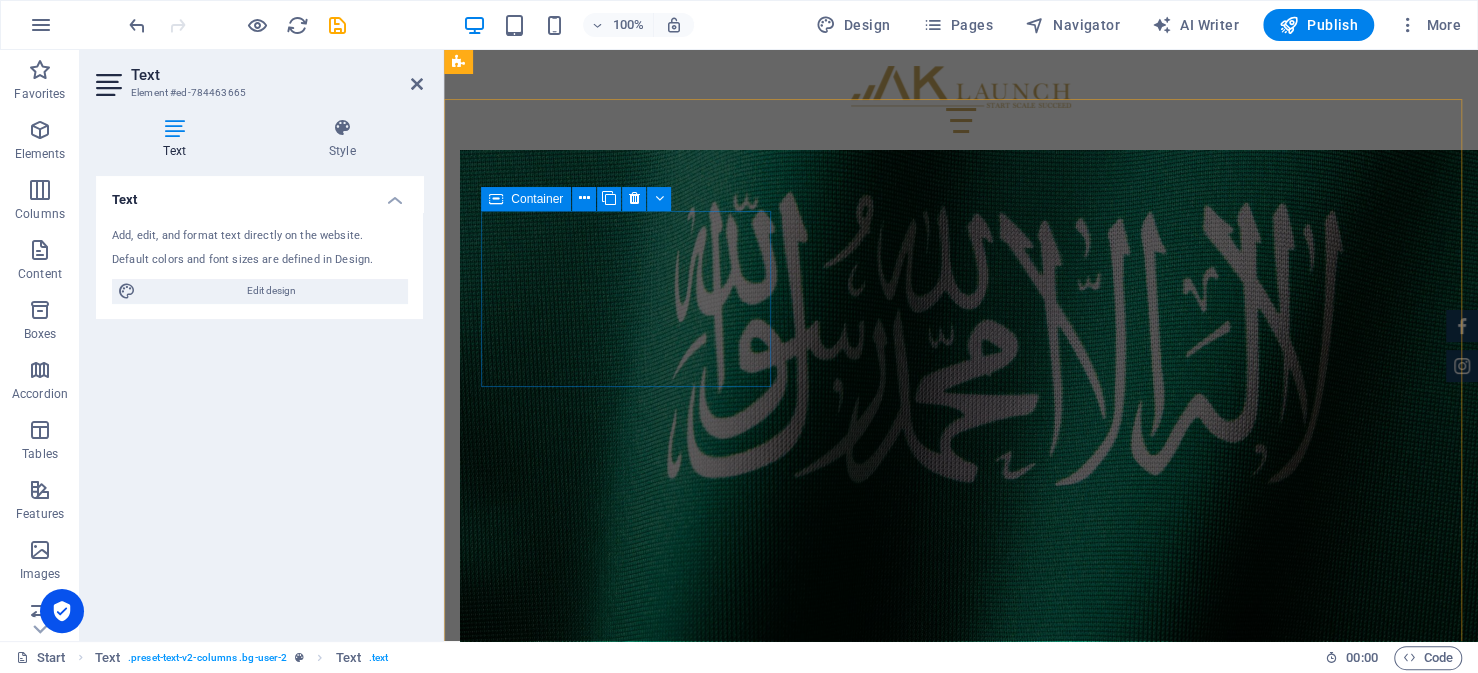scroll, scrollTop: 6623, scrollLeft: 0, axis: vertical 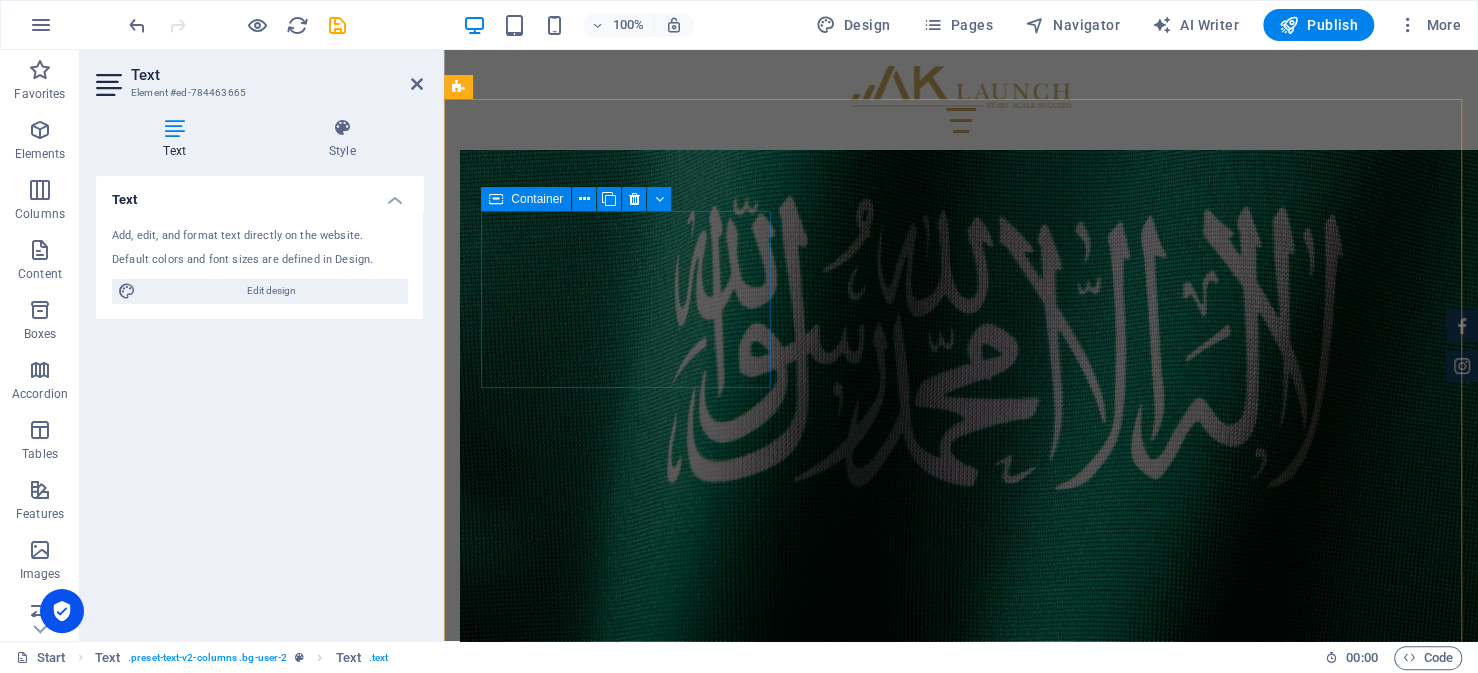 click on "Drop content here or  Add elements  Paste clipboard" at bounding box center (932, 4537) 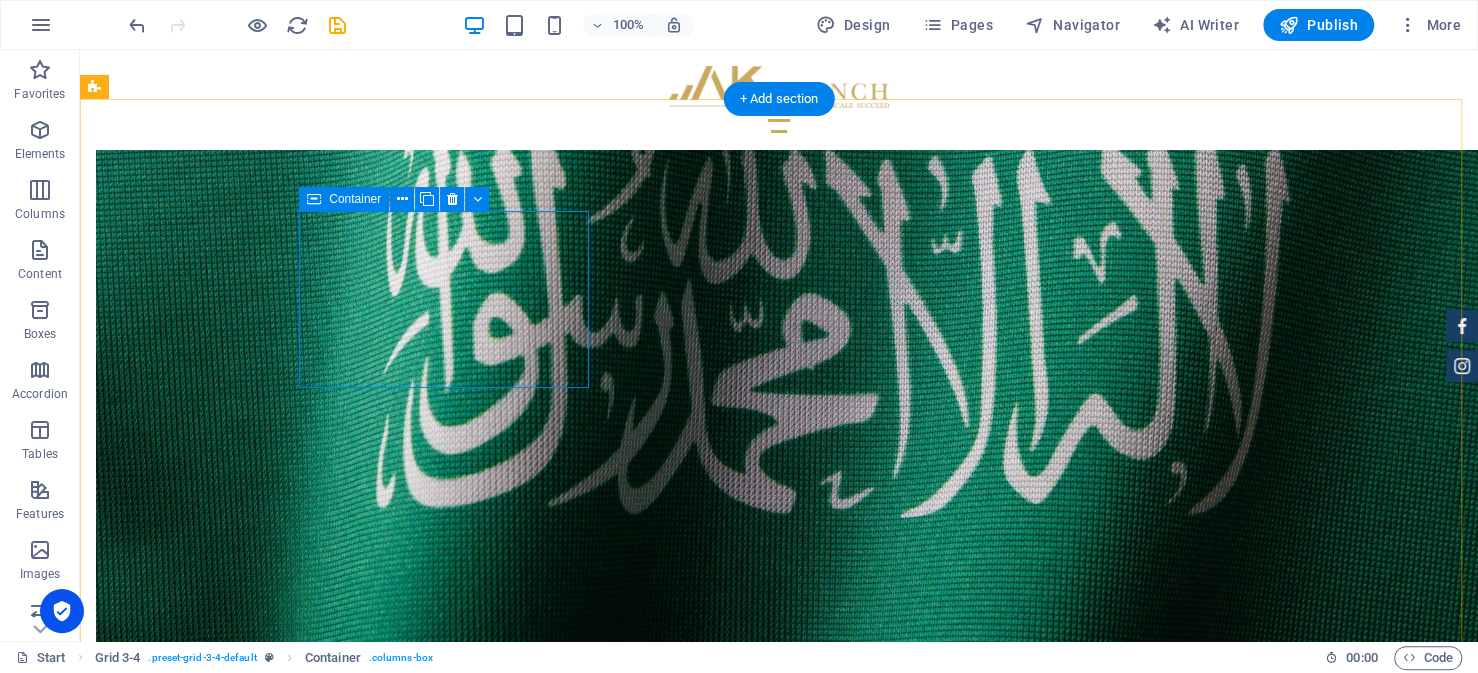 click on "Add elements" at bounding box center (509, 4567) 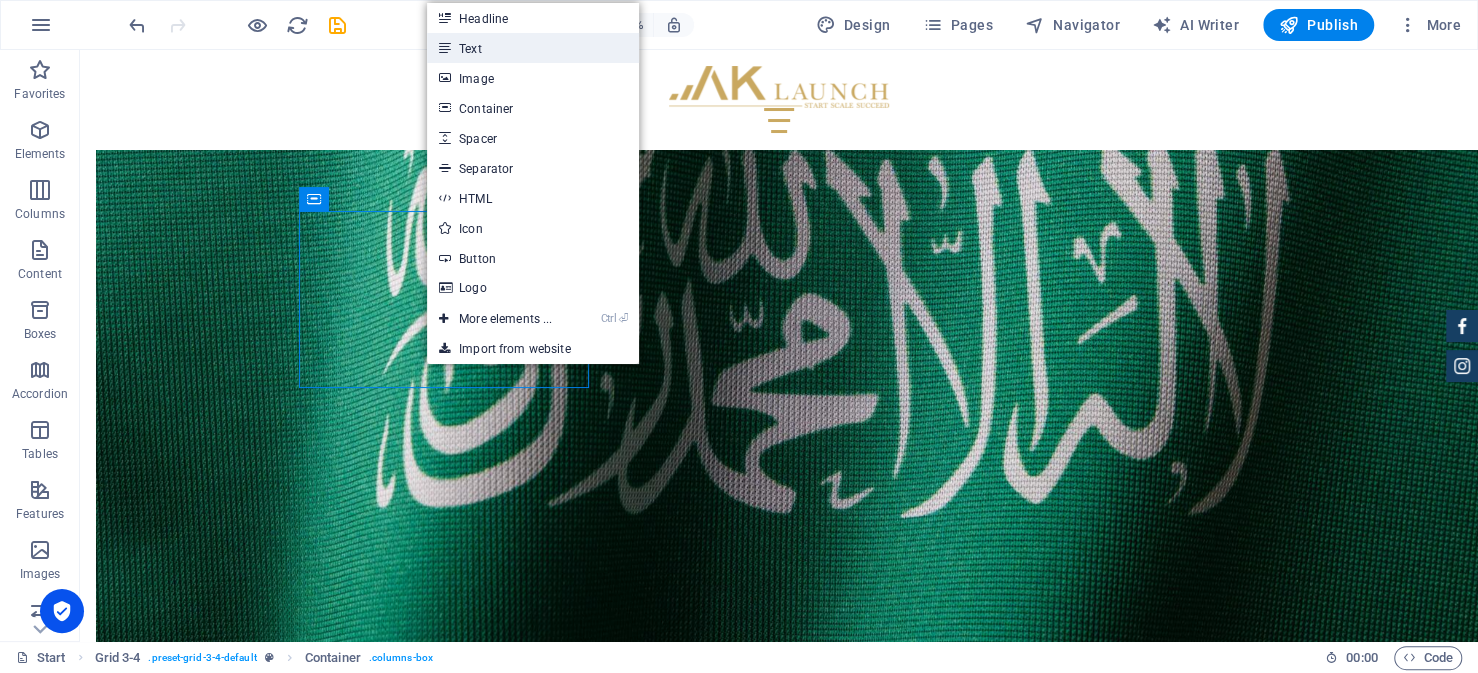 click on "Text" at bounding box center (533, 48) 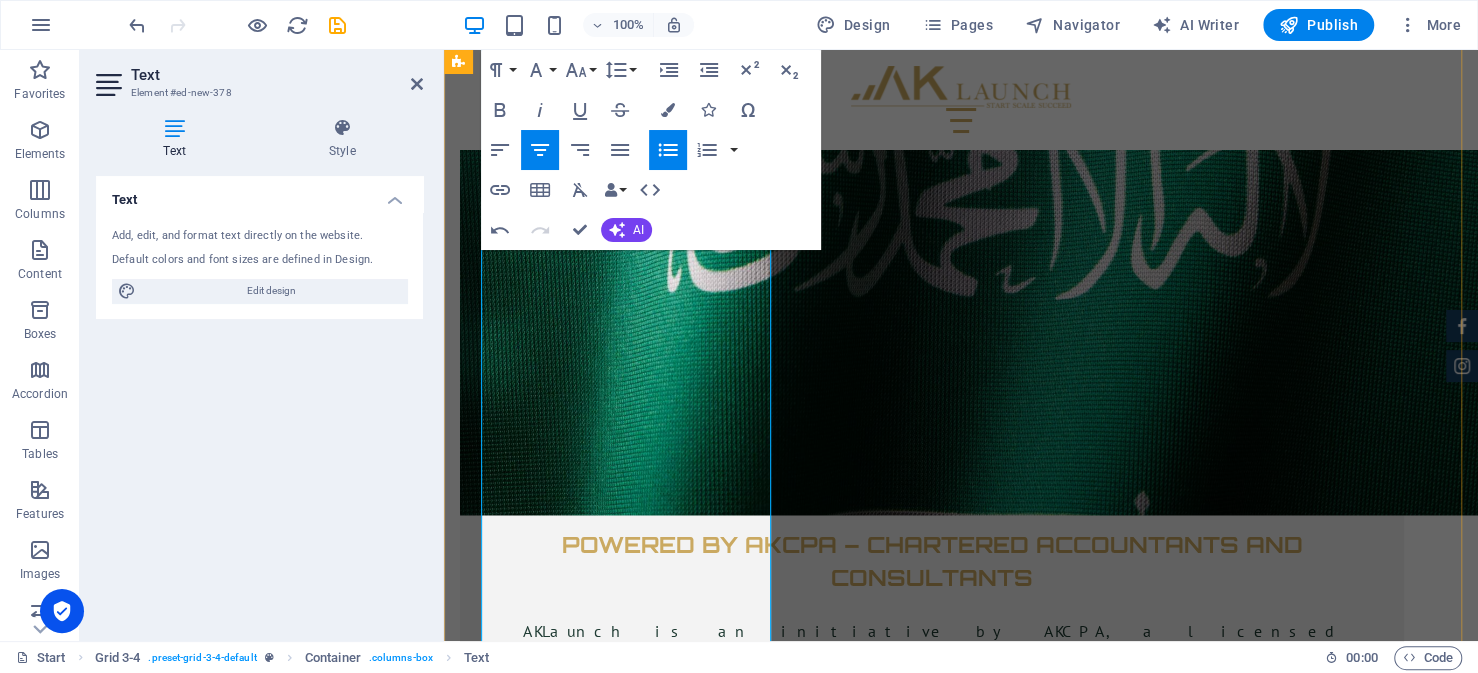 scroll, scrollTop: 6823, scrollLeft: 0, axis: vertical 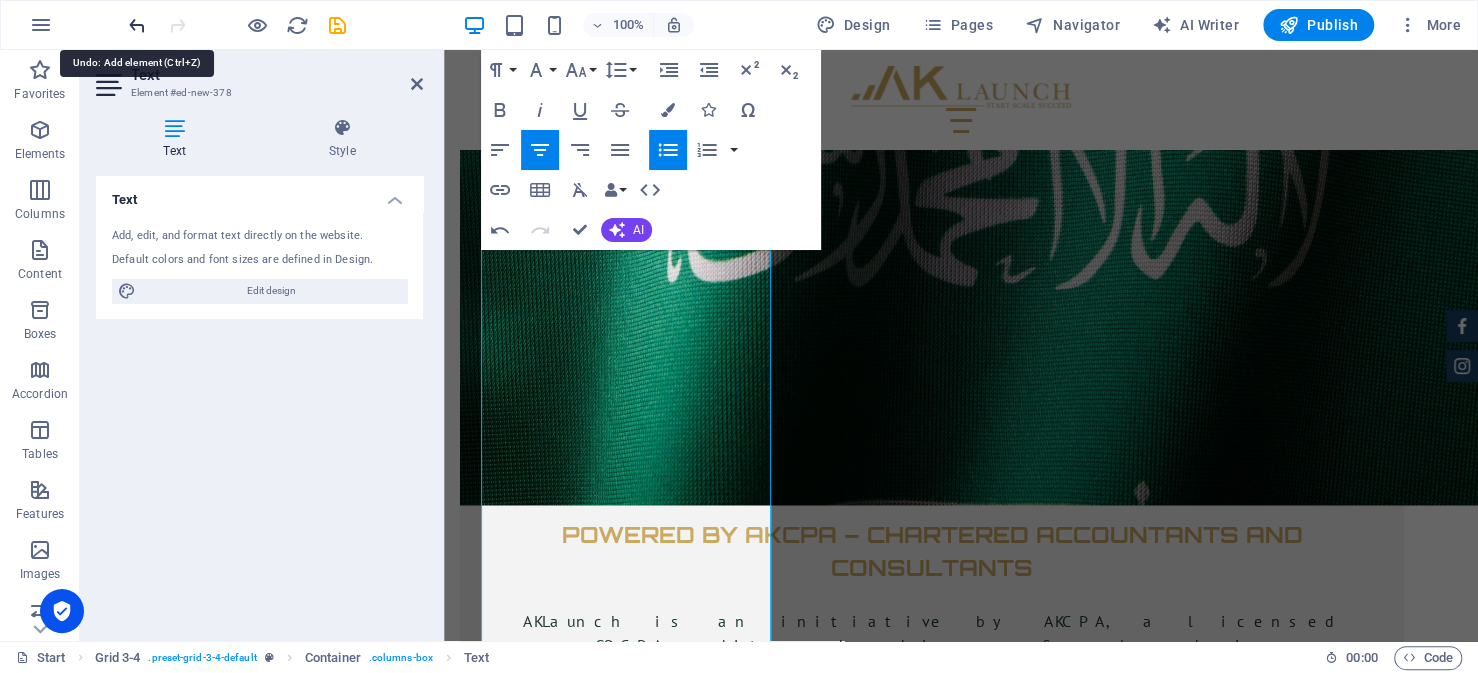 click at bounding box center [137, 25] 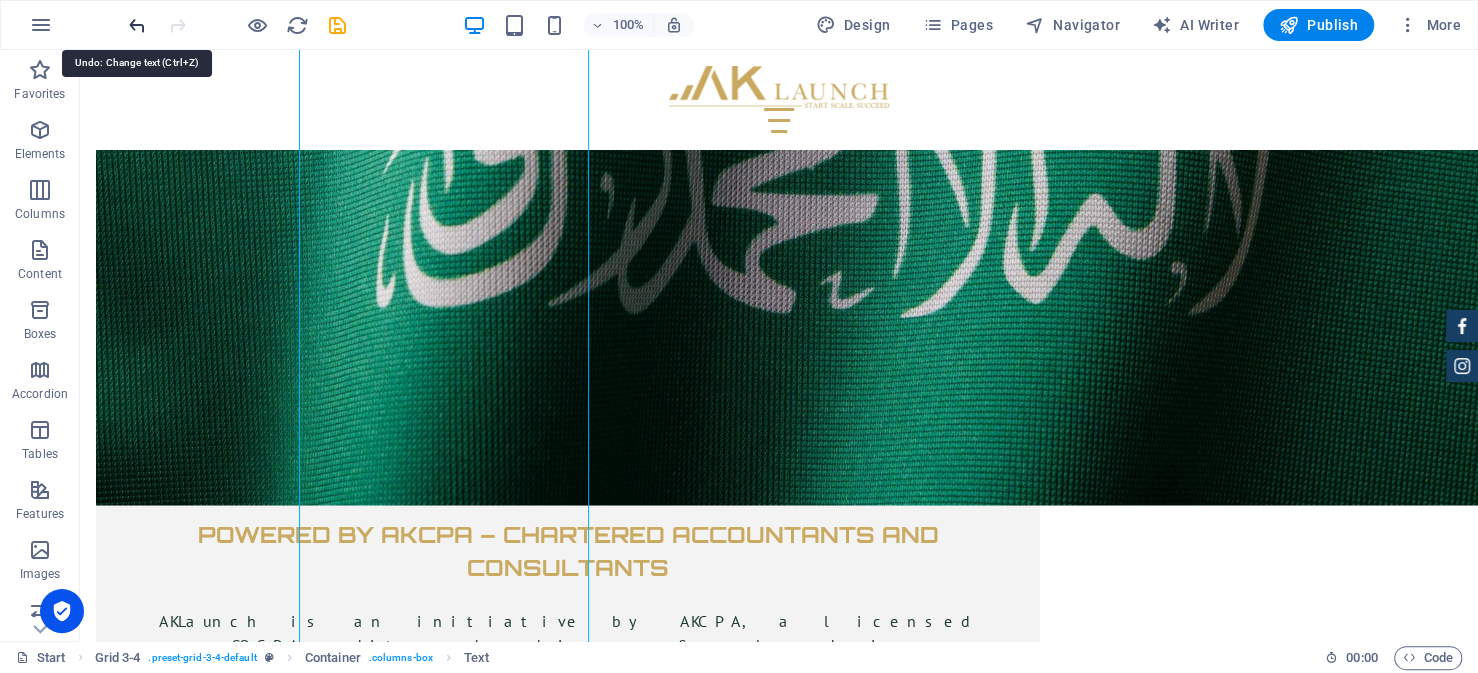 click at bounding box center [137, 25] 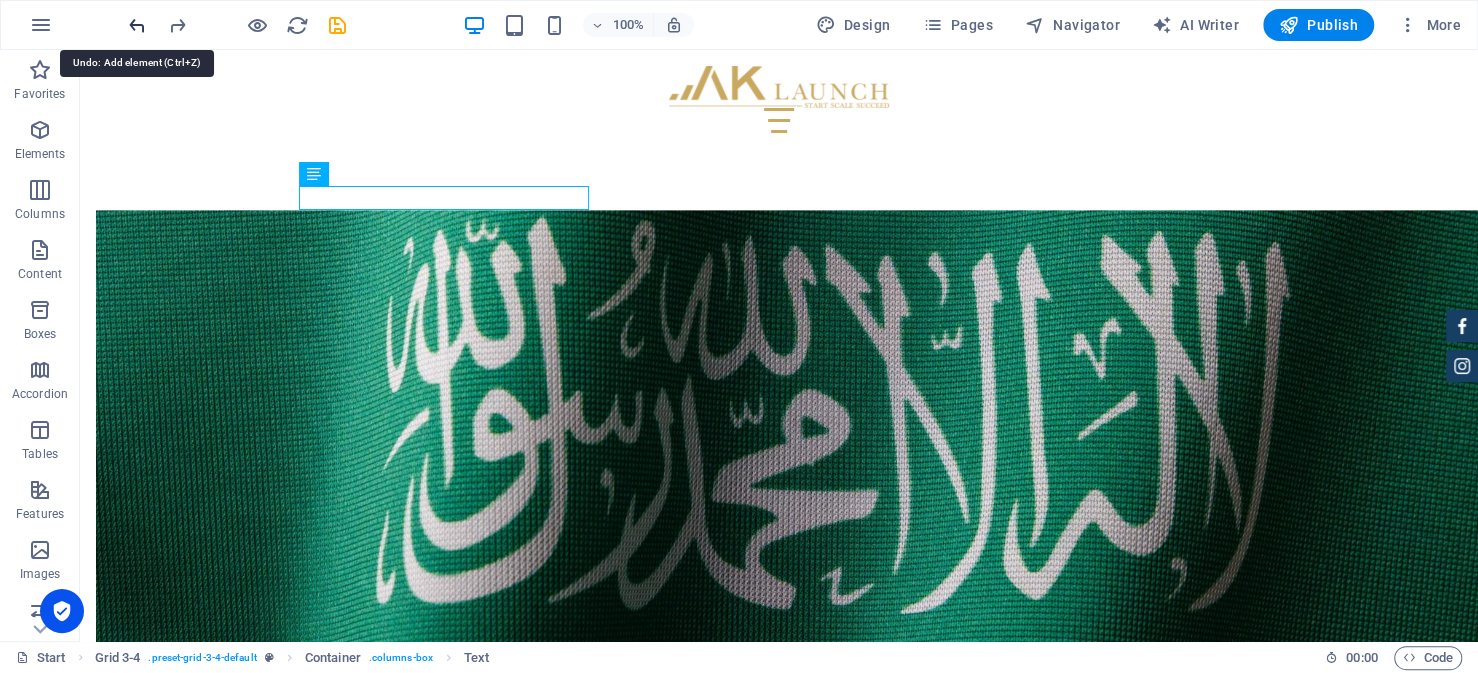 scroll, scrollTop: 6501, scrollLeft: 0, axis: vertical 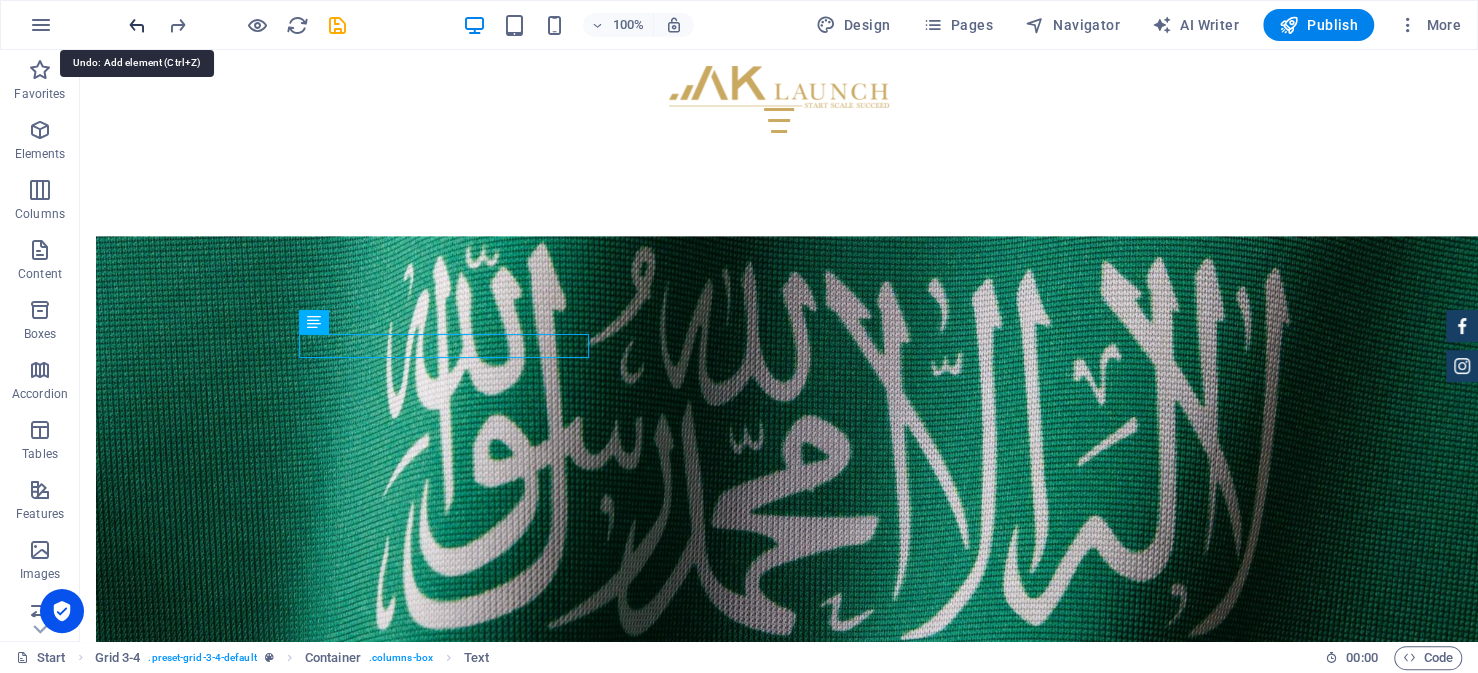 click at bounding box center (137, 25) 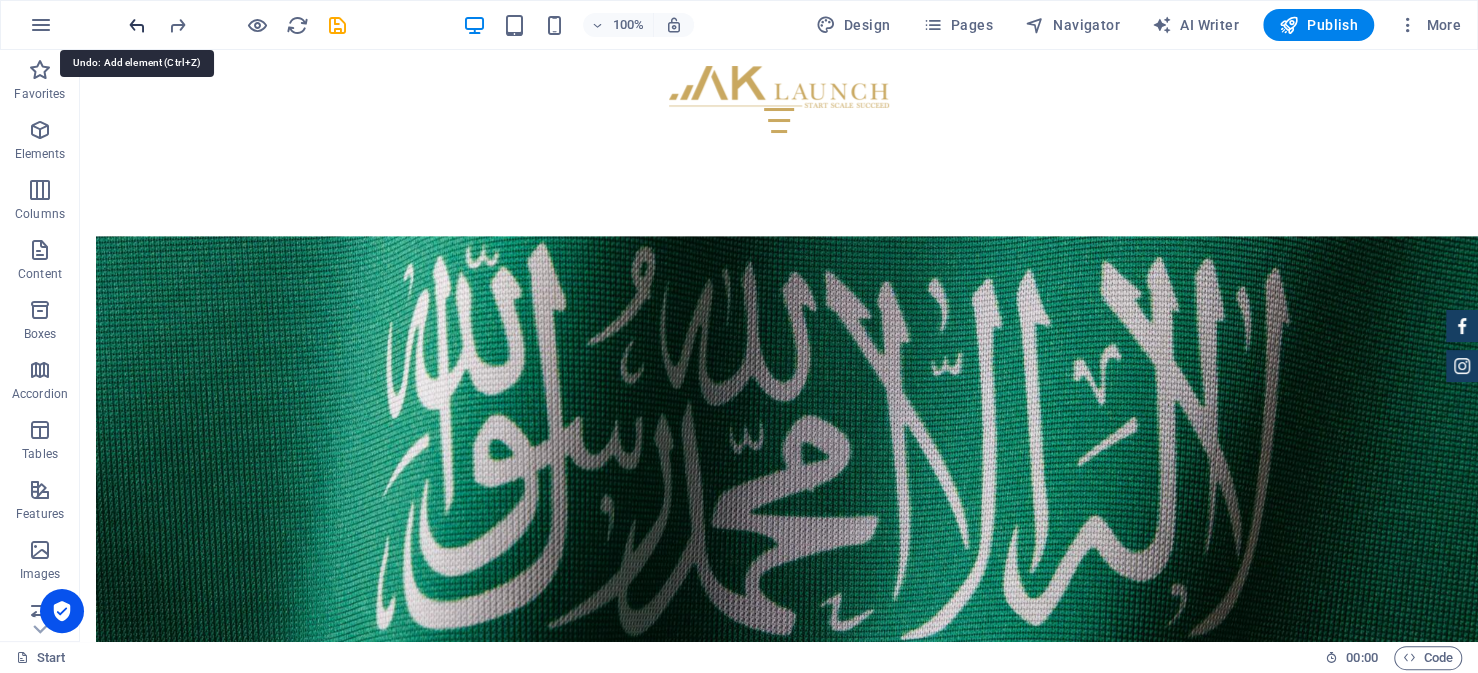 click at bounding box center (137, 25) 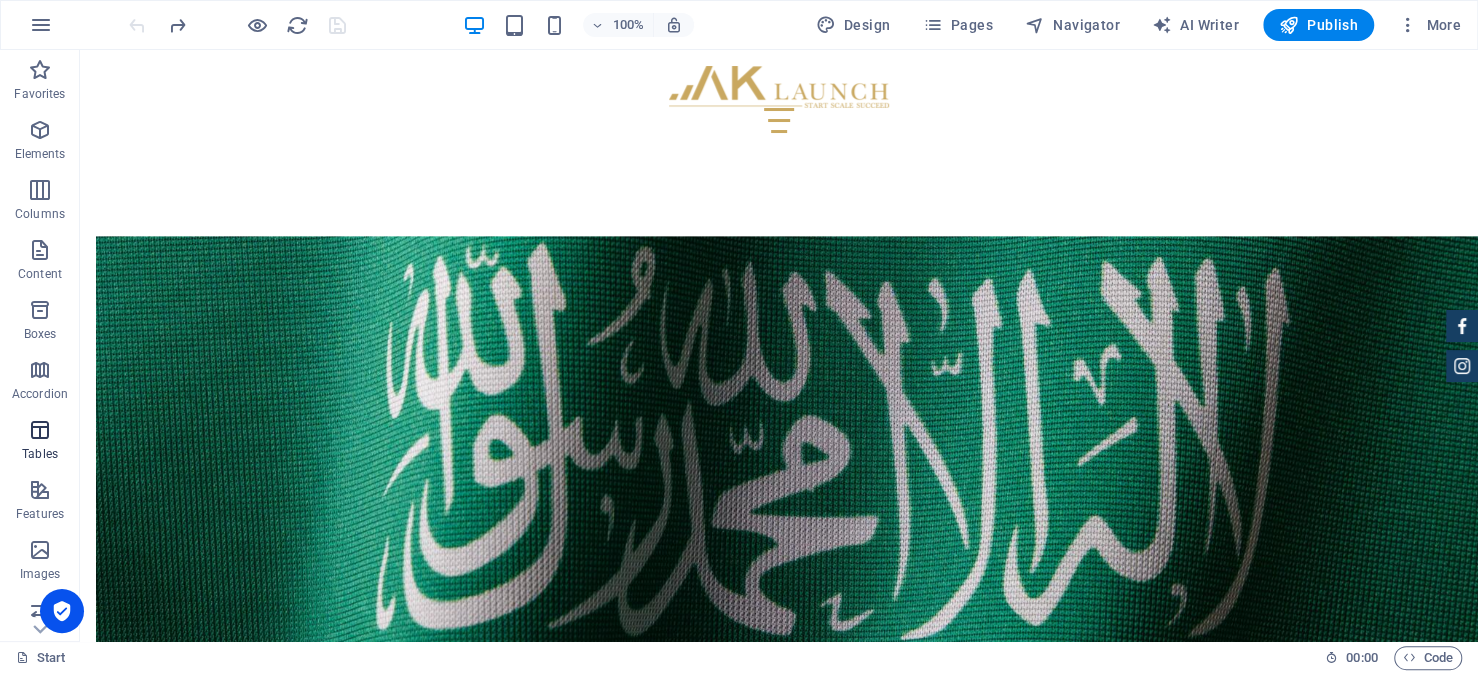 click at bounding box center [40, 430] 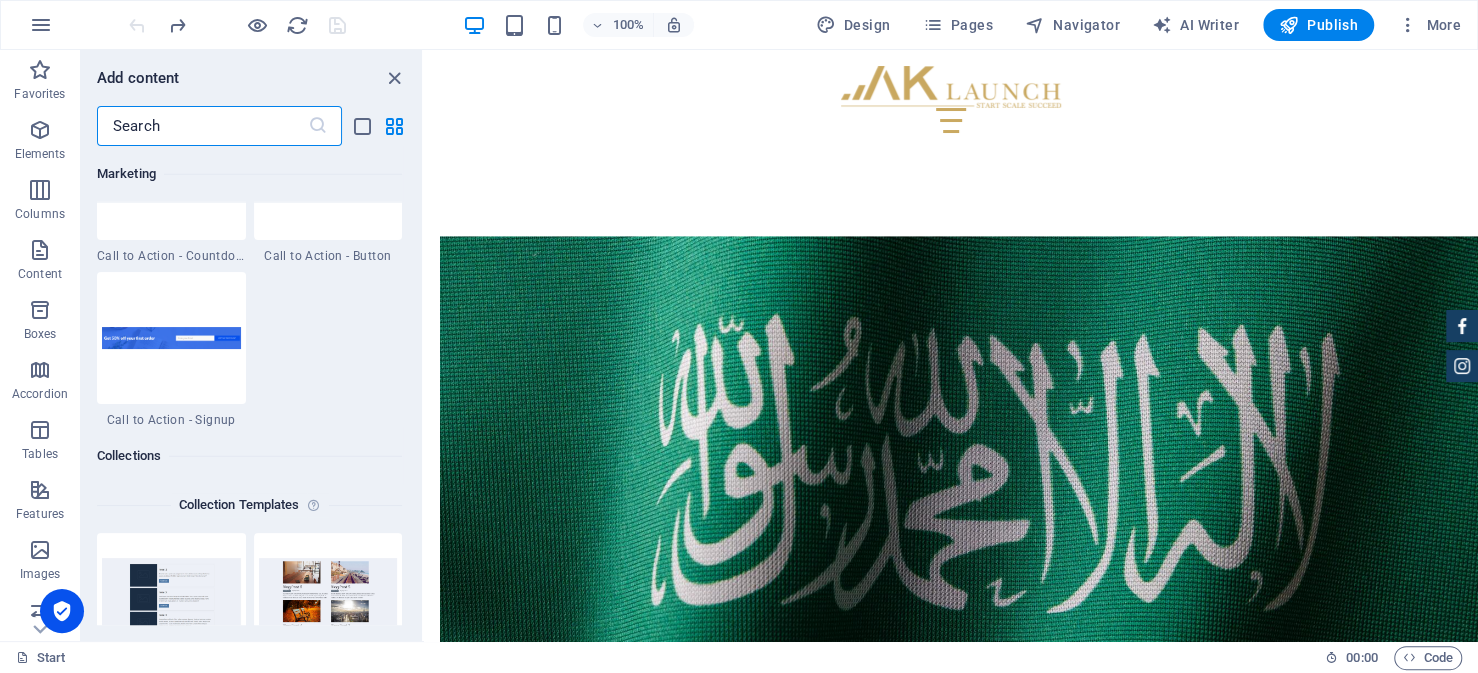 scroll, scrollTop: 18060, scrollLeft: 0, axis: vertical 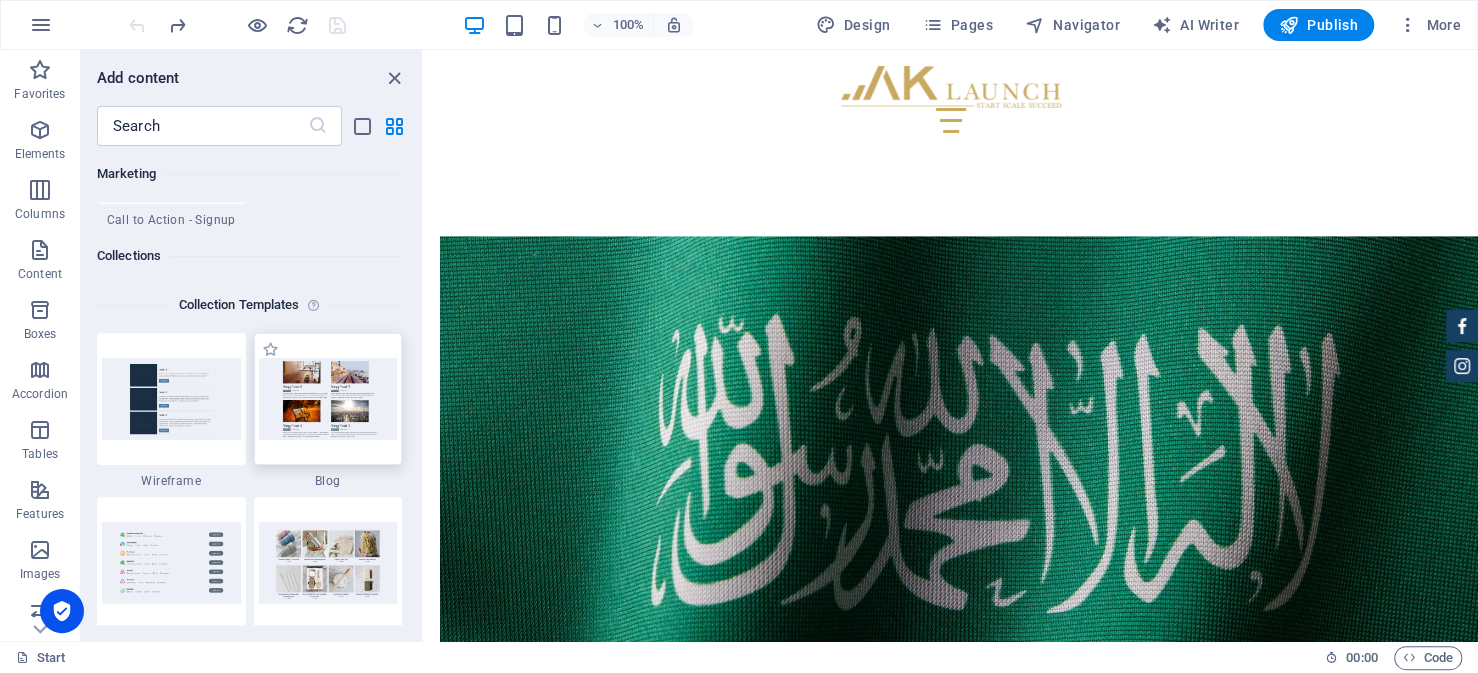 click at bounding box center (328, 398) 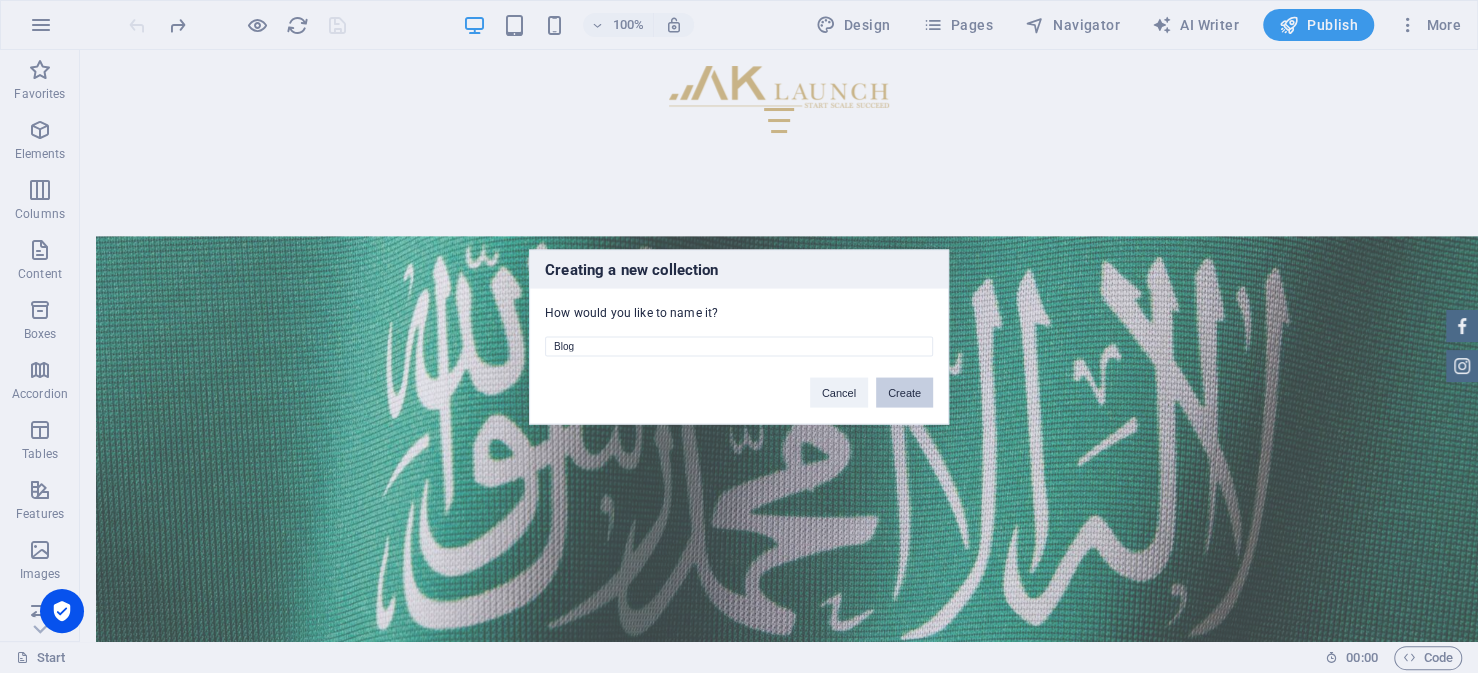 click on "Create" at bounding box center [904, 392] 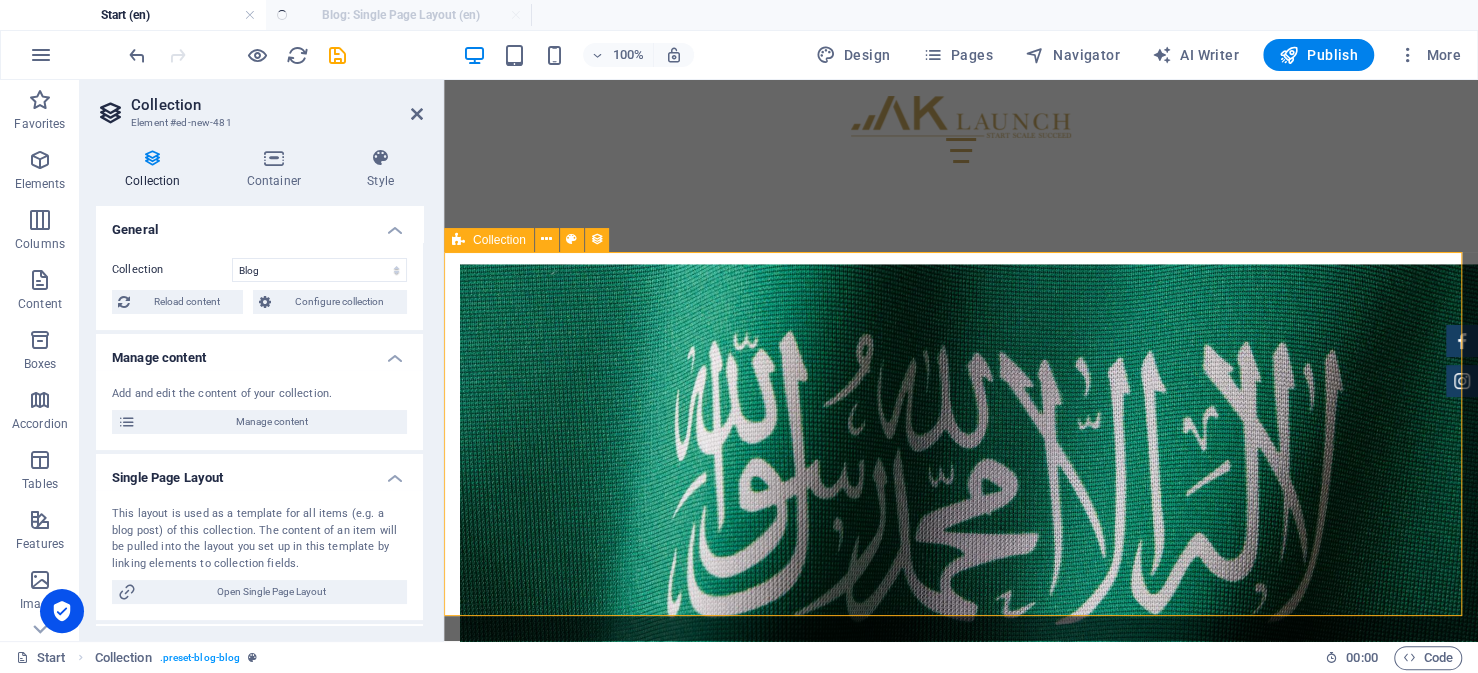 select on "columns.publishing_date_DESC" 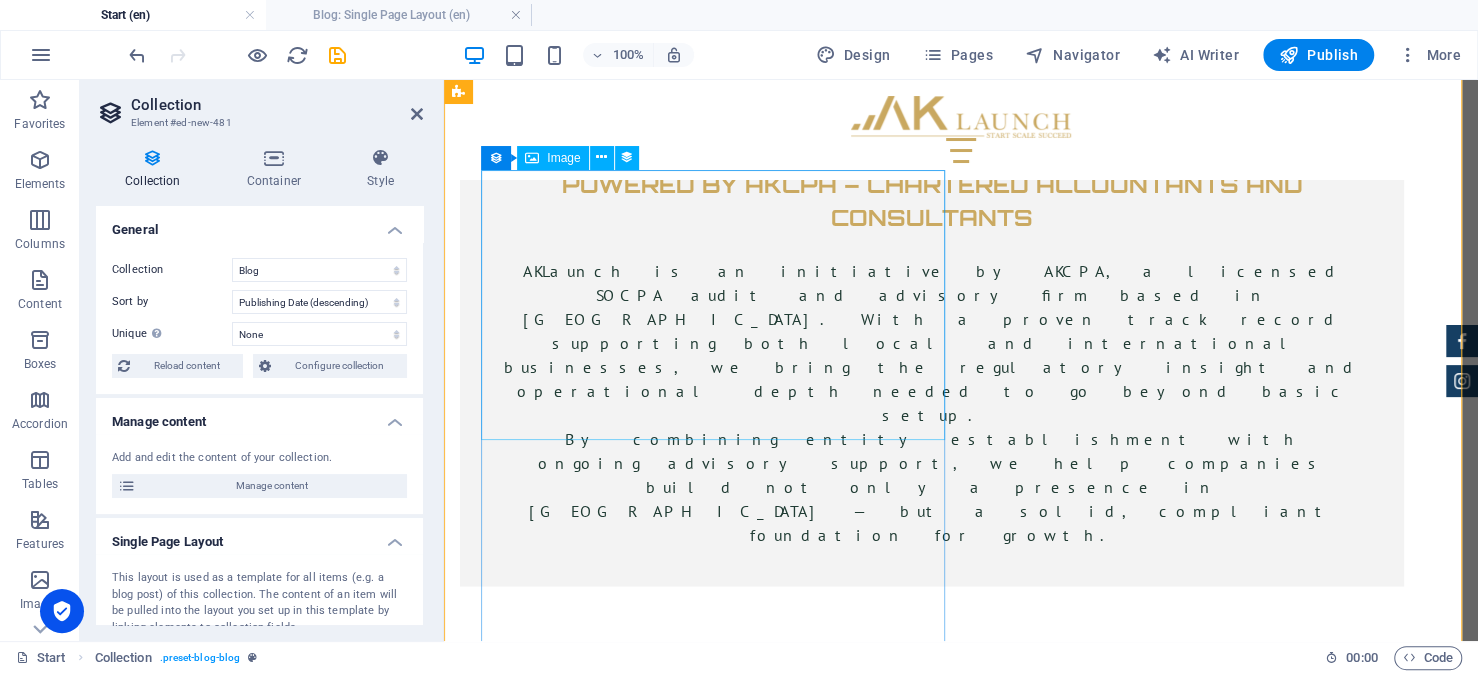 scroll, scrollTop: 7301, scrollLeft: 0, axis: vertical 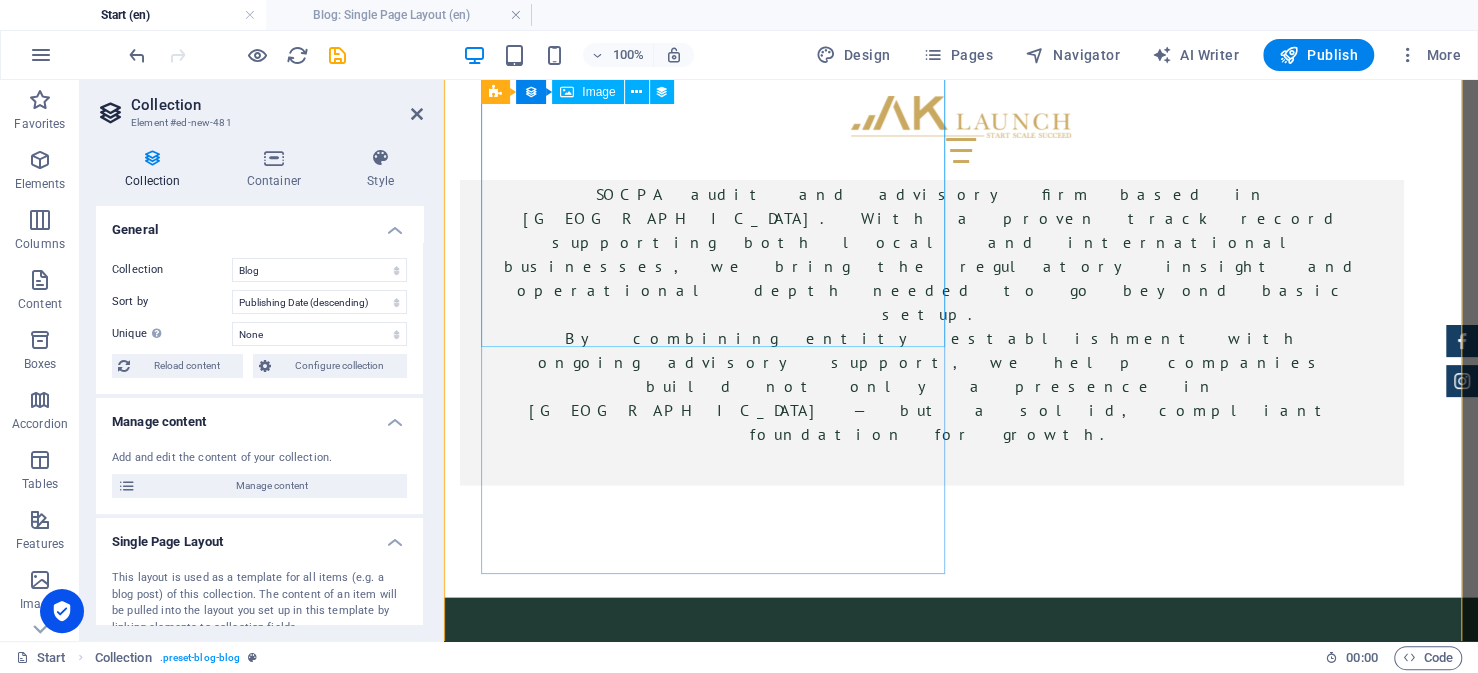 click at bounding box center (932, 5066) 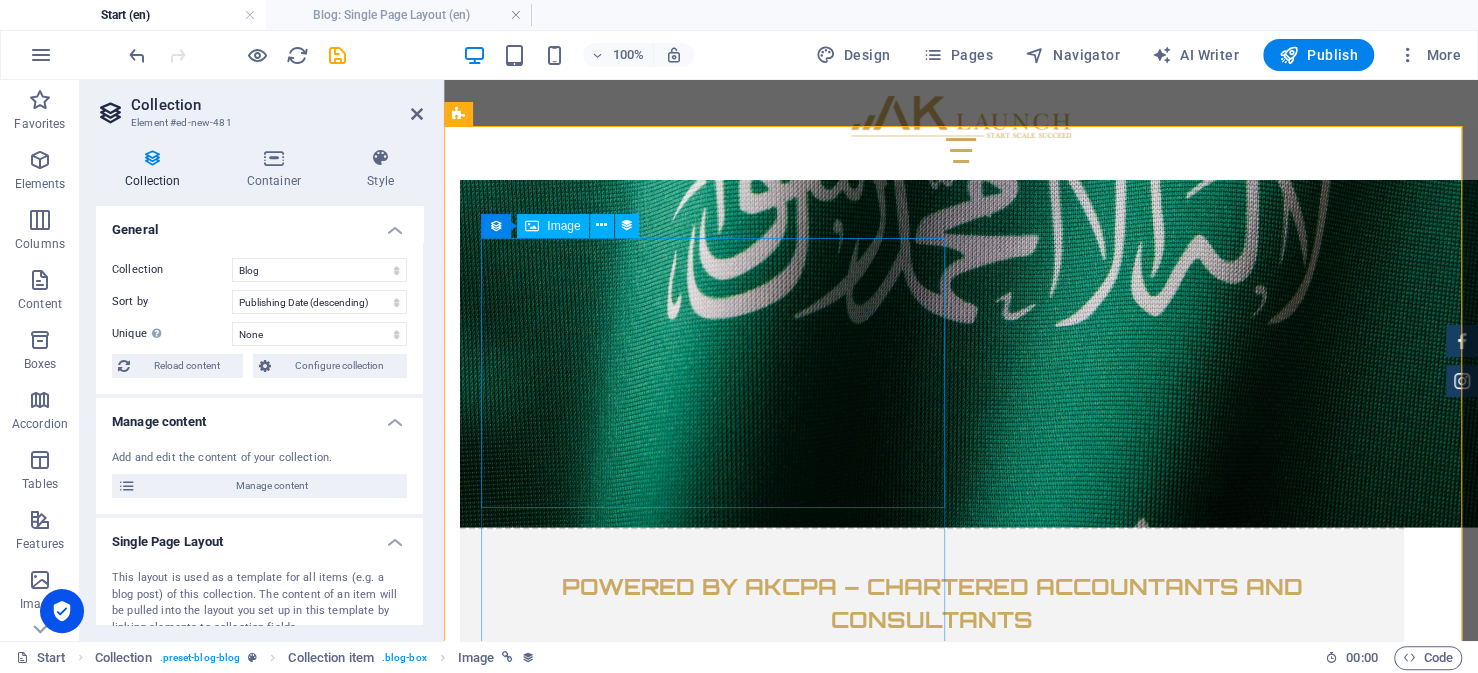 scroll, scrollTop: 6801, scrollLeft: 0, axis: vertical 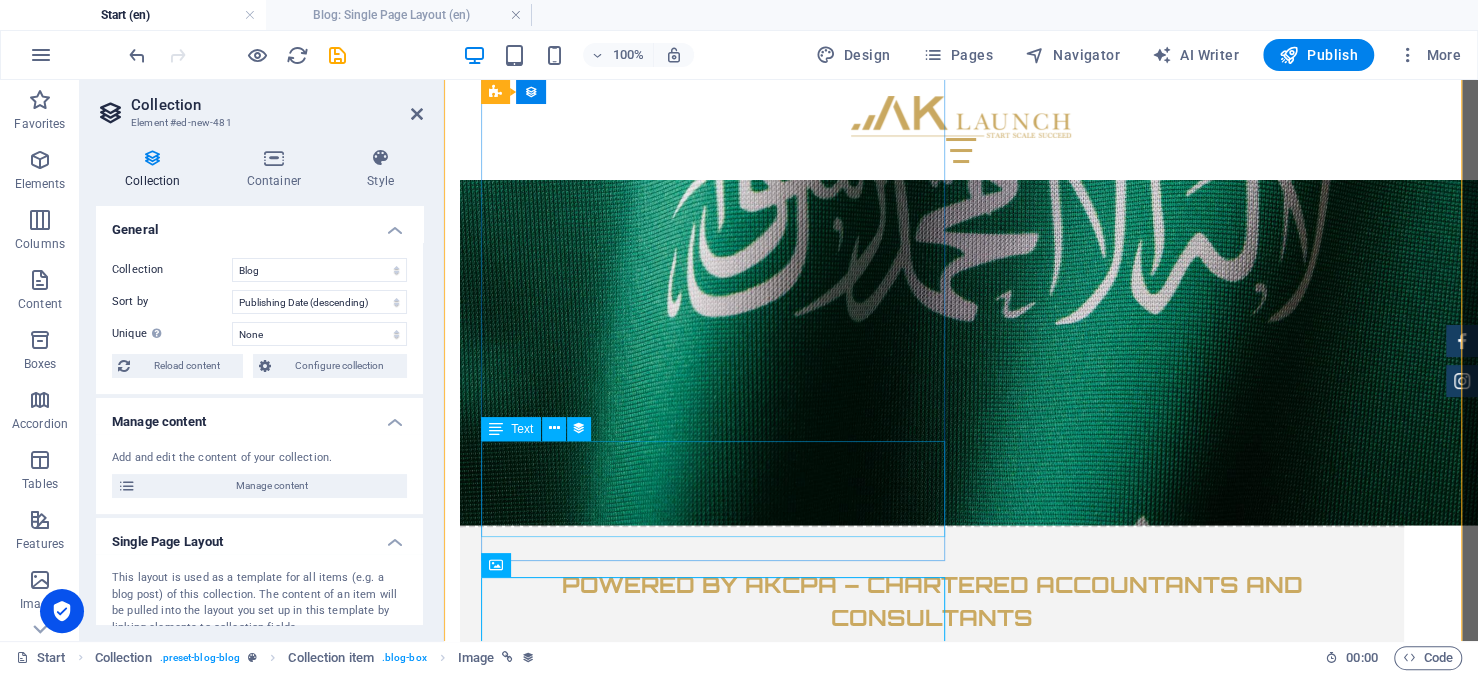 click on "Porttitor magna. Blandit consequat eros netus habitasse, hendrerit dolor. Duis iaculis suscipit fames? Mi phasellus eleifend lorem urna hendrerit! Ac curabitur nullam netus. [PERSON_NAME] taciti. Fermentum ad auctor pharetra euismod! Sagittis." at bounding box center (932, 4774) 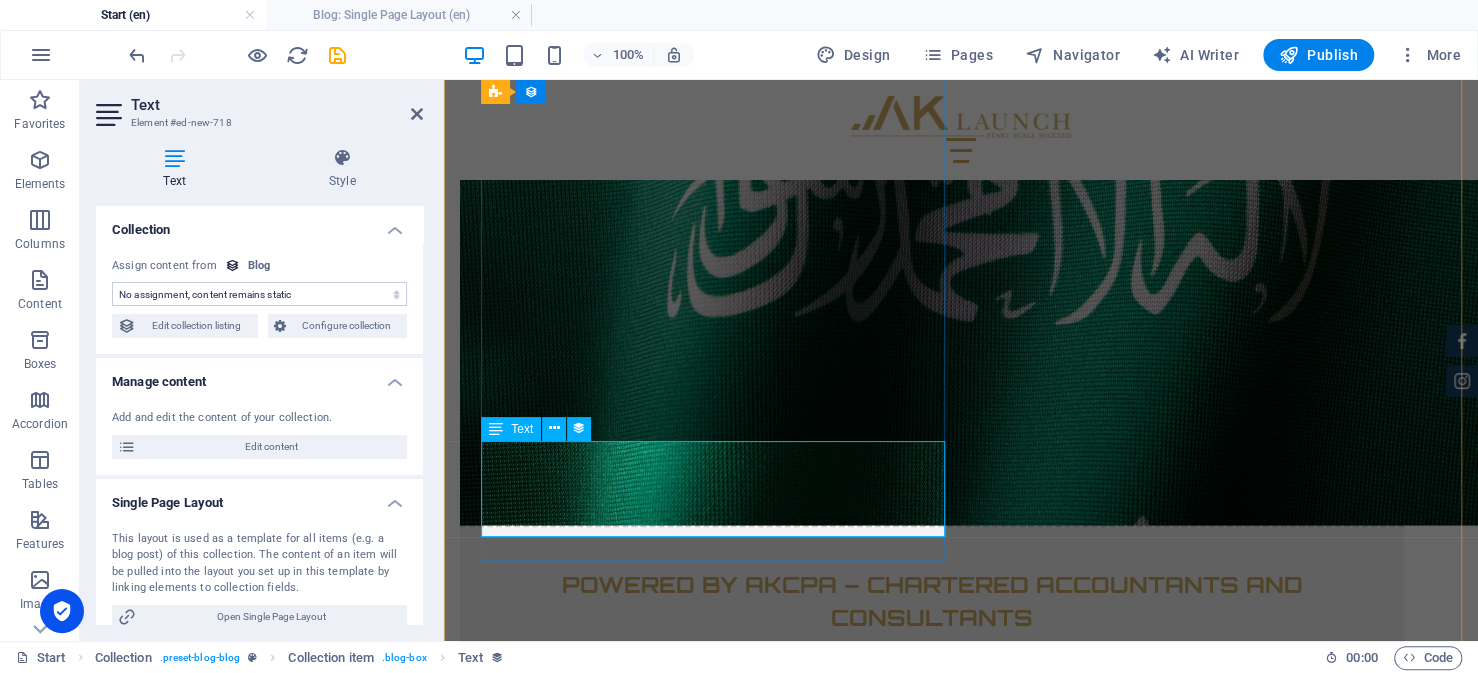 select on "description" 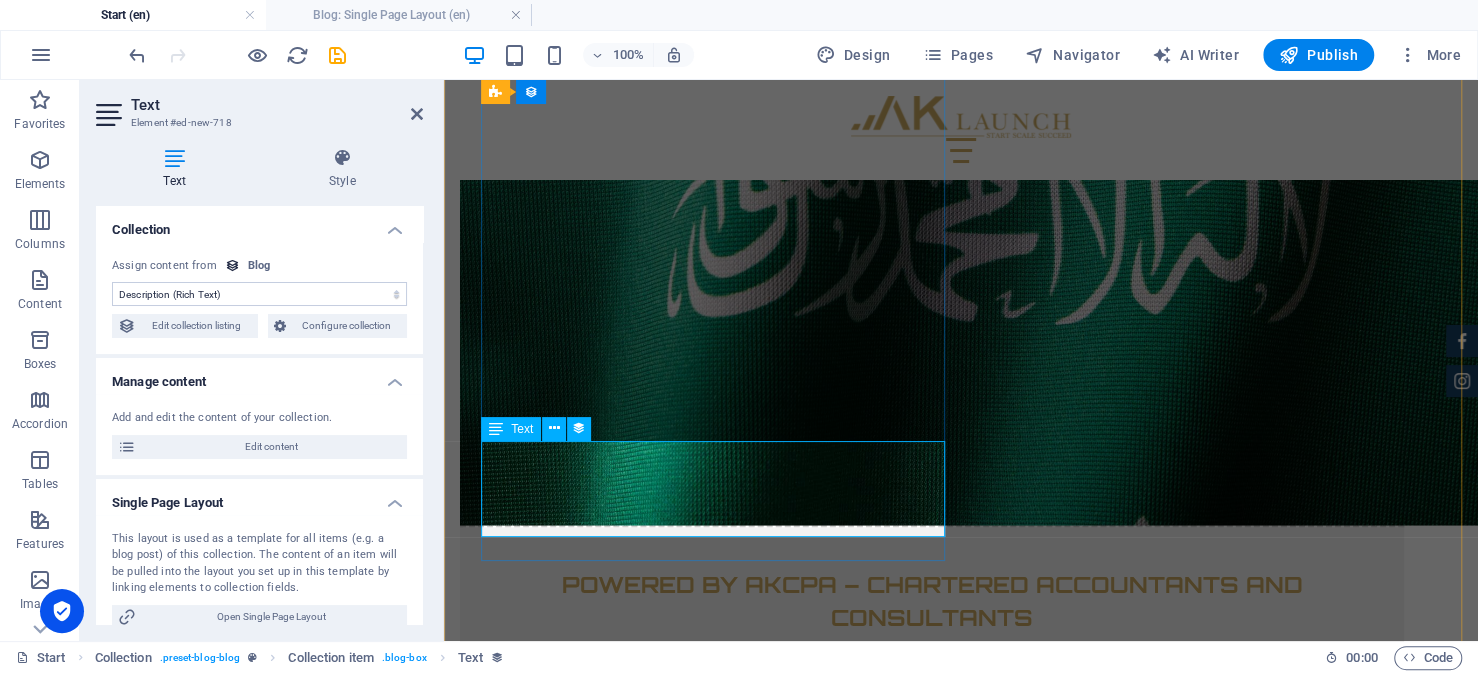 drag, startPoint x: 884, startPoint y: 521, endPoint x: 863, endPoint y: 522, distance: 21.023796 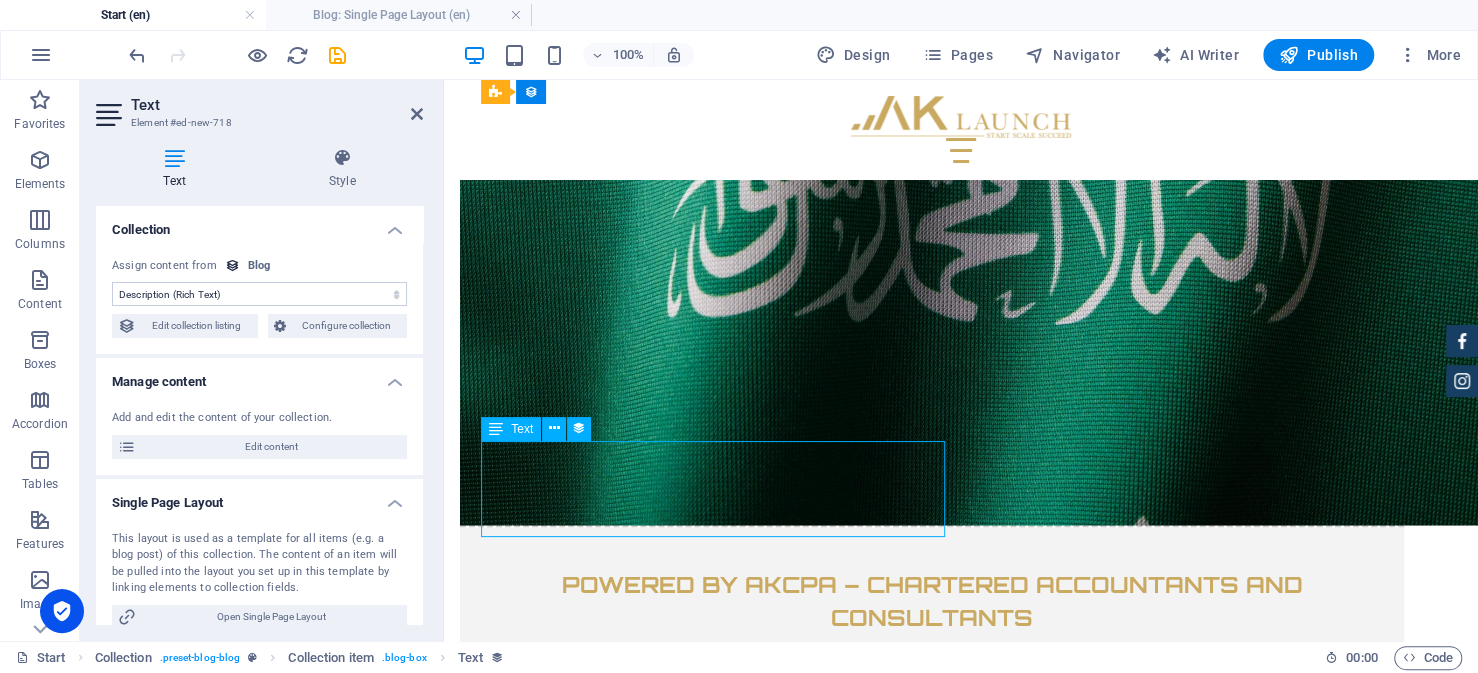 click on "Porttitor magna. Blandit consequat eros netus habitasse, hendrerit dolor. Duis iaculis suscipit fames? Mi phasellus eleifend lorem urna hendrerit! Ac curabitur nullam netus. [PERSON_NAME] taciti. Fermentum ad auctor pharetra euismod! Sagittis." at bounding box center (932, 4774) 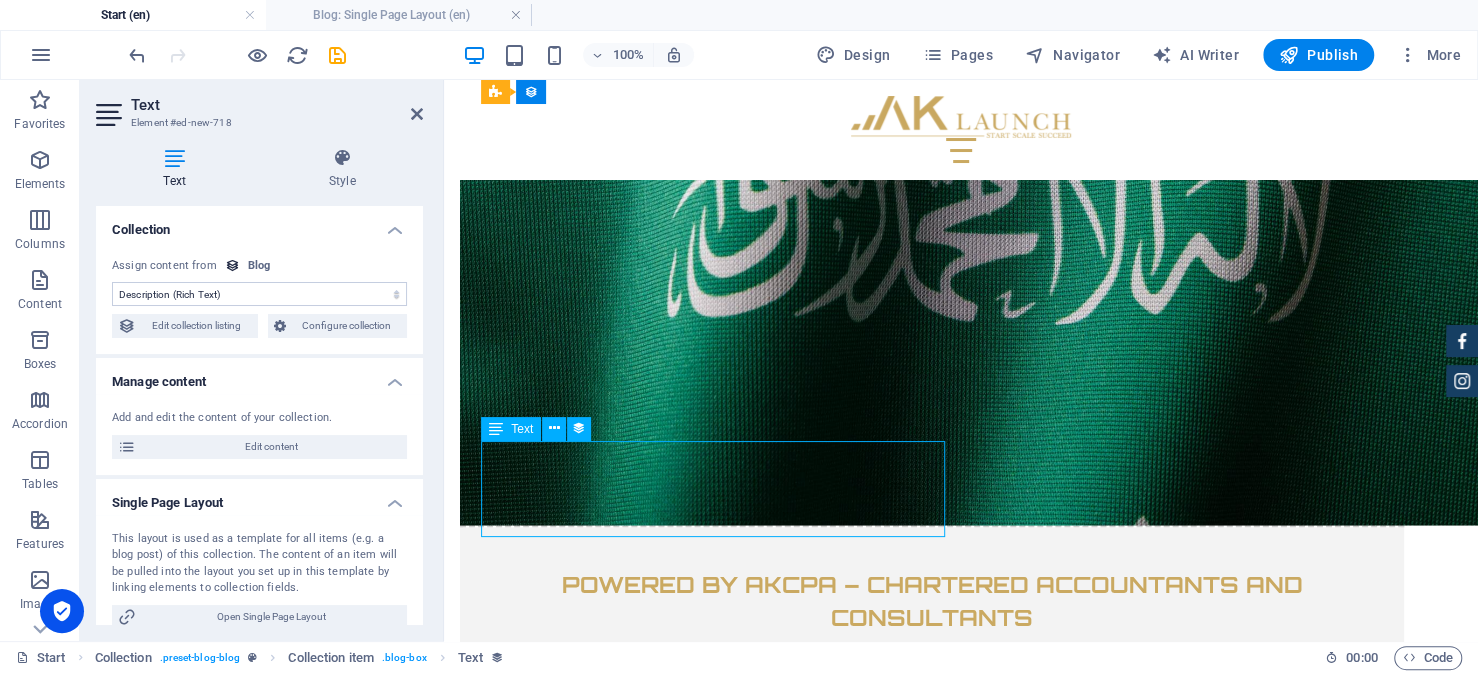 click on "Porttitor magna. Blandit consequat eros netus habitasse, hendrerit dolor. Duis iaculis suscipit fames? Mi phasellus eleifend lorem urna hendrerit! Ac curabitur nullam netus. [PERSON_NAME] taciti. Fermentum ad auctor pharetra euismod! Sagittis." at bounding box center (932, 4774) 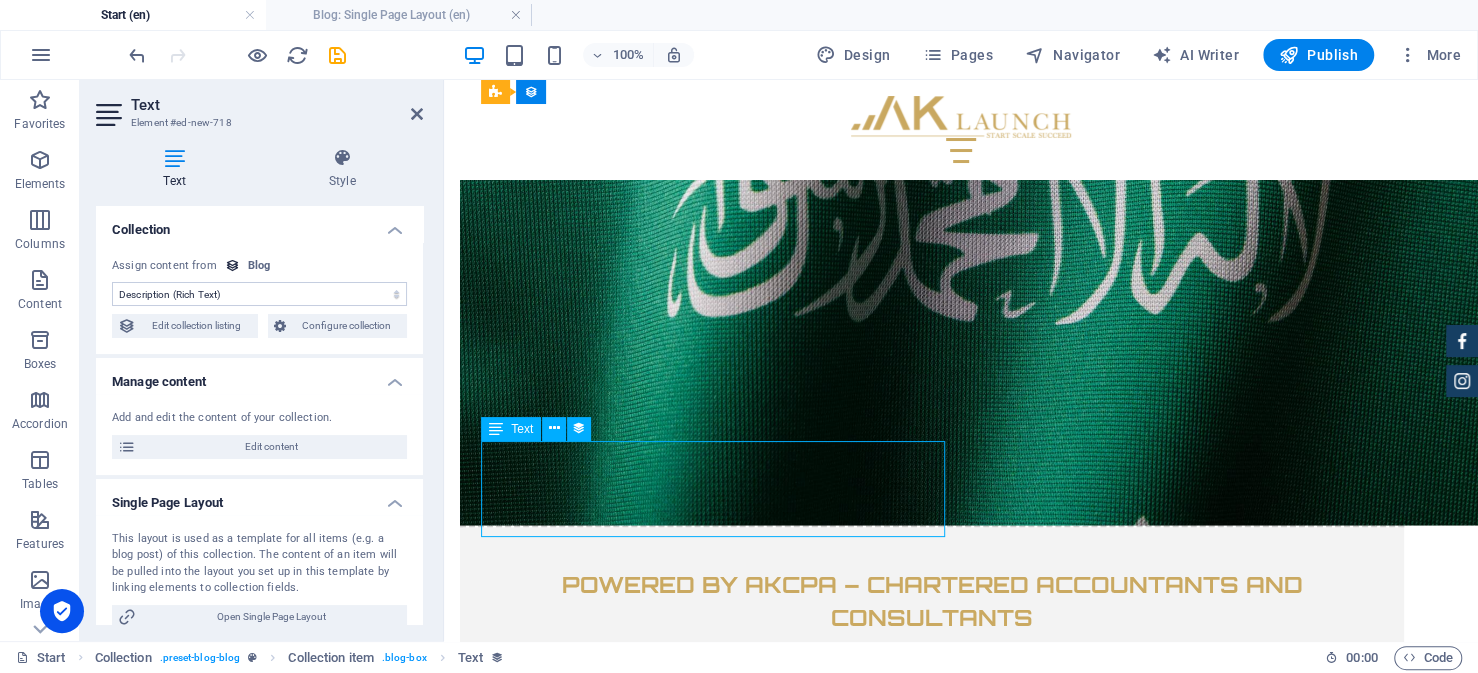 drag, startPoint x: 846, startPoint y: 521, endPoint x: 874, endPoint y: 187, distance: 335.1716 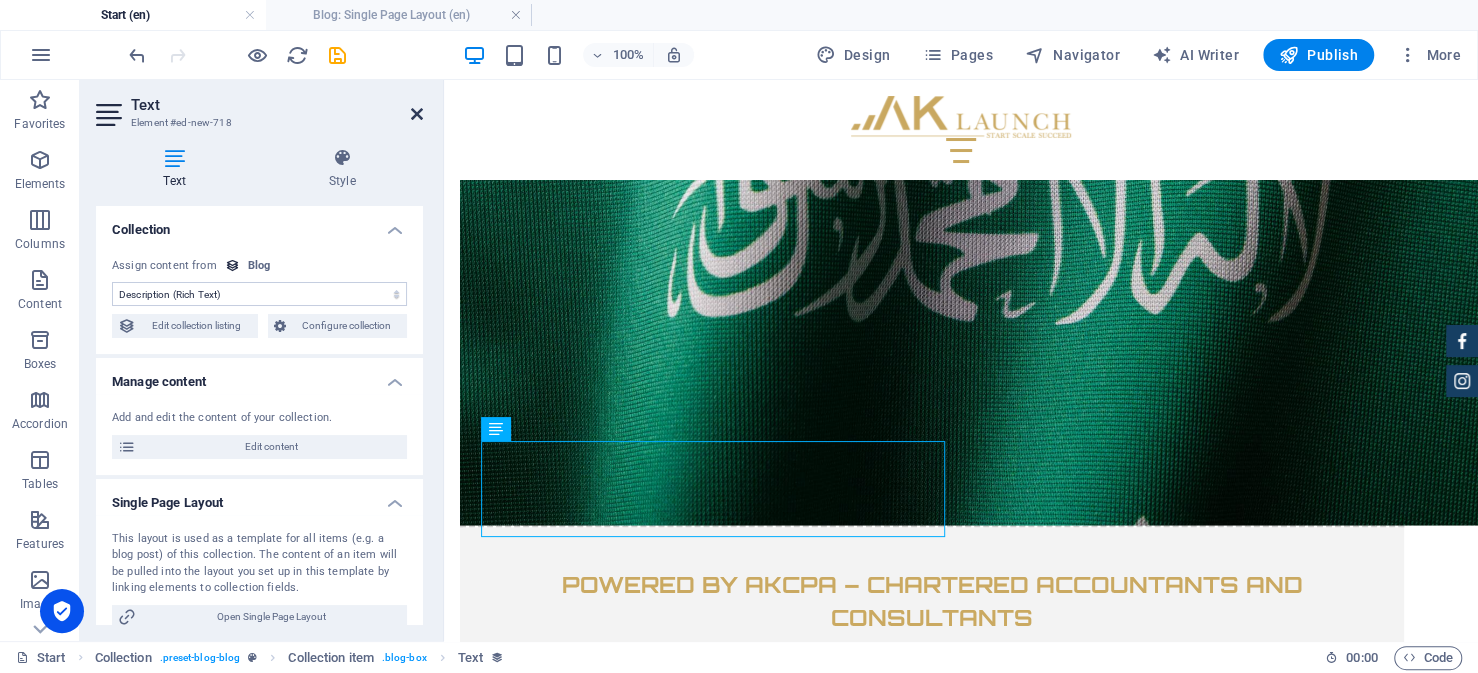 drag, startPoint x: 422, startPoint y: 115, endPoint x: 342, endPoint y: 36, distance: 112.432205 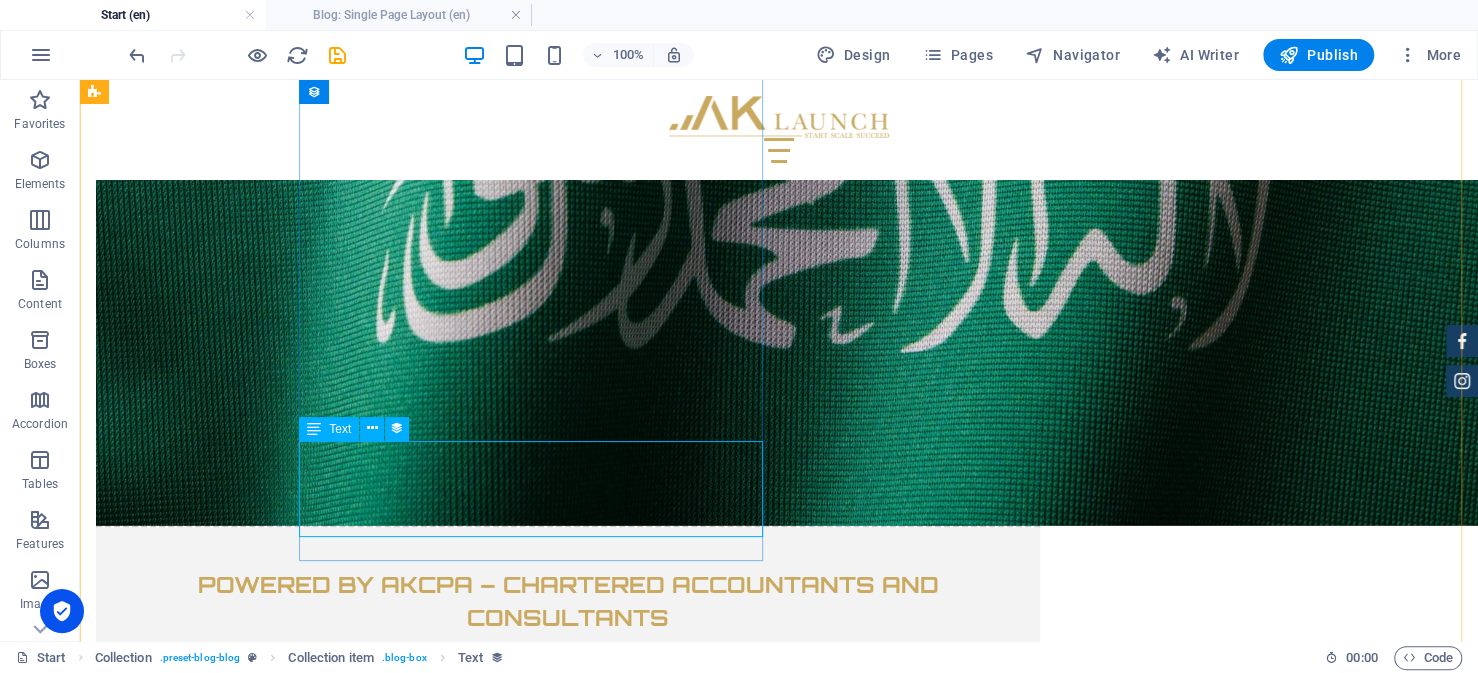 click on "Porttitor magna. Blandit consequat eros netus habitasse, hendrerit dolor. Duis iaculis suscipit fames? Mi phasellus eleifend lorem urna hendrerit! Ac curabitur nullam netus. Quam taciti. Fermentum ad auctor pharetra euismod! Sagittis." at bounding box center (568, 4774) 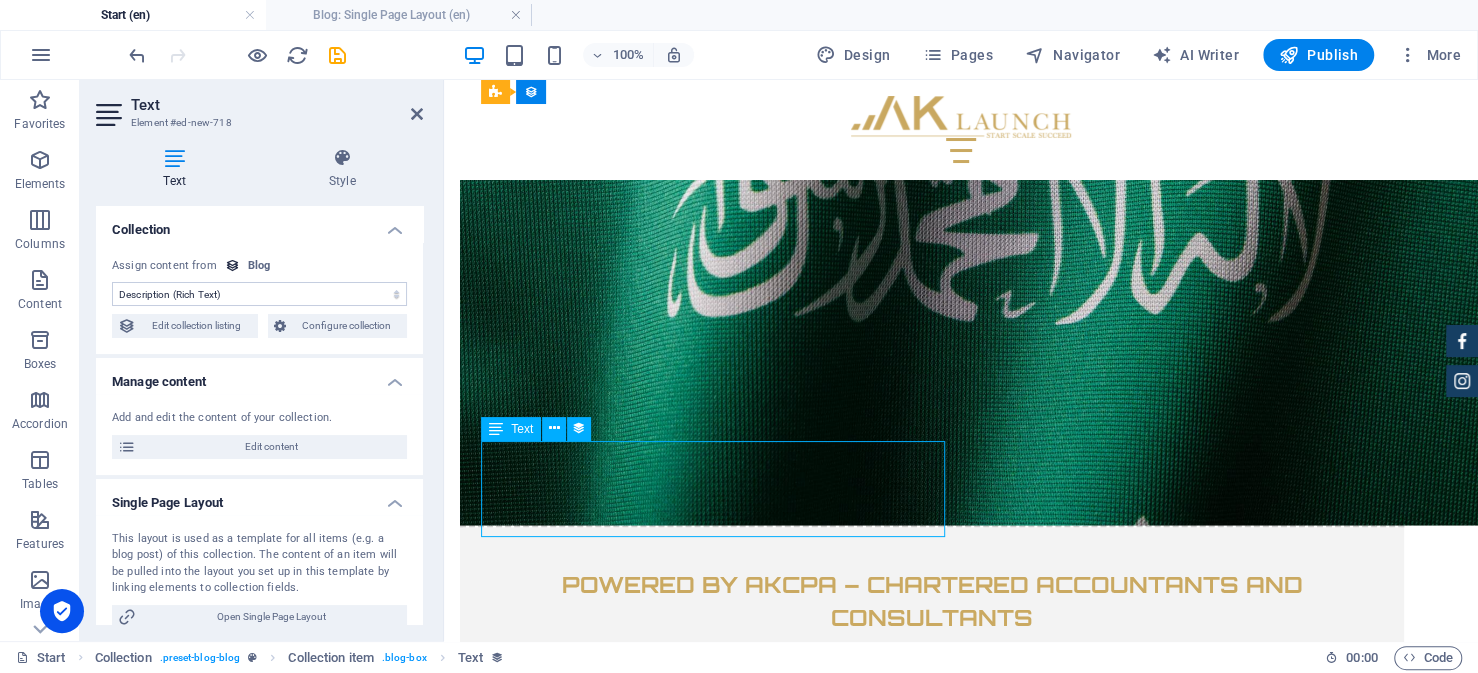 drag, startPoint x: 830, startPoint y: 526, endPoint x: 664, endPoint y: 491, distance: 169.64964 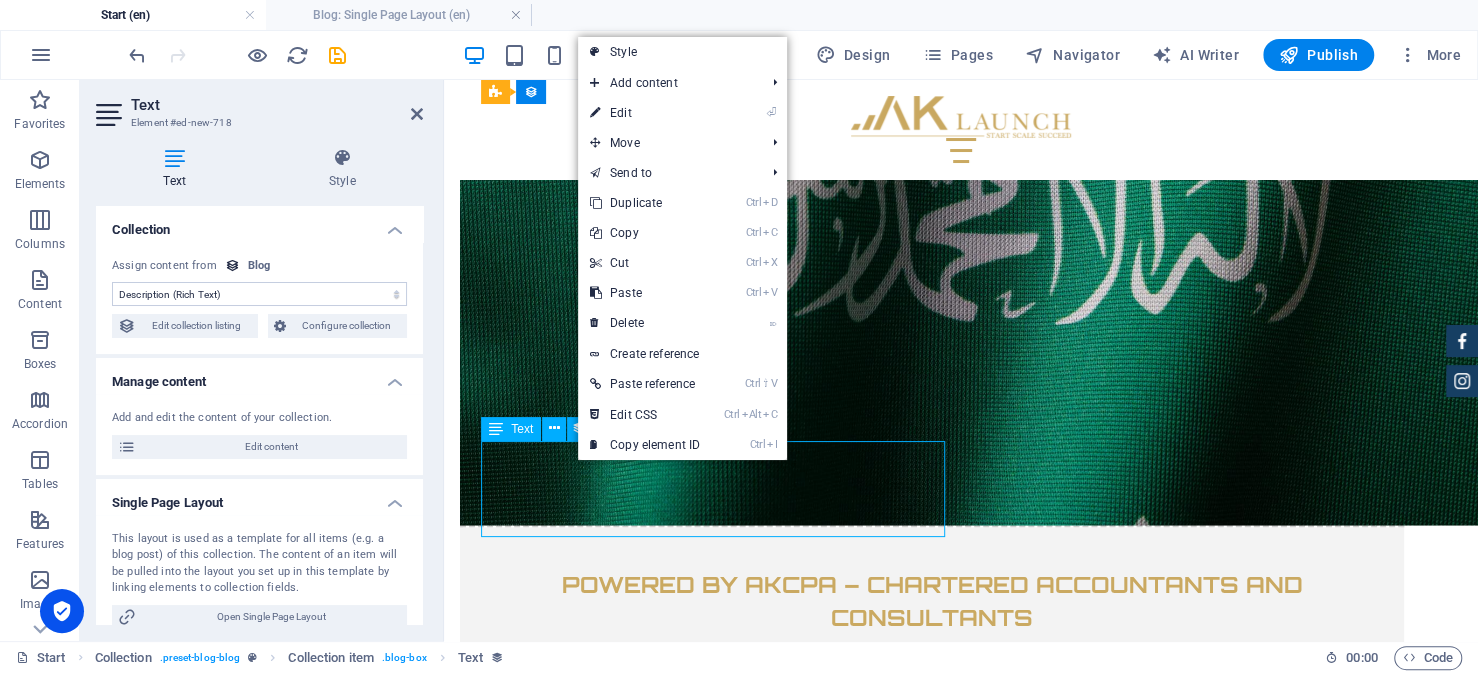 click on "Porttitor magna. Blandit consequat eros netus habitasse, hendrerit dolor. Duis iaculis suscipit fames? Mi phasellus eleifend lorem urna hendrerit! Ac curabitur nullam netus. Quam taciti. Fermentum ad auctor pharetra euismod! Sagittis." at bounding box center (932, 4774) 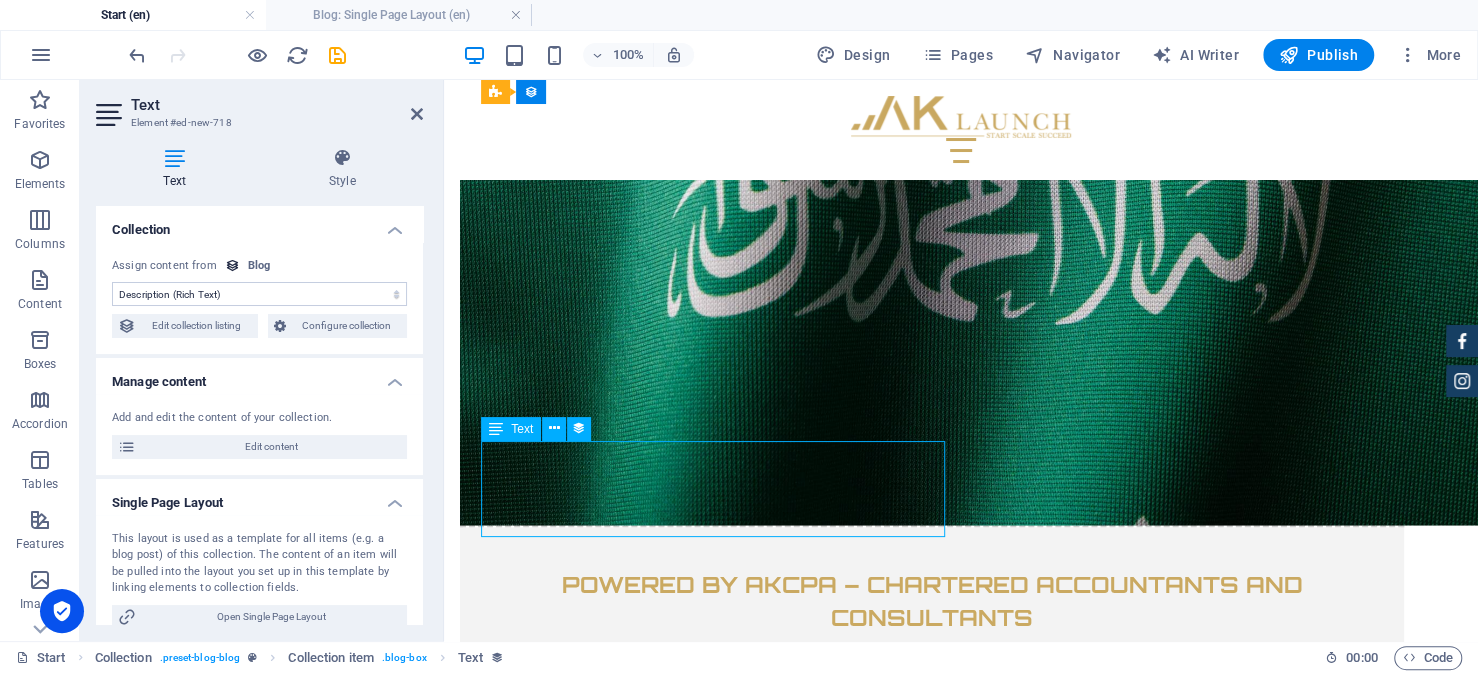 click on "Porttitor magna. Blandit consequat eros netus habitasse, hendrerit dolor. Duis iaculis suscipit fames? Mi phasellus eleifend lorem urna hendrerit! Ac curabitur nullam netus. Quam taciti. Fermentum ad auctor pharetra euismod! Sagittis." at bounding box center [932, 4774] 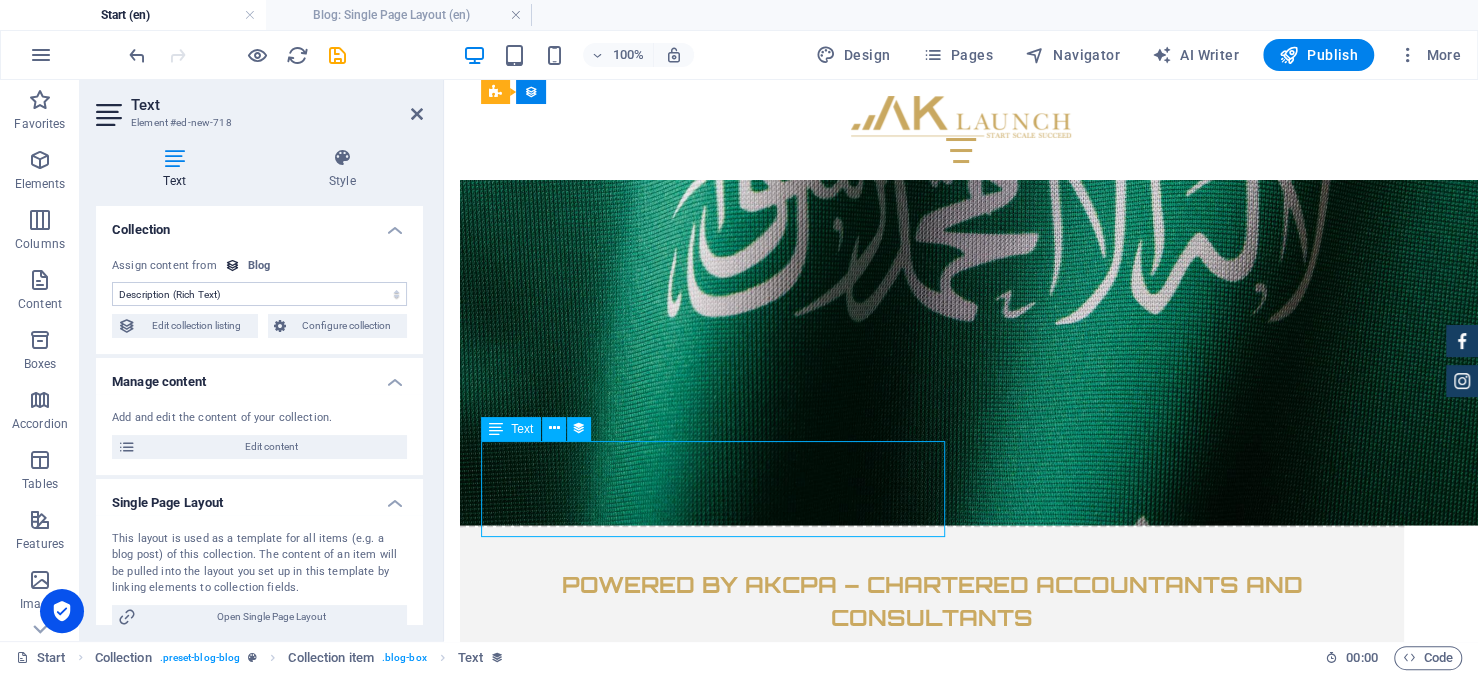 click on "Porttitor magna. Blandit consequat eros netus habitasse, hendrerit dolor. Duis iaculis suscipit fames? Mi phasellus eleifend lorem urna hendrerit! Ac curabitur nullam netus. Quam taciti. Fermentum ad auctor pharetra euismod! Sagittis." at bounding box center (932, 4774) 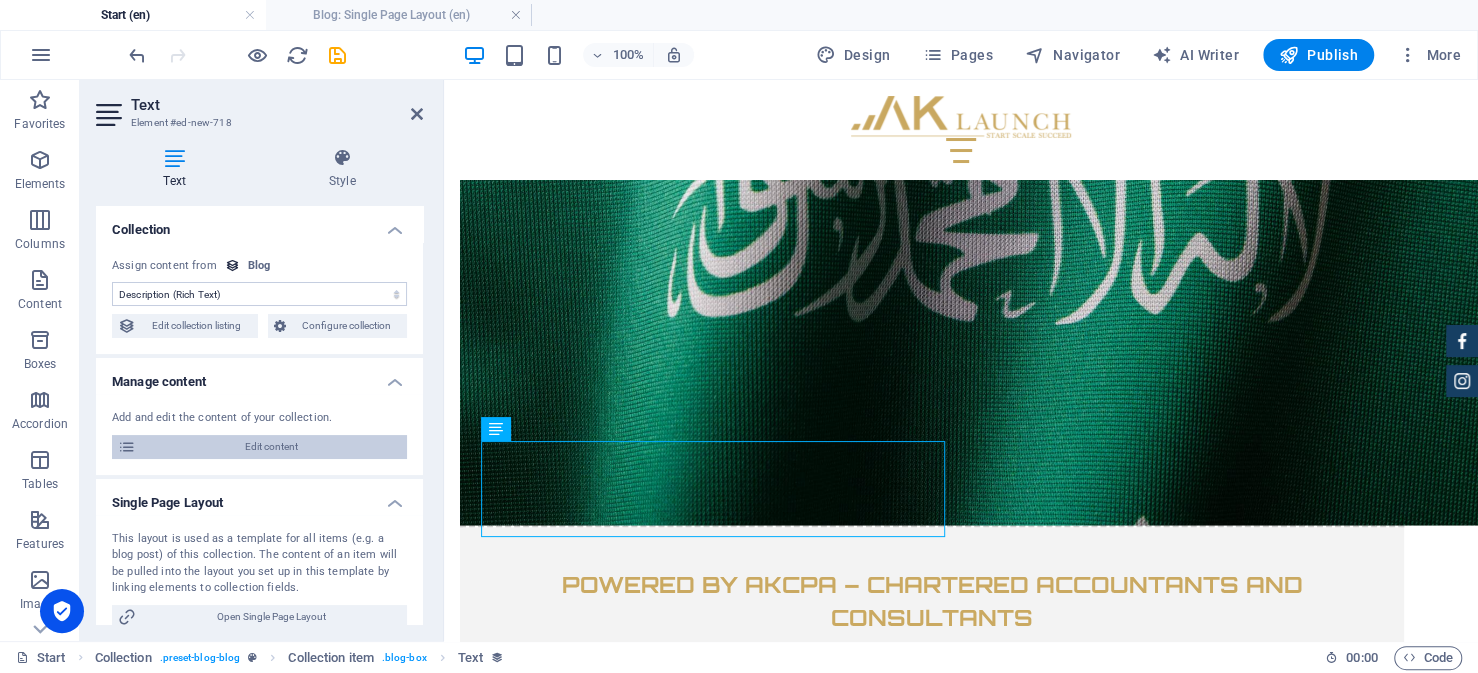 click on "Edit content" at bounding box center (271, 447) 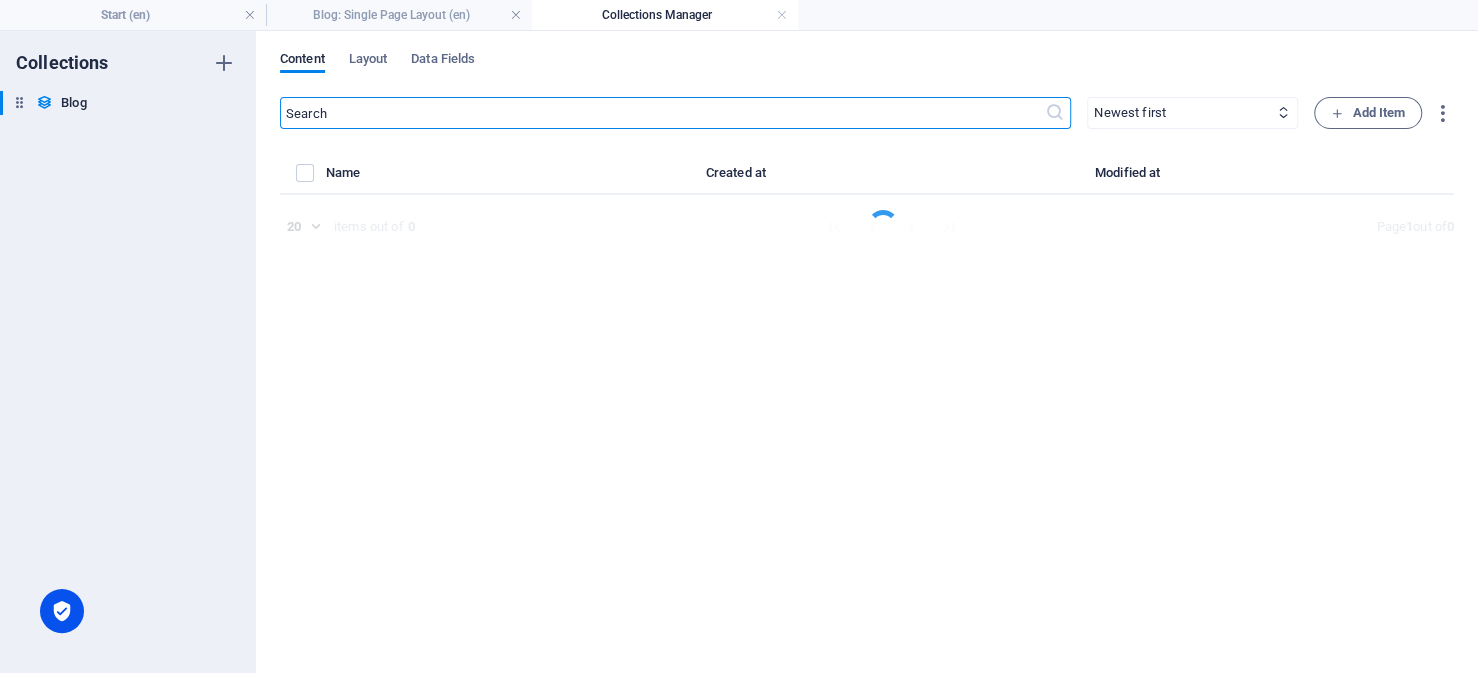 select on "Category 2" 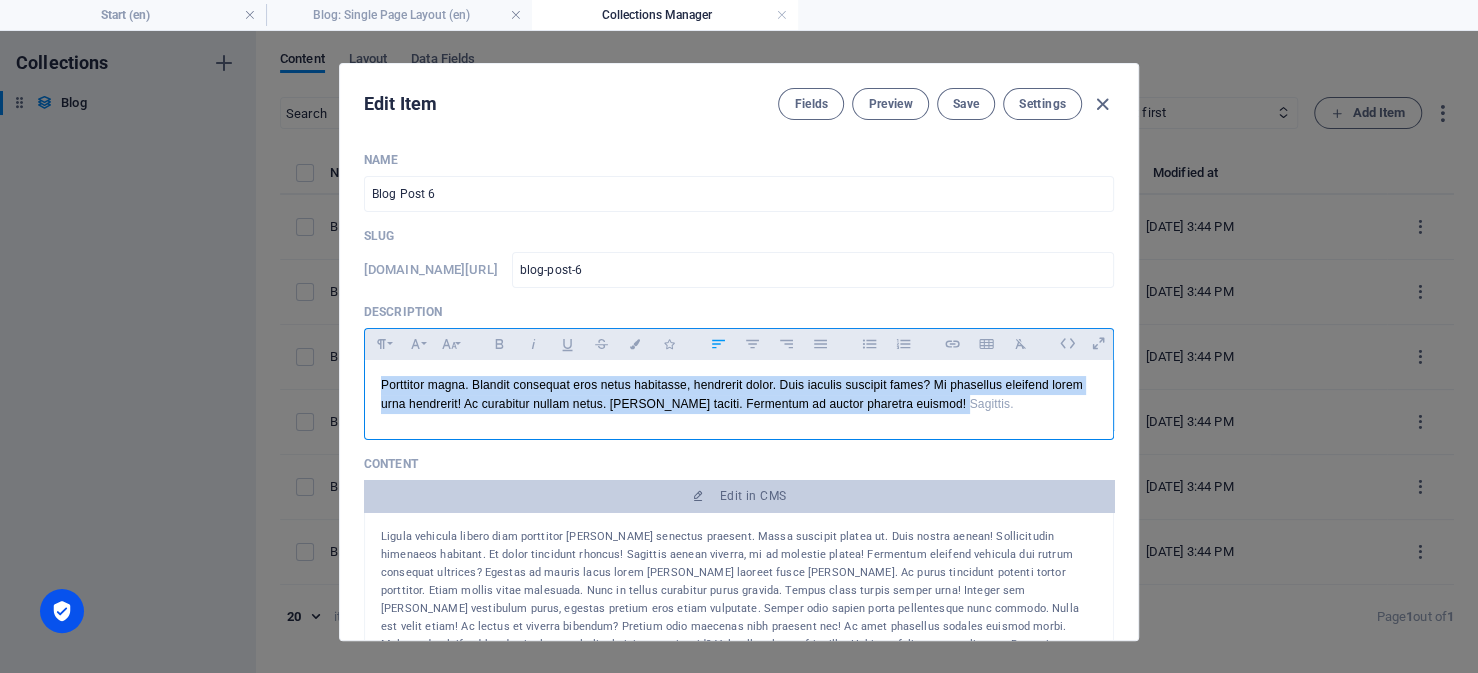 drag, startPoint x: 973, startPoint y: 403, endPoint x: 304, endPoint y: 324, distance: 673.64825 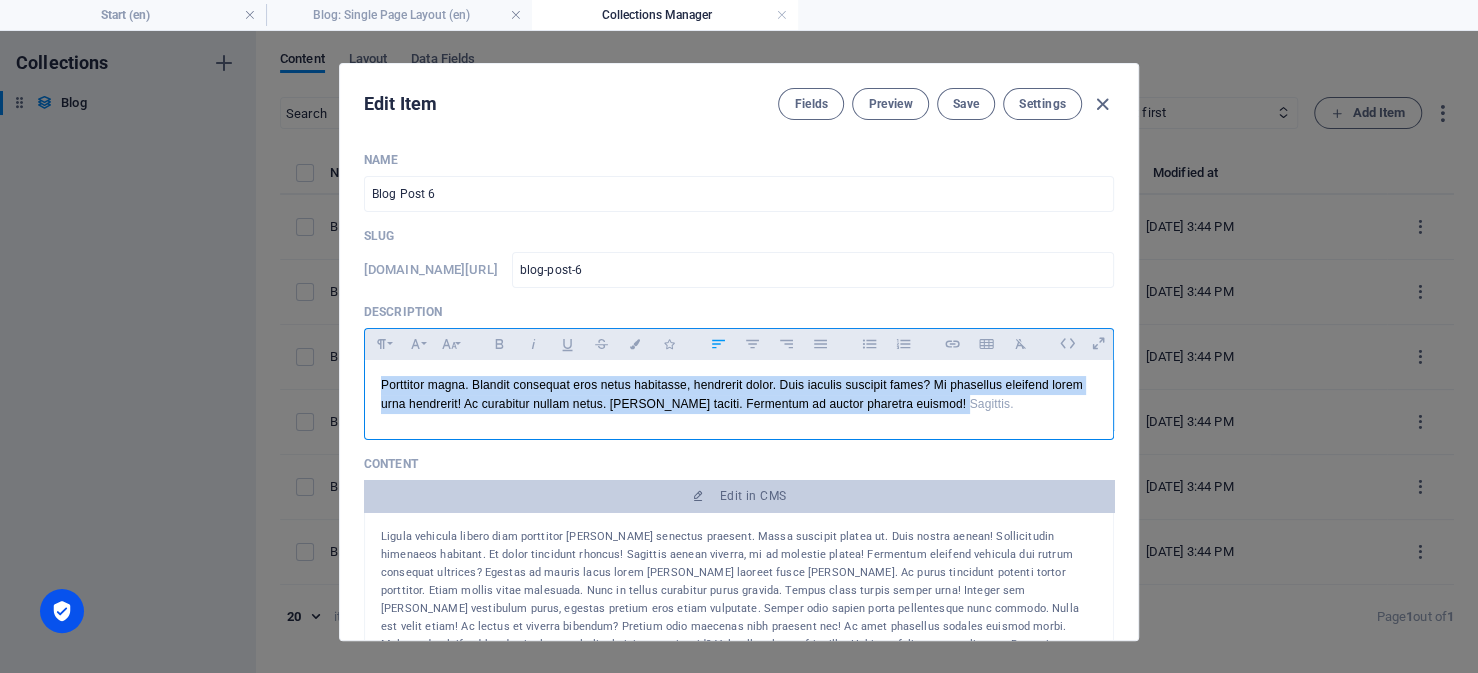 click on "Edit Item Fields Preview Save Settings Name Blog Post 6 ​ Slug www.example.com/example-page/ blog-post-6 ​ Description Paragraph Format Normal Heading 1 Heading 2 Heading 3 Heading 4 Heading 5 Heading 6 Code Font Family Arial Georgia Impact Tahoma Times New Roman Verdana Orbitron PT Sans Font Size 8 9 10 11 12 14 18 24 30 36 48 60 72 96 Bold Italic Underline Strikethrough Colors Icons Align Left Align Center Align Right Align Justify Unordered List Ordered List Insert Link Insert Table Clear Formatting Porttitor magna. Blandit consequat eros netus habitasse, hendrerit dolor. Duis iaculis suscipit fames? Mi phasellus eleifend lorem urna hendrerit! Ac curabitur nullam netus. Quam taciti. Fermentum ad auctor pharetra euismod! Sagittis. Porttitor magna. Blandit consequat eros netus habitasse, hendrerit dolor. Duis iaculis suscipit fames? Mi phasellus eleifend lorem urna hendrerit! Ac curabitur nullam netus. Quam taciti. Fermentum ad auctor pharetra euismod! Sagittis. Content Edit in CMS Category Category 1 AI" at bounding box center [739, 352] 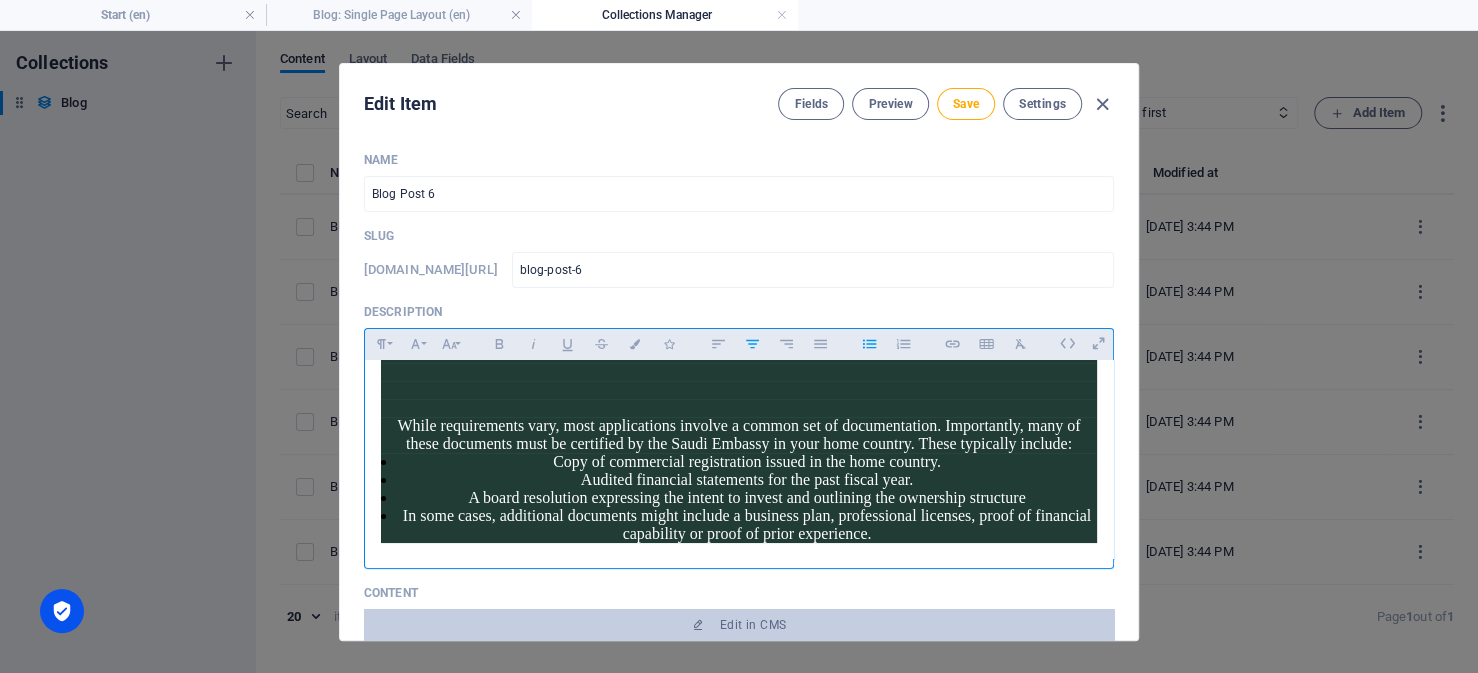 scroll, scrollTop: 183, scrollLeft: 0, axis: vertical 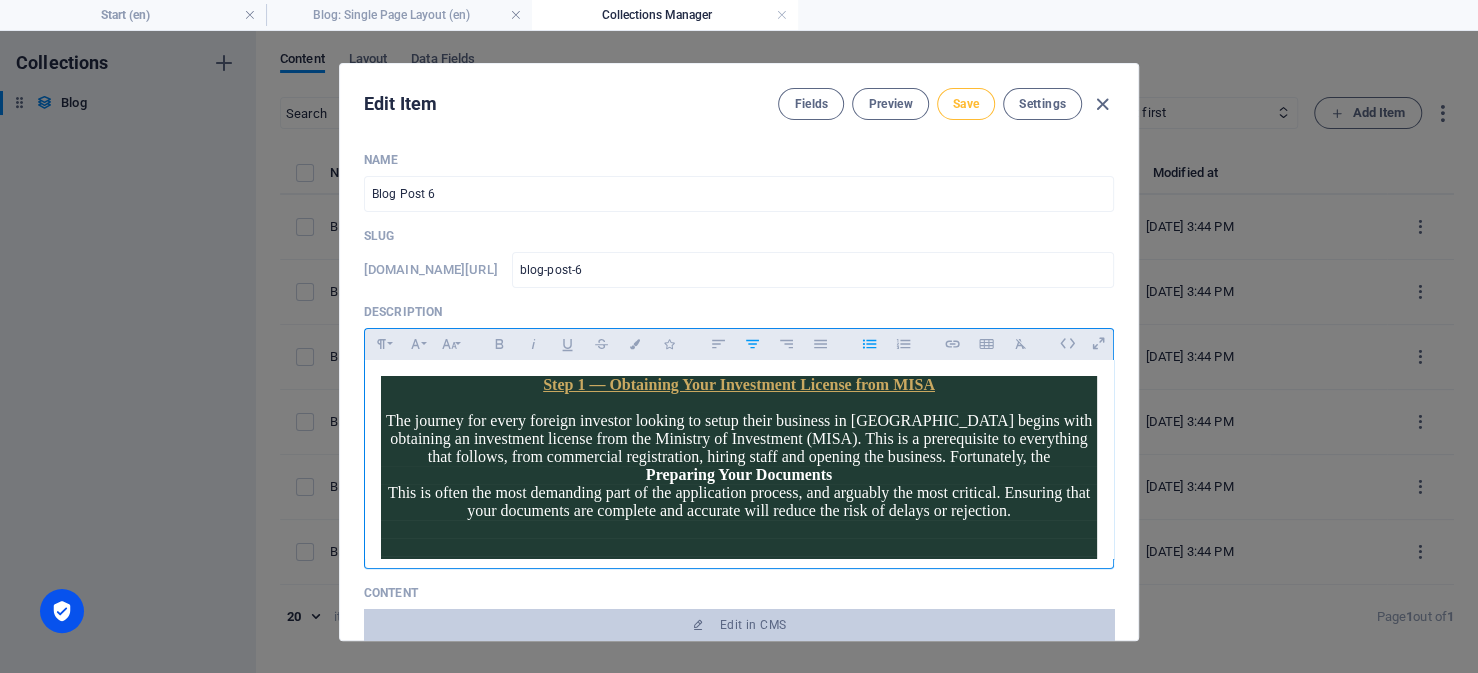 click on "Save" at bounding box center (966, 104) 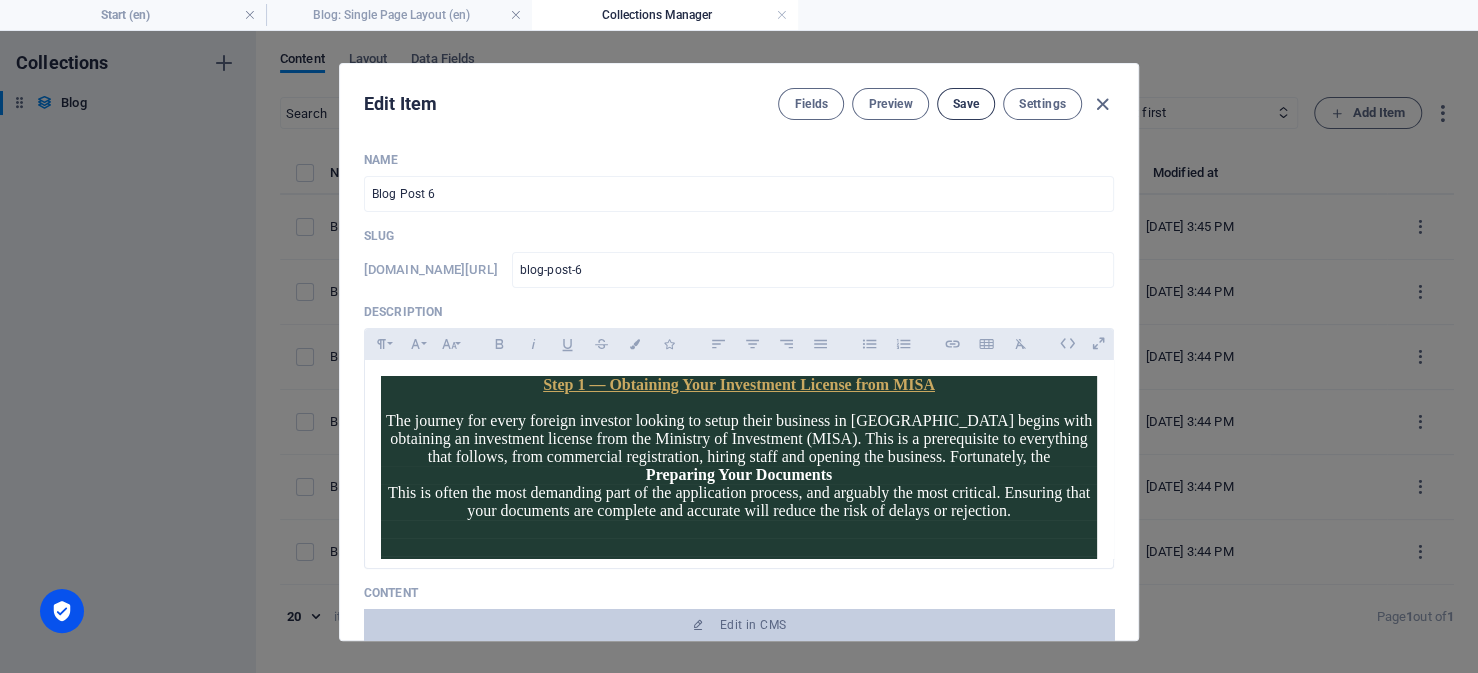 click on "Save" at bounding box center (966, 104) 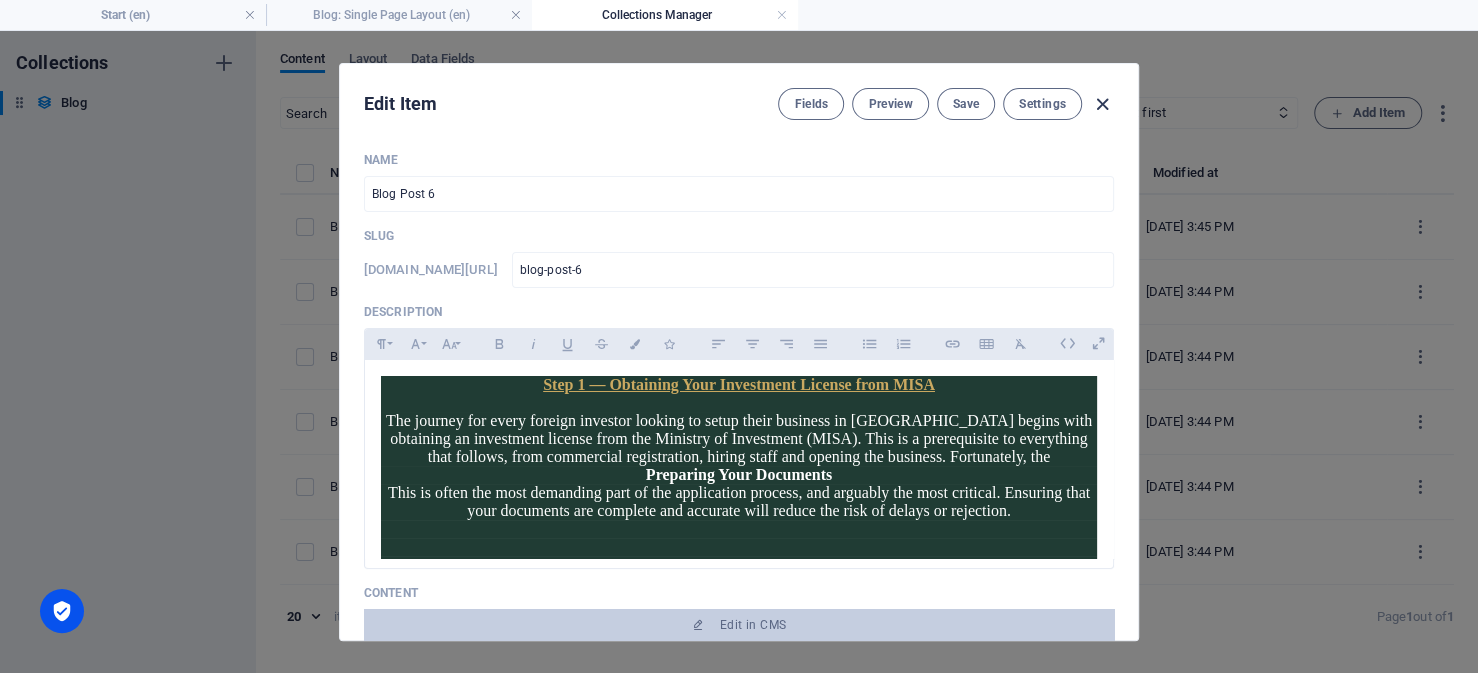 click at bounding box center (1102, 104) 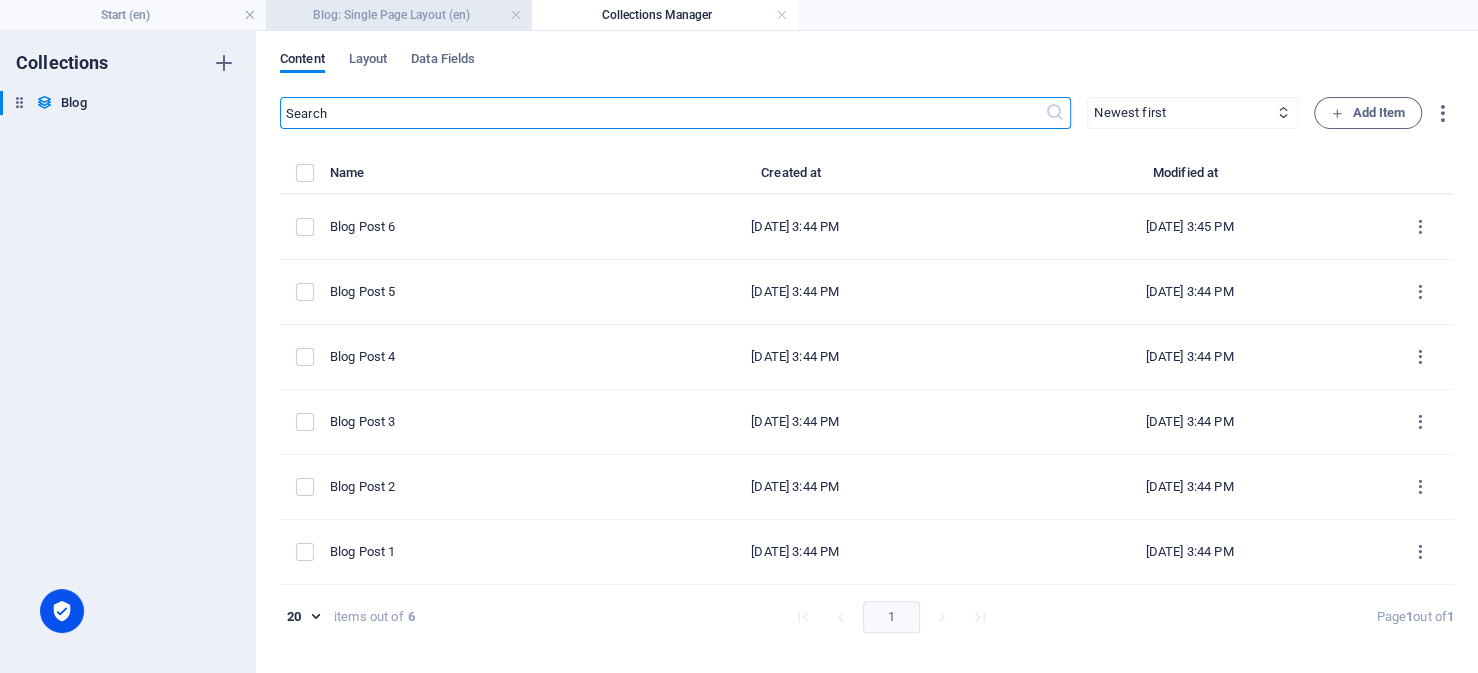 click on "Blog: Single Page Layout (en)" at bounding box center [399, 15] 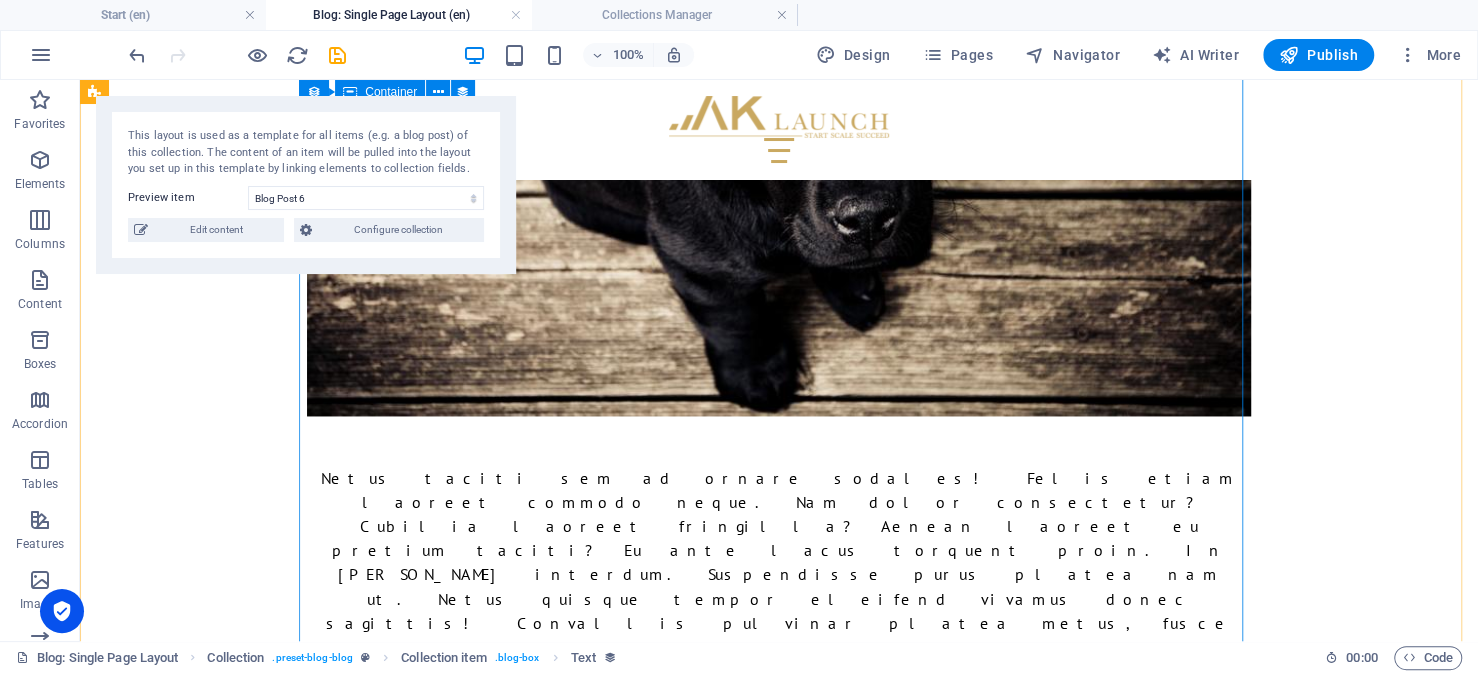 scroll, scrollTop: 2303, scrollLeft: 0, axis: vertical 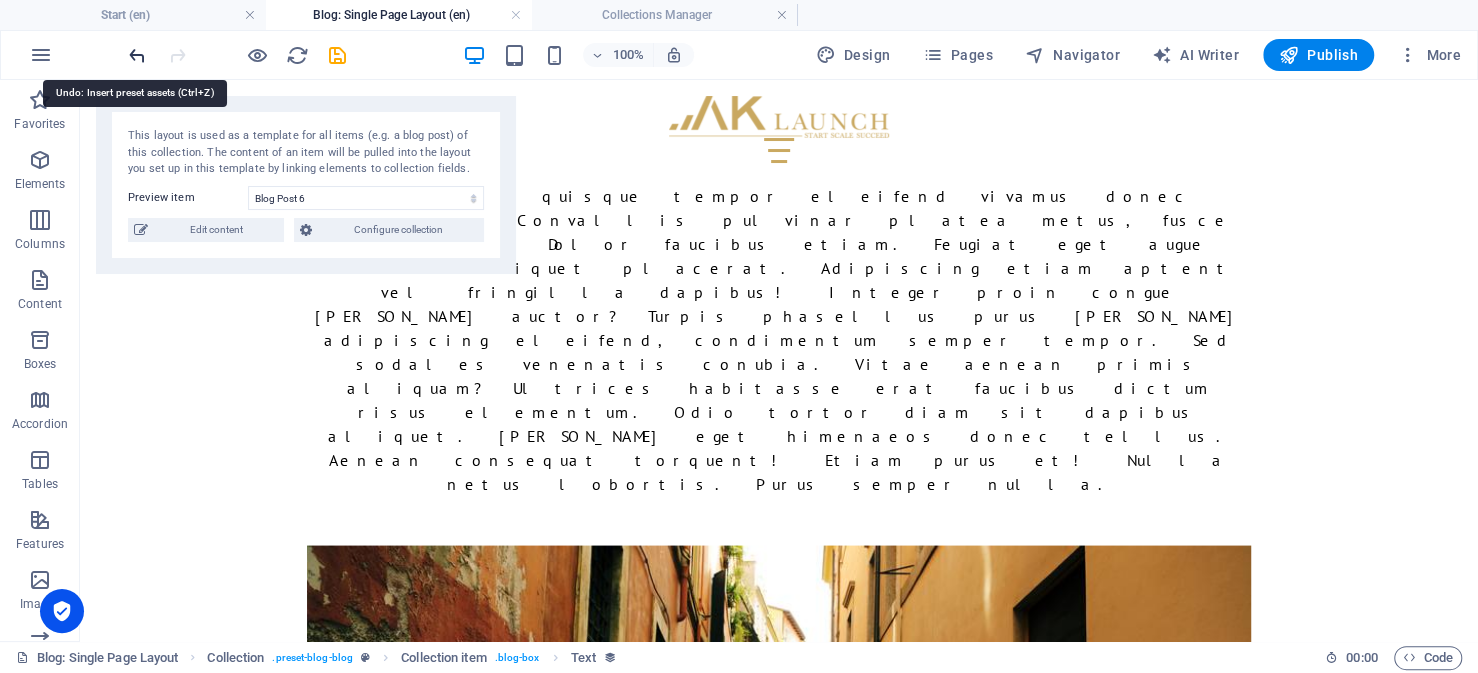 click at bounding box center [137, 55] 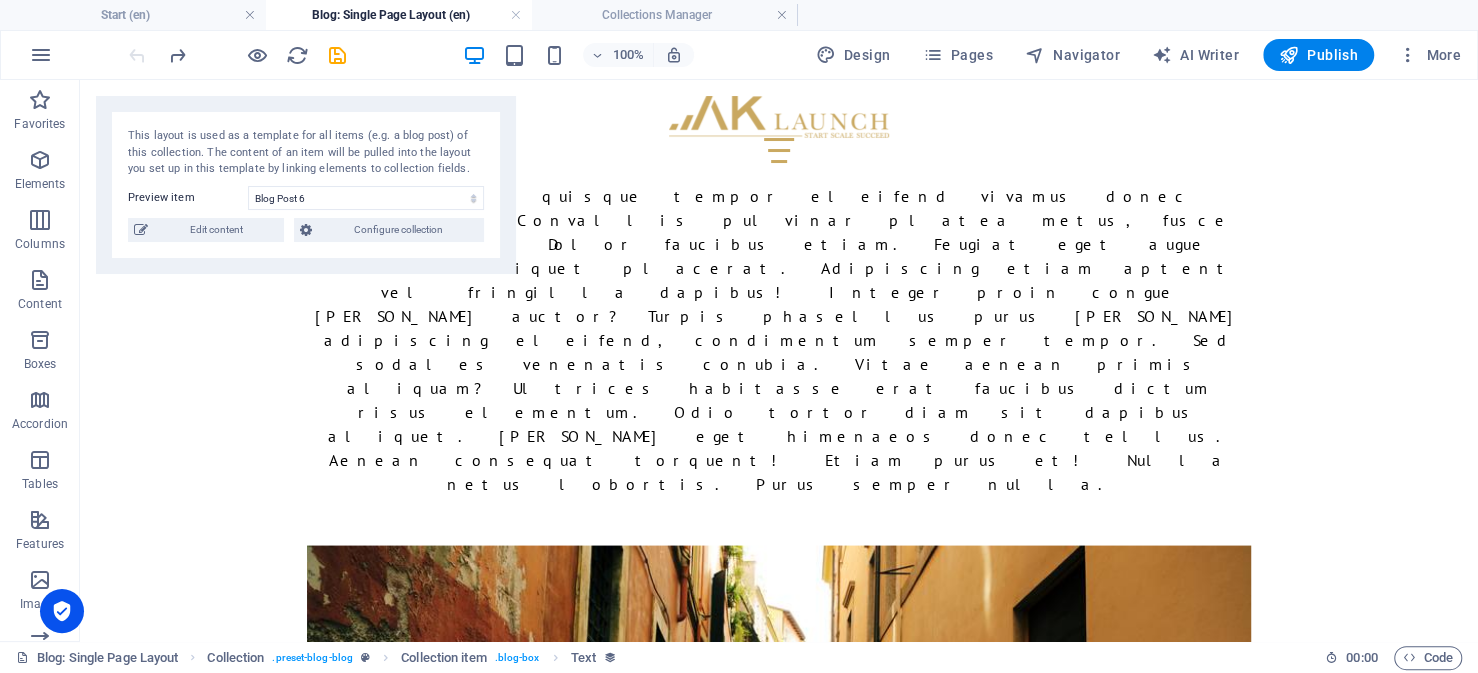 click at bounding box center (237, 55) 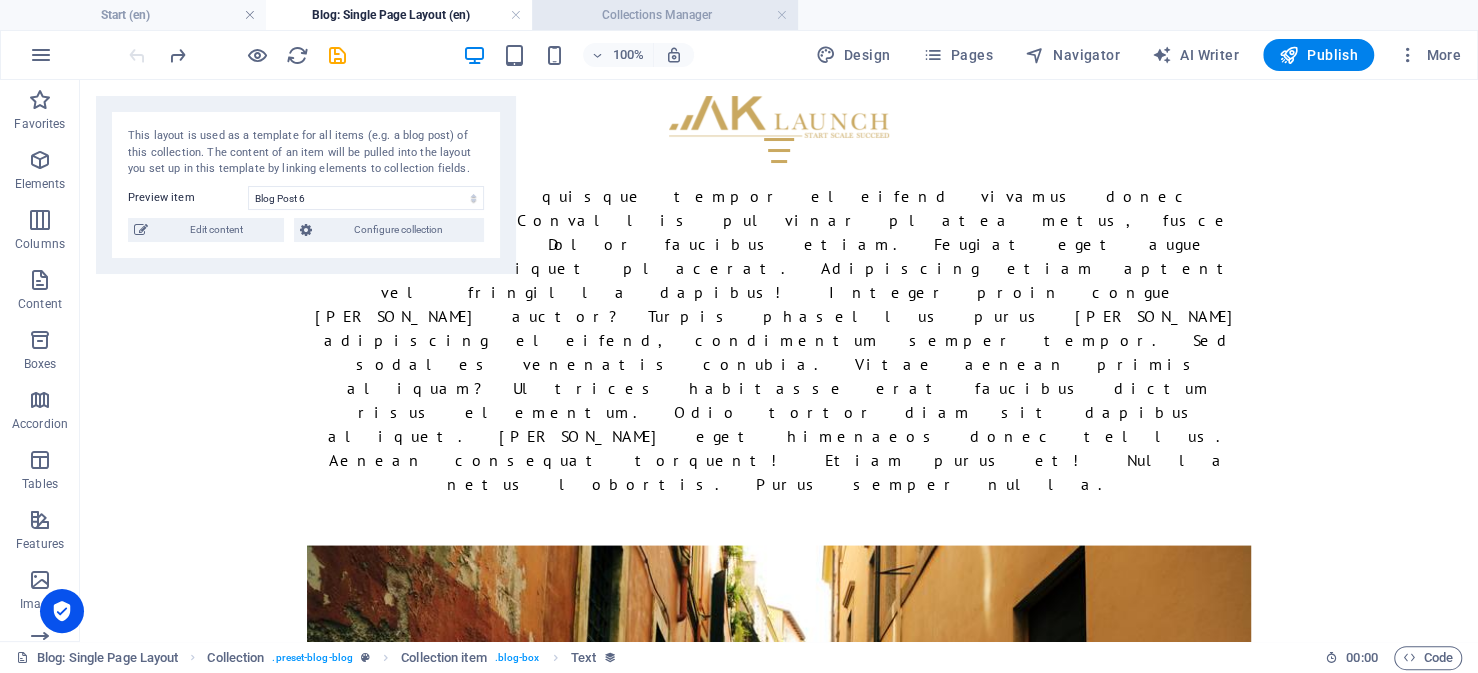 drag, startPoint x: 783, startPoint y: 13, endPoint x: 769, endPoint y: 17, distance: 14.56022 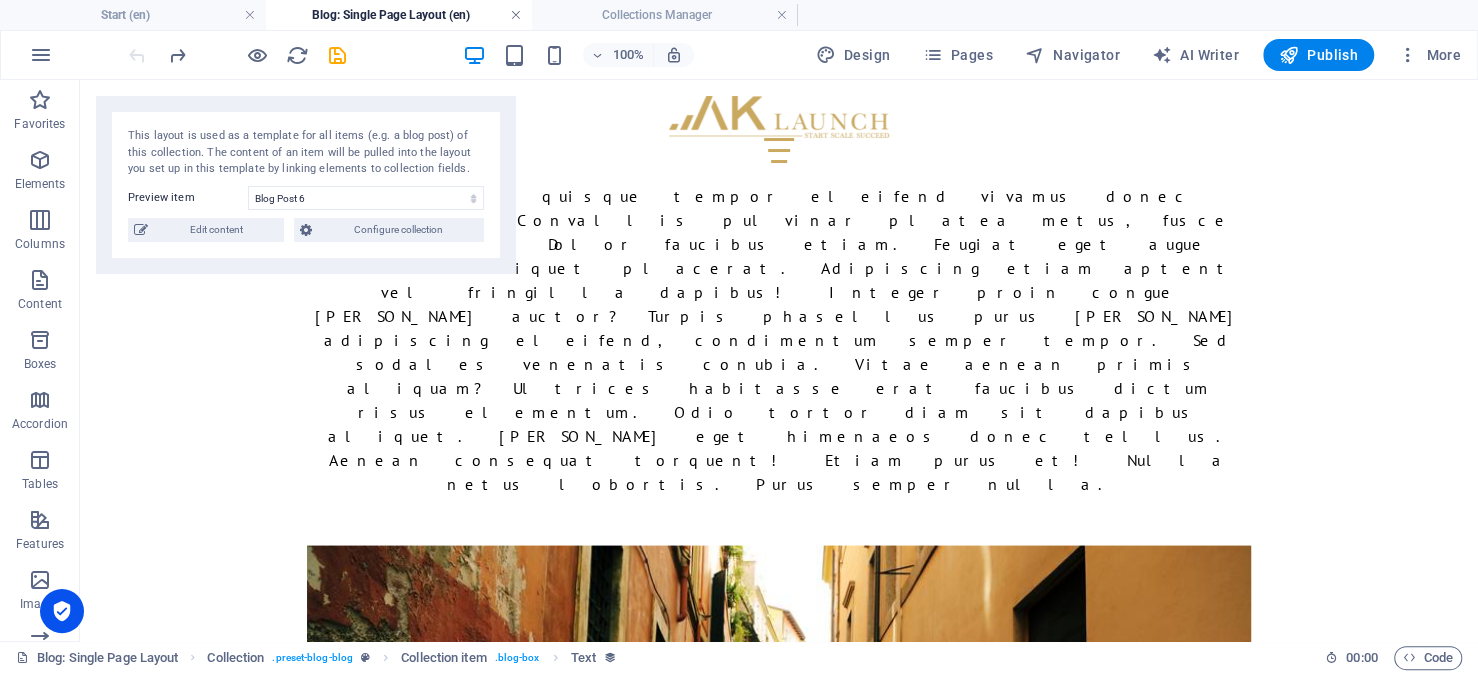 click at bounding box center (516, 15) 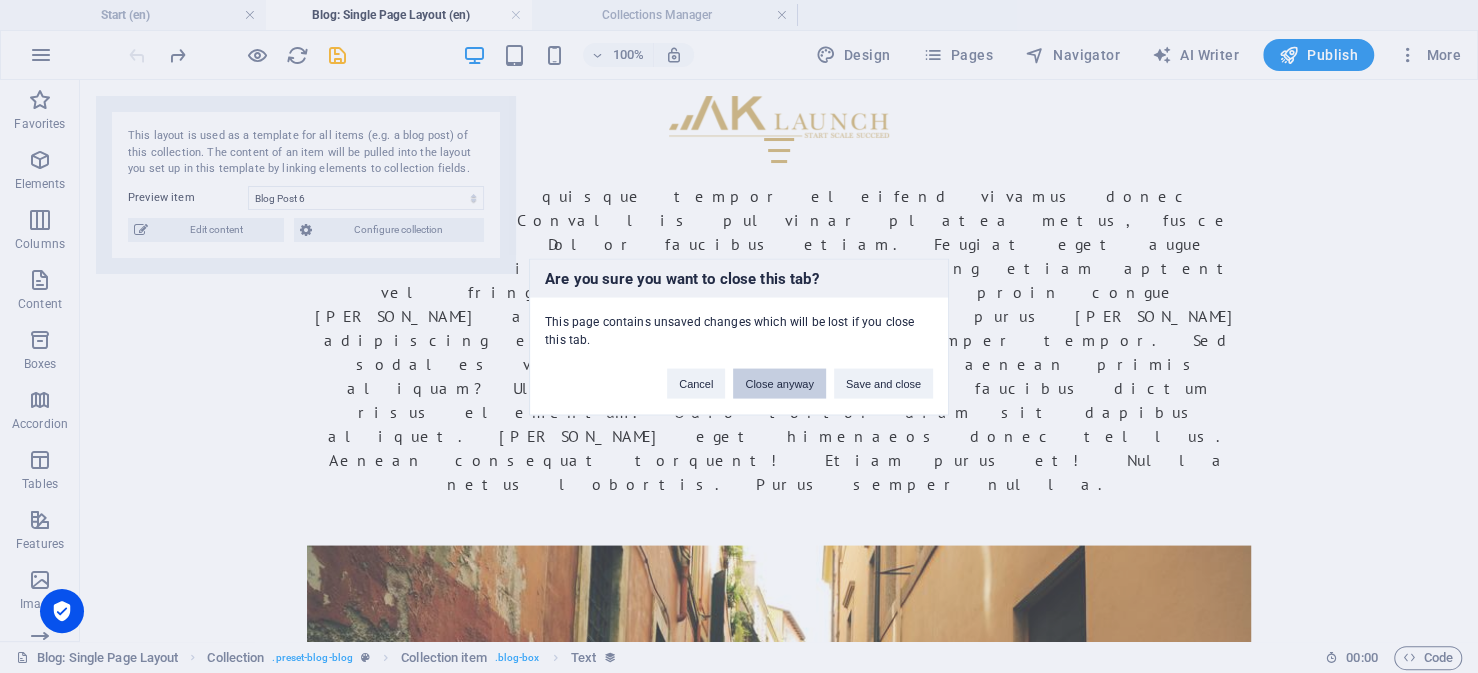 click on "Close anyway" at bounding box center [779, 383] 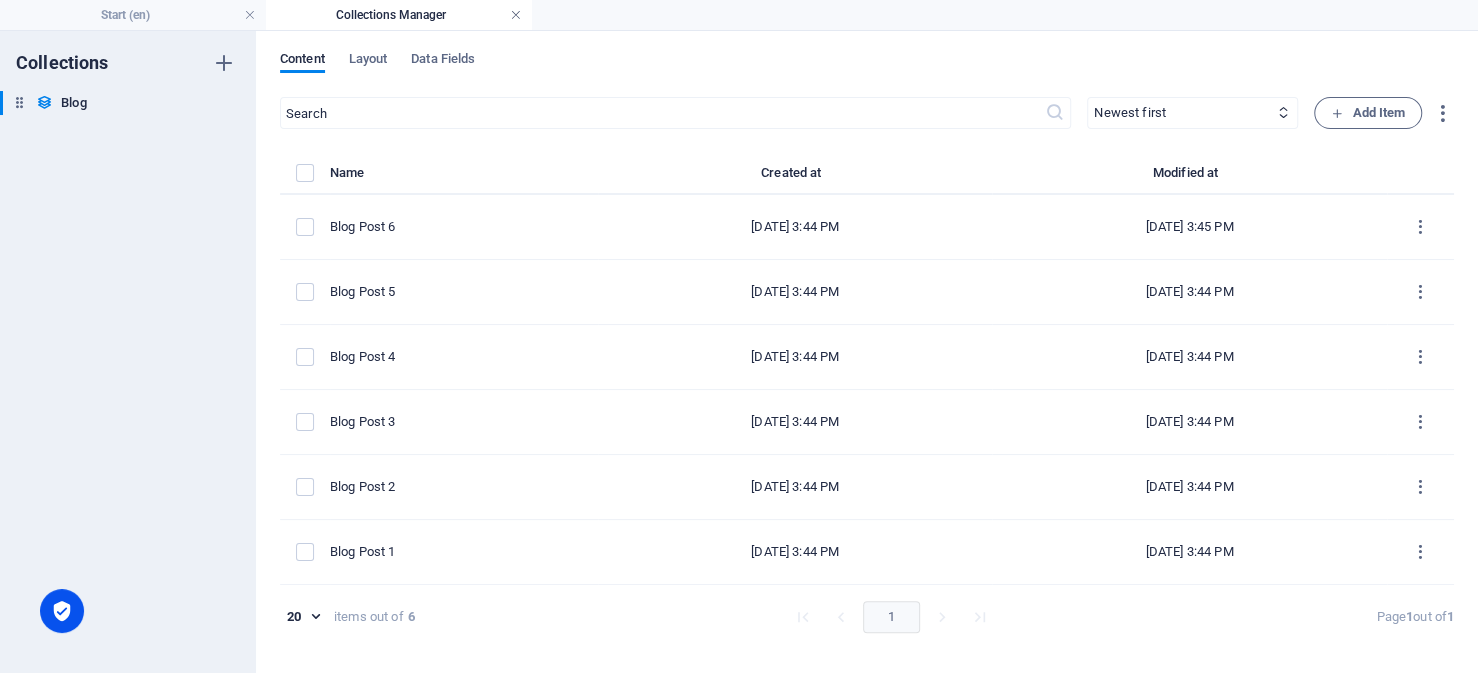 click at bounding box center (516, 15) 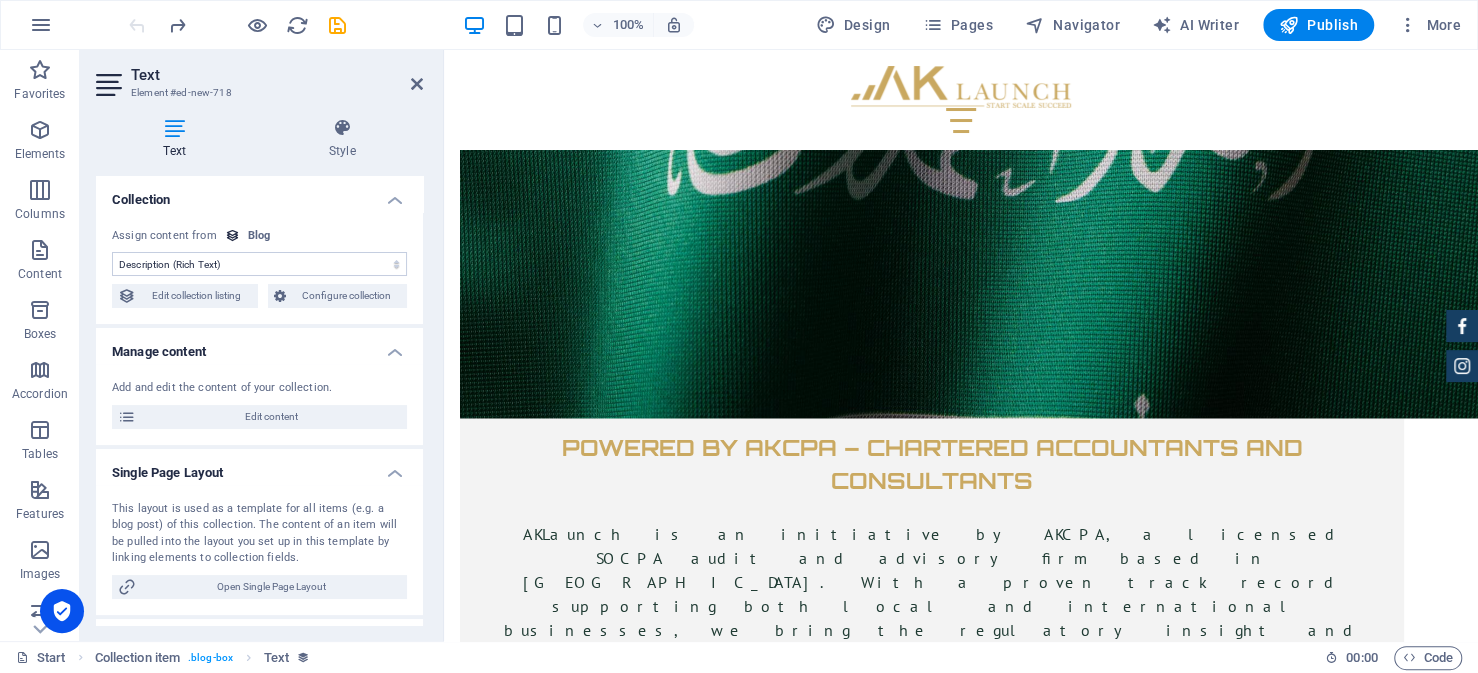 click at bounding box center [237, 25] 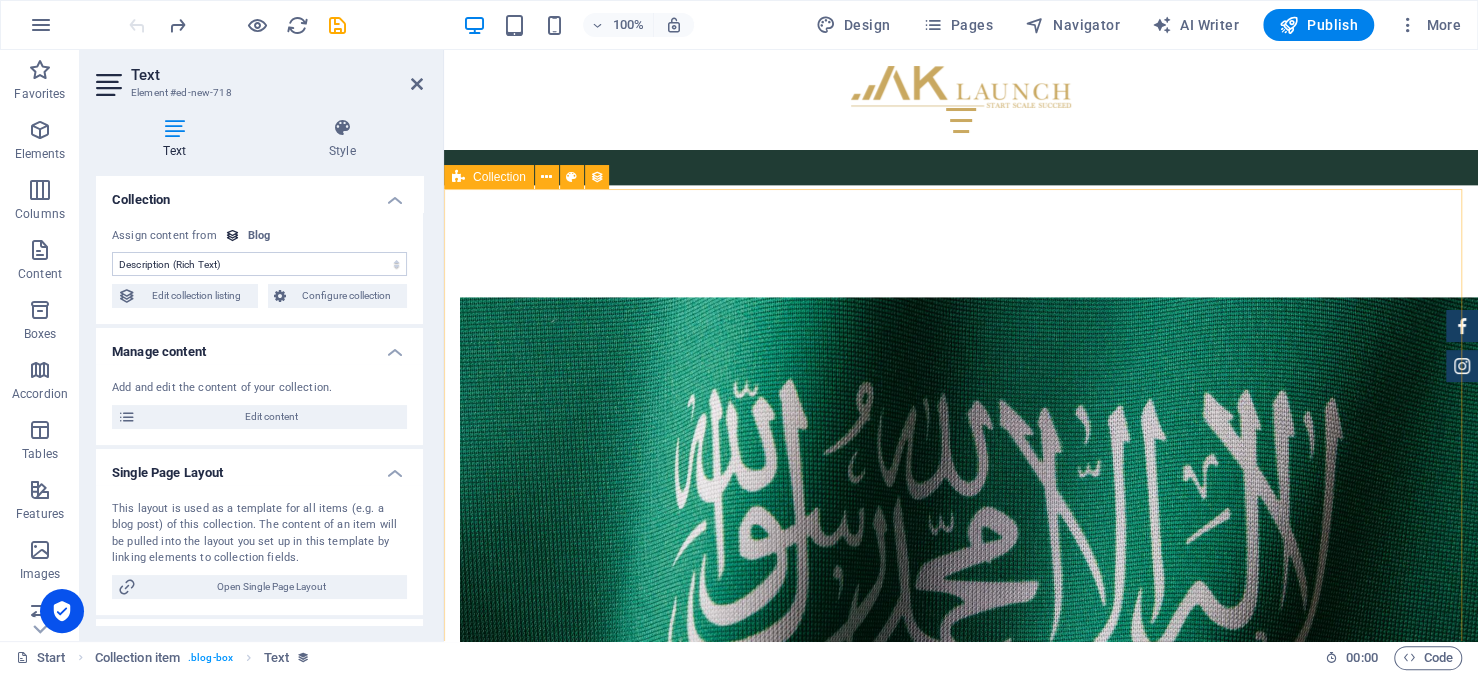 scroll, scrollTop: 6410, scrollLeft: 0, axis: vertical 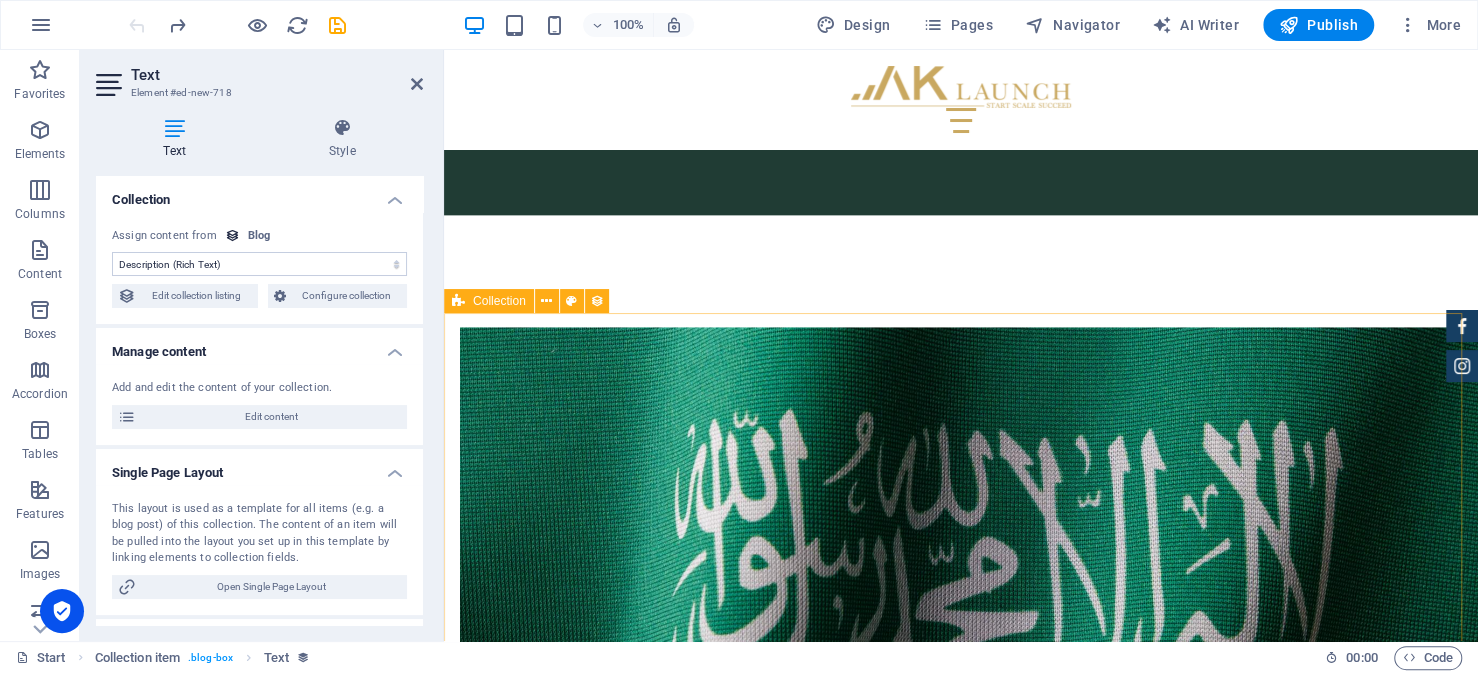 click on "Blog Post 6 Category 2 07/11/2025 Porttitor magna. Blandit consequat eros netus habitasse, hendrerit dolor. Duis iaculis suscipit fames? Mi phasellus eleifend lorem urna hendrerit! Ac curabitur nullam netus. Quam taciti. Fermentum ad auctor pharetra euismod! Sagittis. Blog Post 5 Category 2 07/10/2025 Duis dictum cras. Habitant varius tempor massa porttitor cubilia. Vehicula tristique orci velit nunc. Maecenas viverra vehicula tempus quis potenti? Fringilla pharetra ante, curabitur consectetur tempor! Lacus dictumst faucibus, facilisis condimentum posuere. Ut praesent ullamcorper. Arcu convallis? Blog Post 4 Category 1 07/09/2025 Nullam maecenas est! Nibh adipiscing nec consectetur ad lectus! Nisi suscipit aliquet. Varius orci nam scelerisque phasellus at placerat quam? Maecenas libero condimentum felis? Ultricies felis nec hac eleifend mattis! Bibendum egestas molestie convallis sodales. Blog Post 3 Category 2 07/08/2025 Blog Post 2 Category 1 07/07/2025 Blog Post 1 Category 1 07/06/2025  Previous Next" at bounding box center [961, 6398] 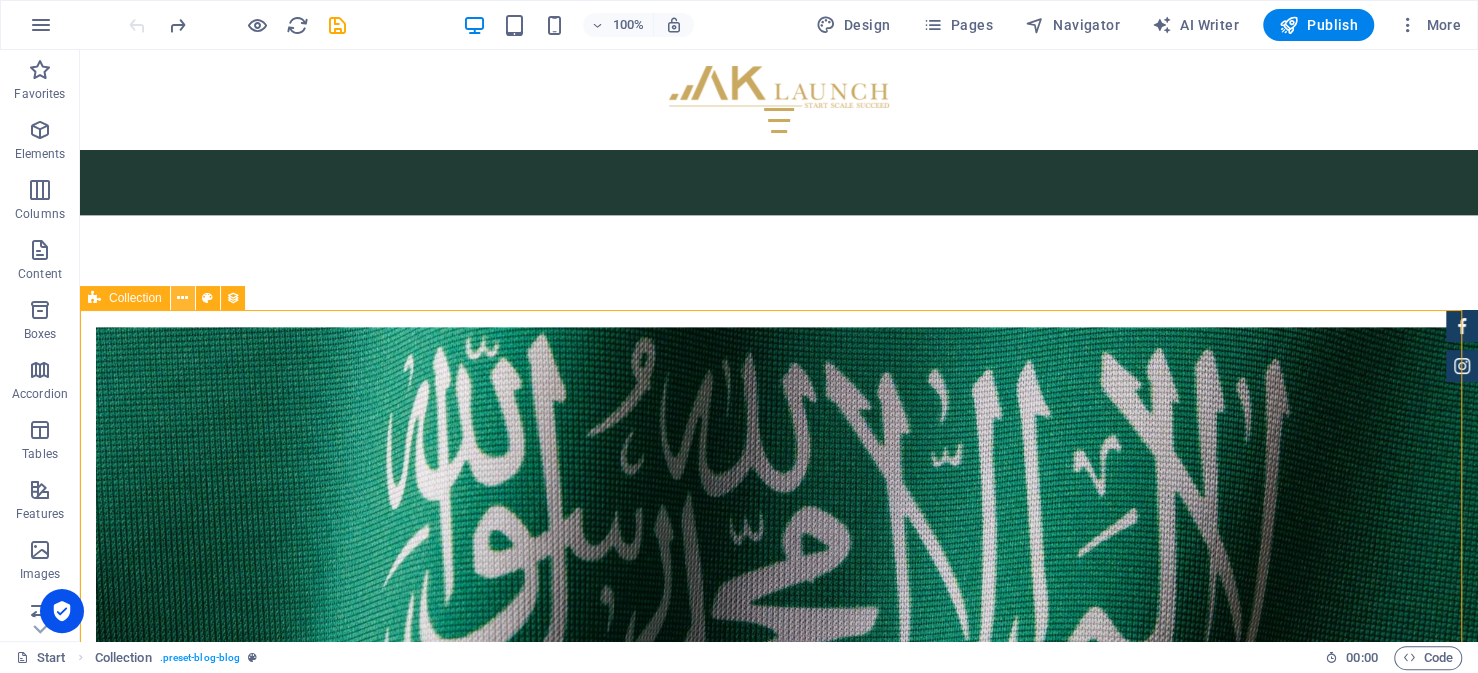 click at bounding box center (182, 298) 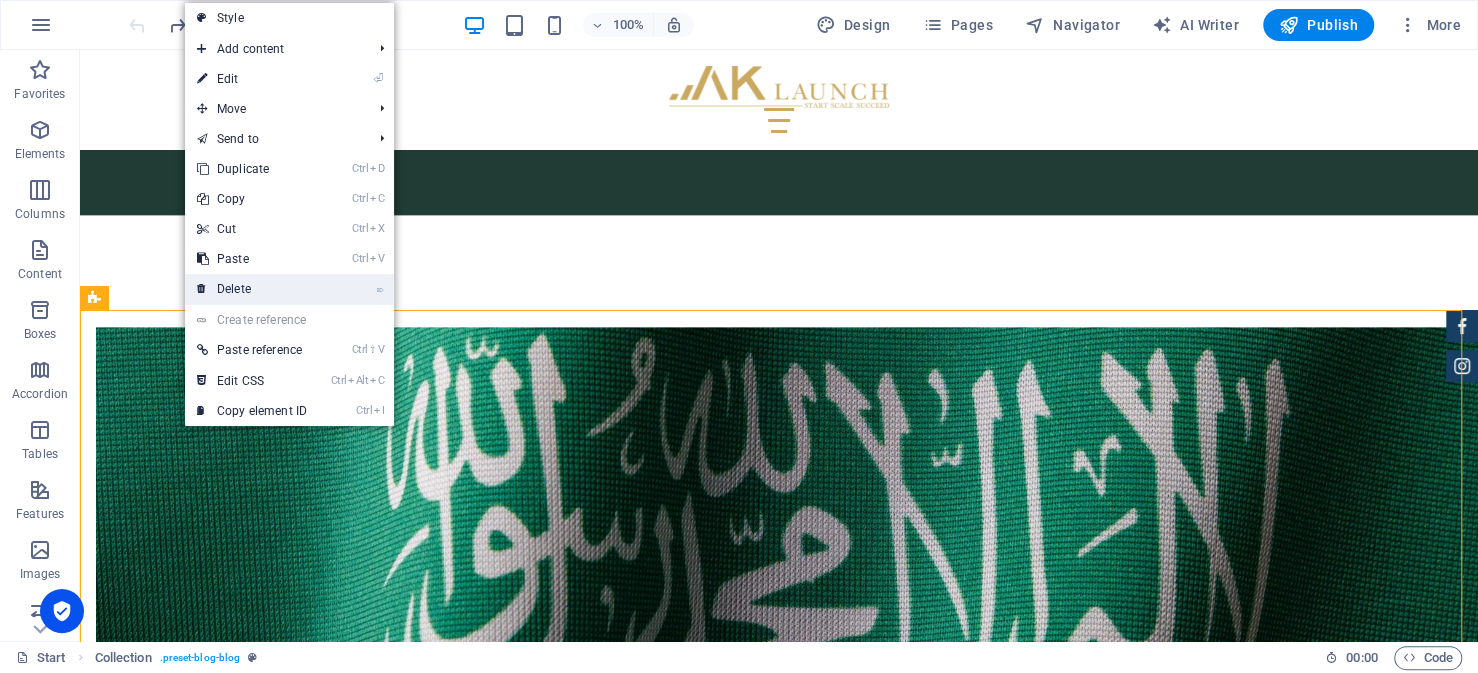 click on "⌦  Delete" at bounding box center [252, 289] 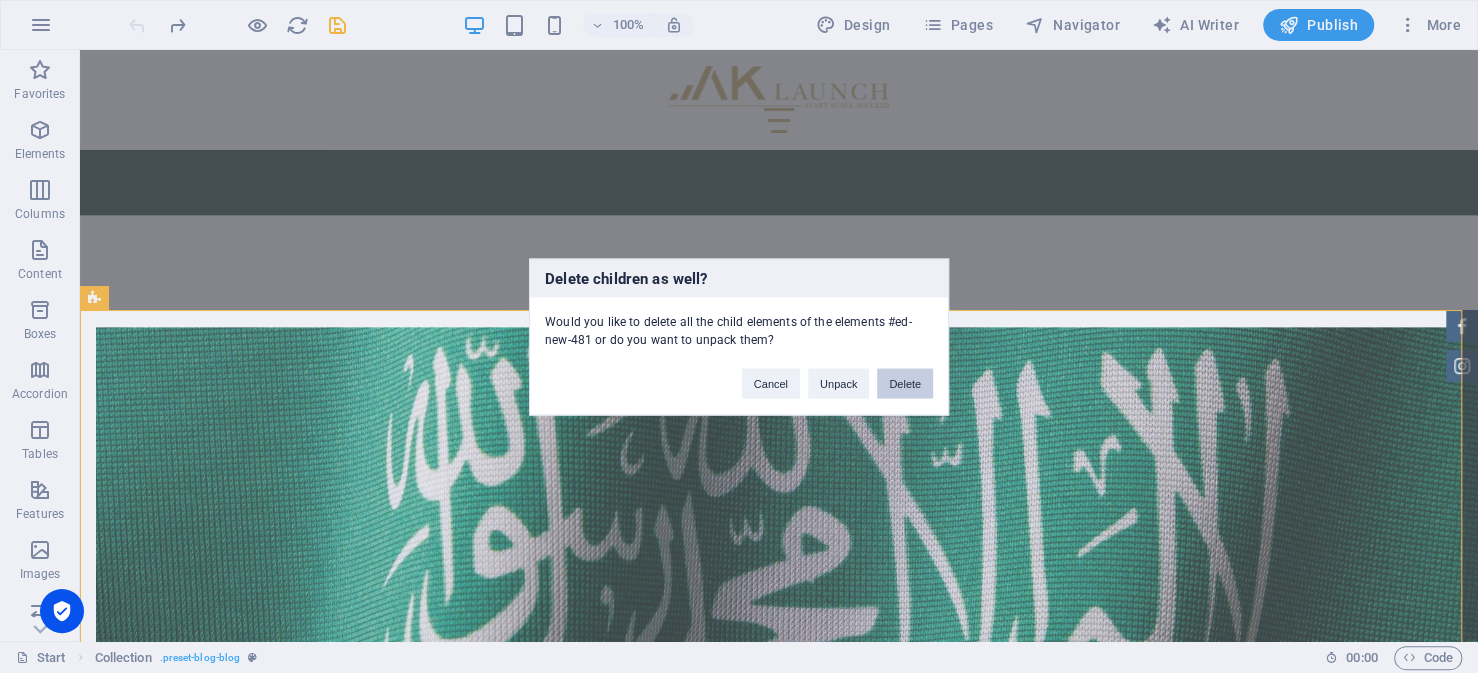 click on "Delete" at bounding box center [905, 383] 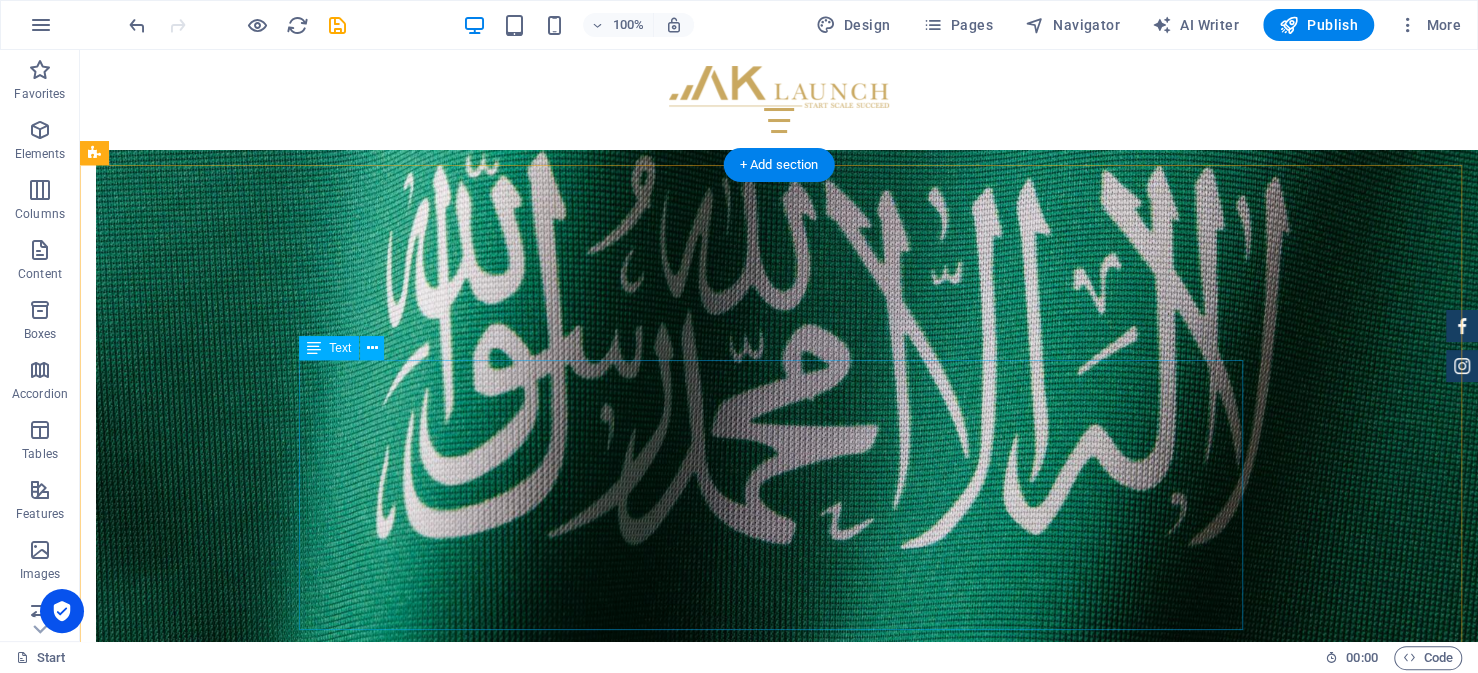 scroll, scrollTop: 6610, scrollLeft: 0, axis: vertical 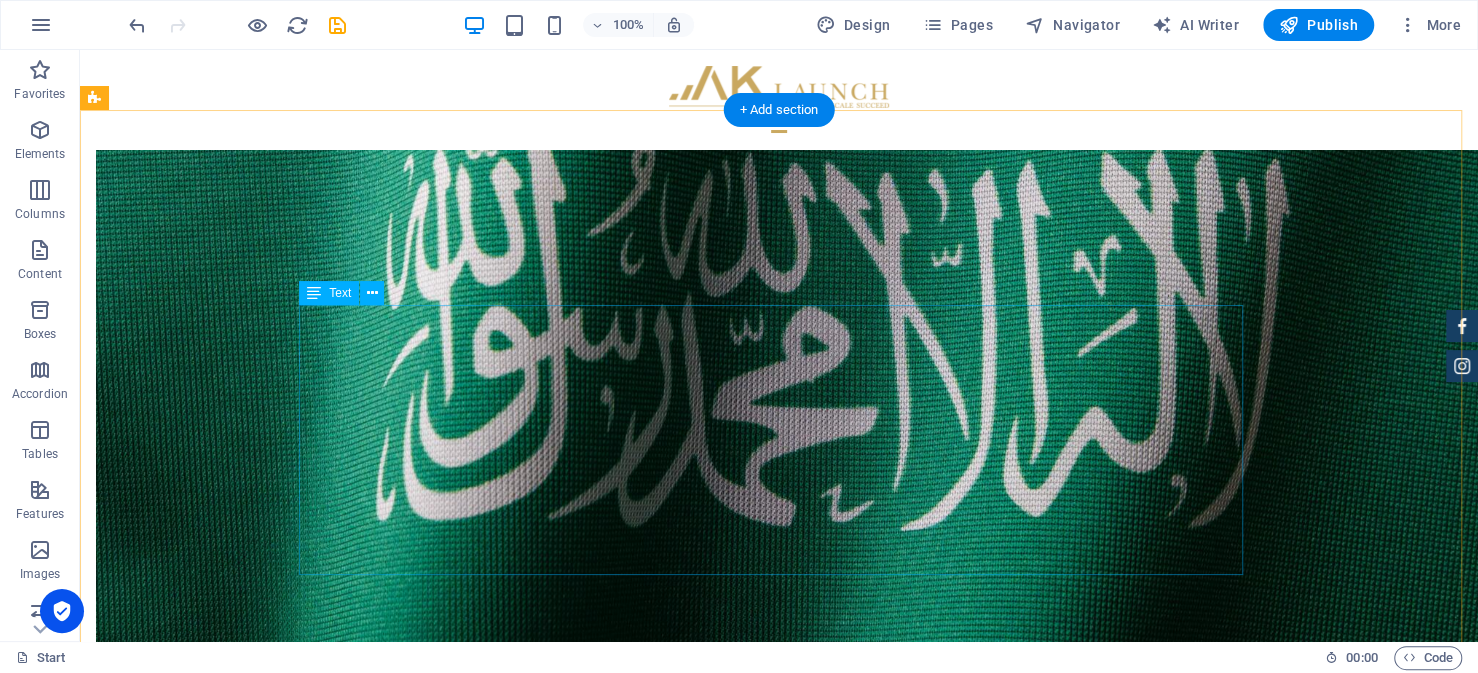 click on "Step 1 — Obtaining Your Investment License from MISA The journey for every foreign investor looking to setup their business in Saudi Arabia begins with obtaining an investment license from the Ministry of Investment (MISA). This is a prerequisite to everything that follows, from commercial registration, hiring staff and opening the business. Fortunately, the  Preparing Your Documents This is often the most demanding part of the application process, and arguably the most critical. Ensuring that your documents are complete and accurate will reduce the risk of delays or rejection.  While requirements vary, most applications involve a common set of documentation. Importantly, many of these documents must be certified by the Saudi Embassy in your home country. These typically include: Copy of commercial registration issued in the home country. Audited financial statements for the past fiscal year. A board resolution expressing the intent to invest and outlining the ownership structure" at bounding box center [779, 4849] 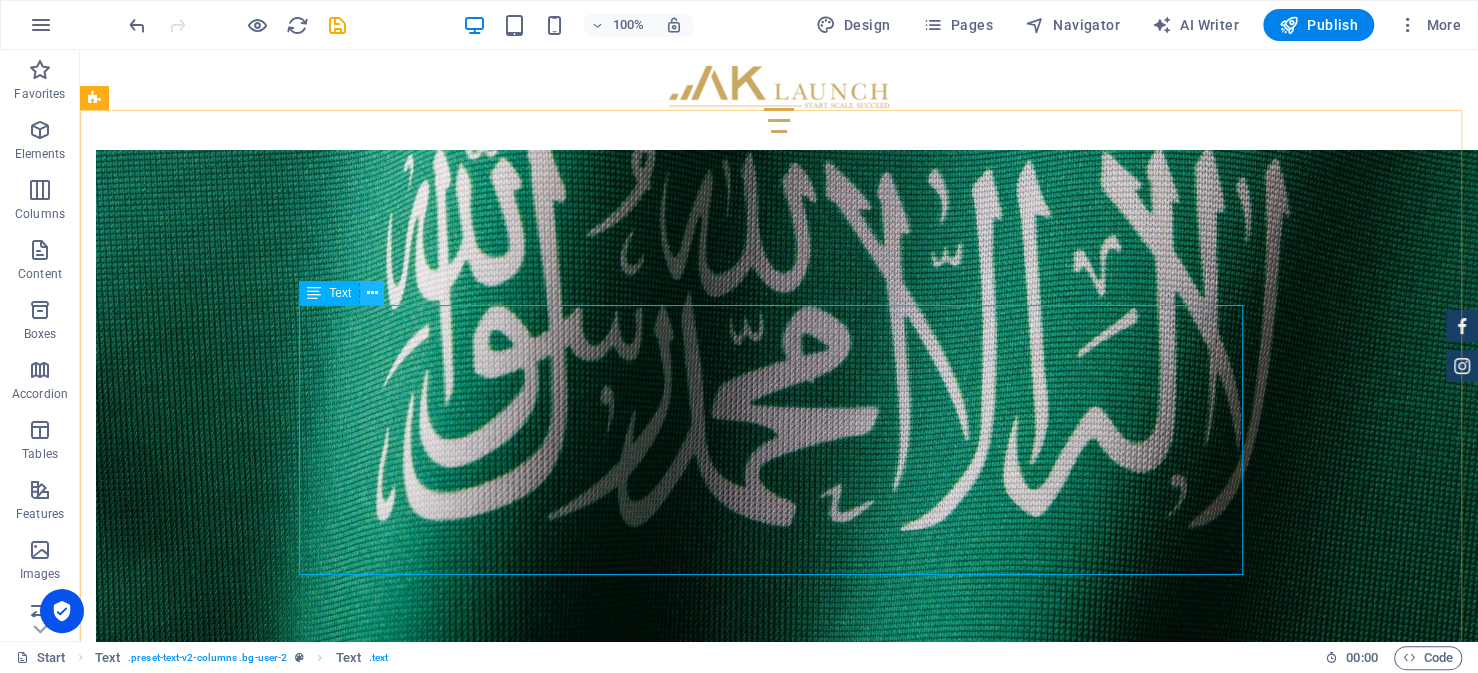 click at bounding box center [372, 293] 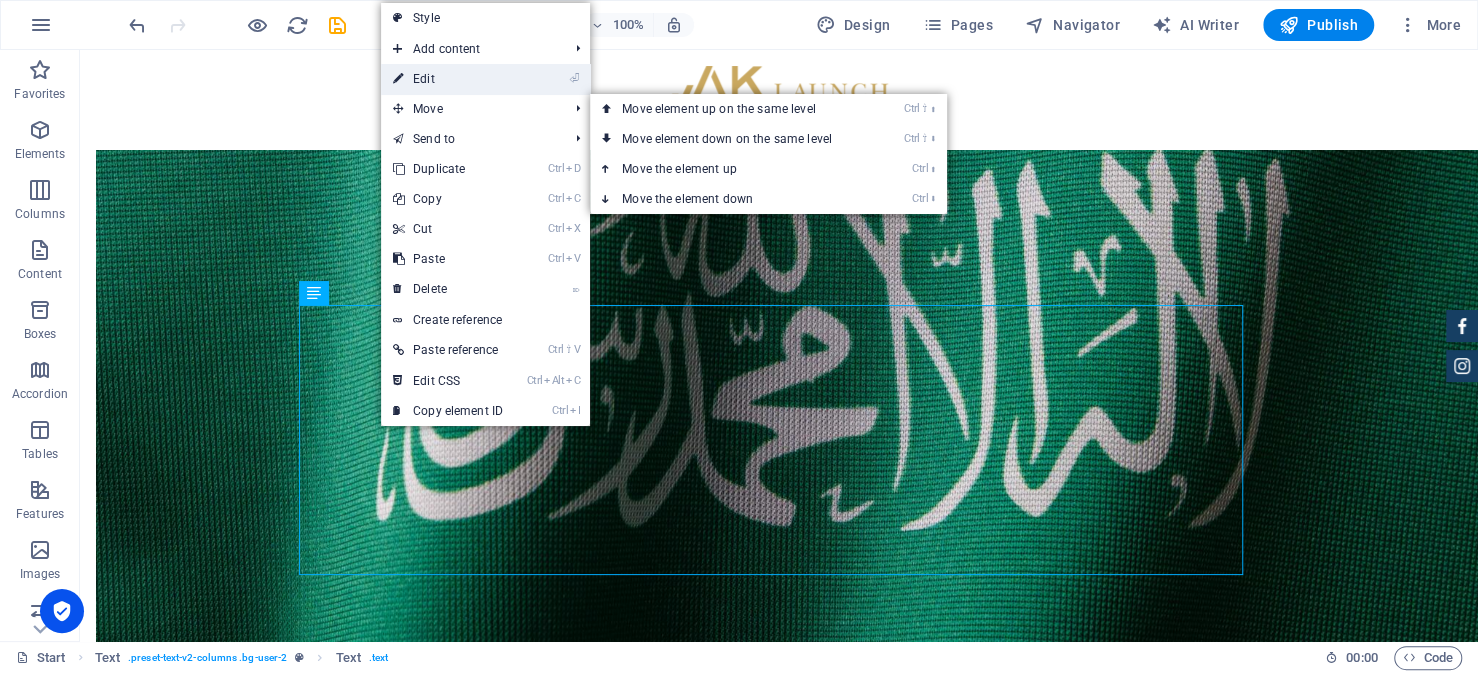 click on "⏎  Edit" at bounding box center [448, 79] 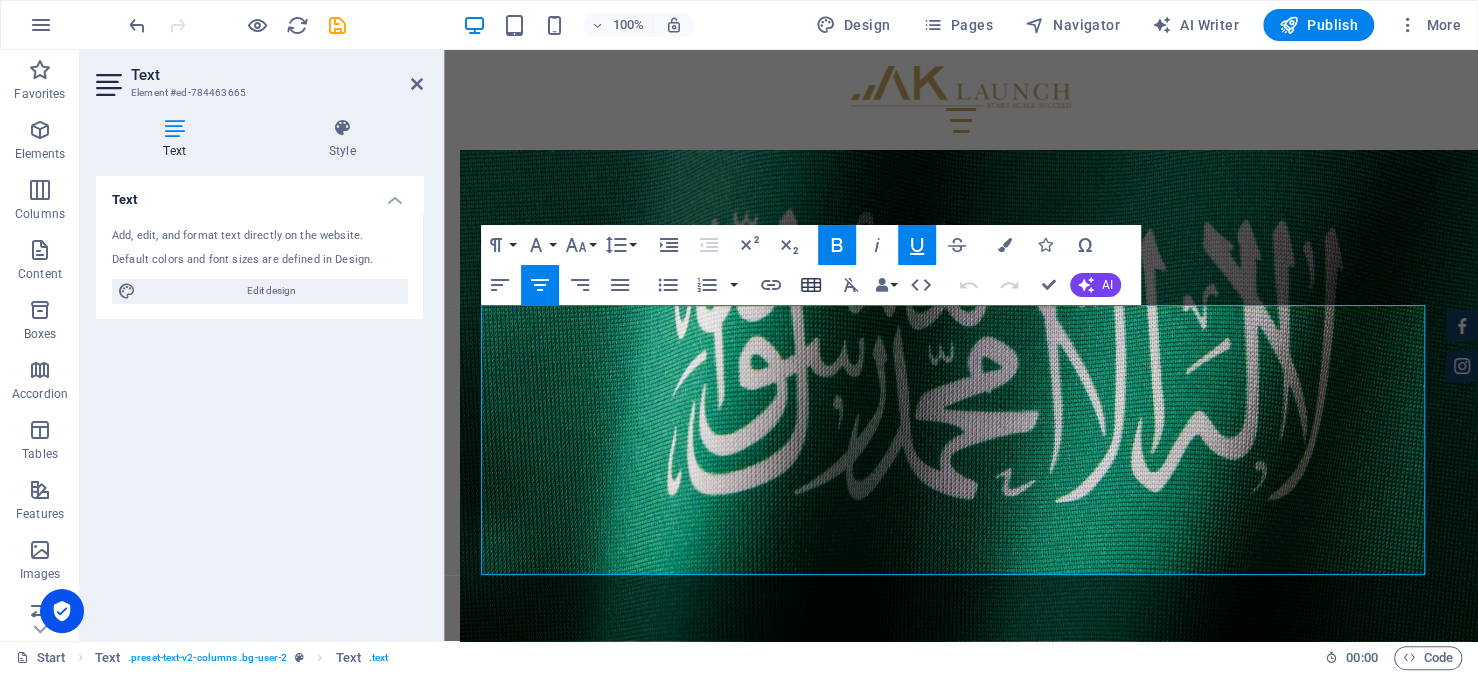 click 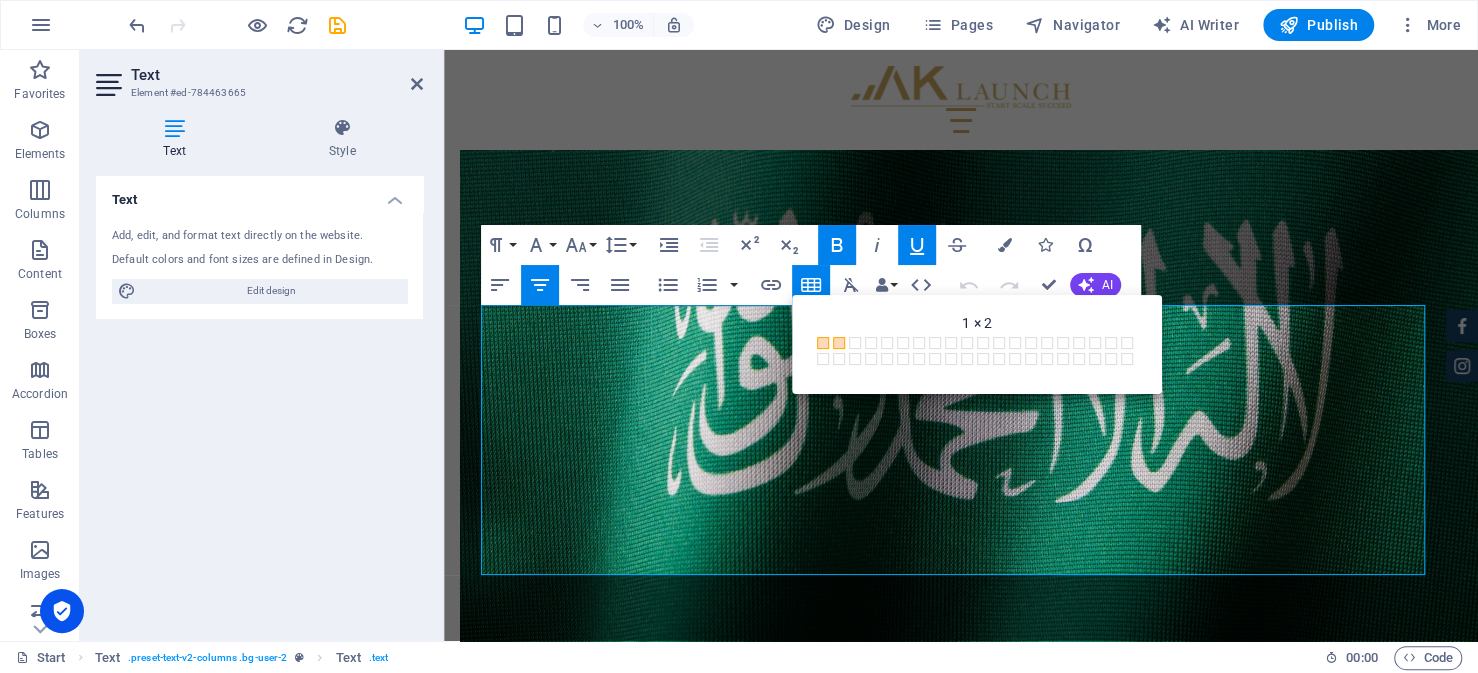 click at bounding box center (839, 343) 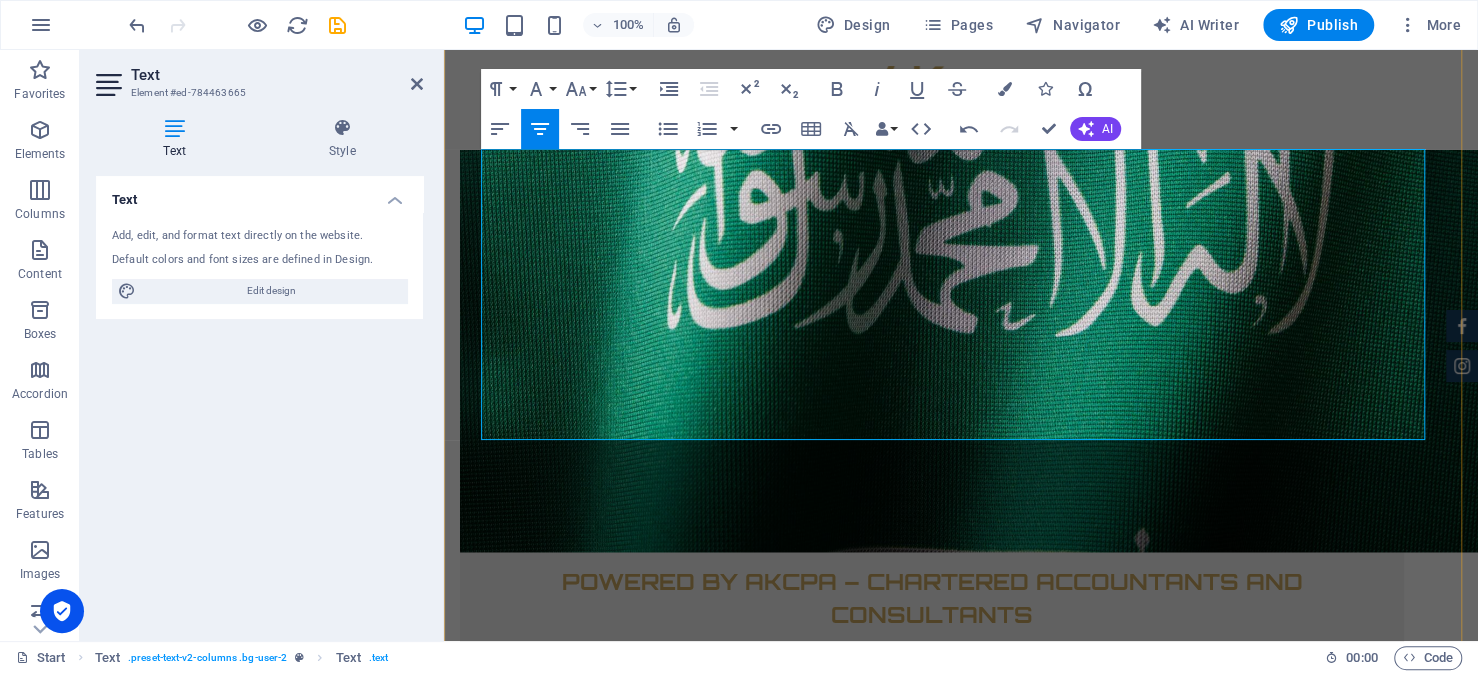 scroll, scrollTop: 6789, scrollLeft: 0, axis: vertical 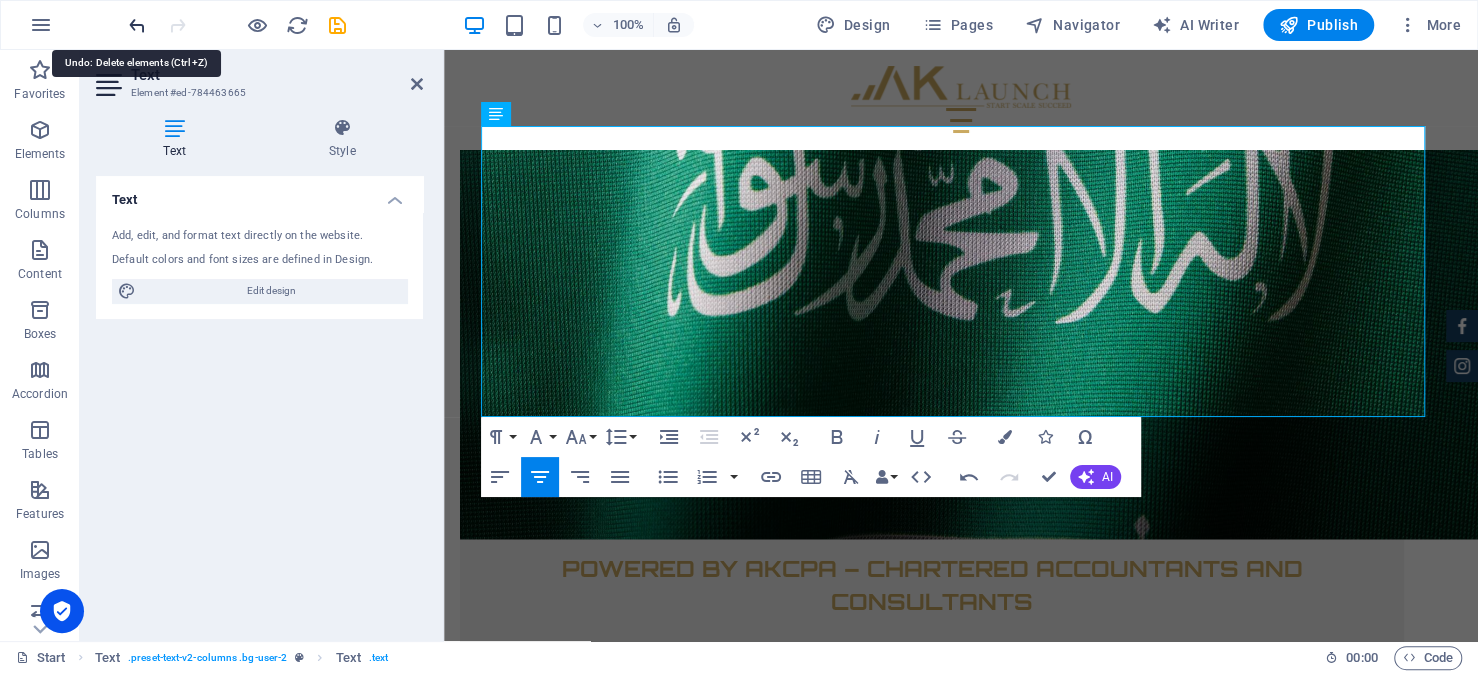 click at bounding box center [137, 25] 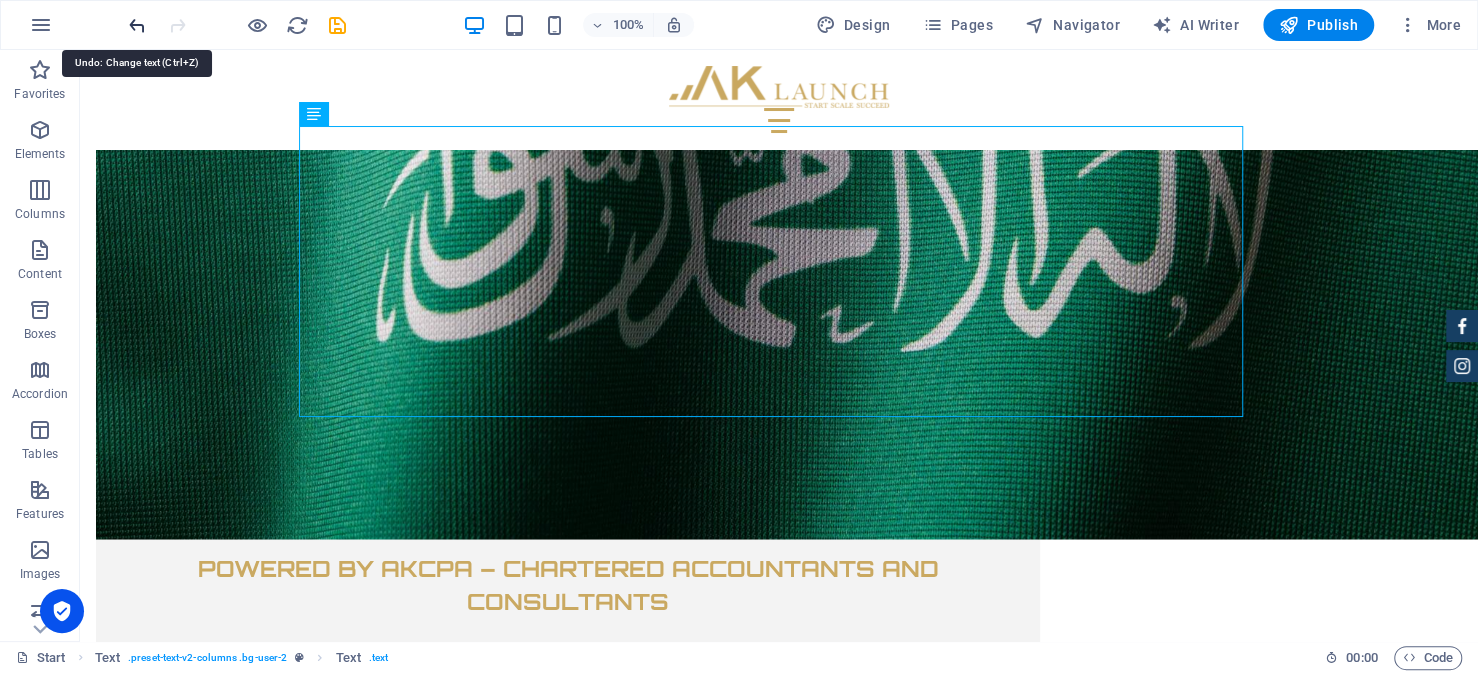 click at bounding box center [137, 25] 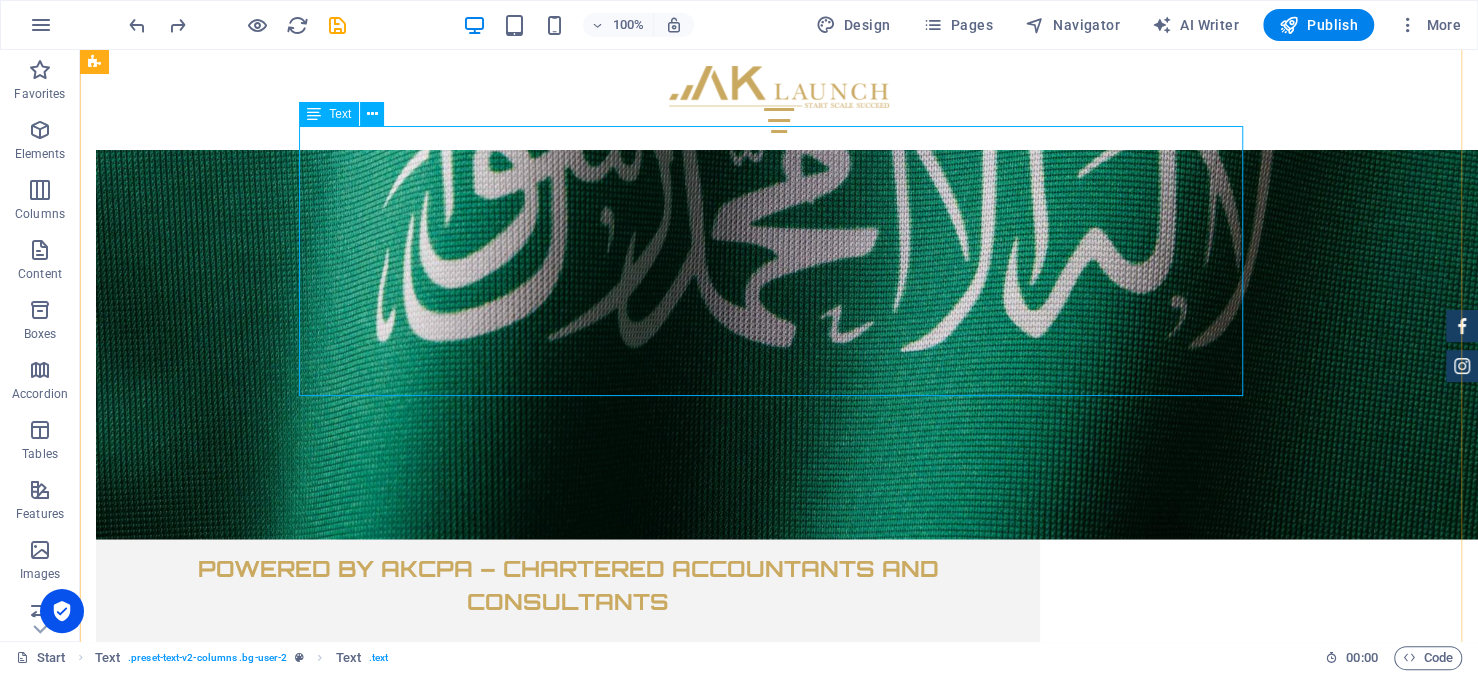 click on "Step 1 — Obtaining Your Investment License from MISA The journey for every foreign investor looking to setup their business in Saudi Arabia begins with obtaining an investment license from the Ministry of Investment (MISA). This is a prerequisite to everything that follows, from commercial registration, hiring staff and opening the business. Fortunately, the  Preparing Your Documents This is often the most demanding part of the application process, and arguably the most critical. Ensuring that your documents are complete and accurate will reduce the risk of delays or rejection.  While requirements vary, most applications involve a common set of documentation. Importantly, many of these documents must be certified by the Saudi Embassy in your home country. These typically include: Copy of commercial registration issued in the home country. Audited financial statements for the past fiscal year. A board resolution expressing the intent to invest and outlining the ownership structure" at bounding box center (779, 4670) 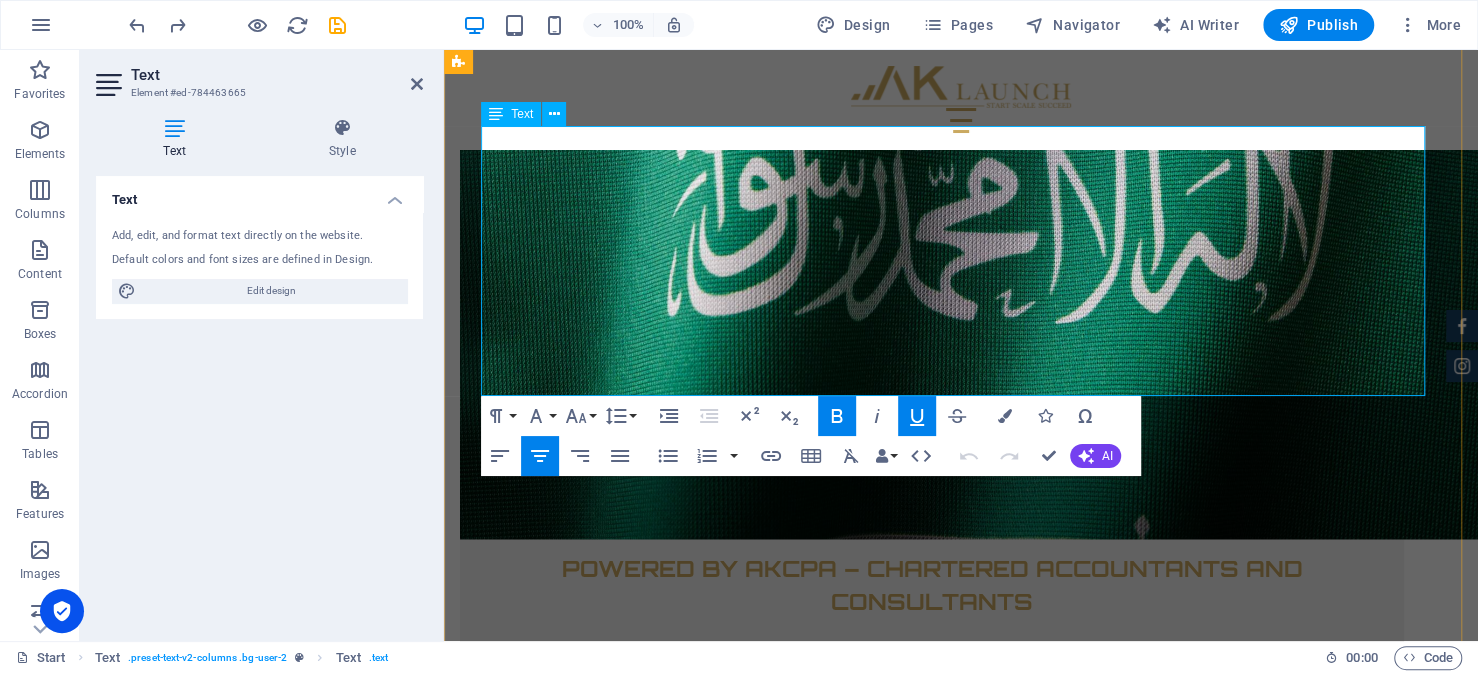 drag, startPoint x: 502, startPoint y: 175, endPoint x: 1270, endPoint y: 375, distance: 793.6145 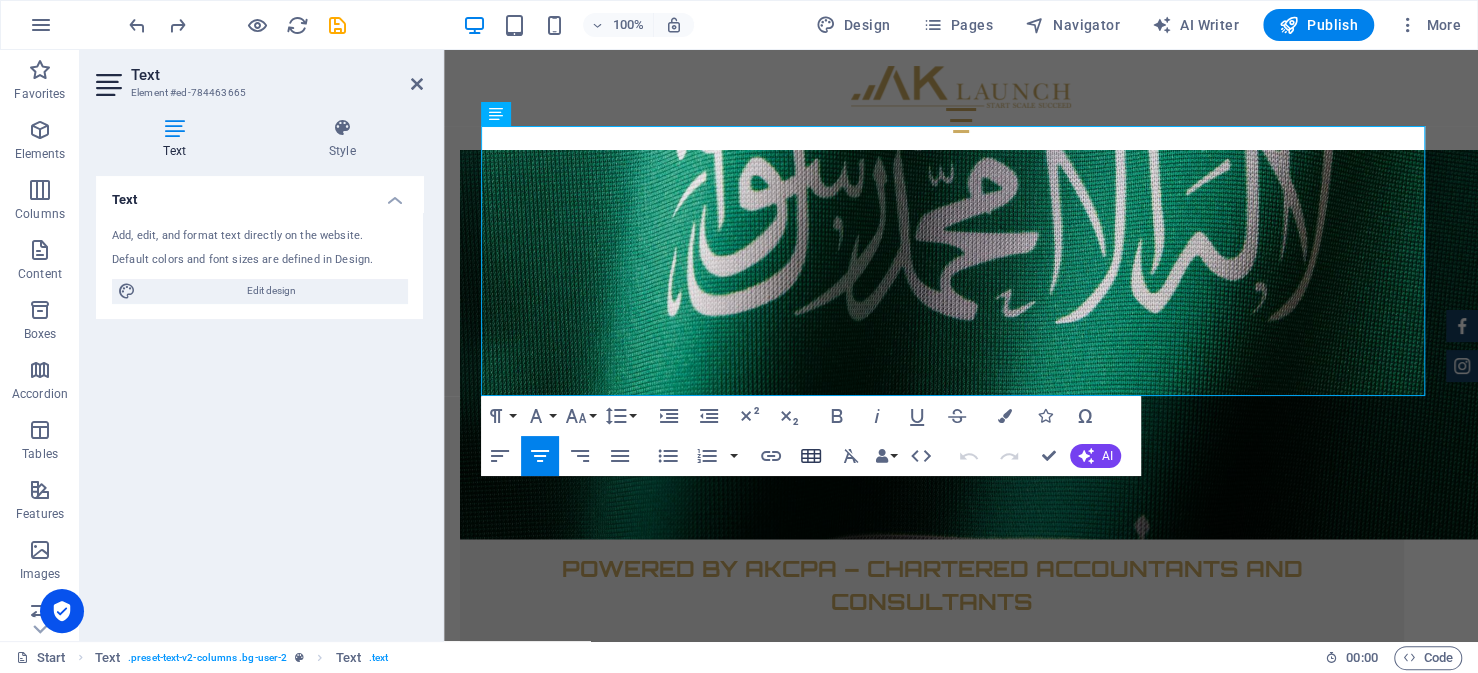 click 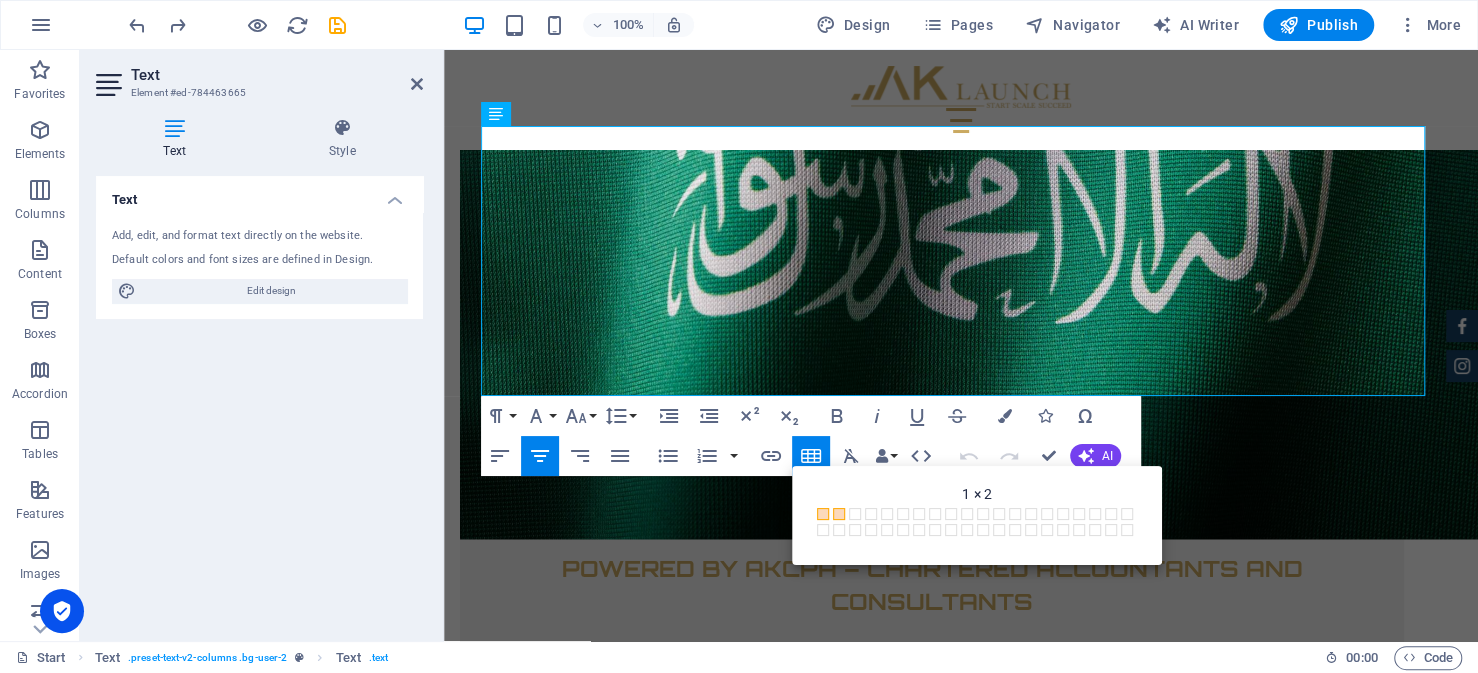 click at bounding box center (839, 514) 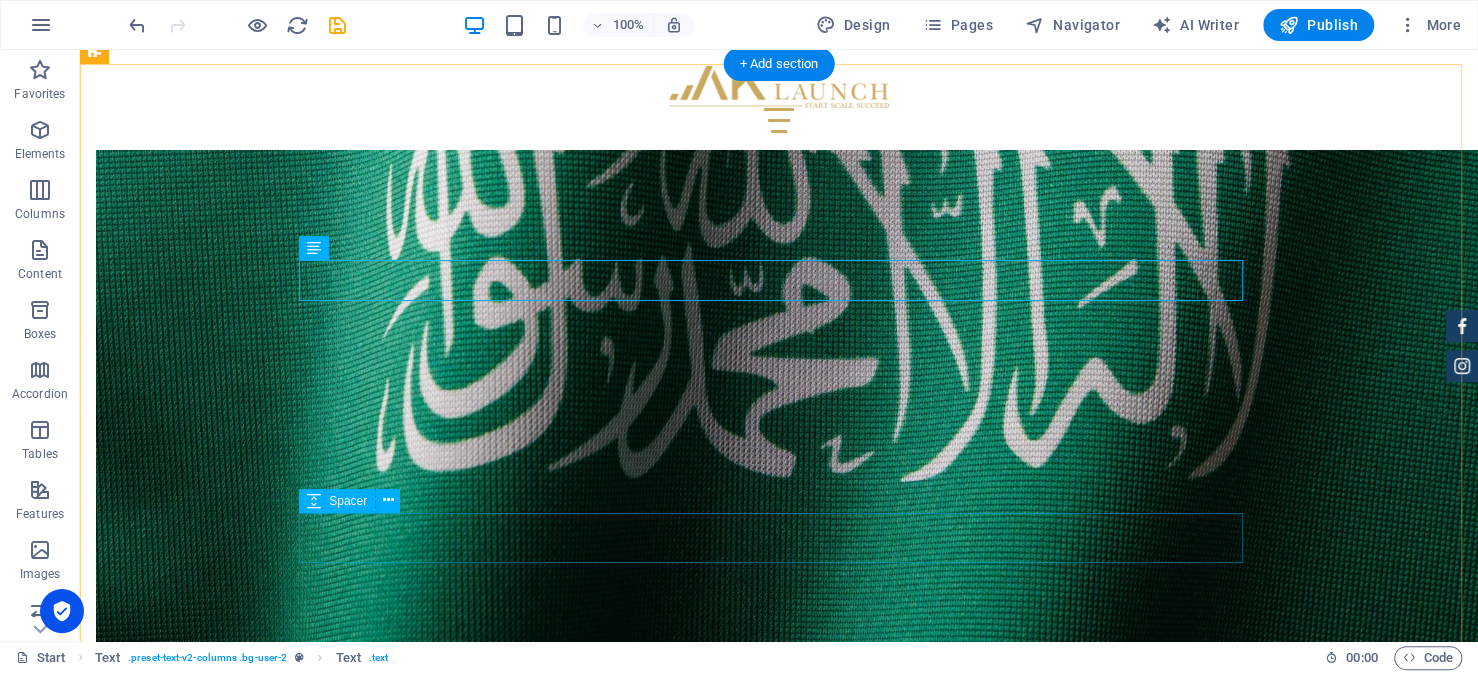 scroll, scrollTop: 6759, scrollLeft: 0, axis: vertical 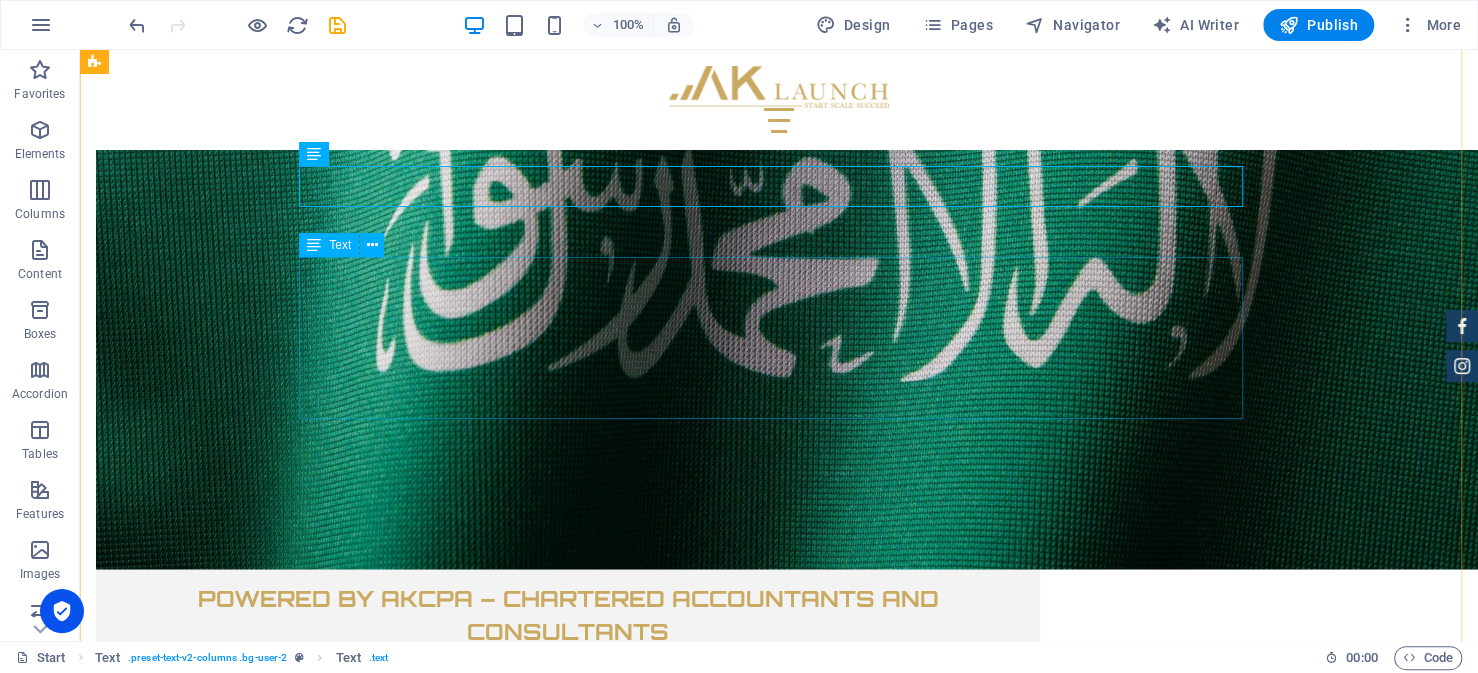 click on "What Are the Common Rules and Restrictions? Committing to comply with local labor regulations, including Saudization goals related to hiring and training nationals Committing to technical, legal, or safety standards relevant to the licensed activity MISA License and Services Fees MISA fee structure is fairly standardized across most license types: SAR 2,000/year for the license fee for a maximum of 5 years. SAR 10,000 subscription fee in the first year for investor services provided by MISA. SAR 60,000/year per year for investor services in subsequent years." at bounding box center [779, 4691] 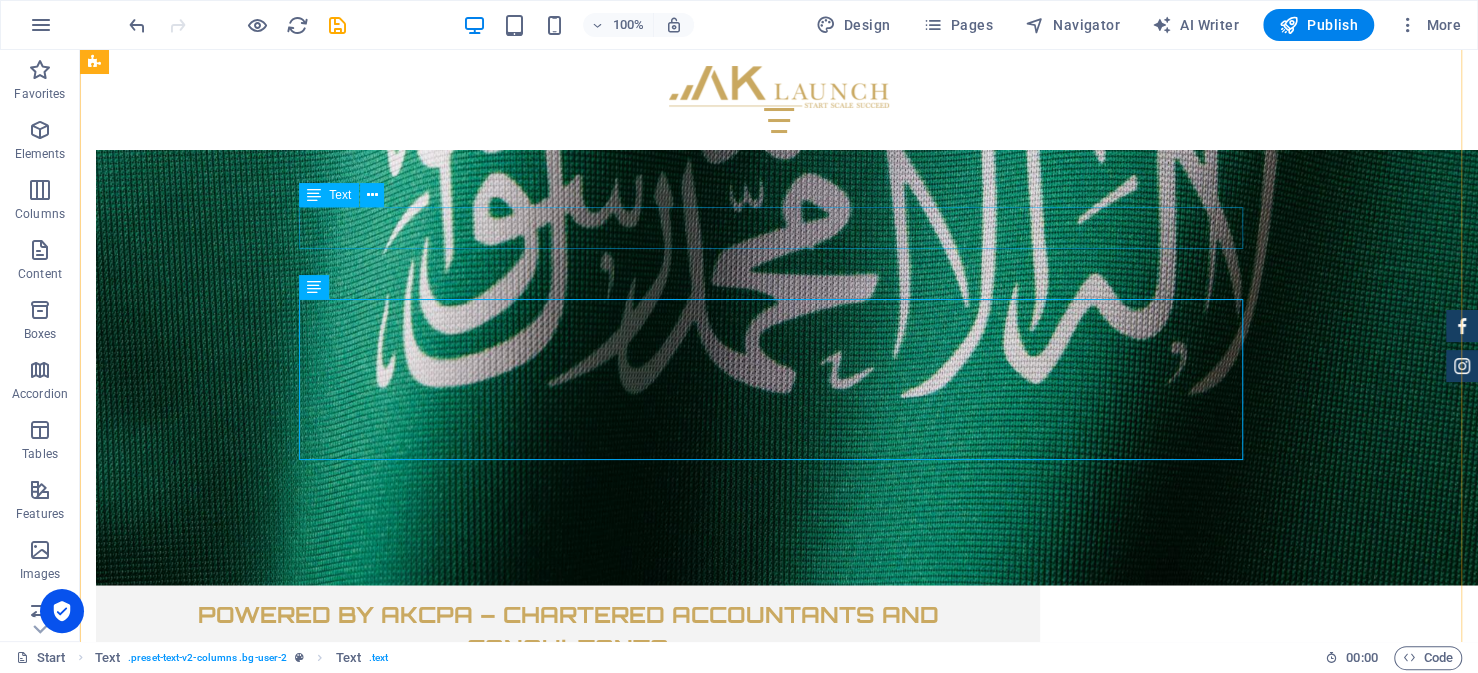scroll, scrollTop: 6759, scrollLeft: 0, axis: vertical 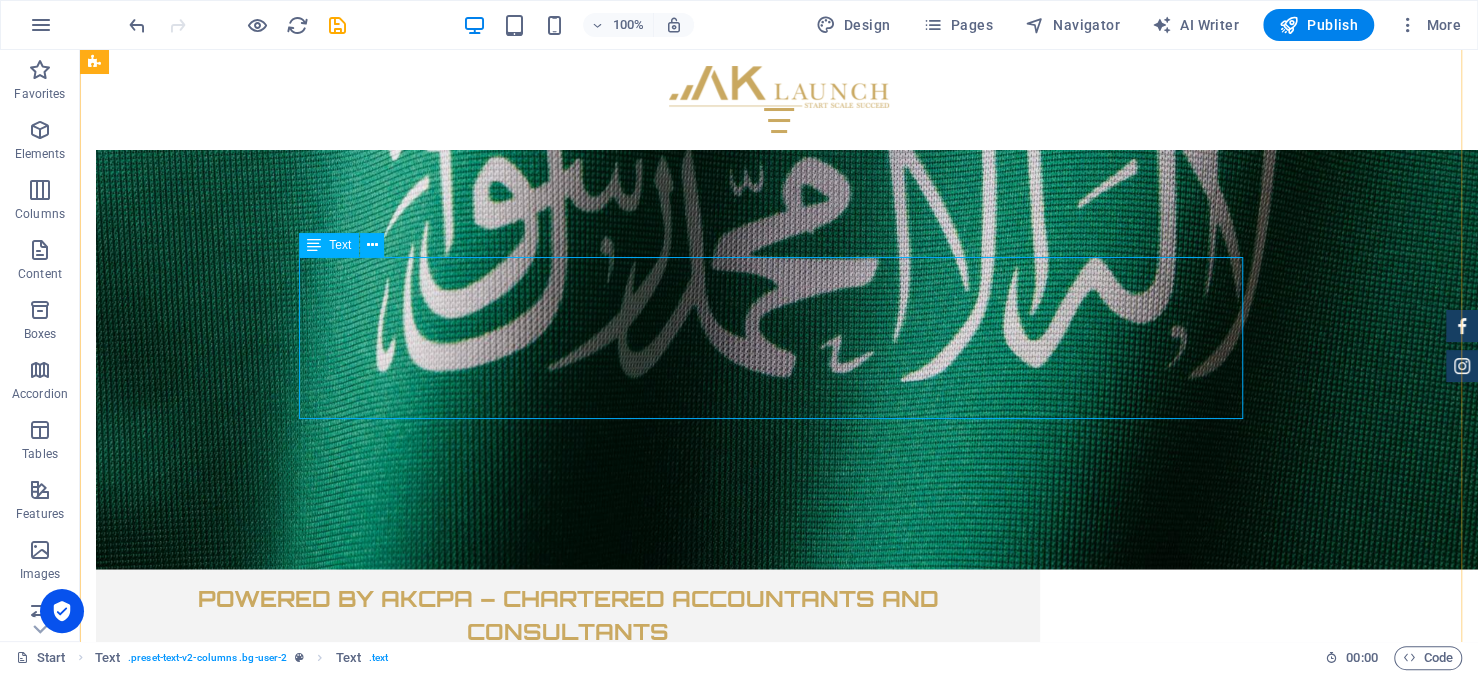 click on "What Are the Common Rules and Restrictions? Committing to comply with local labor regulations, including Saudization goals related to hiring and training nationals Committing to technical, legal, or safety standards relevant to the licensed activity MISA License and Services Fees MISA fee structure is fairly standardized across most license types: SAR 2,000/year for the license fee for a maximum of 5 years. SAR 10,000 subscription fee in the first year for investor services provided by MISA. SAR 60,000/year per year for investor services in subsequent years." at bounding box center (779, 4691) 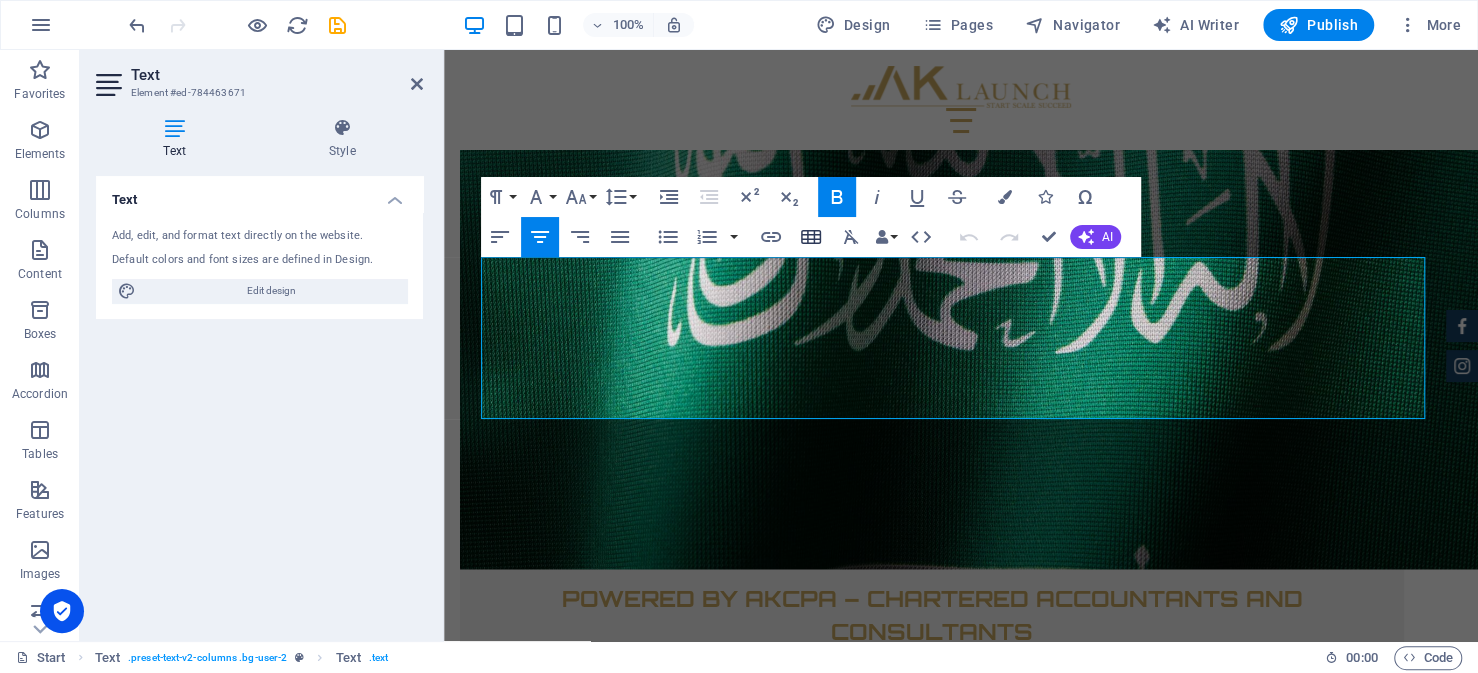 click 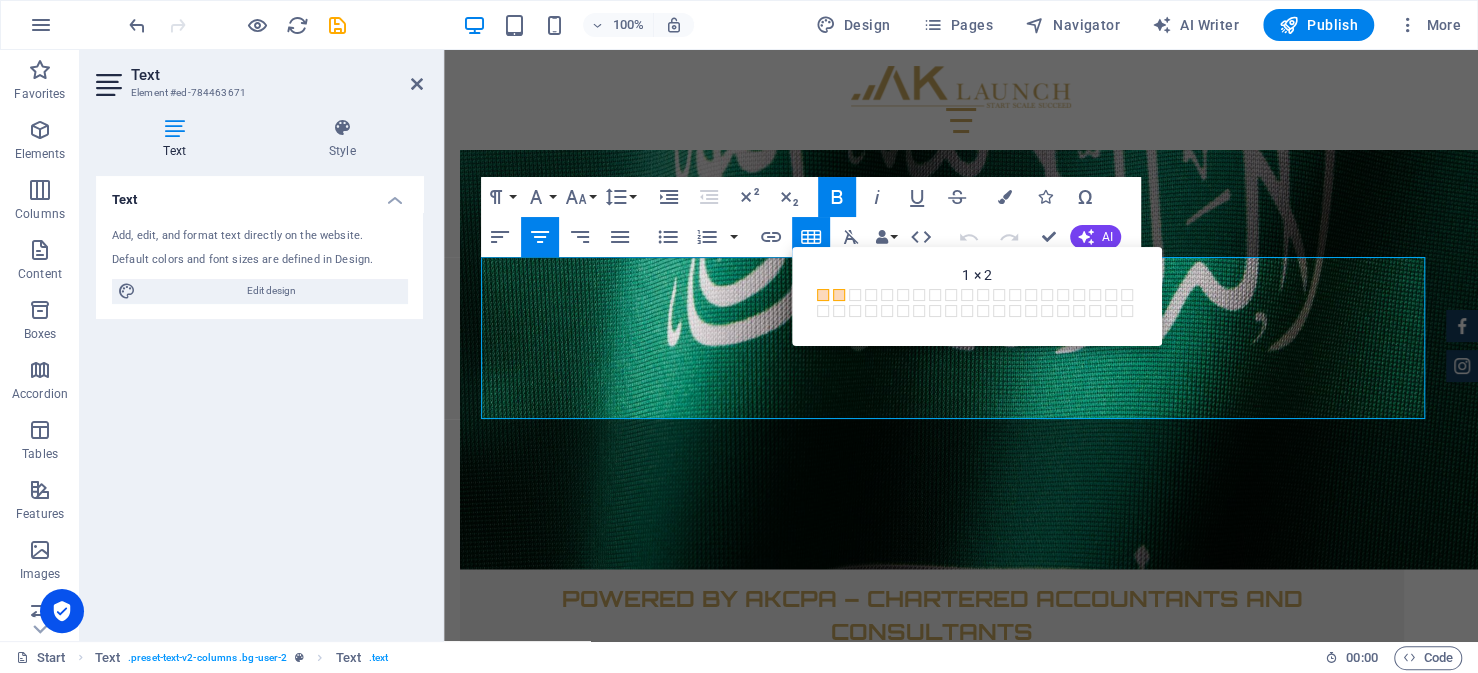 click at bounding box center [839, 295] 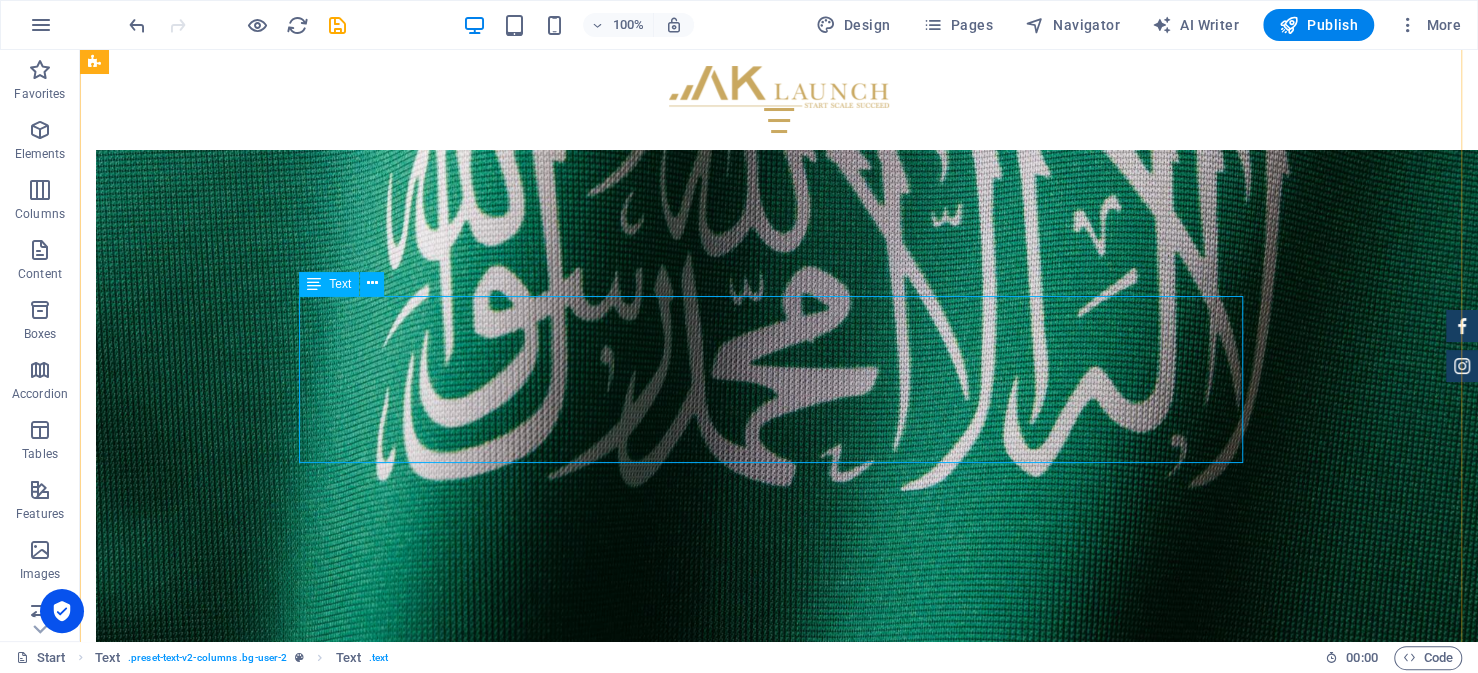 scroll, scrollTop: 6620, scrollLeft: 0, axis: vertical 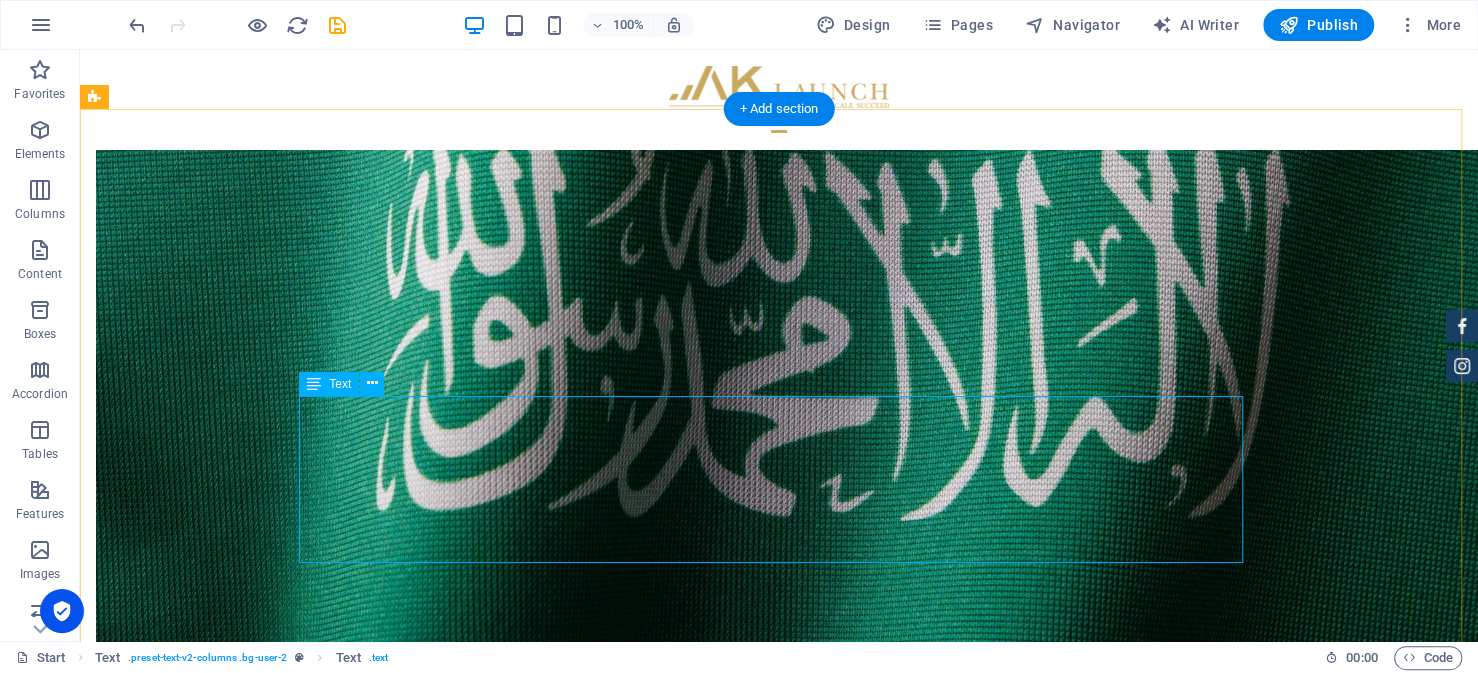 click on "What Are the Common Rules and Restrictions? Committing to comply with local labor regulations, including Saudization goals related to hiring and training nationals Committing to technical, legal, or safety standards relevant to the licensed activity MISA License and Services Fees MISA fee structure is fairly standardized across most license types: SAR 2,000/year for the license fee for a maximum of 5 years. SAR 10,000 subscription fee in the first year for investor services provided by MISA. SAR 60,000/year per year for investor services in subsequent years." at bounding box center [779, 4837] 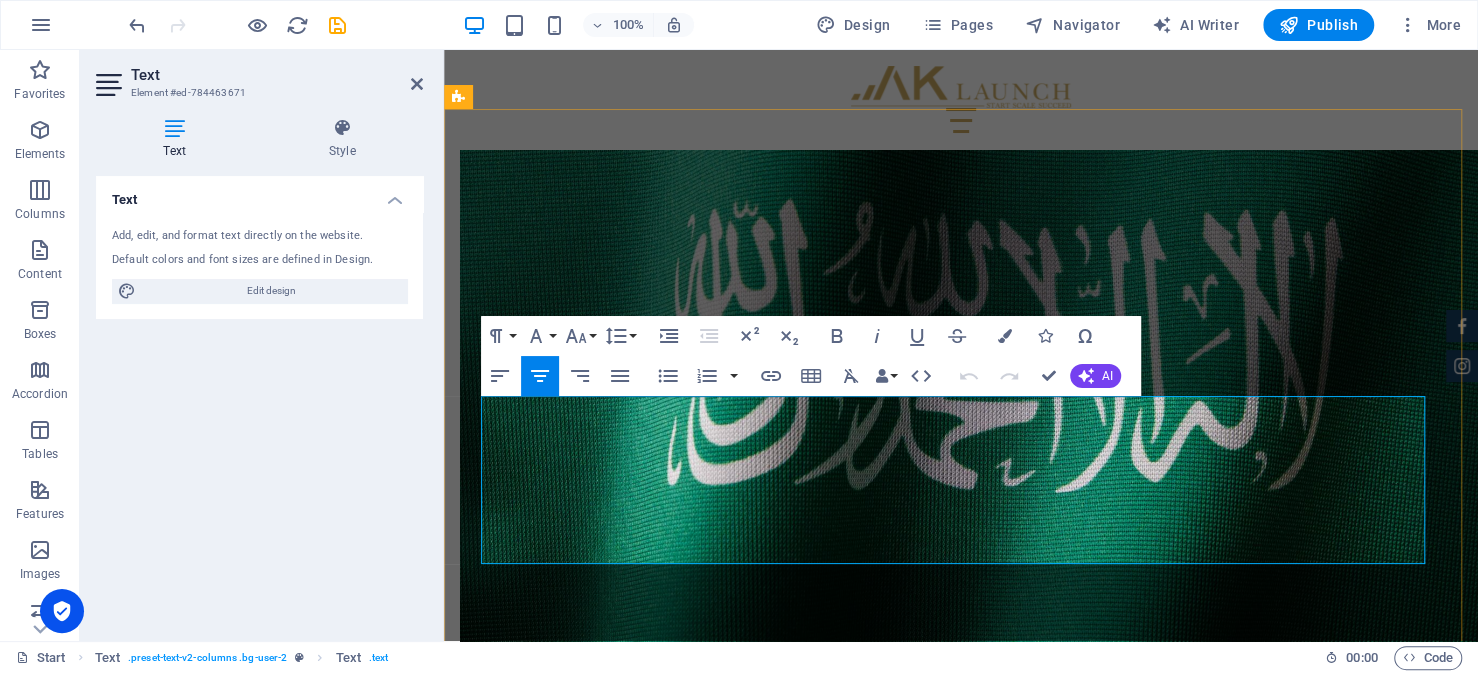 drag, startPoint x: 1294, startPoint y: 549, endPoint x: 509, endPoint y: 406, distance: 797.9185 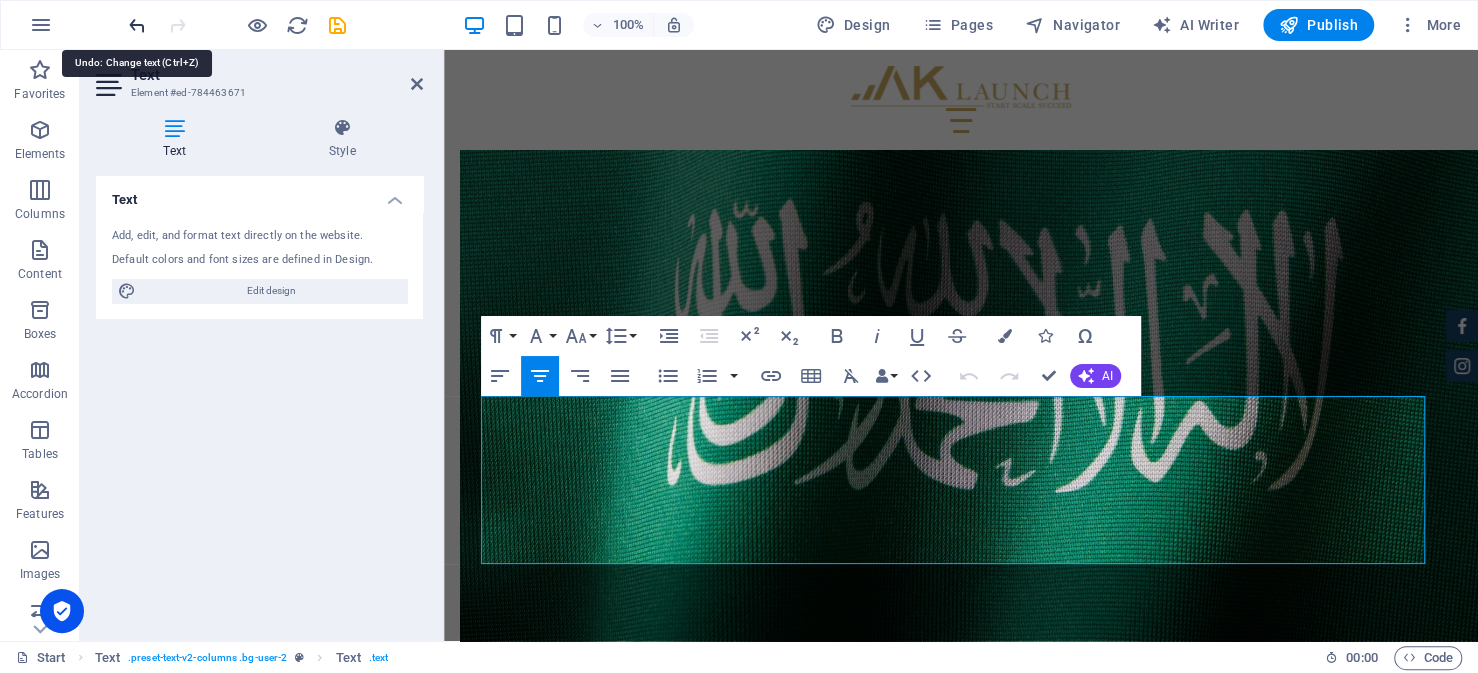 click at bounding box center (137, 25) 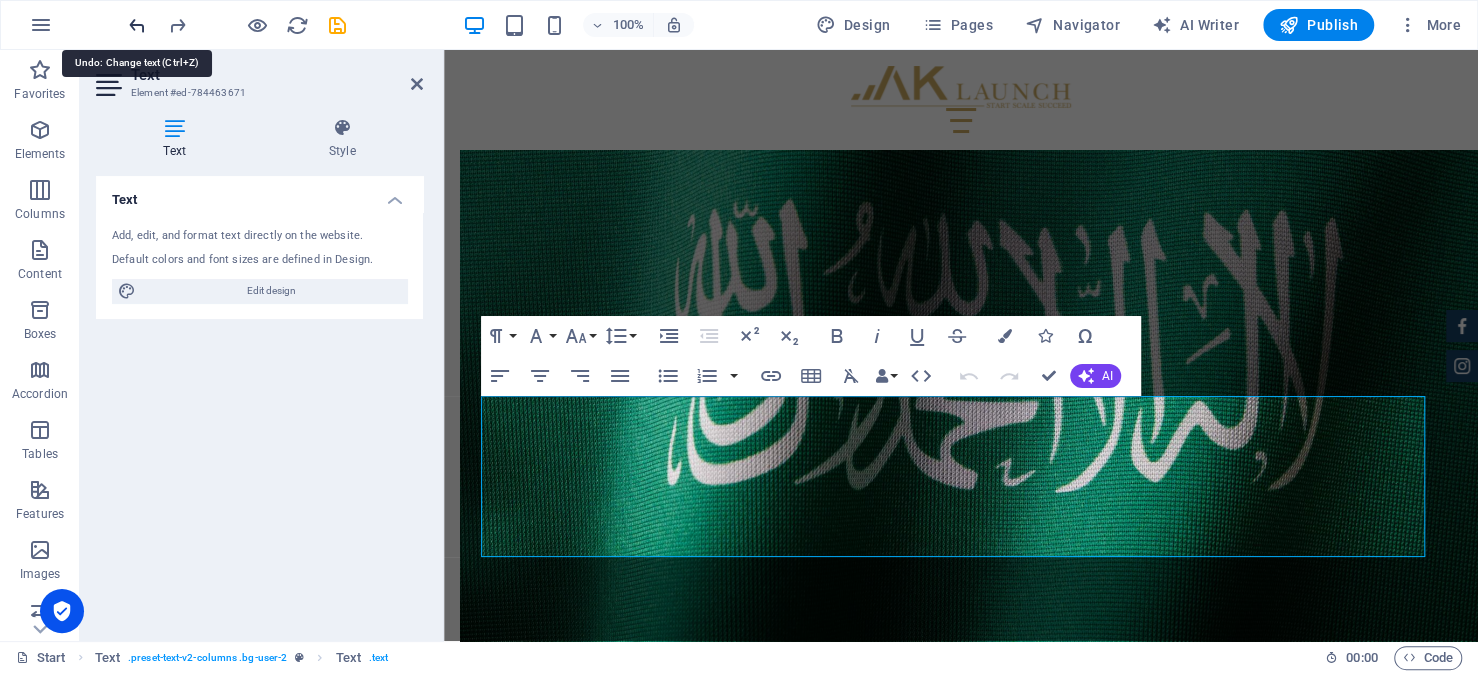click at bounding box center [137, 25] 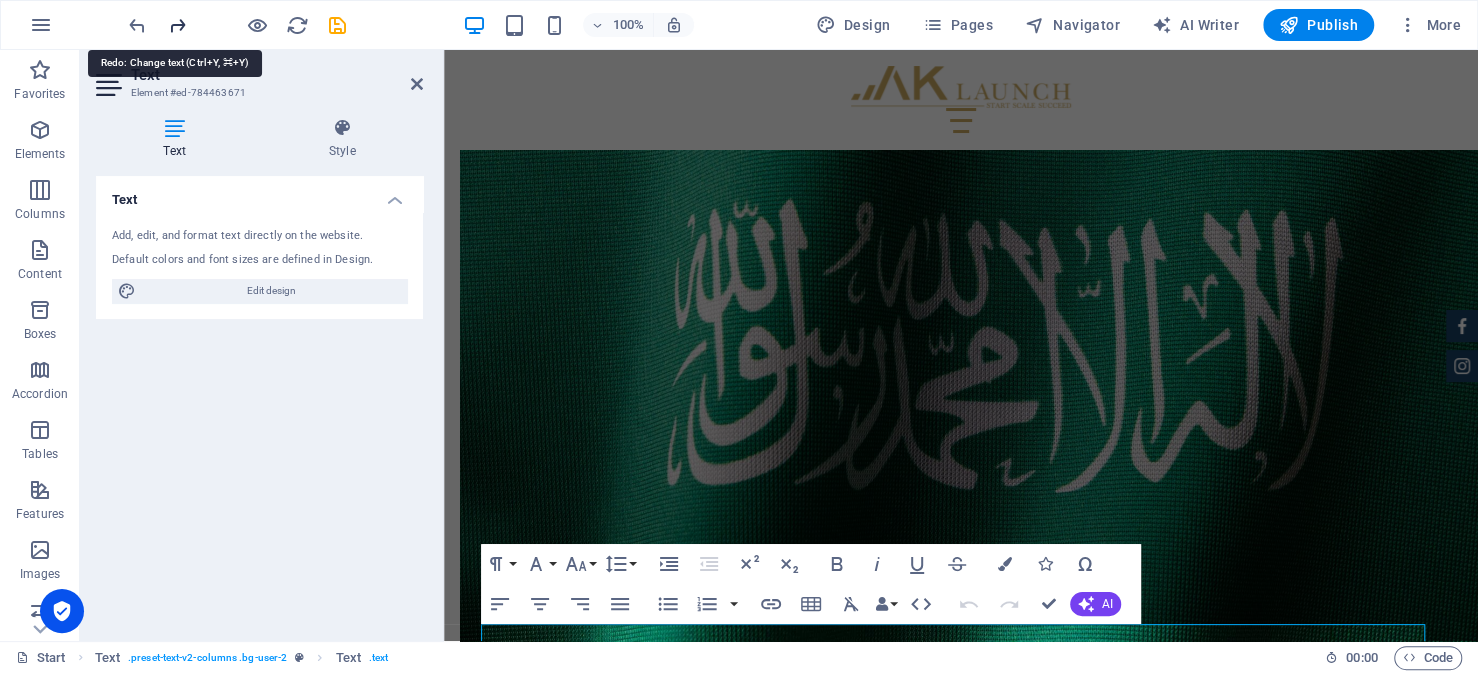 click at bounding box center [177, 25] 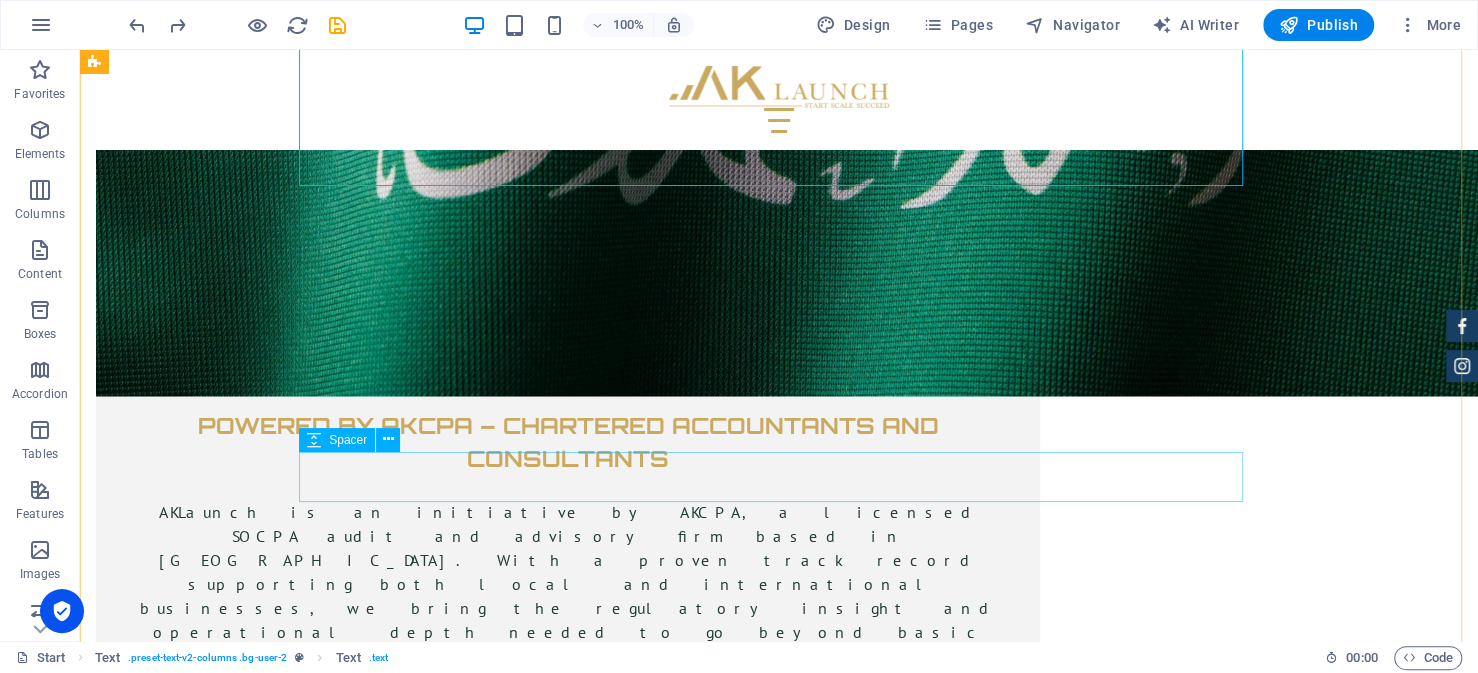 scroll, scrollTop: 7120, scrollLeft: 0, axis: vertical 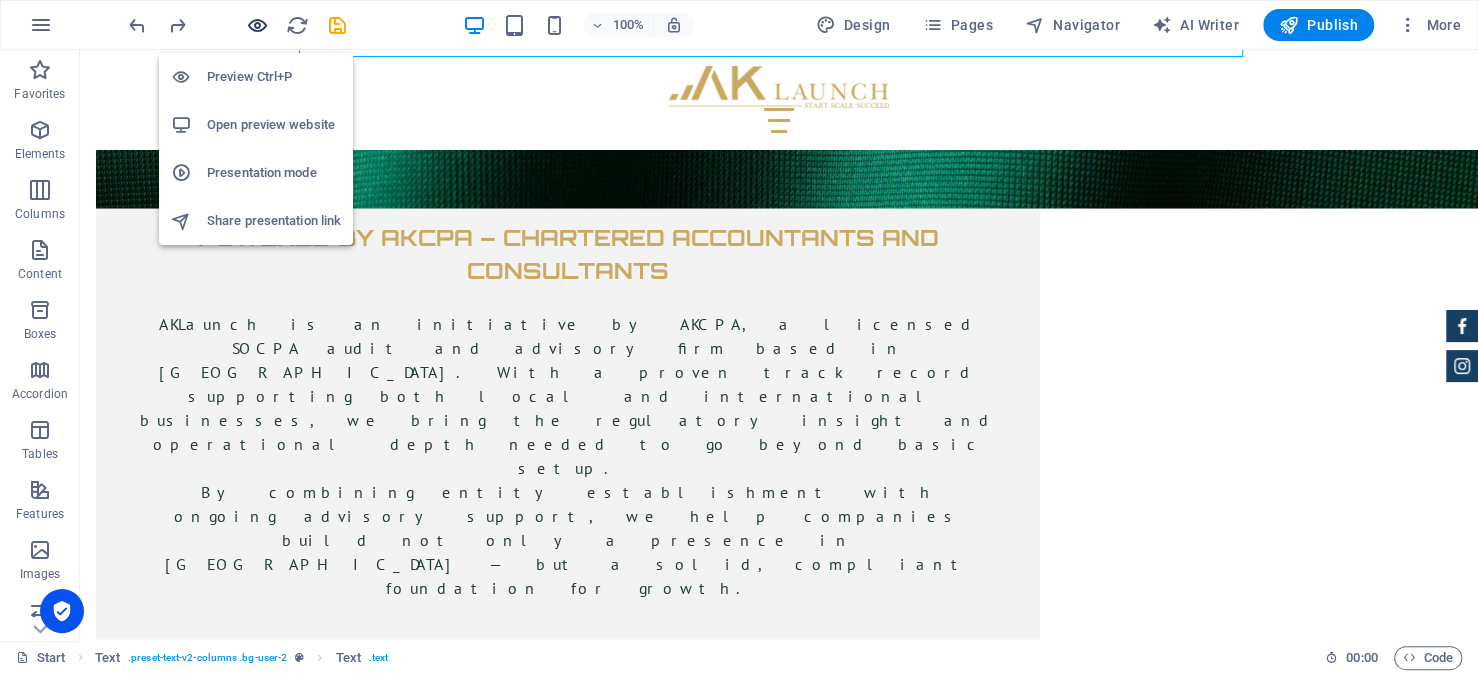click at bounding box center [257, 25] 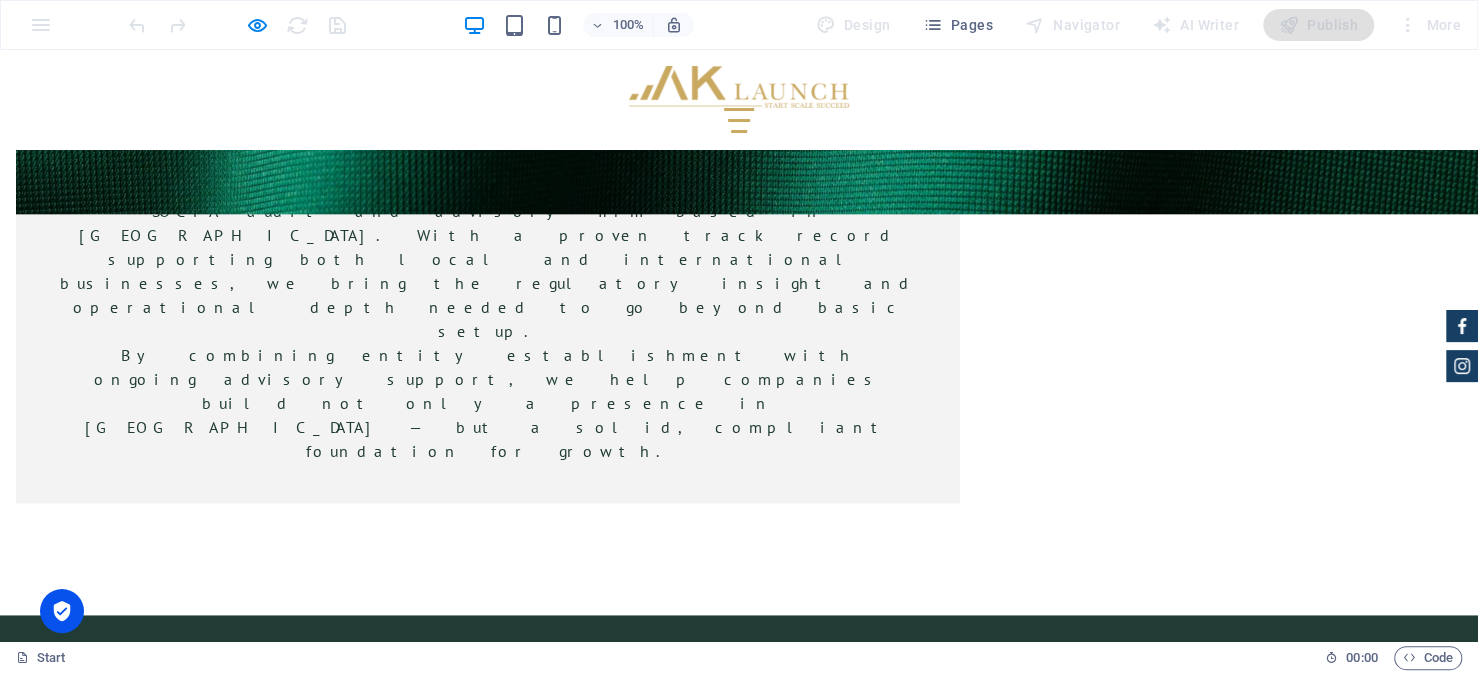 scroll, scrollTop: 6433, scrollLeft: 0, axis: vertical 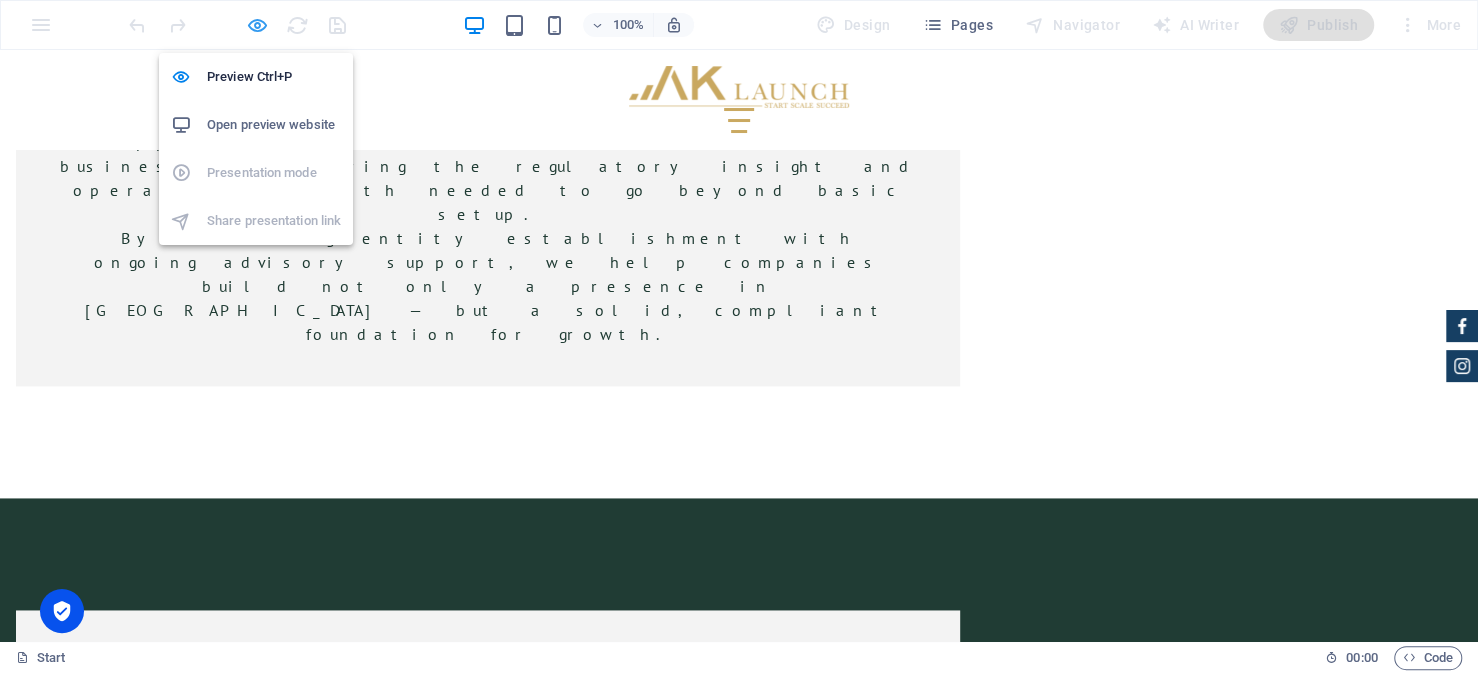 click at bounding box center (257, 25) 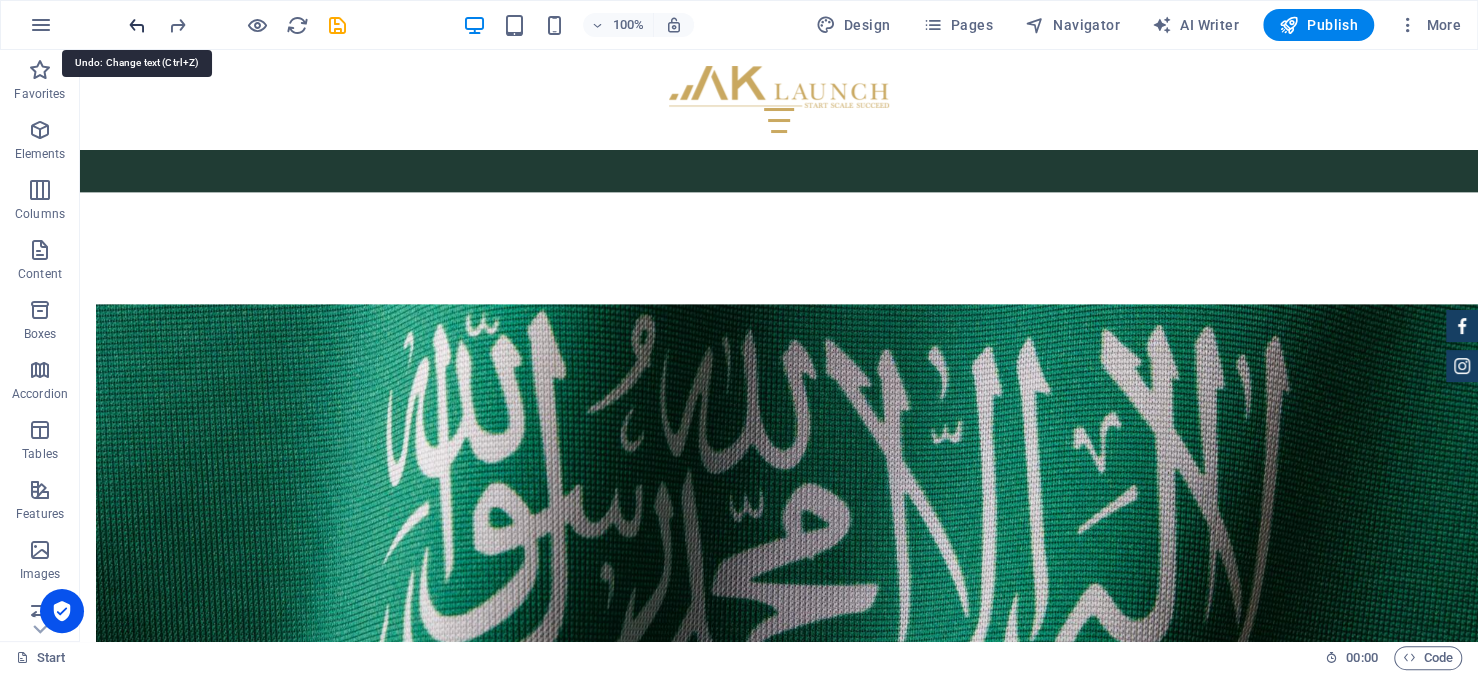 click at bounding box center (137, 25) 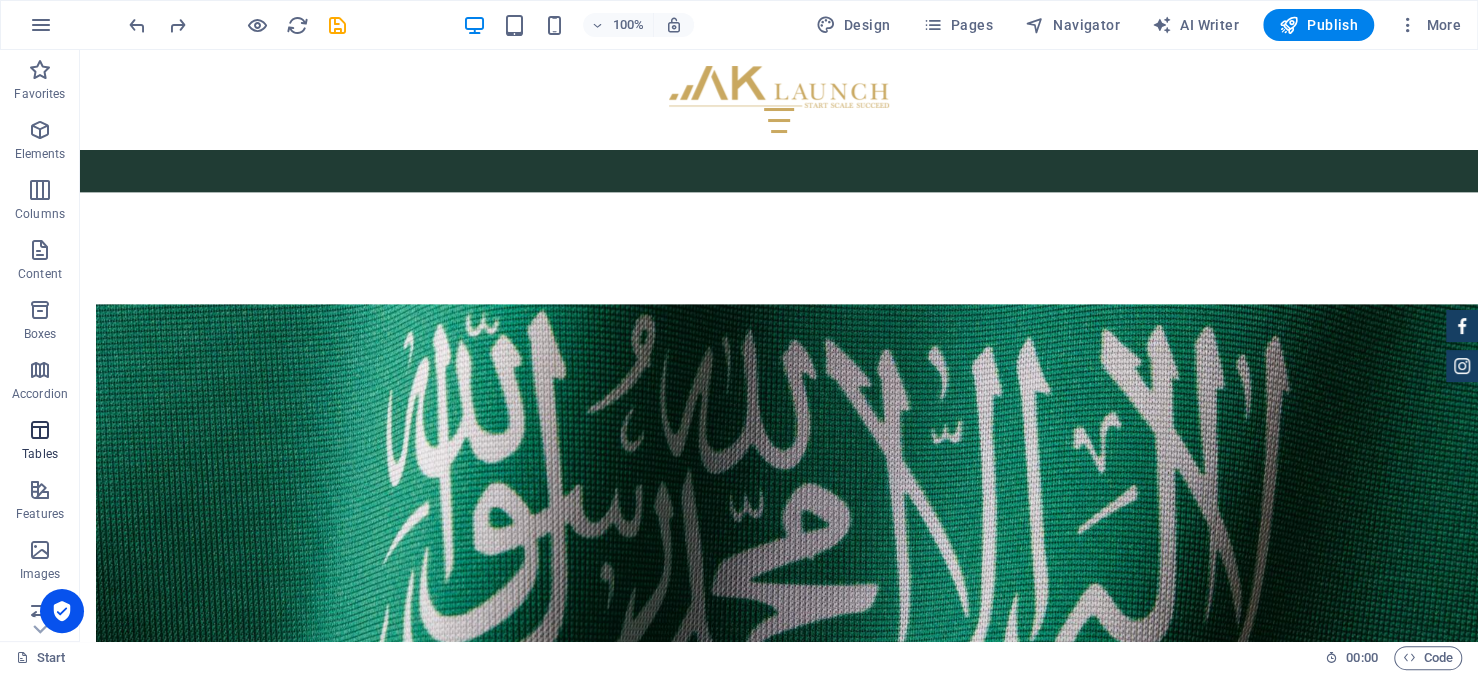 click at bounding box center [40, 430] 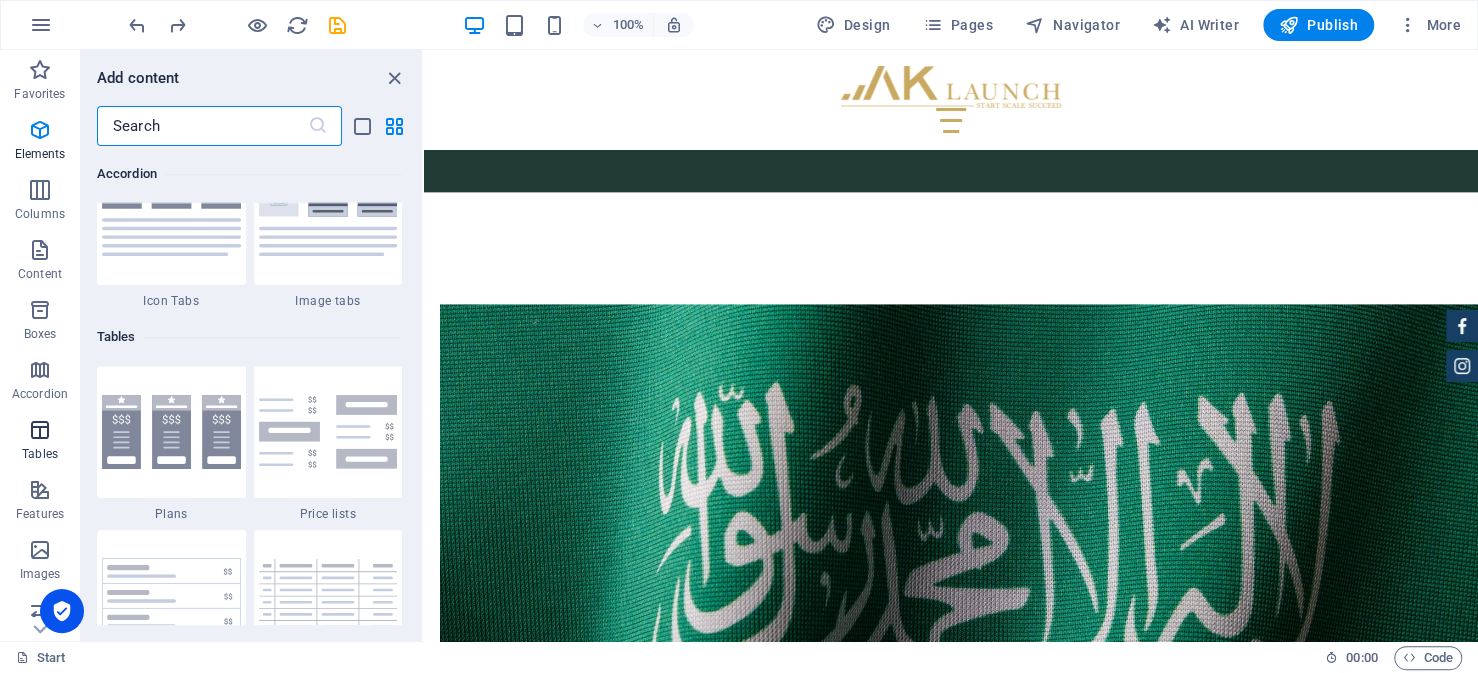 scroll, scrollTop: 6760, scrollLeft: 0, axis: vertical 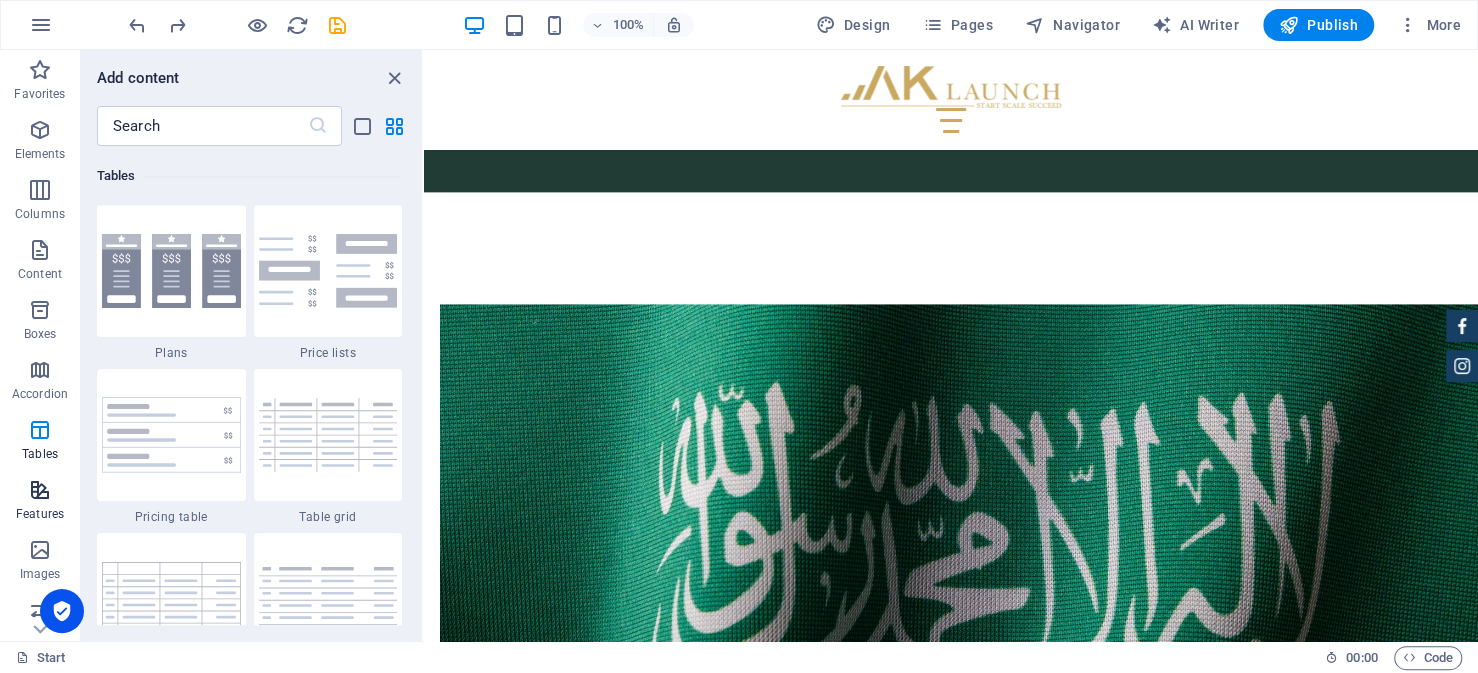 click on "Features" at bounding box center (40, 514) 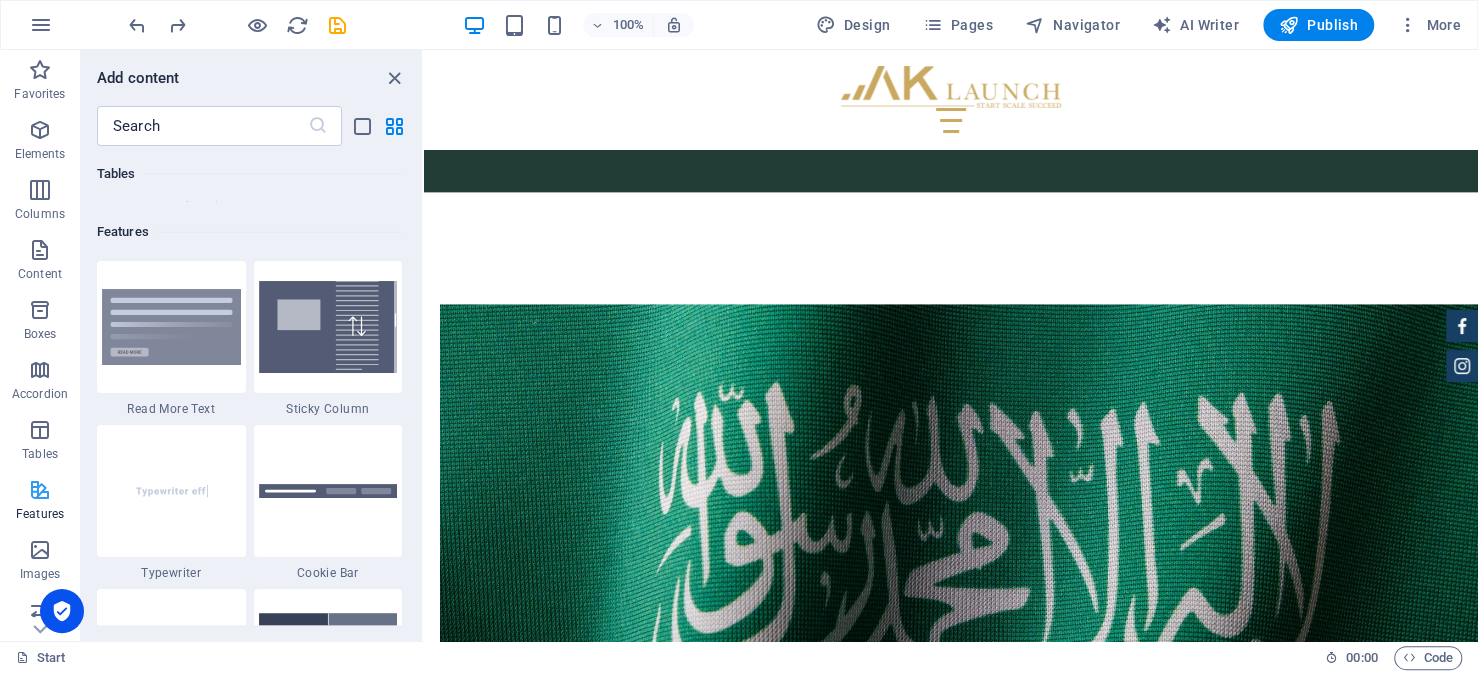 scroll, scrollTop: 7630, scrollLeft: 0, axis: vertical 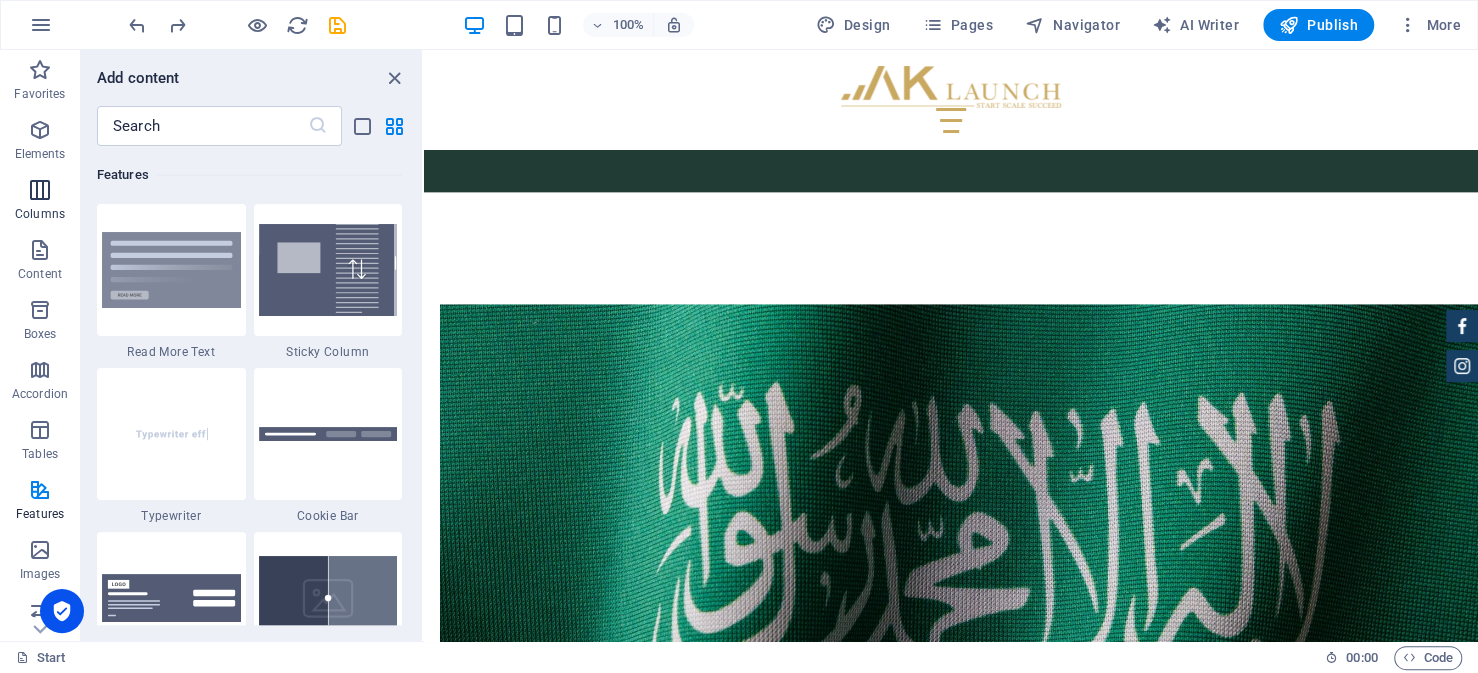 click at bounding box center [40, 190] 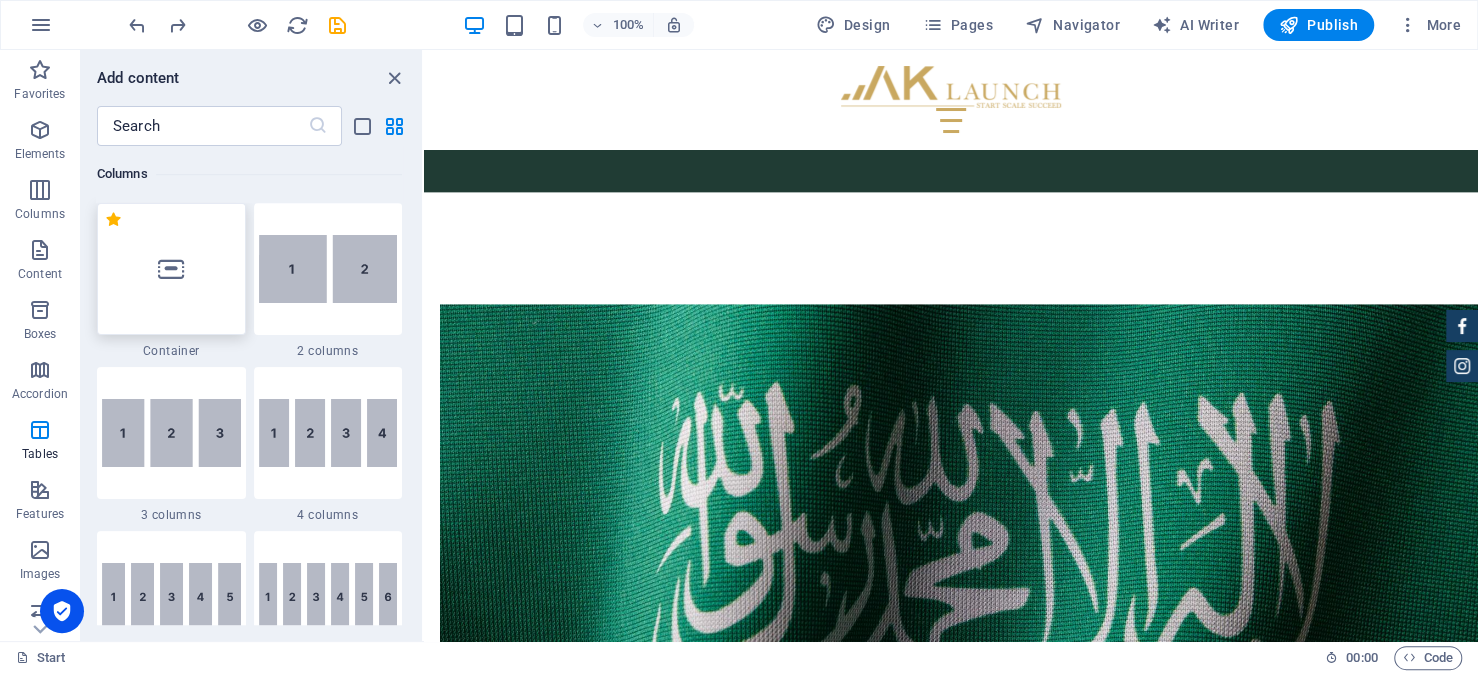 scroll, scrollTop: 990, scrollLeft: 0, axis: vertical 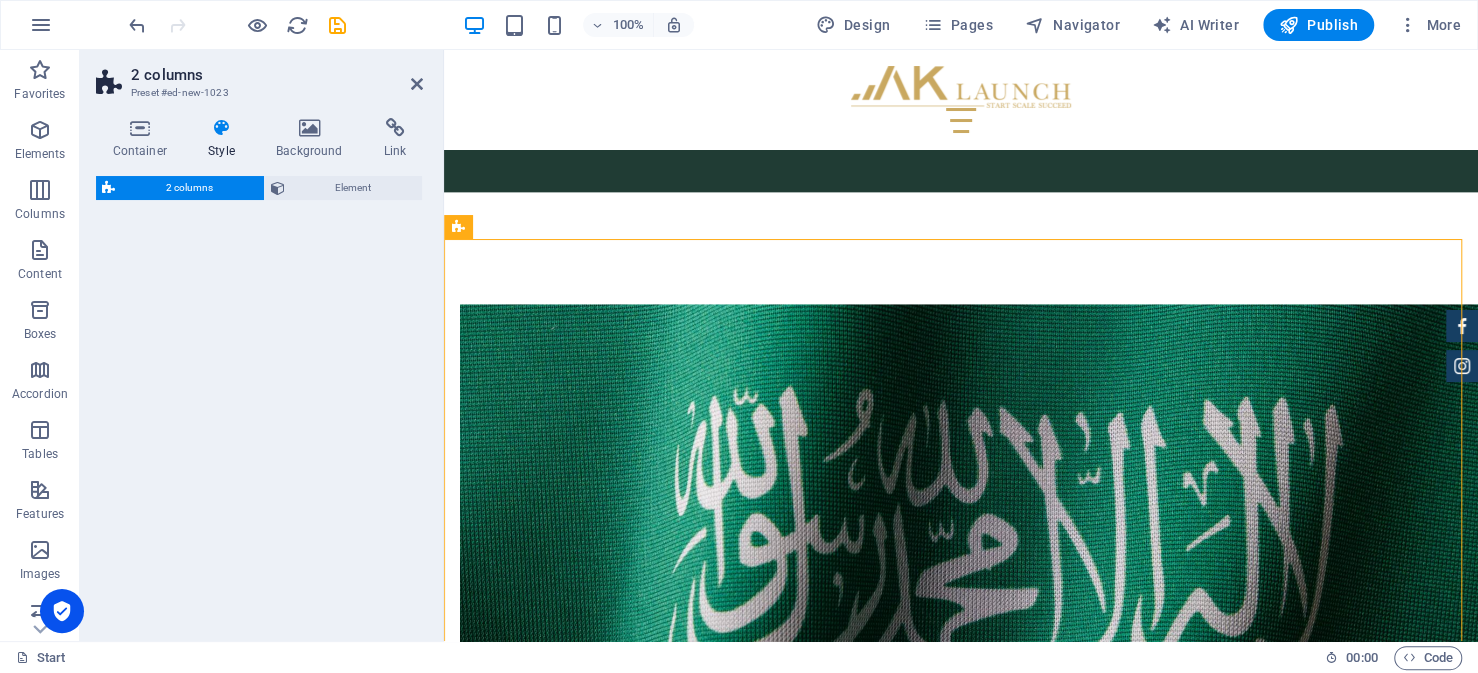select on "rem" 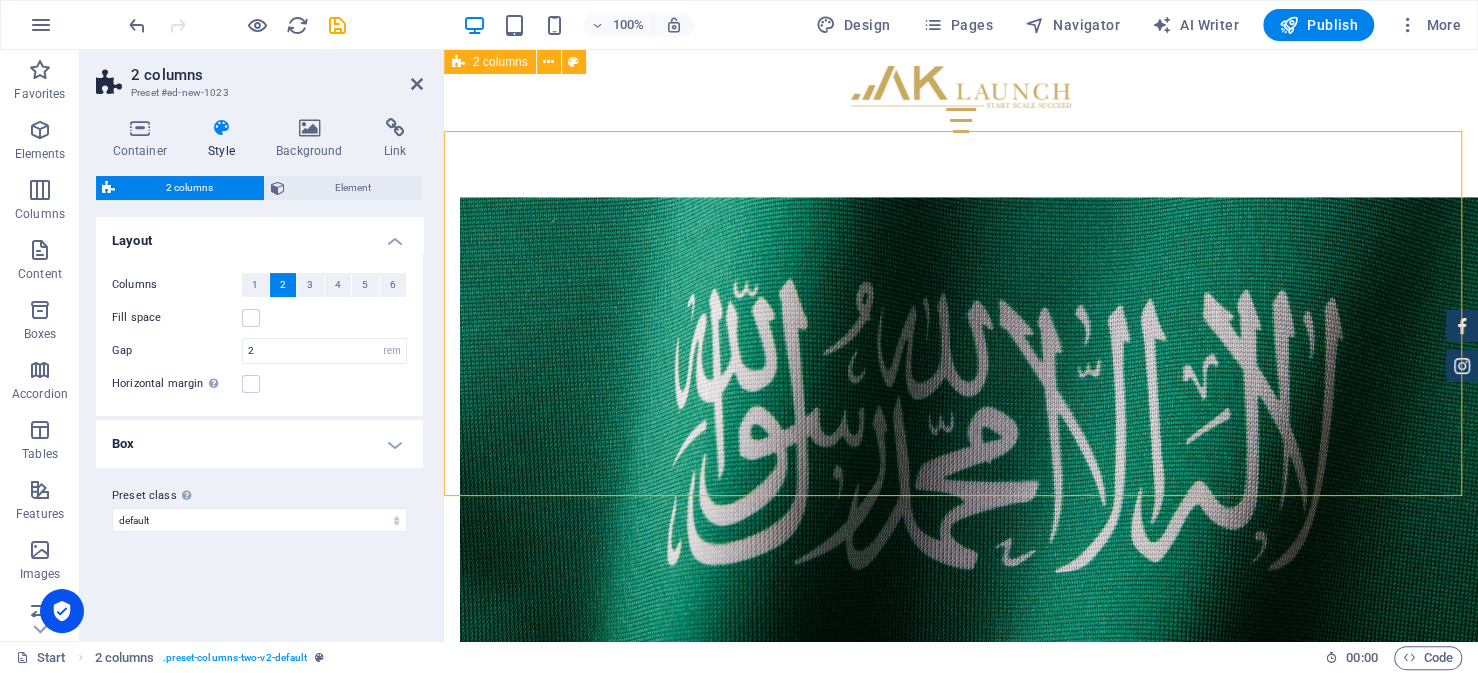 scroll, scrollTop: 6533, scrollLeft: 0, axis: vertical 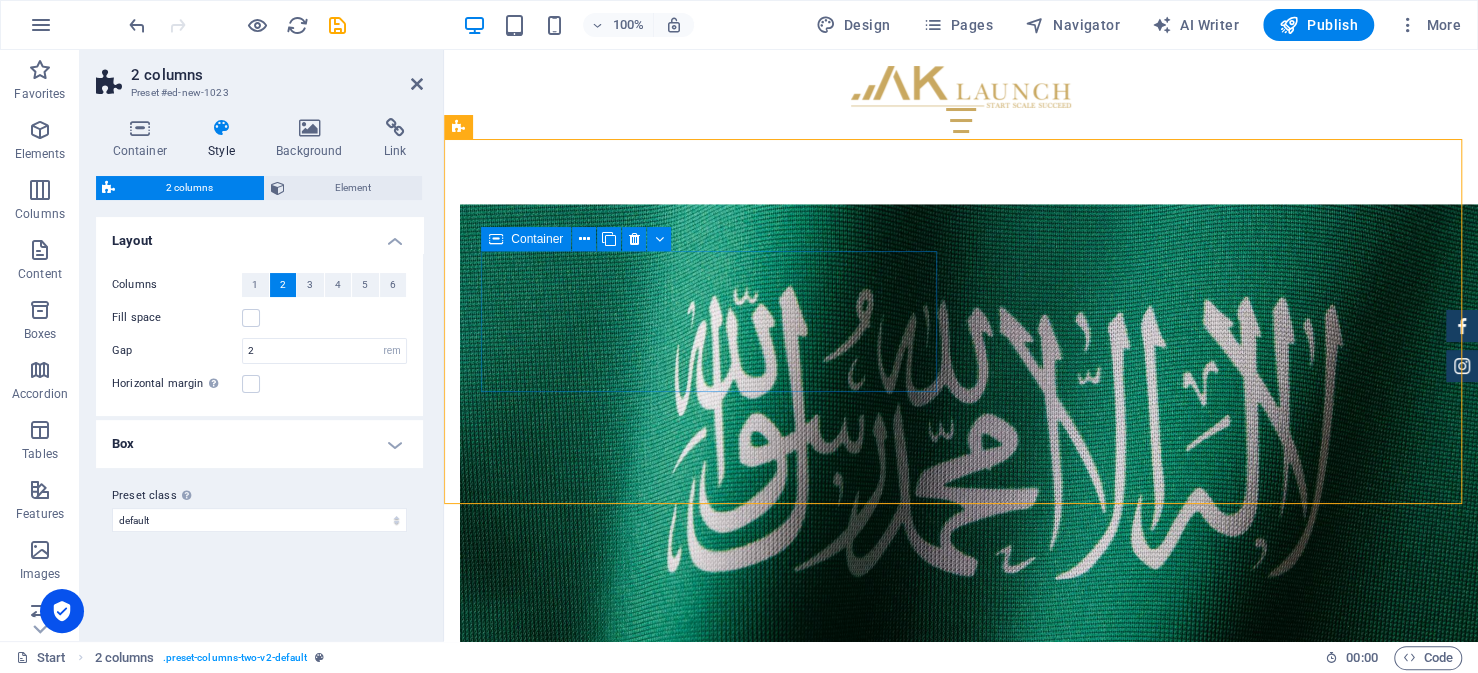 click on "Add elements" at bounding box center (629, 4581) 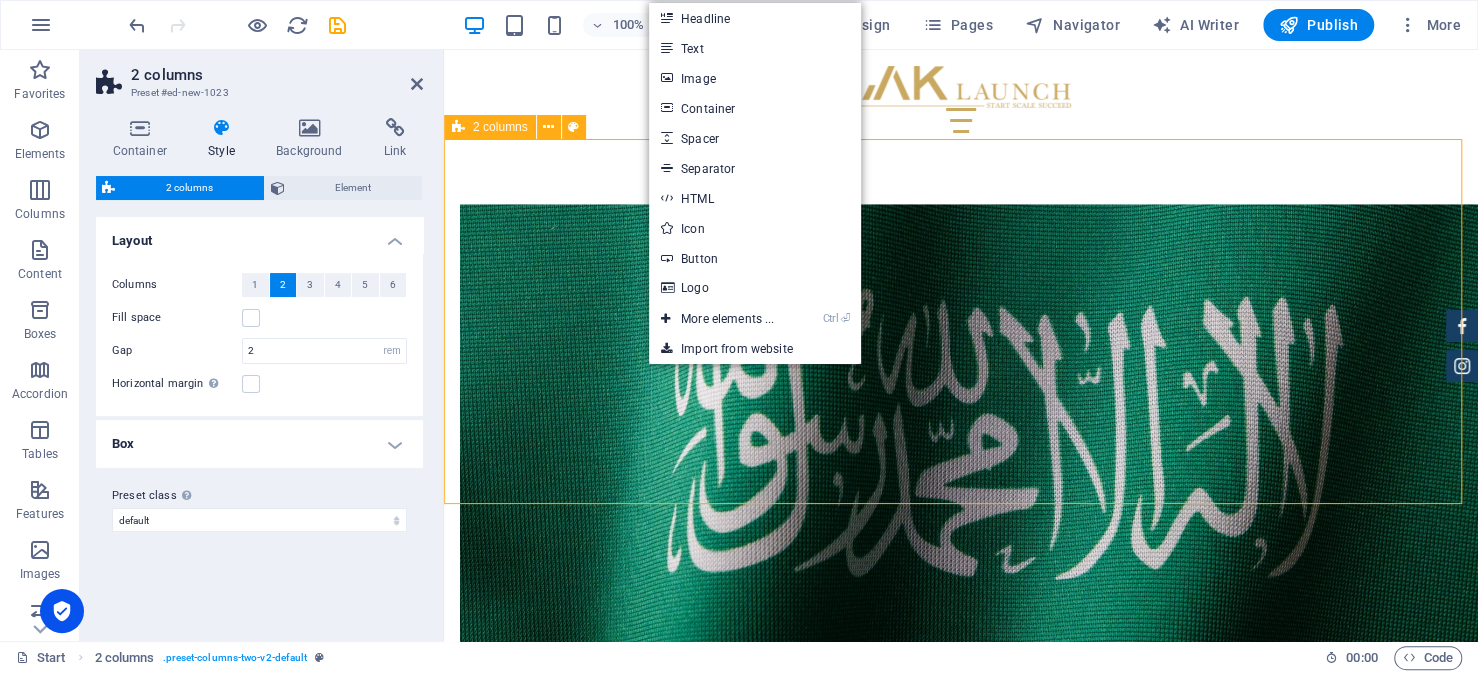 click on "Drop content here or  Add elements  Paste clipboard Drop content here or  Add elements  Paste clipboard" at bounding box center (961, 4630) 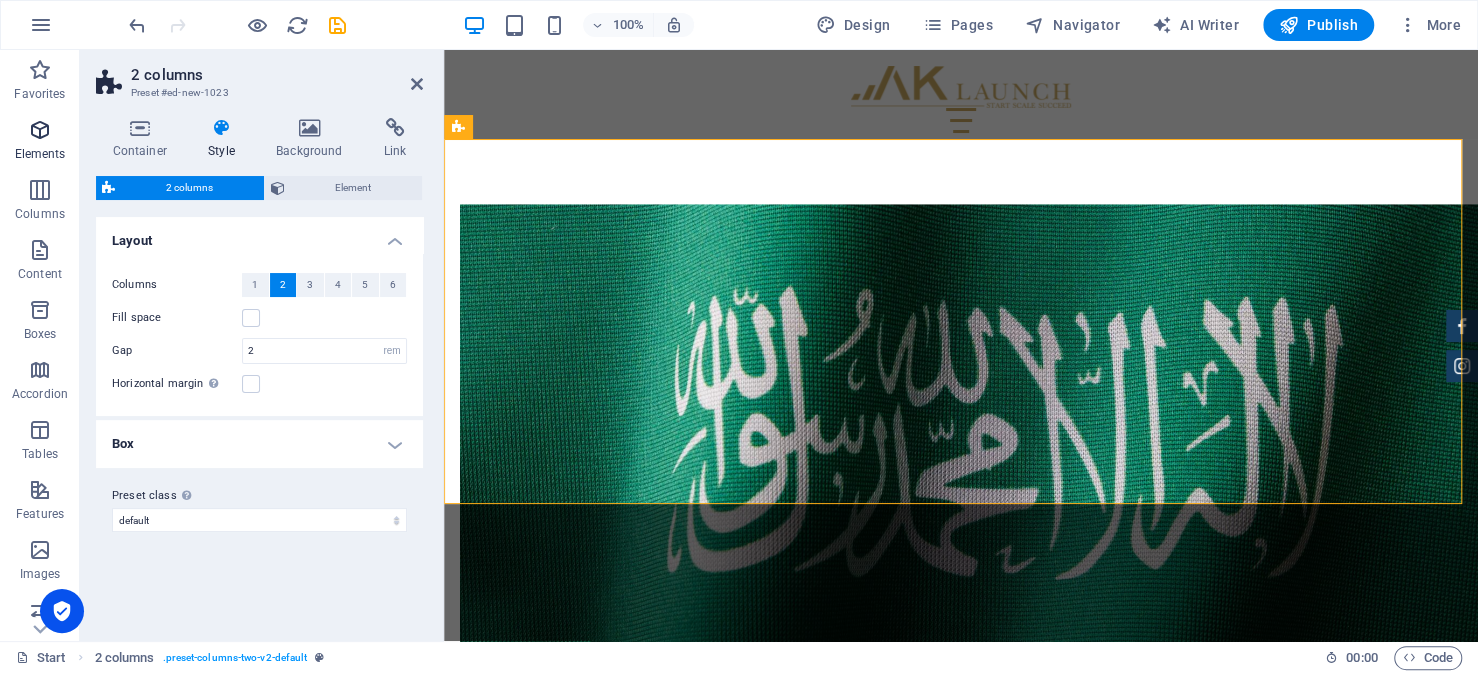 click at bounding box center (40, 130) 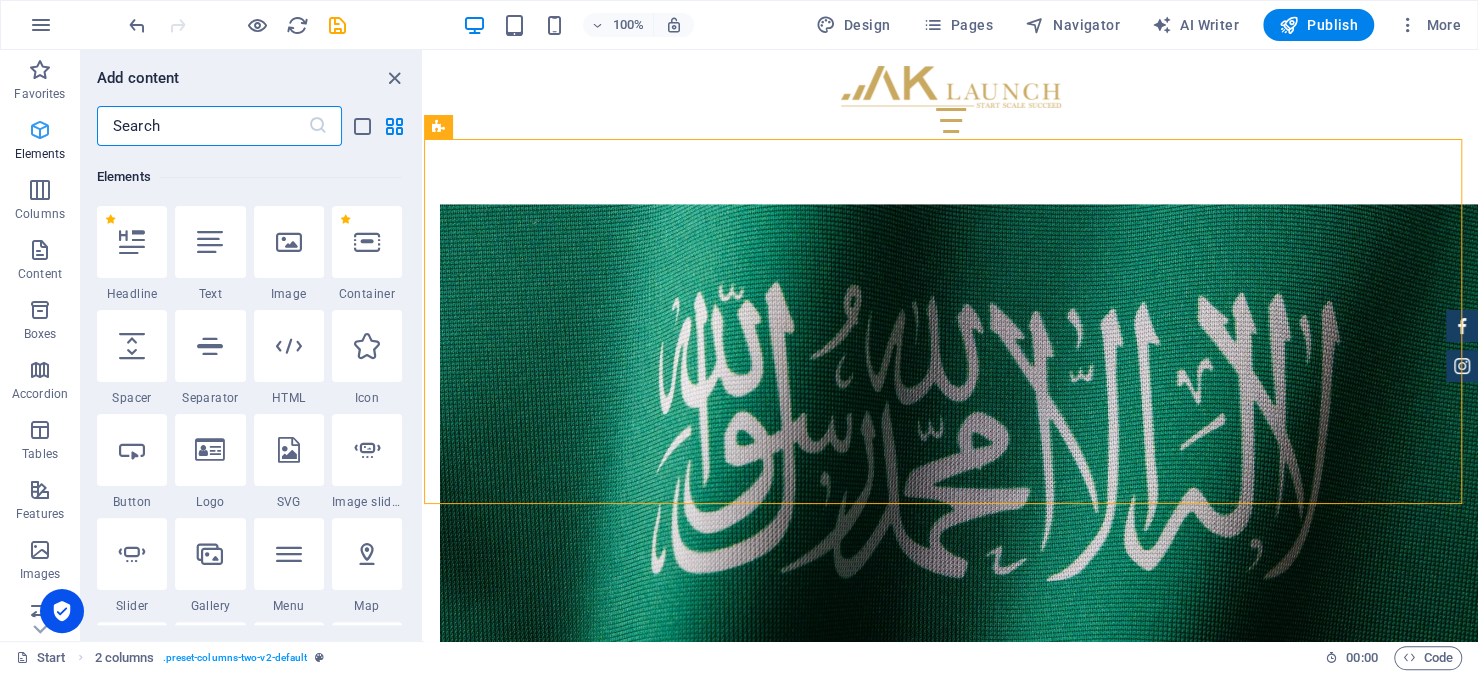 scroll, scrollTop: 213, scrollLeft: 0, axis: vertical 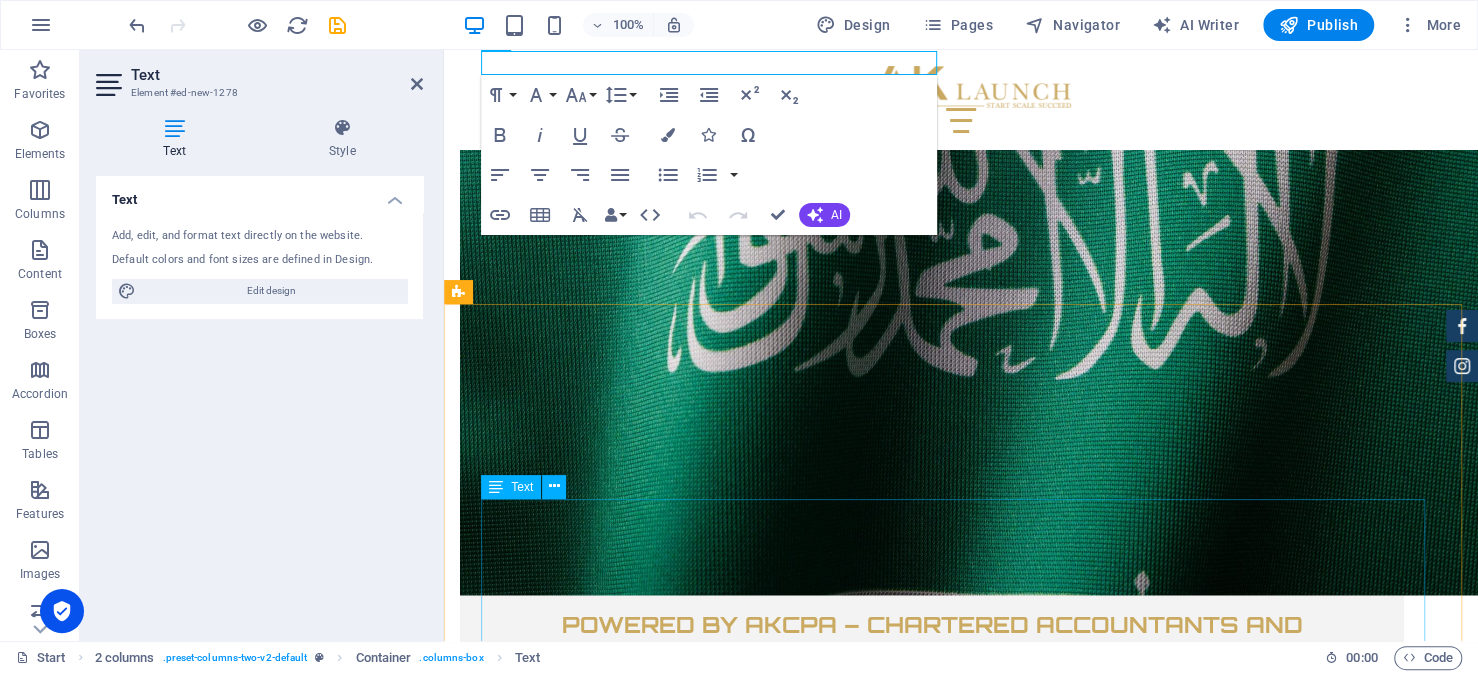 click on "Step 1 — Obtaining Your Investment License from MISA The journey for every foreign investor looking to setup their business in Saudi Arabia begins with obtaining an investment license from the Ministry of Investment (MISA). This is a prerequisite to everything that follows, from commercial registration, hiring staff and opening the business. Fortunately, the  Preparing Your Documents This is often the most demanding part of the application process, and arguably the most critical. Ensuring that your documents are complete and accurate will reduce the risk of delays or rejection.  While requirements vary, most applications involve a common set of documentation. Importantly, many of these documents must be certified by the Saudi Embassy in your home country. These typically include: Copy of commercial registration issued in the home country. Audited financial statements for the past fiscal year. A board resolution expressing the intent to invest and outlining the ownership structure" at bounding box center [961, 5060] 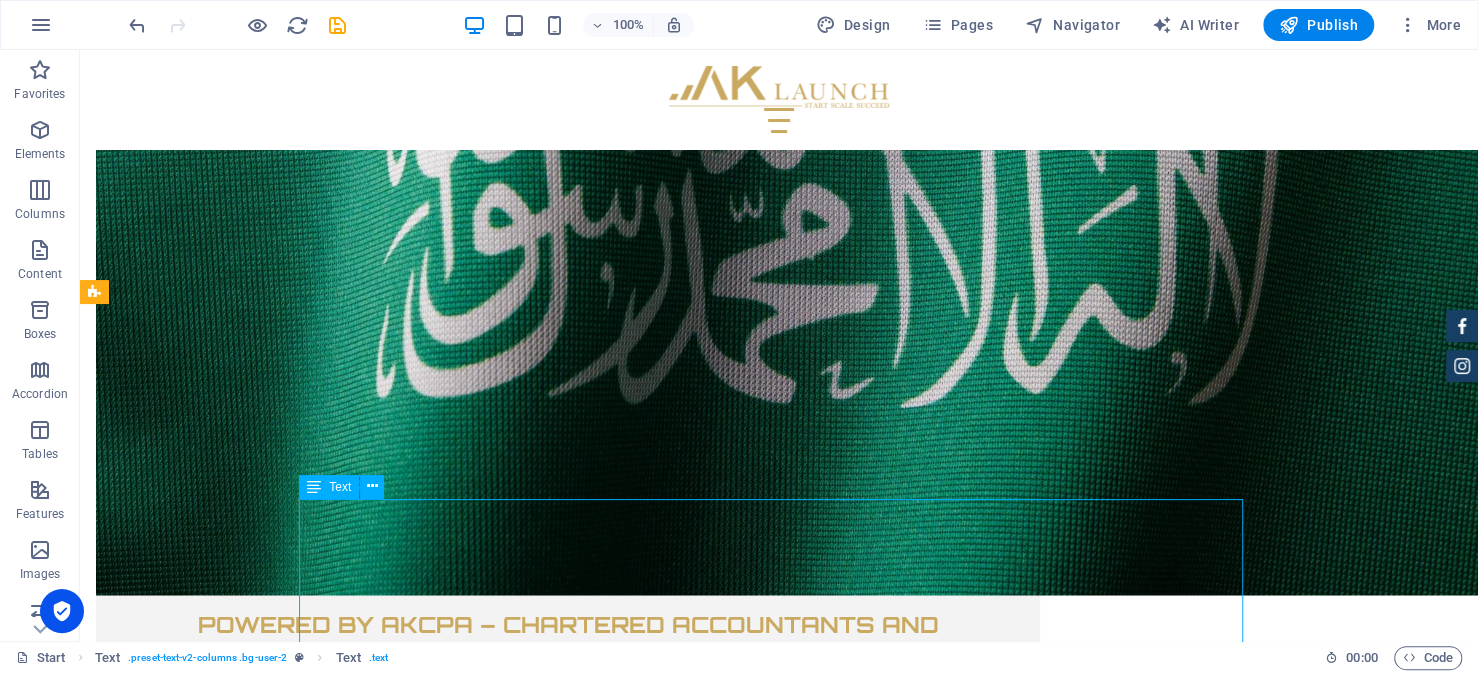 click on "Step 1 — Obtaining Your Investment License from MISA The journey for every foreign investor looking to setup their business in Saudi Arabia begins with obtaining an investment license from the Ministry of Investment (MISA). This is a prerequisite to everything that follows, from commercial registration, hiring staff and opening the business. Fortunately, the  Preparing Your Documents This is often the most demanding part of the application process, and arguably the most critical. Ensuring that your documents are complete and accurate will reduce the risk of delays or rejection.  While requirements vary, most applications involve a common set of documentation. Importantly, many of these documents must be certified by the Saudi Embassy in your home country. These typically include: Copy of commercial registration issued in the home country. Audited financial statements for the past fiscal year. A board resolution expressing the intent to invest and outlining the ownership structure" at bounding box center (779, 5060) 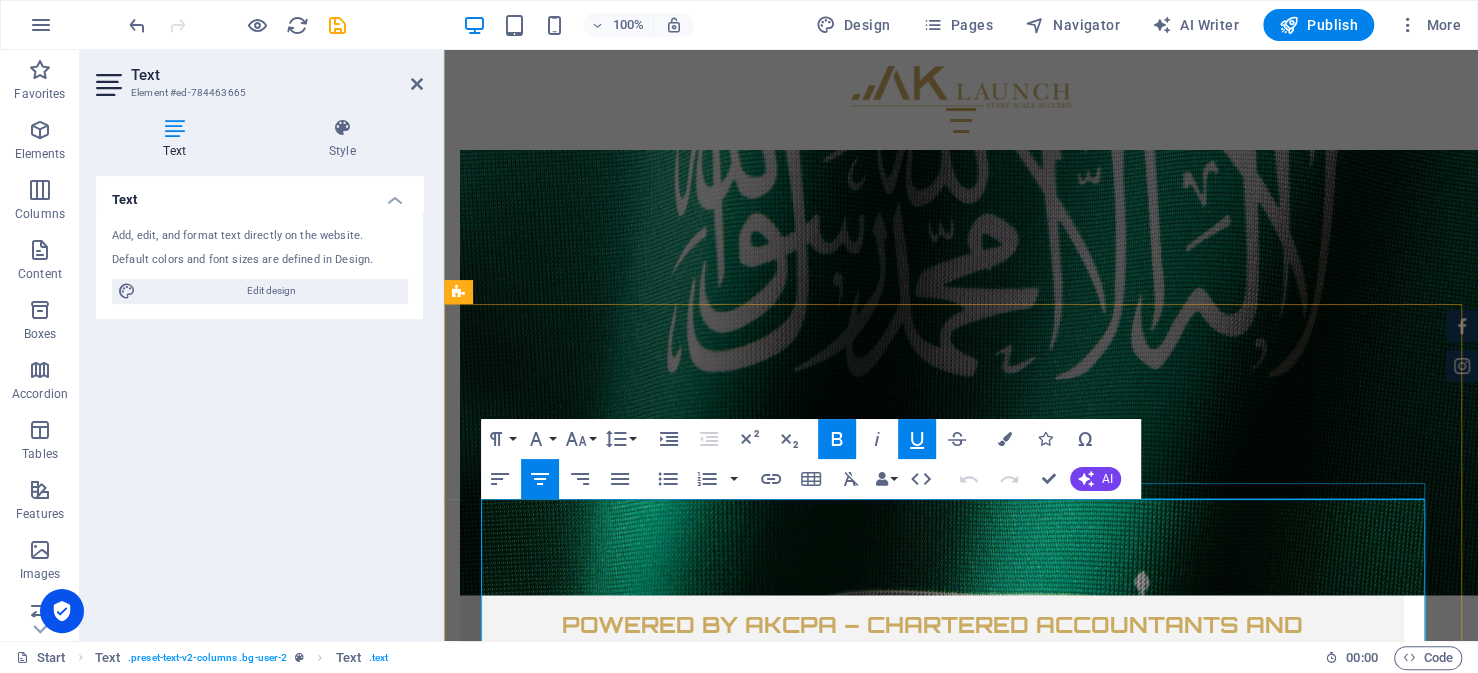 drag, startPoint x: 912, startPoint y: 513, endPoint x: 966, endPoint y: 541, distance: 60.827625 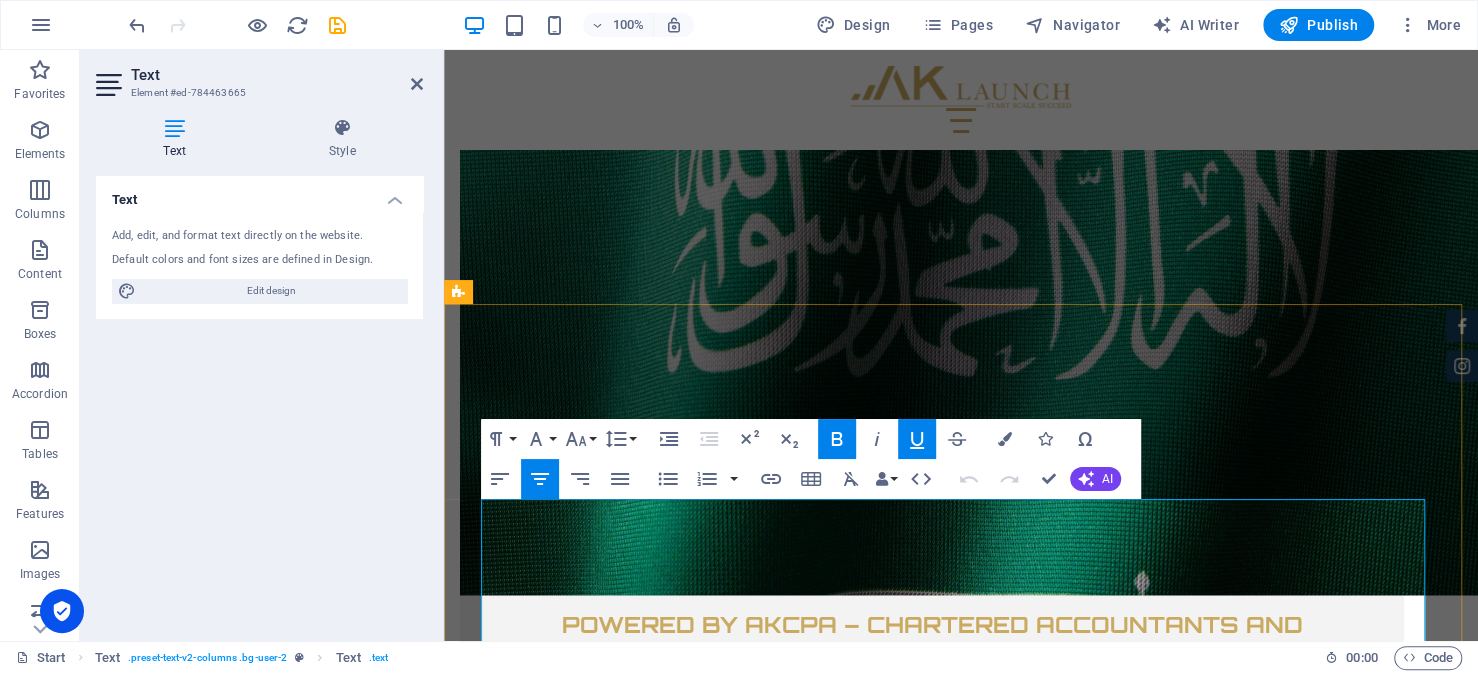 click at bounding box center (721, 4800) 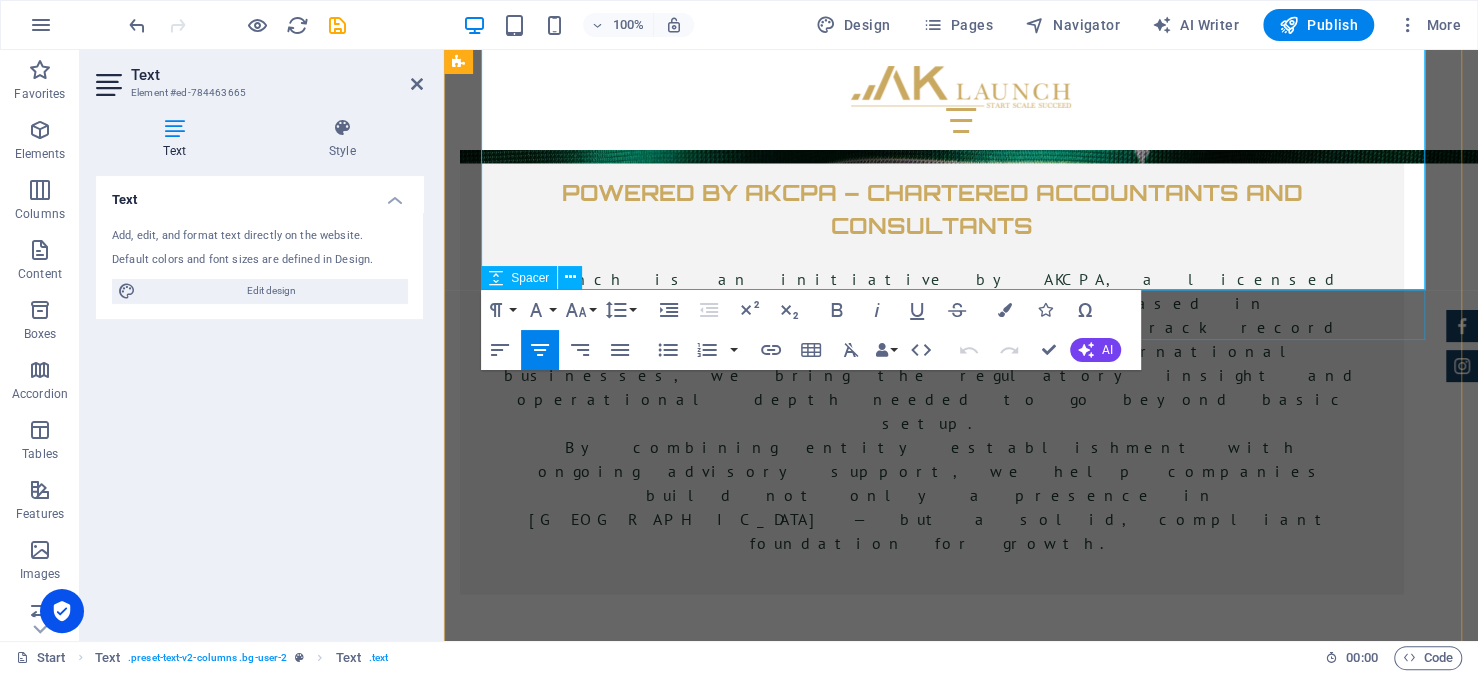 scroll, scrollTop: 7091, scrollLeft: 0, axis: vertical 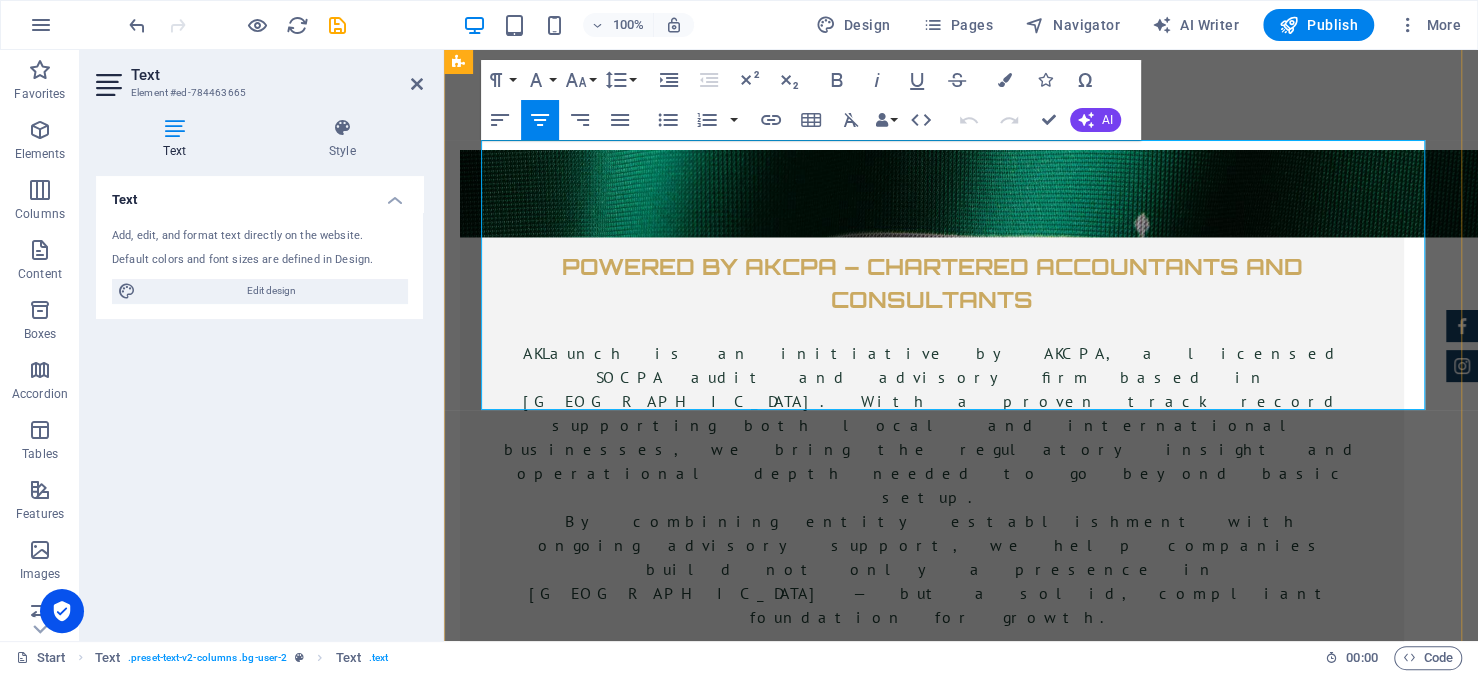 drag, startPoint x: 502, startPoint y: 542, endPoint x: 933, endPoint y: 368, distance: 464.7978 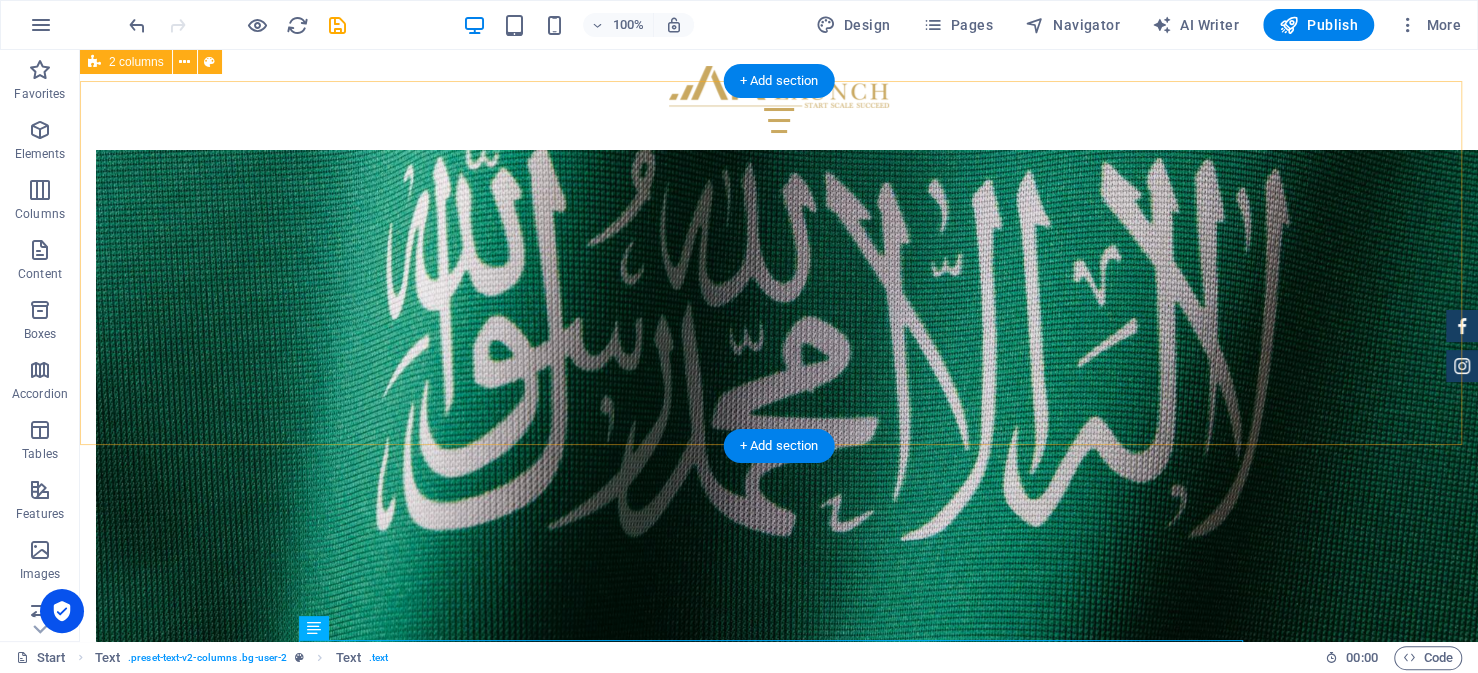 scroll, scrollTop: 6591, scrollLeft: 0, axis: vertical 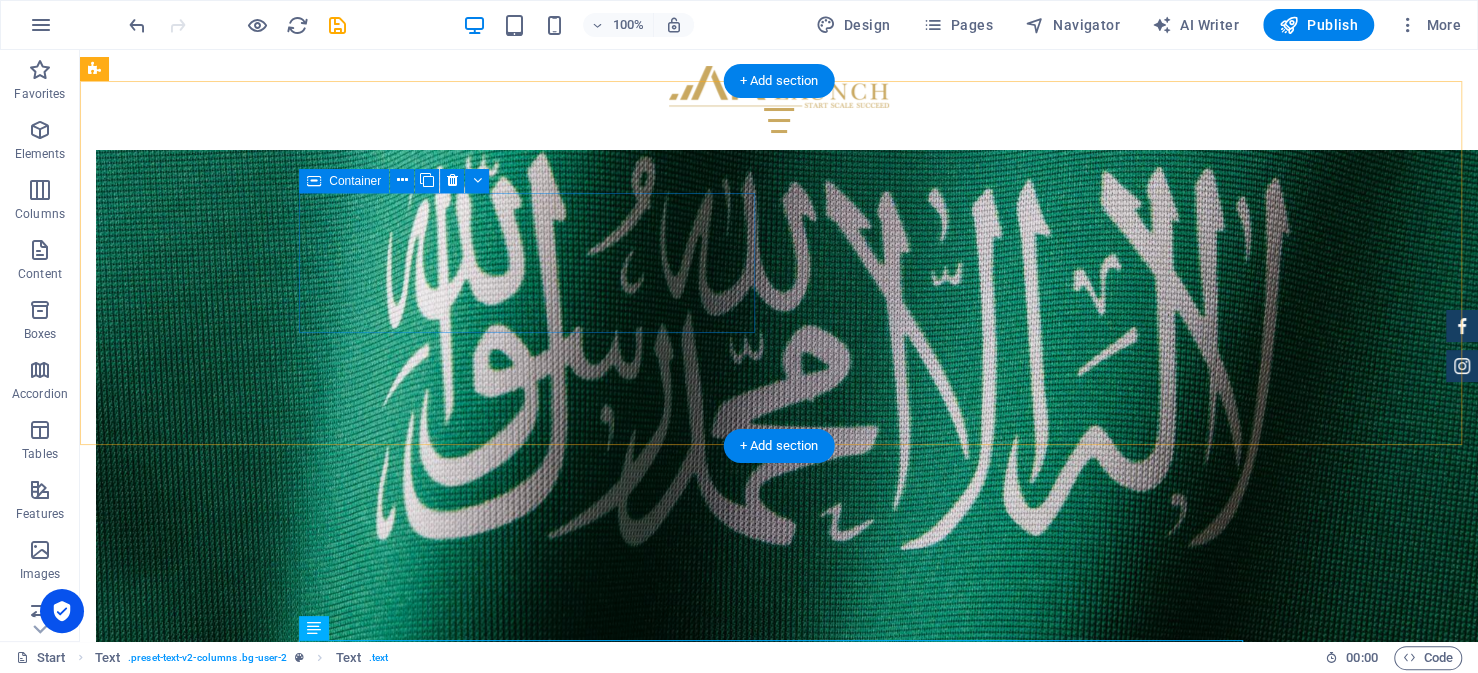 click on "New text element" at bounding box center (324, 4434) 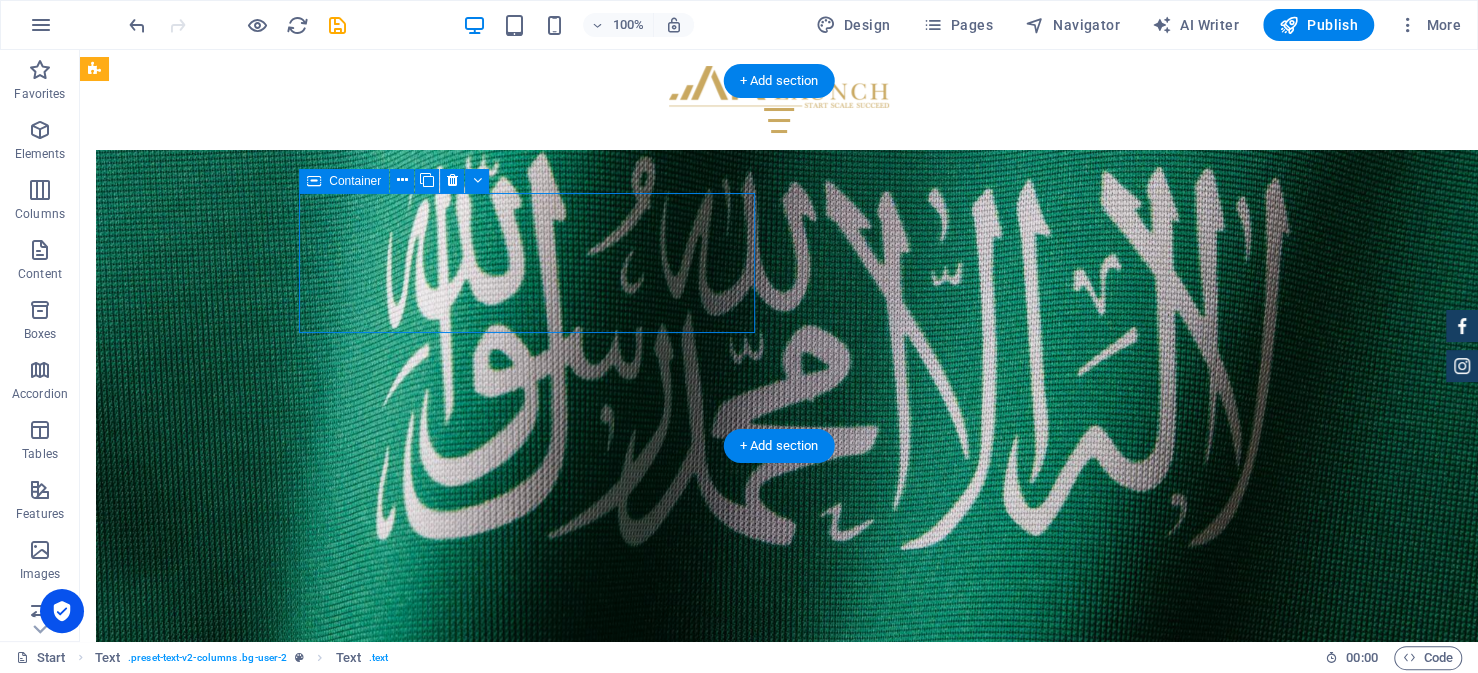 click on "New text element" at bounding box center [324, 4434] 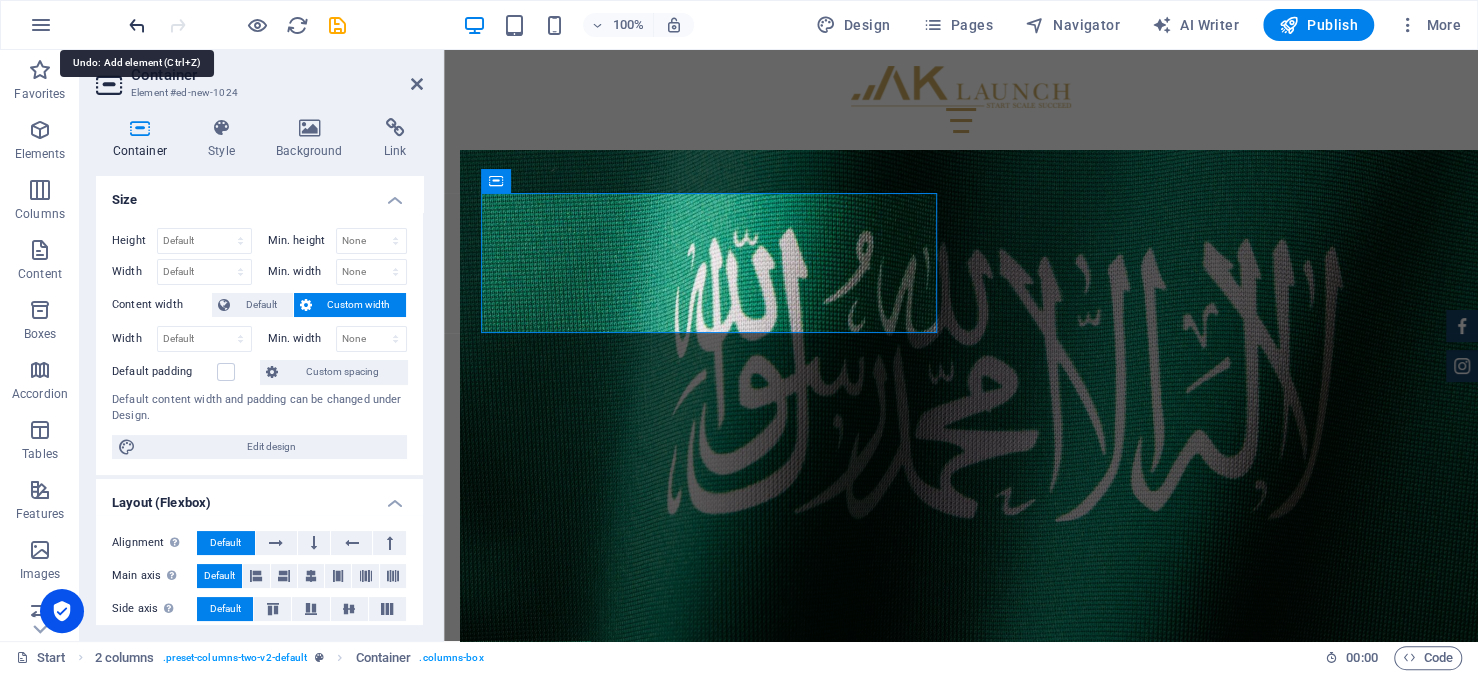 click at bounding box center (137, 25) 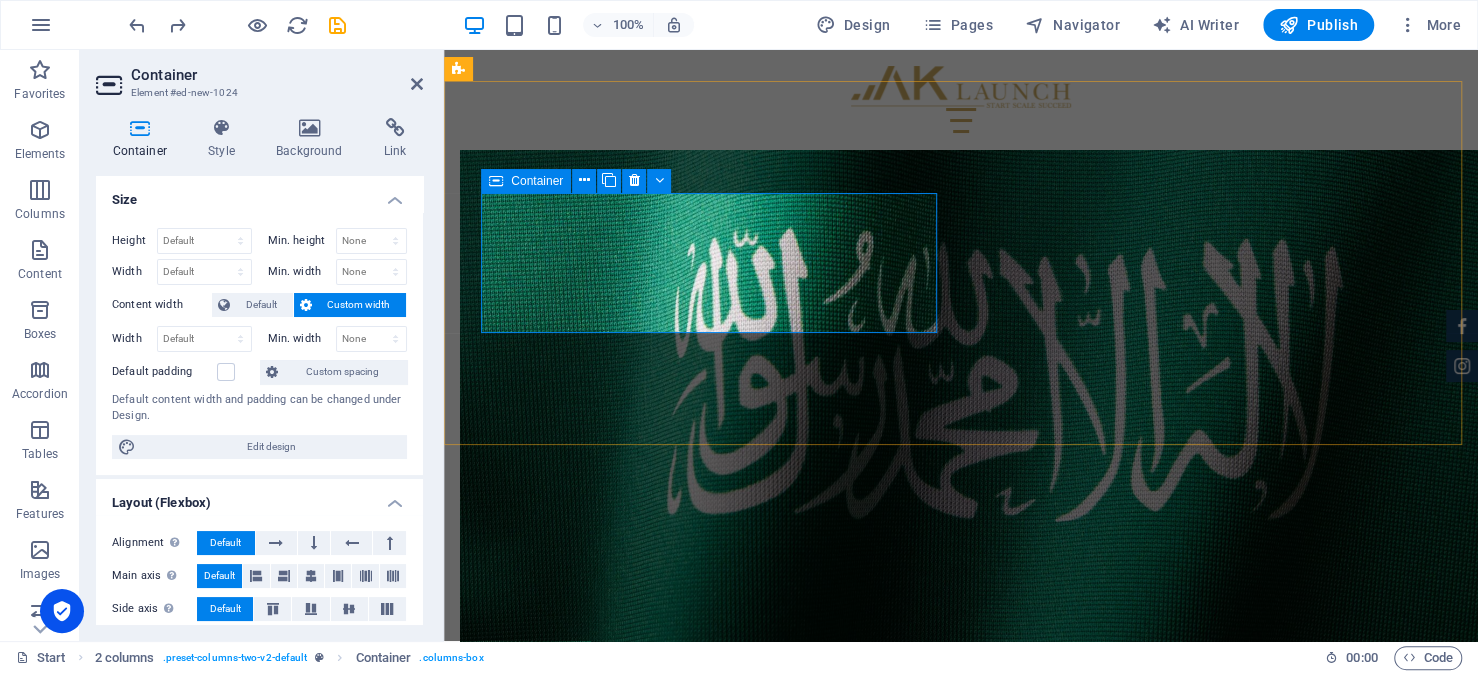 click on "Add elements" at bounding box center (629, 4523) 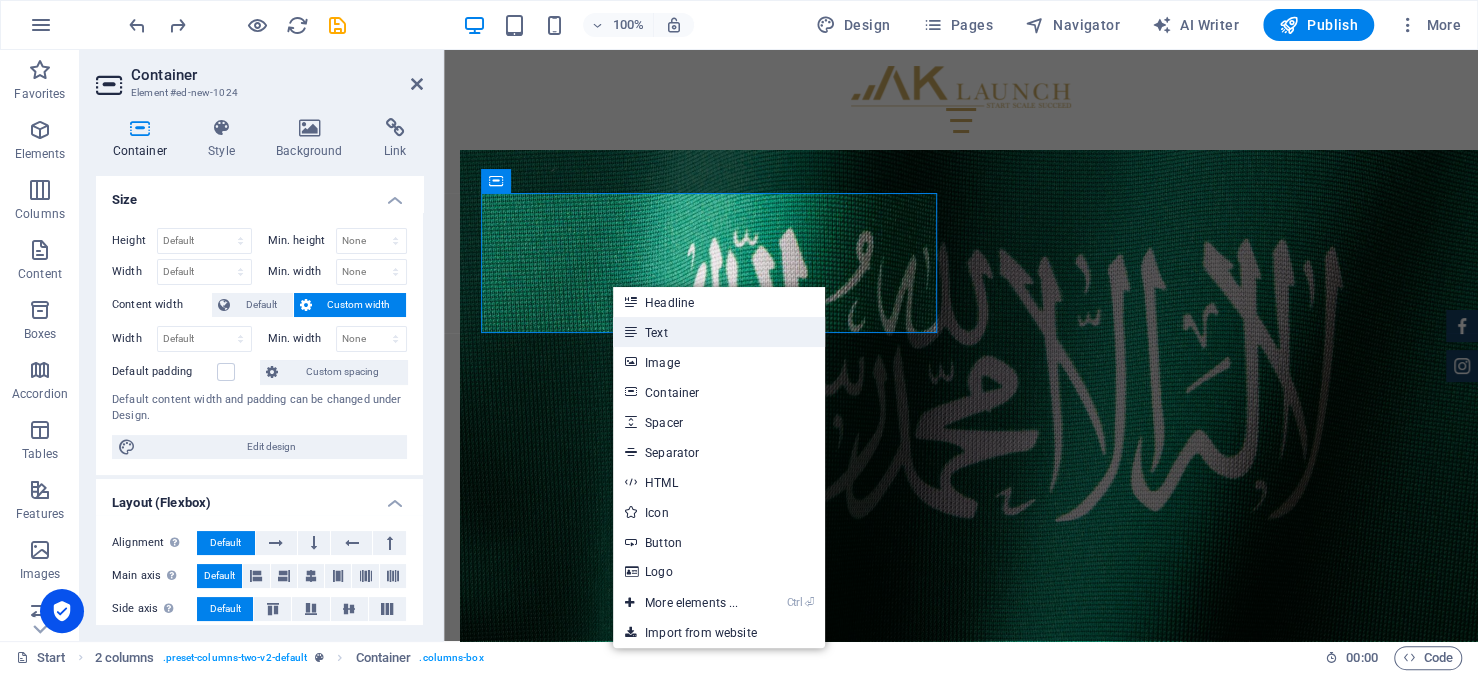 click on "Text" at bounding box center (719, 332) 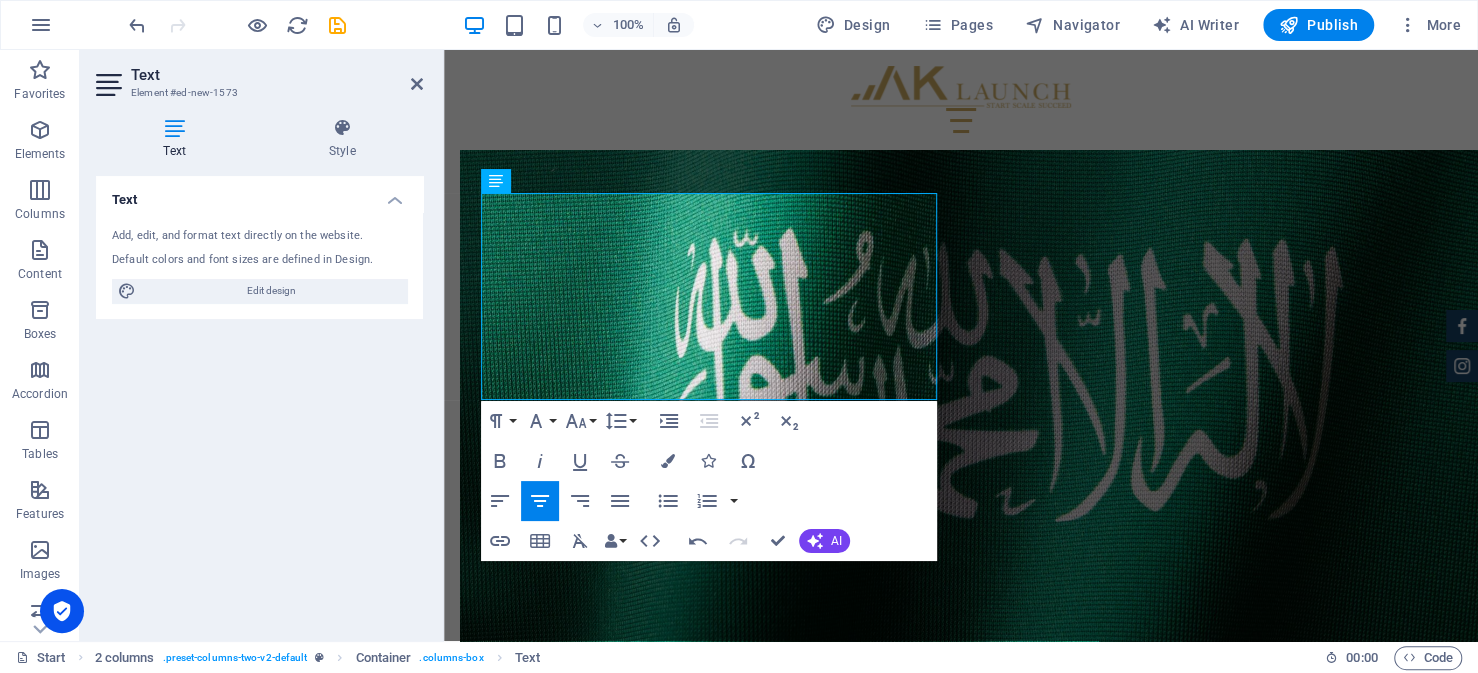 drag, startPoint x: 928, startPoint y: 389, endPoint x: 878, endPoint y: 251, distance: 146.77875 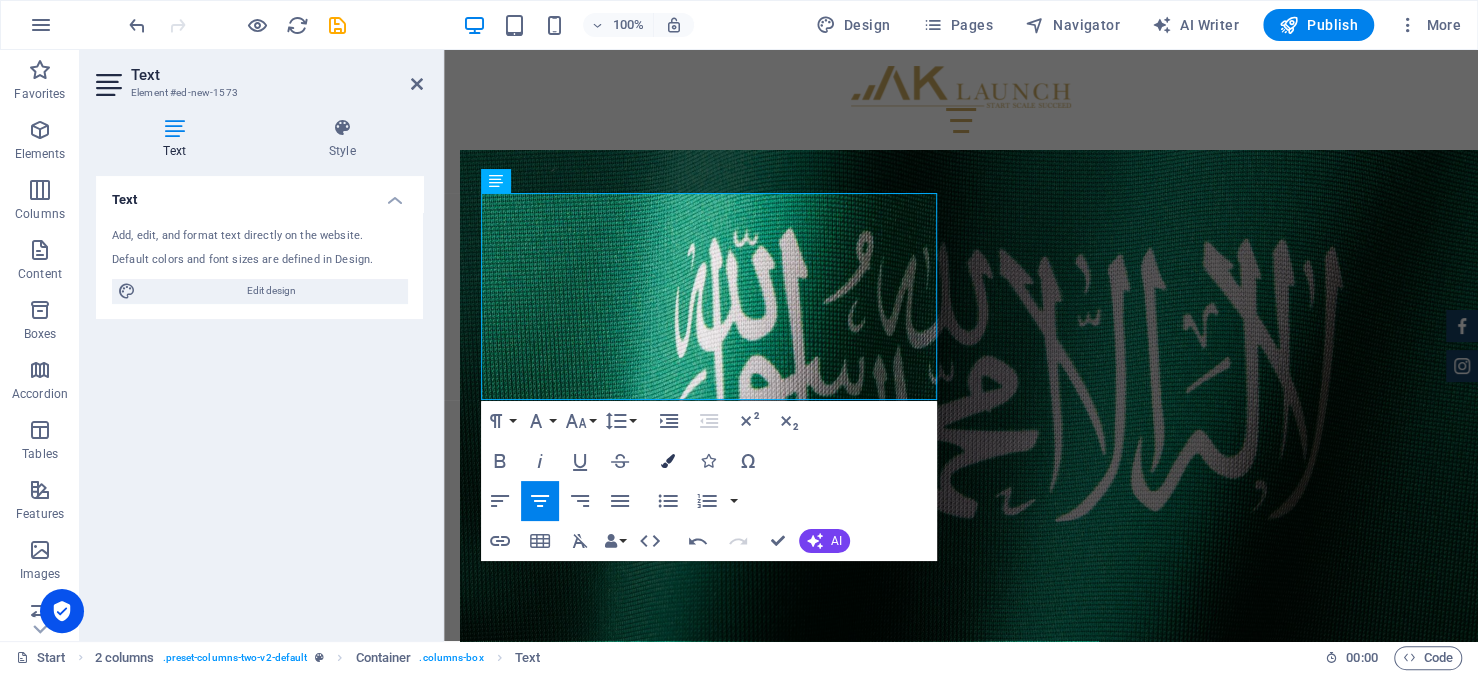 click on "Colors" at bounding box center [668, 461] 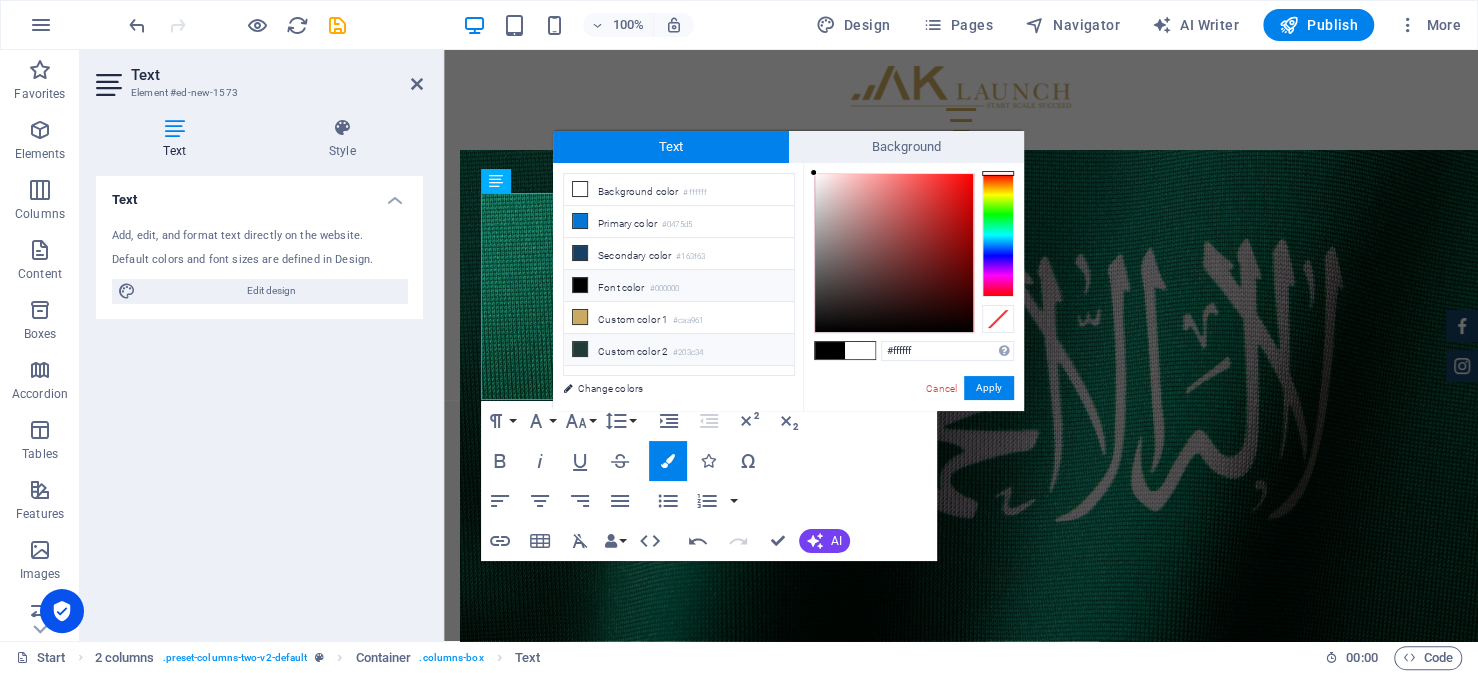 click on "#203c34" at bounding box center [688, 353] 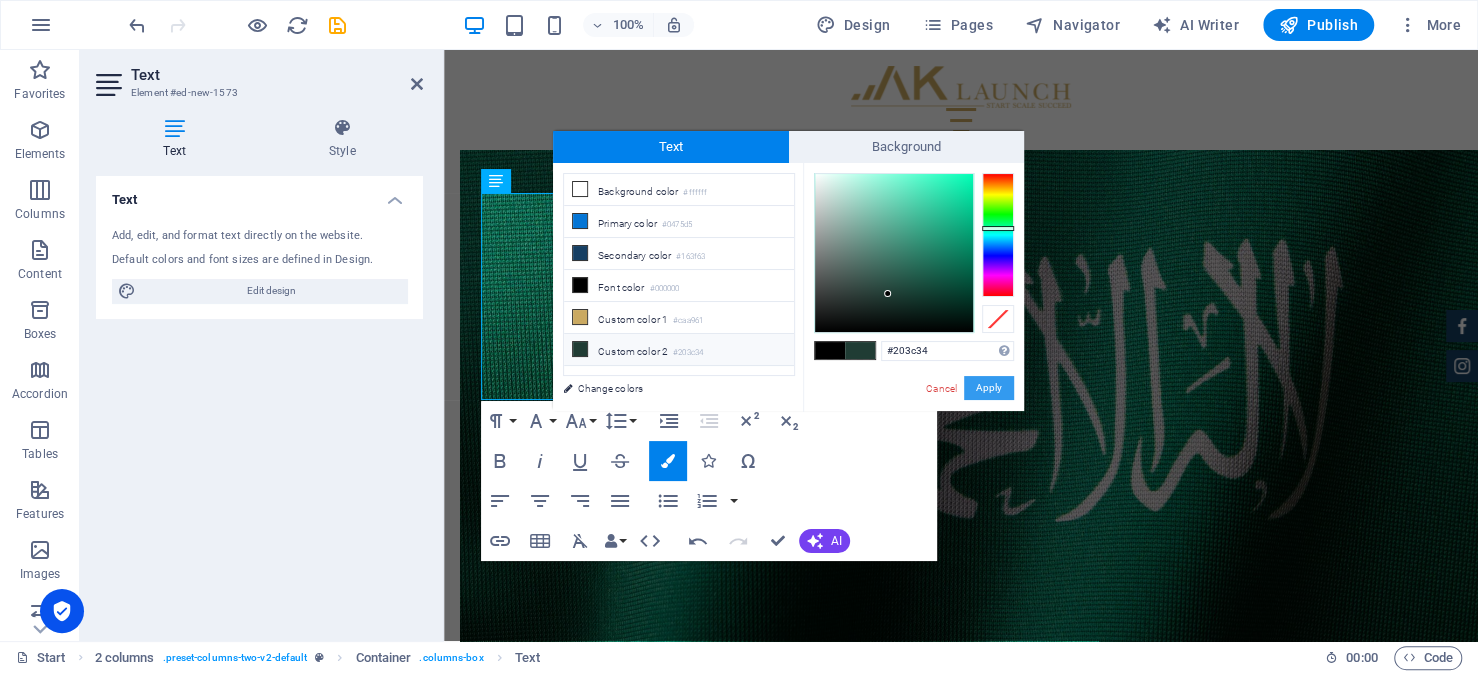 click on "Apply" at bounding box center (989, 388) 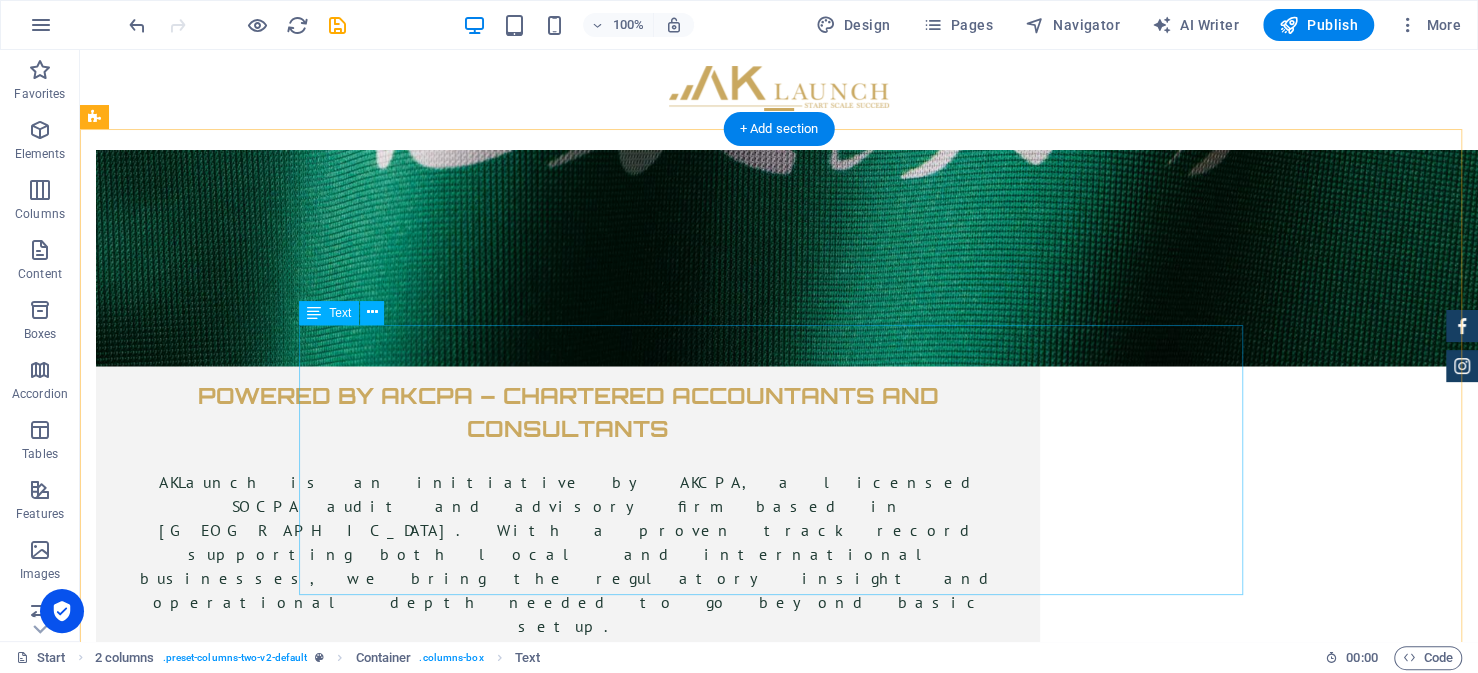 scroll, scrollTop: 6991, scrollLeft: 0, axis: vertical 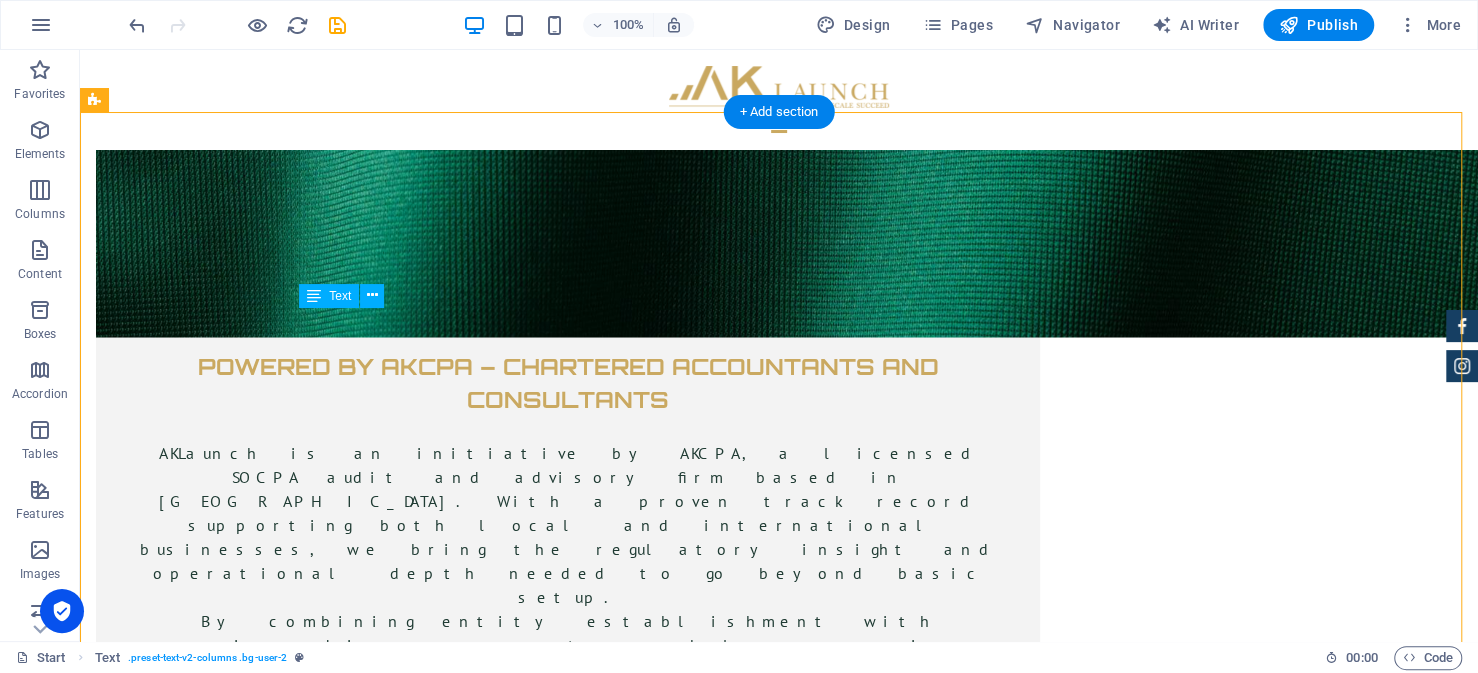 drag, startPoint x: 779, startPoint y: 339, endPoint x: 880, endPoint y: 410, distance: 123.458496 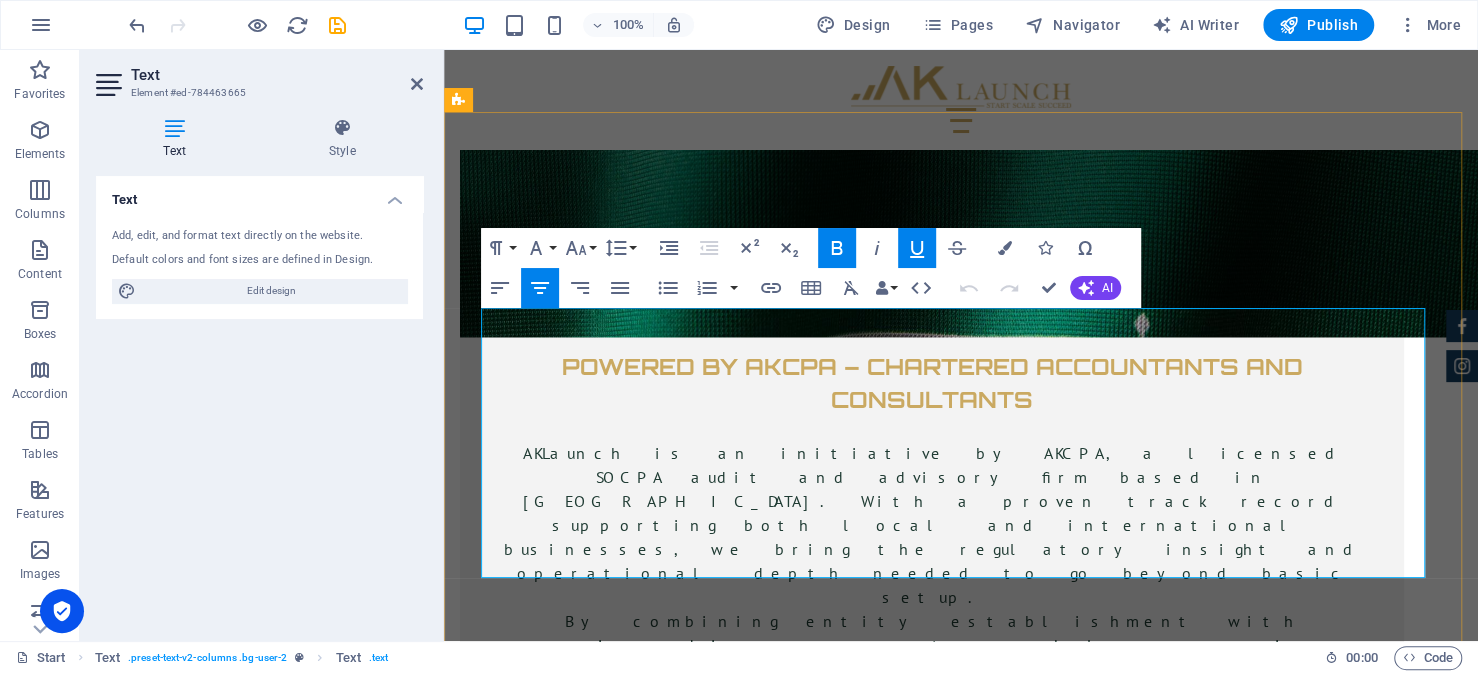 drag, startPoint x: 1281, startPoint y: 569, endPoint x: 972, endPoint y: 363, distance: 371.3718 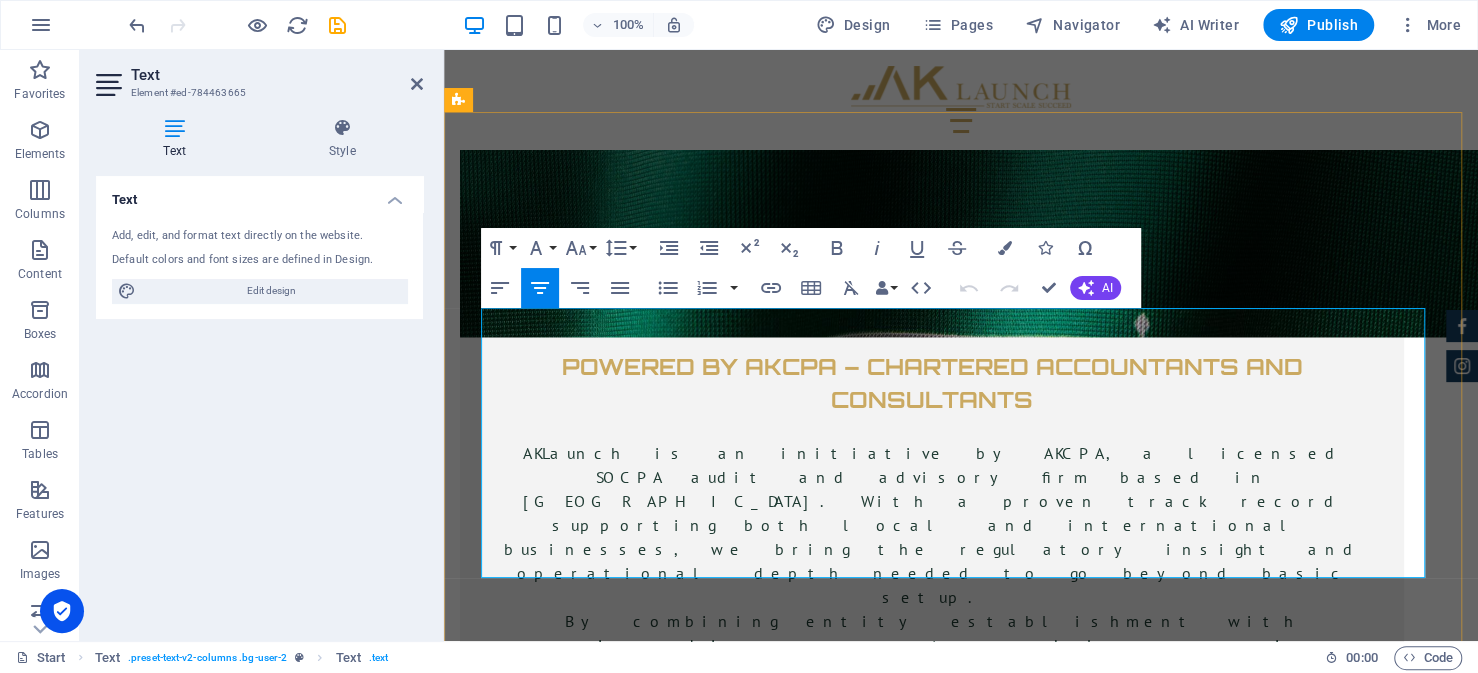 type 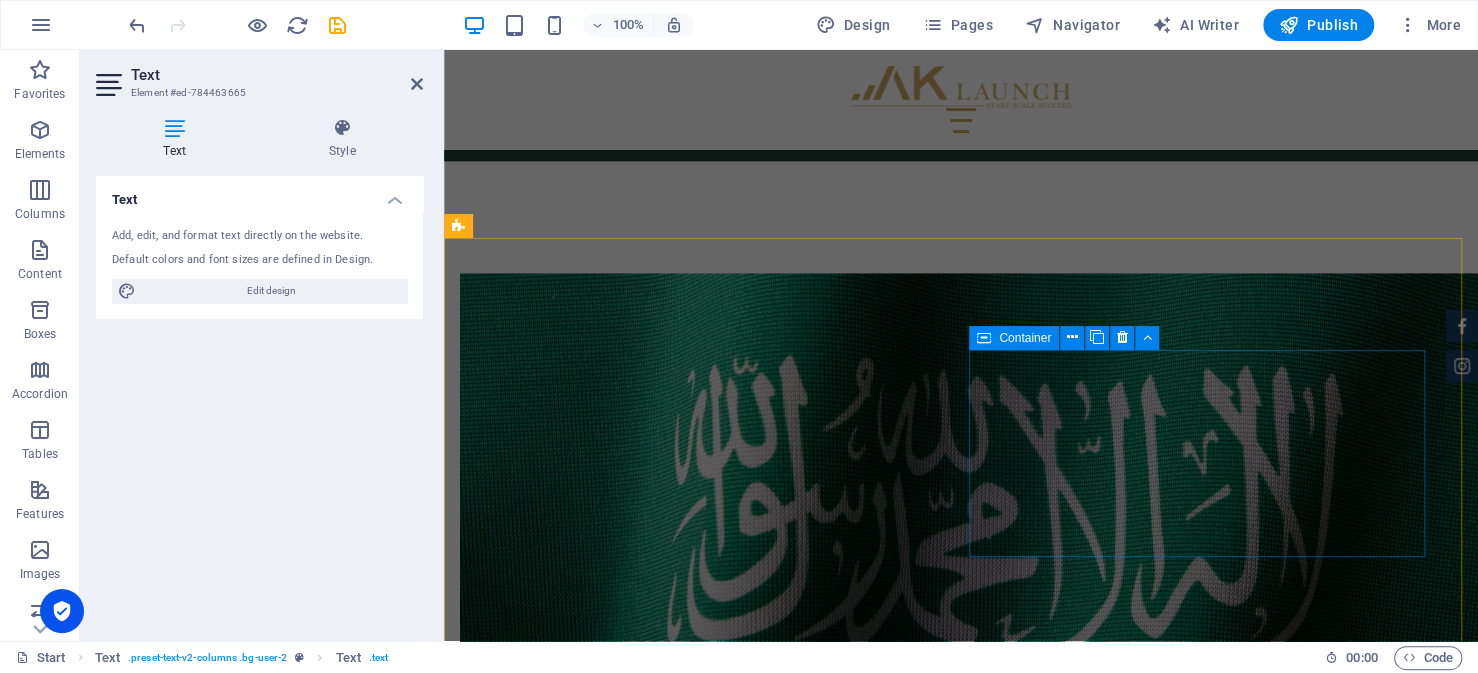 scroll, scrollTop: 6395, scrollLeft: 0, axis: vertical 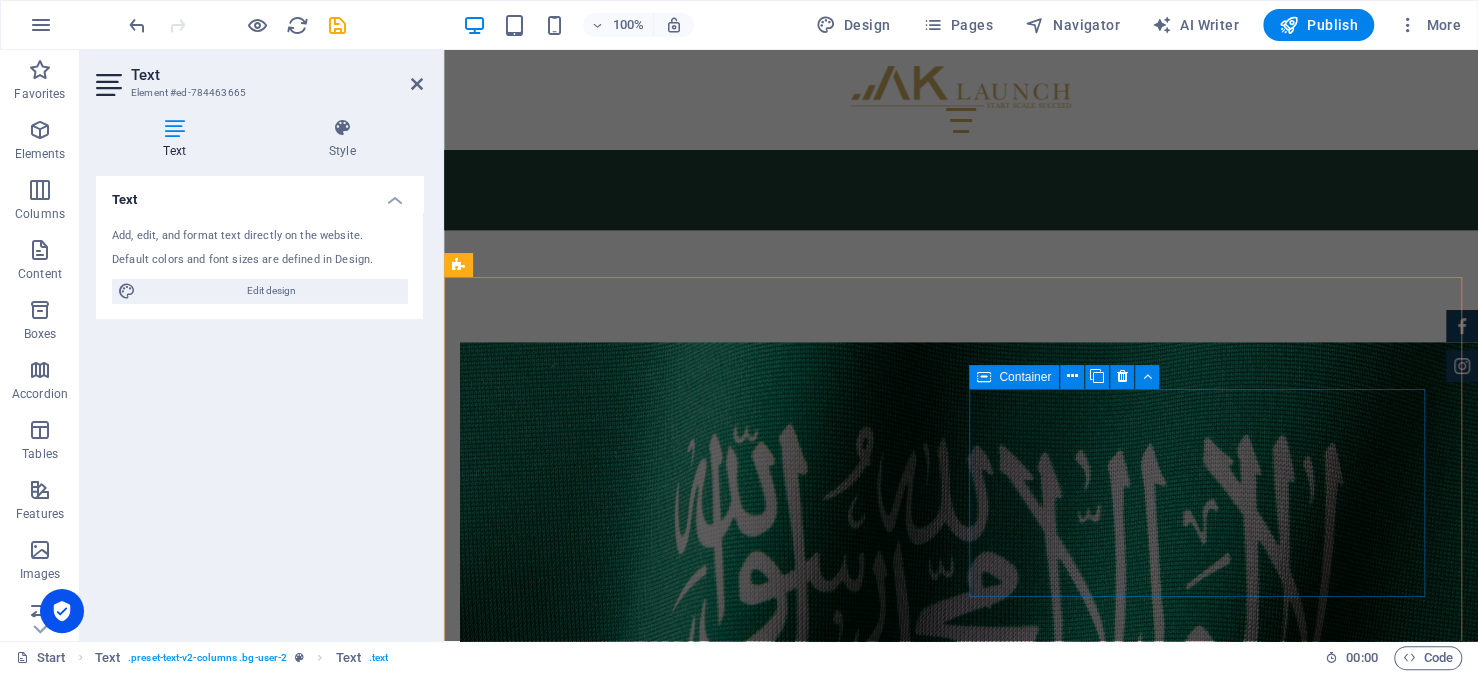click on "Add elements" at bounding box center (629, 5215) 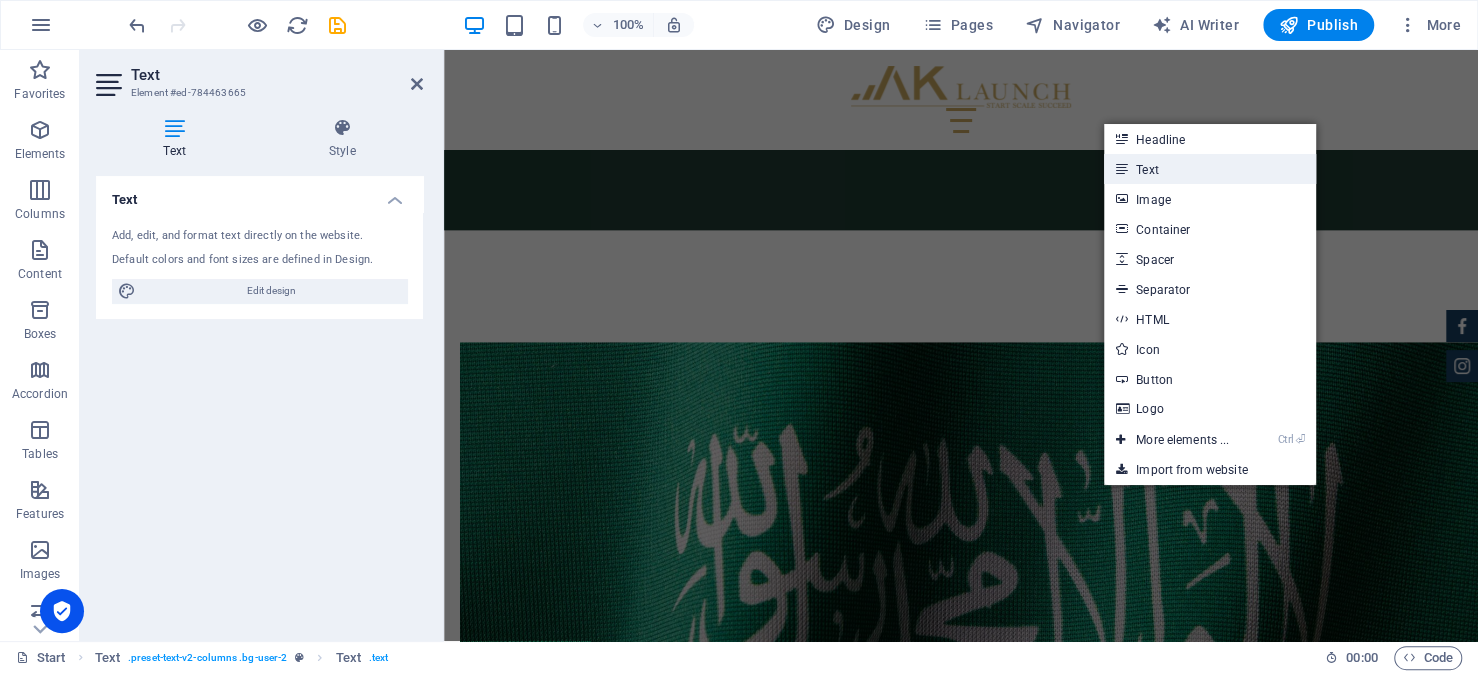 drag, startPoint x: 1144, startPoint y: 171, endPoint x: 689, endPoint y: 148, distance: 455.58093 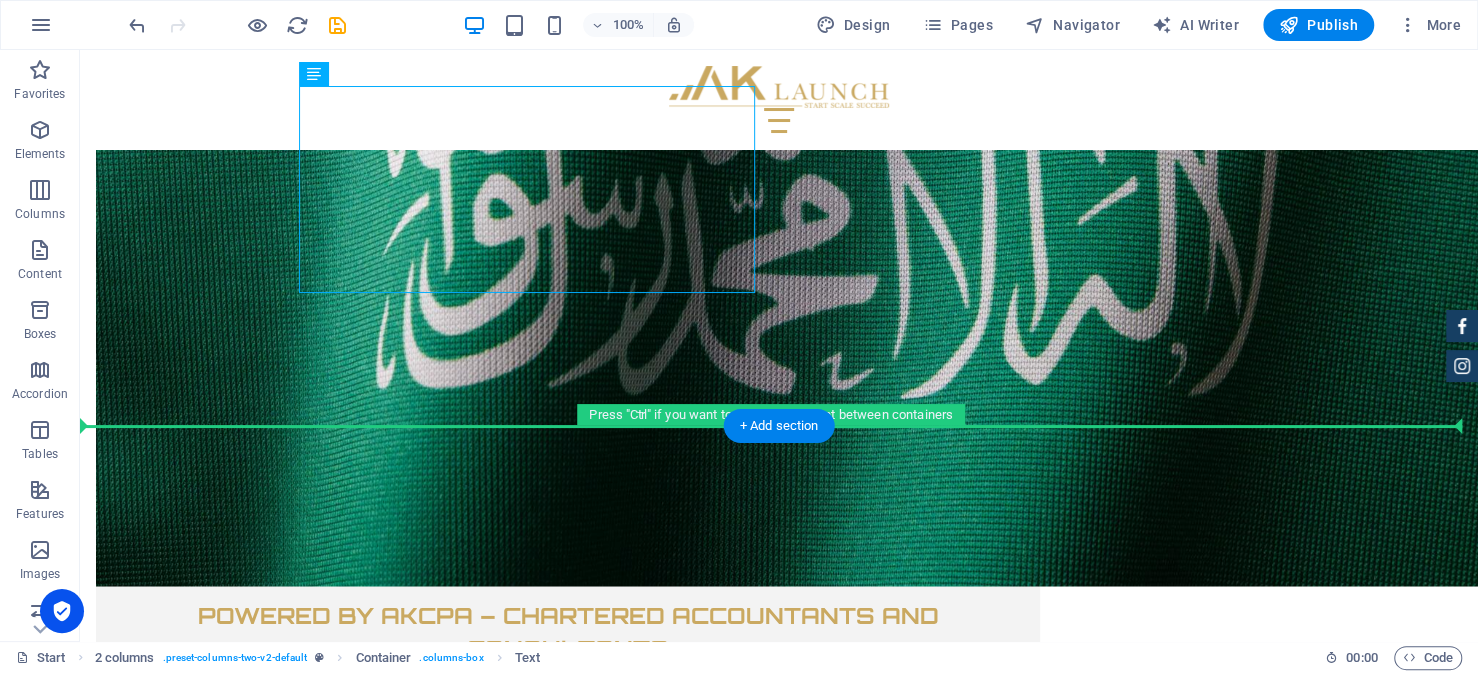 scroll, scrollTop: 6750, scrollLeft: 0, axis: vertical 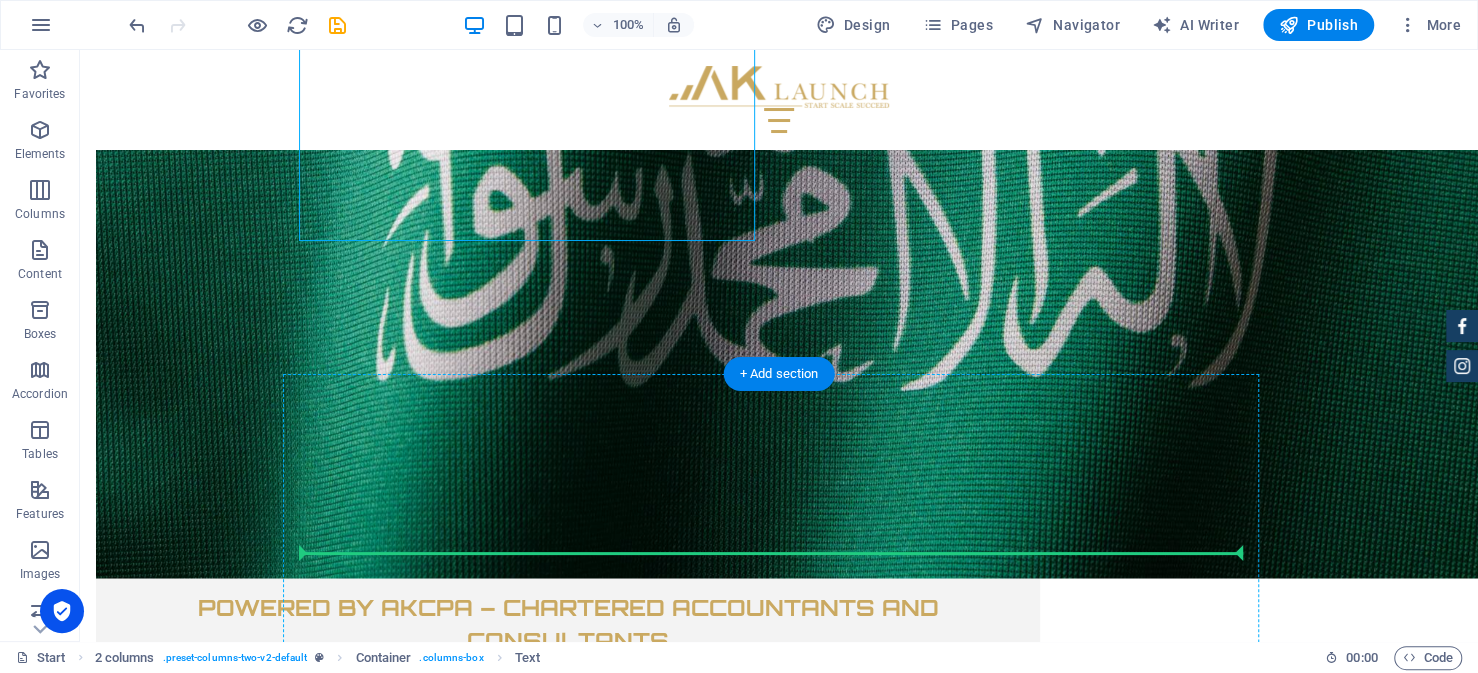 drag, startPoint x: 437, startPoint y: 272, endPoint x: 366, endPoint y: 532, distance: 269.51996 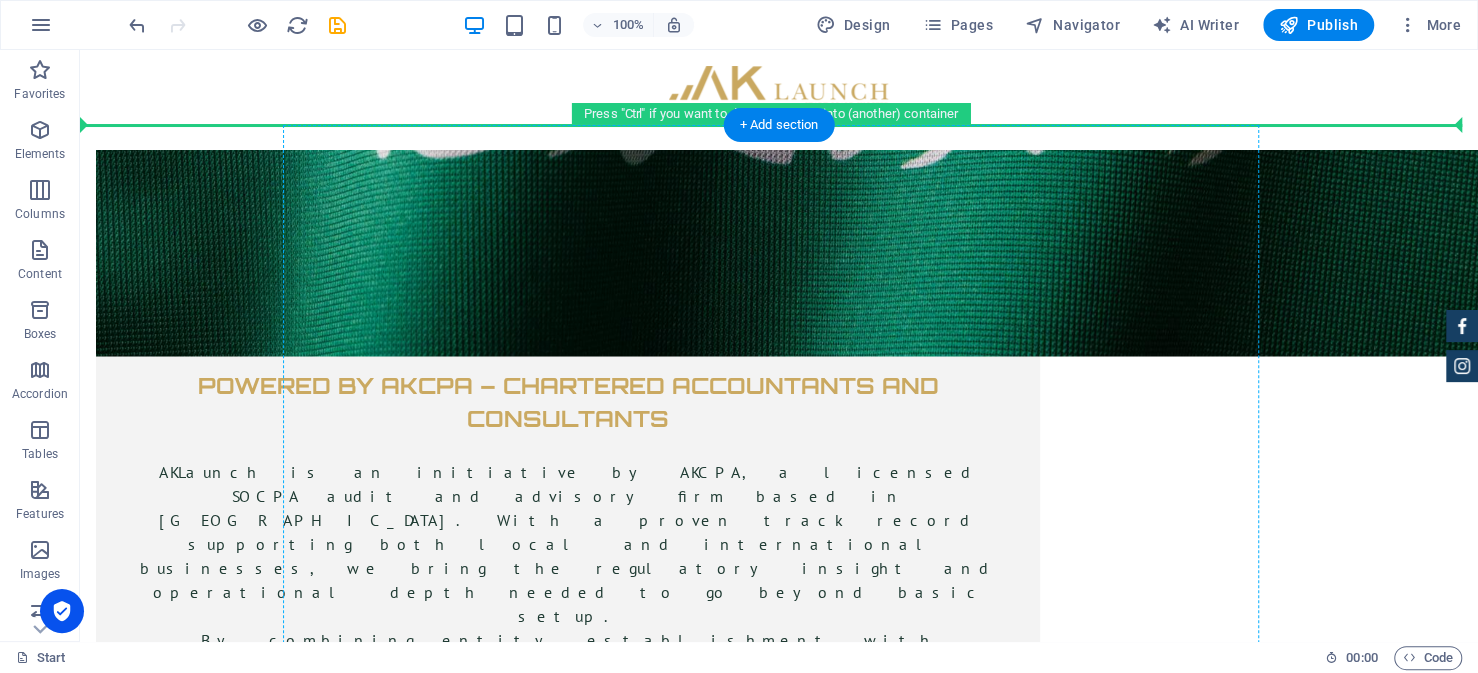 scroll, scrollTop: 6950, scrollLeft: 0, axis: vertical 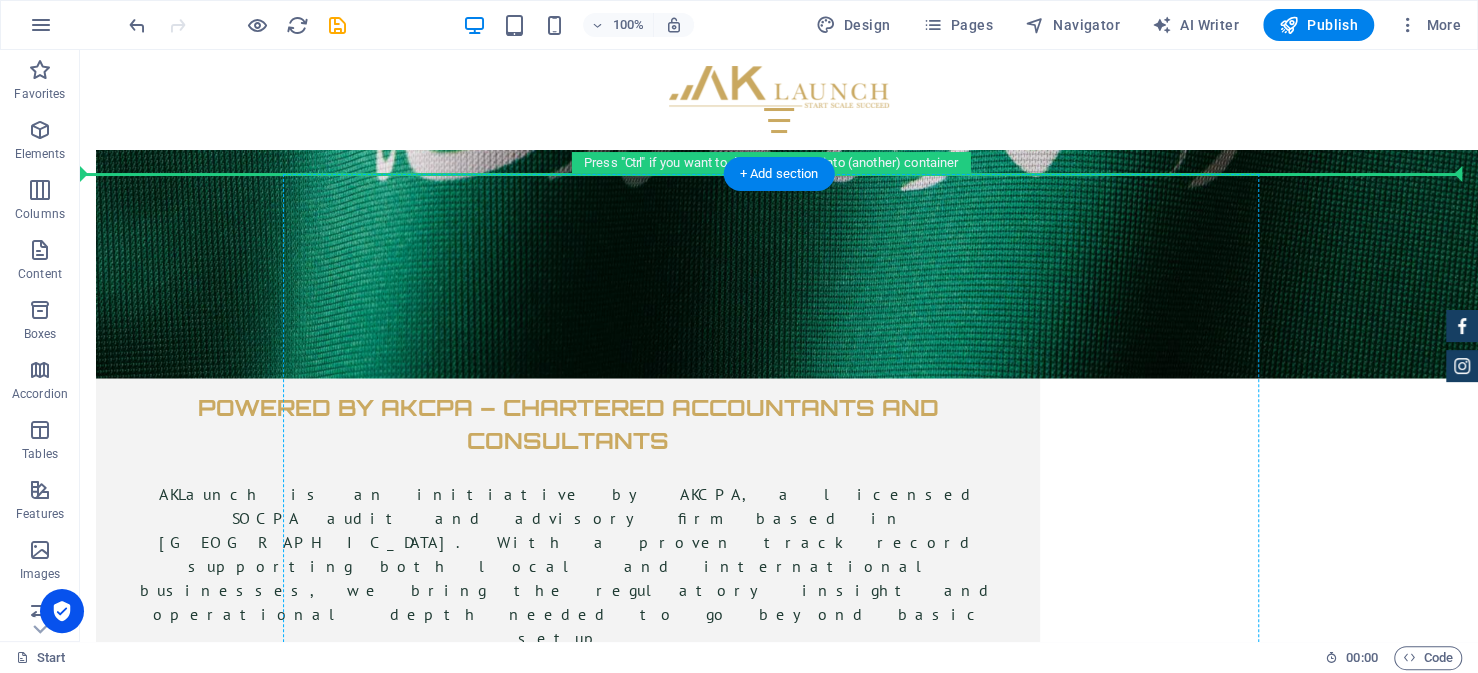 drag, startPoint x: 923, startPoint y: 272, endPoint x: 836, endPoint y: 378, distance: 137.13132 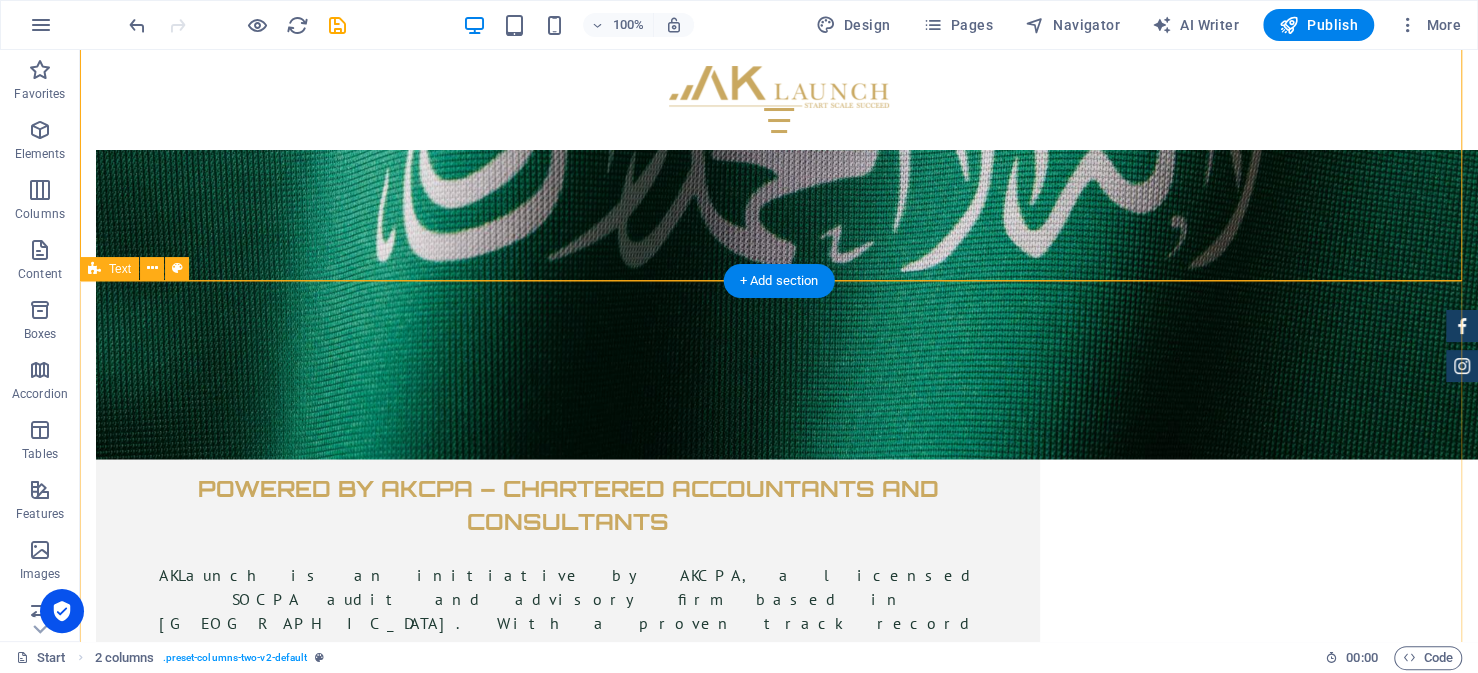 scroll, scrollTop: 6650, scrollLeft: 0, axis: vertical 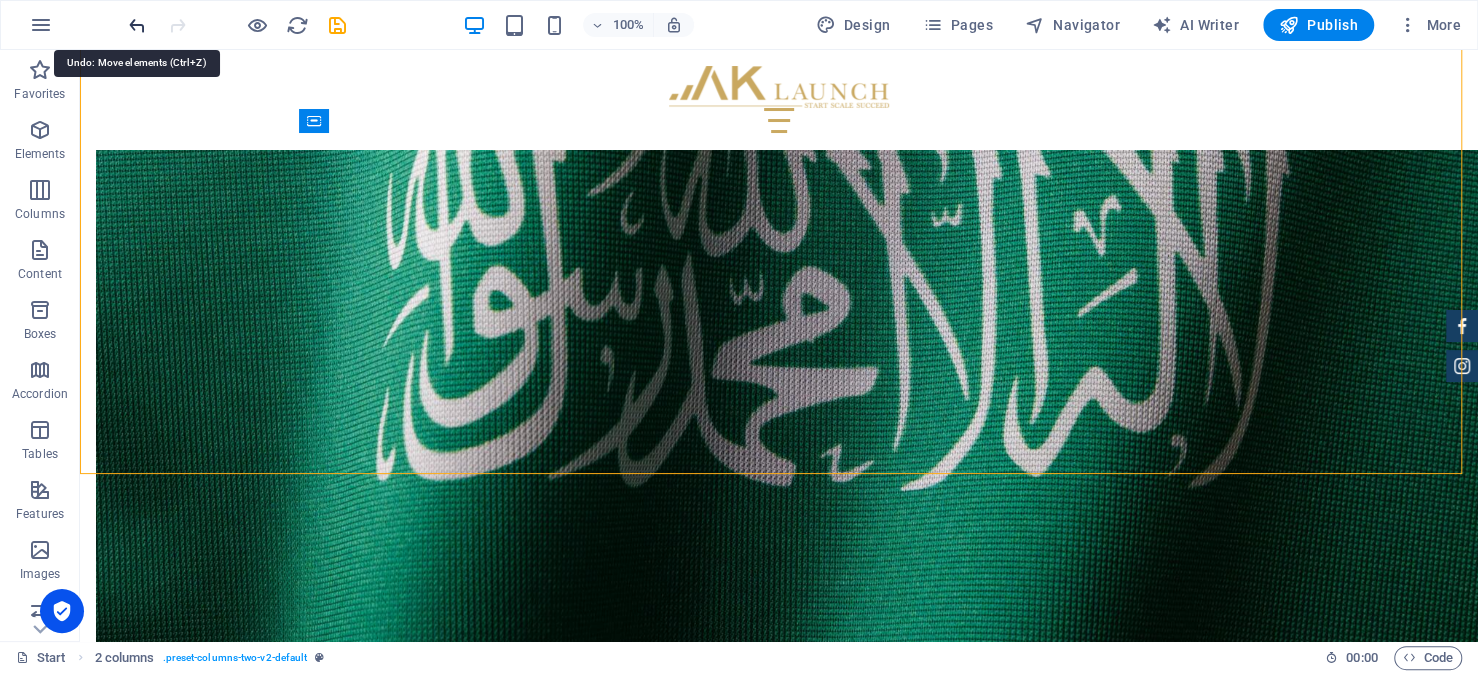 click at bounding box center (137, 25) 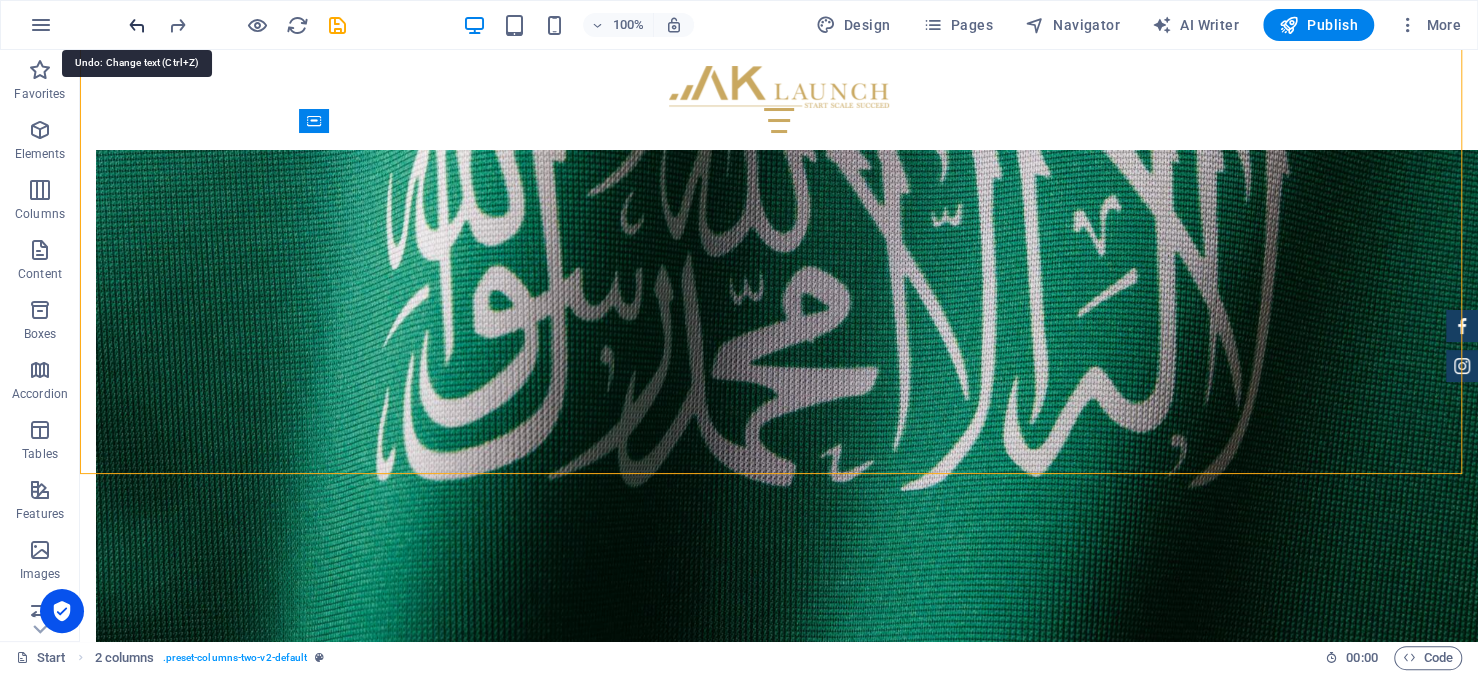 click at bounding box center [137, 25] 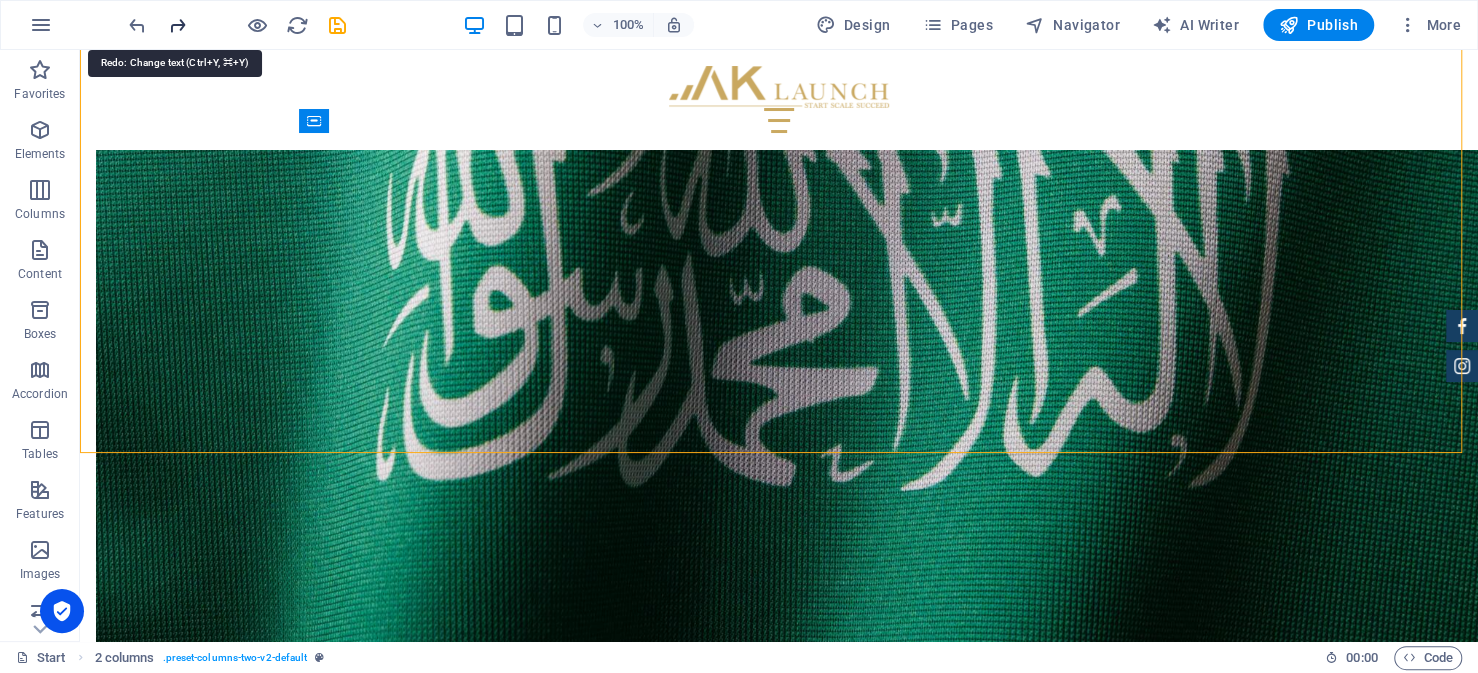 click at bounding box center [177, 25] 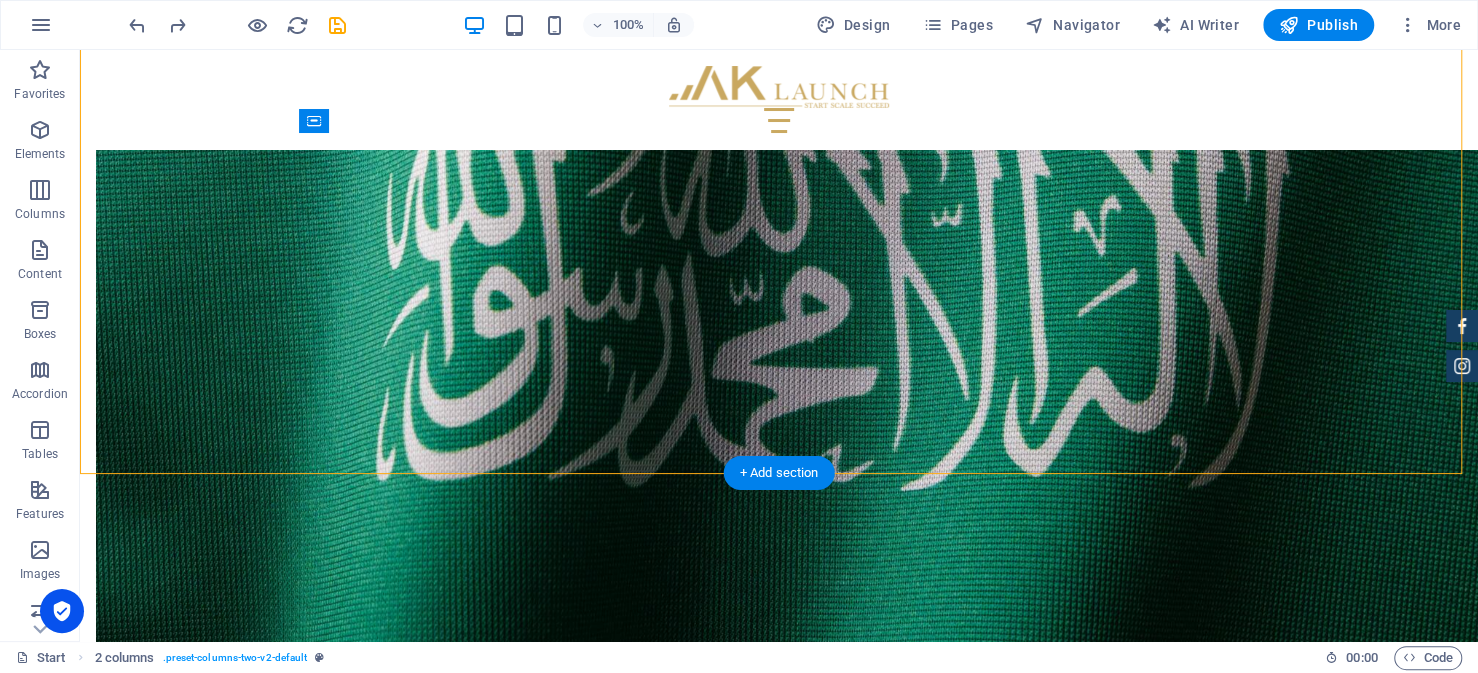 drag, startPoint x: 1323, startPoint y: 233, endPoint x: 282, endPoint y: 212, distance: 1041.2118 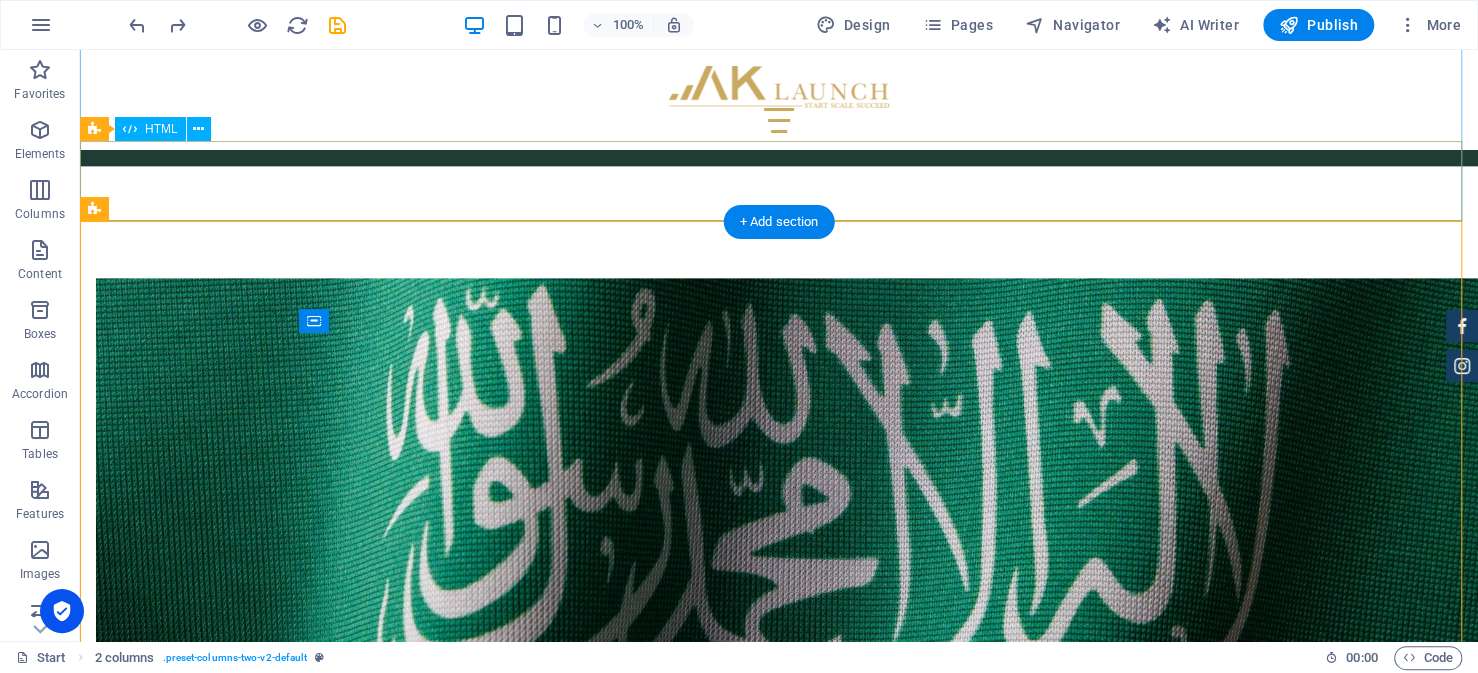 scroll, scrollTop: 6450, scrollLeft: 0, axis: vertical 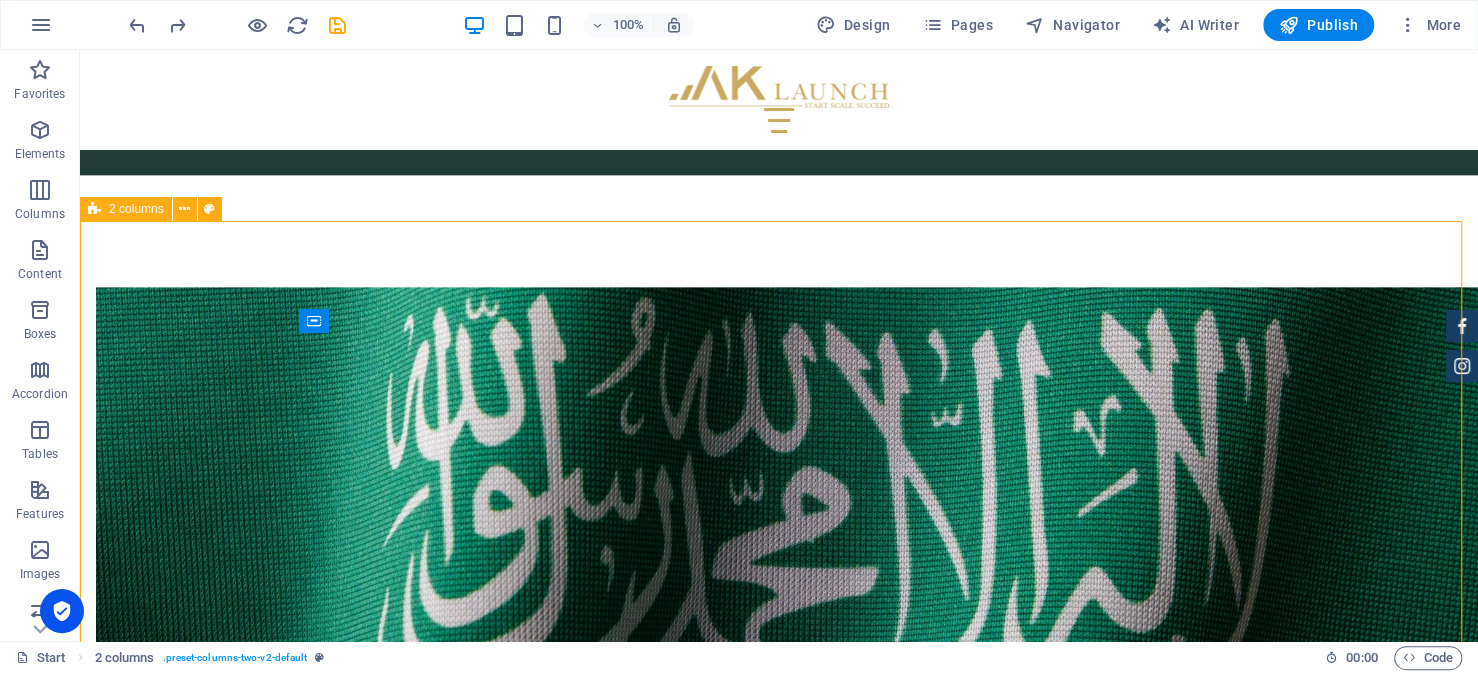 click on "2 columns" at bounding box center (136, 209) 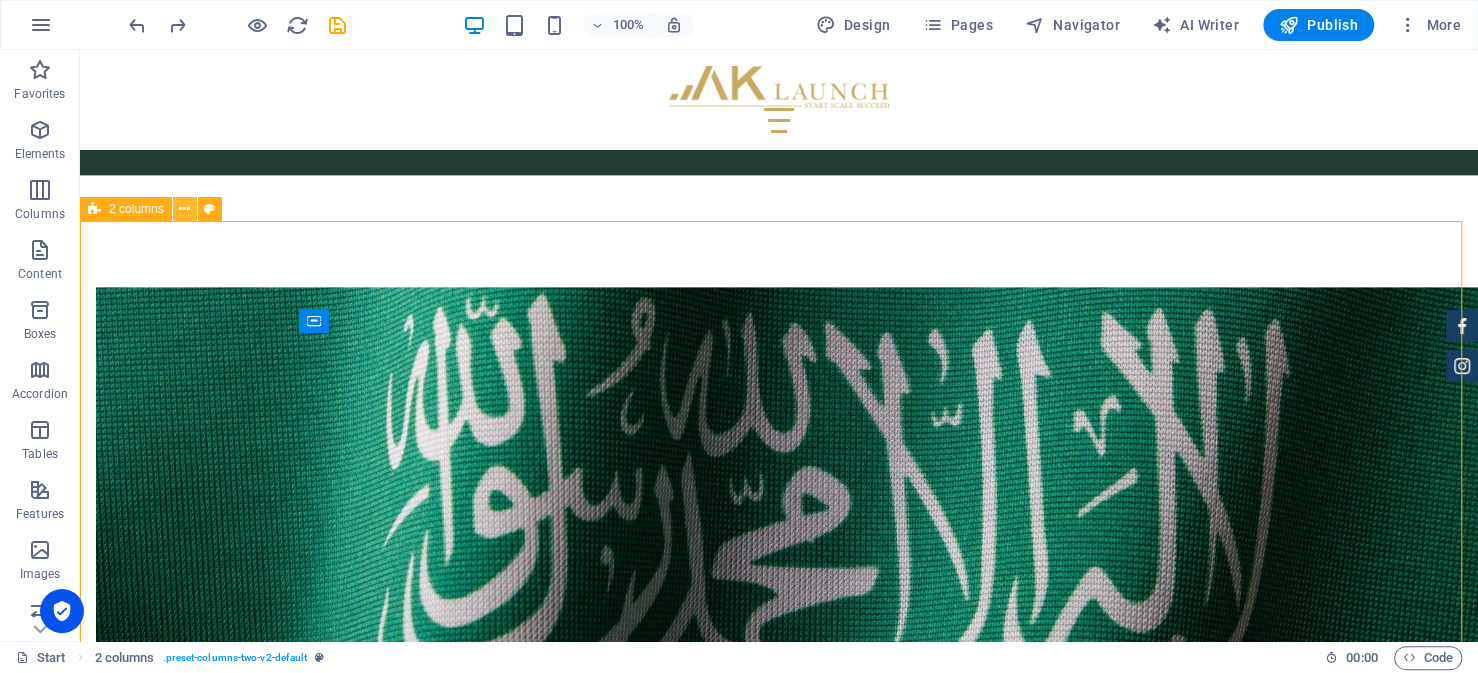 click at bounding box center (184, 209) 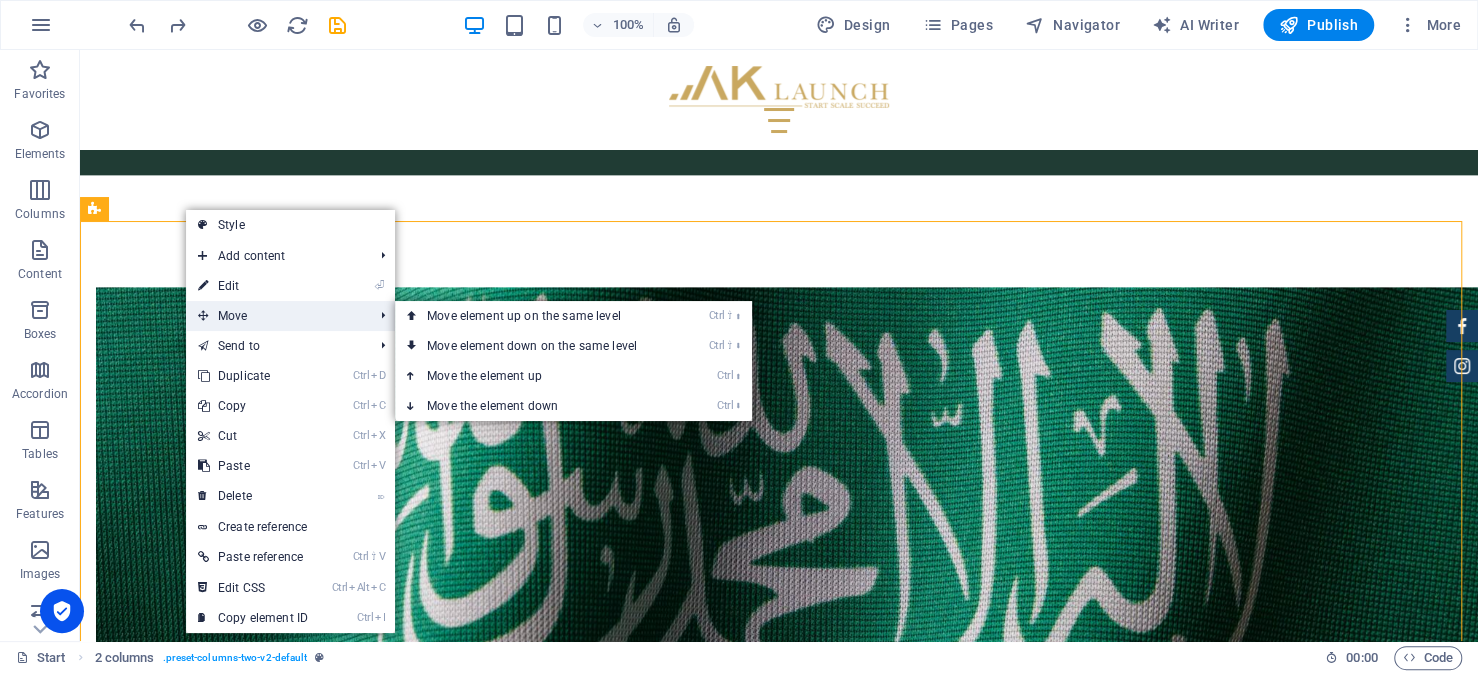 click on "Move" at bounding box center [275, 316] 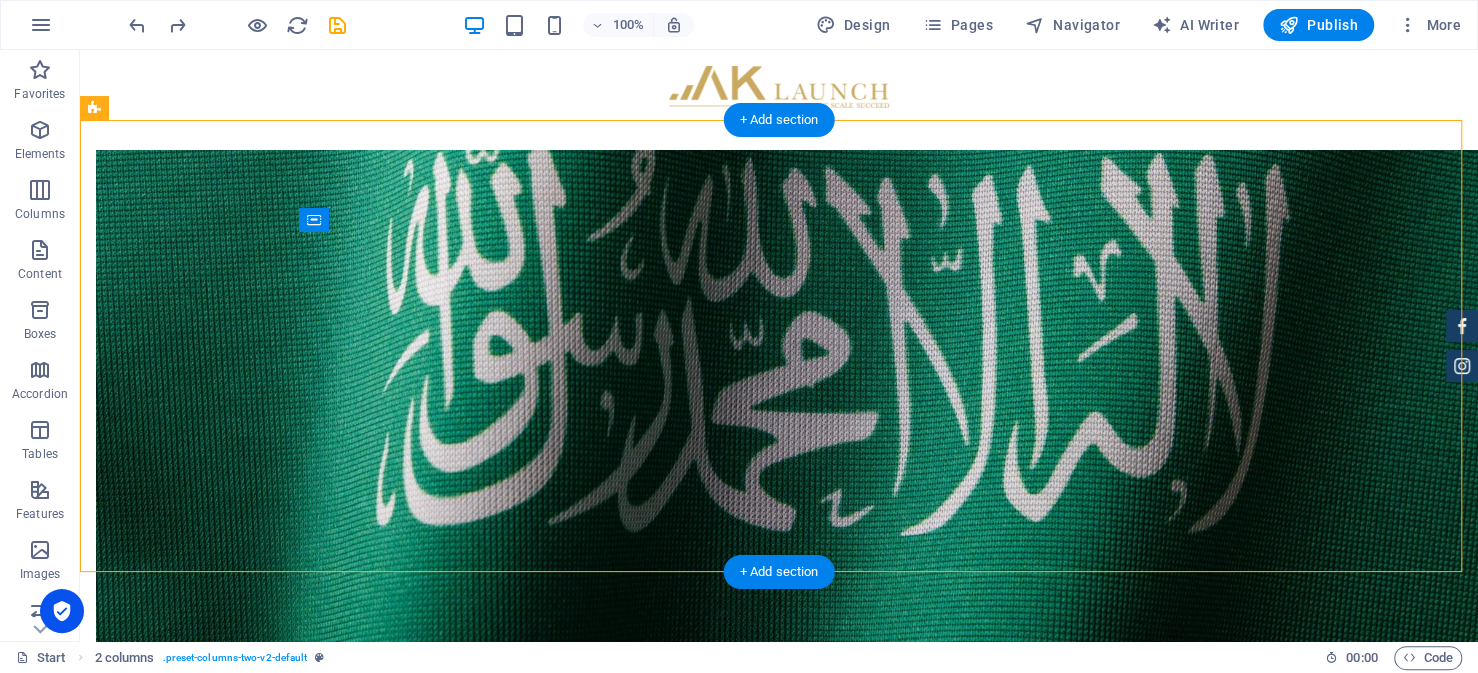 scroll, scrollTop: 6750, scrollLeft: 0, axis: vertical 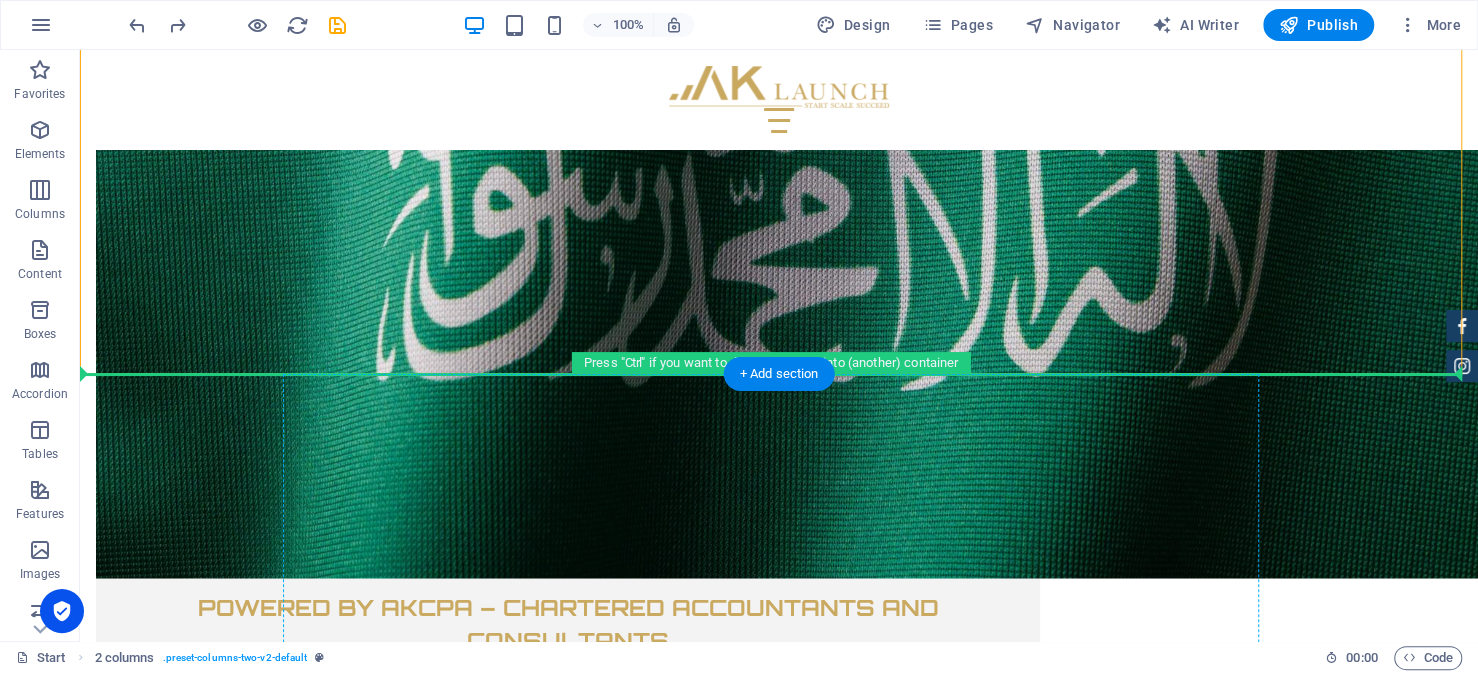 drag, startPoint x: 222, startPoint y: 257, endPoint x: 418, endPoint y: 552, distance: 354.1765 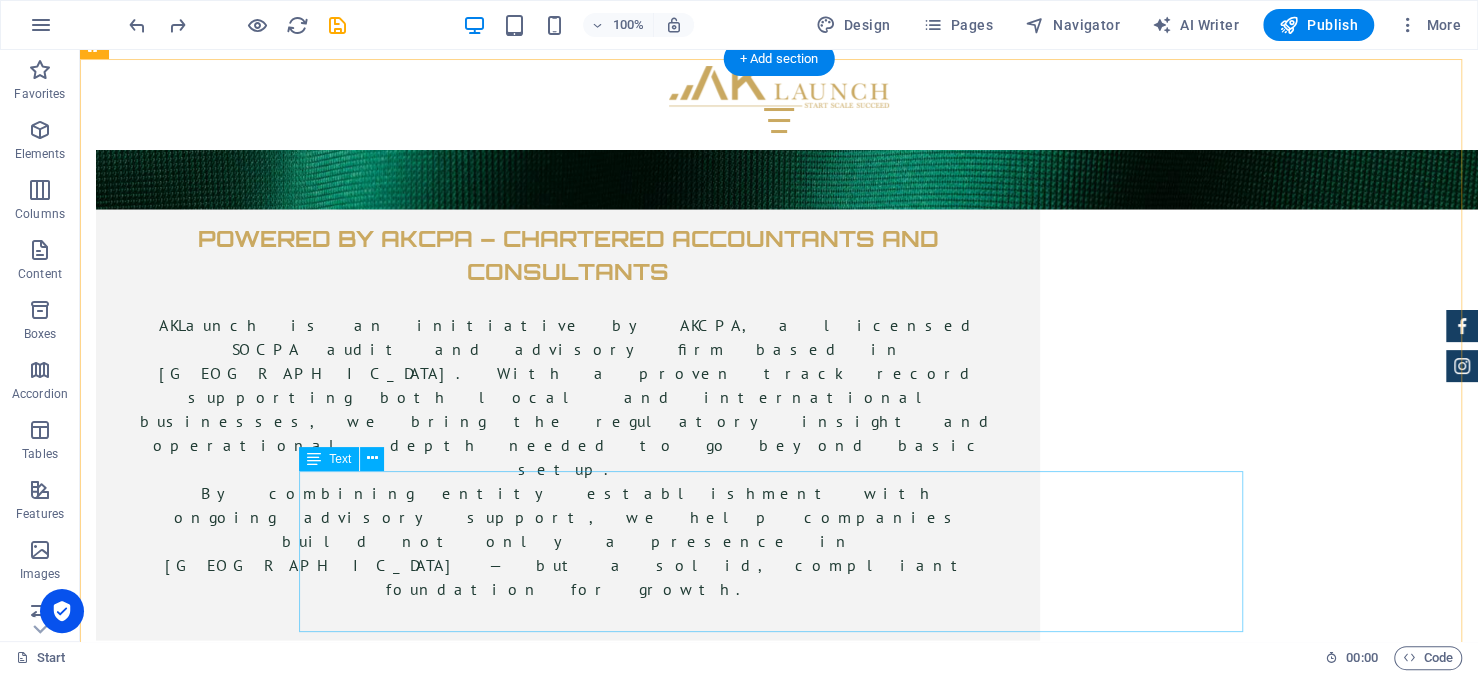 scroll, scrollTop: 7150, scrollLeft: 0, axis: vertical 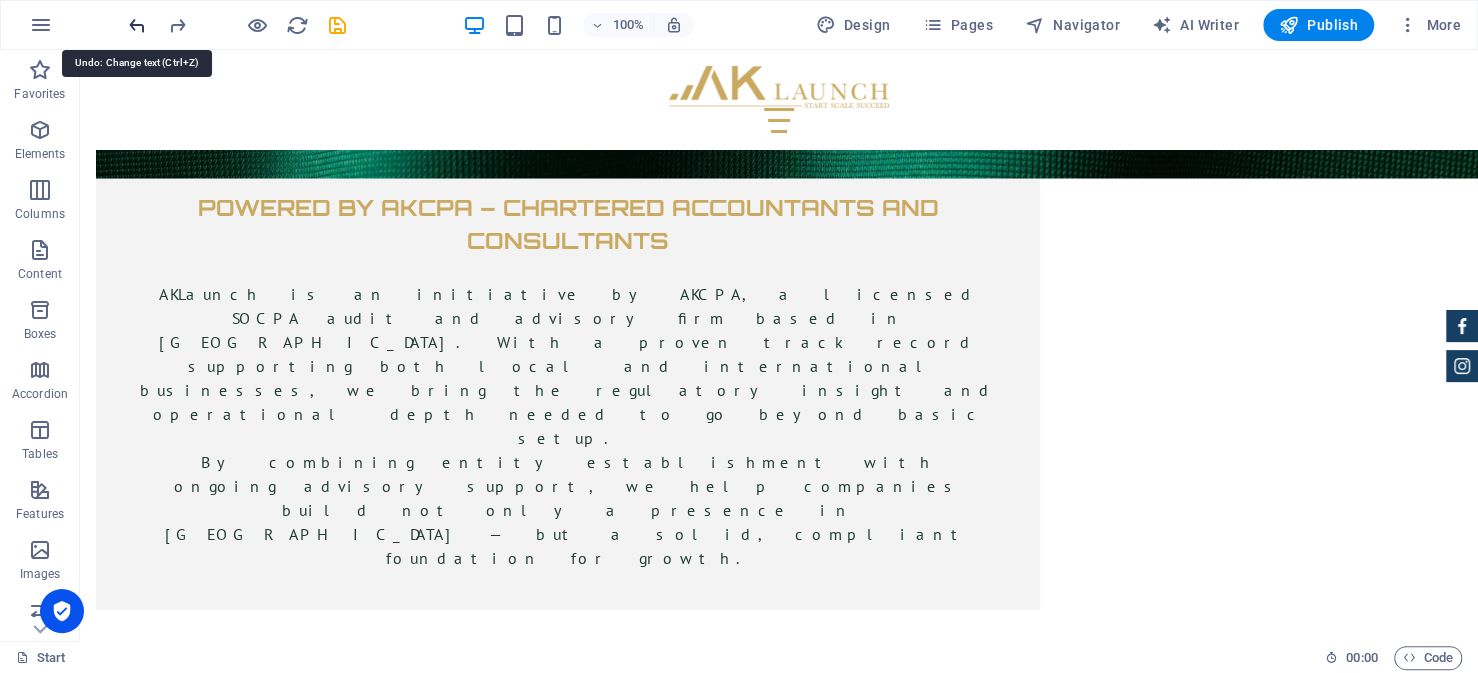 click at bounding box center (137, 25) 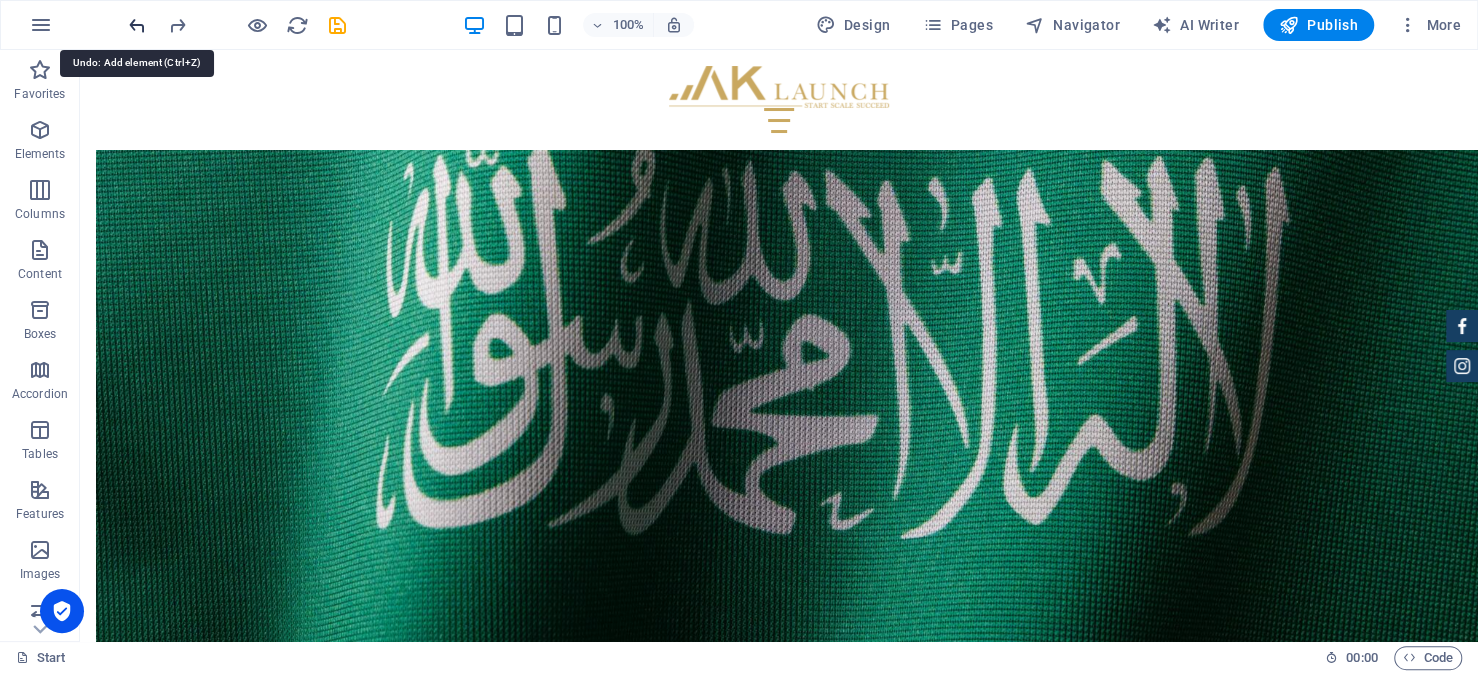 scroll, scrollTop: 6450, scrollLeft: 0, axis: vertical 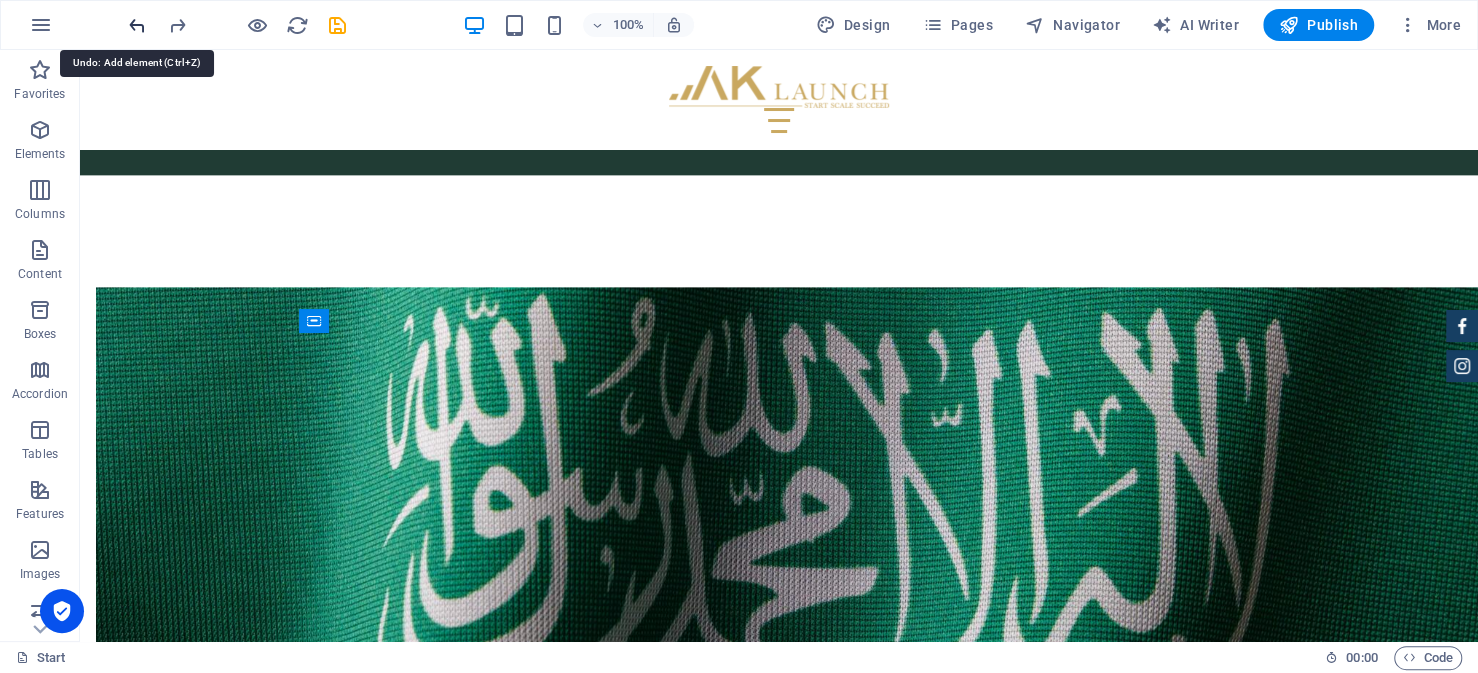 click at bounding box center (137, 25) 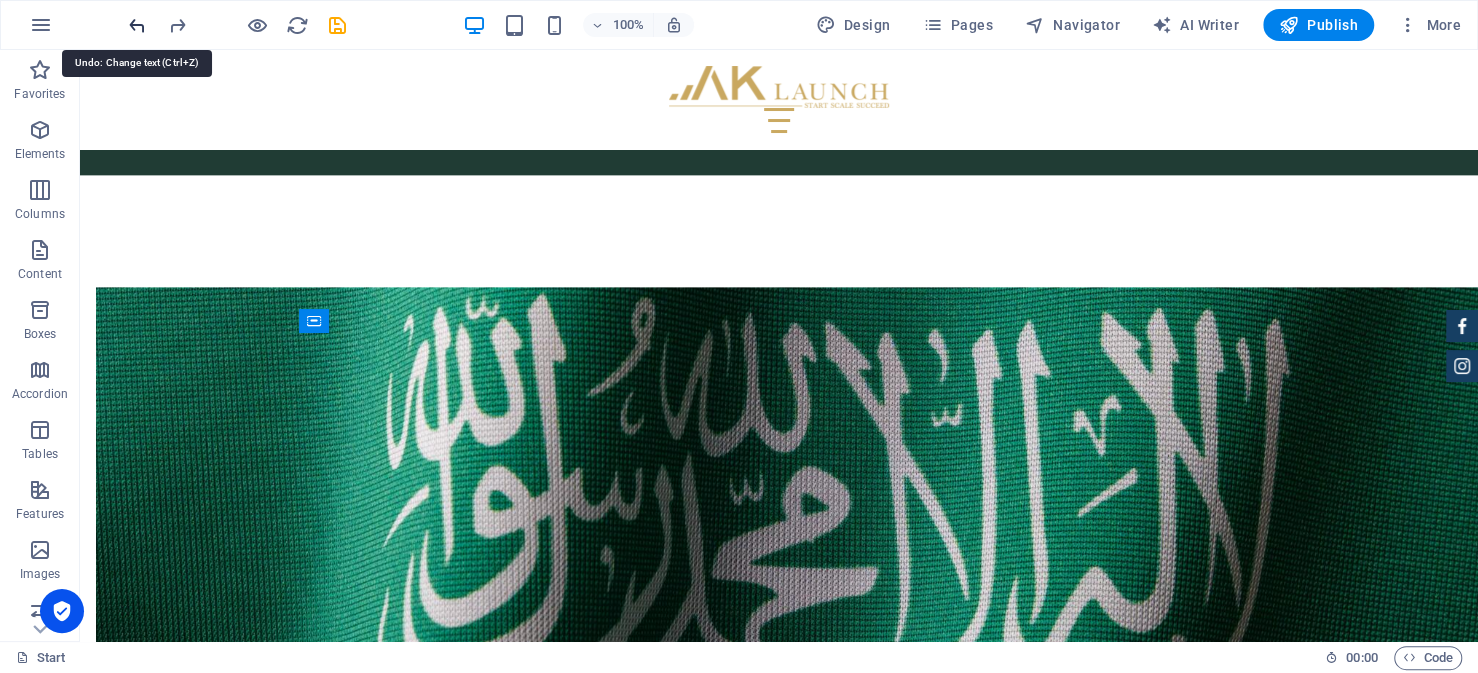 click at bounding box center [137, 25] 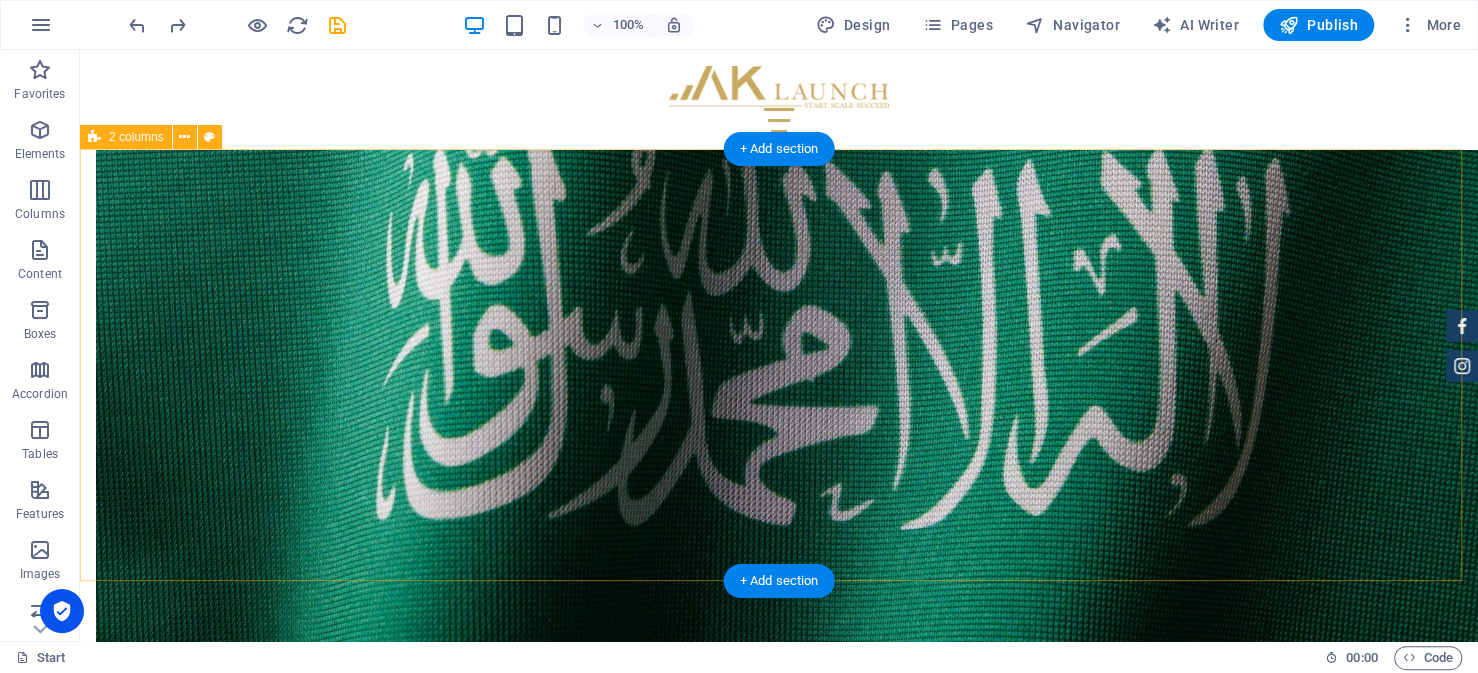 scroll, scrollTop: 6488, scrollLeft: 0, axis: vertical 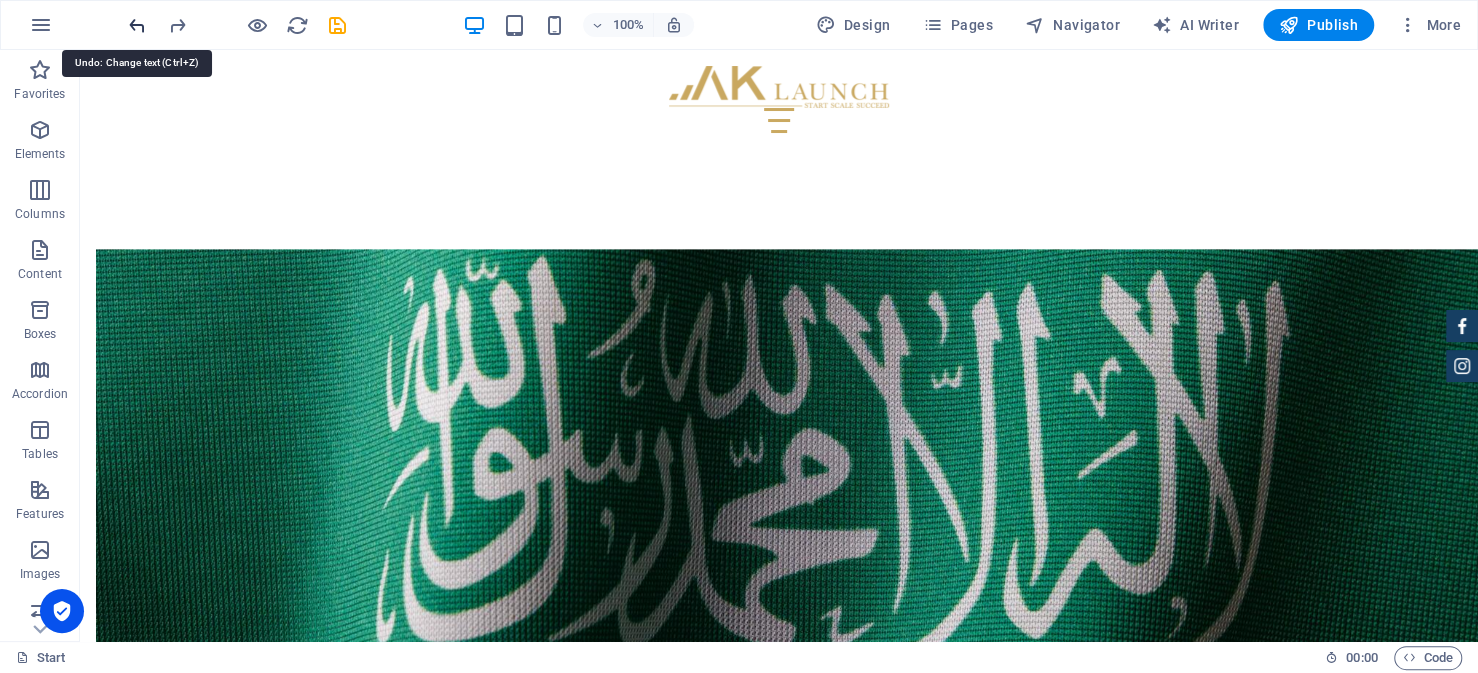 click at bounding box center (137, 25) 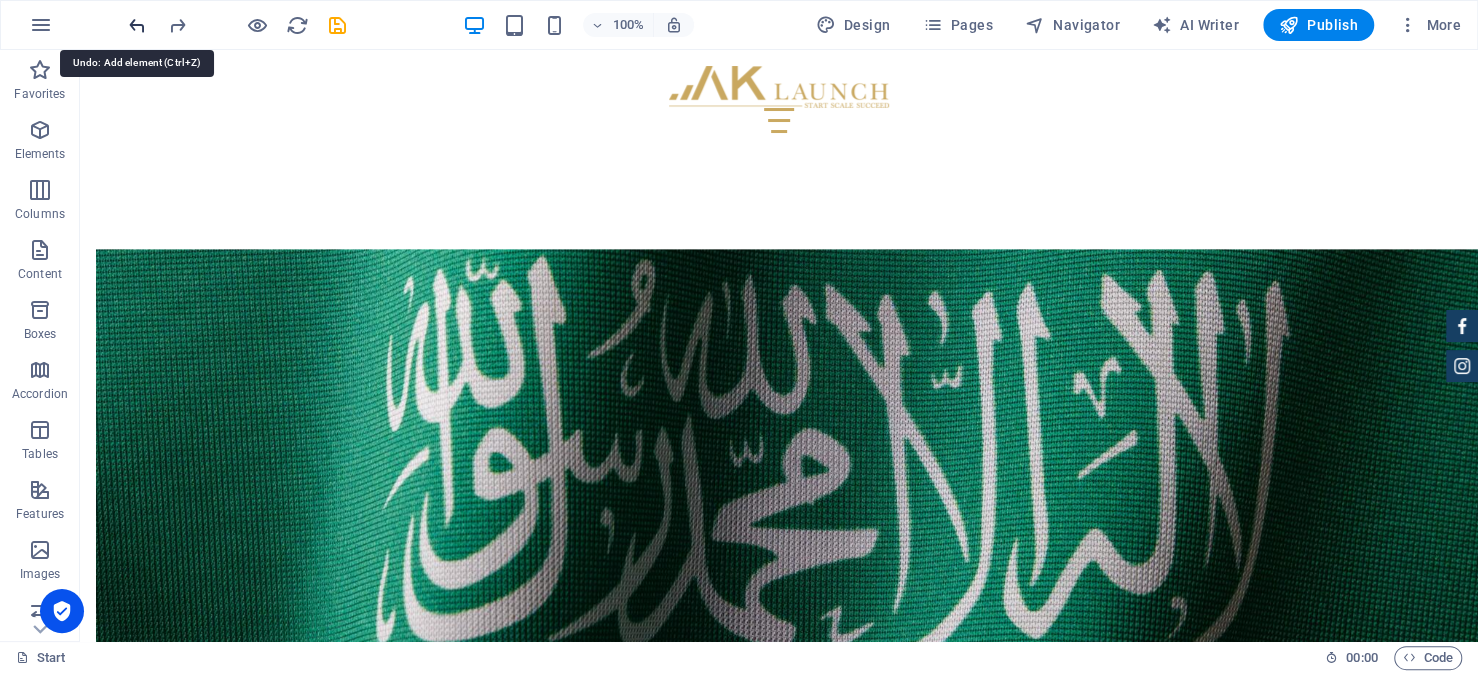 click at bounding box center (137, 25) 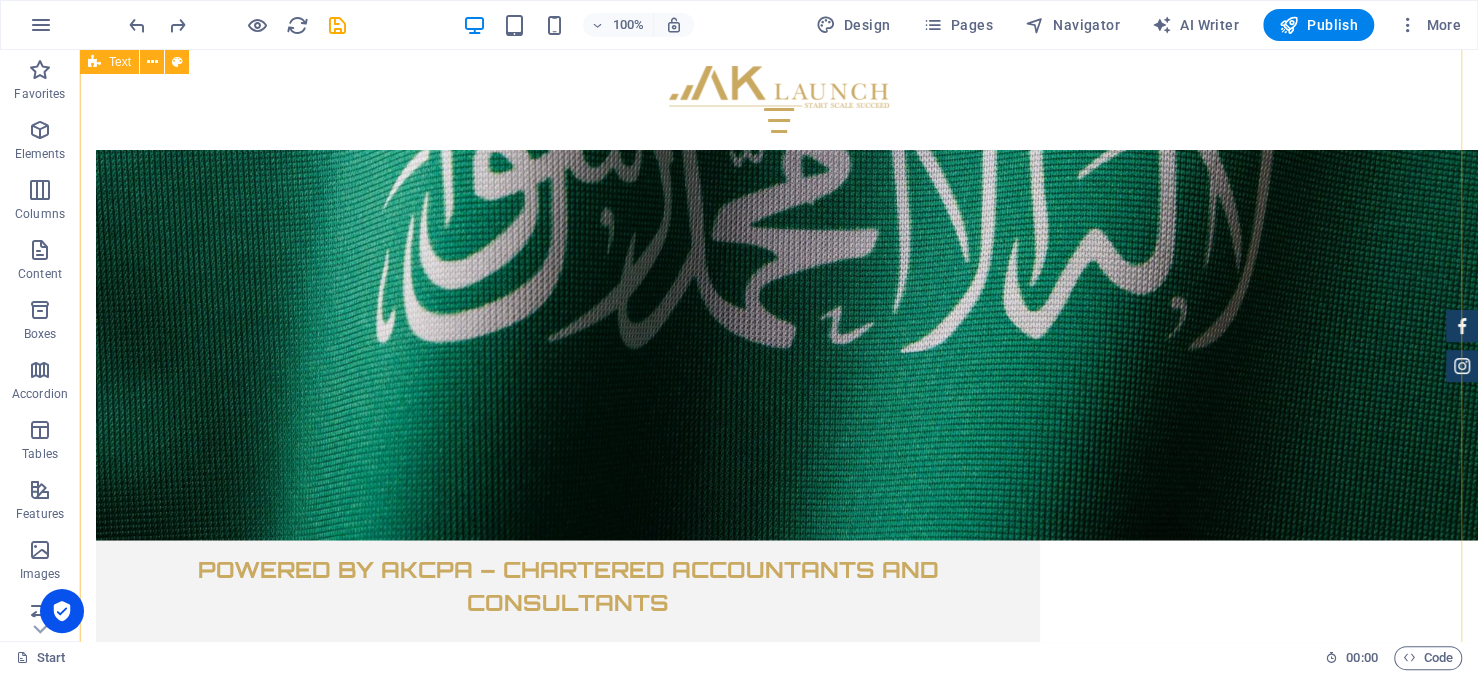 scroll, scrollTop: 6688, scrollLeft: 0, axis: vertical 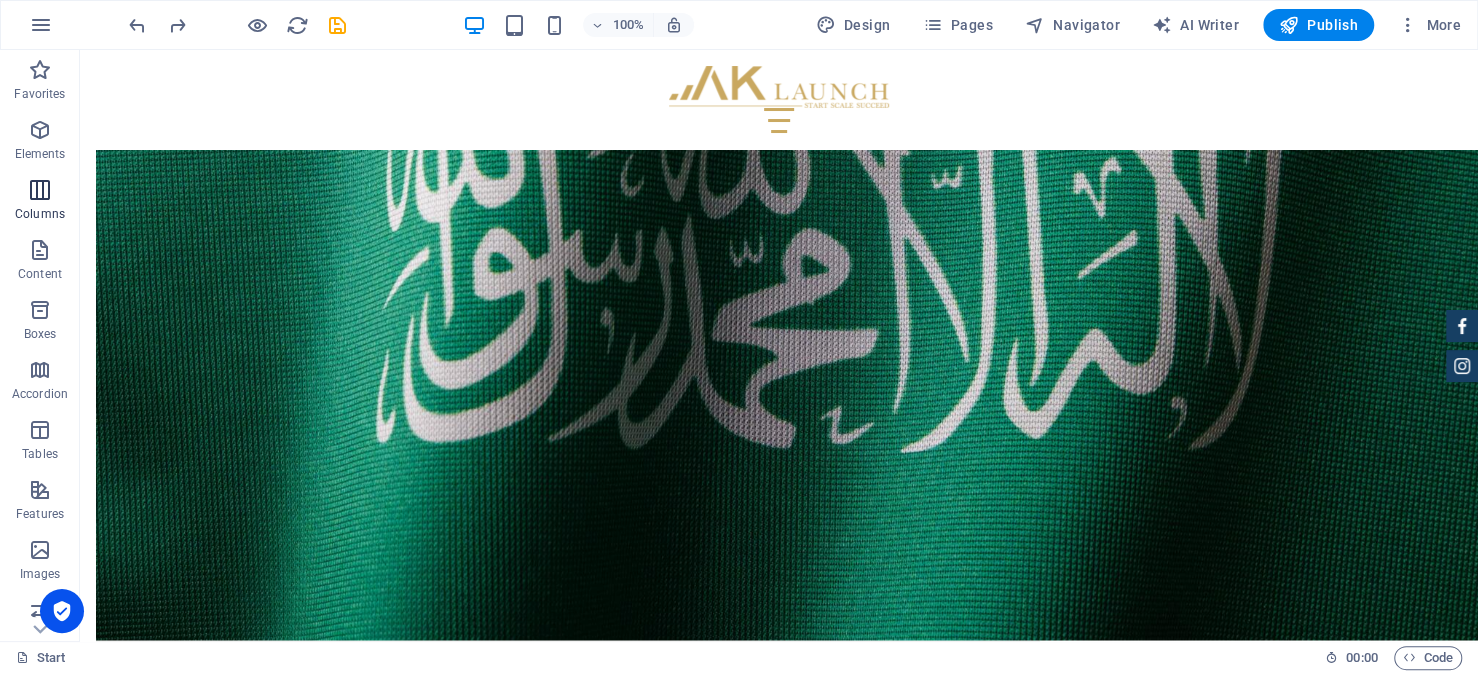 click on "Columns" at bounding box center [40, 202] 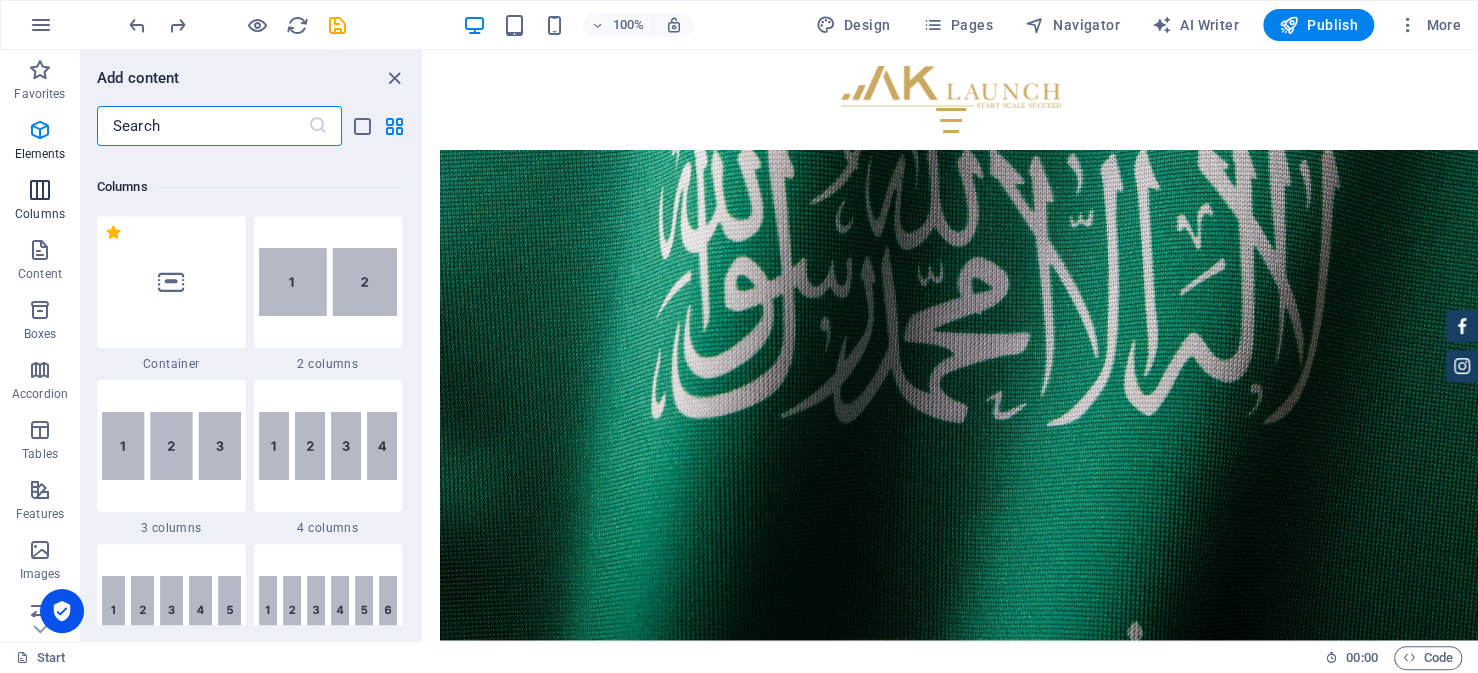 scroll, scrollTop: 990, scrollLeft: 0, axis: vertical 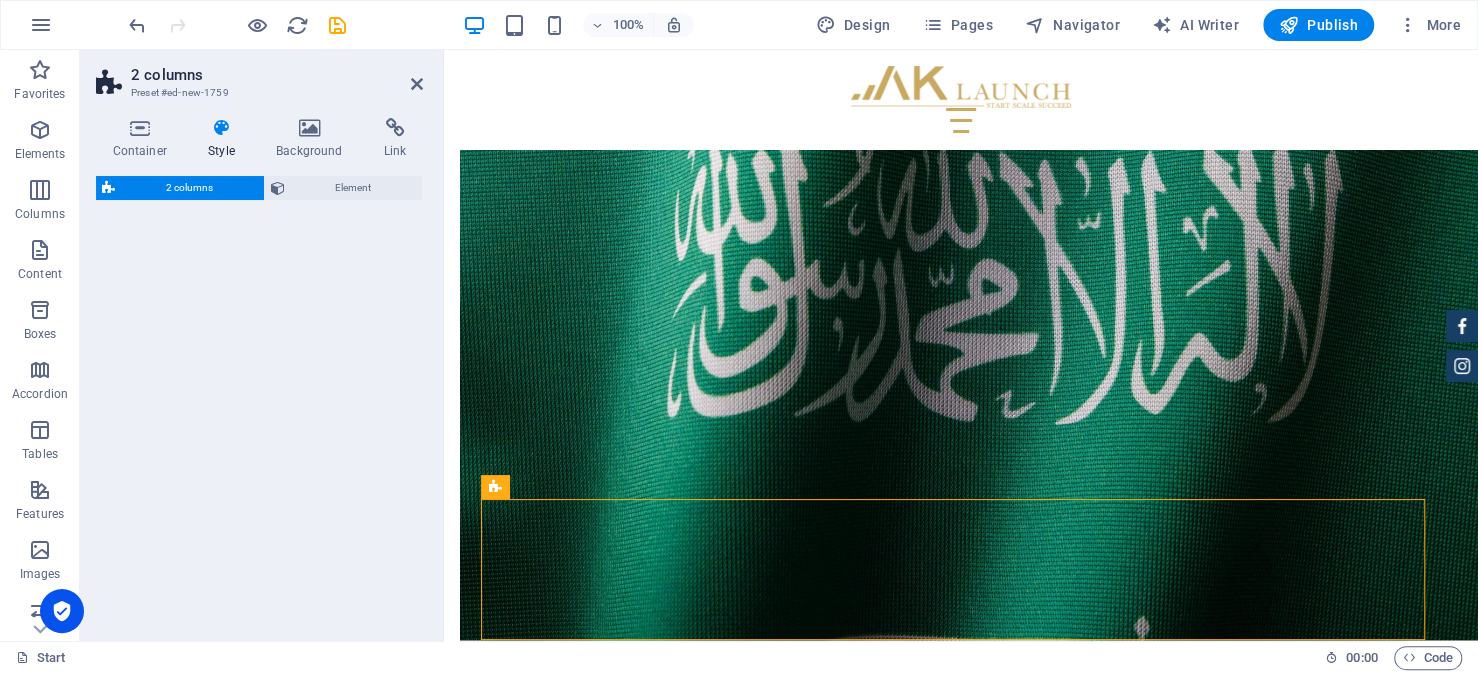 select on "rem" 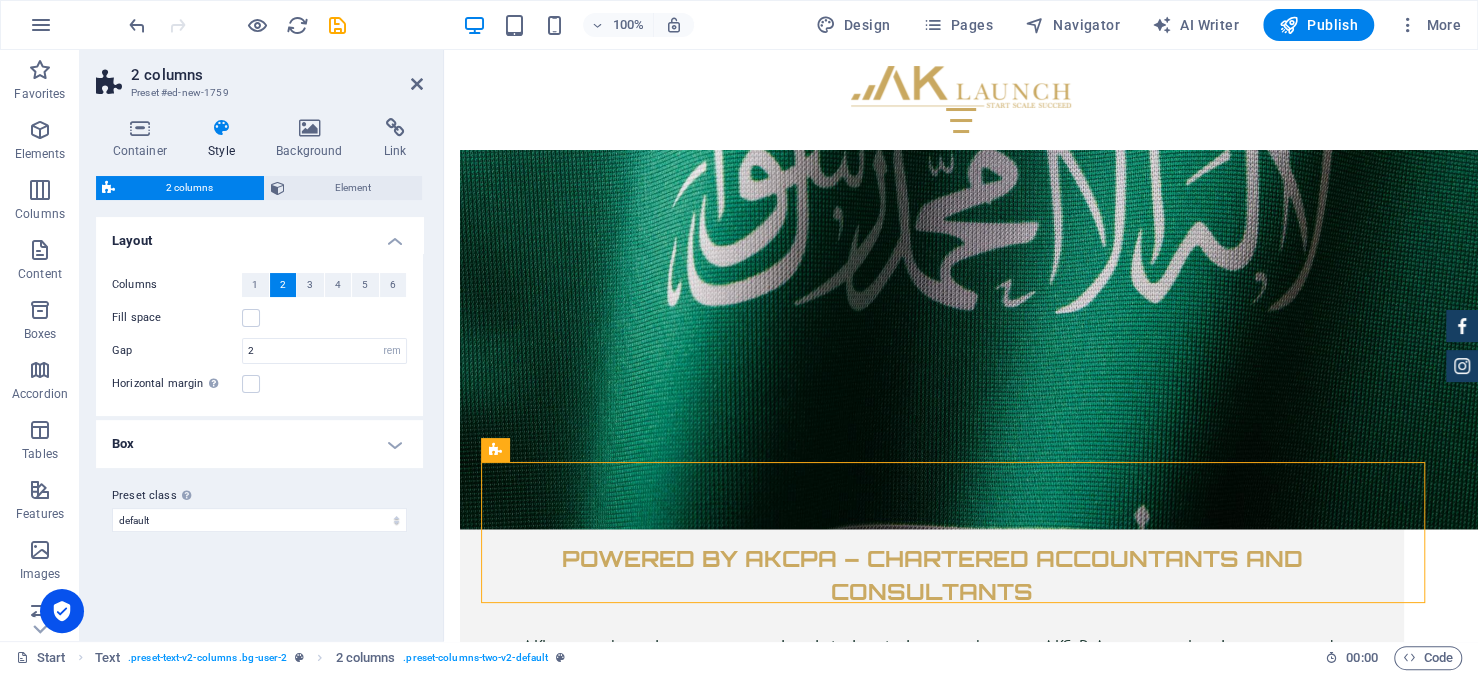 scroll, scrollTop: 6688, scrollLeft: 0, axis: vertical 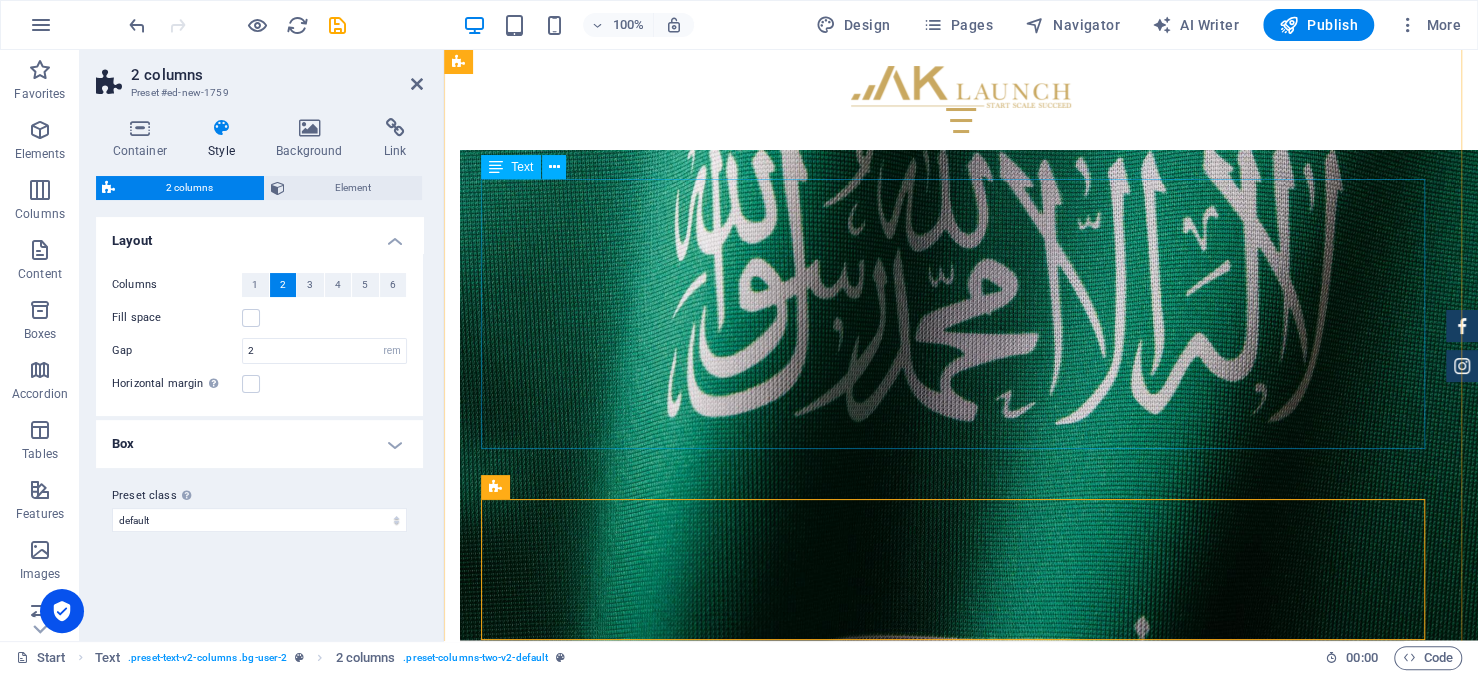 click on "Step 1 — Obtaining Your Investment License from MISA The journey for every foreign investor looking to setup their business in Saudi Arabia begins with obtaining an investment license from the Ministry of Investment (MISA). This is a prerequisite to everything that follows, from commercial registration, hiring staff and opening the business. Fortunately, the  Preparing Your Documents This is often the most demanding part of the application process, and arguably the most critical. Ensuring that your documents are complete and accurate will reduce the risk of delays or rejection.  While requirements vary, most applications involve a common set of documentation. Importantly, many of these documents must be certified by the Saudi Embassy in your home country. These typically include: Copy of commercial registration issued in the home country. Audited financial statements for the past fiscal year. A board resolution expressing the intent to invest and outlining the ownership structure" at bounding box center (961, 4699) 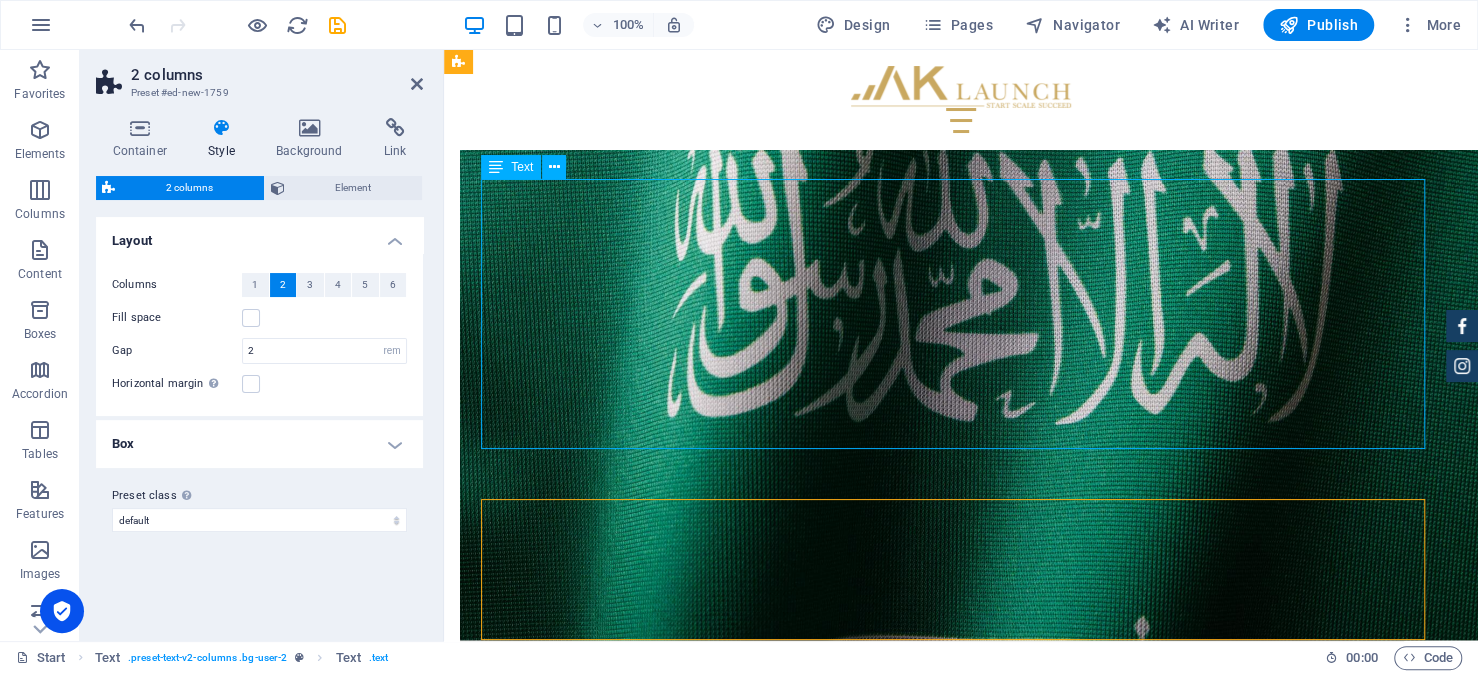 click on "Step 1 — Obtaining Your Investment License from MISA The journey for every foreign investor looking to setup their business in Saudi Arabia begins with obtaining an investment license from the Ministry of Investment (MISA). This is a prerequisite to everything that follows, from commercial registration, hiring staff and opening the business. Fortunately, the  Preparing Your Documents This is often the most demanding part of the application process, and arguably the most critical. Ensuring that your documents are complete and accurate will reduce the risk of delays or rejection.  While requirements vary, most applications involve a common set of documentation. Importantly, many of these documents must be certified by the Saudi Embassy in your home country. These typically include: Copy of commercial registration issued in the home country. Audited financial statements for the past fiscal year. A board resolution expressing the intent to invest and outlining the ownership structure" at bounding box center [961, 4699] 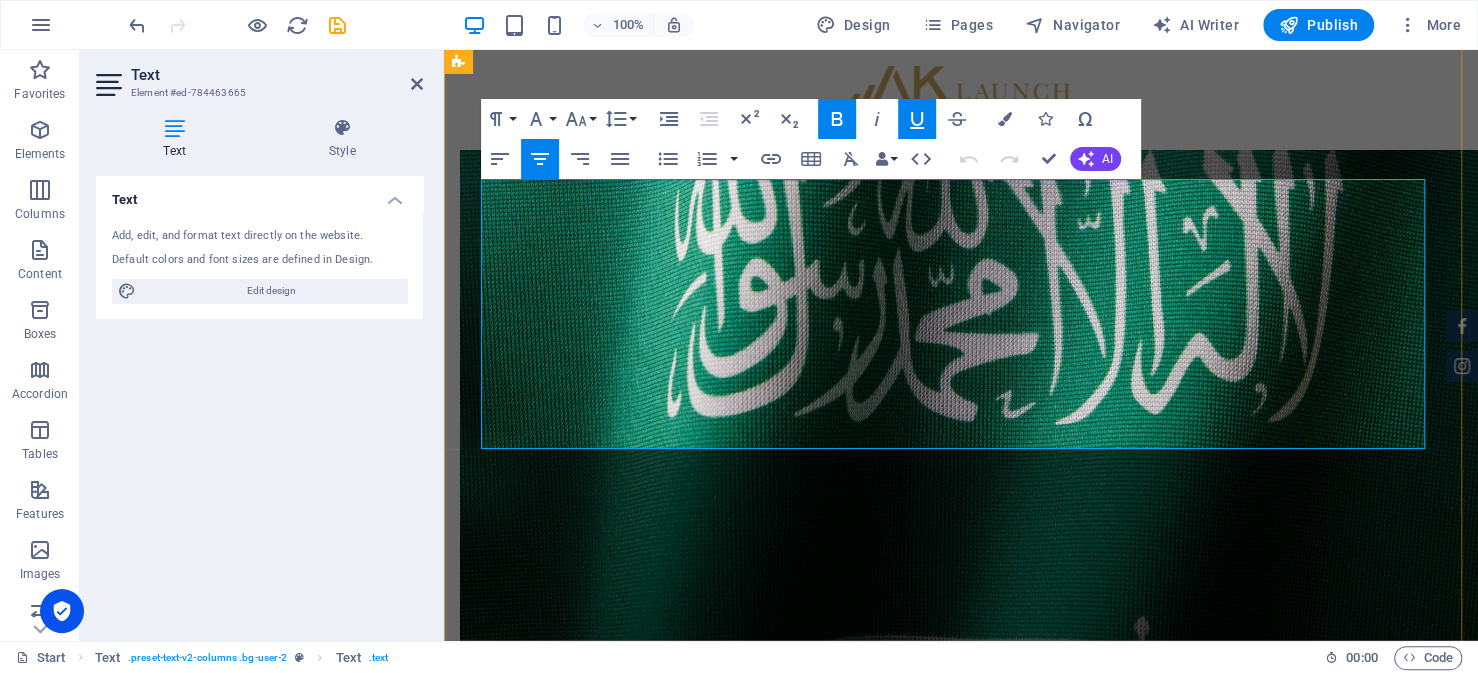 drag, startPoint x: 944, startPoint y: 402, endPoint x: 507, endPoint y: 232, distance: 468.90192 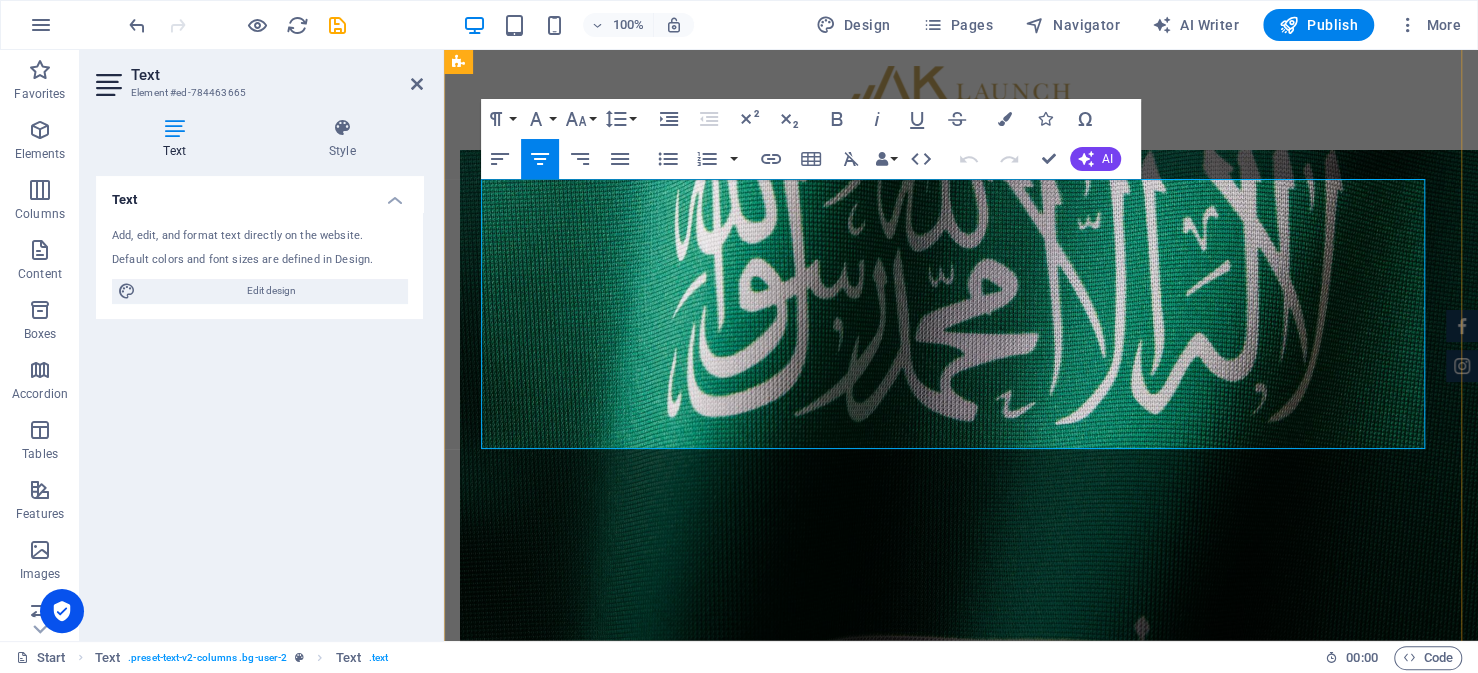 type 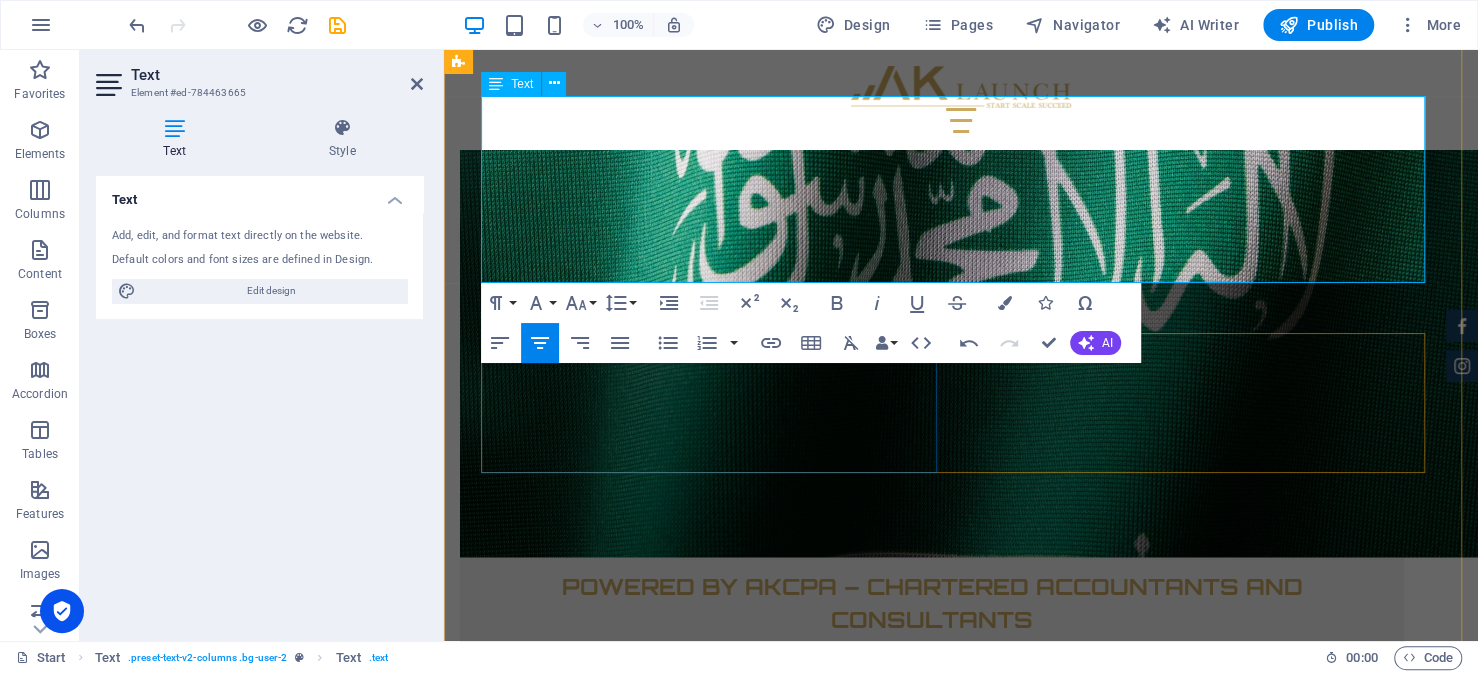 click on "Drop content here or  Add elements  Paste clipboard" at bounding box center [717, 4807] 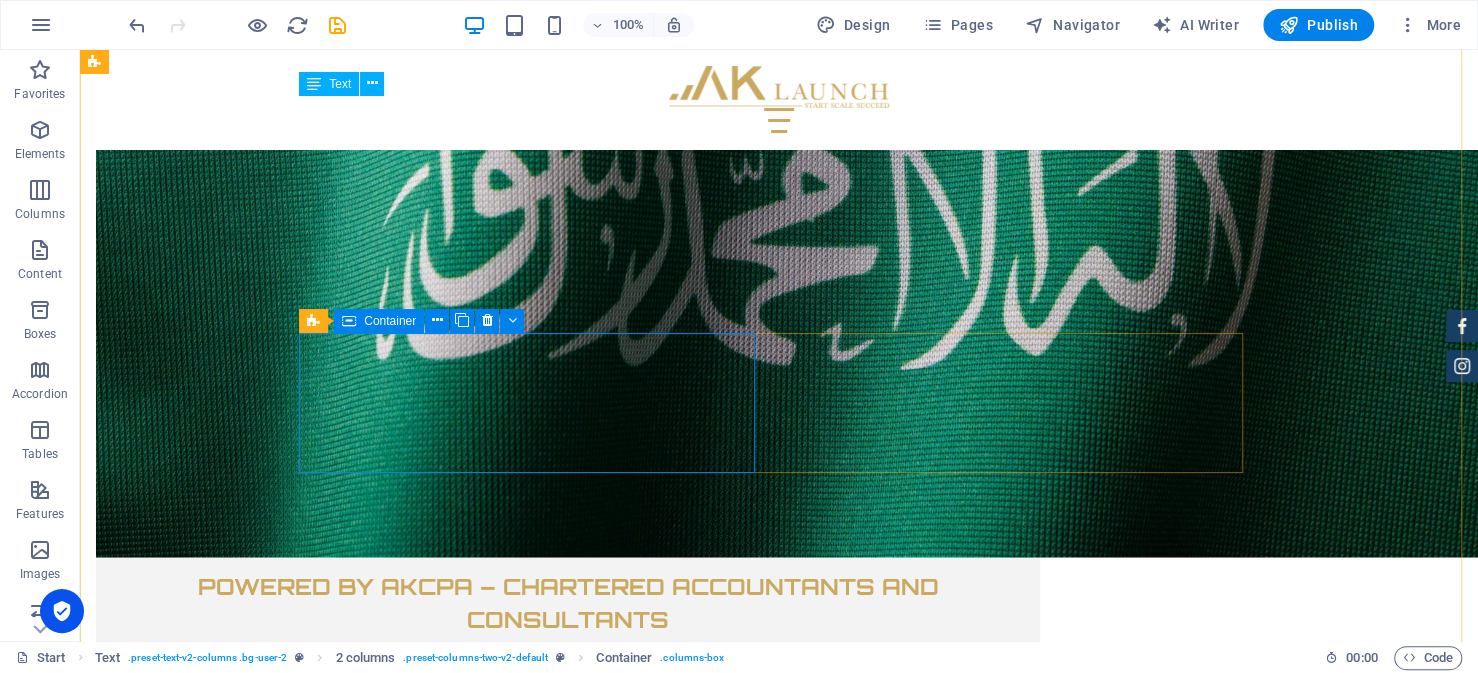 click on "Drop content here or  Add elements  Paste clipboard" at bounding box center (535, 4807) 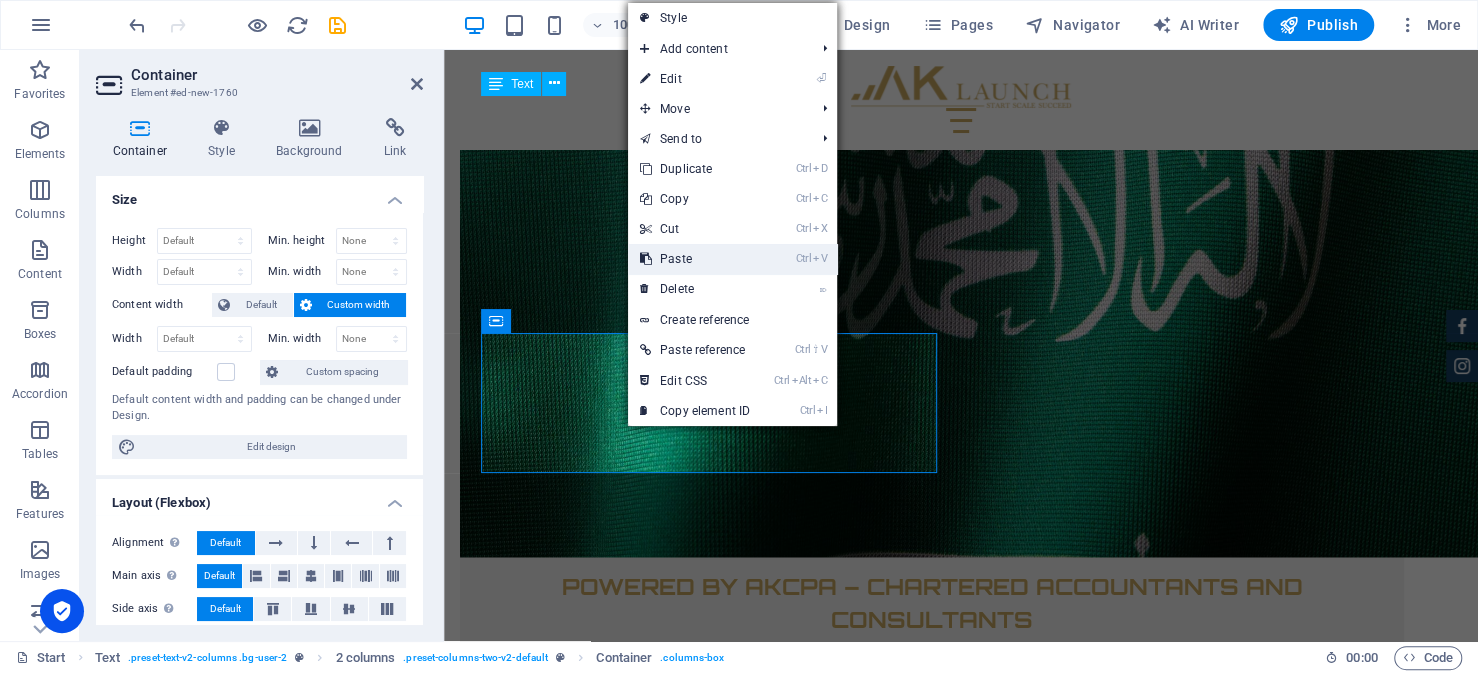 click on "Ctrl V  Paste" at bounding box center (695, 259) 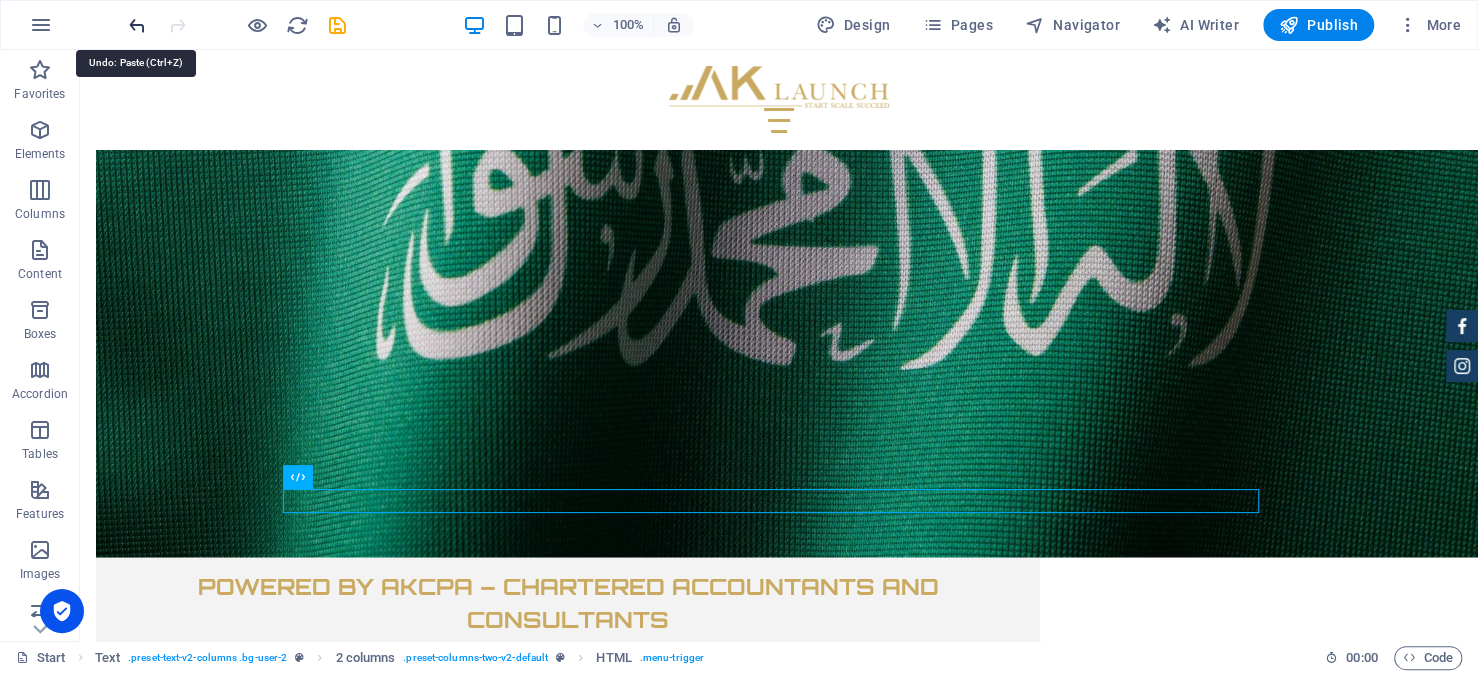 click at bounding box center (137, 25) 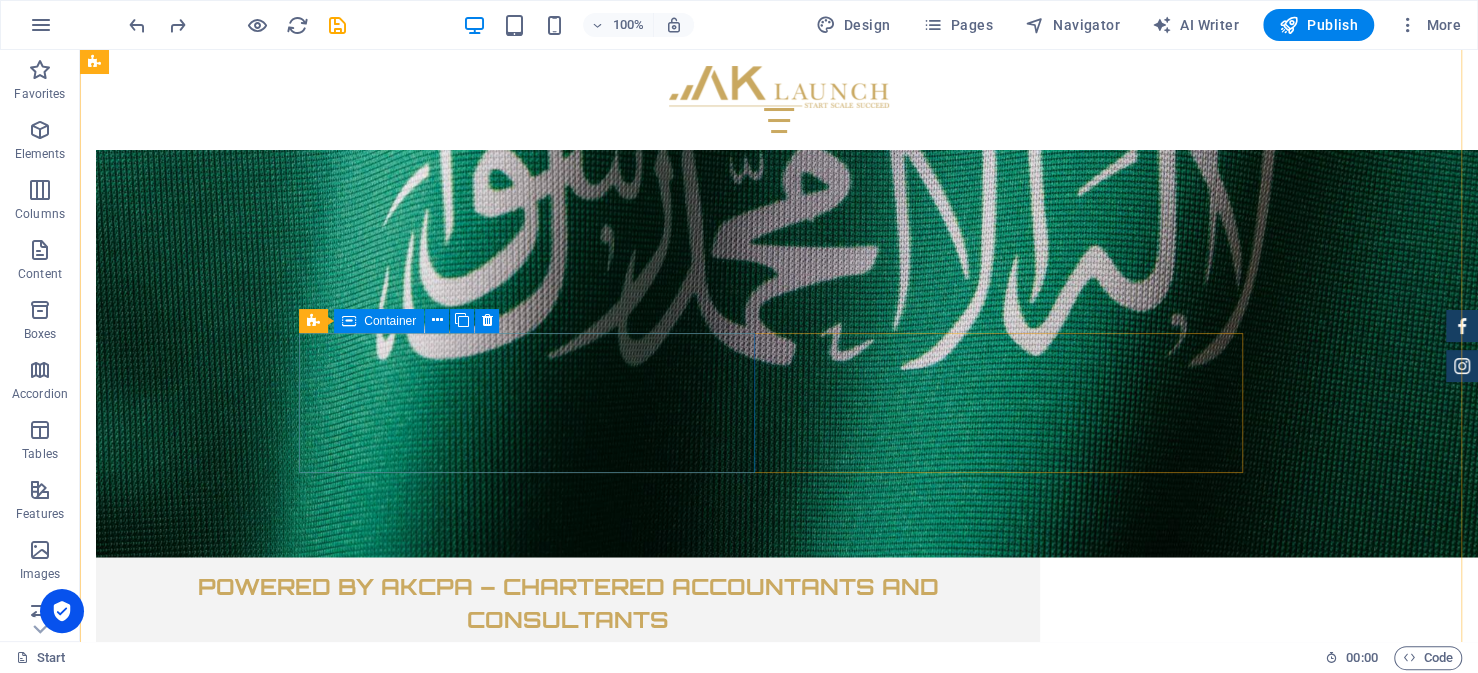 click on "Add elements" at bounding box center (476, 4837) 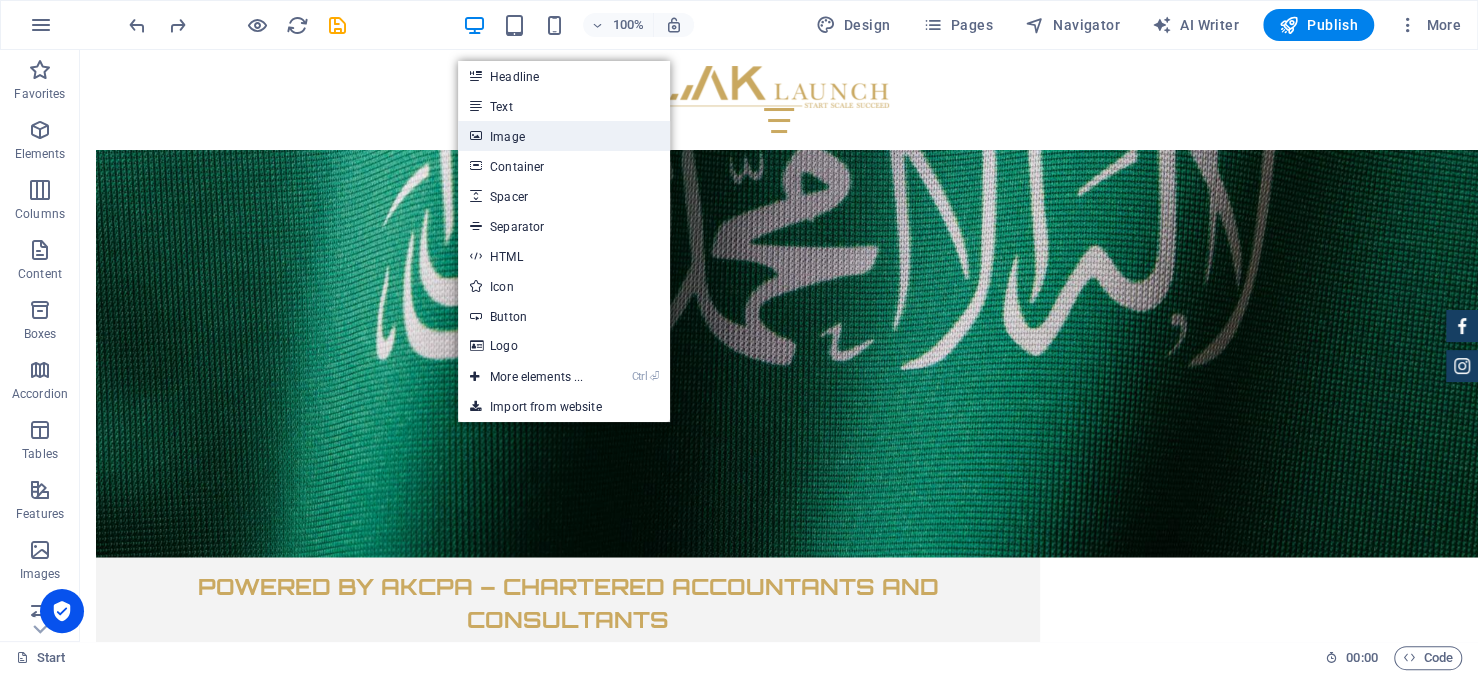 click on "Image" at bounding box center (564, 136) 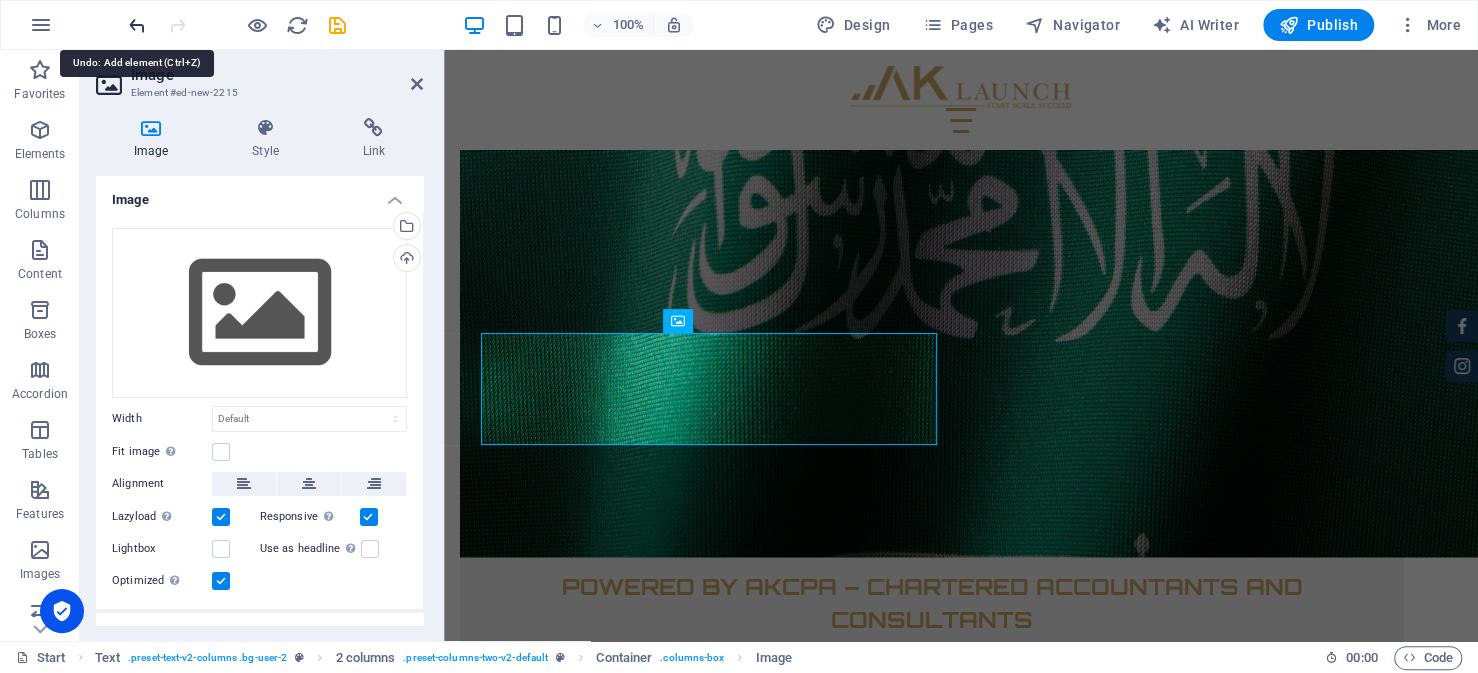 click at bounding box center [137, 25] 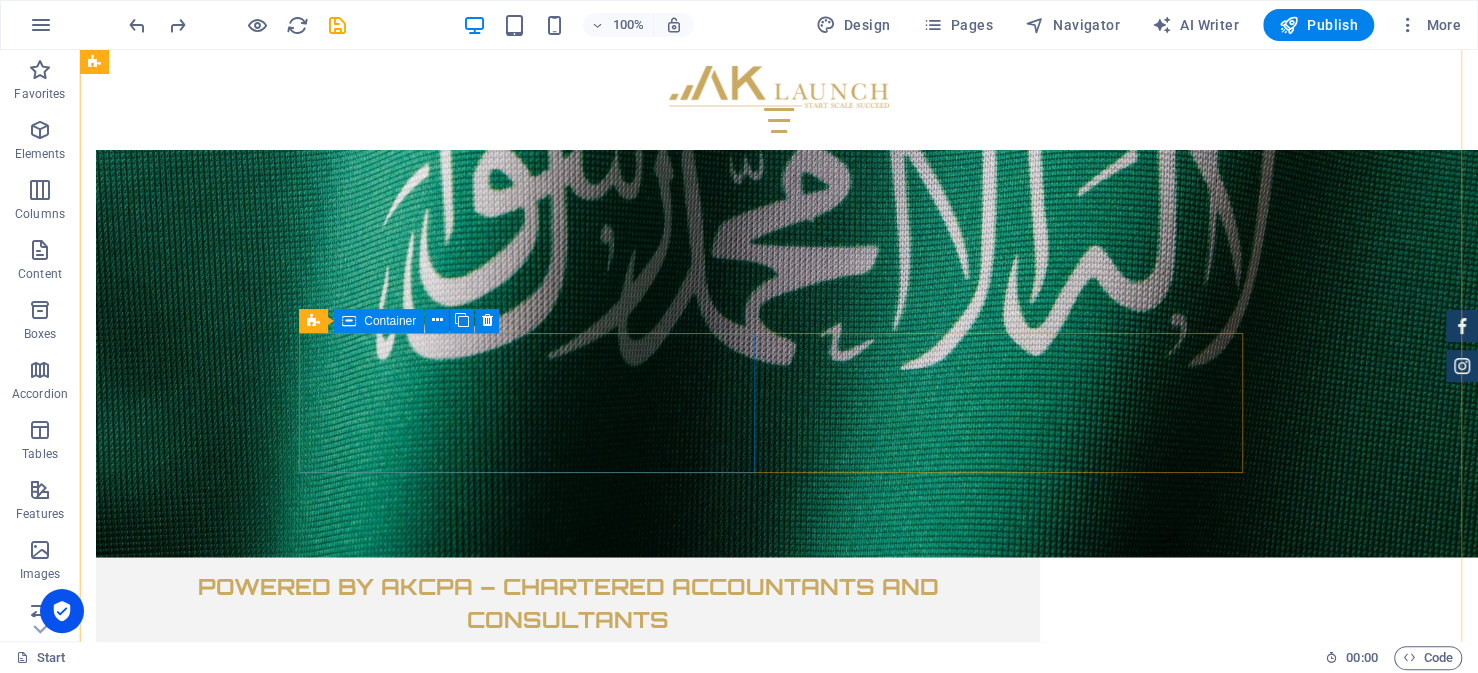 click on "Add elements" at bounding box center (476, 4837) 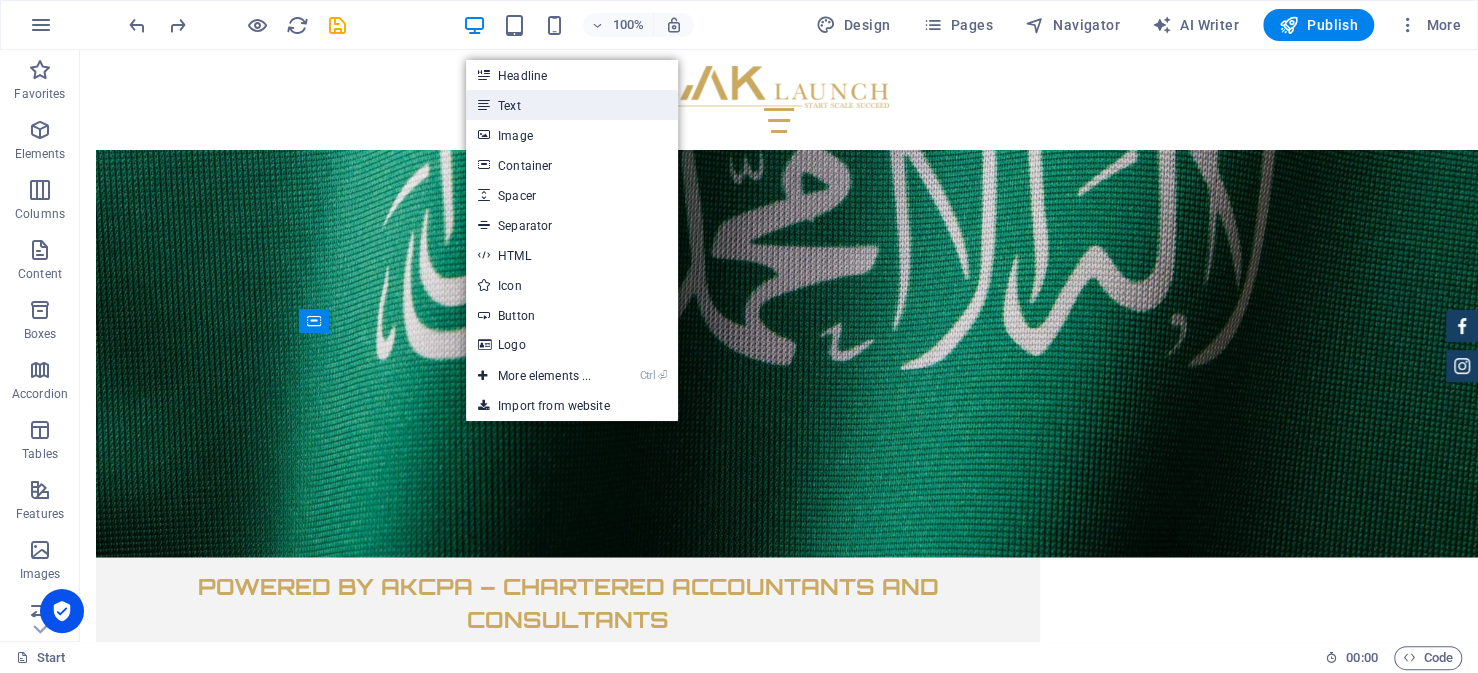 click on "Text" at bounding box center [572, 105] 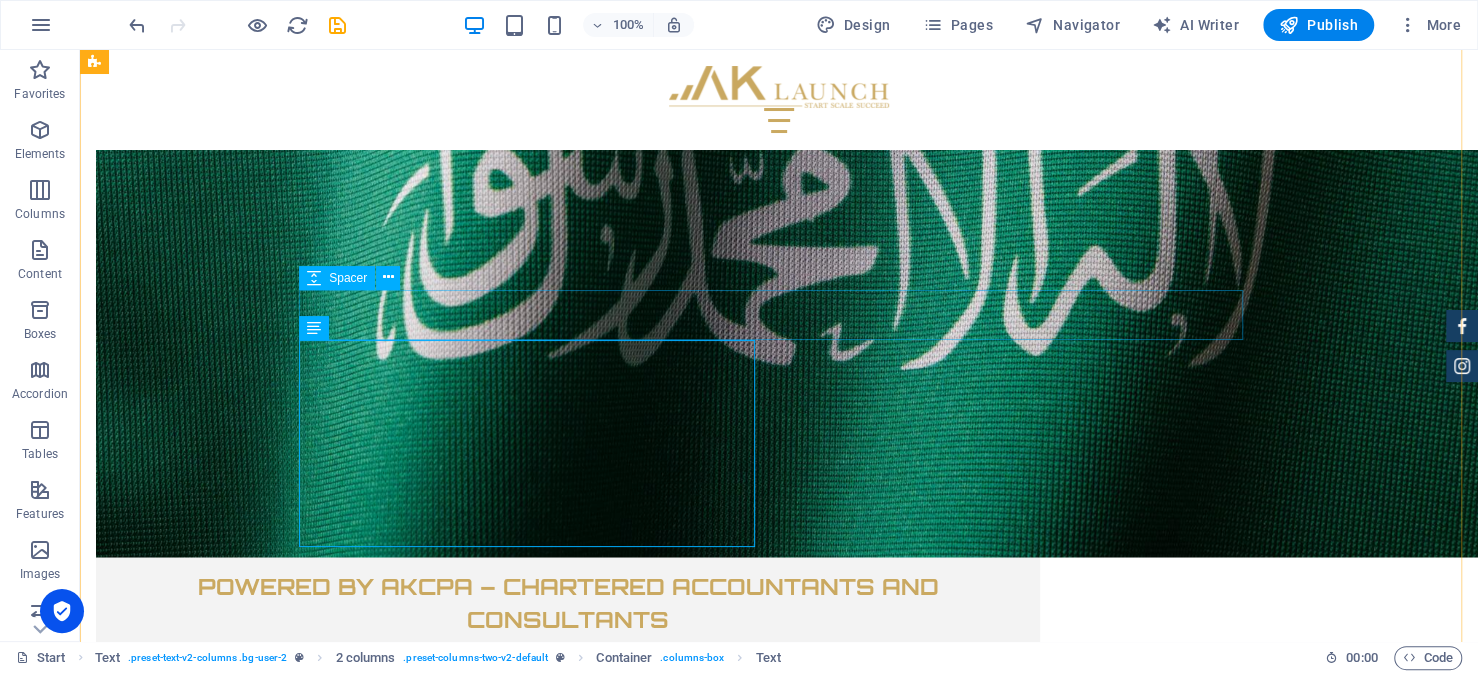 scroll, scrollTop: 6671, scrollLeft: 0, axis: vertical 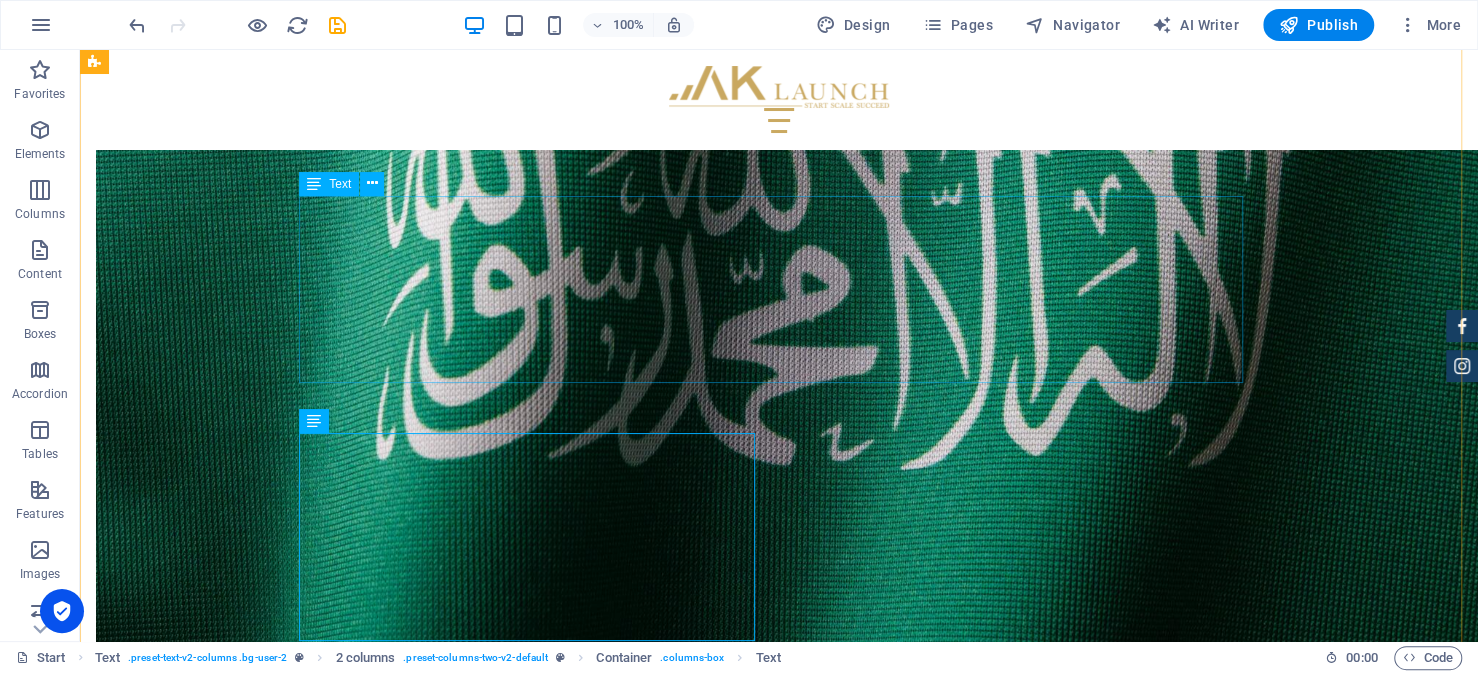 click on "Step 1 — Obtaining Your Investment License from MISA While requirements vary, most applications involve a common set of documentation. Importantly, many of these documents must be certified by the Saudi Embassy in your home country. These typically include: Copy of commercial registration issued in the home country. Audited financial statements for the past fiscal year. A board resolution expressing the intent to invest and outlining the ownership structure In some cases, additional documents might include a business plan, professional licenses, proof of financial capability or proof of prior experience." at bounding box center (779, 4606) 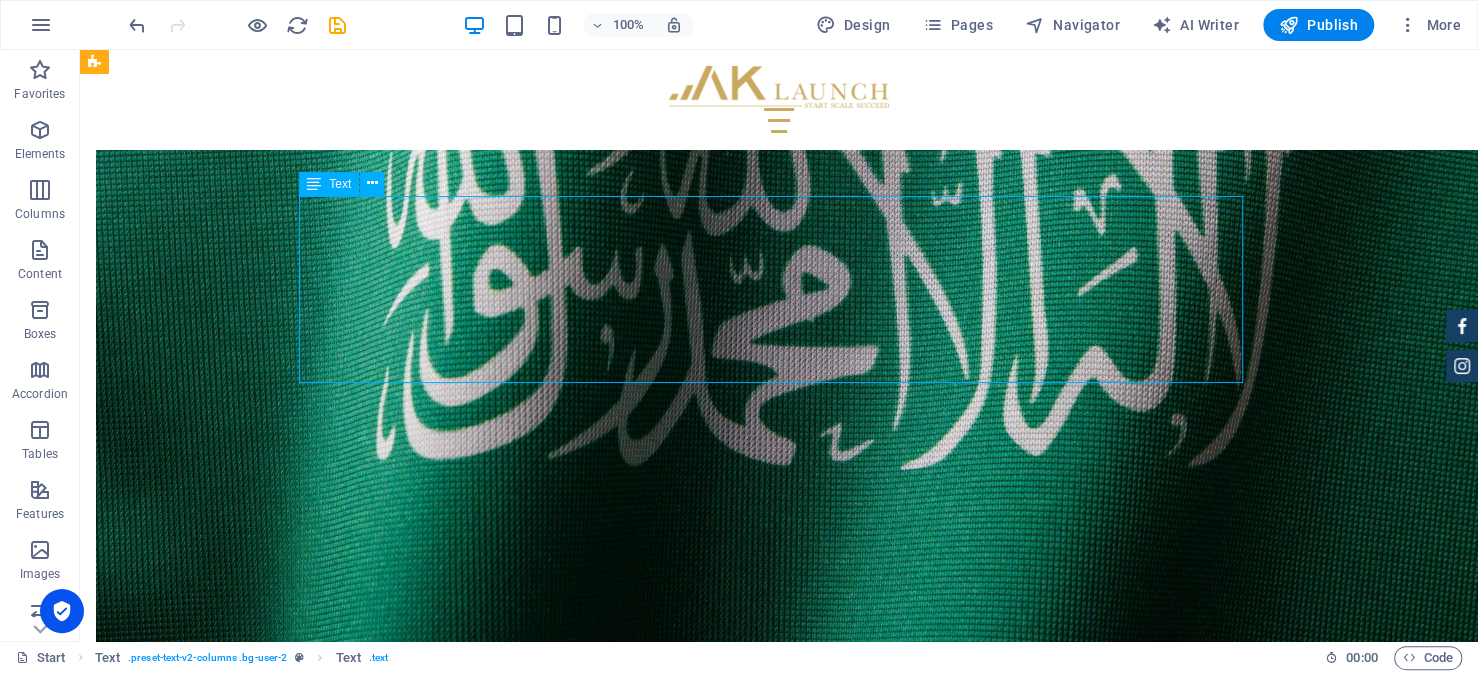 click on "Step 1 — Obtaining Your Investment License from MISA While requirements vary, most applications involve a common set of documentation. Importantly, many of these documents must be certified by the Saudi Embassy in your home country. These typically include: Copy of commercial registration issued in the home country. Audited financial statements for the past fiscal year. A board resolution expressing the intent to invest and outlining the ownership structure In some cases, additional documents might include a business plan, professional licenses, proof of financial capability or proof of prior experience." at bounding box center [779, 4606] 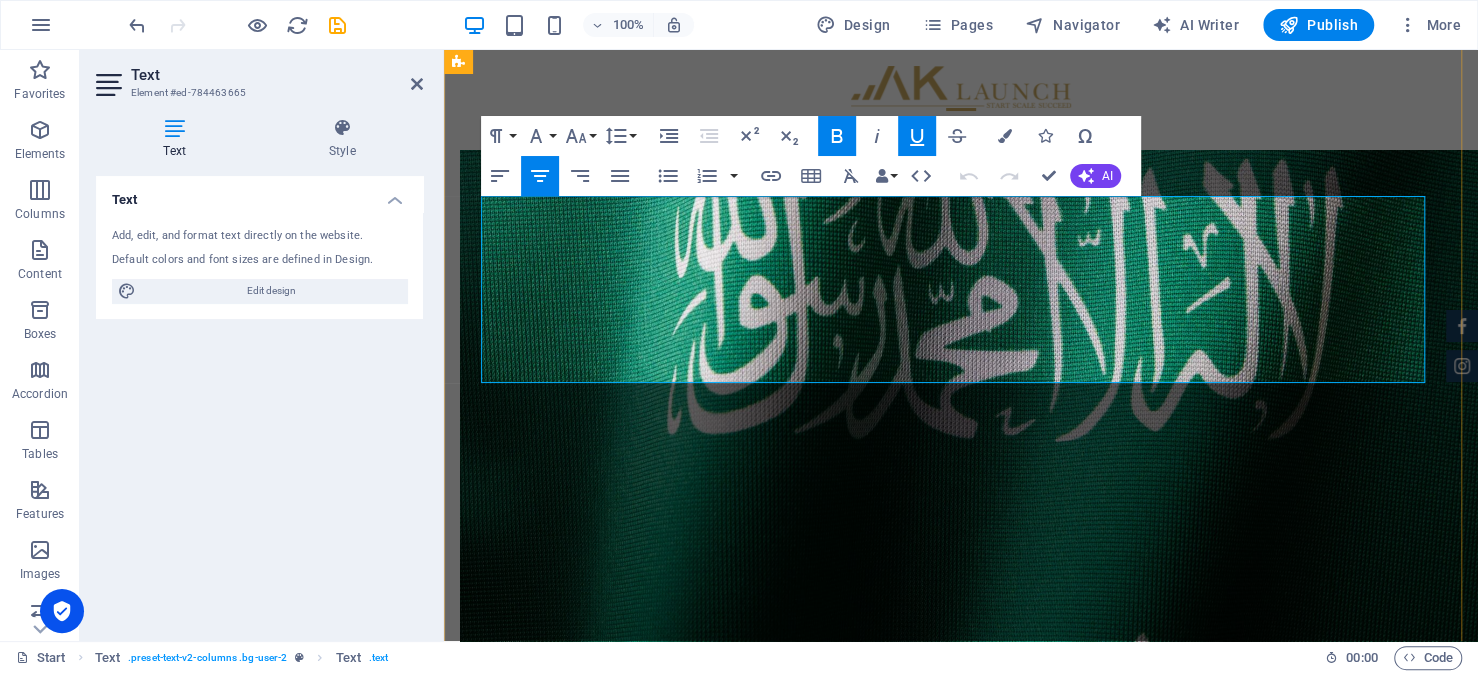 drag, startPoint x: 488, startPoint y: 347, endPoint x: 1288, endPoint y: 379, distance: 800.6398 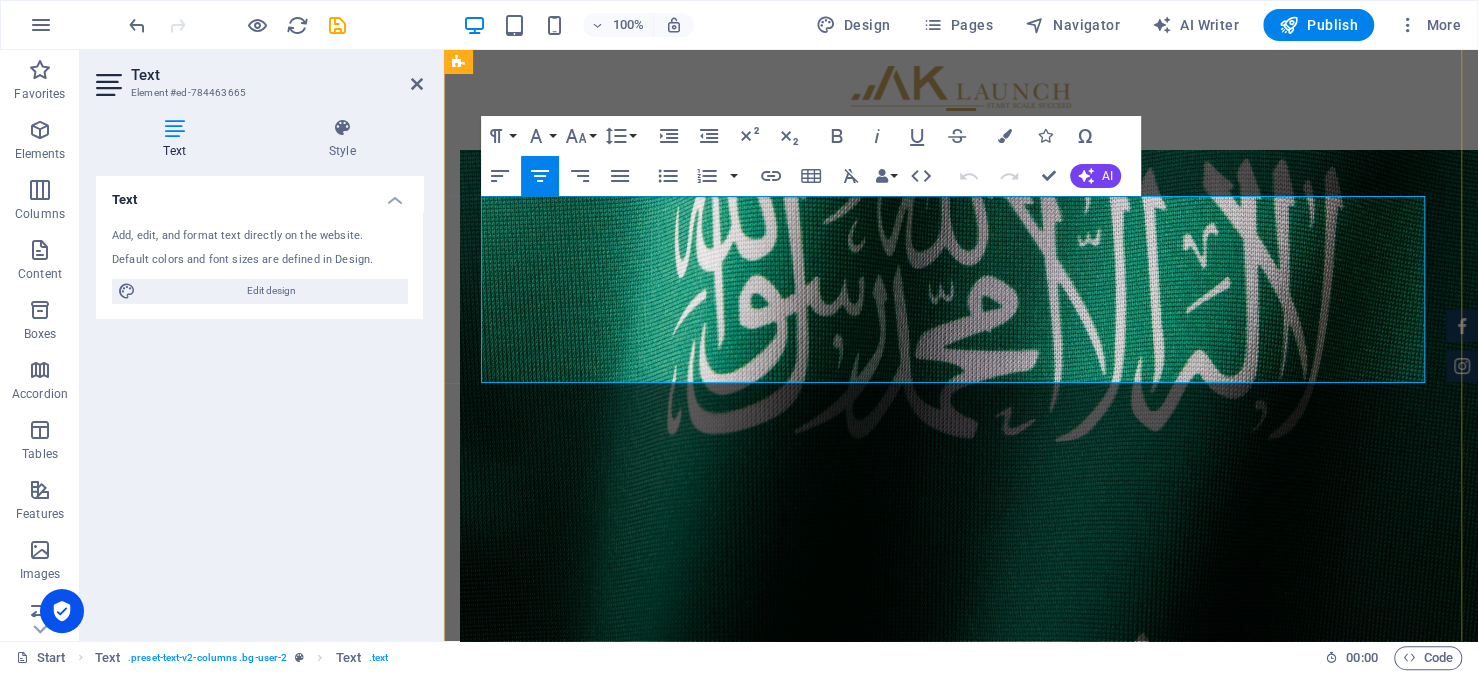 type 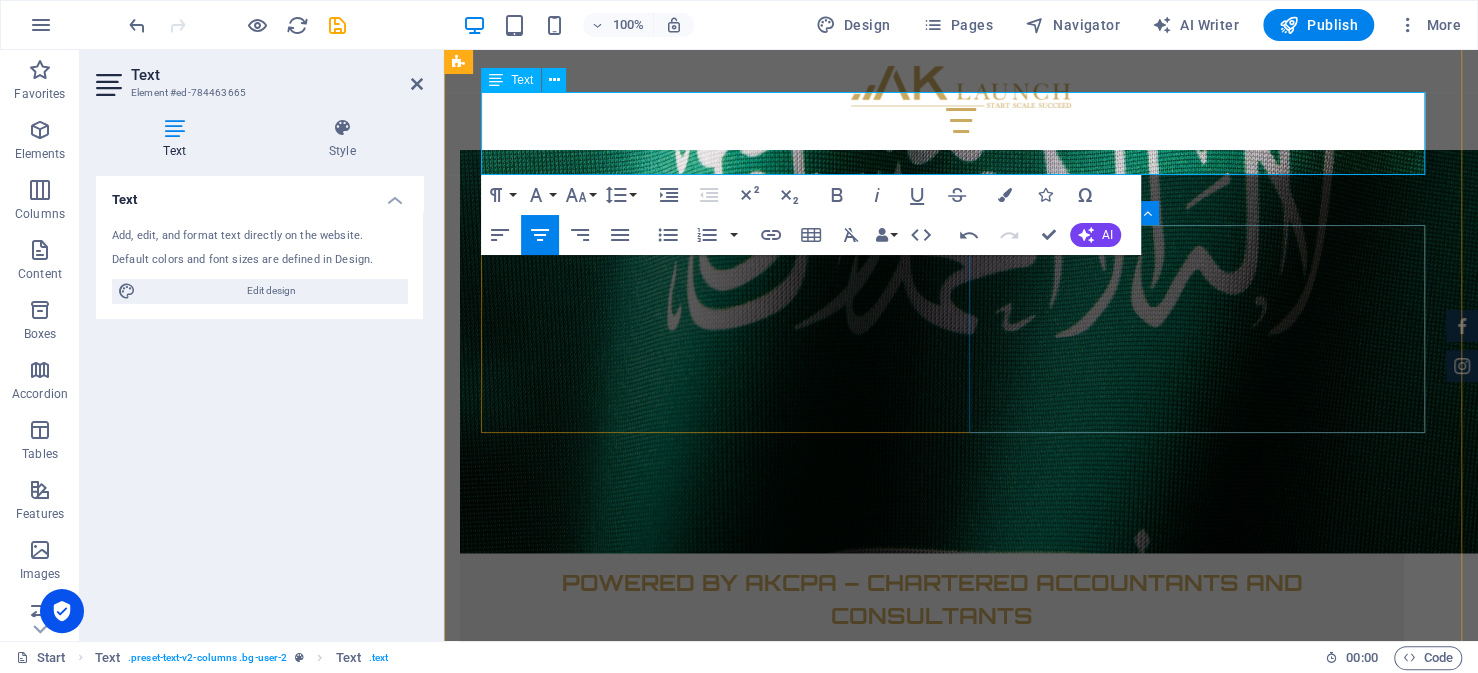 click on "Drop content here or  Add elements  Paste clipboard" at bounding box center [717, 5019] 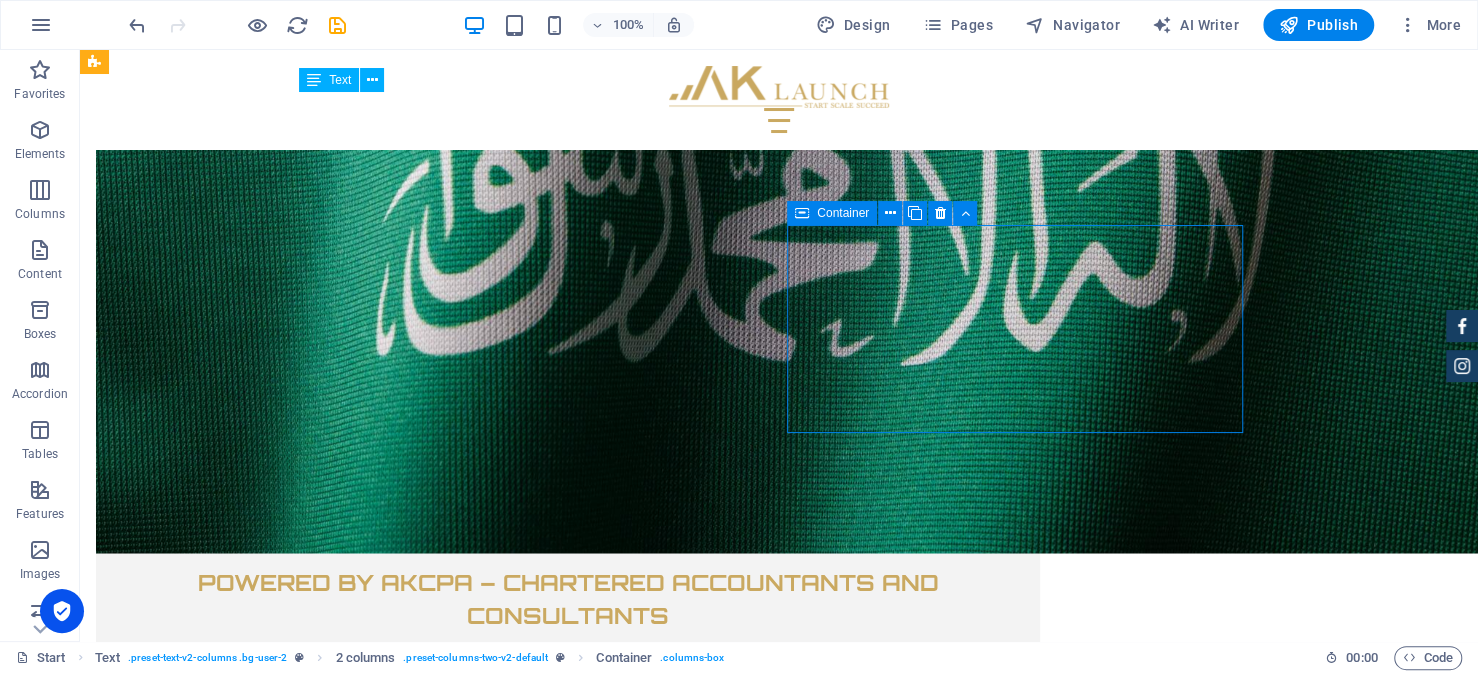 click on "Add elements" at bounding box center [476, 5049] 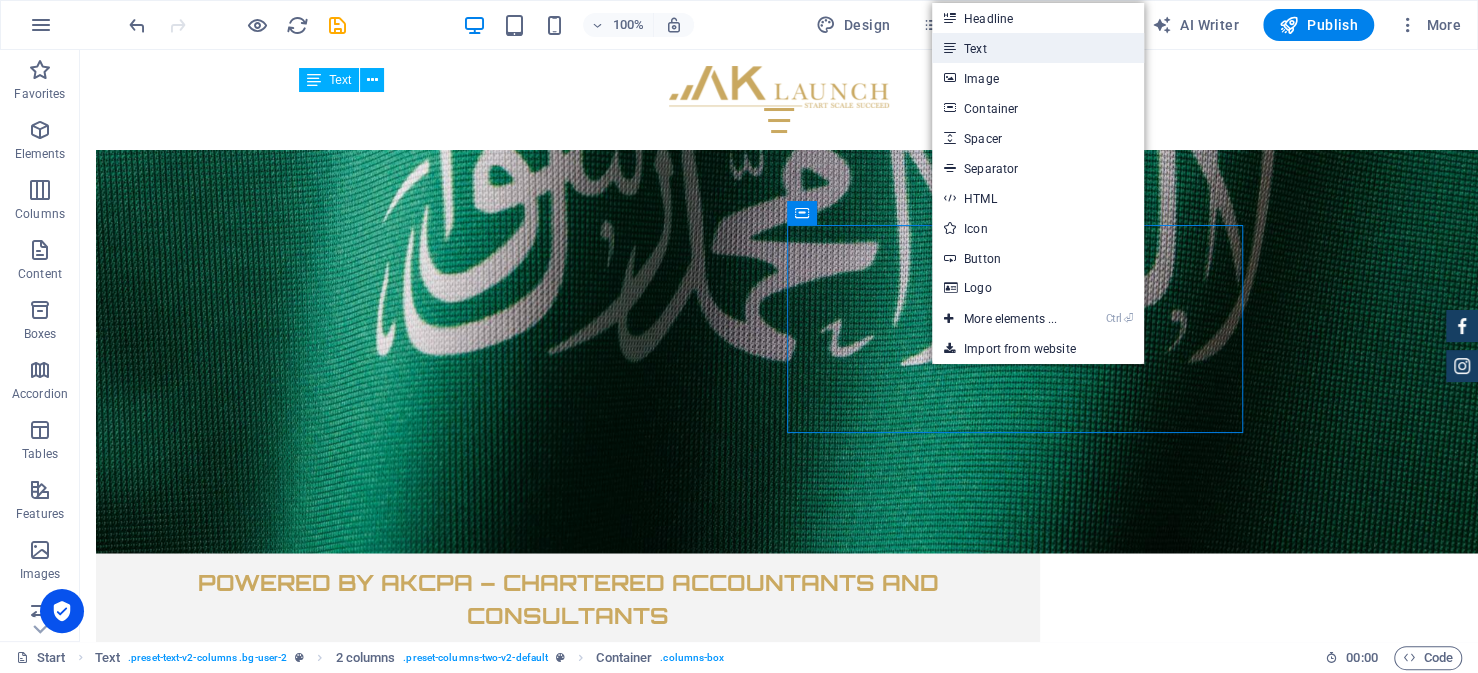 click on "Text" at bounding box center (1038, 48) 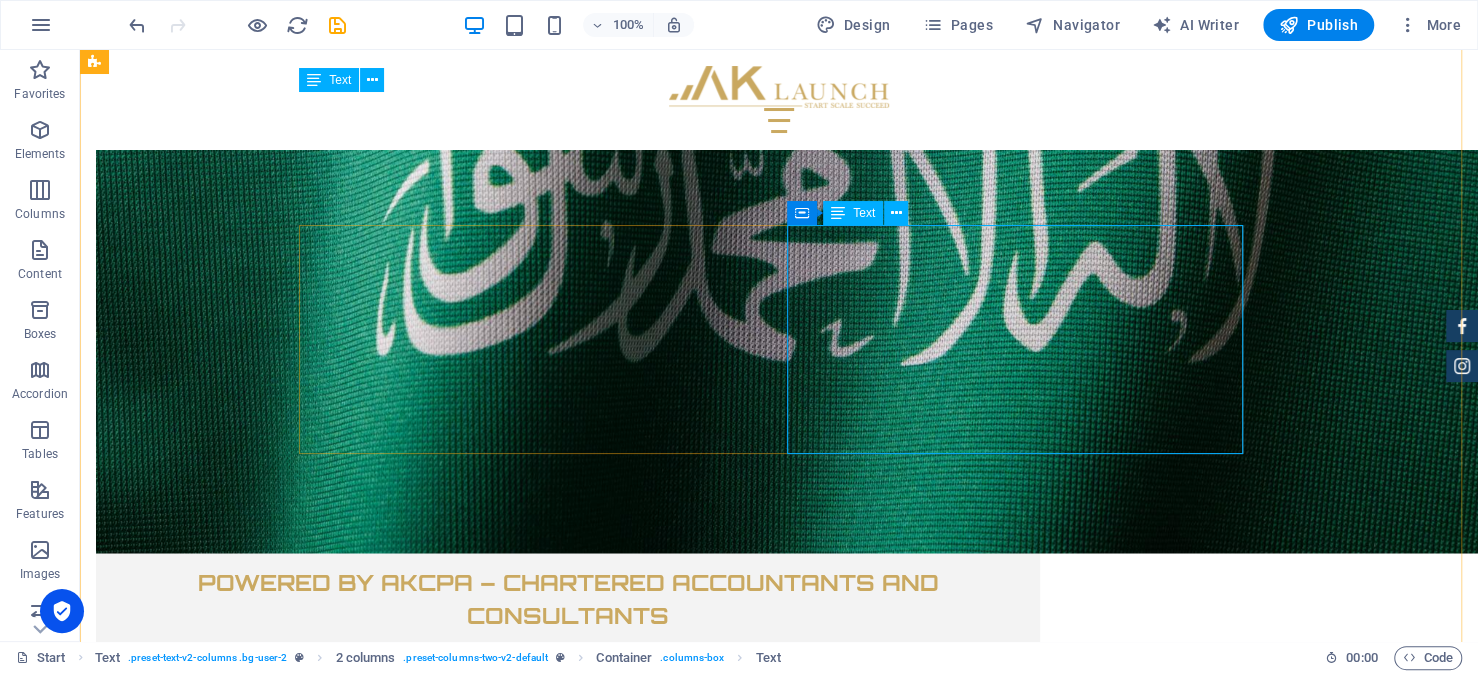 scroll, scrollTop: 6575, scrollLeft: 0, axis: vertical 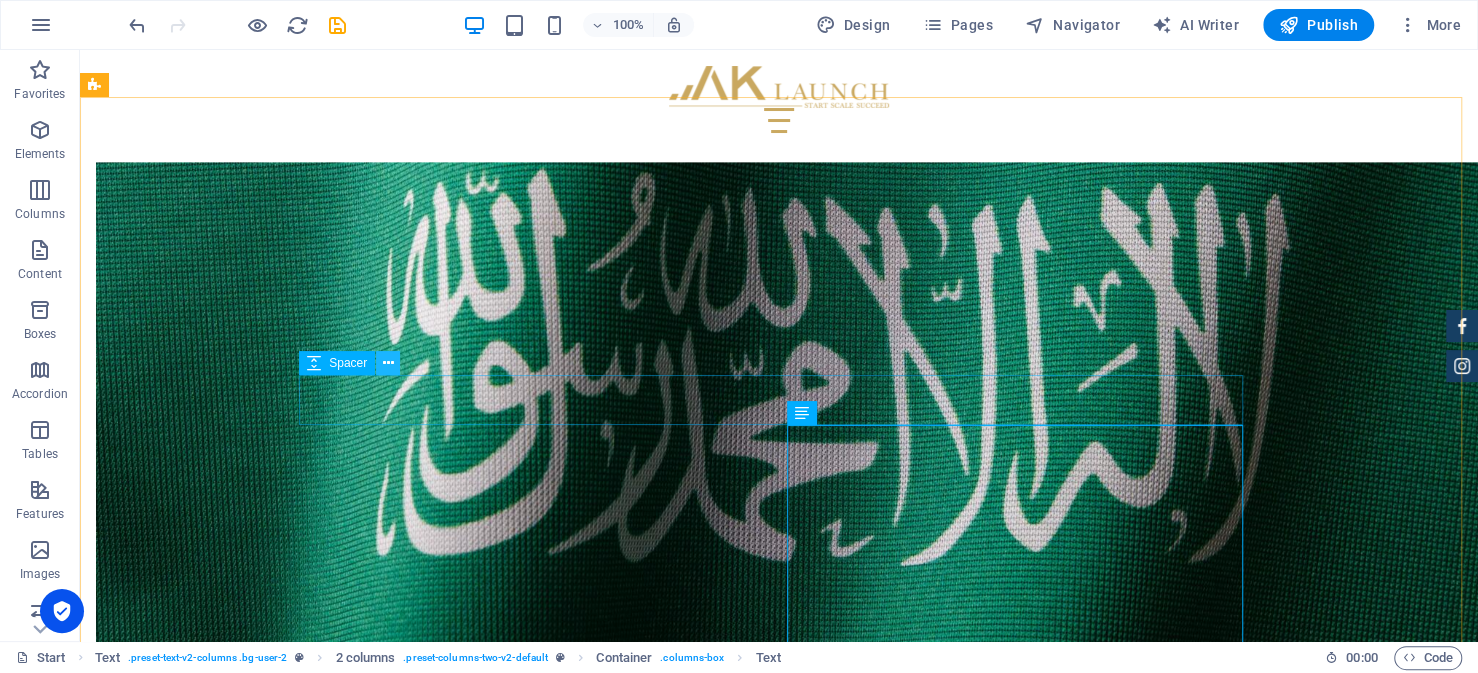 click at bounding box center (388, 363) 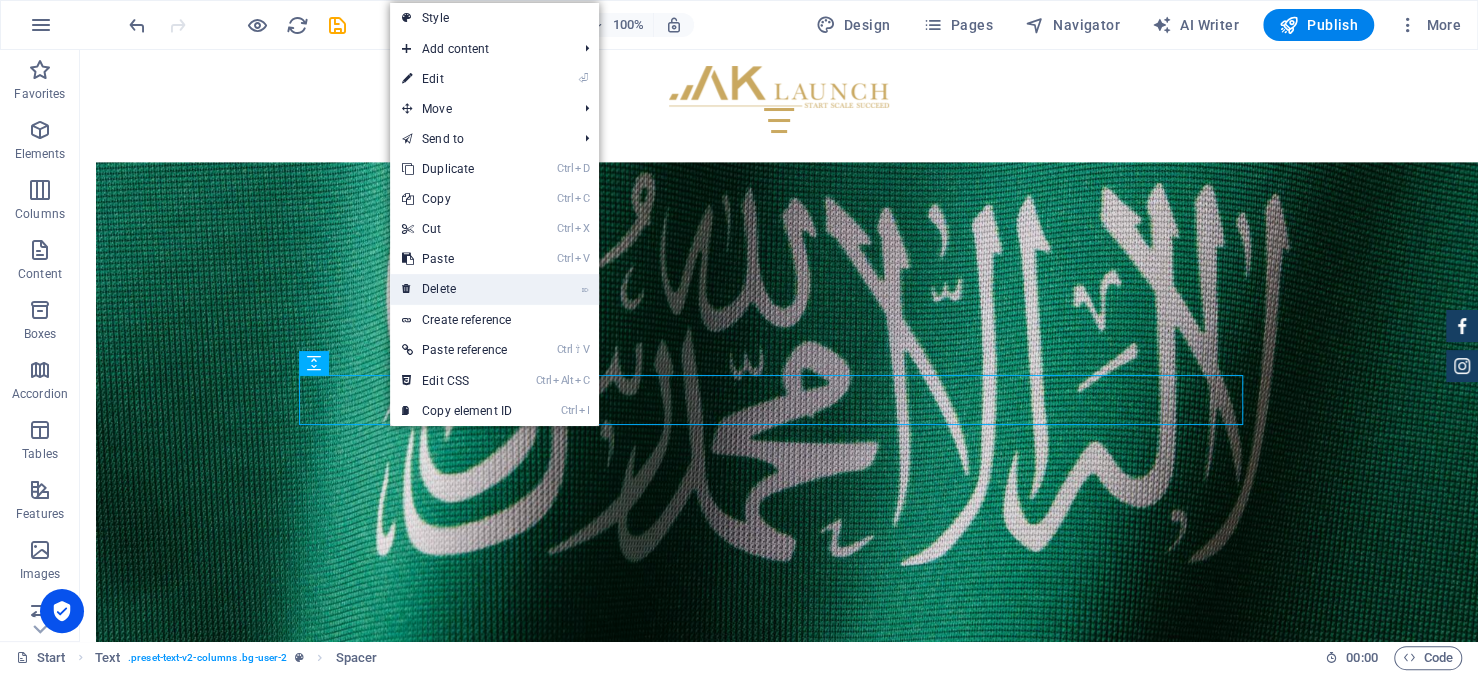 click on "⌦  Delete" at bounding box center [457, 289] 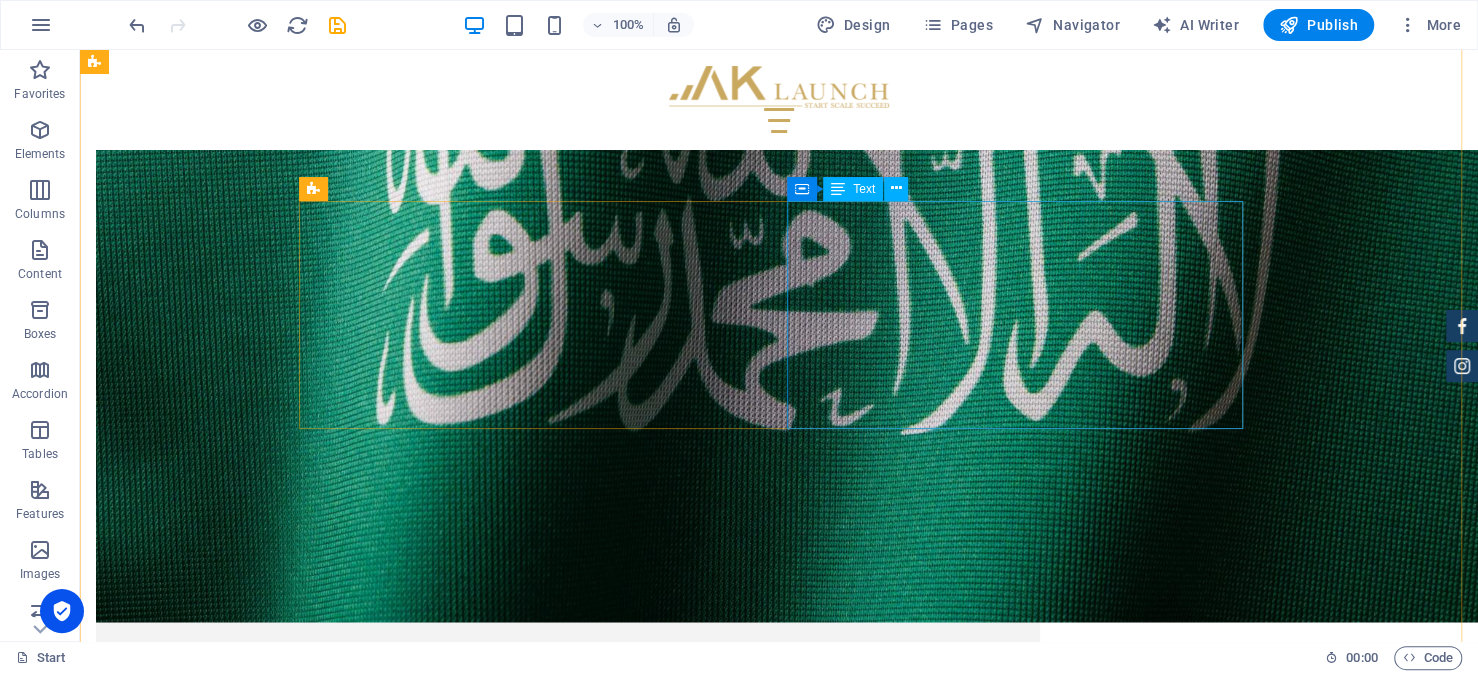 scroll, scrollTop: 6675, scrollLeft: 0, axis: vertical 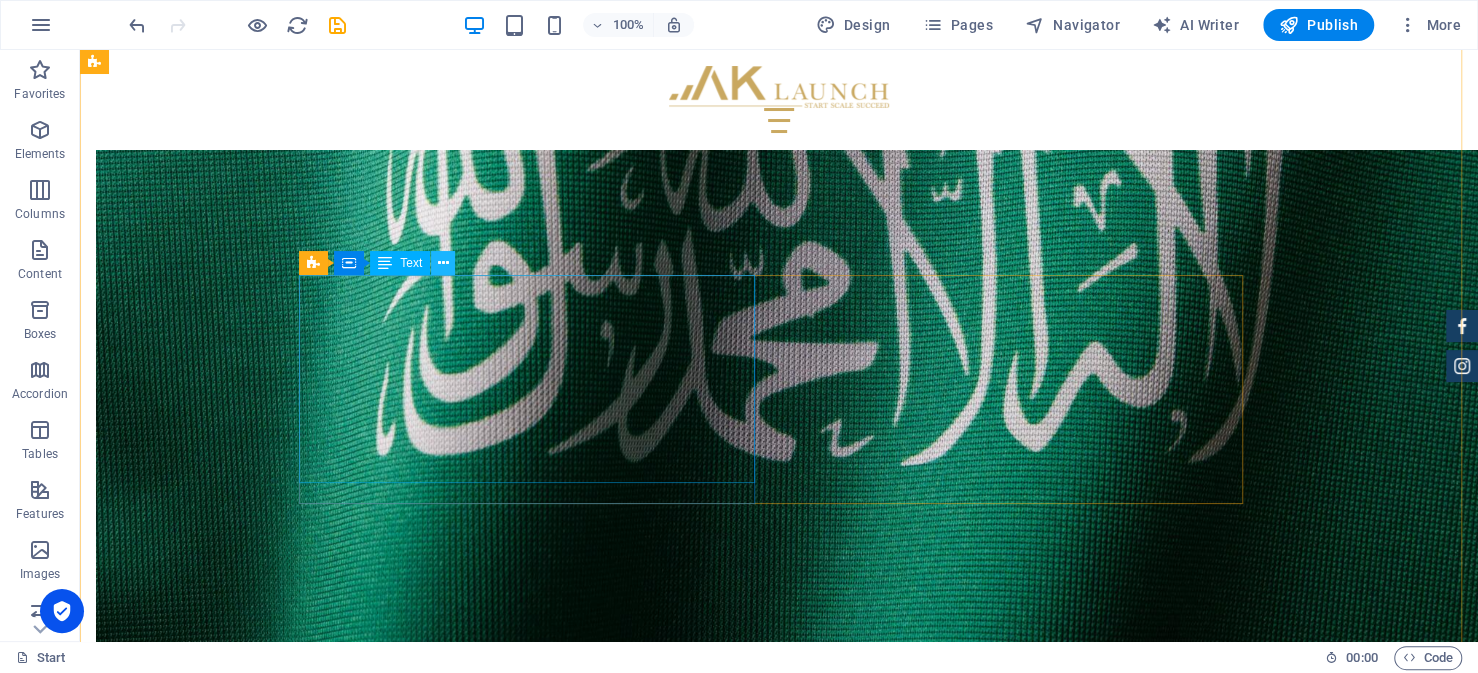click at bounding box center (443, 263) 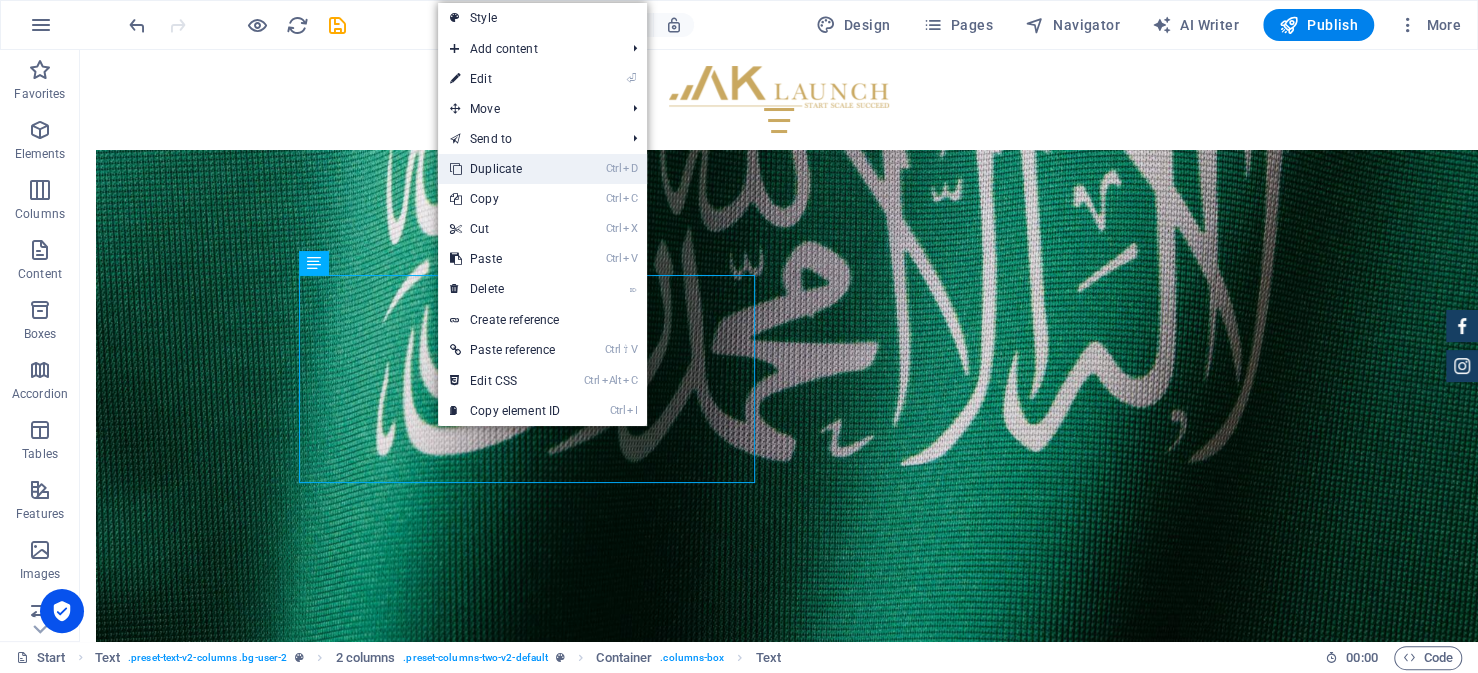 click on "Ctrl D  Duplicate" at bounding box center (505, 169) 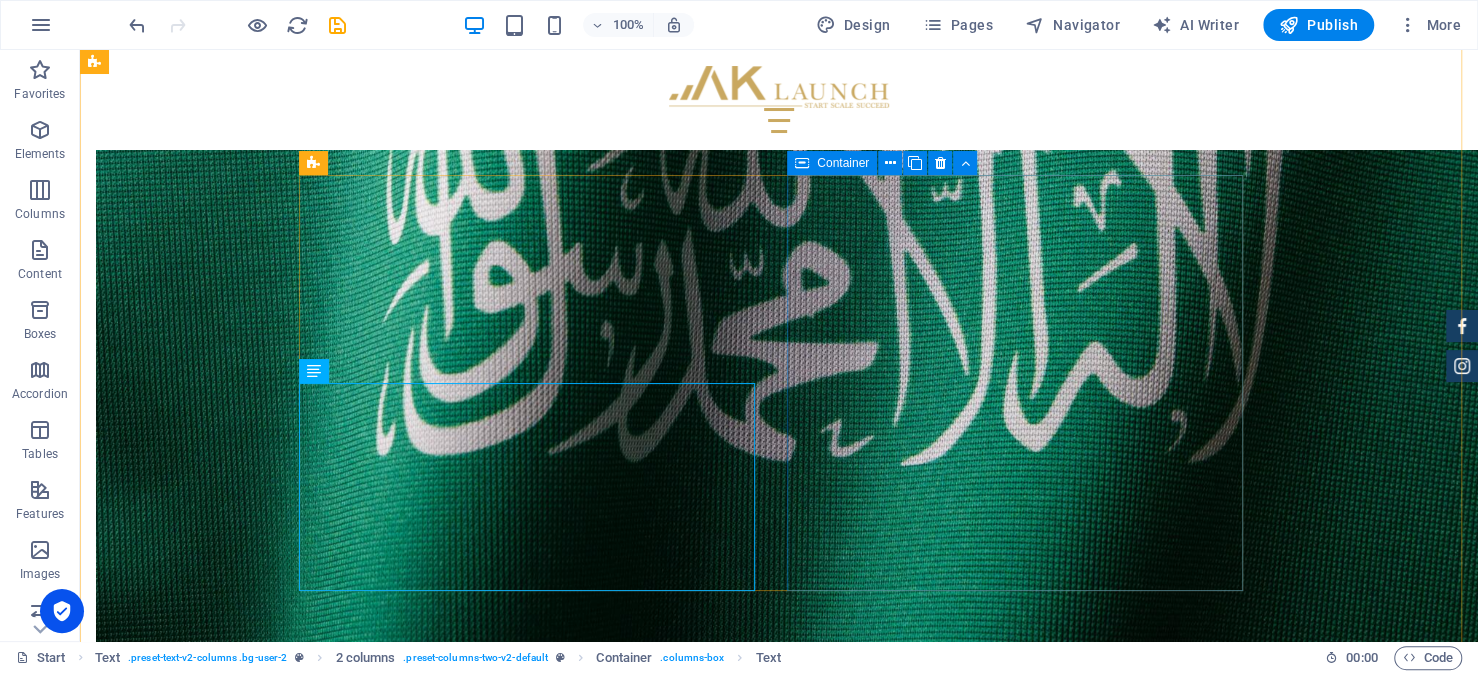 scroll, scrollTop: 6775, scrollLeft: 0, axis: vertical 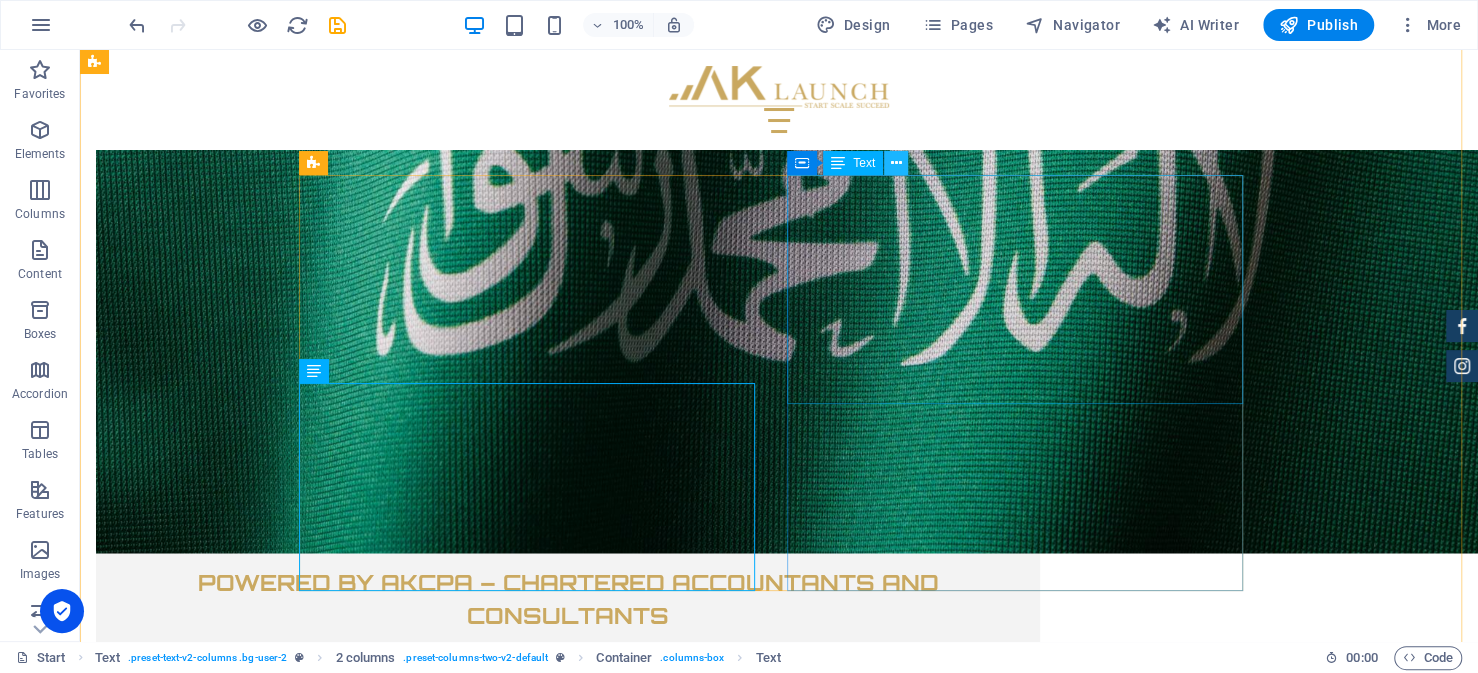 click at bounding box center [896, 163] 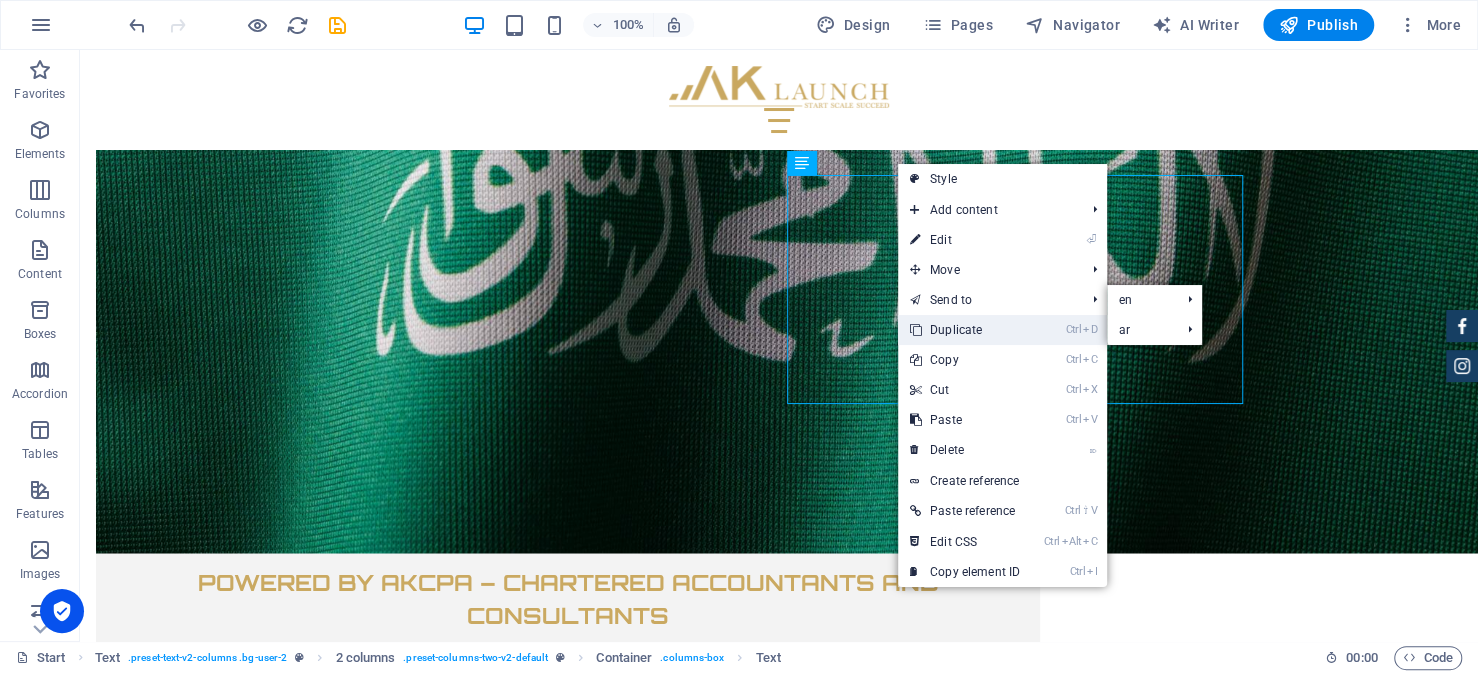 click on "Ctrl D  Duplicate" at bounding box center [965, 330] 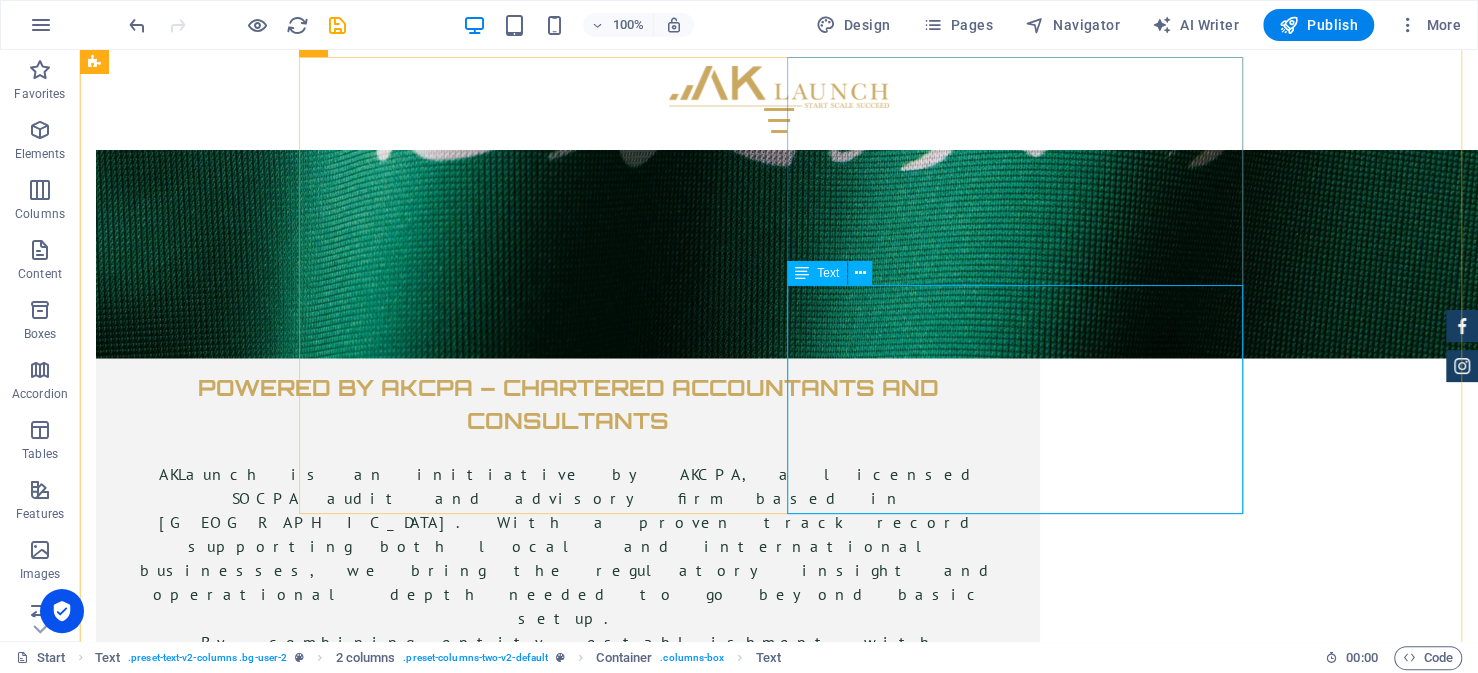 scroll, scrollTop: 6975, scrollLeft: 0, axis: vertical 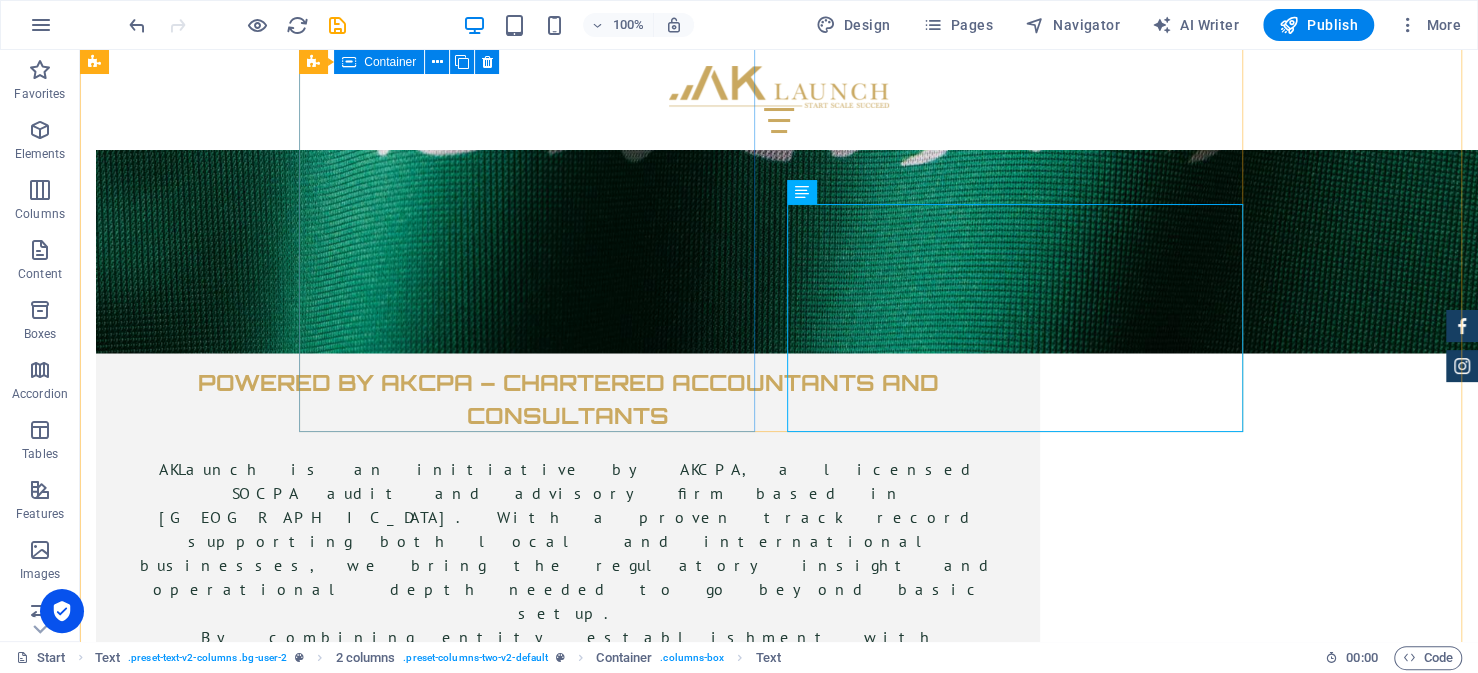 click on "The journey for every foreign investor looking to setup their business in Saudi Arabia begins with obtaining an investment license from the Ministry of Investment (MISA). This is a prerequisite to everything that follows, from commercial registration, hiring staff and opening the business. Fortunately, the  Preparing Your Documents This is often the most demanding part of the application process, and arguably the most critical. Ensuring that your documents are complete and accurate will reduce the risk of delays or rejection. The journey for every foreign investor looking to setup their business in Saudi Arabia begins with obtaining an investment license from the Ministry of Investment (MISA). This is a prerequisite to everything that follows, from commercial registration, hiring staff and opening the business. Fortunately, the  Preparing Your Documents" at bounding box center [535, 4682] 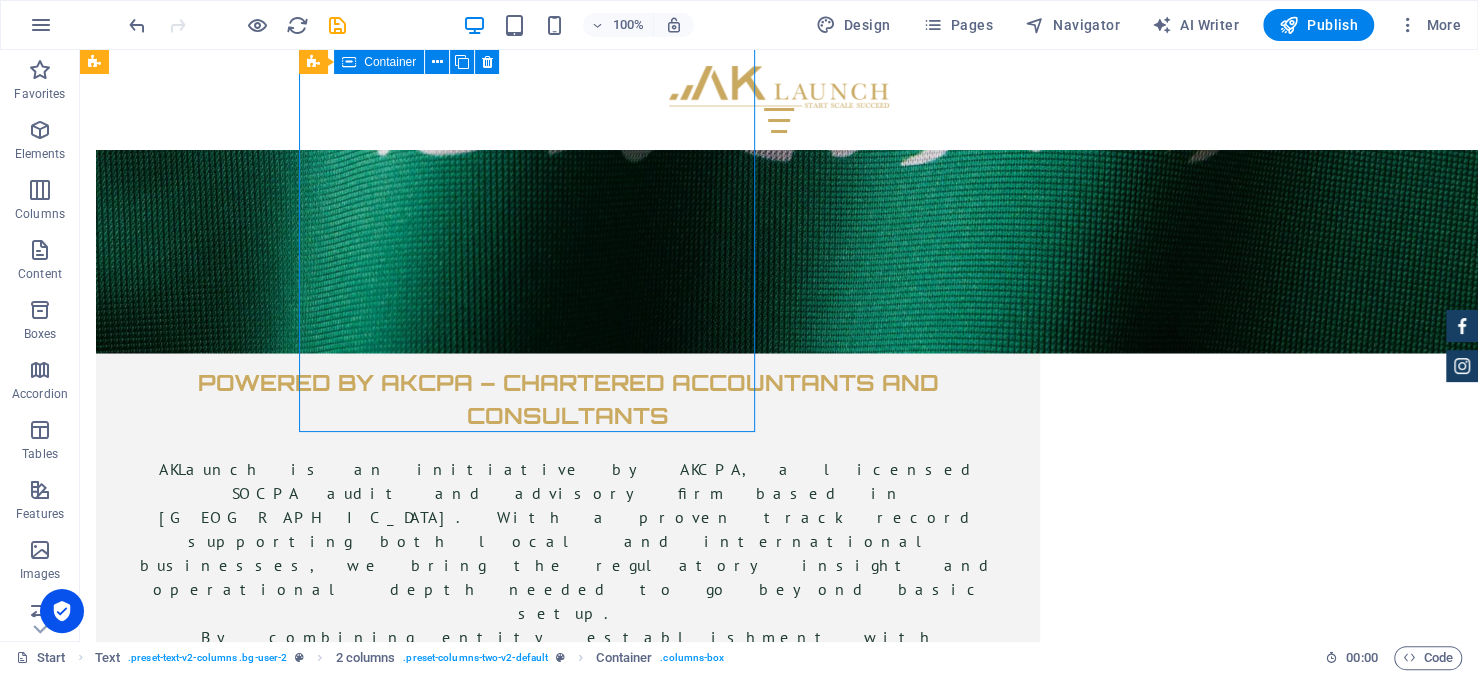 click on "The journey for every foreign investor looking to setup their business in Saudi Arabia begins with obtaining an investment license from the Ministry of Investment (MISA). This is a prerequisite to everything that follows, from commercial registration, hiring staff and opening the business. Fortunately, the  Preparing Your Documents This is often the most demanding part of the application process, and arguably the most critical. Ensuring that your documents are complete and accurate will reduce the risk of delays or rejection. The journey for every foreign investor looking to setup their business in Saudi Arabia begins with obtaining an investment license from the Ministry of Investment (MISA). This is a prerequisite to everything that follows, from commercial registration, hiring staff and opening the business. Fortunately, the  Preparing Your Documents" at bounding box center [535, 4682] 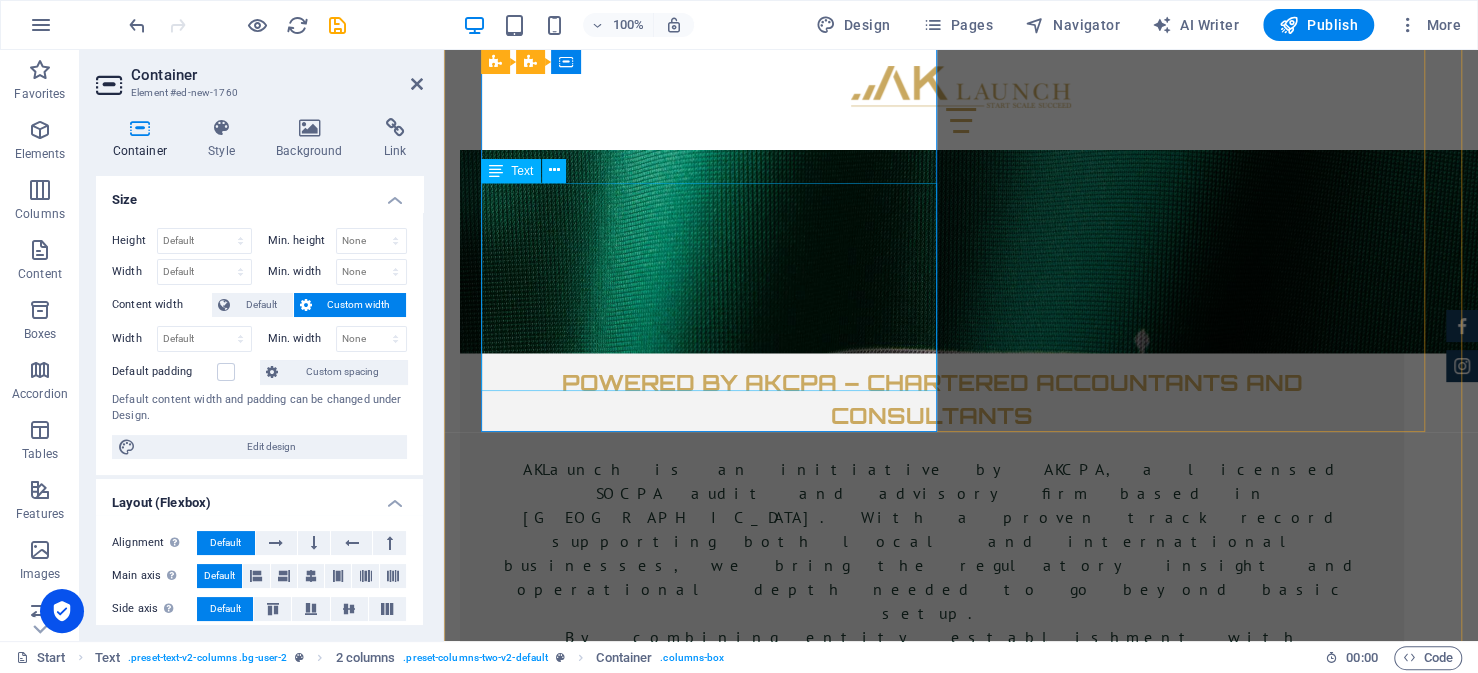 click on "The journey for every foreign investor looking to setup their business in Saudi Arabia begins with obtaining an investment license from the Ministry of Investment (MISA). This is a prerequisite to everything that follows, from commercial registration, hiring staff and opening the business. Fortunately, the  Preparing Your Documents This is often the most demanding part of the application process, and arguably the most critical. Ensuring that your documents are complete and accurate will reduce the risk of delays or rejection." at bounding box center [717, 4922] 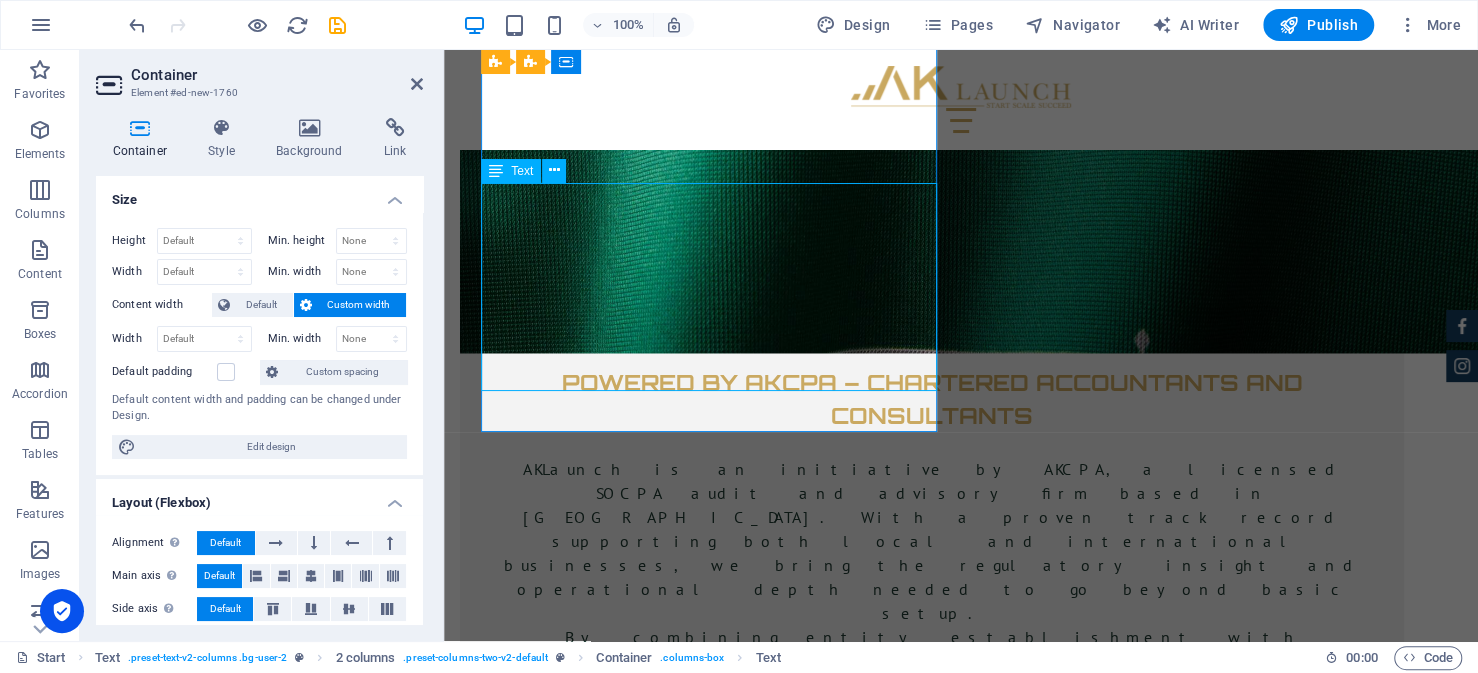 click on "The journey for every foreign investor looking to setup their business in Saudi Arabia begins with obtaining an investment license from the Ministry of Investment (MISA). This is a prerequisite to everything that follows, from commercial registration, hiring staff and opening the business. Fortunately, the  Preparing Your Documents This is often the most demanding part of the application process, and arguably the most critical. Ensuring that your documents are complete and accurate will reduce the risk of delays or rejection." at bounding box center (717, 4922) 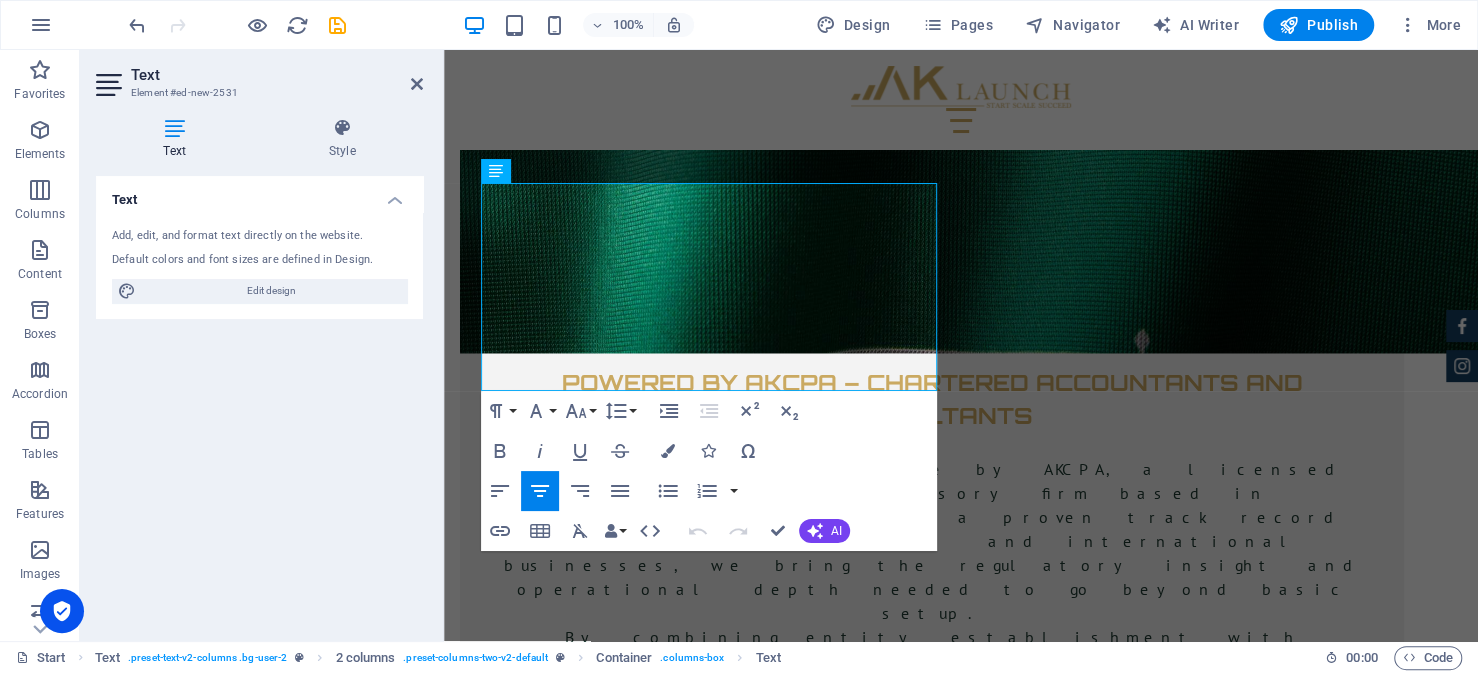 drag, startPoint x: 930, startPoint y: 380, endPoint x: 326, endPoint y: 167, distance: 640.45685 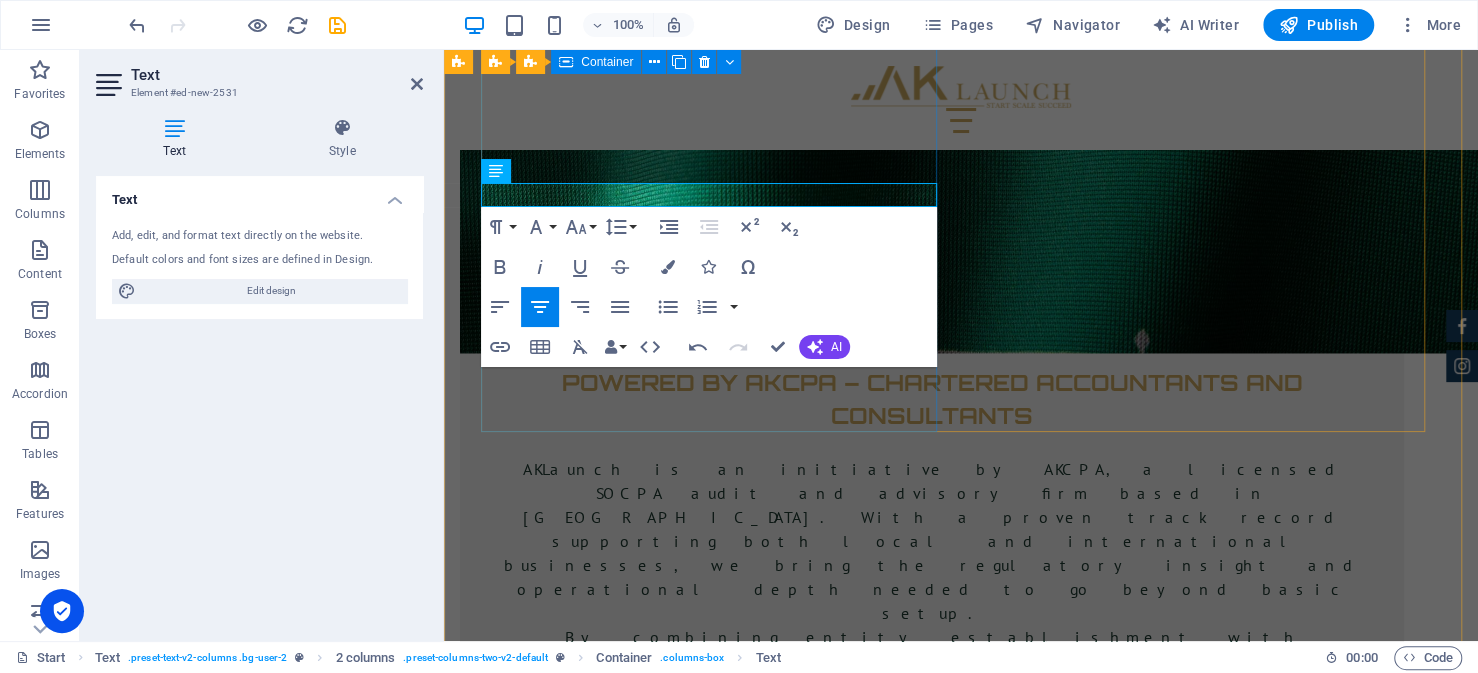 click on "The journey for every foreign investor looking to setup their business in Saudi Arabia begins with obtaining an investment license from the Ministry of Investment (MISA). This is a prerequisite to everything that follows, from commercial registration, hiring staff and opening the business. Fortunately, the  Preparing Your Documents This is often the most demanding part of the application process, and arguably the most critical. Ensuring that your documents are complete and accurate will reduce the risk of delays or rejection." at bounding box center (717, 4454) 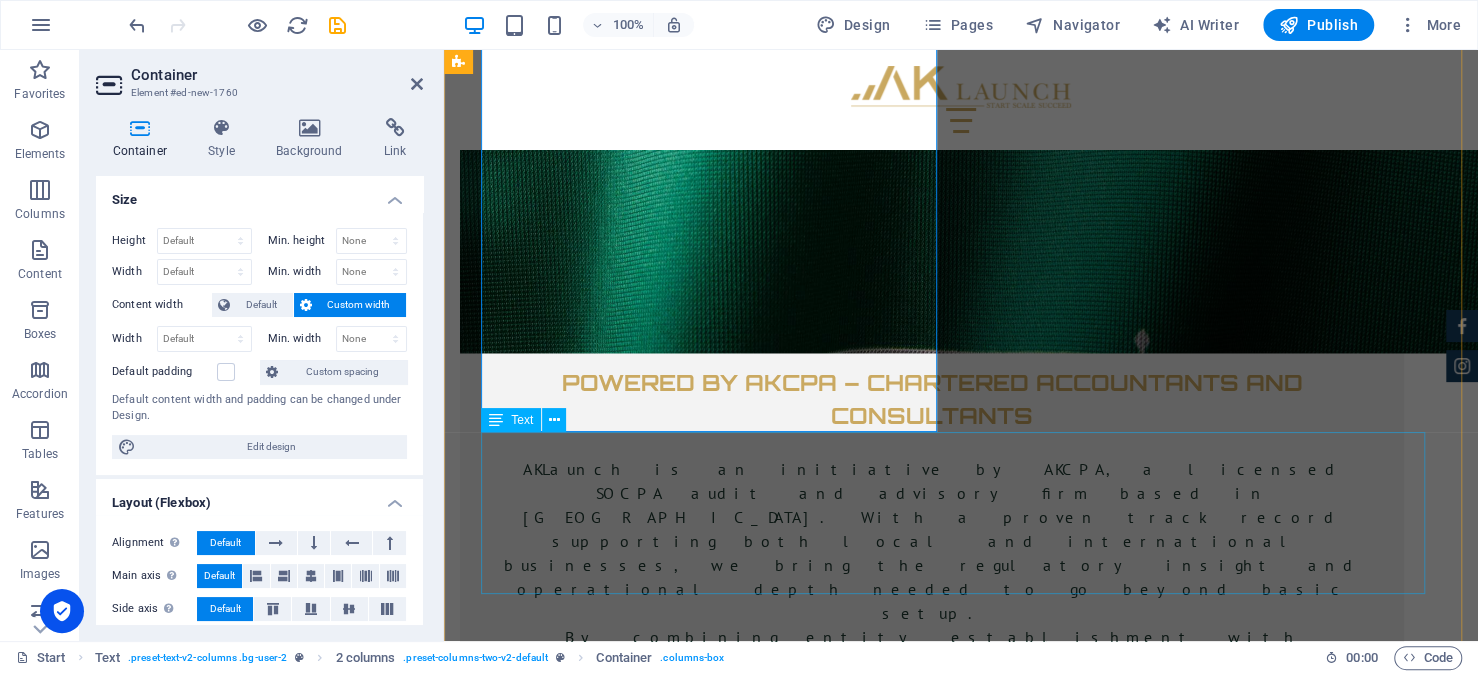 click on "What Are the Common Rules and Restrictions? Committing to comply with local labor regulations, including Saudization goals related to hiring and training nationals Committing to technical, legal, or safety standards relevant to the licensed activity MISA License and Services Fees MISA fee structure is fairly standardized across most license types: SAR 2,000/year for the license fee for a maximum of 5 years. SAR 10,000 subscription fee in the first year for investor services provided by MISA. SAR 60,000/year per year for investor services in subsequent years." at bounding box center [961, 5996] 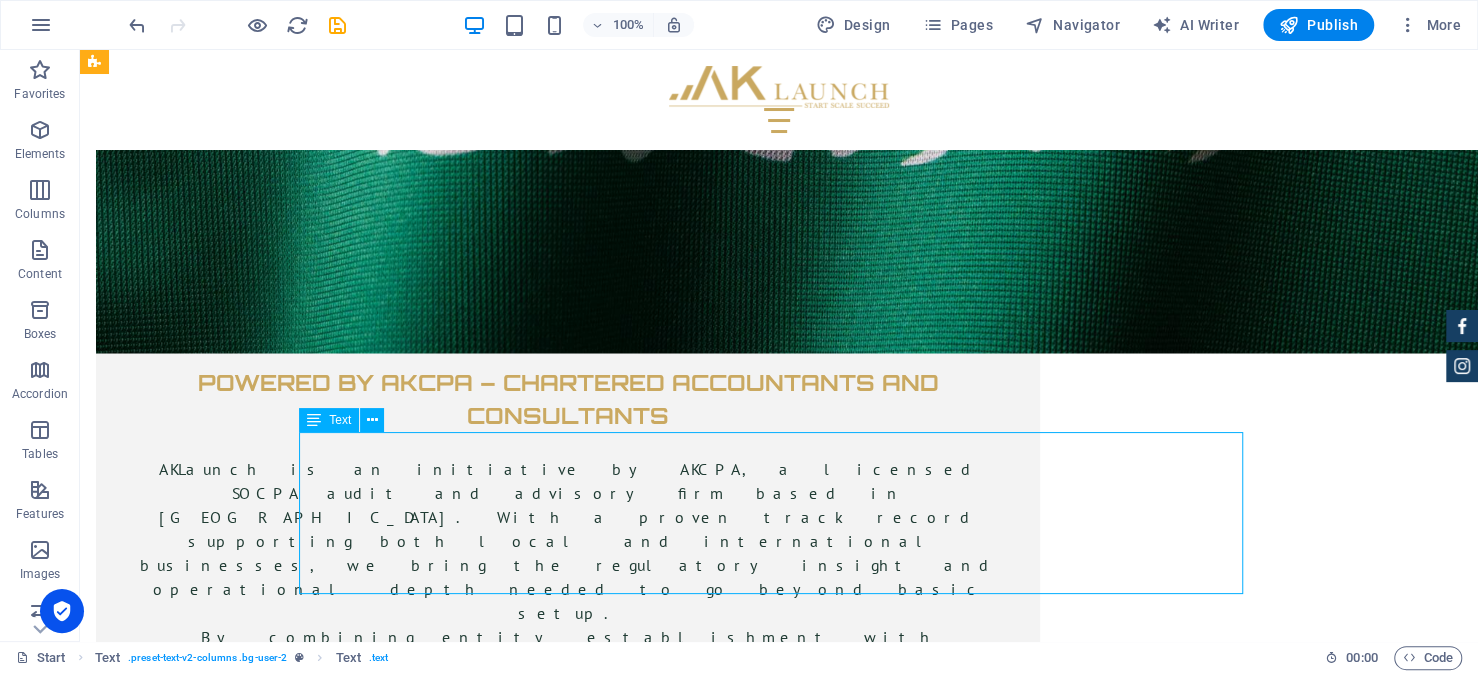 click on "What Are the Common Rules and Restrictions? Committing to comply with local labor regulations, including Saudization goals related to hiring and training nationals Committing to technical, legal, or safety standards relevant to the licensed activity MISA License and Services Fees MISA fee structure is fairly standardized across most license types: SAR 2,000/year for the license fee for a maximum of 5 years. SAR 10,000 subscription fee in the first year for investor services provided by MISA. SAR 60,000/year per year for investor services in subsequent years." at bounding box center (779, 5996) 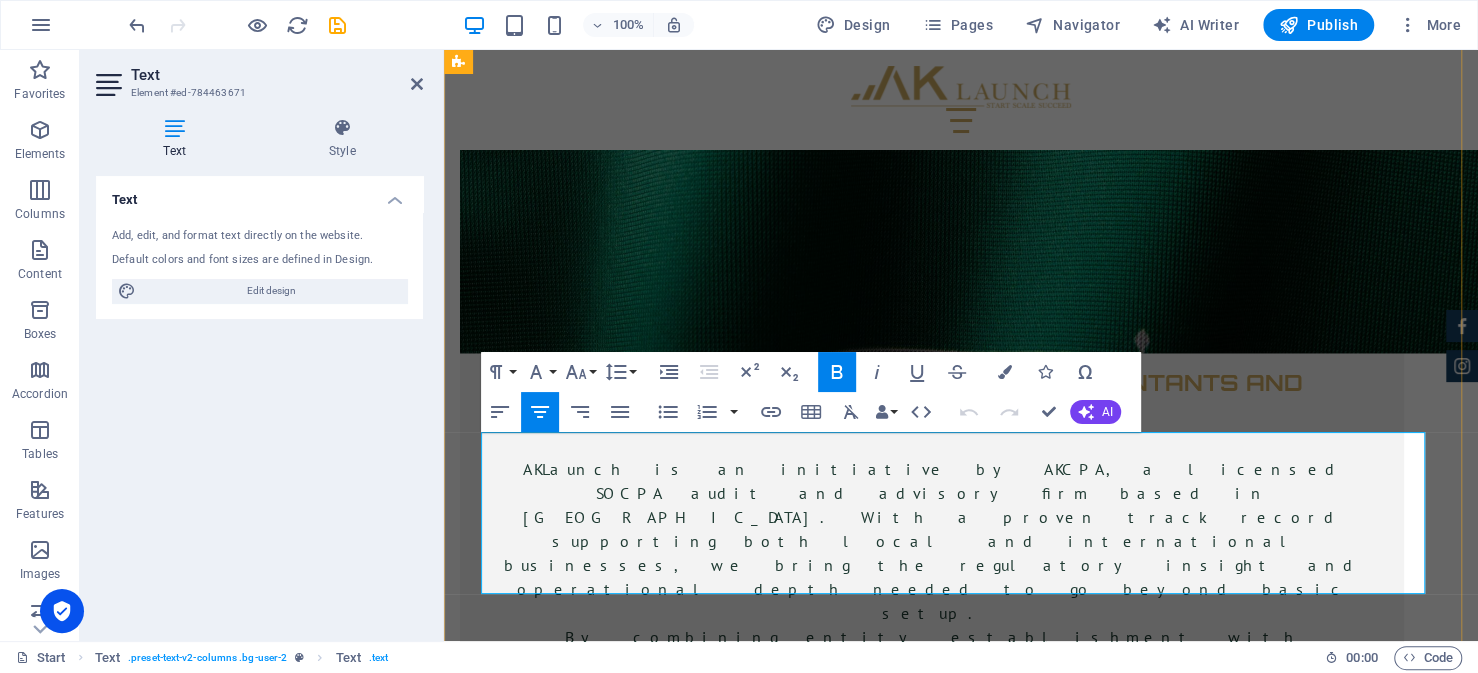 drag, startPoint x: 780, startPoint y: 567, endPoint x: 486, endPoint y: 440, distance: 320.25772 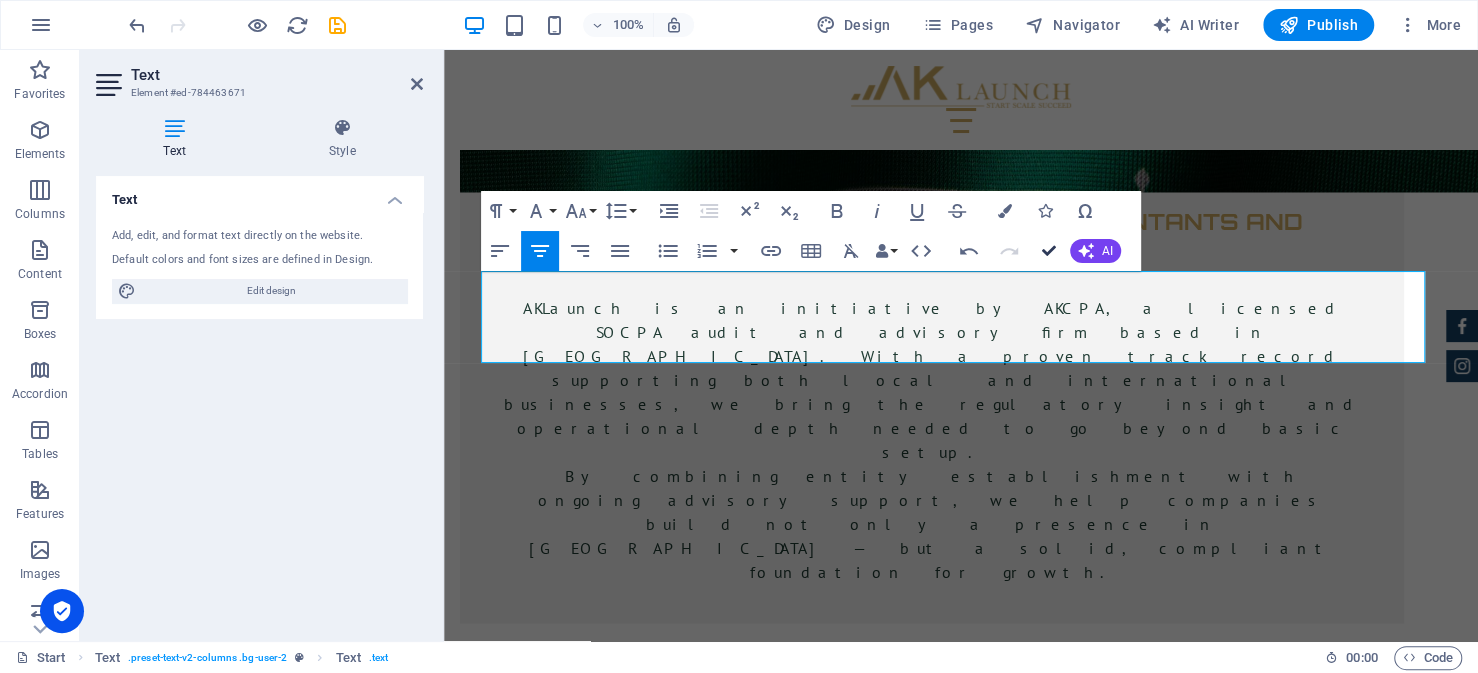 drag, startPoint x: 1047, startPoint y: 245, endPoint x: 907, endPoint y: 209, distance: 144.55449 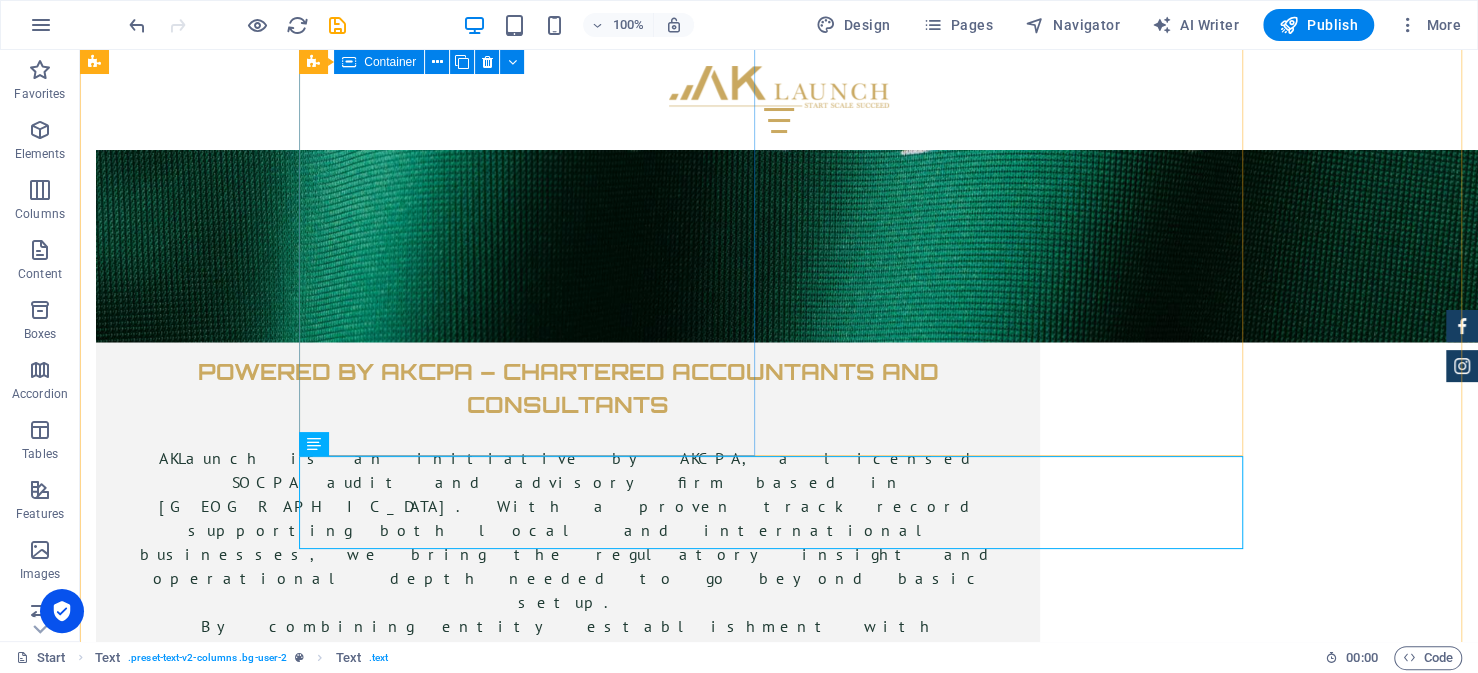 scroll, scrollTop: 6936, scrollLeft: 0, axis: vertical 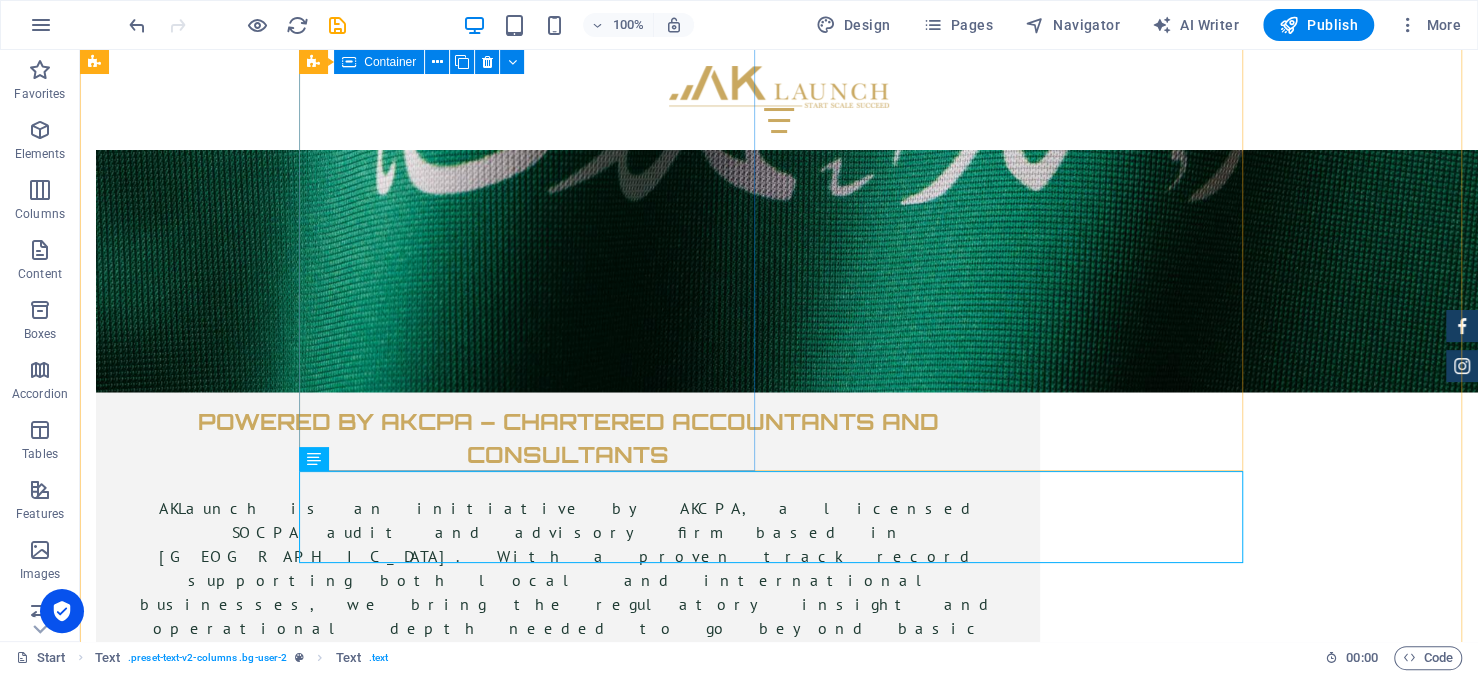 click on "The journey for every foreign investor looking to setup their business in Saudi Arabia begins with obtaining an investment license from the Ministry of Investment (MISA). This is a prerequisite to everything that follows, from commercial registration, hiring staff and opening the business. Fortunately, the  Preparing Your Documents This is often the most demanding part of the application process, and arguably the most critical. Ensuring that your documents are complete and accurate will reduce the risk of delays or rejection." at bounding box center (535, 4481) 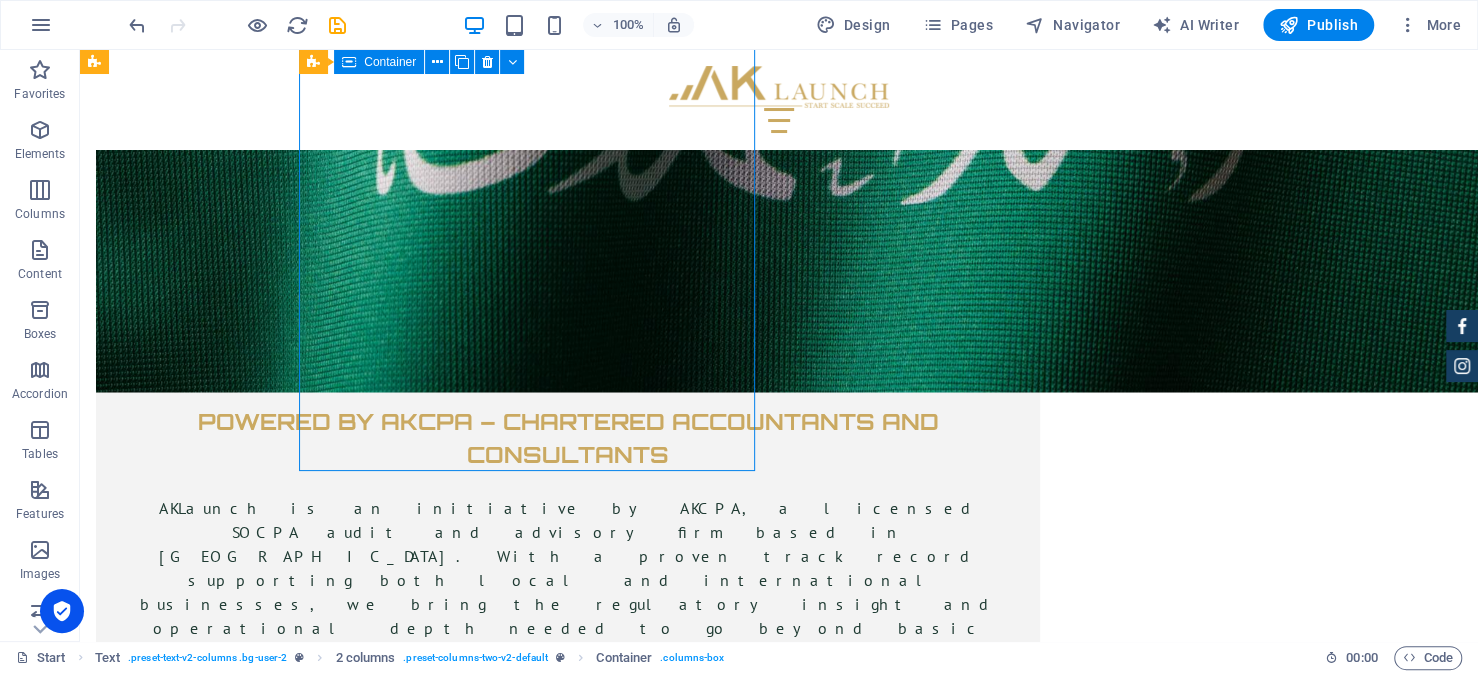 click on "The journey for every foreign investor looking to setup their business in Saudi Arabia begins with obtaining an investment license from the Ministry of Investment (MISA). This is a prerequisite to everything that follows, from commercial registration, hiring staff and opening the business. Fortunately, the  Preparing Your Documents This is often the most demanding part of the application process, and arguably the most critical. Ensuring that your documents are complete and accurate will reduce the risk of delays or rejection." at bounding box center [535, 4481] 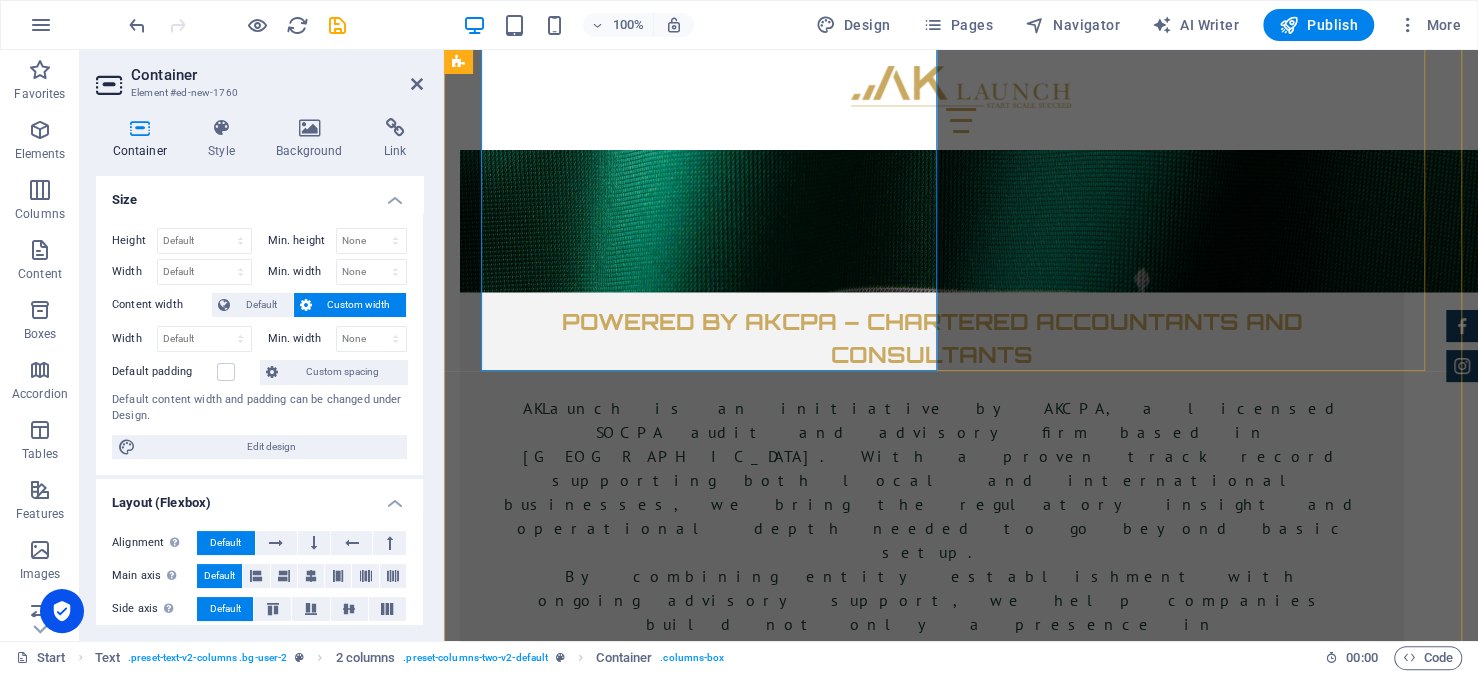 scroll, scrollTop: 7036, scrollLeft: 0, axis: vertical 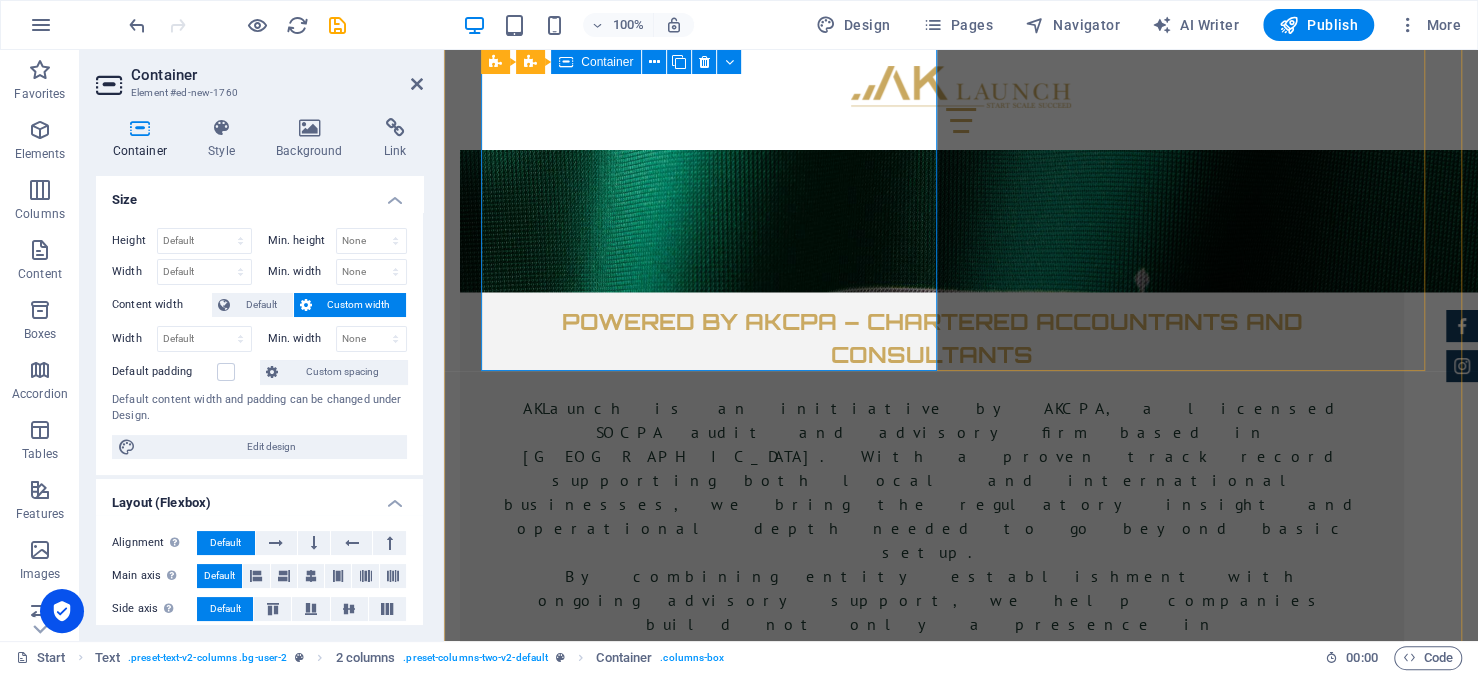 click on "The journey for every foreign investor looking to setup their business in Saudi Arabia begins with obtaining an investment license from the Ministry of Investment (MISA). This is a prerequisite to everything that follows, from commercial registration, hiring staff and opening the business. Fortunately, the  Preparing Your Documents This is often the most demanding part of the application process, and arguably the most critical. Ensuring that your documents are complete and accurate will reduce the risk of delays or rejection." at bounding box center [717, 4381] 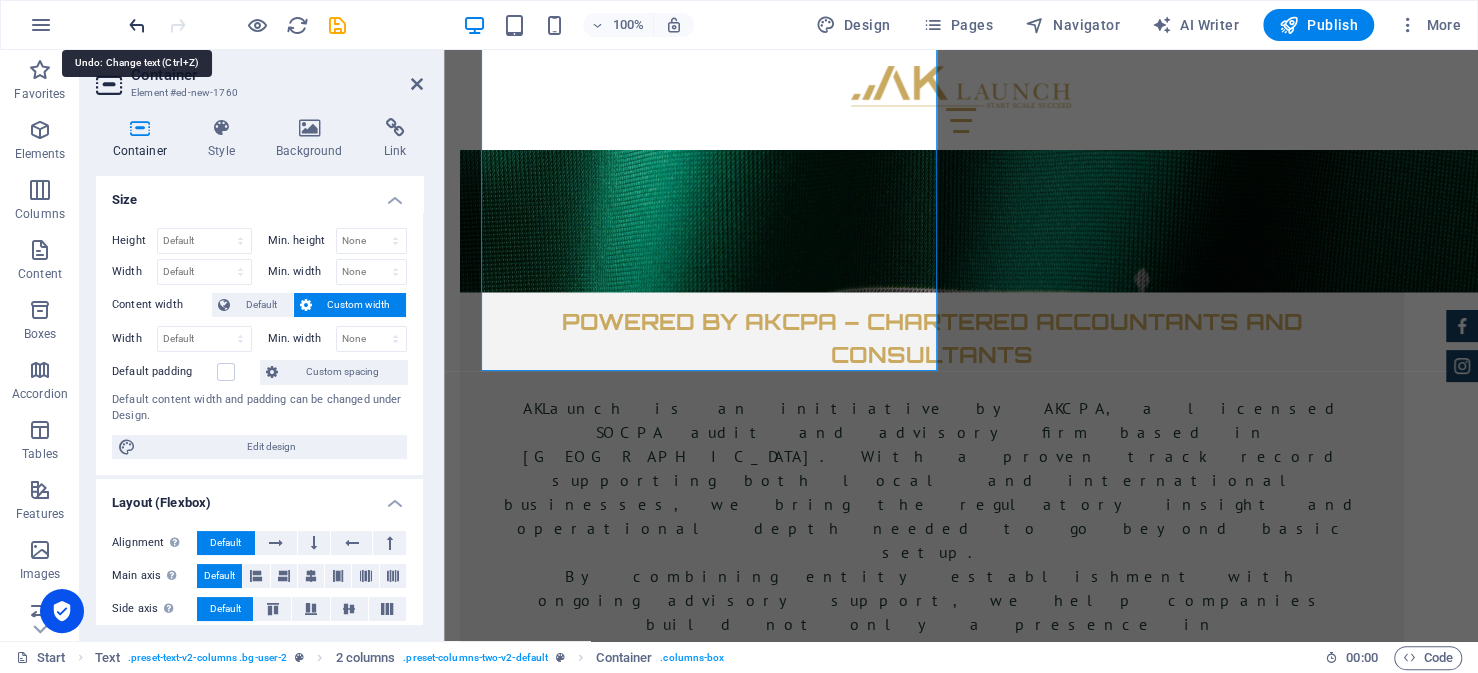 click at bounding box center [137, 25] 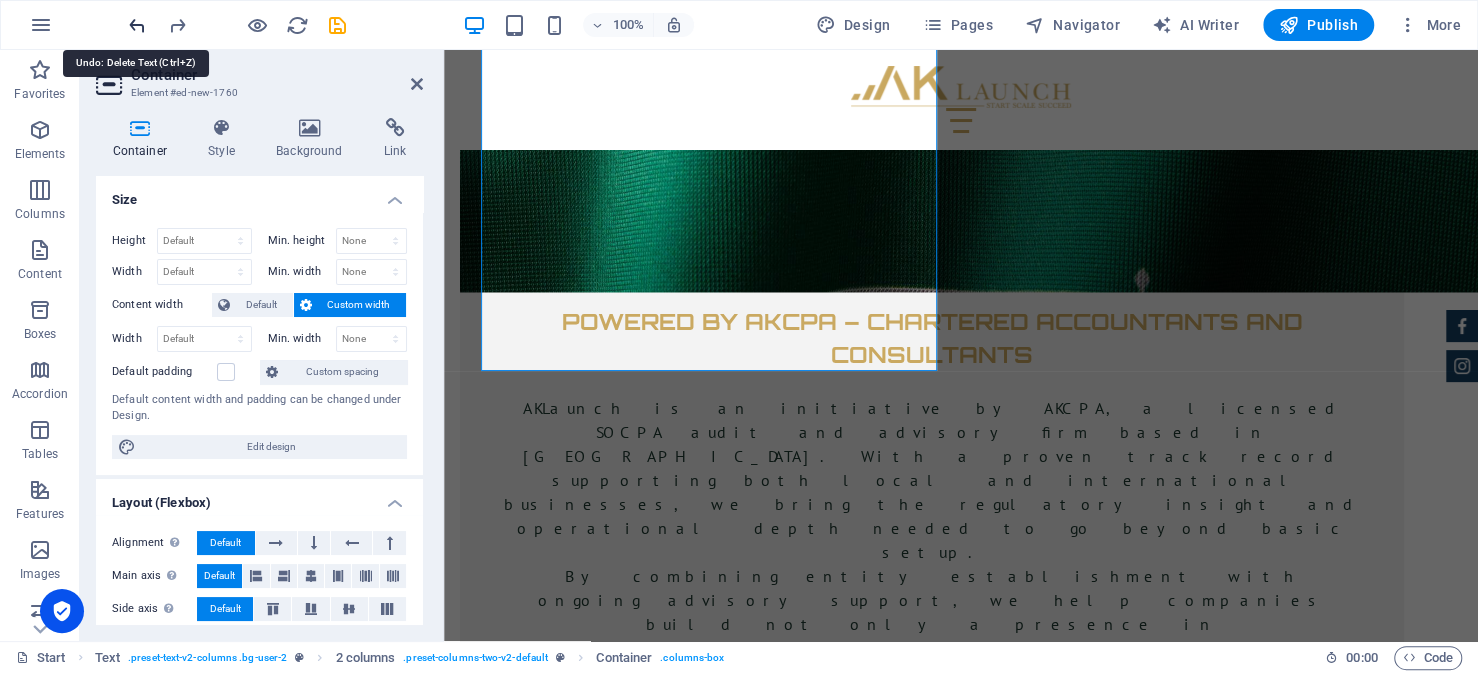 click at bounding box center [137, 25] 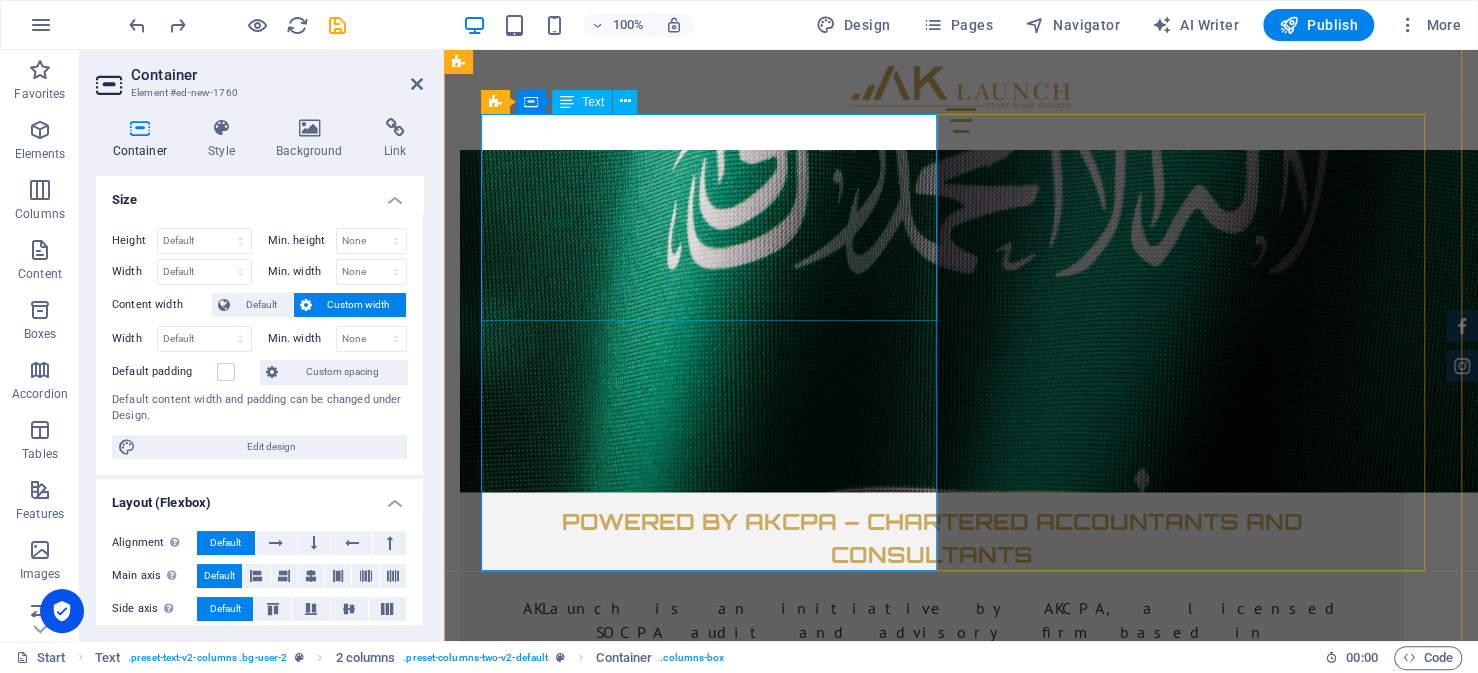 scroll, scrollTop: 6736, scrollLeft: 0, axis: vertical 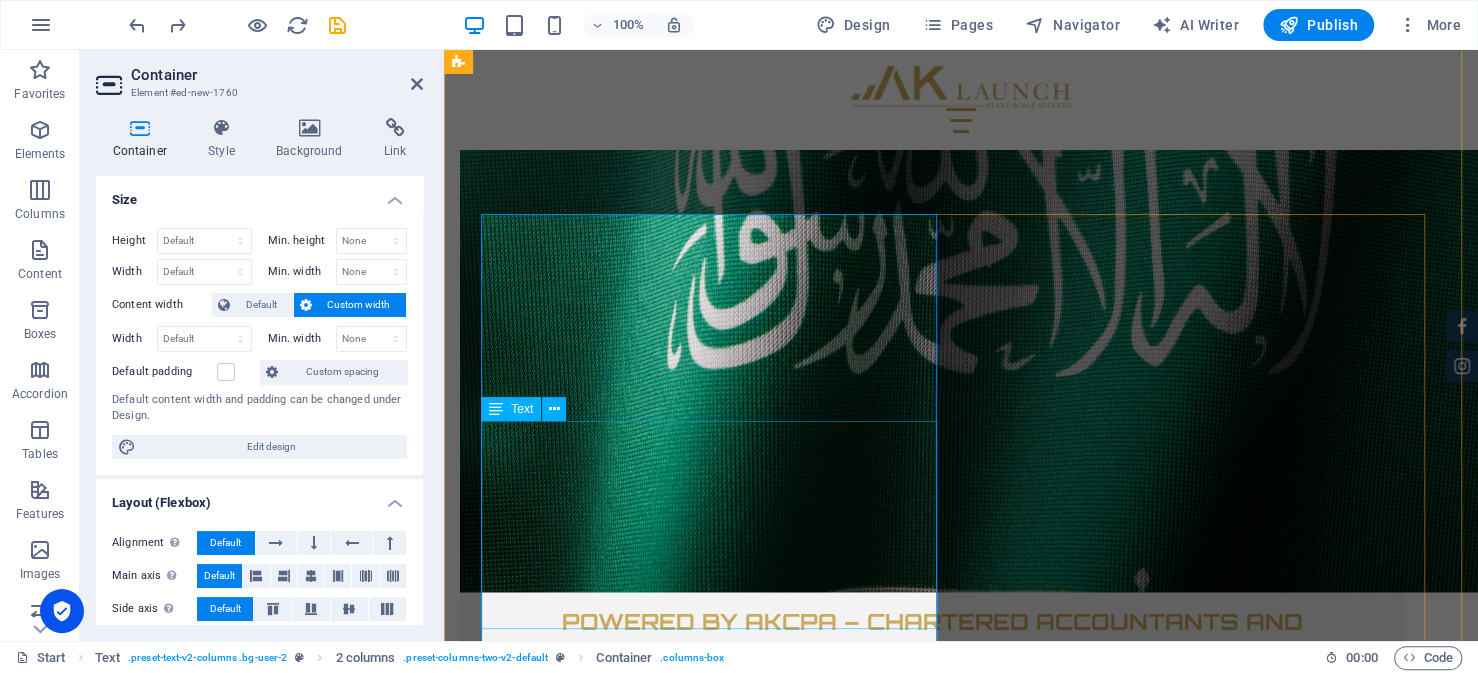 click on "The journey for every foreign investor looking to setup their business in Saudi Arabia begins with obtaining an investment license from the Ministry of Investment (MISA). This is a prerequisite to everything that follows, from commercial registration, hiring staff and opening the business. Fortunately, the  Preparing Your Documents This is often the most demanding part of the application process, and arguably the most critical. Ensuring that your documents are complete and accurate will reduce the risk of delays or rejection." at bounding box center (717, 5161) 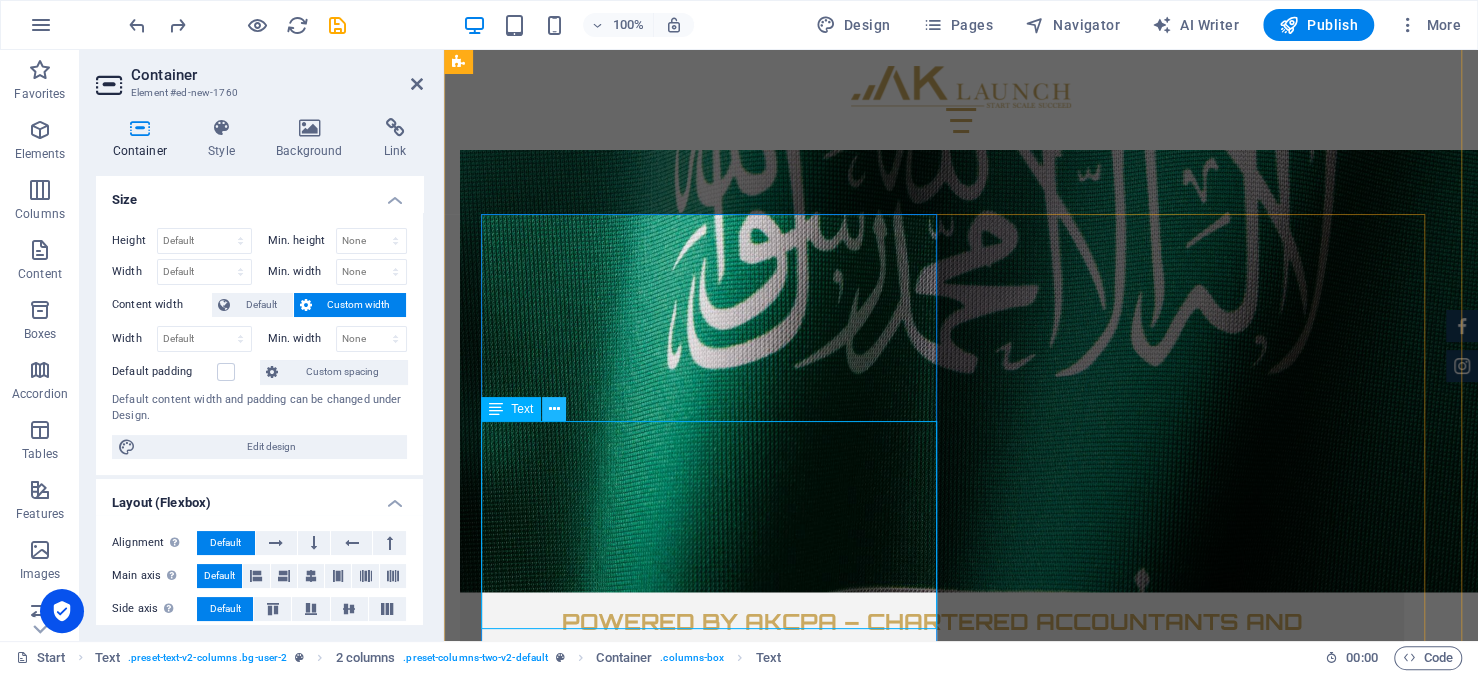 click at bounding box center [554, 409] 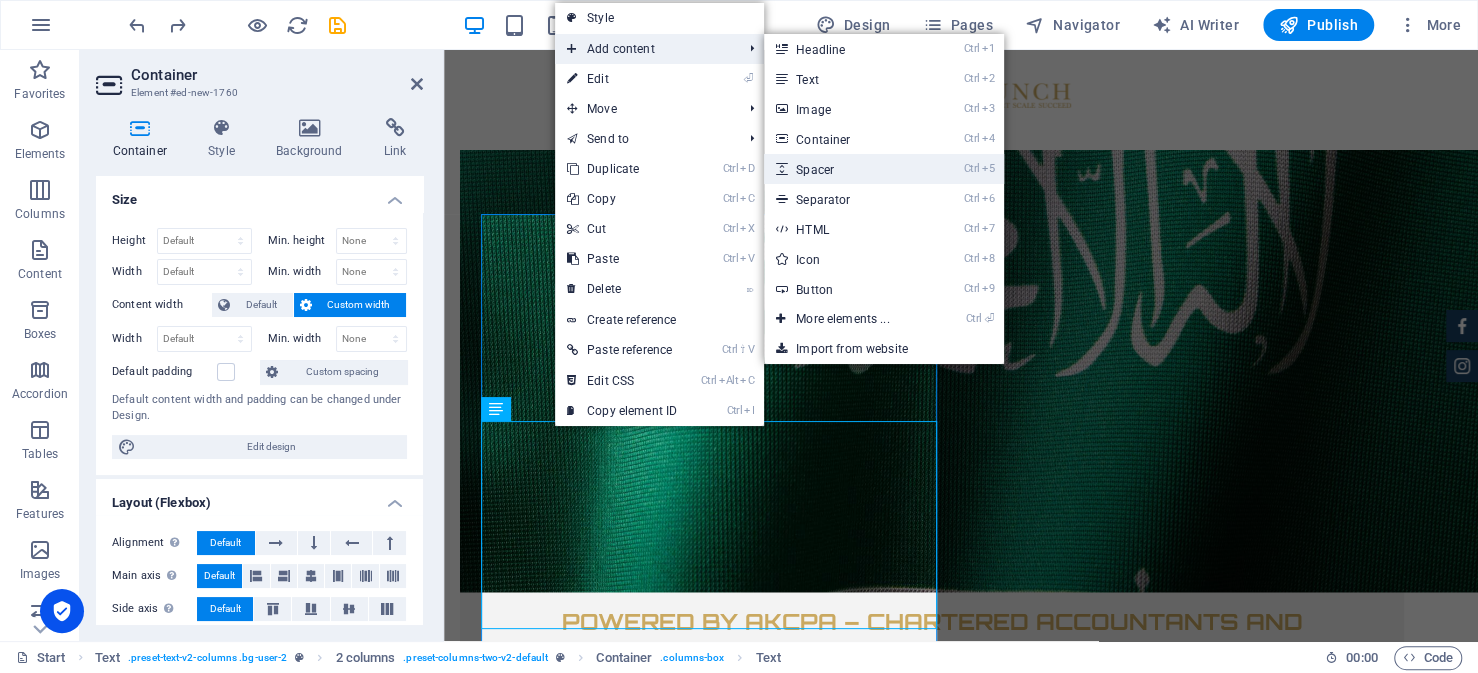 click on "Ctrl 5  Spacer" at bounding box center [846, 169] 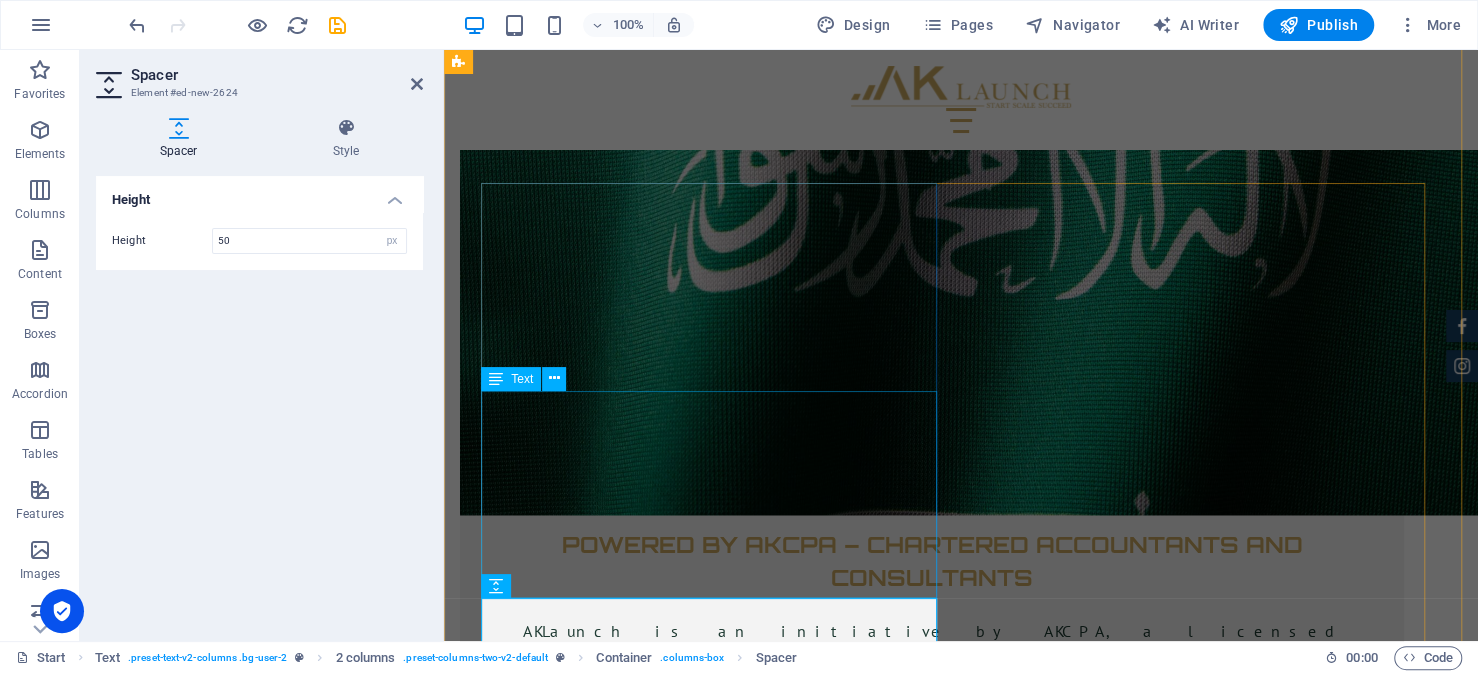 scroll, scrollTop: 6836, scrollLeft: 0, axis: vertical 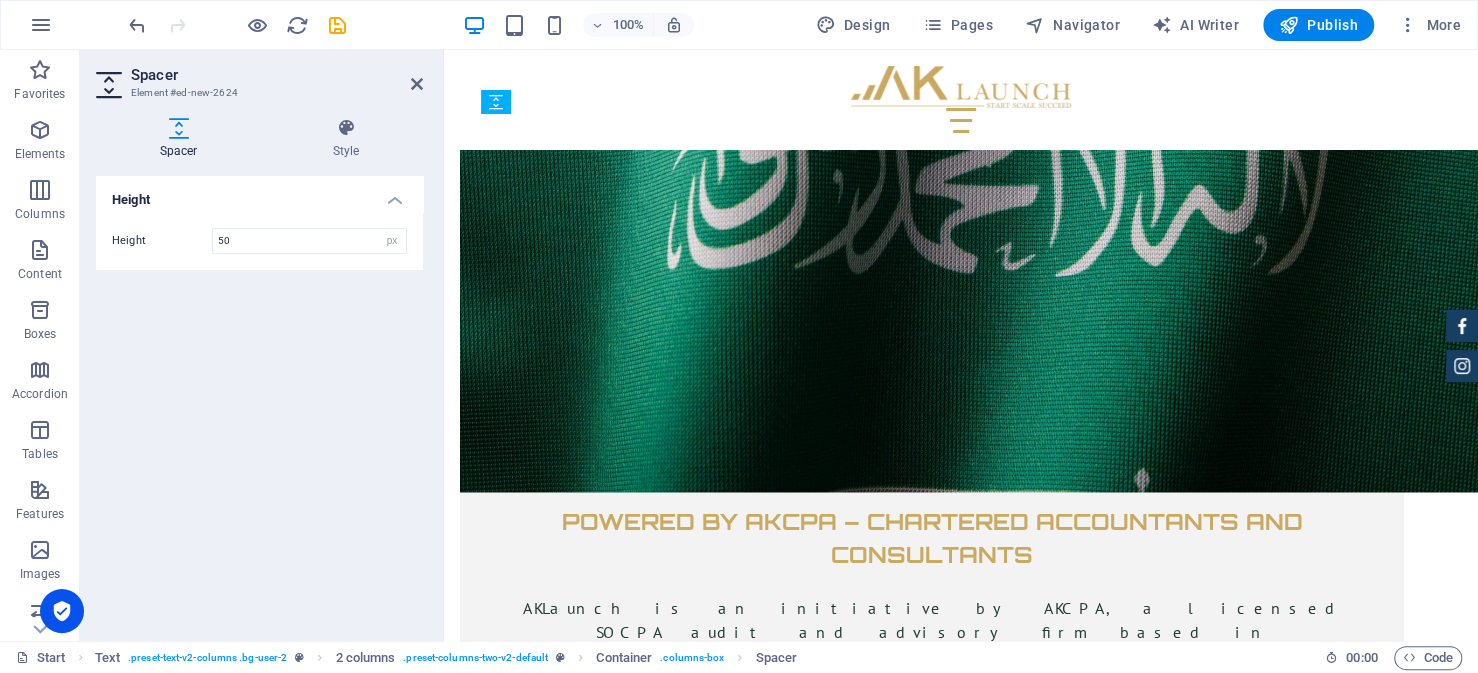 drag, startPoint x: 954, startPoint y: 565, endPoint x: 516, endPoint y: 353, distance: 486.60867 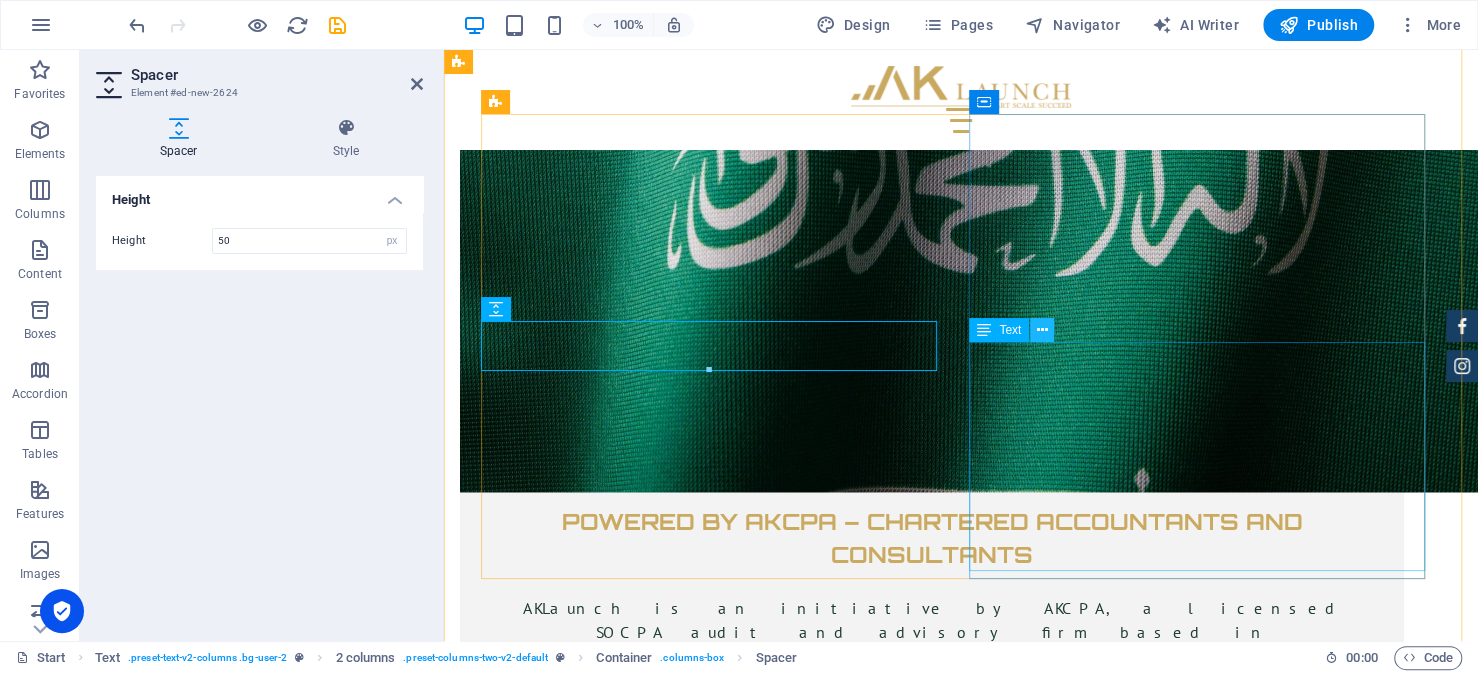click at bounding box center (1042, 330) 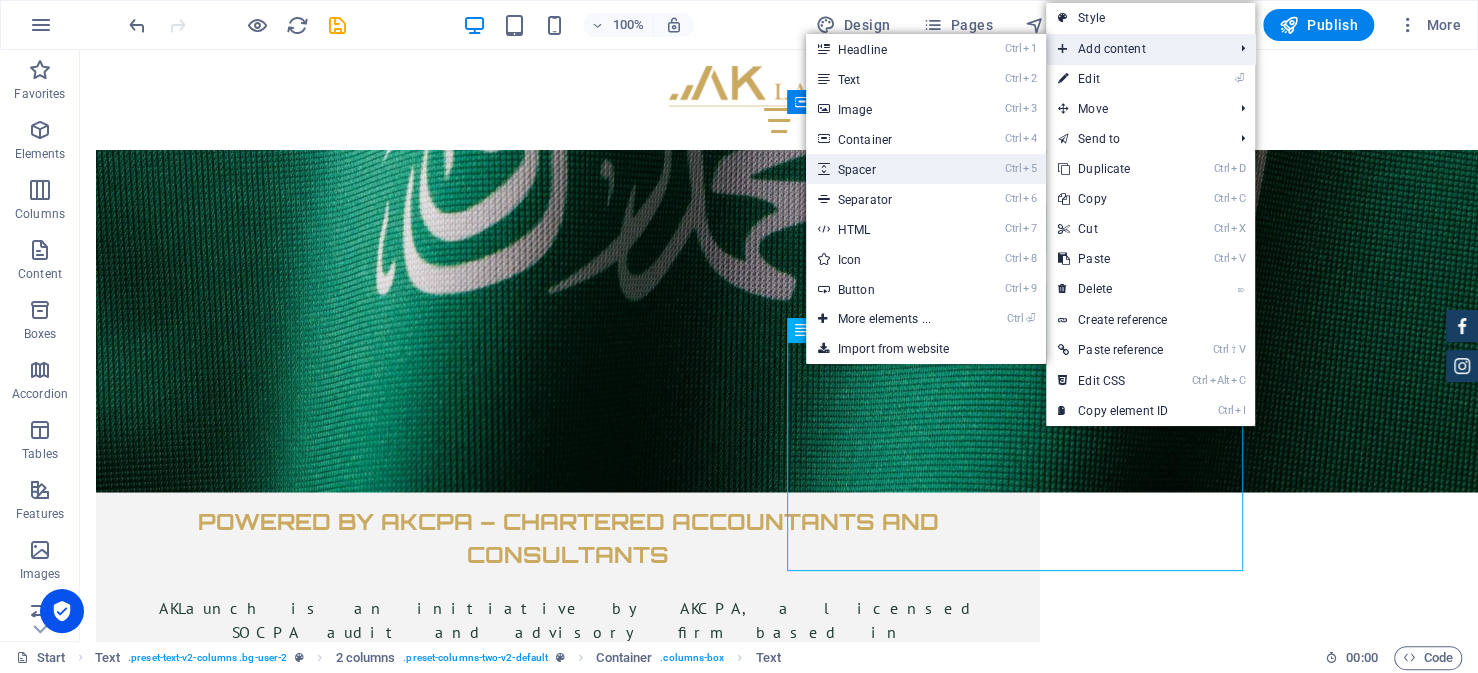 click on "Ctrl 5  Spacer" at bounding box center [888, 169] 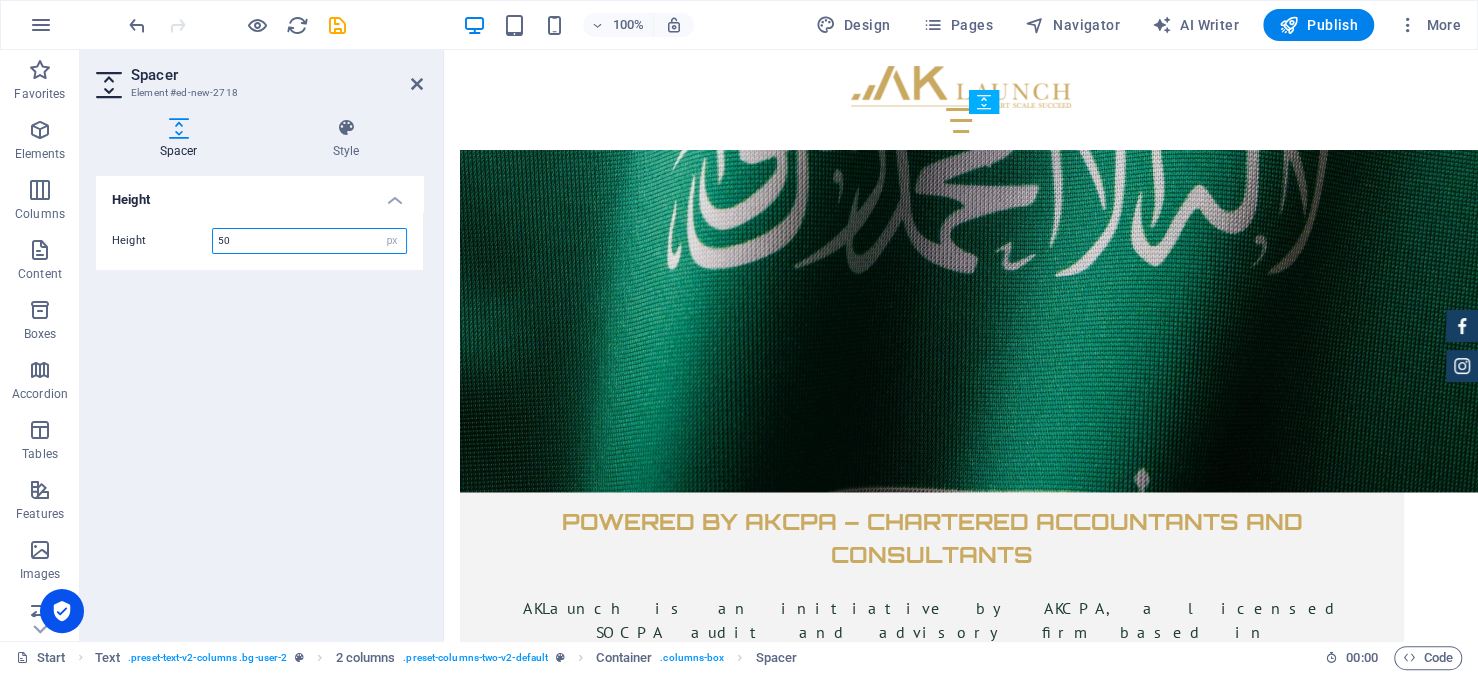 drag, startPoint x: 1434, startPoint y: 609, endPoint x: 1140, endPoint y: 412, distance: 353.8997 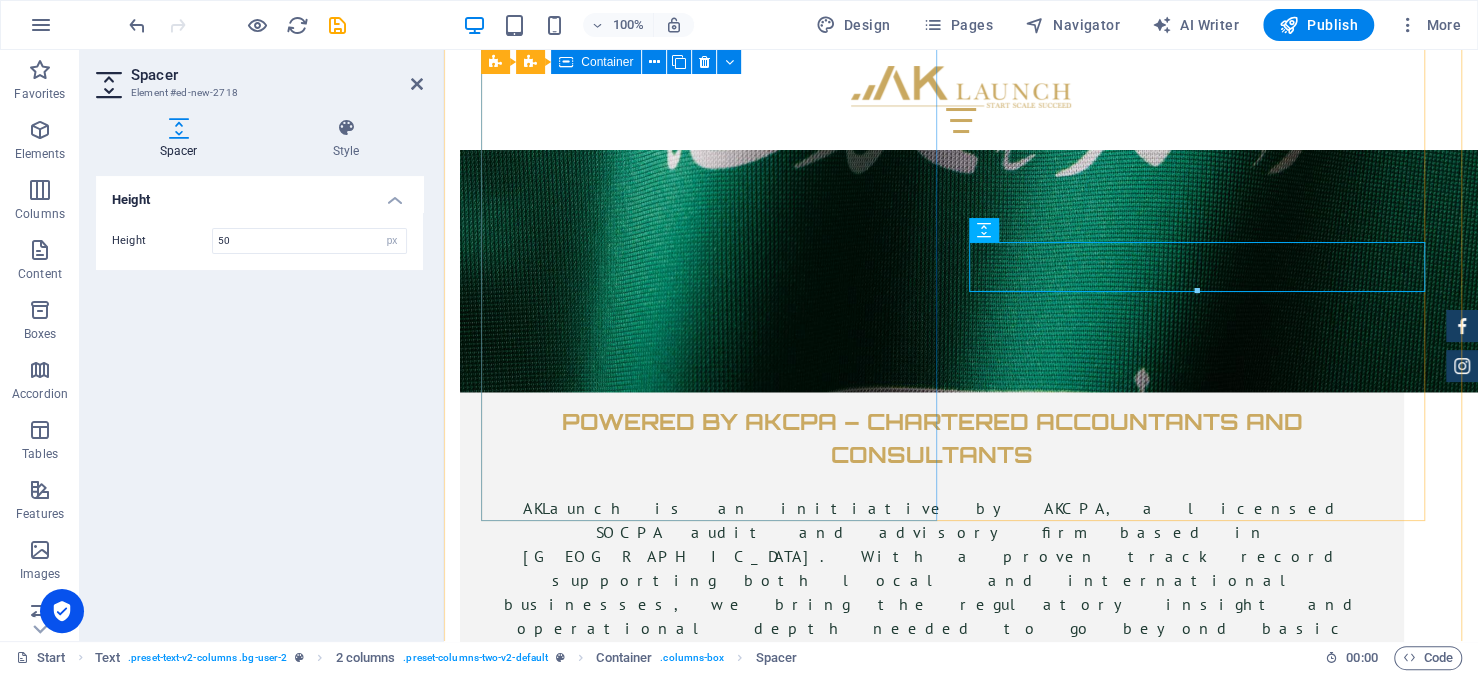 scroll, scrollTop: 7136, scrollLeft: 0, axis: vertical 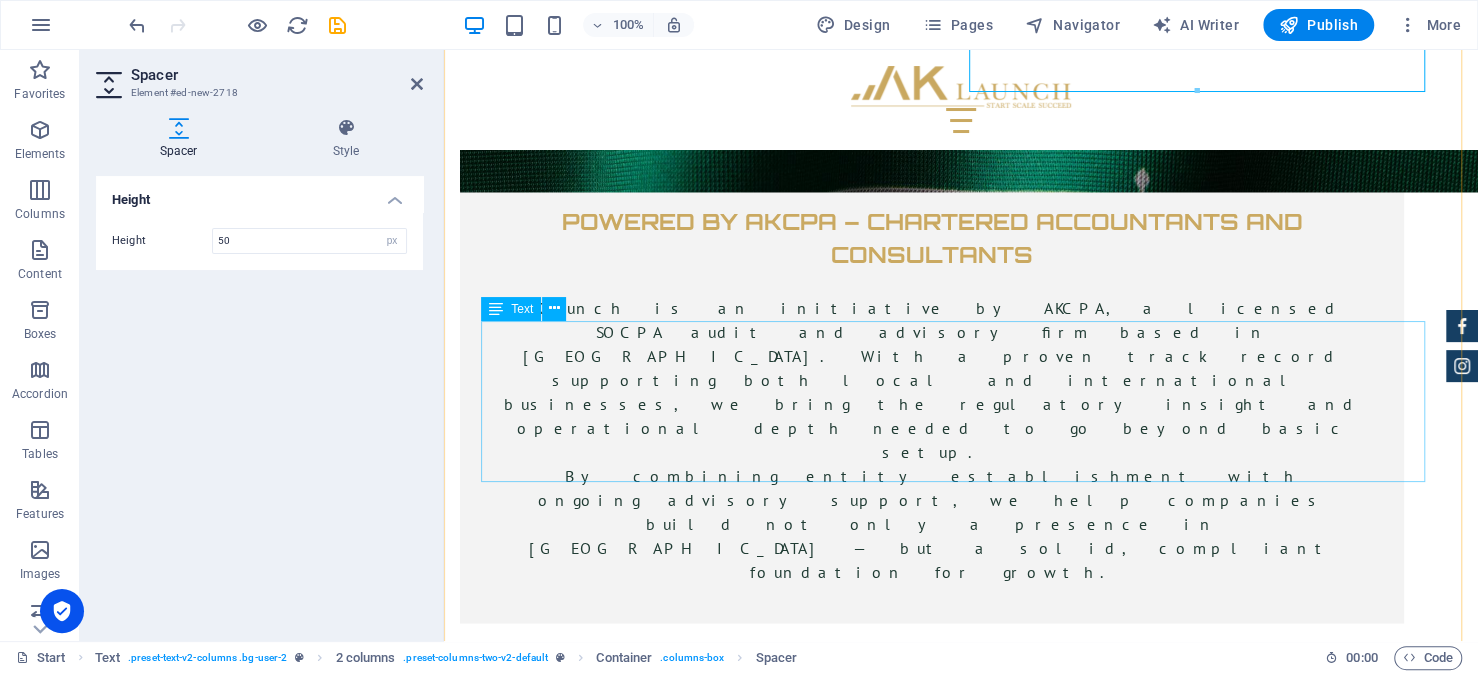 click on "What Are the Common Rules and Restrictions? Committing to comply with local labor regulations, including Saudization goals related to hiring and training nationals Committing to technical, legal, or safety standards relevant to the licensed activity MISA License and Services Fees MISA fee structure is fairly standardized across most license types: SAR 2,000/year for the license fee for a maximum of 5 years. SAR 10,000 subscription fee in the first year for investor services provided by MISA. SAR 60,000/year per year for investor services in subsequent years." at bounding box center [961, 6415] 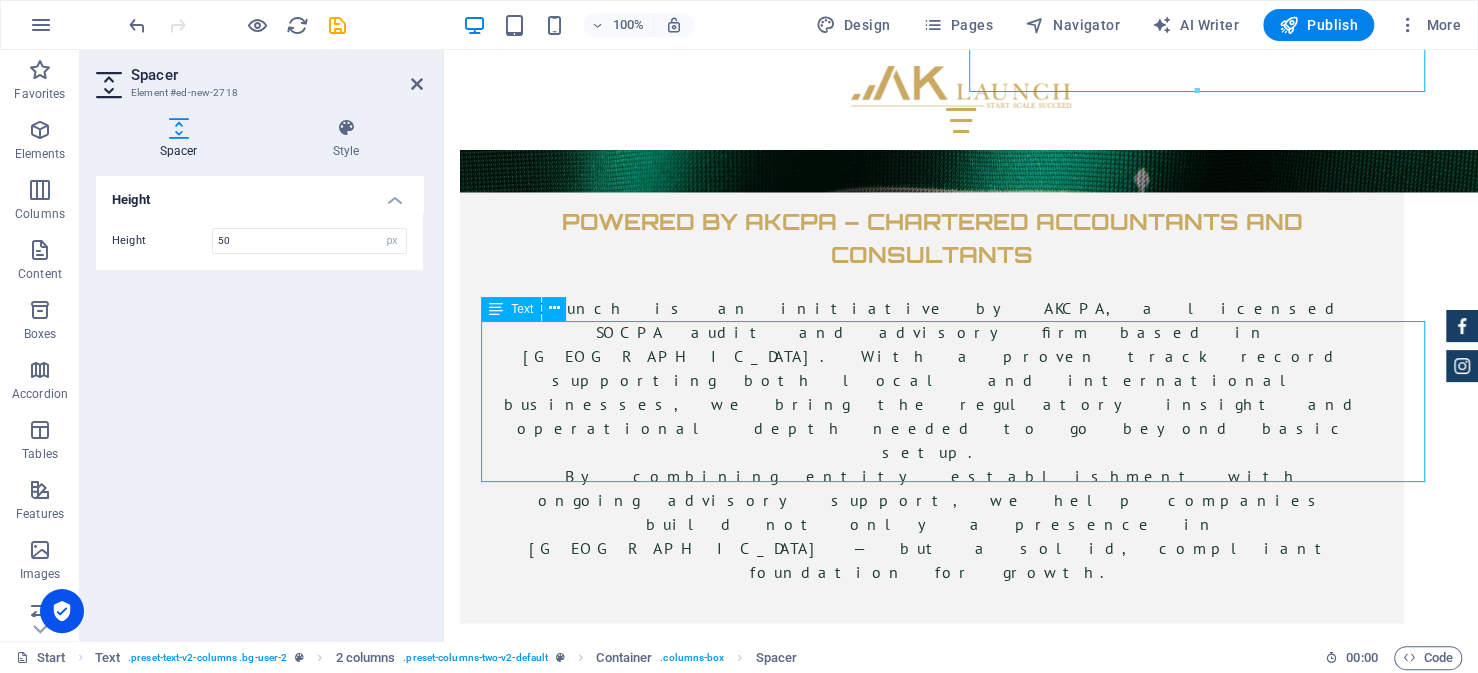 click on "What Are the Common Rules and Restrictions? Committing to comply with local labor regulations, including Saudization goals related to hiring and training nationals Committing to technical, legal, or safety standards relevant to the licensed activity MISA License and Services Fees MISA fee structure is fairly standardized across most license types: SAR 2,000/year for the license fee for a maximum of 5 years. SAR 10,000 subscription fee in the first year for investor services provided by MISA. SAR 60,000/year per year for investor services in subsequent years." at bounding box center (961, 6415) 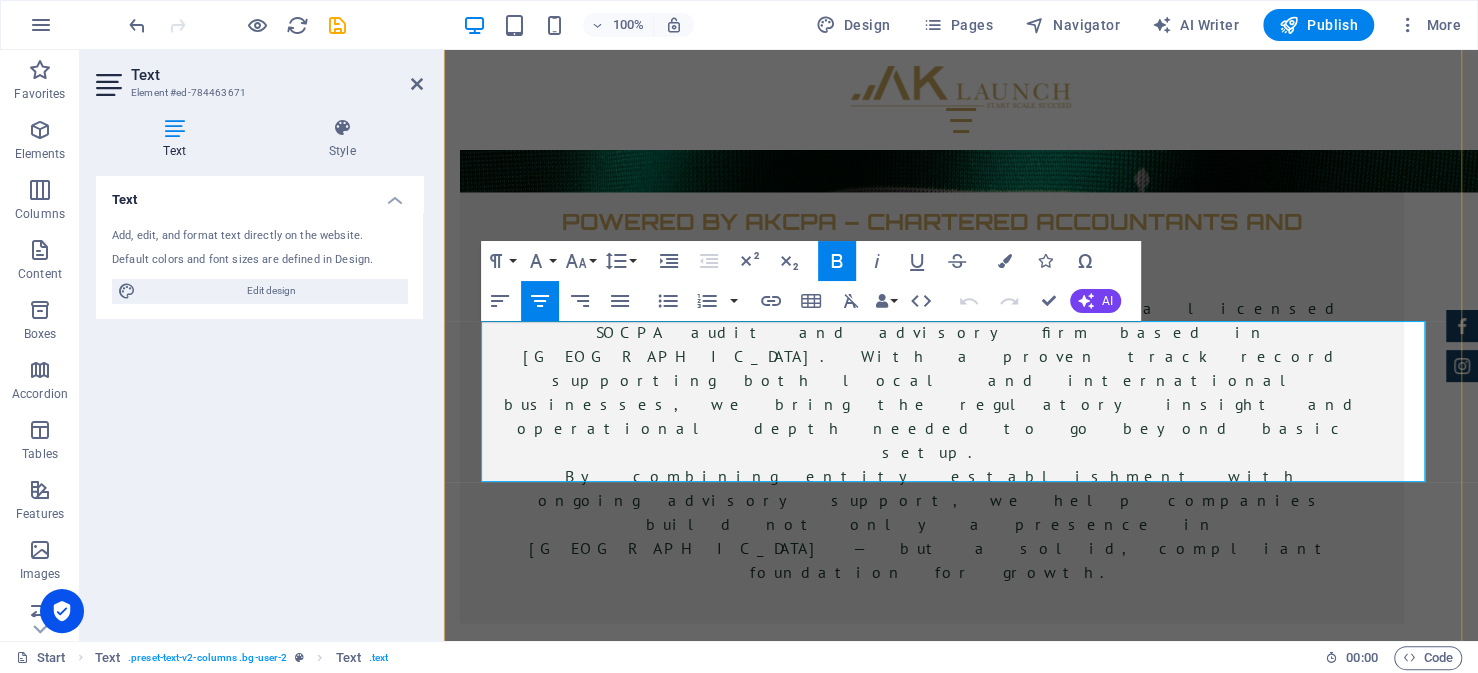 drag, startPoint x: 866, startPoint y: 462, endPoint x: 510, endPoint y: 328, distance: 380.384 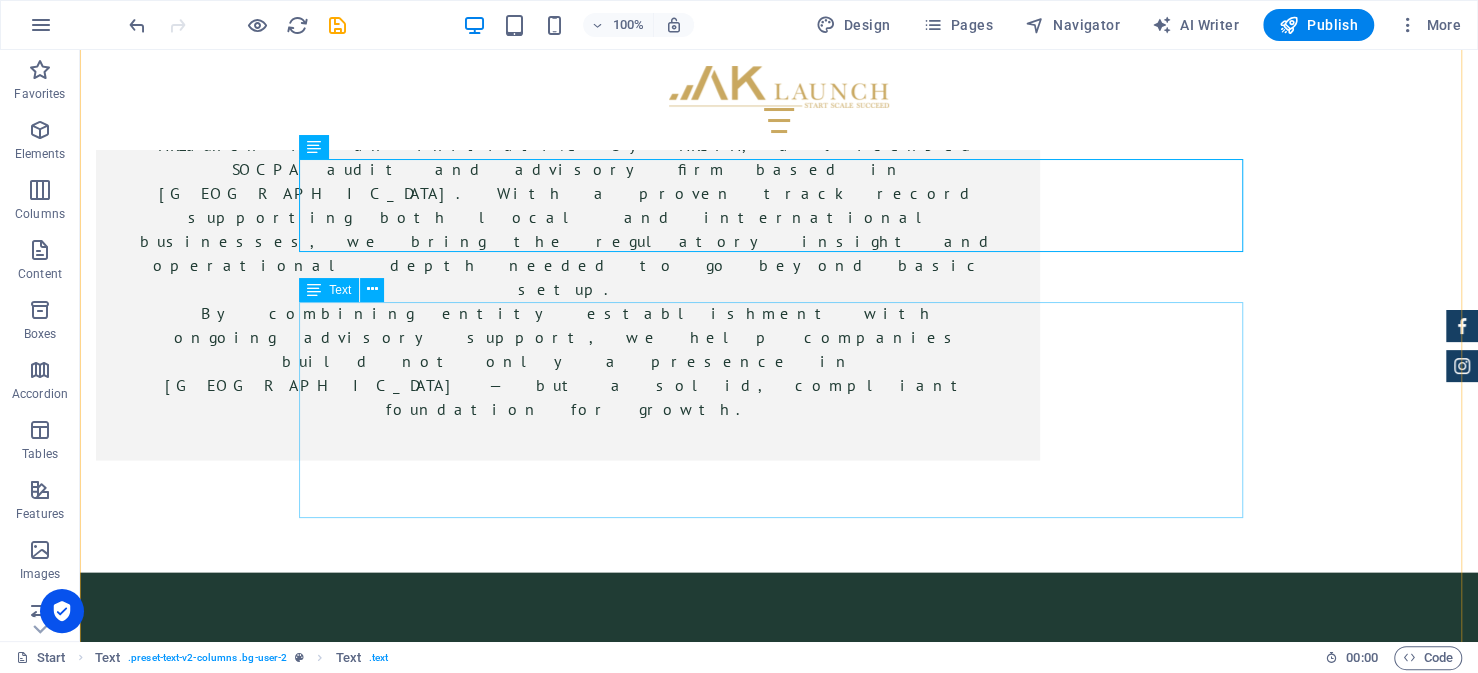 click on "Step 2: Filing the Memorandum of Association (MoA) Filing the MoA is conducted through the Ministry of Justice’s digital platform. As the system requires Nafath access—Saudi Arabia’s unified national digital ID system—the application must be submitted by an individual with local credentials. For foreign entities, this usually means issuing a Power of Attorney to a local representative authorized to act on behalf of the company. This representative could be a legal advisor, consultant, or service provider familiar with the process. Because filing the MoA requires proper legal formatting, accurate translation of business terms, and alignment with local regulatory expectations, it is an involved process that often benefits from support from experienced local service providers. AK Launch can support you by drafting the MoA in line with the Saudi legal standards, handling required revisions, and ensuring a compliant and prompt filing." at bounding box center [779, 6590] 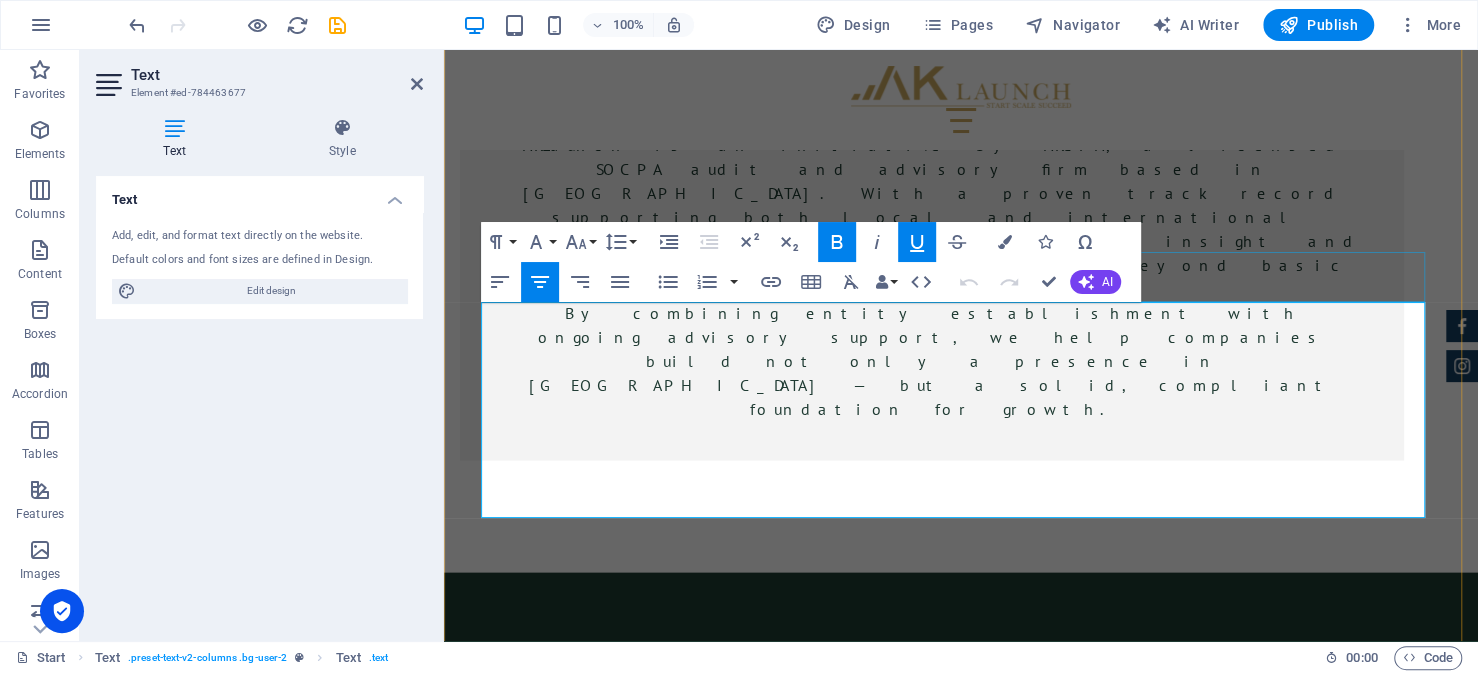 drag, startPoint x: 933, startPoint y: 505, endPoint x: 939, endPoint y: 342, distance: 163.1104 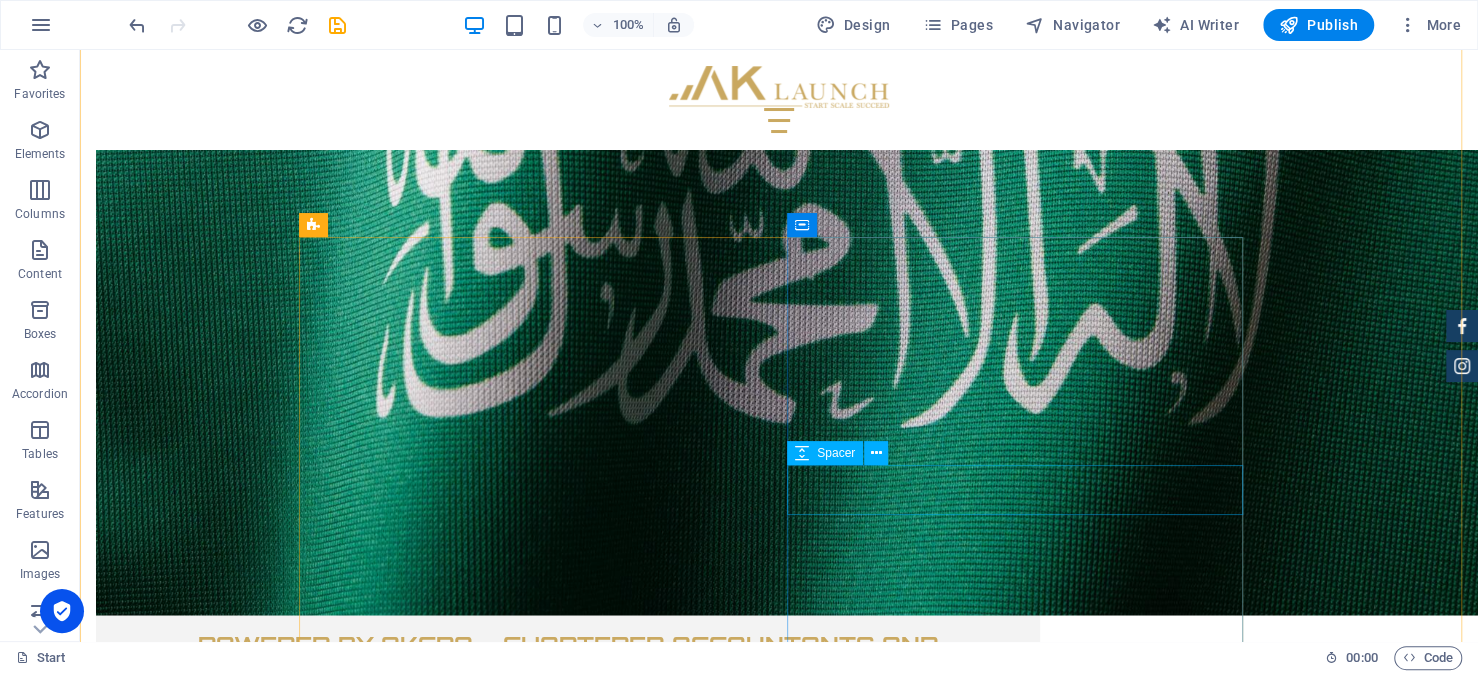 scroll, scrollTop: 6813, scrollLeft: 0, axis: vertical 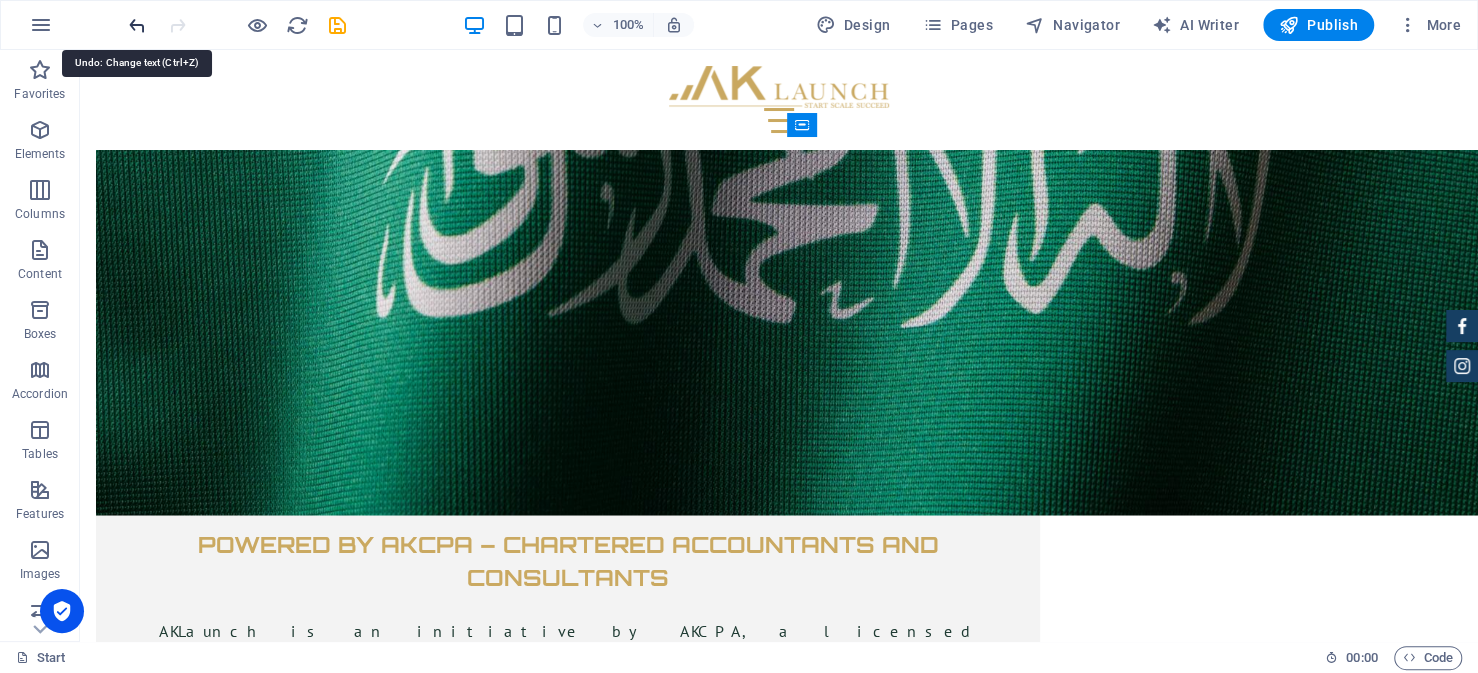click at bounding box center [137, 25] 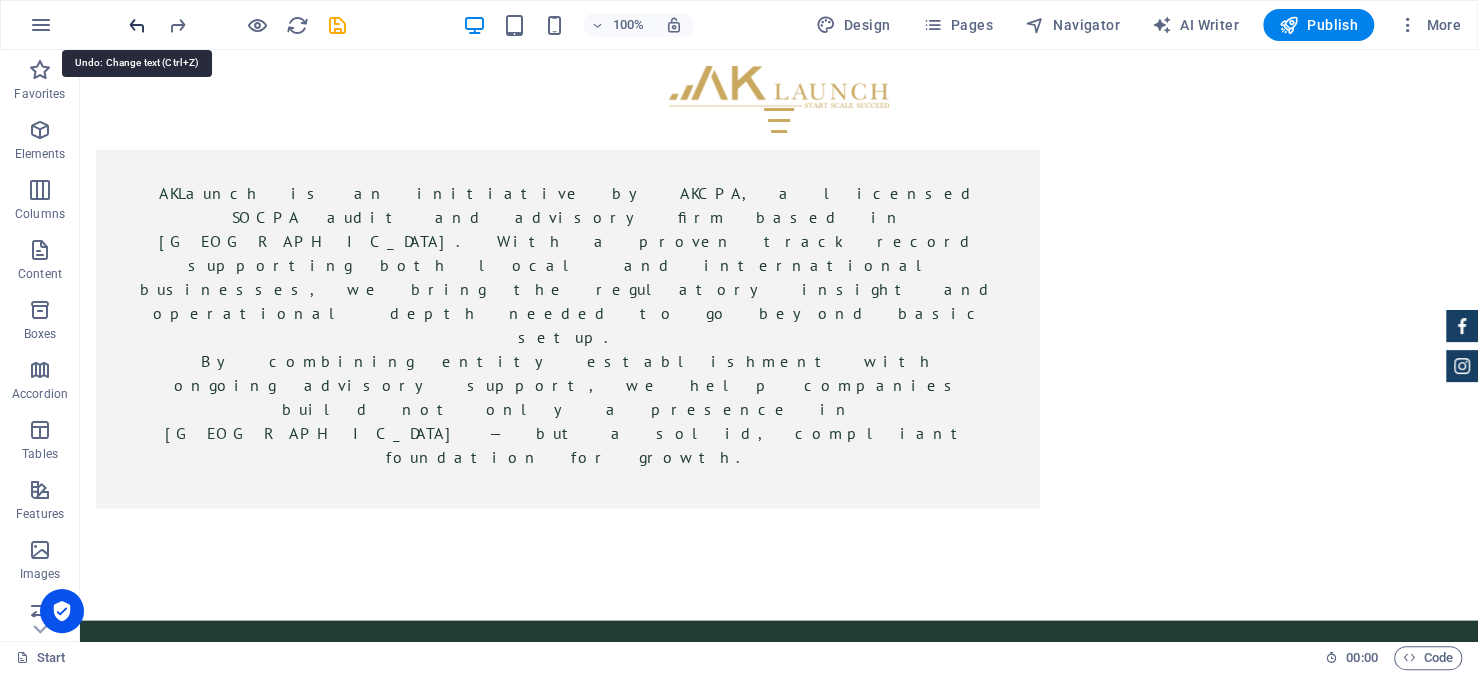 scroll, scrollTop: 7363, scrollLeft: 0, axis: vertical 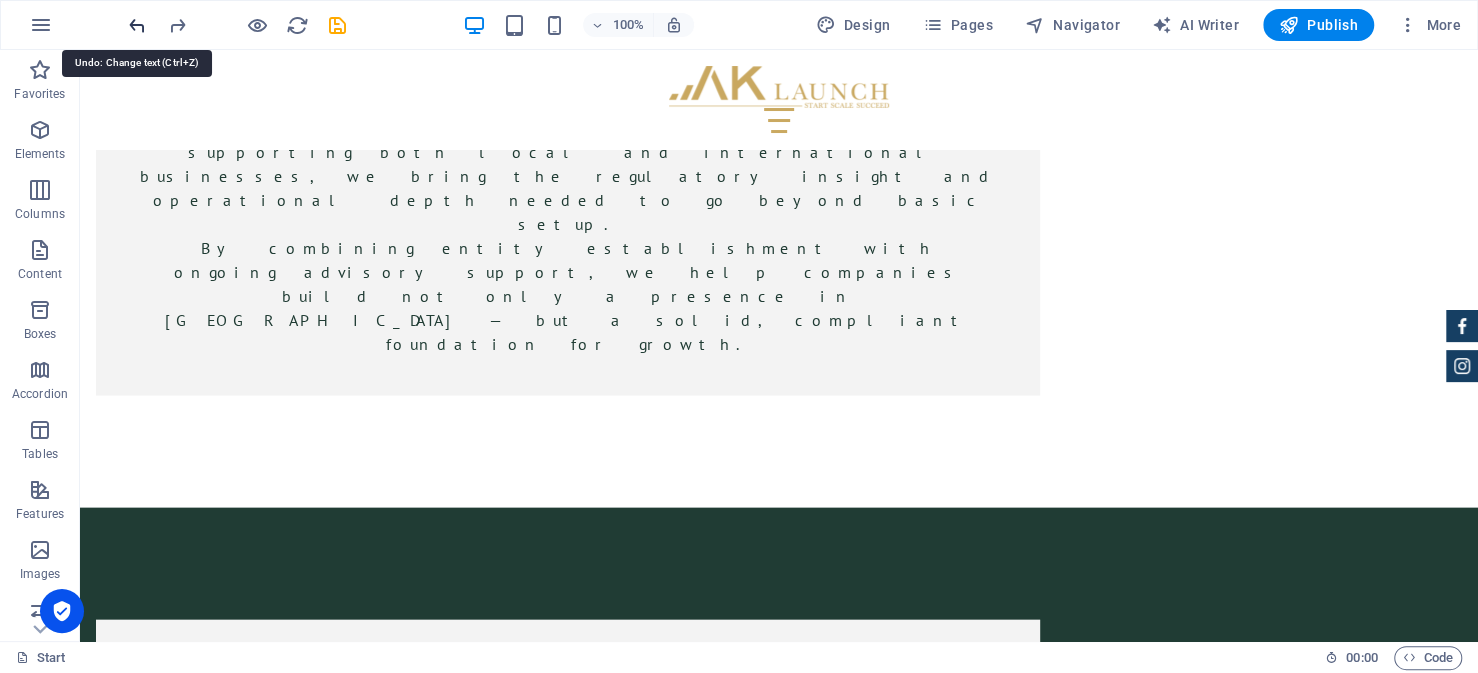 click at bounding box center (137, 25) 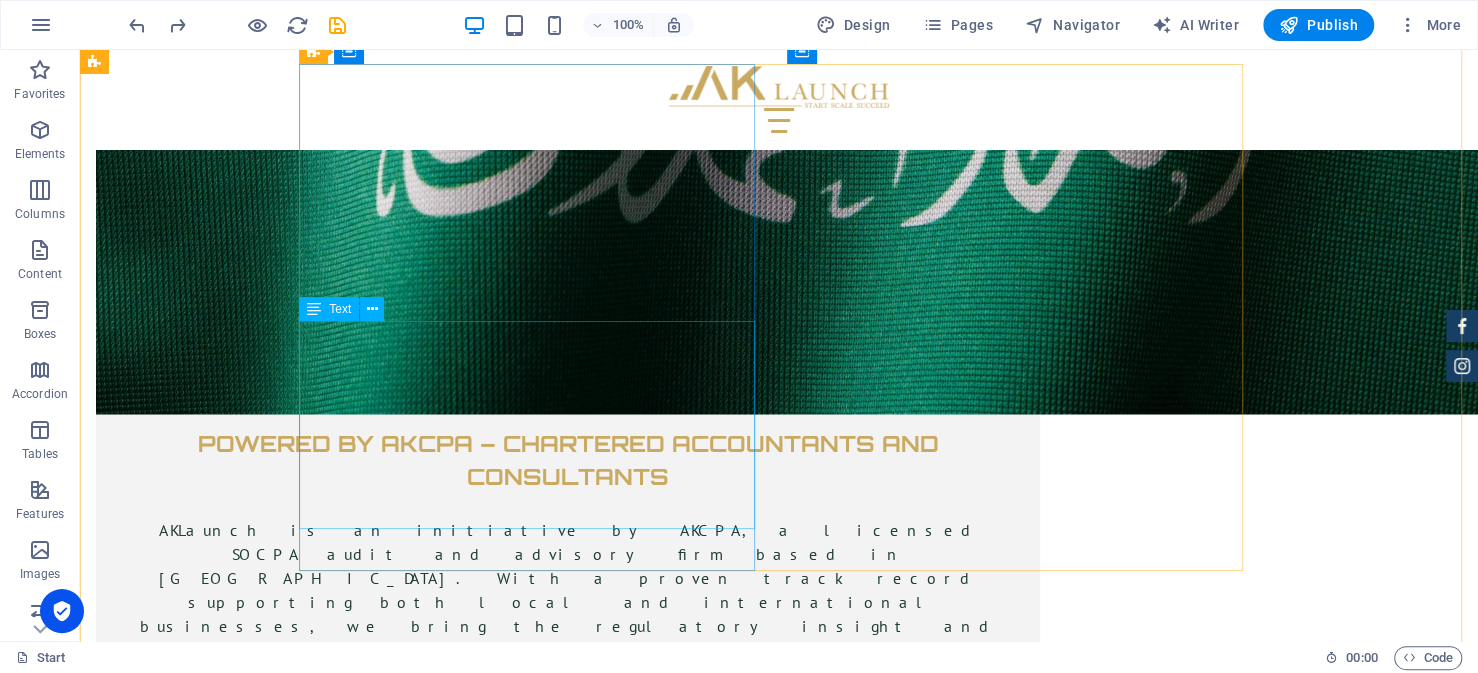 scroll, scrollTop: 6963, scrollLeft: 0, axis: vertical 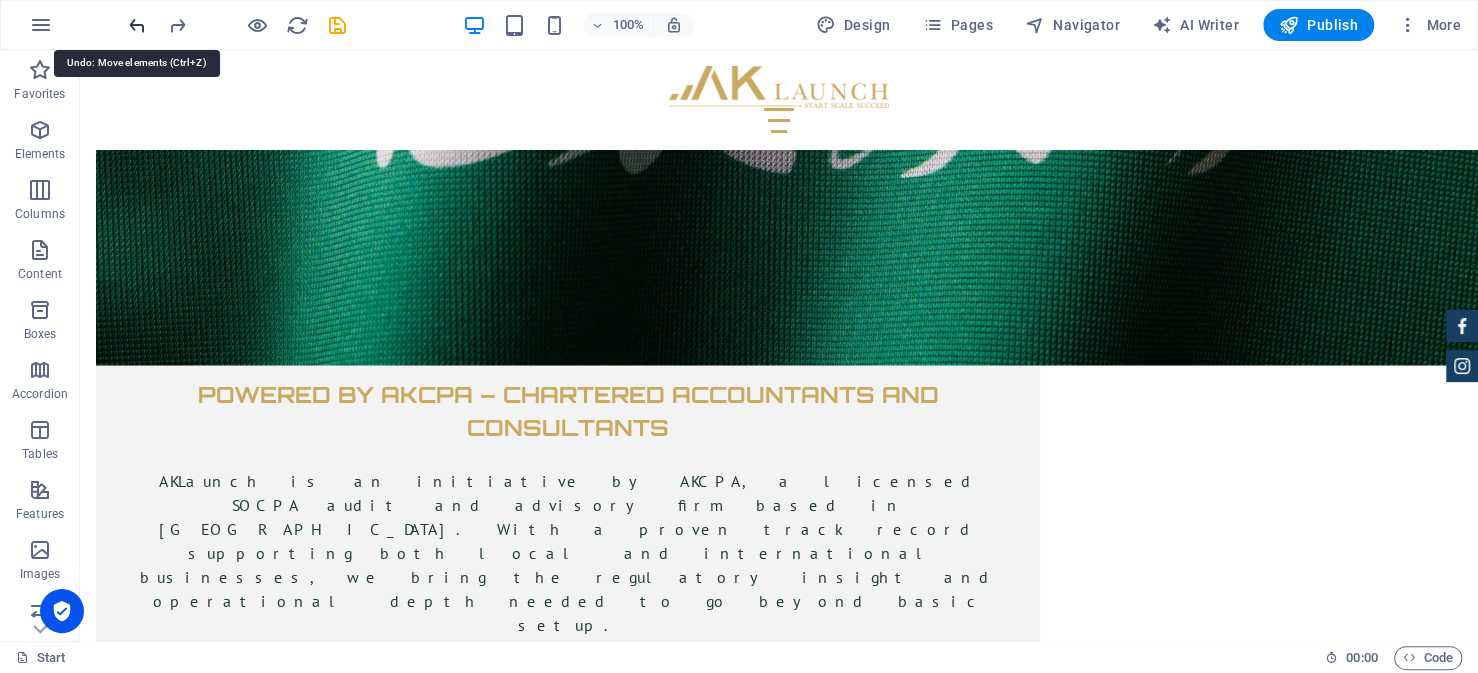 click at bounding box center (137, 25) 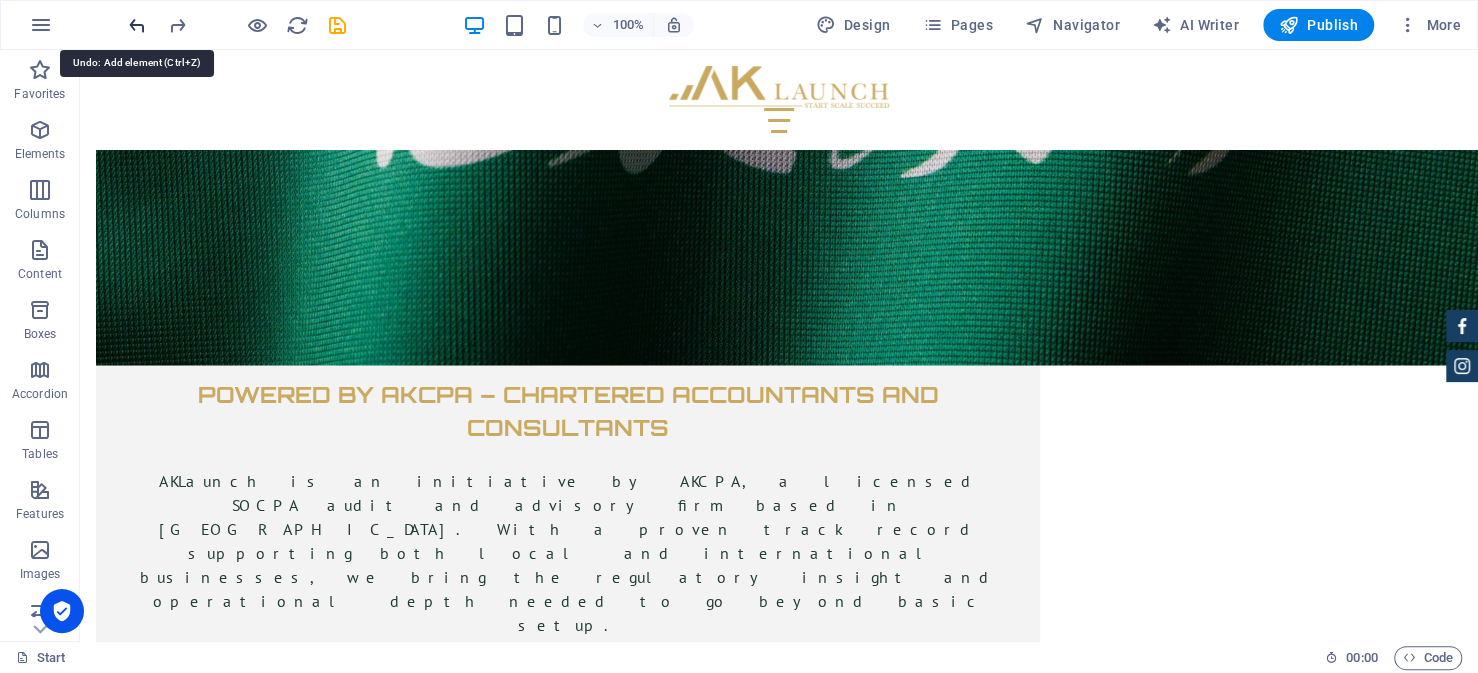 click at bounding box center (137, 25) 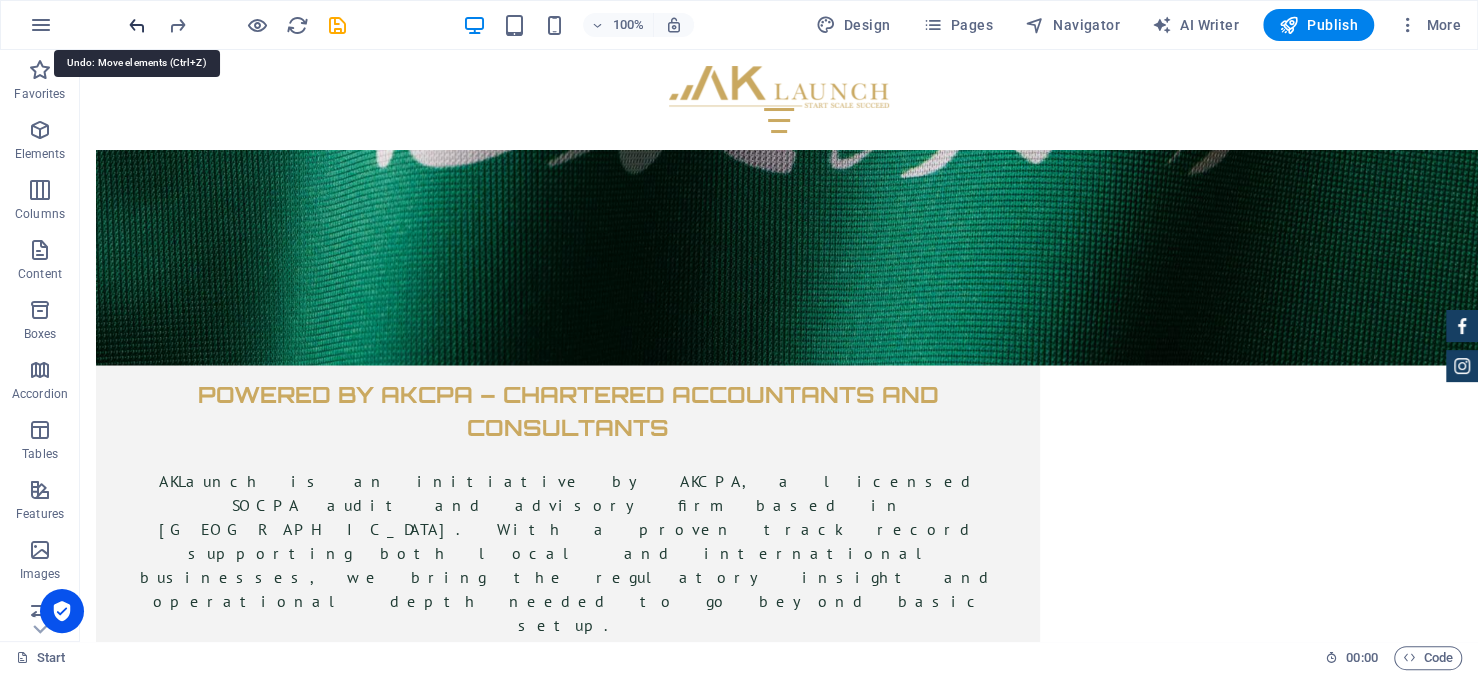click at bounding box center (137, 25) 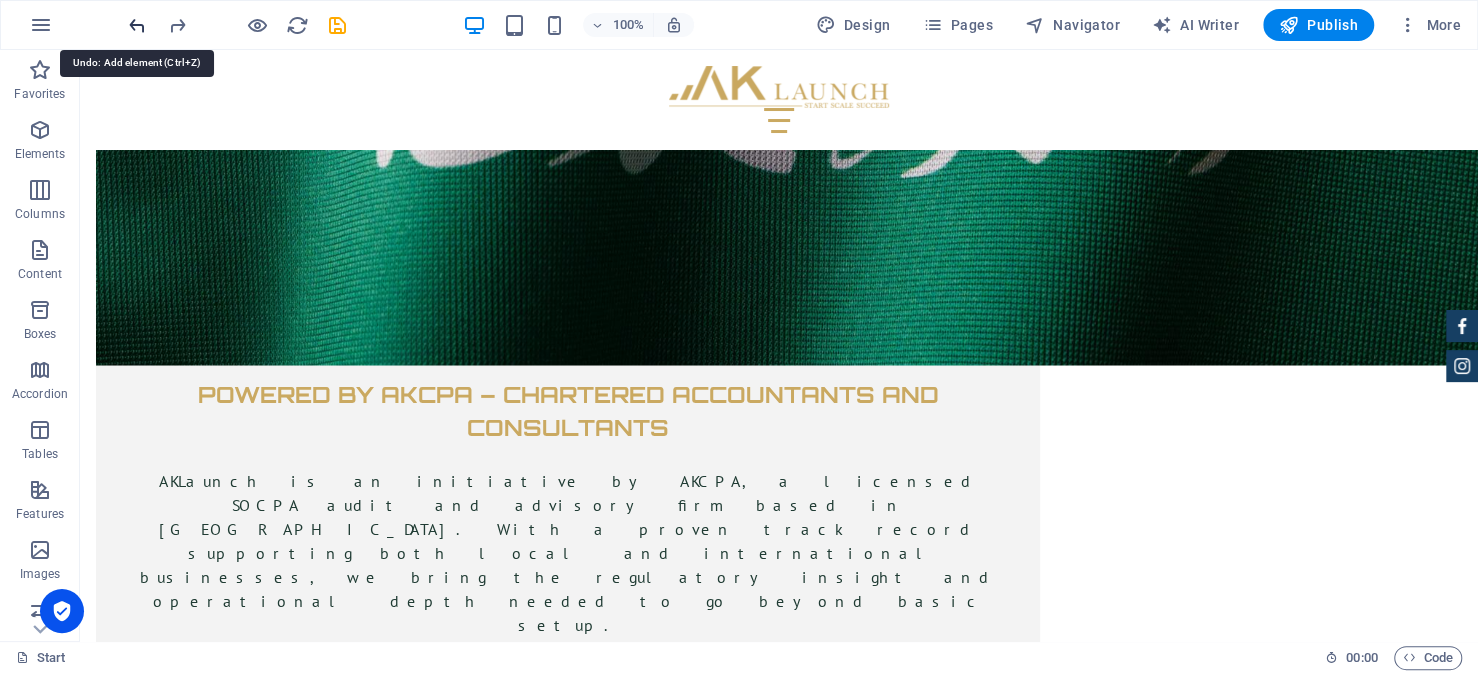 click at bounding box center (137, 25) 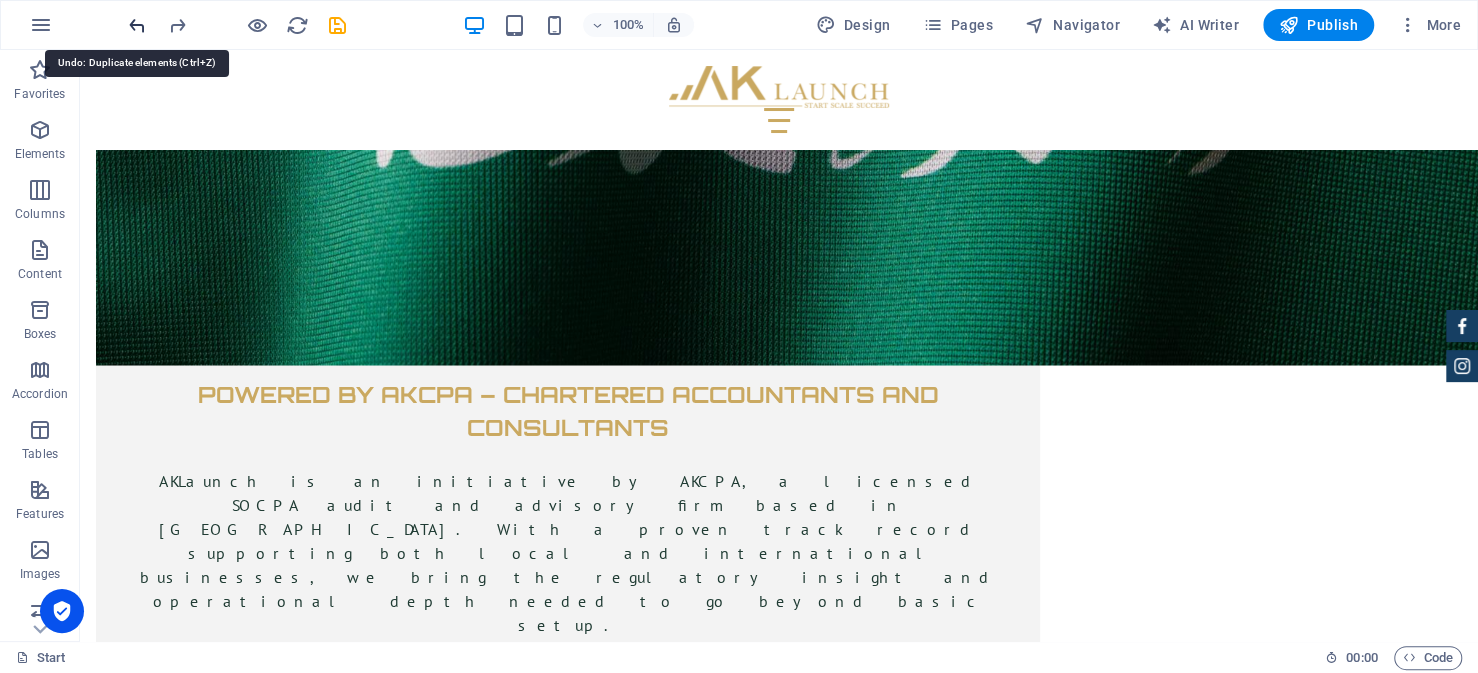 click at bounding box center (137, 25) 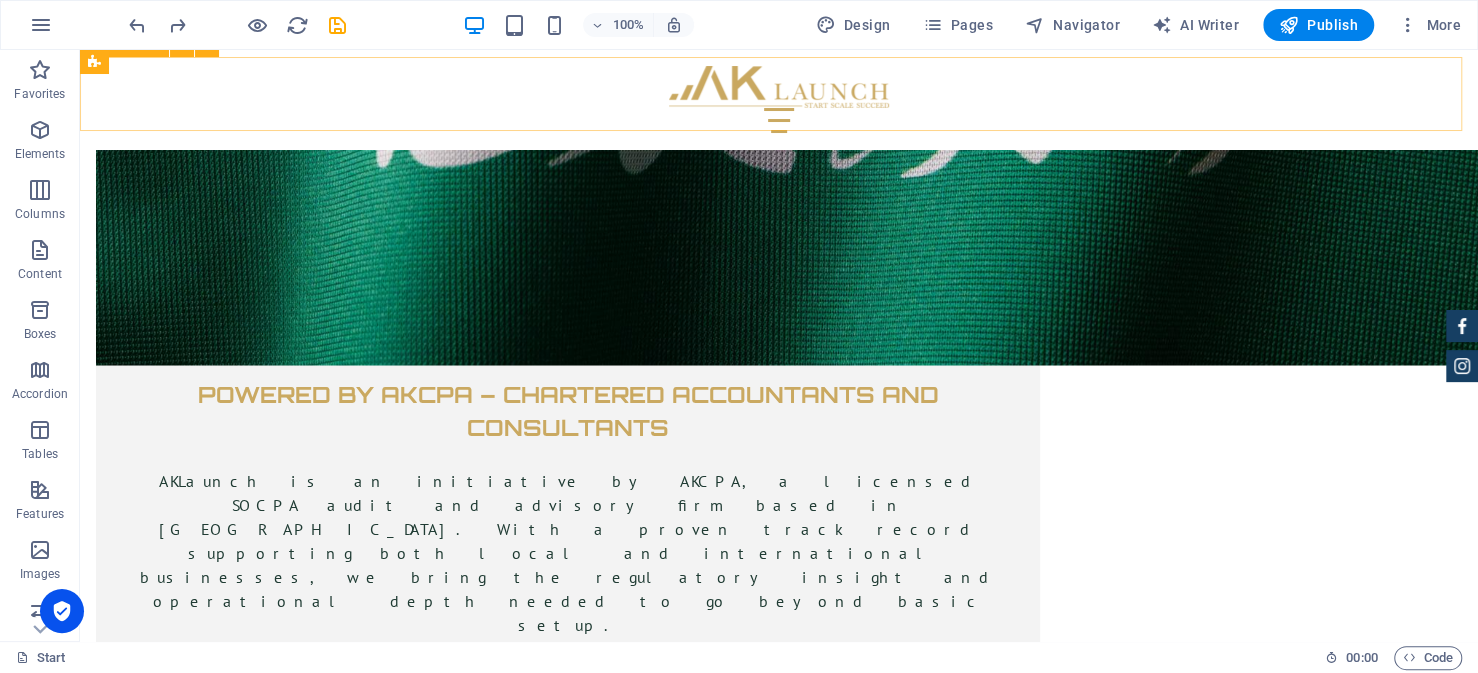 scroll, scrollTop: 6763, scrollLeft: 0, axis: vertical 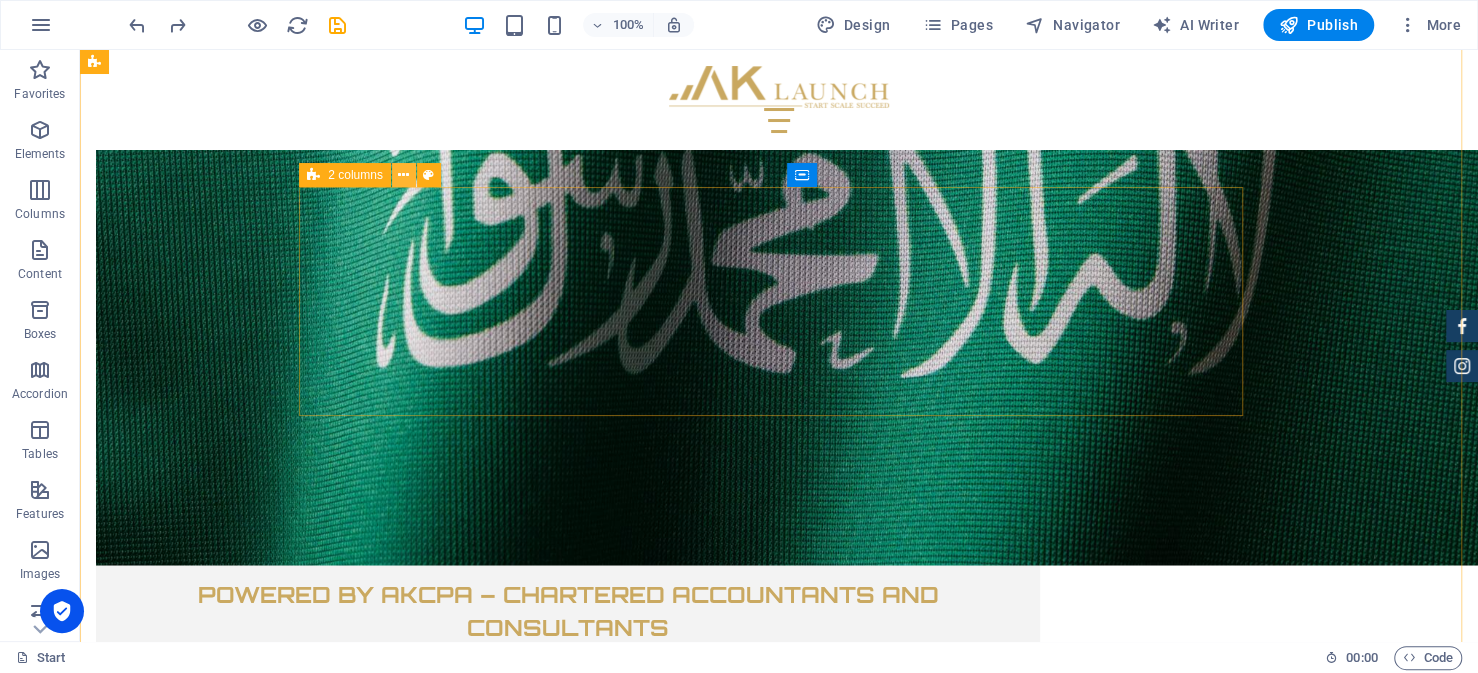 click at bounding box center (403, 175) 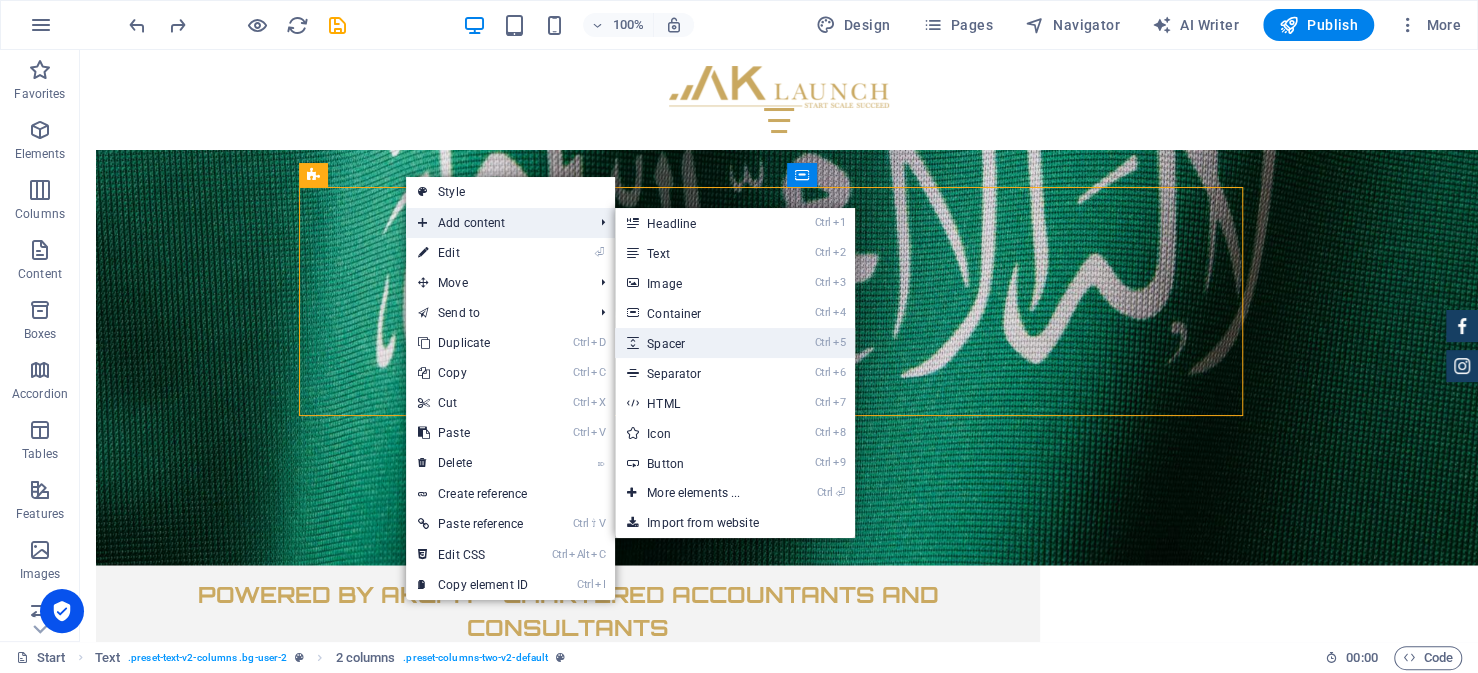 click on "Ctrl 5  Spacer" at bounding box center (697, 343) 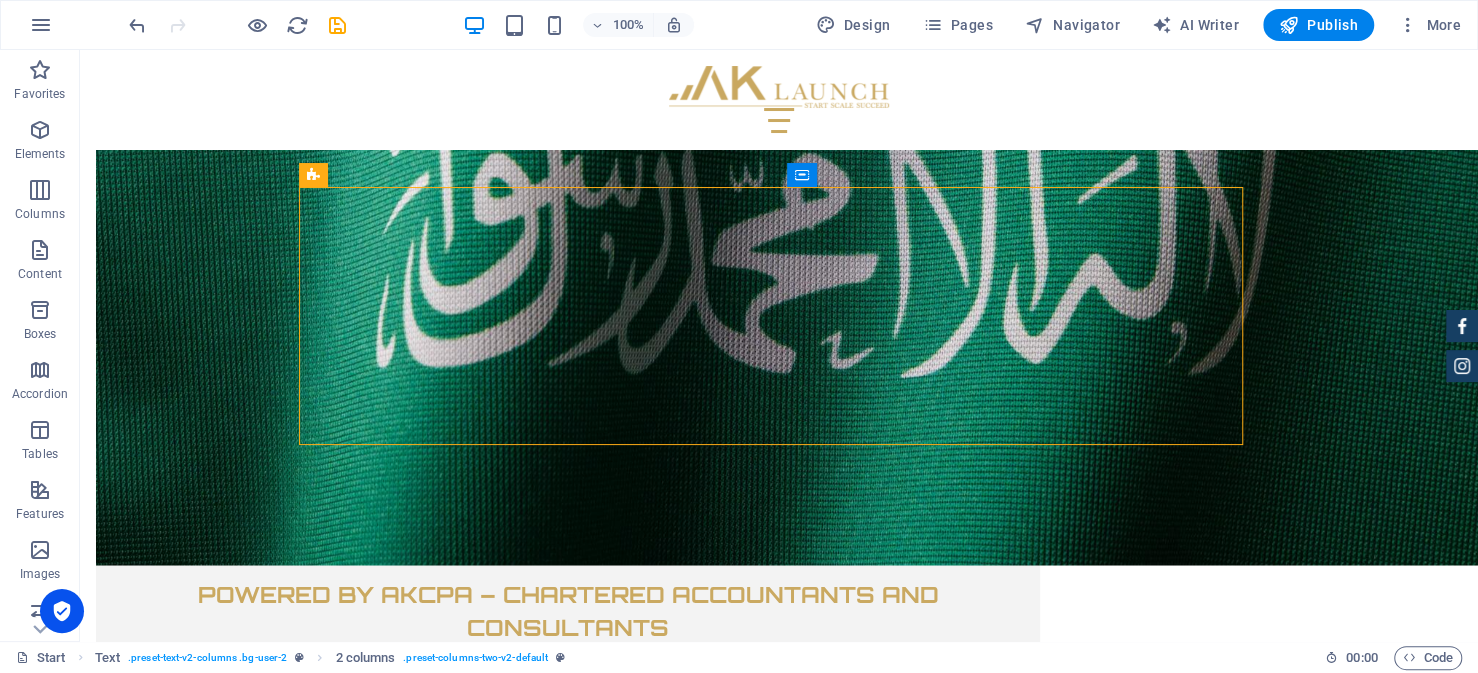drag, startPoint x: 579, startPoint y: 222, endPoint x: 347, endPoint y: 452, distance: 326.6864 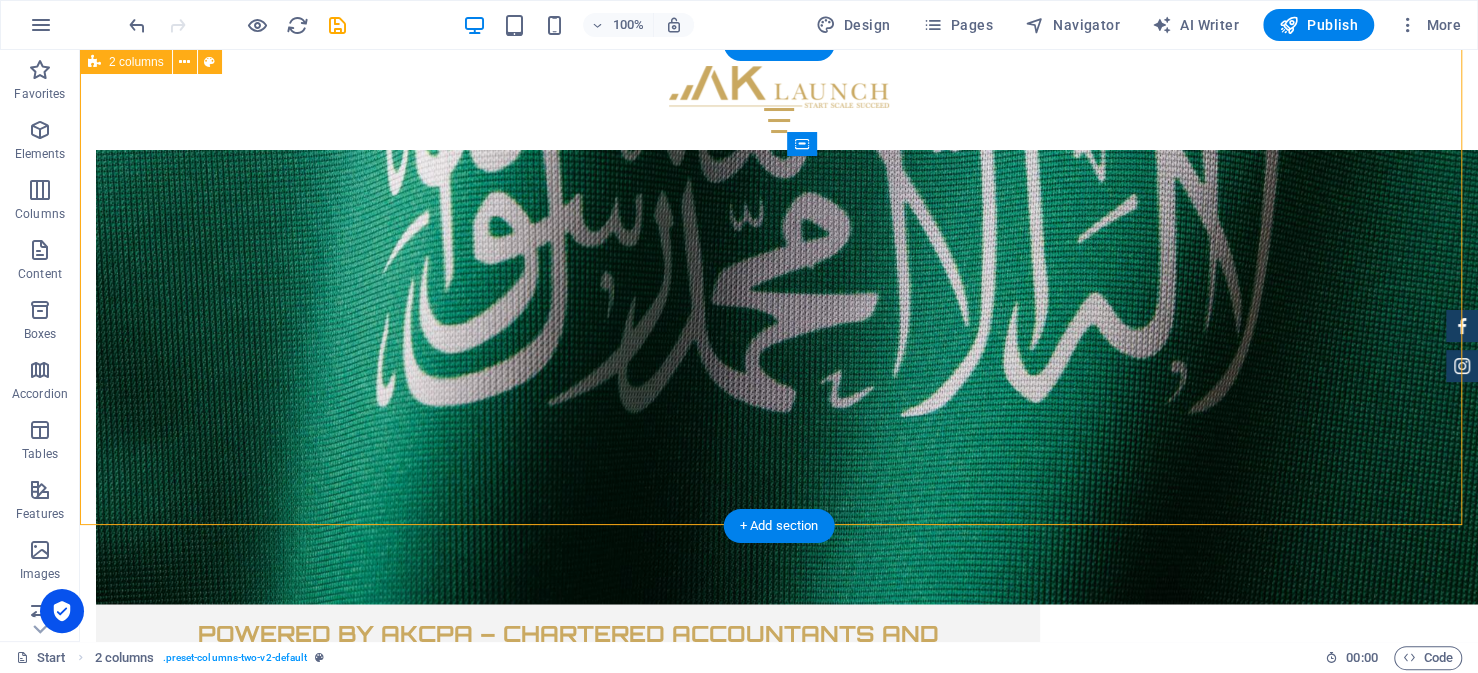 scroll, scrollTop: 6567, scrollLeft: 0, axis: vertical 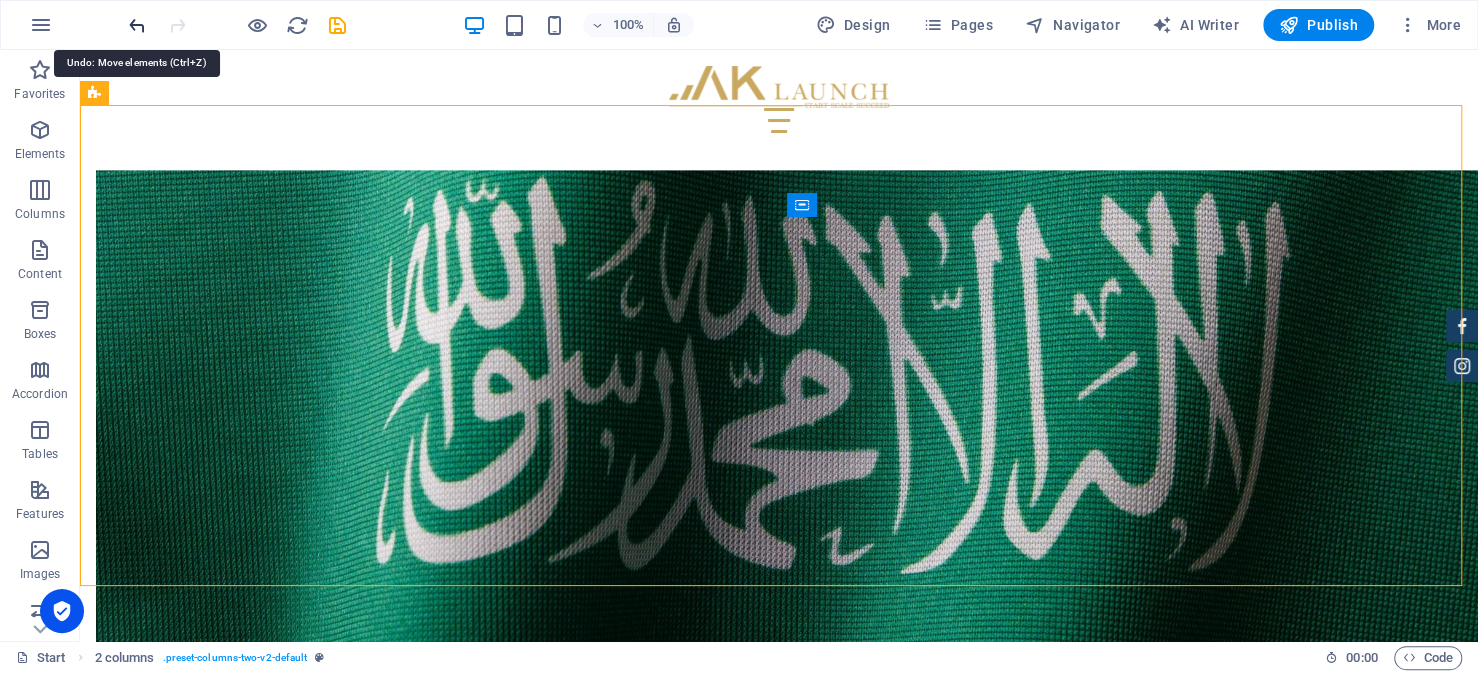 click at bounding box center (137, 25) 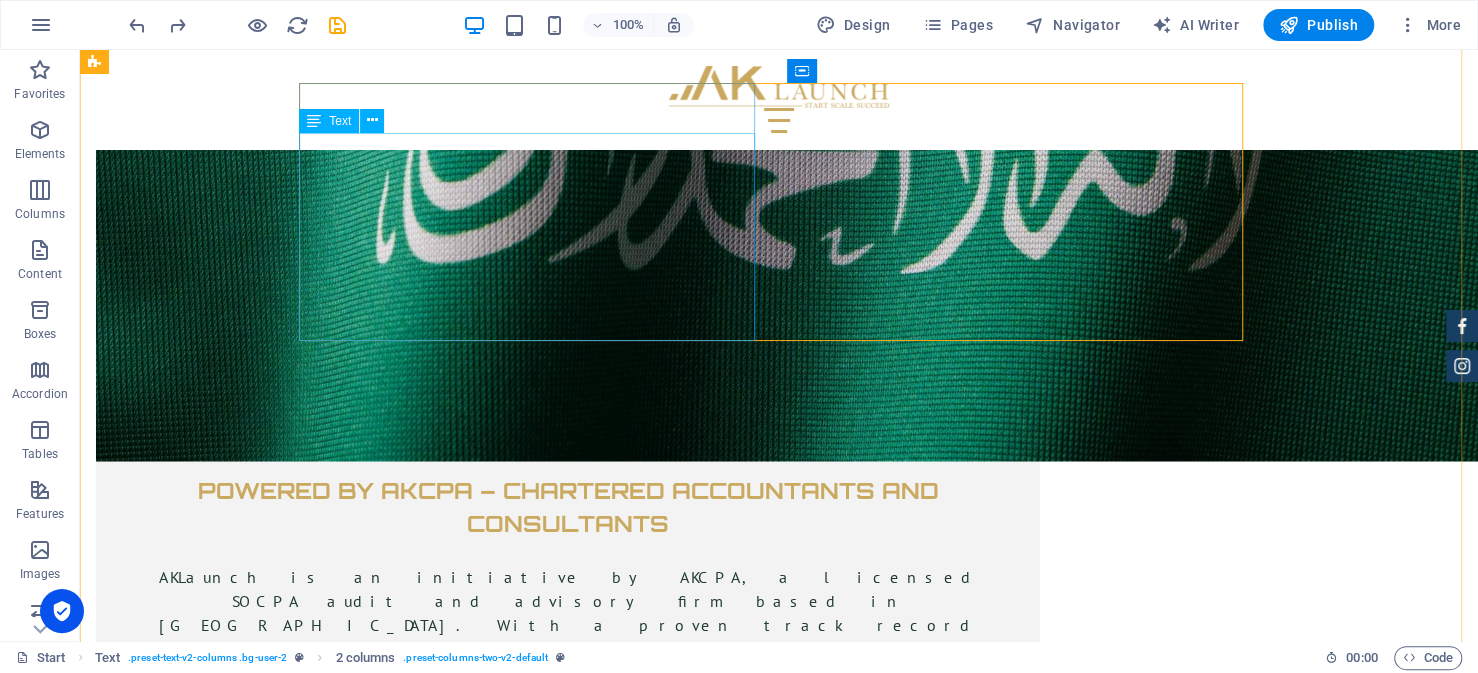 scroll, scrollTop: 6767, scrollLeft: 0, axis: vertical 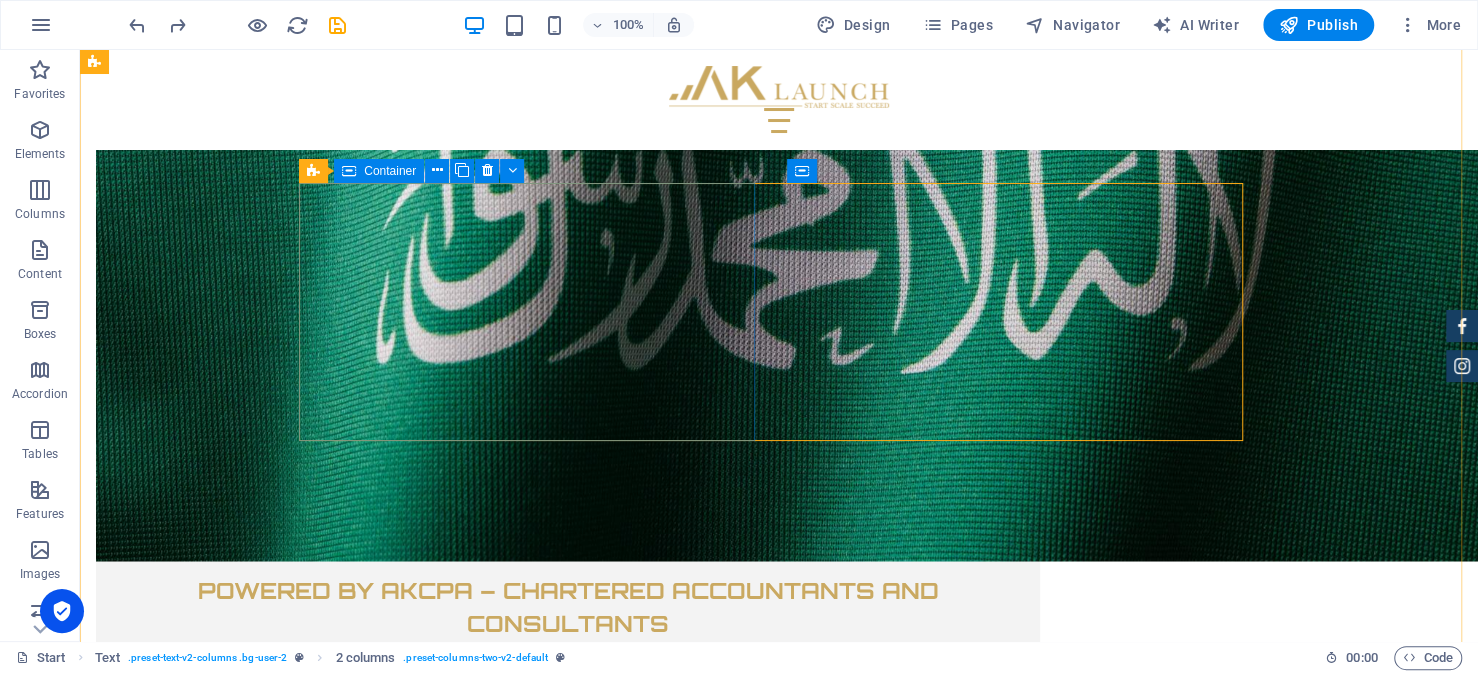 click on "Container" at bounding box center (390, 171) 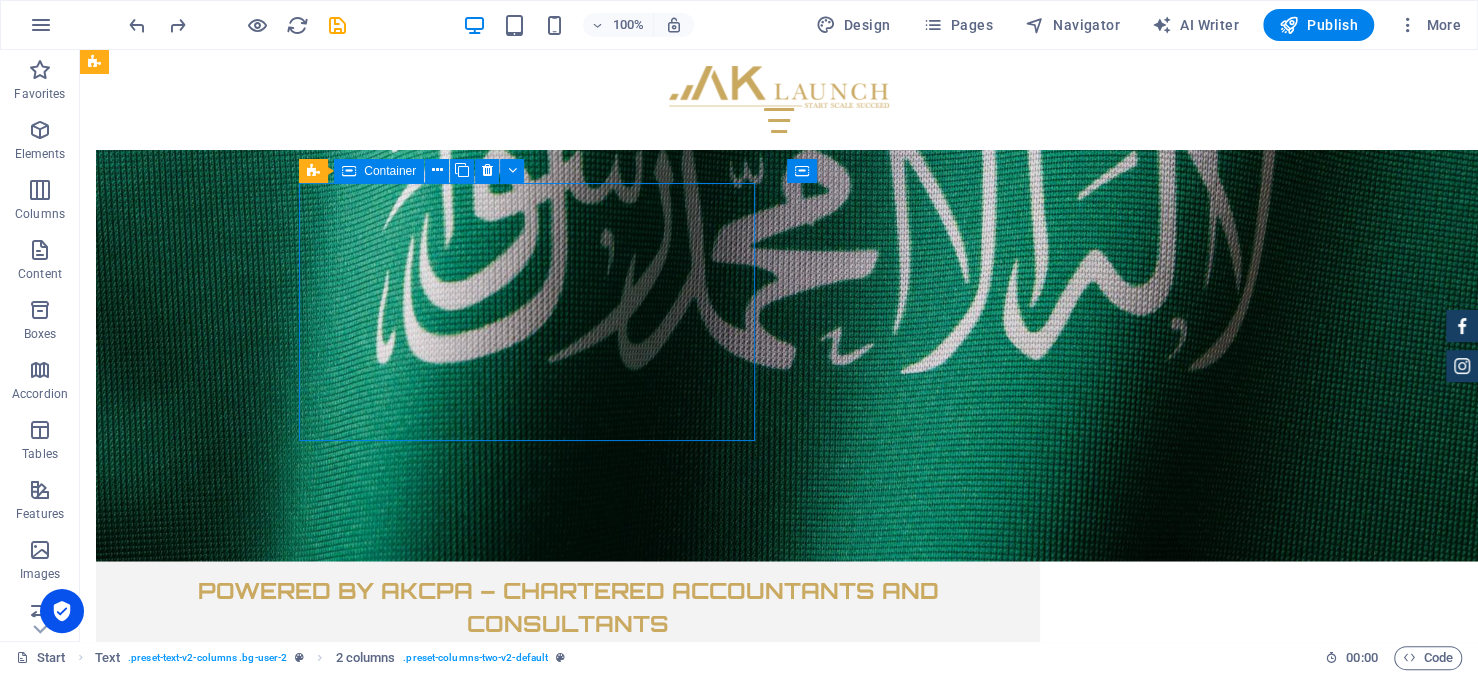 click on "Container" at bounding box center [390, 171] 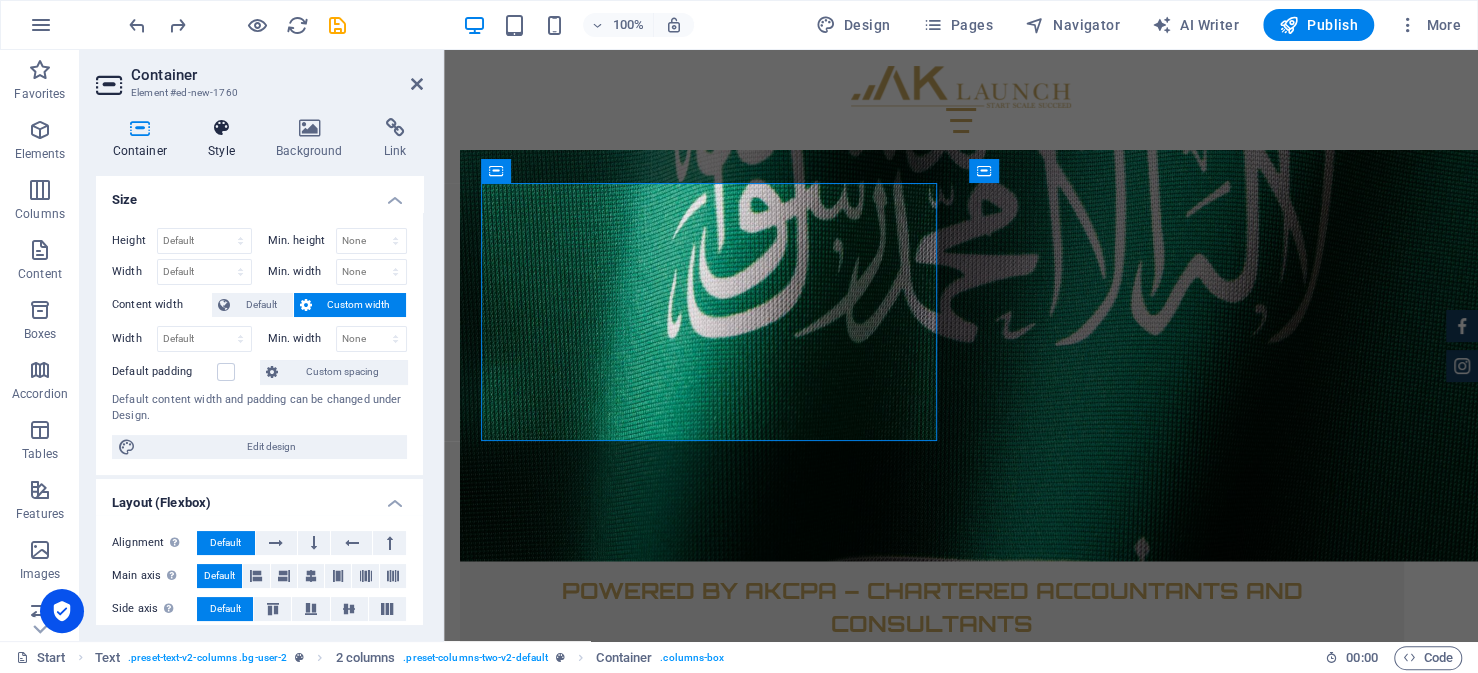click at bounding box center (222, 128) 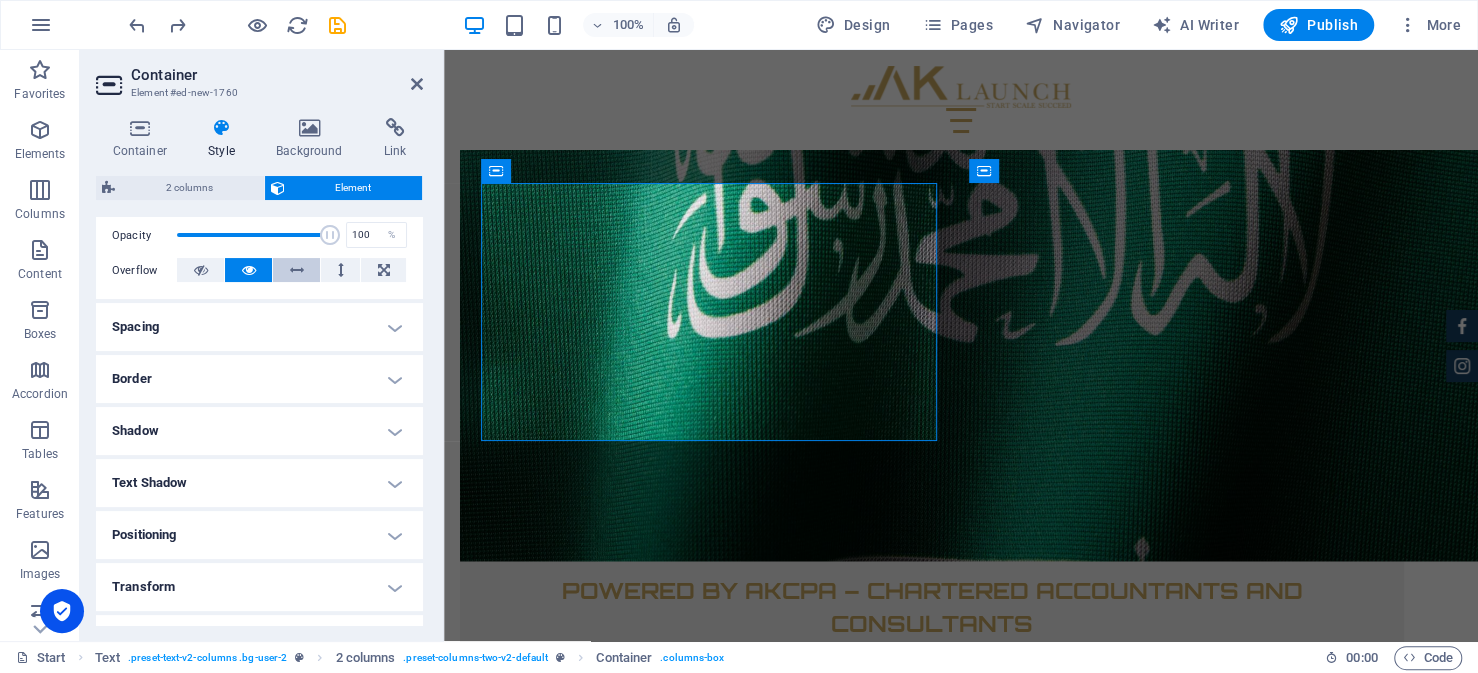 scroll, scrollTop: 300, scrollLeft: 0, axis: vertical 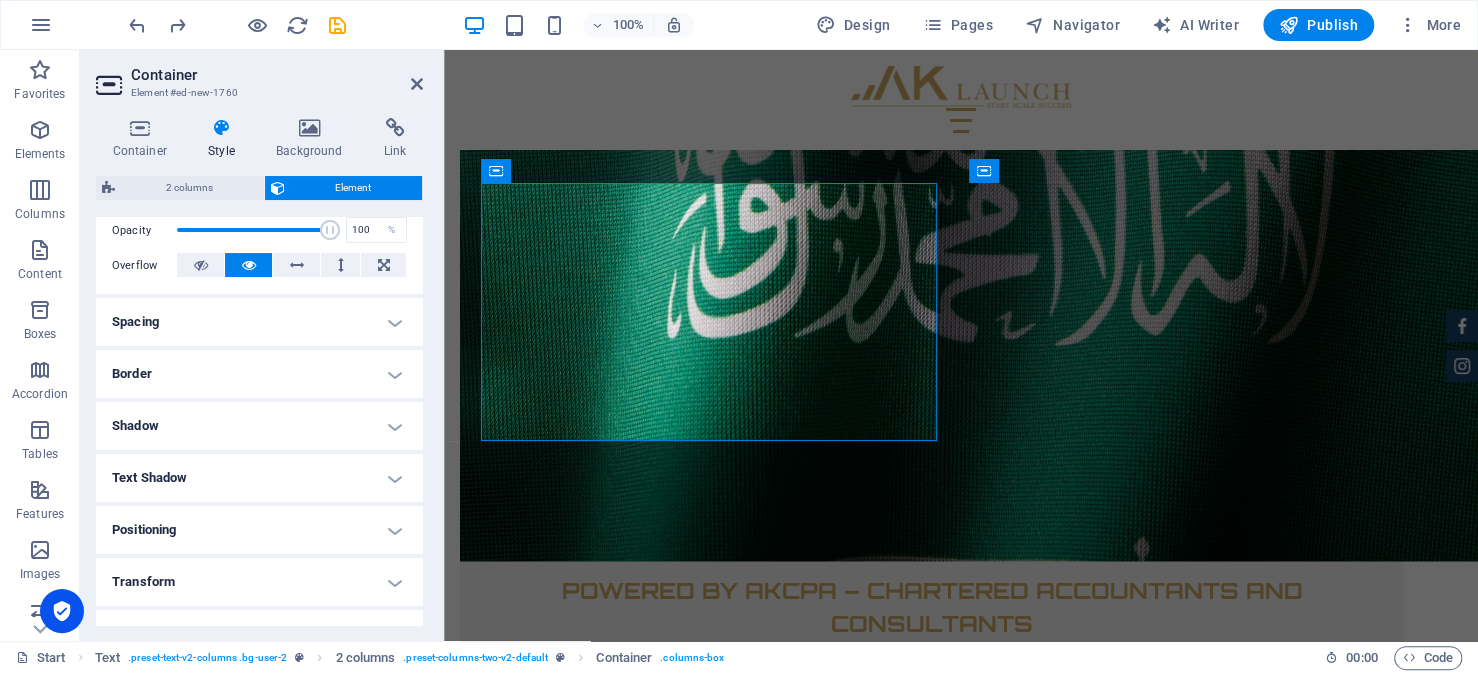 click on "Border" at bounding box center [259, 374] 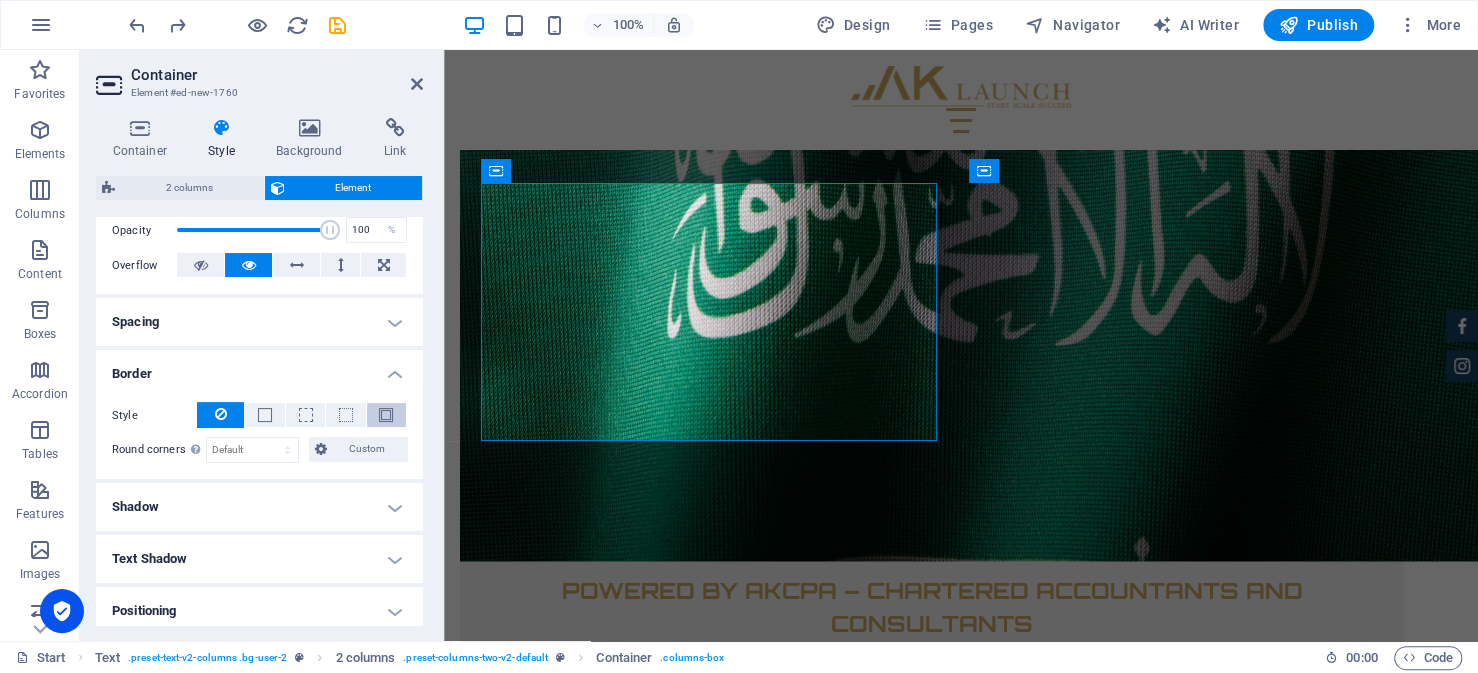 click at bounding box center (386, 415) 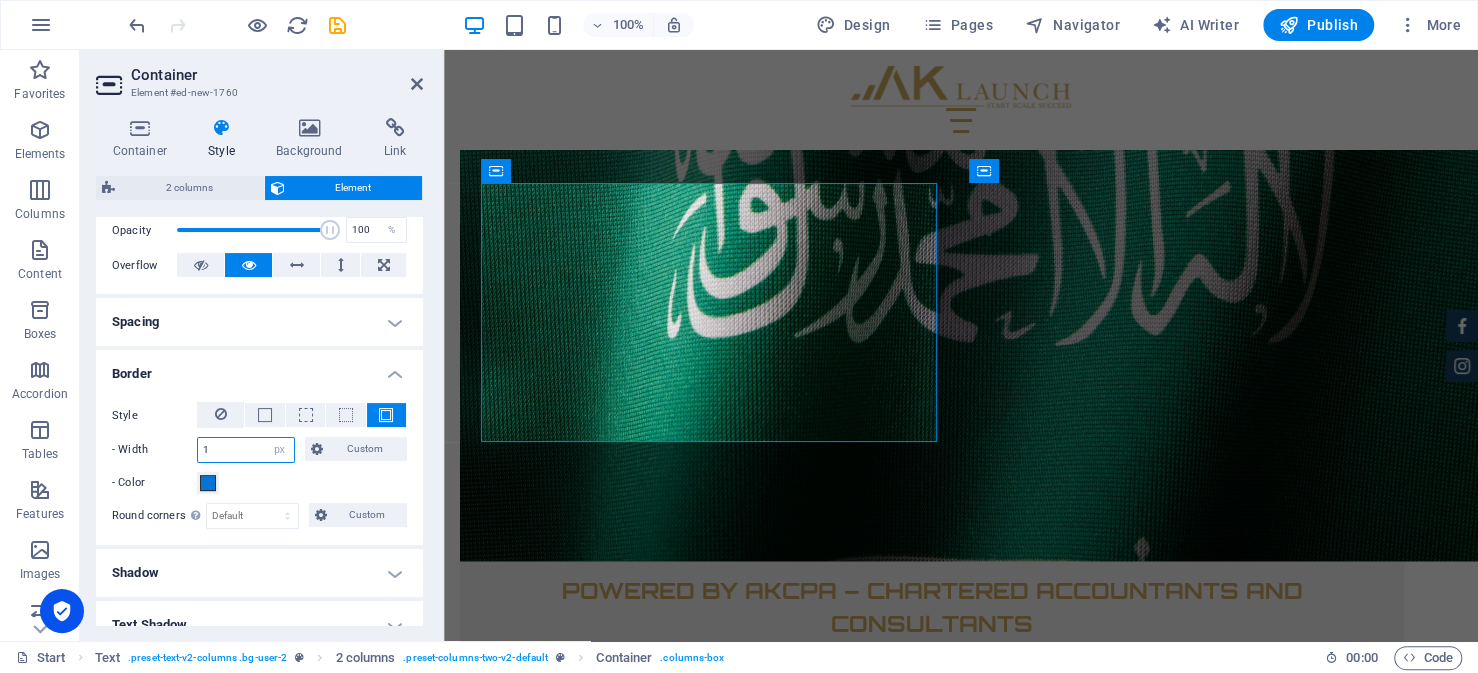 drag, startPoint x: 220, startPoint y: 449, endPoint x: 150, endPoint y: 445, distance: 70.11419 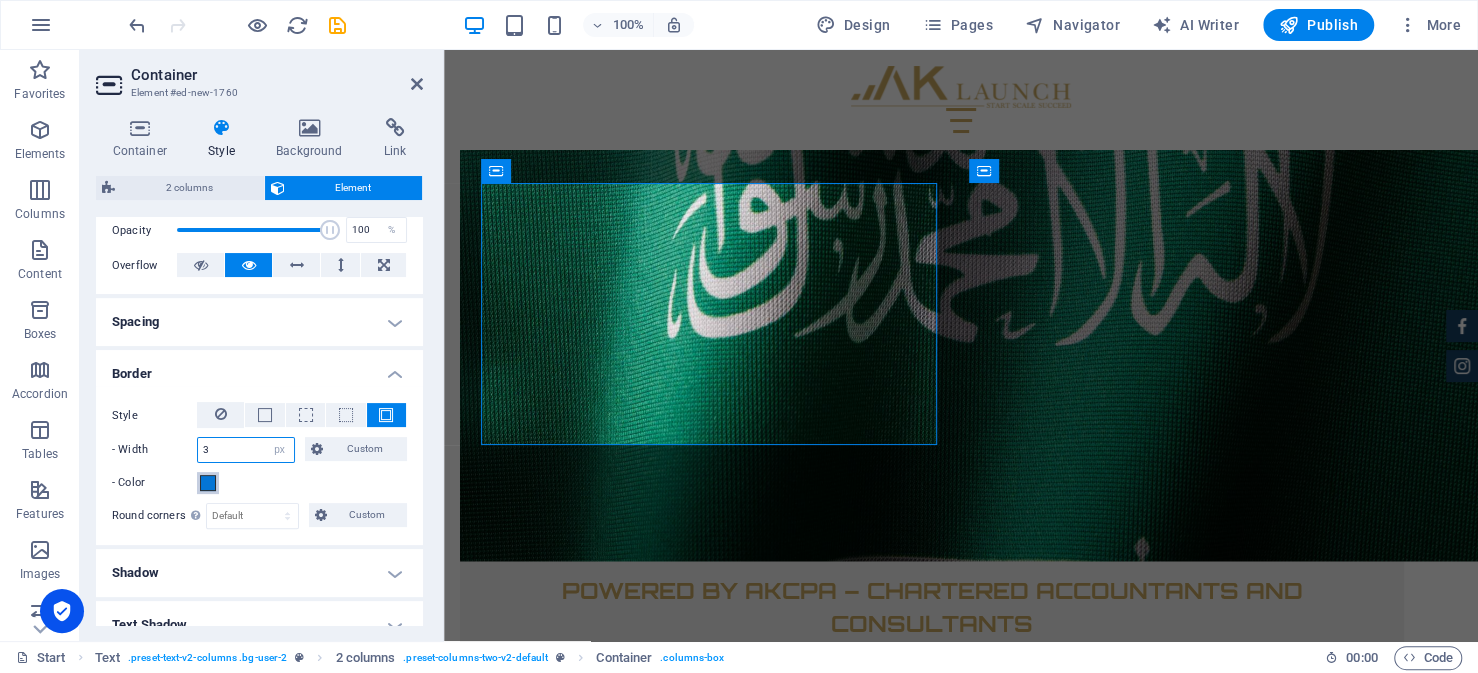 type on "3" 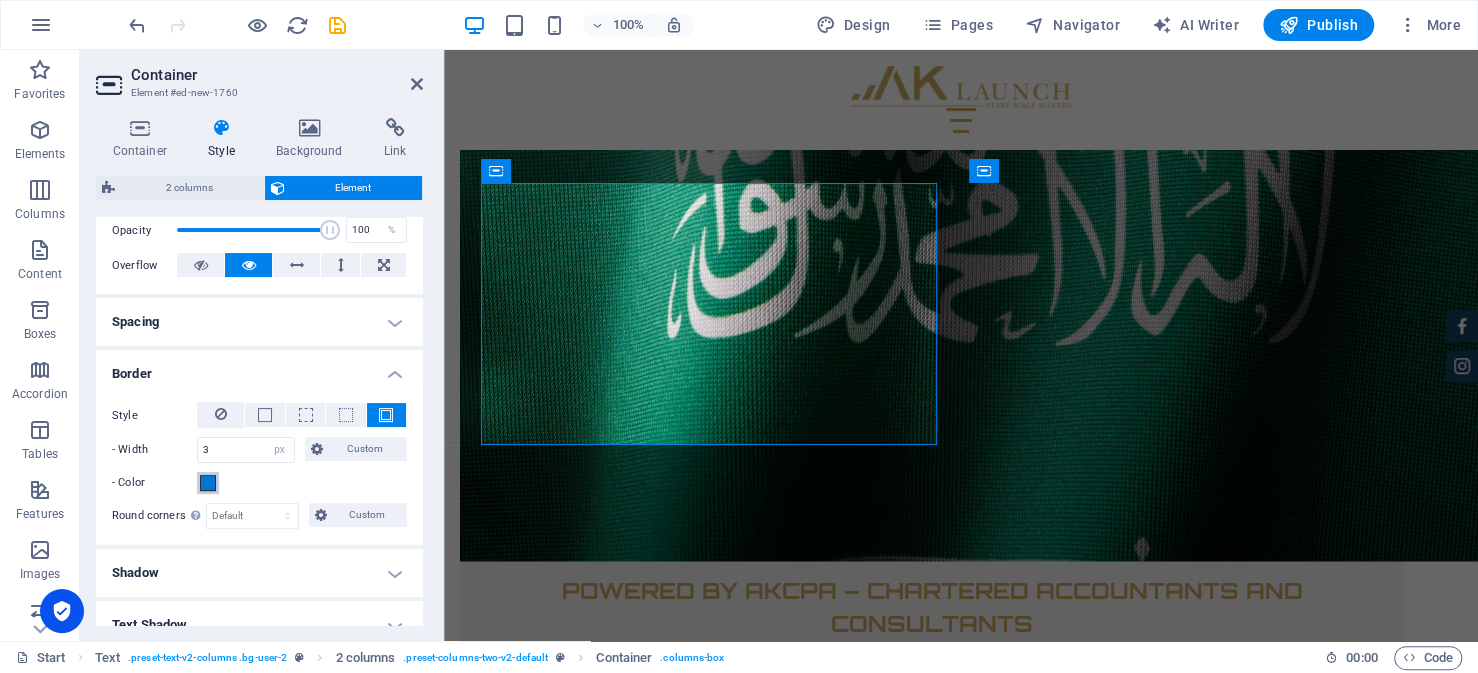 click at bounding box center [208, 483] 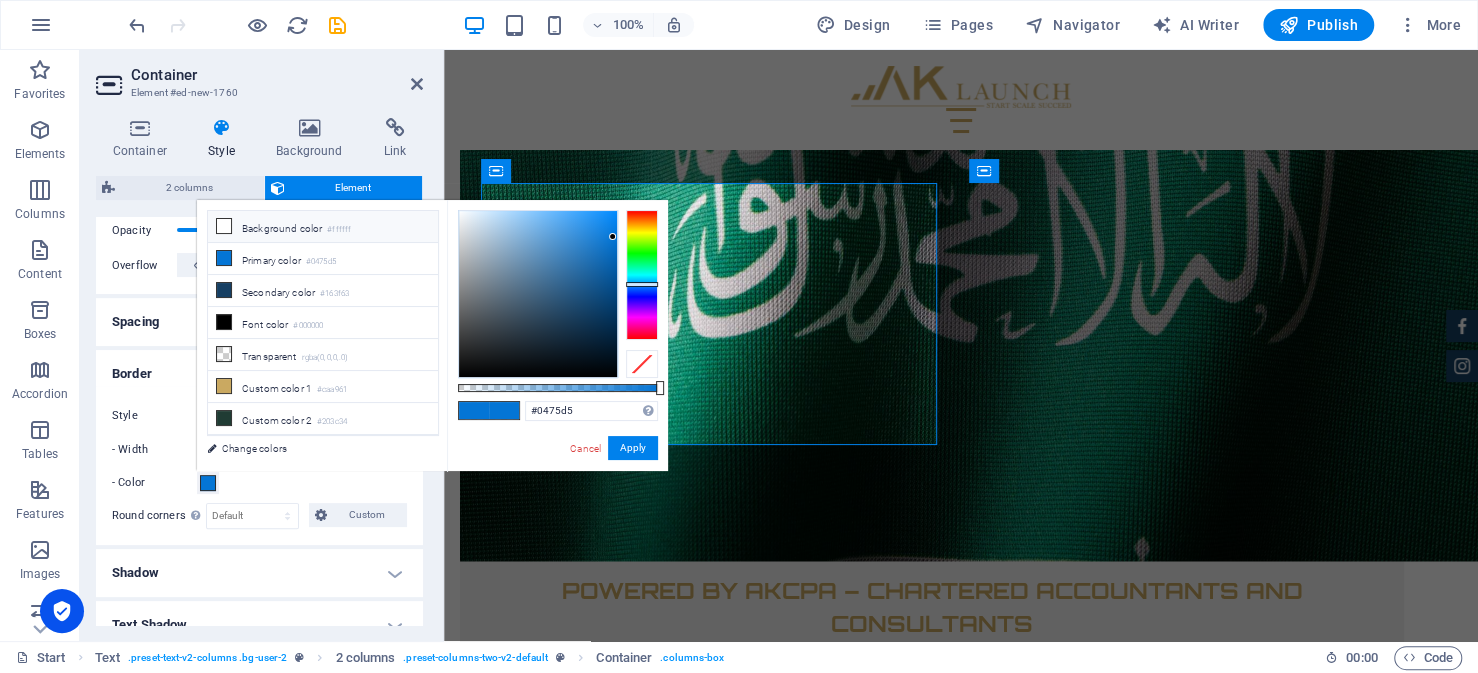 click on "Background color
#ffffff" at bounding box center [323, 227] 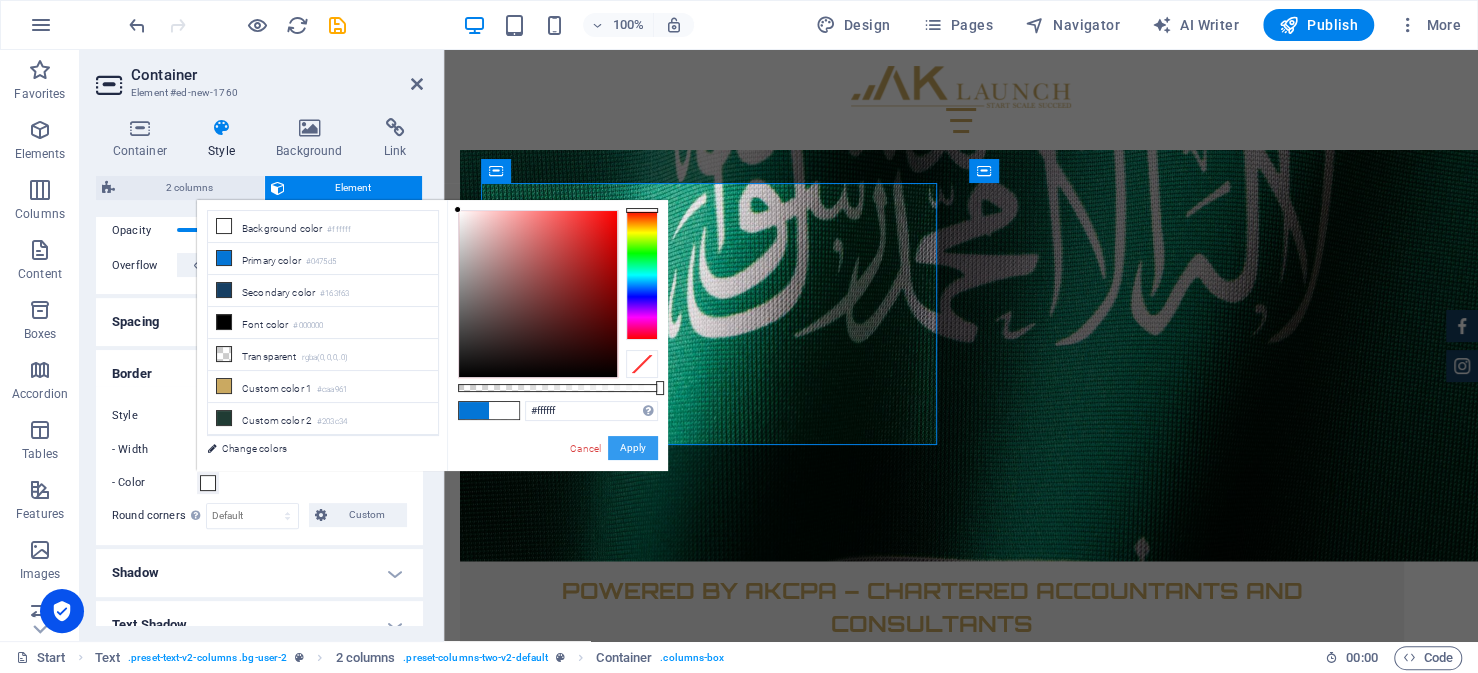 click on "Apply" at bounding box center [633, 448] 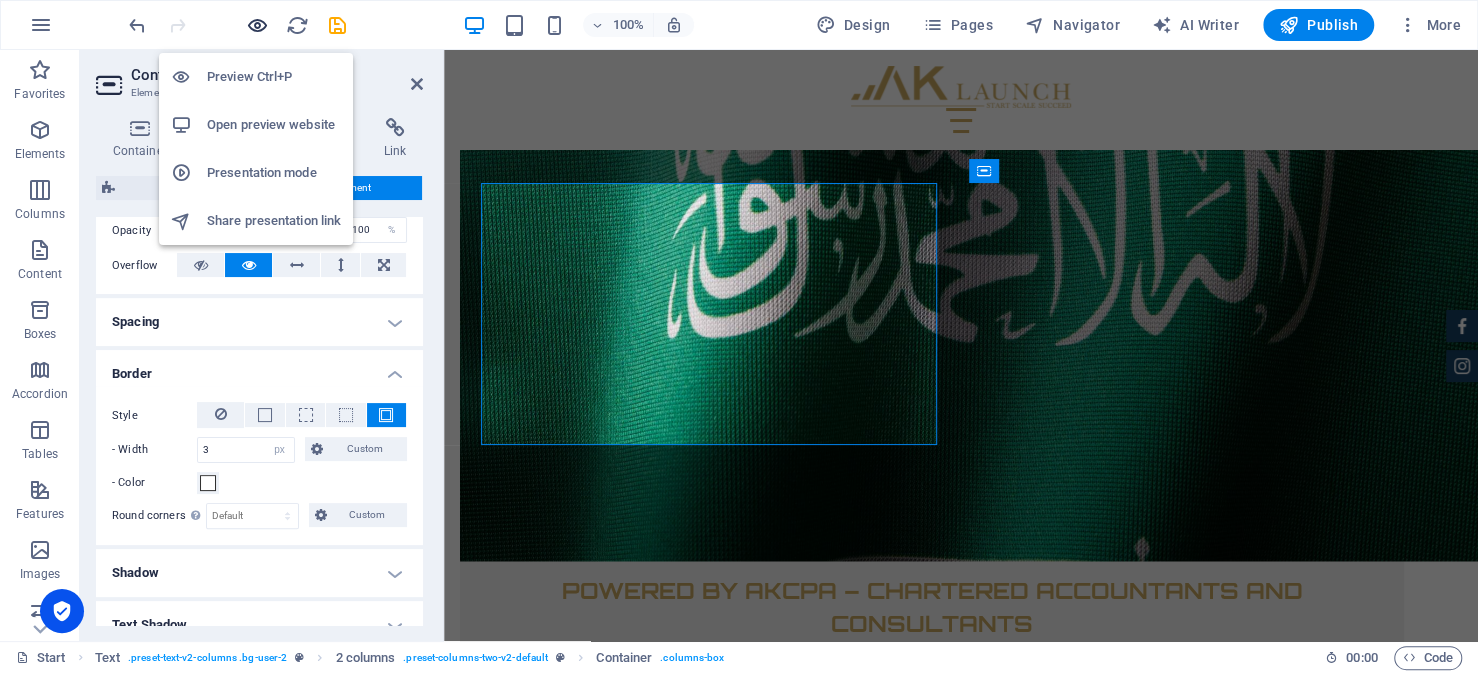 click at bounding box center (257, 25) 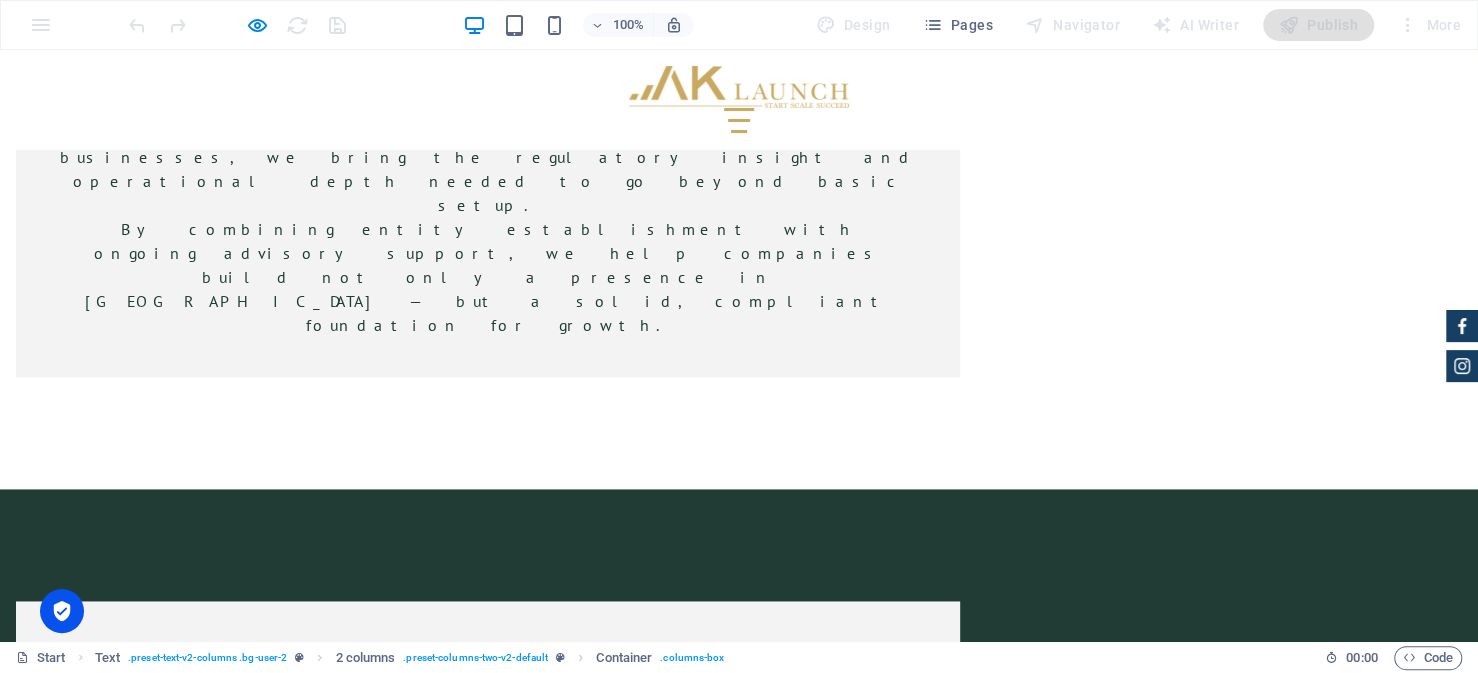 scroll, scrollTop: 6413, scrollLeft: 0, axis: vertical 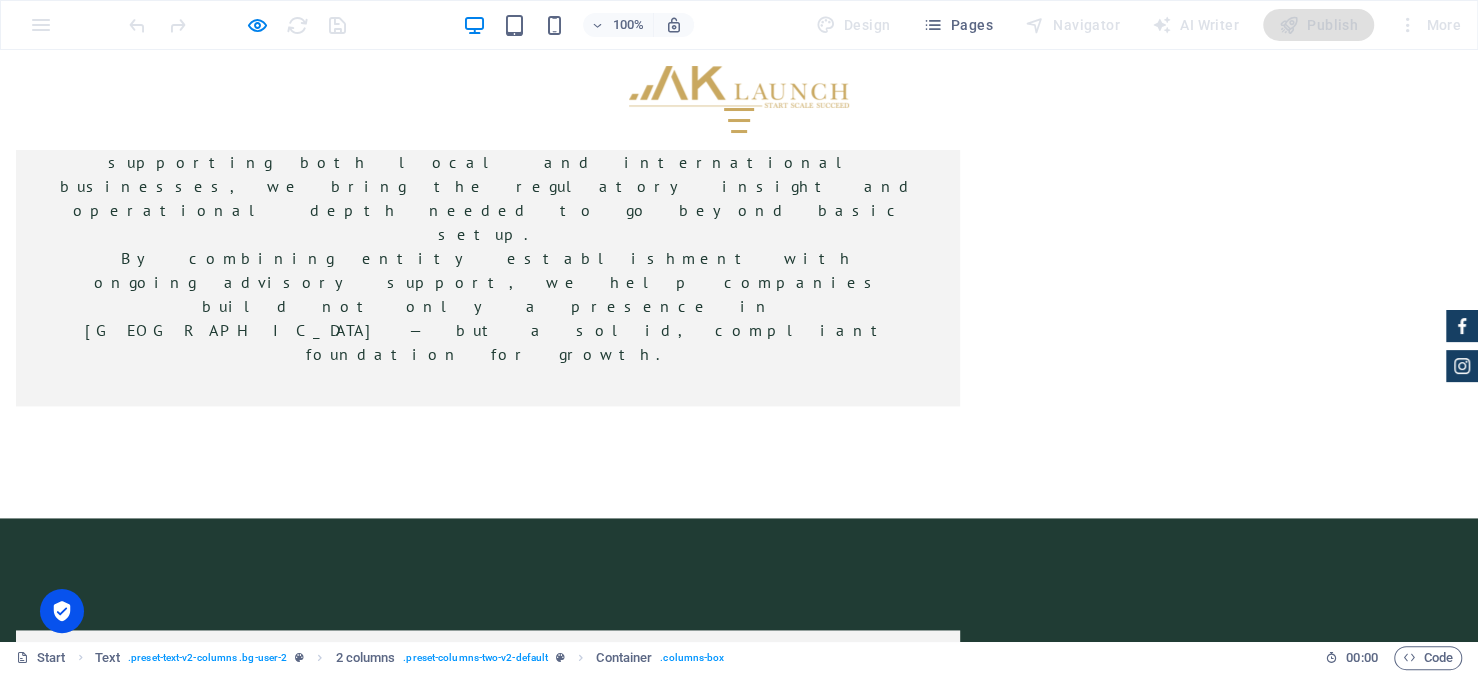 click at bounding box center (495, 3734) 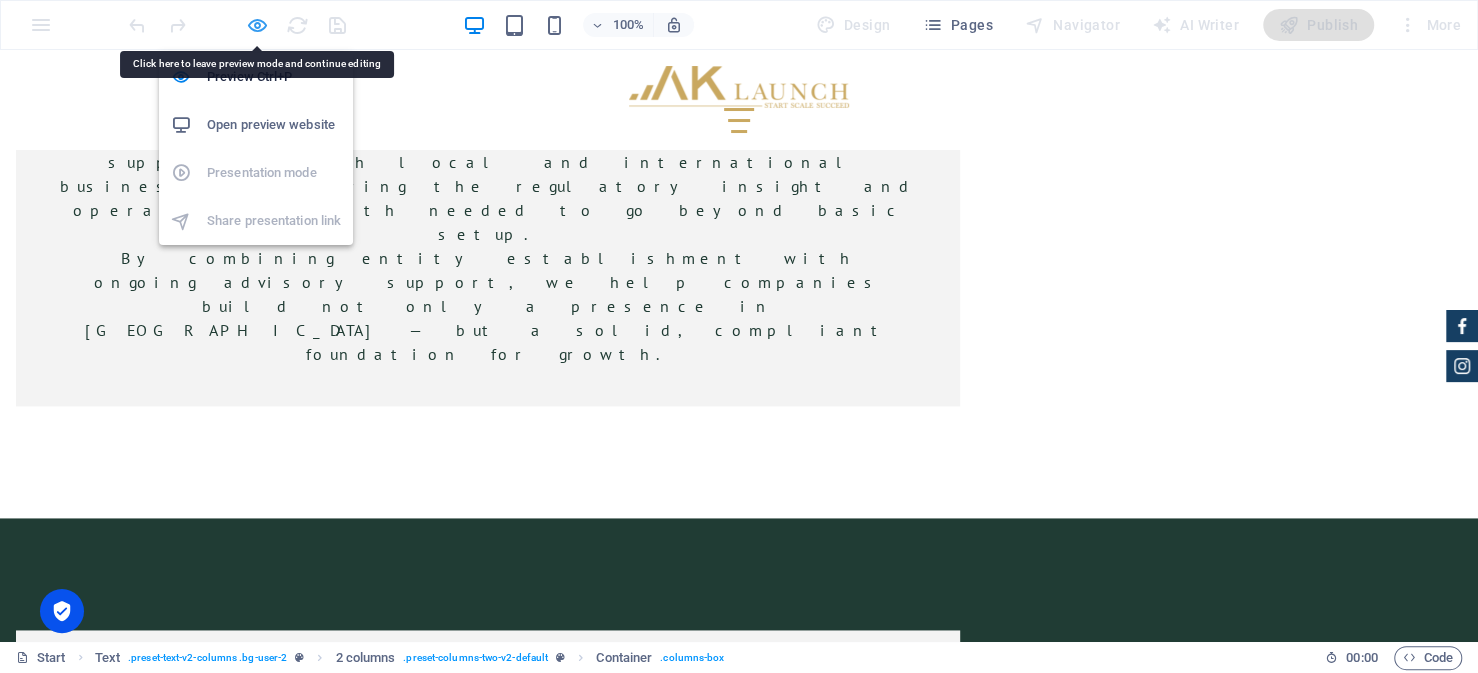 click at bounding box center (257, 25) 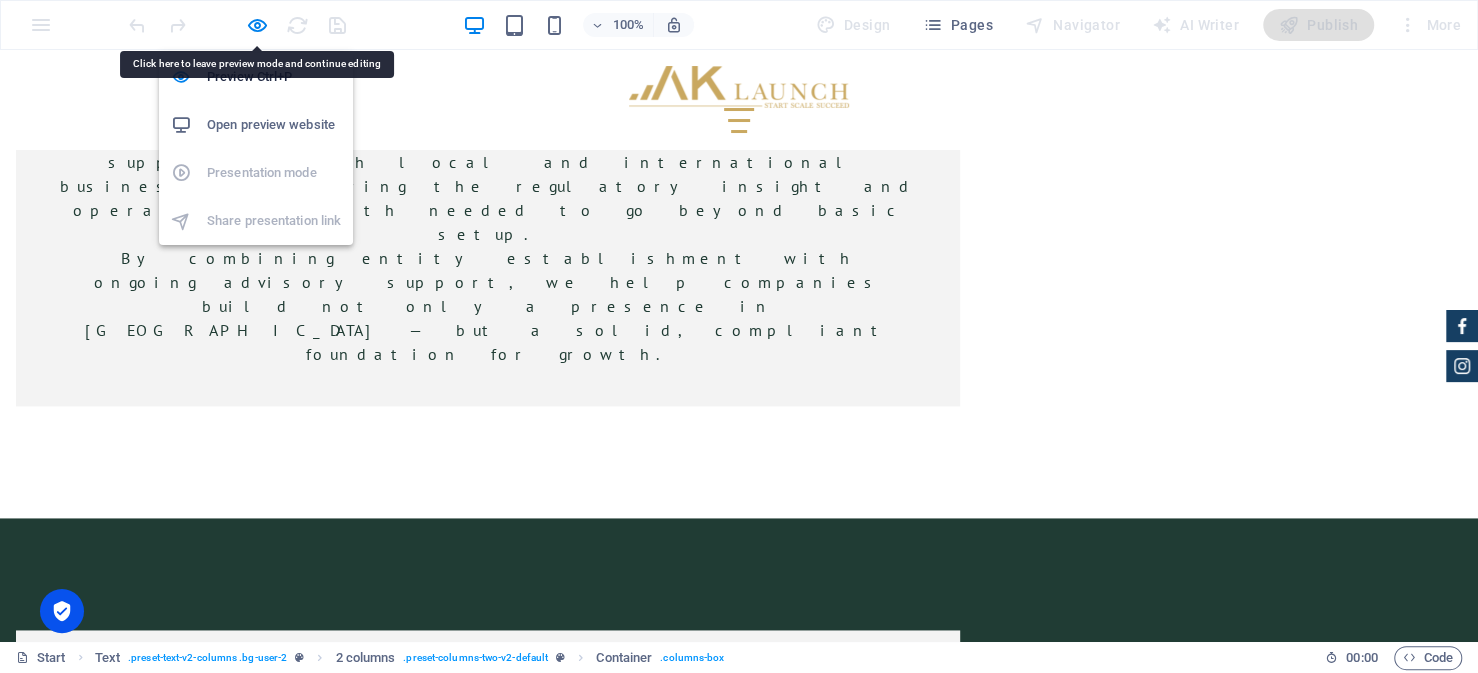 select on "px" 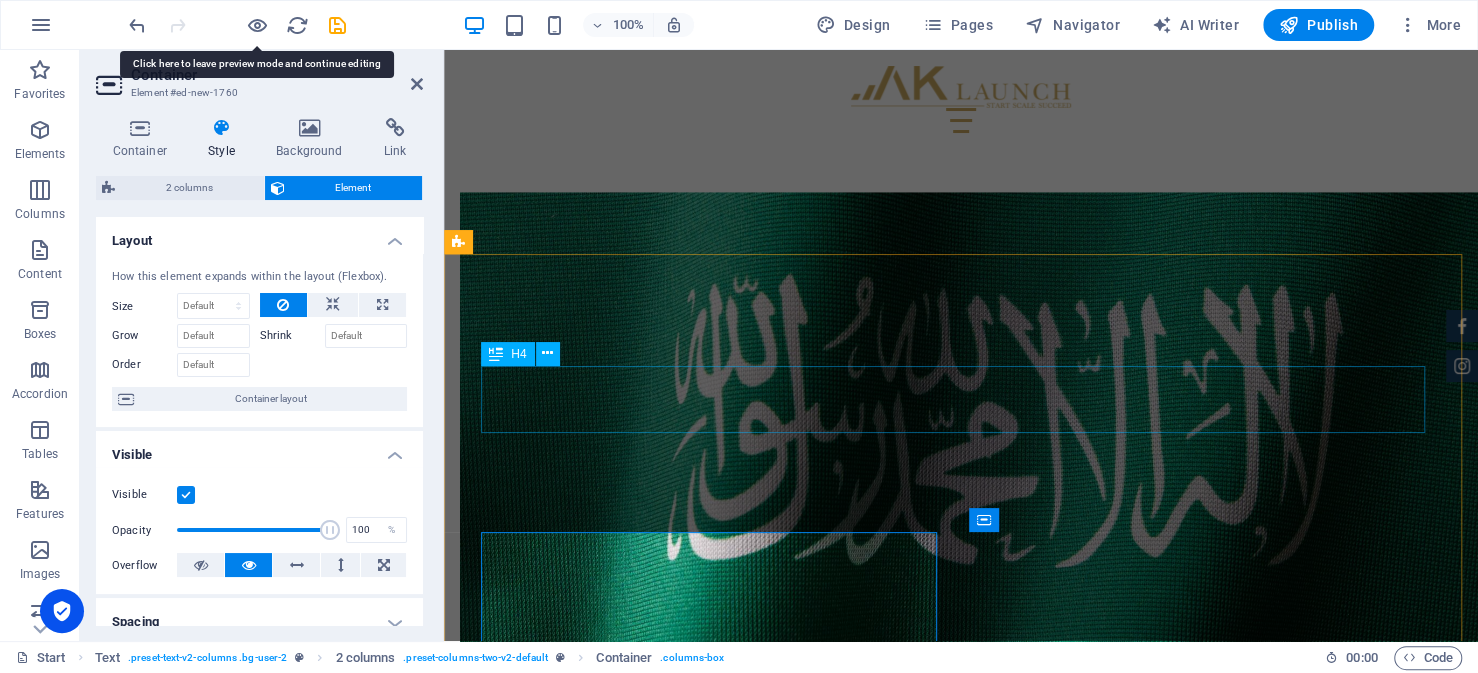 scroll, scrollTop: 6613, scrollLeft: 0, axis: vertical 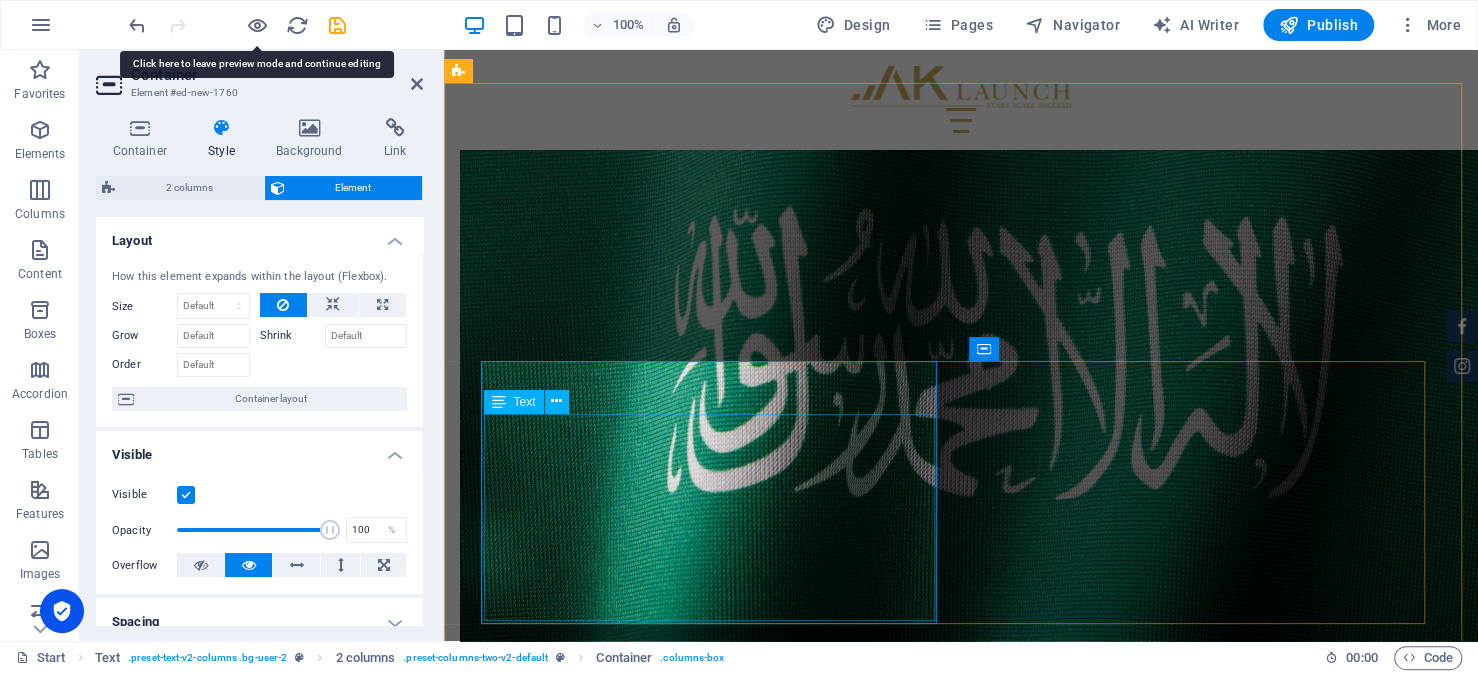 click on "The journey for every foreign investor looking to setup their business in Saudi Arabia begins with obtaining an investment license from the Ministry of Investment (MISA). This is a prerequisite to everything that follows, from commercial registration, hiring staff and opening the business. Fortunately, the  Preparing Your Documents This is often the most demanding part of the application process, and arguably the most critical. Ensuring that your documents are complete and accurate will reduce the risk of delays or rejection." at bounding box center (717, 4903) 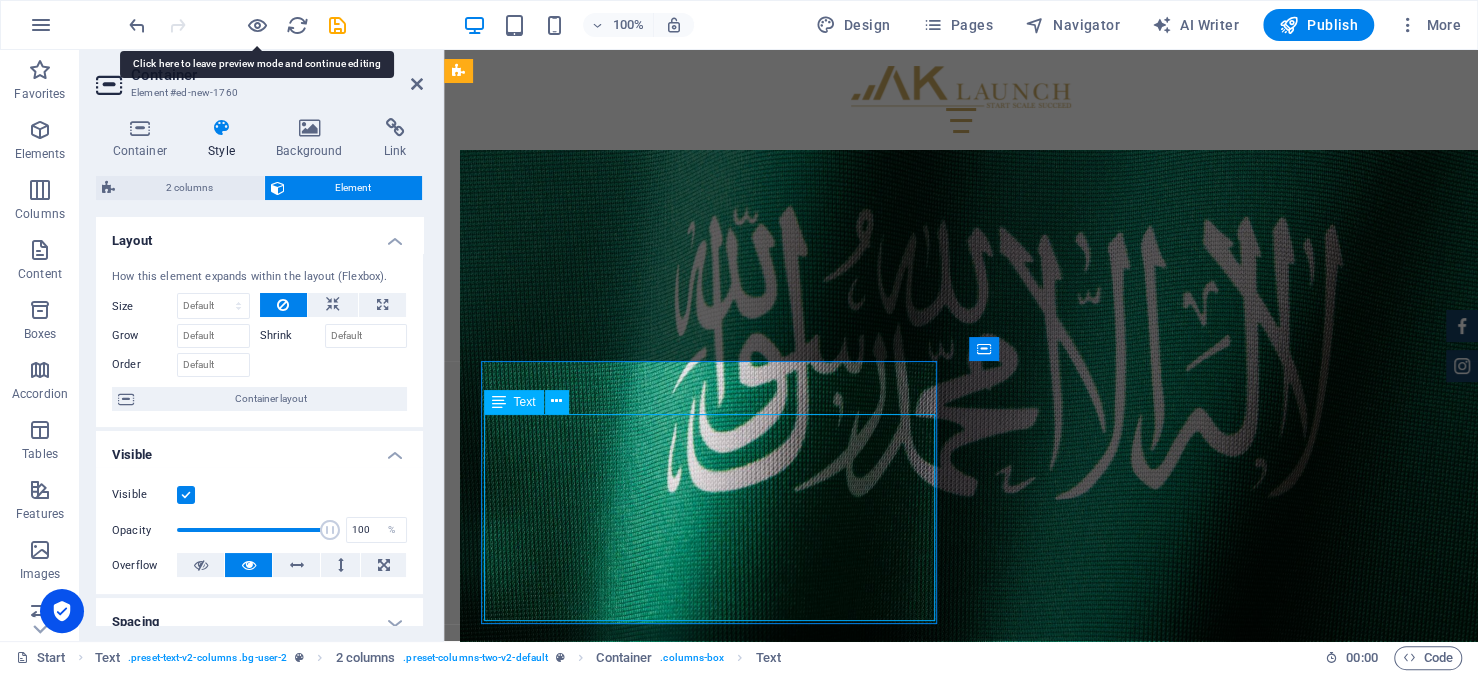 click on "The journey for every foreign investor looking to setup their business in Saudi Arabia begins with obtaining an investment license from the Ministry of Investment (MISA). This is a prerequisite to everything that follows, from commercial registration, hiring staff and opening the business. Fortunately, the  Preparing Your Documents This is often the most demanding part of the application process, and arguably the most critical. Ensuring that your documents are complete and accurate will reduce the risk of delays or rejection." at bounding box center (717, 4903) 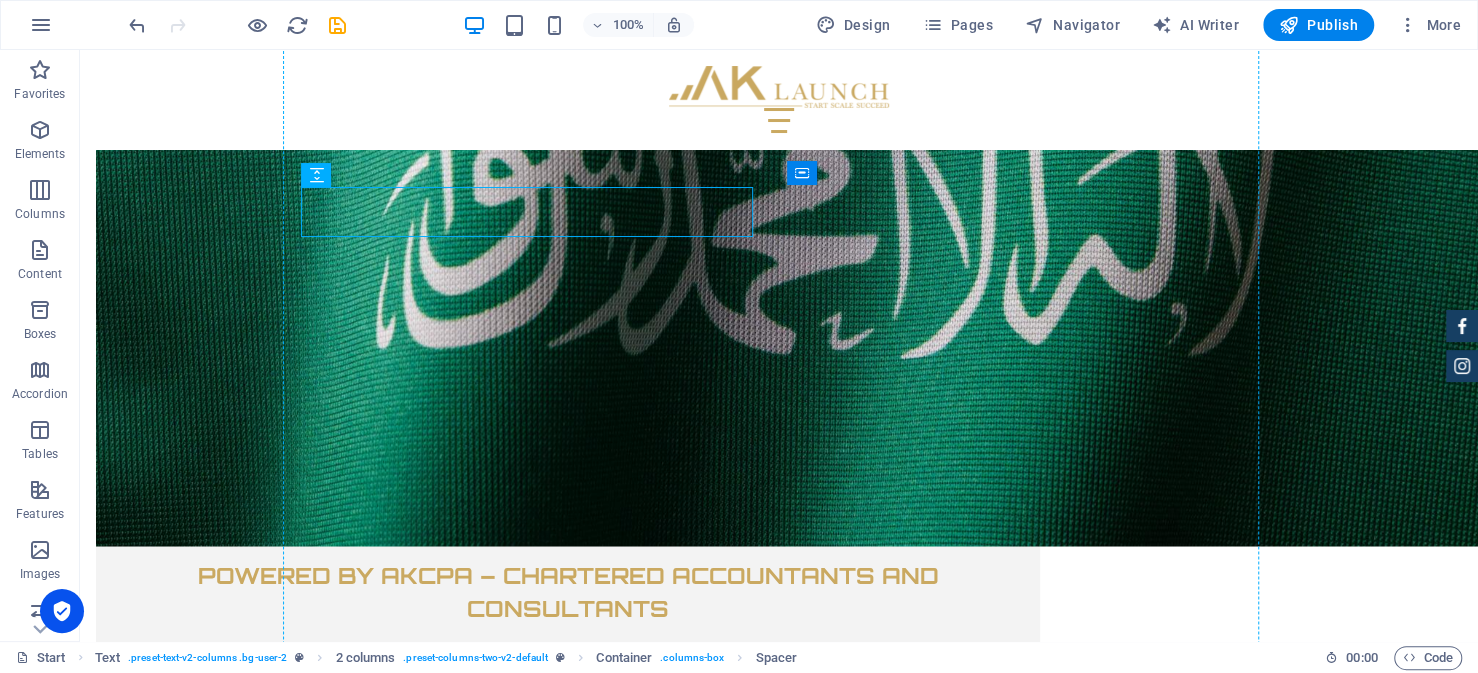 scroll, scrollTop: 6796, scrollLeft: 0, axis: vertical 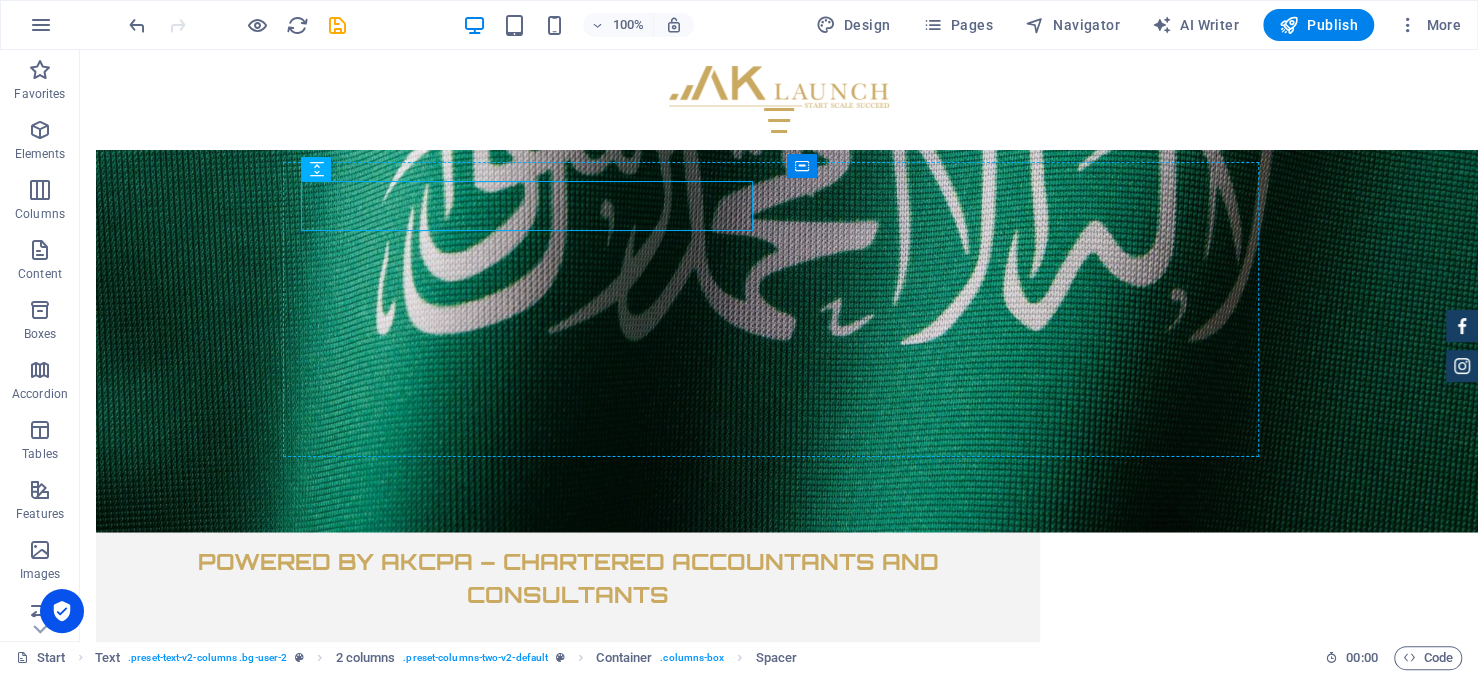 drag, startPoint x: 496, startPoint y: 404, endPoint x: 403, endPoint y: 440, distance: 99.724625 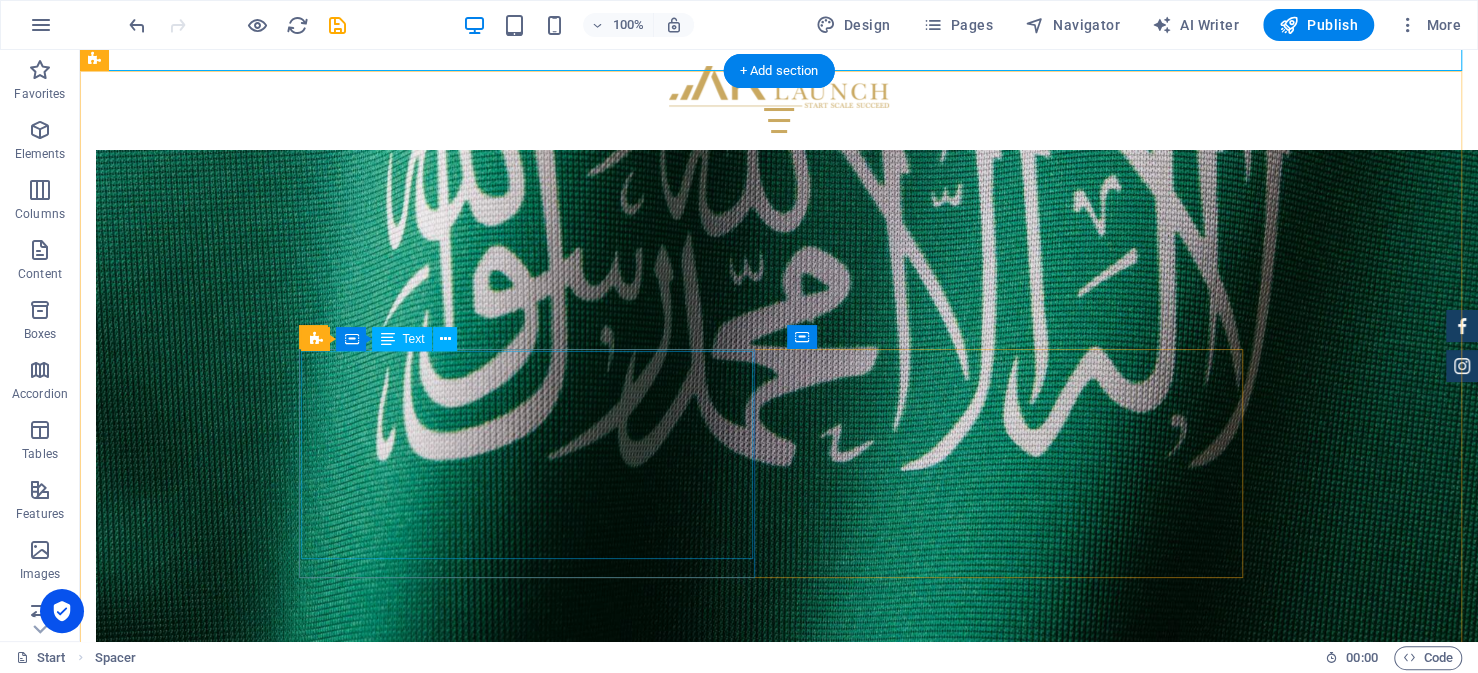 scroll, scrollTop: 6675, scrollLeft: 0, axis: vertical 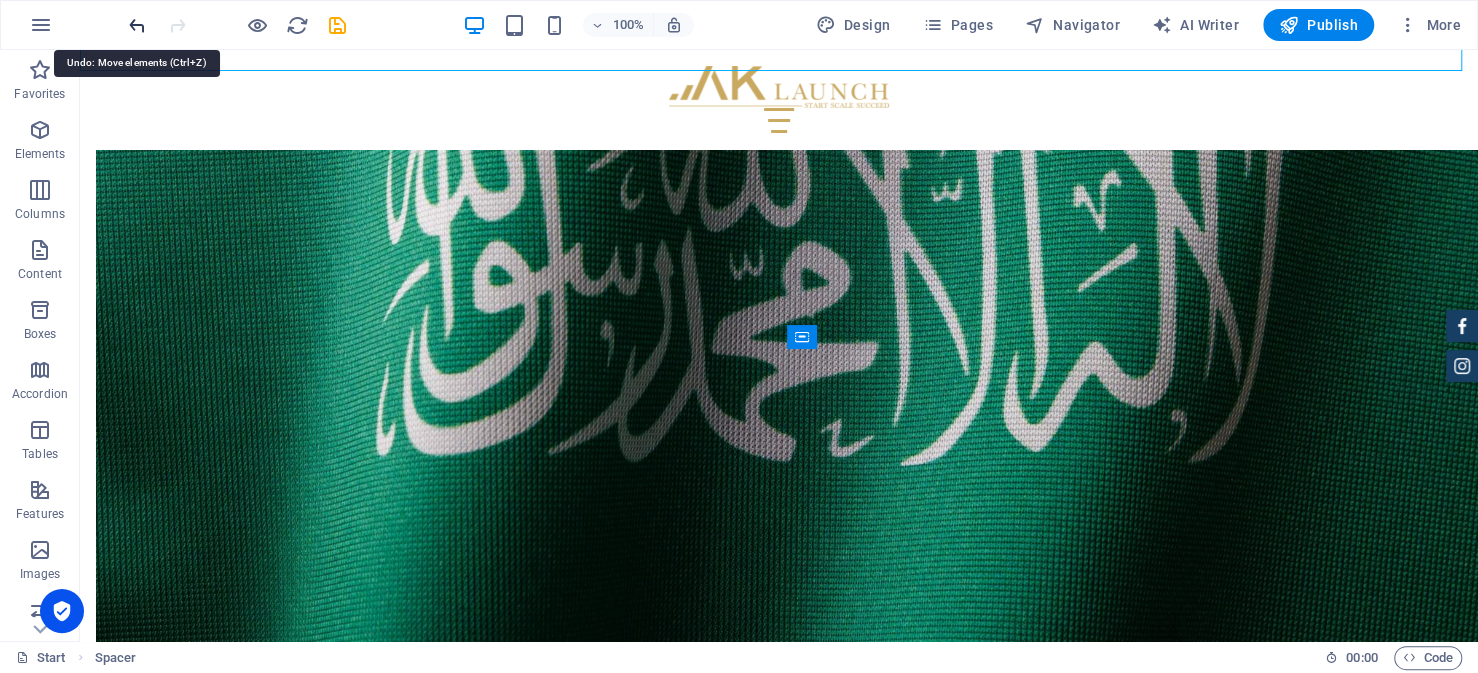 click at bounding box center [137, 25] 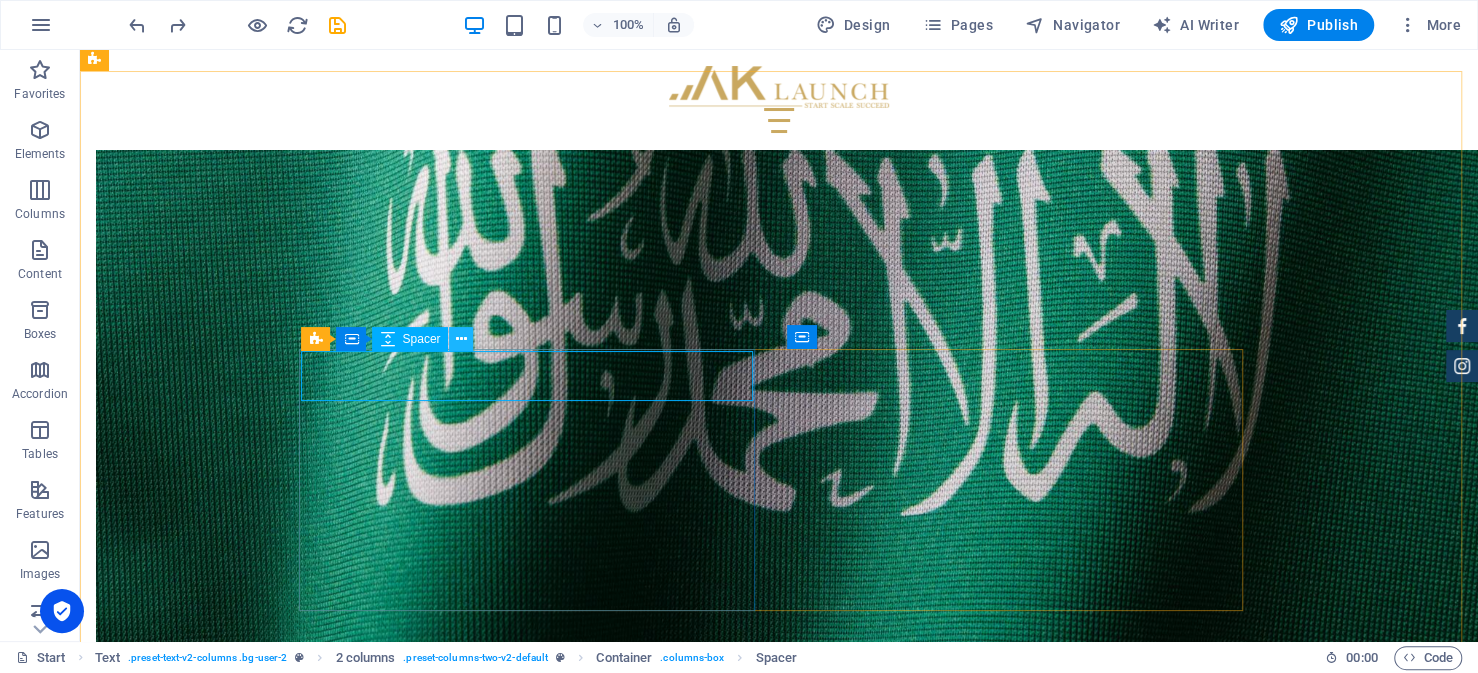 click at bounding box center (461, 339) 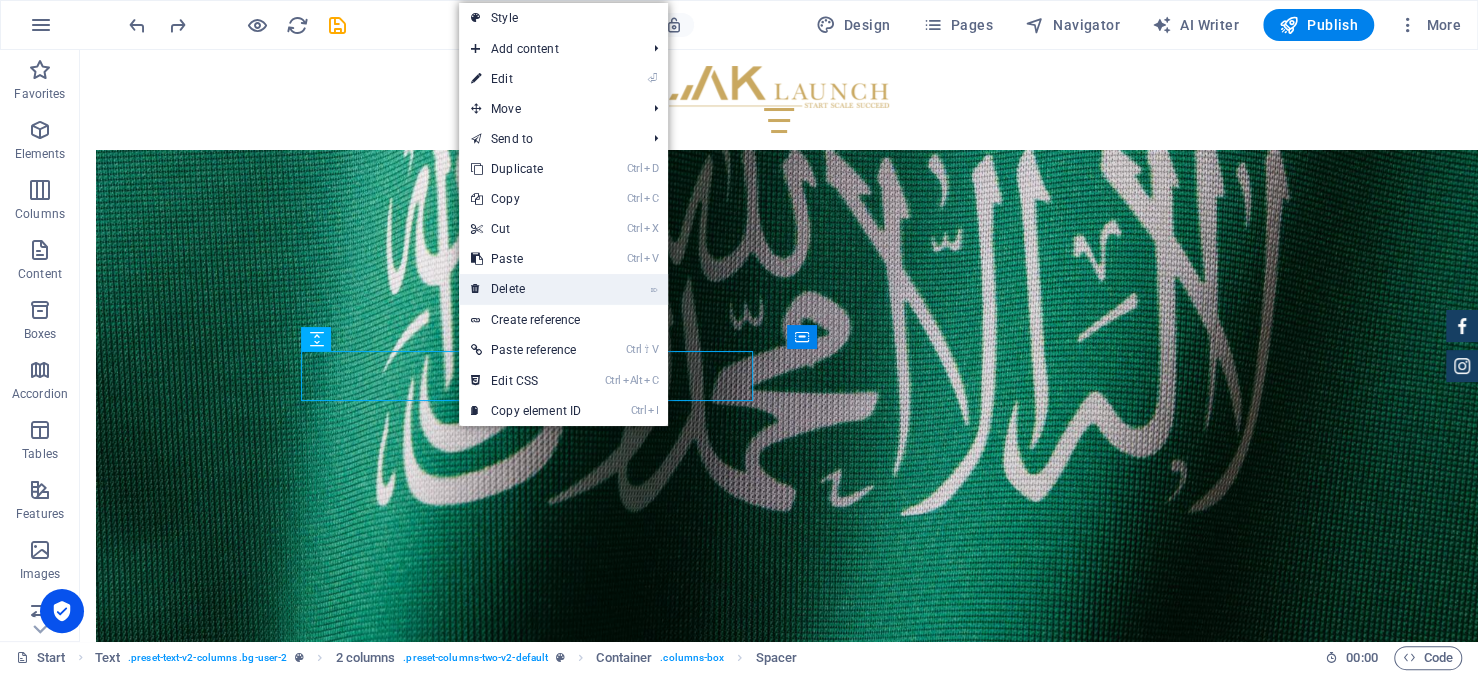 click on "⌦  Delete" at bounding box center [526, 289] 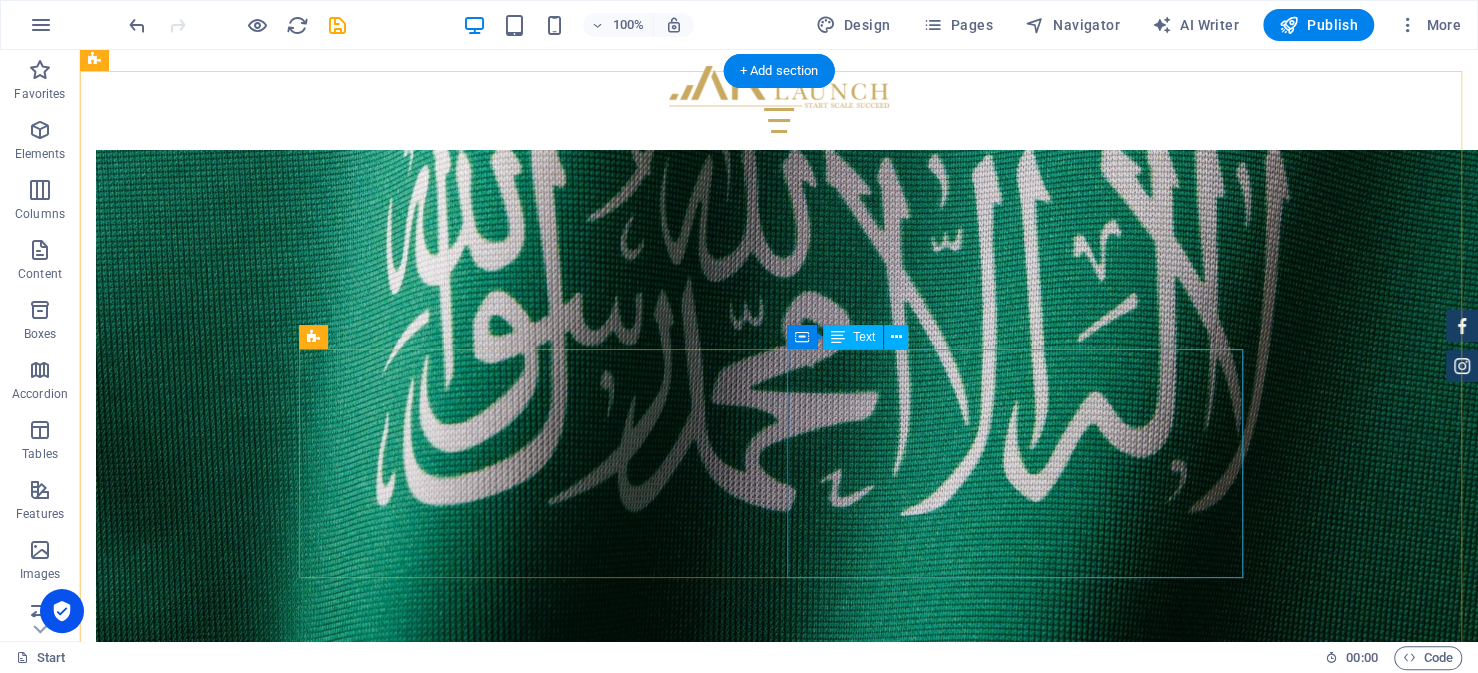 click on "While requirements vary, most applications involve a common set of documentation. Importantly, many of these documents must be certified by the Saudi Embassy in your home country. These typically include: Copy of commercial registration issued in the home country. Audited financial statements for the past fiscal year. A board resolution expressing the intent to invest and outlining the ownership structure In some cases, additional documents might include a business plan, professional licenses, proof of financial capability or proof of prior experience." at bounding box center (535, 5390) 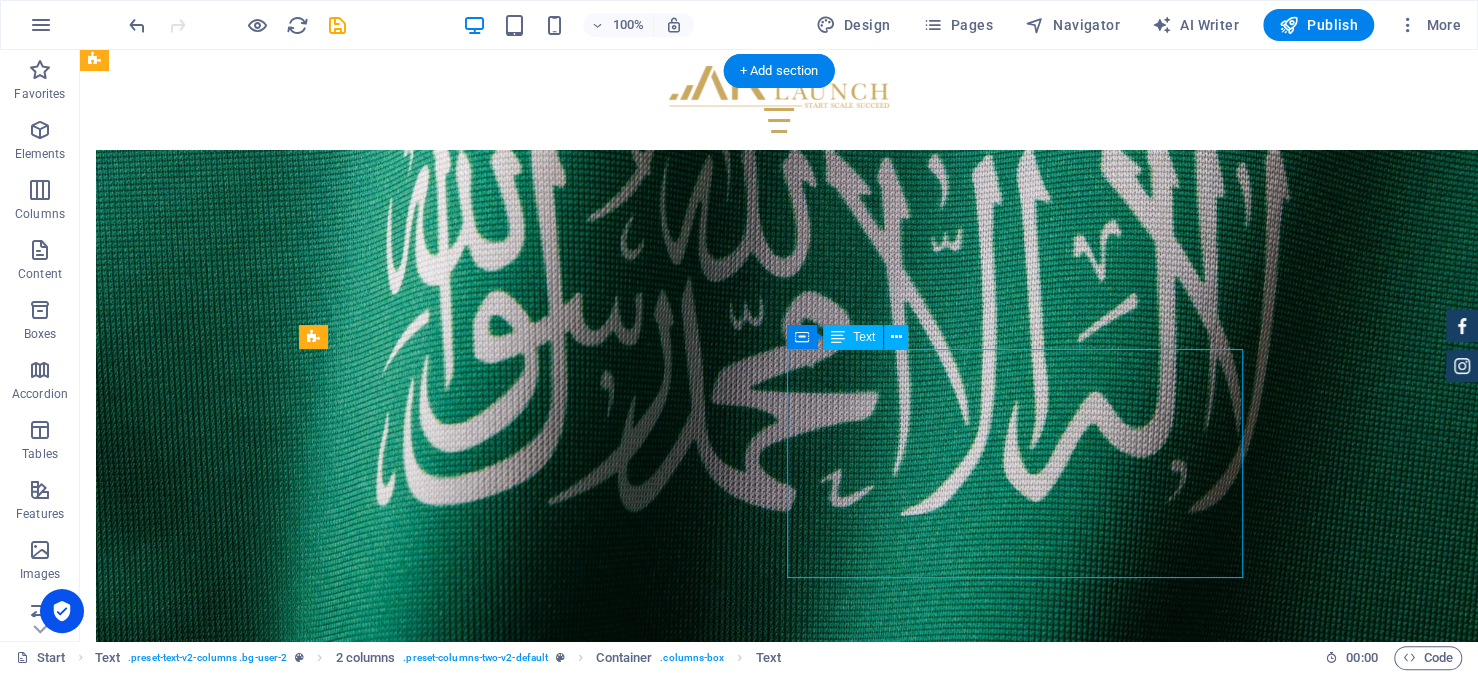 click on "While requirements vary, most applications involve a common set of documentation. Importantly, many of these documents must be certified by the Saudi Embassy in your home country. These typically include: Copy of commercial registration issued in the home country. Audited financial statements for the past fiscal year. A board resolution expressing the intent to invest and outlining the ownership structure In some cases, additional documents might include a business plan, professional licenses, proof of financial capability or proof of prior experience." at bounding box center [535, 5390] 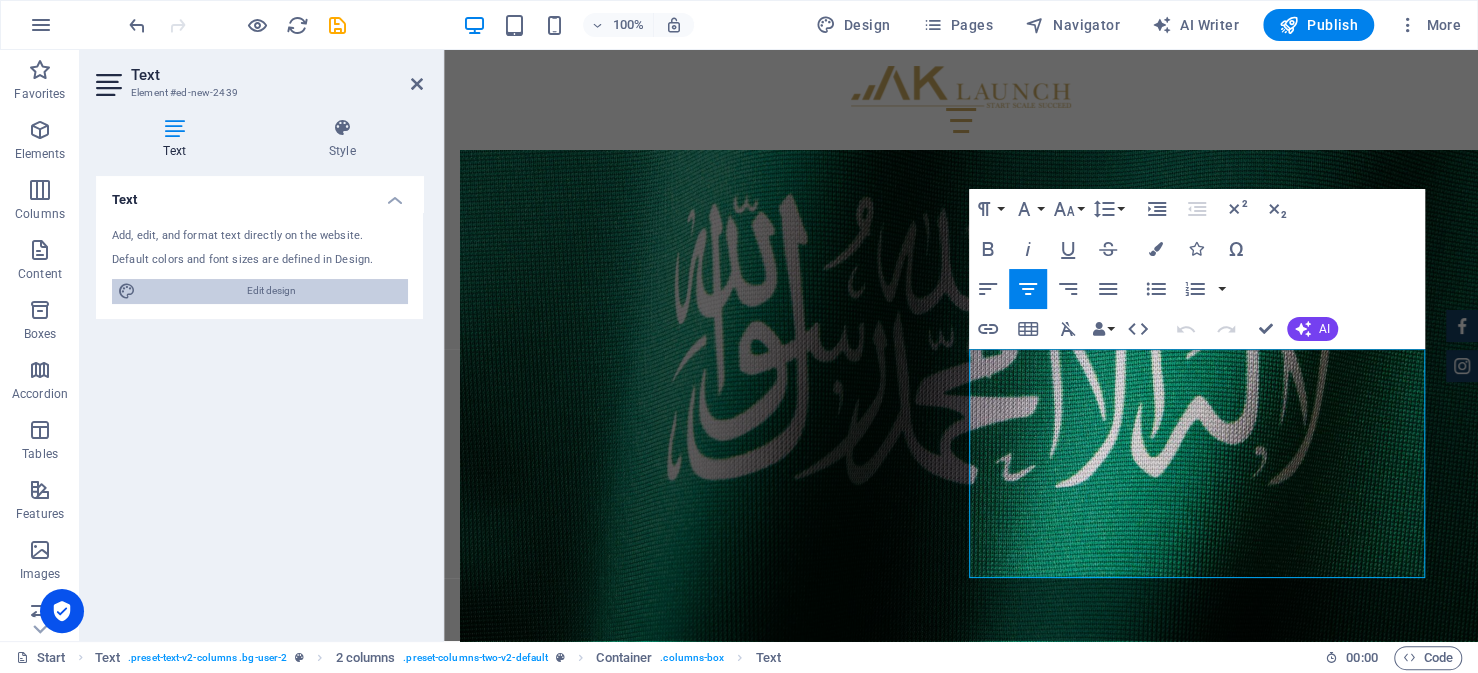 click on "Edit design" at bounding box center (271, 291) 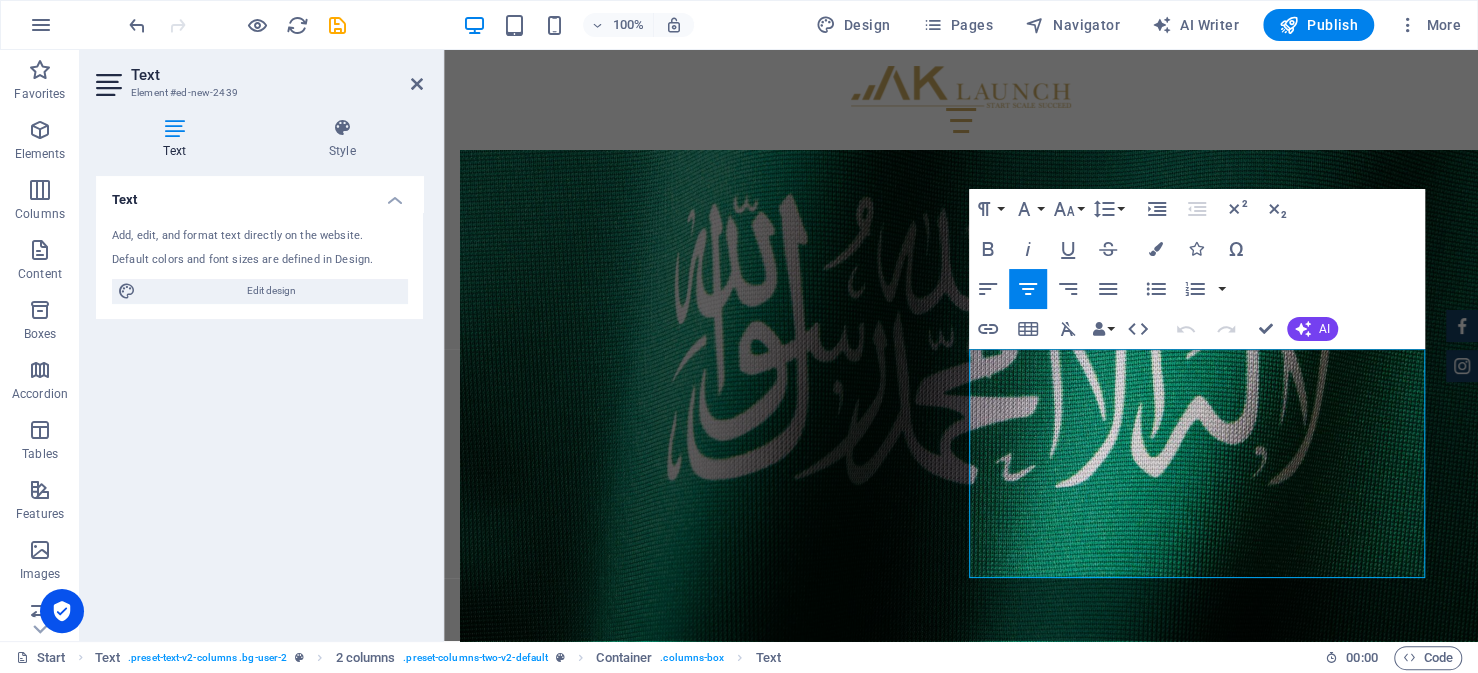 select on "px" 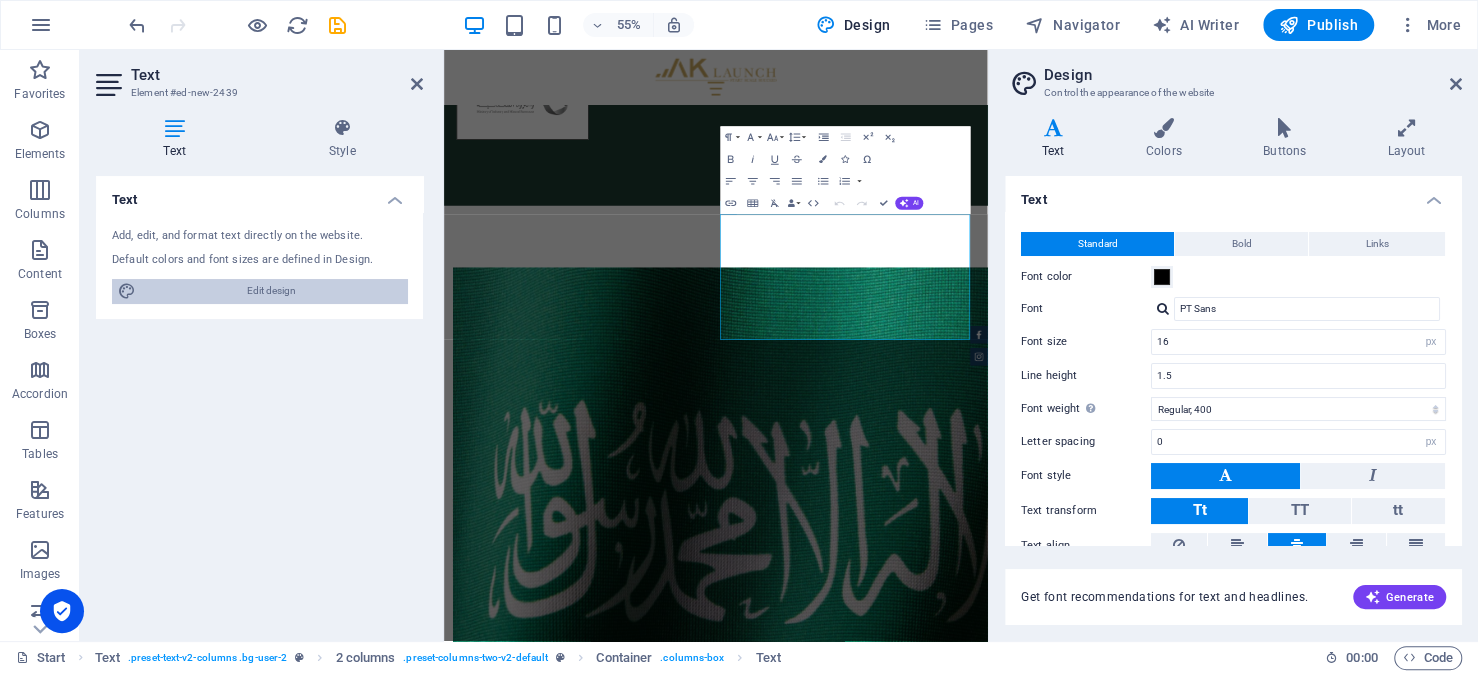 scroll, scrollTop: 6950, scrollLeft: 0, axis: vertical 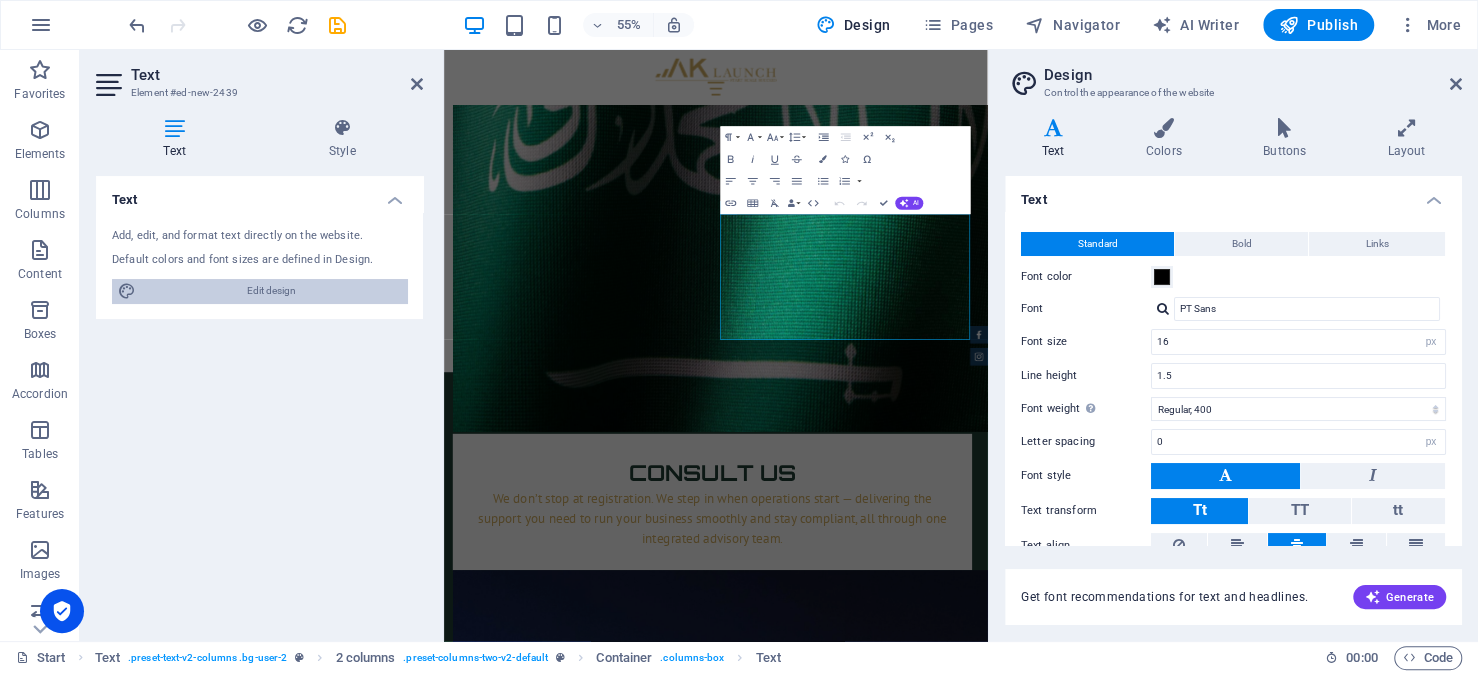 click on "Edit design" at bounding box center (271, 291) 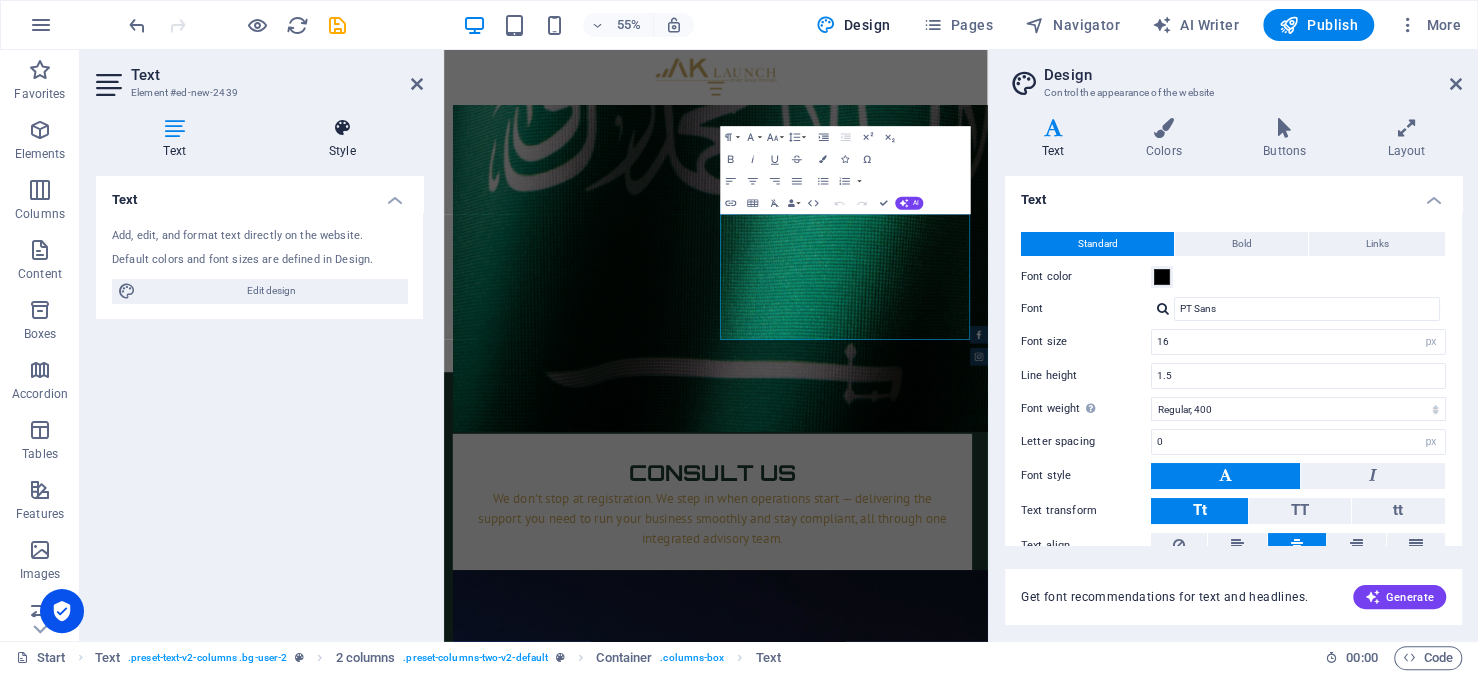 click on "Style" at bounding box center (342, 139) 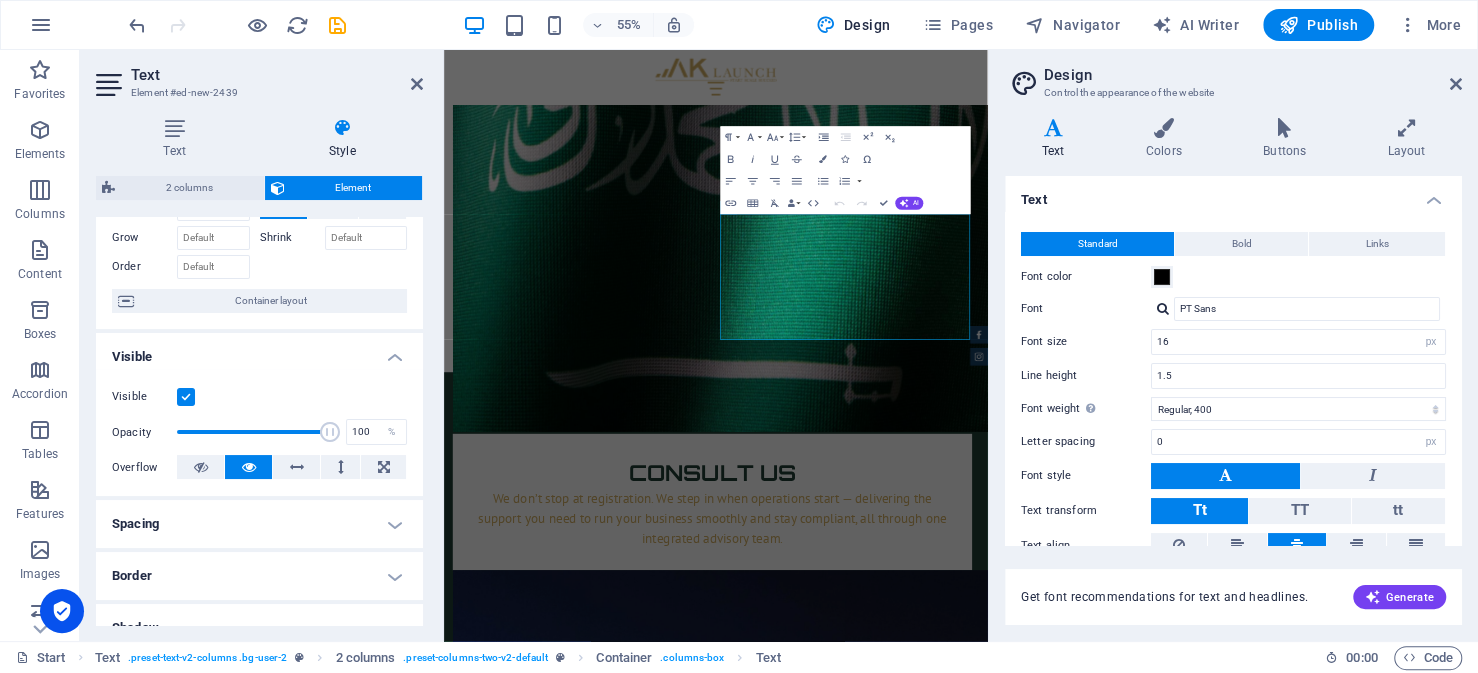 scroll, scrollTop: 300, scrollLeft: 0, axis: vertical 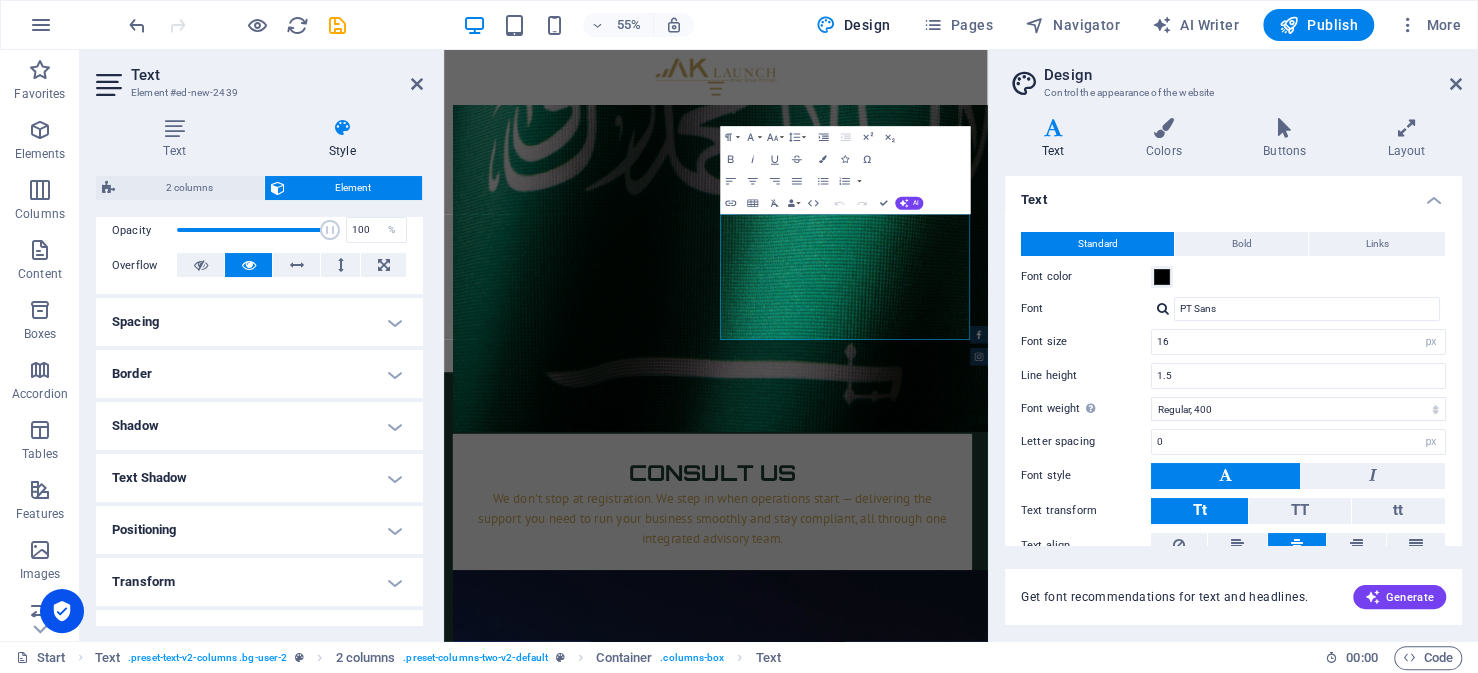 click on "Border" at bounding box center (259, 374) 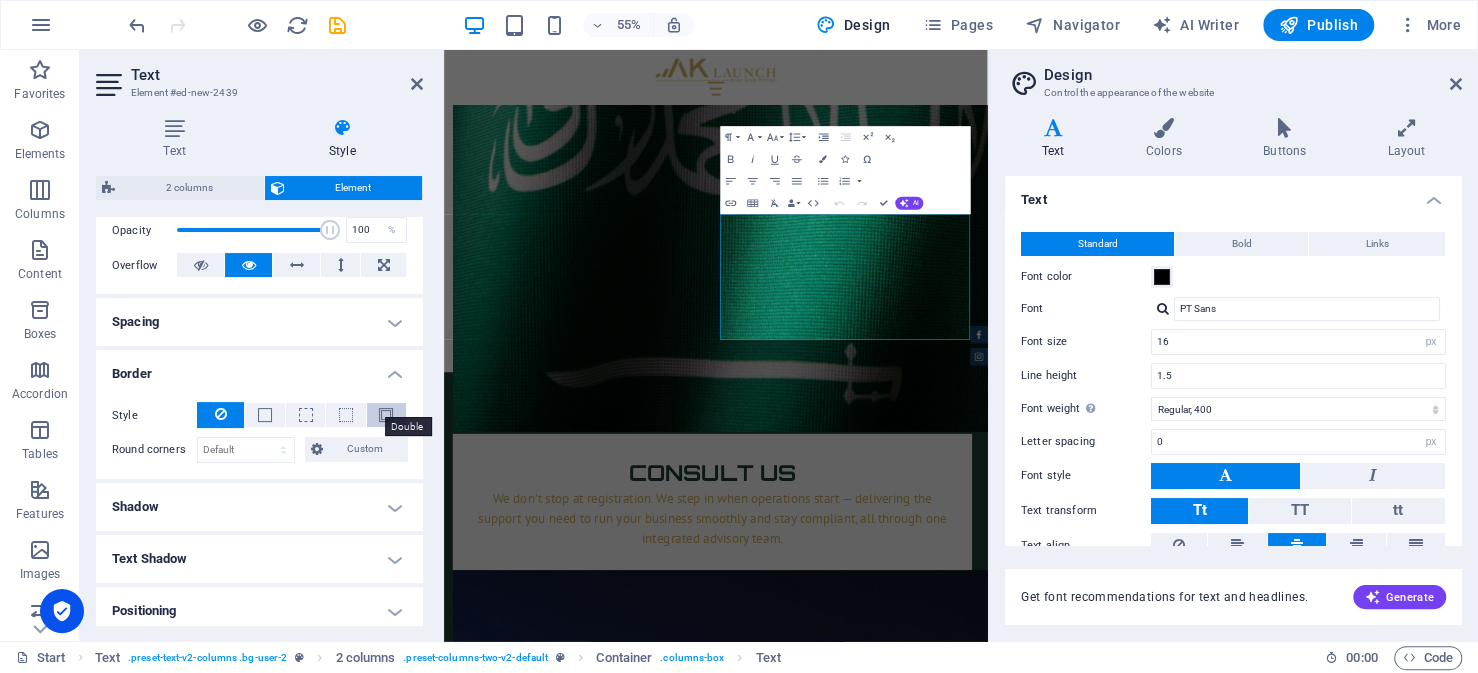 click at bounding box center [386, 415] 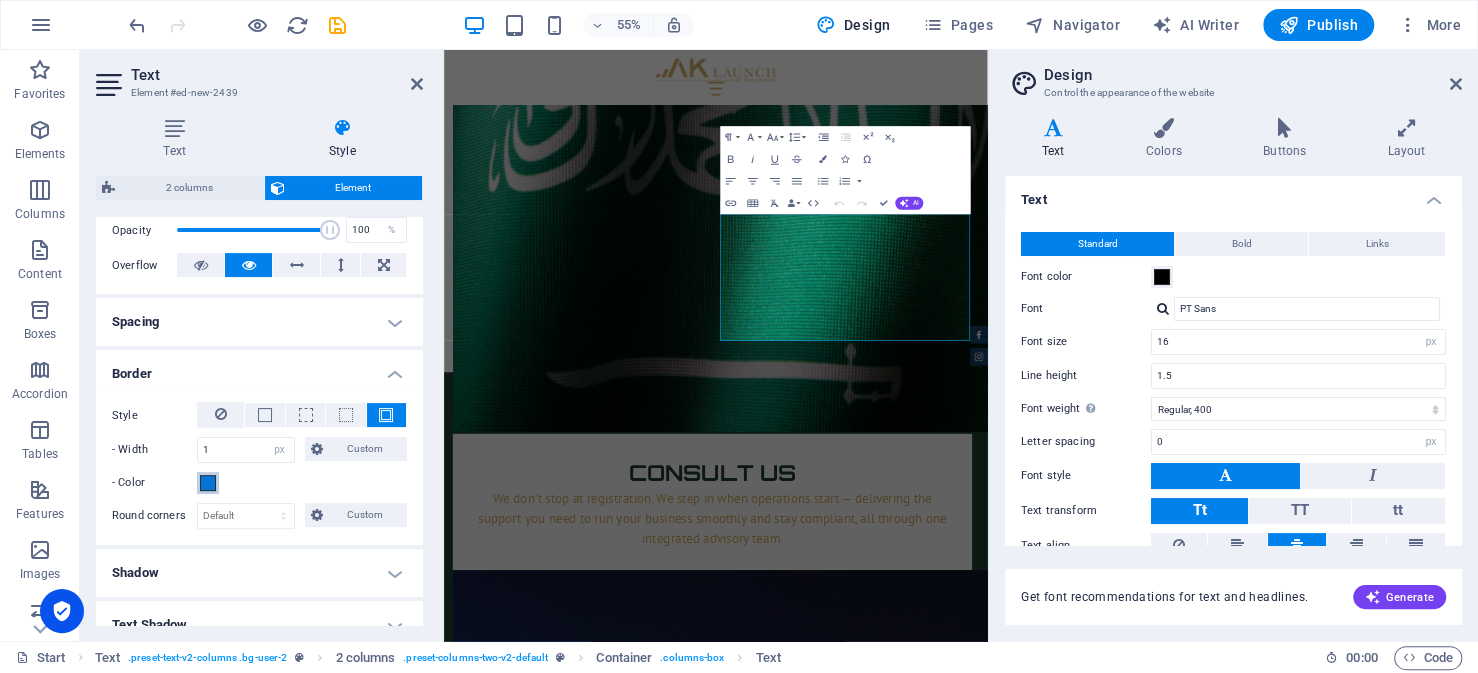 click at bounding box center (208, 483) 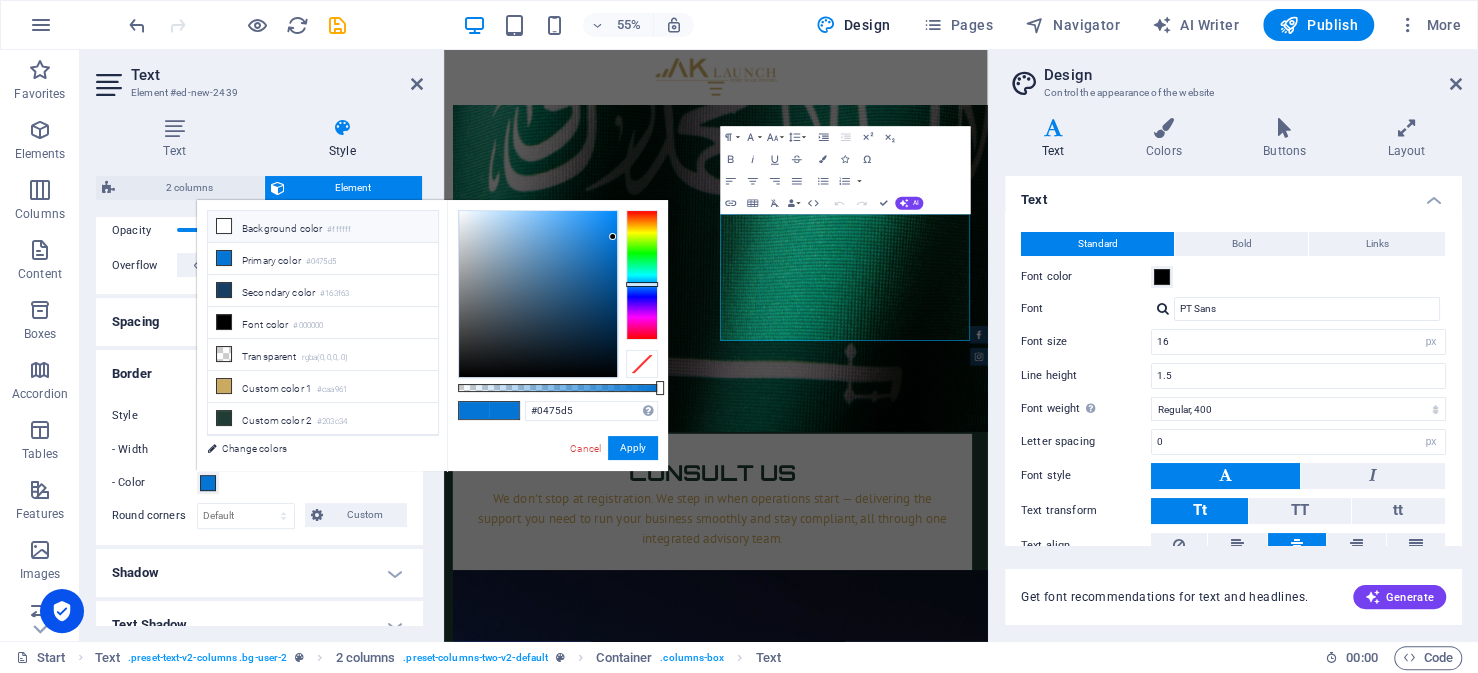 click on "Background color
#ffffff" at bounding box center (323, 227) 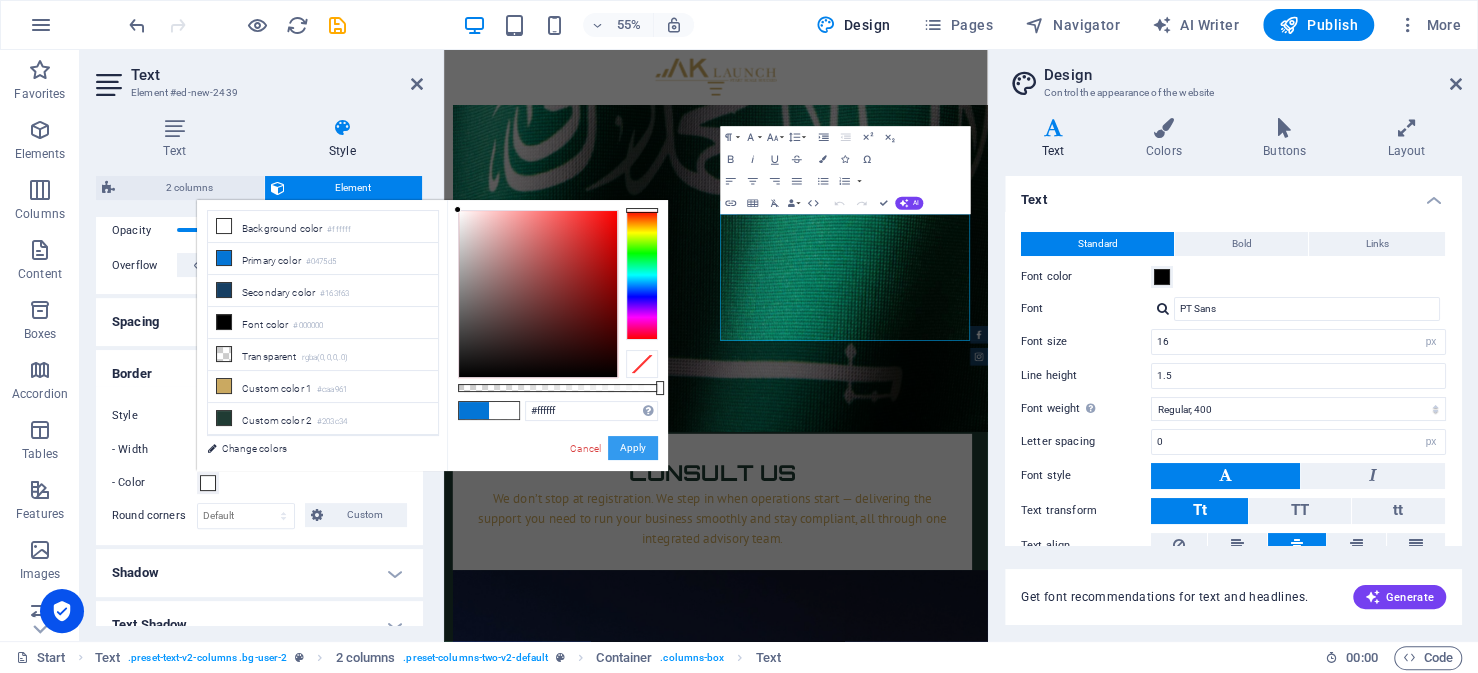 click on "Apply" at bounding box center (633, 448) 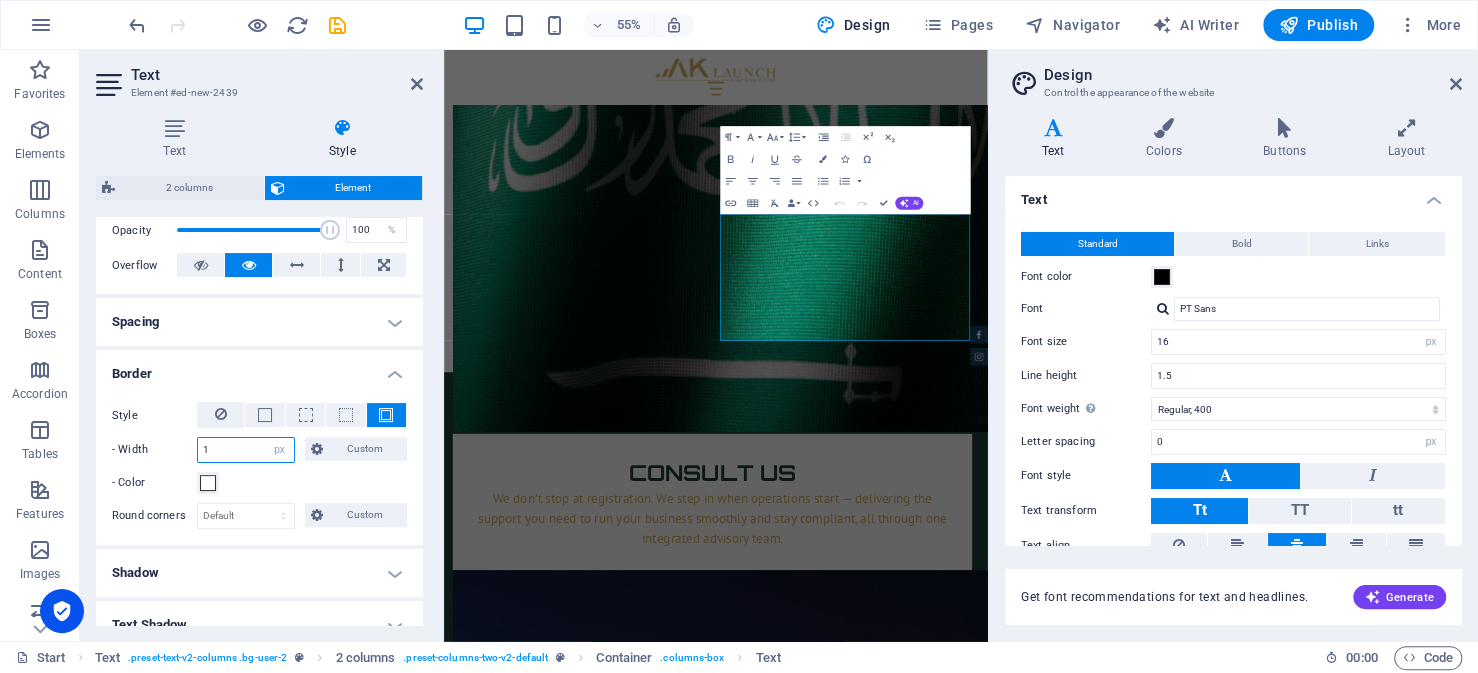 drag, startPoint x: 230, startPoint y: 444, endPoint x: 184, endPoint y: 441, distance: 46.09772 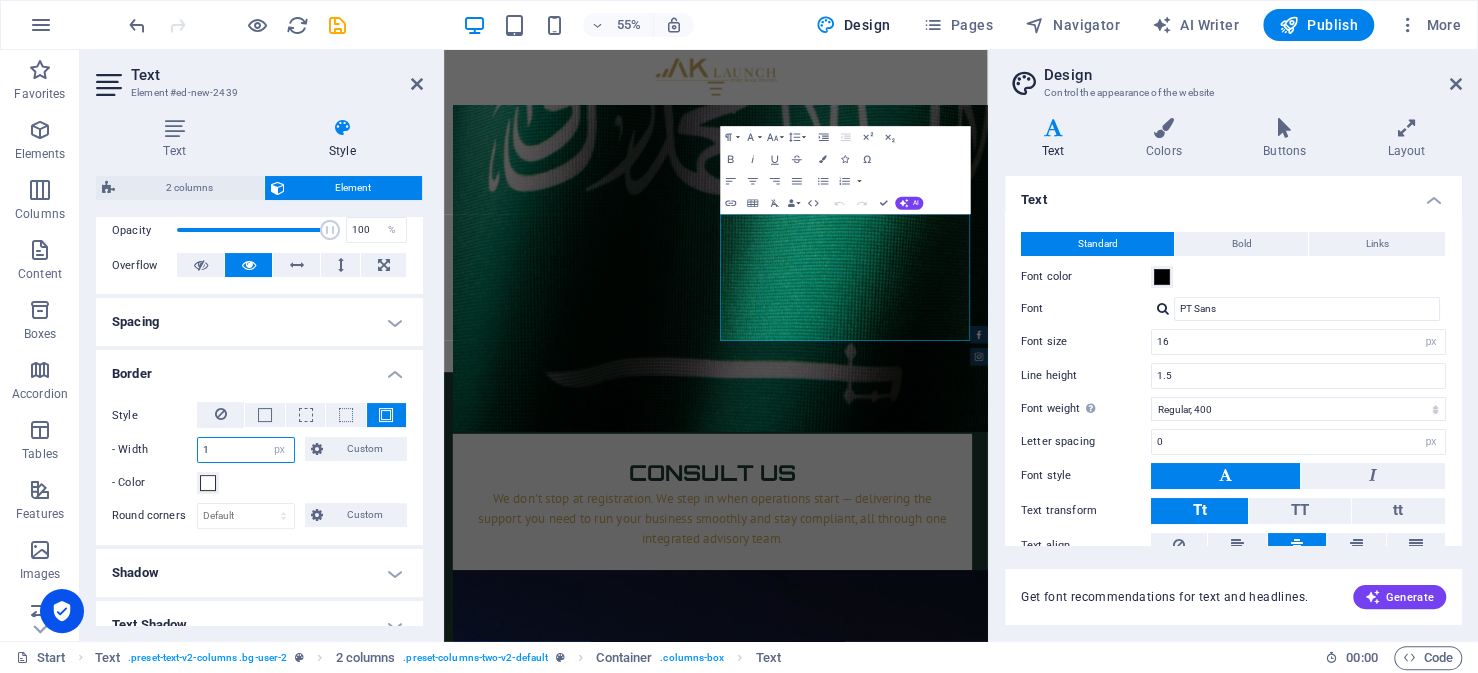 click on "- Width 1 auto px rem % vh vw Custom Custom" at bounding box center [259, 450] 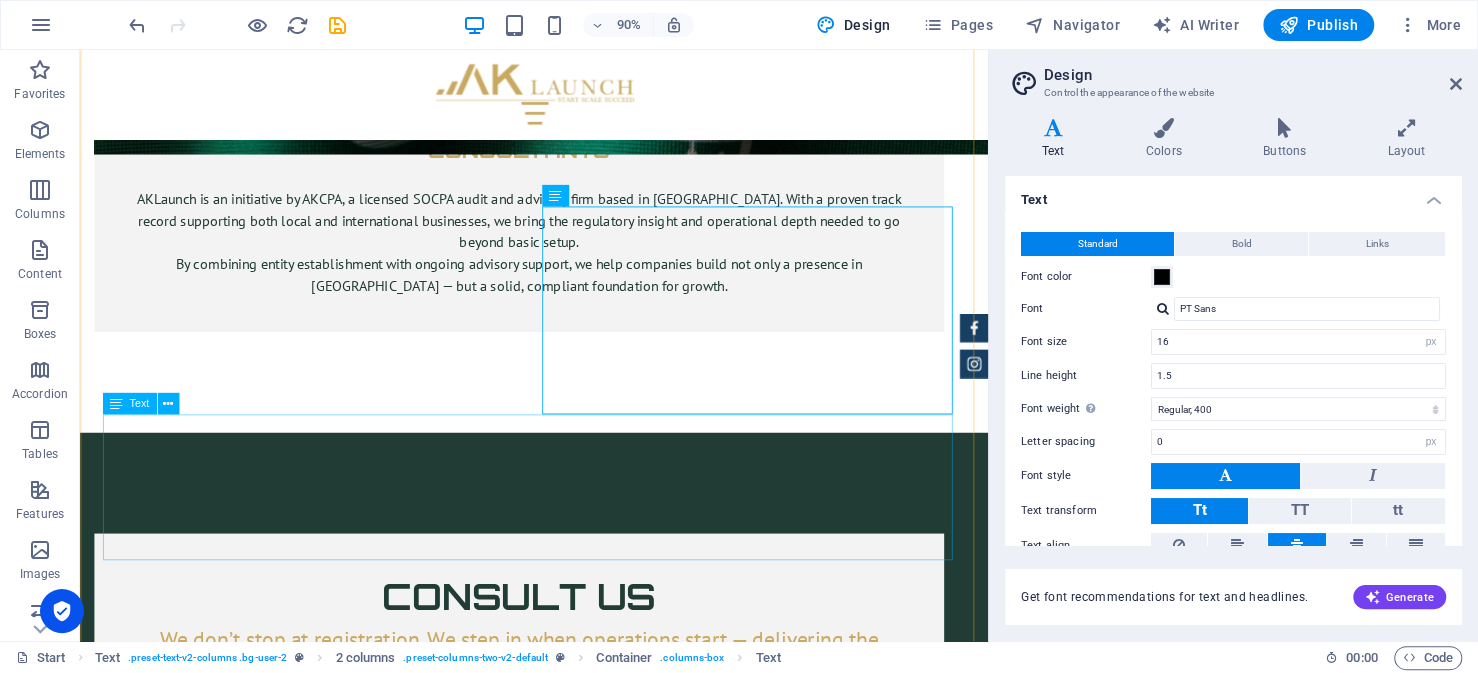 scroll, scrollTop: 6750, scrollLeft: 0, axis: vertical 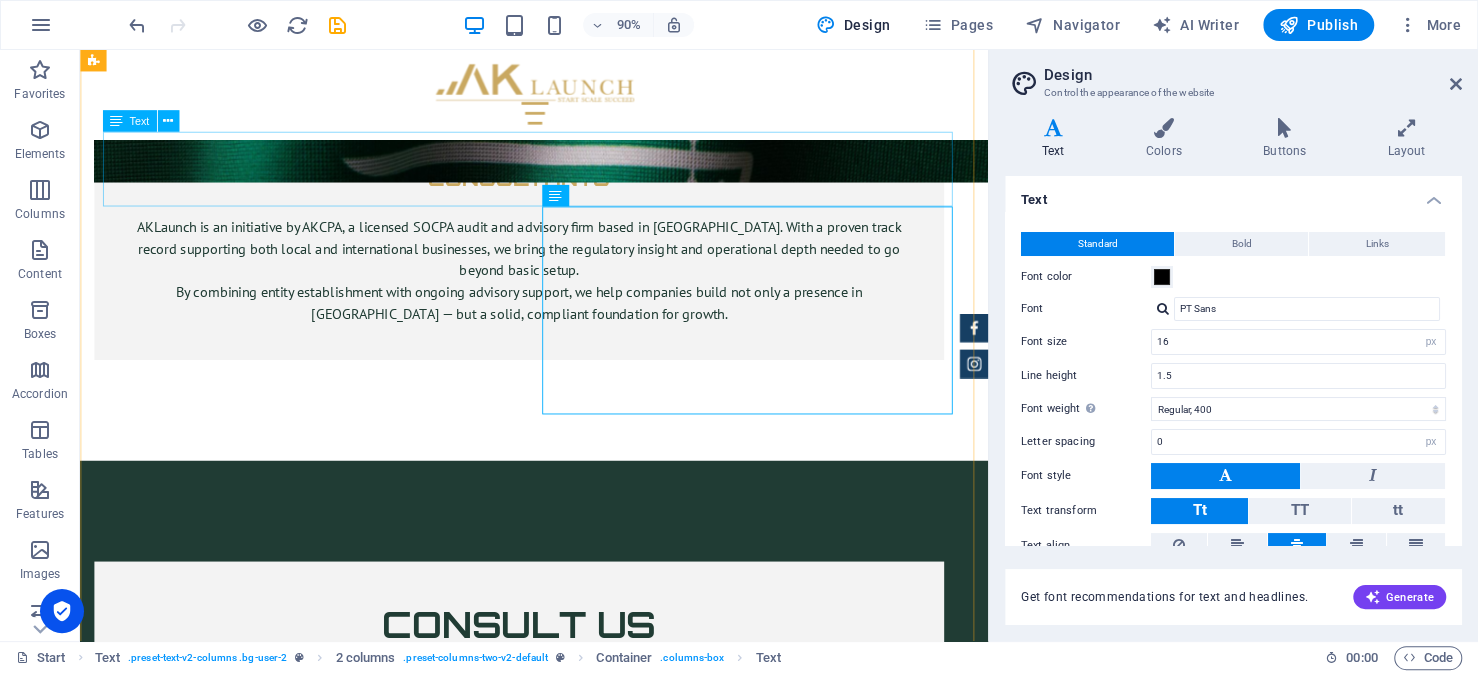 click on "Step 1 — Obtaining Your Investment License from MISA" at bounding box center (585, 3649) 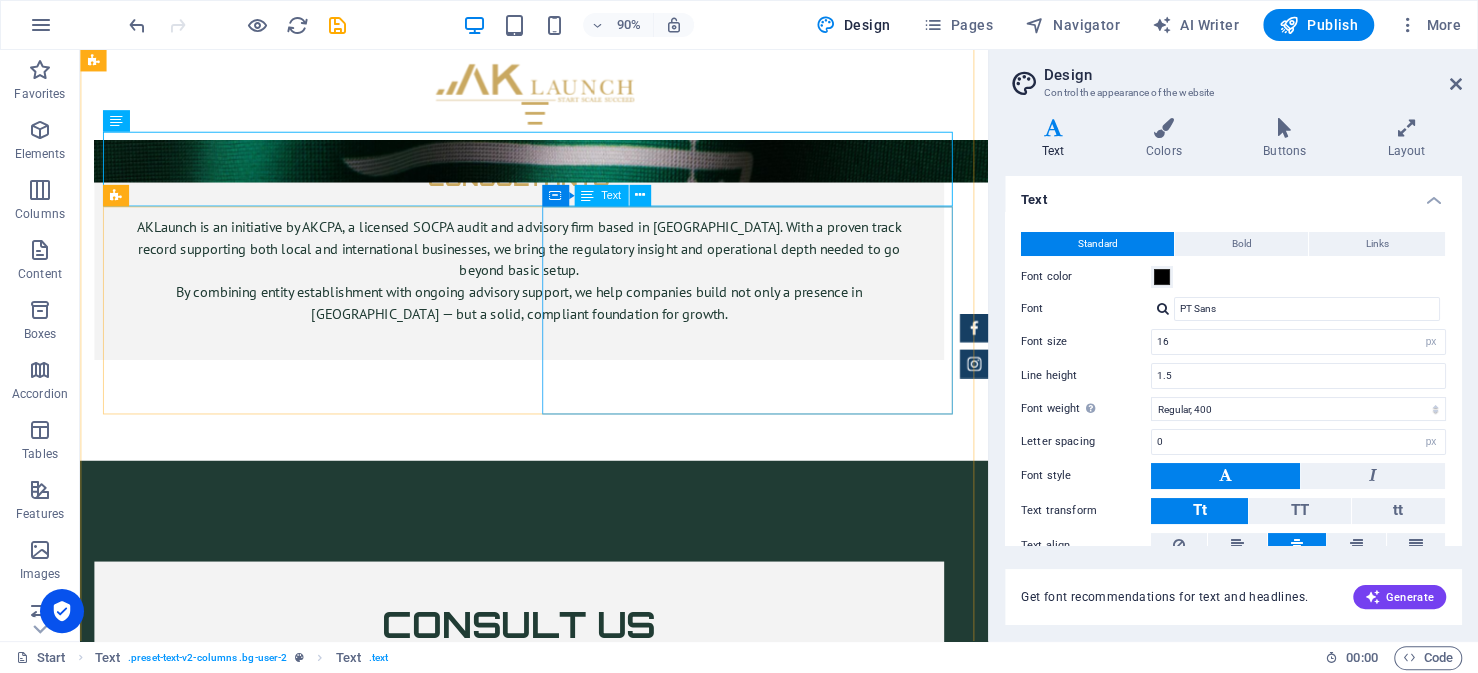 click on "While requirements vary, most applications involve a common set of documentation. Importantly, many of these documents must be certified by the Saudi Embassy in your home country. These typically include: Copy of commercial registration issued in the home country. Audited financial statements for the past fiscal year. A board resolution expressing the intent to invest and outlining the ownership structure In some cases, additional documents might include a business plan, professional licenses, proof of financial capability or proof of prior experience." at bounding box center (341, 4003) 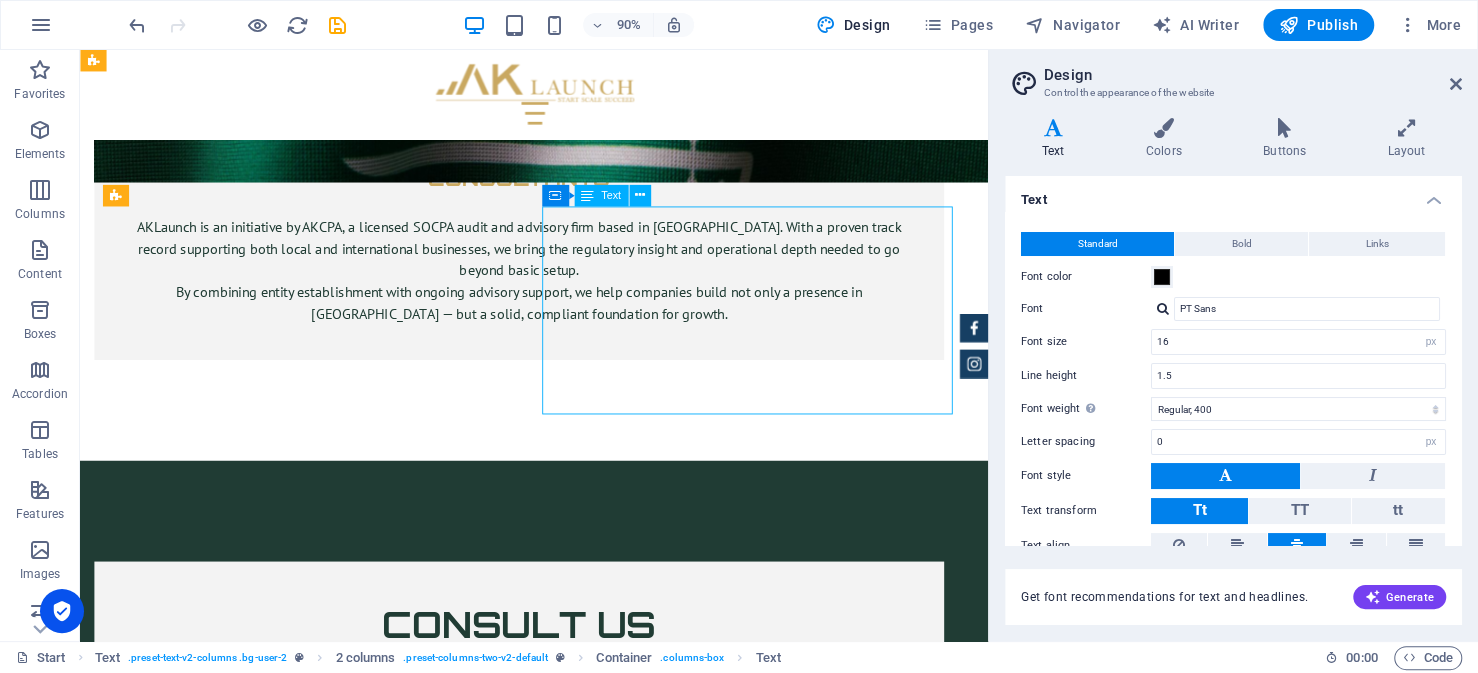 click on "While requirements vary, most applications involve a common set of documentation. Importantly, many of these documents must be certified by the Saudi Embassy in your home country. These typically include: Copy of commercial registration issued in the home country. Audited financial statements for the past fiscal year. A board resolution expressing the intent to invest and outlining the ownership structure In some cases, additional documents might include a business plan, professional licenses, proof of financial capability or proof of prior experience." at bounding box center (341, 4003) 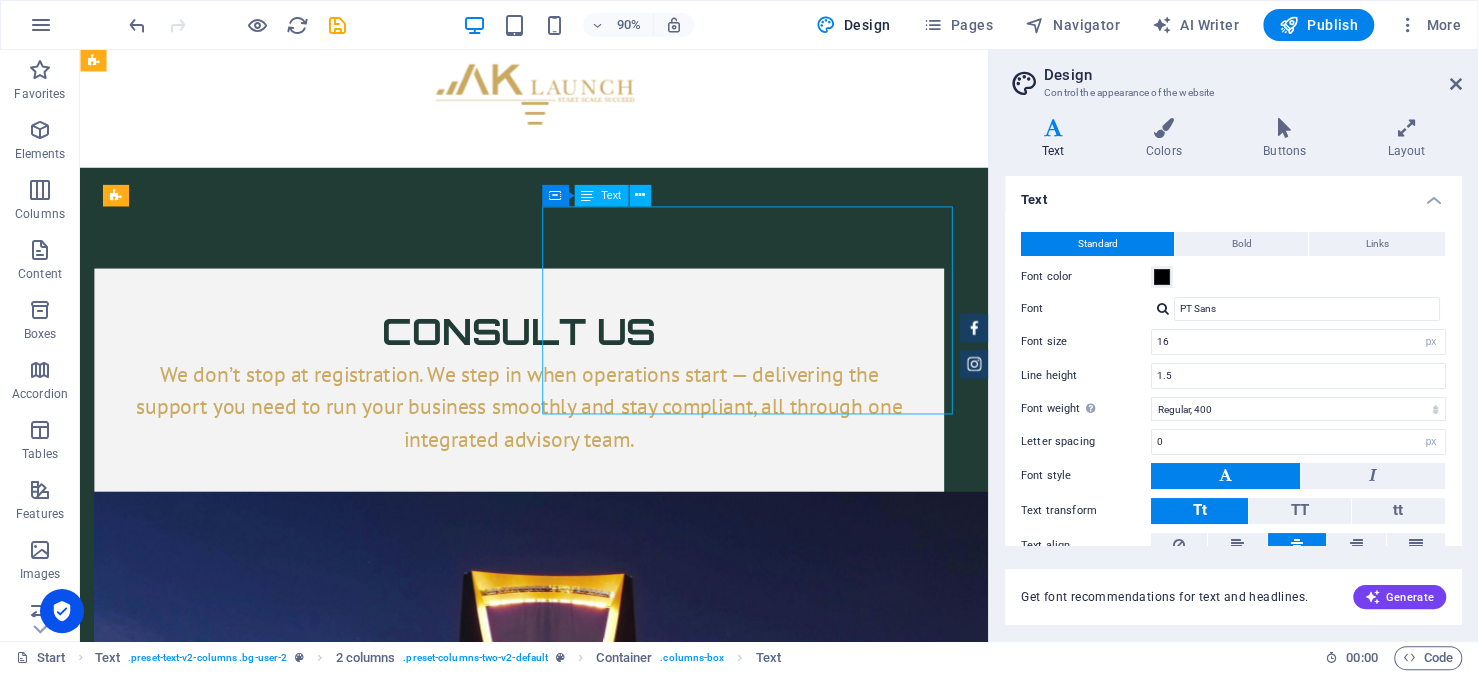 select on "px" 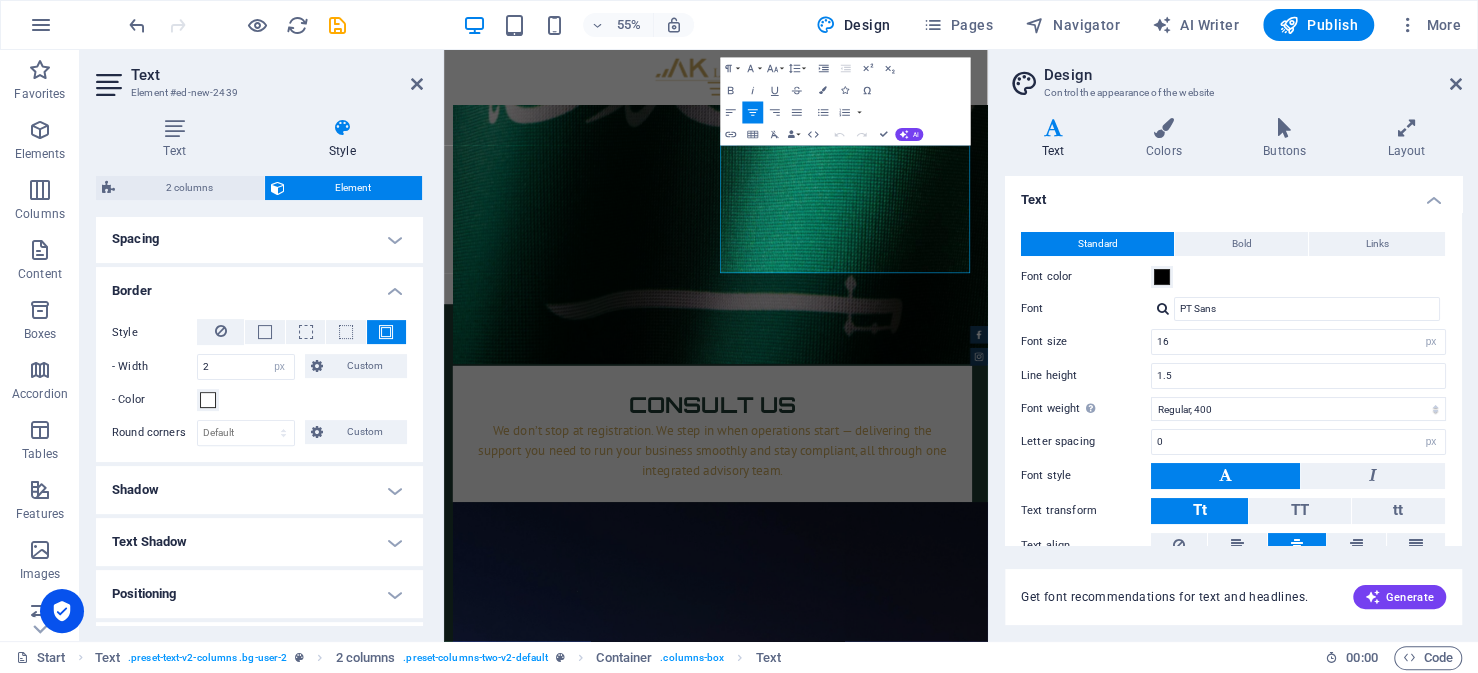 scroll, scrollTop: 381, scrollLeft: 0, axis: vertical 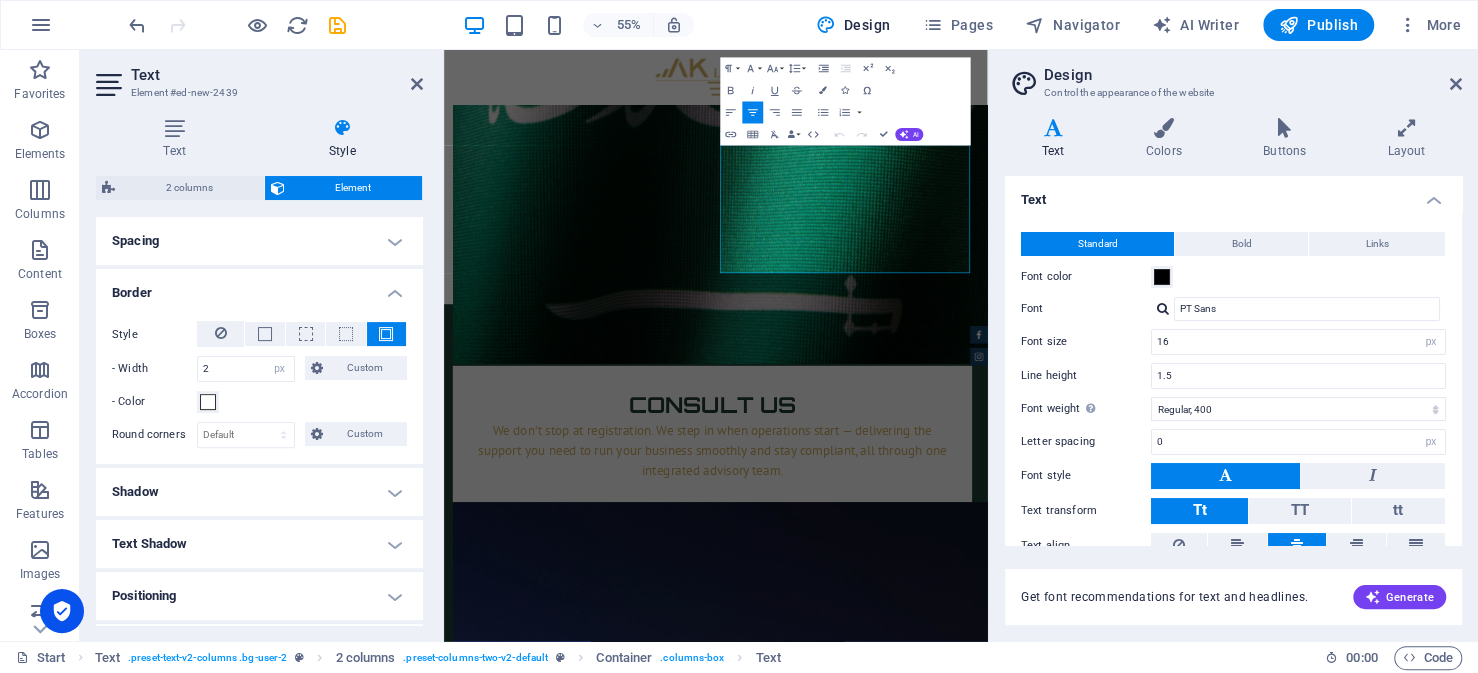 click at bounding box center (386, 334) 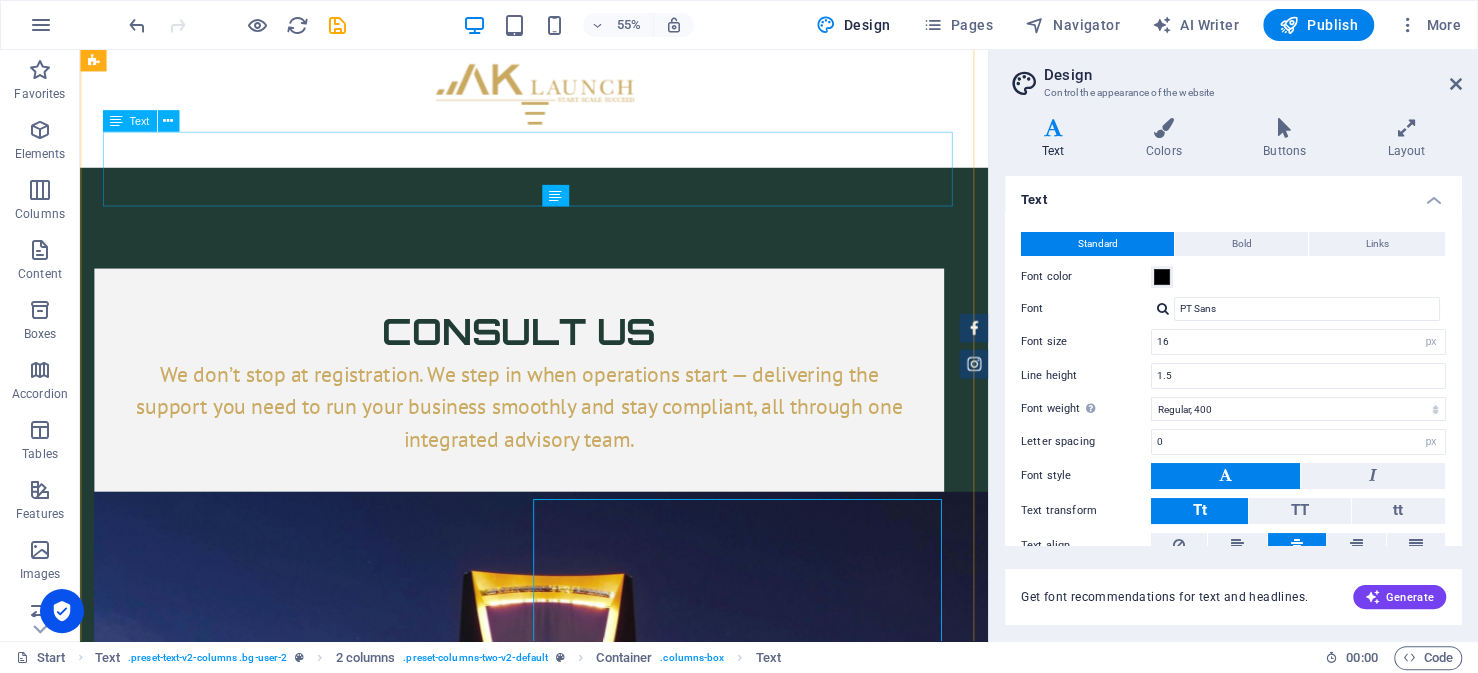 scroll, scrollTop: 6750, scrollLeft: 0, axis: vertical 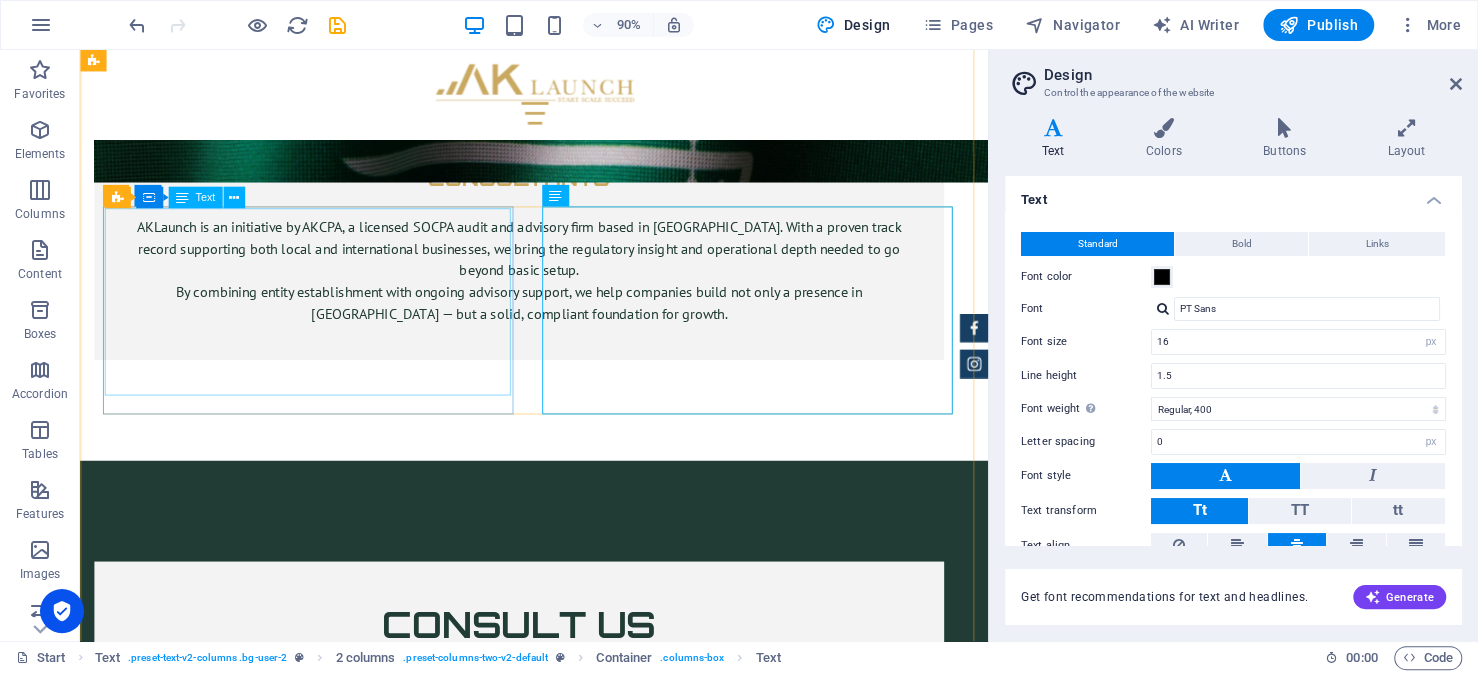 click on "The journey for every foreign investor looking to setup their business in Saudi Arabia begins with obtaining an investment license from the Ministry of Investment (MISA). This is a prerequisite to everything that follows, from commercial registration, hiring staff and opening the business. Fortunately, the  Preparing Your Documents This is often the most demanding part of the application process, and arguably the most critical. Ensuring that your documents are complete and accurate will reduce the risk of delays or rejection." at bounding box center [341, 3782] 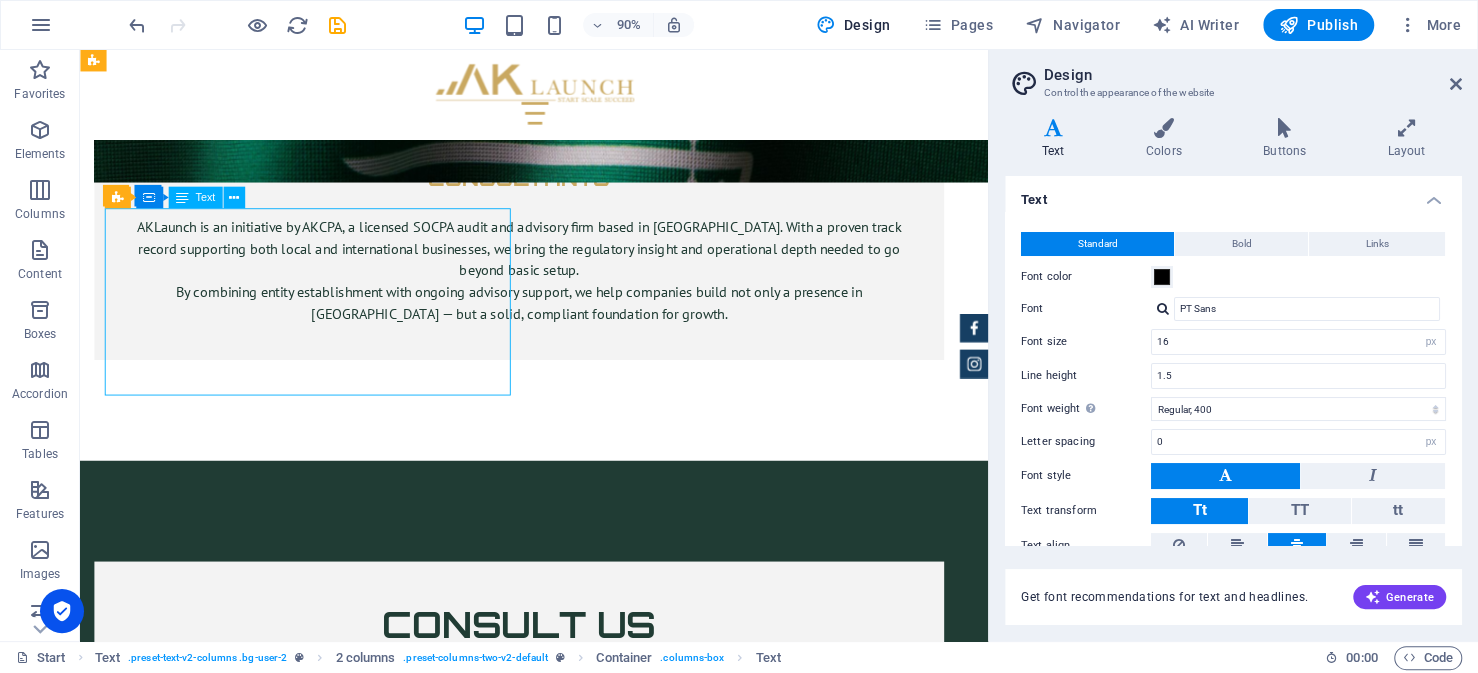click on "The journey for every foreign investor looking to setup their business in Saudi Arabia begins with obtaining an investment license from the Ministry of Investment (MISA). This is a prerequisite to everything that follows, from commercial registration, hiring staff and opening the business. Fortunately, the  Preparing Your Documents This is often the most demanding part of the application process, and arguably the most critical. Ensuring that your documents are complete and accurate will reduce the risk of delays or rejection." at bounding box center (341, 3782) 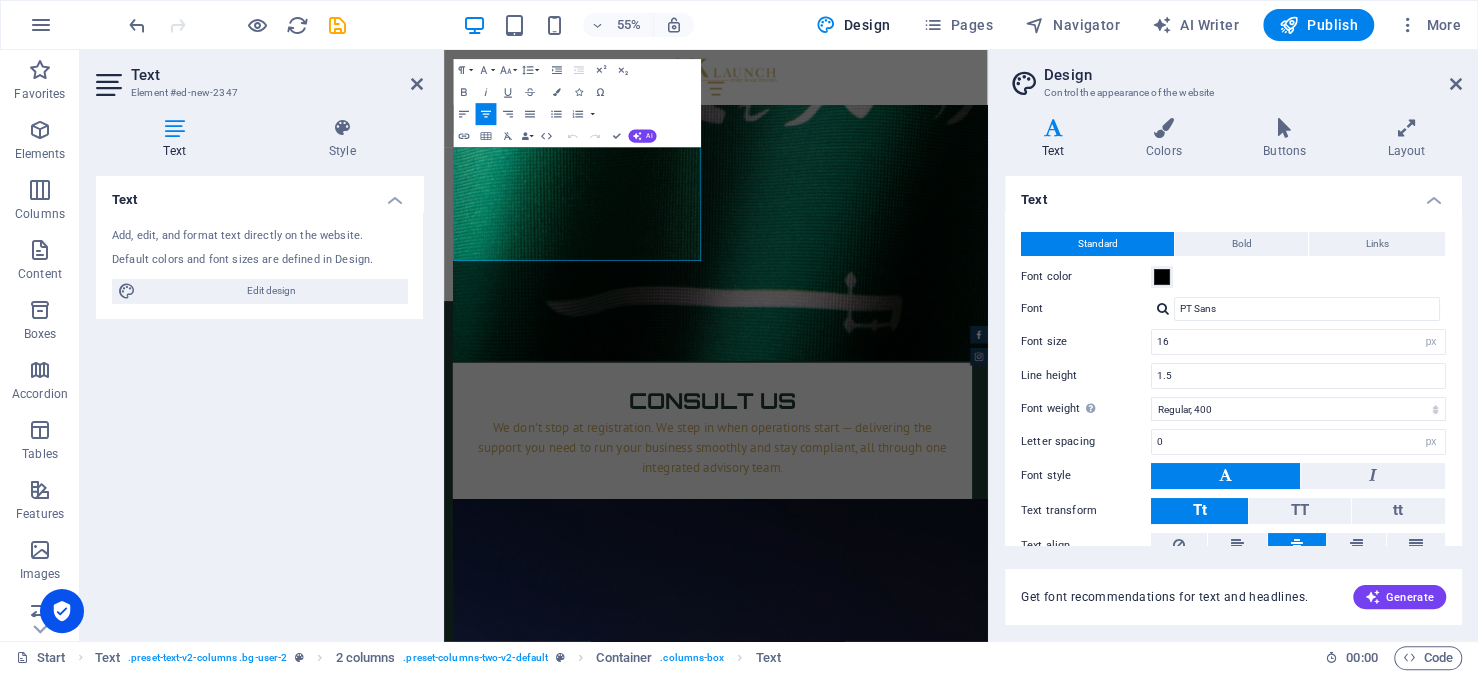scroll, scrollTop: 7075, scrollLeft: 0, axis: vertical 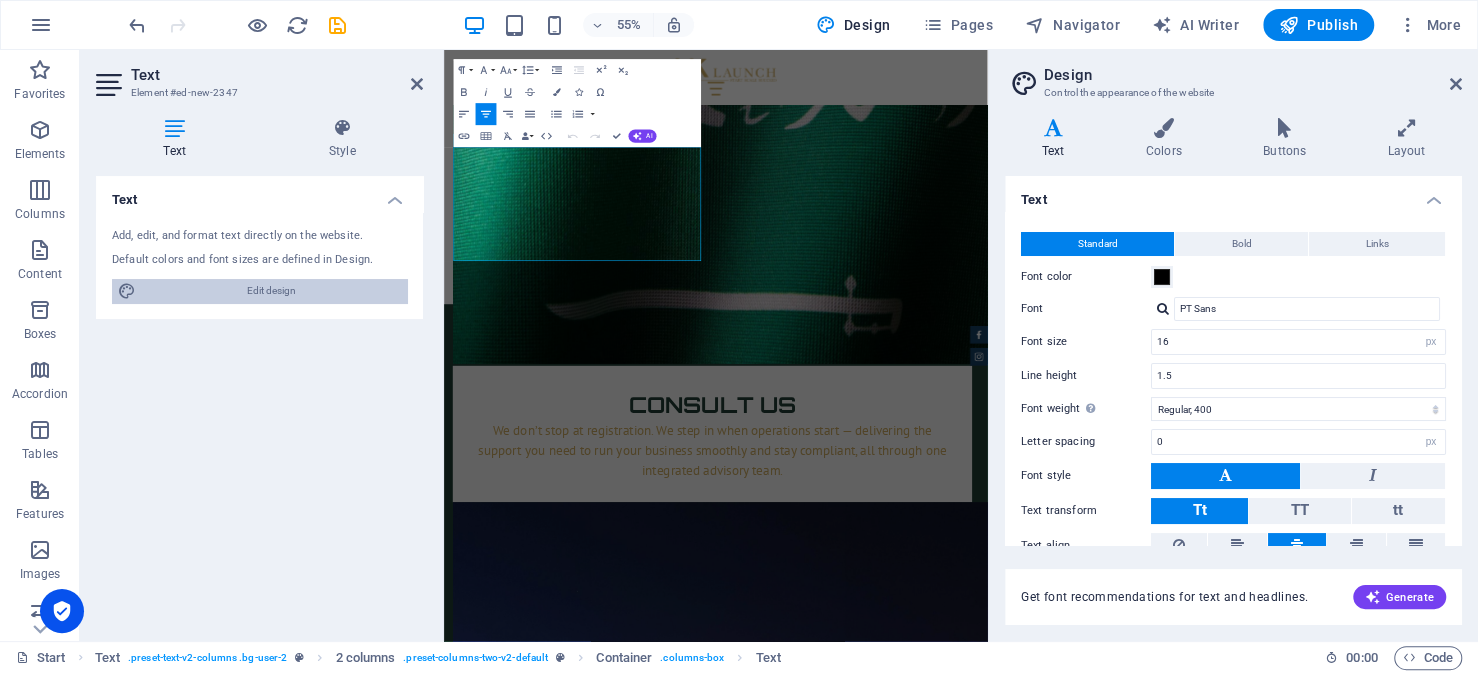 click on "Edit design" at bounding box center (271, 291) 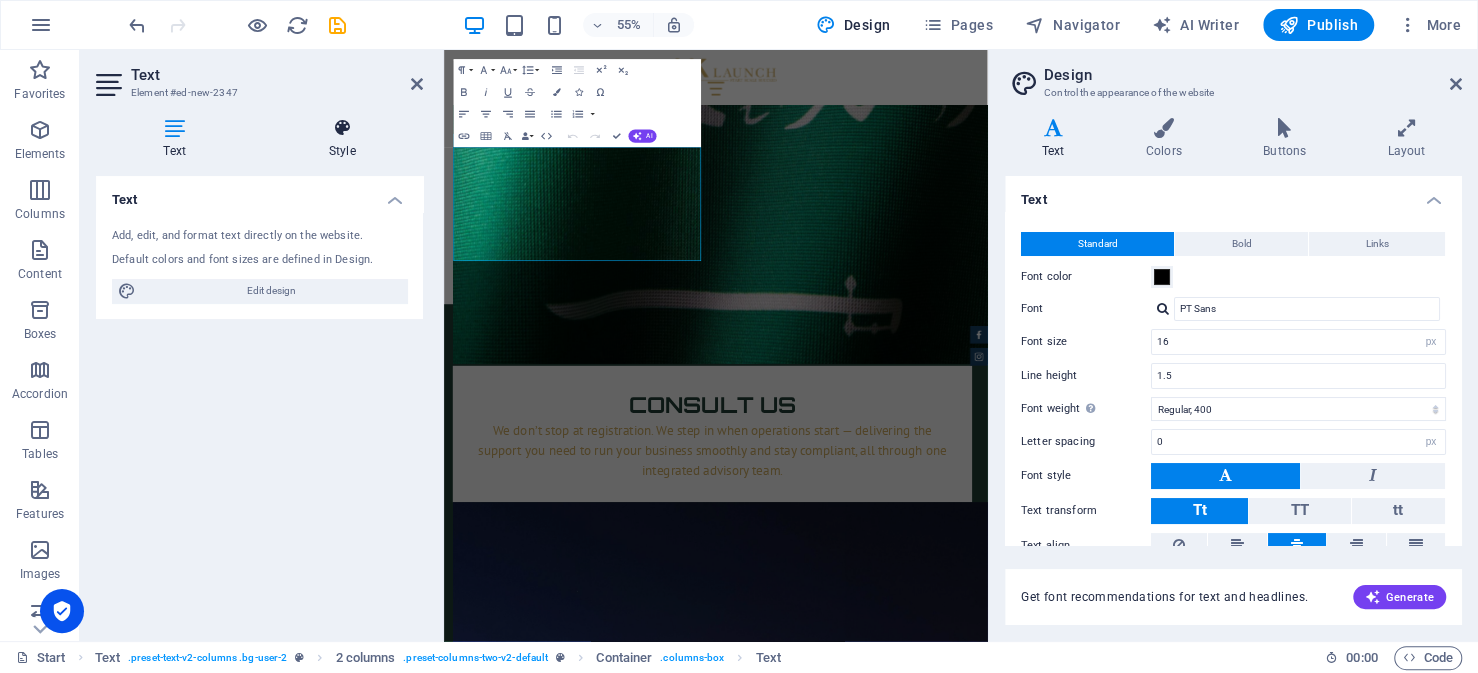 click on "Style" at bounding box center (342, 139) 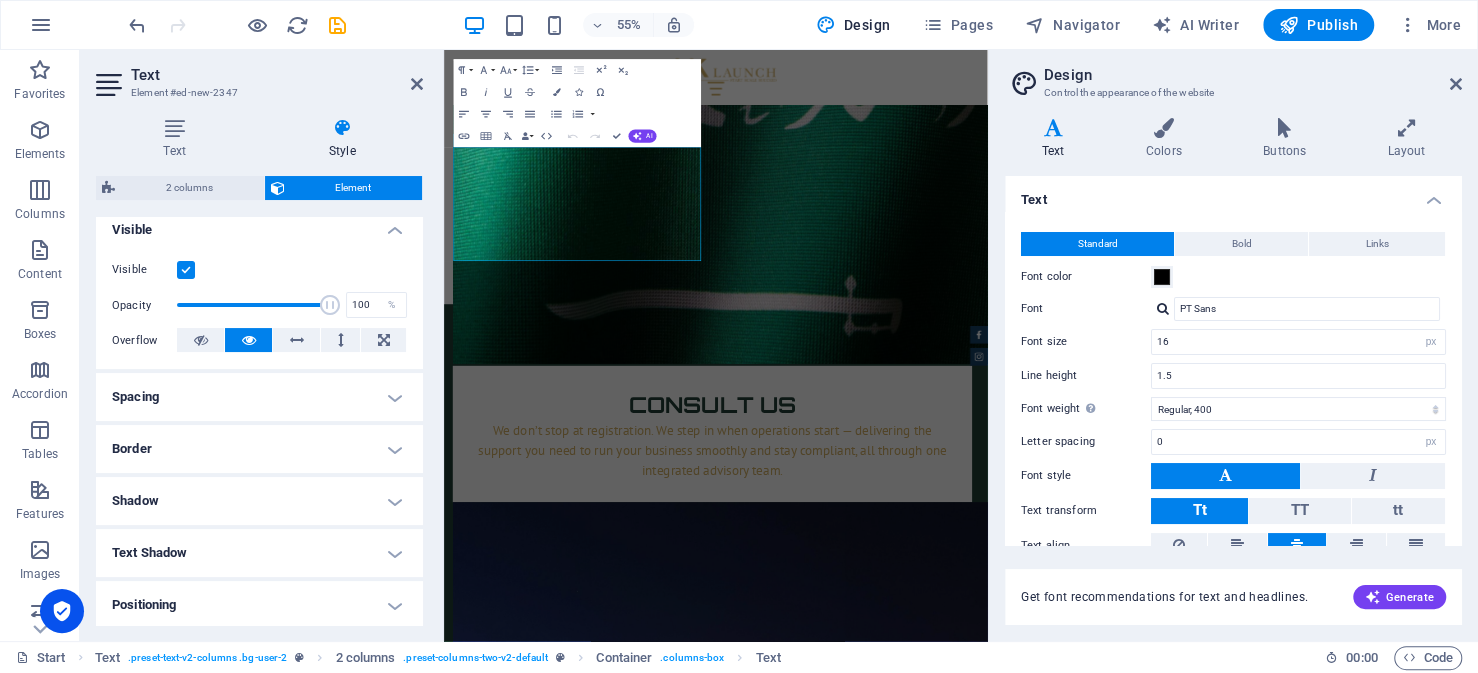 scroll, scrollTop: 300, scrollLeft: 0, axis: vertical 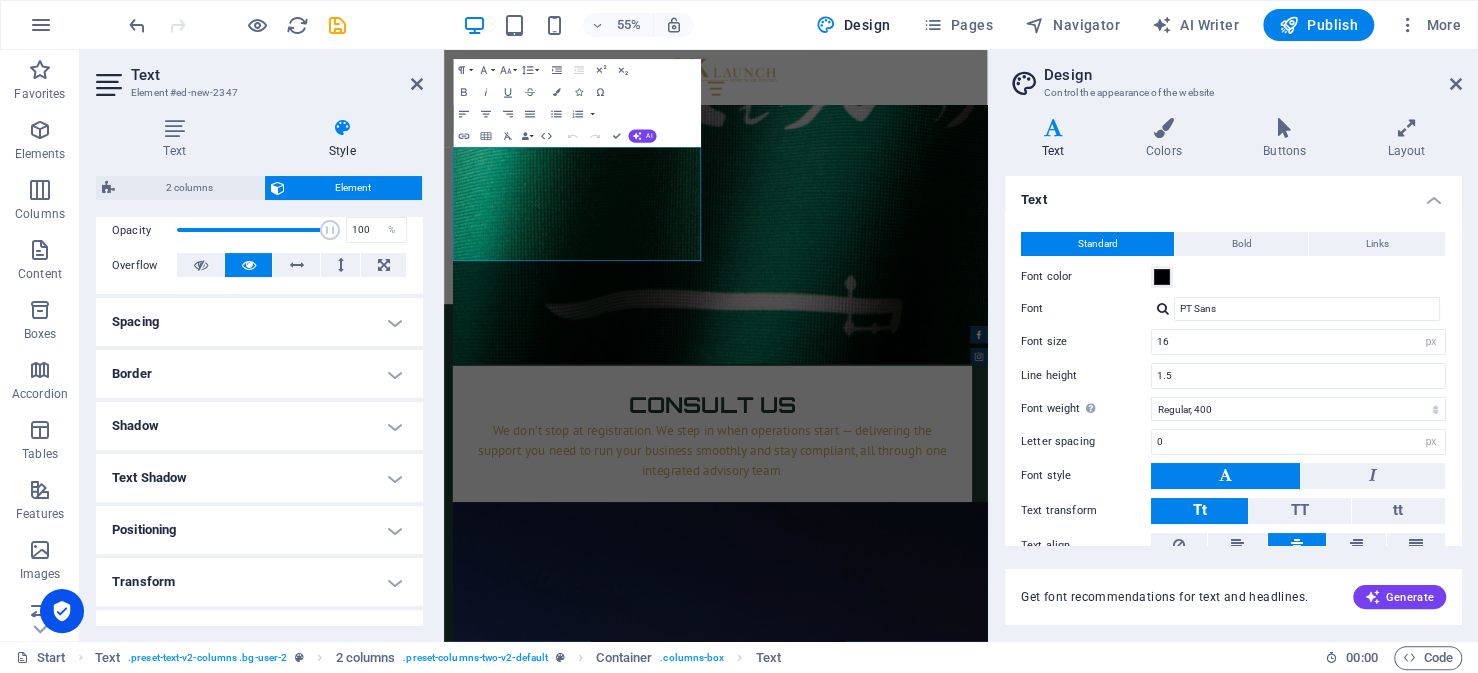click on "Border" at bounding box center (259, 374) 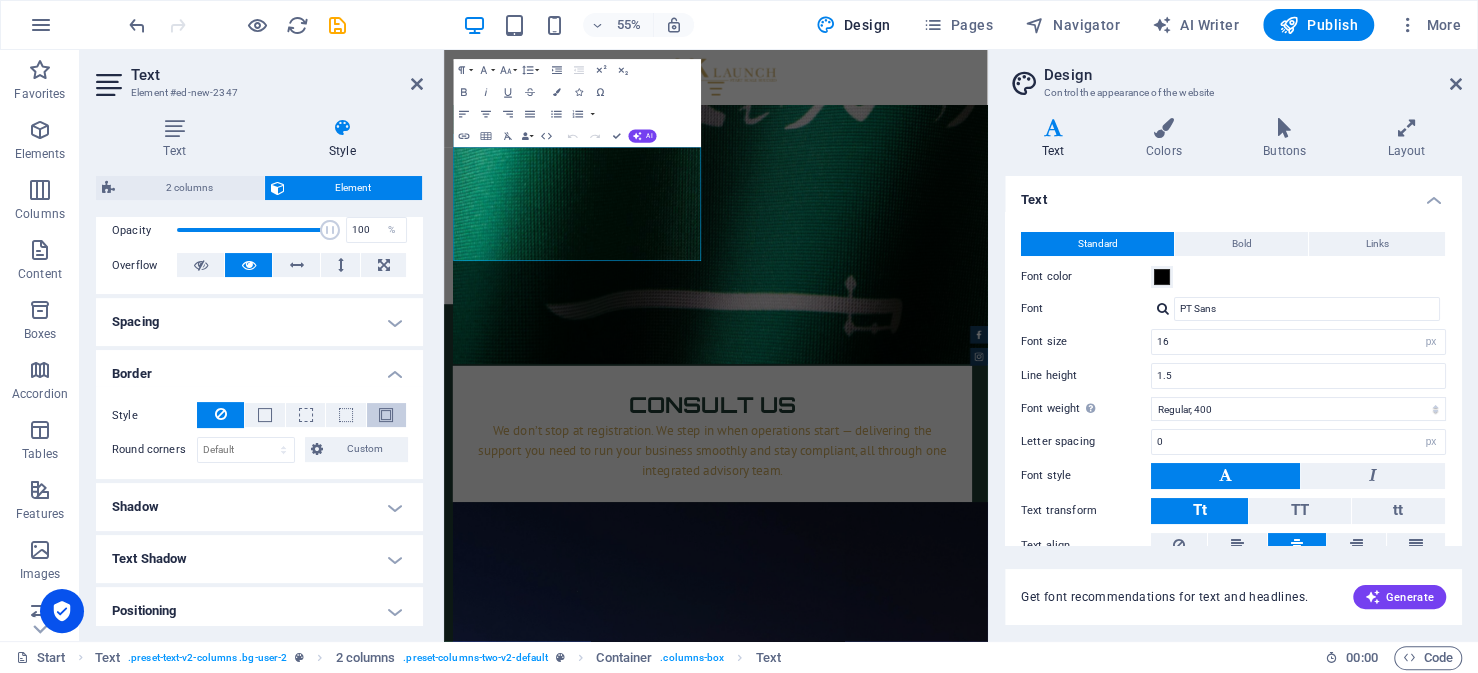 click at bounding box center (386, 415) 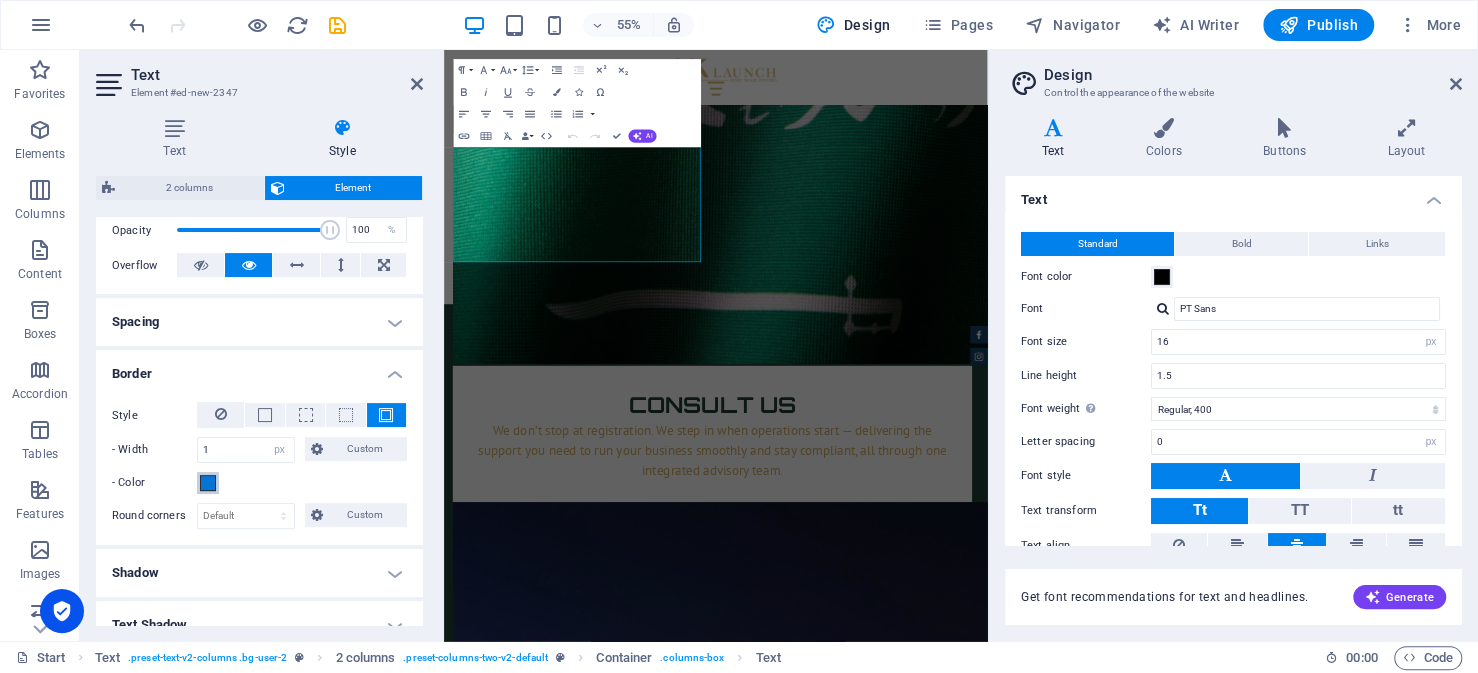 click at bounding box center [208, 483] 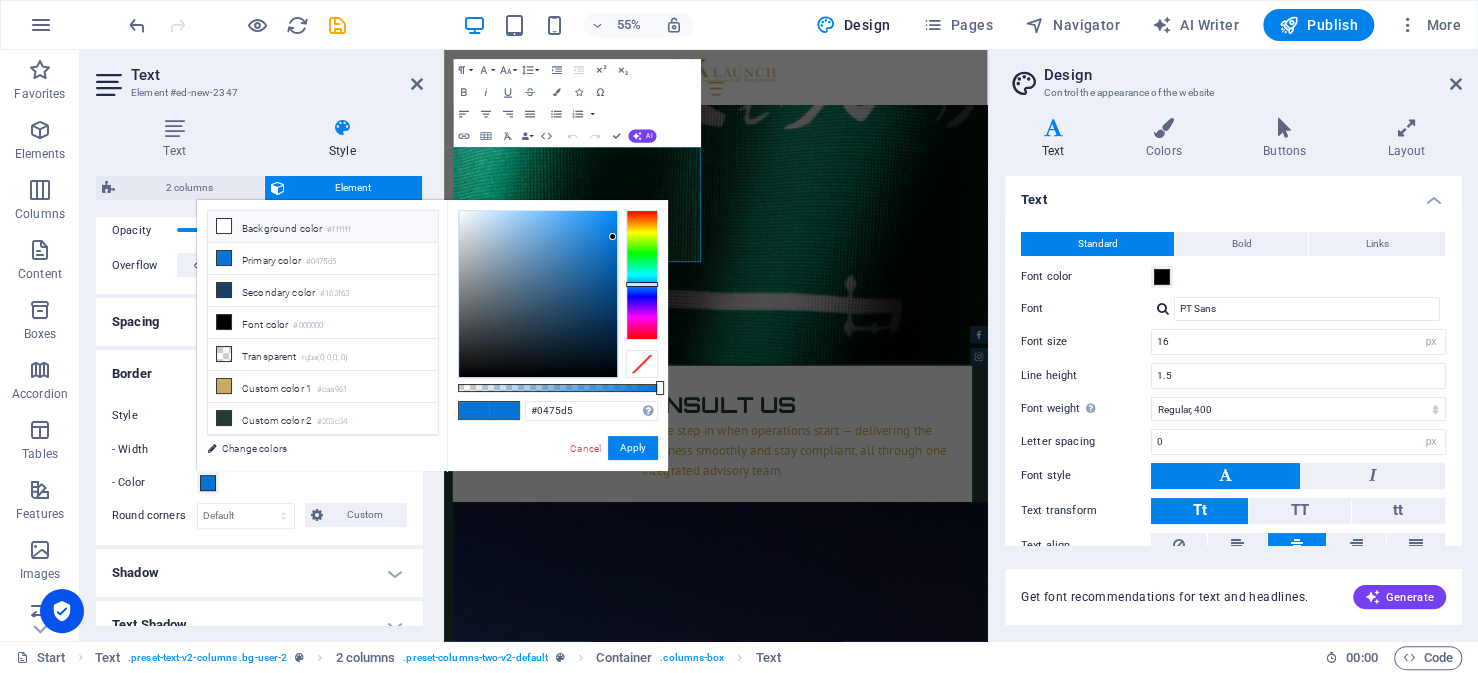 click on "Background color
#ffffff" at bounding box center (323, 227) 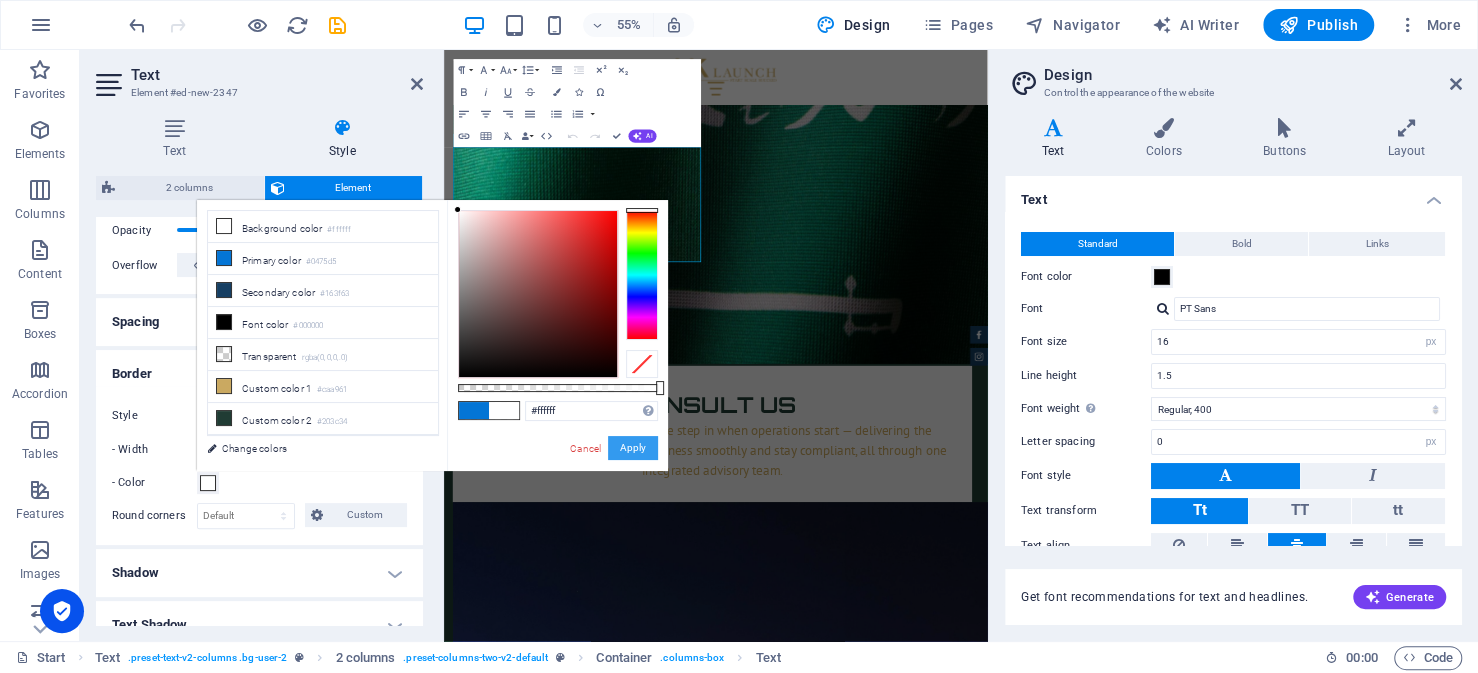 click on "Apply" at bounding box center (633, 448) 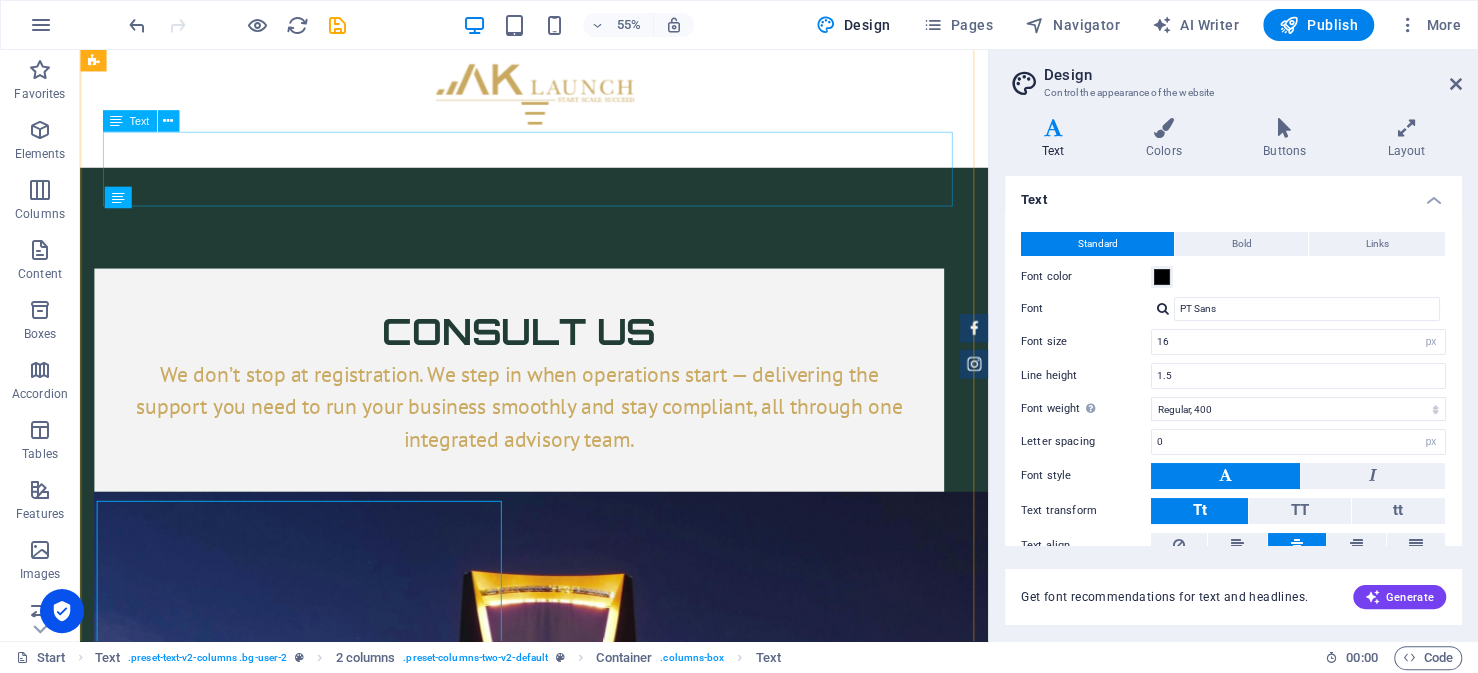 scroll, scrollTop: 6750, scrollLeft: 0, axis: vertical 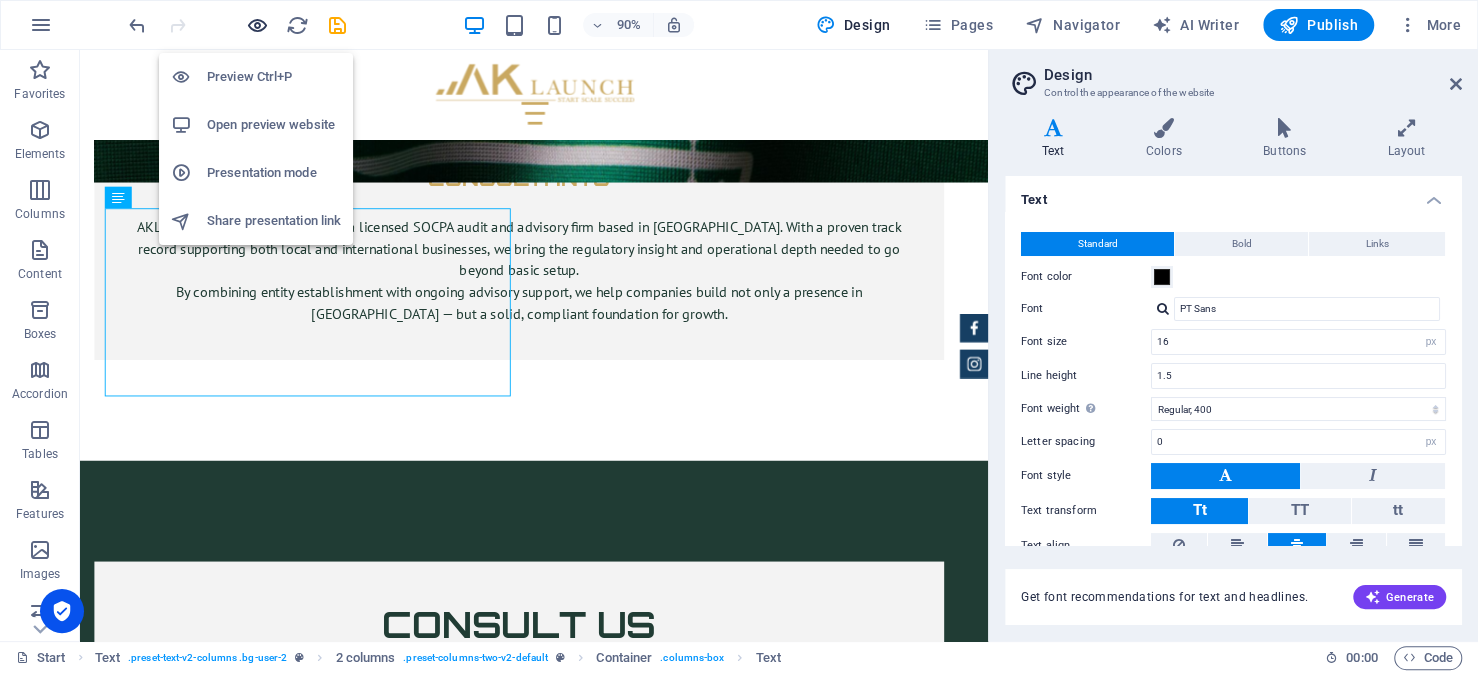 click at bounding box center (257, 25) 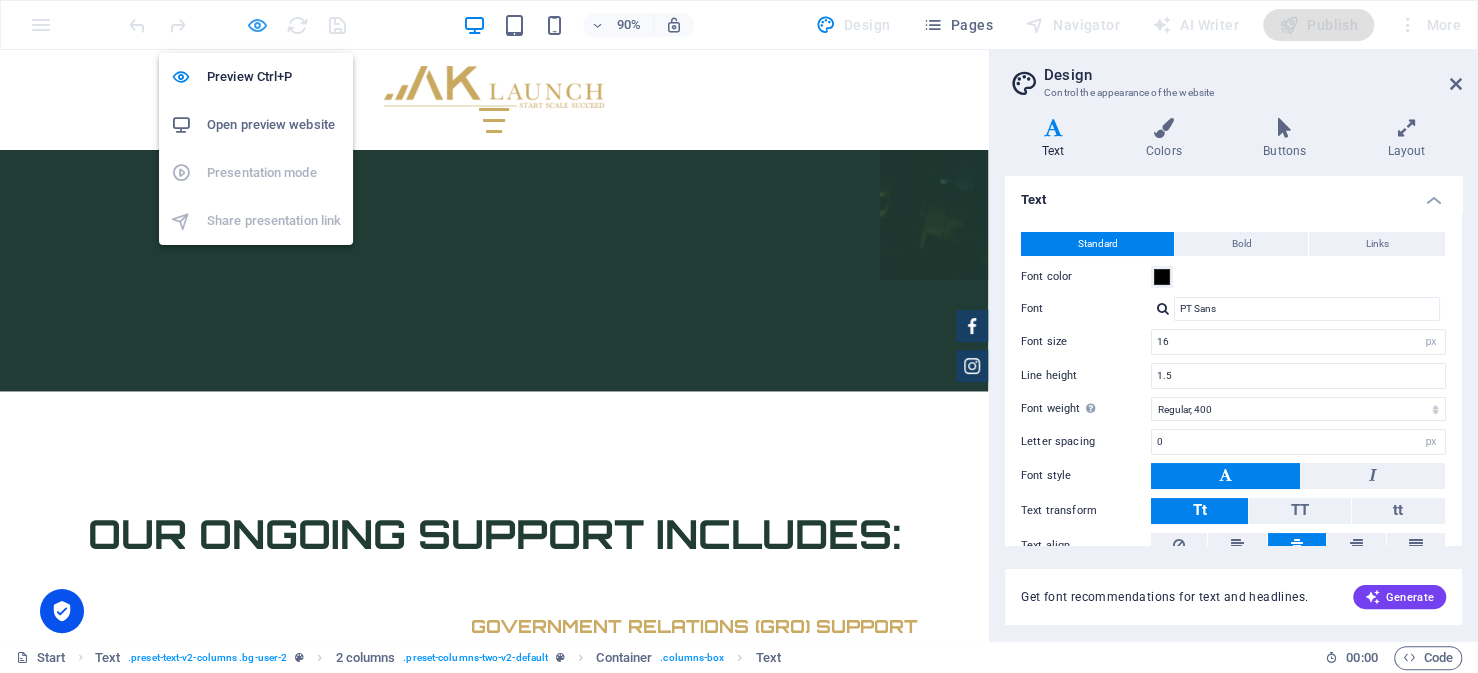 scroll, scrollTop: 6593, scrollLeft: 0, axis: vertical 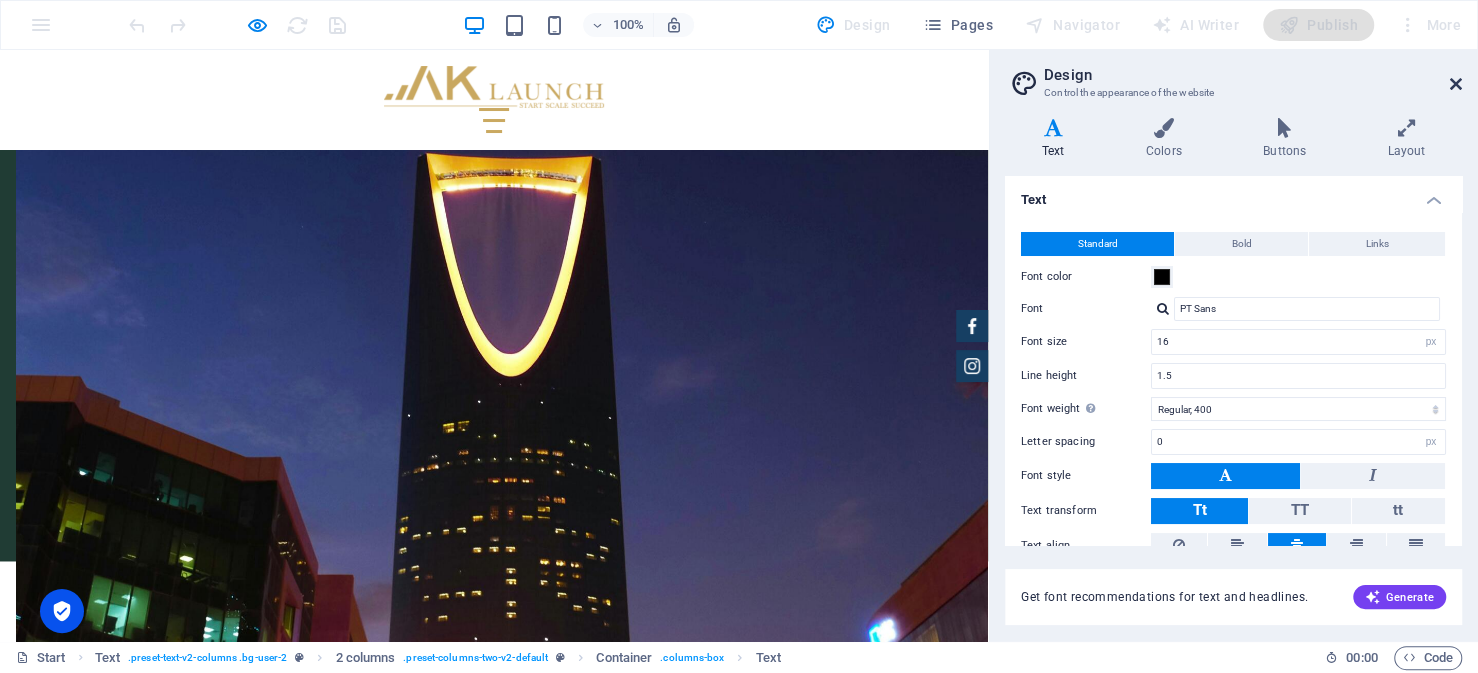 click at bounding box center (1456, 84) 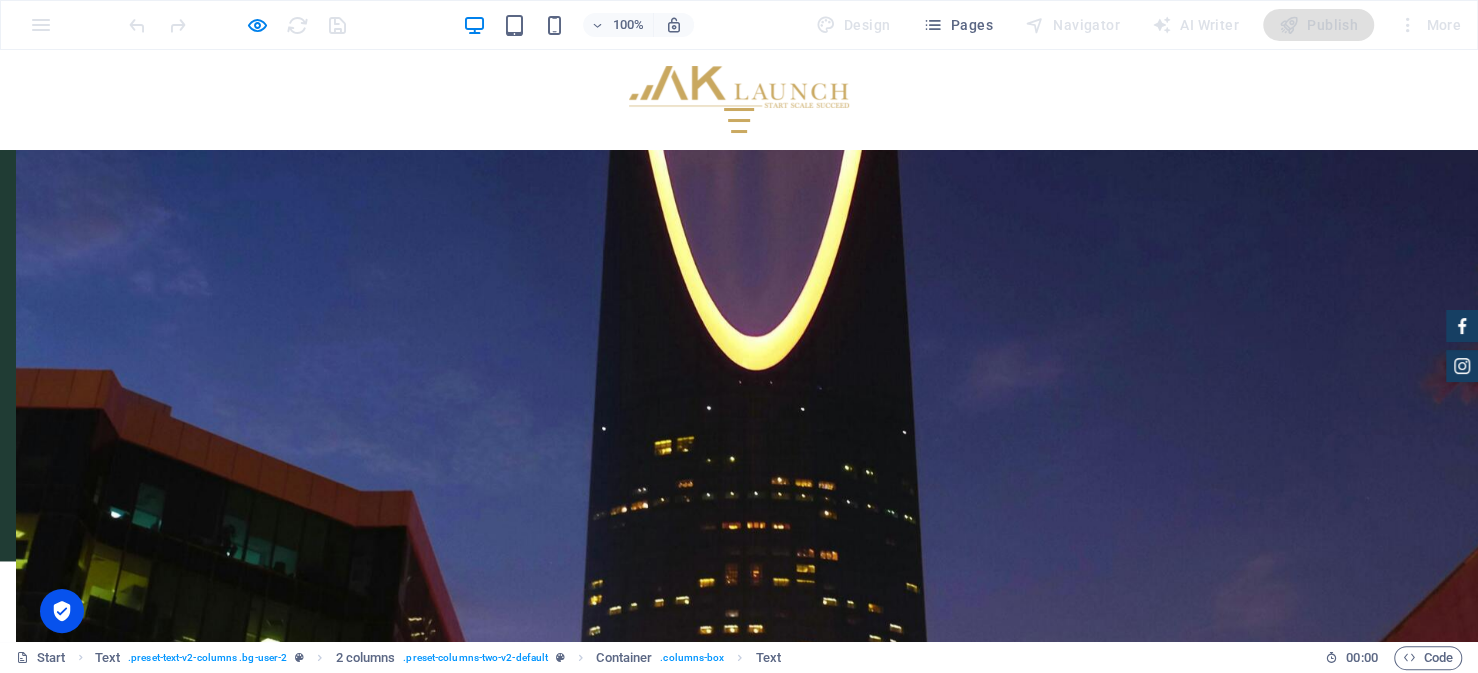 scroll, scrollTop: 6572, scrollLeft: 0, axis: vertical 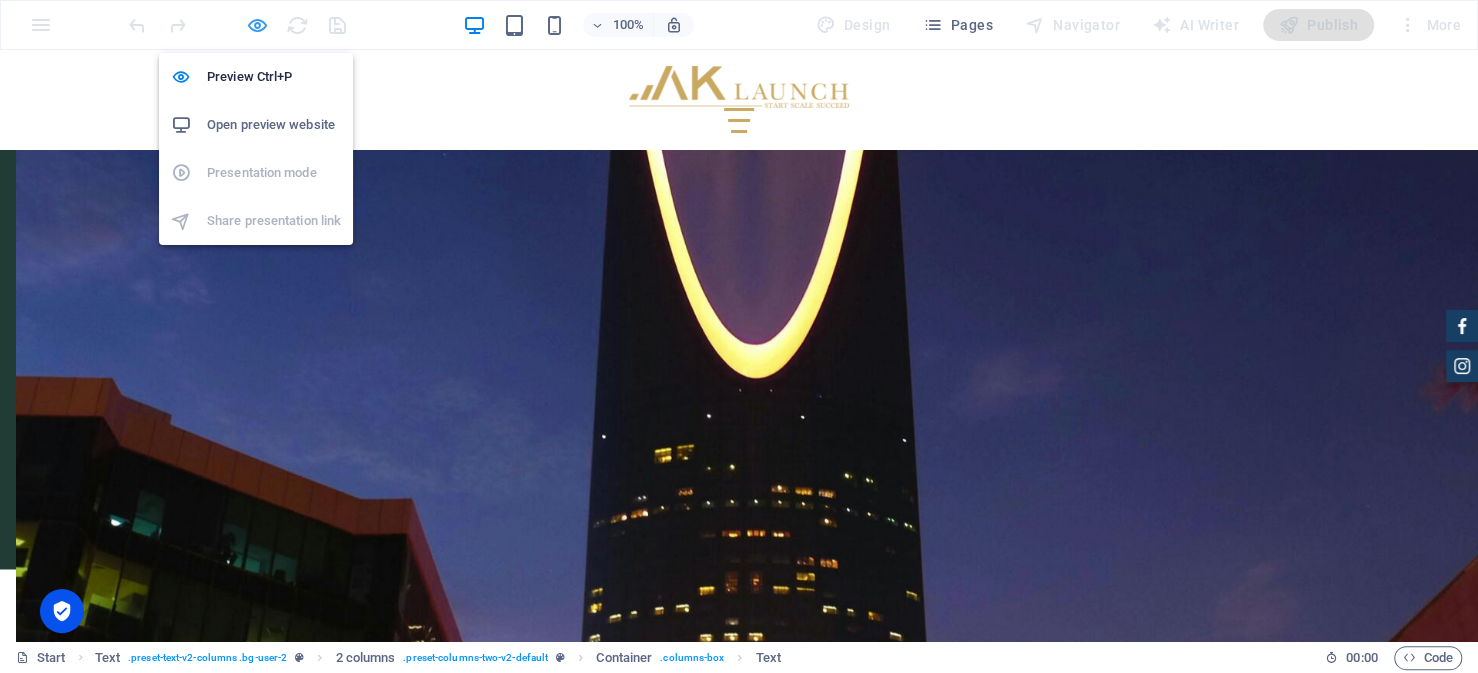 click at bounding box center (257, 25) 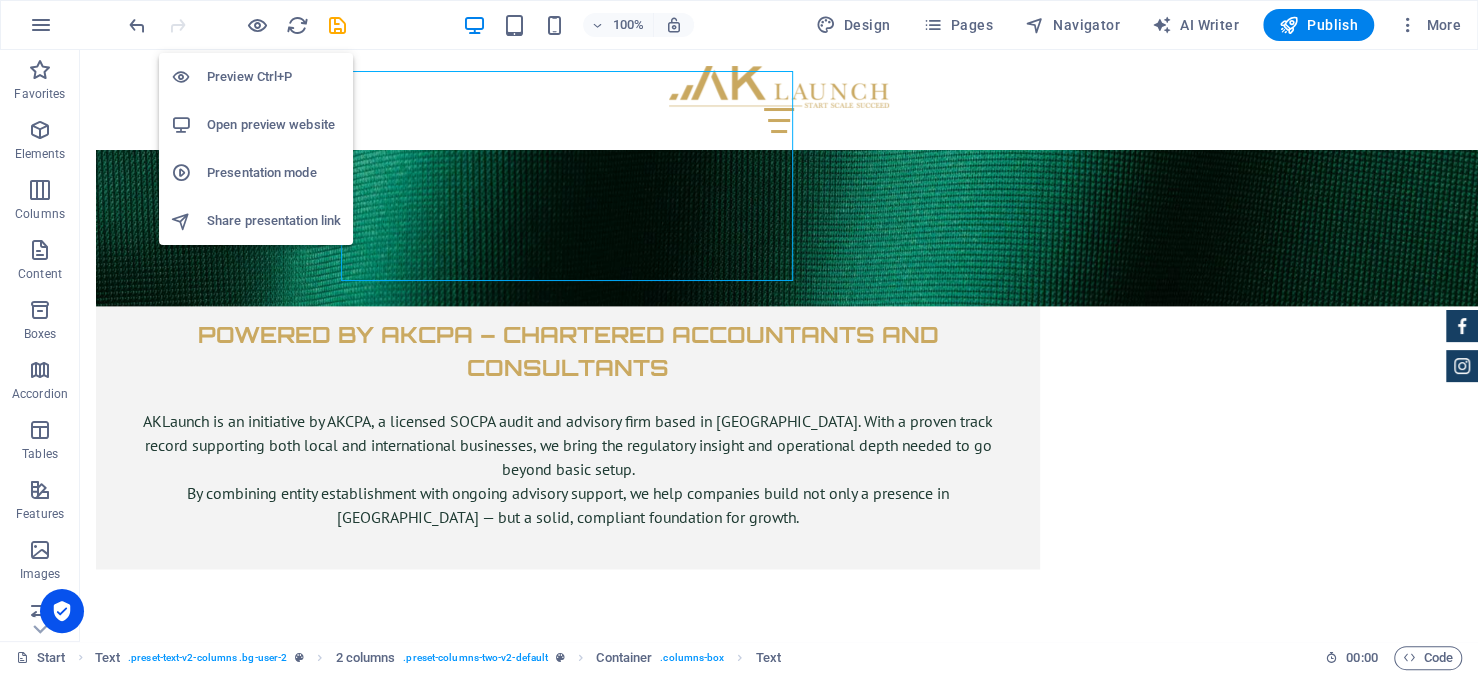 scroll, scrollTop: 6726, scrollLeft: 0, axis: vertical 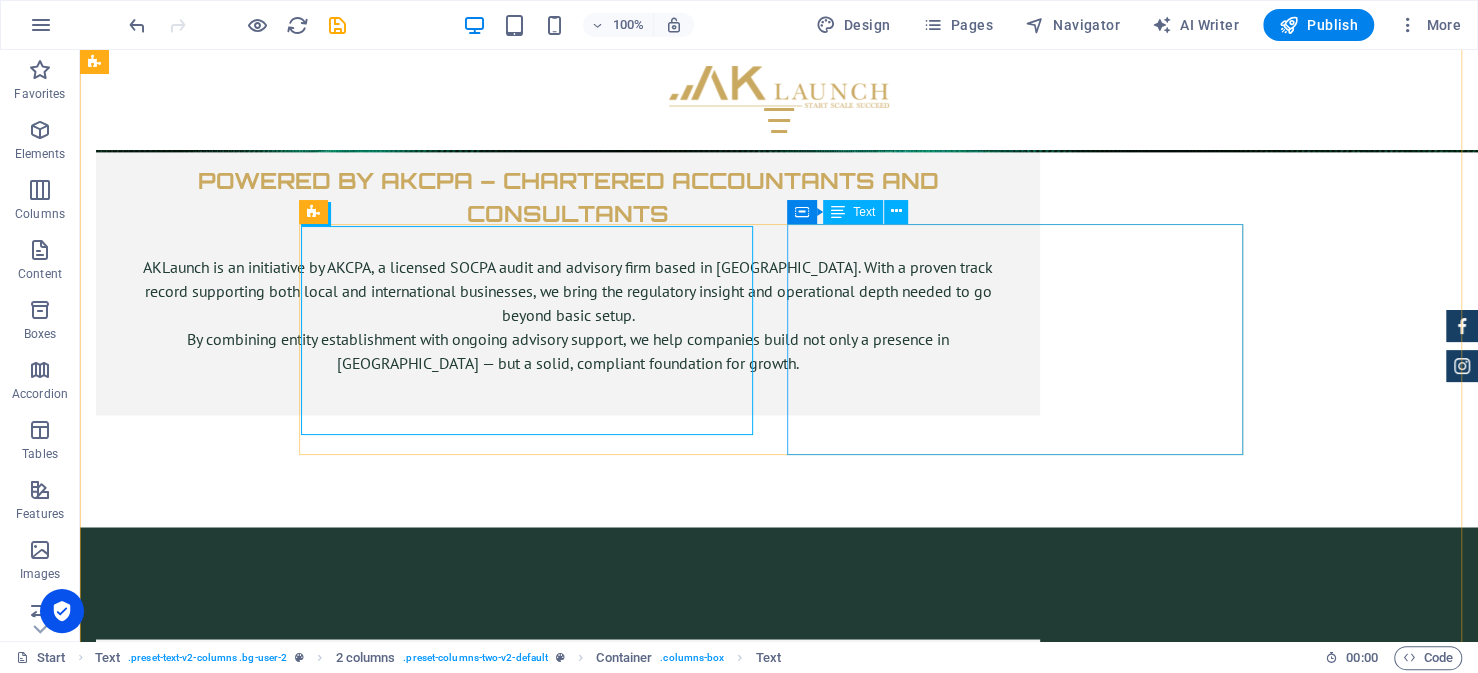 click on "While requirements vary, most applications involve a common set of documentation. Importantly, many of these documents must be certified by the Saudi Embassy in your home country. These typically include: Copy of commercial registration issued in the home country. Audited financial statements for the past fiscal year. A board resolution expressing the intent to invest and outlining the ownership structure In some cases, additional documents might include a business plan, professional licenses, proof of financial capability or proof of prior experience." at bounding box center [535, 3957] 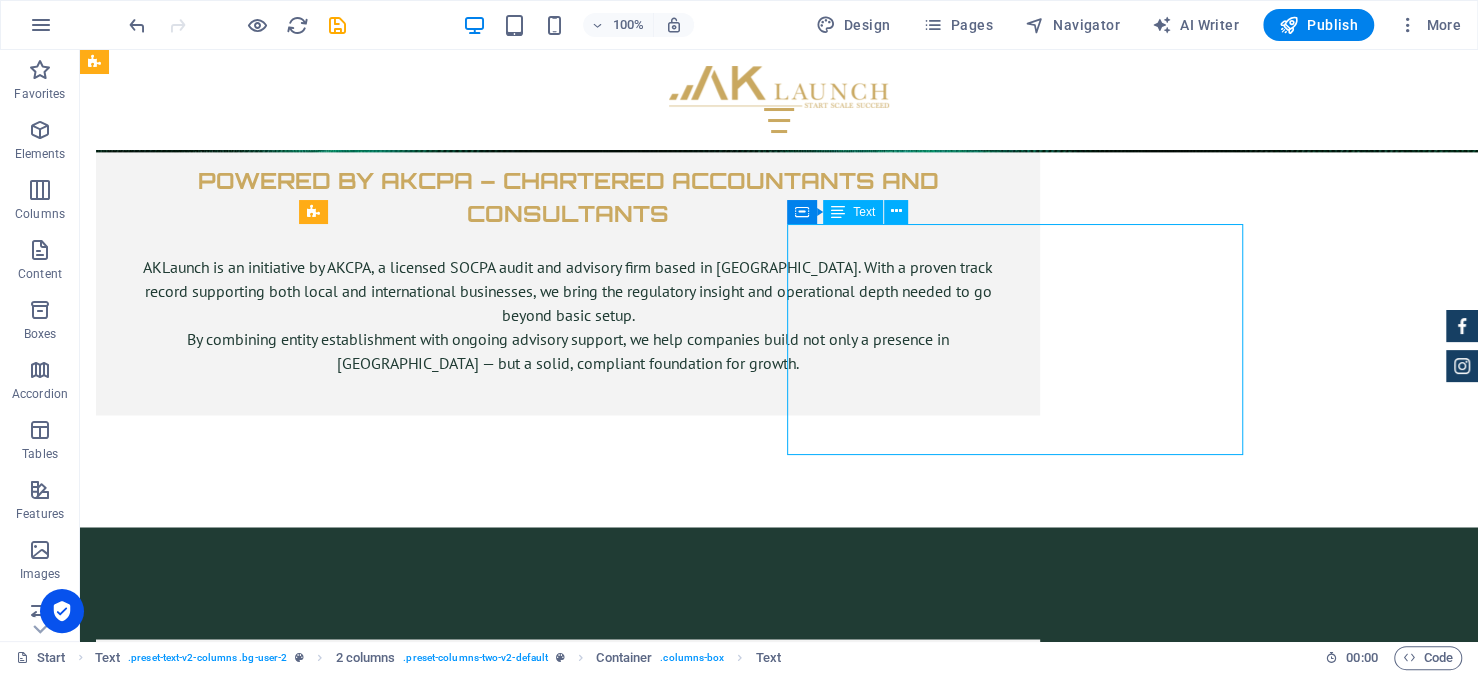click on "While requirements vary, most applications involve a common set of documentation. Importantly, many of these documents must be certified by the Saudi Embassy in your home country. These typically include: Copy of commercial registration issued in the home country. Audited financial statements for the past fiscal year. A board resolution expressing the intent to invest and outlining the ownership structure In some cases, additional documents might include a business plan, professional licenses, proof of financial capability or proof of prior experience." at bounding box center [535, 3957] 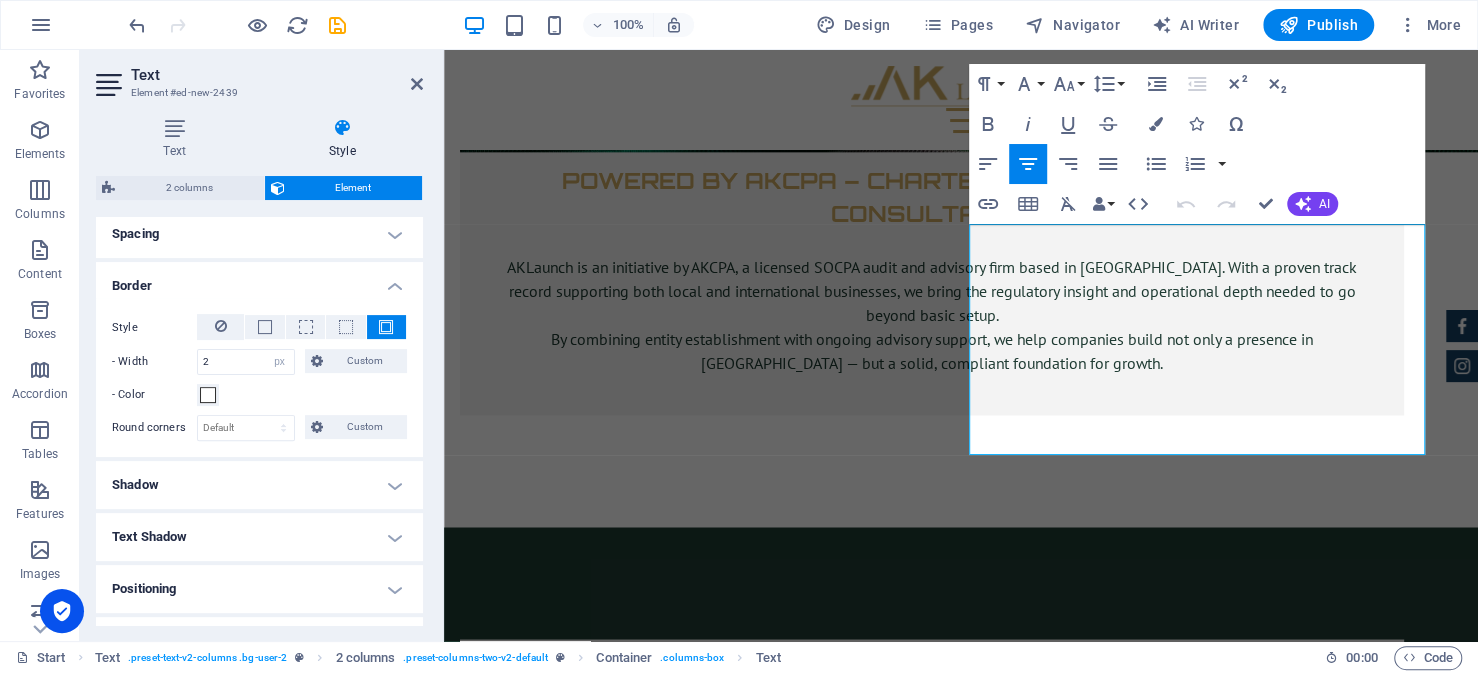 scroll, scrollTop: 400, scrollLeft: 0, axis: vertical 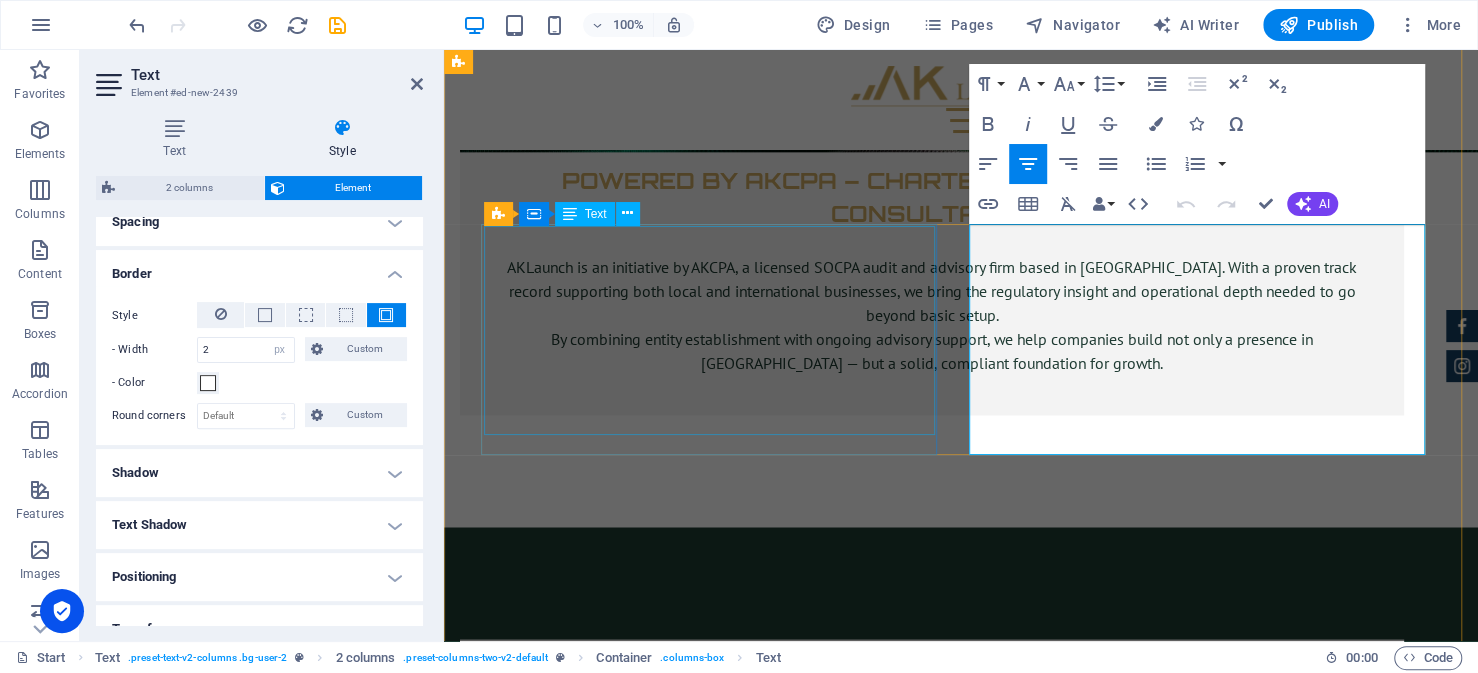click on "The journey for every foreign investor looking to setup their business in Saudi Arabia begins with obtaining an investment license from the Ministry of Investment (MISA). This is a prerequisite to everything that follows, from commercial registration, hiring staff and opening the business. Fortunately, the  Preparing Your Documents This is often the most demanding part of the application process, and arguably the most critical. Ensuring that your documents are complete and accurate will reduce the risk of delays or rejection." at bounding box center [717, 3735] 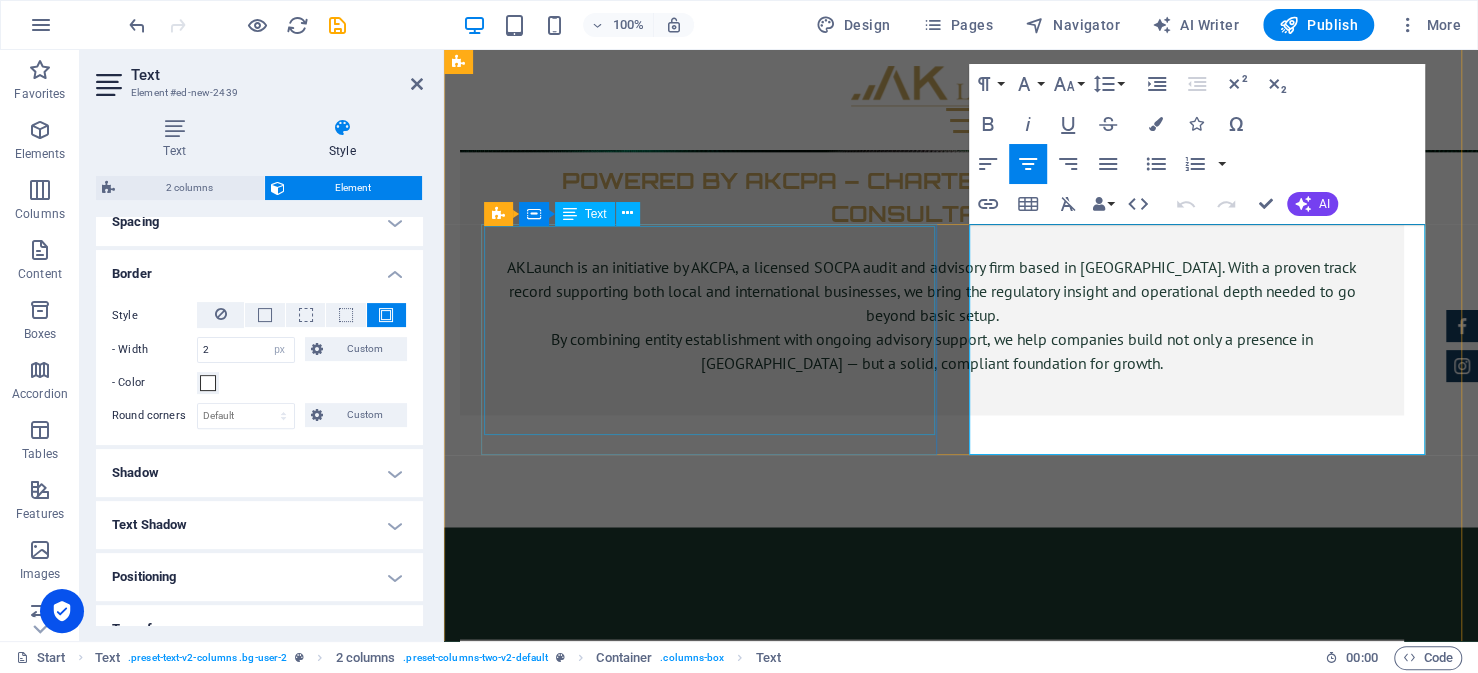 click on "The journey for every foreign investor looking to setup their business in Saudi Arabia begins with obtaining an investment license from the Ministry of Investment (MISA). This is a prerequisite to everything that follows, from commercial registration, hiring staff and opening the business. Fortunately, the  Preparing Your Documents This is often the most demanding part of the application process, and arguably the most critical. Ensuring that your documents are complete and accurate will reduce the risk of delays or rejection." at bounding box center (717, 3735) 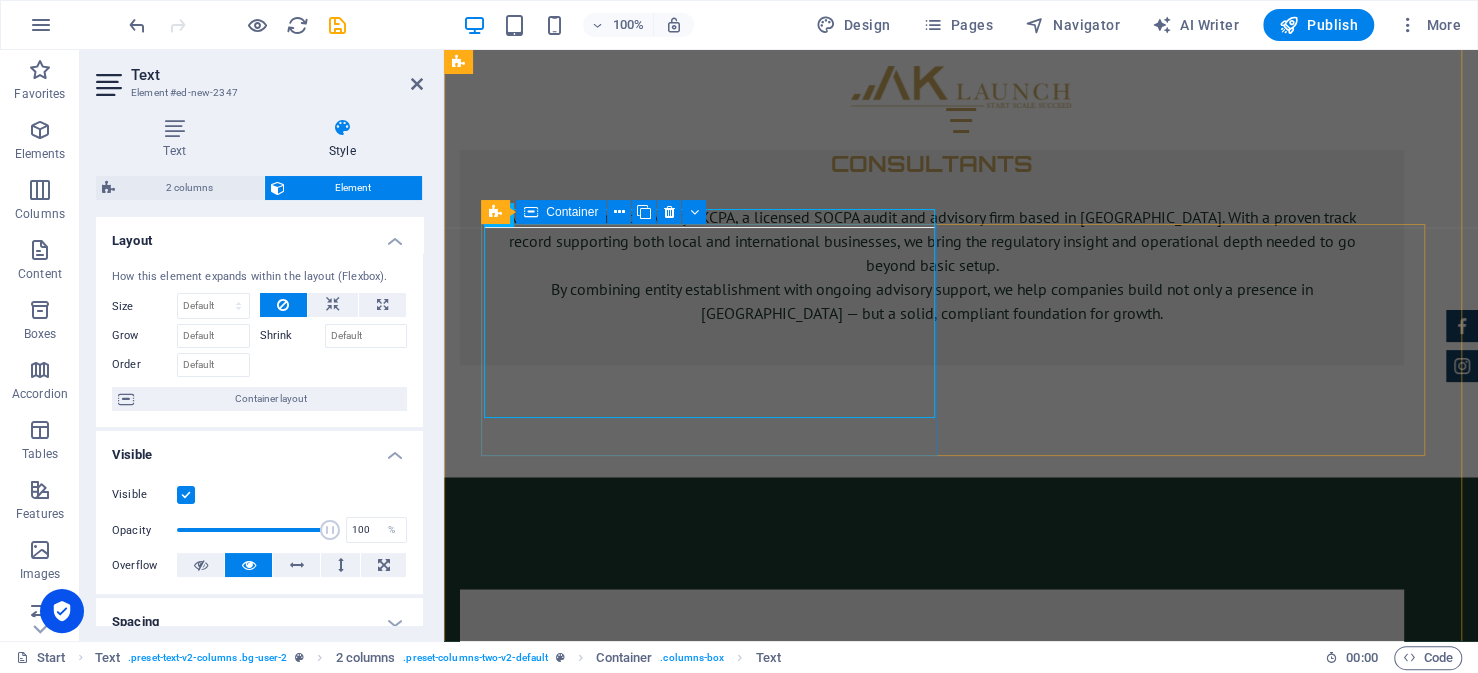 scroll, scrollTop: 6777, scrollLeft: 0, axis: vertical 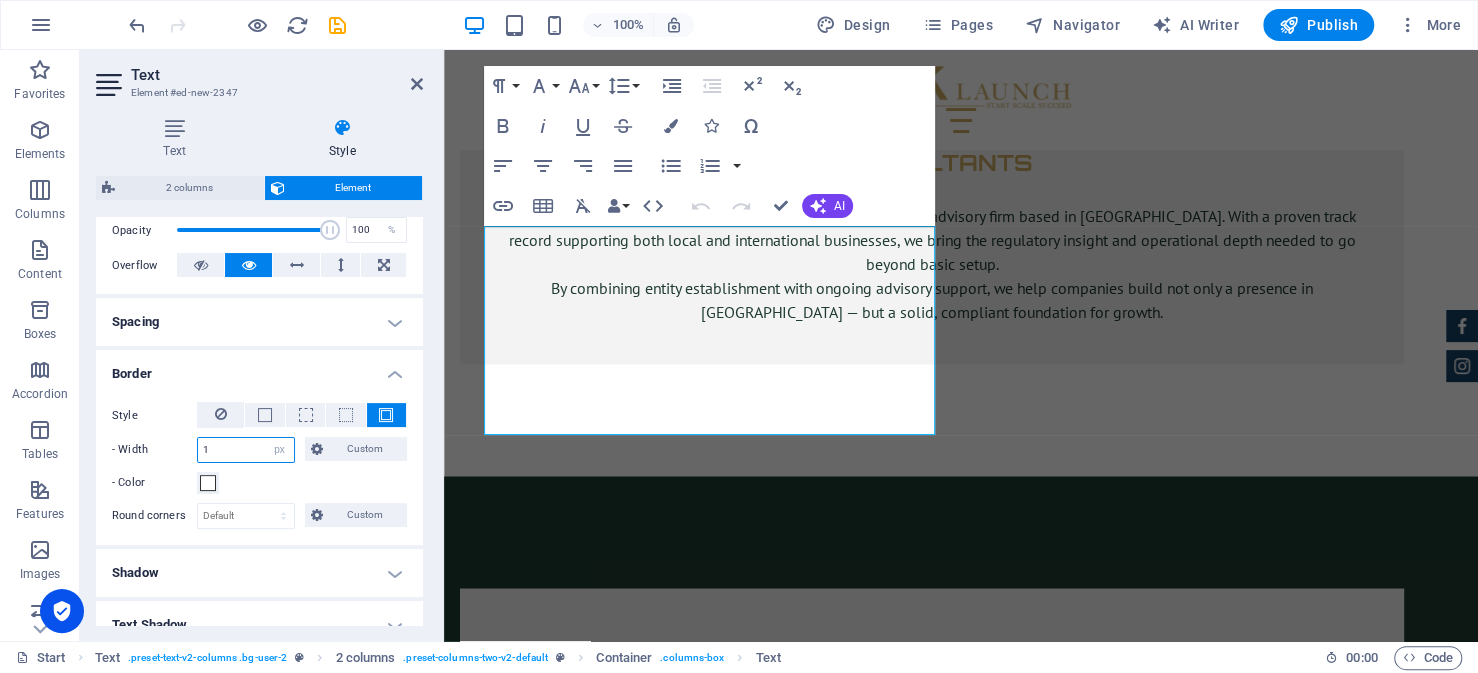 drag, startPoint x: 234, startPoint y: 447, endPoint x: 186, endPoint y: 442, distance: 48.259712 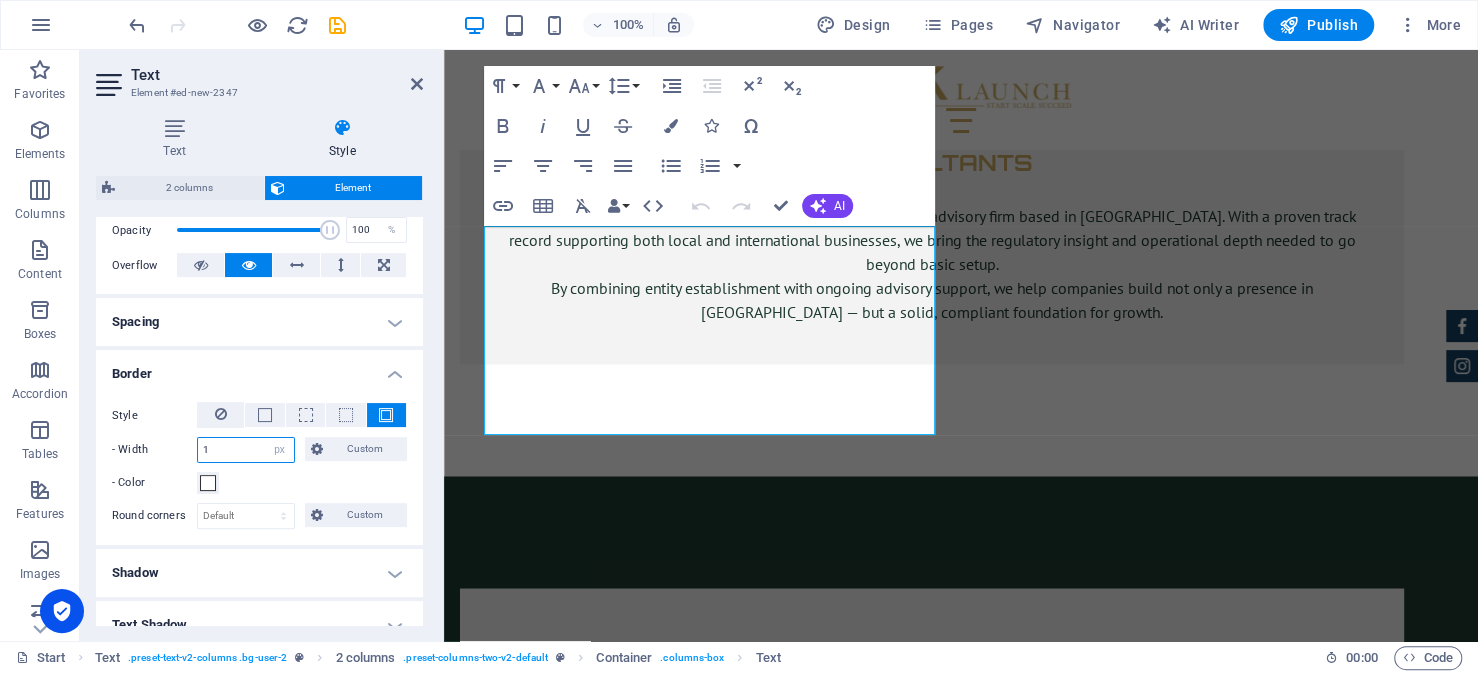 type on "2" 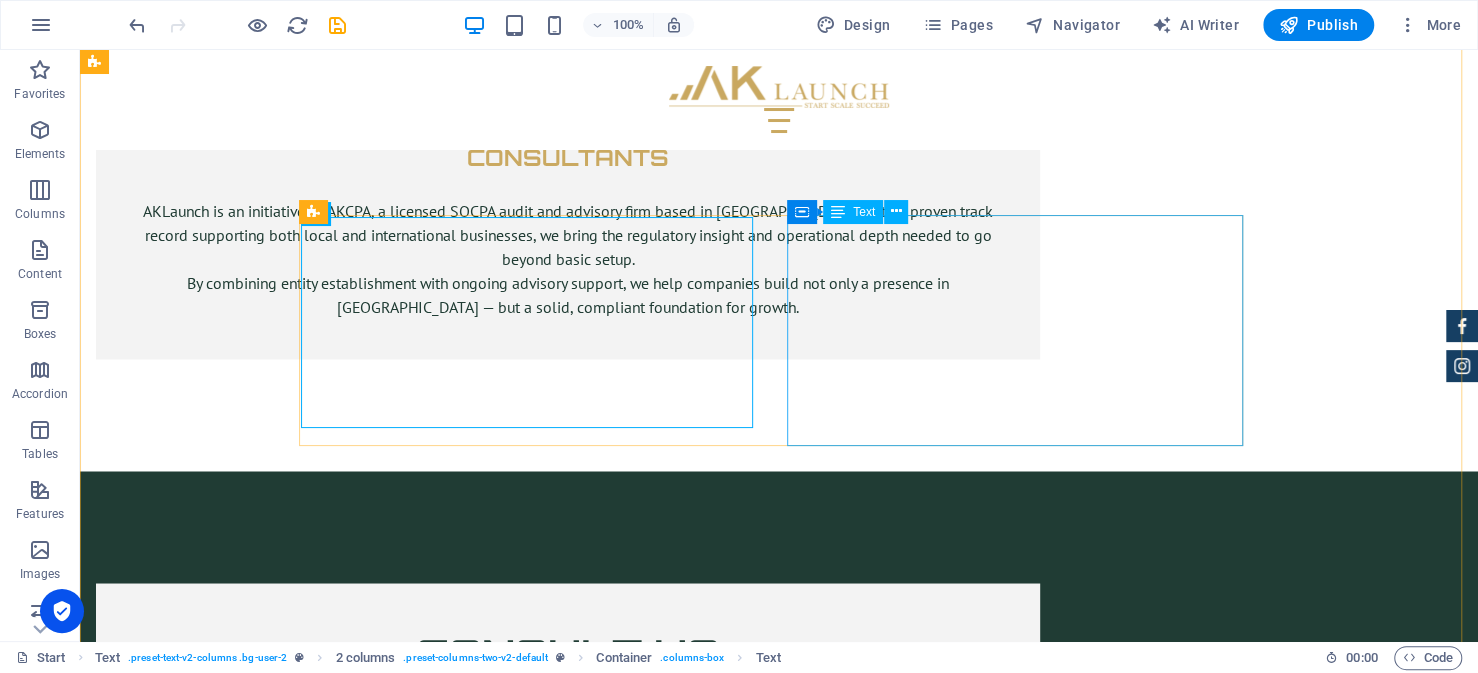 scroll, scrollTop: 6783, scrollLeft: 0, axis: vertical 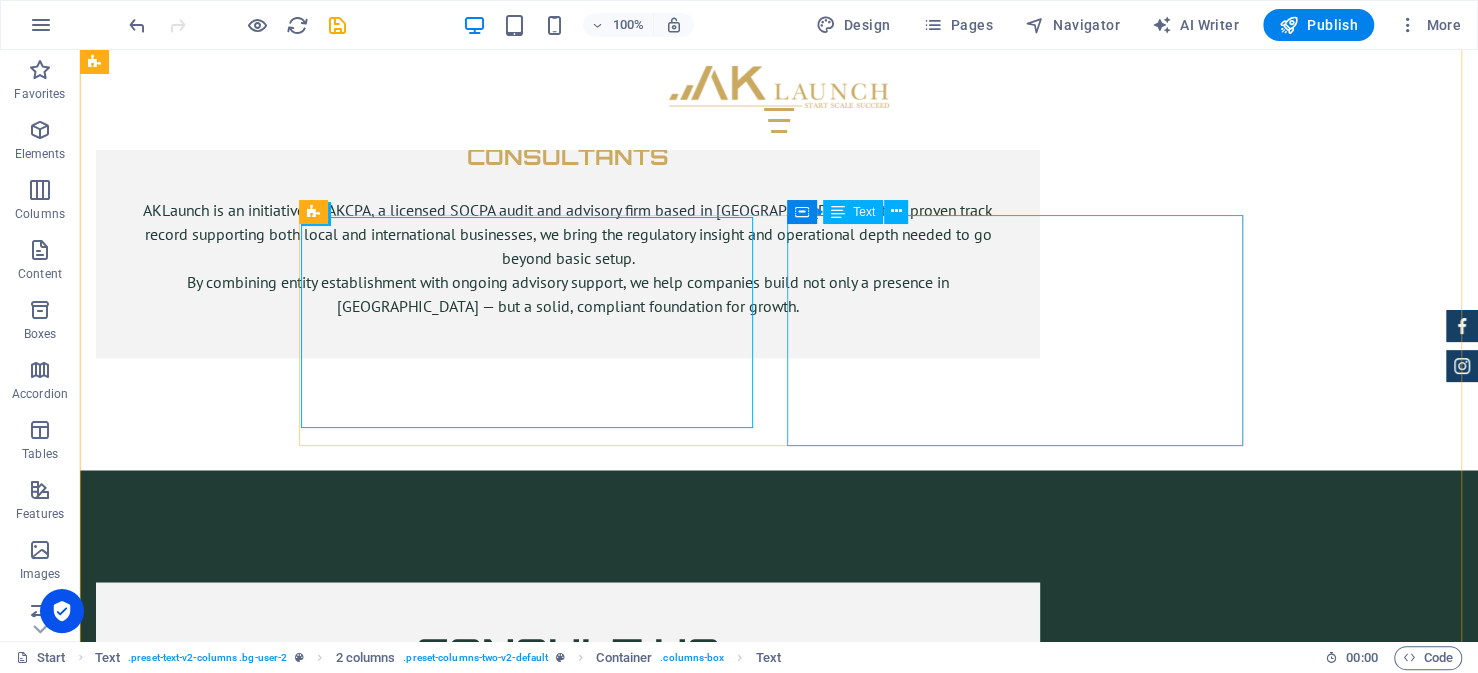 click on "While requirements vary, most applications involve a common set of documentation. Importantly, many of these documents must be certified by the Saudi Embassy in your home country. These typically include: Copy of commercial registration issued in the home country. Audited financial statements for the past fiscal year. A board resolution expressing the intent to invest and outlining the ownership structure In some cases, additional documents might include a business plan, professional licenses, proof of financial capability or proof of prior experience." at bounding box center [535, 3983] 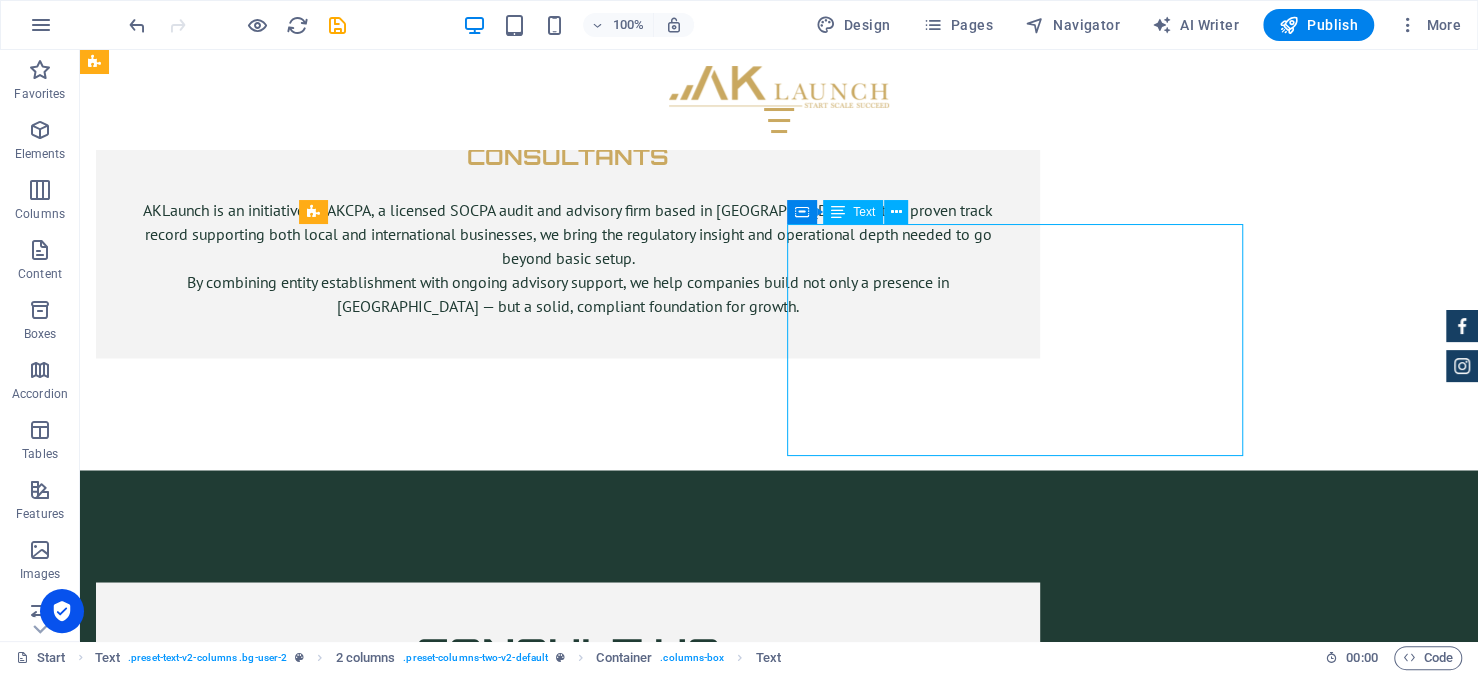 click on "While requirements vary, most applications involve a common set of documentation. Importantly, many of these documents must be certified by the Saudi Embassy in your home country. These typically include: Copy of commercial registration issued in the home country. Audited financial statements for the past fiscal year. A board resolution expressing the intent to invest and outlining the ownership structure In some cases, additional documents might include a business plan, professional licenses, proof of financial capability or proof of prior experience." at bounding box center [535, 3983] 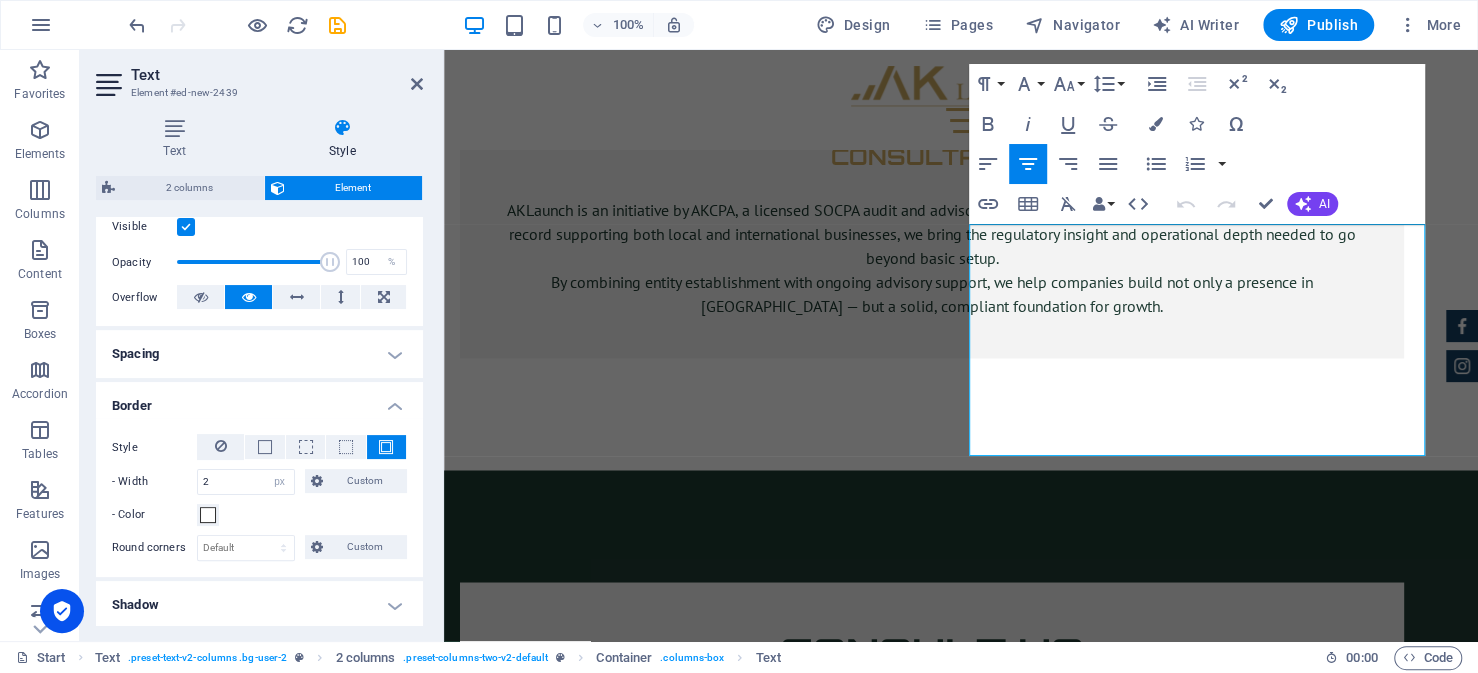 scroll, scrollTop: 300, scrollLeft: 0, axis: vertical 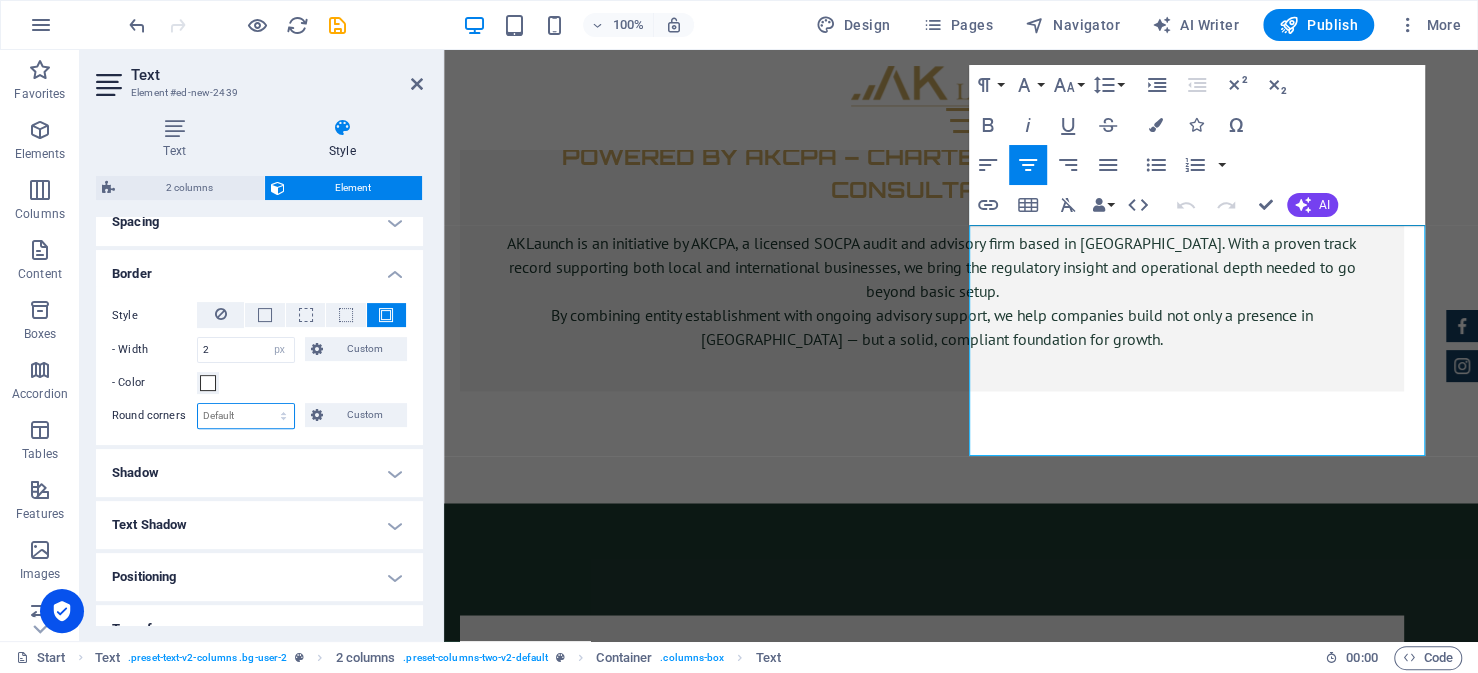 click on "Default px rem % vh vw Custom" at bounding box center (246, 416) 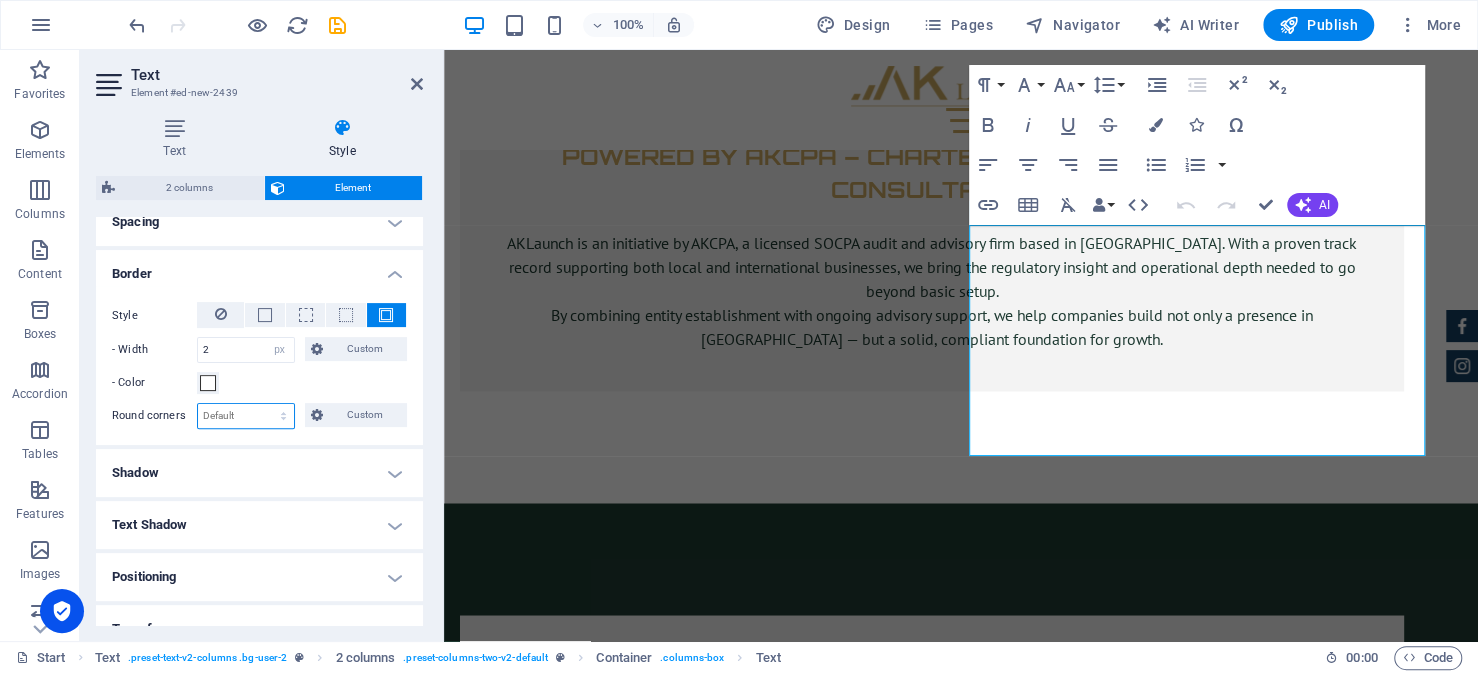 select on "px" 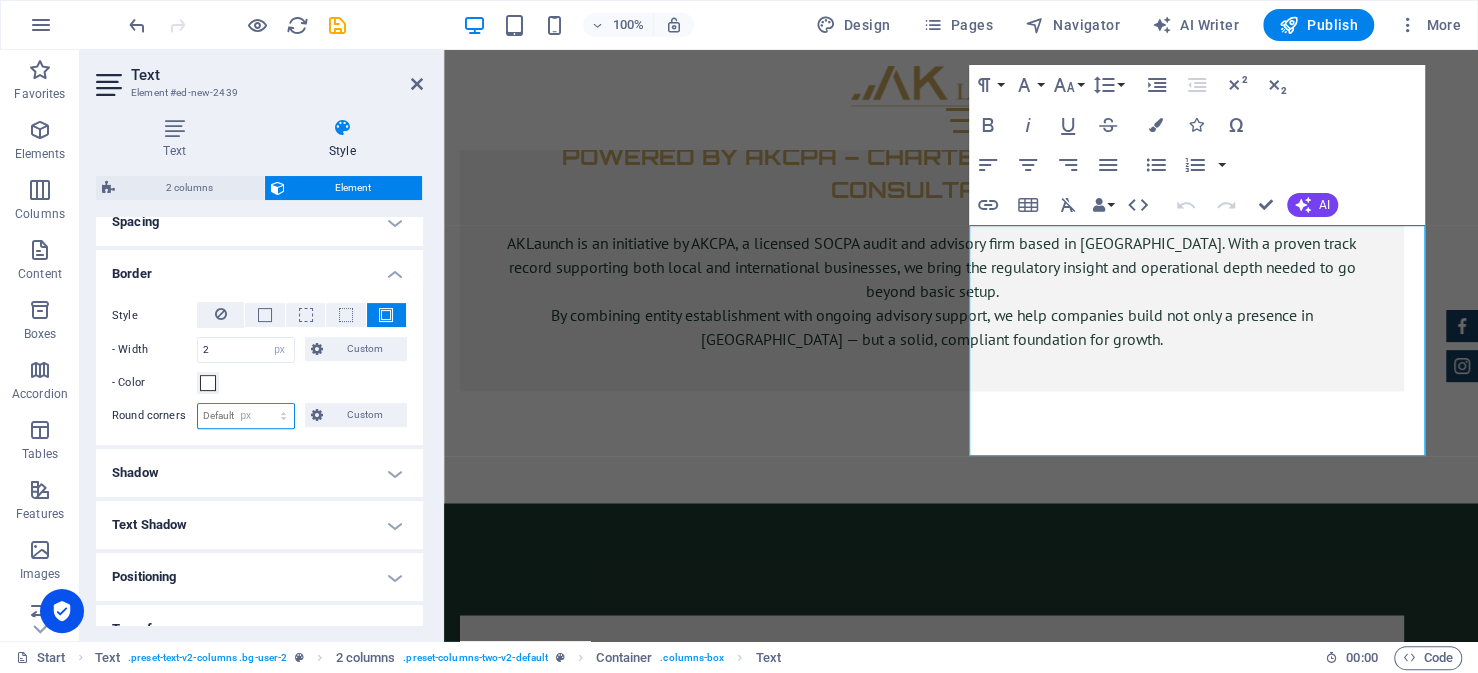 click on "Default px rem % vh vw Custom" at bounding box center [246, 416] 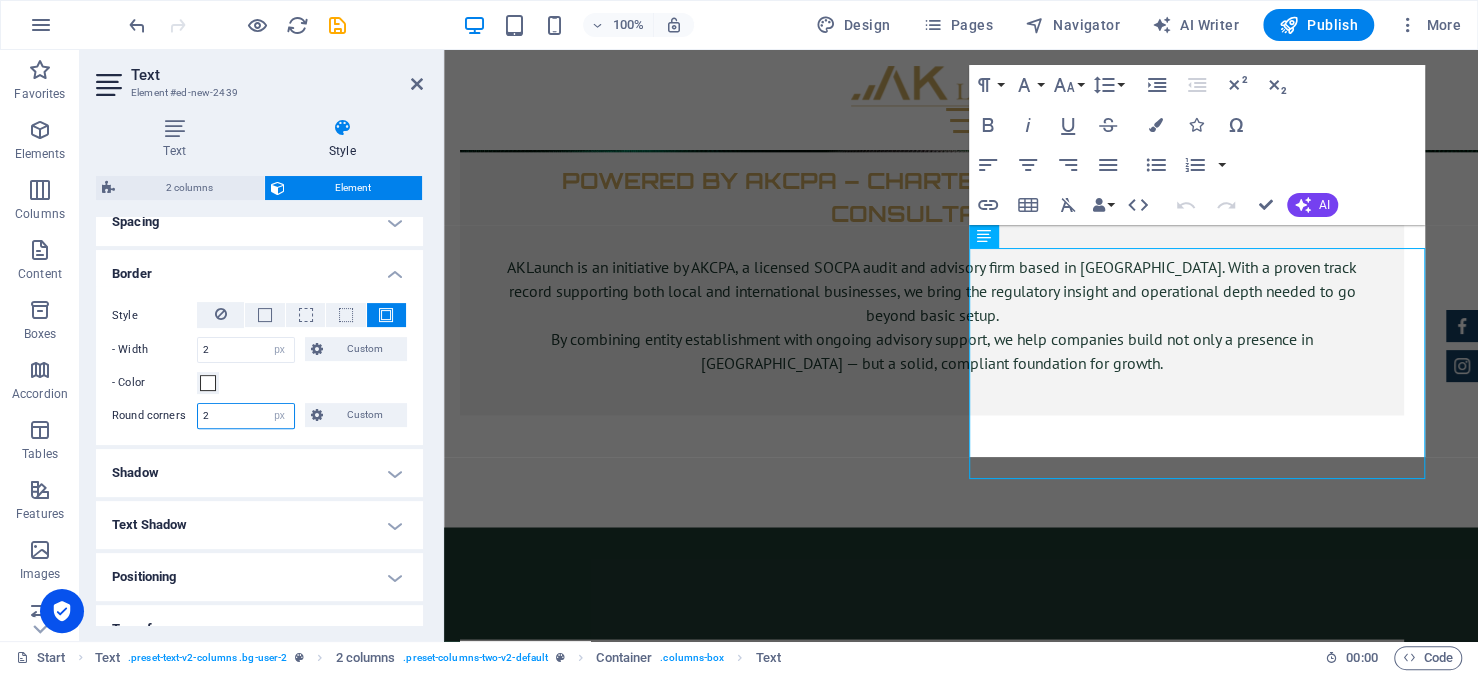scroll, scrollTop: 6726, scrollLeft: 0, axis: vertical 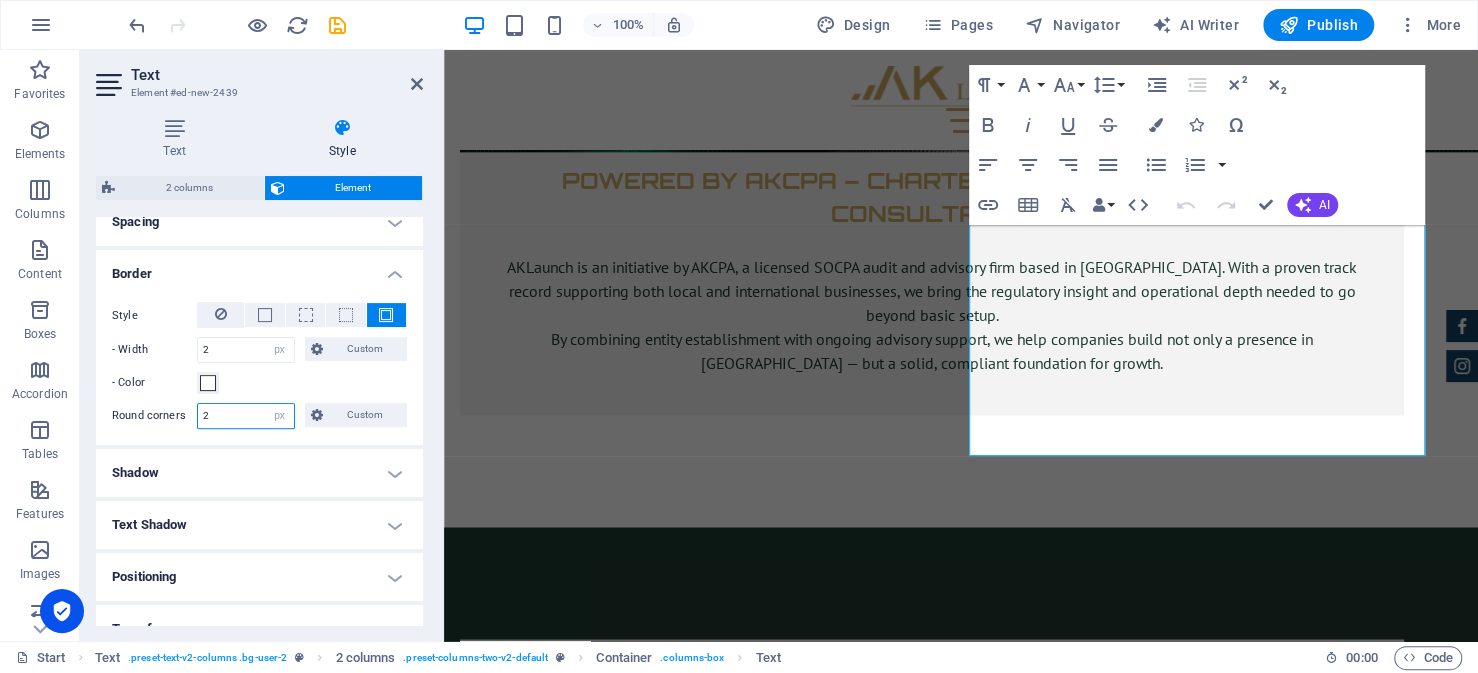 drag, startPoint x: 243, startPoint y: 409, endPoint x: 156, endPoint y: 409, distance: 87 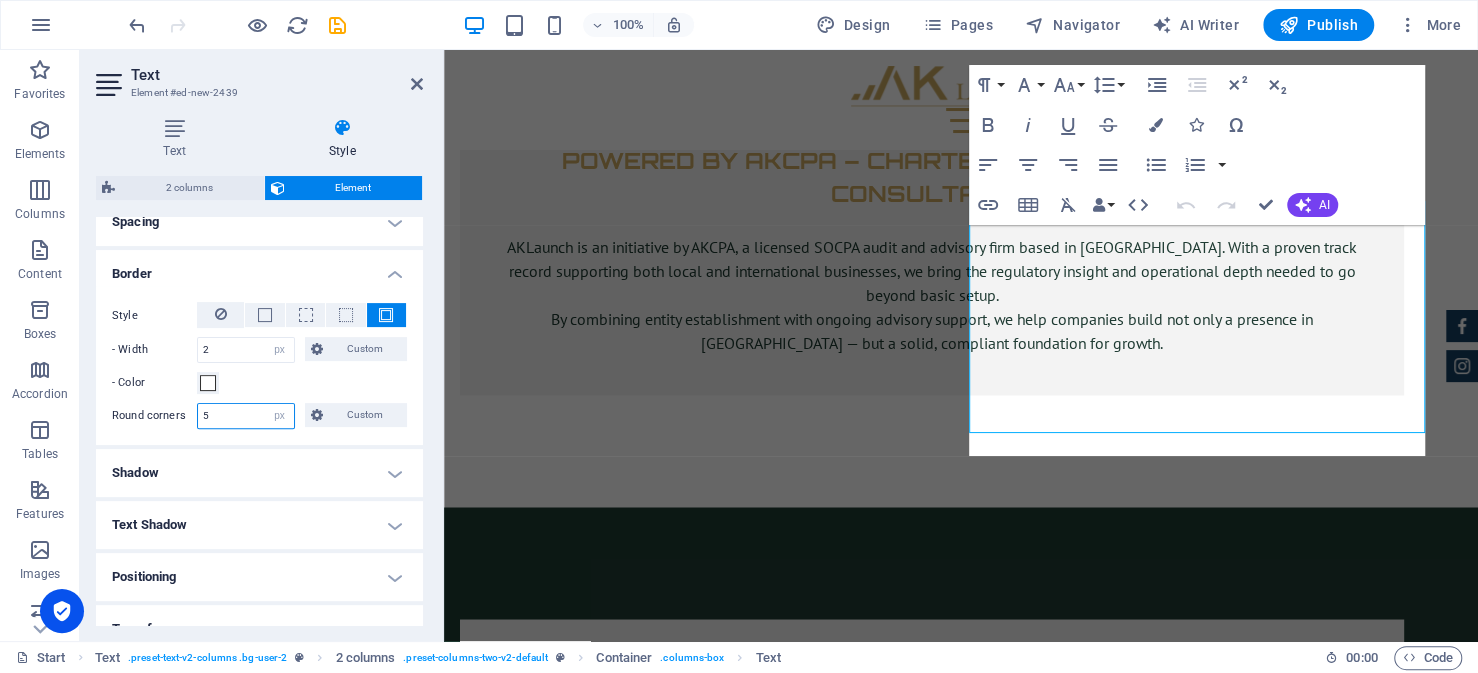 scroll, scrollTop: 6750, scrollLeft: 0, axis: vertical 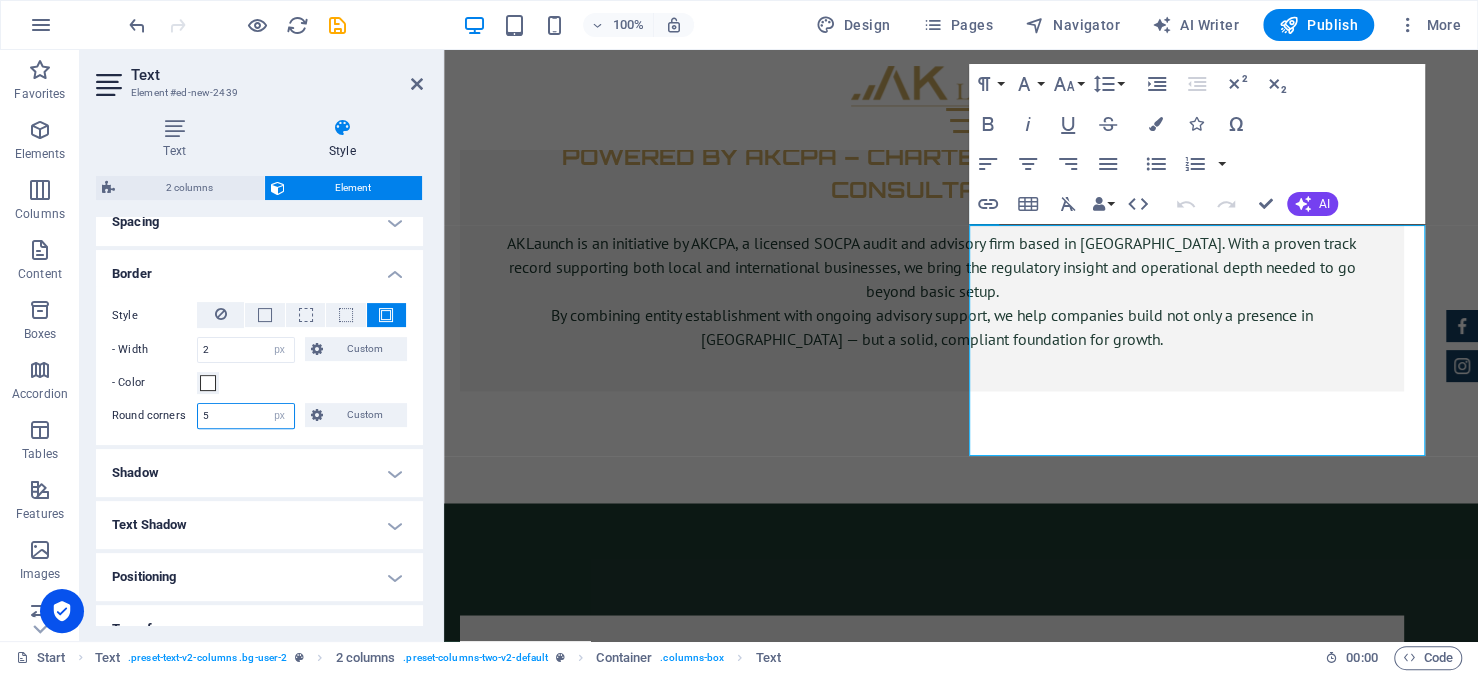 drag, startPoint x: 230, startPoint y: 413, endPoint x: 165, endPoint y: 413, distance: 65 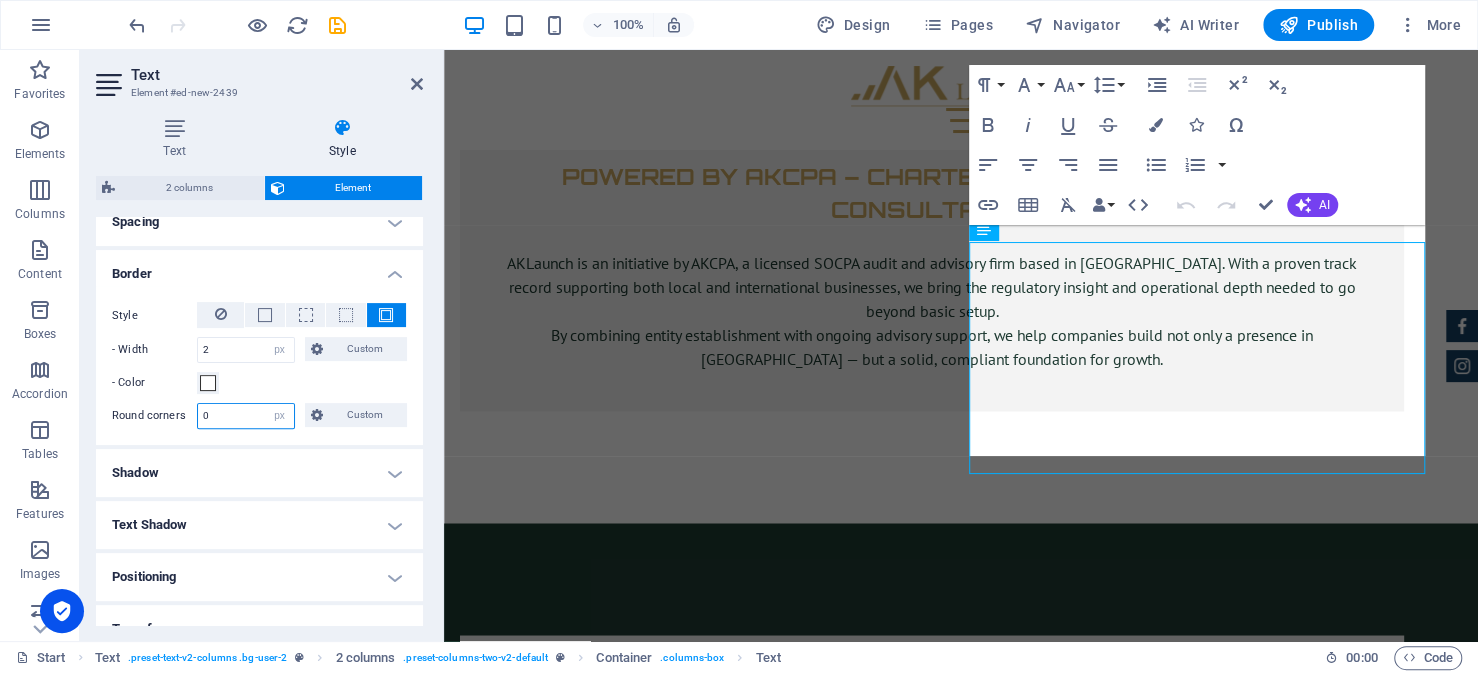 scroll, scrollTop: 6726, scrollLeft: 0, axis: vertical 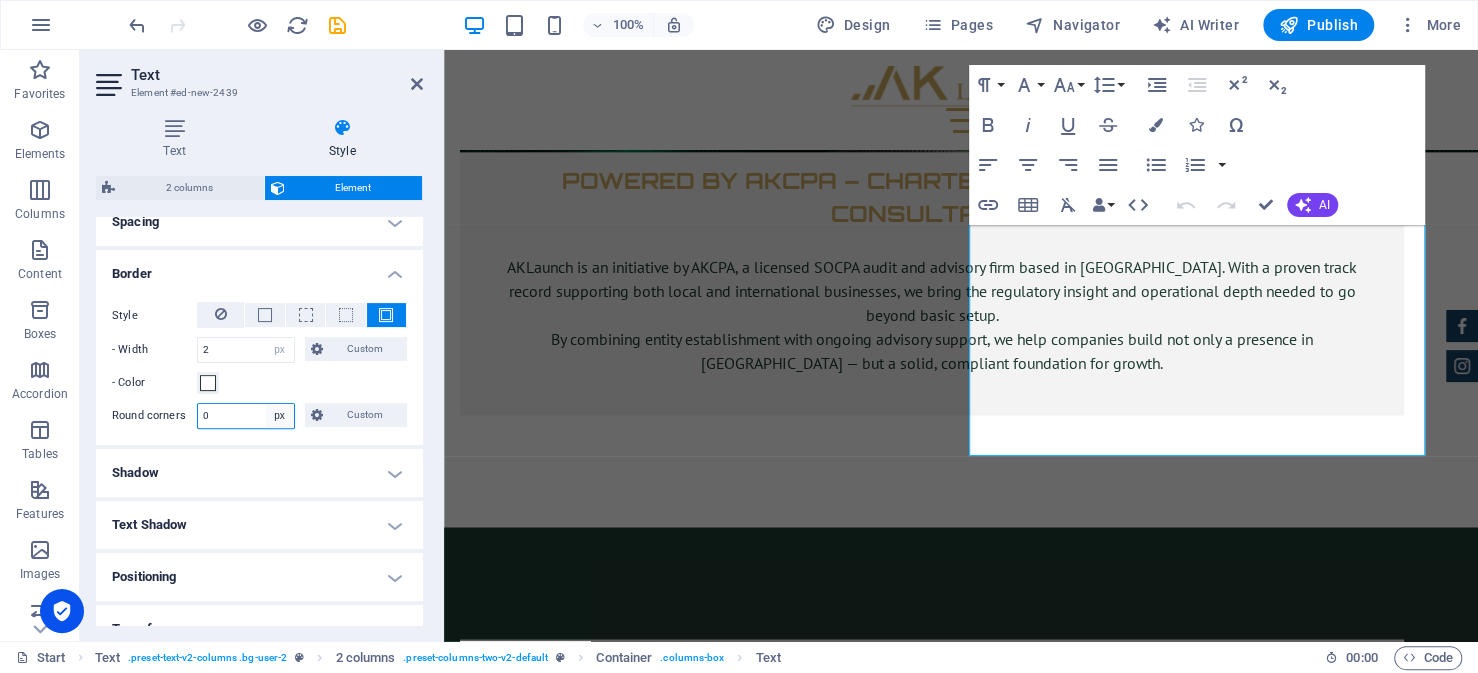 click on "Default px rem % vh vw Custom" at bounding box center [280, 416] 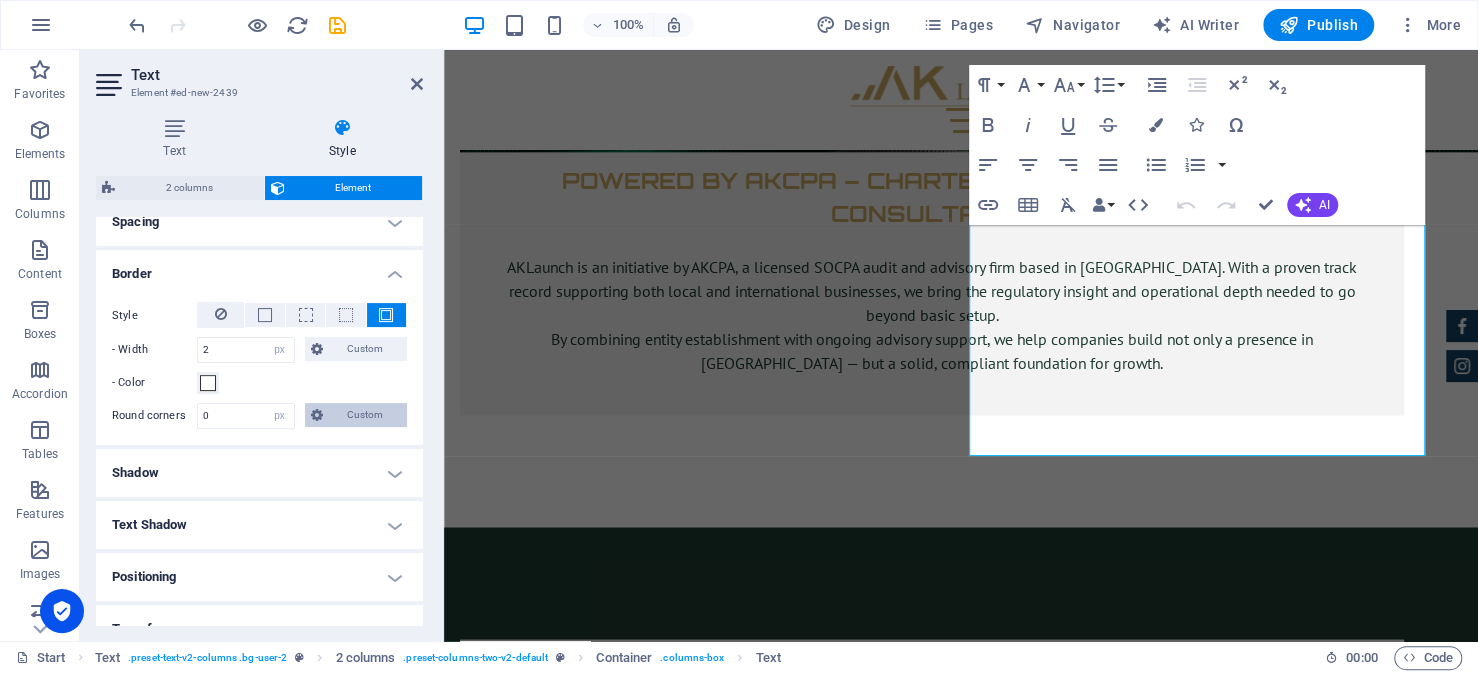 click on "Custom" at bounding box center (365, 415) 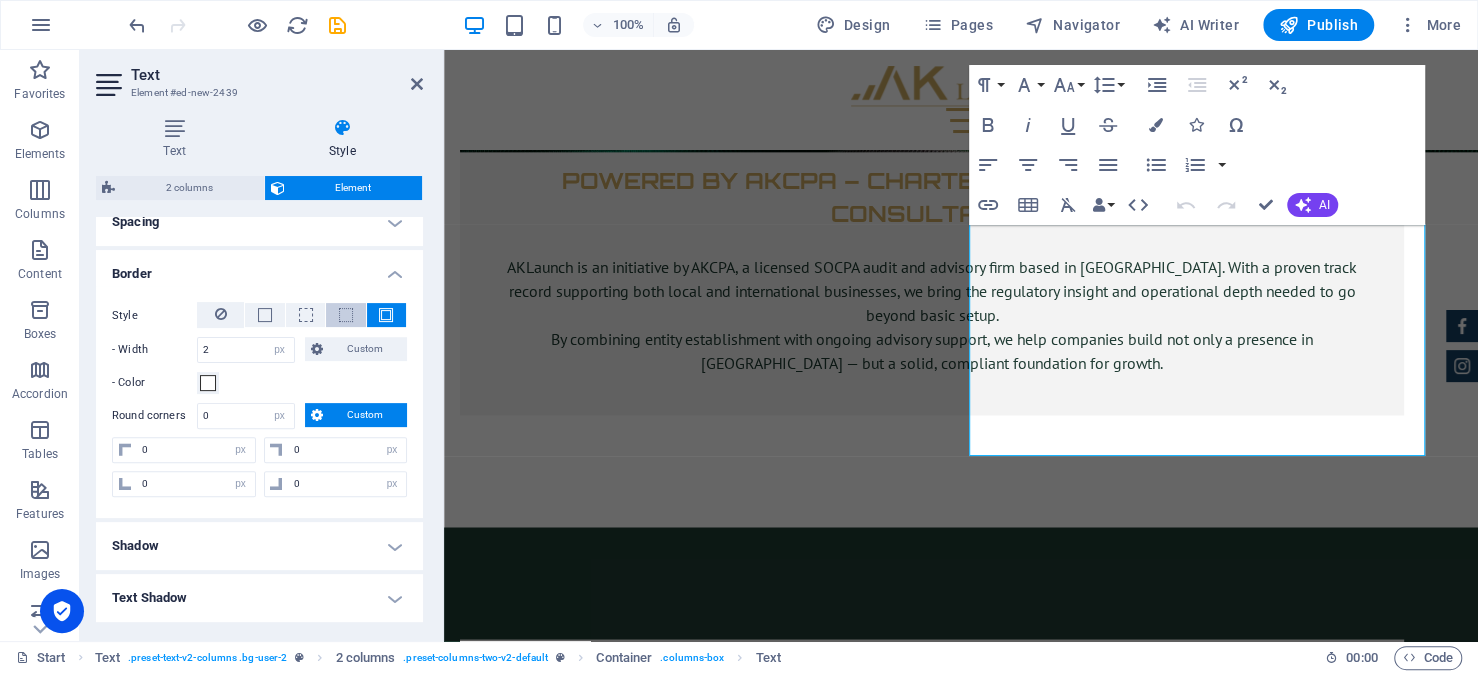 click at bounding box center [346, 315] 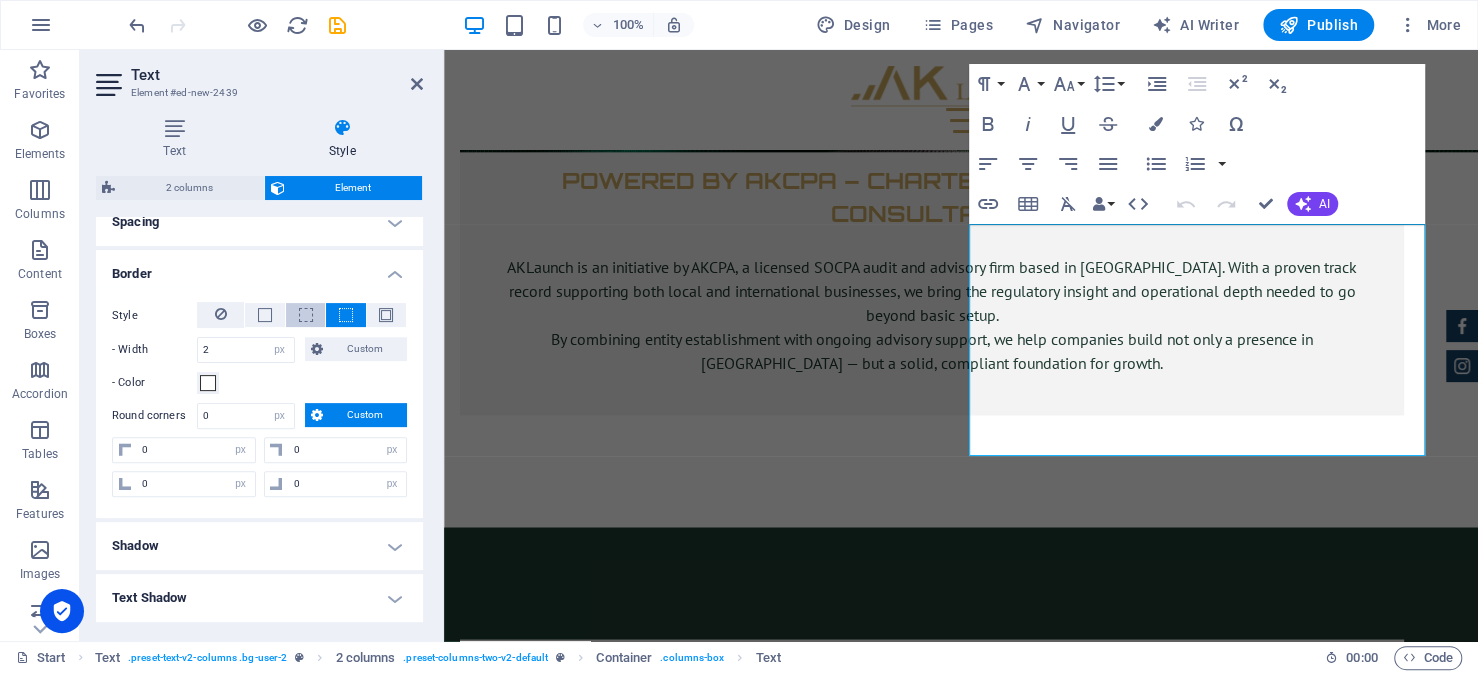 click at bounding box center [306, 315] 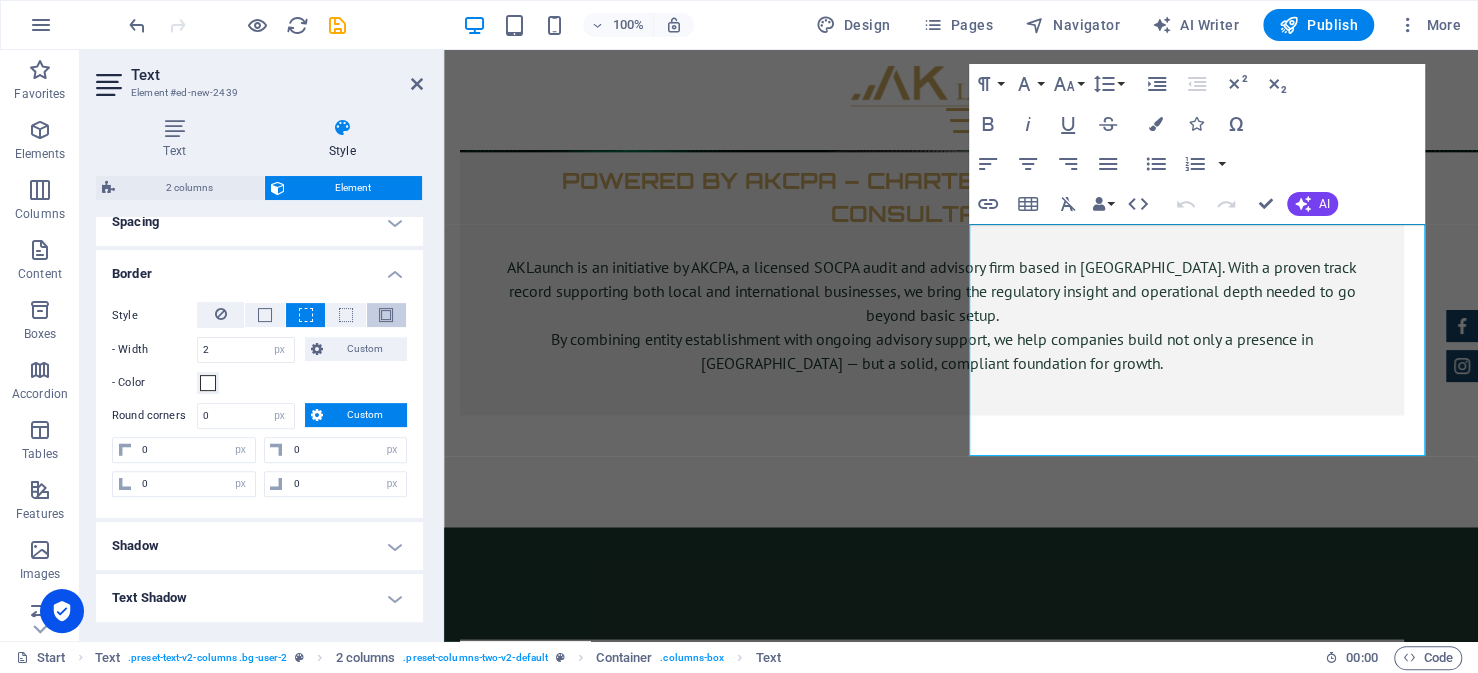 click at bounding box center [386, 315] 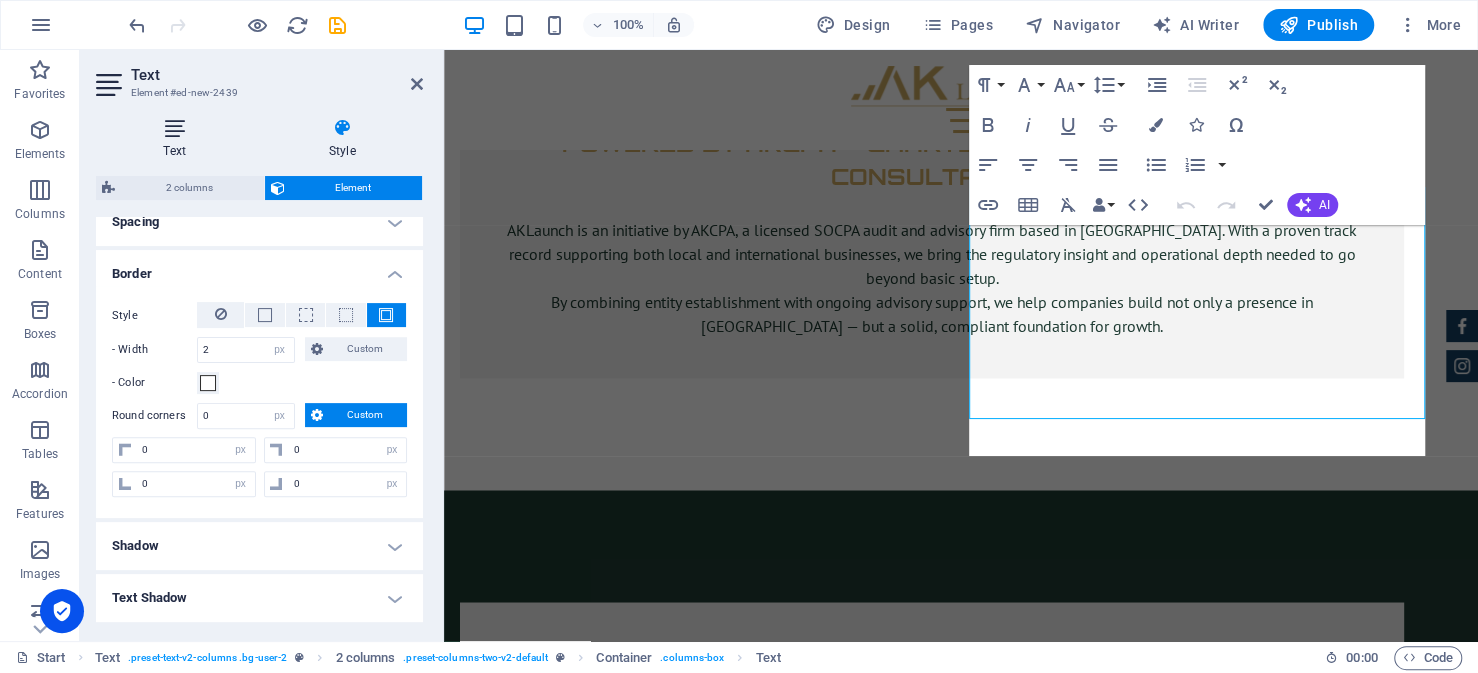 scroll, scrollTop: 6776, scrollLeft: 0, axis: vertical 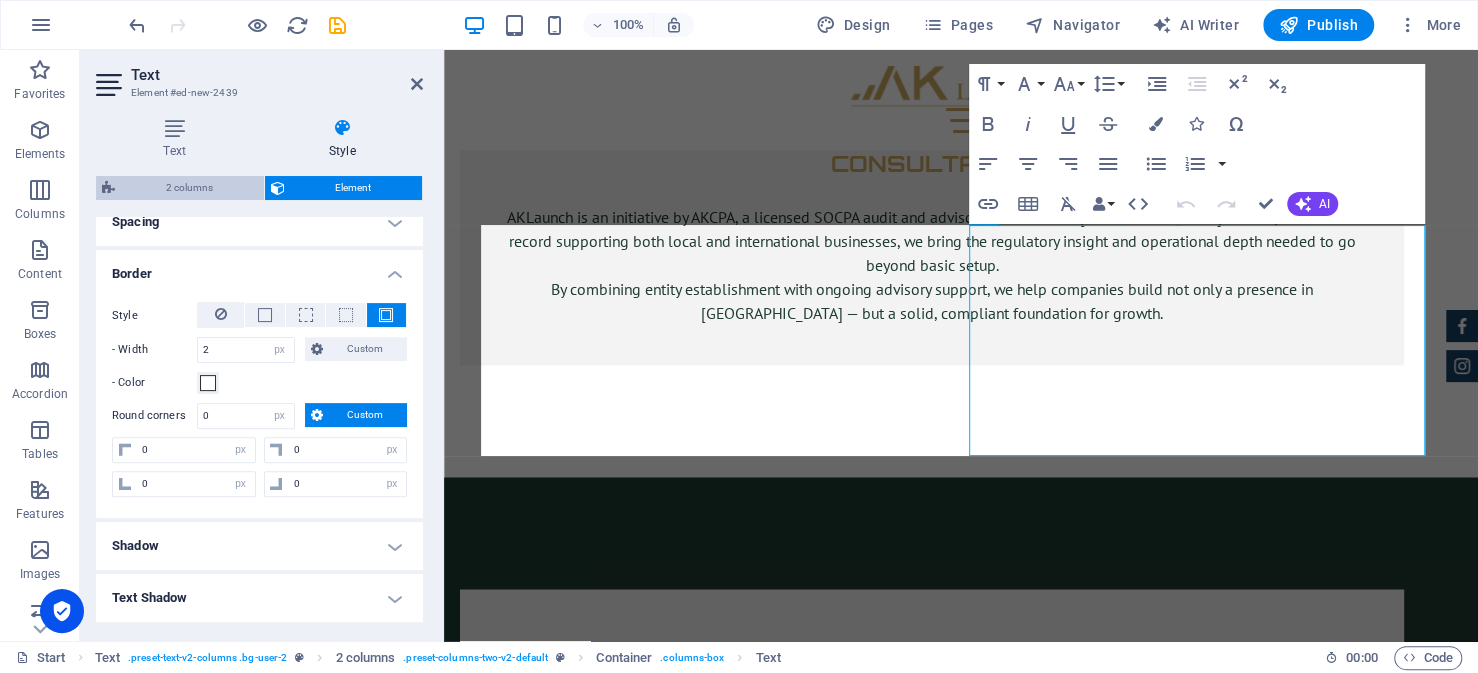 click on "2 columns" at bounding box center (189, 188) 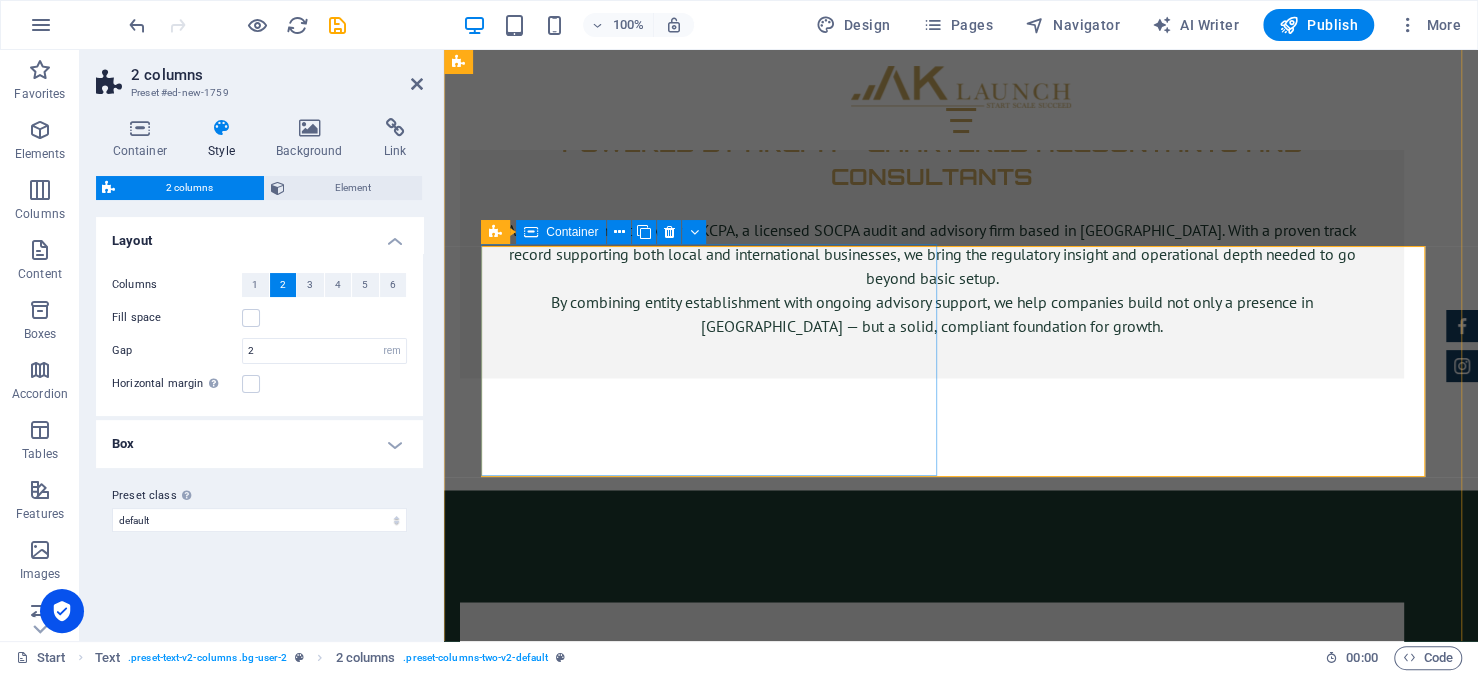 scroll, scrollTop: 6750, scrollLeft: 0, axis: vertical 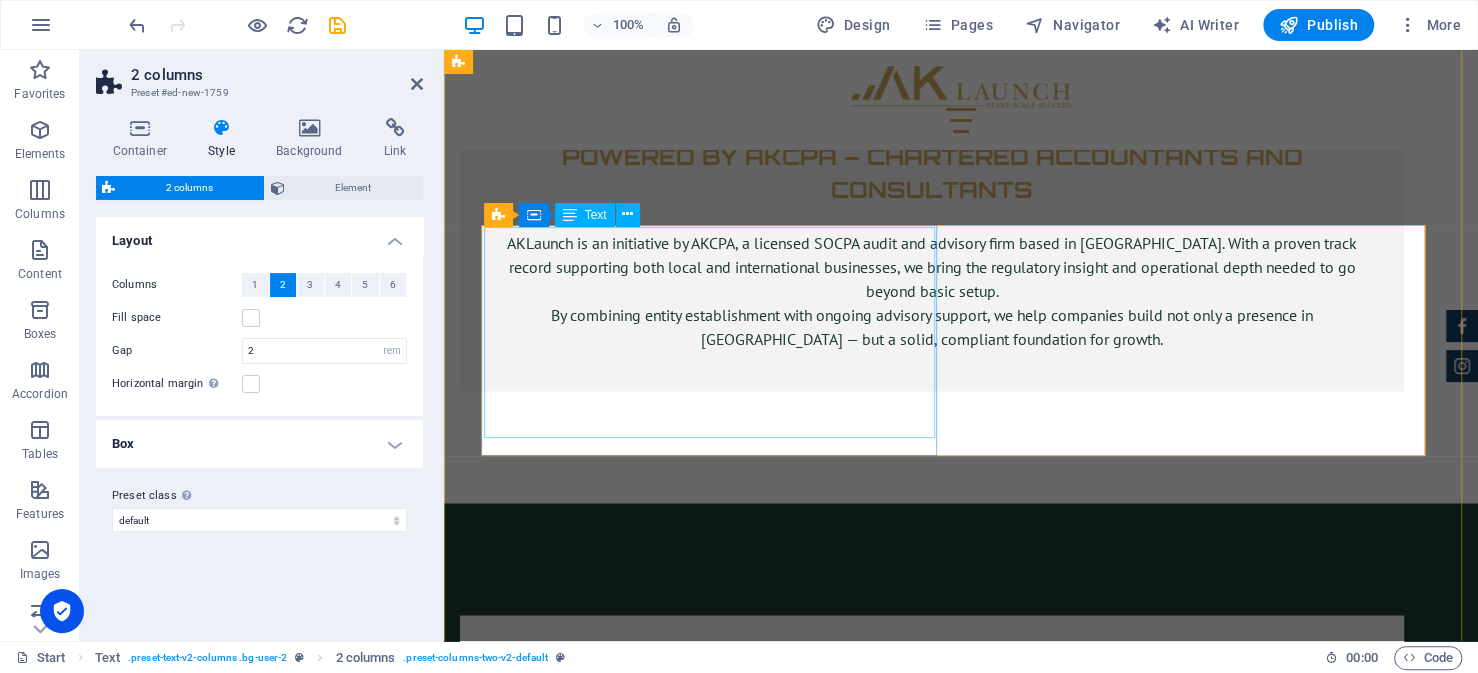 click on "The journey for every foreign investor looking to setup their business in Saudi Arabia begins with obtaining an investment license from the Ministry of Investment (MISA). This is a prerequisite to everything that follows, from commercial registration, hiring staff and opening the business. Fortunately, the  Preparing Your Documents This is often the most demanding part of the application process, and arguably the most critical. Ensuring that your documents are complete and accurate will reduce the risk of delays or rejection." at bounding box center [717, 3764] 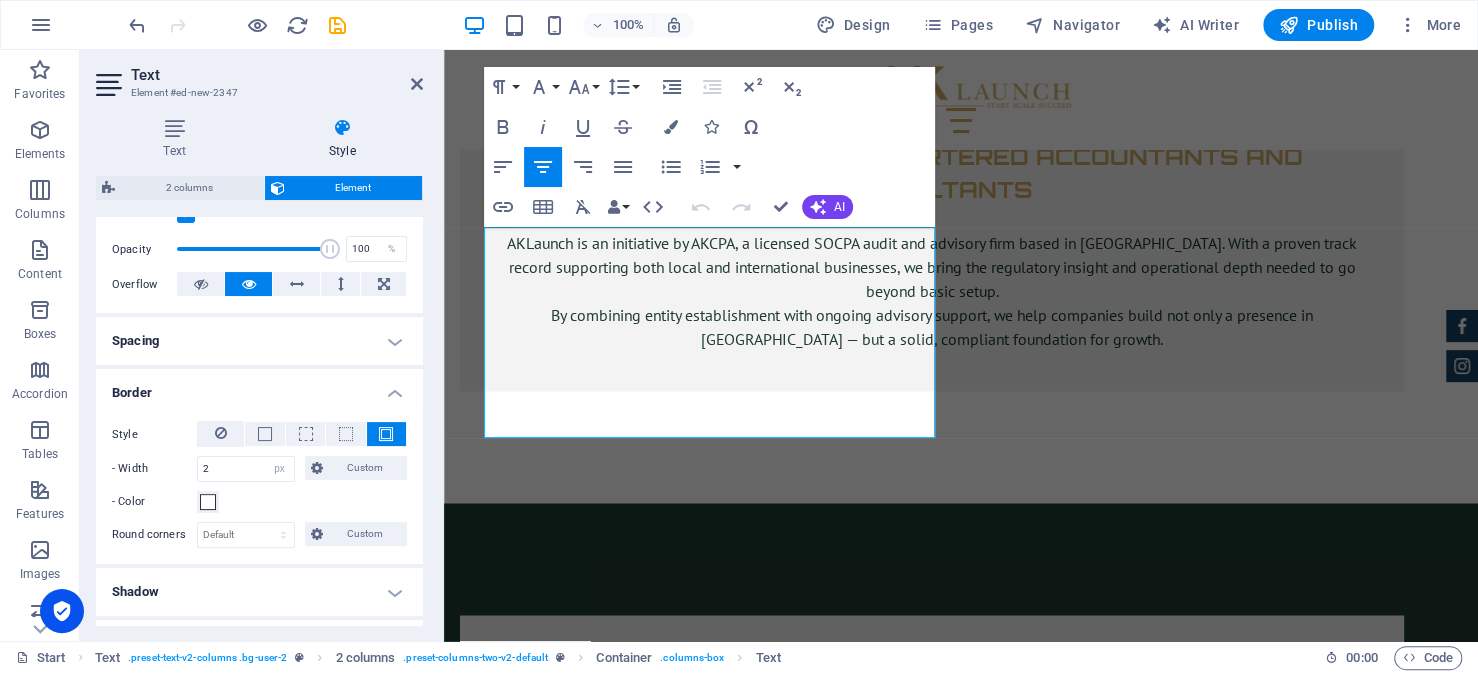 scroll, scrollTop: 300, scrollLeft: 0, axis: vertical 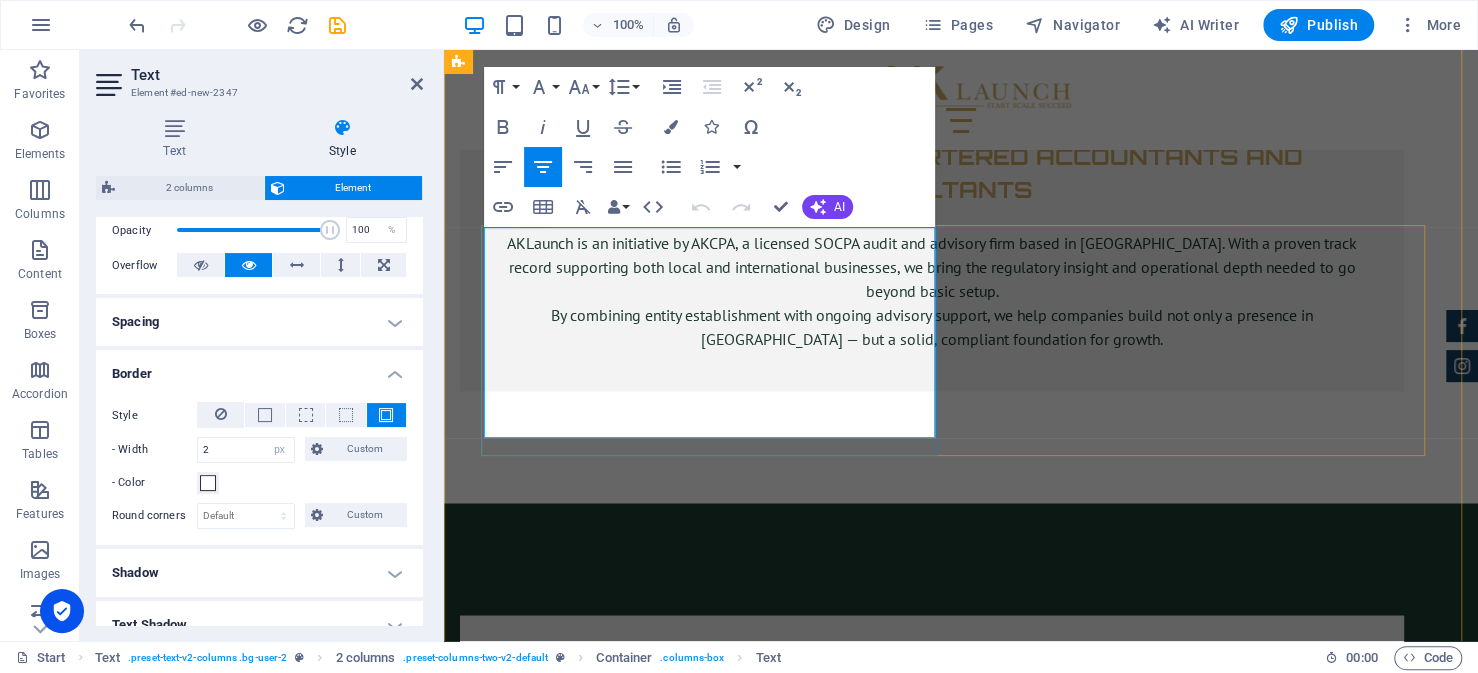 click on "This is often the most demanding part of the application process, and arguably the most critical. Ensuring that your documents are complete and accurate will reduce the risk of delays or rejection." at bounding box center [717, 3824] 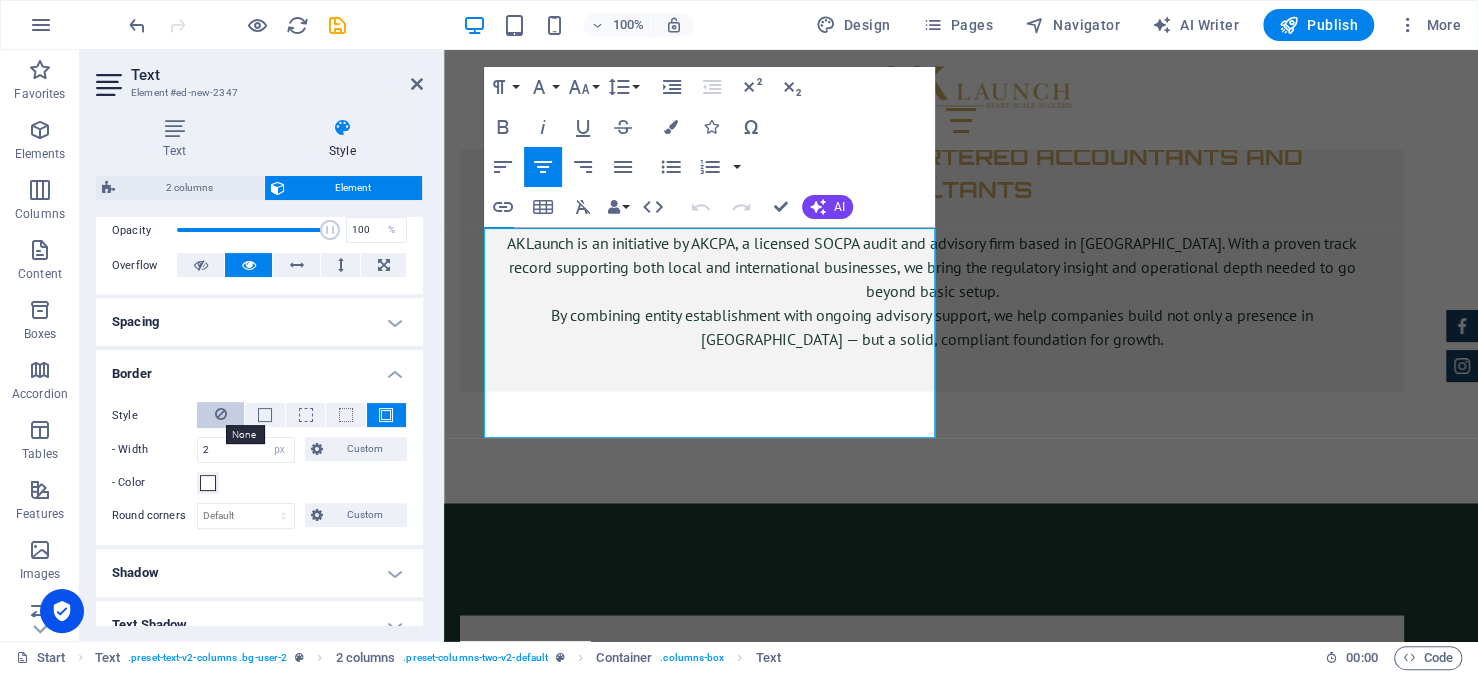 click at bounding box center [221, 414] 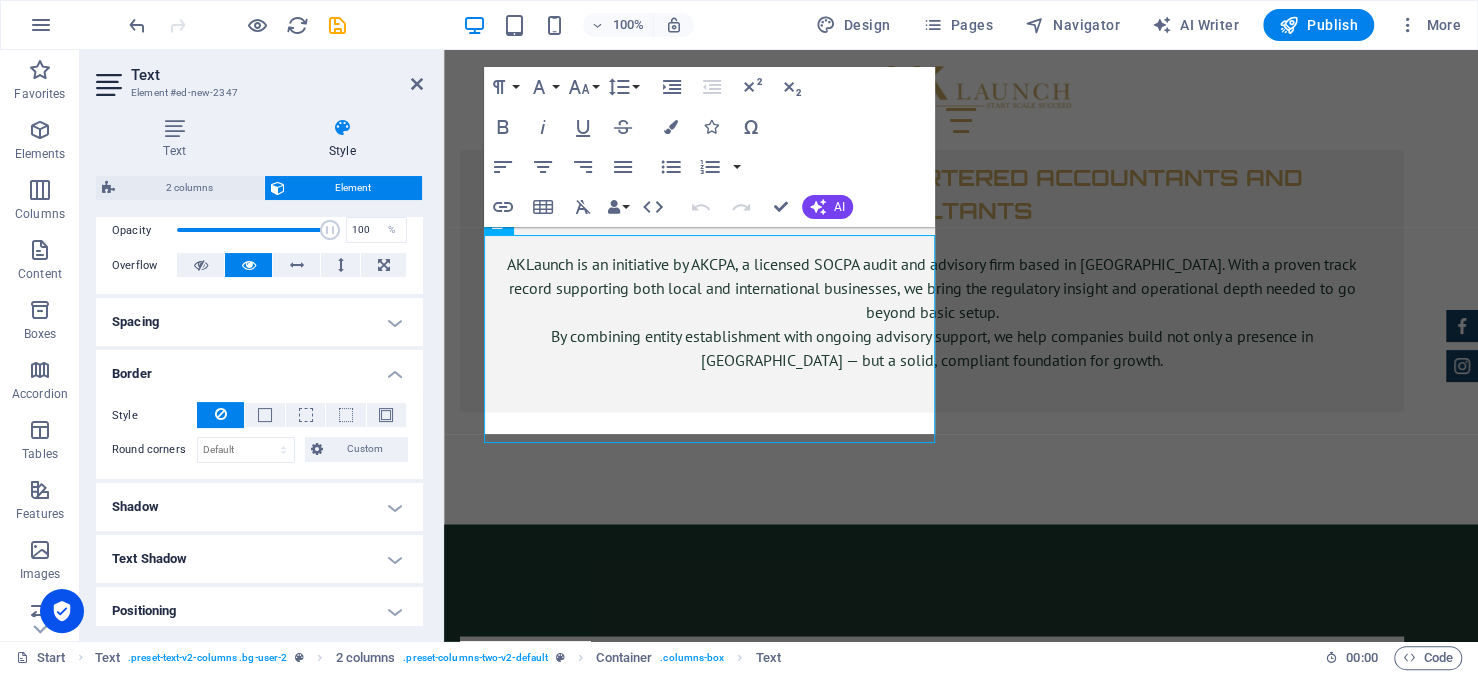 scroll, scrollTop: 6726, scrollLeft: 0, axis: vertical 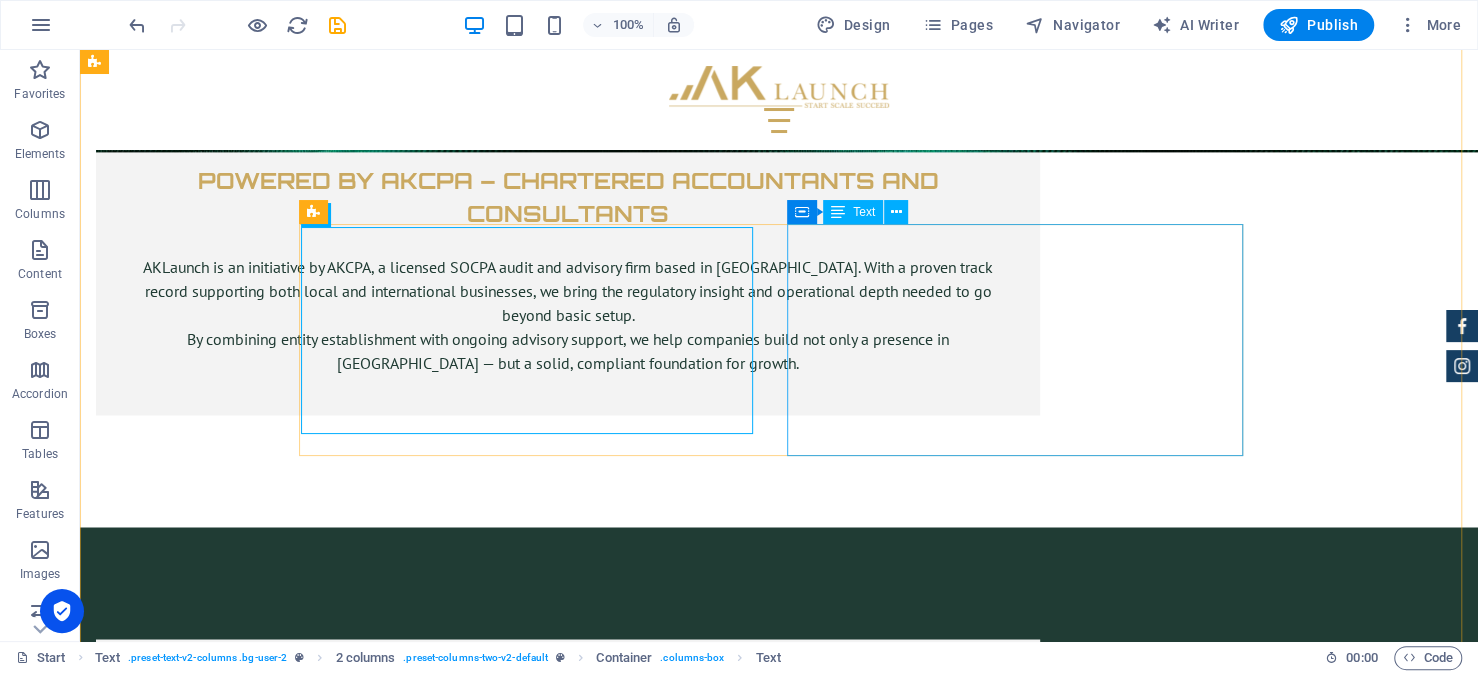 click on "While requirements vary, most applications involve a common set of documentation. Importantly, many of these documents must be certified by the Saudi Embassy in your home country. These typically include: Copy of commercial registration issued in the home country. Audited financial statements for the past fiscal year. A board resolution expressing the intent to invest and outlining the ownership structure In some cases, additional documents might include a business plan, professional licenses, proof of financial capability or proof of prior experience." at bounding box center (535, 3955) 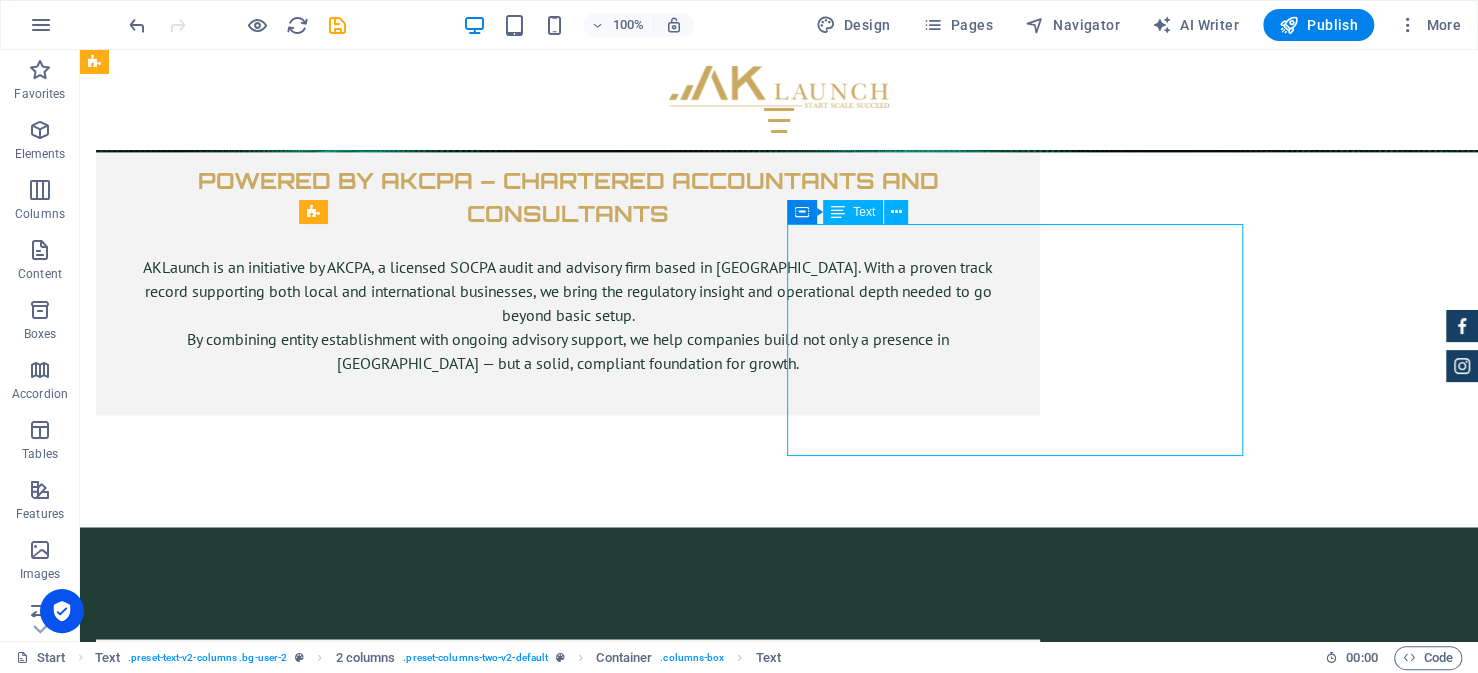 click on "While requirements vary, most applications involve a common set of documentation. Importantly, many of these documents must be certified by the Saudi Embassy in your home country. These typically include: Copy of commercial registration issued in the home country. Audited financial statements for the past fiscal year. A board resolution expressing the intent to invest and outlining the ownership structure In some cases, additional documents might include a business plan, professional licenses, proof of financial capability or proof of prior experience." at bounding box center [535, 3955] 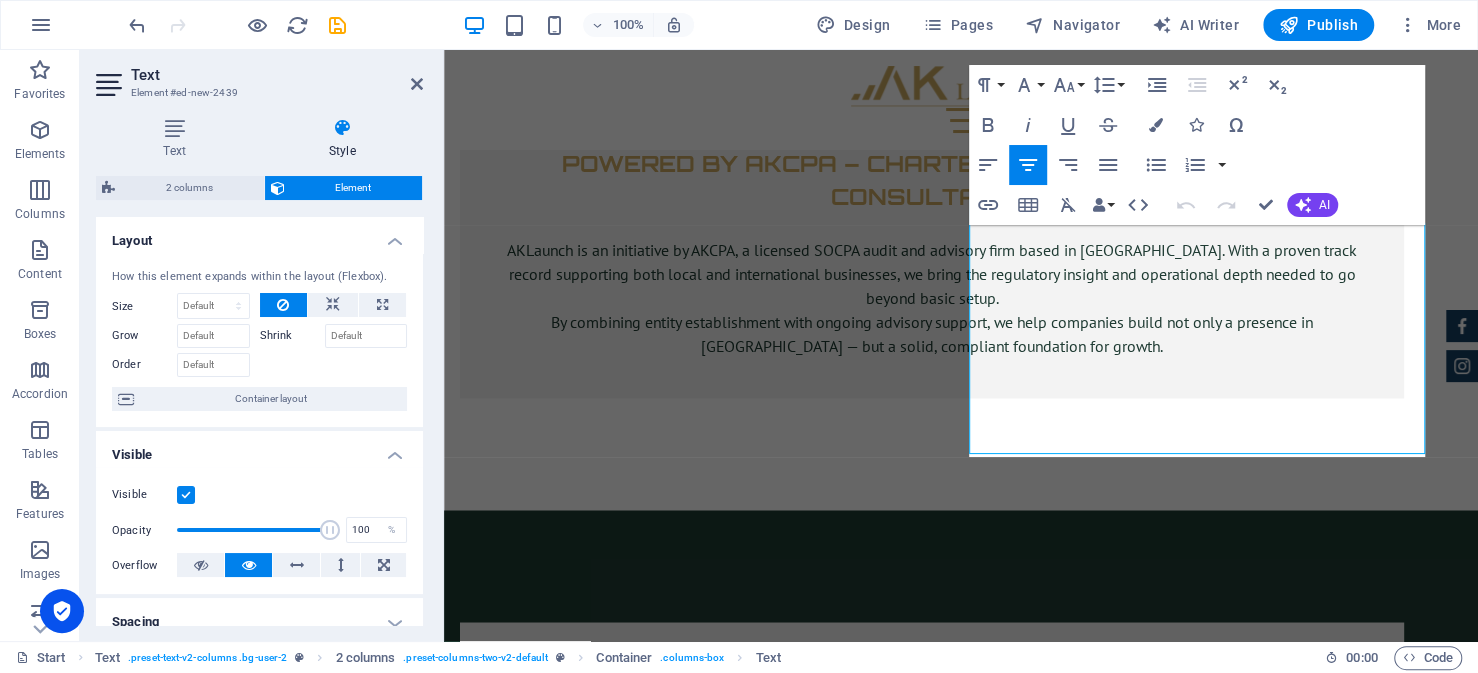 scroll, scrollTop: 6750, scrollLeft: 0, axis: vertical 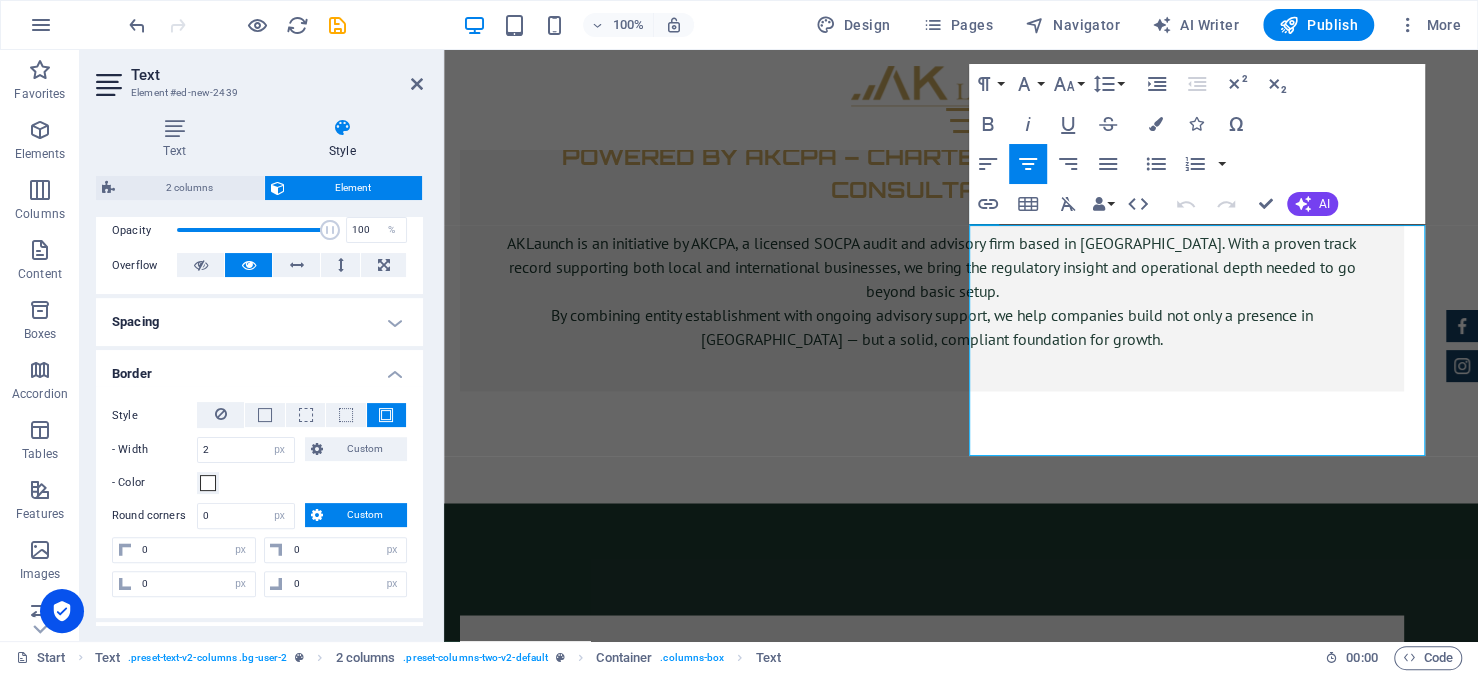 click at bounding box center [386, 415] 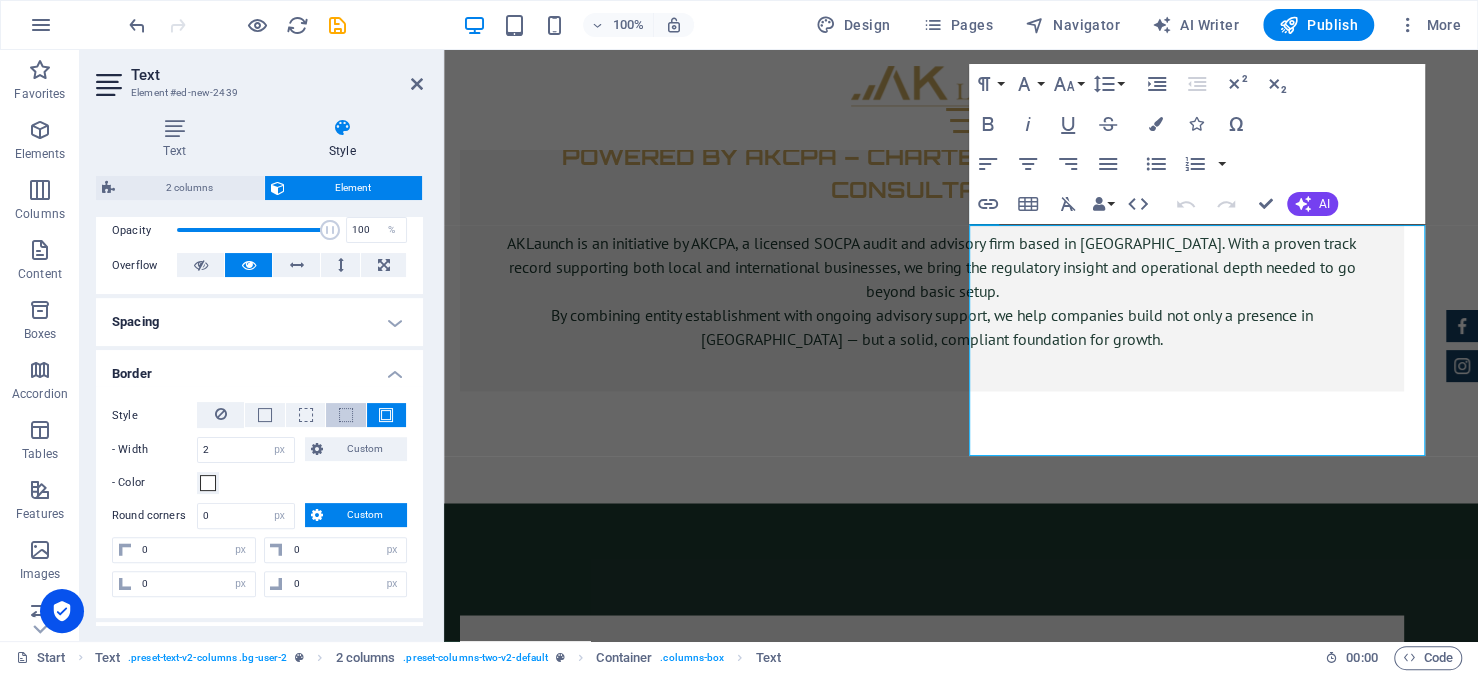 click at bounding box center [346, 415] 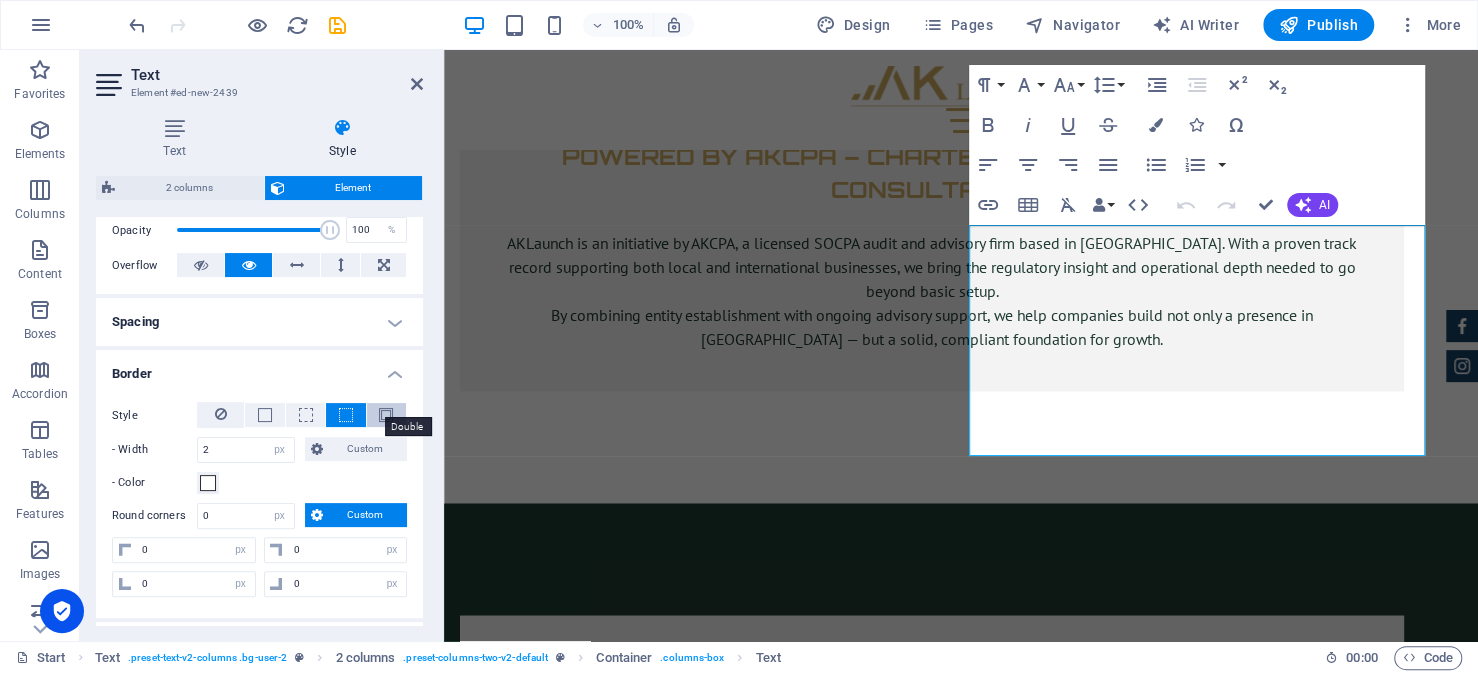 click at bounding box center [386, 415] 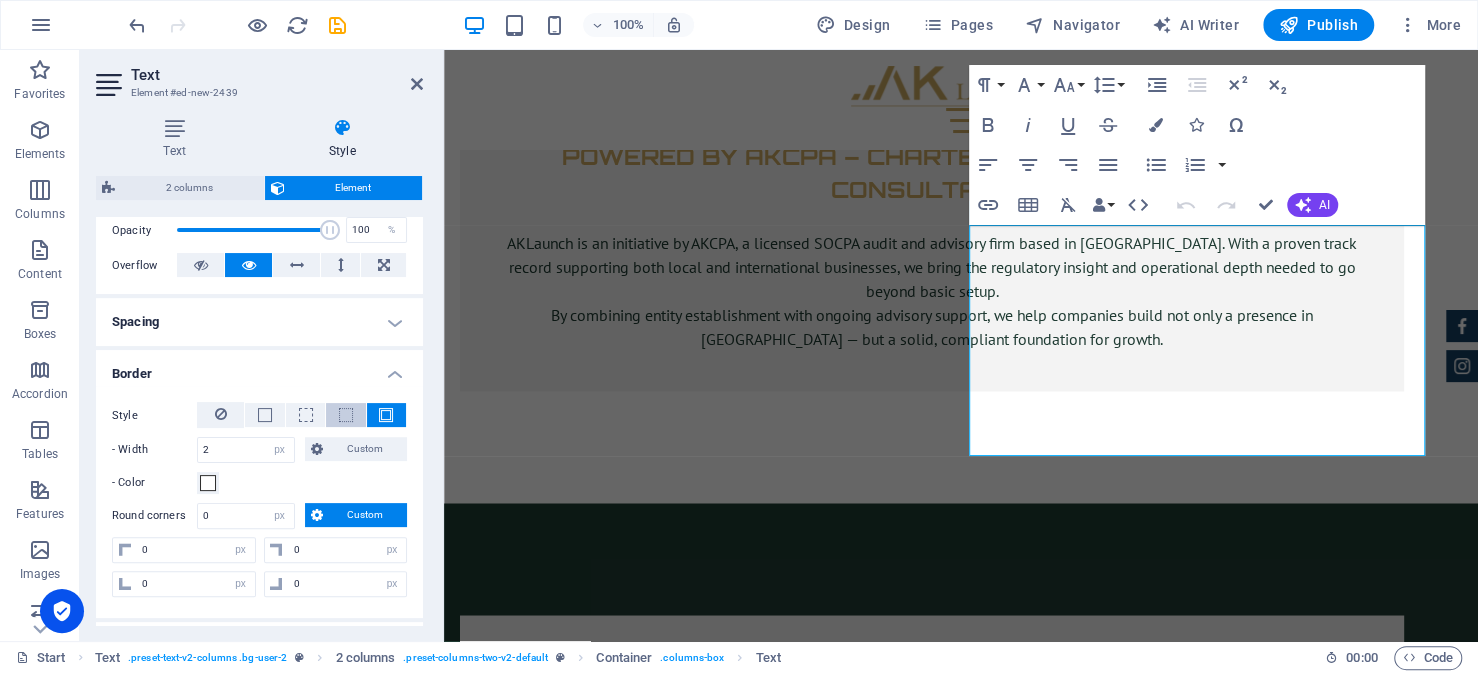 click at bounding box center [346, 415] 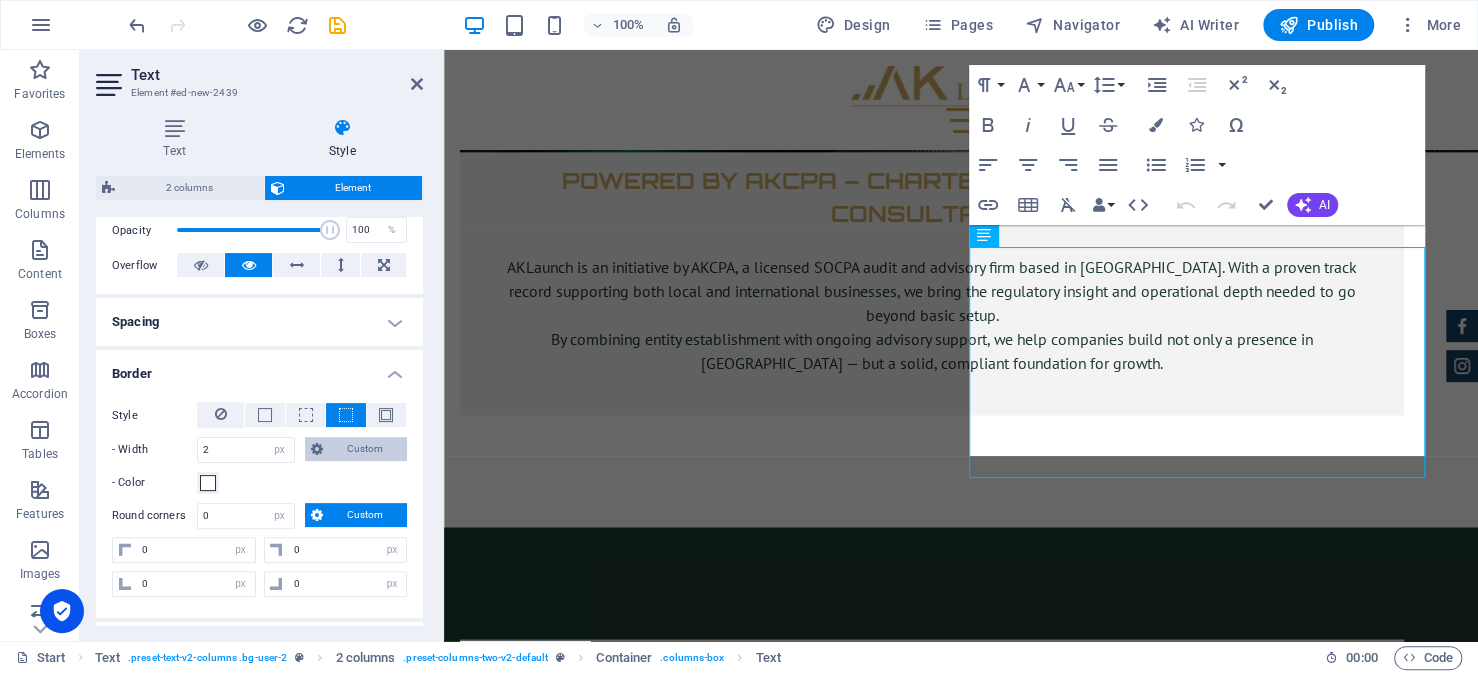 scroll, scrollTop: 6726, scrollLeft: 0, axis: vertical 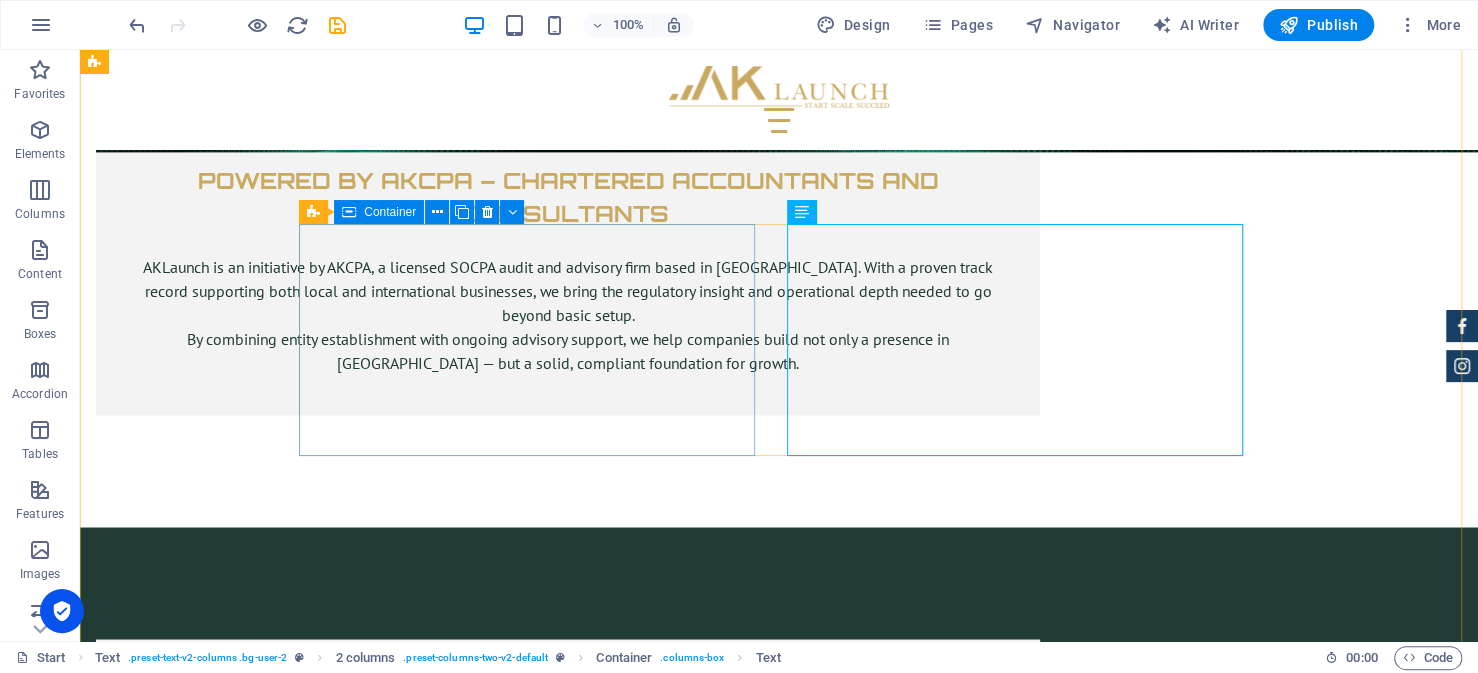click on "The journey for every foreign investor looking to setup their business in Saudi Arabia begins with obtaining an investment license from the Ministry of Investment (MISA). This is a prerequisite to everything that follows, from commercial registration, hiring staff and opening the business. Fortunately, the  Preparing Your Documents This is often the most demanding part of the application process, and arguably the most critical. Ensuring that your documents are complete and accurate will reduce the risk of delays or rejection." at bounding box center [535, 3734] 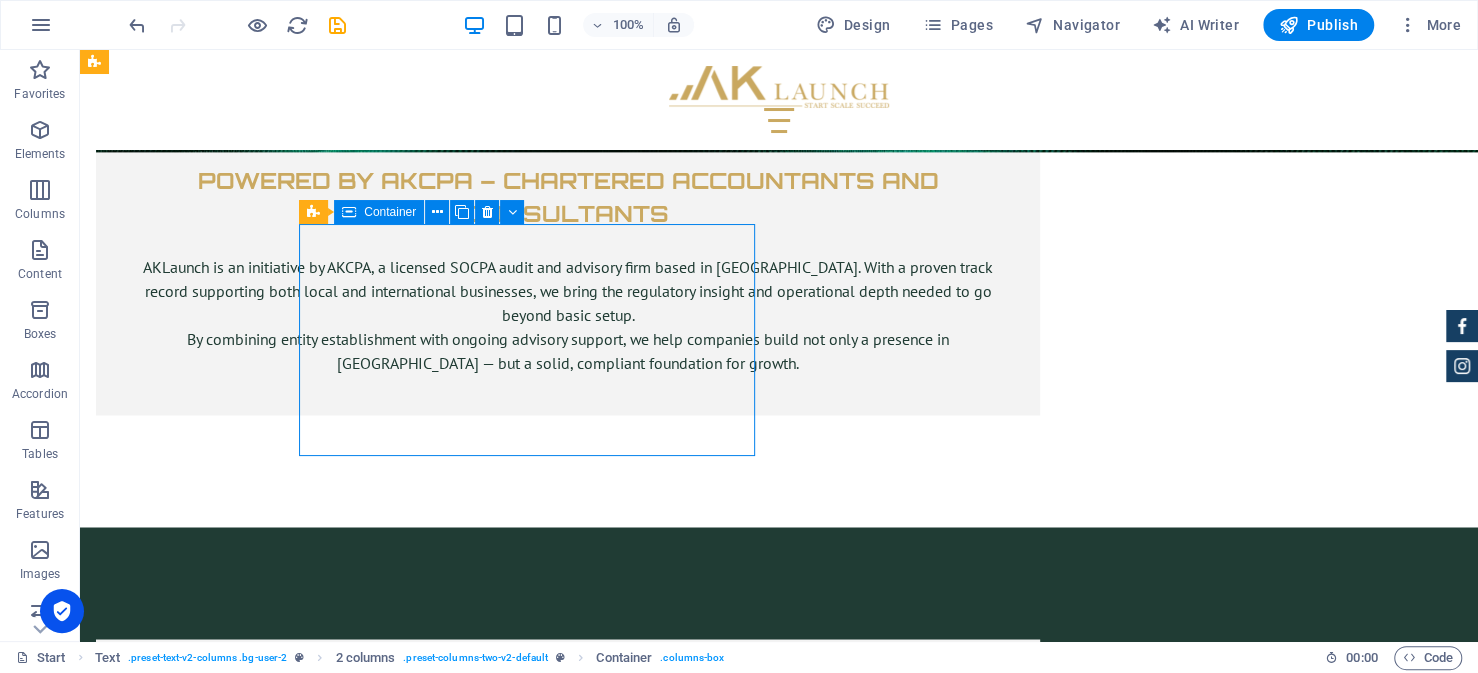 click on "The journey for every foreign investor looking to setup their business in Saudi Arabia begins with obtaining an investment license from the Ministry of Investment (MISA). This is a prerequisite to everything that follows, from commercial registration, hiring staff and opening the business. Fortunately, the  Preparing Your Documents This is often the most demanding part of the application process, and arguably the most critical. Ensuring that your documents are complete and accurate will reduce the risk of delays or rejection." at bounding box center (535, 3734) 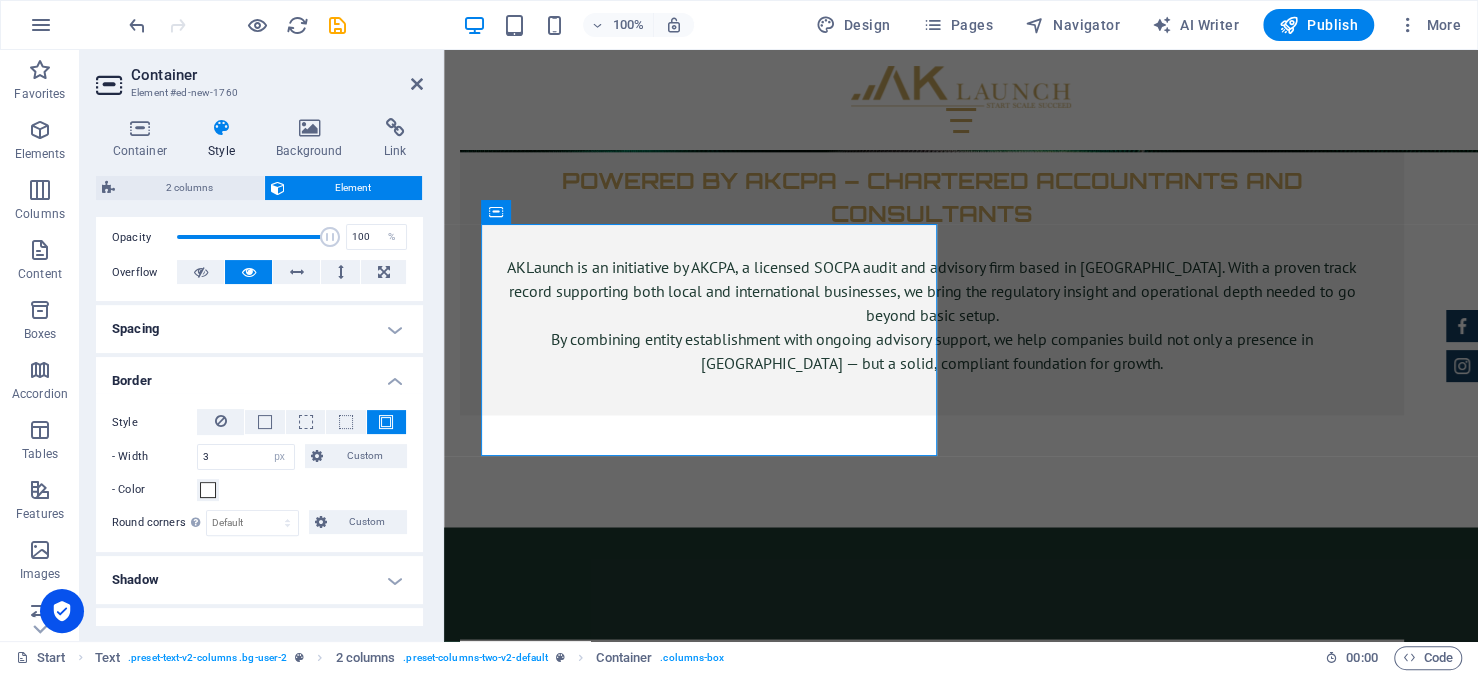 scroll, scrollTop: 300, scrollLeft: 0, axis: vertical 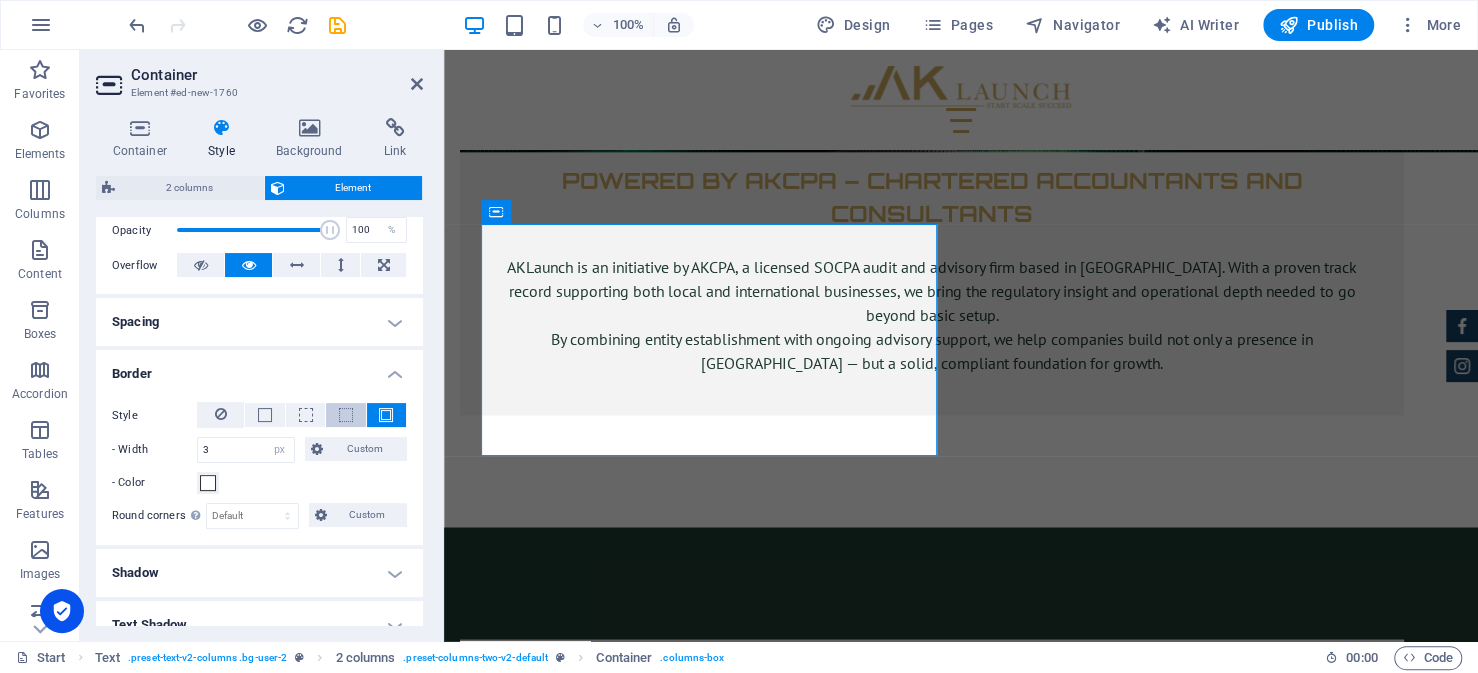 click at bounding box center (346, 415) 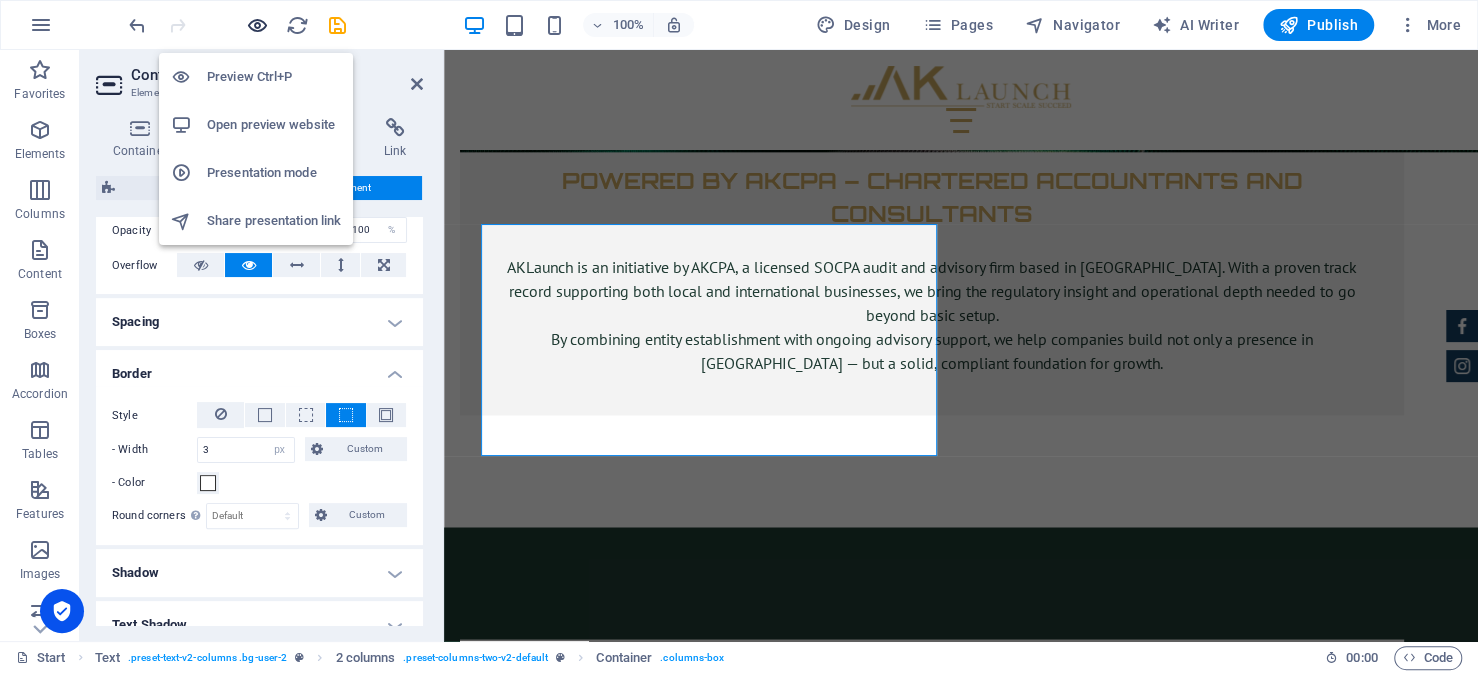 click at bounding box center [257, 25] 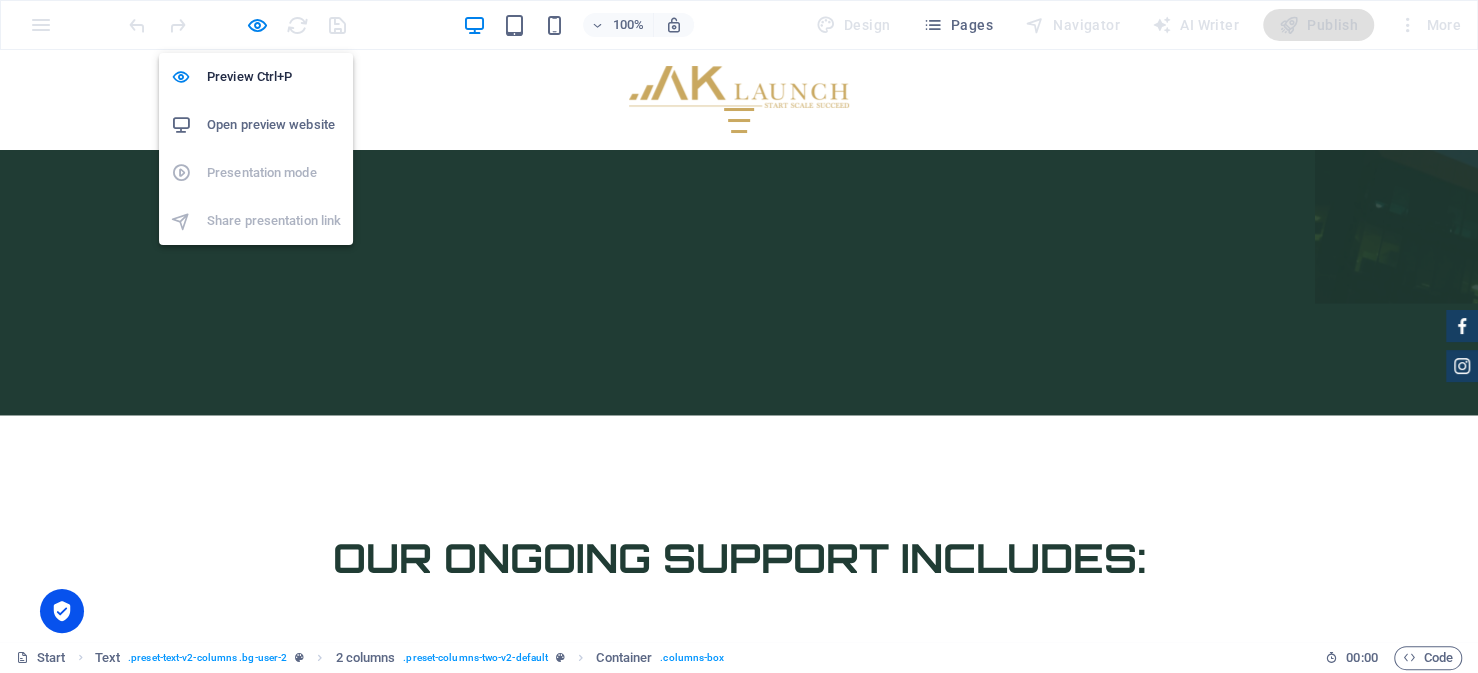 scroll, scrollTop: 6571, scrollLeft: 0, axis: vertical 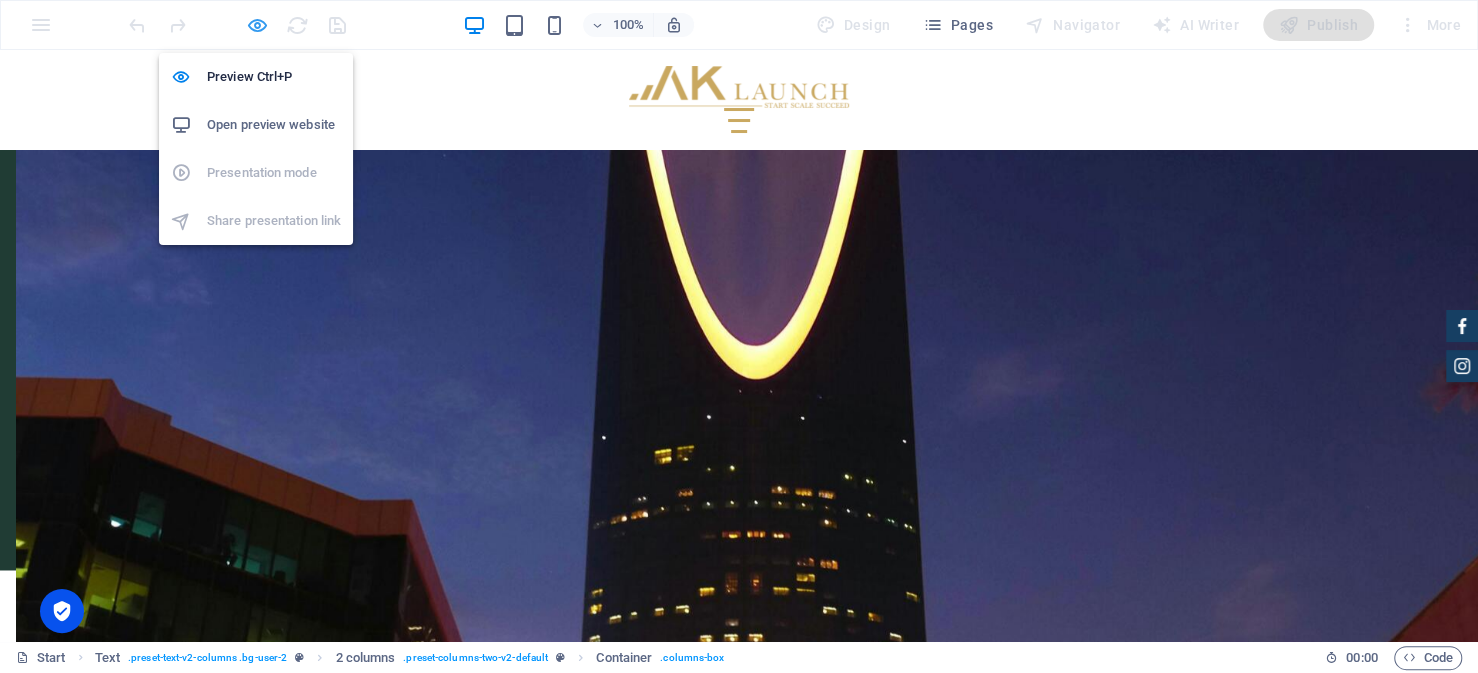 click at bounding box center [257, 25] 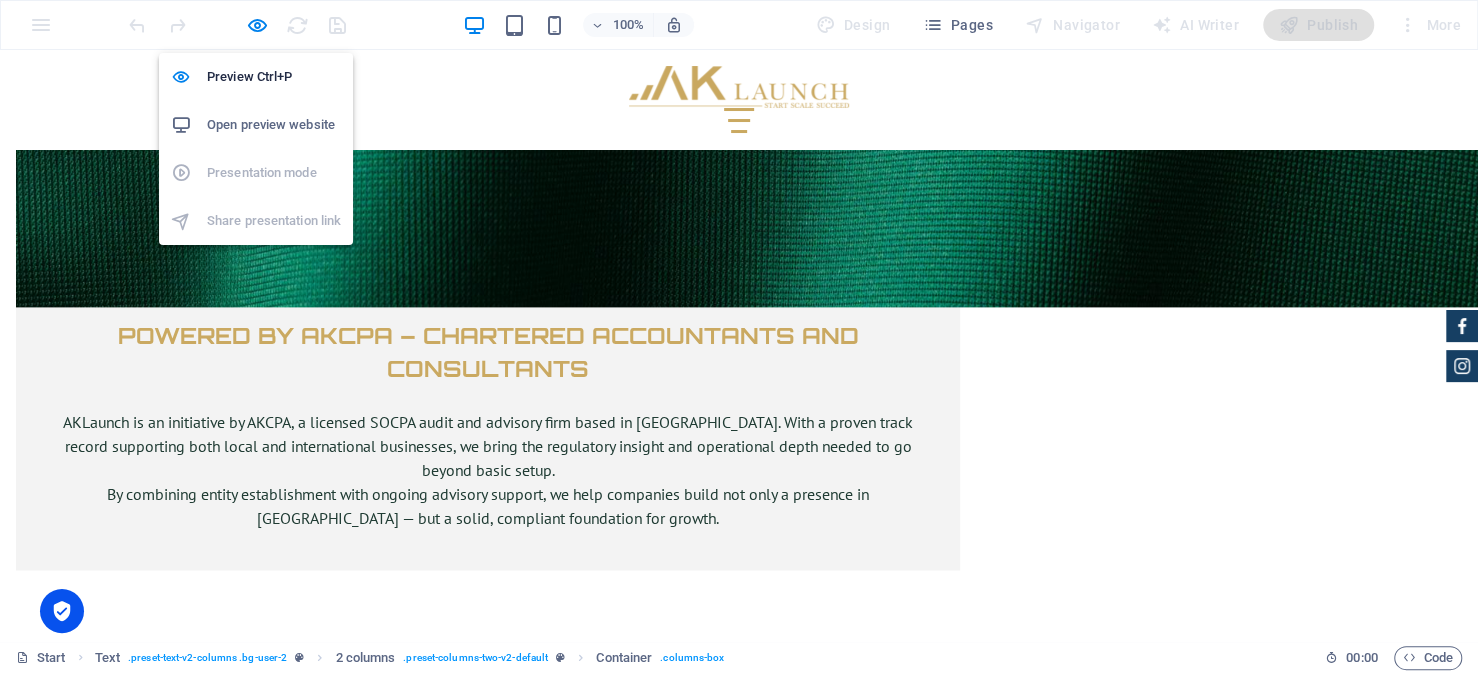 select on "px" 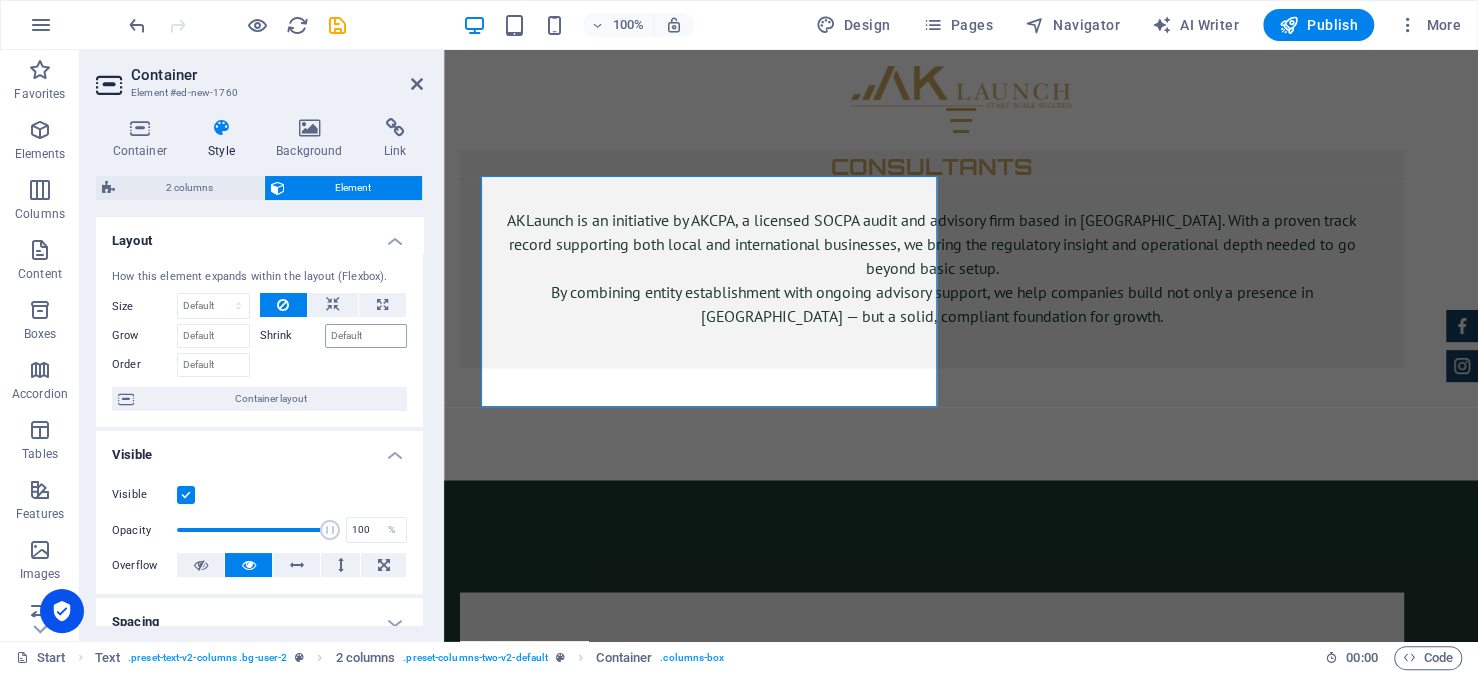 scroll, scrollTop: 6776, scrollLeft: 0, axis: vertical 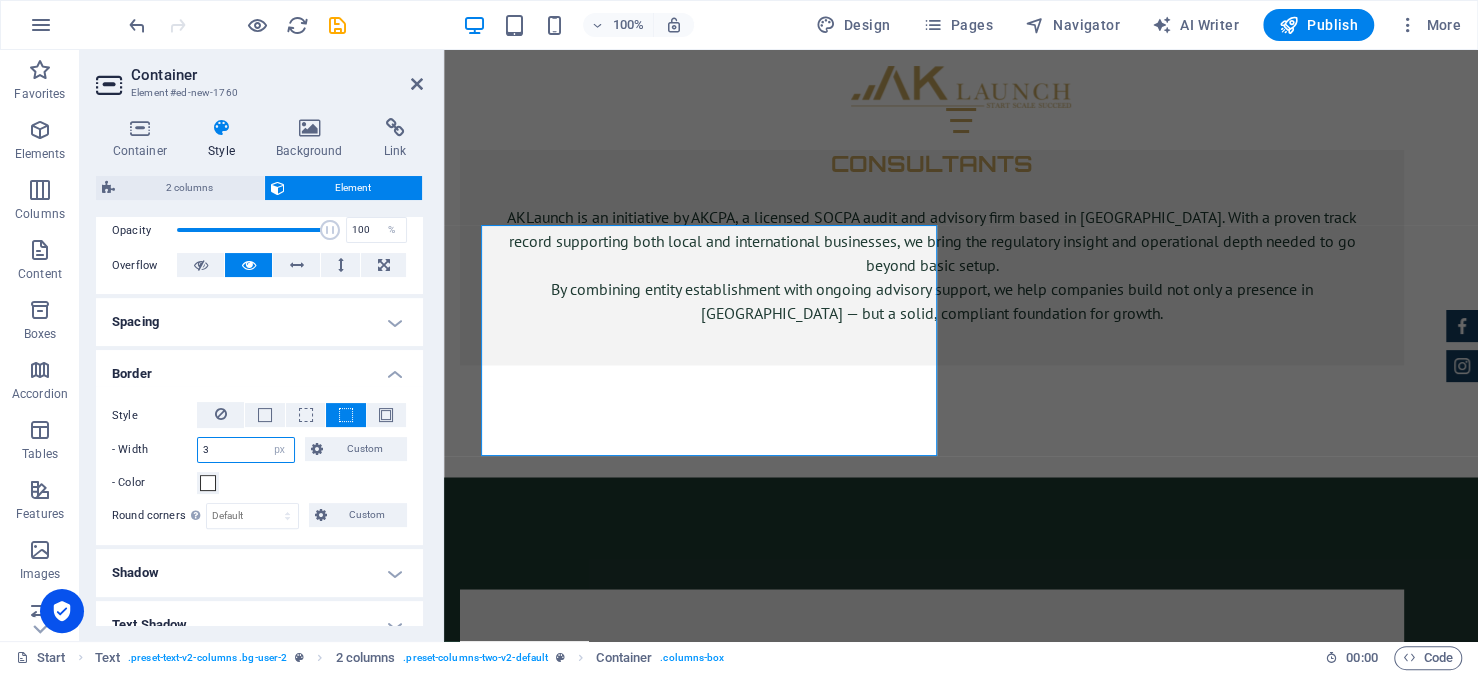 drag, startPoint x: 240, startPoint y: 452, endPoint x: 146, endPoint y: 444, distance: 94.33981 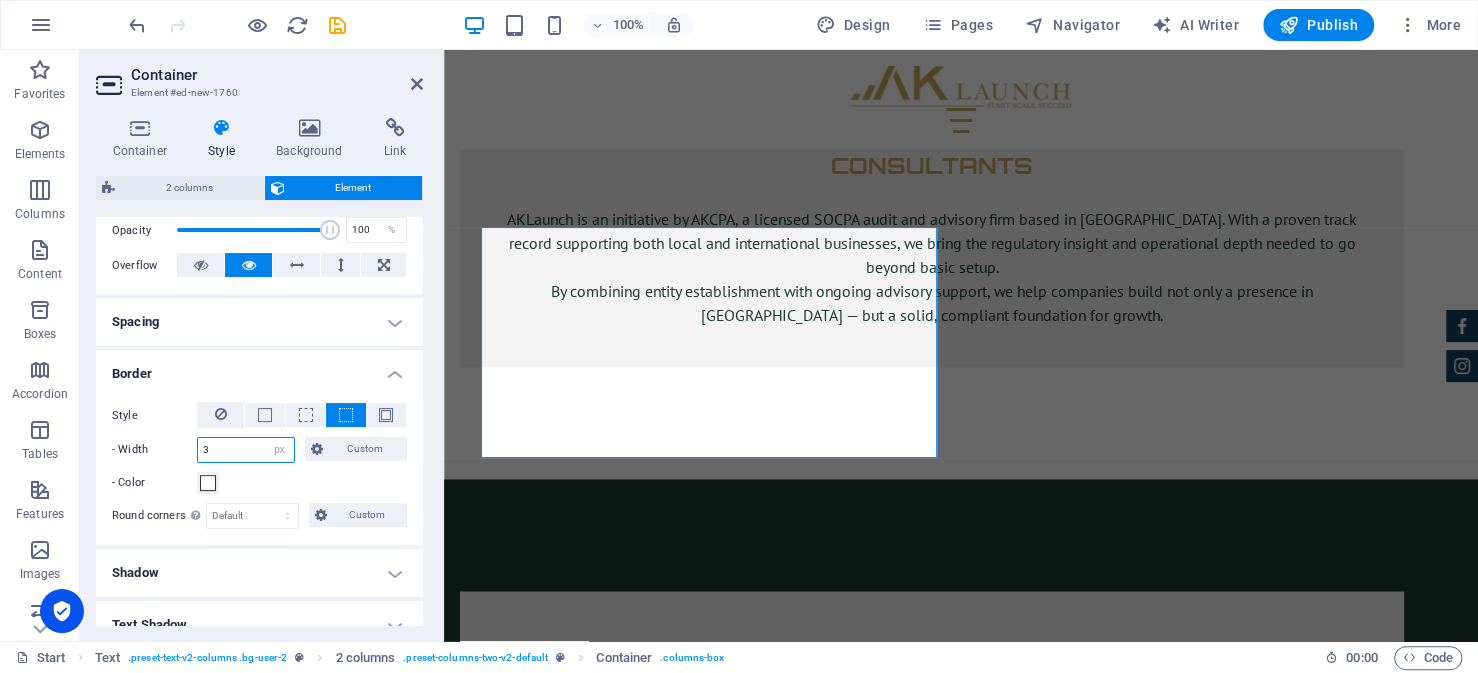 scroll, scrollTop: 6773, scrollLeft: 0, axis: vertical 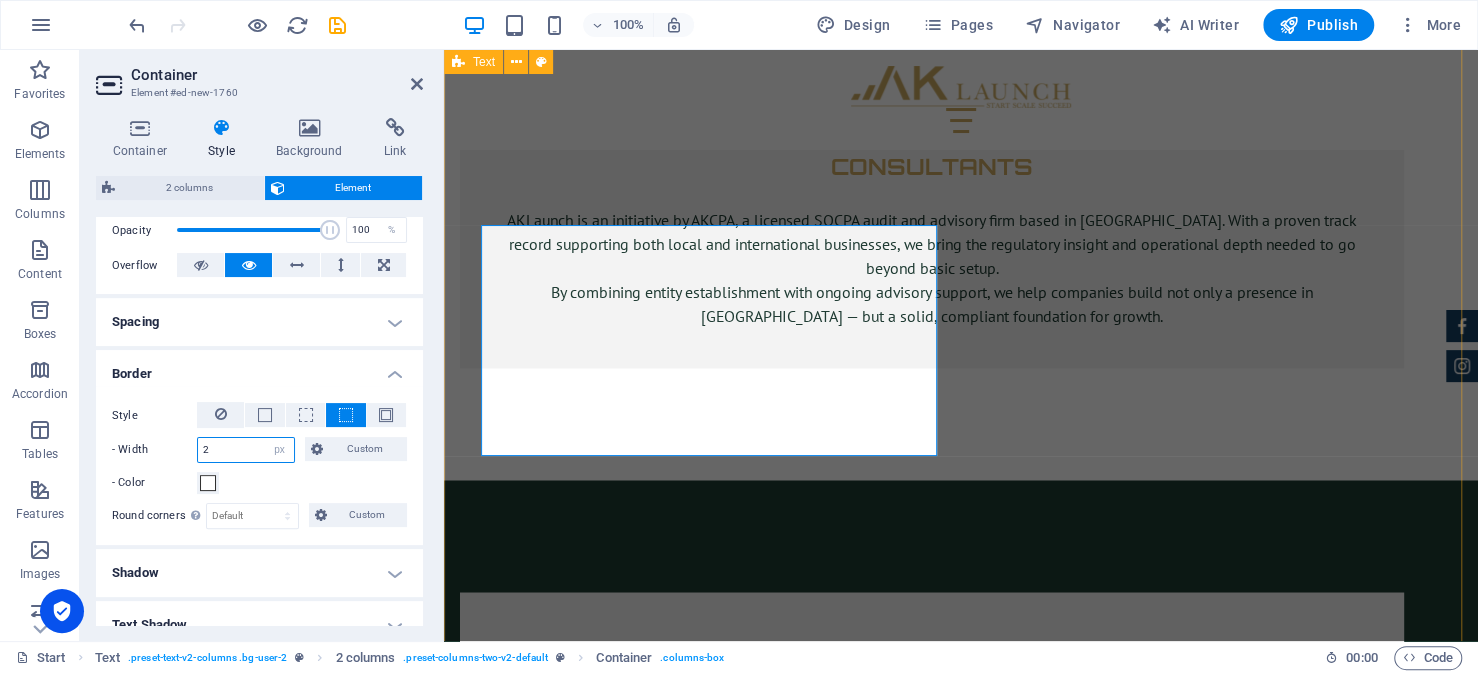 type on "2" 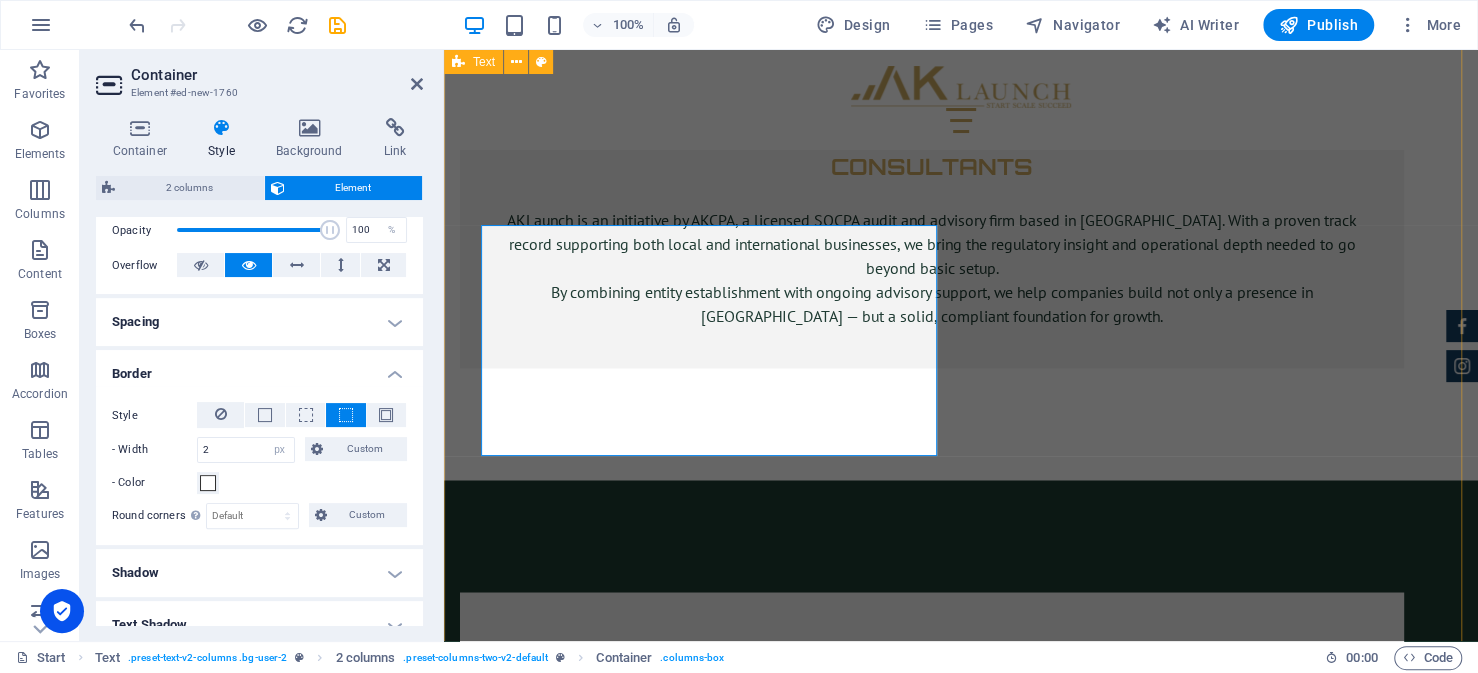 click on "How to Setup a Business in Saudi Arabia as a Foreign Company: Step-by-Step Guide Step 1 — Obtaining Your Investment License from MISA The journey for every foreign investor looking to setup their business in Saudi Arabia begins with obtaining an investment license from the Ministry of Investment (MISA). This is a prerequisite to everything that follows, from commercial registration, hiring staff and opening the business. Fortunately, the  Preparing Your Documents This is often the most demanding part of the application process, and arguably the most critical. Ensuring that your documents are complete and accurate will reduce the risk of delays or rejection. While requirements vary, most applications involve a common set of documentation. Importantly, many of these documents must be certified by the Saudi Embassy in your home country. These typically include: Copy of commercial registration issued in the home country. Audited financial statements for the past fiscal year. MISA License and Services Fees" at bounding box center [961, 4602] 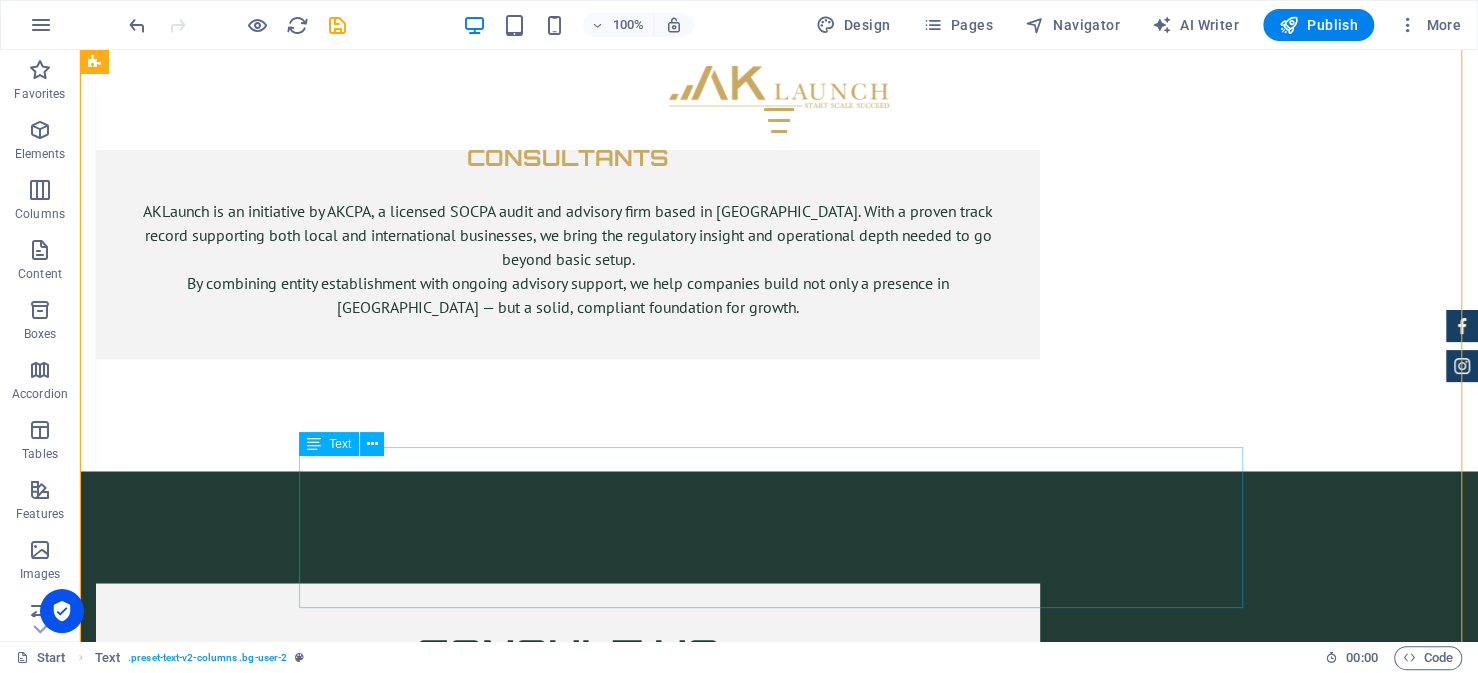 scroll, scrollTop: 6783, scrollLeft: 0, axis: vertical 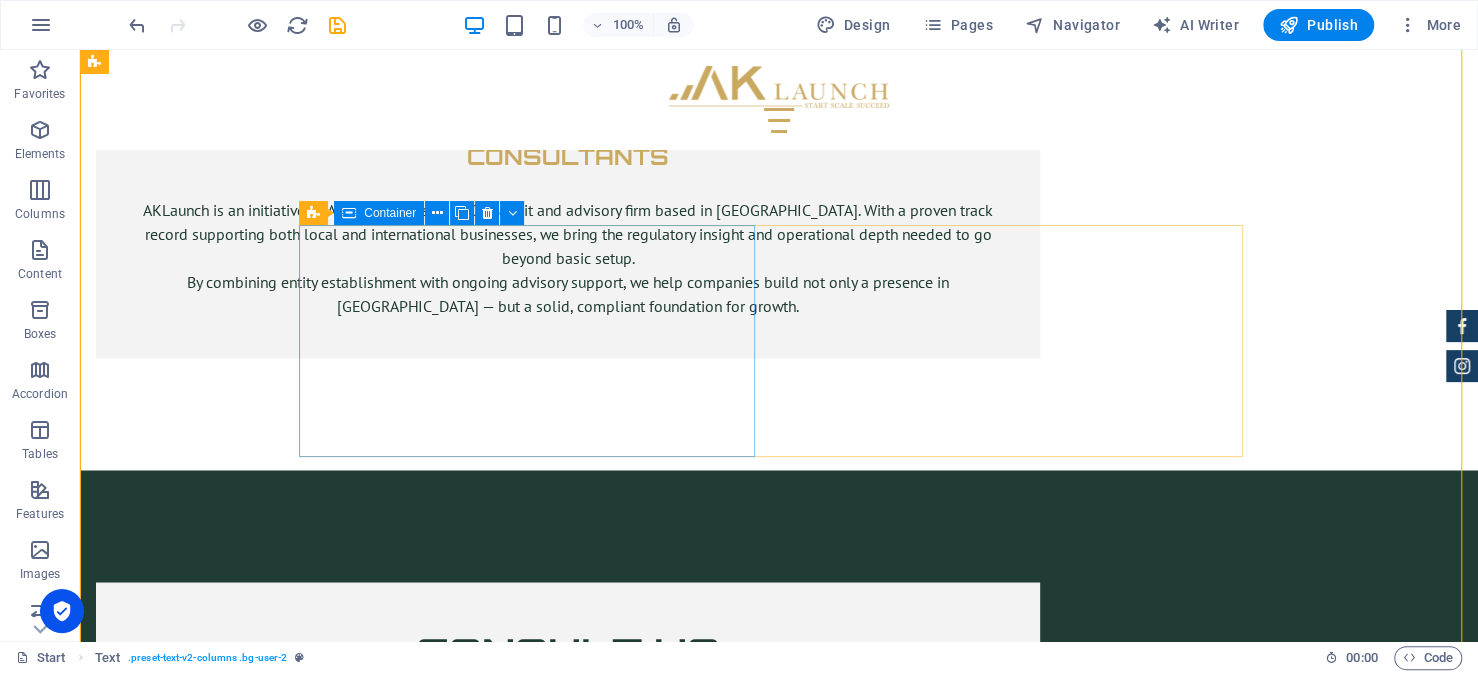click on "The journey for every foreign investor looking to setup their business in Saudi Arabia begins with obtaining an investment license from the Ministry of Investment (MISA). This is a prerequisite to everything that follows, from commercial registration, hiring staff and opening the business. Fortunately, the  Preparing Your Documents This is often the most demanding part of the application process, and arguably the most critical. Ensuring that your documents are complete and accurate will reduce the risk of delays or rejection." at bounding box center (535, 3757) 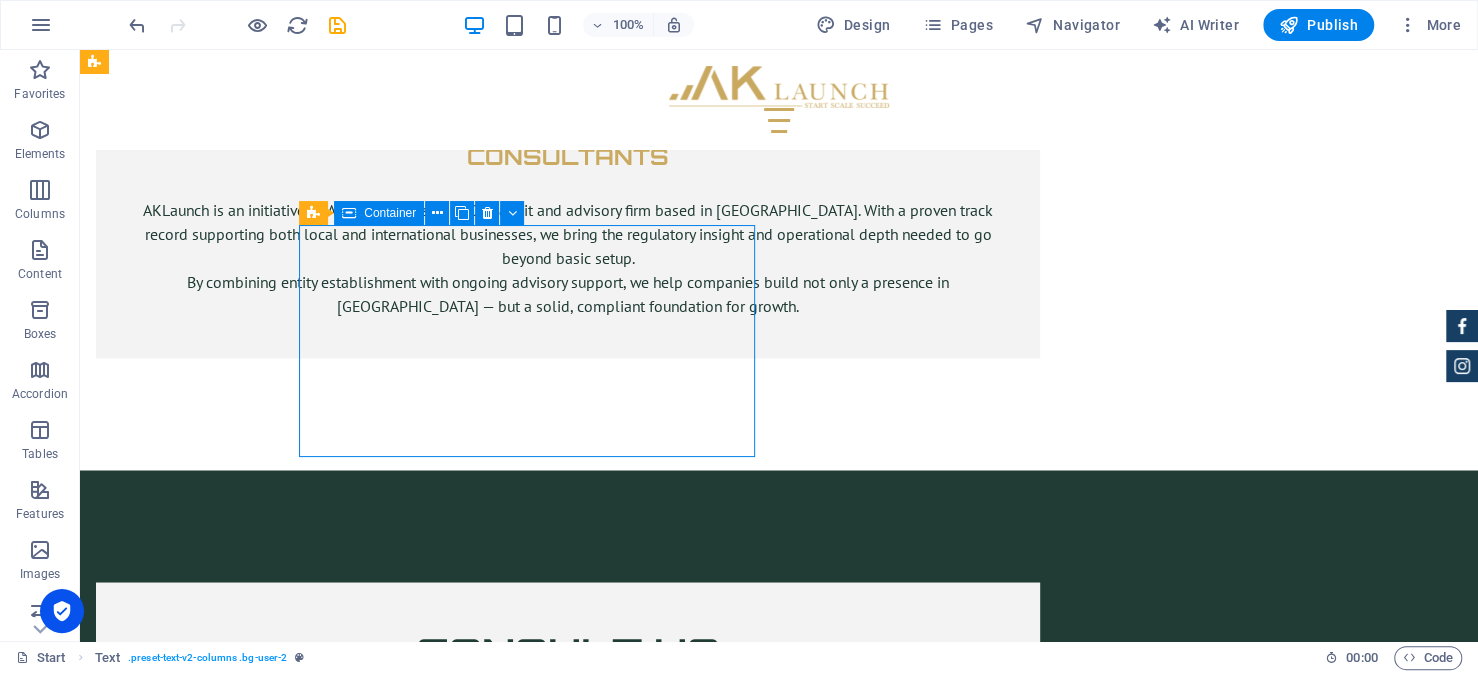 click on "The journey for every foreign investor looking to setup their business in Saudi Arabia begins with obtaining an investment license from the Ministry of Investment (MISA). This is a prerequisite to everything that follows, from commercial registration, hiring staff and opening the business. Fortunately, the  Preparing Your Documents This is often the most demanding part of the application process, and arguably the most critical. Ensuring that your documents are complete and accurate will reduce the risk of delays or rejection." at bounding box center (535, 3757) 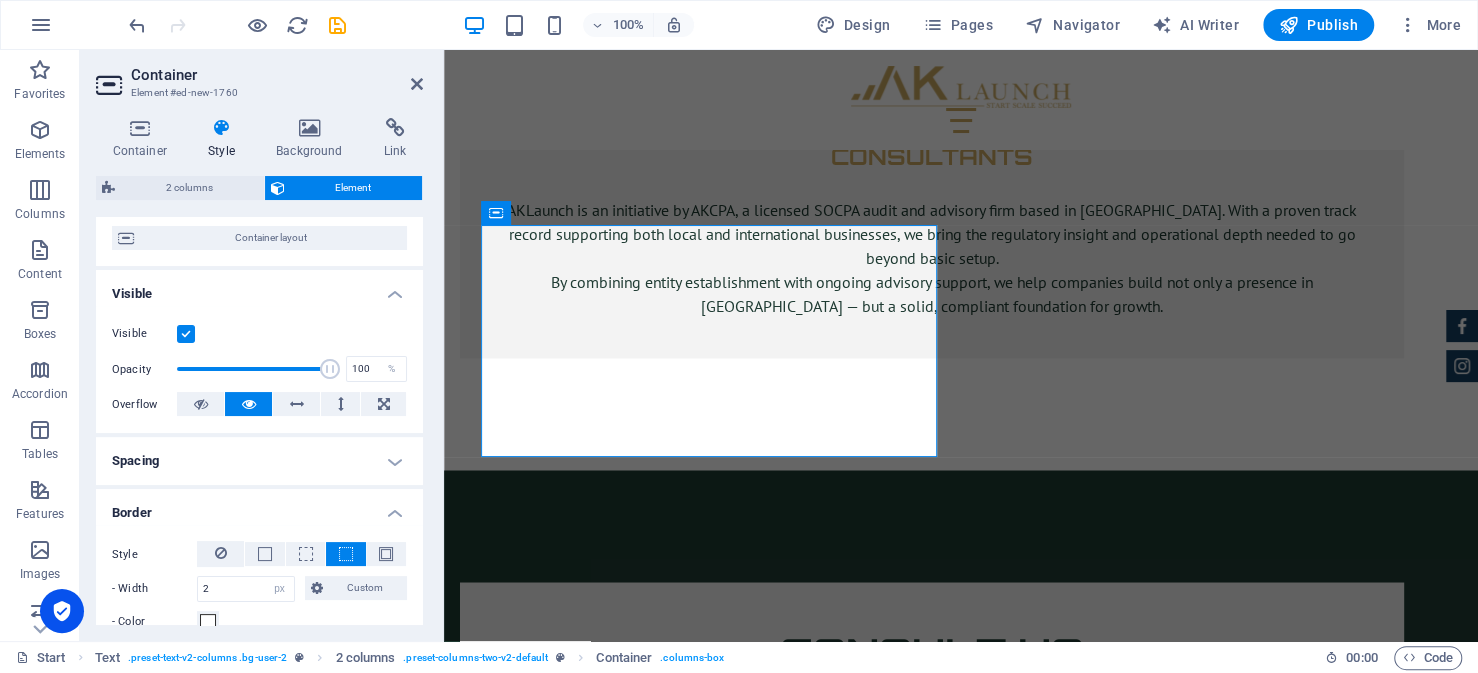 scroll, scrollTop: 400, scrollLeft: 0, axis: vertical 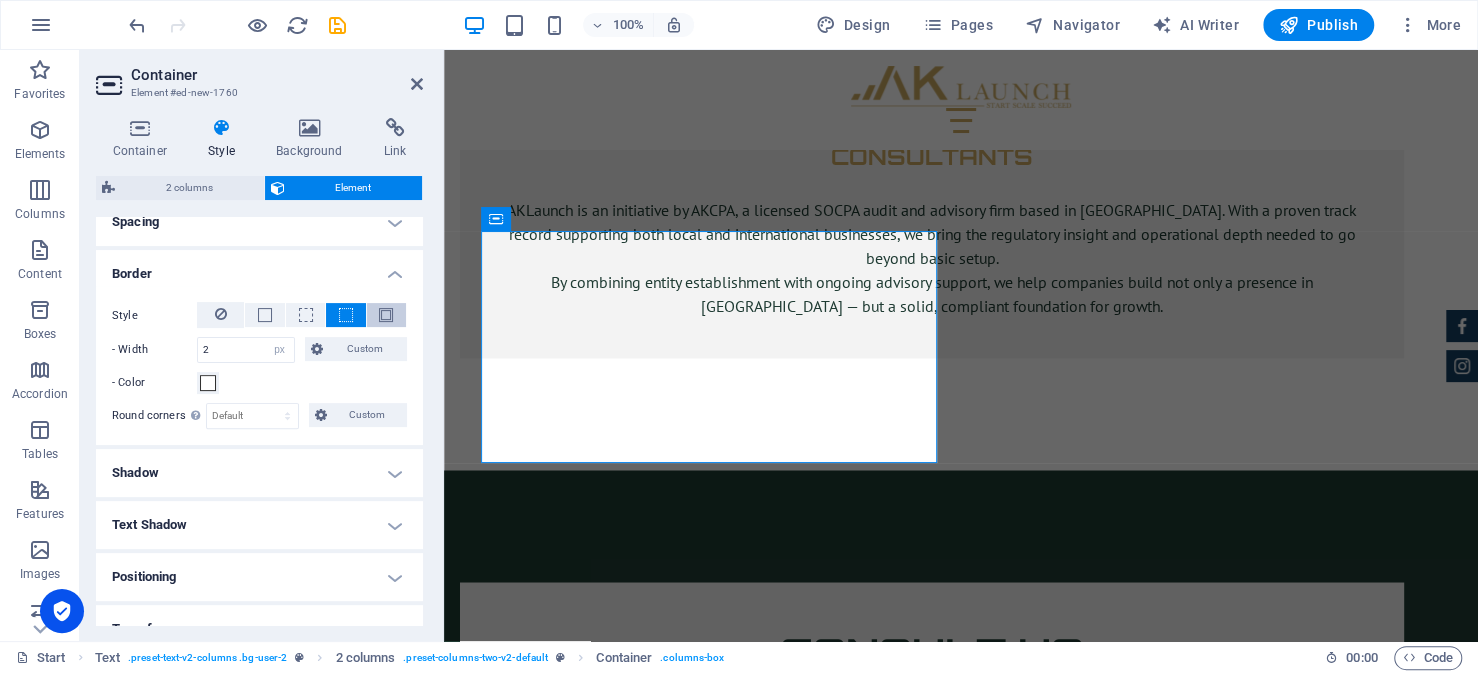 click at bounding box center (386, 315) 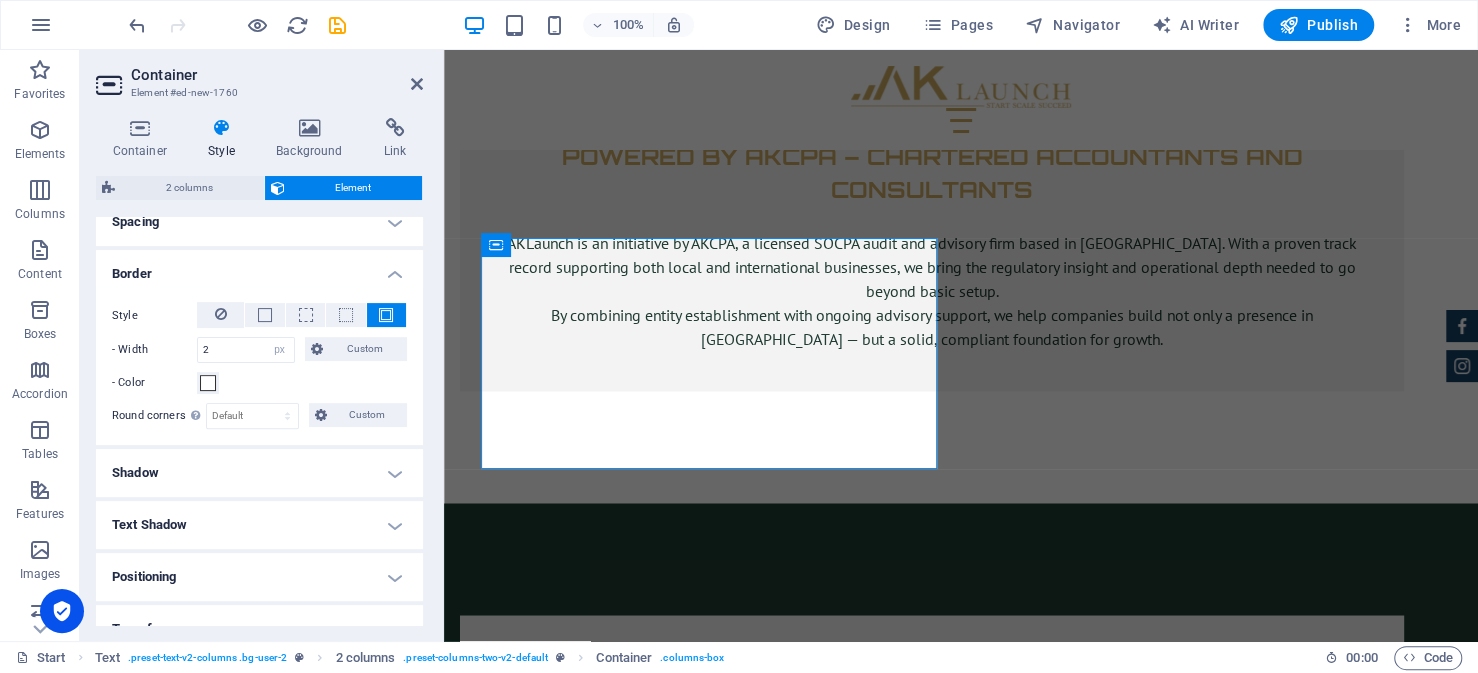 scroll, scrollTop: 6750, scrollLeft: 0, axis: vertical 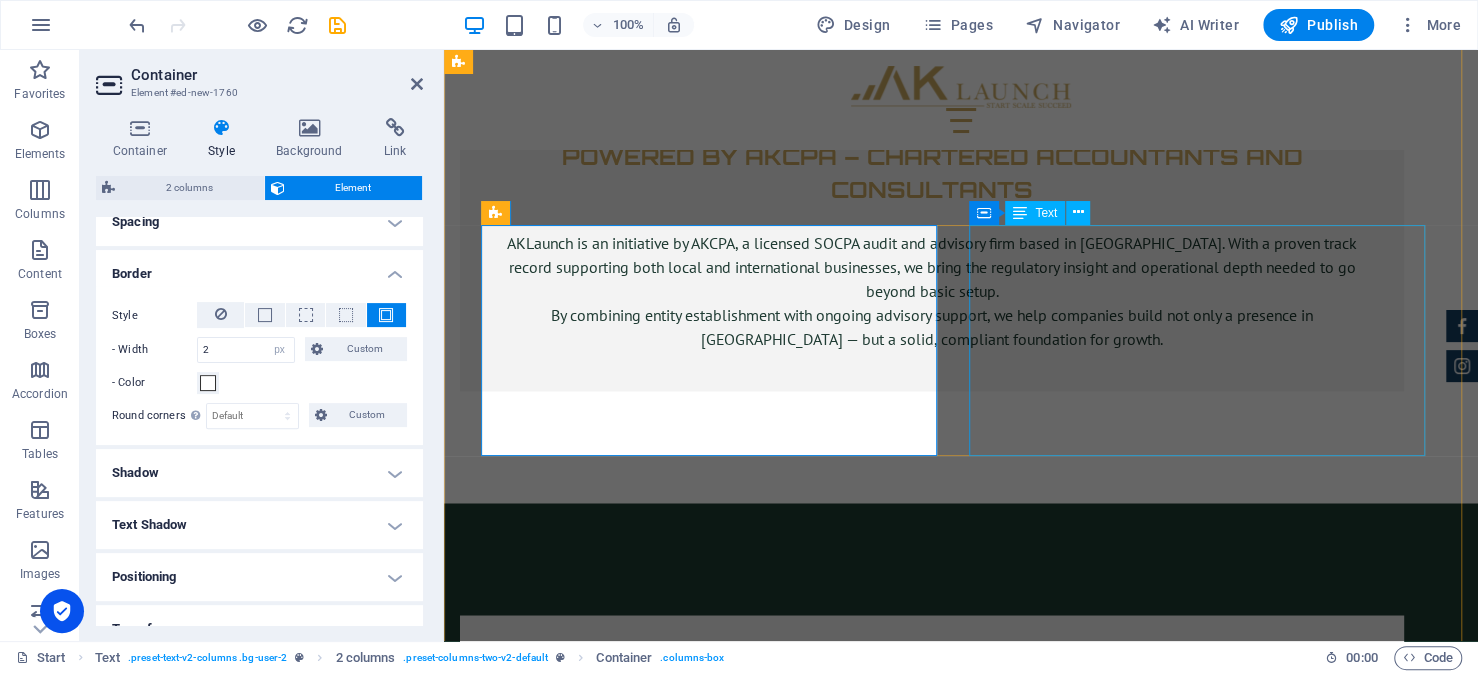 click on "While requirements vary, most applications involve a common set of documentation. Importantly, many of these documents must be certified by the Saudi Embassy in your home country. These typically include: Copy of commercial registration issued in the home country. Audited financial statements for the past fiscal year. A board resolution expressing the intent to invest and outlining the ownership structure In some cases, additional documents might include a business plan, professional licenses, proof of financial capability or proof of prior experience." at bounding box center [717, 3976] 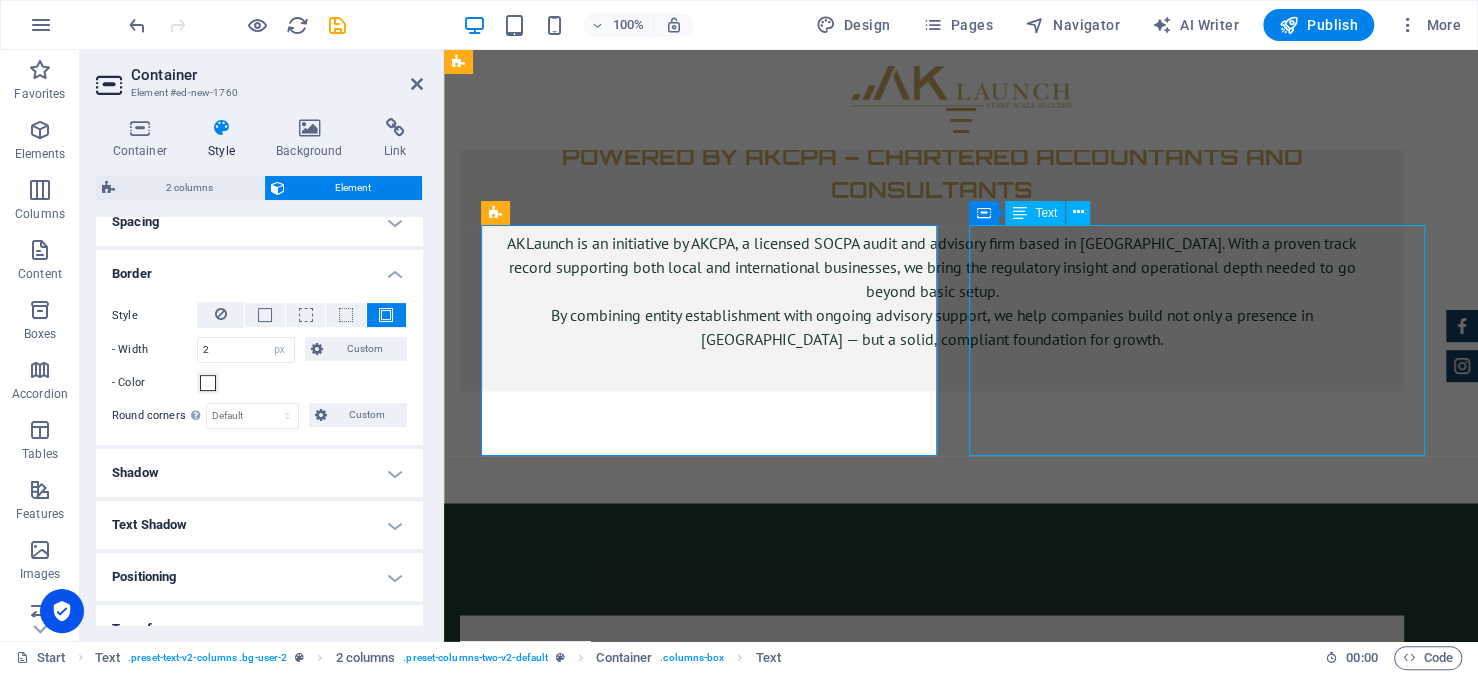 click on "While requirements vary, most applications involve a common set of documentation. Importantly, many of these documents must be certified by the Saudi Embassy in your home country. These typically include: Copy of commercial registration issued in the home country. Audited financial statements for the past fiscal year. A board resolution expressing the intent to invest and outlining the ownership structure In some cases, additional documents might include a business plan, professional licenses, proof of financial capability or proof of prior experience." at bounding box center (717, 3976) 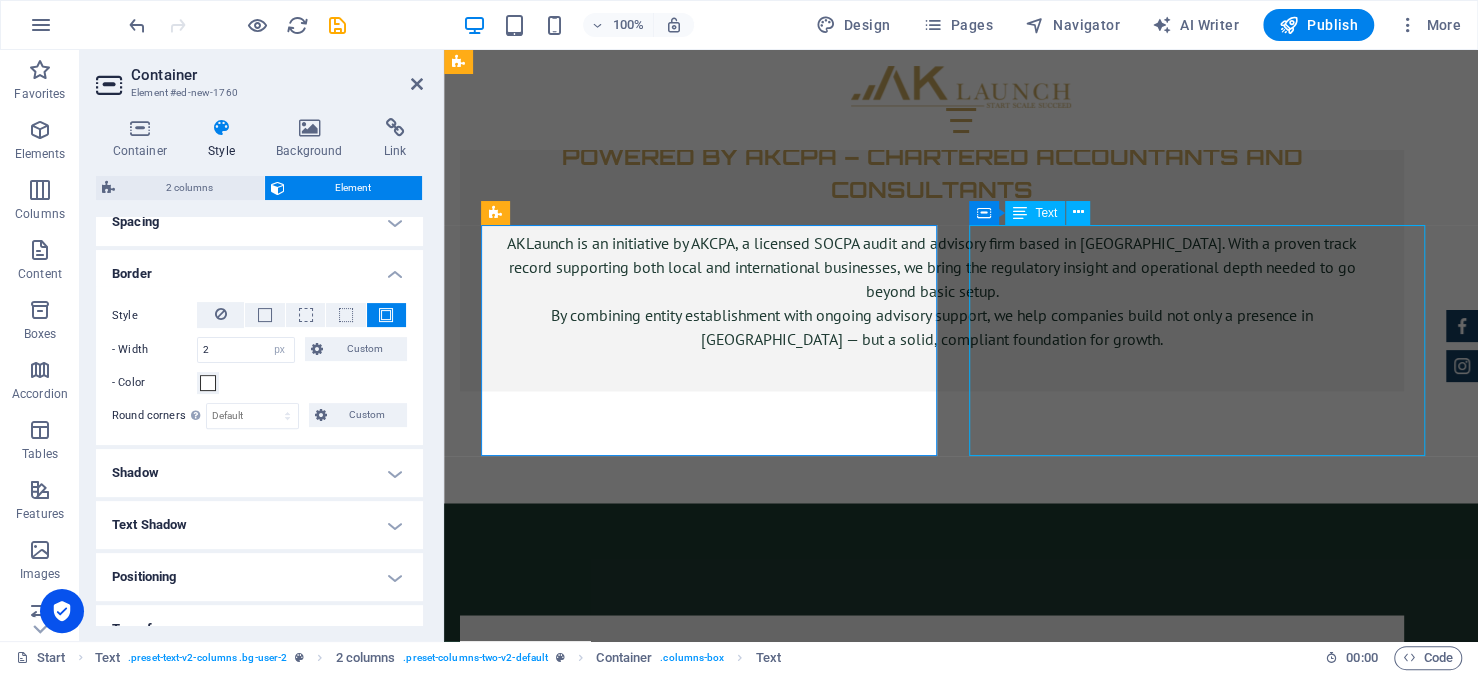 select on "px" 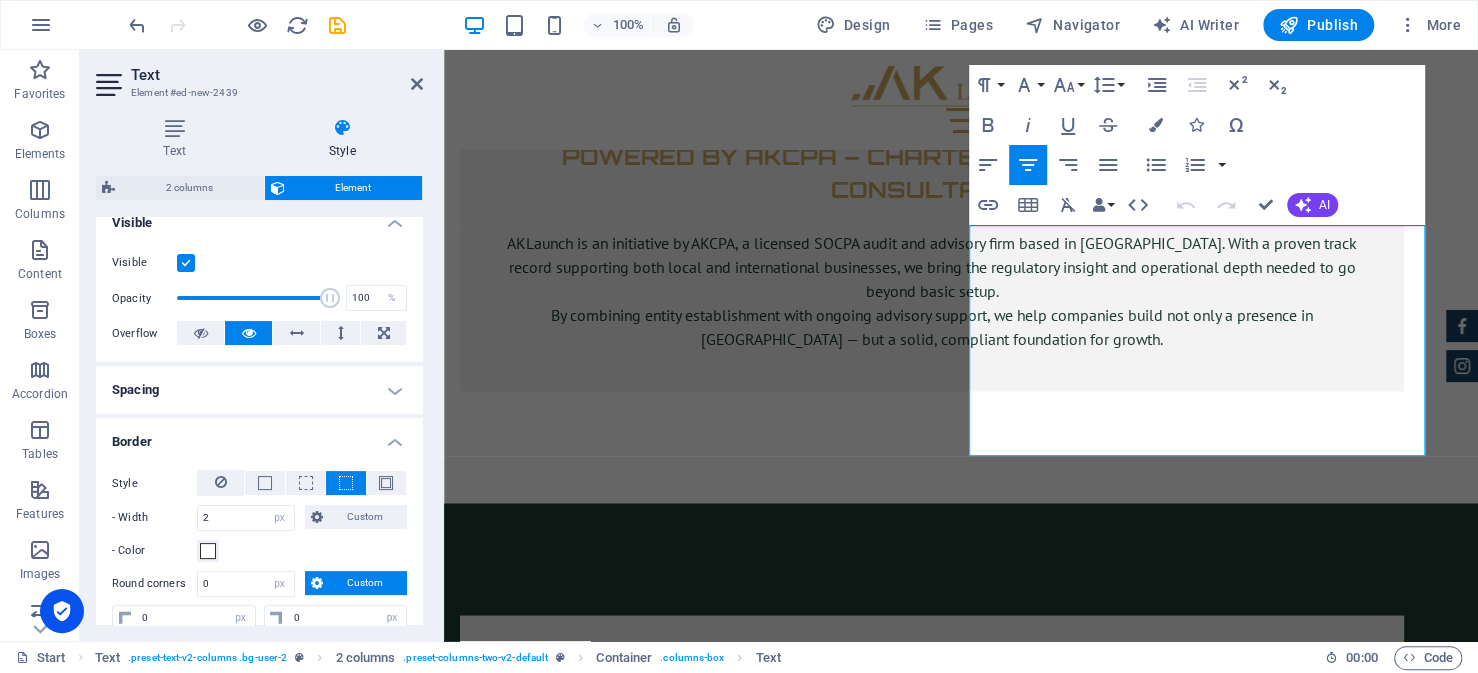 scroll, scrollTop: 400, scrollLeft: 0, axis: vertical 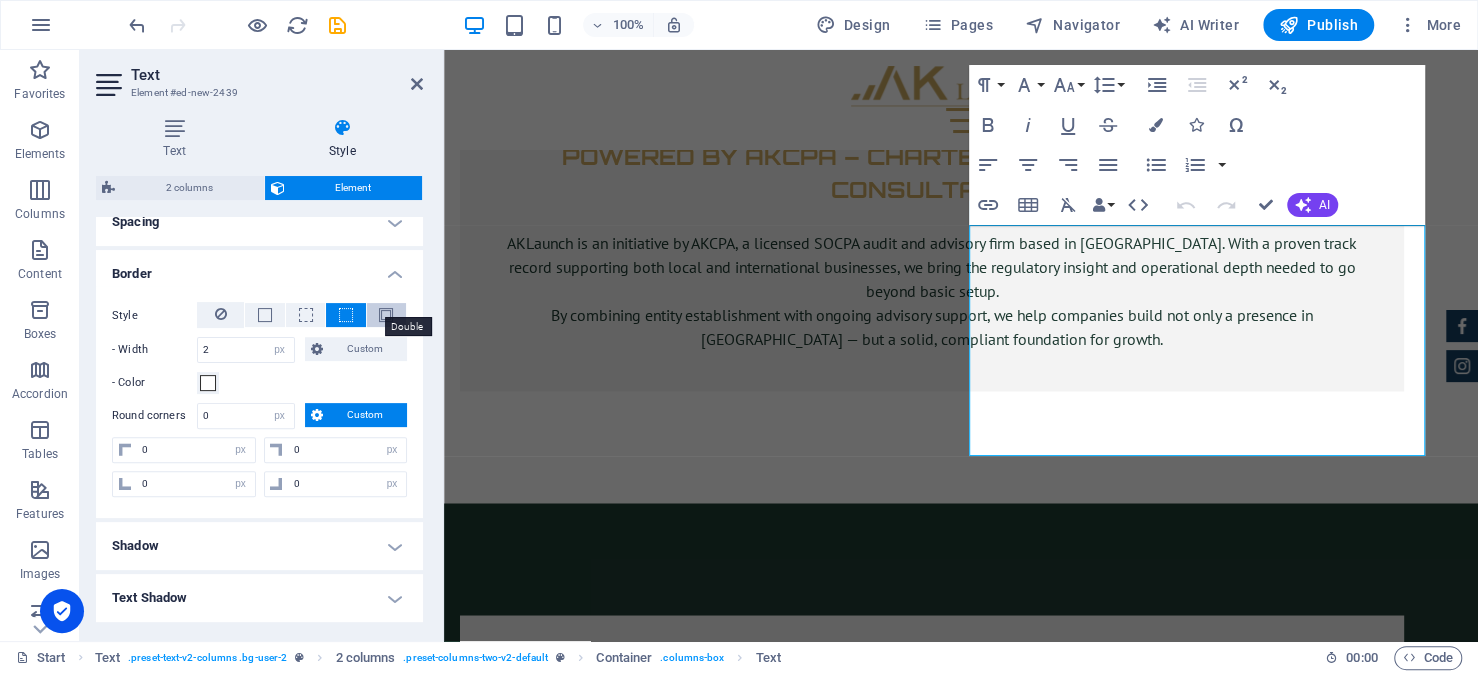click at bounding box center [386, 315] 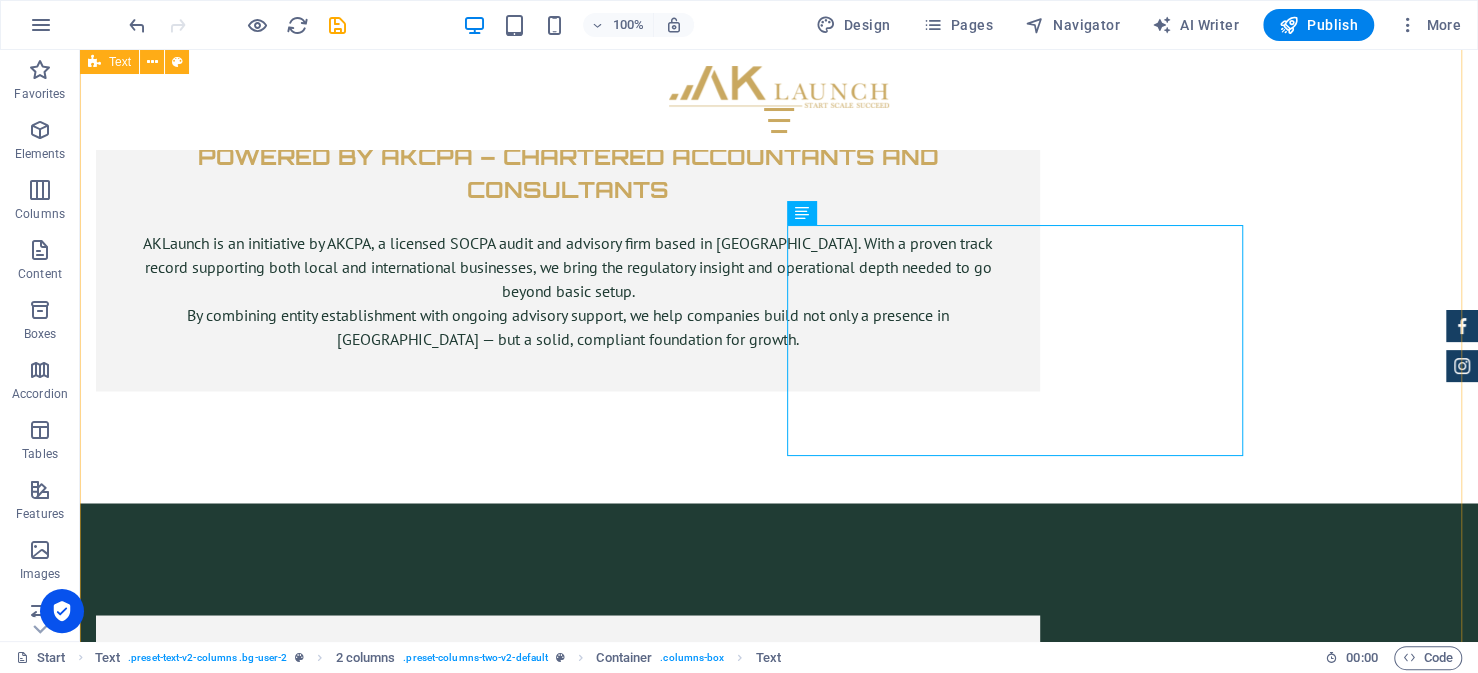 click on "How to Setup a Business in Saudi Arabia as a Foreign Company: Step-by-Step Guide Step 1 — Obtaining Your Investment License from MISA The journey for every foreign investor looking to setup their business in Saudi Arabia begins with obtaining an investment license from the Ministry of Investment (MISA). This is a prerequisite to everything that follows, from commercial registration, hiring staff and opening the business. Fortunately, the  Preparing Your Documents This is often the most demanding part of the application process, and arguably the most critical. Ensuring that your documents are complete and accurate will reduce the risk of delays or rejection. While requirements vary, most applications involve a common set of documentation. Importantly, many of these documents must be certified by the Saudi Embassy in your home country. These typically include: Copy of commercial registration issued in the home country. Audited financial statements for the past fiscal year. MISA License and Services Fees" at bounding box center [779, 4589] 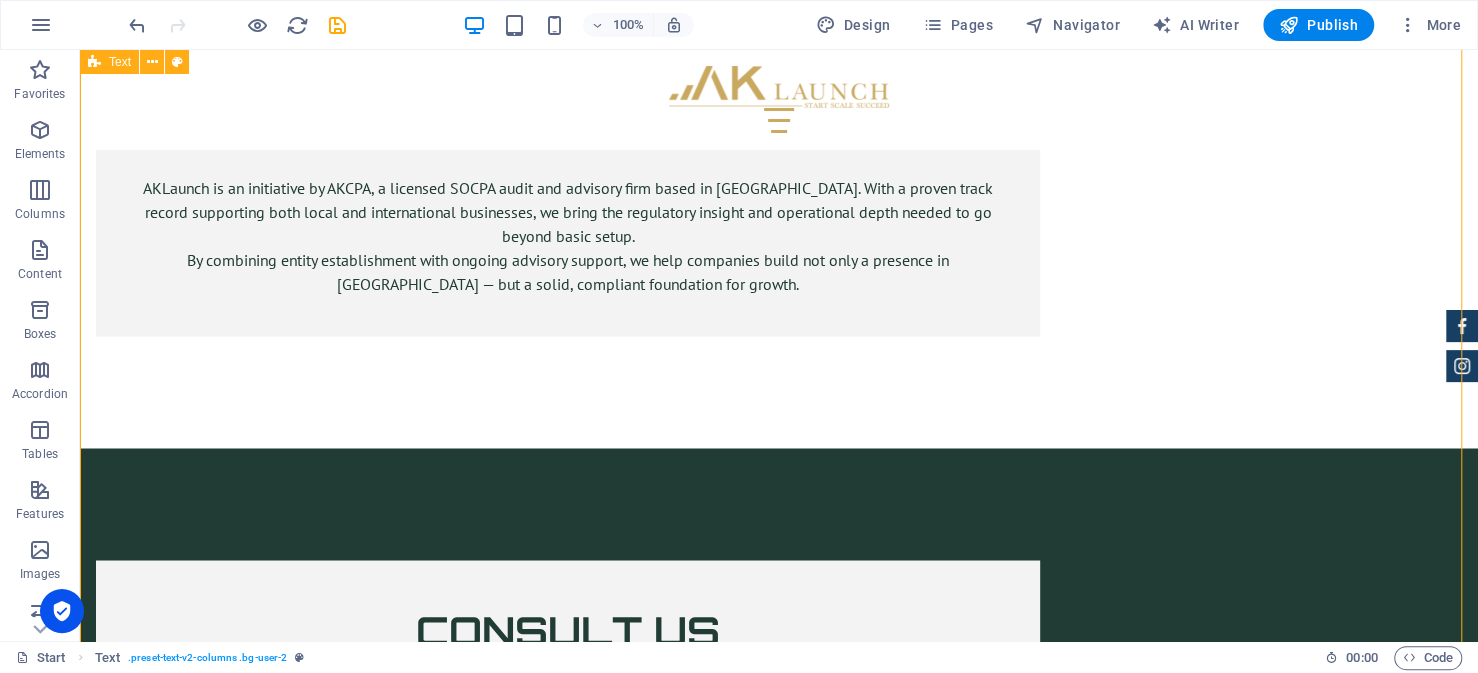 scroll, scrollTop: 6825, scrollLeft: 0, axis: vertical 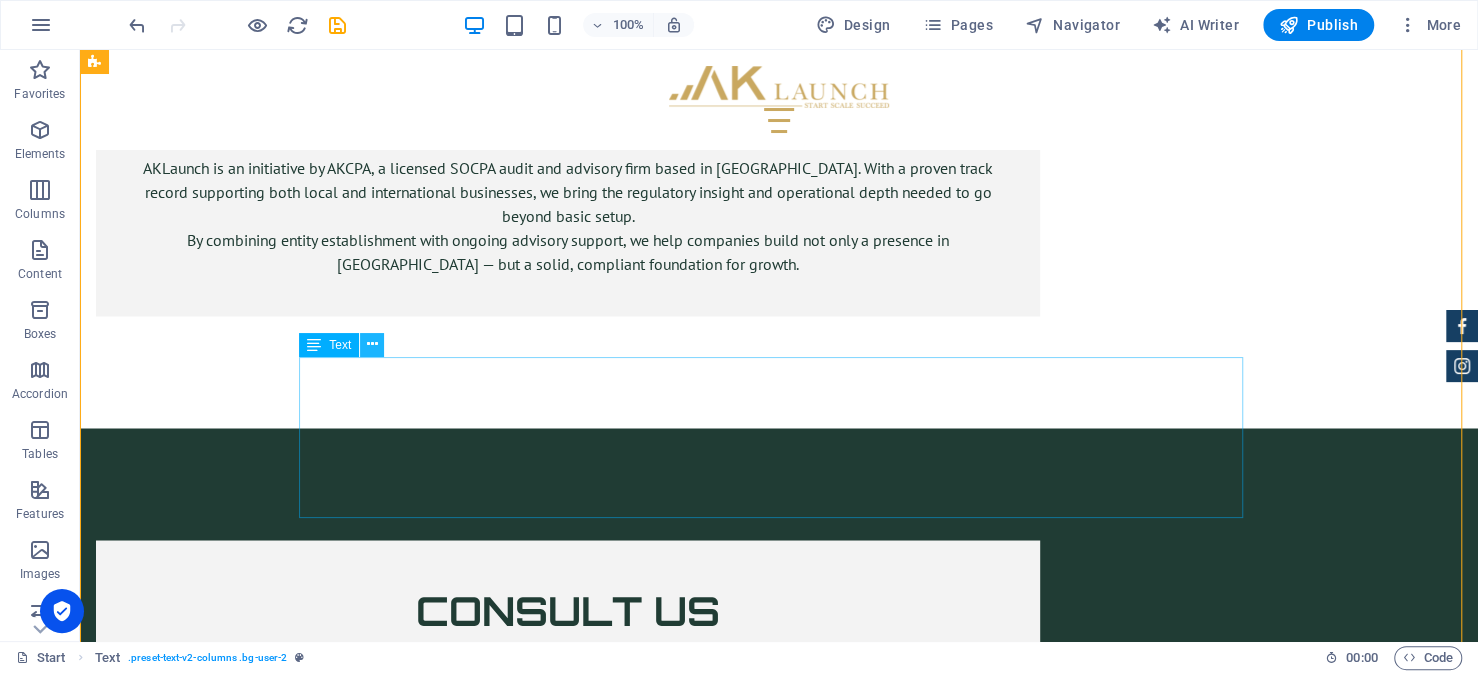 click at bounding box center (372, 344) 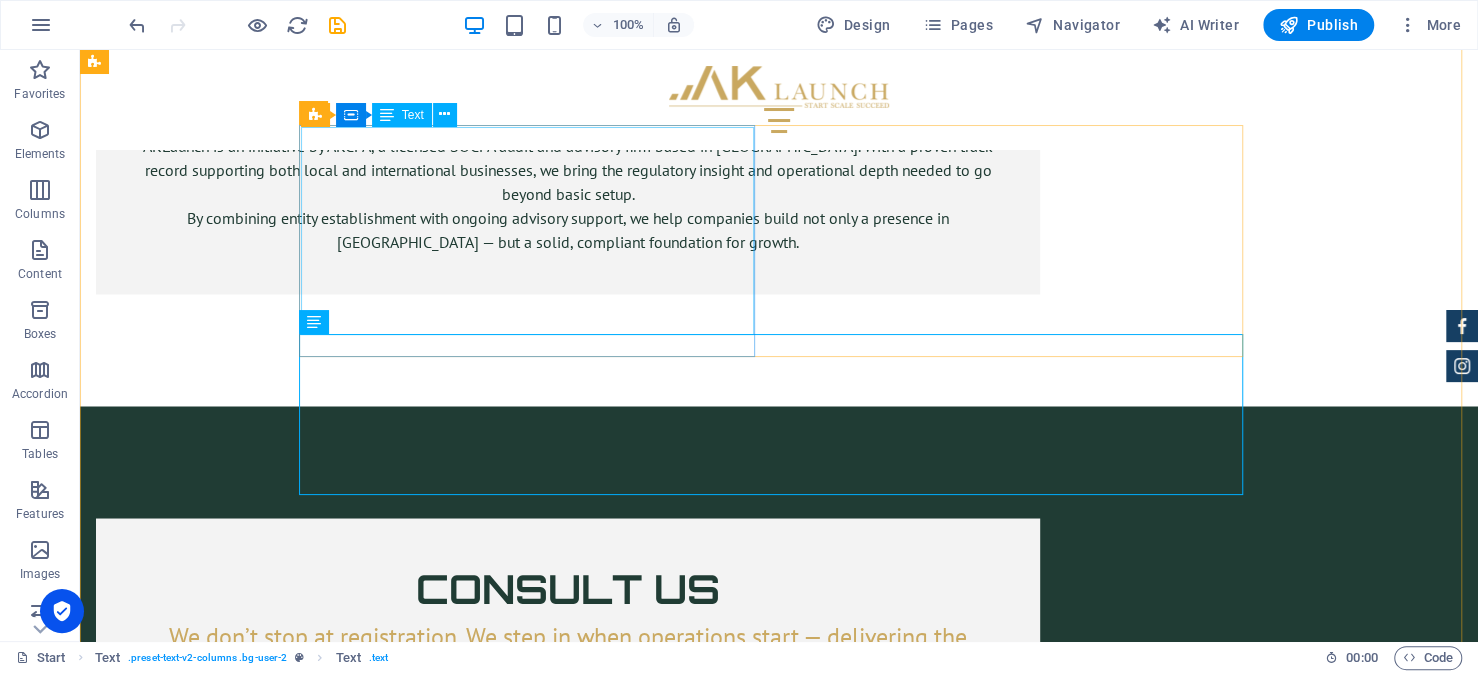 scroll, scrollTop: 6849, scrollLeft: 0, axis: vertical 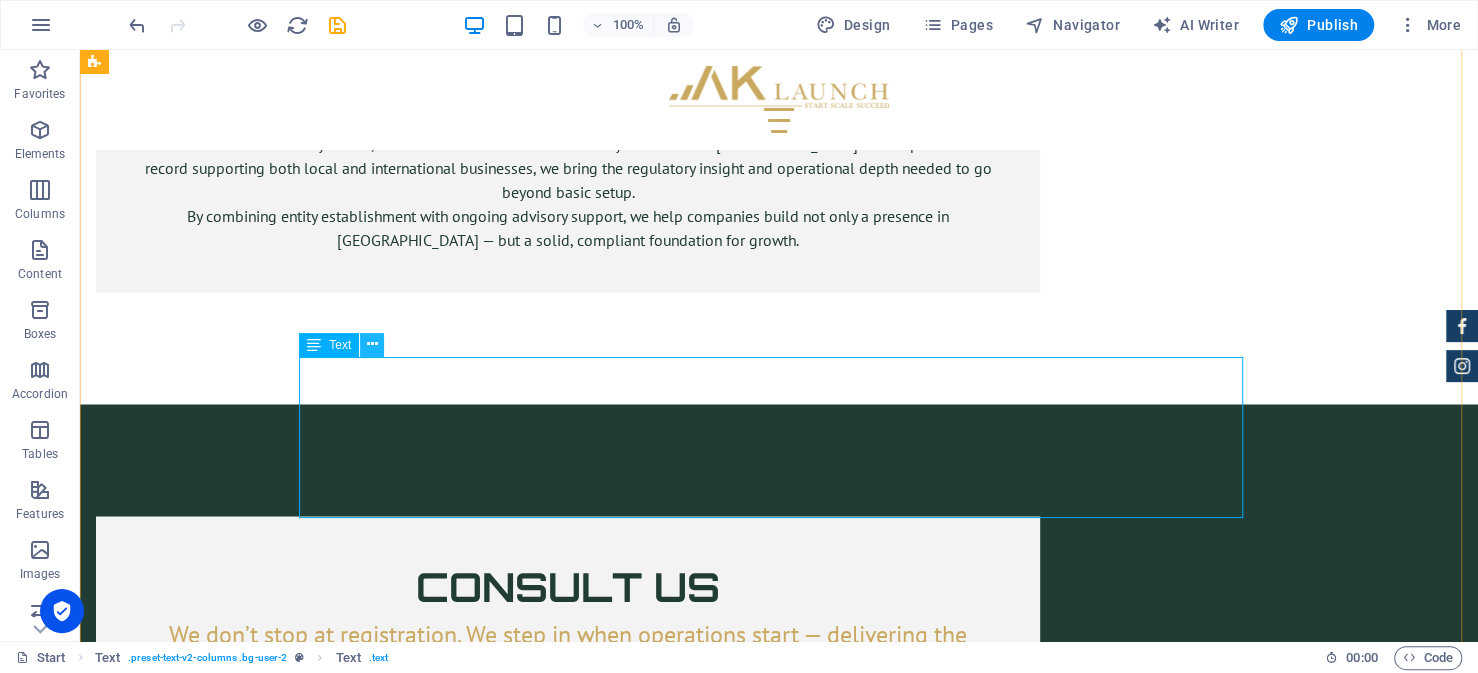 click at bounding box center [372, 344] 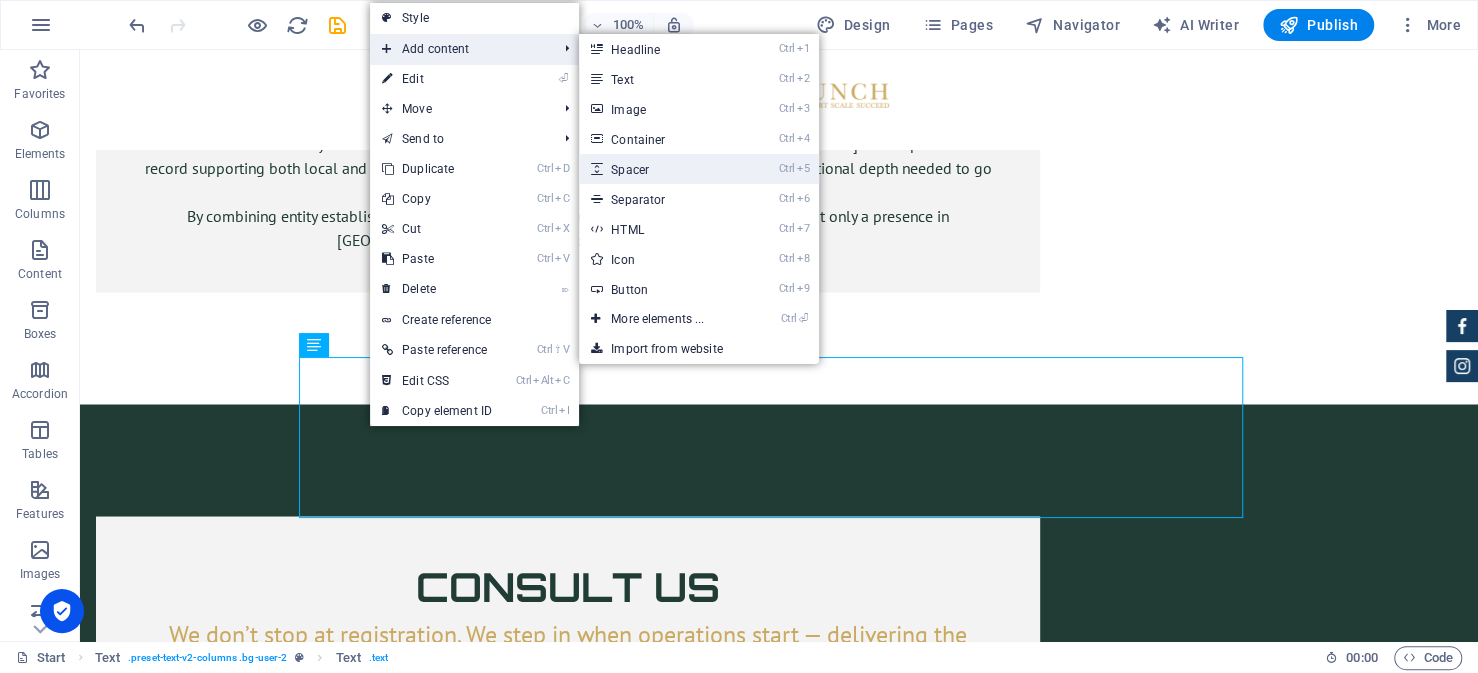 click on "Ctrl 5  Spacer" at bounding box center [661, 169] 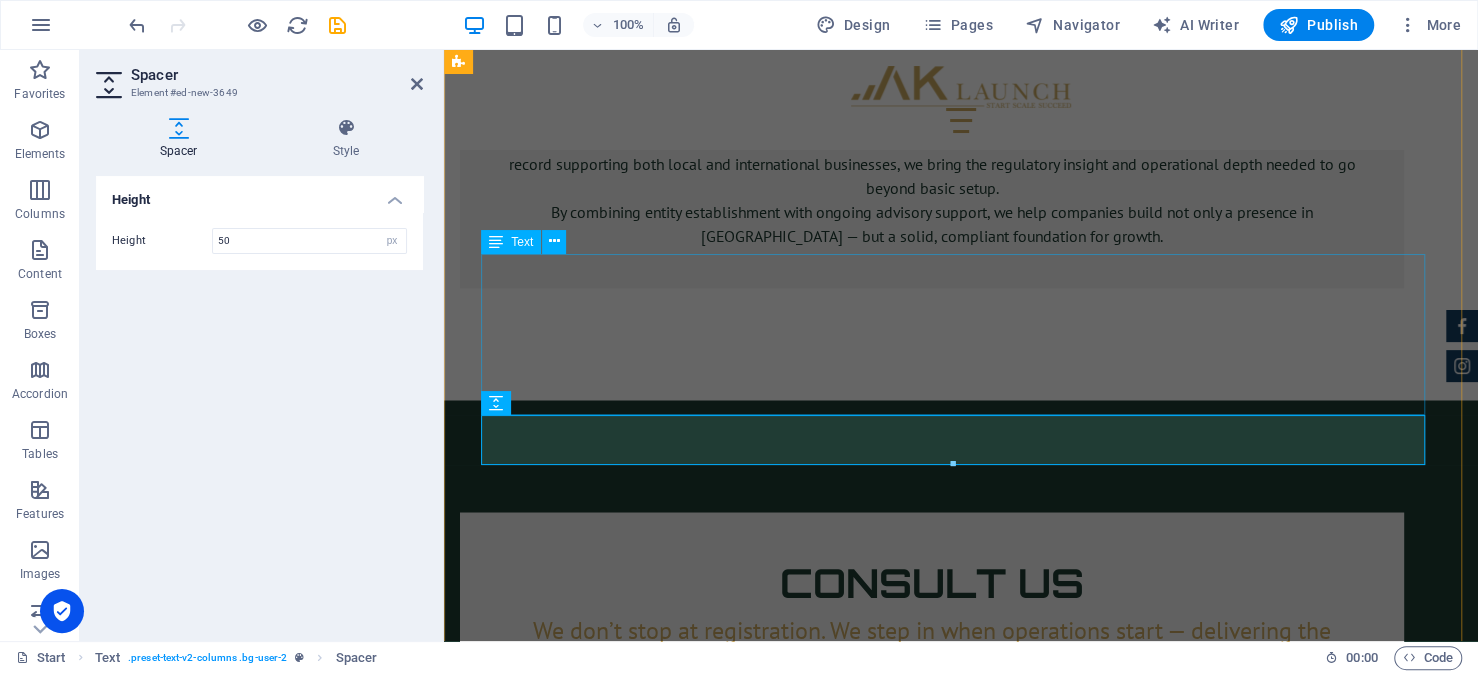 scroll, scrollTop: 6928, scrollLeft: 0, axis: vertical 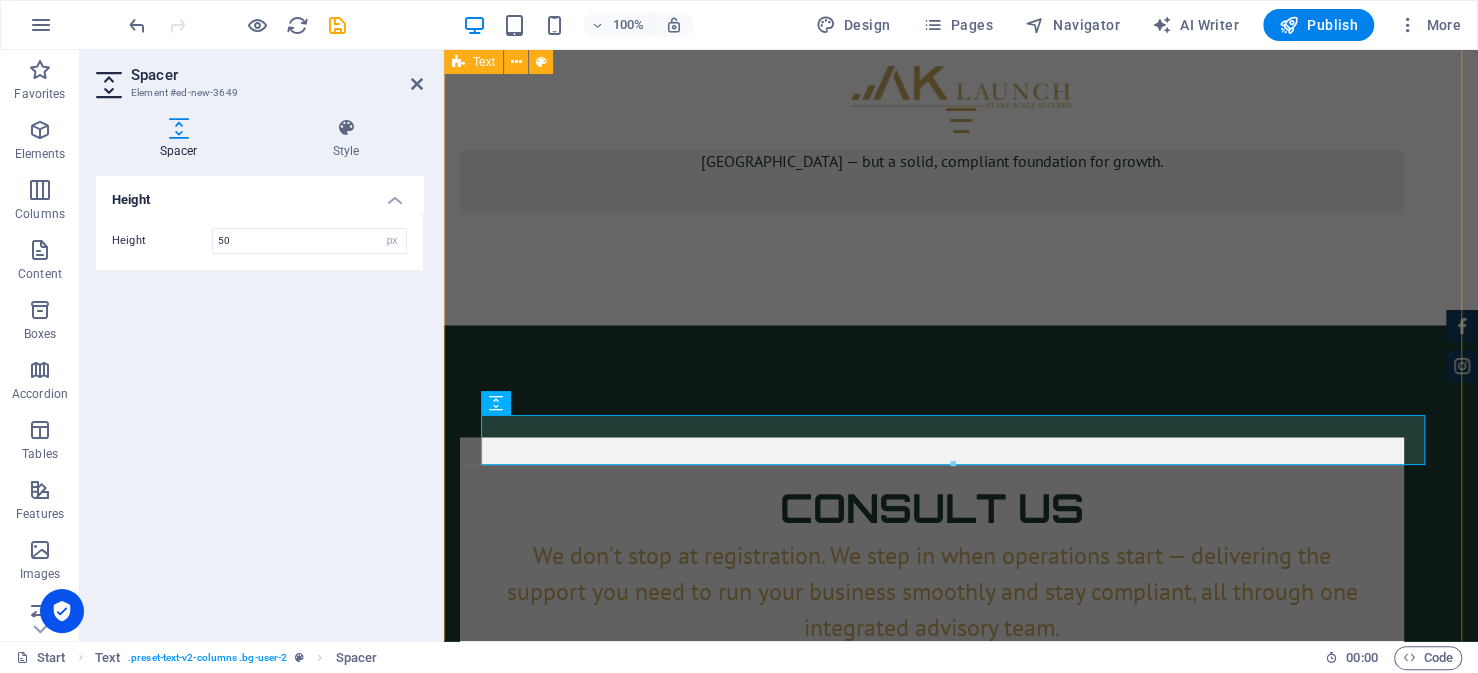 click on "How to Setup a Business in Saudi Arabia as a Foreign Company: Step-by-Step Guide Step 1 — Obtaining Your Investment License from MISA The journey for every foreign investor looking to setup their business in Saudi Arabia begins with obtaining an investment license from the Ministry of Investment (MISA). This is a prerequisite to everything that follows, from commercial registration, hiring staff and opening the business. Fortunately, the  Preparing Your Documents This is often the most demanding part of the application process, and arguably the most critical. Ensuring that your documents are complete and accurate will reduce the risk of delays or rejection. While requirements vary, most applications involve a common set of documentation. Importantly, many of these documents must be certified by the Saudi Embassy in your home country. These typically include: Copy of commercial registration issued in the home country. Audited financial statements for the past fiscal year. MISA License and Services Fees" at bounding box center (961, 4411) 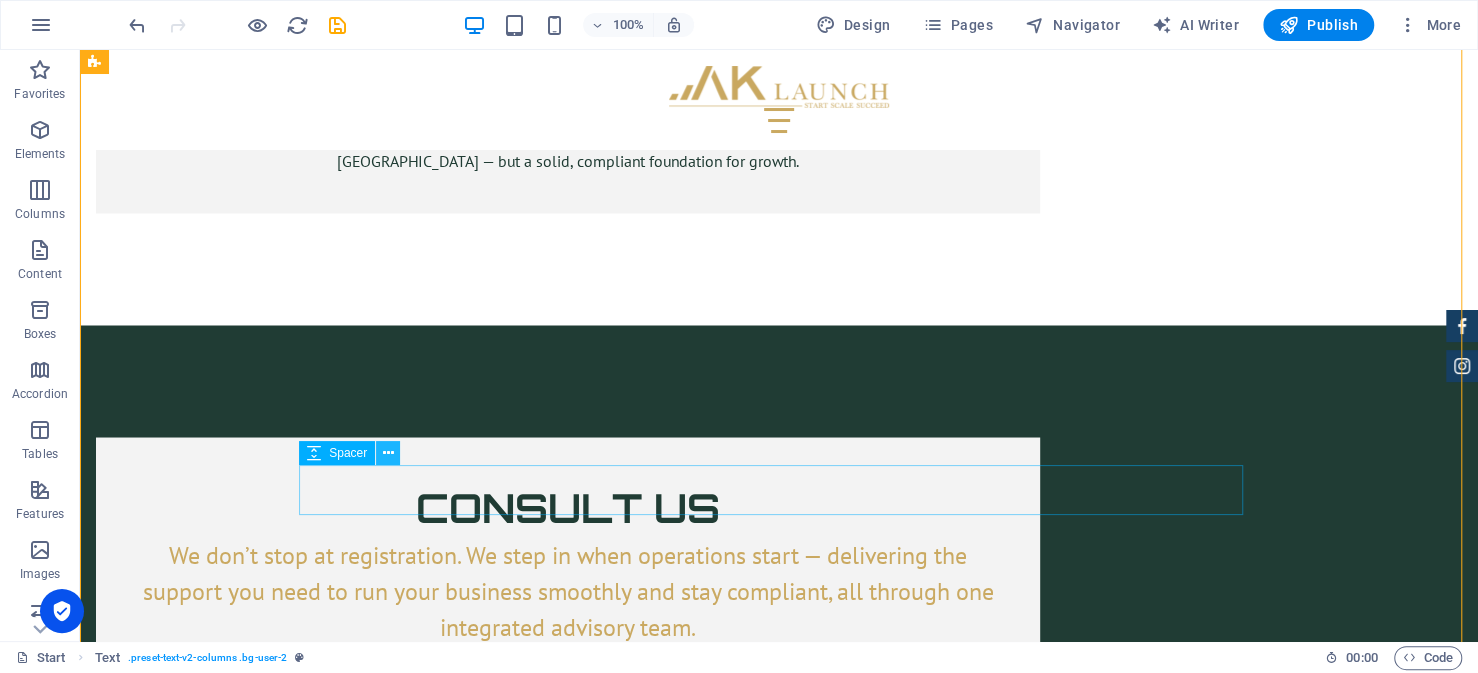 click at bounding box center [388, 453] 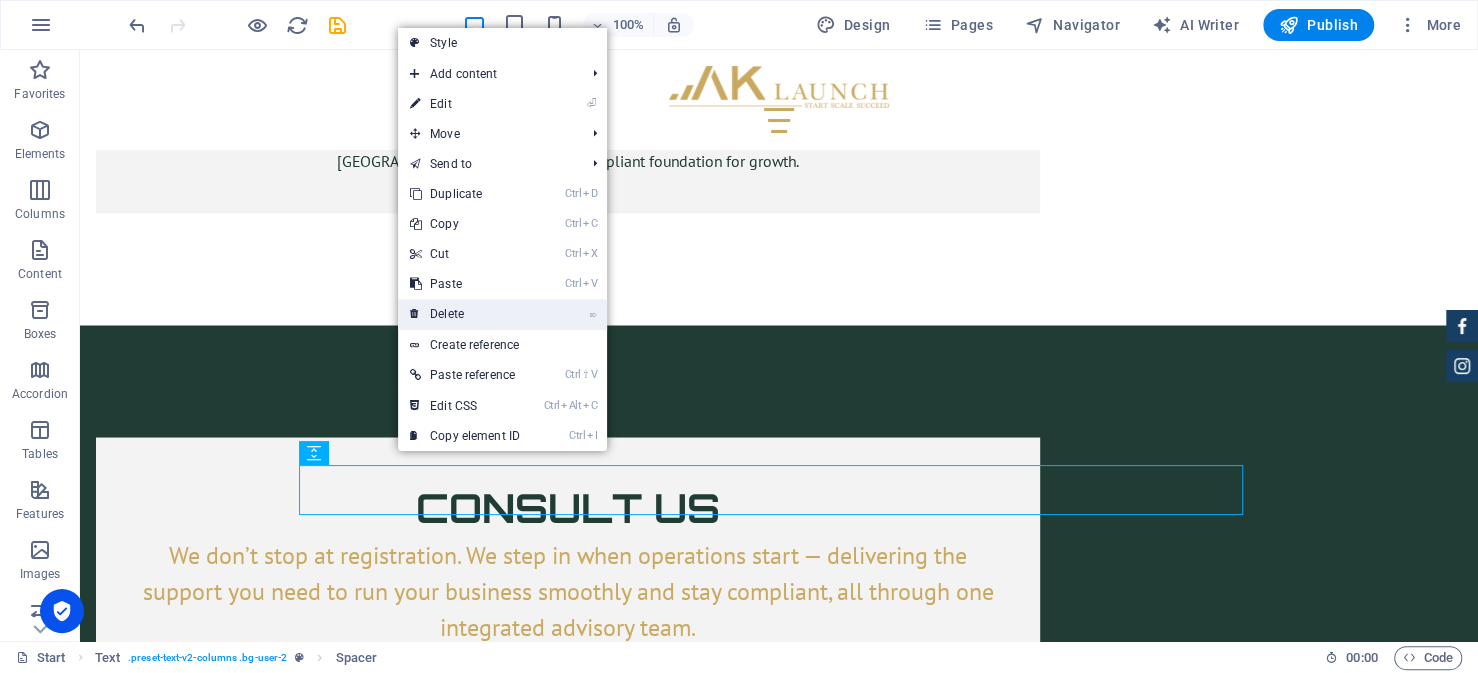 click on "⌦  Delete" at bounding box center [465, 314] 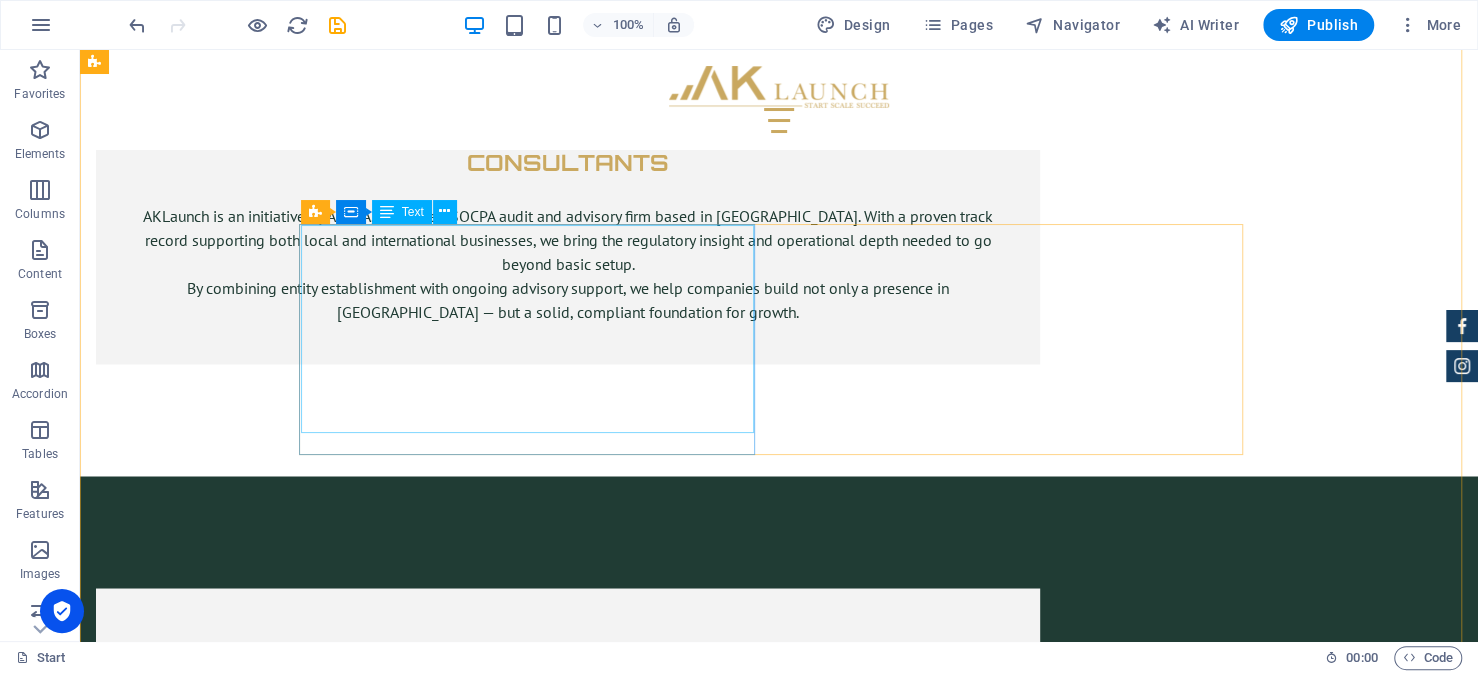 scroll, scrollTop: 6776, scrollLeft: 0, axis: vertical 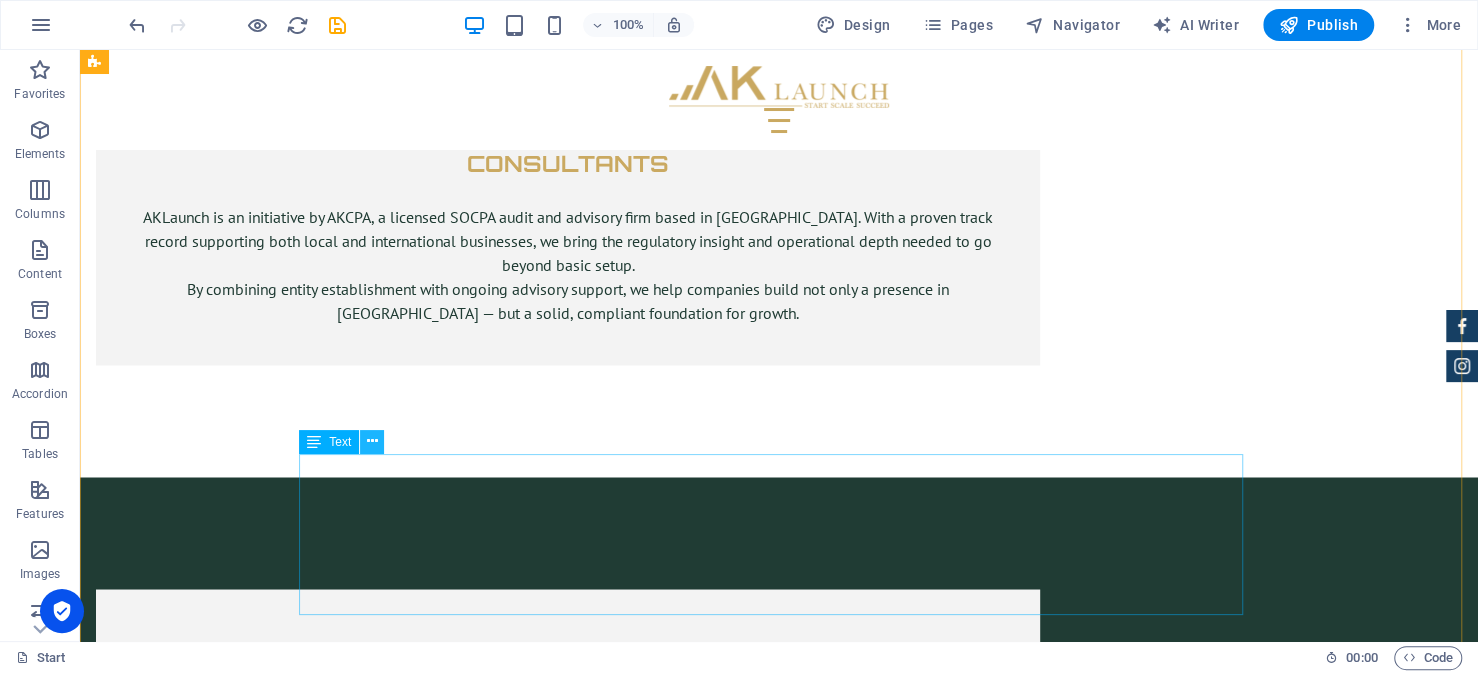 click at bounding box center (372, 441) 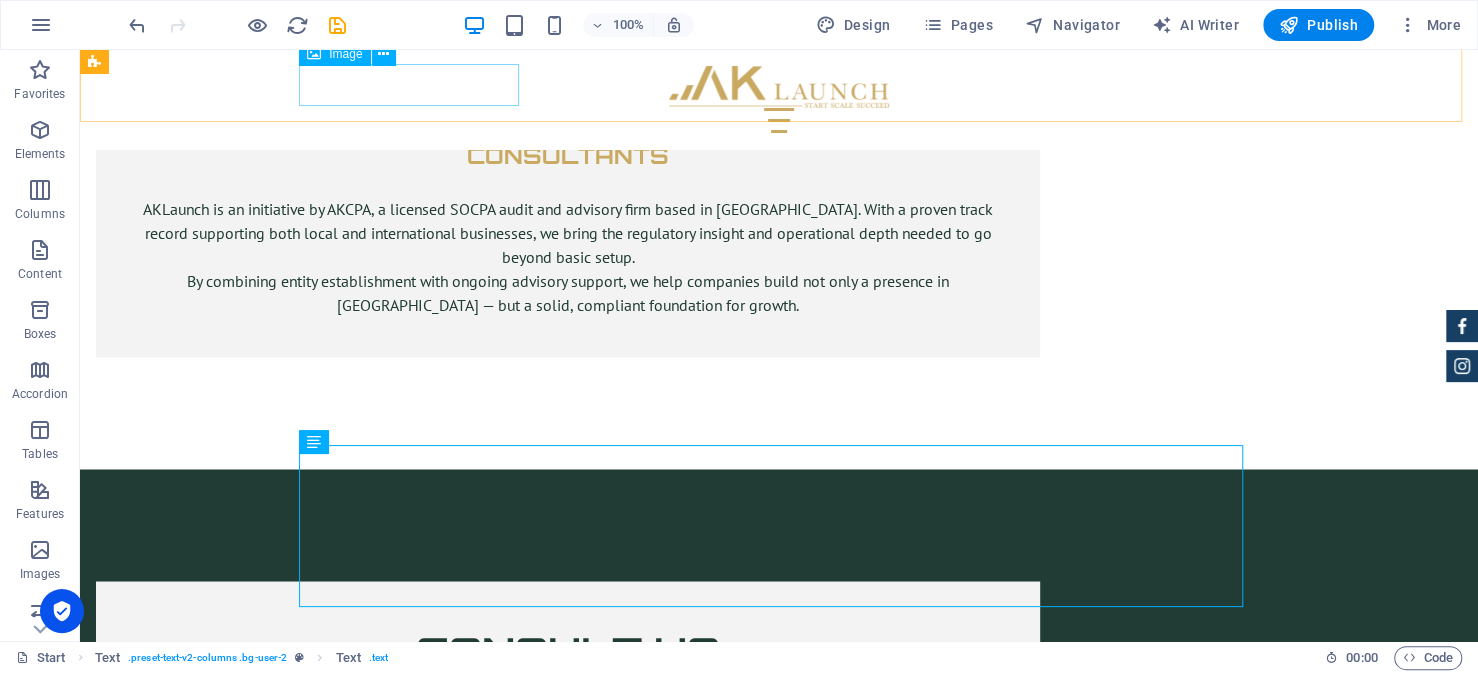 scroll, scrollTop: 6785, scrollLeft: 0, axis: vertical 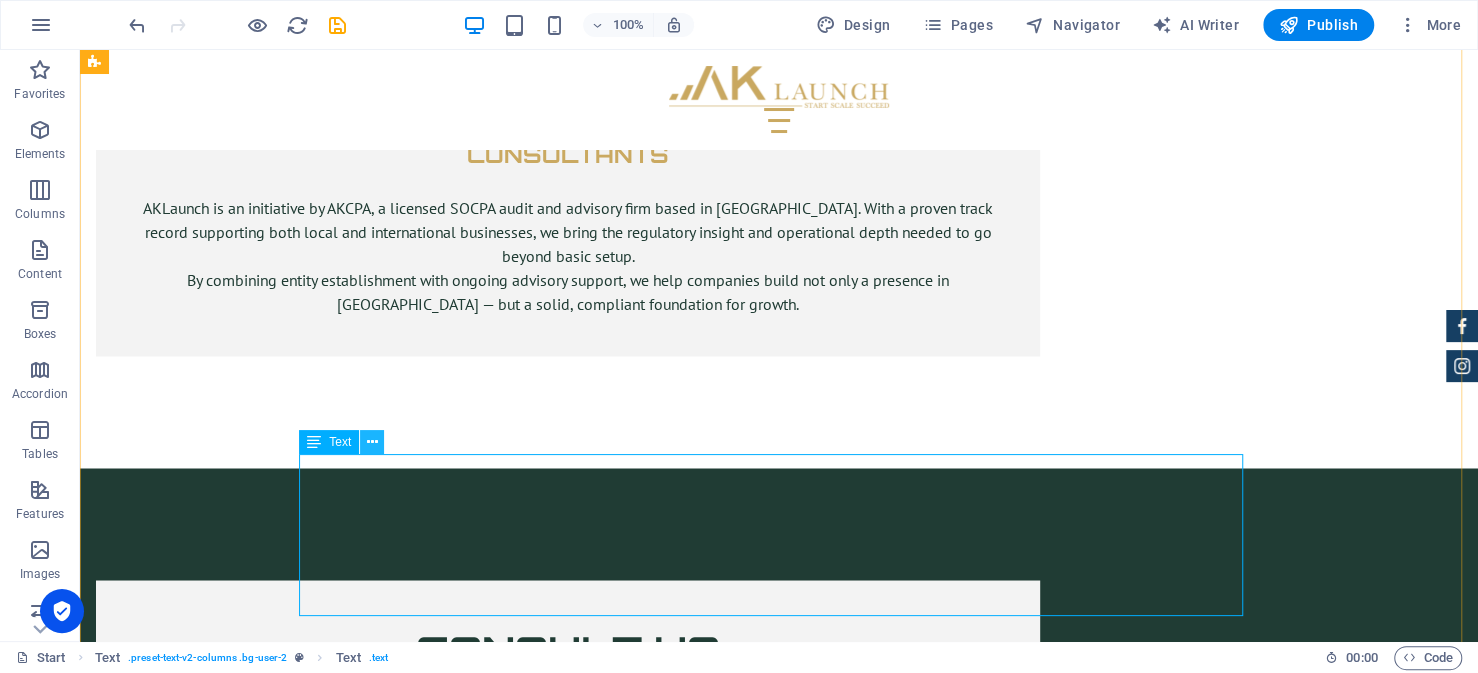 click at bounding box center [372, 442] 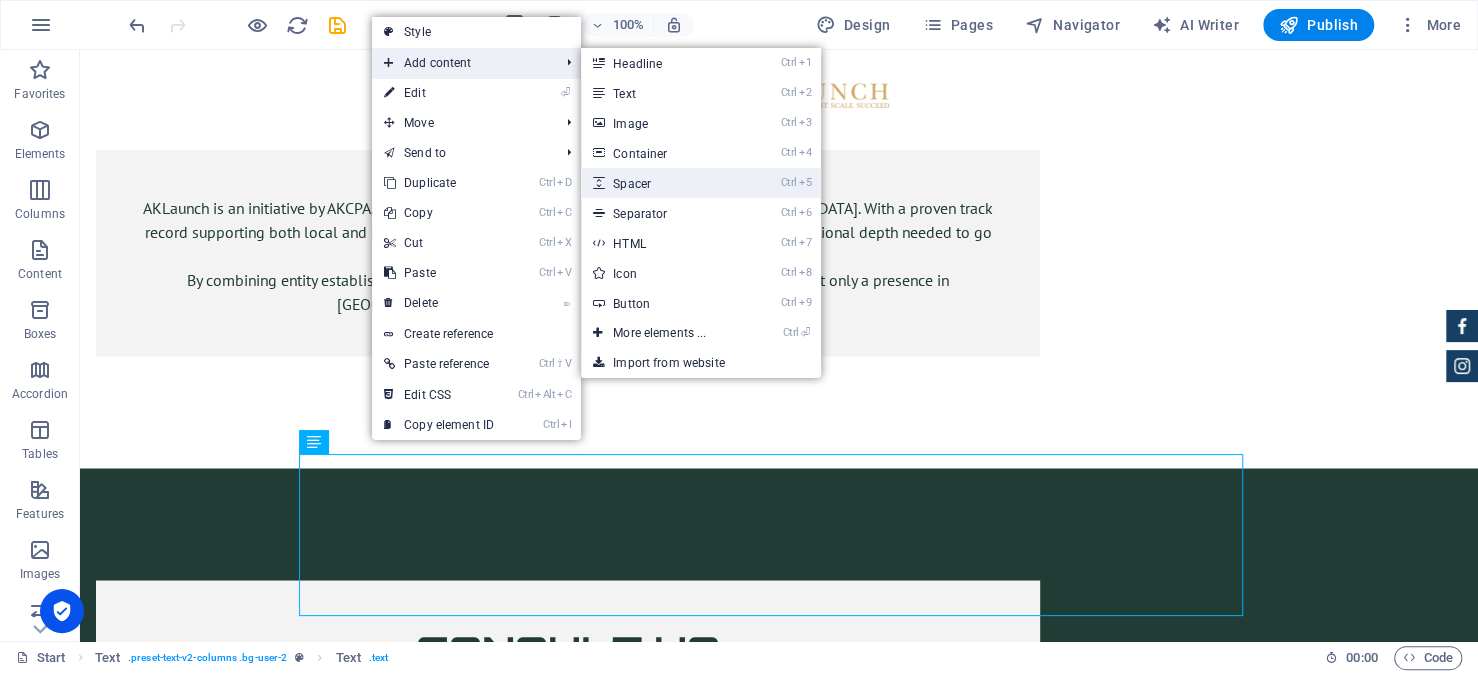 click on "Ctrl 5  Spacer" at bounding box center [663, 183] 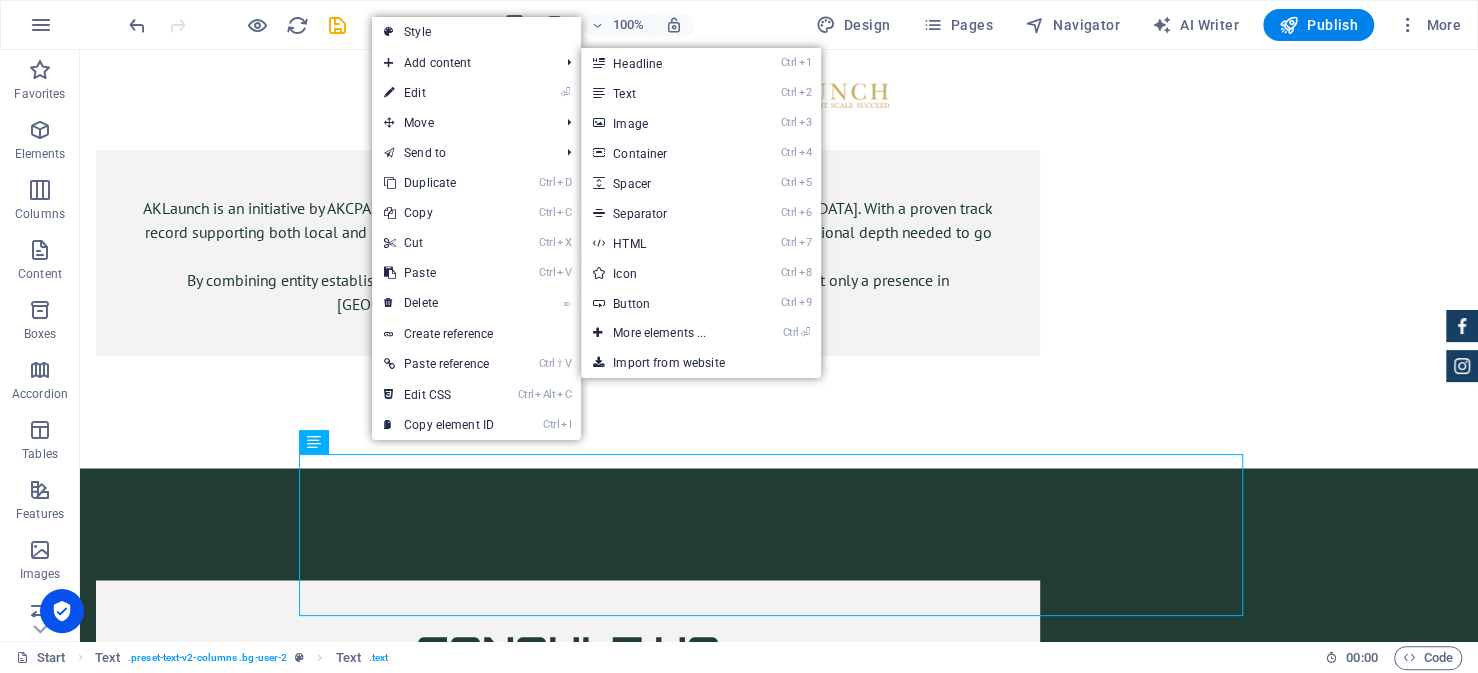 select on "px" 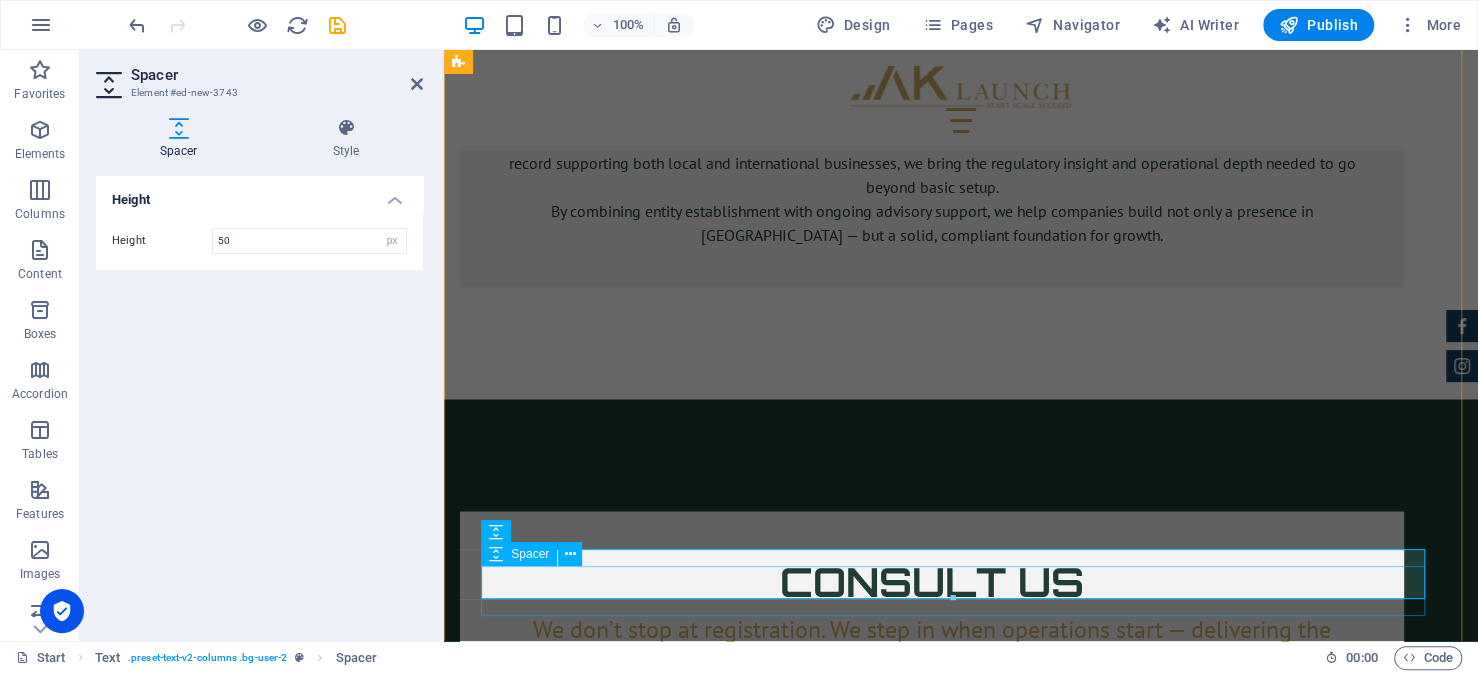 scroll, scrollTop: 6851, scrollLeft: 0, axis: vertical 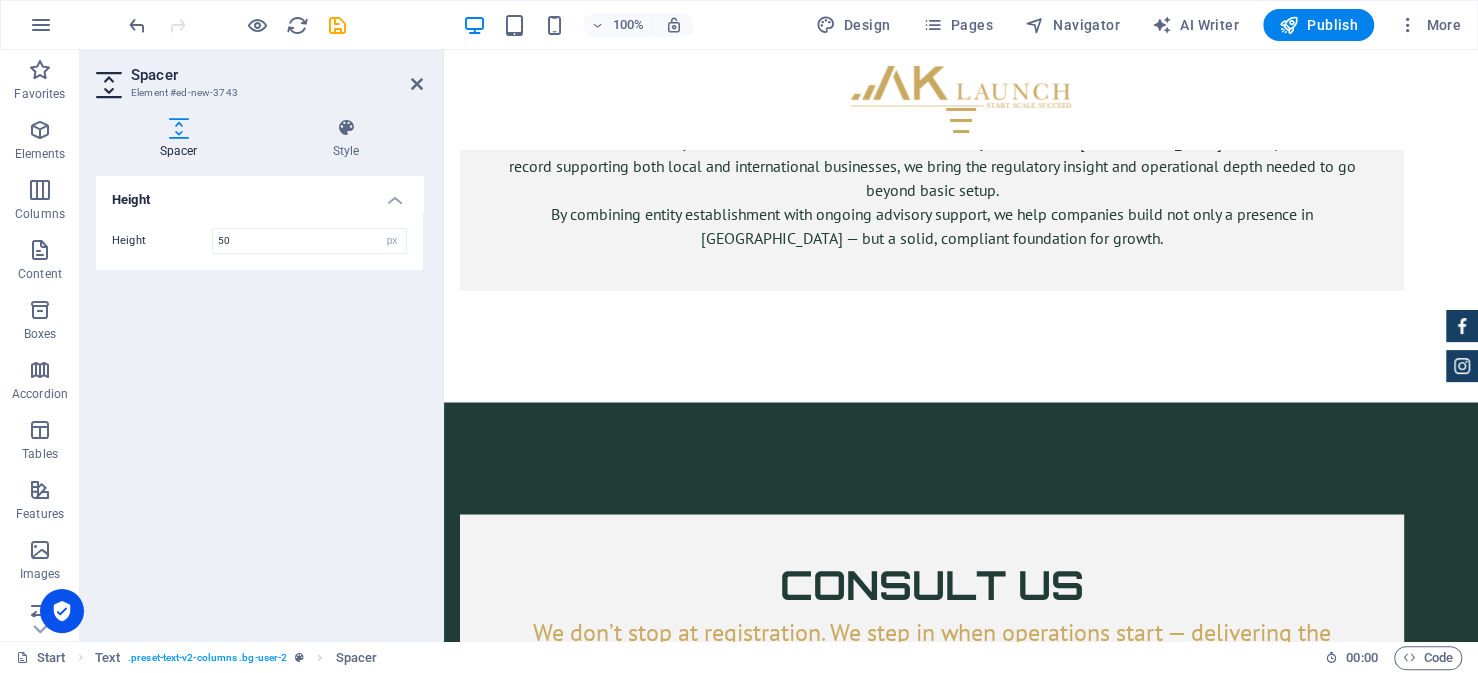 drag, startPoint x: 970, startPoint y: 555, endPoint x: 980, endPoint y: 453, distance: 102.48902 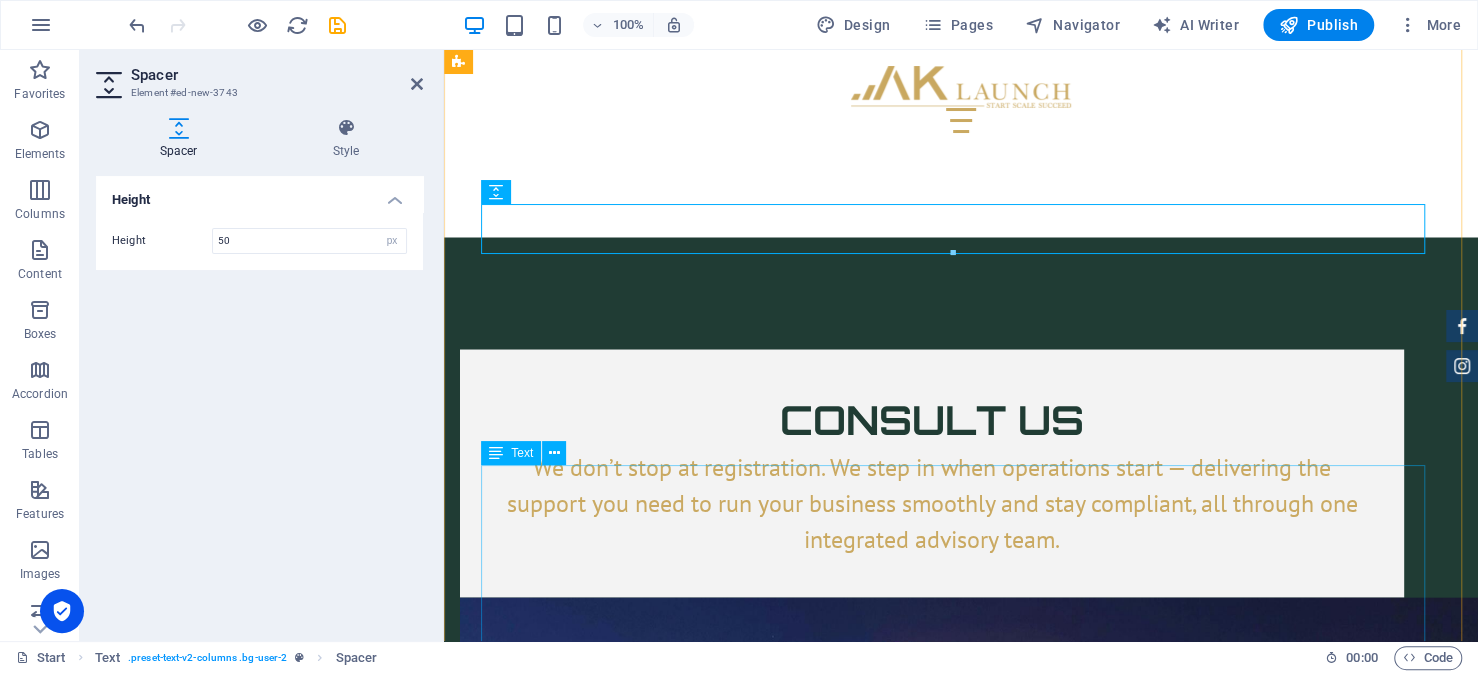 scroll, scrollTop: 7051, scrollLeft: 0, axis: vertical 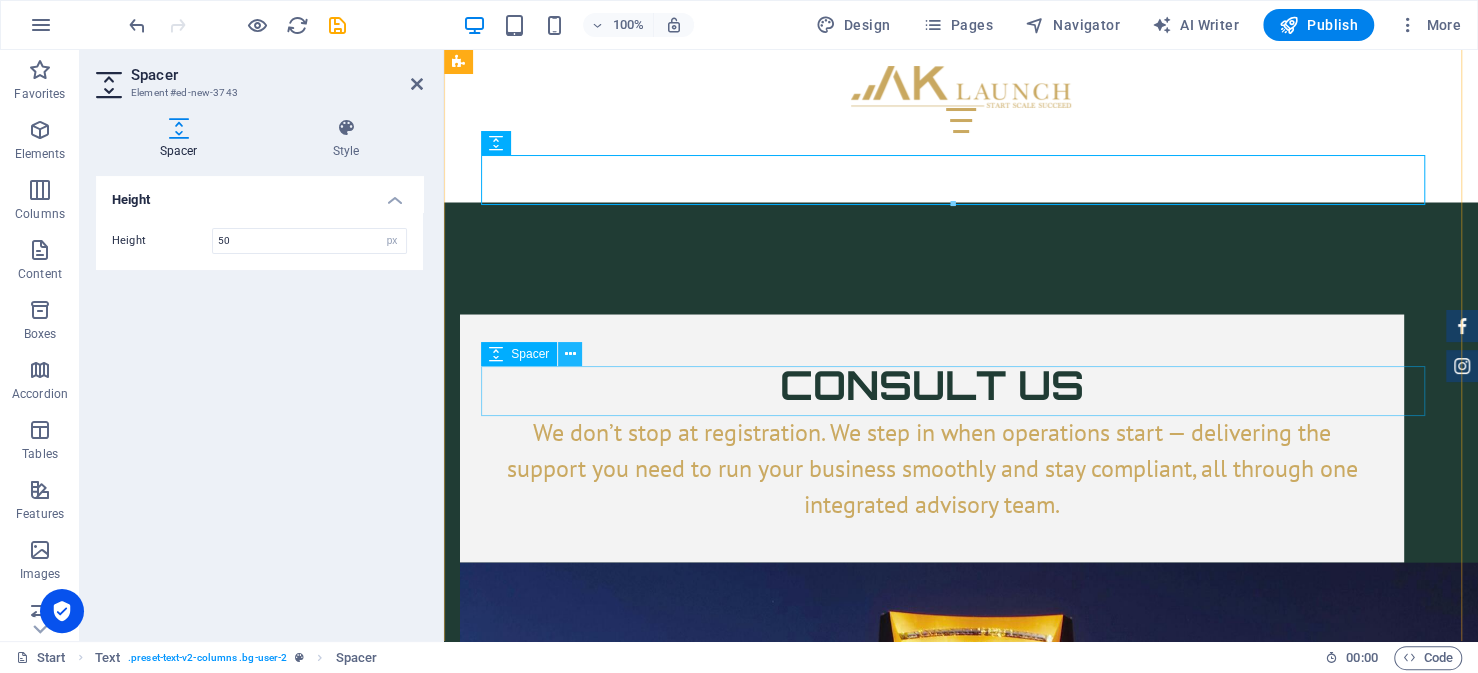 click at bounding box center (570, 354) 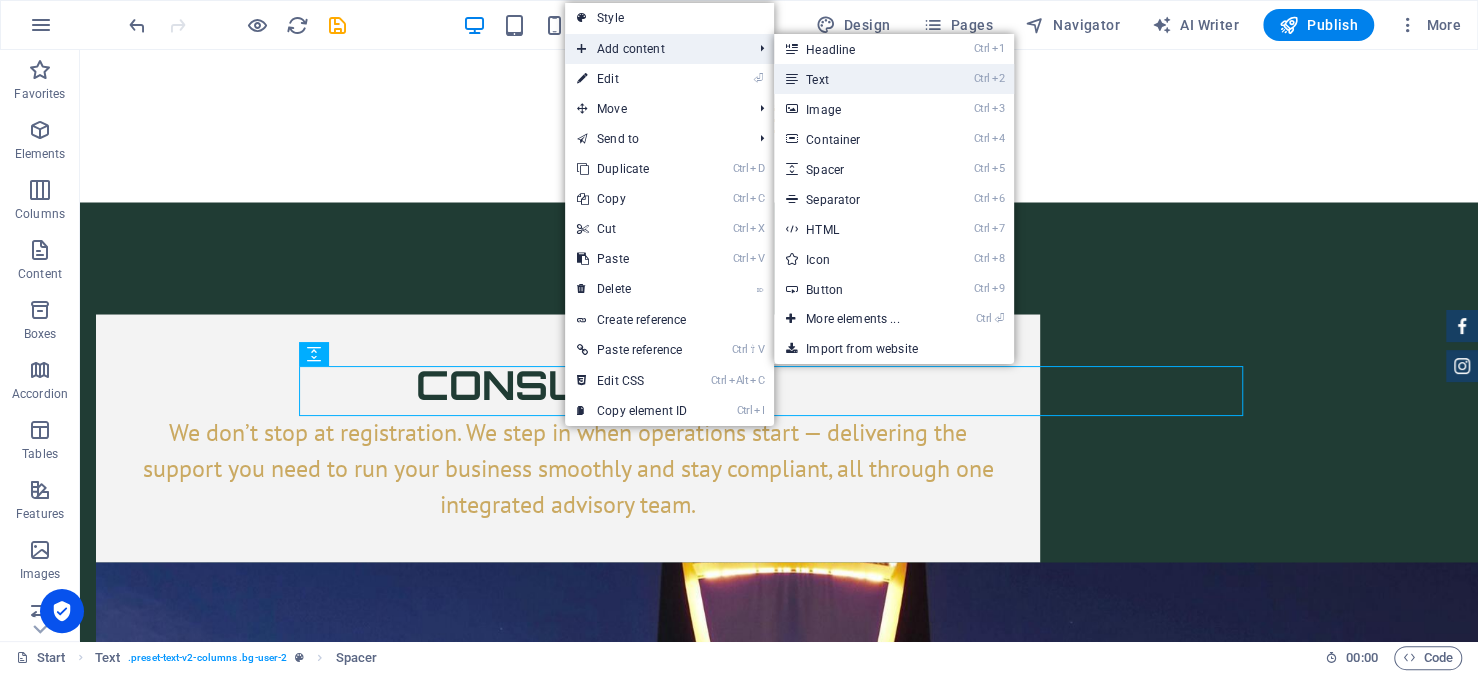 click on "Ctrl 2  Text" at bounding box center [856, 79] 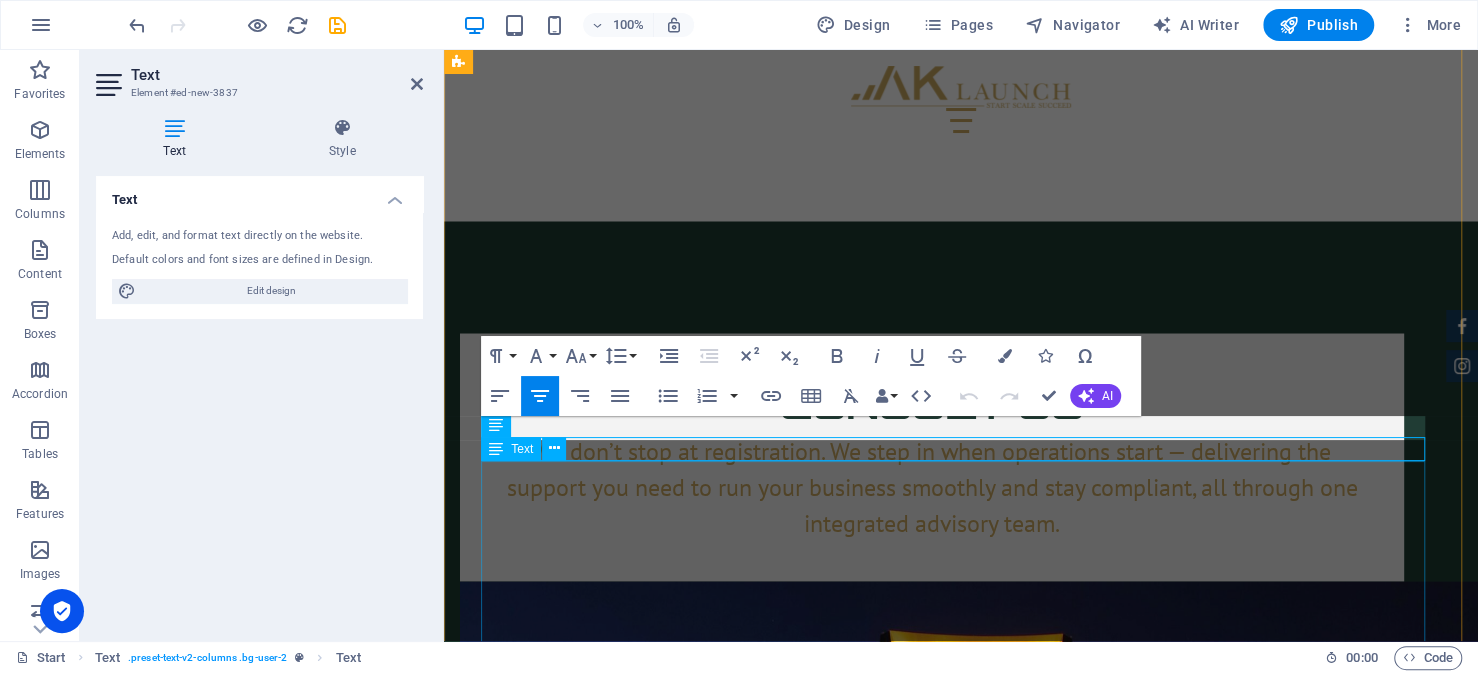 scroll, scrollTop: 7027, scrollLeft: 0, axis: vertical 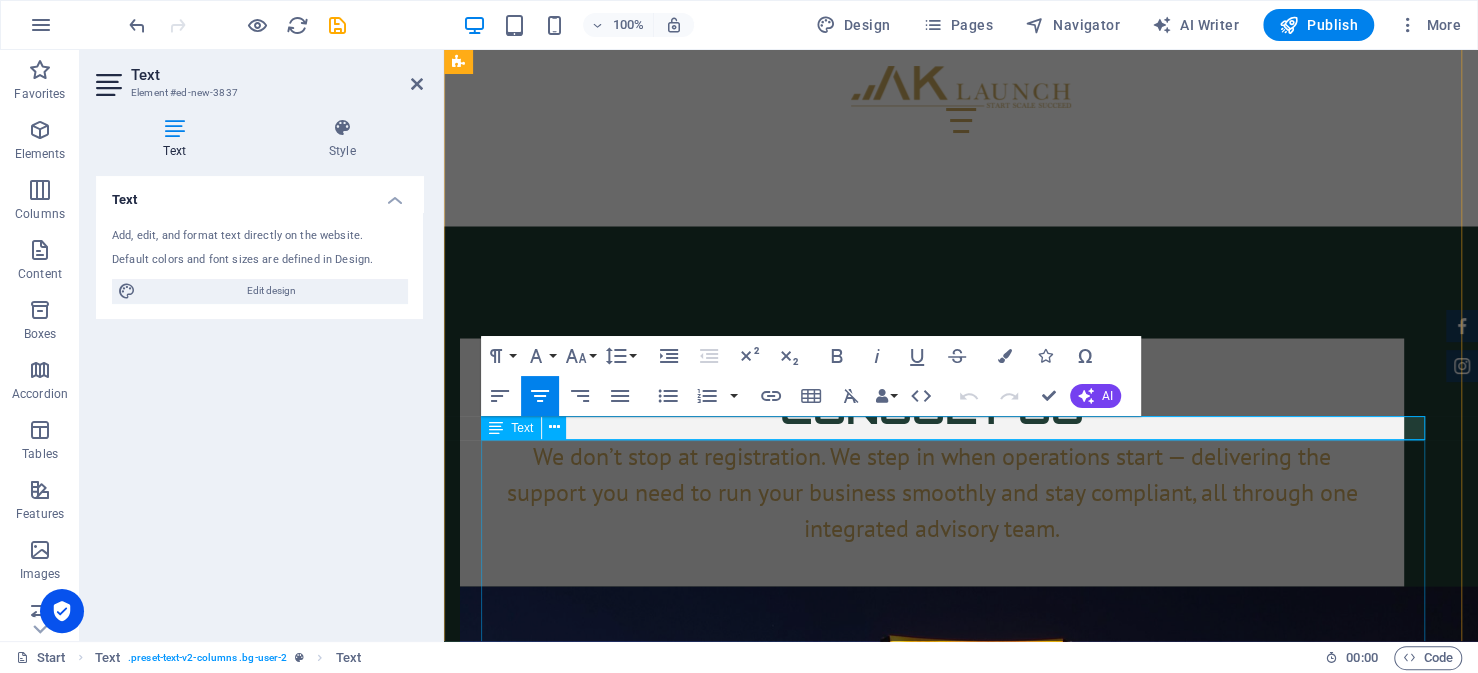click on "Step 2: Filing the Memorandum of Association (MoA) Filing the MoA is conducted through the Ministry of Justice’s digital platform. As the system requires Nafath access—Saudi Arabia’s unified national digital ID system—the application must be submitted by an individual with local credentials. For foreign entities, this usually means issuing a Power of Attorney to a local representative authorized to act on behalf of the company. This representative could be a legal advisor, consultant, or service provider familiar with the process. Because filing the MoA requires proper legal formatting, accurate translation of business terms, and alignment with local regulatory expectations, it is an involved process that often benefits from support from experienced local service providers. AK Launch can support you by drafting the MoA in line with the Saudi legal standards, handling required revisions, and ensuring a compliant and prompt filing." at bounding box center [961, 4149] 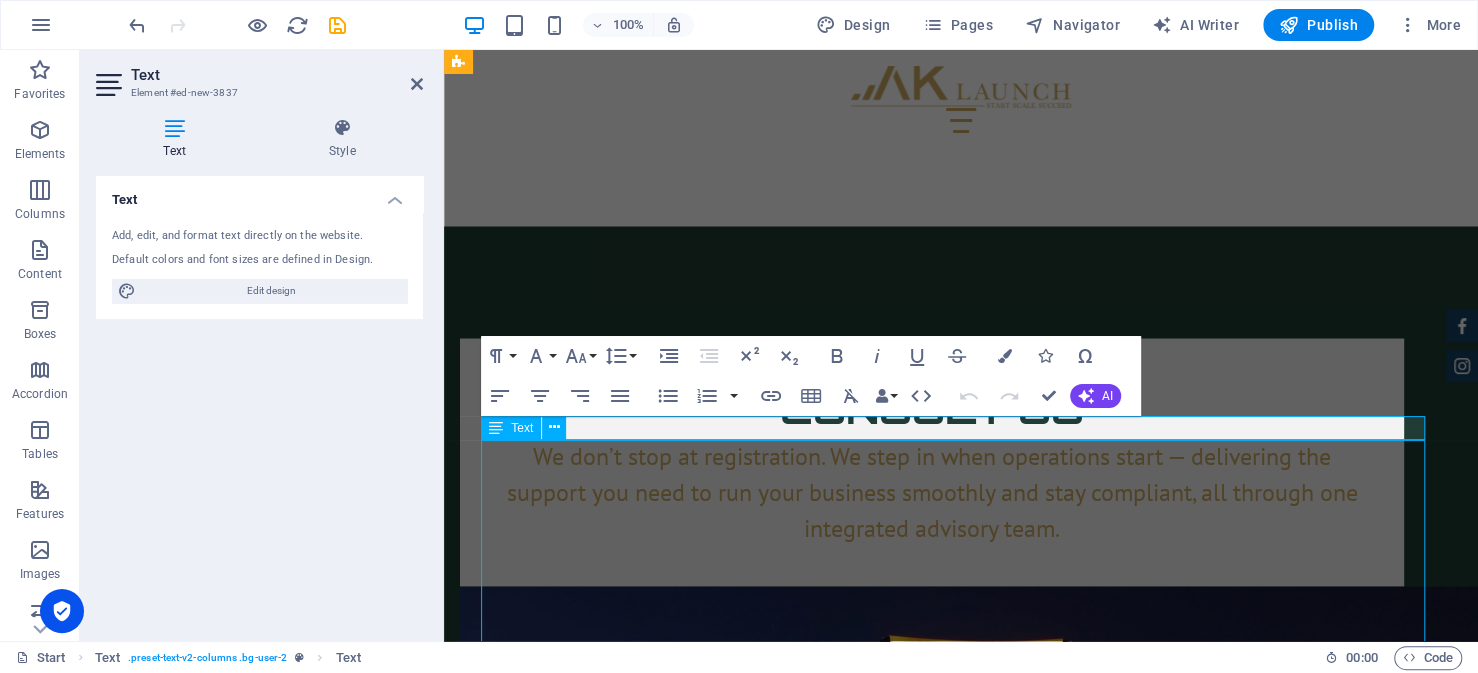 click on "Step 2: Filing the Memorandum of Association (MoA) Filing the MoA is conducted through the Ministry of Justice’s digital platform. As the system requires Nafath access—Saudi Arabia’s unified national digital ID system—the application must be submitted by an individual with local credentials. For foreign entities, this usually means issuing a Power of Attorney to a local representative authorized to act on behalf of the company. This representative could be a legal advisor, consultant, or service provider familiar with the process. Because filing the MoA requires proper legal formatting, accurate translation of business terms, and alignment with local regulatory expectations, it is an involved process that often benefits from support from experienced local service providers. AK Launch can support you by drafting the MoA in line with the Saudi legal standards, handling required revisions, and ensuring a compliant and prompt filing." at bounding box center [961, 4149] 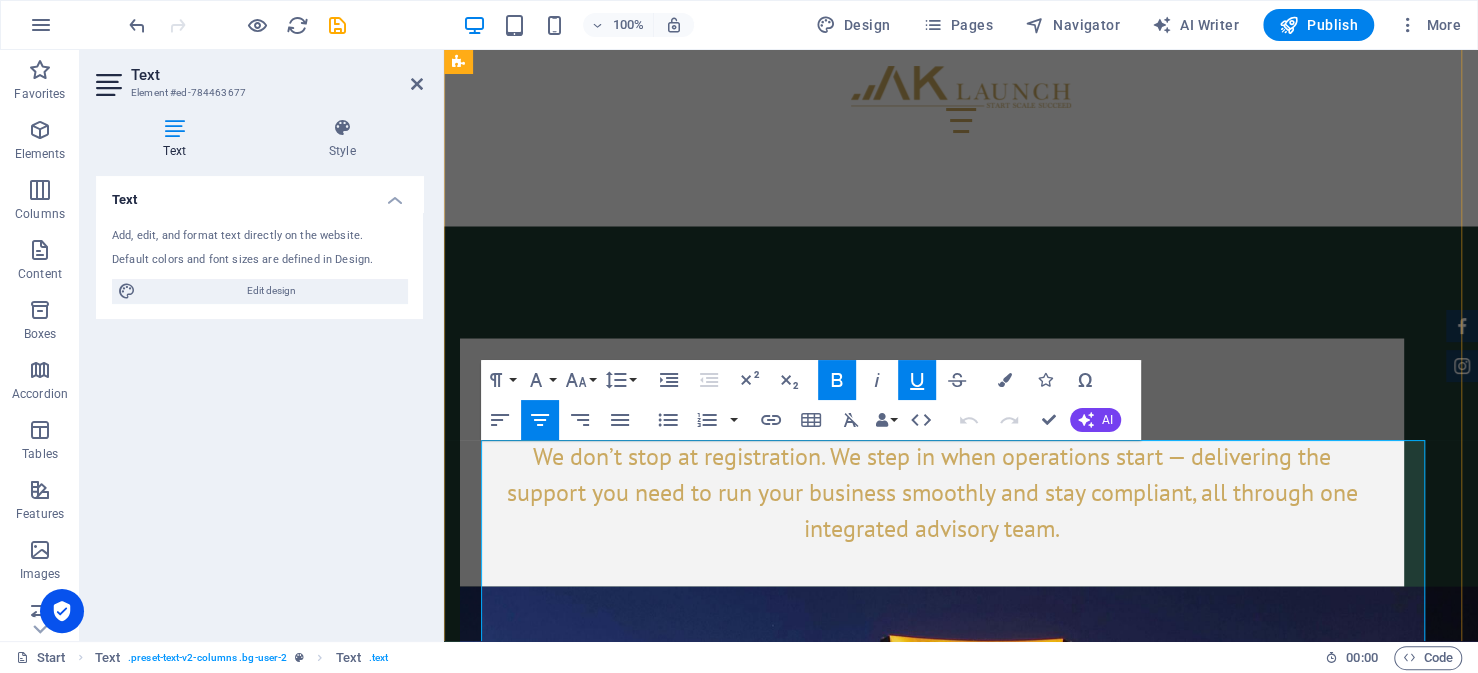drag, startPoint x: 901, startPoint y: 459, endPoint x: 503, endPoint y: 442, distance: 398.3629 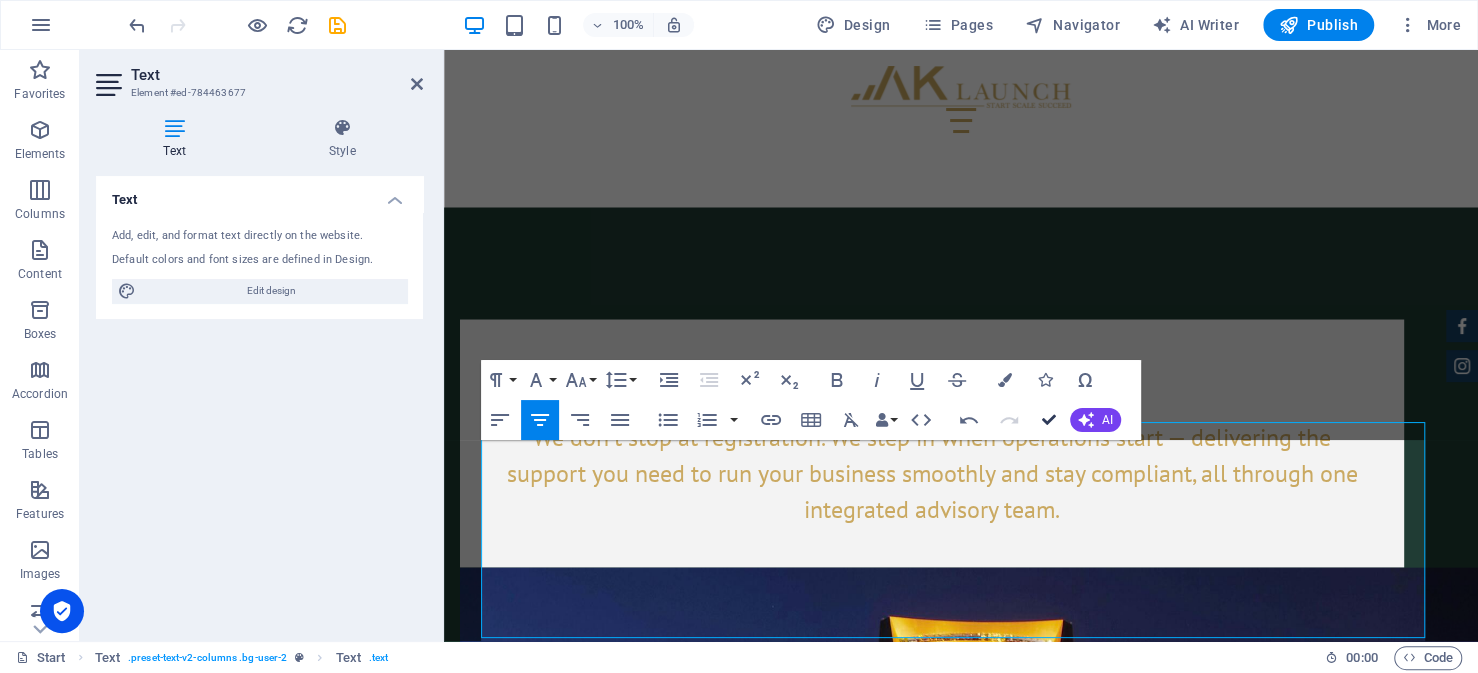 scroll, scrollTop: 7051, scrollLeft: 0, axis: vertical 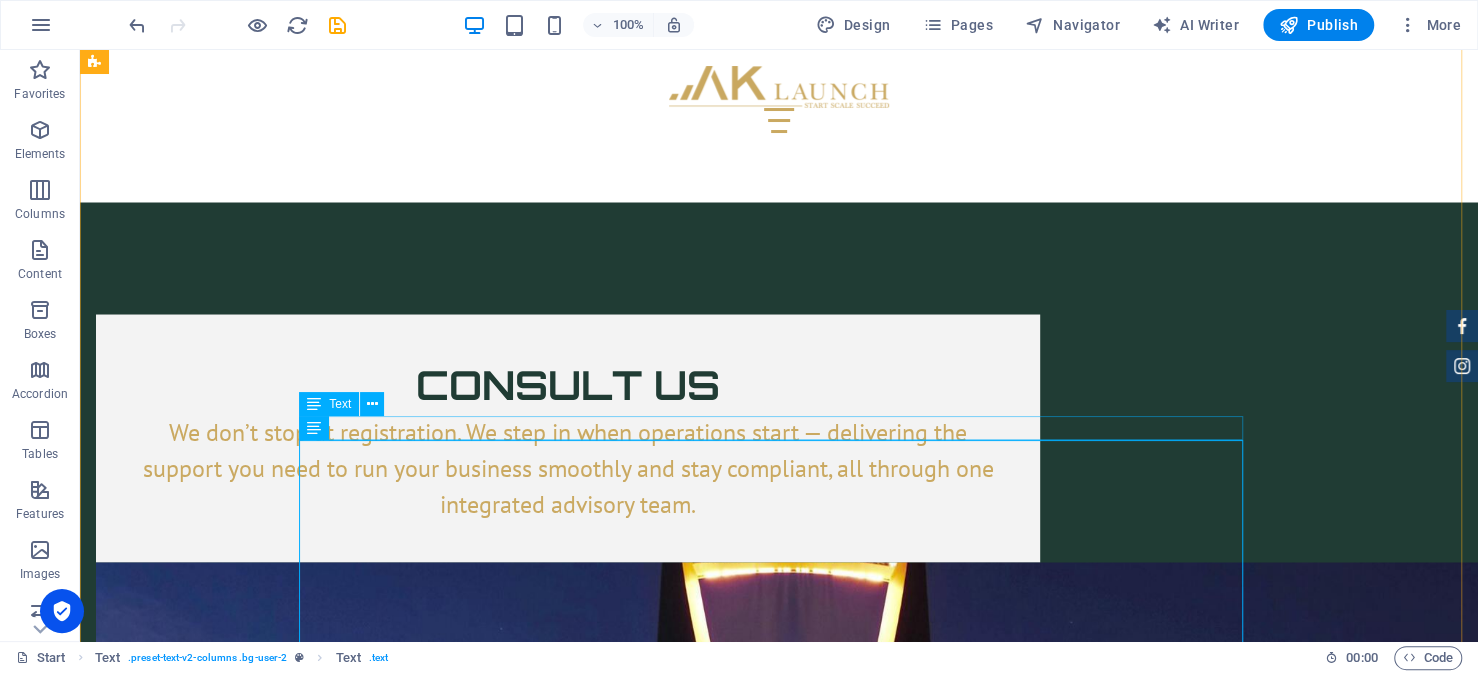 click on "New text element" at bounding box center (779, 4030) 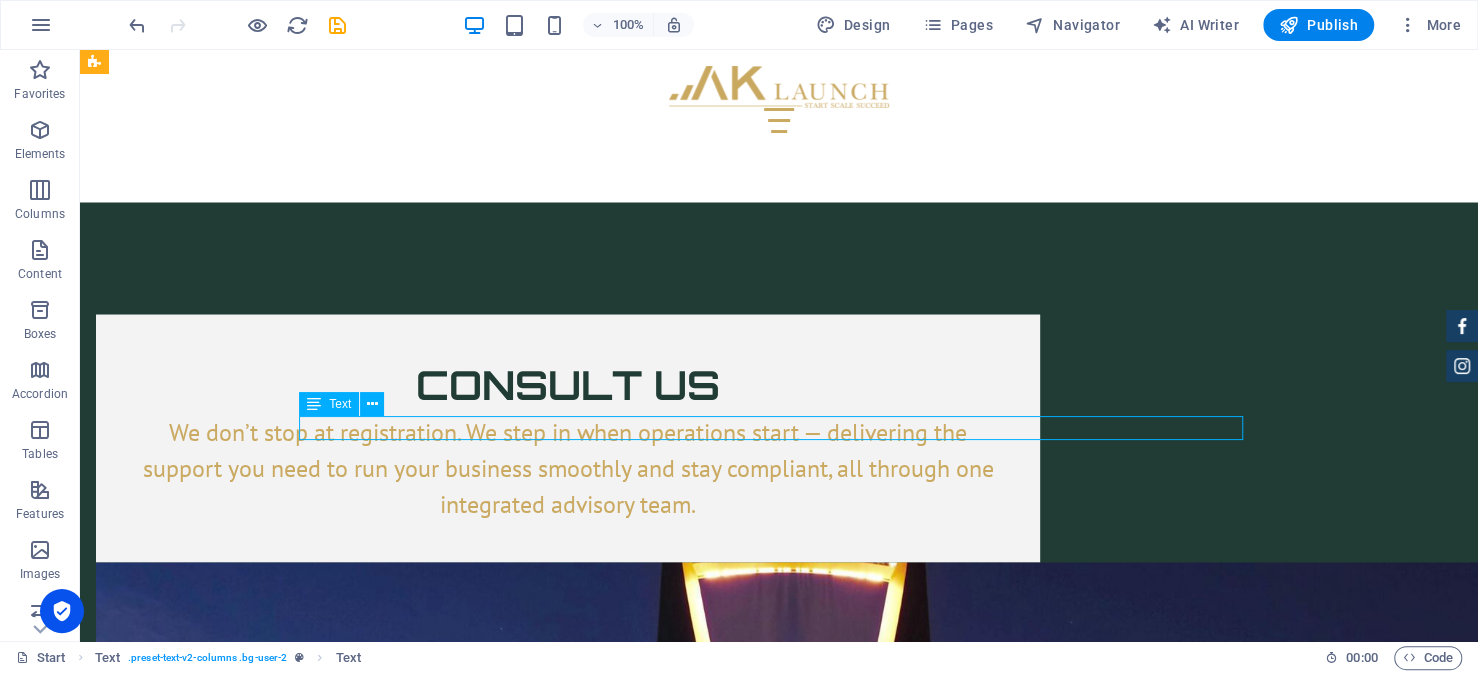 click on "New text element" at bounding box center (779, 4030) 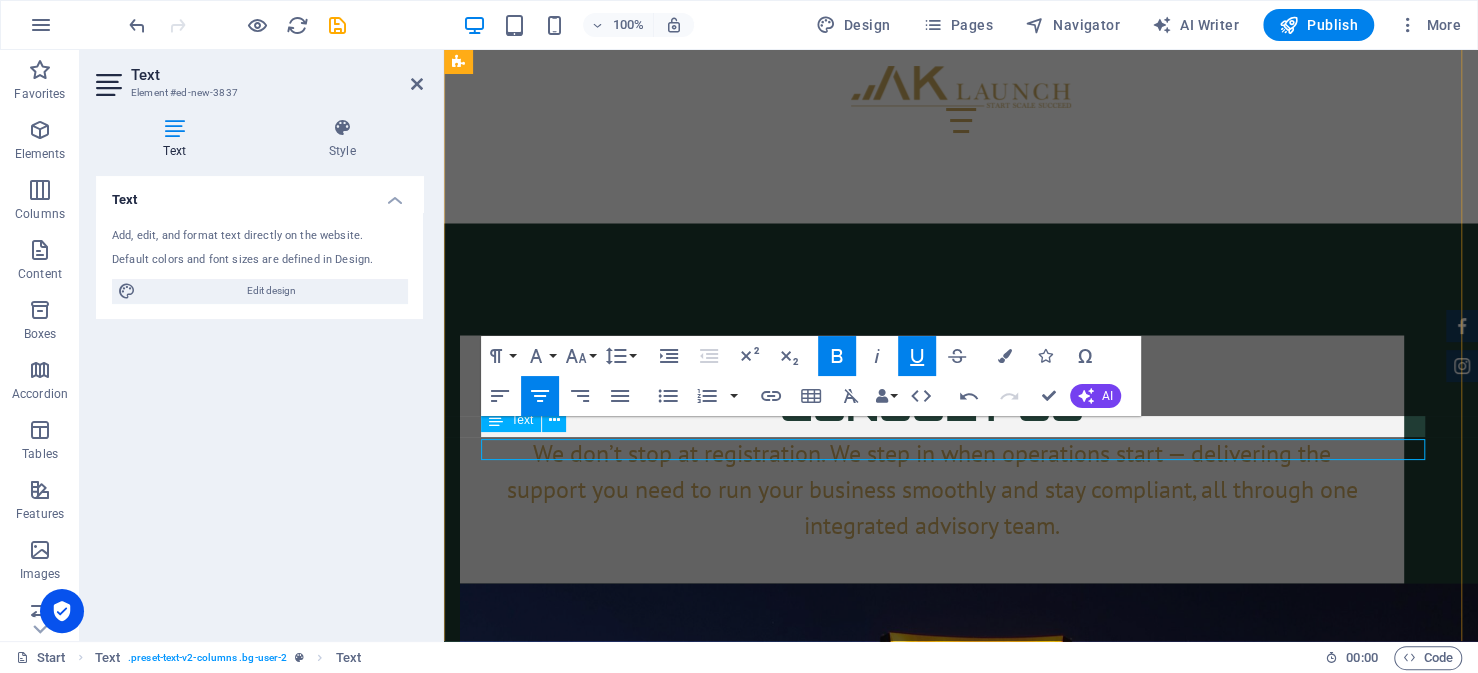 scroll, scrollTop: 7027, scrollLeft: 0, axis: vertical 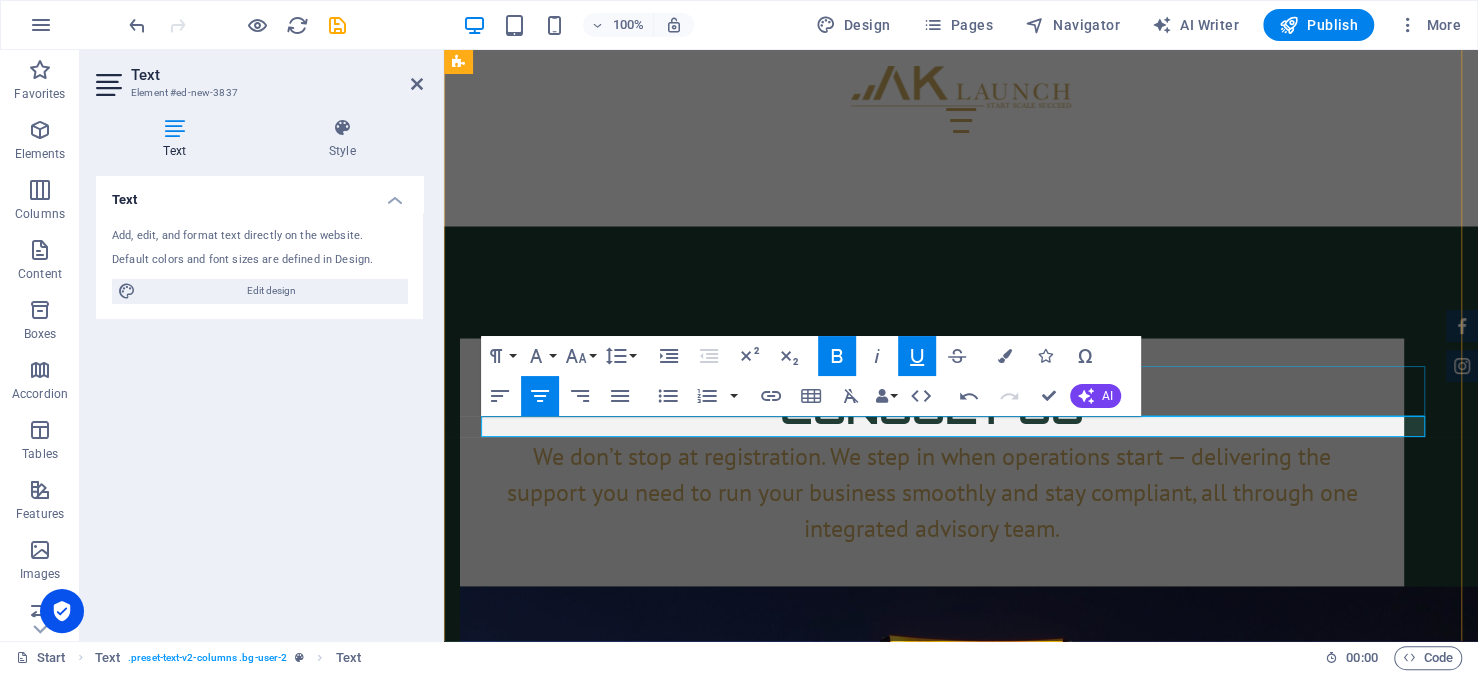 drag, startPoint x: 1160, startPoint y: 429, endPoint x: 706, endPoint y: 407, distance: 454.5327 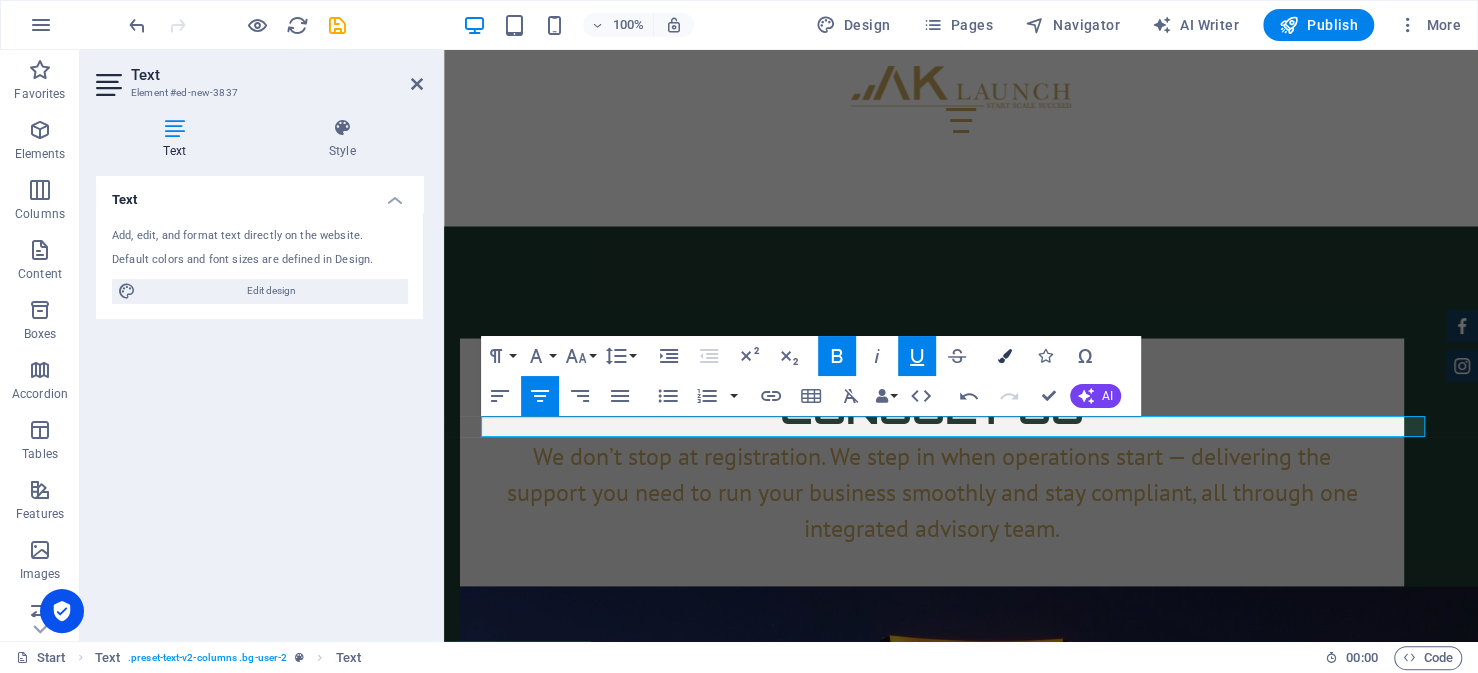 click at bounding box center [1005, 356] 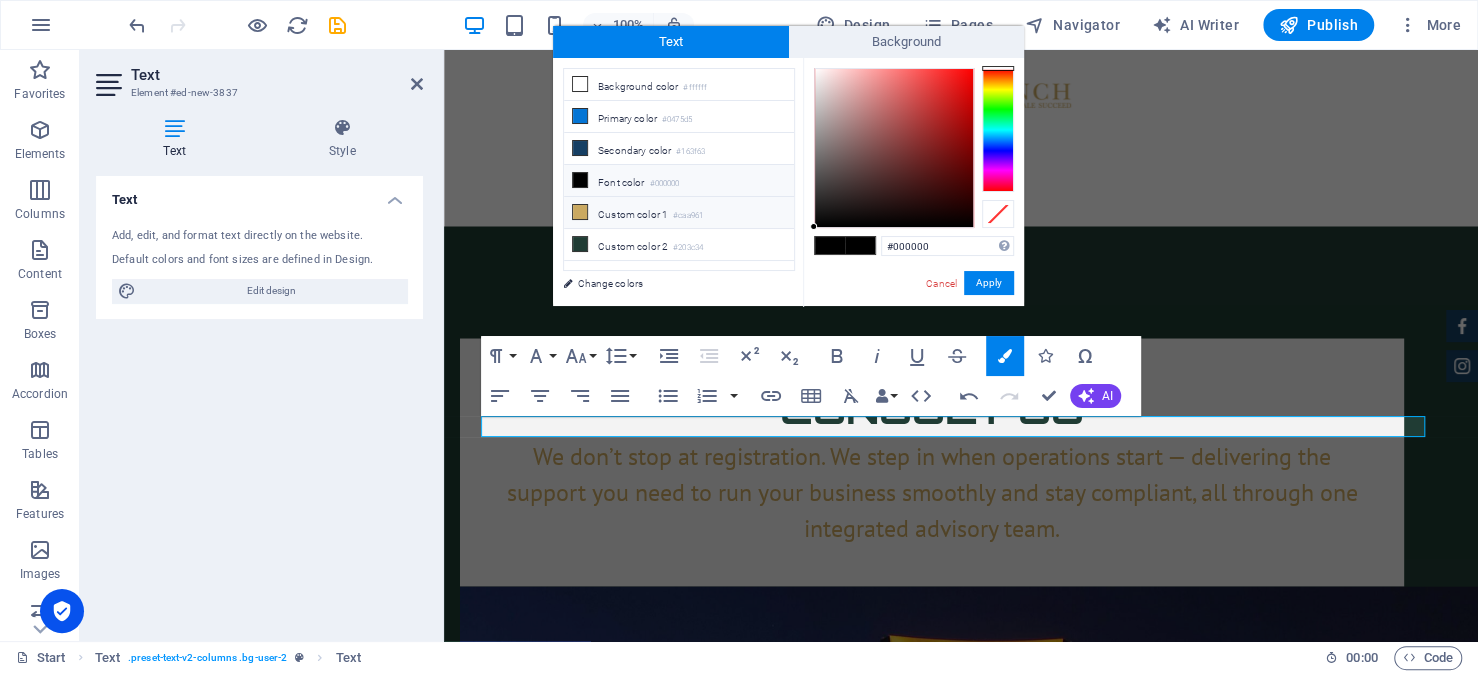 click on "Custom color 1
#caa961" at bounding box center [679, 213] 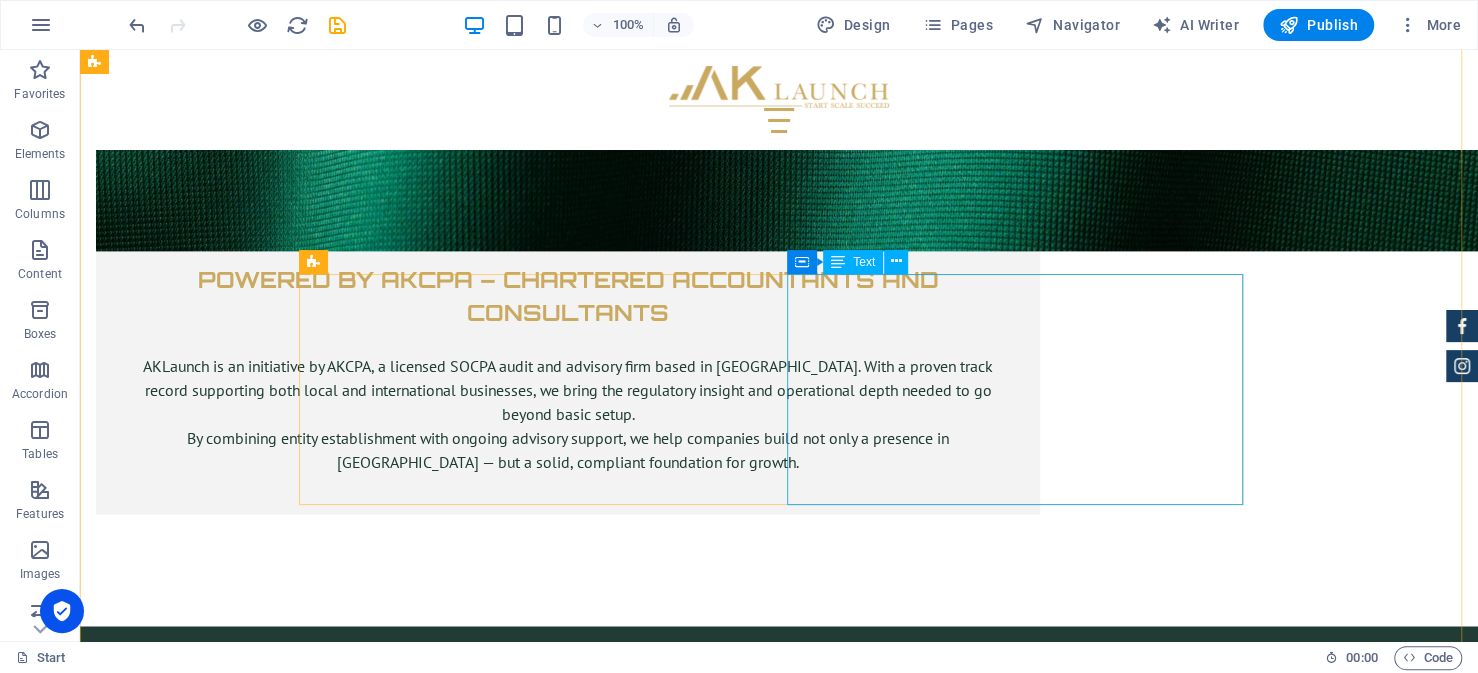 scroll, scrollTop: 6927, scrollLeft: 0, axis: vertical 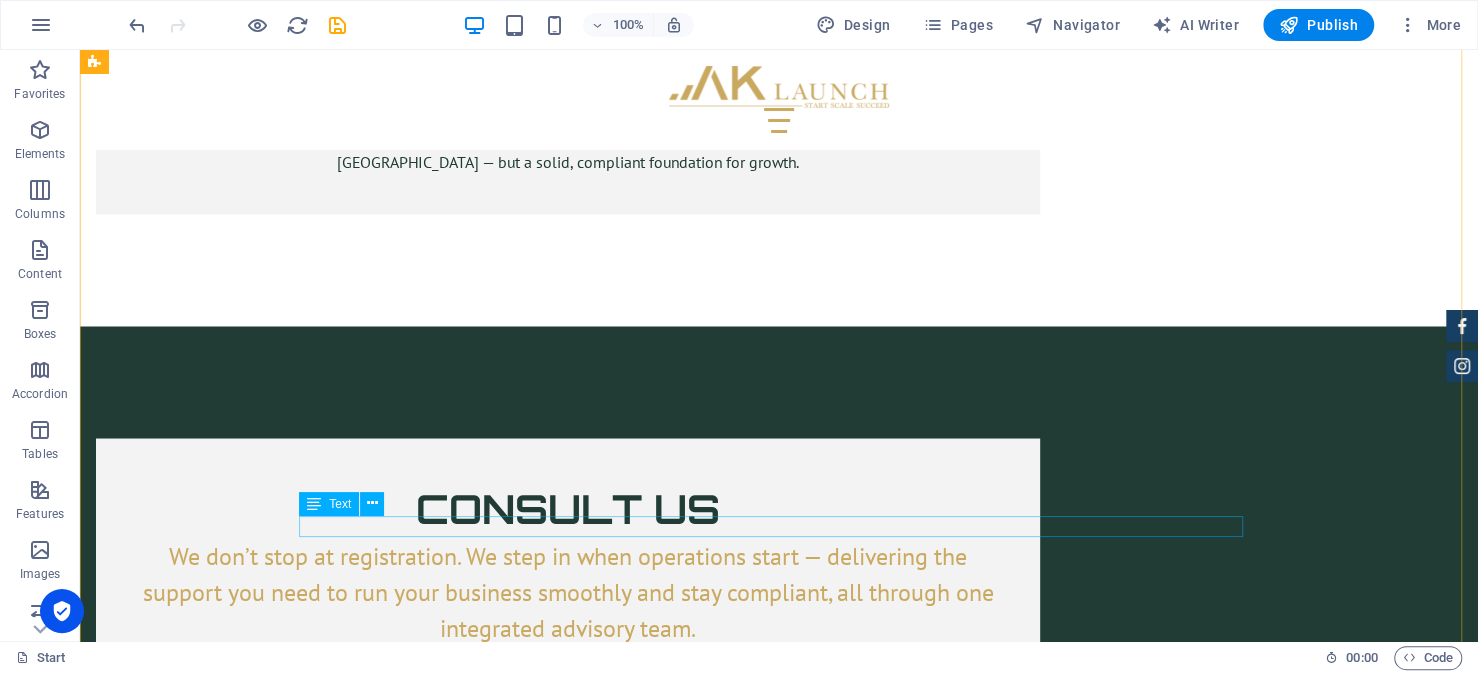 click on "Step 2: Filing the Memorandum of Association (MoA)" at bounding box center [779, 4116] 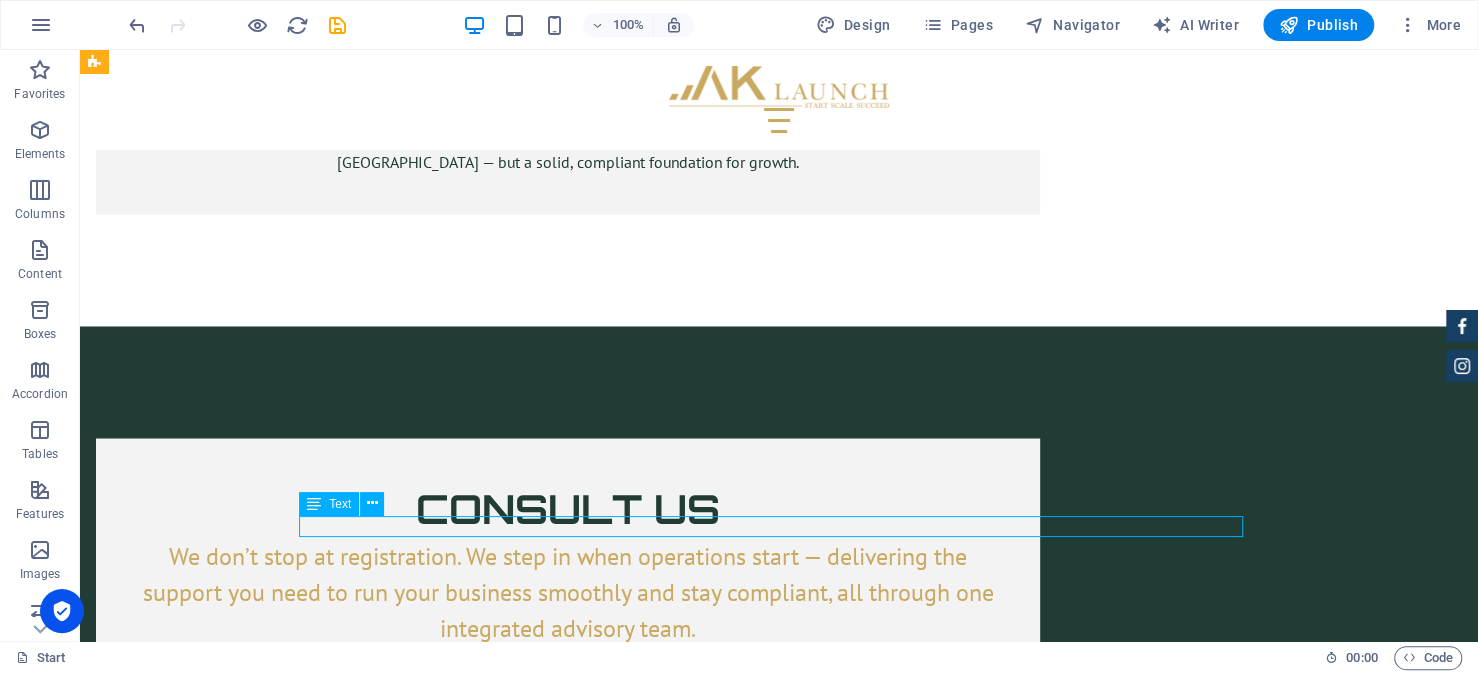 click on "Step 2: Filing the Memorandum of Association (MoA)" at bounding box center [779, 4116] 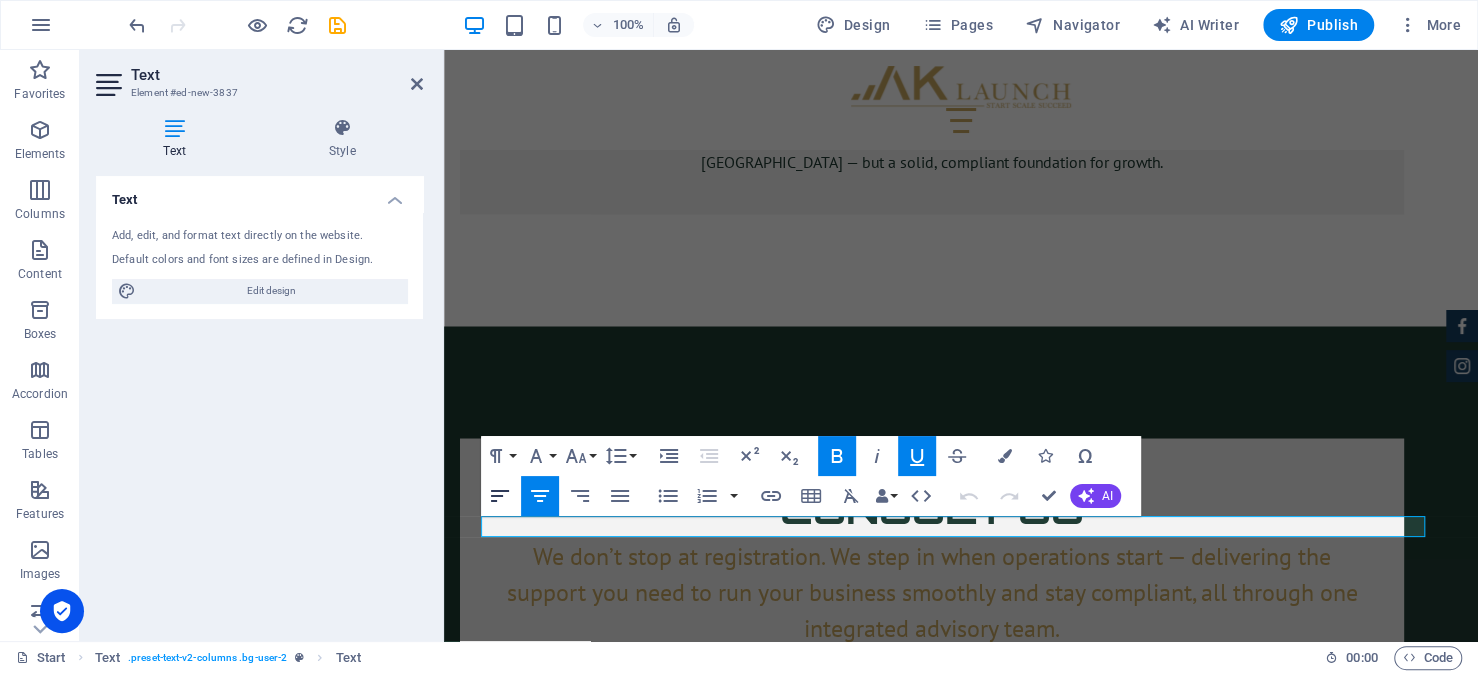 click 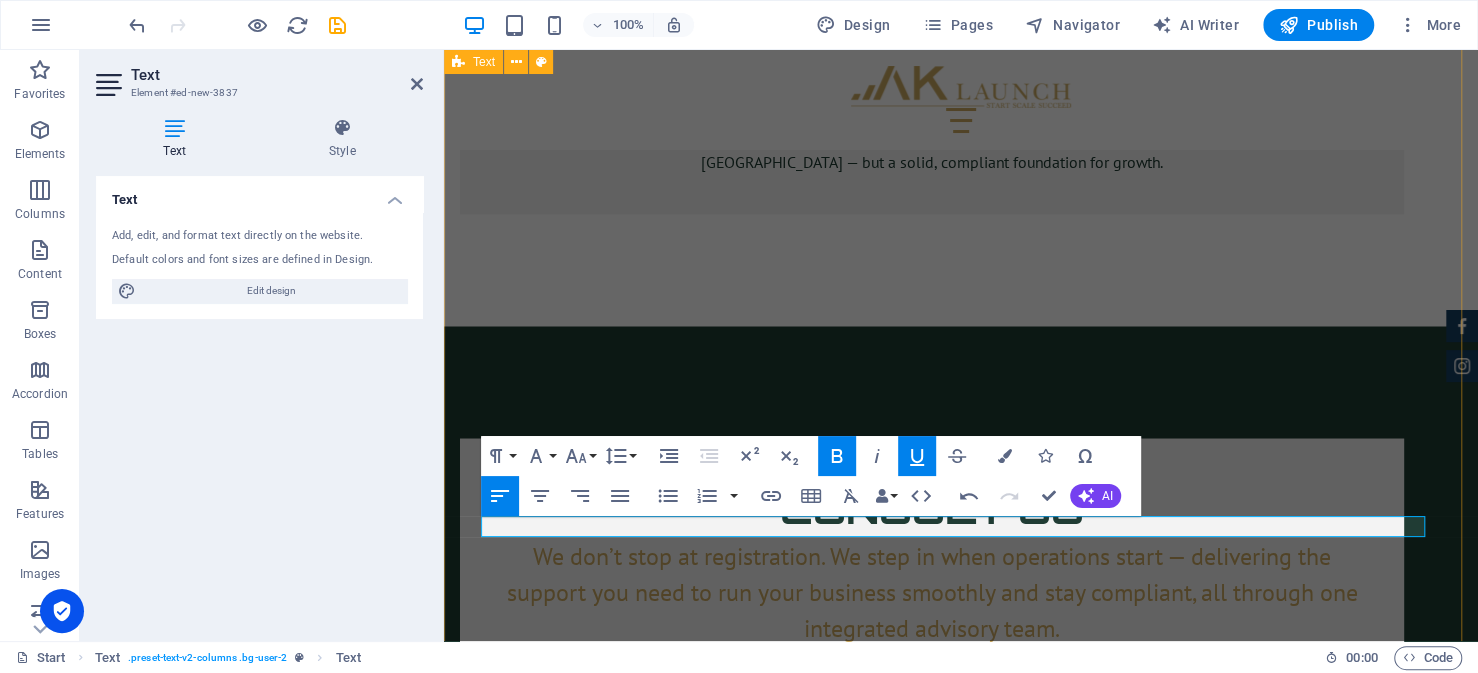 drag, startPoint x: 870, startPoint y: 526, endPoint x: 475, endPoint y: 508, distance: 395.4099 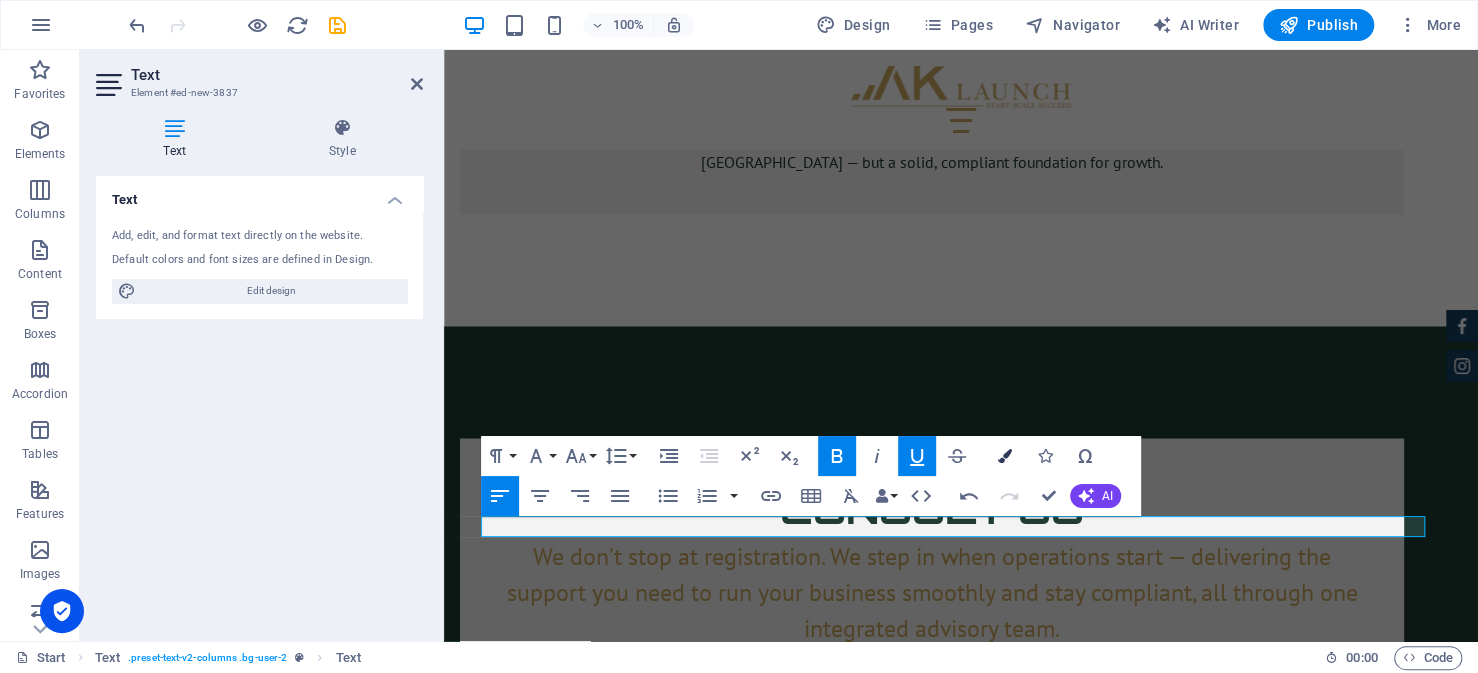 click at bounding box center [1005, 456] 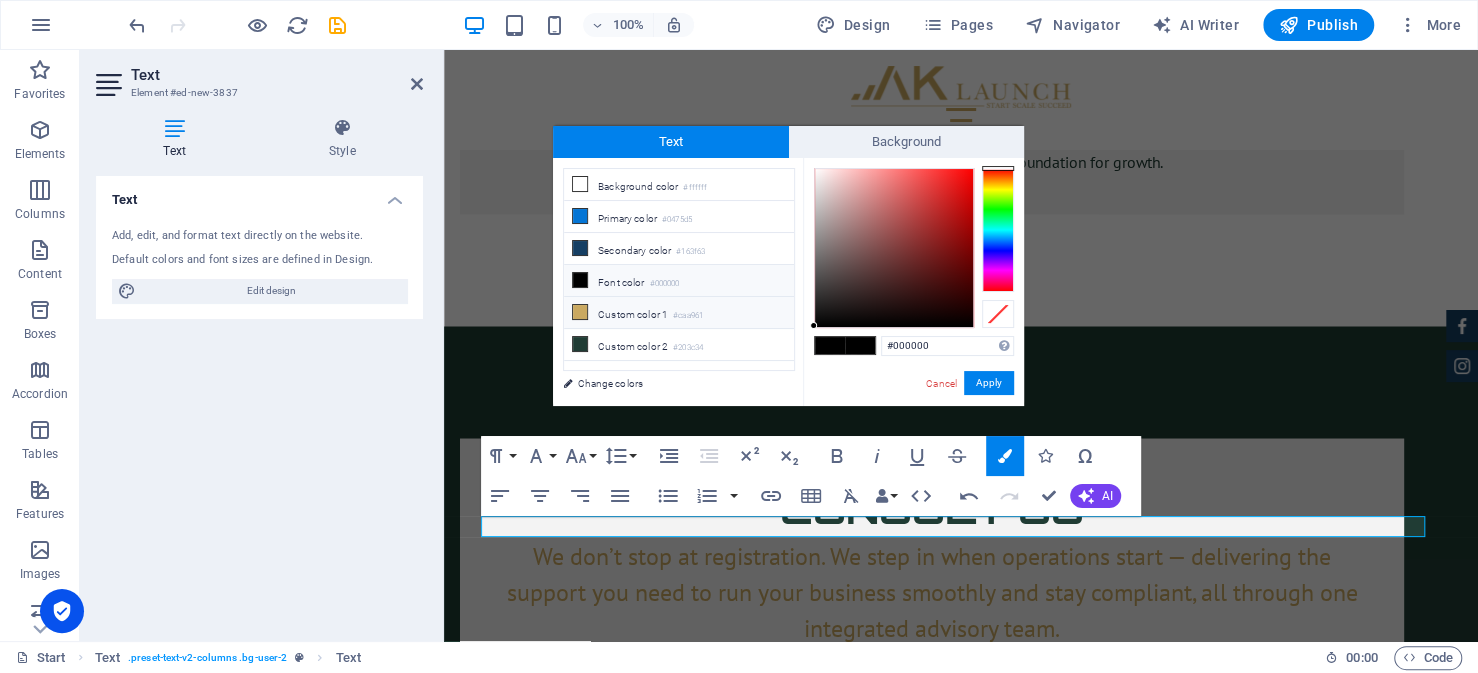 click on "#caa961" at bounding box center [688, 316] 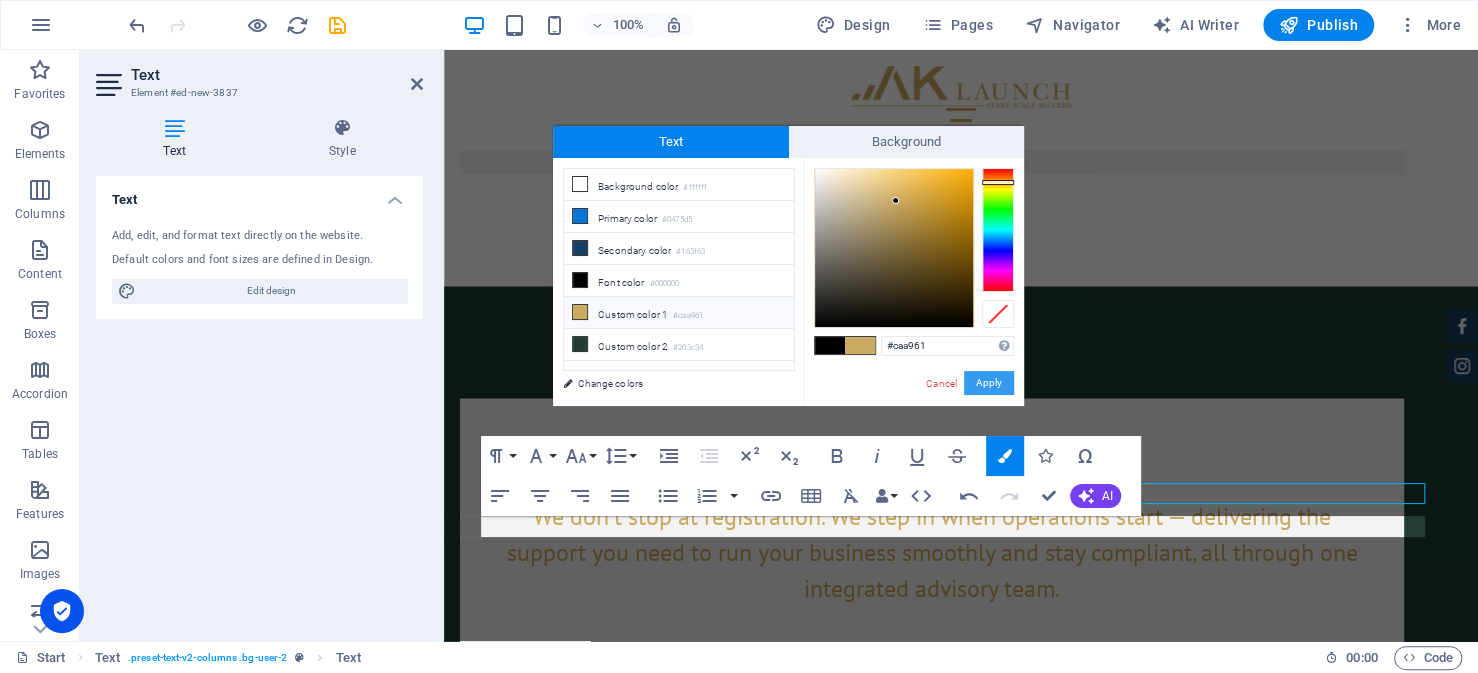 click on "Apply" at bounding box center [989, 383] 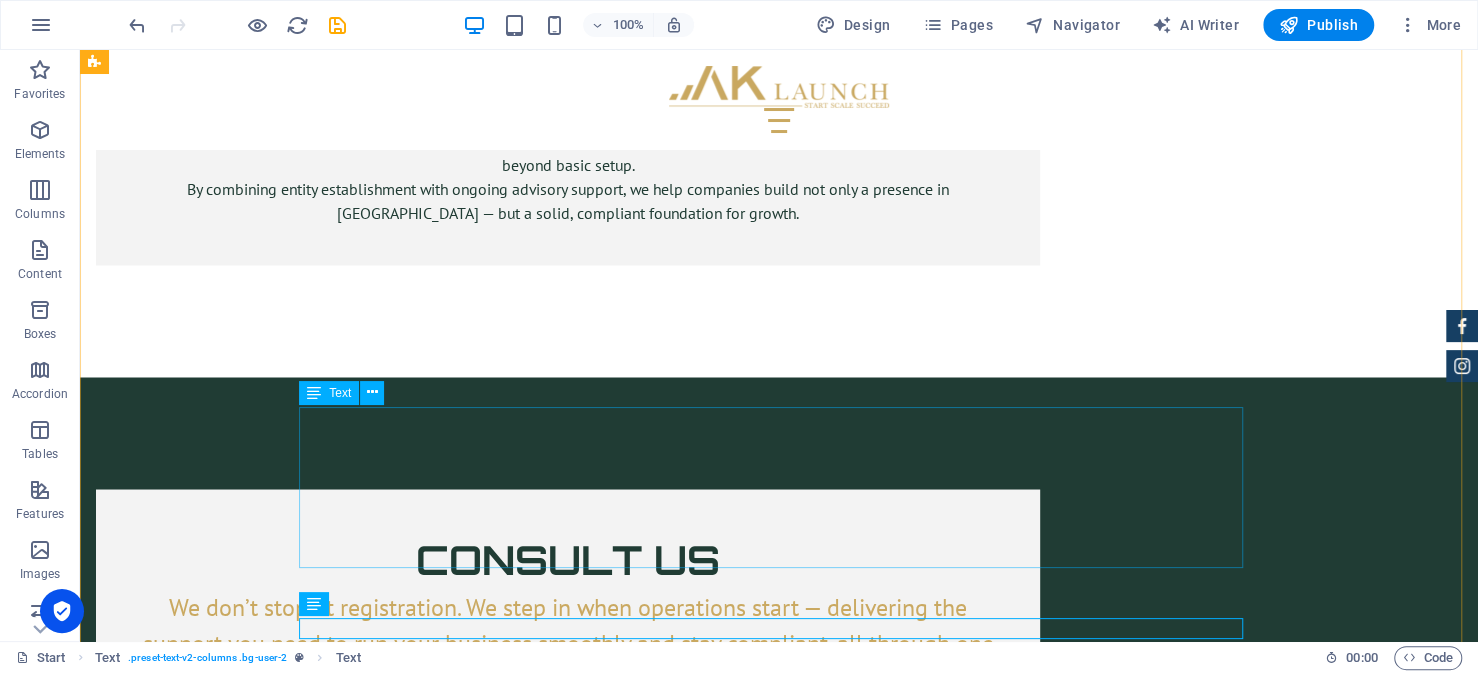 scroll, scrollTop: 6875, scrollLeft: 0, axis: vertical 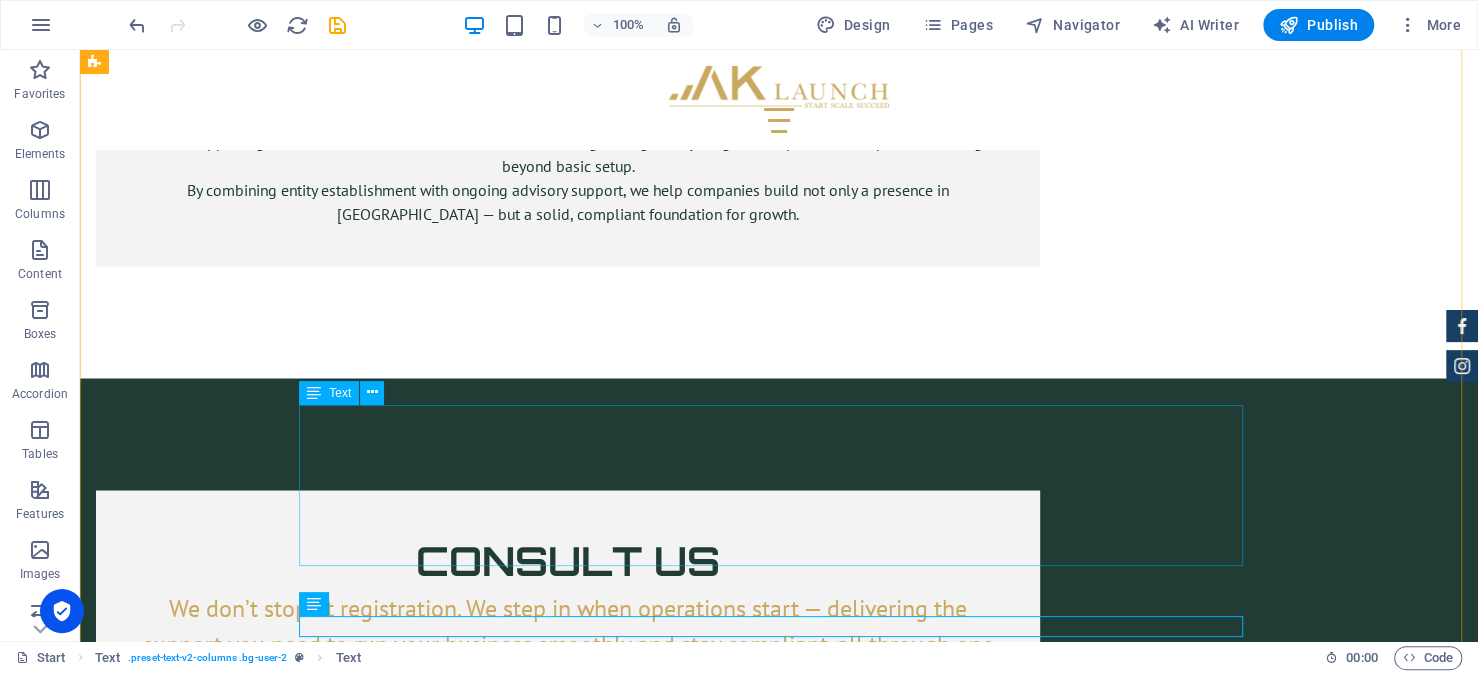 click on "What Are the Common Rules and Restrictions? Committing to comply with local labor regulations, including Saudization goals related to hiring and training nationals Committing to technical, legal, or safety standards relevant to the licensed activity MISA License and Services Fees MISA fee structure is fairly standardized across most license types: SAR 2,000/year for the license fee for a maximum of 5 years. SAR 10,000 subscription fee in the first year for investor services provided by MISA. SAR 60,000/year per year for investor services in subsequent years." at bounding box center (779, 4110) 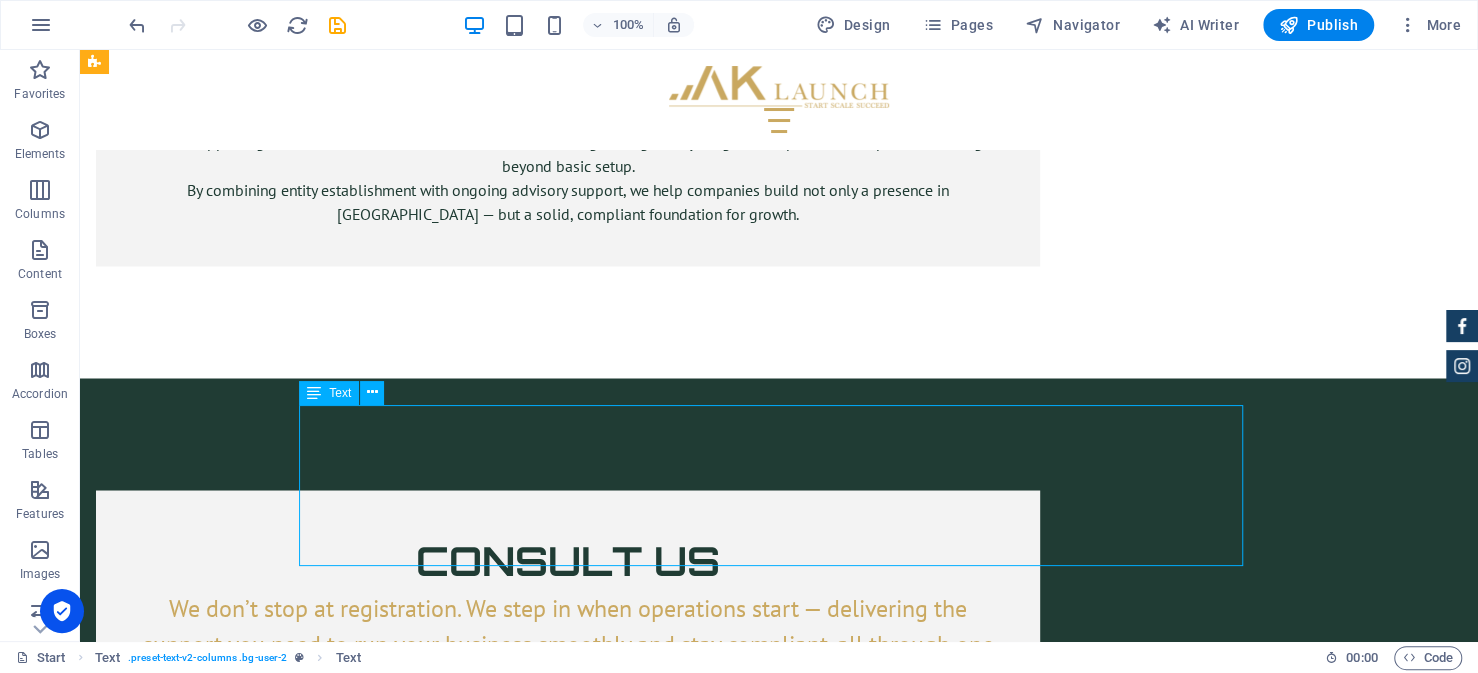 click on "What Are the Common Rules and Restrictions? Committing to comply with local labor regulations, including Saudization goals related to hiring and training nationals Committing to technical, legal, or safety standards relevant to the licensed activity MISA License and Services Fees MISA fee structure is fairly standardized across most license types: SAR 2,000/year for the license fee for a maximum of 5 years. SAR 10,000 subscription fee in the first year for investor services provided by MISA. SAR 60,000/year per year for investor services in subsequent years." at bounding box center [779, 4110] 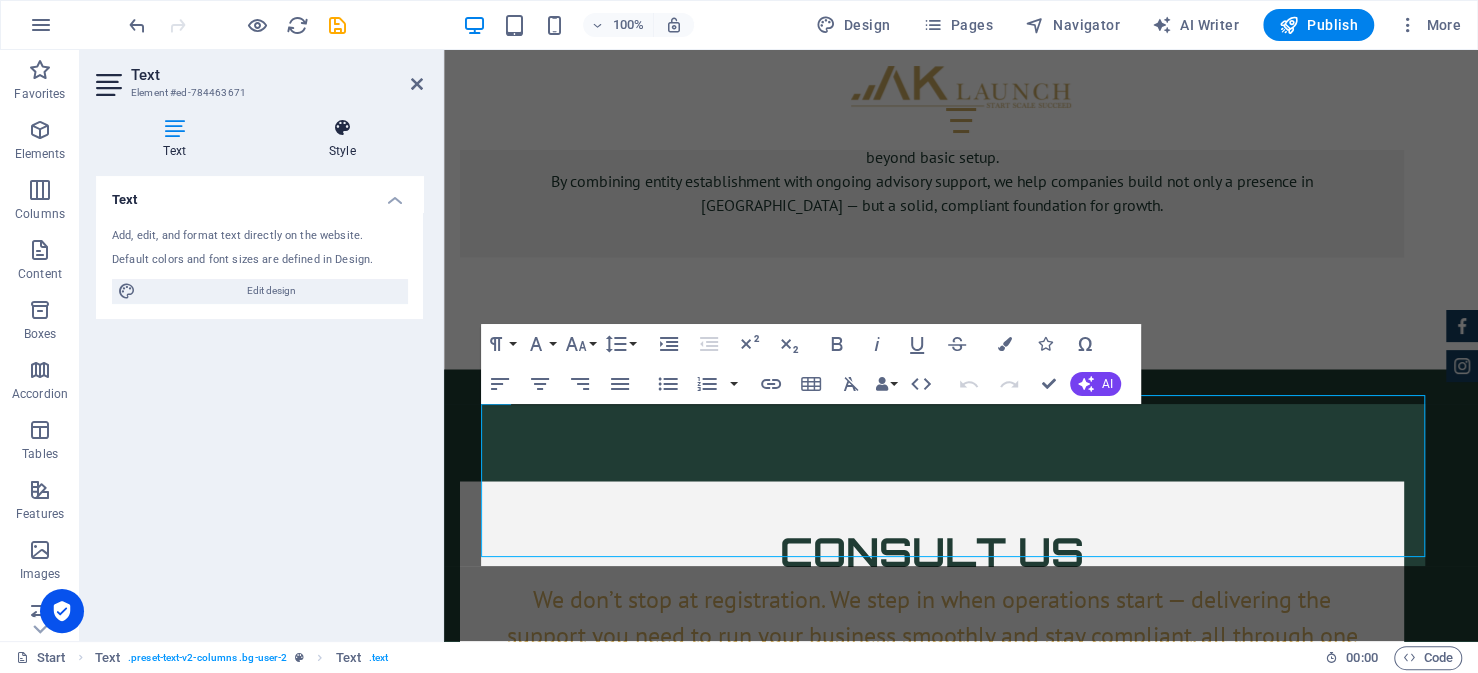 click at bounding box center (342, 128) 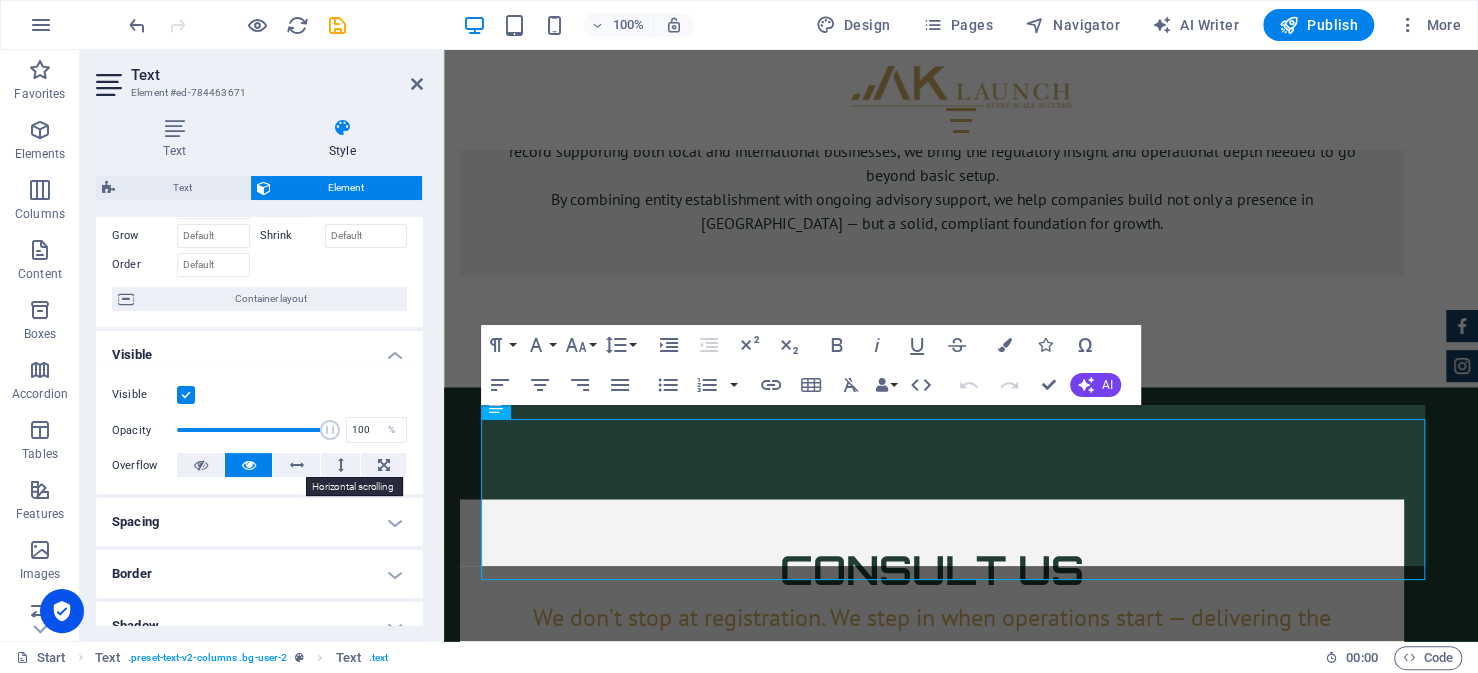 scroll, scrollTop: 214, scrollLeft: 0, axis: vertical 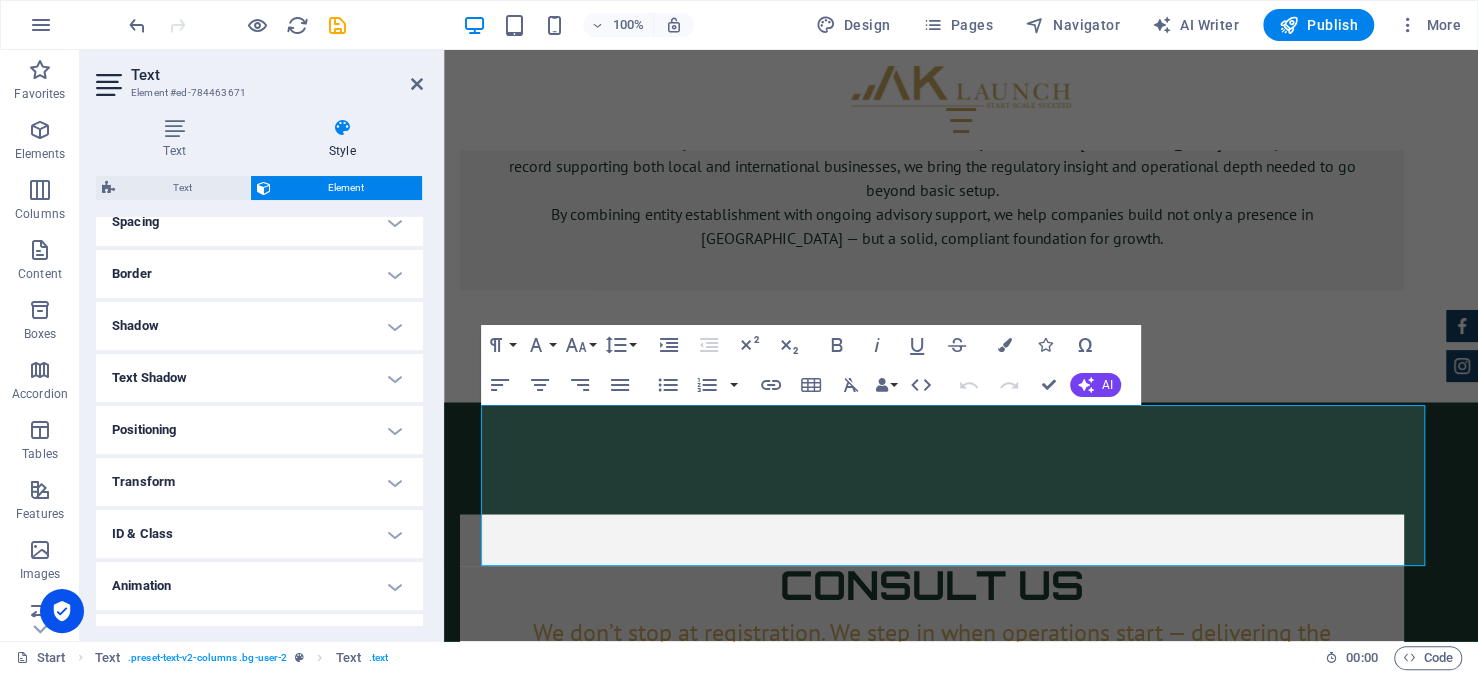 click on "Transform" at bounding box center [259, 482] 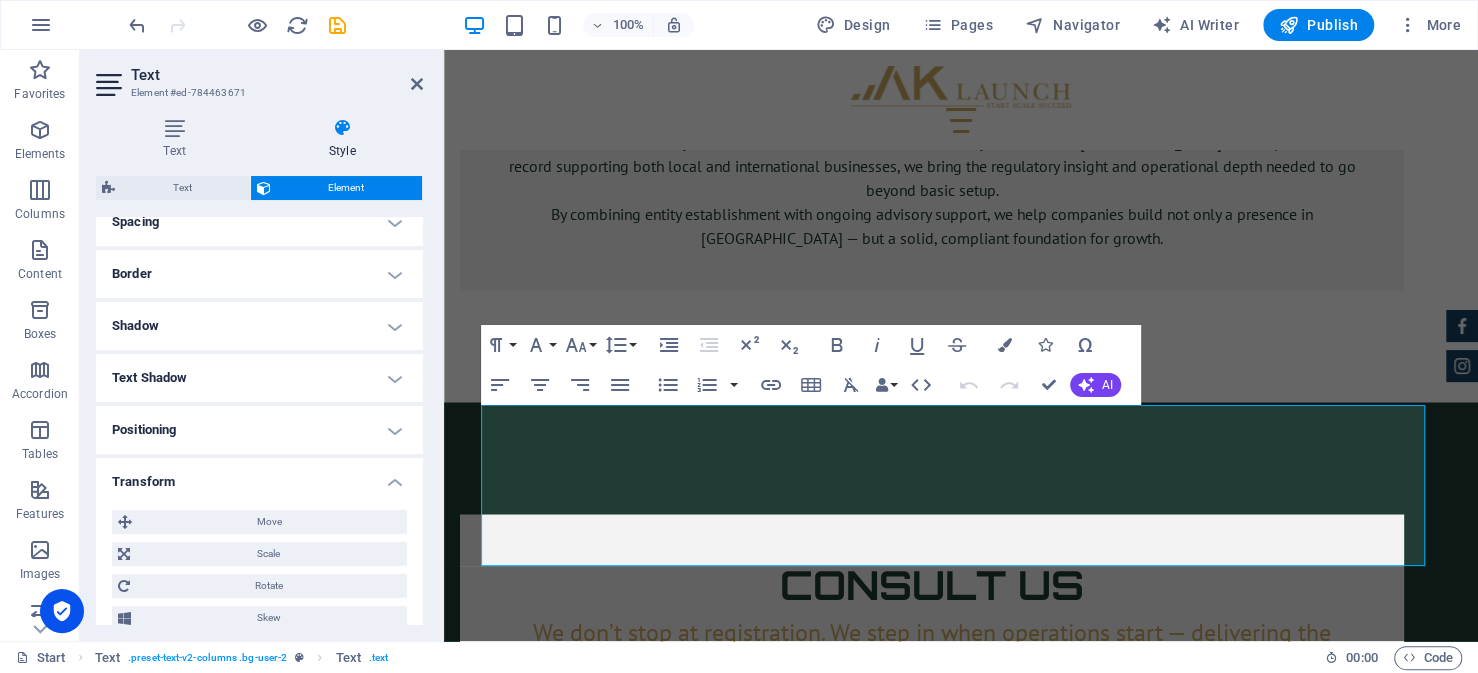 click on "Transform" at bounding box center [259, 476] 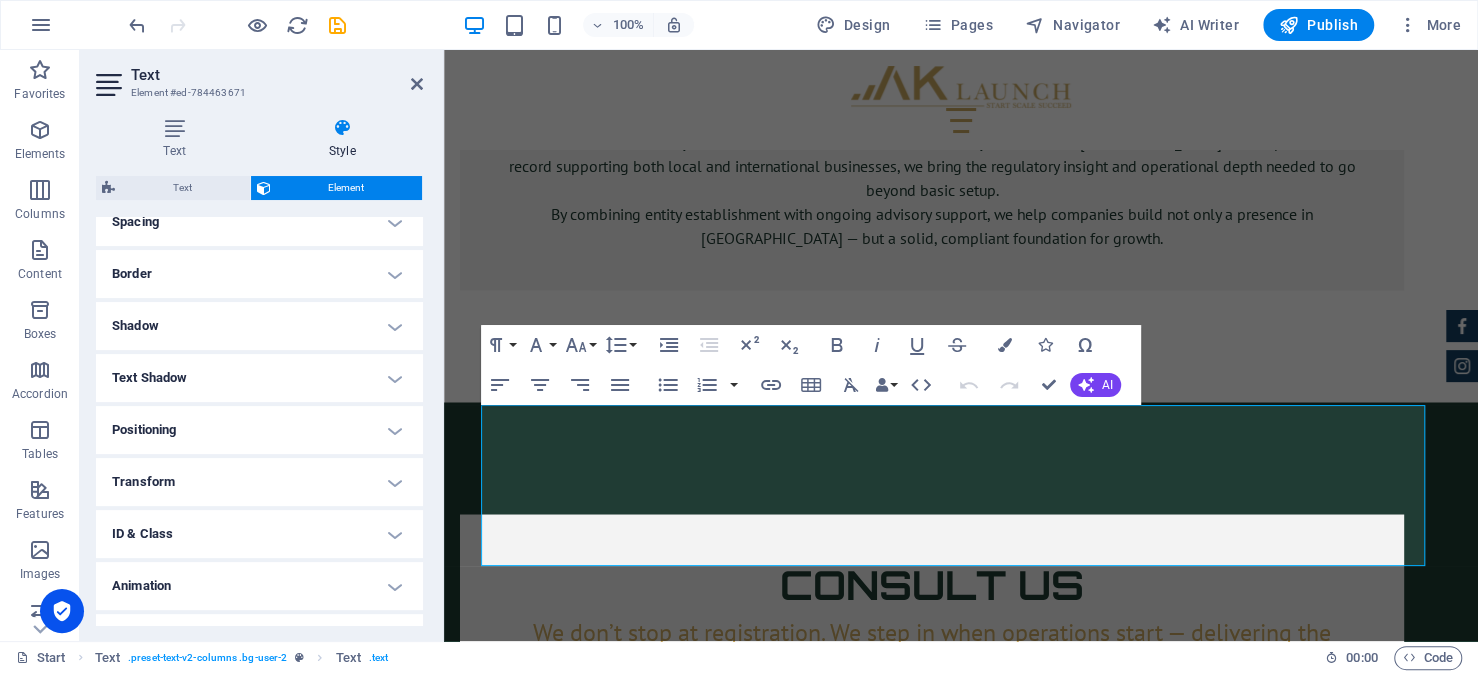 scroll, scrollTop: 436, scrollLeft: 0, axis: vertical 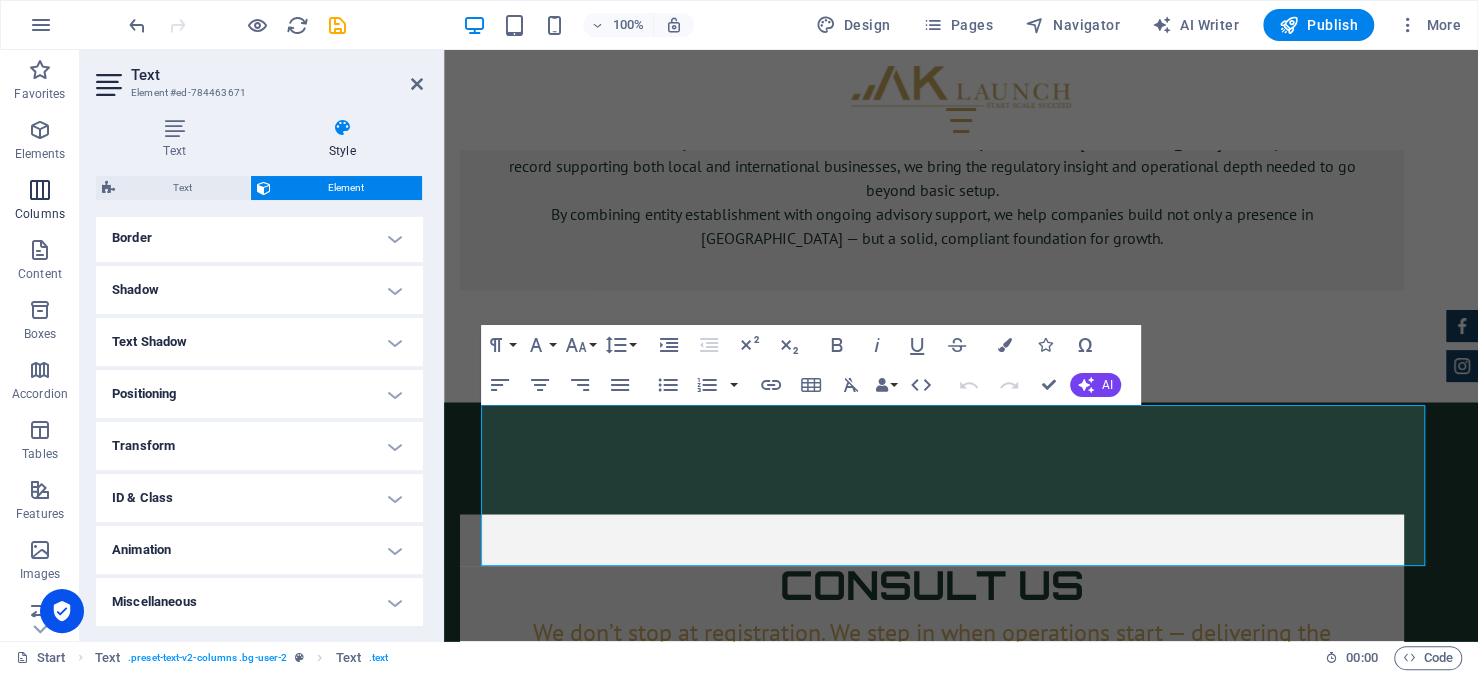 click on "Columns" at bounding box center [40, 202] 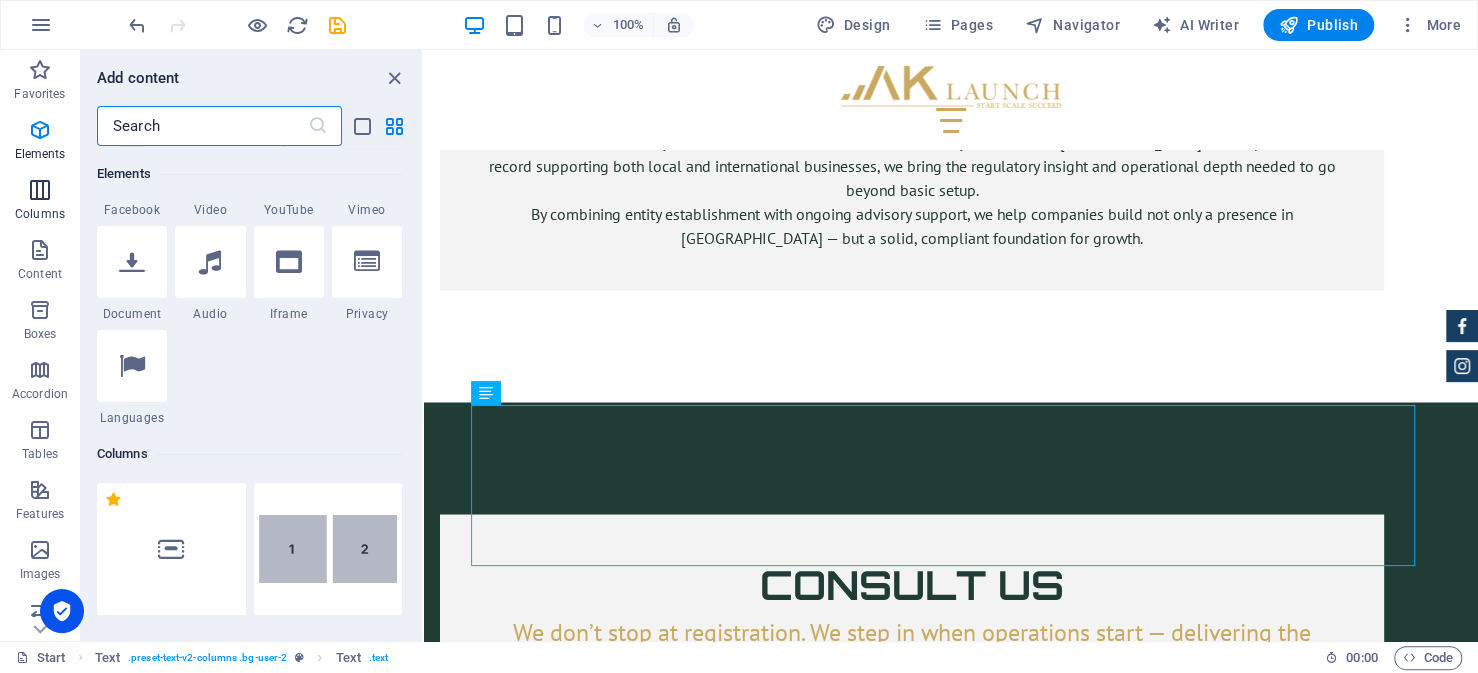 scroll, scrollTop: 990, scrollLeft: 0, axis: vertical 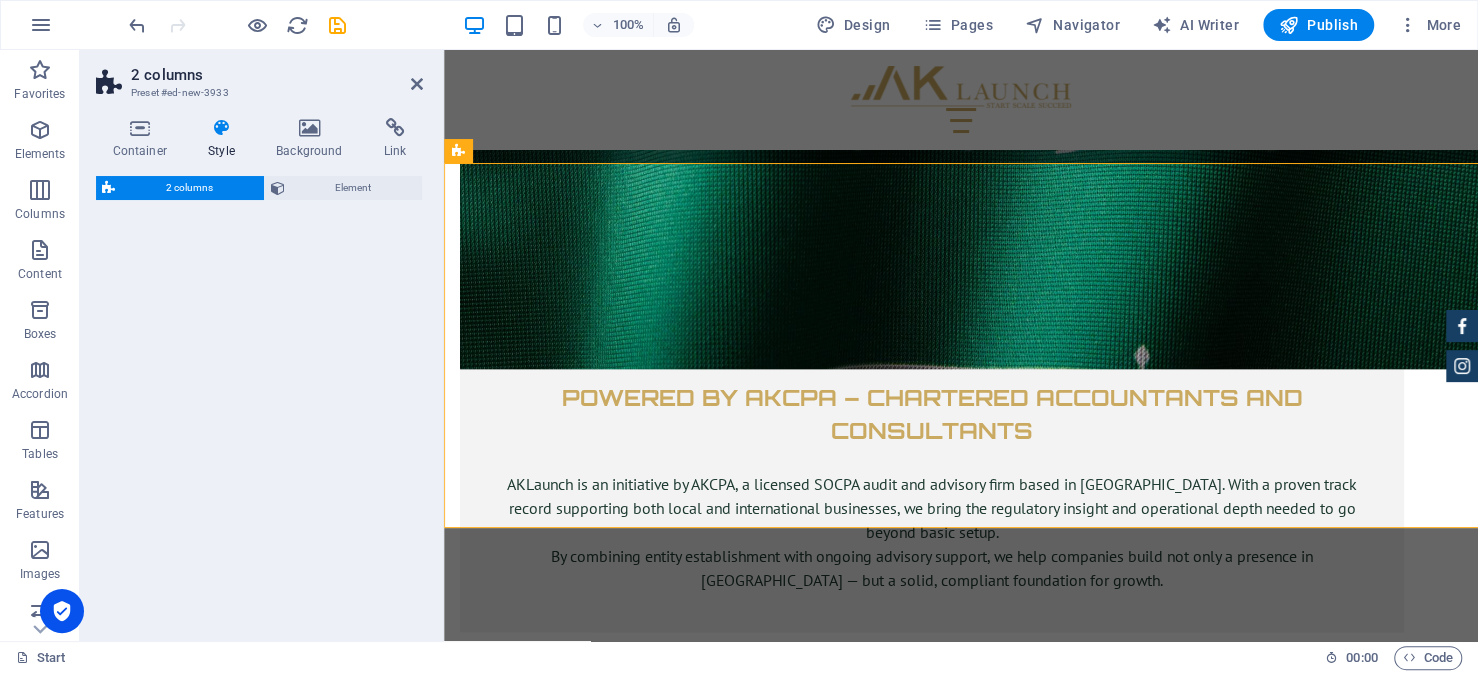 select on "rem" 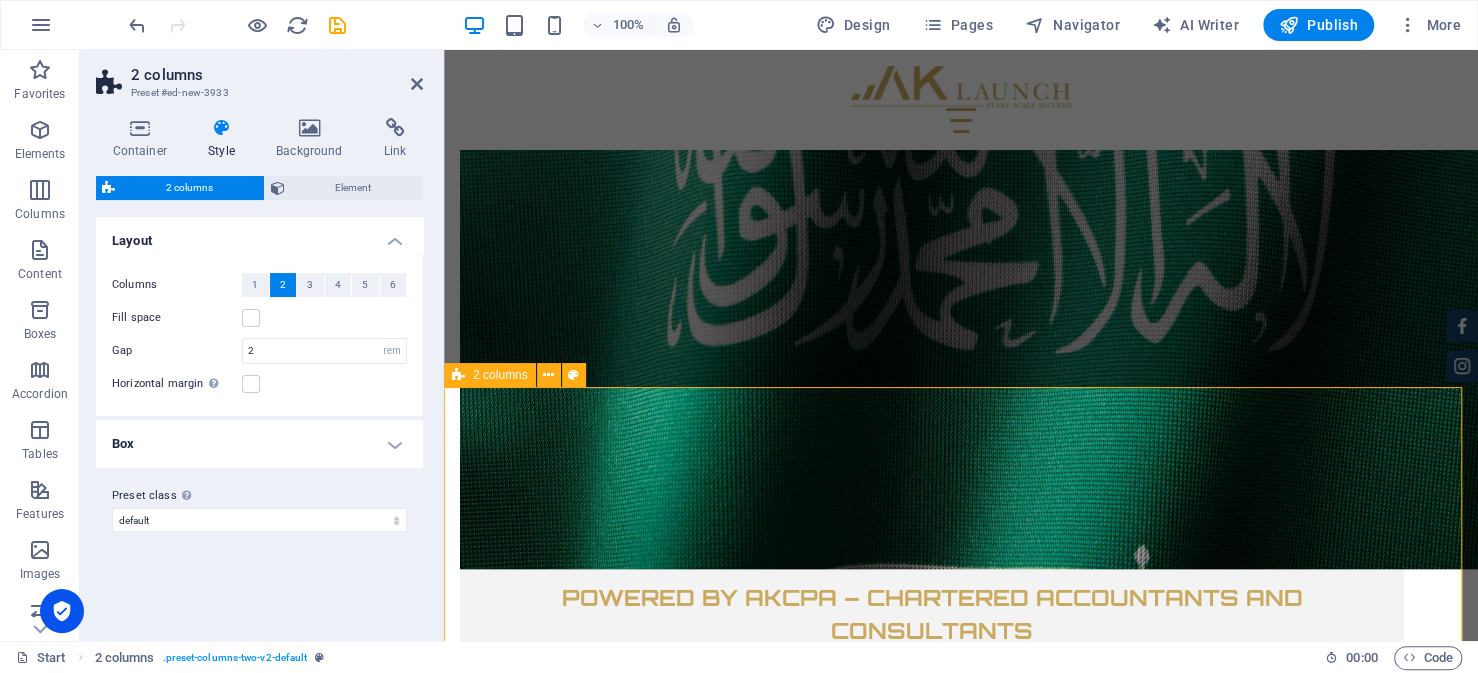 scroll, scrollTop: 6209, scrollLeft: 0, axis: vertical 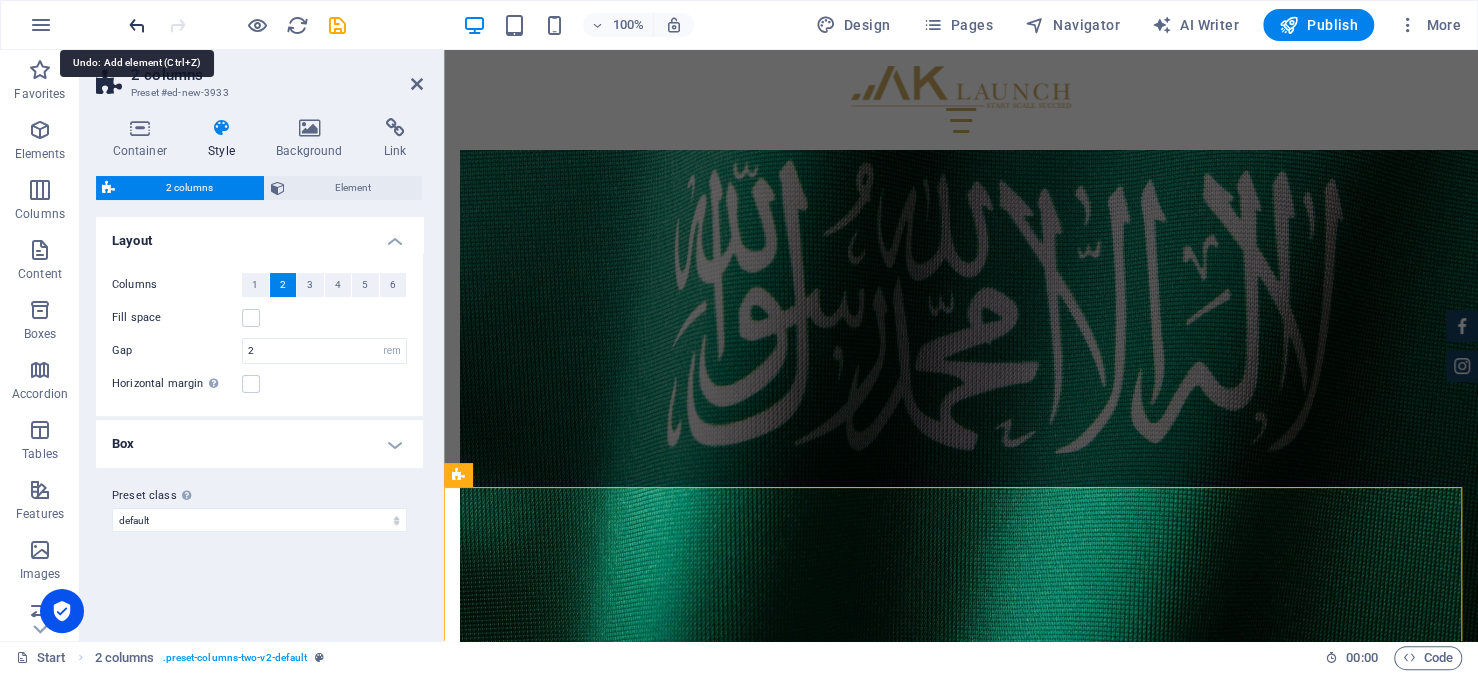 click at bounding box center [137, 25] 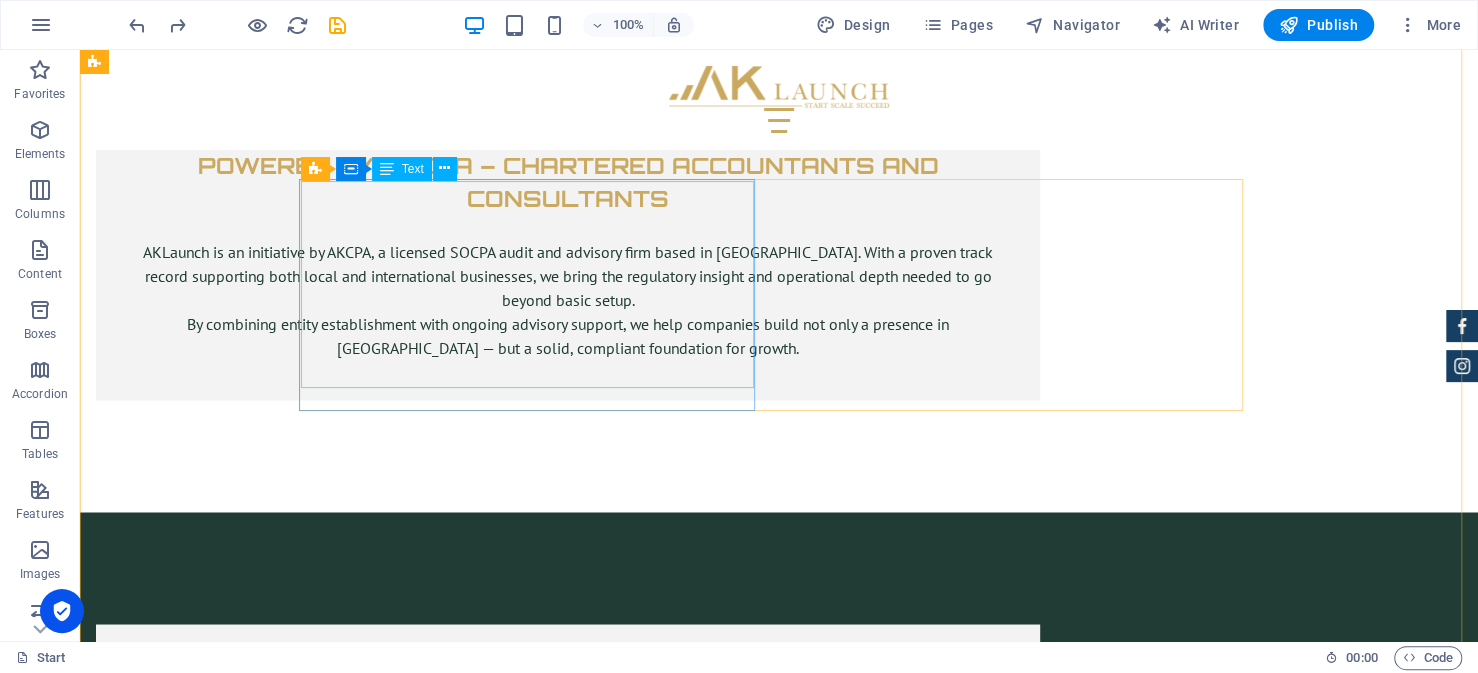 scroll, scrollTop: 6709, scrollLeft: 0, axis: vertical 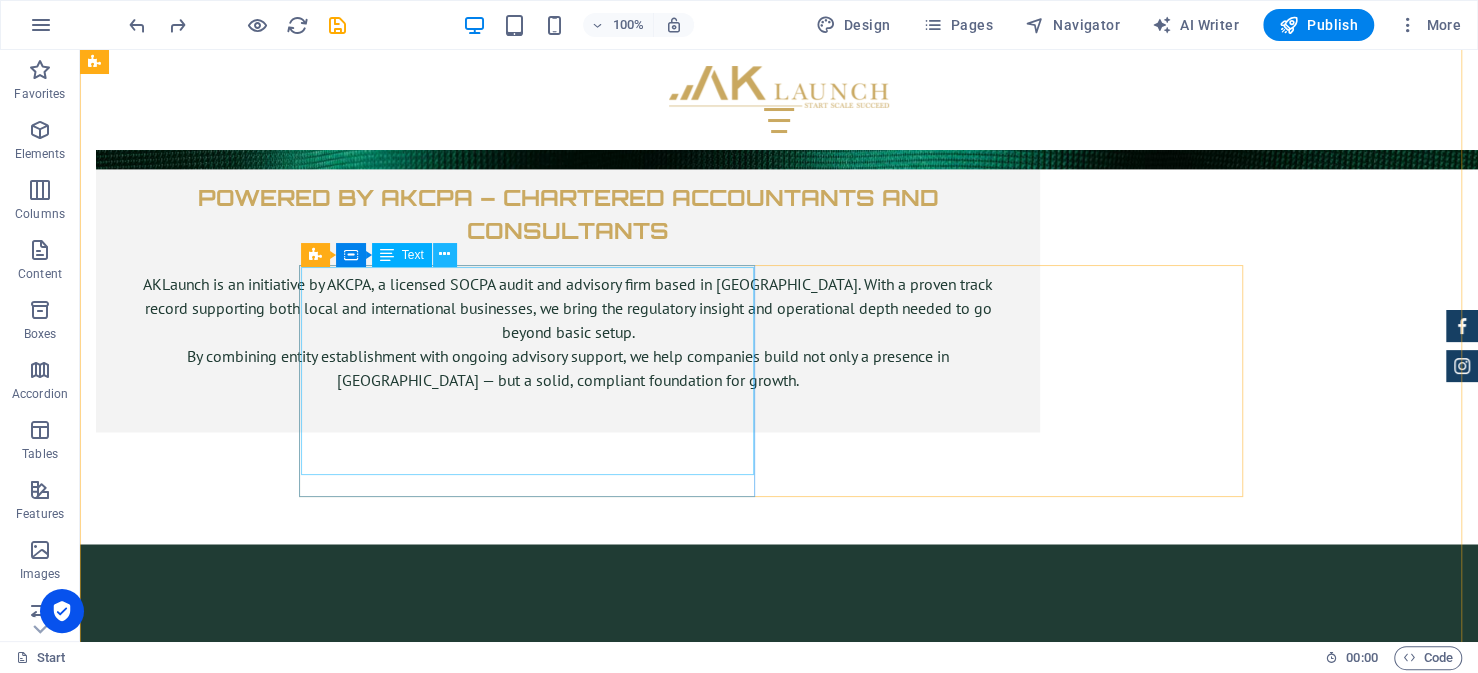click at bounding box center [444, 254] 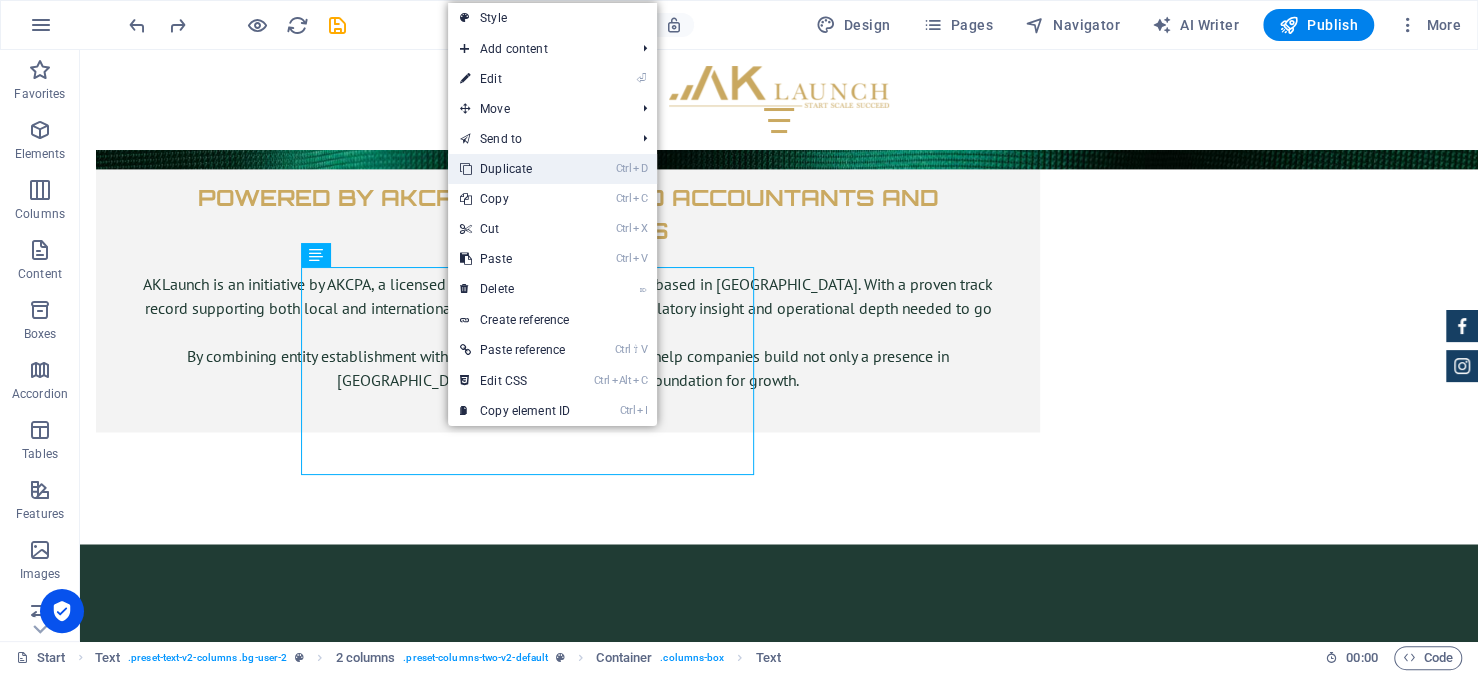 click on "Ctrl D  Duplicate" at bounding box center (515, 169) 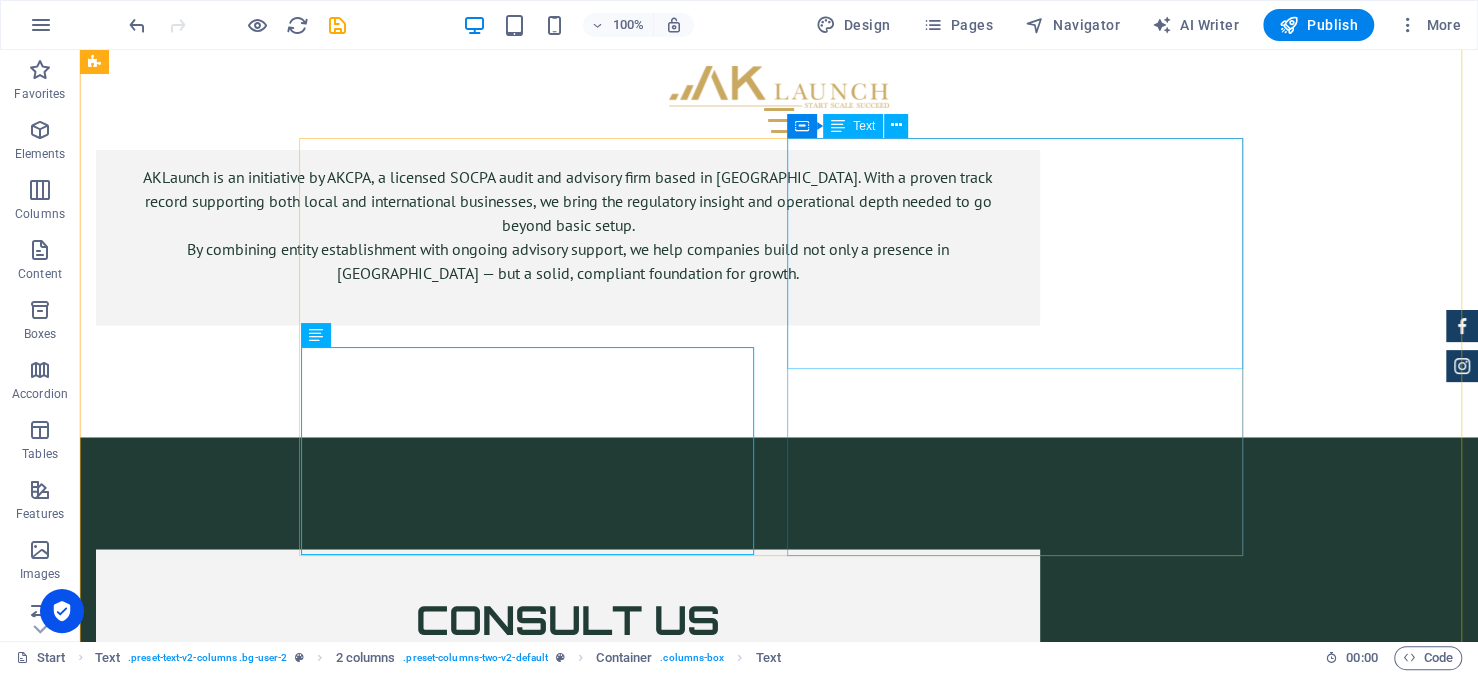 scroll, scrollTop: 6709, scrollLeft: 0, axis: vertical 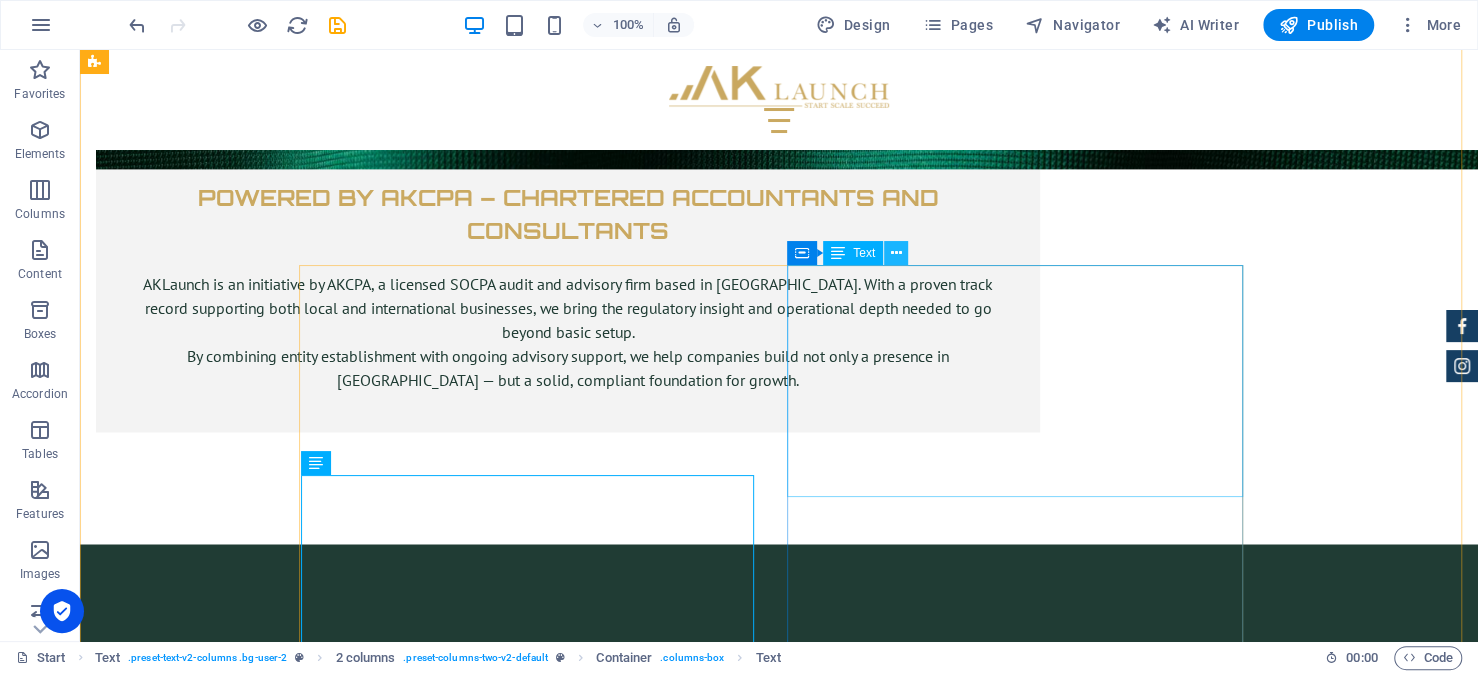 click at bounding box center [896, 253] 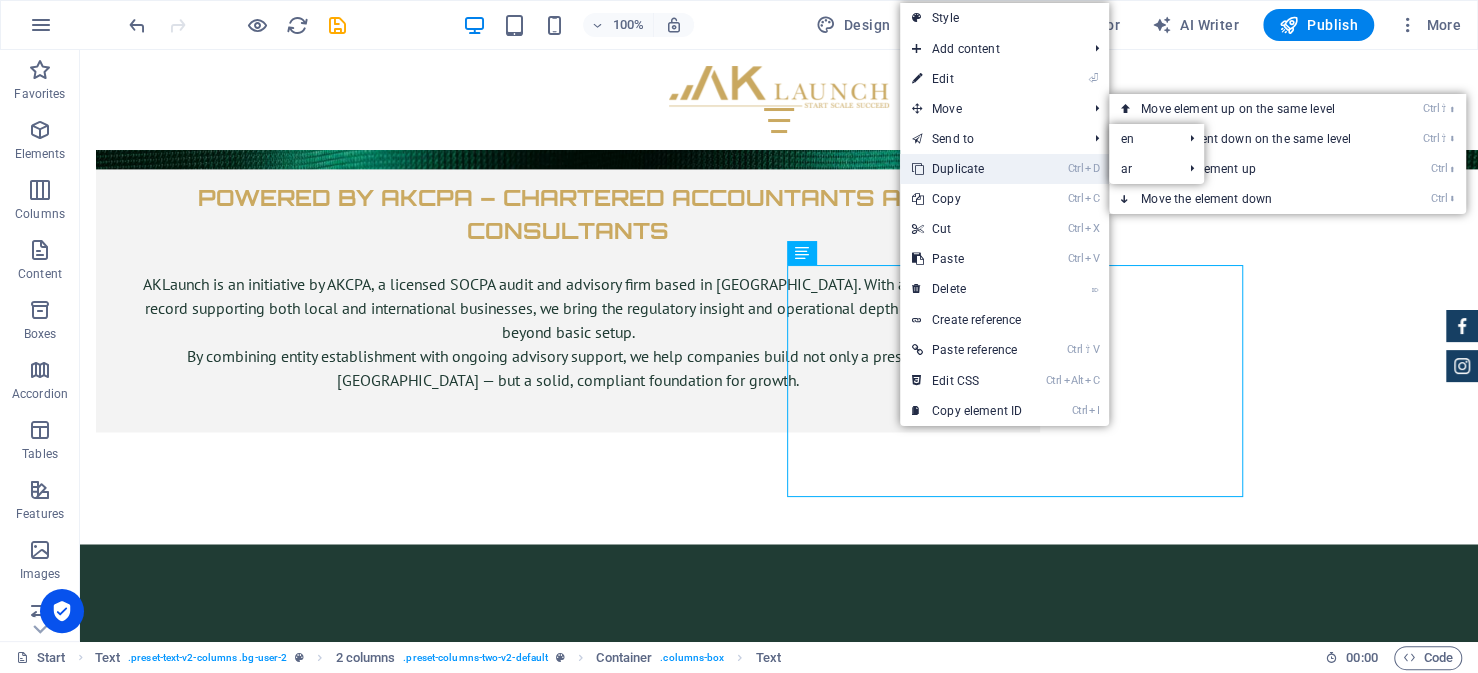 click on "Ctrl D  Duplicate" at bounding box center (967, 169) 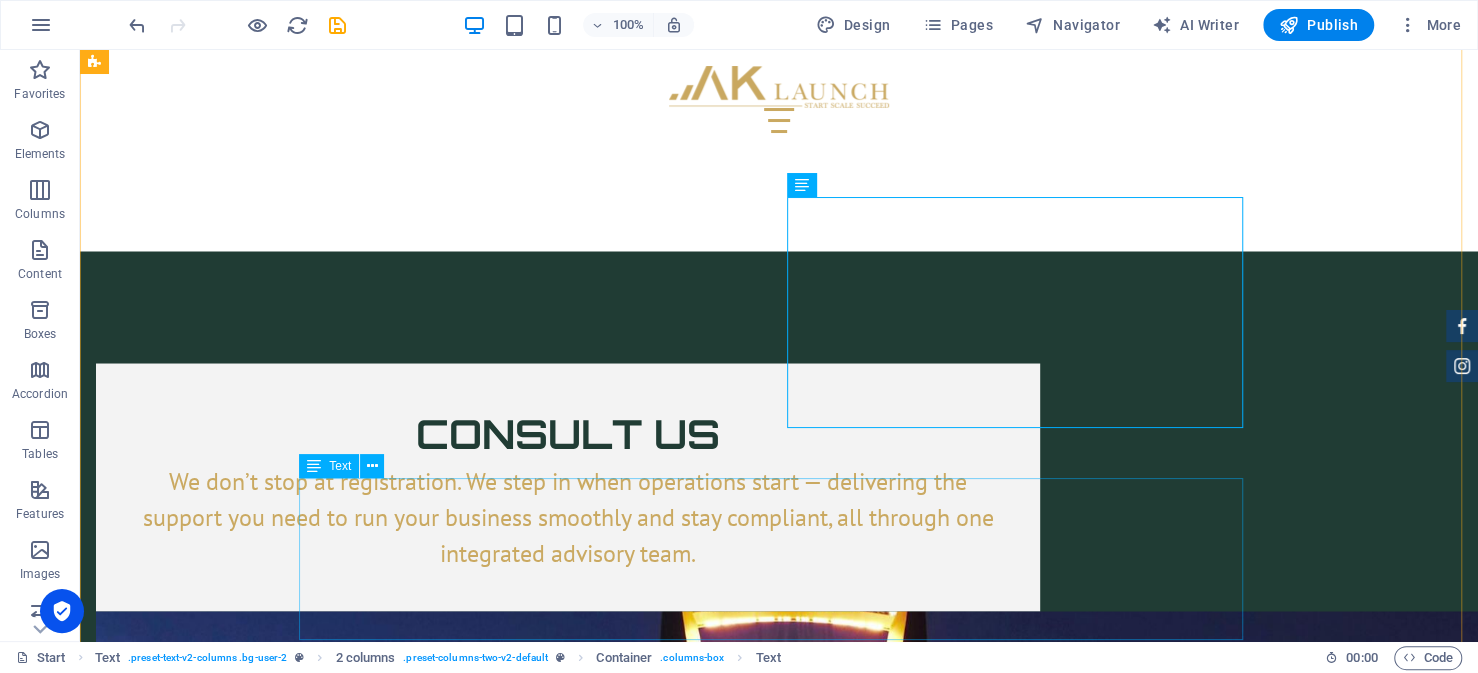 scroll, scrollTop: 7009, scrollLeft: 0, axis: vertical 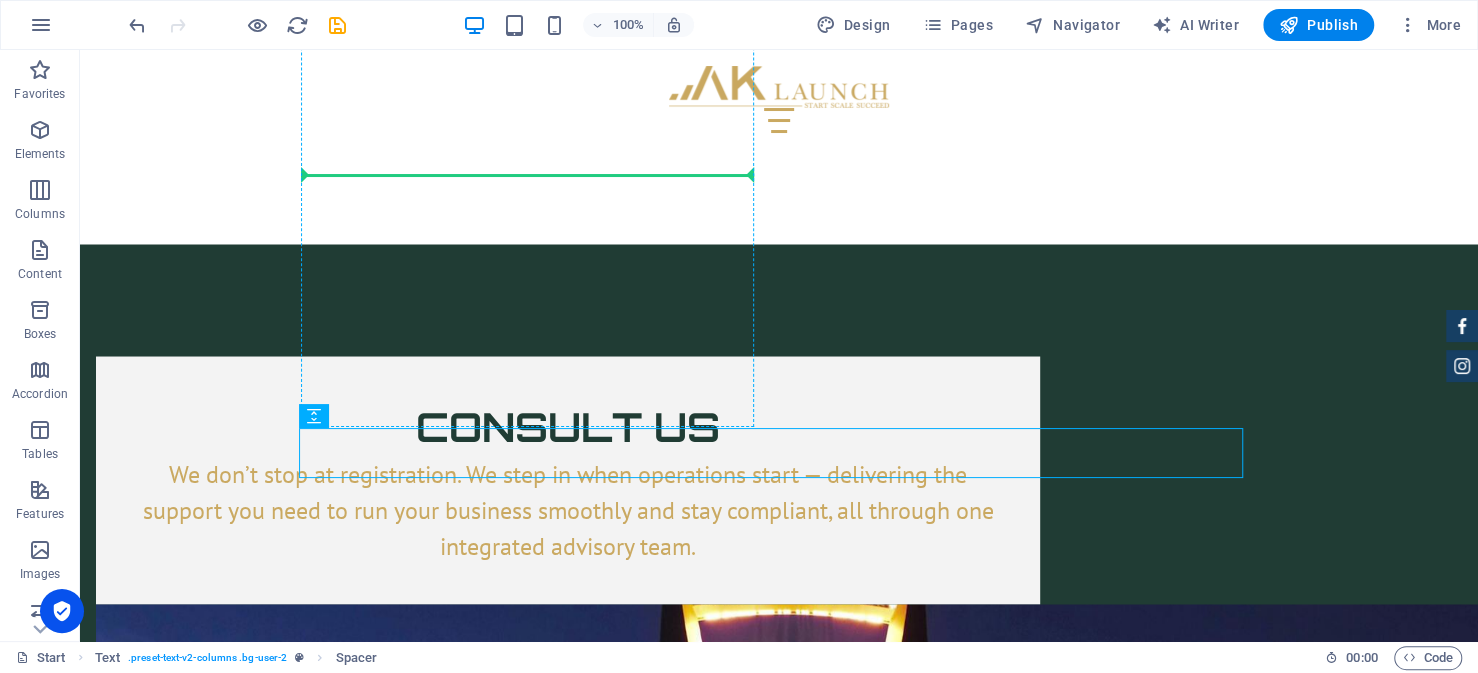 drag, startPoint x: 443, startPoint y: 466, endPoint x: 392, endPoint y: 218, distance: 253.18965 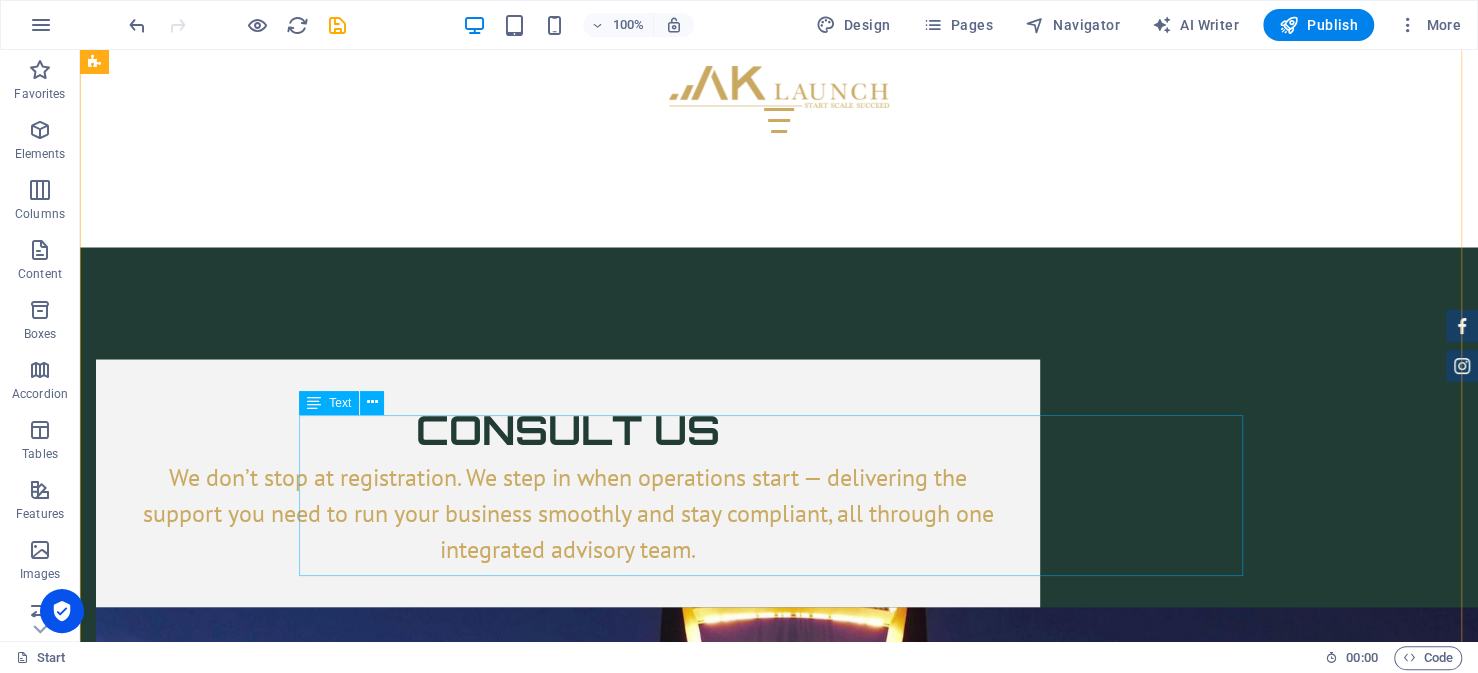 scroll, scrollTop: 6909, scrollLeft: 0, axis: vertical 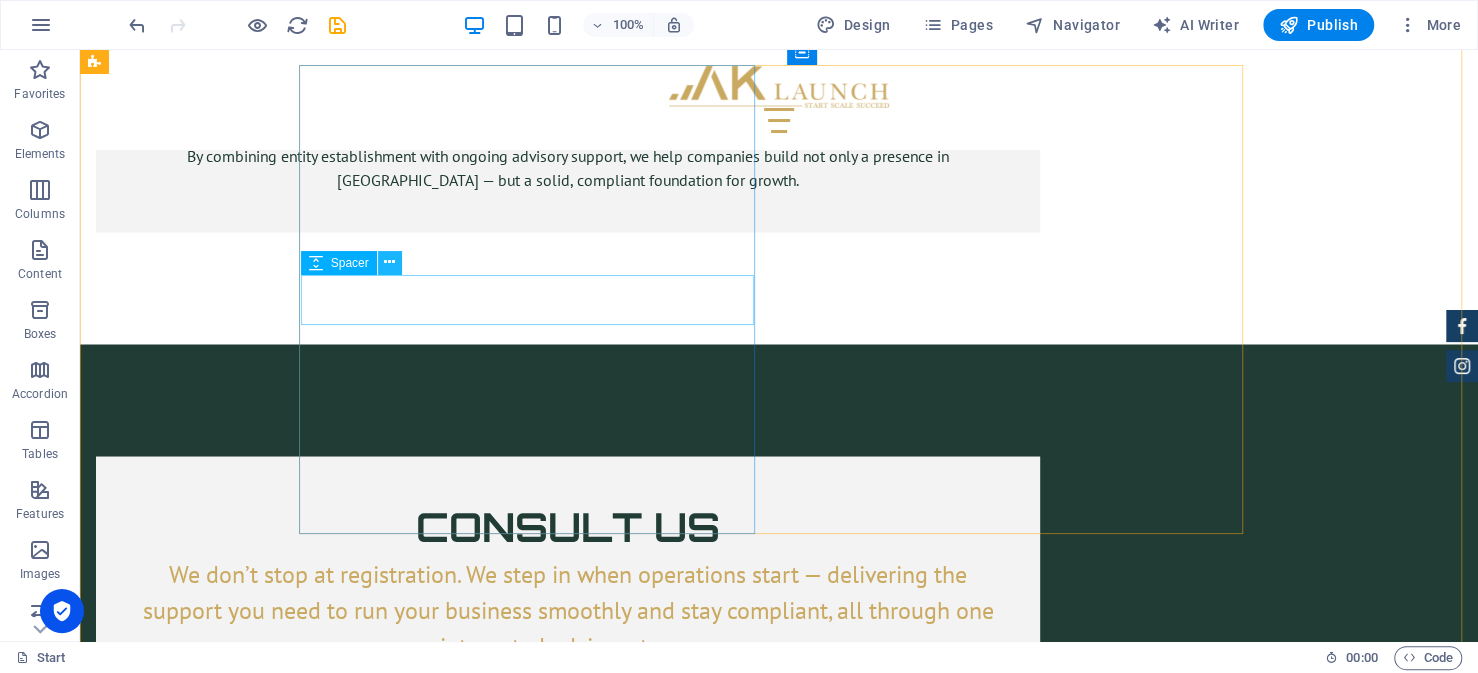 click at bounding box center [389, 262] 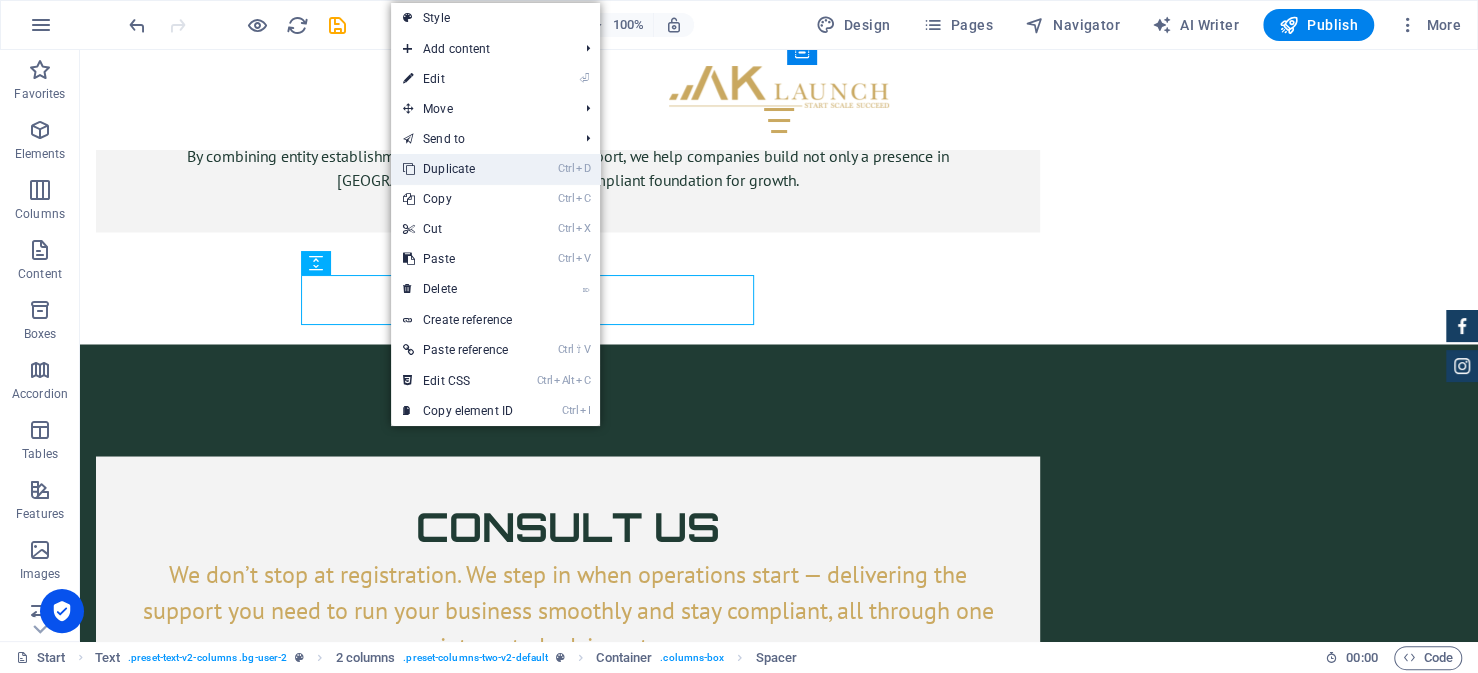 click on "Ctrl D  Duplicate" at bounding box center [458, 169] 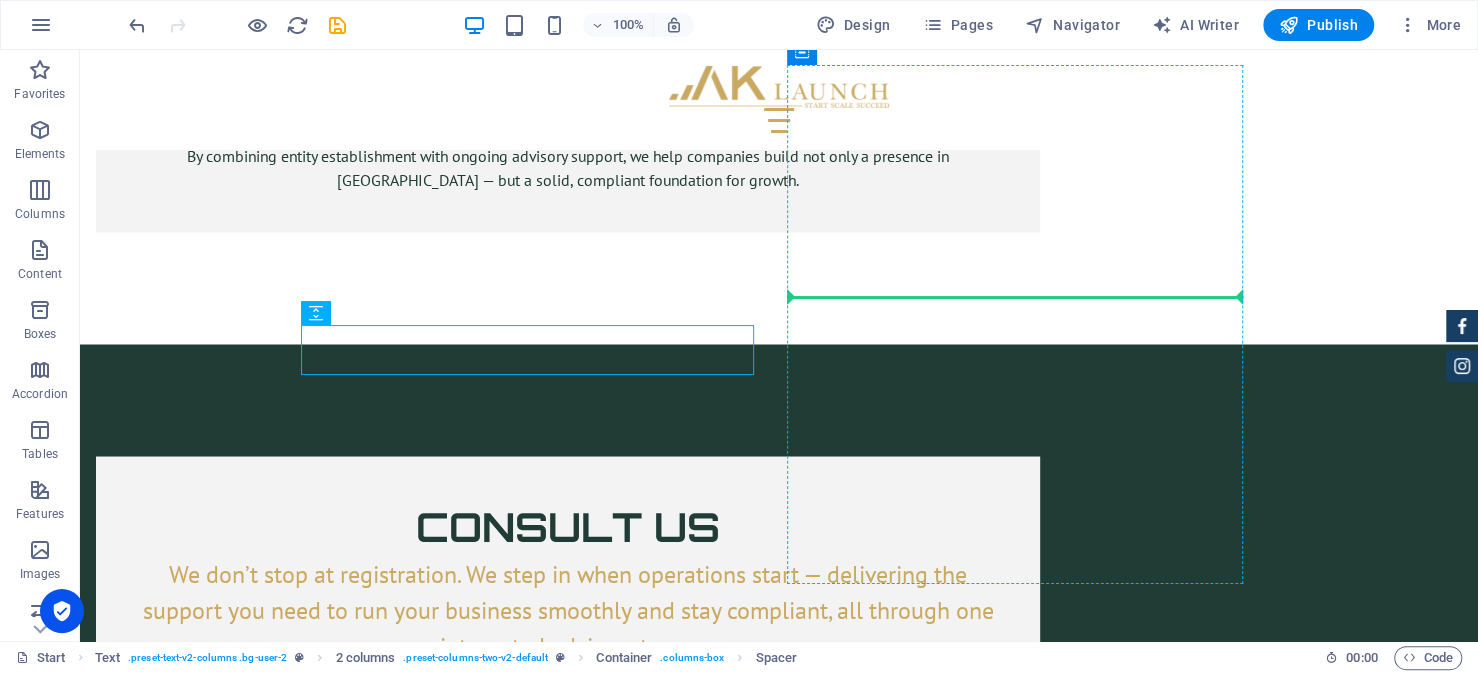 drag, startPoint x: 425, startPoint y: 364, endPoint x: 839, endPoint y: 322, distance: 416.12497 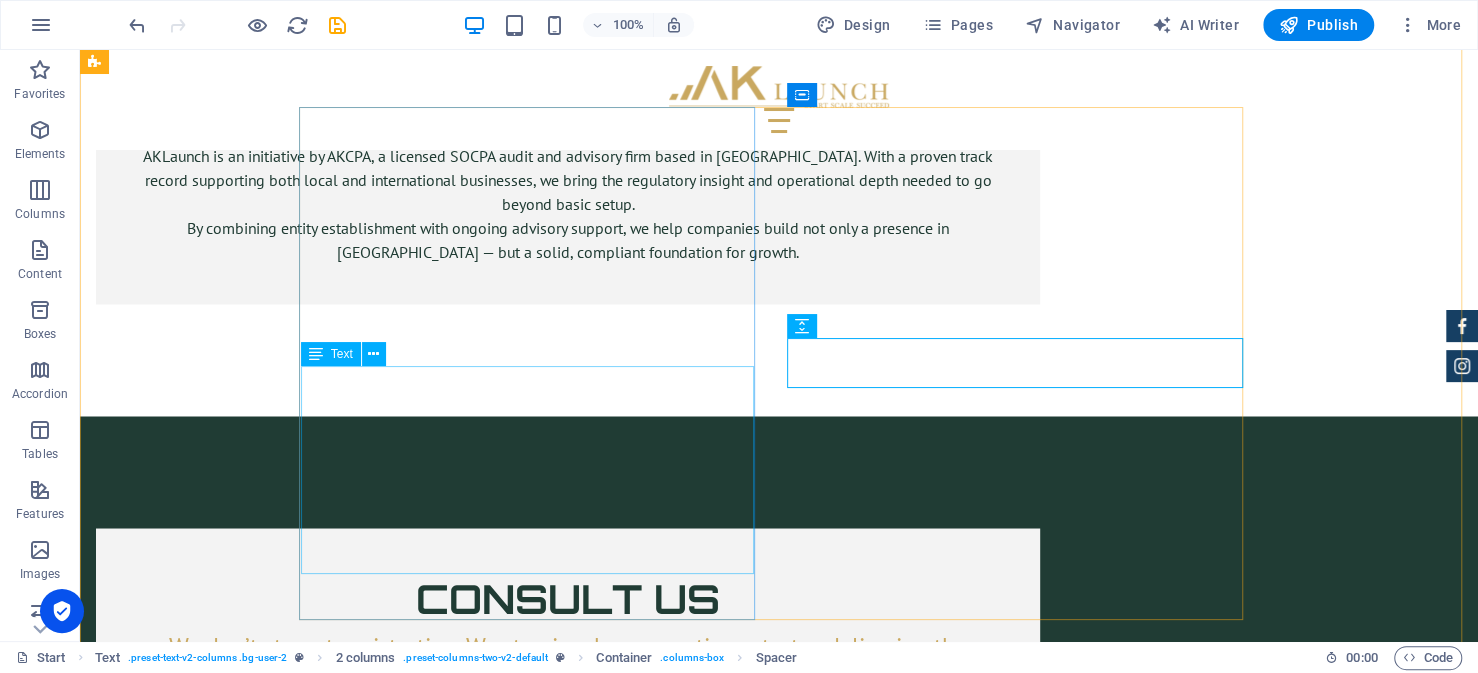 scroll, scrollTop: 6809, scrollLeft: 0, axis: vertical 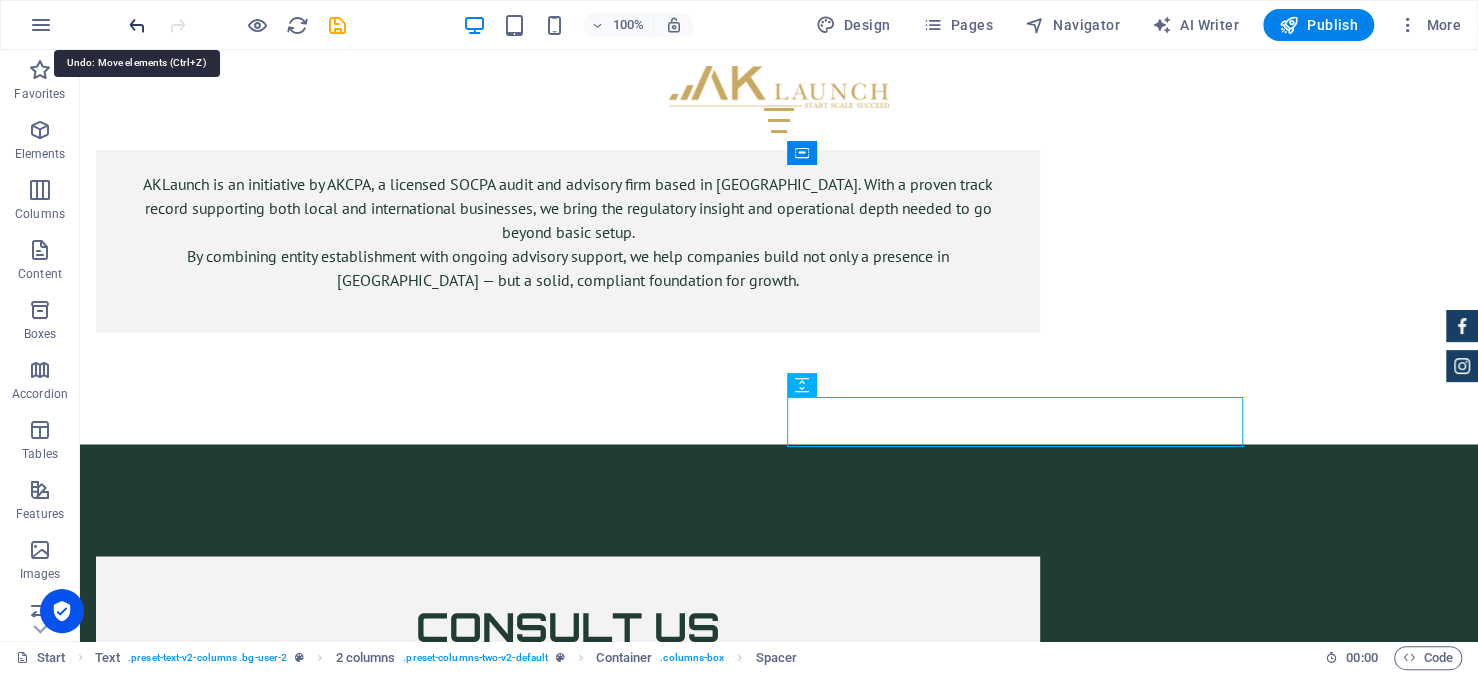 click at bounding box center (137, 25) 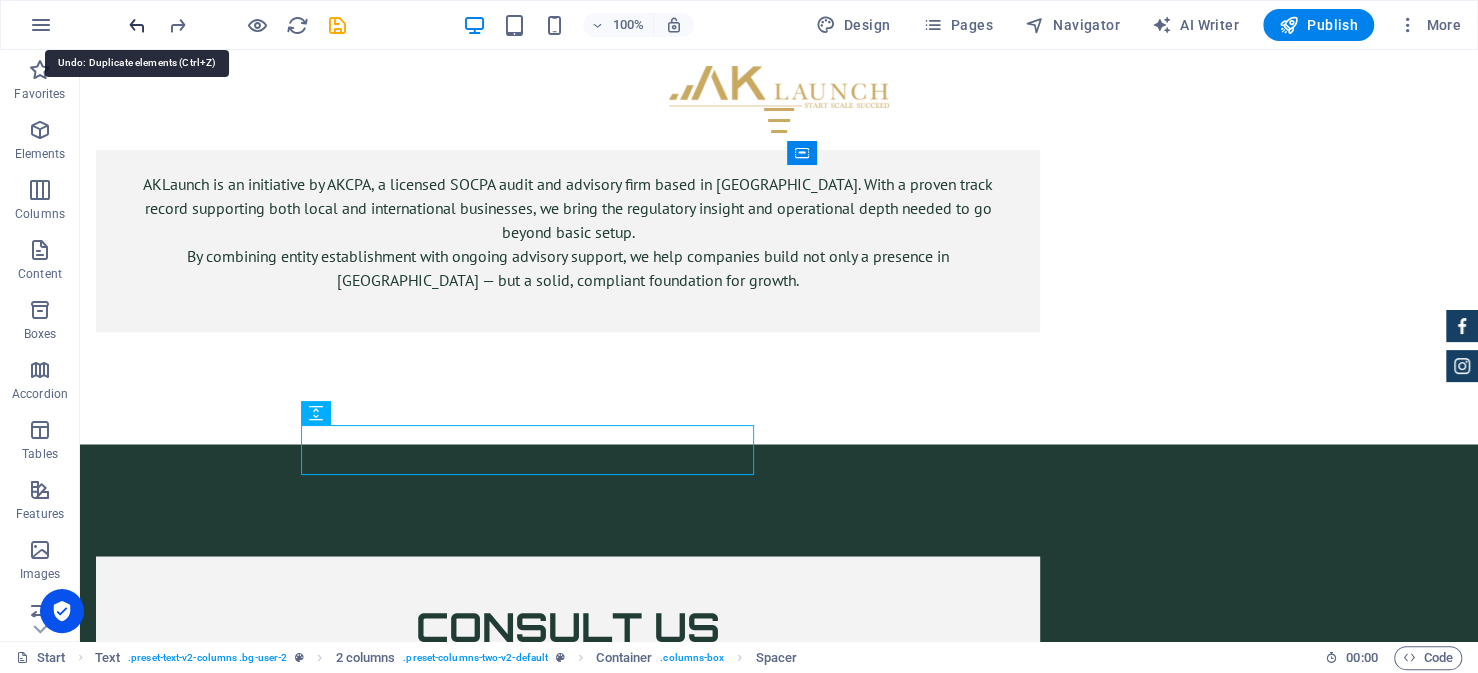 click at bounding box center (137, 25) 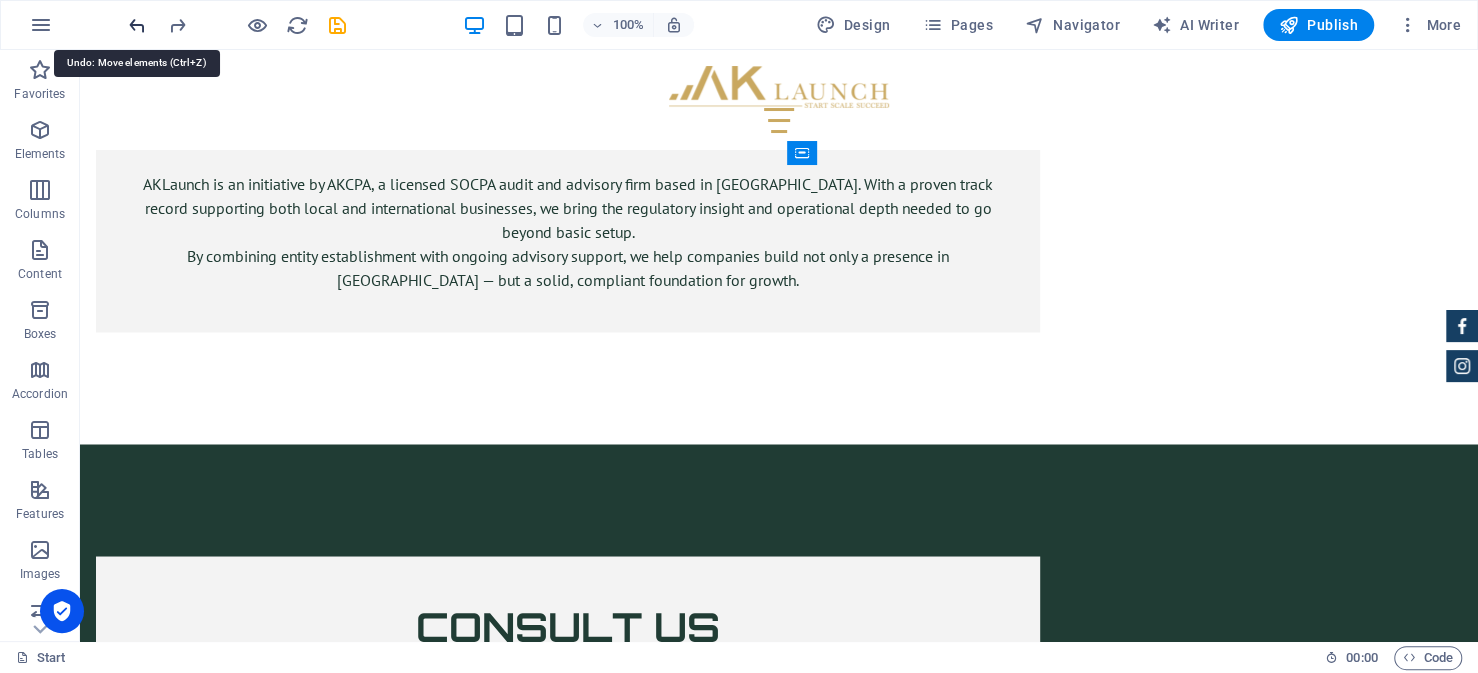 click at bounding box center (137, 25) 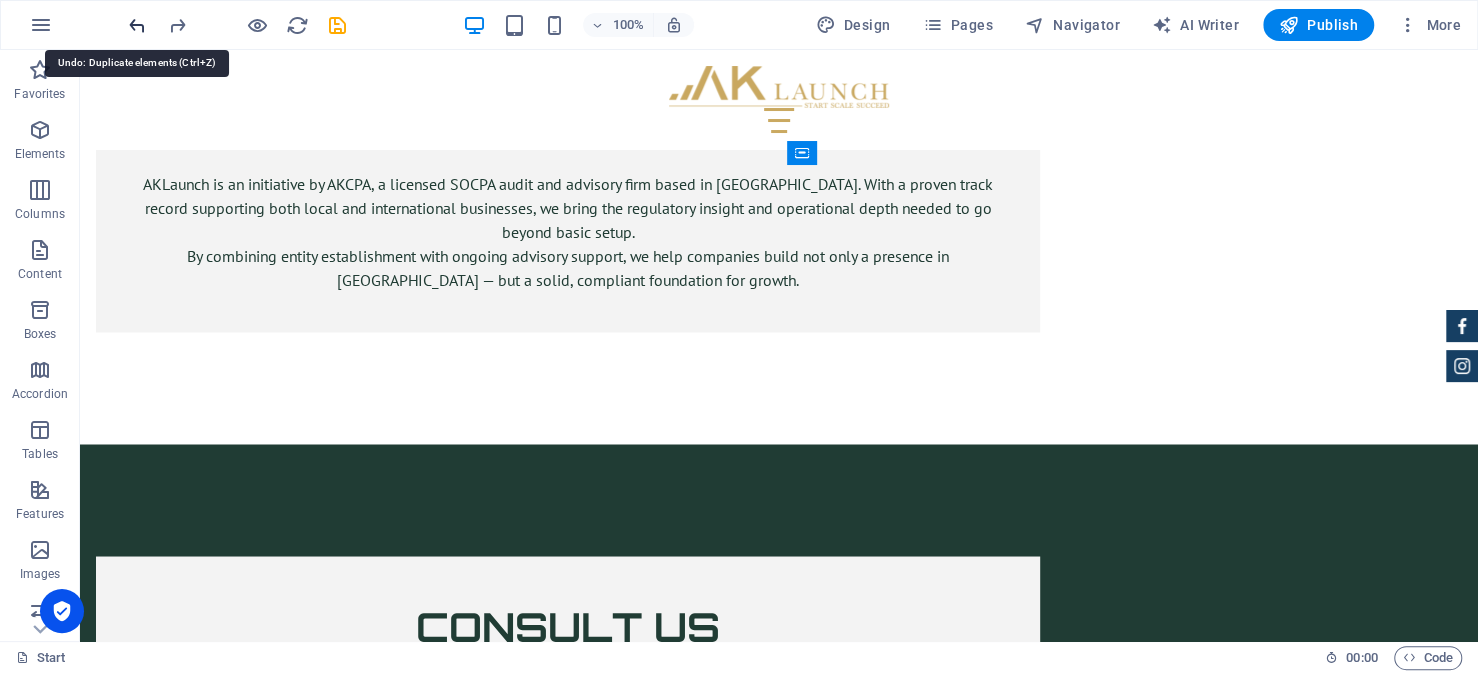 click at bounding box center [137, 25] 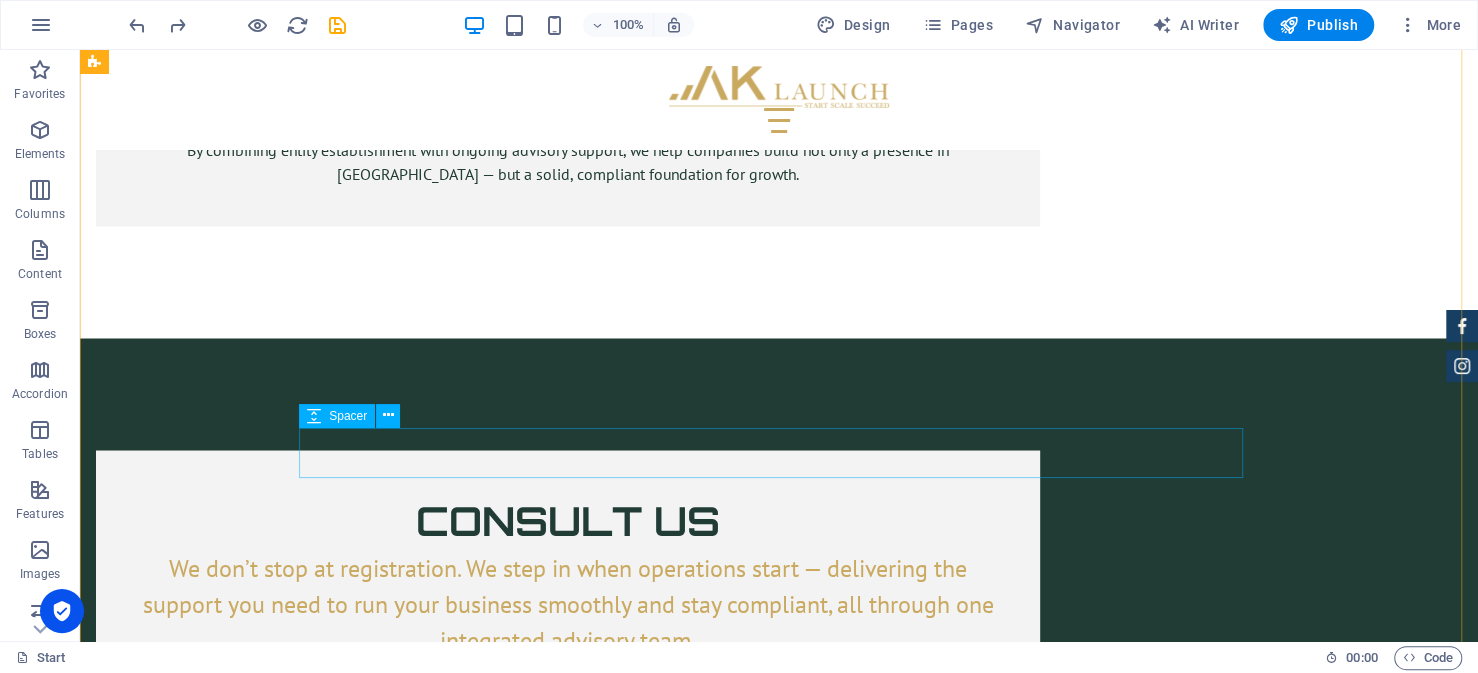 scroll, scrollTop: 7009, scrollLeft: 0, axis: vertical 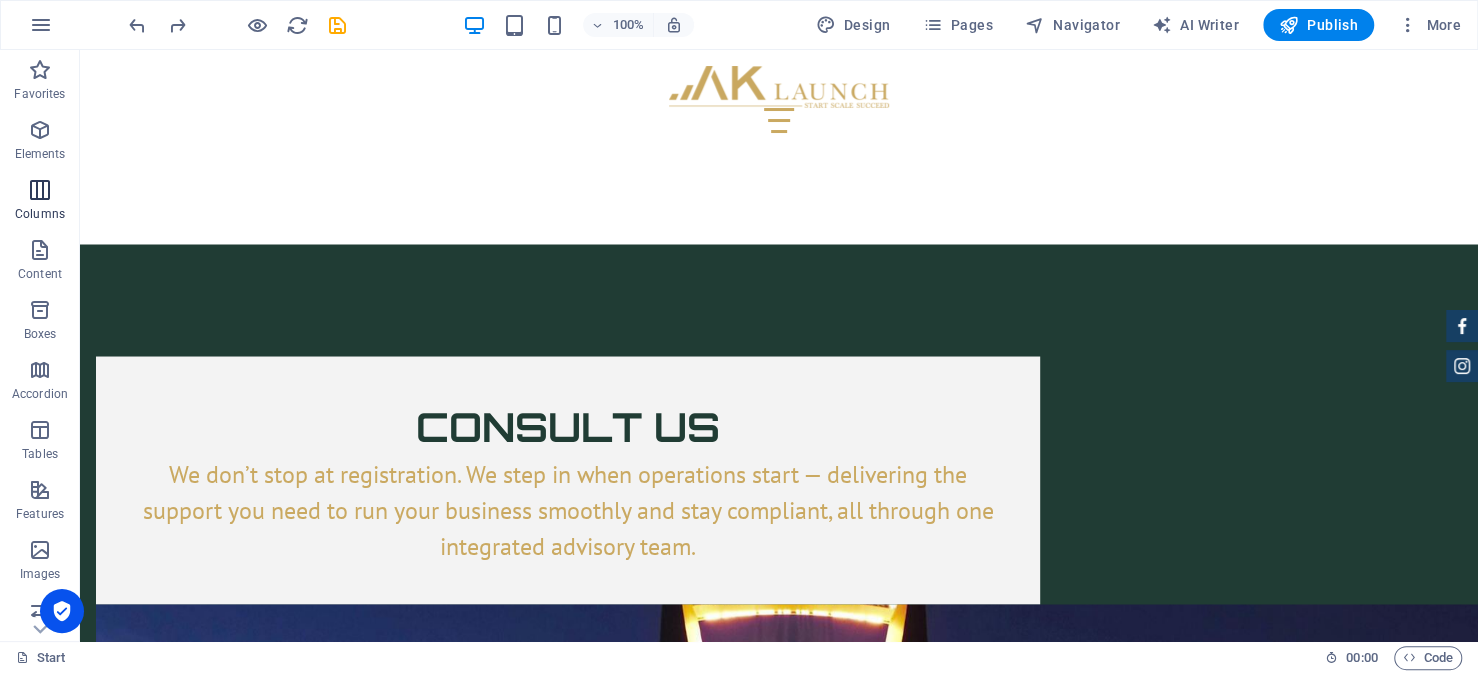 click at bounding box center (40, 190) 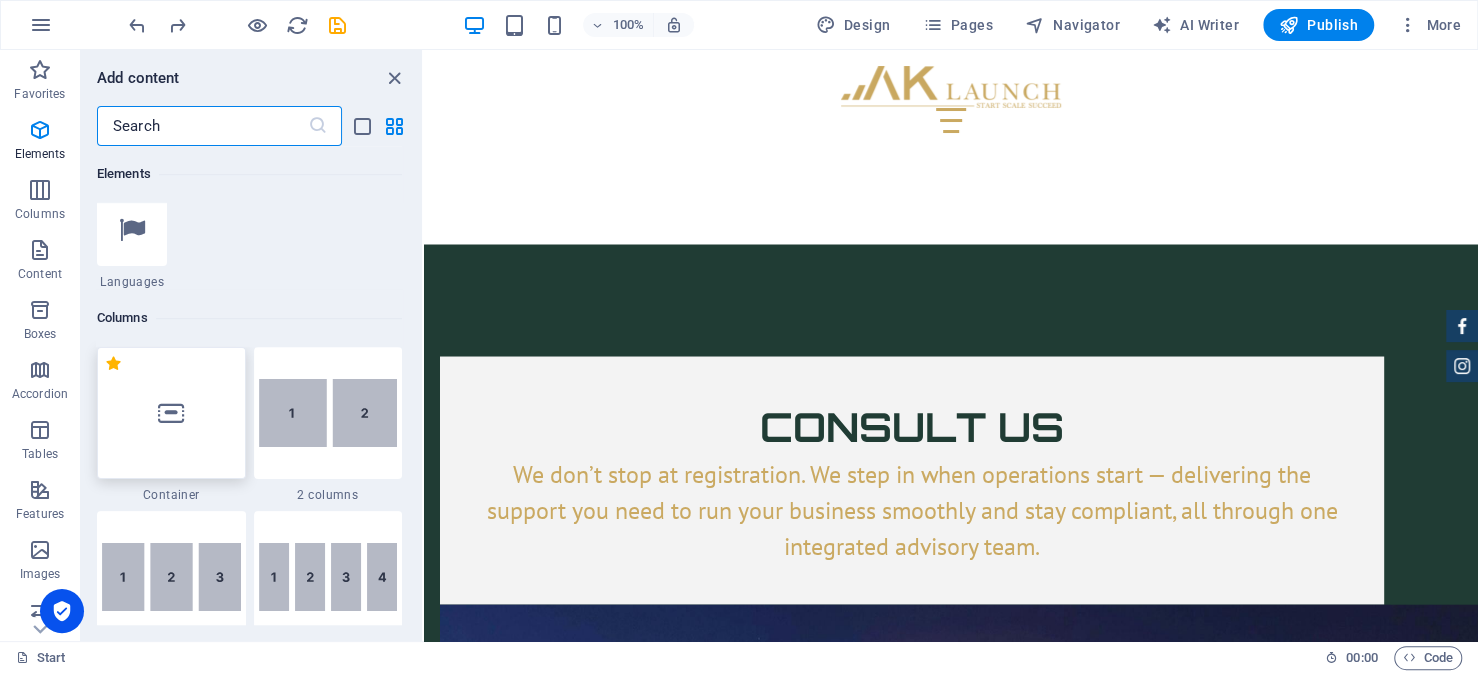 scroll, scrollTop: 990, scrollLeft: 0, axis: vertical 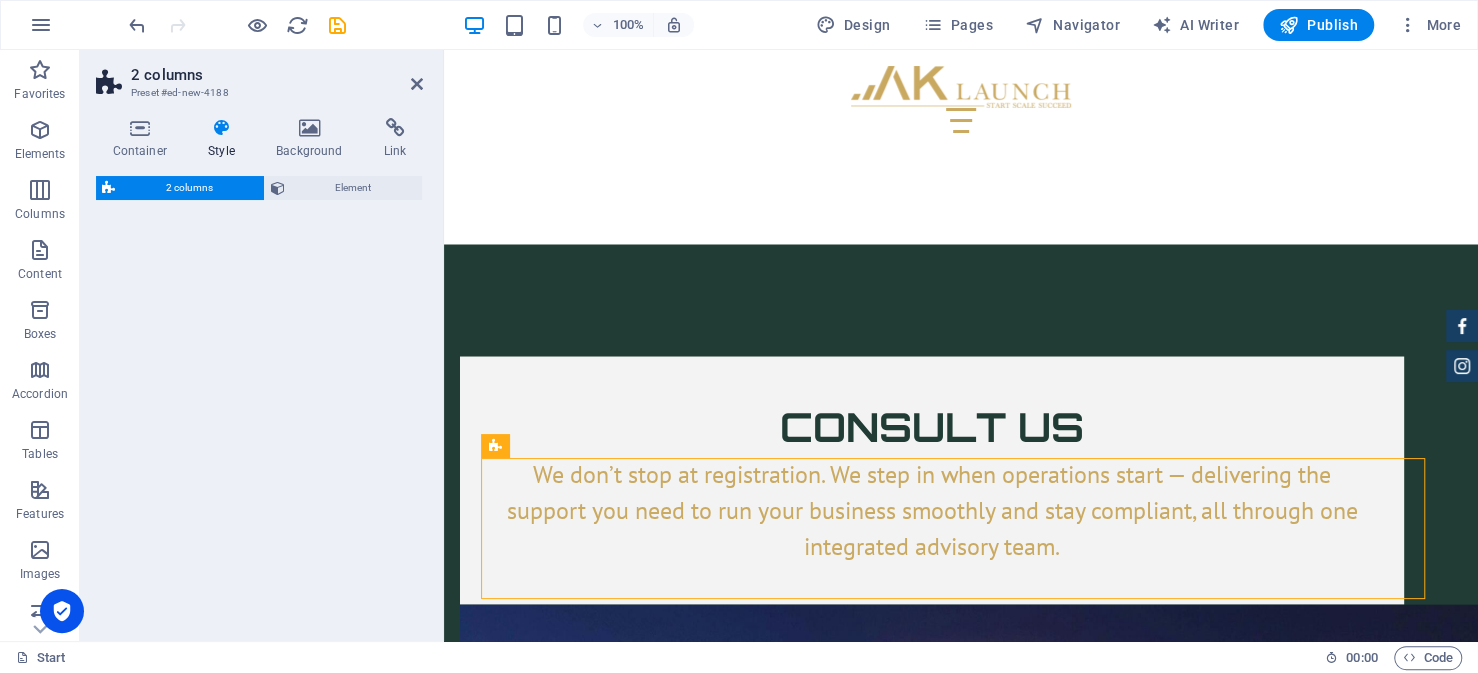 select on "rem" 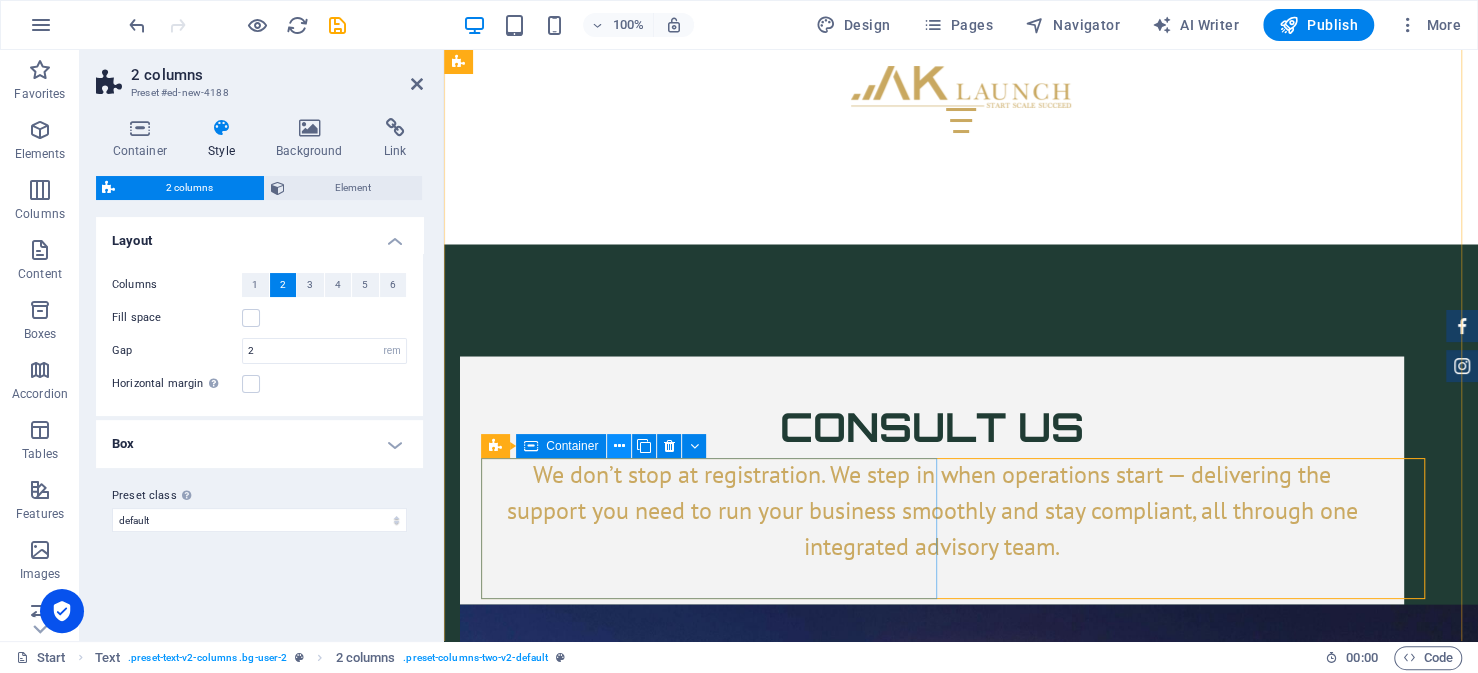 click at bounding box center (619, 446) 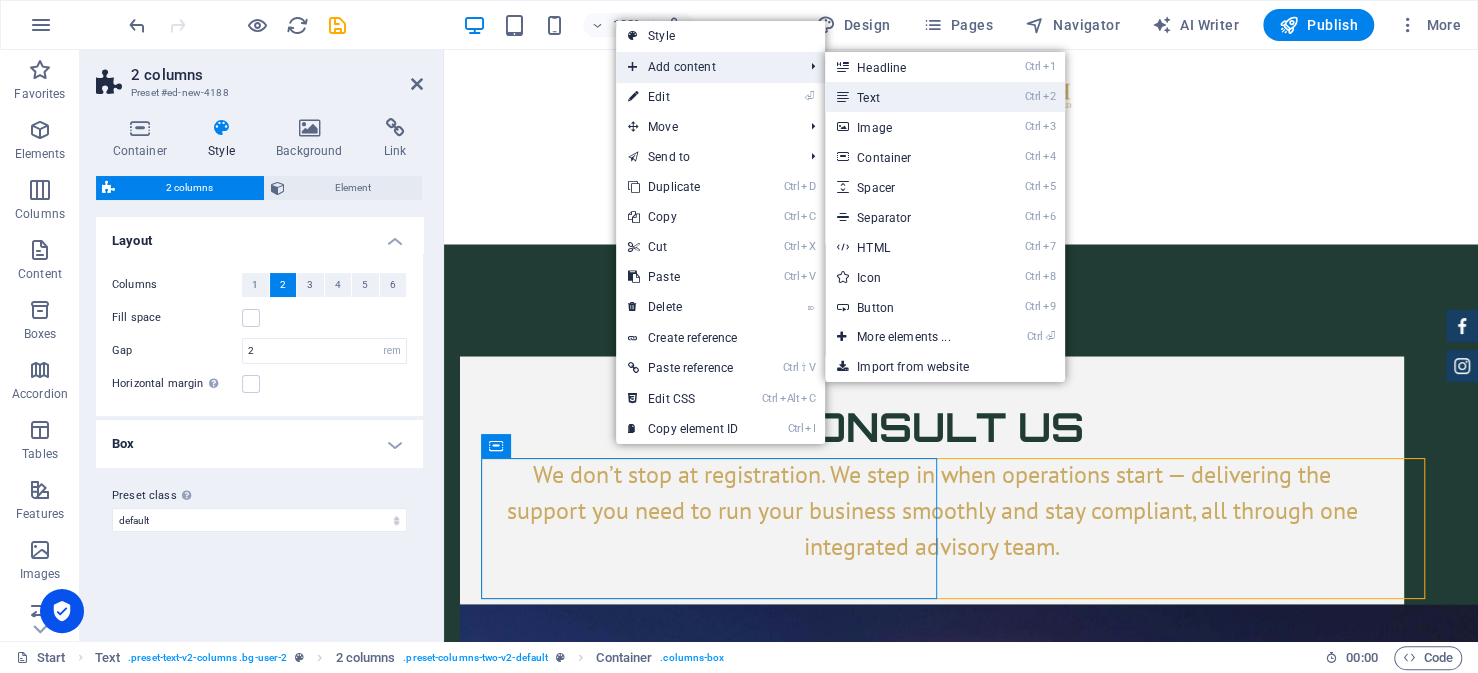 drag, startPoint x: 890, startPoint y: 94, endPoint x: 429, endPoint y: 123, distance: 461.91125 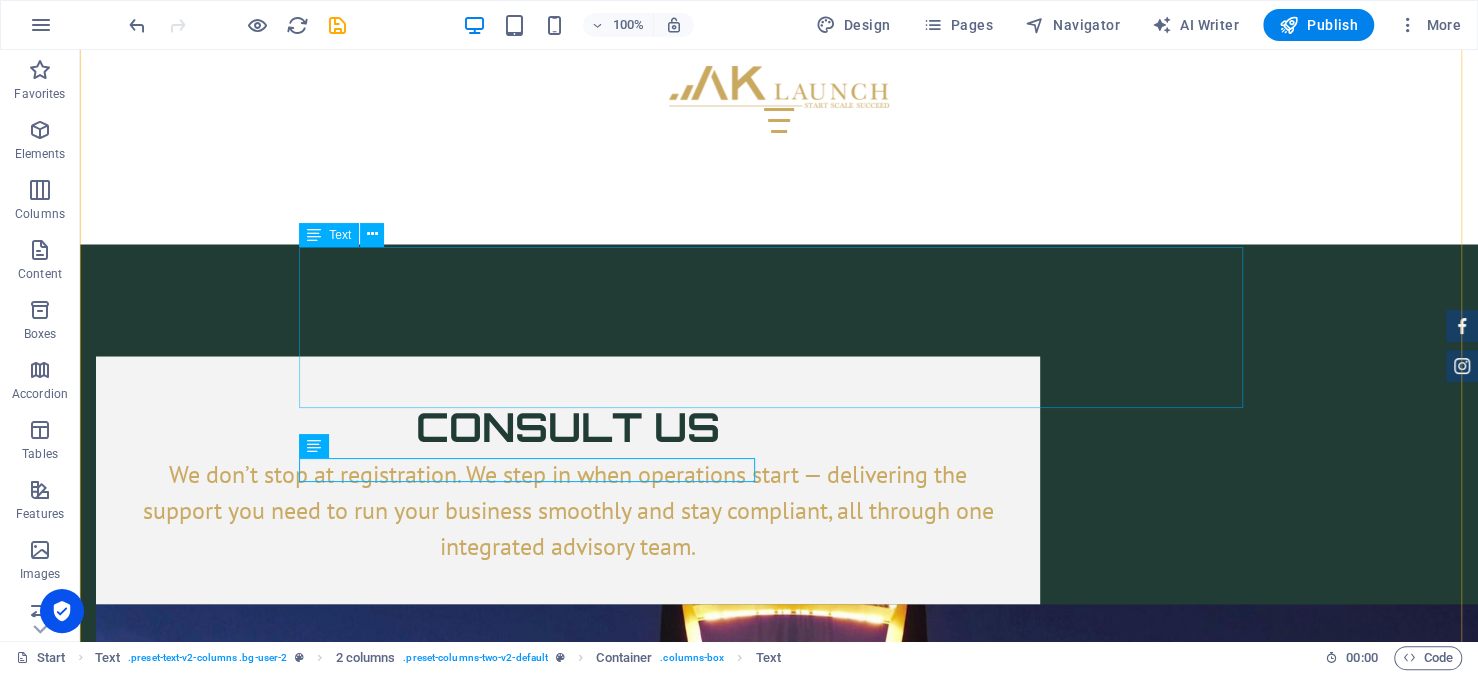 click on "What Are the Common Rules and Restrictions? Committing to comply with local labor regulations, including Saudization goals related to hiring and training nationals Committing to technical, legal, or safety standards relevant to the licensed activity MISA License and Services Fees MISA fee structure is fairly standardized across most license types: SAR 2,000/year for the license fee for a maximum of 5 years. SAR 10,000 subscription fee in the first year for investor services provided by MISA. SAR 60,000/year per year for investor services in subsequent years." at bounding box center (779, 3939) 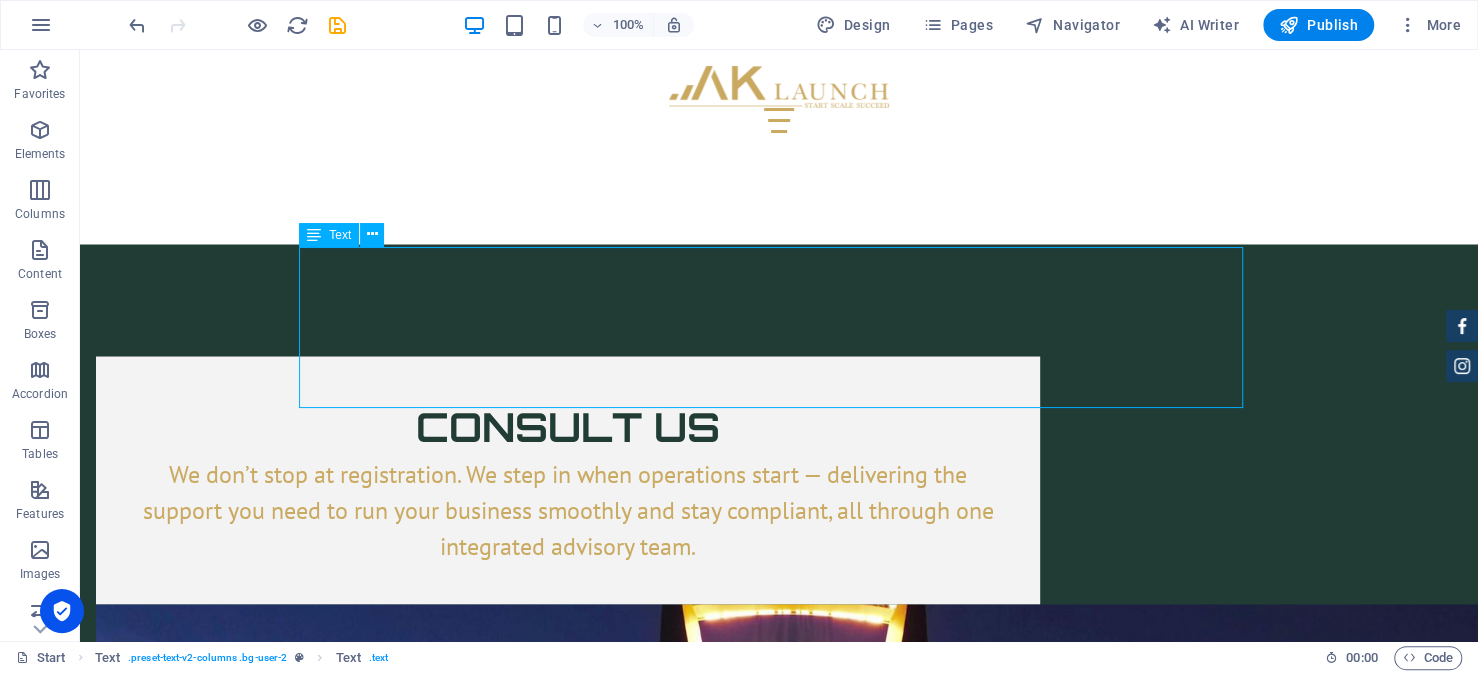 click on "What Are the Common Rules and Restrictions? Committing to comply with local labor regulations, including Saudization goals related to hiring and training nationals Committing to technical, legal, or safety standards relevant to the licensed activity MISA License and Services Fees MISA fee structure is fairly standardized across most license types: SAR 2,000/year for the license fee for a maximum of 5 years. SAR 10,000 subscription fee in the first year for investor services provided by MISA. SAR 60,000/year per year for investor services in subsequent years." at bounding box center (779, 3939) 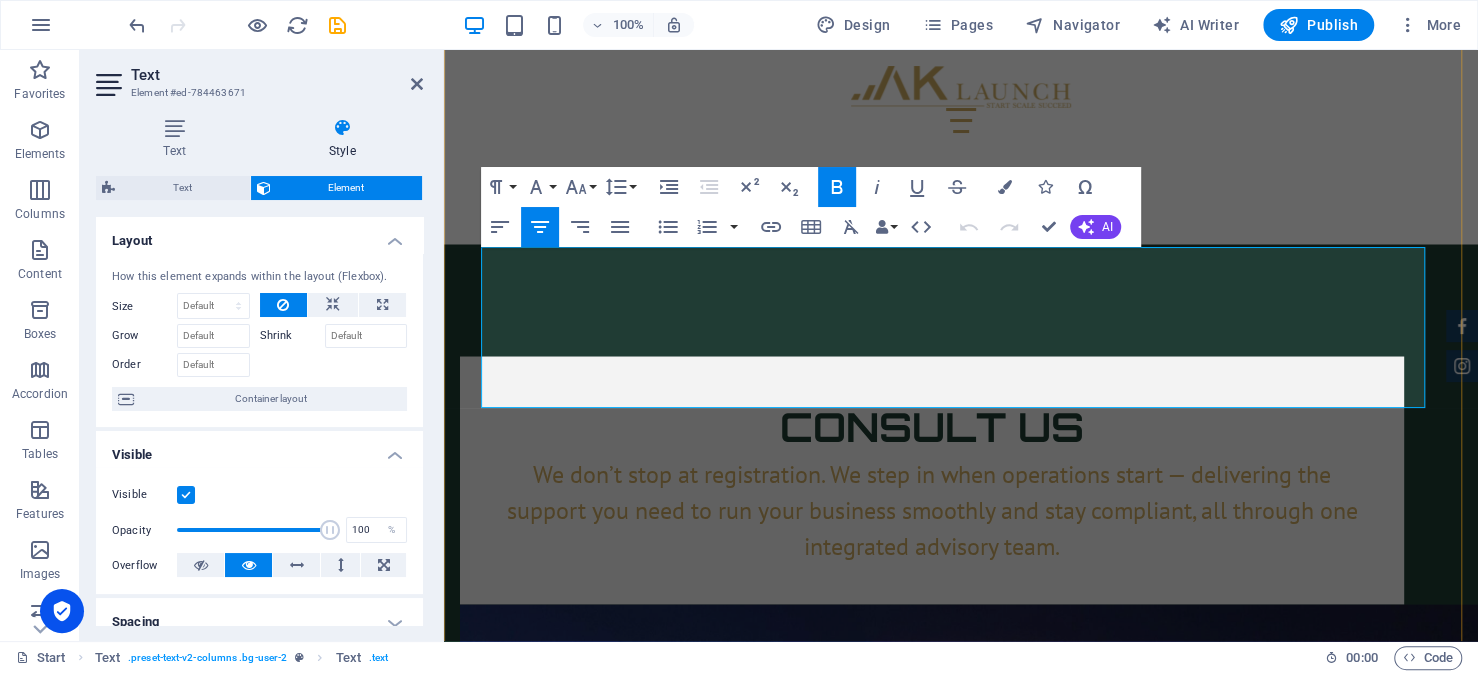 drag, startPoint x: 786, startPoint y: 381, endPoint x: 513, endPoint y: 261, distance: 298.20966 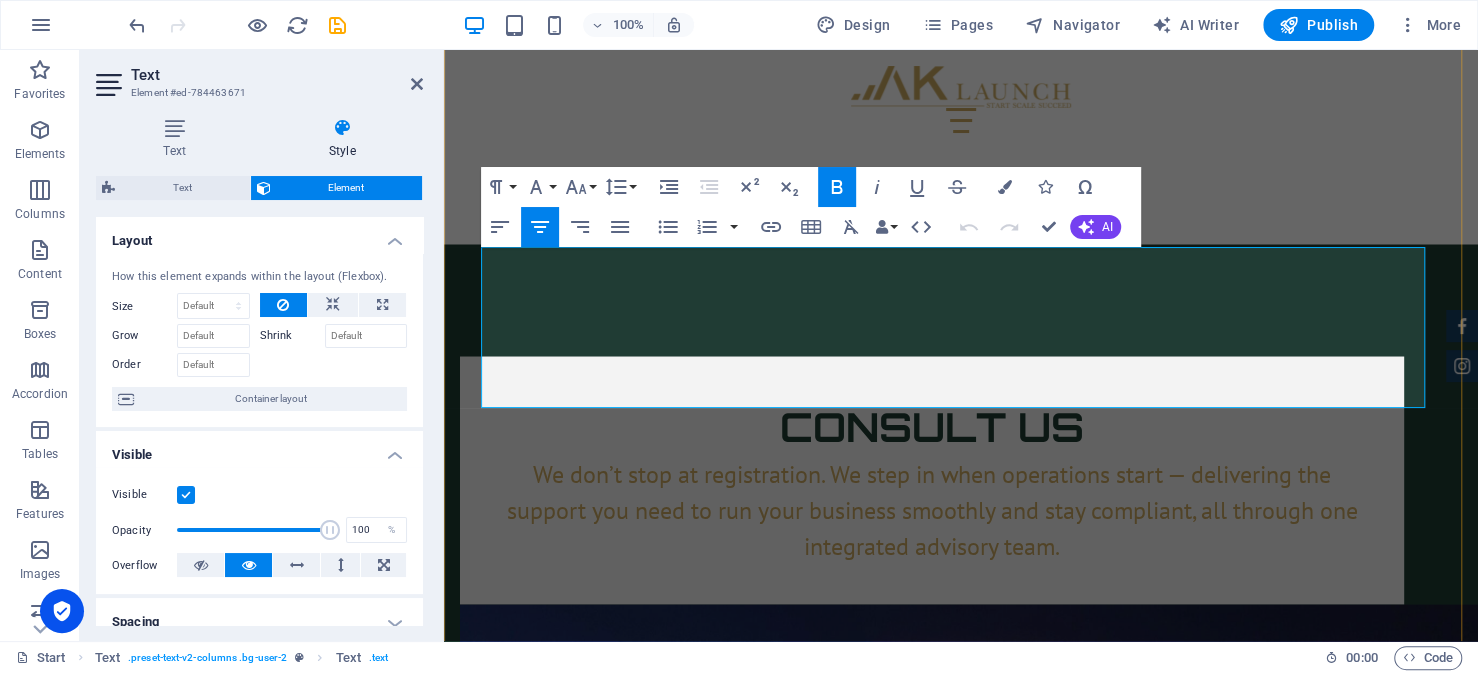 click on "What Are the Common Rules and Restrictions? Committing to comply with local labor regulations, including Saudization goals related to hiring and training nationals Committing to technical, legal, or safety standards relevant to the licensed activity MISA License and Services Fees MISA fee structure is fairly standardized across most license types: SAR 2,000/year for the license fee for a maximum of 5 years. SAR 10,000 subscription fee in the first year for investor services provided by MISA. SAR 60,000/year per year for investor services in subsequent years." at bounding box center (961, 3939) 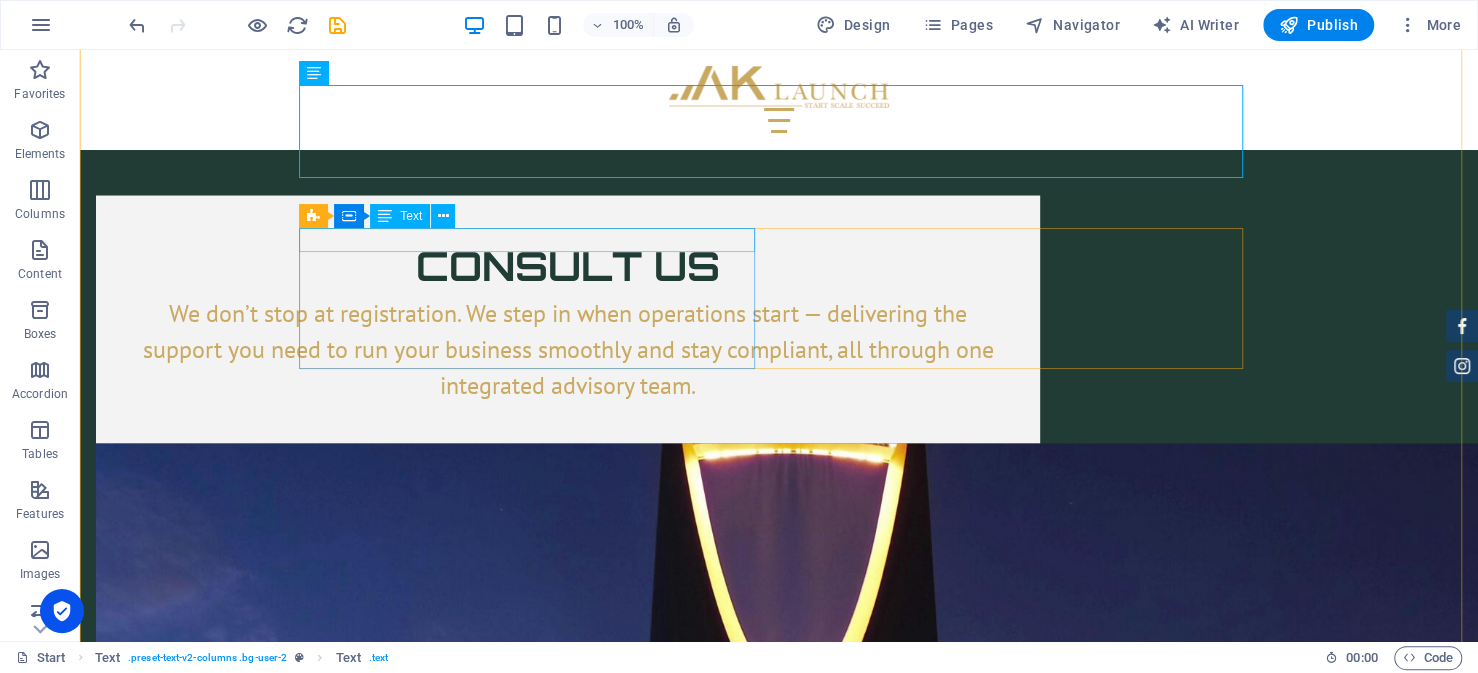 click on "New text element" at bounding box center [535, 3862] 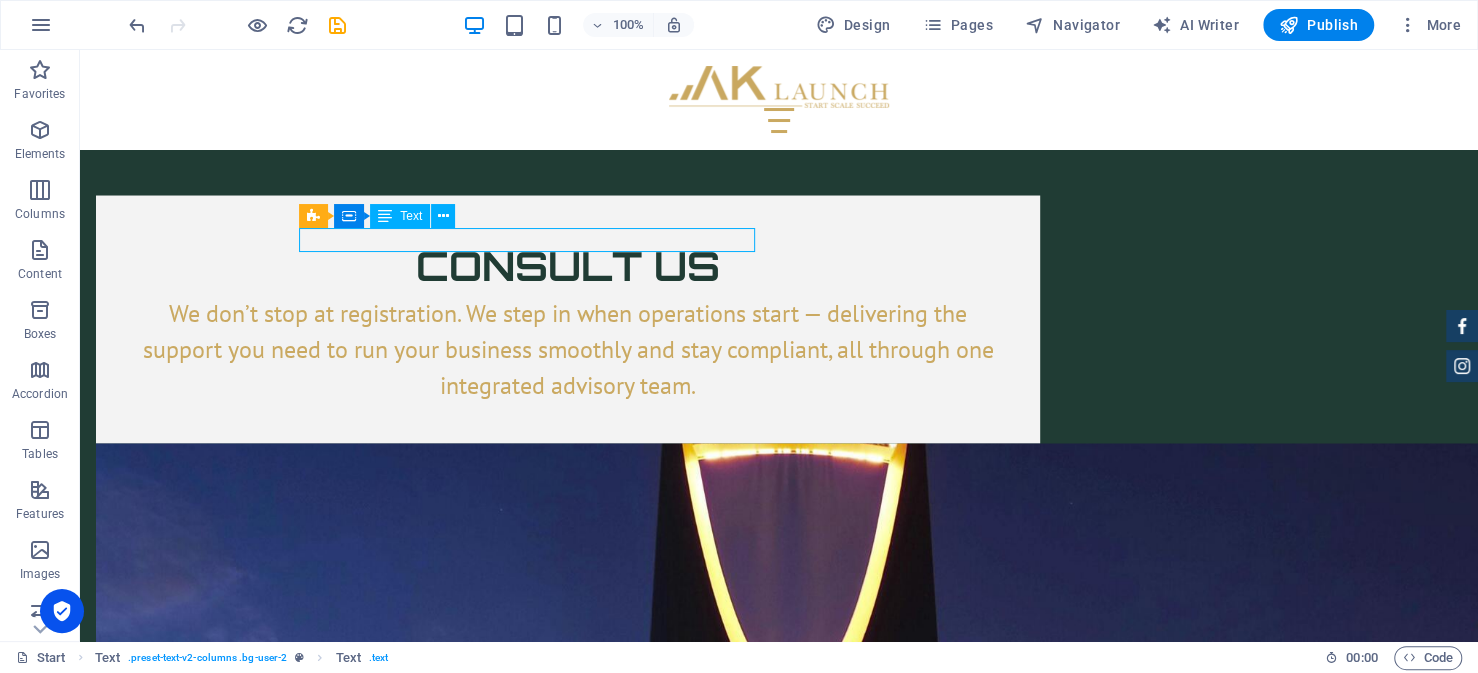 click on "New text element" at bounding box center [535, 3862] 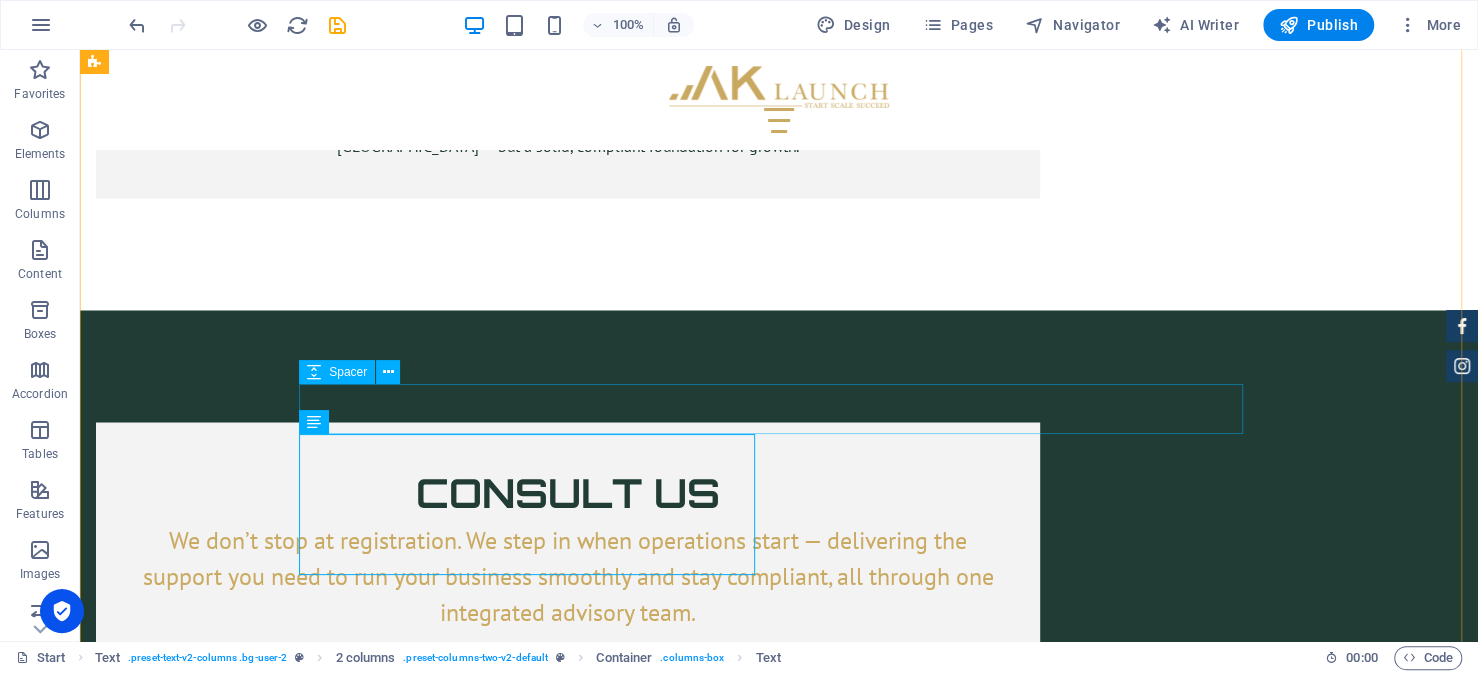 scroll, scrollTop: 6970, scrollLeft: 0, axis: vertical 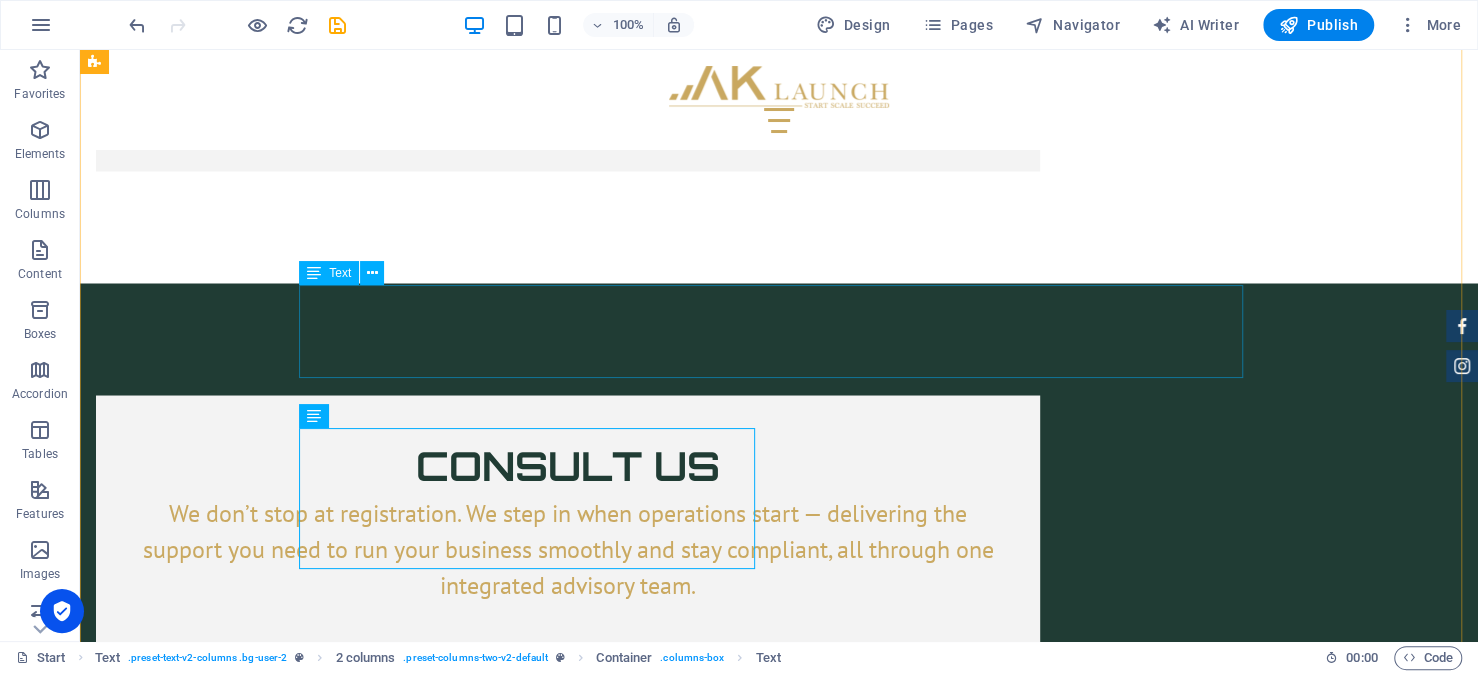 click on "MISA License and Services Fees MISA fee structure is fairly standardized across most license types: SAR 2,000/year for the license fee for a maximum of 5 years. SAR 10,000 subscription fee in the first year for investor services provided by MISA. SAR 60,000/year per year for investor services in subsequent years." at bounding box center (779, 3953) 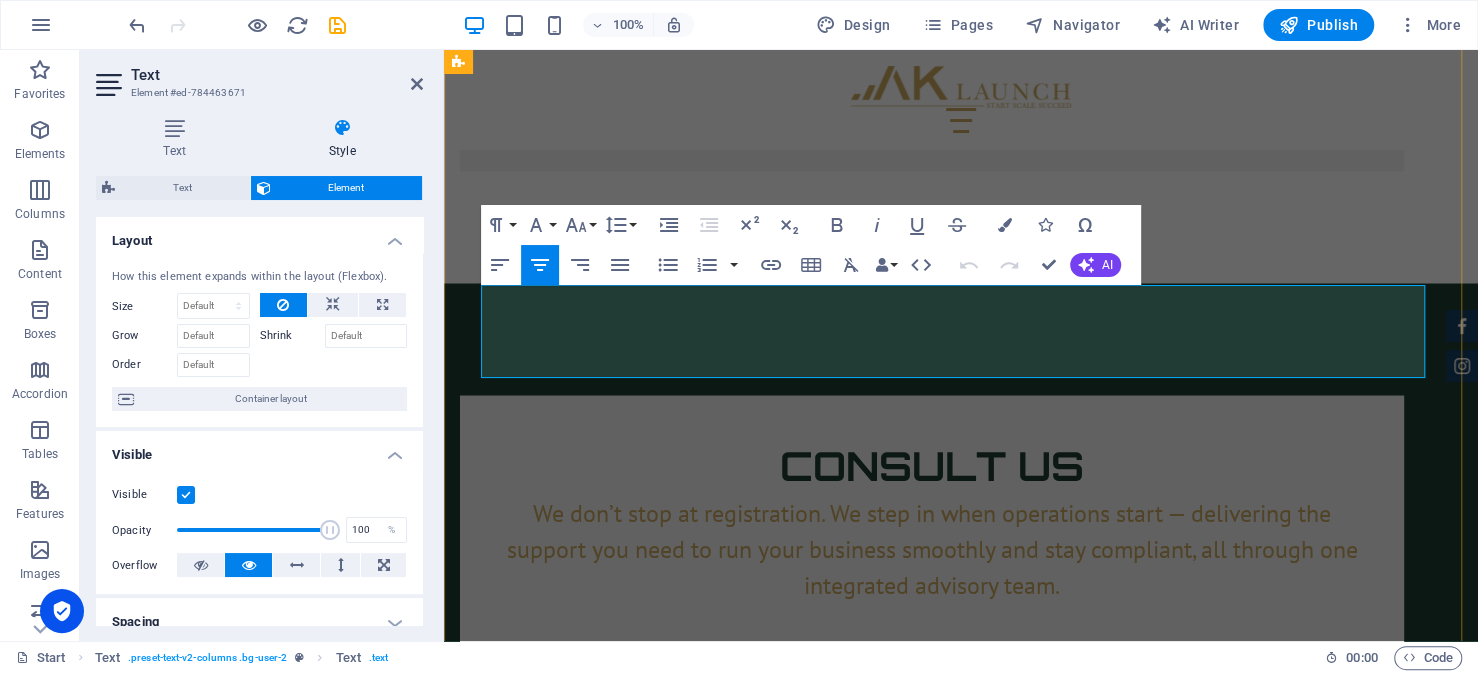 drag, startPoint x: 592, startPoint y: 309, endPoint x: 1255, endPoint y: 369, distance: 665.7094 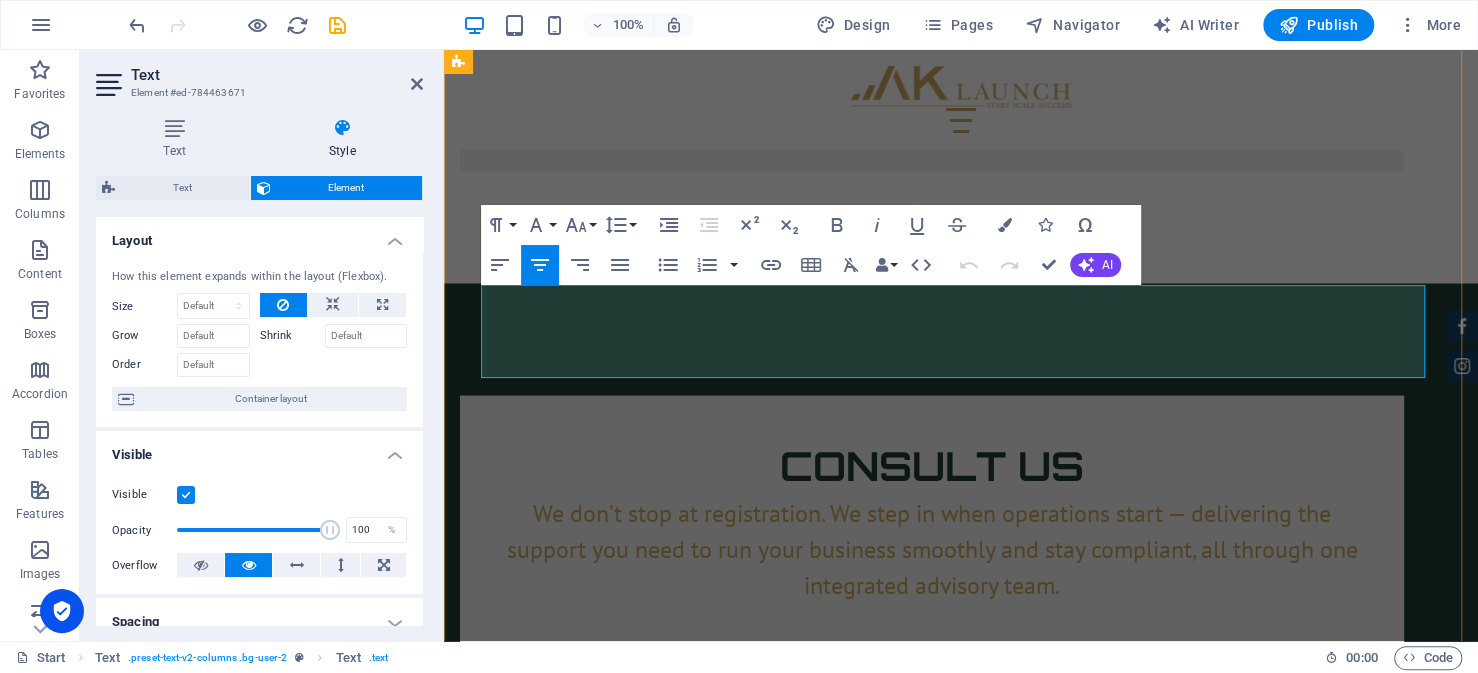 click on "MISA License and Services Fees MISA fee structure is fairly standardized across most license types: SAR 2,000/year for the license fee for a maximum of 5 years. SAR 10,000 subscription fee in the first year for investor services provided by MISA. SAR 60,000/year per year for investor services in subsequent years." at bounding box center (961, 3953) 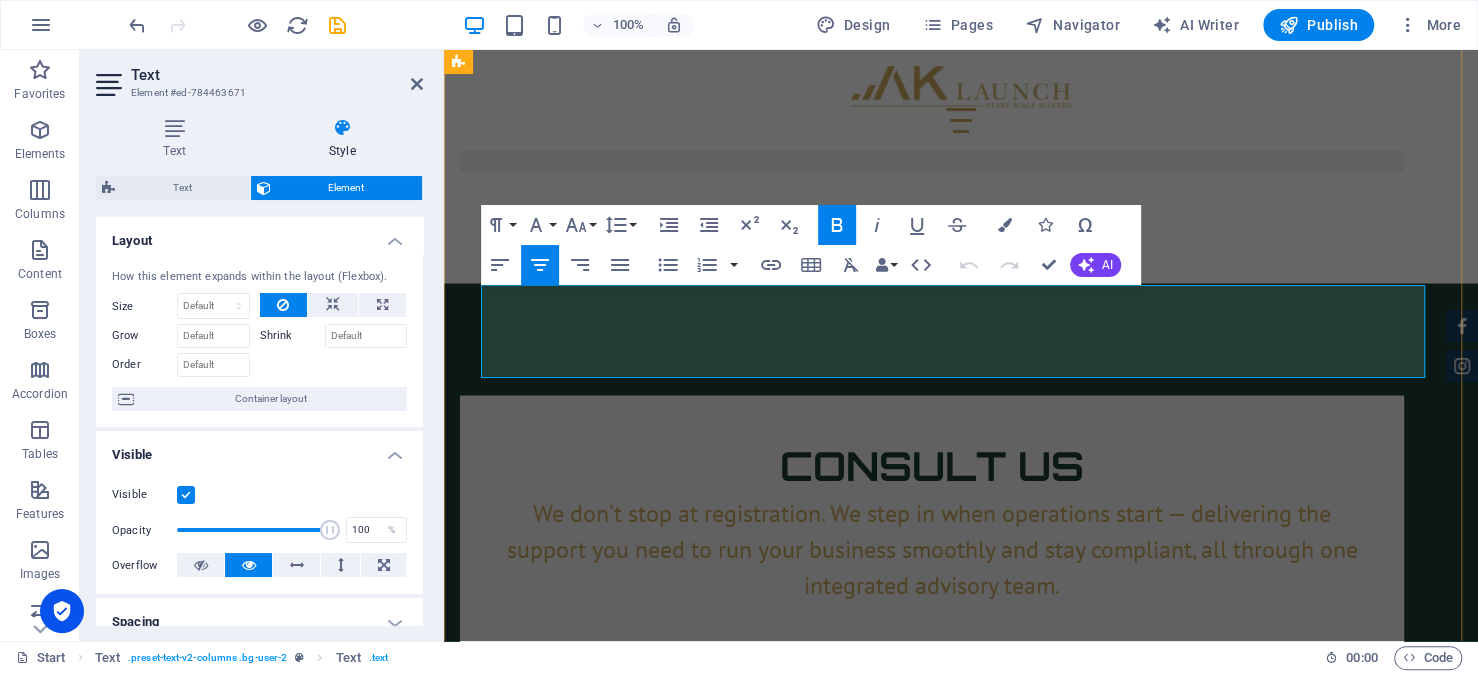 type 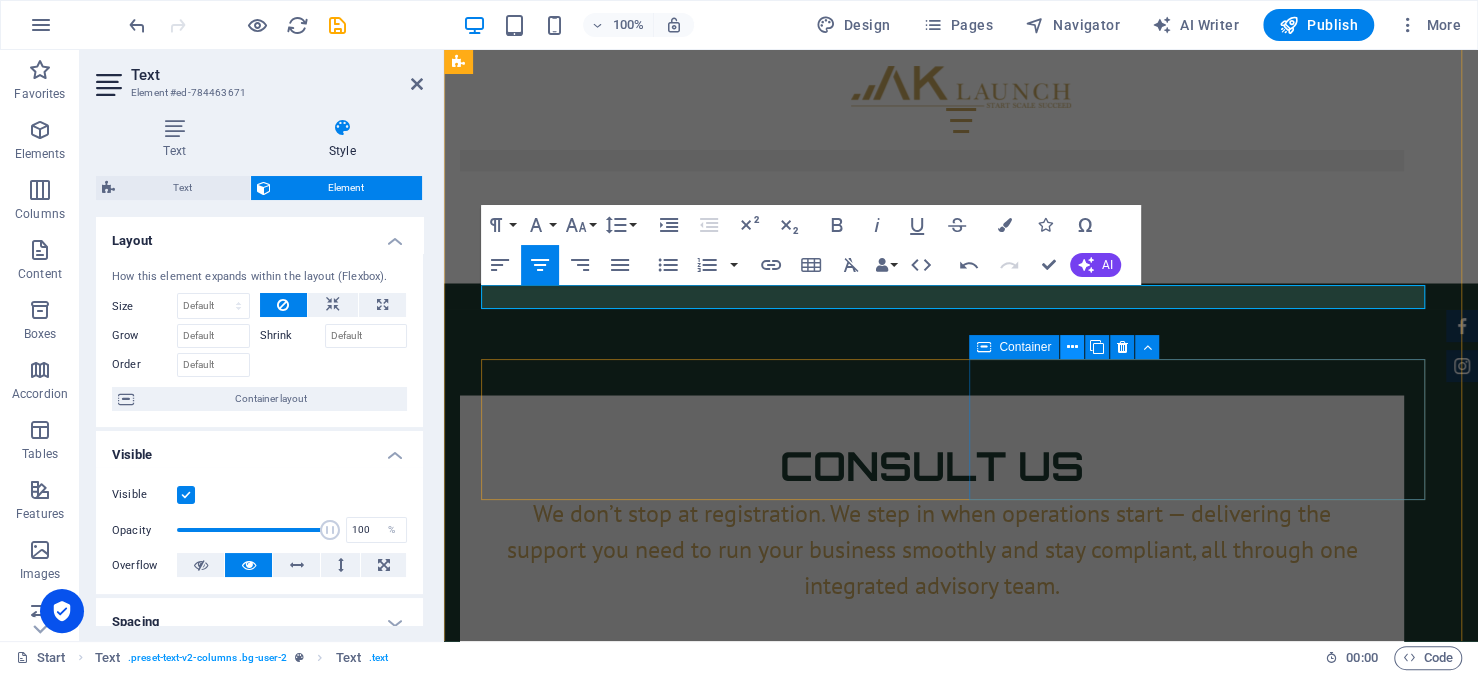 click at bounding box center [1072, 347] 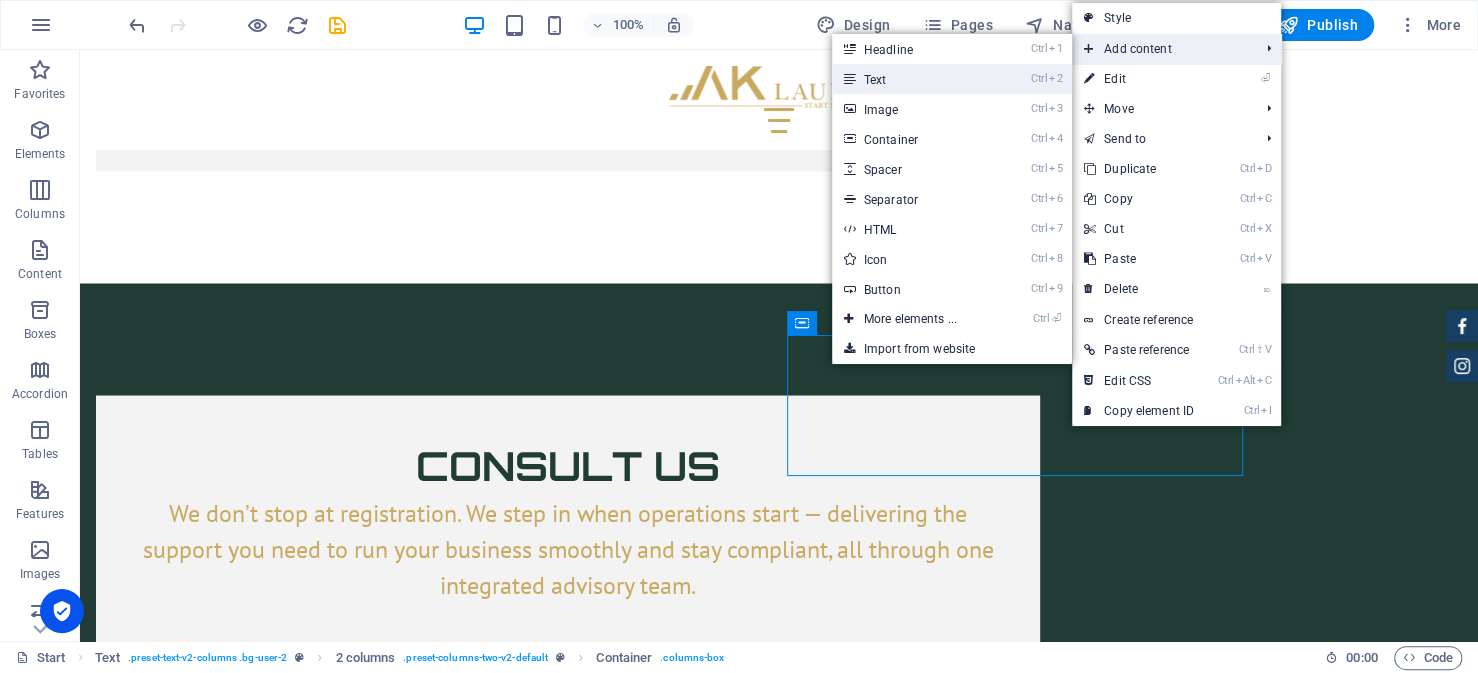 drag, startPoint x: 930, startPoint y: 79, endPoint x: 562, endPoint y: 297, distance: 427.7242 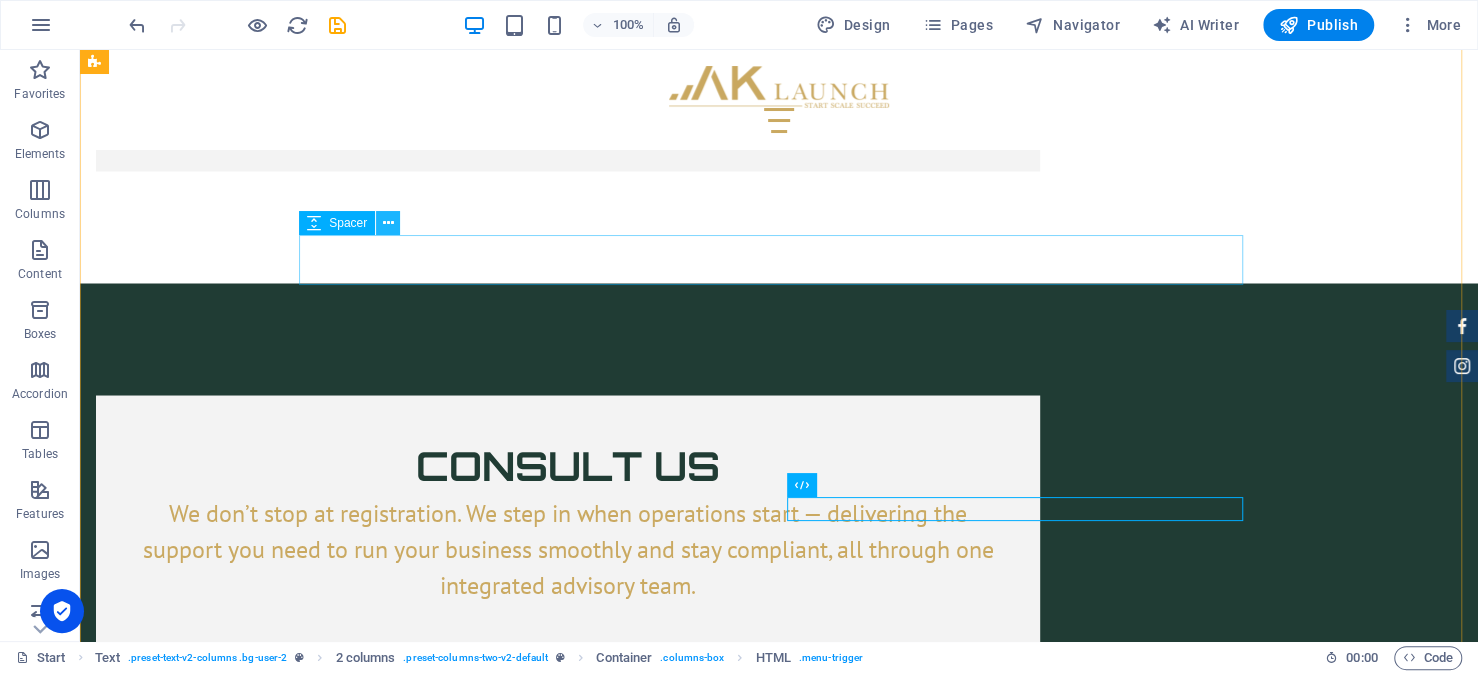 click at bounding box center [388, 223] 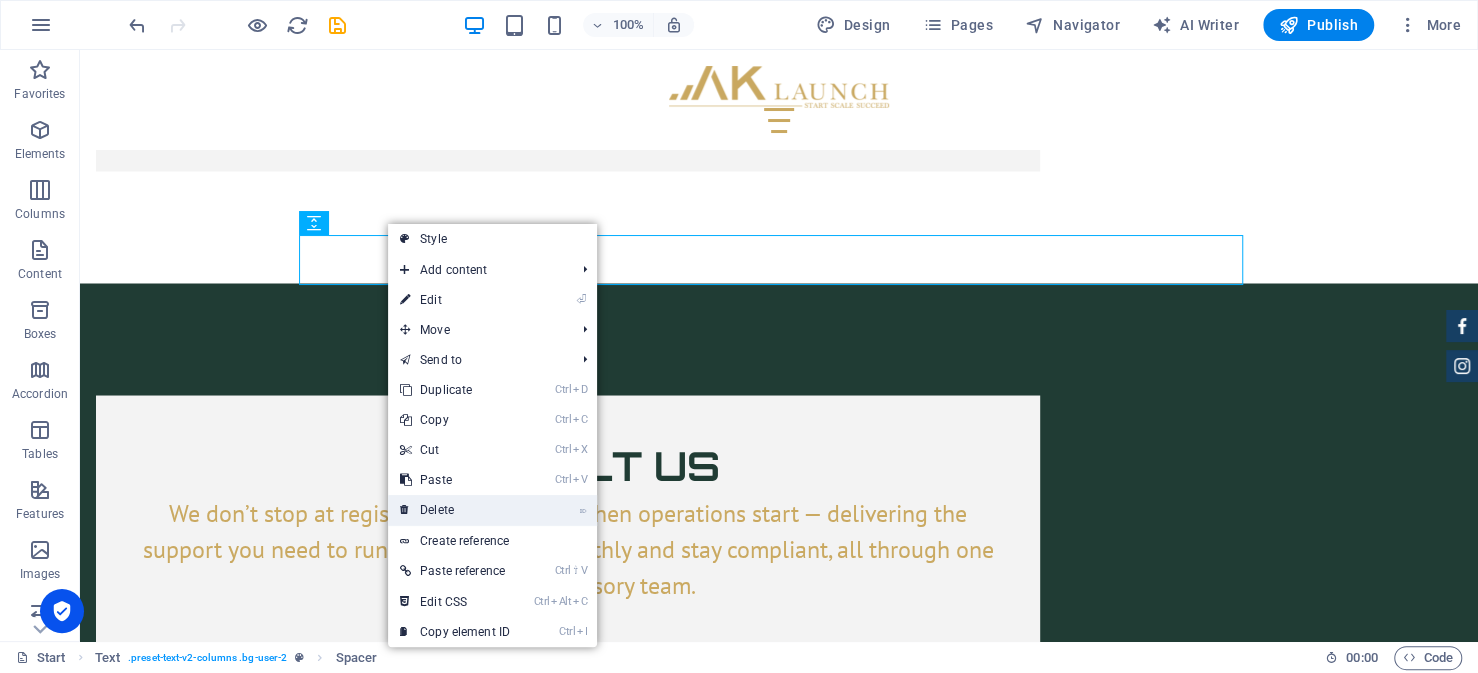 click on "⌦  Delete" at bounding box center (455, 510) 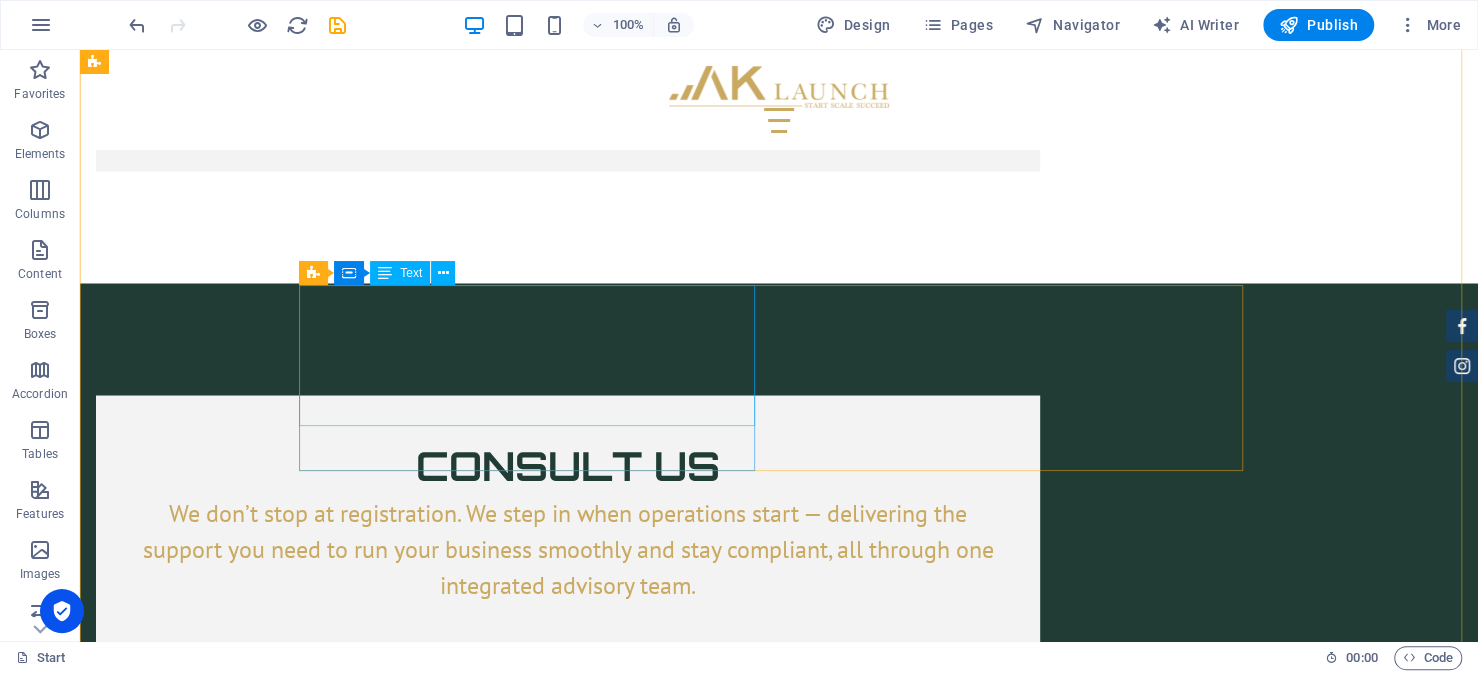 click on "What Are the Common Rules and Restrictions? Committing to comply with local labor regulations, including Saudization goals related to hiring and training nationals Committing to technical, legal, or safety standards relevant to the licensed activity" at bounding box center [535, 3977] 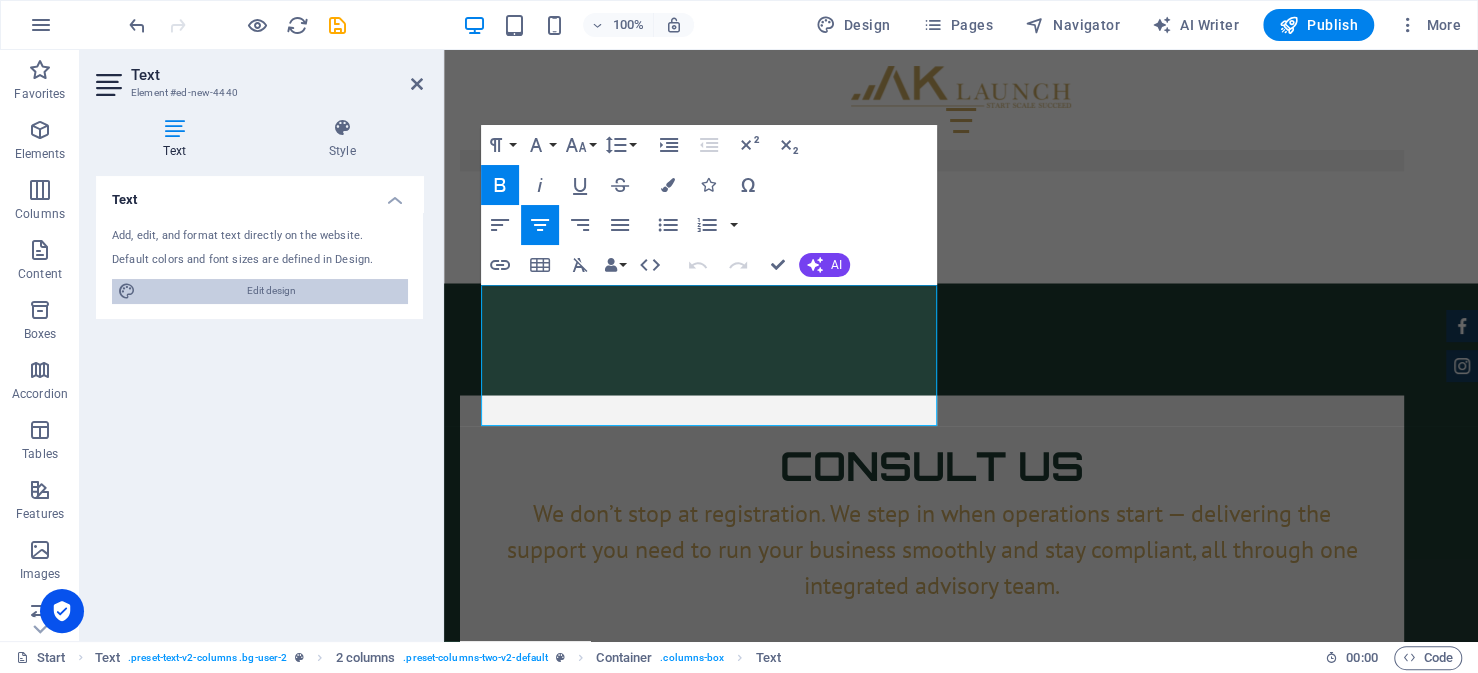 click on "Edit design" at bounding box center (271, 291) 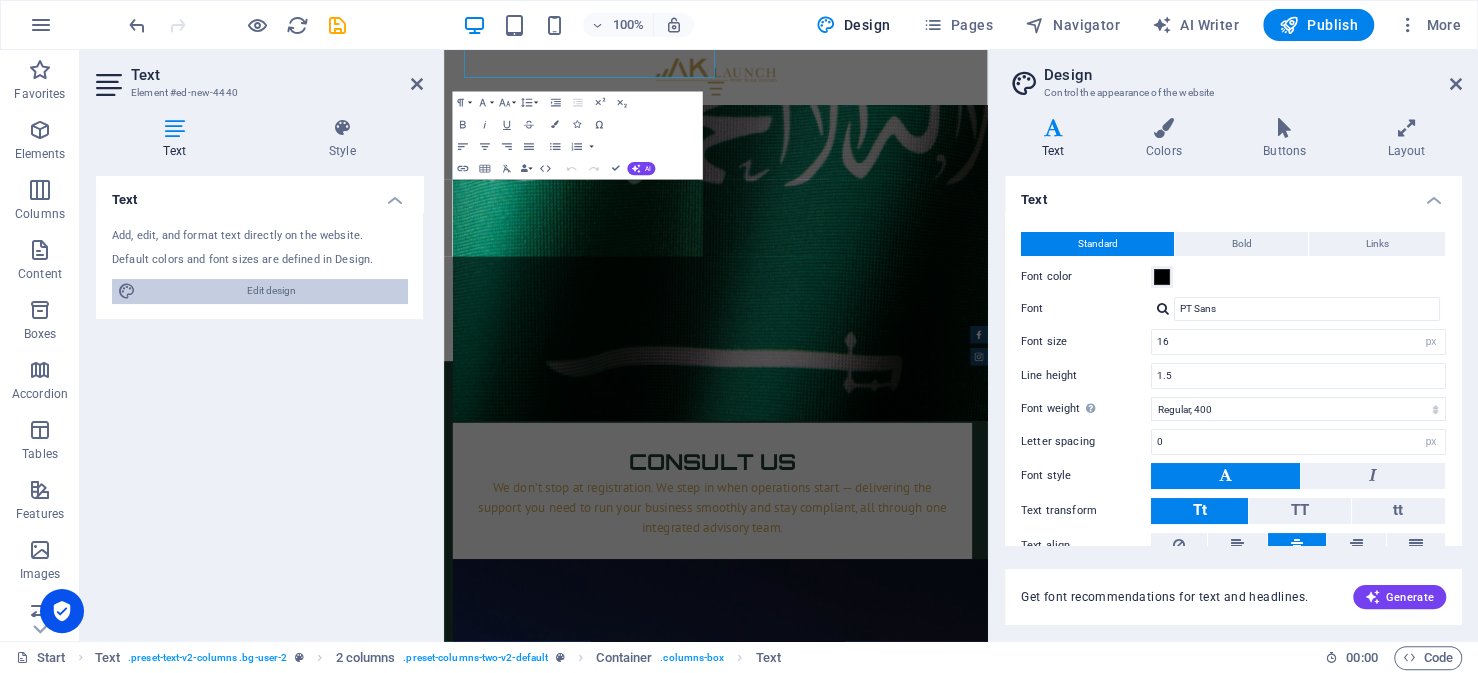 scroll, scrollTop: 7295, scrollLeft: 0, axis: vertical 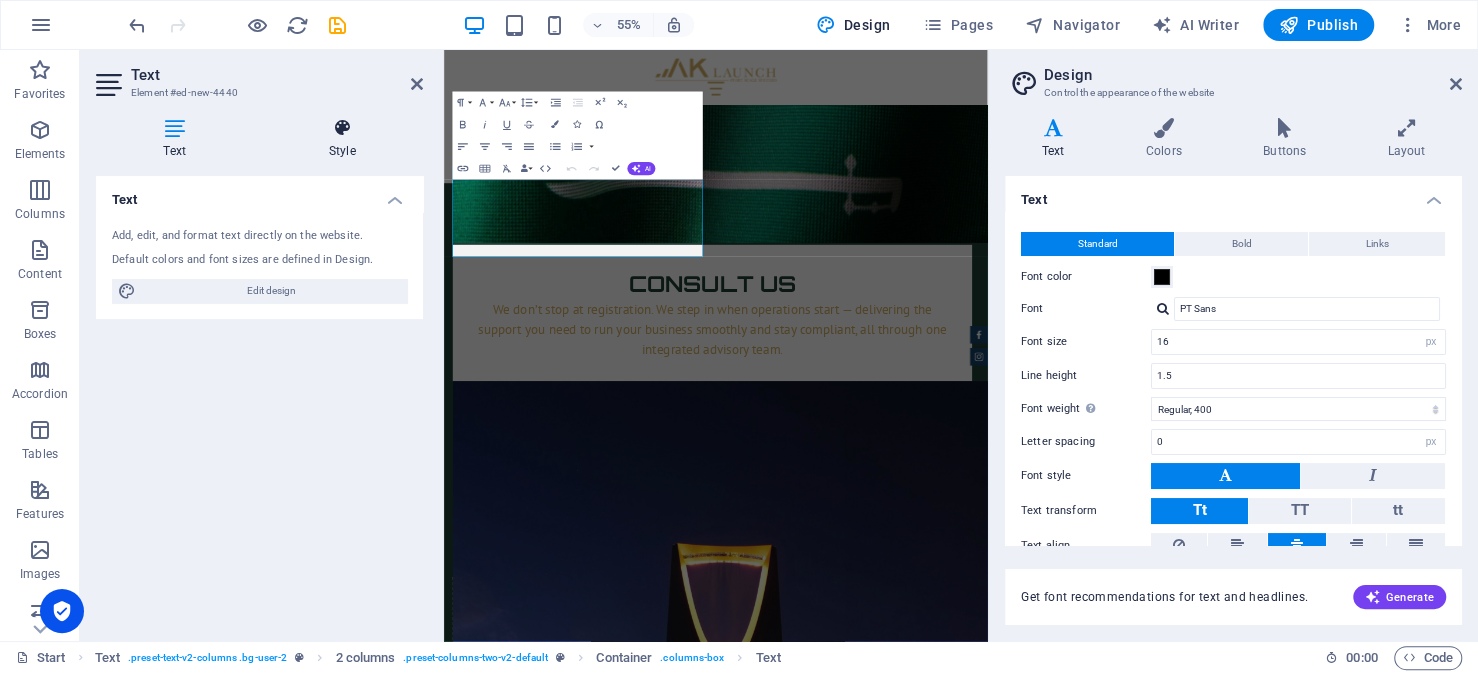 click at bounding box center (342, 128) 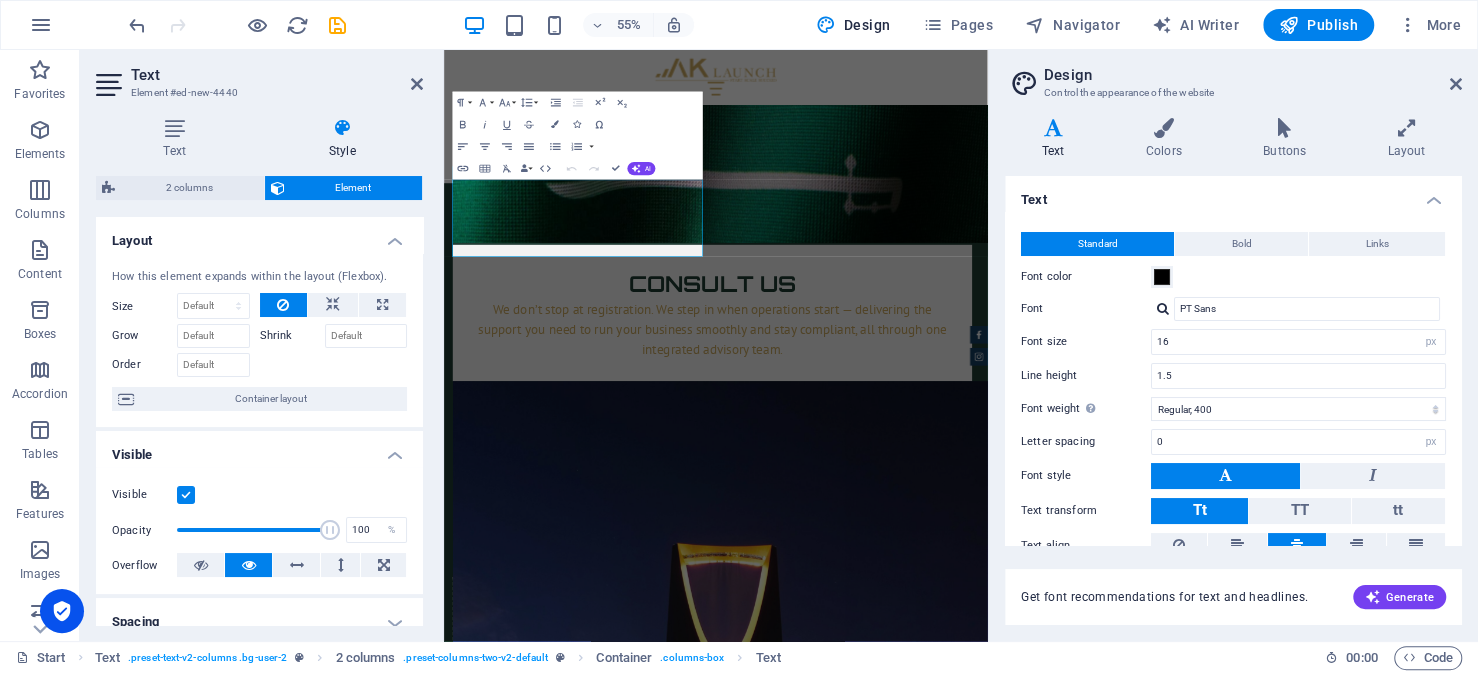 scroll, scrollTop: 436, scrollLeft: 0, axis: vertical 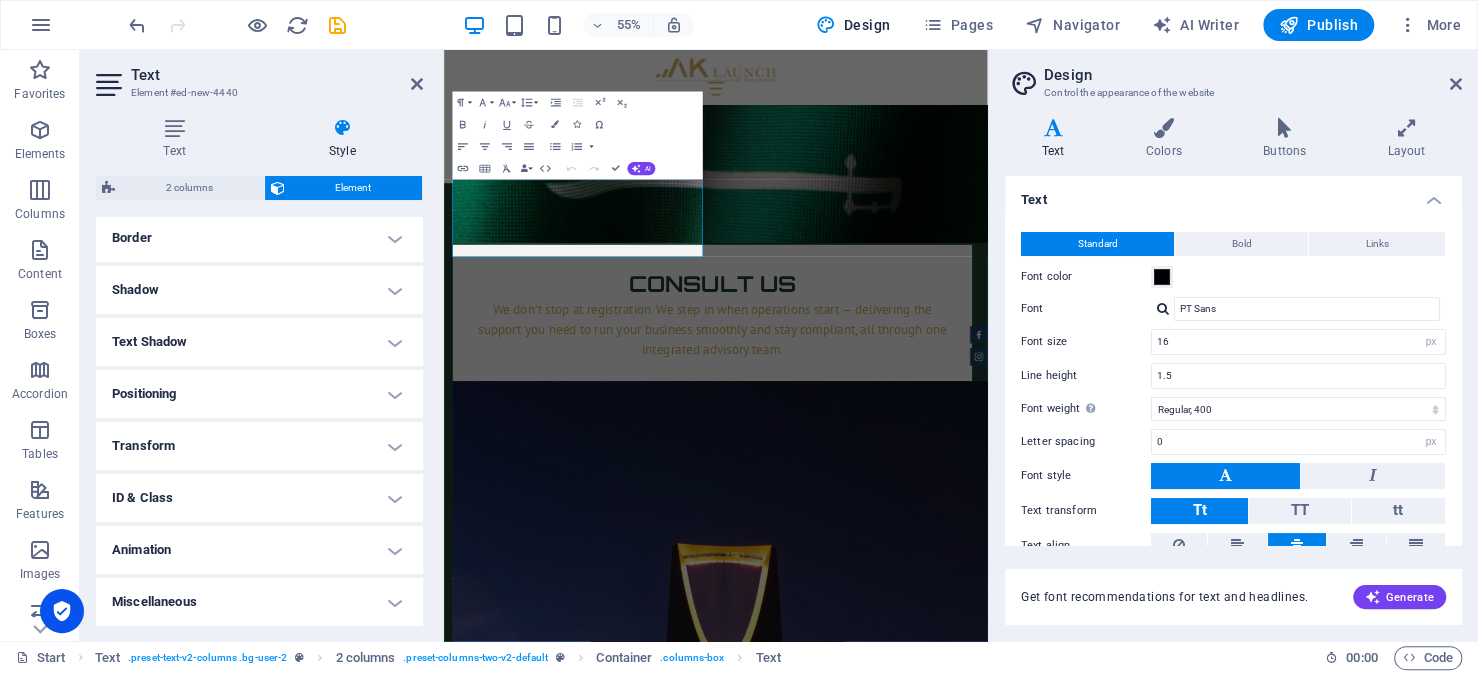 click on "Border" at bounding box center [259, 238] 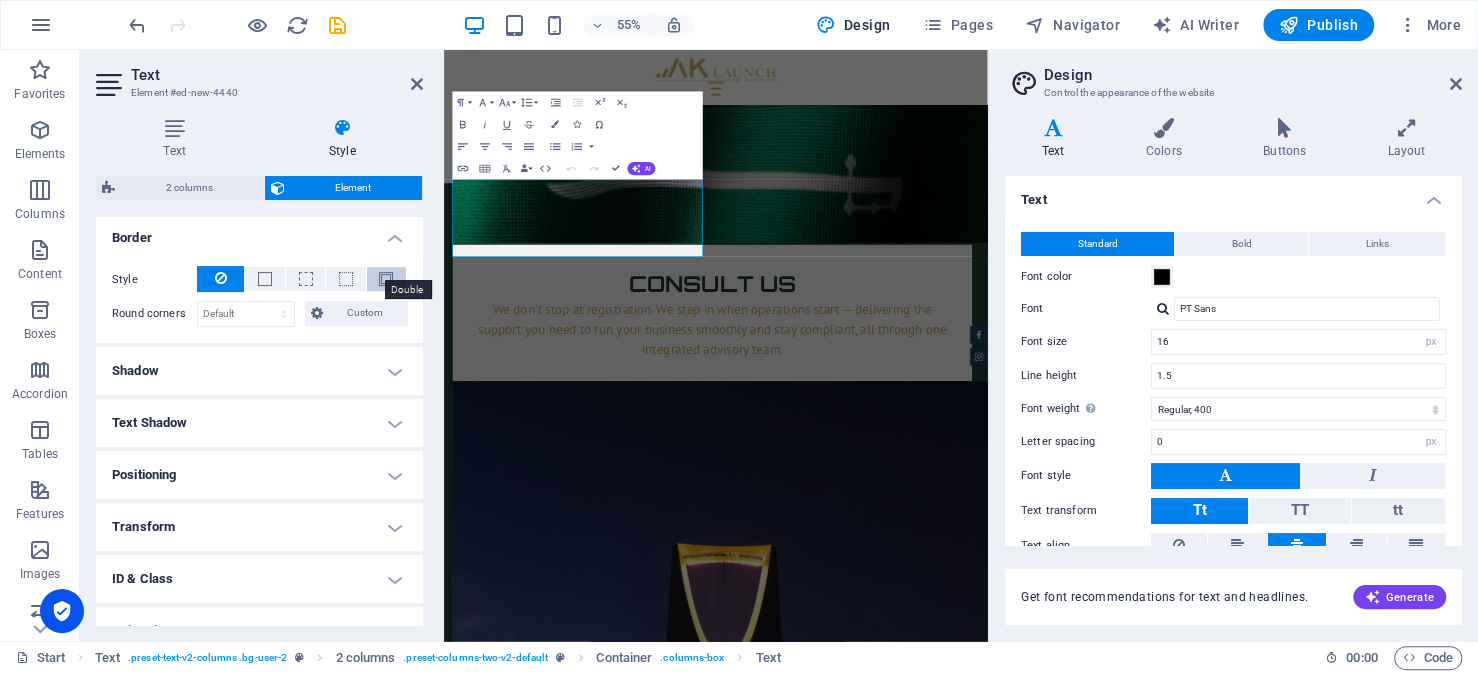 click at bounding box center [386, 279] 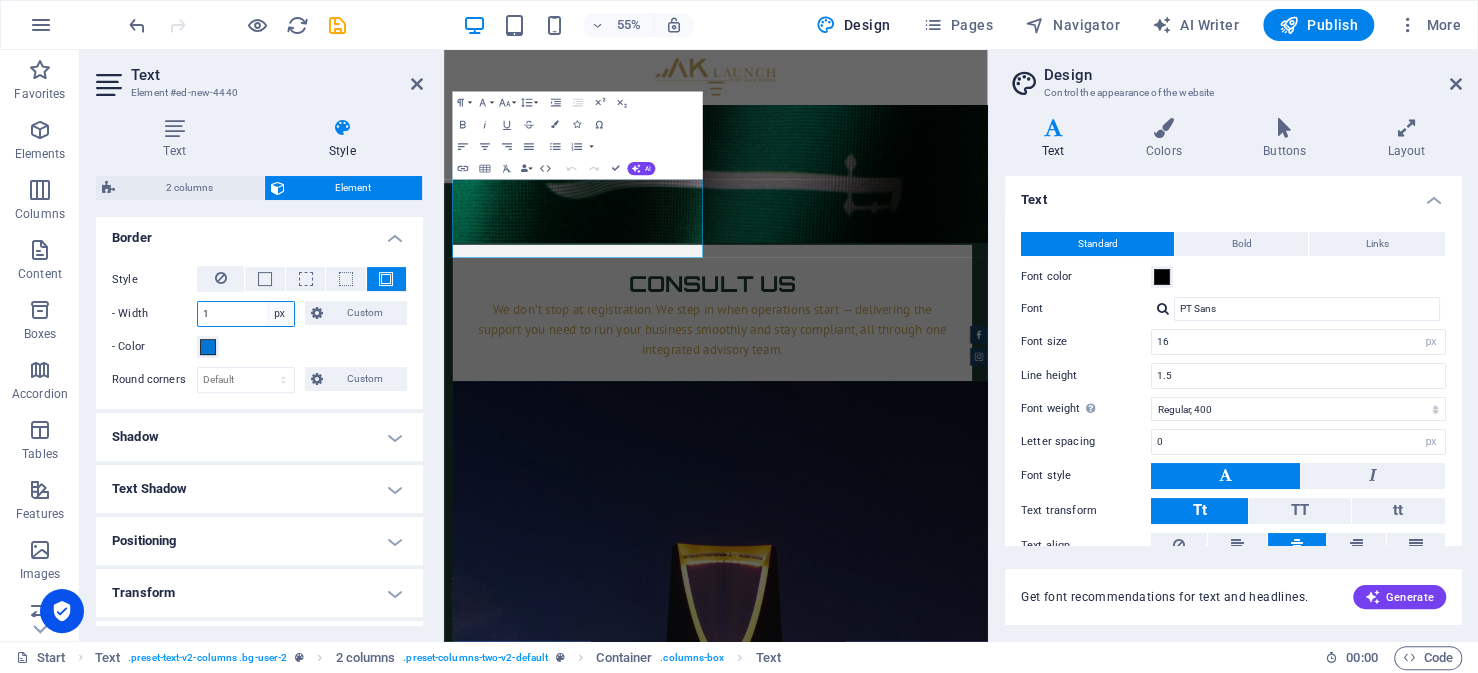 click on "auto px rem % vh vw Custom" at bounding box center (280, 314) 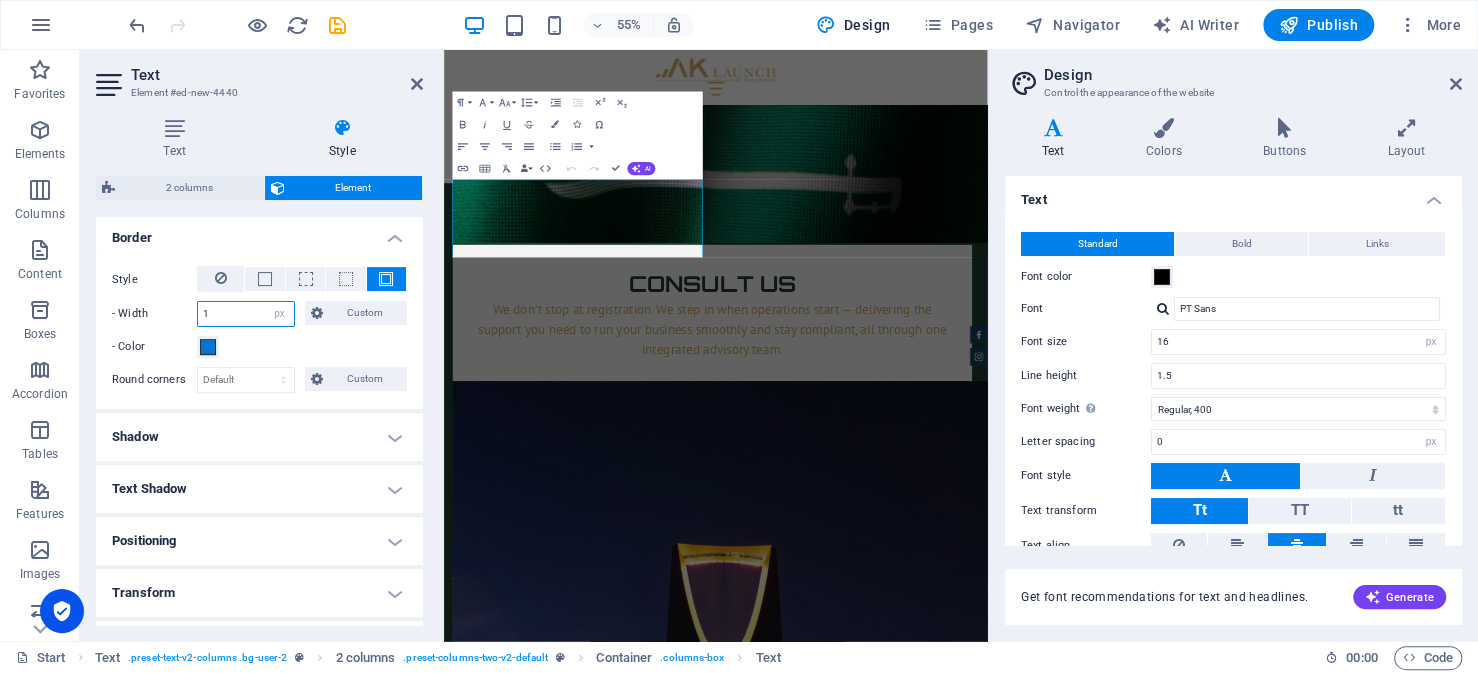 click on "1" at bounding box center [246, 314] 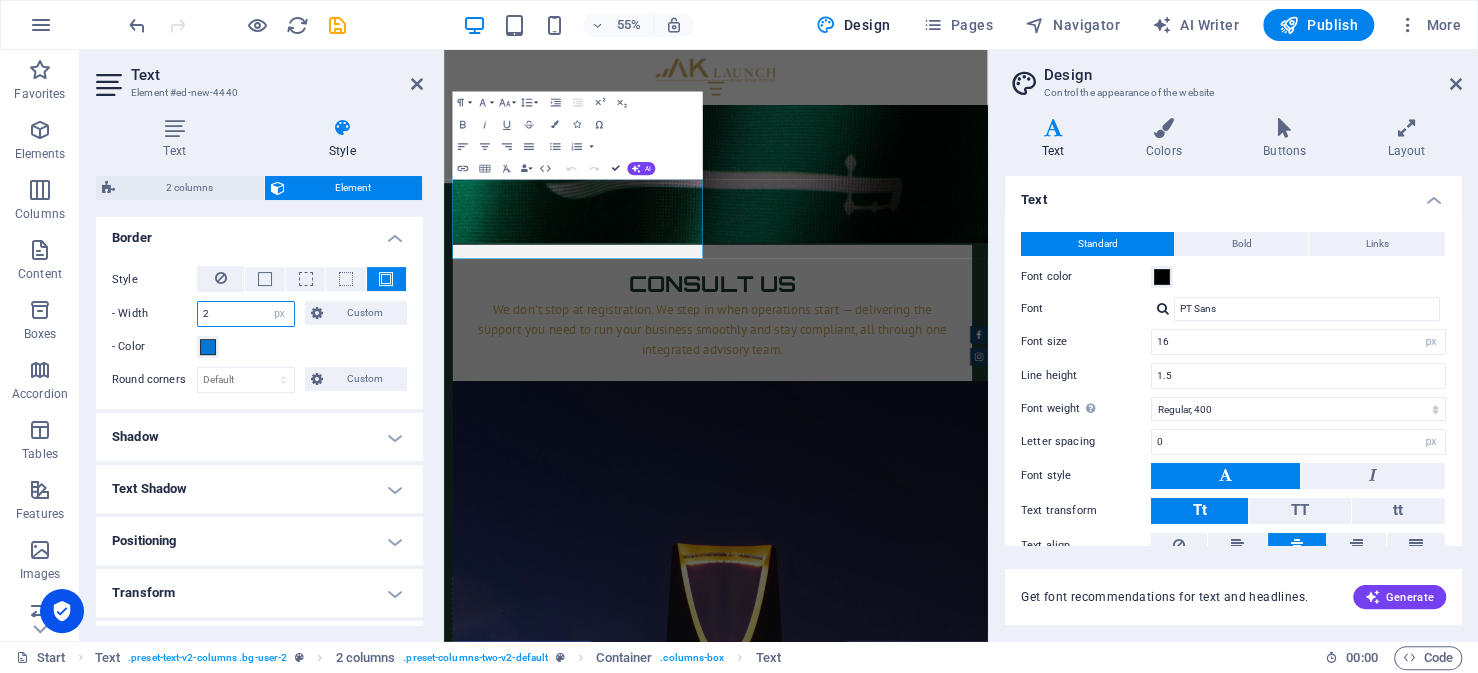 drag, startPoint x: 615, startPoint y: 169, endPoint x: 598, endPoint y: 134, distance: 38.910152 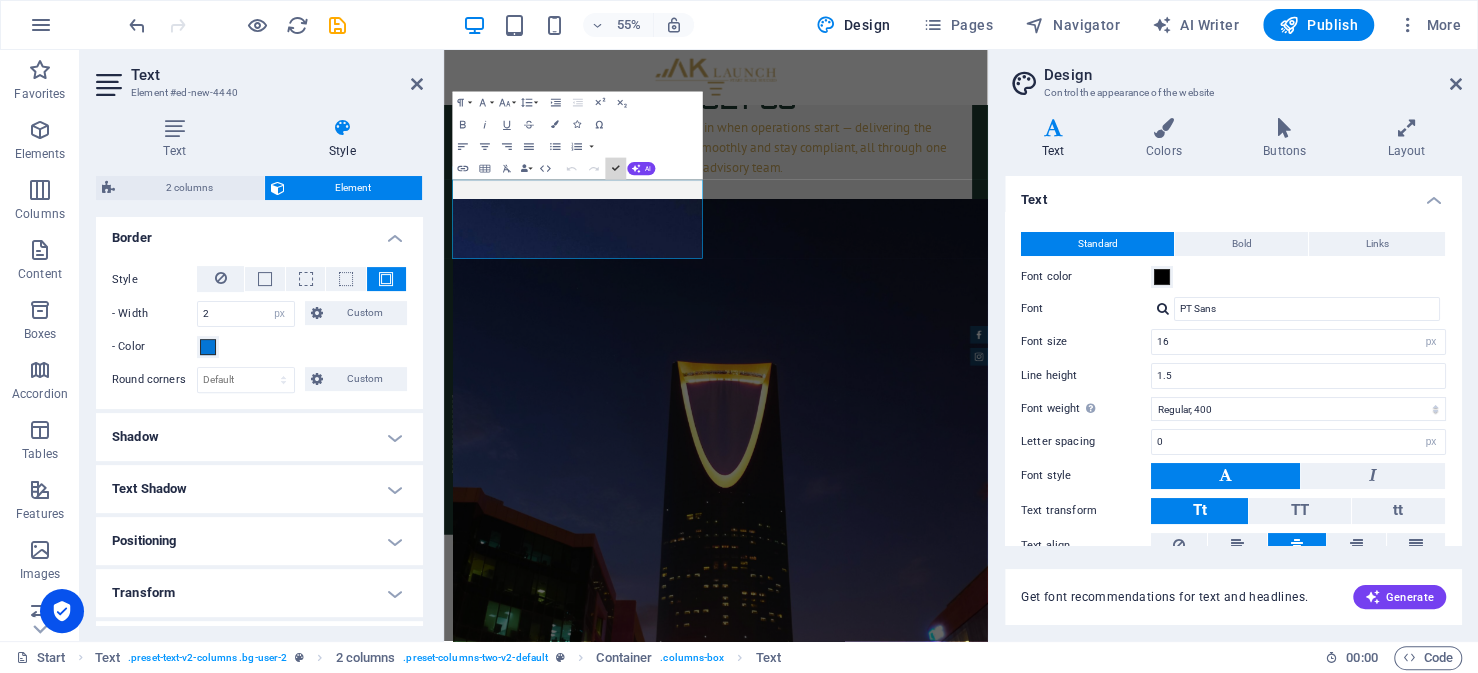 scroll, scrollTop: 6970, scrollLeft: 0, axis: vertical 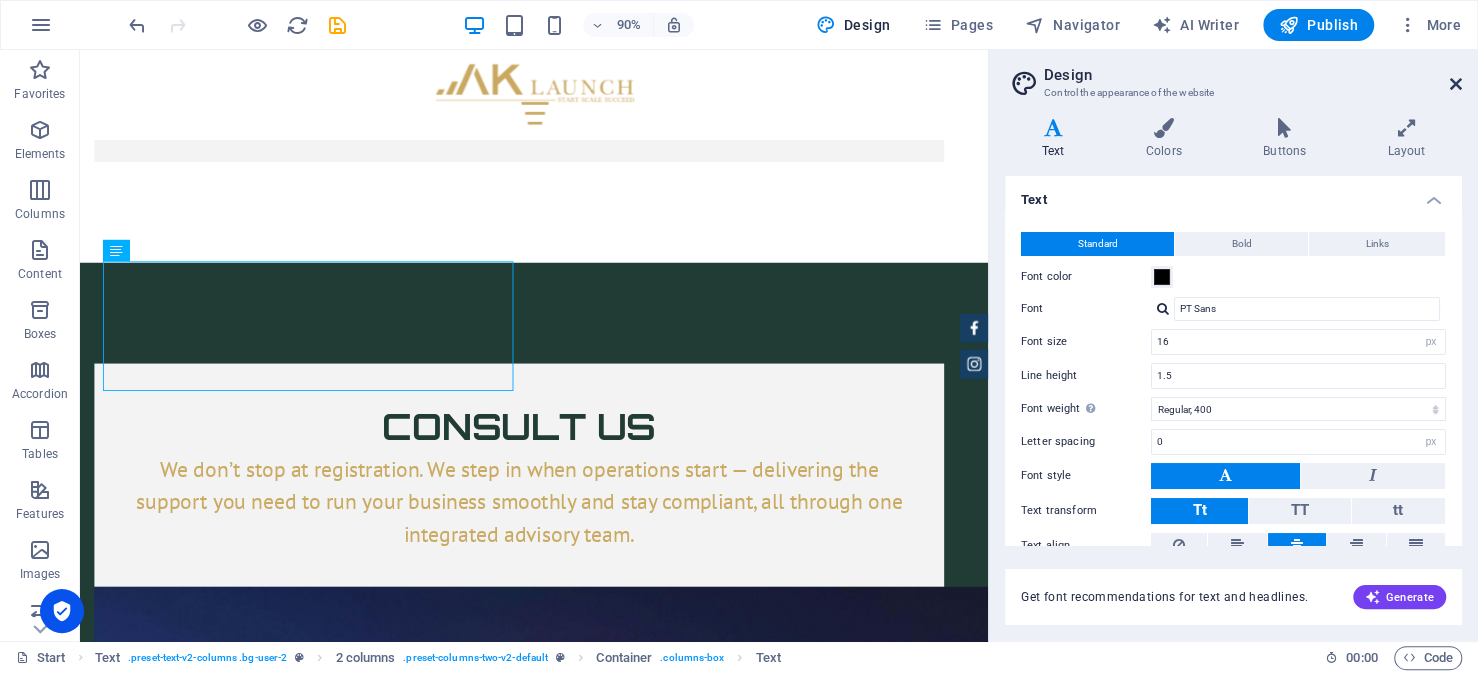click at bounding box center (1456, 84) 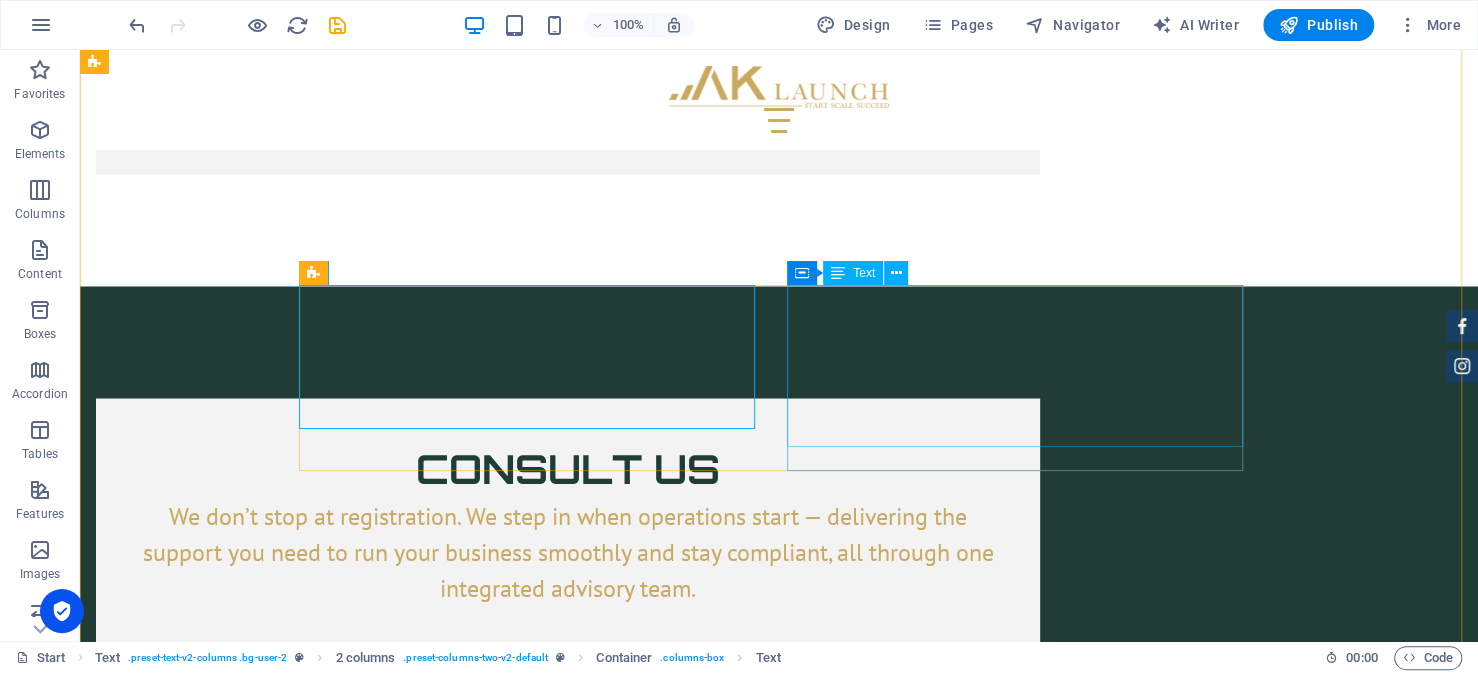 click on "MISA License and Services Fees MISA fee structure is fairly standardized across most license types: SAR 2,000/year for the license fee for a maximum of 5 years. SAR 10,000 subscription fee in the first year for investor services provided by MISA. SAR 60,000/year per year for investor services in subsequent years." at bounding box center (535, 4184) 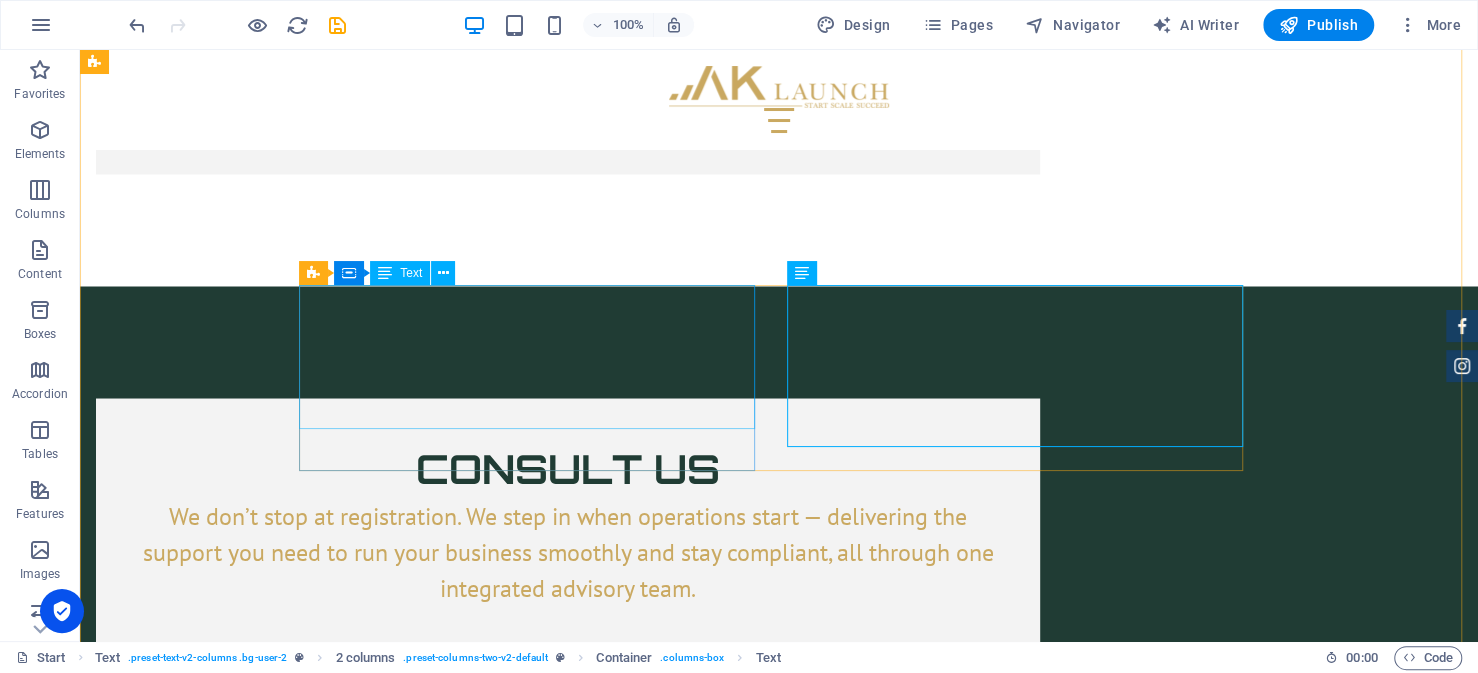 click on "What Are the Common Rules and Restrictions? Committing to comply with local labor regulations, including Saudization goals related to hiring and training nationals Committing to technical, legal, or safety standards relevant to the licensed activity" at bounding box center (535, 4015) 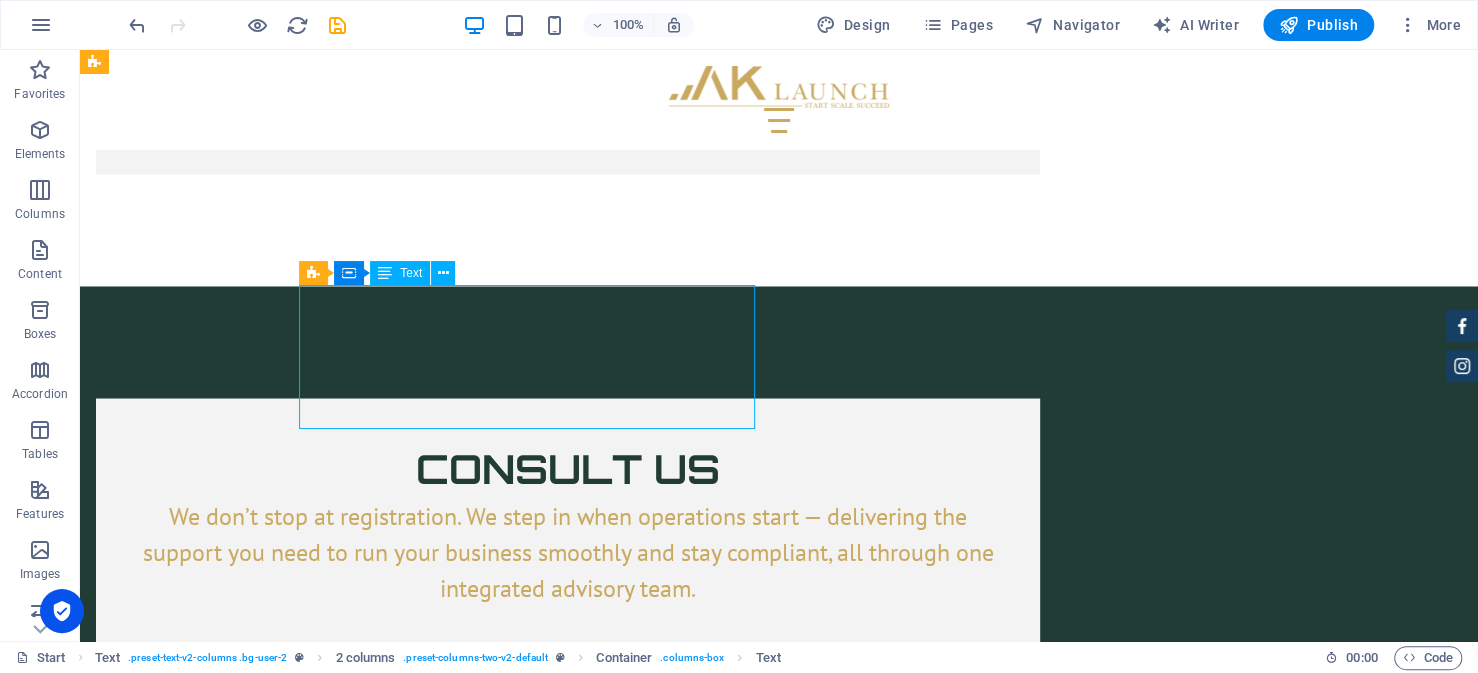 click on "What Are the Common Rules and Restrictions? Committing to comply with local labor regulations, including Saudization goals related to hiring and training nationals Committing to technical, legal, or safety standards relevant to the licensed activity" at bounding box center (535, 4015) 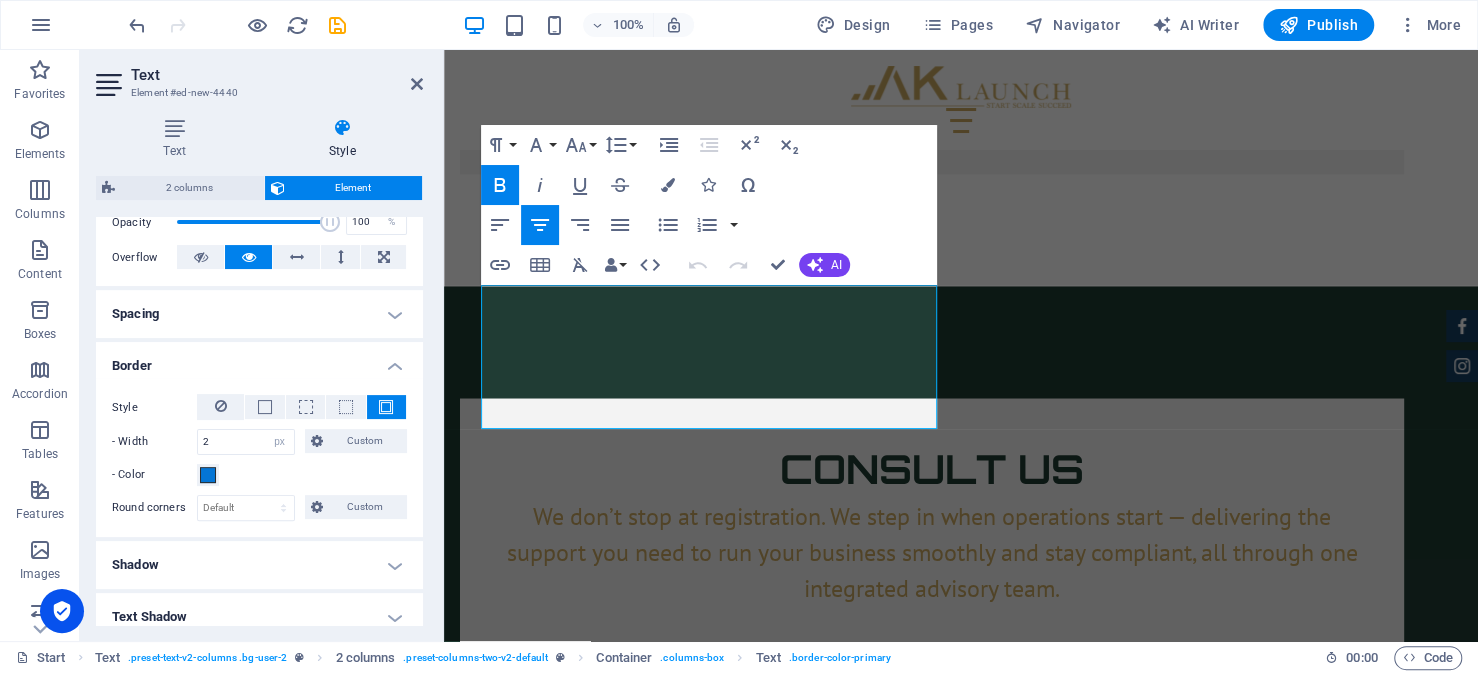 scroll, scrollTop: 300, scrollLeft: 0, axis: vertical 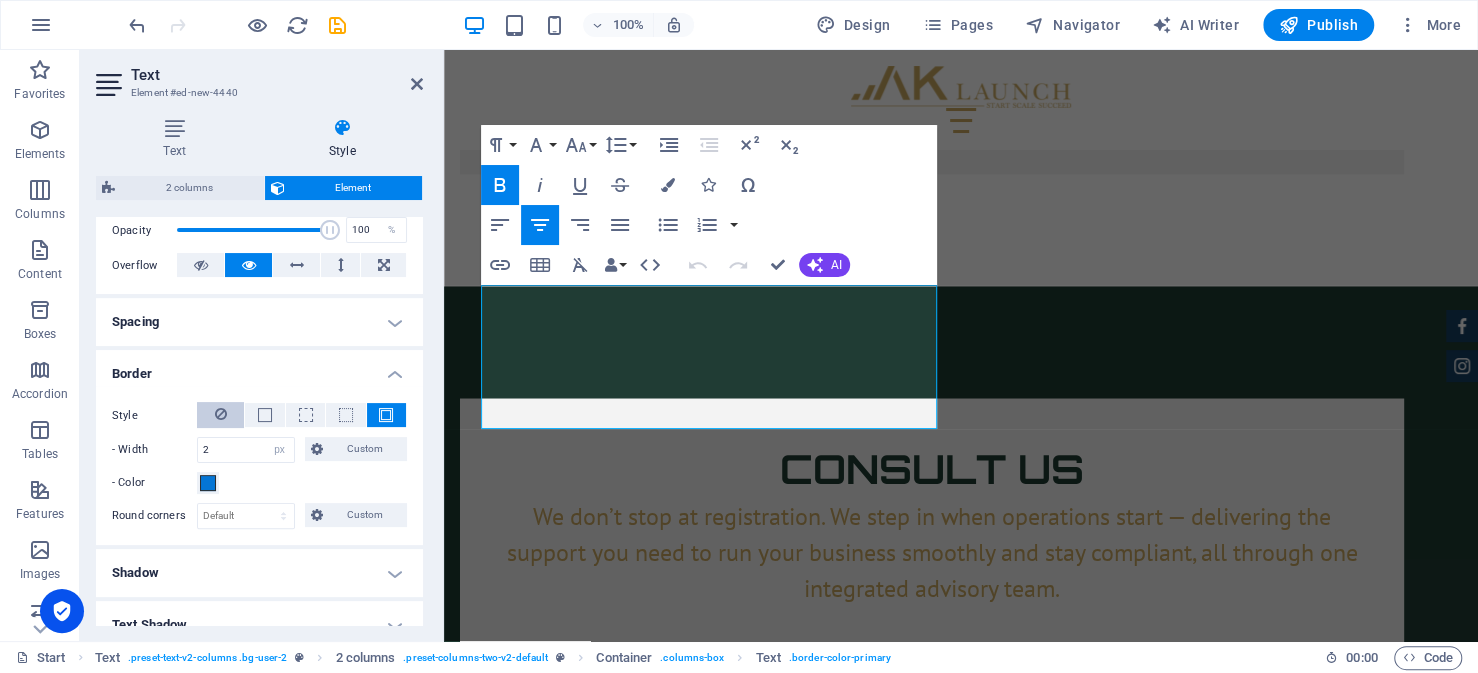 click at bounding box center [221, 414] 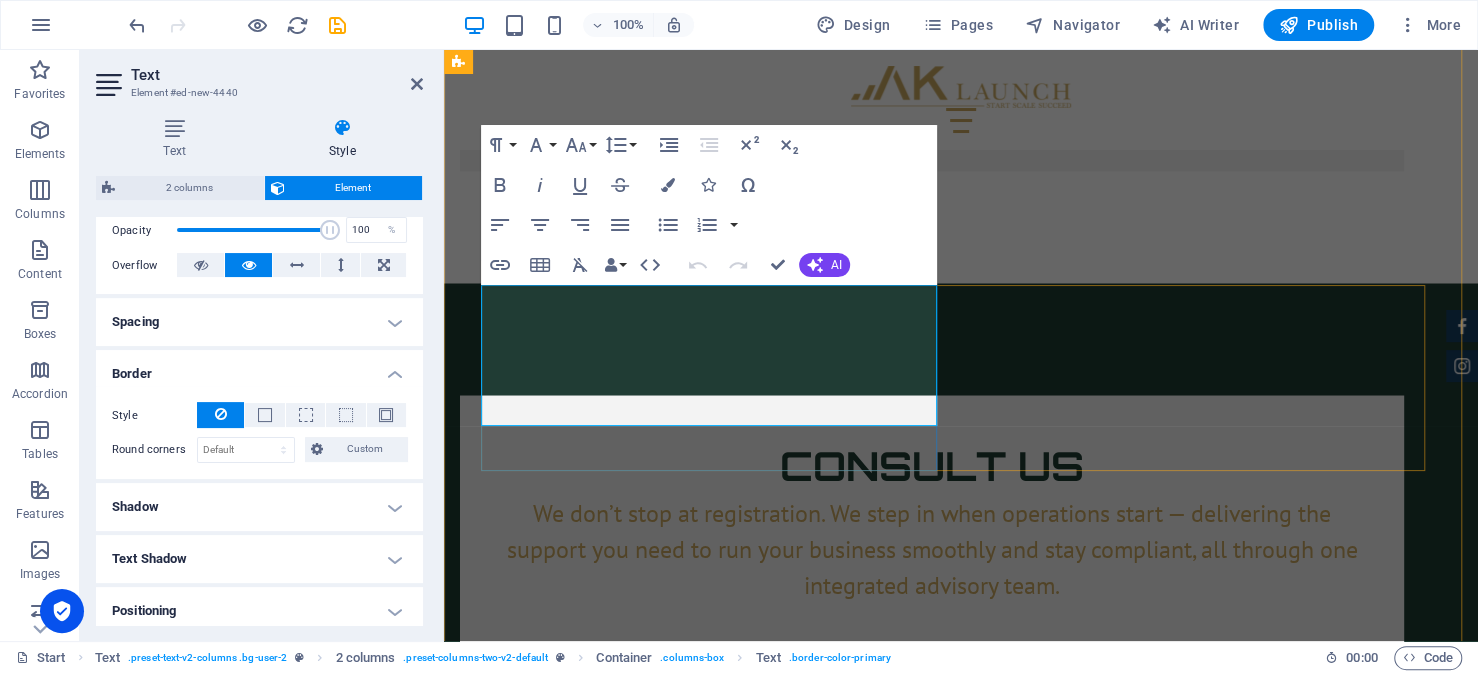 click on "What Are the Common Rules and Restrictions? Committing to comply with local labor regulations, including Saudization goals related to hiring and training nationals Committing to technical, legal, or safety standards relevant to the licensed activity" at bounding box center [717, 3977] 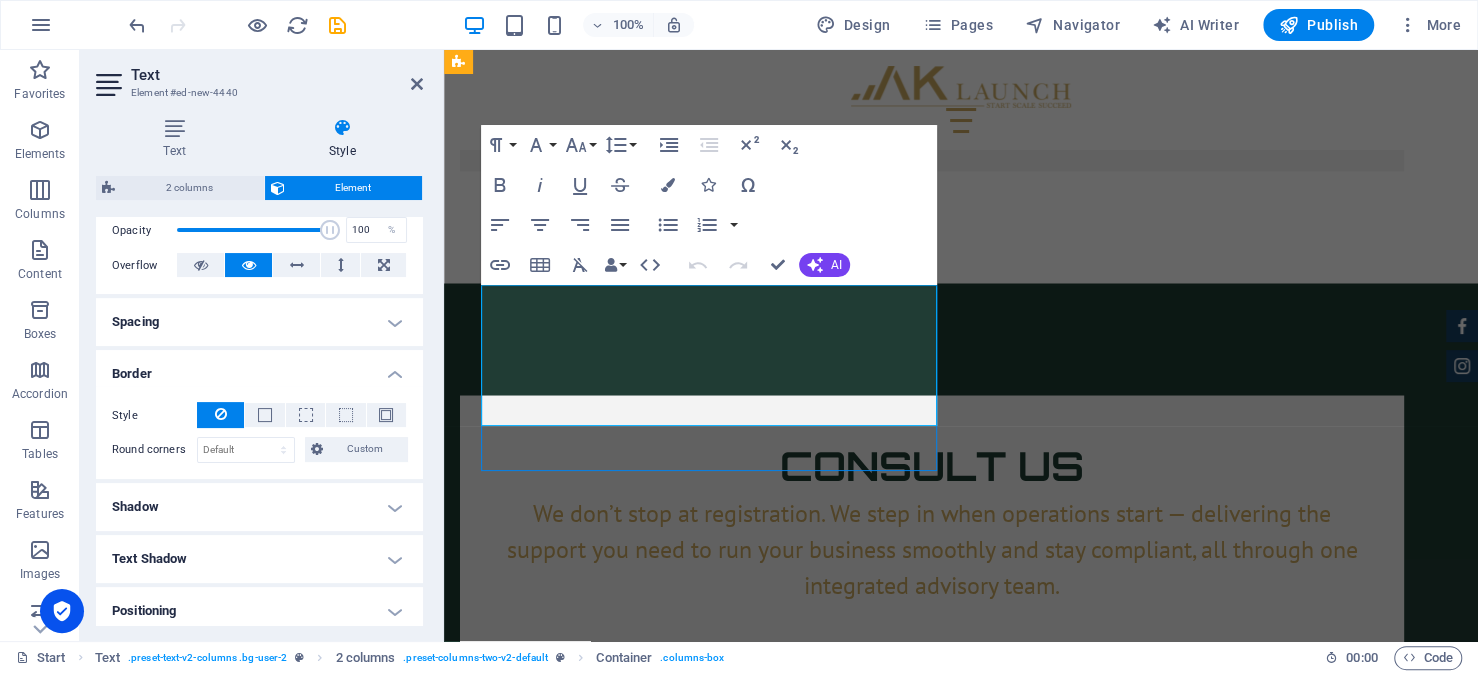click on "What Are the Common Rules and Restrictions? Committing to comply with local labor regulations, including Saudization goals related to hiring and training nationals Committing to technical, legal, or safety standards relevant to the licensed activity" at bounding box center [717, 3977] 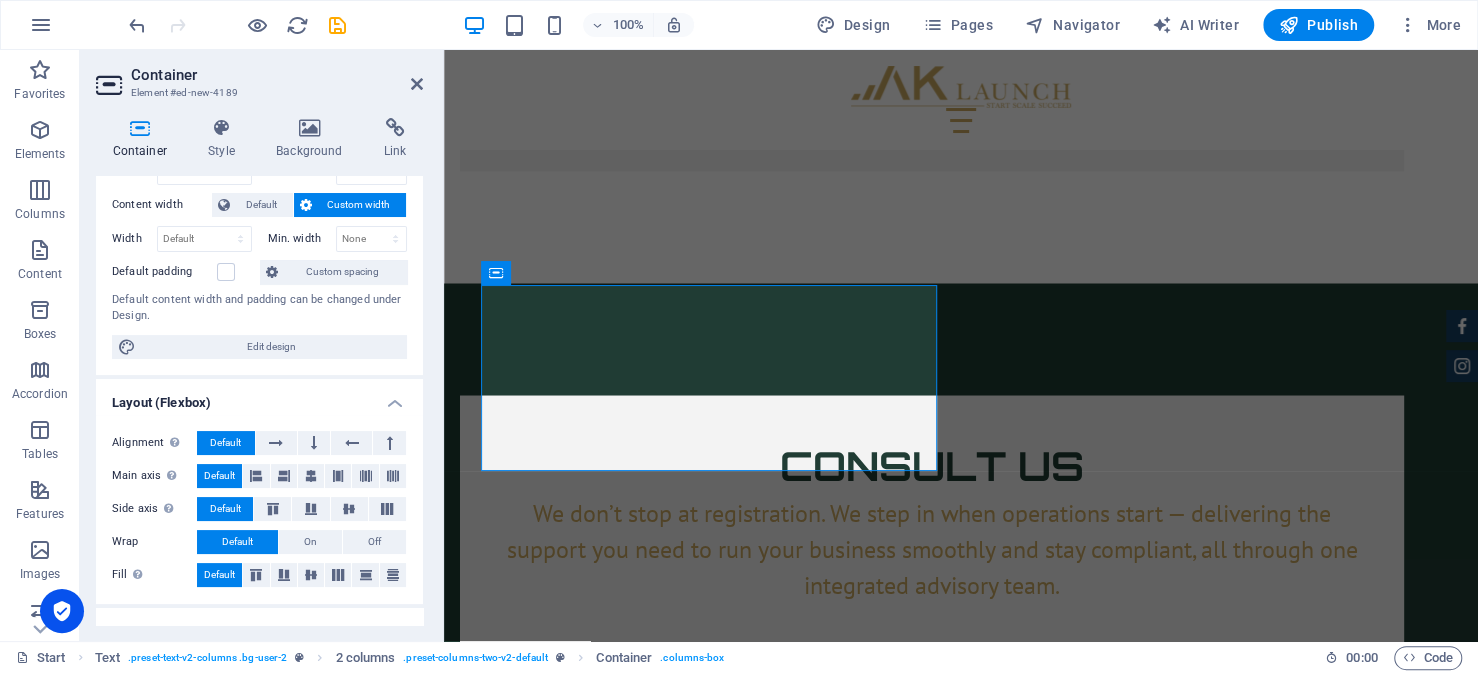scroll, scrollTop: 200, scrollLeft: 0, axis: vertical 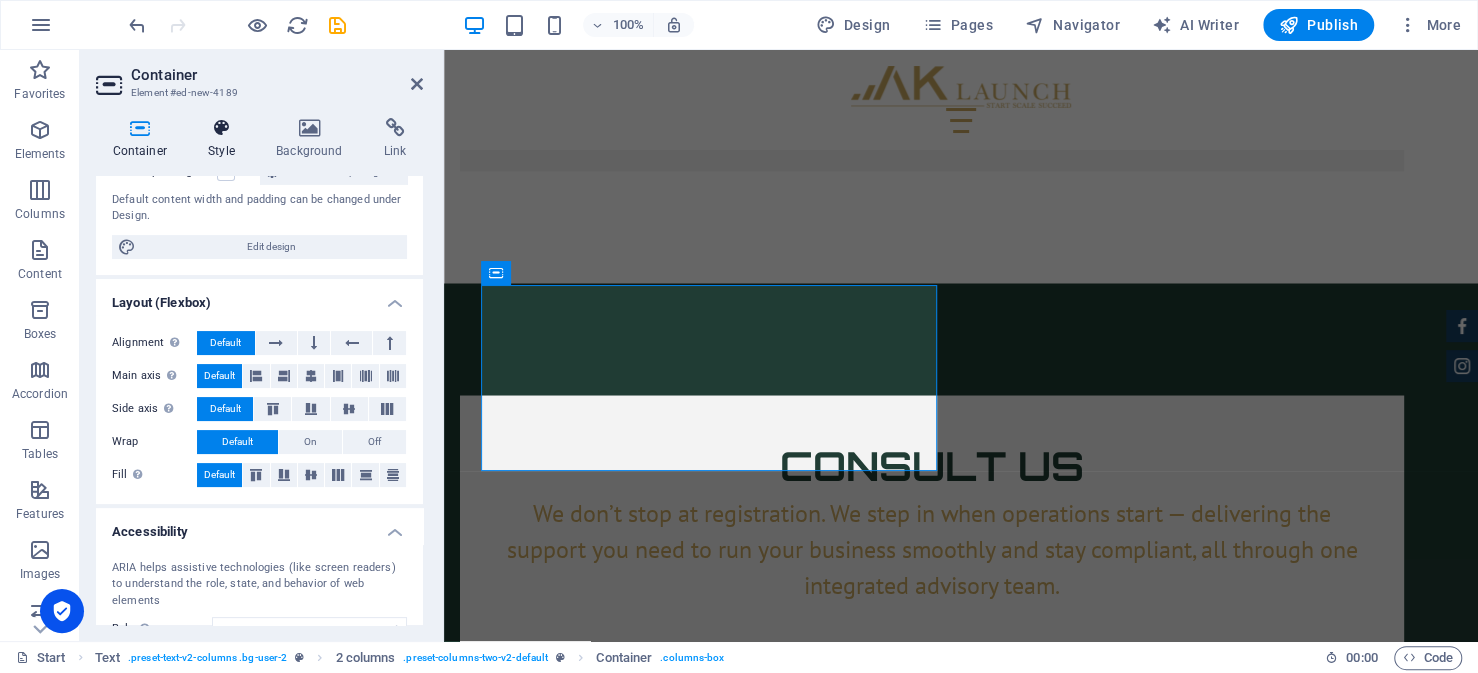 click at bounding box center [222, 128] 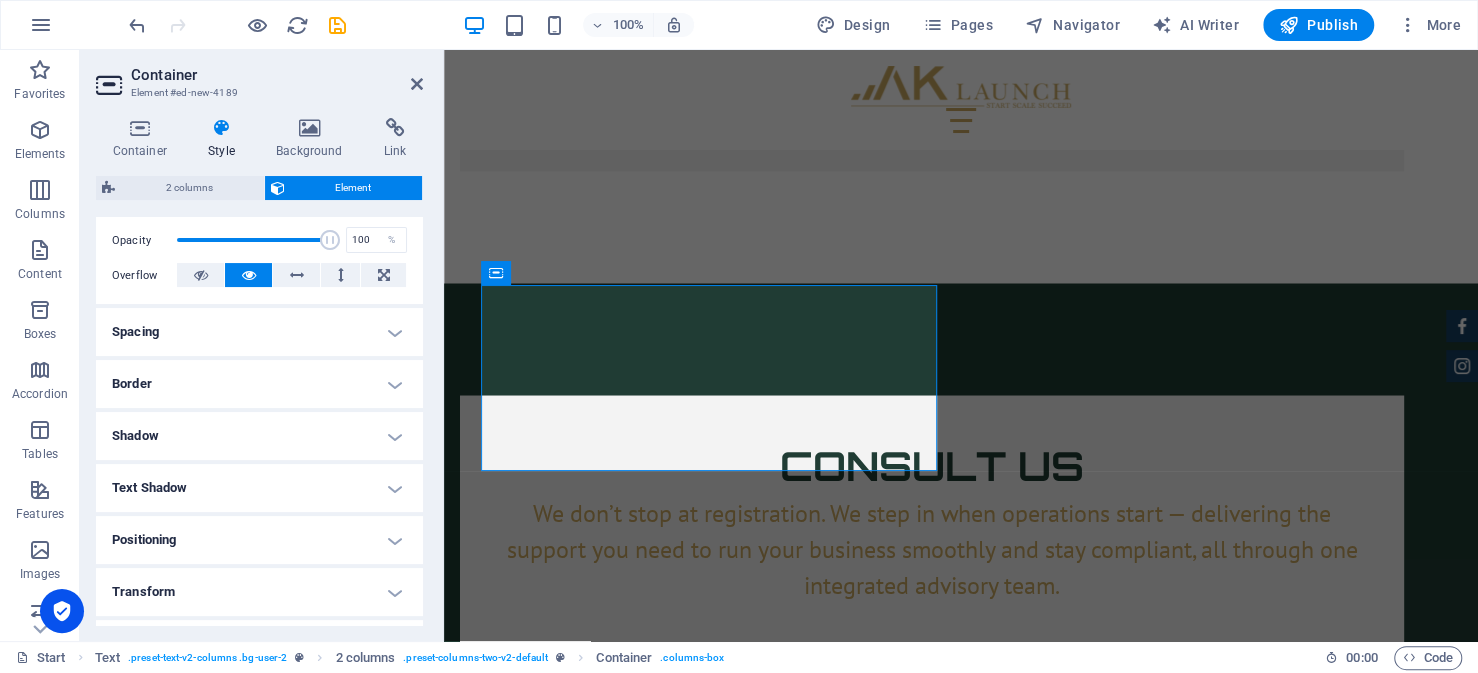 scroll, scrollTop: 436, scrollLeft: 0, axis: vertical 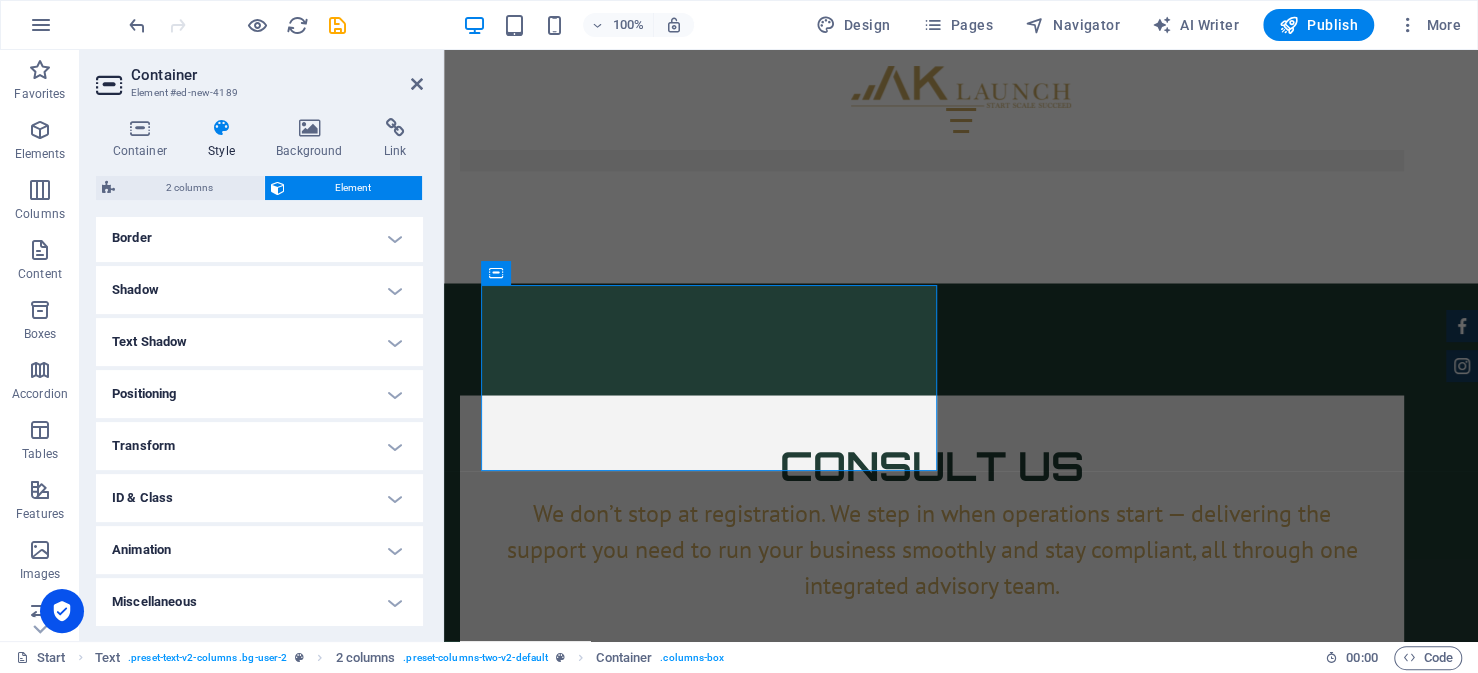 click on "Border" at bounding box center [259, 238] 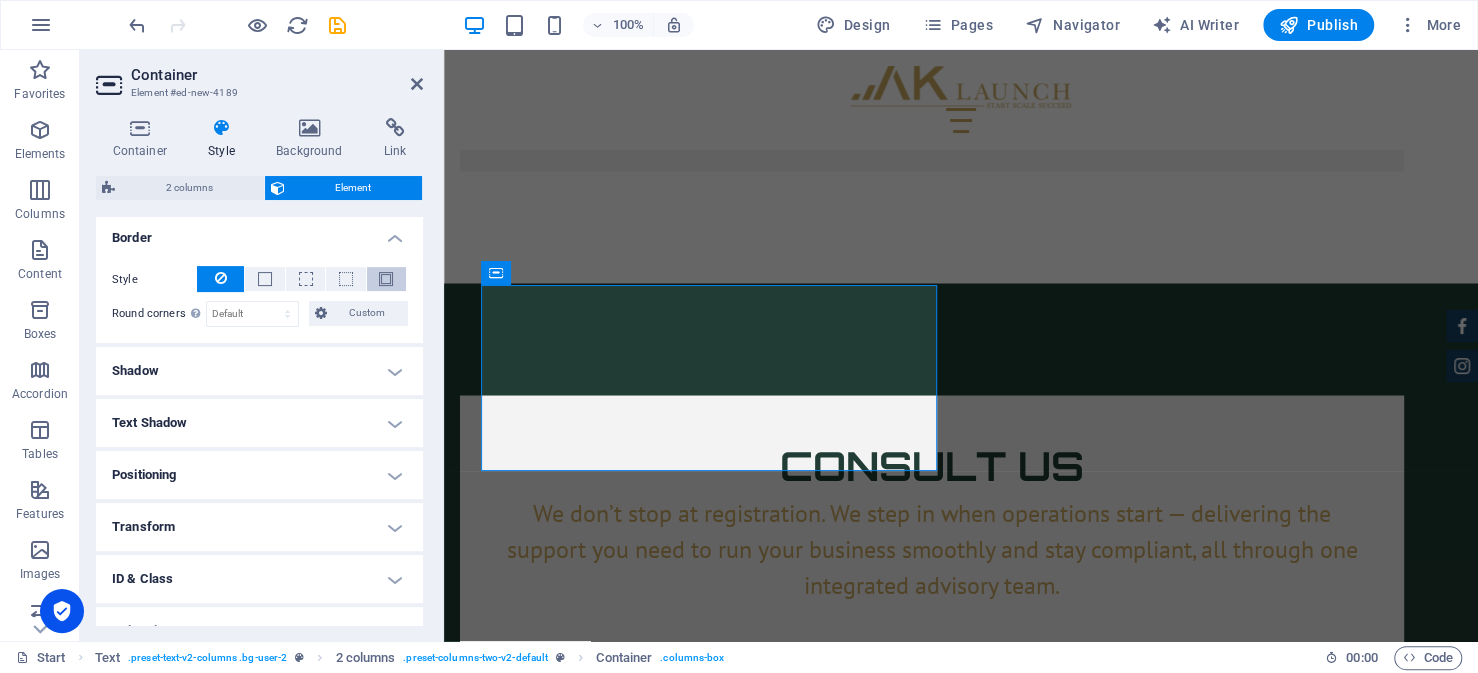 click at bounding box center [386, 279] 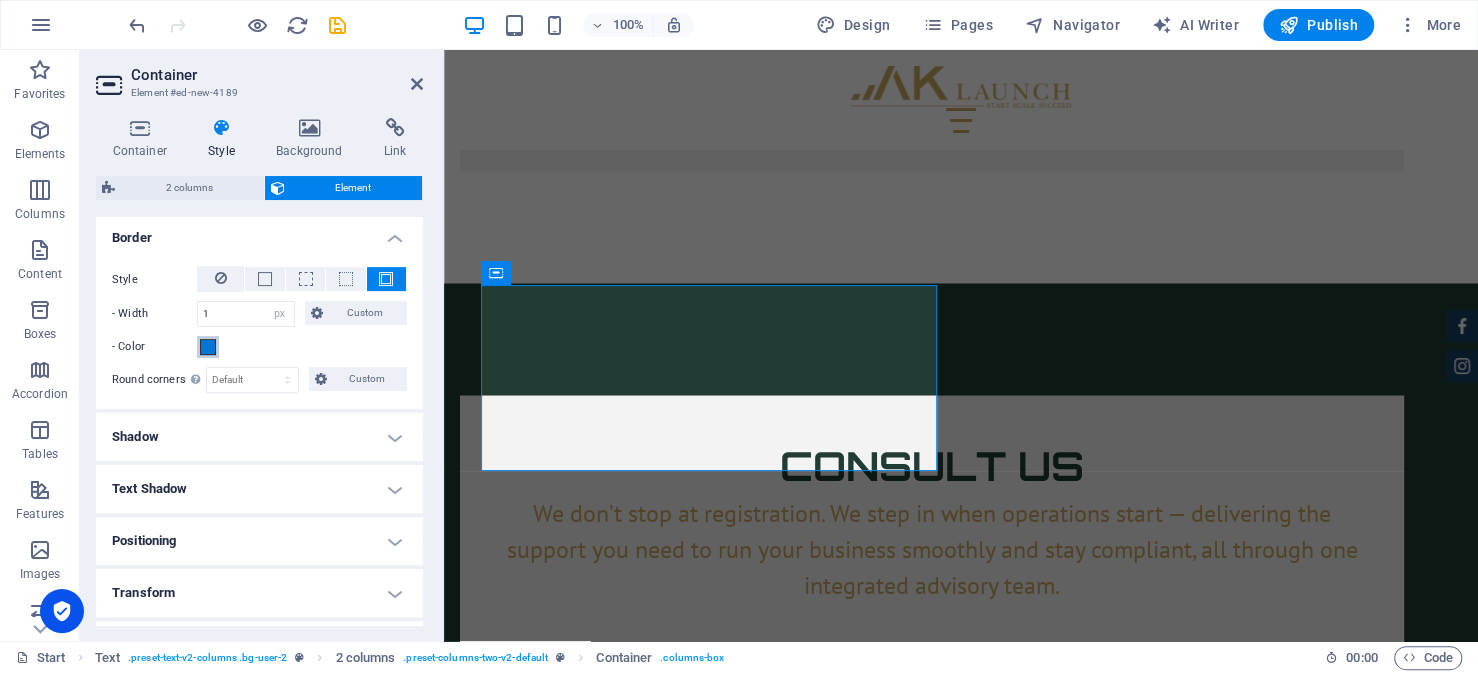 click at bounding box center (208, 347) 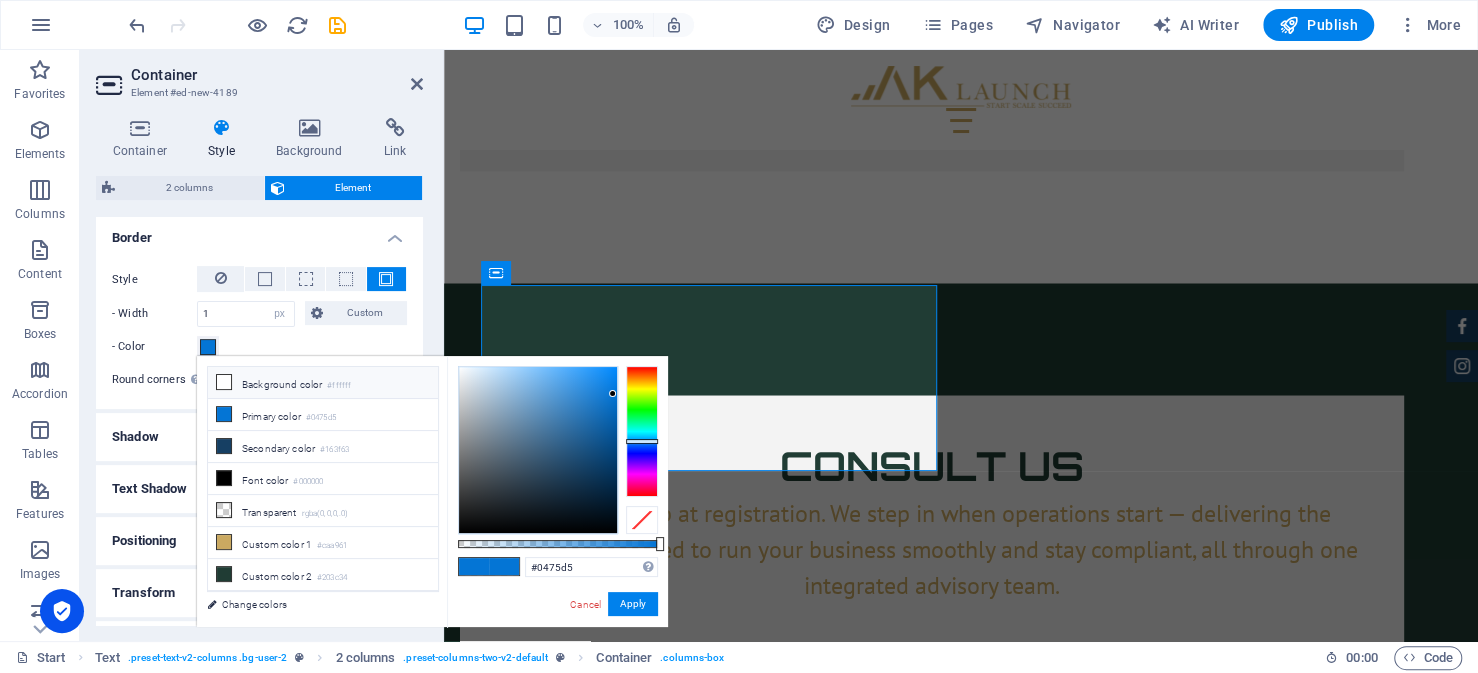 click on "Background color
#ffffff" at bounding box center (323, 383) 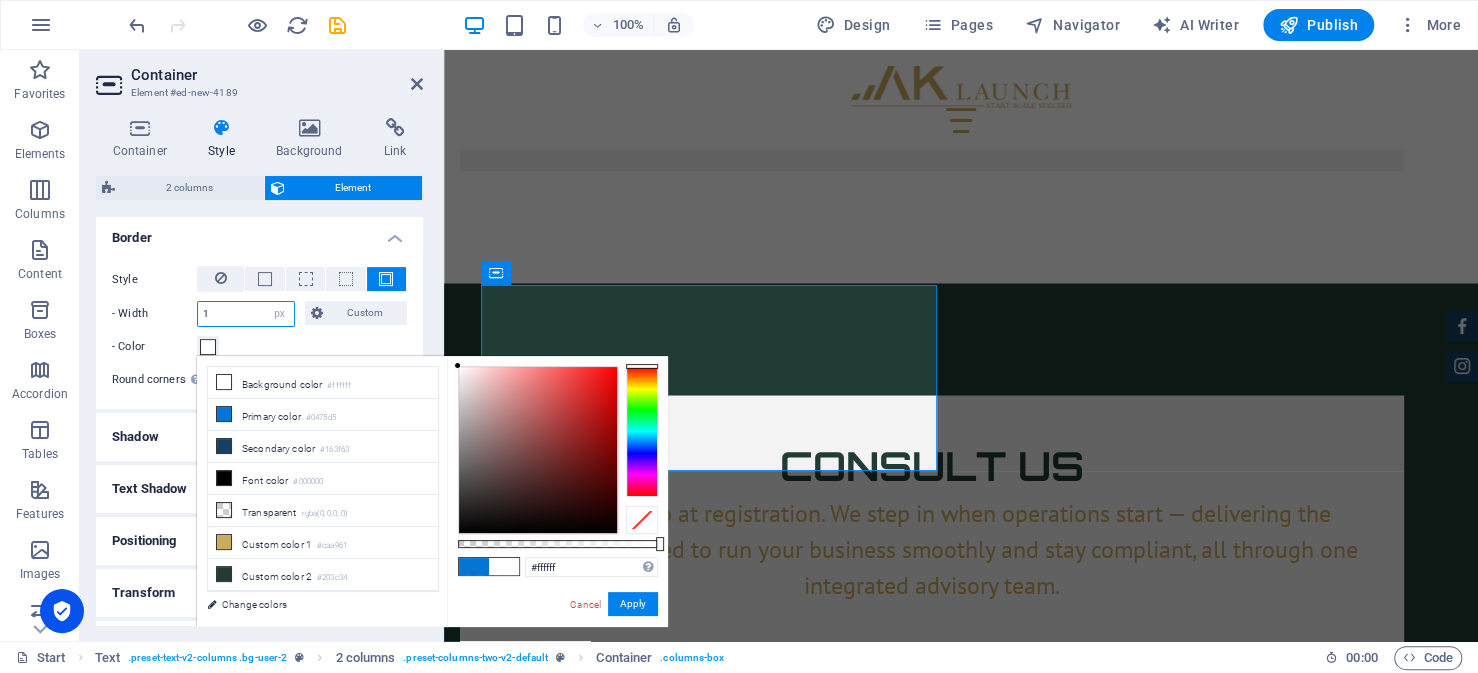 click on "1" at bounding box center [246, 314] 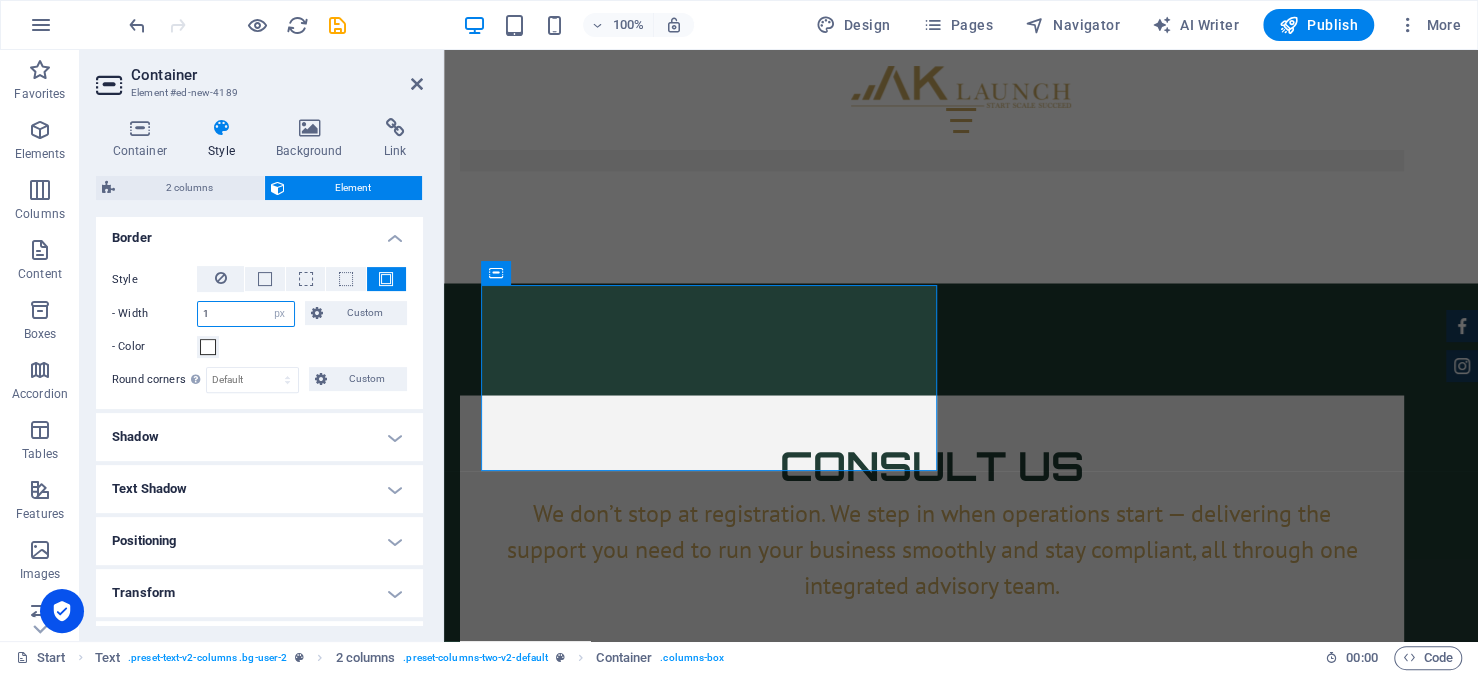 click on "1" at bounding box center [246, 314] 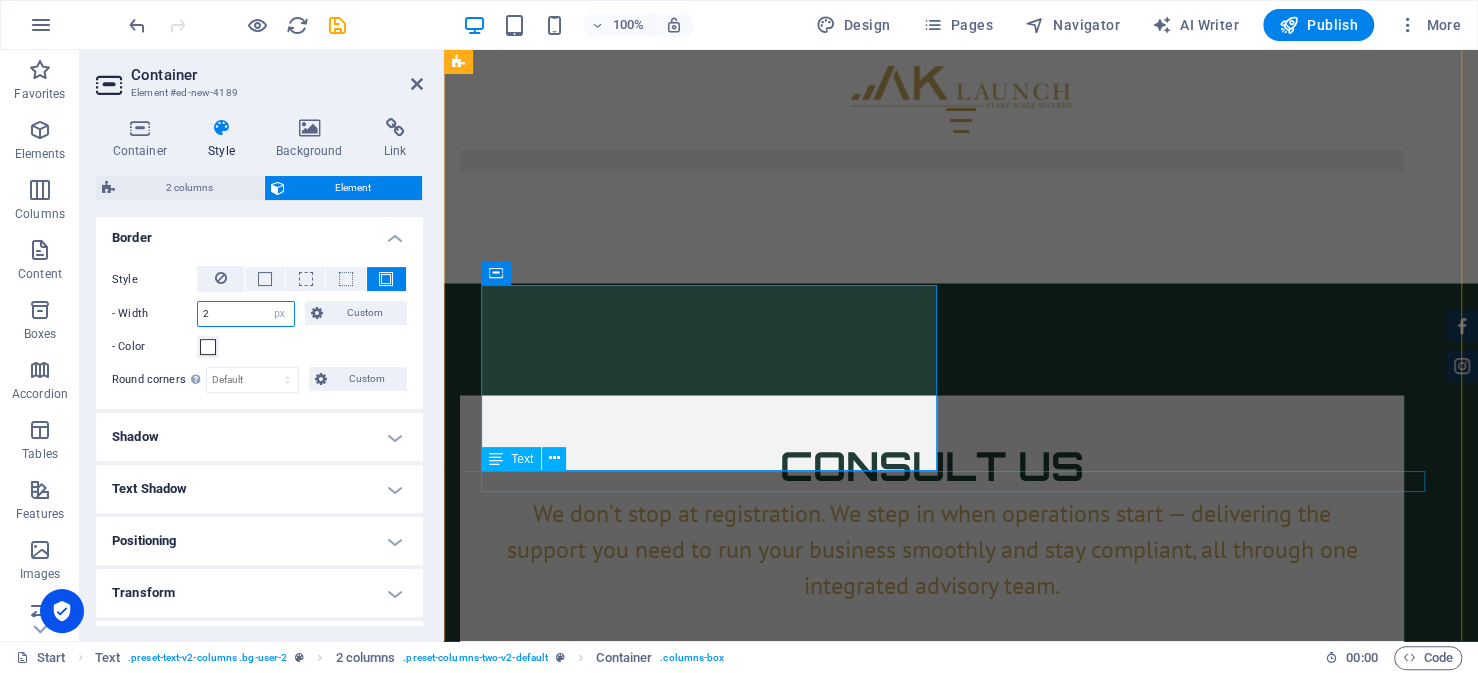 type on "2" 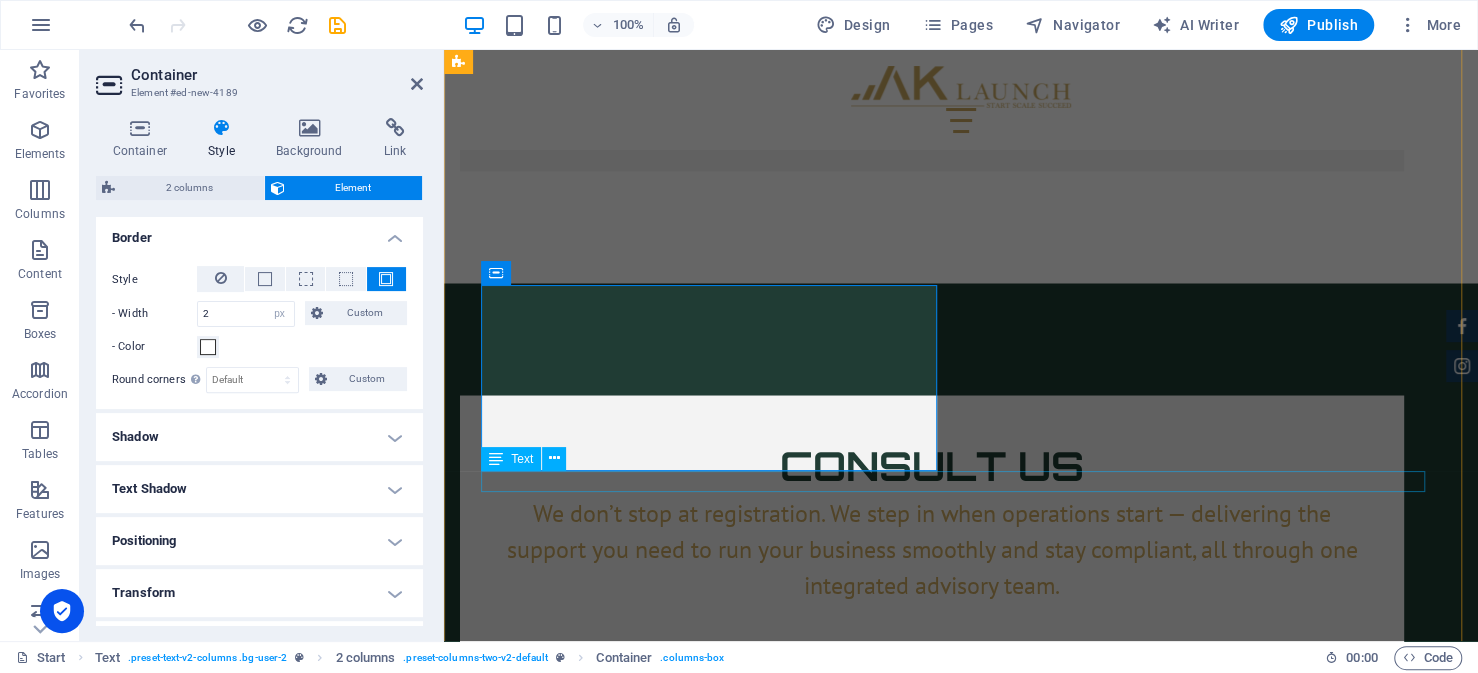 click on "Step 2: Filing the Memorandum of Association (MoA)" at bounding box center [961, 4263] 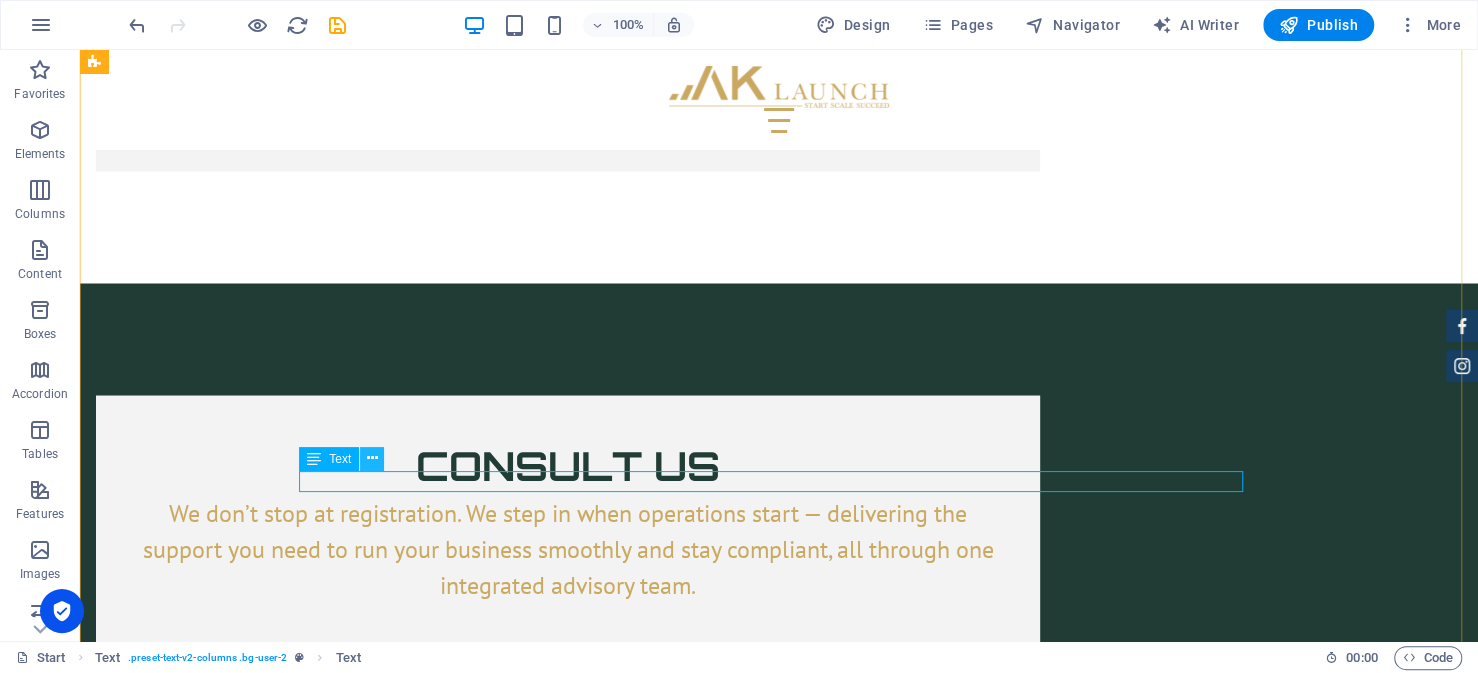 click at bounding box center [372, 458] 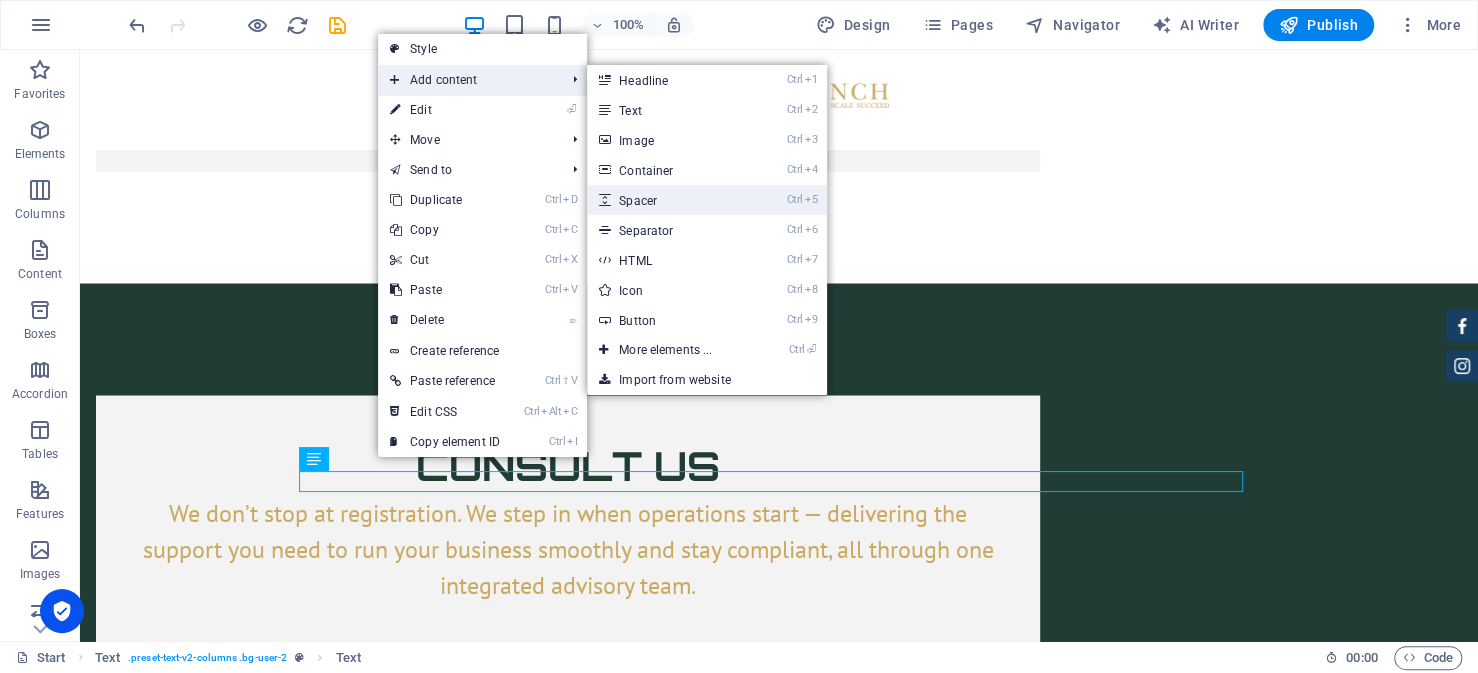 click on "Ctrl 5  Spacer" at bounding box center [669, 200] 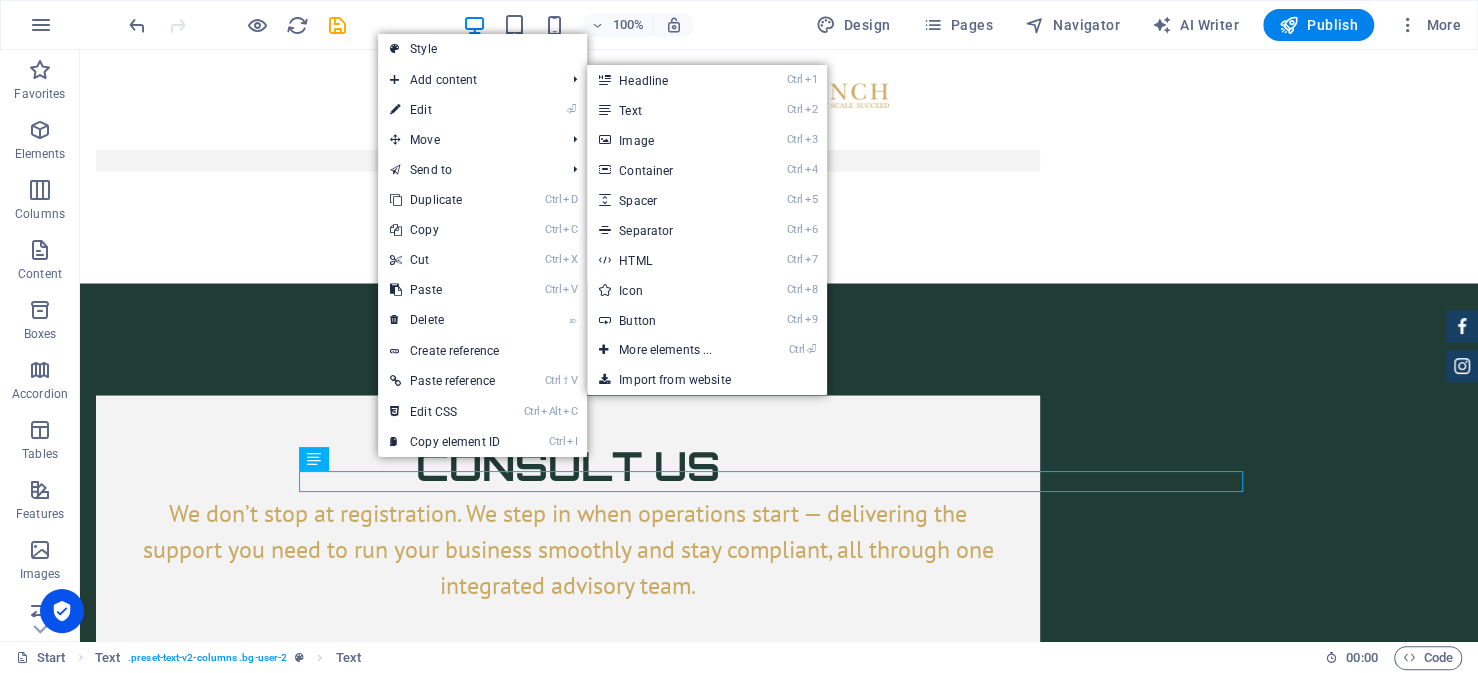 select on "px" 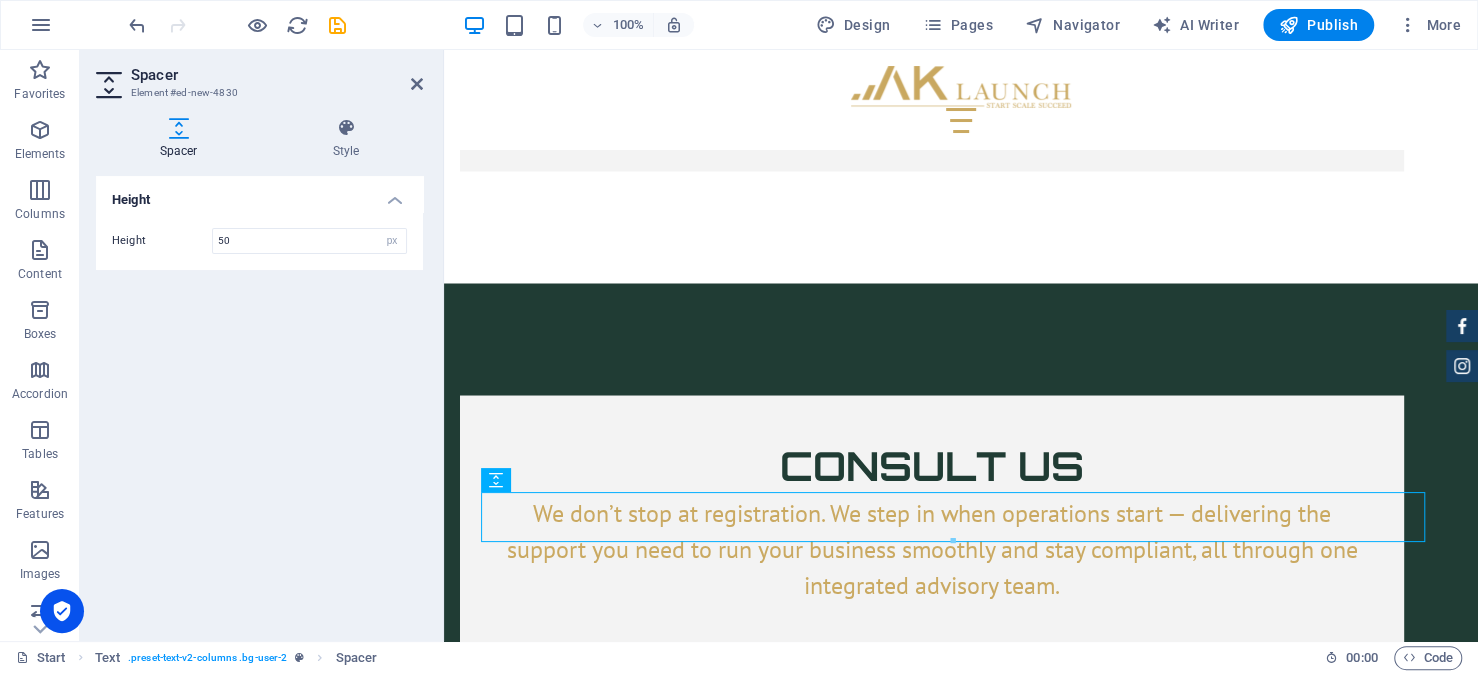 drag, startPoint x: 970, startPoint y: 531, endPoint x: 466, endPoint y: 452, distance: 510.1539 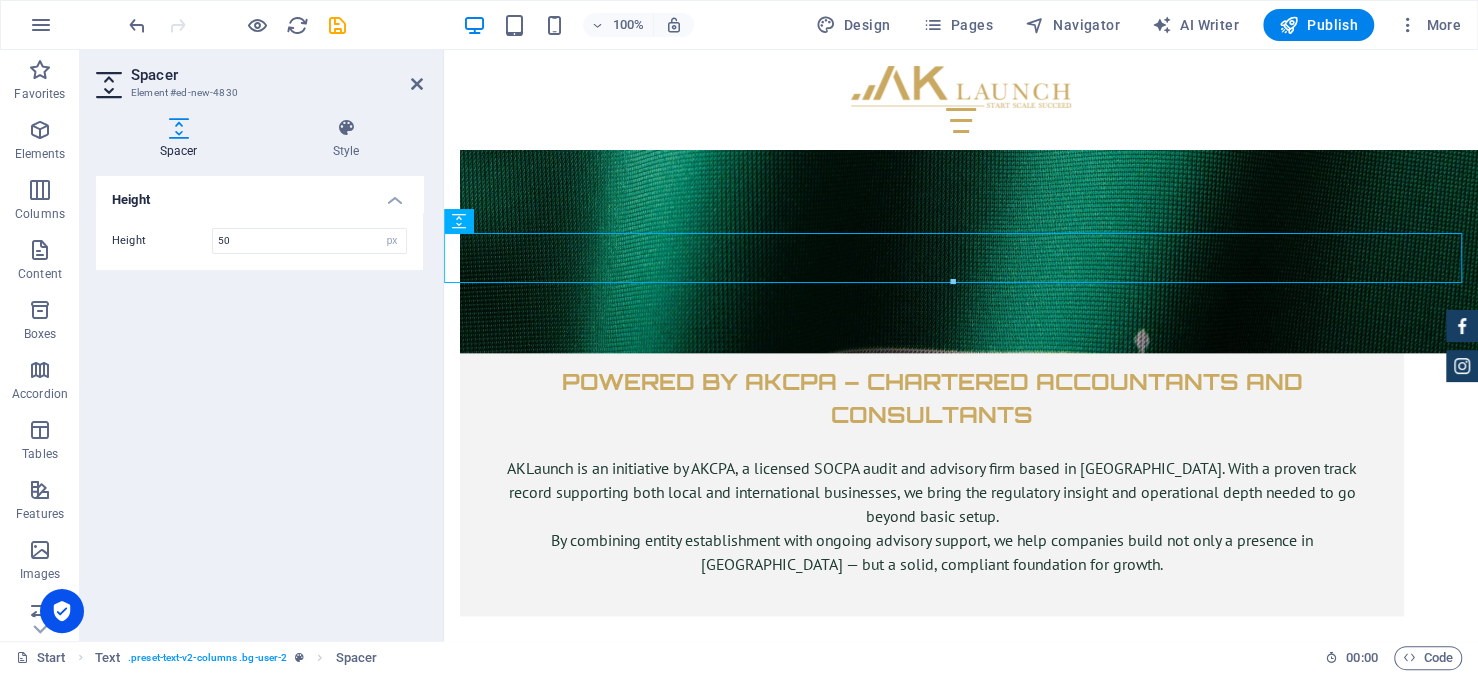 scroll, scrollTop: 6375, scrollLeft: 0, axis: vertical 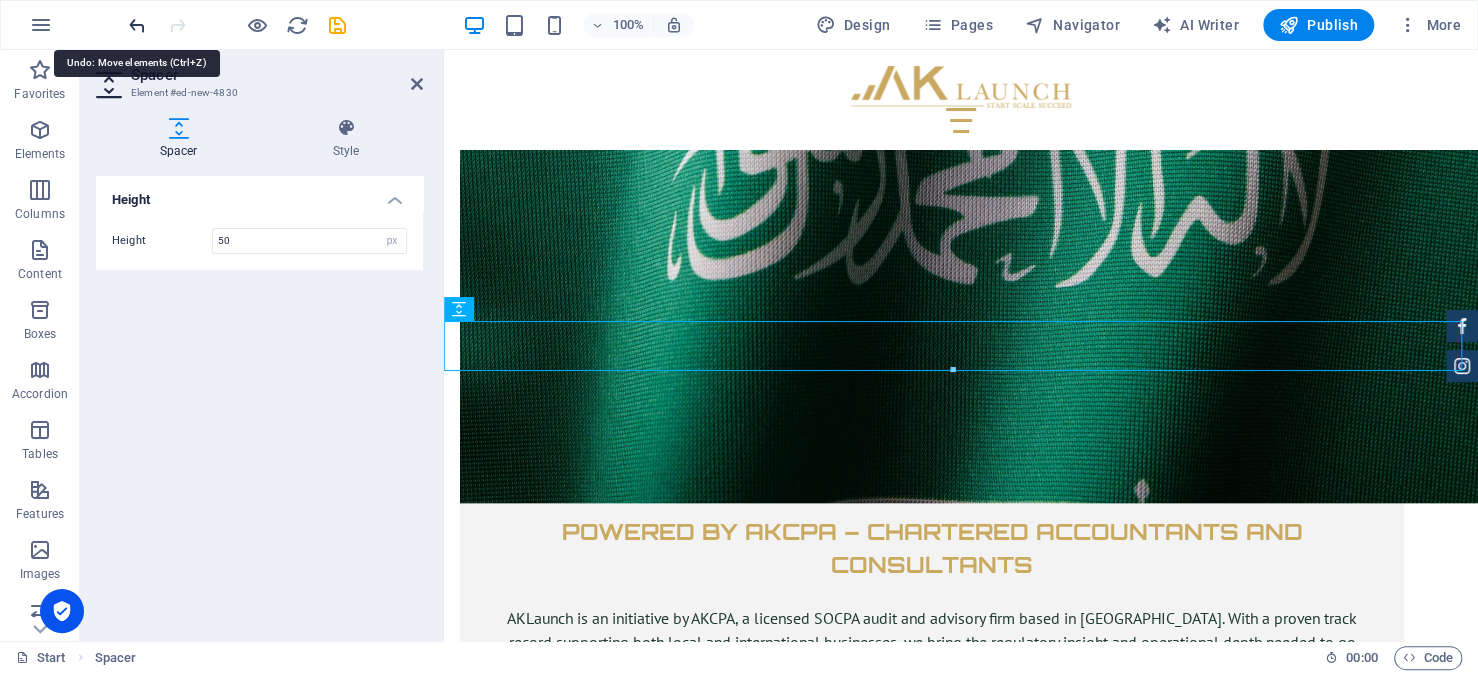 click at bounding box center [137, 25] 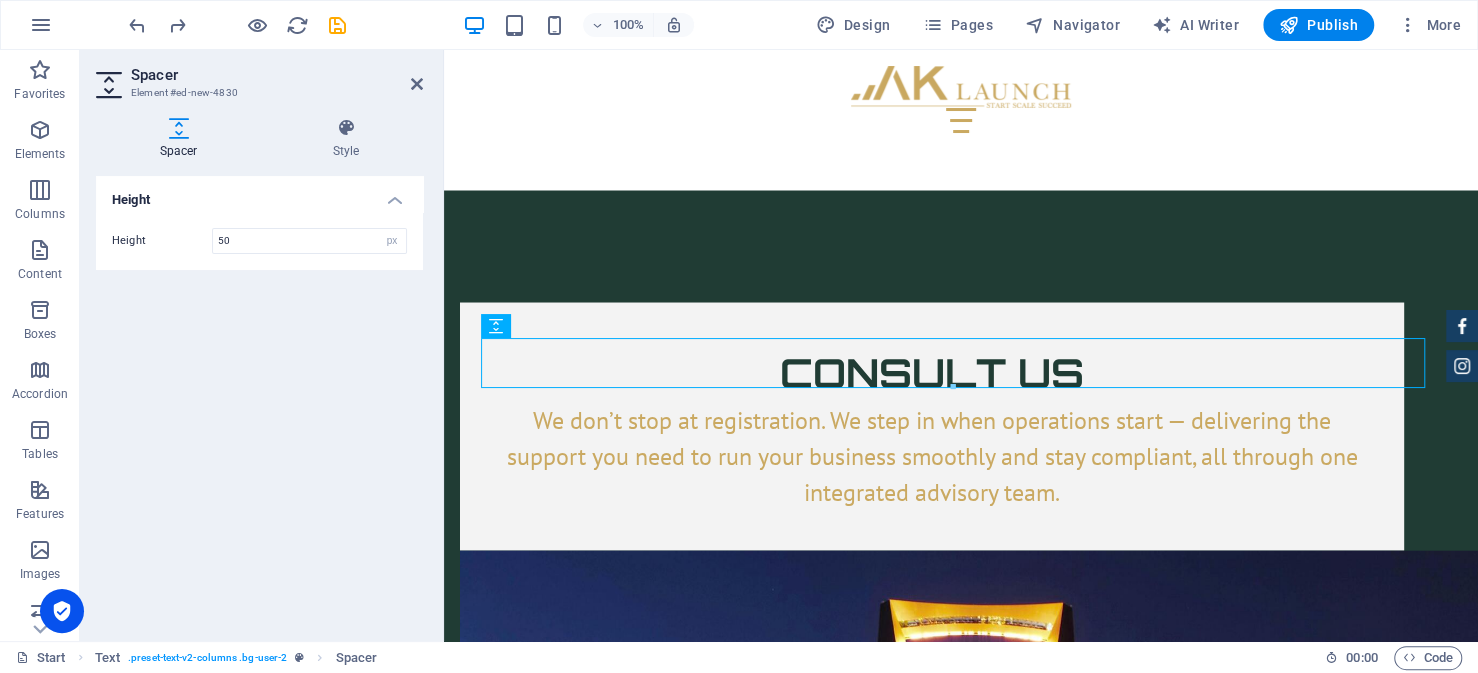 scroll, scrollTop: 7141, scrollLeft: 0, axis: vertical 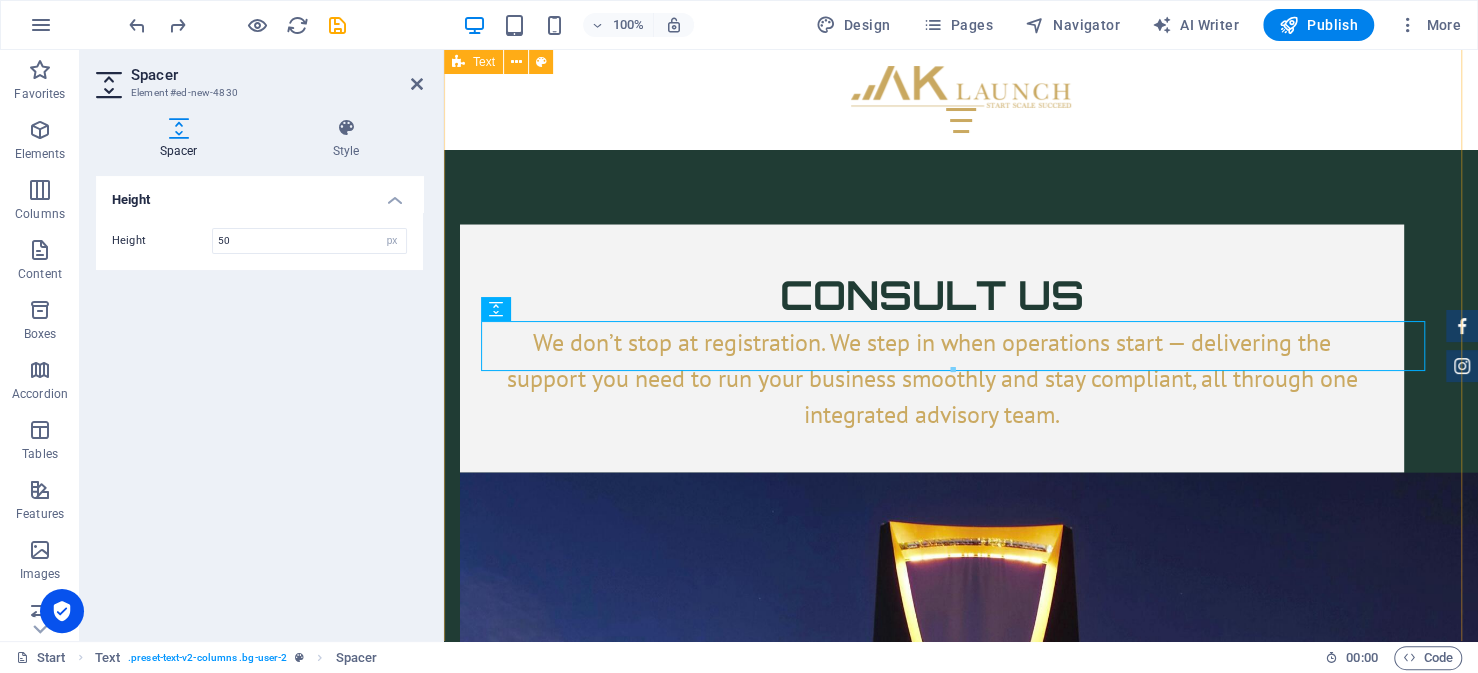 click on "How to Setup a Business in Saudi Arabia as a Foreign Company: Step-by-Step Guide Step 1 — Obtaining Your Investment License from MISA The journey for every foreign investor looking to setup their business in Saudi Arabia begins with obtaining an investment license from the Ministry of Investment (MISA). This is a prerequisite to everything that follows, from commercial registration, hiring staff and opening the business. Fortunately, the  Preparing Your Documents This is often the most demanding part of the application process, and arguably the most critical. Ensuring that your documents are complete and accurate will reduce the risk of delays or rejection. While requirements vary, most applications involve a common set of documentation. Importantly, many of these documents must be certified by the Saudi Embassy in your home country. These typically include: Copy of commercial registration issued in the home country. Audited financial statements for the past fiscal year. MISA License and Services Fees" at bounding box center (961, 4335) 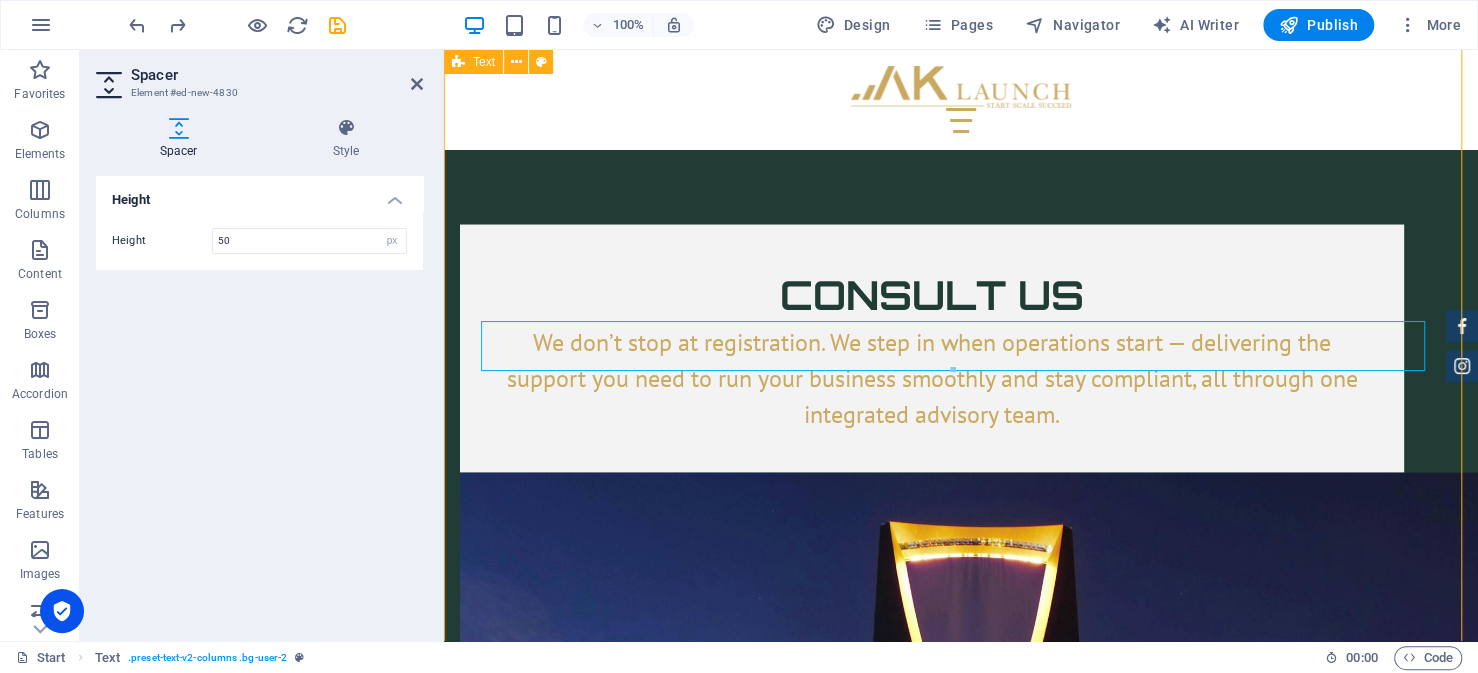 click on "How to Setup a Business in Saudi Arabia as a Foreign Company: Step-by-Step Guide Step 1 — Obtaining Your Investment License from MISA The journey for every foreign investor looking to setup their business in Saudi Arabia begins with obtaining an investment license from the Ministry of Investment (MISA). This is a prerequisite to everything that follows, from commercial registration, hiring staff and opening the business. Fortunately, the  Preparing Your Documents This is often the most demanding part of the application process, and arguably the most critical. Ensuring that your documents are complete and accurate will reduce the risk of delays or rejection. While requirements vary, most applications involve a common set of documentation. Importantly, many of these documents must be certified by the Saudi Embassy in your home country. These typically include: Copy of commercial registration issued in the home country. Audited financial statements for the past fiscal year. MISA License and Services Fees" at bounding box center (961, 4335) 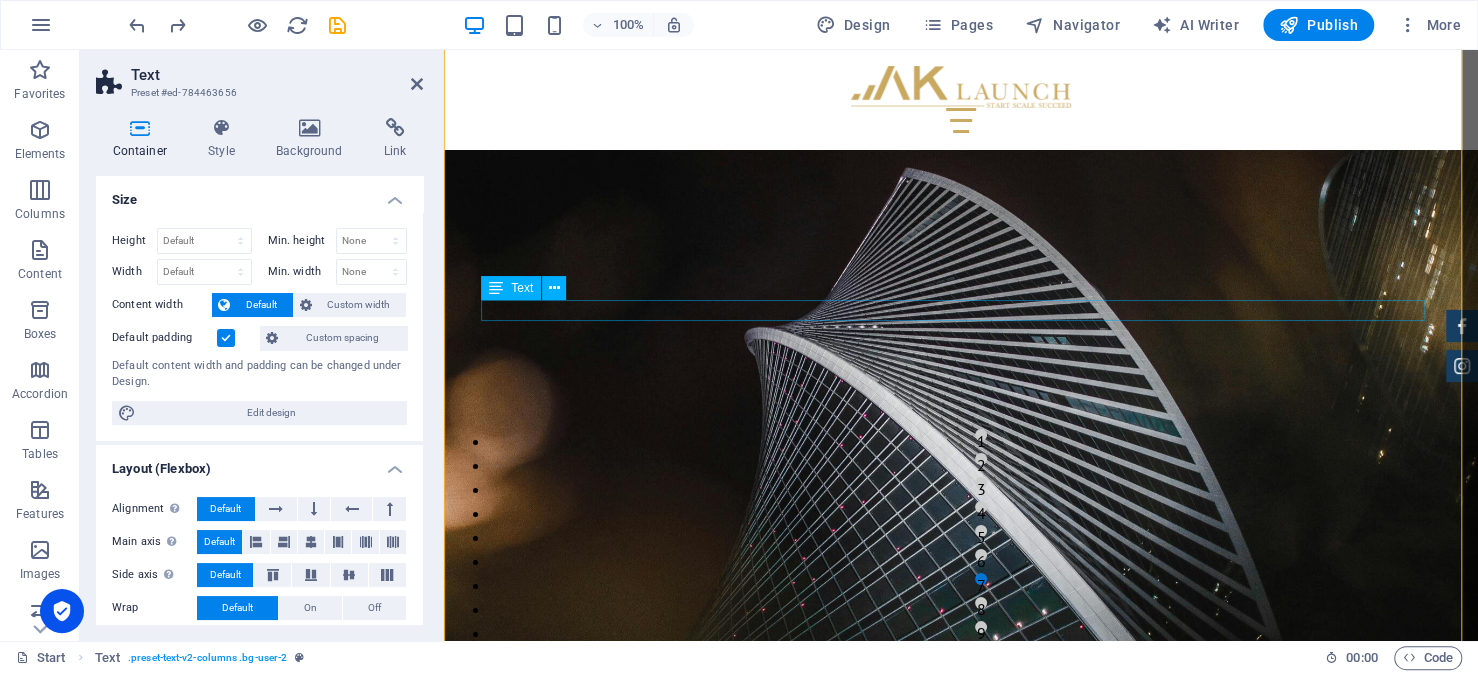 scroll, scrollTop: 7141, scrollLeft: 0, axis: vertical 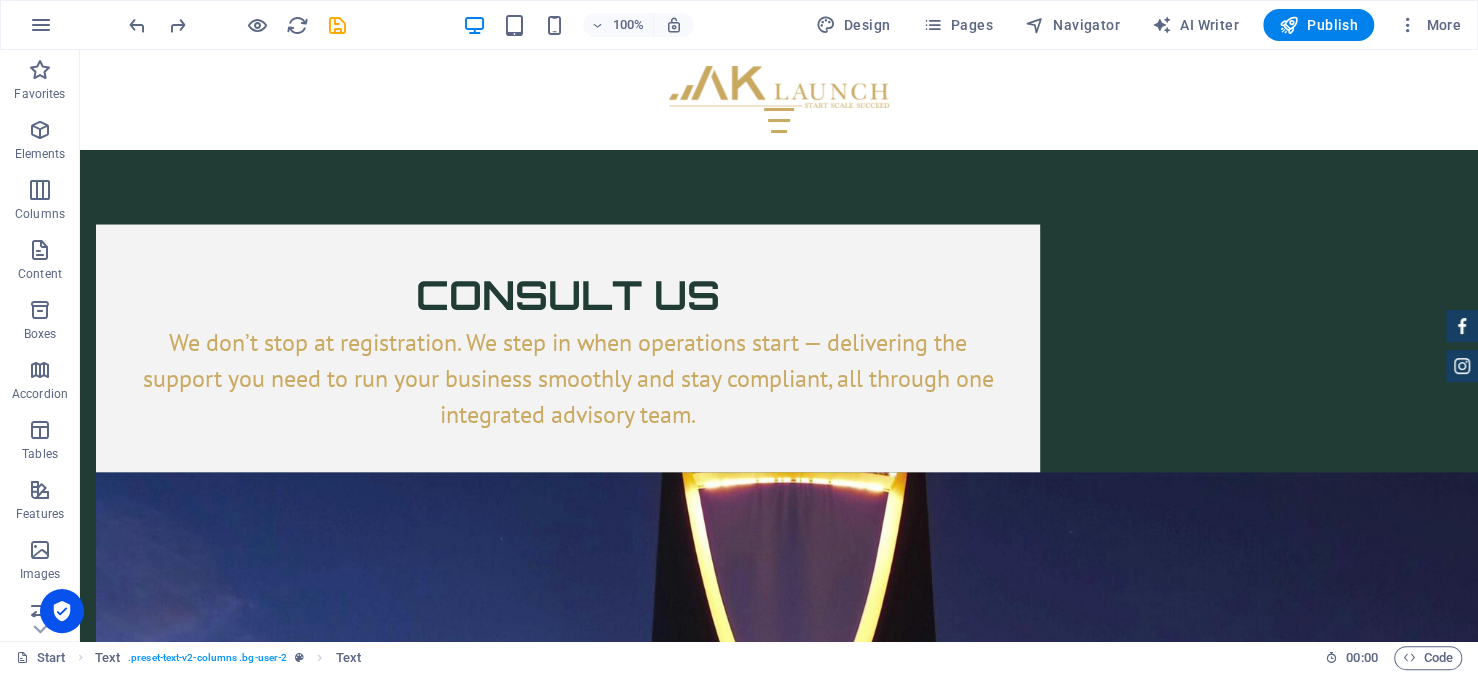 drag, startPoint x: 606, startPoint y: 337, endPoint x: 520, endPoint y: 333, distance: 86.09297 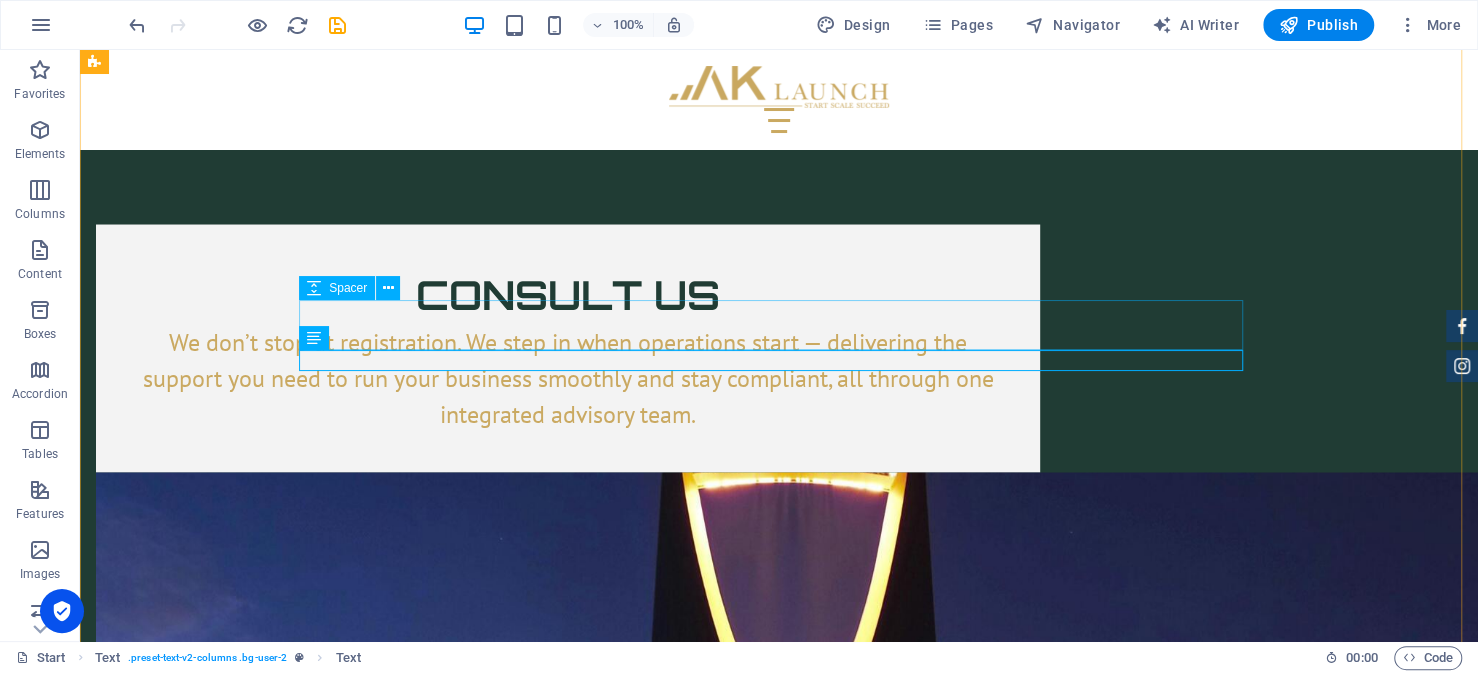 click at bounding box center (779, 4107) 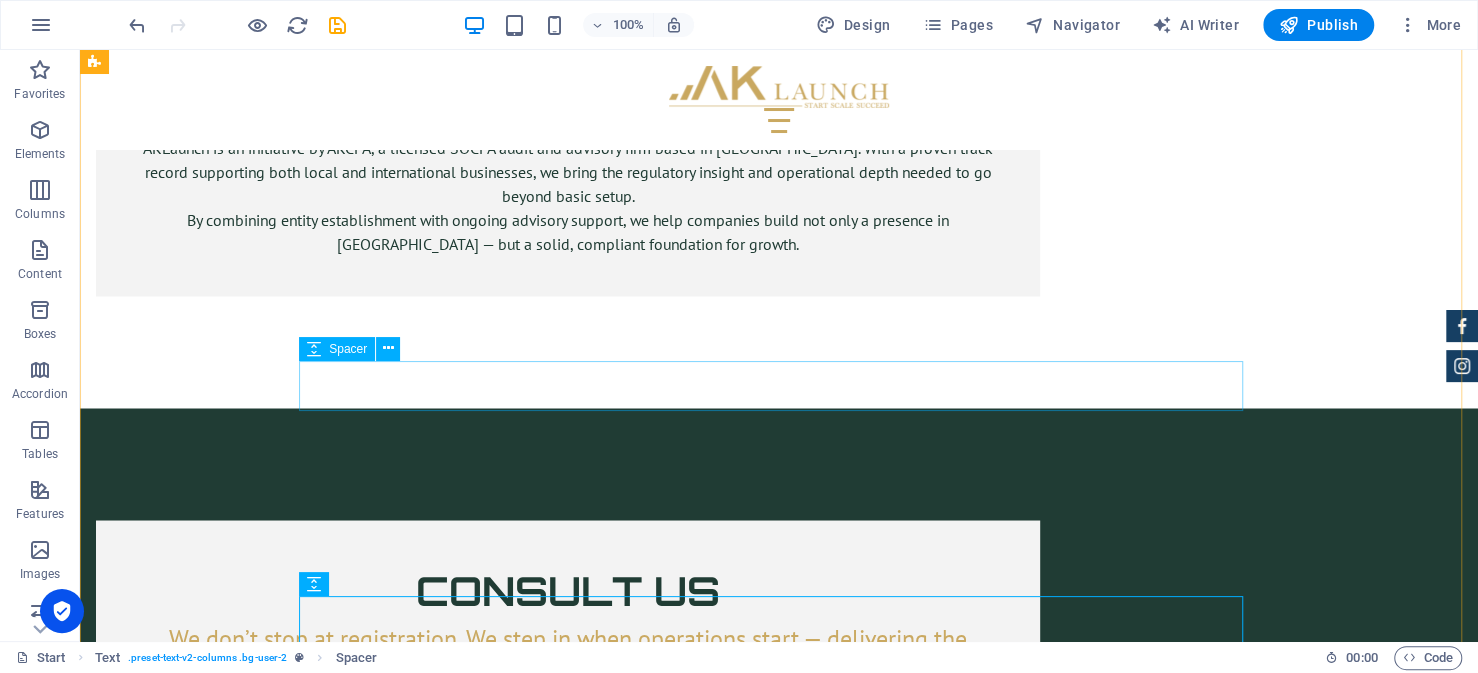 scroll, scrollTop: 6841, scrollLeft: 0, axis: vertical 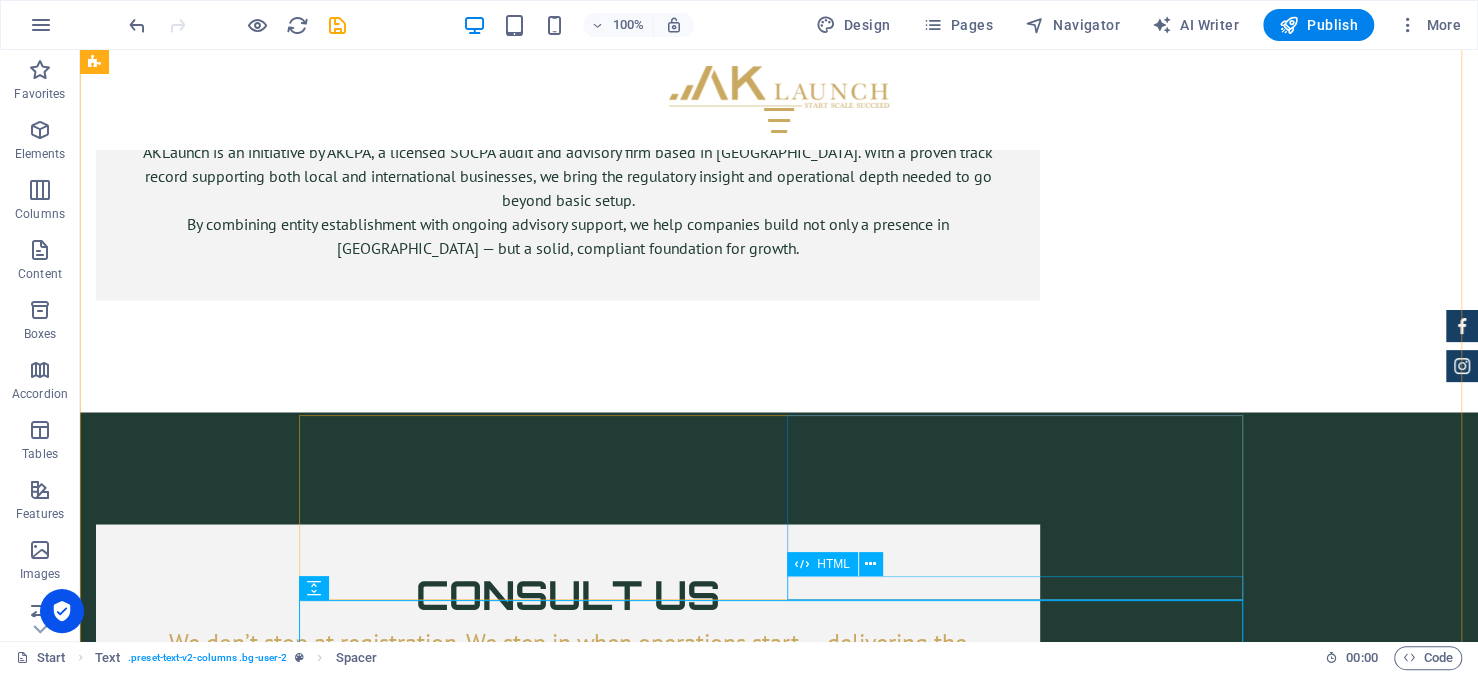 click at bounding box center [535, 4370] 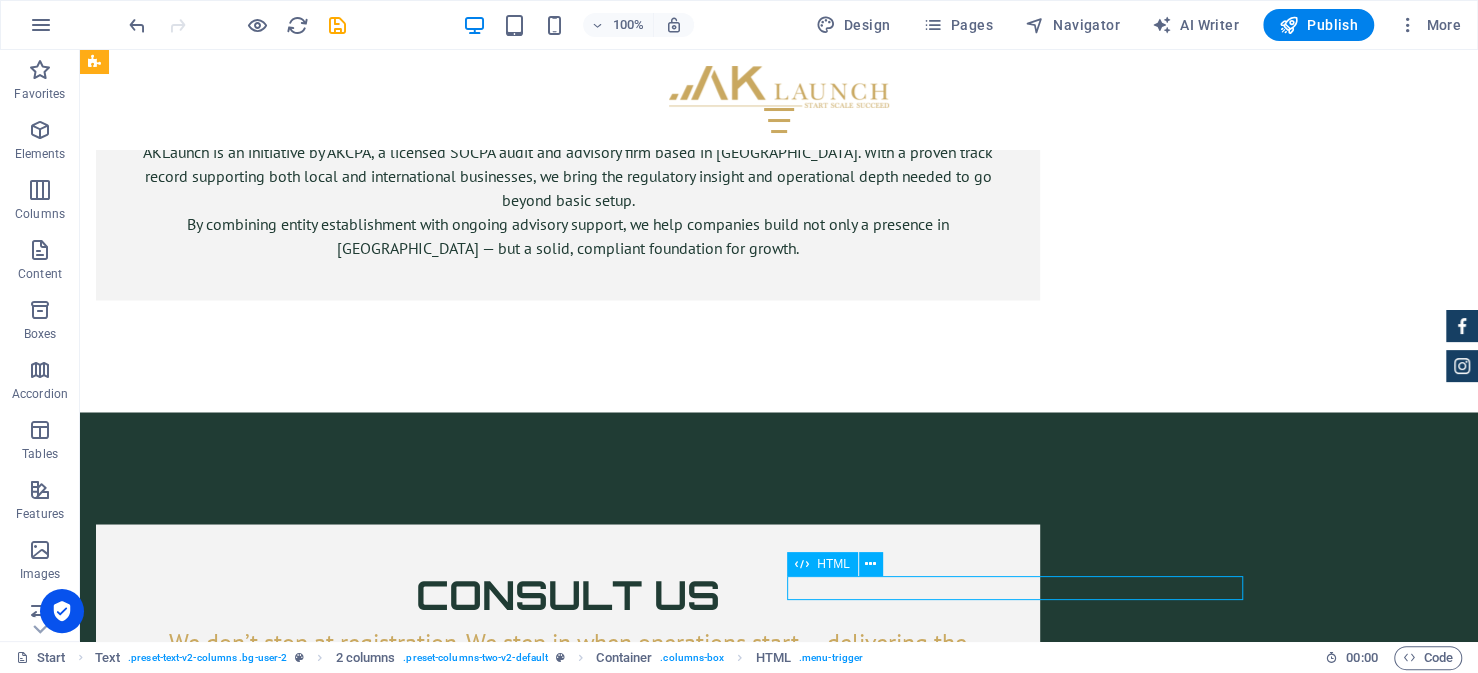 click at bounding box center [535, 4370] 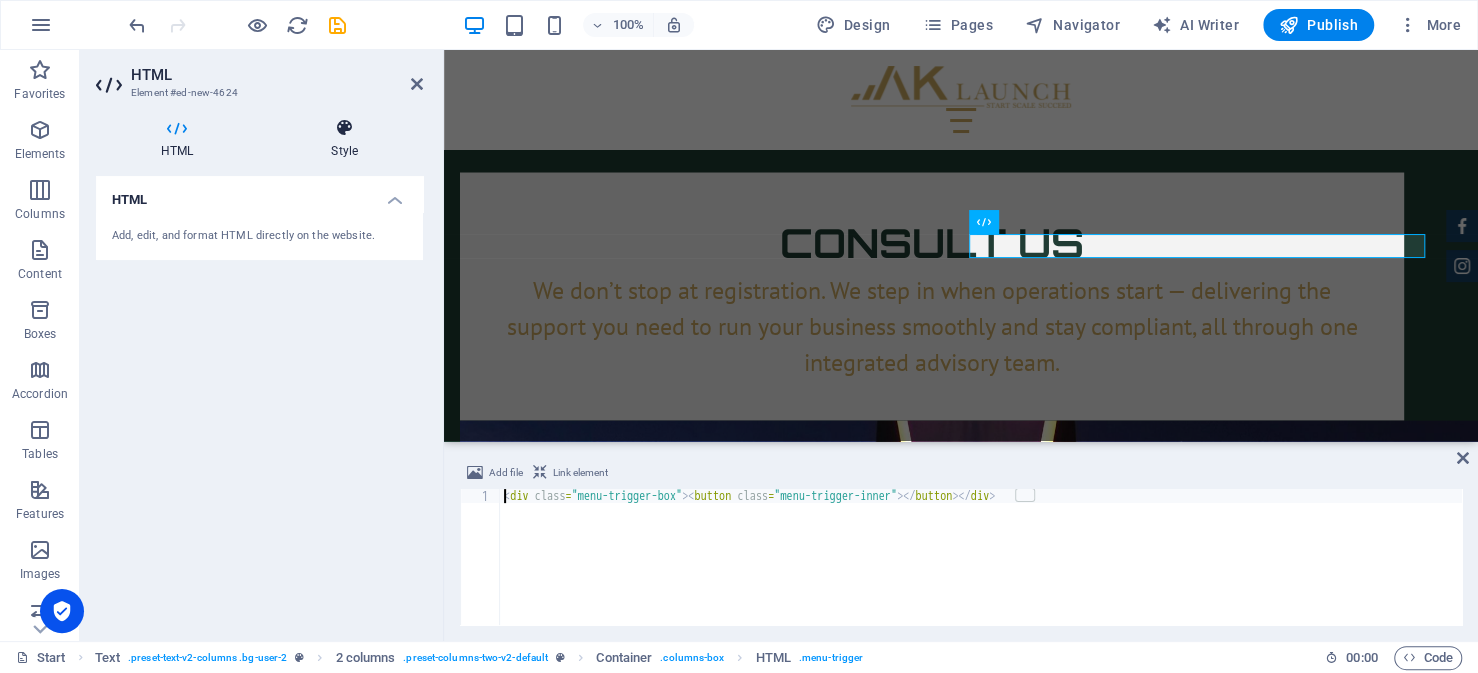 click at bounding box center [344, 128] 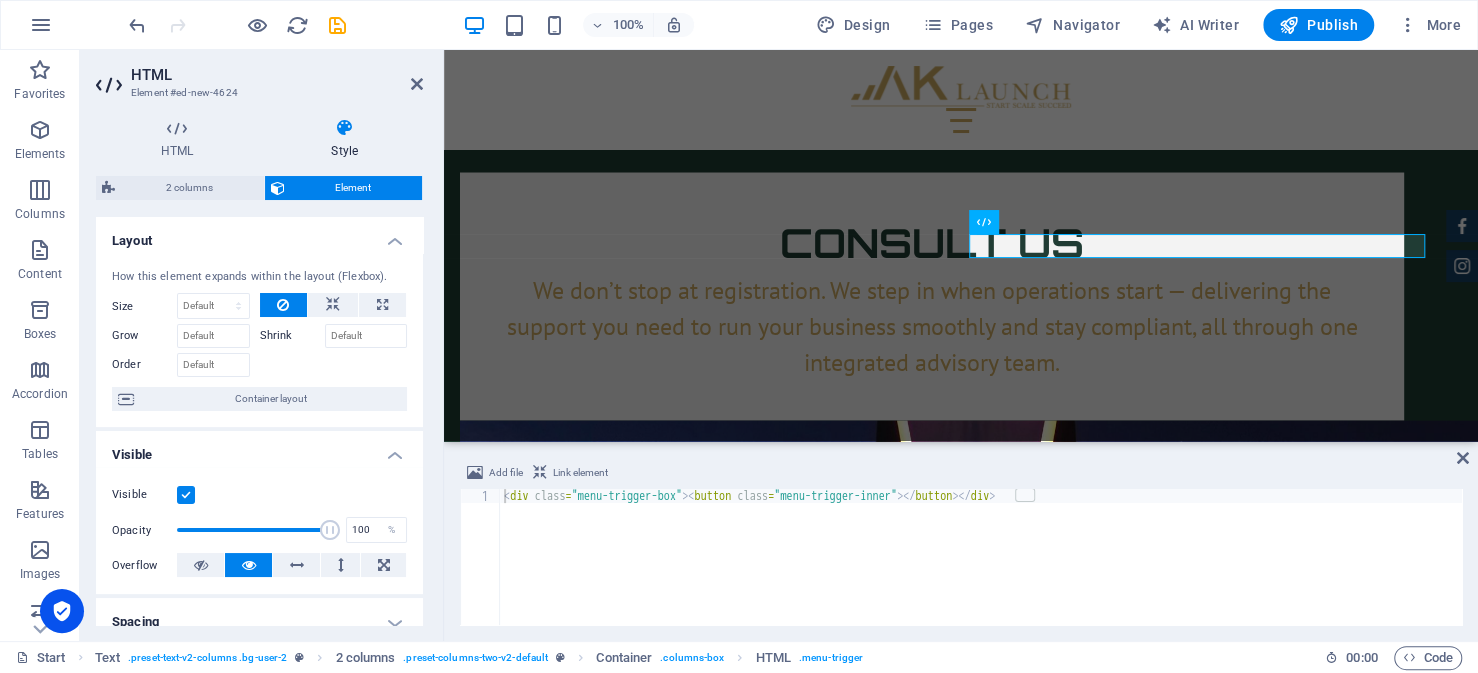 scroll, scrollTop: 436, scrollLeft: 0, axis: vertical 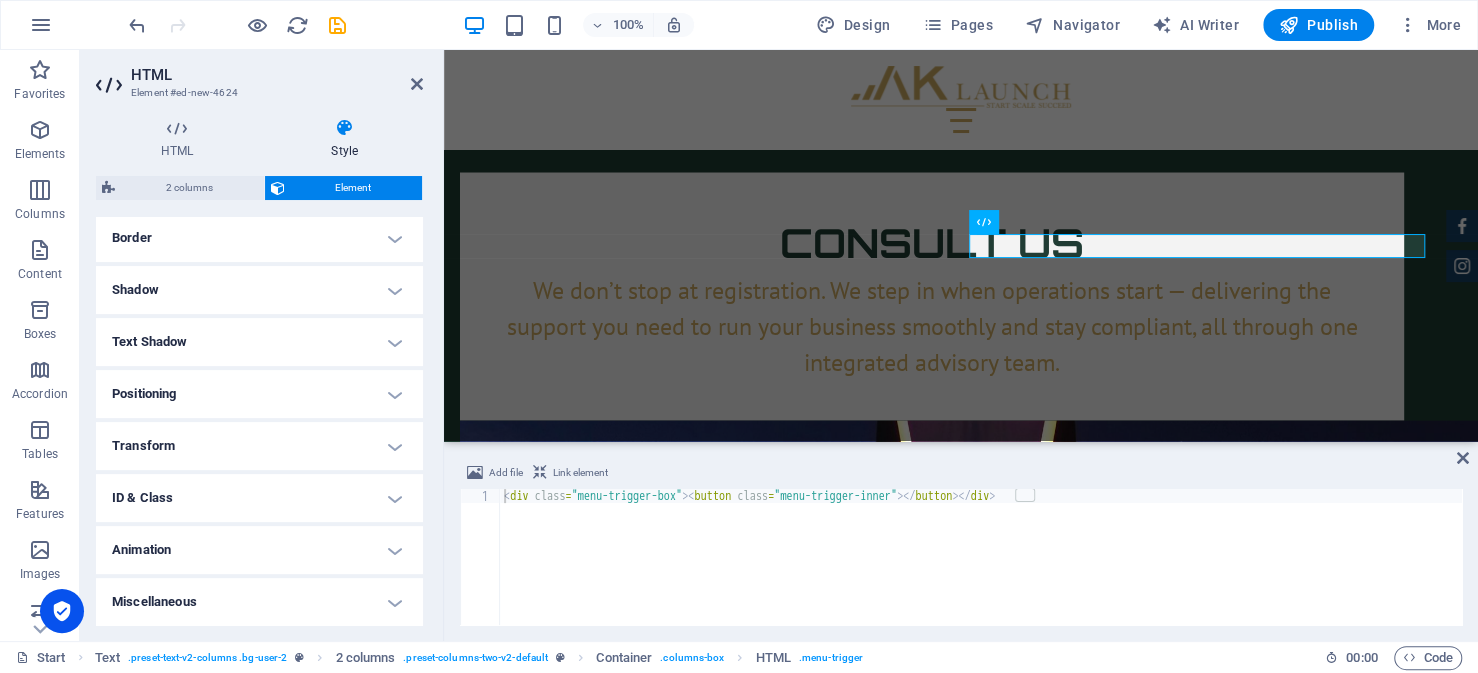 click on "Border" at bounding box center [259, 238] 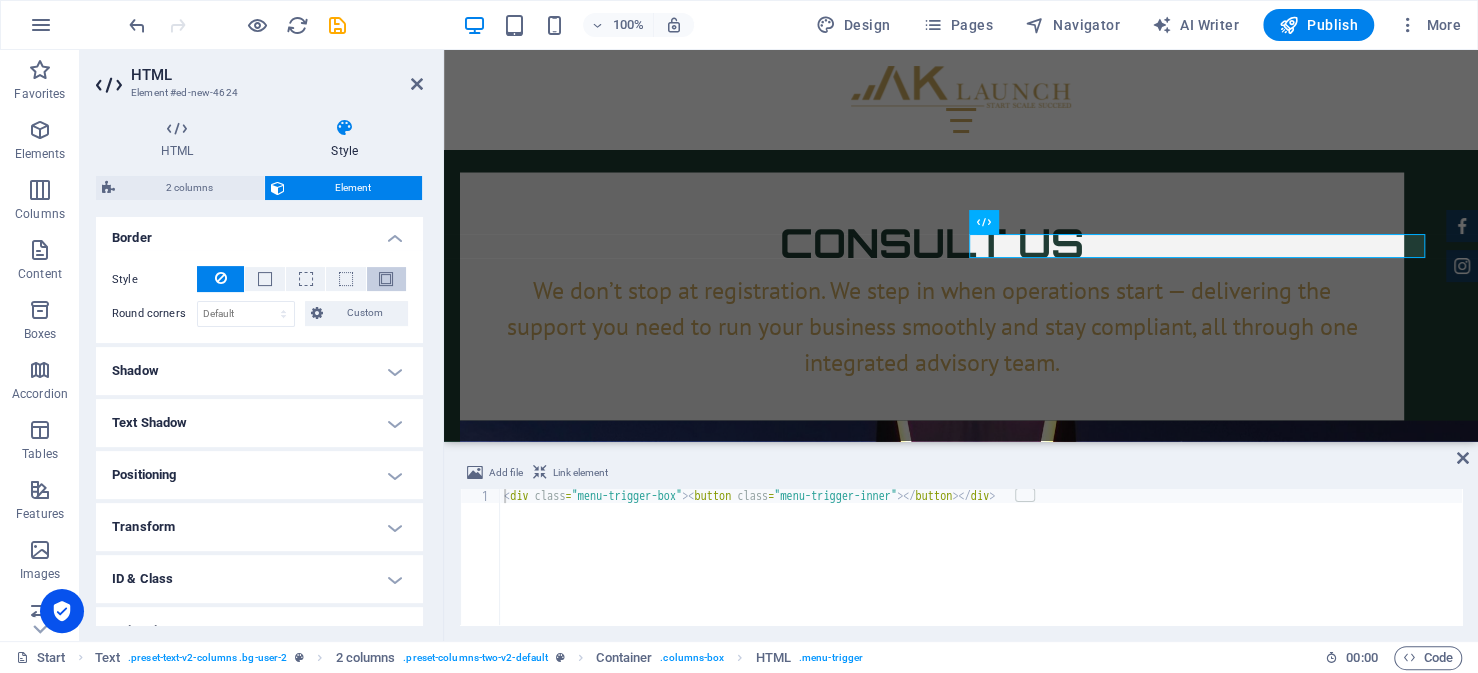 click at bounding box center (386, 279) 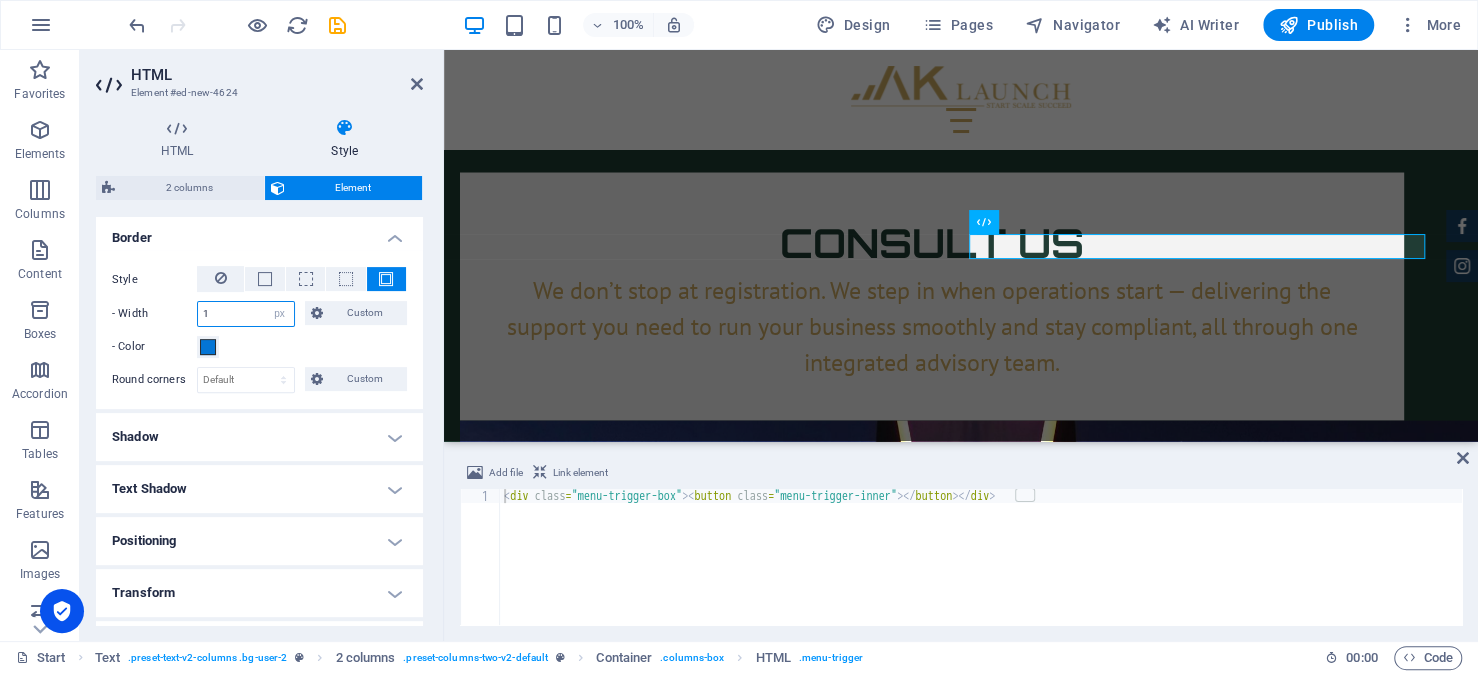 click on "1" at bounding box center (246, 314) 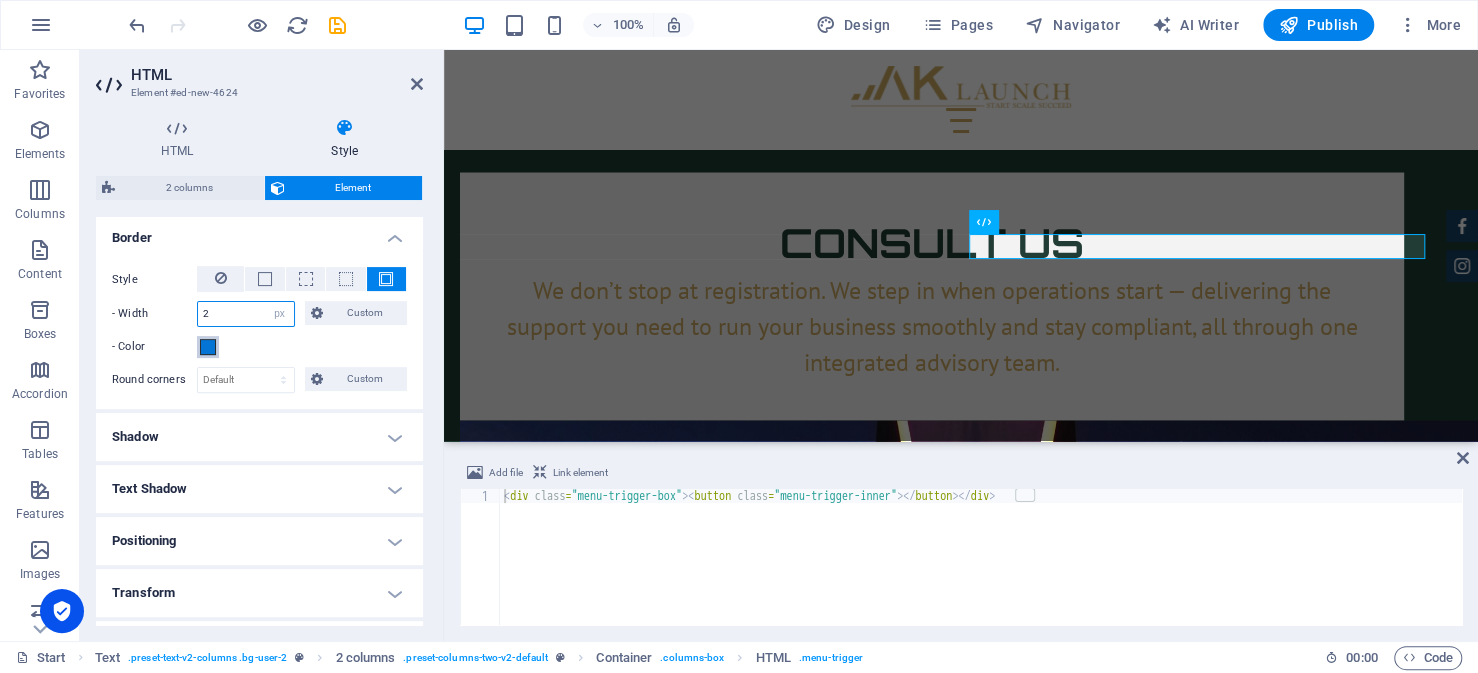 type on "2" 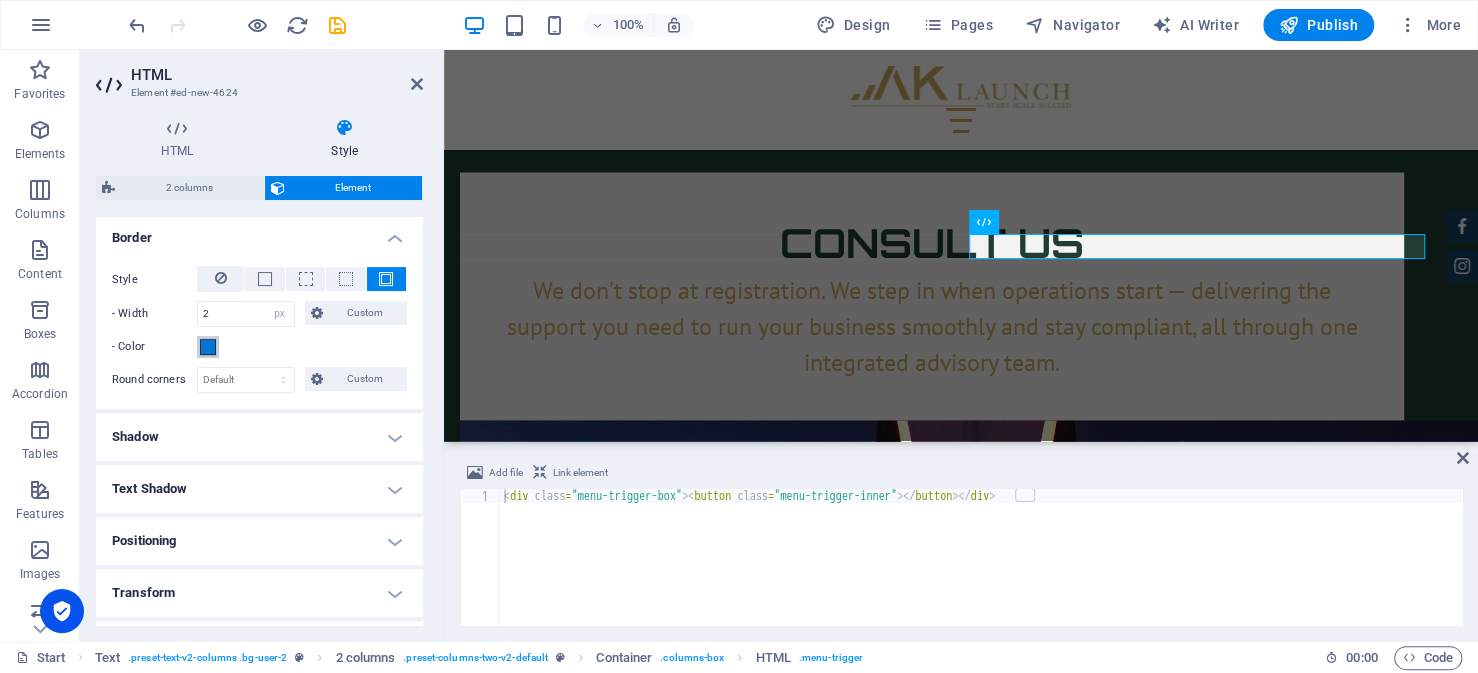 click at bounding box center [208, 347] 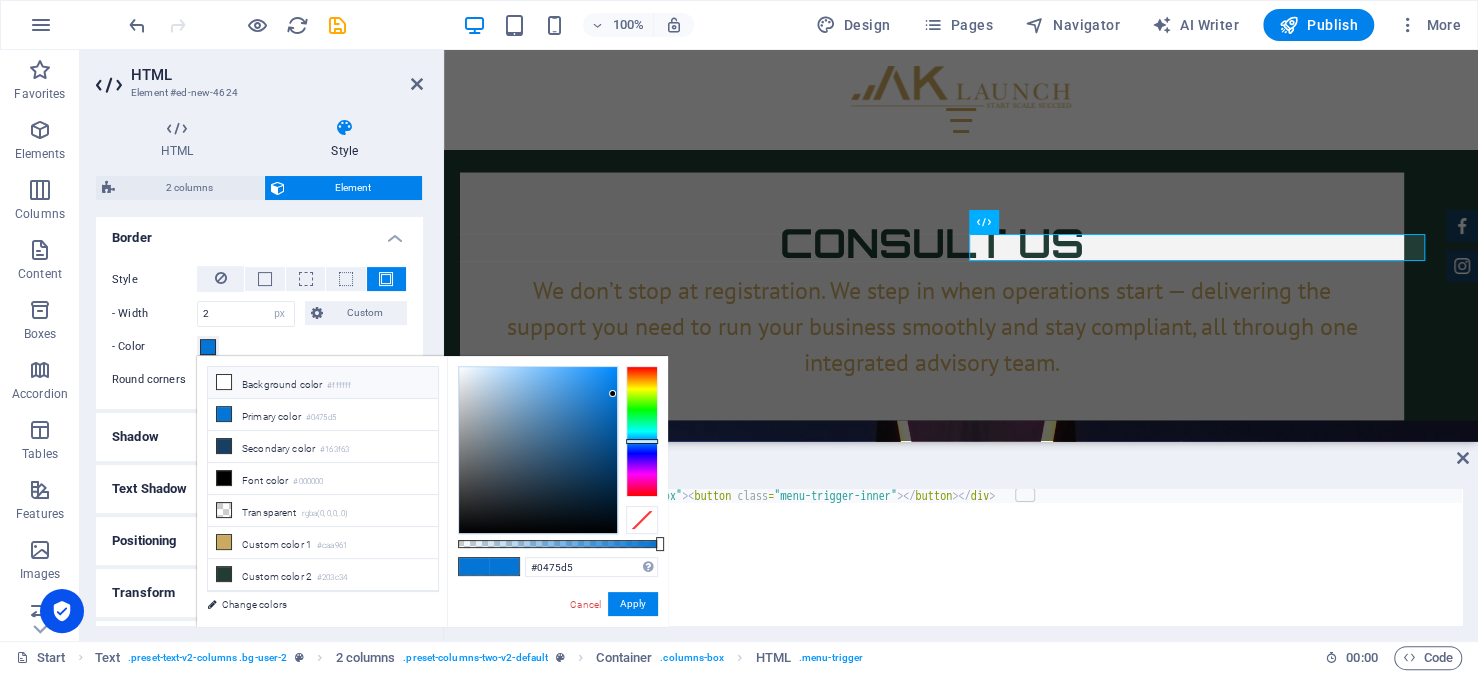 click on "Background color
#ffffff" at bounding box center [323, 383] 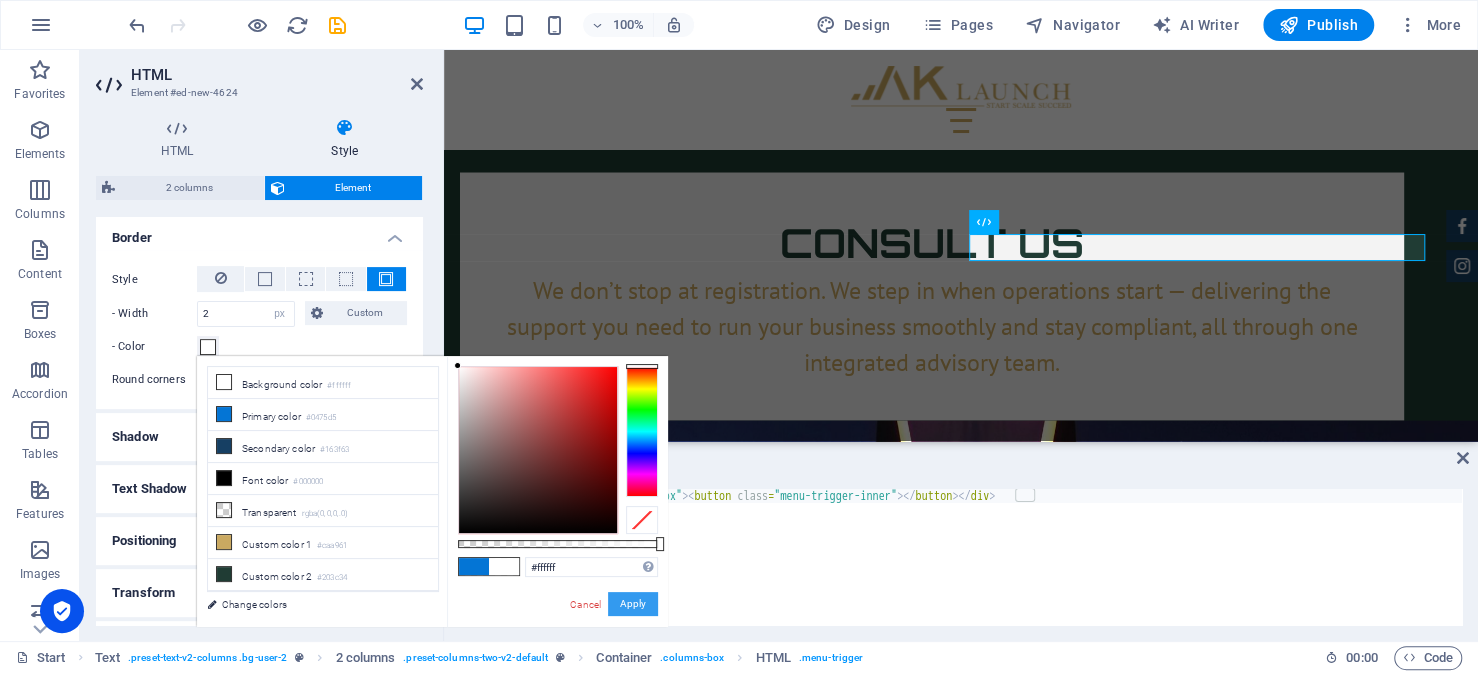 click on "Apply" at bounding box center (633, 604) 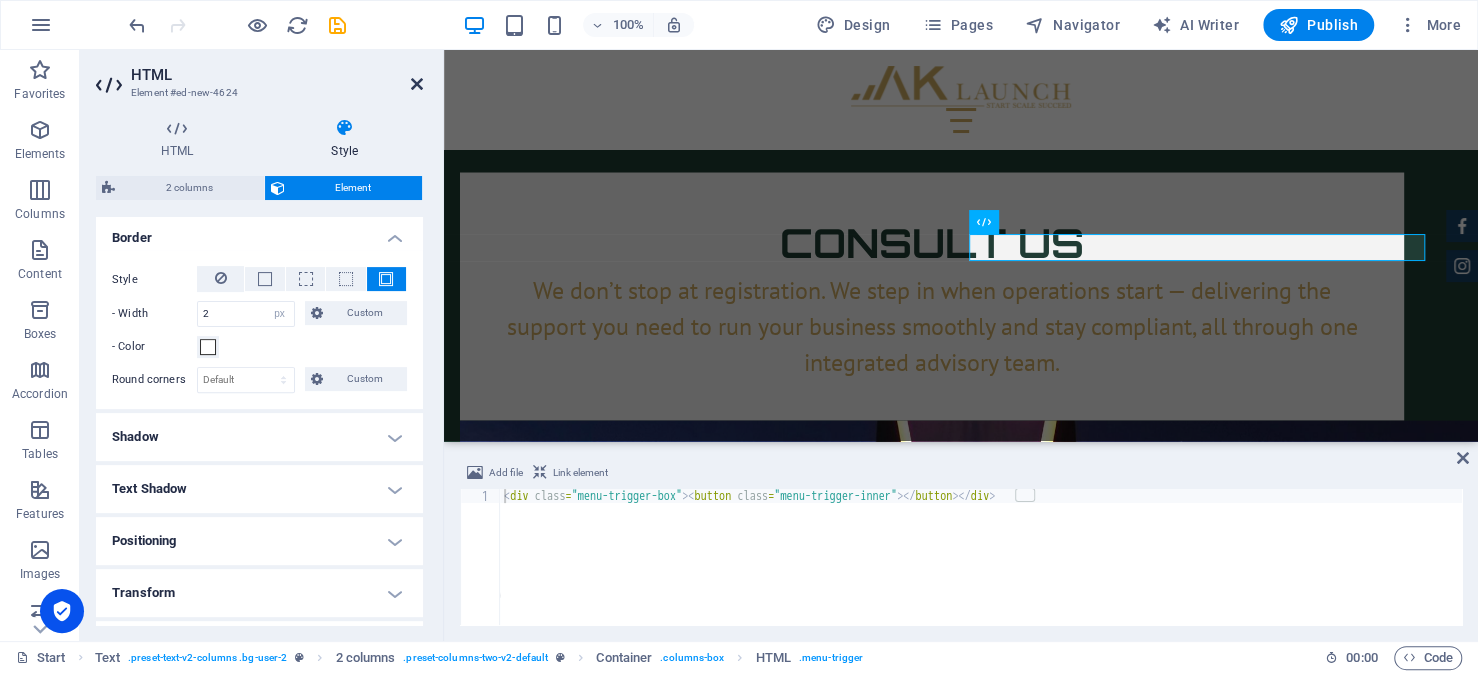 click at bounding box center (417, 84) 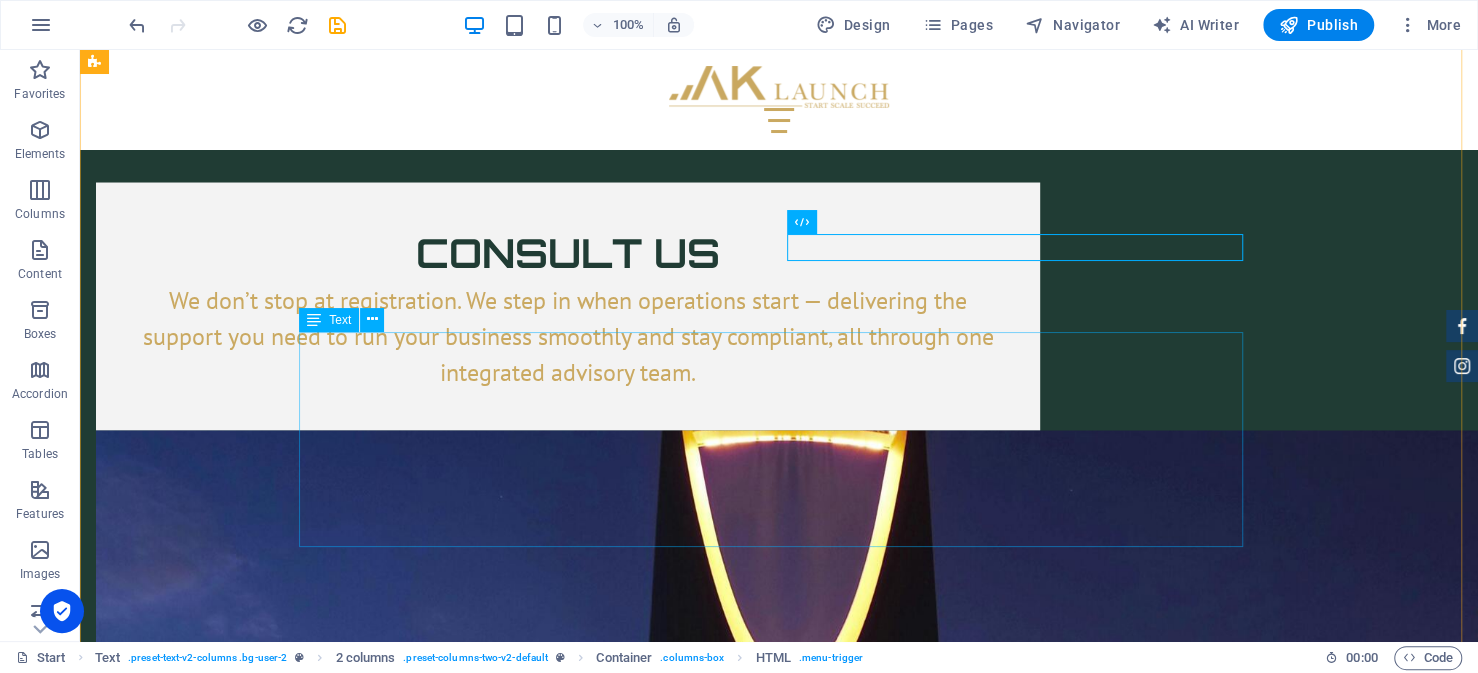 scroll, scrollTop: 6883, scrollLeft: 0, axis: vertical 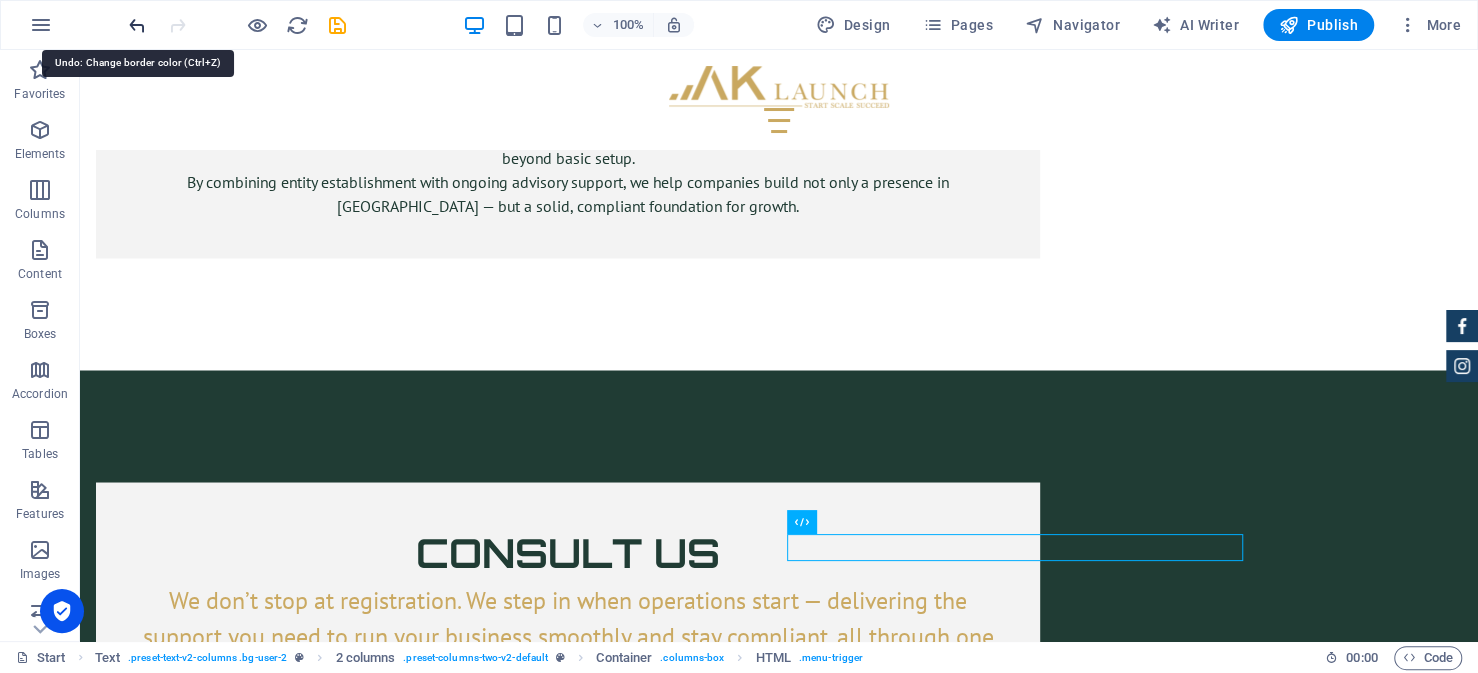click at bounding box center [137, 25] 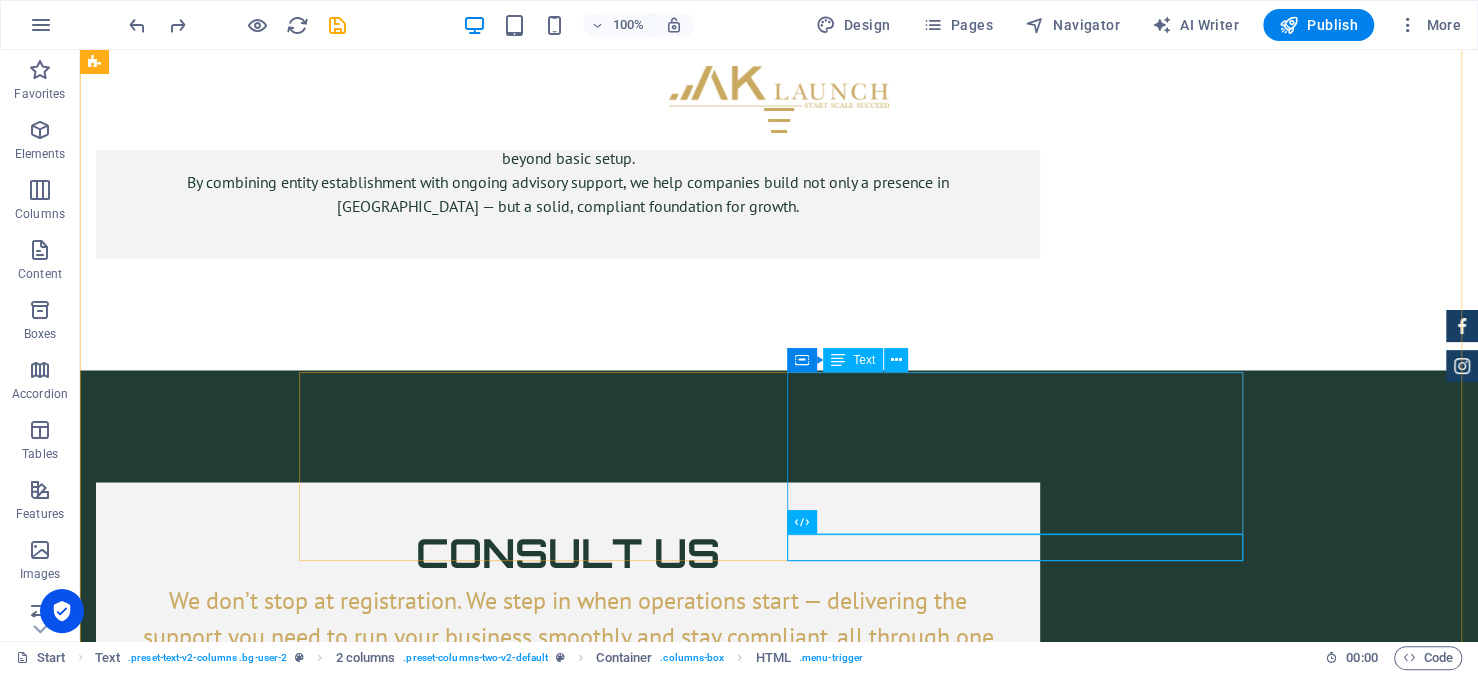 click on "MISA License and Services Fees MISA fee structure is fairly standardized across most license types: SAR 2,000/year for the license fee for a maximum of 5 years. SAR 10,000 subscription fee in the first year for investor services provided by [PERSON_NAME]. SAR 60,000/year per year for investor services in subsequent years." at bounding box center (535, 4235) 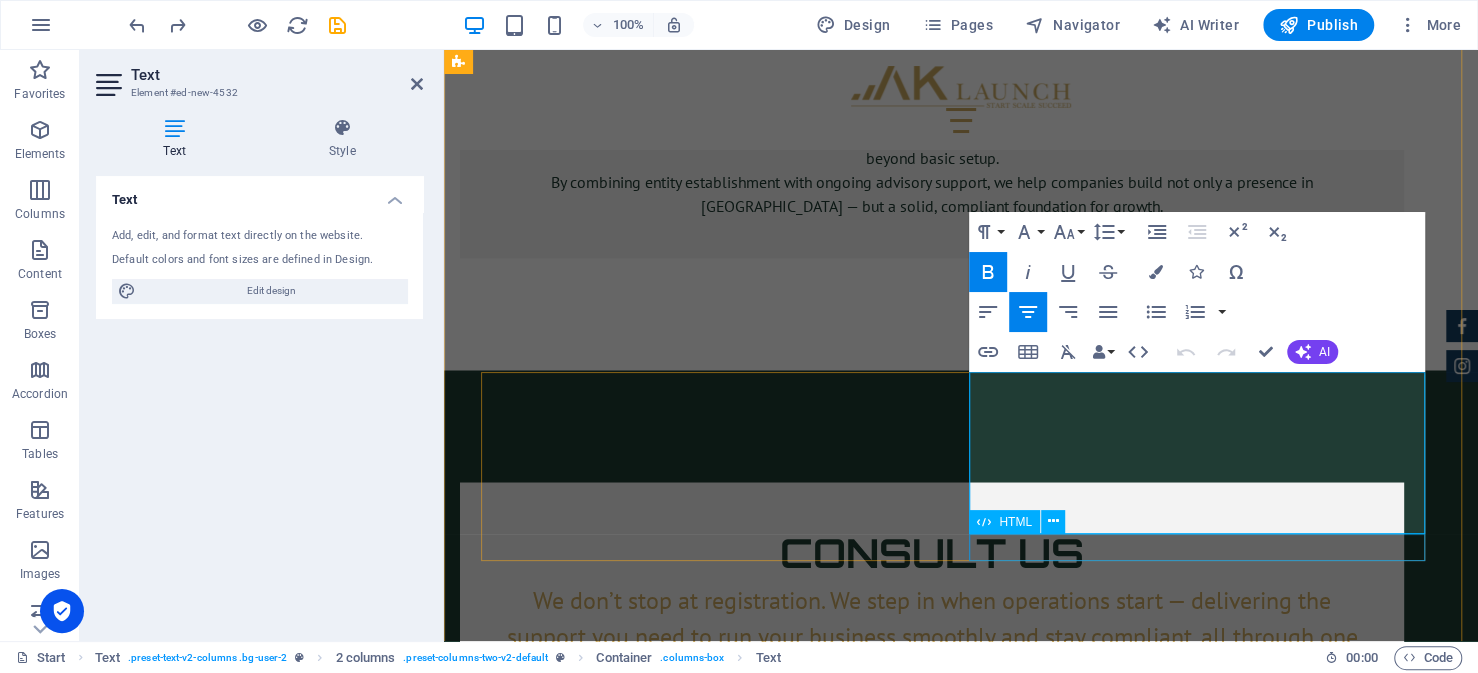 click on "HTML" at bounding box center (1004, 522) 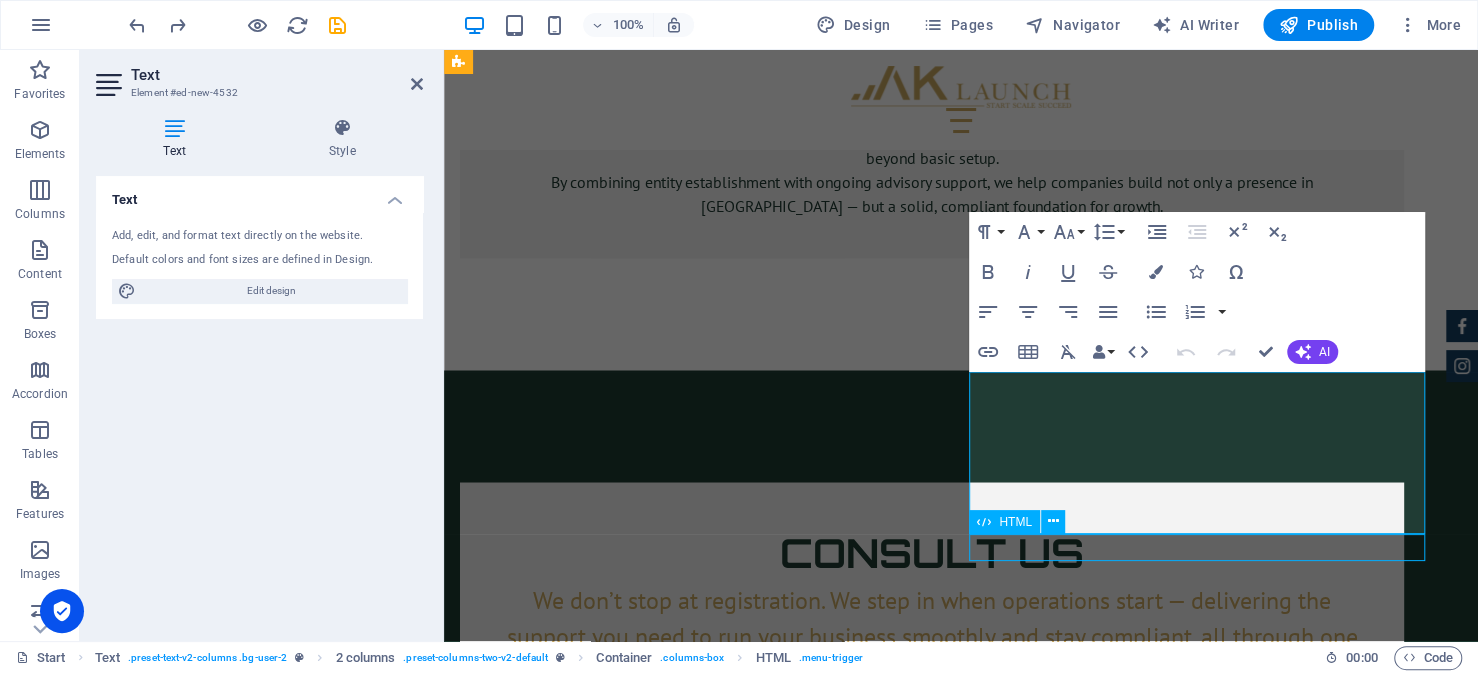 click on "HTML" at bounding box center [1004, 522] 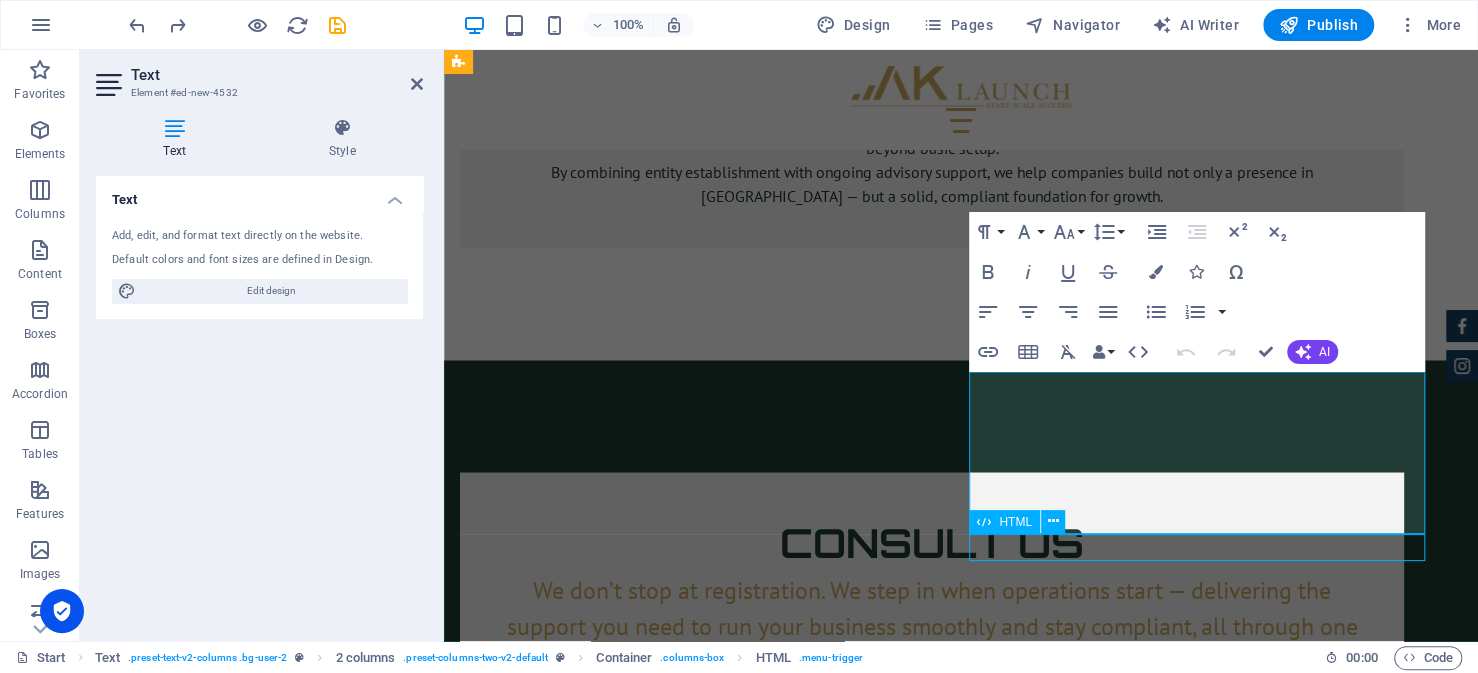 scroll, scrollTop: 7185, scrollLeft: 0, axis: vertical 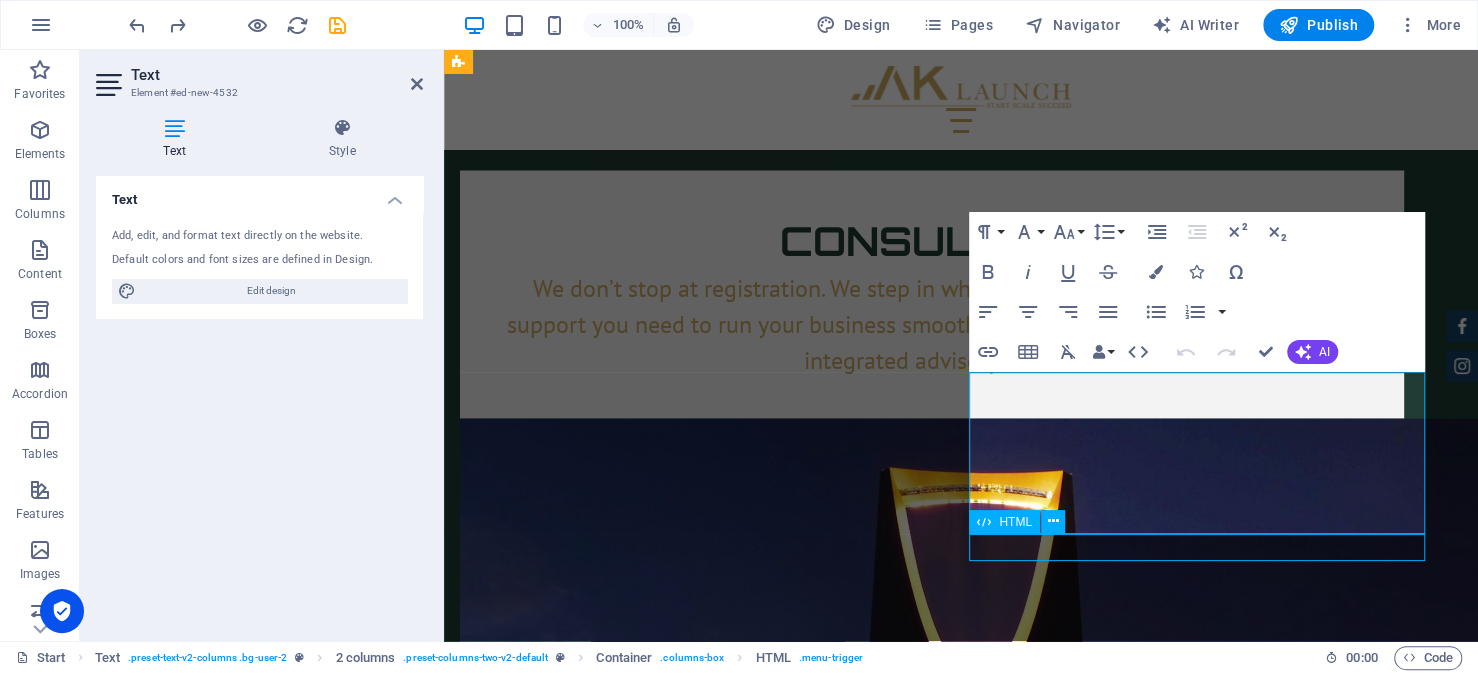 select on "px" 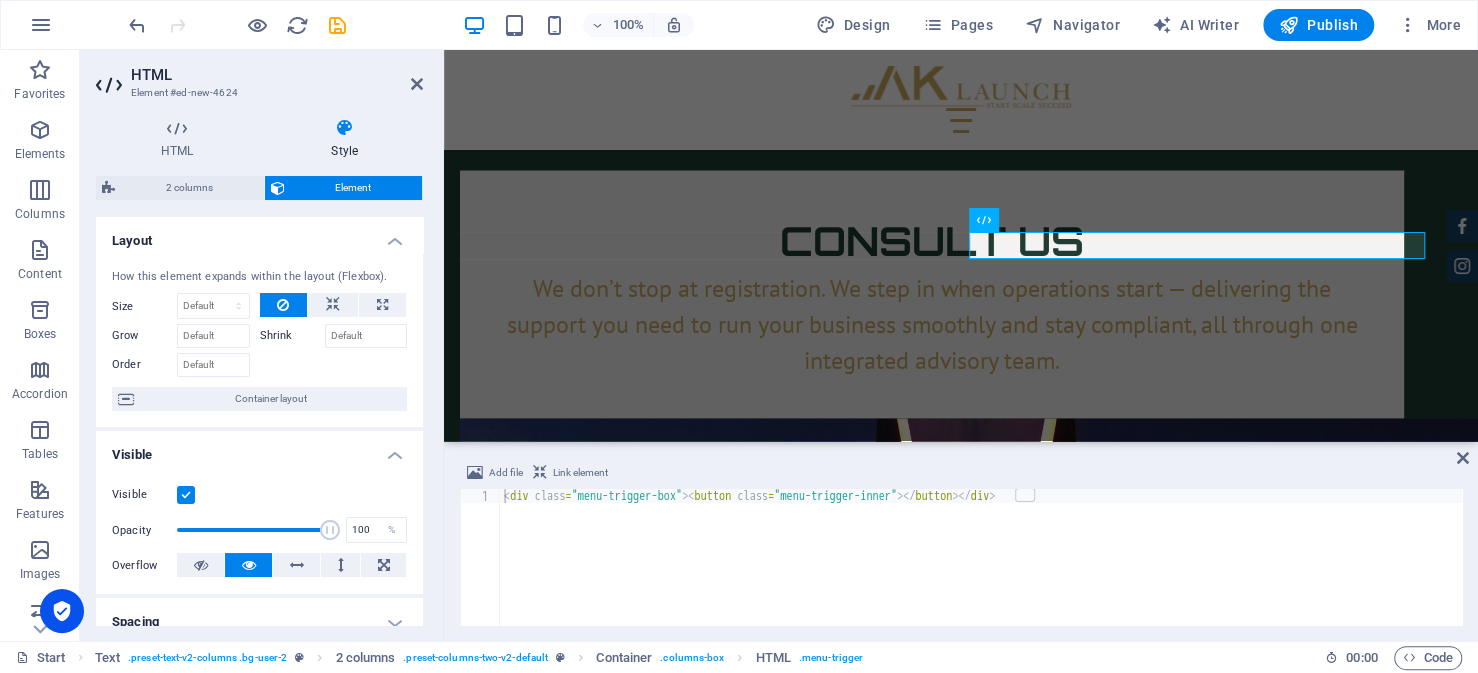 click at bounding box center (344, 128) 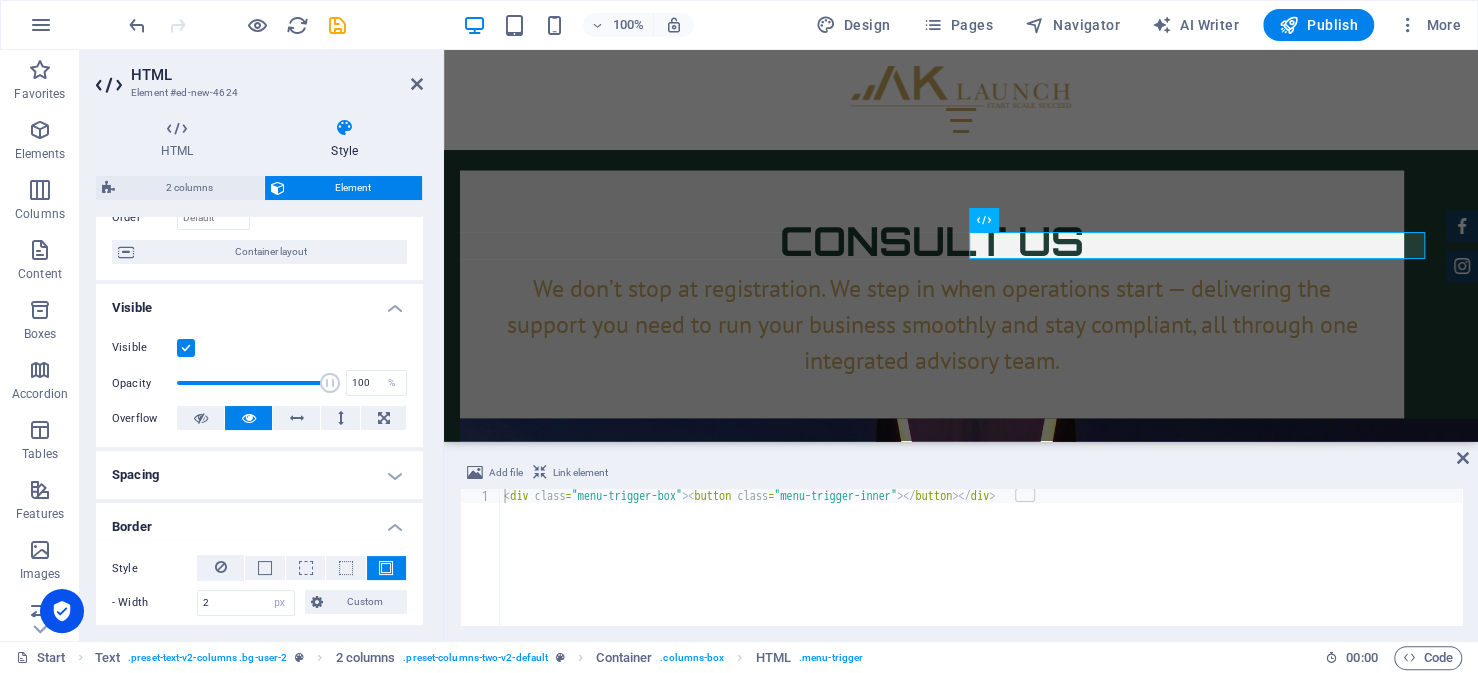 scroll, scrollTop: 200, scrollLeft: 0, axis: vertical 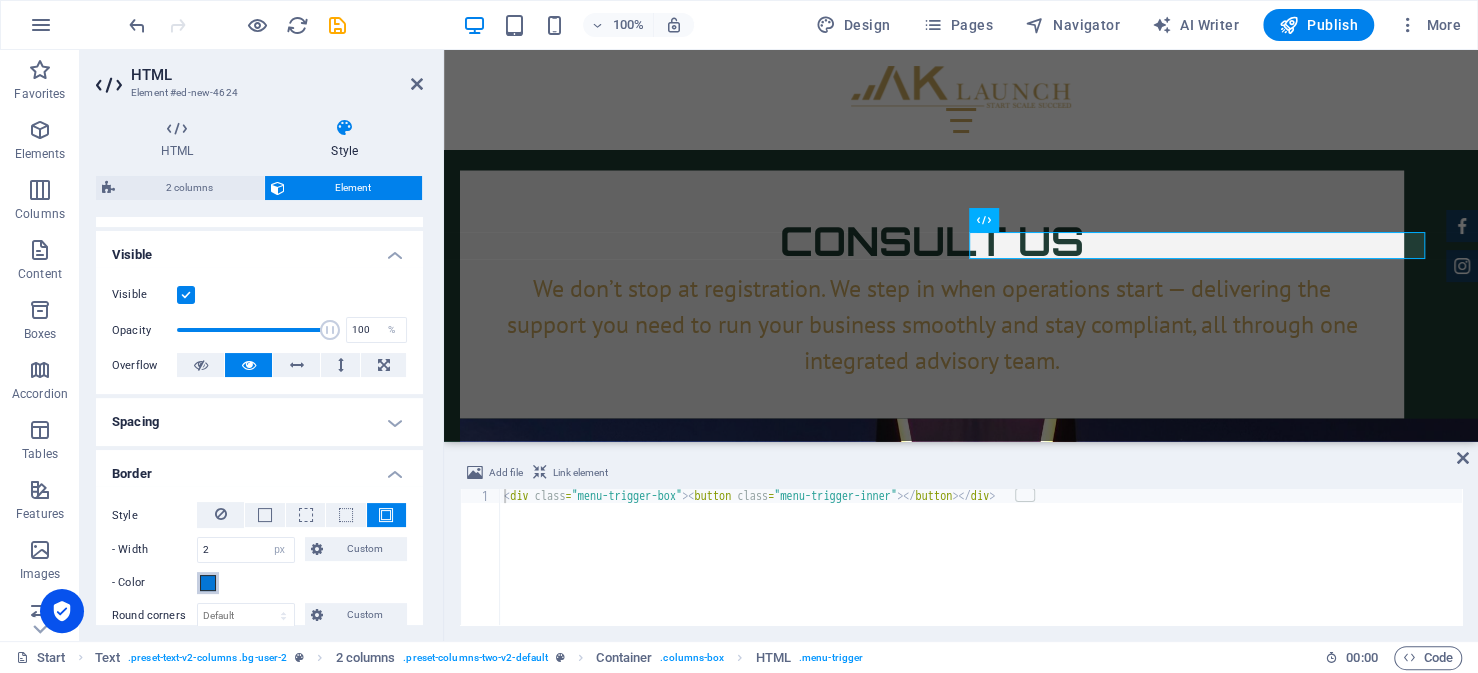 click at bounding box center [208, 583] 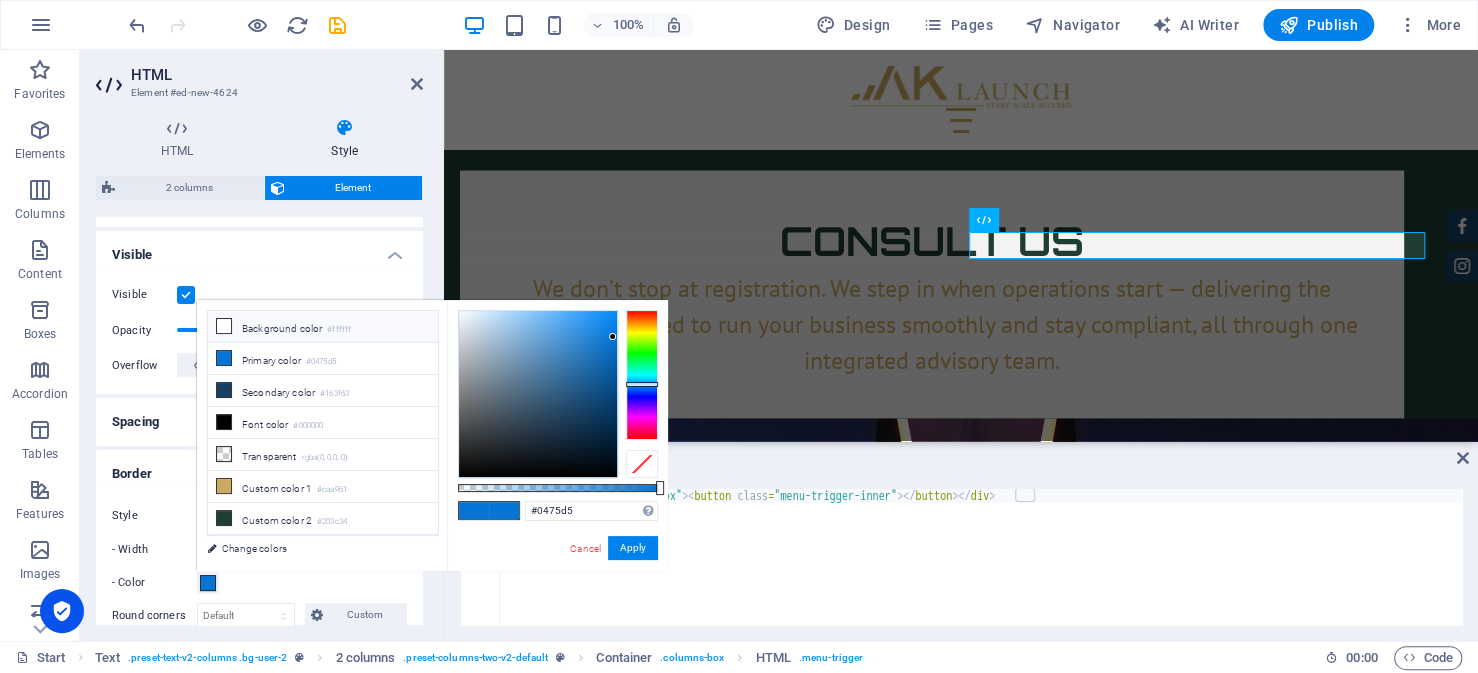 click on "Background color
#ffffff" at bounding box center (323, 327) 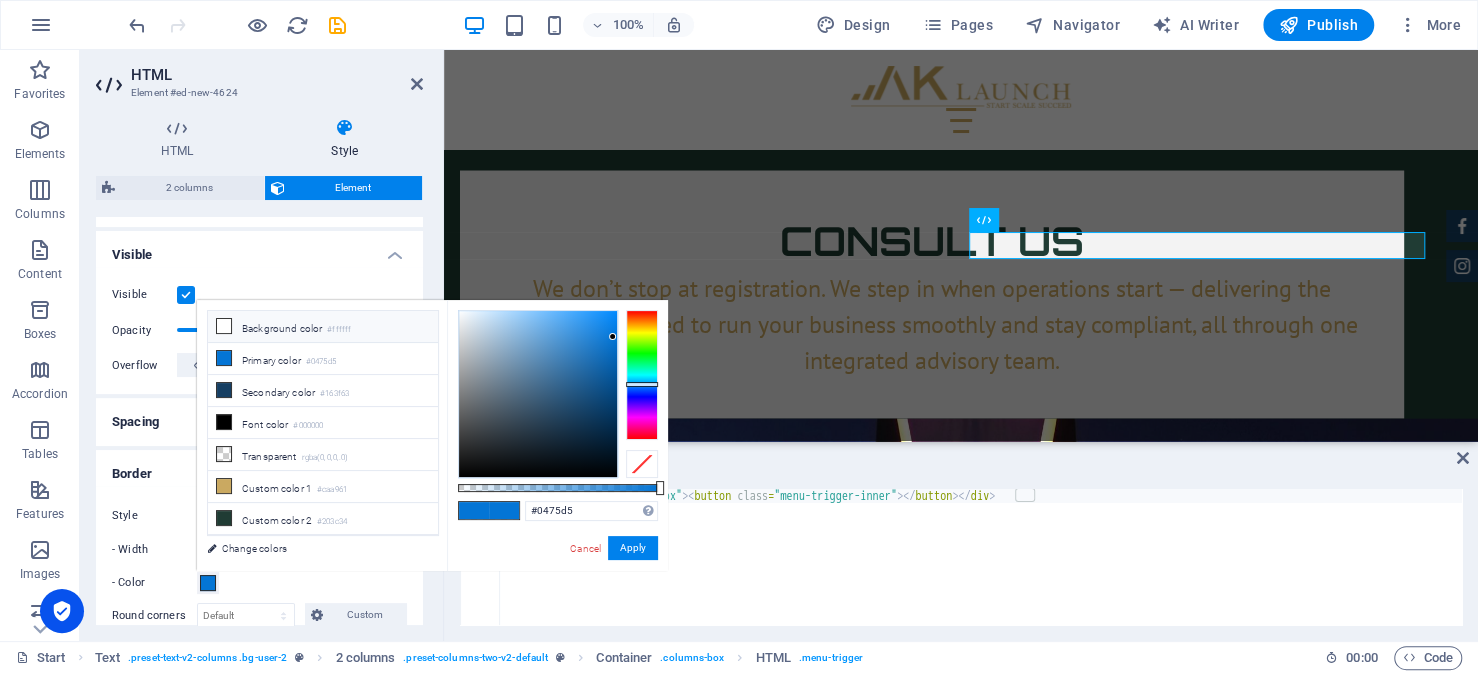 type on "#ffffff" 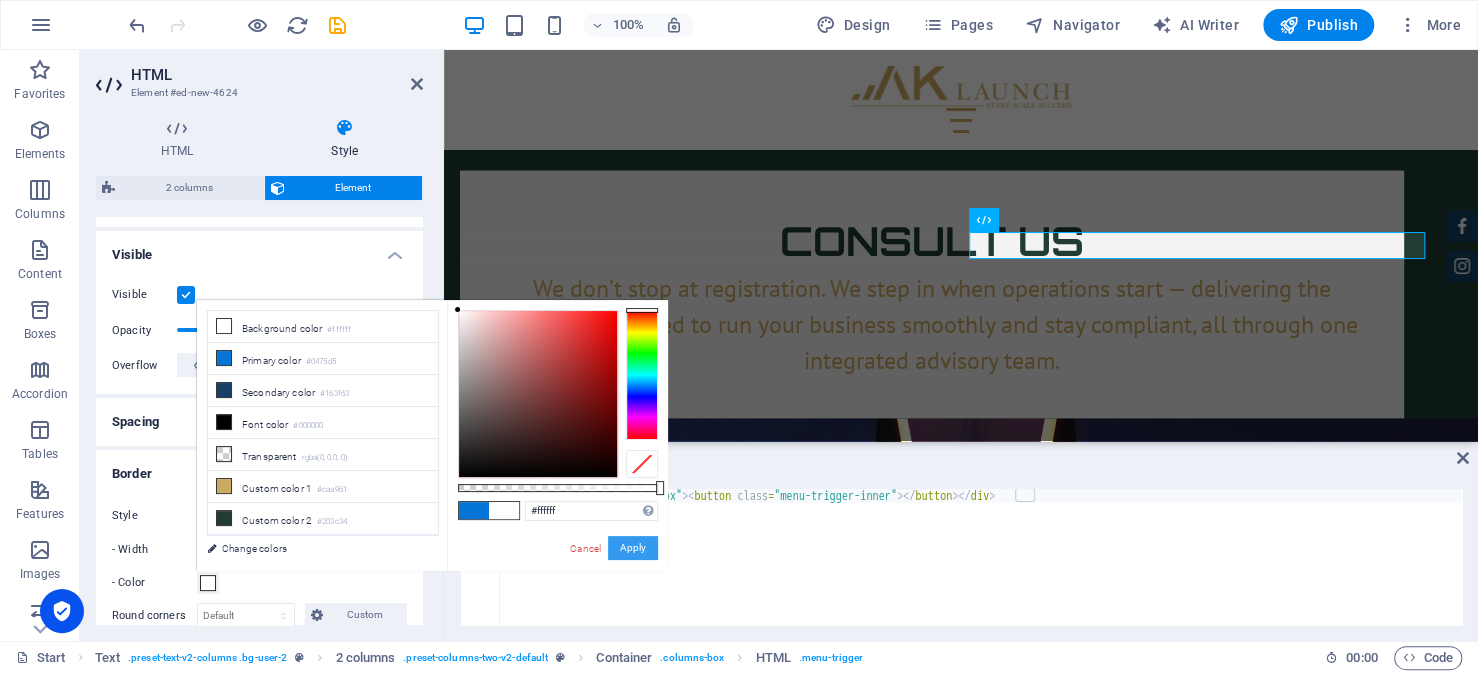click on "Apply" at bounding box center [633, 548] 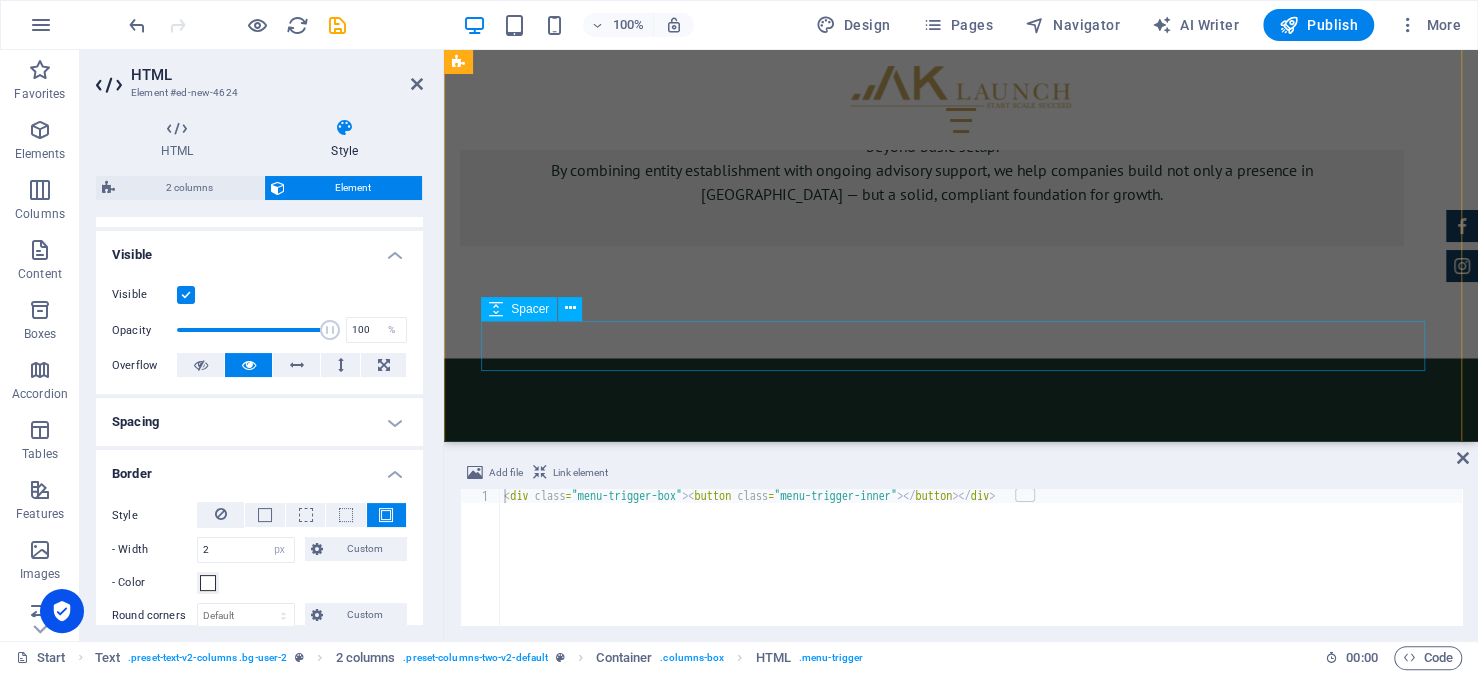 scroll, scrollTop: 7085, scrollLeft: 0, axis: vertical 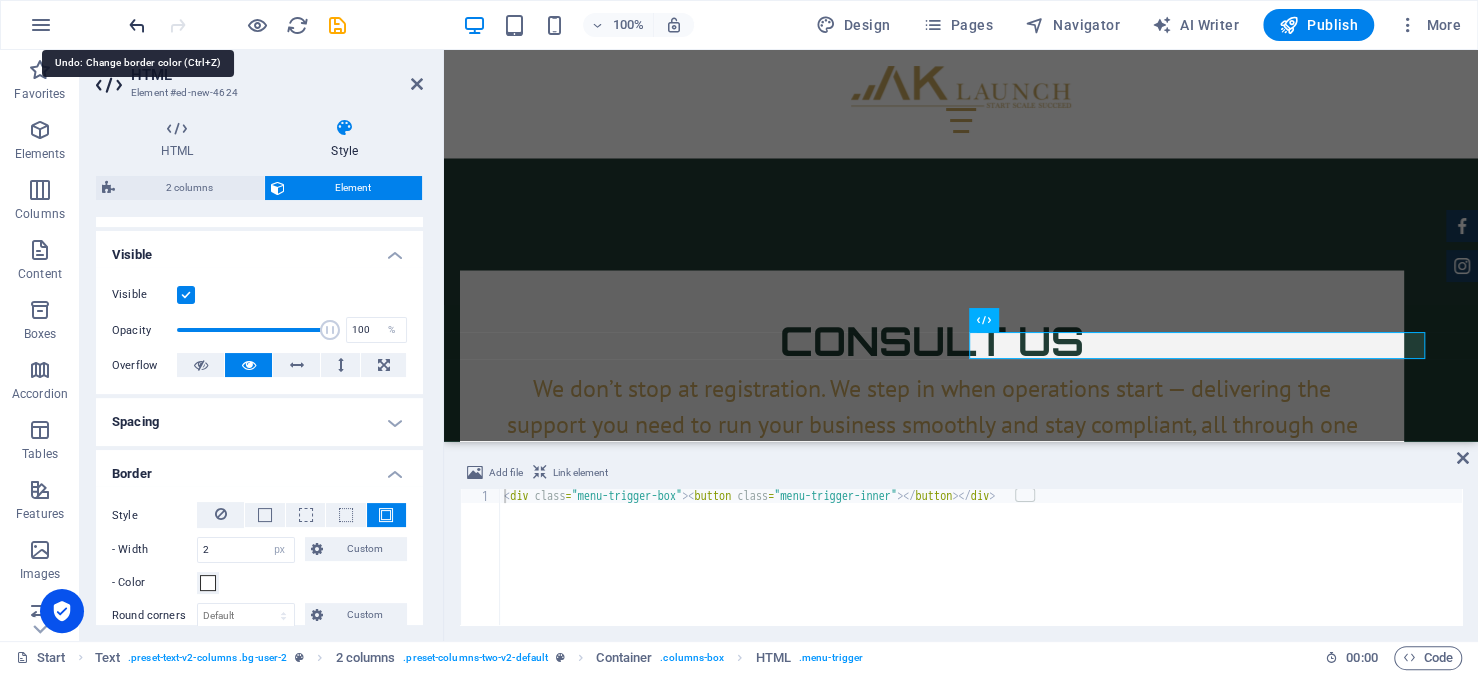 click at bounding box center (137, 25) 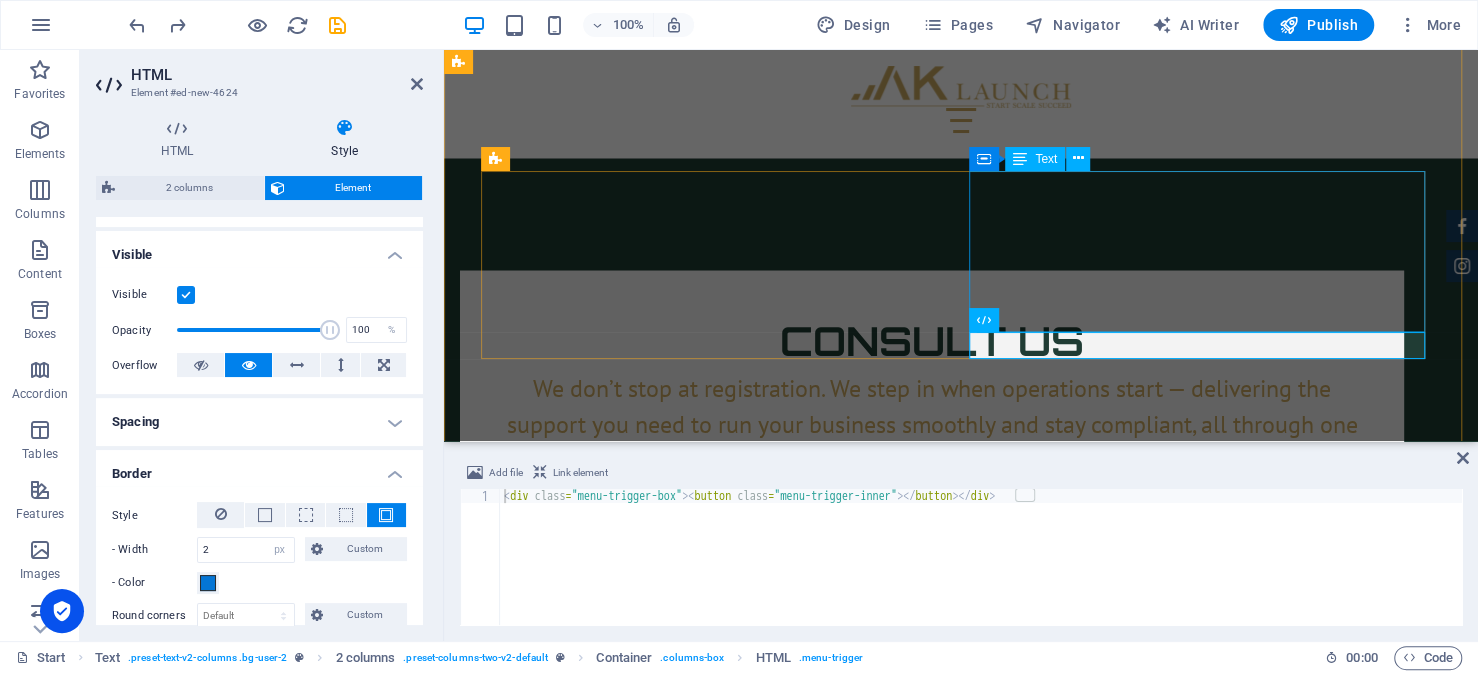 click on "MISA License and Services Fees MISA fee structure is fairly standardized across most license types: SAR 2,000/year for the license fee for a maximum of 5 years. SAR 10,000 subscription fee in the first year for investor services provided by MISA. SAR 60,000/year per year for investor services in subsequent years." at bounding box center (717, 3923) 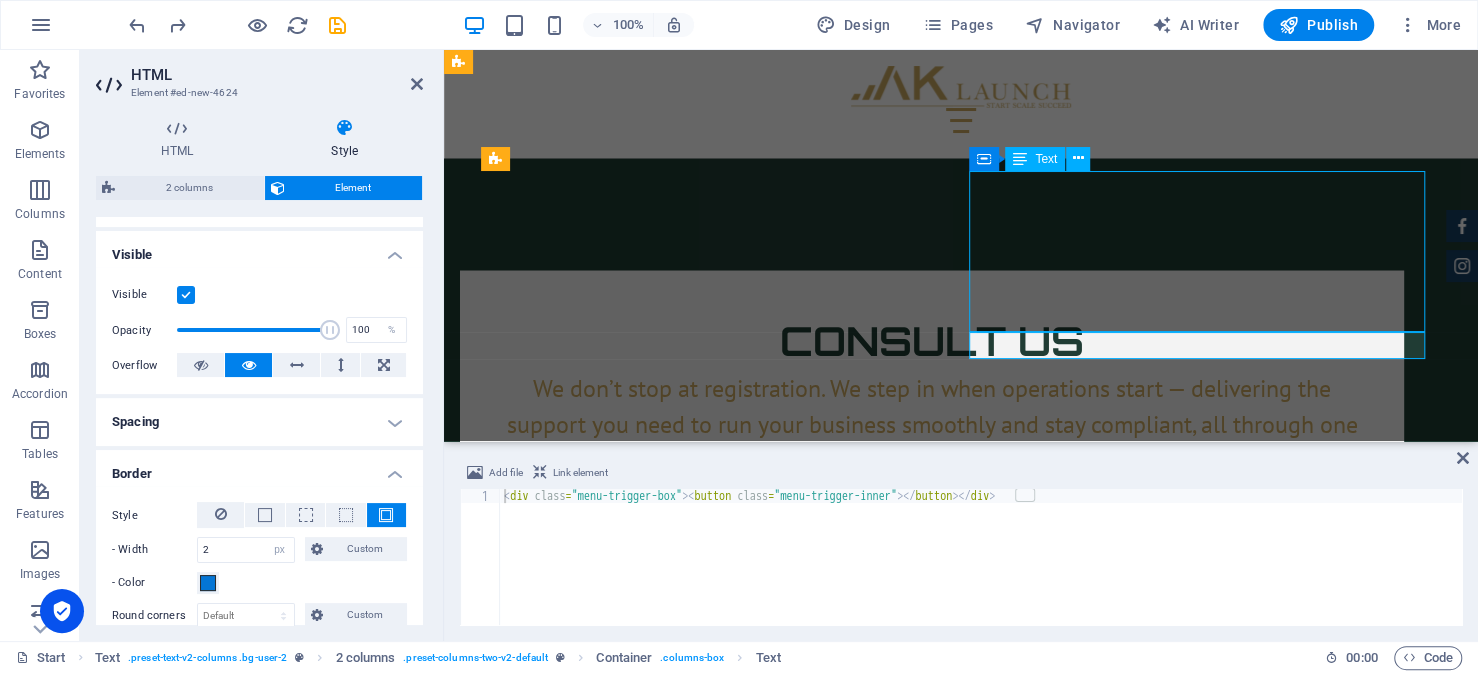 click on "MISA License and Services Fees MISA fee structure is fairly standardized across most license types: SAR 2,000/year for the license fee for a maximum of 5 years. SAR 10,000 subscription fee in the first year for investor services provided by MISA. SAR 60,000/year per year for investor services in subsequent years." at bounding box center [717, 3923] 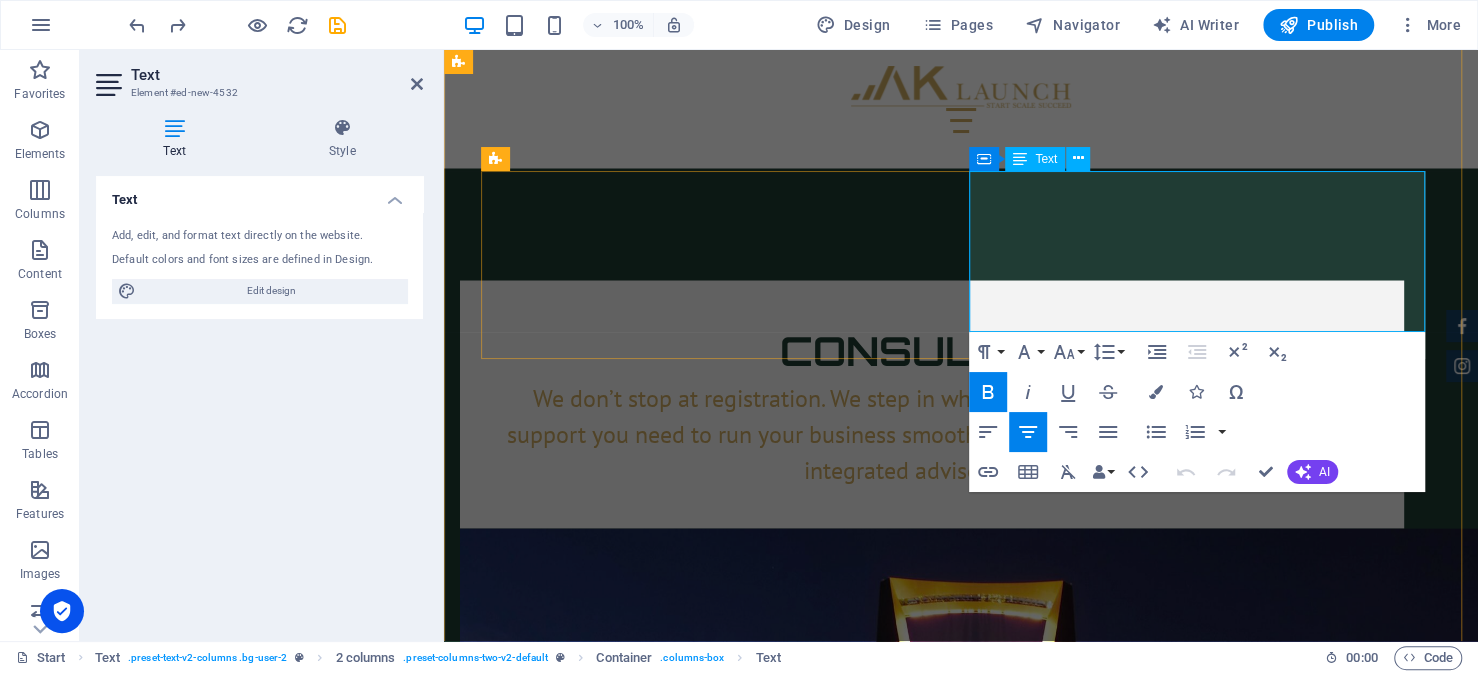 scroll, scrollTop: 7185, scrollLeft: 0, axis: vertical 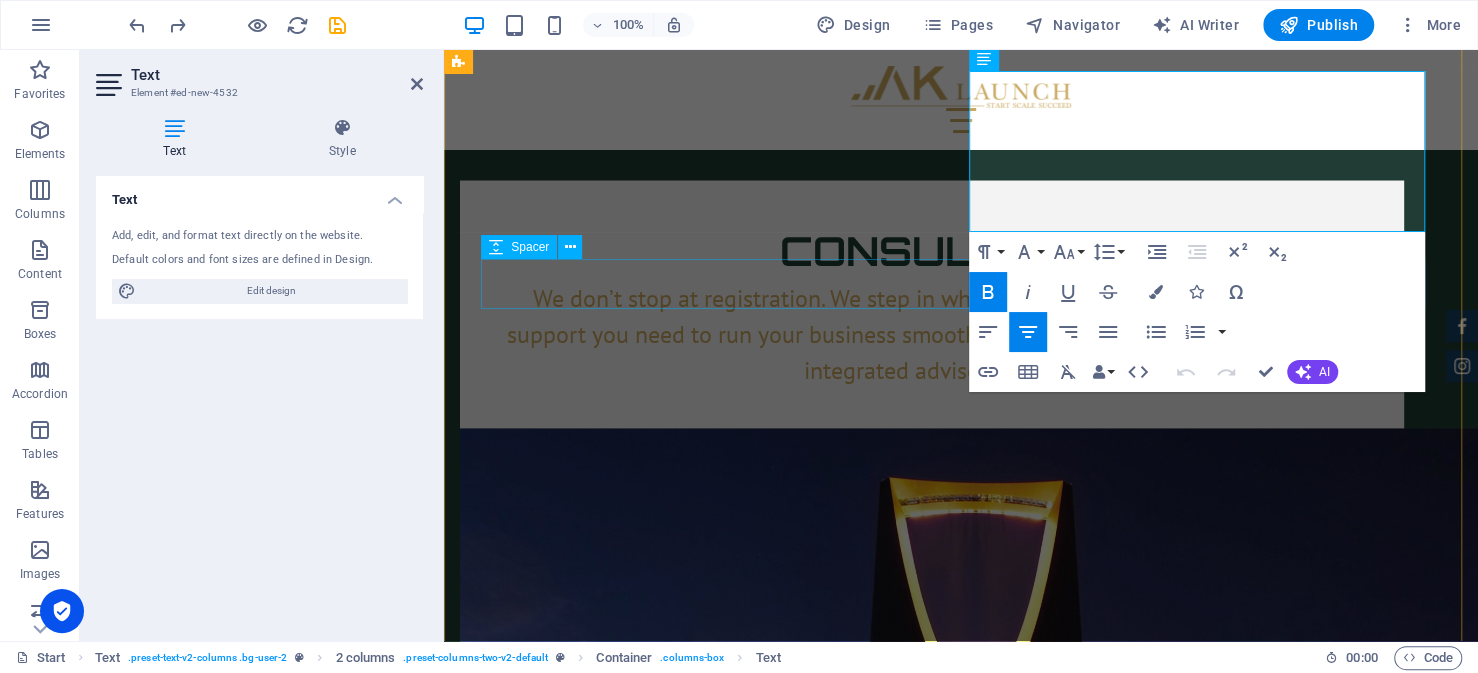 click at bounding box center (961, 4067) 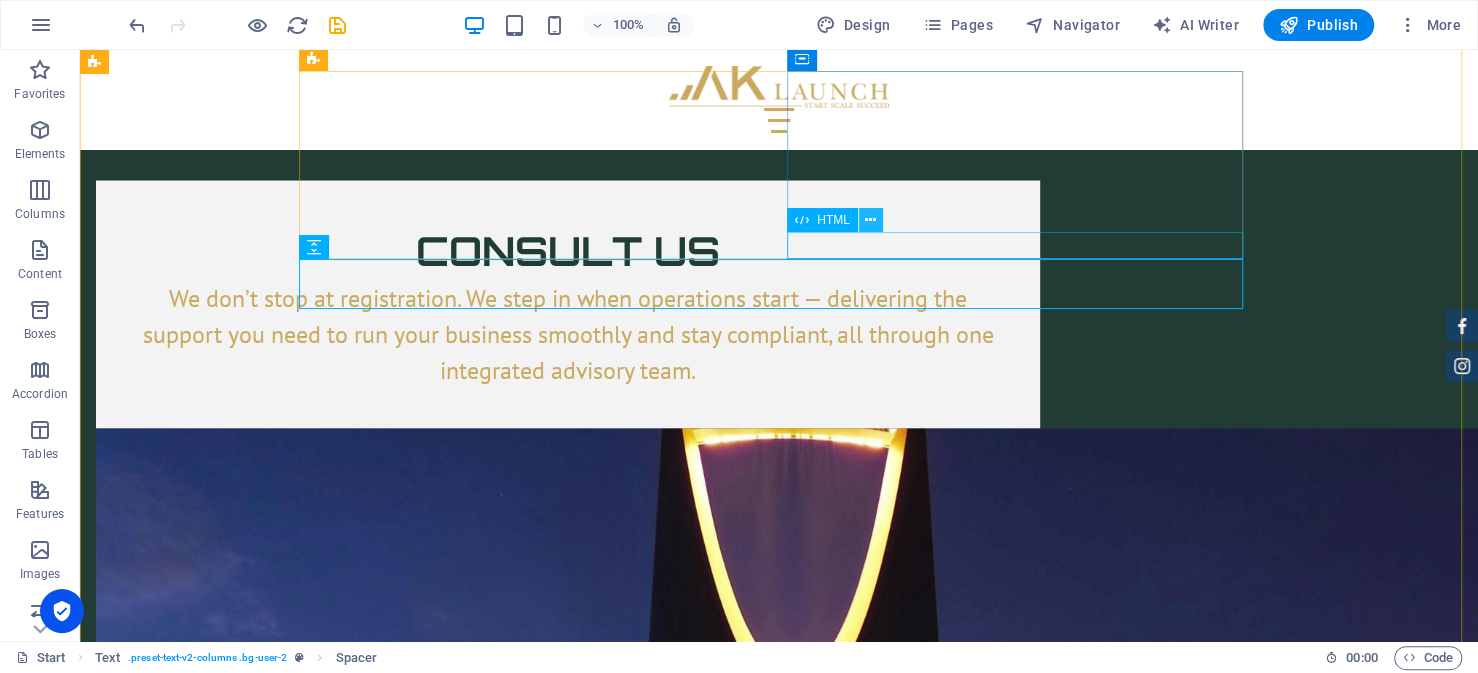 click at bounding box center (870, 220) 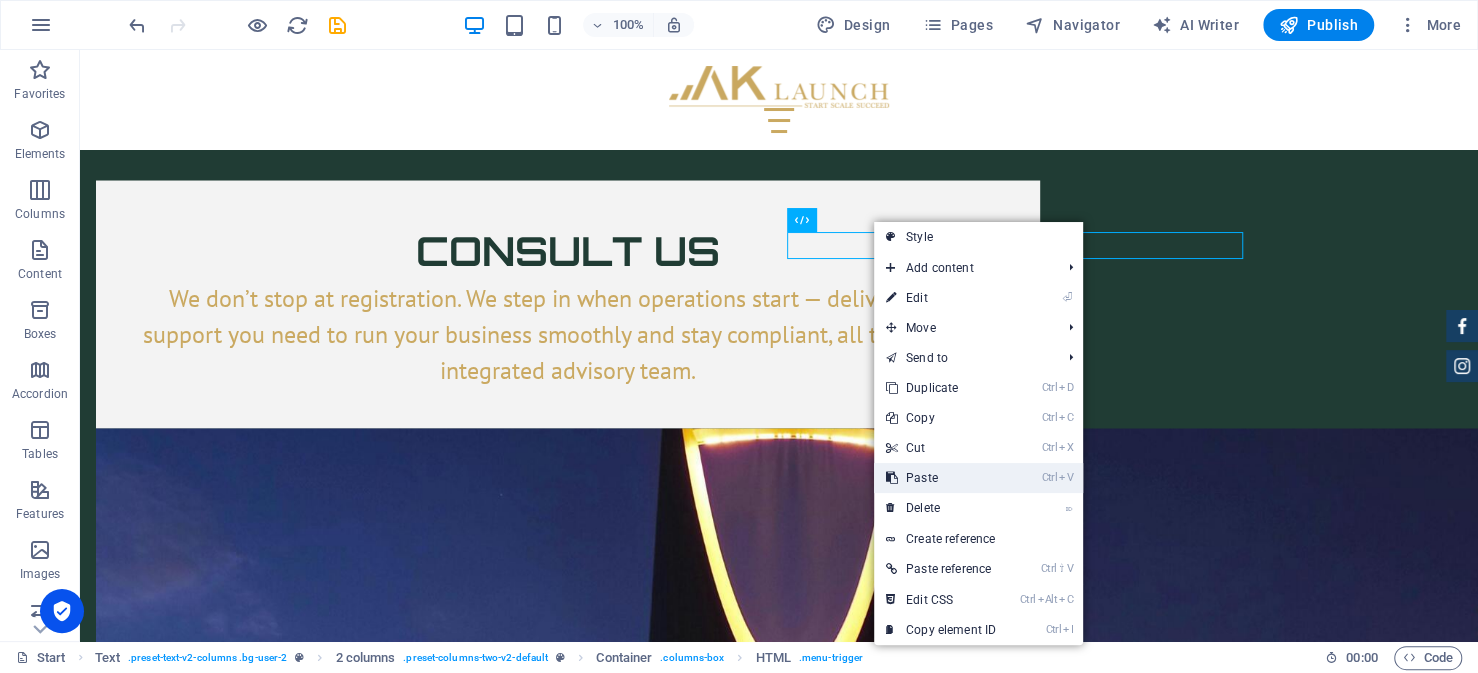 click on "Ctrl V  Paste" at bounding box center (941, 478) 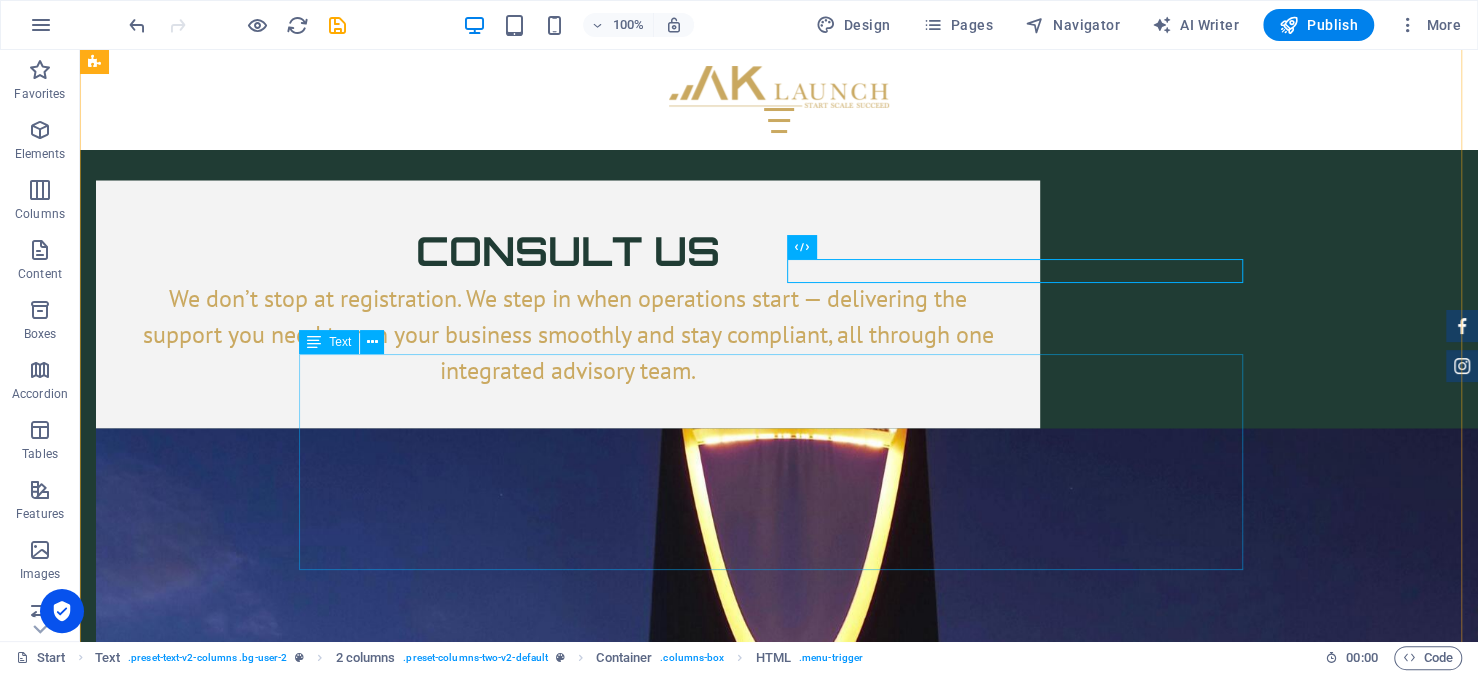 drag, startPoint x: 1028, startPoint y: 525, endPoint x: 948, endPoint y: 475, distance: 94.33981 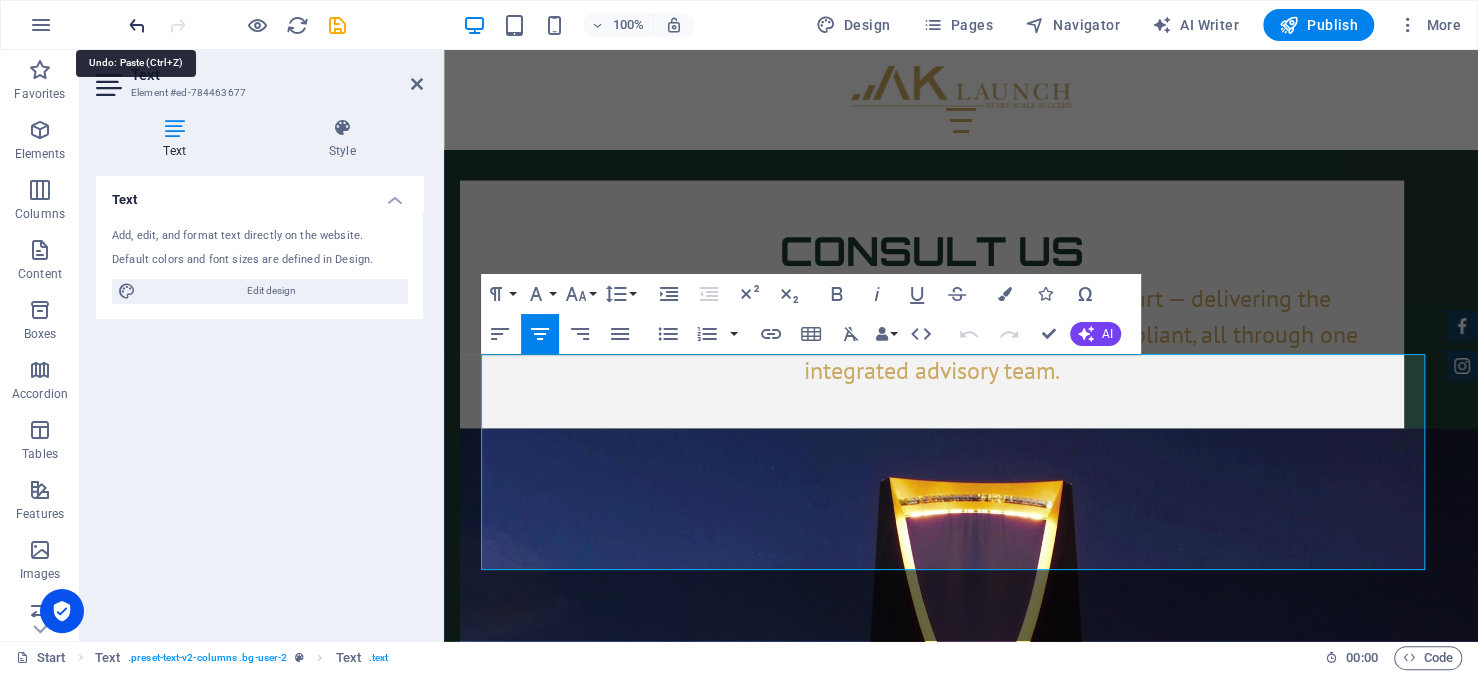 click at bounding box center (137, 25) 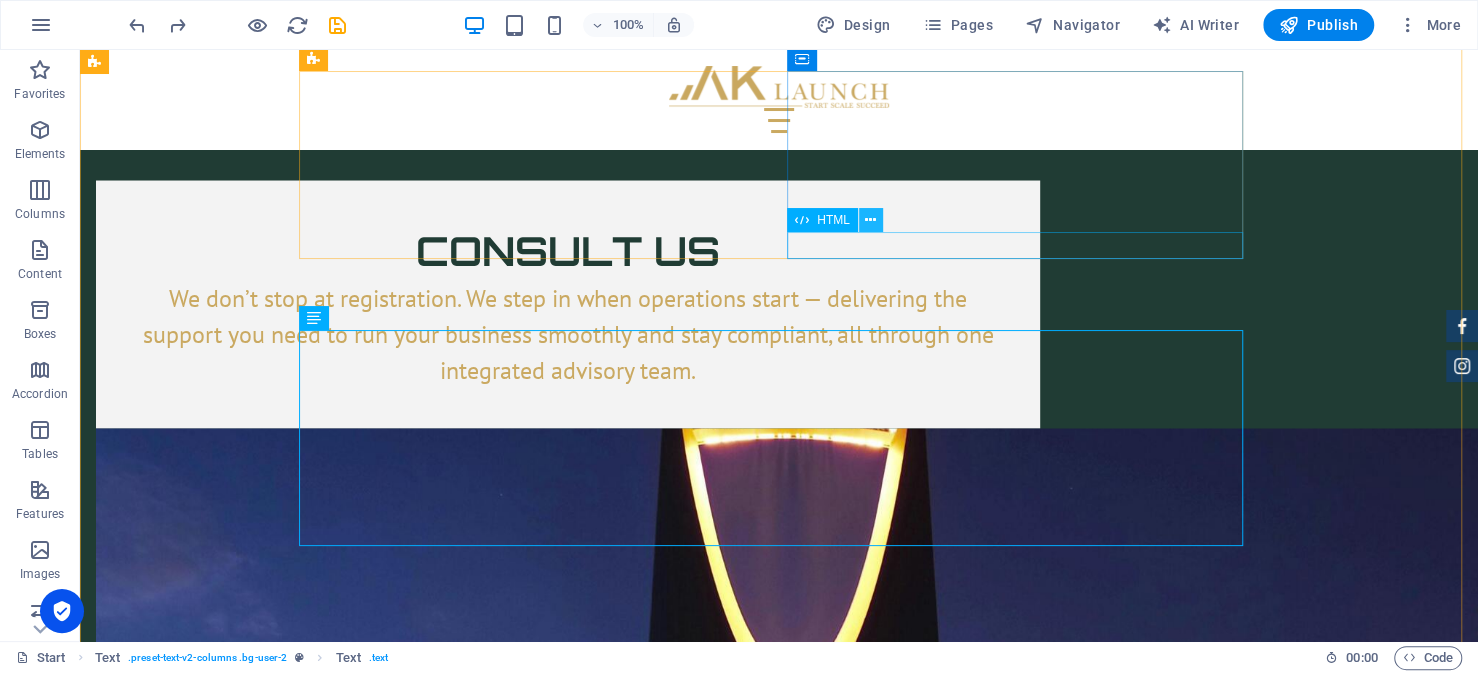 click at bounding box center [870, 220] 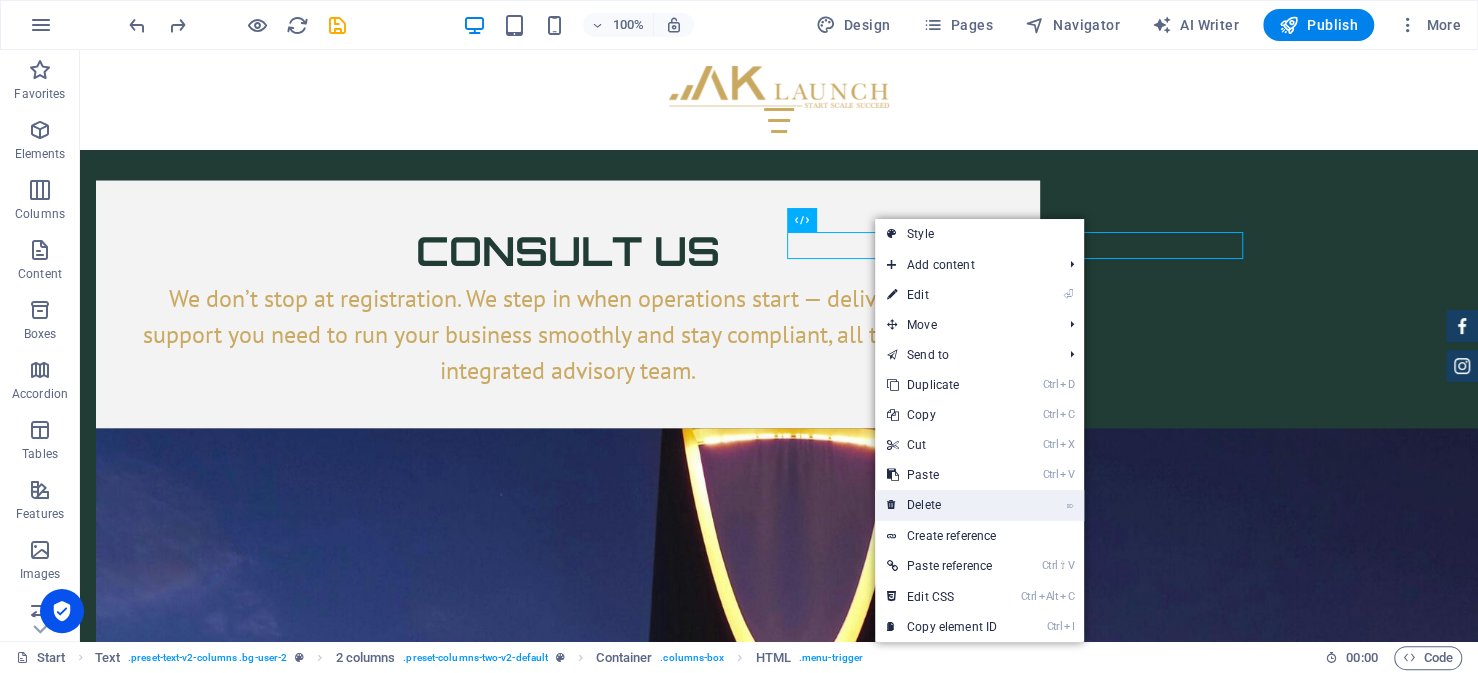 click on "⌦  Delete" at bounding box center (942, 505) 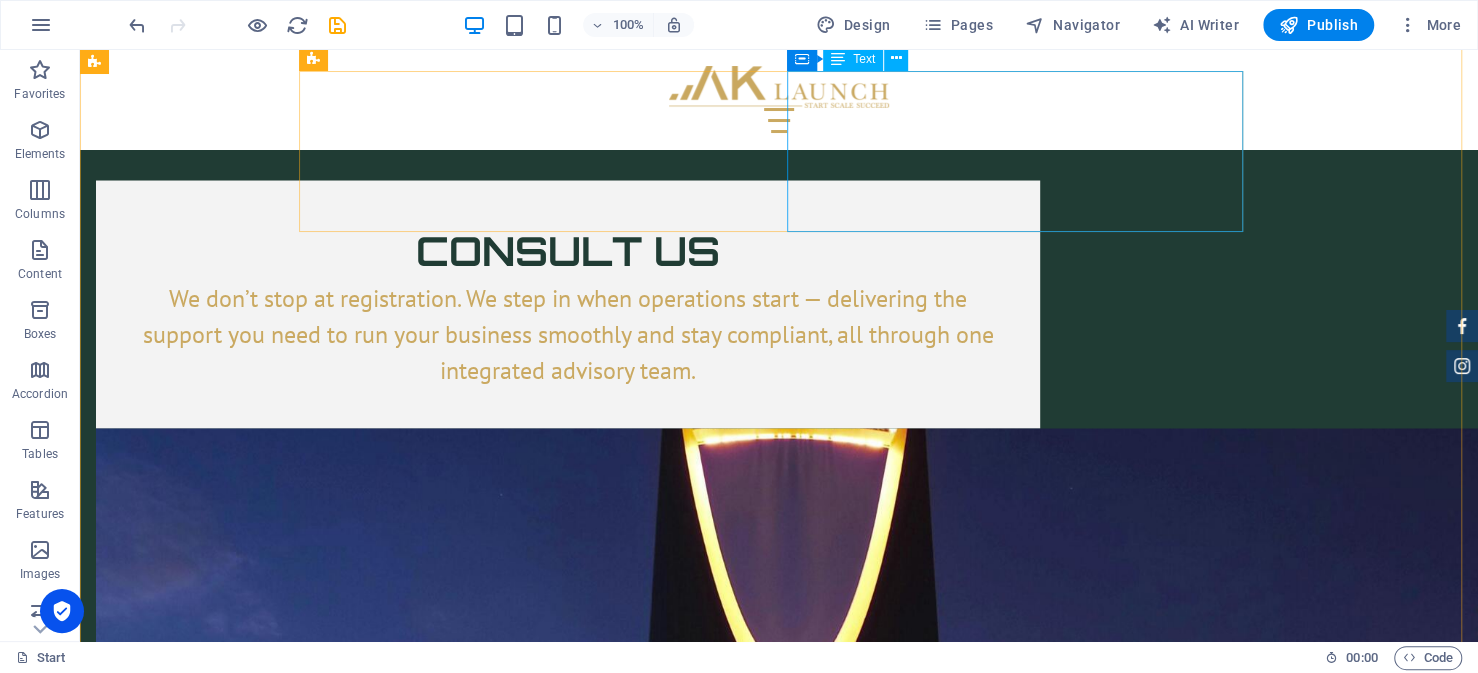 click on "MISA License and Services Fees MISA fee structure is fairly standardized across most license types: SAR 2,000/year for the license fee for a maximum of 5 years. SAR 10,000 subscription fee in the first year for investor services provided by MISA. SAR 60,000/year per year for investor services in subsequent years." at bounding box center [535, 3933] 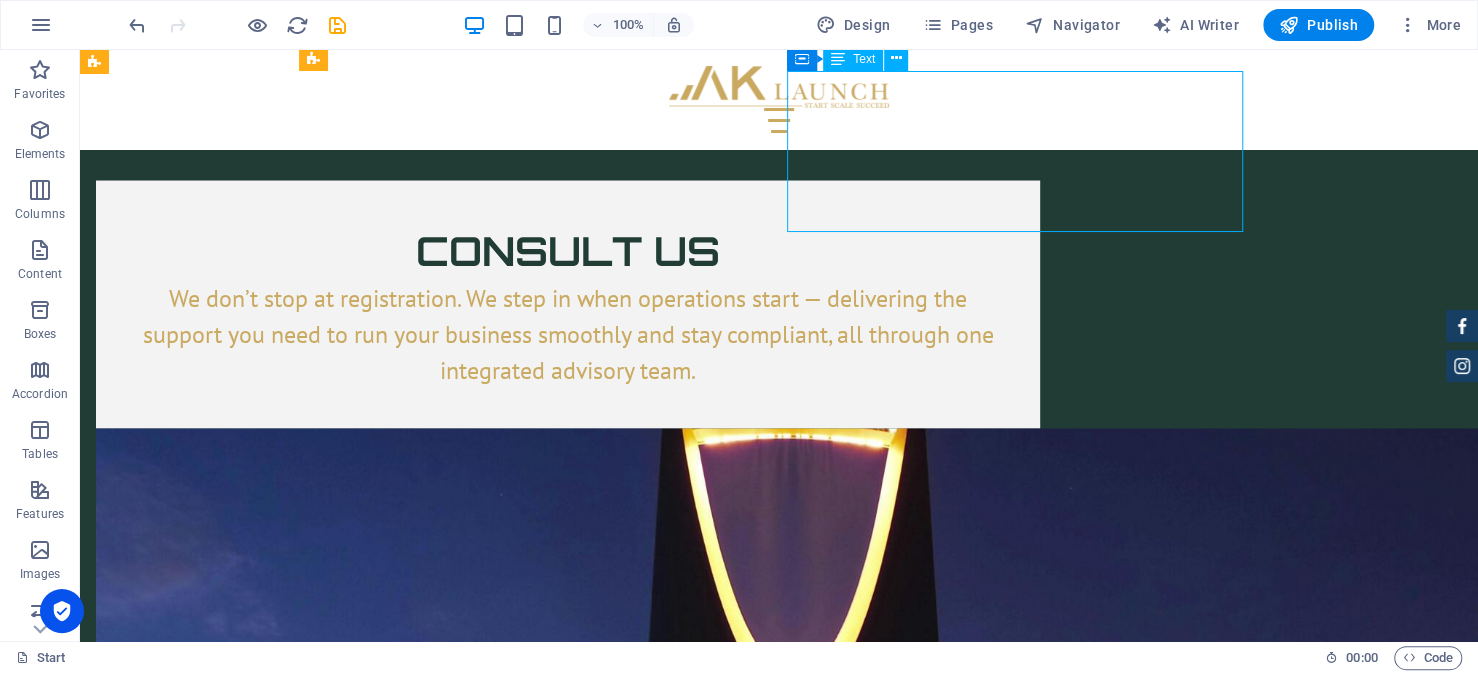 click on "MISA License and Services Fees MISA fee structure is fairly standardized across most license types: SAR 2,000/year for the license fee for a maximum of 5 years. SAR 10,000 subscription fee in the first year for investor services provided by MISA. SAR 60,000/year per year for investor services in subsequent years." at bounding box center (535, 3933) 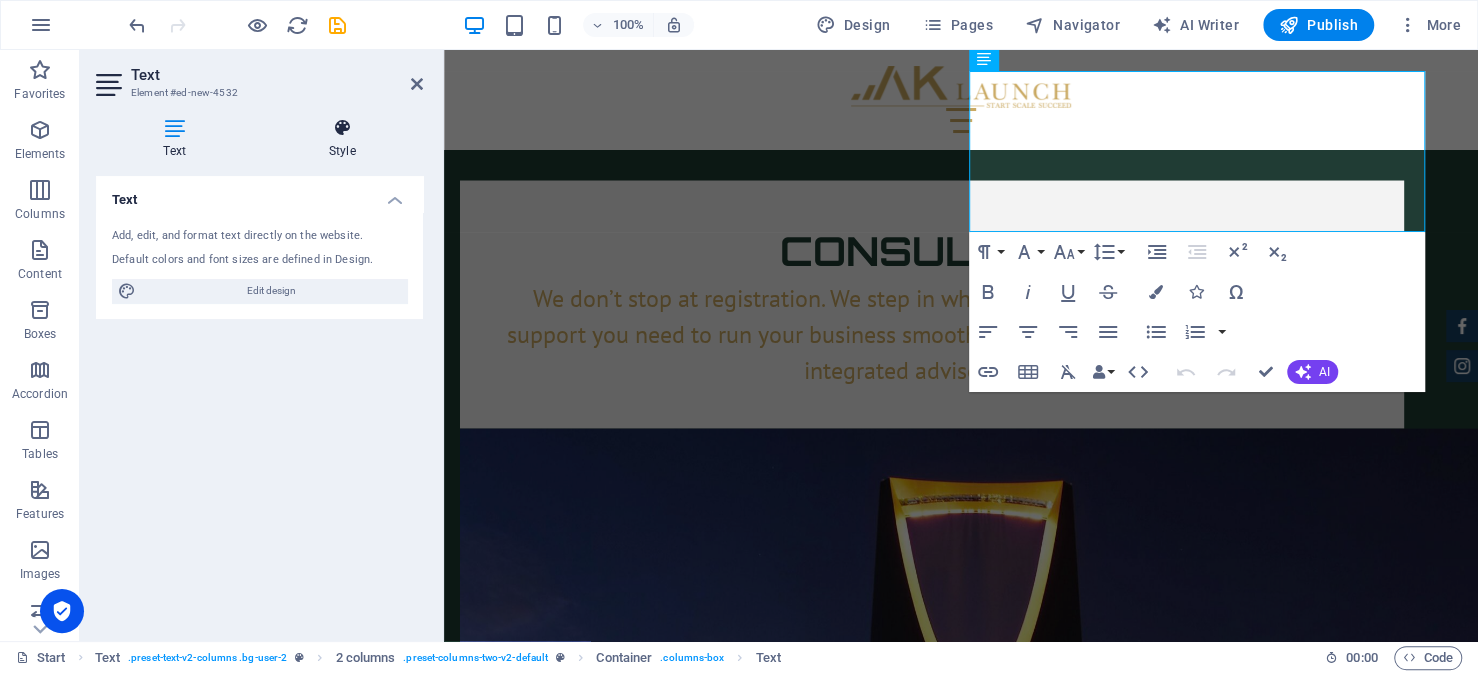 click at bounding box center [342, 128] 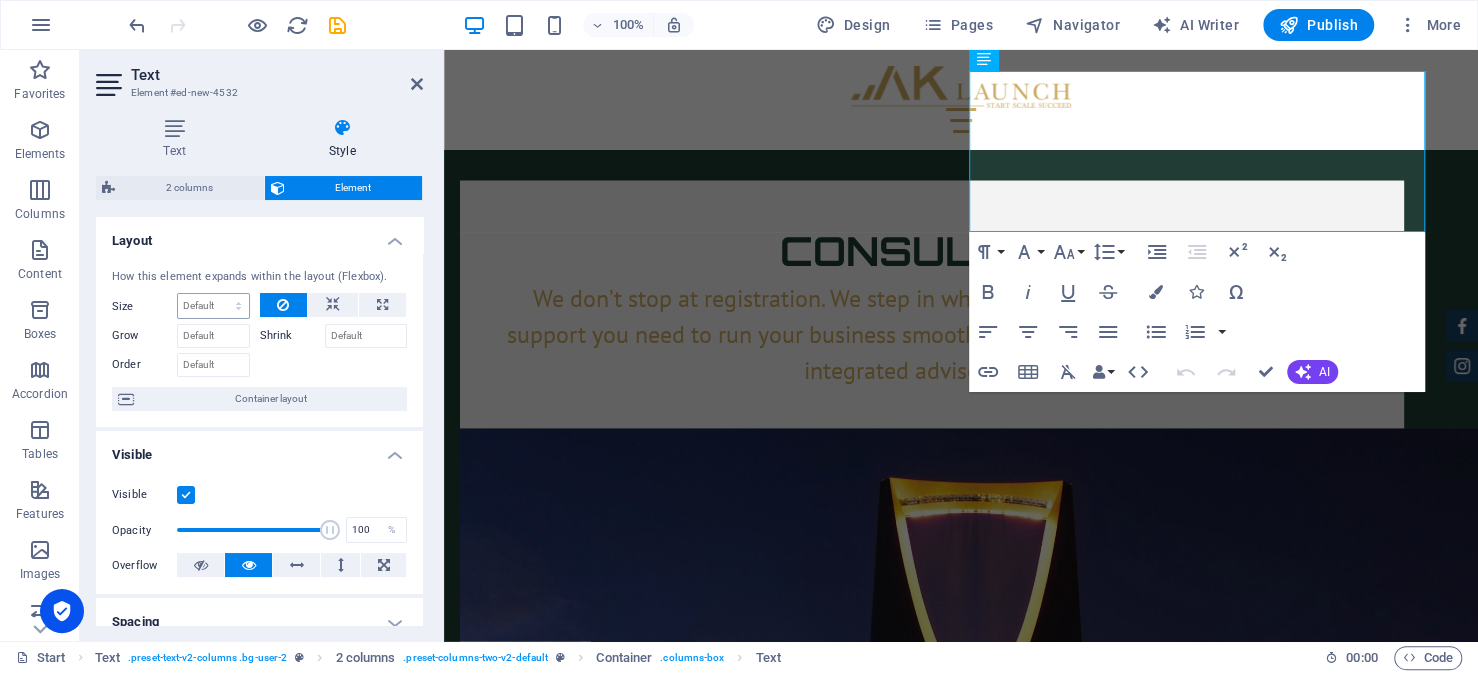 scroll, scrollTop: 400, scrollLeft: 0, axis: vertical 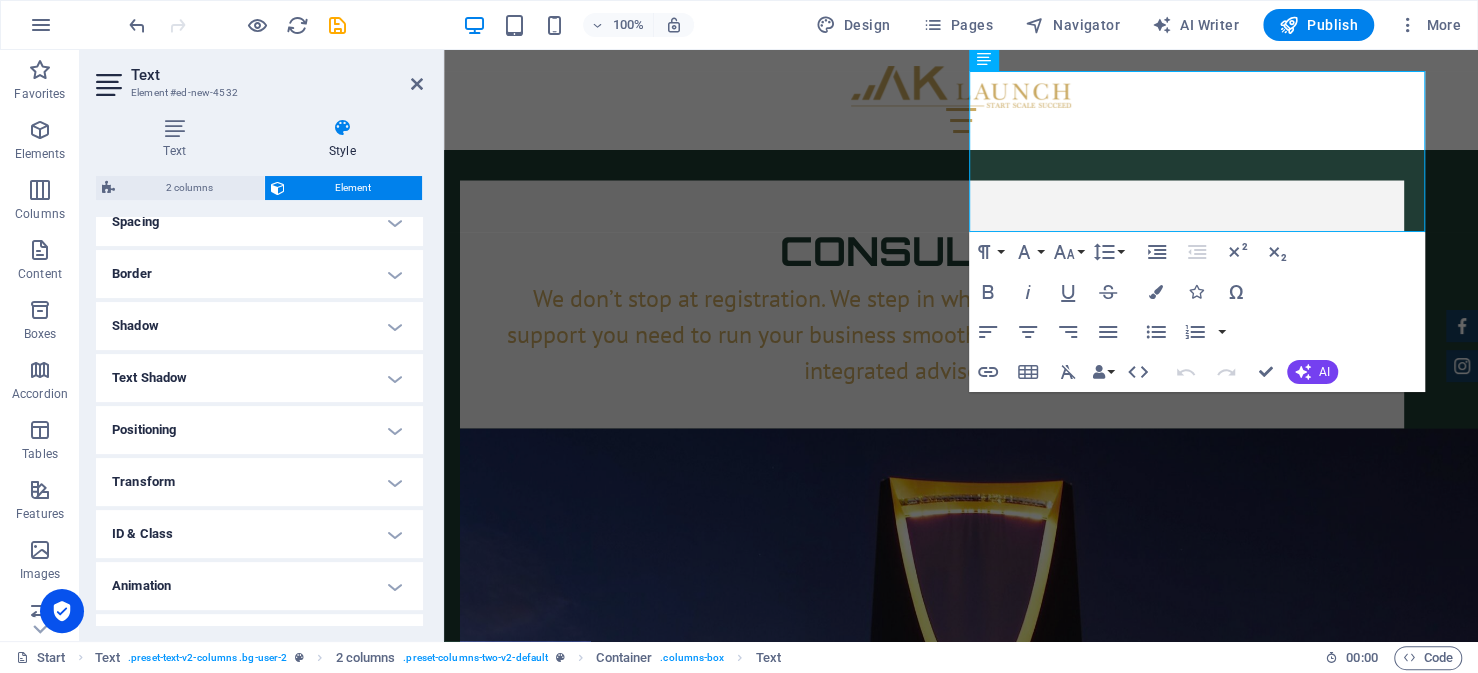 click on "Border" at bounding box center (259, 274) 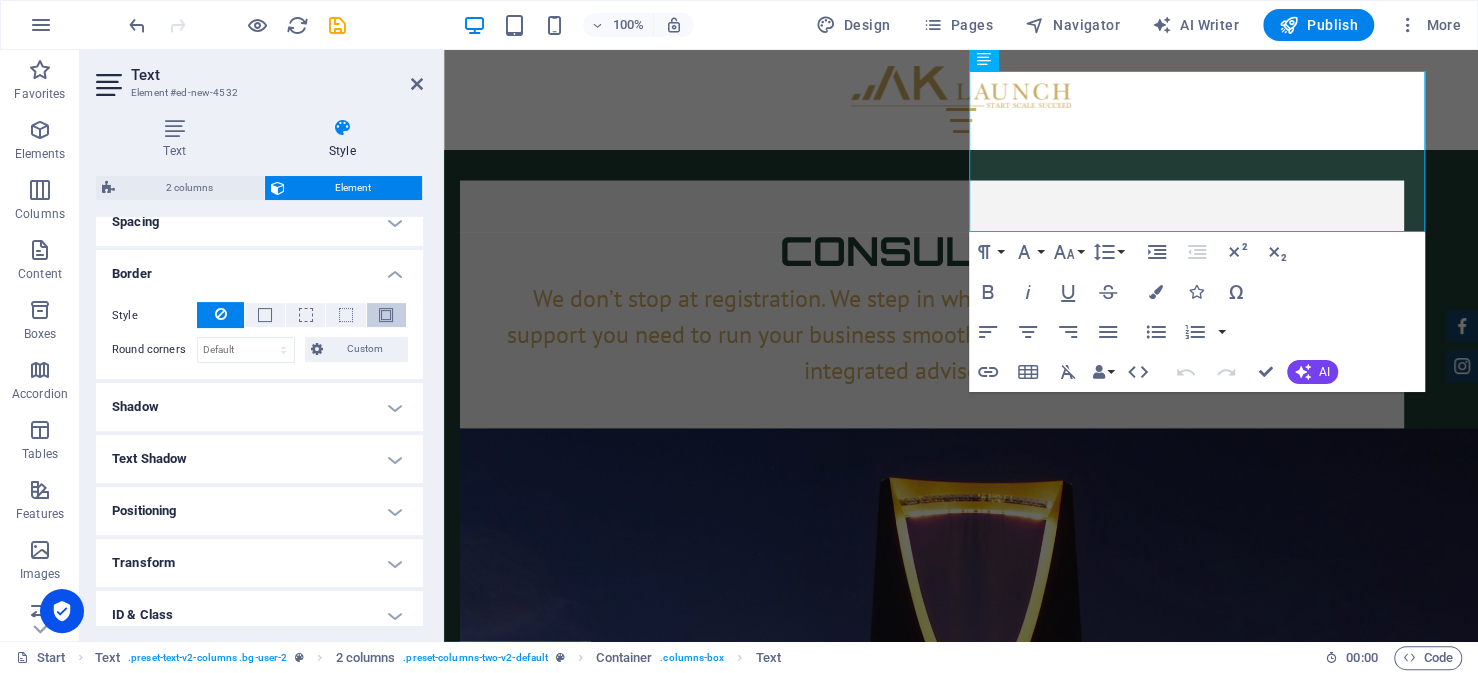 click at bounding box center (386, 315) 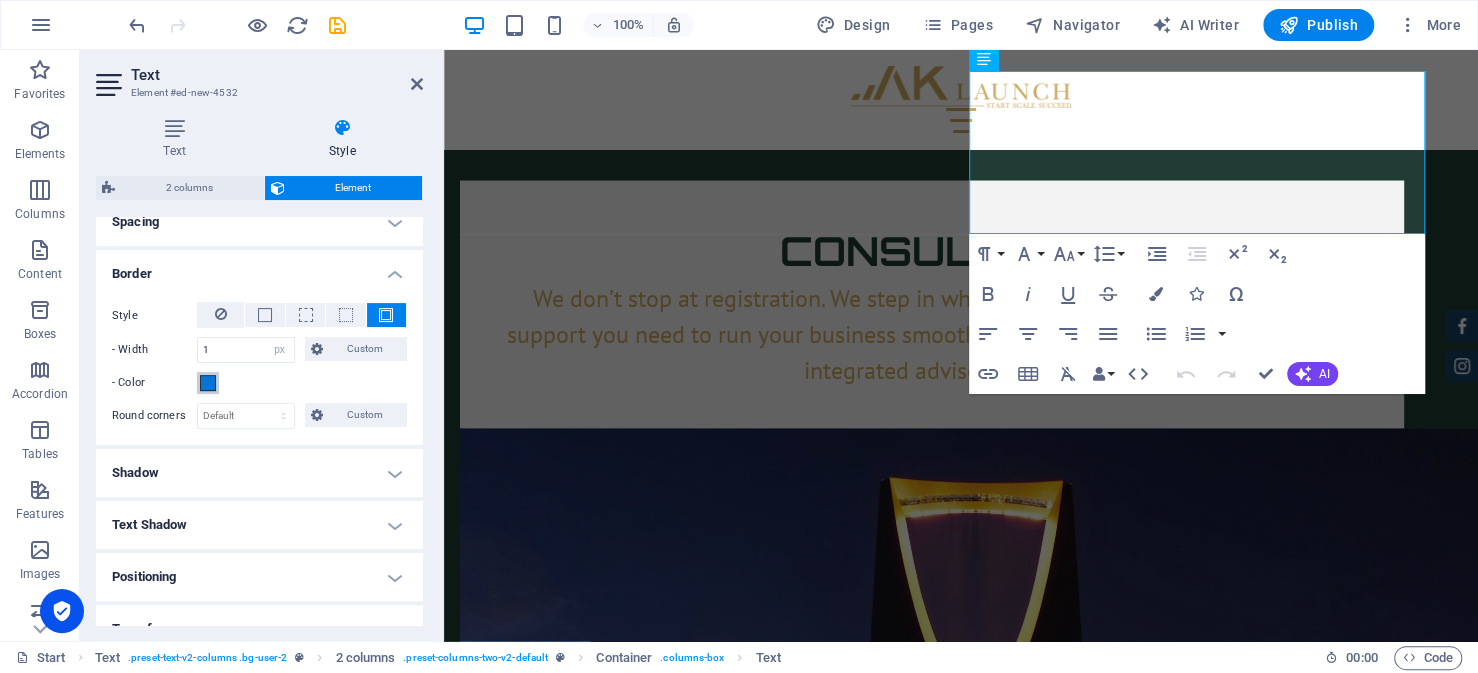 click at bounding box center (208, 383) 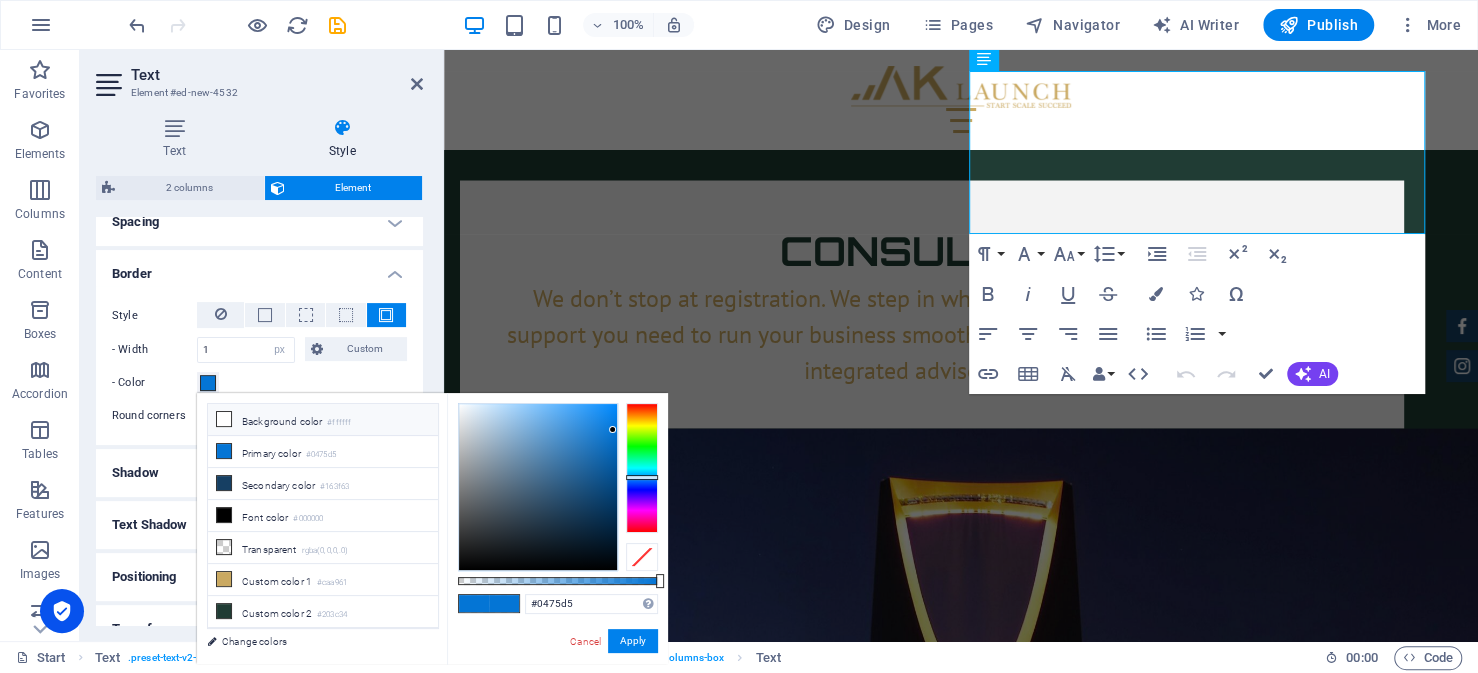 click on "Background color
#ffffff" at bounding box center [323, 420] 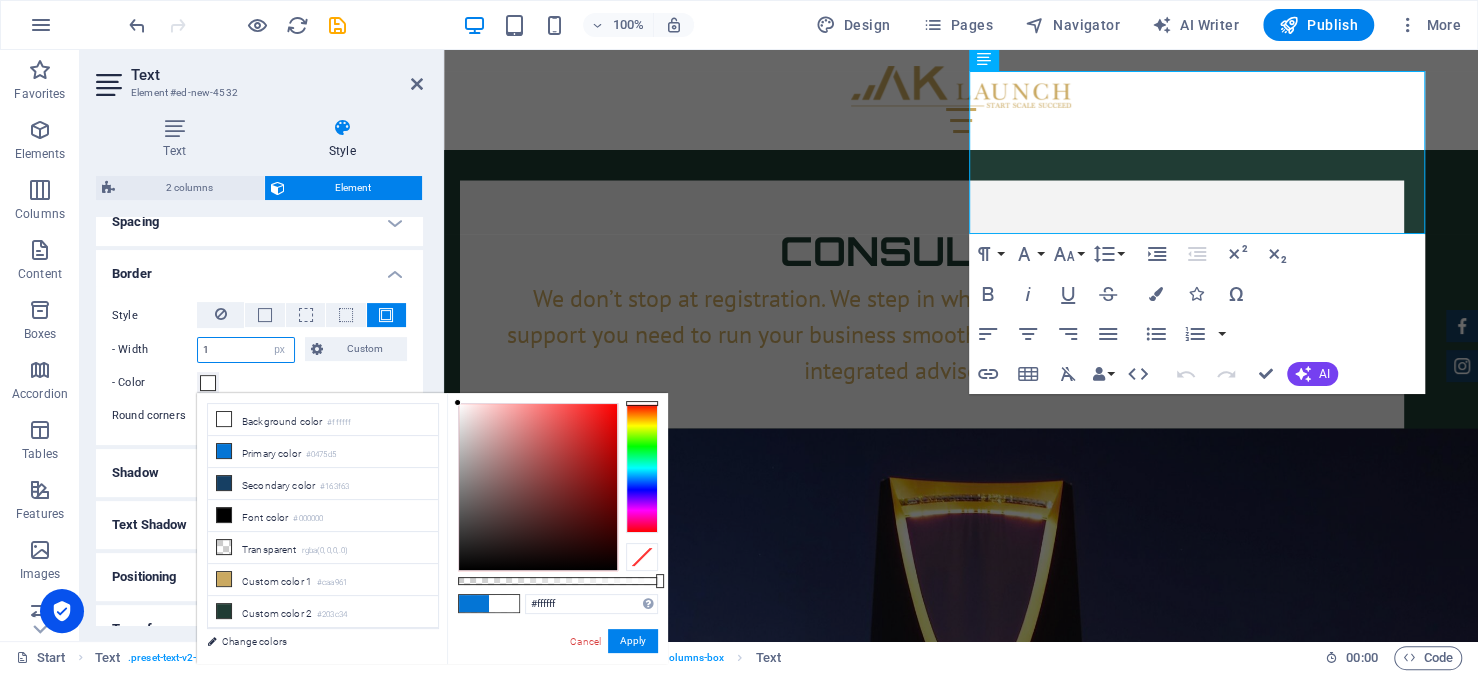 click on "1" at bounding box center (246, 350) 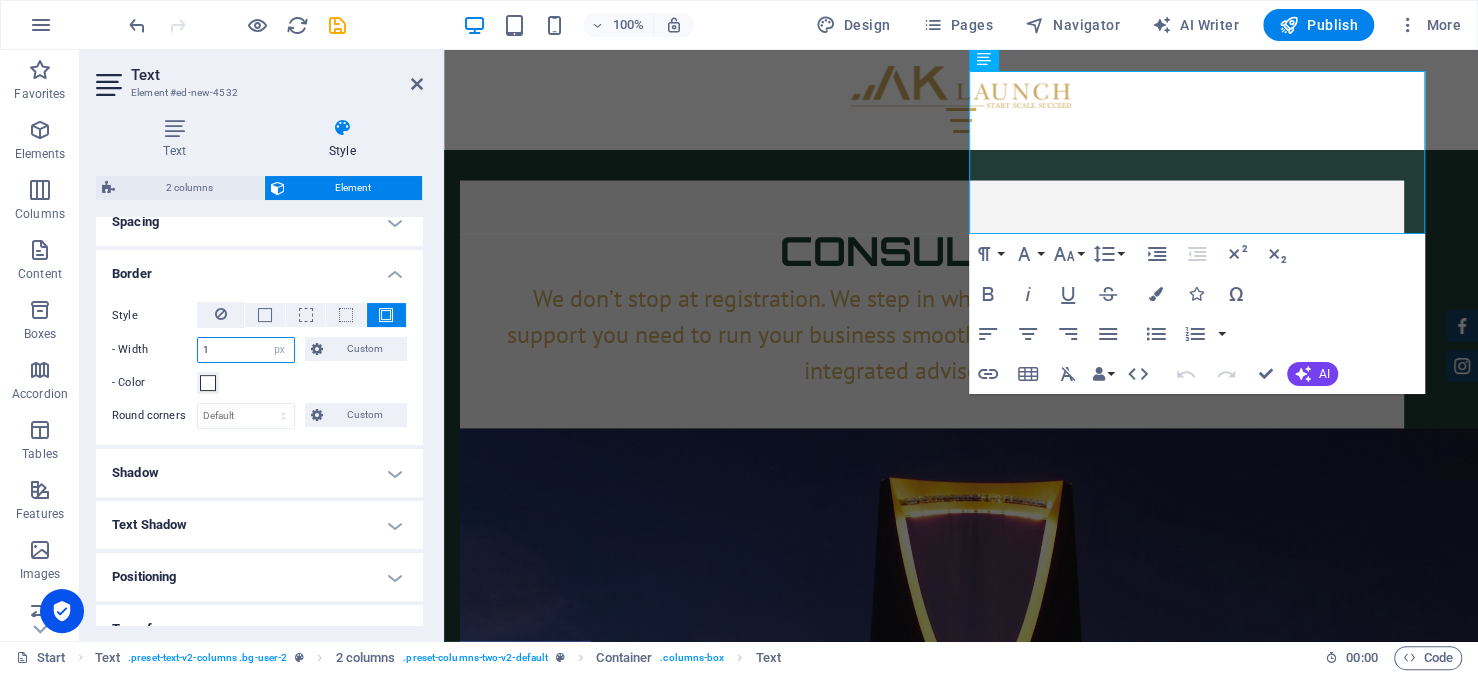 click on "1" at bounding box center [246, 350] 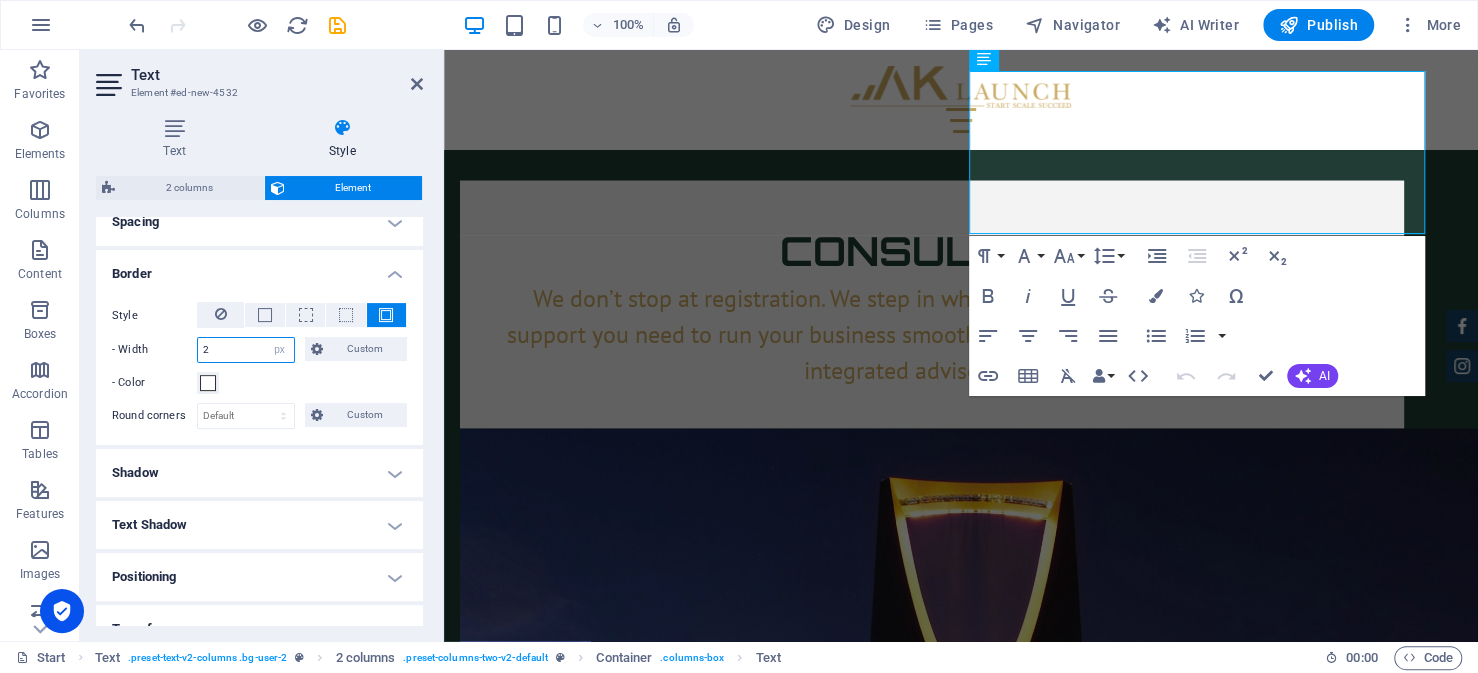 type on "2" 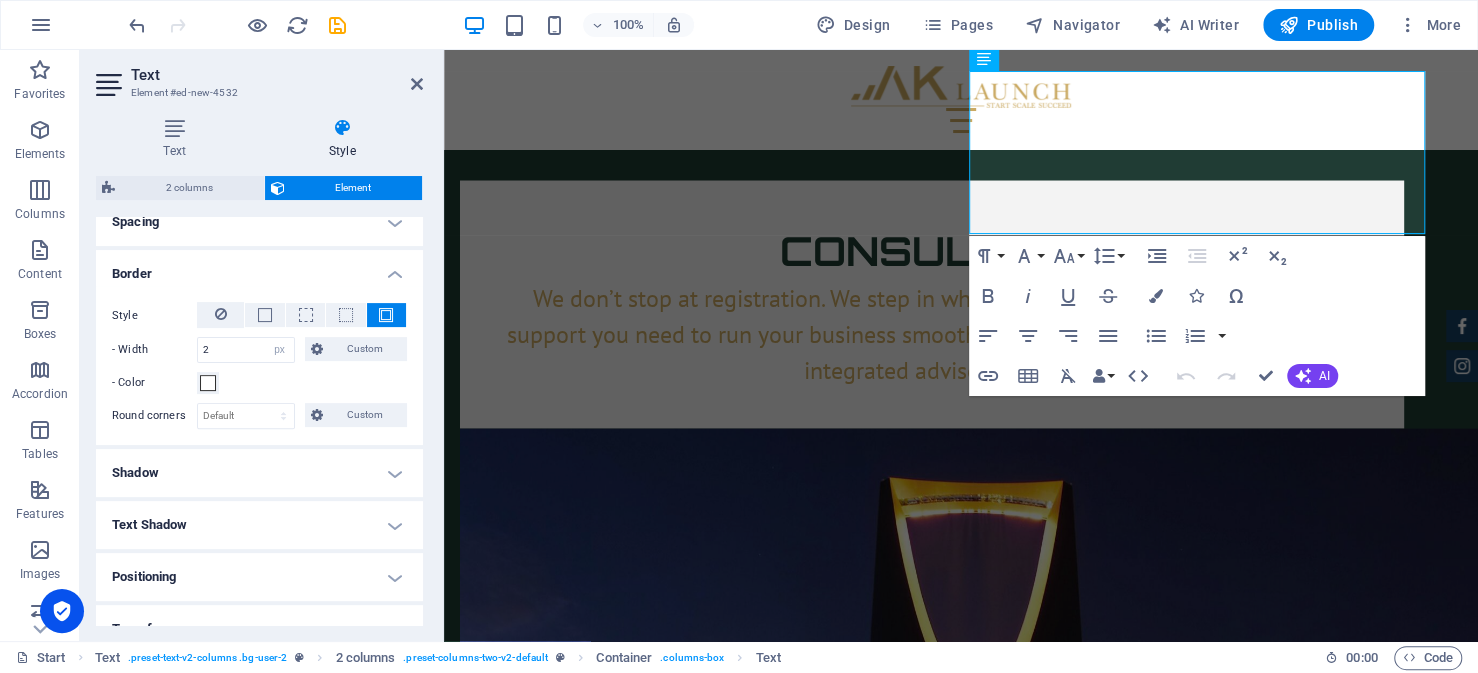 click on "- Color" at bounding box center [259, 383] 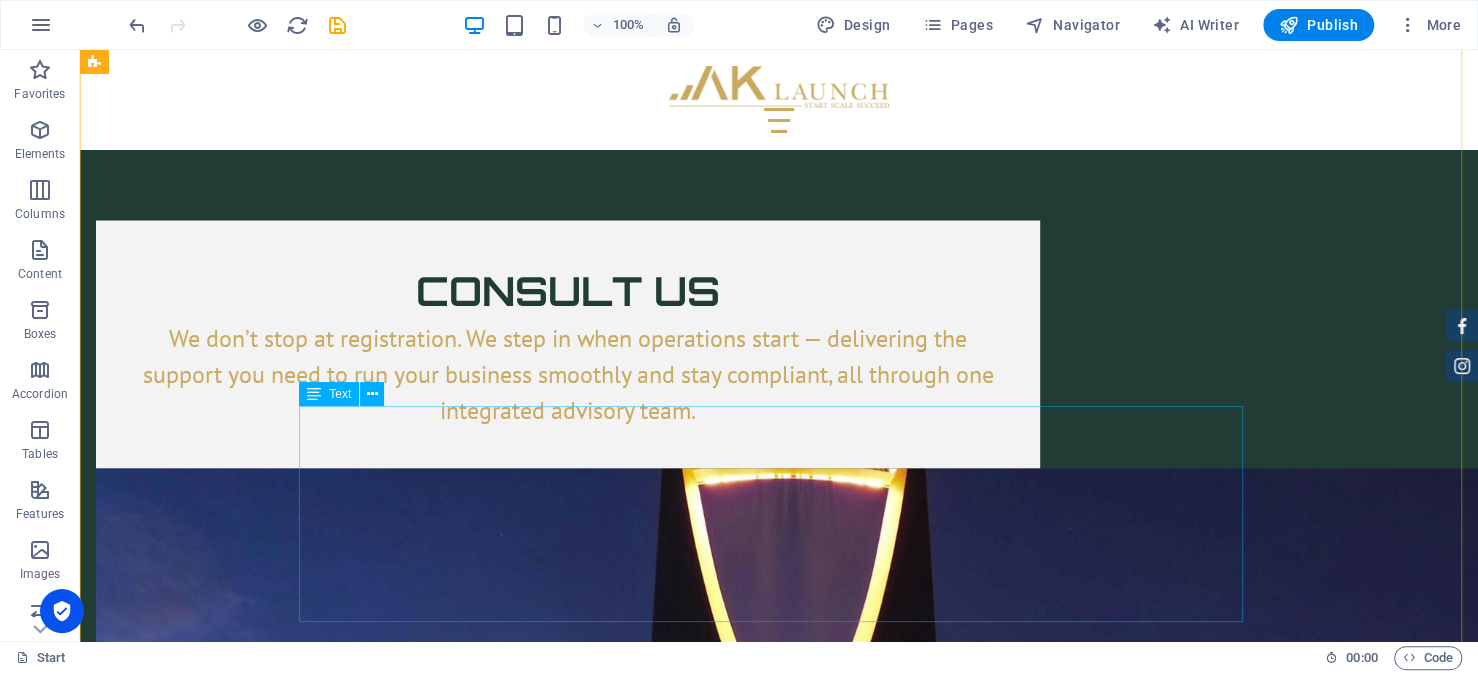 scroll, scrollTop: 7185, scrollLeft: 0, axis: vertical 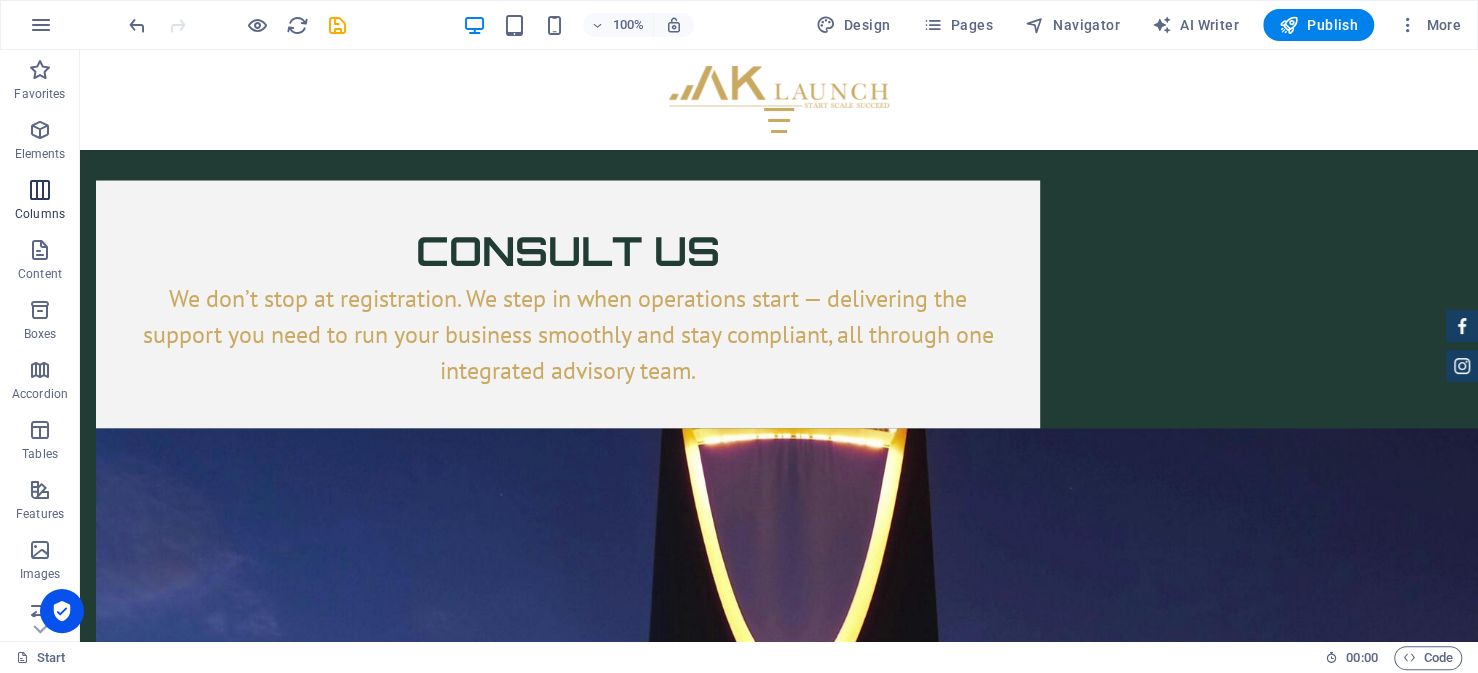 click at bounding box center [40, 190] 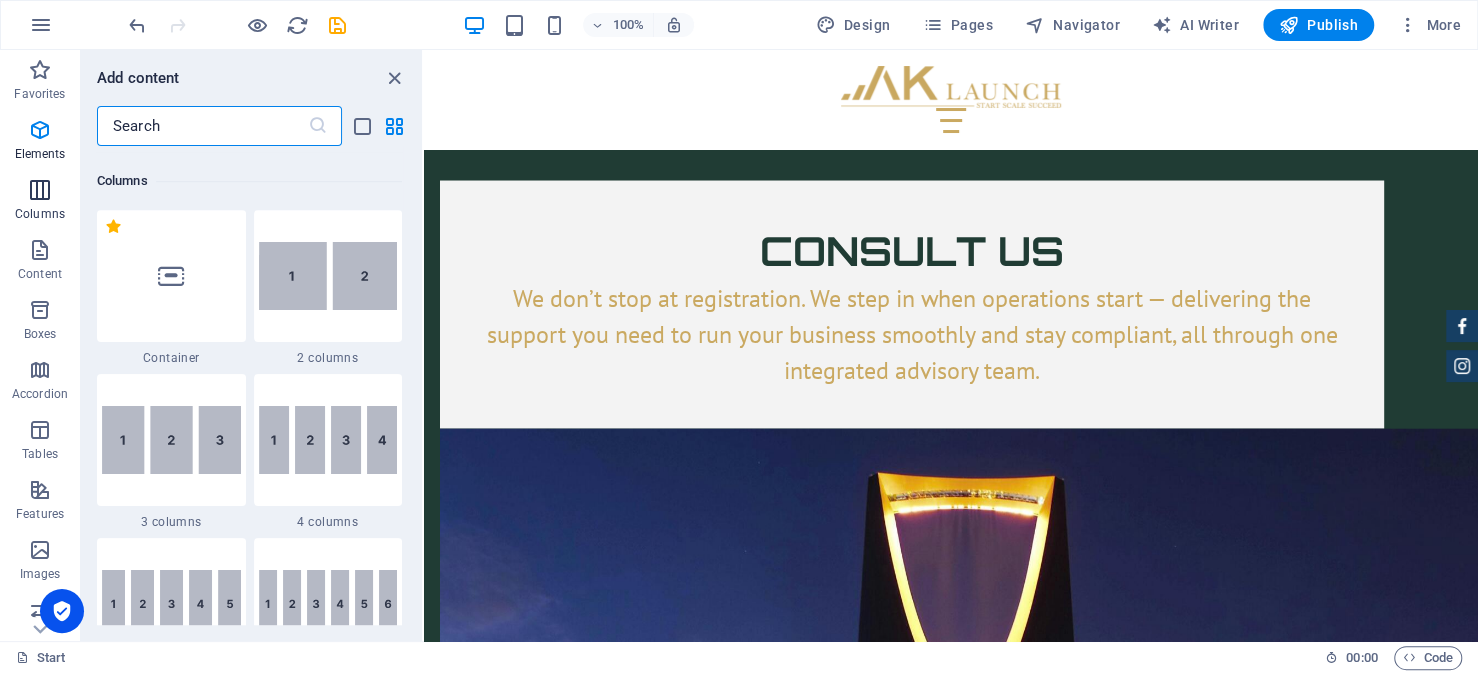 scroll, scrollTop: 990, scrollLeft: 0, axis: vertical 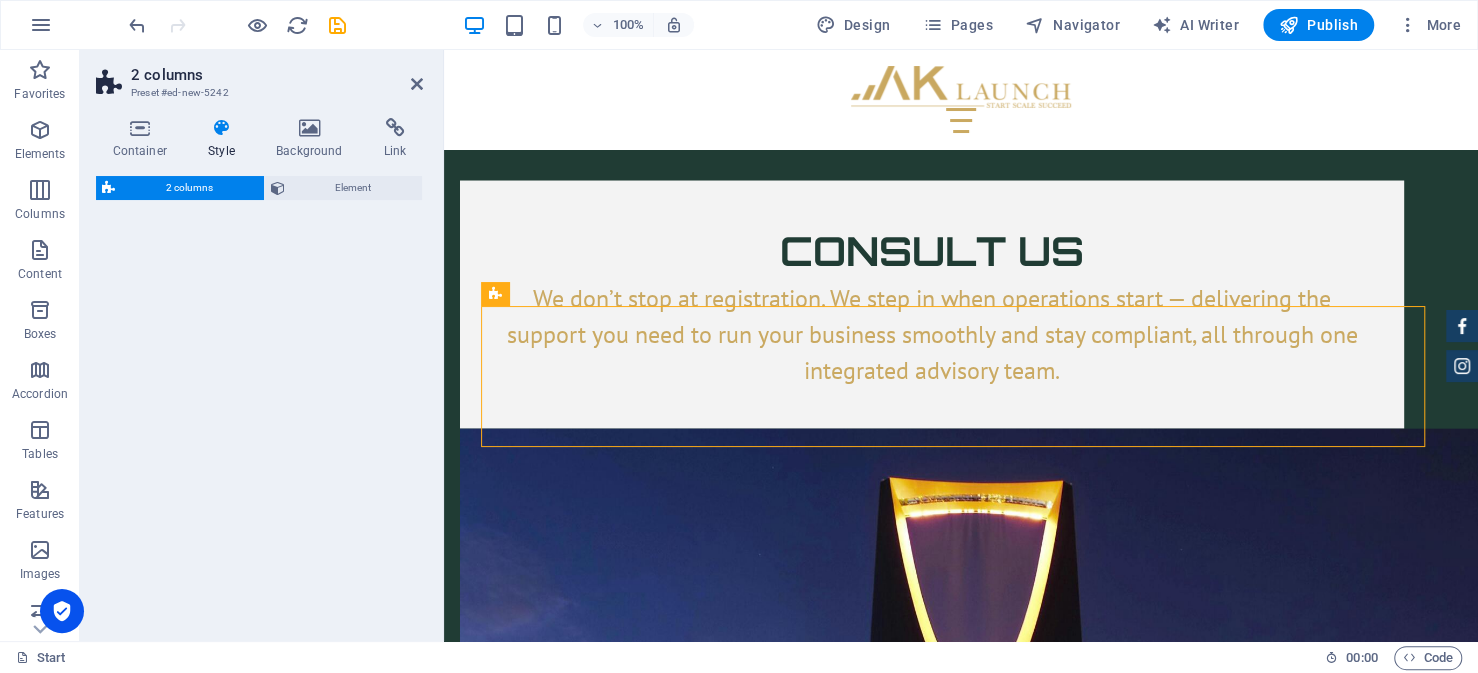 select on "rem" 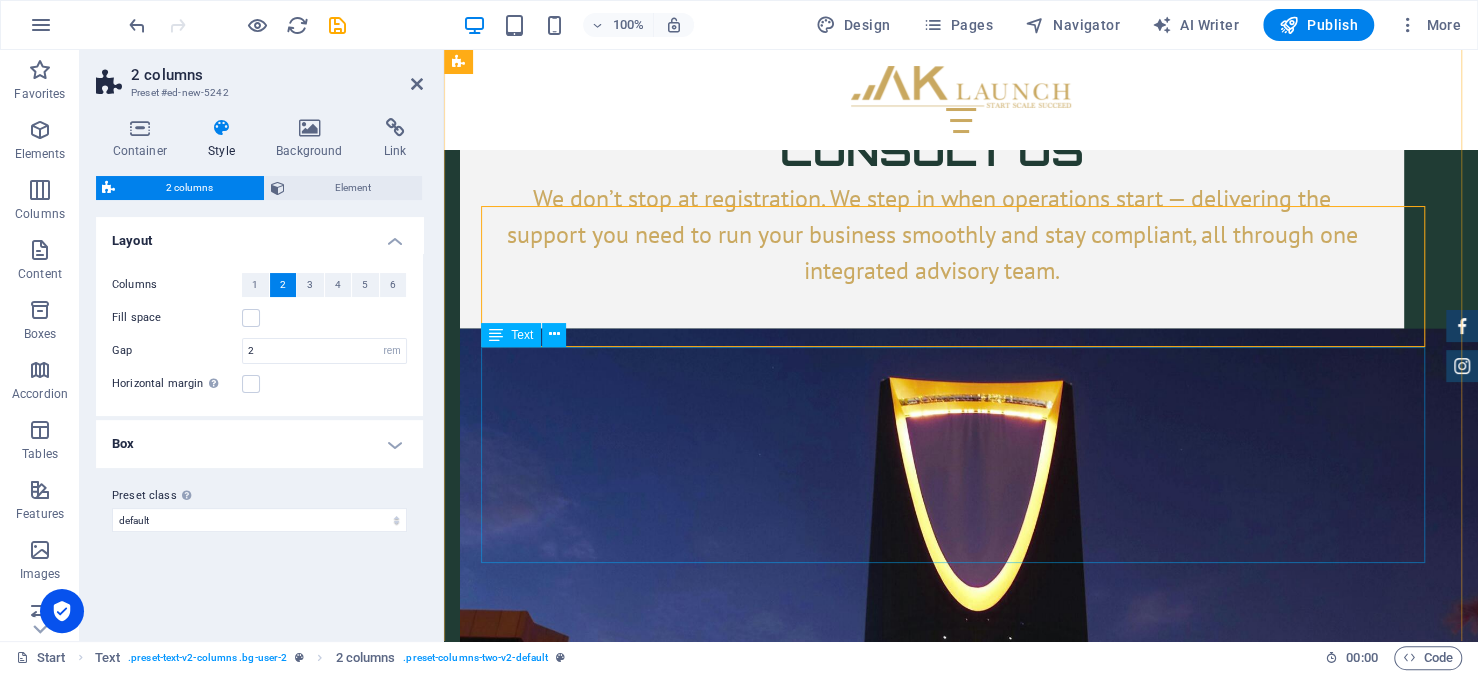 scroll, scrollTop: 7285, scrollLeft: 0, axis: vertical 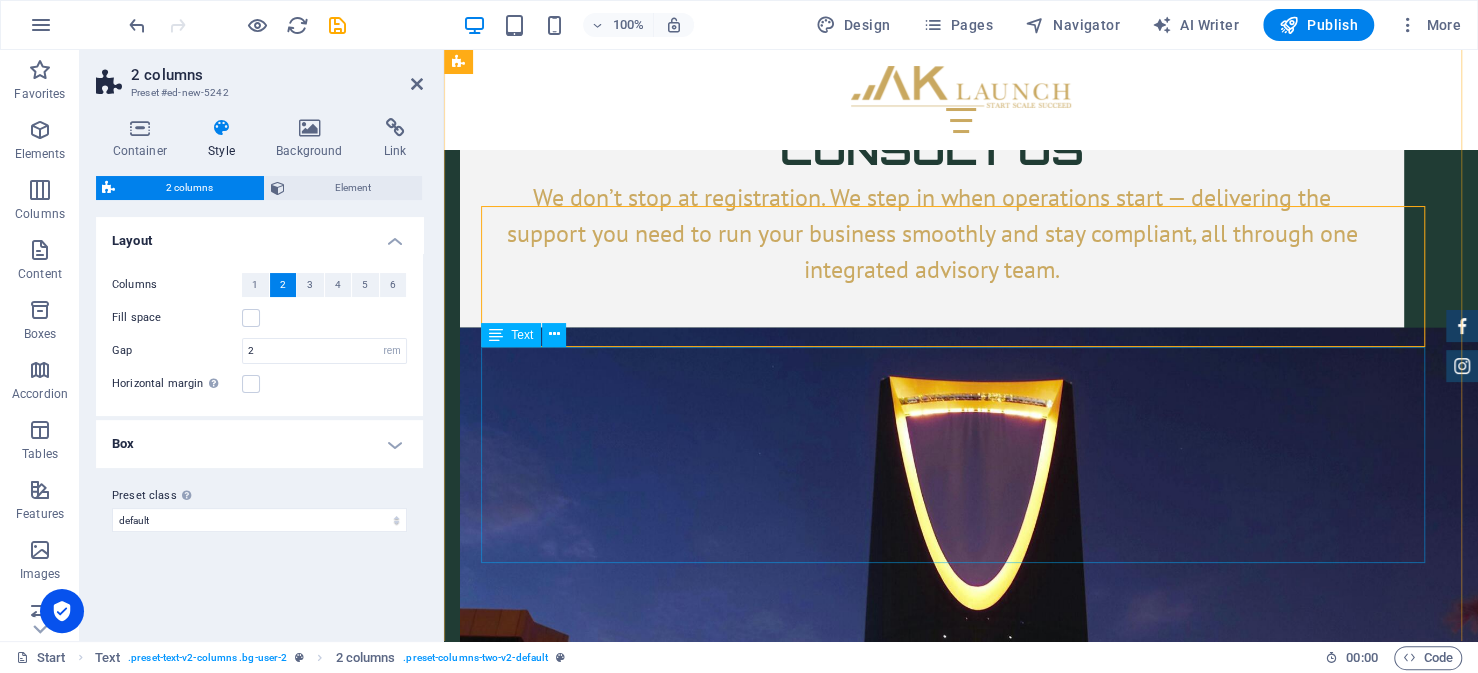 click on "Filing the MoA is conducted through the Ministry of Justice’s digital platform. As the system requires Nafath access—Saudi Arabia’s unified national digital ID system—the application must be submitted by an individual with local credentials. For foreign entities, this usually means issuing a Power of Attorney to a local representative authorized to act on behalf of the company. This representative could be a legal advisor, consultant, or service provider familiar with the process. Because filing the MoA requires proper legal formatting, accurate translation of business terms, and alignment with local regulatory expectations, it is an involved process that often benefits from support from experienced local service providers. AK Launch can support you by drafting the MoA in line with the Saudi legal standards, handling required revisions, and ensuring a compliant and prompt filing." at bounding box center [961, 4396] 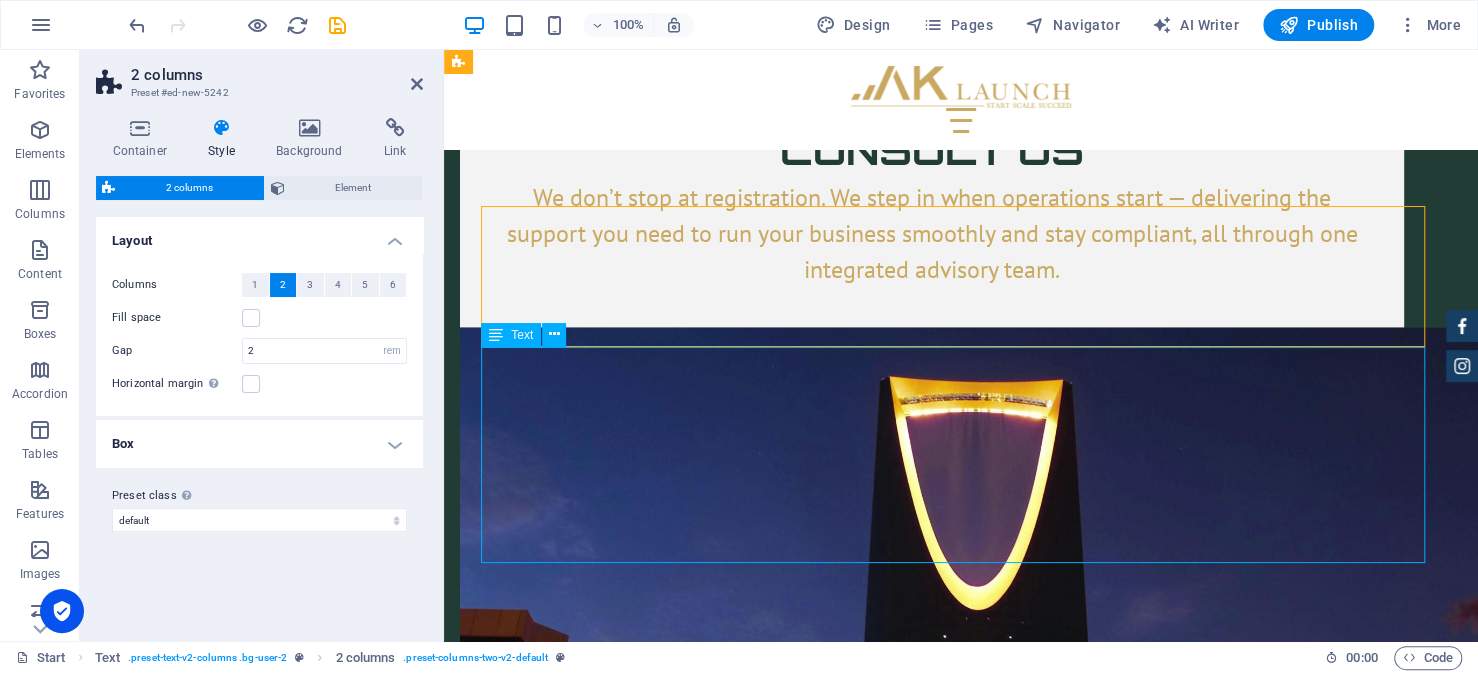 click on "Filing the MoA is conducted through the Ministry of Justice’s digital platform. As the system requires Nafath access—Saudi Arabia’s unified national digital ID system—the application must be submitted by an individual with local credentials. For foreign entities, this usually means issuing a Power of Attorney to a local representative authorized to act on behalf of the company. This representative could be a legal advisor, consultant, or service provider familiar with the process. Because filing the MoA requires proper legal formatting, accurate translation of business terms, and alignment with local regulatory expectations, it is an involved process that often benefits from support from experienced local service providers. AK Launch can support you by drafting the MoA in line with the Saudi legal standards, handling required revisions, and ensuring a compliant and prompt filing." at bounding box center [961, 4396] 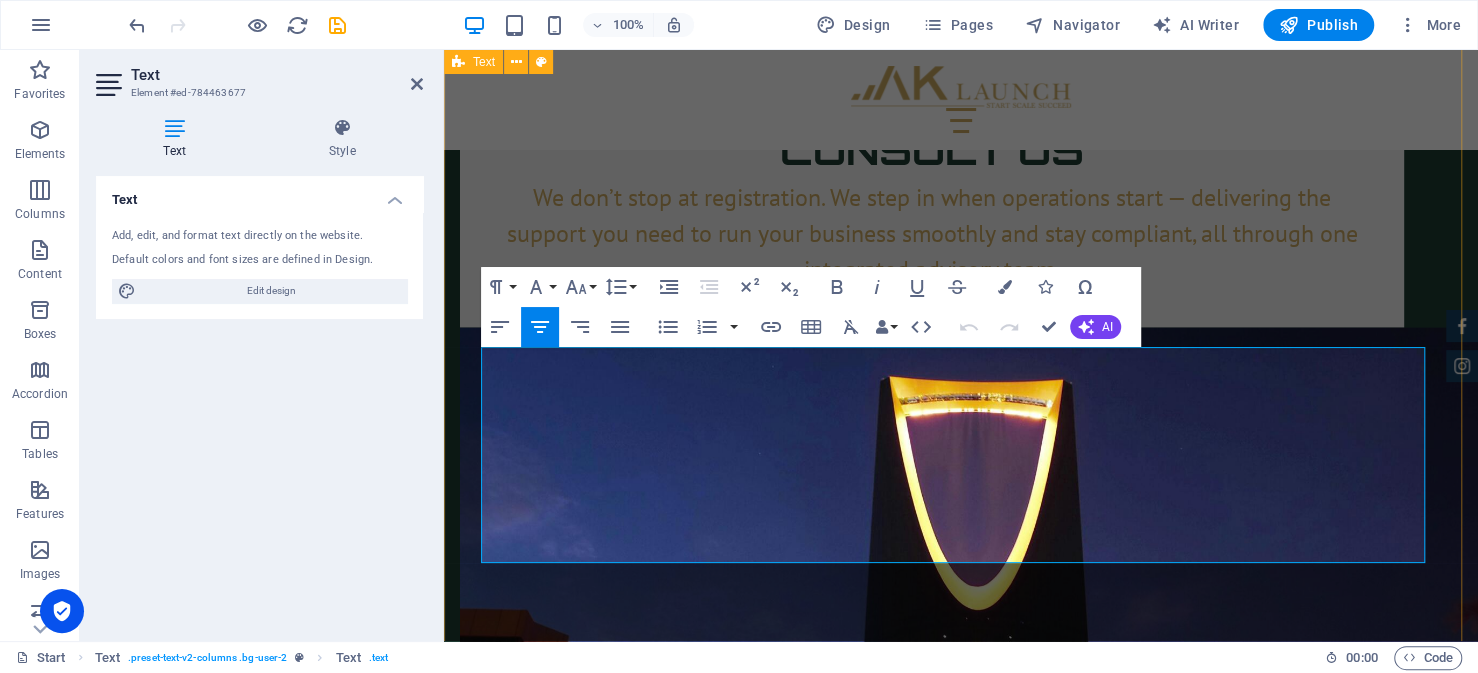 drag, startPoint x: 871, startPoint y: 549, endPoint x: 458, endPoint y: 386, distance: 444.00226 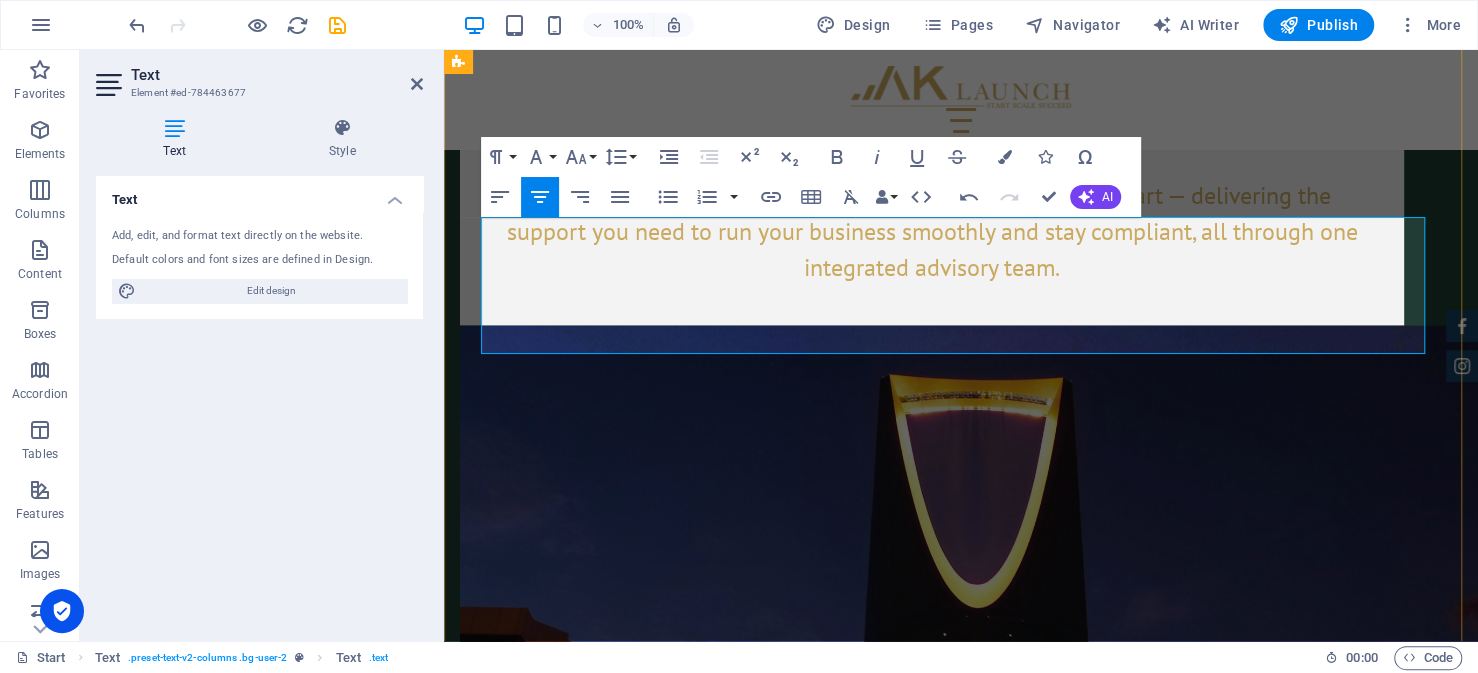 scroll, scrollTop: 7201, scrollLeft: 0, axis: vertical 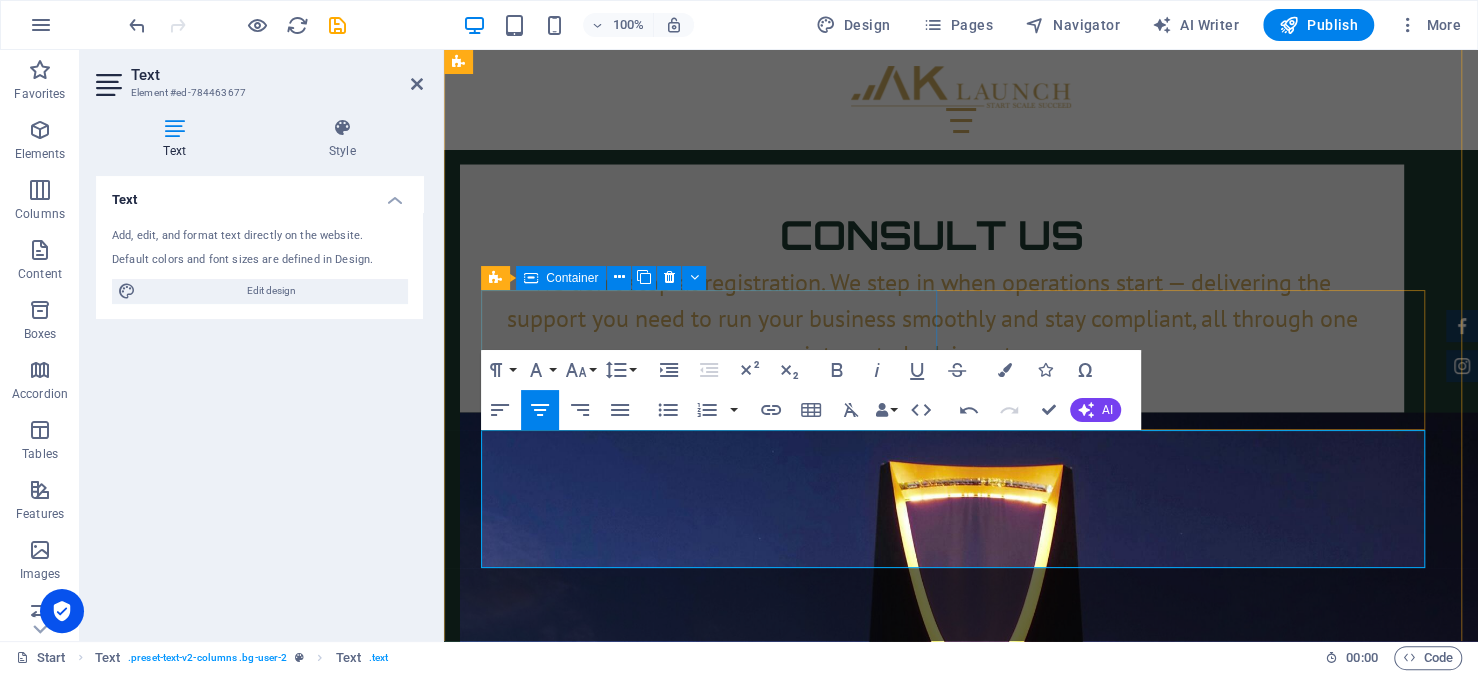 click on "Drop content here or  Add elements  Paste clipboard" at bounding box center (717, 4143) 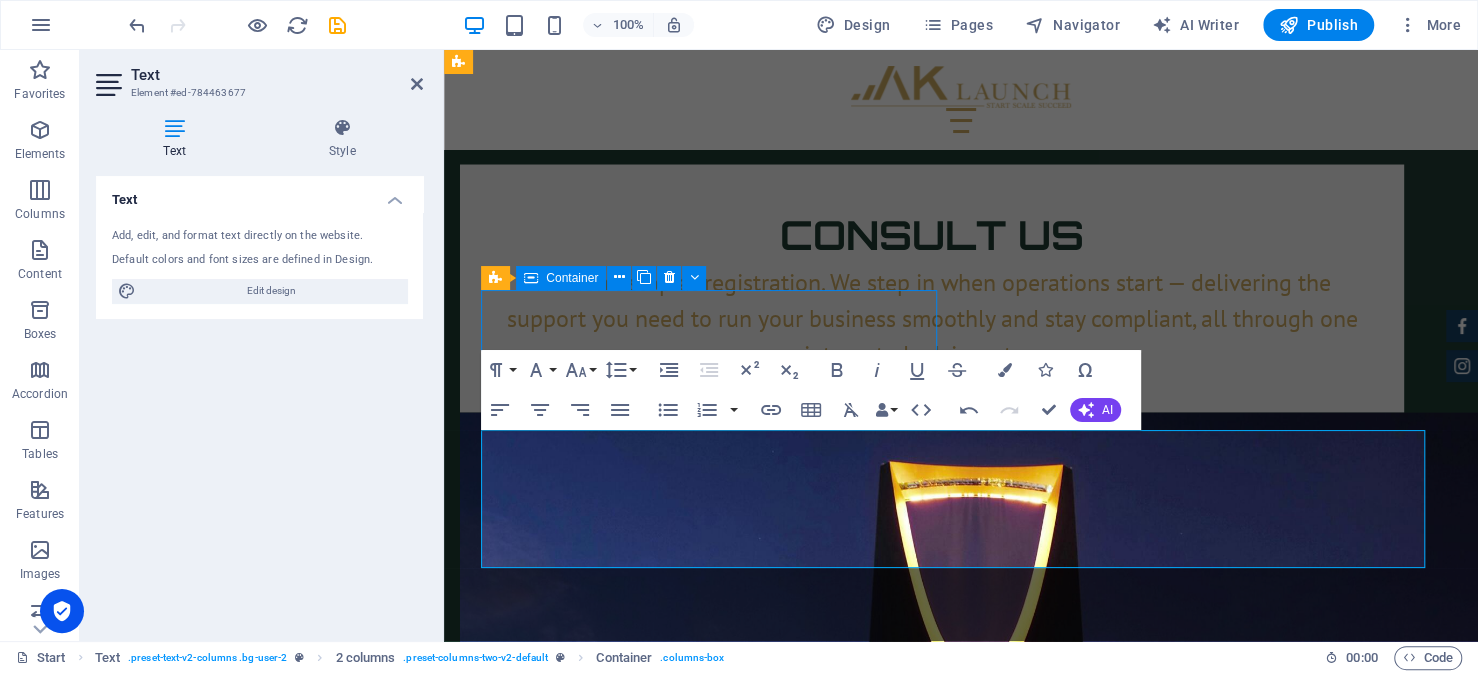 click on "Drop content here or  Add elements  Paste clipboard" at bounding box center (717, 4143) 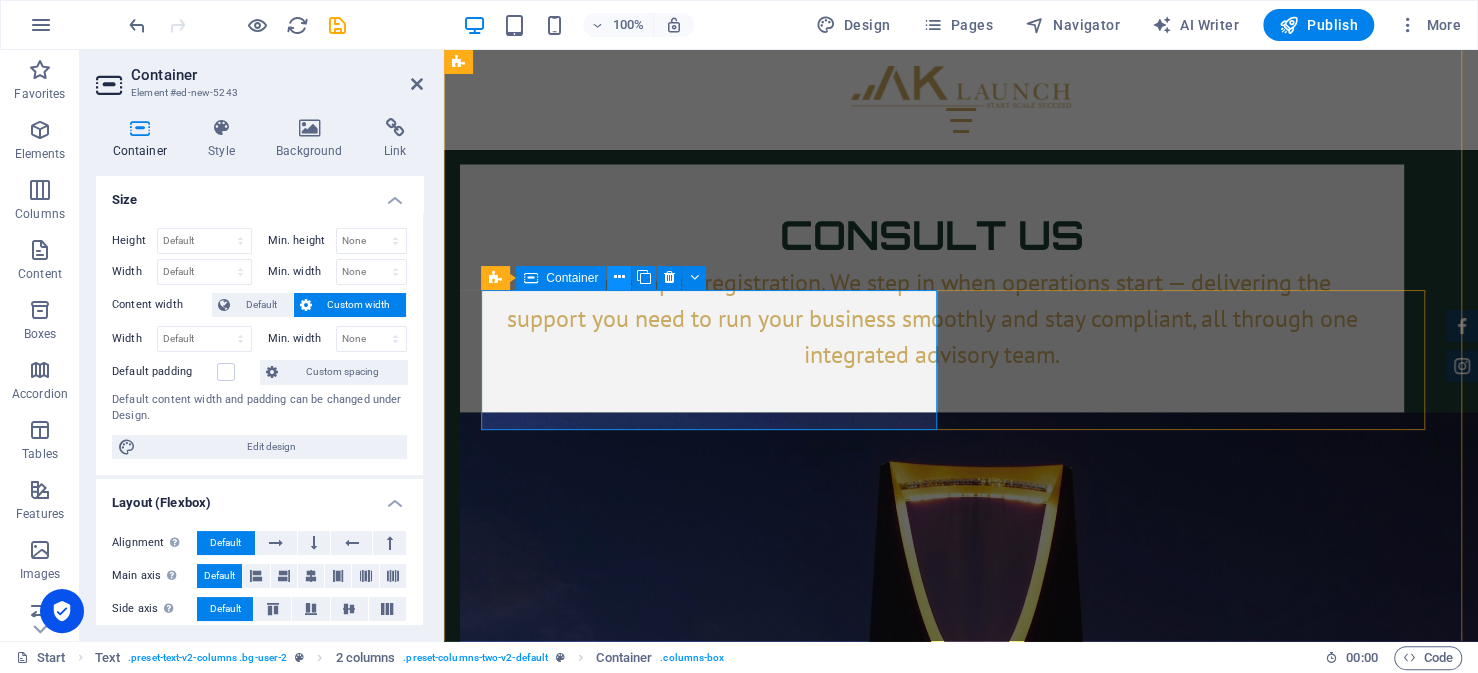 click at bounding box center (619, 277) 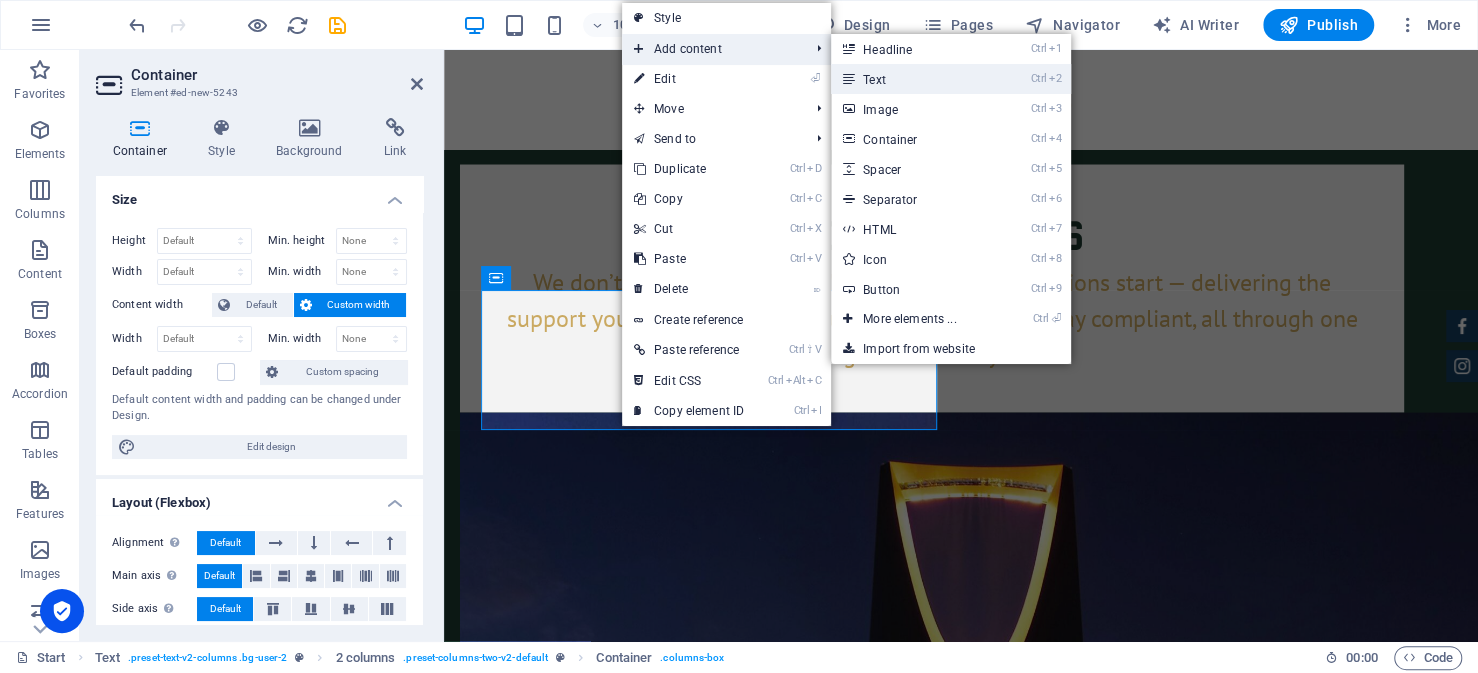 drag, startPoint x: 900, startPoint y: 82, endPoint x: 449, endPoint y: 61, distance: 451.48865 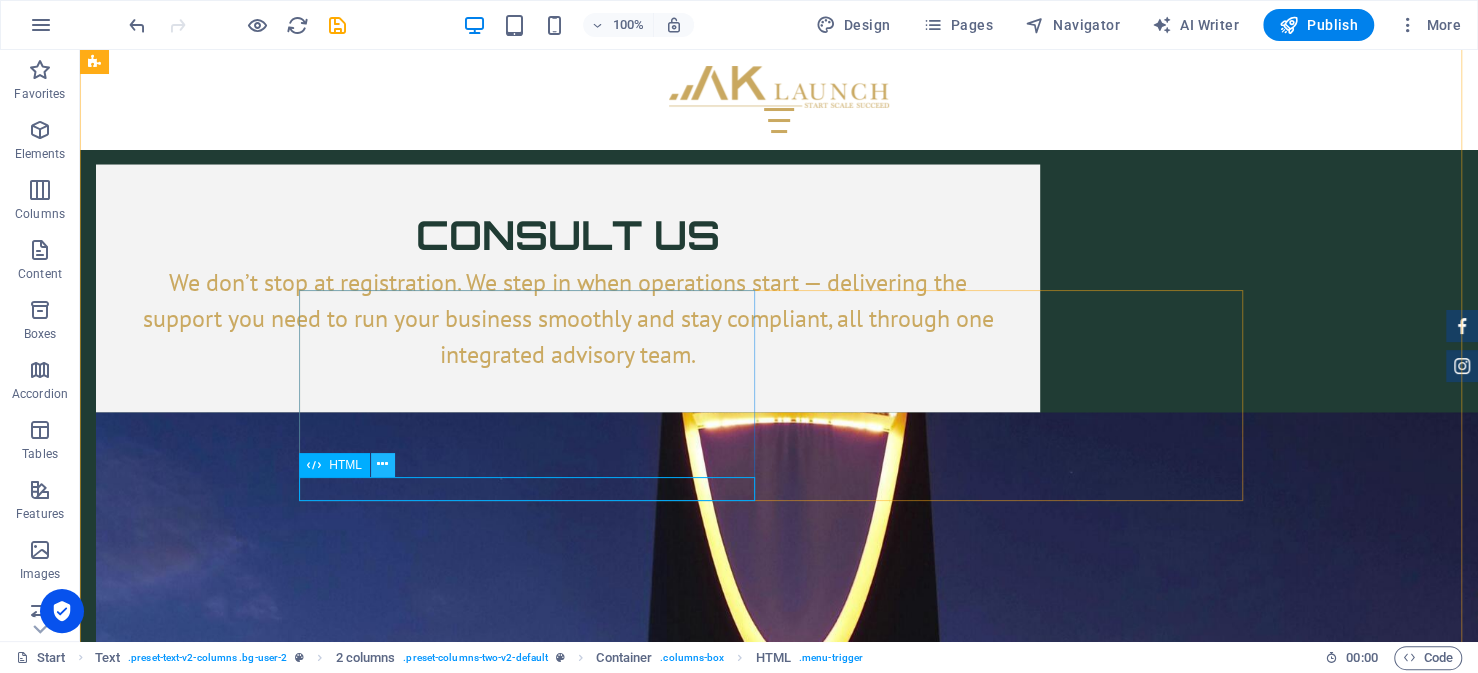 click at bounding box center [382, 464] 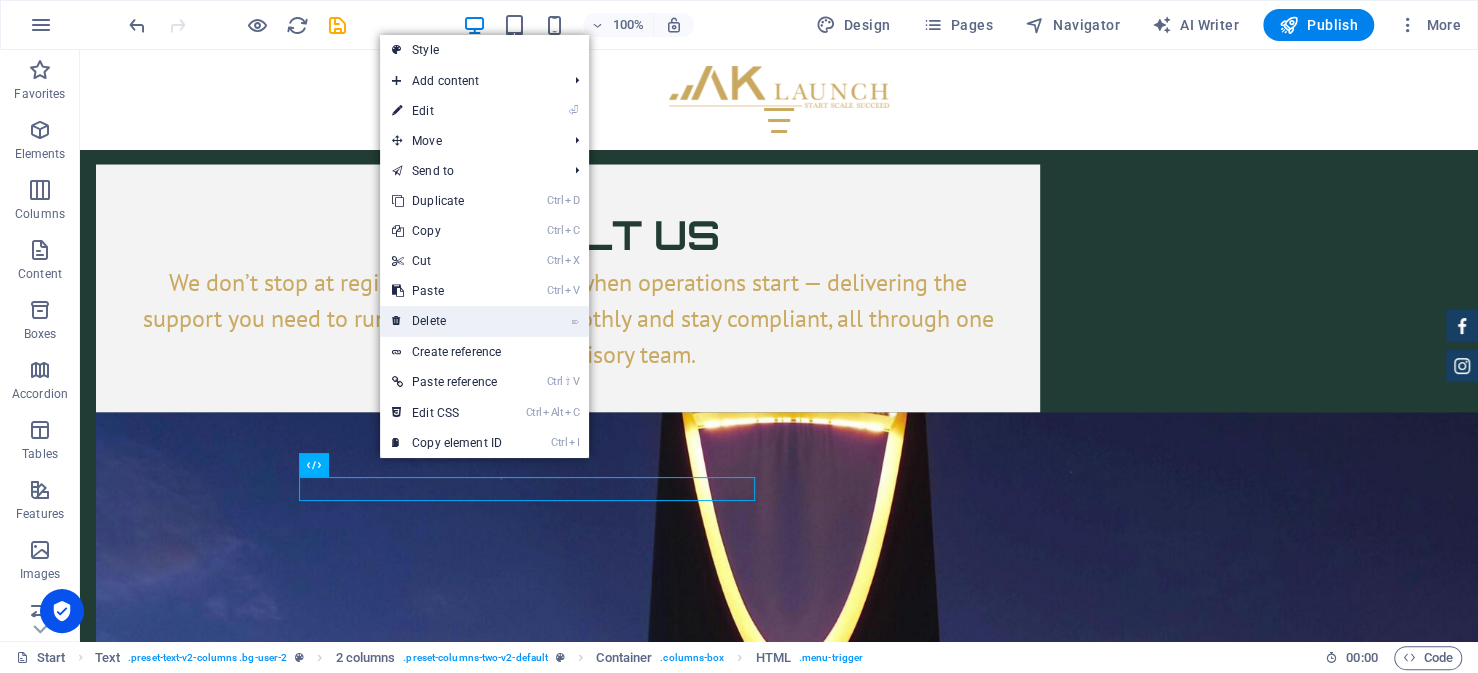 click on "⌦  Delete" at bounding box center (447, 321) 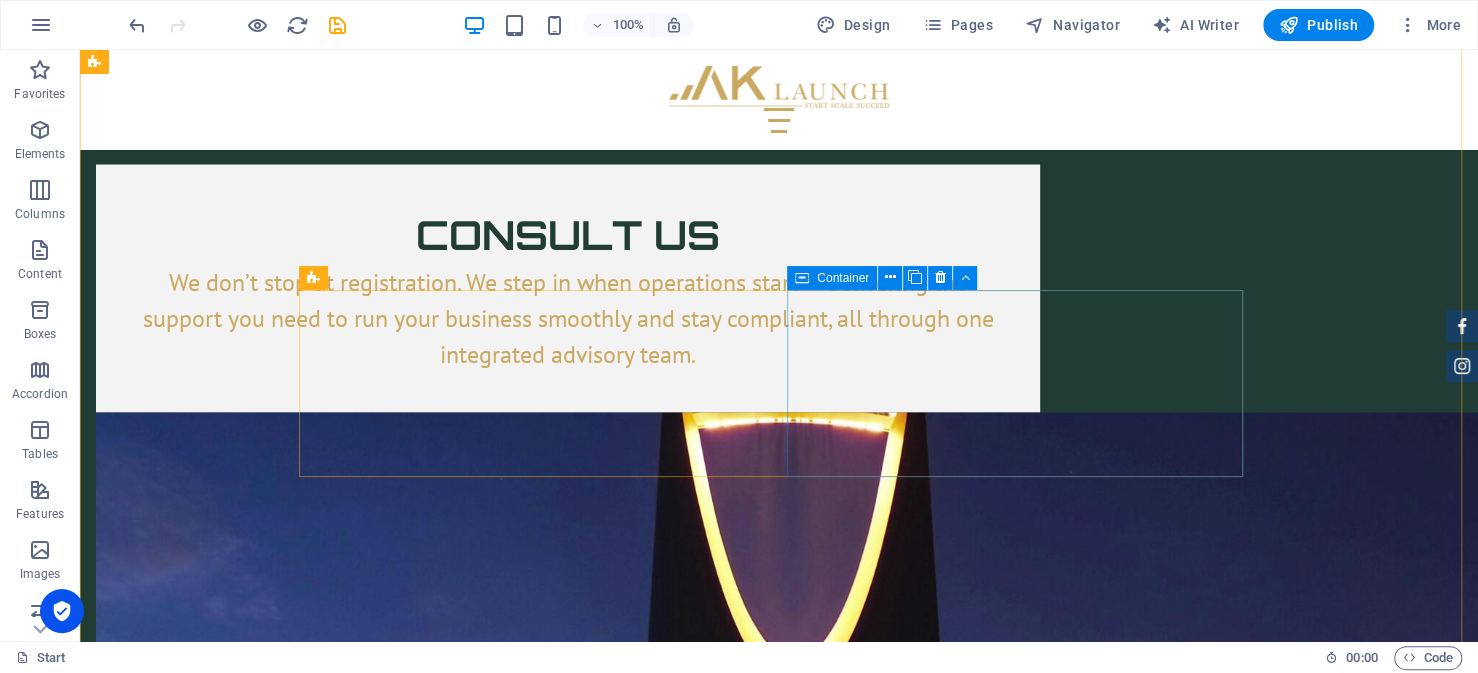 scroll, scrollTop: 7301, scrollLeft: 0, axis: vertical 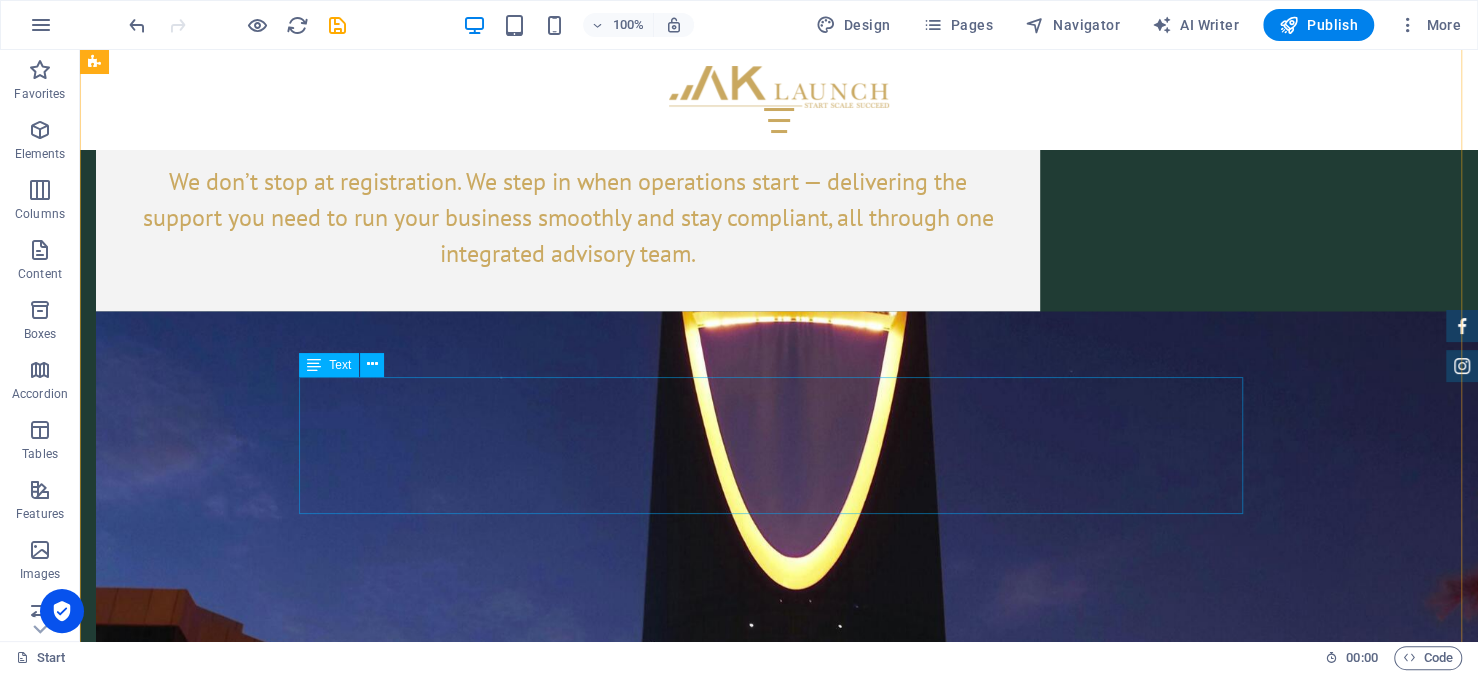click on "Because filing the MoA requires proper legal formatting, accurate translation of business terms, and alignment with local regulatory expectations, it is an involved process that often benefits from support from experienced local service providers. AK Launch can support you by drafting the MoA in line with the Saudi legal standards, handling required revisions, and ensuring a compliant and prompt filing." at bounding box center (779, 4378) 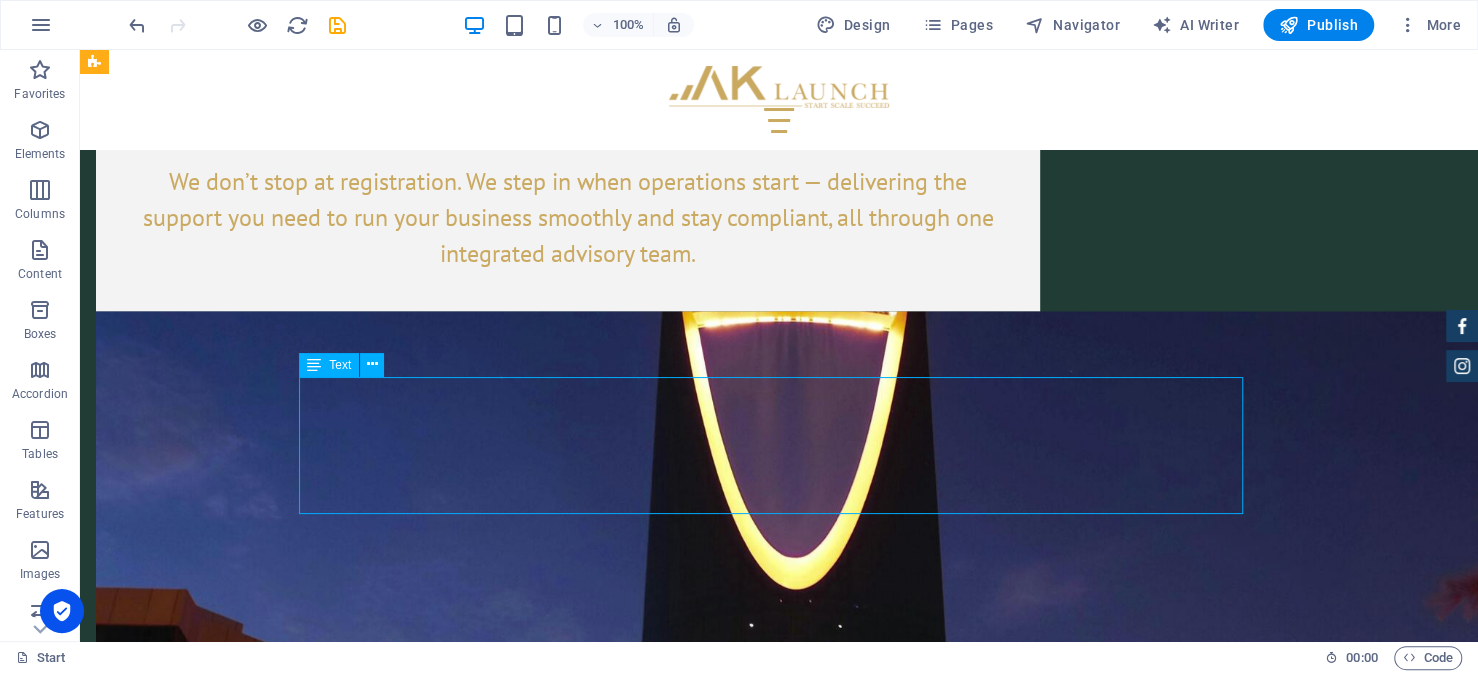 click on "Because filing the MoA requires proper legal formatting, accurate translation of business terms, and alignment with local regulatory expectations, it is an involved process that often benefits from support from experienced local service providers. AK Launch can support you by drafting the MoA in line with the Saudi legal standards, handling required revisions, and ensuring a compliant and prompt filing." at bounding box center (779, 4378) 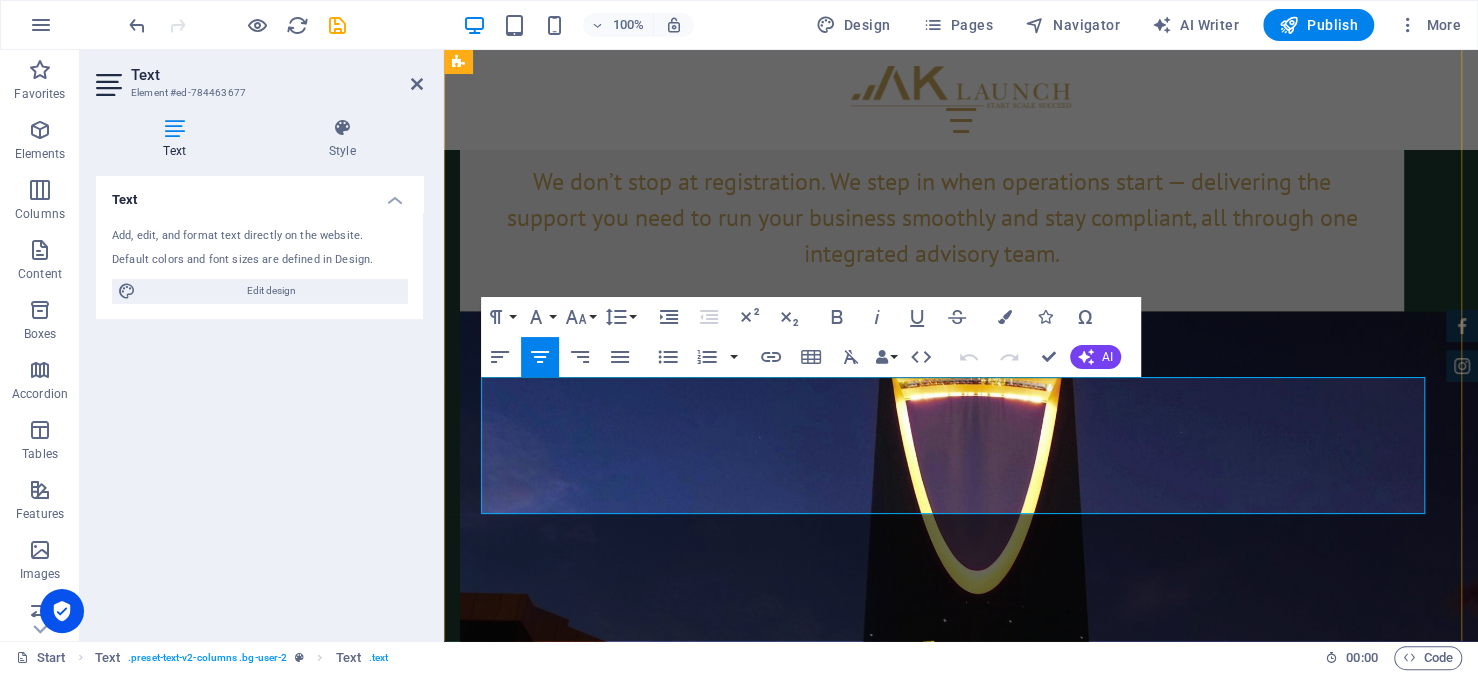 drag, startPoint x: 1269, startPoint y: 488, endPoint x: 481, endPoint y: 479, distance: 788.0514 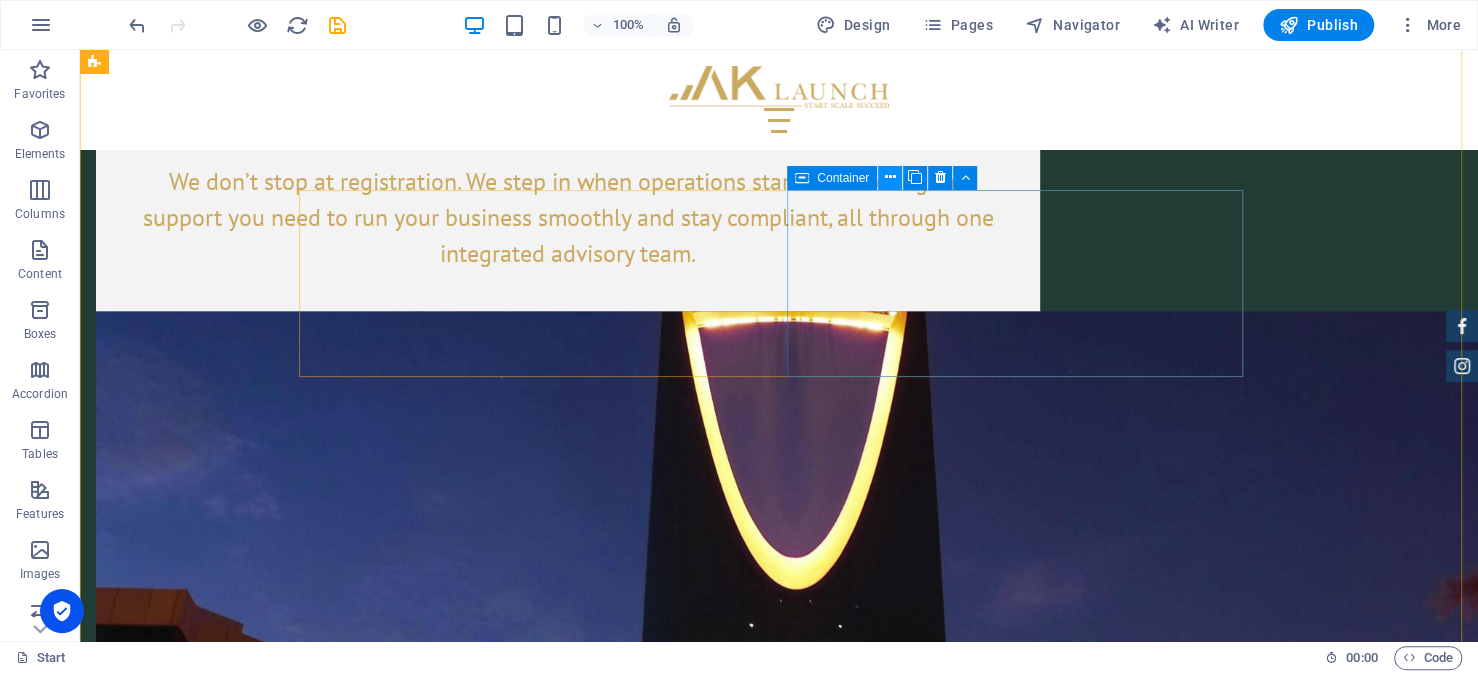 click at bounding box center [890, 177] 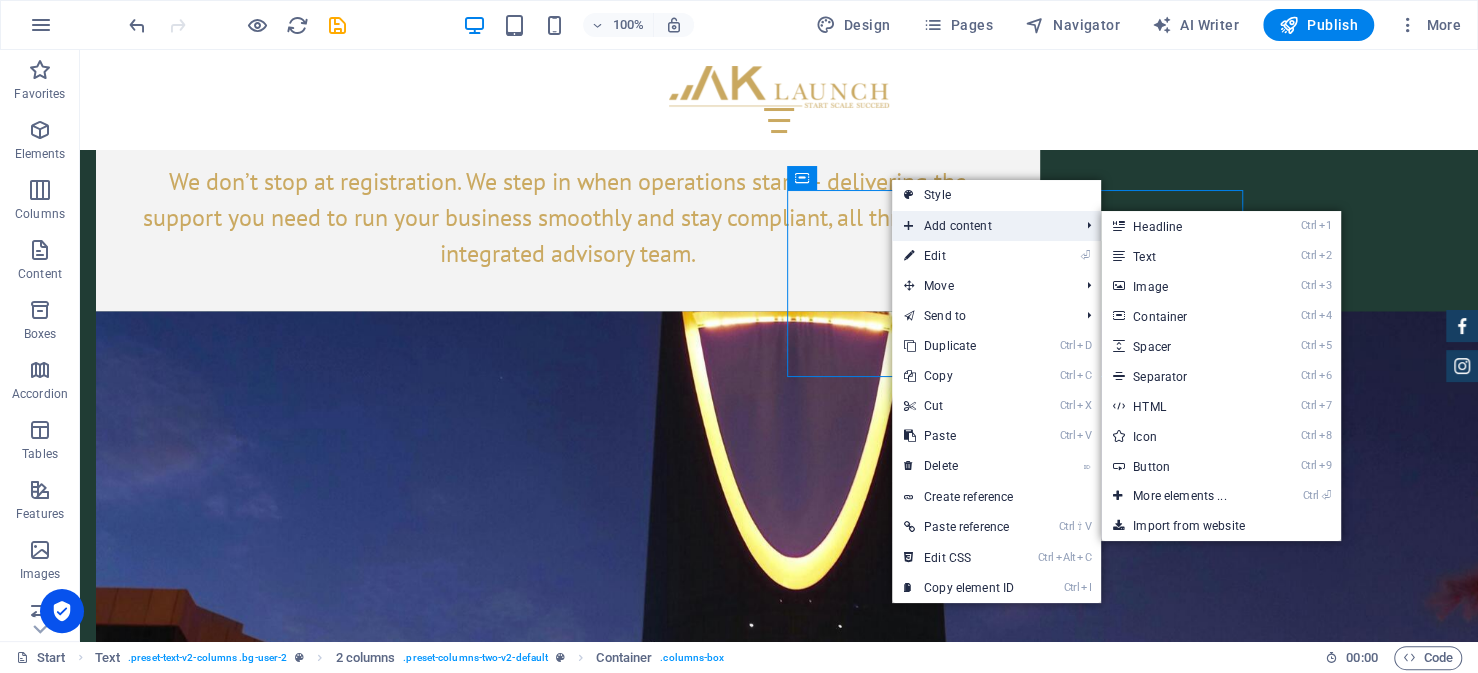 click on "Add content" at bounding box center [981, 226] 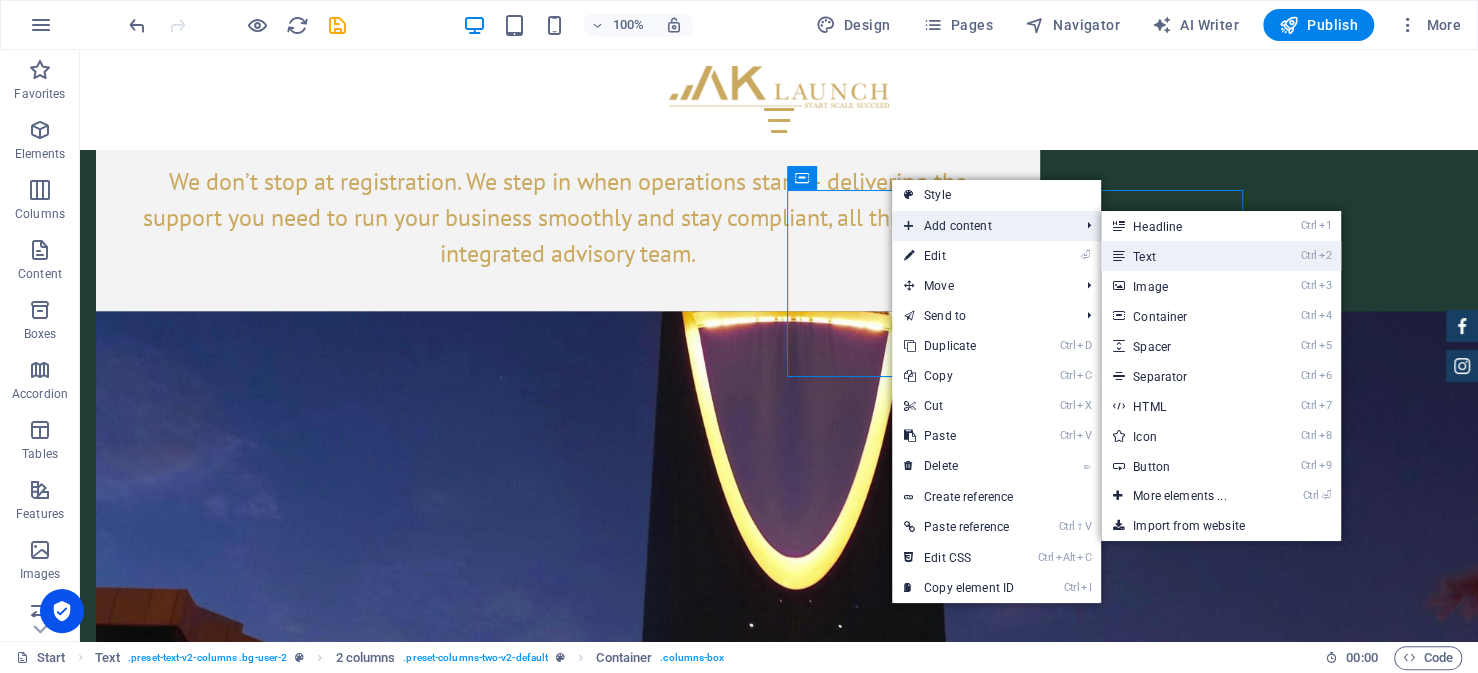 click on "Ctrl 2  Text" at bounding box center [1183, 256] 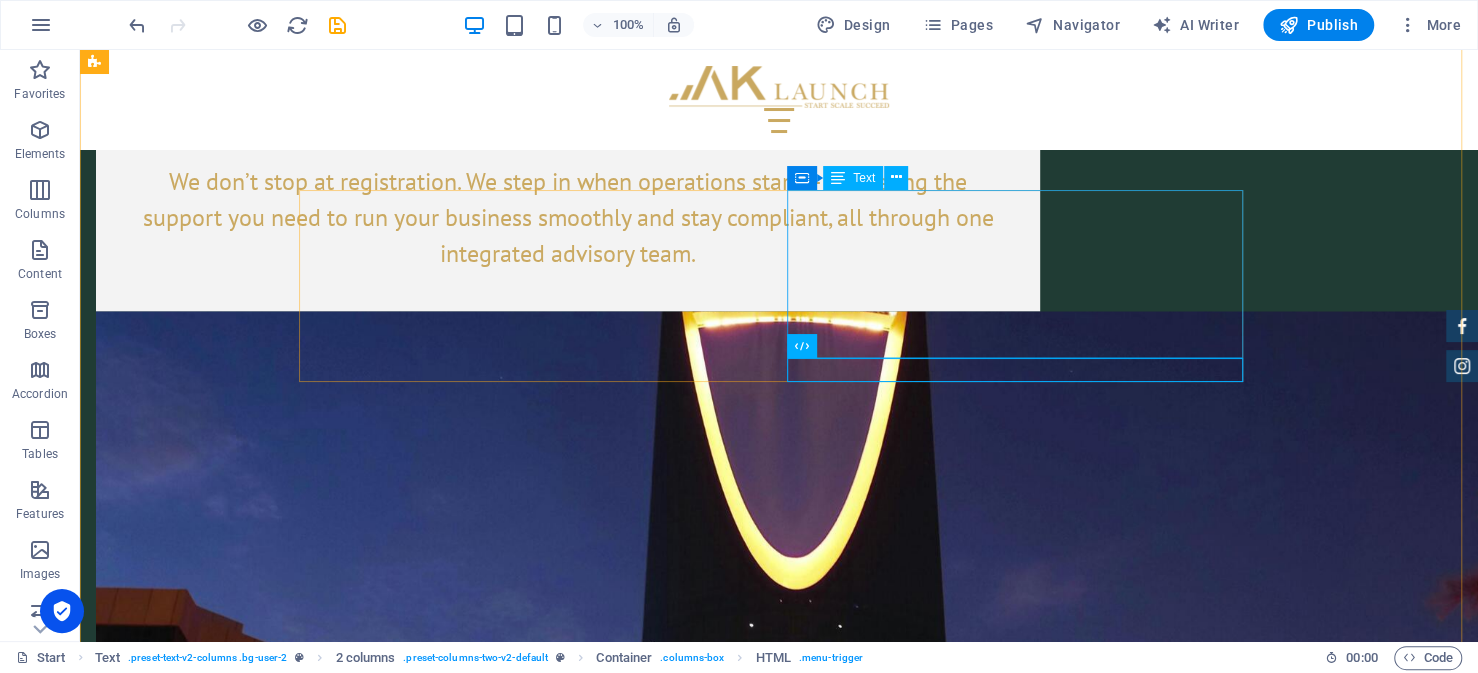 click on "Because filing the MoA requires proper legal formatting, accurate translation of business terms, and alignment with local regulatory expectations, it is an involved process that often benefits from support from experienced local service providers. AK Launch can support you by drafting the MoA in line with the Saudi legal standards, handling required revisions, and ensuring a compliant and prompt filing." at bounding box center (535, 4252) 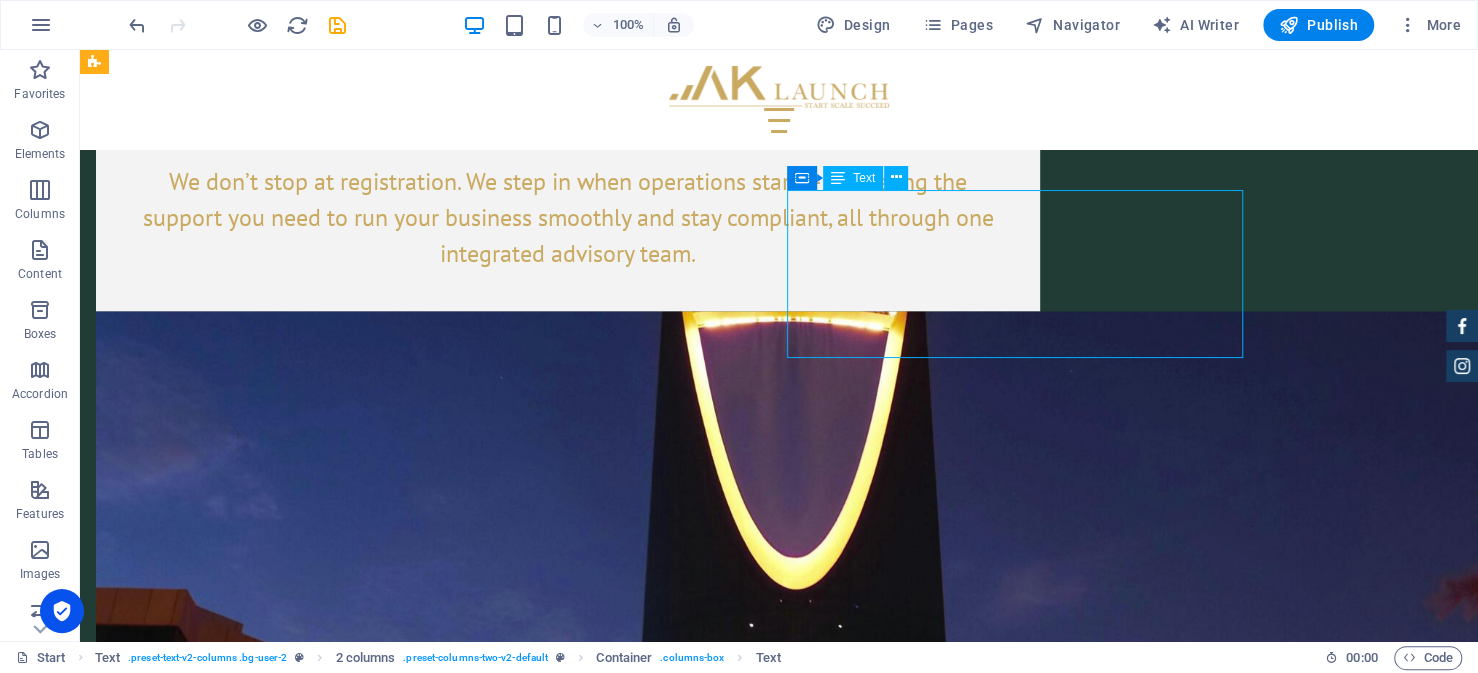click on "Because filing the MoA requires proper legal formatting, accurate translation of business terms, and alignment with local regulatory expectations, it is an involved process that often benefits from support from experienced local service providers. AK Launch can support you by drafting the MoA in line with the Saudi legal standards, handling required revisions, and ensuring a compliant and prompt filing." at bounding box center [535, 4252] 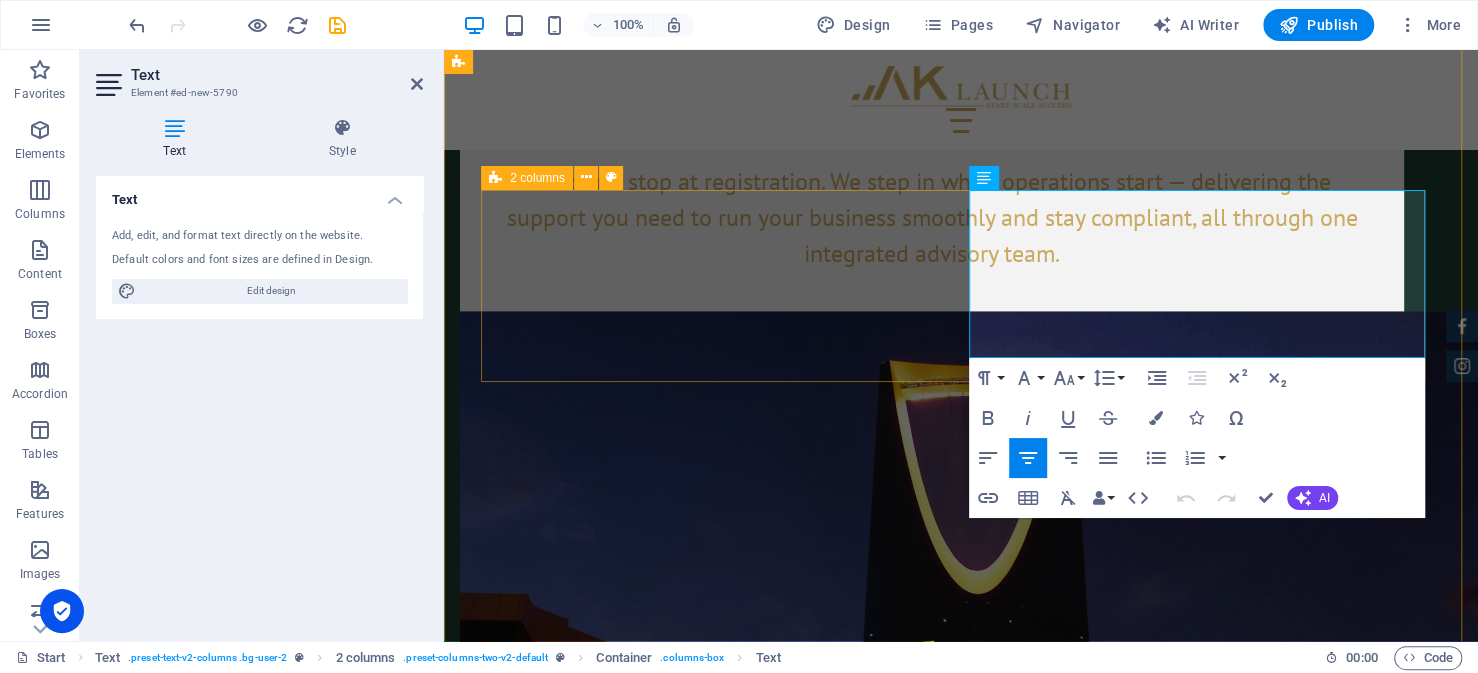 drag, startPoint x: 1320, startPoint y: 343, endPoint x: 962, endPoint y: 193, distance: 388.1546 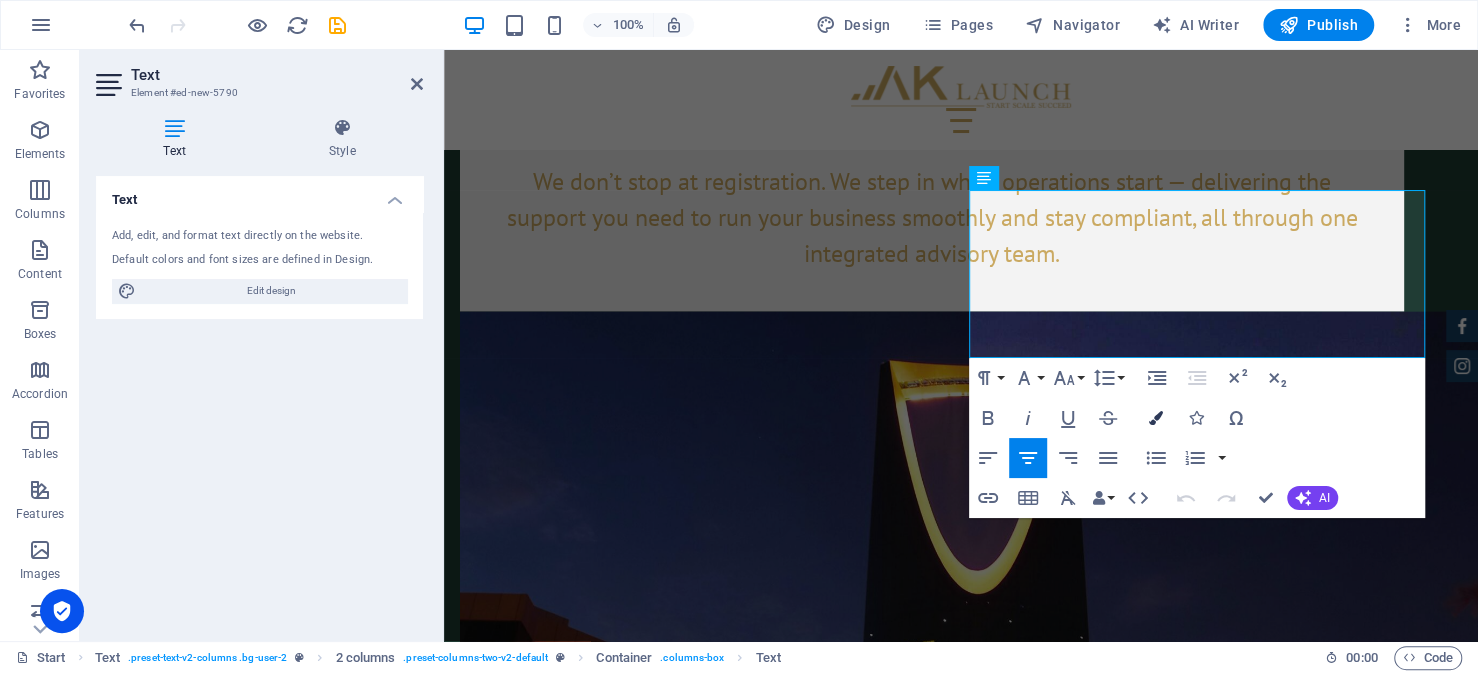 click at bounding box center (1156, 418) 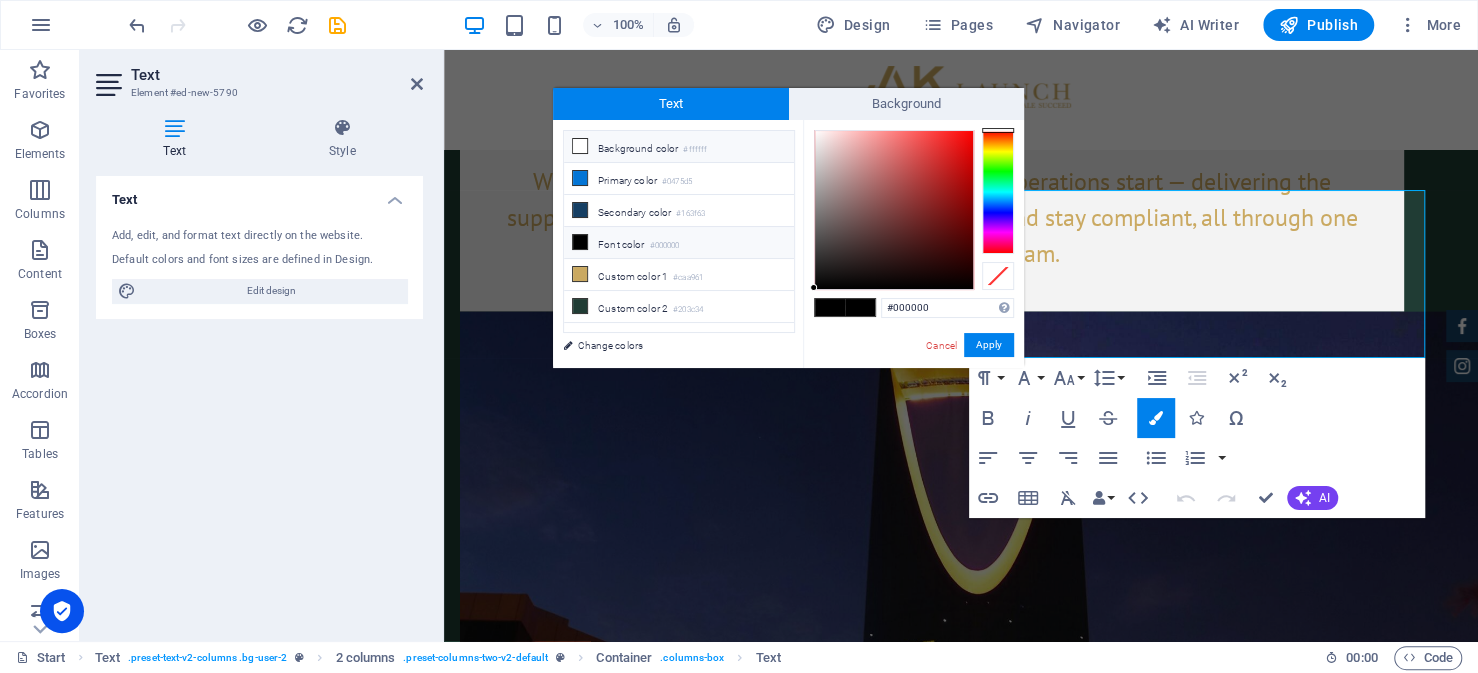 click on "Background color
#ffffff" at bounding box center (679, 147) 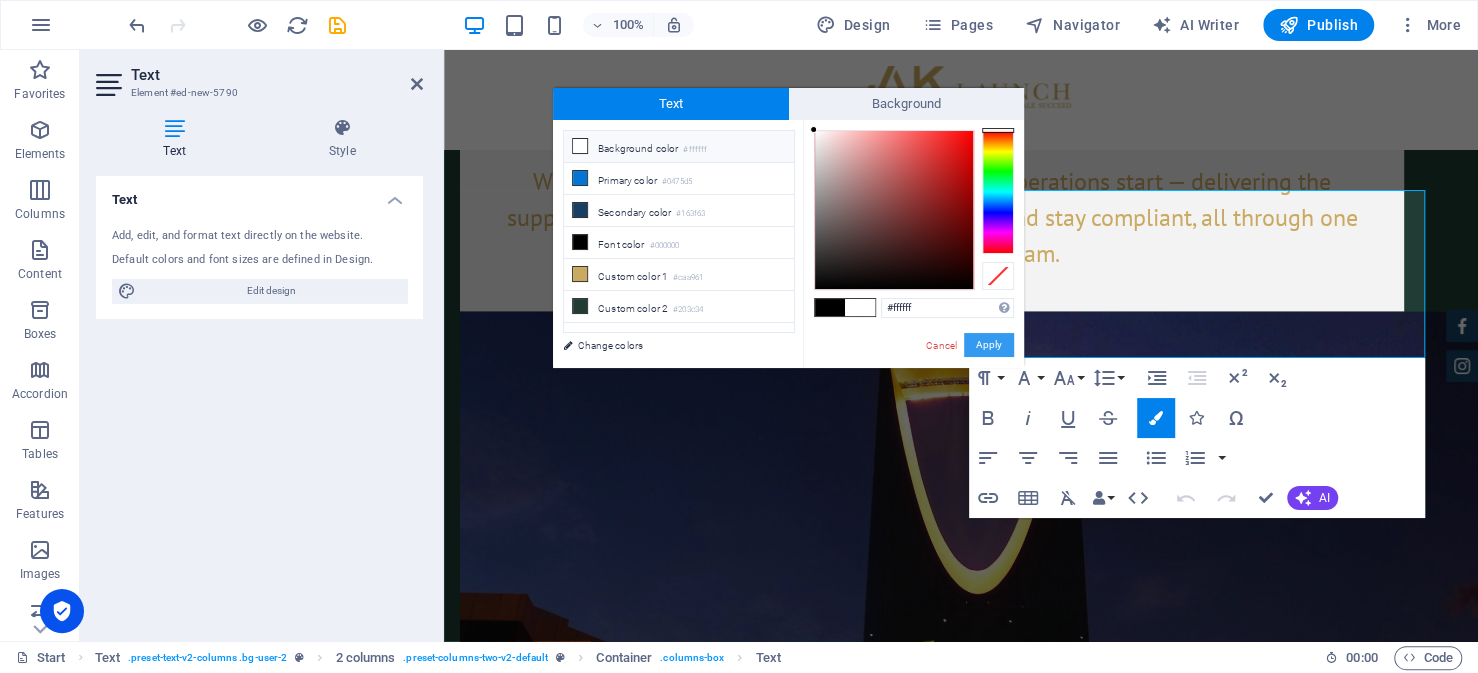drag, startPoint x: 983, startPoint y: 346, endPoint x: 545, endPoint y: 296, distance: 440.84464 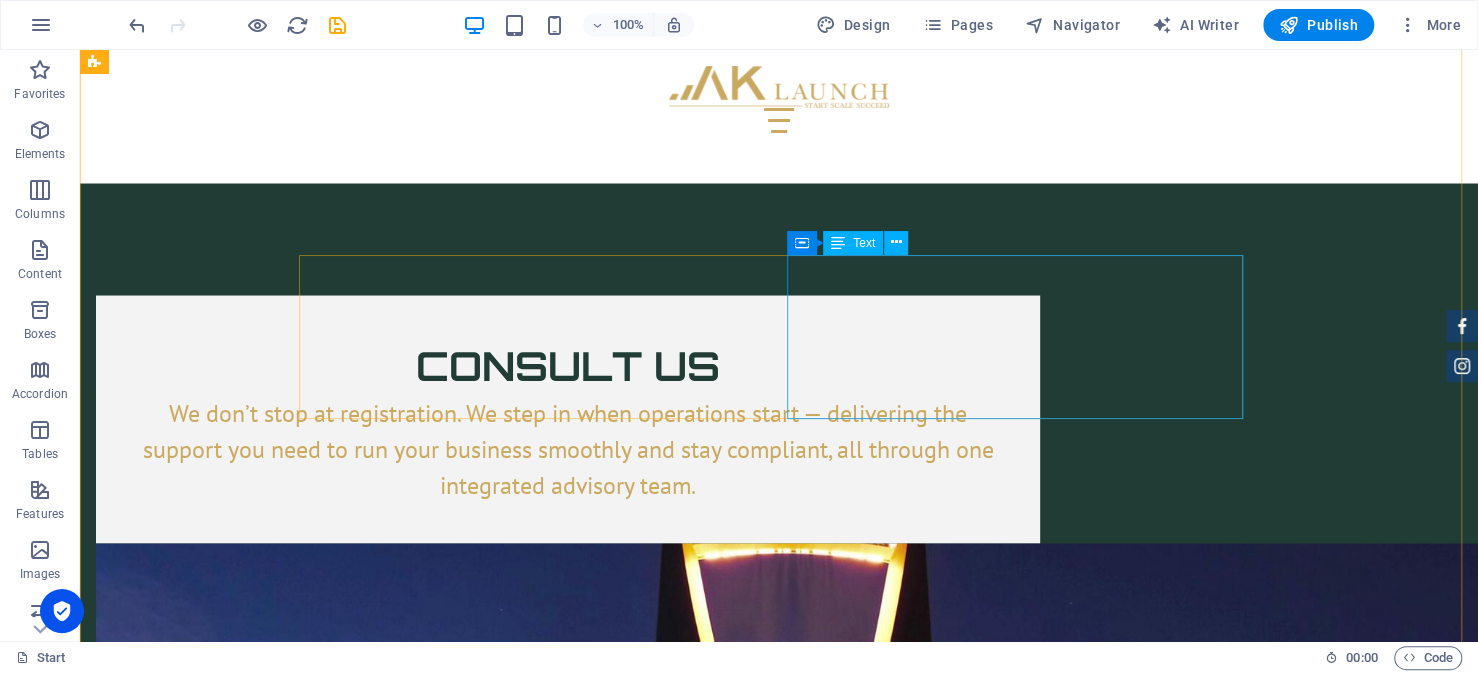 scroll, scrollTop: 7101, scrollLeft: 0, axis: vertical 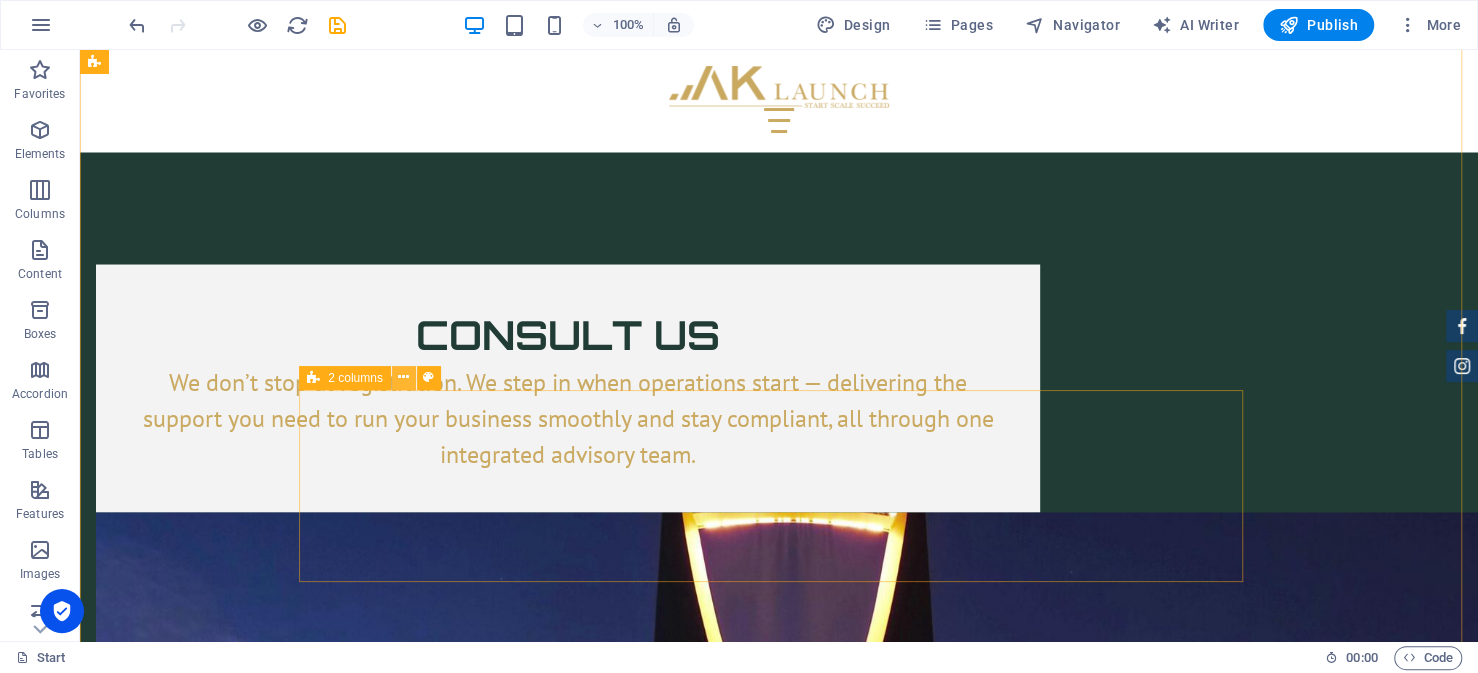click at bounding box center (403, 377) 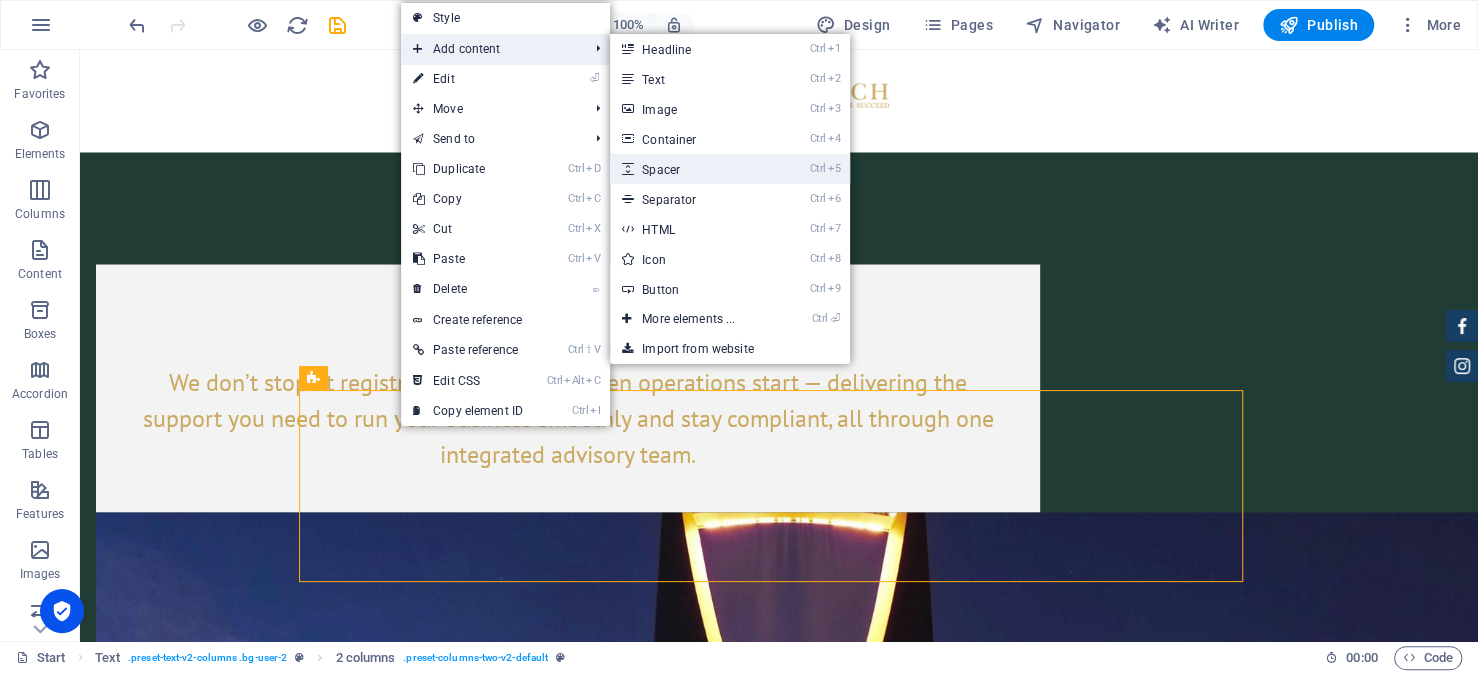 click on "Ctrl 5  Spacer" at bounding box center (692, 169) 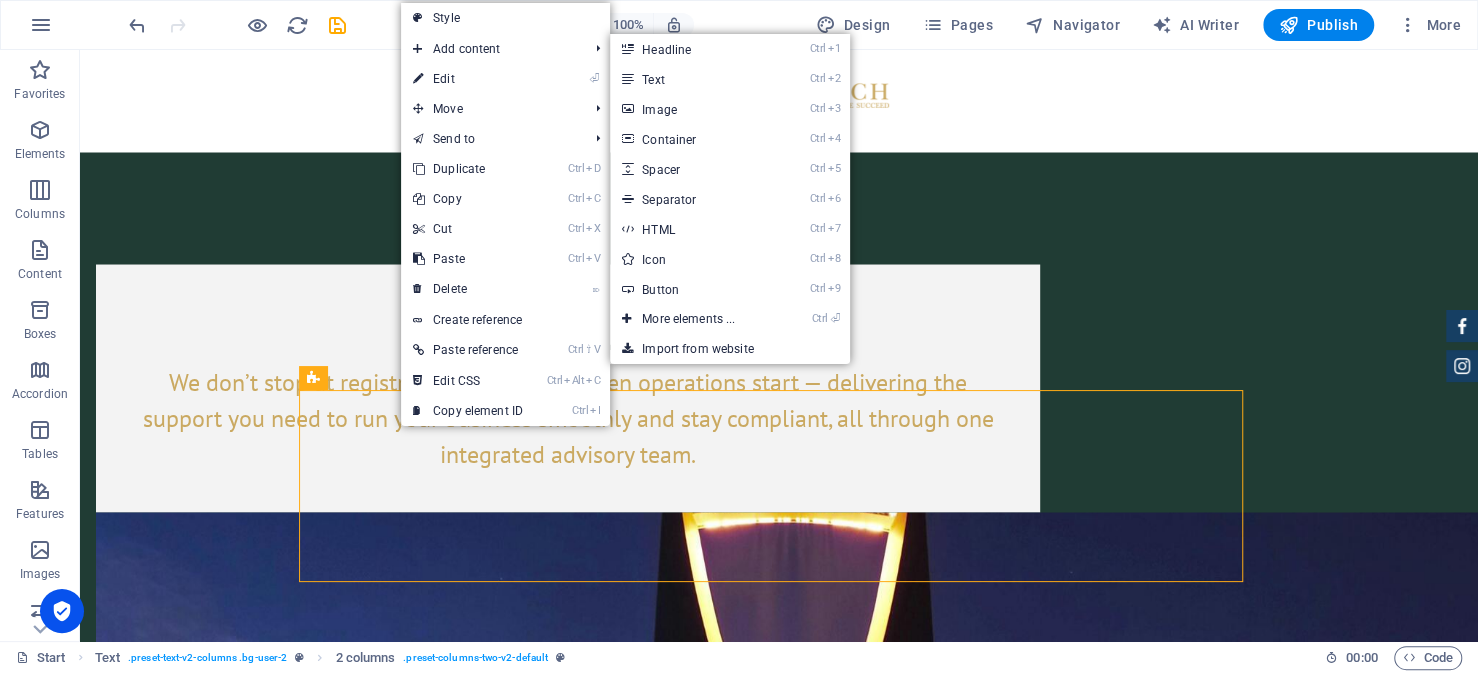 select on "px" 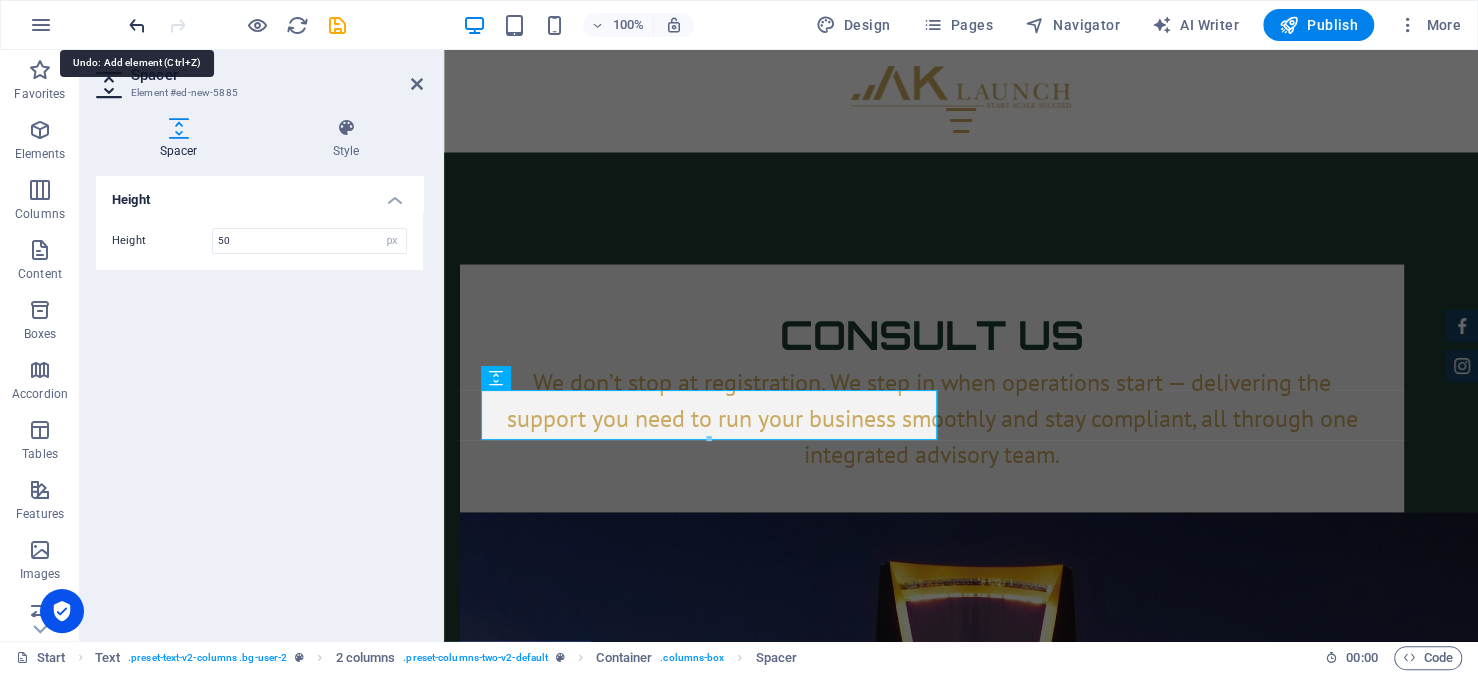 click at bounding box center (137, 25) 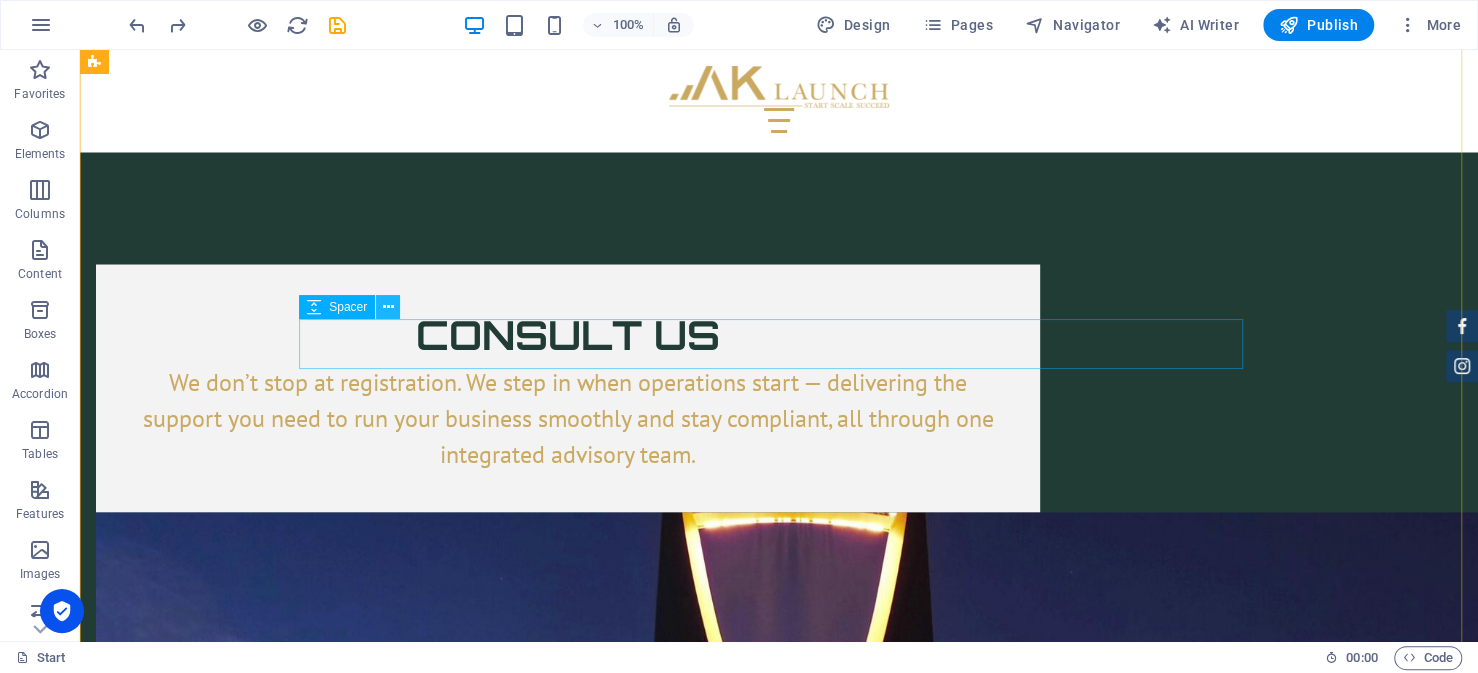 click at bounding box center [388, 307] 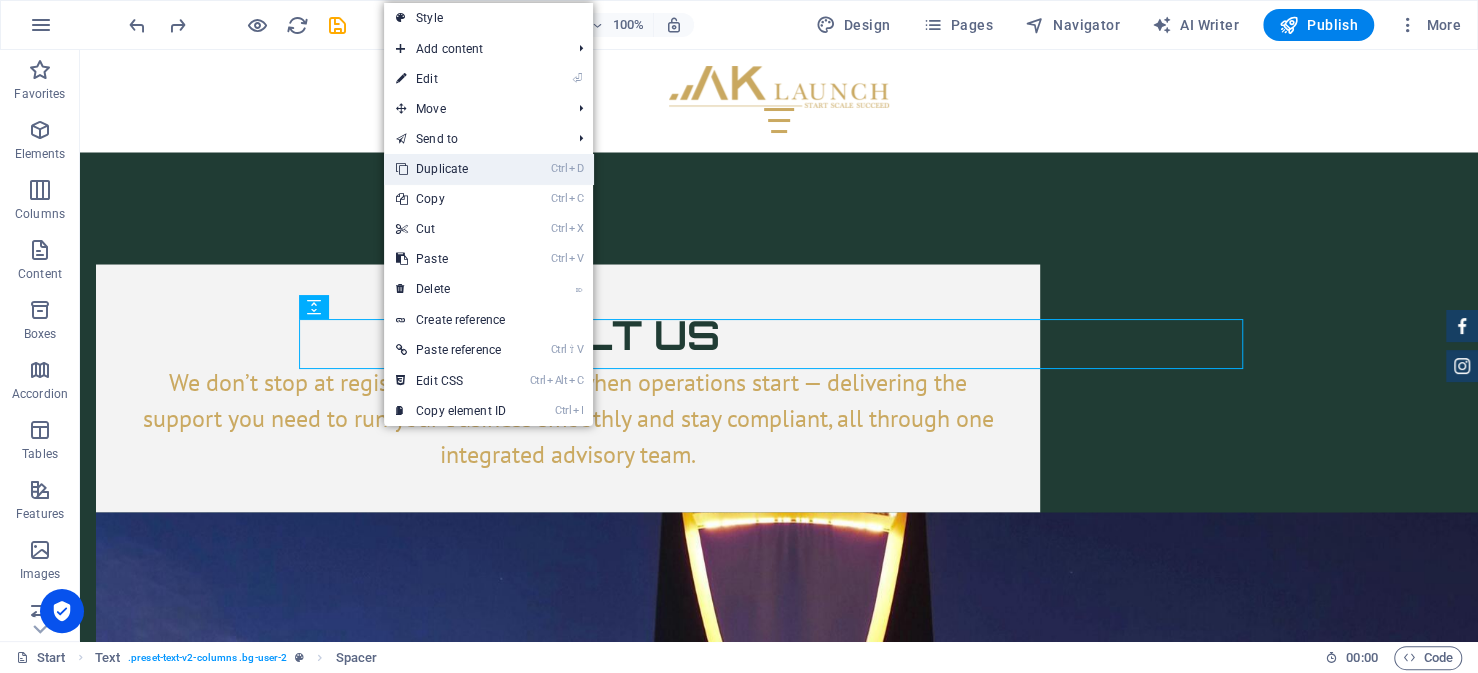 click on "Ctrl D  Duplicate" at bounding box center [451, 169] 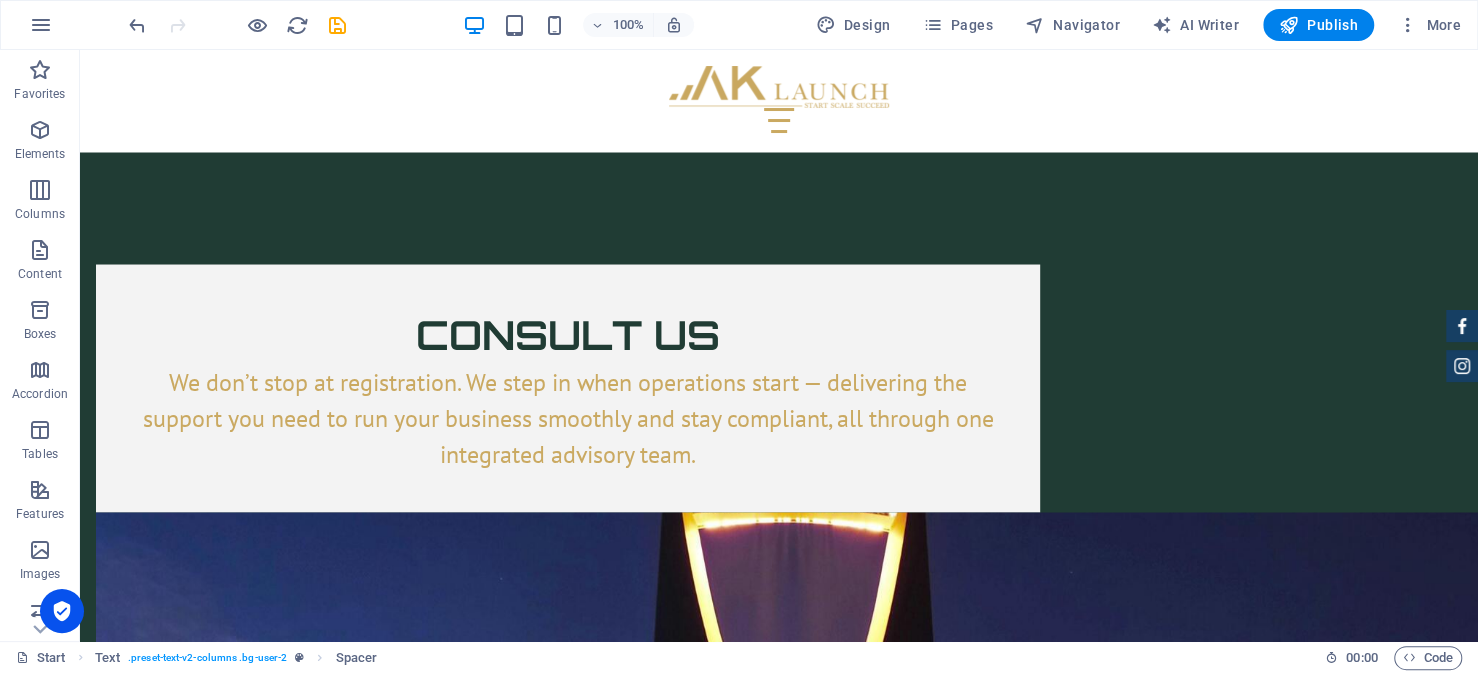 drag, startPoint x: 419, startPoint y: 408, endPoint x: 345, endPoint y: 438, distance: 79.84986 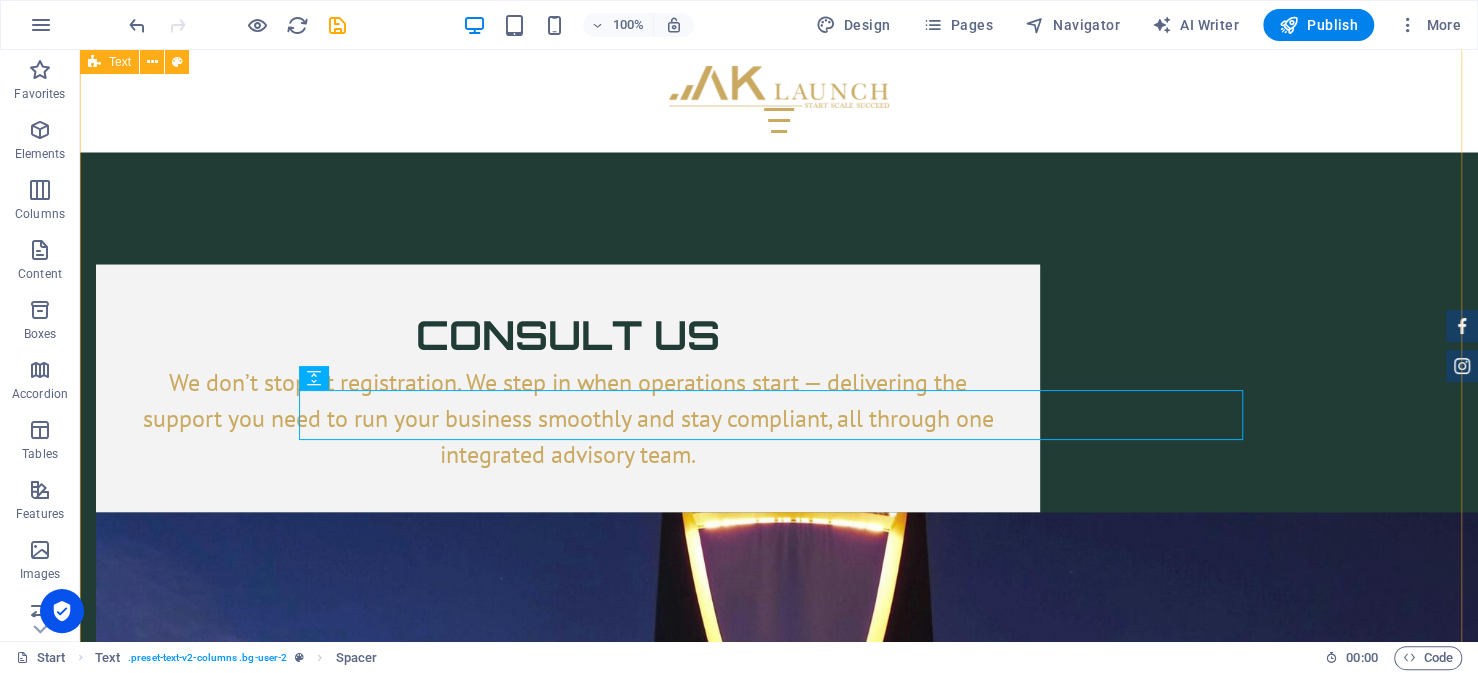 click on "How to Setup a Business in Saudi Arabia as a Foreign Company: Step-by-Step Guide Step 1 — Obtaining Your Investment License from MISA The journey for every foreign investor looking to setup their business in Saudi Arabia begins with obtaining an investment license from the Ministry of Investment (MISA). This is a prerequisite to everything that follows, from commercial registration, hiring staff and opening the business. Fortunately, the  Preparing Your Documents This is often the most demanding part of the application process, and arguably the most critical. Ensuring that your documents are complete and accurate will reduce the risk of delays or rejection. While requirements vary, most applications involve a common set of documentation. Importantly, many of these documents must be certified by the Saudi Embassy in your home country. These typically include: Copy of commercial registration issued in the home country. Audited financial statements for the past fiscal year. MISA License and Services Fees" at bounding box center (779, 4476) 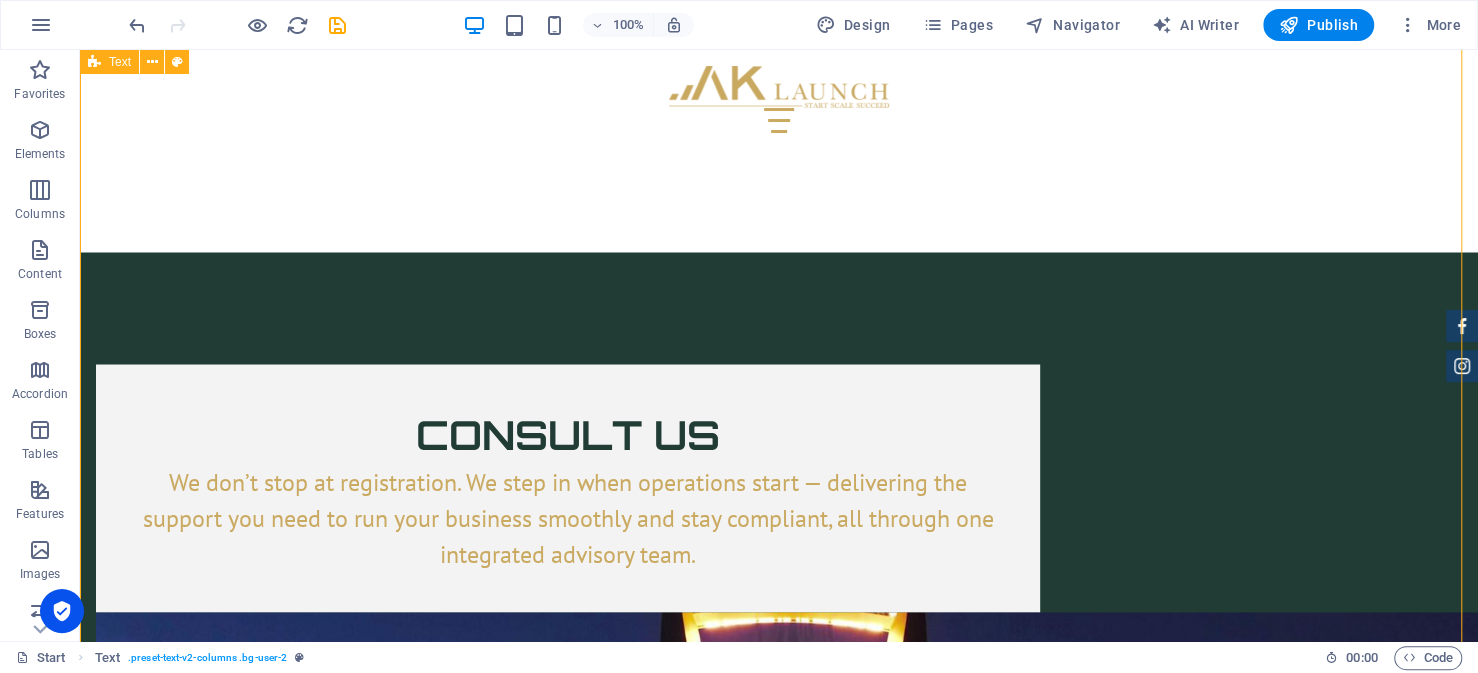 scroll, scrollTop: 7201, scrollLeft: 0, axis: vertical 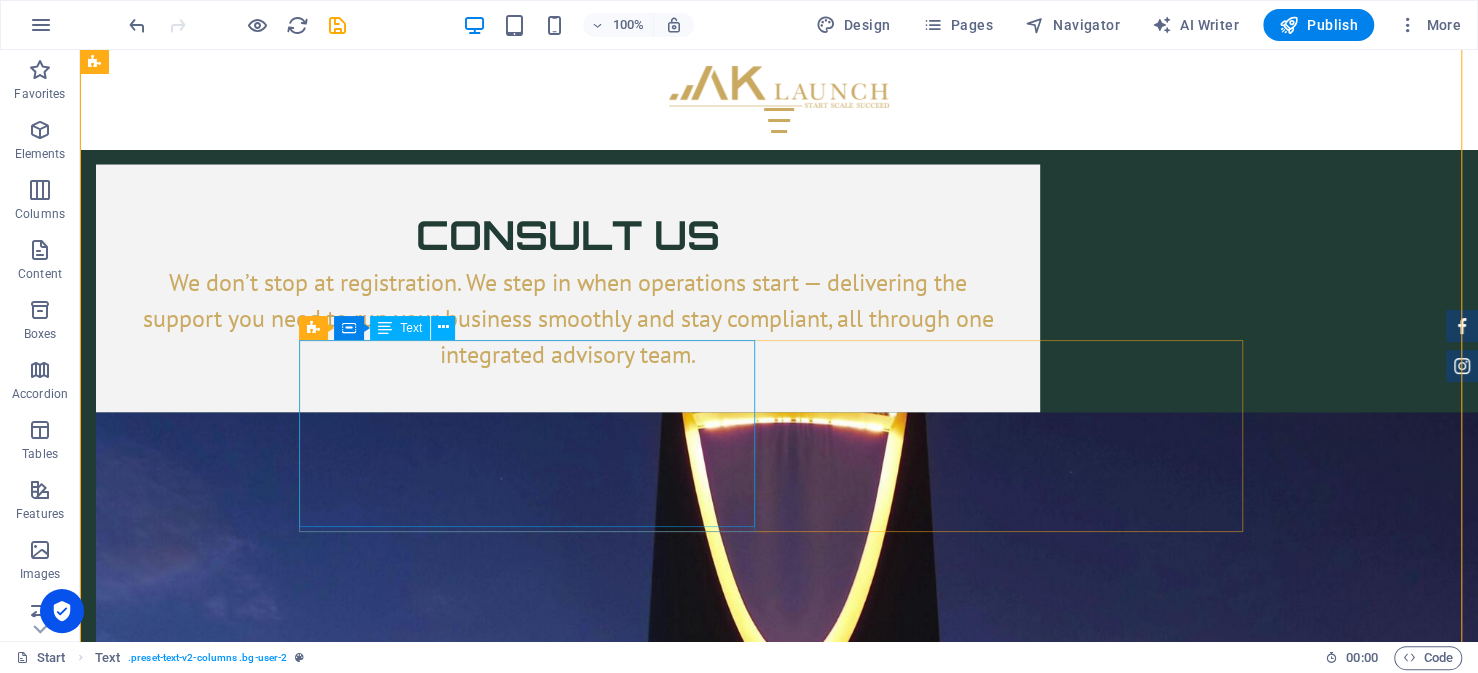 click on "Filing the MoA is conducted through the Ministry of Justice’s digital platform. As the system requires Nafath access—Saudi Arabia’s unified national digital ID system—the application must be submitted by an individual with local credentials. For foreign entities, this usually means issuing a Power of Attorney to a local representative authorized to act on behalf of the company. This representative could be a legal advisor, consultant, or service provider familiar with the process." at bounding box center [535, 4212] 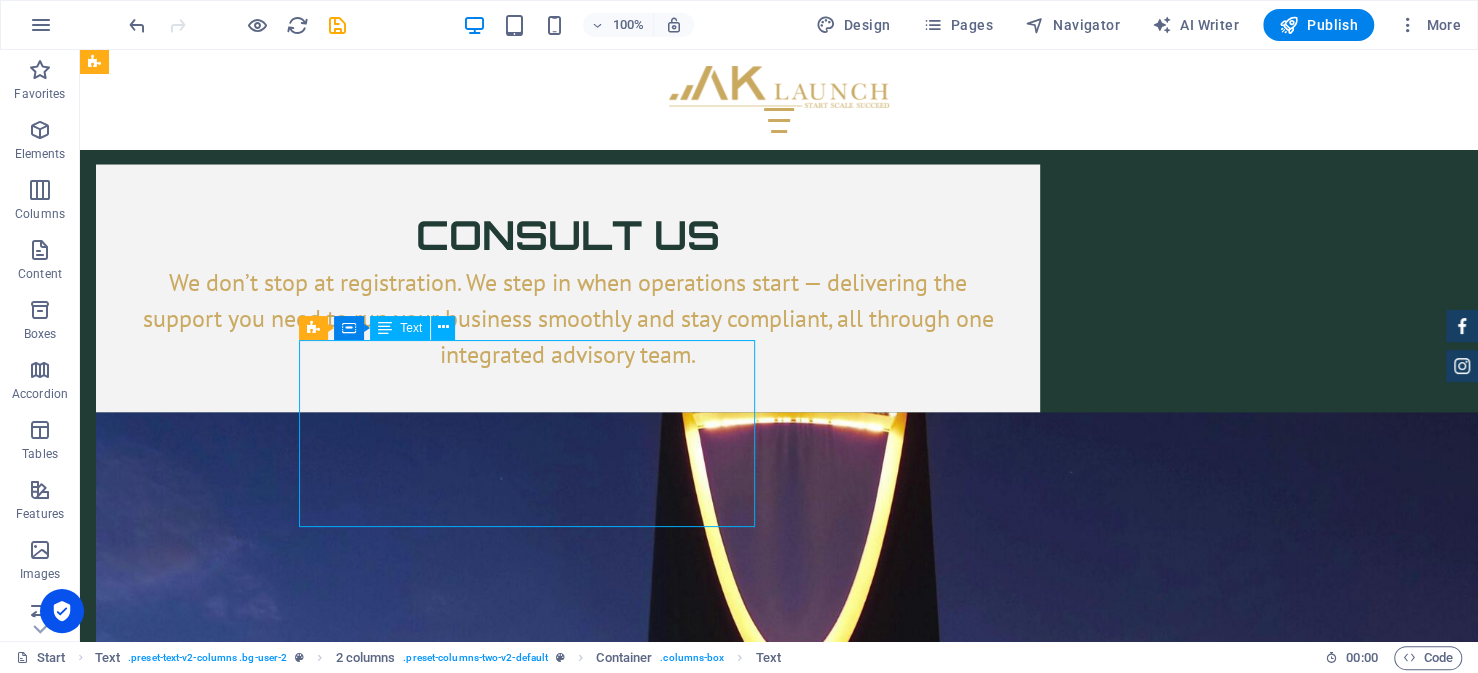 click on "Filing the MoA is conducted through the Ministry of Justice’s digital platform. As the system requires Nafath access—Saudi Arabia’s unified national digital ID system—the application must be submitted by an individual with local credentials. For foreign entities, this usually means issuing a Power of Attorney to a local representative authorized to act on behalf of the company. This representative could be a legal advisor, consultant, or service provider familiar with the process." at bounding box center (535, 4212) 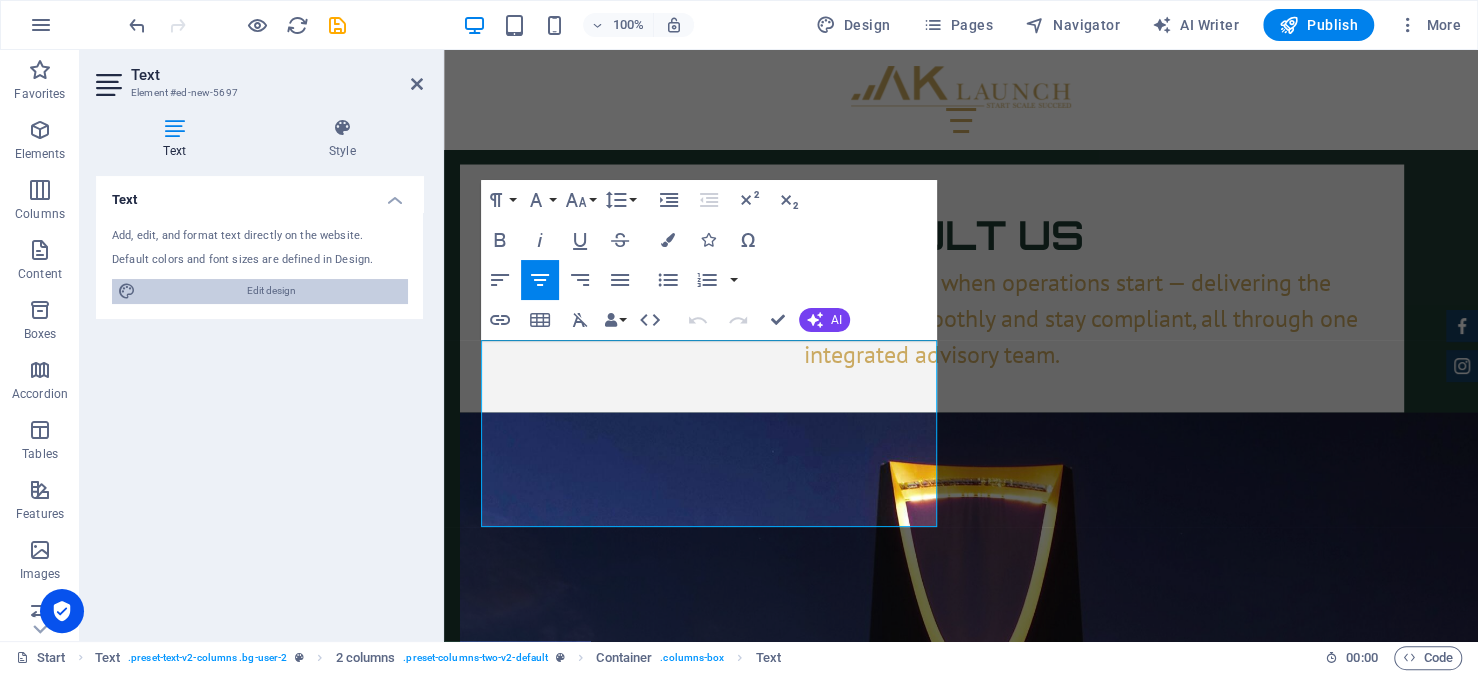 click on "Edit design" at bounding box center (271, 291) 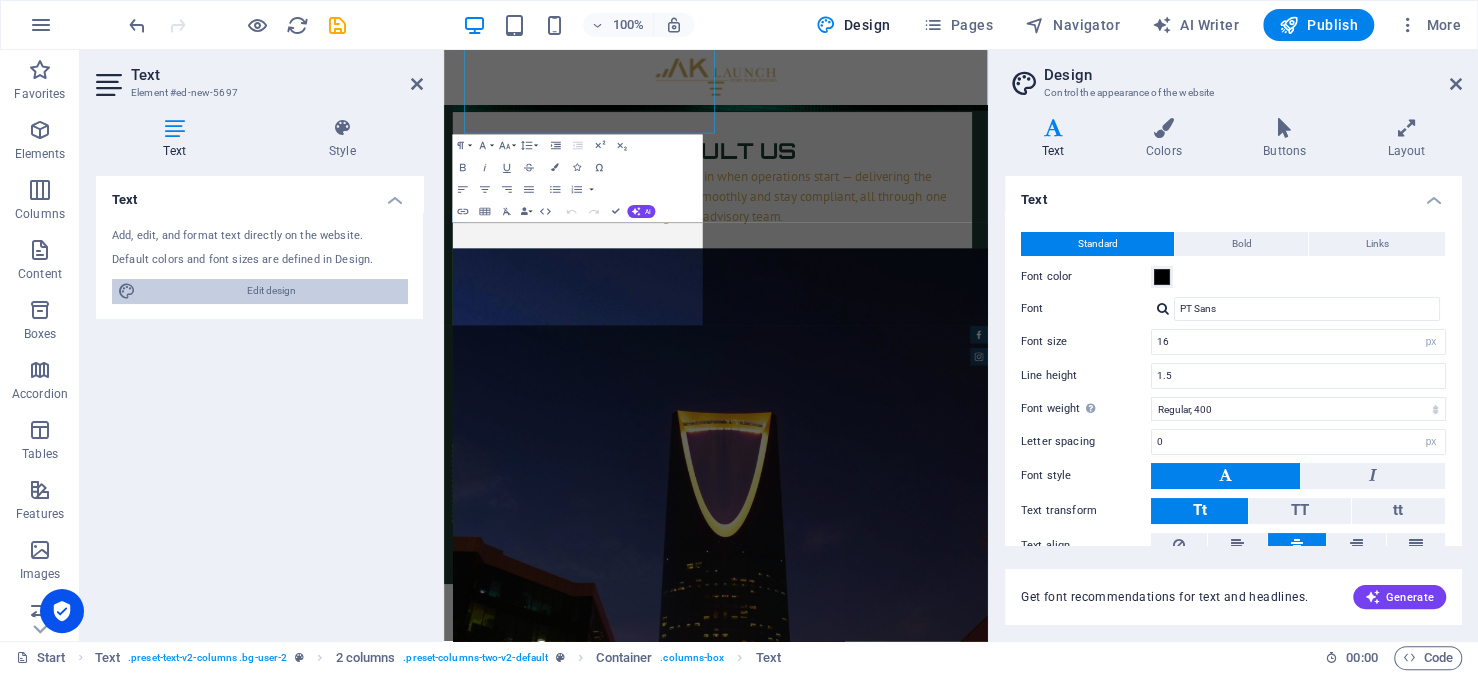scroll, scrollTop: 7526, scrollLeft: 0, axis: vertical 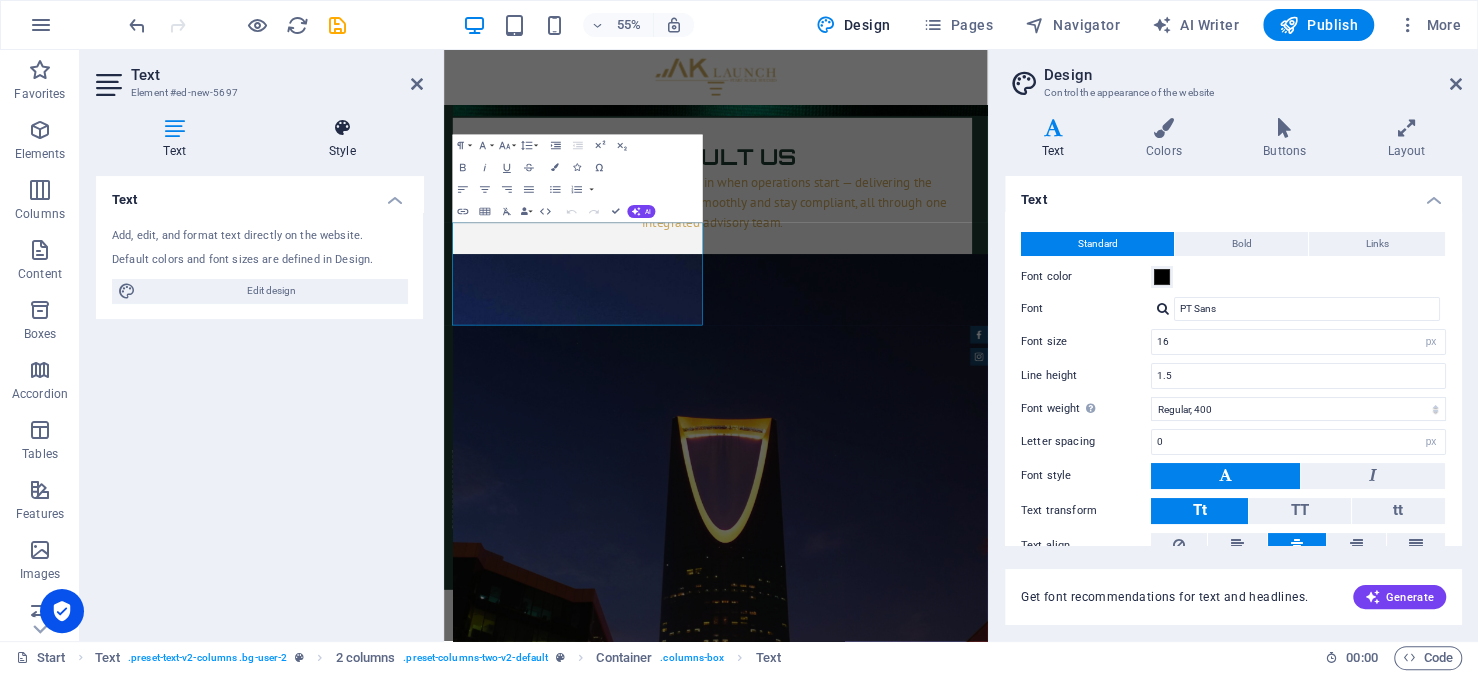 click on "Style" at bounding box center [342, 139] 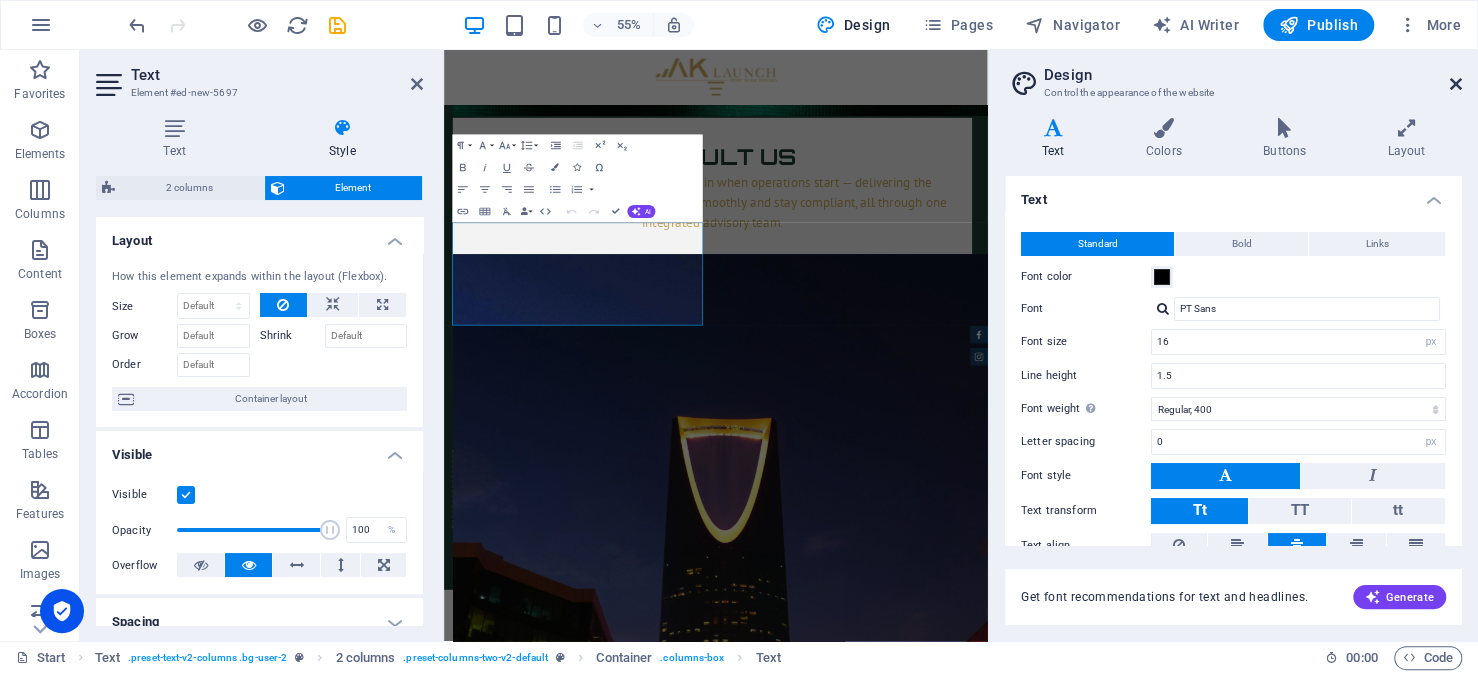 click at bounding box center [1456, 84] 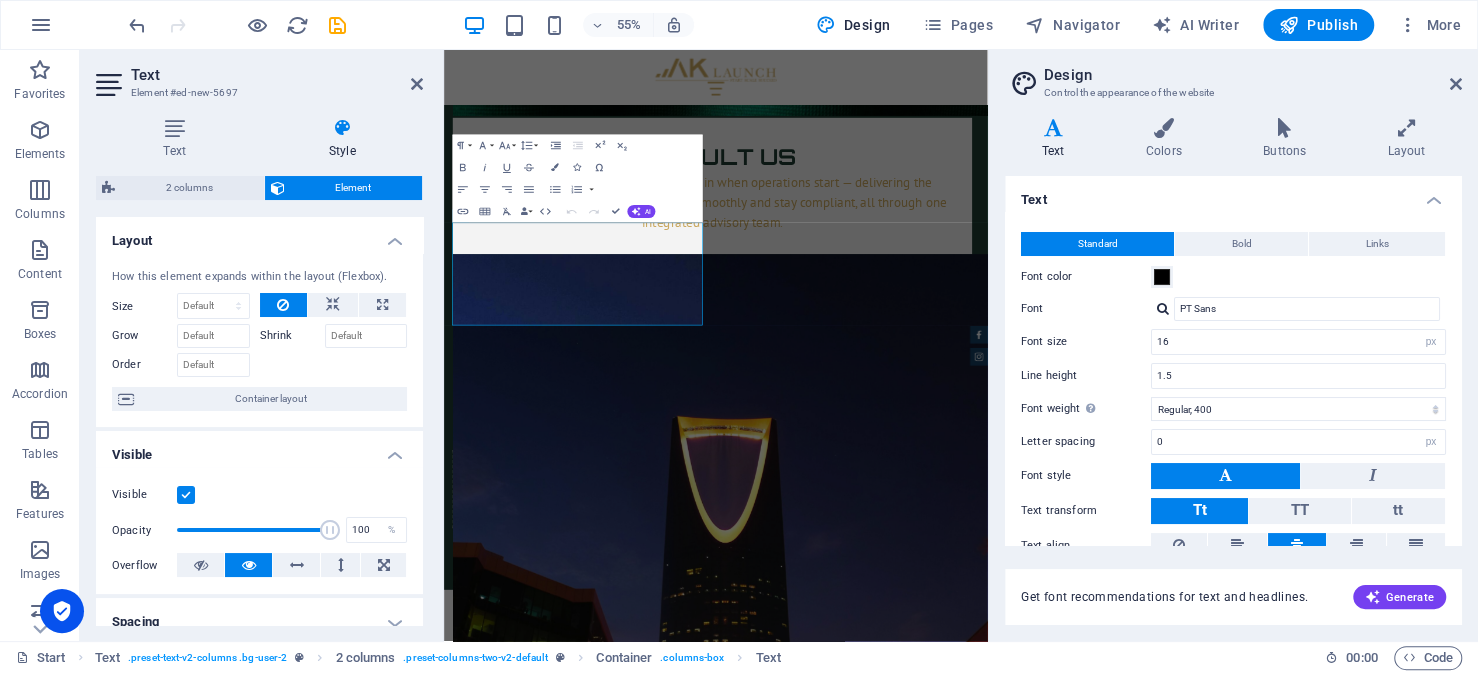 scroll, scrollTop: 7201, scrollLeft: 0, axis: vertical 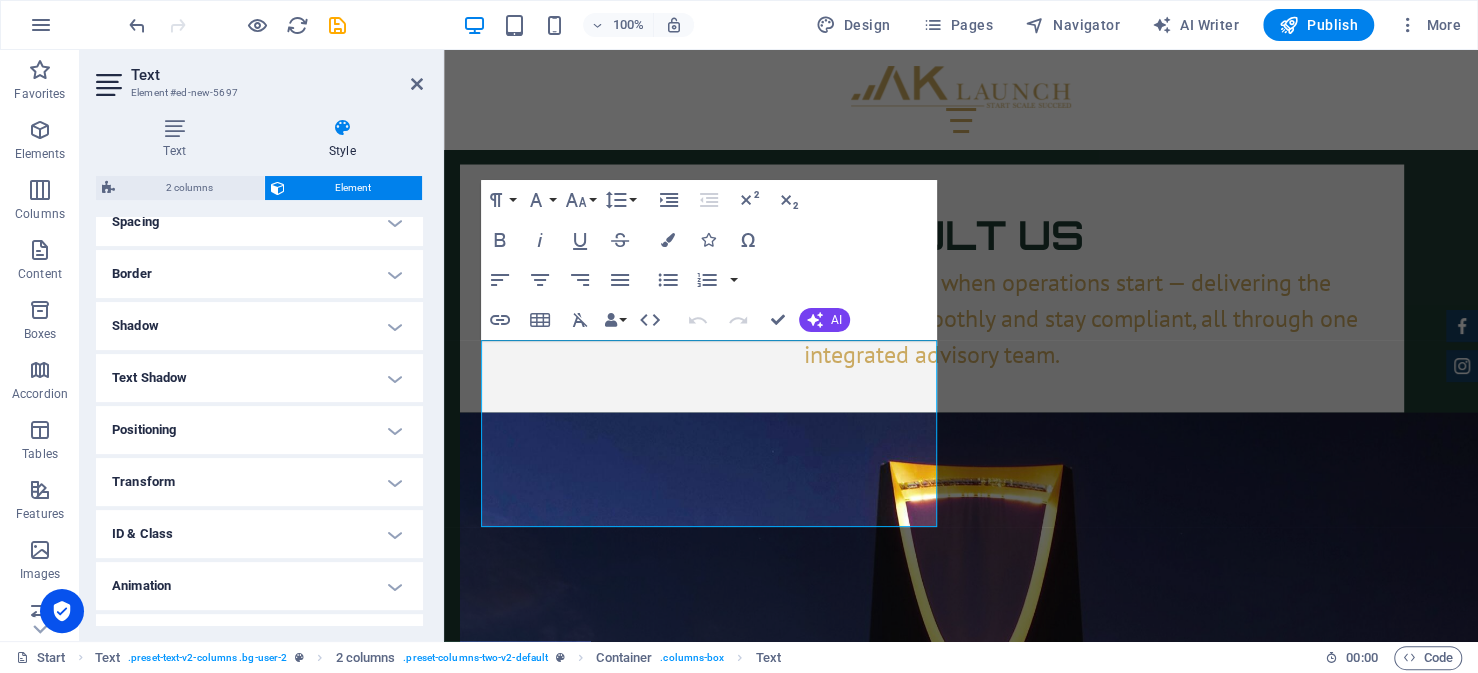 click on "Border" at bounding box center [259, 274] 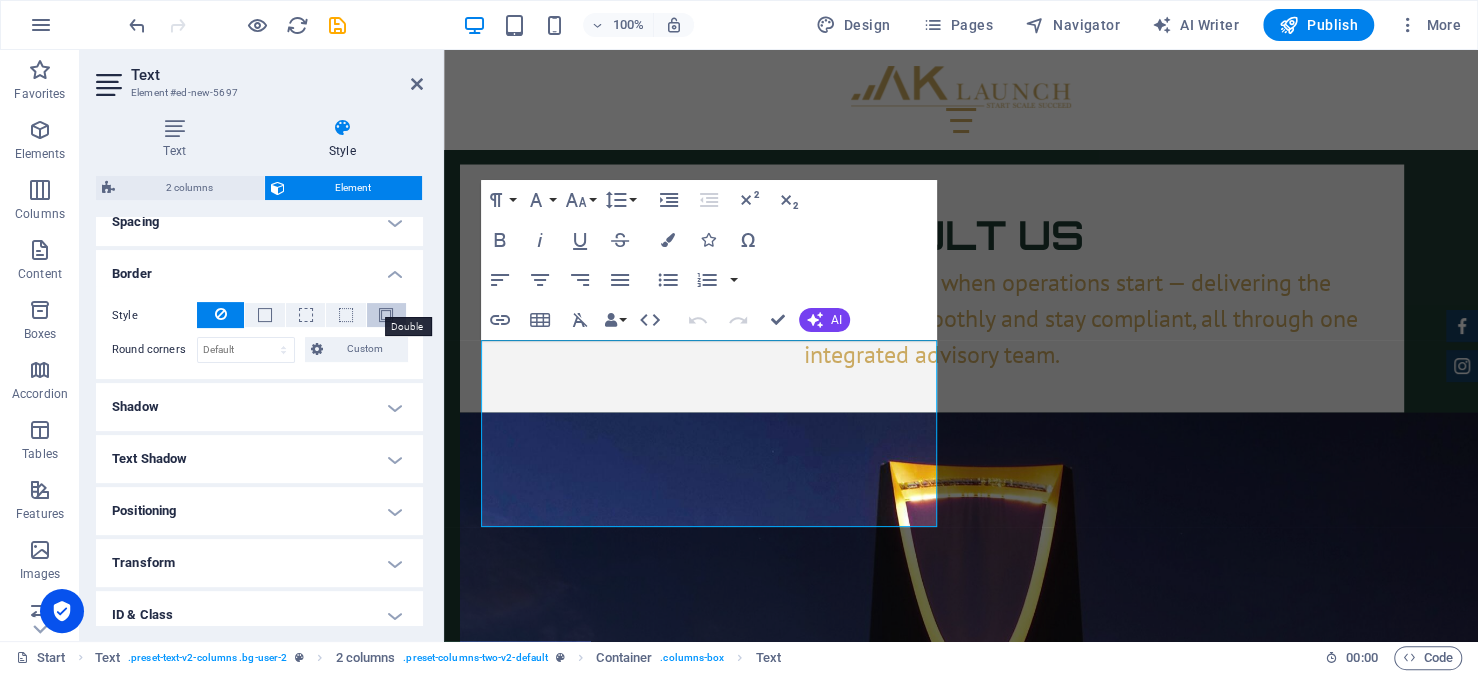 click at bounding box center [386, 315] 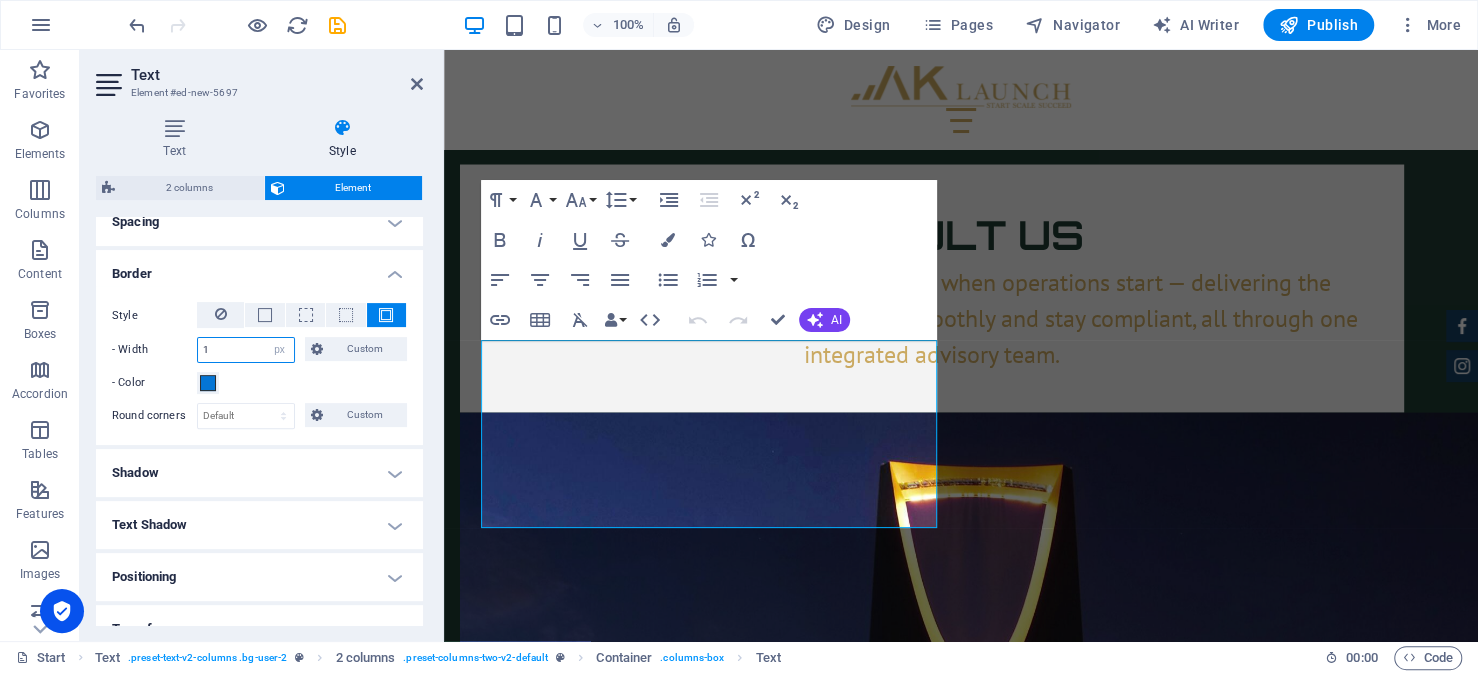 click on "1" at bounding box center [246, 350] 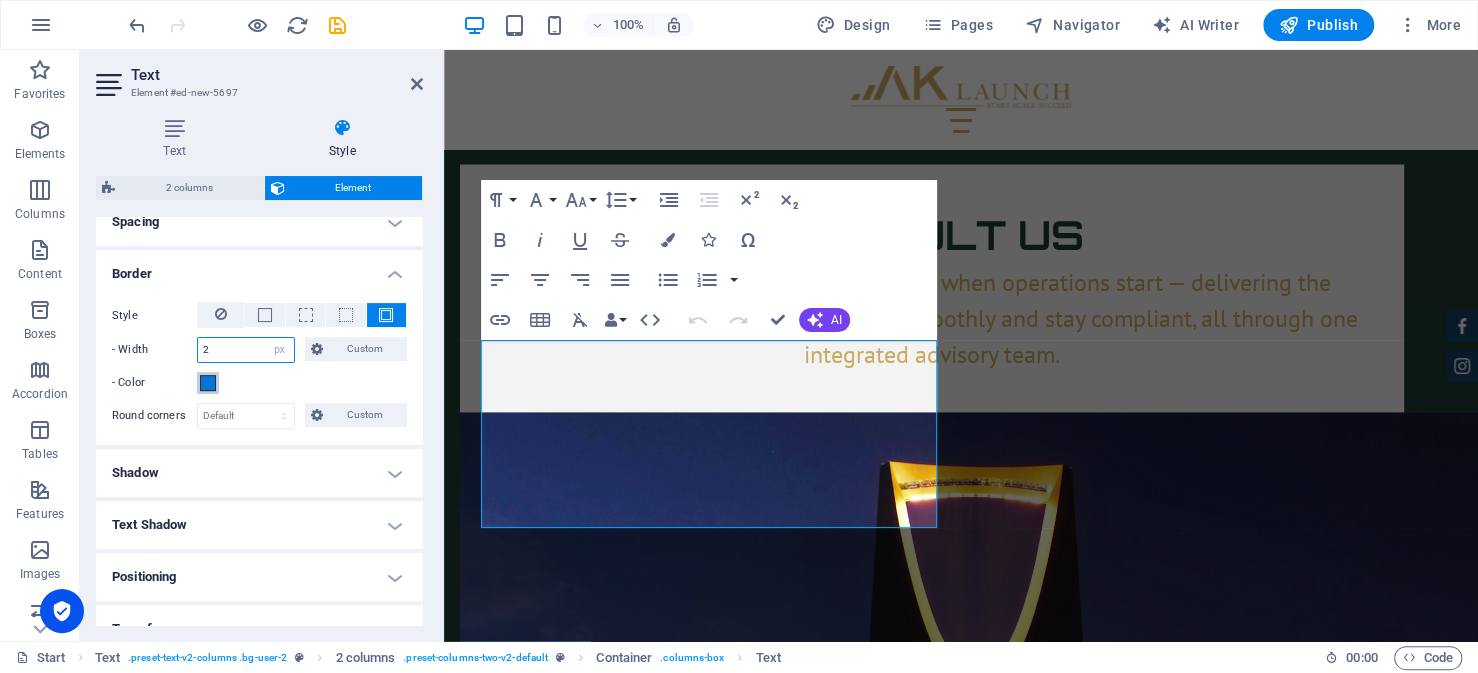 type on "2" 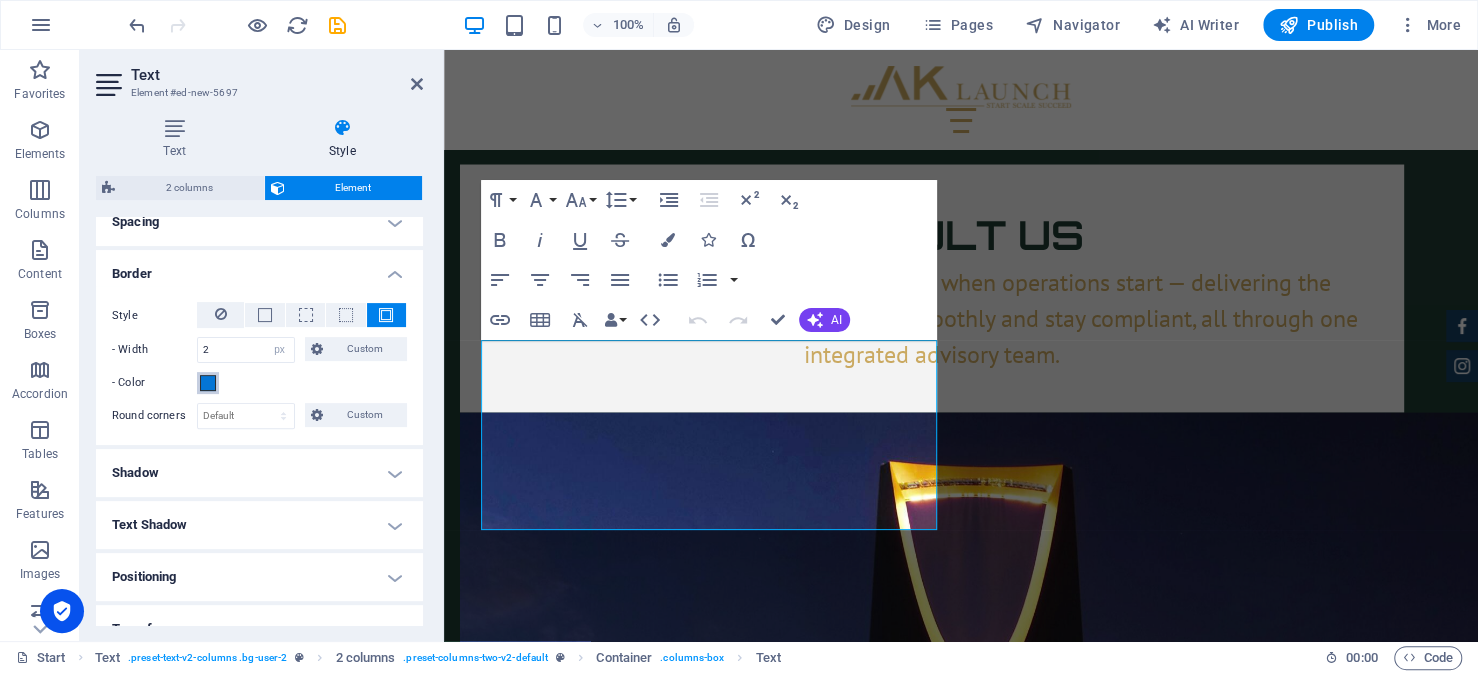 click at bounding box center [208, 383] 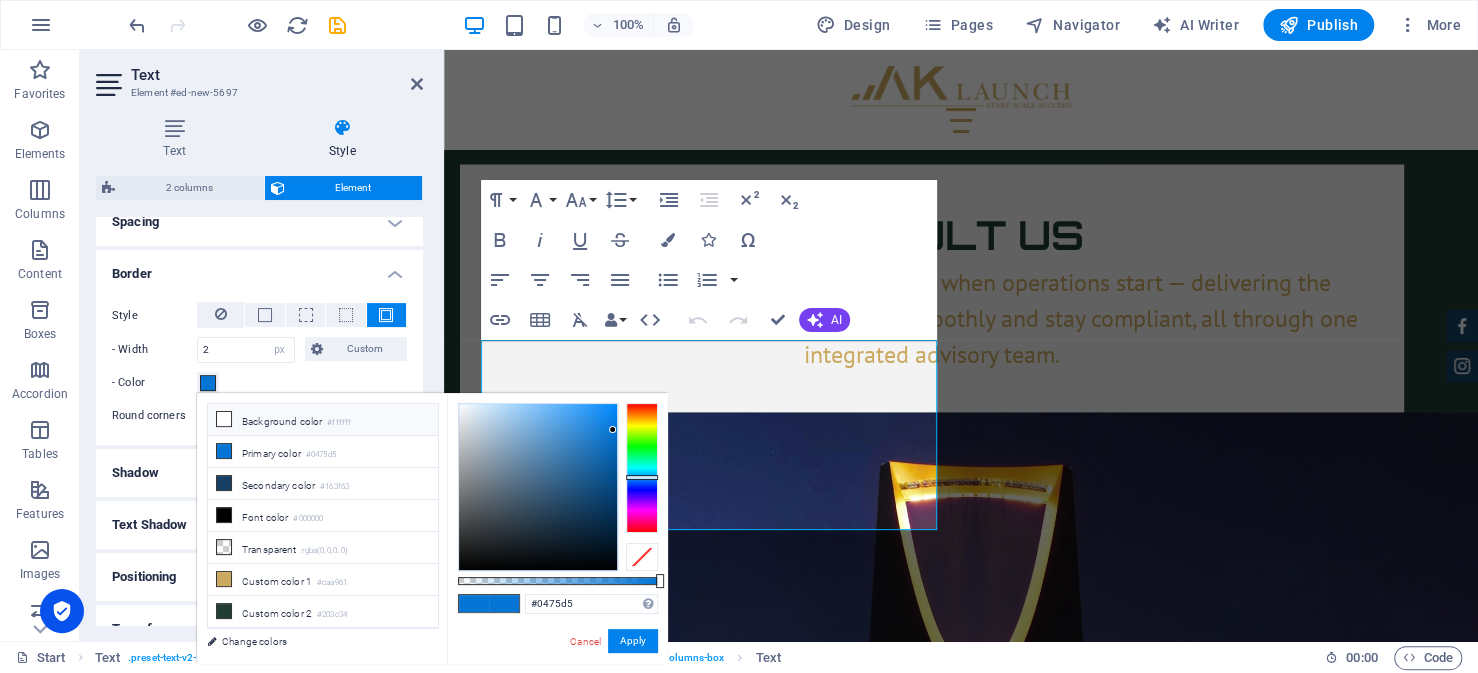 click on "Background color
#ffffff" at bounding box center [323, 420] 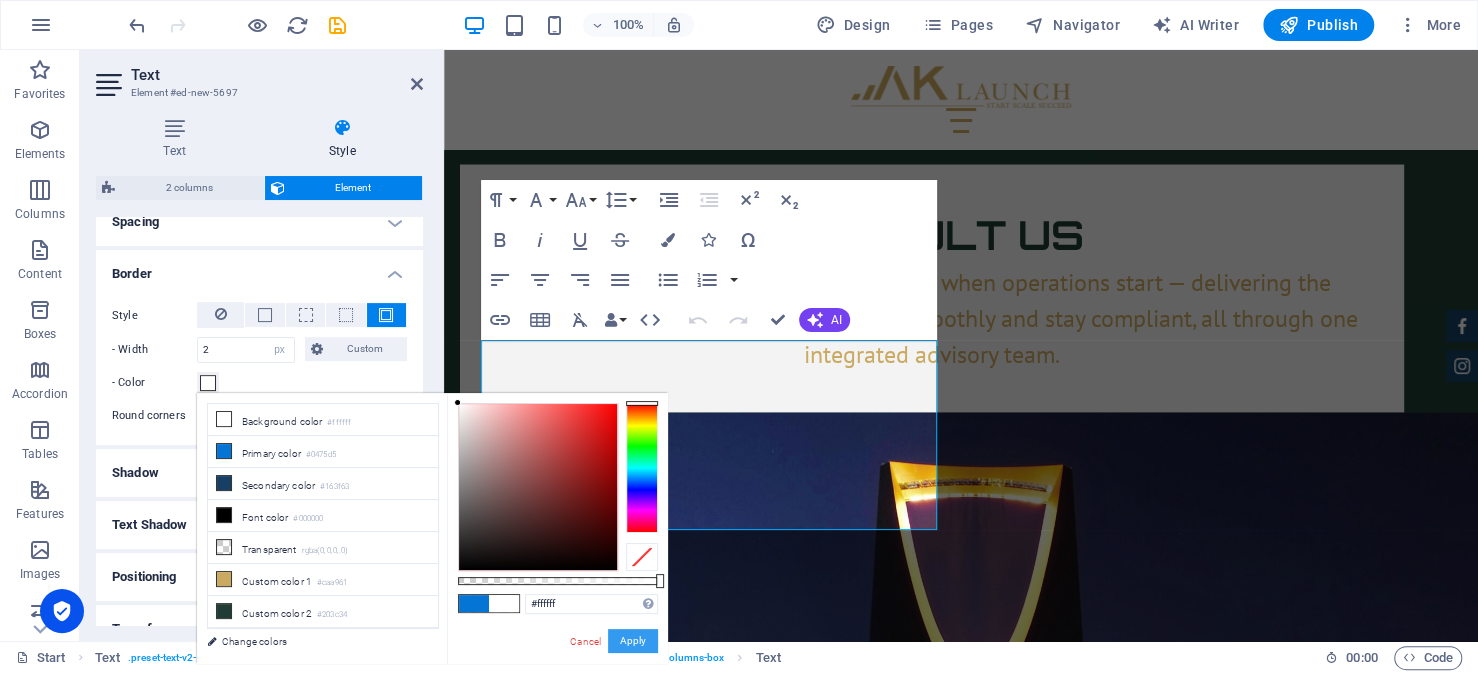 drag, startPoint x: 615, startPoint y: 634, endPoint x: 267, endPoint y: 364, distance: 440.45886 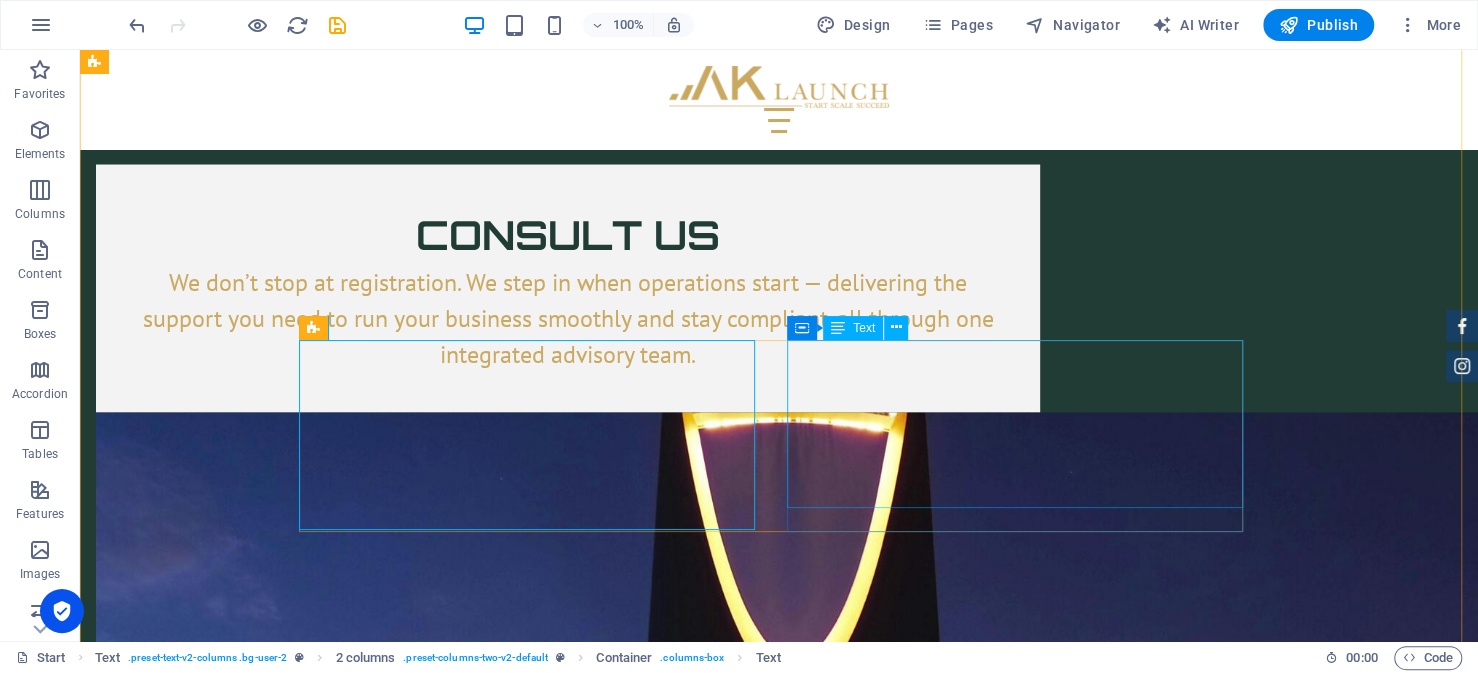 click on "Because filing the MoA requires proper legal formatting, accurate translation of business terms, and alignment with local regulatory expectations, it is an involved process that often benefits from support from experienced local service providers. AK Launch can support you by drafting the MoA in line with the Saudi legal standards, handling required revisions, and ensuring a compliant and prompt filing." at bounding box center (535, 4406) 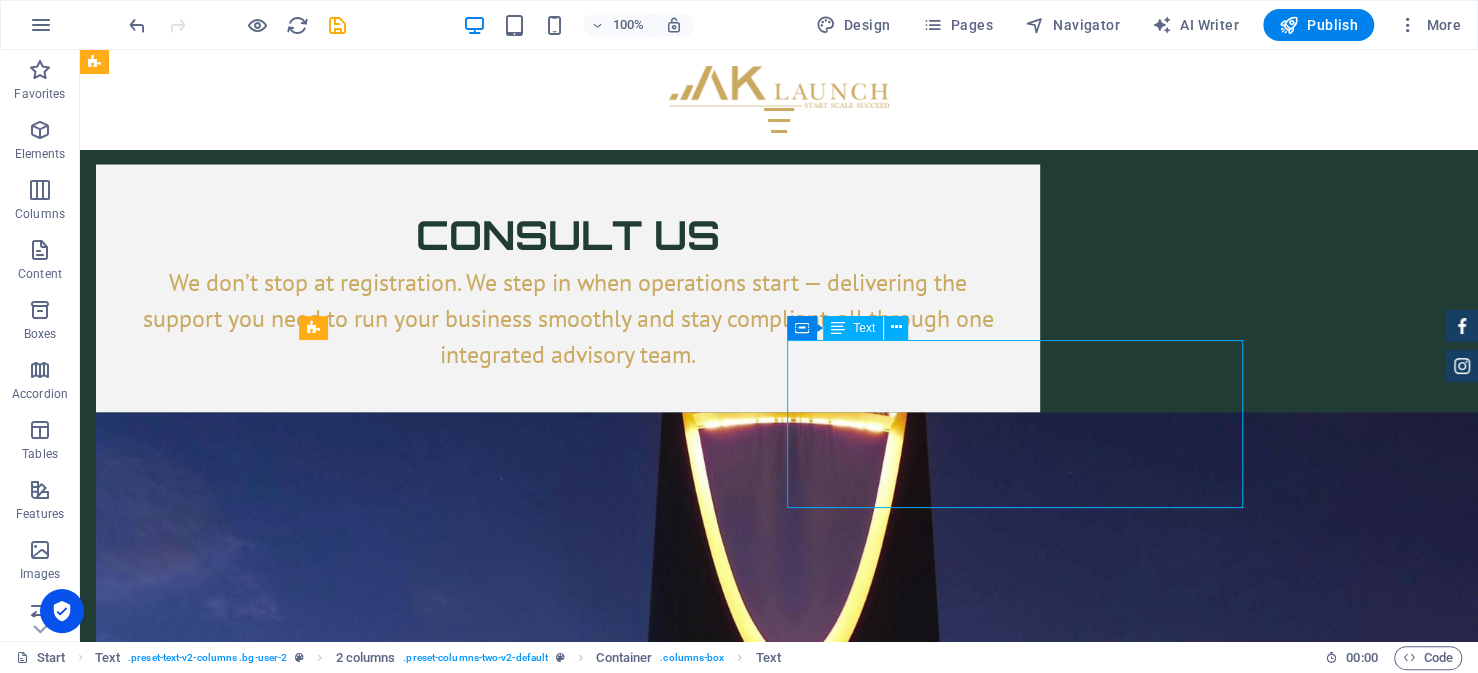 click on "Because filing the MoA requires proper legal formatting, accurate translation of business terms, and alignment with local regulatory expectations, it is an involved process that often benefits from support from experienced local service providers. AK Launch can support you by drafting the MoA in line with the Saudi legal standards, handling required revisions, and ensuring a compliant and prompt filing." at bounding box center [535, 4406] 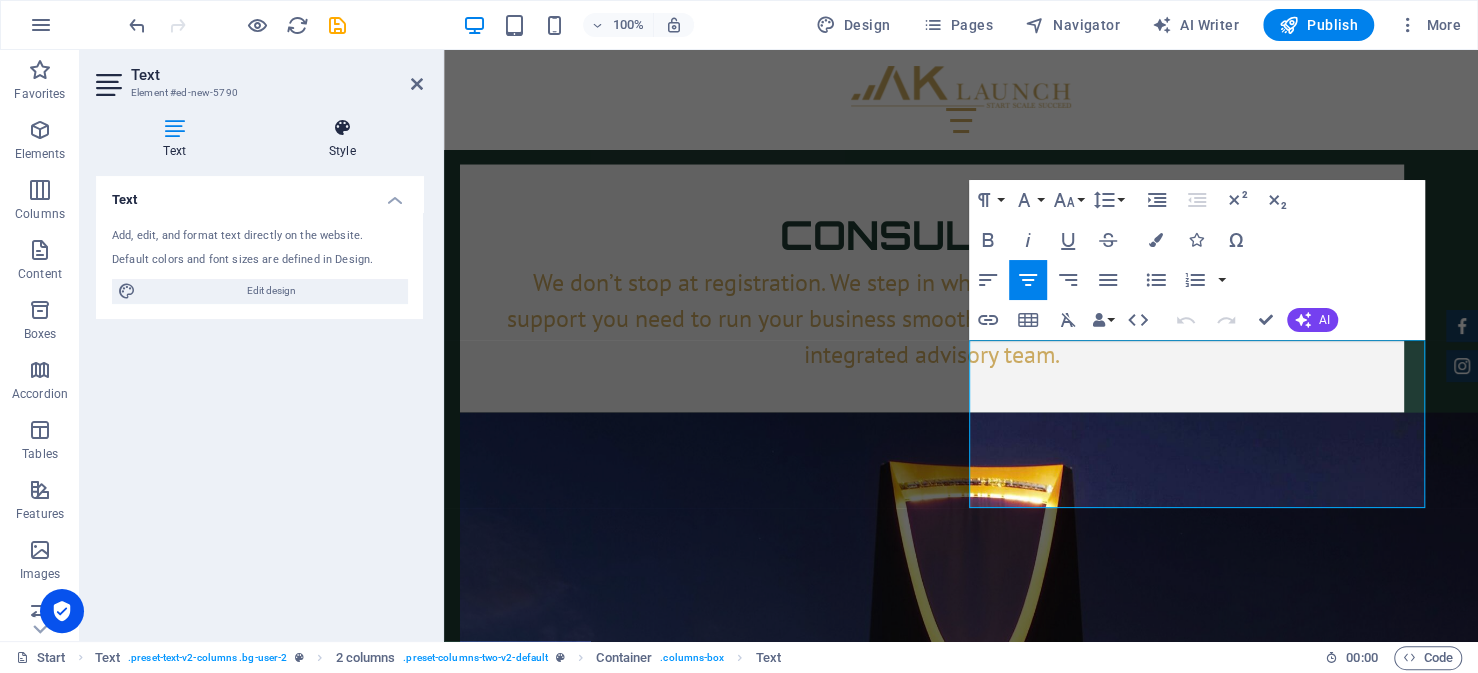 click on "Style" at bounding box center [342, 139] 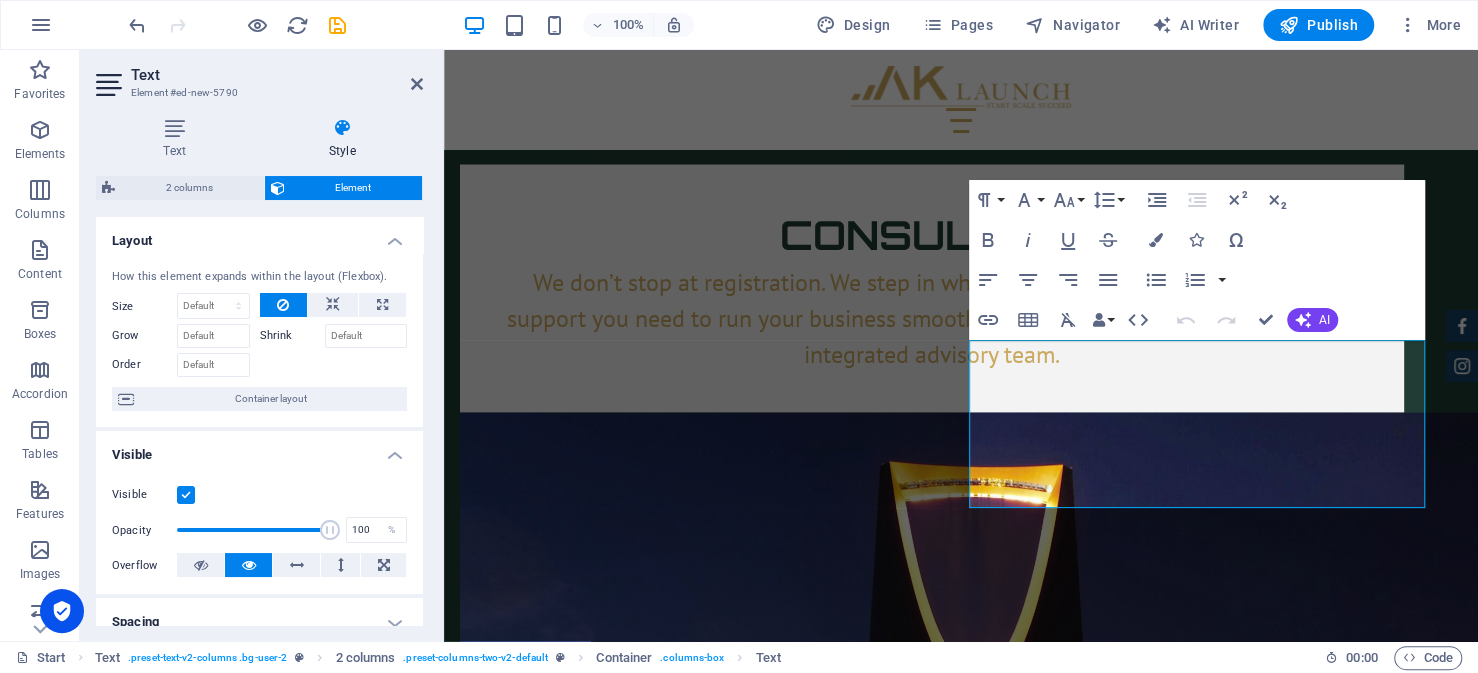 scroll, scrollTop: 300, scrollLeft: 0, axis: vertical 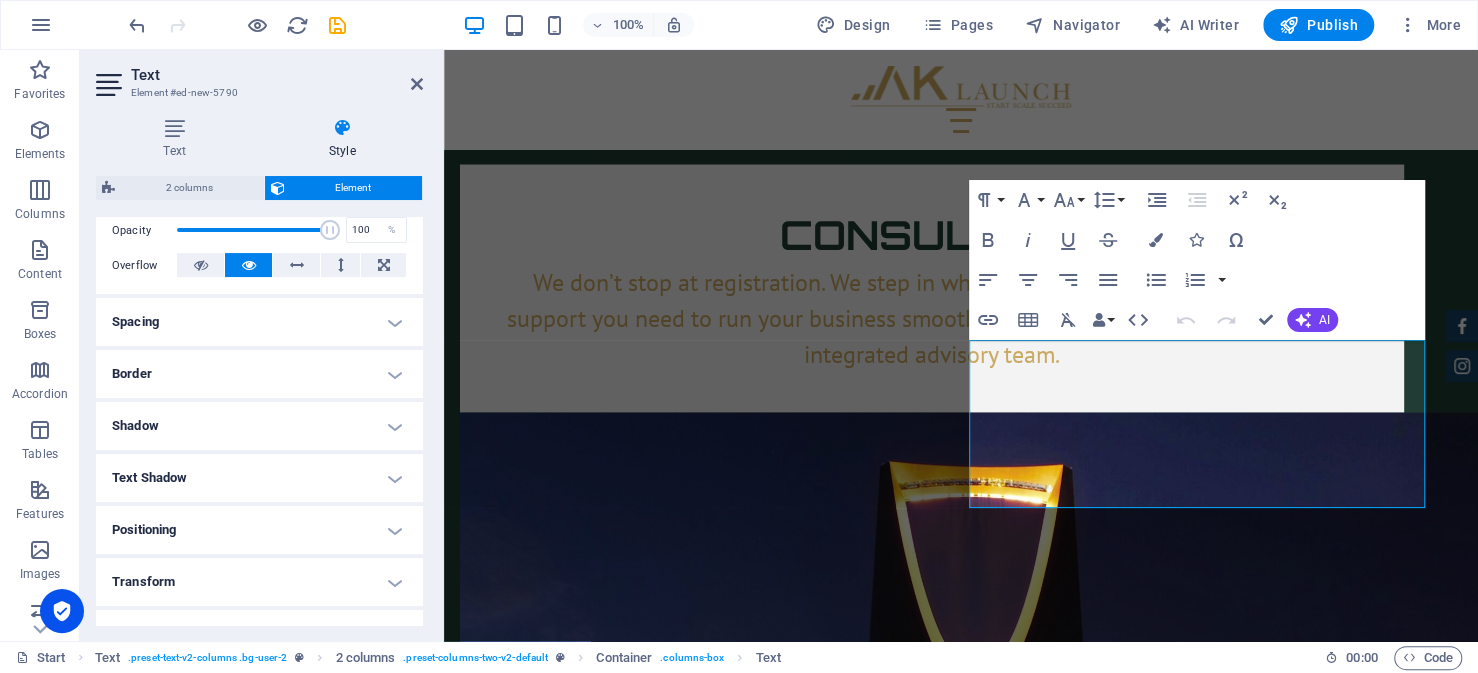 click on "Border" at bounding box center (259, 374) 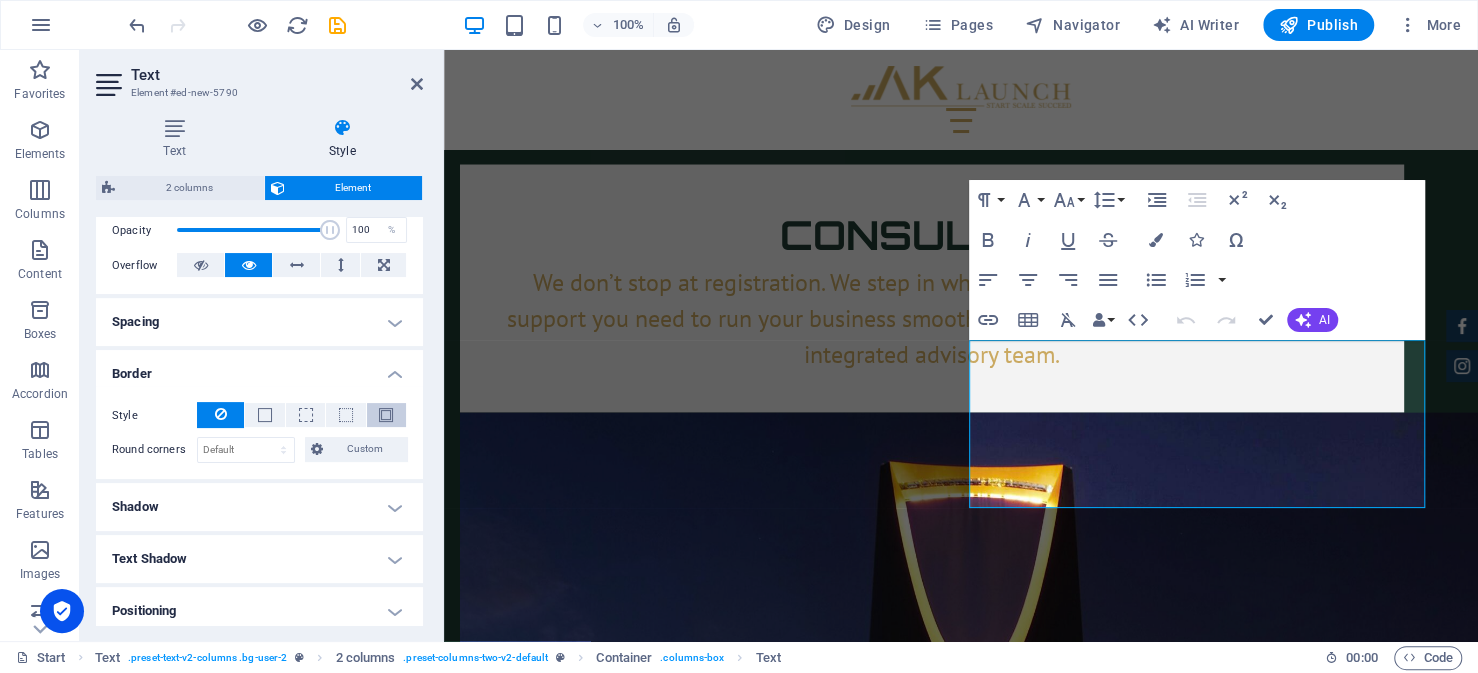 click at bounding box center [386, 415] 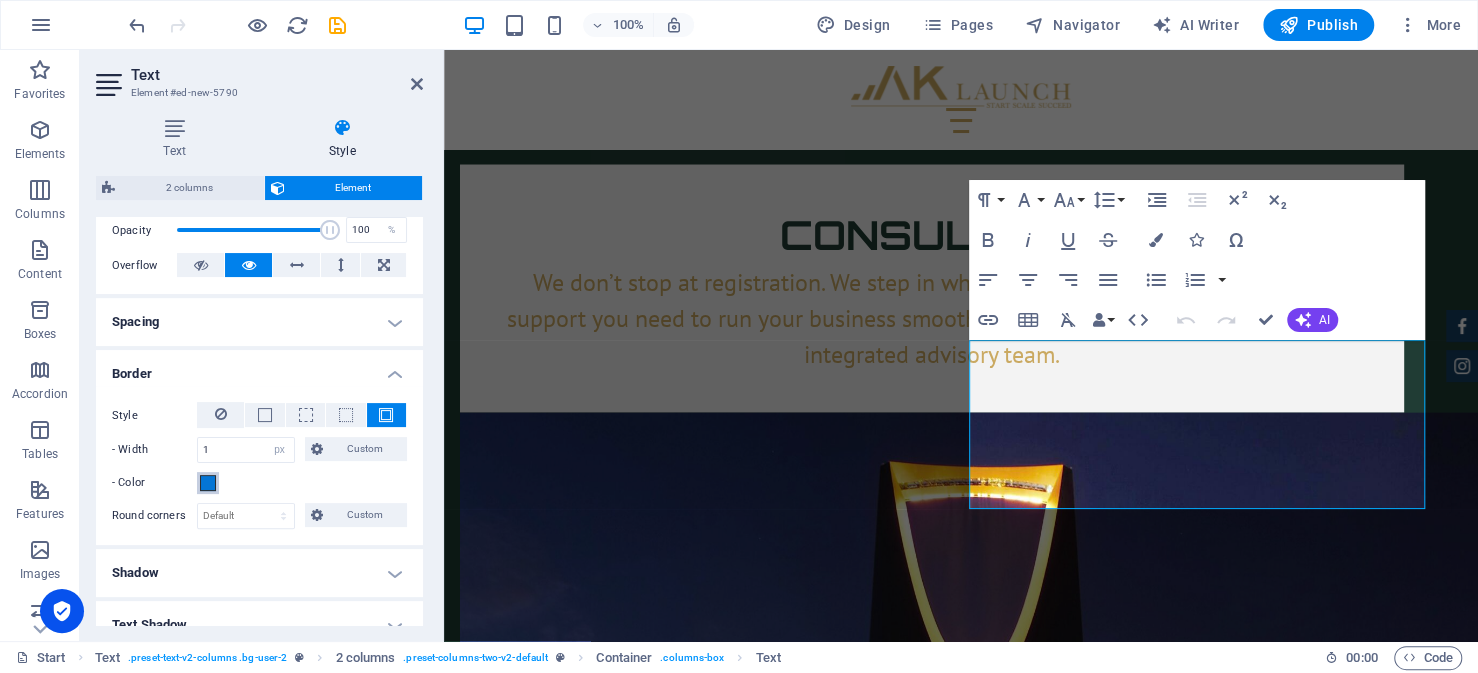 click at bounding box center [208, 483] 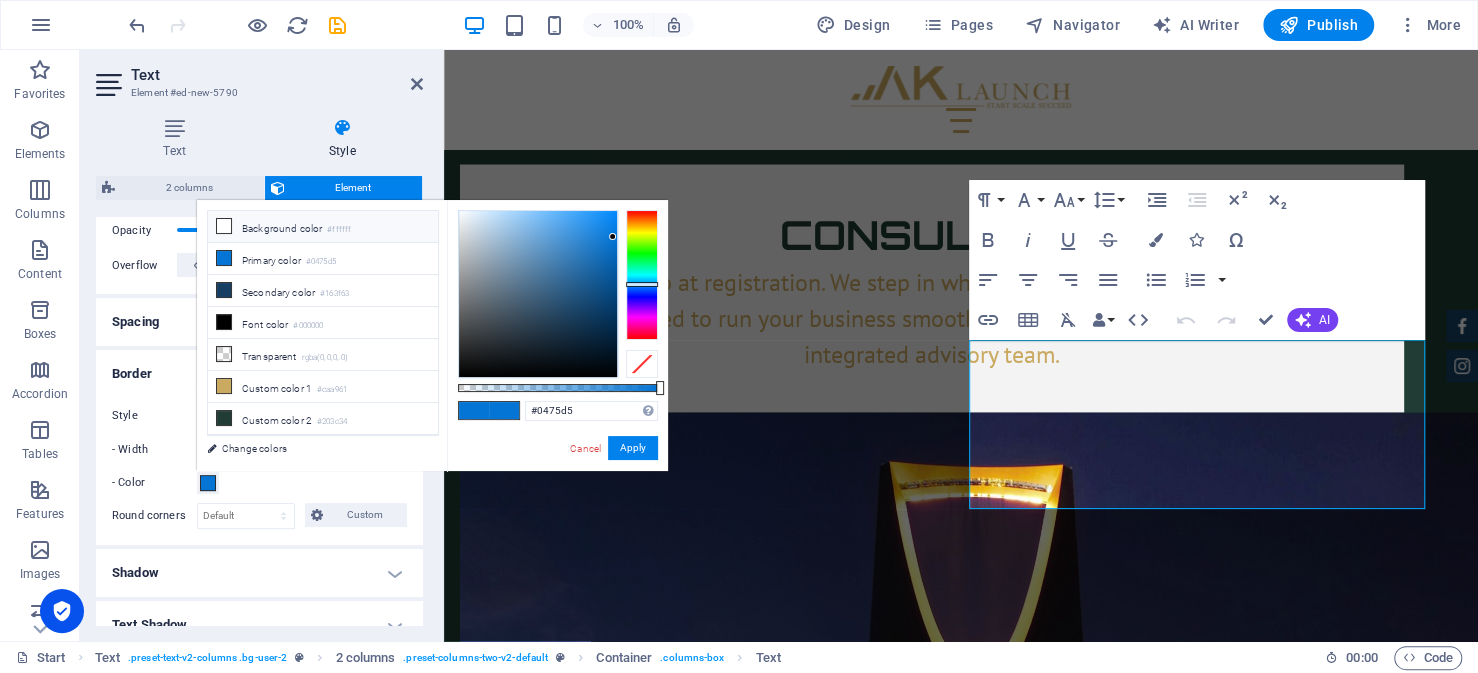 click on "Background color
#ffffff" at bounding box center (323, 227) 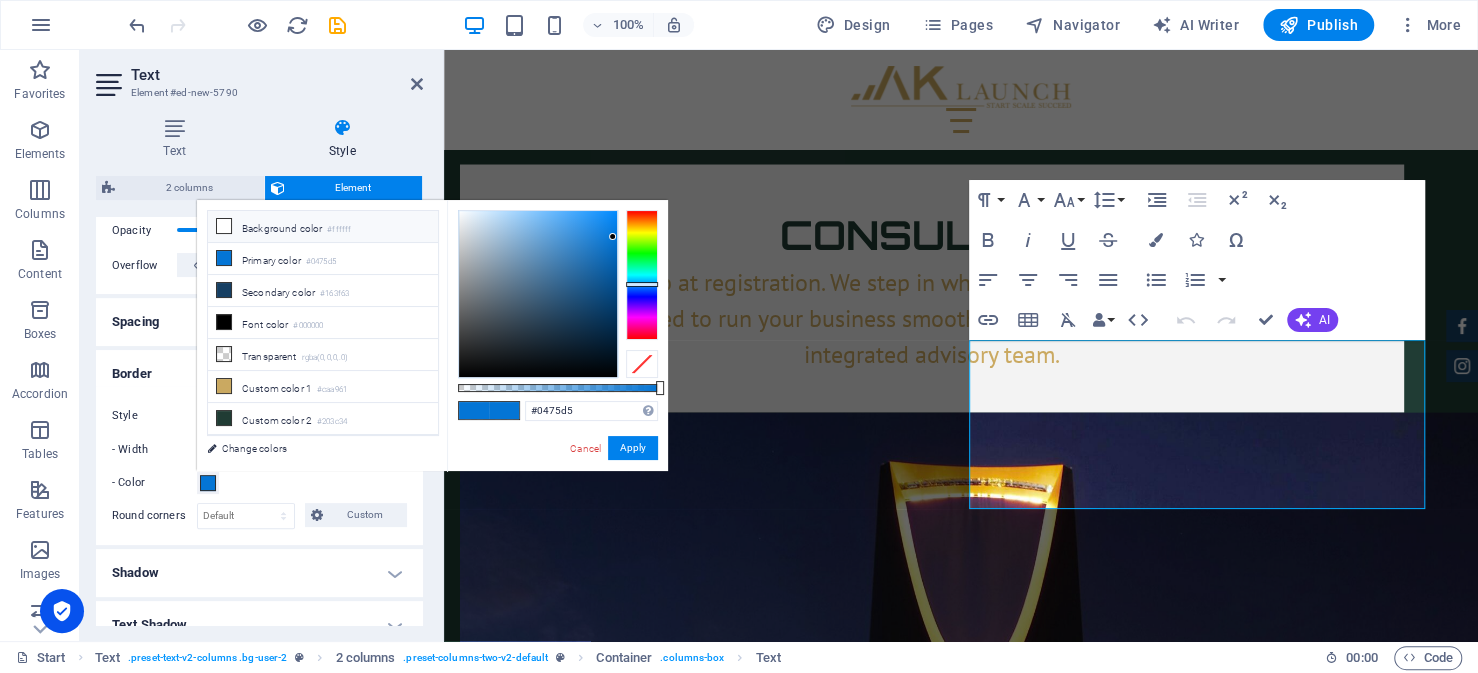 type on "#ffffff" 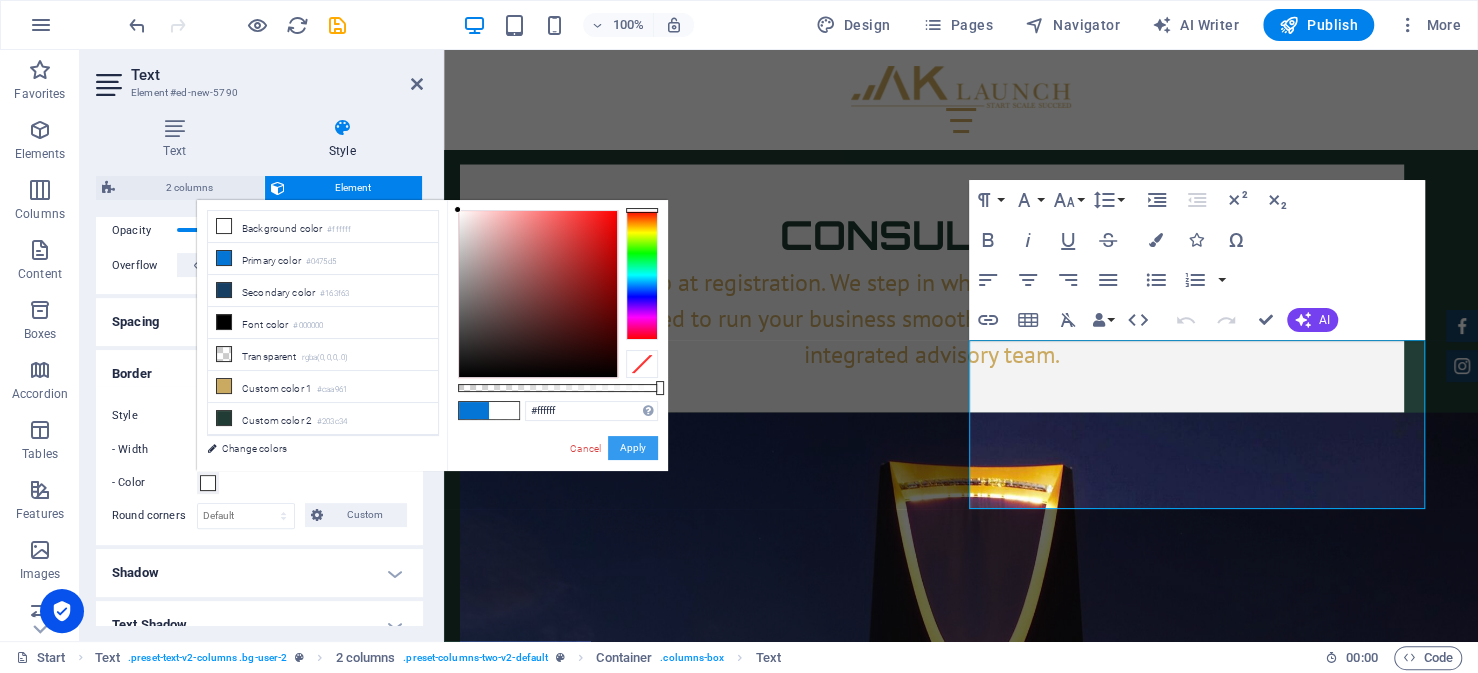 click on "Apply" at bounding box center (633, 448) 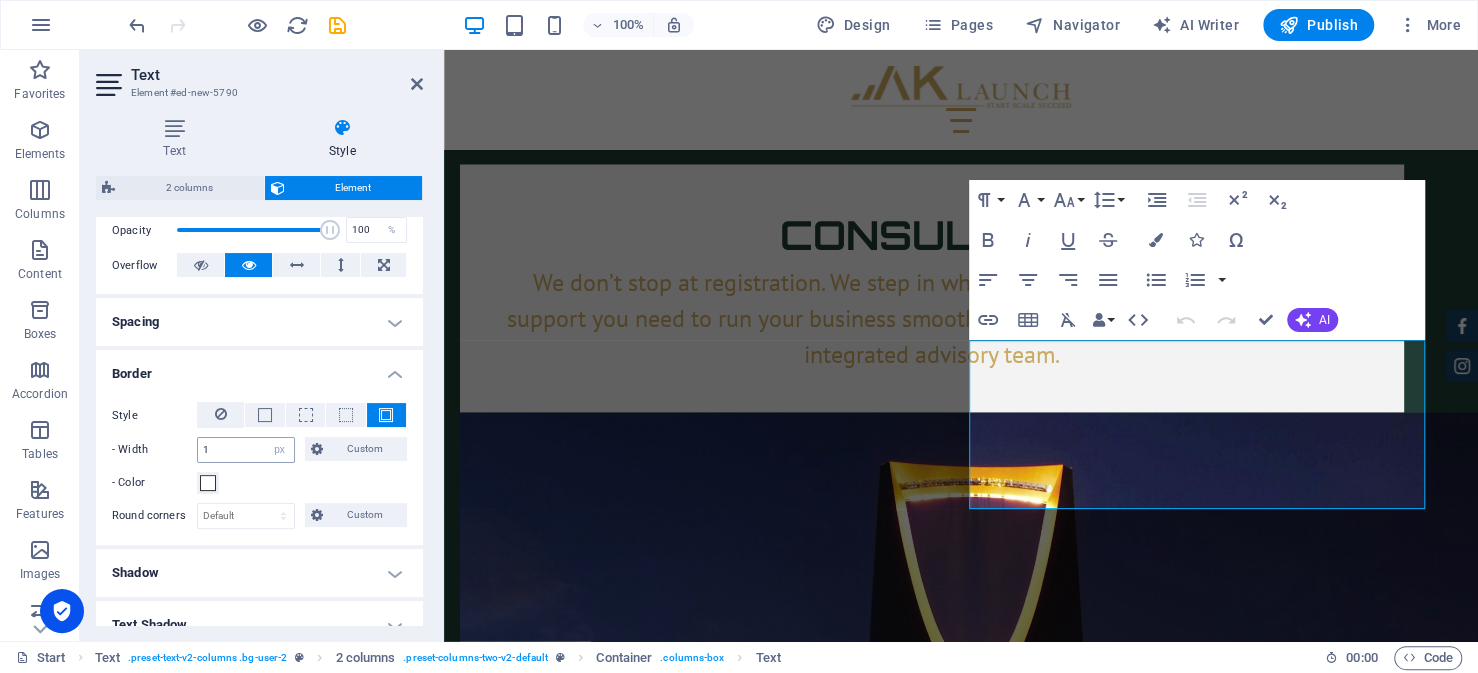 click on "1 auto px rem % vh vw Custom" at bounding box center (246, 450) 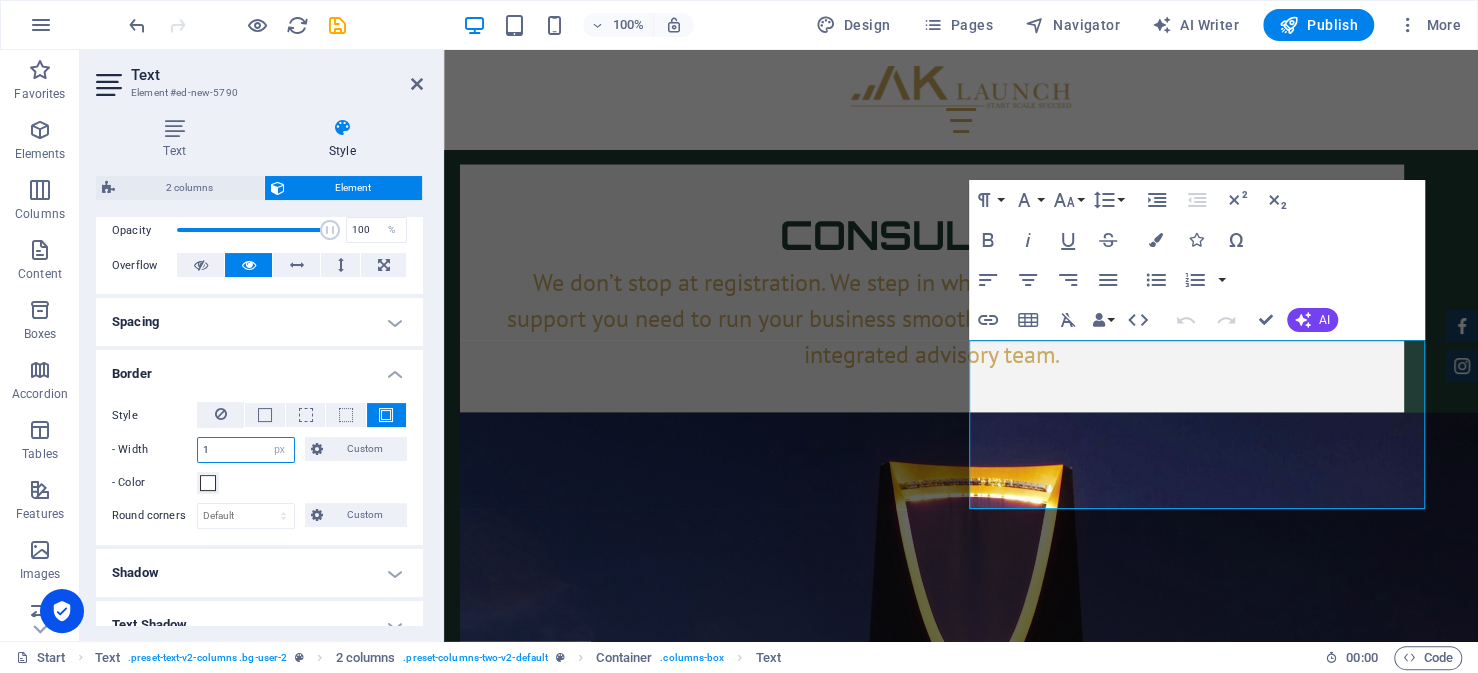 click on "1" at bounding box center [246, 450] 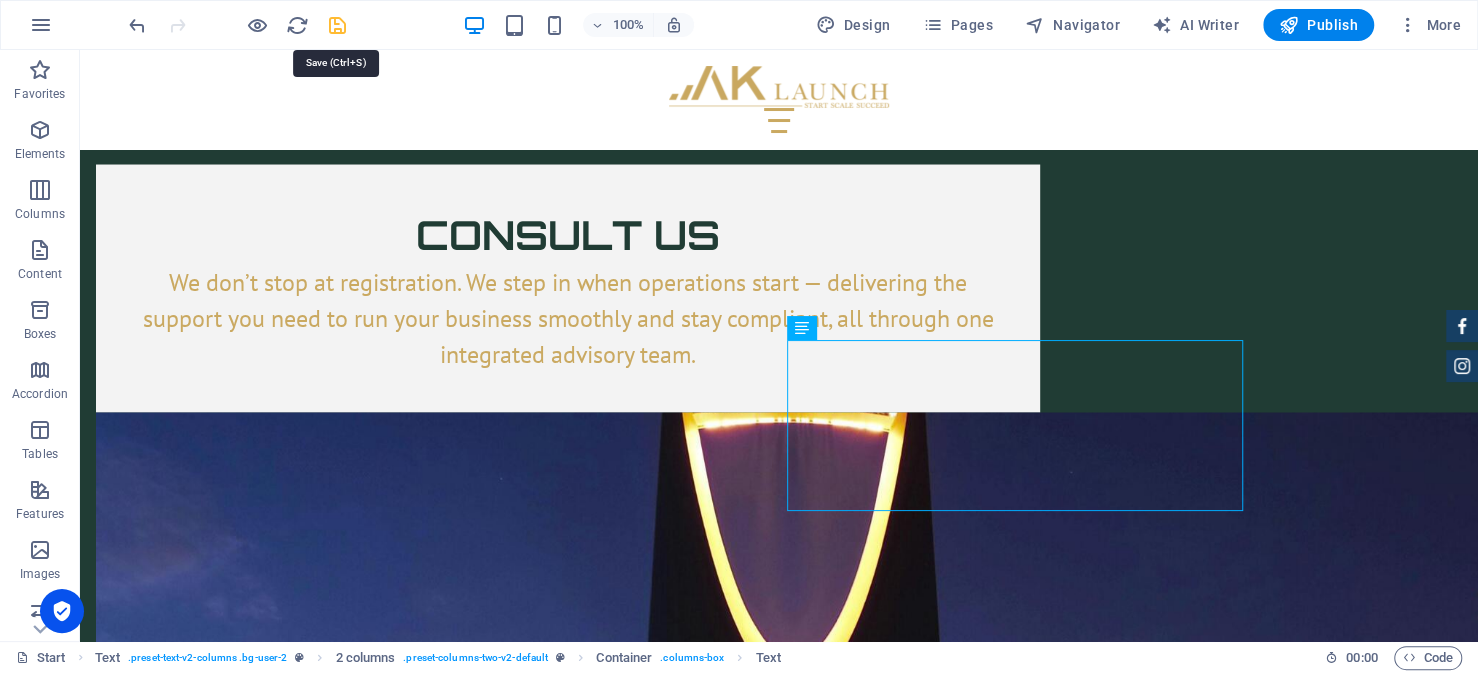 click at bounding box center [337, 25] 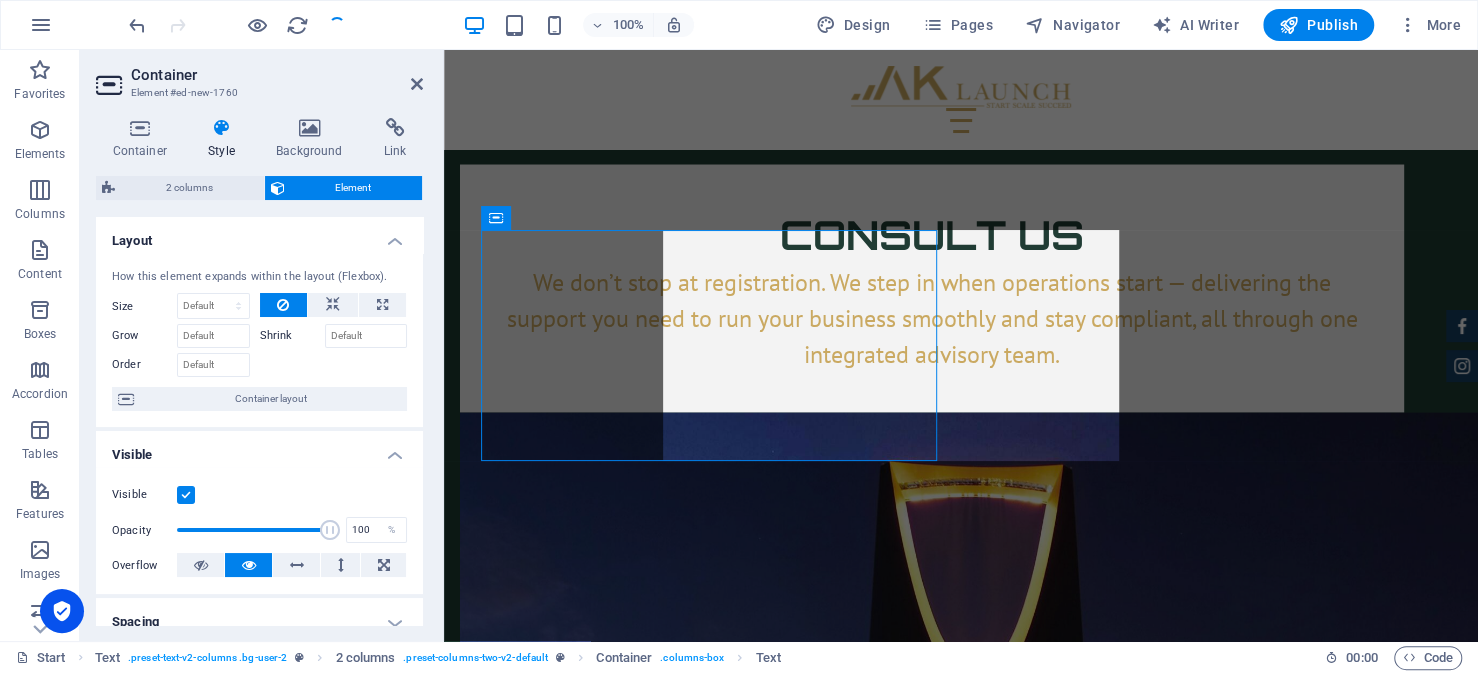 scroll, scrollTop: 6744, scrollLeft: 0, axis: vertical 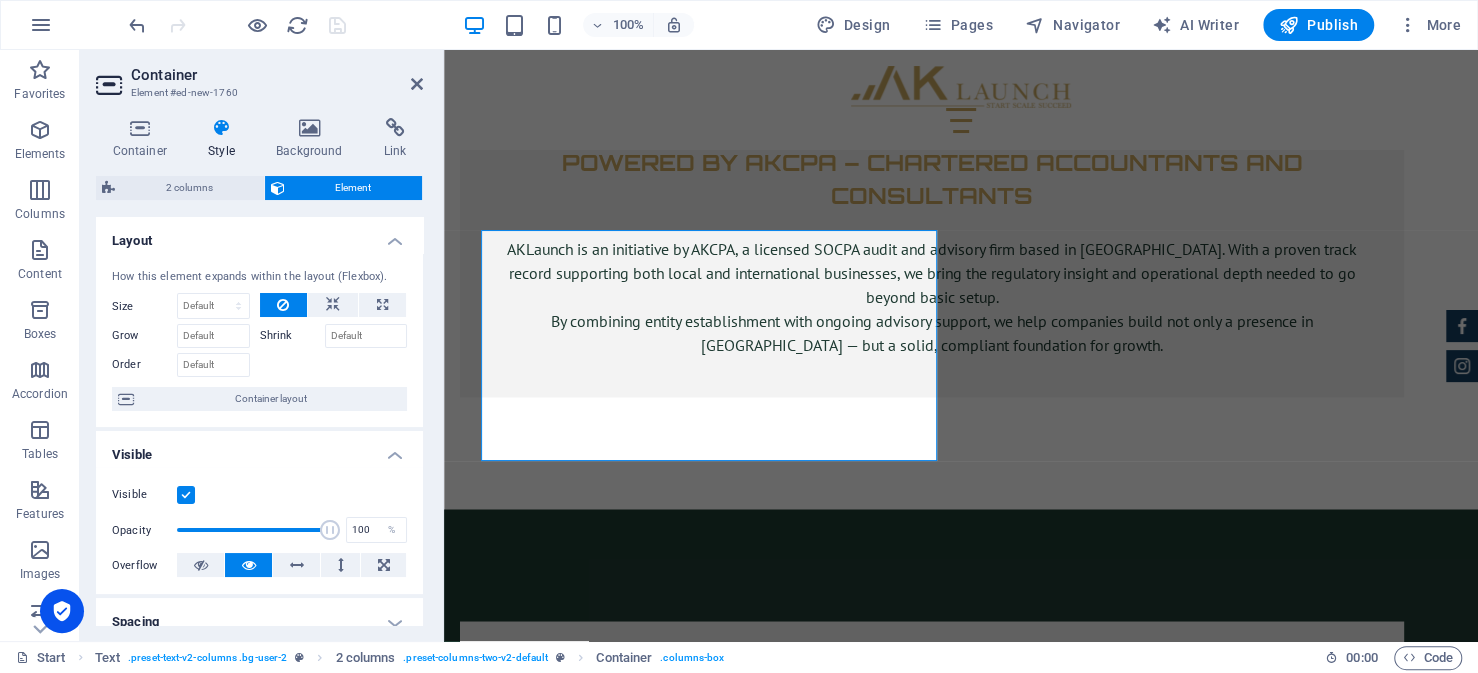 click on "Container" at bounding box center (277, 75) 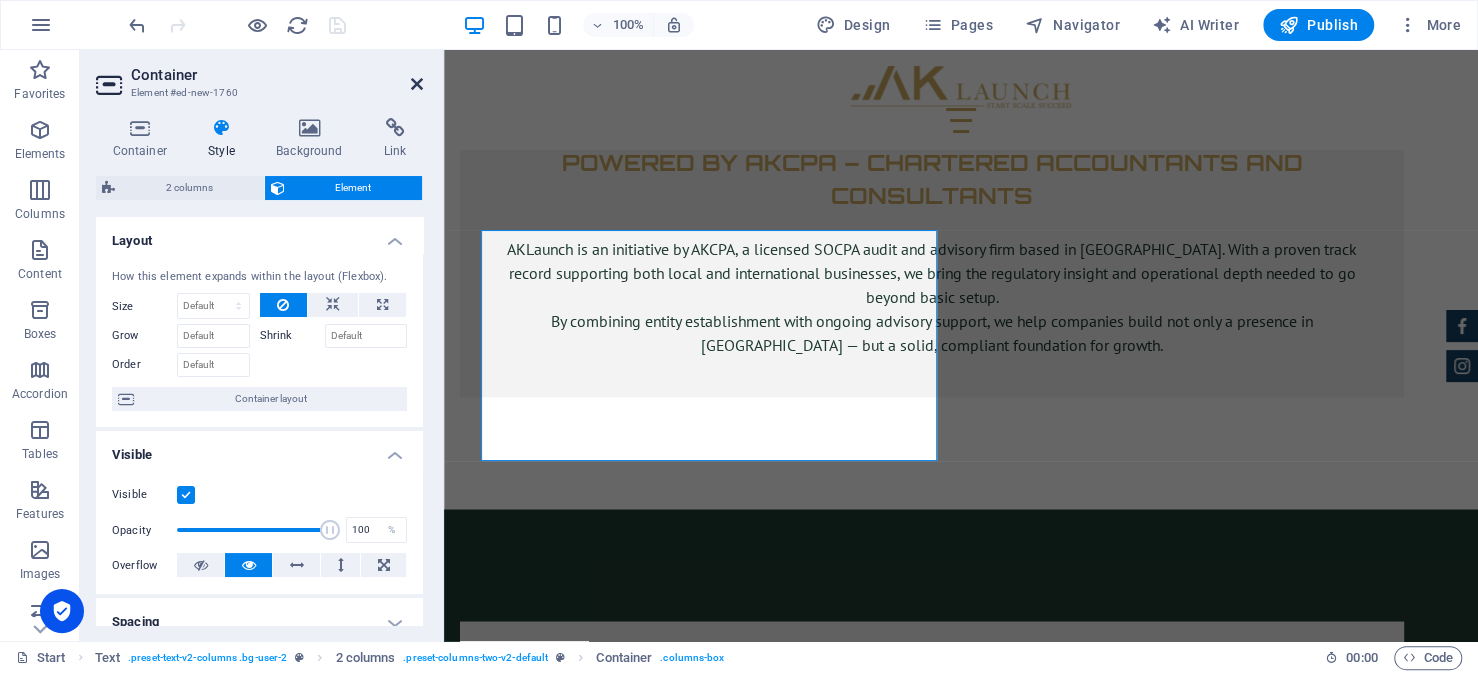 click at bounding box center [417, 84] 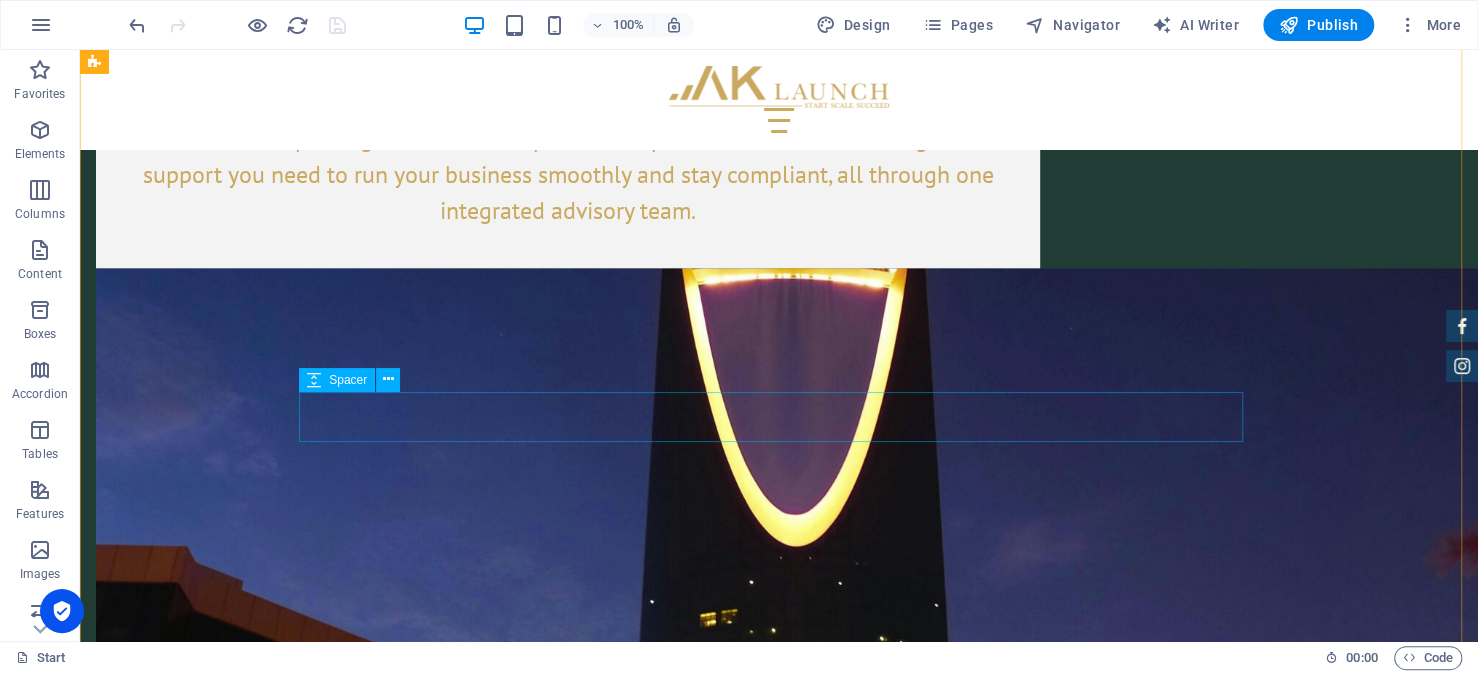 scroll, scrollTop: 7444, scrollLeft: 0, axis: vertical 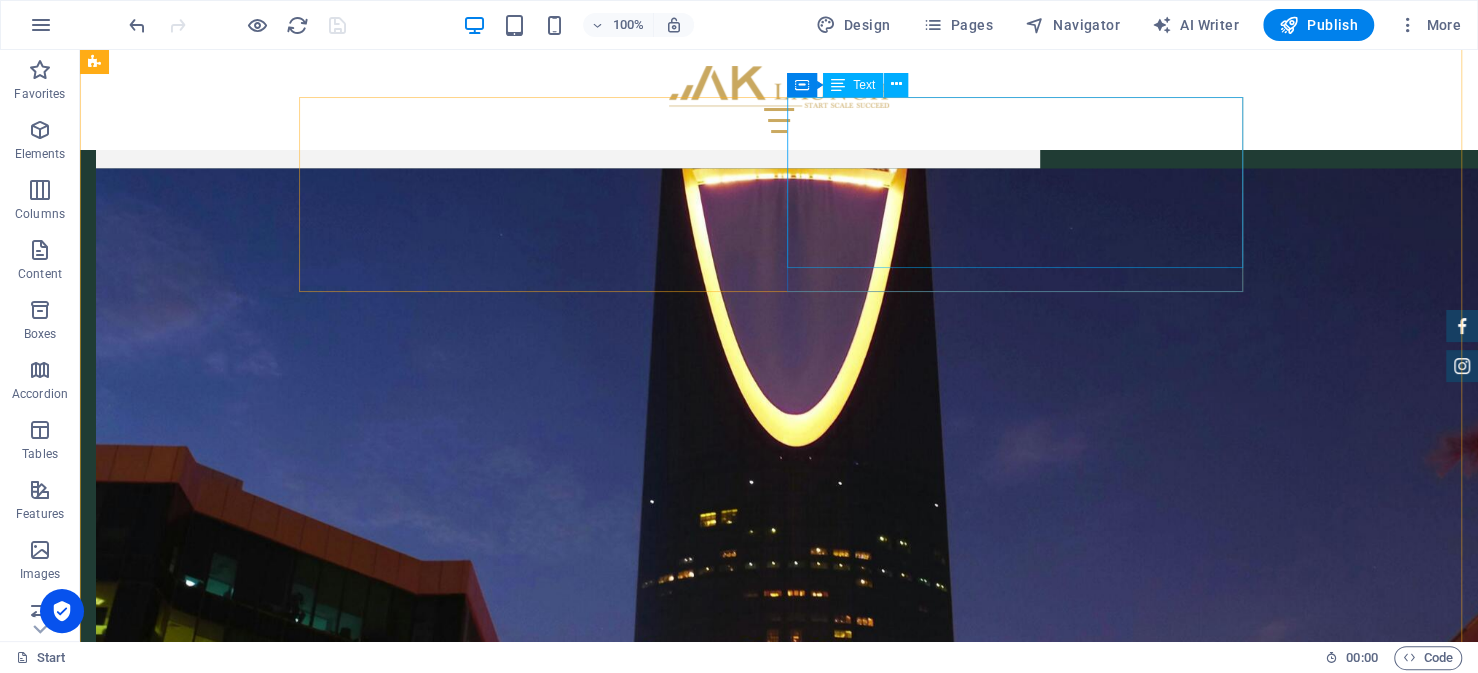 click on "Because filing the MoA requires proper legal formatting, accurate translation of business terms, and alignment with local regulatory expectations, it is an involved process that often benefits from support from experienced local service providers. AK Launch can support you by drafting the MoA in line with the Saudi legal standards, handling required revisions, and ensuring a compliant and prompt filing." at bounding box center (535, 4165) 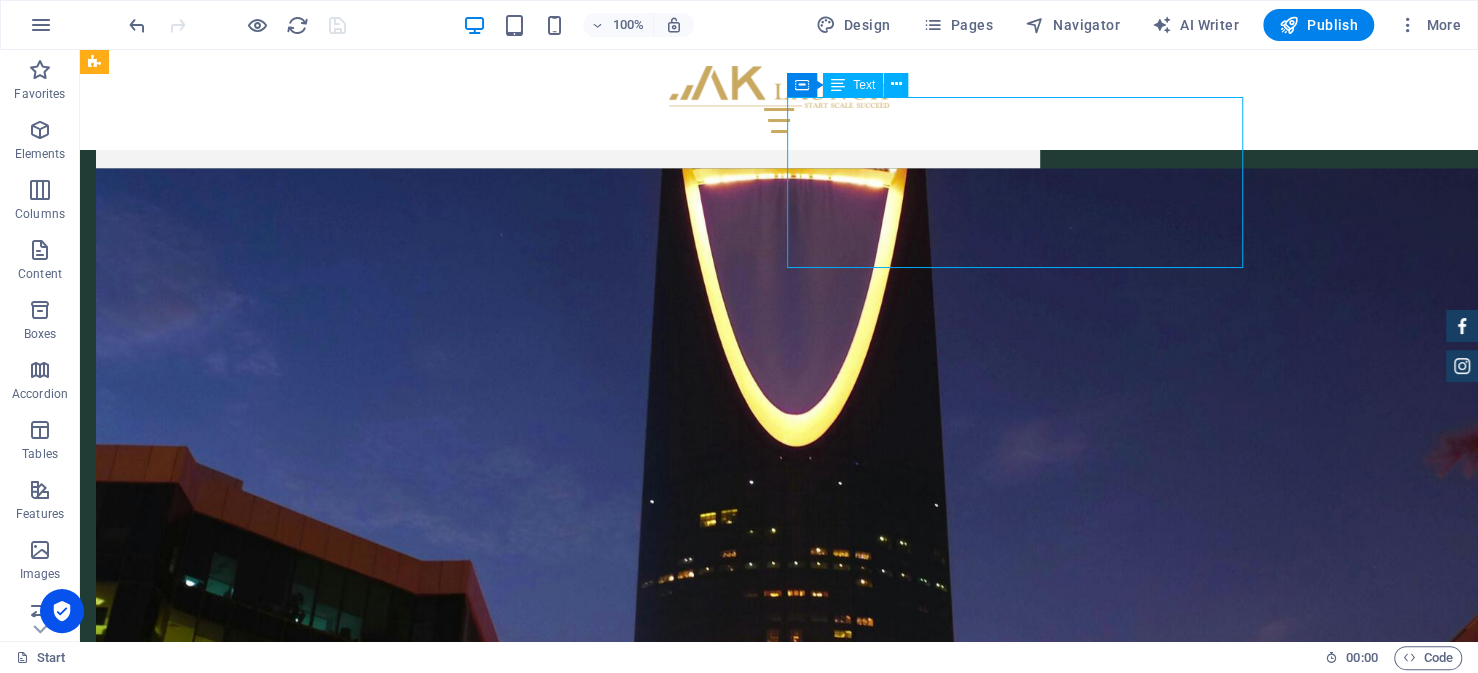 click on "Because filing the MoA requires proper legal formatting, accurate translation of business terms, and alignment with local regulatory expectations, it is an involved process that often benefits from support from experienced local service providers. AK Launch can support you by drafting the MoA in line with the Saudi legal standards, handling required revisions, and ensuring a compliant and prompt filing." at bounding box center [535, 4165] 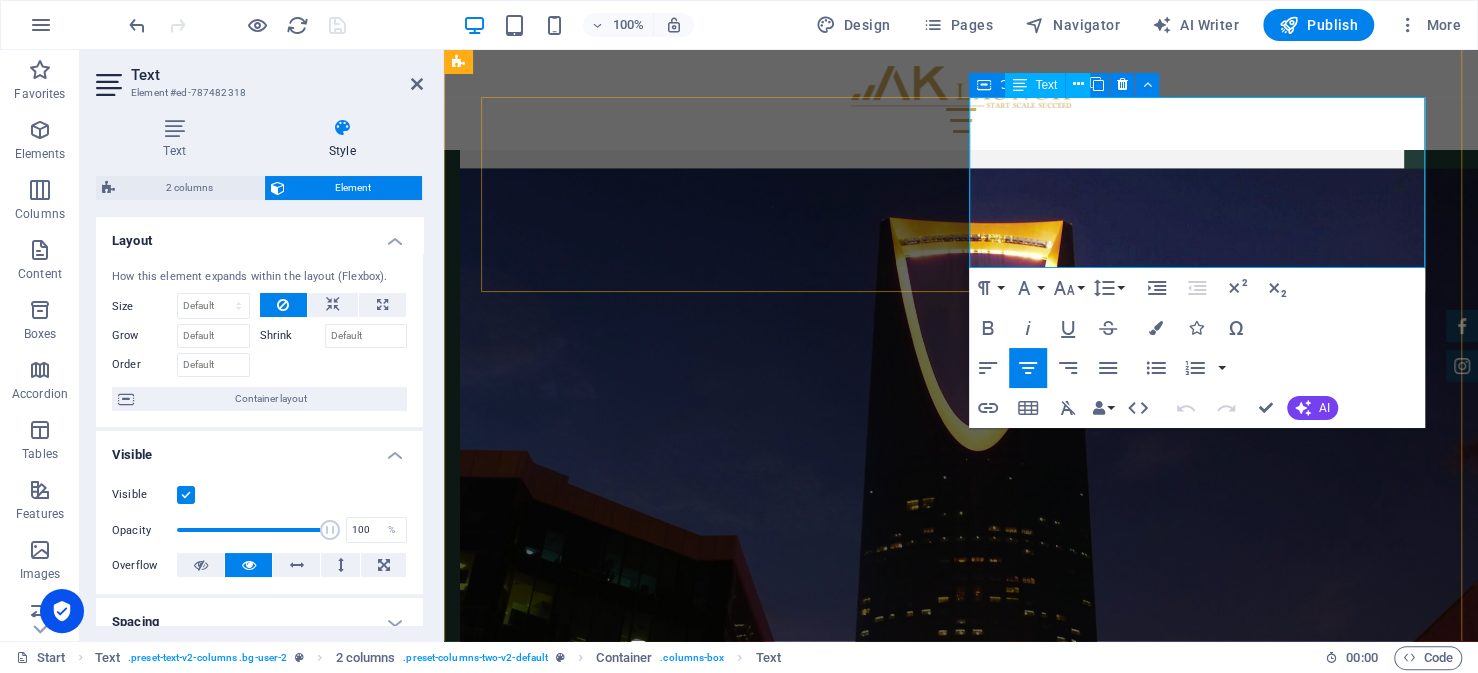 click on "Because filing the MoA requires proper legal formatting, accurate translation of business terms, and alignment with local regulatory expectations, it is an involved process that often benefits from support from experienced local service providers. AK Launch can support you by drafting the MoA in line with the Saudi legal standards, handling required revisions, and ensuring a compliant and prompt filing." at bounding box center [717, 4165] 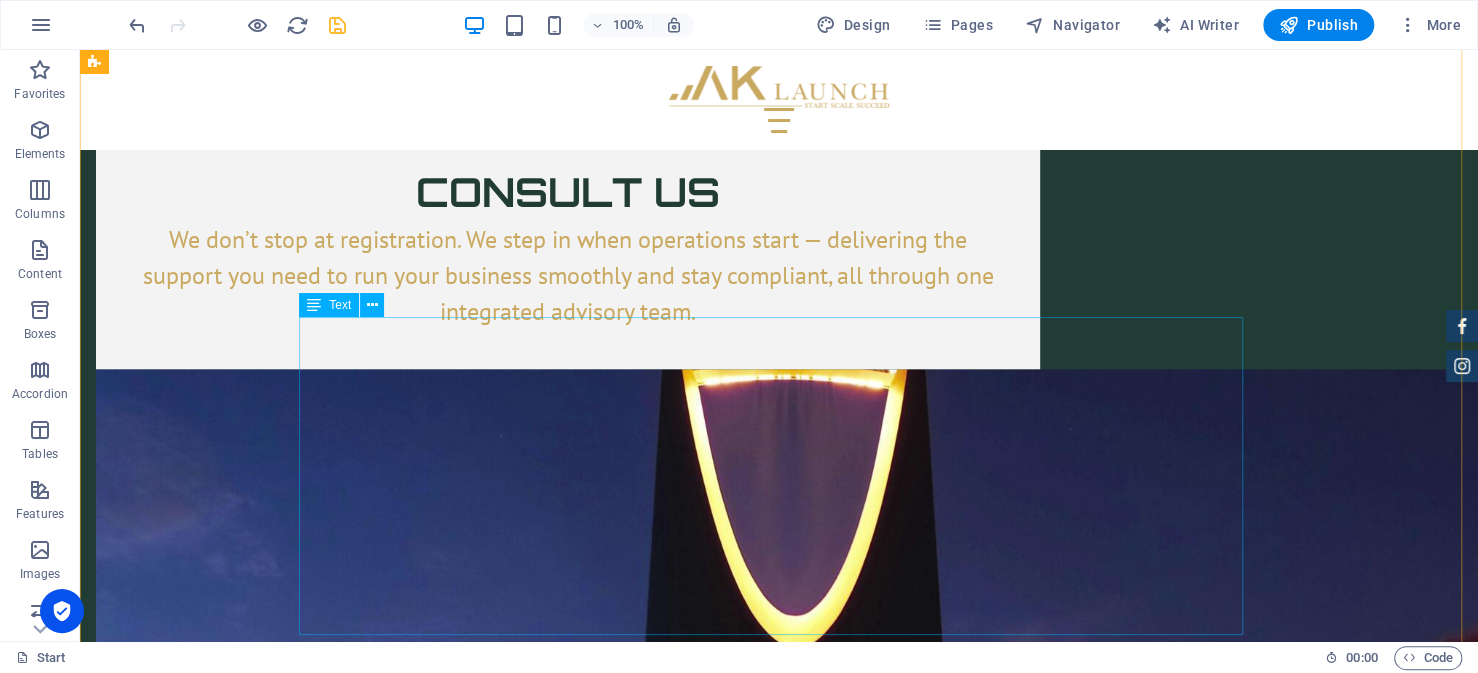 scroll, scrollTop: 7544, scrollLeft: 0, axis: vertical 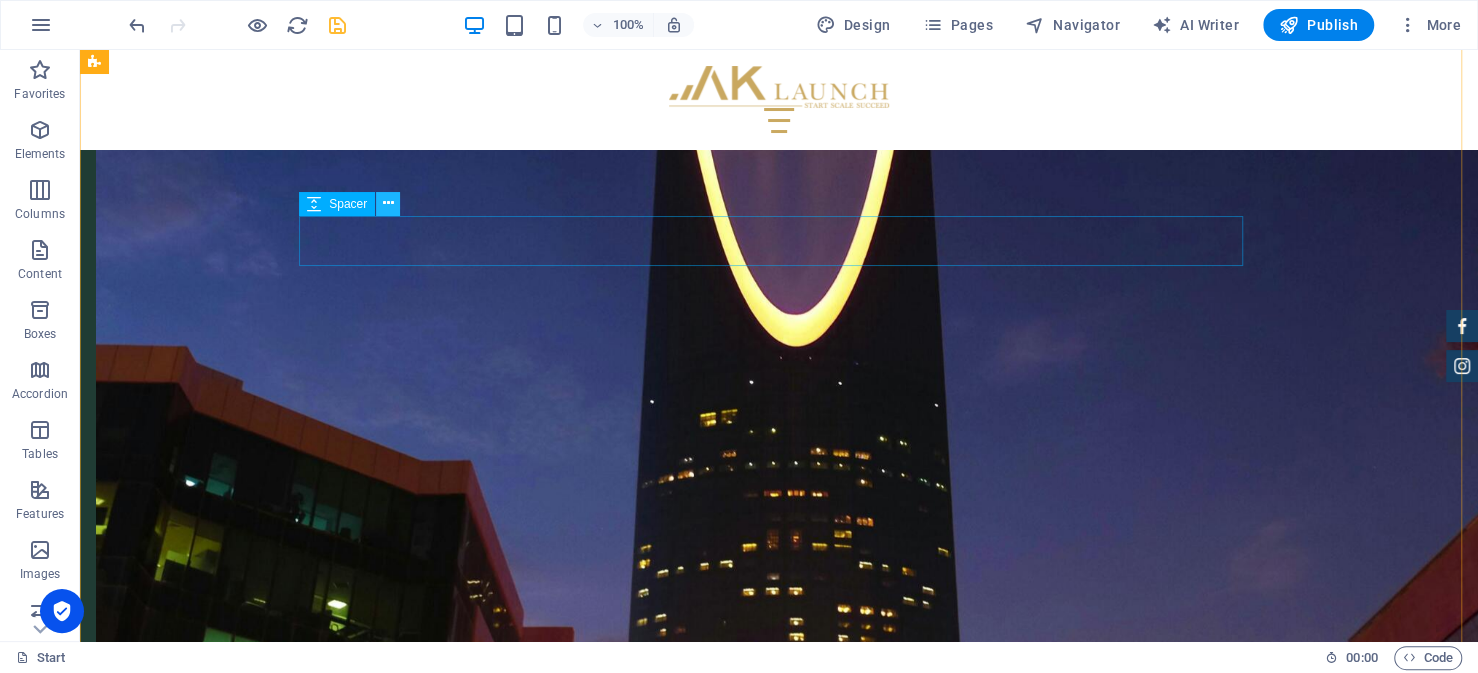 click at bounding box center [388, 203] 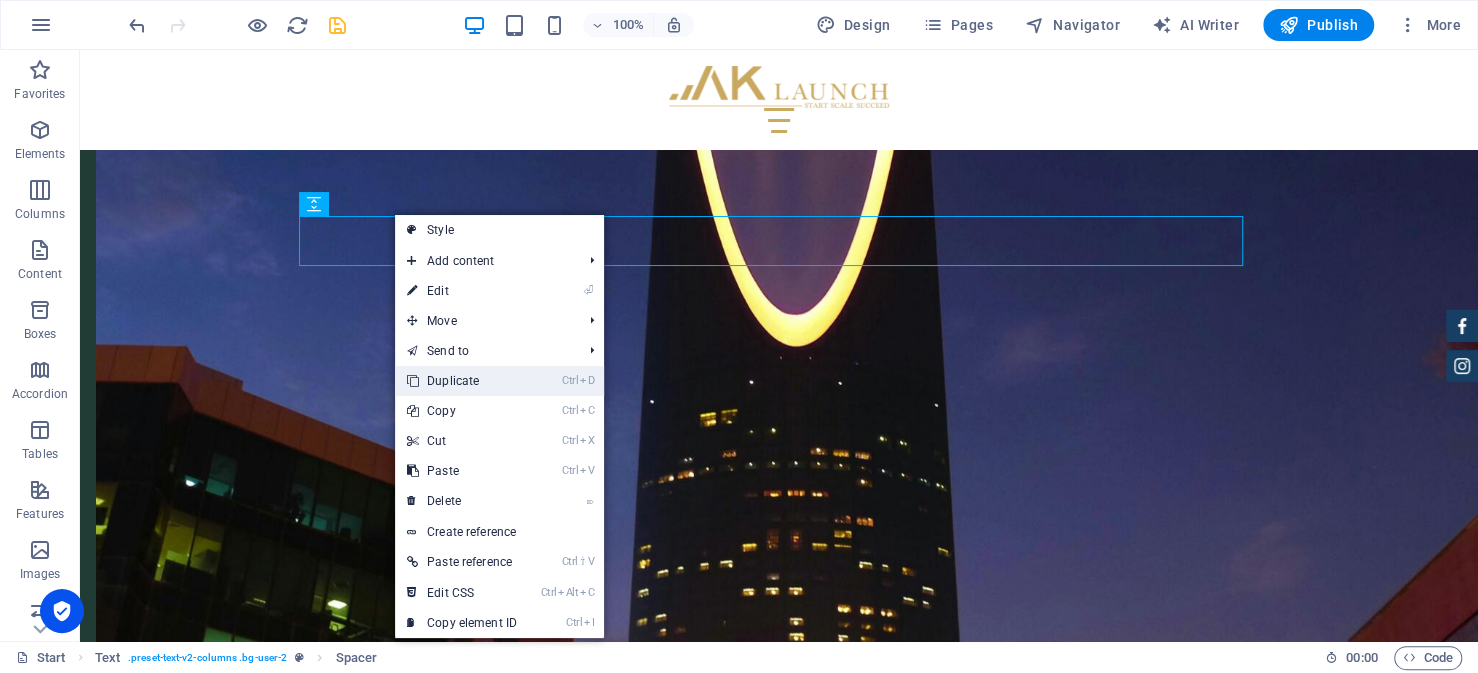 click on "Ctrl D  Duplicate" at bounding box center (462, 381) 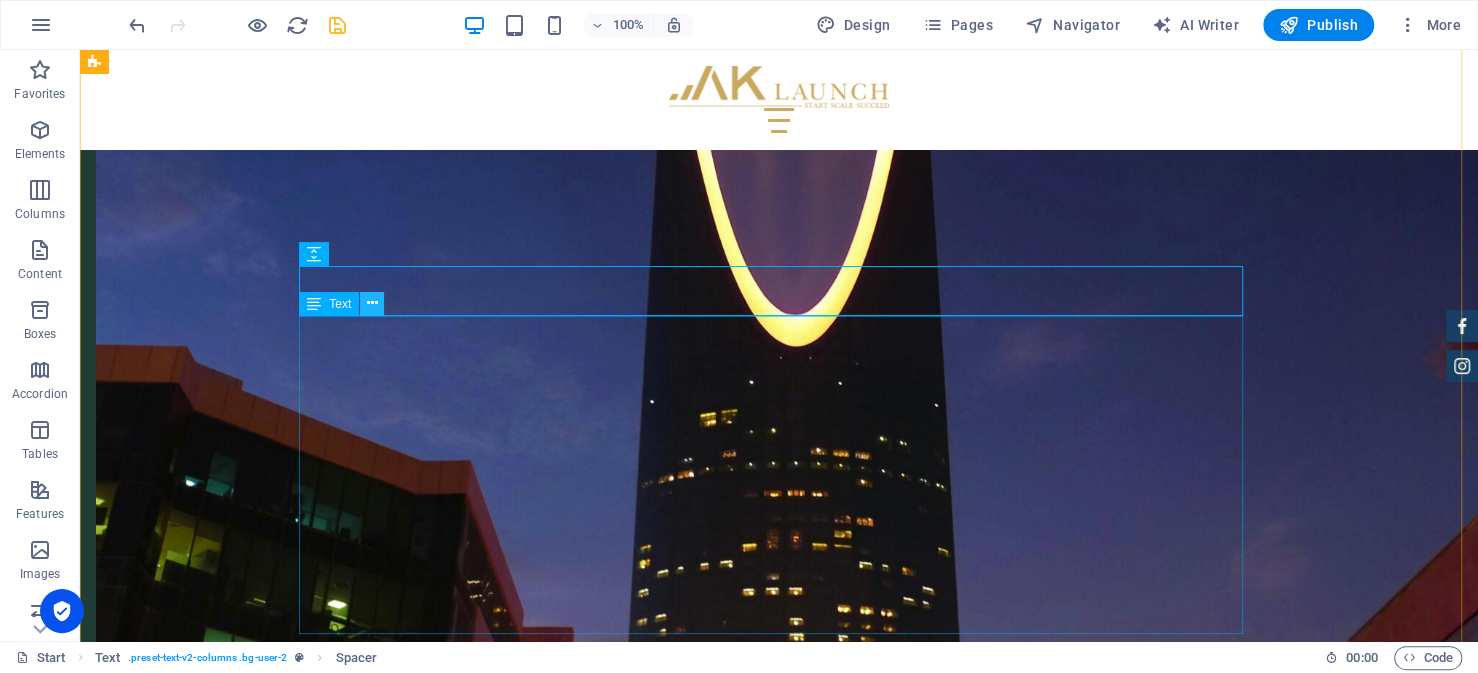 click at bounding box center [372, 303] 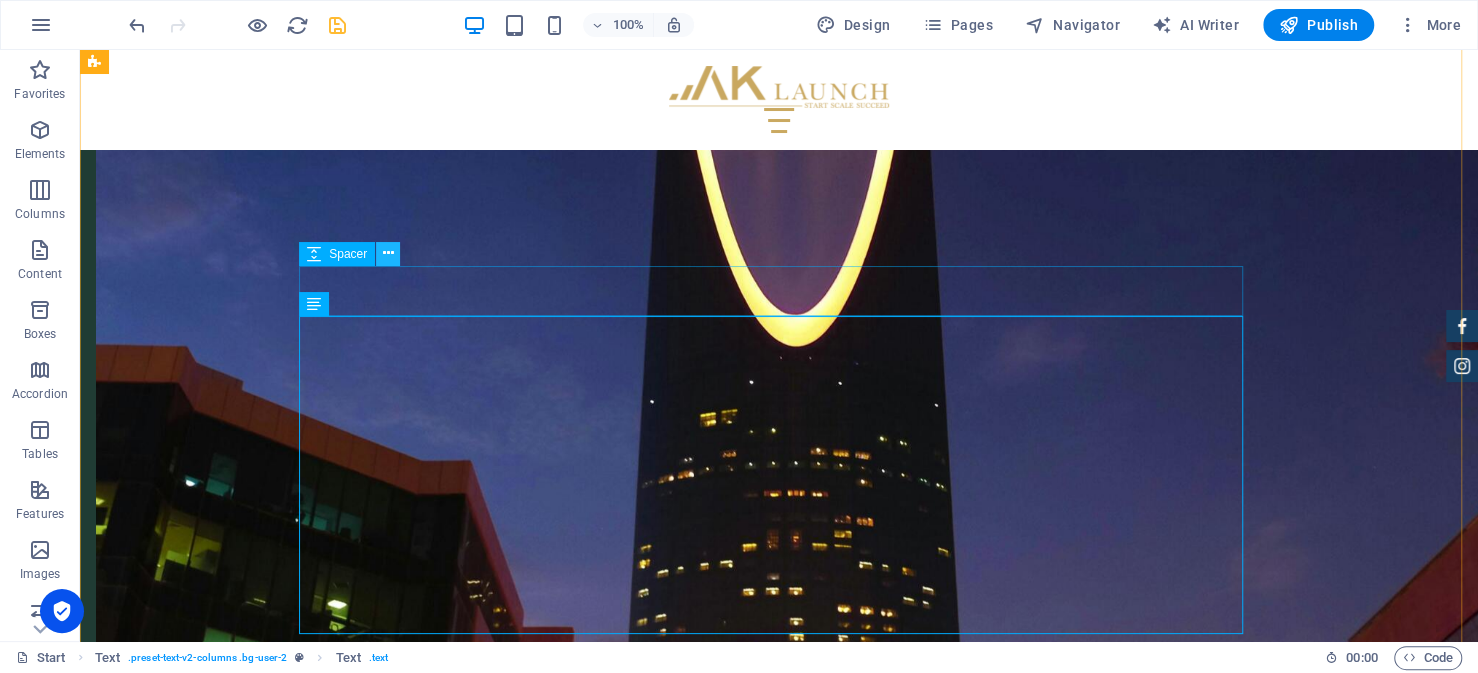 click at bounding box center (388, 253) 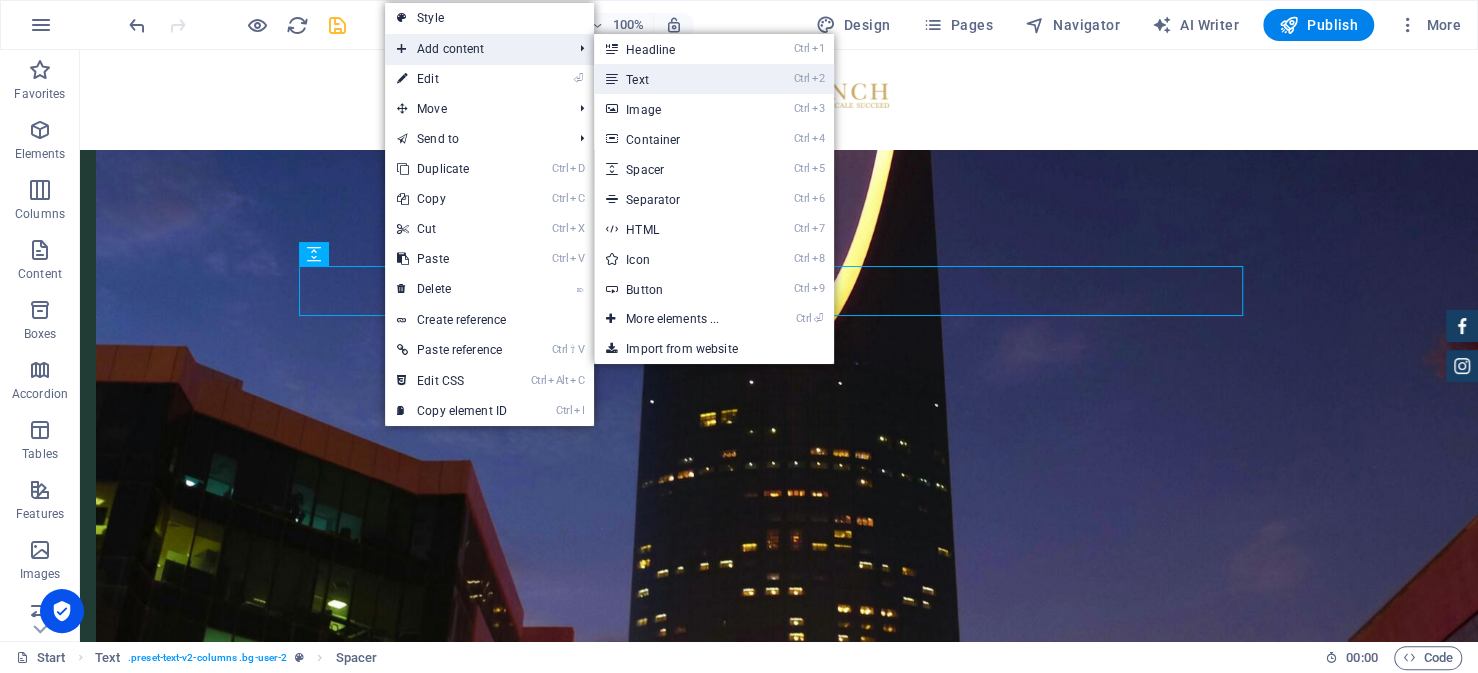 click on "Ctrl 2  Text" at bounding box center (676, 79) 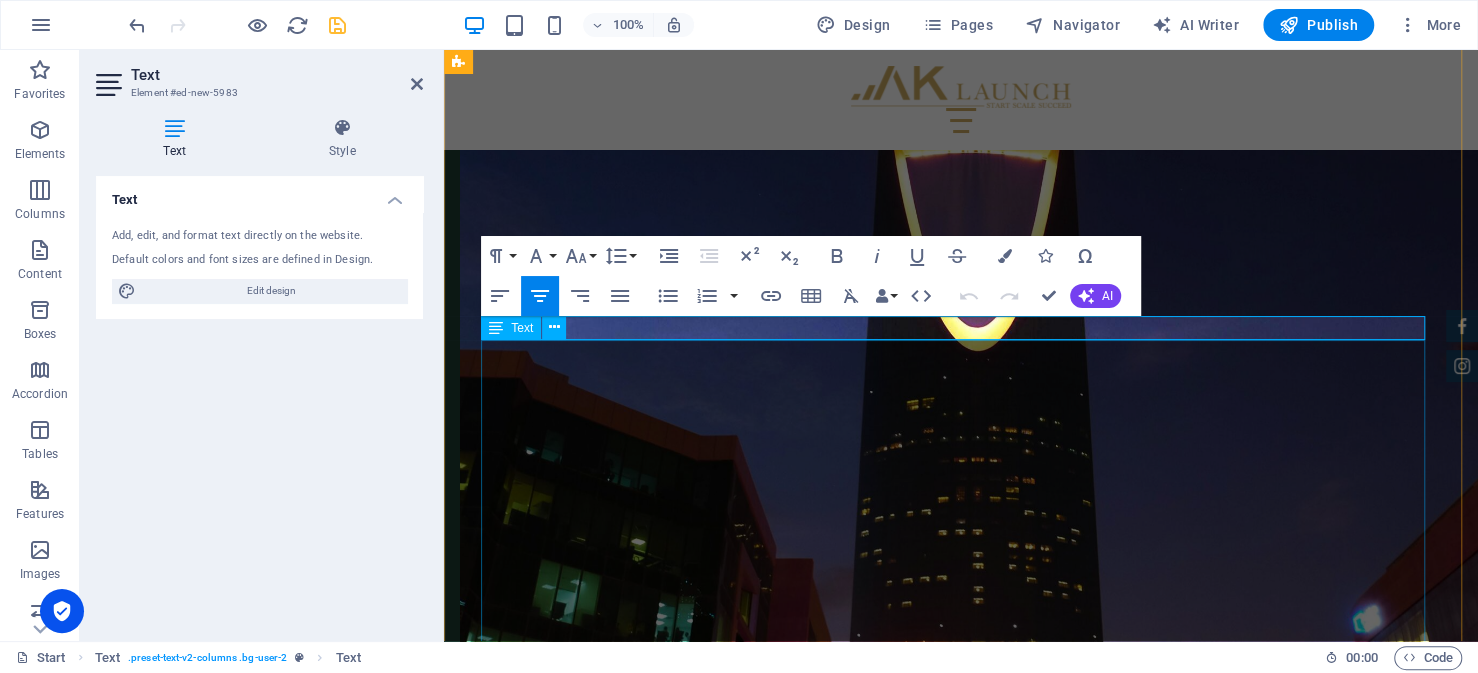 click on "Step 3: Issuing the Commercial Registration After completing the investment license and filing the Memorandum of Association, the next major step is obtaining a Commercial Registration (CR) through the Ministry of Commerce. This registration formally establishes your company as a legal entity in Saudi Arabia and is required before conducting any business operations. To begin the application, you will need the following documents: Commercial registration of the company in the home country. Board resolution approving the branch or subsidiary (for existing foreign companies) A formalized Memorandum of Association (for new companies) Appointment of the general director Identification documents for the owners and the appointed general director Following approval, your business is automatically registered with the relevant government entities, including the Ministry of Human Resources, ZATCA, GOSI, Saudi Post, and the Chamber of Commerce." at bounding box center [961, 4477] 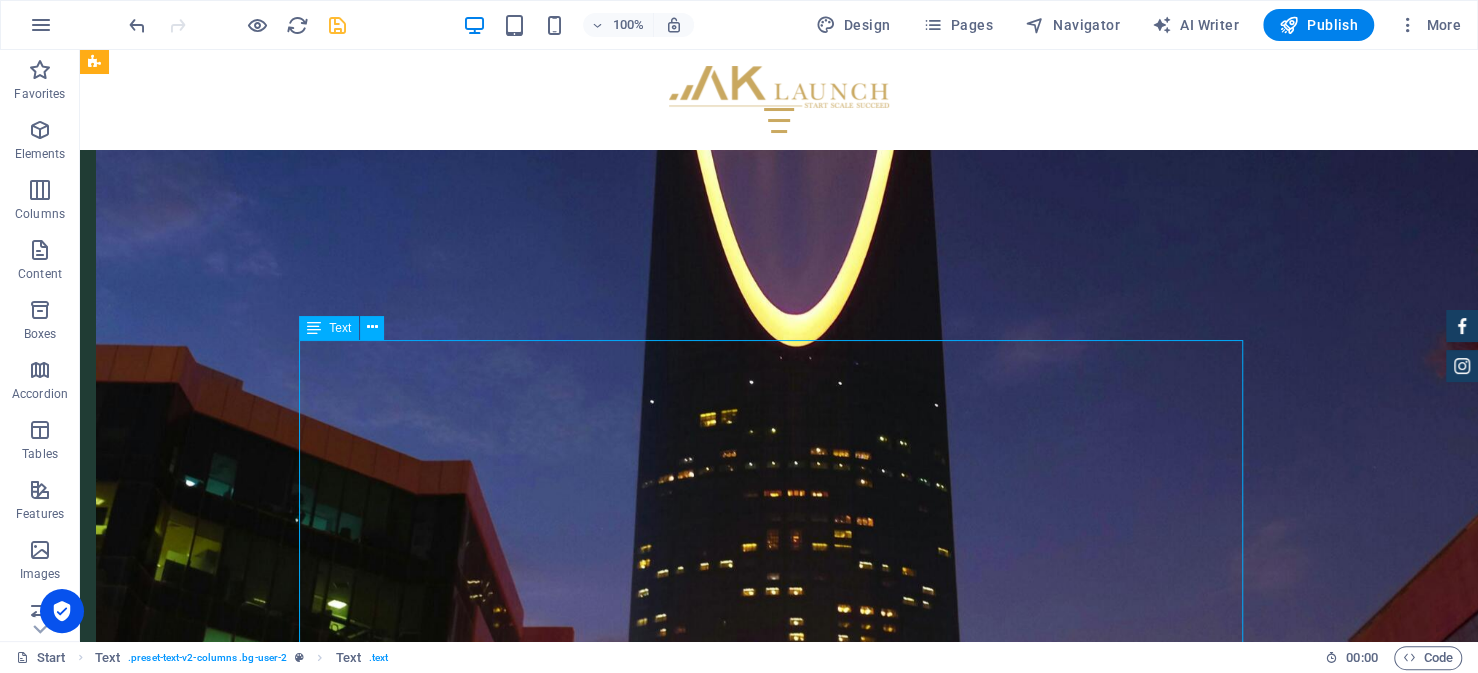 click on "Step 3: Issuing the Commercial Registration After completing the investment license and filing the Memorandum of Association, the next major step is obtaining a Commercial Registration (CR) through the Ministry of Commerce. This registration formally establishes your company as a legal entity in Saudi Arabia and is required before conducting any business operations. To begin the application, you will need the following documents: Commercial registration of the company in the home country. Board resolution approving the branch or subsidiary (for existing foreign companies) A formalized Memorandum of Association (for new companies) Appointment of the general director Identification documents for the owners and the appointed general director Following approval, your business is automatically registered with the relevant government entities, including the Ministry of Human Resources, ZATCA, GOSI, Saudi Post, and the Chamber of Commerce." at bounding box center (779, 4477) 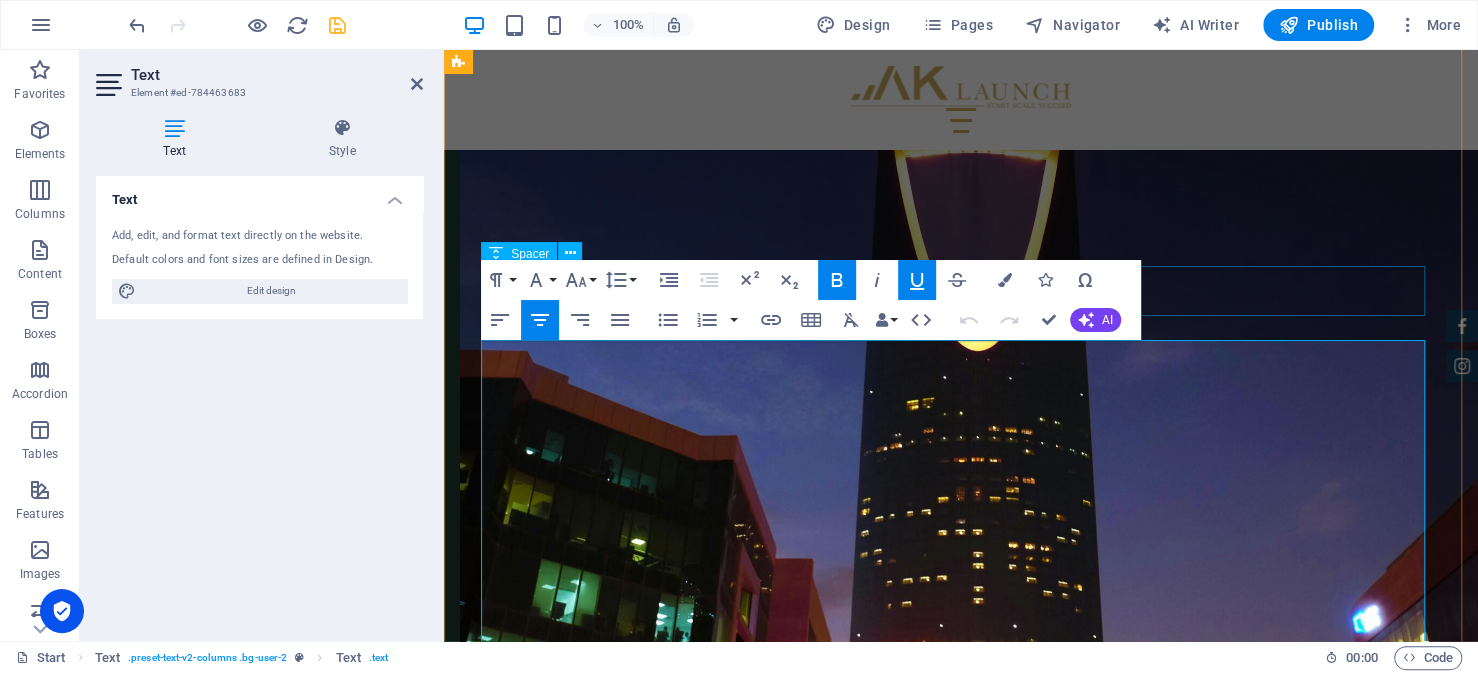 drag, startPoint x: 867, startPoint y: 353, endPoint x: 516, endPoint y: 308, distance: 353.87286 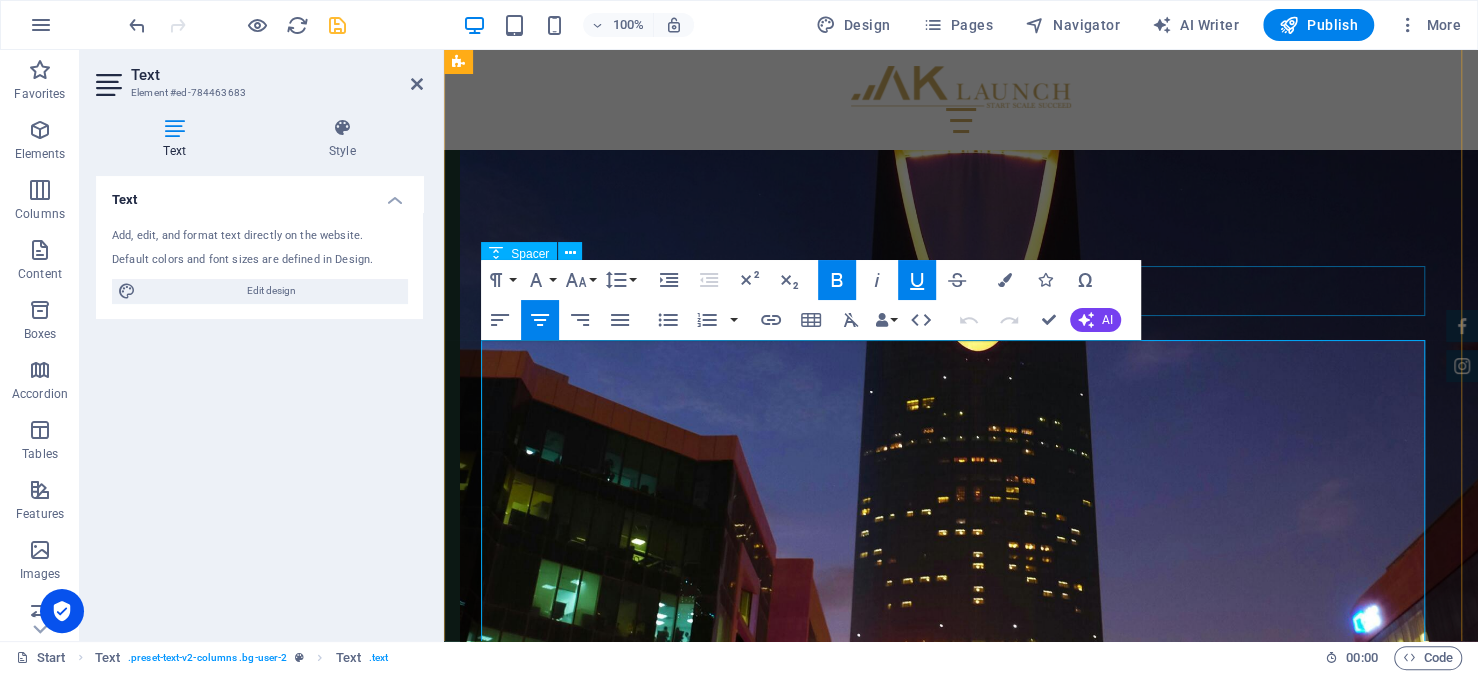 click on "How to Setup a Business in Saudi Arabia as a Foreign Company: Step-by-Step Guide Step 1 — Obtaining Your Investment License from MISA The journey for every foreign investor looking to setup their business in Saudi Arabia begins with obtaining an investment license from the Ministry of Investment (MISA). This is a prerequisite to everything that follows, from commercial registration, hiring staff and opening the business. Fortunately, the  Preparing Your Documents This is often the most demanding part of the application process, and arguably the most critical. Ensuring that your documents are complete and accurate will reduce the risk of delays or rejection. While requirements vary, most applications involve a common set of documentation. Importantly, many of these documents must be certified by the Saudi Embassy in your home country. These typically include: Copy of commercial registration issued in the home country. Audited financial statements for the past fiscal year. MISA License and Services Fees" at bounding box center (961, 4086) 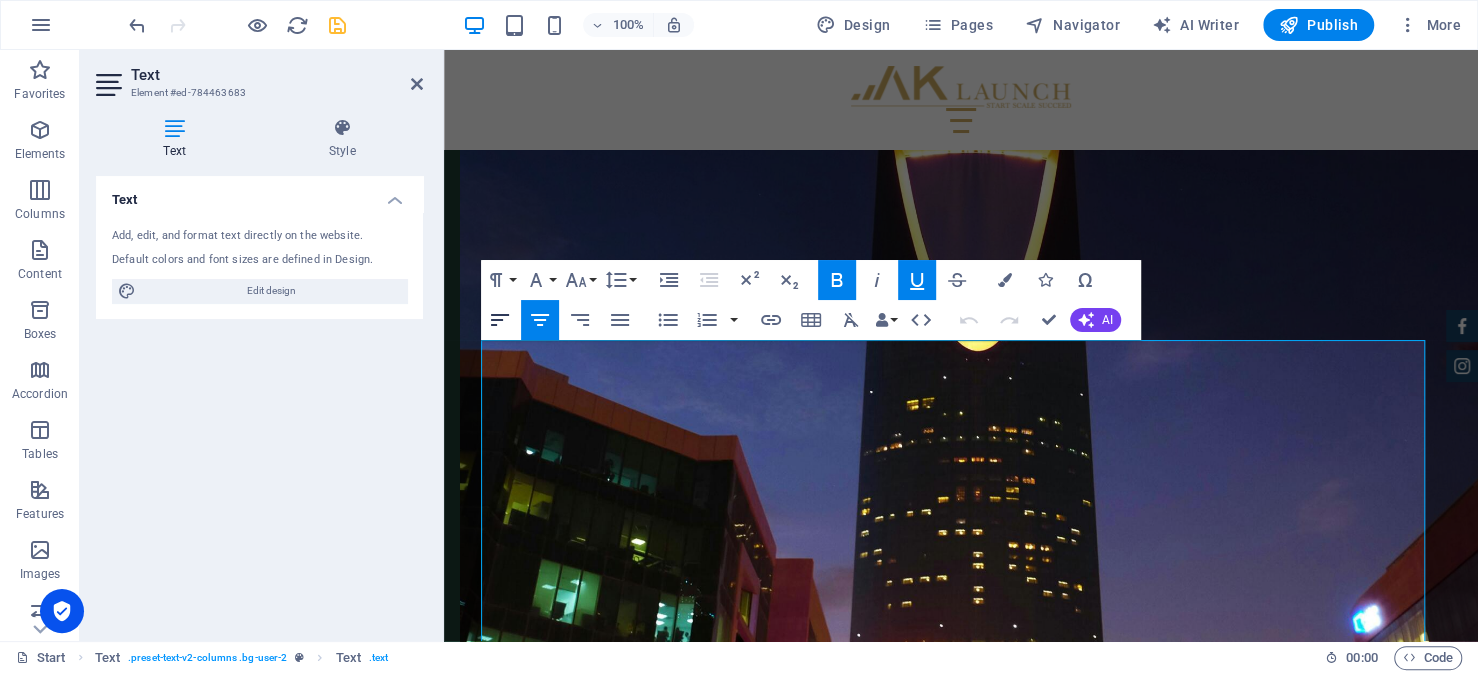 type 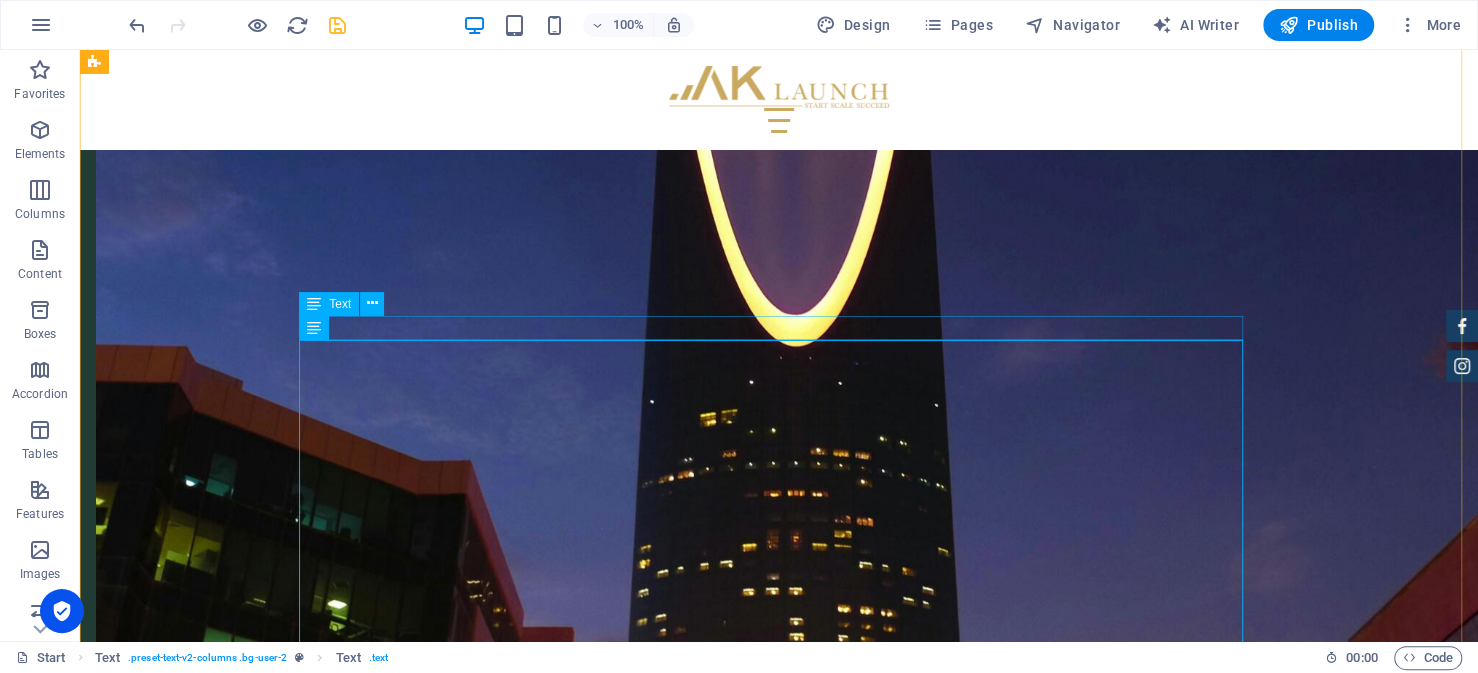 click on "New text element" at bounding box center [779, 4311] 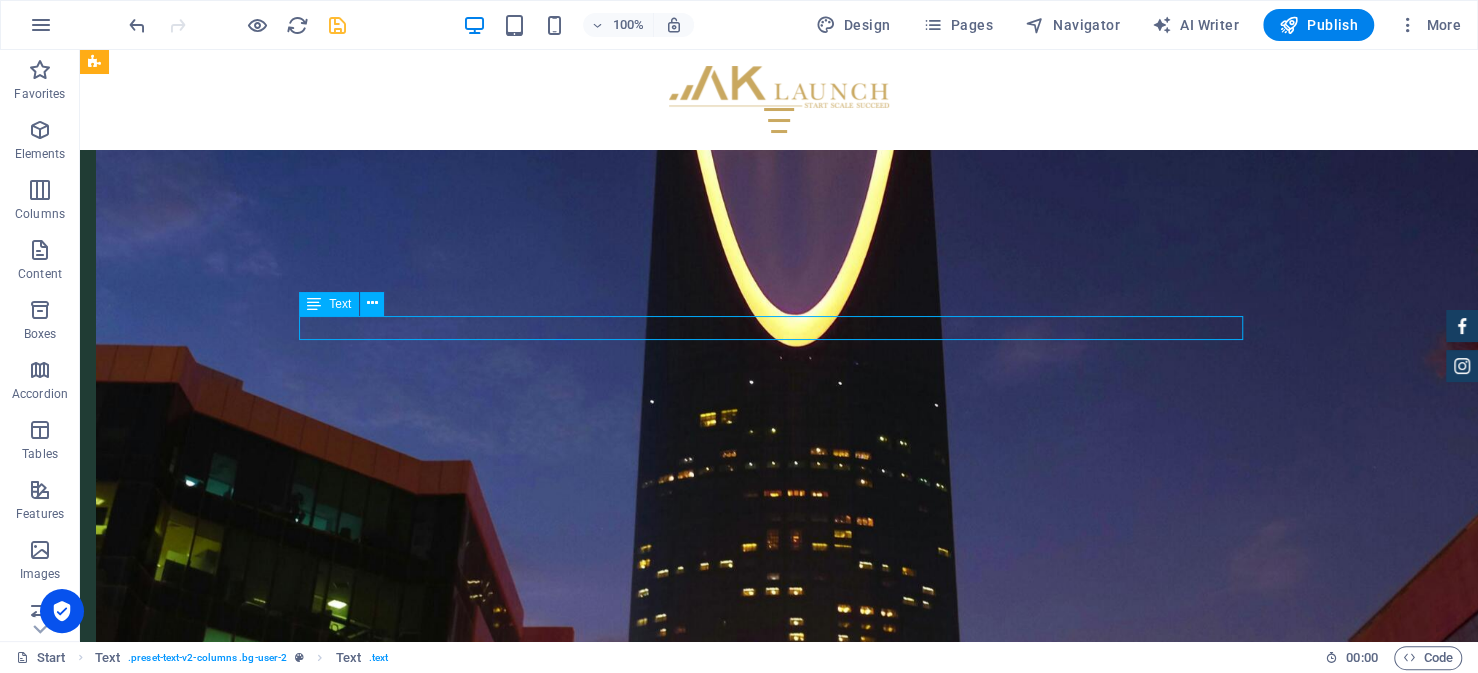 click on "New text element" at bounding box center [779, 4311] 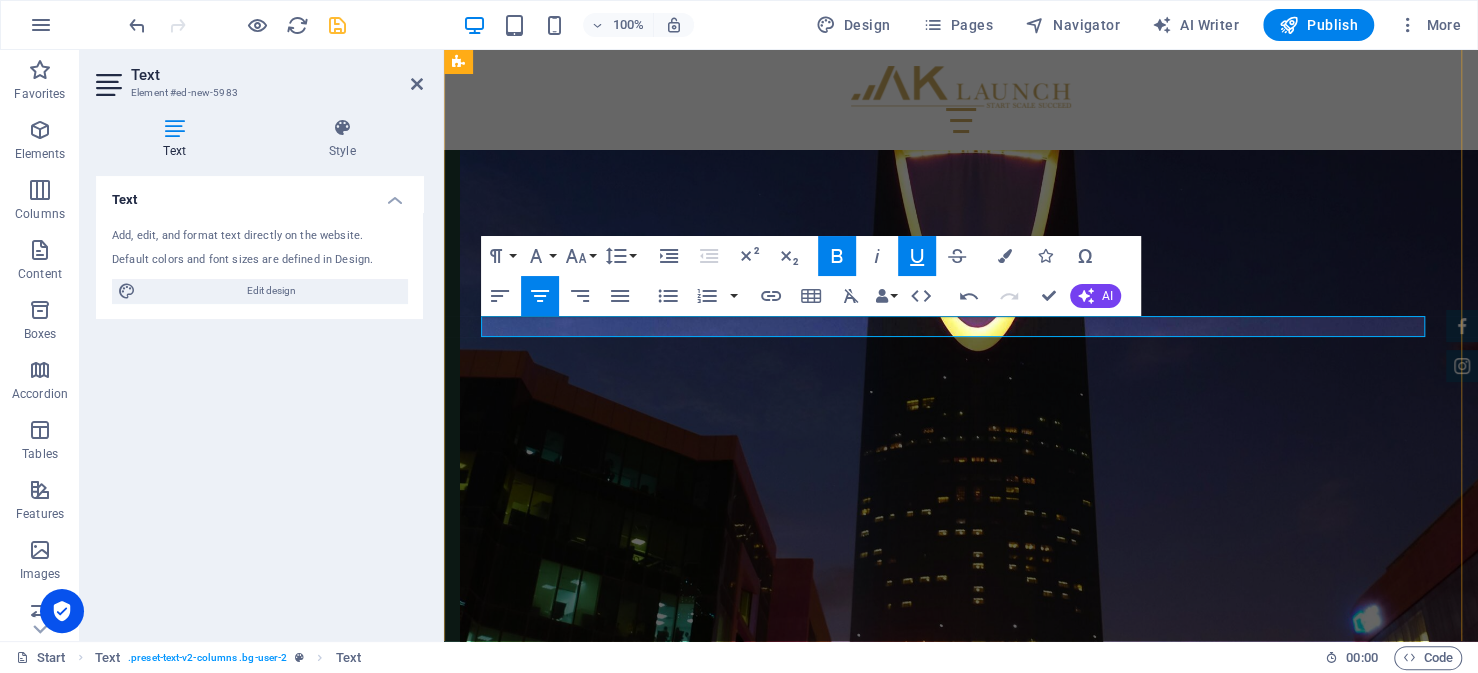 drag, startPoint x: 1150, startPoint y: 330, endPoint x: 752, endPoint y: 319, distance: 398.15198 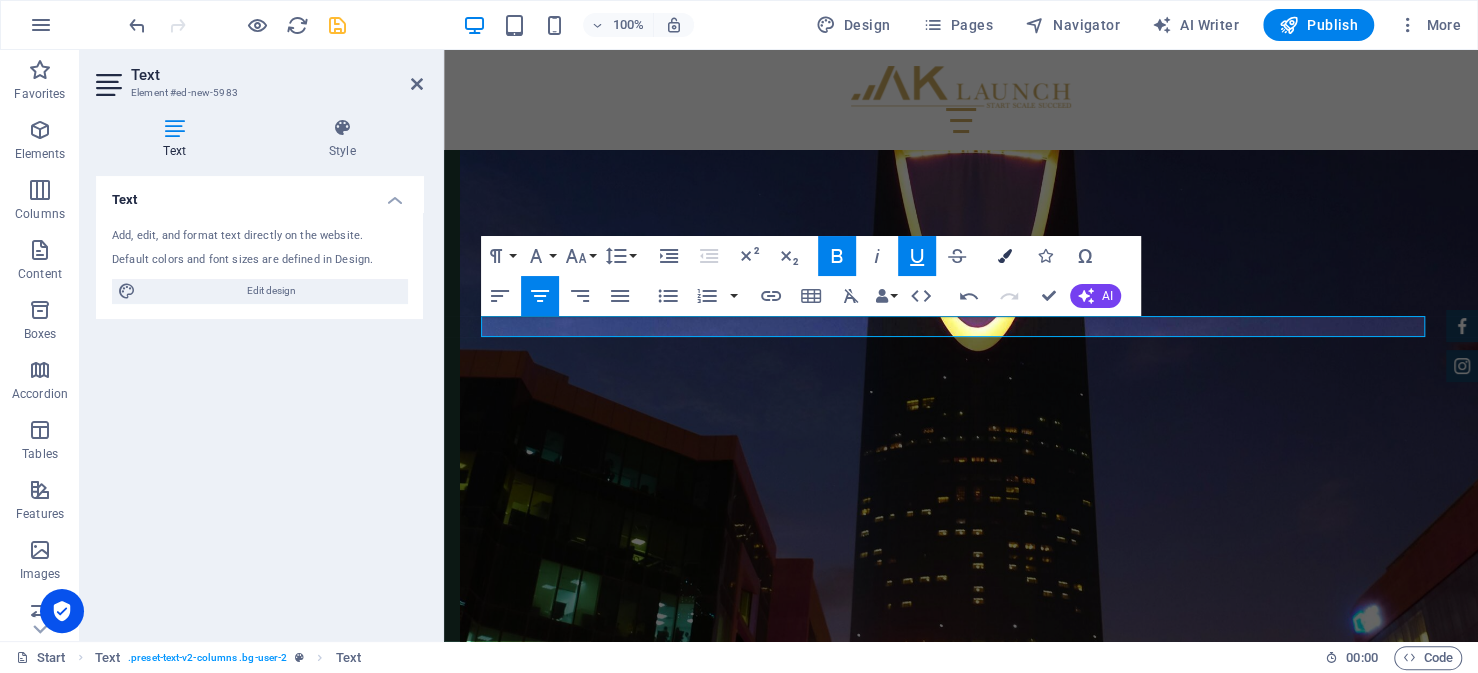 click at bounding box center (1005, 256) 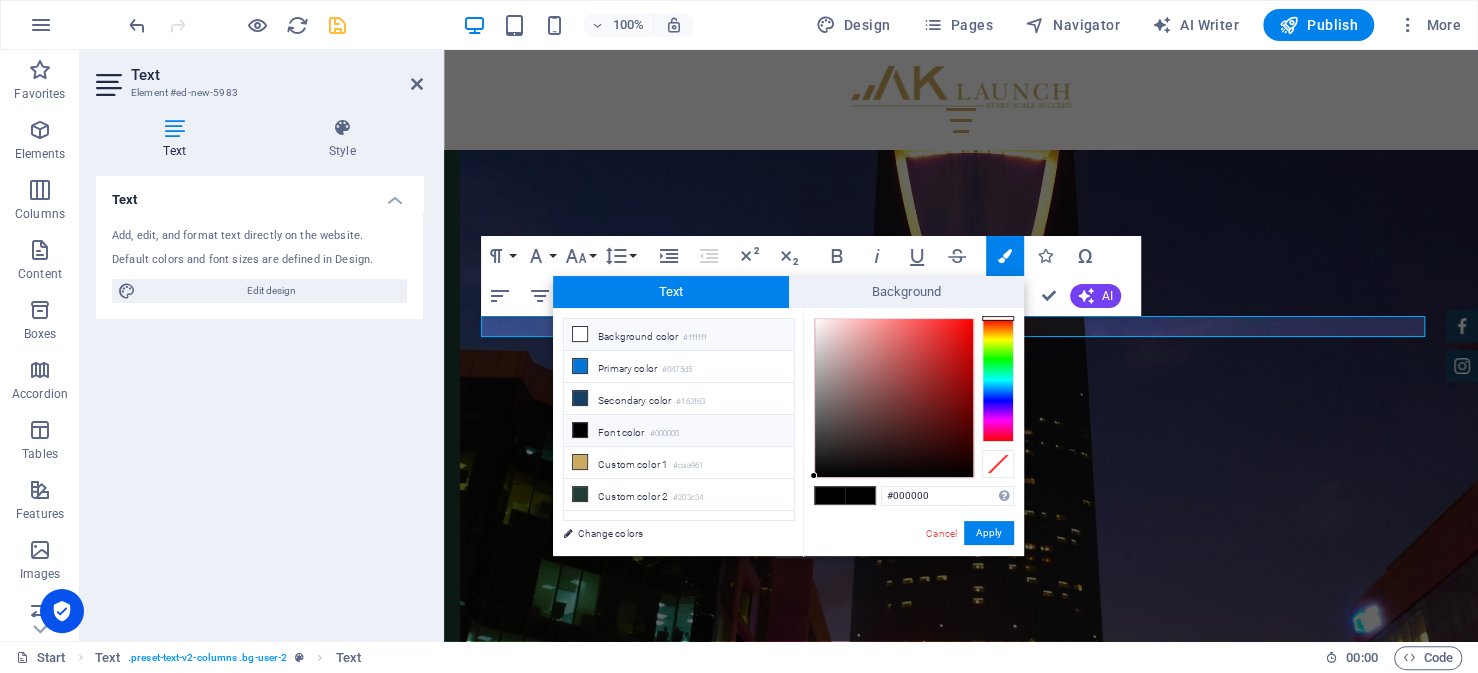 click on "Background color
#ffffff" at bounding box center [679, 335] 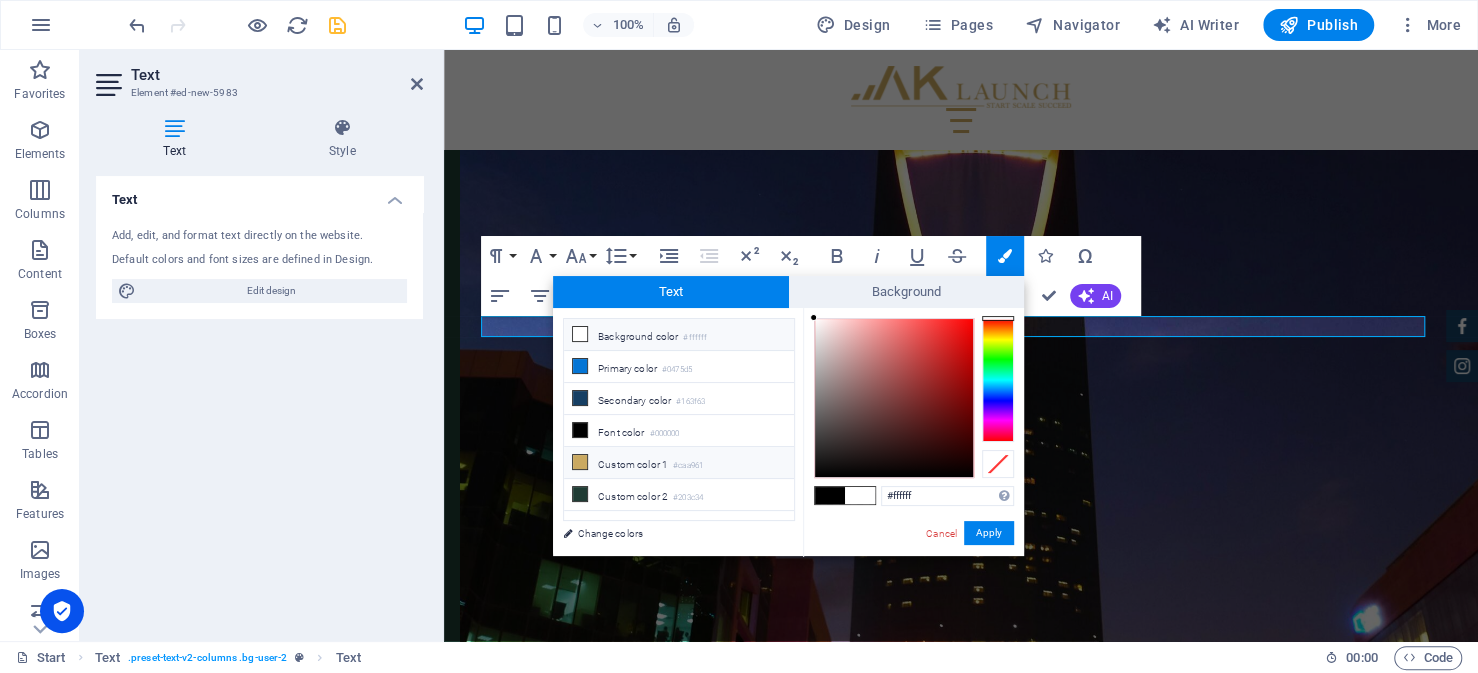 click on "Custom color 1
#caa961" at bounding box center [679, 463] 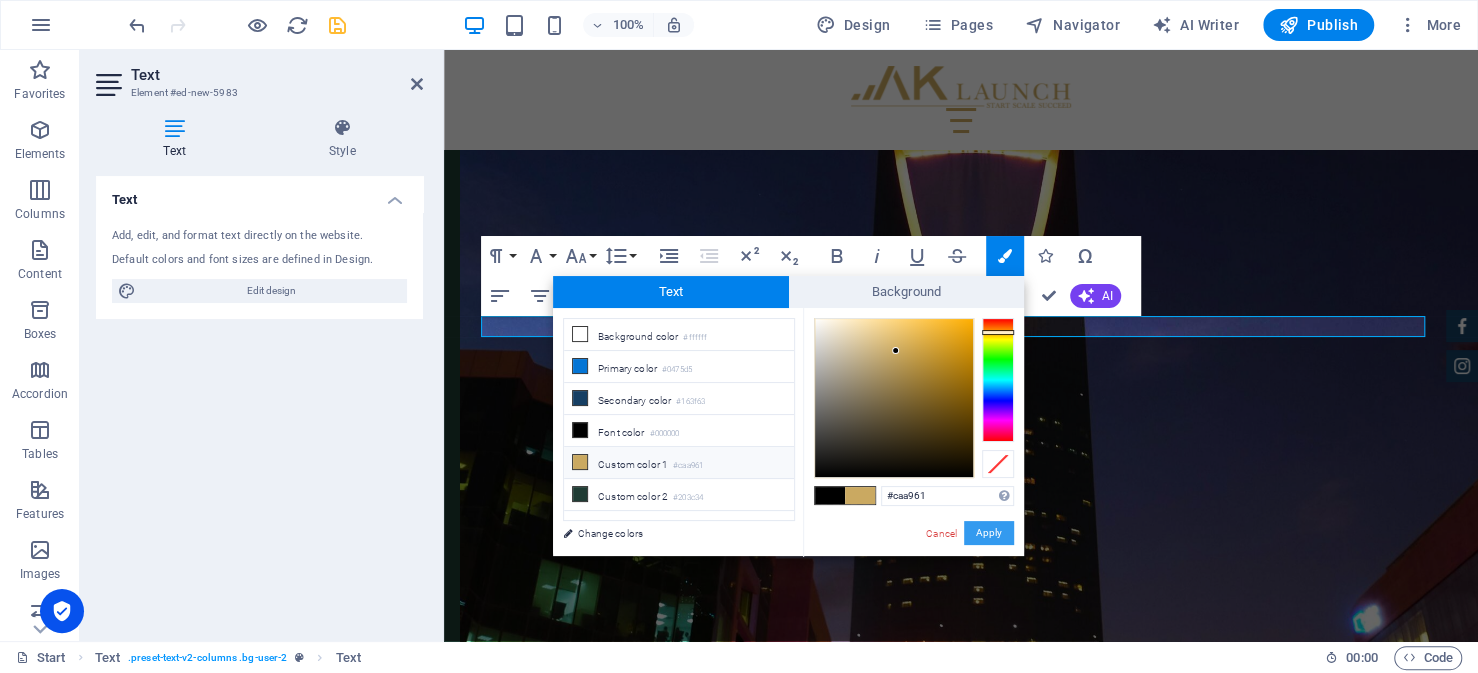 drag, startPoint x: 993, startPoint y: 527, endPoint x: 549, endPoint y: 478, distance: 446.69565 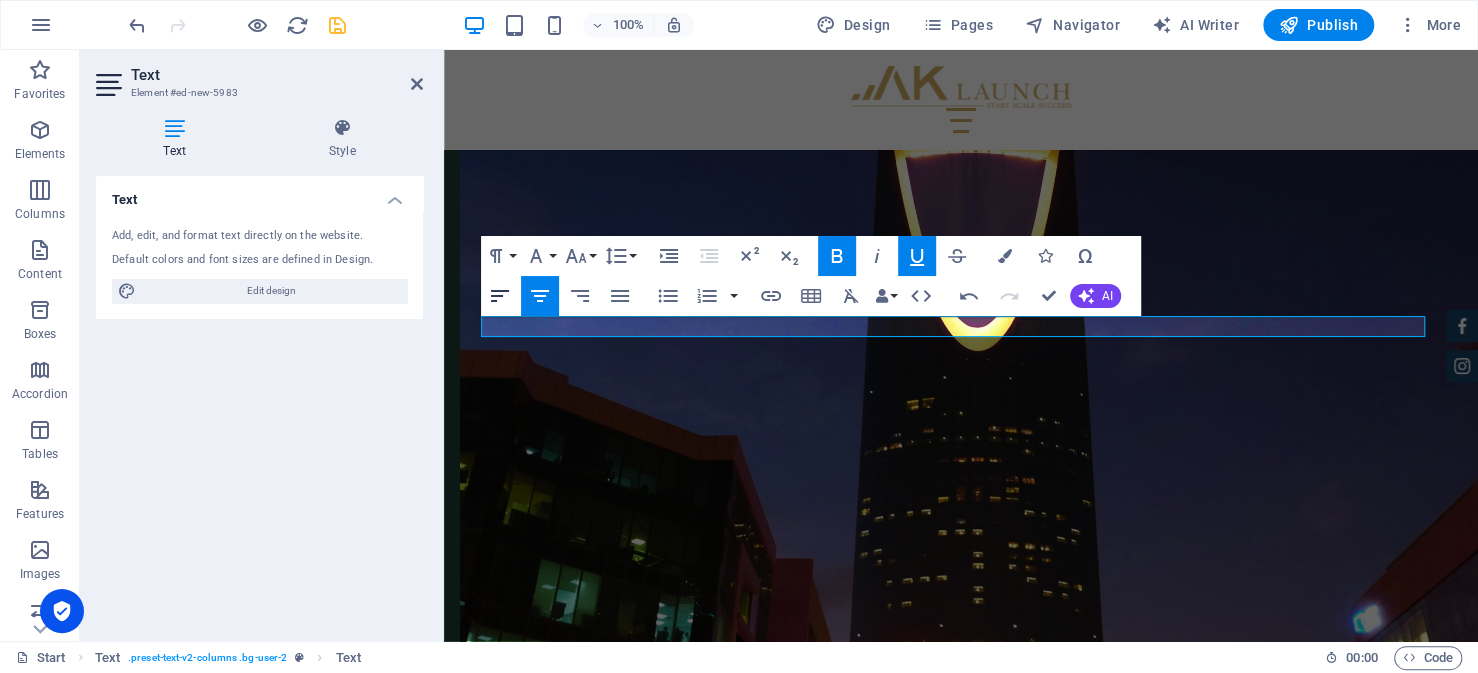 click on "Align Left" at bounding box center (500, 296) 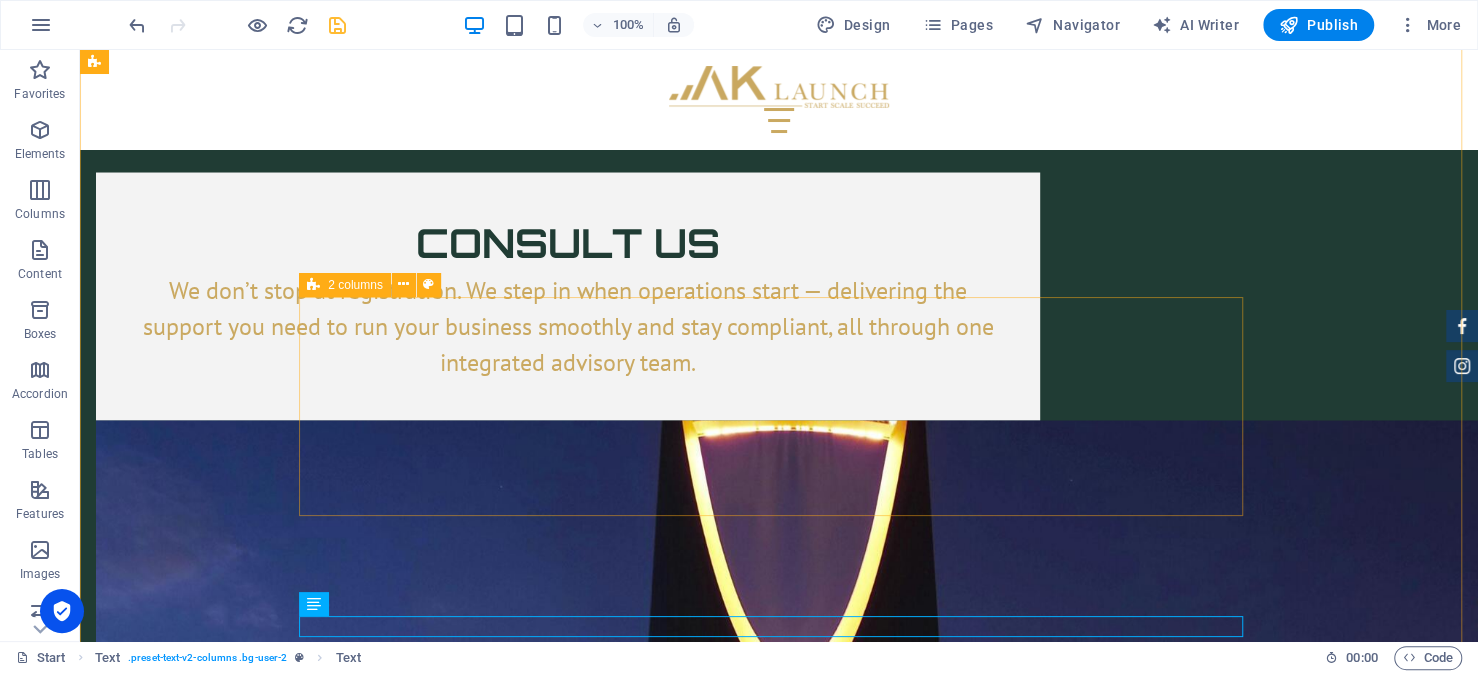 scroll, scrollTop: 7144, scrollLeft: 0, axis: vertical 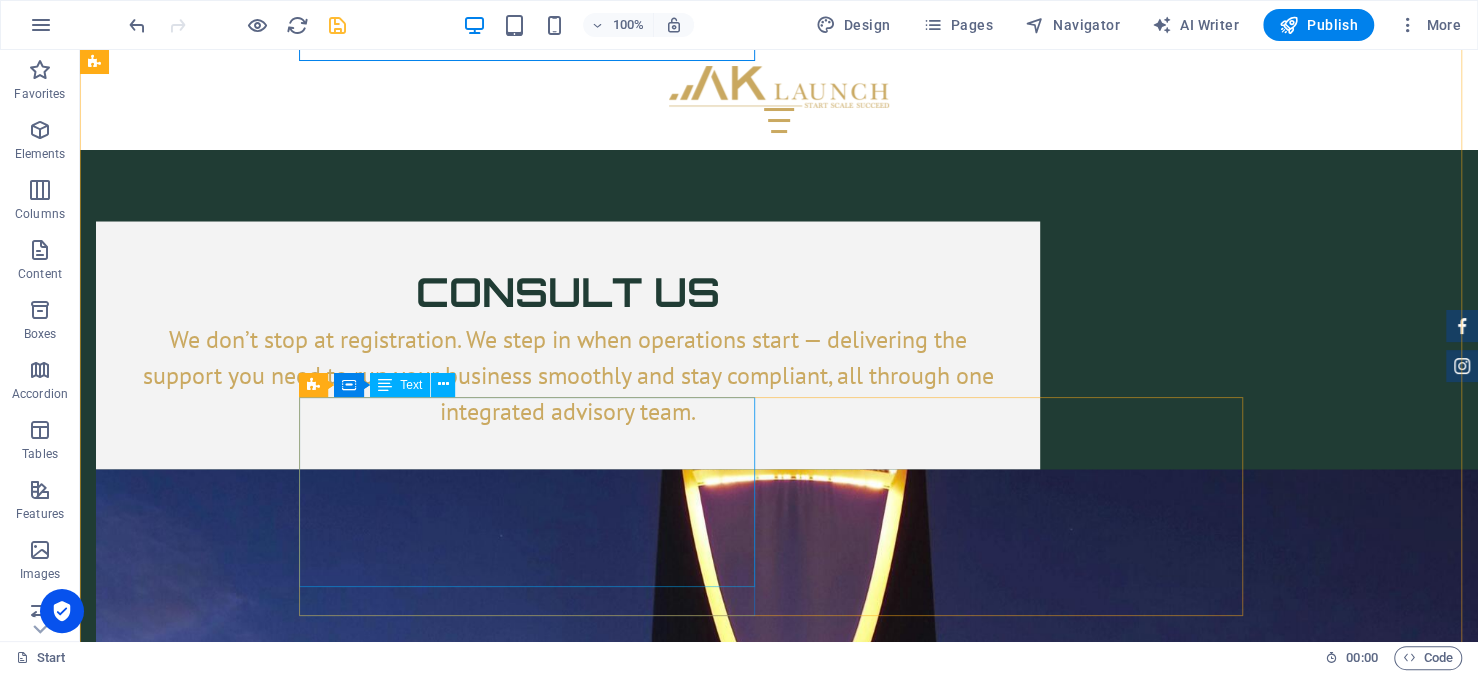 click on "Filing the MoA is conducted through the Ministry of Justice’s digital platform. As the system requires Nafath access—Saudi Arabia’s unified national digital ID system—the application must be submitted by an individual with local credentials. For foreign entities, this usually means issuing a Power of Attorney to a local representative authorized to act on behalf of the company. This representative could be a legal advisor, consultant, or service provider familiar with the process." at bounding box center [535, 4271] 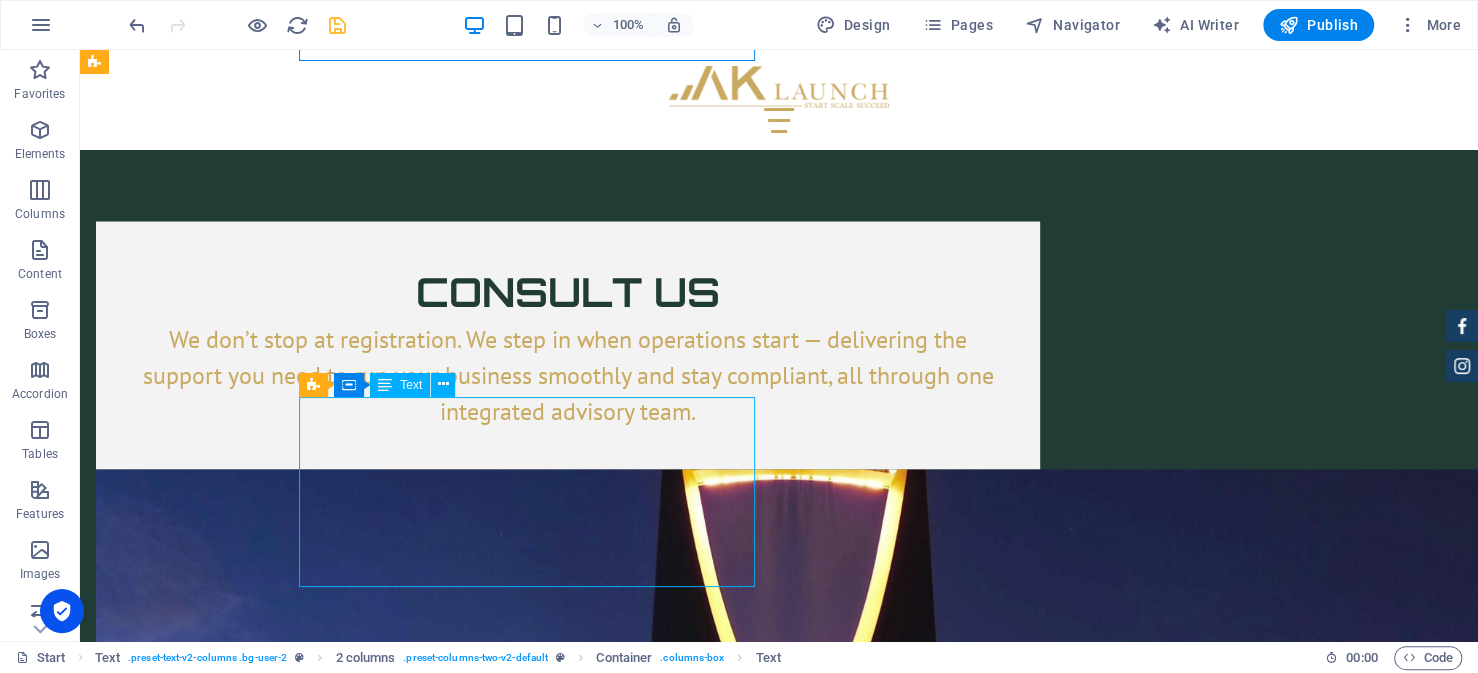 click on "Filing the MoA is conducted through the Ministry of Justice’s digital platform. As the system requires Nafath access—Saudi Arabia’s unified national digital ID system—the application must be submitted by an individual with local credentials. For foreign entities, this usually means issuing a Power of Attorney to a local representative authorized to act on behalf of the company. This representative could be a legal advisor, consultant, or service provider familiar with the process." at bounding box center (535, 4271) 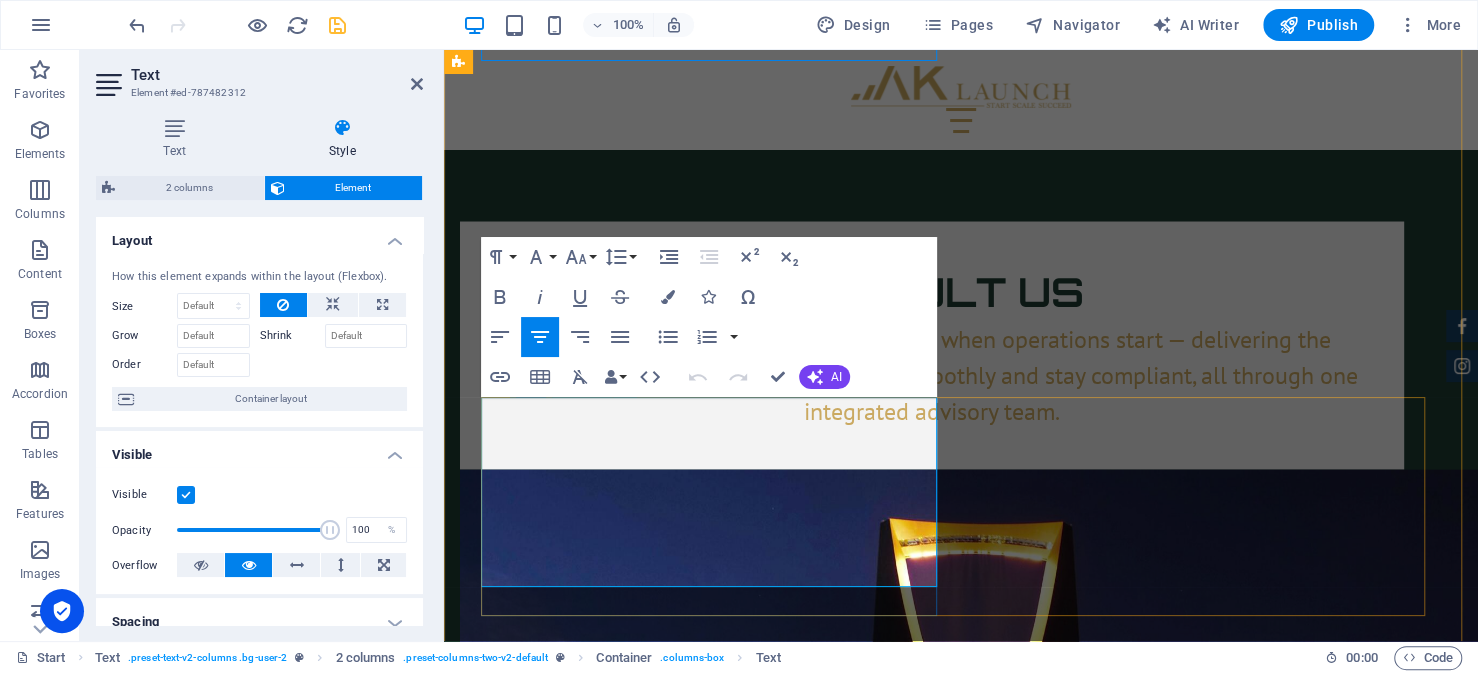 click on "Filing the MoA is conducted through the Ministry of Justice’s digital platform. As the system requires Nafath access—Saudi Arabia’s unified national digital ID system—the application must be submitted by an individual with local credentials. For foreign entities, this usually means issuing a Power of Attorney to a local representative authorized to act on behalf of the company. This representative could be a legal advisor, consultant, or service provider familiar with the process." at bounding box center (717, 4281) 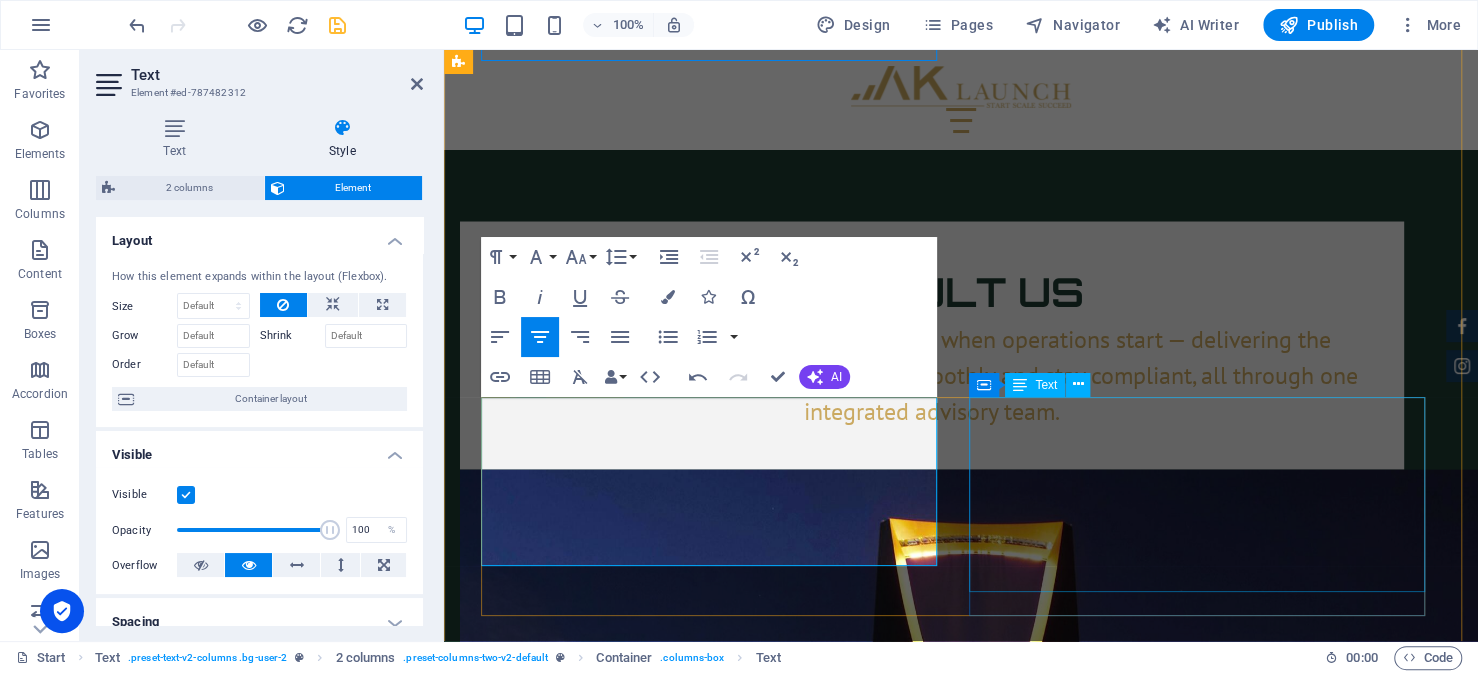 click on "Because filing the MoA requires proper legal formatting, accurate translation of business terms, and alignment with local regulatory expectations, it is an involved process that often benefits from support from experienced local service providers. AK Launch can support you by drafting the MoA in line with the Saudi legal standards, handling required revisions, and ensuring a compliant and prompt filing." at bounding box center (717, 4457) 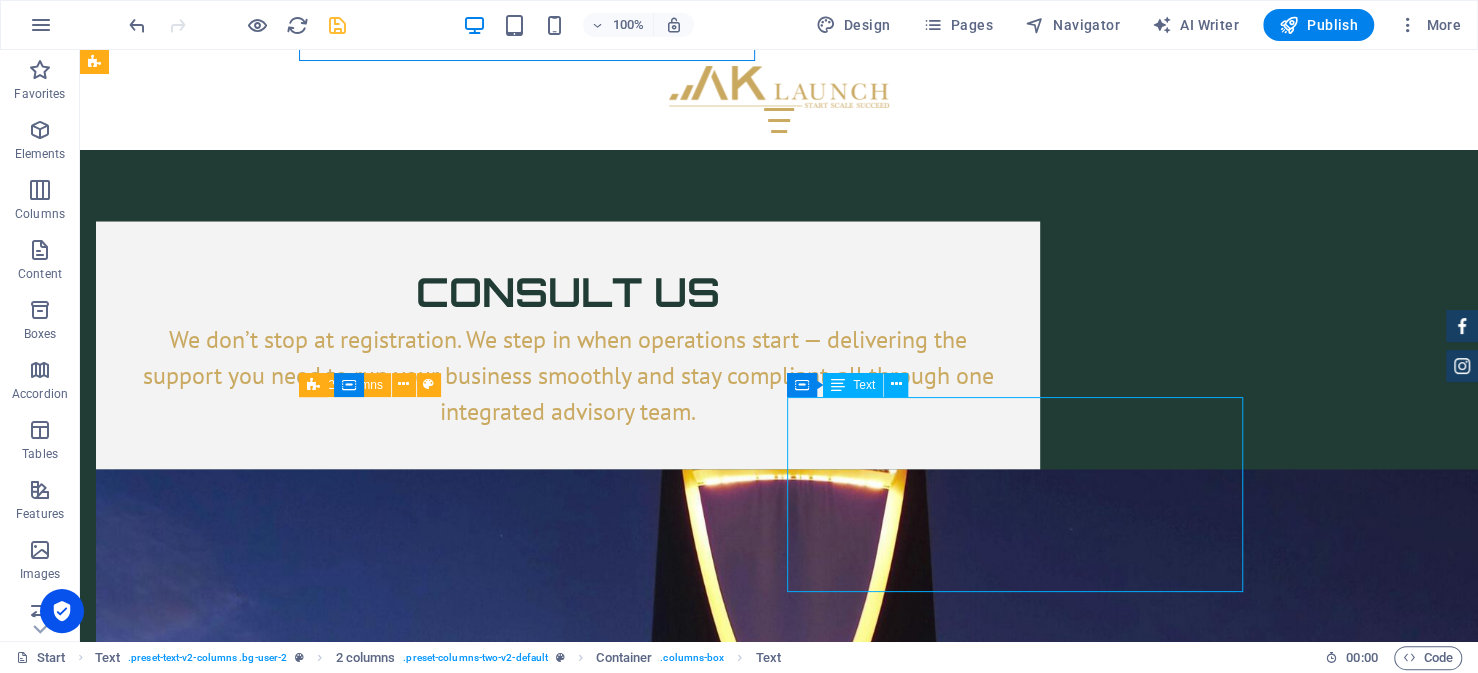 click on "Because filing the MoA requires proper legal formatting, accurate translation of business terms, and alignment with local regulatory expectations, it is an involved process that often benefits from support from experienced local service providers. AK Launch can support you by drafting the MoA in line with the Saudi legal standards, handling required revisions, and ensuring a compliant and prompt filing." at bounding box center (535, 4457) 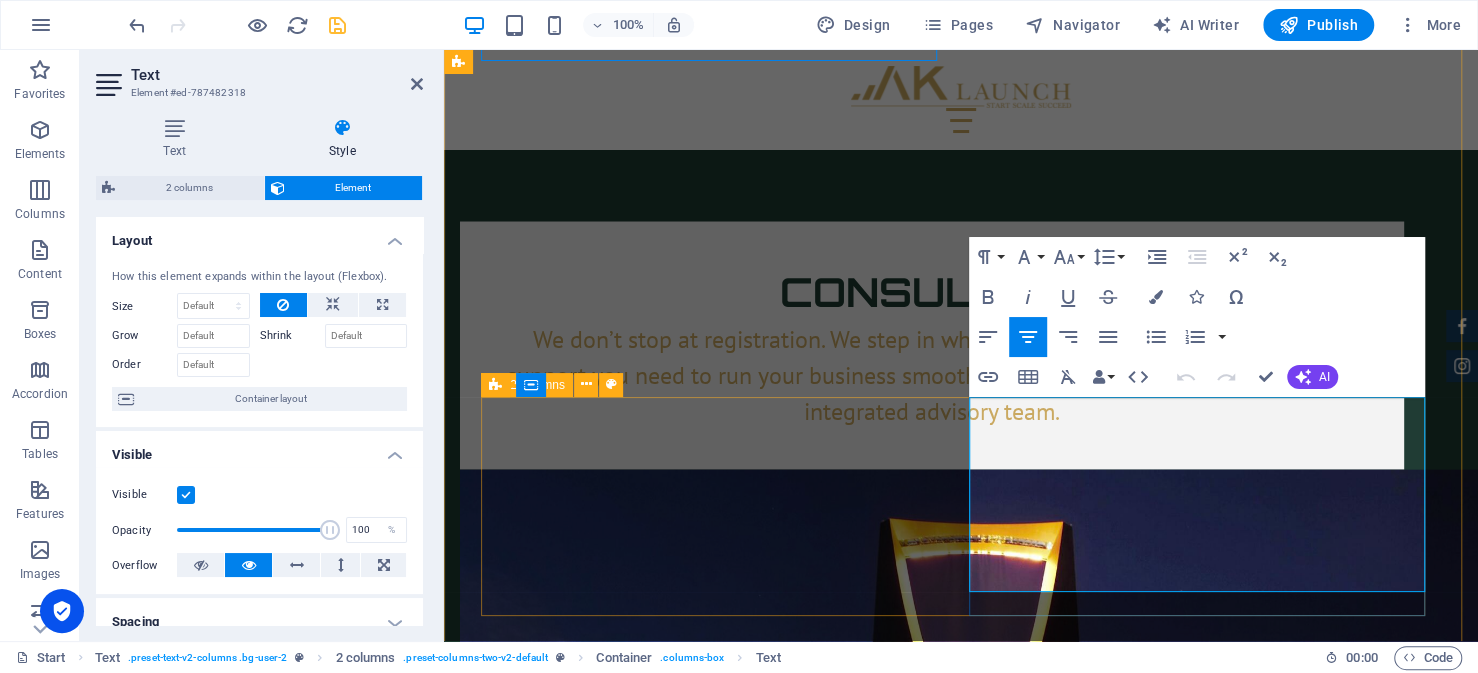 click at bounding box center (717, 4541) 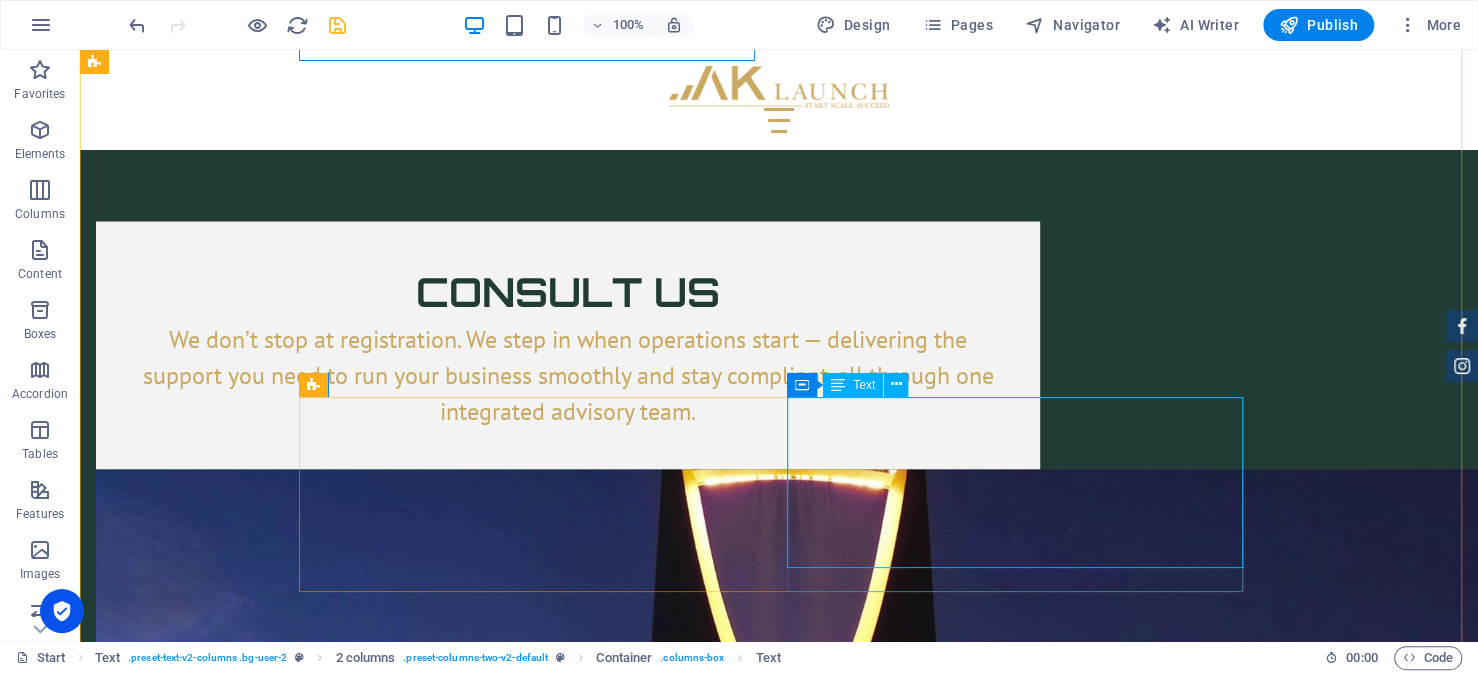 scroll, scrollTop: 7444, scrollLeft: 0, axis: vertical 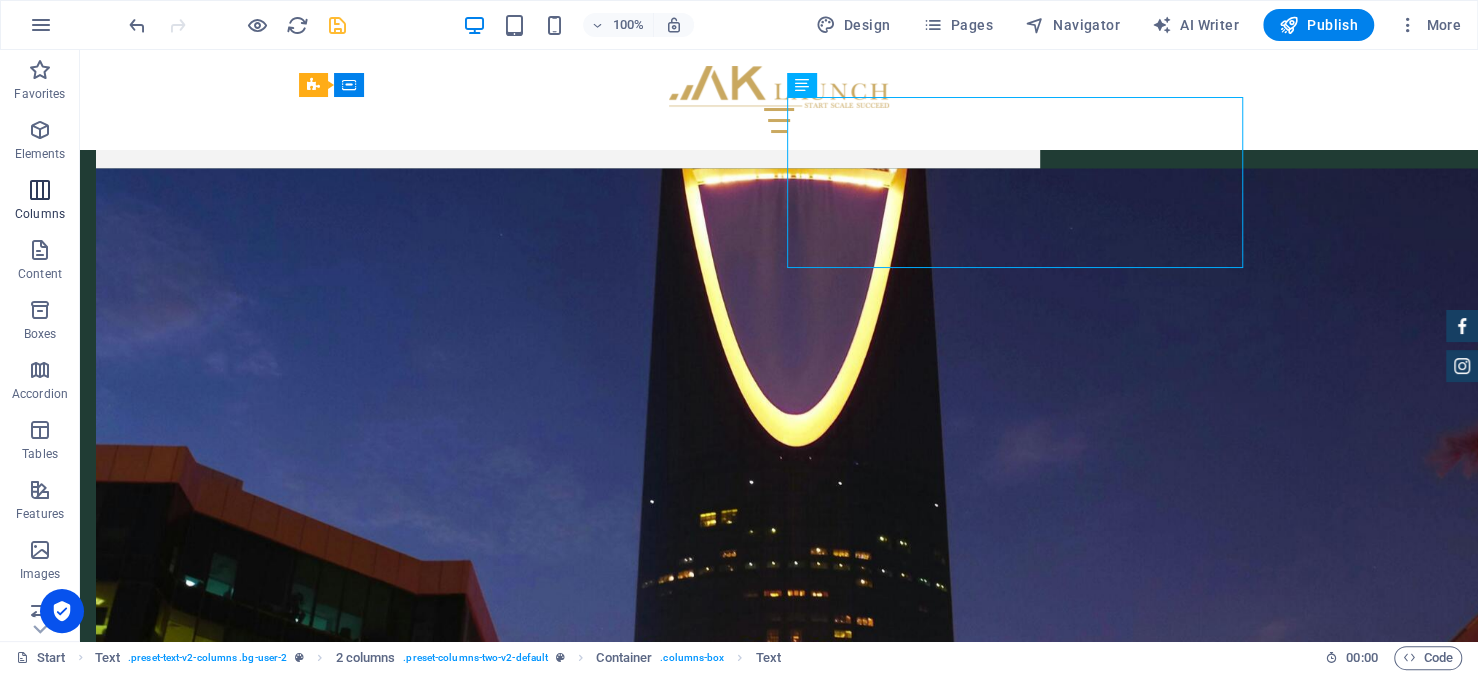 click on "Columns" at bounding box center (40, 202) 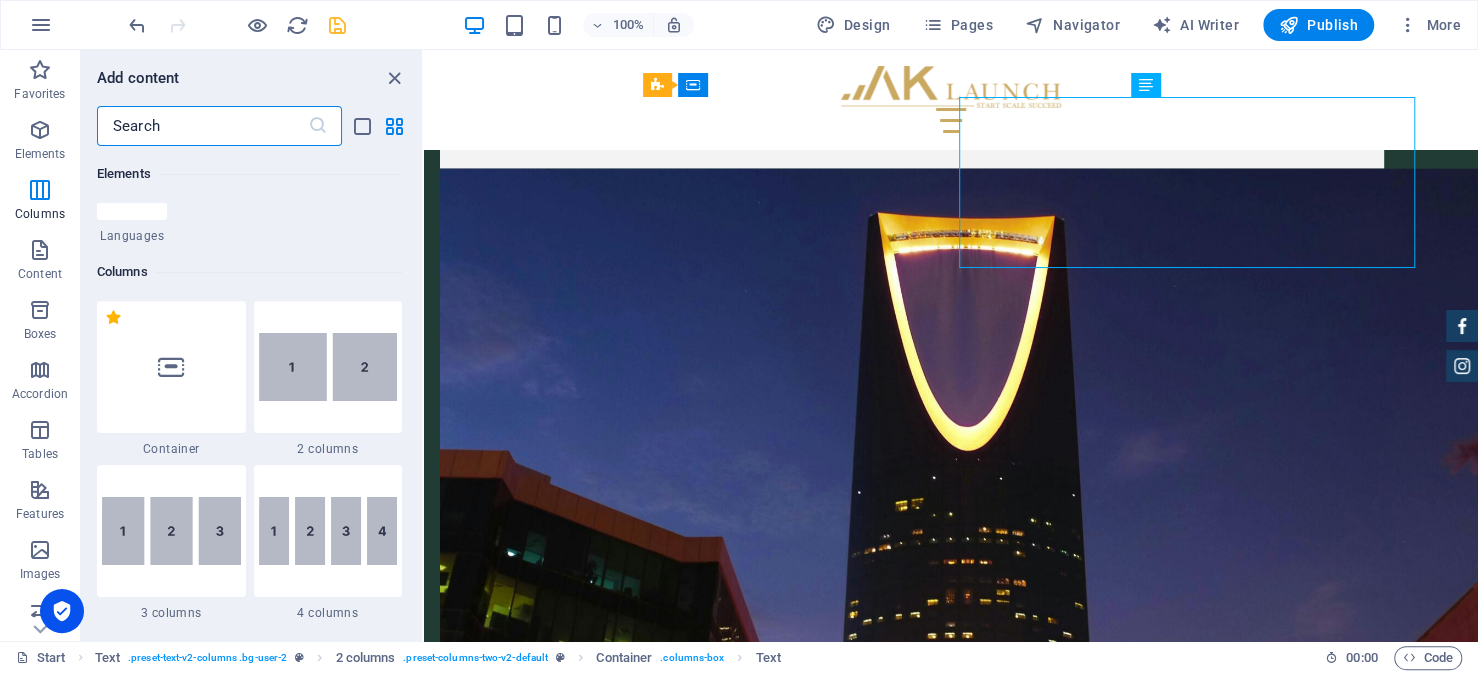 scroll, scrollTop: 990, scrollLeft: 0, axis: vertical 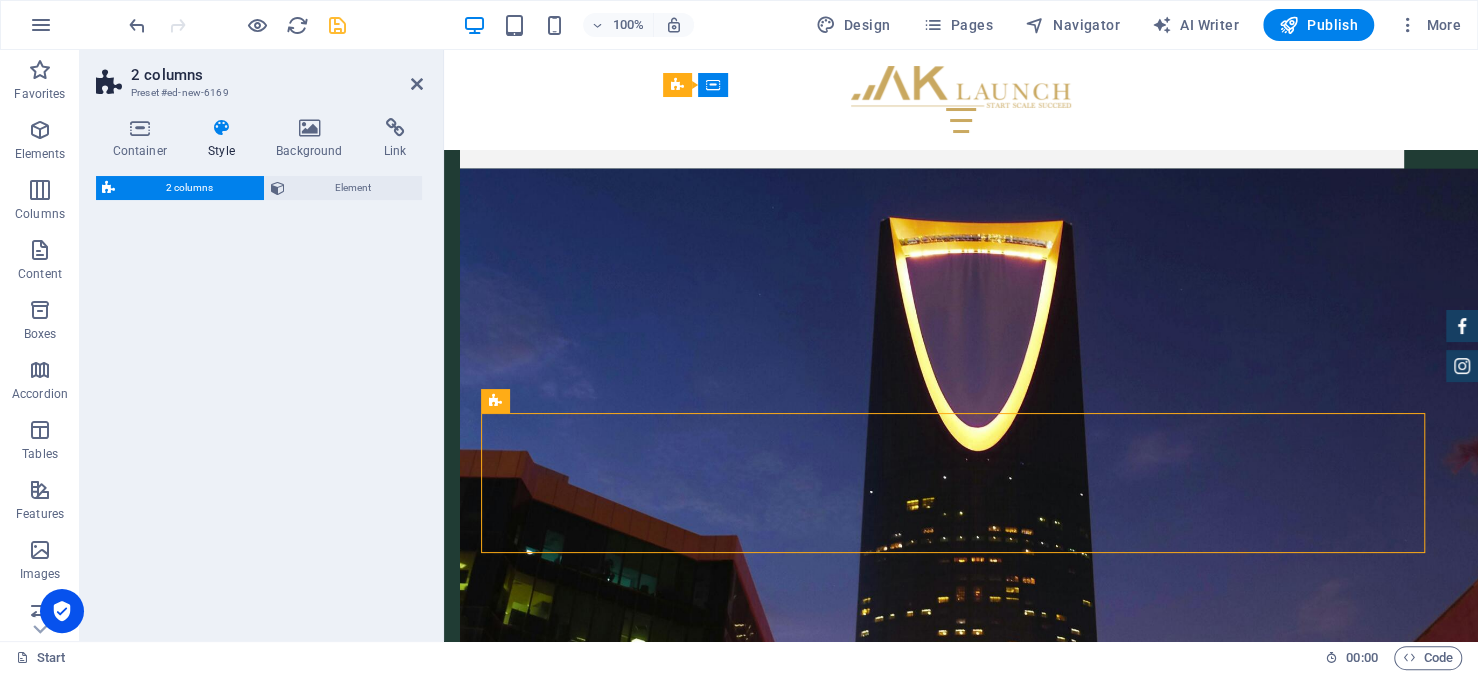 select on "rem" 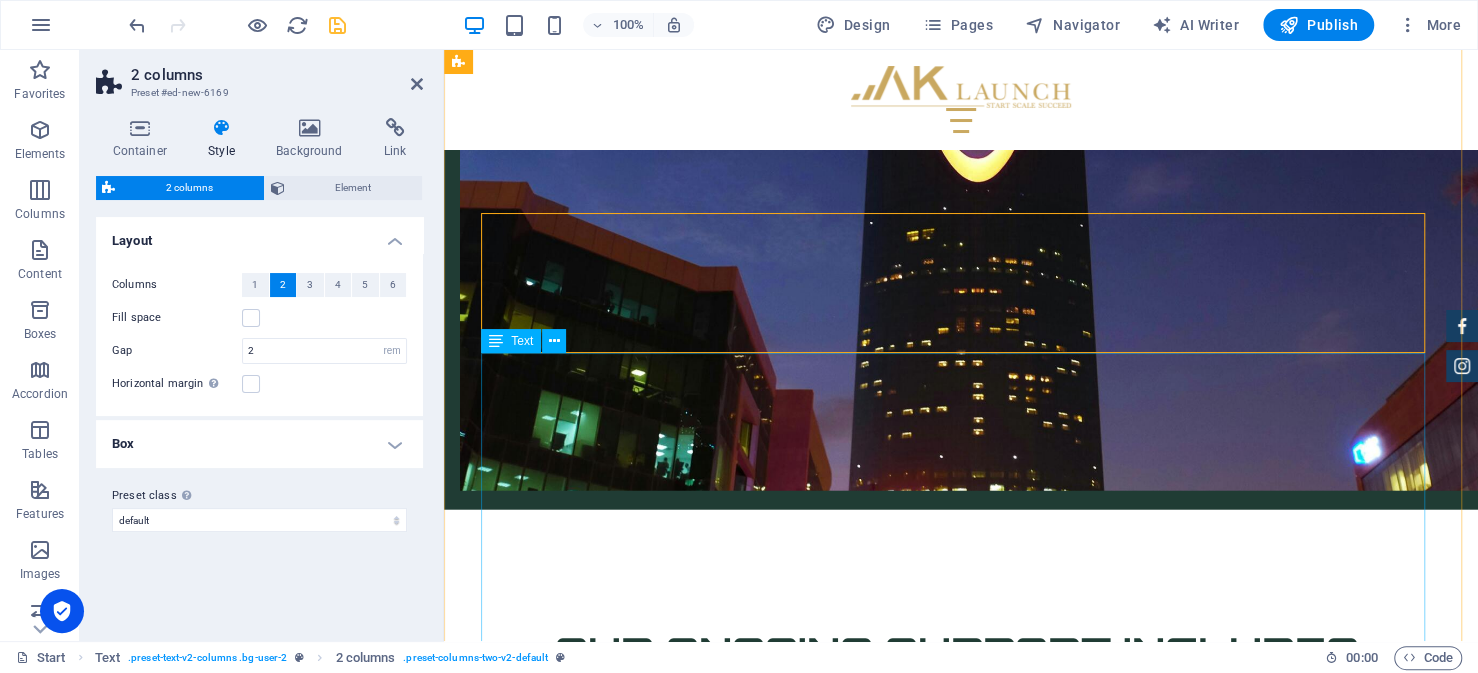 scroll, scrollTop: 7744, scrollLeft: 0, axis: vertical 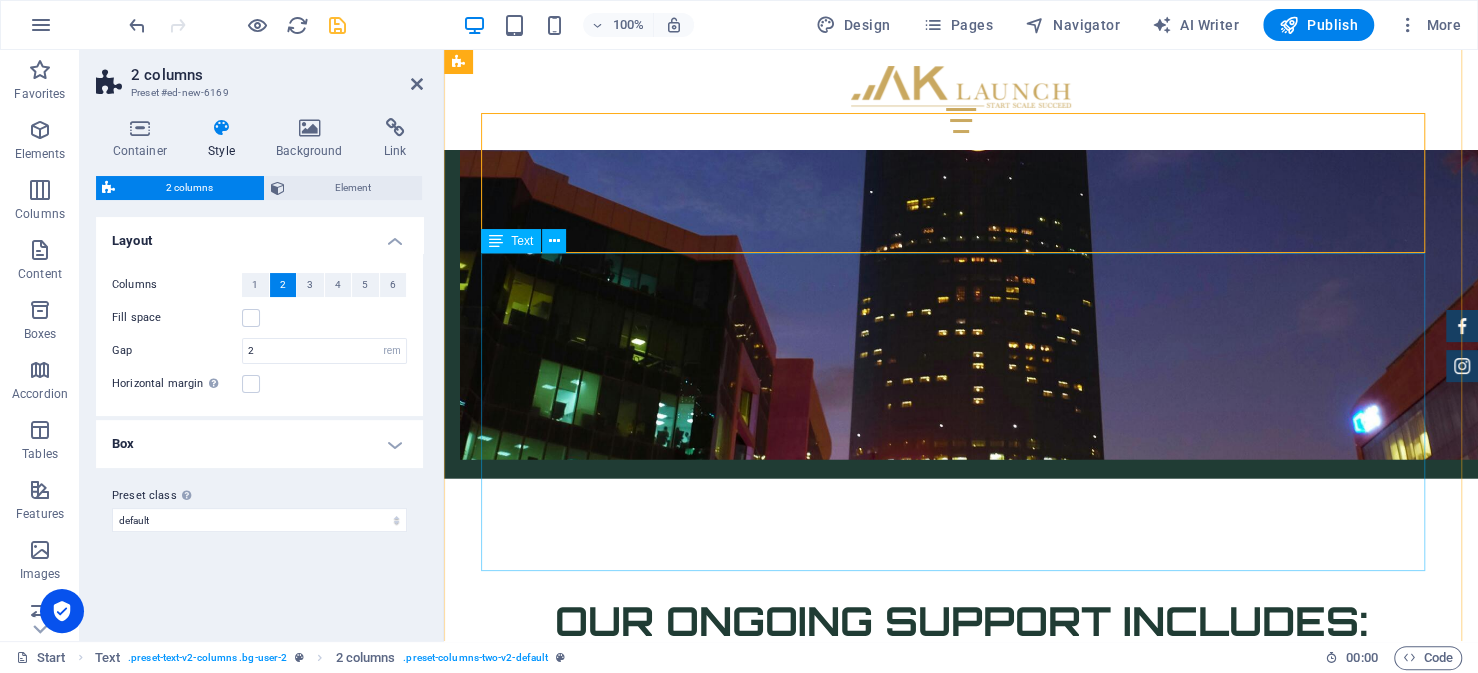 click on "After completing the investment license and filing the Memorandum of Association, the next major step is obtaining a Commercial Registration (CR) through the Ministry of Commerce. This registration formally establishes your company as a legal entity in Saudi Arabia and is required before conducting any business operations. To begin the application, you will need the following documents: Commercial registration of the company in the home country. Board resolution approving the branch or subsidiary (for existing foreign companies) A formalized Memorandum of Association (for new companies) Appointment of the general director Identification documents for the owners and the appointed general director The application is completed online via the Saudi Business Center platform. You’ll fill in the establishment’s information, including business address, contact details, trade name, and selected business activities. The system will also require entering capital details and nominating the general director." at bounding box center (961, 4529) 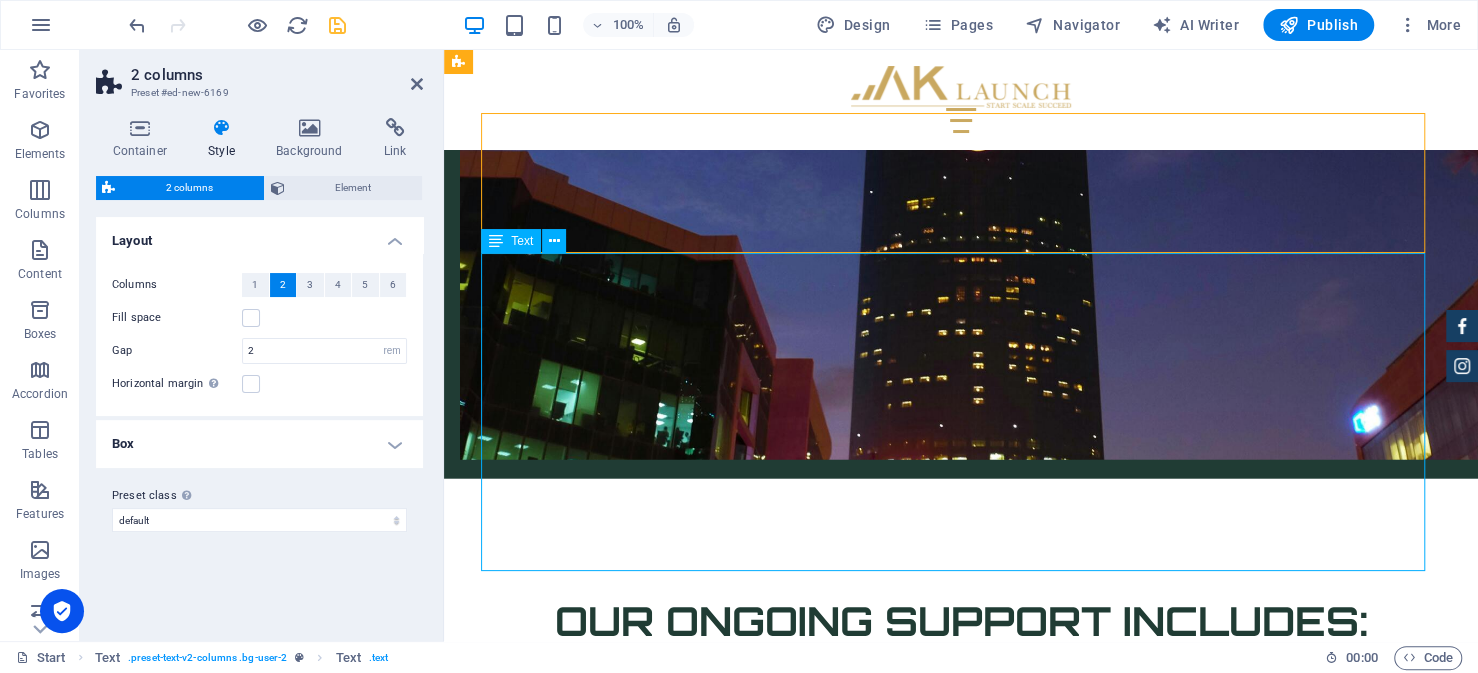 click on "After completing the investment license and filing the Memorandum of Association, the next major step is obtaining a Commercial Registration (CR) through the Ministry of Commerce. This registration formally establishes your company as a legal entity in Saudi Arabia and is required before conducting any business operations. To begin the application, you will need the following documents: Commercial registration of the company in the home country. Board resolution approving the branch or subsidiary (for existing foreign companies) A formalized Memorandum of Association (for new companies) Appointment of the general director Identification documents for the owners and the appointed general director The application is completed online via the Saudi Business Center platform. You’ll fill in the establishment’s information, including business address, contact details, trade name, and selected business activities. The system will also require entering capital details and nominating the general director." at bounding box center (961, 4529) 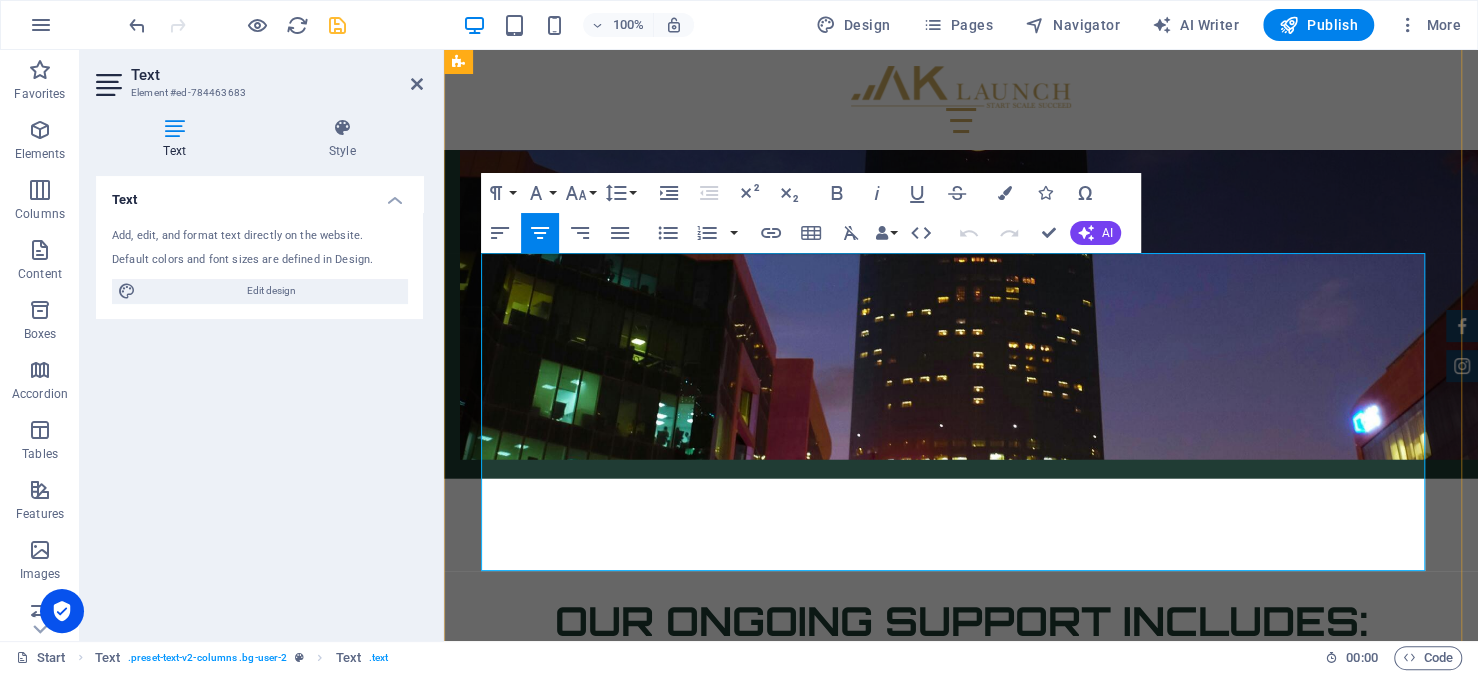 drag, startPoint x: 940, startPoint y: 511, endPoint x: 520, endPoint y: 302, distance: 469.1279 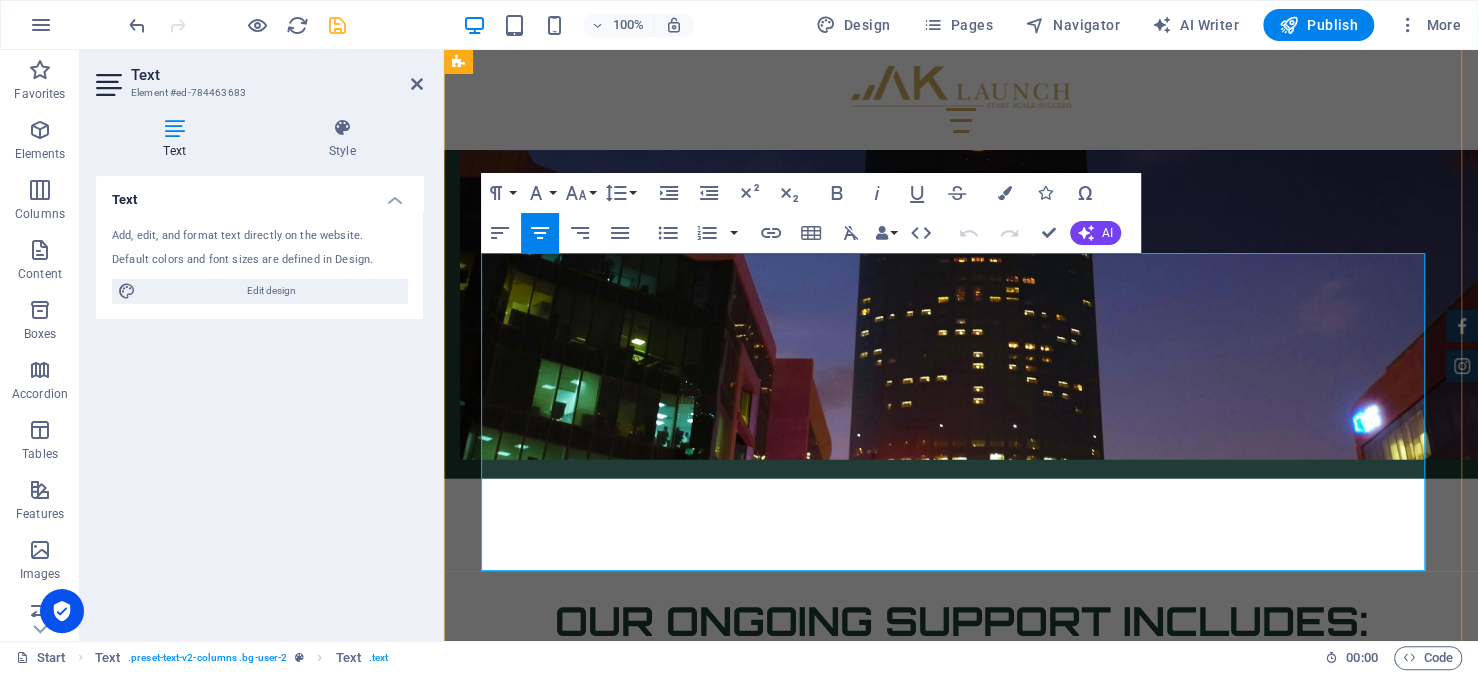 type 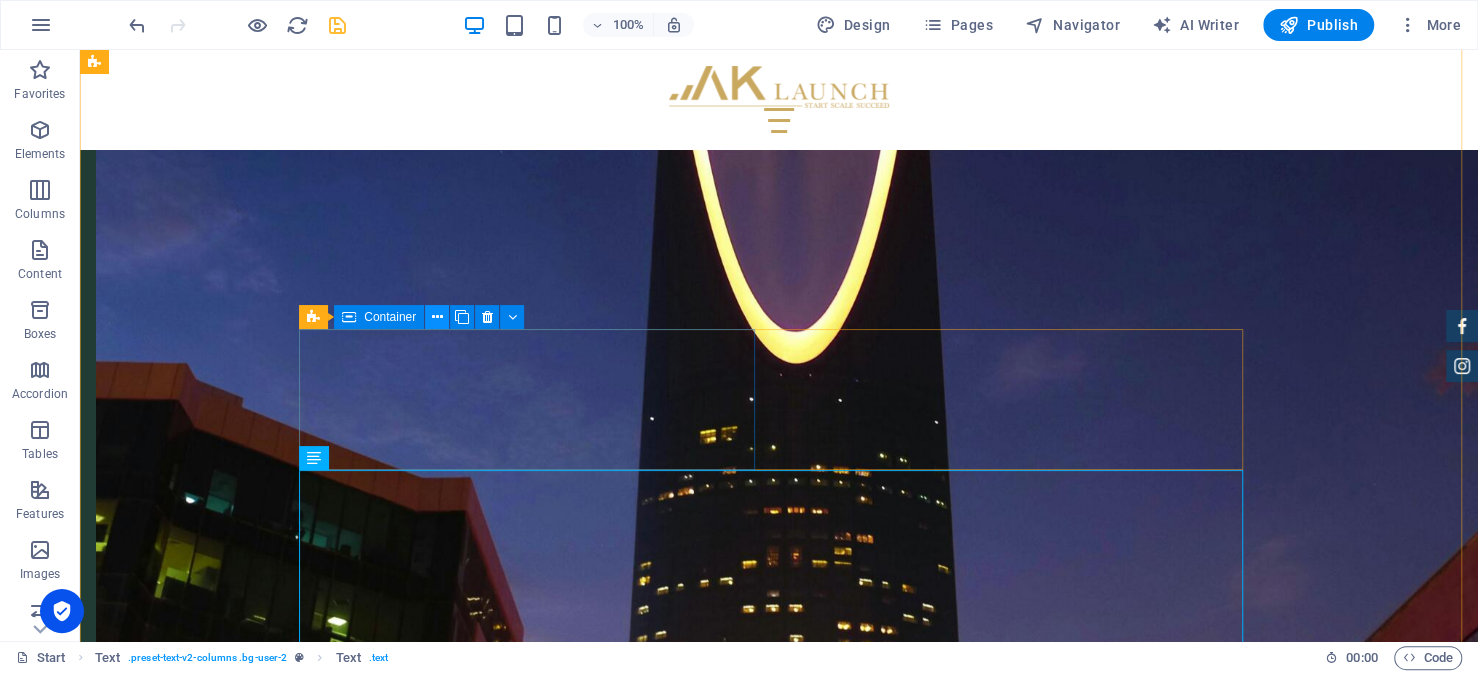 click at bounding box center [437, 317] 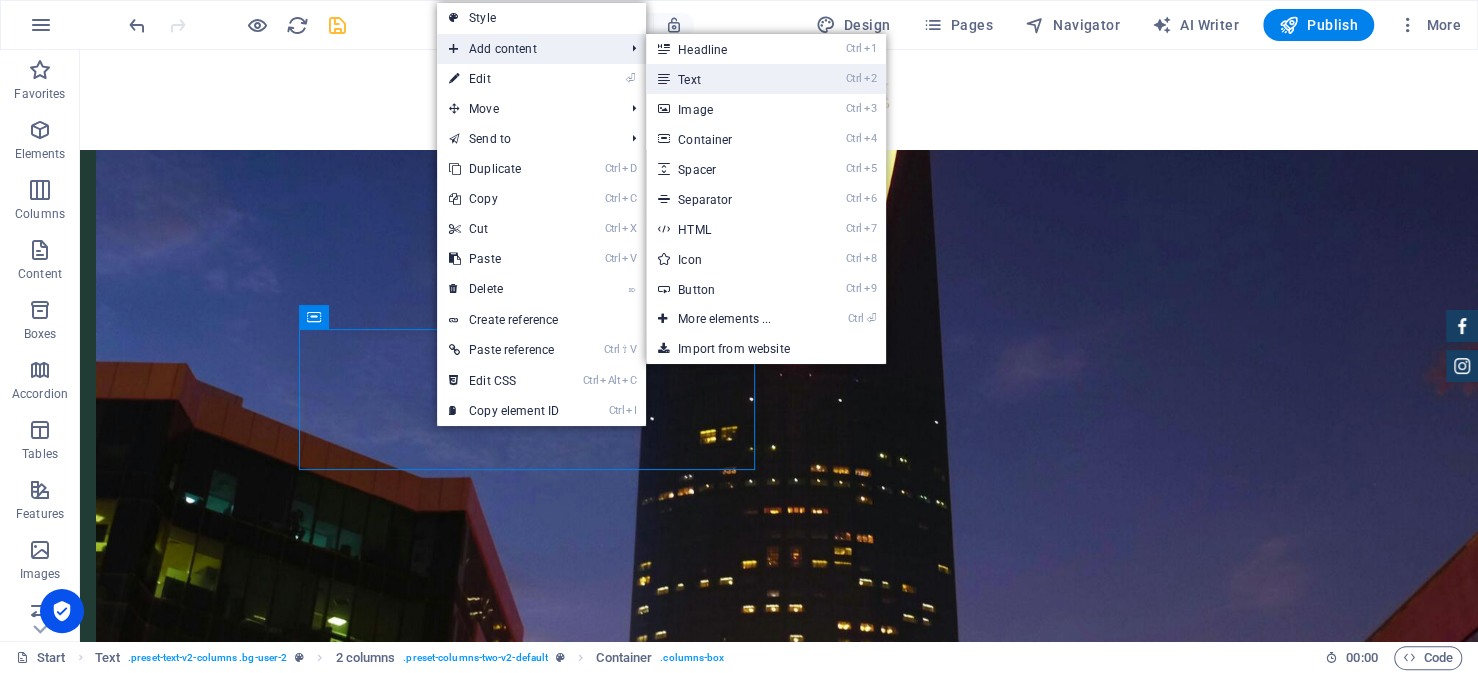 drag, startPoint x: 712, startPoint y: 79, endPoint x: 219, endPoint y: 280, distance: 532.4002 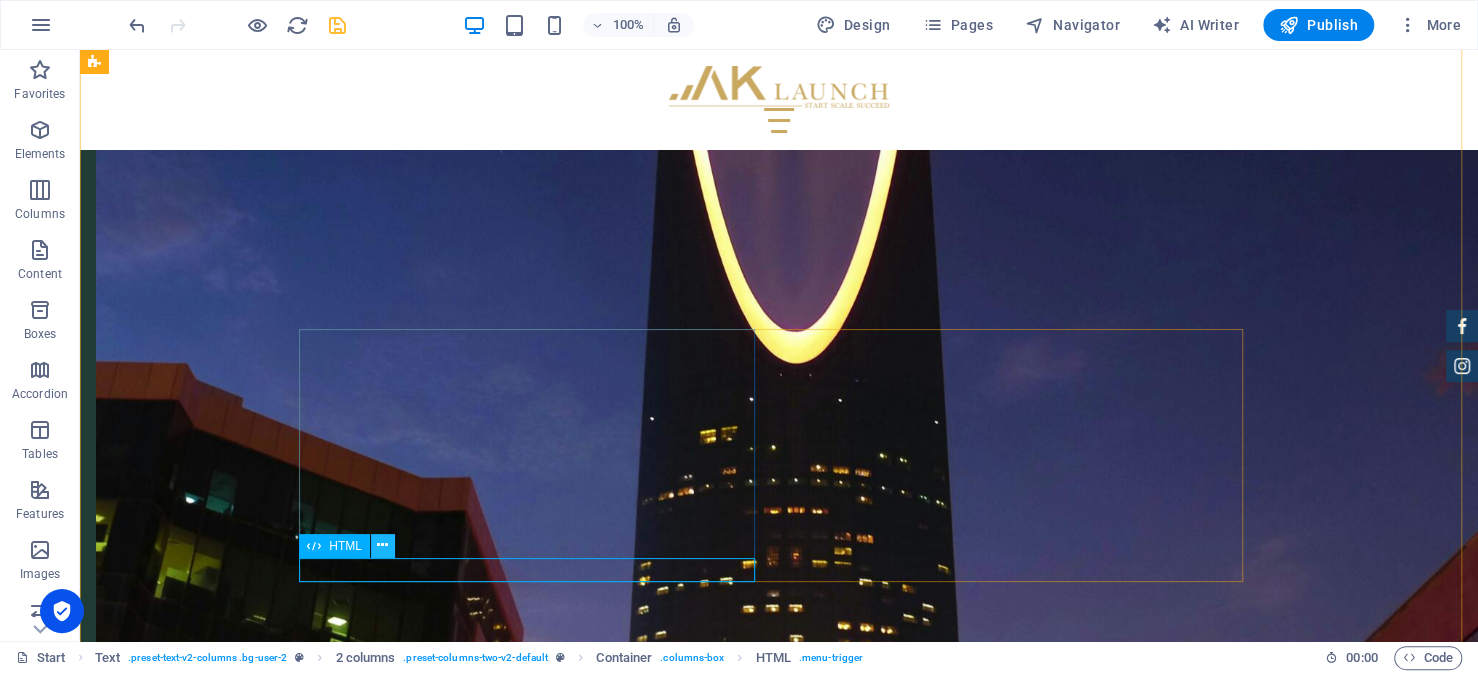 click at bounding box center (382, 545) 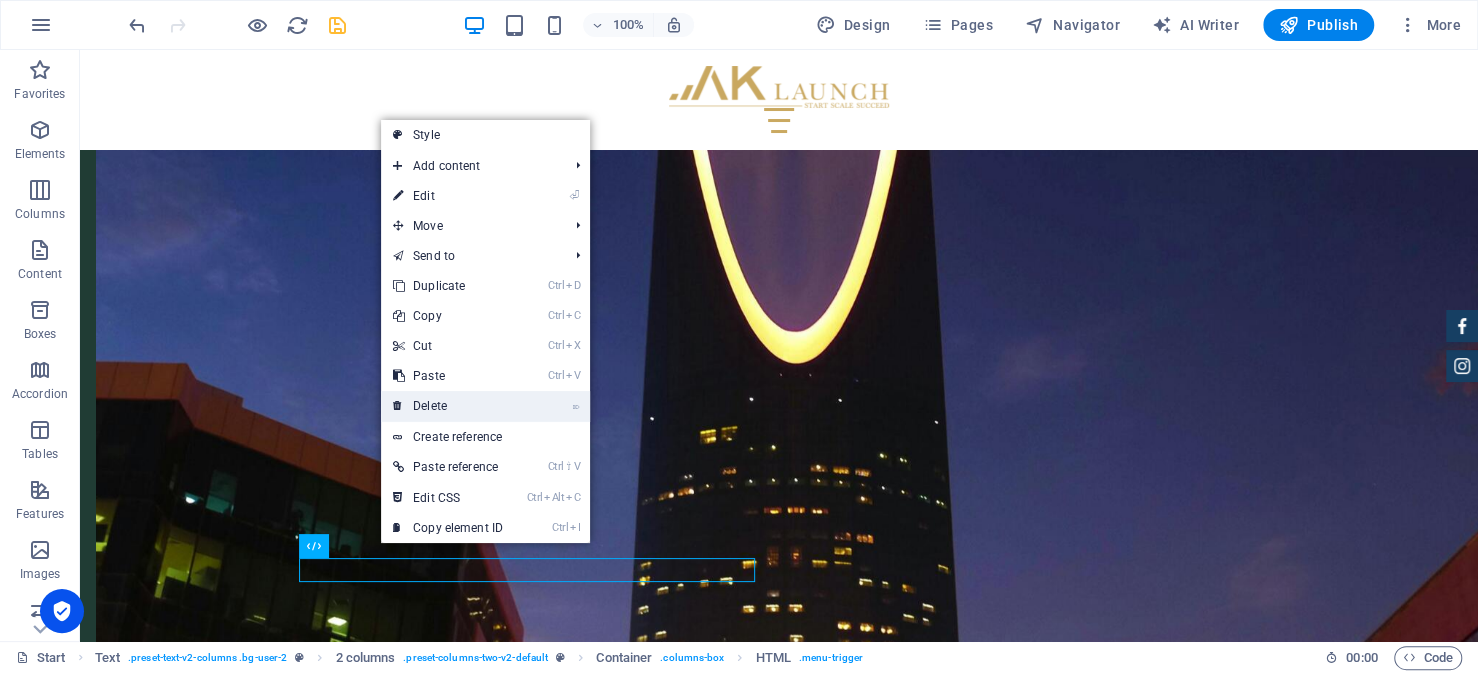 click on "⌦  Delete" at bounding box center [448, 406] 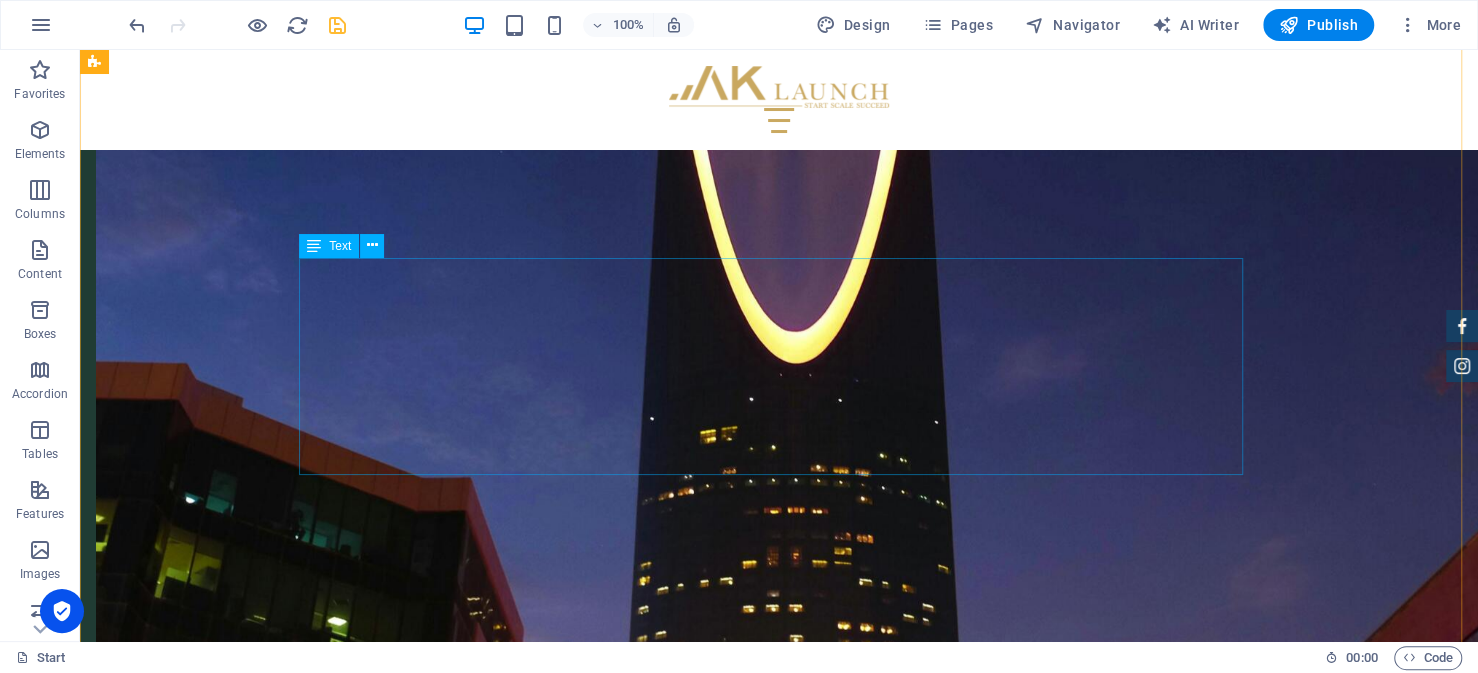scroll, scrollTop: 7827, scrollLeft: 0, axis: vertical 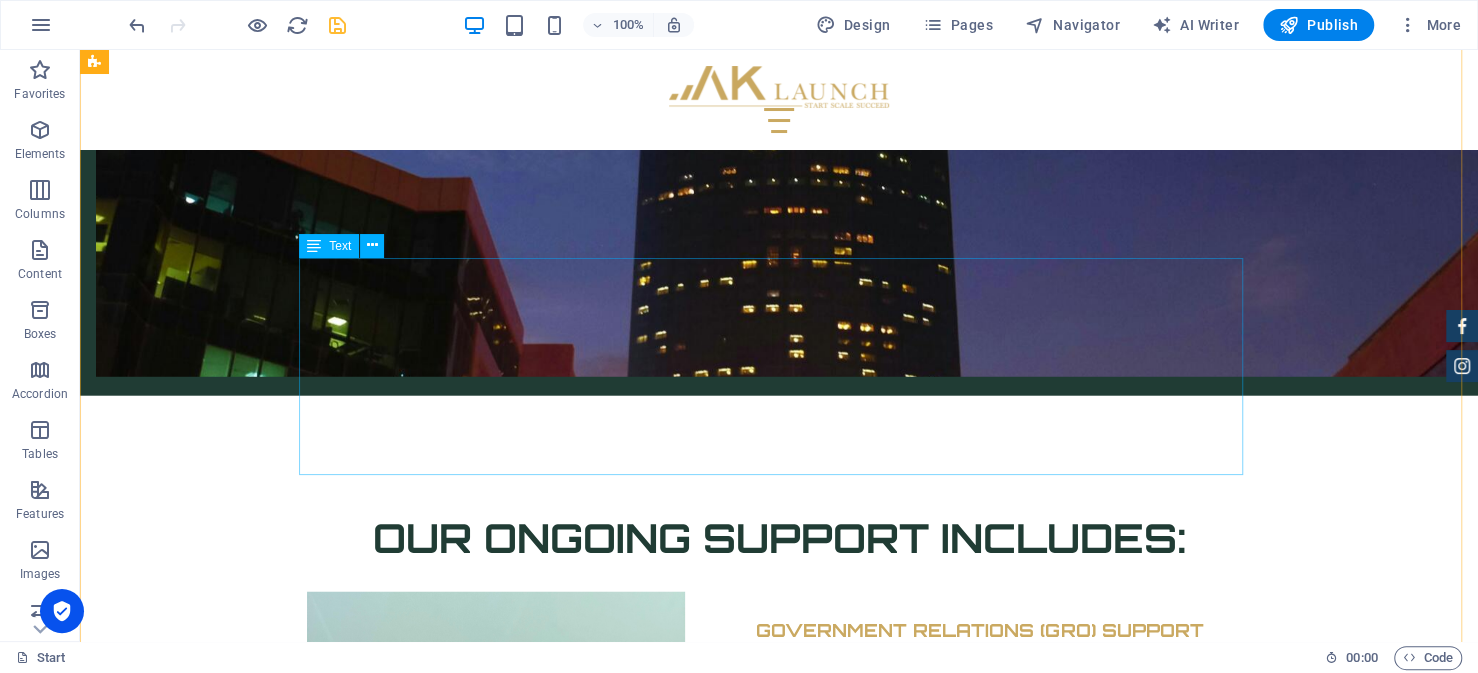 click on "Appointment of the general director Identification documents for the owners and the appointed general director The application is completed online via the Saudi Business Center platform. You’ll fill in the establishment’s information, including business address, contact details, trade name, and selected business activities. The system will also require entering capital details and nominating the general director. Following approval, your business is automatically registered with the relevant government entities, including the Ministry of Human Resources, ZATCA, GOSI, Saudi Post, and the Chamber of Commerce." at bounding box center [779, 4476] 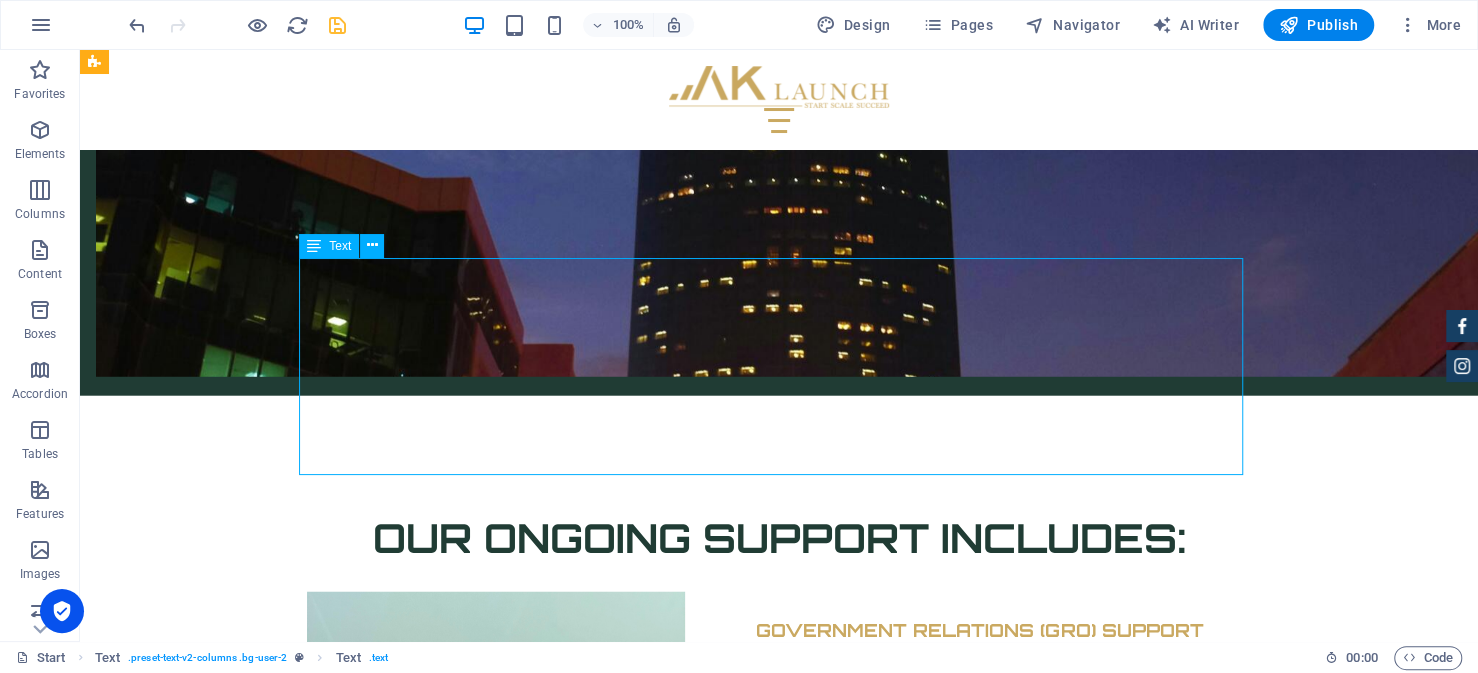 click on "Appointment of the general director Identification documents for the owners and the appointed general director The application is completed online via the Saudi Business Center platform. You’ll fill in the establishment’s information, including business address, contact details, trade name, and selected business activities. The system will also require entering capital details and nominating the general director. Following approval, your business is automatically registered with the relevant government entities, including the Ministry of Human Resources, ZATCA, GOSI, Saudi Post, and the Chamber of Commerce." at bounding box center [779, 4476] 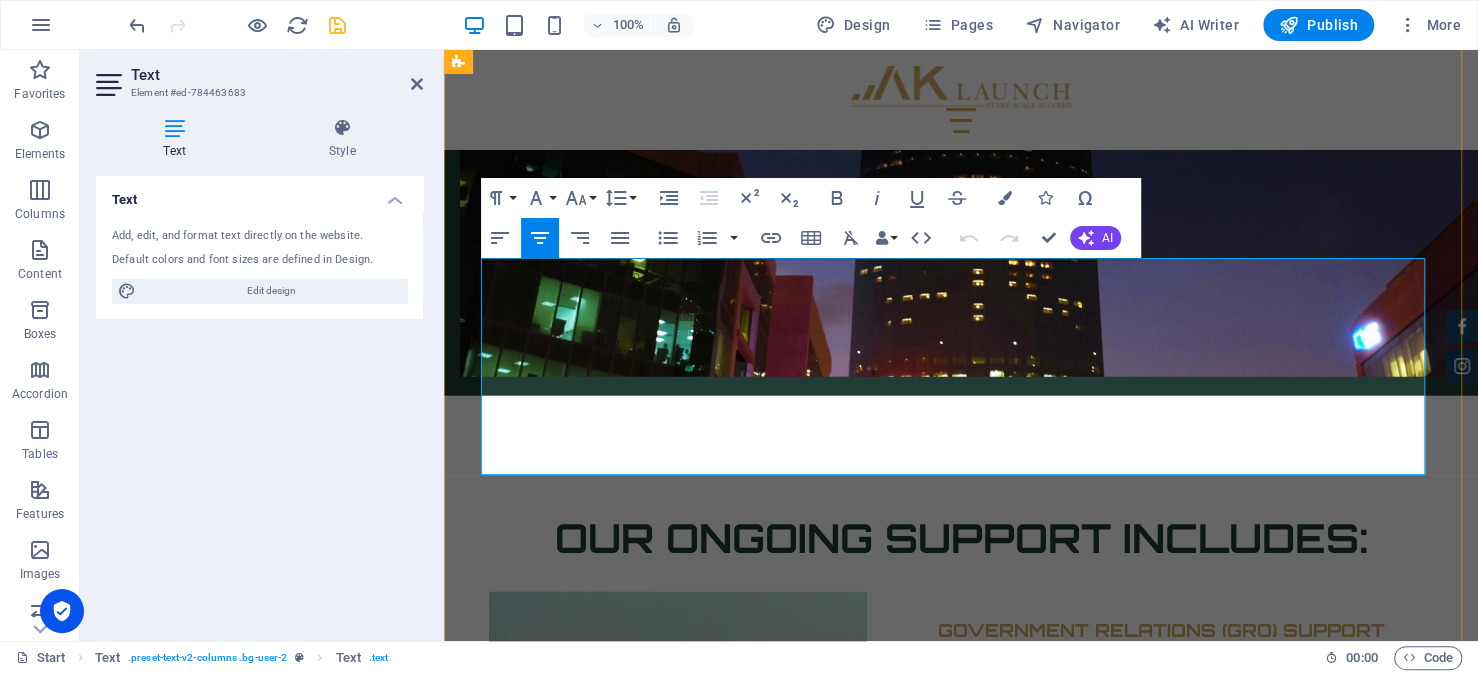 drag, startPoint x: 524, startPoint y: 399, endPoint x: 1190, endPoint y: 471, distance: 669.8806 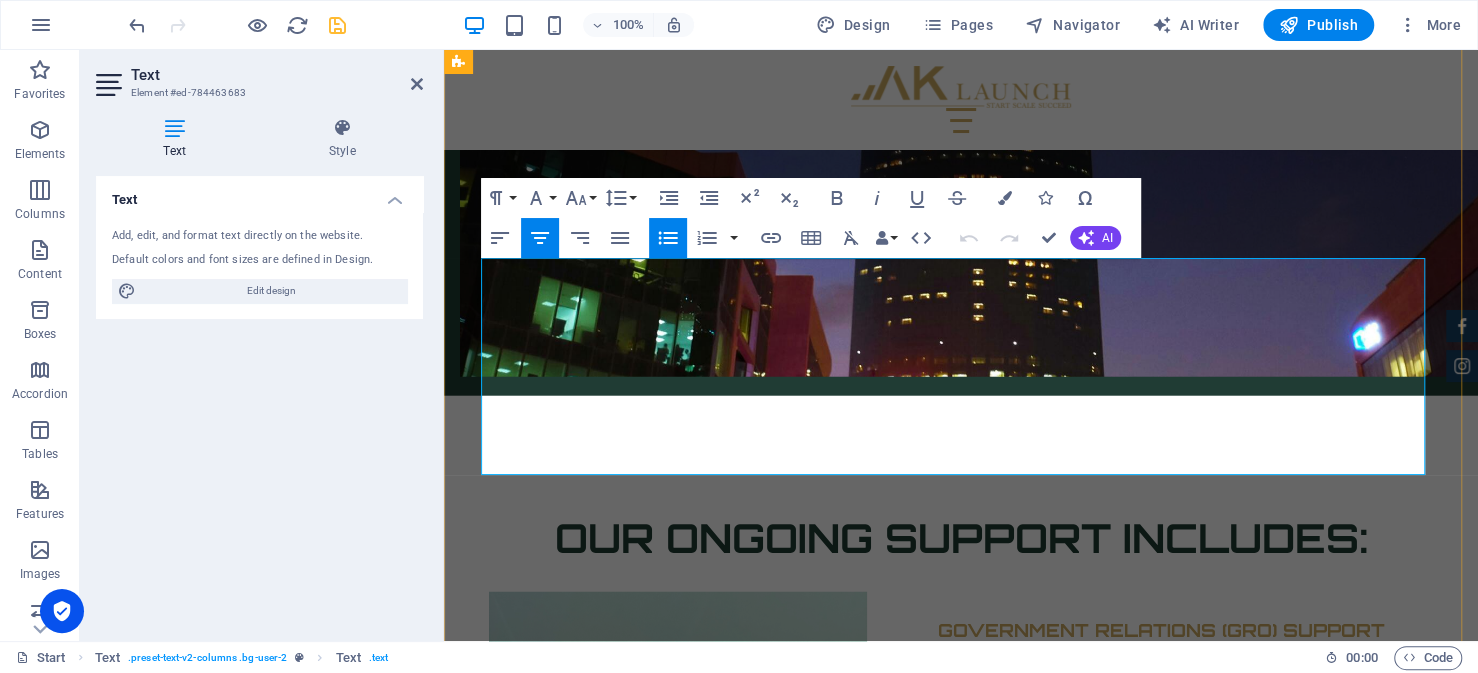 type 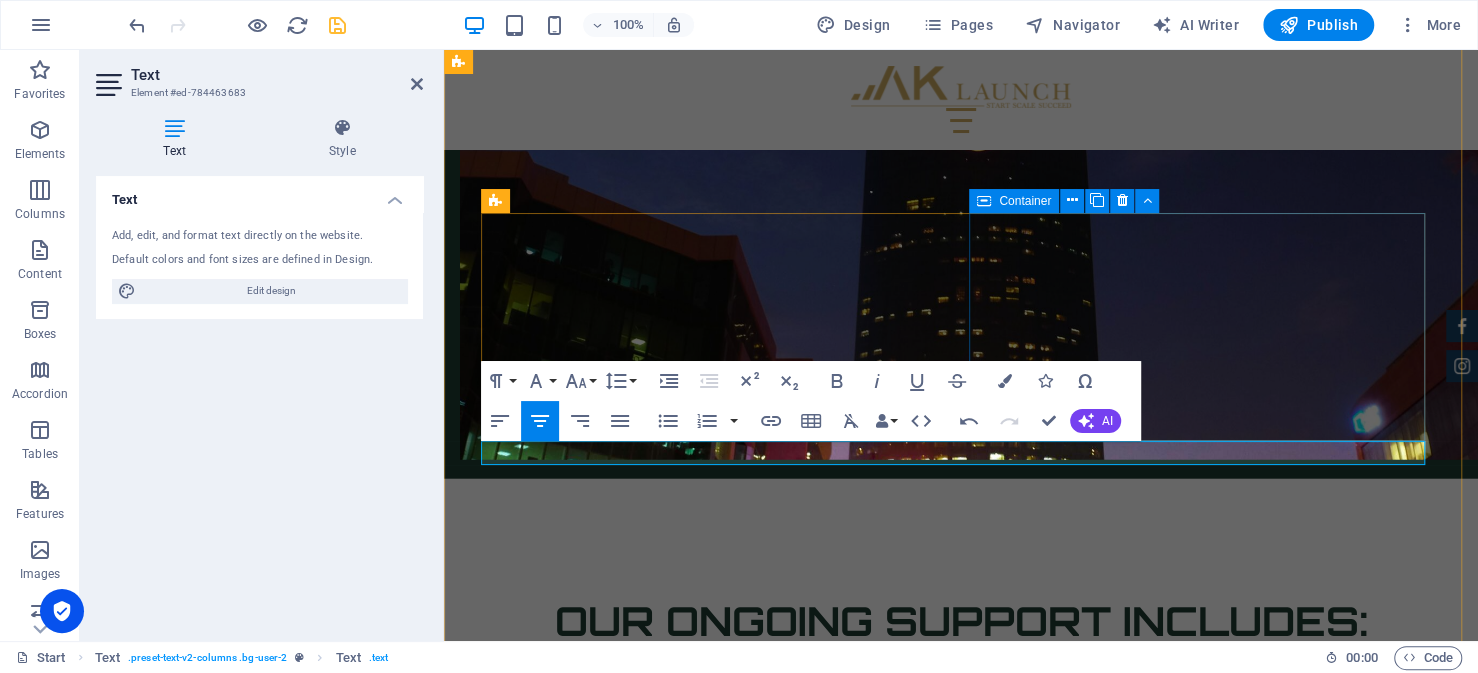 scroll, scrollTop: 7644, scrollLeft: 0, axis: vertical 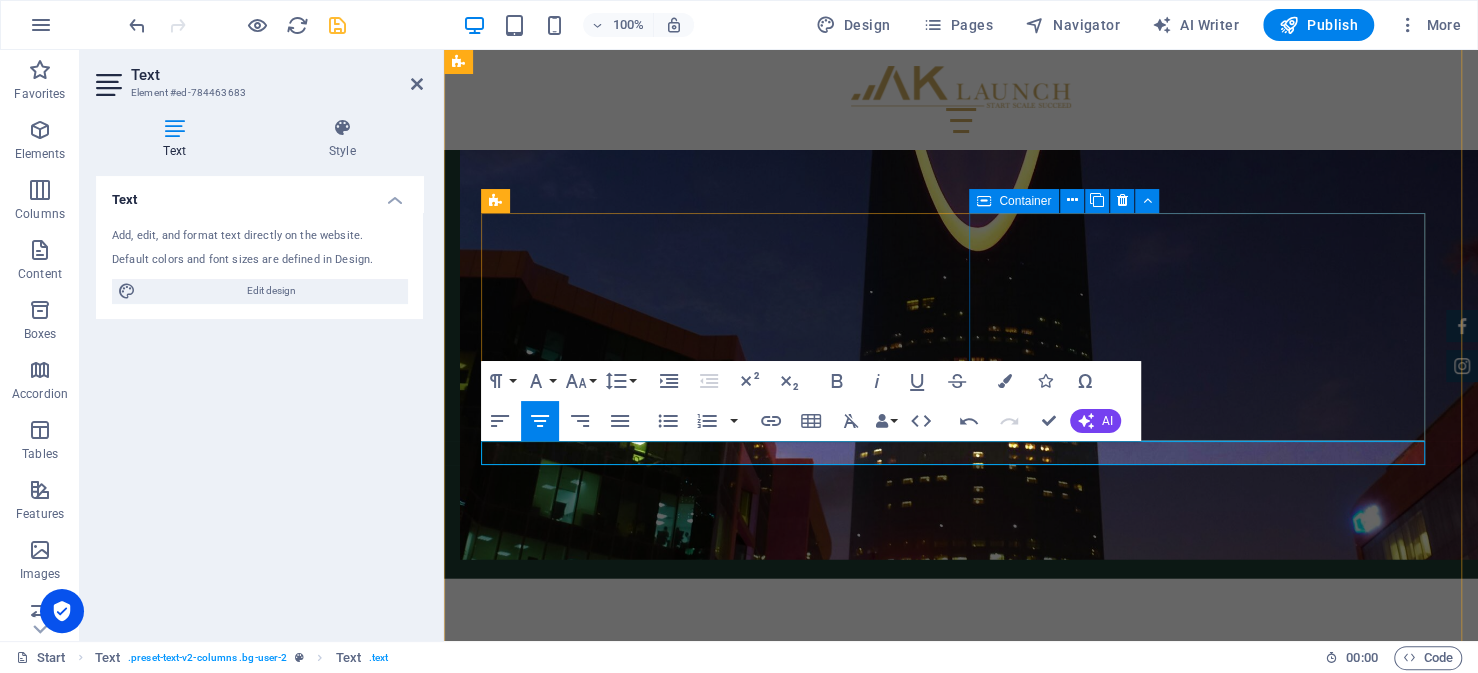 click on "Add elements" at bounding box center (658, 4512) 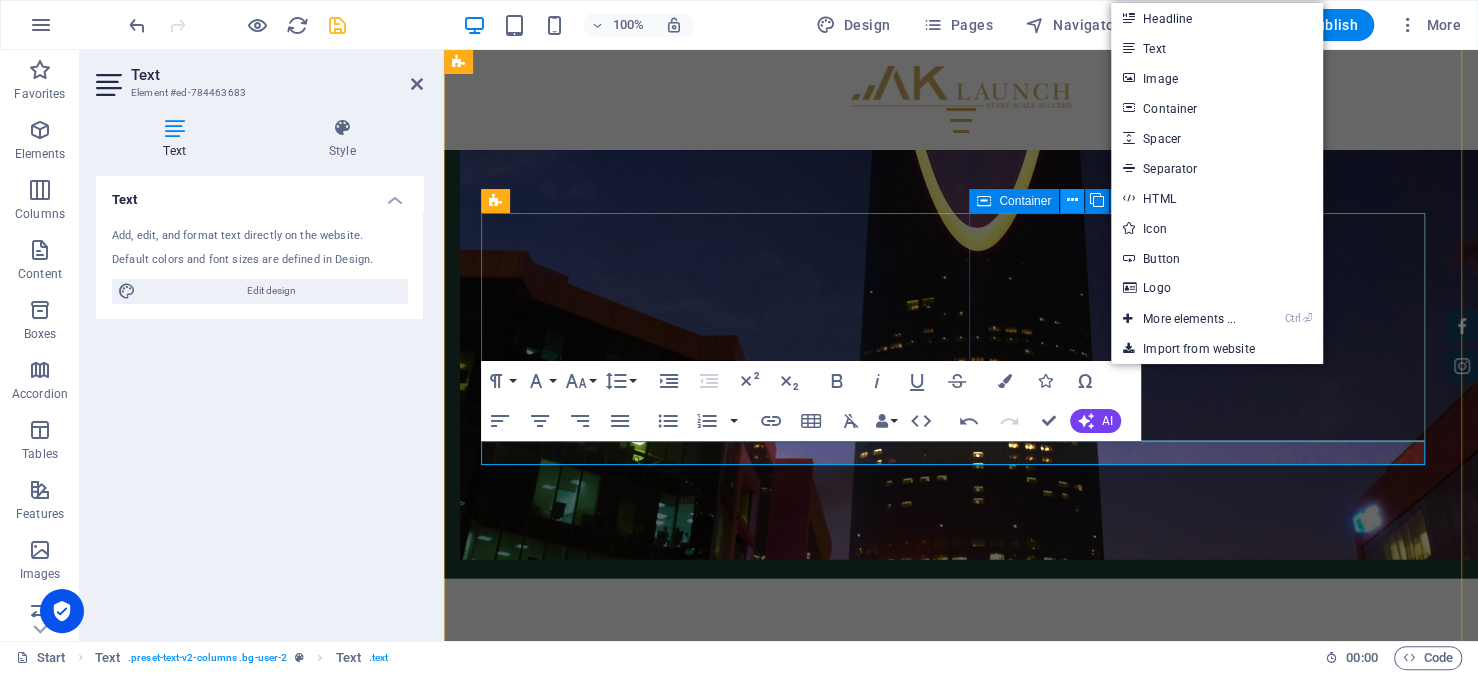 click at bounding box center (1072, 200) 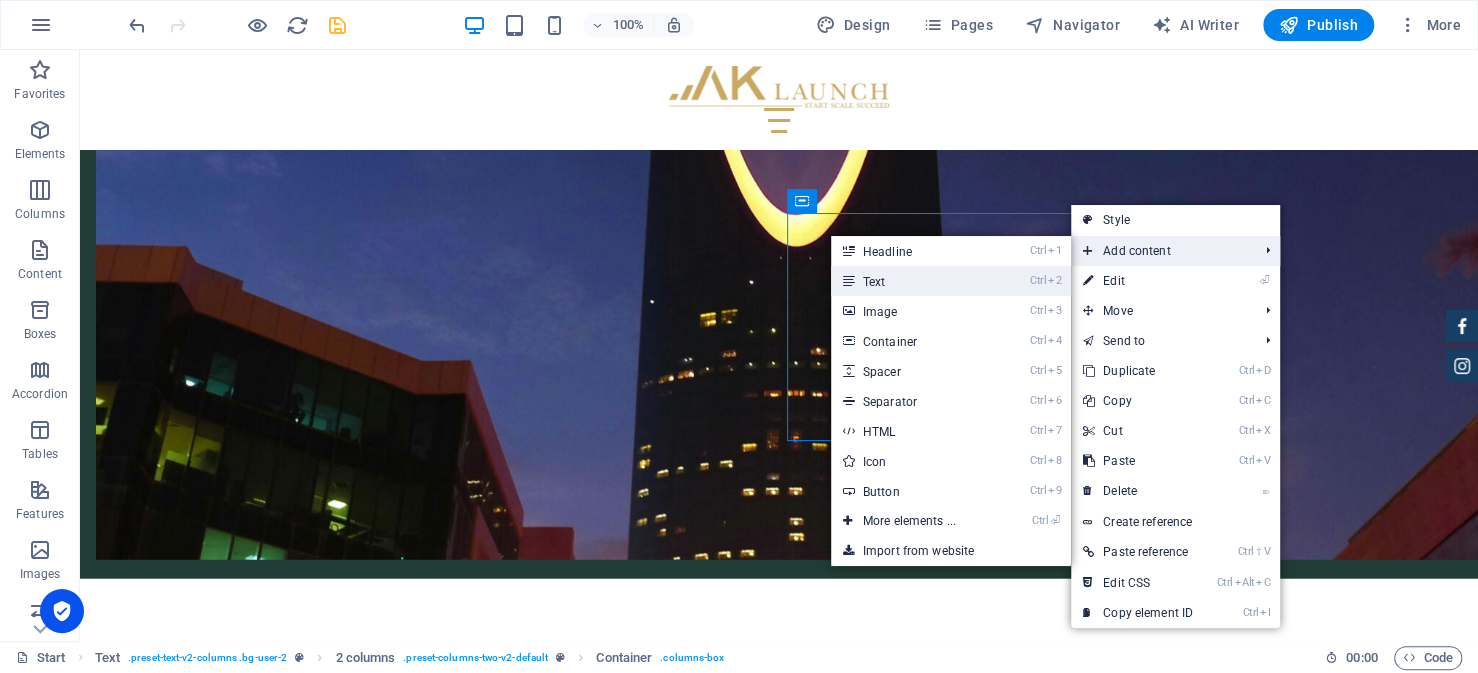 drag, startPoint x: 949, startPoint y: 288, endPoint x: 535, endPoint y: 259, distance: 415.01447 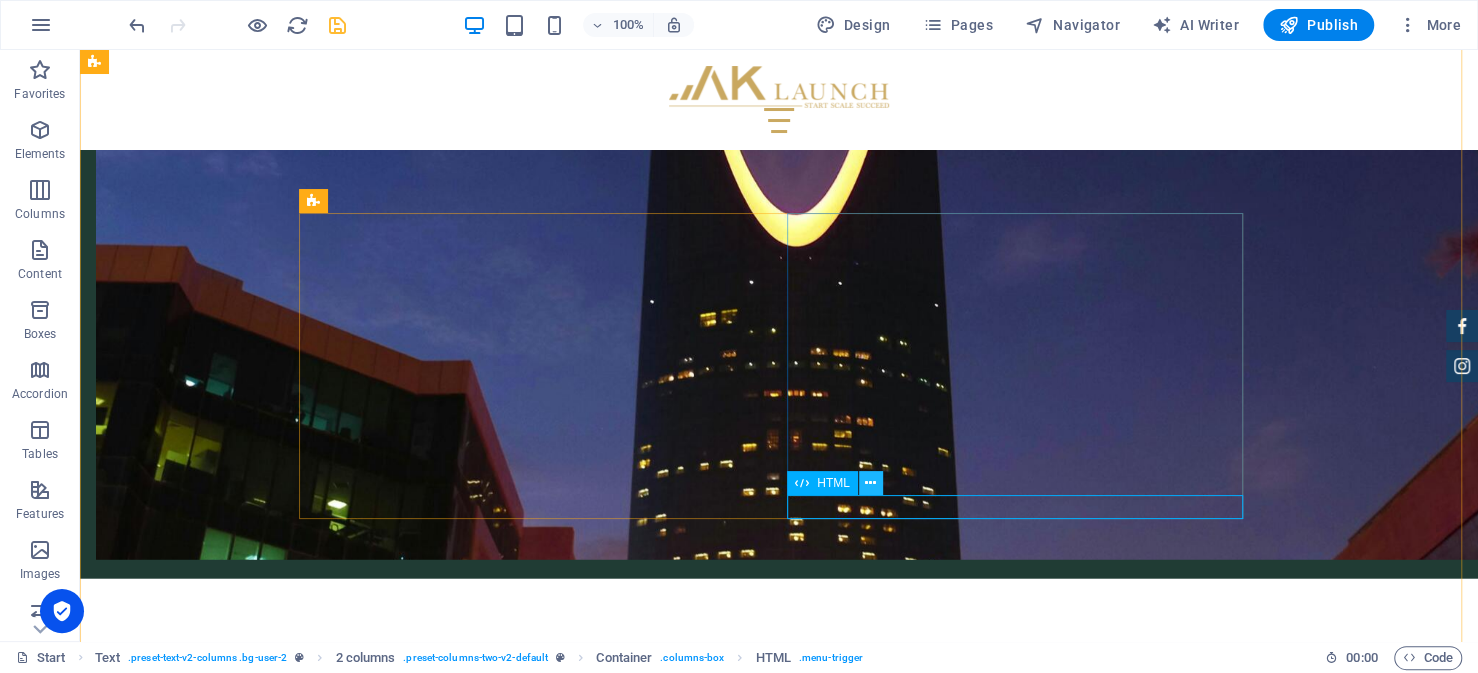 click at bounding box center (870, 483) 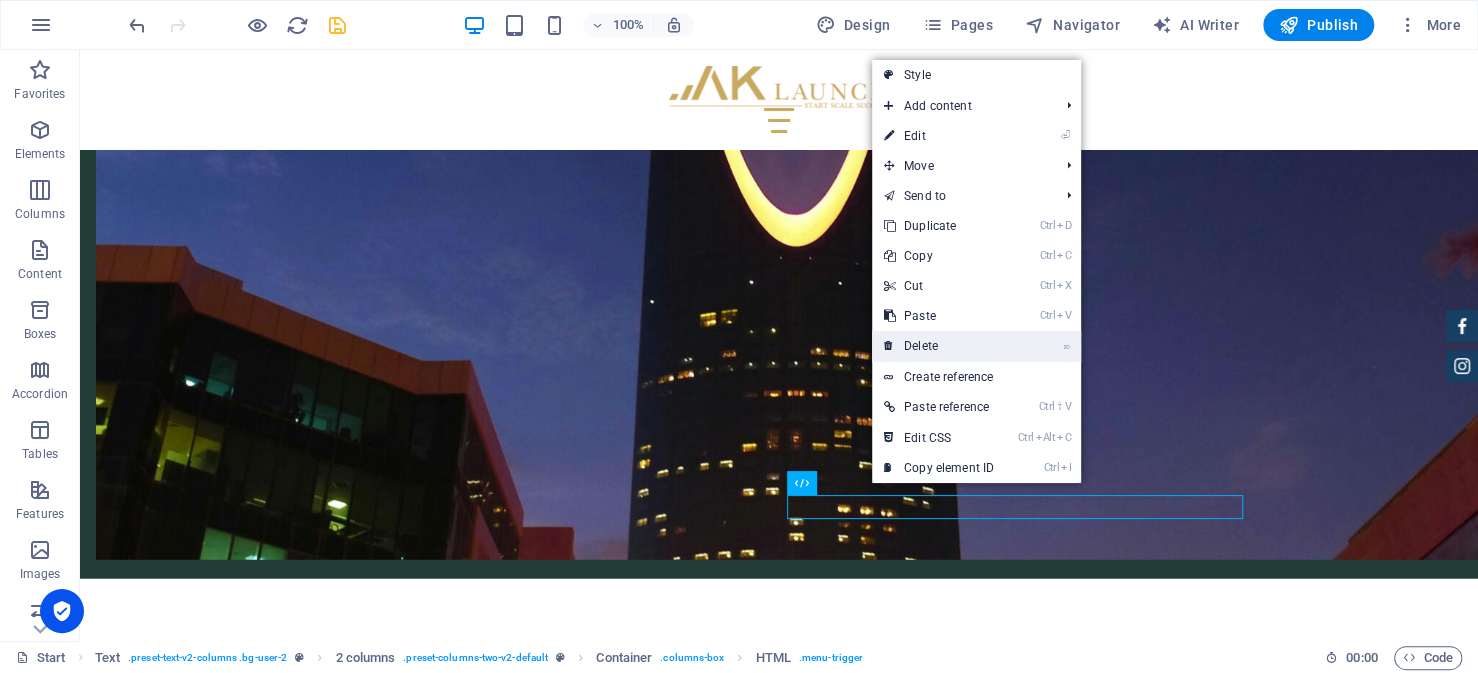 click on "⌦  Delete" at bounding box center (939, 346) 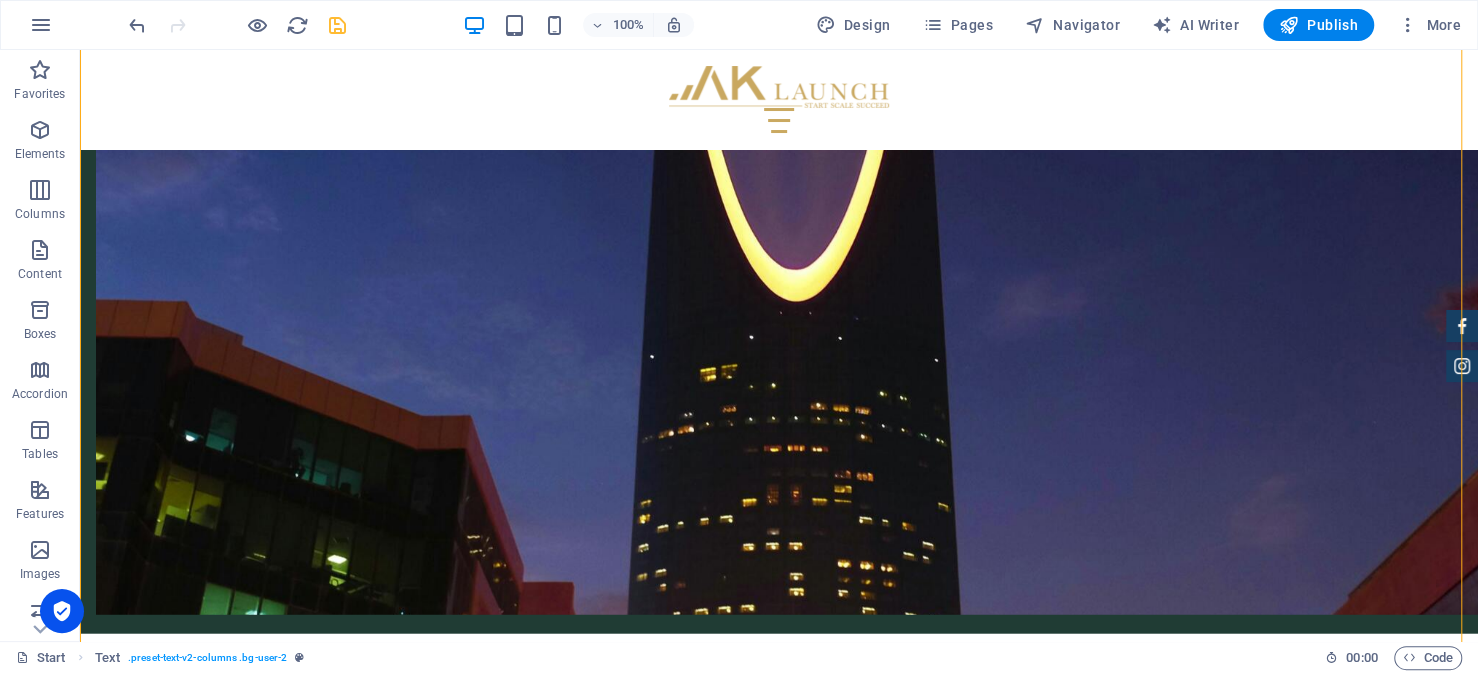 scroll, scrollTop: 7558, scrollLeft: 0, axis: vertical 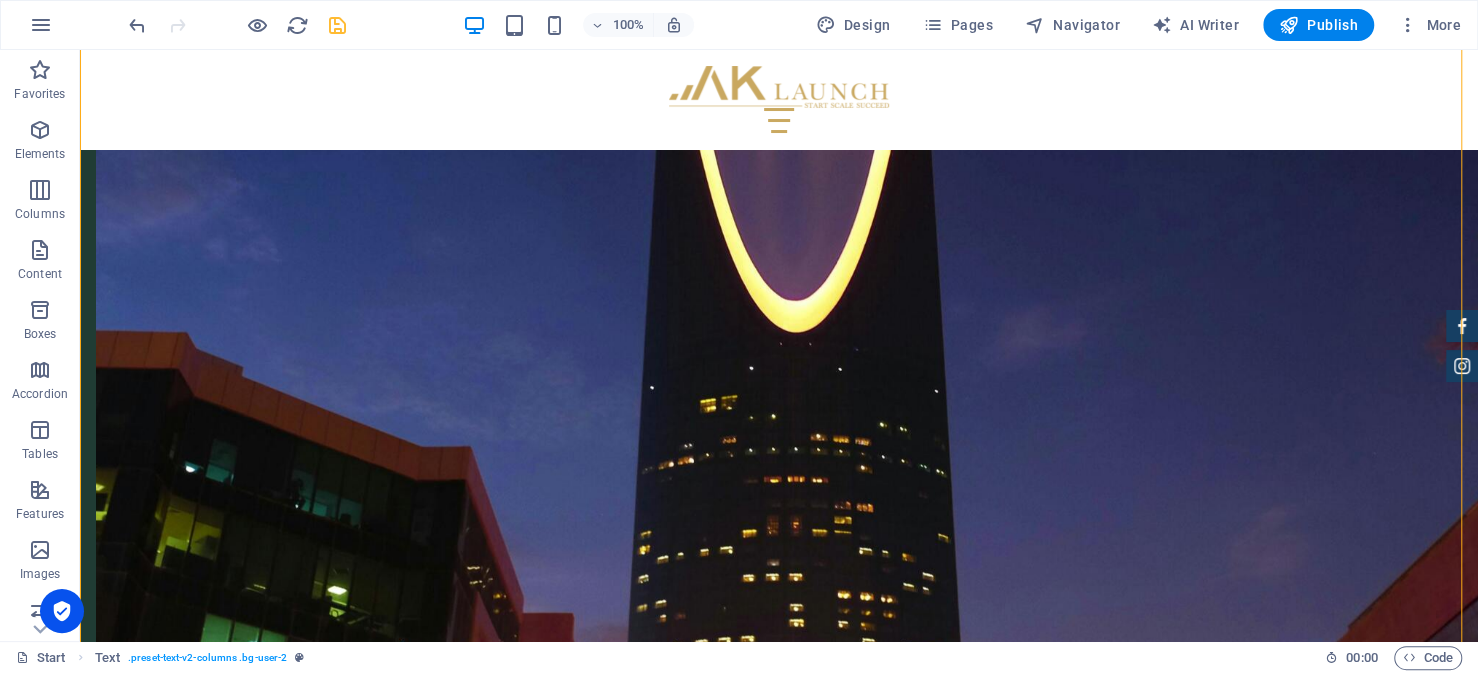 drag, startPoint x: 408, startPoint y: 229, endPoint x: 335, endPoint y: 232, distance: 73.061615 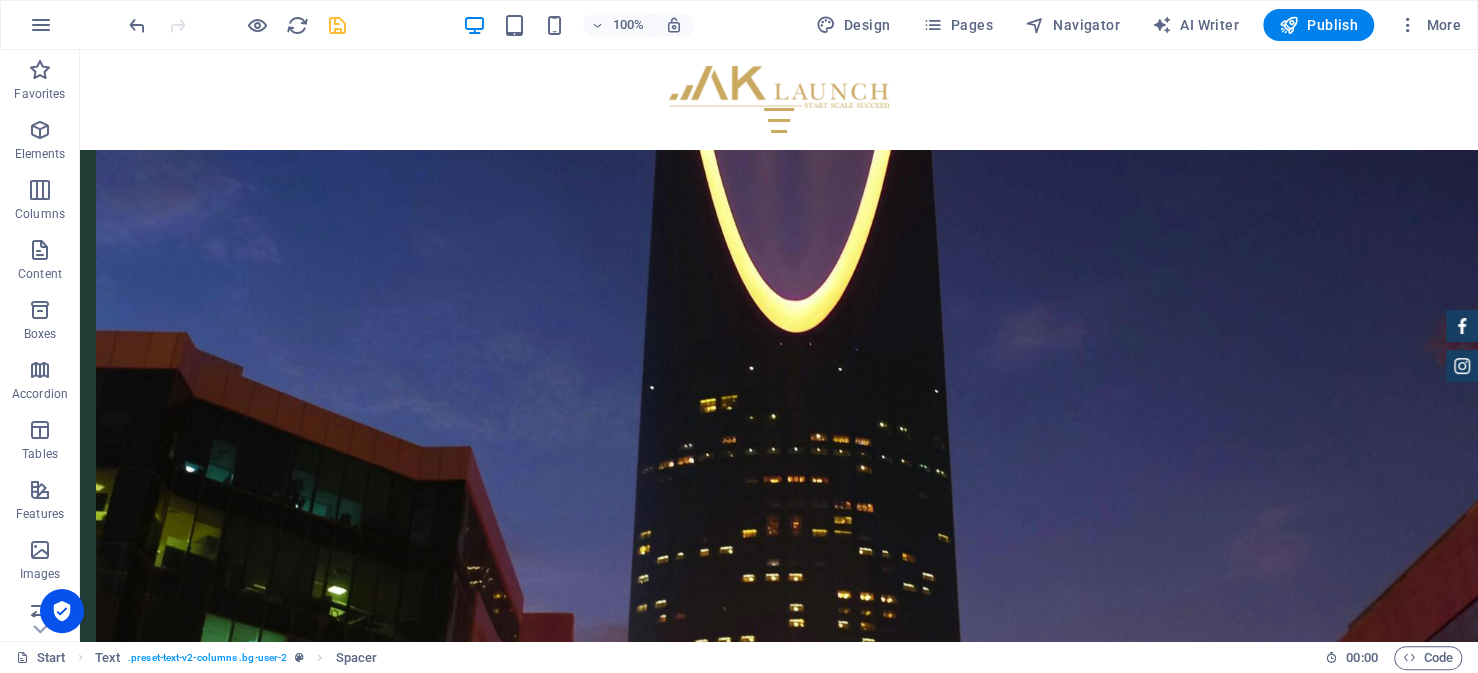 drag, startPoint x: 424, startPoint y: 261, endPoint x: 346, endPoint y: 294, distance: 84.693565 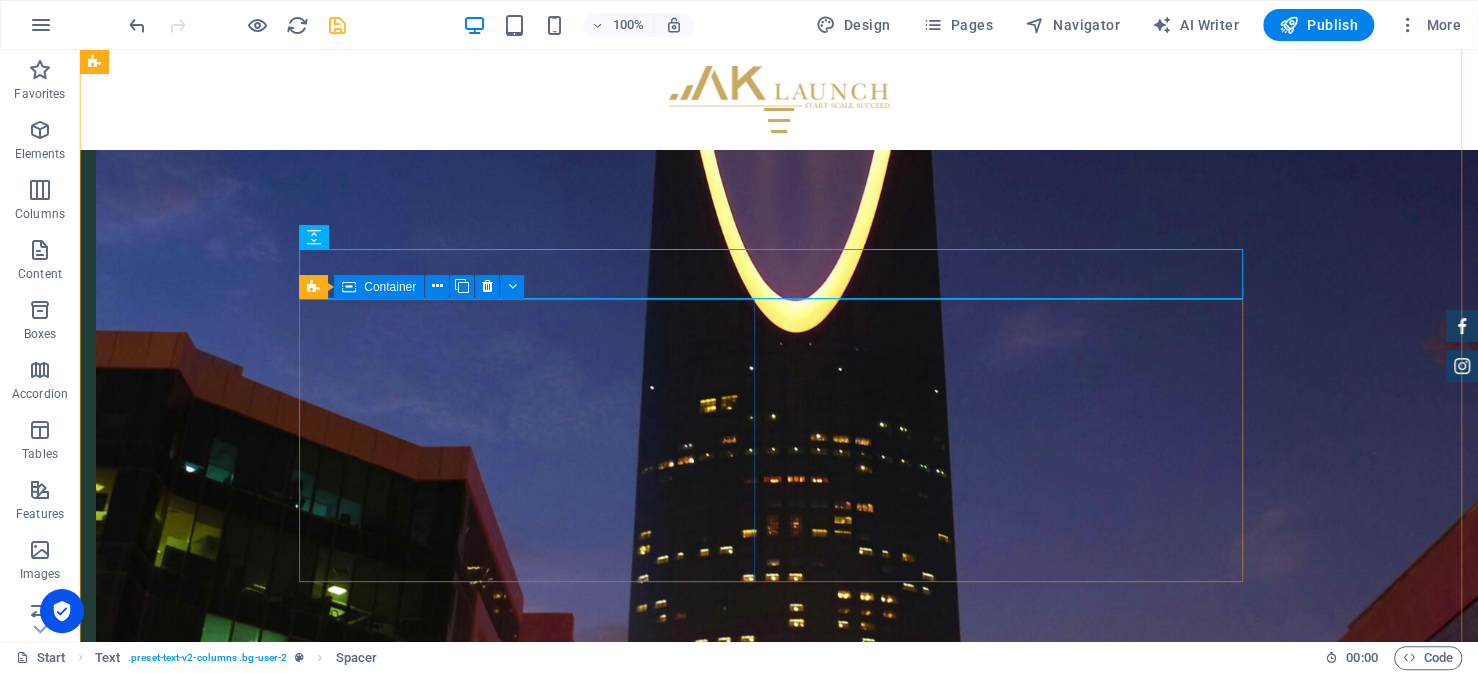 click on "After completing the investment license and filing the Memorandum of Association, the next major step is obtaining a Commercial Registration (CR) through the Ministry of Commerce. This registration formally establishes your company as a legal entity in Saudi Arabia and is required before conducting any business operations. To begin the application, you will need the following documents: Commercial registration of the company in the home country. Board resolution approving the branch or subsidiary (for existing foreign companies) A formalized Memorandum of Association (for new companies)" at bounding box center [535, 4371] 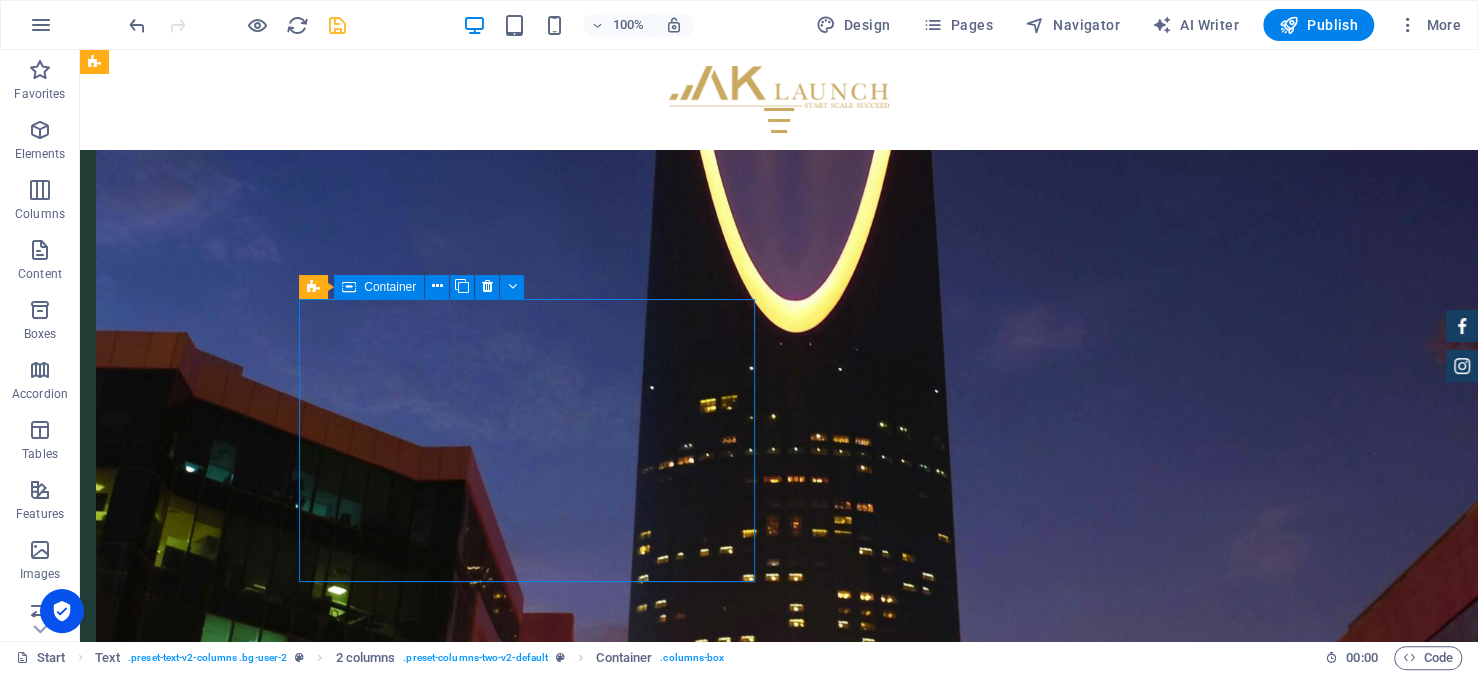 click on "After completing the investment license and filing the Memorandum of Association, the next major step is obtaining a Commercial Registration (CR) through the Ministry of Commerce. This registration formally establishes your company as a legal entity in Saudi Arabia and is required before conducting any business operations. To begin the application, you will need the following documents: Commercial registration of the company in the home country. Board resolution approving the branch or subsidiary (for existing foreign companies) A formalized Memorandum of Association (for new companies)" at bounding box center (535, 4371) 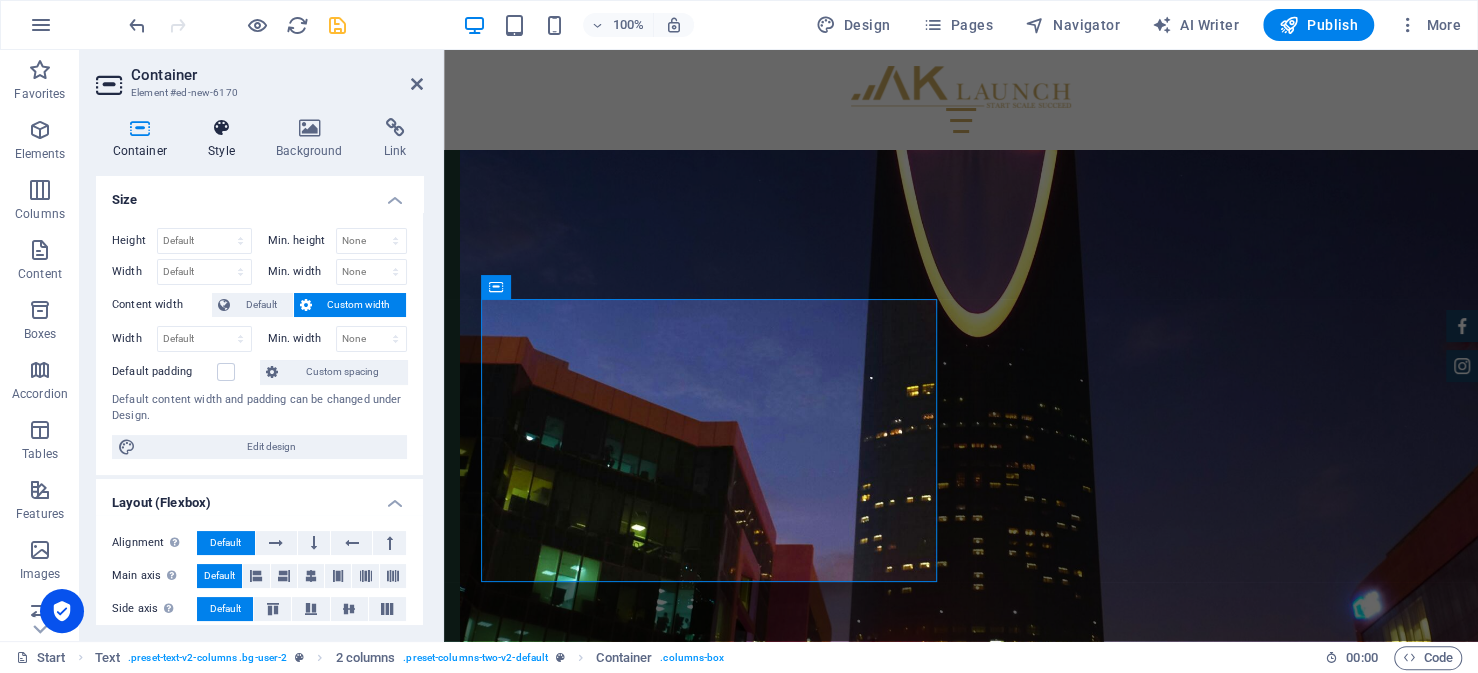 click on "Style" at bounding box center [226, 139] 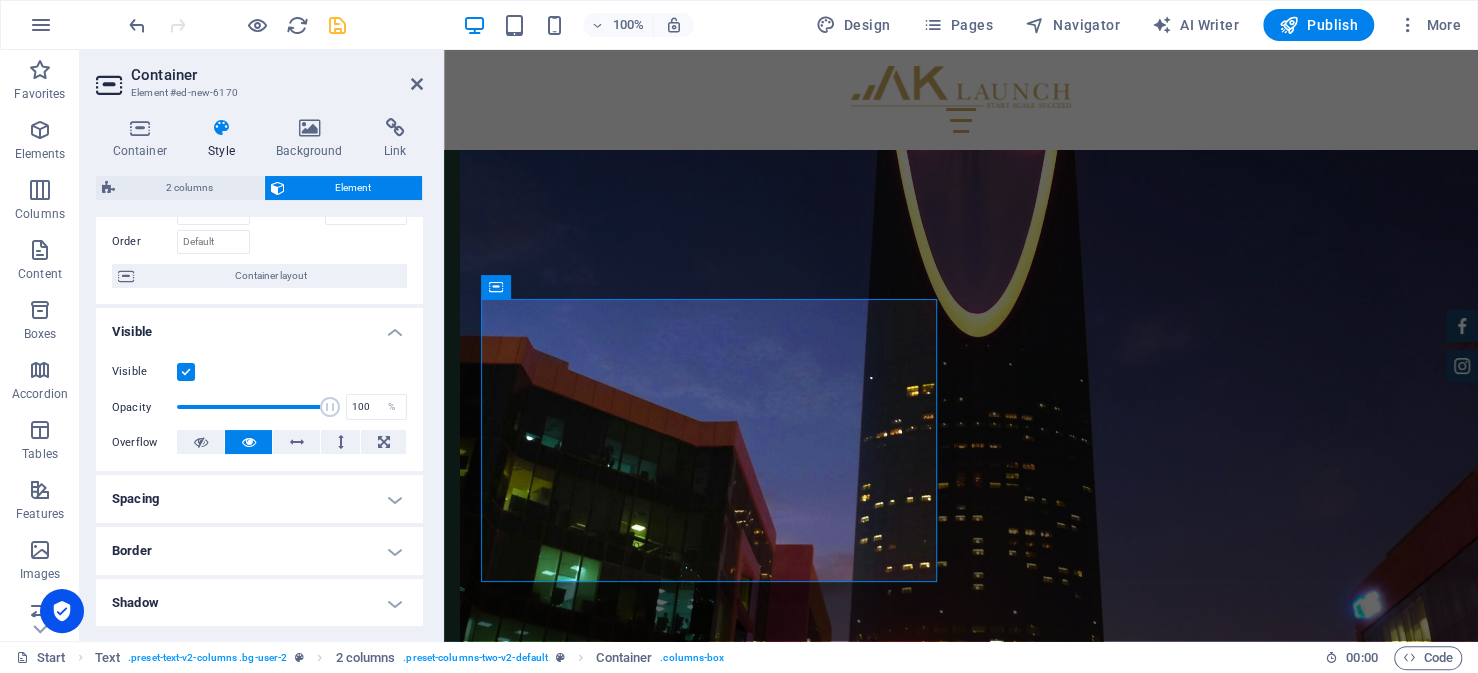 scroll, scrollTop: 300, scrollLeft: 0, axis: vertical 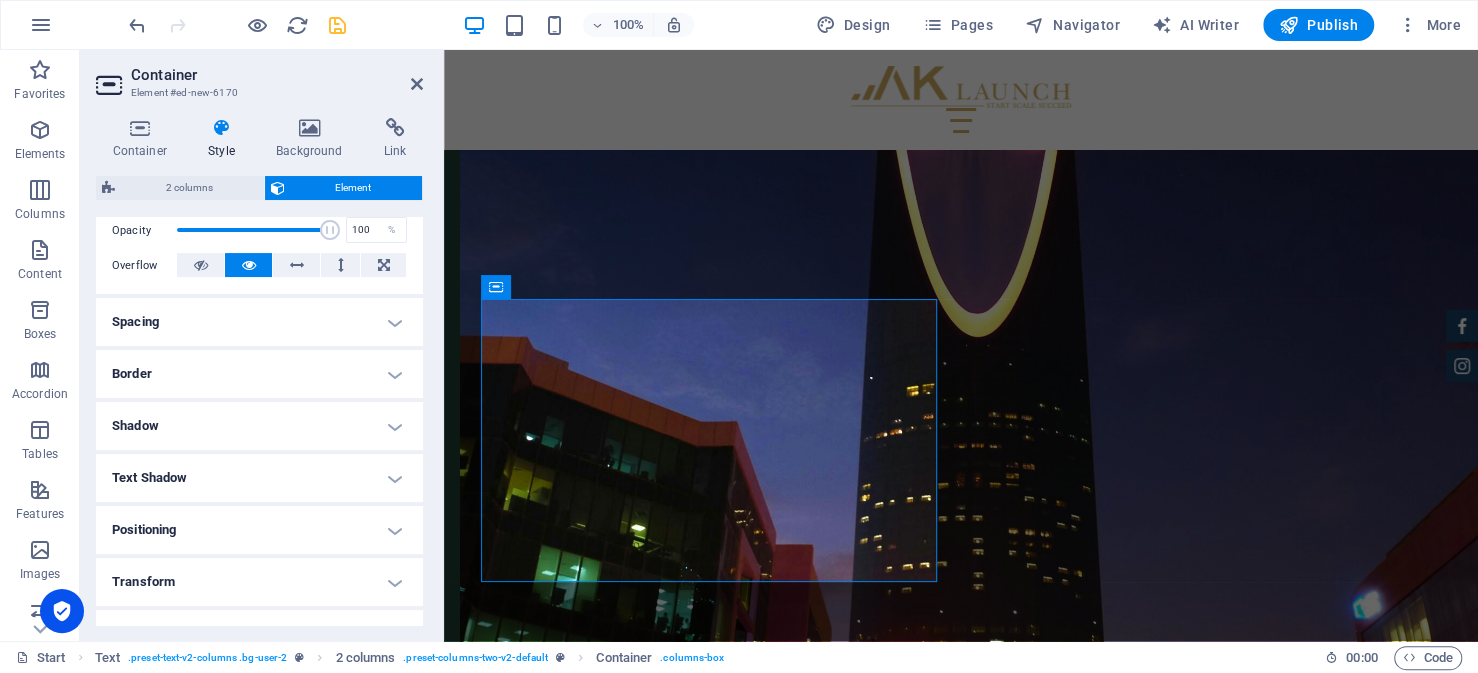 click on "Border" at bounding box center [259, 374] 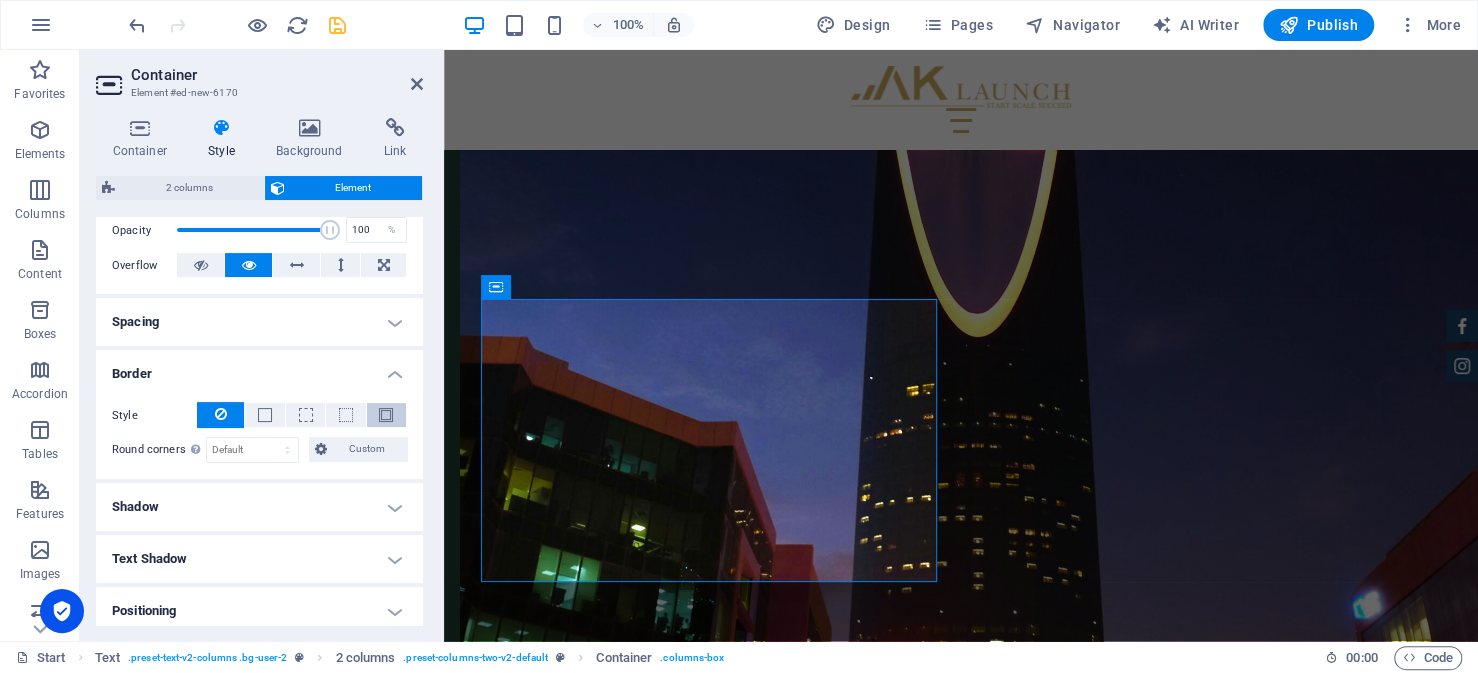 click at bounding box center (386, 415) 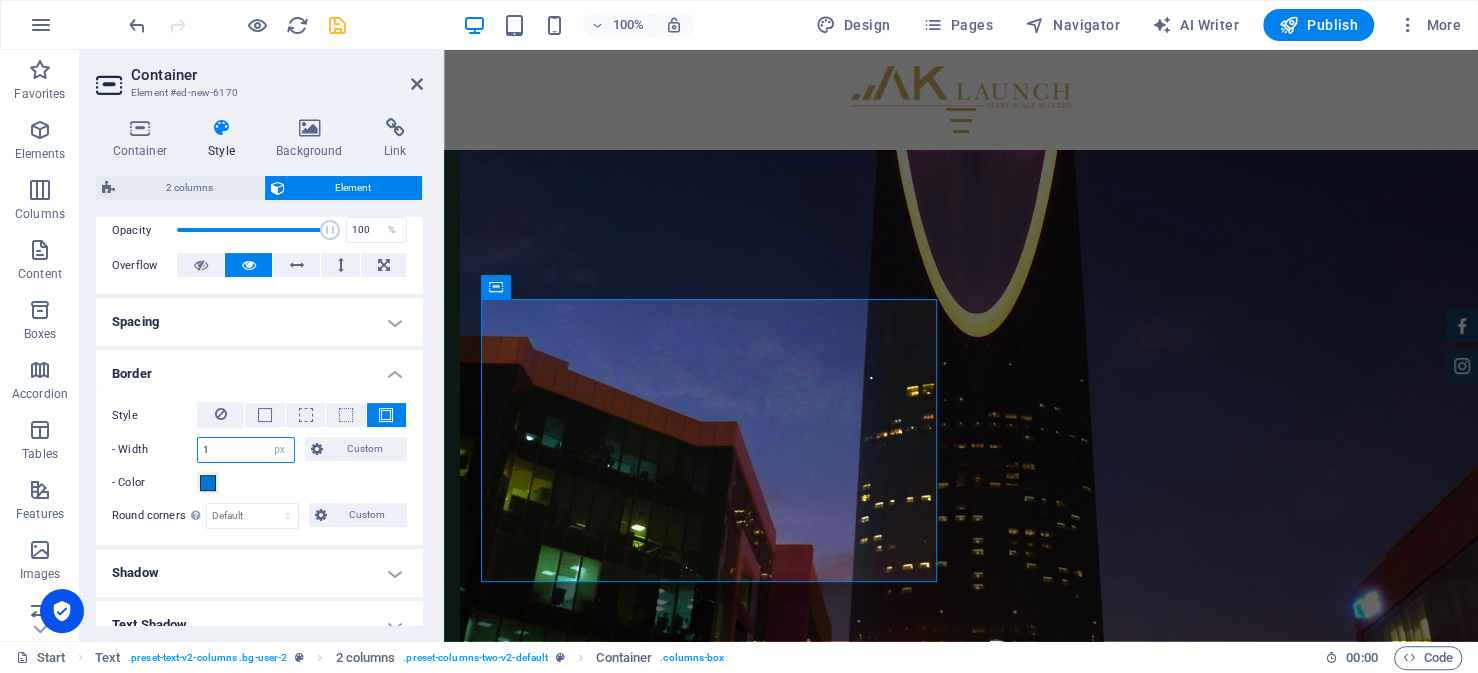 click on "1" at bounding box center (246, 450) 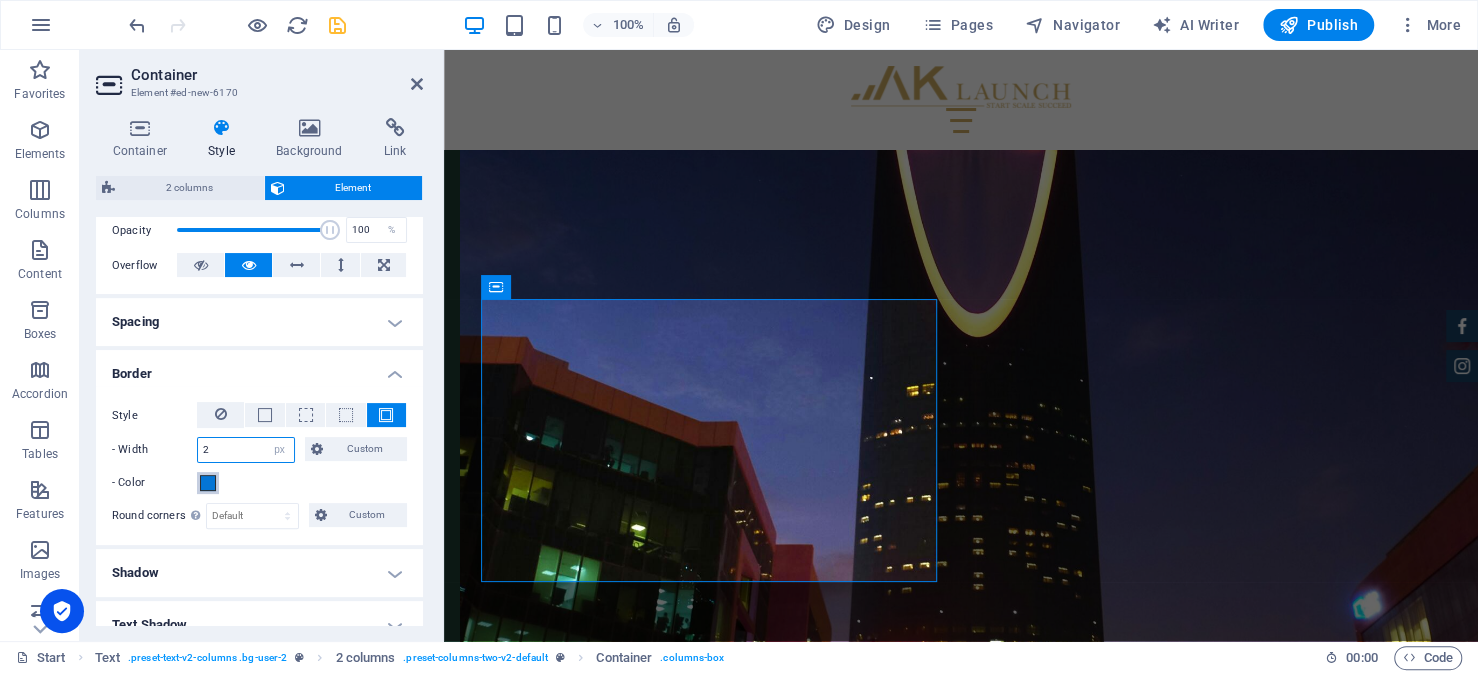 type on "2" 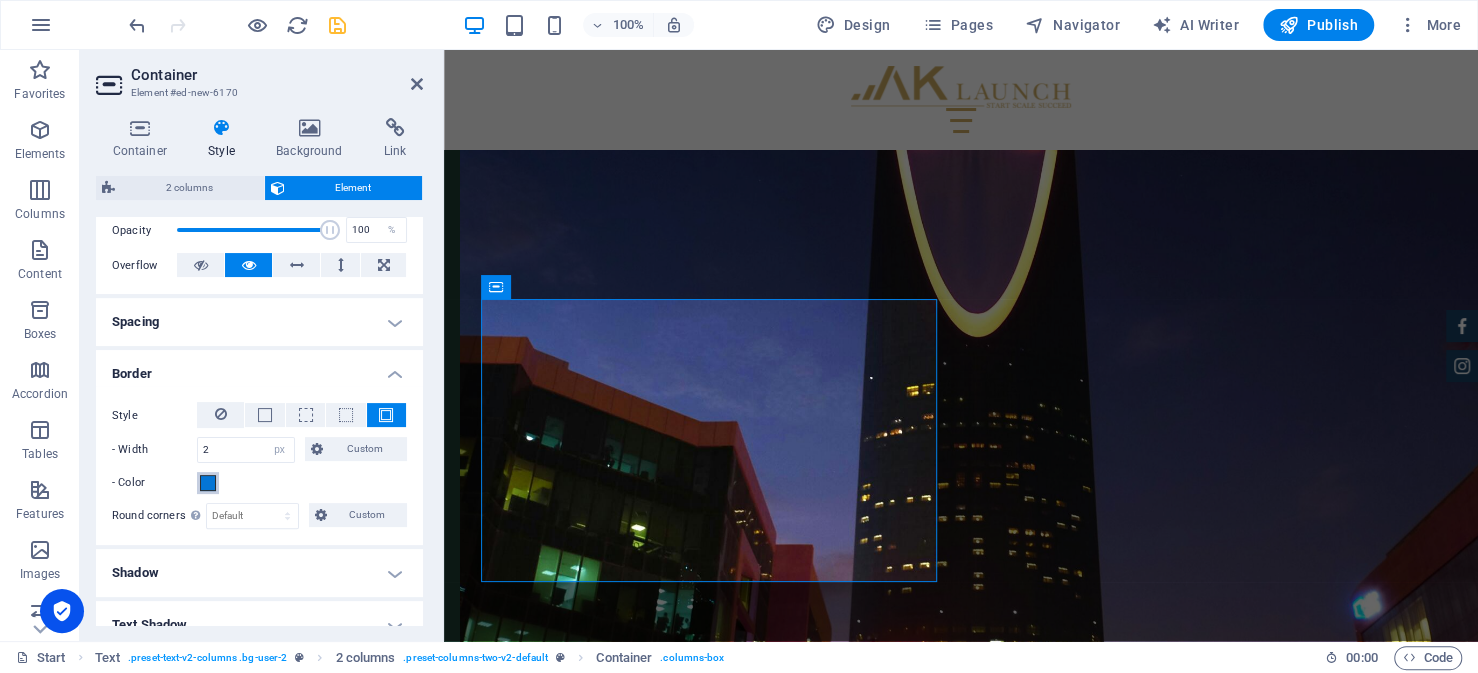 click at bounding box center (208, 483) 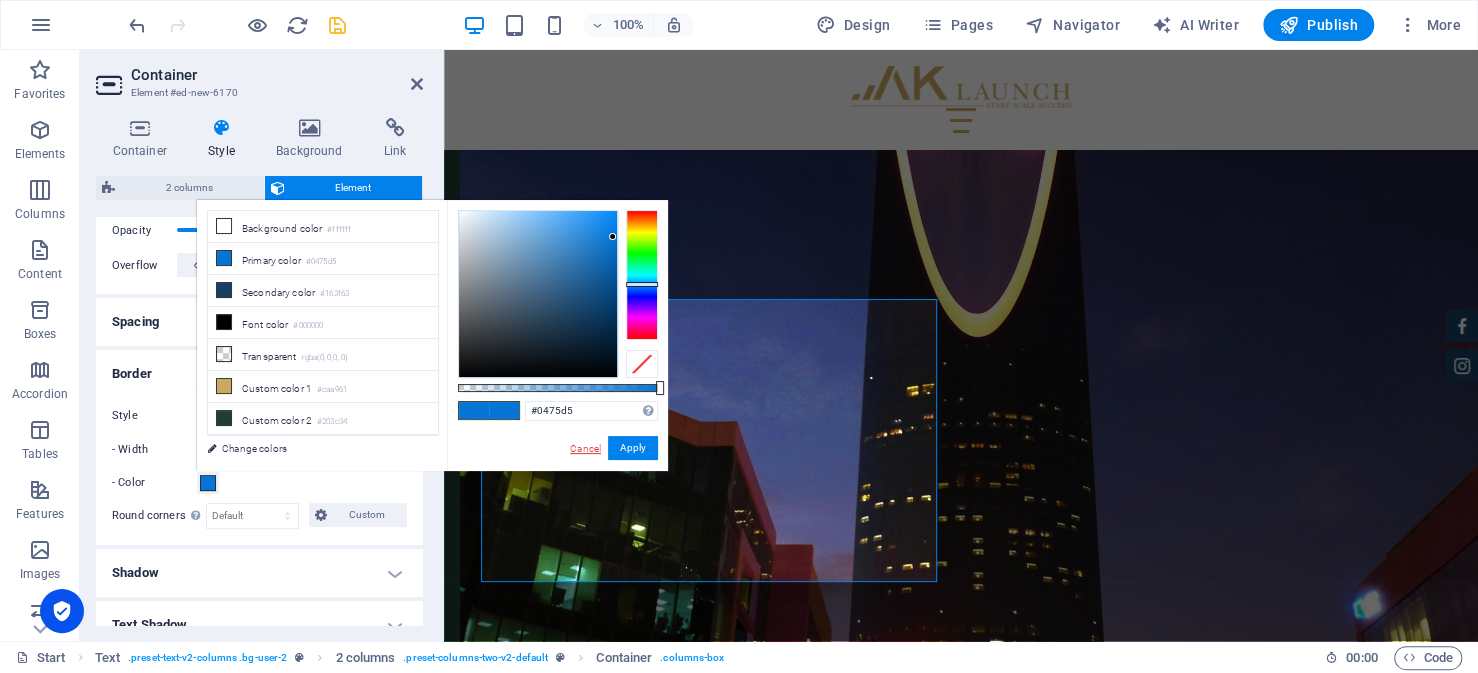 click on "Background color
#ffffff" at bounding box center [323, 227] 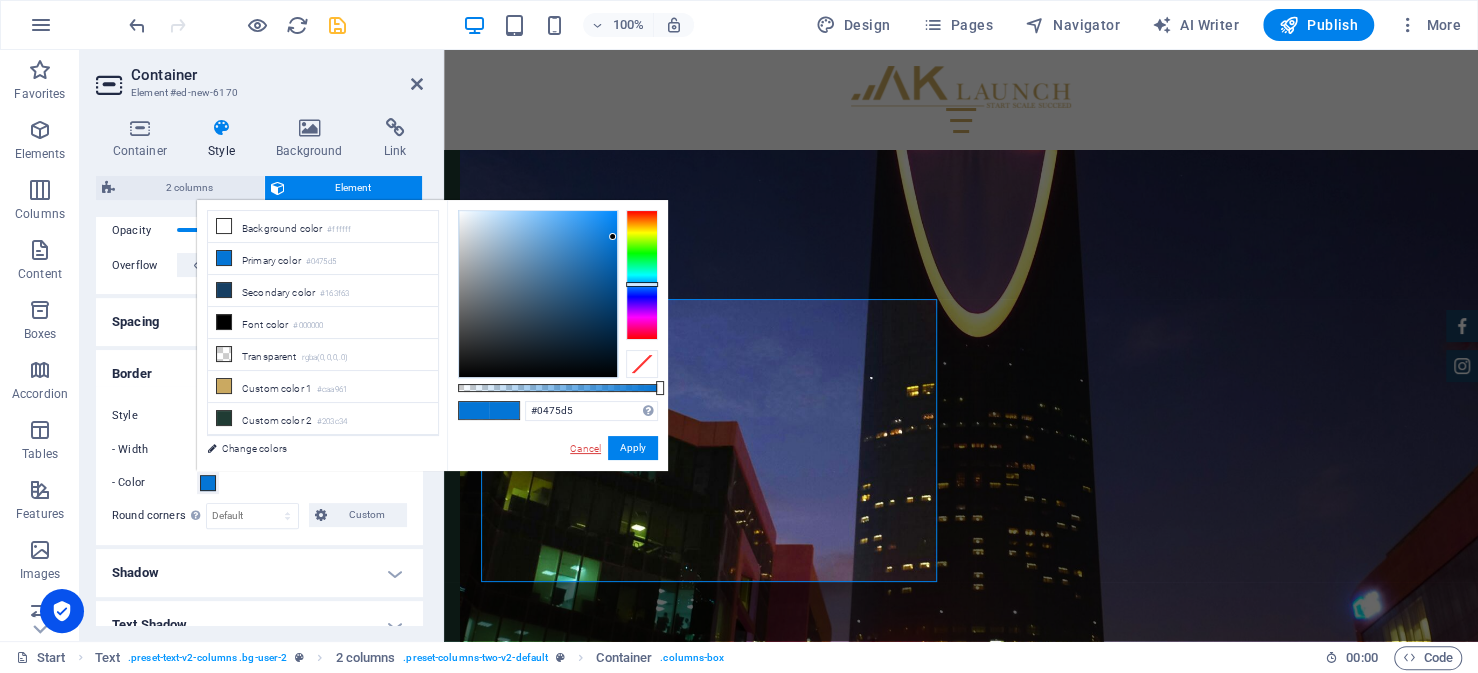 type on "#ffffff" 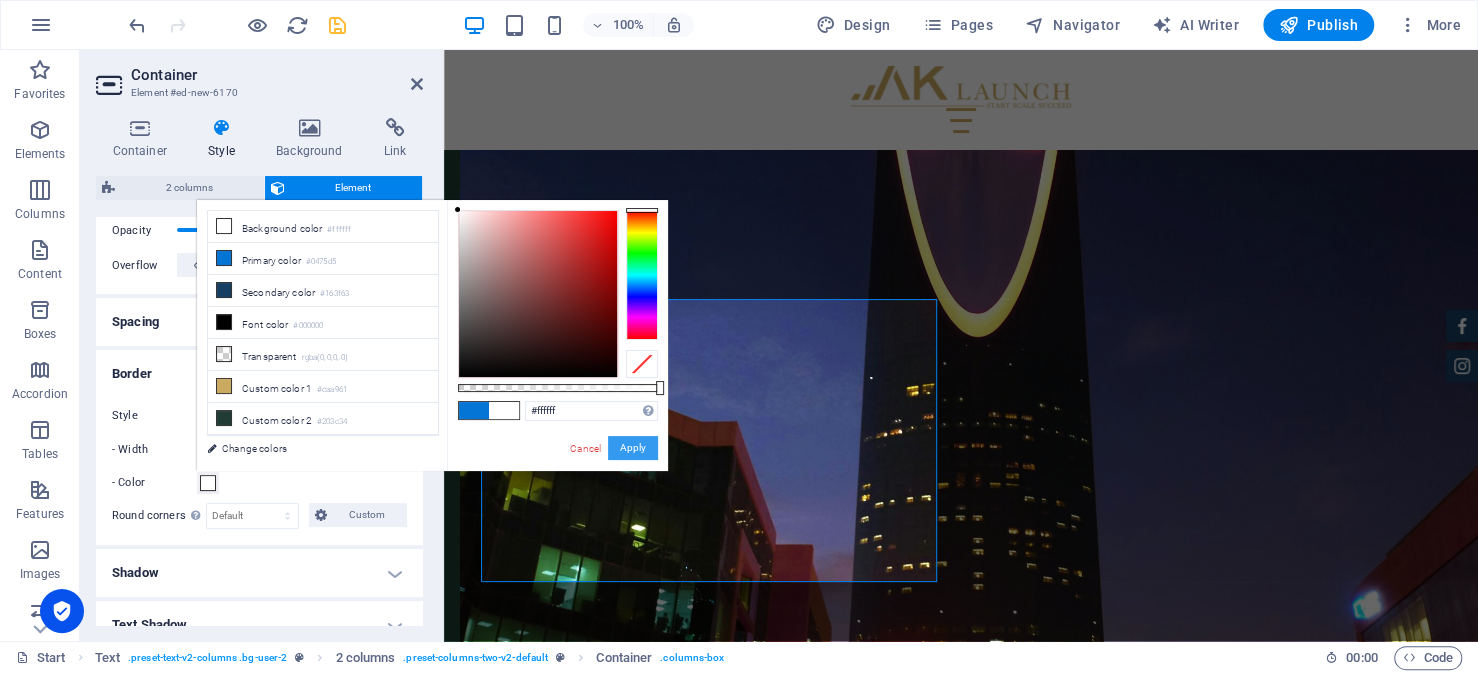 click on "Apply" at bounding box center [633, 448] 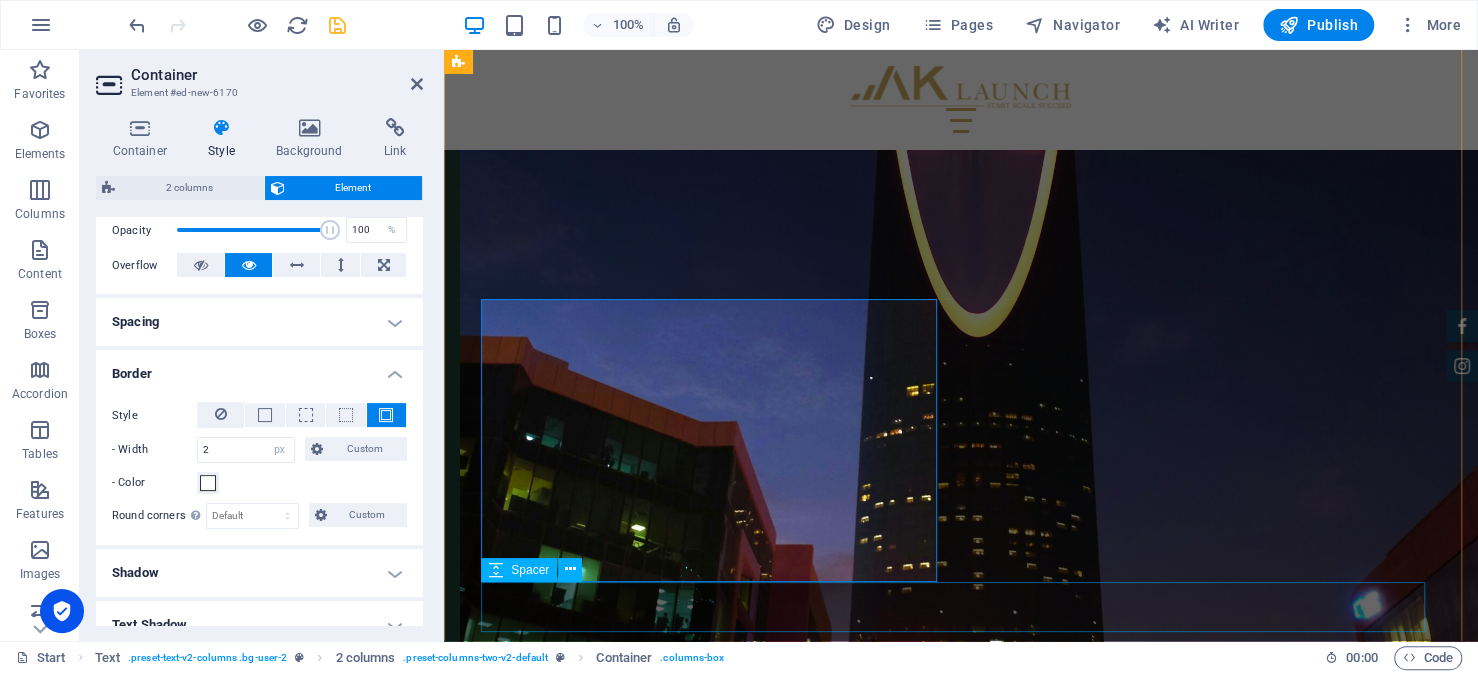 click at bounding box center (961, 4778) 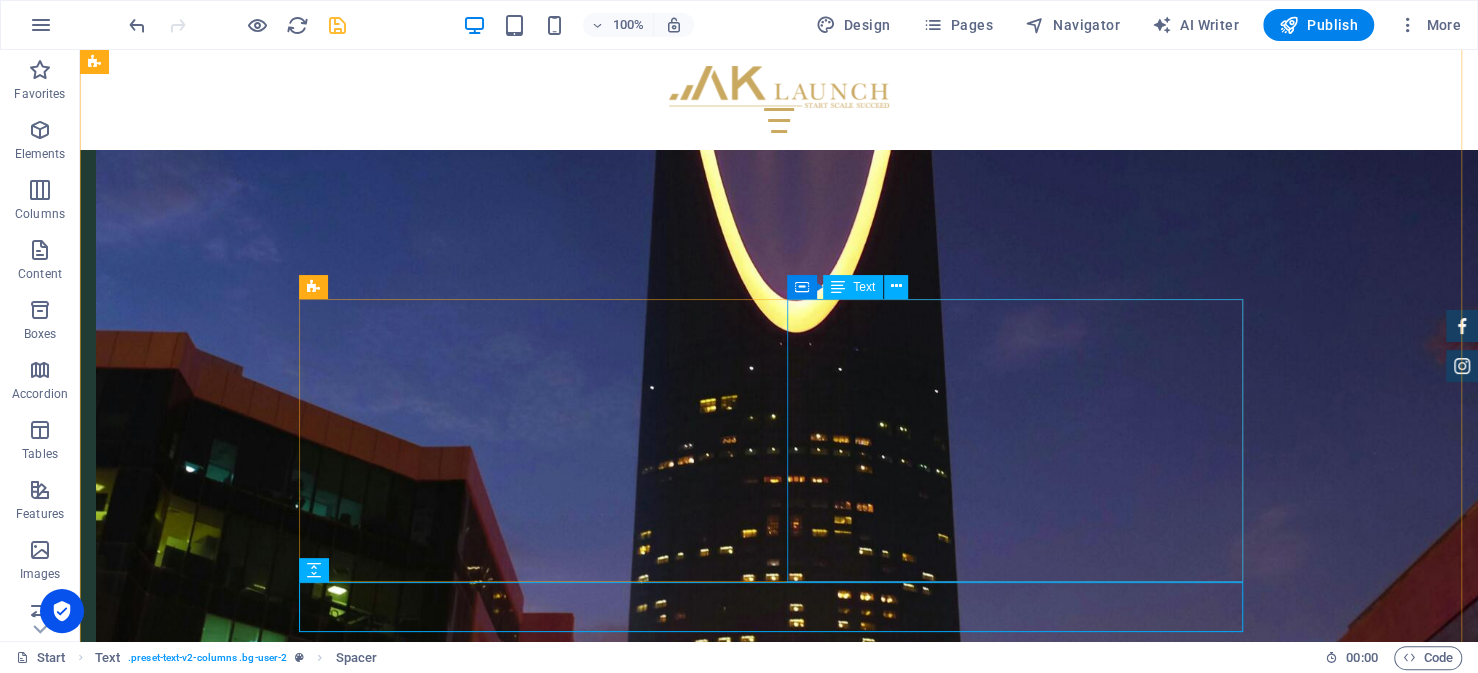 click on "Appointment of the general director Identification documents for the owners and the appointed general director The application is completed online via the Saudi Business Center platform. You’ll fill in the establishment’s information, including business address, contact details, trade name, and selected business activities. The system will also require entering capital details and nominating the general director. Following approval, your business is automatically registered with the relevant government entities, including the Ministry of Human Resources, ZATCA, GOSI, Saudi Post, and the Chamber of Commerce." at bounding box center (535, 4627) 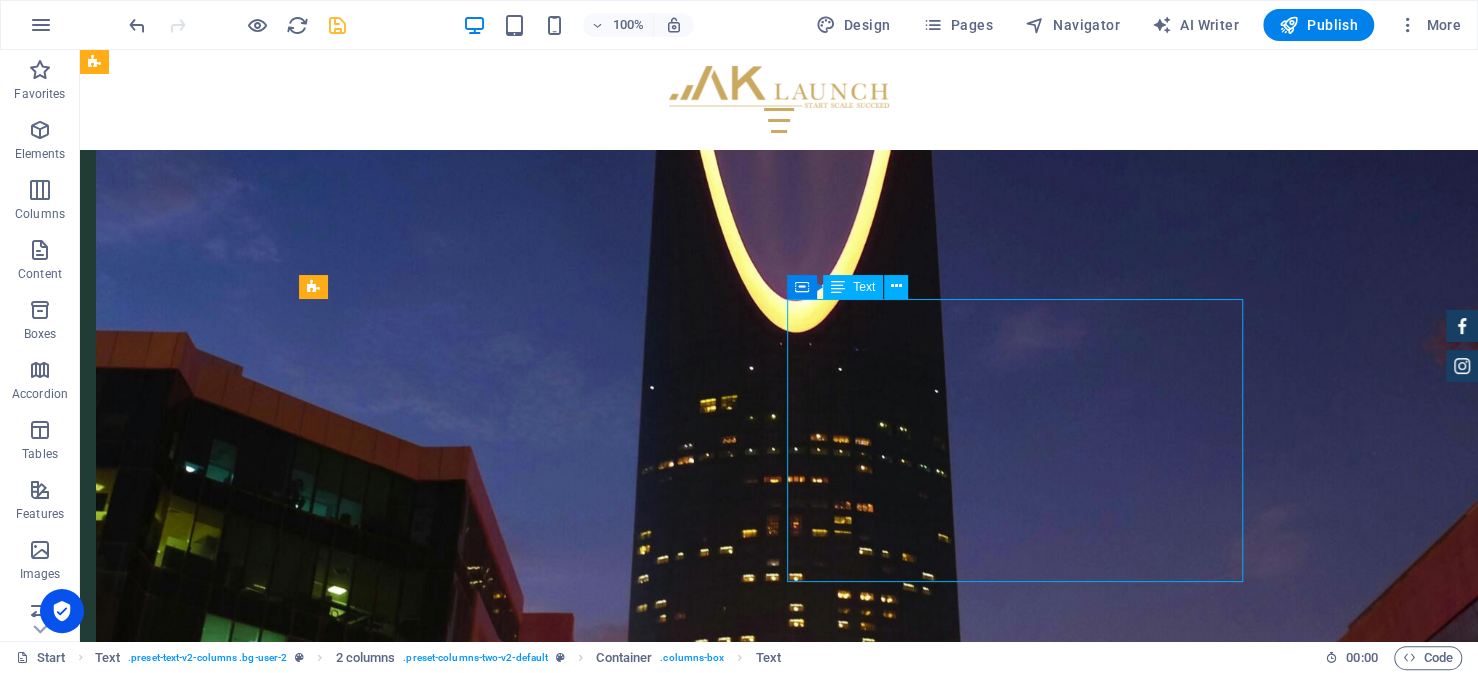 click on "Appointment of the general director Identification documents for the owners and the appointed general director The application is completed online via the Saudi Business Center platform. You’ll fill in the establishment’s information, including business address, contact details, trade name, and selected business activities. The system will also require entering capital details and nominating the general director. Following approval, your business is automatically registered with the relevant government entities, including the Ministry of Human Resources, ZATCA, GOSI, Saudi Post, and the Chamber of Commerce." at bounding box center [535, 4627] 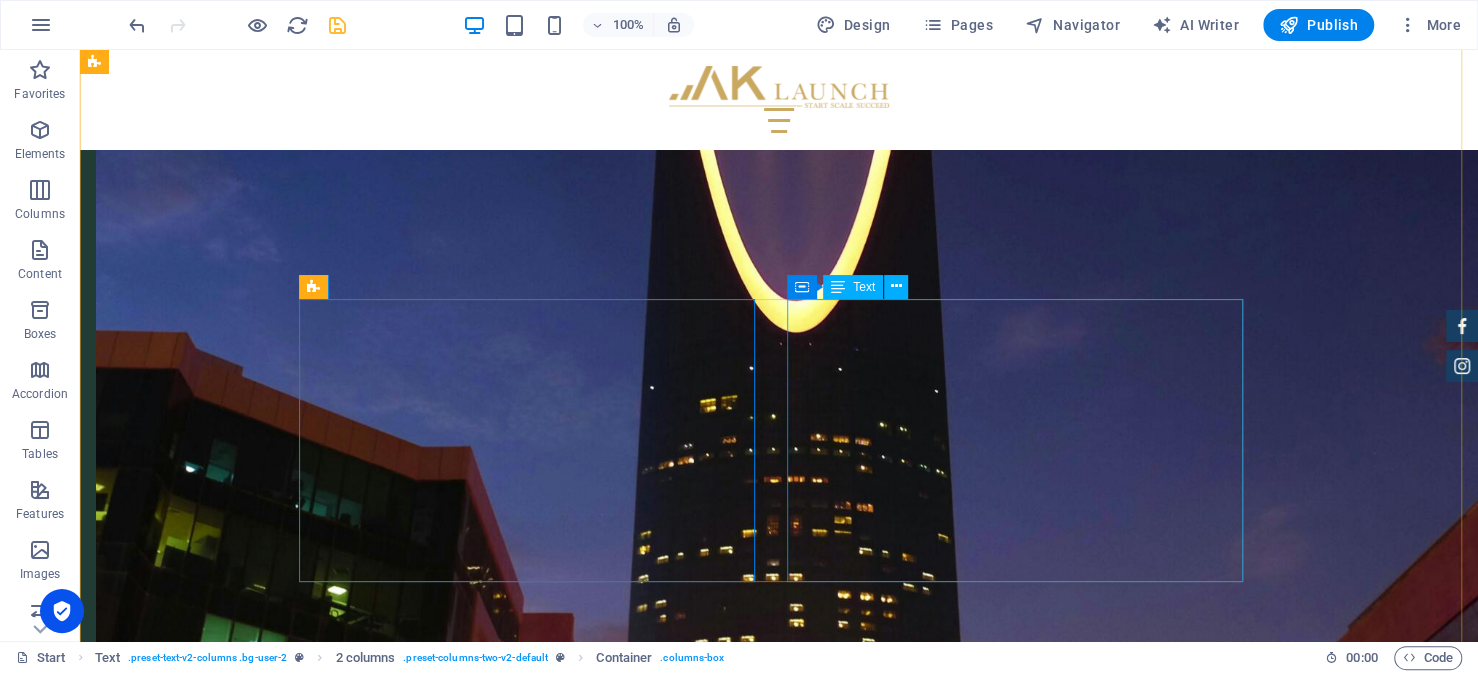 click on "Appointment of the general director Identification documents for the owners and the appointed general director The application is completed online via the Saudi Business Center platform. You’ll fill in the establishment’s information, including business address, contact details, trade name, and selected business activities. The system will also require entering capital details and nominating the general director. Following approval, your business is automatically registered with the relevant government entities, including the Ministry of Human Resources, ZATCA, GOSI, Saudi Post, and the Chamber of Commerce." at bounding box center (535, 4627) 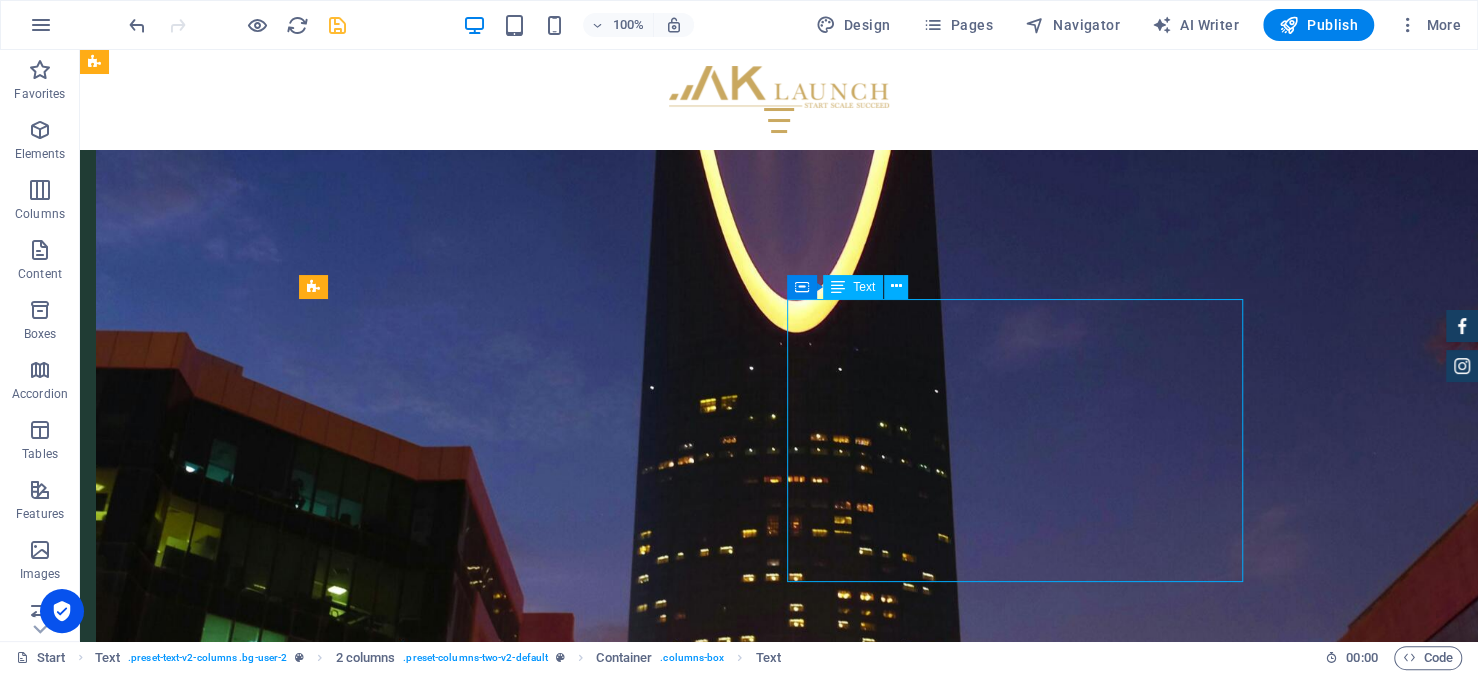click on "Appointment of the general director Identification documents for the owners and the appointed general director The application is completed online via the Saudi Business Center platform. You’ll fill in the establishment’s information, including business address, contact details, trade name, and selected business activities. The system will also require entering capital details and nominating the general director. Following approval, your business is automatically registered with the relevant government entities, including the Ministry of Human Resources, ZATCA, GOSI, Saudi Post, and the Chamber of Commerce." at bounding box center (535, 4627) 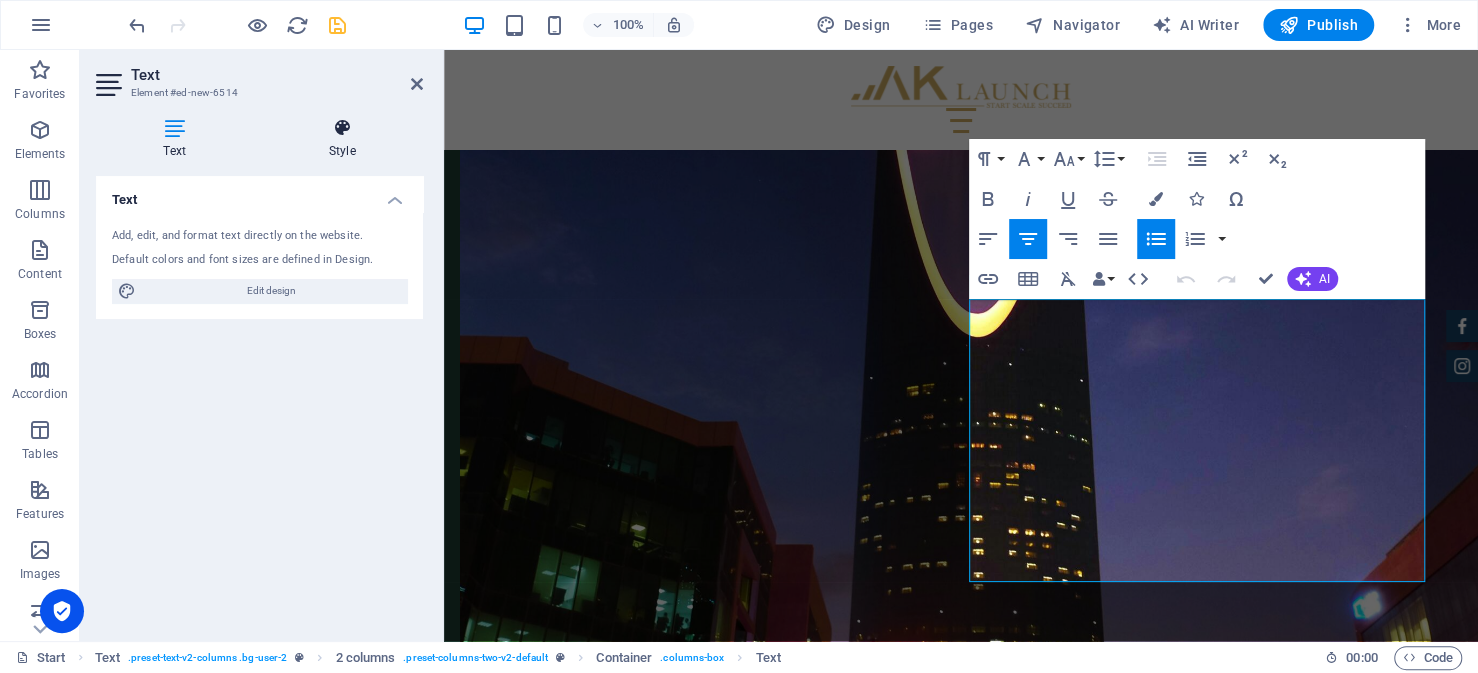 click on "Style" at bounding box center (342, 139) 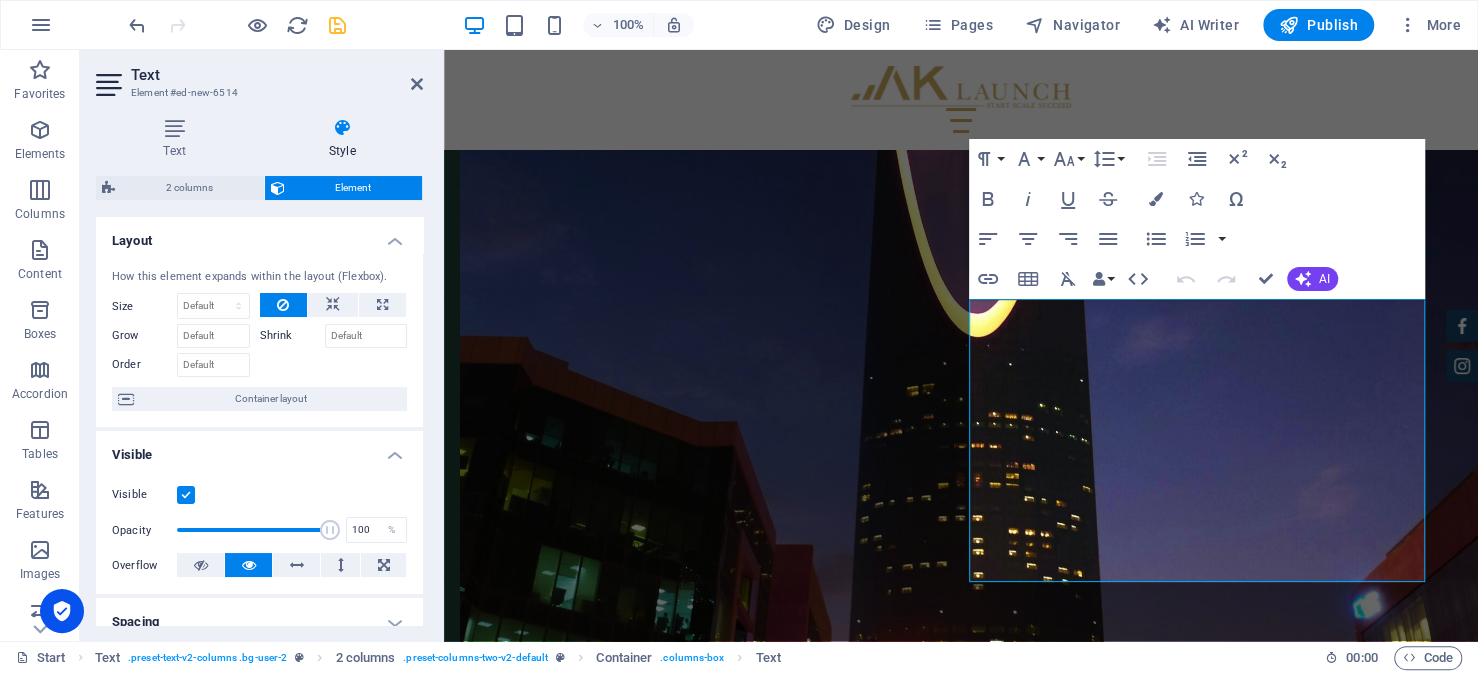 scroll, scrollTop: 300, scrollLeft: 0, axis: vertical 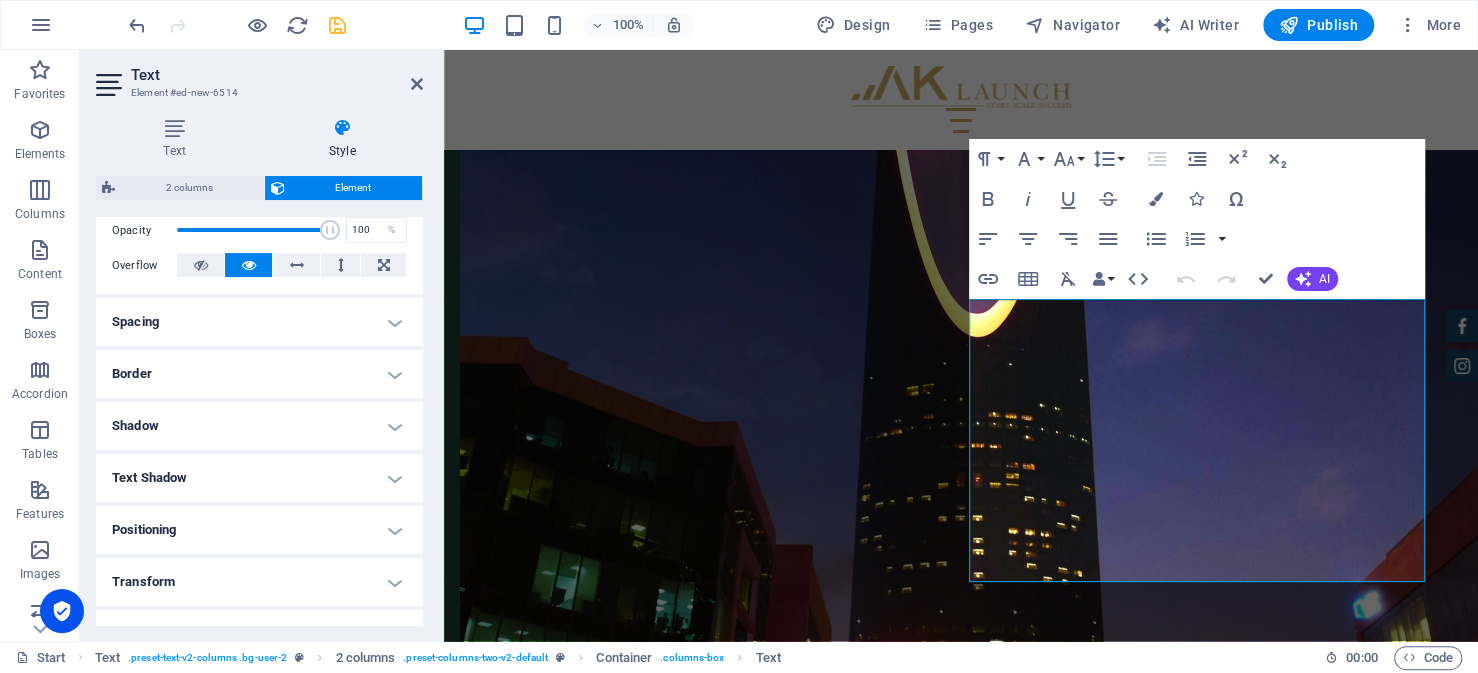 click on "Border" at bounding box center [259, 374] 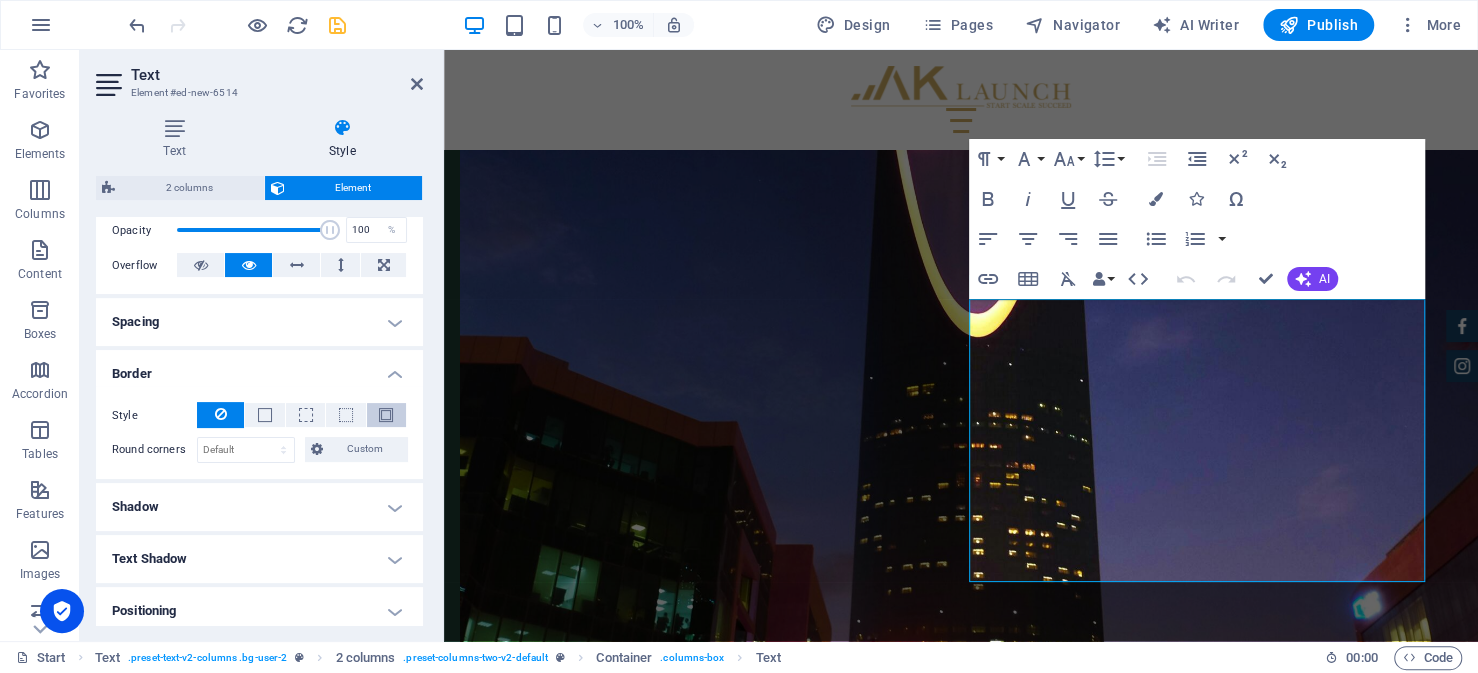 click at bounding box center [386, 415] 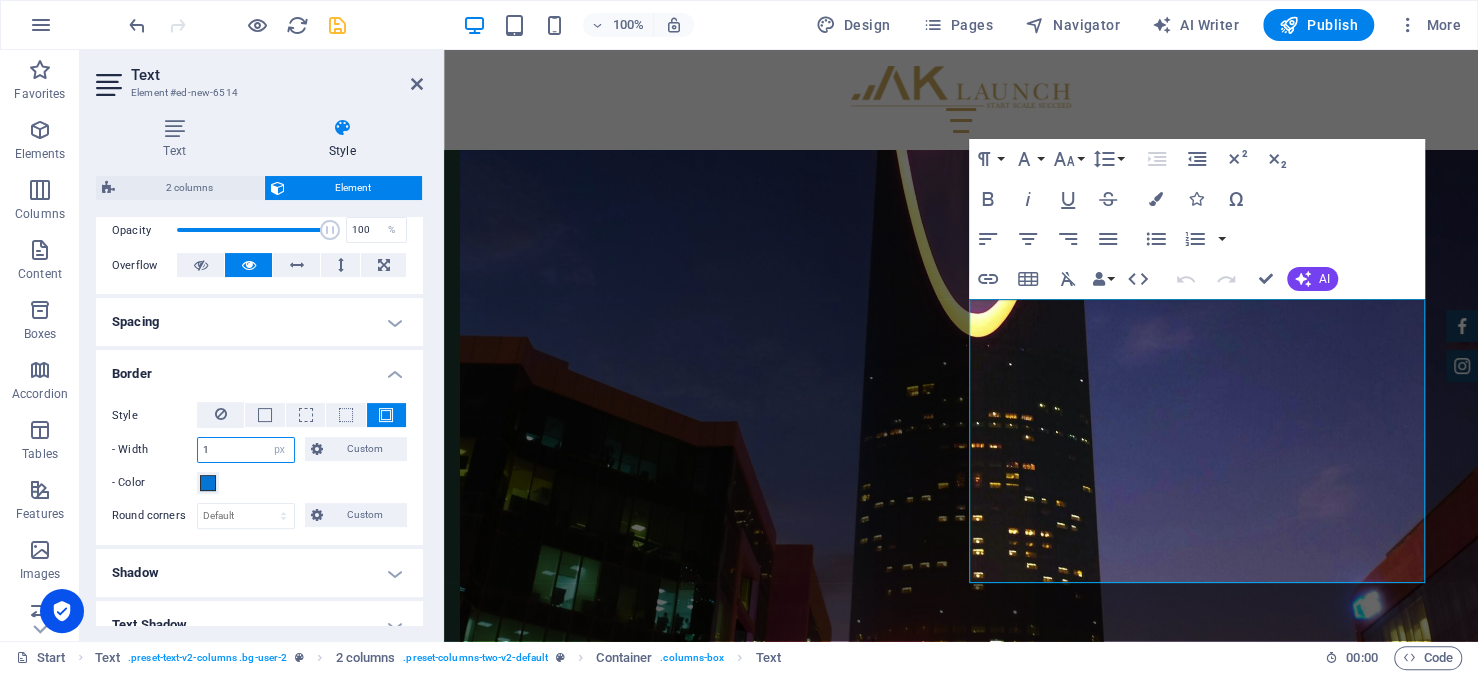 click on "1" at bounding box center [246, 450] 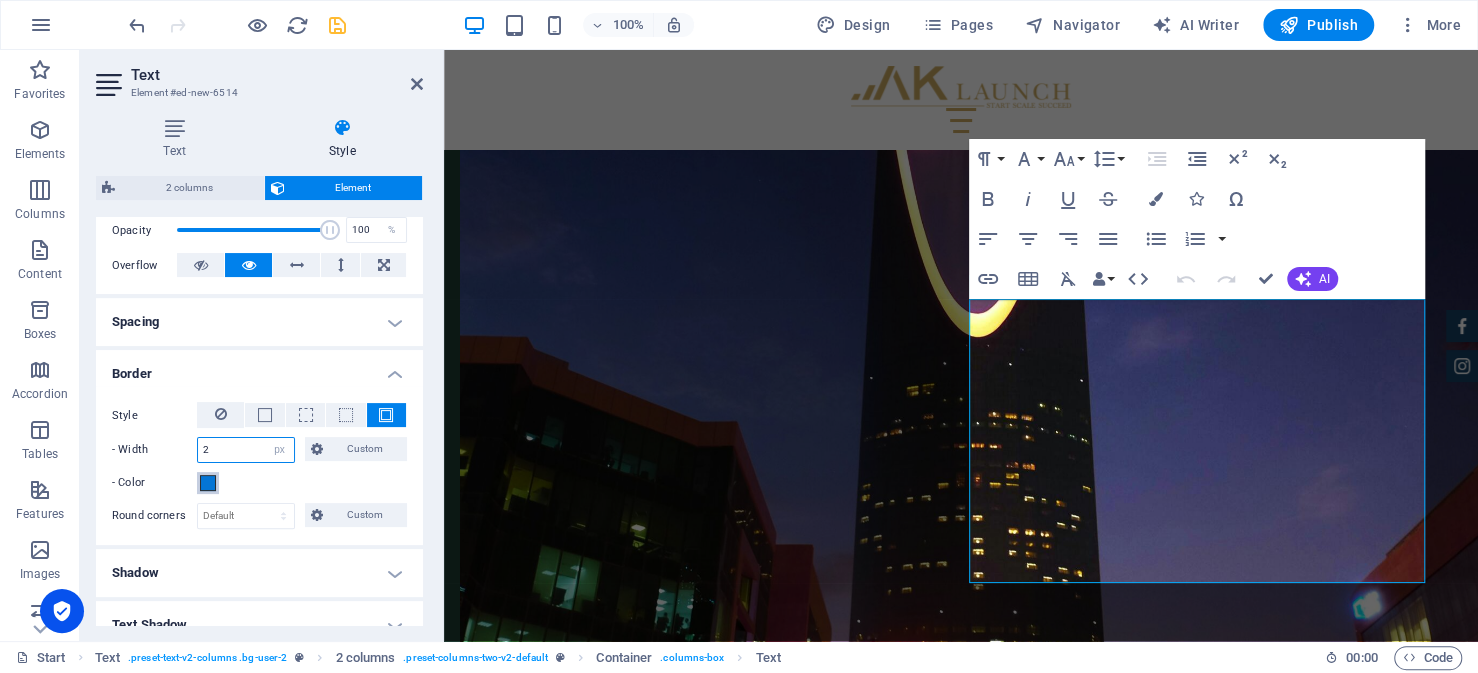 type on "2" 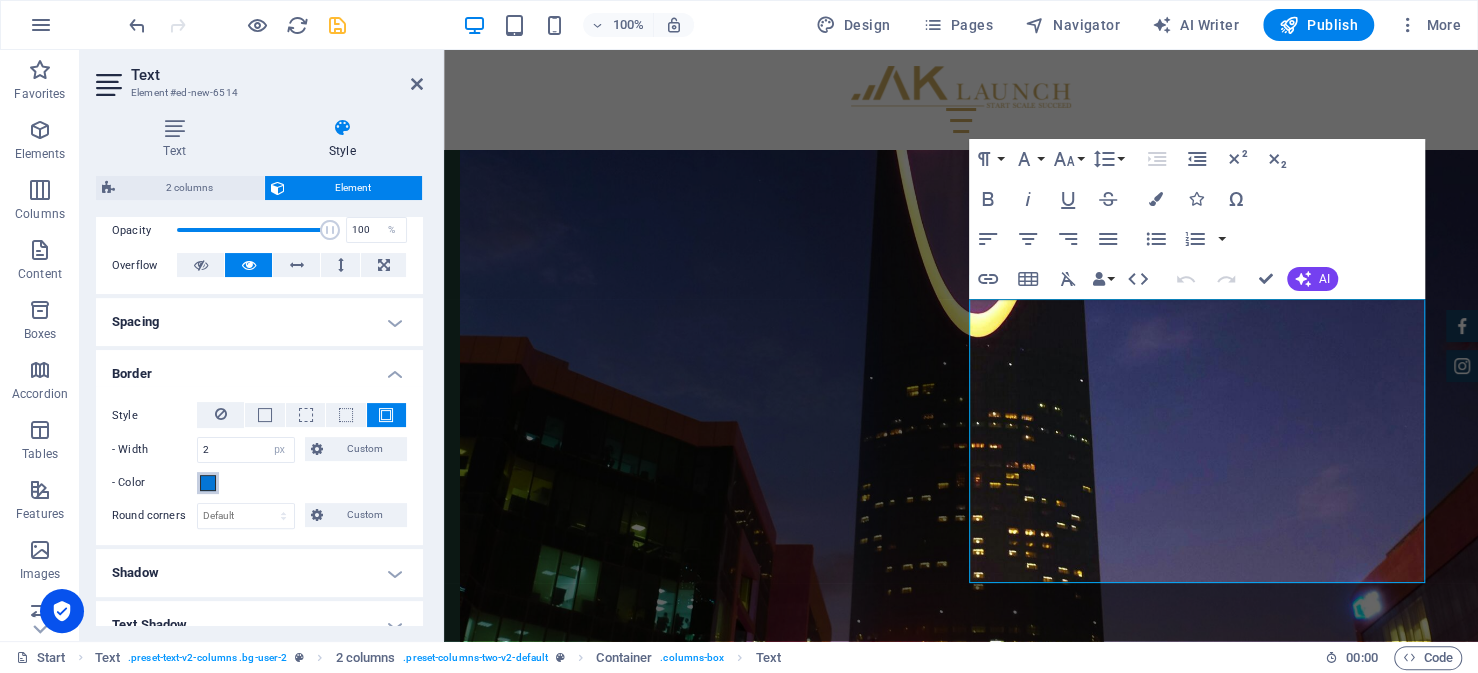 click at bounding box center (208, 483) 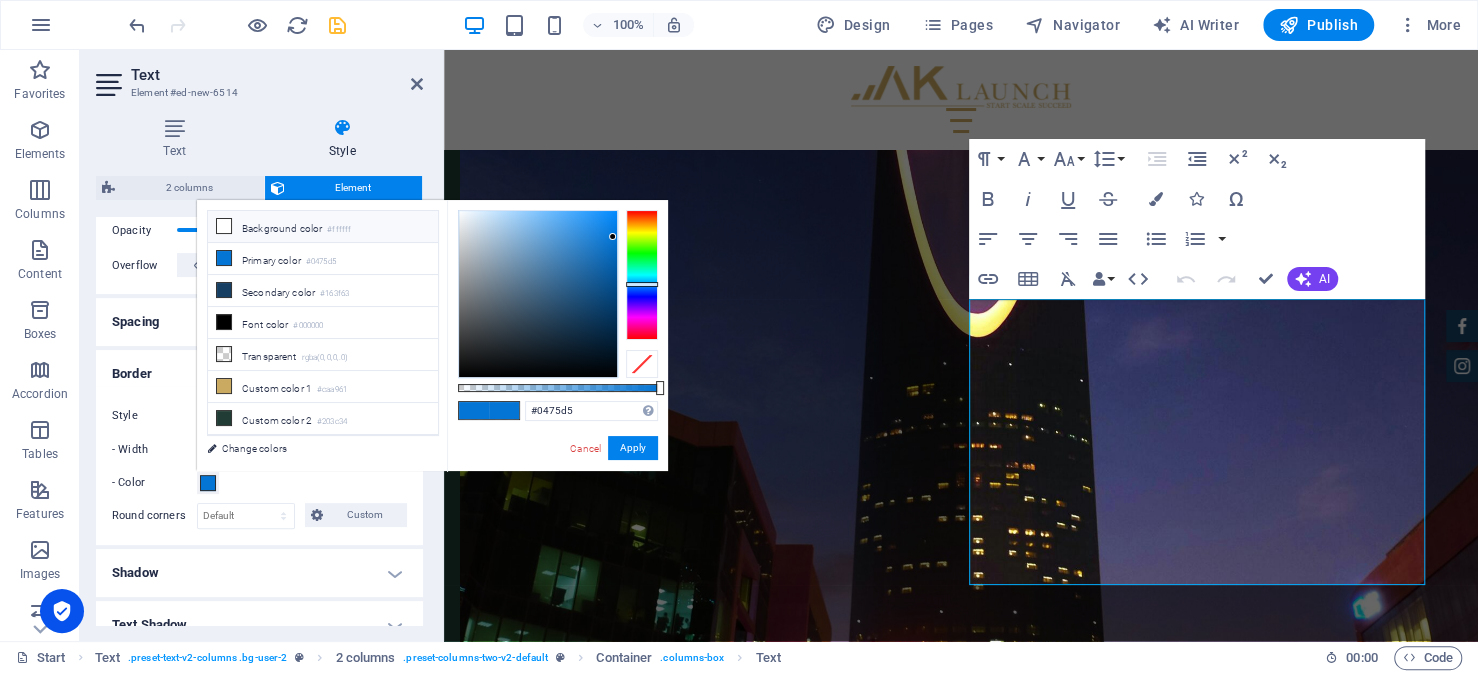 click on "Background color
#ffffff" at bounding box center (323, 227) 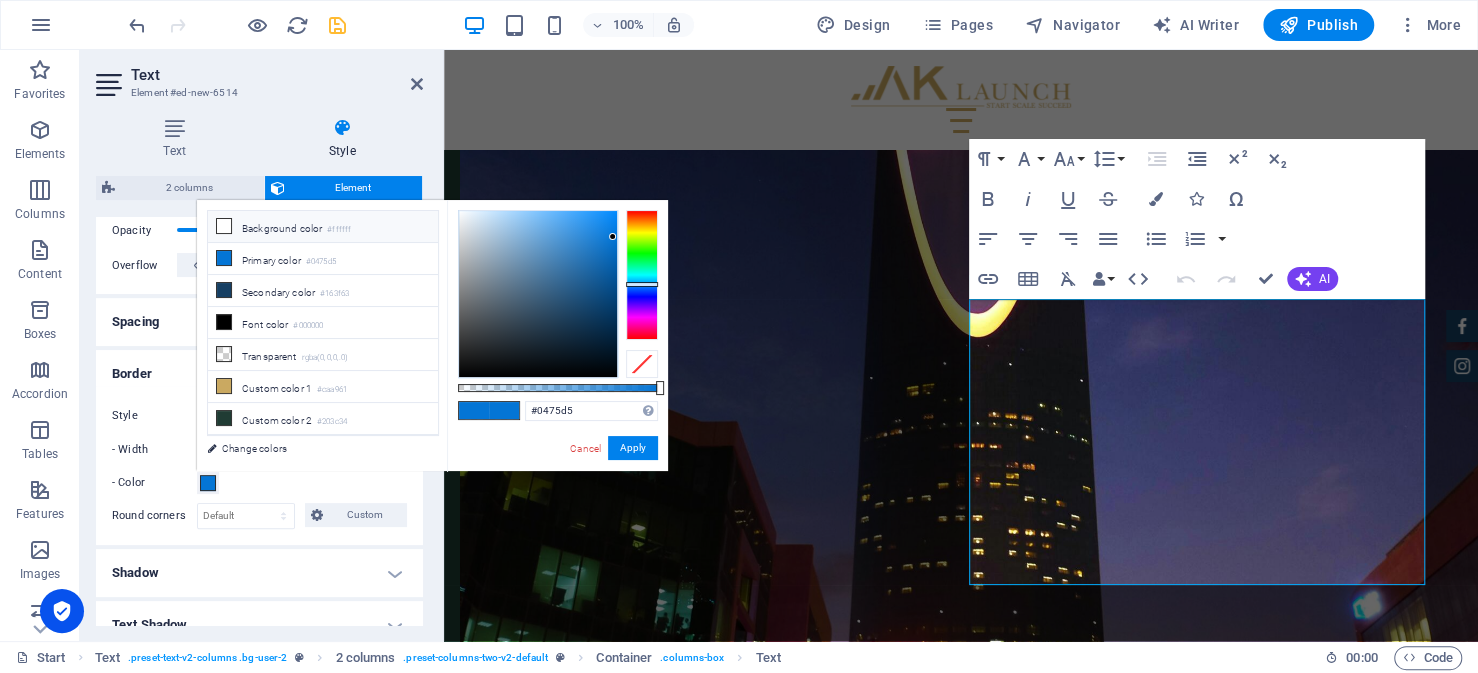 type on "#ffffff" 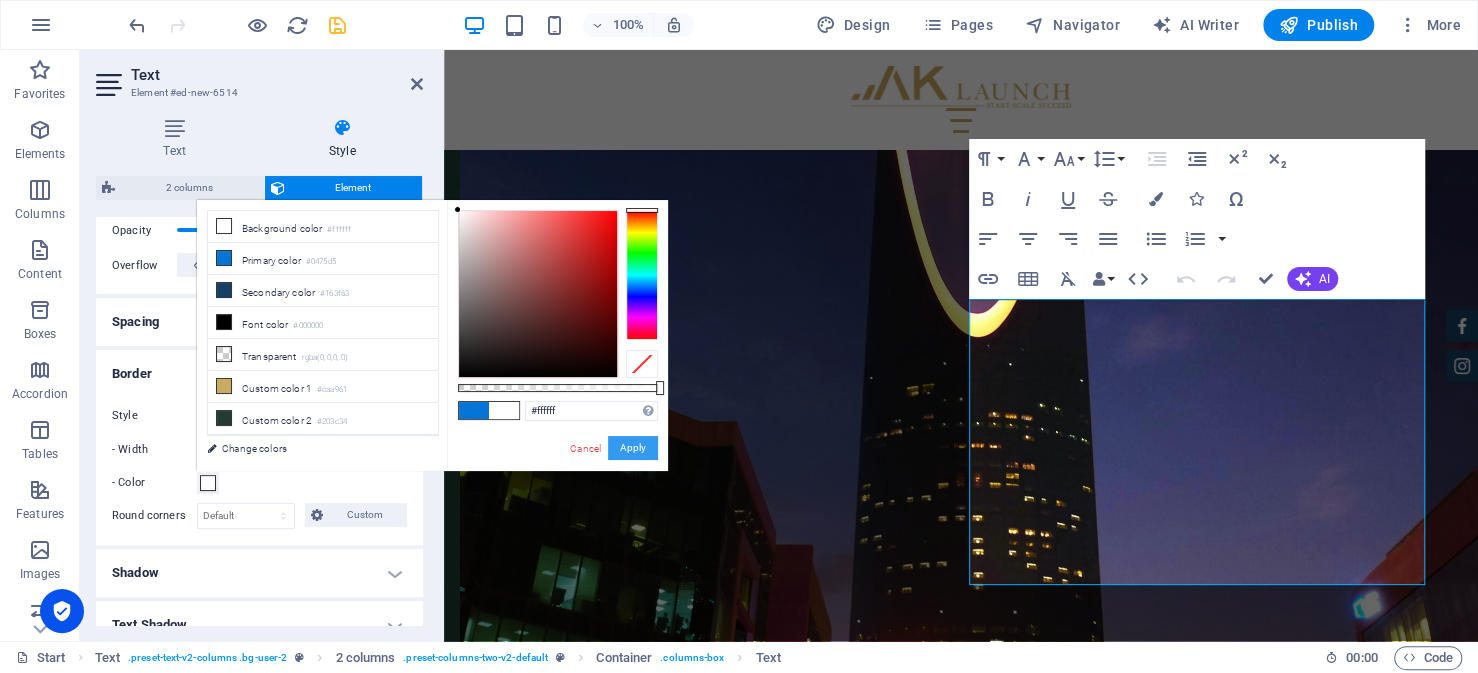 click on "Apply" at bounding box center [633, 448] 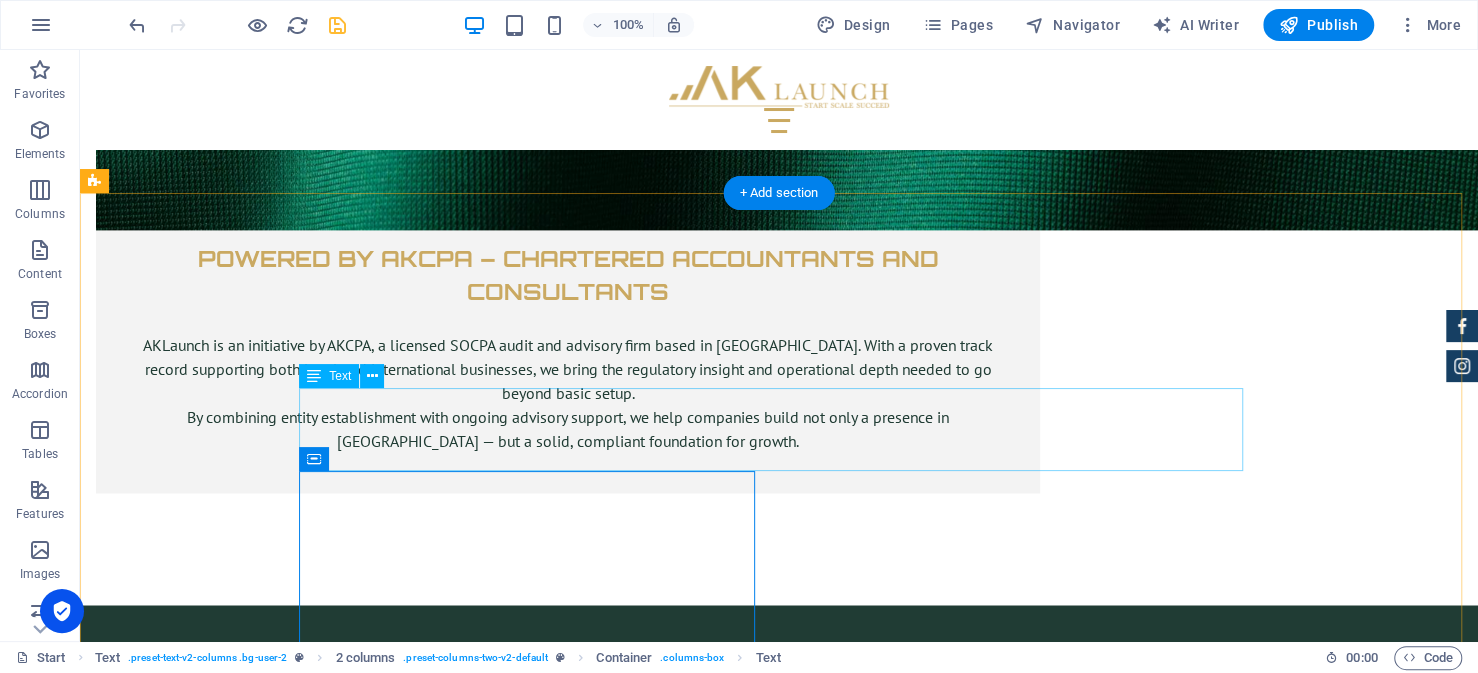 scroll, scrollTop: 6758, scrollLeft: 0, axis: vertical 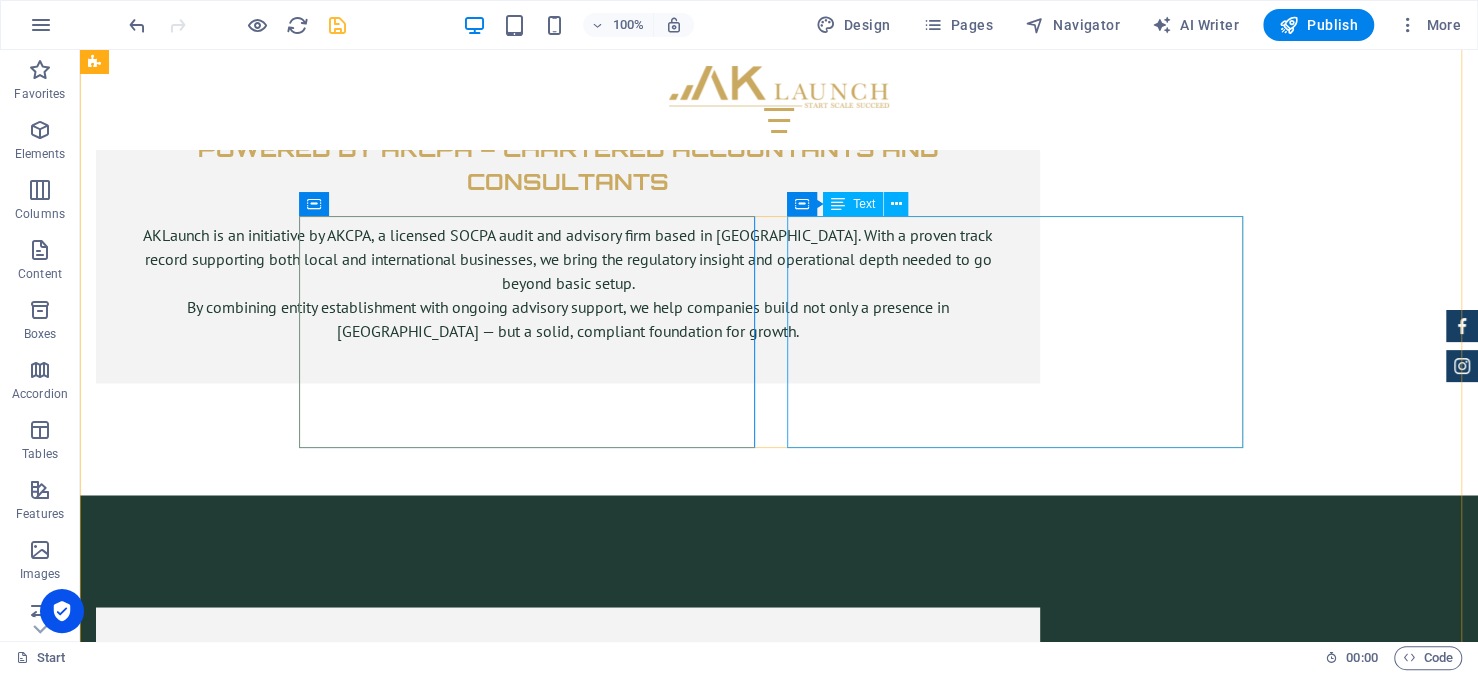 click on "While requirements vary, most applications involve a common set of documentation. Importantly, many of these documents must be certified by the Saudi Embassy in your home country. These typically include: Copy of commercial registration issued in the home country. Audited financial statements for the past fiscal year. A board resolution expressing the intent to invest and outlining the ownership structure In some cases, additional documents might include a business plan, professional licenses, proof of financial capability or proof of prior experience." at bounding box center (535, 3957) 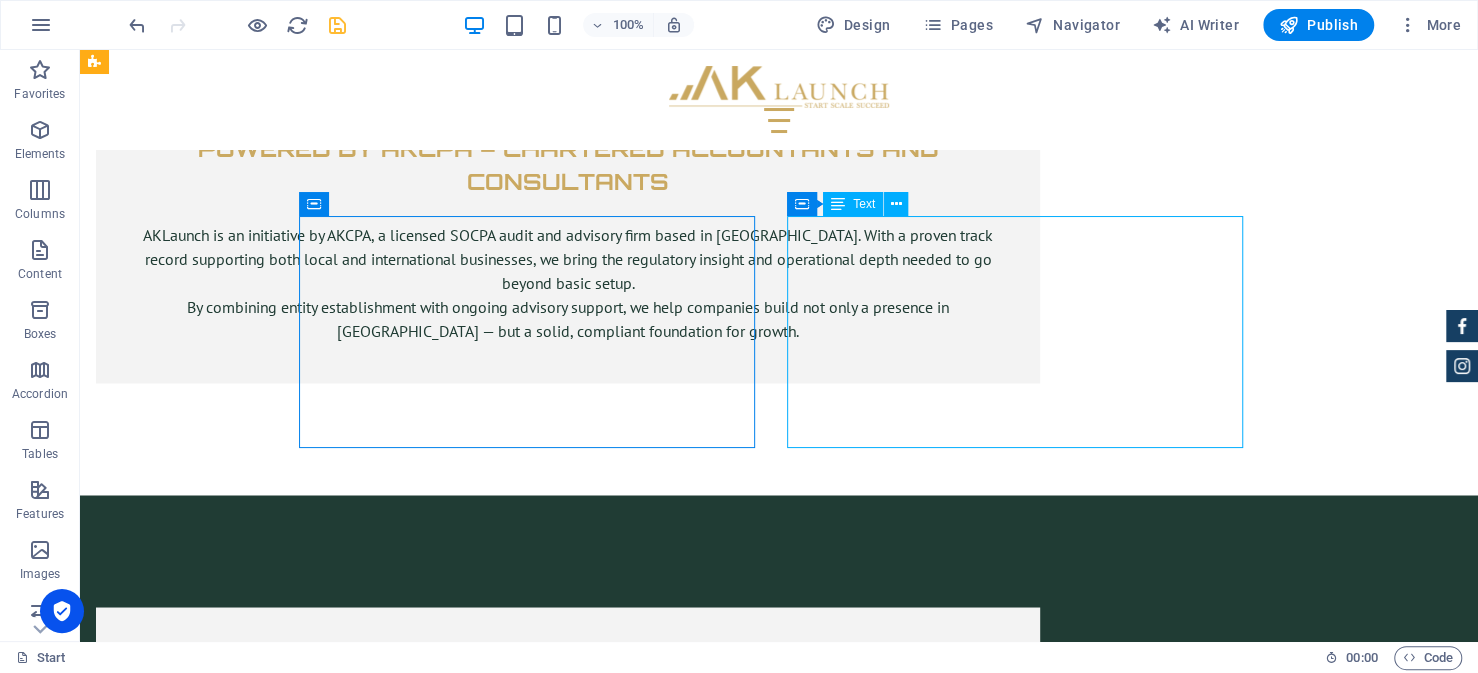 click on "While requirements vary, most applications involve a common set of documentation. Importantly, many of these documents must be certified by the Saudi Embassy in your home country. These typically include: Copy of commercial registration issued in the home country. Audited financial statements for the past fiscal year. A board resolution expressing the intent to invest and outlining the ownership structure In some cases, additional documents might include a business plan, professional licenses, proof of financial capability or proof of prior experience." at bounding box center [535, 3957] 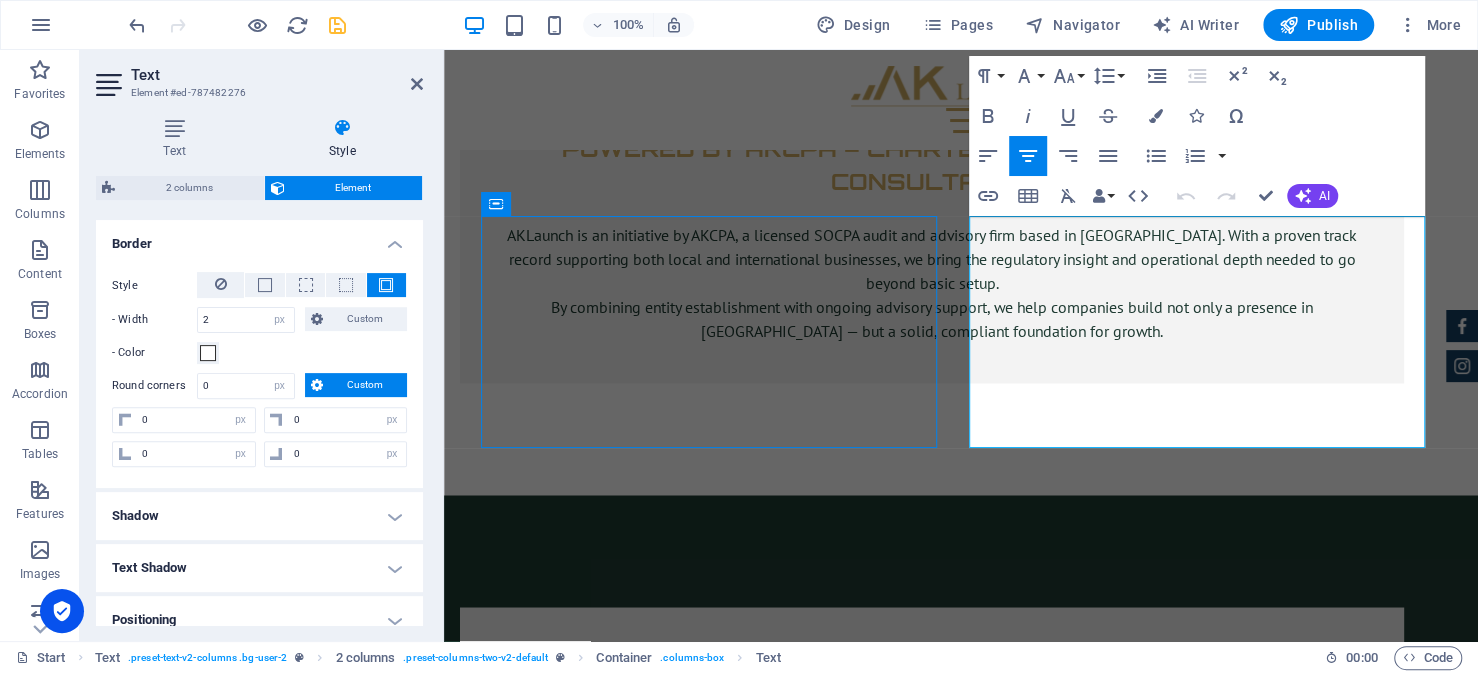 scroll, scrollTop: 400, scrollLeft: 0, axis: vertical 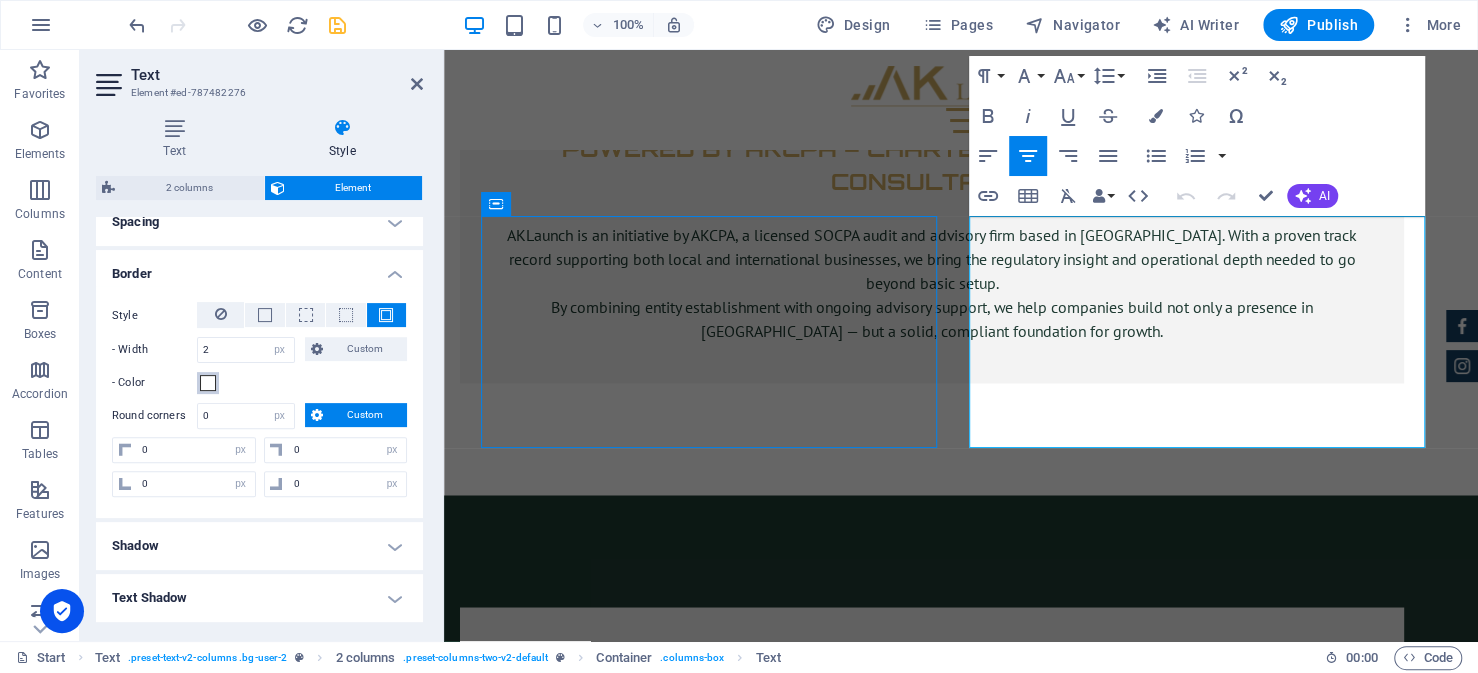 click at bounding box center [208, 383] 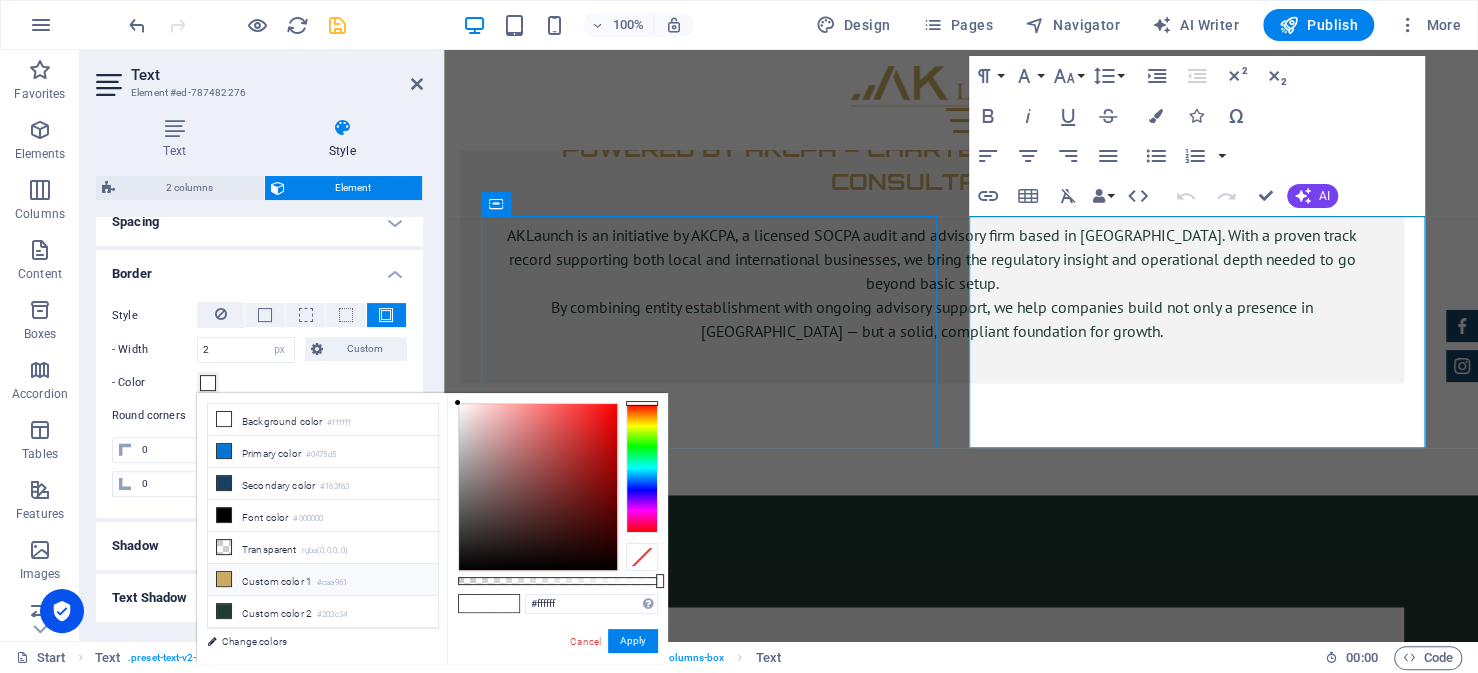 click on "Custom color 1
#caa961" at bounding box center [323, 580] 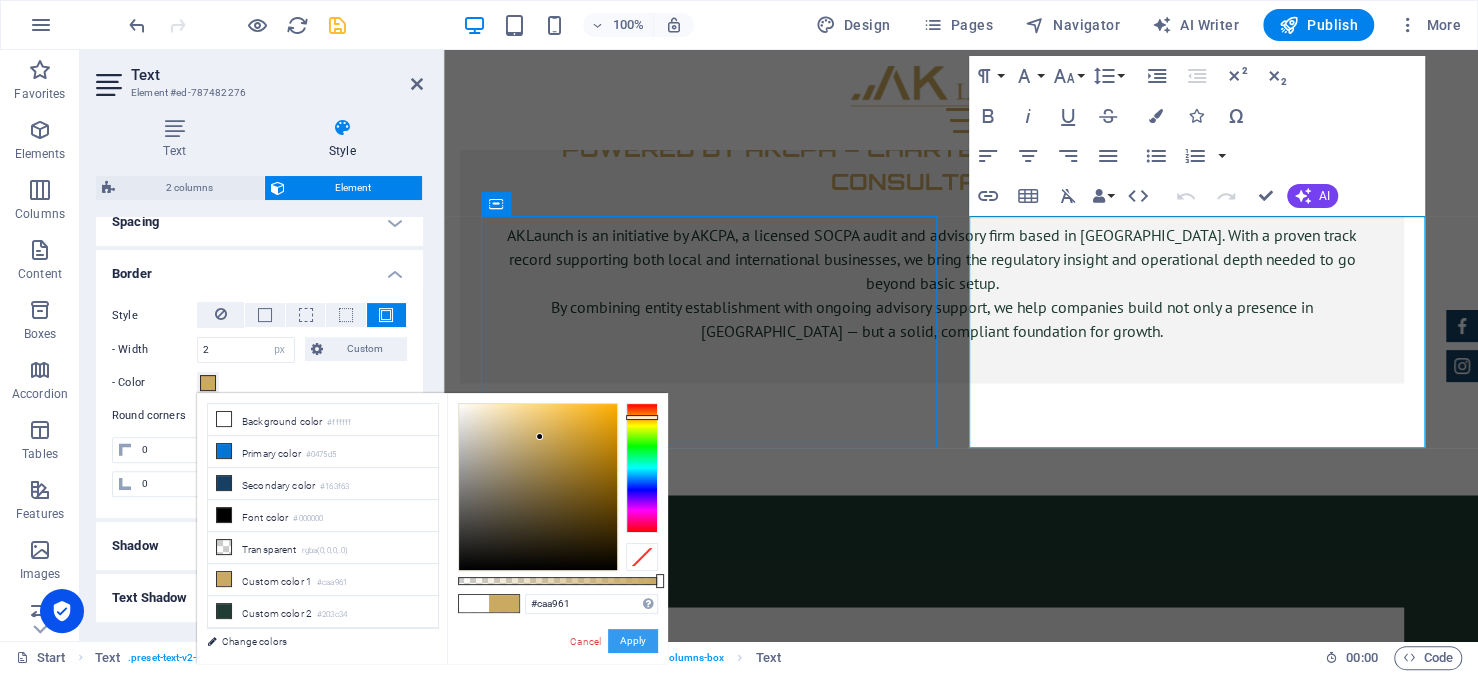 click on "Apply" at bounding box center [633, 641] 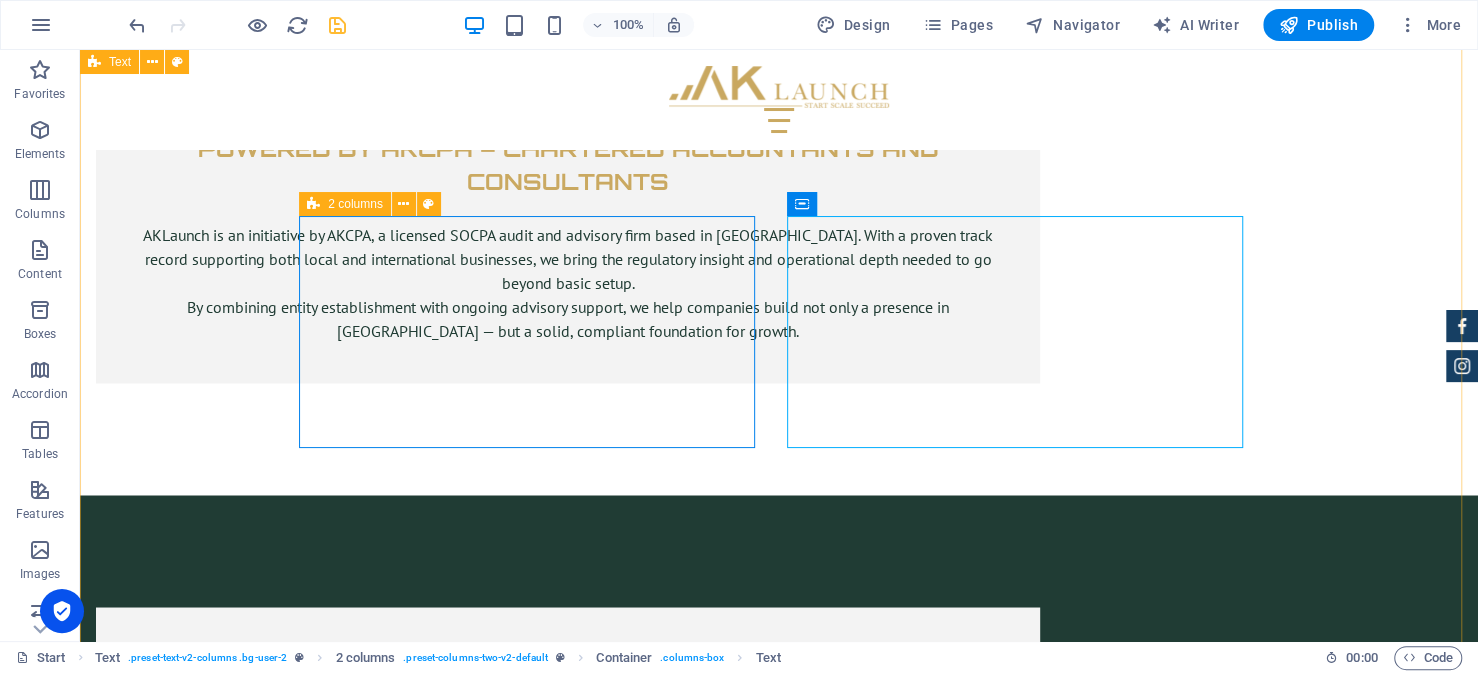 click on "How to Setup a Business in Saudi Arabia as a Foreign Company: Step-by-Step Guide Step 1 — Obtaining Your Investment License from MISA The journey for every foreign investor looking to setup their business in Saudi Arabia begins with obtaining an investment license from the Ministry of Investment (MISA). This is a prerequisite to everything that follows, from commercial registration, hiring staff and opening the business. Fortunately, the  Preparing Your Documents This is often the most demanding part of the application process, and arguably the most critical. Ensuring that your documents are complete and accurate will reduce the risk of delays or rejection. While requirements vary, most applications involve a common set of documentation. Importantly, many of these documents must be certified by the Saudi Embassy in your home country. These typically include: Copy of commercial registration issued in the home country. Audited financial statements for the past fiscal year. MISA License and Services Fees" at bounding box center [779, 4954] 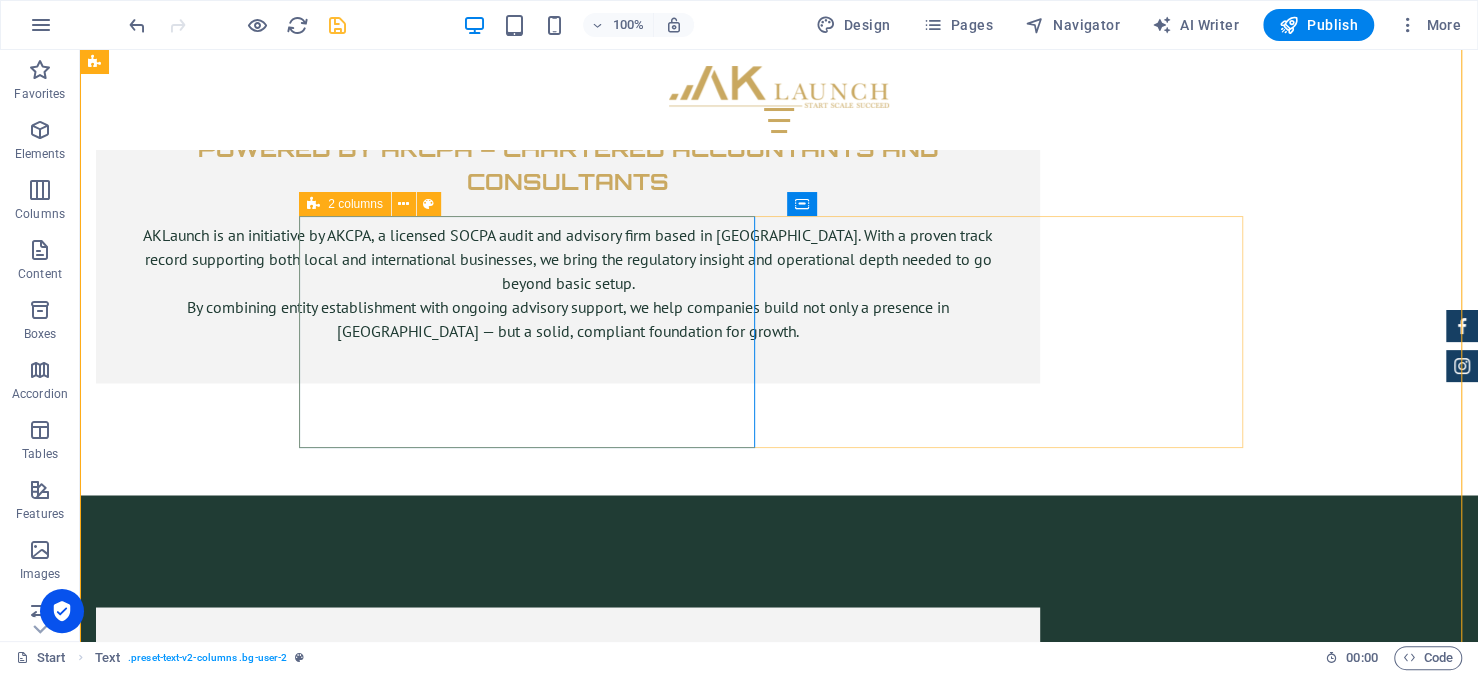 click on "The journey for every foreign investor looking to setup their business in Saudi Arabia begins with obtaining an investment license from the Ministry of Investment (MISA). This is a prerequisite to everything that follows, from commercial registration, hiring staff and opening the business. Fortunately, the  Preparing Your Documents This is often the most demanding part of the application process, and arguably the most critical. Ensuring that your documents are complete and accurate will reduce the risk of delays or rejection. While requirements vary, most applications involve a common set of documentation. Importantly, many of these documents must be certified by the Saudi Embassy in your home country. These typically include: Copy of commercial registration issued in the home country. Audited financial statements for the past fiscal year. A board resolution expressing the intent to invest and outlining the ownership structure" at bounding box center (779, 3857) 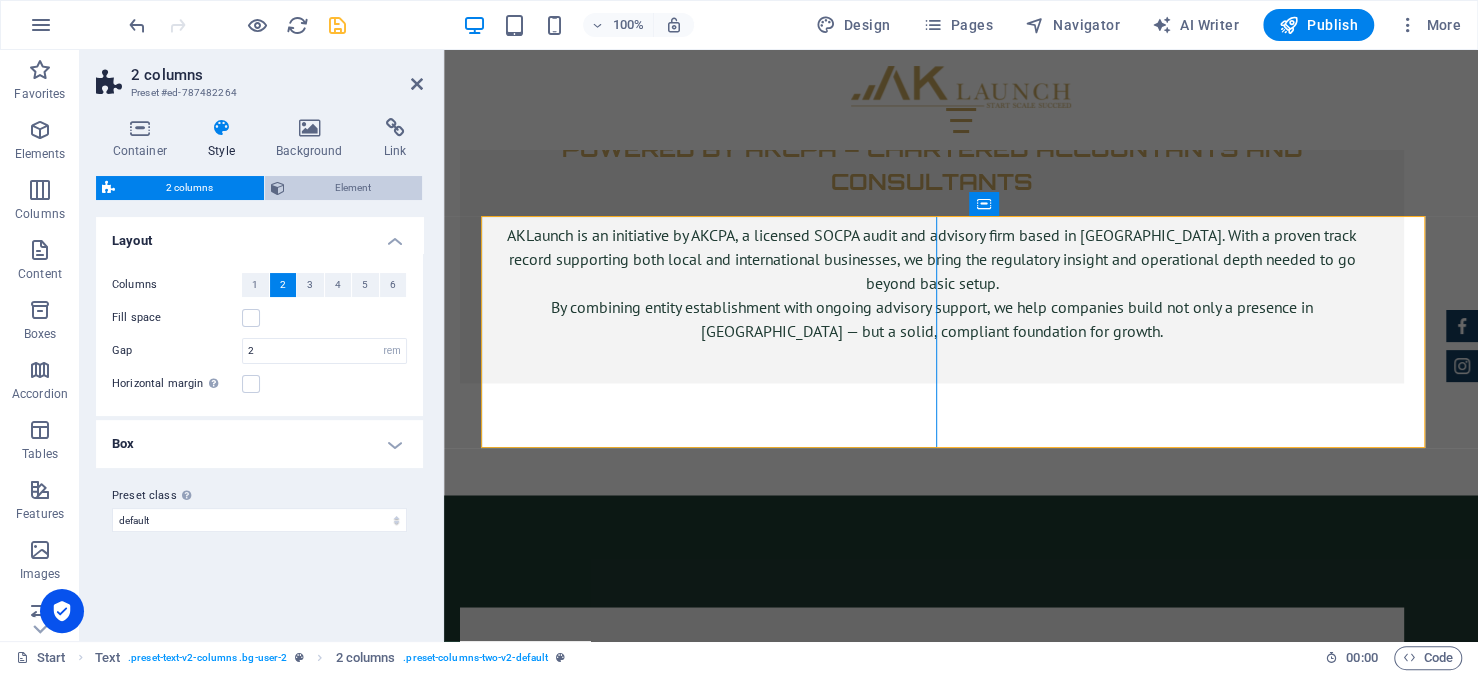 click on "Element" at bounding box center [354, 188] 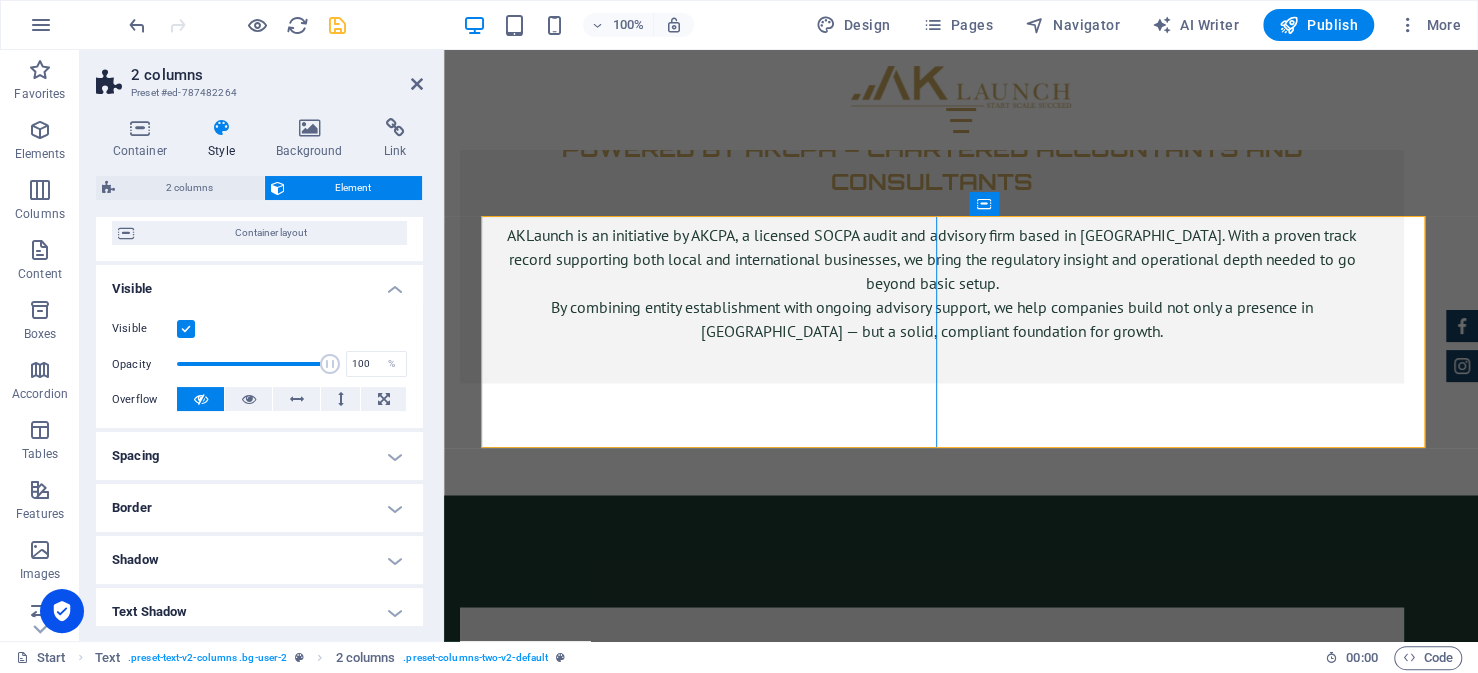 scroll, scrollTop: 300, scrollLeft: 0, axis: vertical 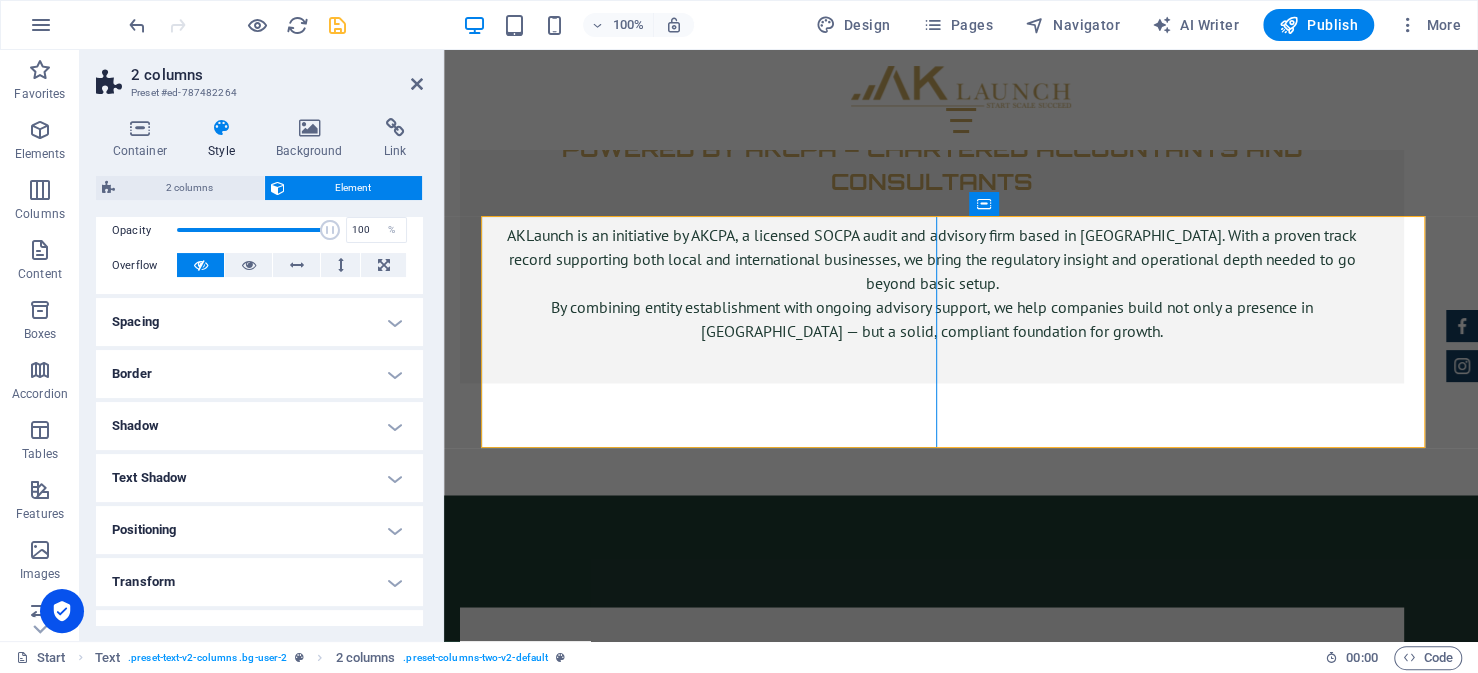 click on "Border" at bounding box center (259, 374) 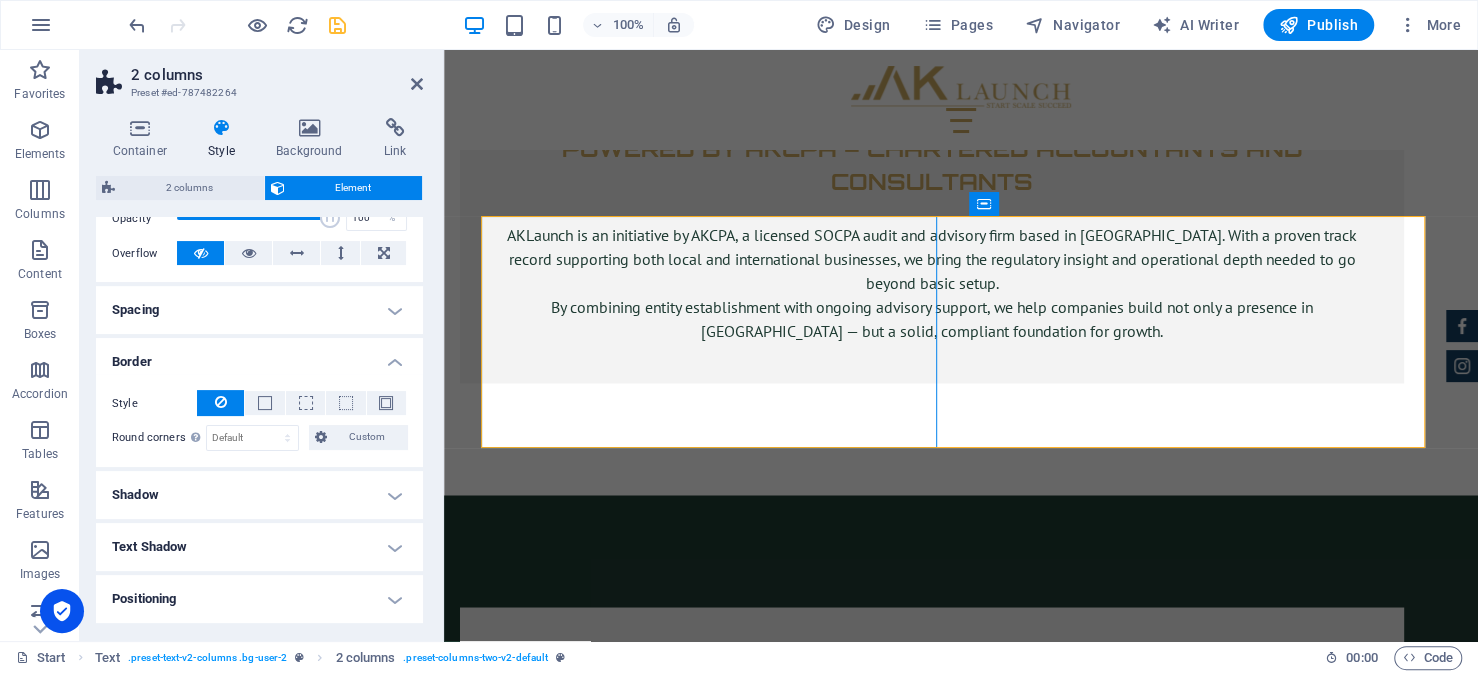 scroll, scrollTop: 300, scrollLeft: 0, axis: vertical 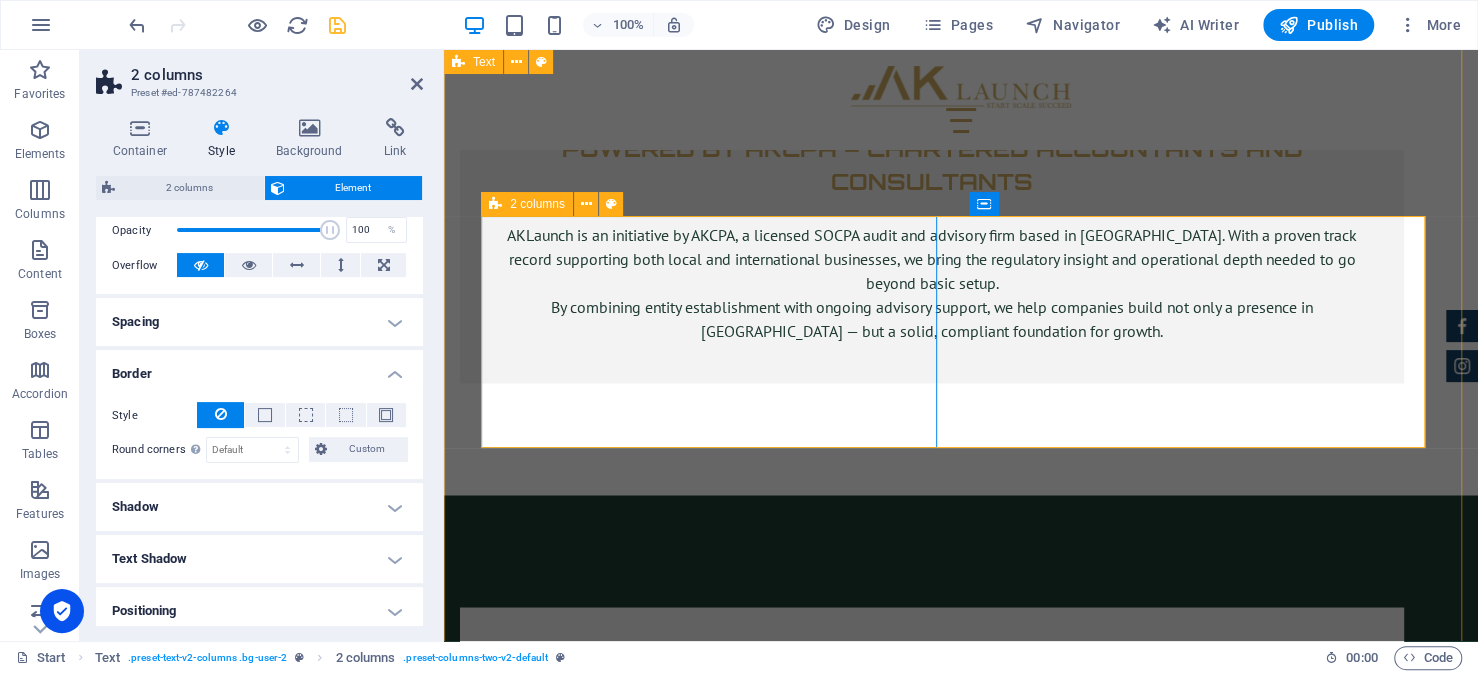 click on "How to Setup a Business in Saudi Arabia as a Foreign Company: Step-by-Step Guide Step 1 — Obtaining Your Investment License from MISA The journey for every foreign investor looking to setup their business in Saudi Arabia begins with obtaining an investment license from the Ministry of Investment (MISA). This is a prerequisite to everything that follows, from commercial registration, hiring staff and opening the business. Fortunately, the  Preparing Your Documents This is often the most demanding part of the application process, and arguably the most critical. Ensuring that your documents are complete and accurate will reduce the risk of delays or rejection. While requirements vary, most applications involve a common set of documentation. Importantly, many of these documents must be certified by the Saudi Embassy in your home country. These typically include: Copy of commercial registration issued in the home country. Audited financial statements for the past fiscal year. MISA License and Services Fees" at bounding box center [961, 4954] 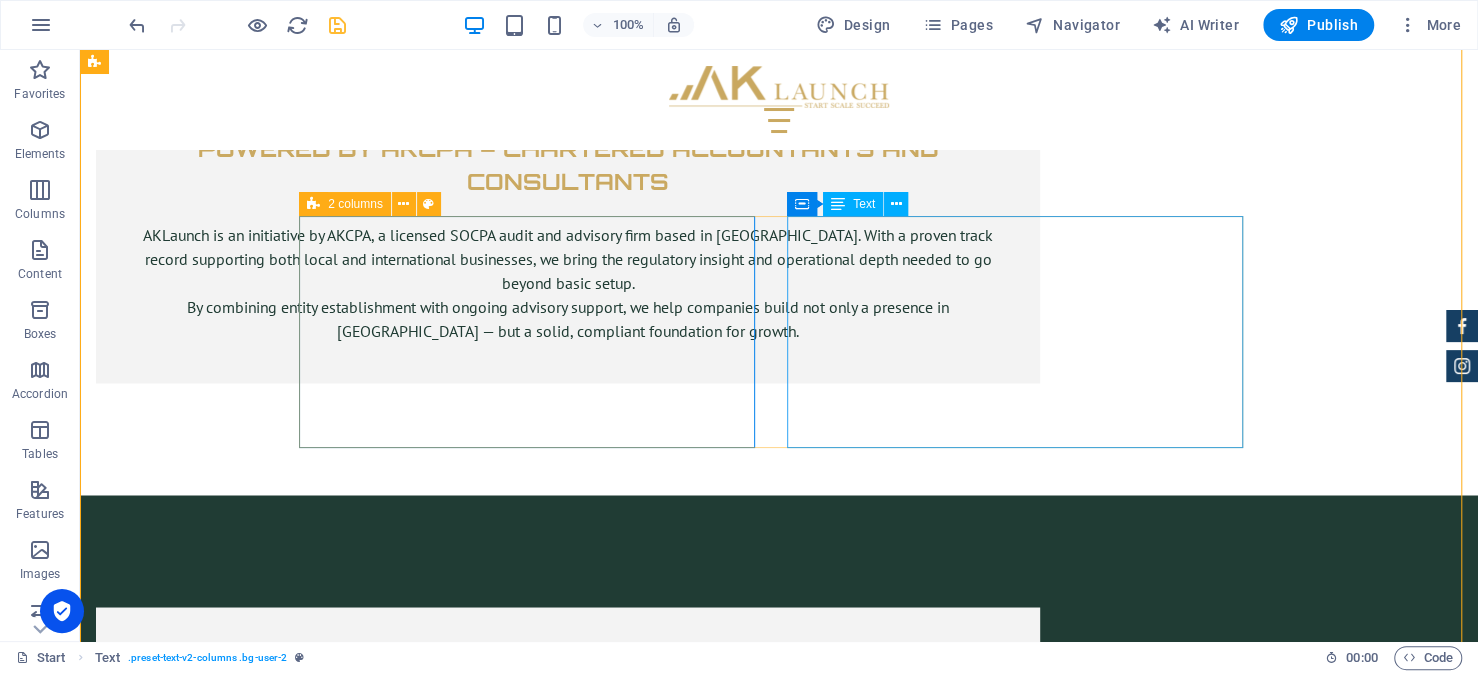 click on "While requirements vary, most applications involve a common set of documentation. Importantly, many of these documents must be certified by the Saudi Embassy in your home country. These typically include: Copy of commercial registration issued in the home country. Audited financial statements for the past fiscal year. A board resolution expressing the intent to invest and outlining the ownership structure In some cases, additional documents might include a business plan, professional licenses, proof of financial capability or proof of prior experience." at bounding box center [535, 3957] 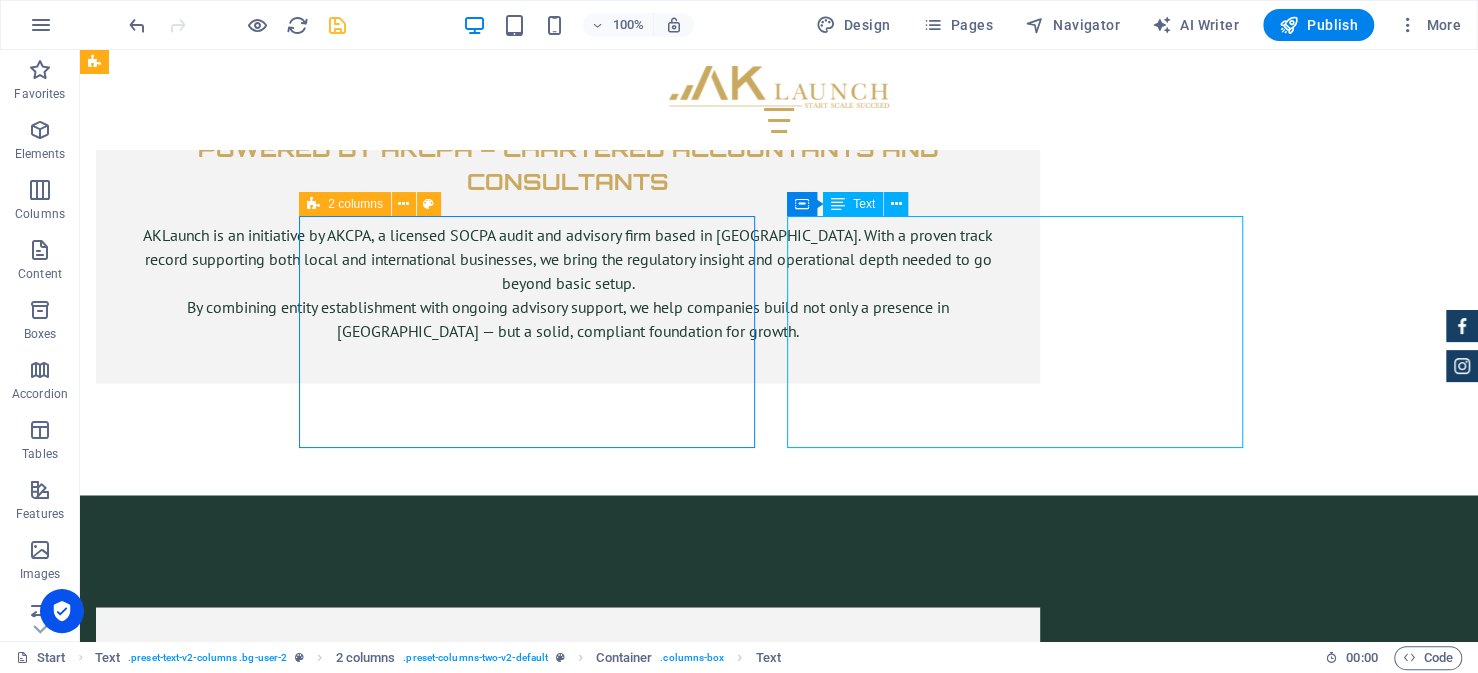 click on "While requirements vary, most applications involve a common set of documentation. Importantly, many of these documents must be certified by the Saudi Embassy in your home country. These typically include: Copy of commercial registration issued in the home country. Audited financial statements for the past fiscal year. A board resolution expressing the intent to invest and outlining the ownership structure In some cases, additional documents might include a business plan, professional licenses, proof of financial capability or proof of prior experience." at bounding box center [535, 3957] 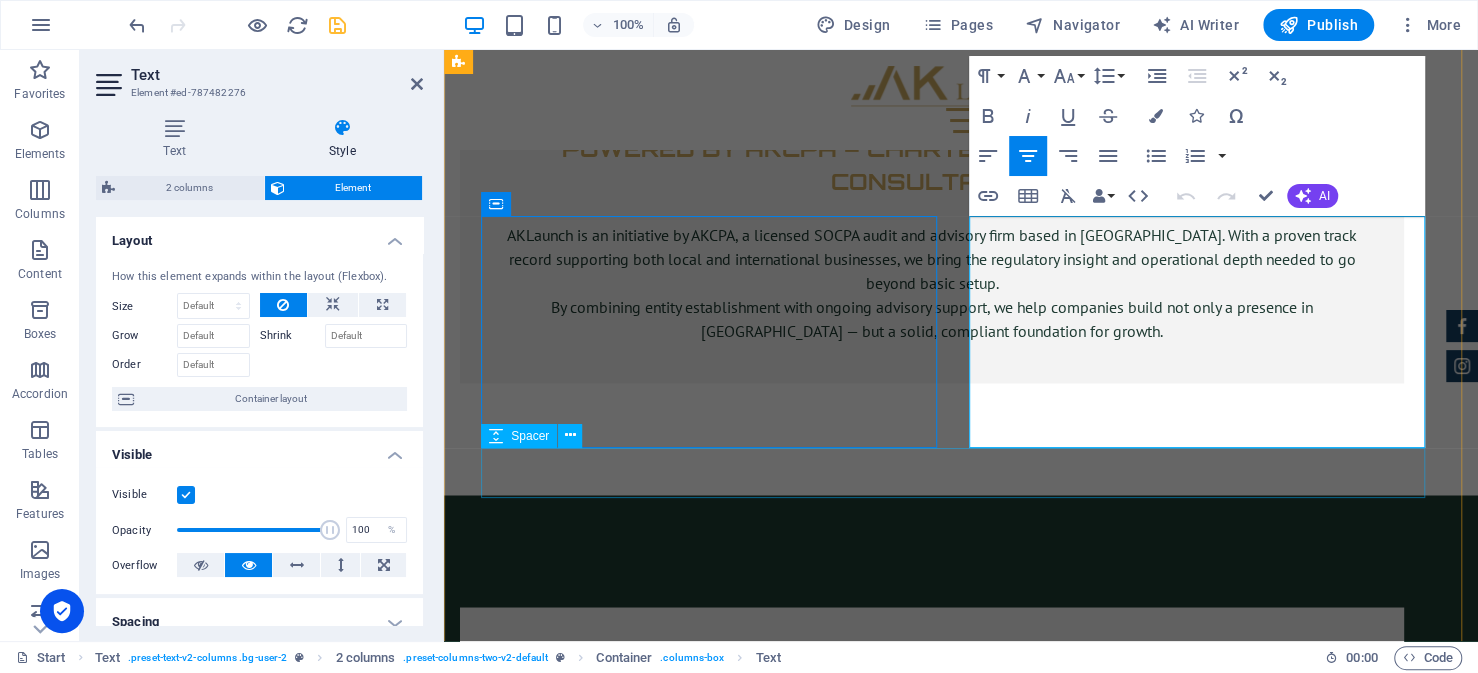 click at bounding box center [961, 4094] 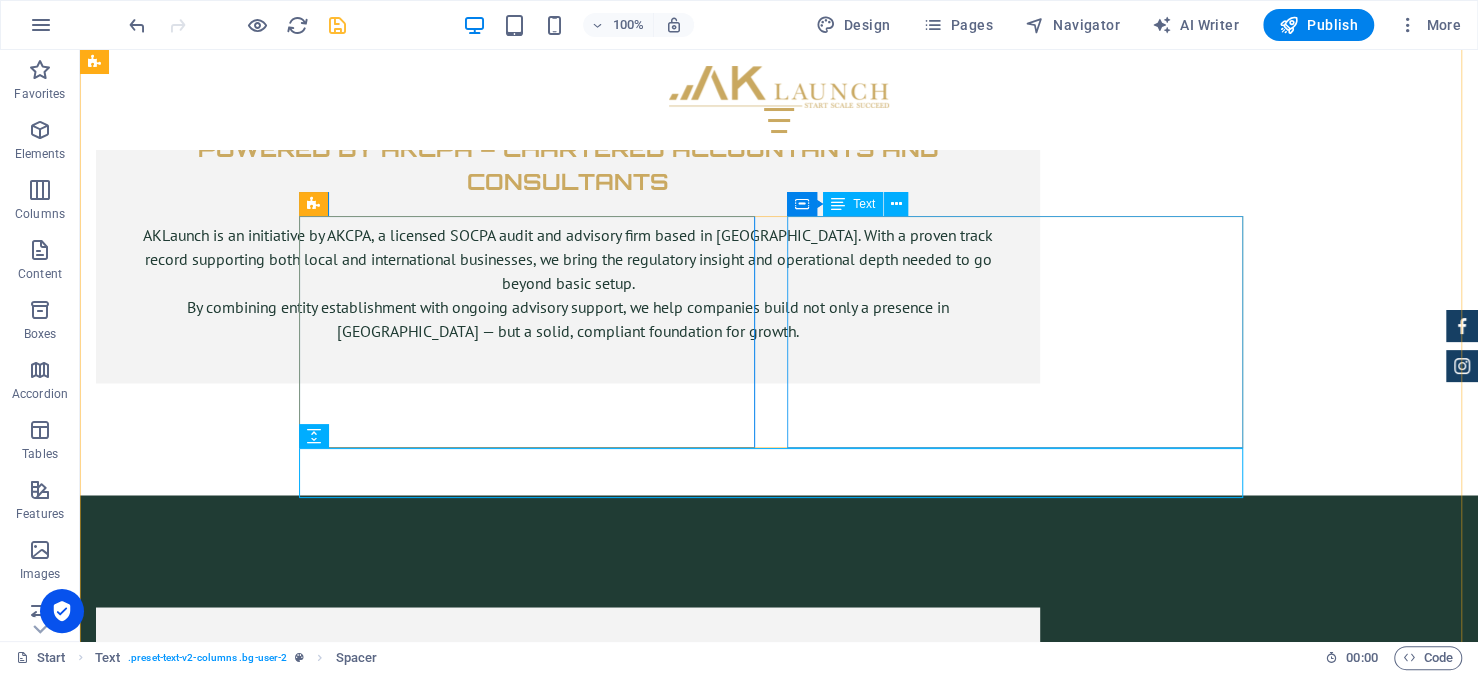 click on "While requirements vary, most applications involve a common set of documentation. Importantly, many of these documents must be certified by the Saudi Embassy in your home country. These typically include: Copy of commercial registration issued in the home country. Audited financial statements for the past fiscal year. A board resolution expressing the intent to invest and outlining the ownership structure In some cases, additional documents might include a business plan, professional licenses, proof of financial capability or proof of prior experience." at bounding box center (535, 3957) 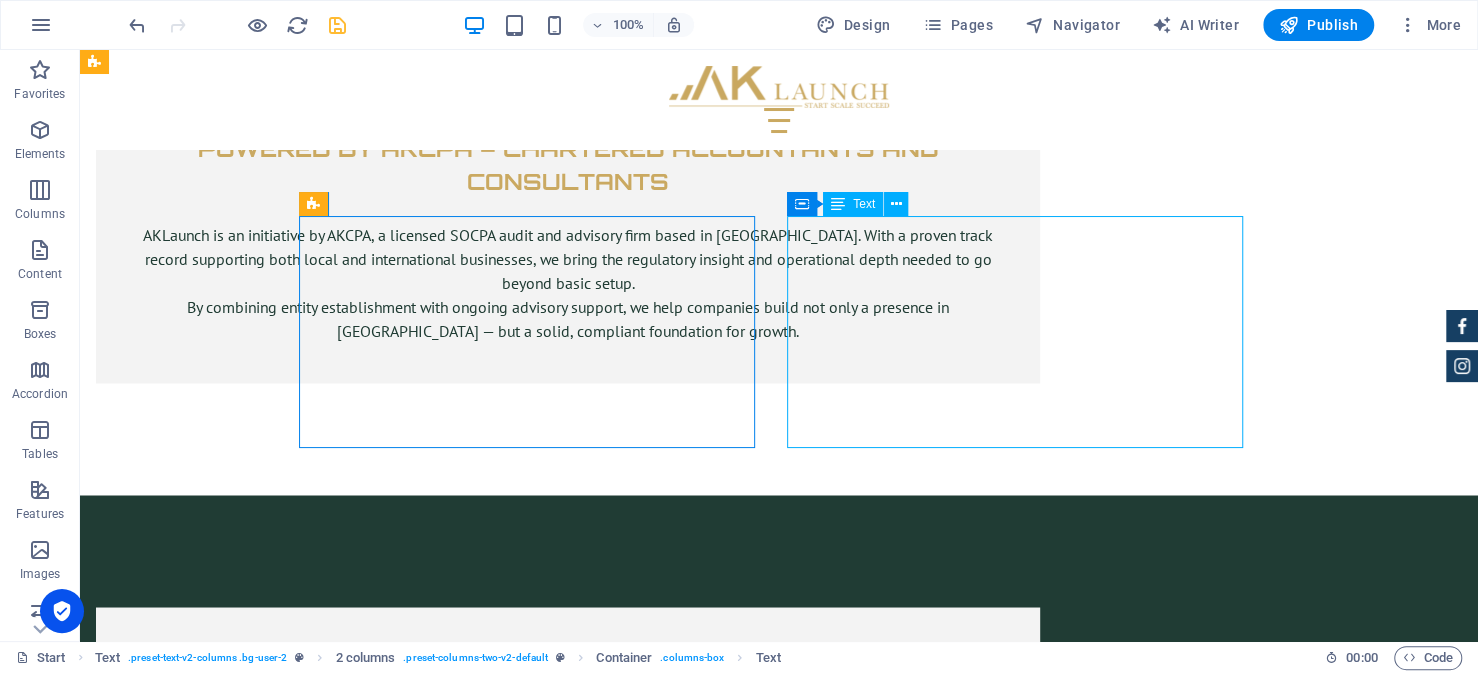 click on "While requirements vary, most applications involve a common set of documentation. Importantly, many of these documents must be certified by the Saudi Embassy in your home country. These typically include: Copy of commercial registration issued in the home country. Audited financial statements for the past fiscal year. A board resolution expressing the intent to invest and outlining the ownership structure In some cases, additional documents might include a business plan, professional licenses, proof of financial capability or proof of prior experience." at bounding box center [535, 3957] 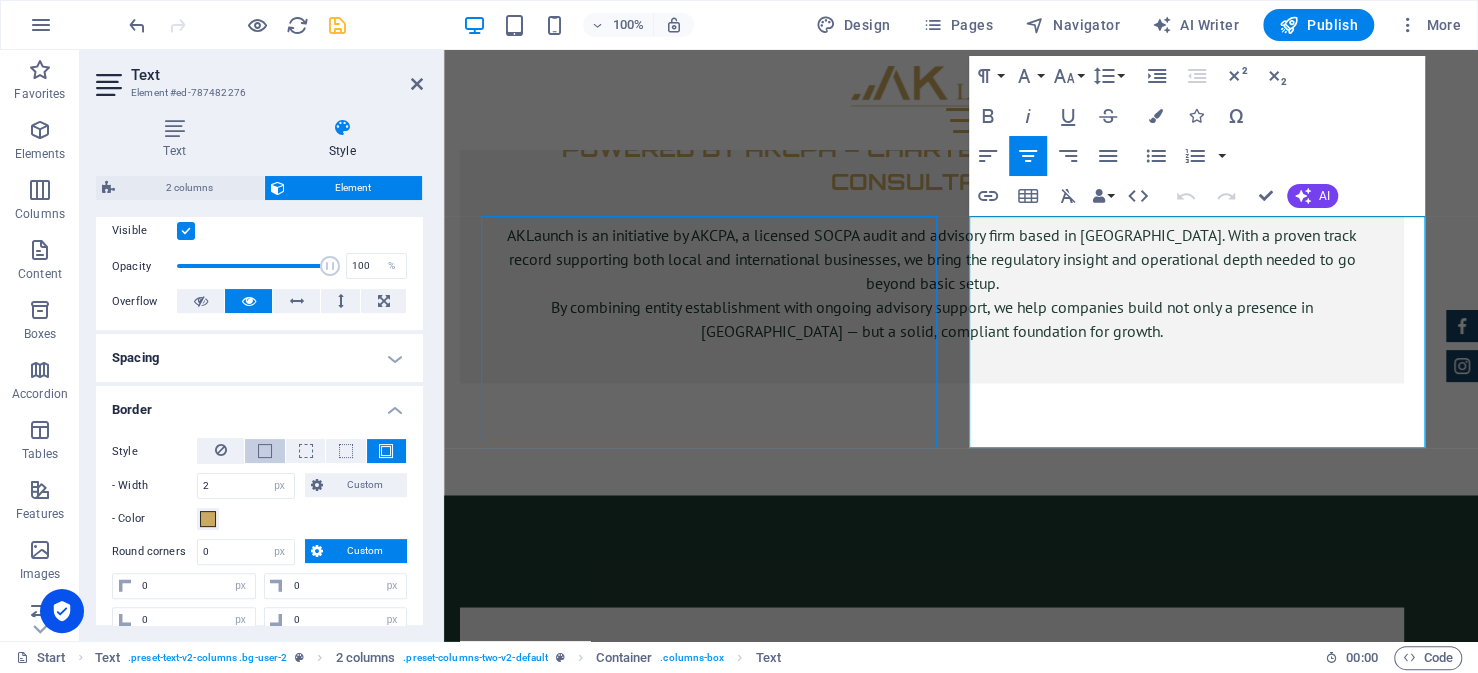 scroll, scrollTop: 300, scrollLeft: 0, axis: vertical 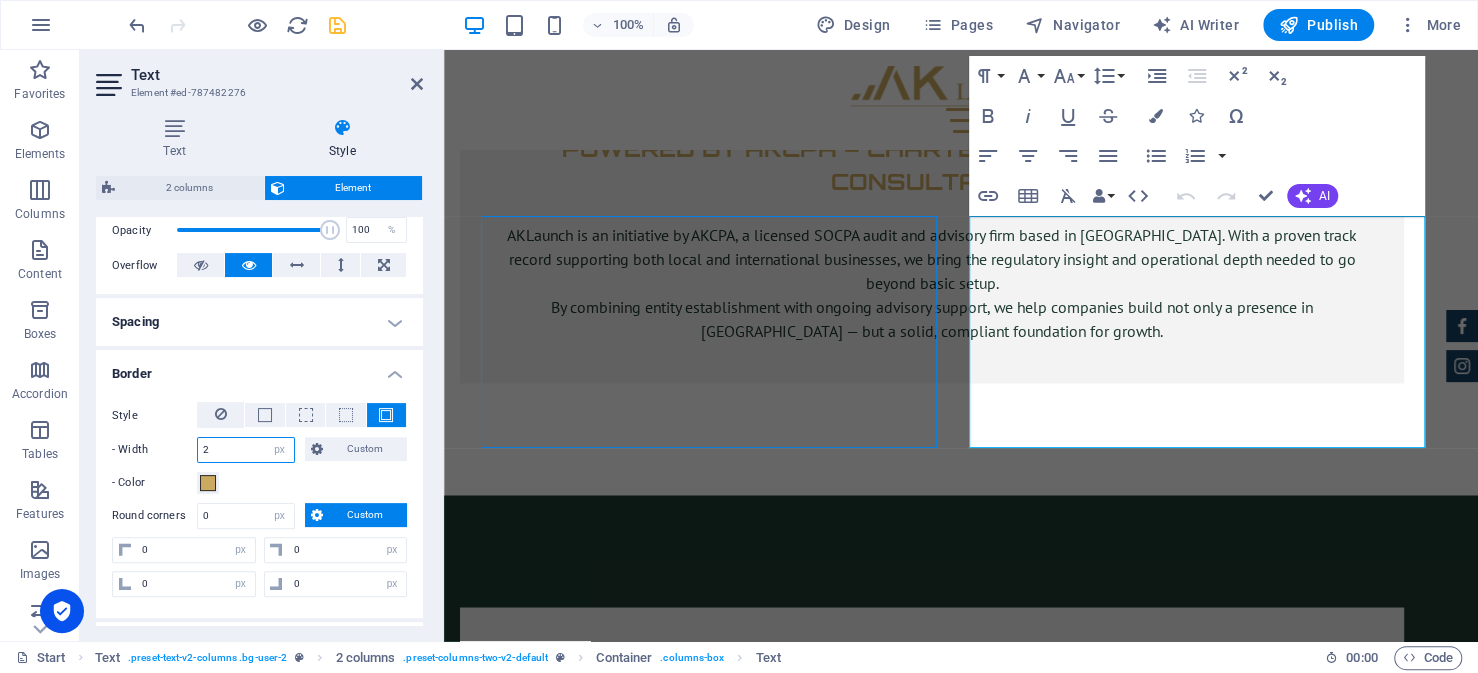 drag, startPoint x: 228, startPoint y: 452, endPoint x: 181, endPoint y: 448, distance: 47.169907 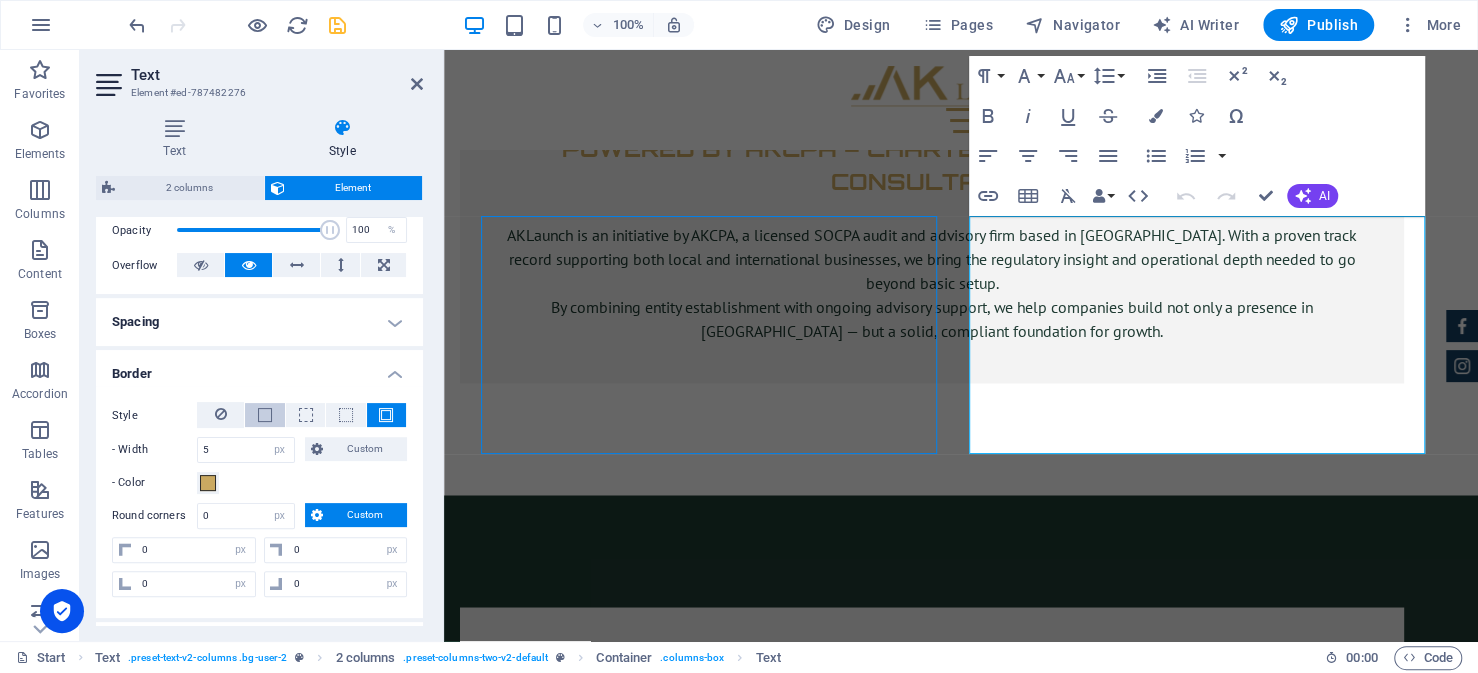 click at bounding box center (264, 415) 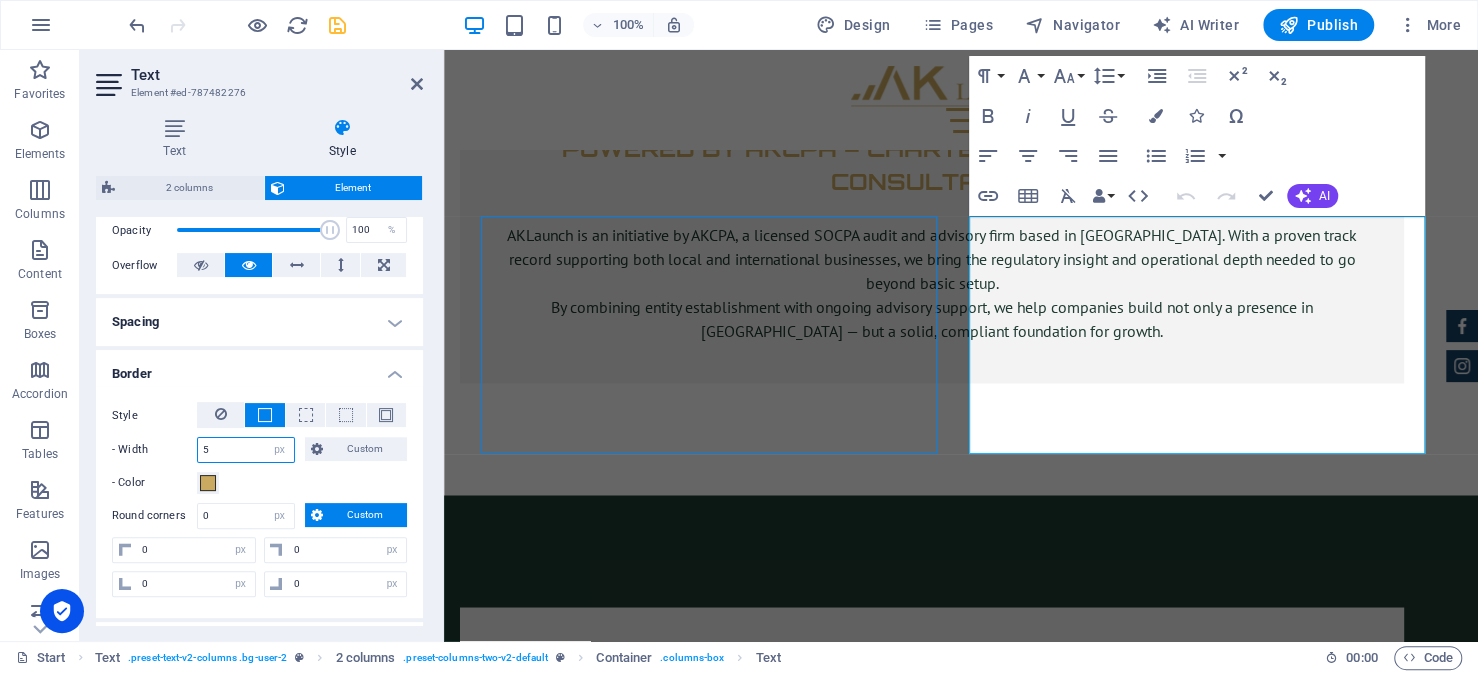 drag, startPoint x: 240, startPoint y: 444, endPoint x: 183, endPoint y: 445, distance: 57.00877 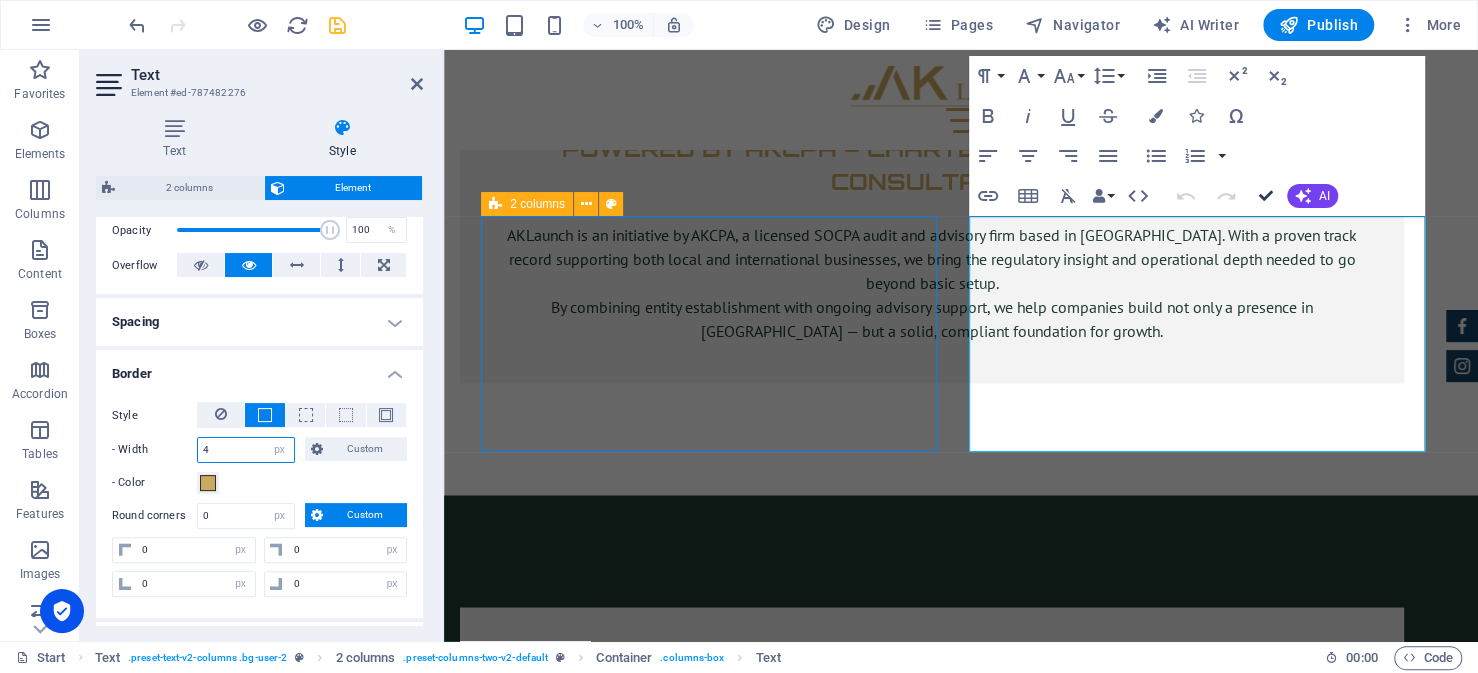 drag, startPoint x: 1272, startPoint y: 195, endPoint x: 1180, endPoint y: 147, distance: 103.768974 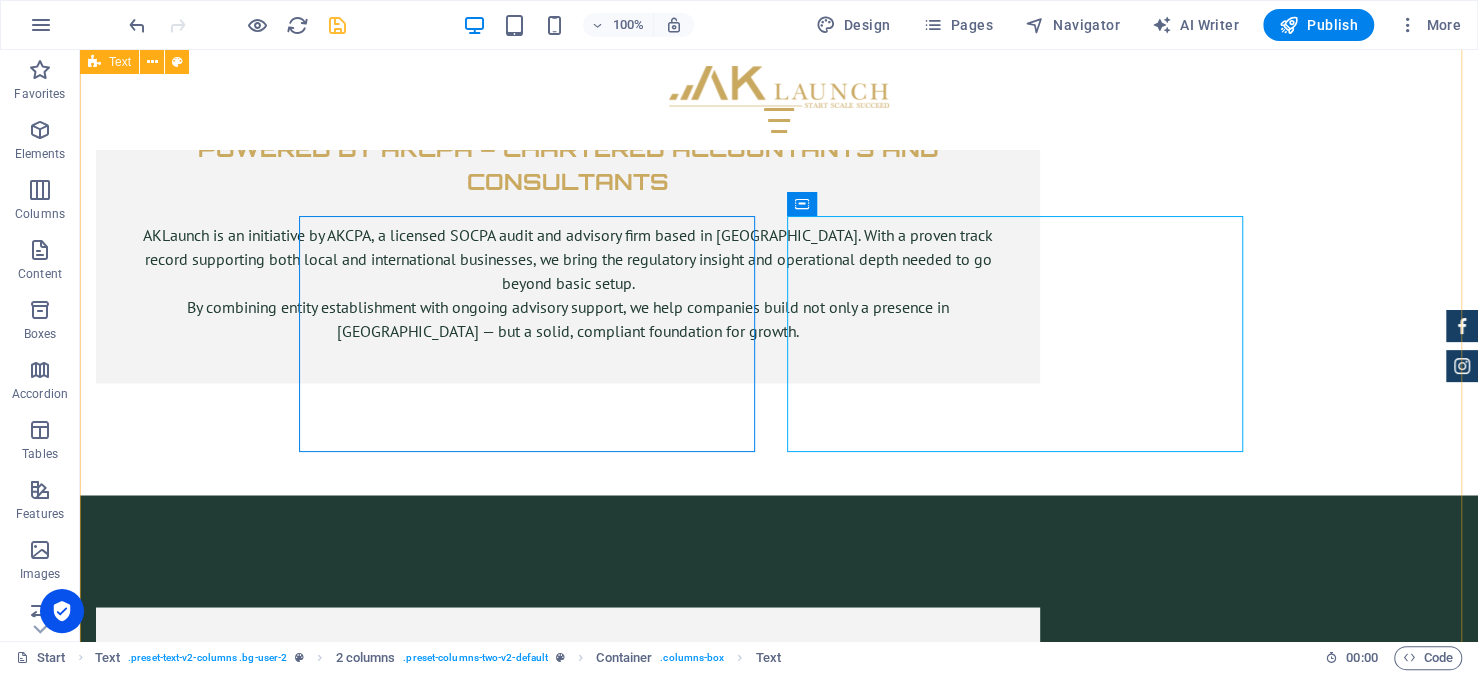 click on "How to Setup a Business in Saudi Arabia as a Foreign Company: Step-by-Step Guide Step 1 — Obtaining Your Investment License from MISA The journey for every foreign investor looking to setup their business in Saudi Arabia begins with obtaining an investment license from the Ministry of Investment (MISA). This is a prerequisite to everything that follows, from commercial registration, hiring staff and opening the business. Fortunately, the  Preparing Your Documents This is often the most demanding part of the application process, and arguably the most critical. Ensuring that your documents are complete and accurate will reduce the risk of delays or rejection. While requirements vary, most applications involve a common set of documentation. Importantly, many of these documents must be certified by the Saudi Embassy in your home country. These typically include: Copy of commercial registration issued in the home country. Audited financial statements for the past fiscal year. MISA License and Services Fees" at bounding box center (779, 4956) 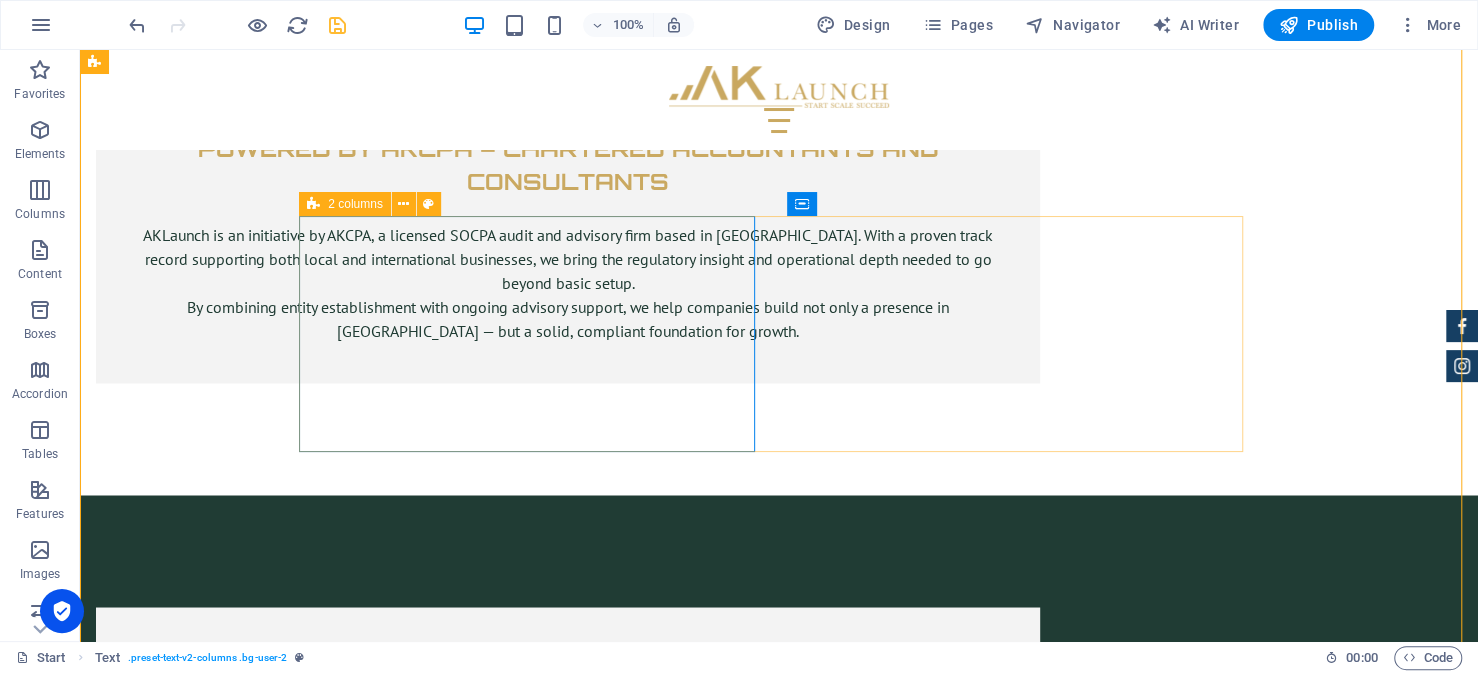 click on "The journey for every foreign investor looking to setup their business in Saudi Arabia begins with obtaining an investment license from the Ministry of Investment (MISA). This is a prerequisite to everything that follows, from commercial registration, hiring staff and opening the business. Fortunately, the  Preparing Your Documents This is often the most demanding part of the application process, and arguably the most critical. Ensuring that your documents are complete and accurate will reduce the risk of delays or rejection. While requirements vary, most applications involve a common set of documentation. Importantly, many of these documents must be certified by the Saudi Embassy in your home country. These typically include: Copy of commercial registration issued in the home country. Audited financial statements for the past fiscal year. A board resolution expressing the intent to invest and outlining the ownership structure" at bounding box center [779, 3859] 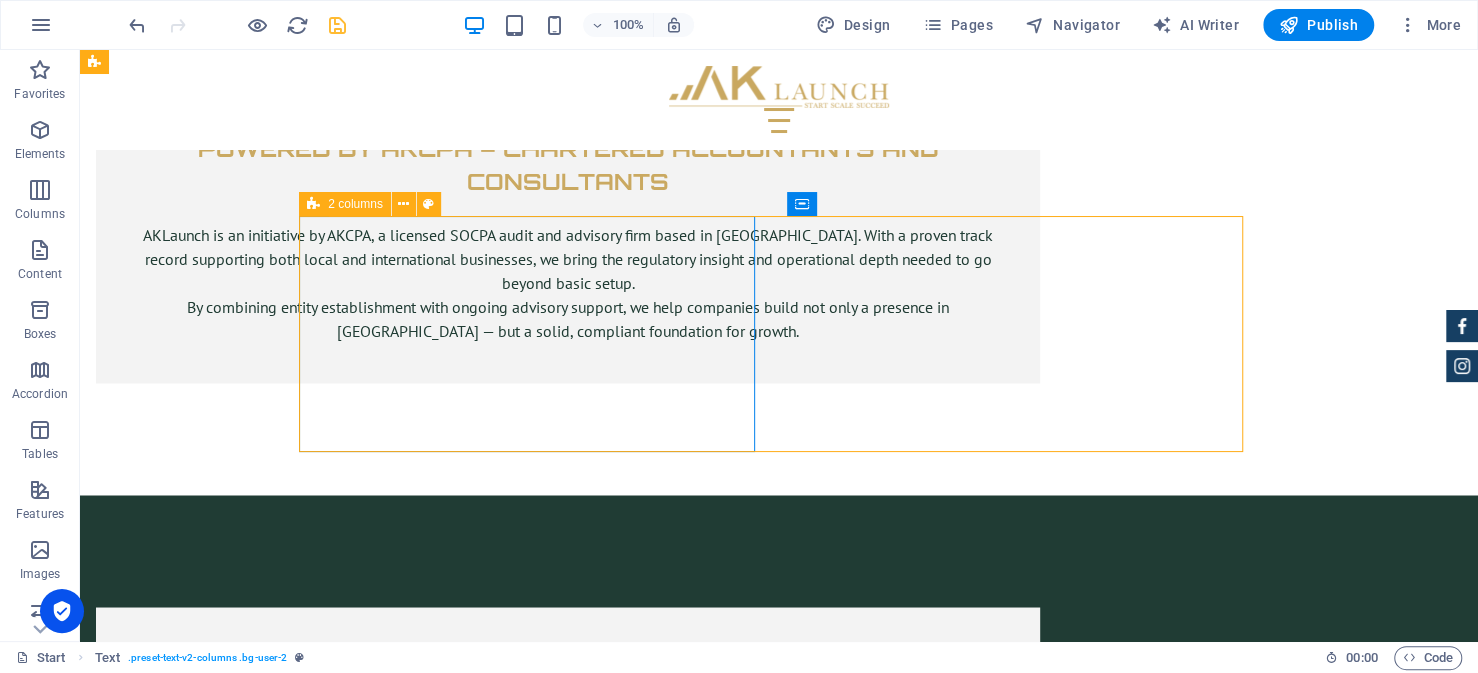 click on "The journey for every foreign investor looking to setup their business in Saudi Arabia begins with obtaining an investment license from the Ministry of Investment (MISA). This is a prerequisite to everything that follows, from commercial registration, hiring staff and opening the business. Fortunately, the  Preparing Your Documents This is often the most demanding part of the application process, and arguably the most critical. Ensuring that your documents are complete and accurate will reduce the risk of delays or rejection. While requirements vary, most applications involve a common set of documentation. Importantly, many of these documents must be certified by the Saudi Embassy in your home country. These typically include: Copy of commercial registration issued in the home country. Audited financial statements for the past fiscal year. A board resolution expressing the intent to invest and outlining the ownership structure" at bounding box center (779, 3859) 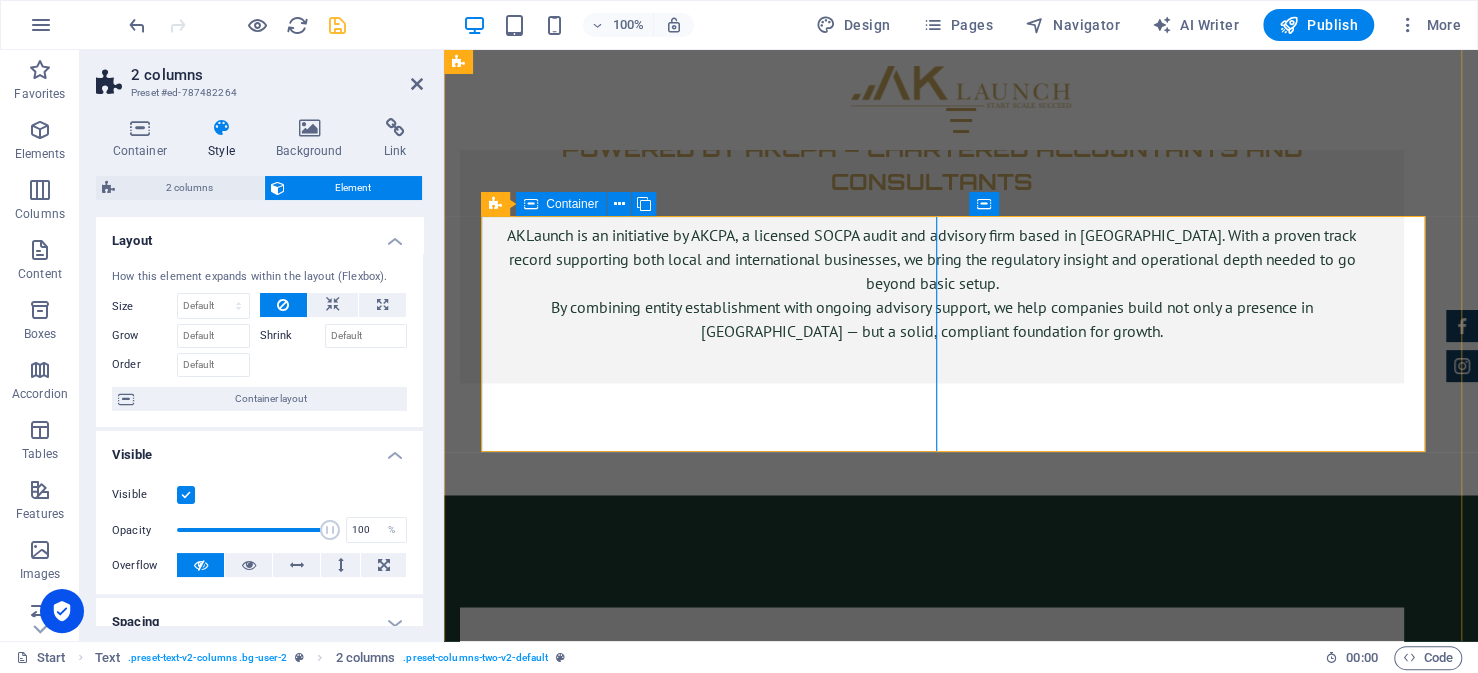 click on "The journey for every foreign investor looking to setup their business in Saudi Arabia begins with obtaining an investment license from the Ministry of Investment (MISA). This is a prerequisite to everything that follows, from commercial registration, hiring staff and opening the business. Fortunately, the  Preparing Your Documents This is often the most demanding part of the application process, and arguably the most critical. Ensuring that your documents are complete and accurate will reduce the risk of delays or rejection." at bounding box center [717, 3737] 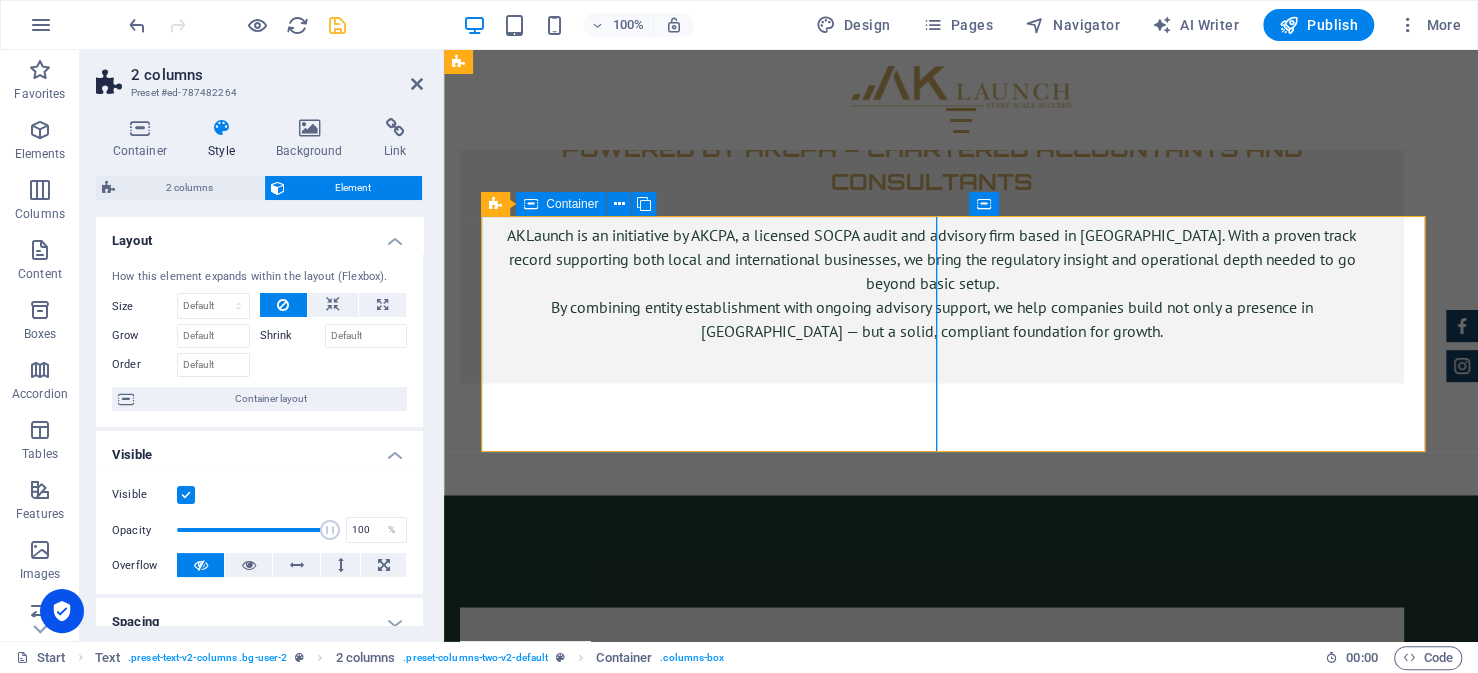 click on "The journey for every foreign investor looking to setup their business in Saudi Arabia begins with obtaining an investment license from the Ministry of Investment (MISA). This is a prerequisite to everything that follows, from commercial registration, hiring staff and opening the business. Fortunately, the  Preparing Your Documents This is often the most demanding part of the application process, and arguably the most critical. Ensuring that your documents are complete and accurate will reduce the risk of delays or rejection." at bounding box center (717, 3737) 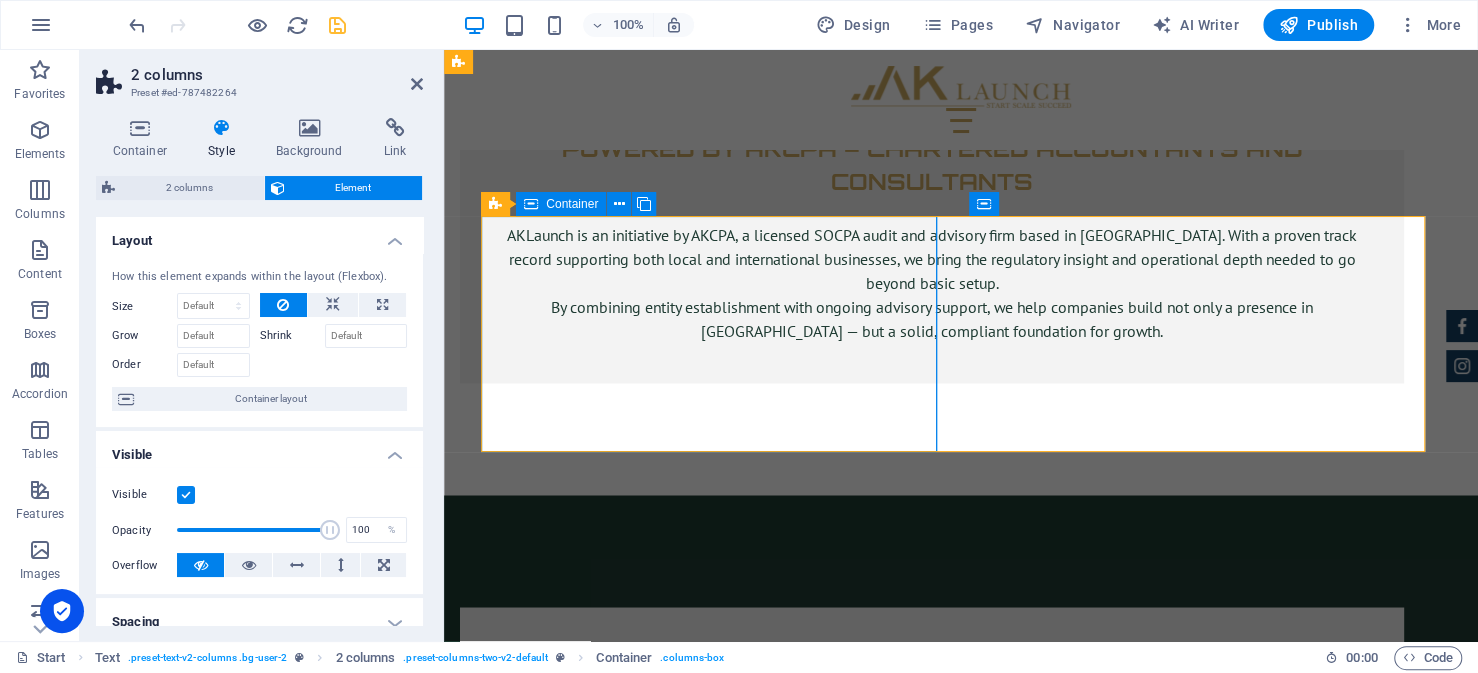 select on "px" 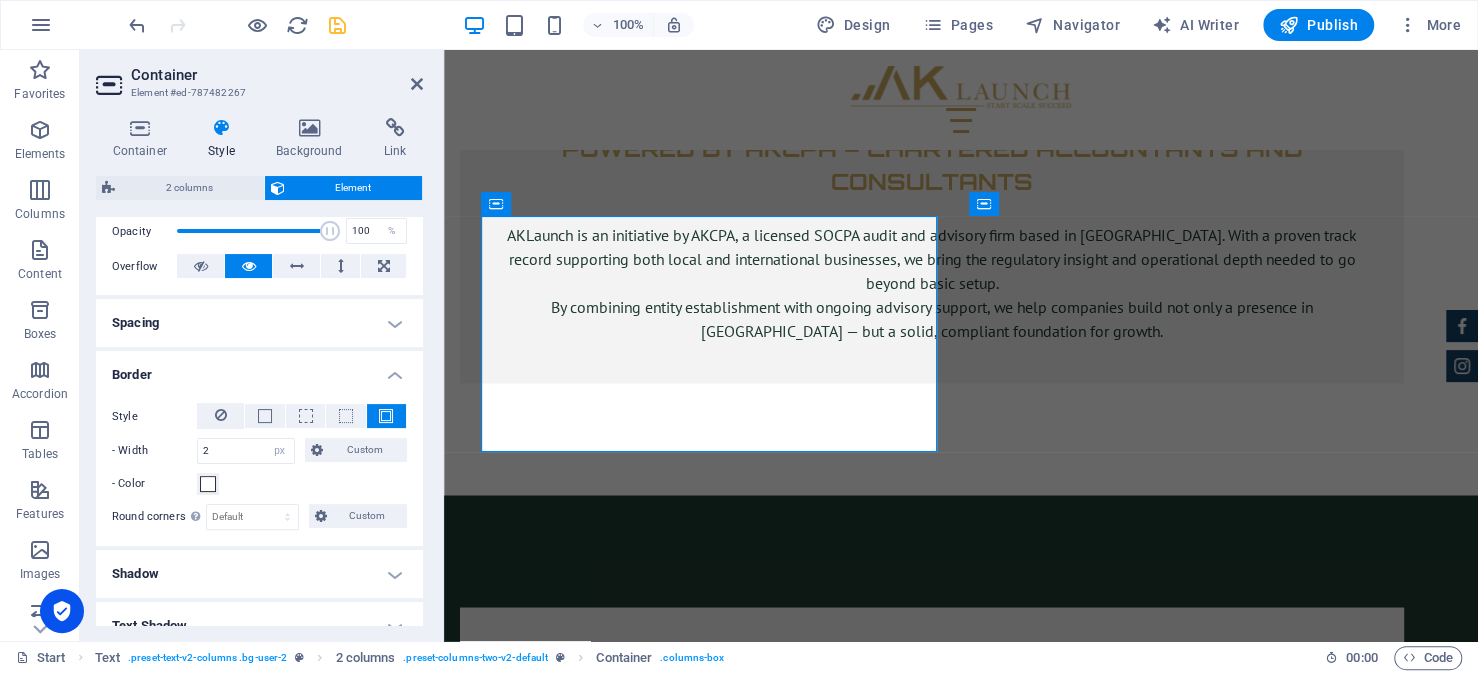 scroll, scrollTop: 300, scrollLeft: 0, axis: vertical 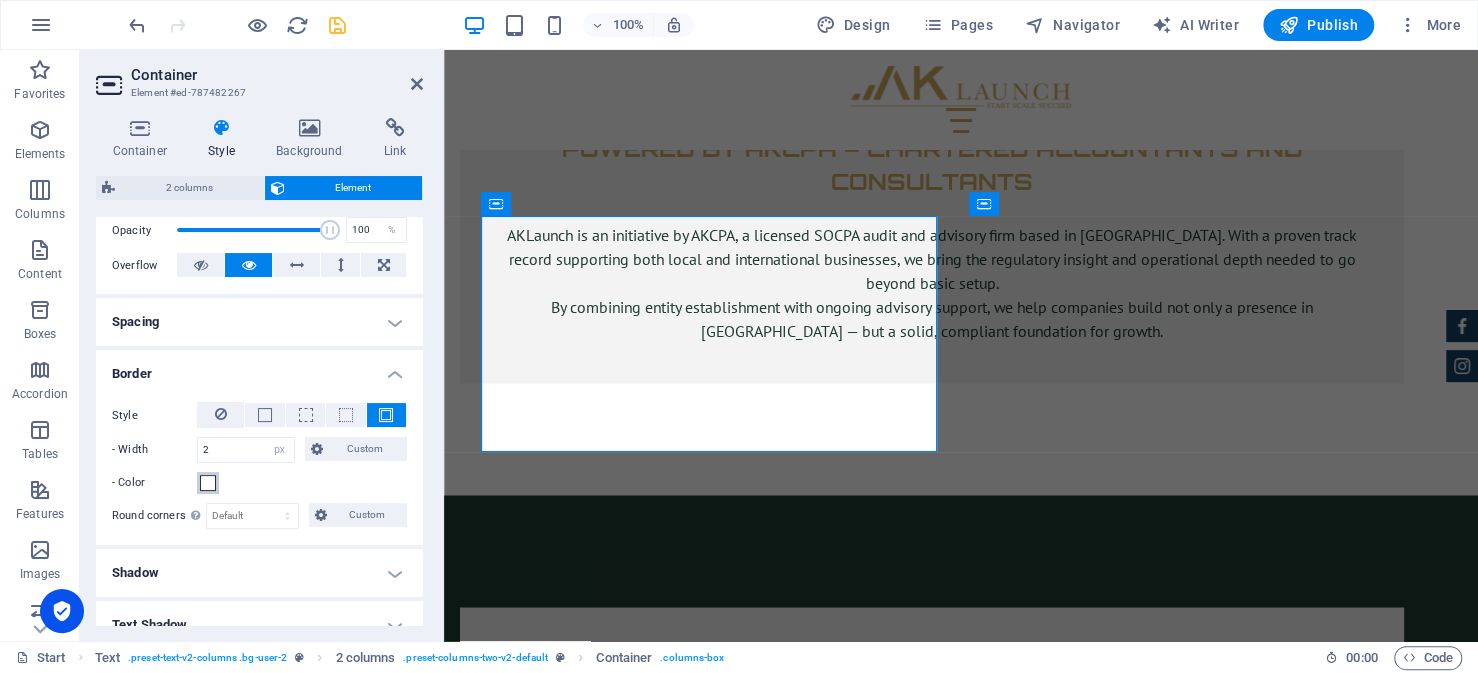 click at bounding box center (208, 483) 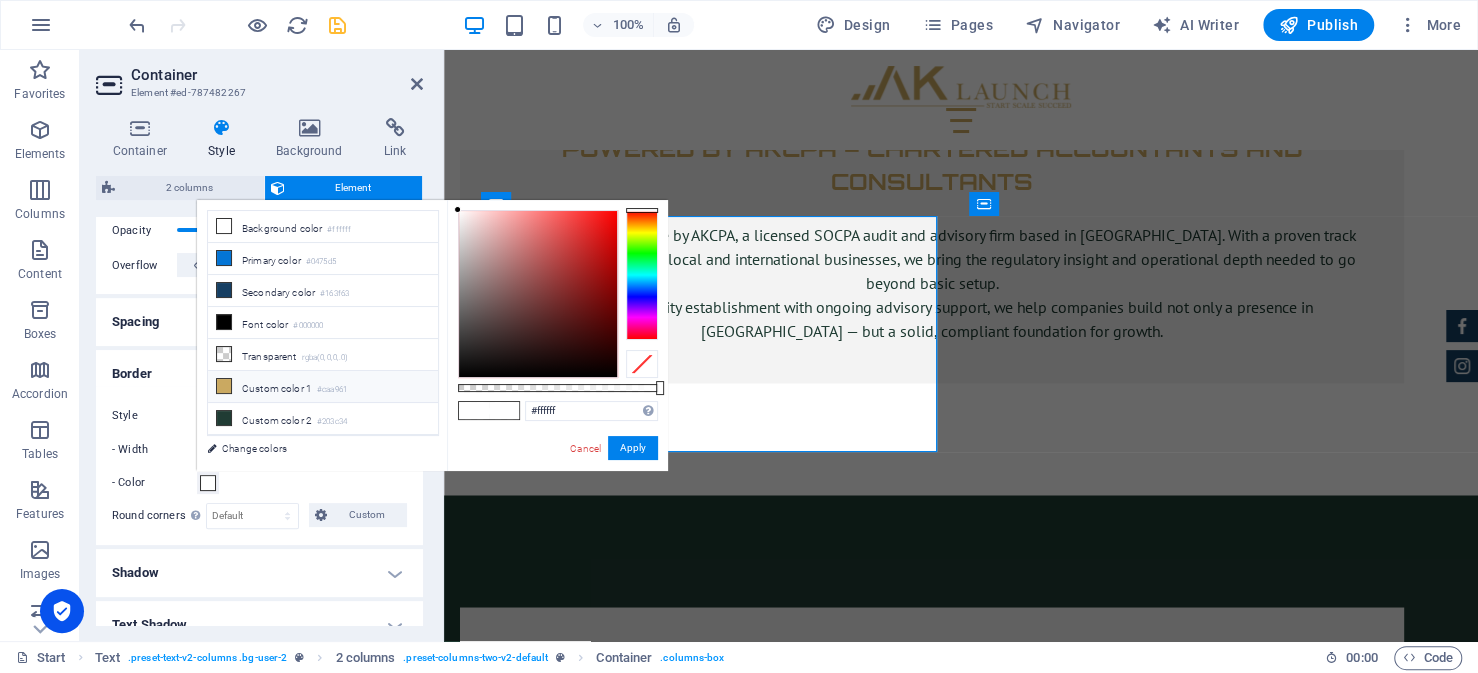 click on "Custom color 1
#caa961" at bounding box center (323, 387) 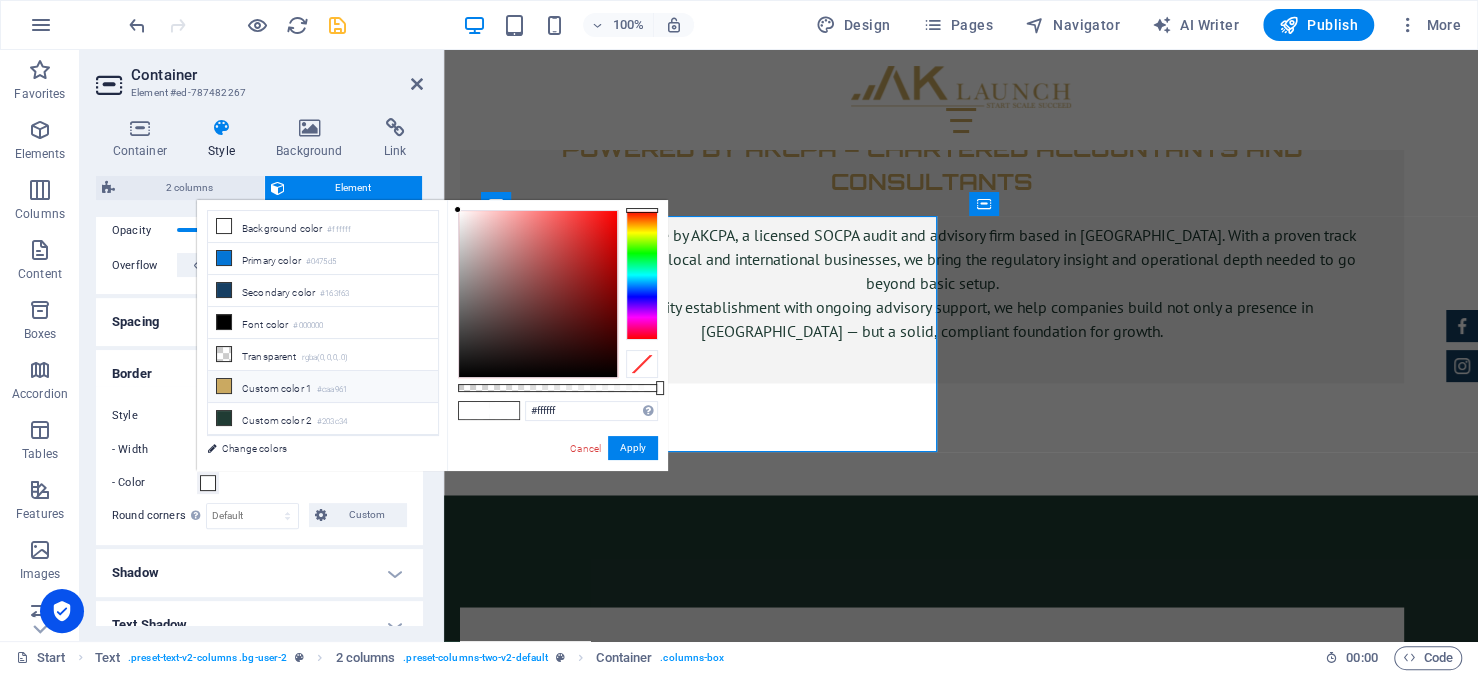 type on "#caa961" 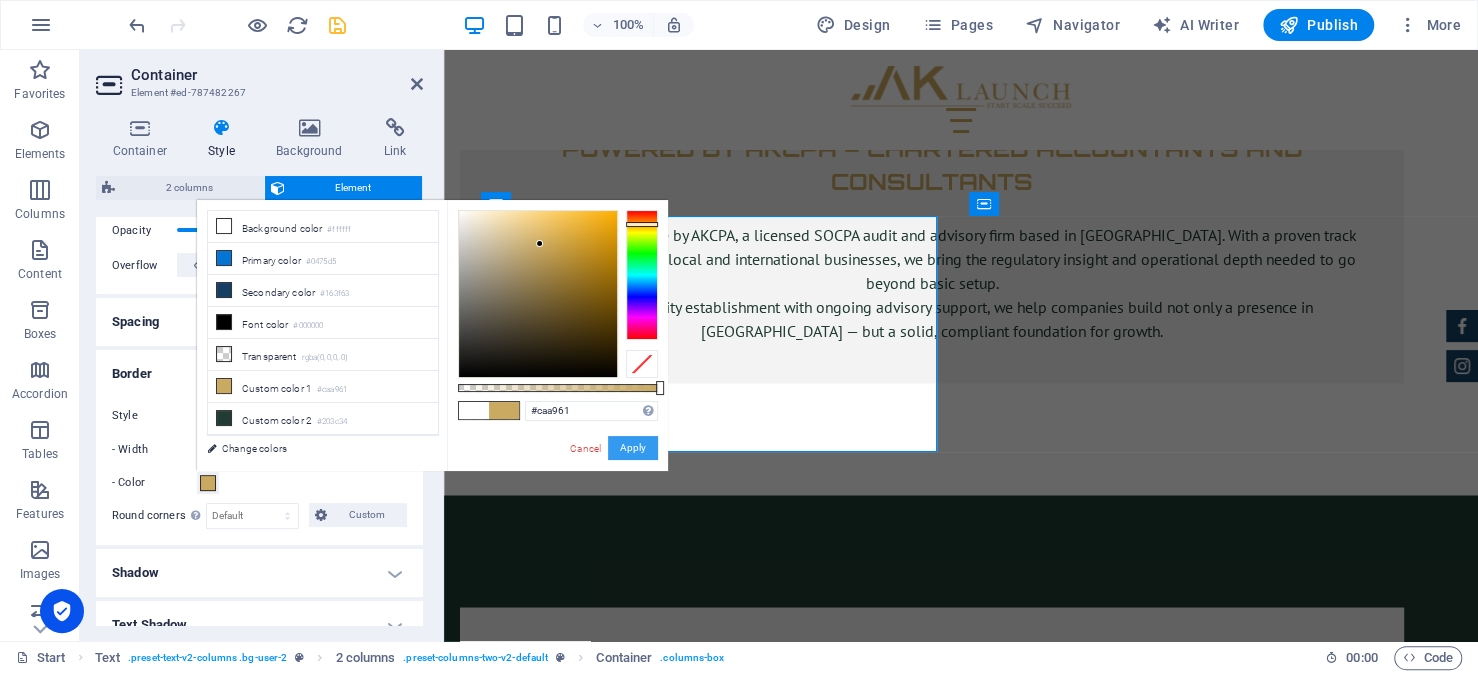 drag, startPoint x: 636, startPoint y: 442, endPoint x: 187, endPoint y: 392, distance: 451.7754 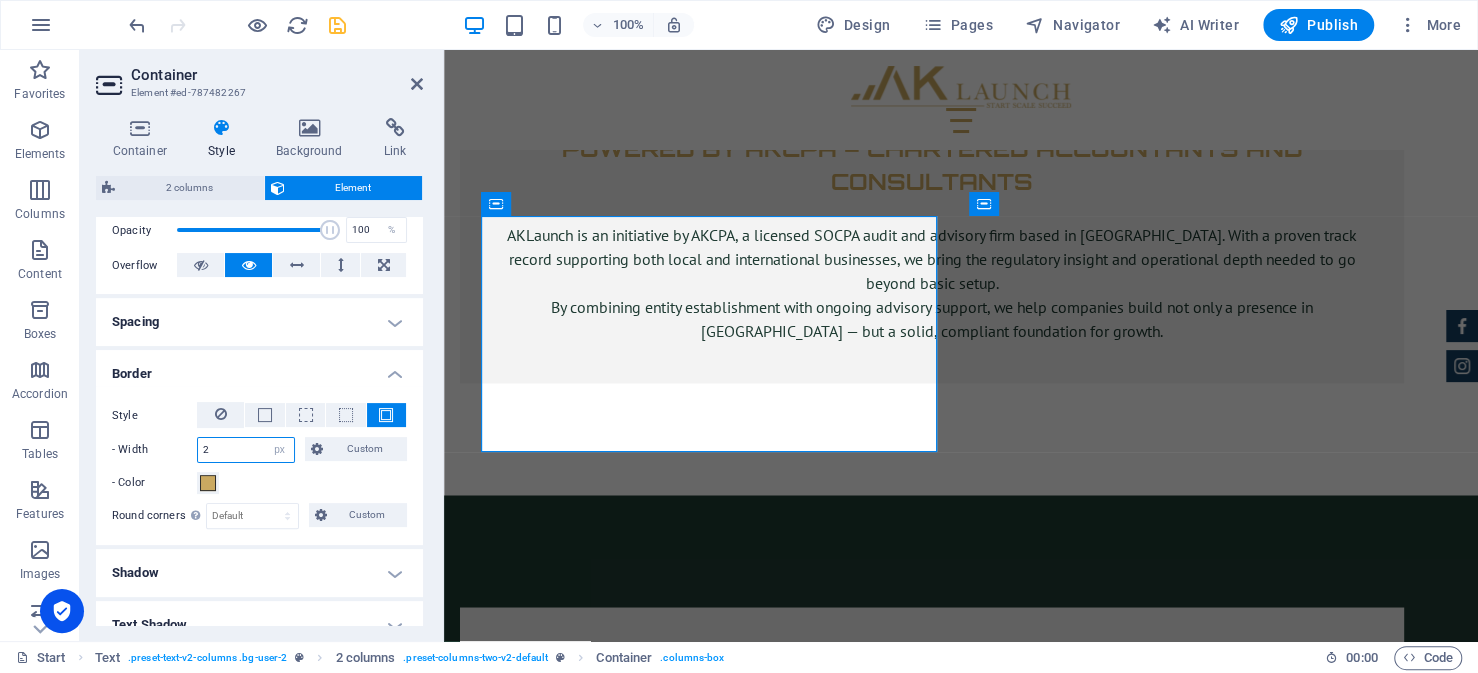 click on "2" at bounding box center (246, 450) 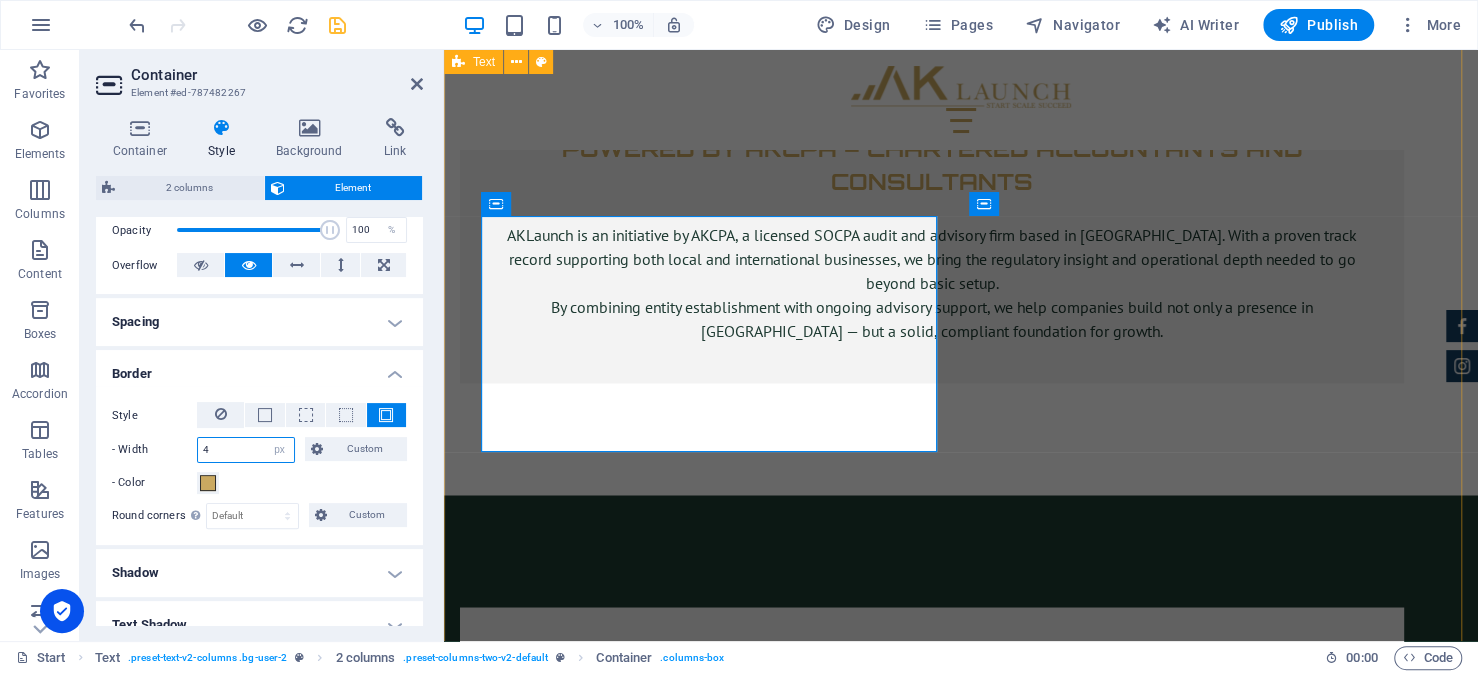 type on "4" 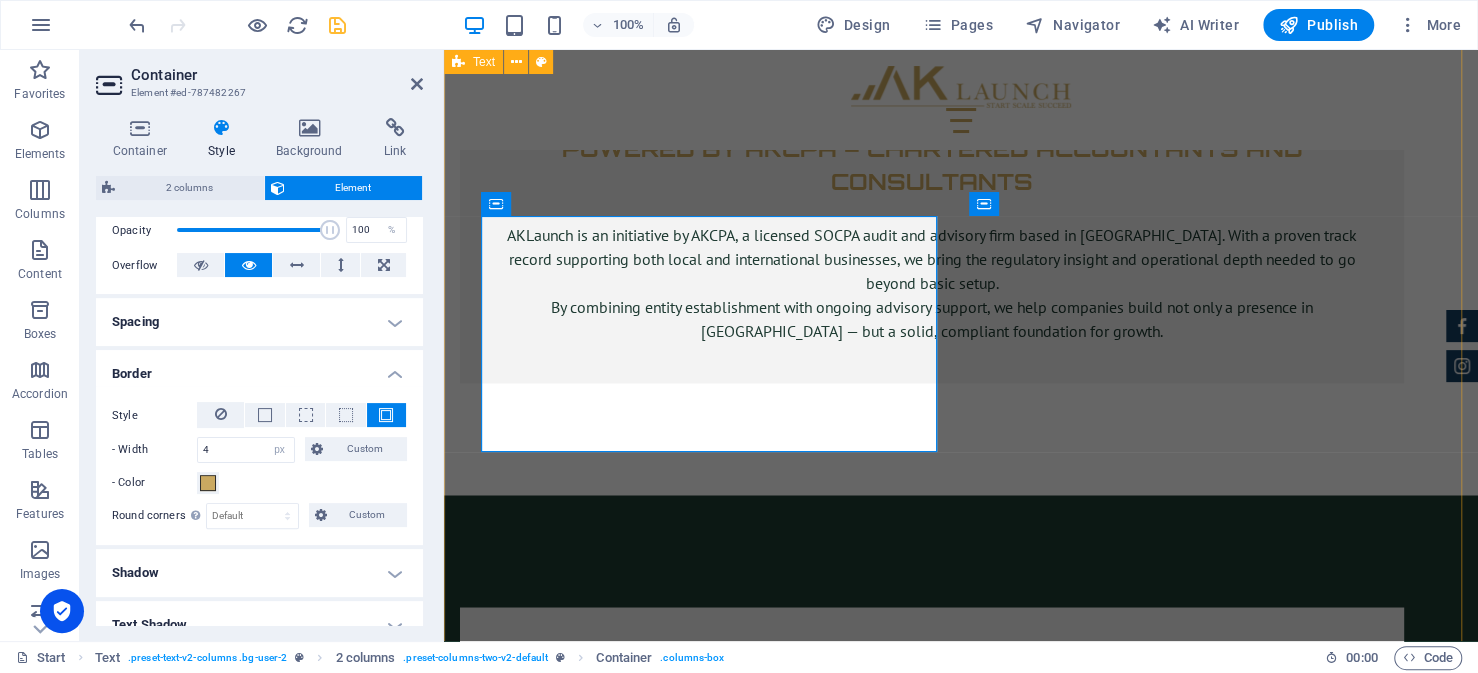click on "How to Setup a Business in Saudi Arabia as a Foreign Company: Step-by-Step Guide Step 1 — Obtaining Your Investment License from MISA The journey for every foreign investor looking to setup their business in Saudi Arabia begins with obtaining an investment license from the Ministry of Investment (MISA). This is a prerequisite to everything that follows, from commercial registration, hiring staff and opening the business. Fortunately, the  Preparing Your Documents This is often the most demanding part of the application process, and arguably the most critical. Ensuring that your documents are complete and accurate will reduce the risk of delays or rejection. While requirements vary, most applications involve a common set of documentation. Importantly, many of these documents must be certified by the Saudi Embassy in your home country. These typically include: Copy of commercial registration issued in the home country. Audited financial statements for the past fiscal year. MISA License and Services Fees" at bounding box center [961, 4958] 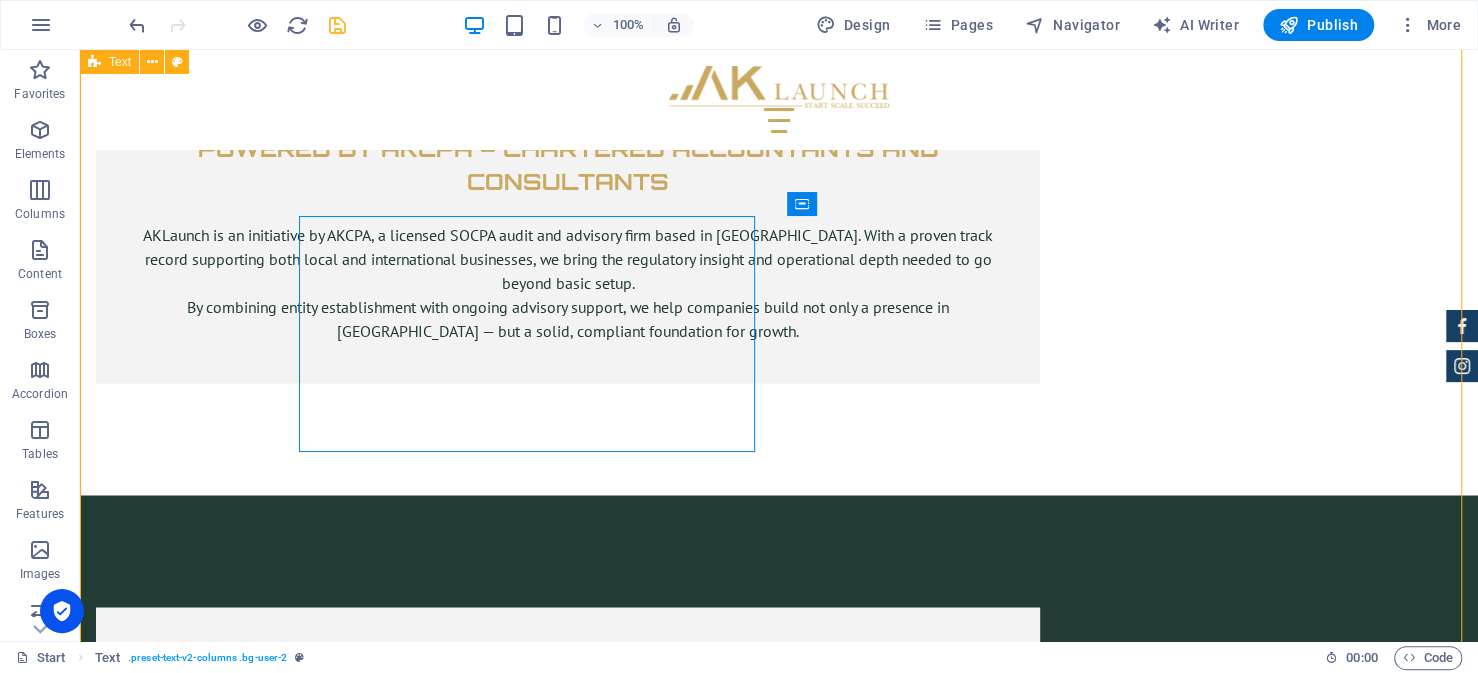 click on "How to Setup a Business in Saudi Arabia as a Foreign Company: Step-by-Step Guide Step 1 — Obtaining Your Investment License from MISA The journey for every foreign investor looking to setup their business in Saudi Arabia begins with obtaining an investment license from the Ministry of Investment (MISA). This is a prerequisite to everything that follows, from commercial registration, hiring staff and opening the business. Fortunately, the  Preparing Your Documents This is often the most demanding part of the application process, and arguably the most critical. Ensuring that your documents are complete and accurate will reduce the risk of delays or rejection. While requirements vary, most applications involve a common set of documentation. Importantly, many of these documents must be certified by the Saudi Embassy in your home country. These typically include: Copy of commercial registration issued in the home country. Audited financial statements for the past fiscal year. MISA License and Services Fees" at bounding box center [779, 4958] 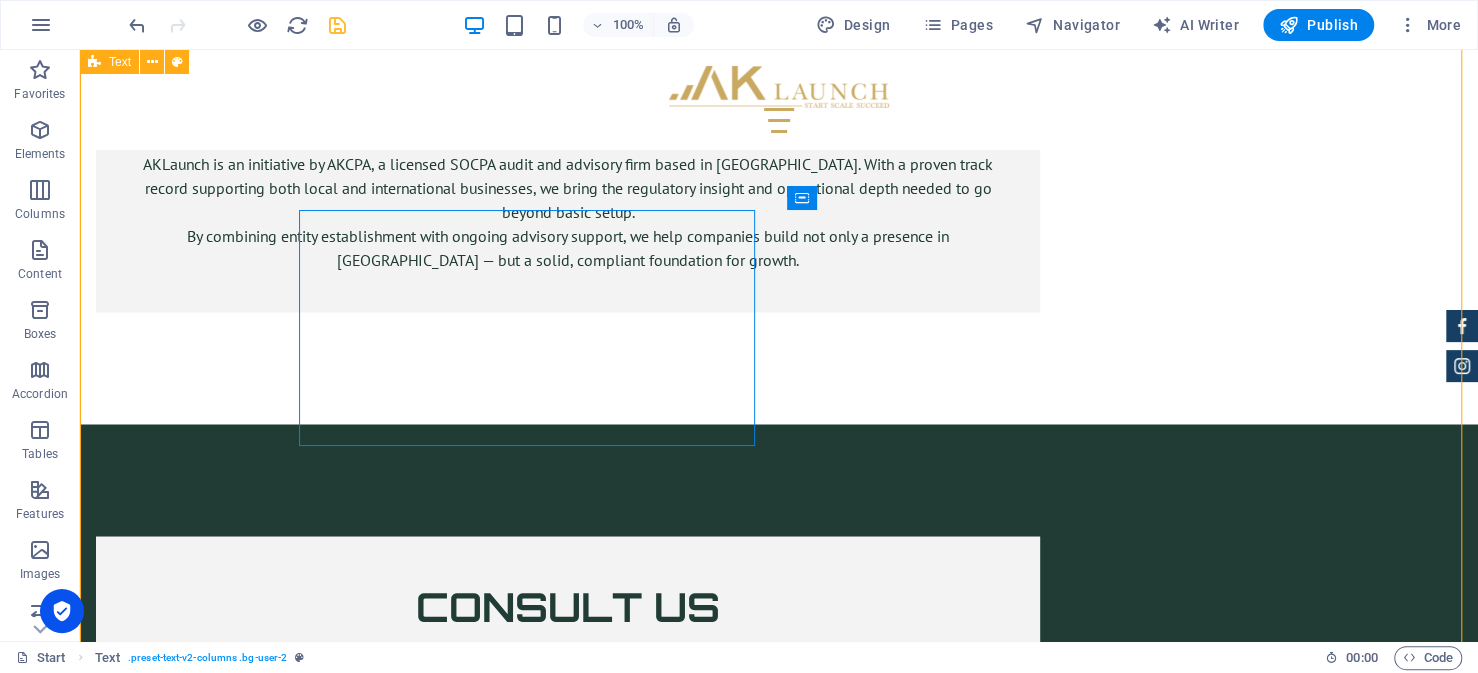 scroll, scrollTop: 6858, scrollLeft: 0, axis: vertical 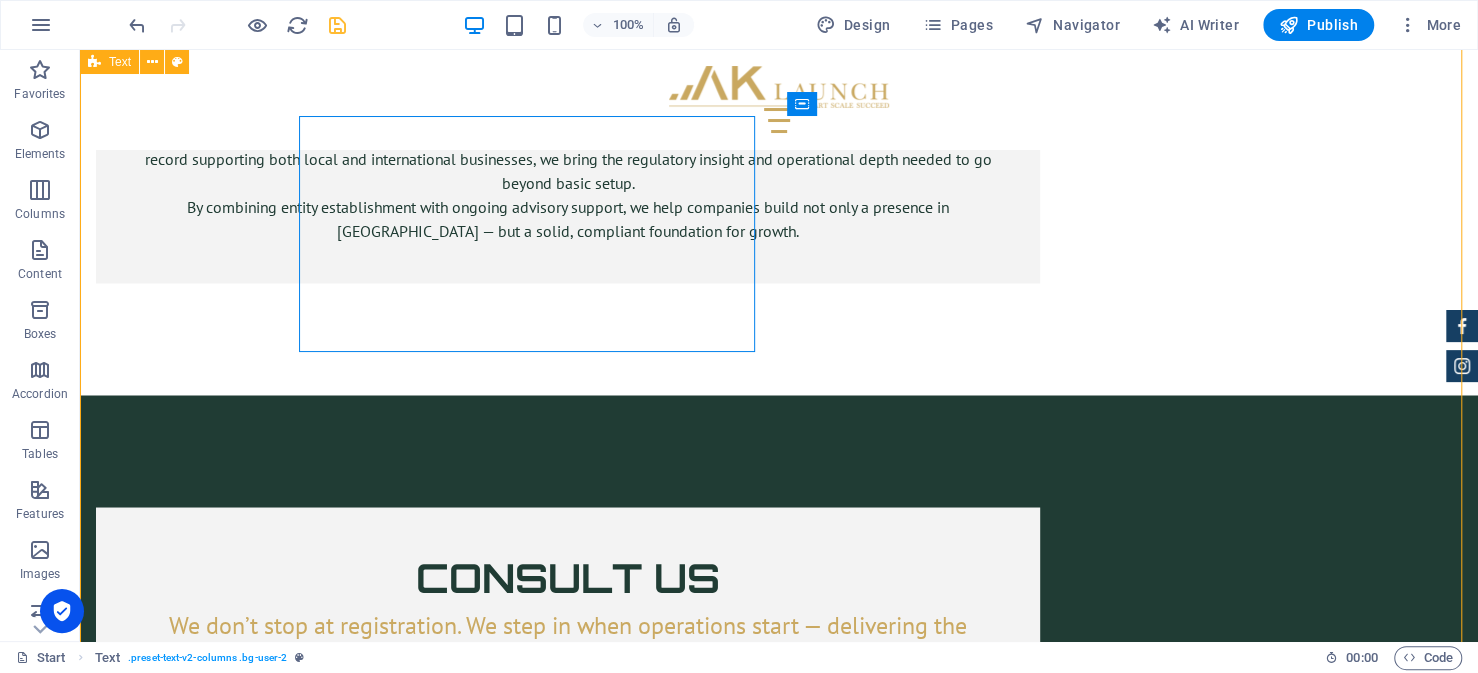click on "How to Setup a Business in Saudi Arabia as a Foreign Company: Step-by-Step Guide Step 1 — Obtaining Your Investment License from MISA The journey for every foreign investor looking to setup their business in Saudi Arabia begins with obtaining an investment license from the Ministry of Investment (MISA). This is a prerequisite to everything that follows, from commercial registration, hiring staff and opening the business. Fortunately, the  Preparing Your Documents This is often the most demanding part of the application process, and arguably the most critical. Ensuring that your documents are complete and accurate will reduce the risk of delays or rejection. While requirements vary, most applications involve a common set of documentation. Importantly, many of these documents must be certified by the Saudi Embassy in your home country. These typically include: Copy of commercial registration issued in the home country. Audited financial statements for the past fiscal year. MISA License and Services Fees" at bounding box center (779, 4858) 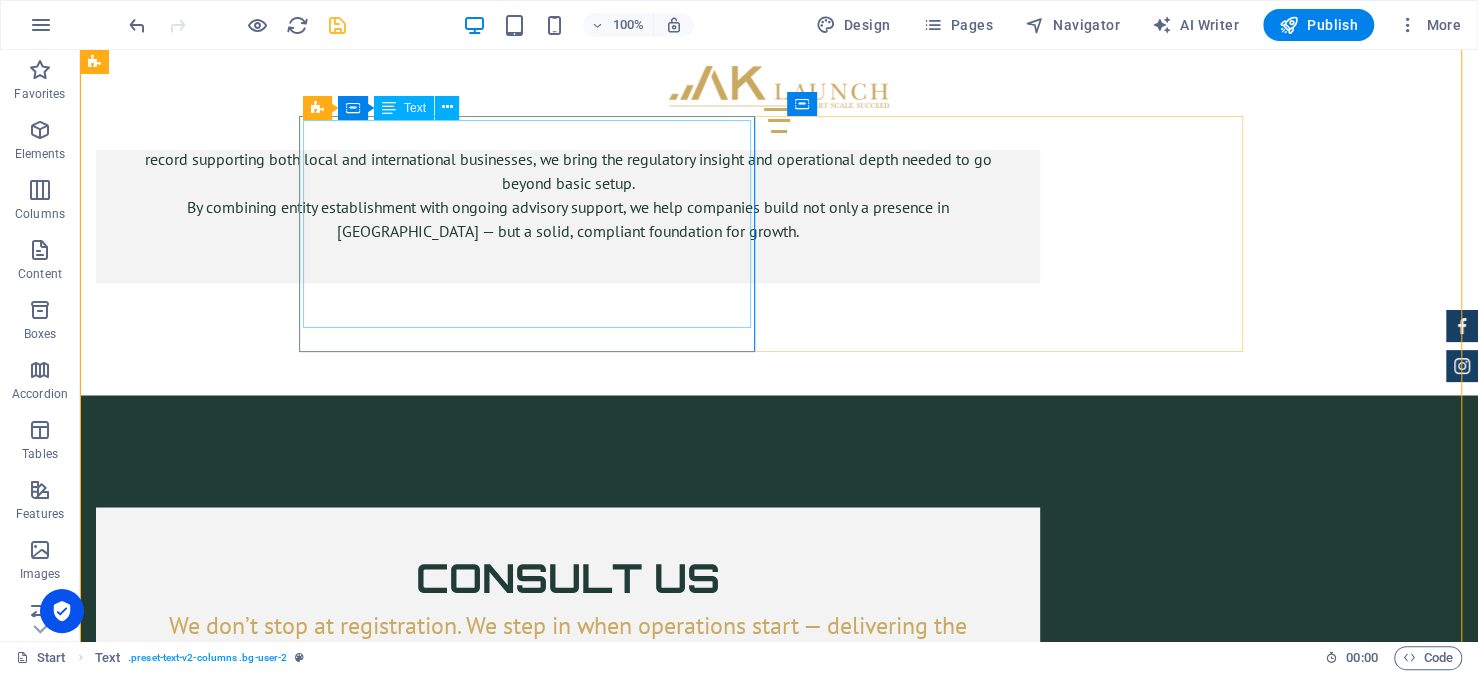 click on "The journey for every foreign investor looking to setup their business in Saudi Arabia begins with obtaining an investment license from the Ministry of Investment (MISA). This is a prerequisite to everything that follows, from commercial registration, hiring staff and opening the business. Fortunately, the  Preparing Your Documents This is often the most demanding part of the application process, and arguably the most critical. Ensuring that your documents are complete and accurate will reduce the risk of delays or rejection." at bounding box center [535, 3639] 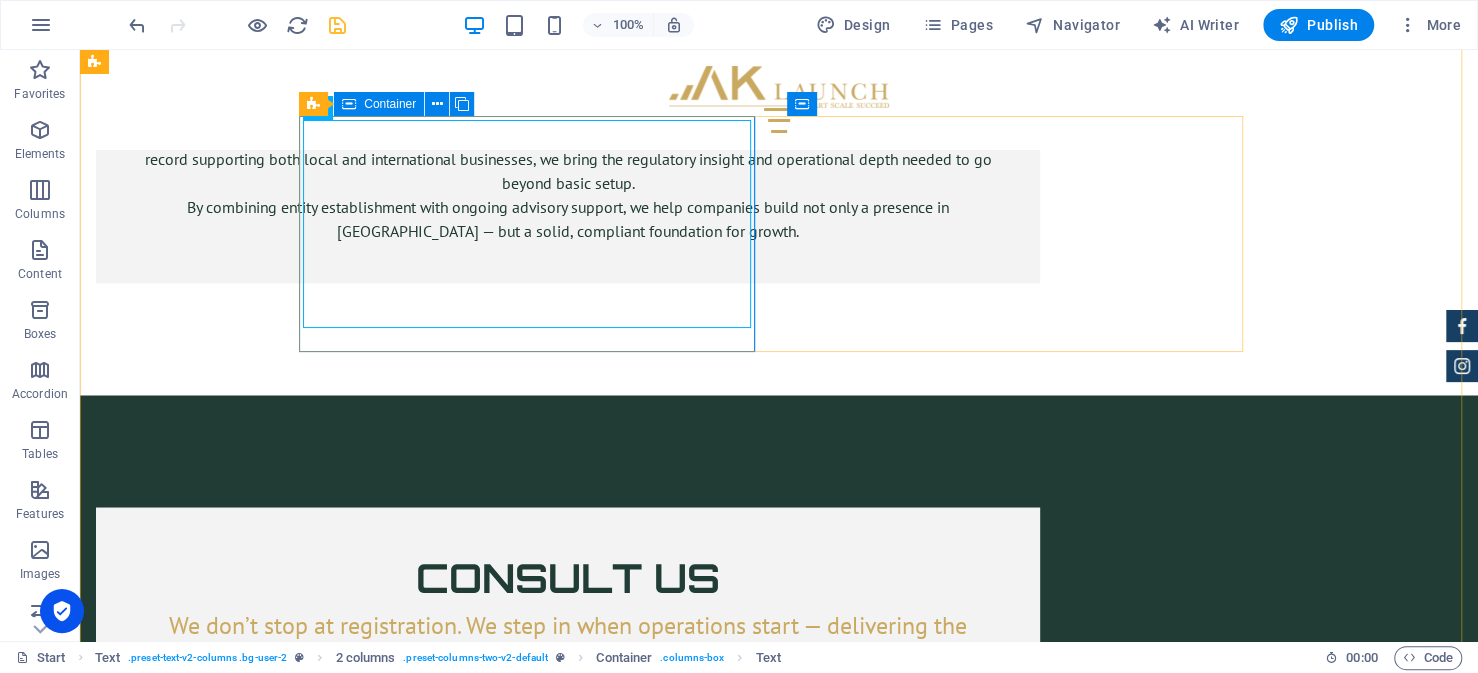 click on "The journey for every foreign investor looking to setup their business in Saudi Arabia begins with obtaining an investment license from the Ministry of Investment (MISA). This is a prerequisite to everything that follows, from commercial registration, hiring staff and opening the business. Fortunately, the  Preparing Your Documents This is often the most demanding part of the application process, and arguably the most critical. Ensuring that your documents are complete and accurate will reduce the risk of delays or rejection." at bounding box center [535, 3639] 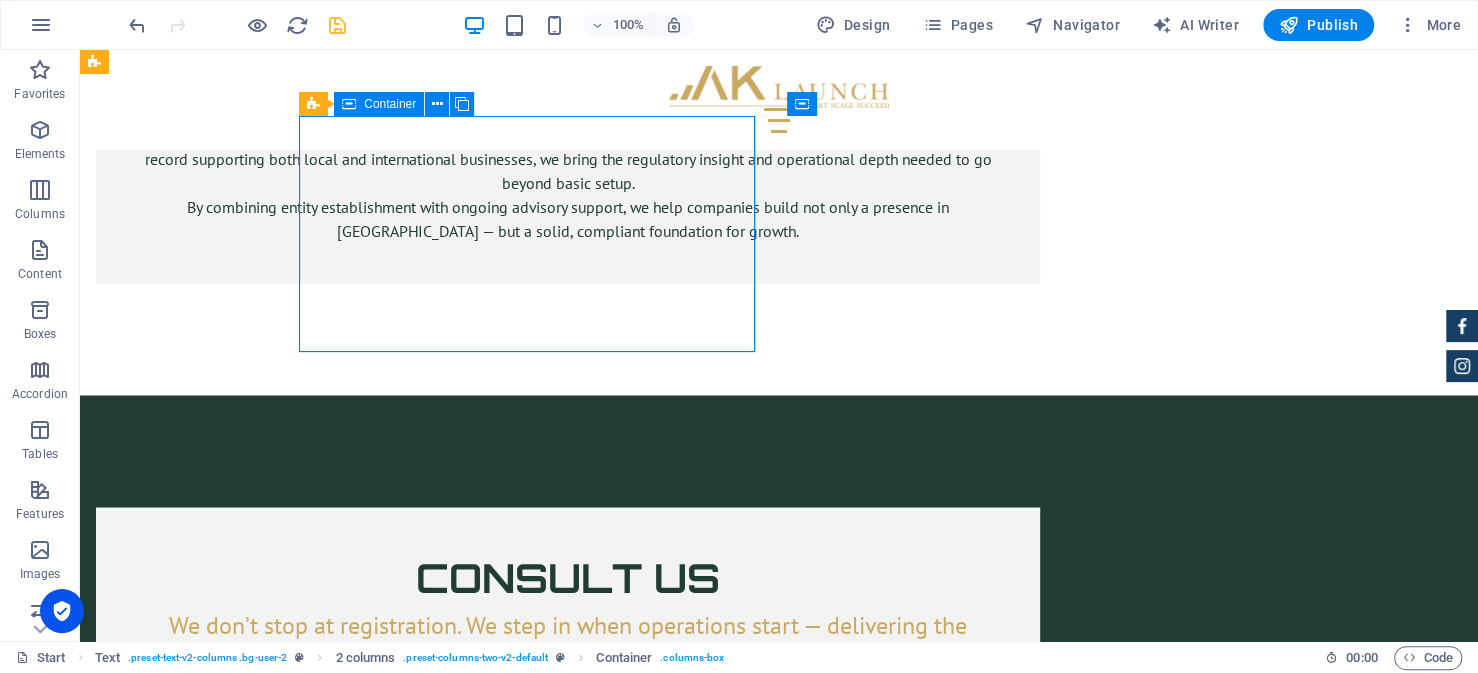 click on "The journey for every foreign investor looking to setup their business in Saudi Arabia begins with obtaining an investment license from the Ministry of Investment (MISA). This is a prerequisite to everything that follows, from commercial registration, hiring staff and opening the business. Fortunately, the  Preparing Your Documents This is often the most demanding part of the application process, and arguably the most critical. Ensuring that your documents are complete and accurate will reduce the risk of delays or rejection." at bounding box center (535, 3639) 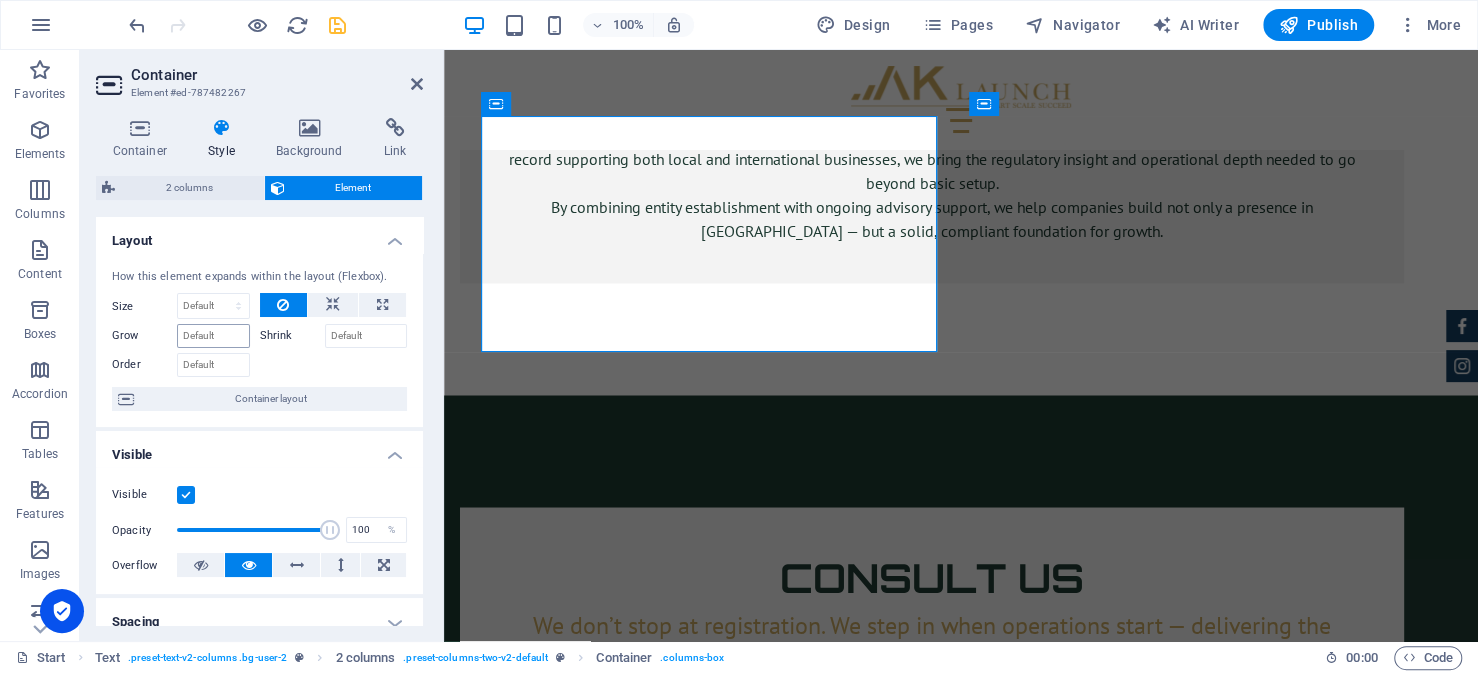 scroll, scrollTop: 400, scrollLeft: 0, axis: vertical 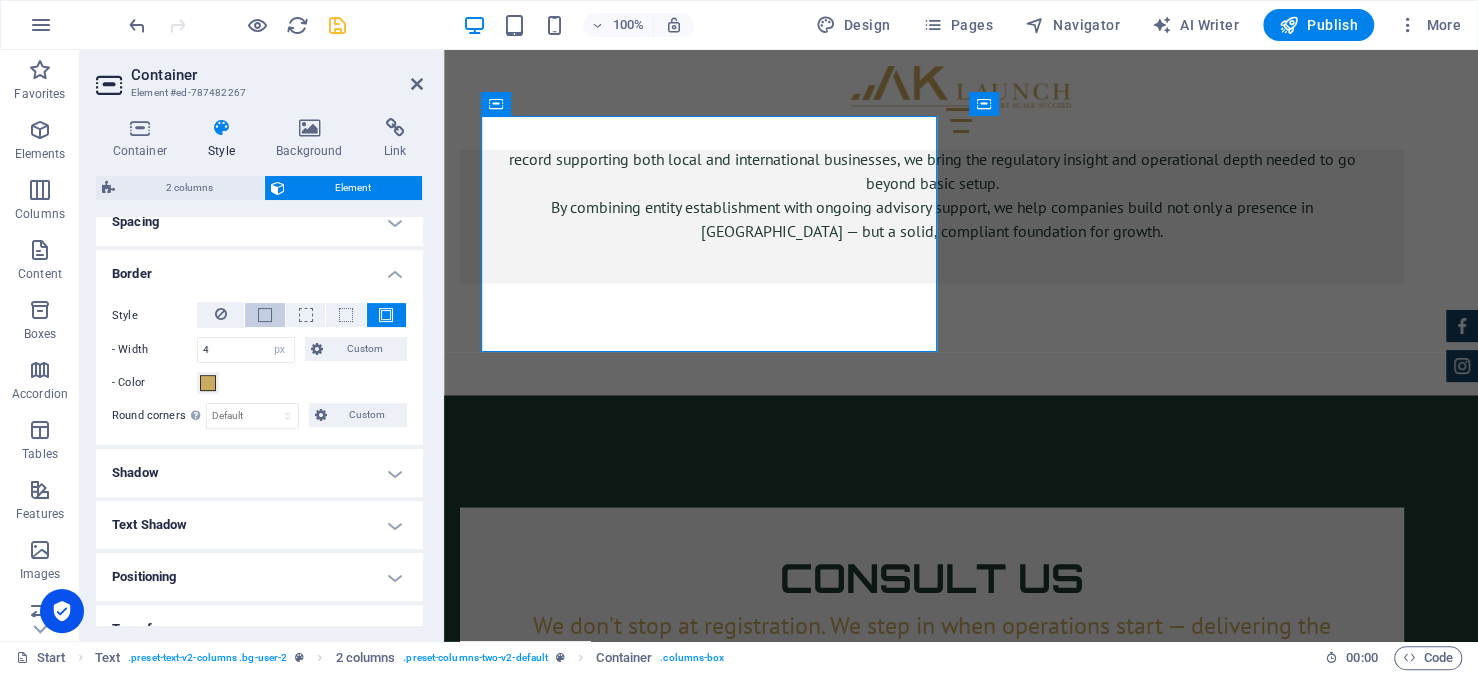 click at bounding box center (265, 315) 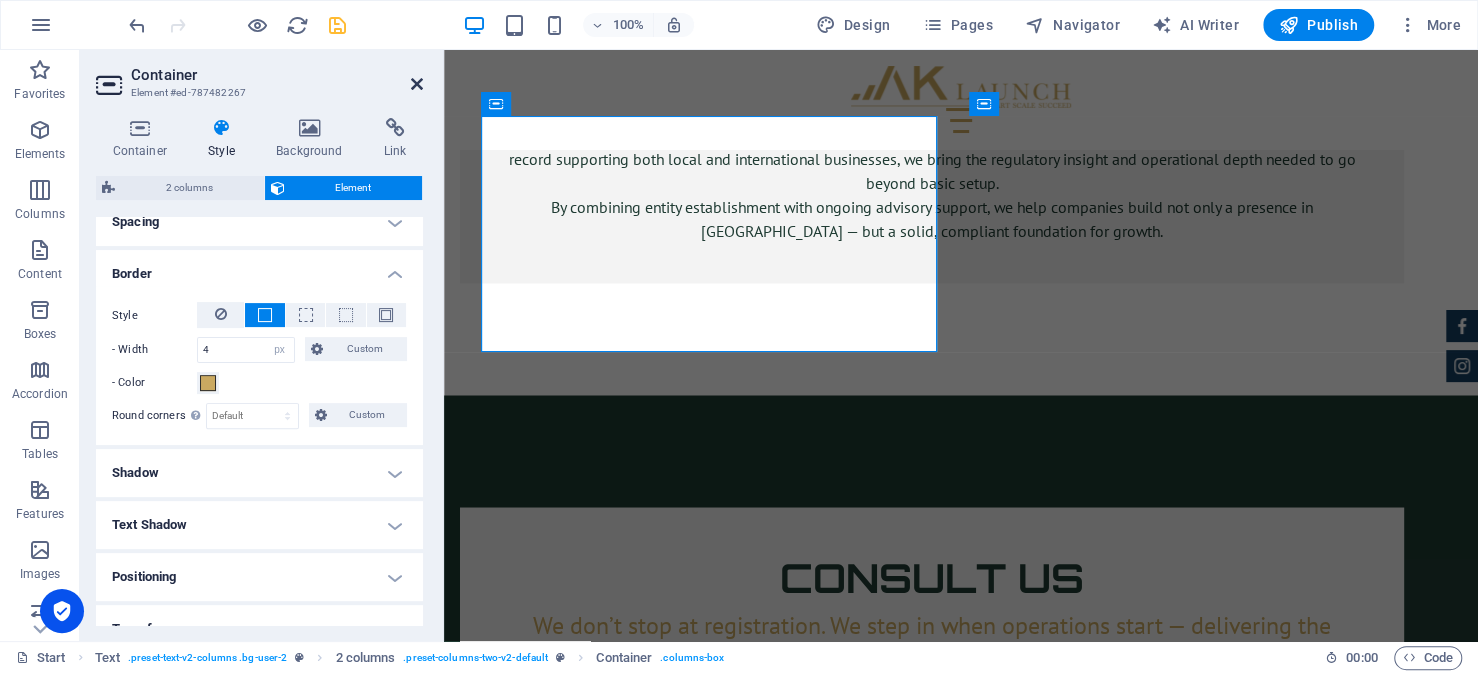 click at bounding box center (417, 84) 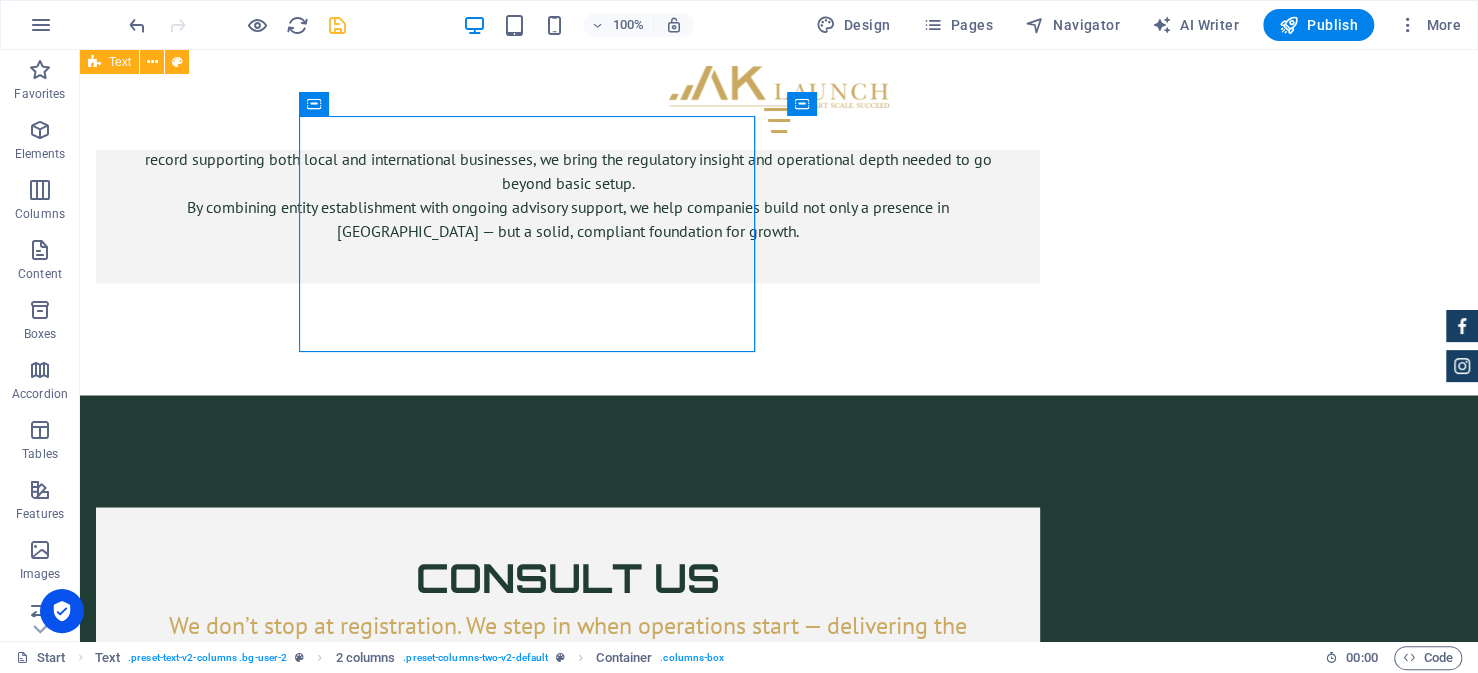 click on "How to Setup a Business in Saudi Arabia as a Foreign Company: Step-by-Step Guide Step 1 — Obtaining Your Investment License from MISA The journey for every foreign investor looking to setup their business in Saudi Arabia begins with obtaining an investment license from the Ministry of Investment (MISA). This is a prerequisite to everything that follows, from commercial registration, hiring staff and opening the business. Fortunately, the  Preparing Your Documents This is often the most demanding part of the application process, and arguably the most critical. Ensuring that your documents are complete and accurate will reduce the risk of delays or rejection. While requirements vary, most applications involve a common set of documentation. Importantly, many of these documents must be certified by the Saudi Embassy in your home country. These typically include: Copy of commercial registration issued in the home country. Audited financial statements for the past fiscal year. MISA License and Services Fees" at bounding box center (779, 4858) 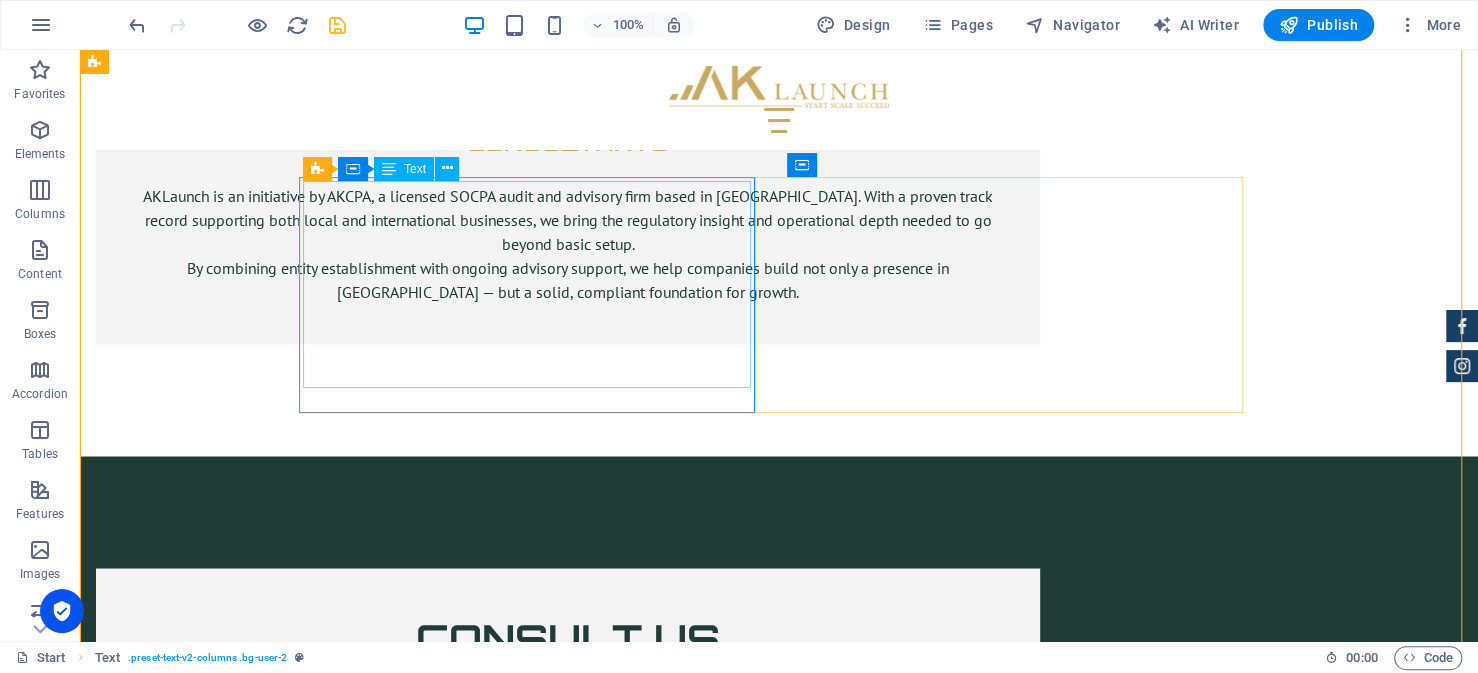 scroll, scrollTop: 6658, scrollLeft: 0, axis: vertical 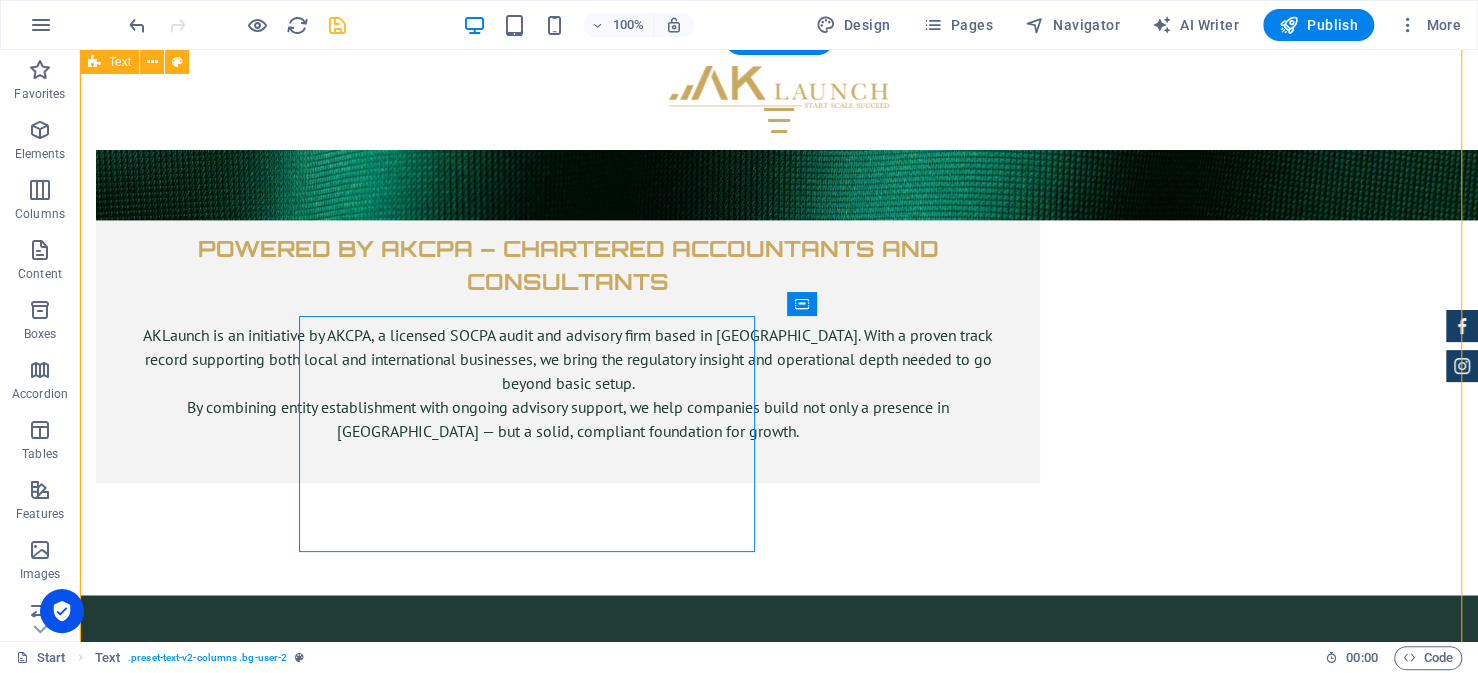 click on "How to Setup a Business in Saudi Arabia as a Foreign Company: Step-by-Step Guide Step 1 — Obtaining Your Investment License from MISA The journey for every foreign investor looking to setup their business in Saudi Arabia begins with obtaining an investment license from the Ministry of Investment (MISA). This is a prerequisite to everything that follows, from commercial registration, hiring staff and opening the business. Fortunately, the  Preparing Your Documents This is often the most demanding part of the application process, and arguably the most critical. Ensuring that your documents are complete and accurate will reduce the risk of delays or rejection. While requirements vary, most applications involve a common set of documentation. Importantly, many of these documents must be certified by the Saudi Embassy in your home country. These typically include: Copy of commercial registration issued in the home country. Audited financial statements for the past fiscal year. MISA License and Services Fees" at bounding box center (779, 5058) 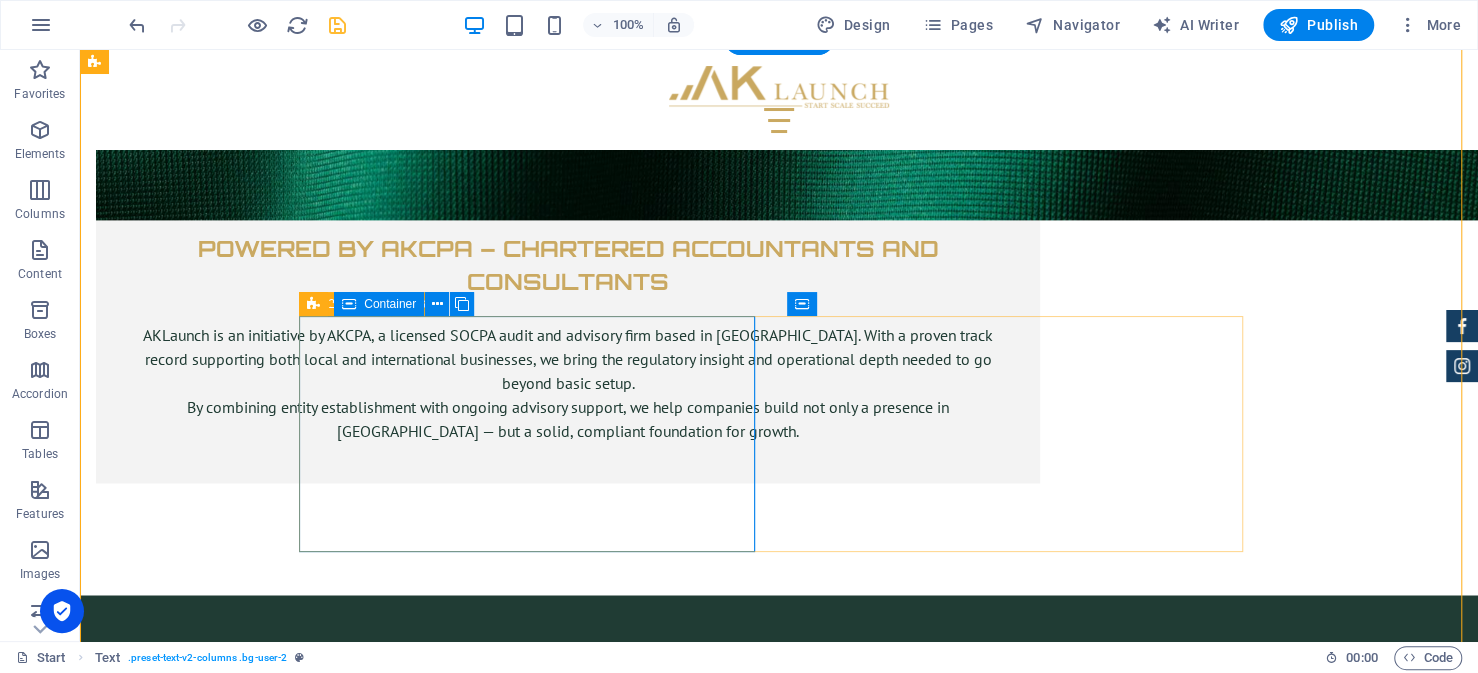 click on "The journey for every foreign investor looking to setup their business in Saudi Arabia begins with obtaining an investment license from the Ministry of Investment (MISA). This is a prerequisite to everything that follows, from commercial registration, hiring staff and opening the business. Fortunately, the  Preparing Your Documents This is often the most demanding part of the application process, and arguably the most critical. Ensuring that your documents are complete and accurate will reduce the risk of delays or rejection." at bounding box center [535, 3839] 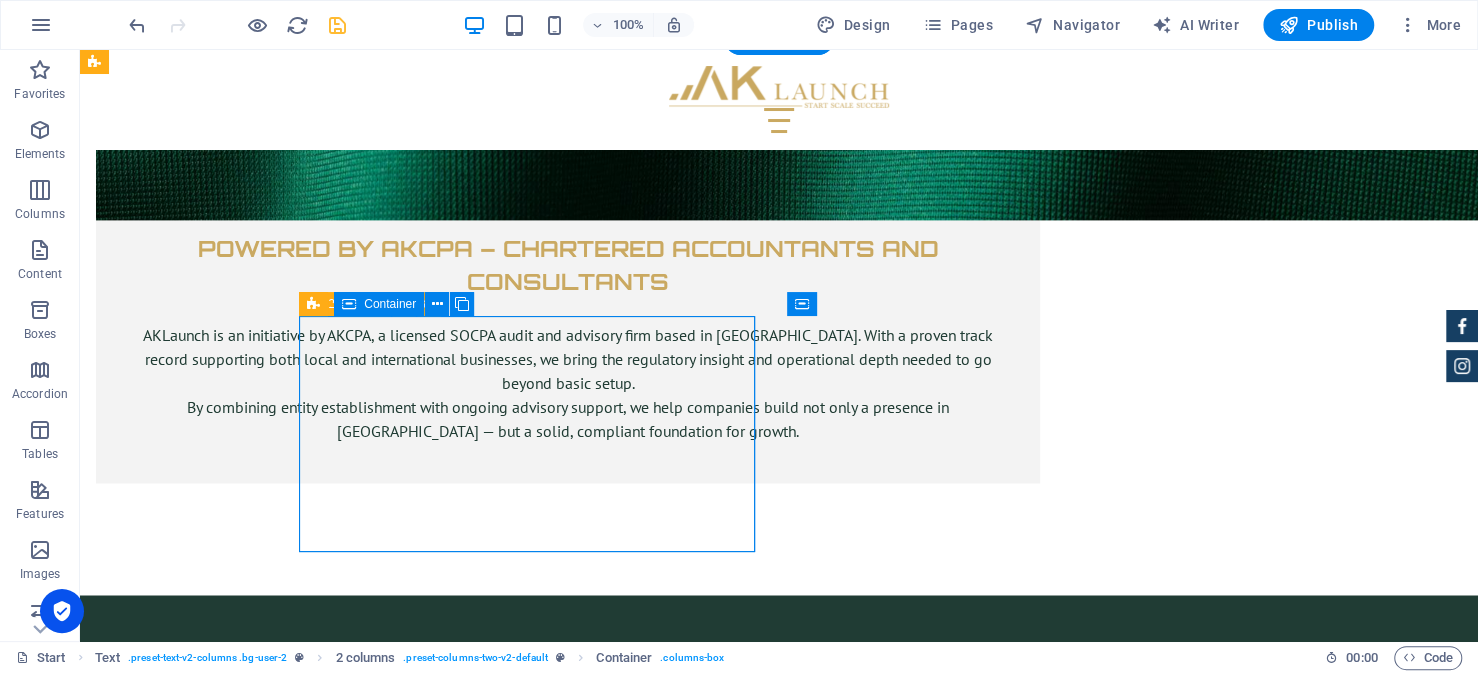 click on "The journey for every foreign investor looking to setup their business in Saudi Arabia begins with obtaining an investment license from the Ministry of Investment (MISA). This is a prerequisite to everything that follows, from commercial registration, hiring staff and opening the business. Fortunately, the  Preparing Your Documents This is often the most demanding part of the application process, and arguably the most critical. Ensuring that your documents are complete and accurate will reduce the risk of delays or rejection." at bounding box center (535, 3839) 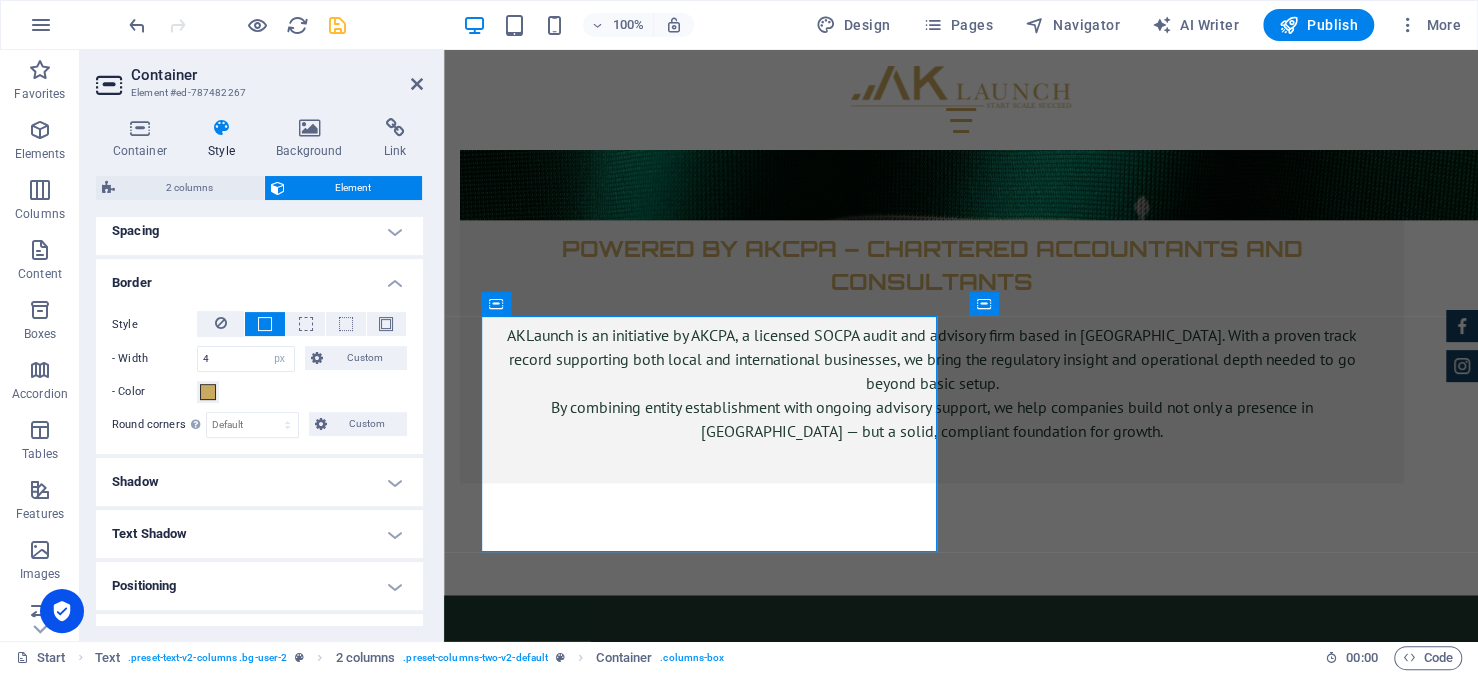 scroll, scrollTop: 400, scrollLeft: 0, axis: vertical 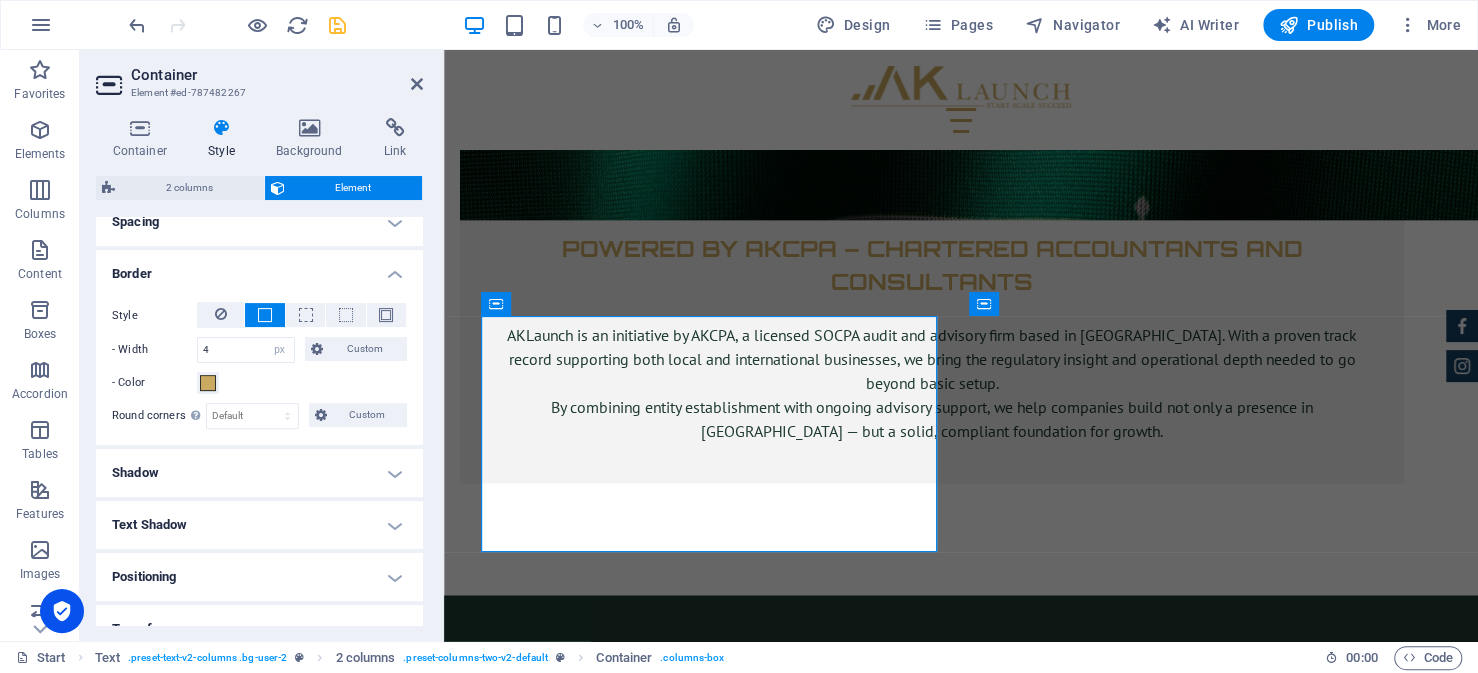 click on "Shadow" at bounding box center [259, 473] 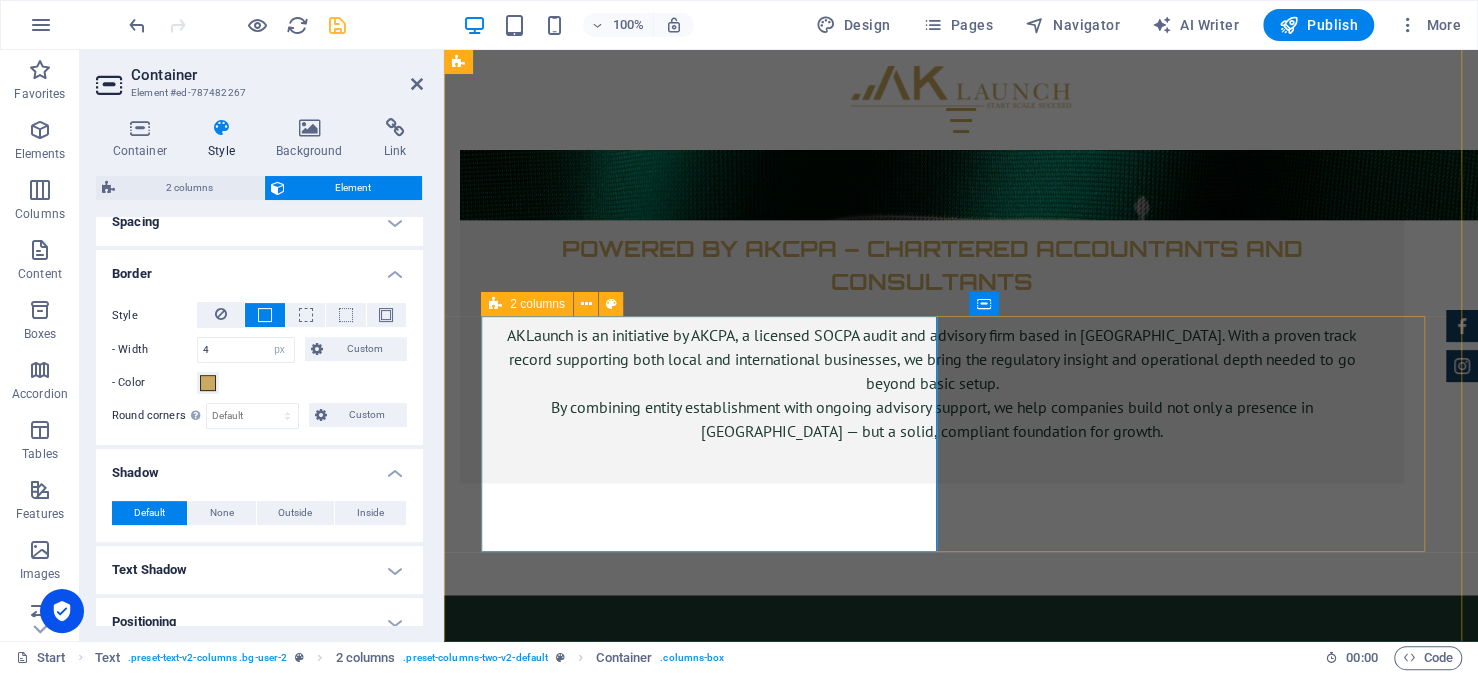 click on "The journey for every foreign investor looking to setup their business in Saudi Arabia begins with obtaining an investment license from the Ministry of Investment (MISA). This is a prerequisite to everything that follows, from commercial registration, hiring staff and opening the business. Fortunately, the  Preparing Your Documents This is often the most demanding part of the application process, and arguably the most critical. Ensuring that your documents are complete and accurate will reduce the risk of delays or rejection. While requirements vary, most applications involve a common set of documentation. Importantly, many of these documents must be certified by the Saudi Embassy in your home country. These typically include: Copy of commercial registration issued in the home country. Audited financial statements for the past fiscal year. A board resolution expressing the intent to invest and outlining the ownership structure" at bounding box center (961, 3961) 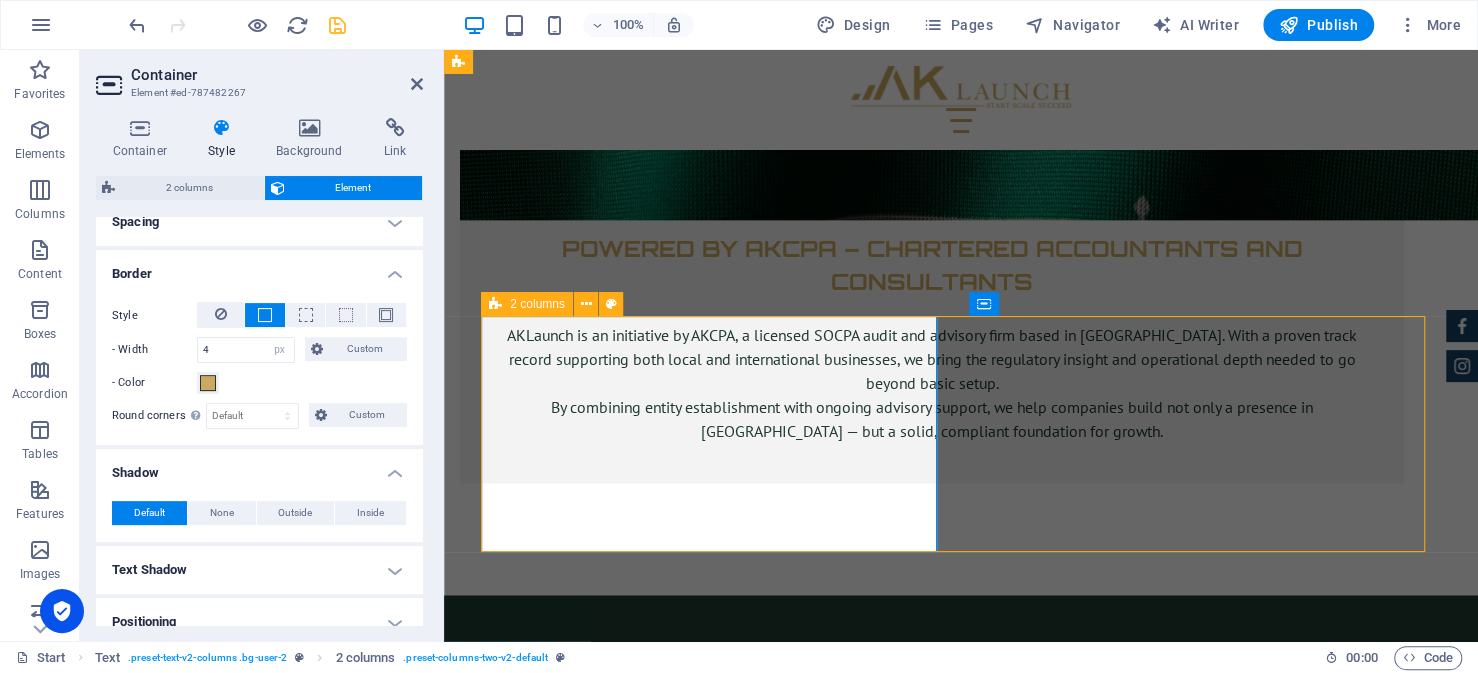 click on "The journey for every foreign investor looking to setup their business in Saudi Arabia begins with obtaining an investment license from the Ministry of Investment (MISA). This is a prerequisite to everything that follows, from commercial registration, hiring staff and opening the business. Fortunately, the  Preparing Your Documents This is often the most demanding part of the application process, and arguably the most critical. Ensuring that your documents are complete and accurate will reduce the risk of delays or rejection. While requirements vary, most applications involve a common set of documentation. Importantly, many of these documents must be certified by the Saudi Embassy in your home country. These typically include: Copy of commercial registration issued in the home country. Audited financial statements for the past fiscal year. A board resolution expressing the intent to invest and outlining the ownership structure" at bounding box center (961, 3961) 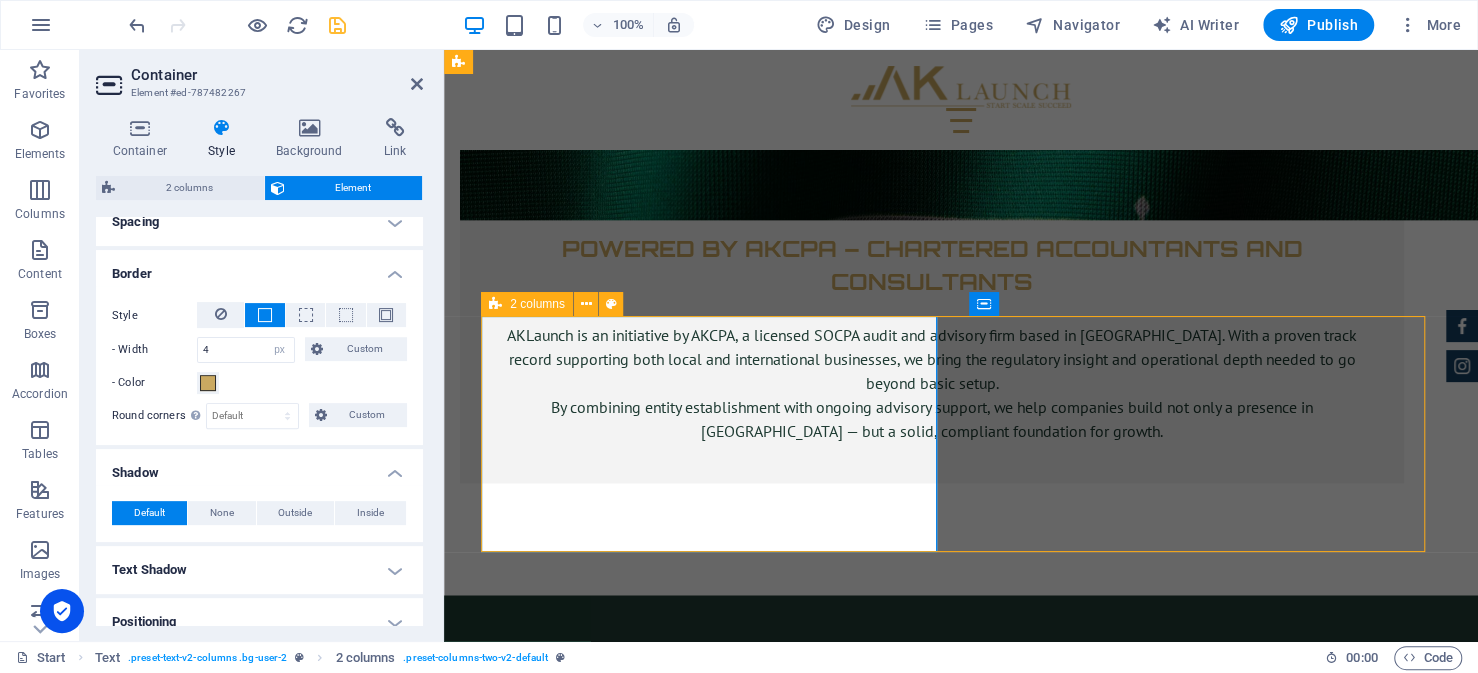 select on "px" 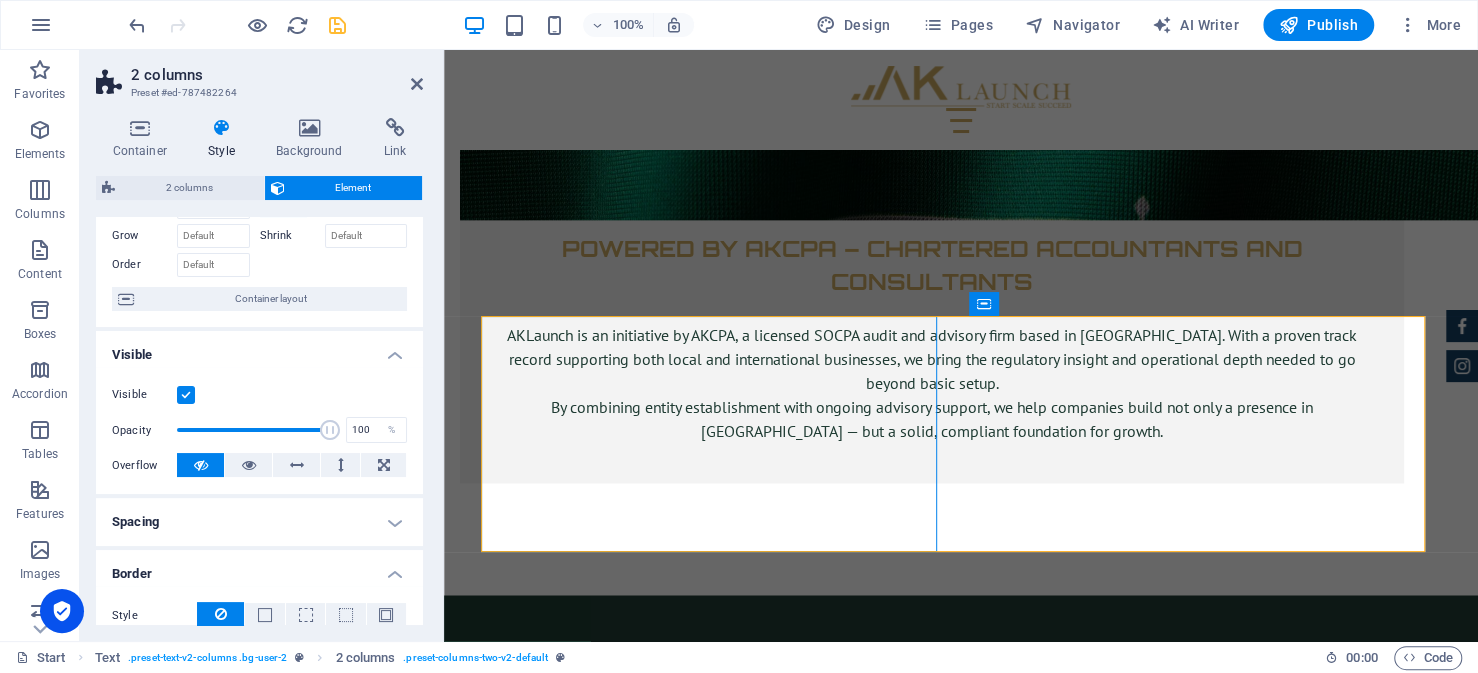 scroll, scrollTop: 300, scrollLeft: 0, axis: vertical 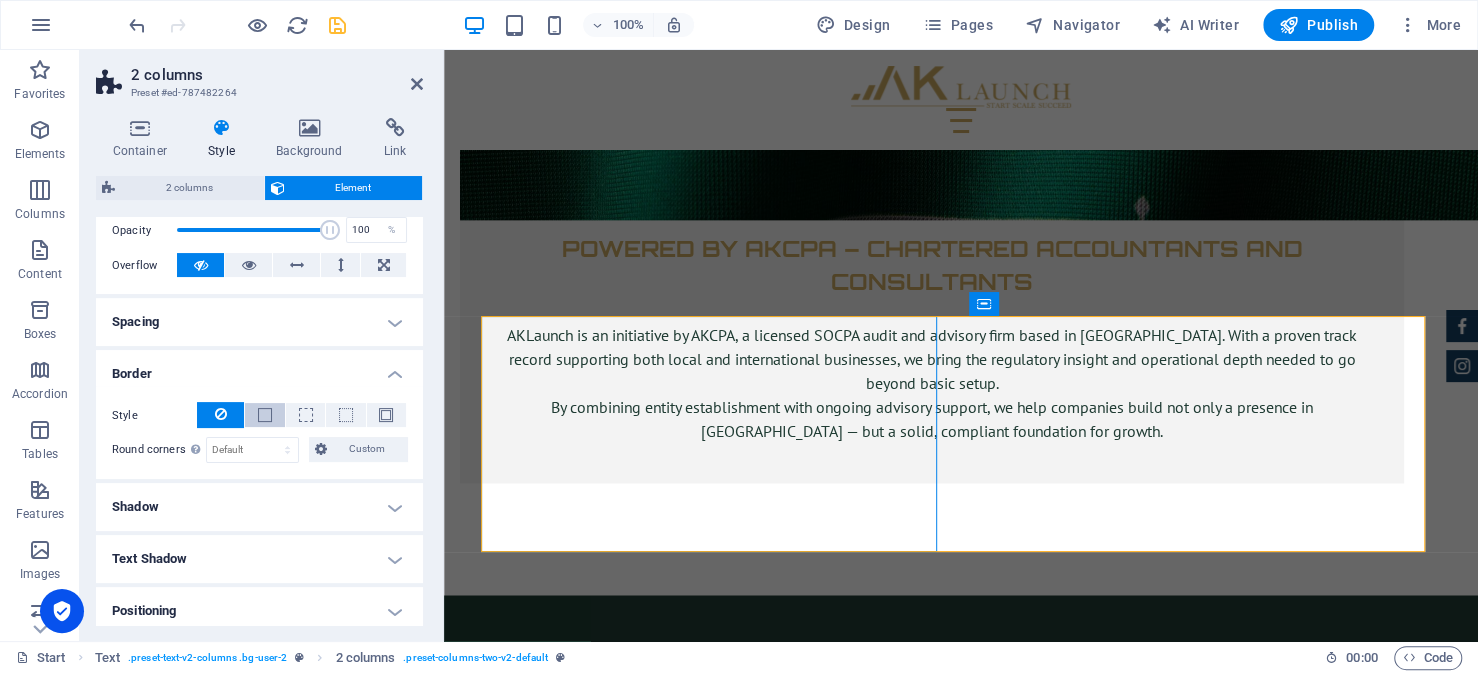click at bounding box center (265, 415) 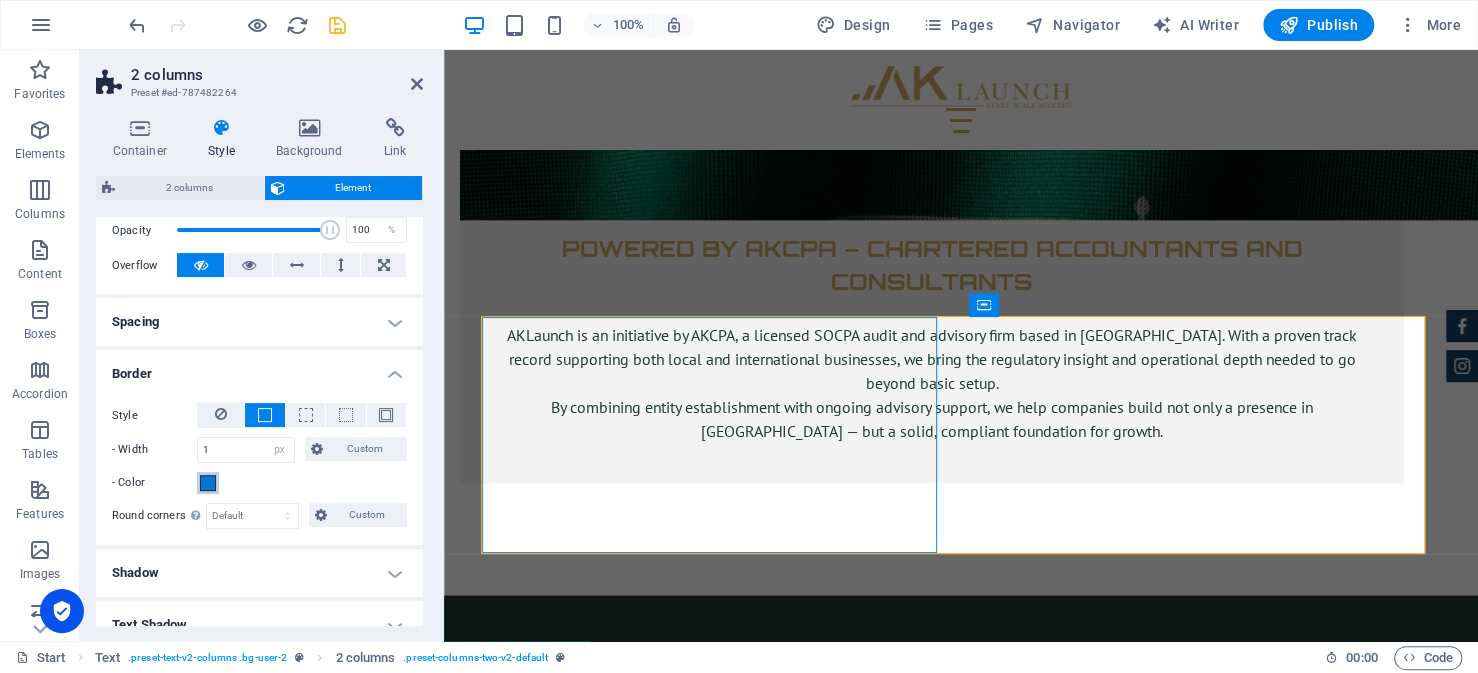 click at bounding box center [208, 483] 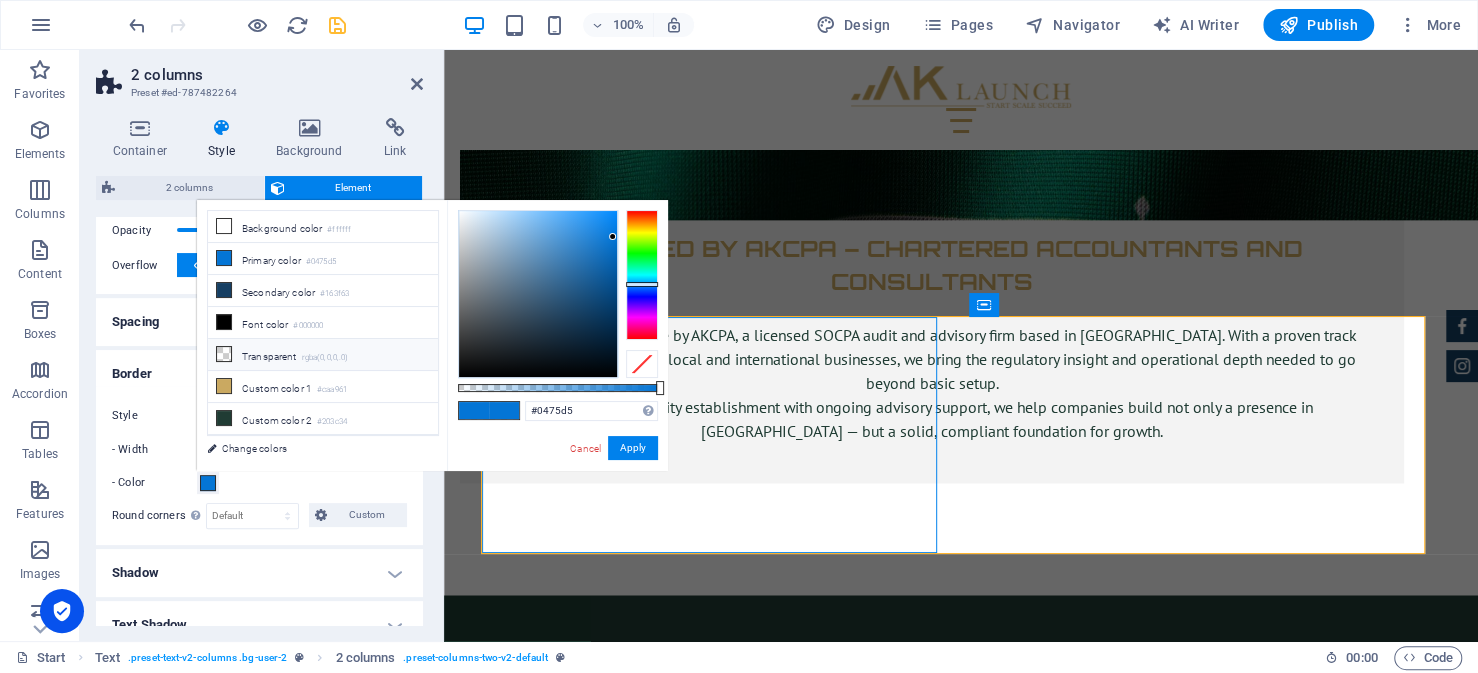 click on "Transparent
rgba(0,0,0,.0)" at bounding box center (323, 355) 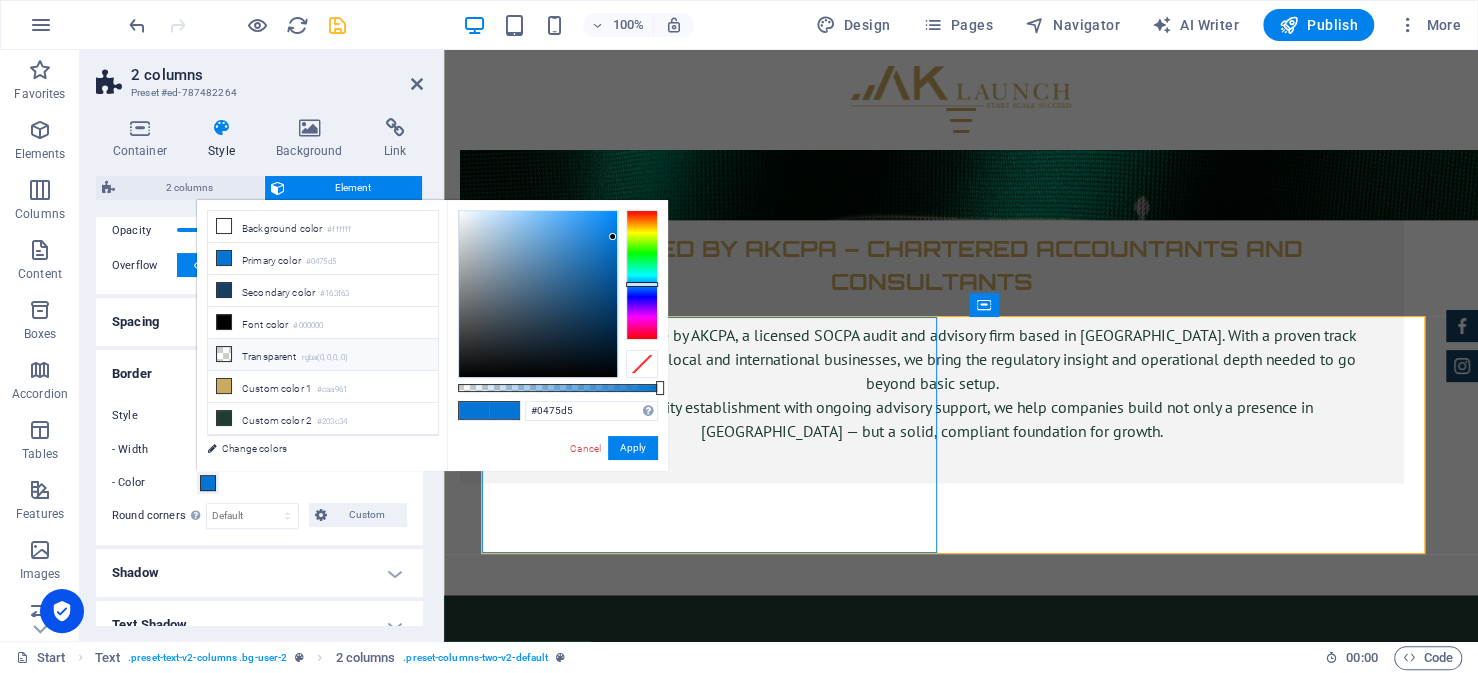 type on "rgba(0, 0, 0, 0)" 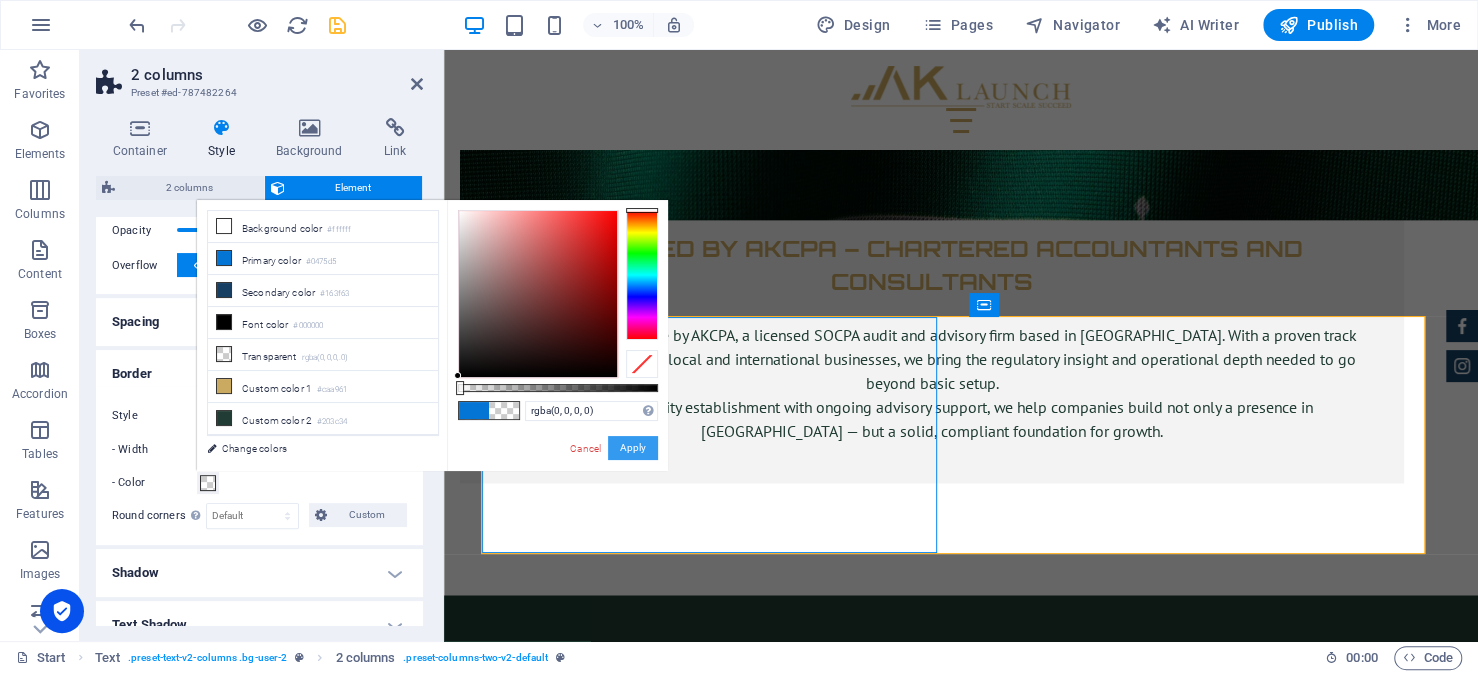 click on "Apply" at bounding box center [633, 448] 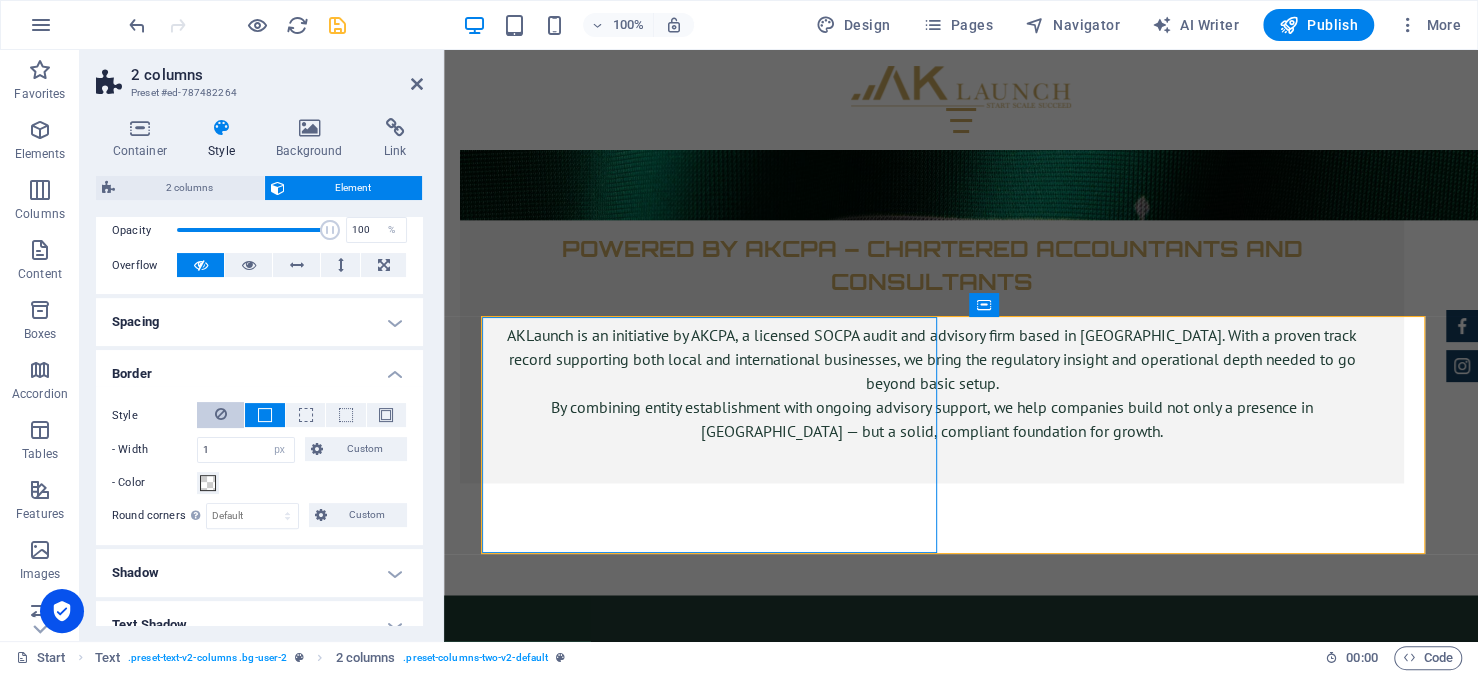click at bounding box center [221, 414] 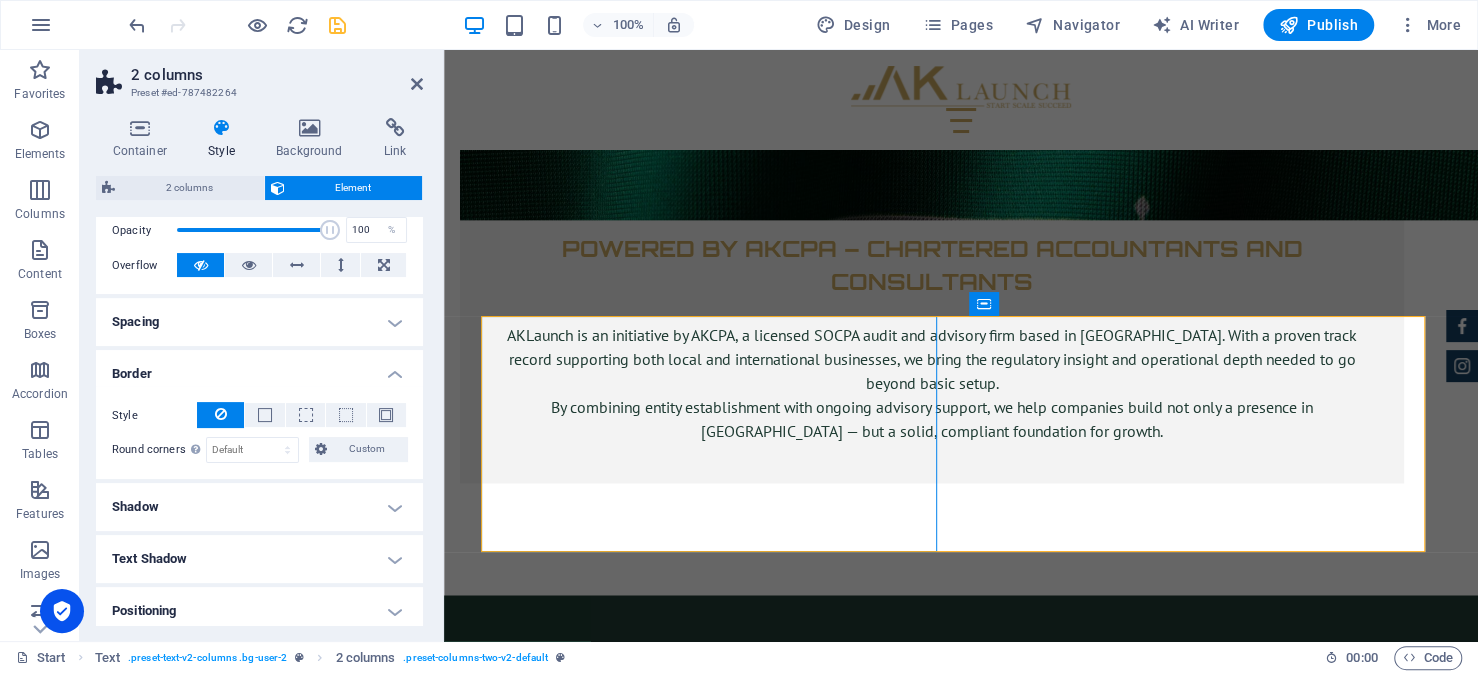 scroll, scrollTop: 400, scrollLeft: 0, axis: vertical 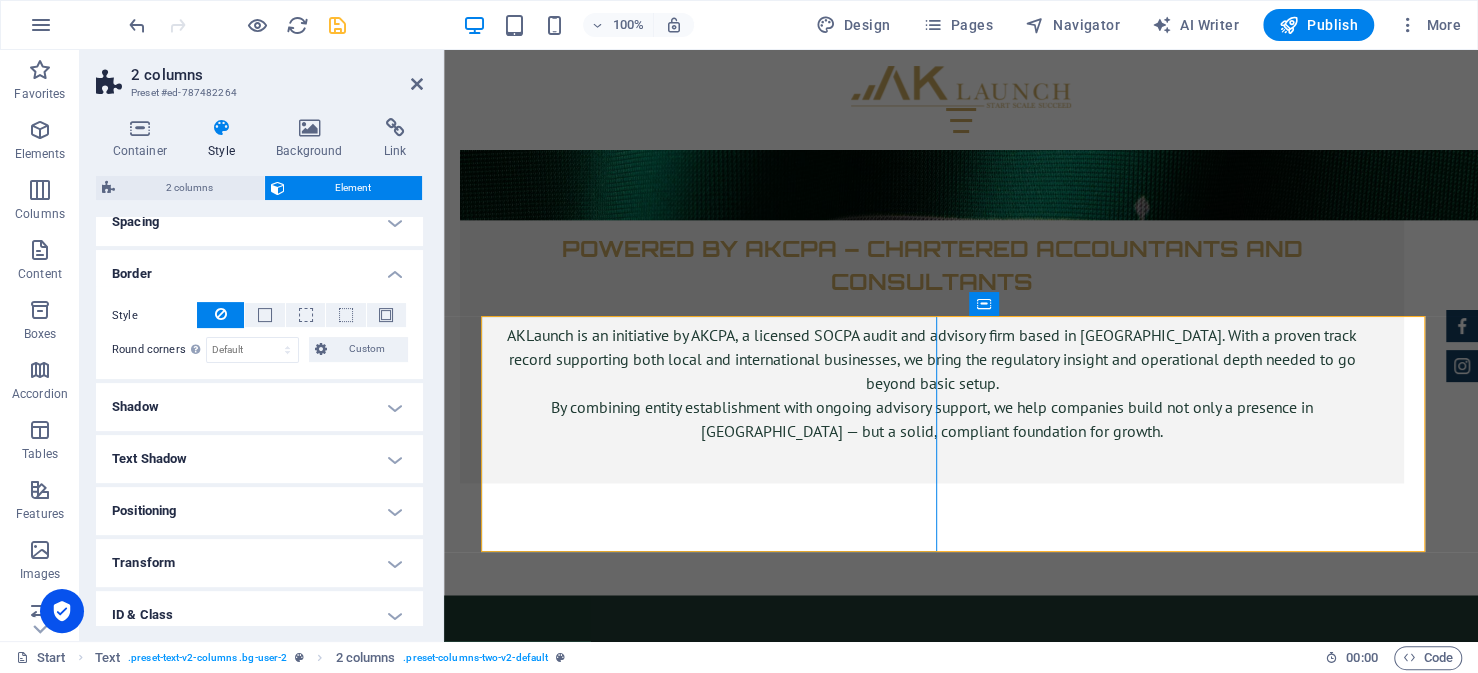 click on "Shadow" at bounding box center (259, 407) 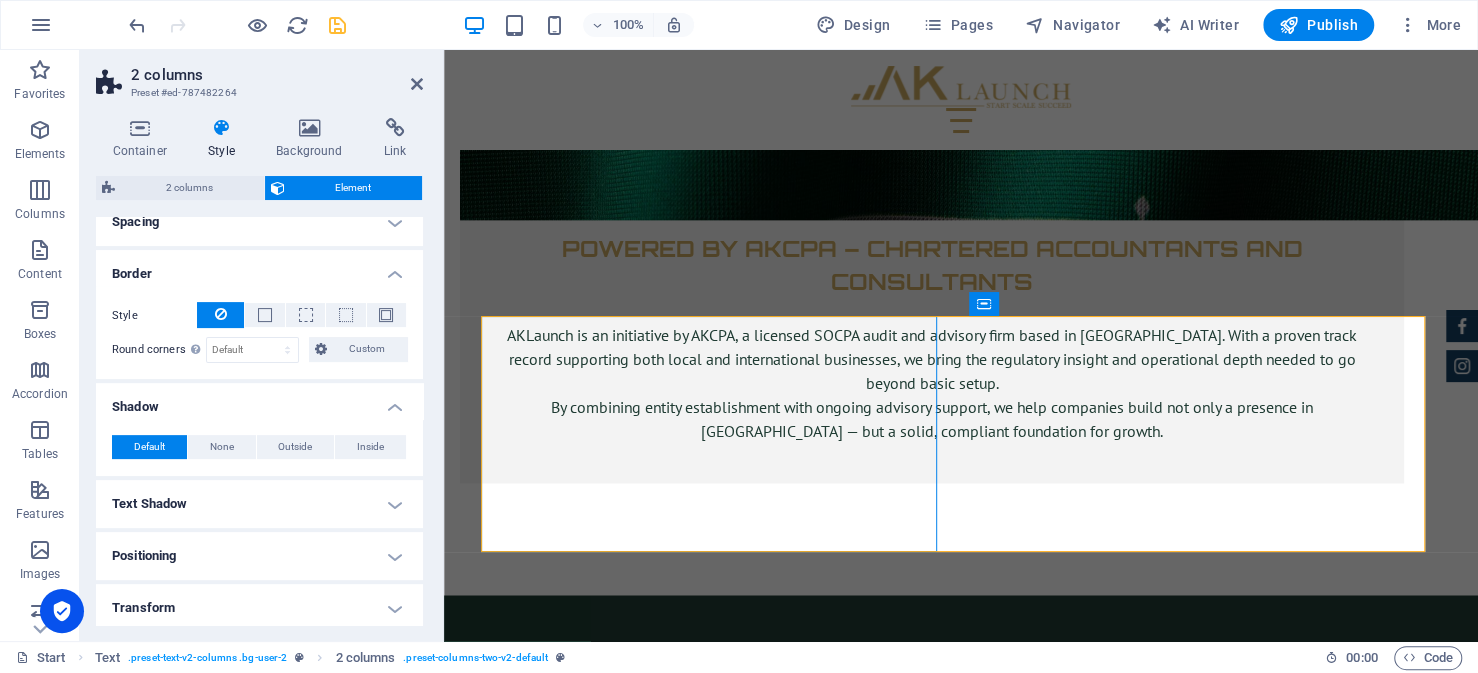click on "Default None Outside Inside Color X offset 0 px rem vh vw Y offset 0 px rem vh vw Blur 0 px rem % vh vw Spread 0 px rem vh vw" at bounding box center [259, 447] 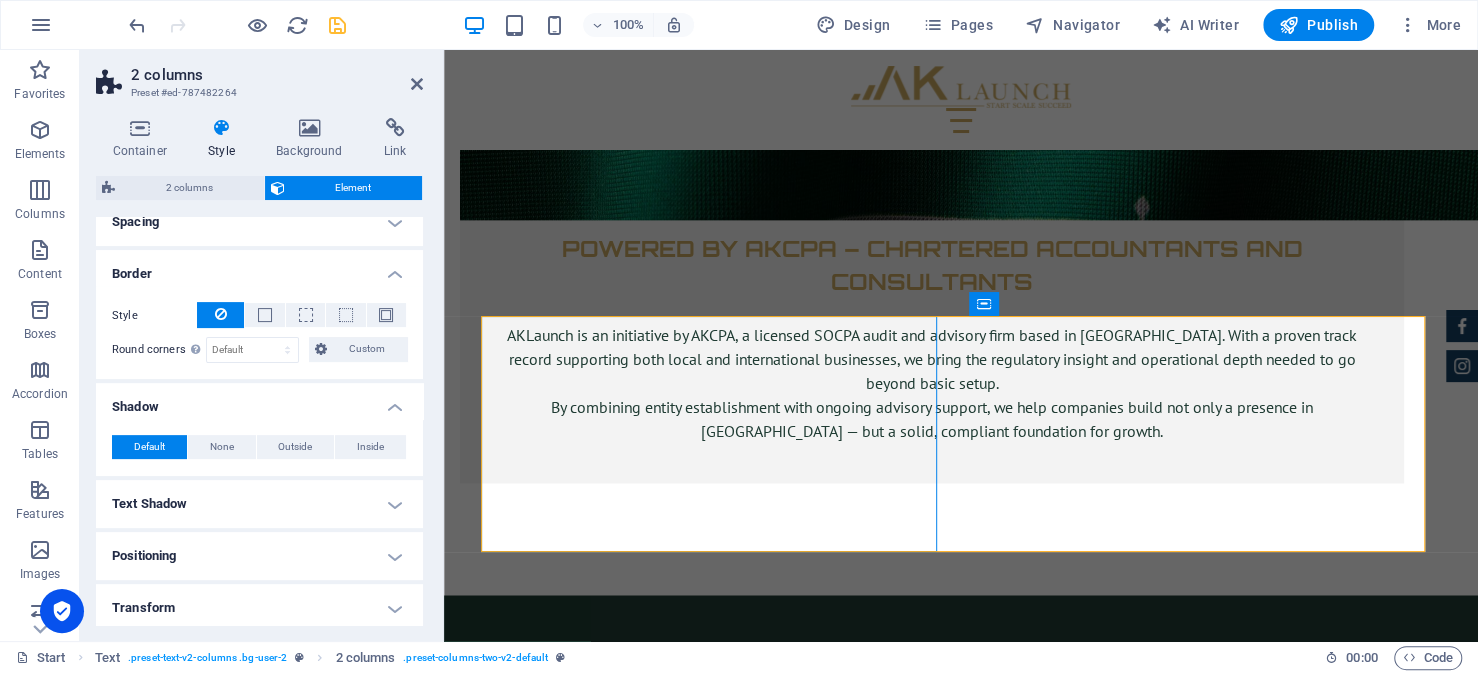 click on "Positioning" at bounding box center [259, 556] 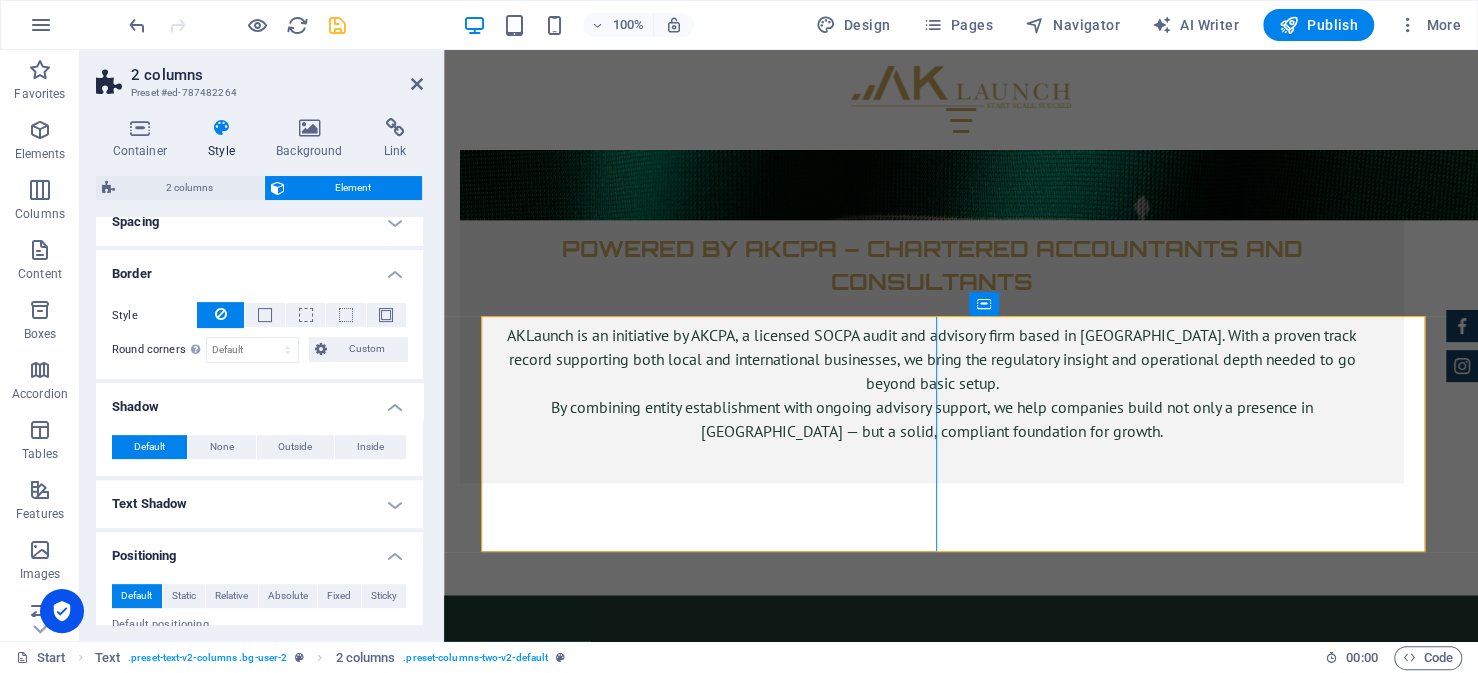 click on "Text Shadow" at bounding box center (259, 504) 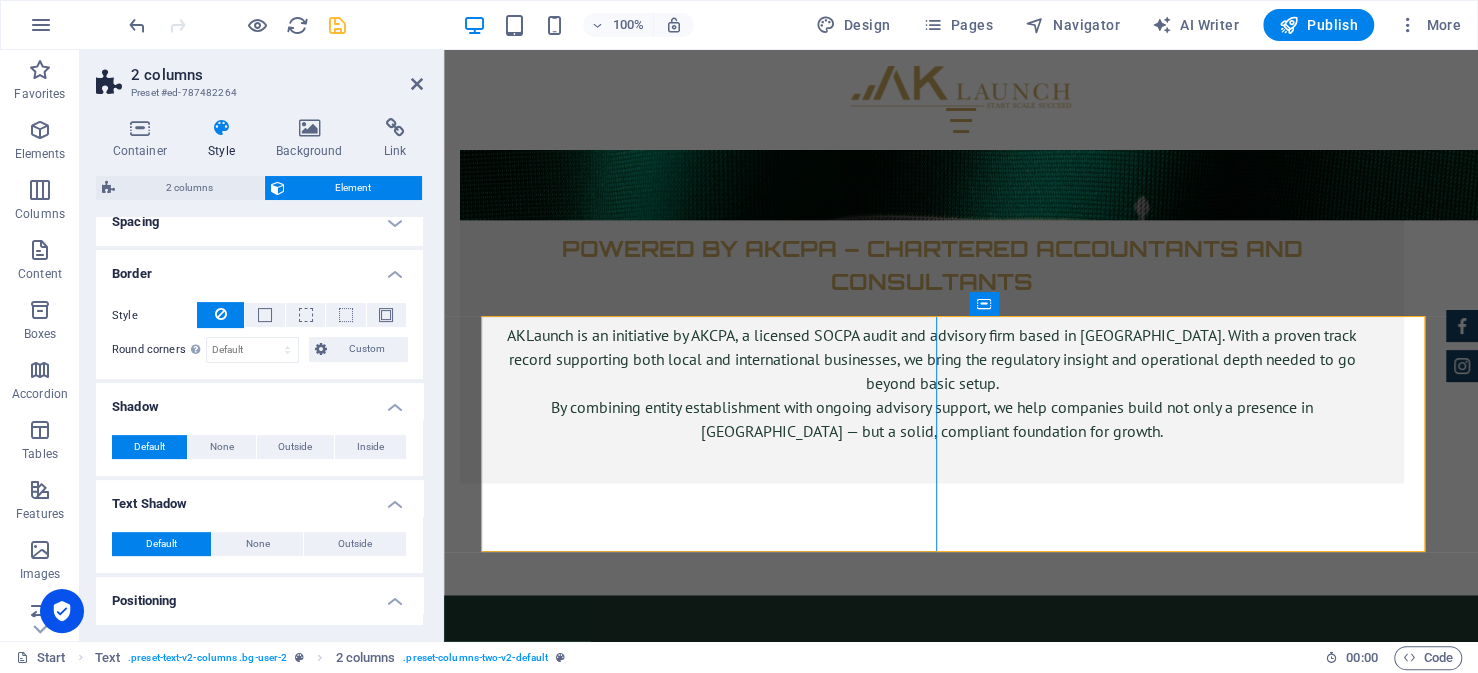click on "2 columns" at bounding box center (277, 75) 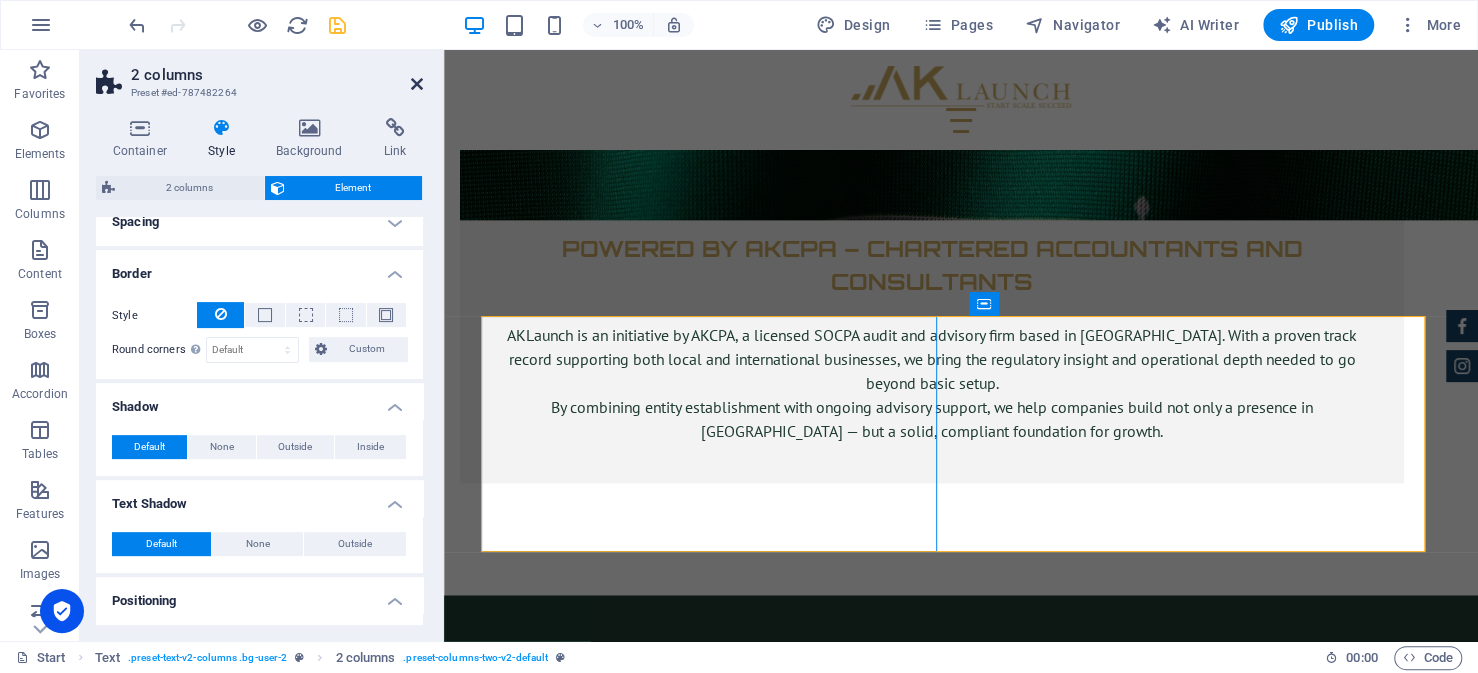 click at bounding box center [417, 84] 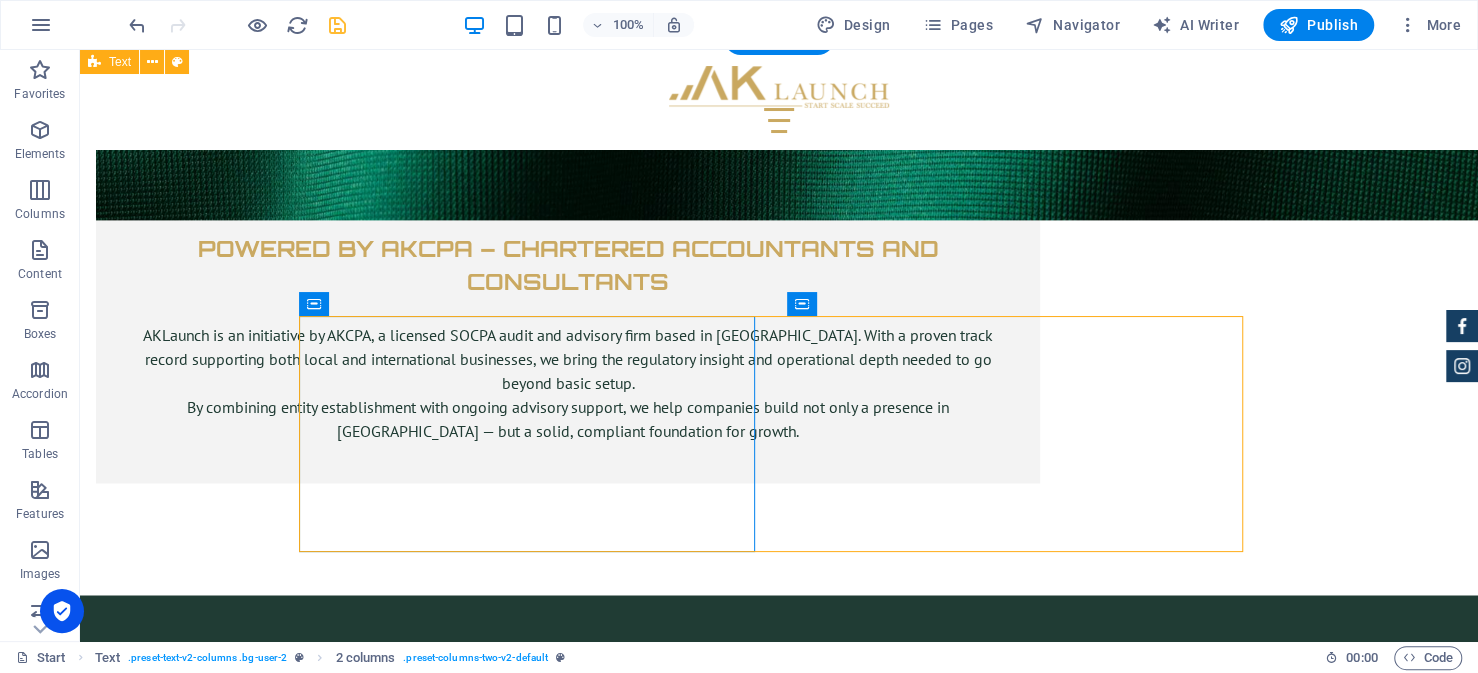 click on "How to Setup a Business in Saudi Arabia as a Foreign Company: Step-by-Step Guide Step 1 — Obtaining Your Investment License from MISA The journey for every foreign investor looking to setup their business in Saudi Arabia begins with obtaining an investment license from the Ministry of Investment (MISA). This is a prerequisite to everything that follows, from commercial registration, hiring staff and opening the business. Fortunately, the  Preparing Your Documents This is often the most demanding part of the application process, and arguably the most critical. Ensuring that your documents are complete and accurate will reduce the risk of delays or rejection. While requirements vary, most applications involve a common set of documentation. Importantly, many of these documents must be certified by the Saudi Embassy in your home country. These typically include: Copy of commercial registration issued in the home country. Audited financial statements for the past fiscal year. MISA License and Services Fees" at bounding box center (779, 5058) 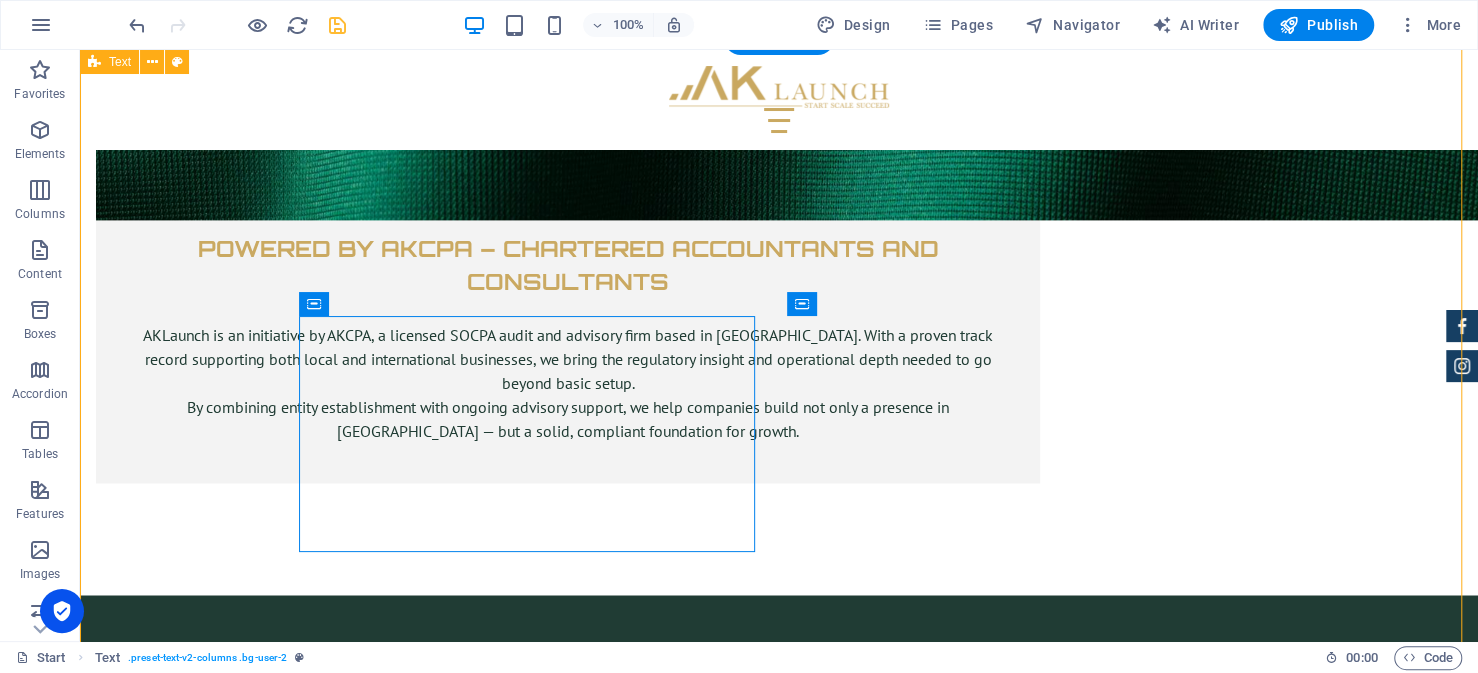 scroll, scrollTop: 6758, scrollLeft: 0, axis: vertical 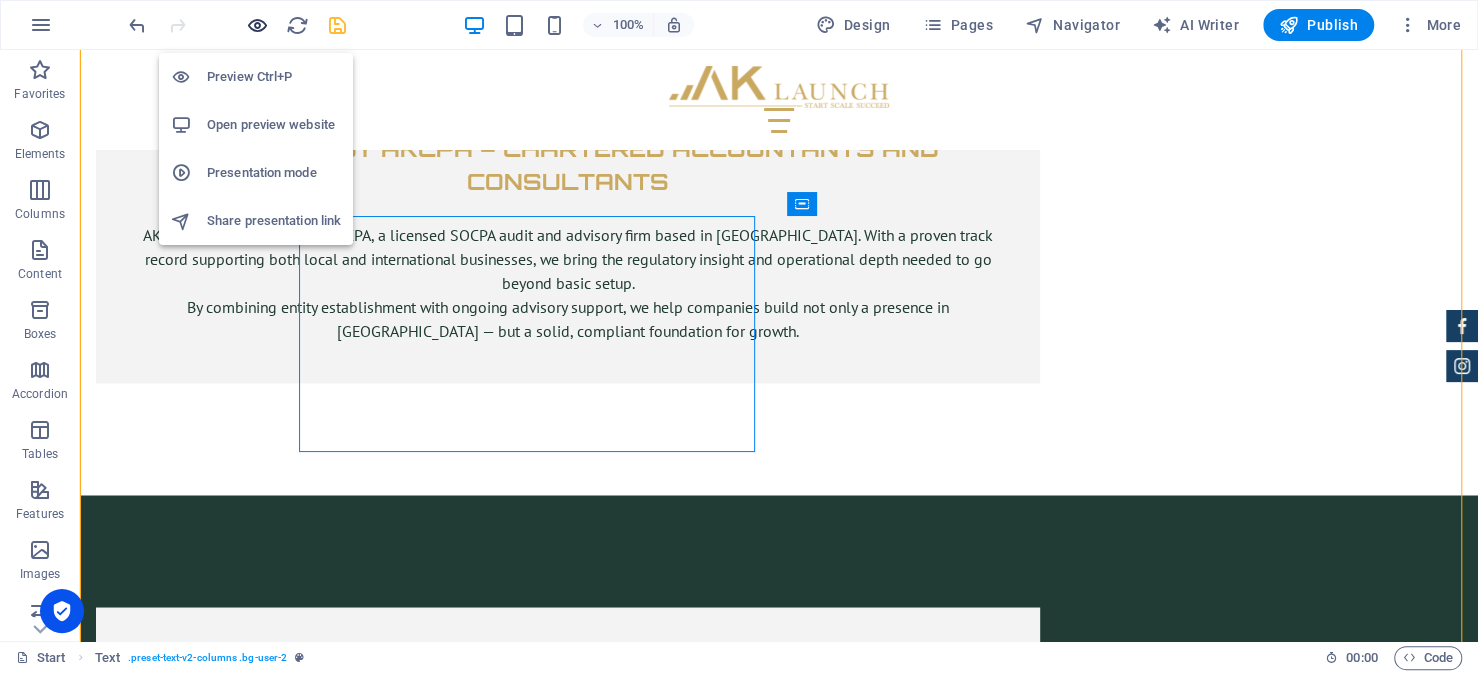 click at bounding box center (257, 25) 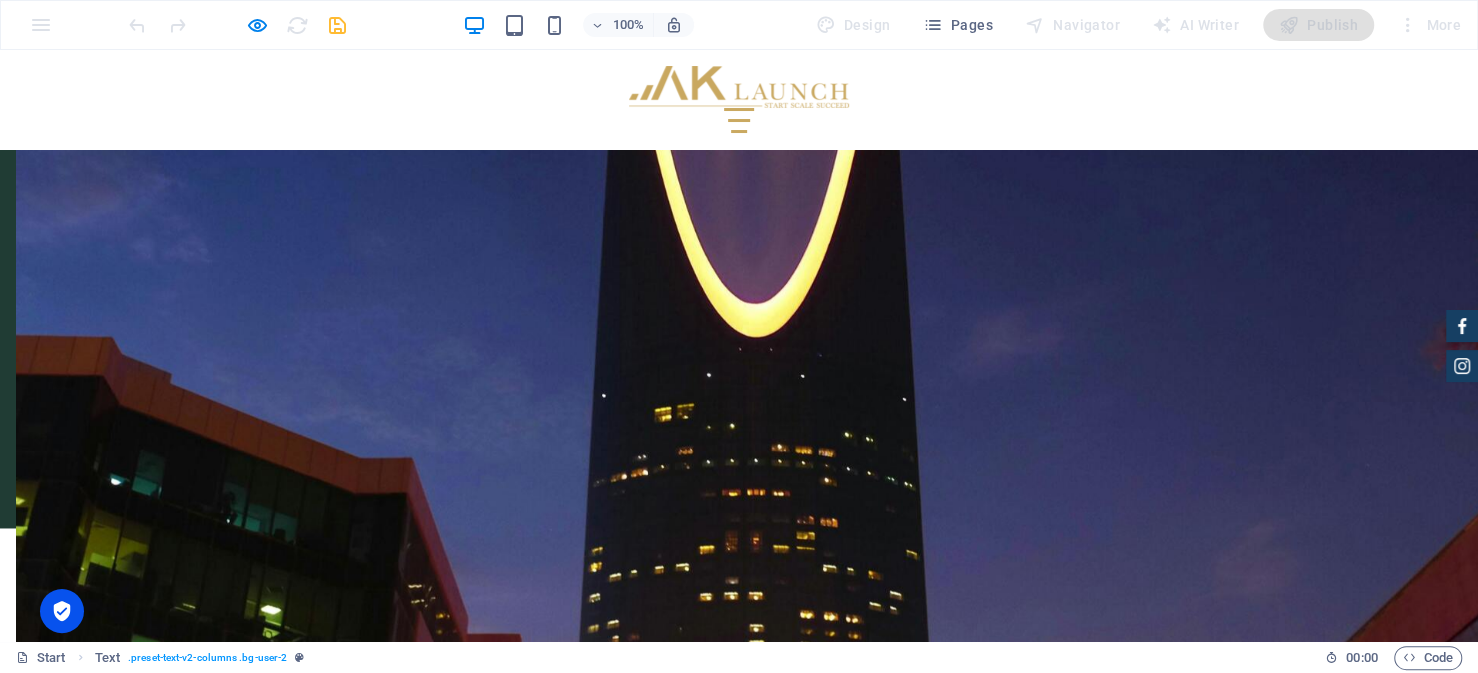 scroll, scrollTop: 6580, scrollLeft: 0, axis: vertical 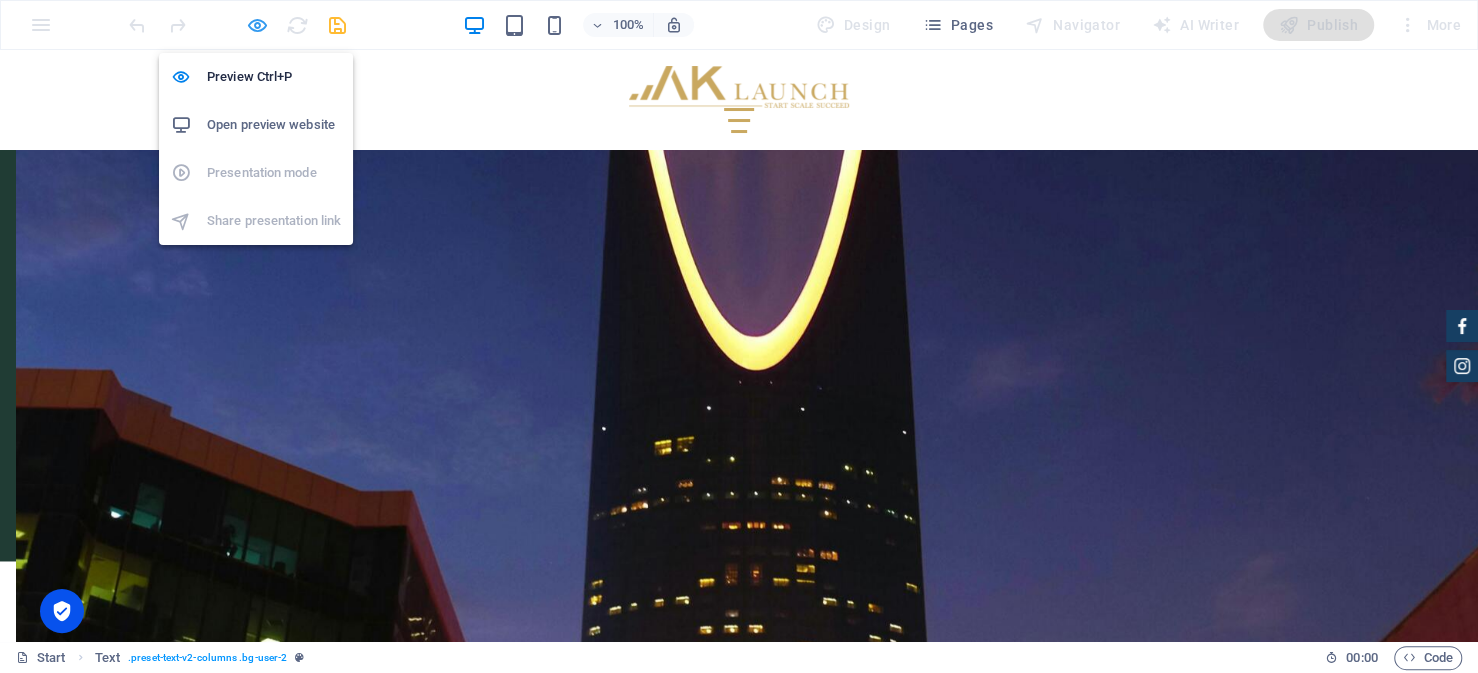 click at bounding box center (257, 25) 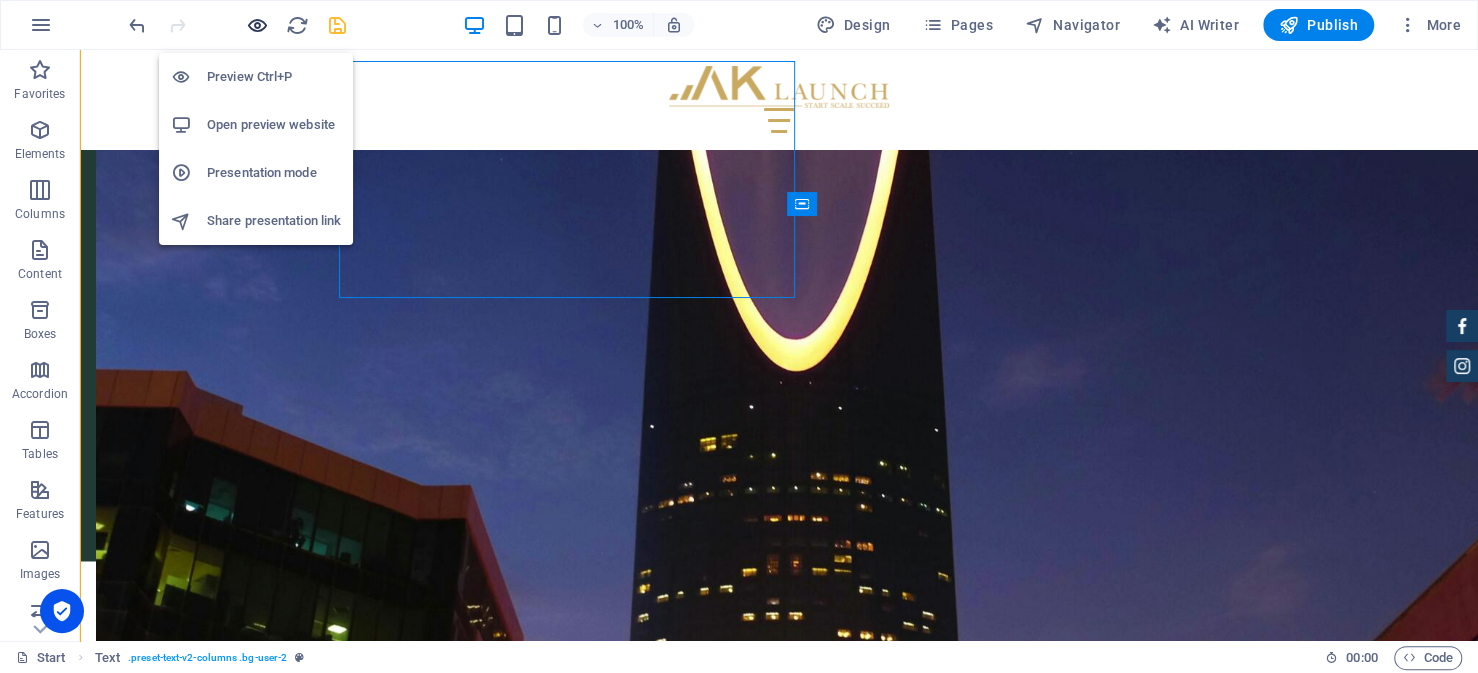 scroll, scrollTop: 6734, scrollLeft: 0, axis: vertical 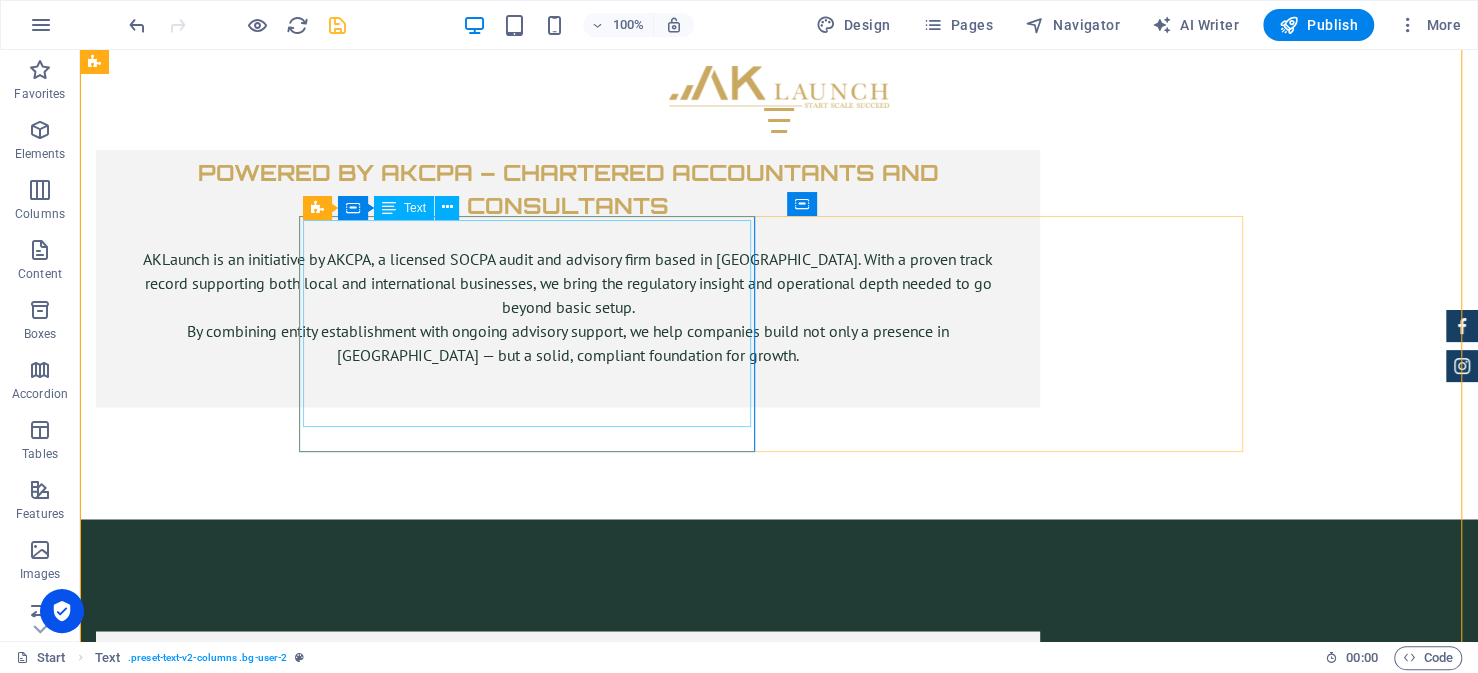 click on "The journey for every foreign investor looking to setup their business in Saudi Arabia begins with obtaining an investment license from the Ministry of Investment (MISA). This is a prerequisite to everything that follows, from commercial registration, hiring staff and opening the business. Fortunately, the  Preparing Your Documents This is often the most demanding part of the application process, and arguably the most critical. Ensuring that your documents are complete and accurate will reduce the risk of delays or rejection." at bounding box center [535, 3727] 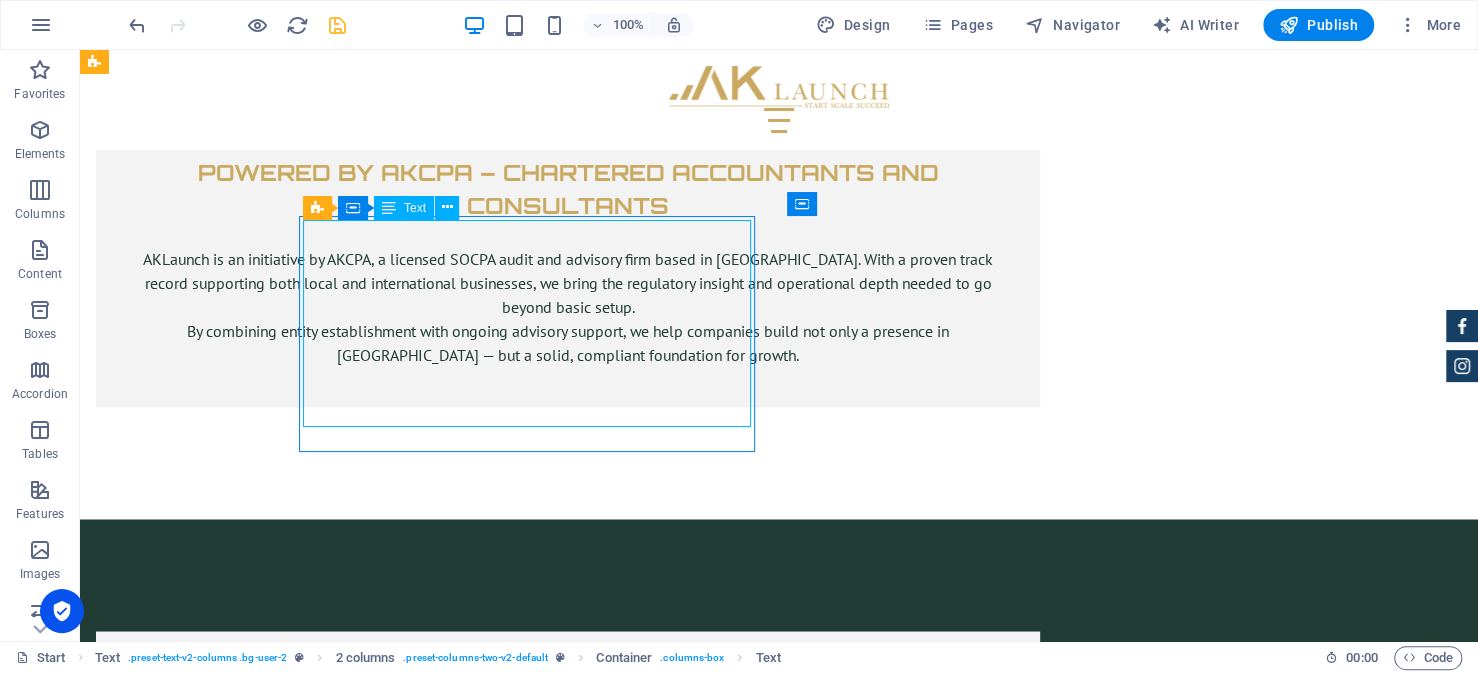 click on "The journey for every foreign investor looking to setup their business in Saudi Arabia begins with obtaining an investment license from the Ministry of Investment (MISA). This is a prerequisite to everything that follows, from commercial registration, hiring staff and opening the business. Fortunately, the  Preparing Your Documents This is often the most demanding part of the application process, and arguably the most critical. Ensuring that your documents are complete and accurate will reduce the risk of delays or rejection." at bounding box center [535, 3727] 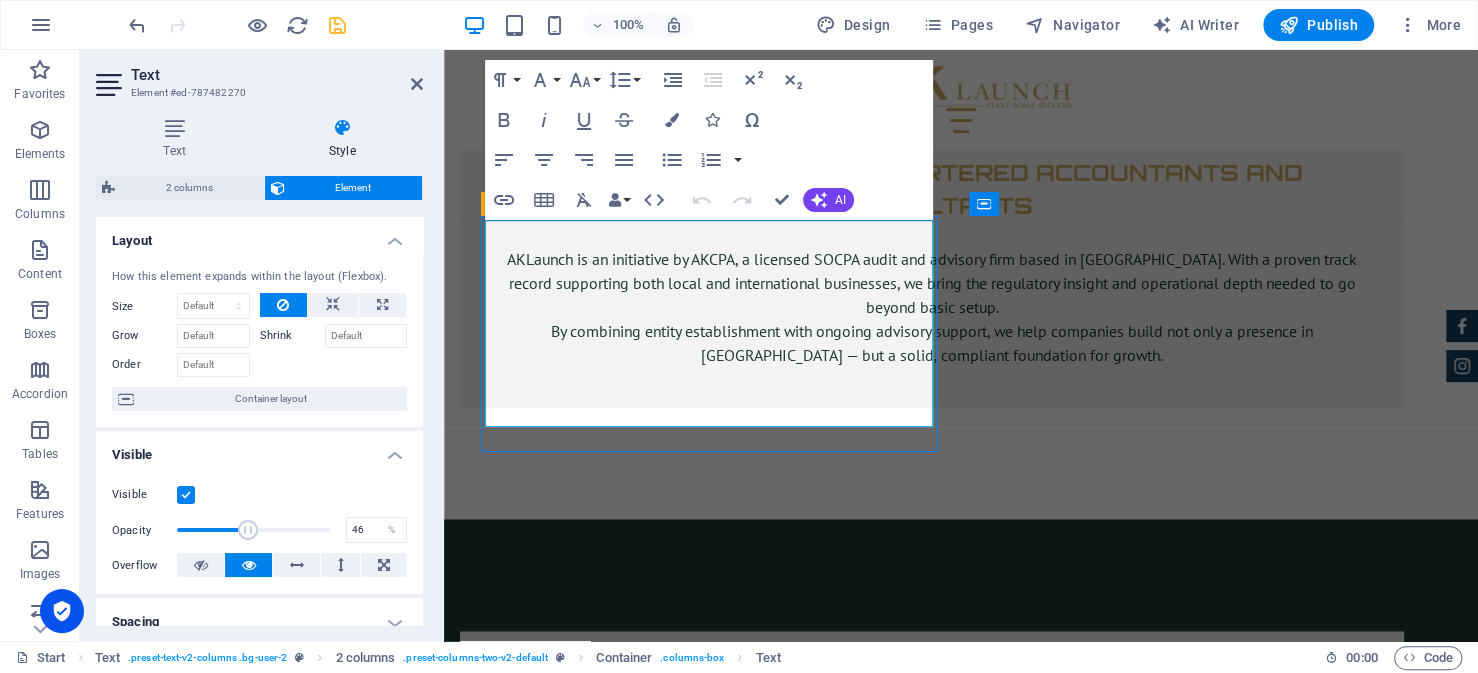 drag, startPoint x: 320, startPoint y: 530, endPoint x: 245, endPoint y: 534, distance: 75.10659 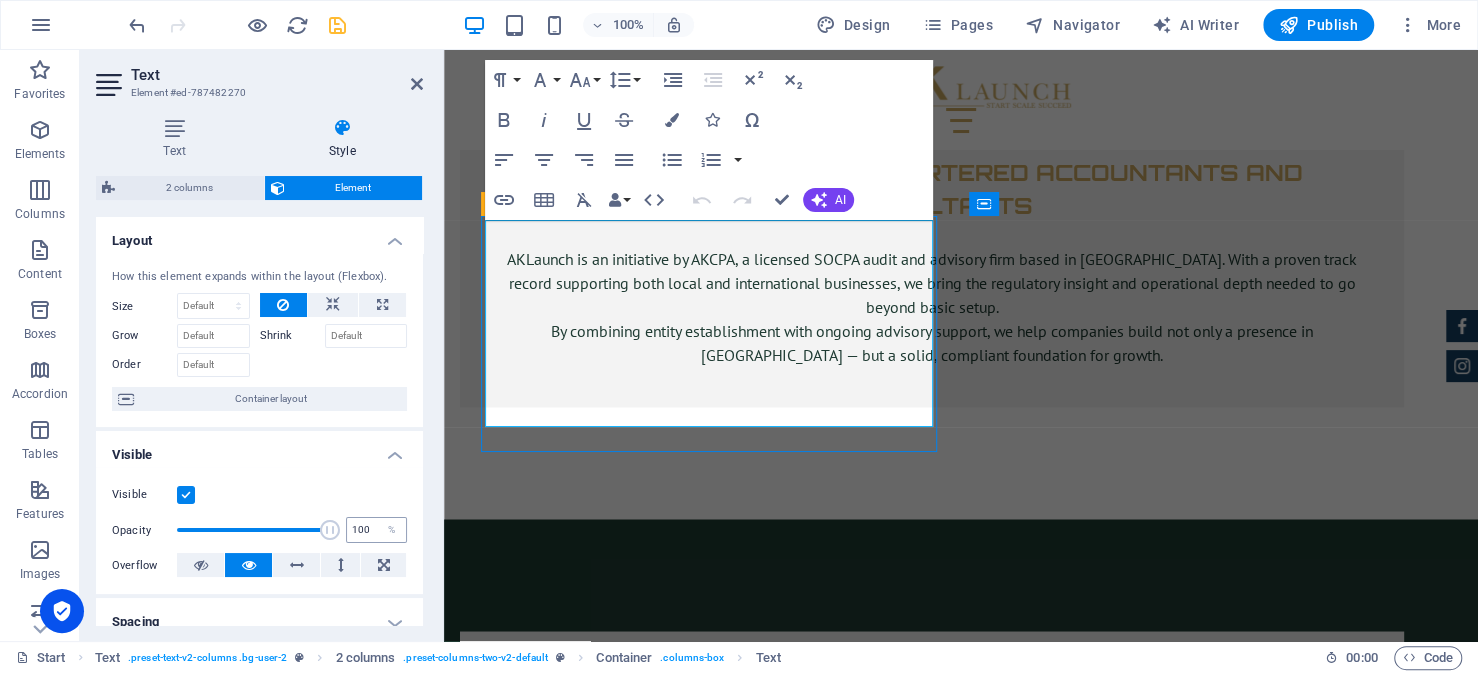 drag, startPoint x: 243, startPoint y: 532, endPoint x: 354, endPoint y: 535, distance: 111.040535 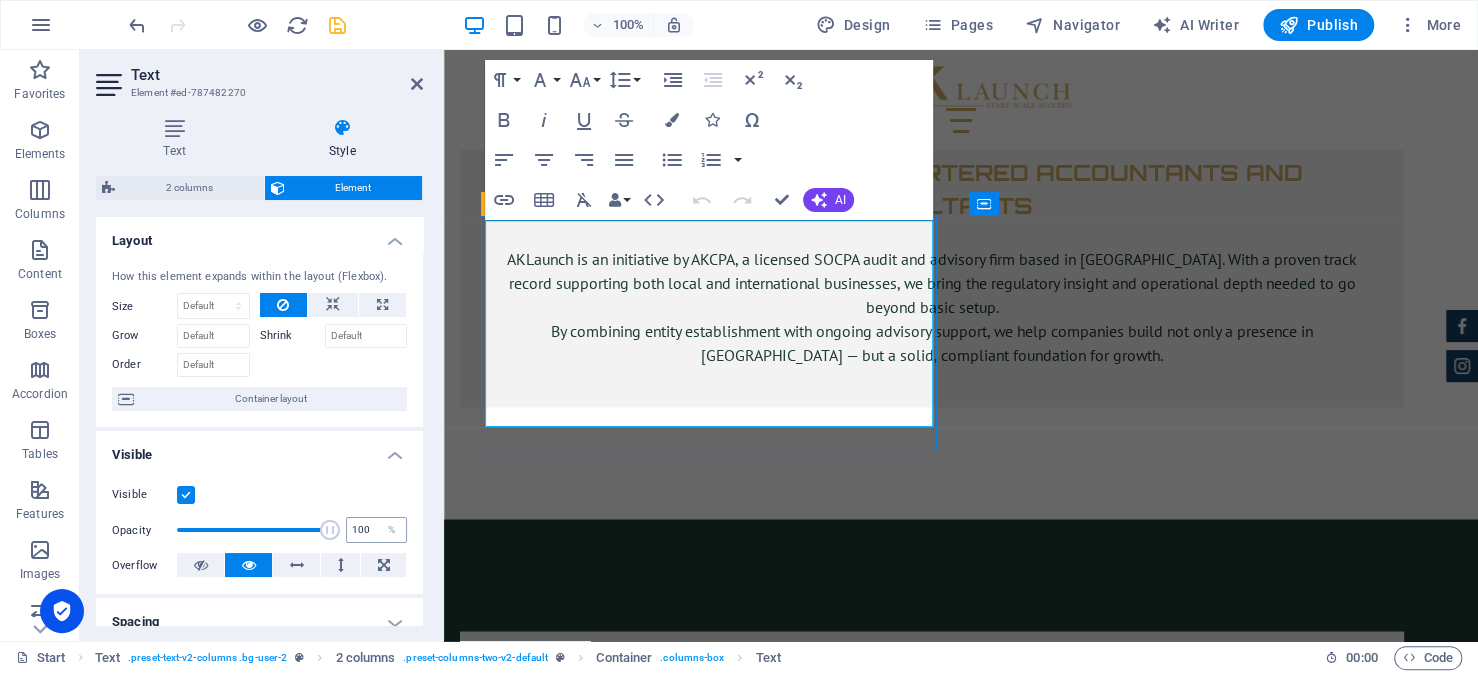 click on "Opacity 100 %" at bounding box center [259, 530] 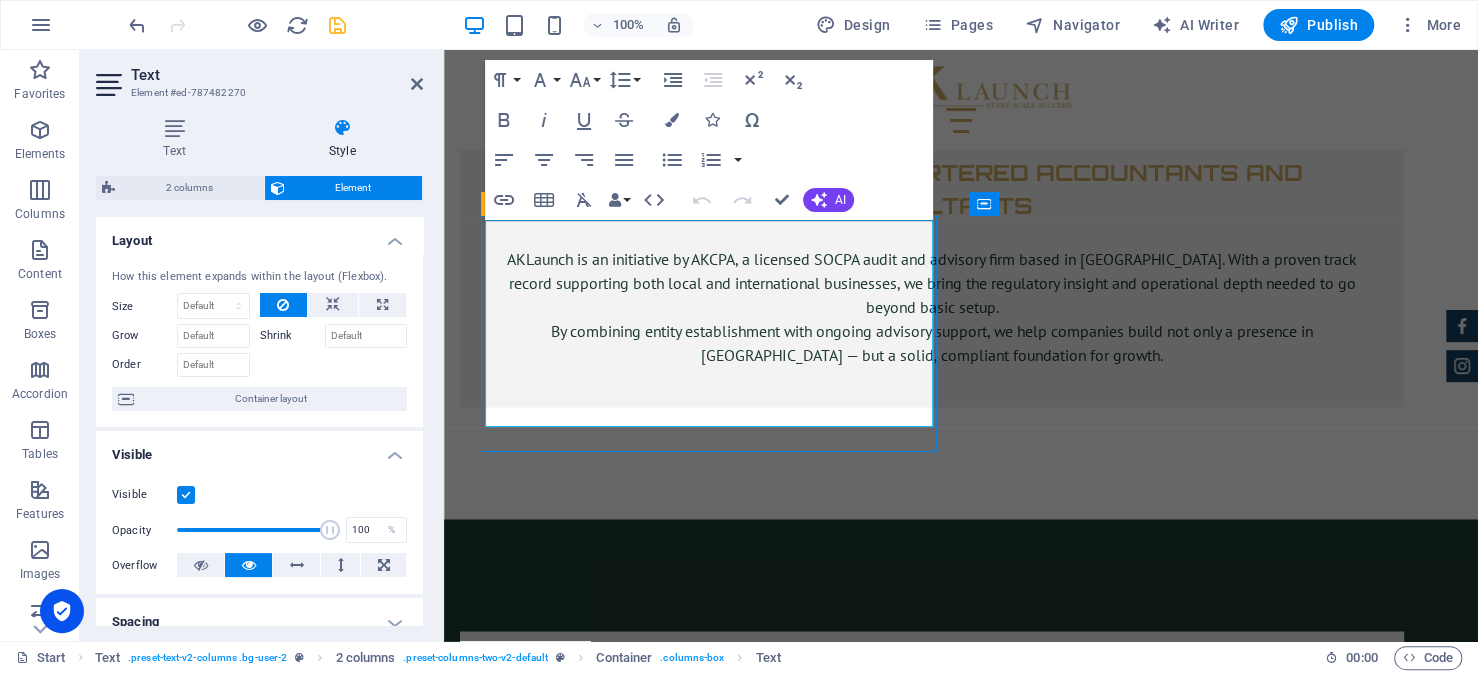 click at bounding box center [186, 495] 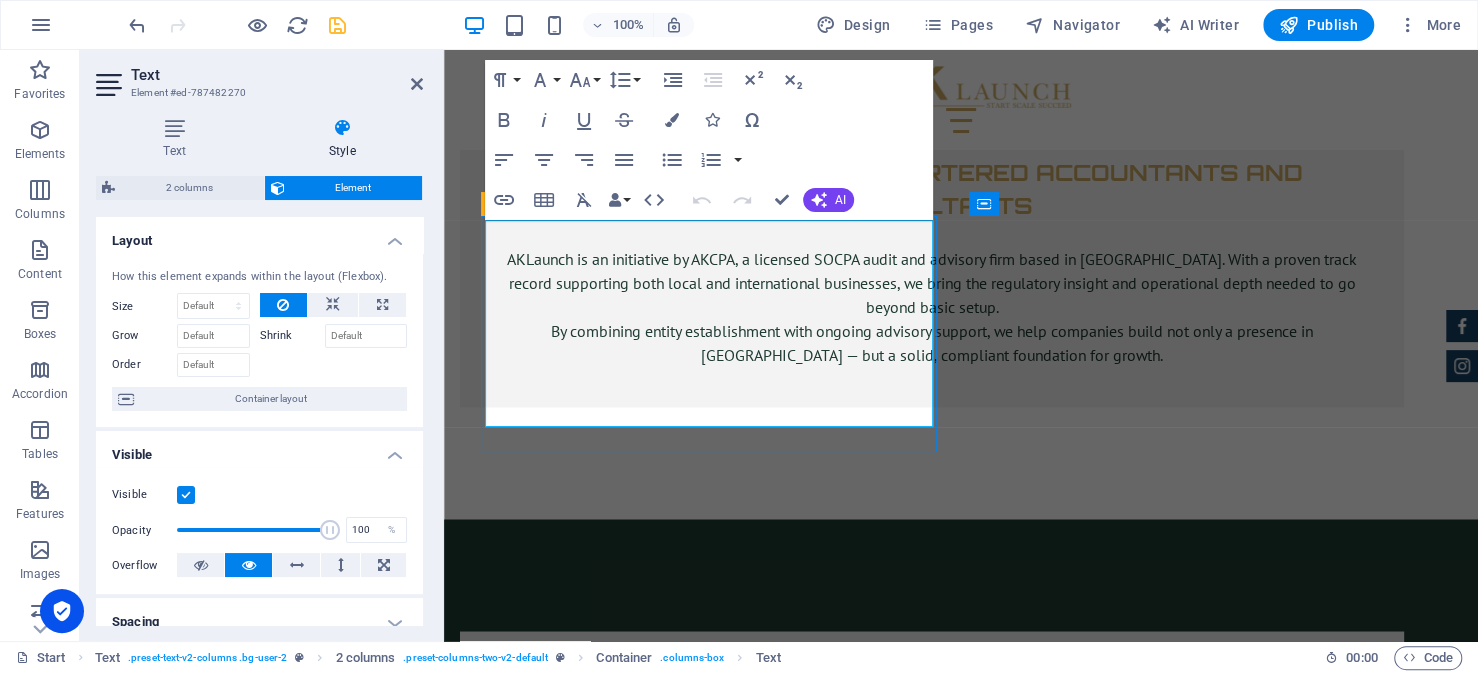 click on "Visible" at bounding box center [0, 0] 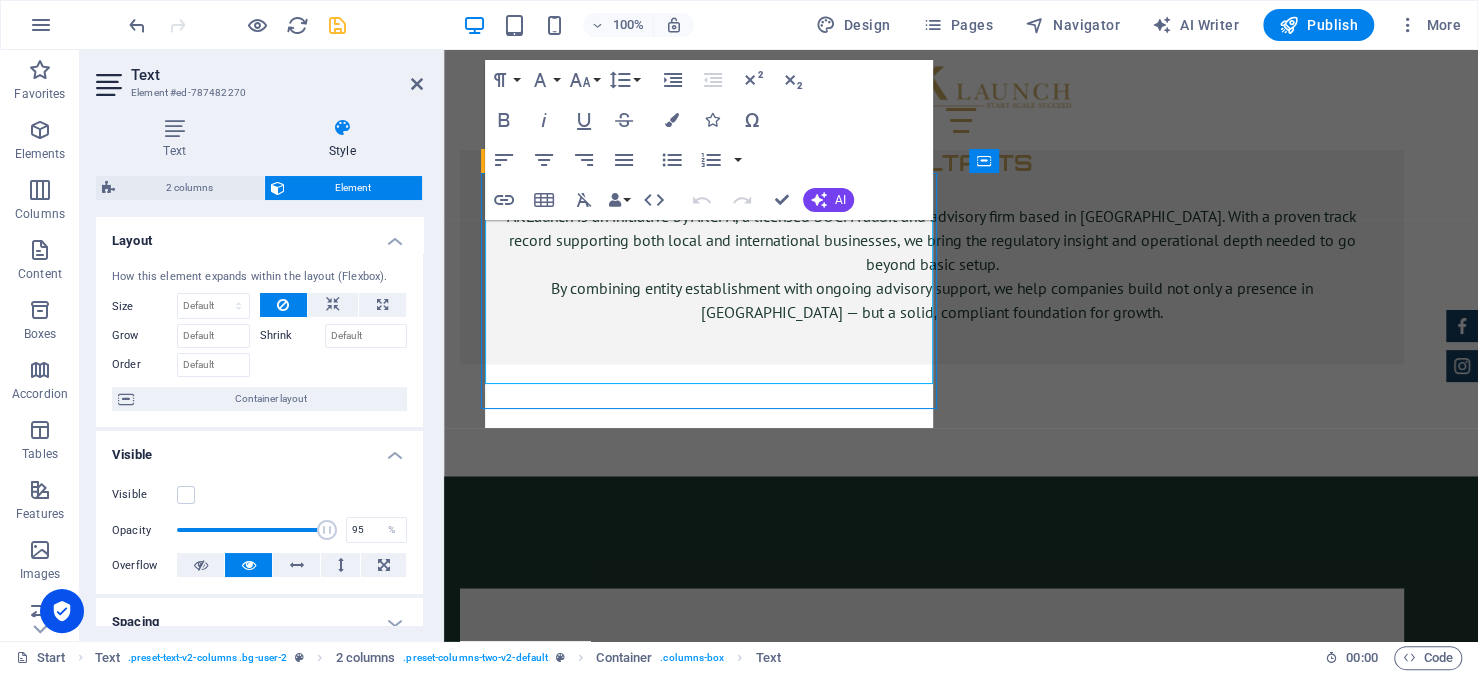 scroll, scrollTop: 6785, scrollLeft: 0, axis: vertical 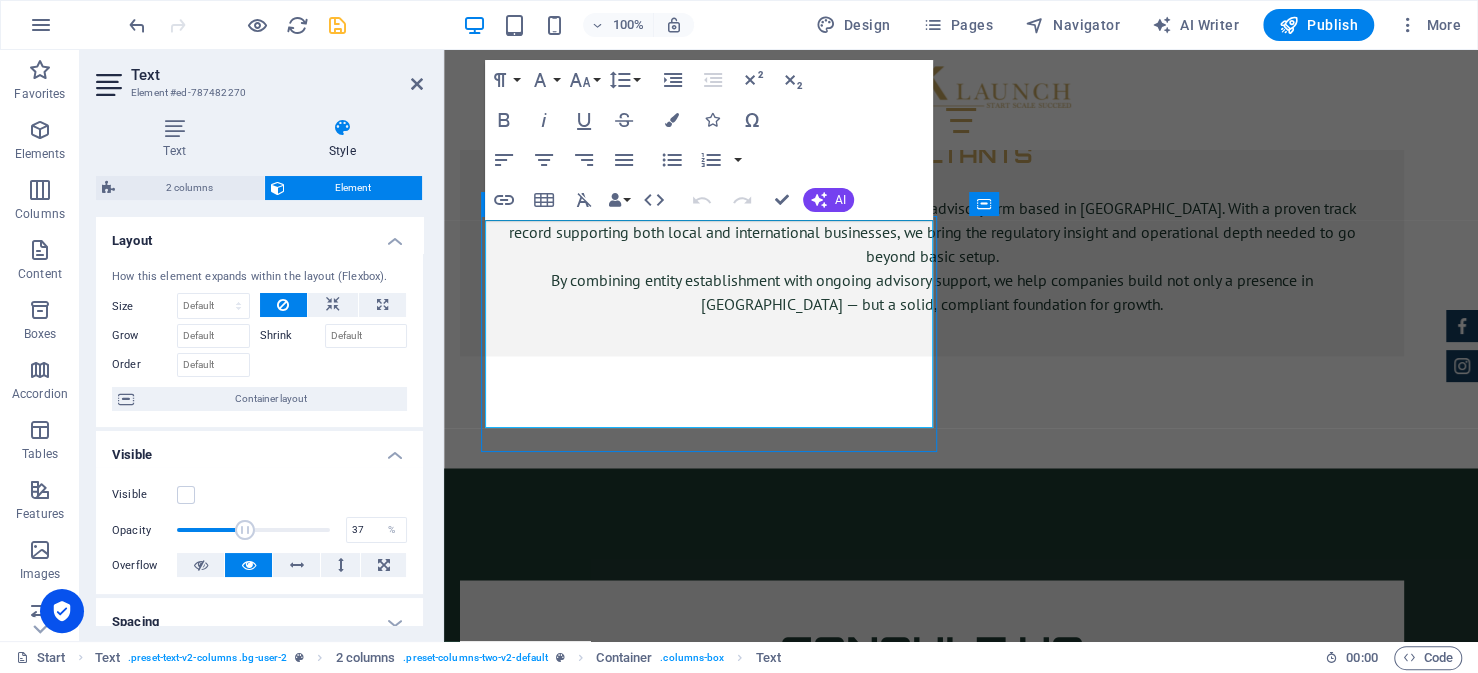 drag, startPoint x: 323, startPoint y: 529, endPoint x: 232, endPoint y: 527, distance: 91.02197 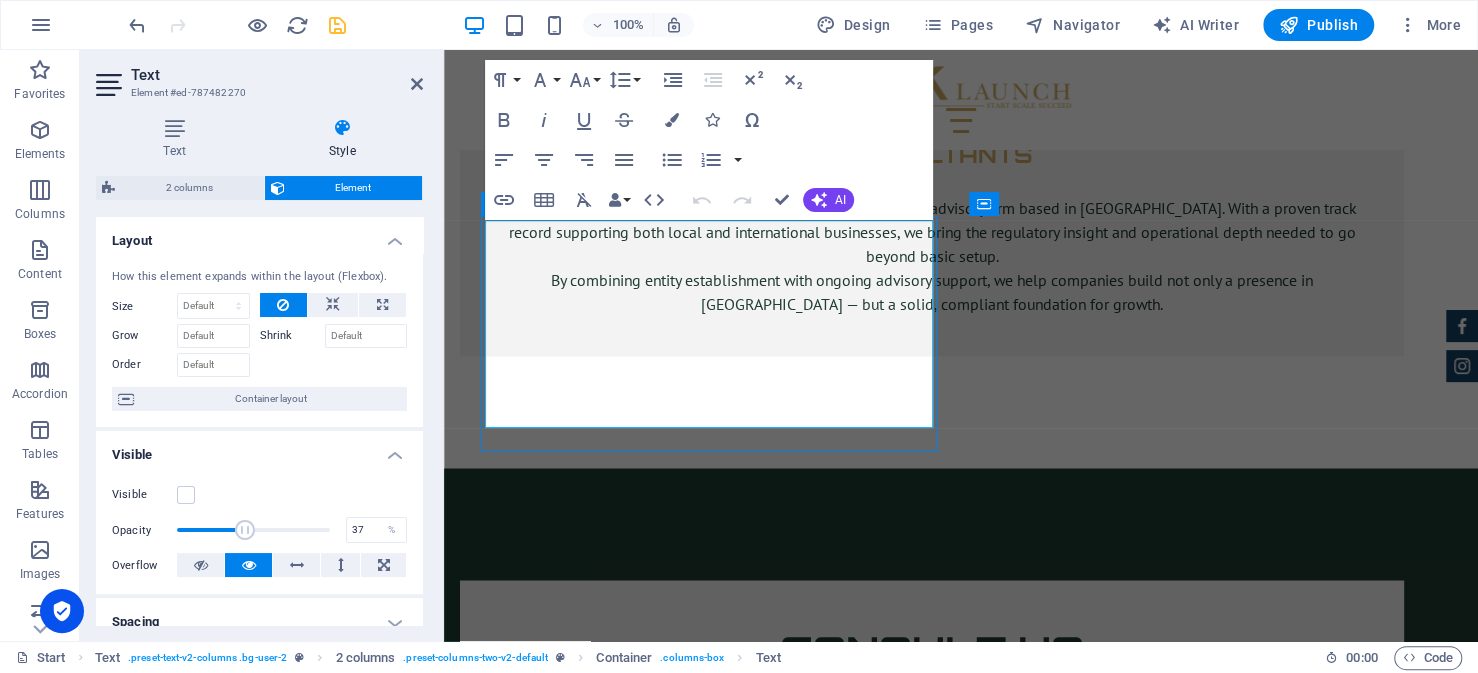 click at bounding box center [245, 530] 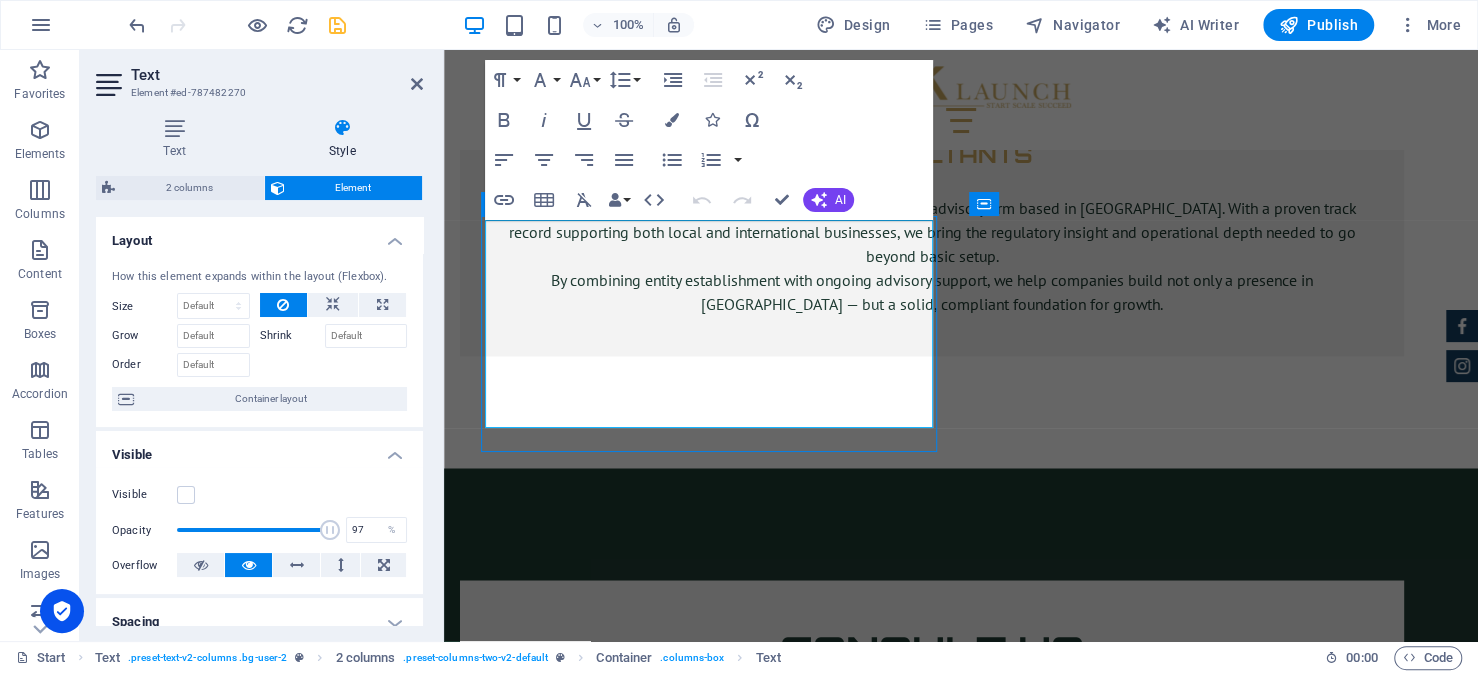 type on "100" 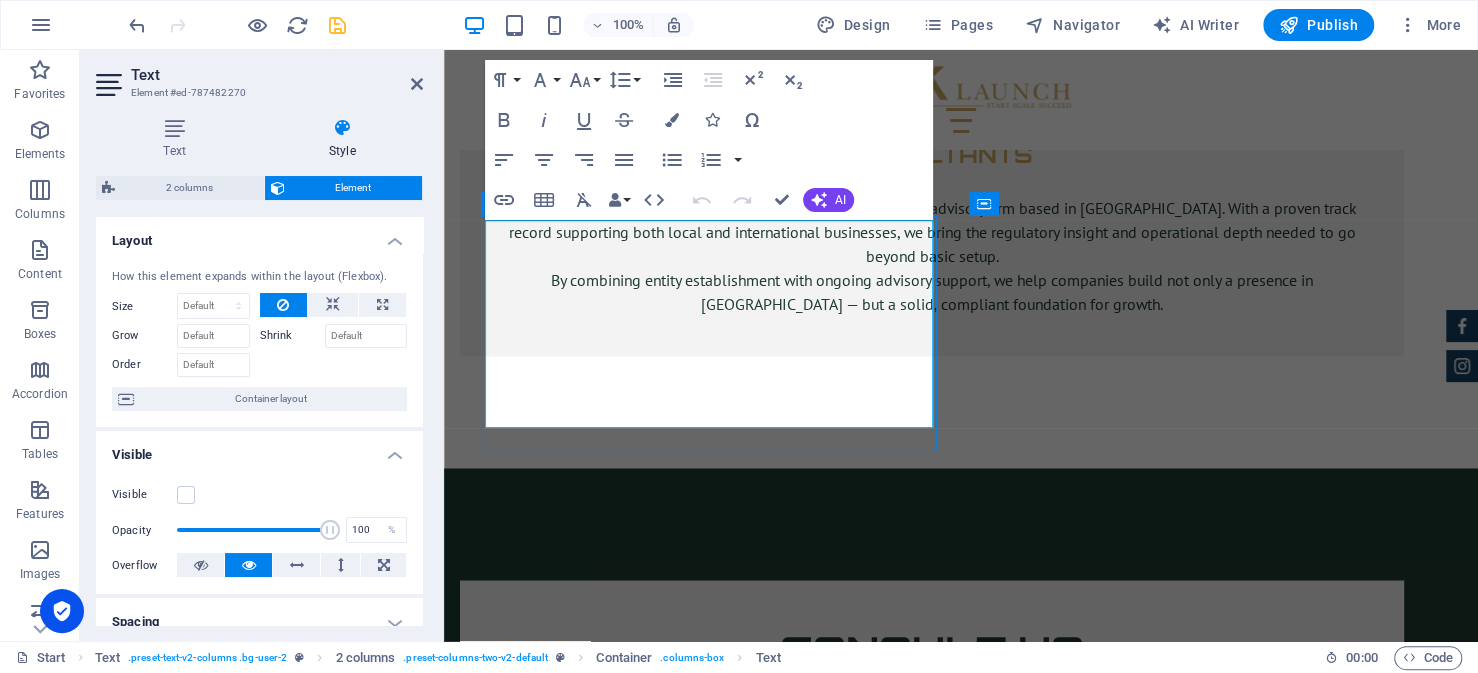 drag, startPoint x: 232, startPoint y: 527, endPoint x: 420, endPoint y: 549, distance: 189.28285 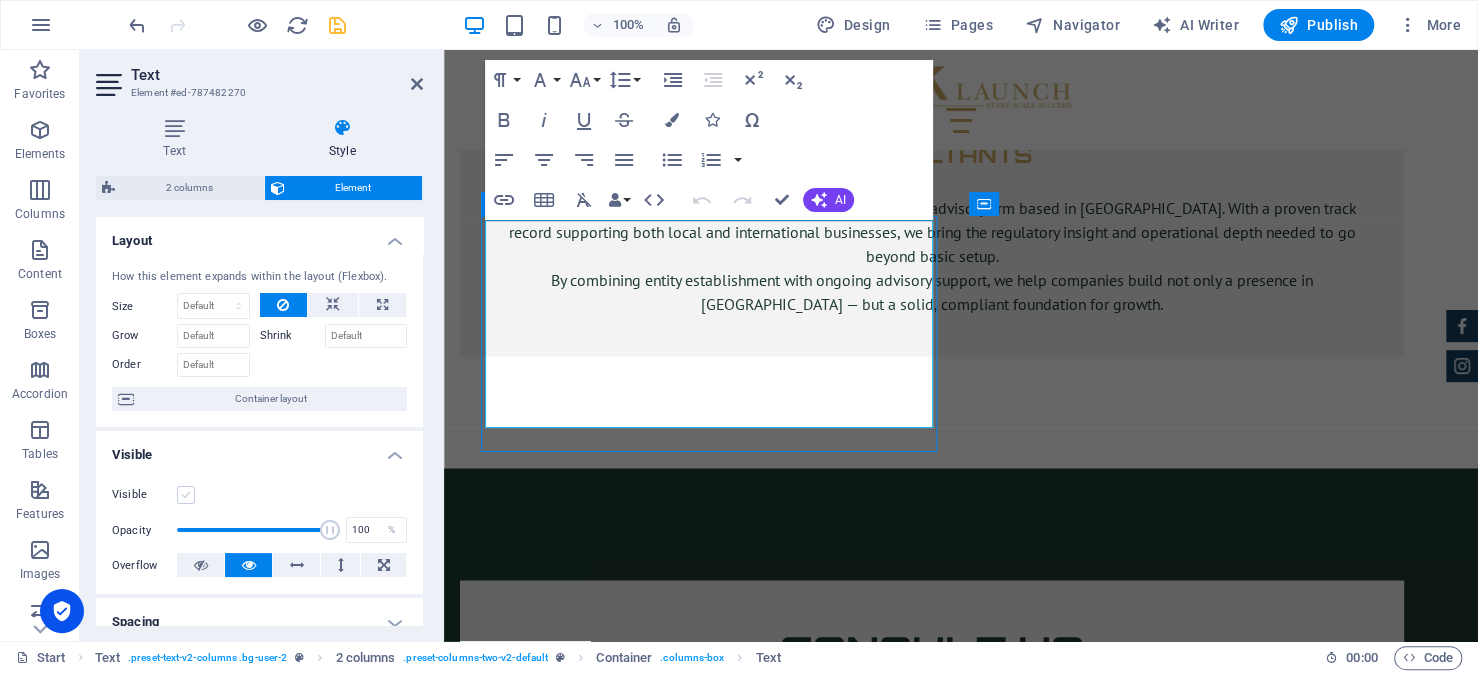 click at bounding box center (186, 495) 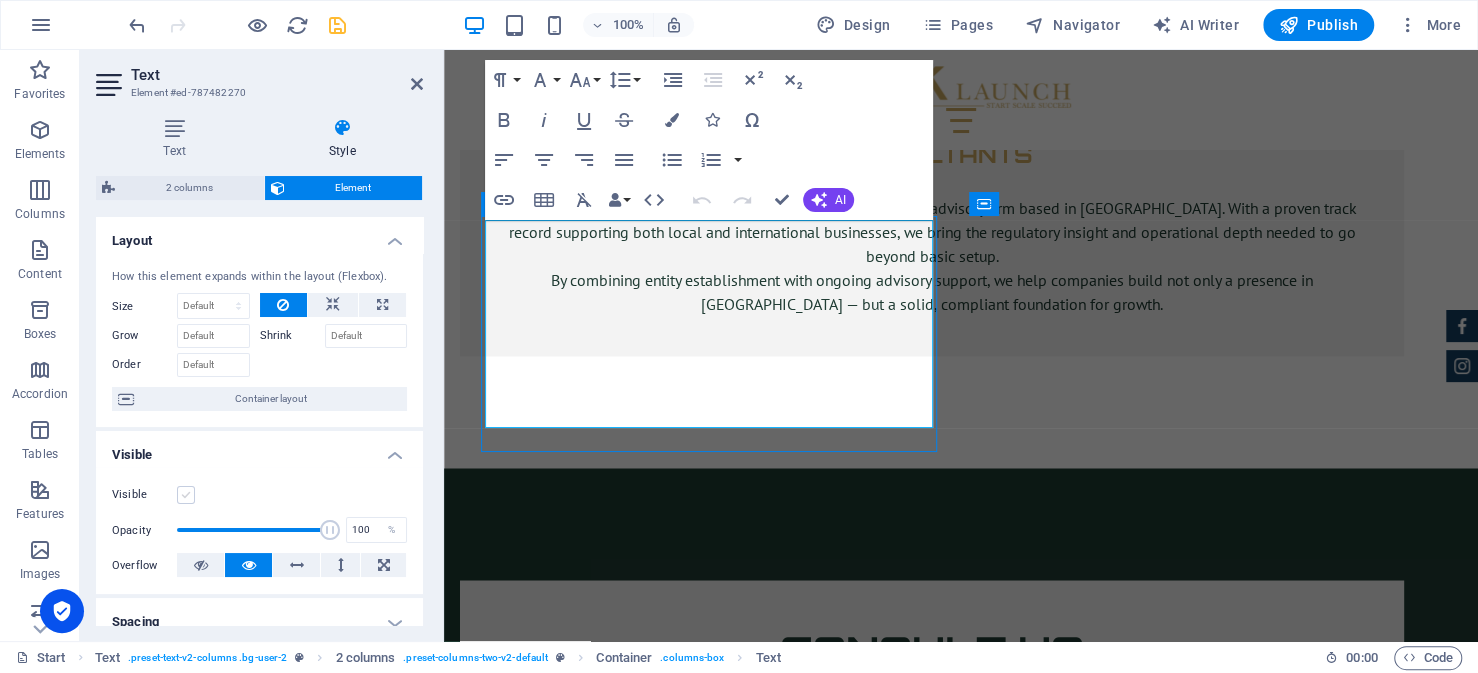 click on "Visible" at bounding box center (0, 0) 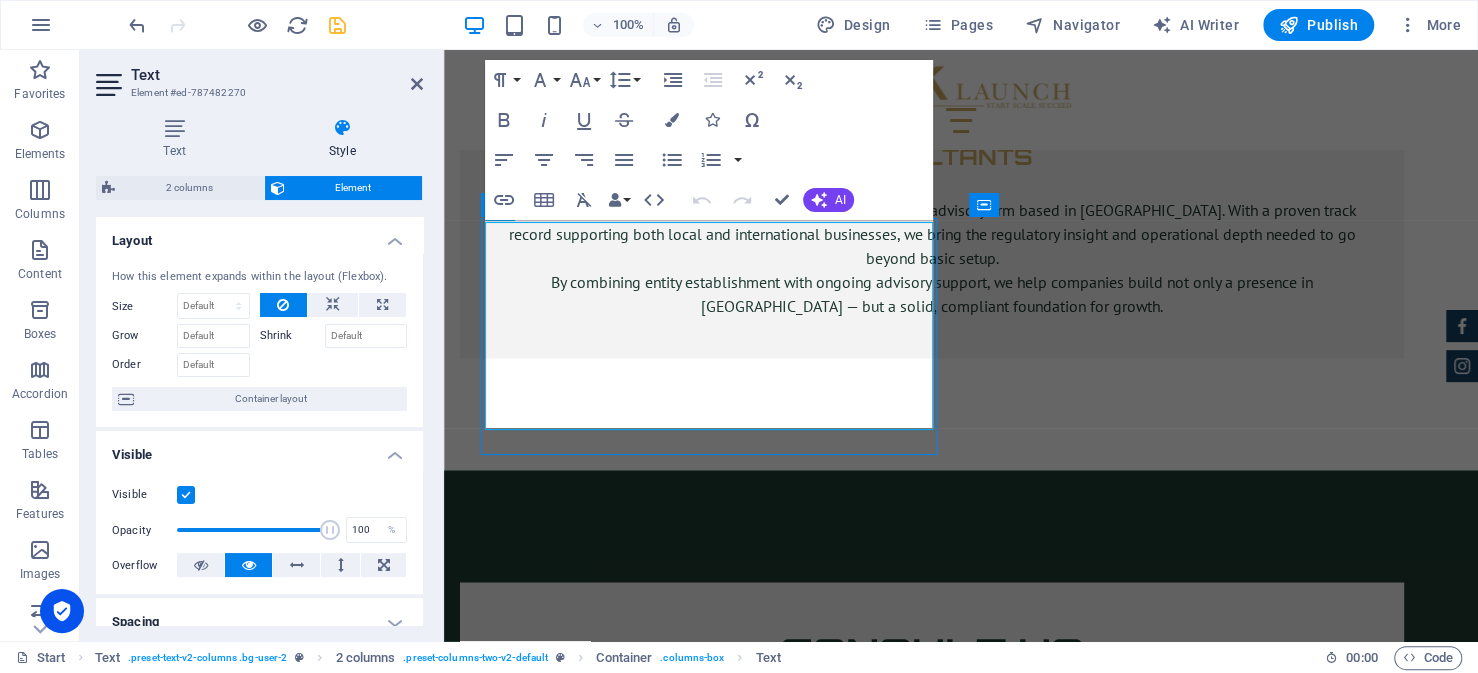 scroll, scrollTop: 6782, scrollLeft: 0, axis: vertical 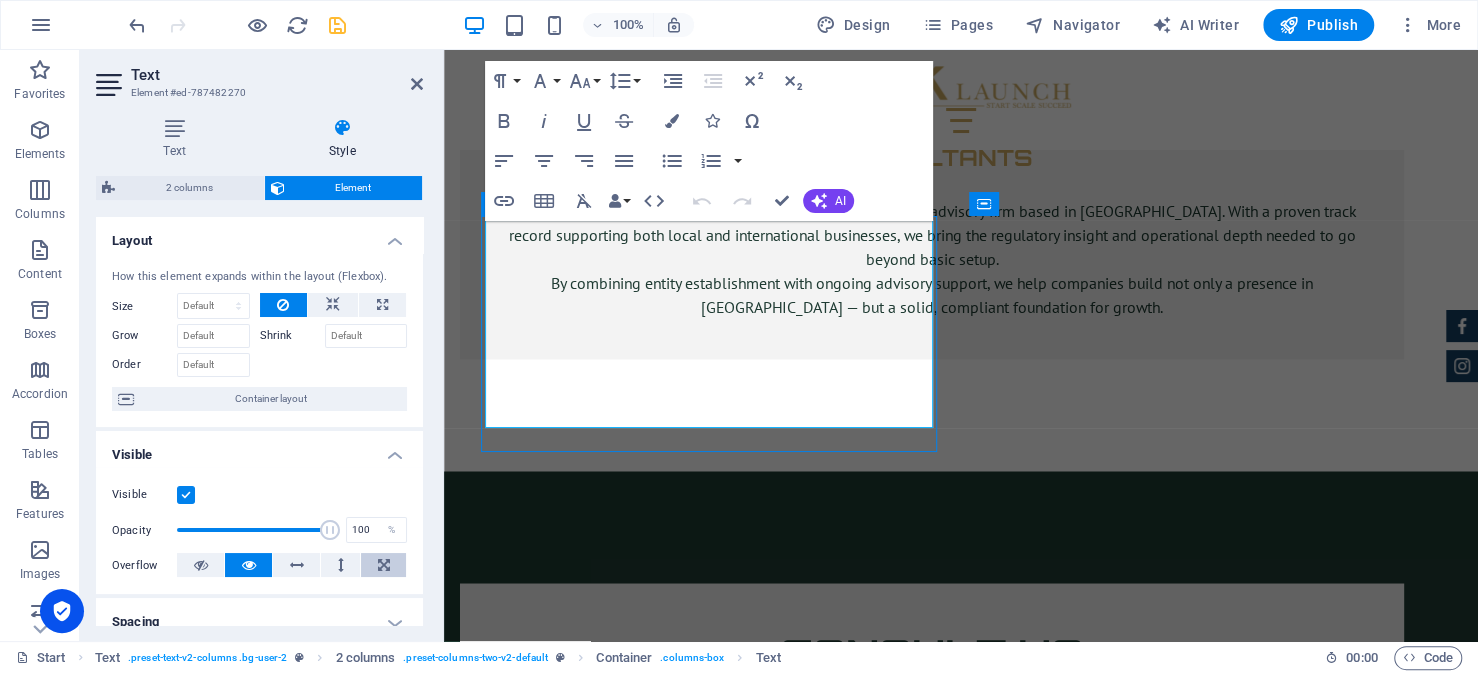 click at bounding box center [384, 565] 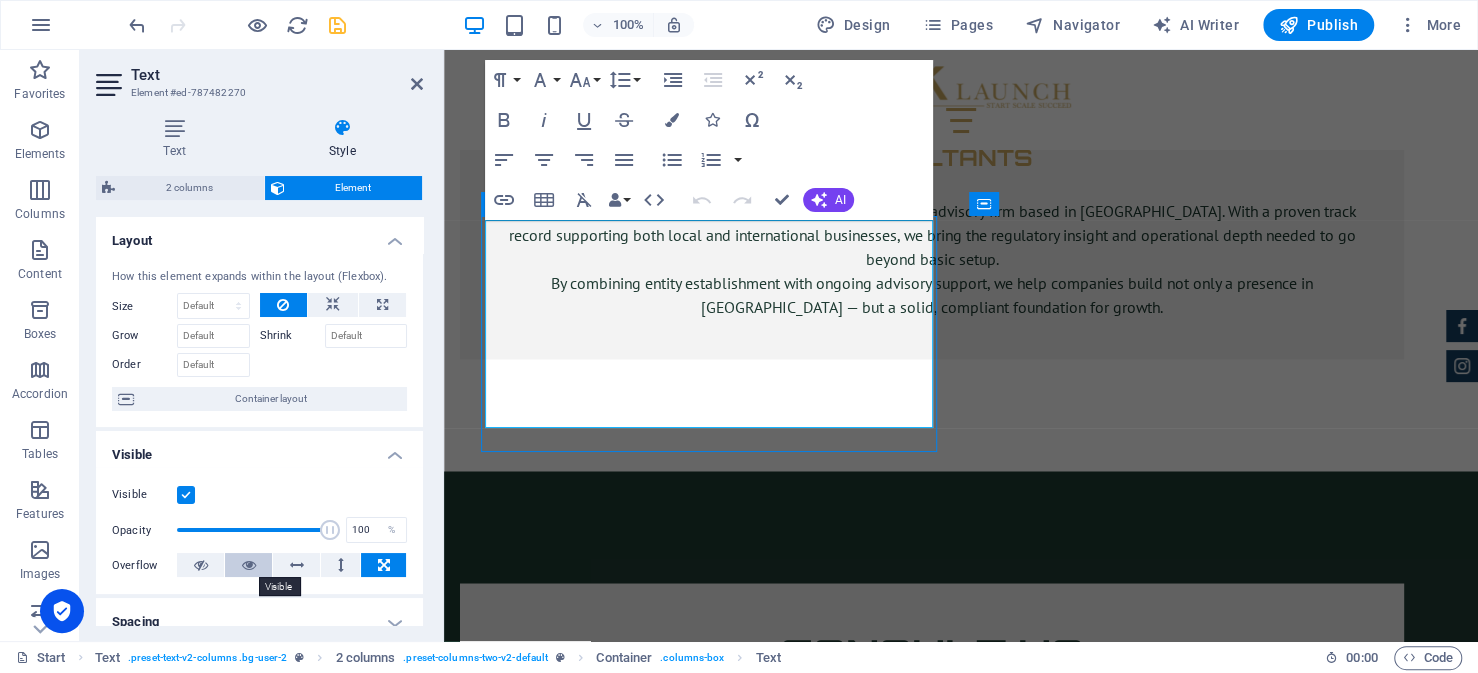 click at bounding box center [248, 565] 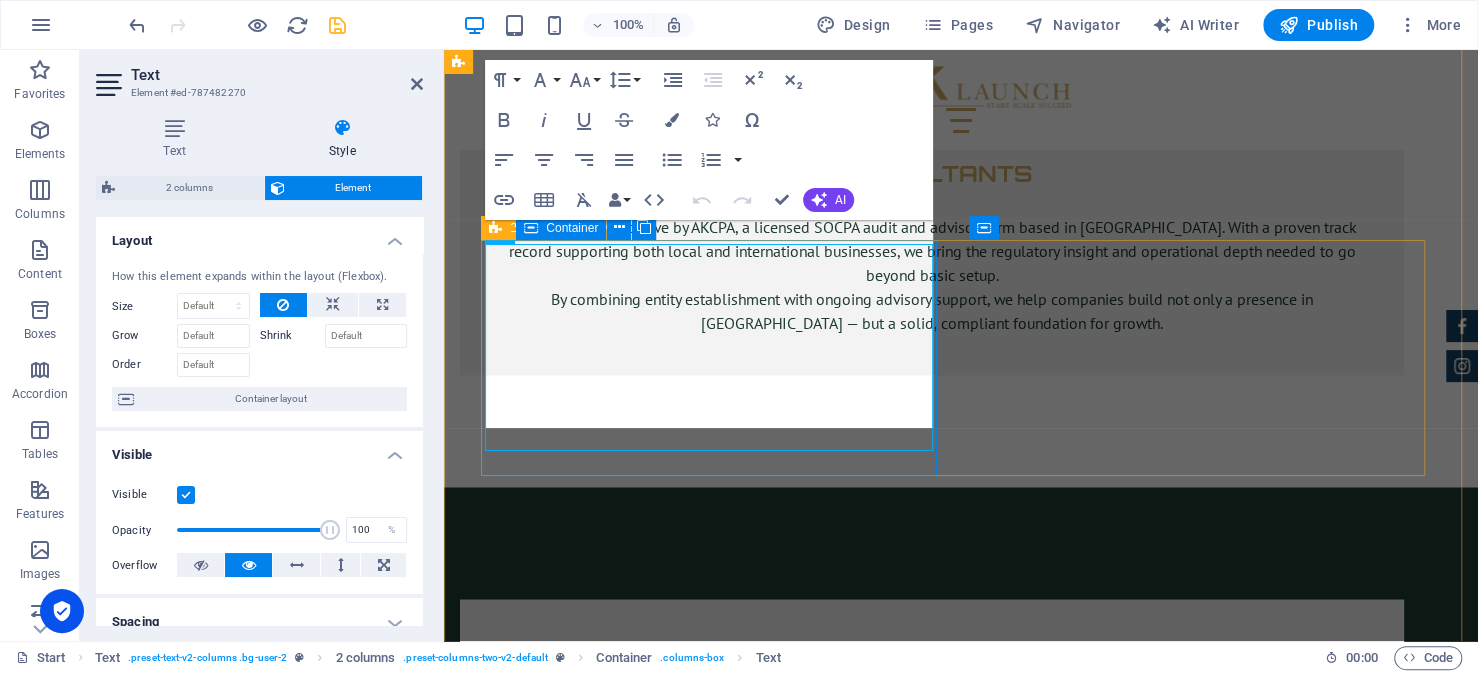 scroll, scrollTop: 6758, scrollLeft: 0, axis: vertical 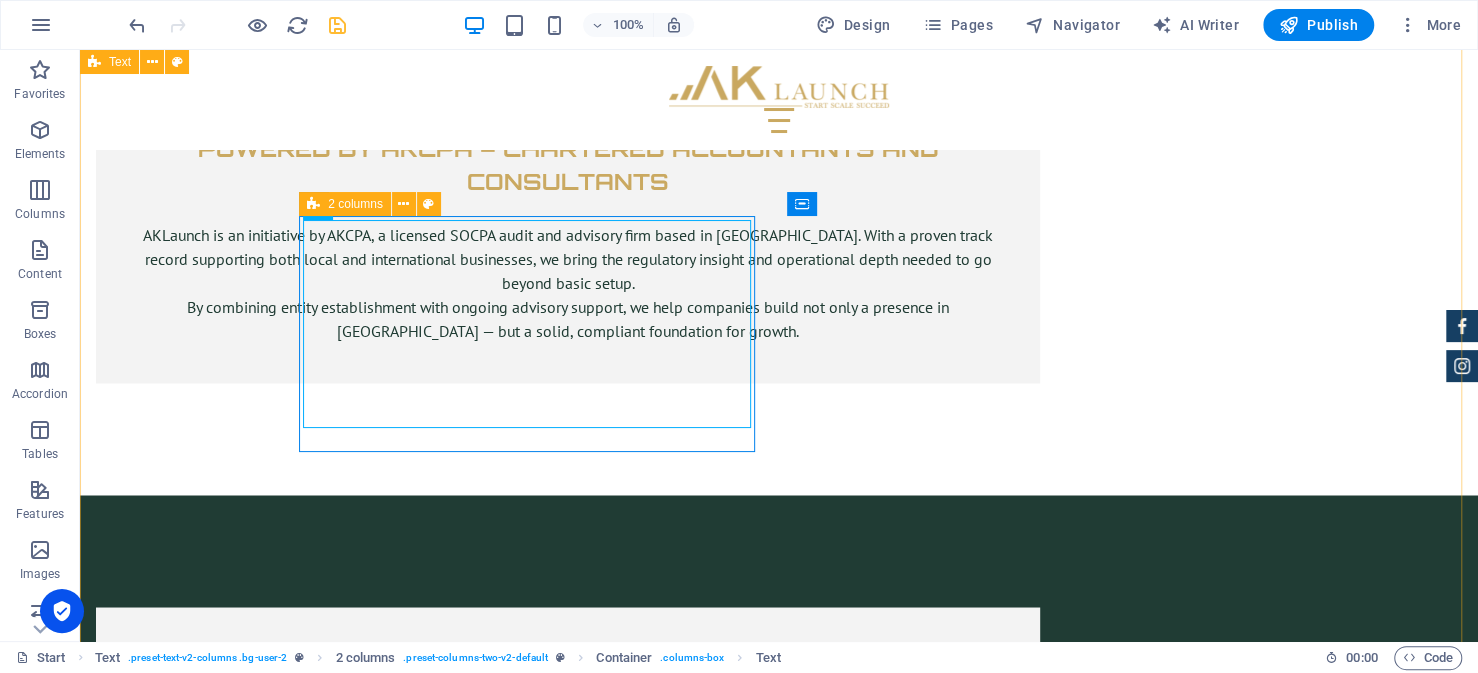 click on "How to Setup a Business in Saudi Arabia as a Foreign Company: Step-by-Step Guide Step 1 — Obtaining Your Investment License from MISA The journey for every foreign investor looking to setup their business in Saudi Arabia begins with obtaining an investment license from the Ministry of Investment (MISA). This is a prerequisite to everything that follows, from commercial registration, hiring staff and opening the business. Fortunately, the  Preparing Your Documents This is often the most demanding part of the application process, and arguably the most critical. Ensuring that your documents are complete and accurate will reduce the risk of delays or rejection. While requirements vary, most applications involve a common set of documentation. Importantly, many of these documents must be certified by the Saudi Embassy in your home country. These typically include: Copy of commercial registration issued in the home country. Audited financial statements for the past fiscal year. MISA License and Services Fees" at bounding box center [779, 4958] 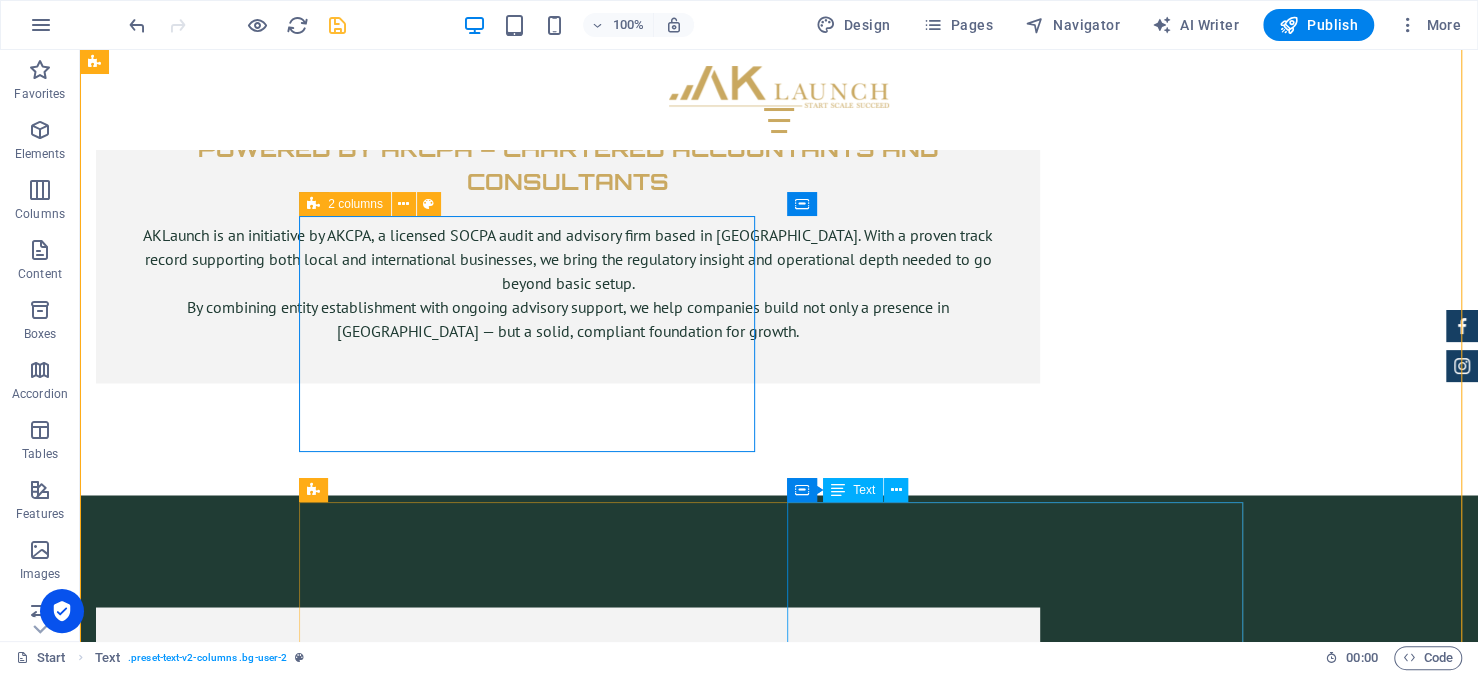 click on "MISA License and Services Fees MISA fee structure is fairly standardized across most license types: SAR 2,000/year for the license fee for a maximum of 5 years. SAR 10,000 subscription fee in the first year for investor services provided by MISA. SAR 60,000/year per year for investor services in subsequent years." at bounding box center (535, 4370) 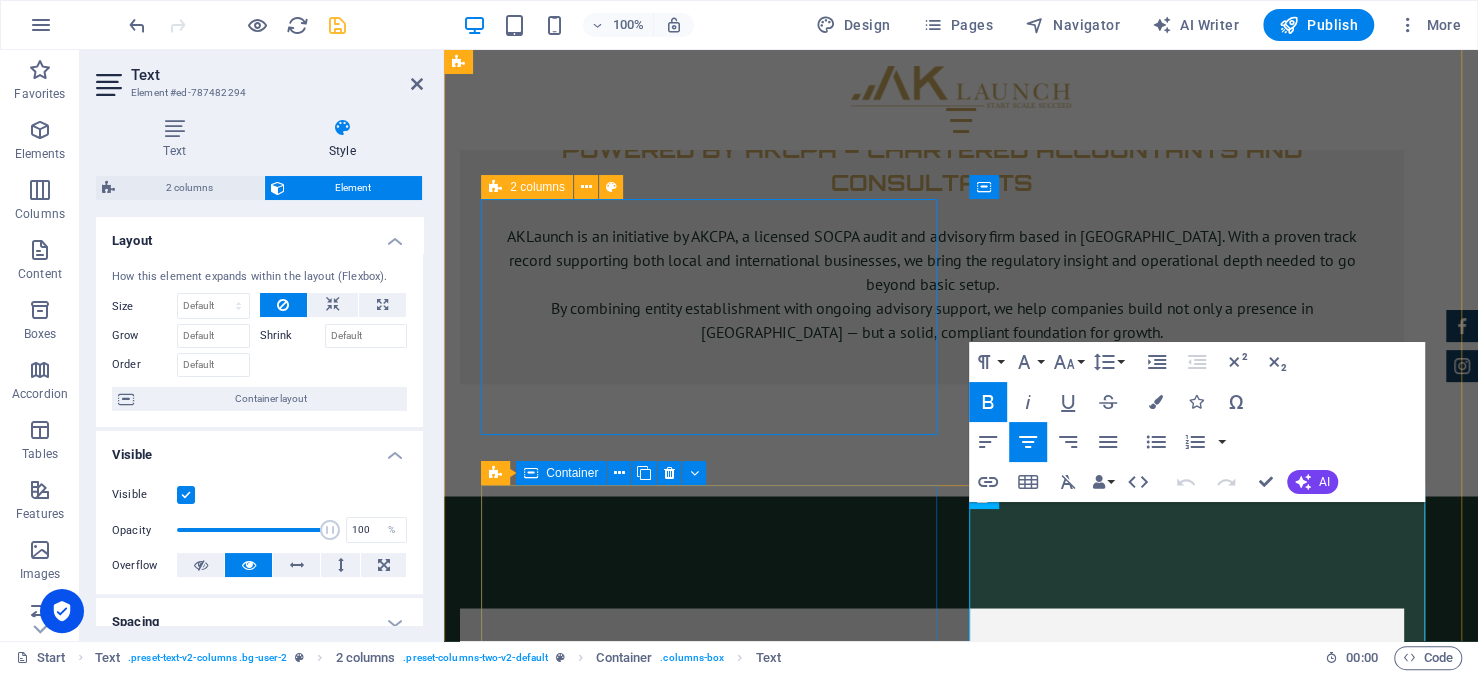 scroll, scrollTop: 6758, scrollLeft: 0, axis: vertical 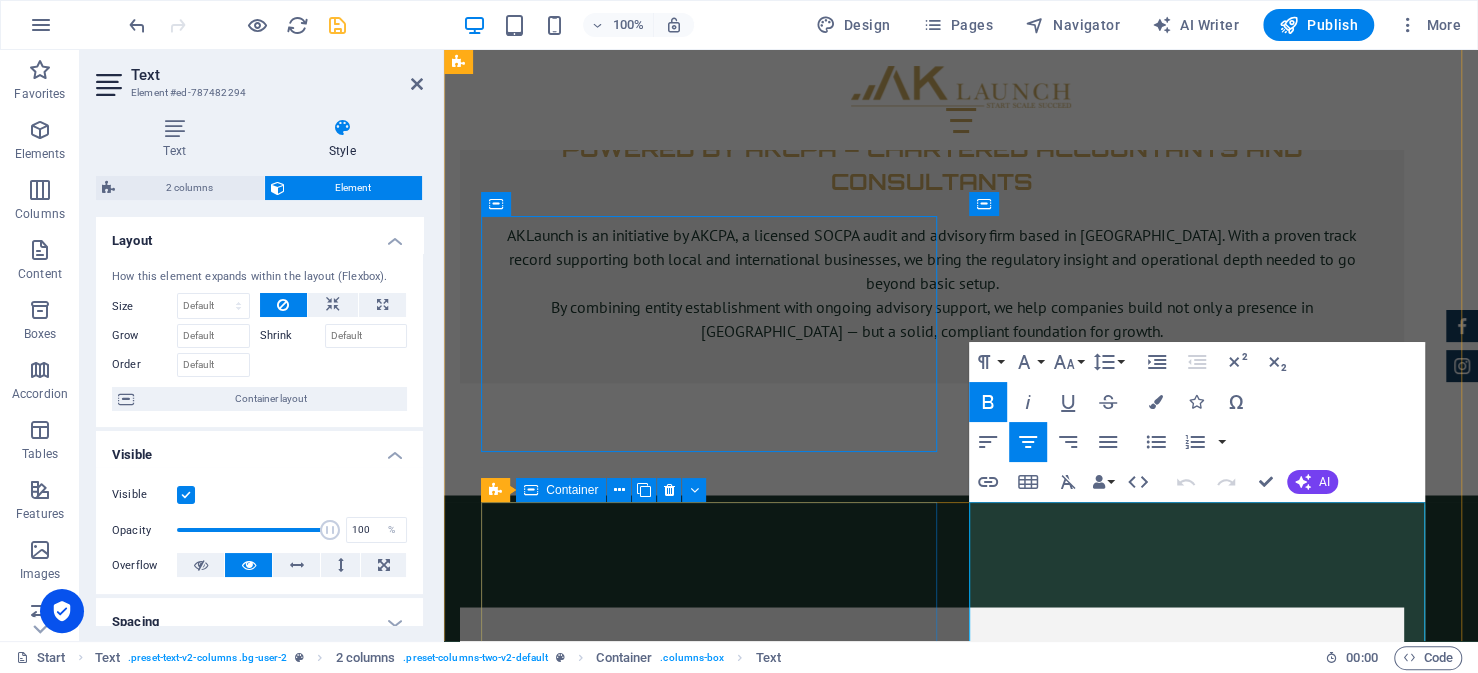 click on "What Are the Common Rules and Restrictions? Committing to comply with local labor regulations, including Saudization goals related to hiring and training nationals Committing to technical, legal, or safety standards relevant to the licensed activity" at bounding box center (717, 4187) 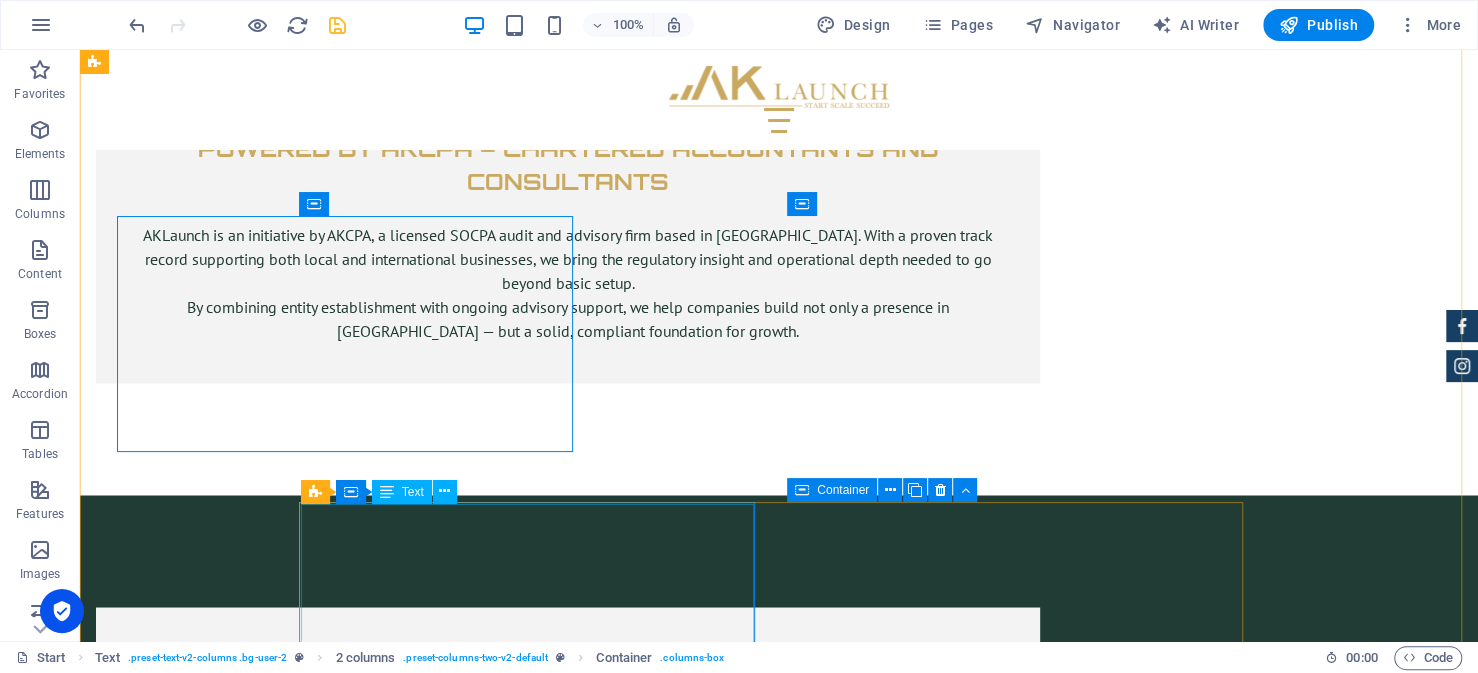 click on "What Are the Common Rules and Restrictions? Committing to comply with local labor regulations, including Saudization goals related to hiring and training nationals Committing to technical, legal, or safety standards relevant to the licensed activity" at bounding box center (535, 4187) 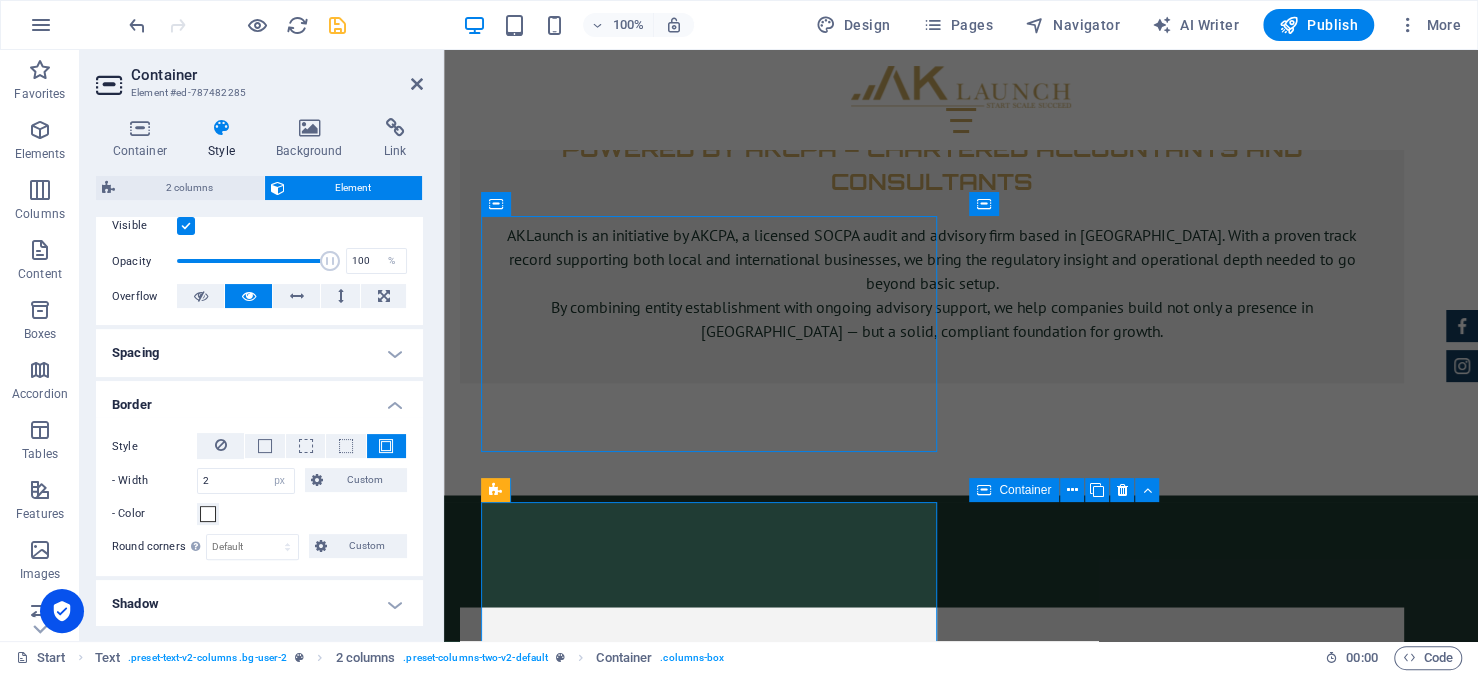 scroll, scrollTop: 400, scrollLeft: 0, axis: vertical 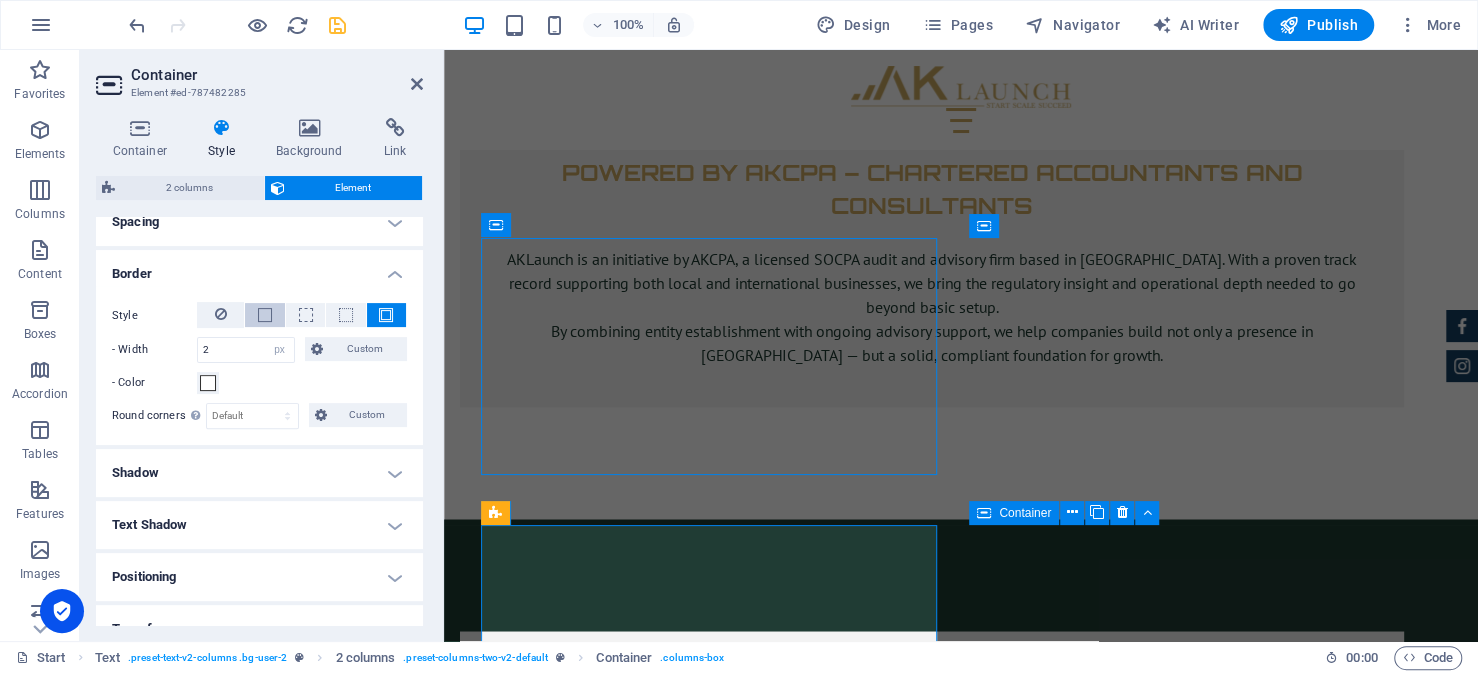 click at bounding box center (265, 315) 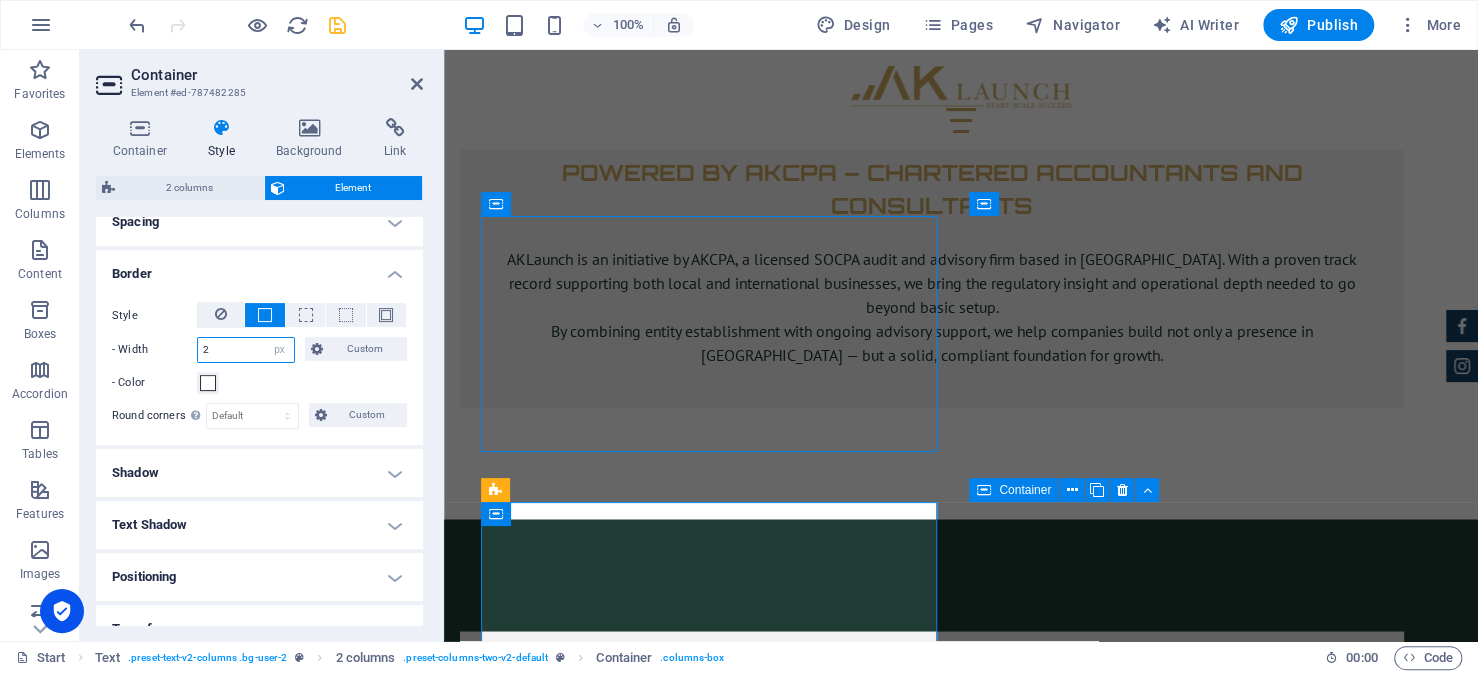 click on "2" at bounding box center [246, 350] 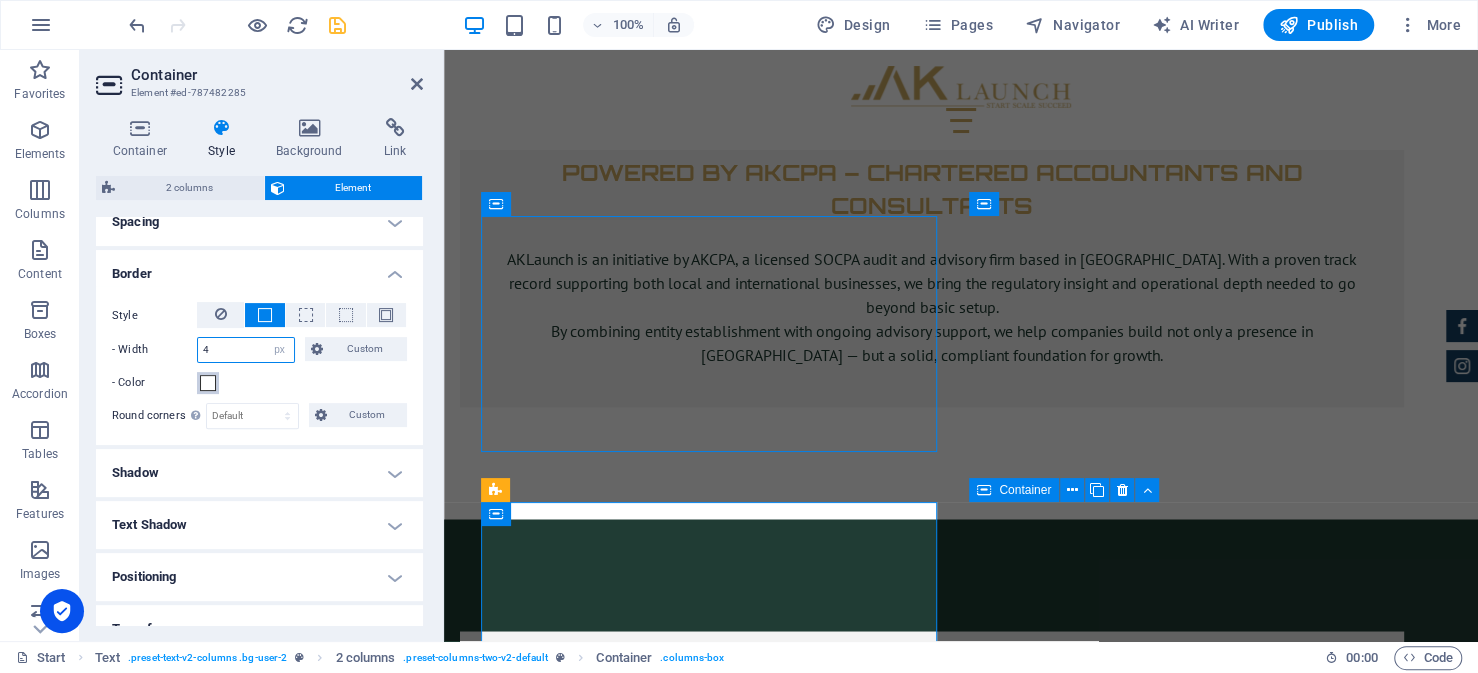 type on "4" 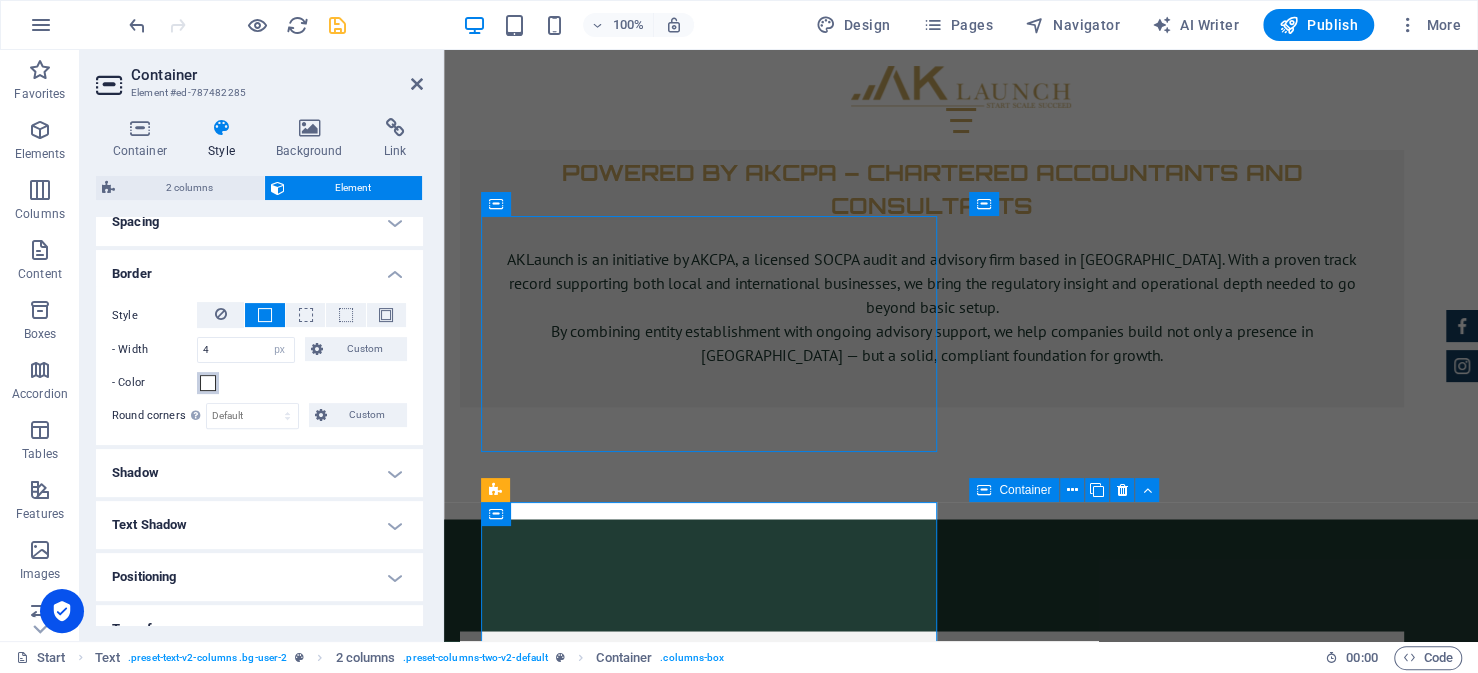 click at bounding box center (208, 383) 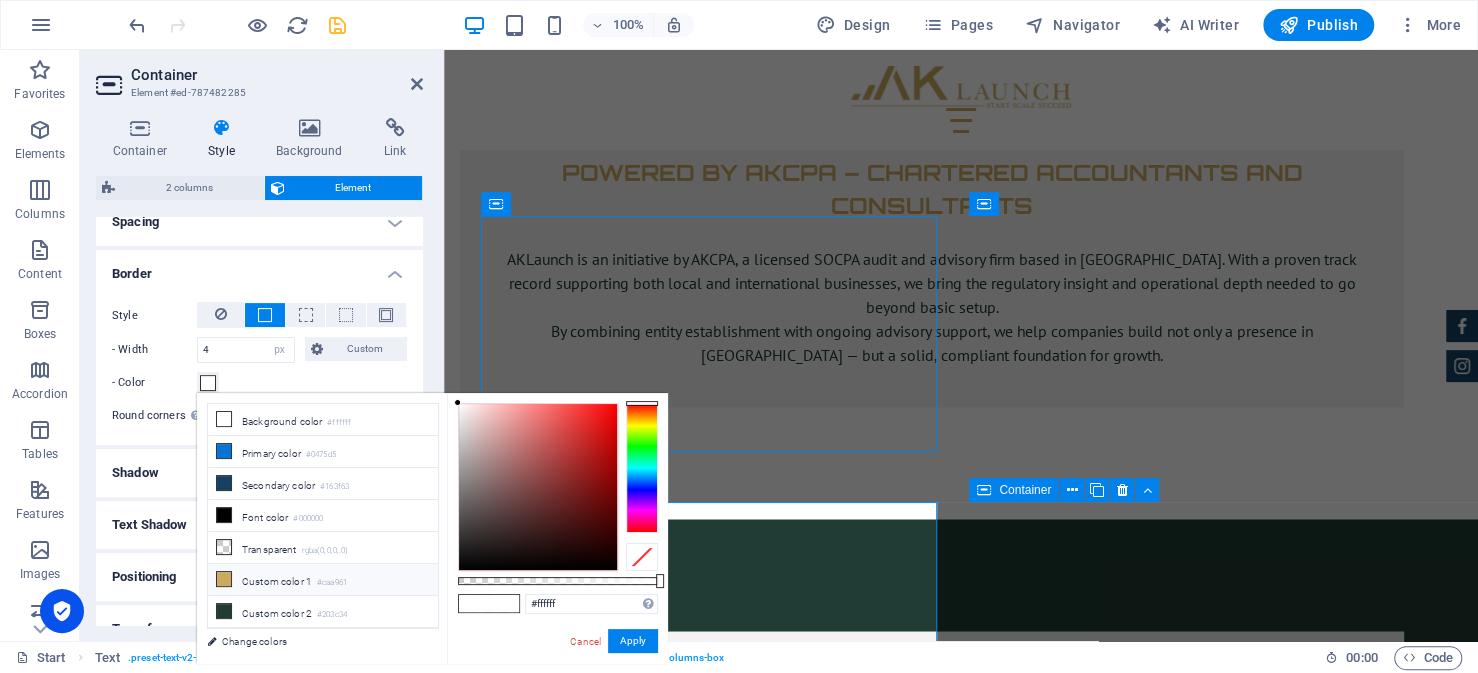 click on "Custom color 1
#caa961" at bounding box center [323, 580] 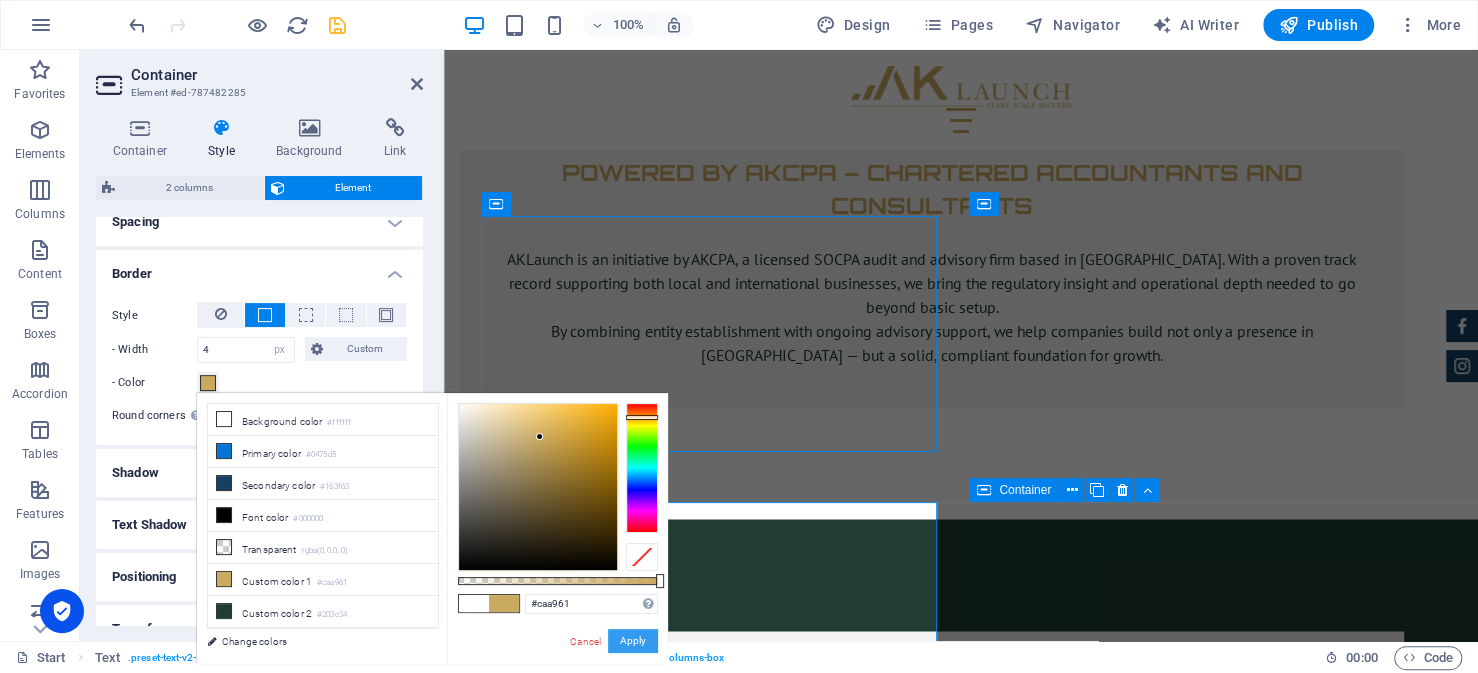 drag, startPoint x: 635, startPoint y: 632, endPoint x: 185, endPoint y: 582, distance: 452.76926 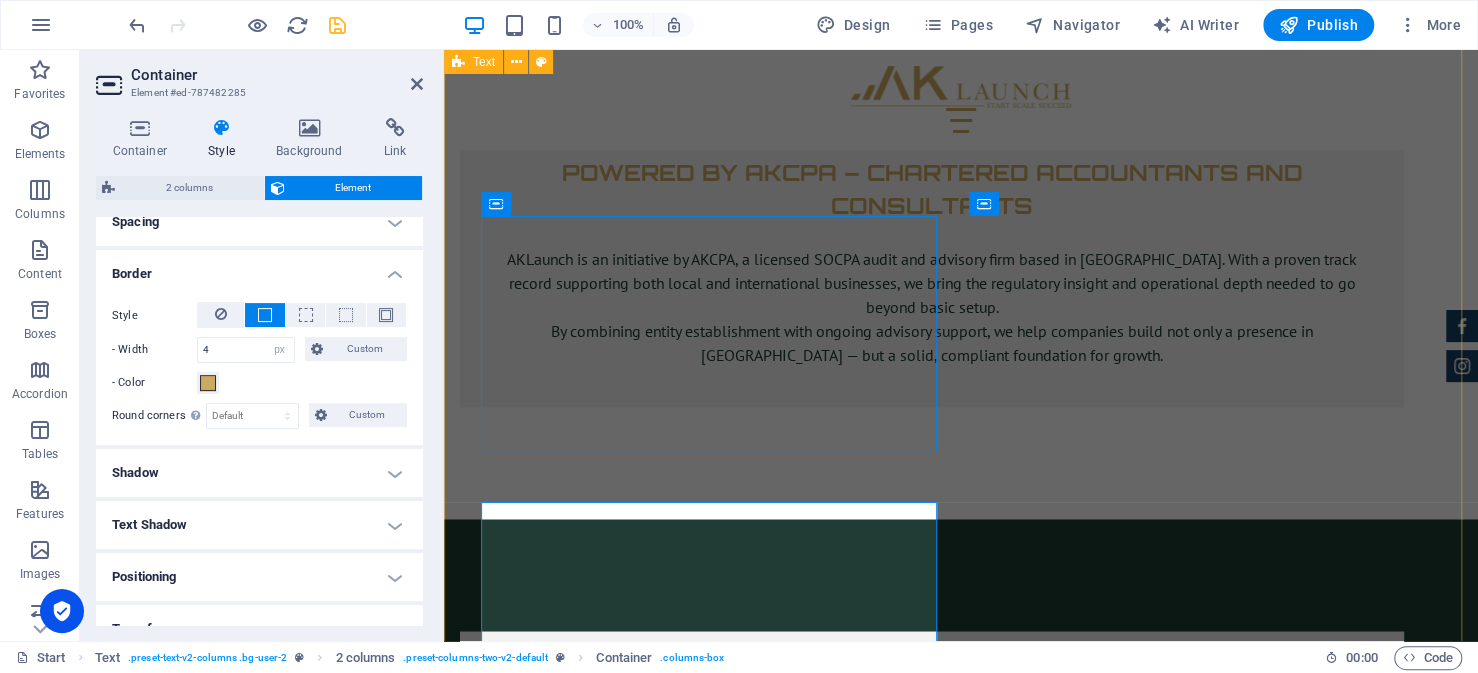 click on "How to Setup a Business in Saudi Arabia as a Foreign Company: Step-by-Step Guide Step 1 — Obtaining Your Investment License from MISA The journey for every foreign investor looking to setup their business in Saudi Arabia begins with obtaining an investment license from the Ministry of Investment (MISA). This is a prerequisite to everything that follows, from commercial registration, hiring staff and opening the business. Fortunately, the  Preparing Your Documents This is often the most demanding part of the application process, and arguably the most critical. Ensuring that your documents are complete and accurate will reduce the risk of delays or rejection. While requirements vary, most applications involve a common set of documentation. Importantly, many of these documents must be certified by the Saudi Embassy in your home country. These typically include: Copy of commercial registration issued in the home country. Audited financial statements for the past fiscal year. MISA License and Services Fees" at bounding box center [961, 4948] 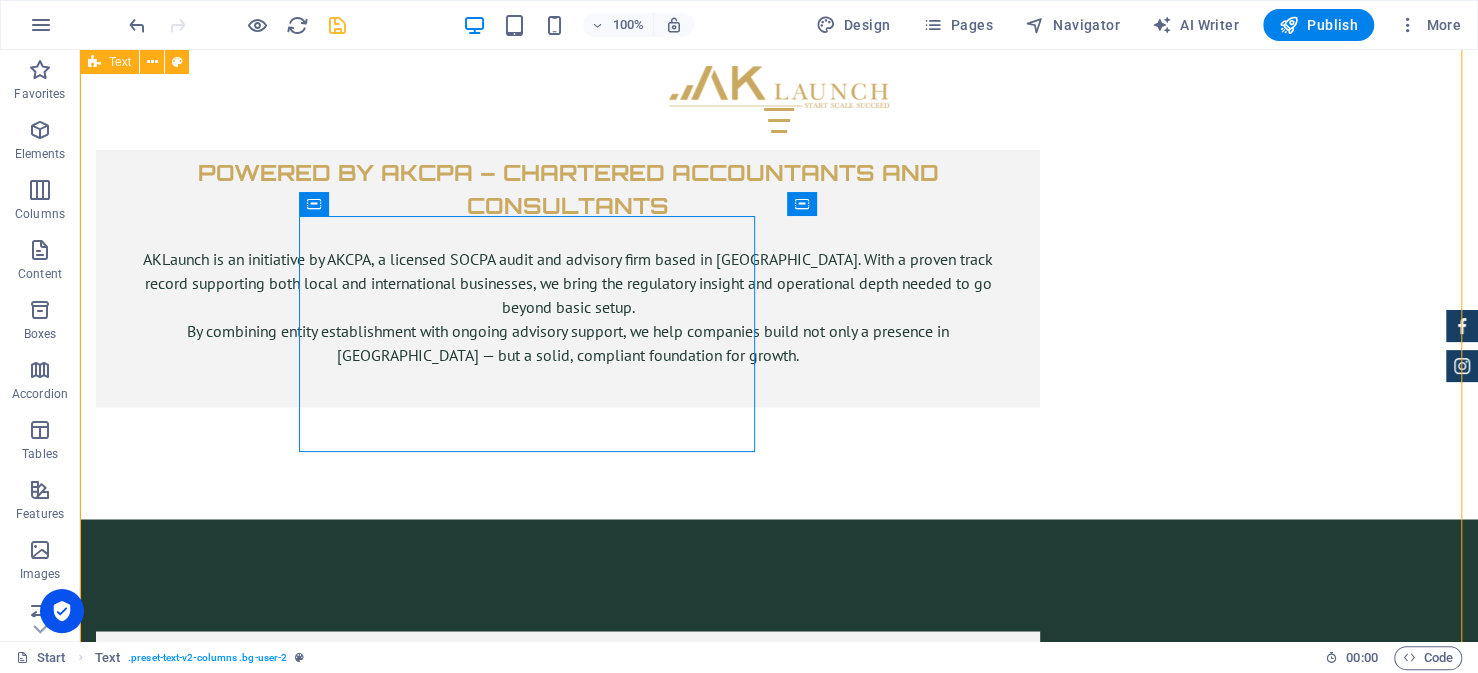 scroll, scrollTop: 6834, scrollLeft: 0, axis: vertical 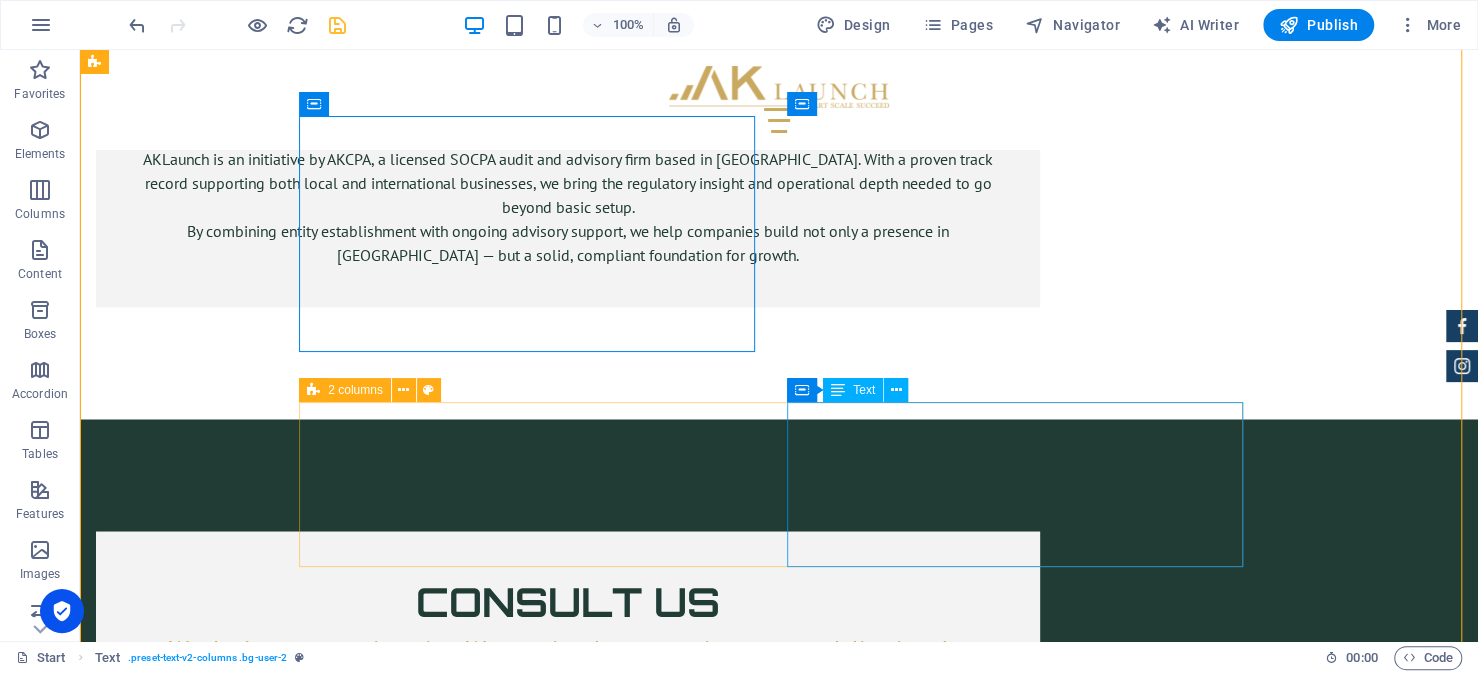 click on "MISA License and Services Fees MISA fee structure is fairly standardized across most license types: SAR 2,000/year for the license fee for a maximum of 5 years. SAR 10,000 subscription fee in the first year for investor services provided by MISA. SAR 60,000/year per year for investor services in subsequent years." at bounding box center (535, 4262) 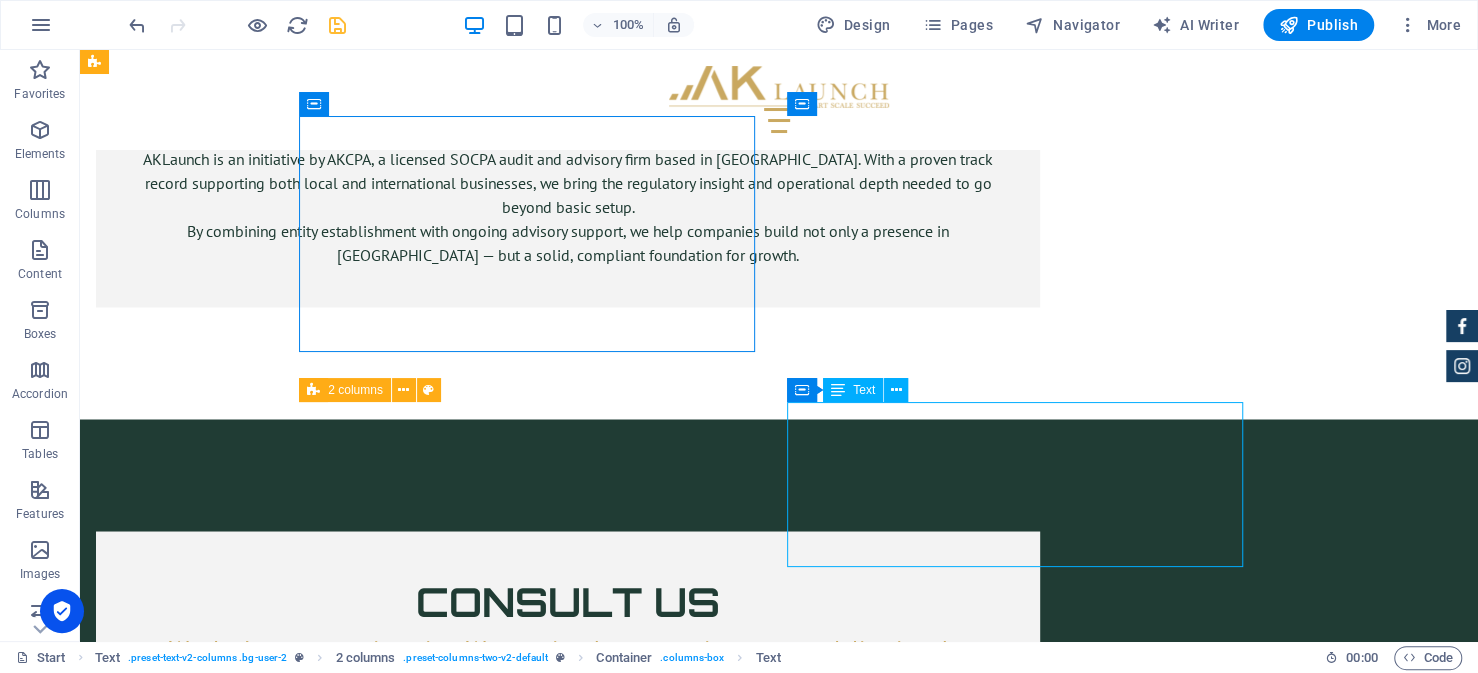 click on "MISA License and Services Fees MISA fee structure is fairly standardized across most license types: SAR 2,000/year for the license fee for a maximum of 5 years. SAR 10,000 subscription fee in the first year for investor services provided by MISA. SAR 60,000/year per year for investor services in subsequent years." at bounding box center (535, 4262) 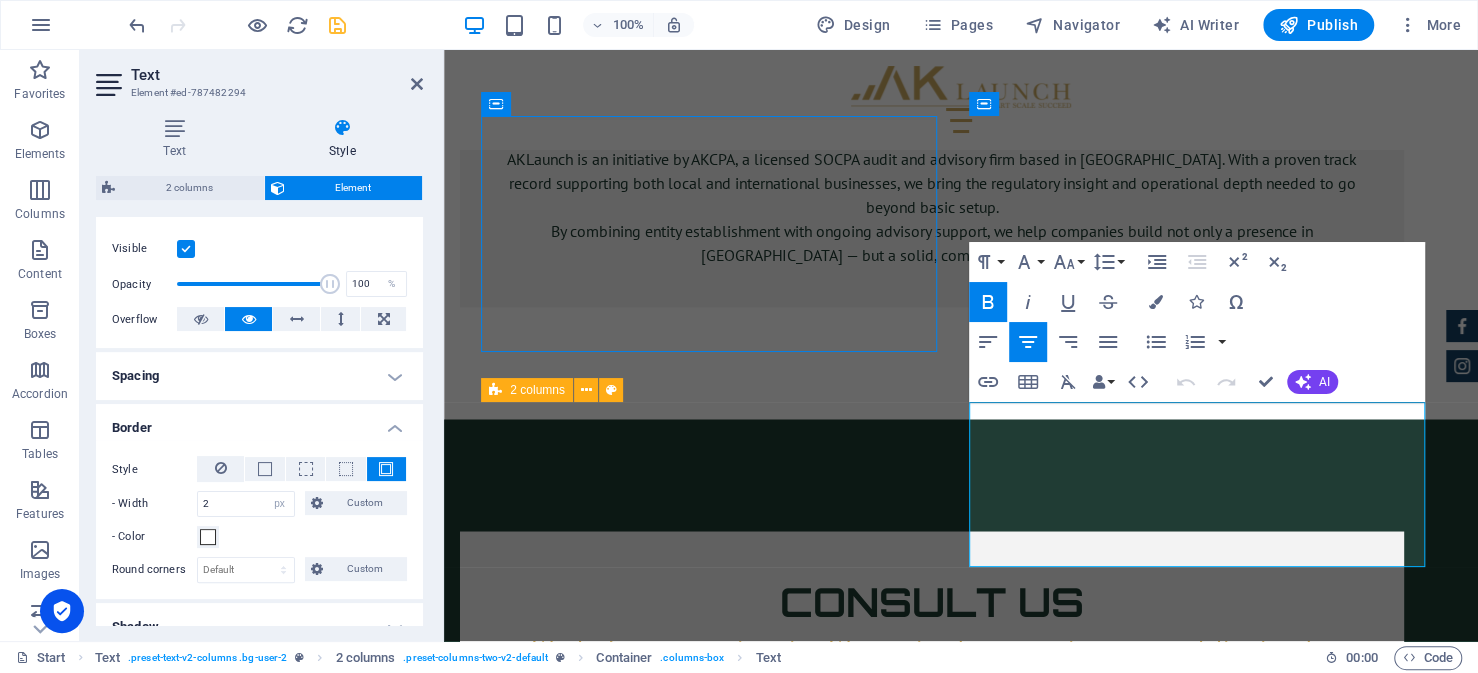 scroll, scrollTop: 400, scrollLeft: 0, axis: vertical 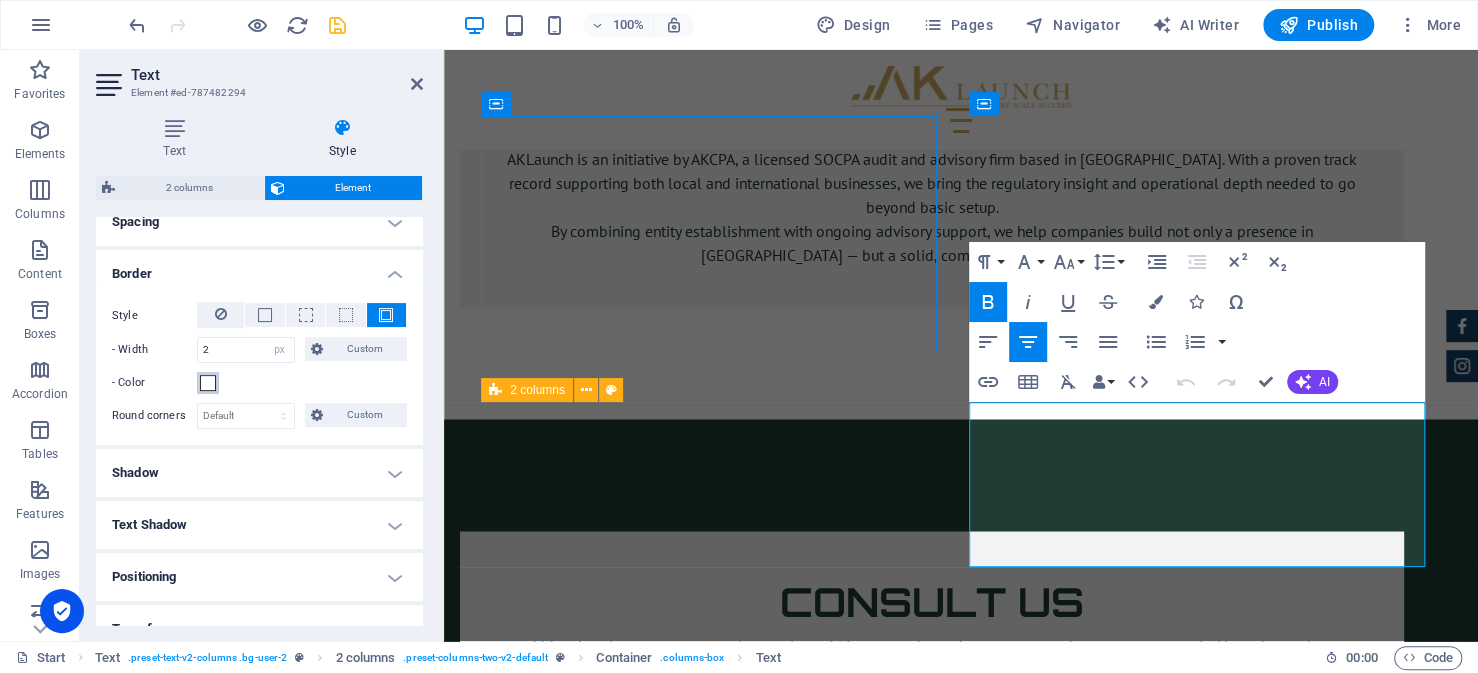 click at bounding box center (208, 383) 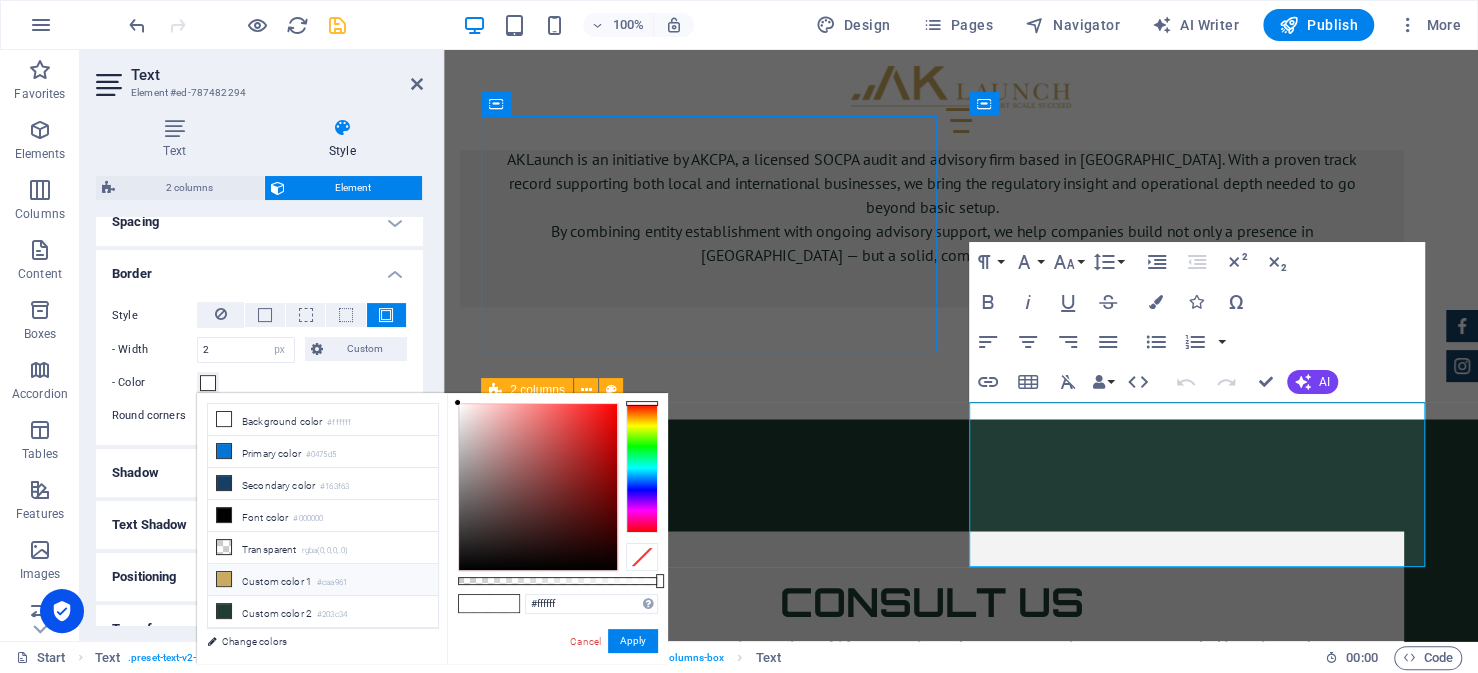 click on "Custom color 1
#caa961" at bounding box center [323, 580] 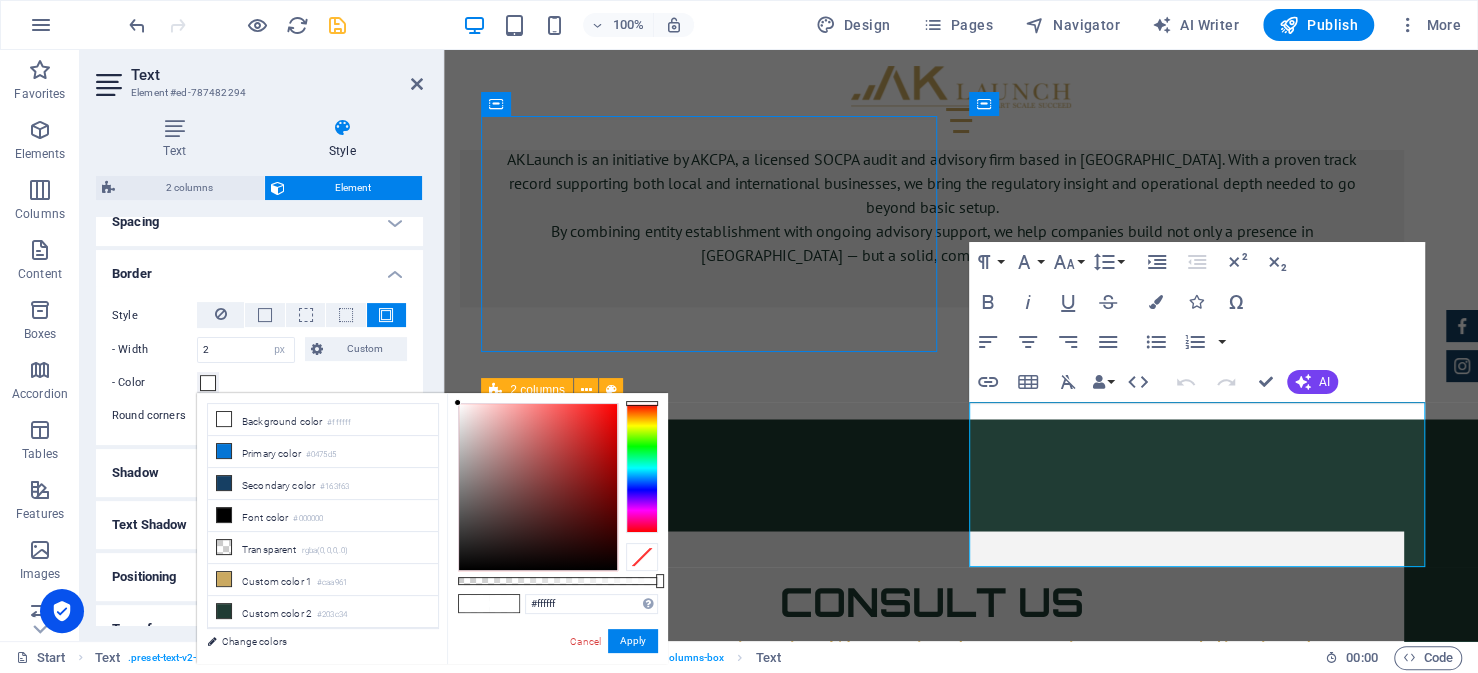 type on "#caa961" 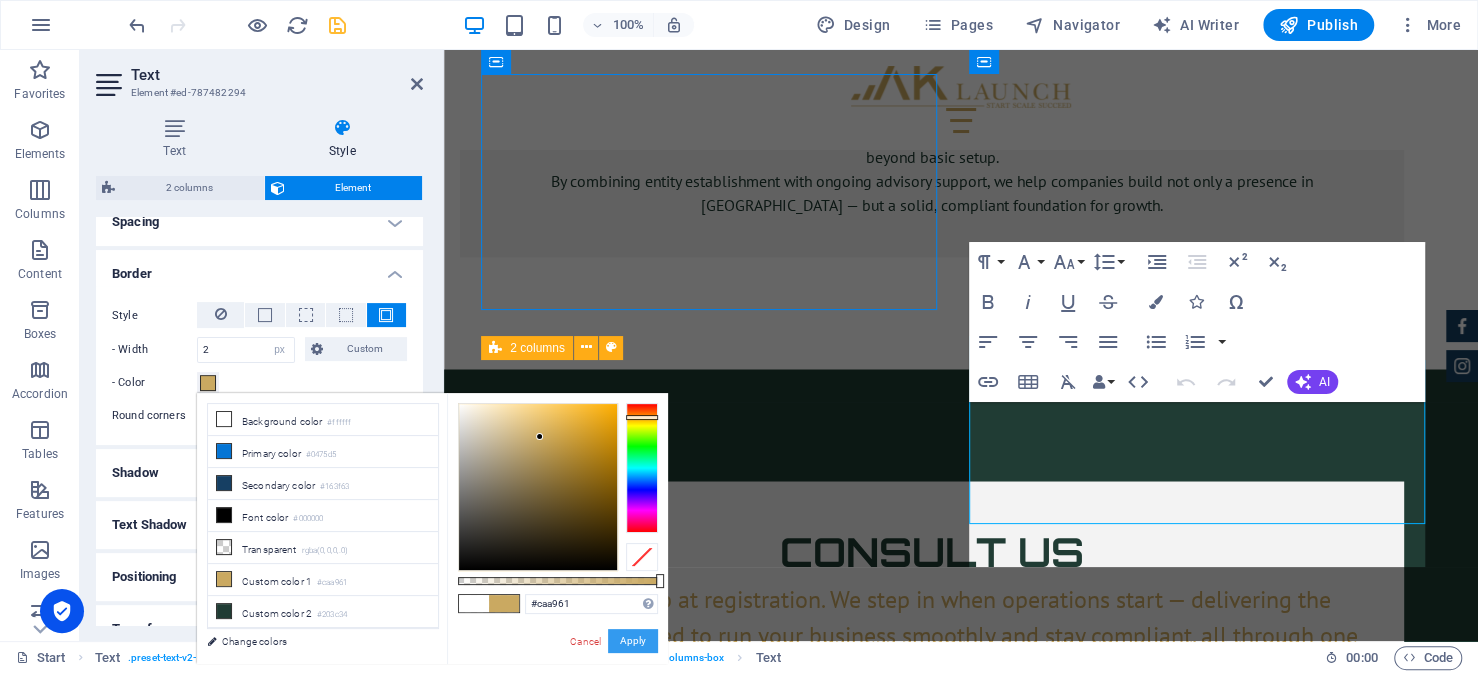click on "Apply" at bounding box center (633, 641) 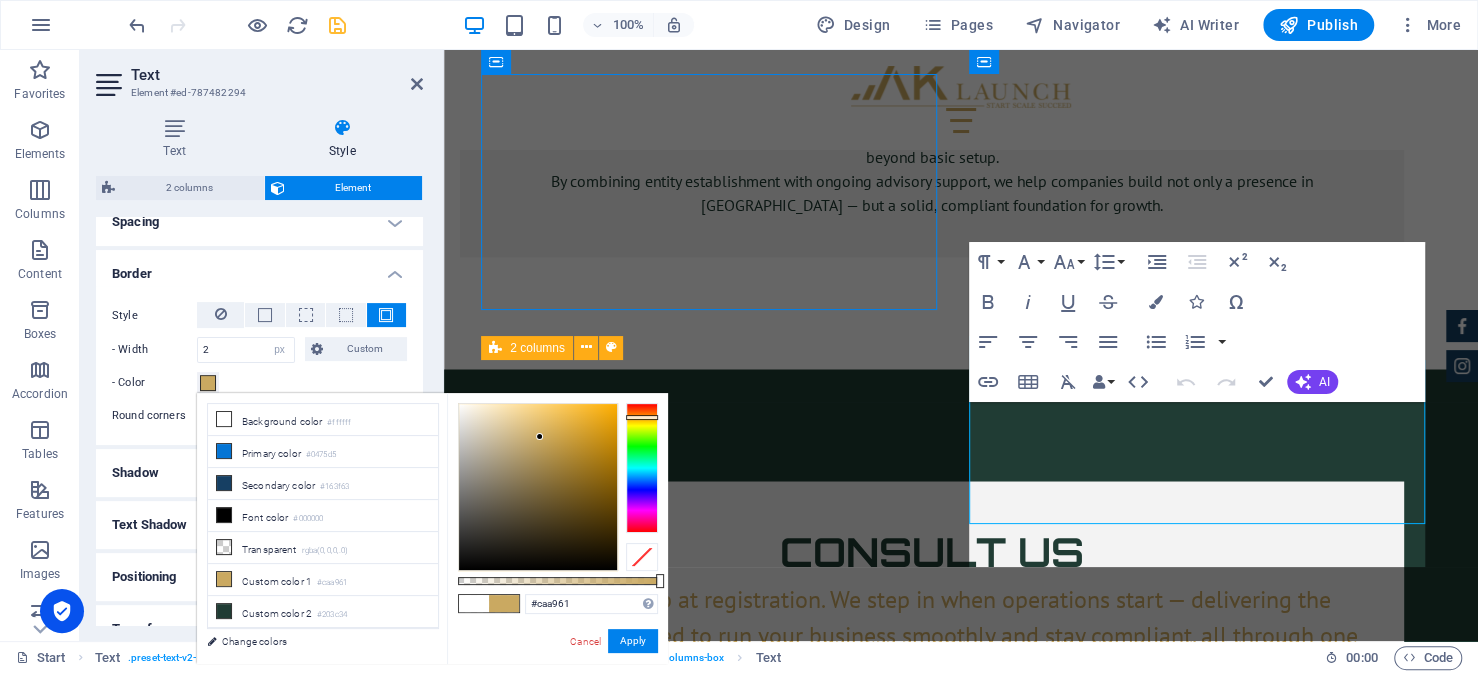 scroll, scrollTop: 6885, scrollLeft: 0, axis: vertical 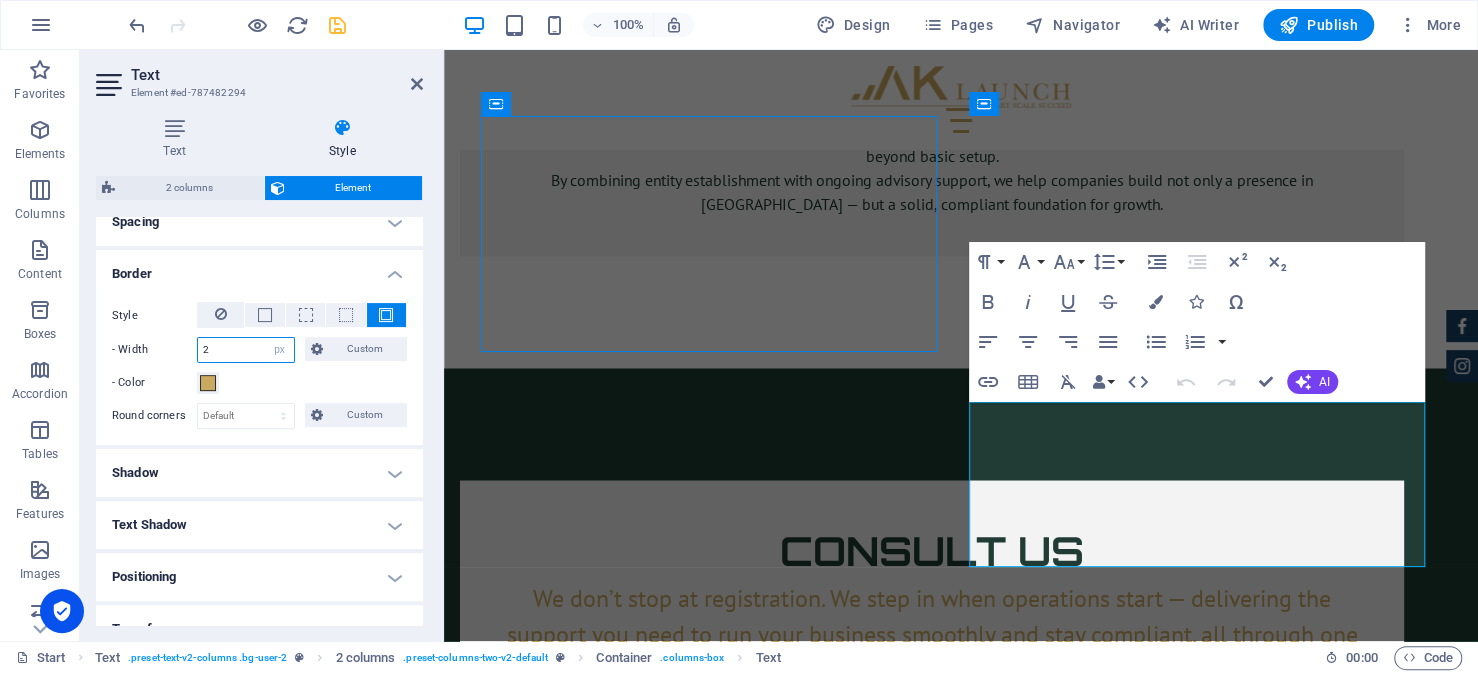 click on "2" at bounding box center [246, 350] 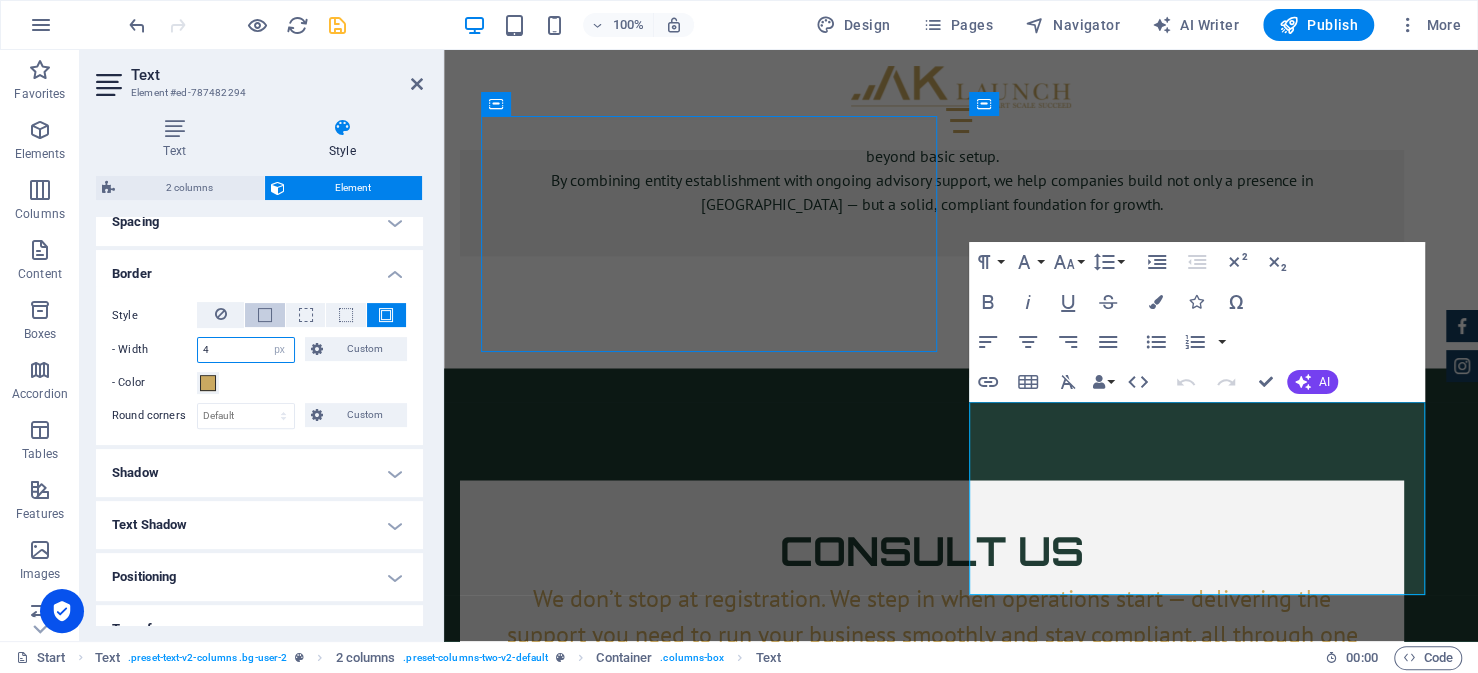 type on "4" 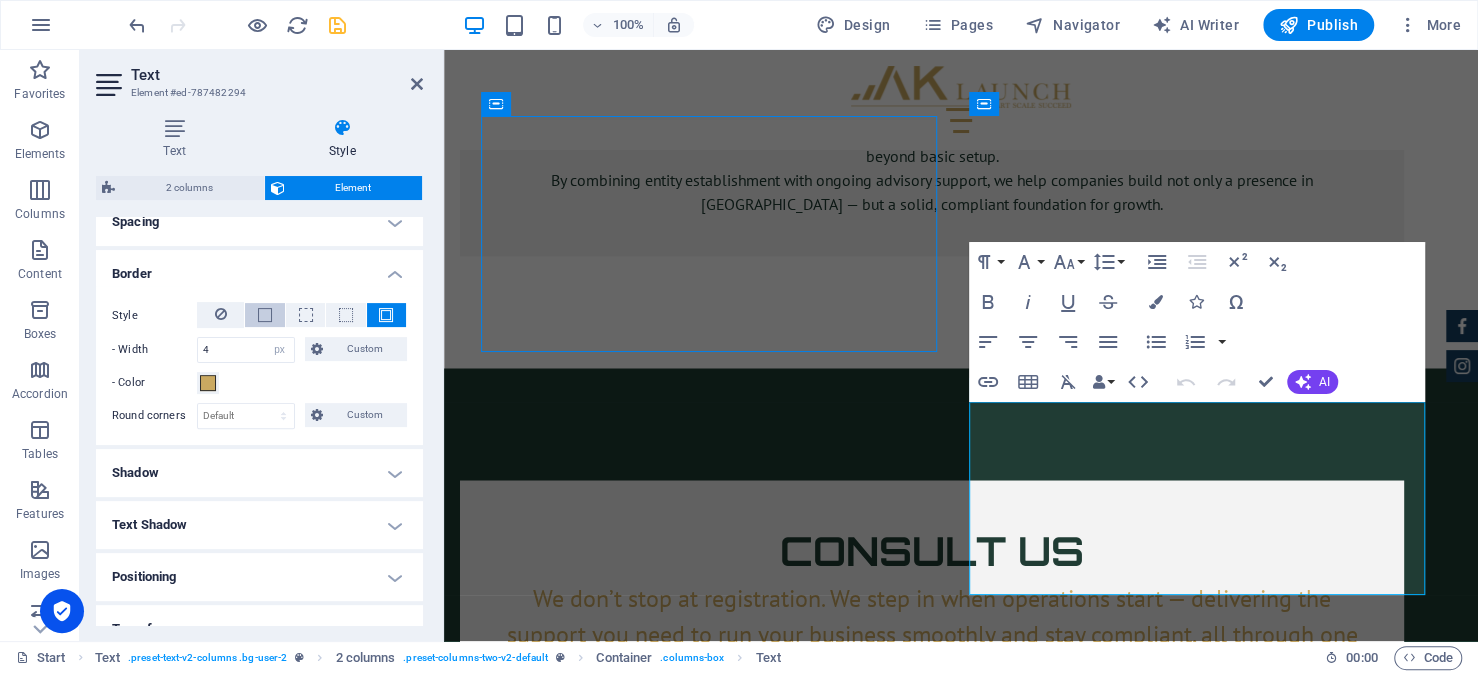 click at bounding box center (264, 315) 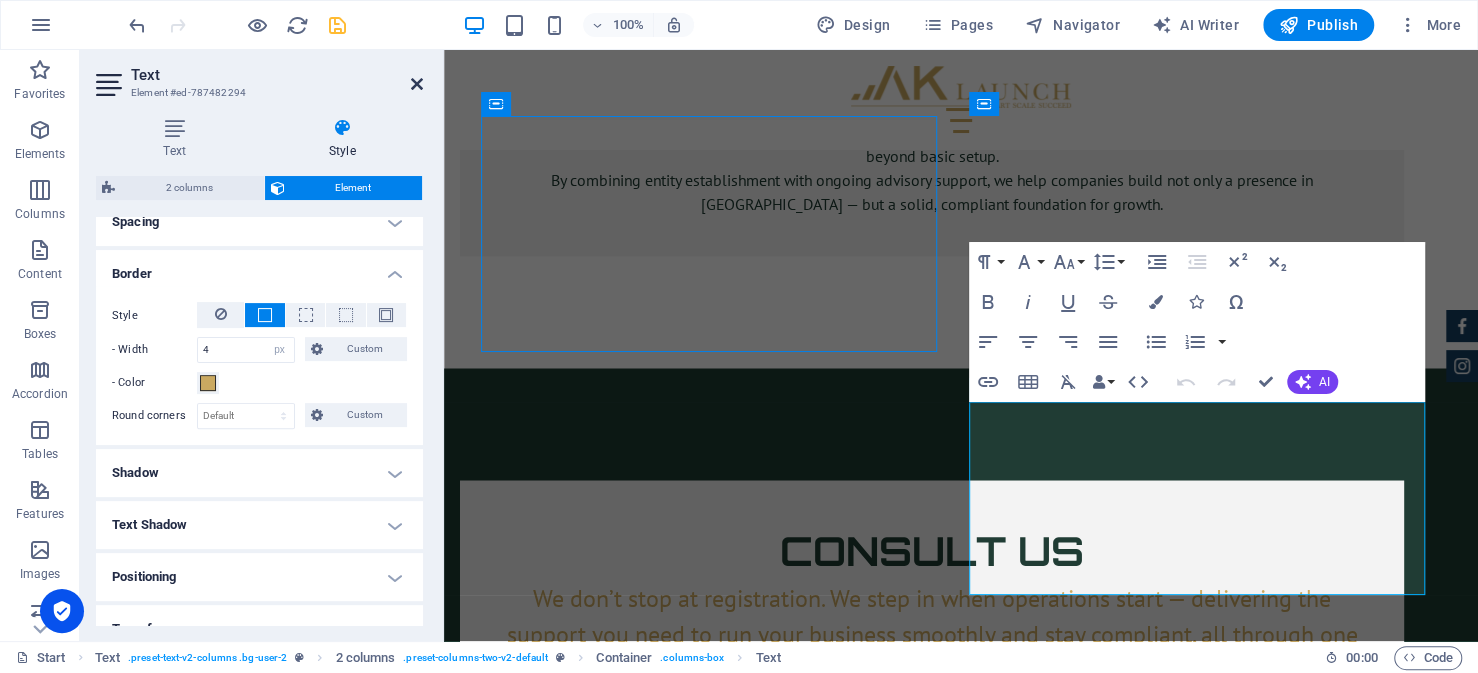 drag, startPoint x: 419, startPoint y: 82, endPoint x: 344, endPoint y: 37, distance: 87.46428 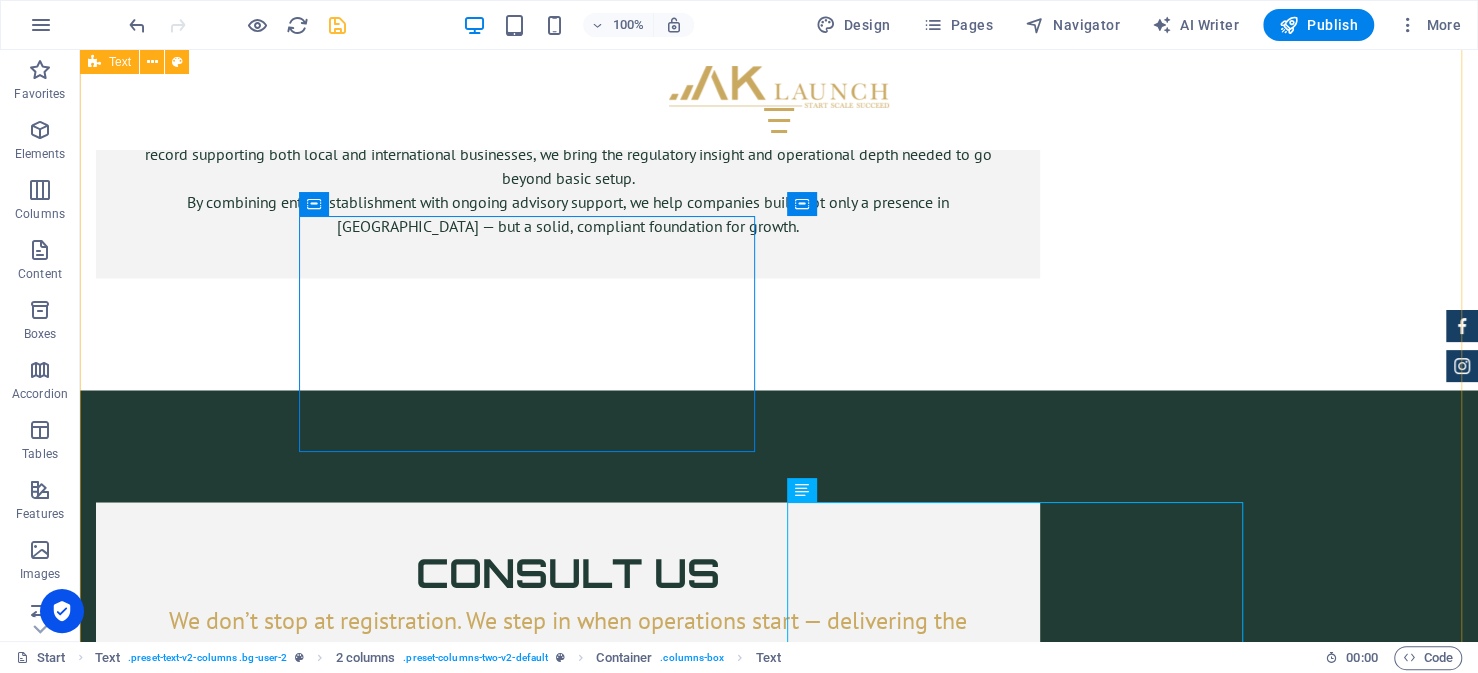 scroll, scrollTop: 6882, scrollLeft: 0, axis: vertical 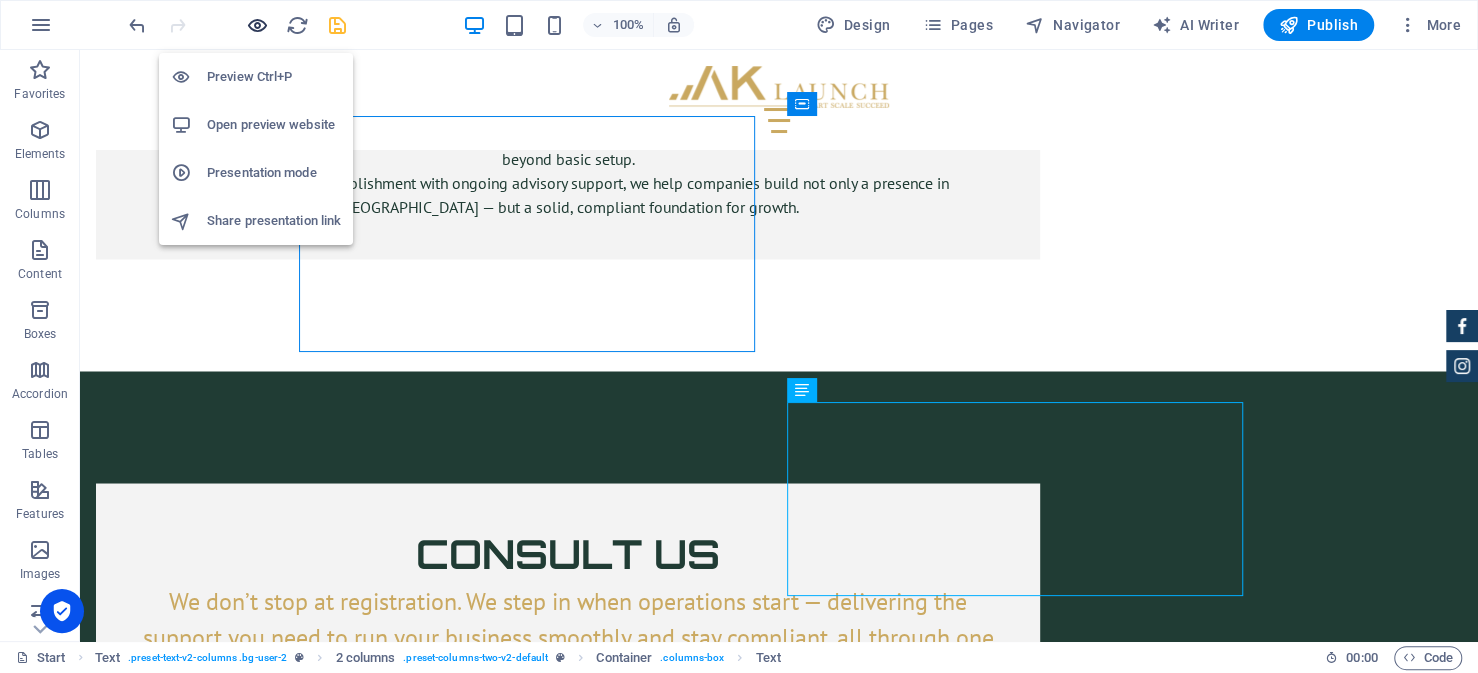 click at bounding box center (257, 25) 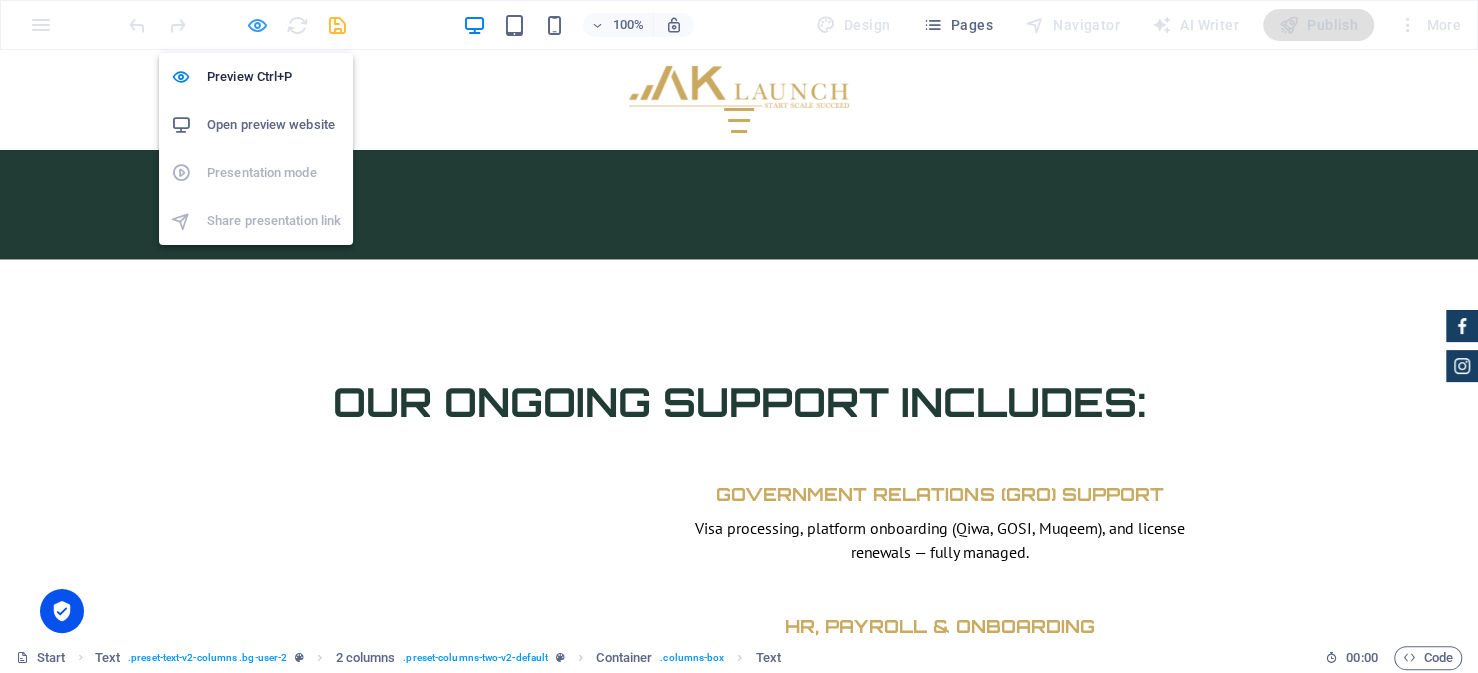 scroll, scrollTop: 6727, scrollLeft: 0, axis: vertical 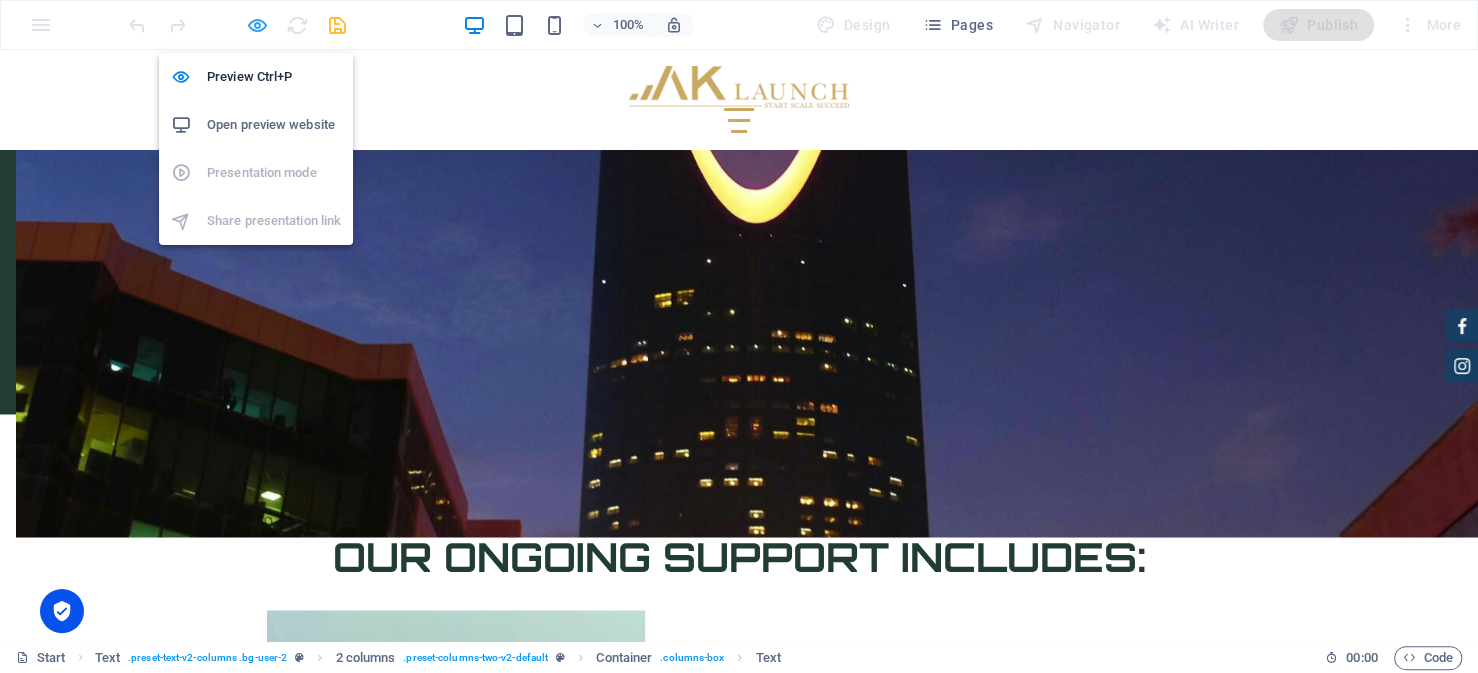 click at bounding box center [257, 25] 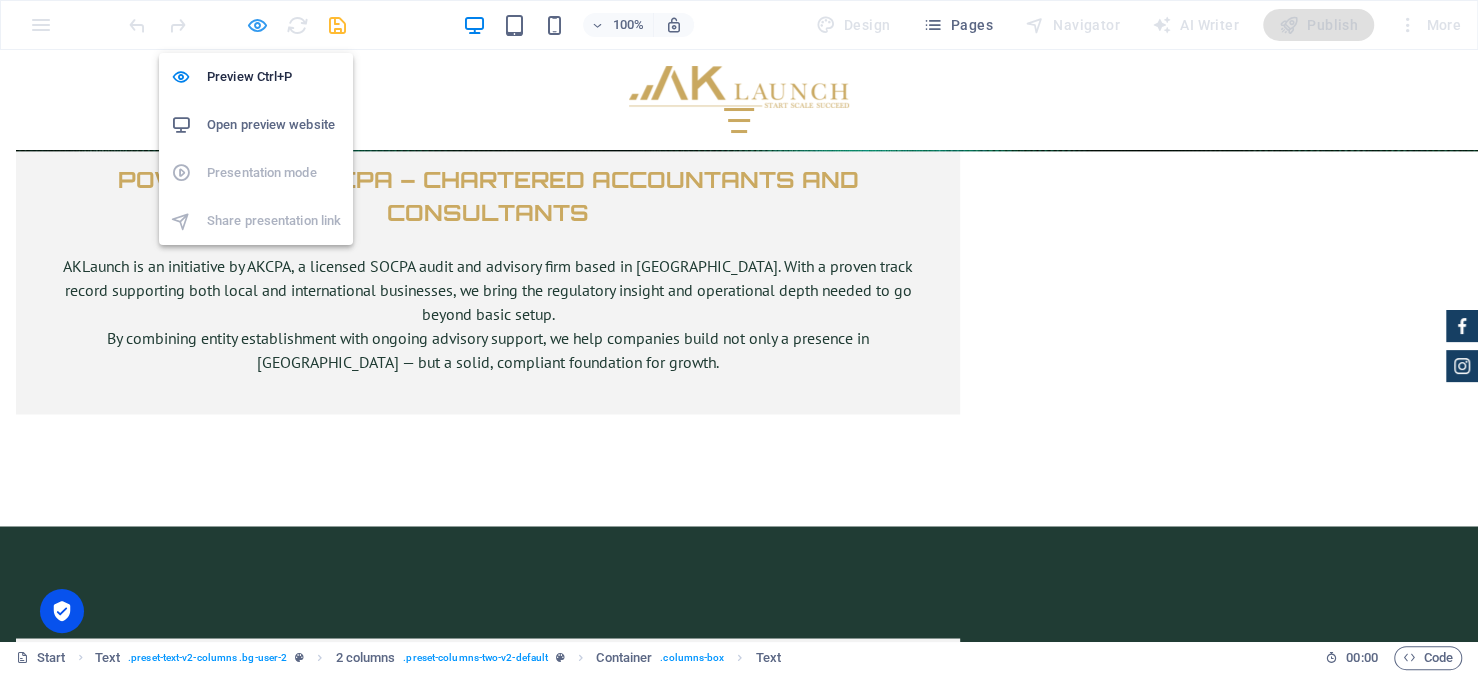 scroll, scrollTop: 6882, scrollLeft: 0, axis: vertical 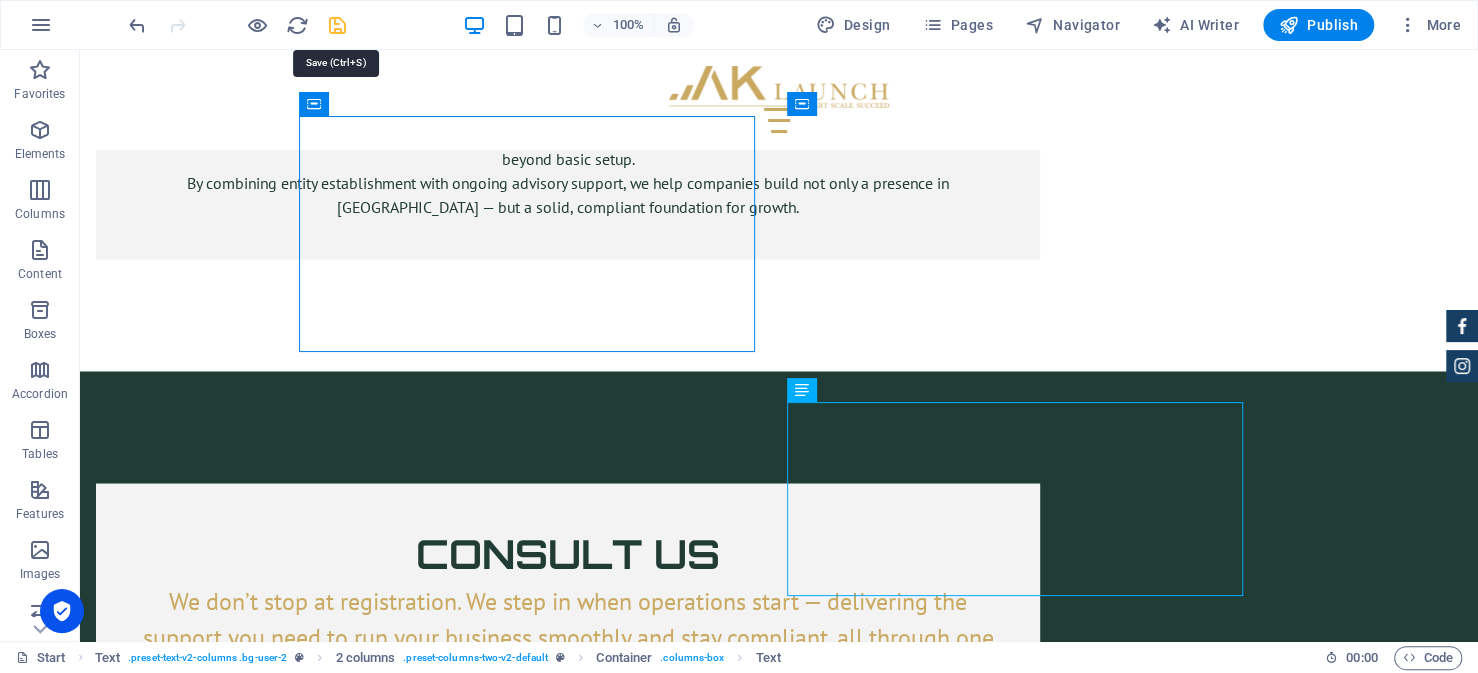click at bounding box center [337, 25] 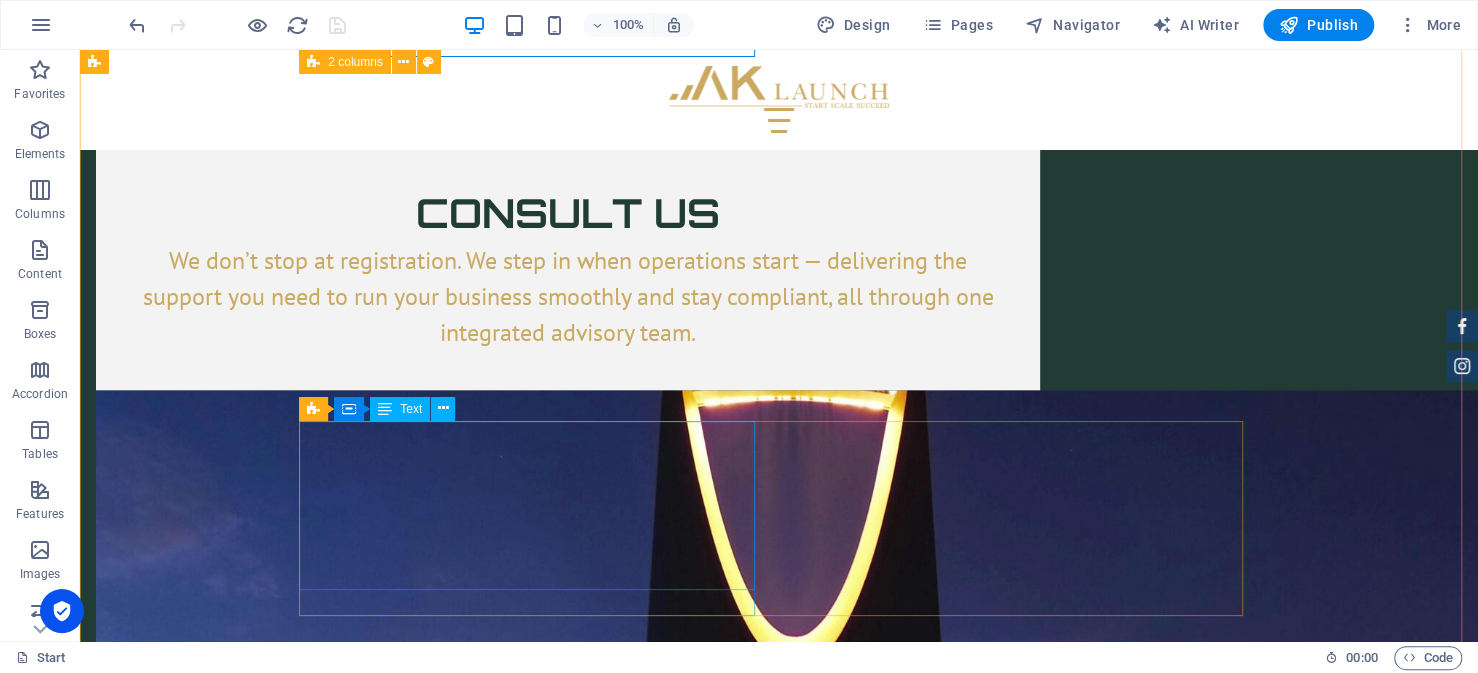 scroll, scrollTop: 7253, scrollLeft: 0, axis: vertical 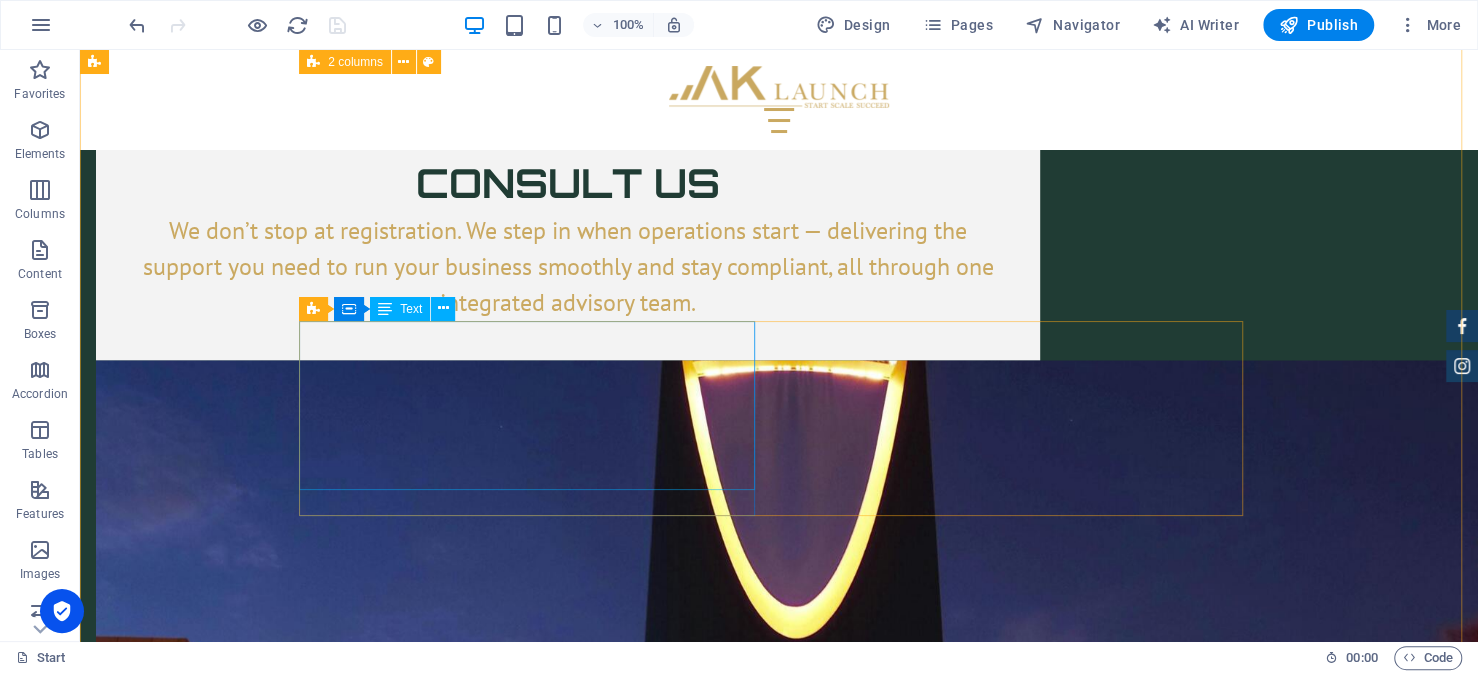 click on "Filing the MoA is conducted through the Ministry of Justice’s digital platform. As the system requires Nafath access—Saudi Arabia’s unified national digital ID system—the application must be submitted by an individual with local credentials. For foreign entities, this usually means issuing a Power of Attorney to a local representative authorized to act on behalf of the company. This representative could be a legal advisor, consultant, or service provider familiar with the process." at bounding box center [535, 4168] 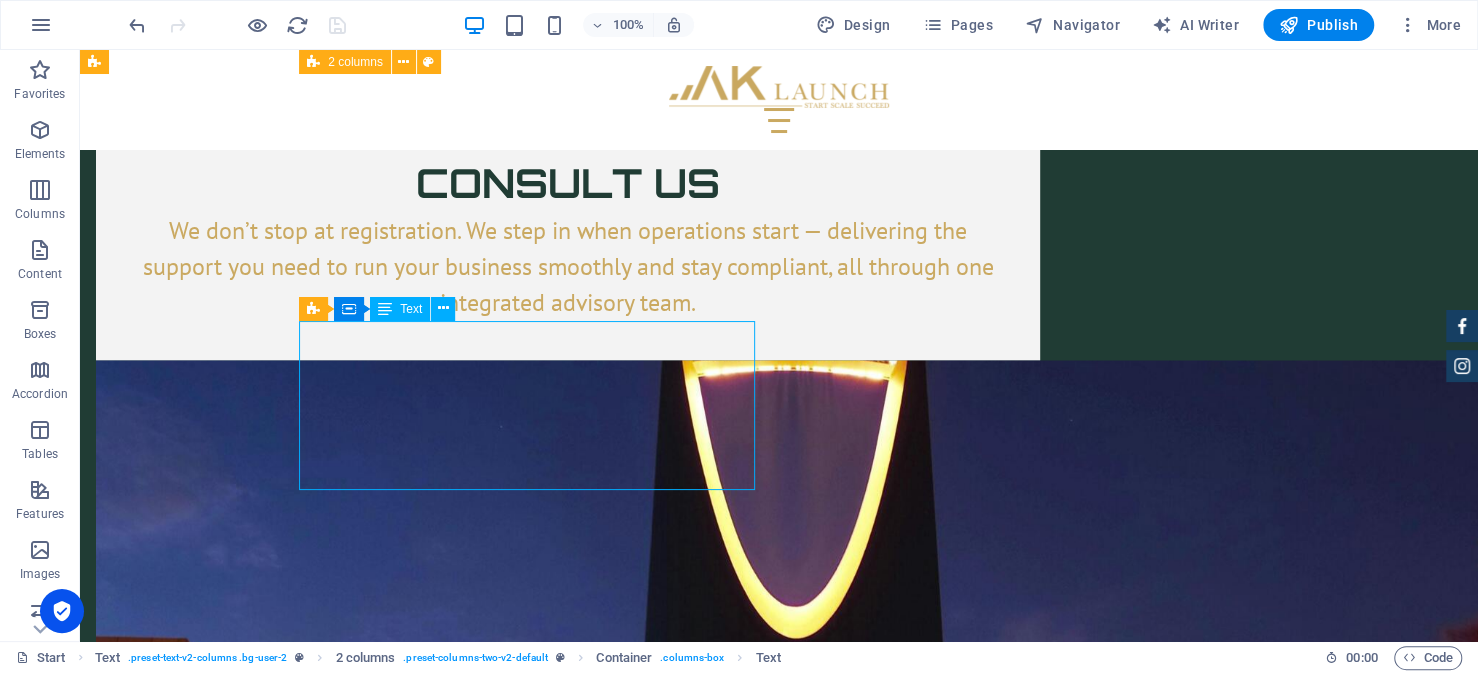 click on "Filing the MoA is conducted through the Ministry of Justice’s digital platform. As the system requires Nafath access—Saudi Arabia’s unified national digital ID system—the application must be submitted by an individual with local credentials. For foreign entities, this usually means issuing a Power of Attorney to a local representative authorized to act on behalf of the company. This representative could be a legal advisor, consultant, or service provider familiar with the process." at bounding box center (535, 4168) 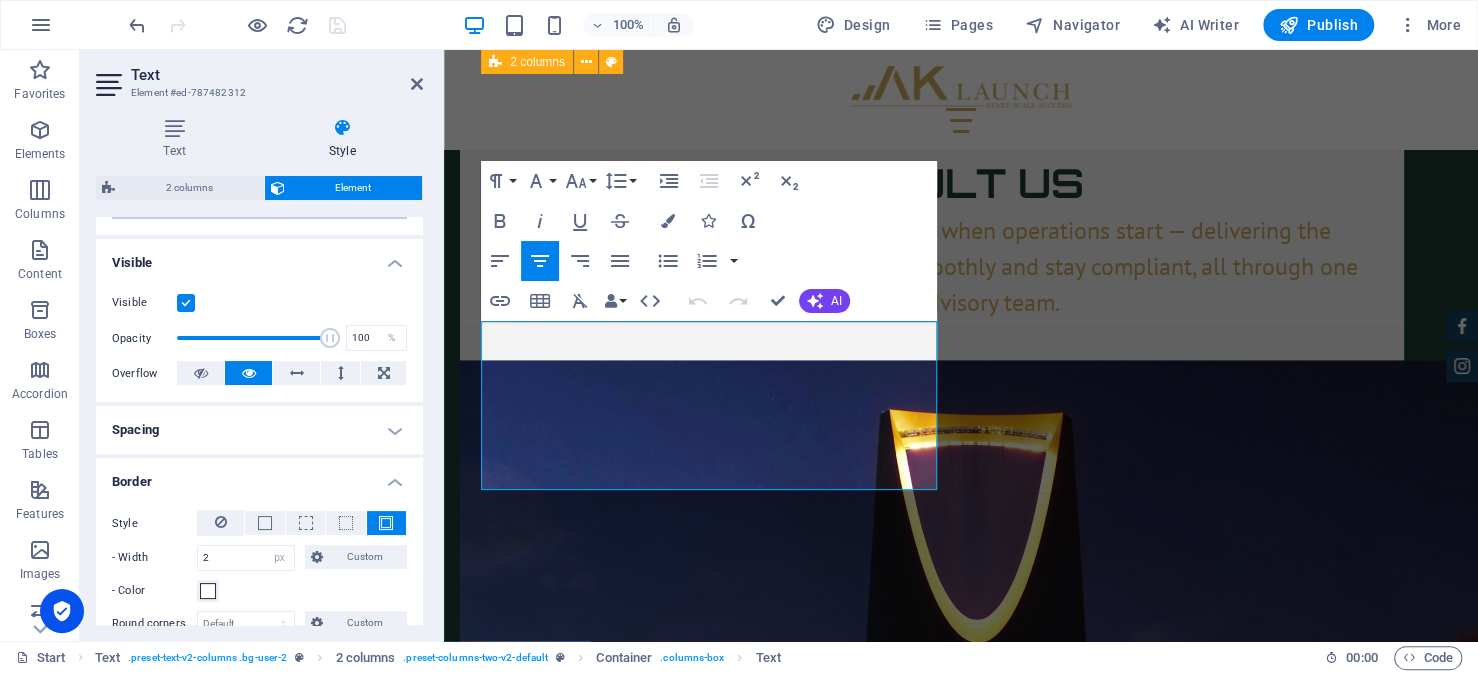 scroll, scrollTop: 300, scrollLeft: 0, axis: vertical 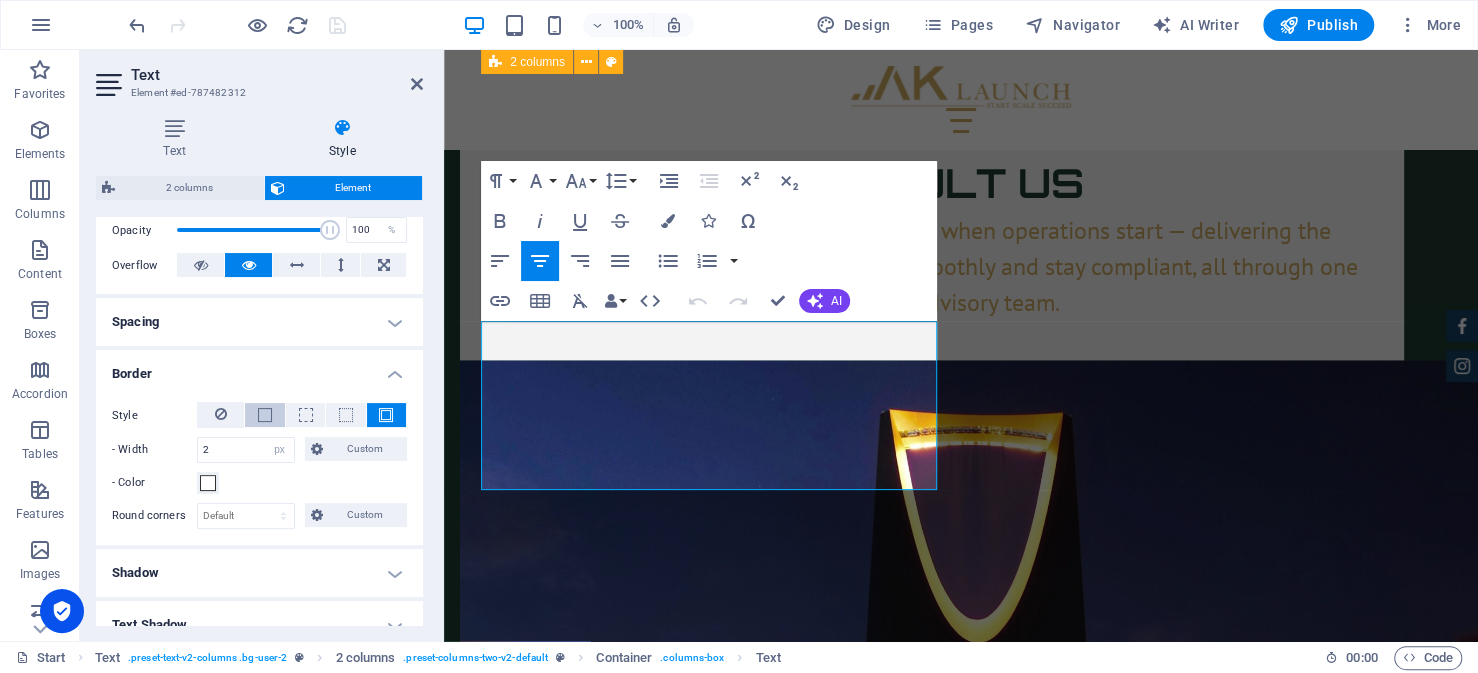 click at bounding box center [264, 415] 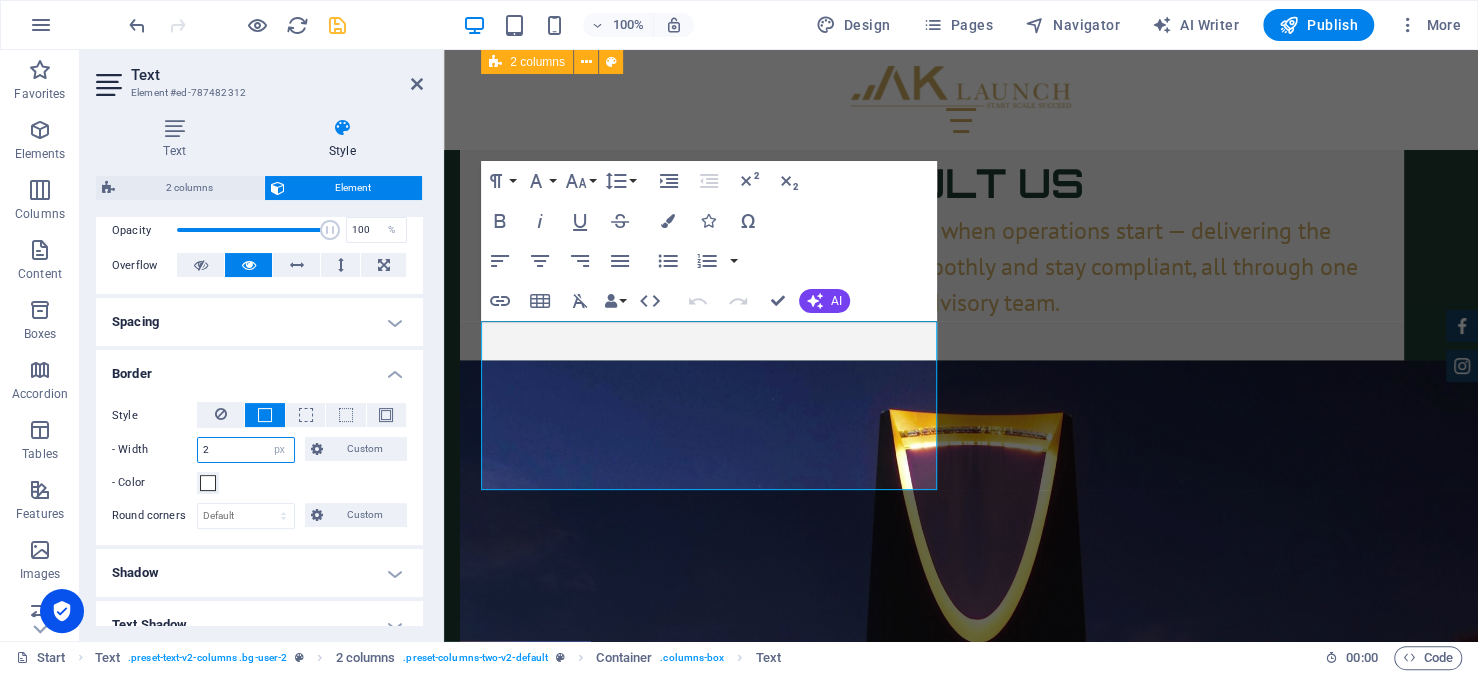 click on "2" at bounding box center (246, 450) 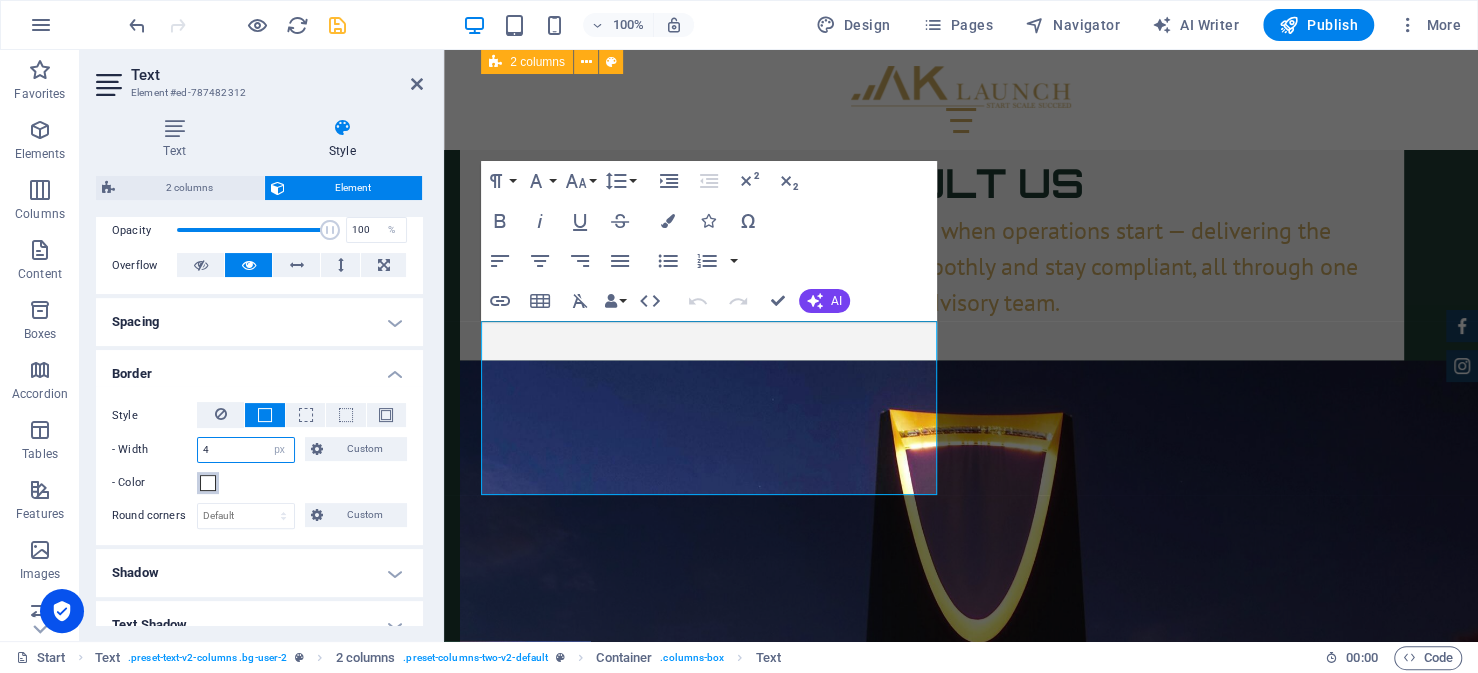 type on "4" 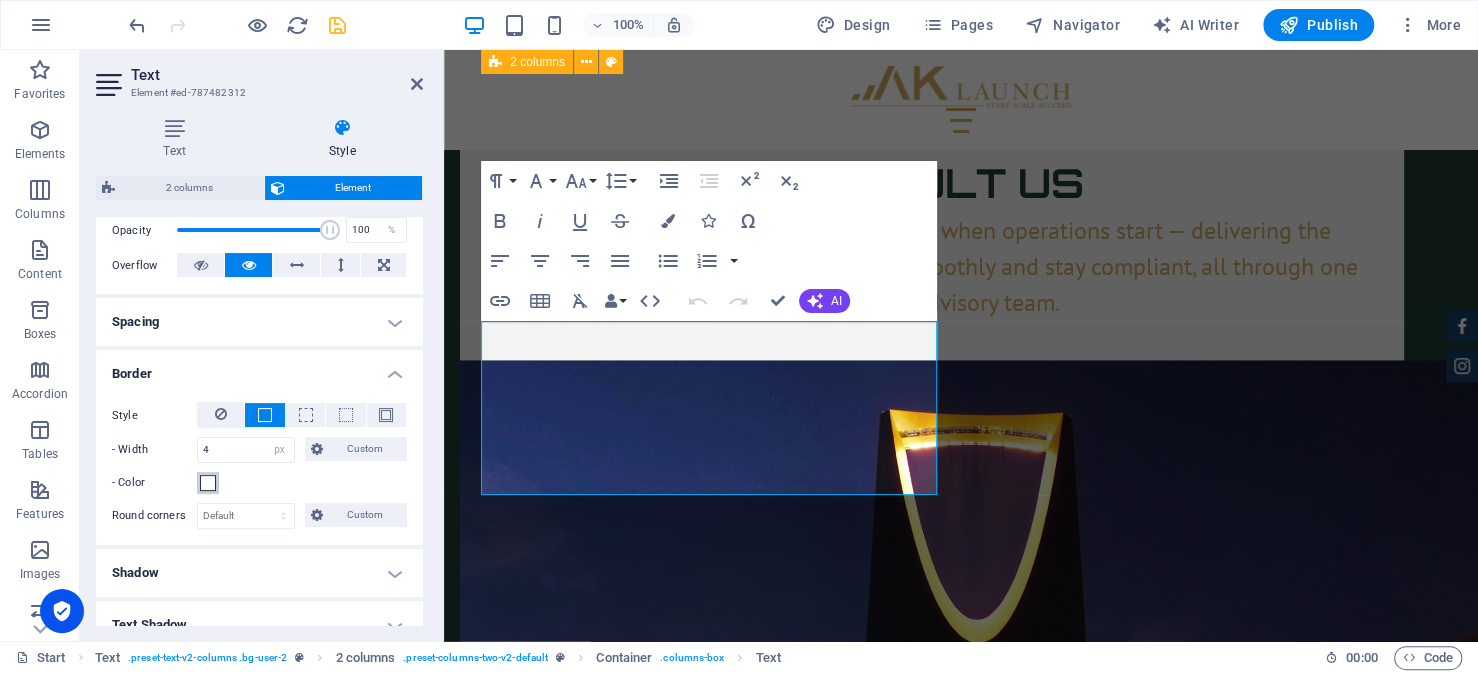 click on "- Color" at bounding box center (208, 483) 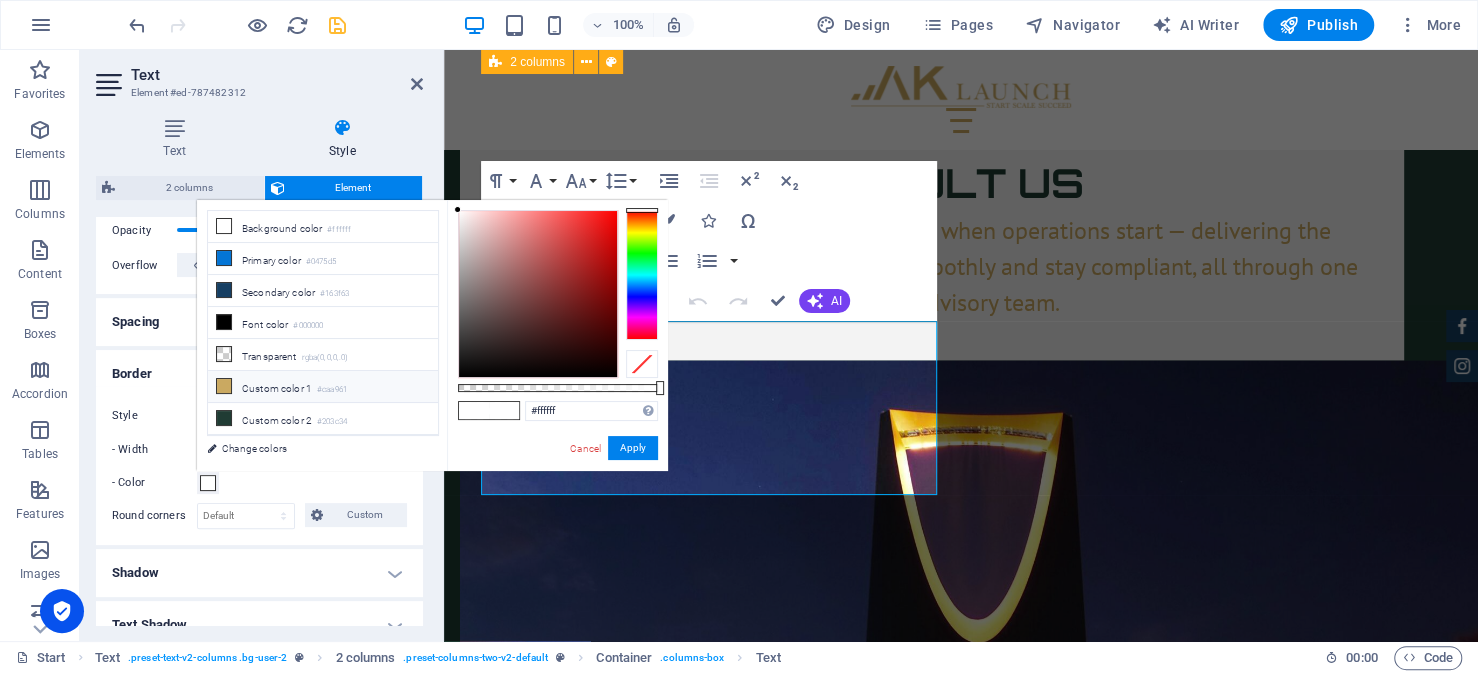 click on "Custom color 1
#caa961" at bounding box center [323, 387] 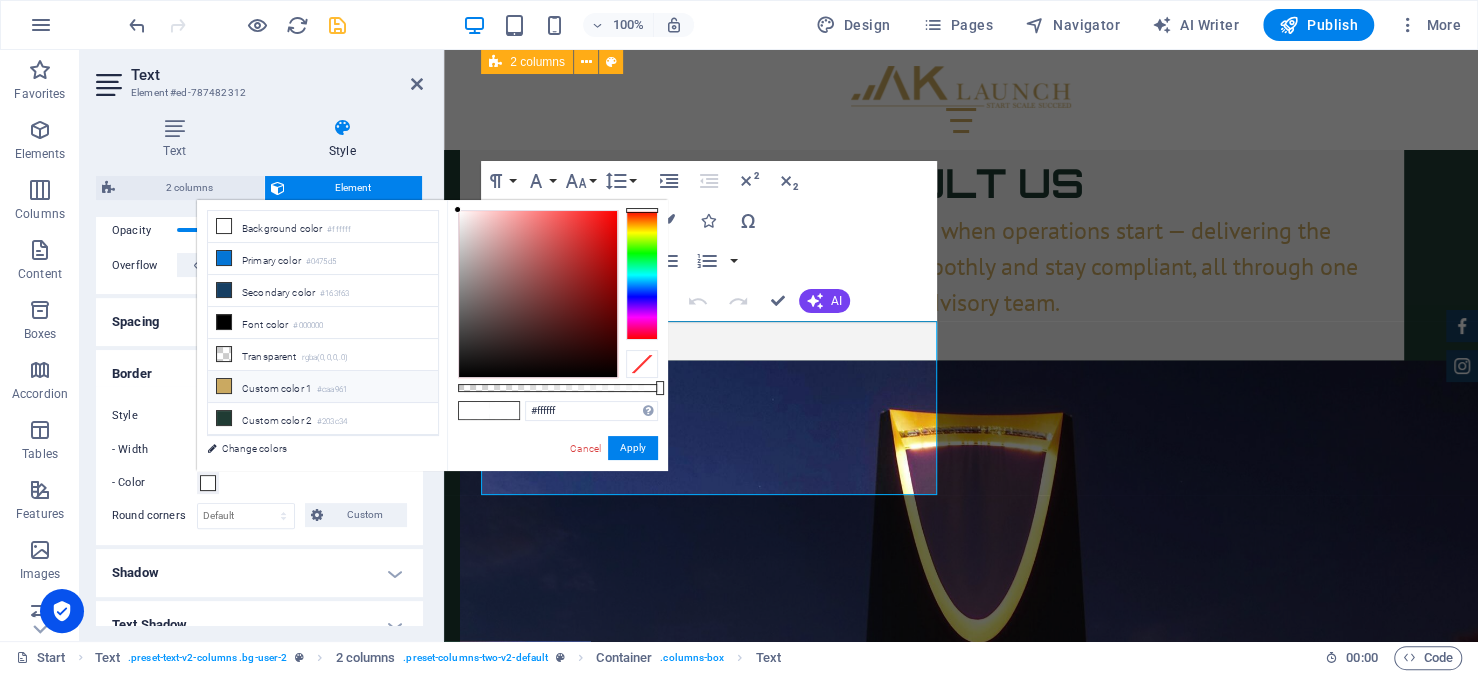 type on "#caa961" 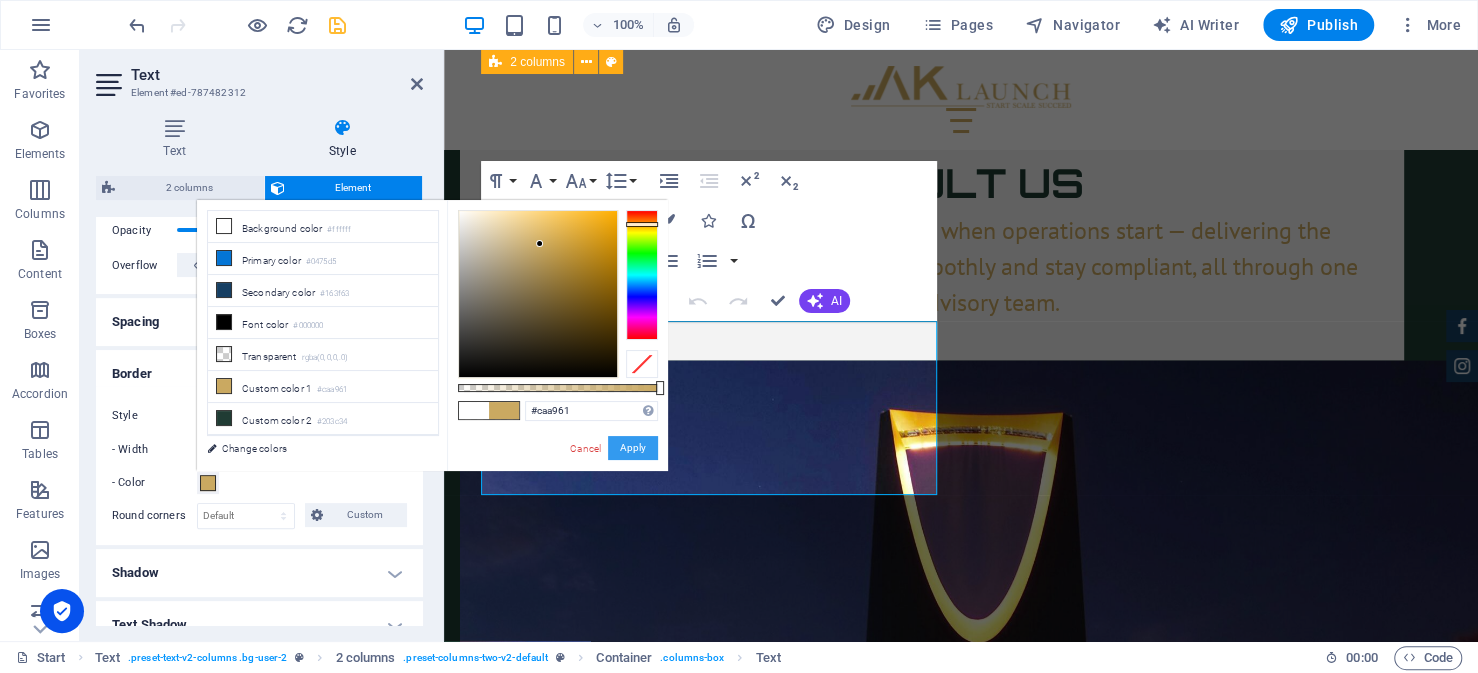 click on "Apply" at bounding box center [633, 448] 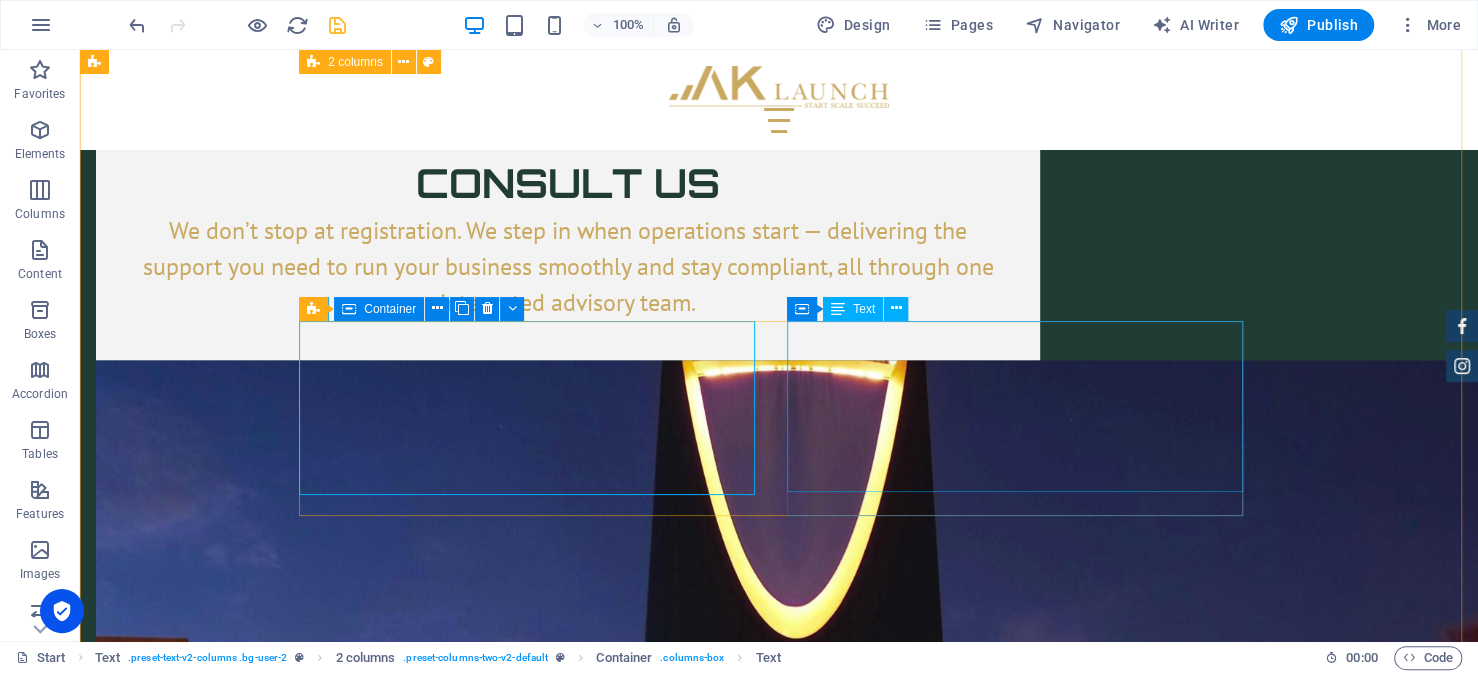 click on "Because filing the MoA requires proper legal formatting, accurate translation of business terms, and alignment with local regulatory expectations, it is an involved process that often benefits from support from experienced local service providers. AK Launch can support you by drafting the MoA in line with the Saudi legal standards, handling required revisions, and ensuring a compliant and prompt filing." at bounding box center (535, 4356) 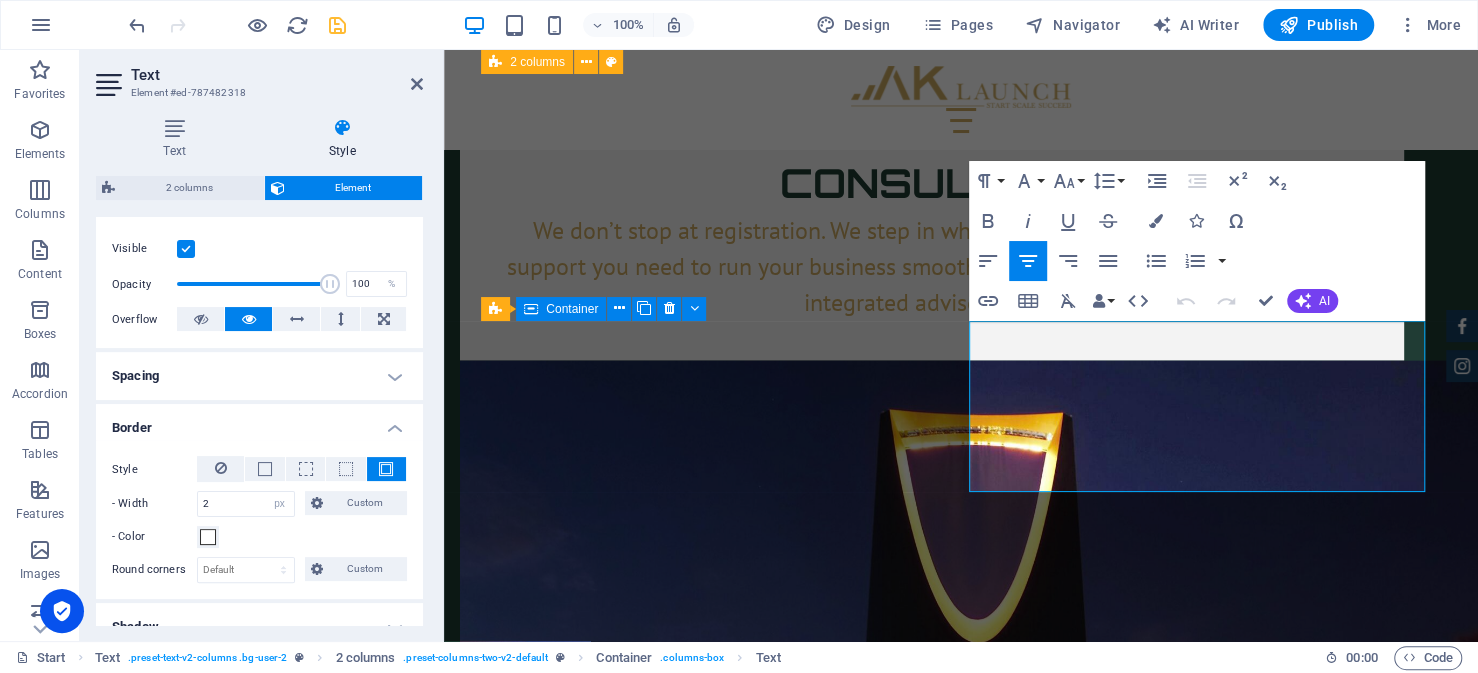 scroll, scrollTop: 300, scrollLeft: 0, axis: vertical 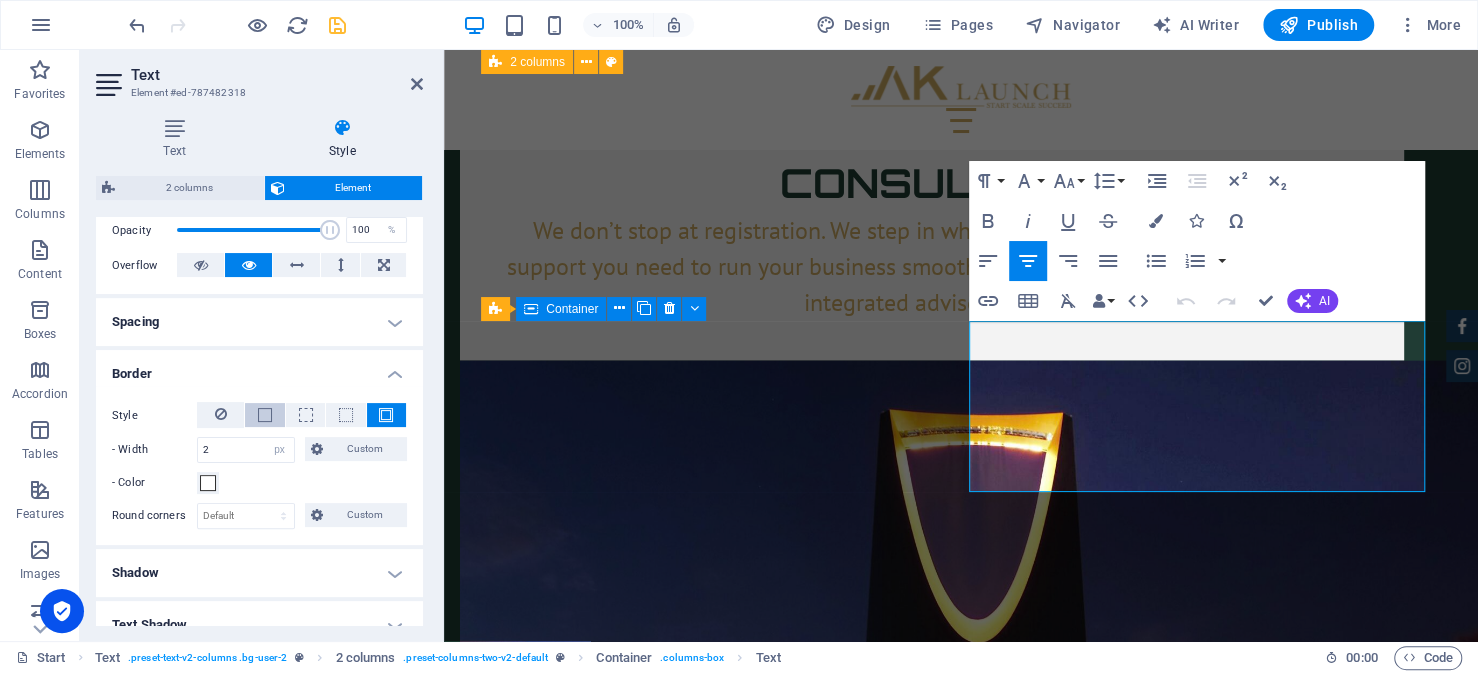click at bounding box center [265, 415] 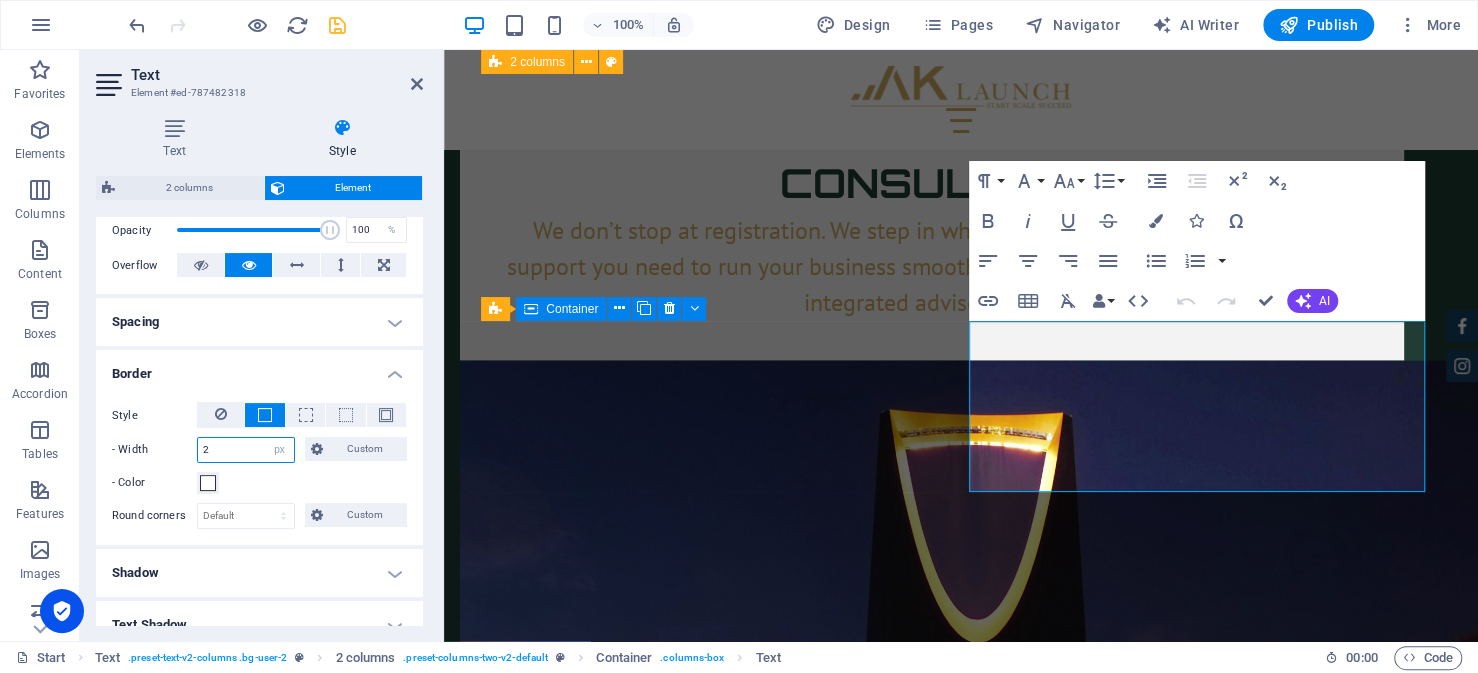 click on "2" at bounding box center [246, 450] 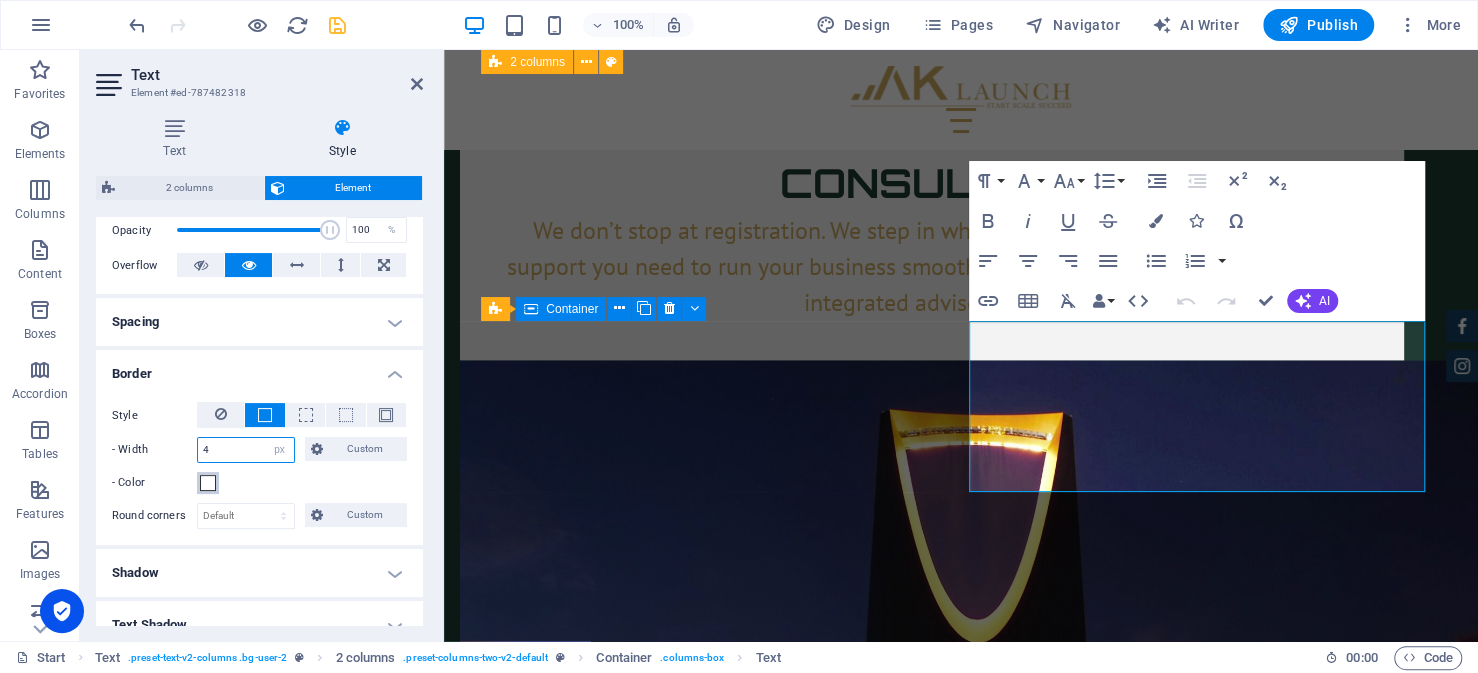 type on "4" 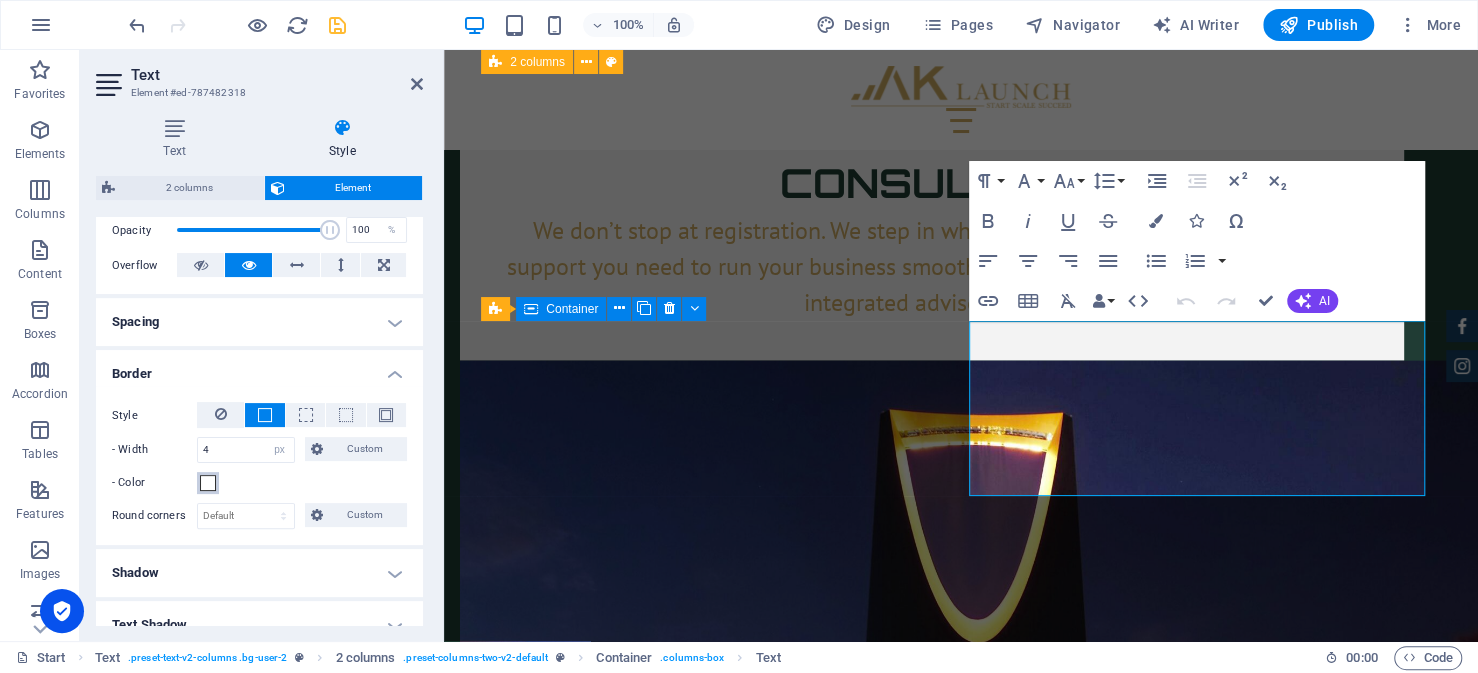 click on "- Color" at bounding box center (208, 483) 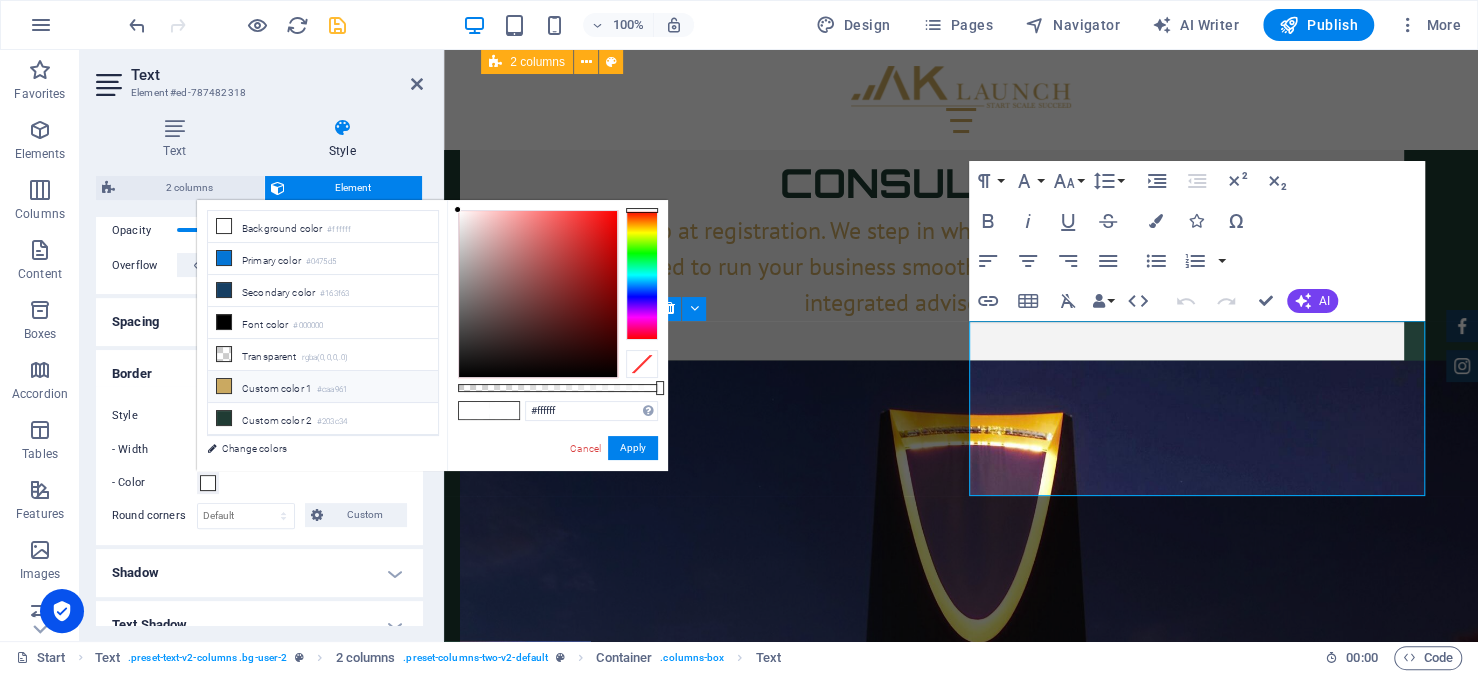 click on "Custom color 1
#caa961" at bounding box center (323, 387) 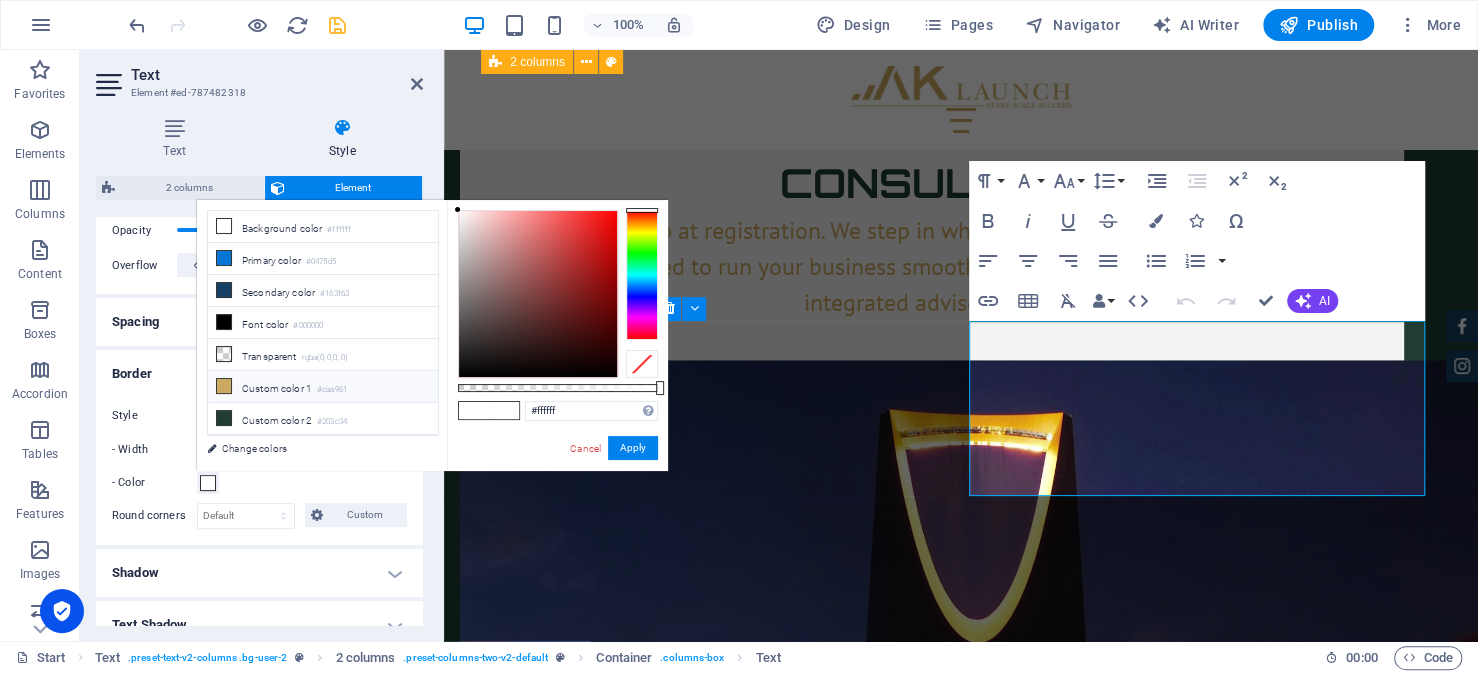 type on "#caa961" 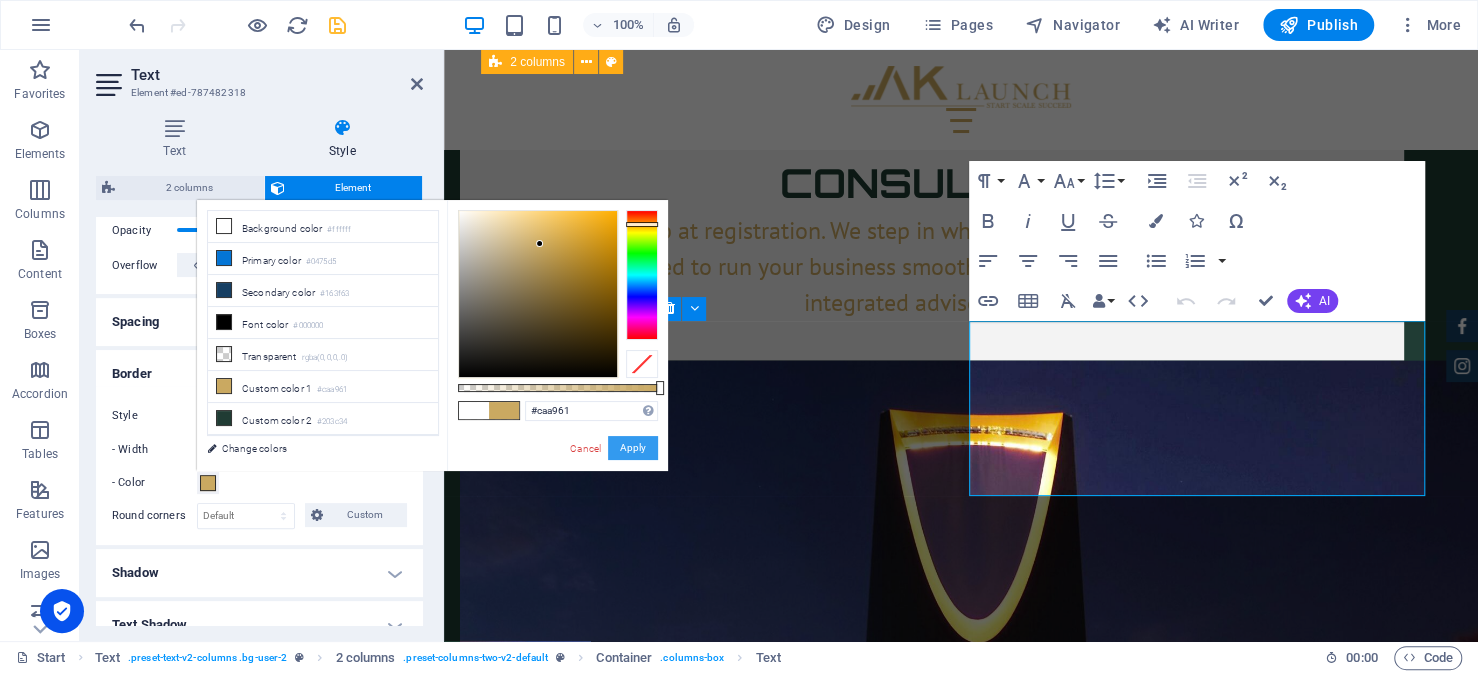 click on "Apply" at bounding box center (633, 448) 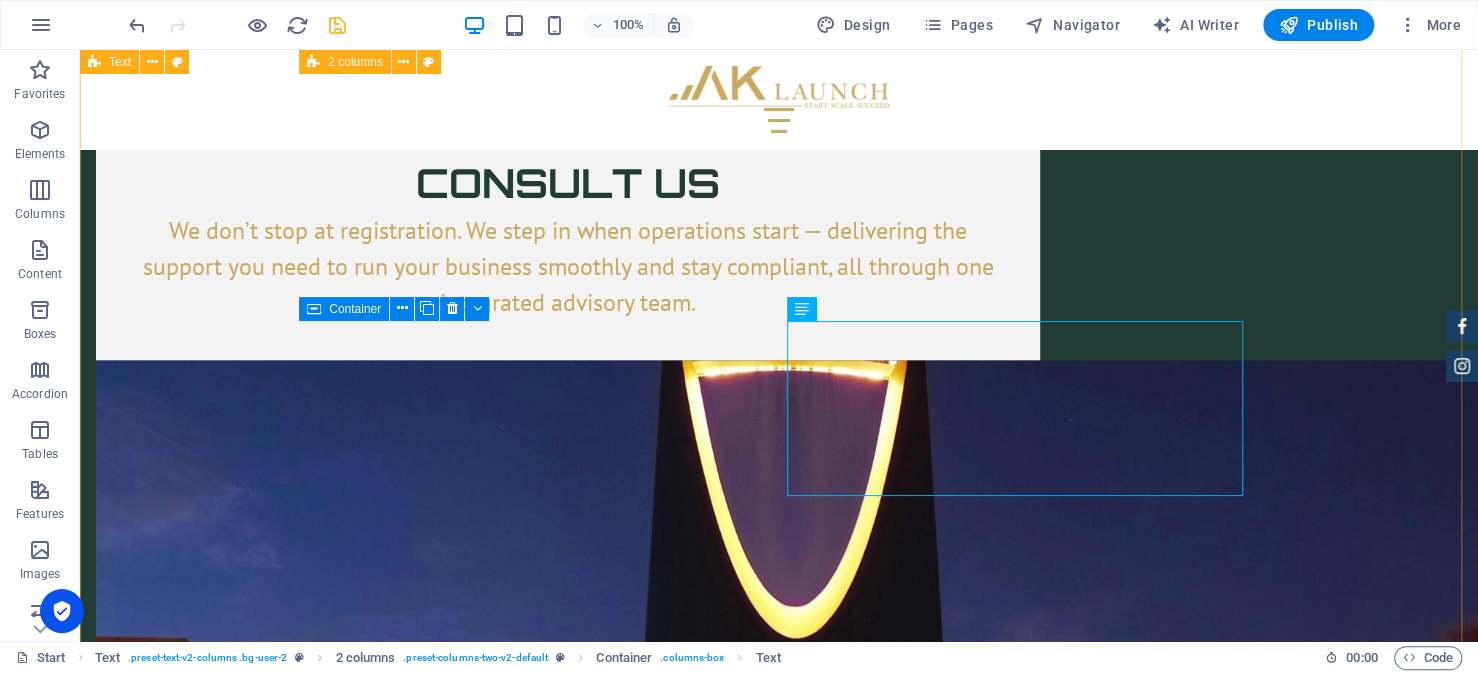 click on "How to Setup a Business in Saudi Arabia as a Foreign Company: Step-by-Step Guide Step 1 — Obtaining Your Investment License from MISA The journey for every foreign investor looking to setup their business in Saudi Arabia begins with obtaining an investment license from the Ministry of Investment (MISA). This is a prerequisite to everything that follows, from commercial registration, hiring staff and opening the business. Fortunately, the  Preparing Your Documents This is often the most demanding part of the application process, and arguably the most critical. Ensuring that your documents are complete and accurate will reduce the risk of delays or rejection. While requirements vary, most applications involve a common set of documentation. Importantly, many of these documents must be certified by the Saudi Embassy in your home country. These typically include: Copy of commercial registration issued in the home country. Audited financial statements for the past fiscal year. MISA License and Services Fees" at bounding box center (779, 4471) 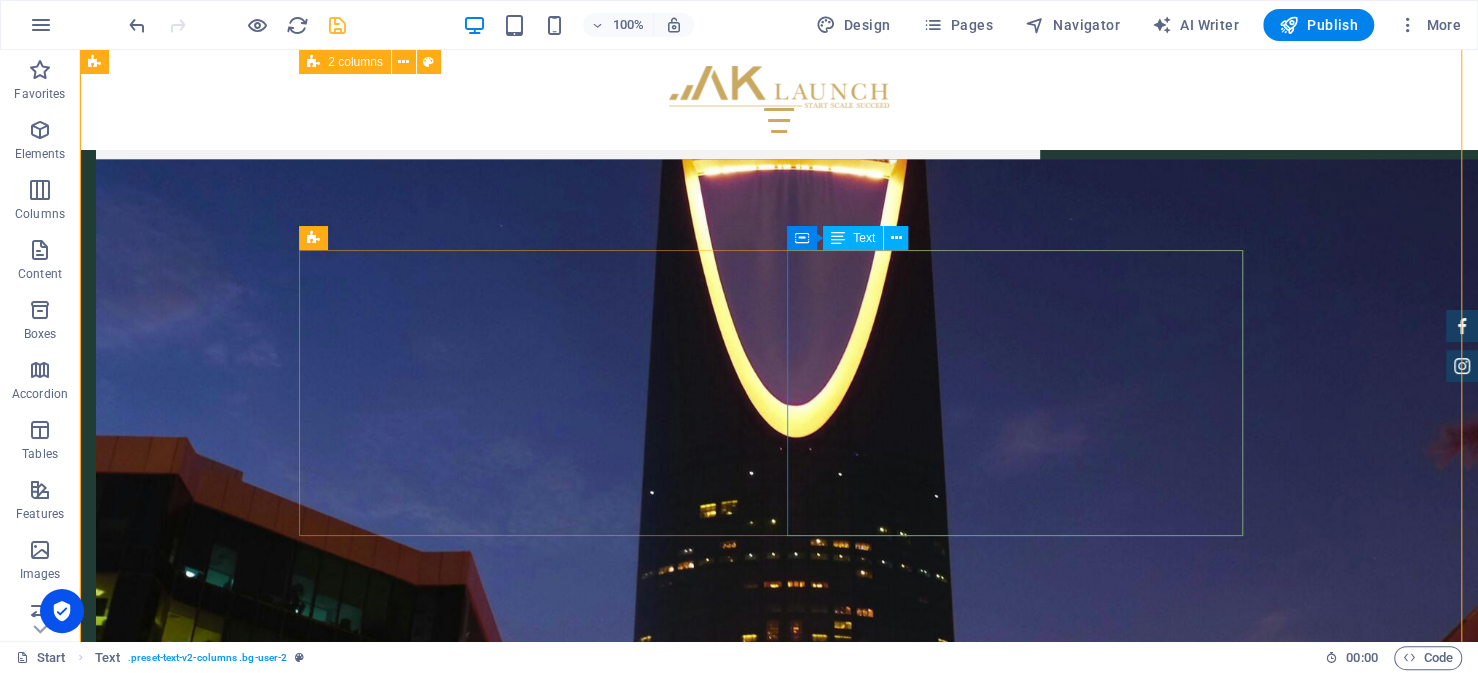 scroll, scrollTop: 7653, scrollLeft: 0, axis: vertical 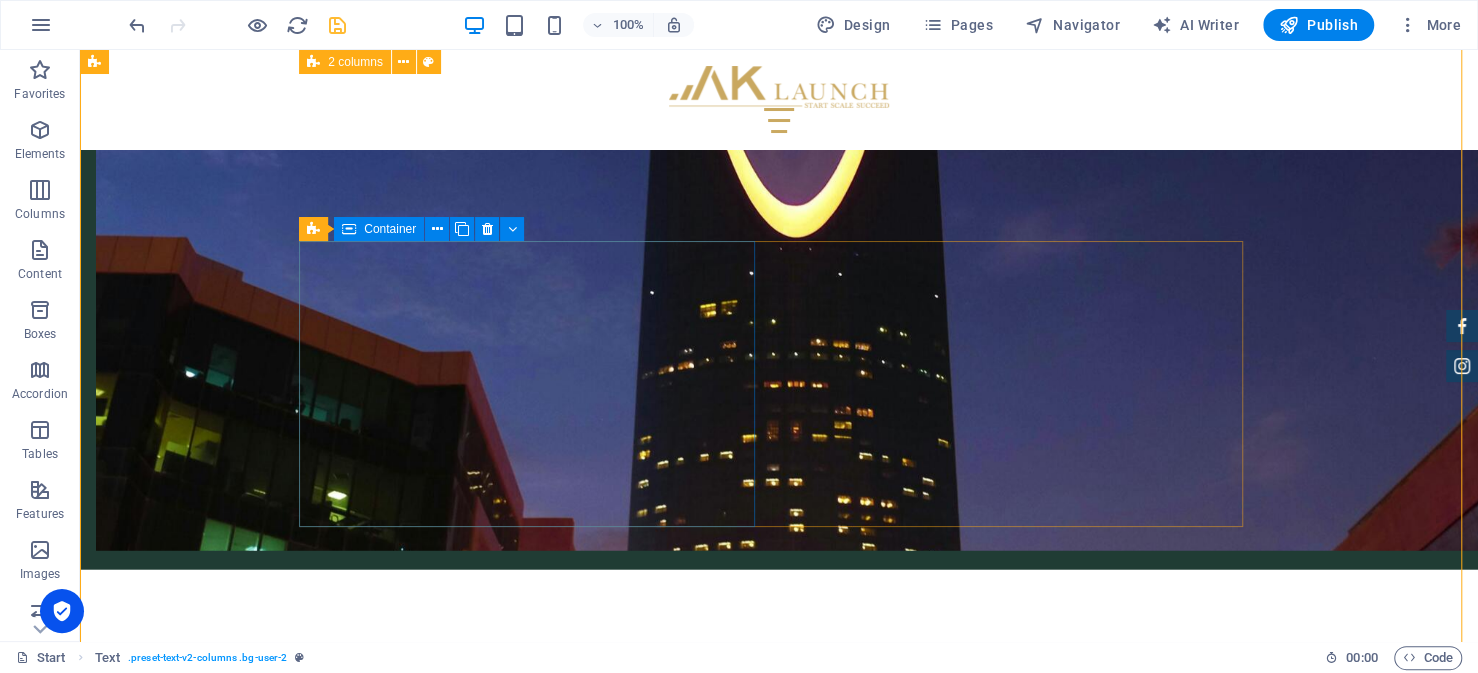 click on "After completing the investment license and filing the Memorandum of Association, the next major step is obtaining a Commercial Registration (CR) through the Ministry of Commerce. This registration formally establishes your company as a legal entity in Saudi Arabia and is required before conducting any business operations. To begin the application, you will need the following documents: Commercial registration of the company in the home country. Board resolution approving the branch or subsidiary (for existing foreign companies) A formalized Memorandum of Association (for new companies)" at bounding box center [535, 4302] 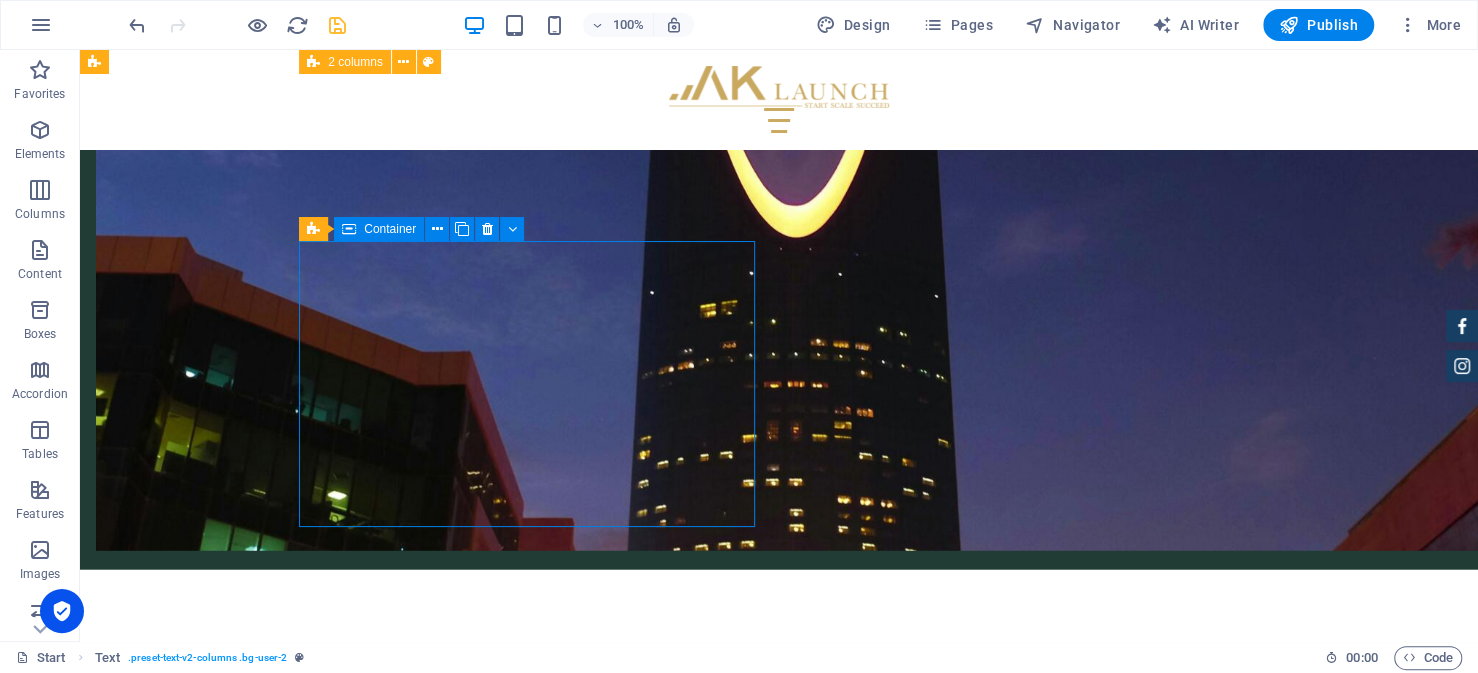 click on "After completing the investment license and filing the Memorandum of Association, the next major step is obtaining a Commercial Registration (CR) through the Ministry of Commerce. This registration formally establishes your company as a legal entity in Saudi Arabia and is required before conducting any business operations. To begin the application, you will need the following documents: Commercial registration of the company in the home country. Board resolution approving the branch or subsidiary (for existing foreign companies) A formalized Memorandum of Association (for new companies)" at bounding box center (535, 4302) 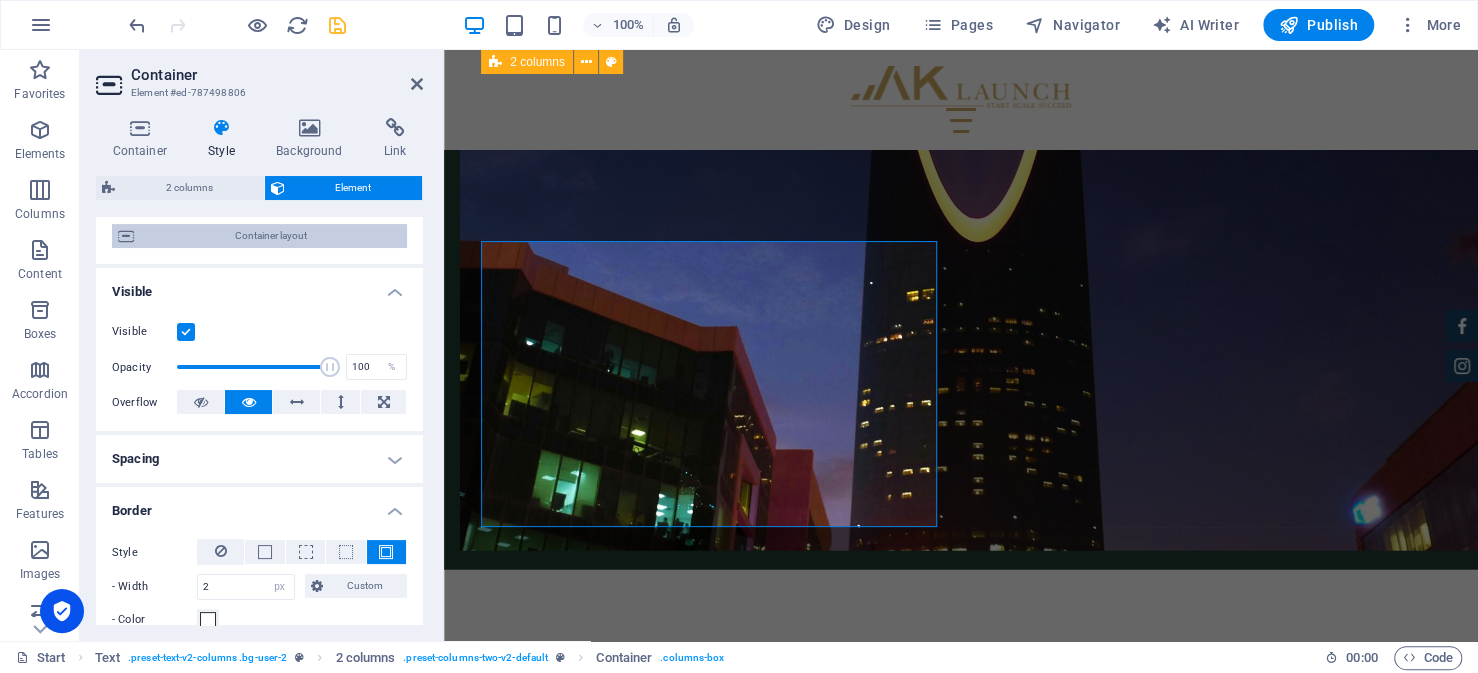 scroll, scrollTop: 300, scrollLeft: 0, axis: vertical 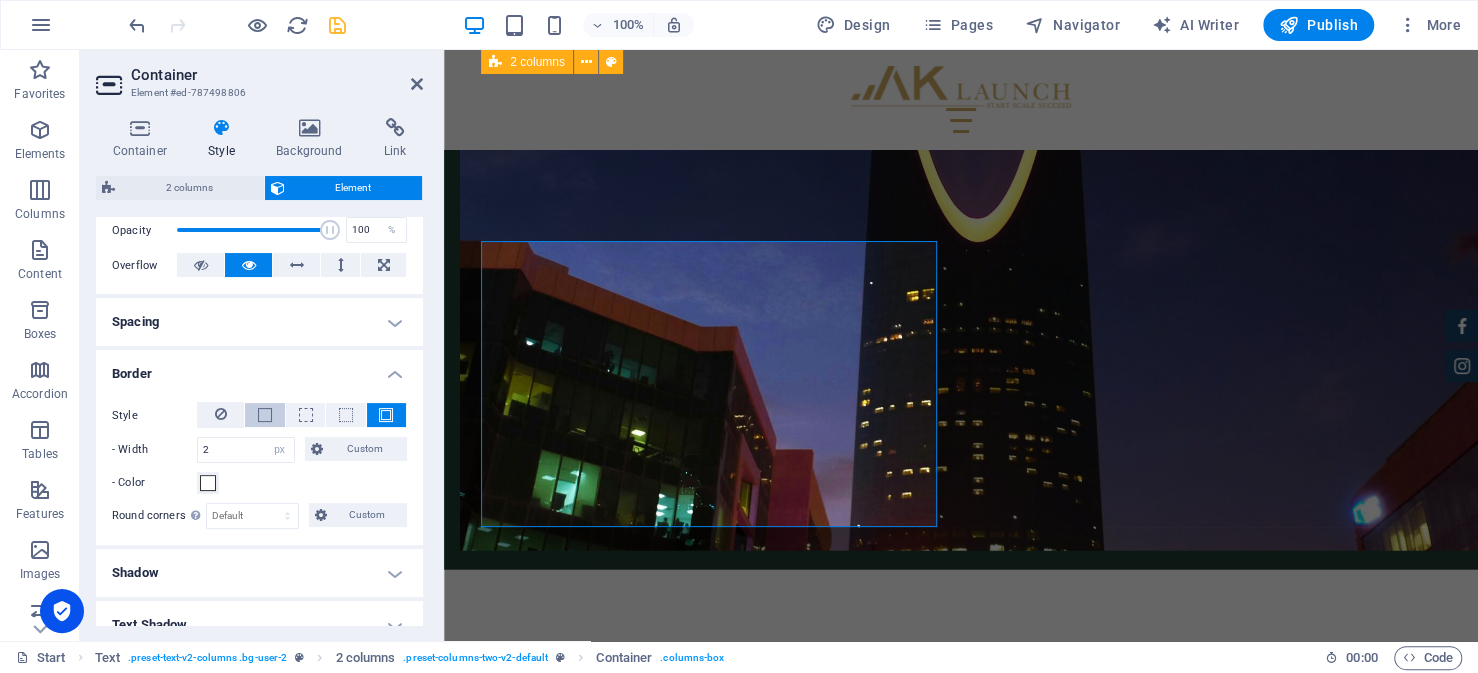 click at bounding box center (265, 415) 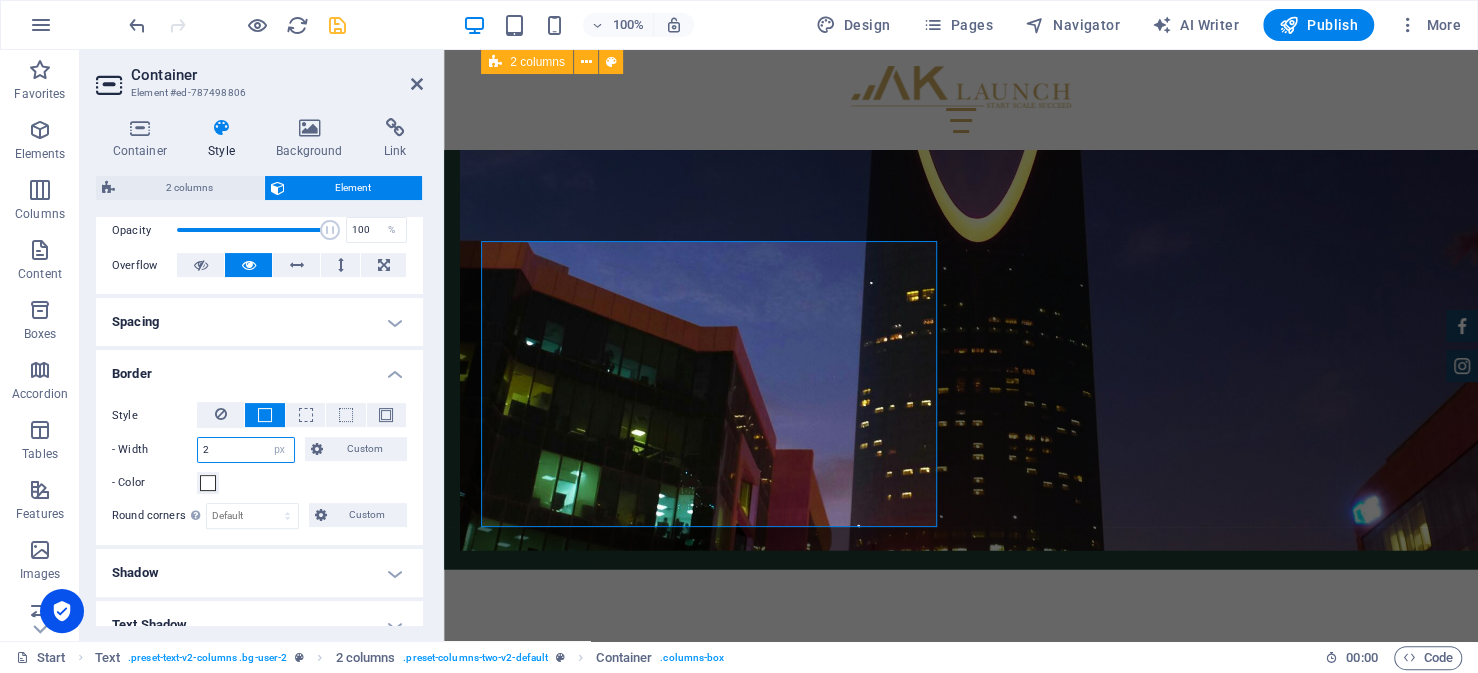 click on "2" at bounding box center [246, 450] 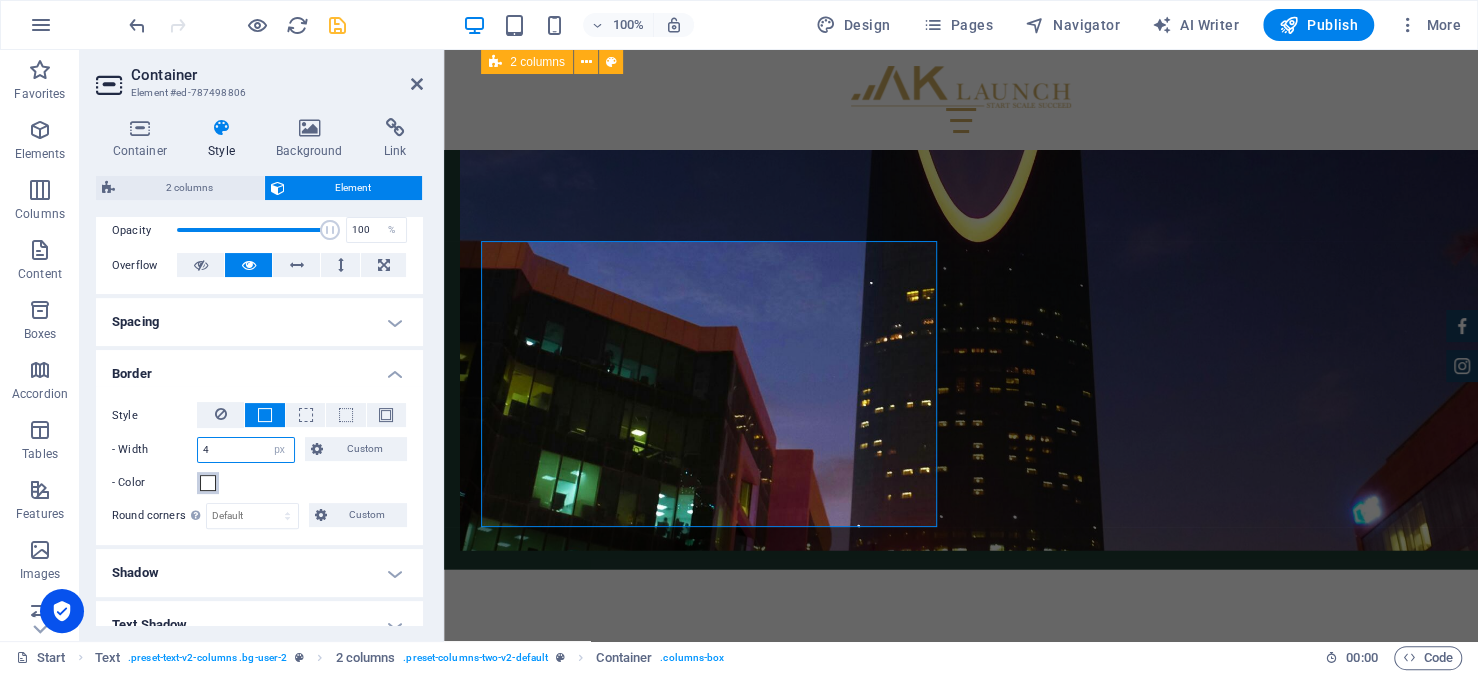 type on "4" 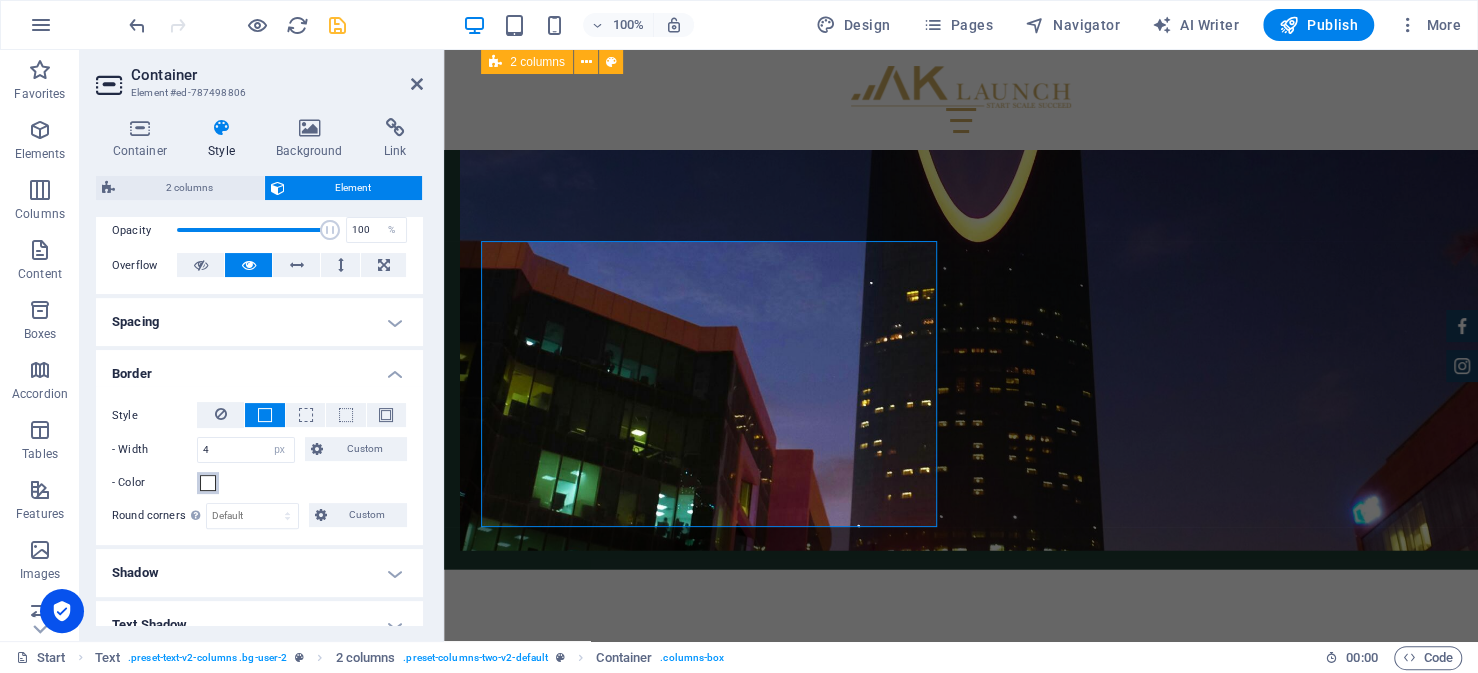 click at bounding box center (208, 483) 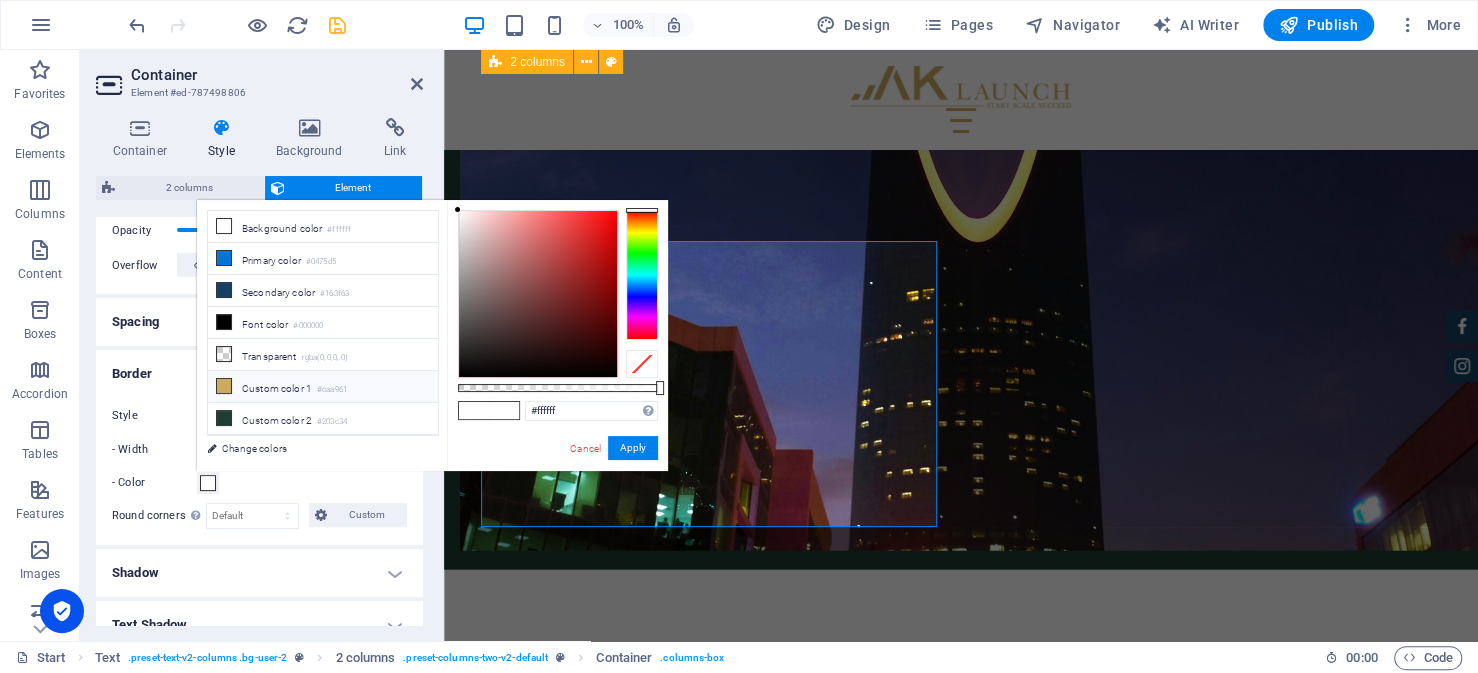 click on "Custom color 1
#caa961" at bounding box center [323, 387] 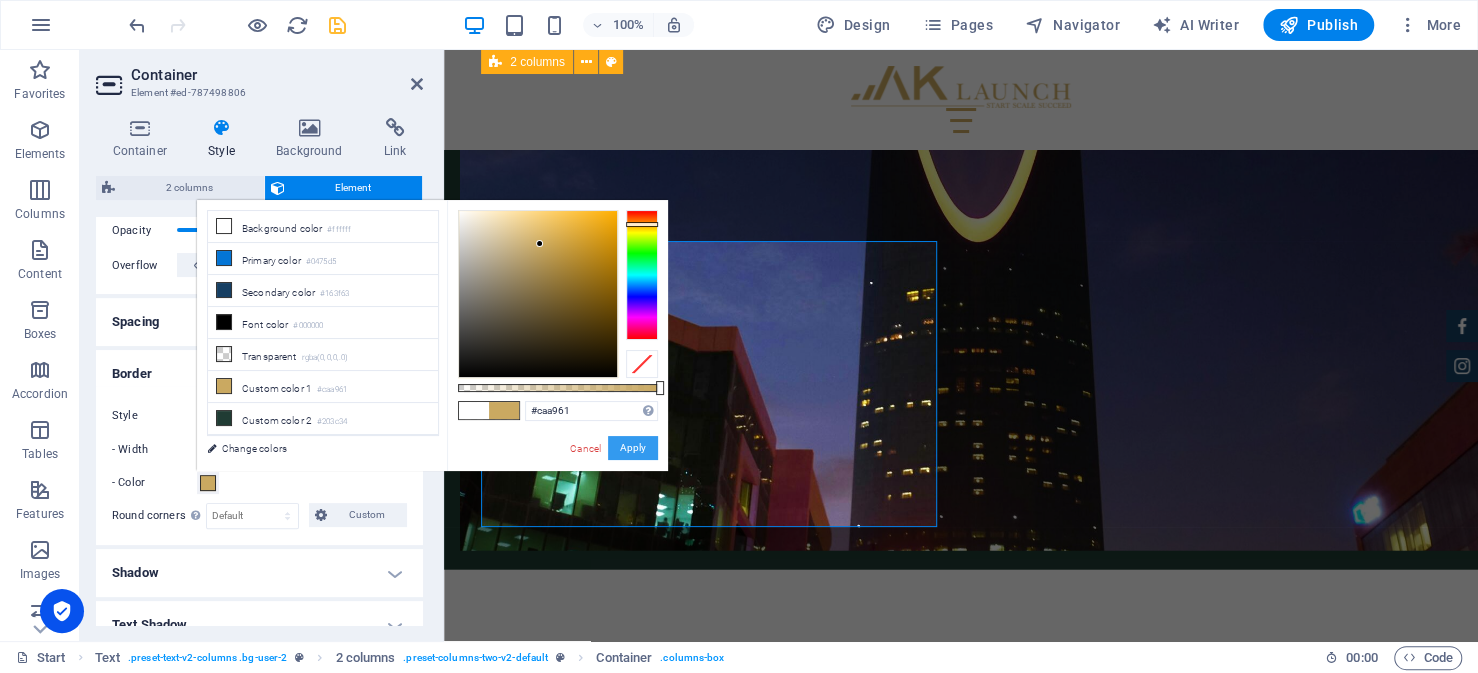 drag, startPoint x: 633, startPoint y: 447, endPoint x: 190, endPoint y: 397, distance: 445.81274 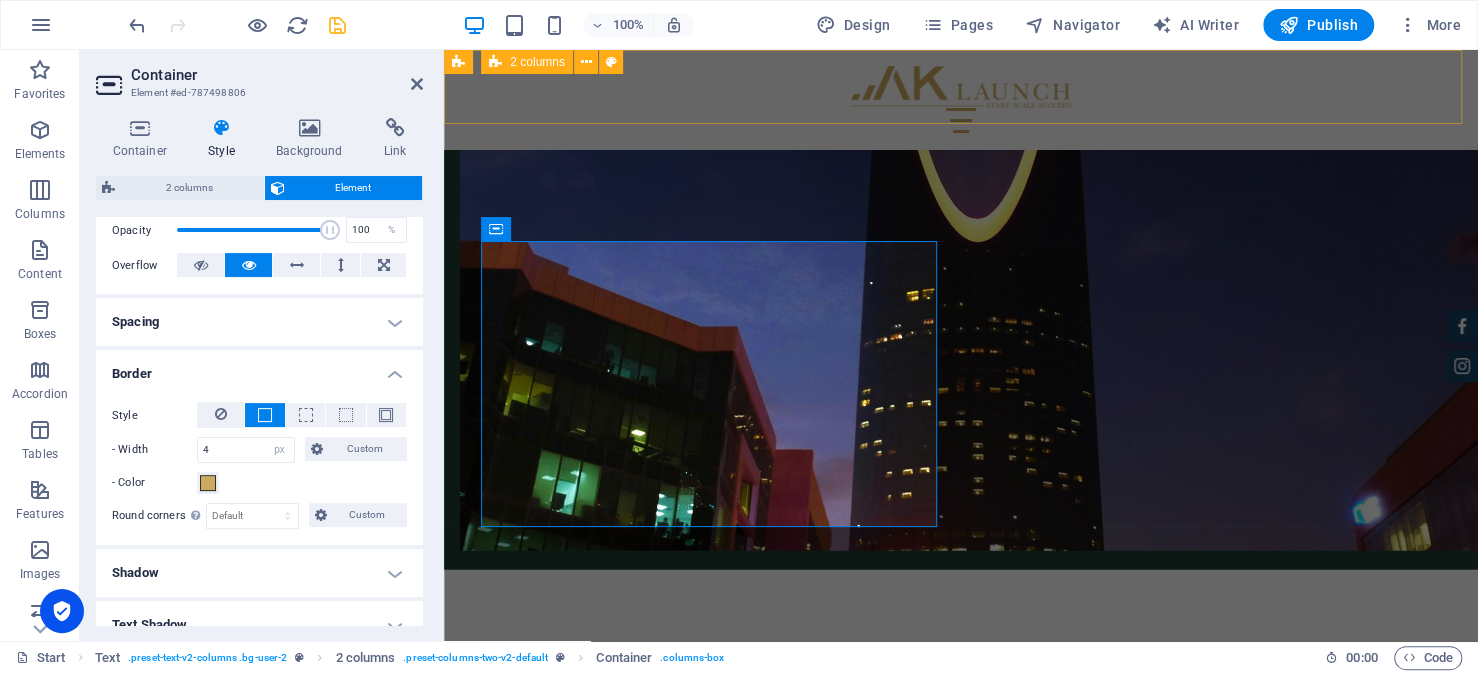 scroll, scrollTop: 7853, scrollLeft: 0, axis: vertical 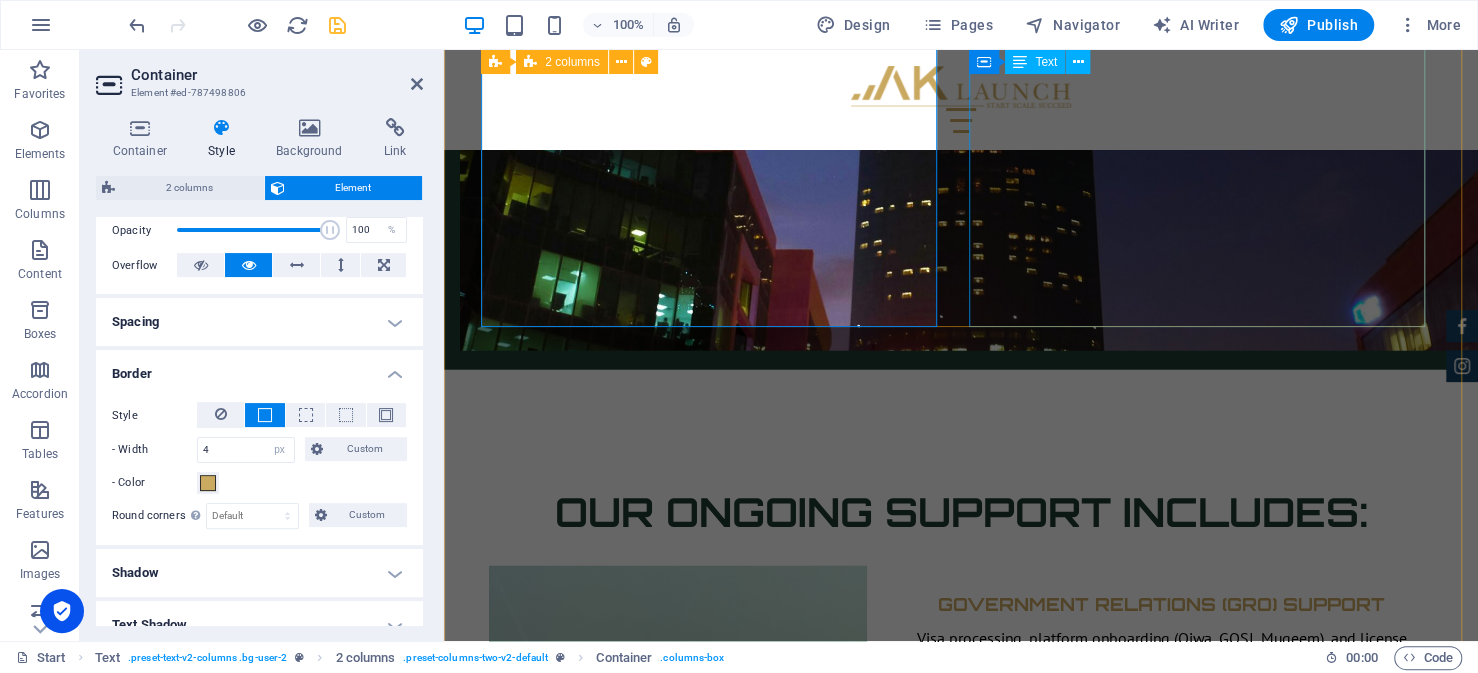 click on "Appointment of the general director Identification documents for the owners and the appointed general director The application is completed online via the Saudi Business Center platform. You’ll fill in the establishment’s information, including business address, contact details, trade name, and selected business activities. The system will also require entering capital details and nominating the general director. Following approval, your business is automatically registered with the relevant government entities, including the Ministry of Human Resources, ZATCA, GOSI, Saudi Post, and the Chamber of Commerce." at bounding box center (717, 4374) 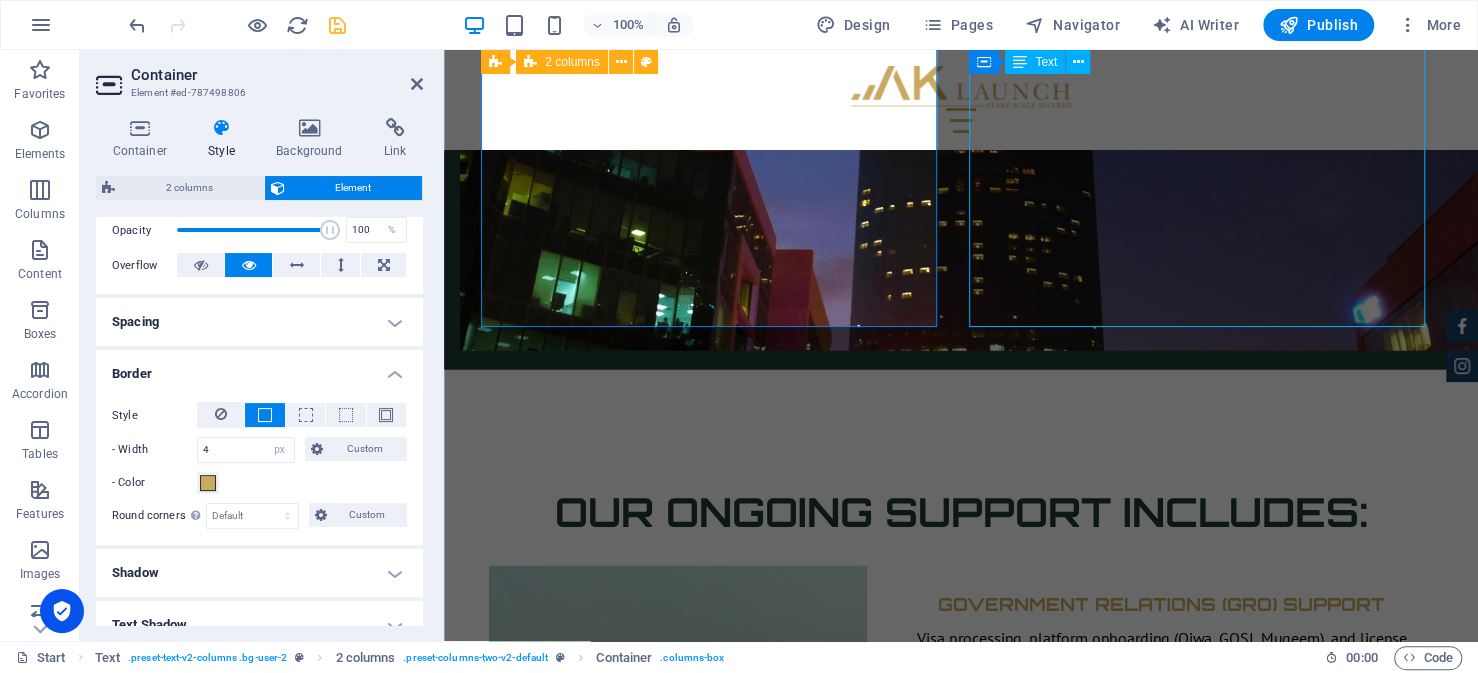 click on "Appointment of the general director Identification documents for the owners and the appointed general director The application is completed online via the Saudi Business Center platform. You’ll fill in the establishment’s information, including business address, contact details, trade name, and selected business activities. The system will also require entering capital details and nominating the general director. Following approval, your business is automatically registered with the relevant government entities, including the Ministry of Human Resources, ZATCA, GOSI, Saudi Post, and the Chamber of Commerce." at bounding box center (717, 4374) 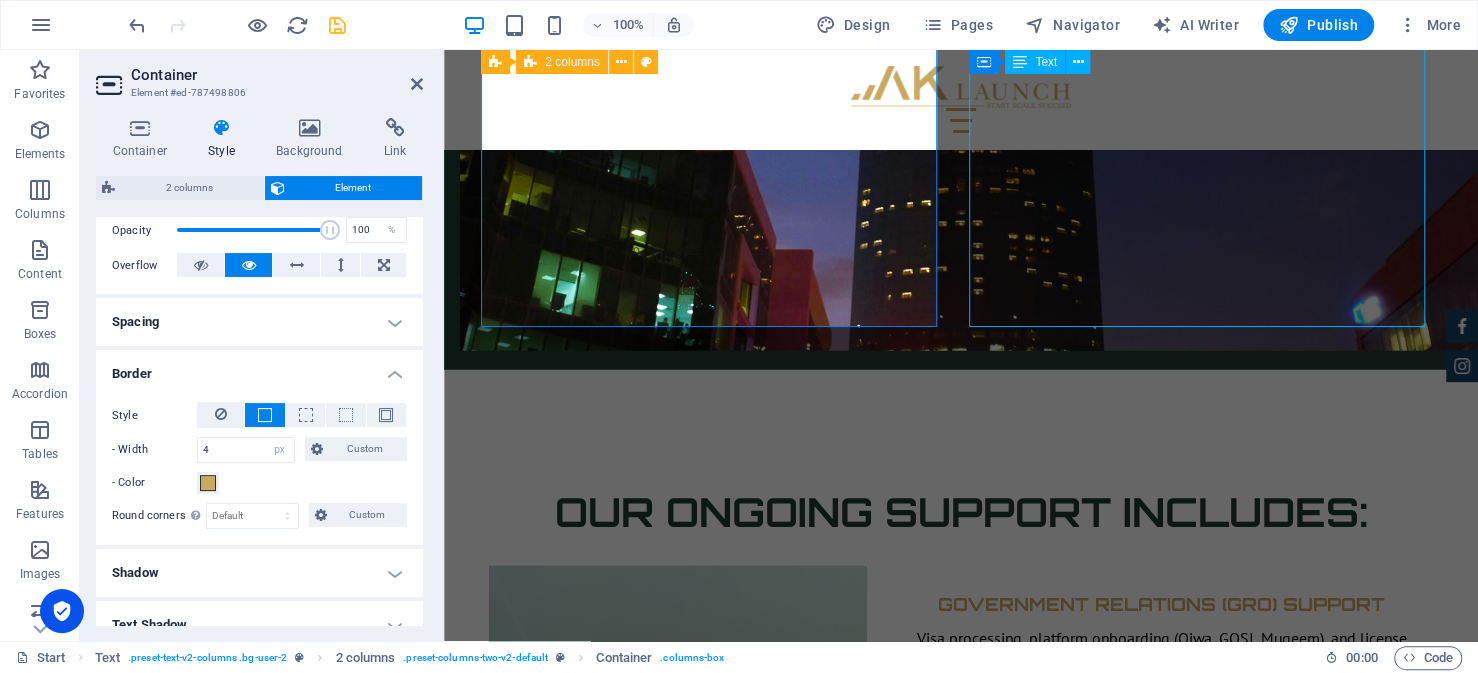 scroll, scrollTop: 7550, scrollLeft: 0, axis: vertical 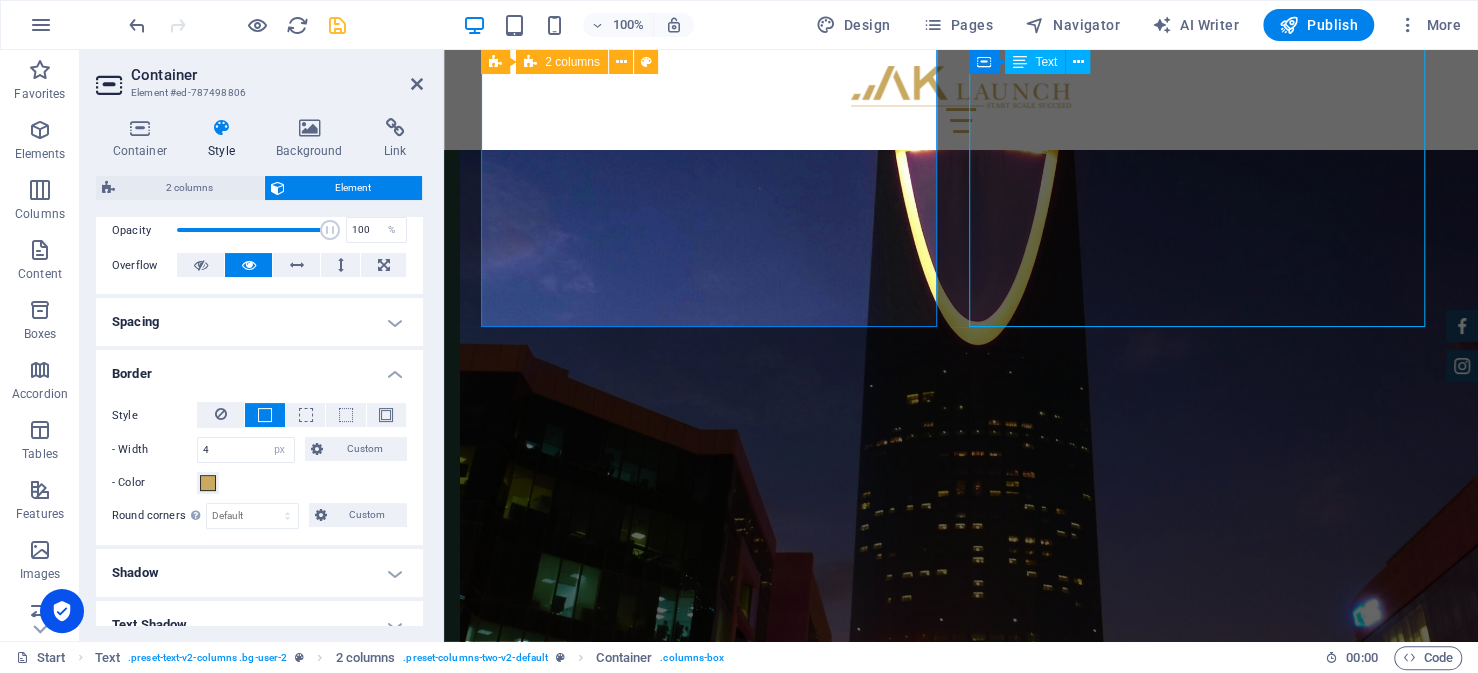 select on "px" 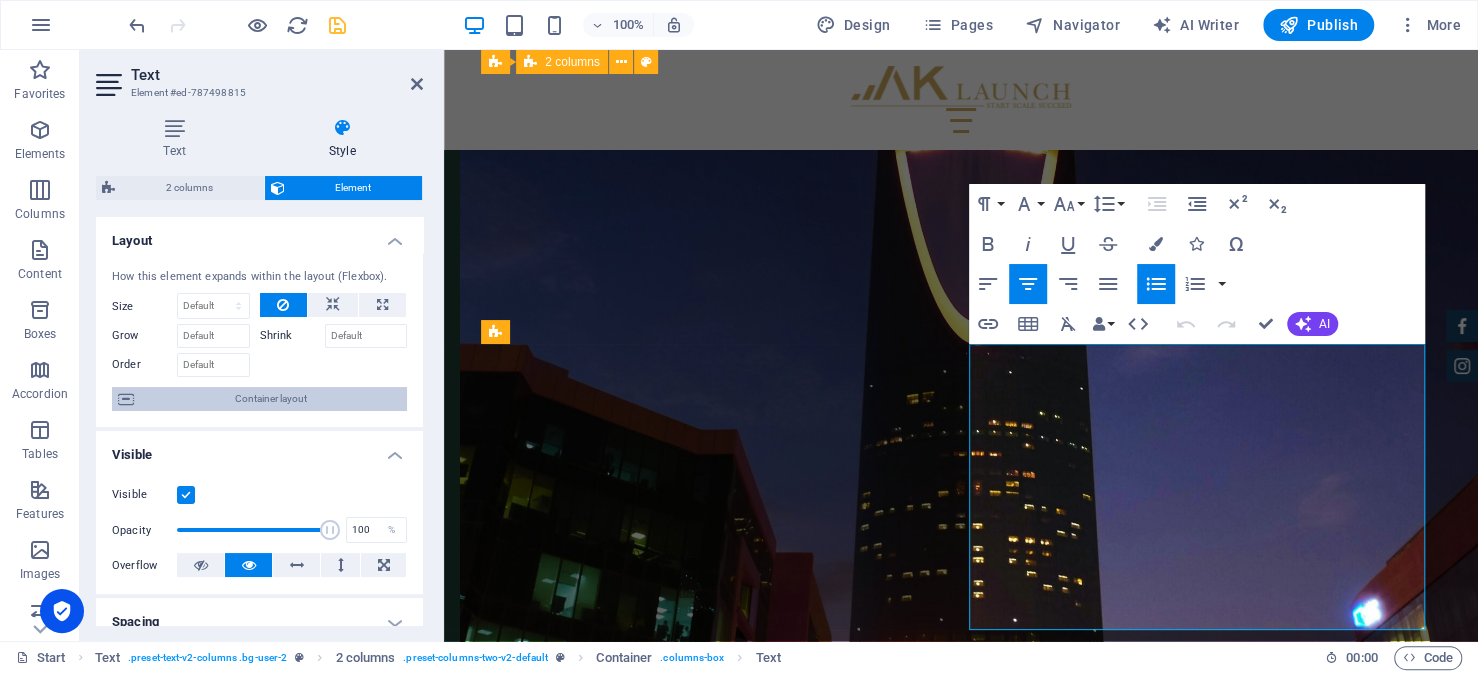scroll, scrollTop: 300, scrollLeft: 0, axis: vertical 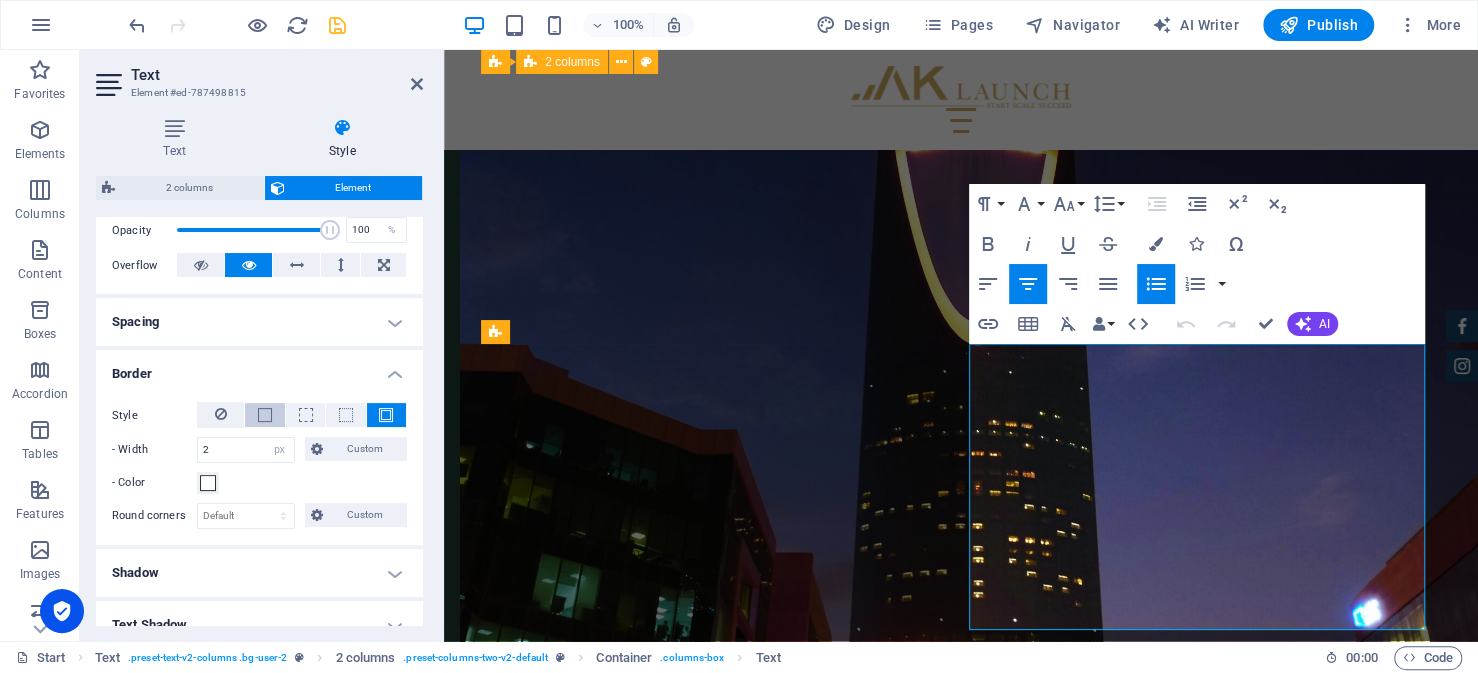 click at bounding box center (265, 415) 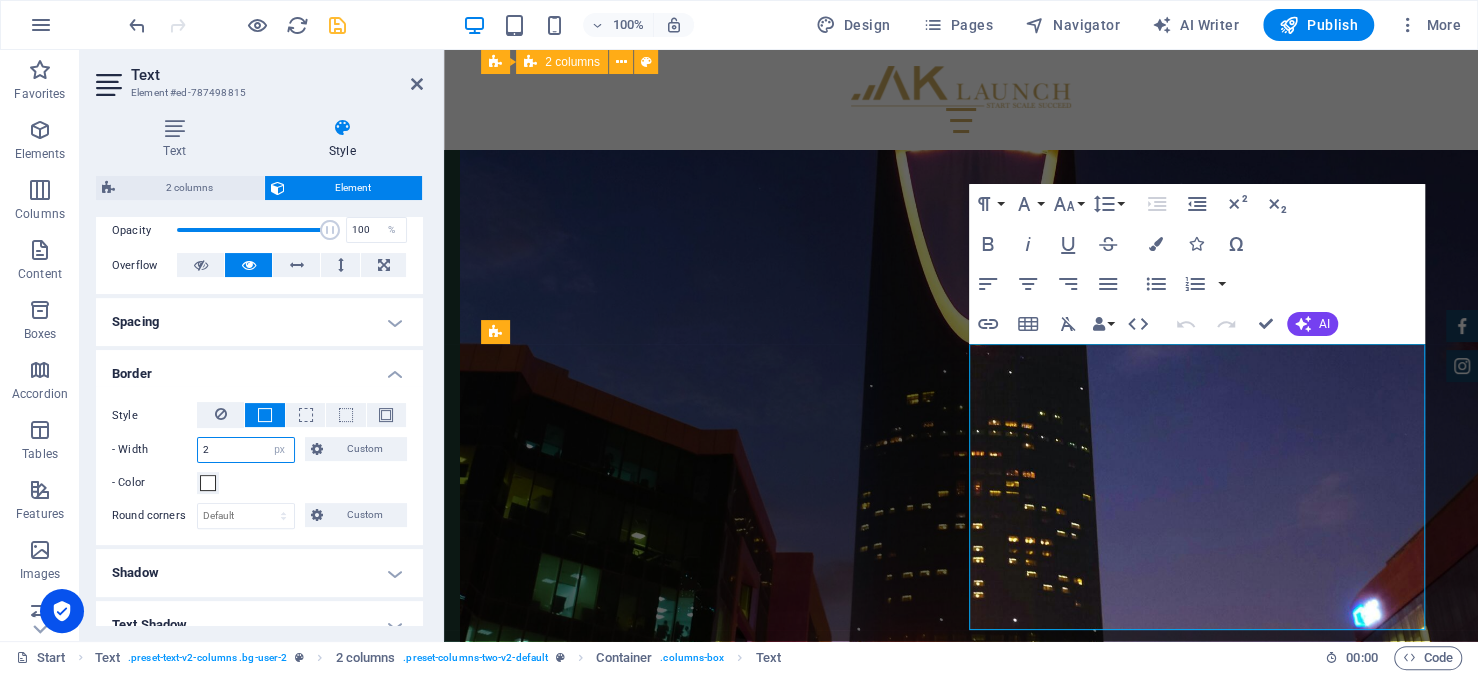 click on "2" at bounding box center [246, 450] 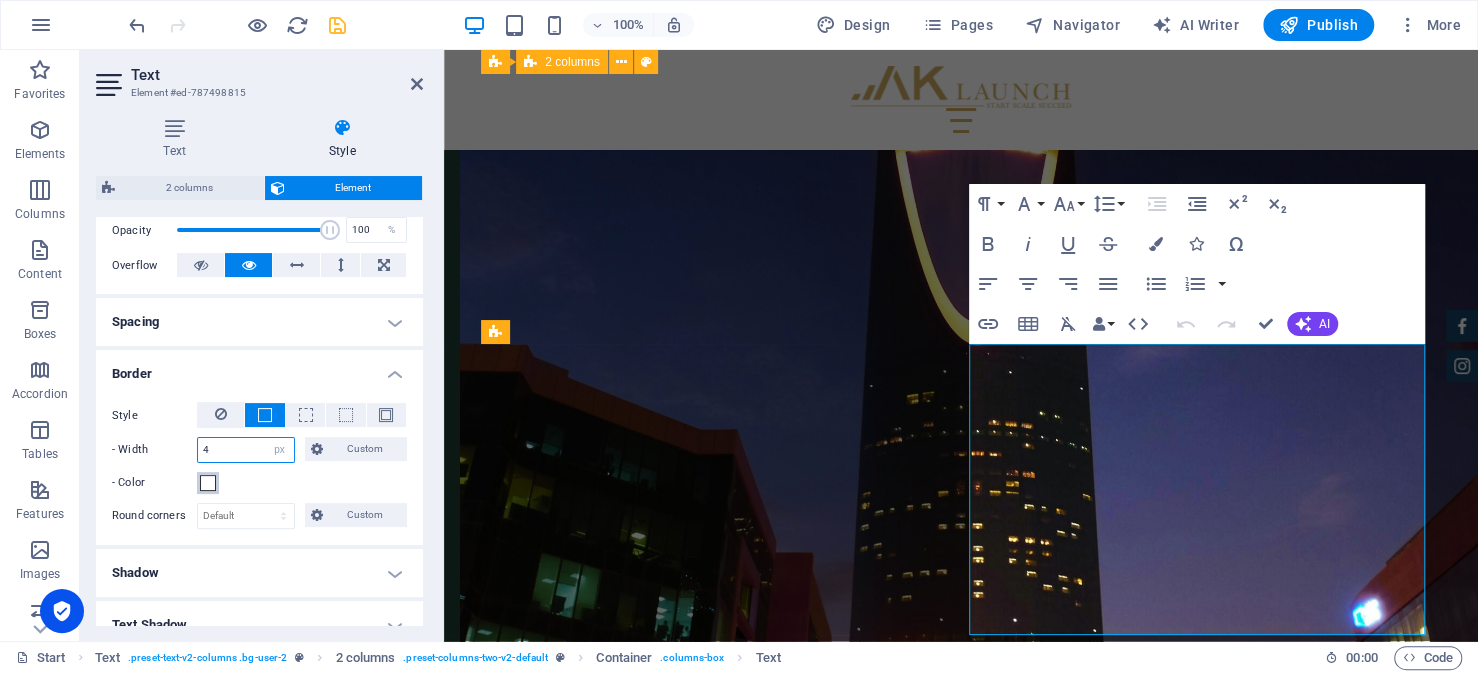 type on "4" 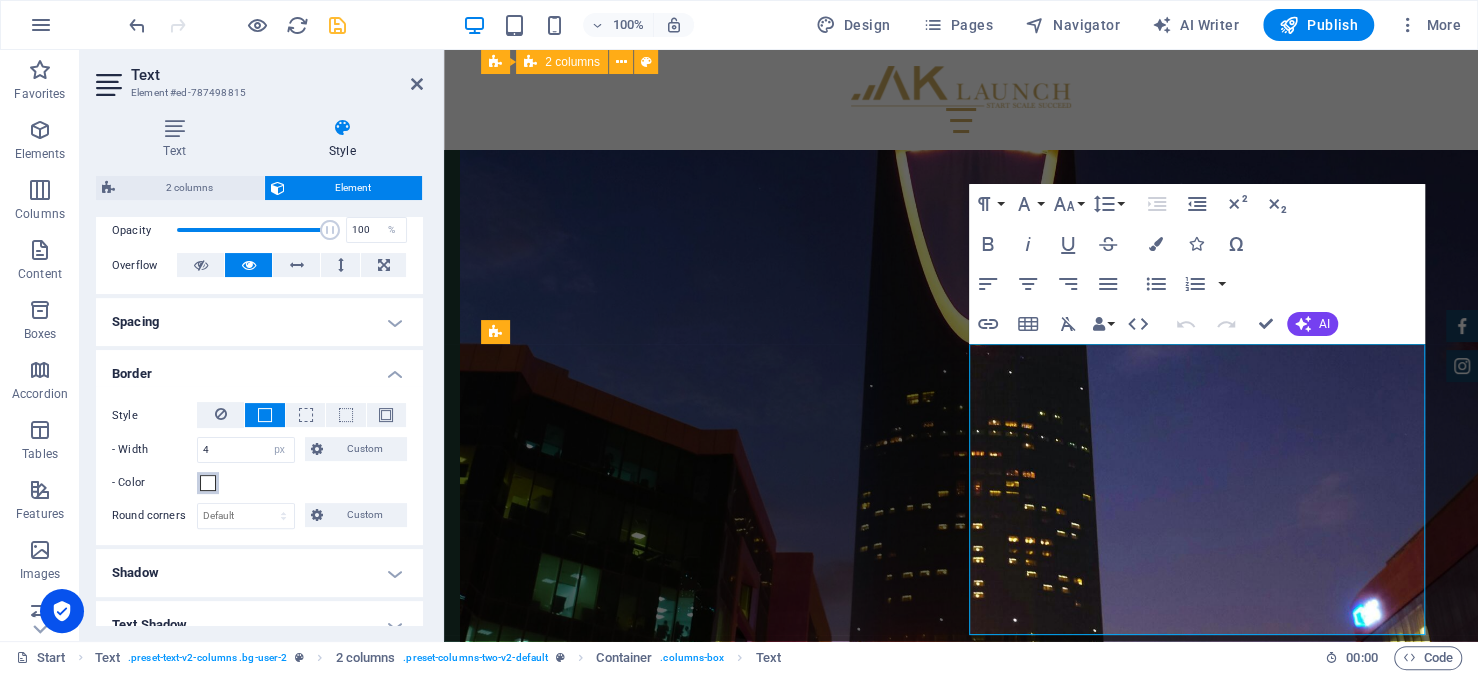 click at bounding box center (208, 483) 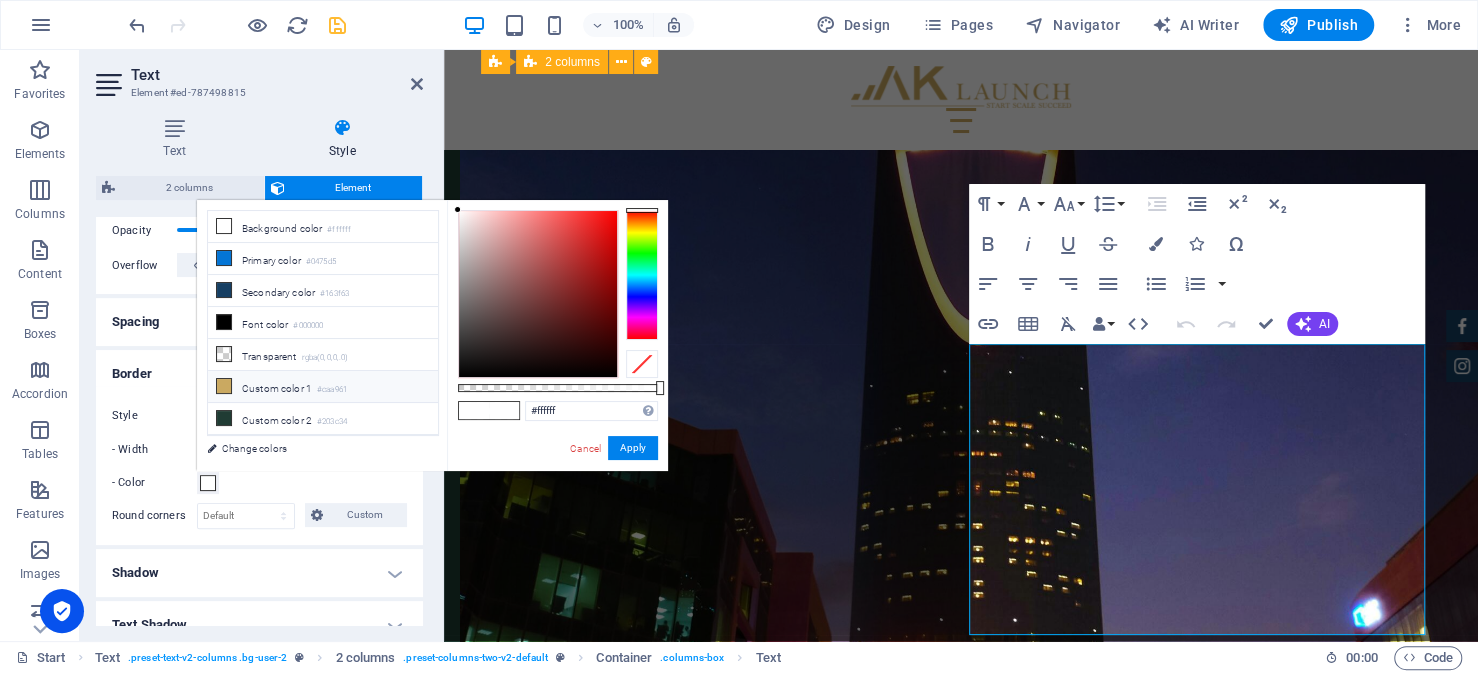 click on "Custom color 1
#caa961" at bounding box center (323, 387) 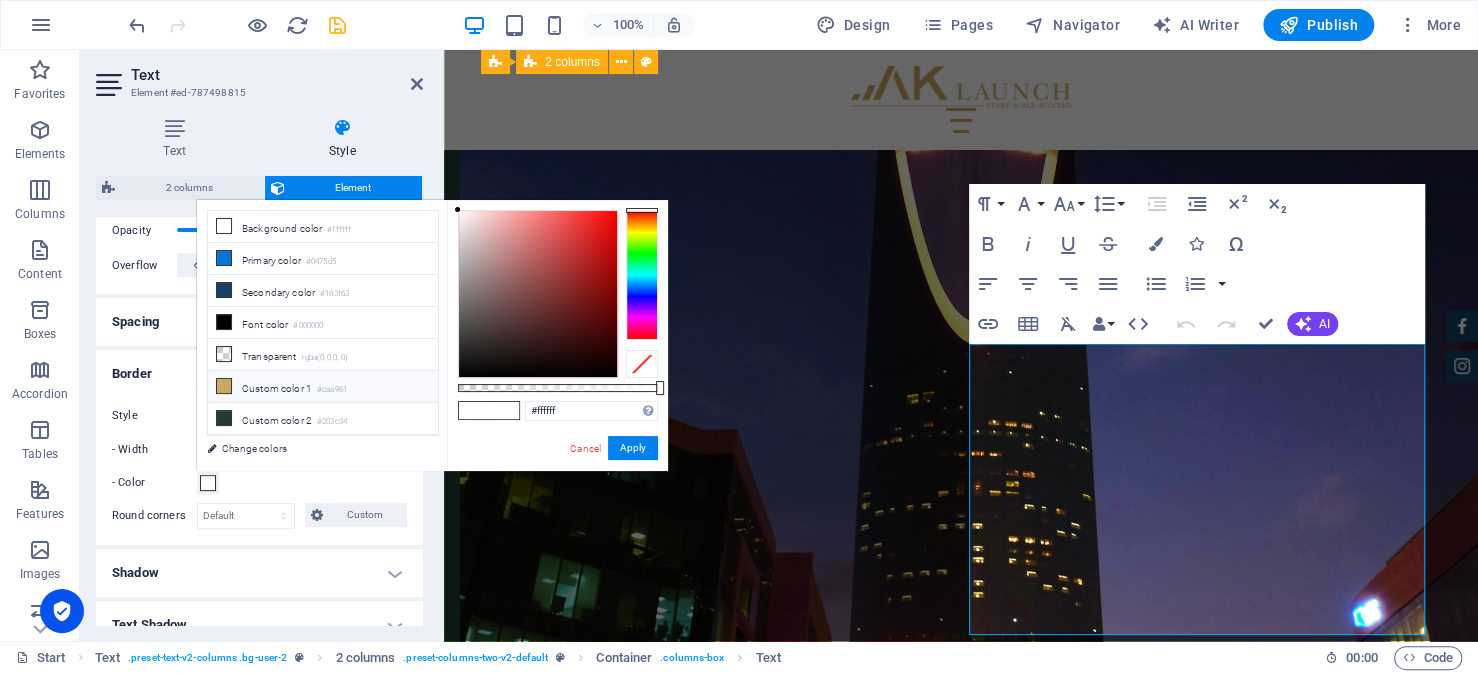 type on "#caa961" 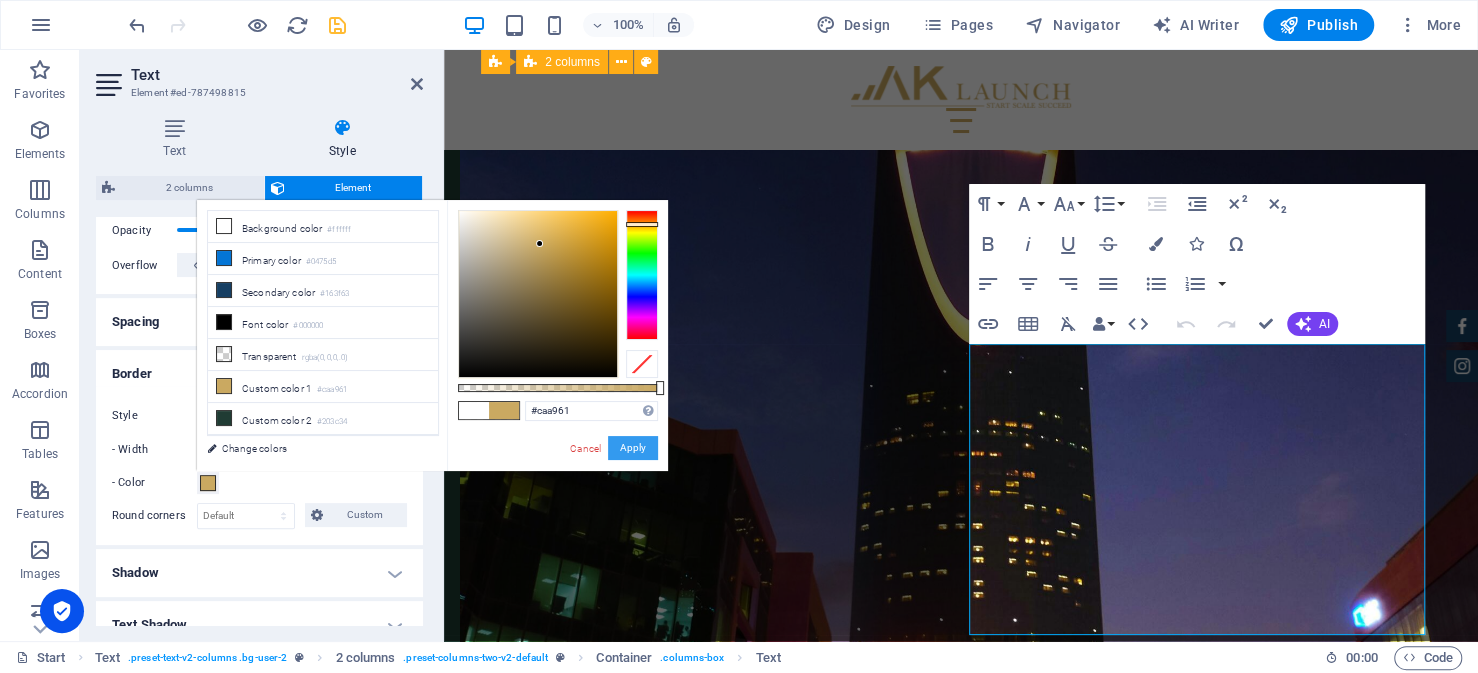 click on "Apply" at bounding box center [633, 448] 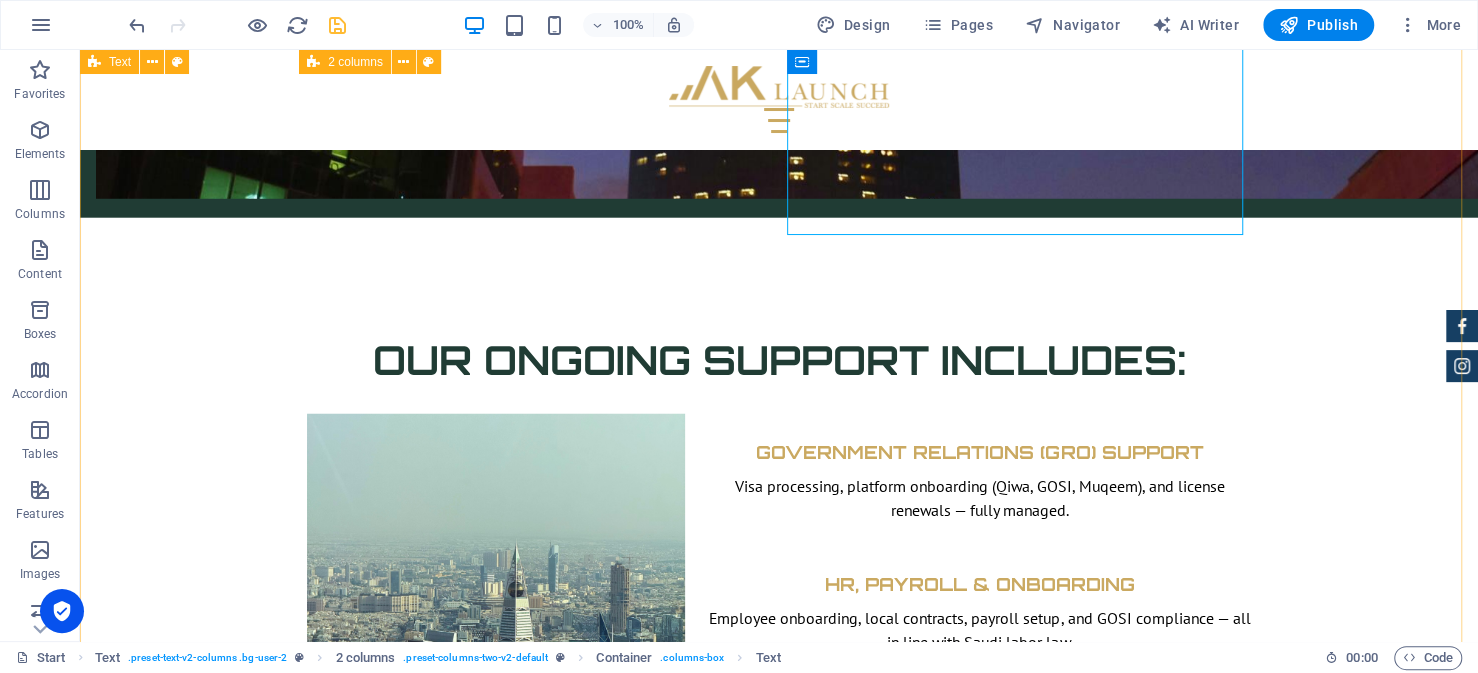 scroll, scrollTop: 8050, scrollLeft: 0, axis: vertical 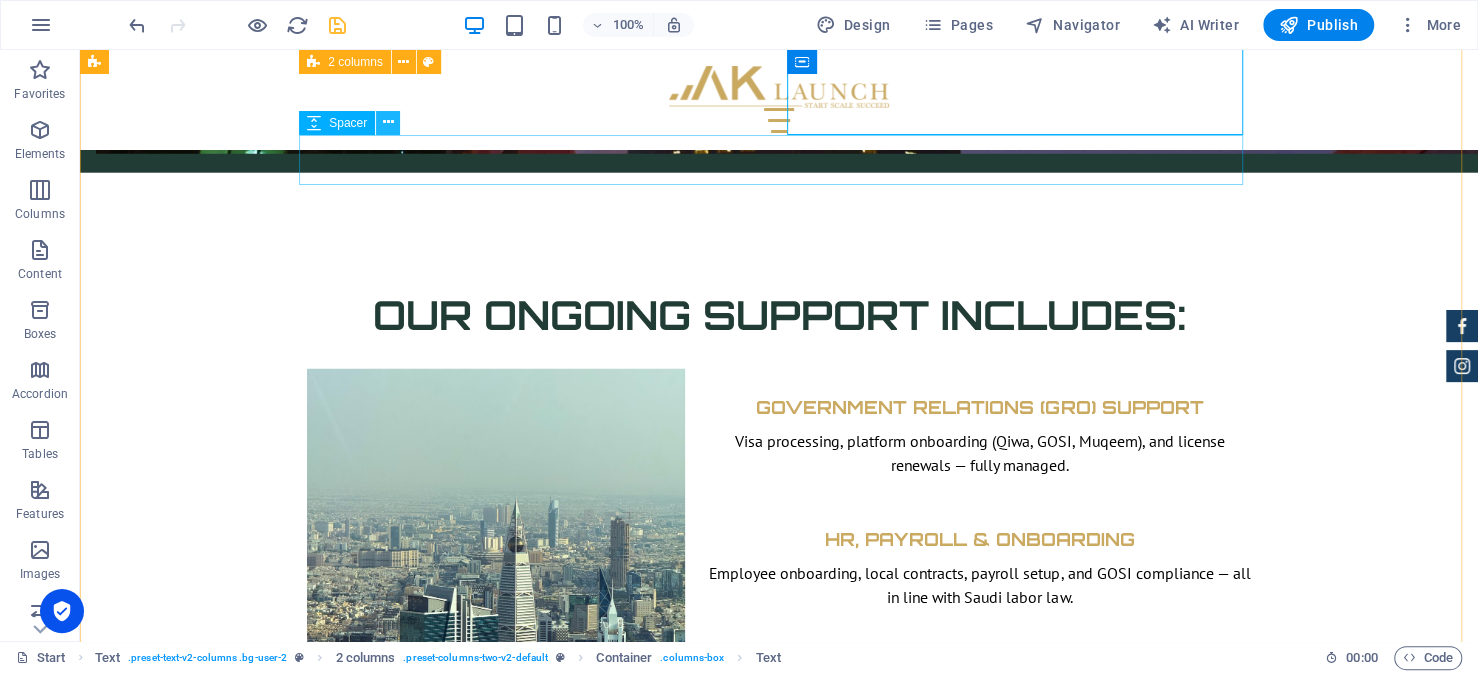 click at bounding box center (388, 122) 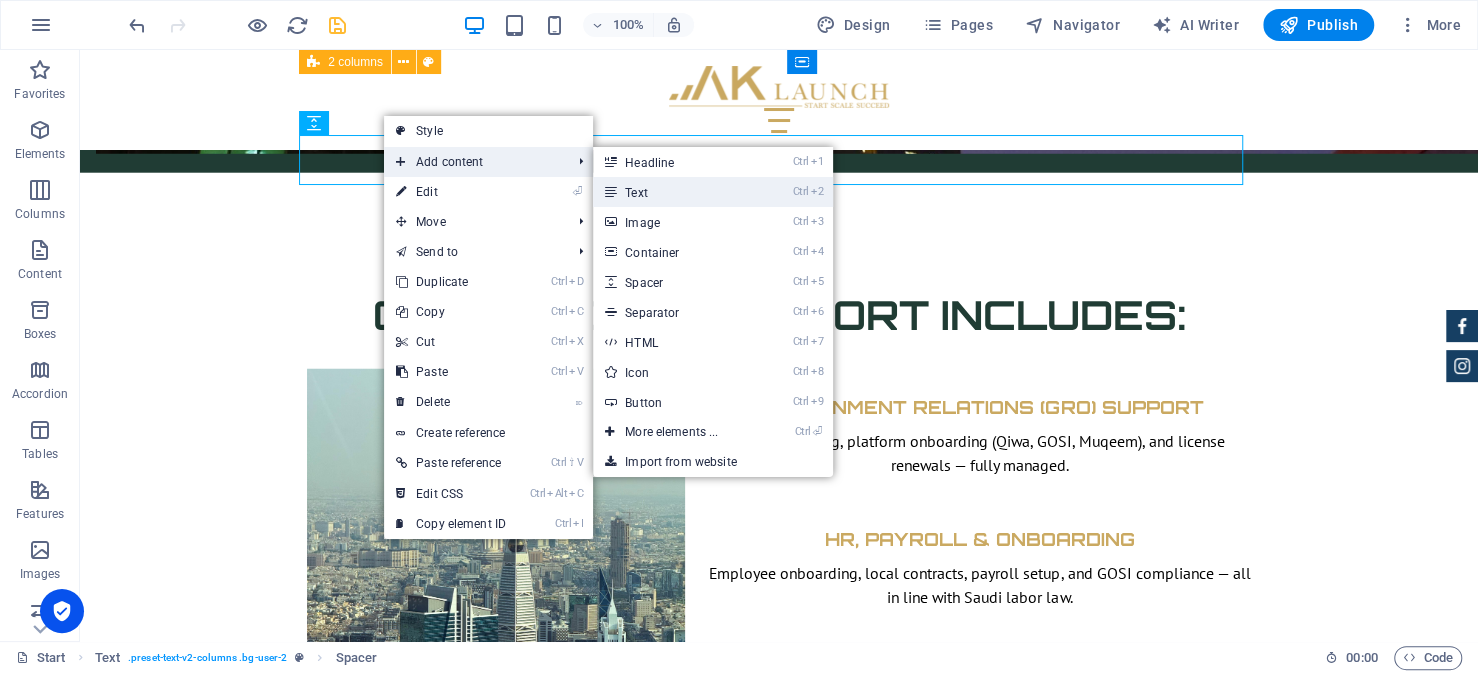 drag, startPoint x: 649, startPoint y: 185, endPoint x: 196, endPoint y: 201, distance: 453.28247 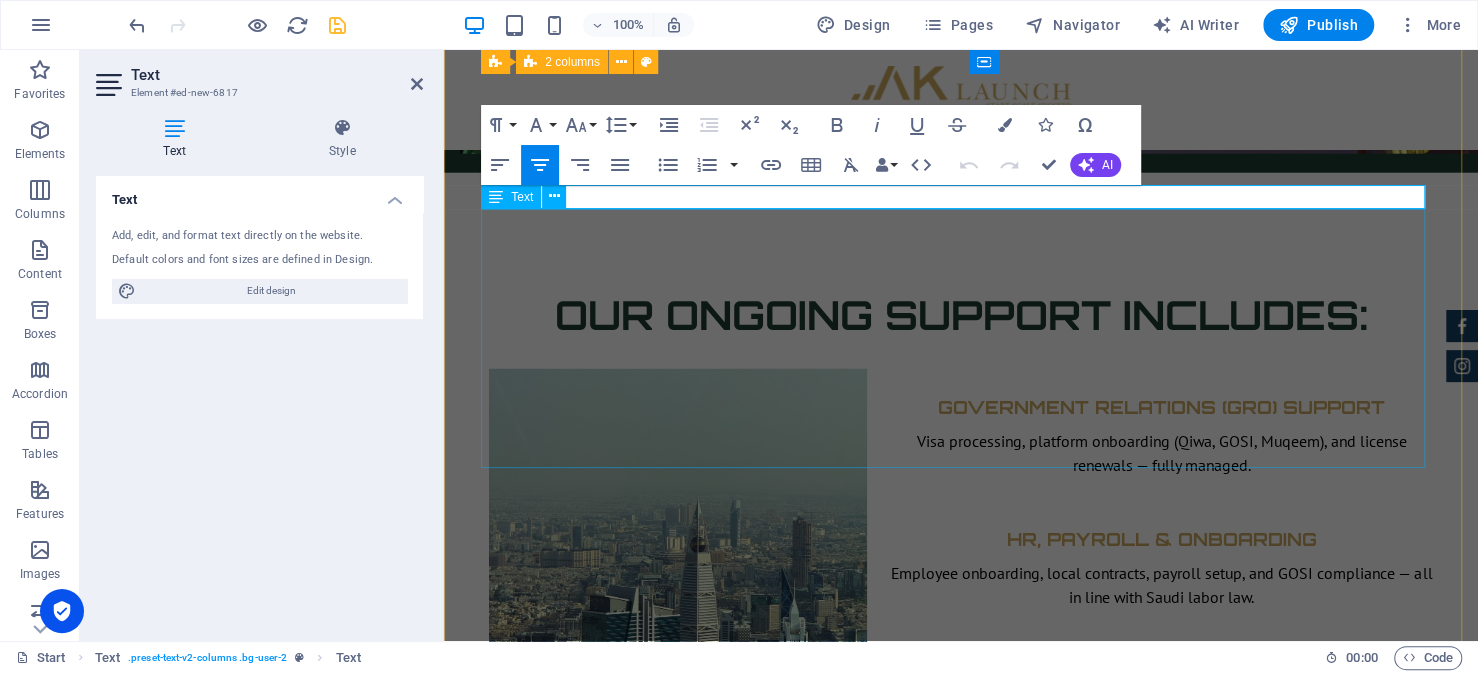click on "Step 4: Opening Government Files After receiving the Commercial Registration, the next step involves activating the accounts generated during the CR. These include: The Zakat, Tax and Customs Authority (ZATCA) for corporate tax registration The Ministry of Human Resources and Social Development (HRSD) for labor-related activities The General Organization for Social Insurance (GOSI) to manage employee’s coverage While initial files are typically generated automatically upon issuance of the Commercial Registration, additional steps are often required to complete the setup. This may include confirming company details, selecting service categories, or adding authorized users. The same local representative with Power of Attorney who assisted with previous steps can typically carry out these actions. Once completed, these registrations enable the company to hire employees, issue work visas, process salaries, and meet ongoing compliance requirements." at bounding box center [961, 4521] 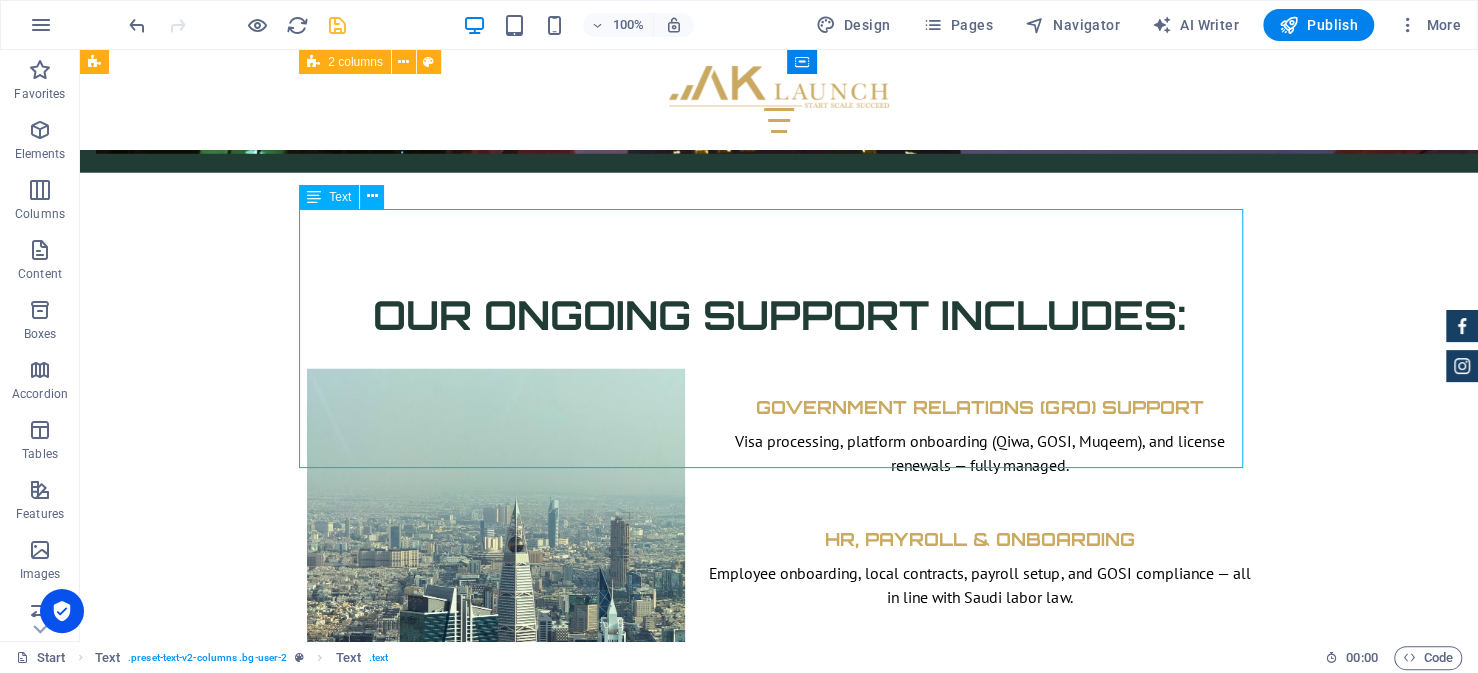 click on "Step 4: Opening Government Files After receiving the Commercial Registration, the next step involves activating the accounts generated during the CR. These include: The Zakat, Tax and Customs Authority (ZATCA) for corporate tax registration The Ministry of Human Resources and Social Development (HRSD) for labor-related activities The General Organization for Social Insurance (GOSI) to manage employee’s coverage While initial files are typically generated automatically upon issuance of the Commercial Registration, additional steps are often required to complete the setup. This may include confirming company details, selecting service categories, or adding authorized users. The same local representative with Power of Attorney who assisted with previous steps can typically carry out these actions. Once completed, these registrations enable the company to hire employees, issue work visas, process salaries, and meet ongoing compliance requirements." at bounding box center [779, 4521] 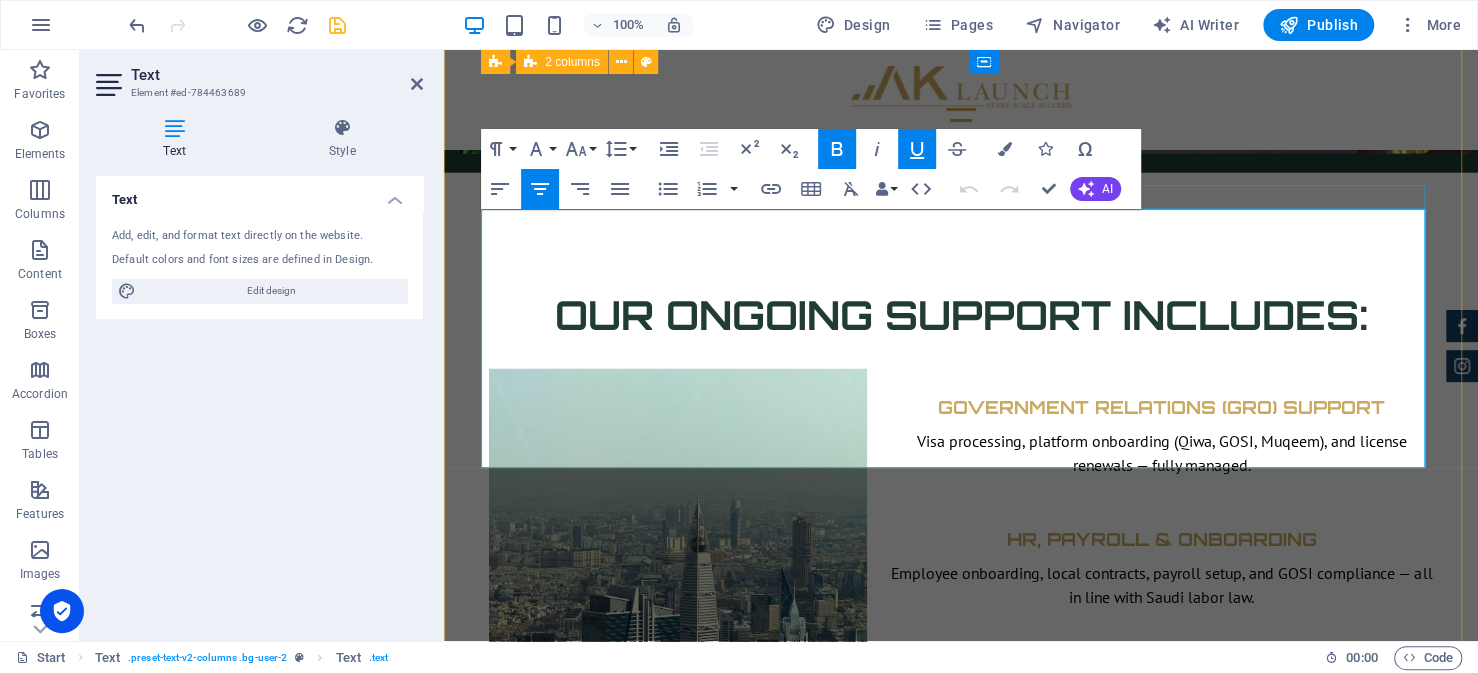 drag, startPoint x: 862, startPoint y: 224, endPoint x: 488, endPoint y: 204, distance: 374.53436 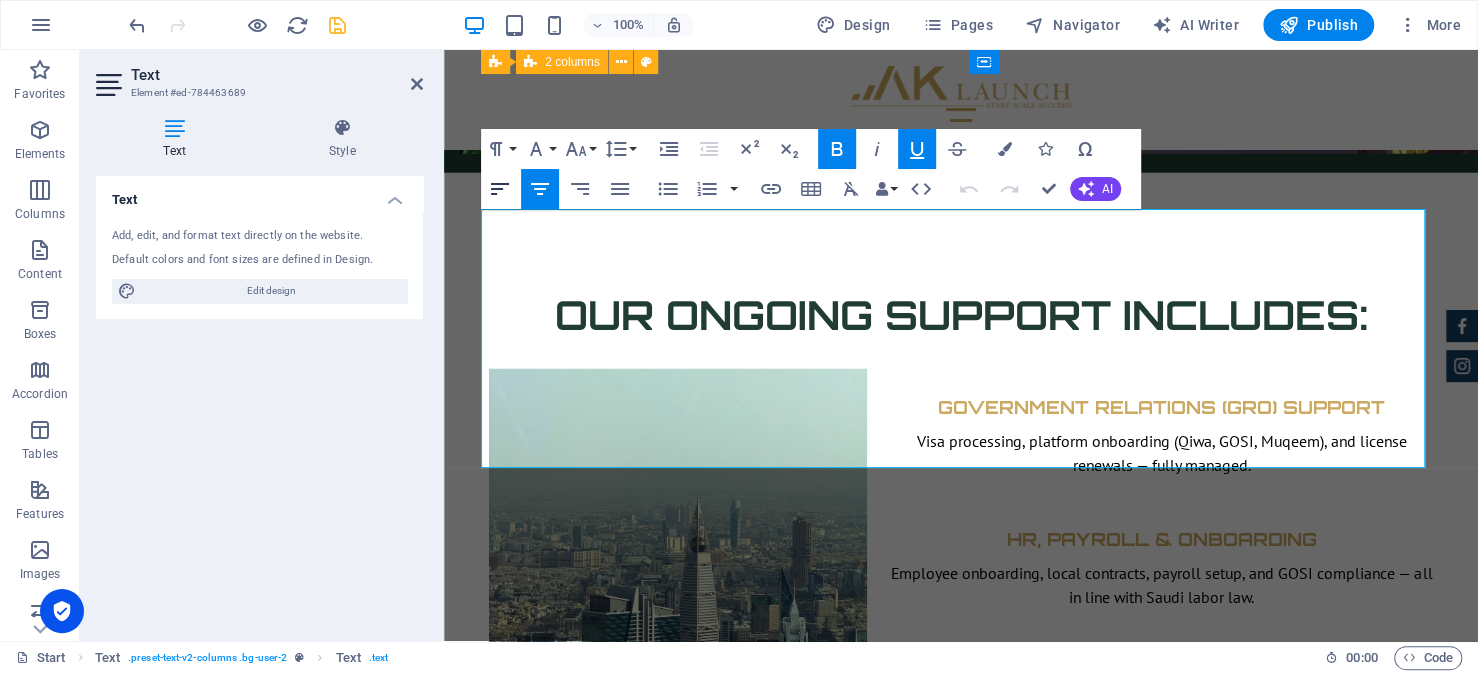 type 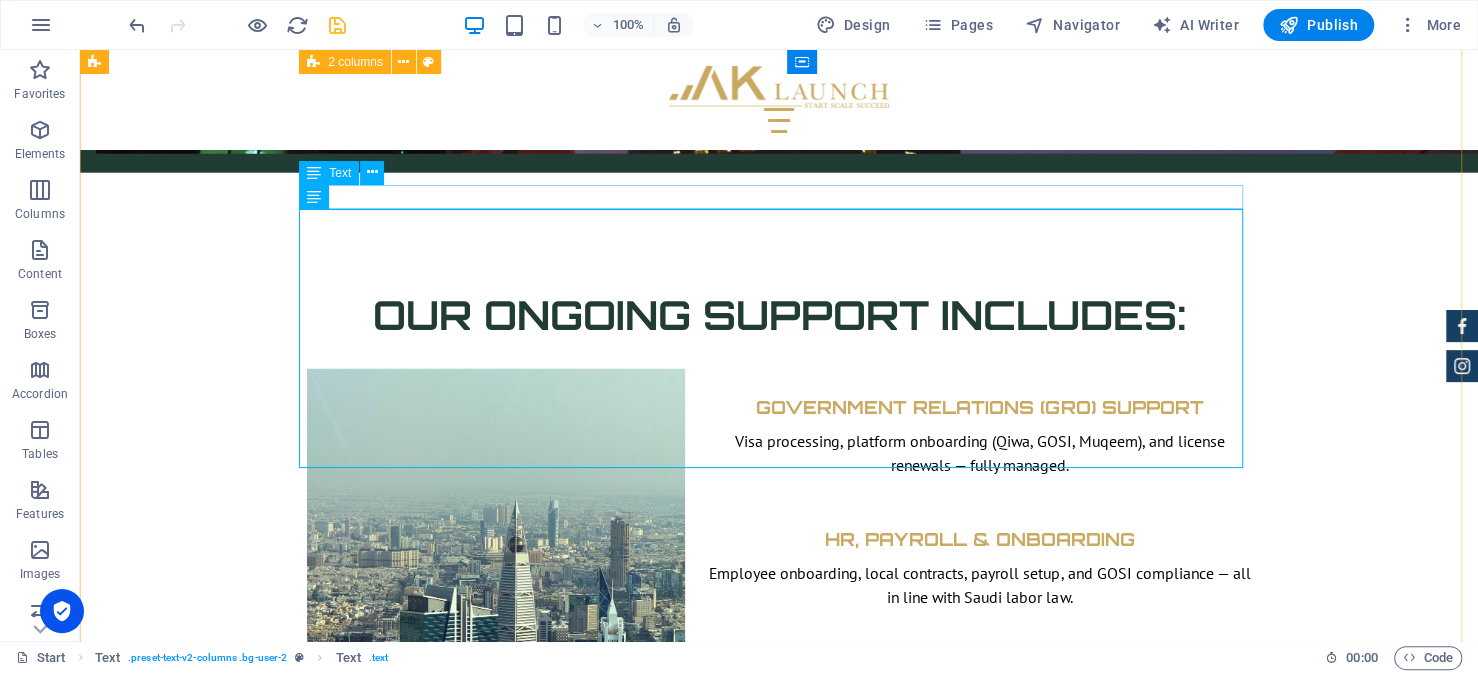 click on "New text element" at bounding box center [779, 4383] 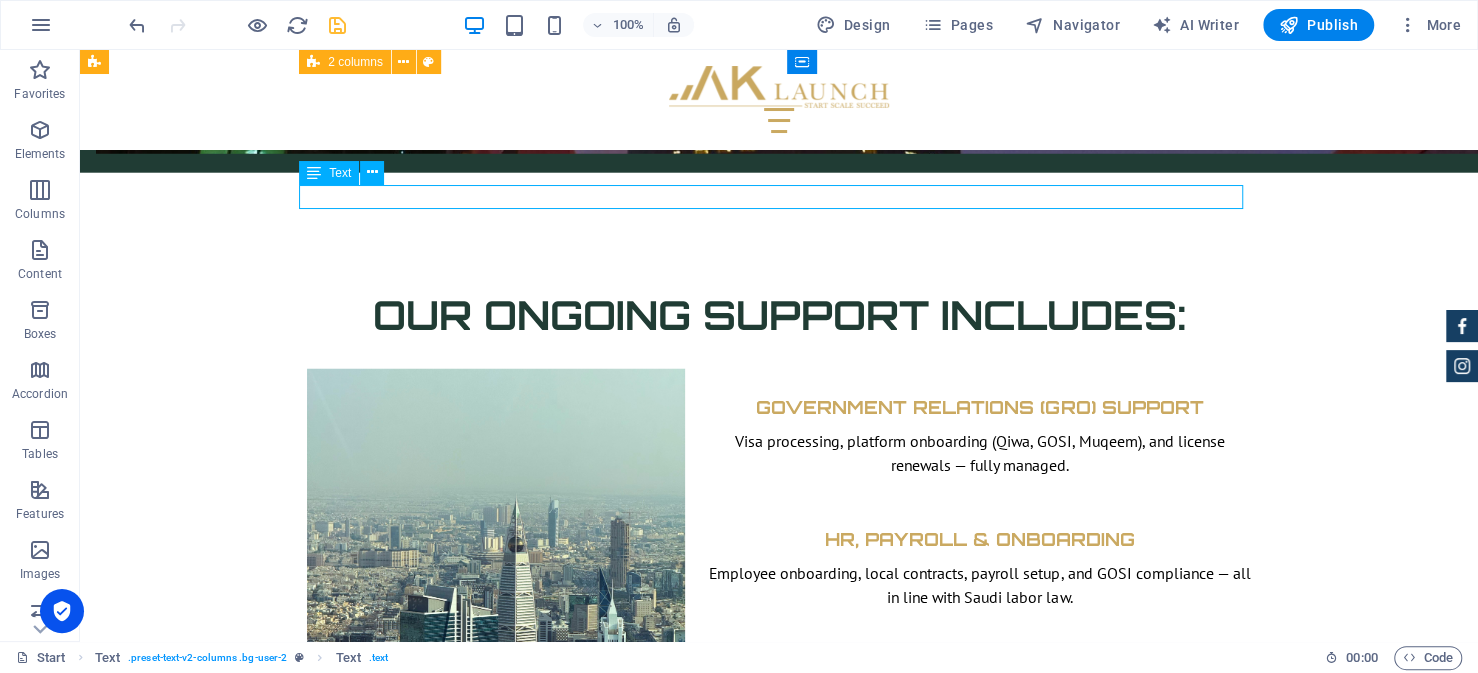 click on "New text element" at bounding box center [779, 4383] 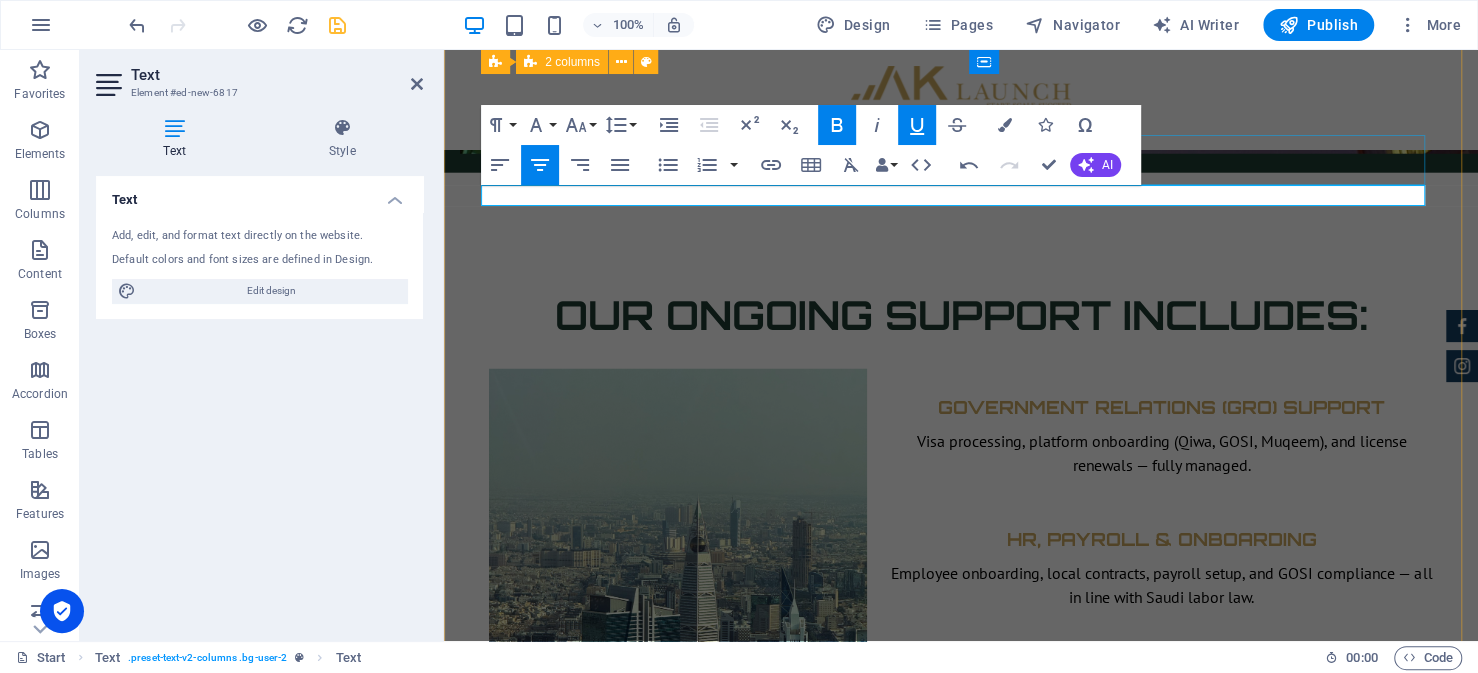 drag, startPoint x: 1086, startPoint y: 194, endPoint x: 724, endPoint y: 173, distance: 362.6086 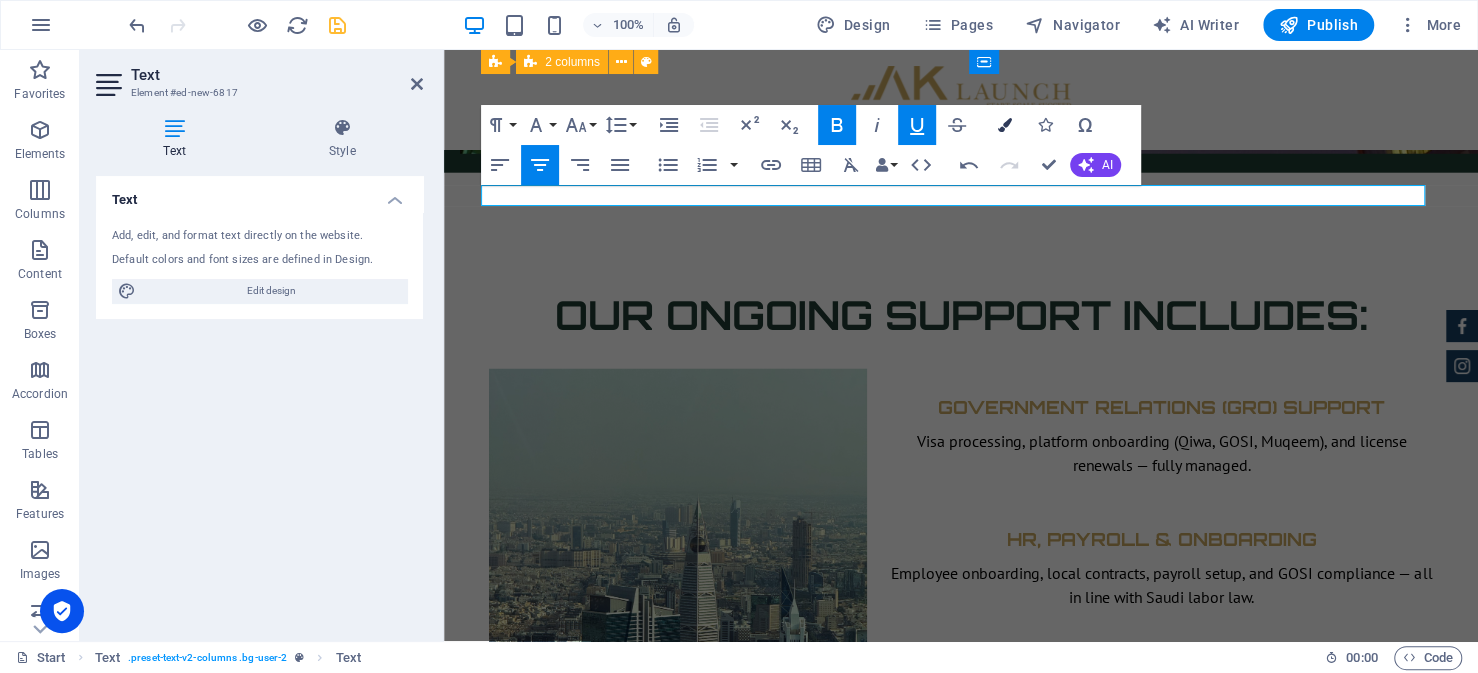 click at bounding box center (1005, 125) 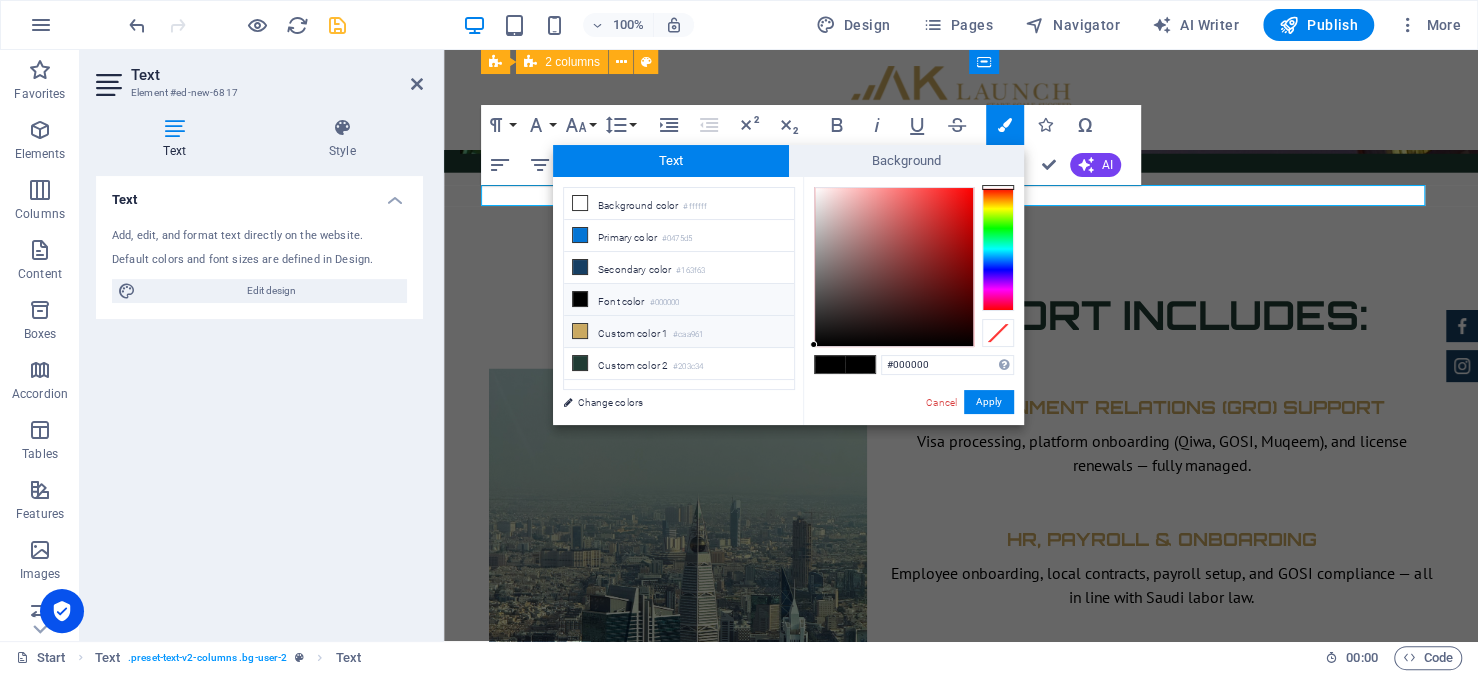 click on "Custom color 1
#caa961" at bounding box center [679, 332] 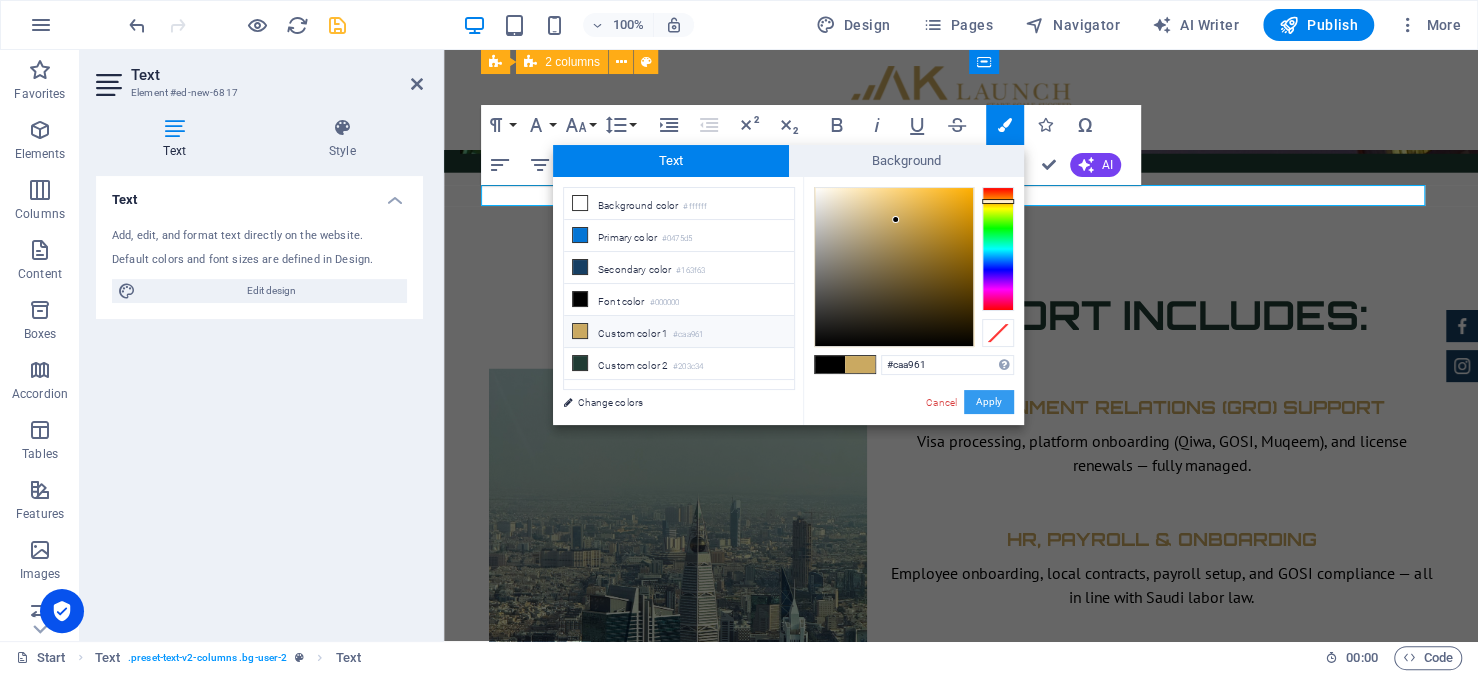 click on "Apply" at bounding box center (989, 402) 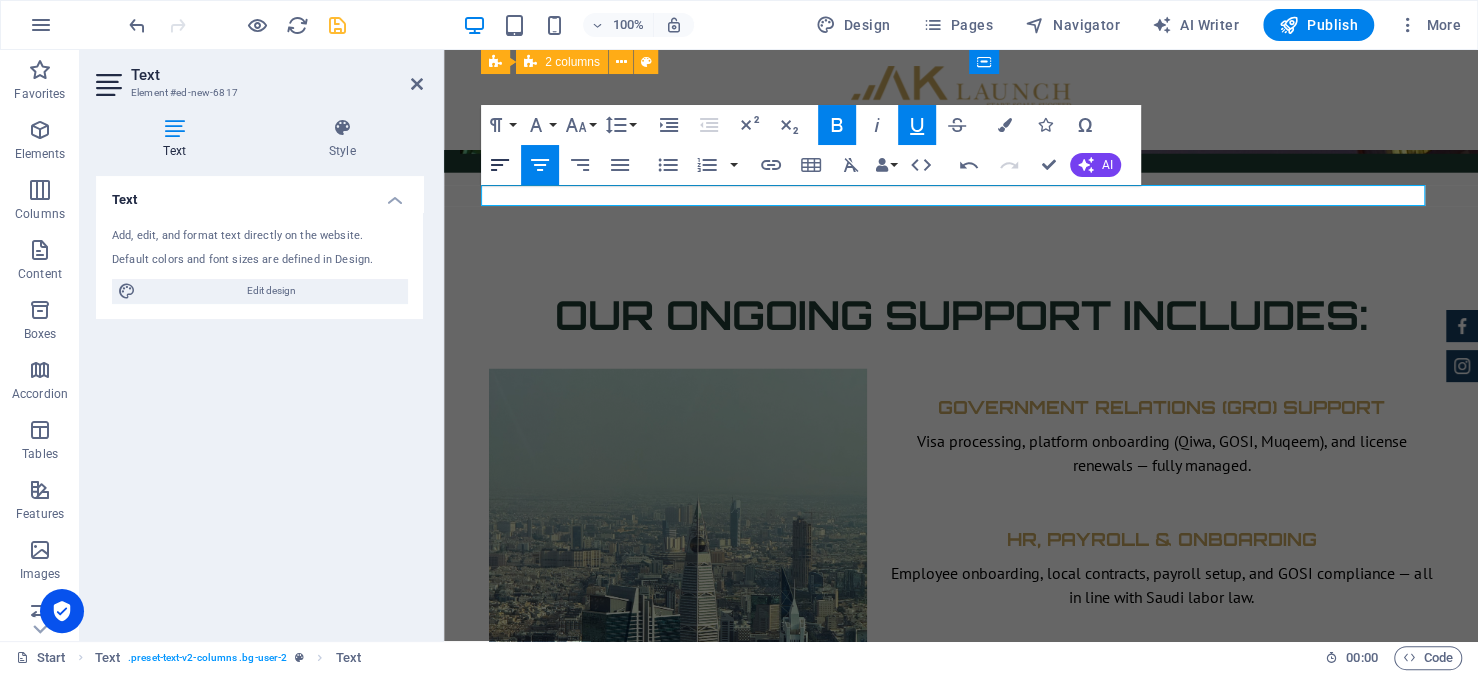 click 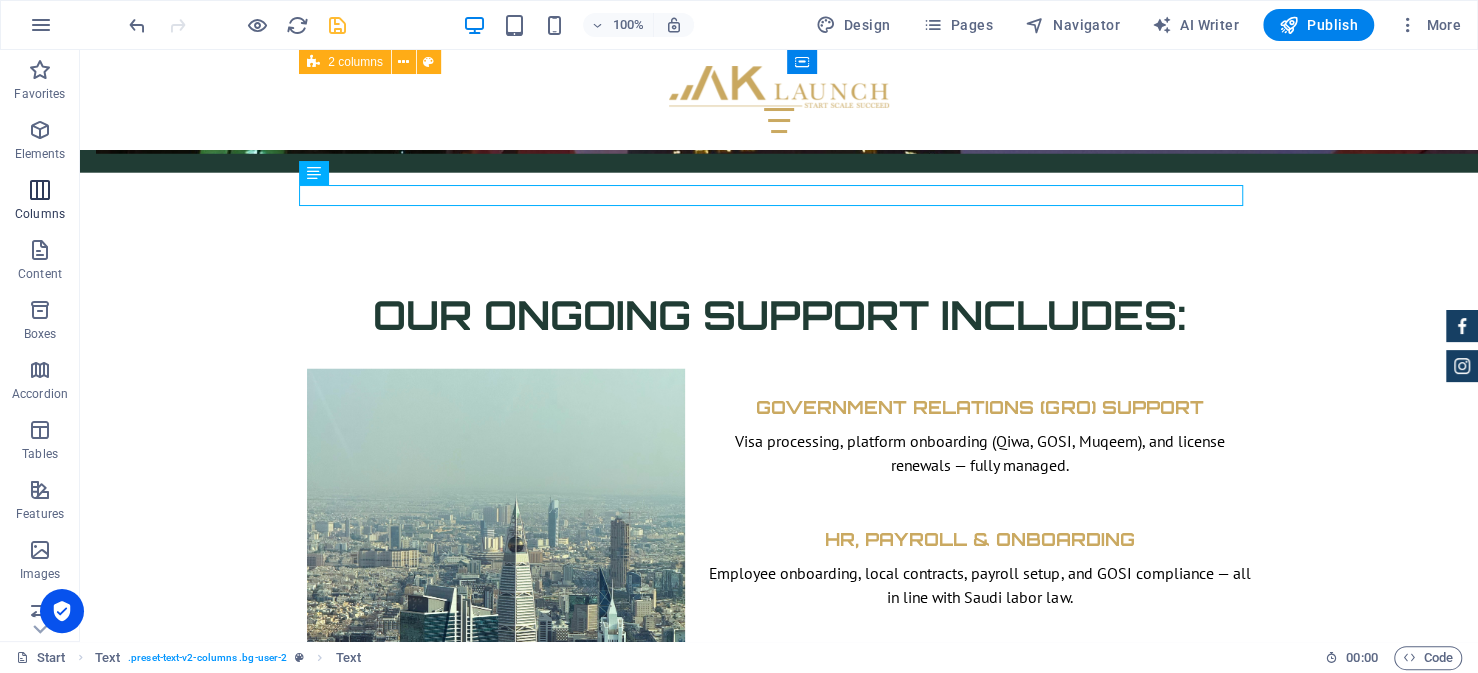 click on "Columns" at bounding box center [40, 202] 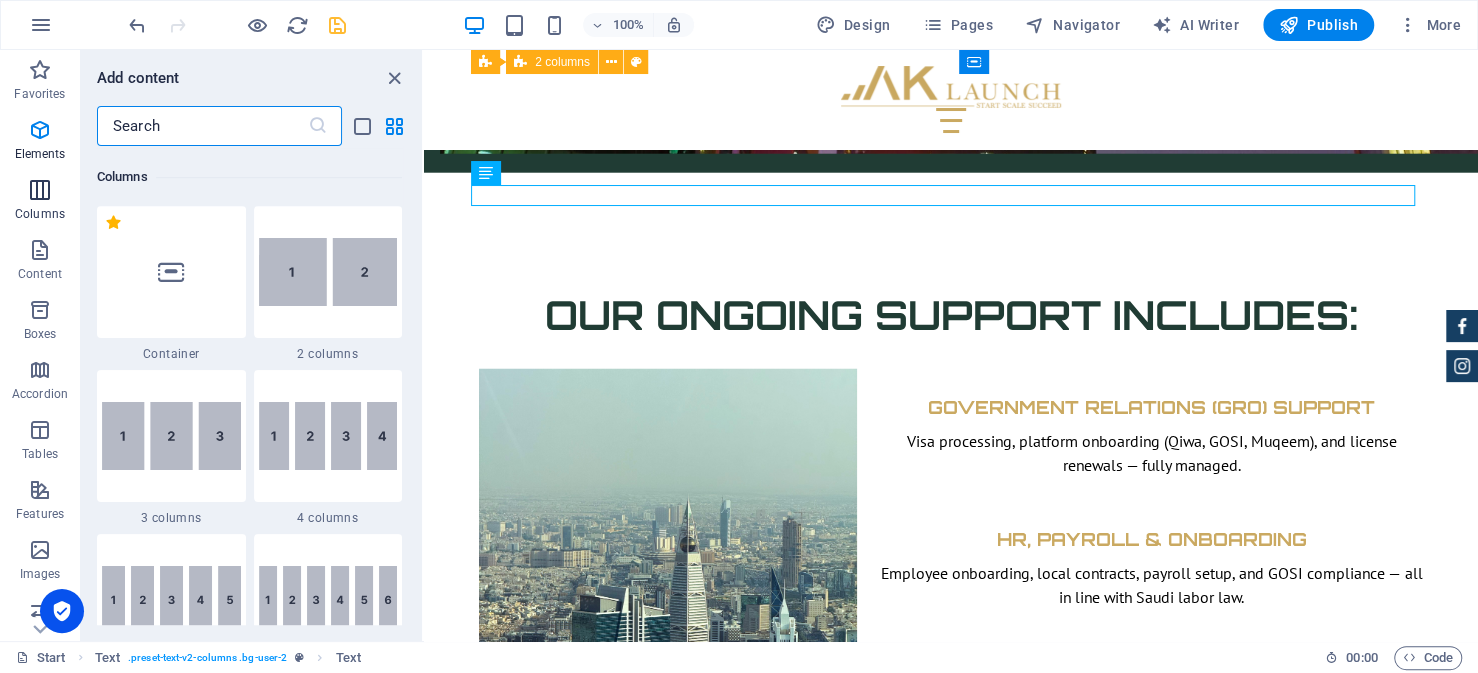 scroll, scrollTop: 990, scrollLeft: 0, axis: vertical 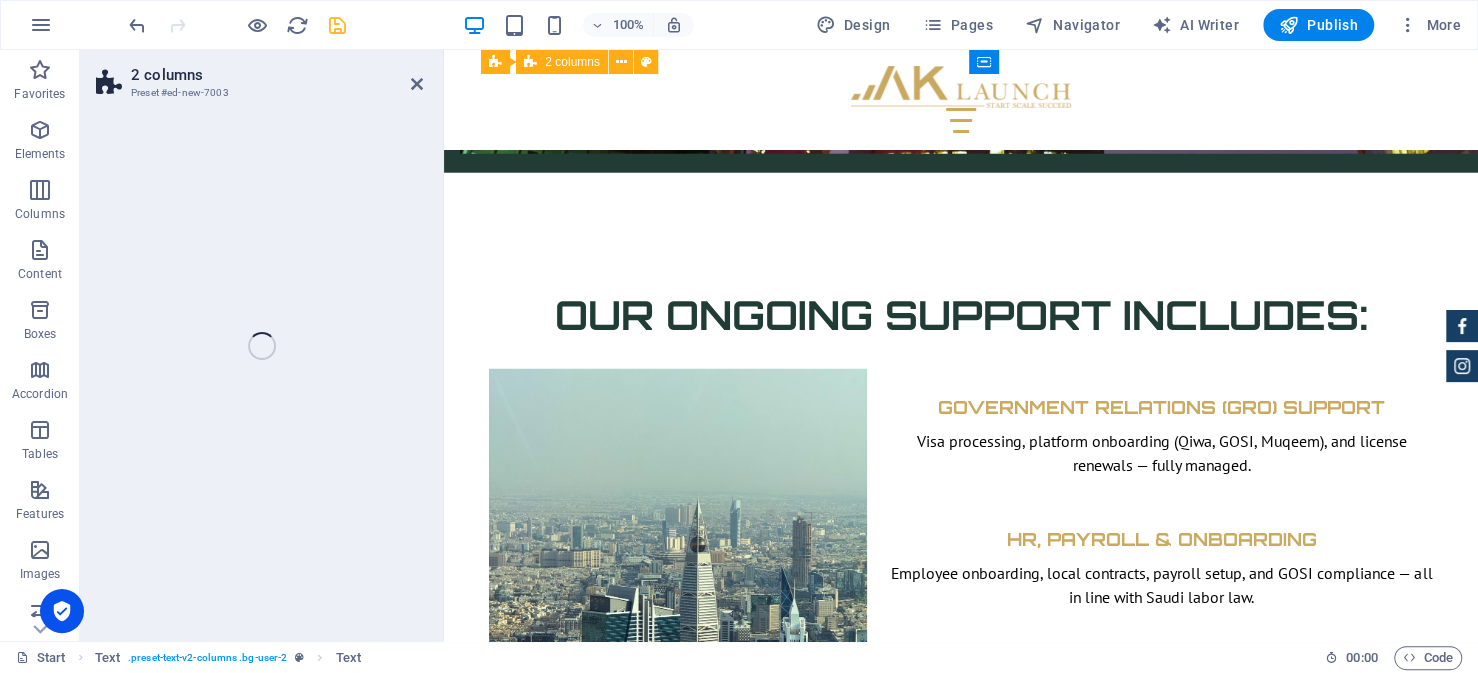 select on "rem" 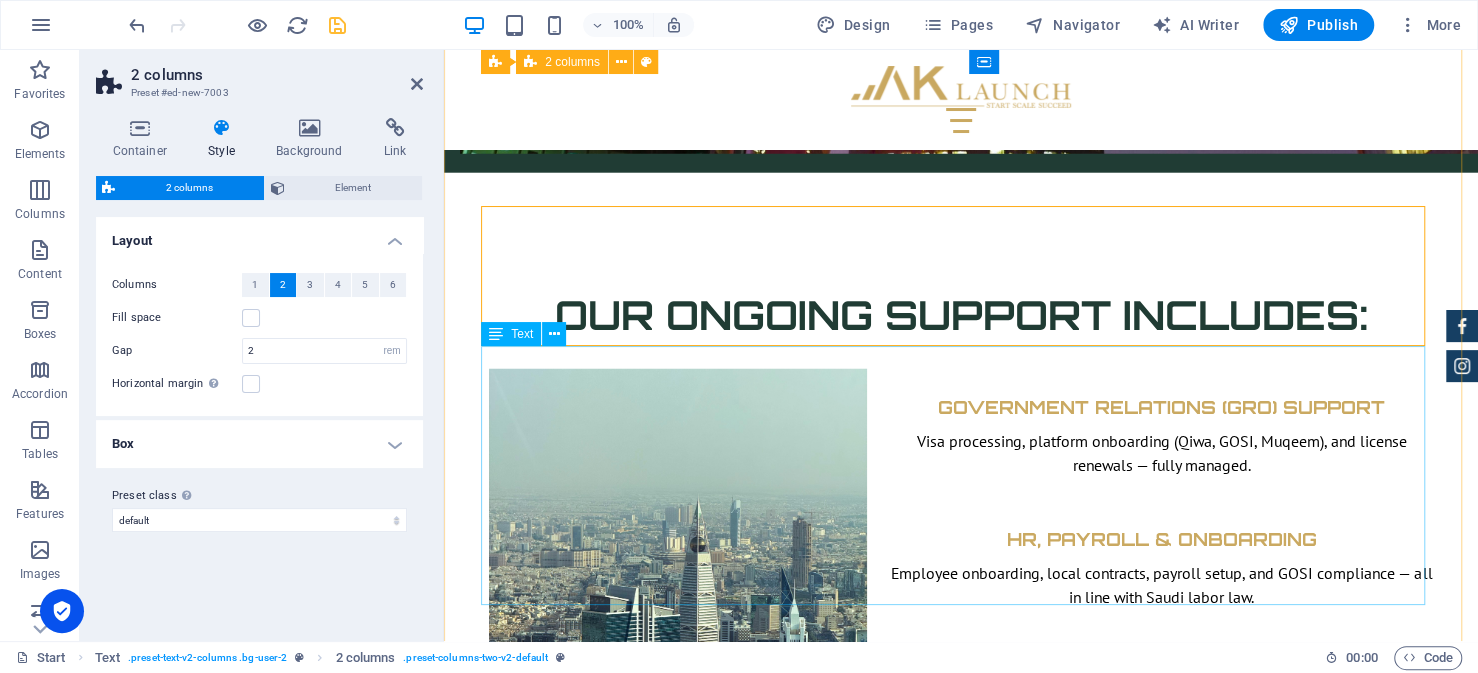click on "After receiving the Commercial Registration, the next step involves activating the accounts generated during the CR. These include: The Zakat, Tax and Customs Authority (ZATCA) for corporate tax registration The Ministry of Human Resources and Social Development (HRSD) for labor-related activities The General Organization for Social Insurance (GOSI) to manage employee’s coverage While initial files are typically generated automatically upon issuance of the Commercial Registration, additional steps are often required to complete the setup. This may include confirming company details, selecting service categories, or adding authorized users. The same local representative with Power of Attorney who assisted with previous steps can typically carry out these actions. Once completed, these registrations enable the company to hire employees, issue work visas, process salaries, and meet ongoing compliance requirements." at bounding box center [961, 4817] 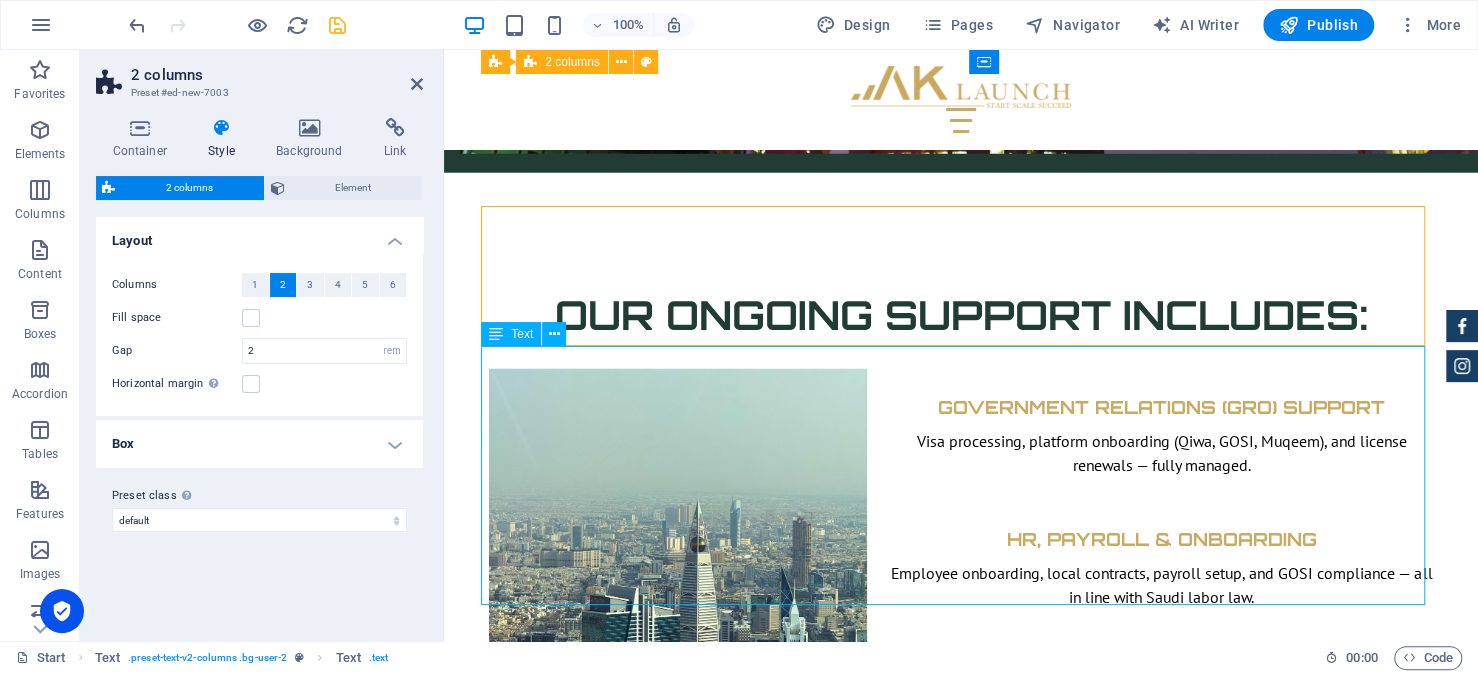 click on "After receiving the Commercial Registration, the next step involves activating the accounts generated during the CR. These include: The Zakat, Tax and Customs Authority (ZATCA) for corporate tax registration The Ministry of Human Resources and Social Development (HRSD) for labor-related activities The General Organization for Social Insurance (GOSI) to manage employee’s coverage While initial files are typically generated automatically upon issuance of the Commercial Registration, additional steps are often required to complete the setup. This may include confirming company details, selecting service categories, or adding authorized users. The same local representative with Power of Attorney who assisted with previous steps can typically carry out these actions. Once completed, these registrations enable the company to hire employees, issue work visas, process salaries, and meet ongoing compliance requirements." at bounding box center (961, 4817) 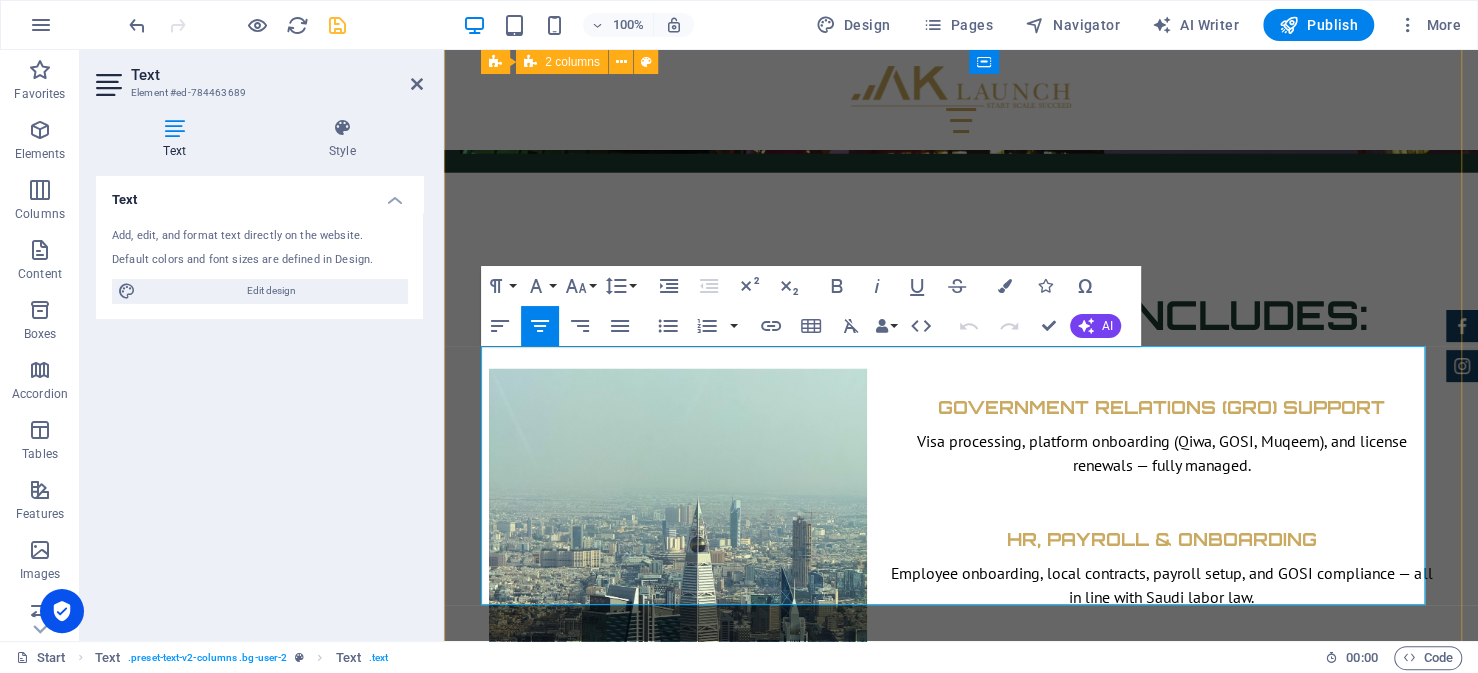 drag, startPoint x: 872, startPoint y: 583, endPoint x: 527, endPoint y: 389, distance: 395.80423 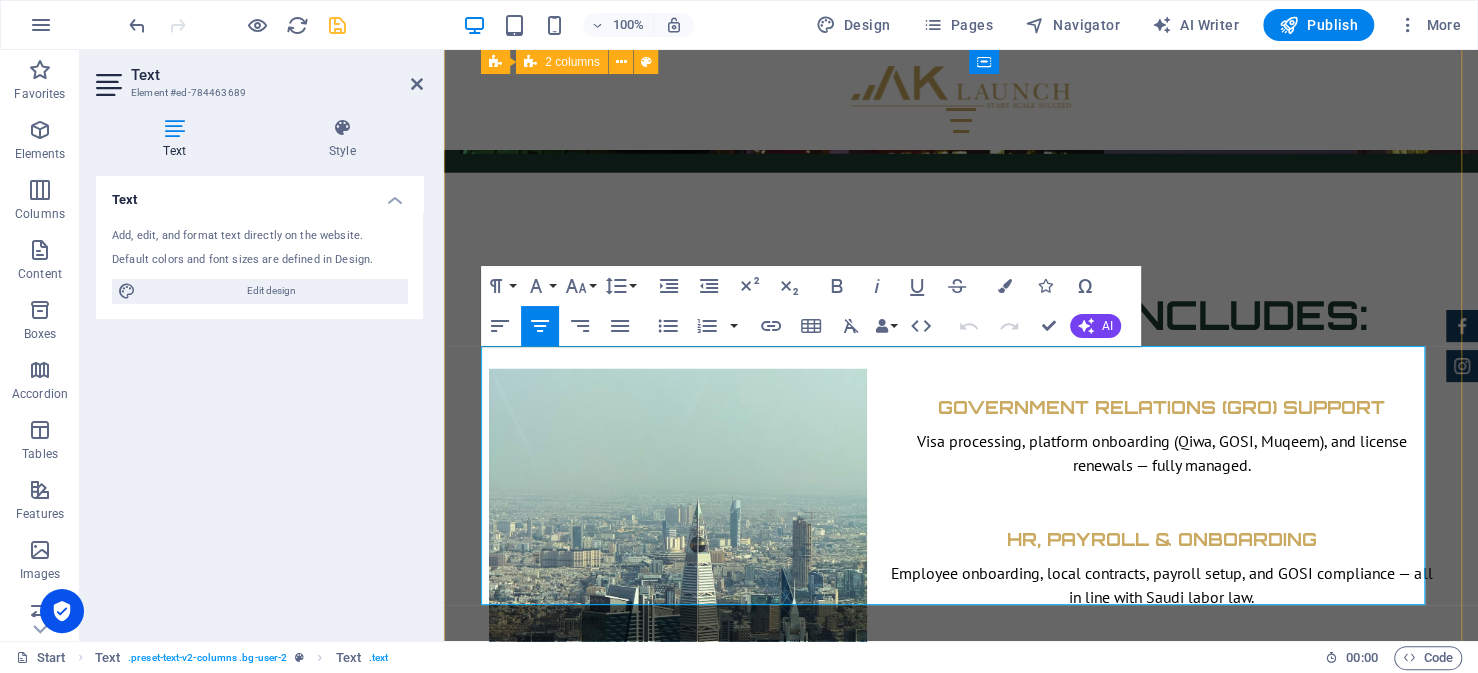 copy on "After receiving the Commercial Registration, the next step involves activating the accounts generated during the CR. These include: The Zakat, Tax and Customs Authority (ZATCA) for corporate tax registration The Ministry of Human Resources and Social Development (HRSD) for labor-related activities The General Organization for Social Insurance (GOSI) to manage employee’s coverage" 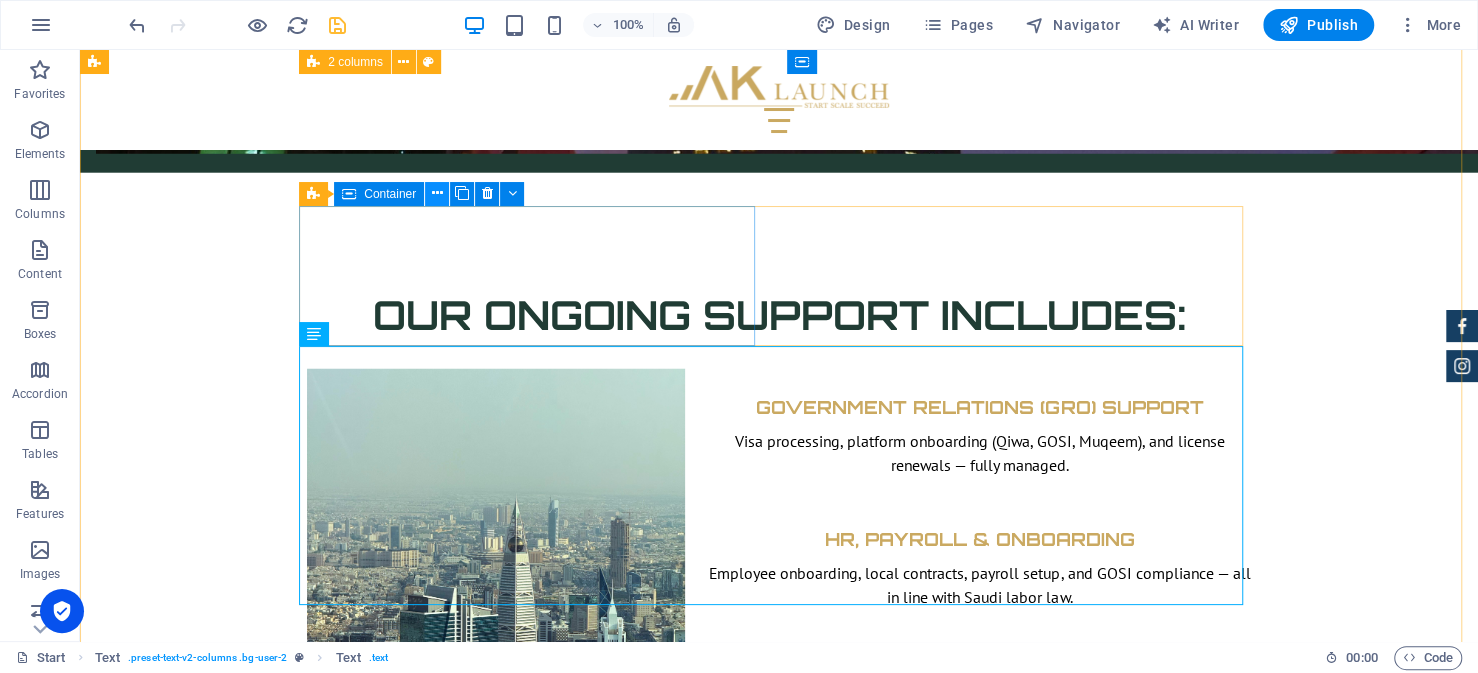 click at bounding box center (437, 194) 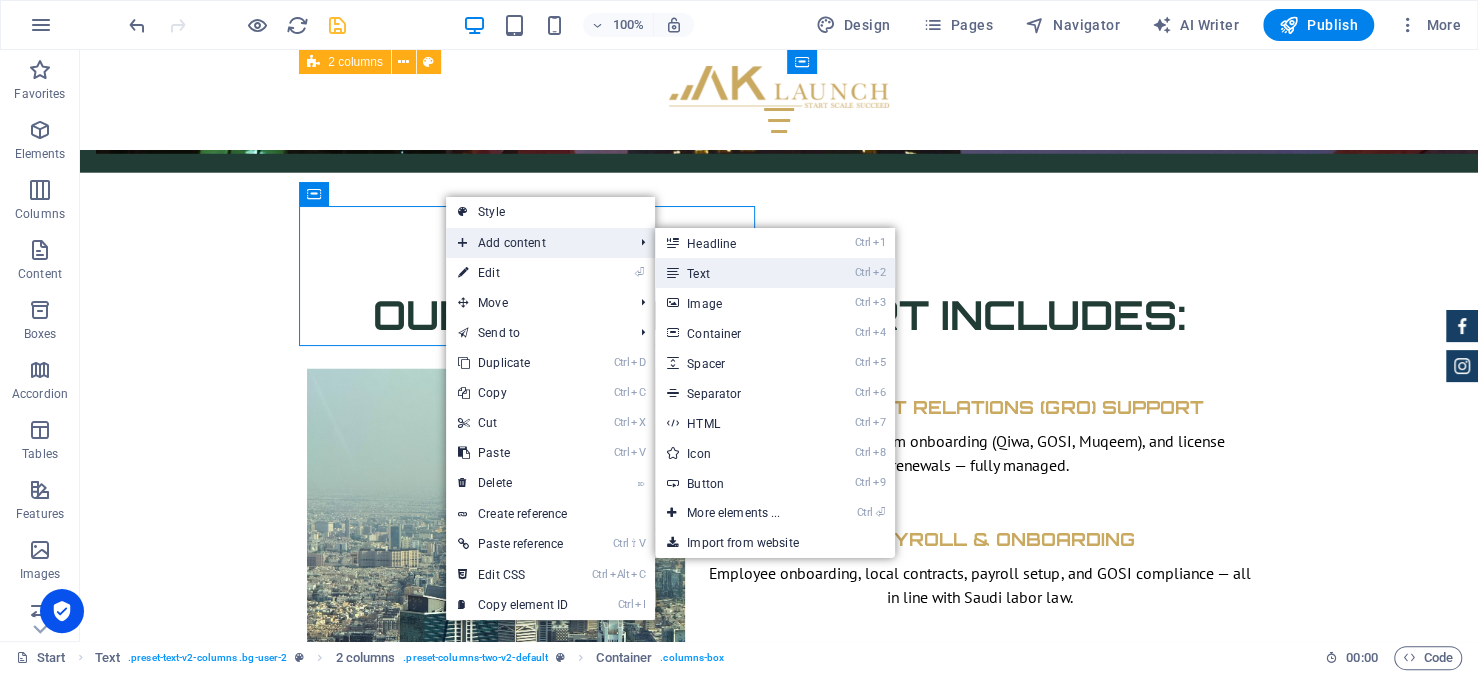 click on "Ctrl 2  Text" at bounding box center [737, 273] 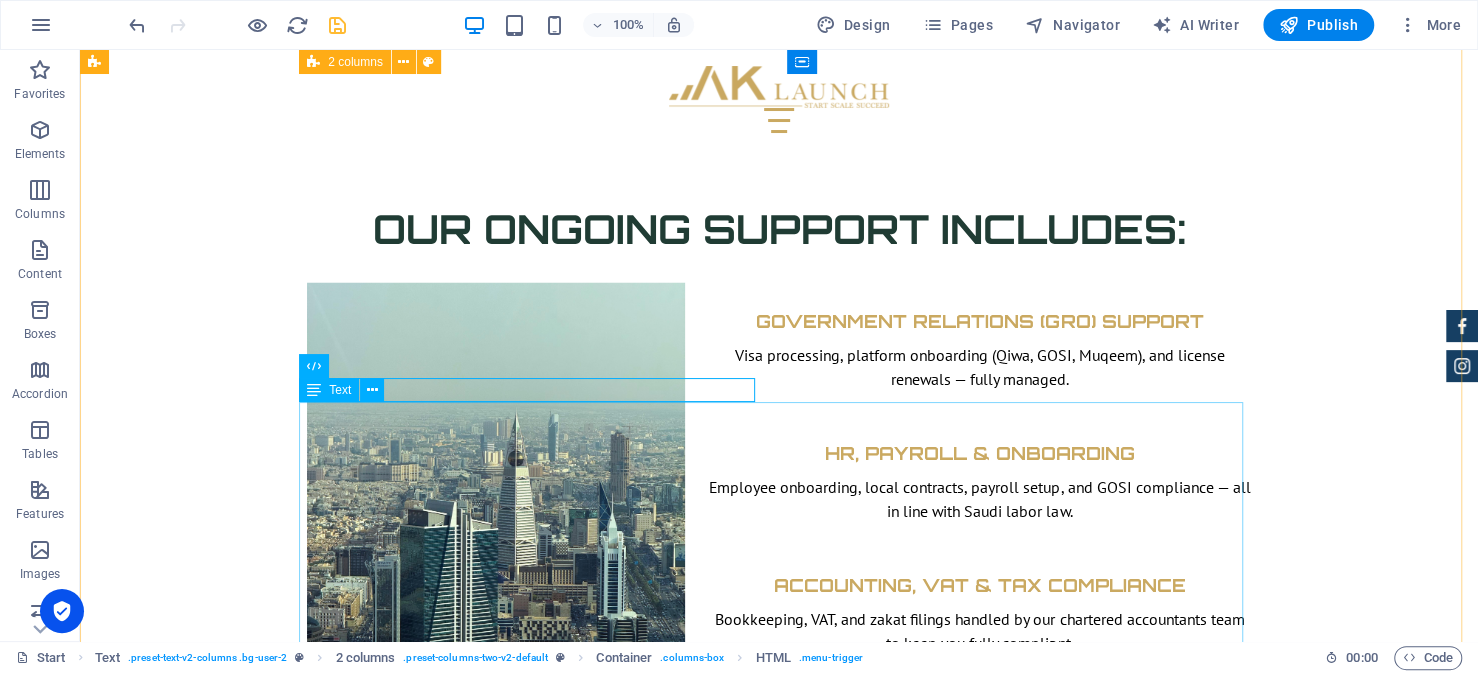 scroll, scrollTop: 8150, scrollLeft: 0, axis: vertical 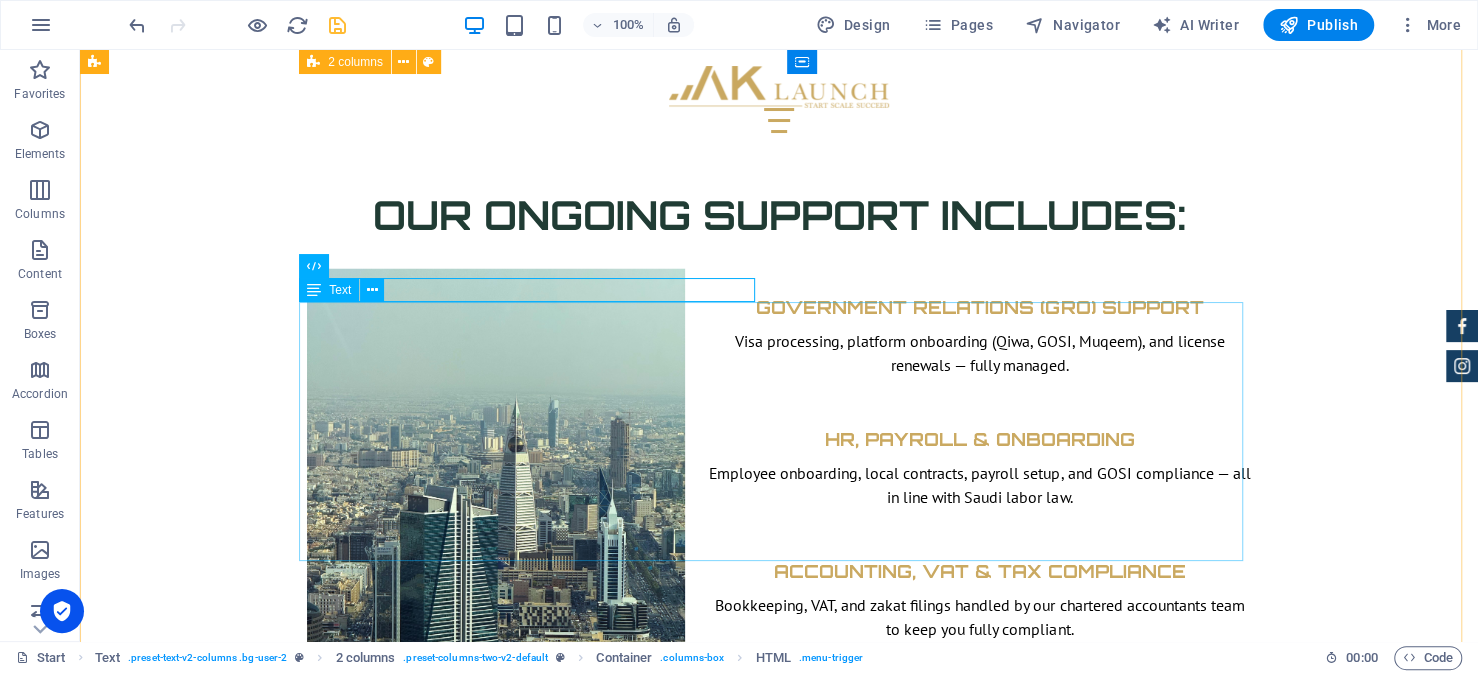 click on "After receiving the Commercial Registration, the next step involves activating the accounts generated during the CR. These include: The Zakat, Tax and Customs Authority (ZATCA) for corporate tax registration The Ministry of Human Resources and Social Development (HRSD) for labor-related activities The General Organization for Social Insurance (GOSI) to manage employee’s coverage While initial files are typically generated automatically upon issuance of the Commercial Registration, additional steps are often required to complete the setup. This may include confirming company details, selecting service categories, or adding authorized users. The same local representative with Power of Attorney who assisted with previous steps can typically carry out these actions. Once completed, these registrations enable the company to hire employees, issue work visas, process salaries, and meet ongoing compliance requirements." at bounding box center (779, 4767) 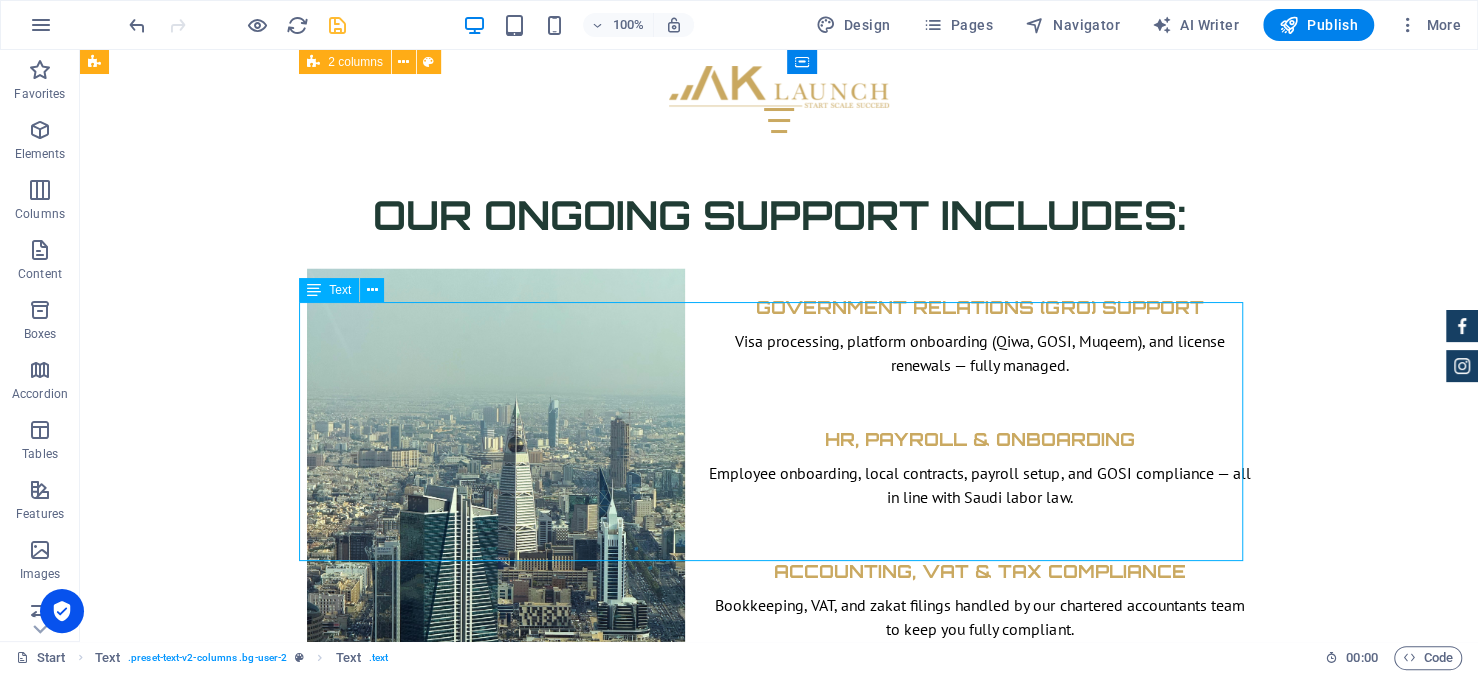 click on "After receiving the Commercial Registration, the next step involves activating the accounts generated during the CR. These include: The Zakat, Tax and Customs Authority (ZATCA) for corporate tax registration The Ministry of Human Resources and Social Development (HRSD) for labor-related activities The General Organization for Social Insurance (GOSI) to manage employee’s coverage While initial files are typically generated automatically upon issuance of the Commercial Registration, additional steps are often required to complete the setup. This may include confirming company details, selecting service categories, or adding authorized users. The same local representative with Power of Attorney who assisted with previous steps can typically carry out these actions. Once completed, these registrations enable the company to hire employees, issue work visas, process salaries, and meet ongoing compliance requirements." at bounding box center (779, 4767) 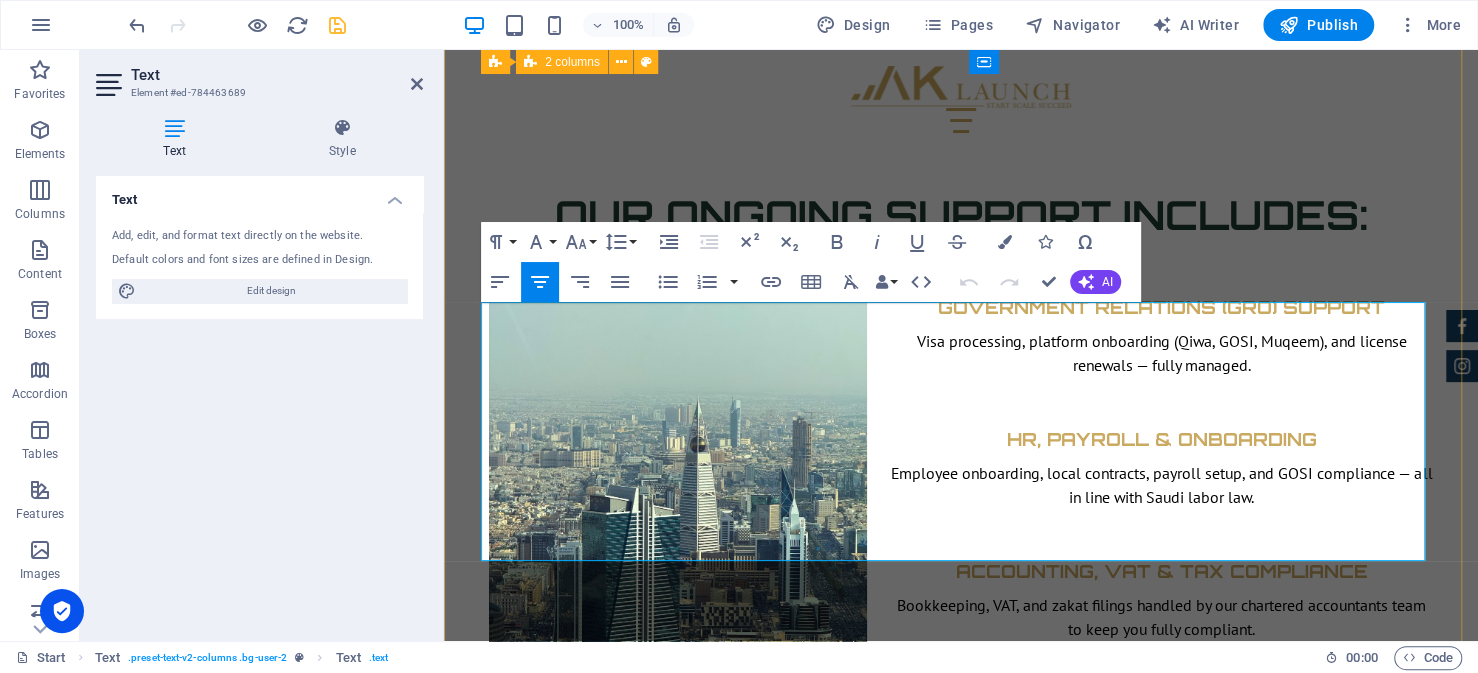 drag, startPoint x: 843, startPoint y: 536, endPoint x: 510, endPoint y: 359, distance: 377.118 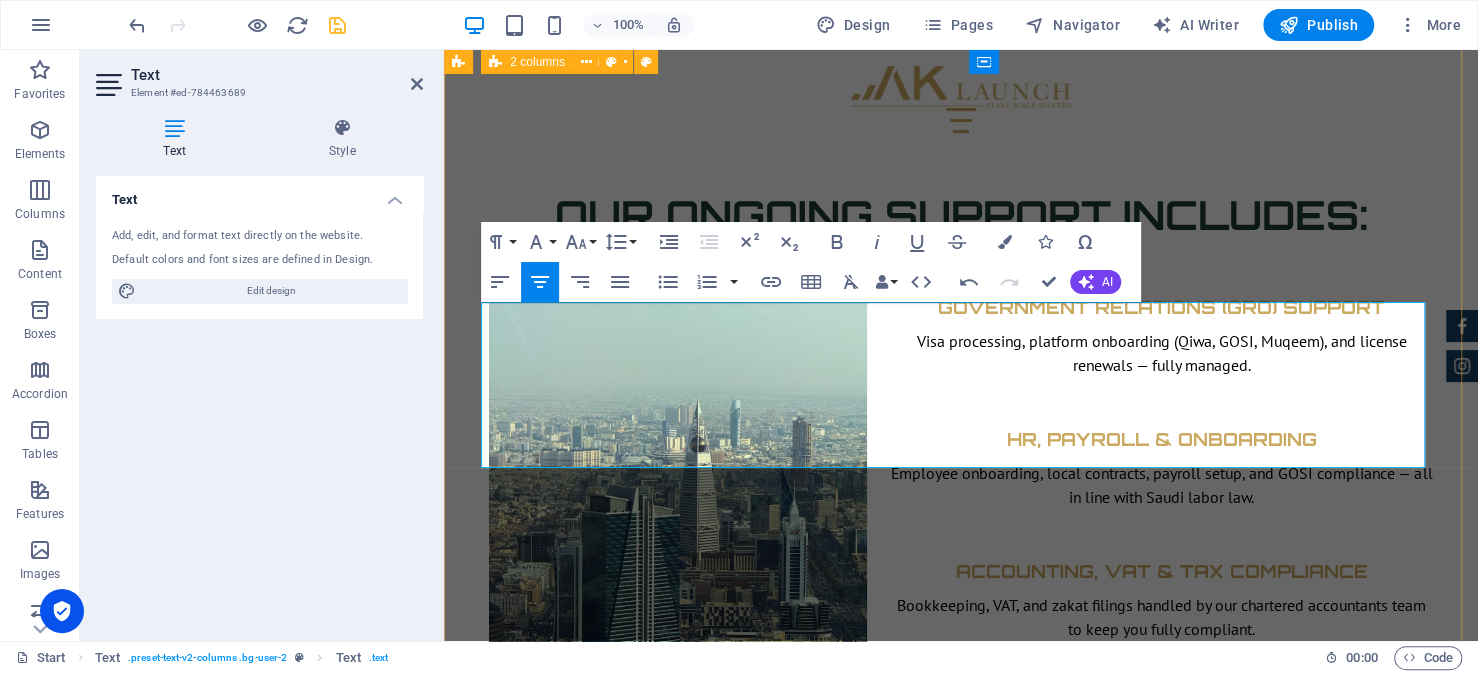 drag, startPoint x: 516, startPoint y: 413, endPoint x: 1363, endPoint y: 443, distance: 847.5311 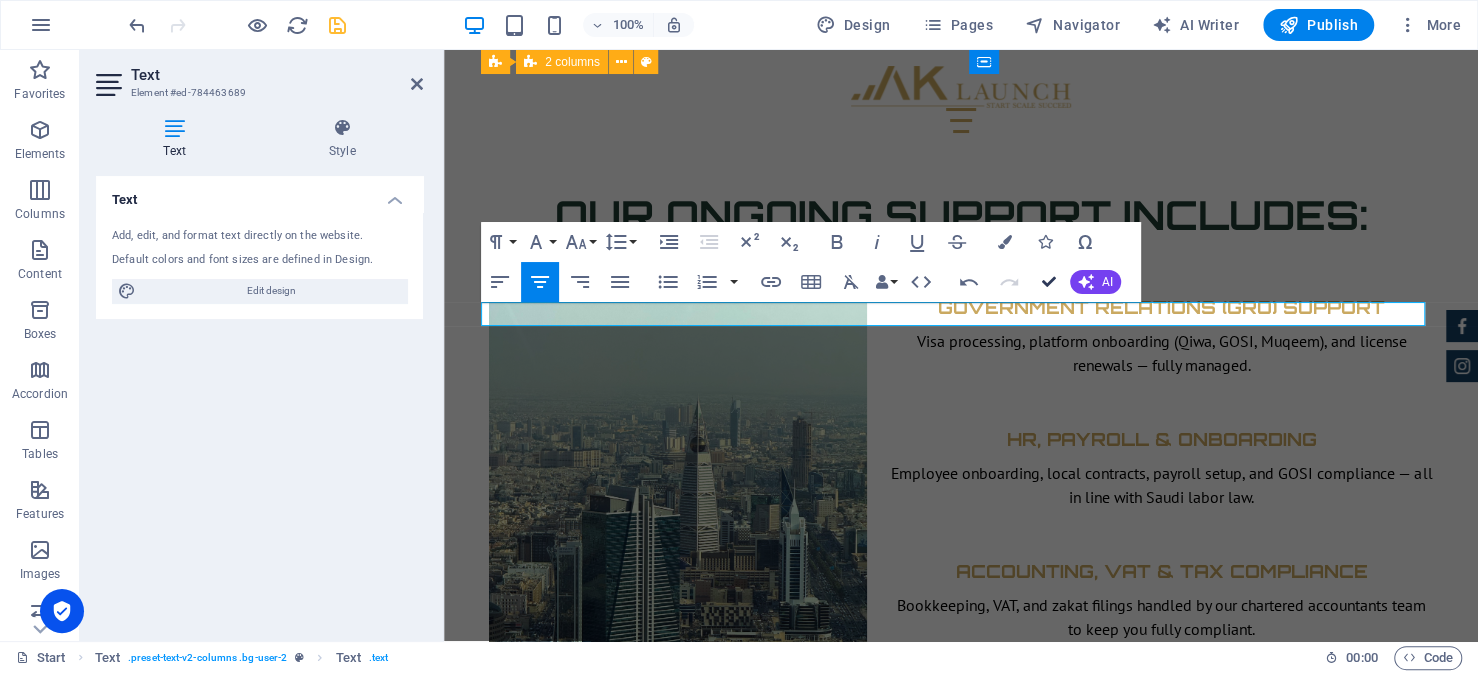 drag, startPoint x: 1047, startPoint y: 278, endPoint x: 961, endPoint y: 231, distance: 98.005104 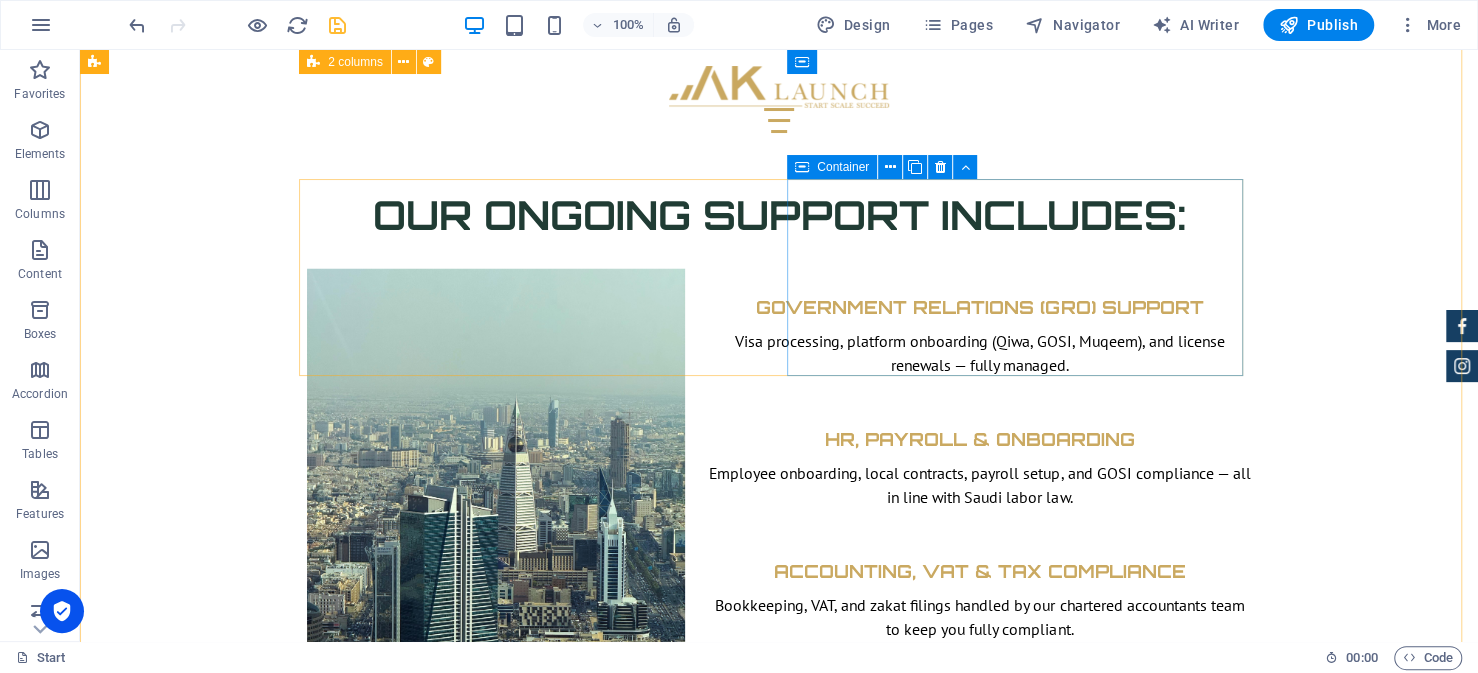 scroll, scrollTop: 7950, scrollLeft: 0, axis: vertical 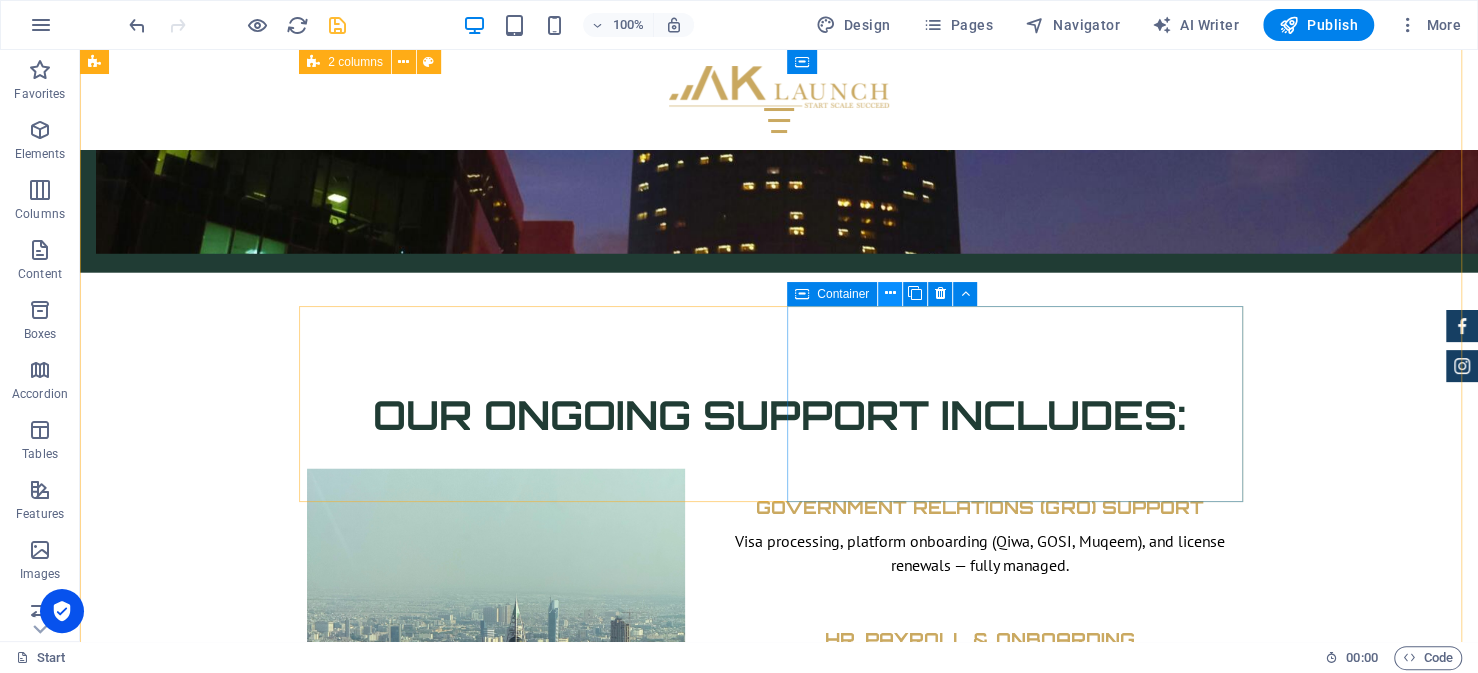 click at bounding box center [890, 293] 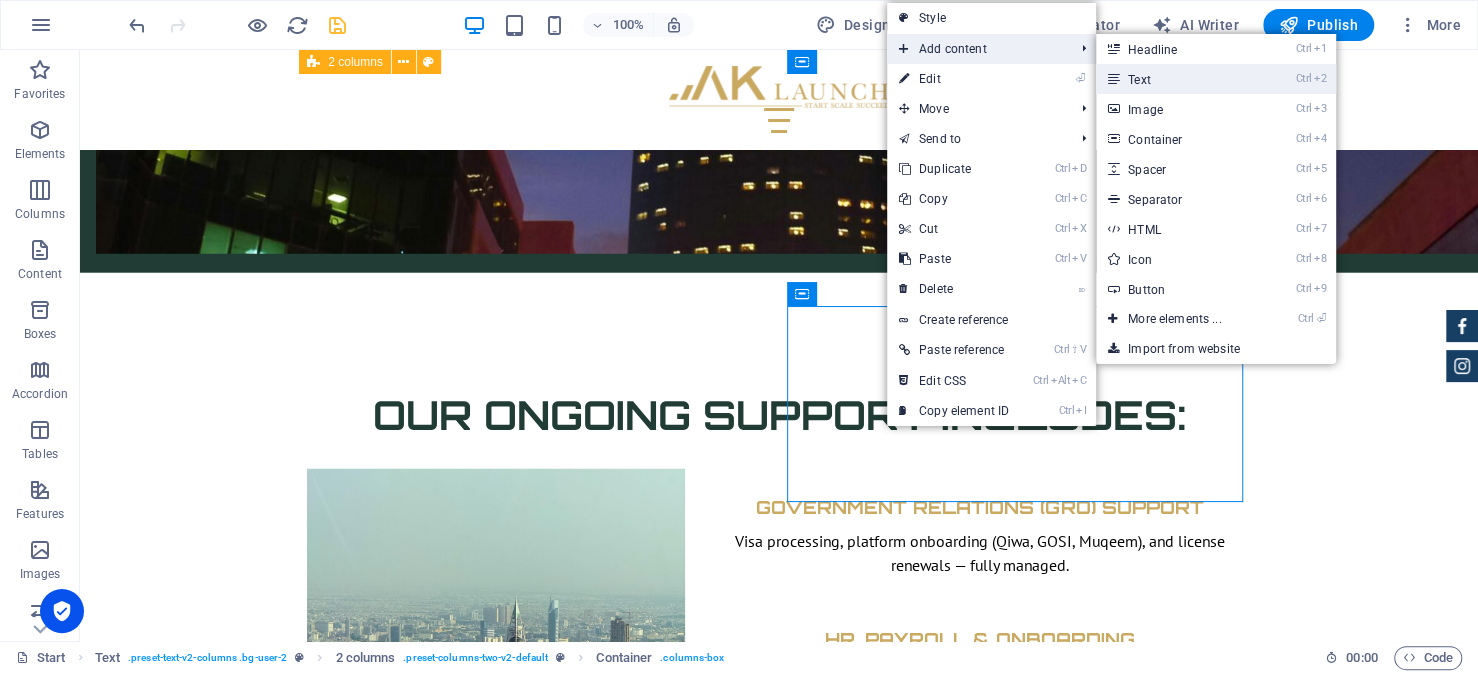 click on "Ctrl 2  Text" at bounding box center (1178, 79) 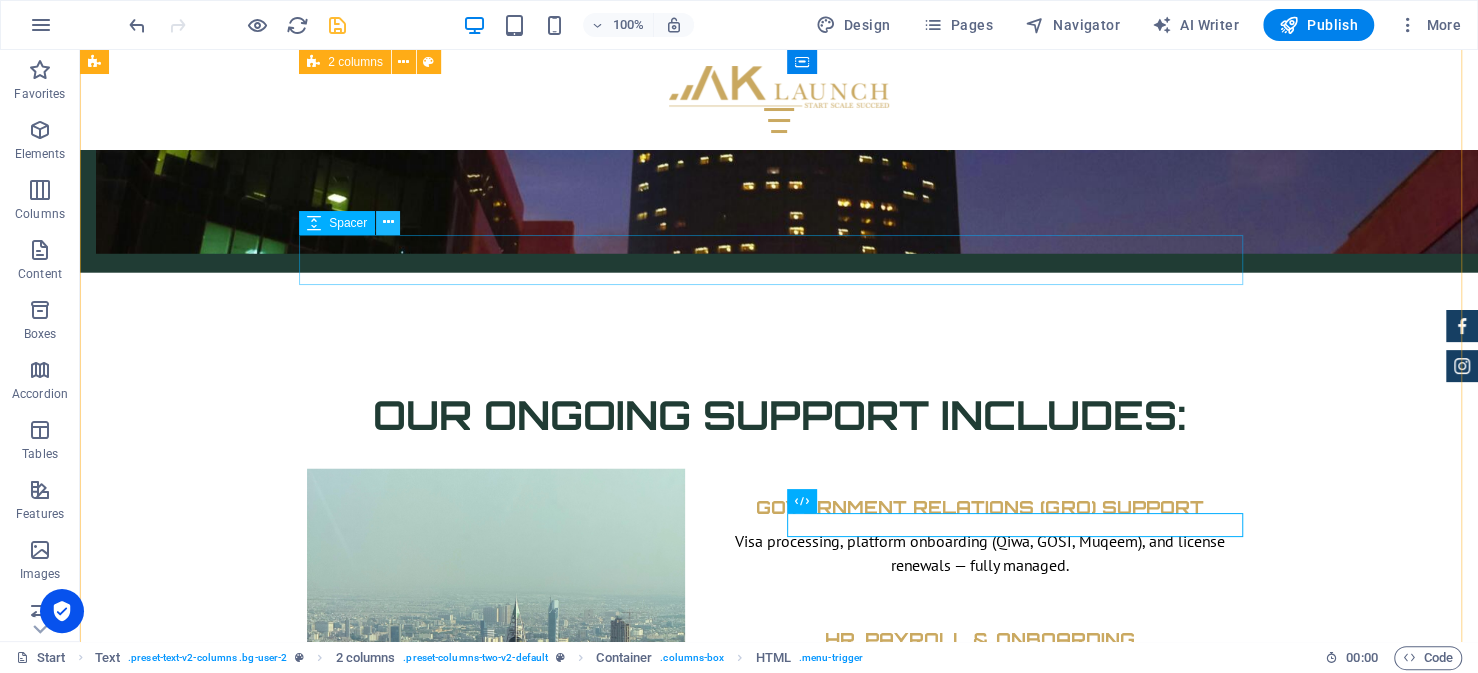 click at bounding box center (388, 222) 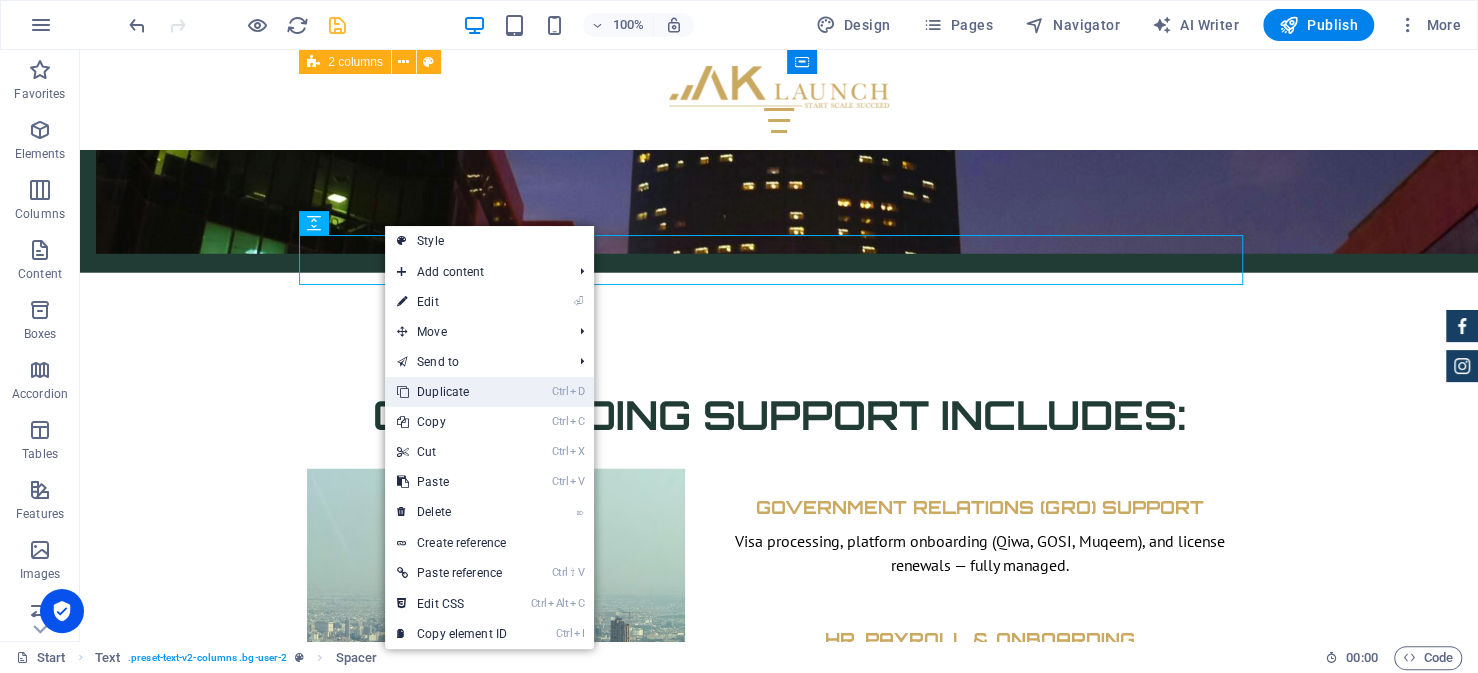 click on "Ctrl D  Duplicate" at bounding box center (452, 392) 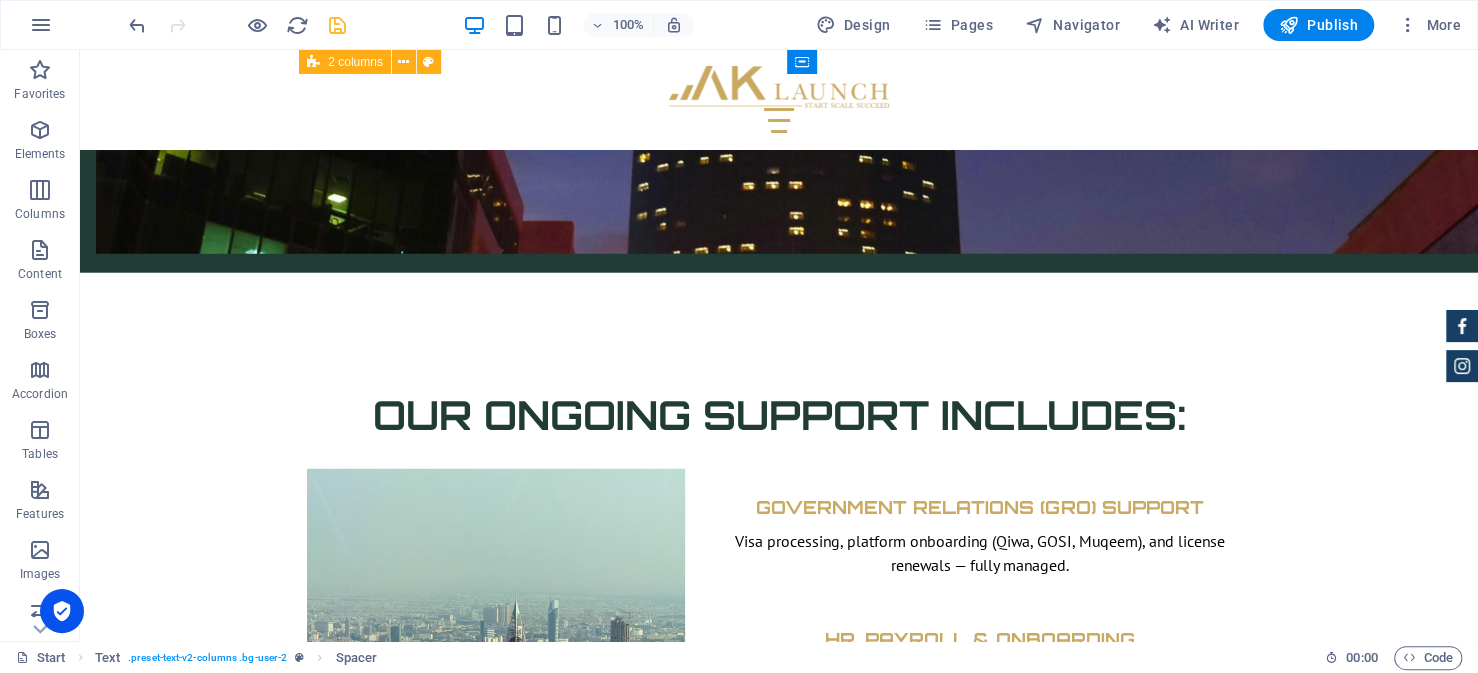 drag, startPoint x: 419, startPoint y: 315, endPoint x: 340, endPoint y: 351, distance: 86.815895 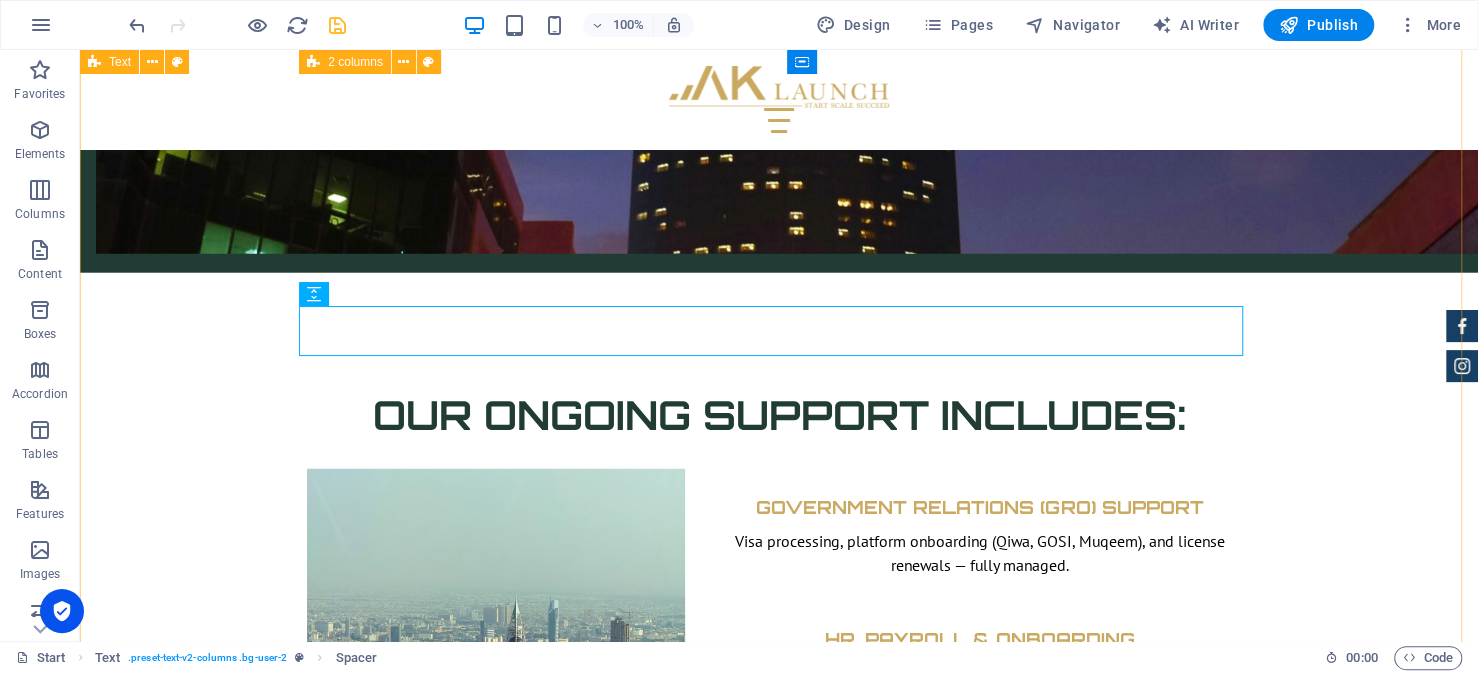 click on "How to Setup a Business in Saudi Arabia as a Foreign Company: Step-by-Step Guide Step 1 — Obtaining Your Investment License from MISA The journey for every foreign investor looking to setup their business in Saudi Arabia begins with obtaining an investment license from the Ministry of Investment (MISA). This is a prerequisite to everything that follows, from commercial registration, hiring staff and opening the business. Fortunately, the  Preparing Your Documents This is often the most demanding part of the application process, and arguably the most critical. Ensuring that your documents are complete and accurate will reduce the risk of delays or rejection. While requirements vary, most applications involve a common set of documentation. Importantly, many of these documents must be certified by the Saudi Embassy in your home country. These typically include: Copy of commercial registration issued in the home country. Audited financial statements for the past fiscal year. MISA License and Services Fees" at bounding box center [779, 3903] 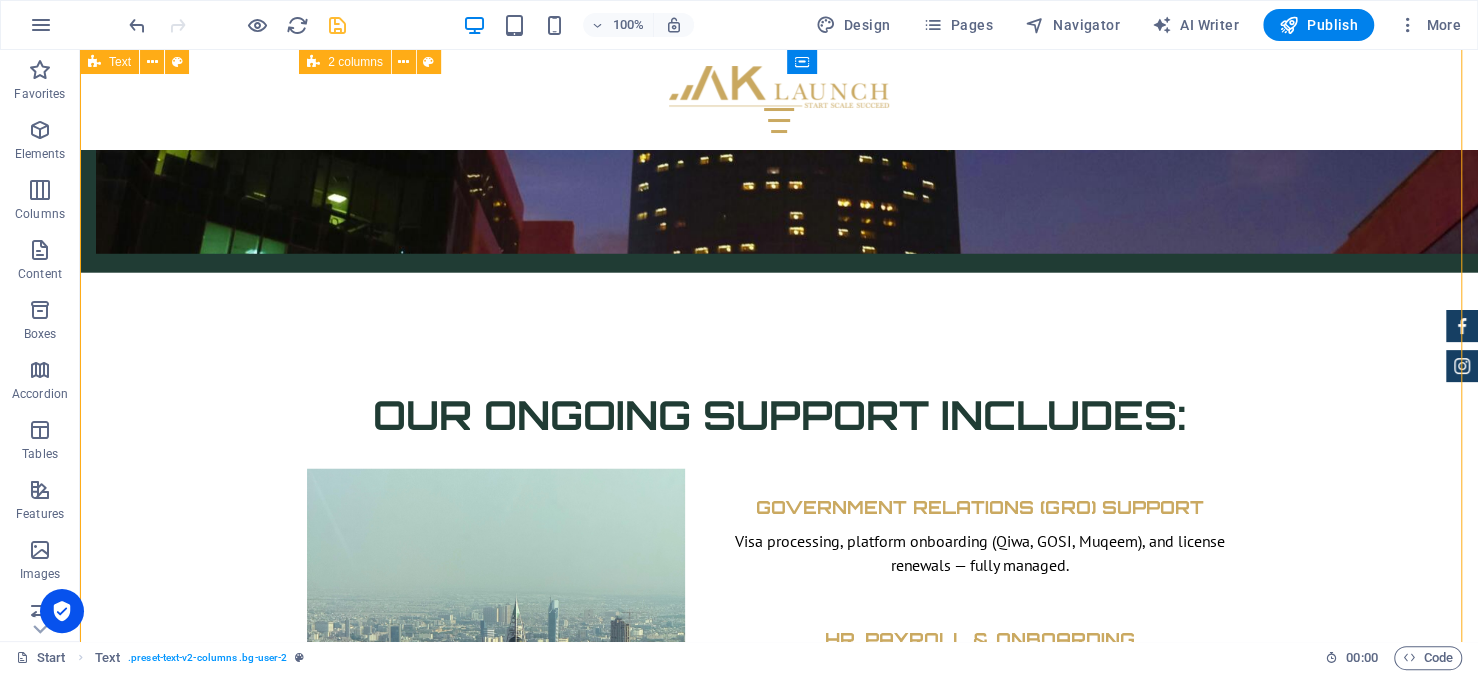 scroll, scrollTop: 8050, scrollLeft: 0, axis: vertical 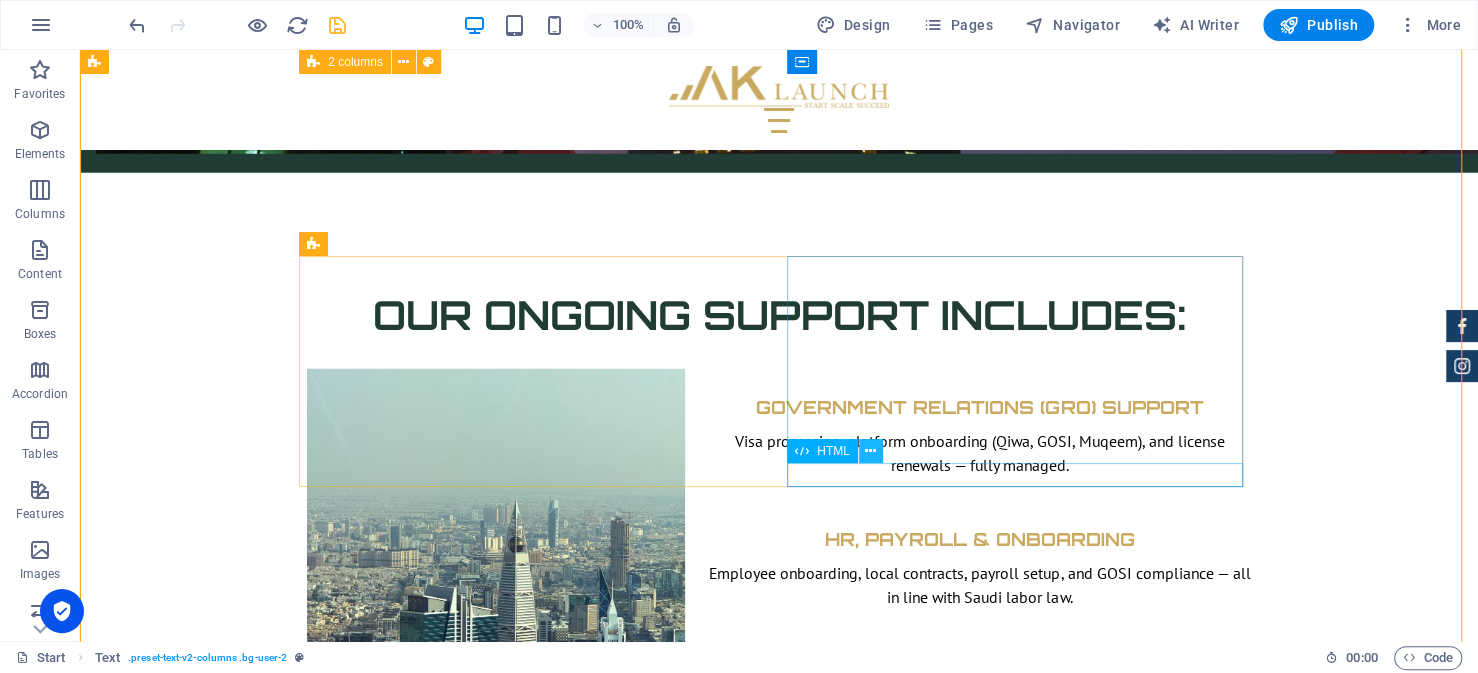 click at bounding box center (870, 451) 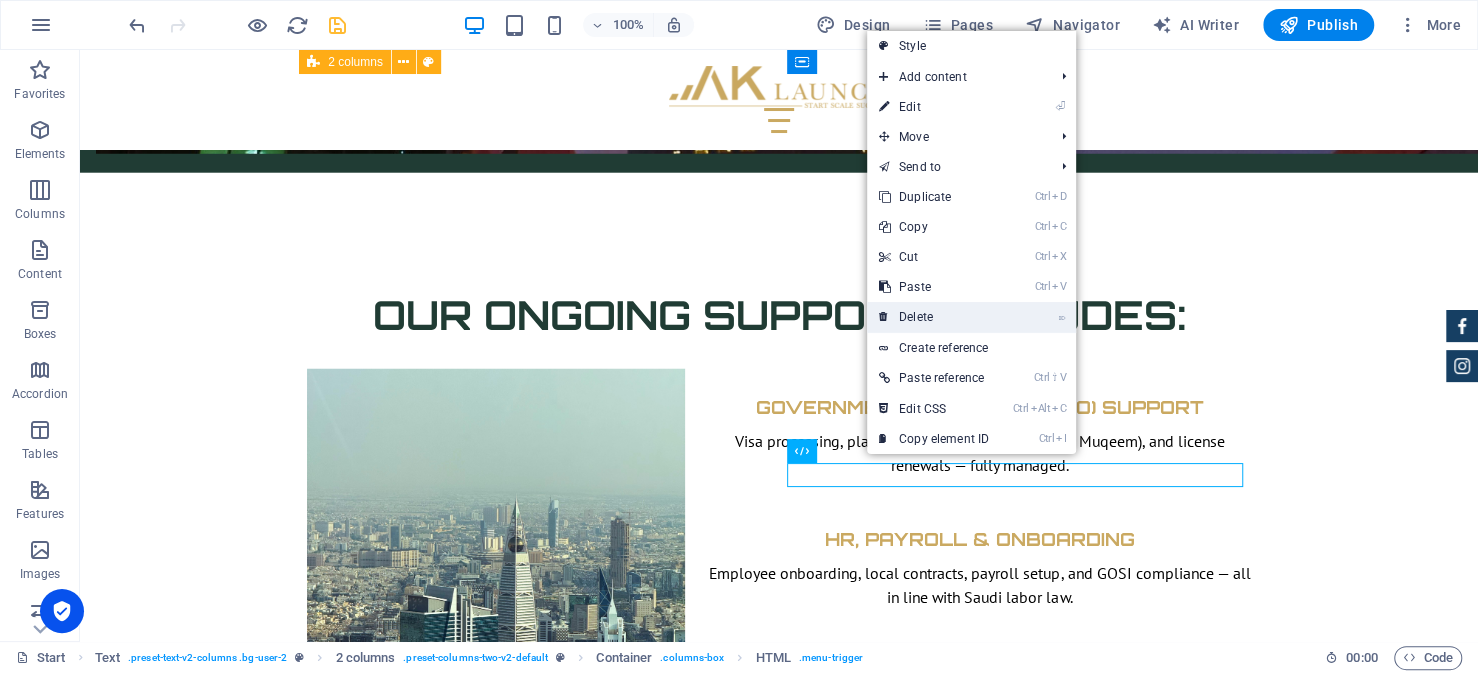 click on "⌦  Delete" at bounding box center [934, 317] 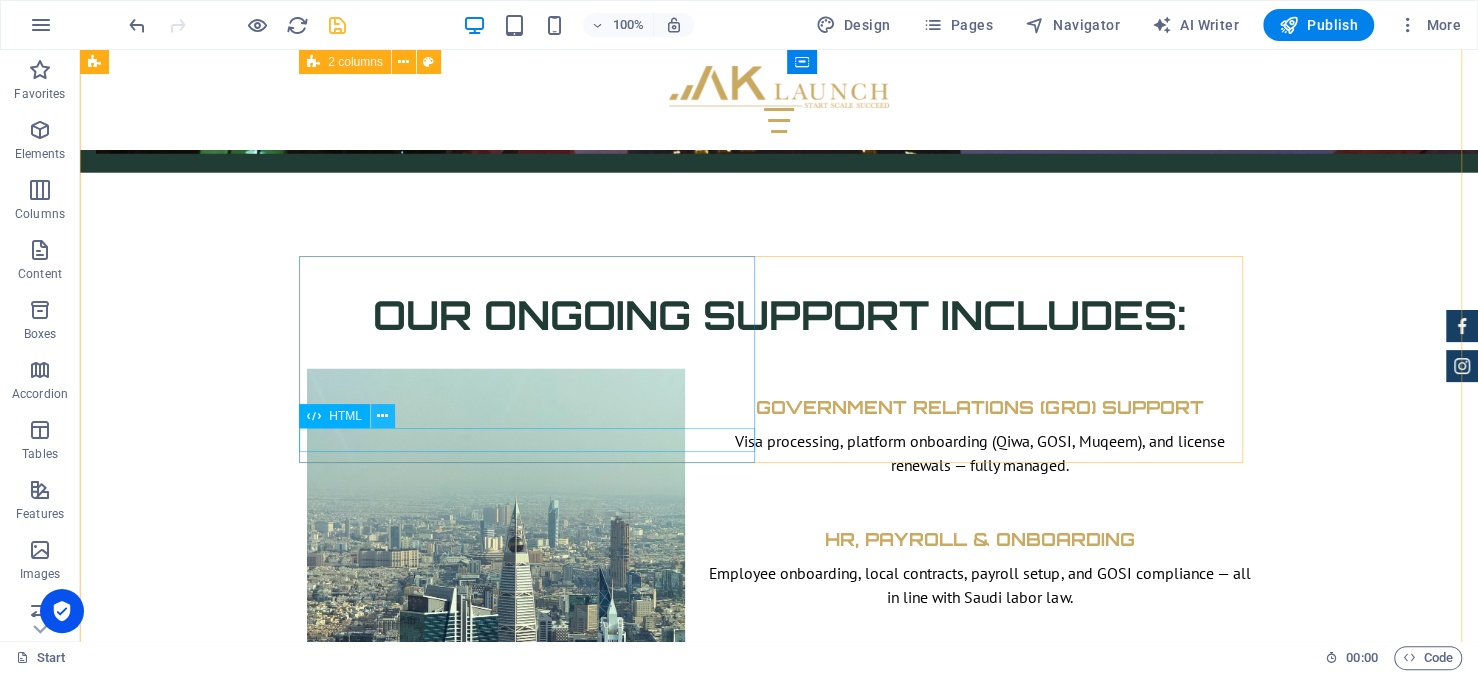 click at bounding box center (382, 416) 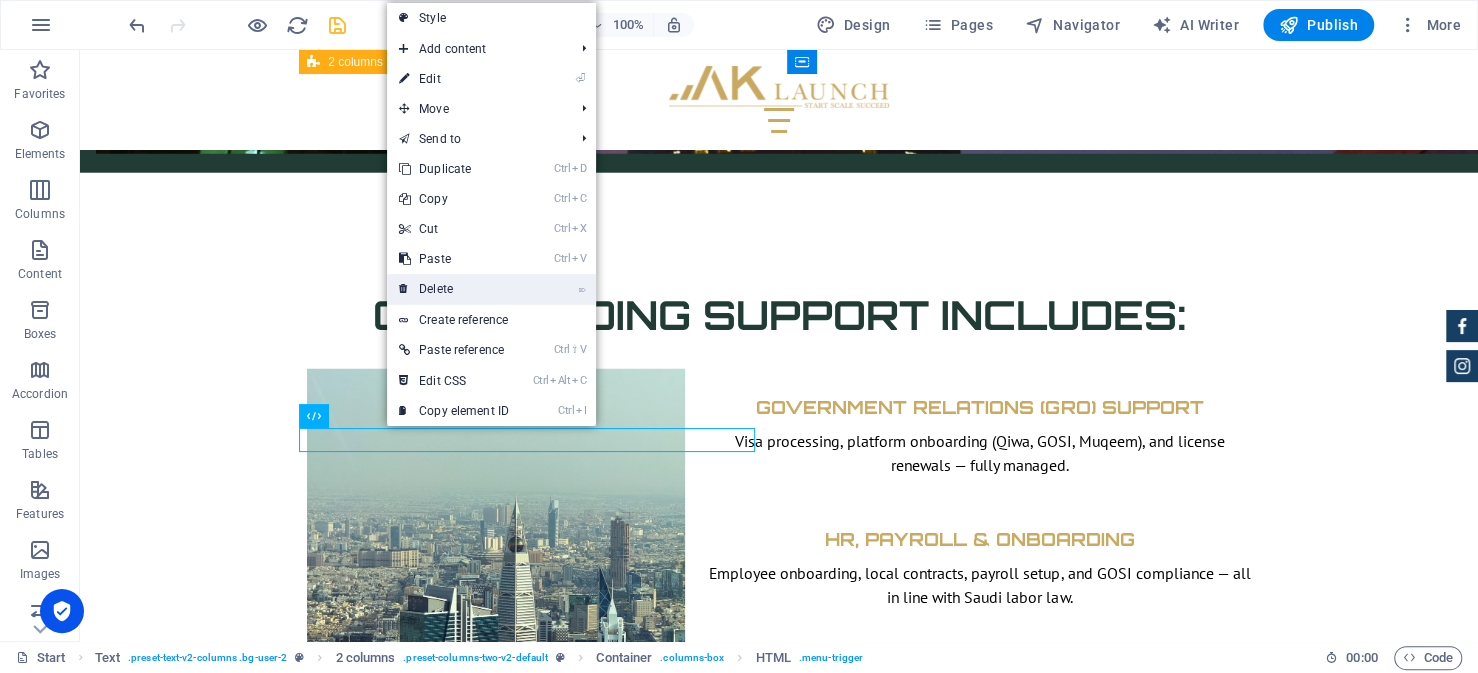 click on "⌦  Delete" at bounding box center (454, 289) 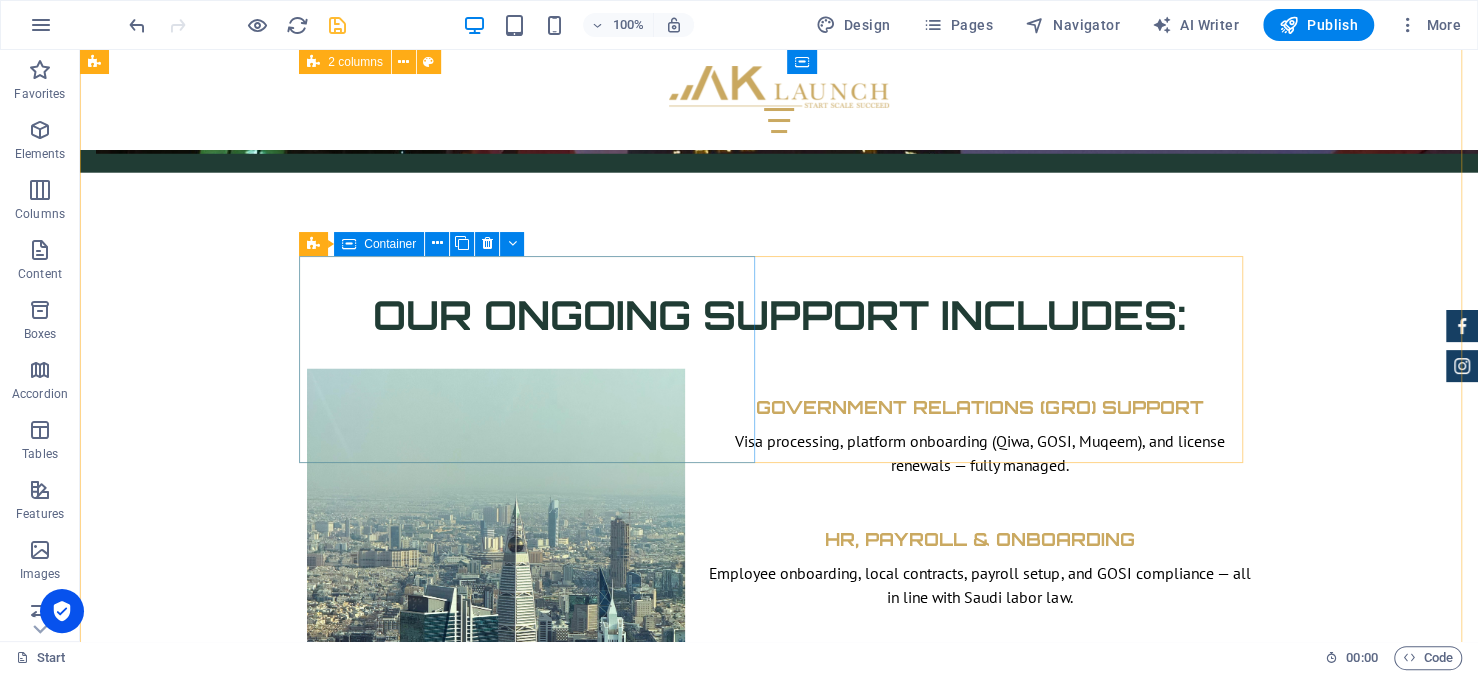 click on "After receiving the Commercial Registration, the next step involves activating the accounts generated during the CR. These include: The Zakat, Tax and Customs Authority (ZATCA) for corporate tax registration The Ministry of Human Resources and Social Development (HRSD) for labor-related activities The General Organization for Social Insurance (GOSI) to manage employee’s coverage" at bounding box center [535, 4525] 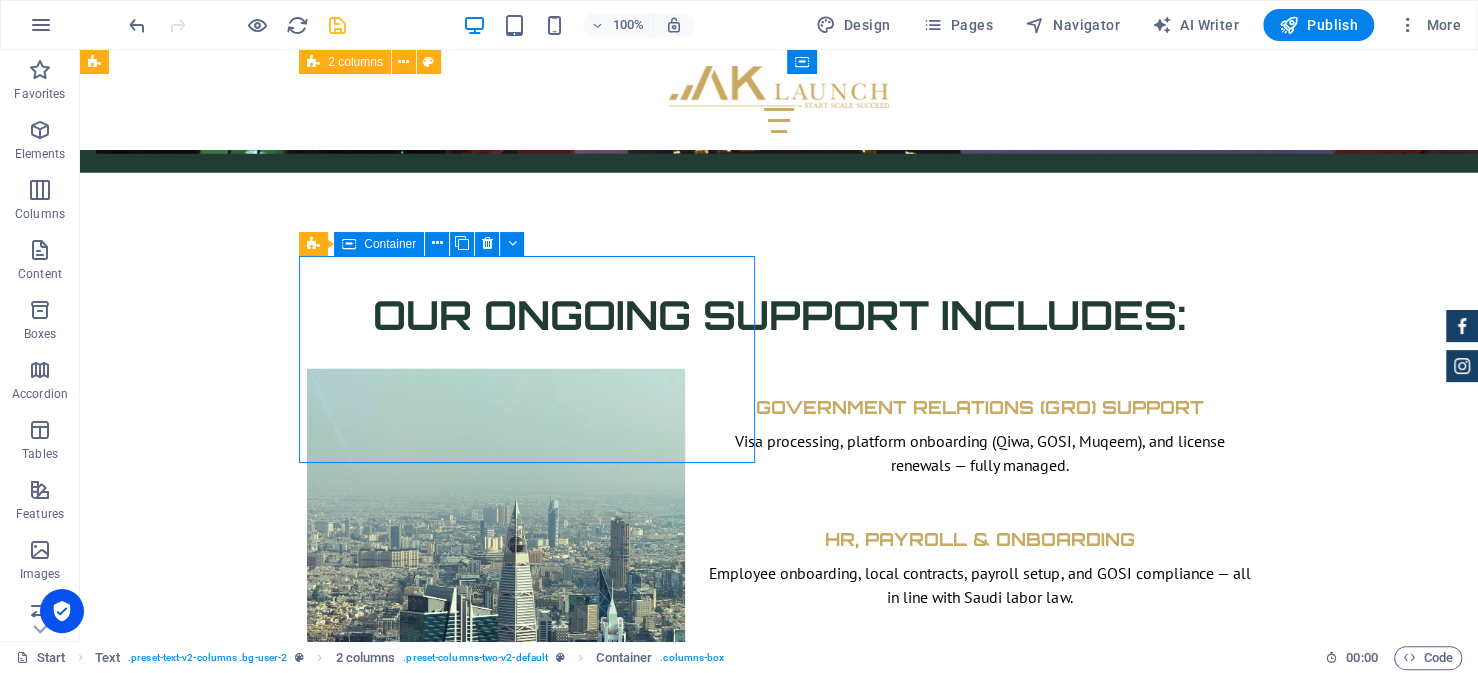 click on "After receiving the Commercial Registration, the next step involves activating the accounts generated during the CR. These include: The Zakat, Tax and Customs Authority (ZATCA) for corporate tax registration The Ministry of Human Resources and Social Development (HRSD) for labor-related activities The General Organization for Social Insurance (GOSI) to manage employee’s coverage" at bounding box center [535, 4525] 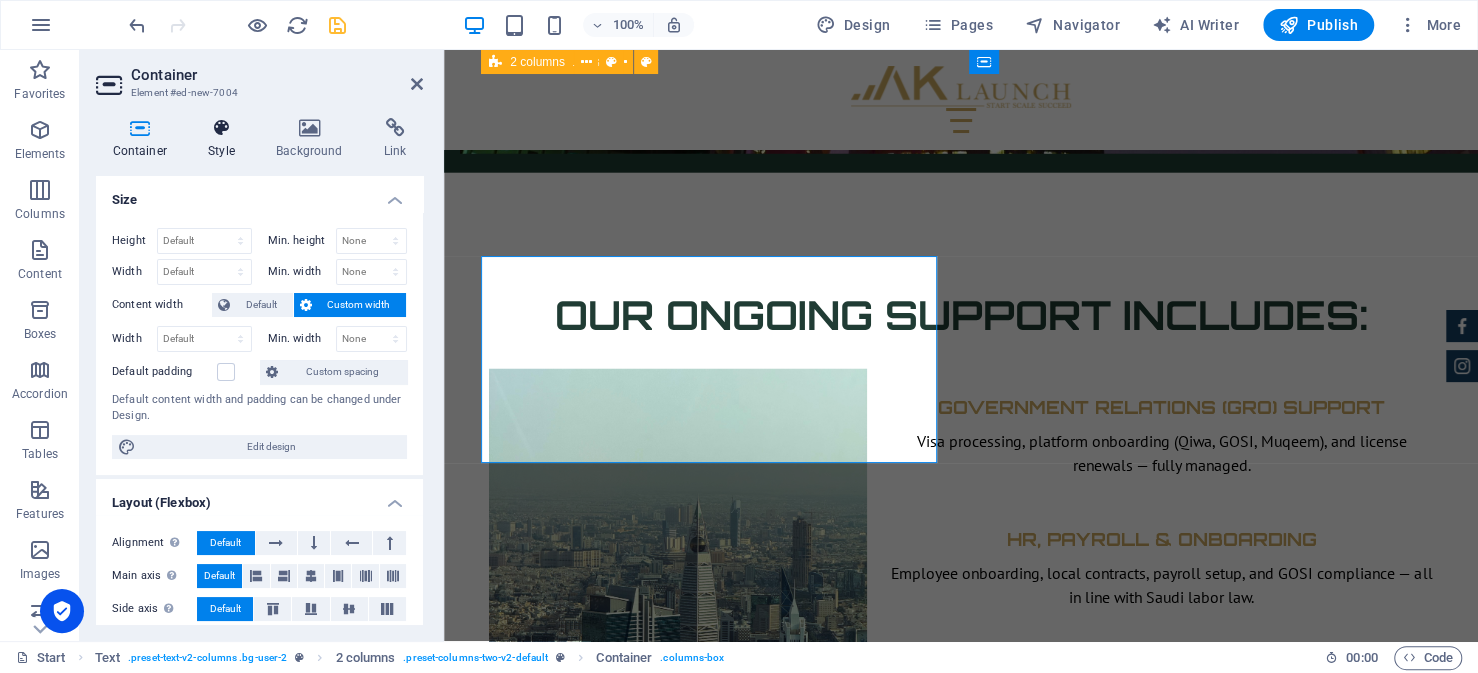 click at bounding box center [222, 128] 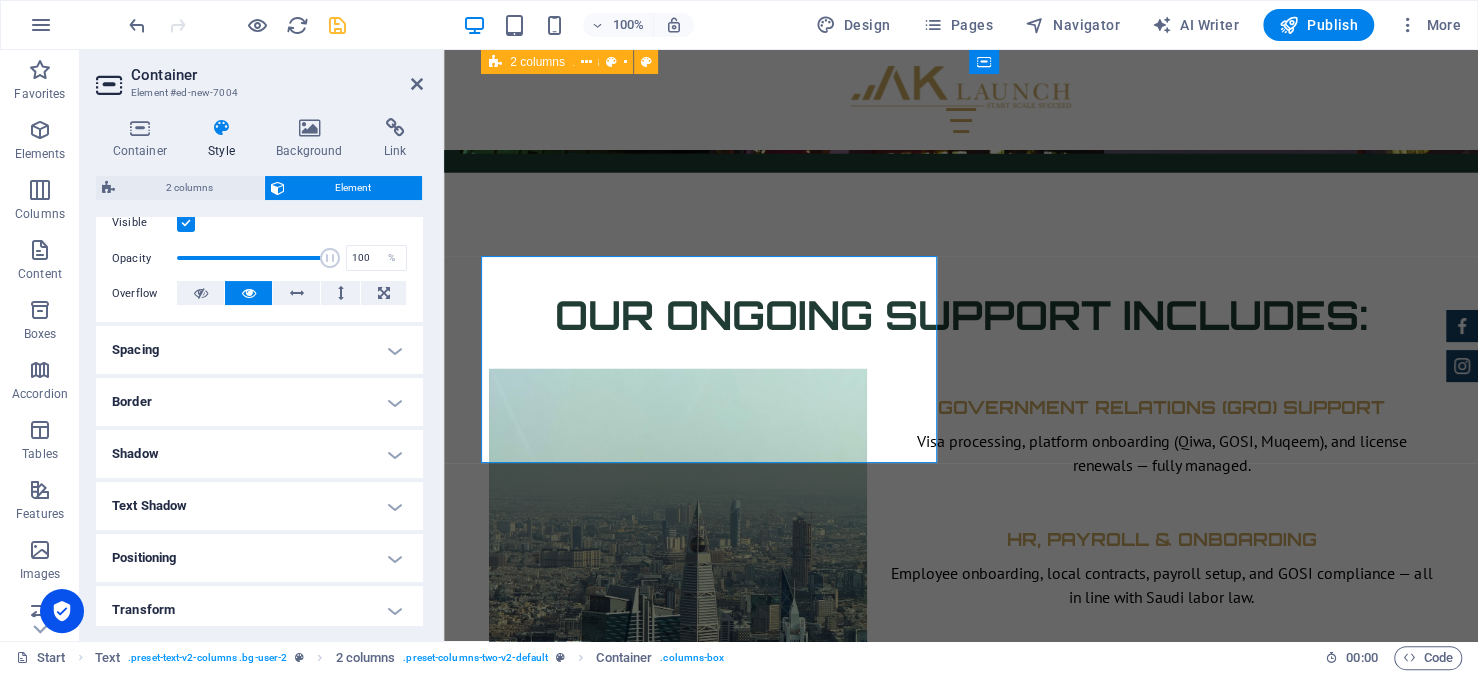 scroll, scrollTop: 400, scrollLeft: 0, axis: vertical 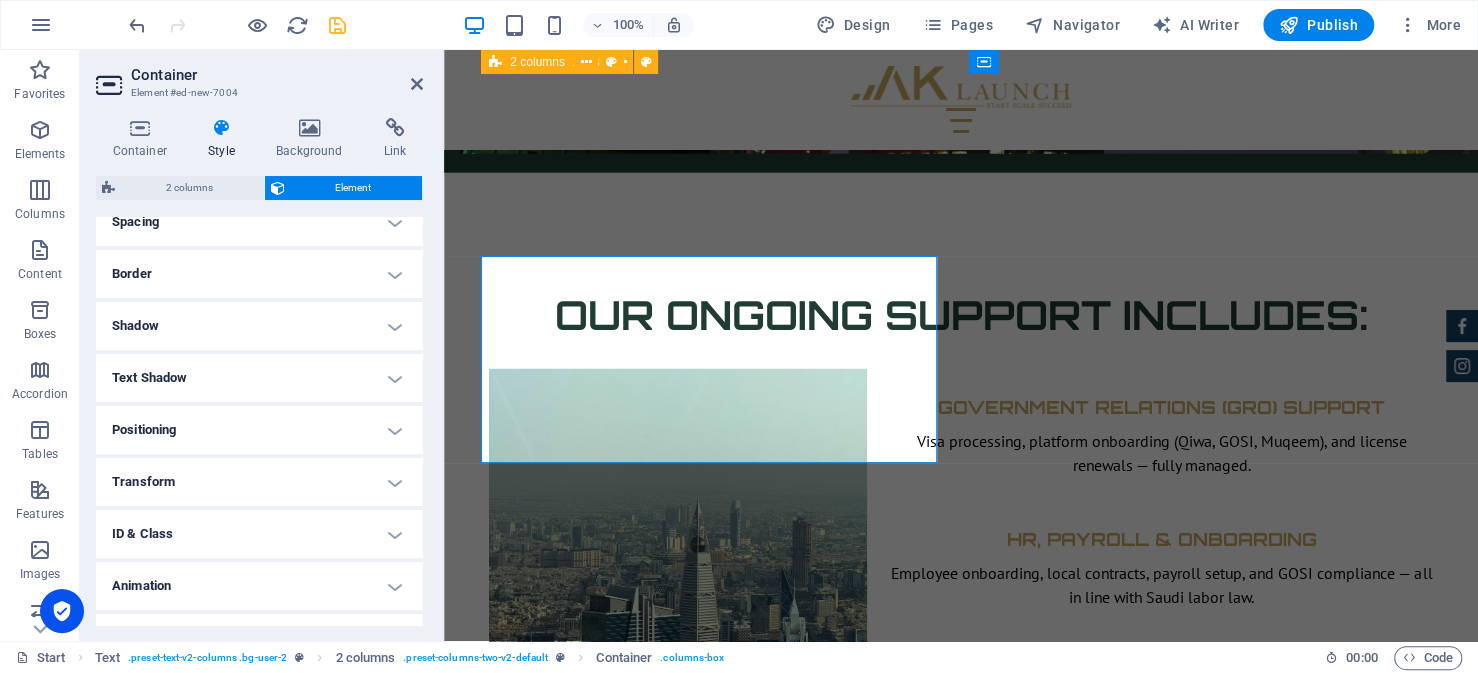 click on "Border" at bounding box center (259, 274) 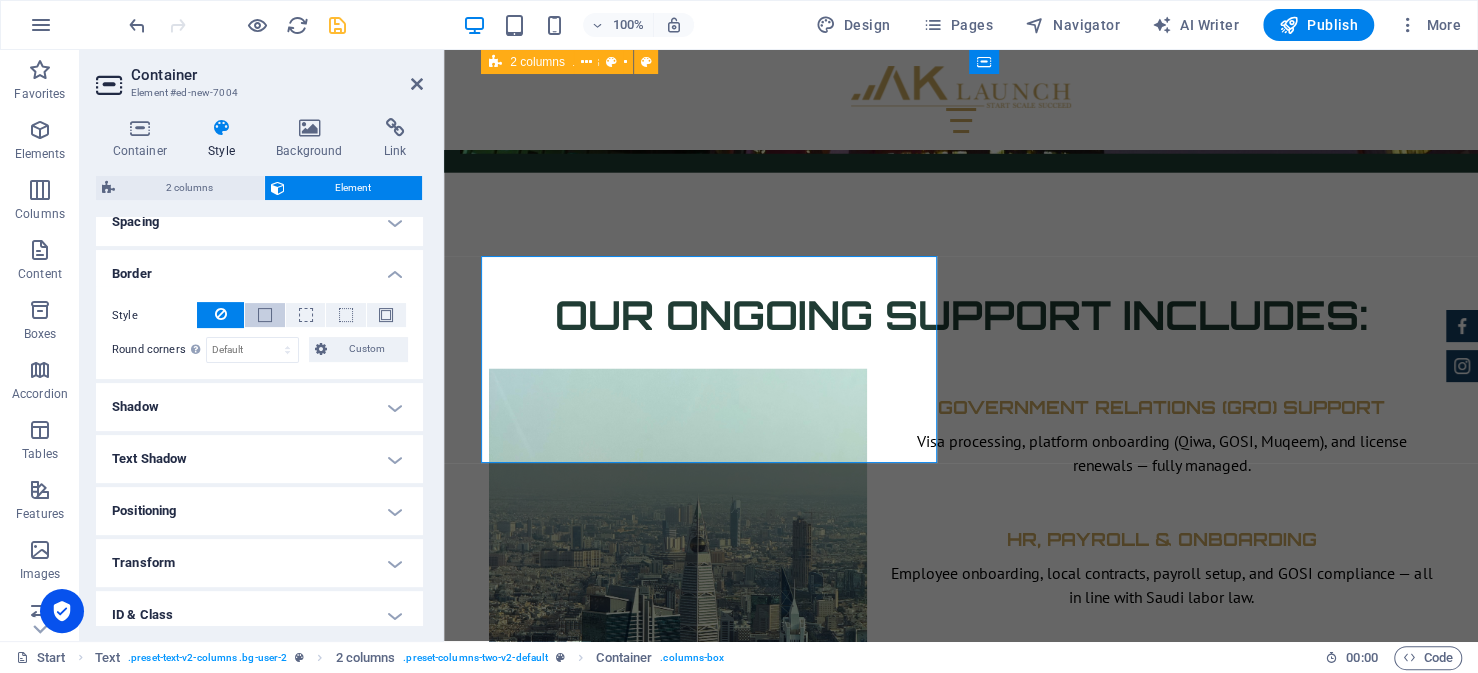click at bounding box center (264, 315) 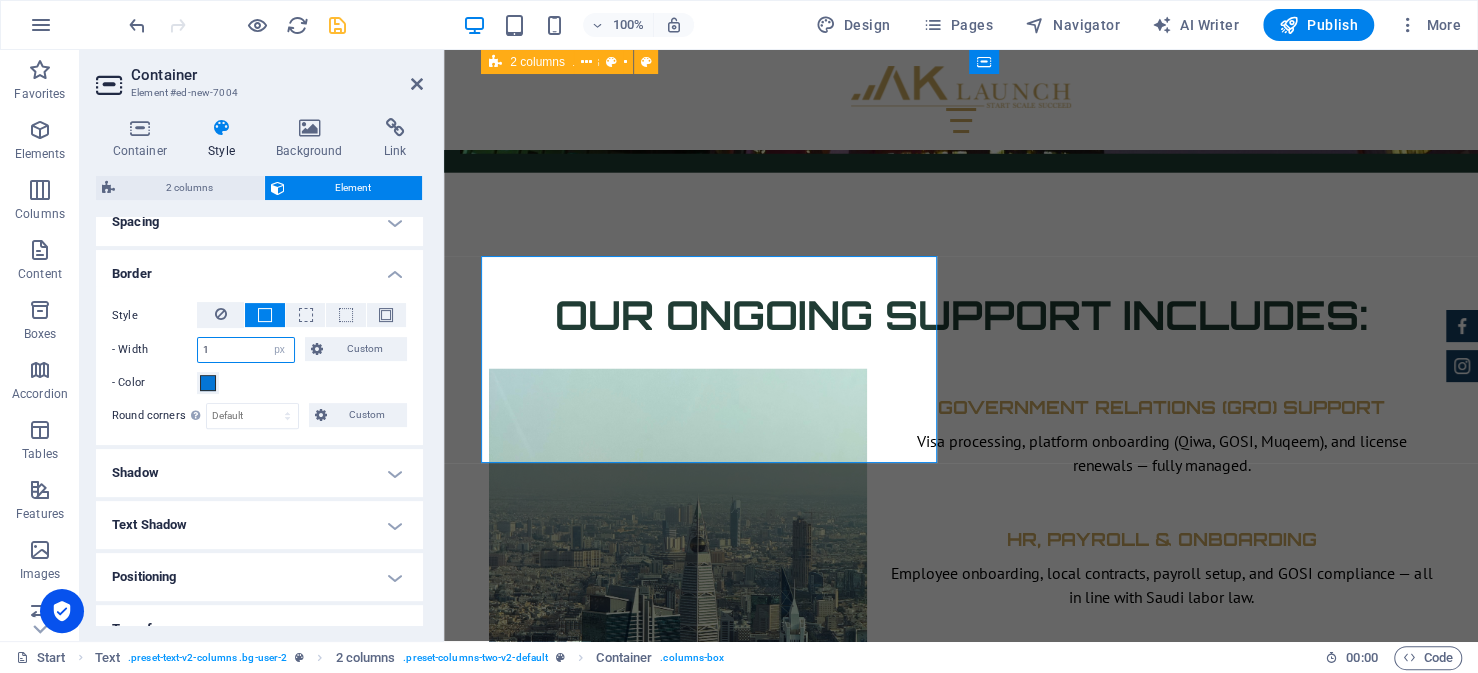 click on "1" at bounding box center [246, 350] 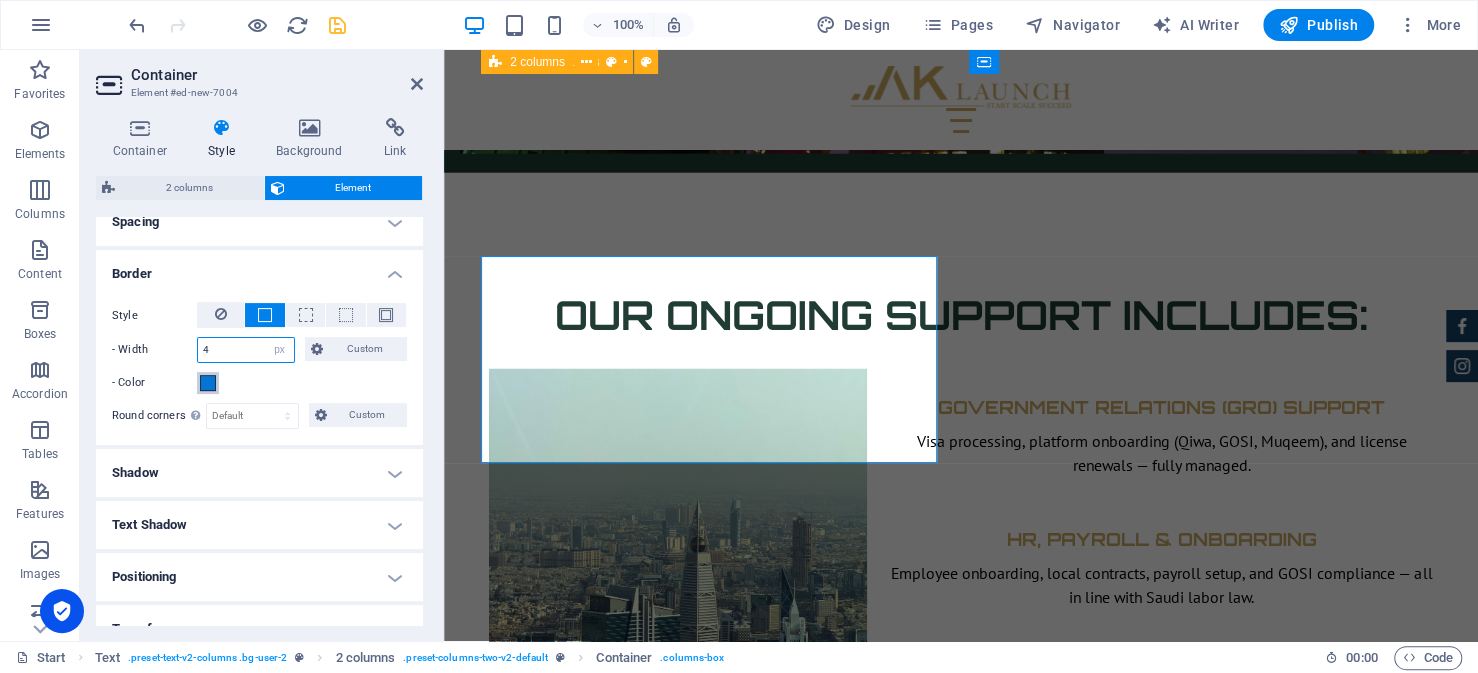 type on "4" 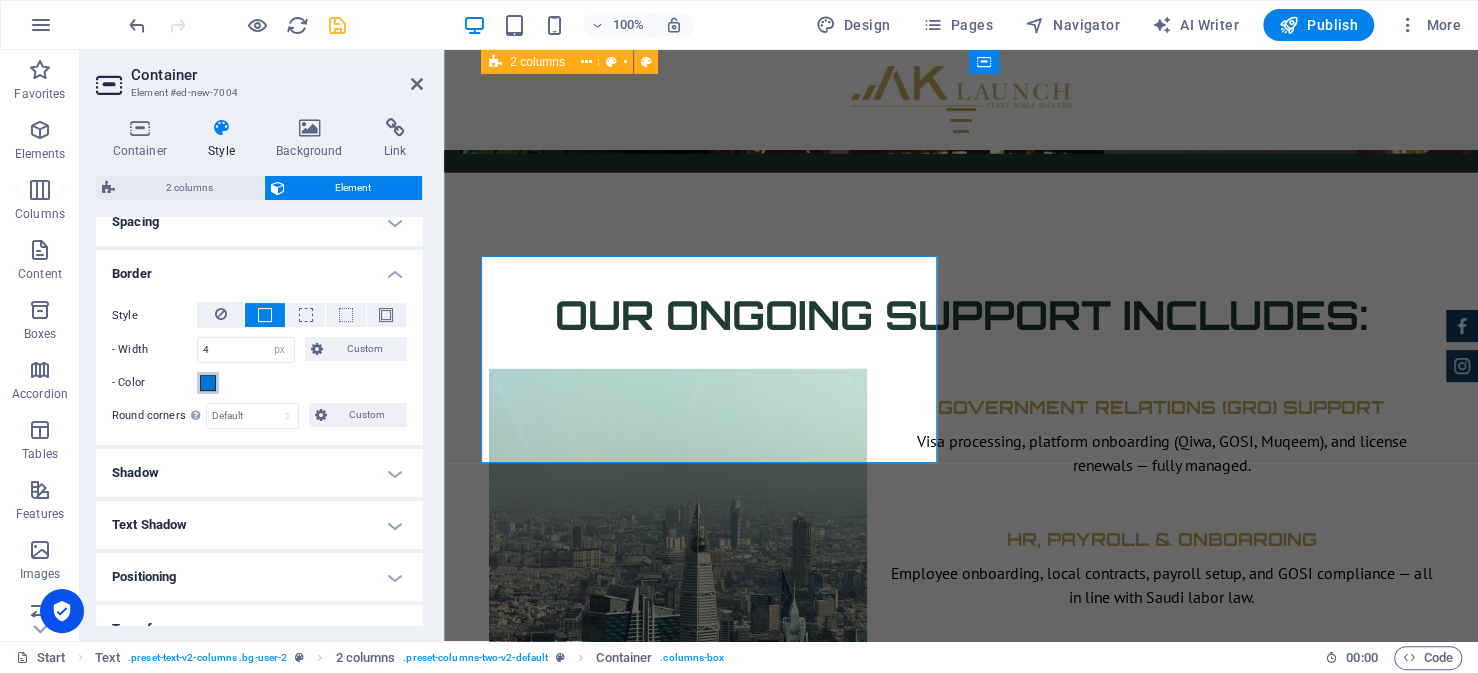 click at bounding box center (208, 383) 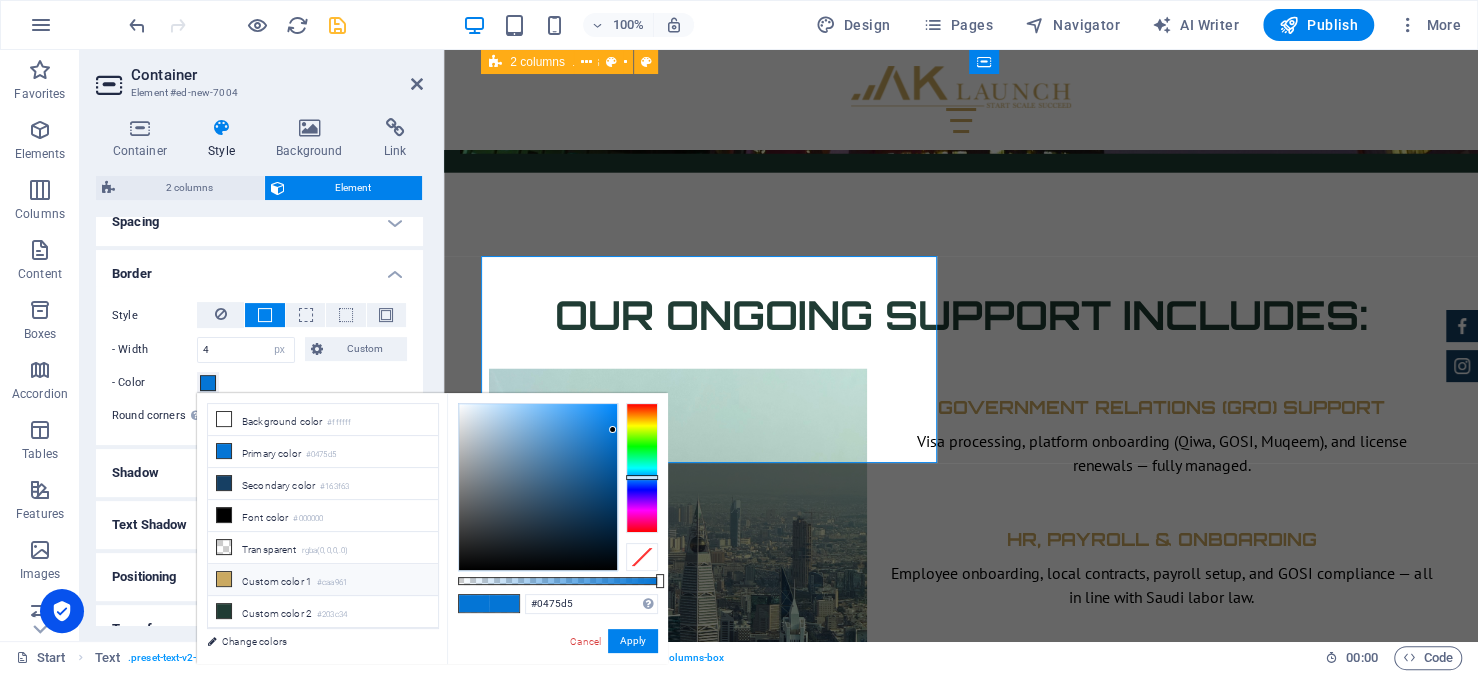 click on "Custom color 1
#caa961" at bounding box center (323, 580) 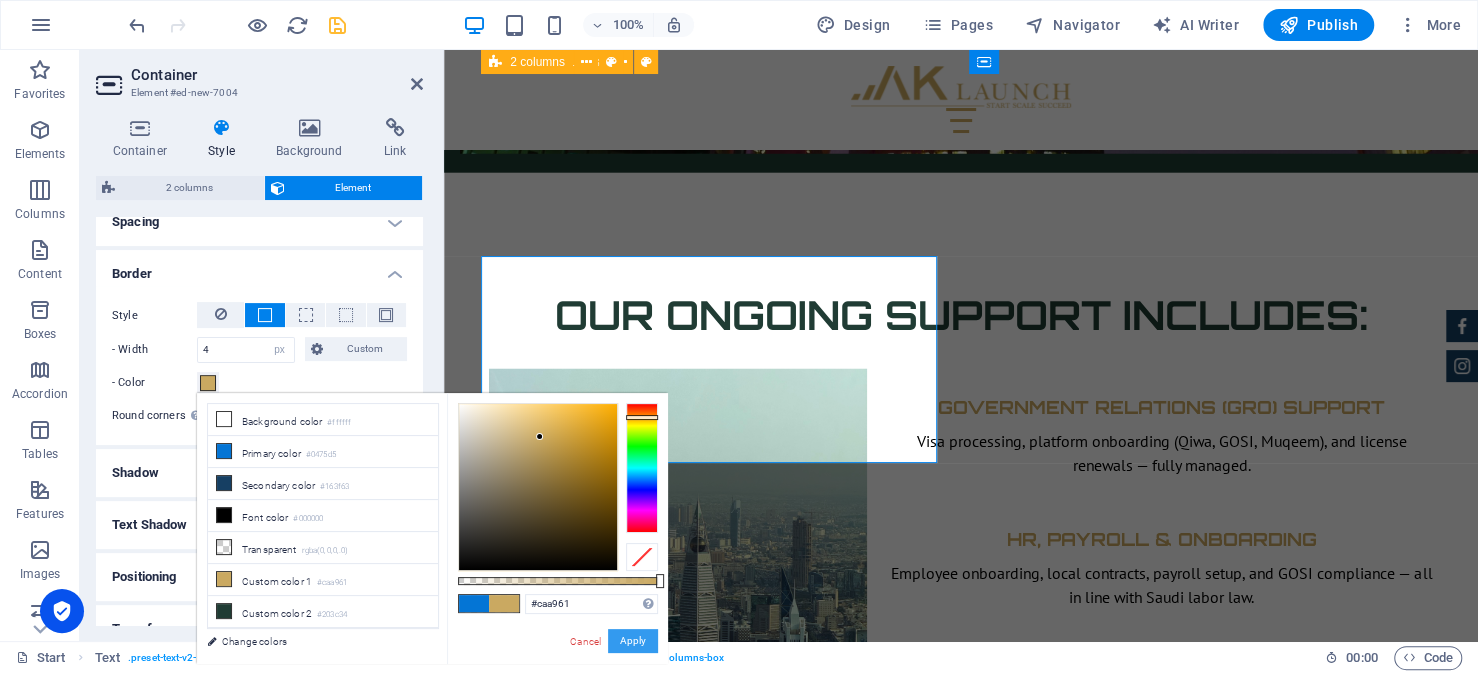 click on "Apply" at bounding box center [633, 641] 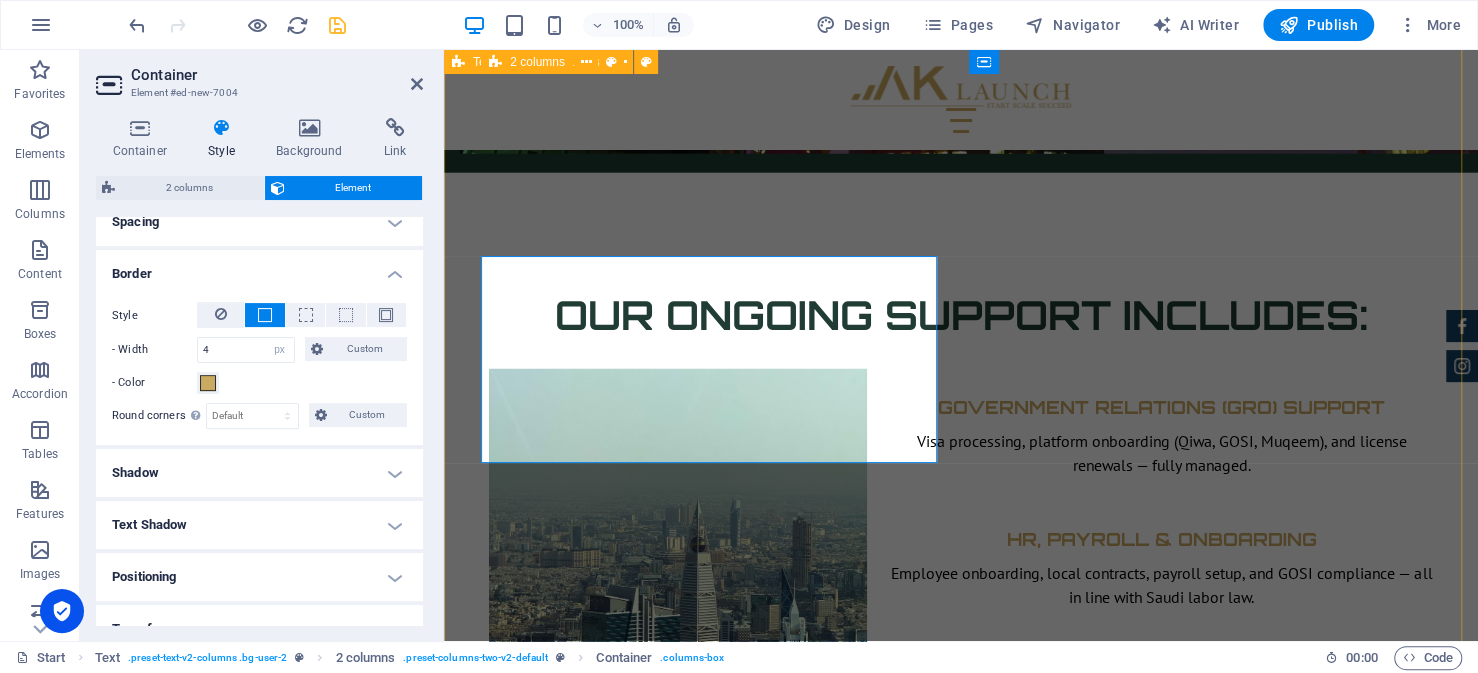 click on "How to Setup a Business in Saudi Arabia as a Foreign Company: Step-by-Step Guide Step 1 — Obtaining Your Investment License from MISA The journey for every foreign investor looking to setup their business in Saudi Arabia begins with obtaining an investment license from the Ministry of Investment (MISA). This is a prerequisite to everything that follows, from commercial registration, hiring staff and opening the business. Fortunately, the  Preparing Your Documents This is often the most demanding part of the application process, and arguably the most critical. Ensuring that your documents are complete and accurate will reduce the risk of delays or rejection. While requirements vary, most applications involve a common set of documentation. Importantly, many of these documents must be certified by the Saudi Embassy in your home country. These typically include: Copy of commercial registration issued in the home country. Audited financial statements for the past fiscal year. MISA License and Services Fees" at bounding box center [961, 3783] 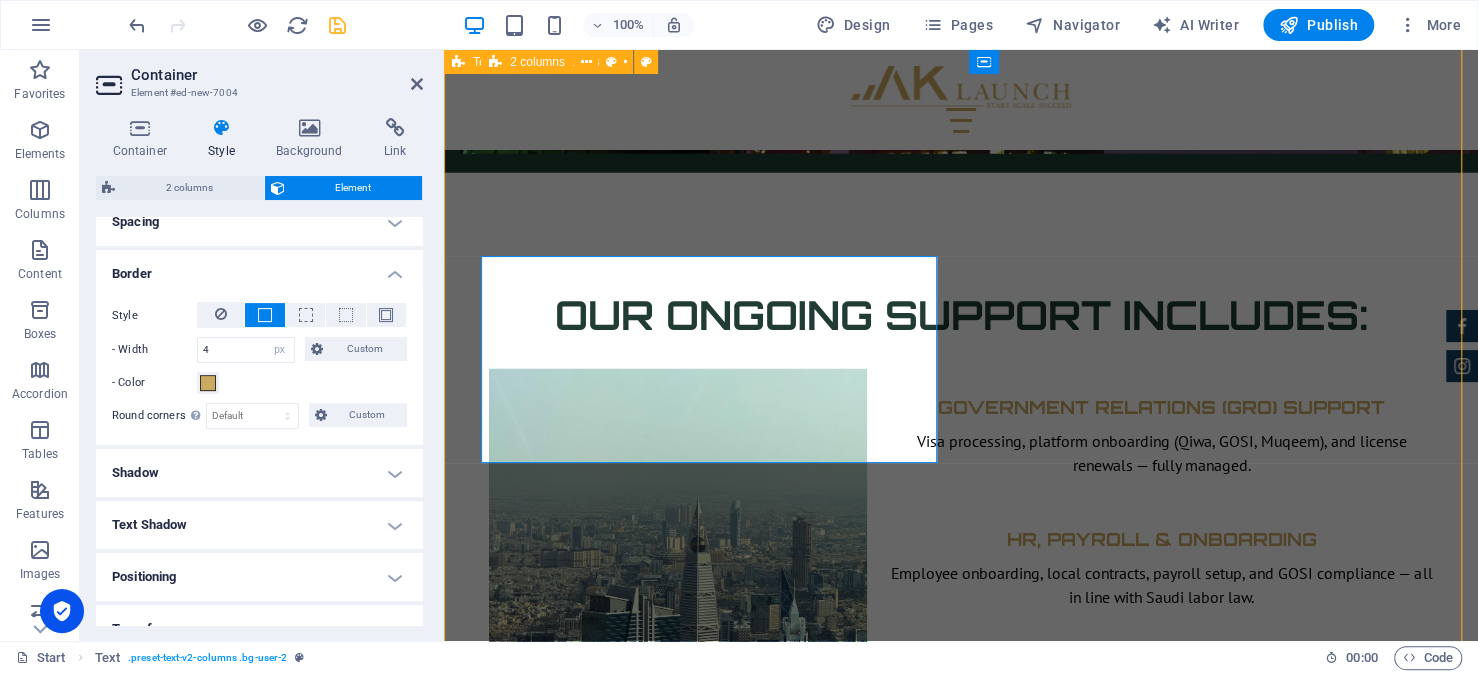 click on "How to Setup a Business in Saudi Arabia as a Foreign Company: Step-by-Step Guide Step 1 — Obtaining Your Investment License from MISA The journey for every foreign investor looking to setup their business in Saudi Arabia begins with obtaining an investment license from the Ministry of Investment (MISA). This is a prerequisite to everything that follows, from commercial registration, hiring staff and opening the business. Fortunately, the  Preparing Your Documents This is often the most demanding part of the application process, and arguably the most critical. Ensuring that your documents are complete and accurate will reduce the risk of delays or rejection. While requirements vary, most applications involve a common set of documentation. Importantly, many of these documents must be certified by the Saudi Embassy in your home country. These typically include: Copy of commercial registration issued in the home country. Audited financial statements for the past fiscal year. MISA License and Services Fees" at bounding box center (961, 3783) 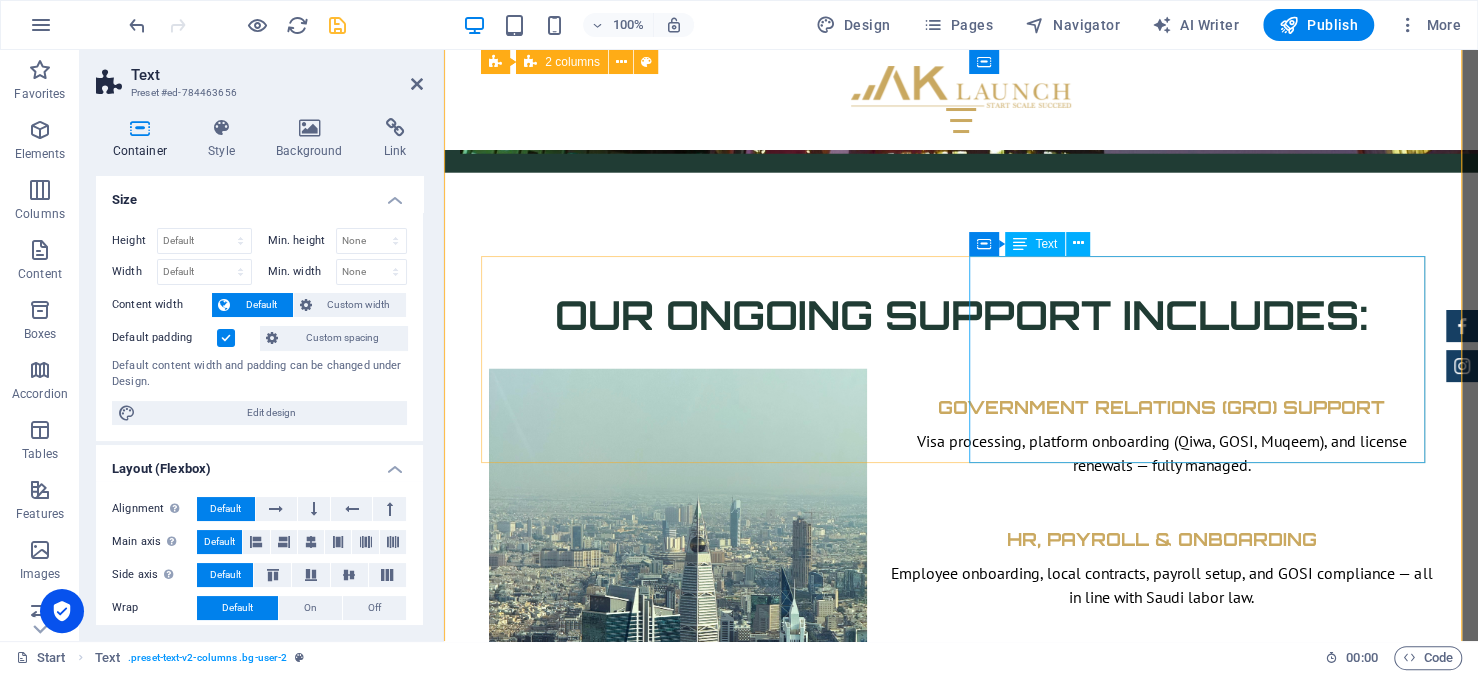 click on "While initial files are typically generated automatically upon issuance of the Commercial Registration, additional steps are often required to complete the setup. This may include confirming company details, selecting service categories, or adding authorized users. The same local representative with Power of Attorney who assisted with previous steps can typically carry out these actions. Once completed, these registrations enable the company to hire employees, issue work visas, process salaries, and meet ongoing compliance requirements." at bounding box center (717, 4733) 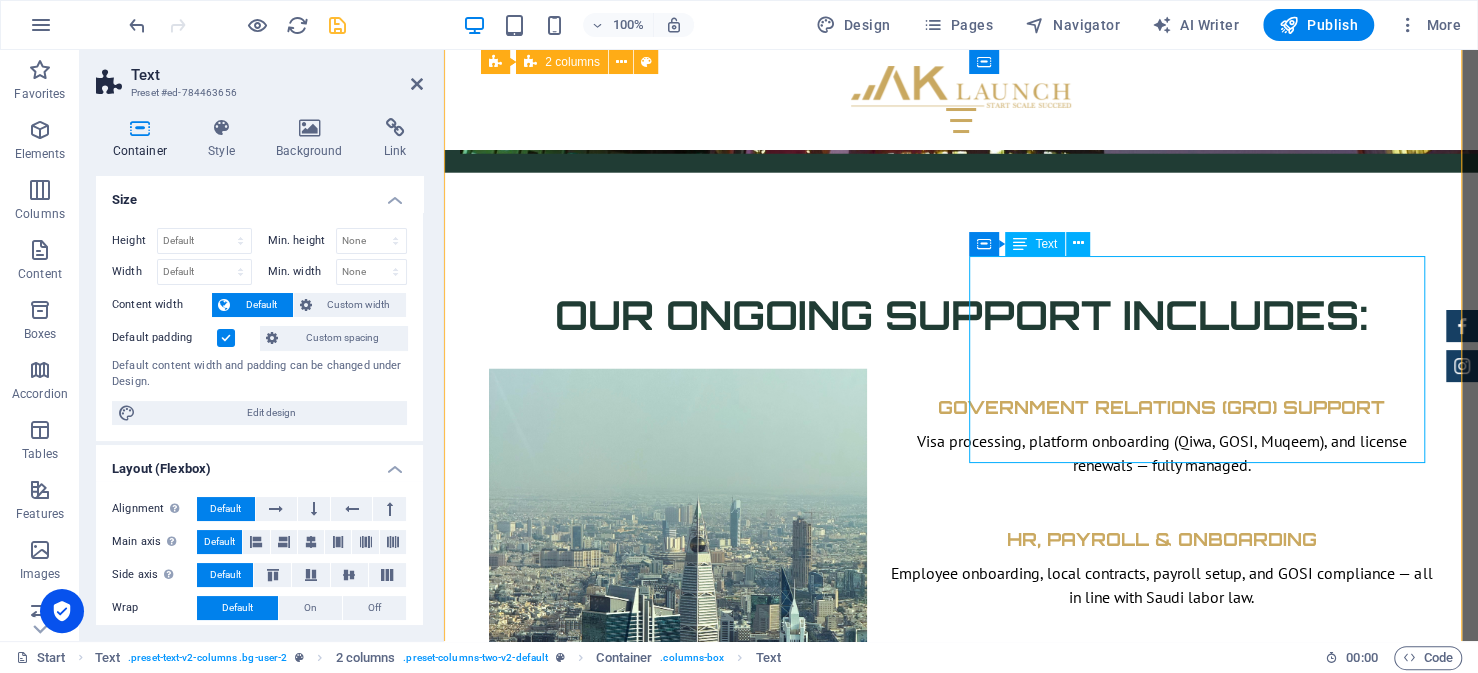 click on "While initial files are typically generated automatically upon issuance of the Commercial Registration, additional steps are often required to complete the setup. This may include confirming company details, selecting service categories, or adding authorized users. The same local representative with Power of Attorney who assisted with previous steps can typically carry out these actions. Once completed, these registrations enable the company to hire employees, issue work visas, process salaries, and meet ongoing compliance requirements." at bounding box center [717, 4733] 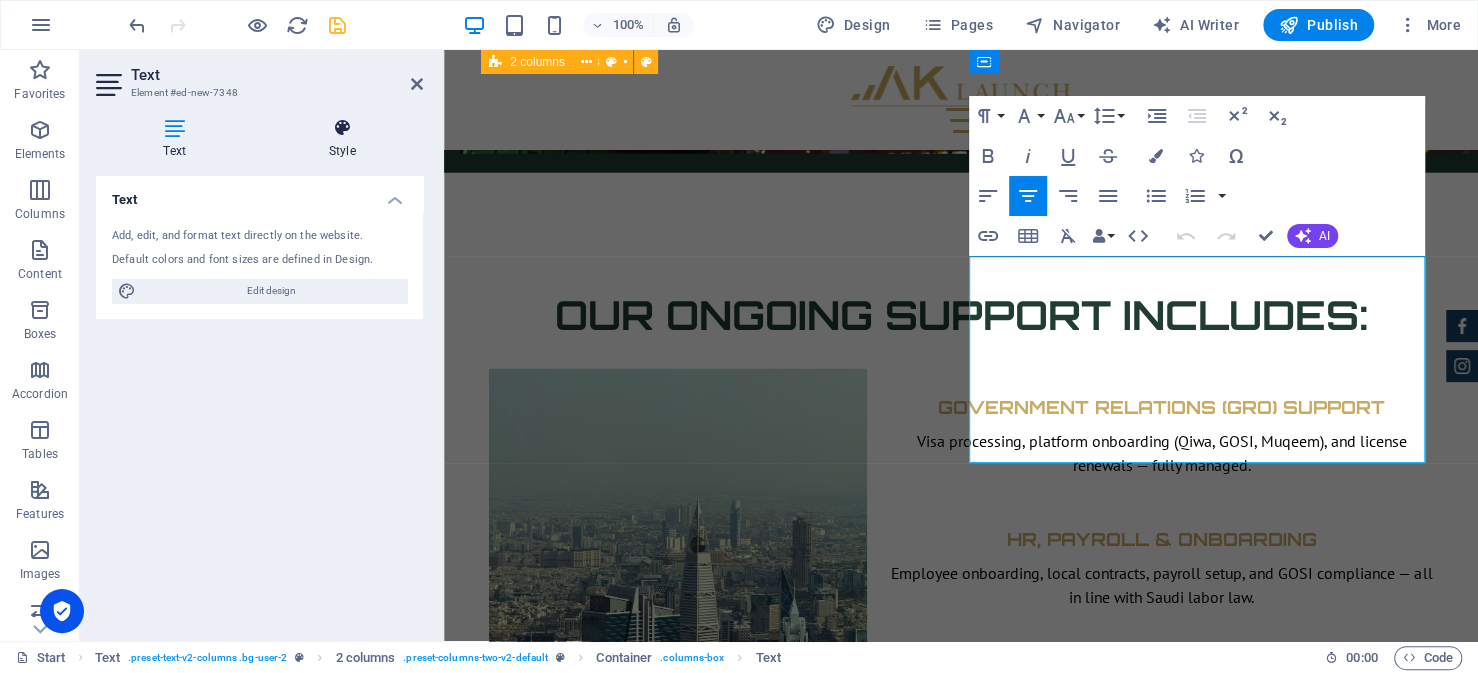 click on "Style" at bounding box center [342, 139] 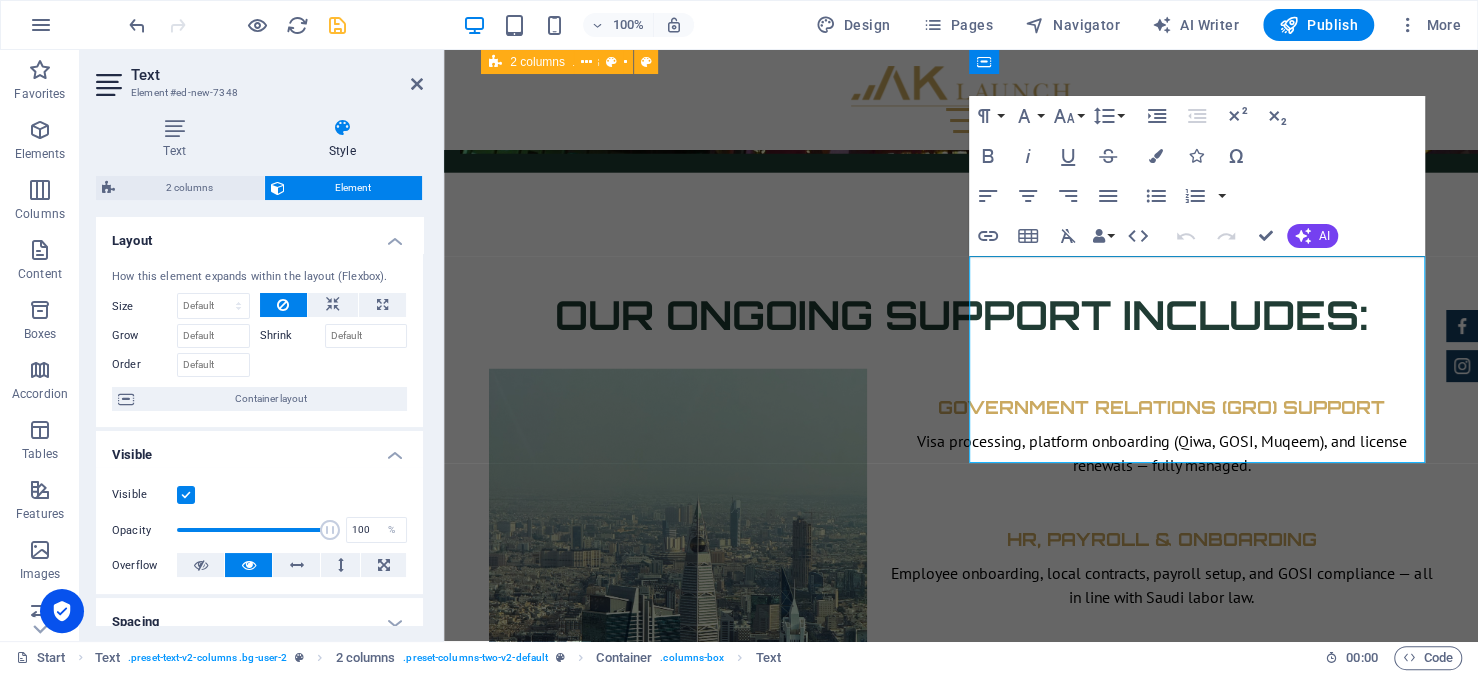 scroll, scrollTop: 300, scrollLeft: 0, axis: vertical 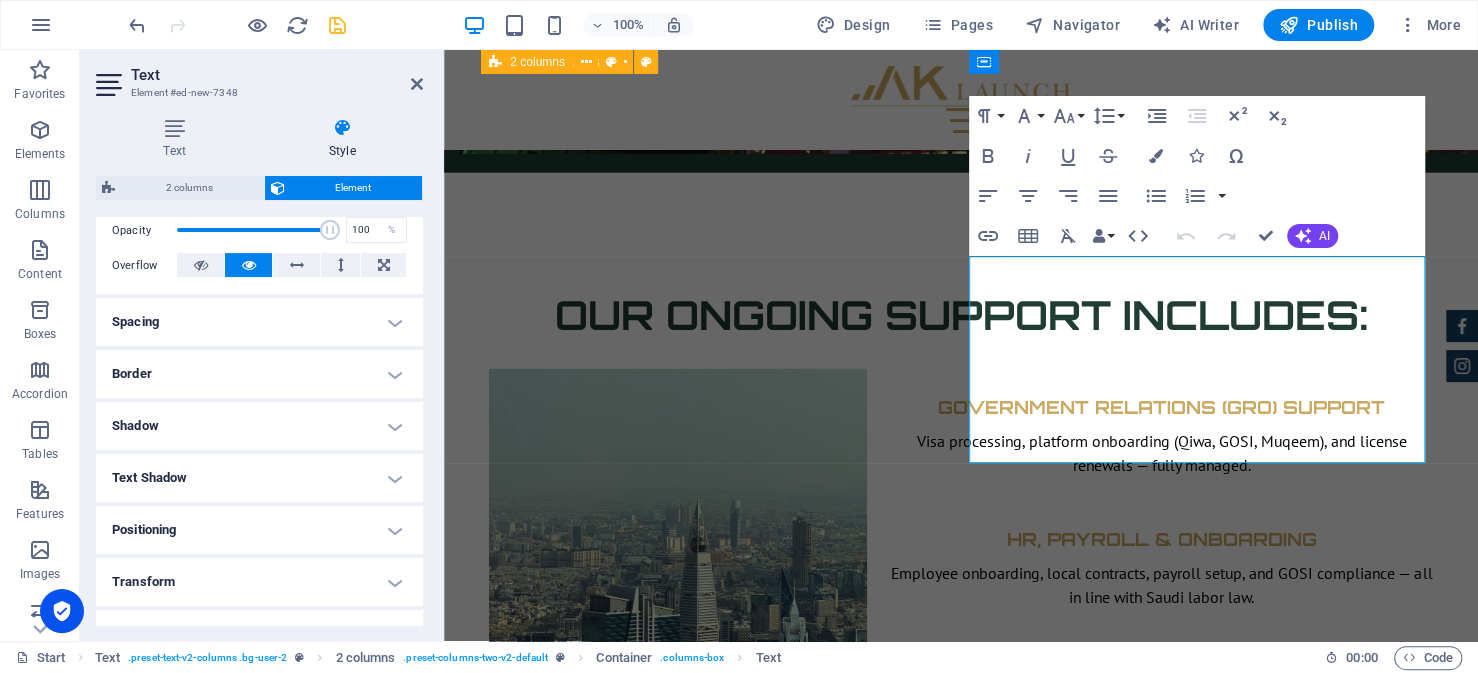 click on "Border" at bounding box center (259, 374) 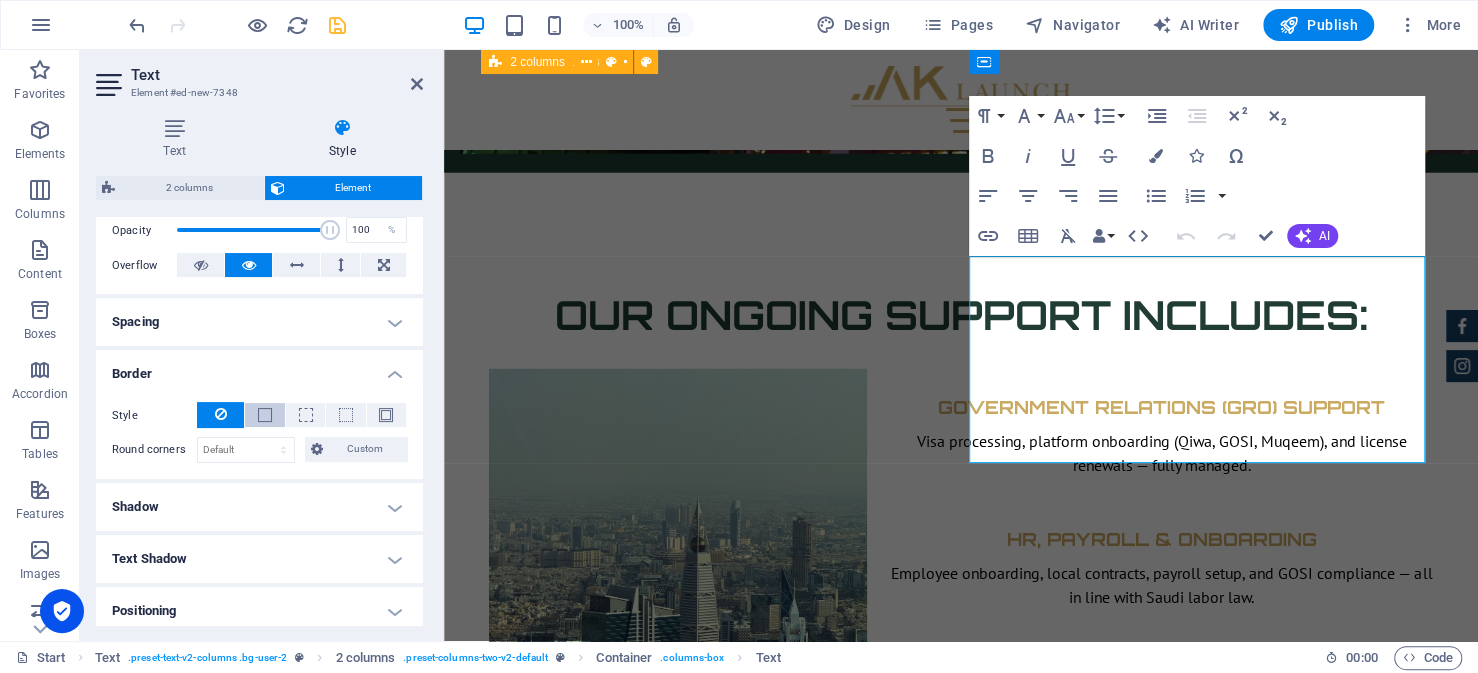 click at bounding box center [265, 415] 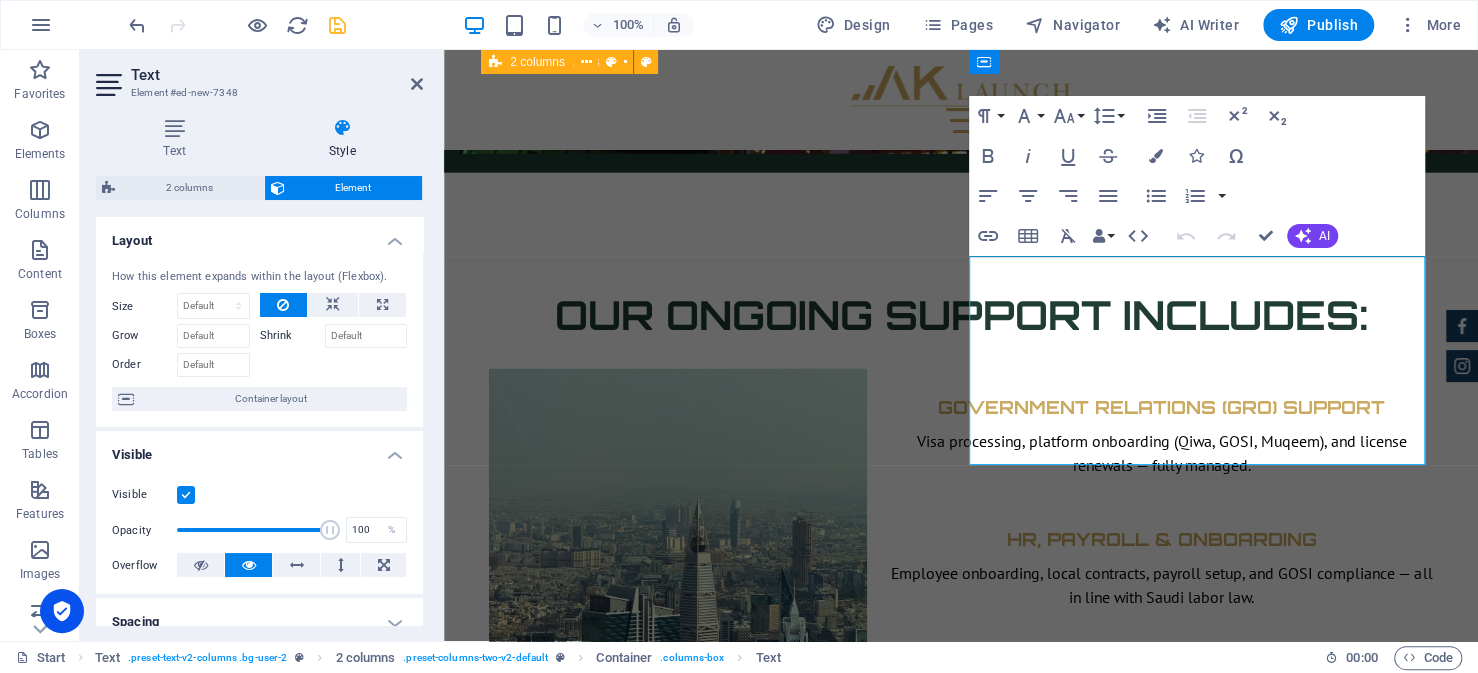 scroll, scrollTop: 300, scrollLeft: 0, axis: vertical 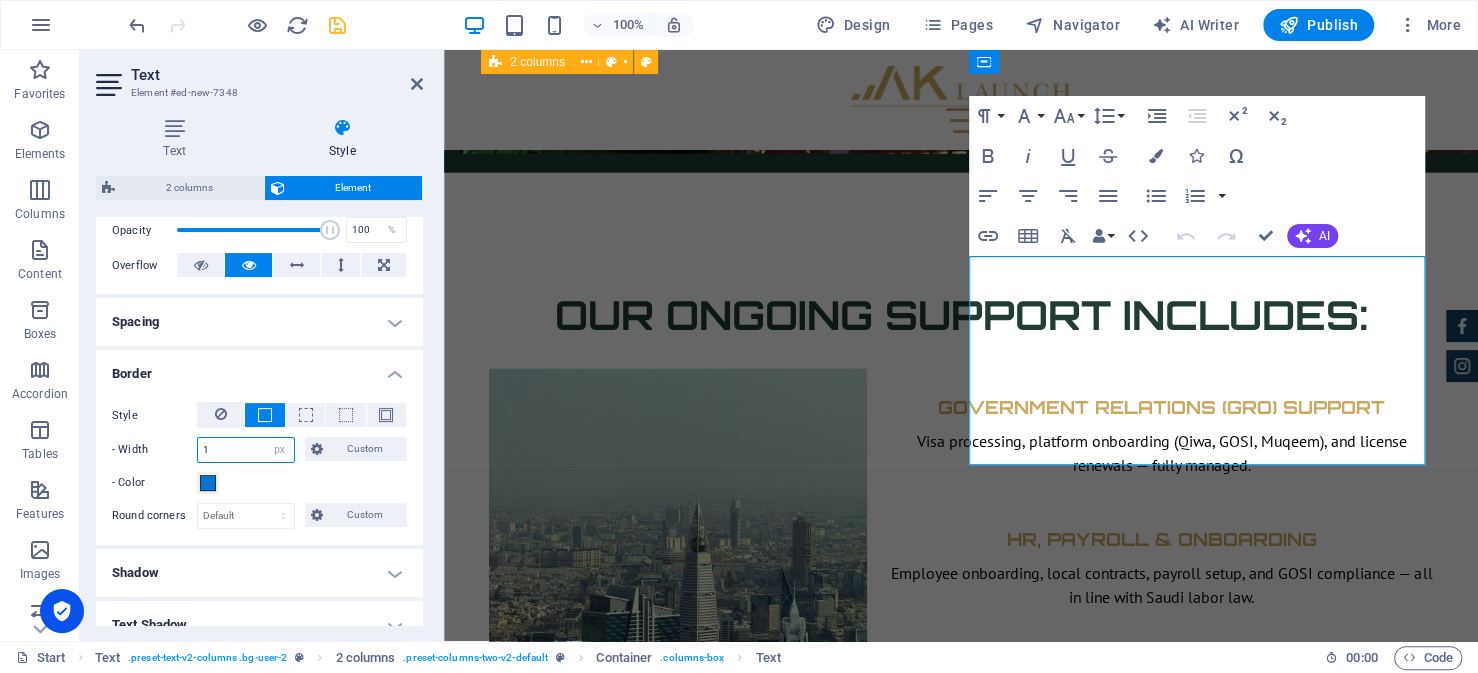 click on "1" at bounding box center (246, 450) 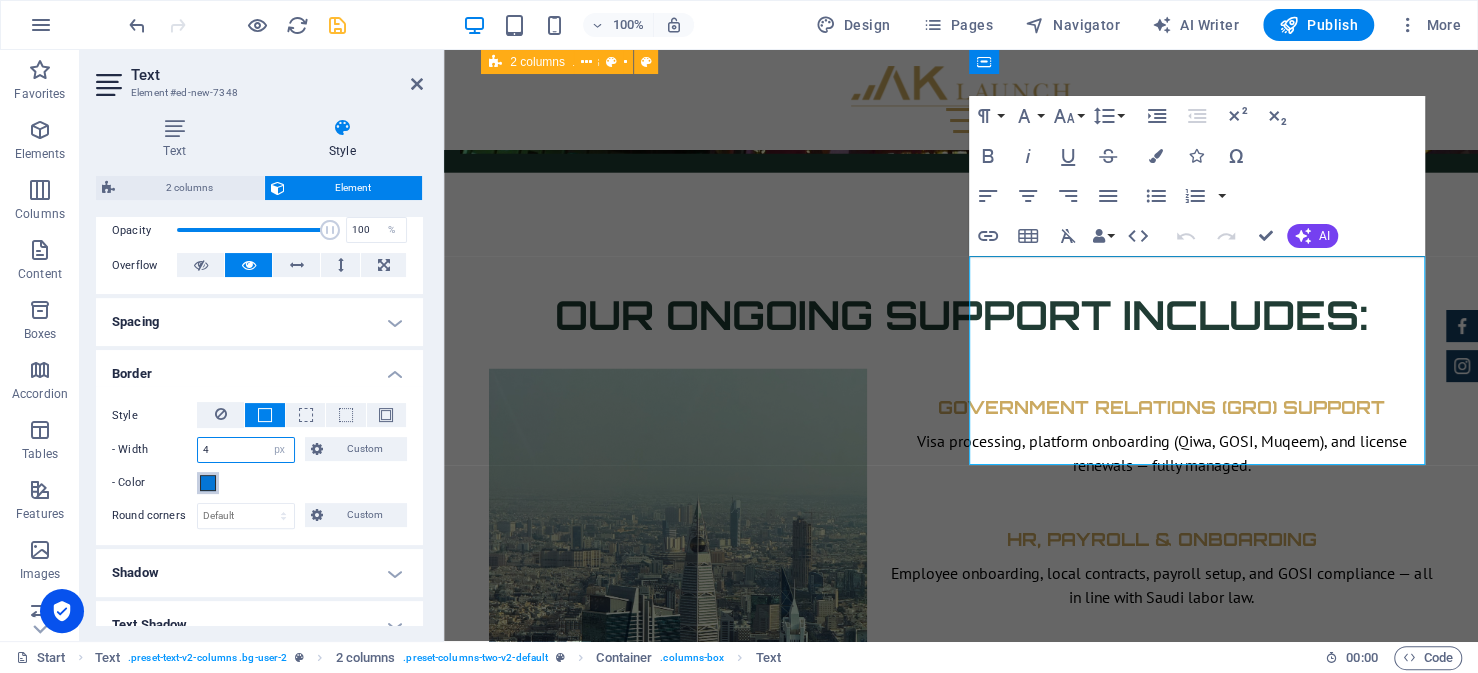 type on "4" 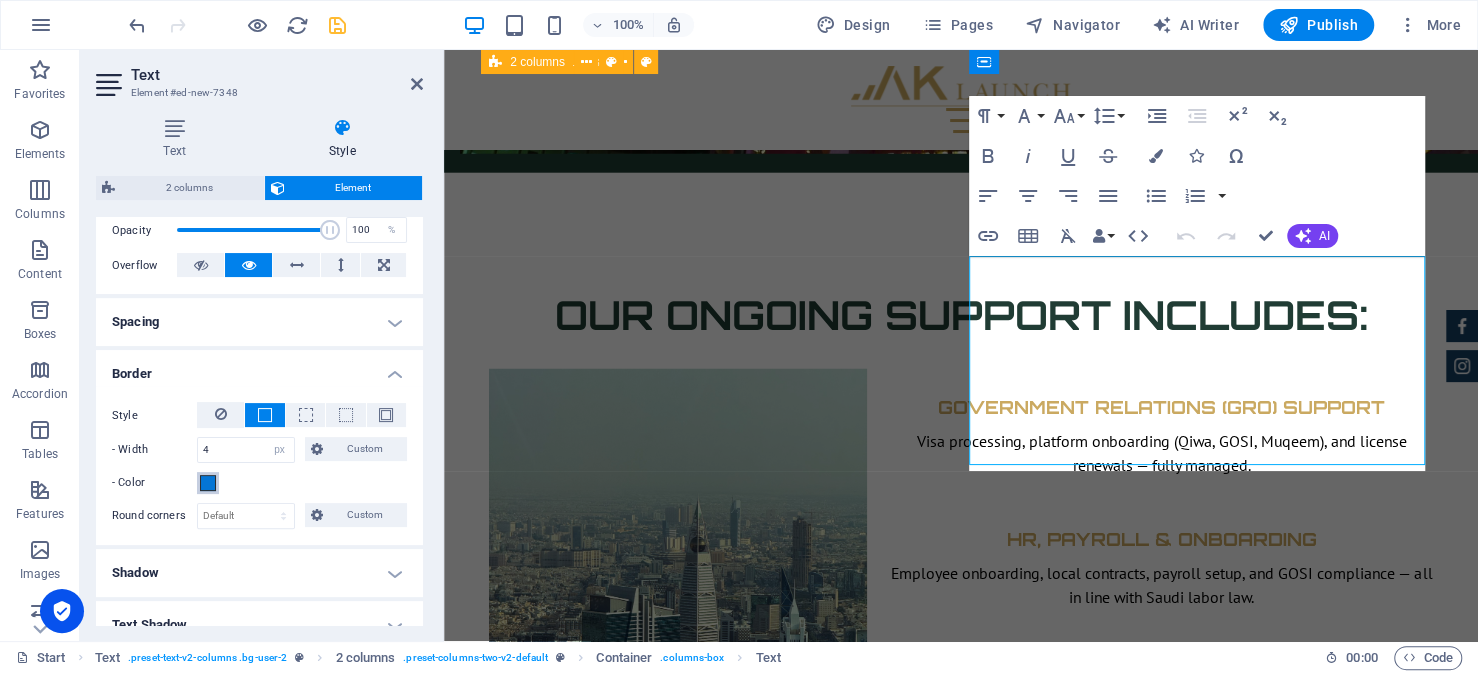 click at bounding box center (208, 483) 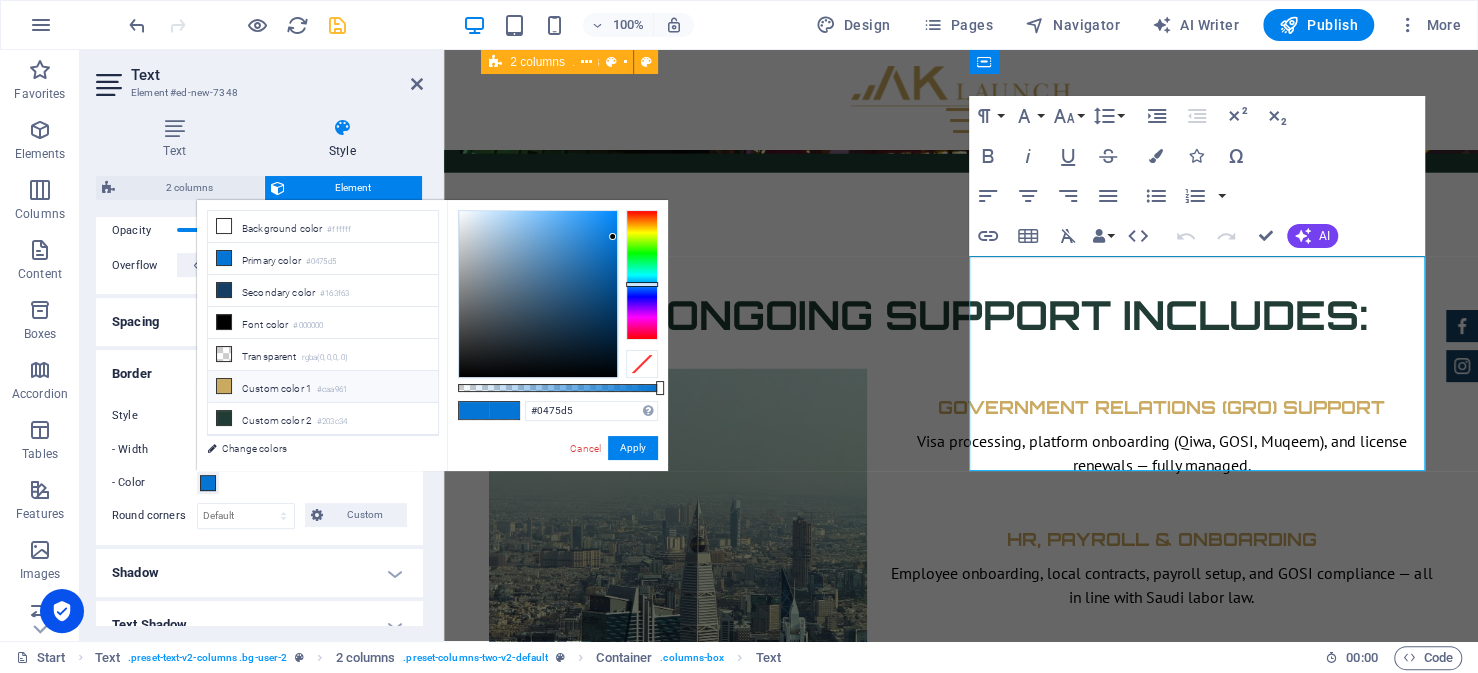 click on "Custom color 1
#caa961" at bounding box center [323, 387] 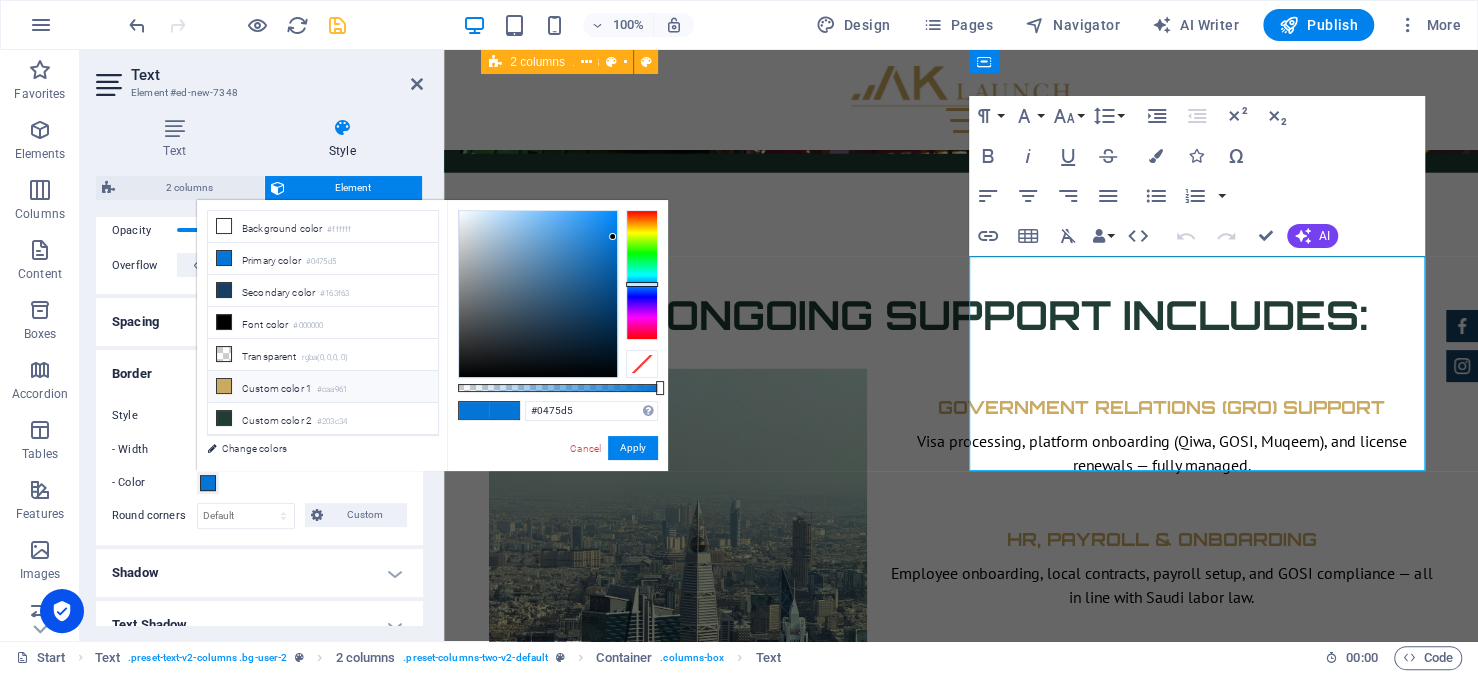 type on "#caa961" 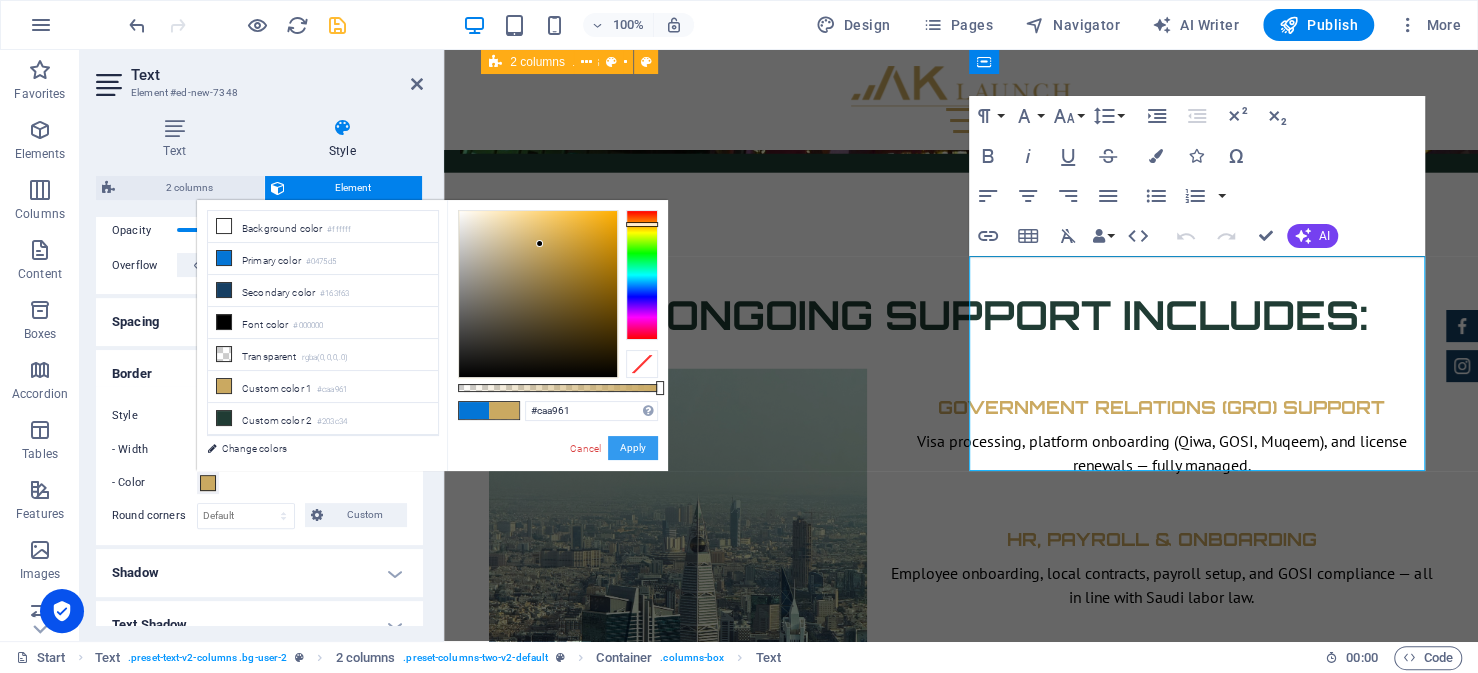 click on "Apply" at bounding box center [633, 448] 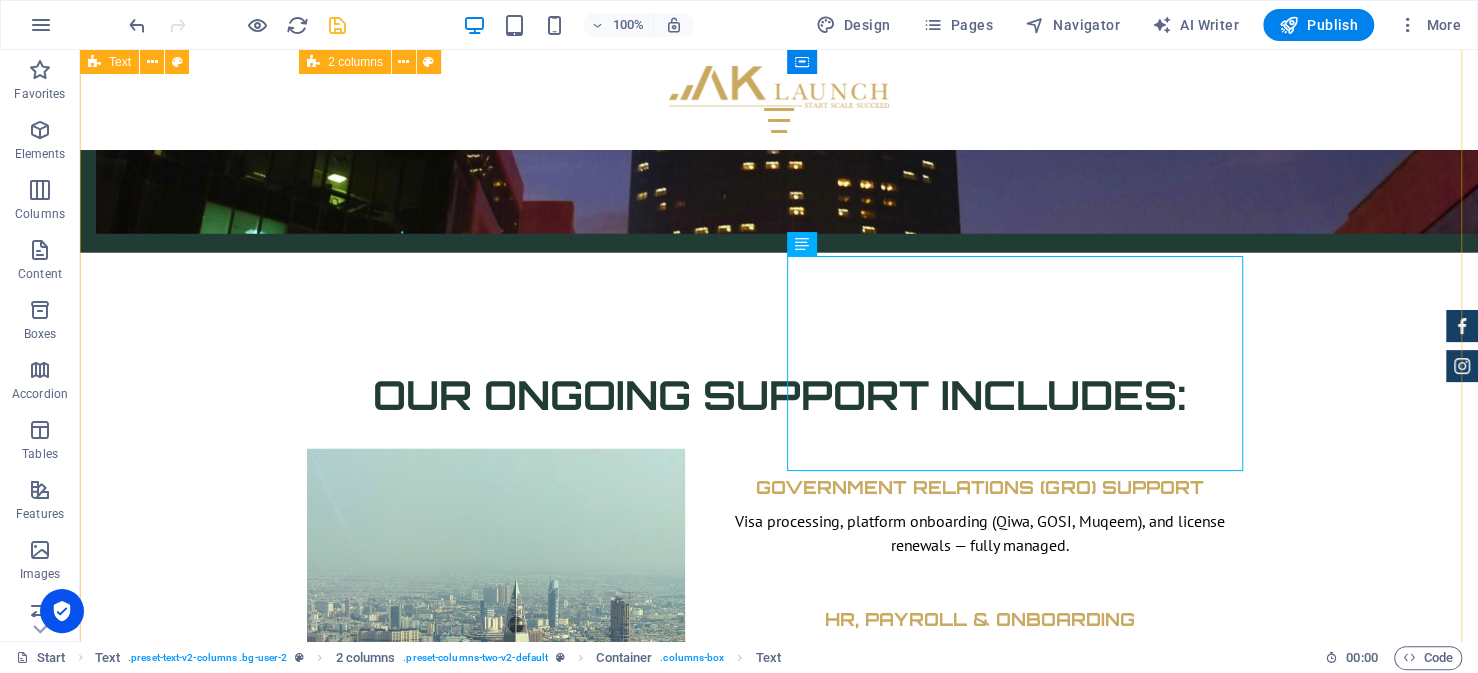 scroll, scrollTop: 7950, scrollLeft: 0, axis: vertical 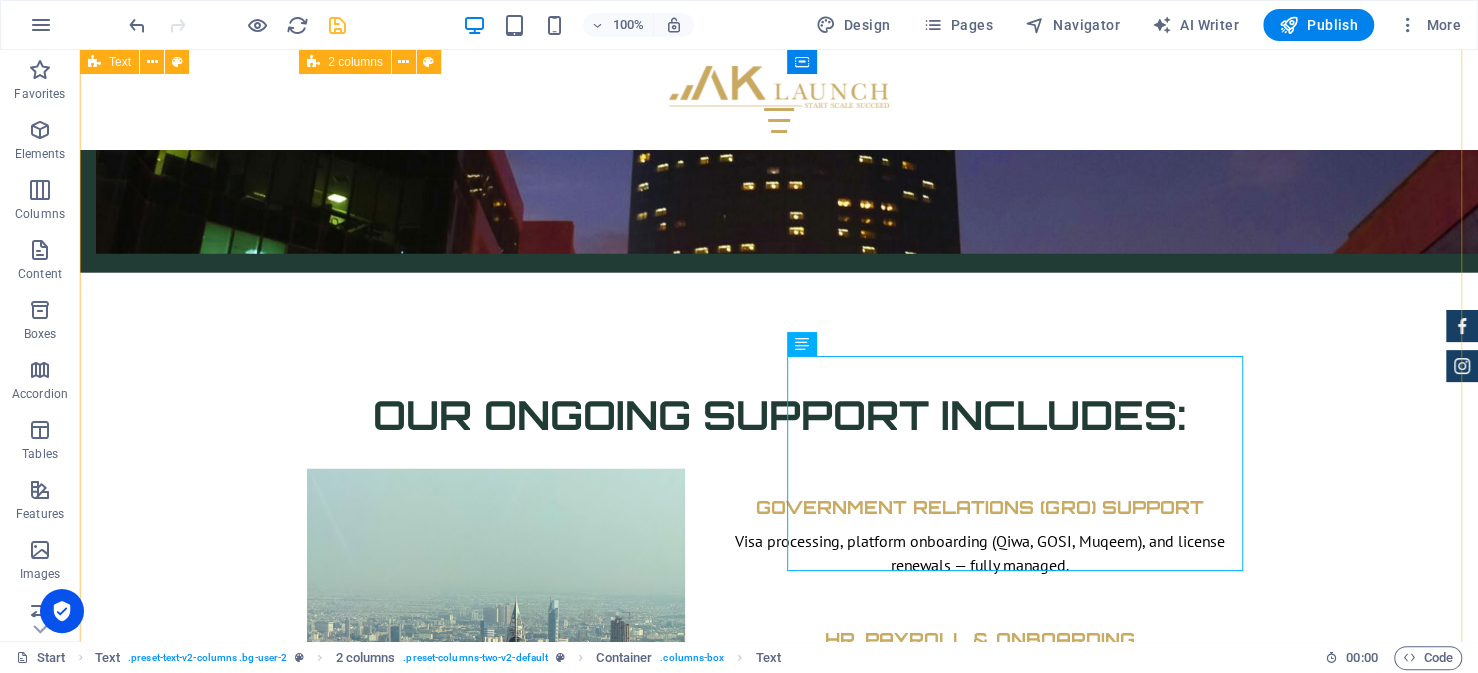 click on "How to Setup a Business in Saudi Arabia as a Foreign Company: Step-by-Step Guide Step 1 — Obtaining Your Investment License from MISA The journey for every foreign investor looking to setup their business in Saudi Arabia begins with obtaining an investment license from the Ministry of Investment (MISA). This is a prerequisite to everything that follows, from commercial registration, hiring staff and opening the business. Fortunately, the  Preparing Your Documents This is often the most demanding part of the application process, and arguably the most critical. Ensuring that your documents are complete and accurate will reduce the risk of delays or rejection. While requirements vary, most applications involve a common set of documentation. Importantly, many of these documents must be certified by the Saudi Embassy in your home country. These typically include: Copy of commercial registration issued in the home country. Audited financial statements for the past fiscal year. MISA License and Services Fees" at bounding box center [779, 3887] 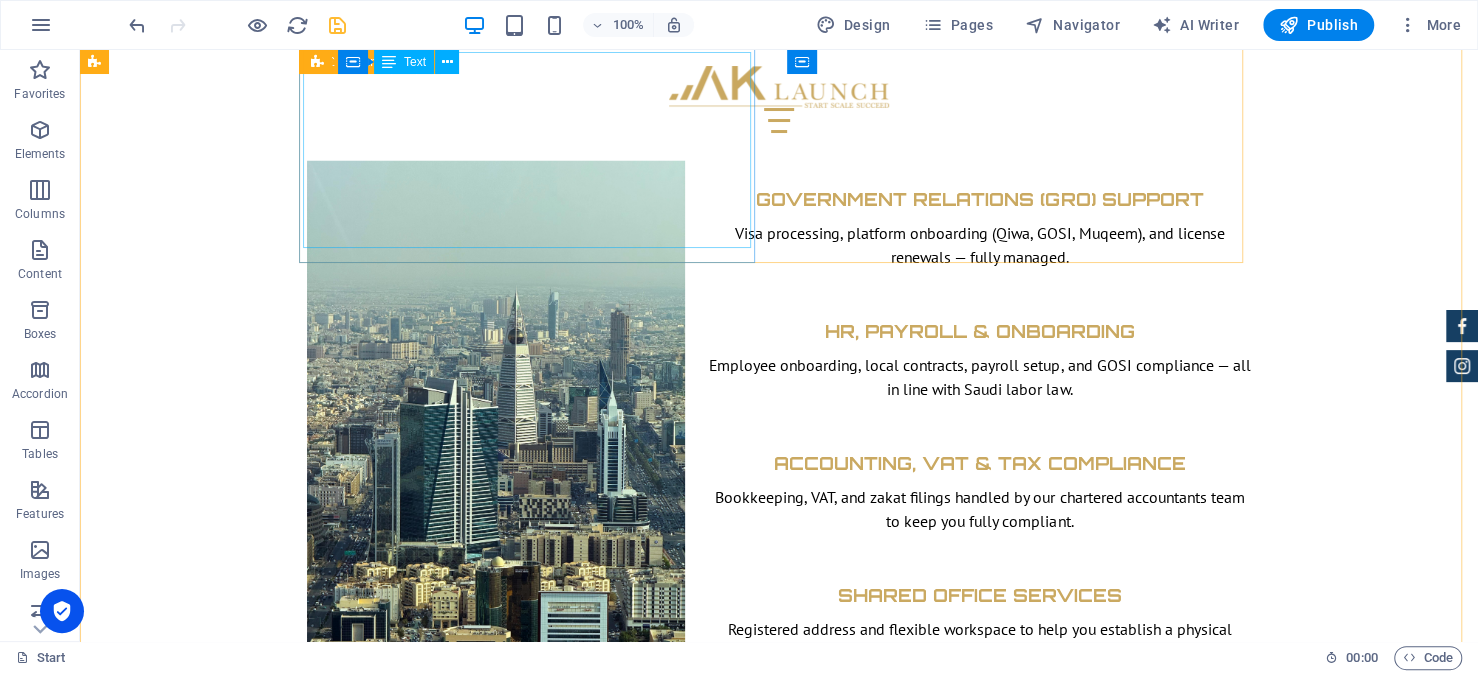 scroll, scrollTop: 8250, scrollLeft: 0, axis: vertical 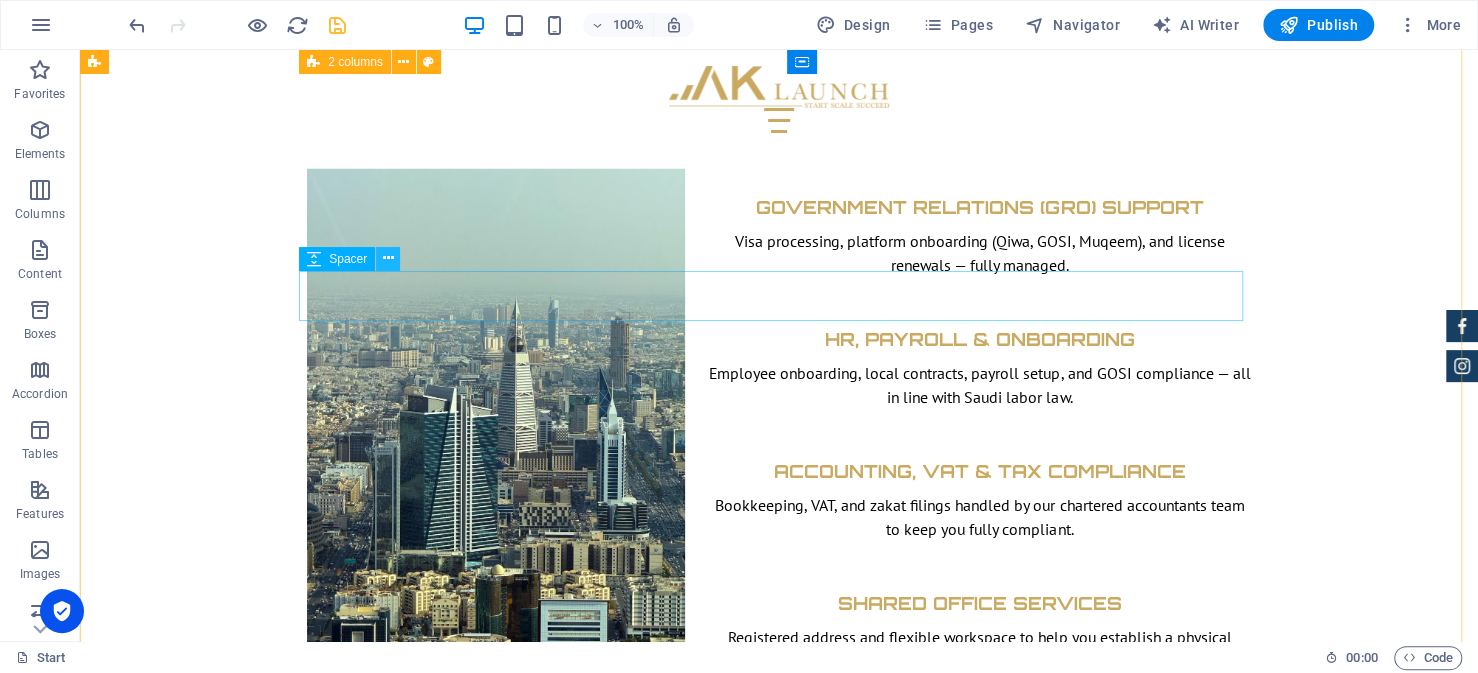 click at bounding box center [388, 258] 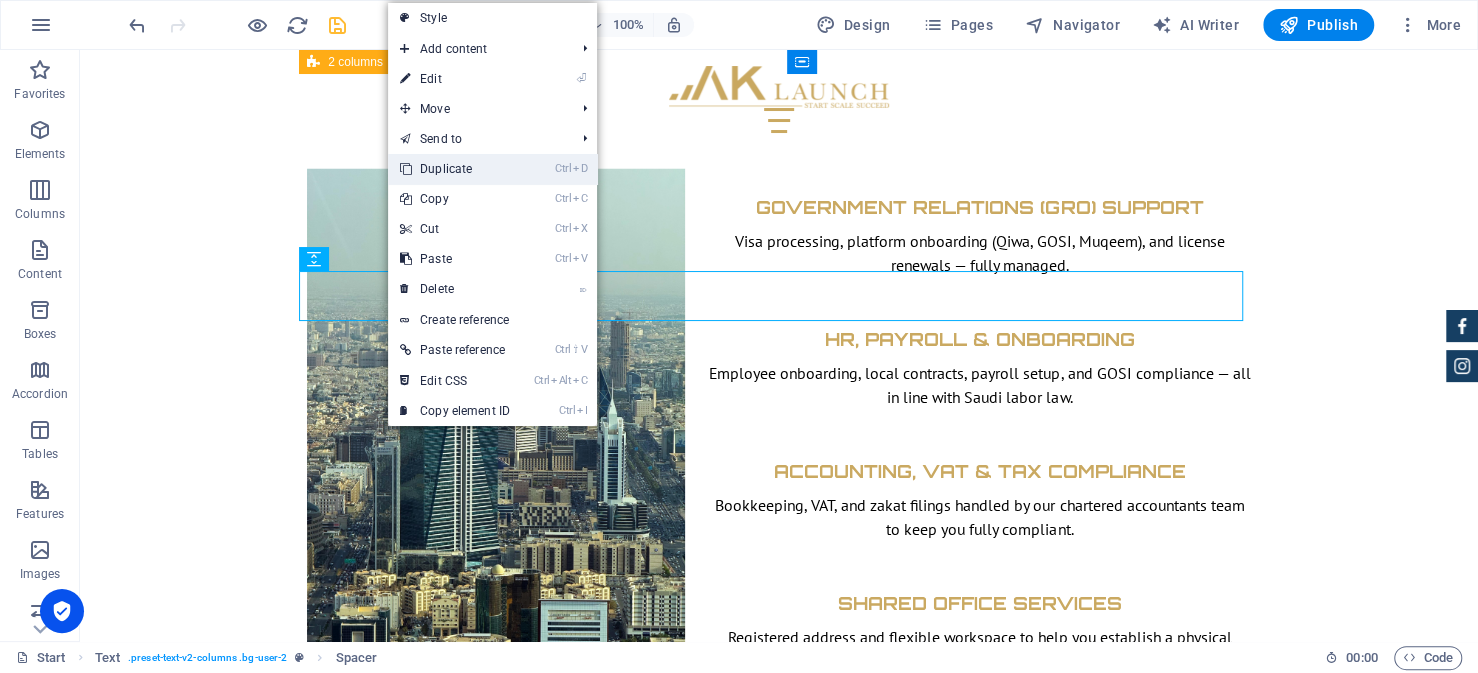 drag, startPoint x: 451, startPoint y: 172, endPoint x: 350, endPoint y: 222, distance: 112.698715 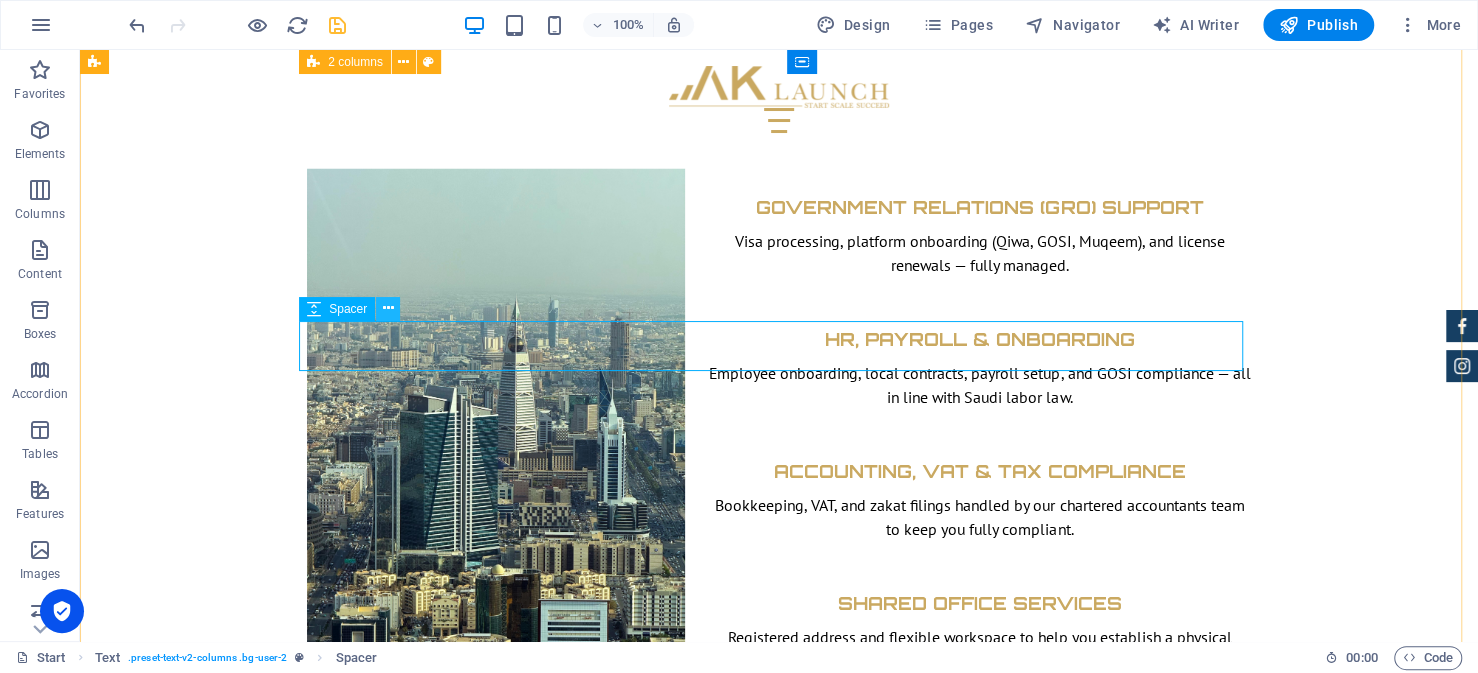 click at bounding box center [388, 308] 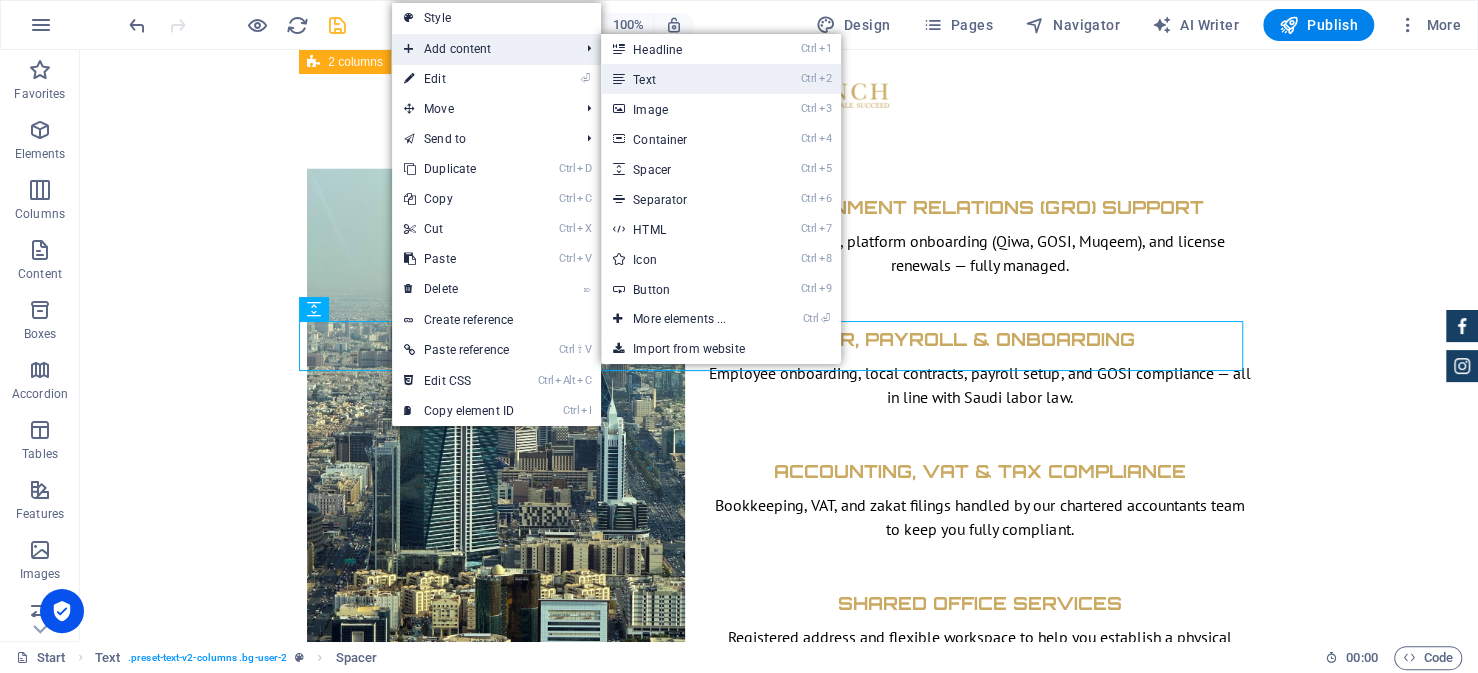 click on "Ctrl 2  Text" at bounding box center (683, 79) 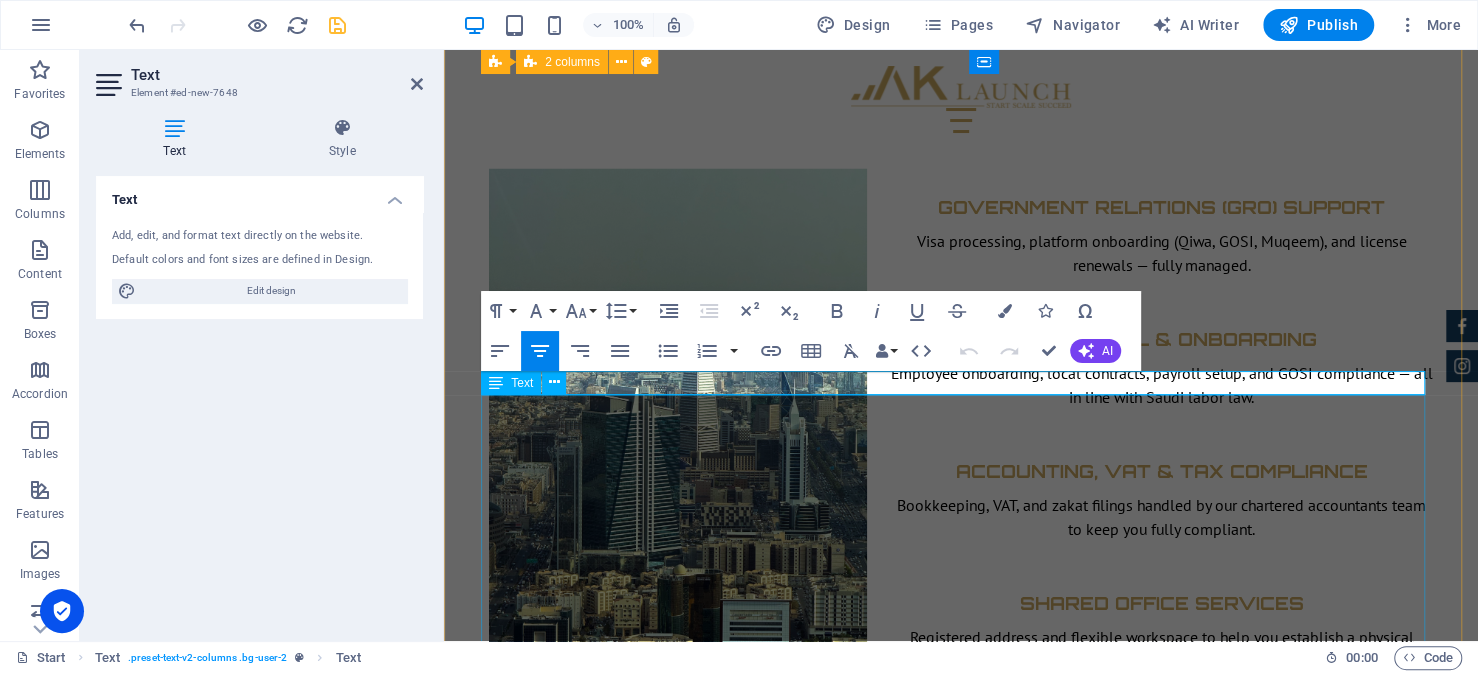 click on "Step 5: Issuing the General Director’s Visa and Iqama Once the General Director has been appointed, the next step is to apply for a business visa online through the Invest Saudi platform or MISA website. This visa allows the director to enter Saudi Arabia to complete the residency process and obtain the residency ID, commonly known in Saudi Arabia as the Iqama. Having an Iqama enables access to essential digital government services like Nafath, which are required for managing various administrative tasks that previously depended on a local representative with Power of Attorney. Congratulations—once this step is complete, your company is officially set up and ready to begin operations. AK Launch: Navigating the Setup Process with the Right Partner While much of the setup process is digitalized, some steps still require a local partner with access privileges to the government services. Moreover, successfully navigating the system requires careful planning and familiarity with local procedures. From" at bounding box center [961, 5013] 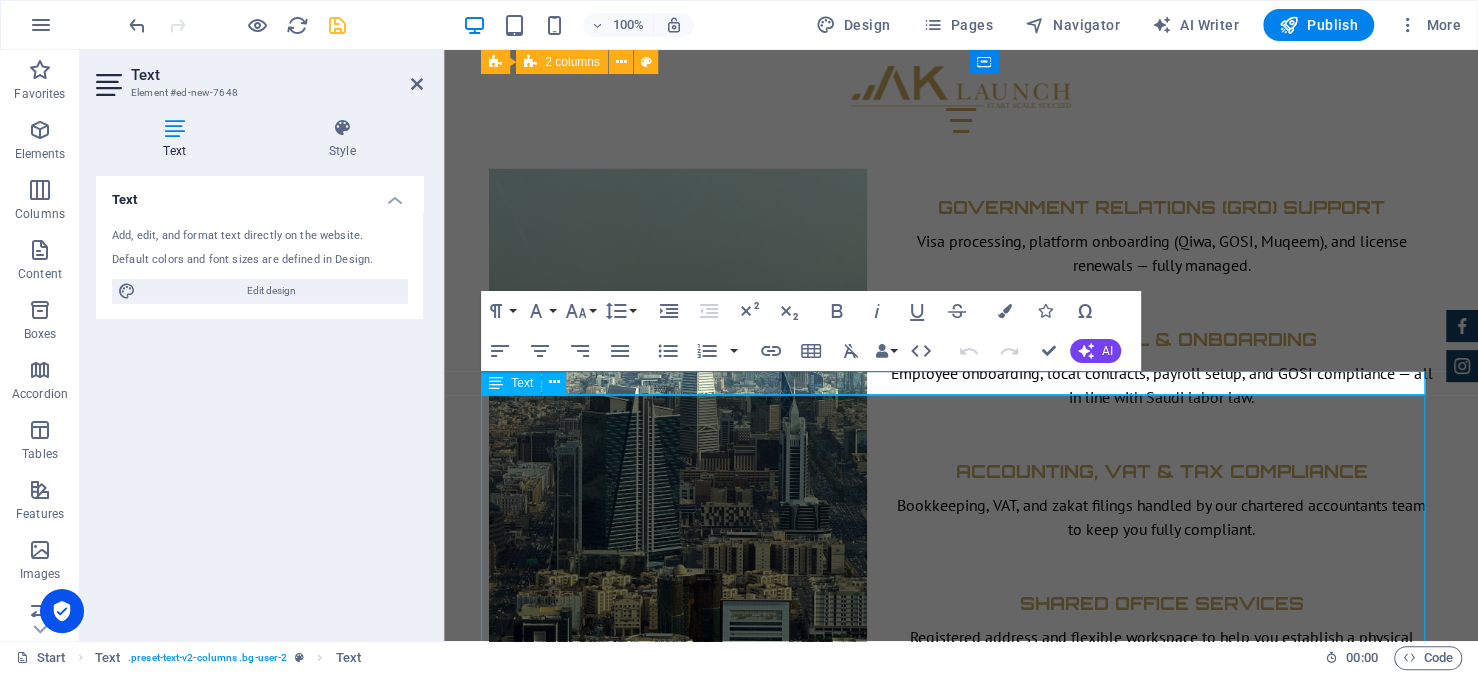 click on "Step 5: Issuing the General Director’s Visa and Iqama Once the General Director has been appointed, the next step is to apply for a business visa online through the Invest Saudi platform or MISA website. This visa allows the director to enter Saudi Arabia to complete the residency process and obtain the residency ID, commonly known in Saudi Arabia as the Iqama. Having an Iqama enables access to essential digital government services like Nafath, which are required for managing various administrative tasks that previously depended on a local representative with Power of Attorney. Congratulations—once this step is complete, your company is officially set up and ready to begin operations. AK Launch: Navigating the Setup Process with the Right Partner While much of the setup process is digitalized, some steps still require a local partner with access privileges to the government services. Moreover, successfully navigating the system requires careful planning and familiarity with local procedures. From" at bounding box center (961, 5013) 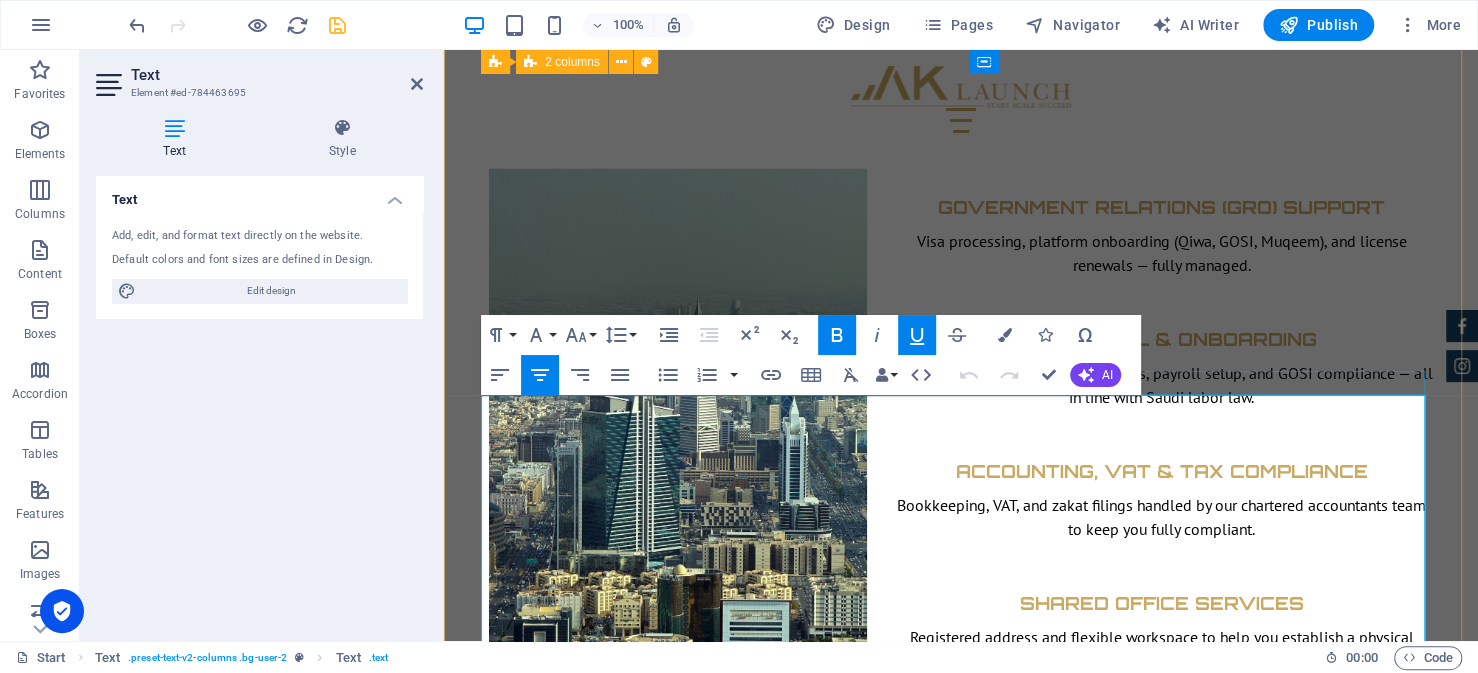 drag, startPoint x: 909, startPoint y: 409, endPoint x: 506, endPoint y: 373, distance: 404.60474 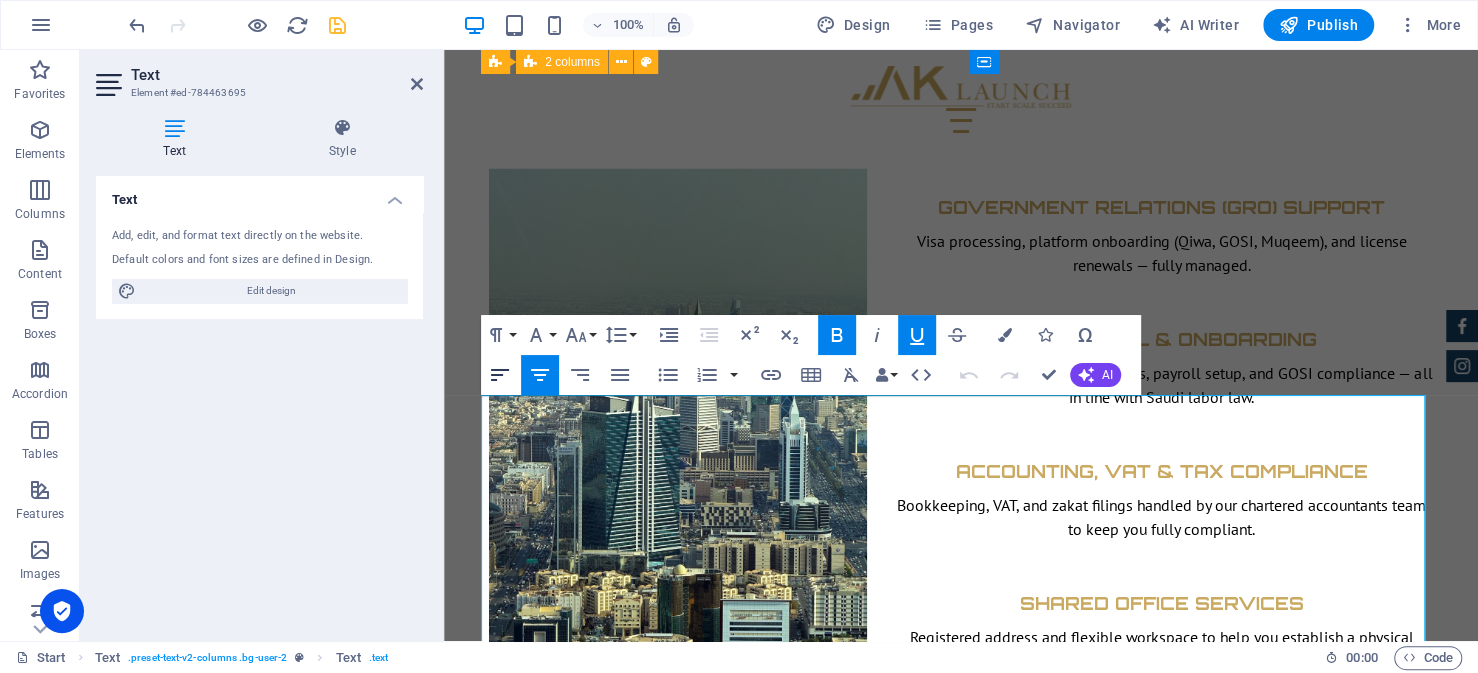type 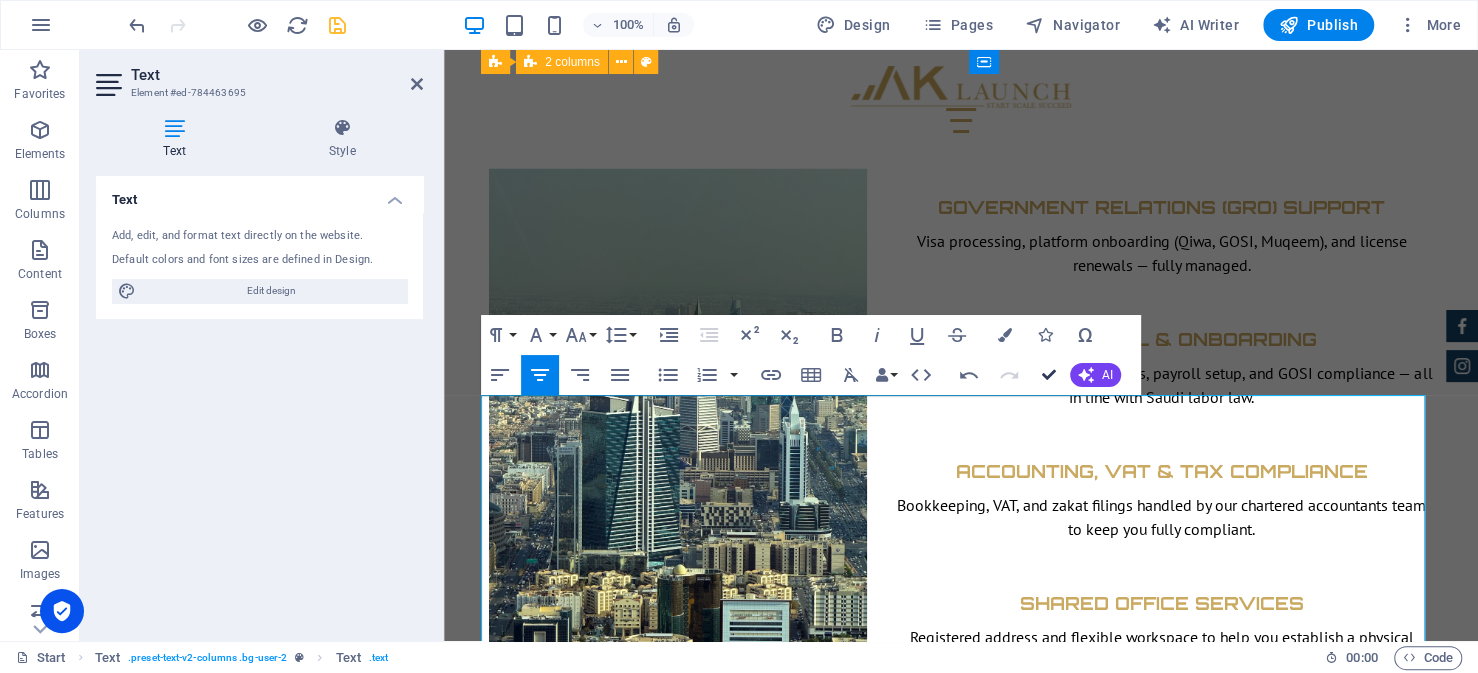 drag, startPoint x: 1044, startPoint y: 374, endPoint x: 943, endPoint y: 330, distance: 110.16805 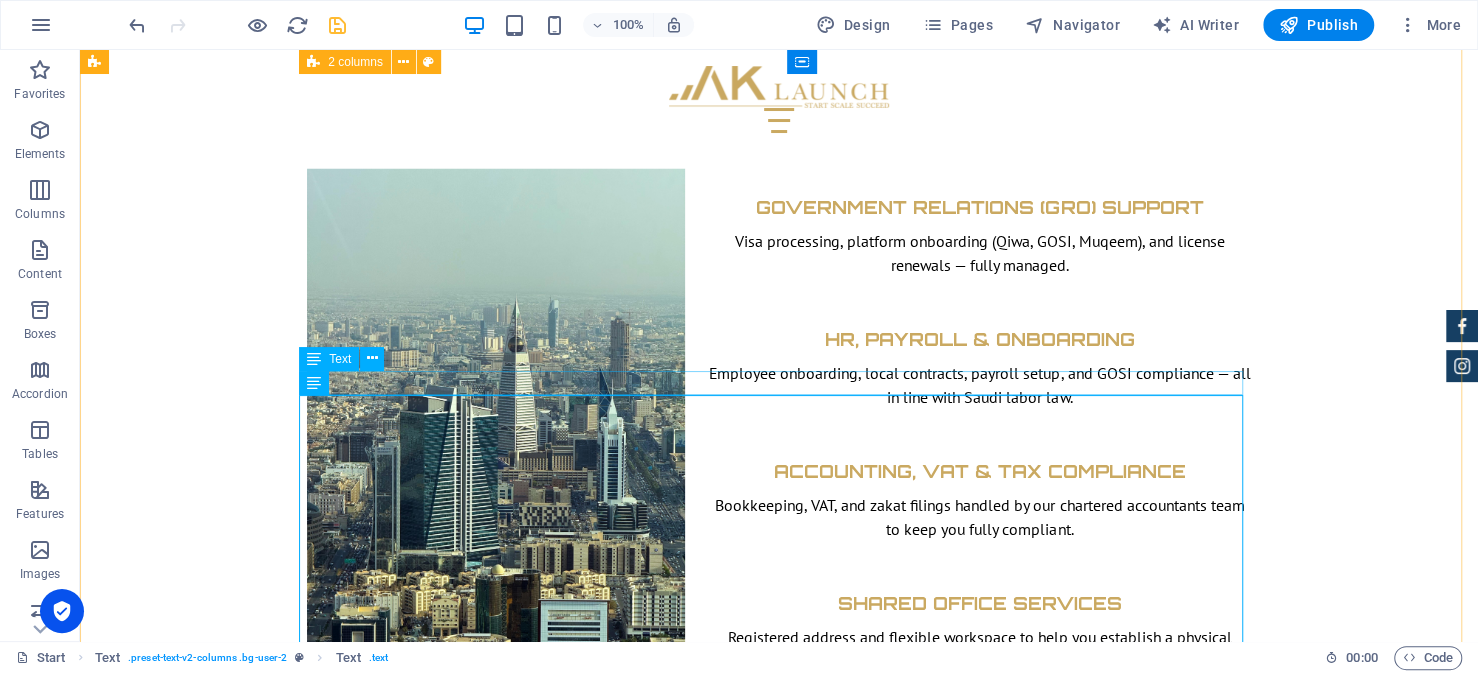 click on "New text element" at bounding box center (779, 4753) 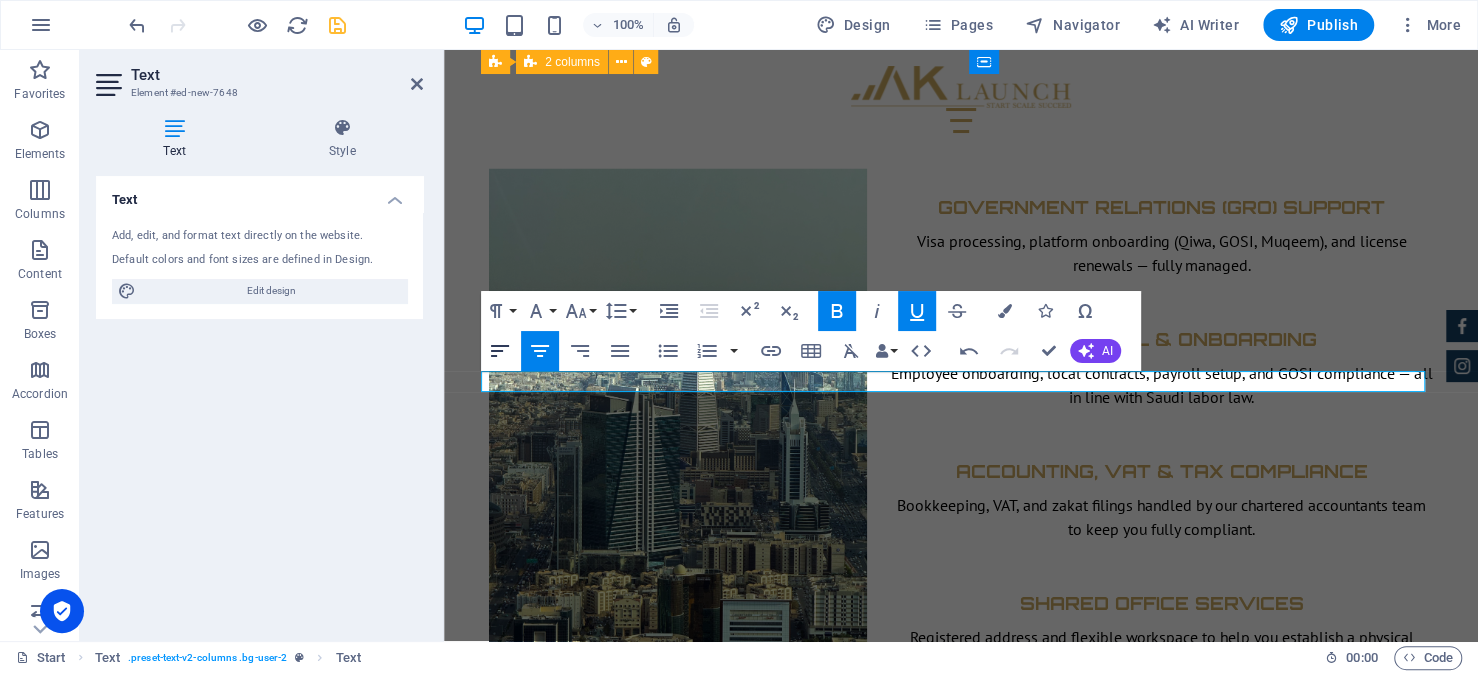 click 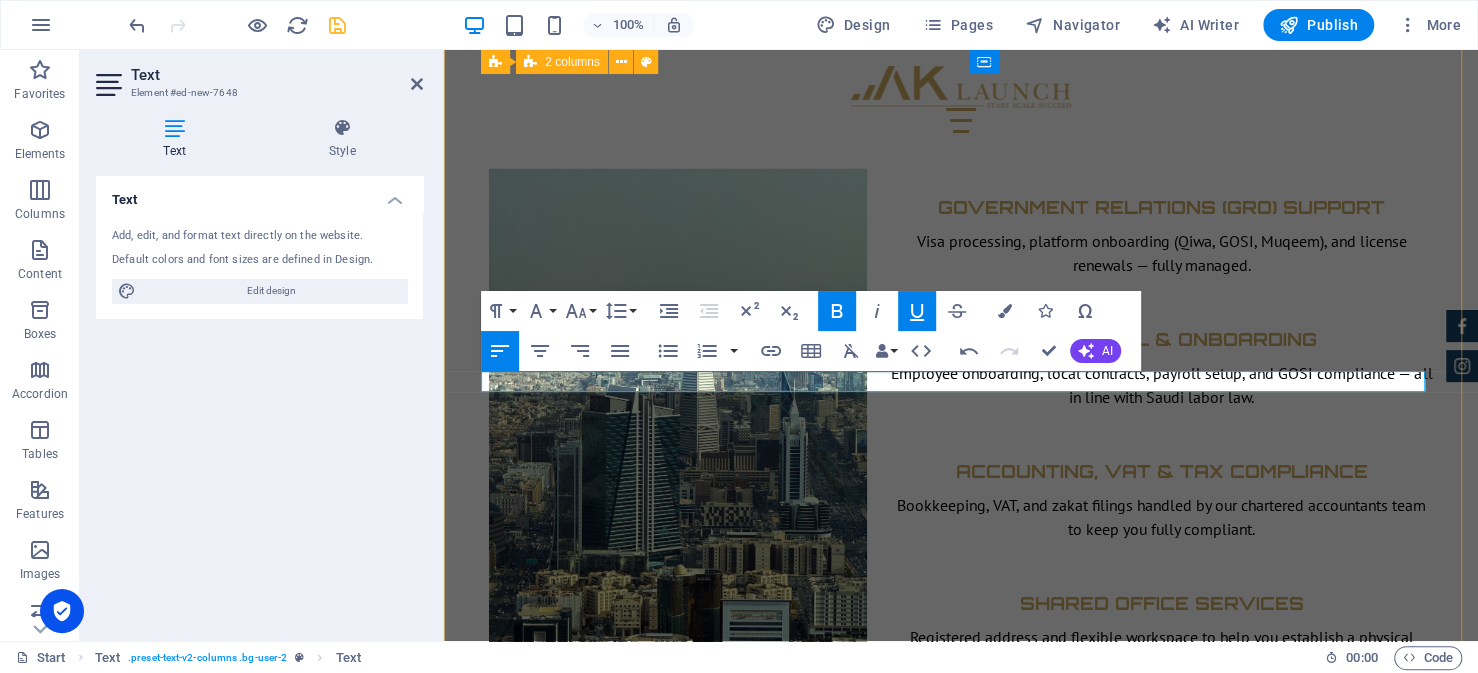 click on "Step 5: Issuing the General Director’s Visa and Iqama" at bounding box center [672, 4751] 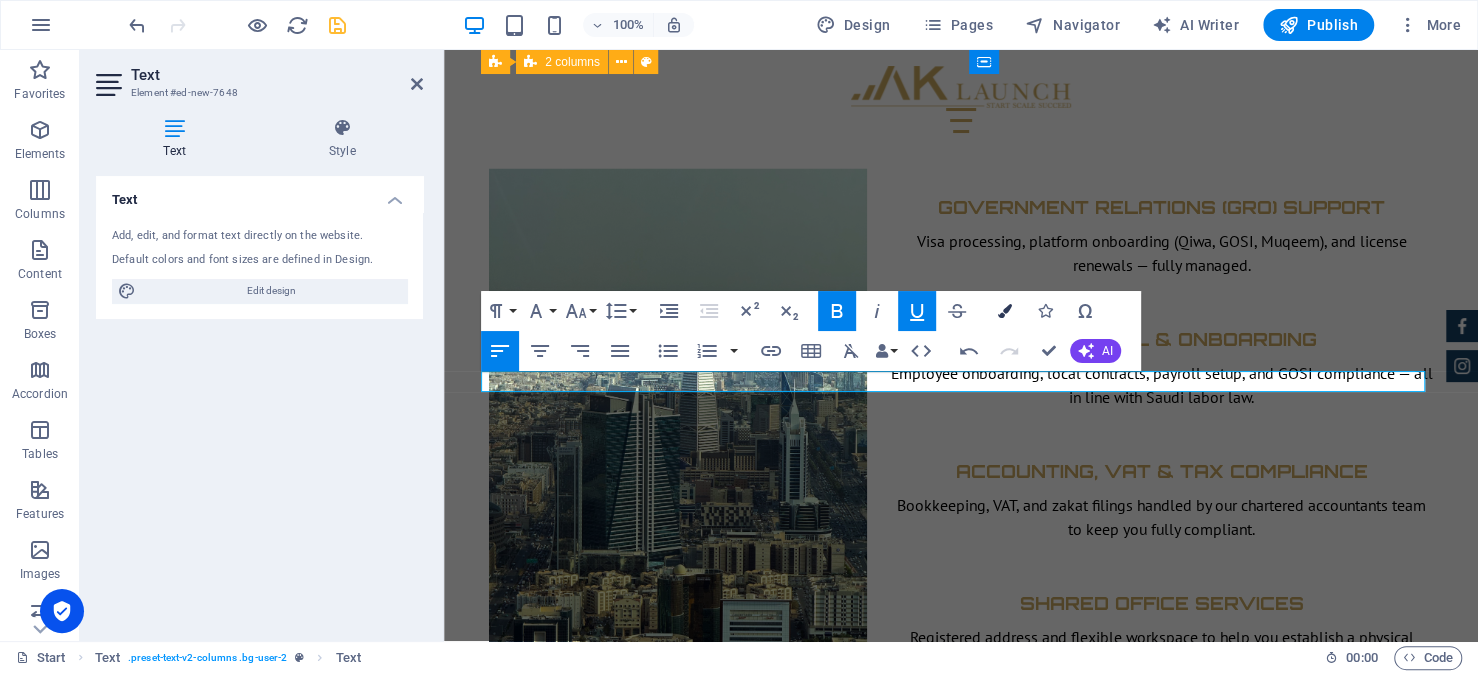 click at bounding box center [1005, 311] 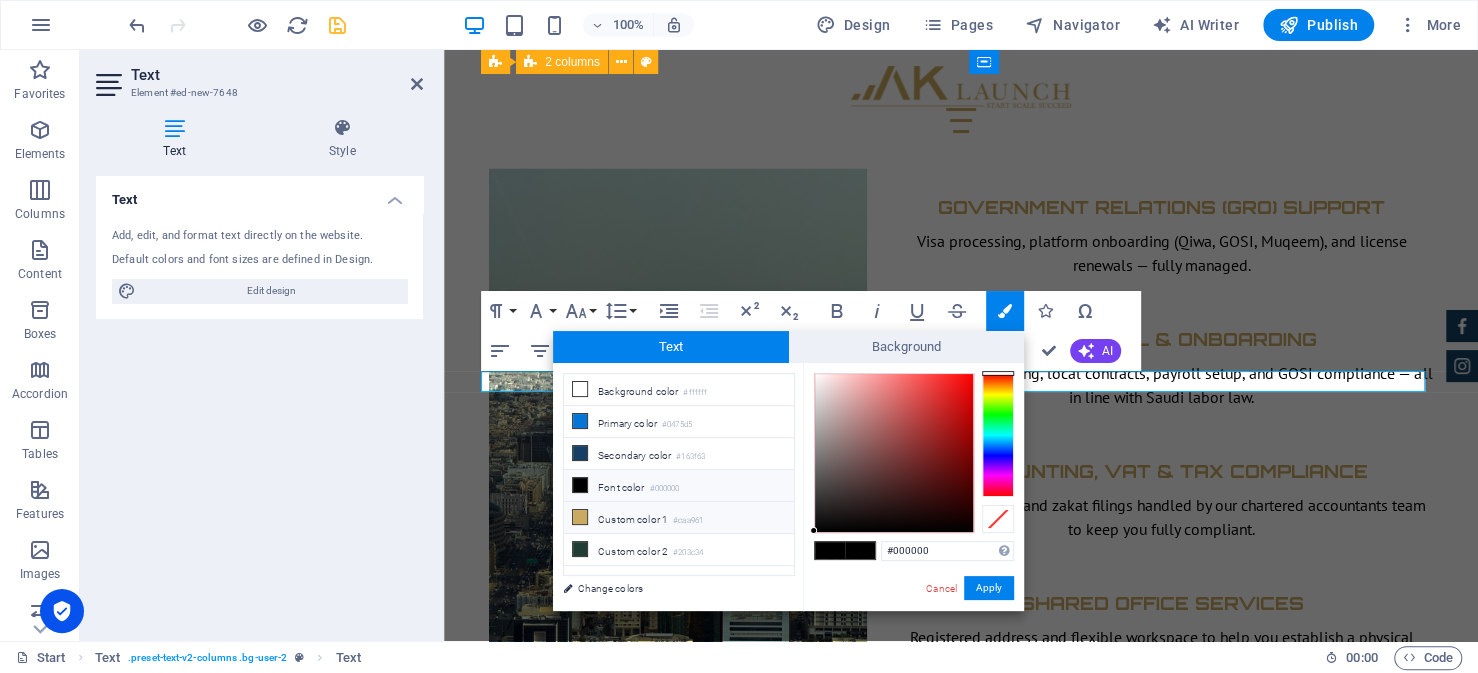 click on "Custom color 1
#caa961" at bounding box center [679, 518] 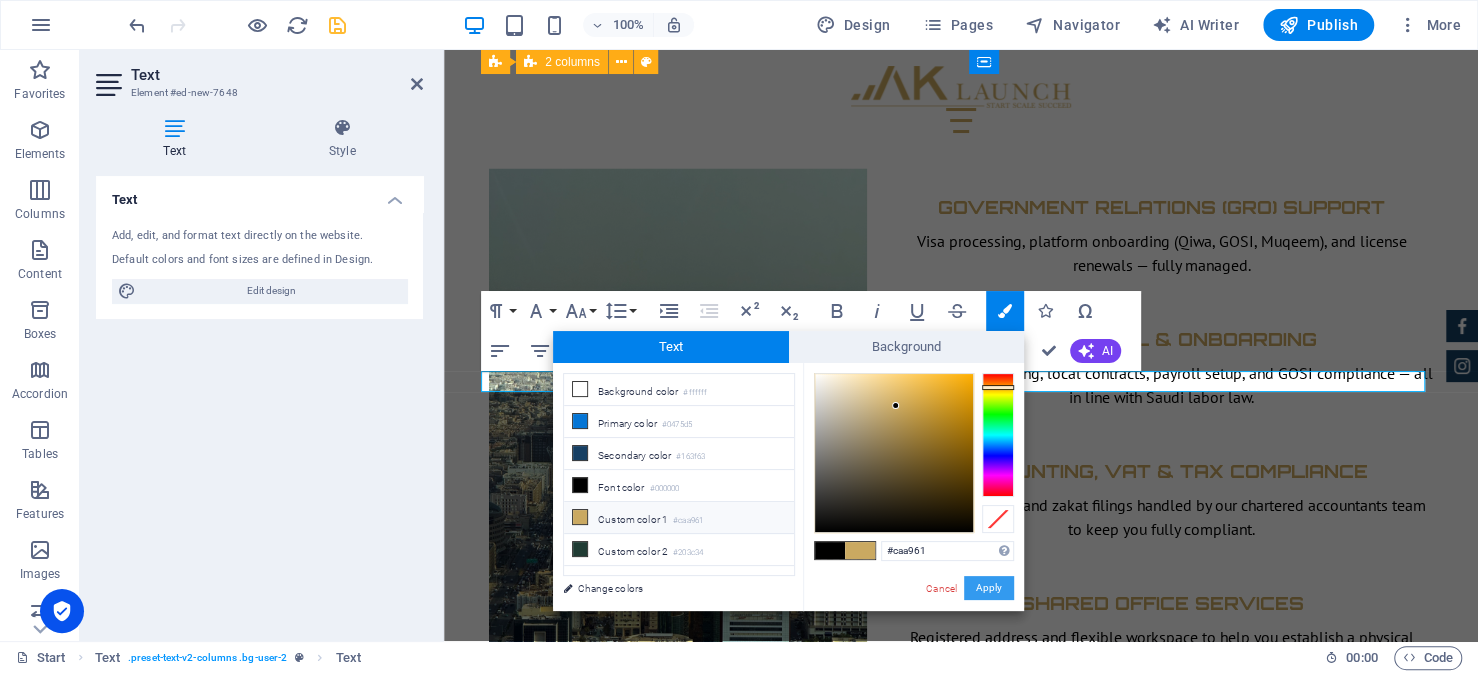 click on "Apply" at bounding box center [989, 588] 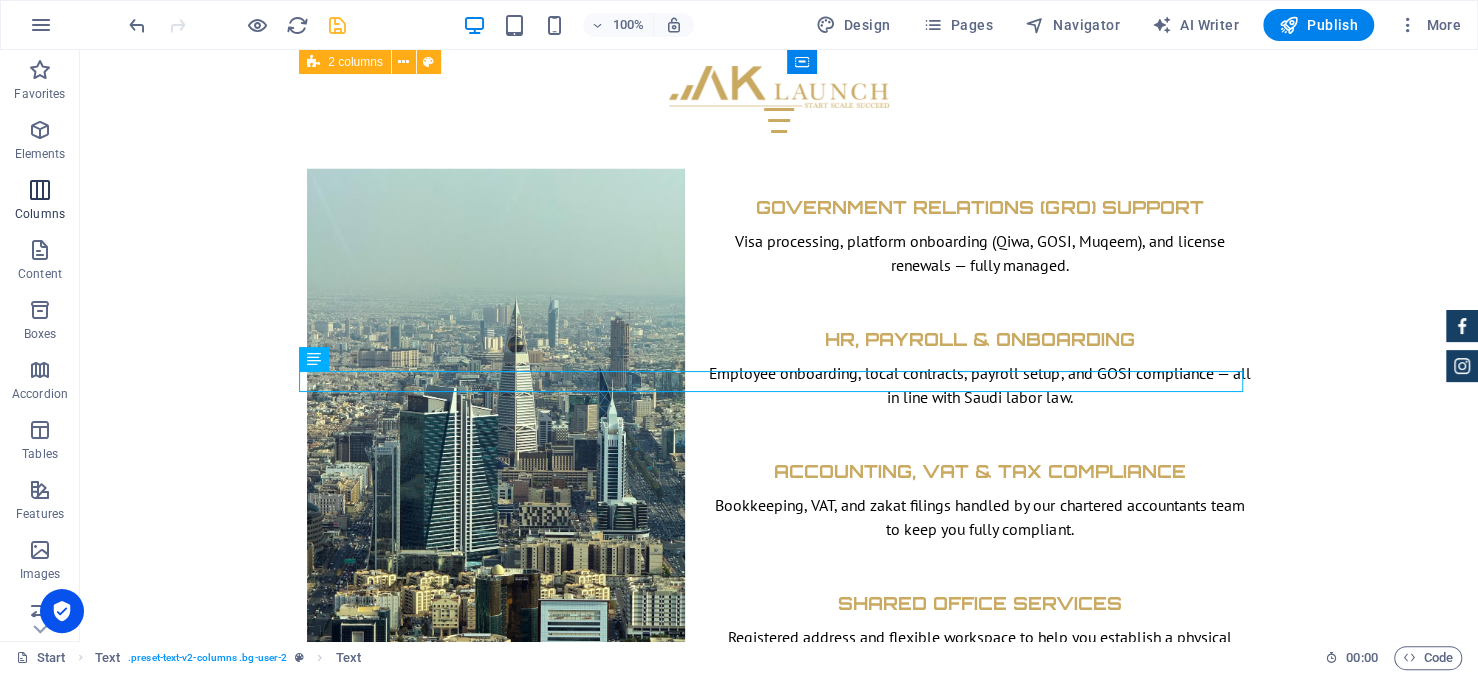 click on "Columns" at bounding box center (40, 202) 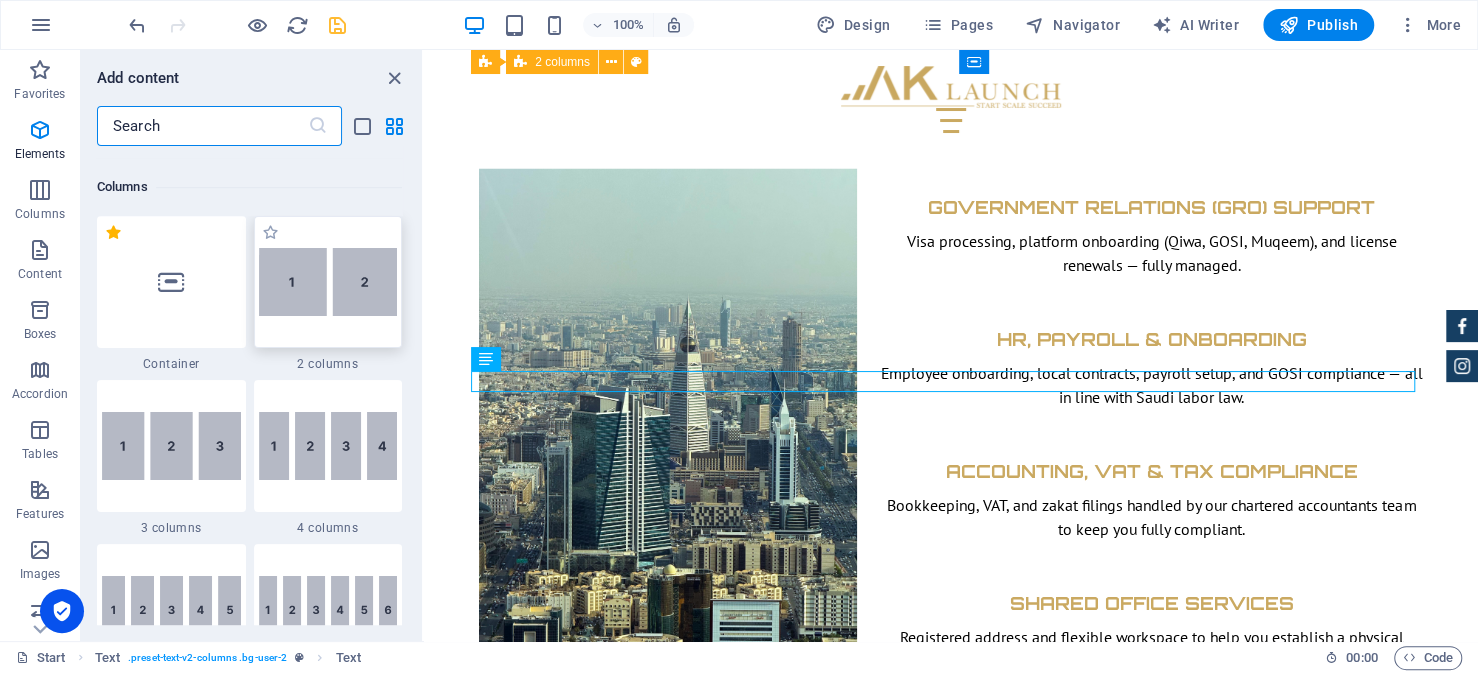 scroll, scrollTop: 990, scrollLeft: 0, axis: vertical 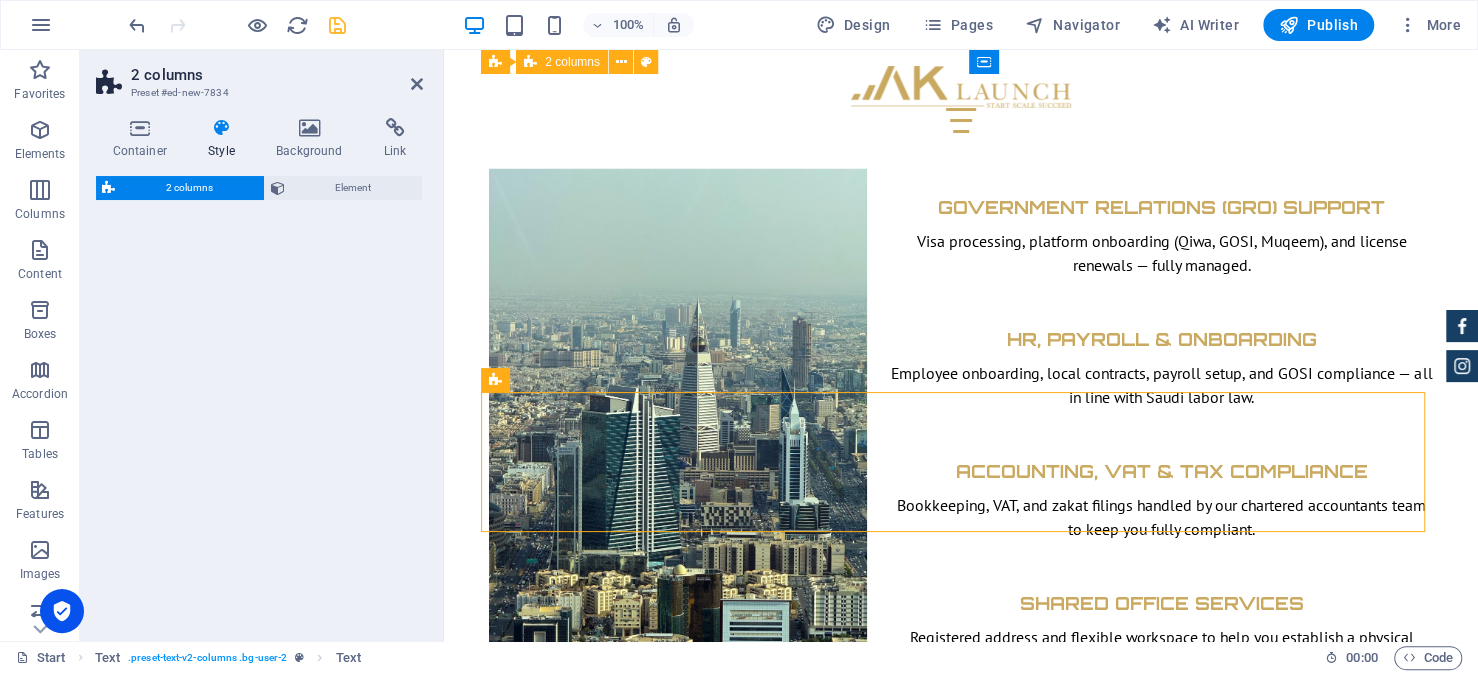 select on "rem" 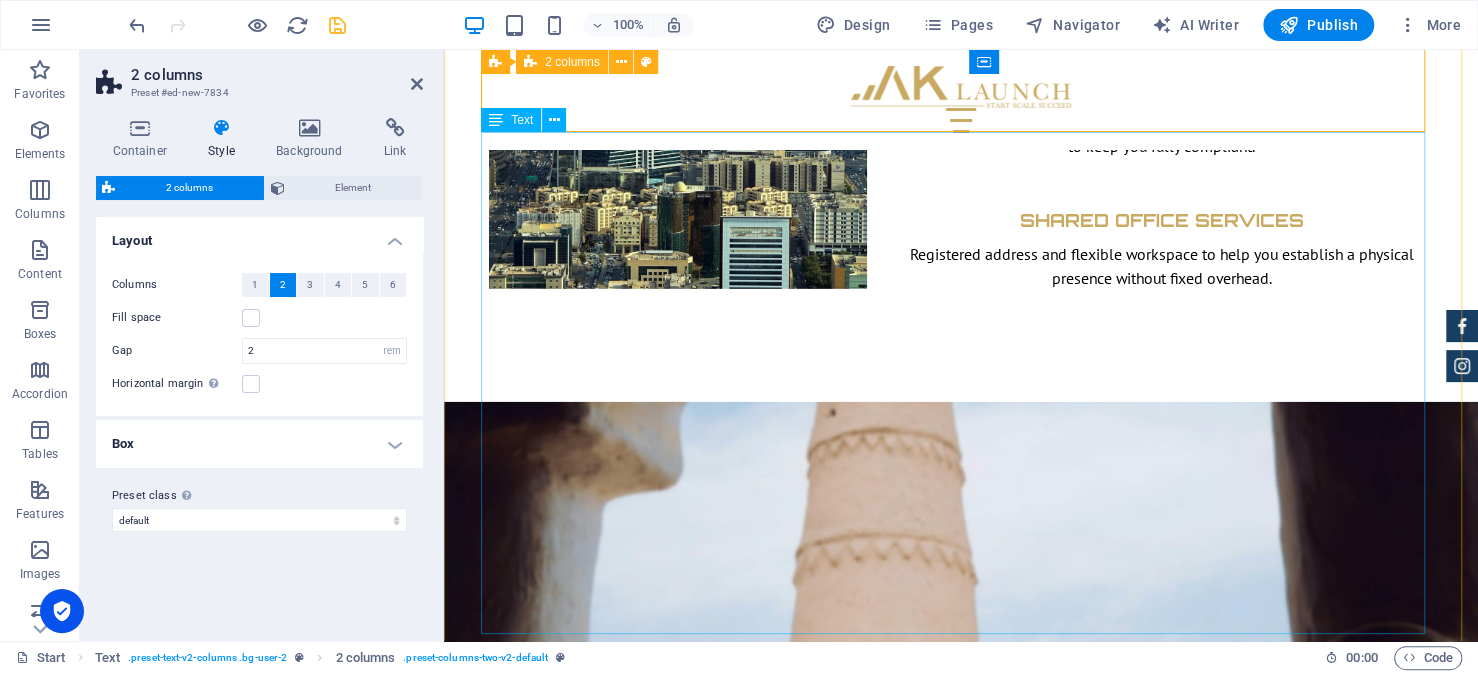 scroll, scrollTop: 8650, scrollLeft: 0, axis: vertical 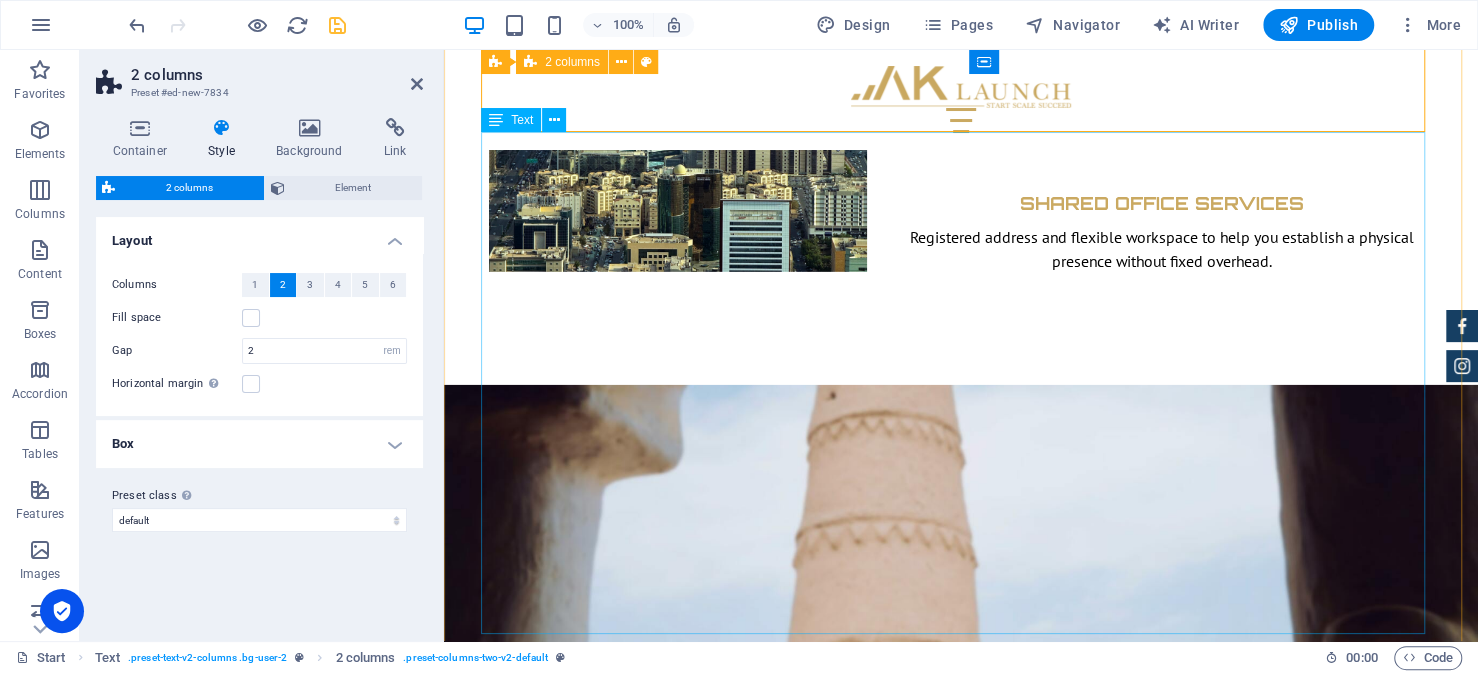 click on "Once the General Director has been appointed, the next step is to apply for a business visa online through the Invest Saudi platform or MISA website. This visa allows the director to enter Saudi Arabia to complete the residency process and obtain the residency ID, commonly known in Saudi Arabia as the Iqama. Having an Iqama enables access to essential digital government services like Nafath, which are required for managing various administrative tasks that previously depended on a local representative with Power of Attorney. Congratulations—once this step is complete, your company is officially set up and ready to begin operations. AK Launch: Navigating the Setup Process with the Right Partner While much of the setup process is digitalized, some steps still require a local partner with access privileges to the government services. Moreover, successfully navigating the system requires careful planning and familiarity with local procedures. From" at bounding box center (961, 4909) 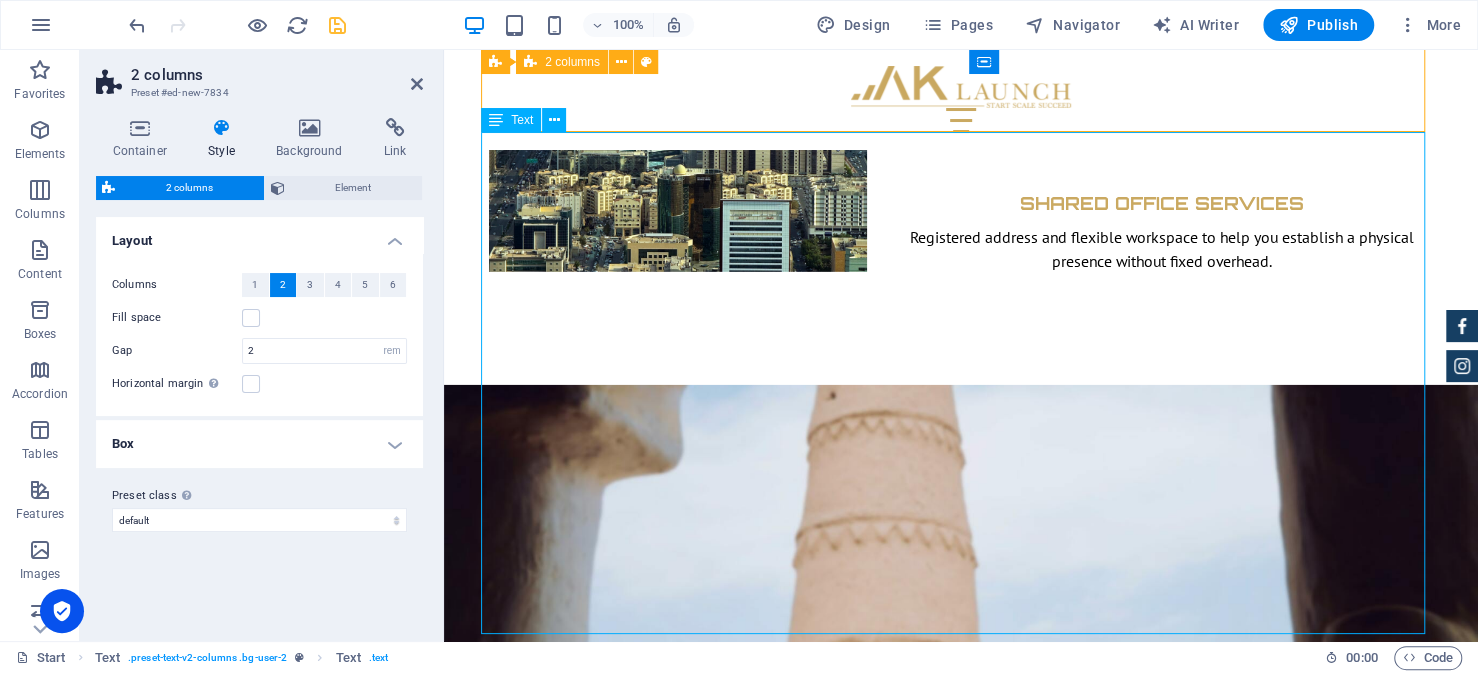click on "Once the General Director has been appointed, the next step is to apply for a business visa online through the Invest Saudi platform or MISA website. This visa allows the director to enter Saudi Arabia to complete the residency process and obtain the residency ID, commonly known in Saudi Arabia as the Iqama. Having an Iqama enables access to essential digital government services like Nafath, which are required for managing various administrative tasks that previously depended on a local representative with Power of Attorney. Congratulations—once this step is complete, your company is officially set up and ready to begin operations. AK Launch: Navigating the Setup Process with the Right Partner While much of the setup process is digitalized, some steps still require a local partner with access privileges to the government services. Moreover, successfully navigating the system requires careful planning and familiarity with local procedures. From" at bounding box center (961, 4909) 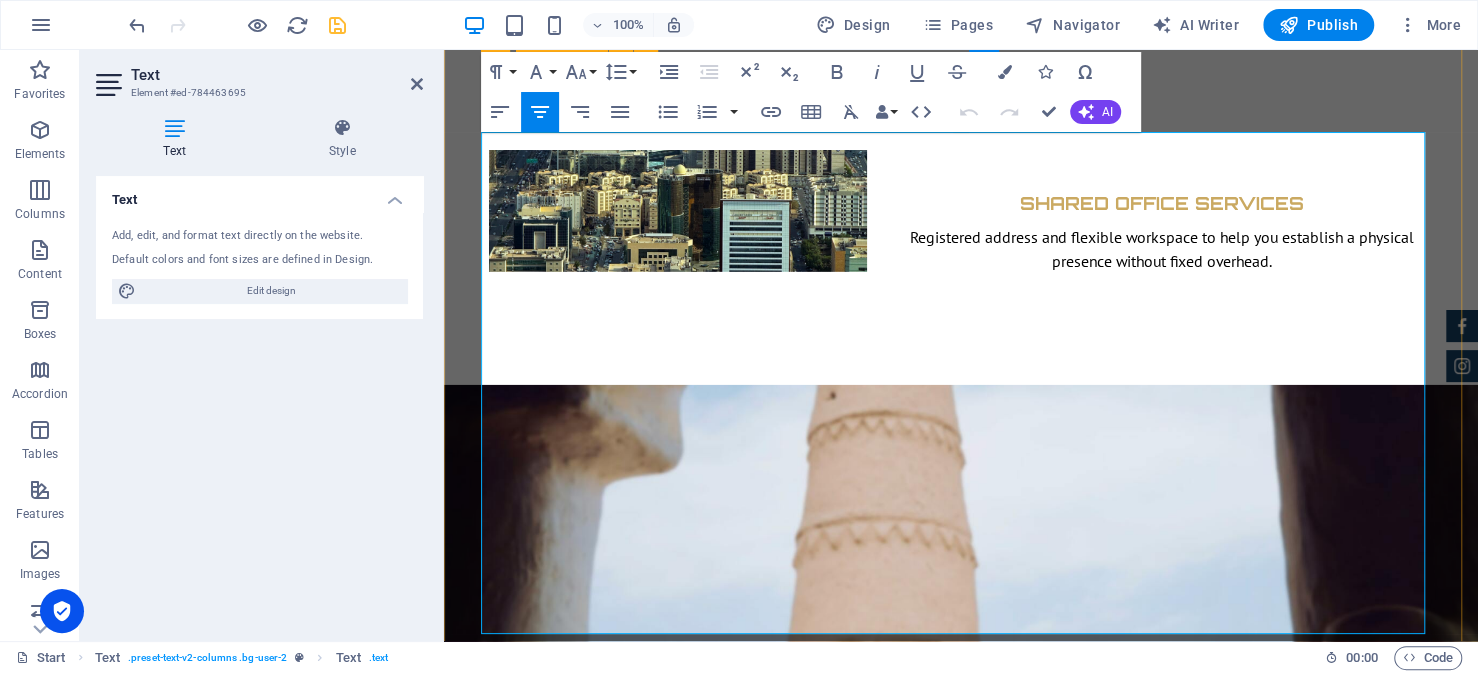 drag, startPoint x: 883, startPoint y: 418, endPoint x: 480, endPoint y: 197, distance: 459.61942 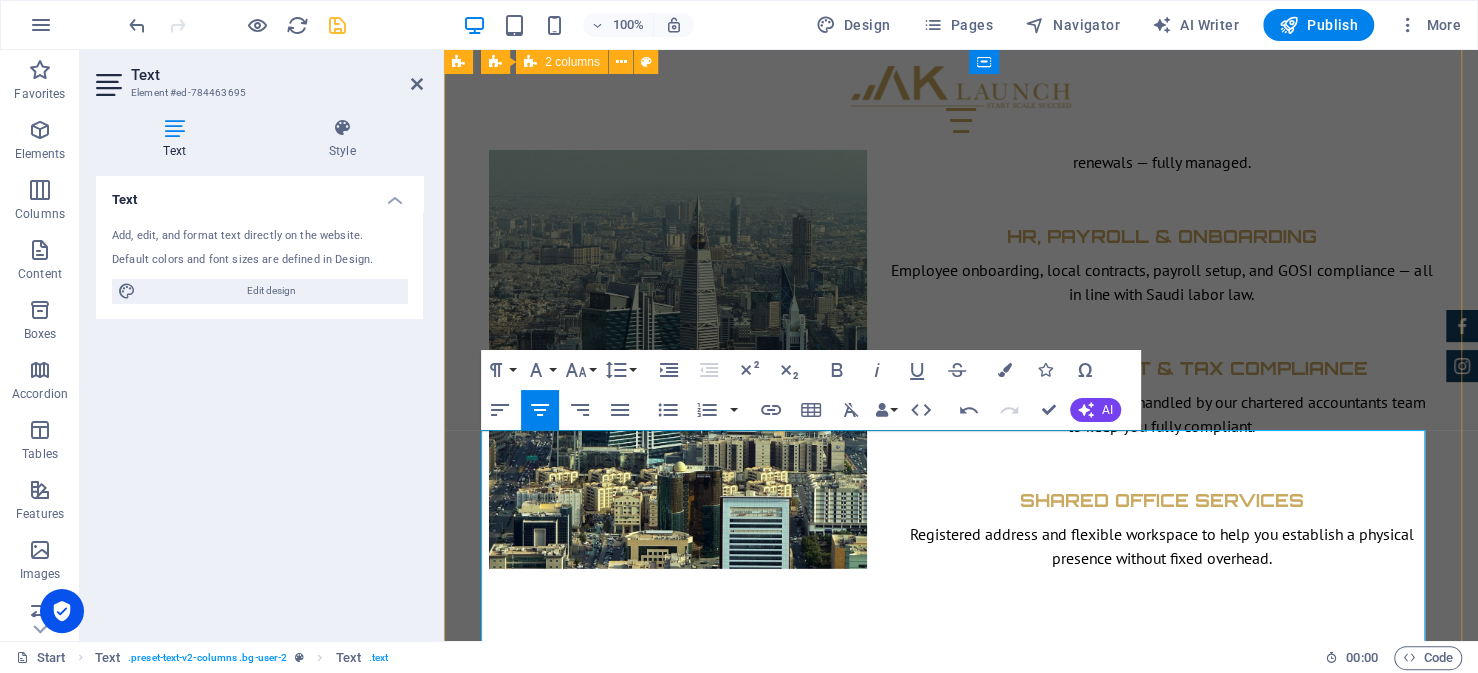scroll, scrollTop: 8253, scrollLeft: 0, axis: vertical 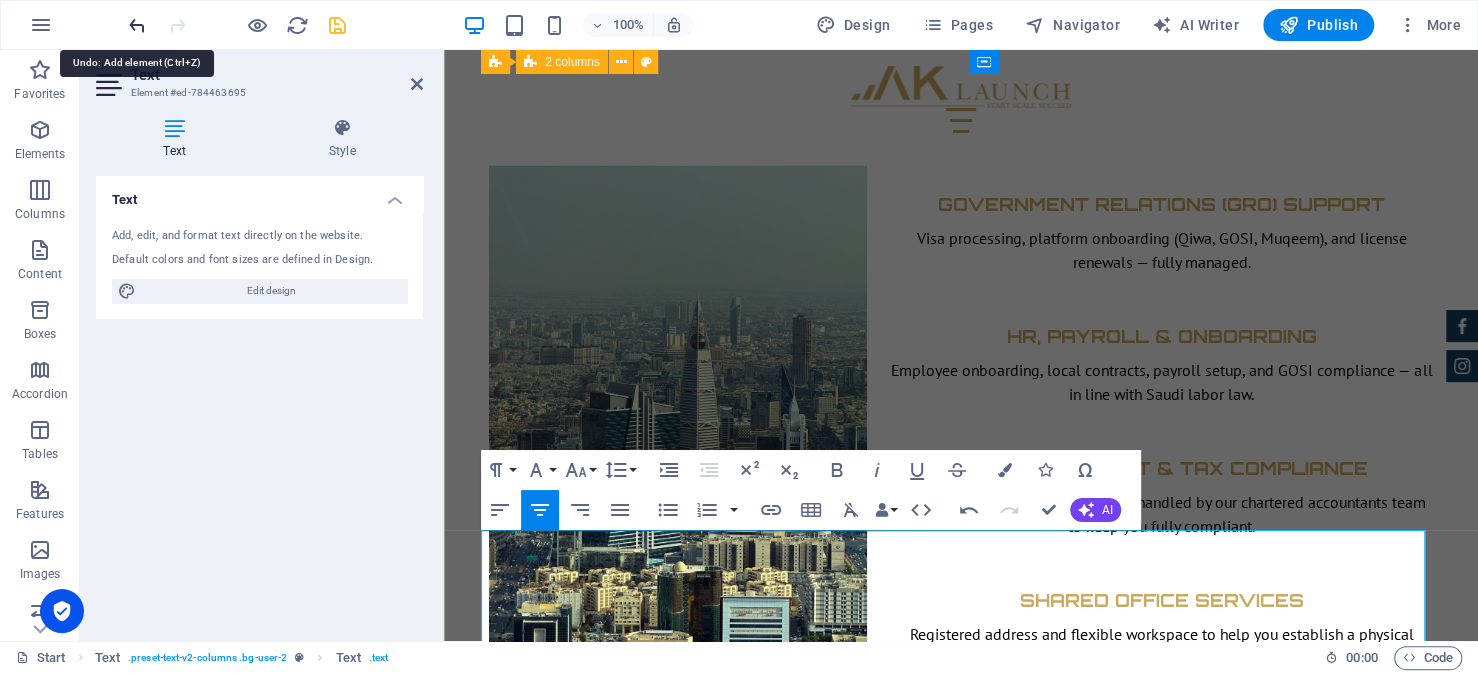 click at bounding box center [137, 25] 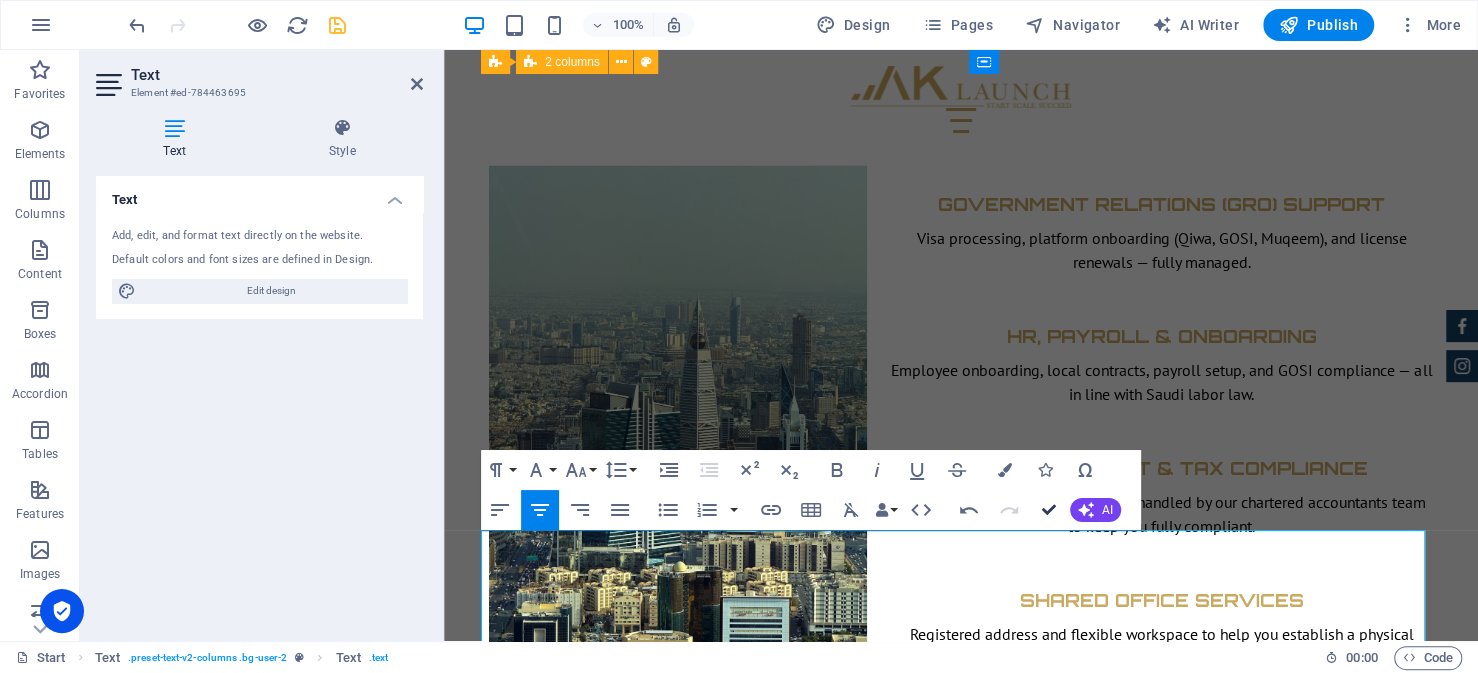 drag, startPoint x: 1037, startPoint y: 509, endPoint x: 541, endPoint y: 243, distance: 562.825 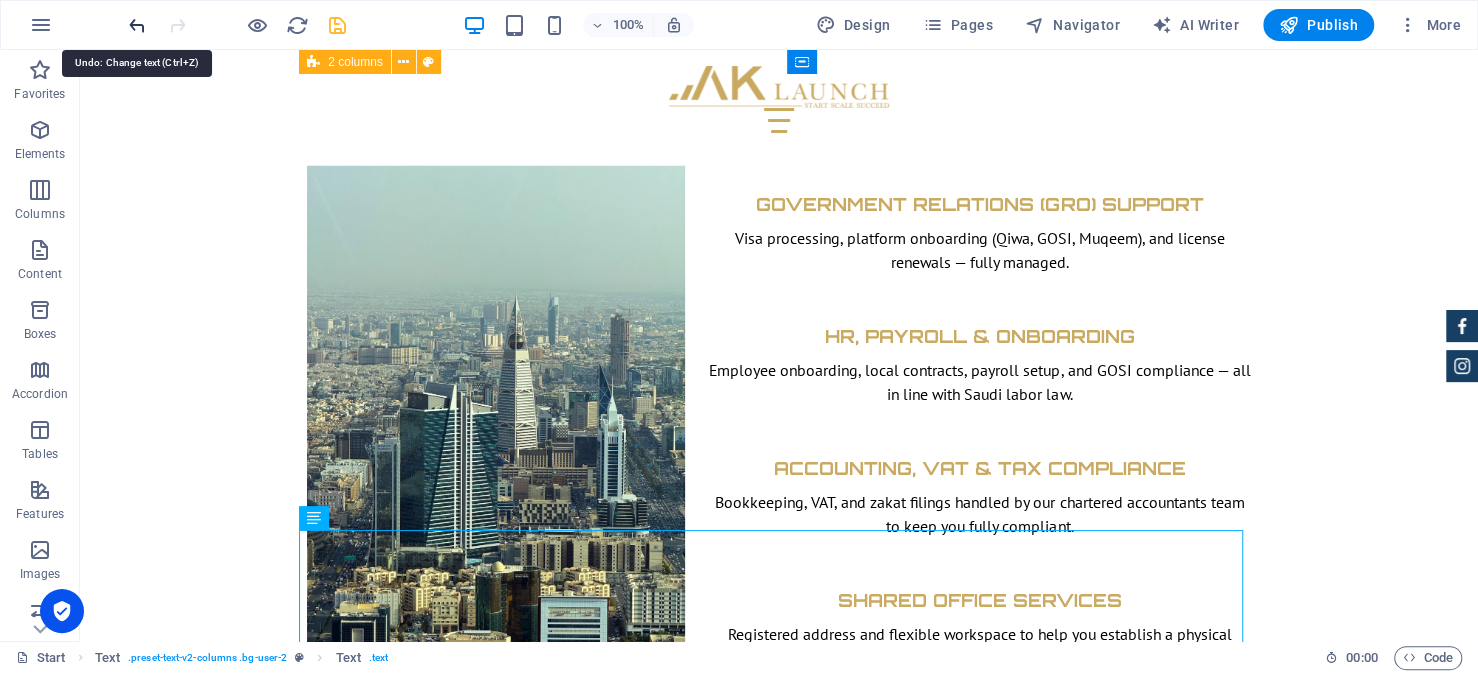 click at bounding box center [137, 25] 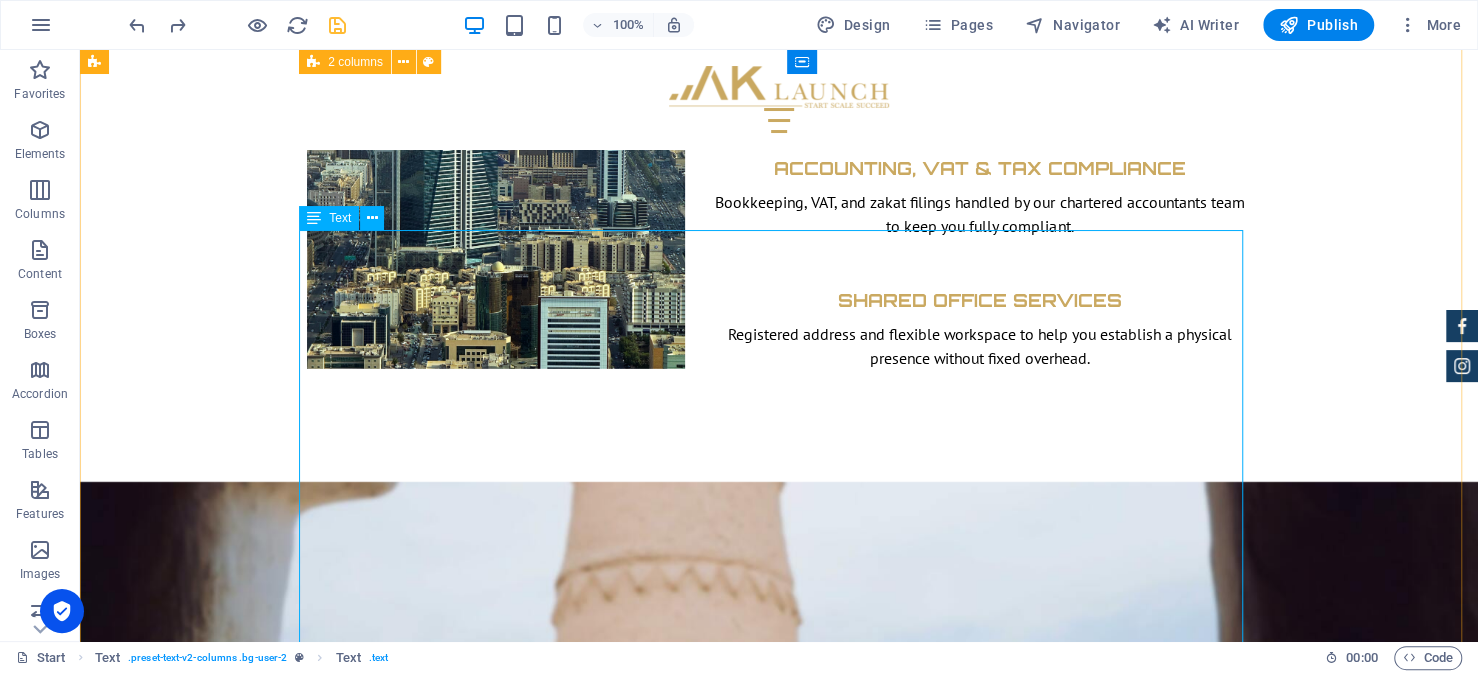 scroll, scrollTop: 8653, scrollLeft: 0, axis: vertical 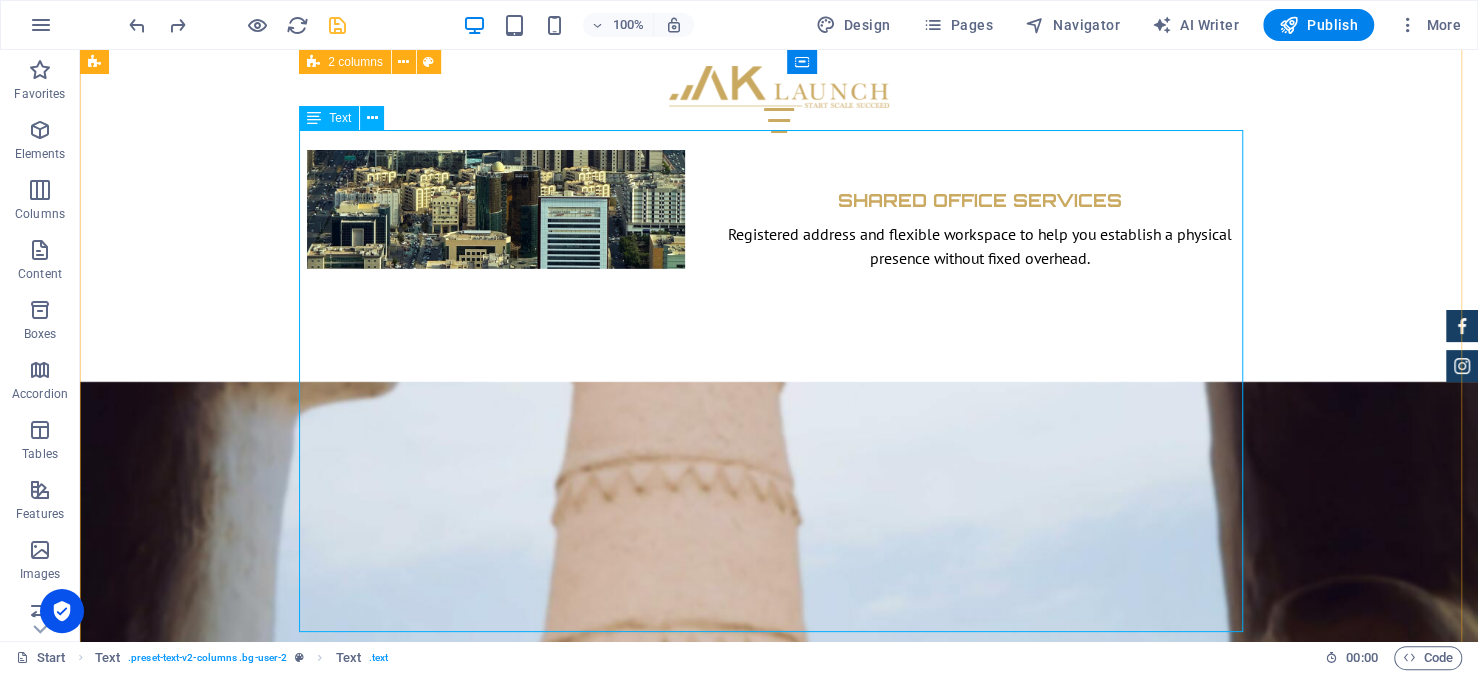 click on "Once the General Director has been appointed, the next step is to apply for a business visa online through the Invest Saudi platform or MISA website. This visa allows the director to enter Saudi Arabia to complete the residency process and obtain the residency ID, commonly known in Saudi Arabia as the Iqama. Having an Iqama enables access to essential digital government services like Nafath, which are required for managing various administrative tasks that previously depended on a local representative with Power of Attorney. Congratulations—once this step is complete, your company is officially set up and ready to begin operations. AK Launch: Navigating the Setup Process with the Right Partner While much of the setup process is digitalized, some steps still require a local partner with access privileges to the government services. Moreover, successfully navigating the system requires careful planning and familiarity with local procedures. From" at bounding box center [779, 4906] 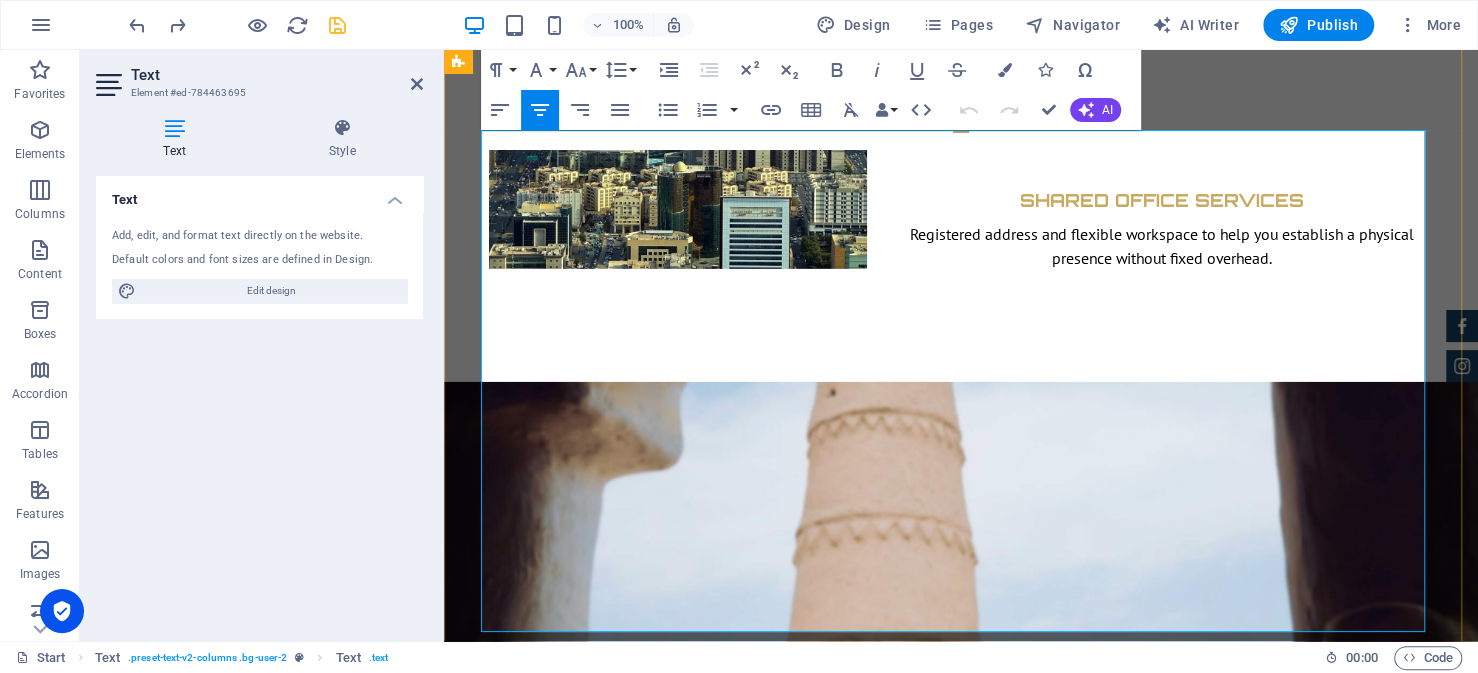 drag, startPoint x: 490, startPoint y: 197, endPoint x: 943, endPoint y: 456, distance: 521.81415 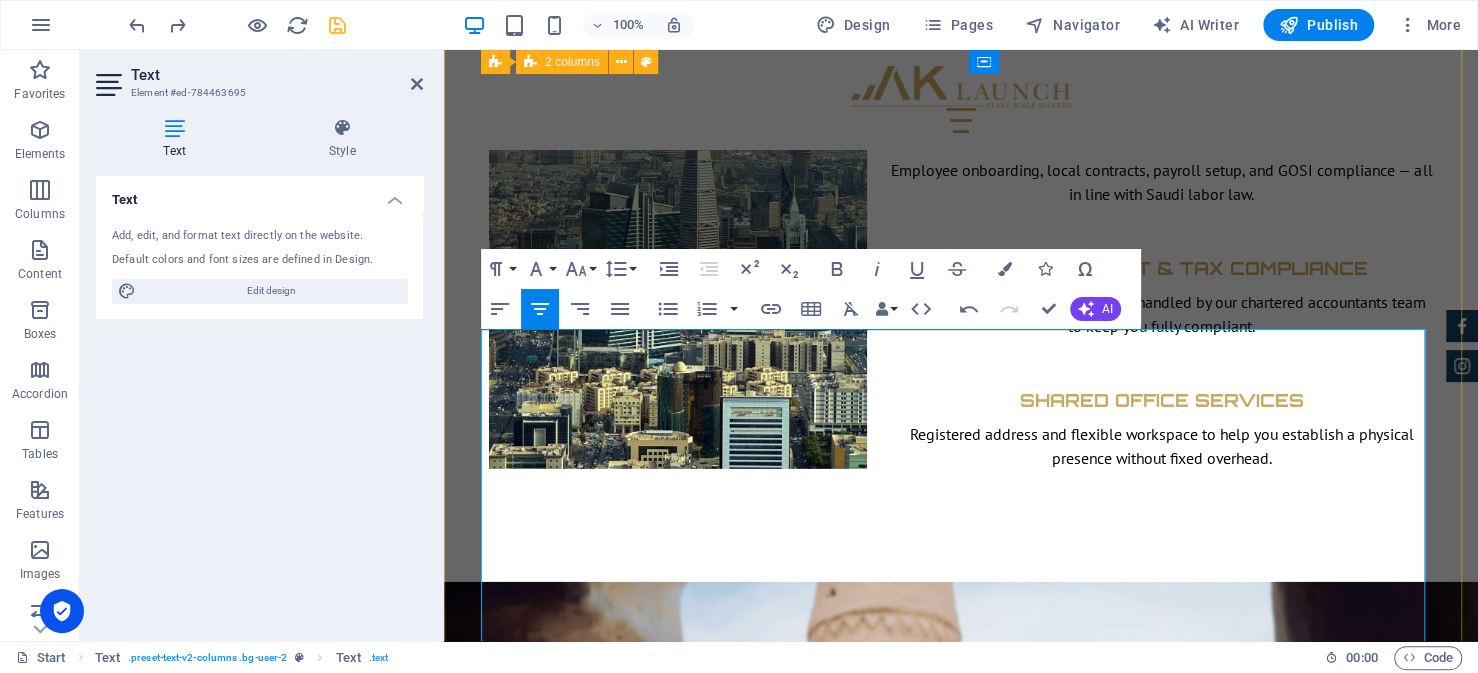 scroll, scrollTop: 8497, scrollLeft: 0, axis: vertical 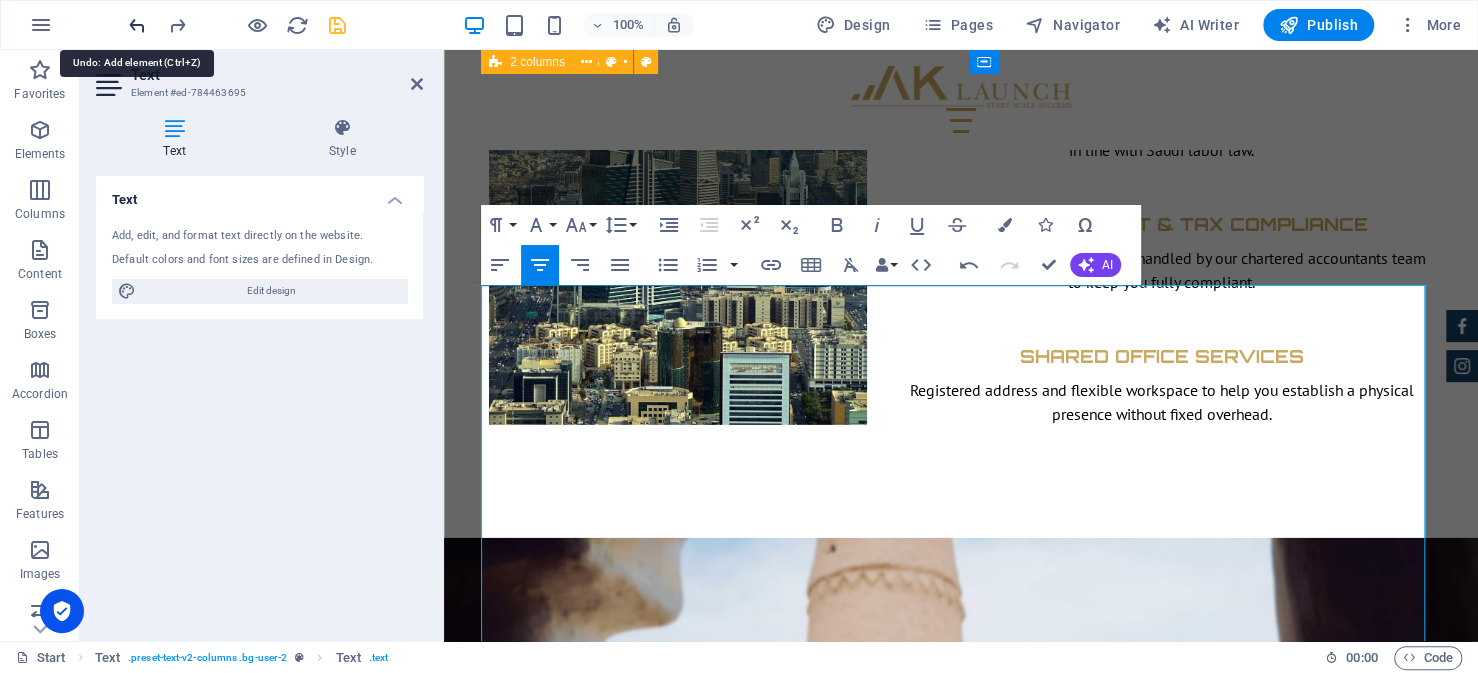 click at bounding box center [137, 25] 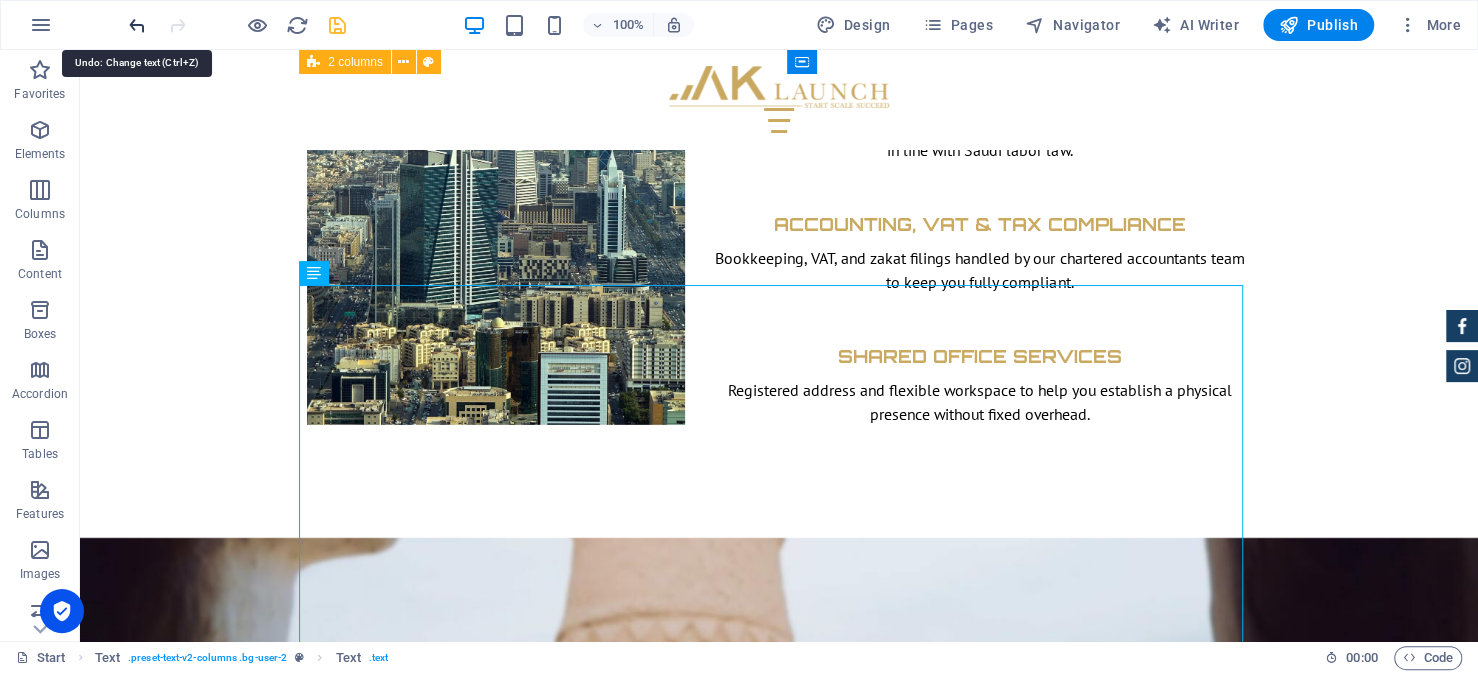 click at bounding box center [137, 25] 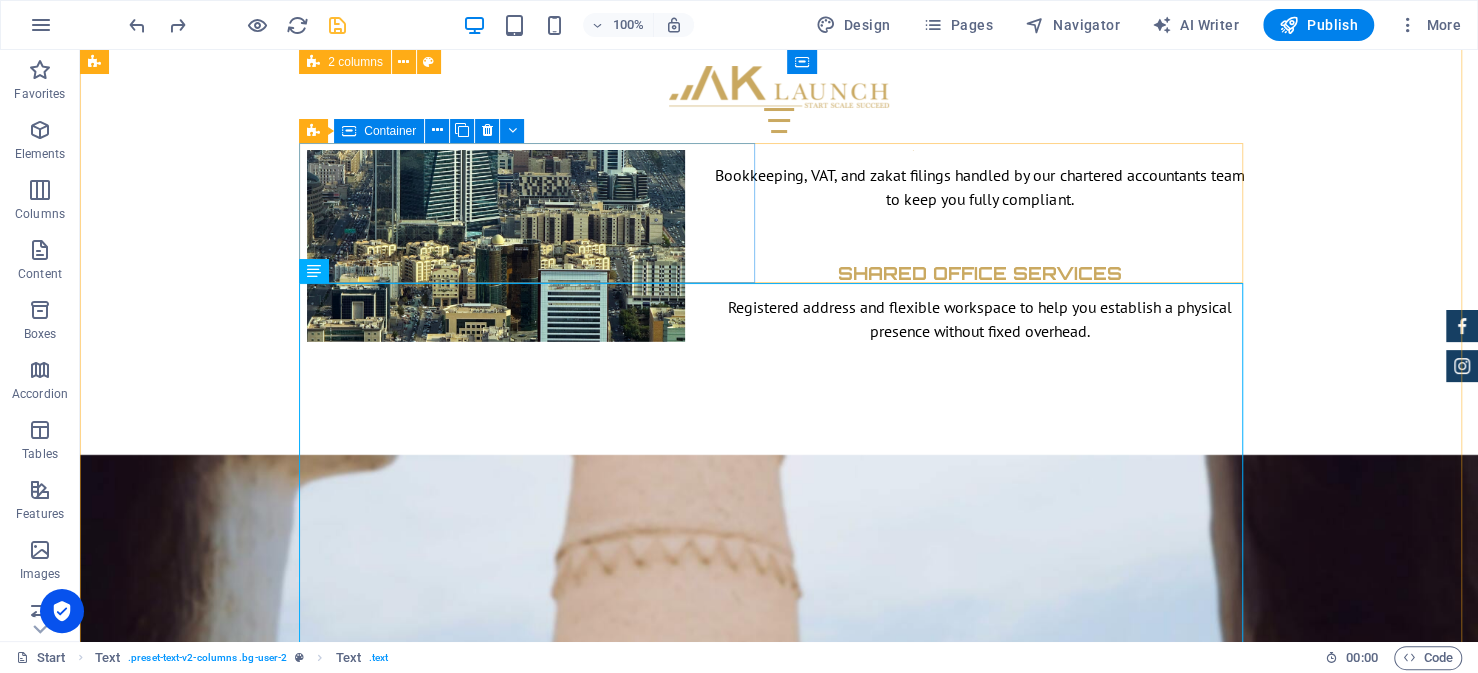 scroll, scrollTop: 8597, scrollLeft: 0, axis: vertical 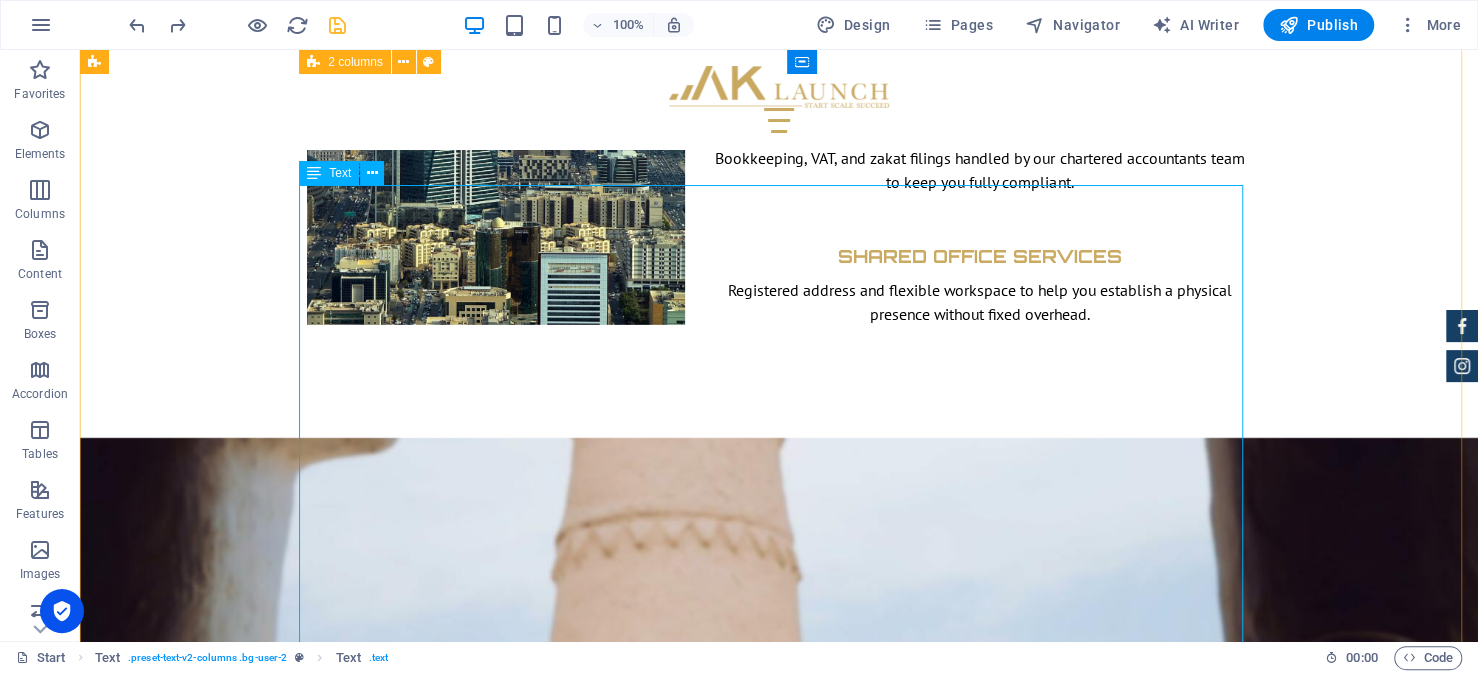 click on "Once the General Director has been appointed, the next step is to apply for a business visa online through the Invest Saudi platform or MISA website. This visa allows the director to enter Saudi Arabia to complete the residency process and obtain the residency ID, commonly known in Saudi Arabia as the Iqama. Having an Iqama enables access to essential digital government services like Nafath, which are required for managing various administrative tasks that previously depended on a local representative with Power of Attorney. Congratulations—once this step is complete, your company is officially set up and ready to begin operations. AK Launch: Navigating the Setup Process with the Right Partner While much of the setup process is digitalized, some steps still require a local partner with access privileges to the government services. Moreover, successfully navigating the system requires careful planning and familiarity with local procedures. From" at bounding box center [779, 4962] 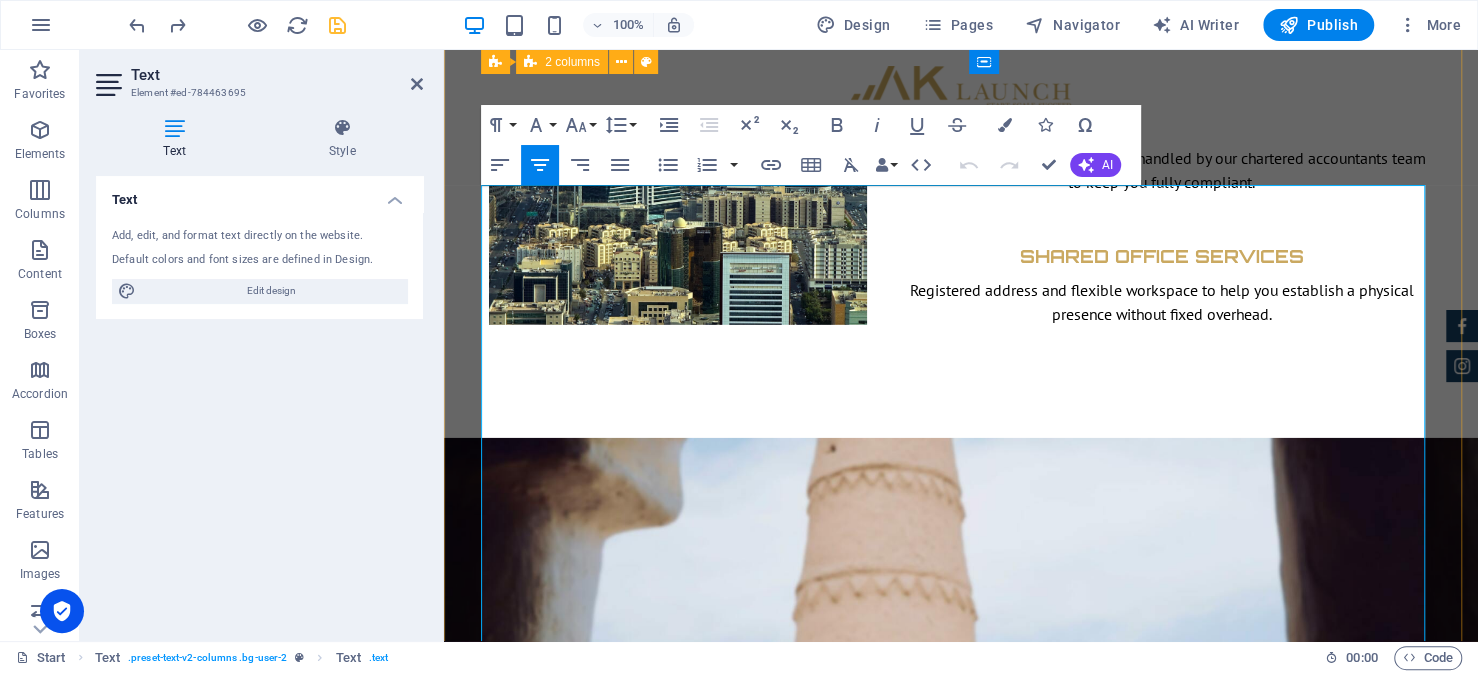 drag, startPoint x: 489, startPoint y: 256, endPoint x: 953, endPoint y: 580, distance: 565.9258 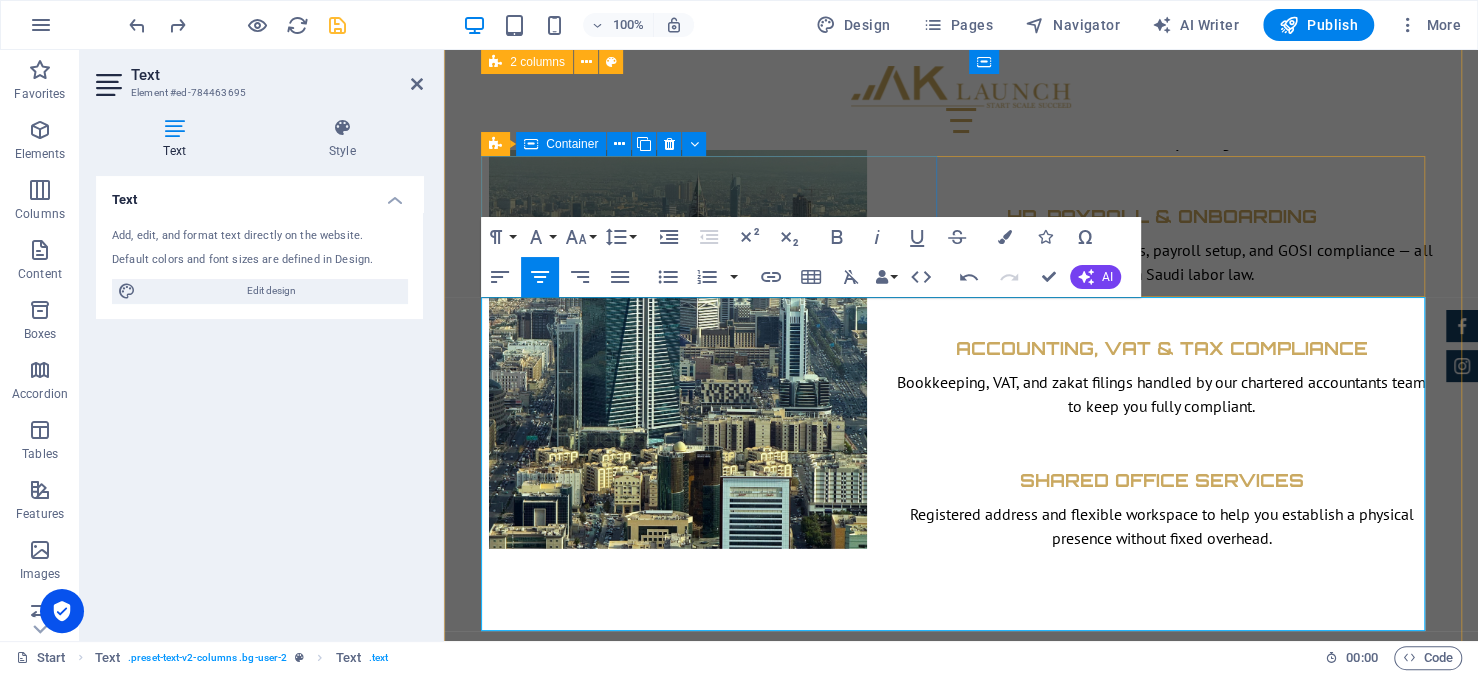 scroll, scrollTop: 8366, scrollLeft: 0, axis: vertical 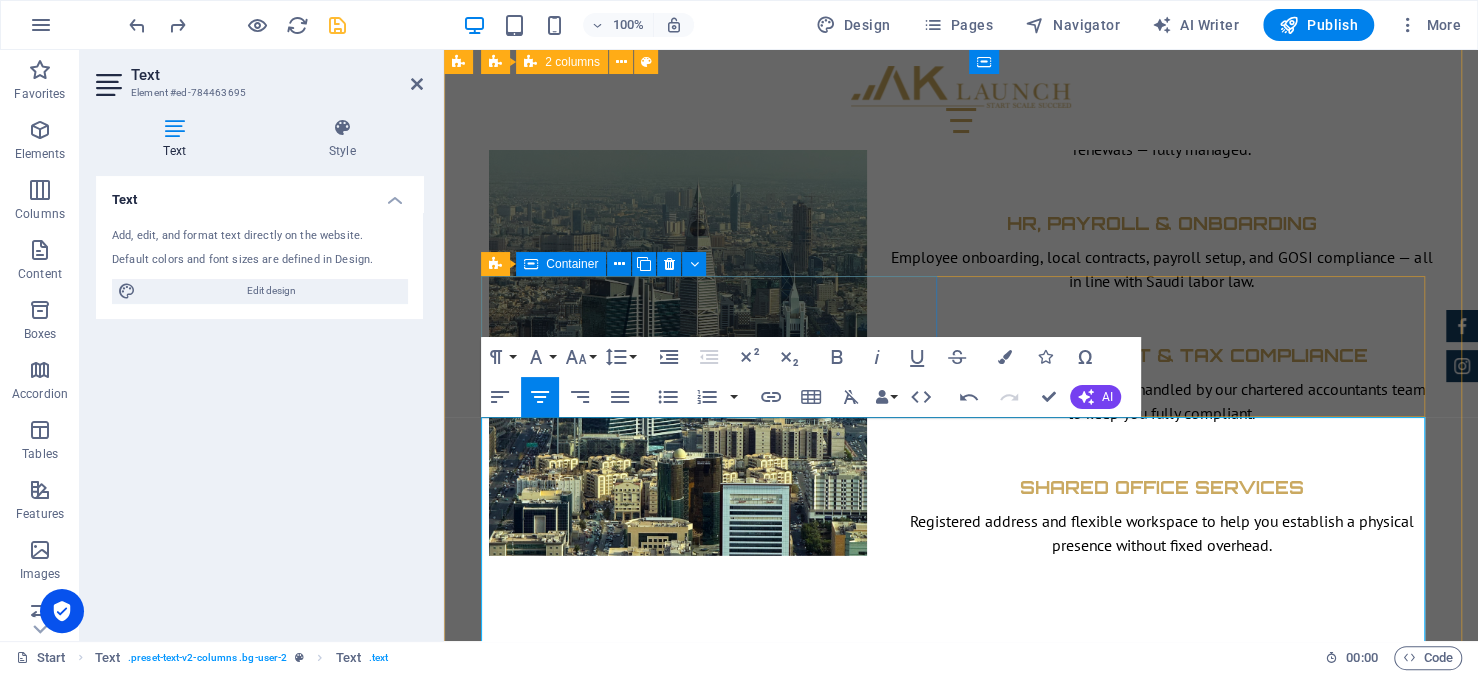 click on "Drop content here or  Add elements  Paste clipboard" at bounding box center [717, 4716] 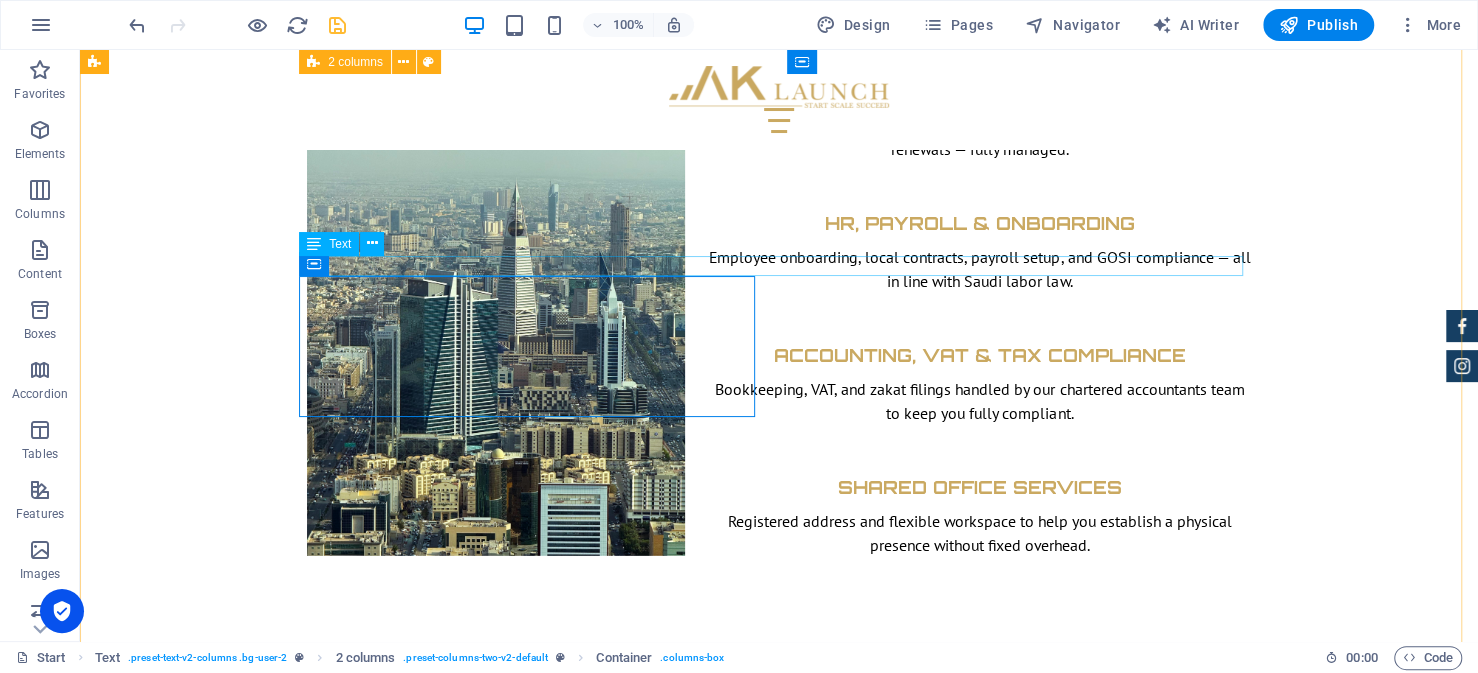 click on "Step 5: Issuing the General Director’s Visa and Iqama" at bounding box center (779, 4635) 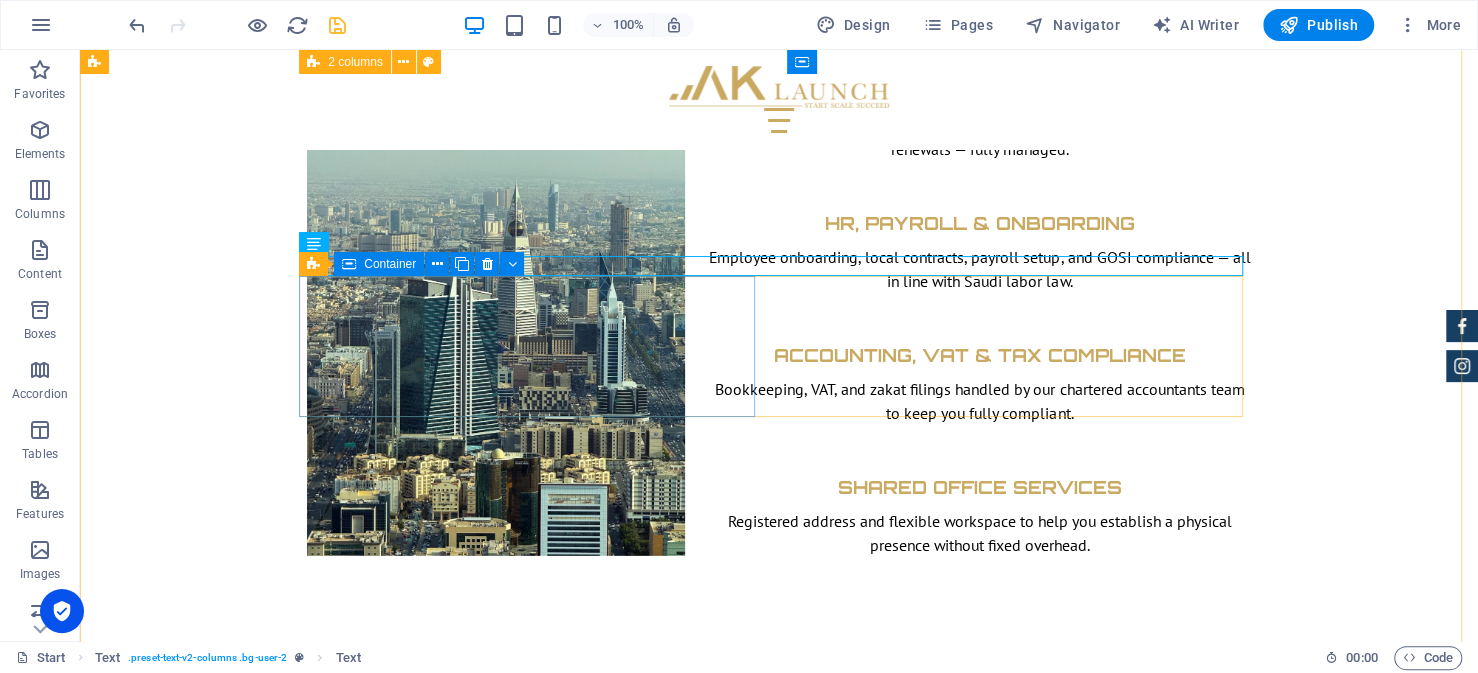 click on "Add elements" at bounding box center (476, 4746) 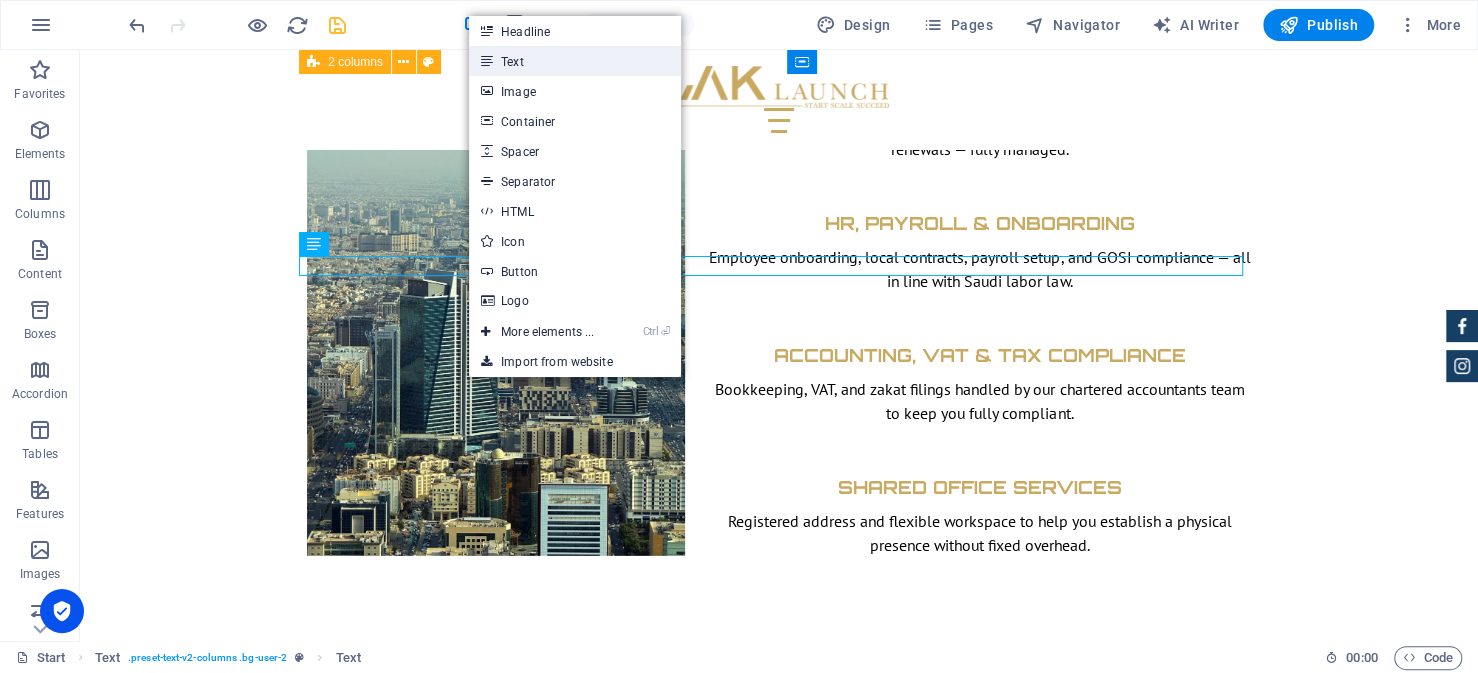 click on "Text" at bounding box center [575, 61] 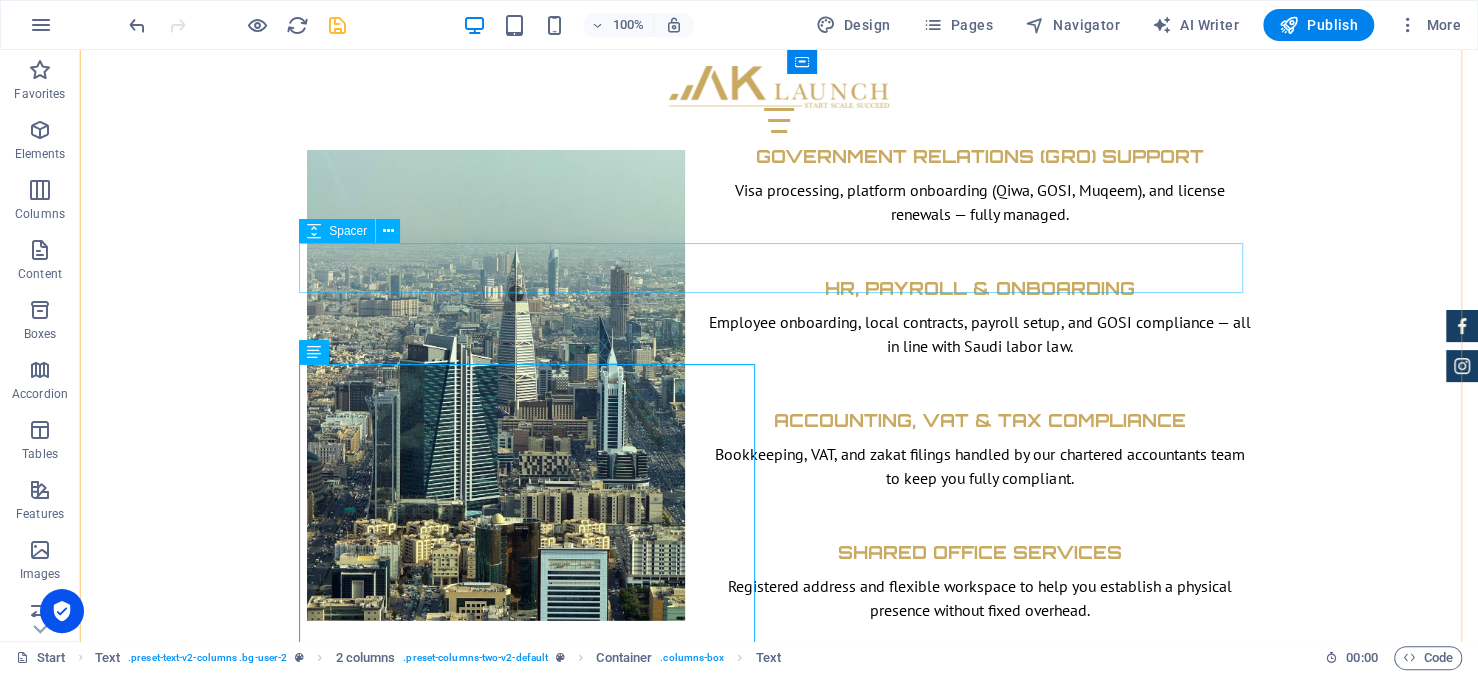 scroll, scrollTop: 8266, scrollLeft: 0, axis: vertical 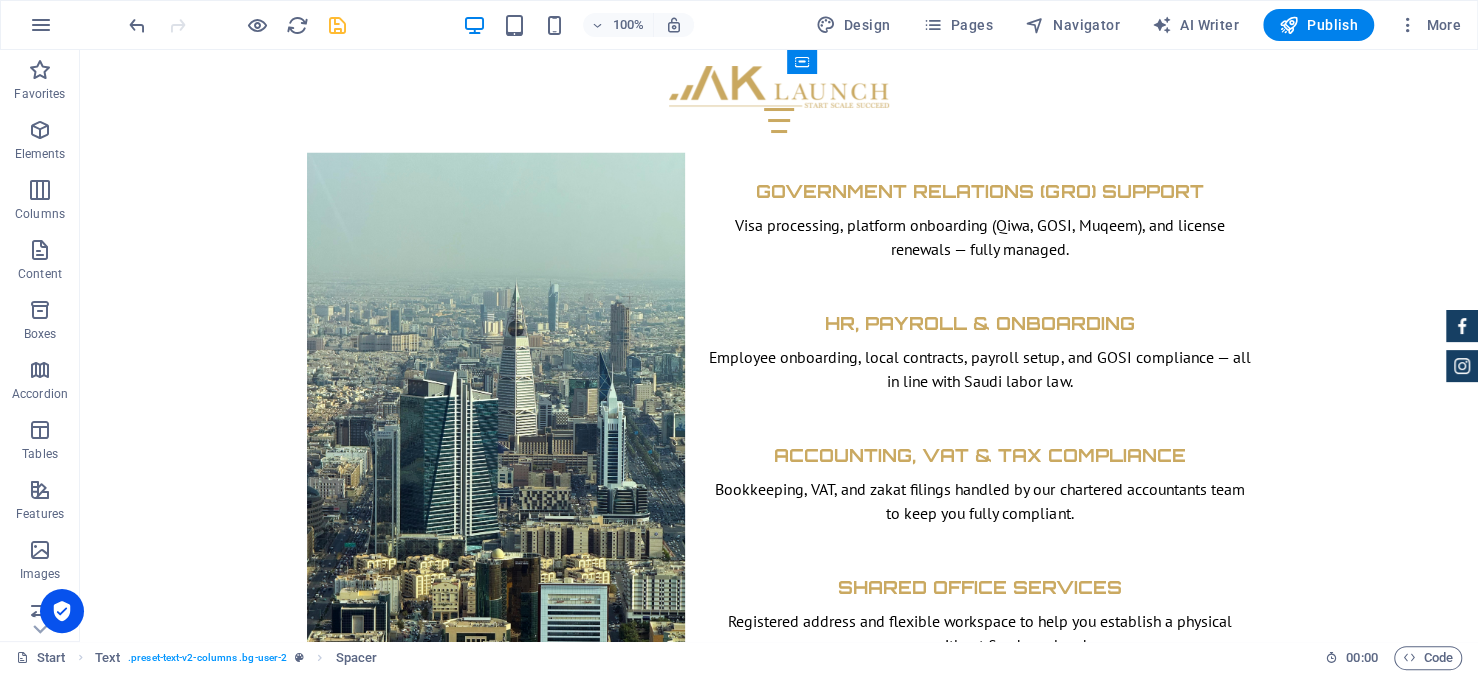 drag, startPoint x: 426, startPoint y: 340, endPoint x: 340, endPoint y: 368, distance: 90.44335 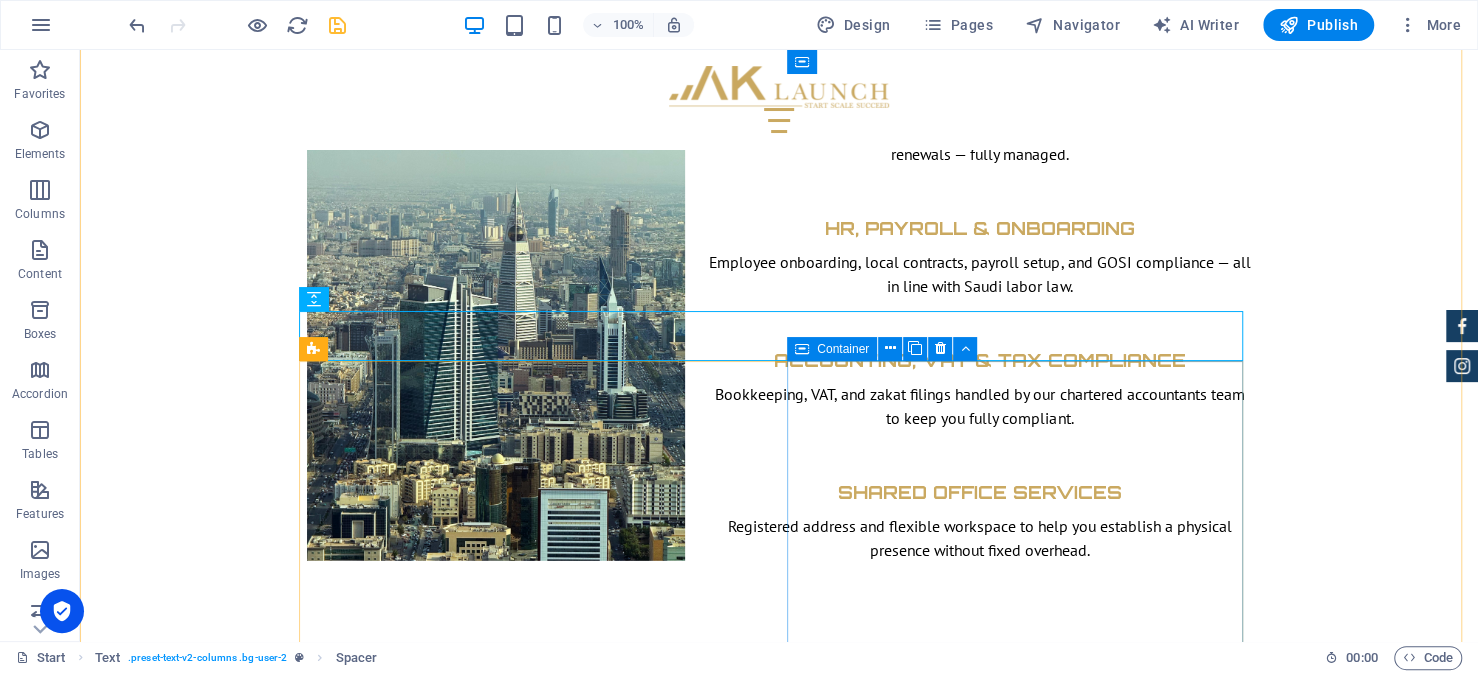 scroll, scrollTop: 8666, scrollLeft: 0, axis: vertical 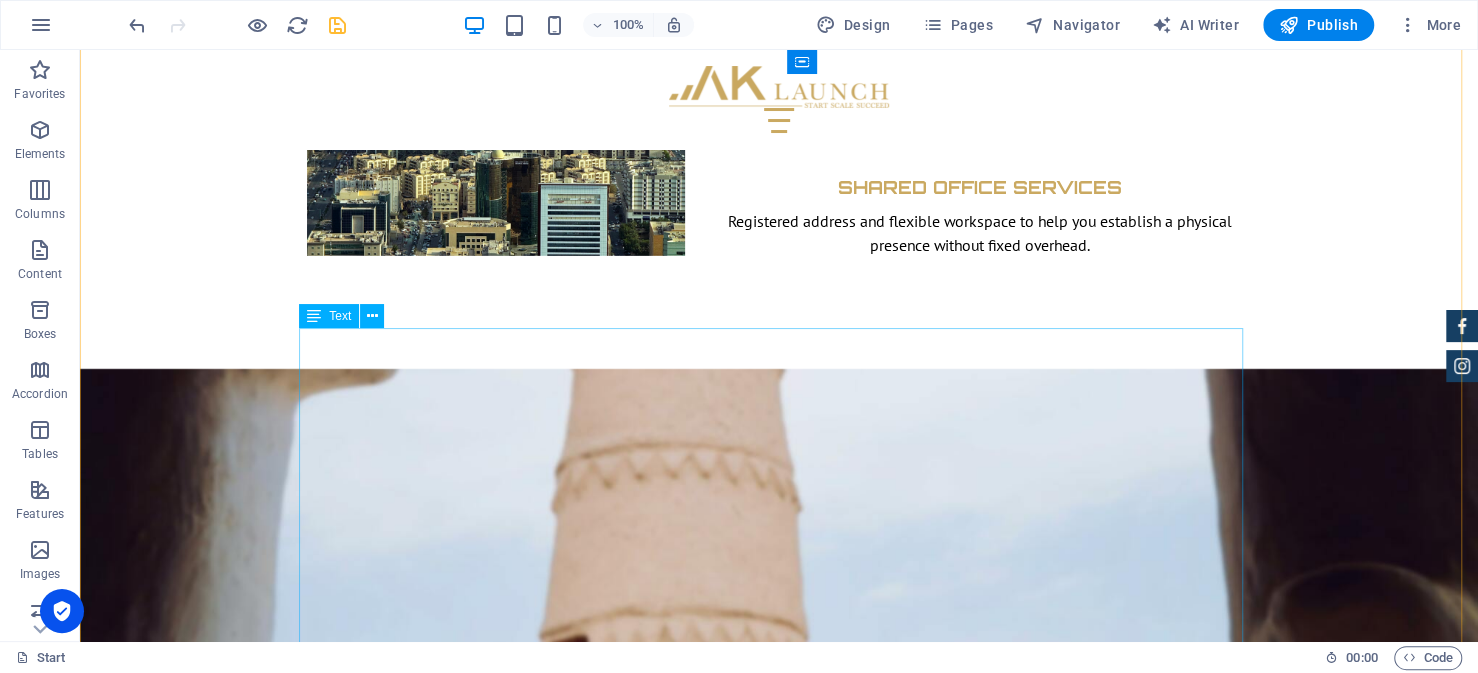 click on "selecting the correct license type to preparing certified documents and managing submissions across multiple agencies, each step carries specific expectations. Engaging a knowledgeable local partner can help streamline the process, reduce the risk of delays, and ensure your application meets all regulatory requirements from the outset. AK Launch acts as a strategic partner throughout the setup journey, offering expertise, document support, and direct on-the-ground coordination to help streamline your business incorporation into the Kingdom." at bounding box center (779, 5031) 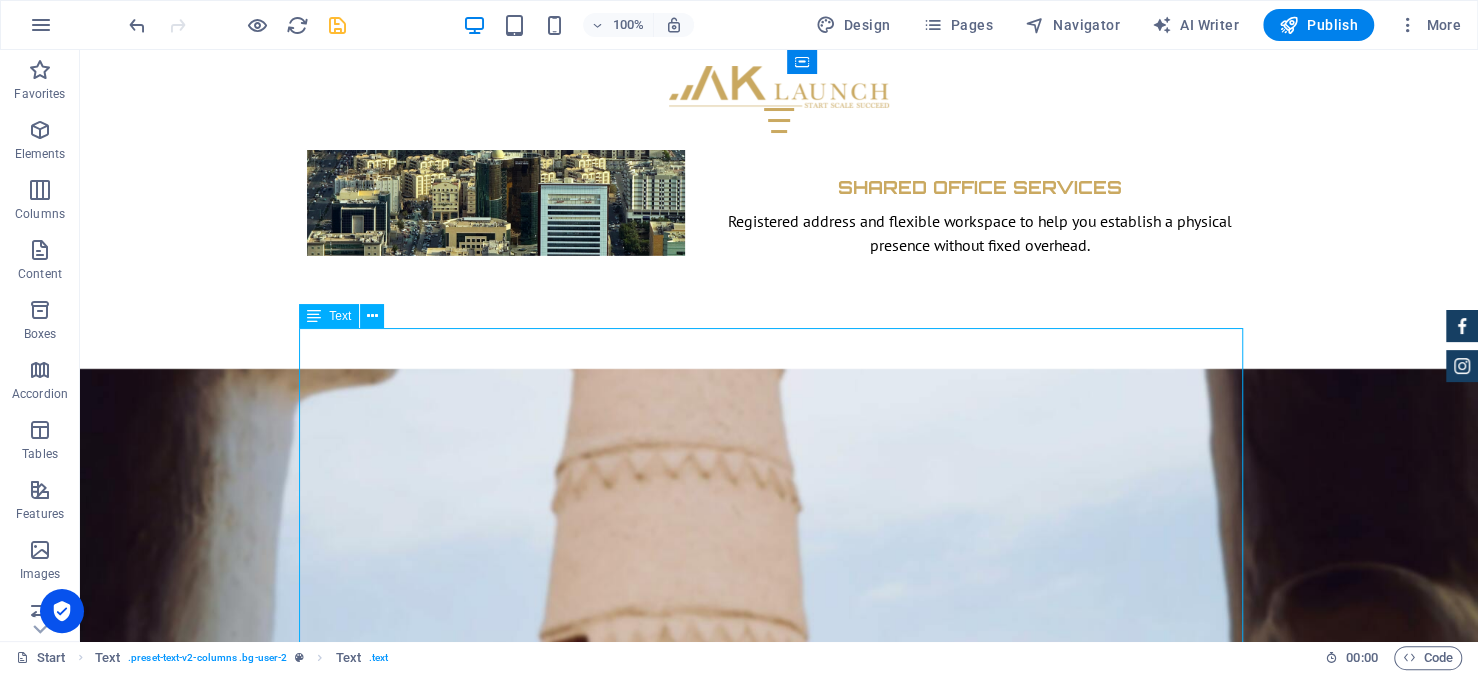 click on "selecting the correct license type to preparing certified documents and managing submissions across multiple agencies, each step carries specific expectations. Engaging a knowledgeable local partner can help streamline the process, reduce the risk of delays, and ensure your application meets all regulatory requirements from the outset. AK Launch acts as a strategic partner throughout the setup journey, offering expertise, document support, and direct on-the-ground coordination to help streamline your business incorporation into the Kingdom." at bounding box center (779, 5031) 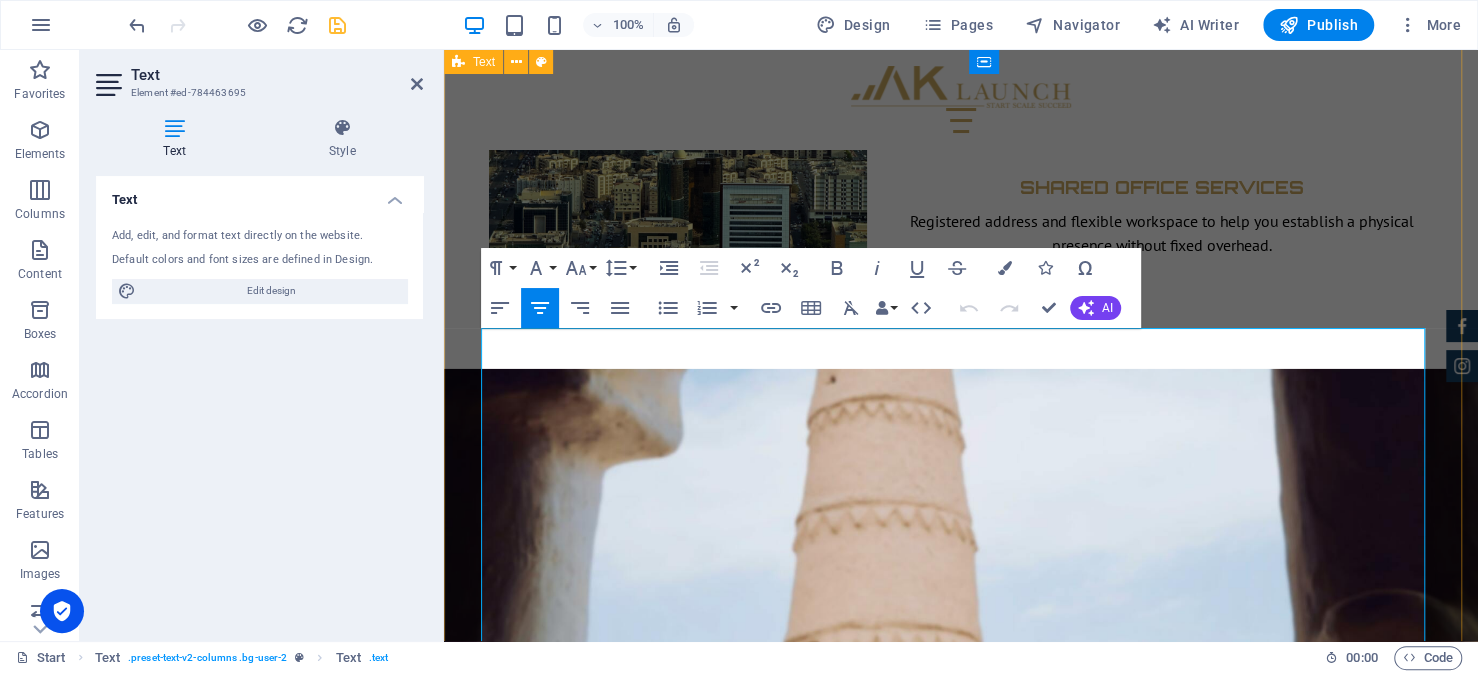 scroll, scrollTop: 8766, scrollLeft: 0, axis: vertical 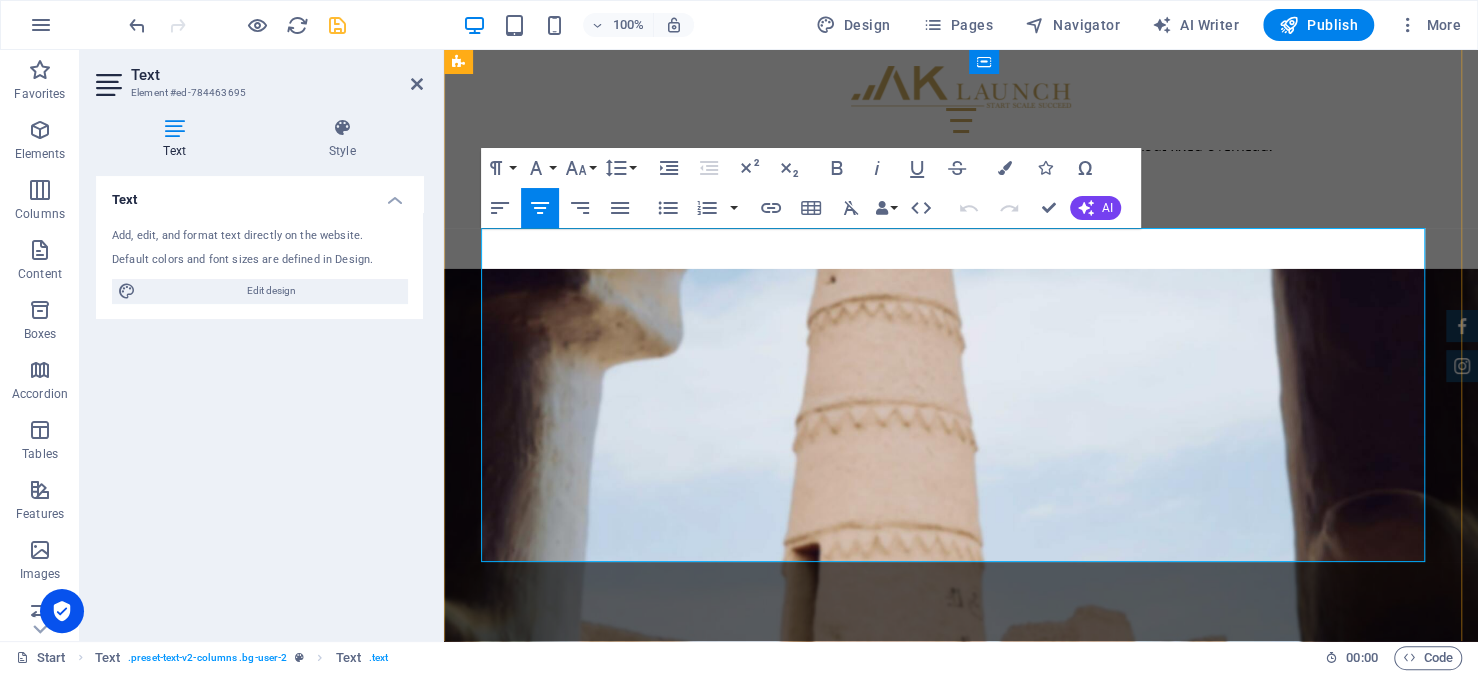 drag, startPoint x: 486, startPoint y: 468, endPoint x: 1302, endPoint y: 358, distance: 823.38086 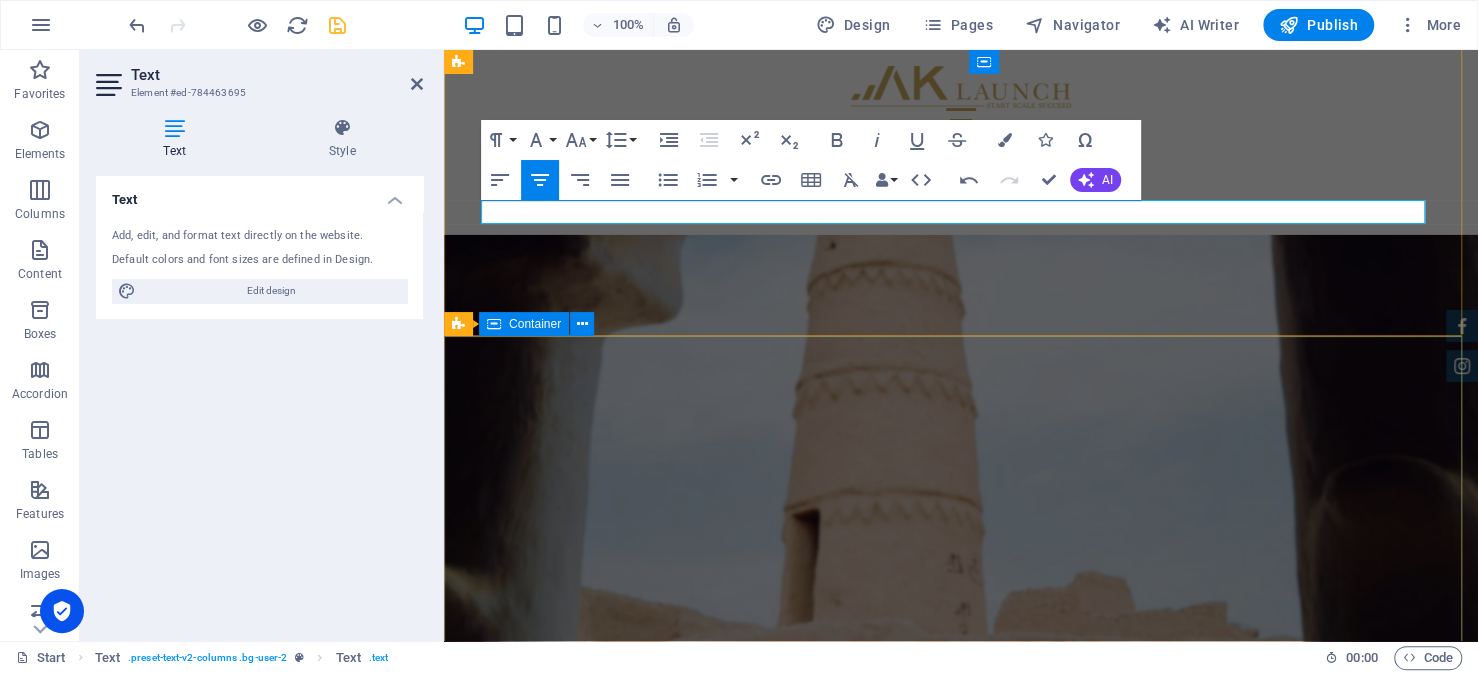 scroll, scrollTop: 8500, scrollLeft: 0, axis: vertical 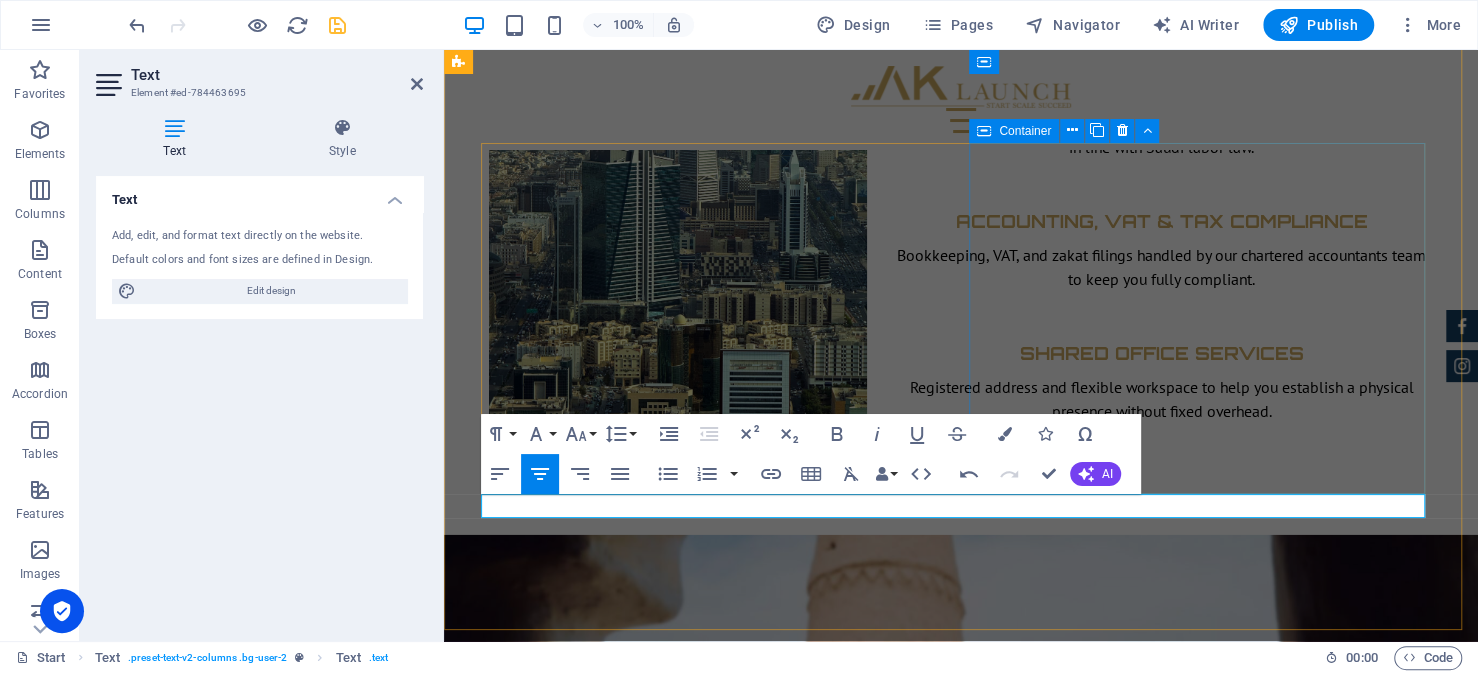 click on "Add elements" at bounding box center (658, 4992) 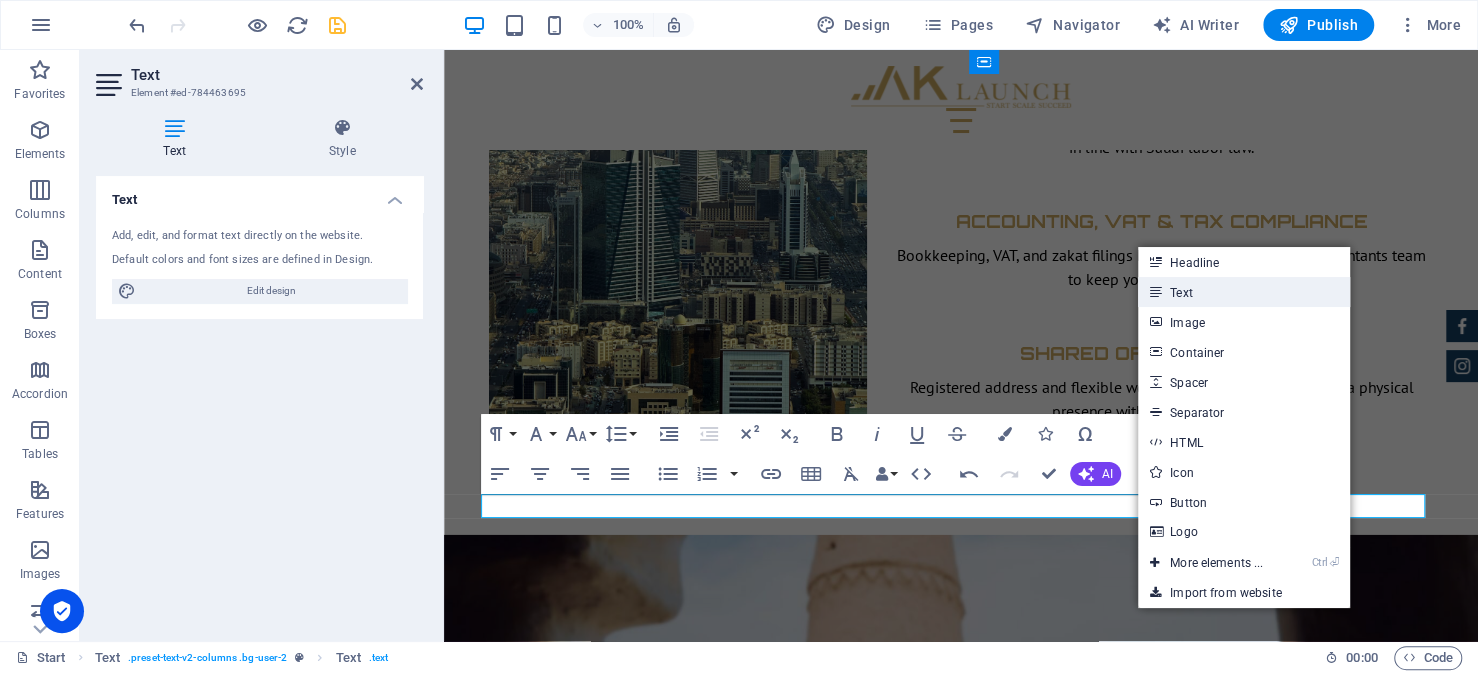 click on "Text" at bounding box center [1244, 292] 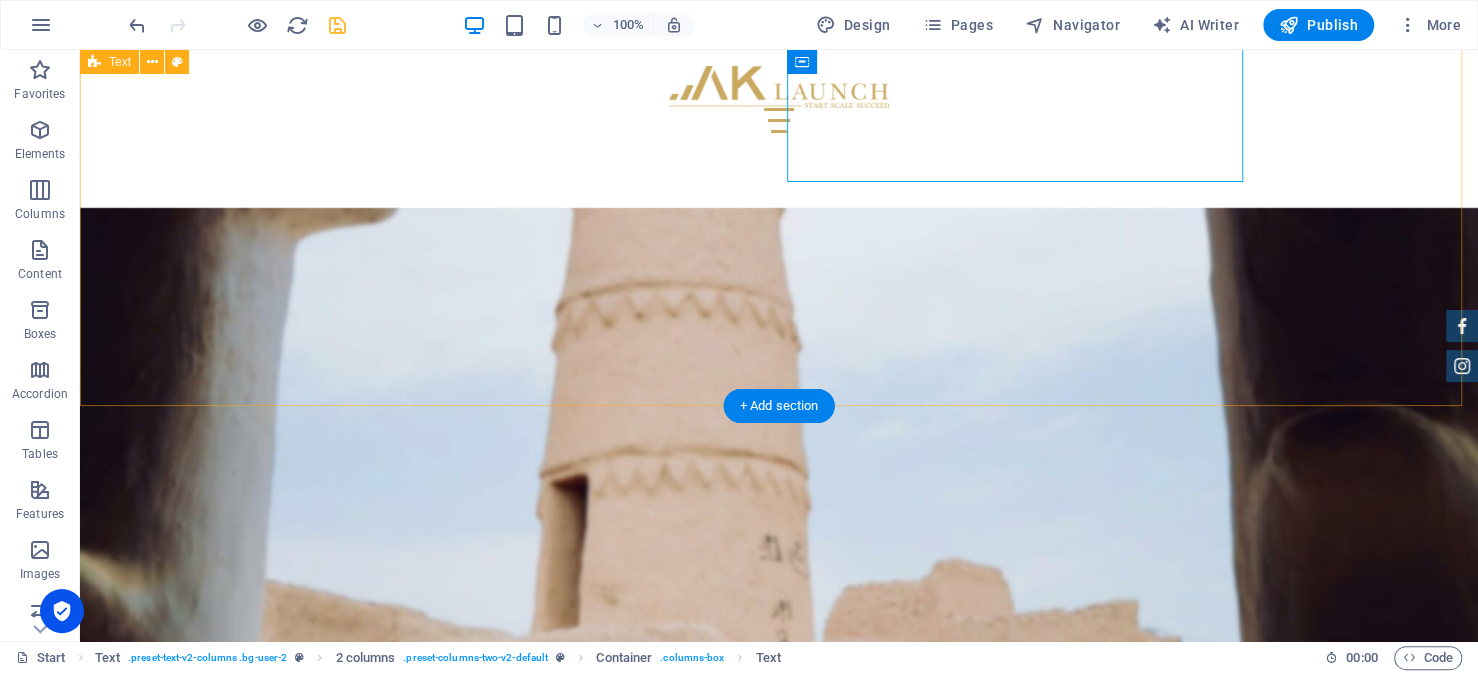 scroll, scrollTop: 8900, scrollLeft: 0, axis: vertical 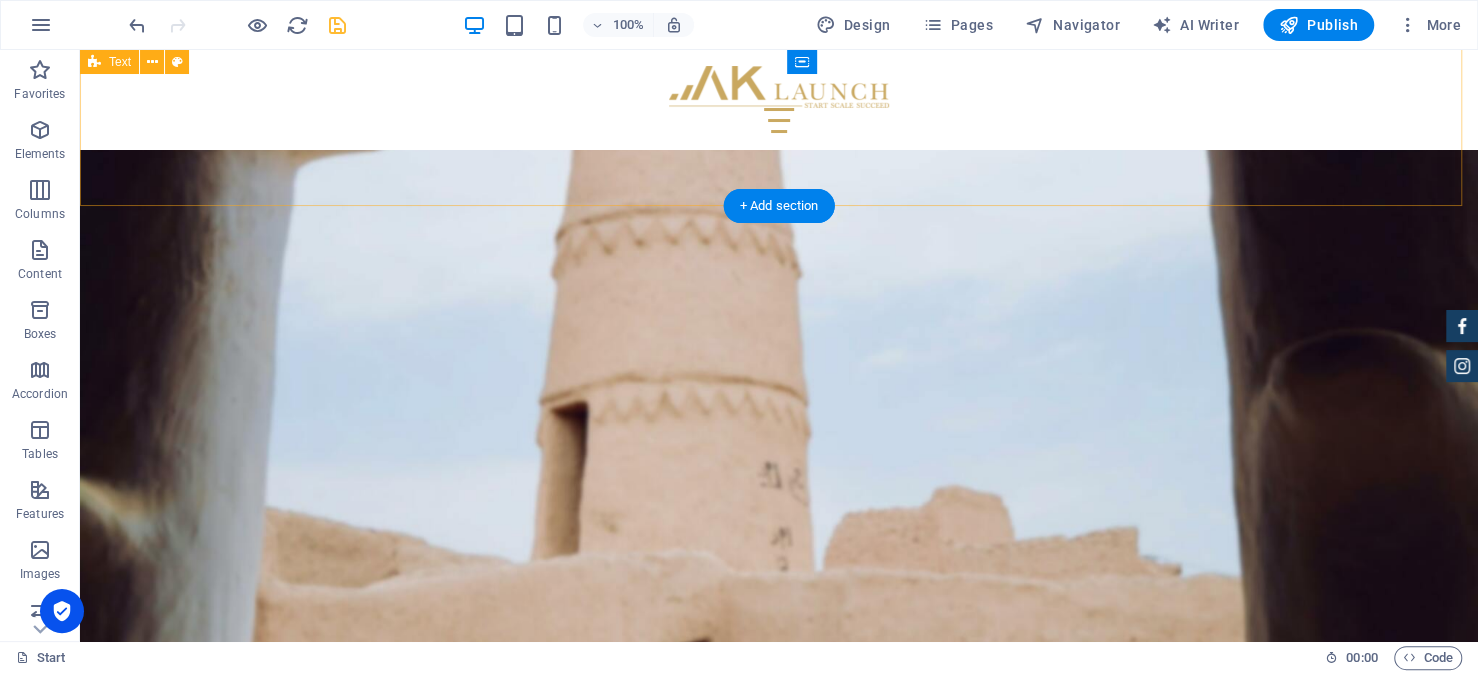 click on "How to Setup a Business in Saudi Arabia as a Foreign Company: Step-by-Step Guide Step 1 — Obtaining Your Investment License from MISA The journey for every foreign investor looking to setup their business in Saudi Arabia begins with obtaining an investment license from the Ministry of Investment (MISA). This is a prerequisite to everything that follows, from commercial registration, hiring staff and opening the business. Fortunately, the  Preparing Your Documents This is often the most demanding part of the application process, and arguably the most critical. Ensuring that your documents are complete and accurate will reduce the risk of delays or rejection. While requirements vary, most applications involve a common set of documentation. Importantly, many of these documents must be certified by the Saudi Embassy in your home country. These typically include: Copy of commercial registration issued in the home country. Audited financial statements for the past fiscal year. MISA License and Services Fees" at bounding box center (779, 3034) 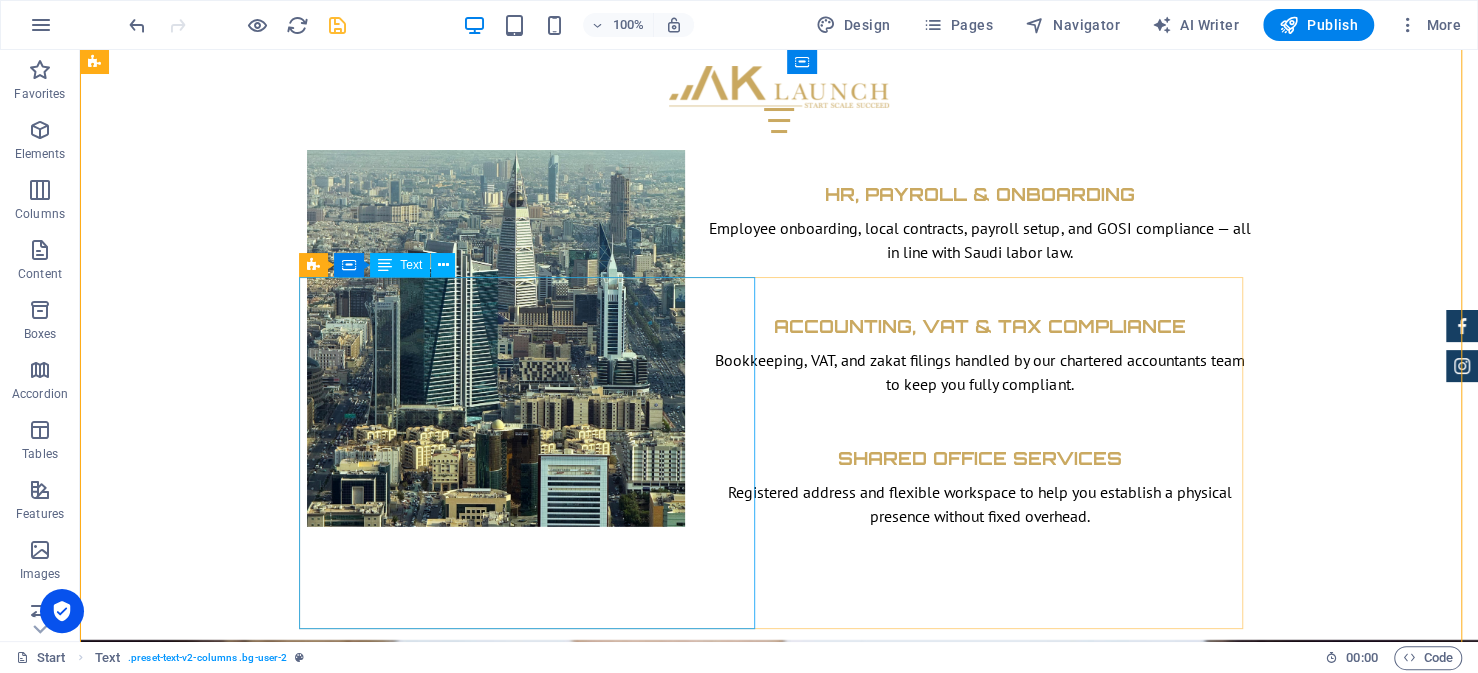 scroll, scrollTop: 8400, scrollLeft: 0, axis: vertical 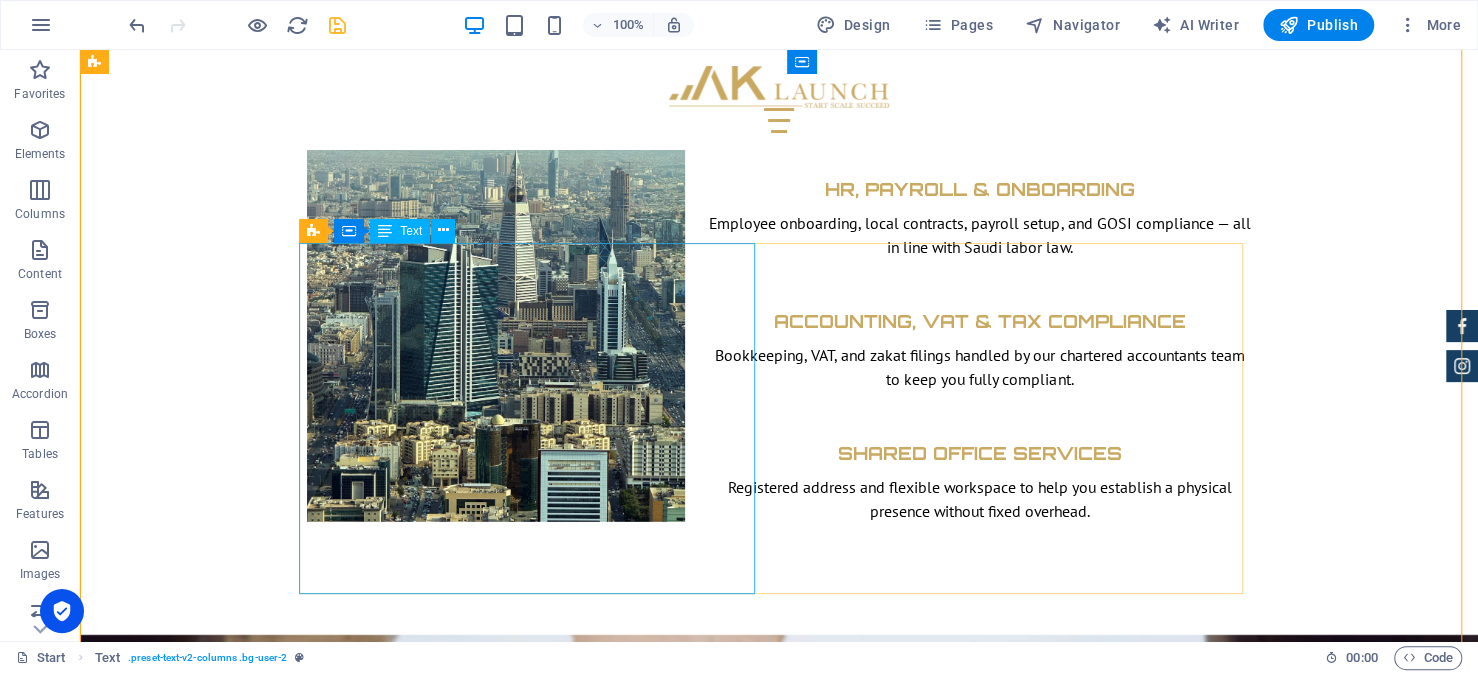 click on "Once the General Director has been appointed, the next step is to apply for a business visa online through the Invest Saudi platform or MISA website. This visa allows the director to enter Saudi Arabia to complete the residency process and obtain the residency ID, commonly known in Saudi Arabia as the Iqama. Having an Iqama enables access to essential digital government services like Nafath, which are required for managing various administrative tasks that previously depended on a local representative with Power of Attorney. Congratulations—once this step is complete, your company is officially set up and ready to begin operations. AK Launch: Navigating the Setup Process with the Right Partner While much of the setup process is digitalized, some steps still require a local partner with access privileges to the government services. Moreover, successfully navigating the system requires careful planning and familiarity with local procedures. From" at bounding box center [535, 4793] 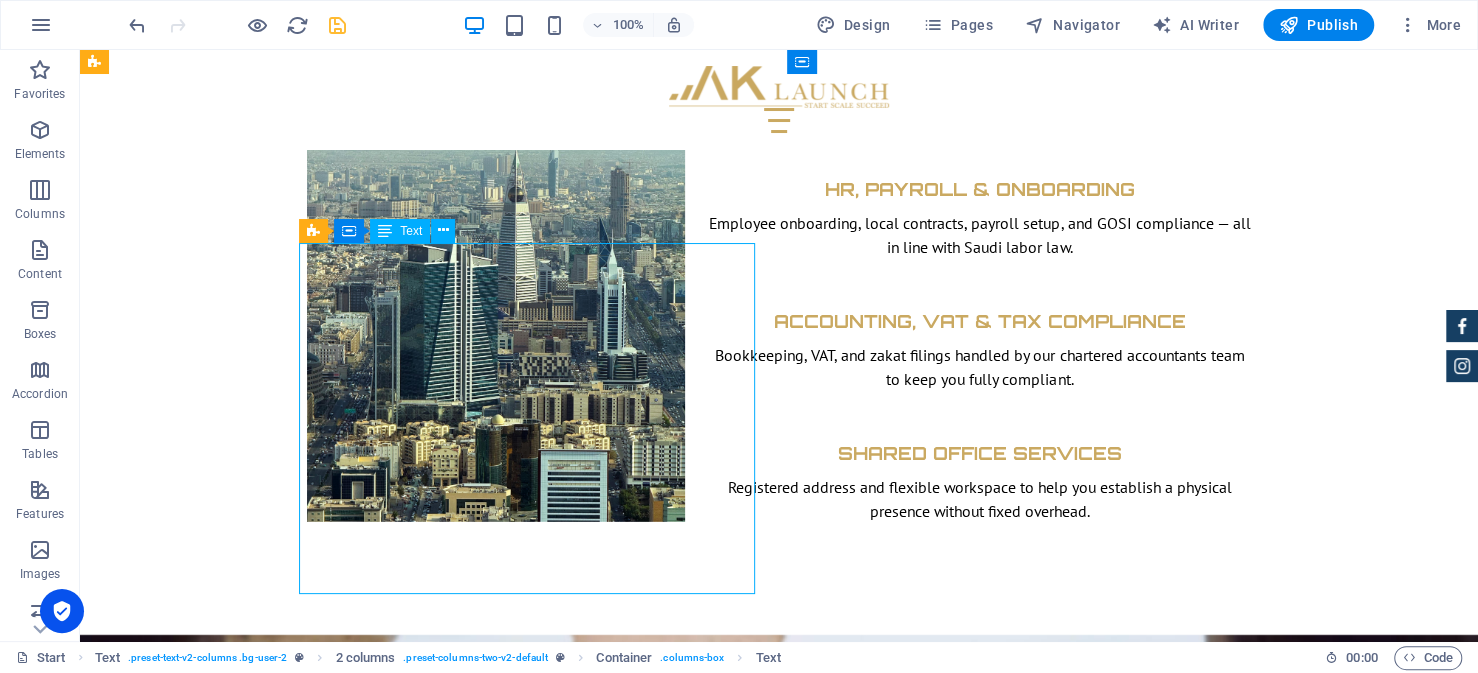 click on "Once the General Director has been appointed, the next step is to apply for a business visa online through the Invest Saudi platform or MISA website. This visa allows the director to enter Saudi Arabia to complete the residency process and obtain the residency ID, commonly known in Saudi Arabia as the Iqama. Having an Iqama enables access to essential digital government services like Nafath, which are required for managing various administrative tasks that previously depended on a local representative with Power of Attorney. Congratulations—once this step is complete, your company is officially set up and ready to begin operations. AK Launch: Navigating the Setup Process with the Right Partner While much of the setup process is digitalized, some steps still require a local partner with access privileges to the government services. Moreover, successfully navigating the system requires careful planning and familiarity with local procedures. From" at bounding box center [535, 4793] 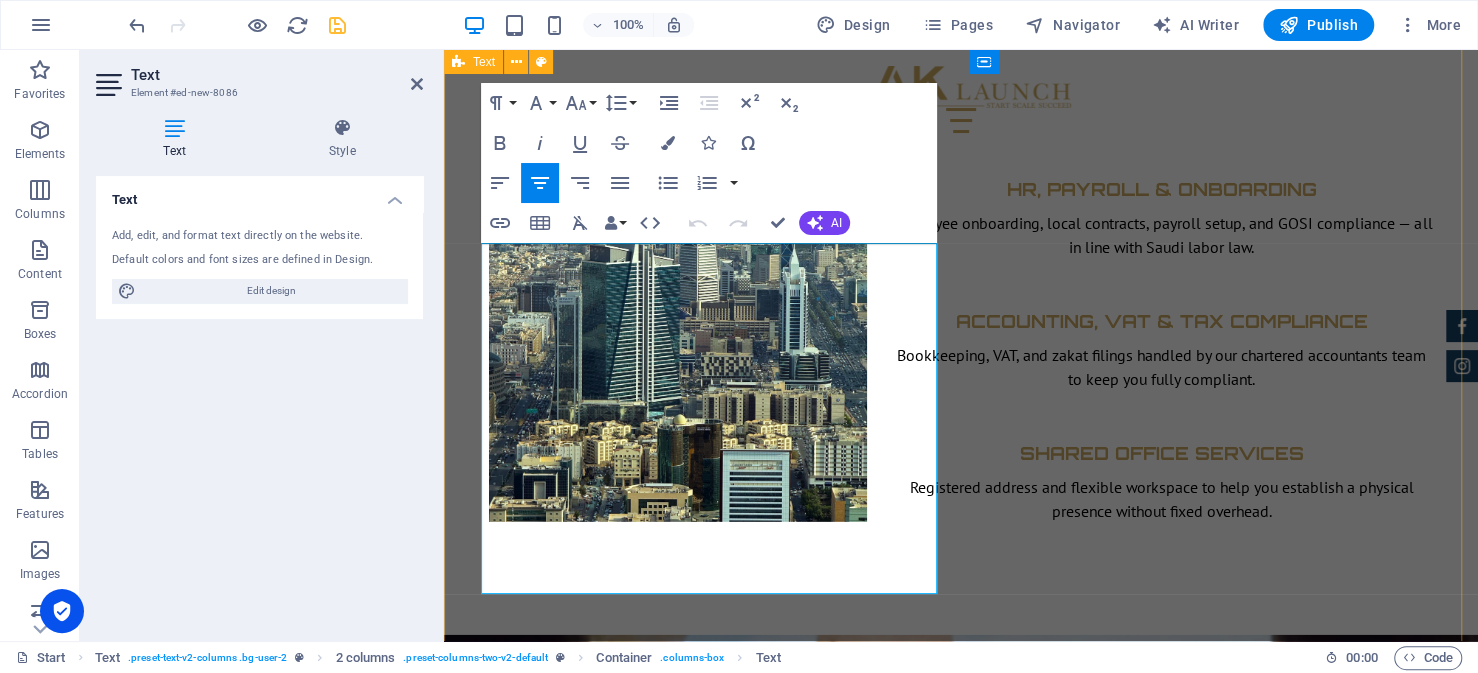 drag, startPoint x: 554, startPoint y: 558, endPoint x: 937, endPoint y: 594, distance: 384.68817 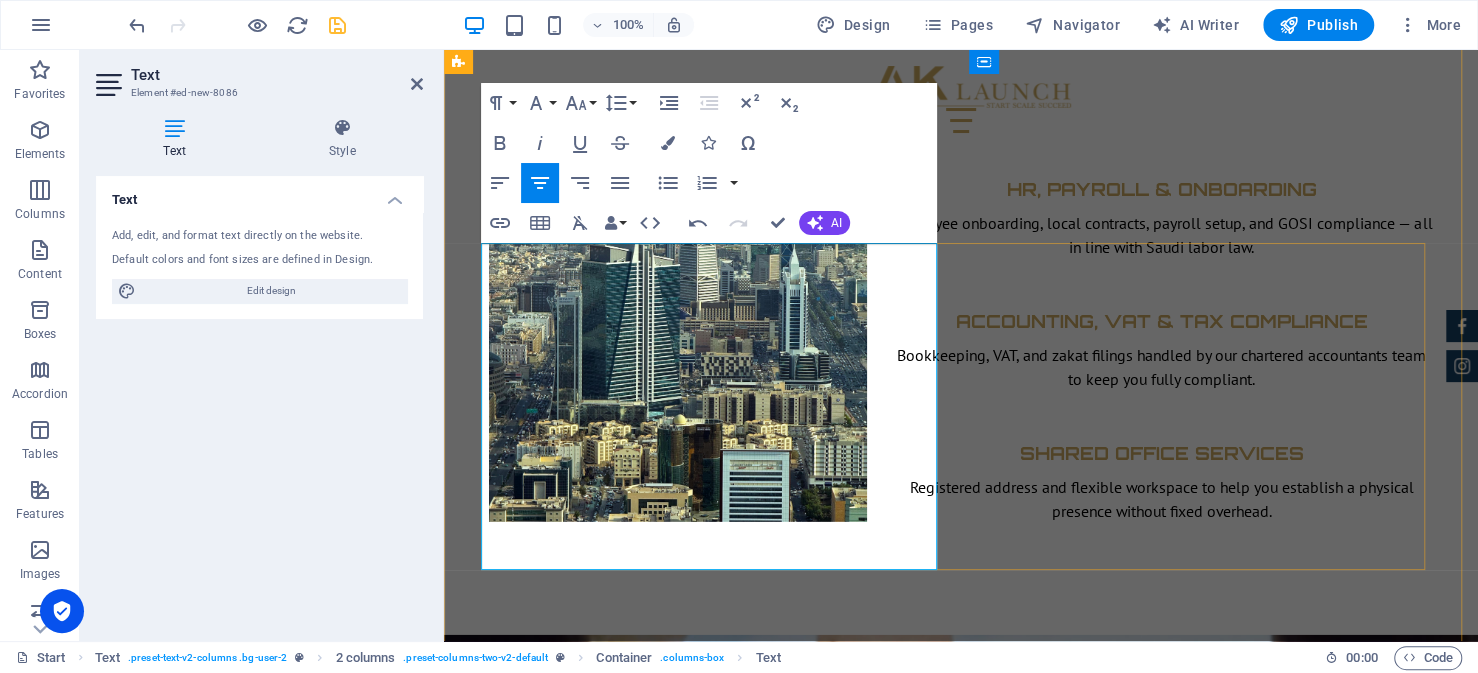 scroll, scrollTop: 8300, scrollLeft: 0, axis: vertical 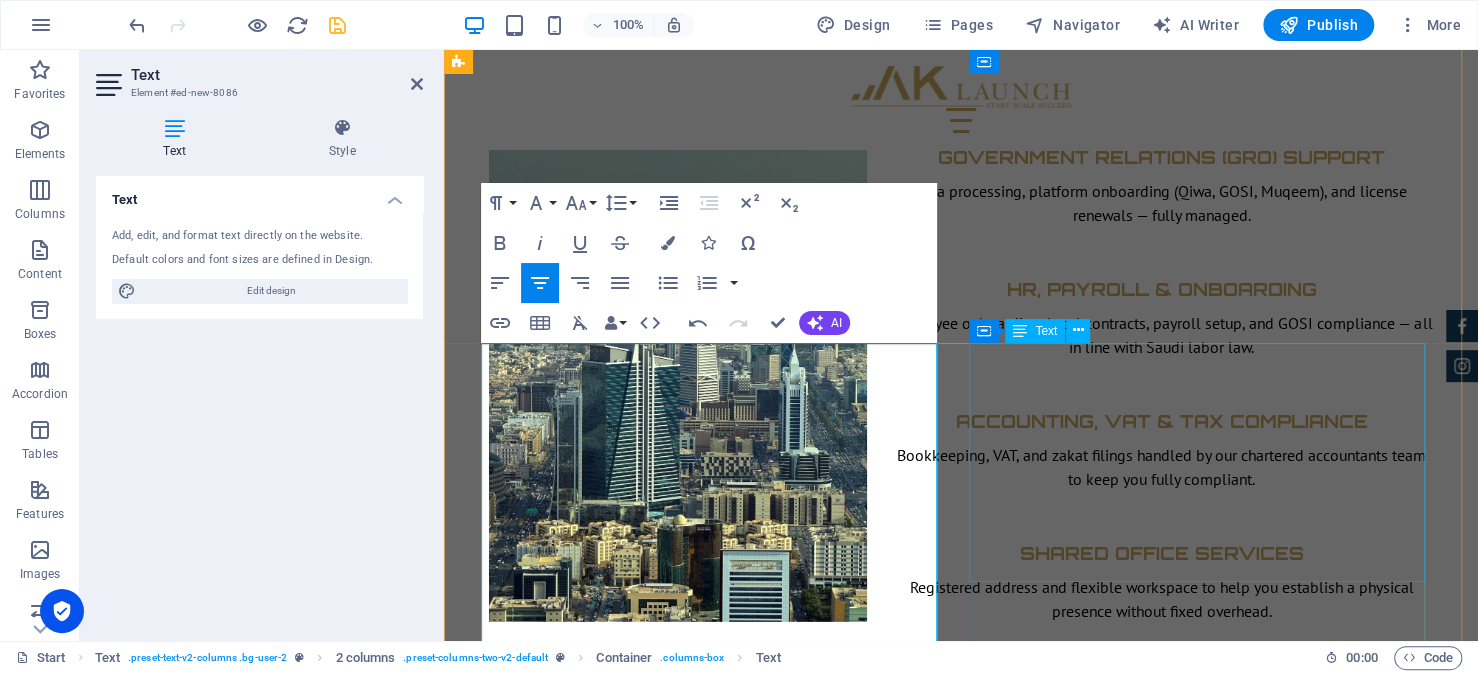 click on "selecting the correct license type to preparing certified documents and managing submissions across multiple agencies, each step carries specific expectations. Engaging a knowledgeable local partner can help streamline the process, reduce the risk of delays, and ensure your application meets all regulatory requirements from the outset. AK Launch acts as a strategic partner throughout the setup journey, offering expertise, document support, and direct on-the-ground coordination to help streamline your business incorporation into the Kingdom." at bounding box center [717, 5187] 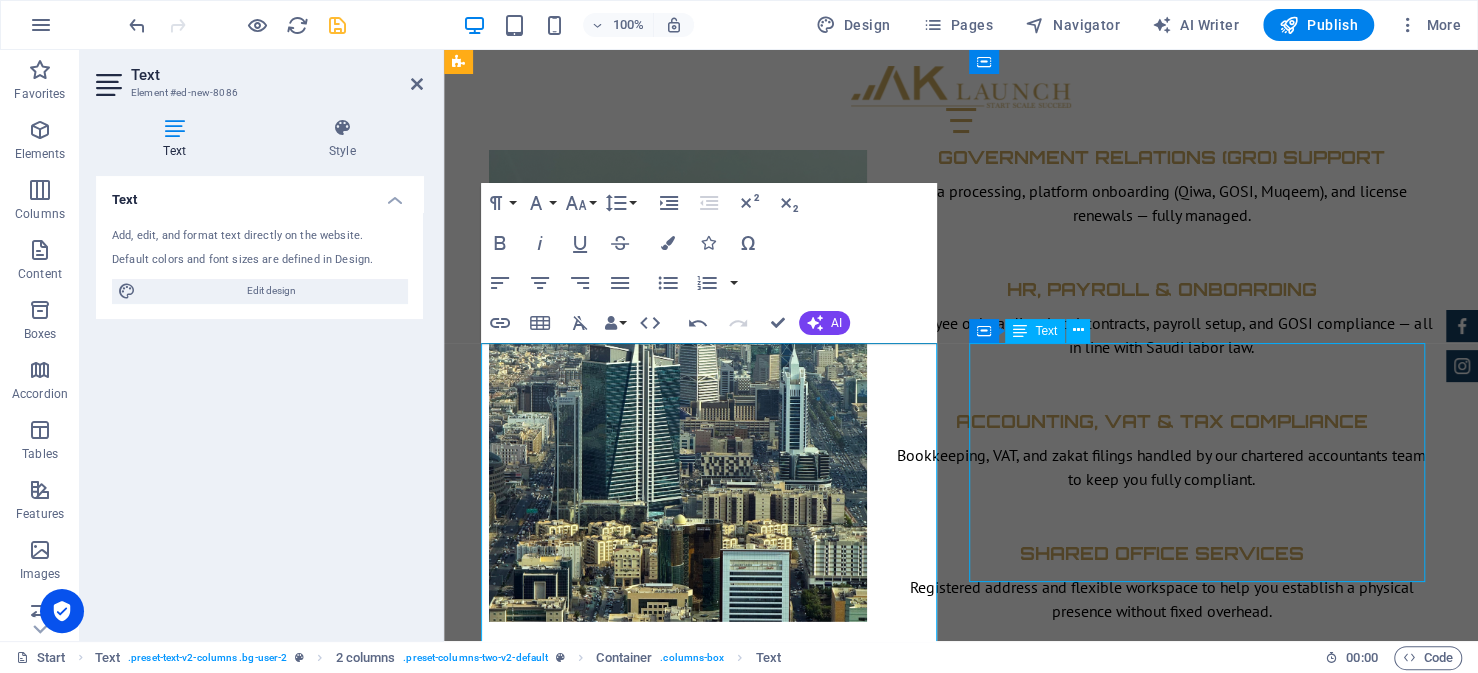 click on "selecting the correct license type to preparing certified documents and managing submissions across multiple agencies, each step carries specific expectations. Engaging a knowledgeable local partner can help streamline the process, reduce the risk of delays, and ensure your application meets all regulatory requirements from the outset. AK Launch acts as a strategic partner throughout the setup journey, offering expertise, document support, and direct on-the-ground coordination to help streamline your business incorporation into the Kingdom." at bounding box center [717, 5187] 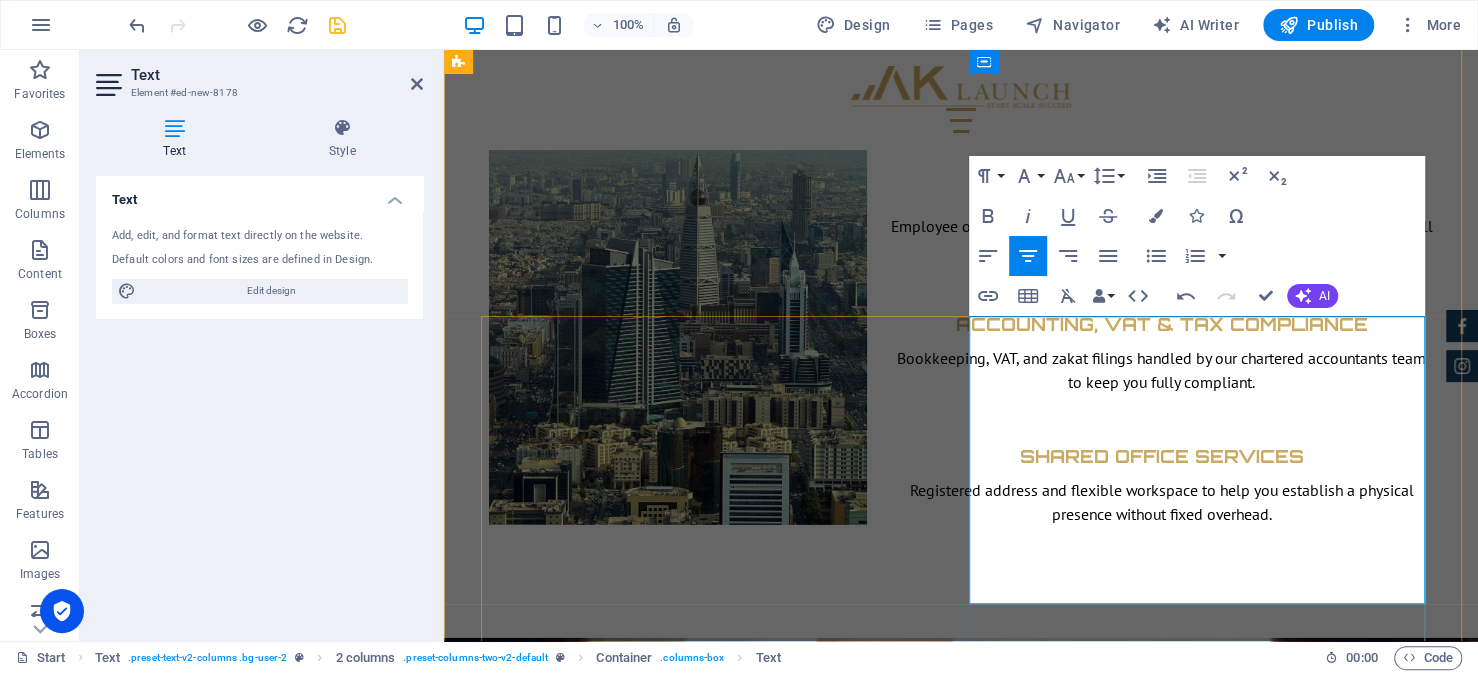 scroll, scrollTop: 8400, scrollLeft: 0, axis: vertical 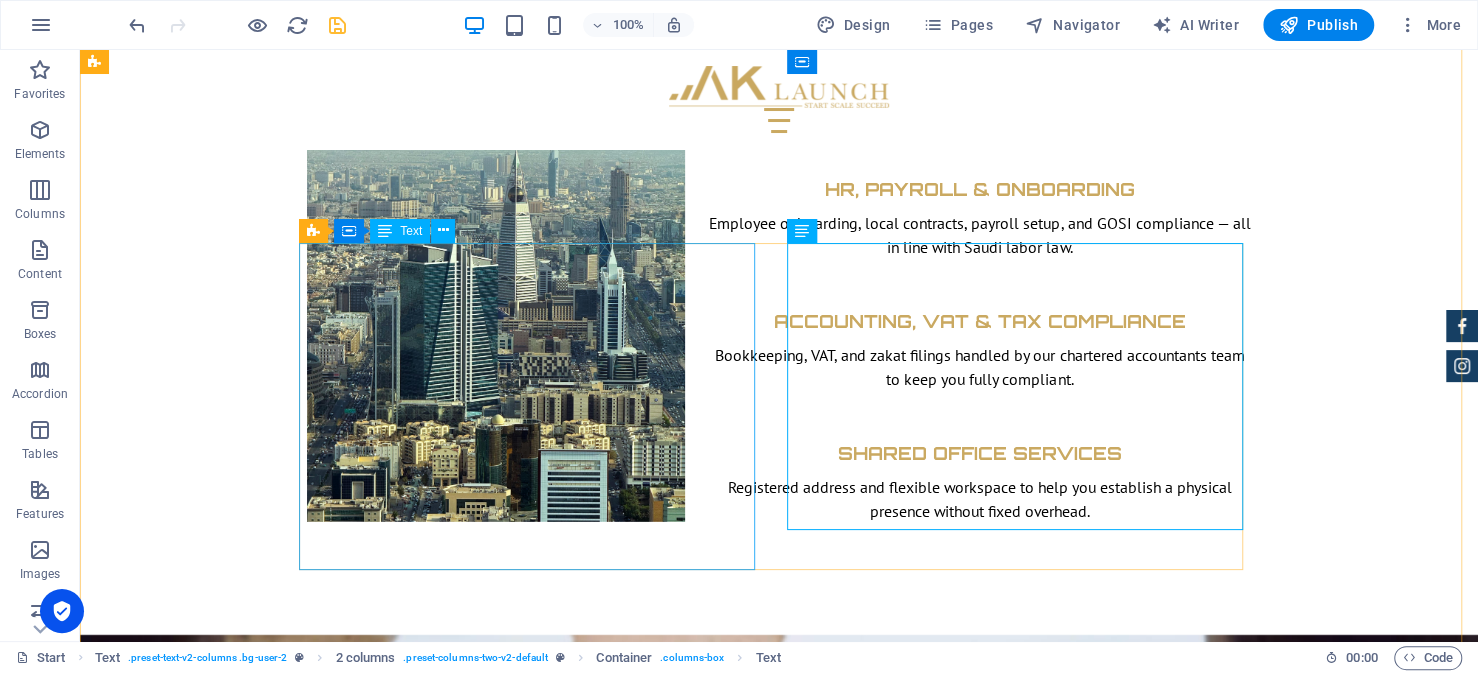 click on "Once the General Director has been appointed, the next step is to apply for a business visa online through the Invest Saudi platform or MISA website. This visa allows the director to enter Saudi Arabia to complete the residency process and obtain the residency ID, commonly known in Saudi Arabia as the Iqama. Having an Iqama enables access to essential digital government services like Nafath, which are required for managing various administrative tasks that previously depended on a local representative with Power of Attorney. Congratulations—once this step is complete, your company is officially set up and ready to begin operations. AK Launch: Navigating the Setup Process with the Right Partner While much of the setup process is digitalized, some steps still require a local partner with access privileges to the government services." at bounding box center [535, 4781] 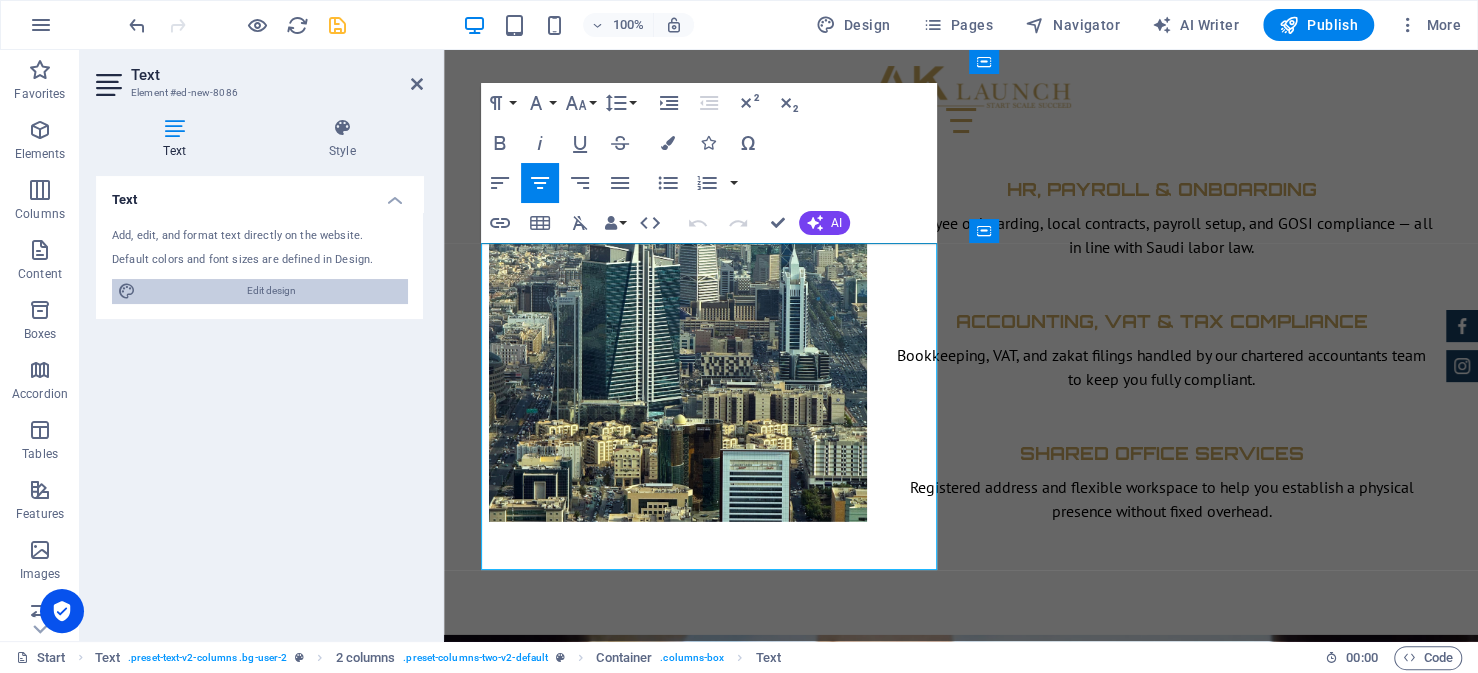click on "Edit design" at bounding box center (271, 291) 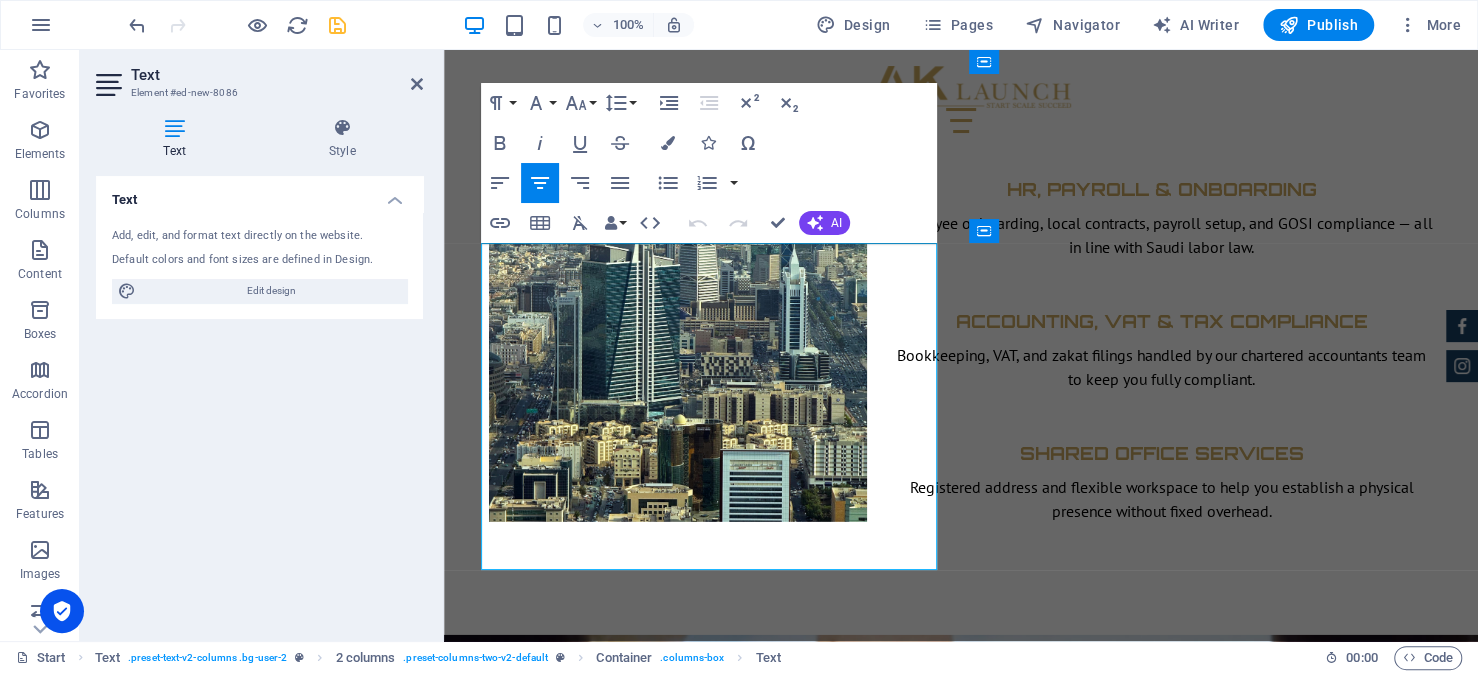select on "px" 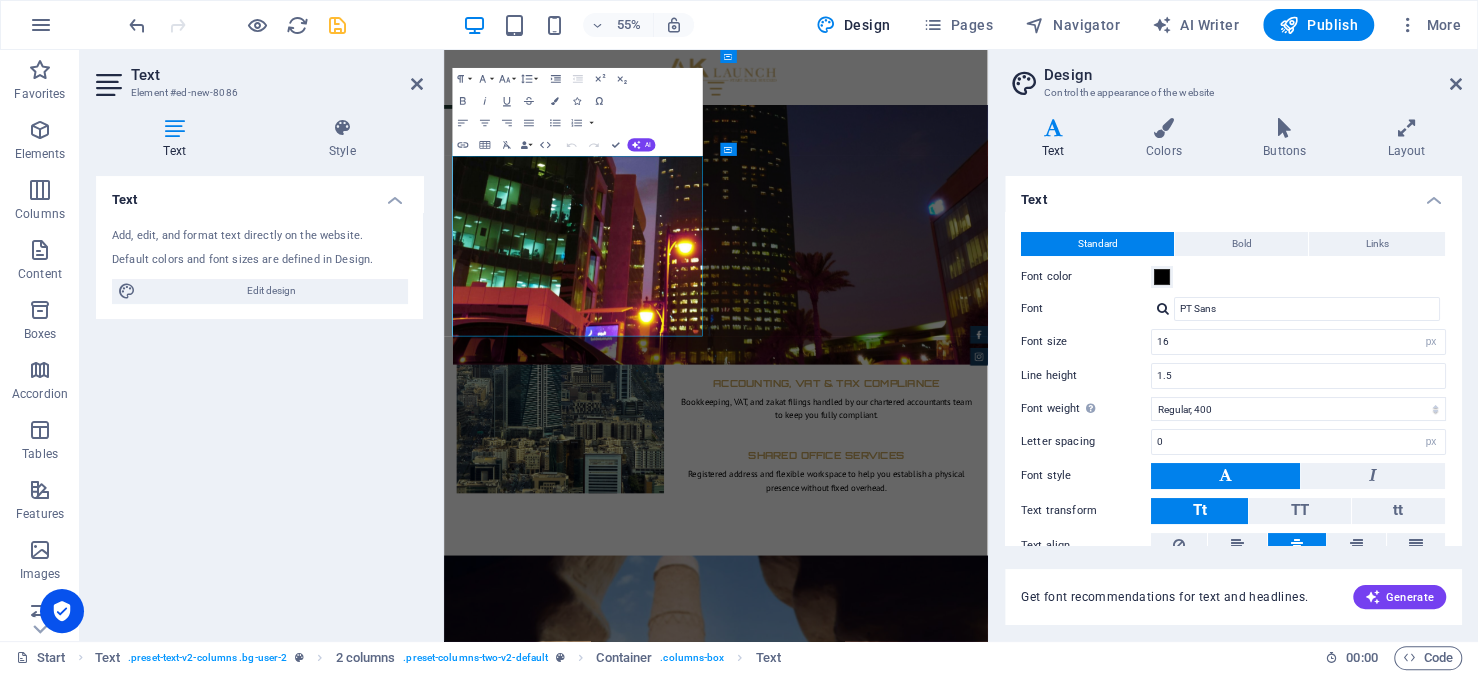 scroll, scrollTop: 8724, scrollLeft: 0, axis: vertical 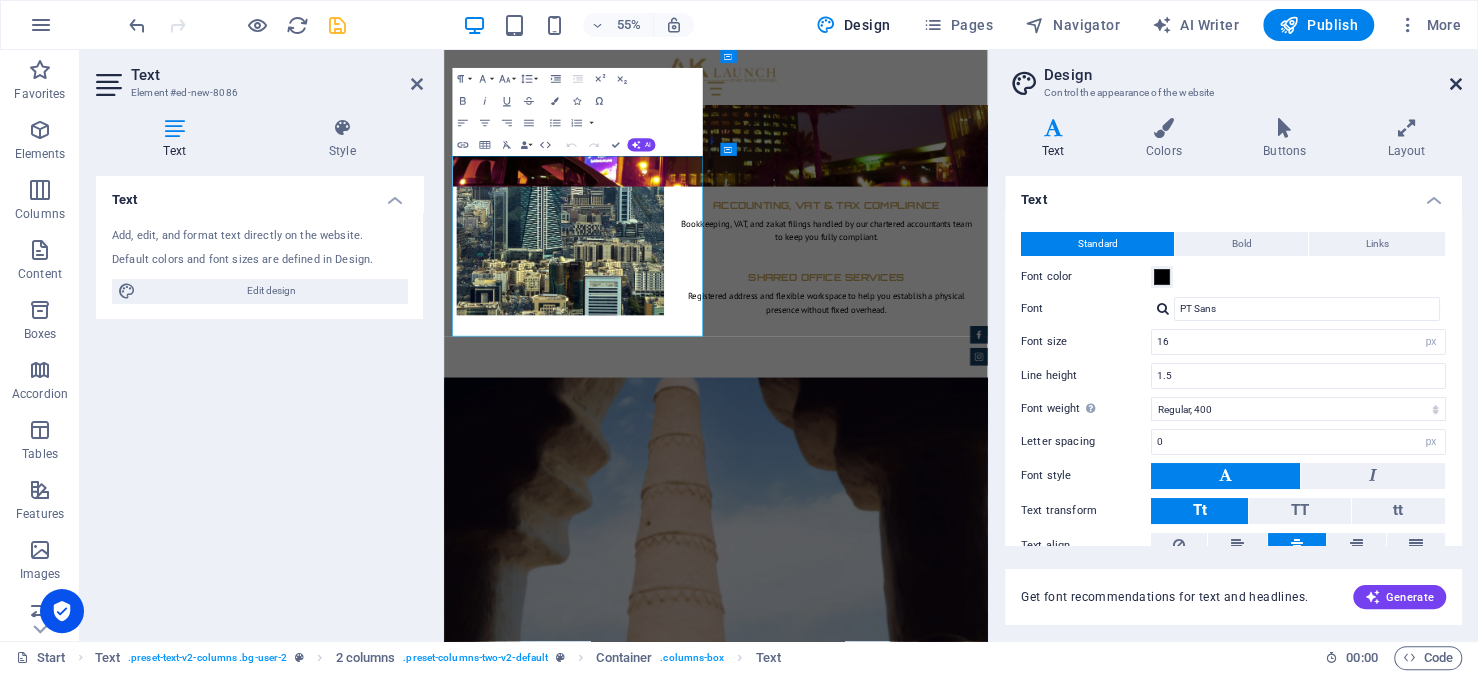 click at bounding box center (1456, 84) 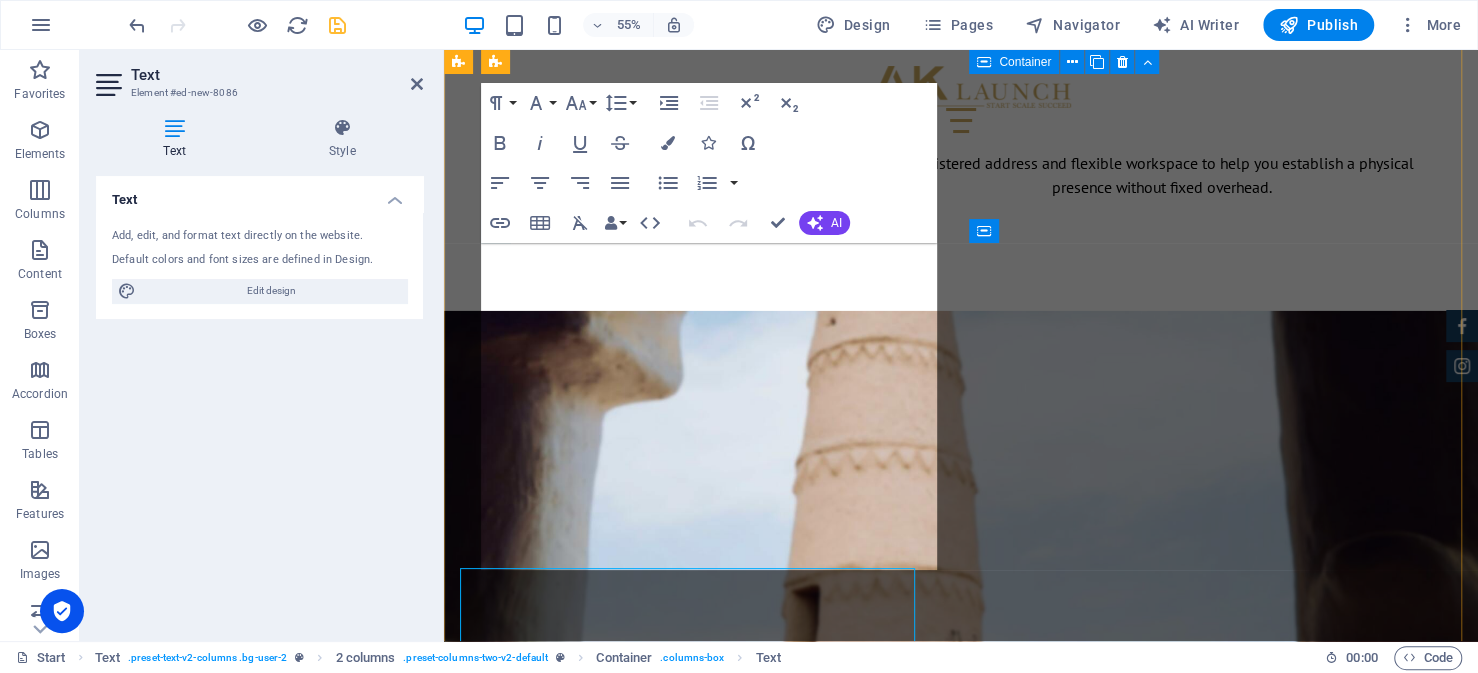 scroll, scrollTop: 8400, scrollLeft: 0, axis: vertical 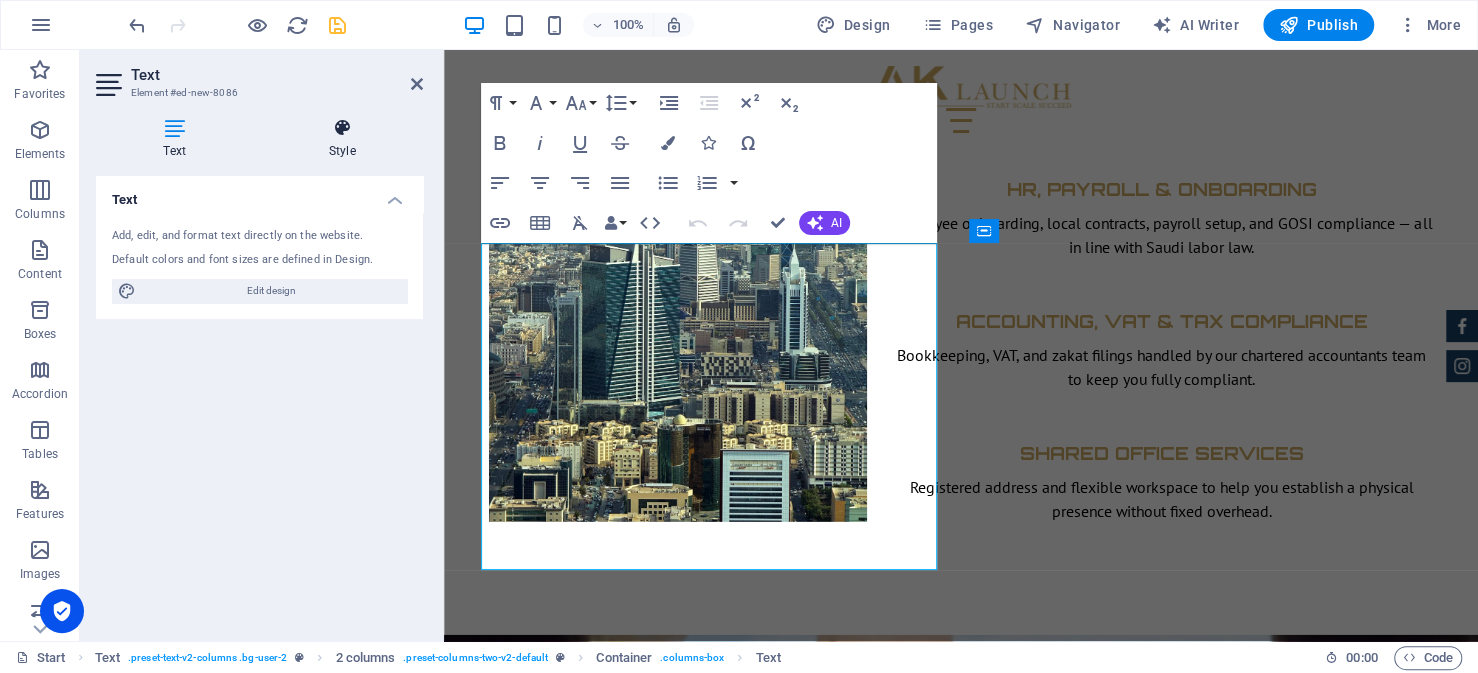 click on "Style" at bounding box center [342, 139] 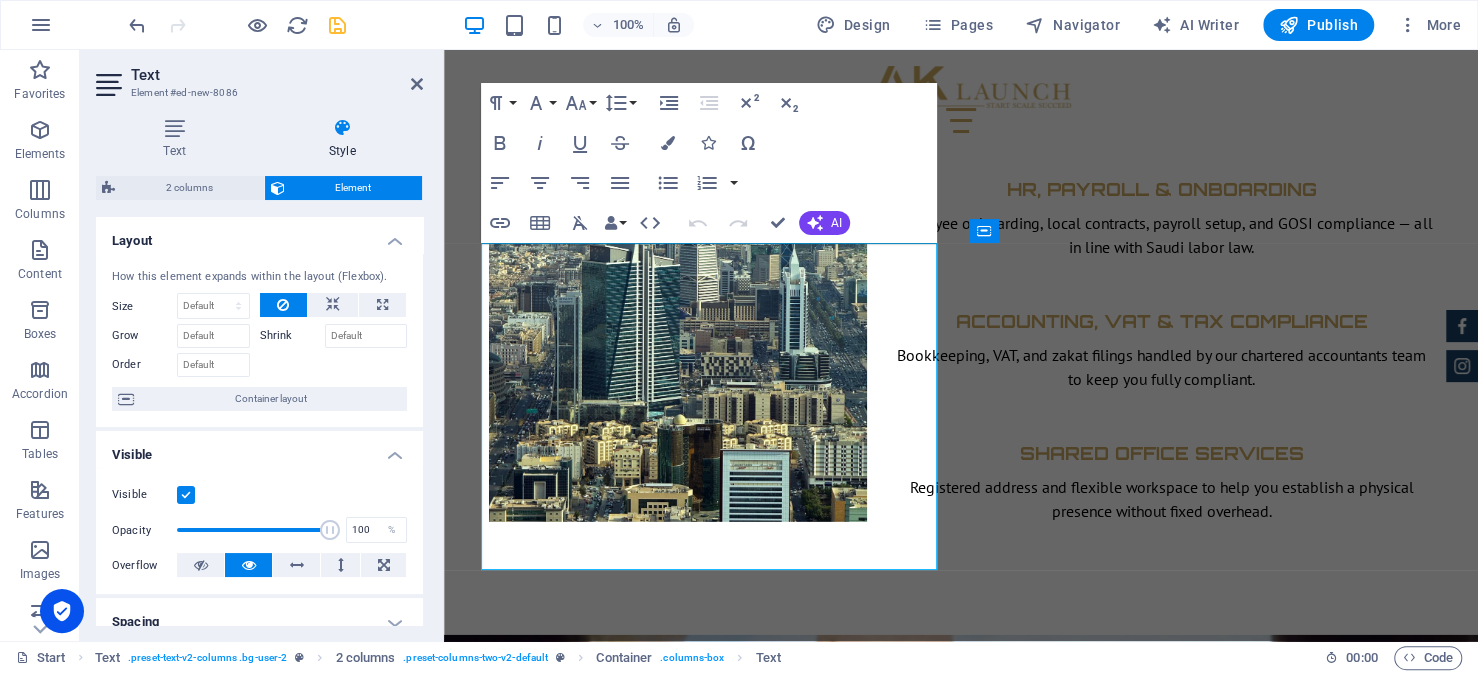 scroll, scrollTop: 400, scrollLeft: 0, axis: vertical 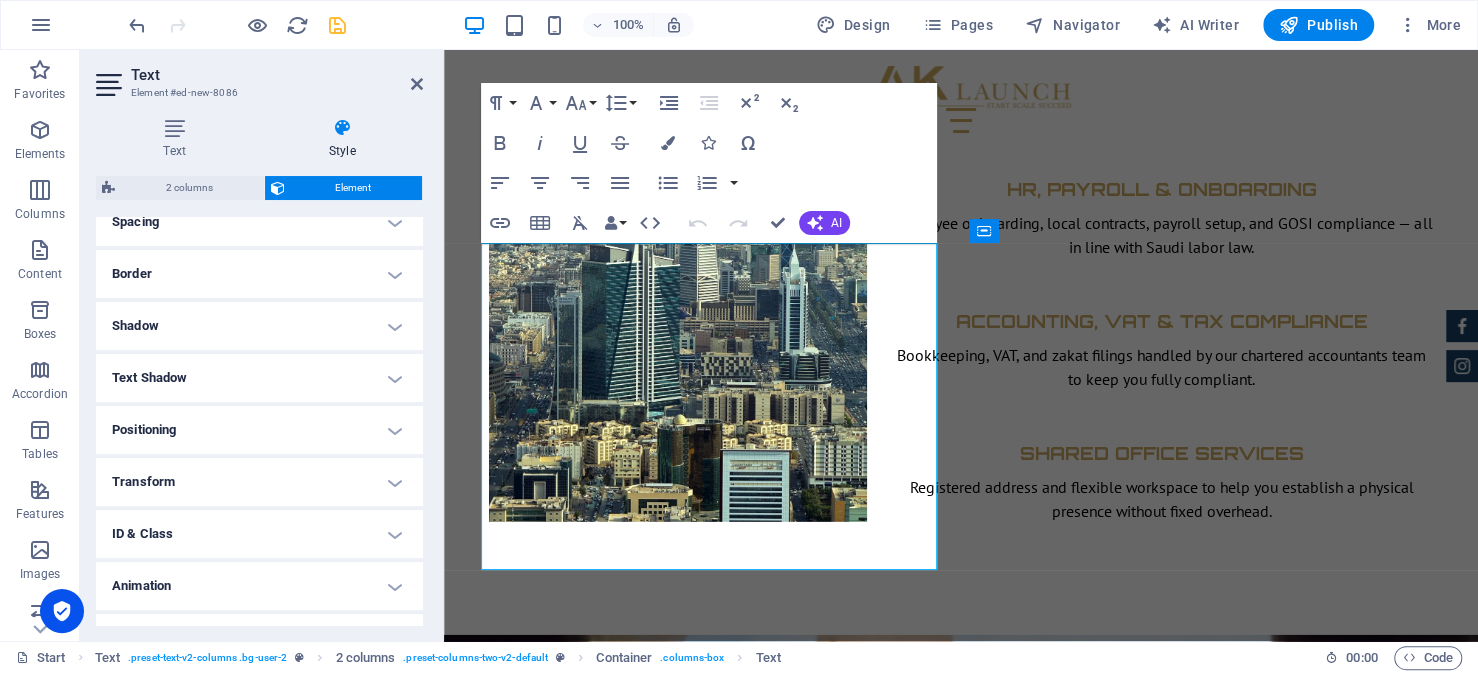 click on "Border" at bounding box center [259, 274] 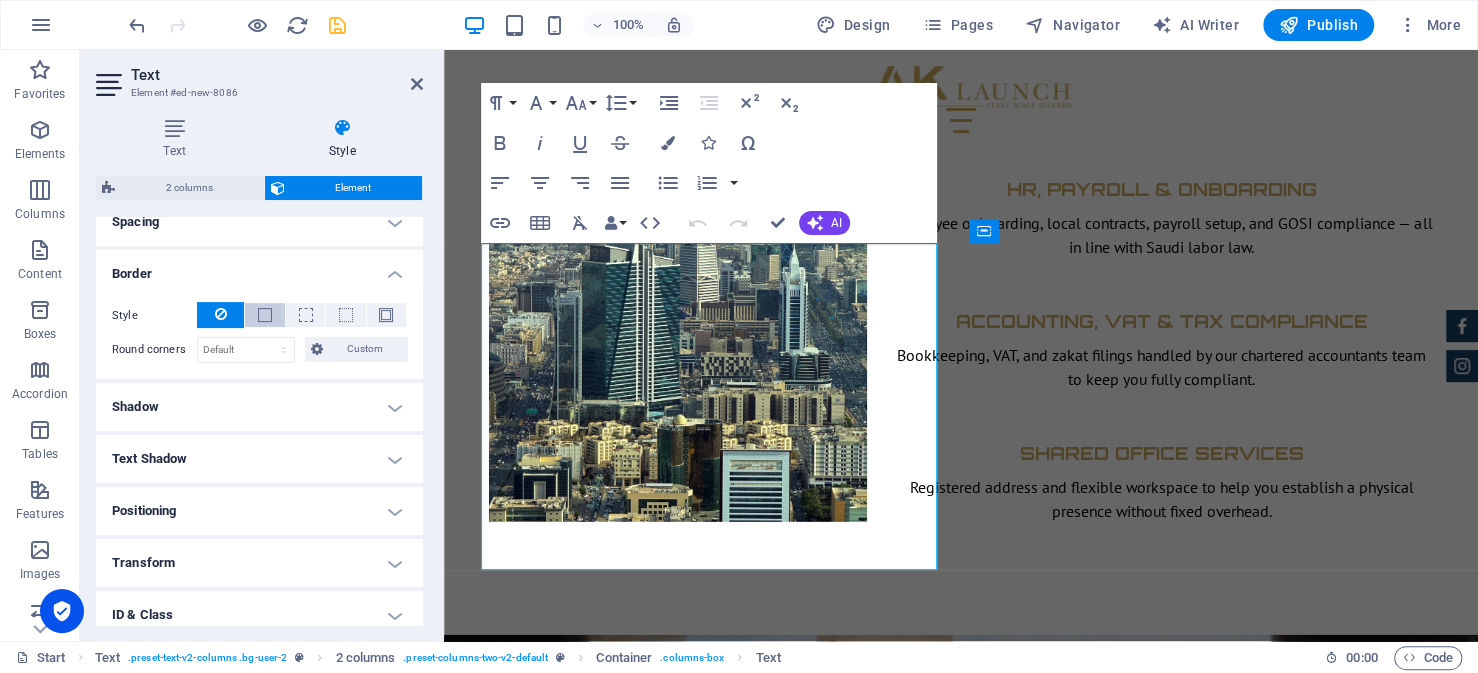 click at bounding box center [265, 315] 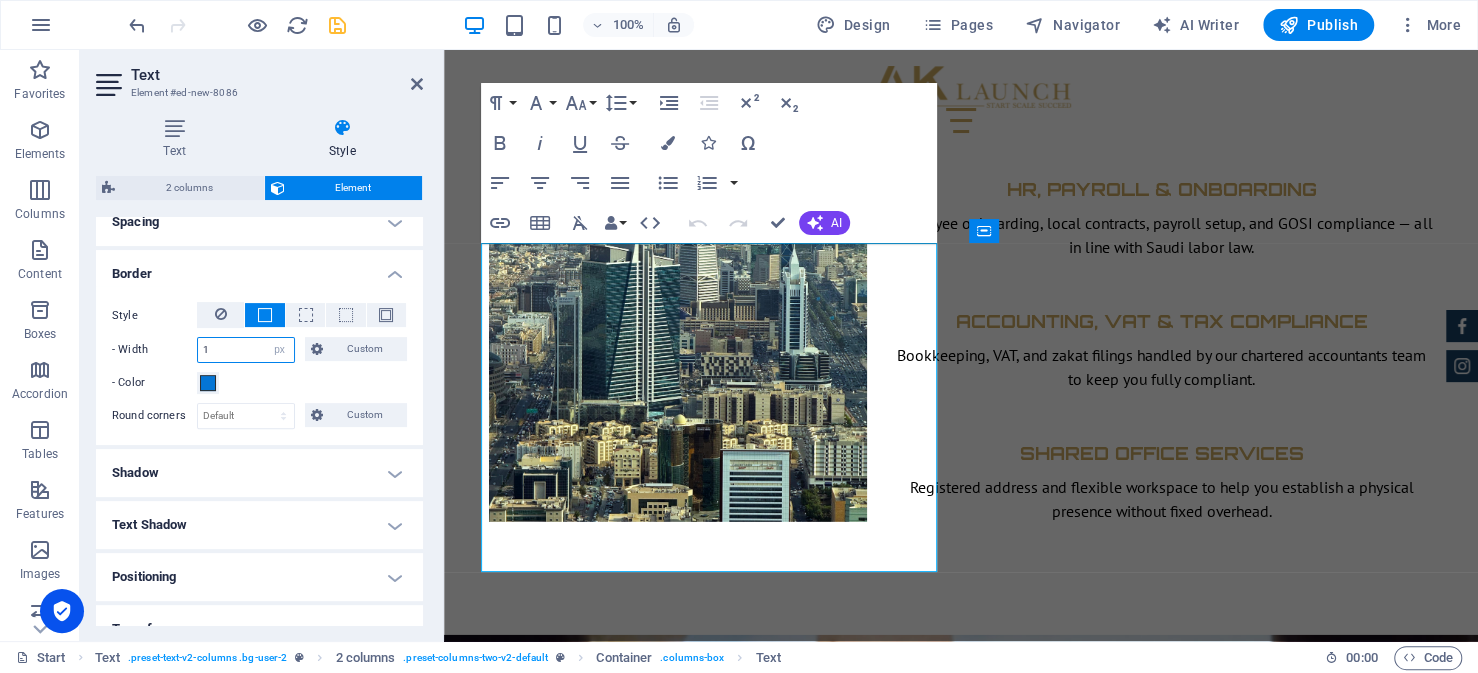 click on "1" at bounding box center [246, 350] 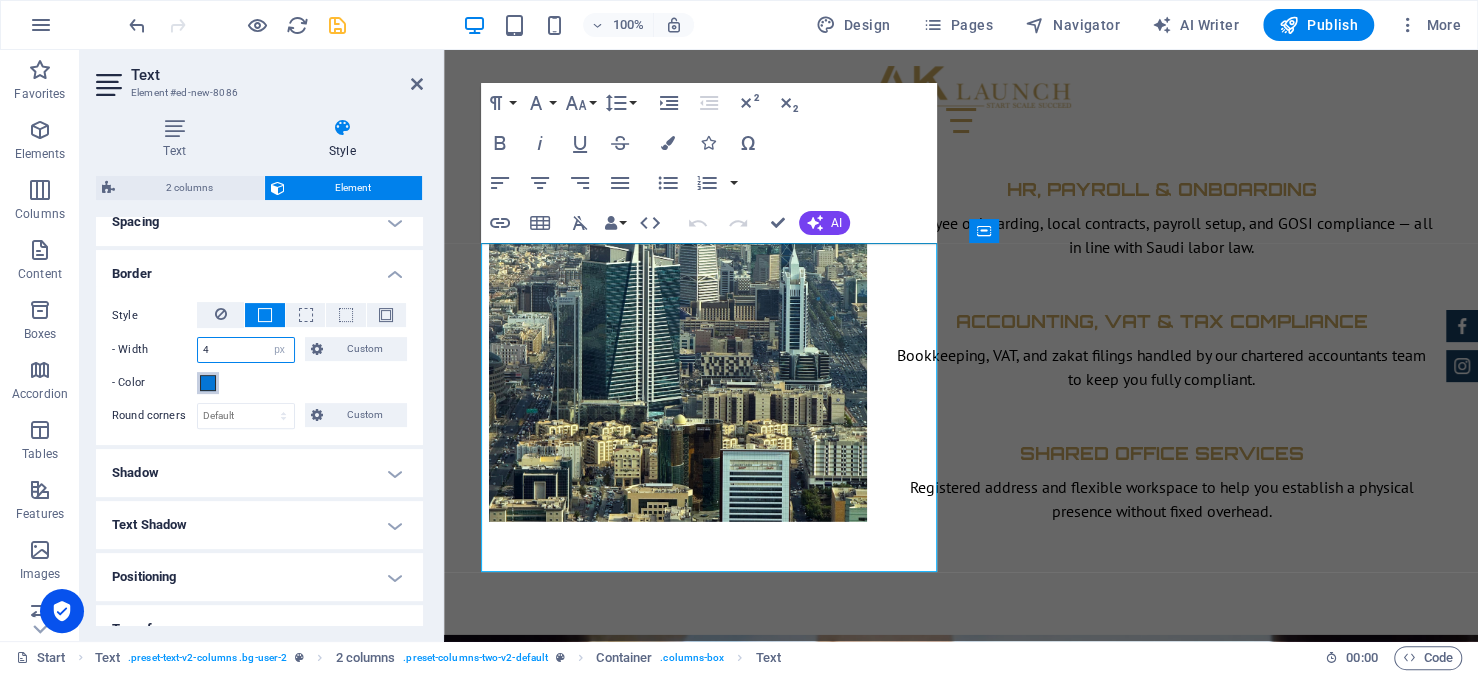 type on "4" 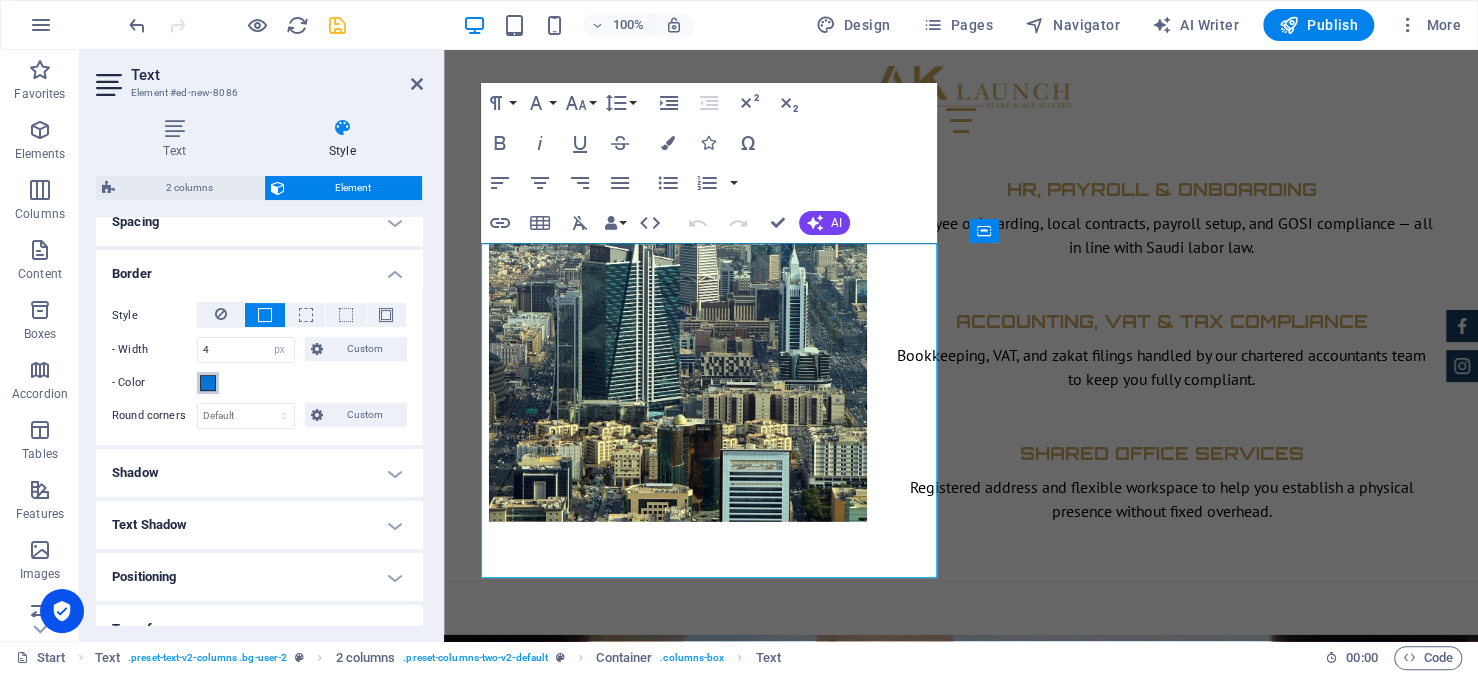 click at bounding box center (208, 383) 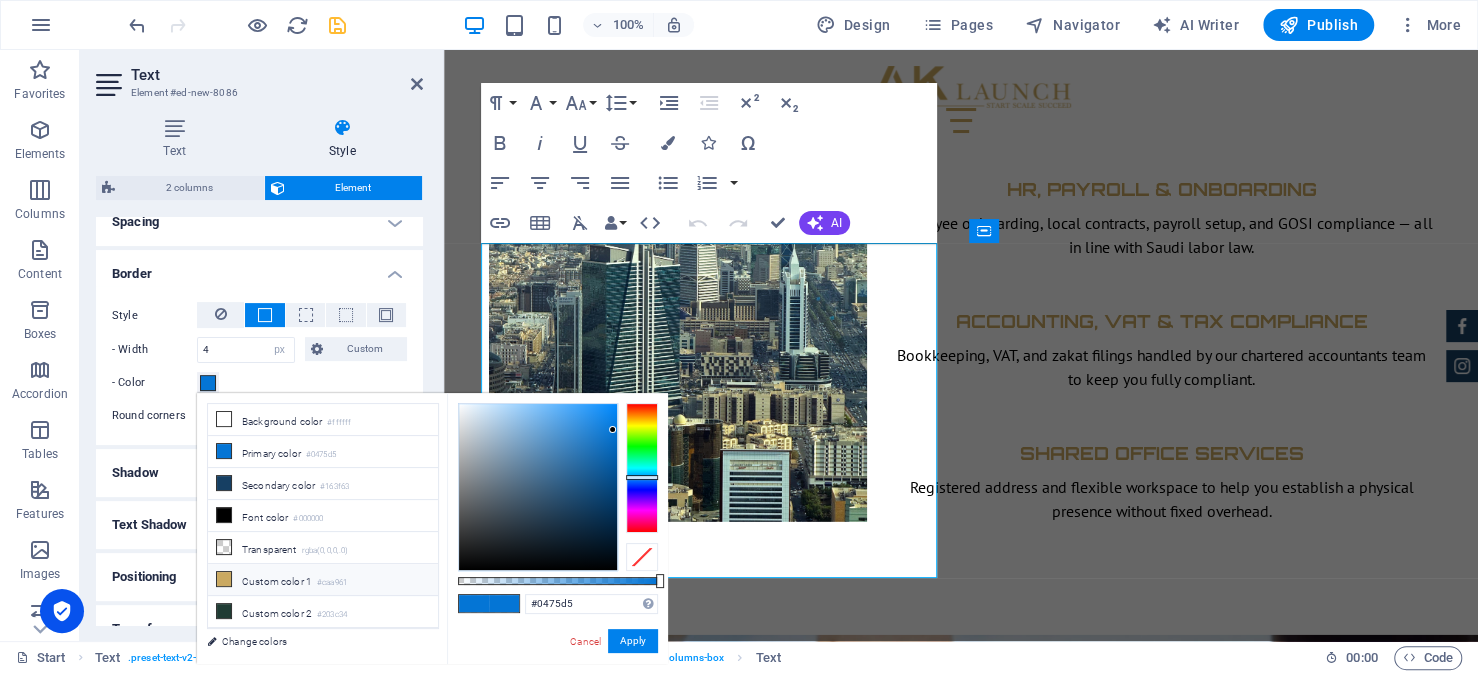 drag, startPoint x: 274, startPoint y: 579, endPoint x: 318, endPoint y: 580, distance: 44.011364 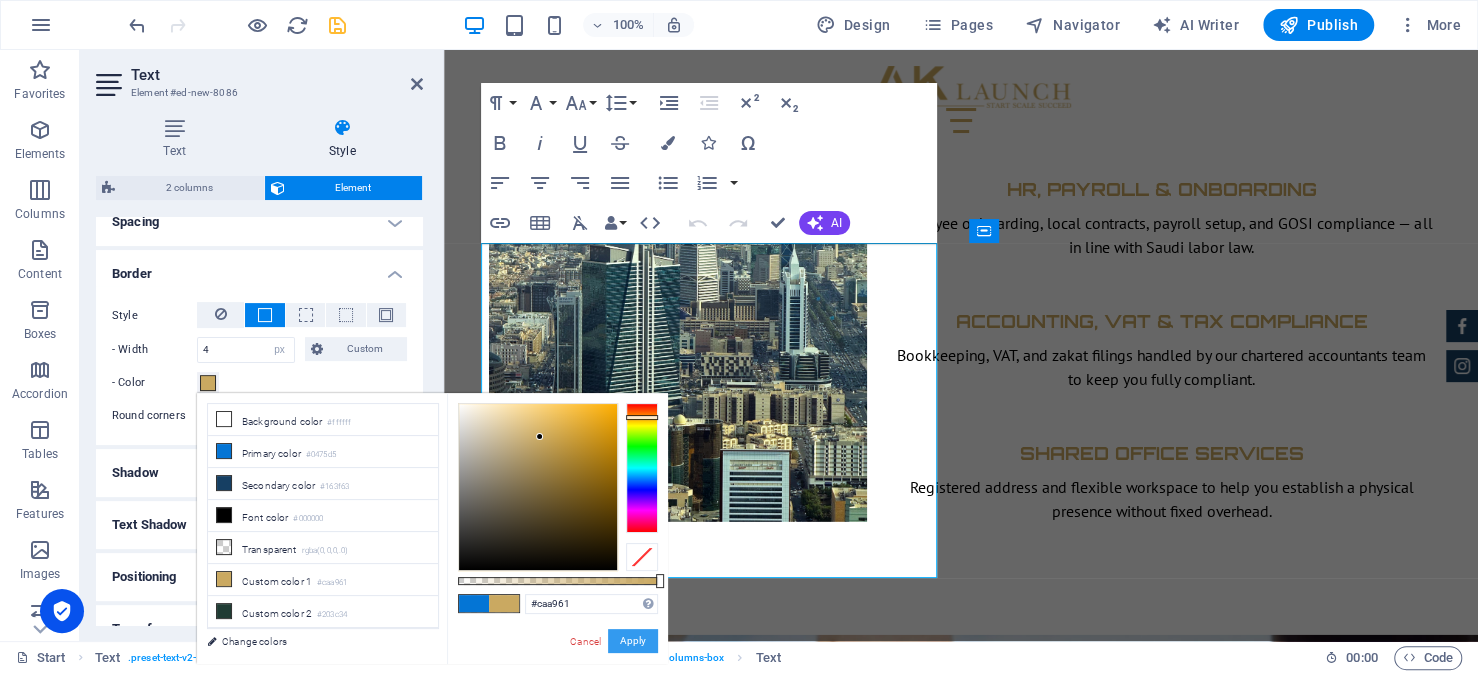 click on "Apply" at bounding box center (633, 641) 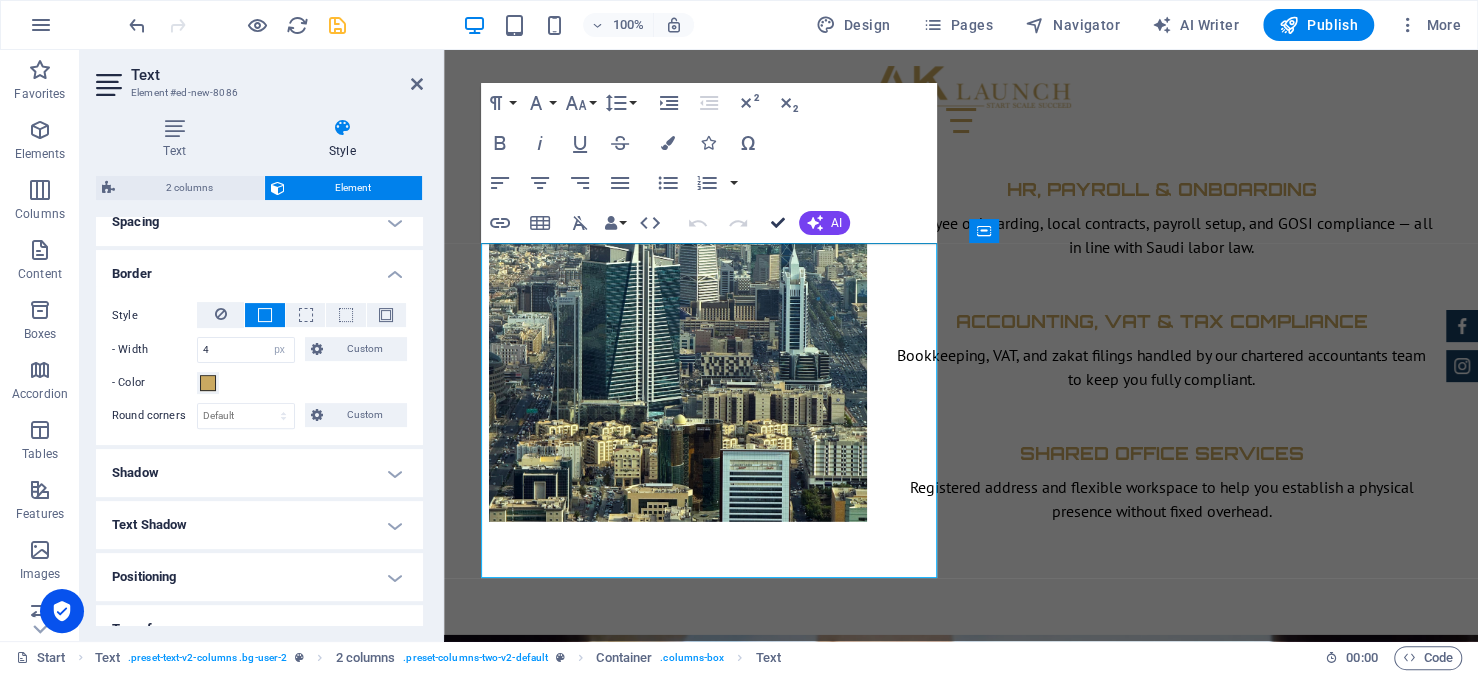 drag, startPoint x: 782, startPoint y: 219, endPoint x: 701, endPoint y: 169, distance: 95.189285 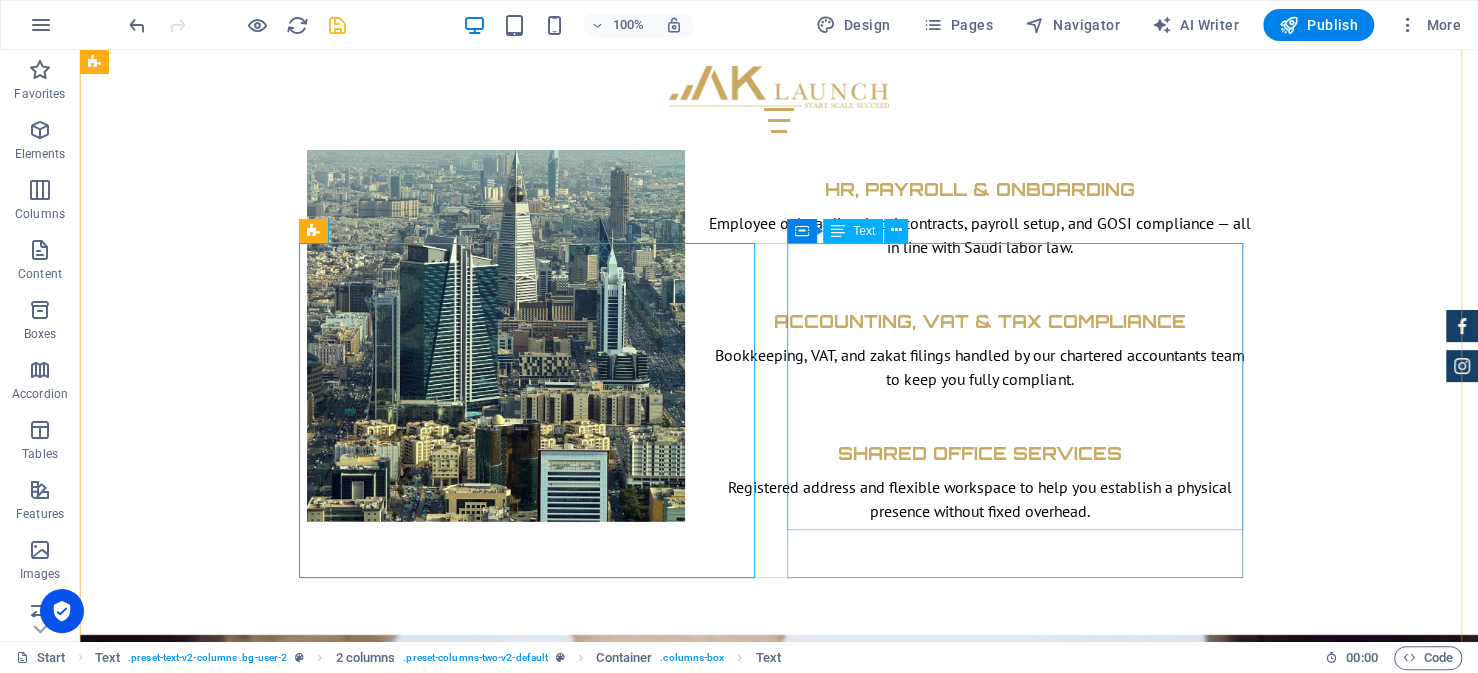 click on "Moreover, successfully navigating the system requires careful planning and familiarity with local procedures. Fromselecting the correct license type to preparing certified documents and managing submissions across multiple agencies, each step carries specific expectations. Engaging a knowledgeable local partner can help streamline the process, reduce the risk of delays, and ensure your application meets all regulatory requirements from the outset. AK Launch acts as a strategic partner throughout the setup journey, offering expertise, document support, and direct on-the-ground coordination to help streamline your business incorporation into the Kingdom." at bounding box center (535, 5107) 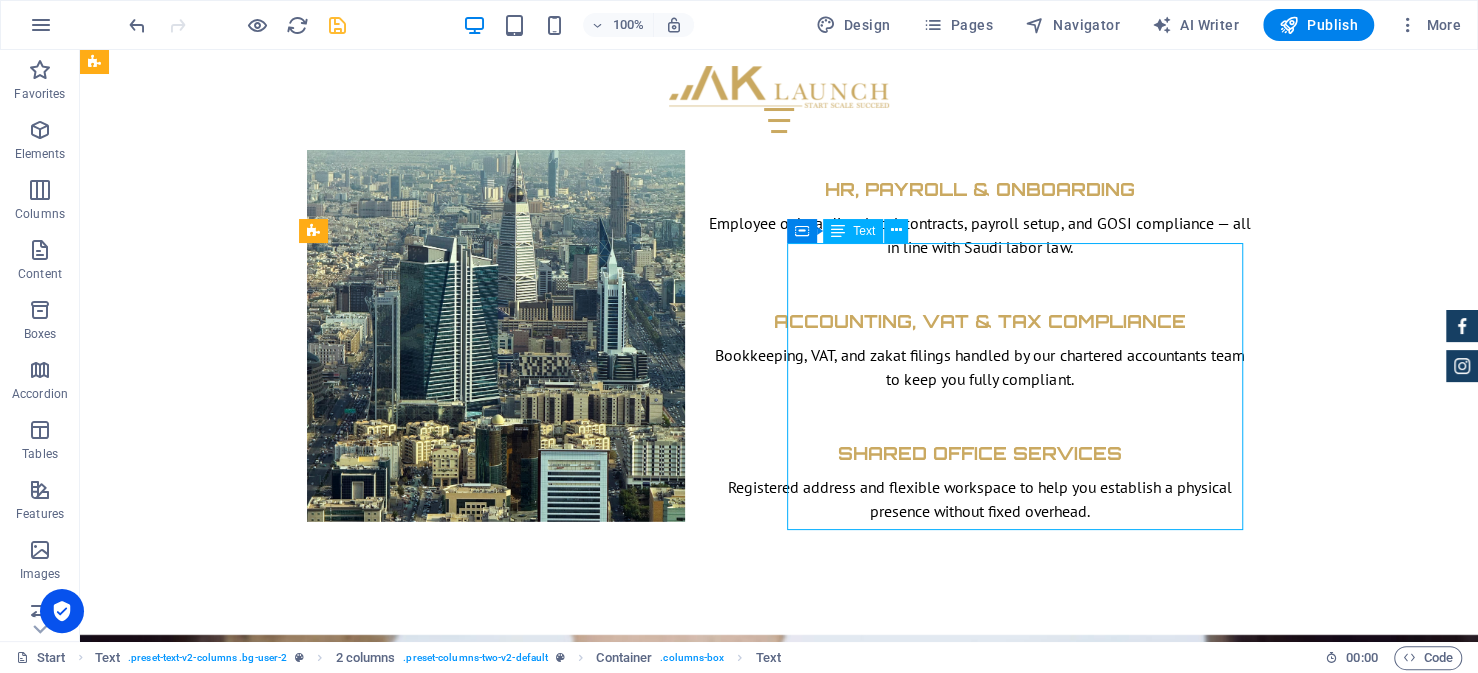 click on "Moreover, successfully navigating the system requires careful planning and familiarity with local procedures. Fromselecting the correct license type to preparing certified documents and managing submissions across multiple agencies, each step carries specific expectations. Engaging a knowledgeable local partner can help streamline the process, reduce the risk of delays, and ensure your application meets all regulatory requirements from the outset. AK Launch acts as a strategic partner throughout the setup journey, offering expertise, document support, and direct on-the-ground coordination to help streamline your business incorporation into the Kingdom." at bounding box center (535, 5107) 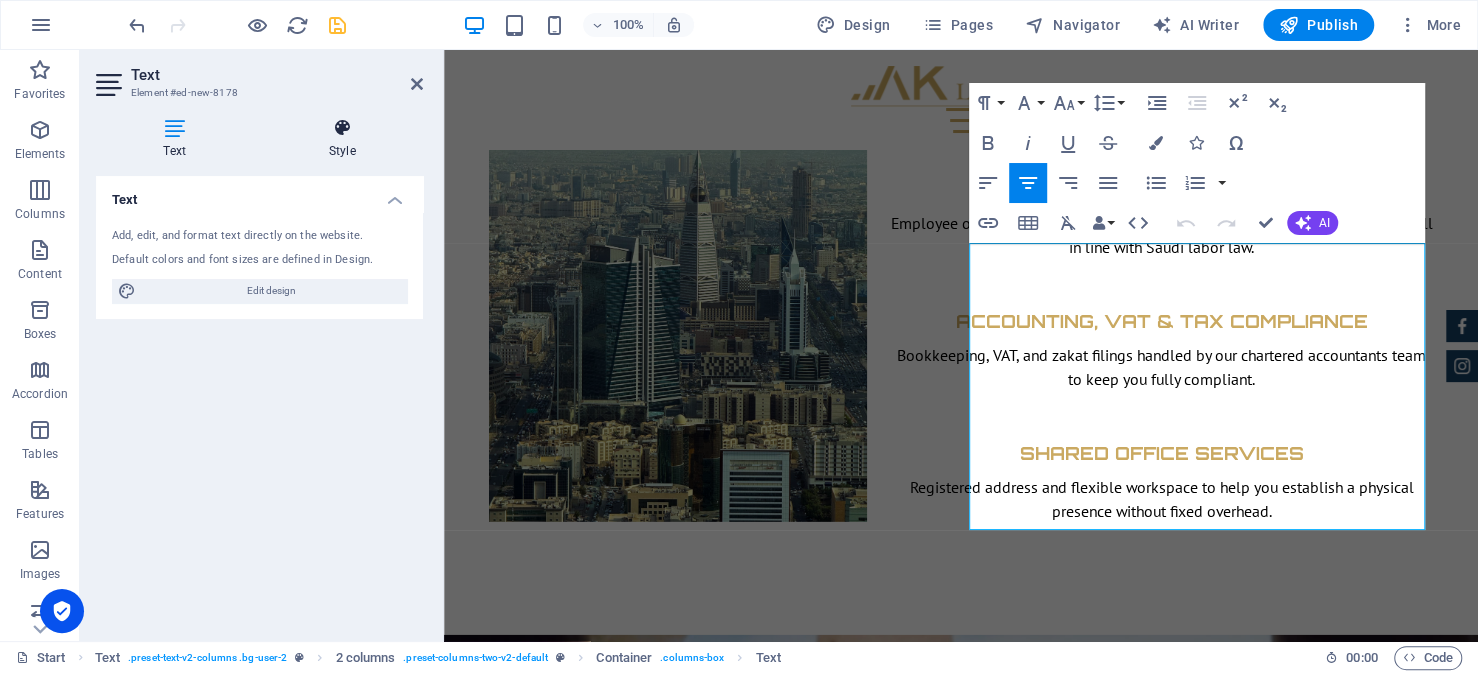 click on "Style" at bounding box center (342, 139) 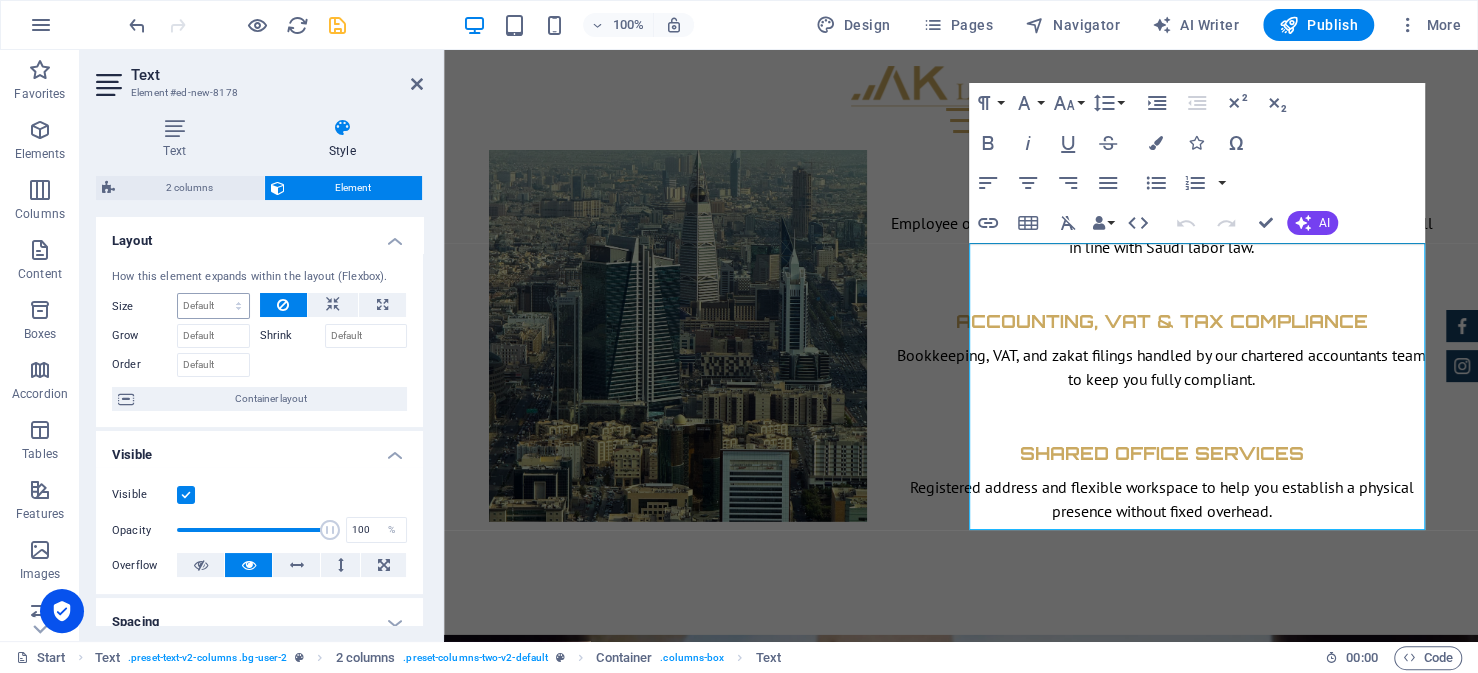 scroll, scrollTop: 400, scrollLeft: 0, axis: vertical 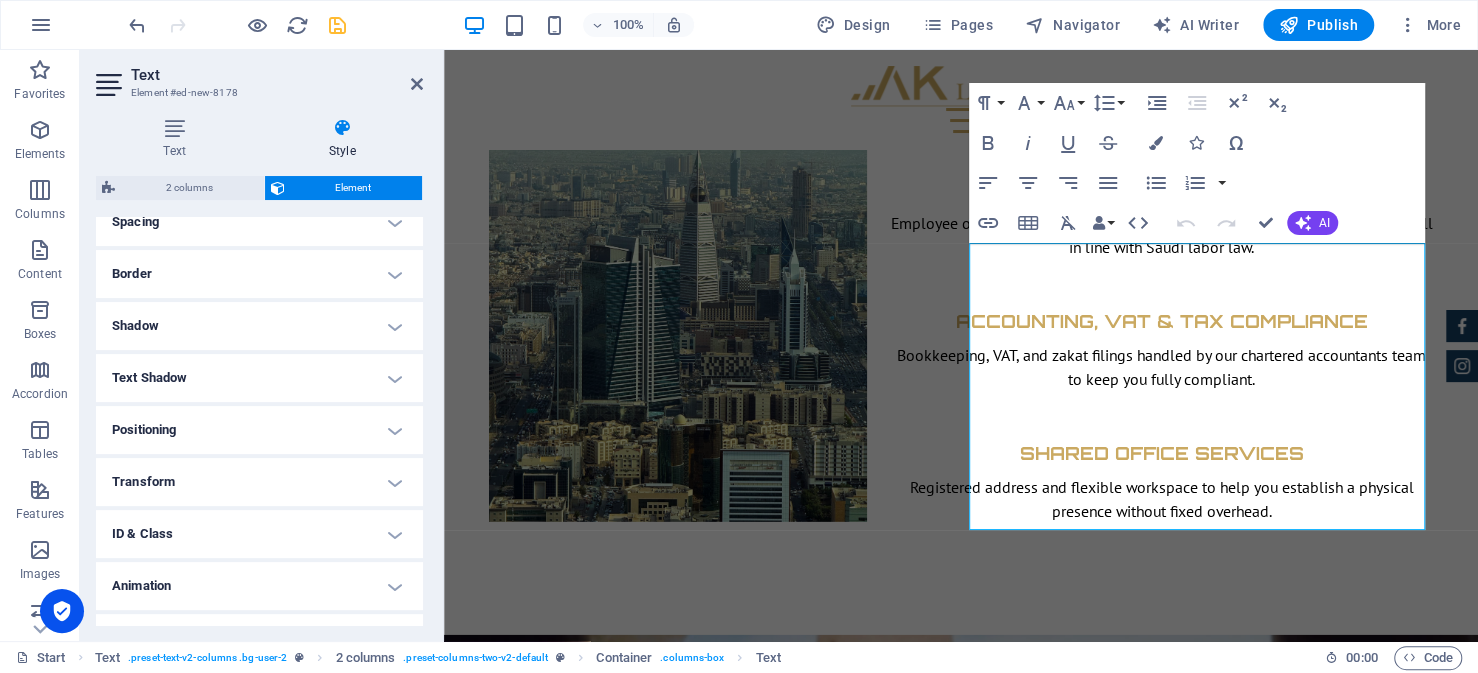 click on "Border" at bounding box center (259, 274) 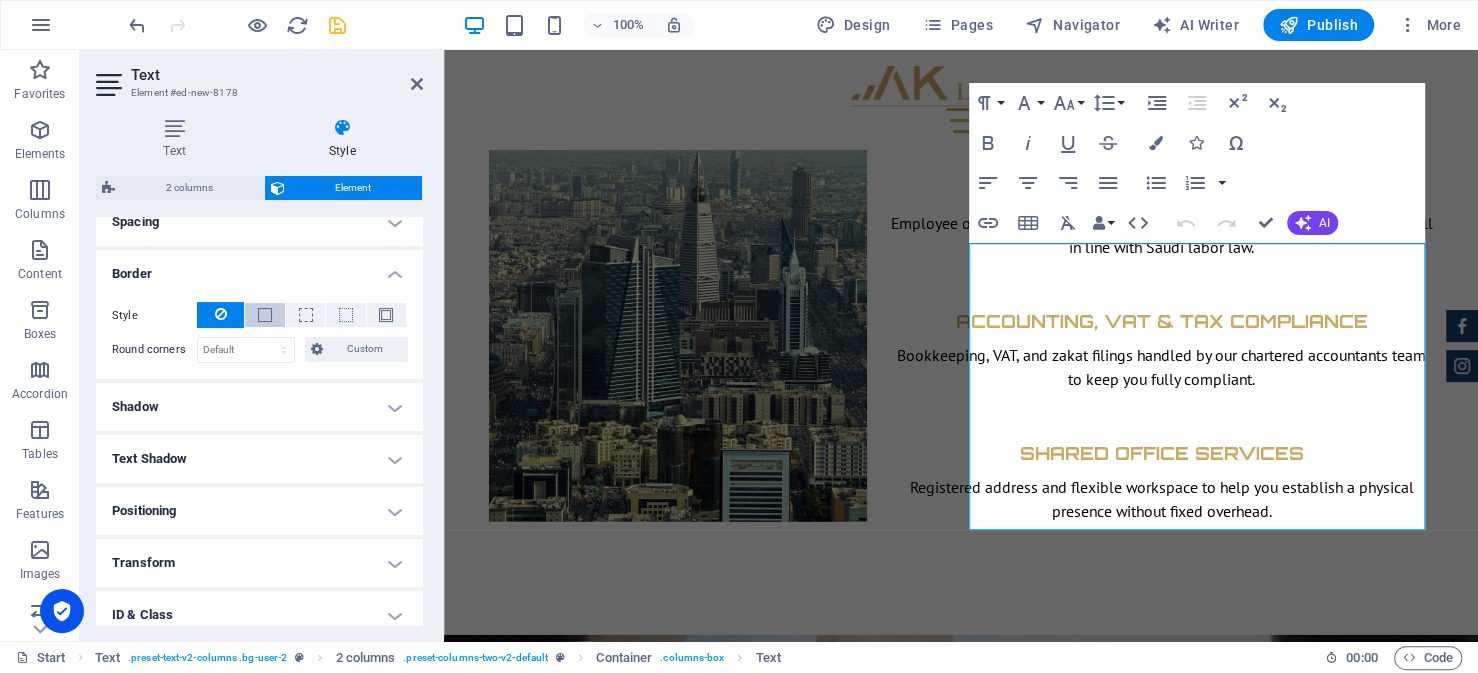 click at bounding box center (265, 315) 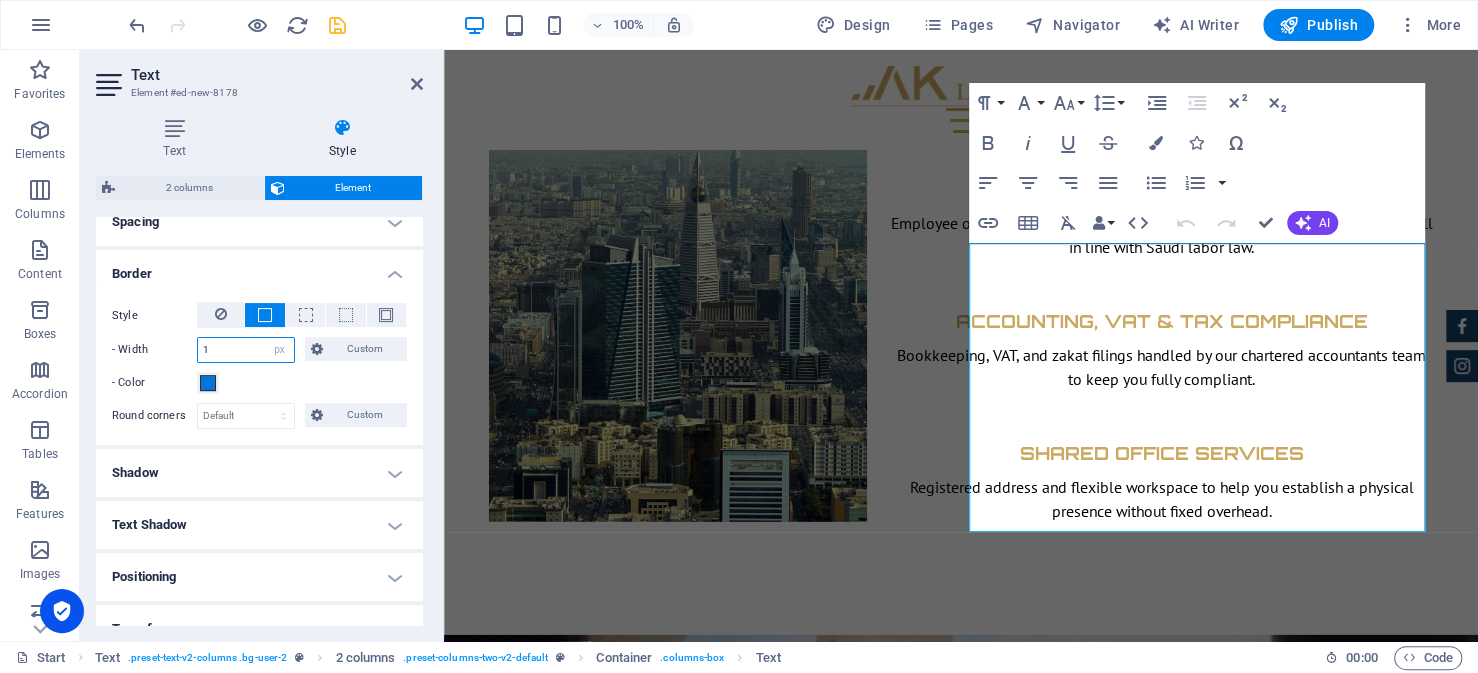 click on "1" at bounding box center [246, 350] 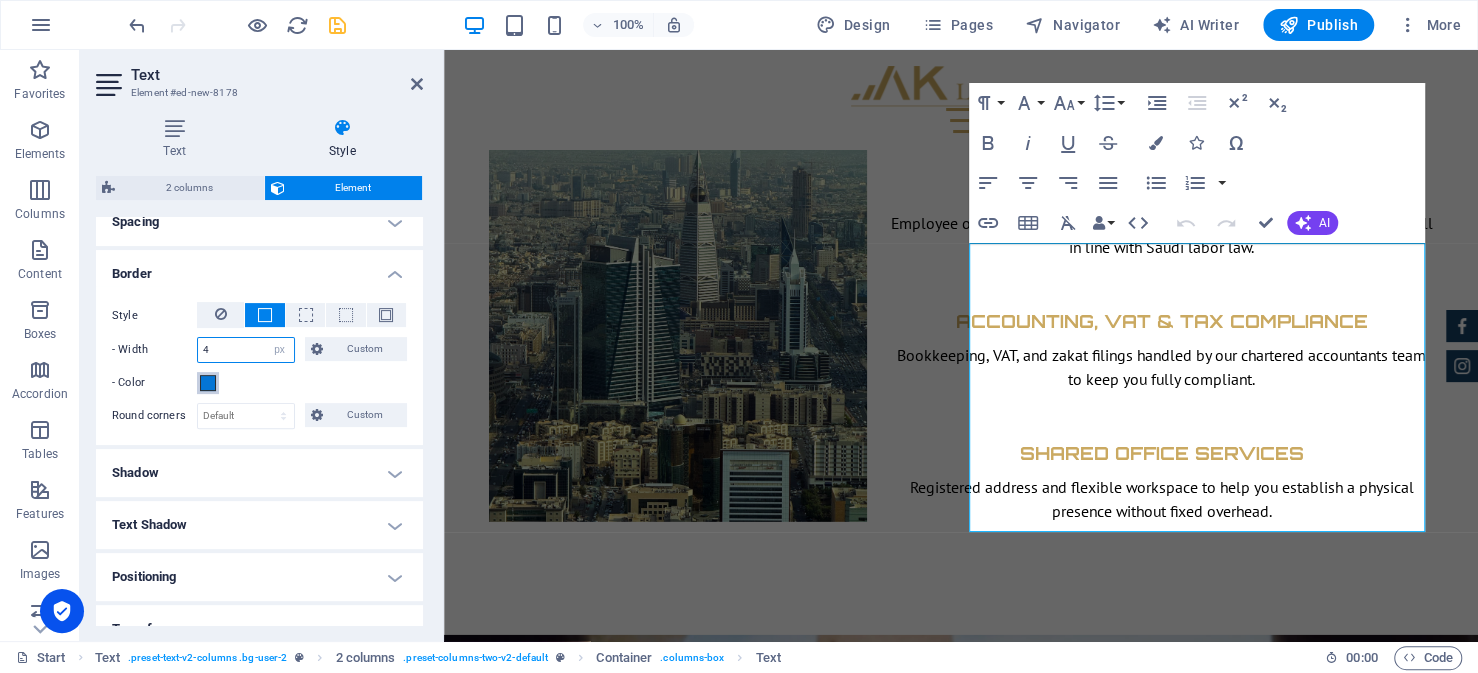 type on "4" 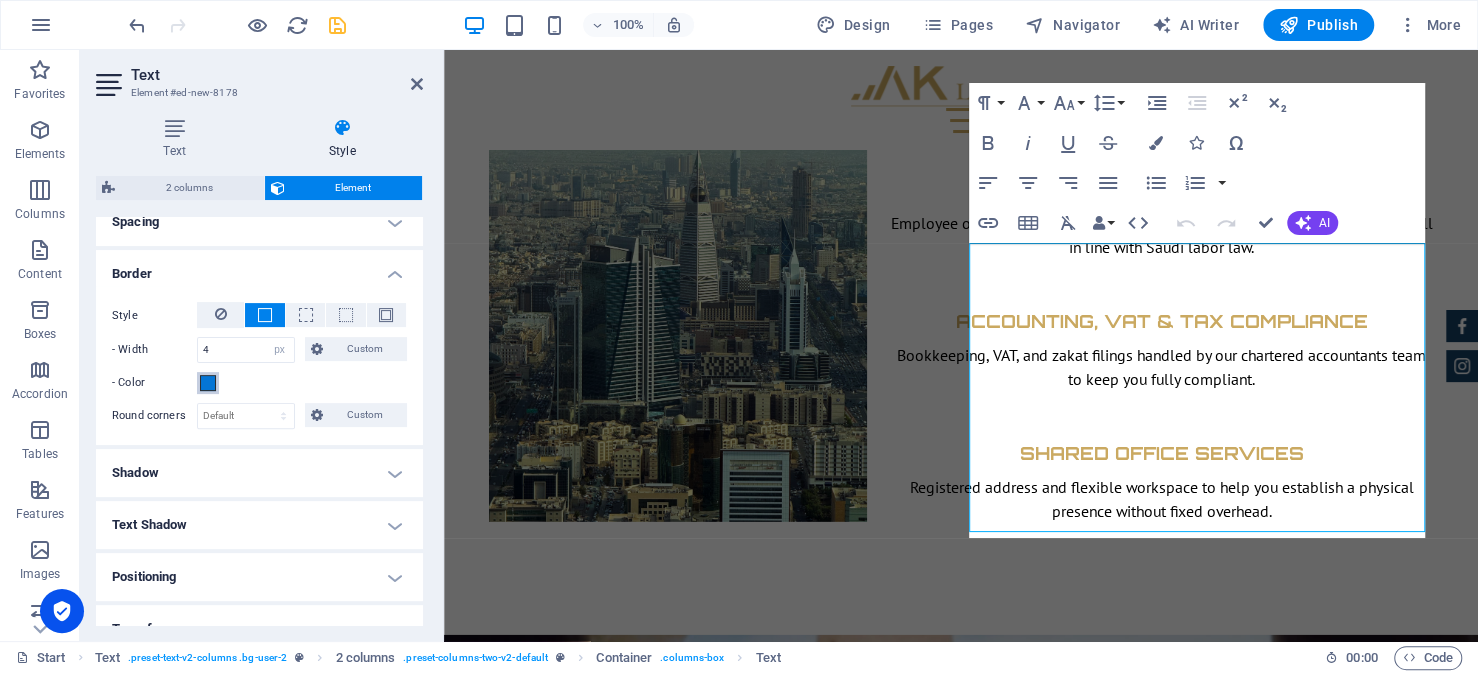 click at bounding box center (208, 383) 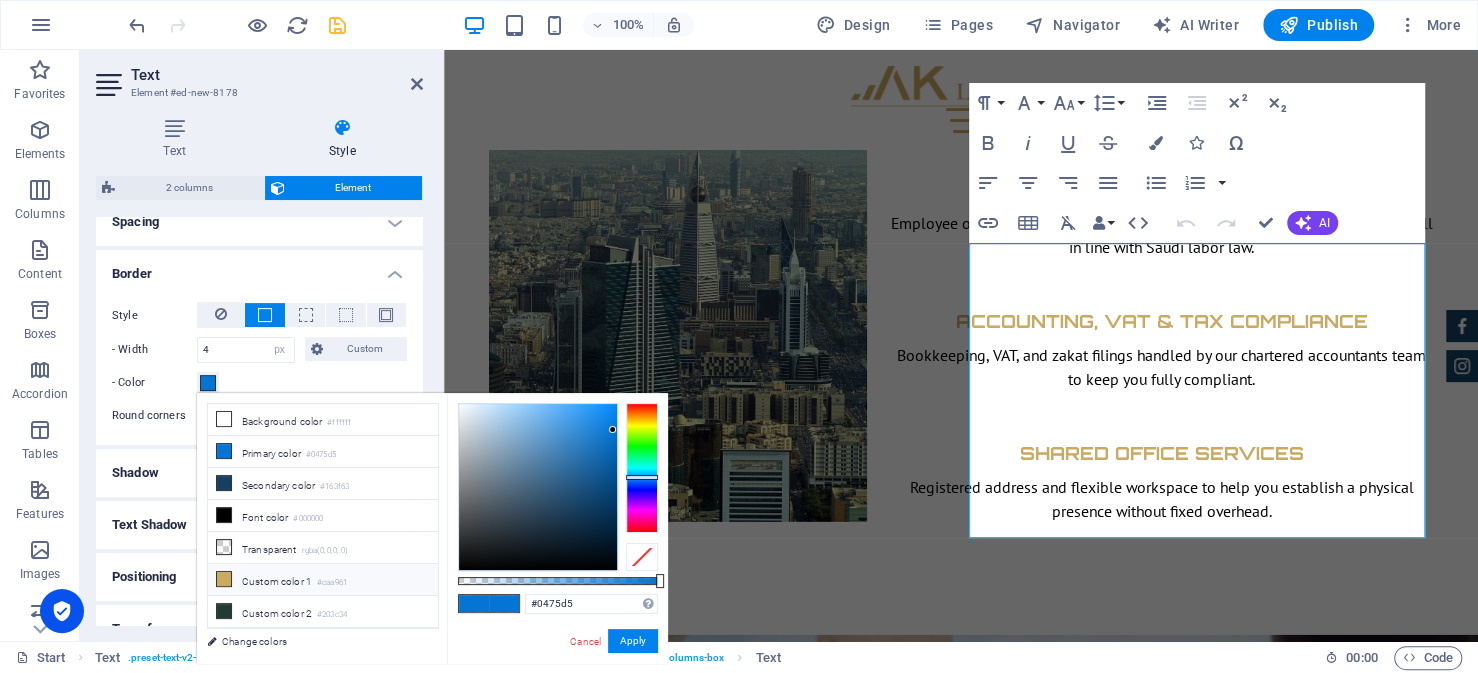 click on "Custom color 1
#caa961" at bounding box center (323, 580) 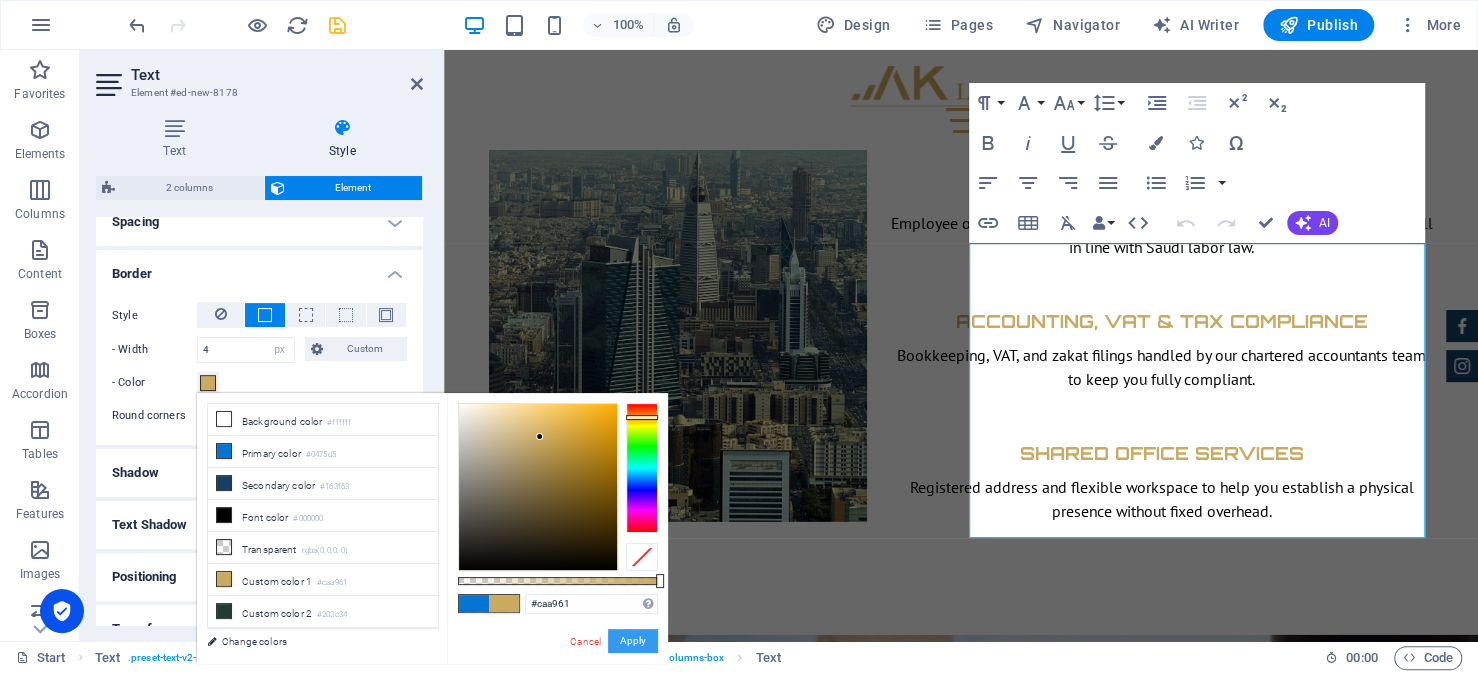 click on "Apply" at bounding box center [633, 641] 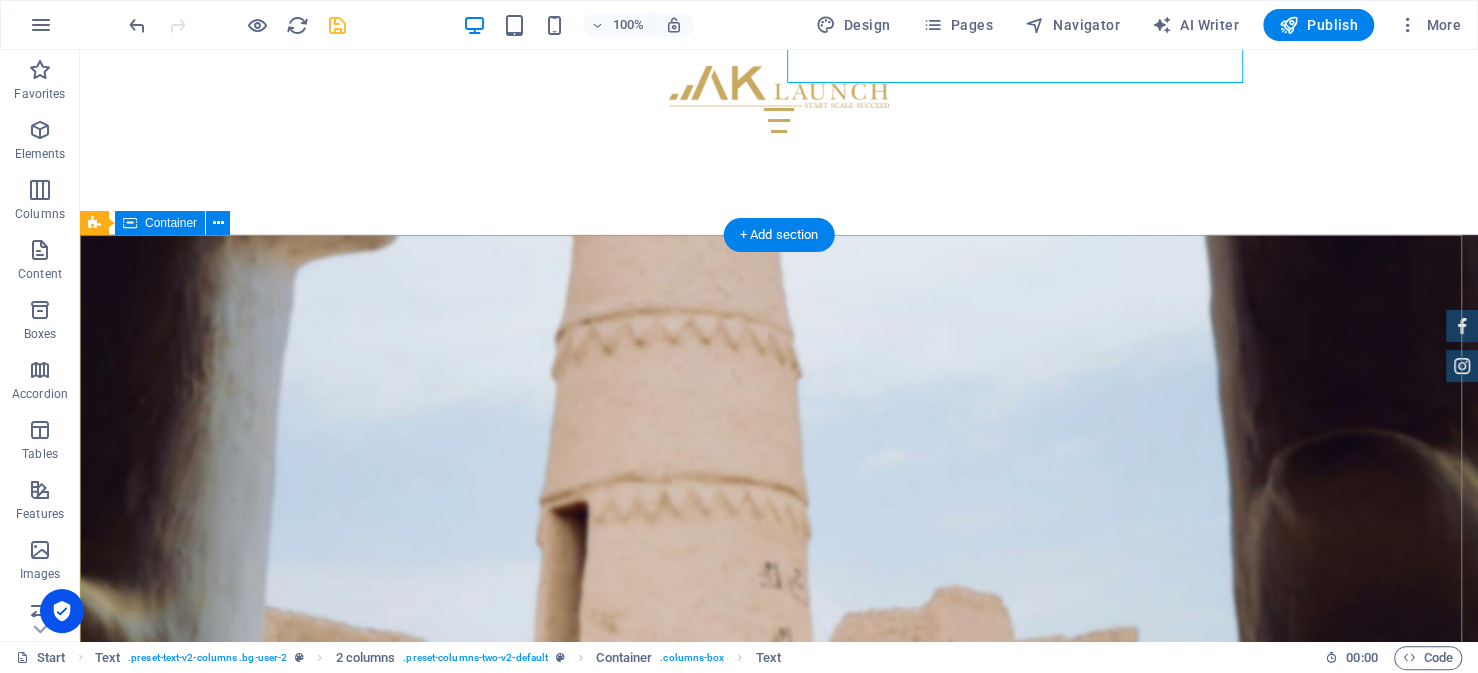 scroll, scrollTop: 8900, scrollLeft: 0, axis: vertical 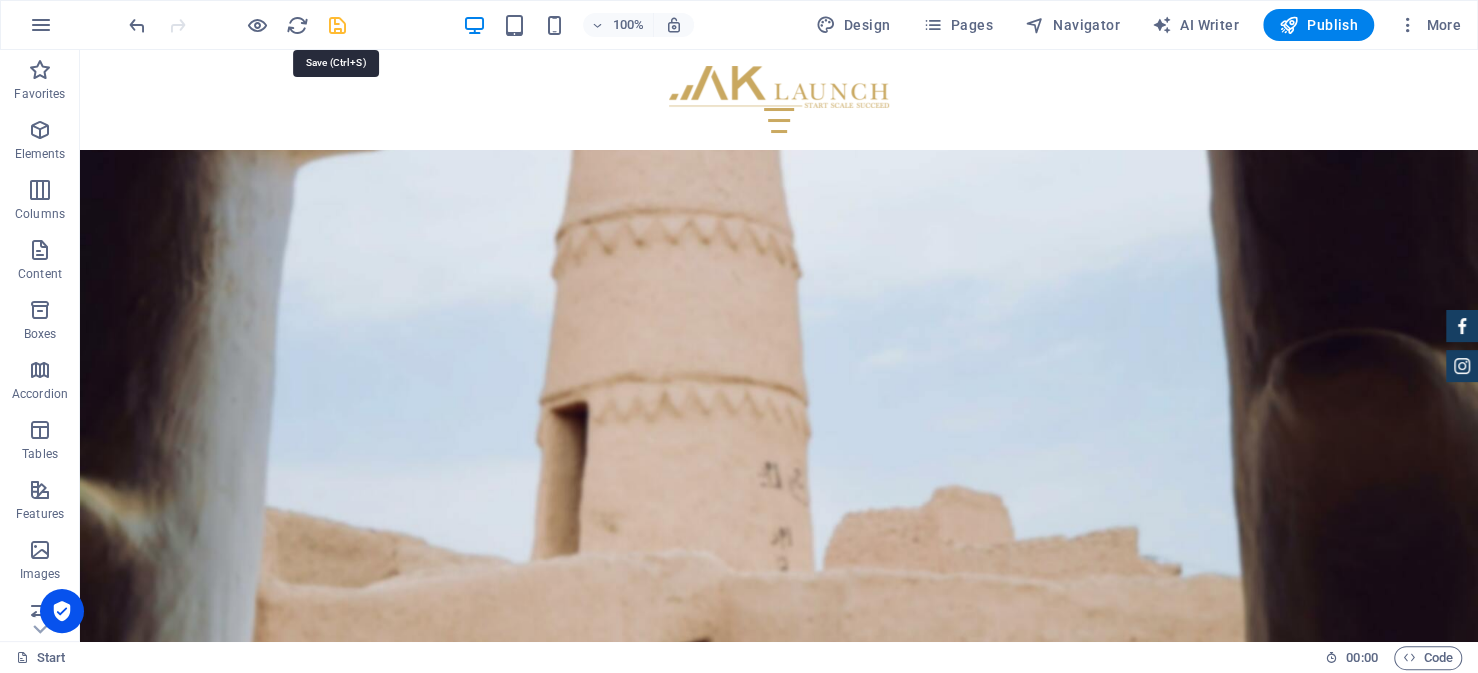 click at bounding box center [337, 25] 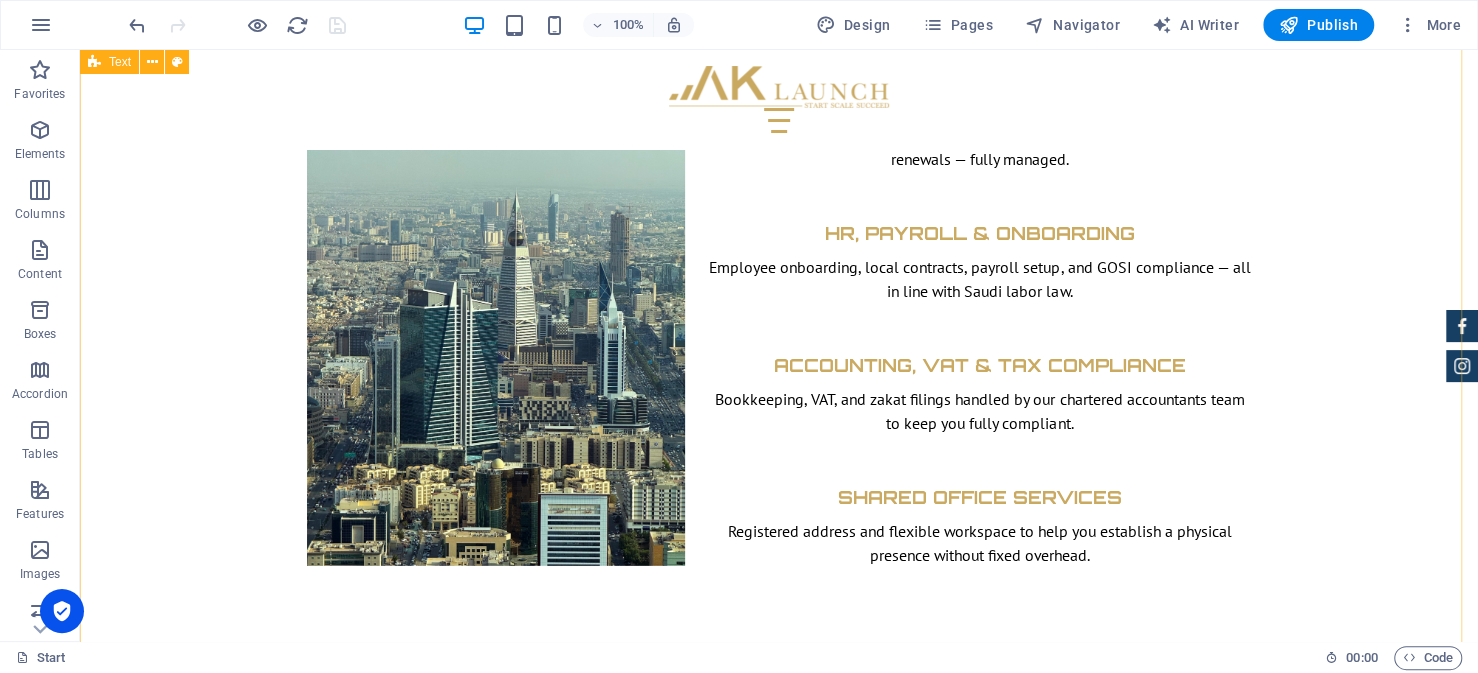 scroll, scrollTop: 8400, scrollLeft: 0, axis: vertical 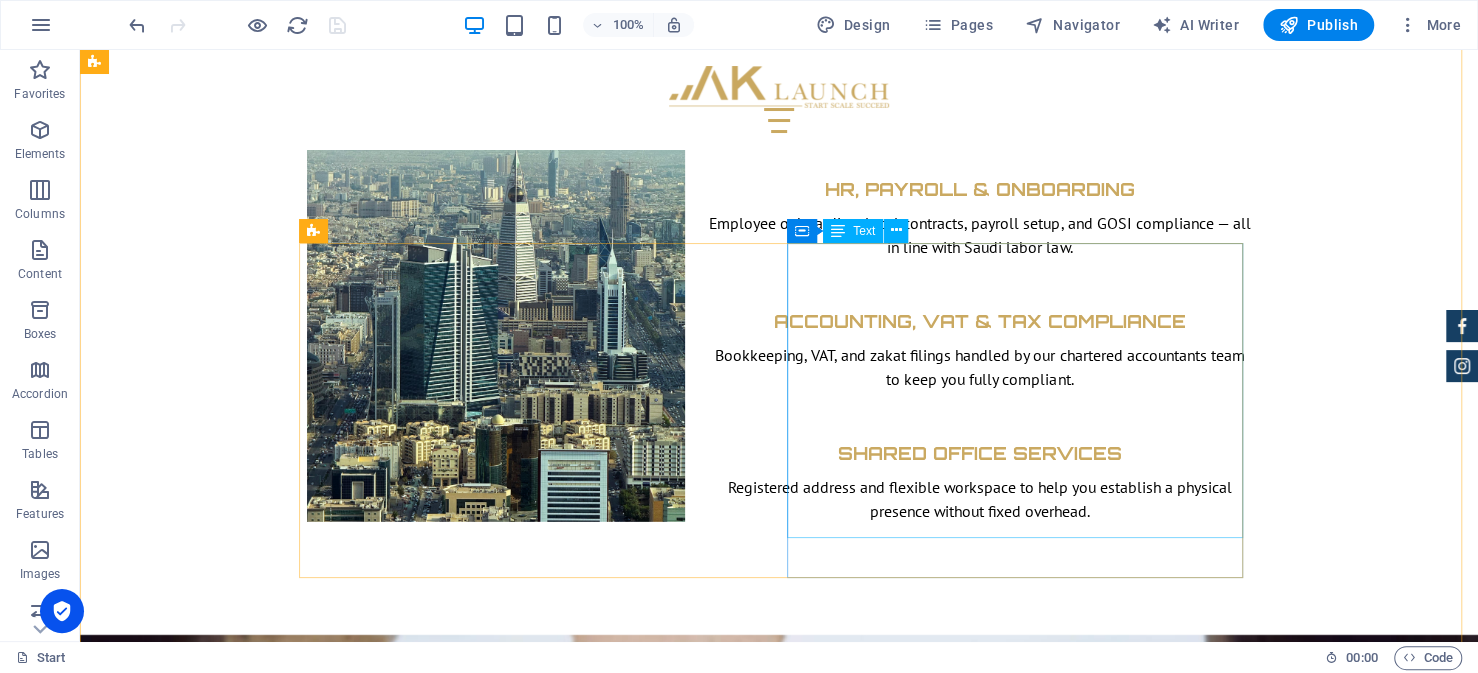 click on "Moreover, successfully navigating the system requires careful planning and familiarity with local procedures. Fromselecting the correct license type to preparing certified documents and managing submissions across multiple agencies, each step carries specific expectations. Engaging a knowledgeable local partner can help streamline the process, reduce the risk of delays, and ensure your application meets all regulatory requirements from the outset. AK Launch acts as a strategic partner throughout the setup journey, offering expertise, document support, and direct on-the-ground coordination to help streamline your business incorporation into the Kingdom." at bounding box center [535, 5123] 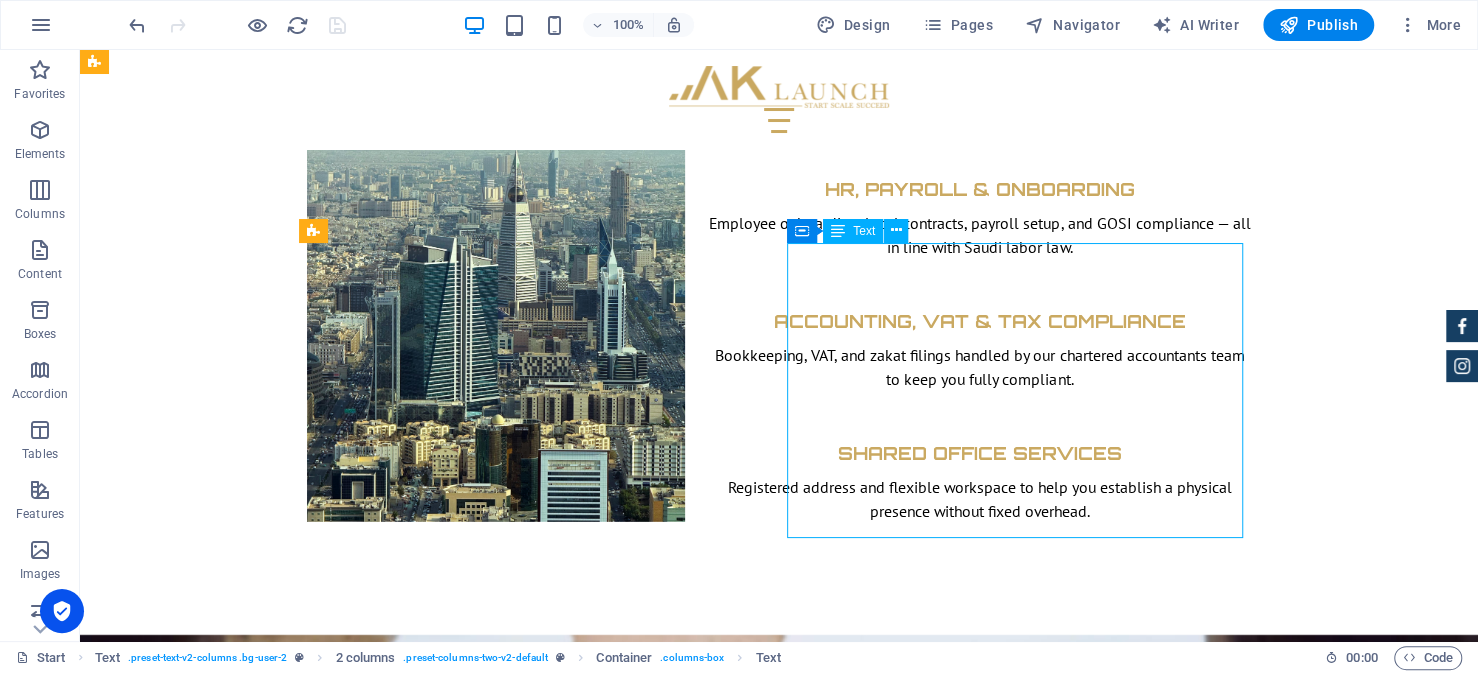 click on "Moreover, successfully navigating the system requires careful planning and familiarity with local procedures. Fromselecting the correct license type to preparing certified documents and managing submissions across multiple agencies, each step carries specific expectations. Engaging a knowledgeable local partner can help streamline the process, reduce the risk of delays, and ensure your application meets all regulatory requirements from the outset. AK Launch acts as a strategic partner throughout the setup journey, offering expertise, document support, and direct on-the-ground coordination to help streamline your business incorporation into the Kingdom." at bounding box center (535, 5123) 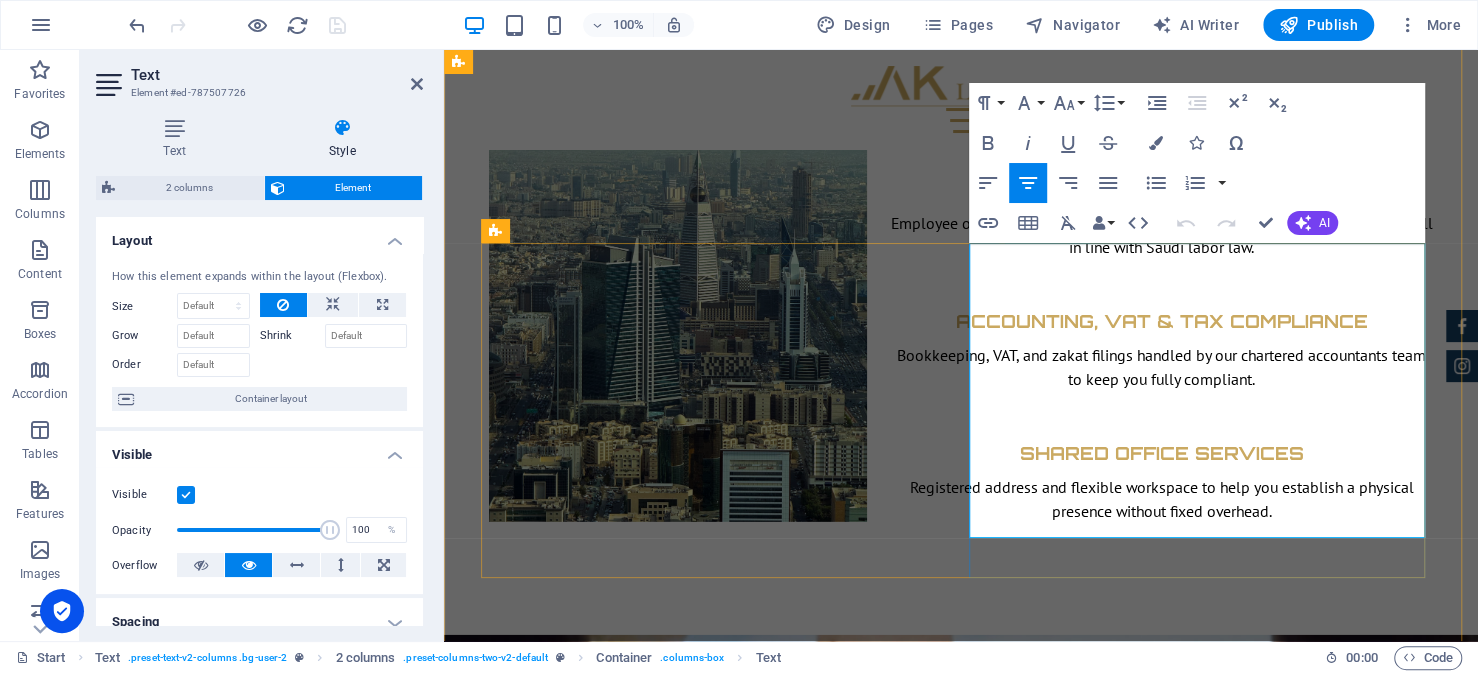 click on "AK Launch acts as a strategic partner throughout the setup journey, offering expertise, document support, and direct on-the-ground coordination to help streamline your business incorporation into the Kingdom." at bounding box center (717, 5219) 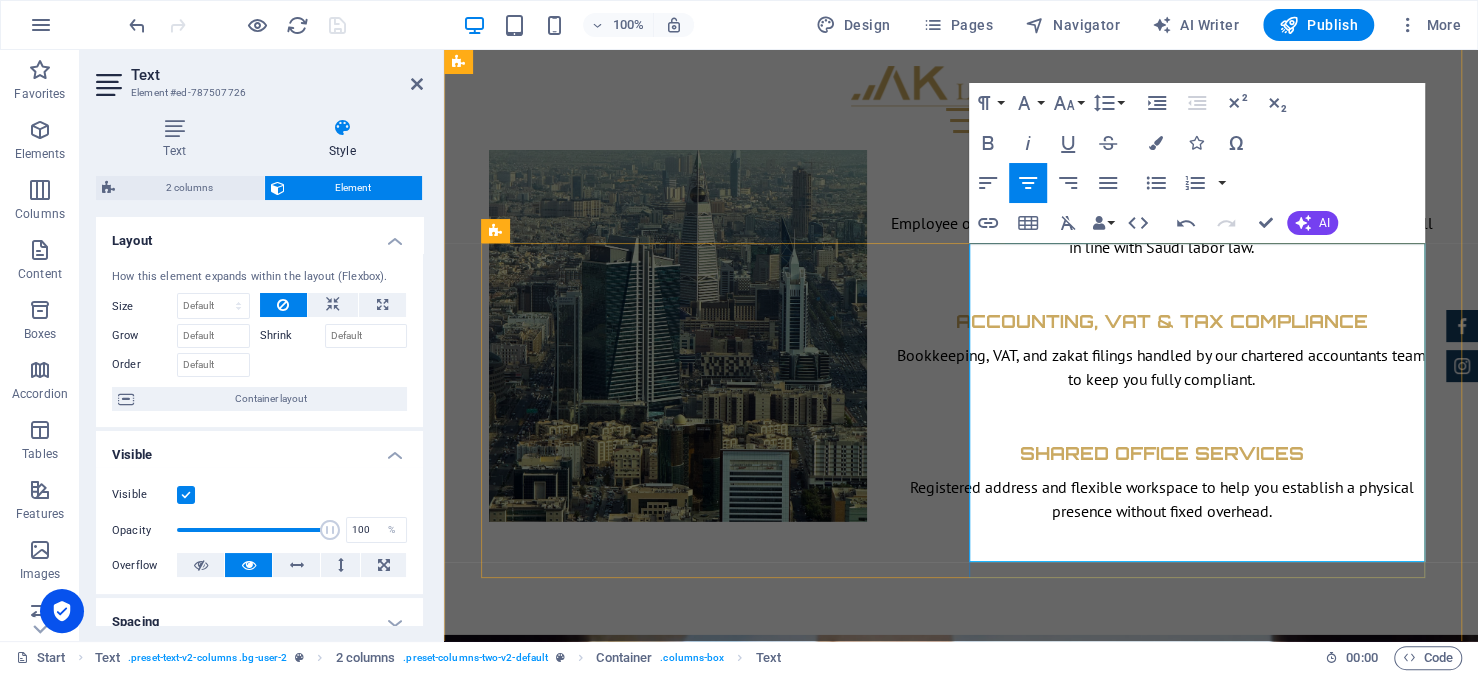 click on "Moreover, successfully navigating the system requires careful planning and familiarity with local procedures. Fromselecting the correct license type to preparing certified documents and managing submissions across multiple agencies, each step carries specific expectations. Engaging a knowledgeable local partner can help streamline the process, reduce the risk of delays, and ensure your application meets all regulatory requirements from the outset." at bounding box center [717, 5075] 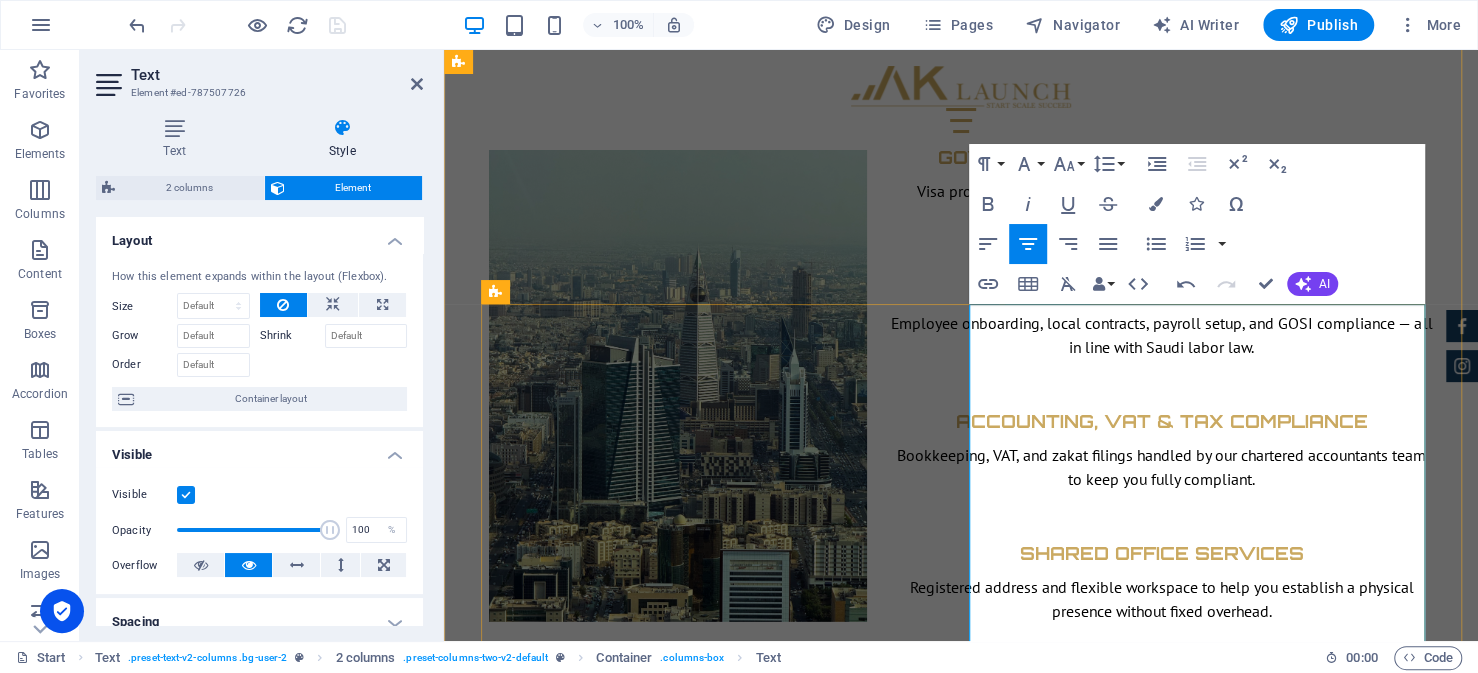 scroll, scrollTop: 8400, scrollLeft: 0, axis: vertical 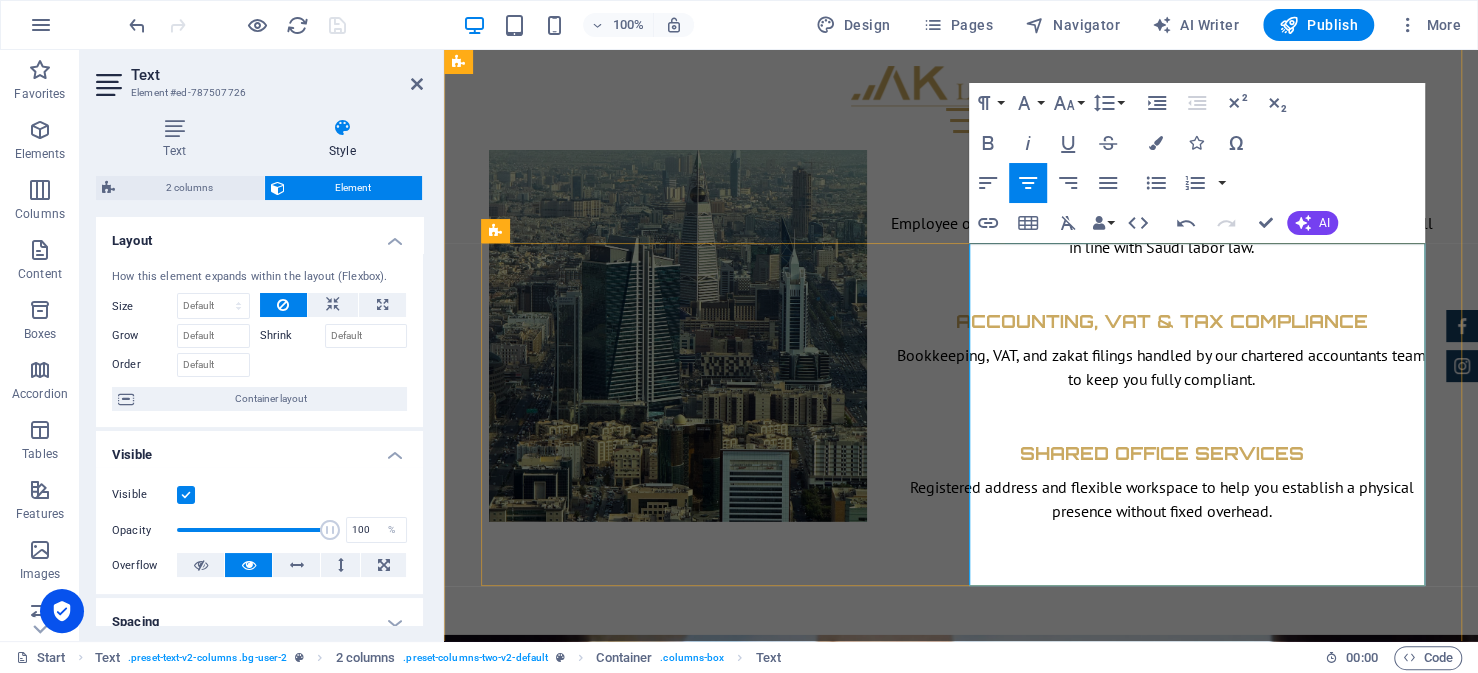 click on "Moreover, successfully navigating the system requires careful planning and familiarity with local procedures. Fromselecting the correct license type to preparing certified documents and managing submissions across multiple agencies, each step carries specific expectations. Engaging a knowledgeable local partner can help streamline the process, reduce the risk of delays, and ensure your application meets all regulatory requirements from the outset." at bounding box center [717, 5075] 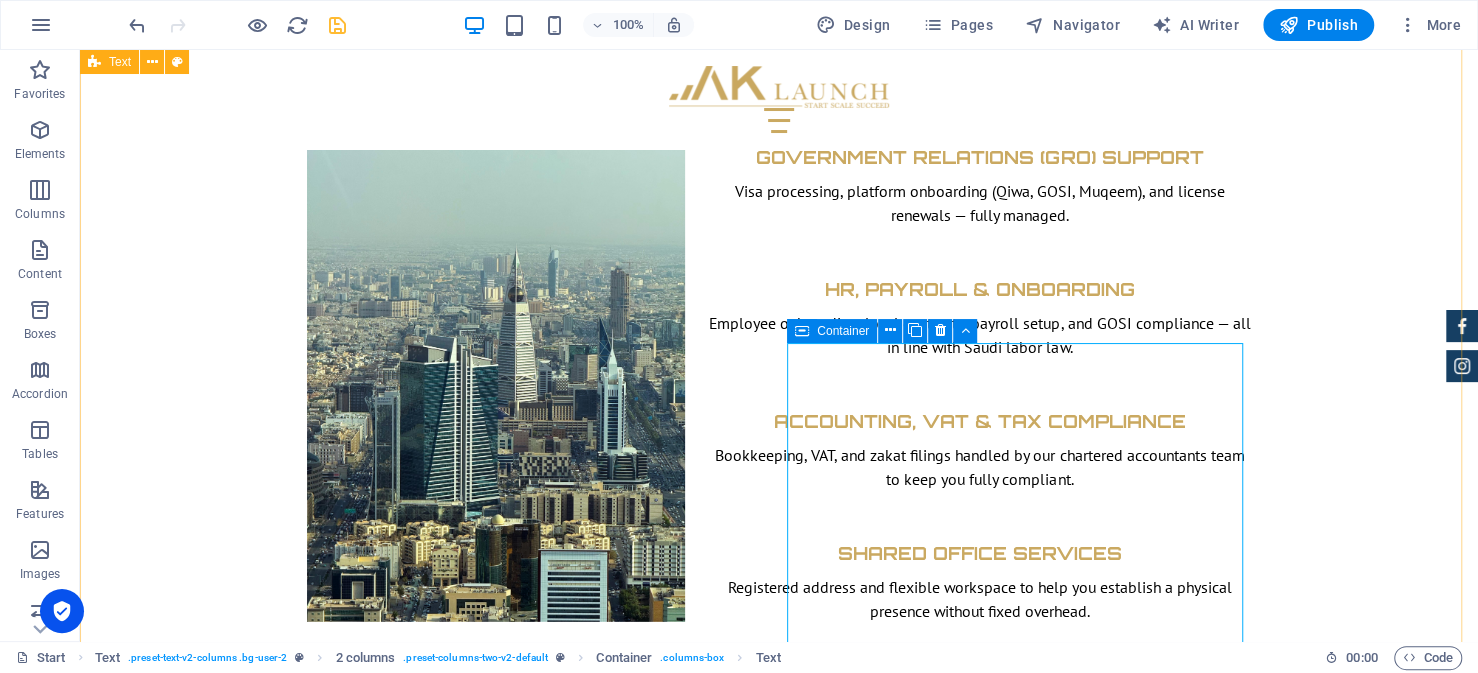 scroll, scrollTop: 8400, scrollLeft: 0, axis: vertical 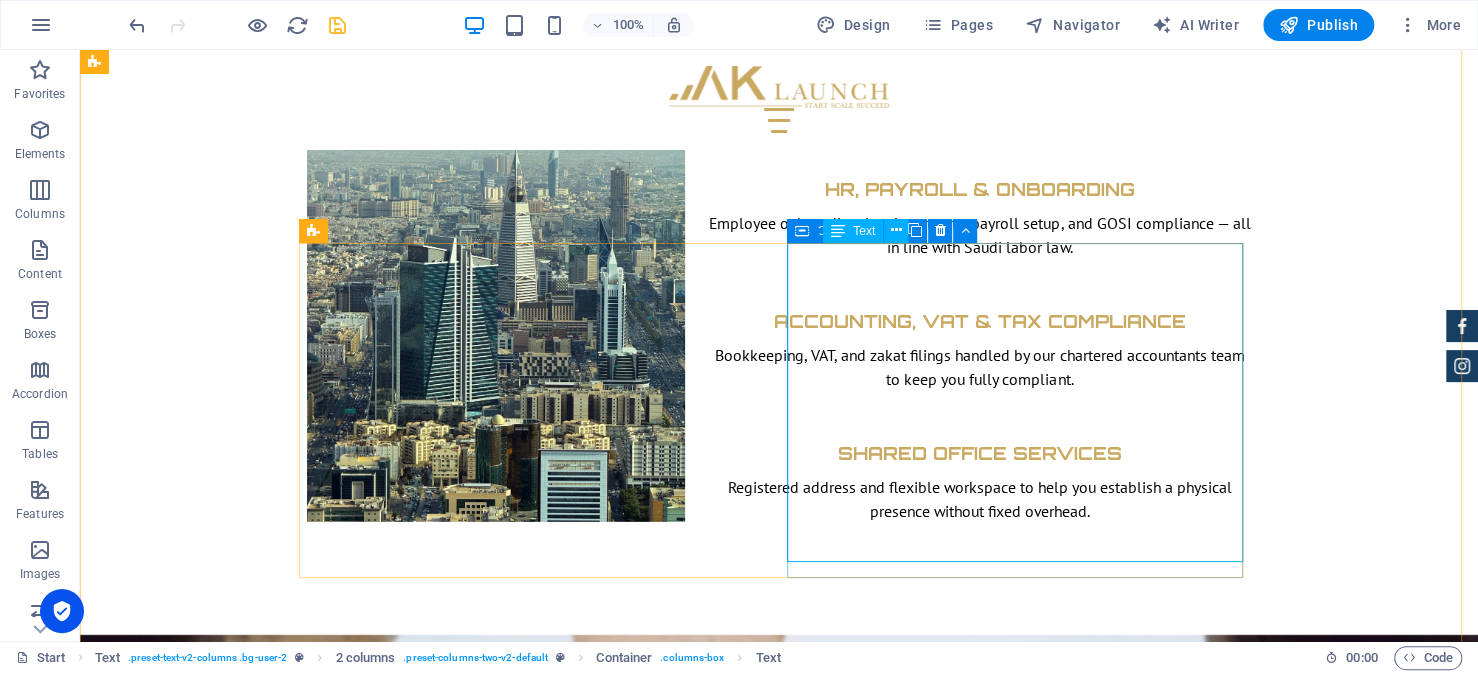 click on "Moreover, successfully navigating the system requires careful planning and familiarity with local procedures. Fromselecting the correct license type to preparing certified documents and managing submissions across multiple agencies, each step carries specific expectations. Engaging a knowledgeable local partner can help streamline the process, reduce the risk of delays, and ensure your application meets all regulatory requirements from the outset. AK Launch acts as a strategic partner throughout the setup journey, offering expertise, document support, and direct on-the-ground coordination to help streamline your business incorporation into the Kingdom." at bounding box center [535, 5135] 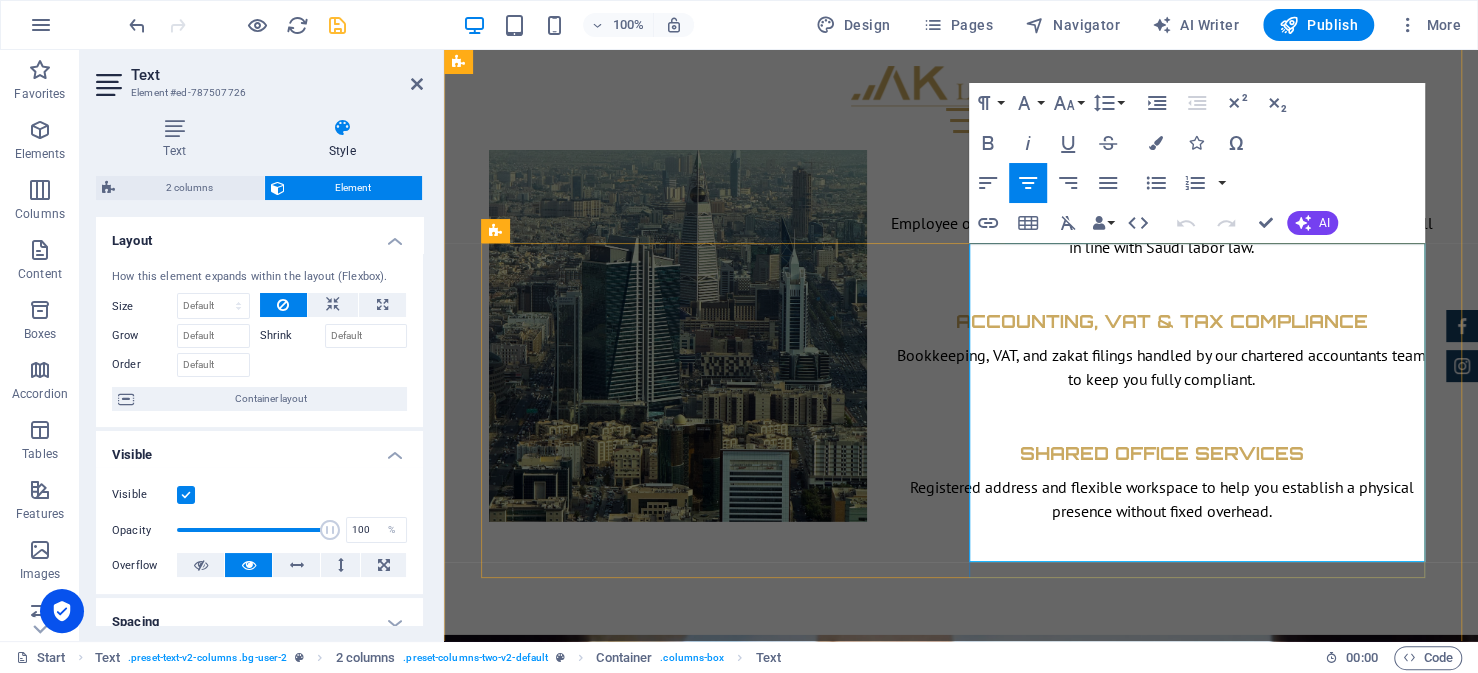 click at bounding box center (717, 5279) 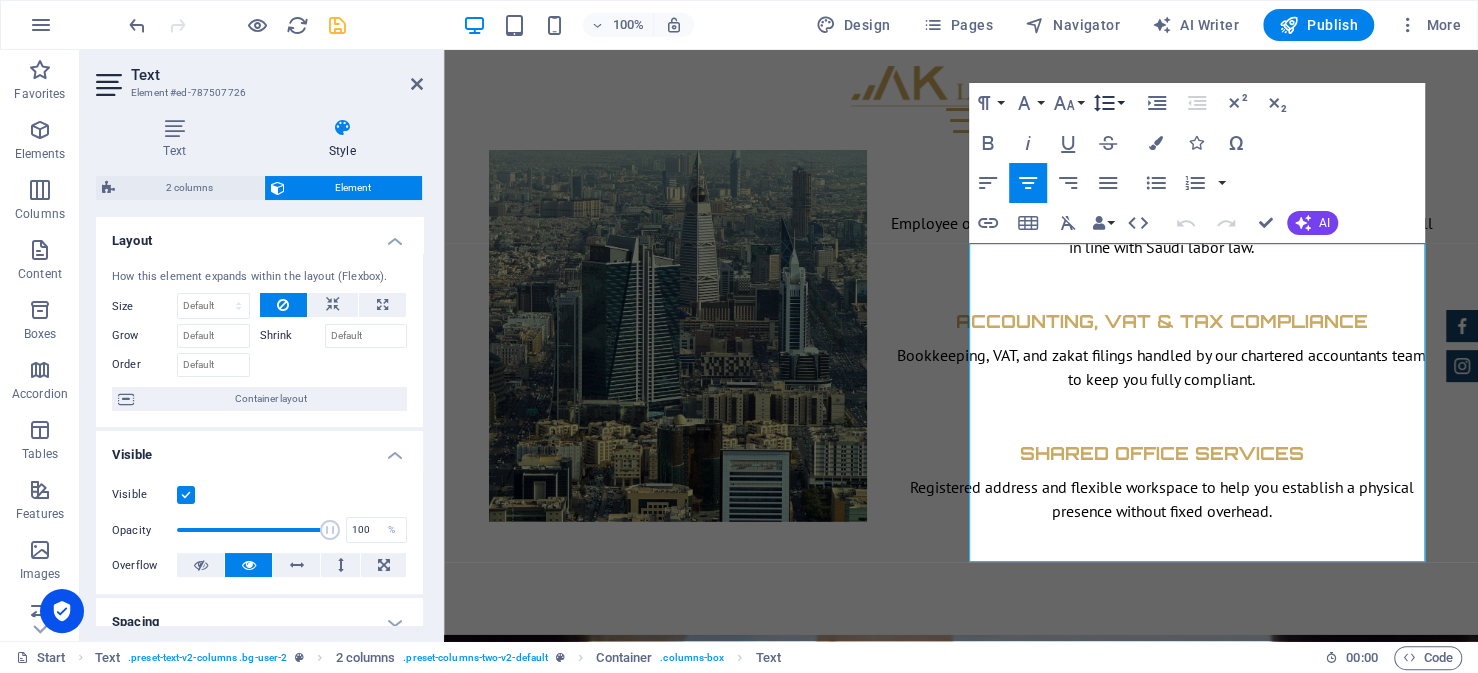 click 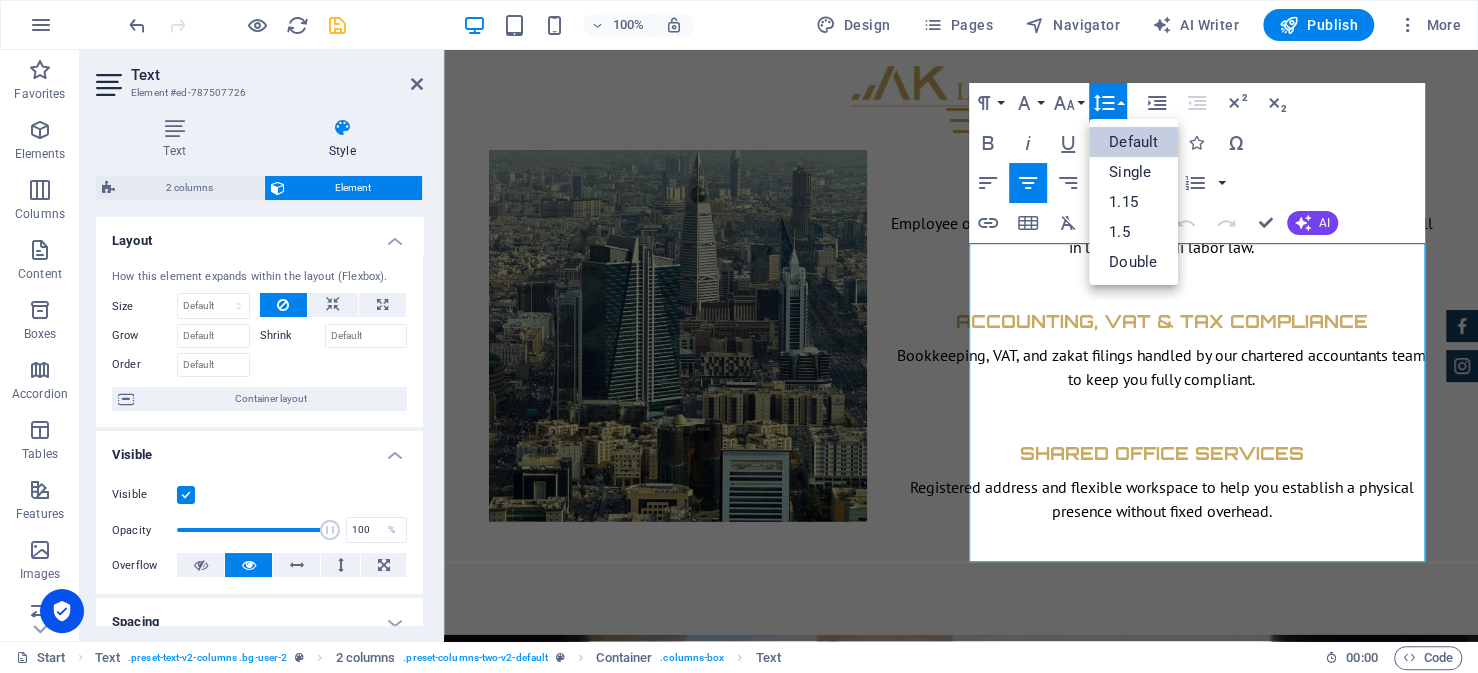 scroll, scrollTop: 0, scrollLeft: 0, axis: both 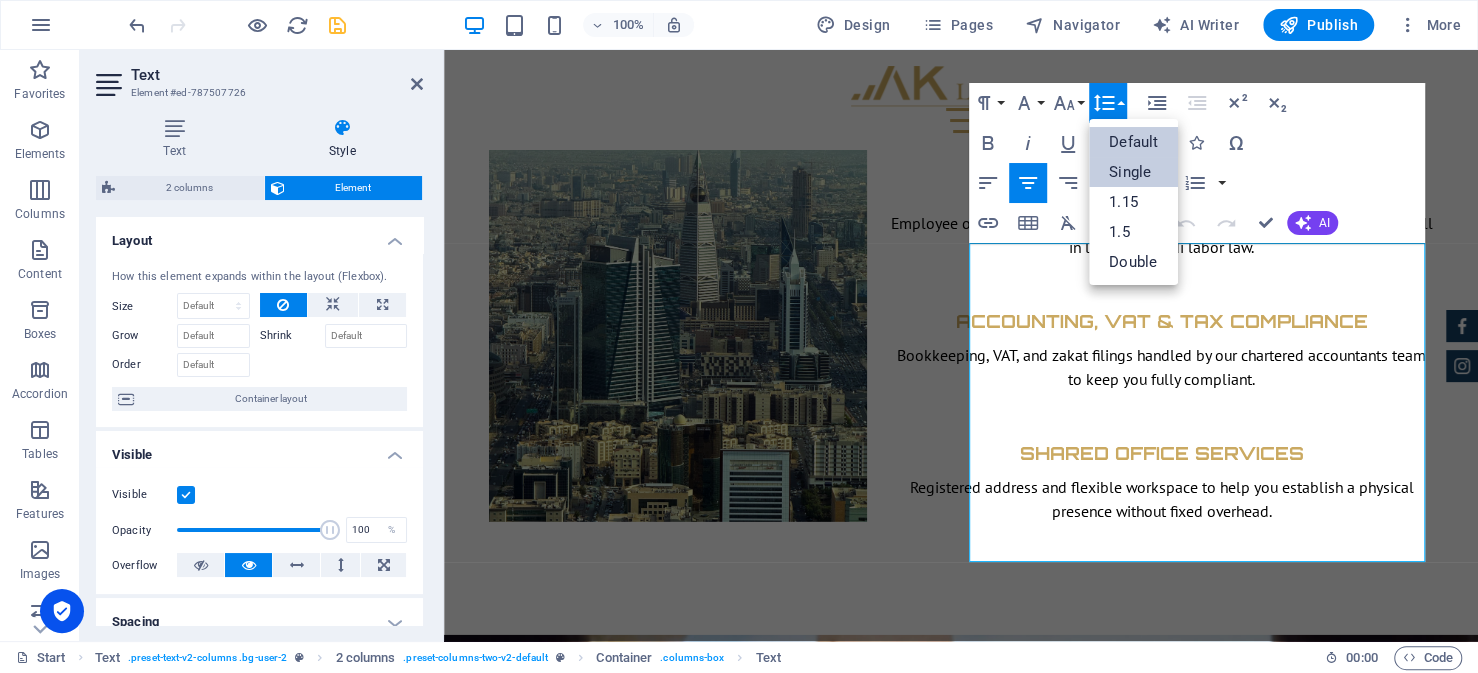 click on "Single" at bounding box center [1133, 172] 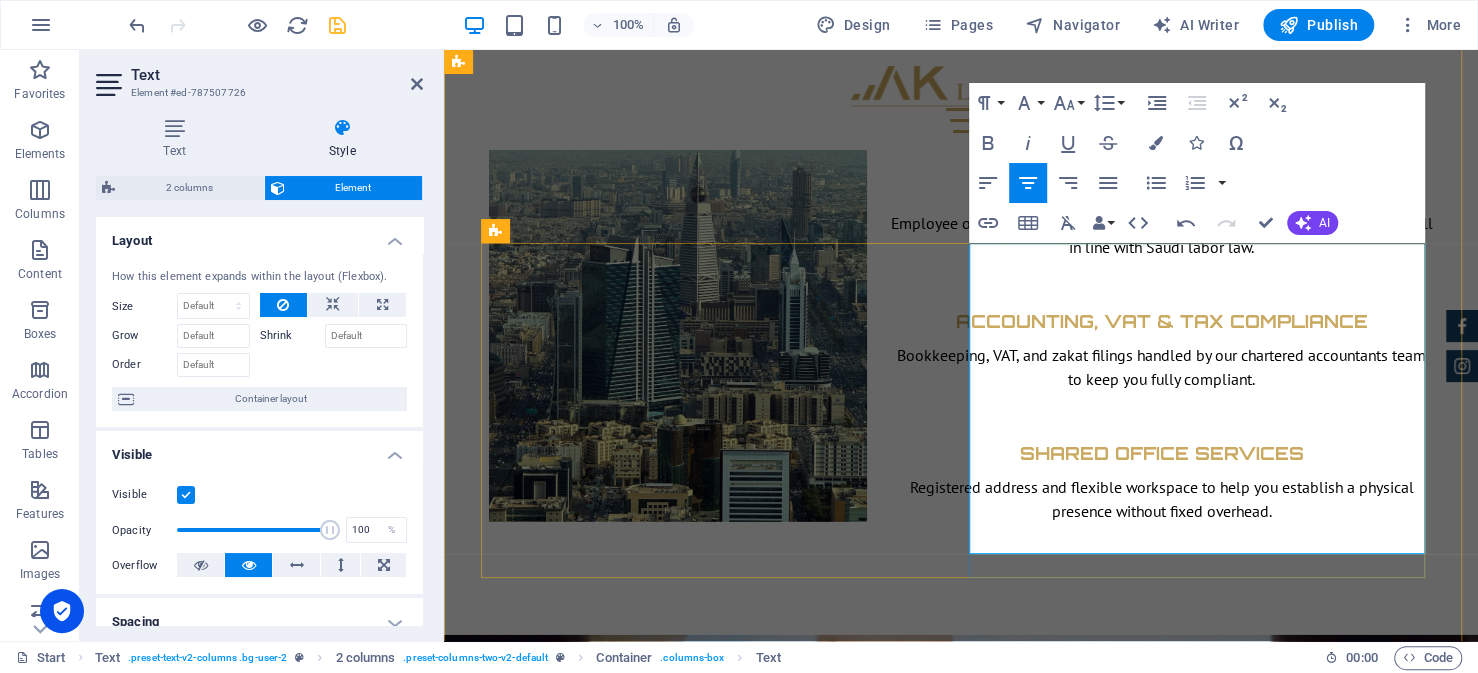 click on "AK Launch acts as a strategic partner throughout the setup journey, offering expertise, document support, and direct on-the-ground coordination to help streamline your business incorporation into the Kingdom." at bounding box center (717, 5219) 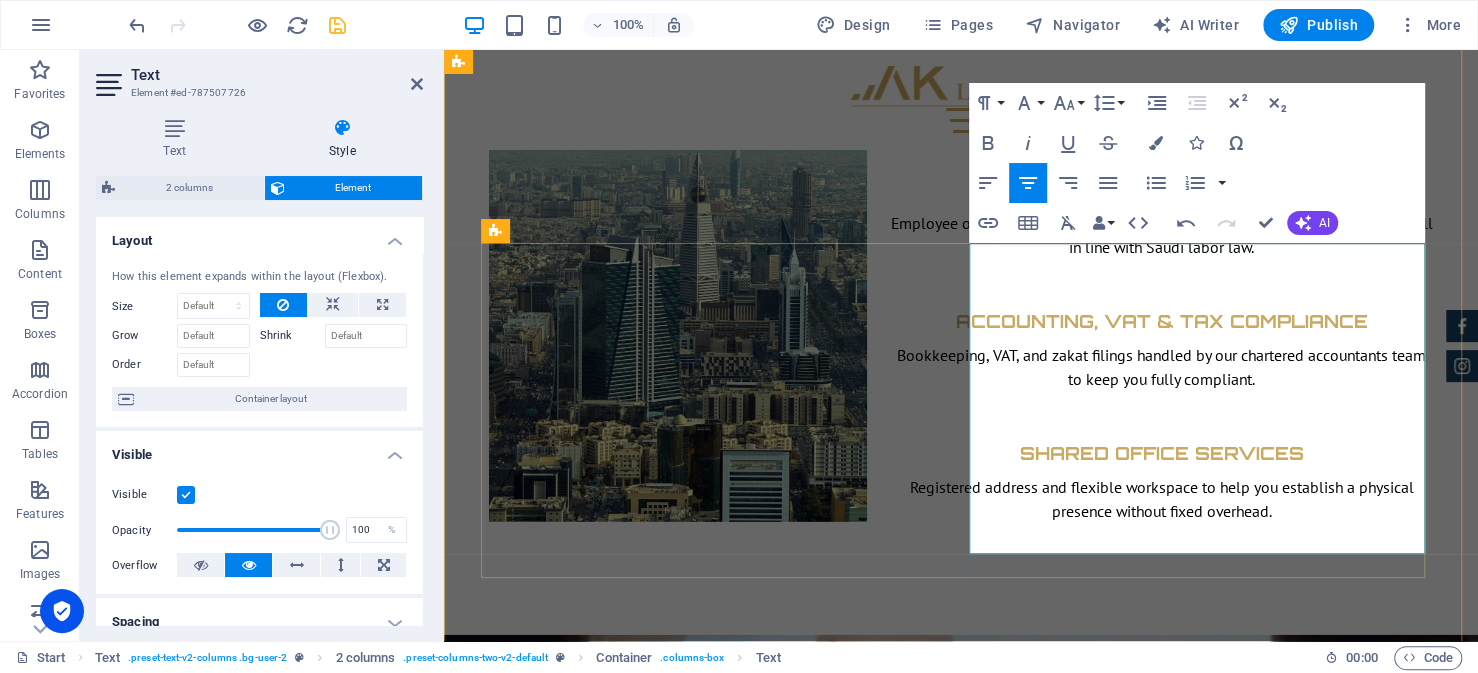 click on "AK Launch acts as a strategic partner throughout the setup journey, offering expertise, document support, and direct on-the-ground coordination to help streamline your business incorporation into the Kingdom." at bounding box center [717, 5219] 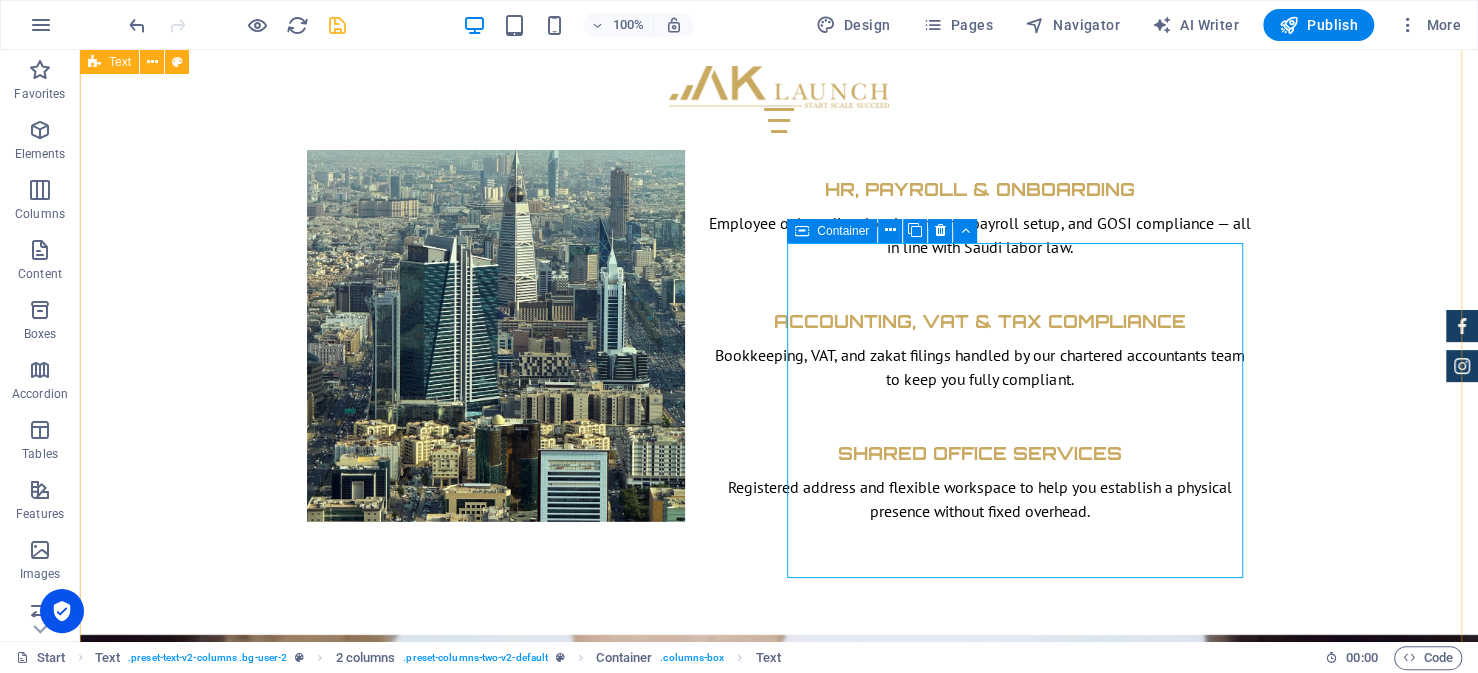 click on "How to Setup a Business in Saudi Arabia as a Foreign Company: Step-by-Step Guide Step 1 — Obtaining Your Investment License from MISA The journey for every foreign investor looking to setup their business in Saudi Arabia begins with obtaining an investment license from the Ministry of Investment (MISA). This is a prerequisite to everything that follows, from commercial registration, hiring staff and opening the business. Fortunately, the  Preparing Your Documents This is often the most demanding part of the application process, and arguably the most critical. Ensuring that your documents are complete and accurate will reduce the risk of delays or rejection. While requirements vary, most applications involve a common set of documentation. Importantly, many of these documents must be certified by the Saudi Embassy in your home country. These typically include: Copy of commercial registration issued in the home country. Audited financial statements for the past fiscal year. MISA License and Services Fees" at bounding box center (779, 3574) 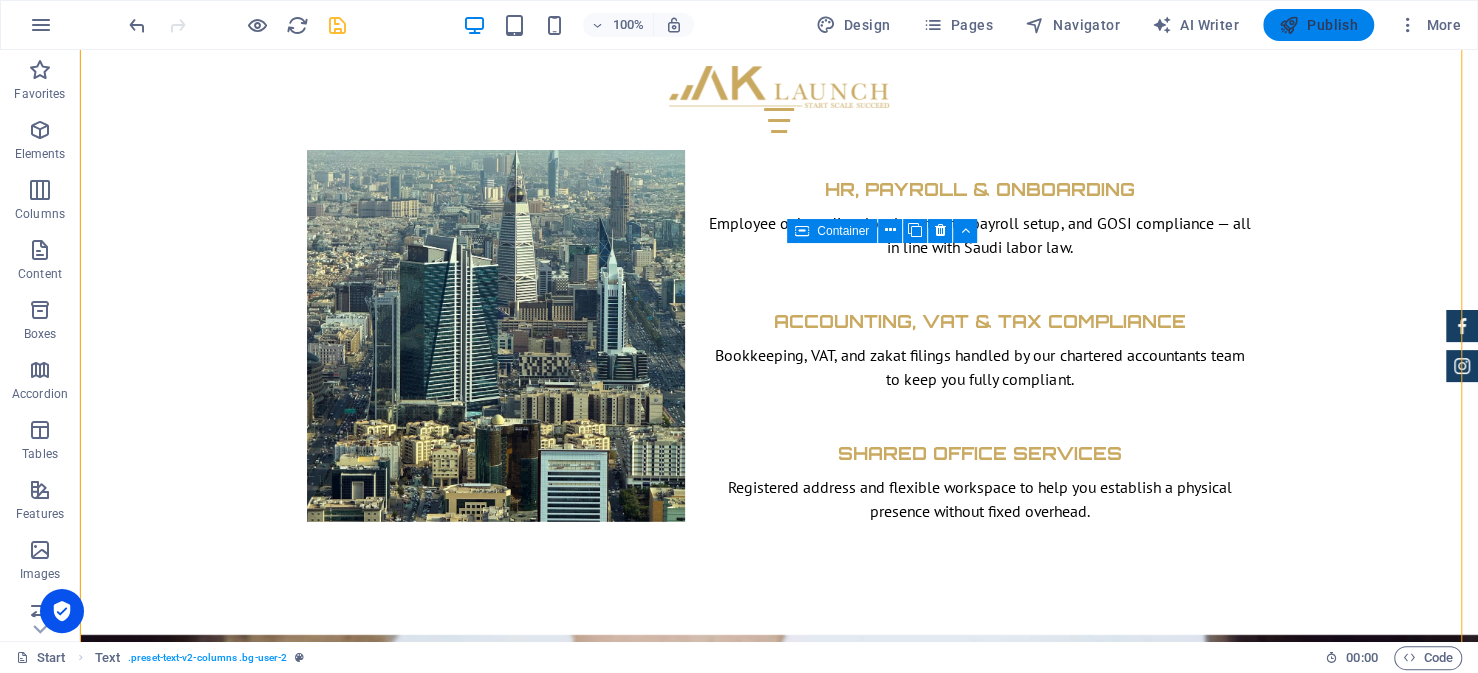 click on "Publish" at bounding box center (1318, 25) 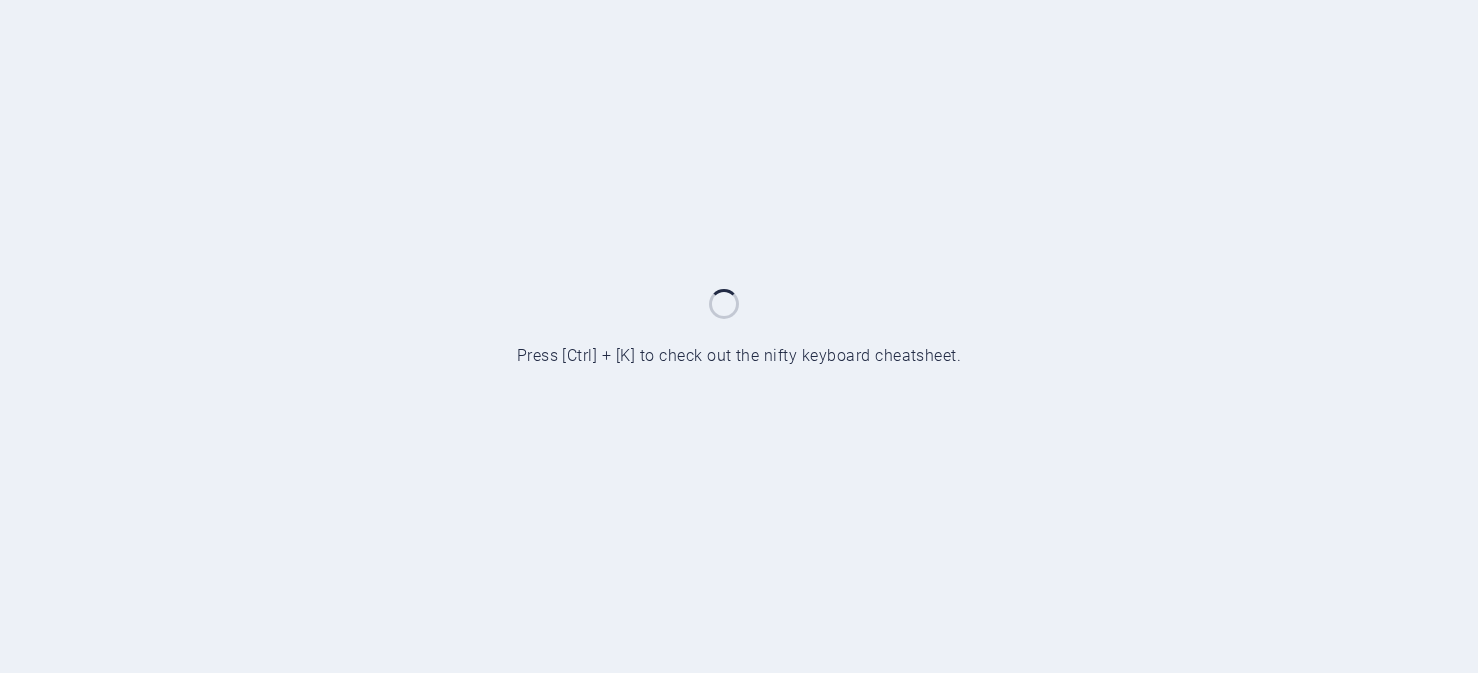 scroll, scrollTop: 0, scrollLeft: 0, axis: both 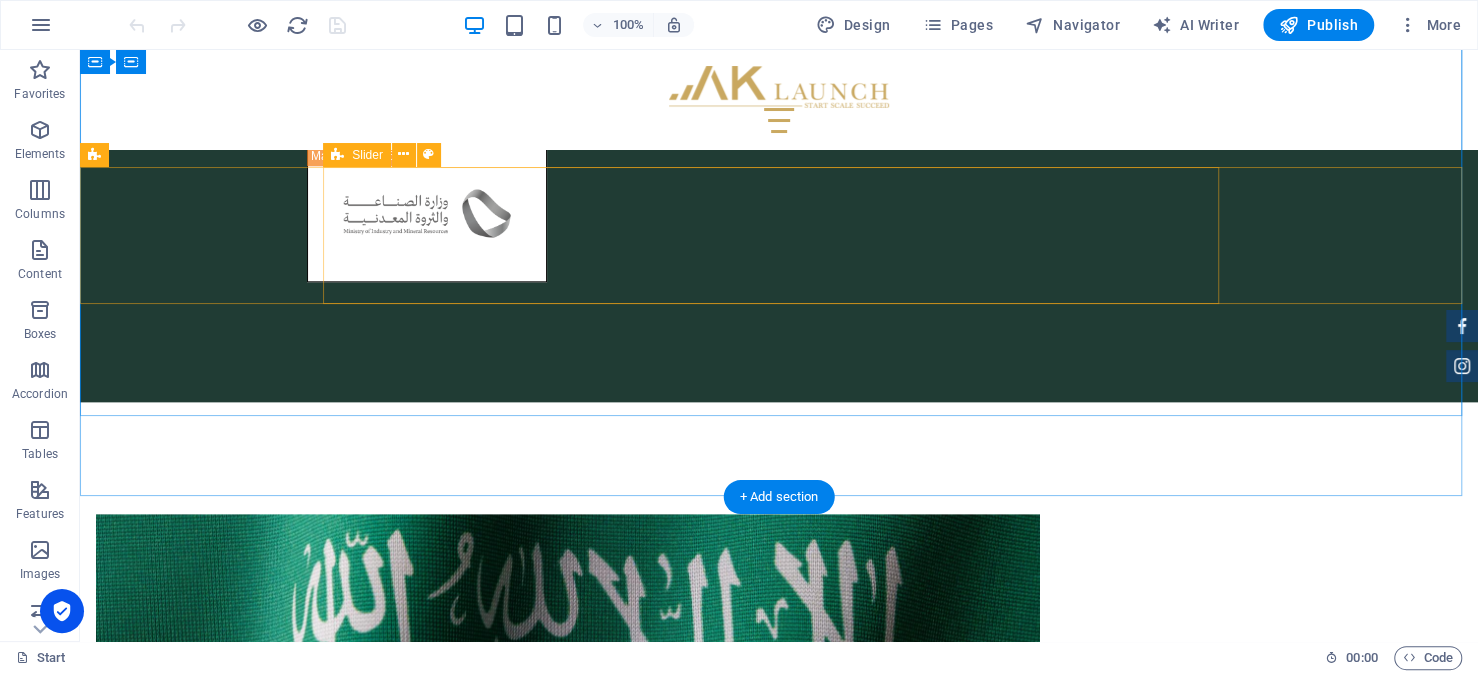 click at bounding box center [779, 4362] 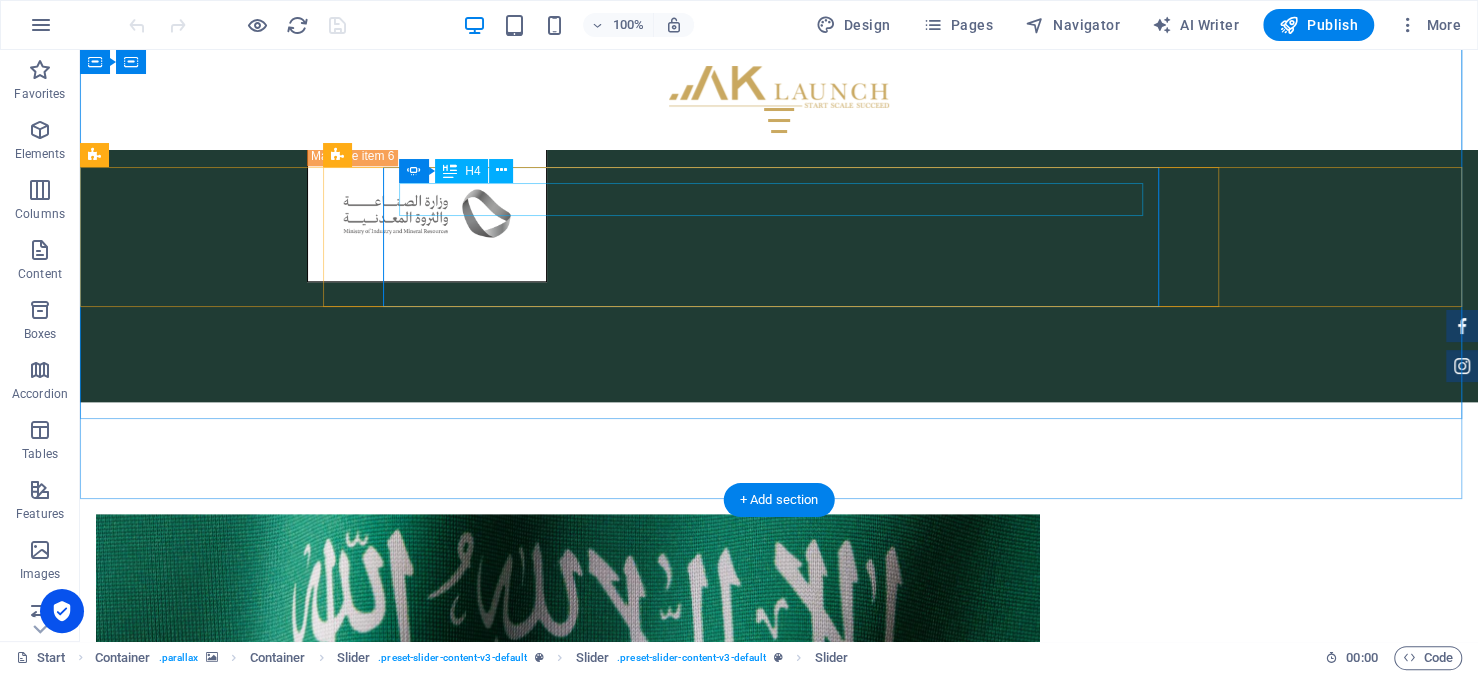 click on "Most frequent asked questions" at bounding box center (-13, 4528) 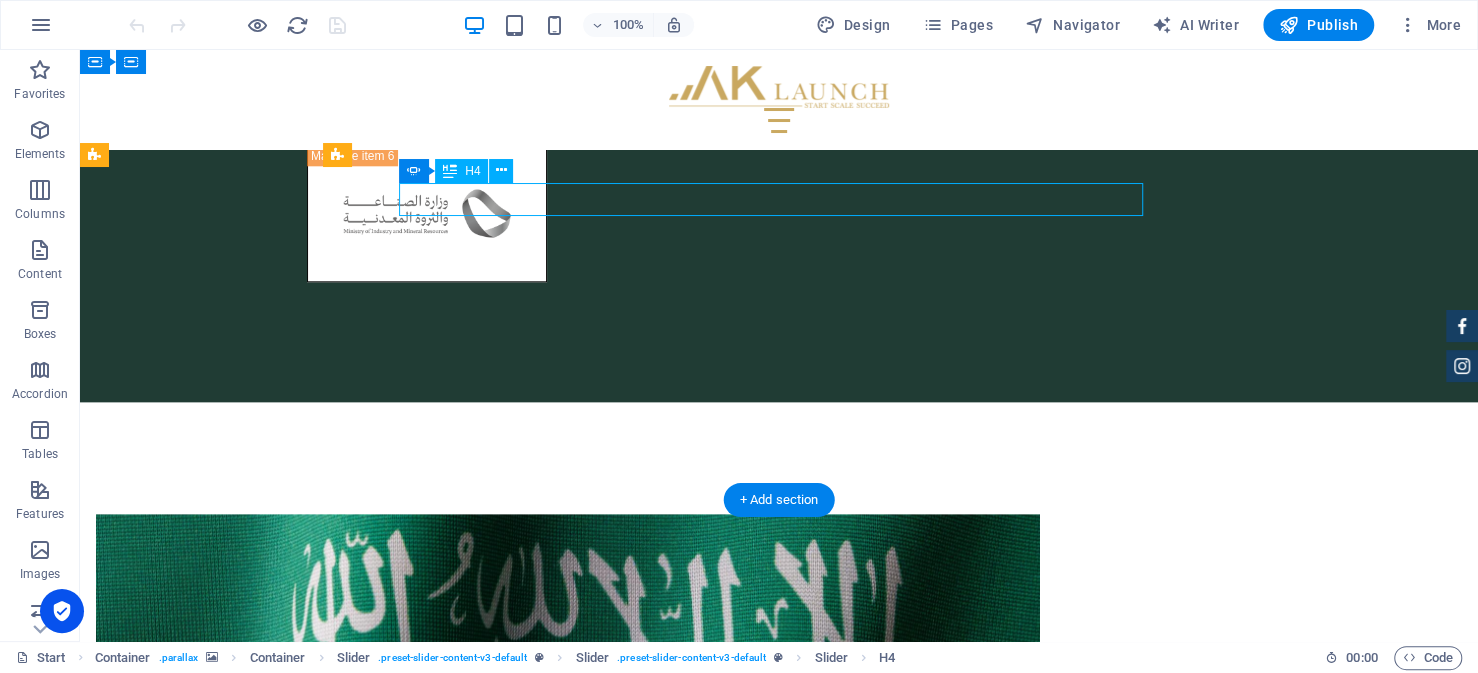 click on "Most frequent asked questions" at bounding box center (-13, 4528) 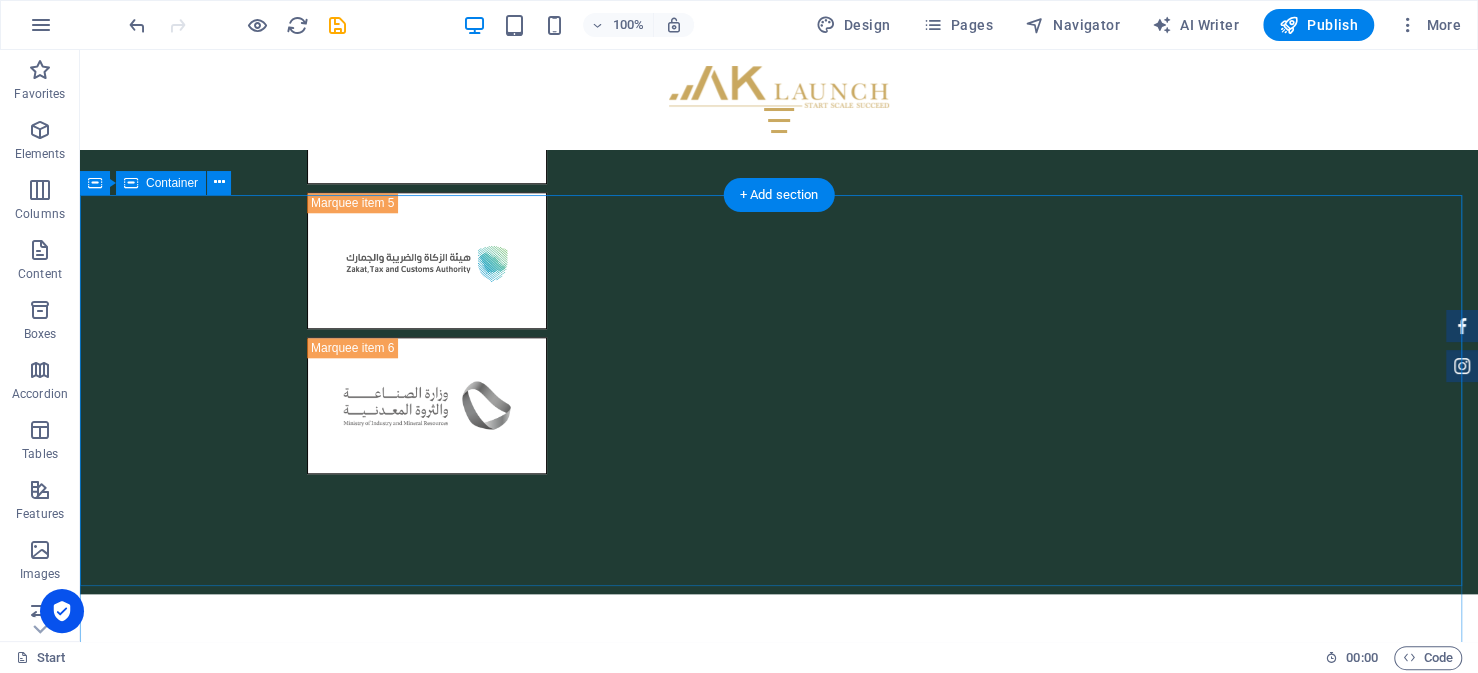 scroll, scrollTop: 6023, scrollLeft: 0, axis: vertical 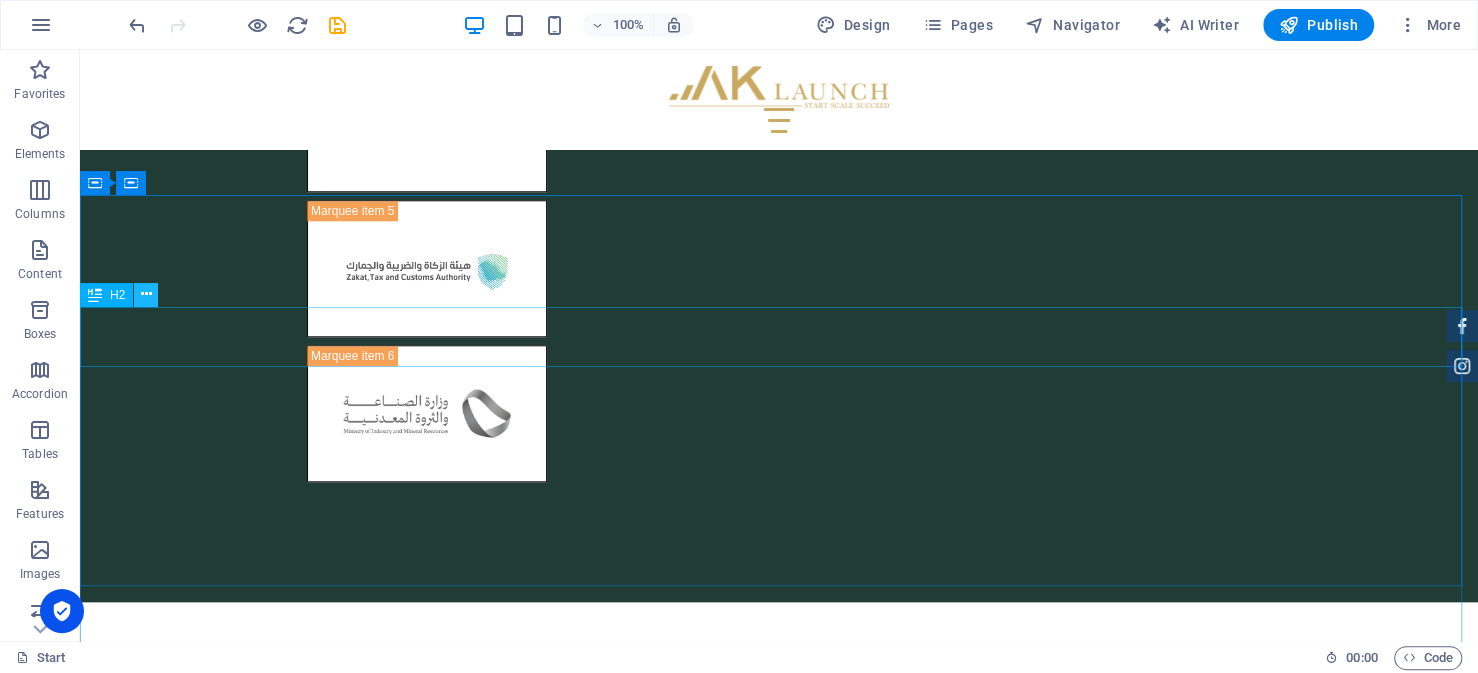 click at bounding box center (146, 295) 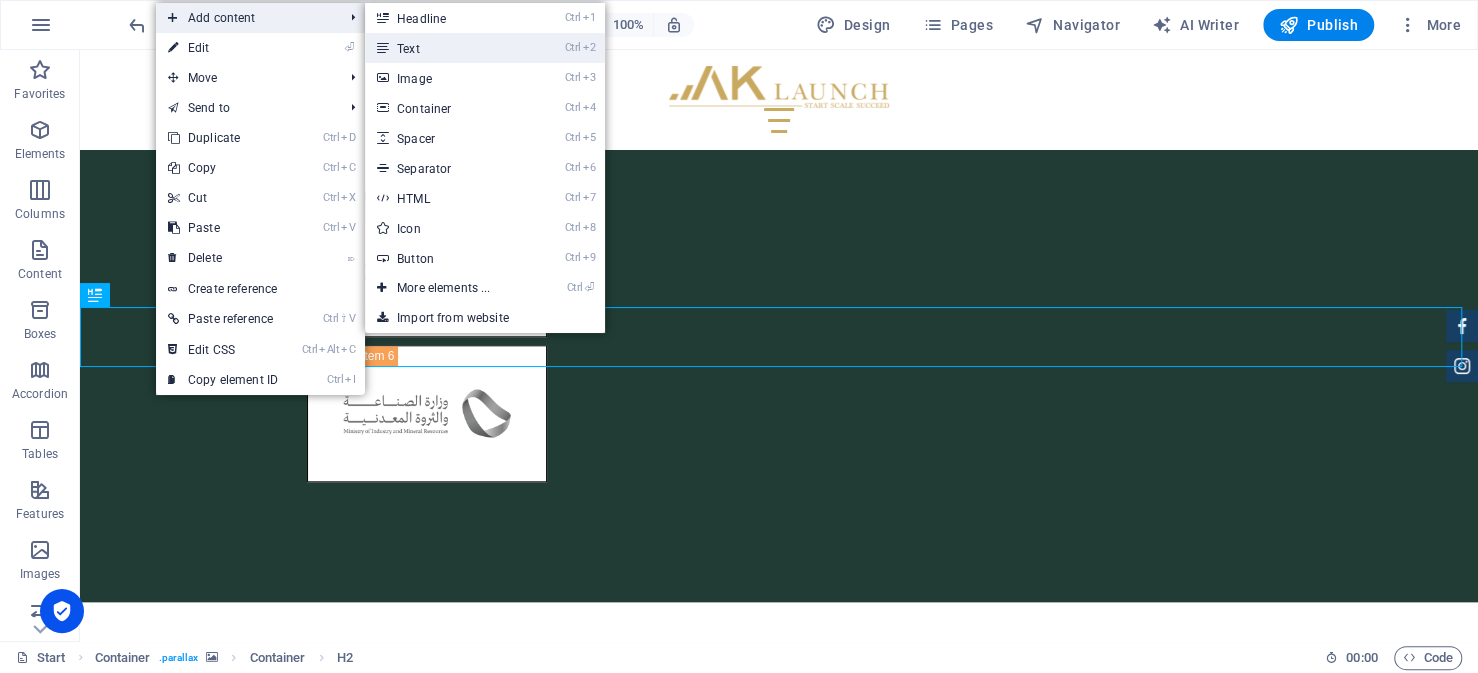 click on "Ctrl 2  Text" at bounding box center [447, 48] 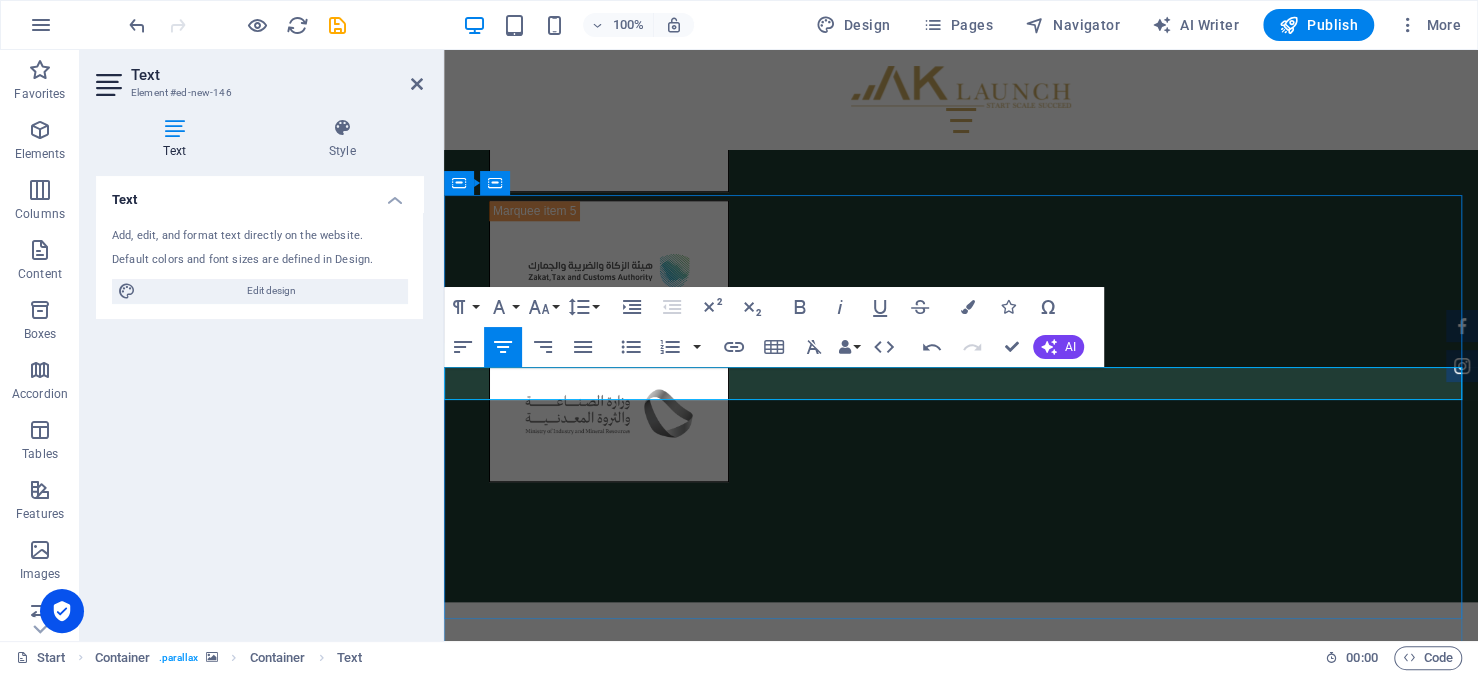 drag, startPoint x: 1205, startPoint y: 380, endPoint x: 708, endPoint y: 379, distance: 497.001 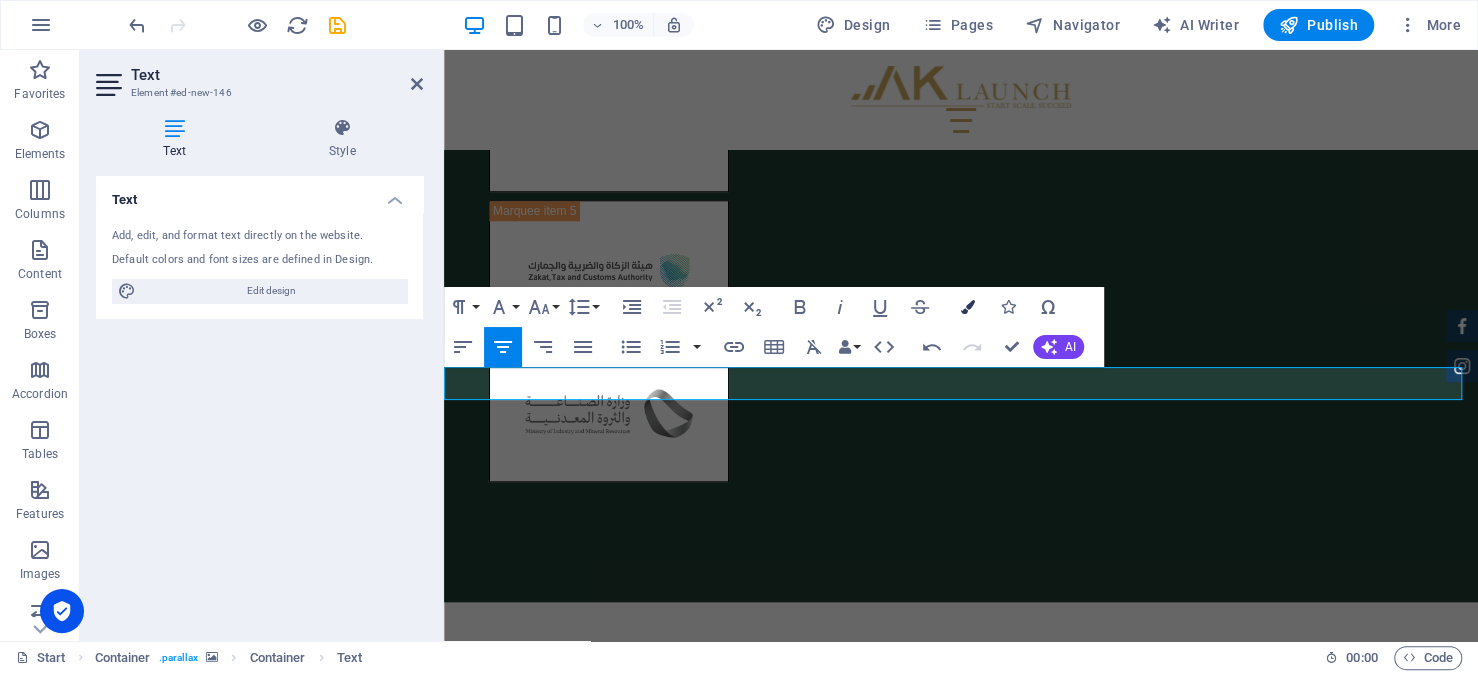 click at bounding box center (968, 307) 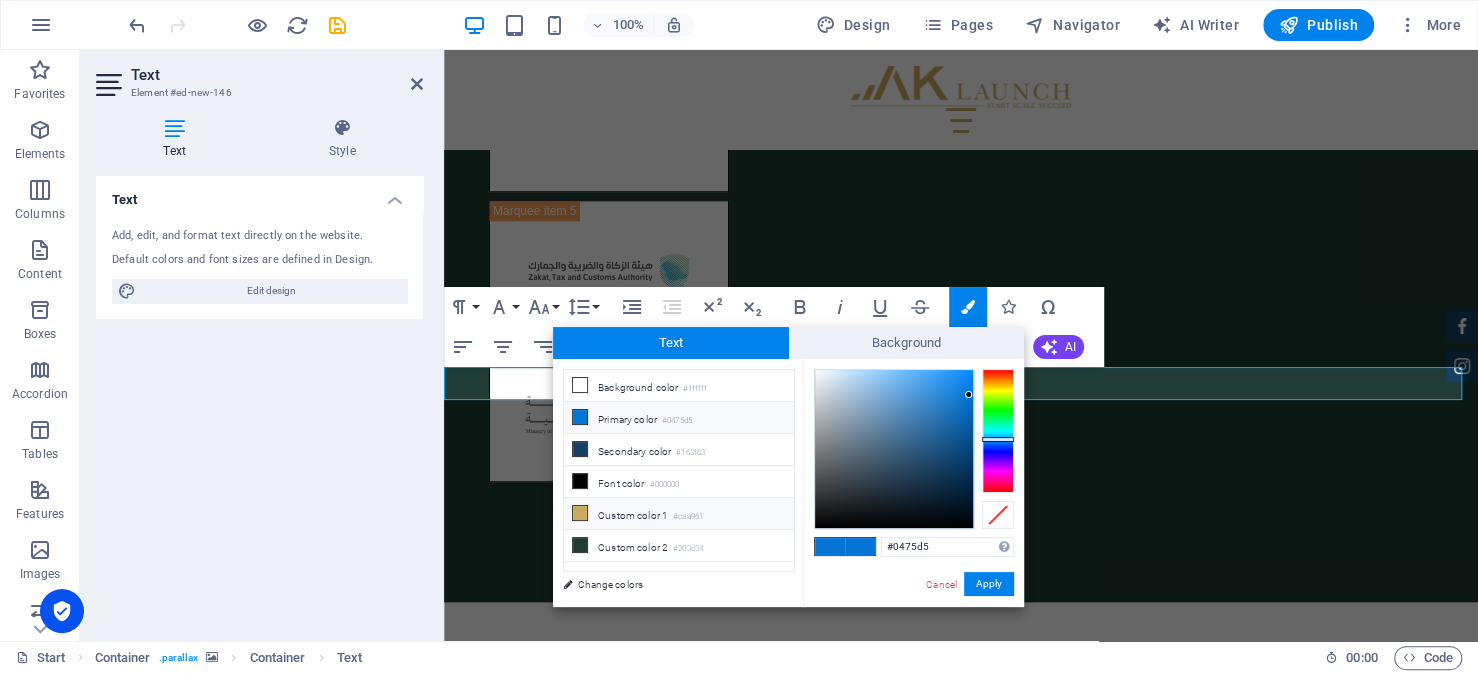 click on "Custom color 1
#caa961" at bounding box center (679, 514) 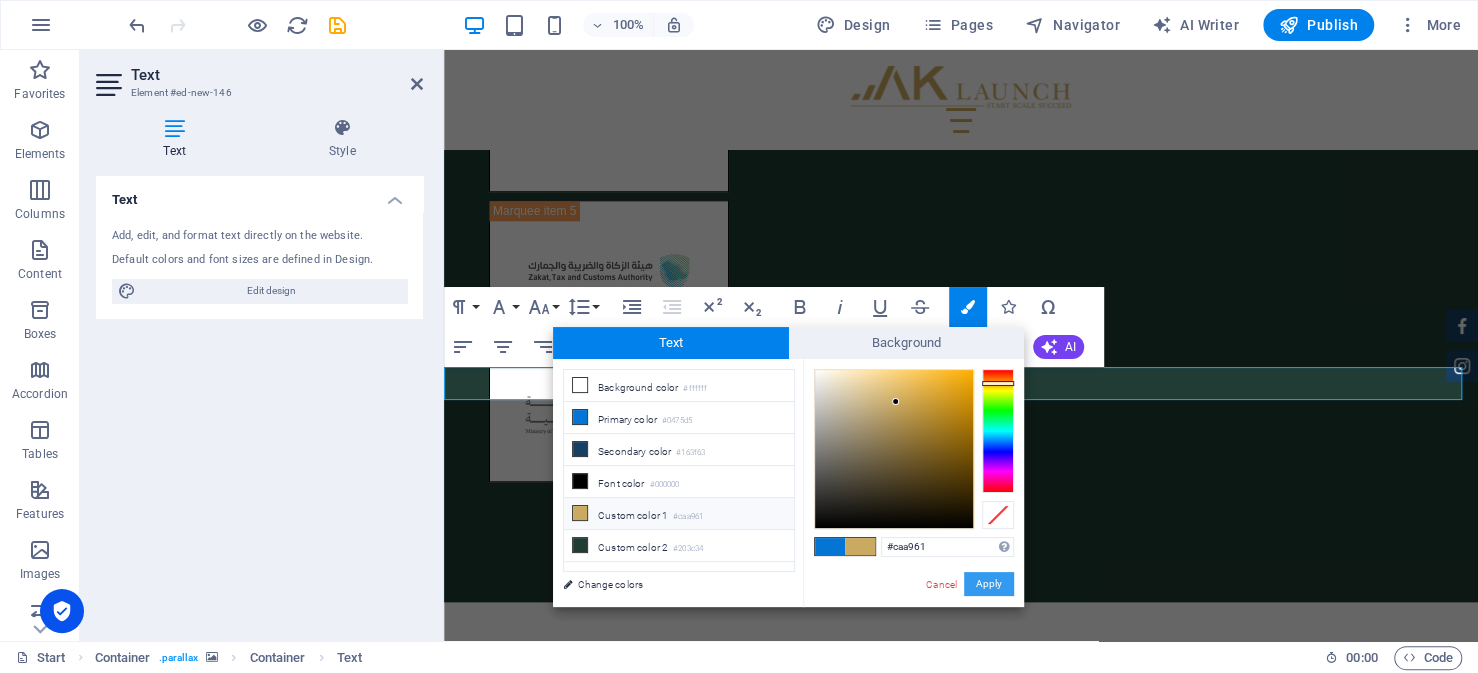 click on "Apply" at bounding box center (989, 584) 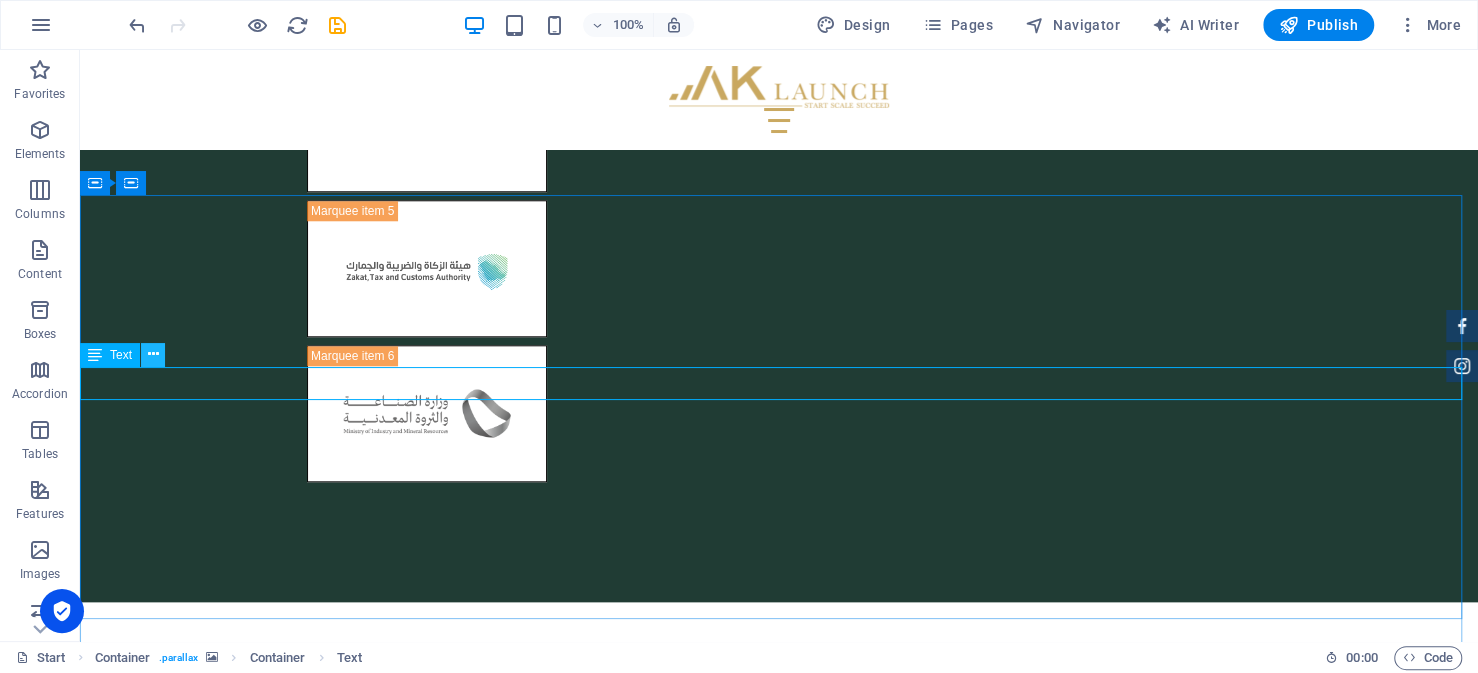 click at bounding box center (153, 354) 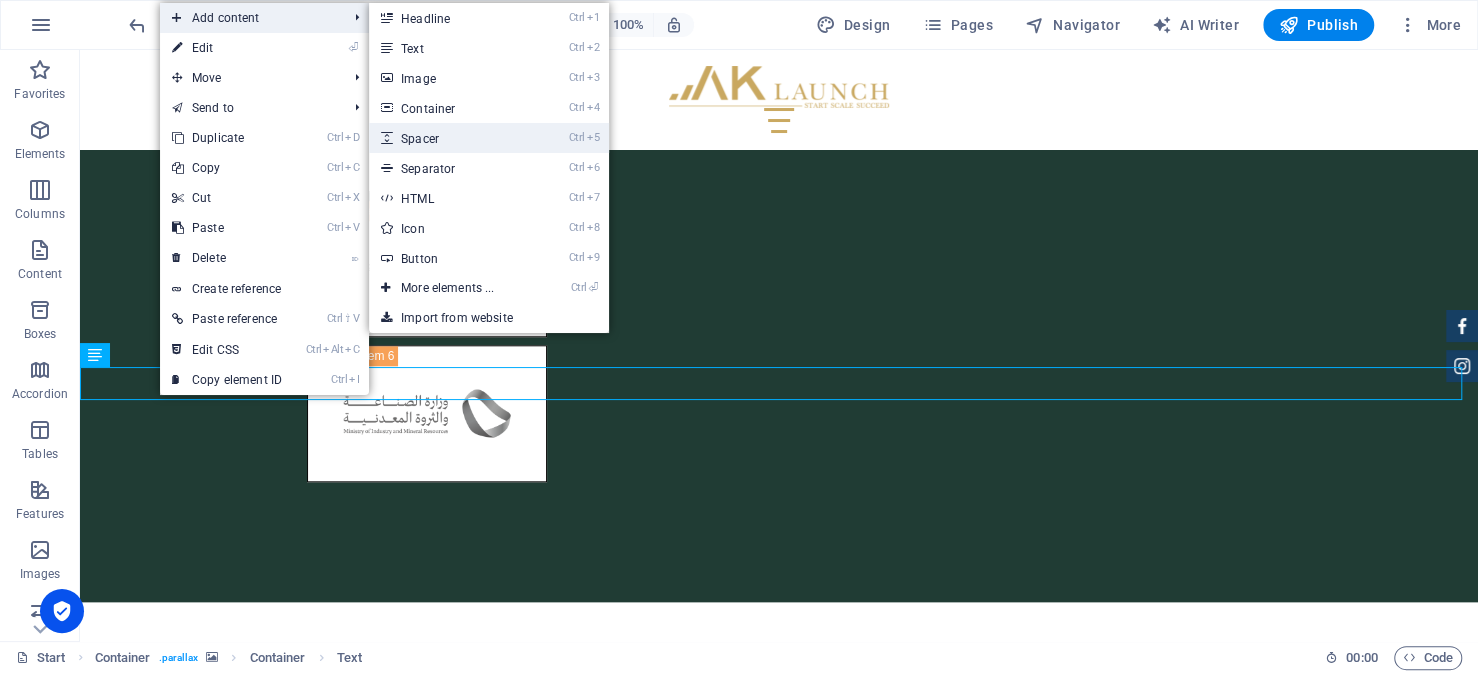 click on "Ctrl 5  Spacer" at bounding box center (451, 138) 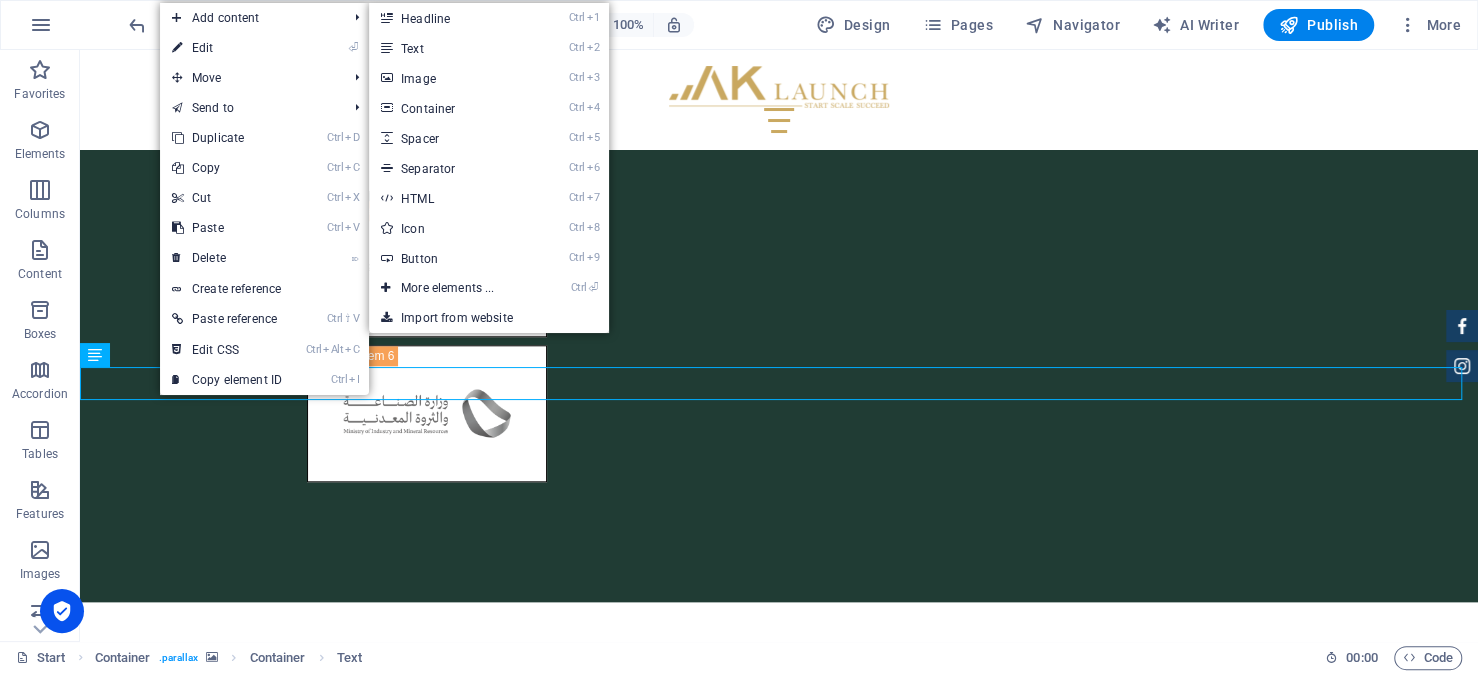 select on "px" 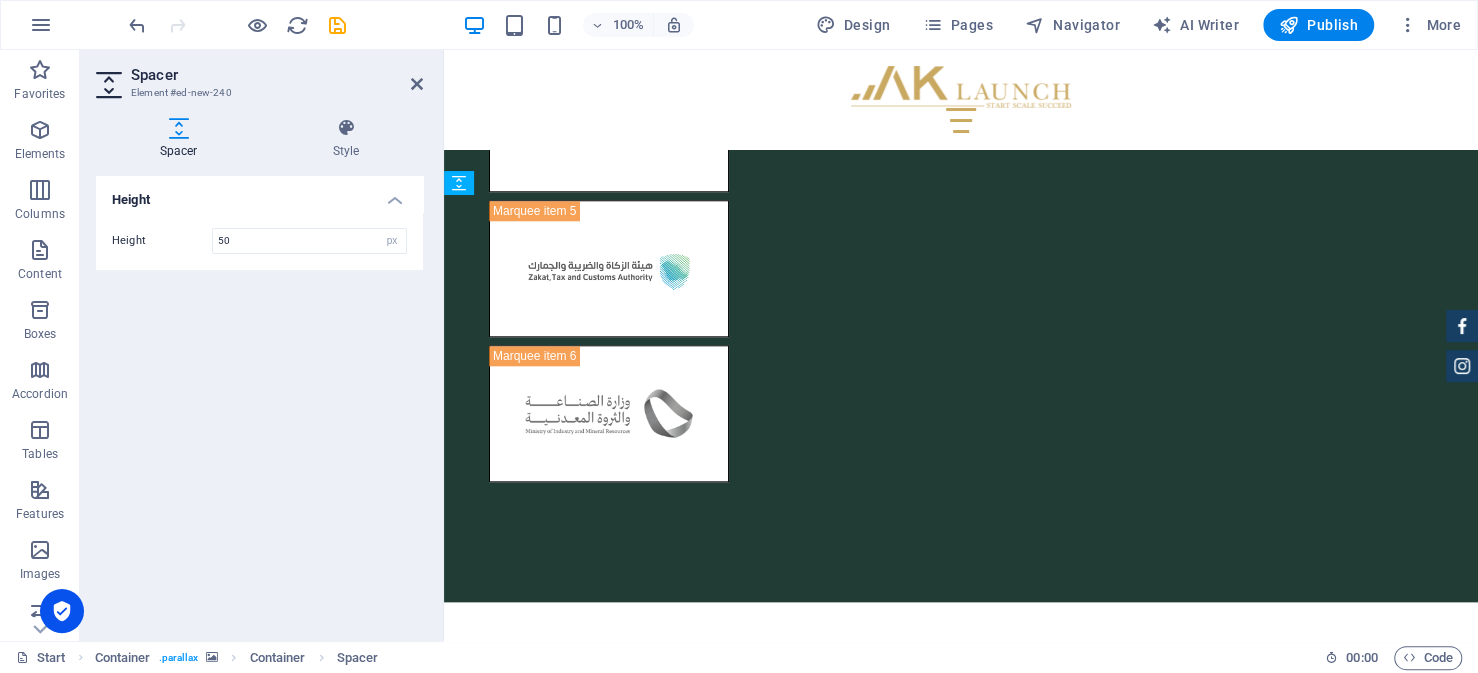 drag, startPoint x: 926, startPoint y: 438, endPoint x: 492, endPoint y: 382, distance: 437.598 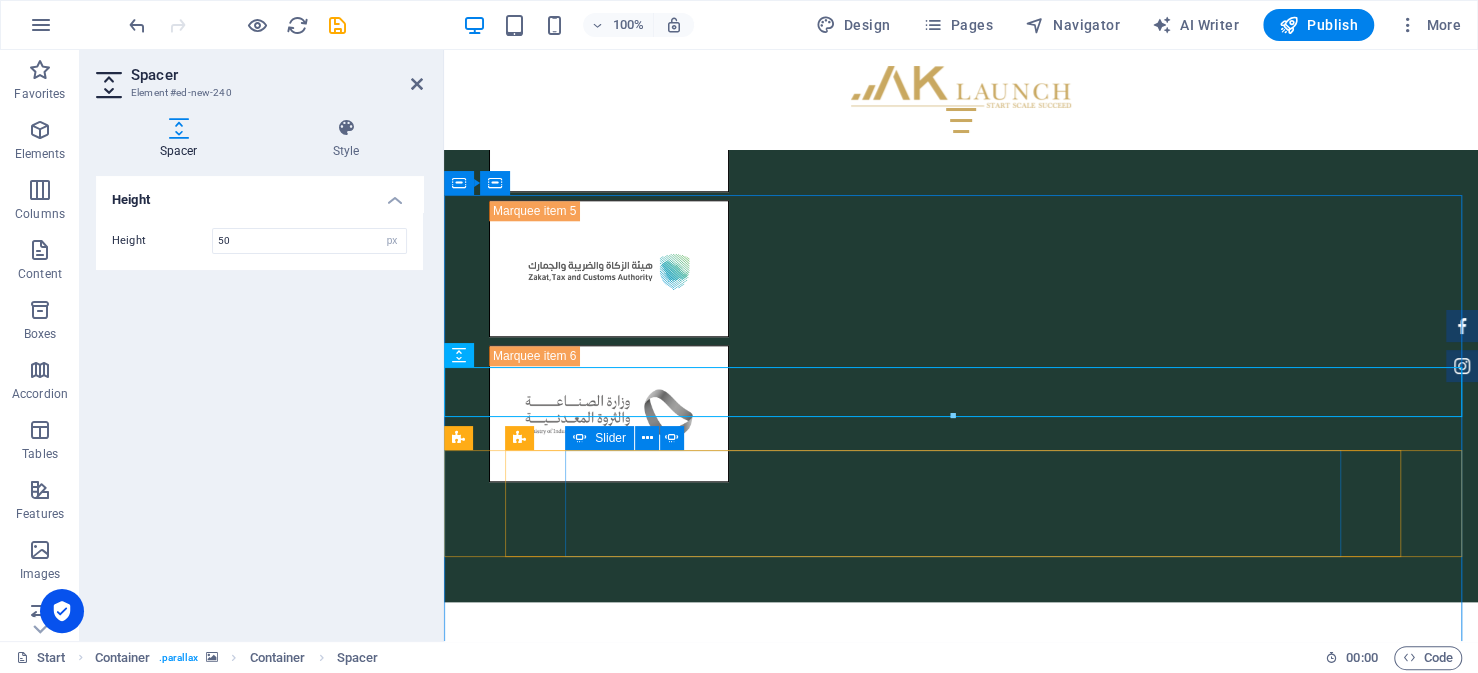 click at bounding box center [961, 4842] 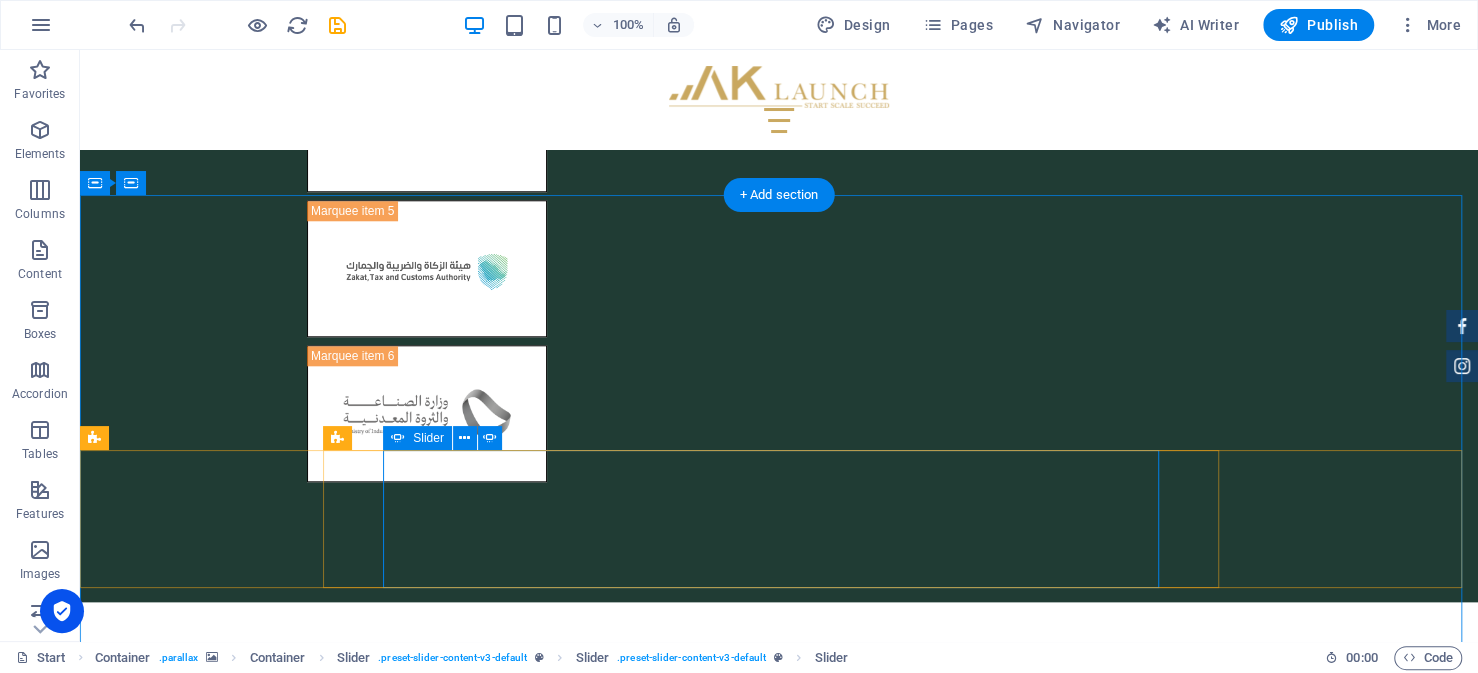 click at bounding box center [779, 4695] 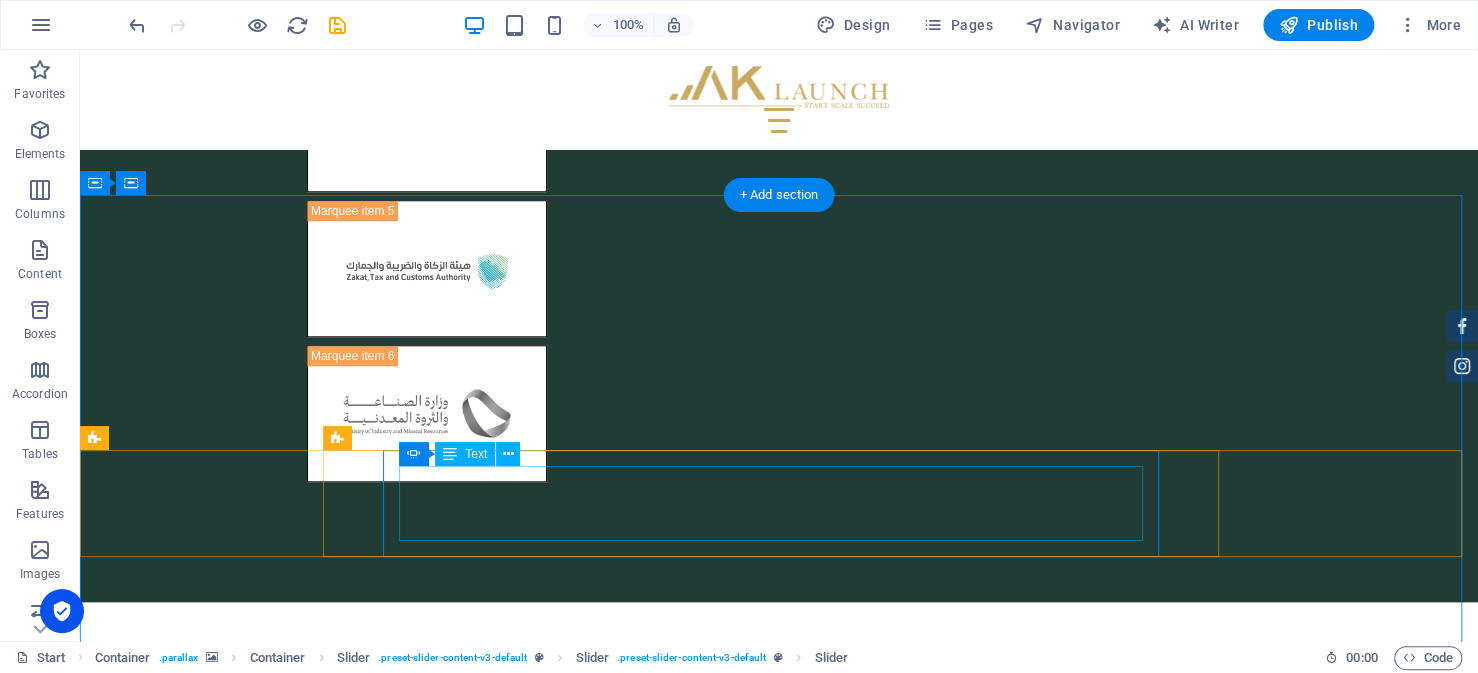 click on "who can establish a company in saudi arabia?  nationals & foreigners can establish companies, foreigners must obtain an investment license from the ministry of investments MISA and fulfill certain capital & legal requirements" at bounding box center (-13, 4918) 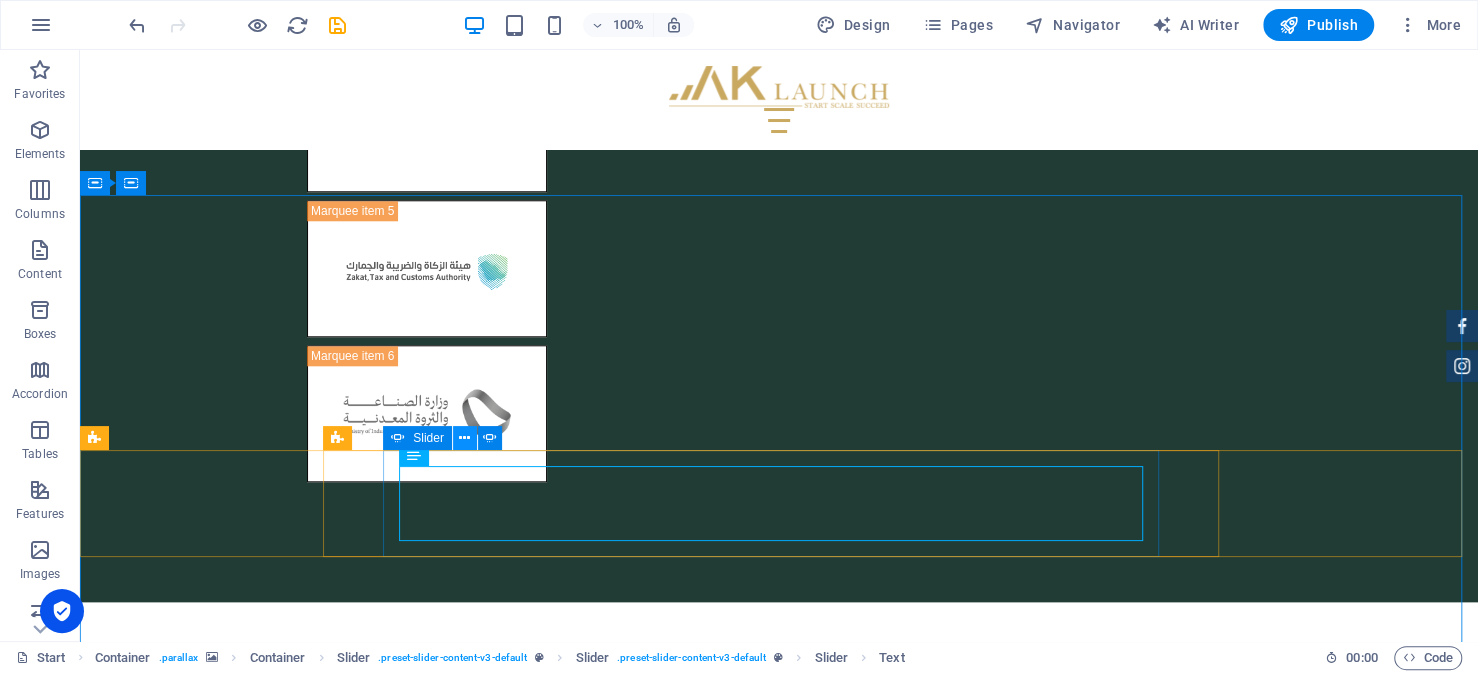 click at bounding box center [464, 438] 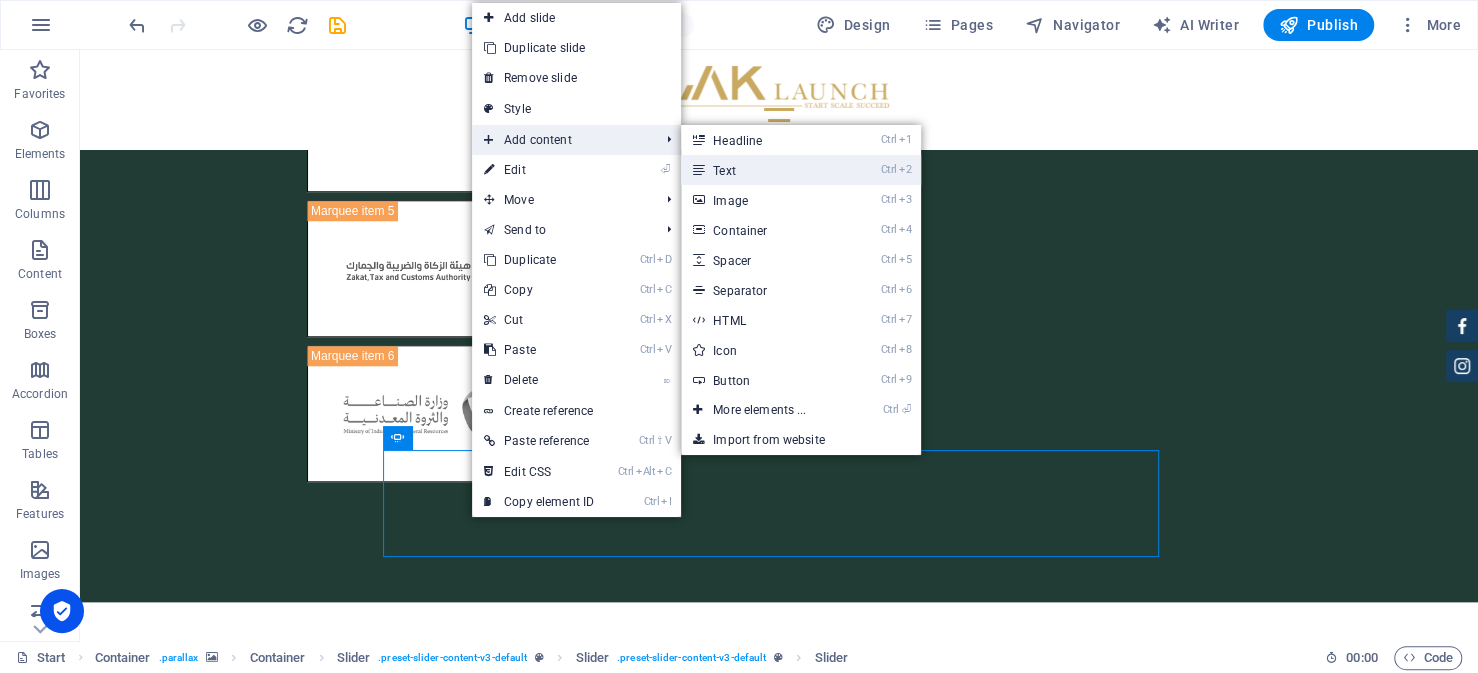 click on "Ctrl 2  Text" at bounding box center [763, 170] 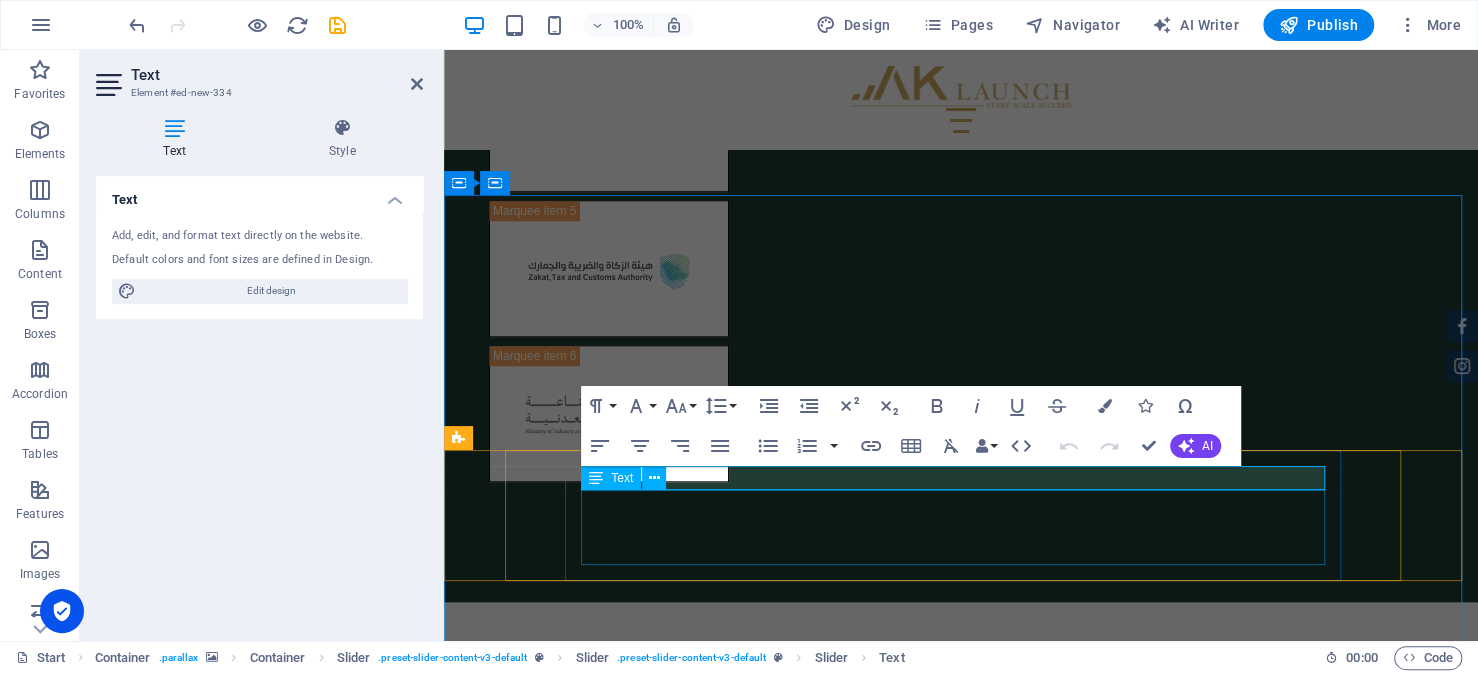 click on "who can establish a company in saudi arabia?  nationals & foreigners can establish companies, foreigners must obtain an investment license from the ministry of investments MISA and fulfill certain capital & legal requirements" at bounding box center [169, 4929] 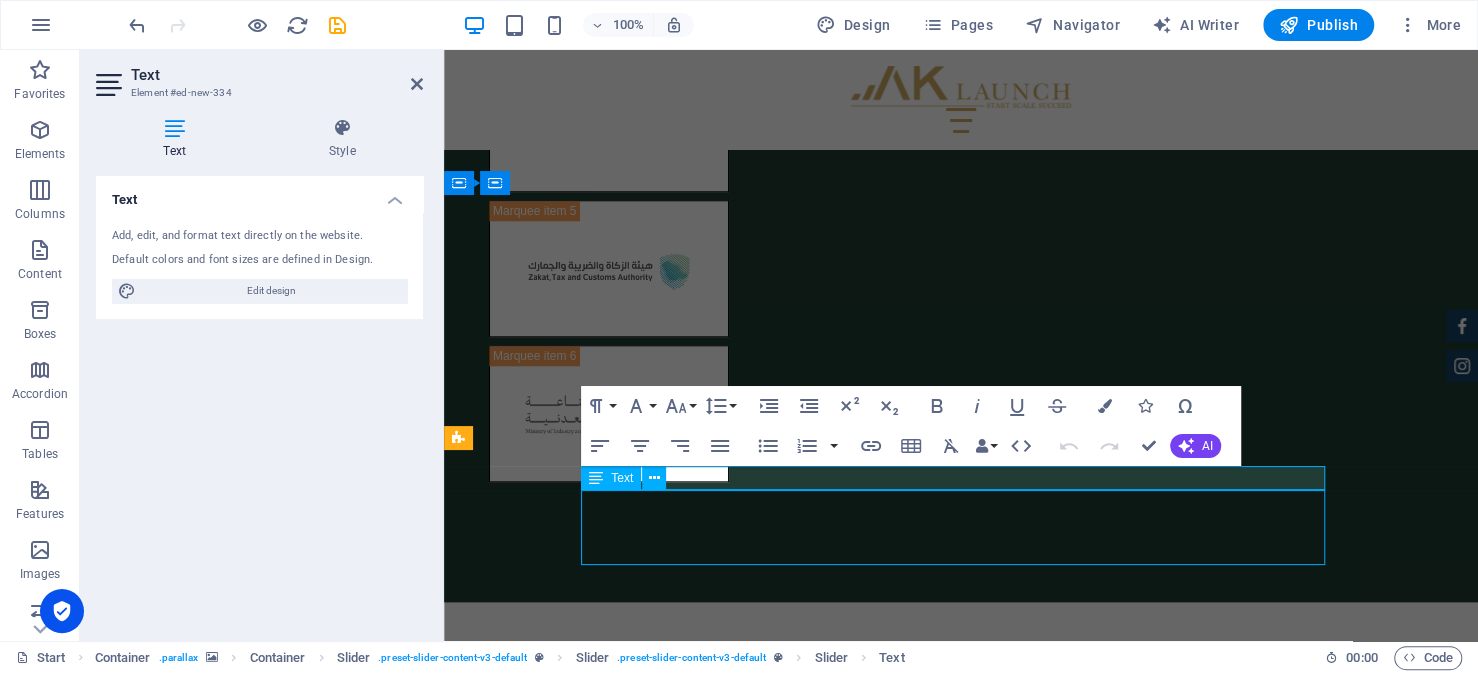 click on "who can establish a company in saudi arabia?  nationals & foreigners can establish companies, foreigners must obtain an investment license from the ministry of investments MISA and fulfill certain capital & legal requirements" at bounding box center (169, 4929) 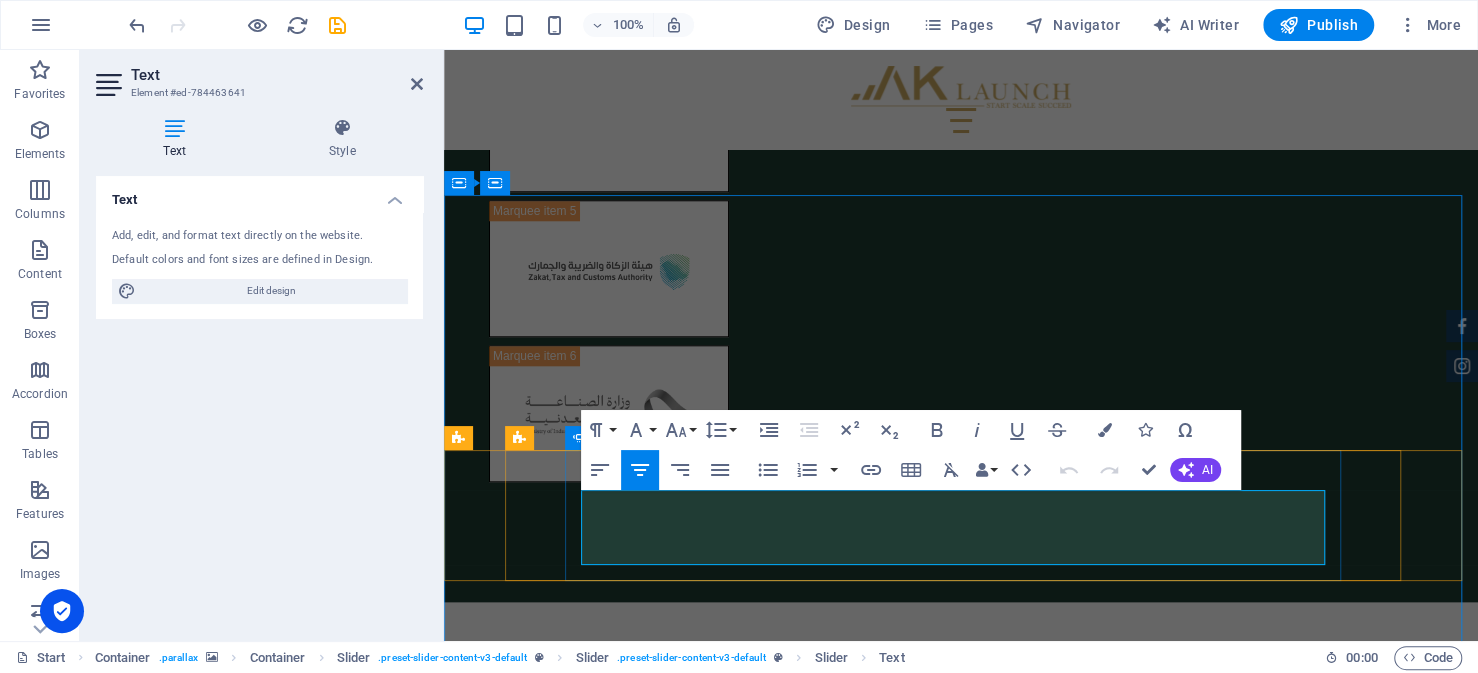 drag, startPoint x: 961, startPoint y: 506, endPoint x: 596, endPoint y: 505, distance: 365.00137 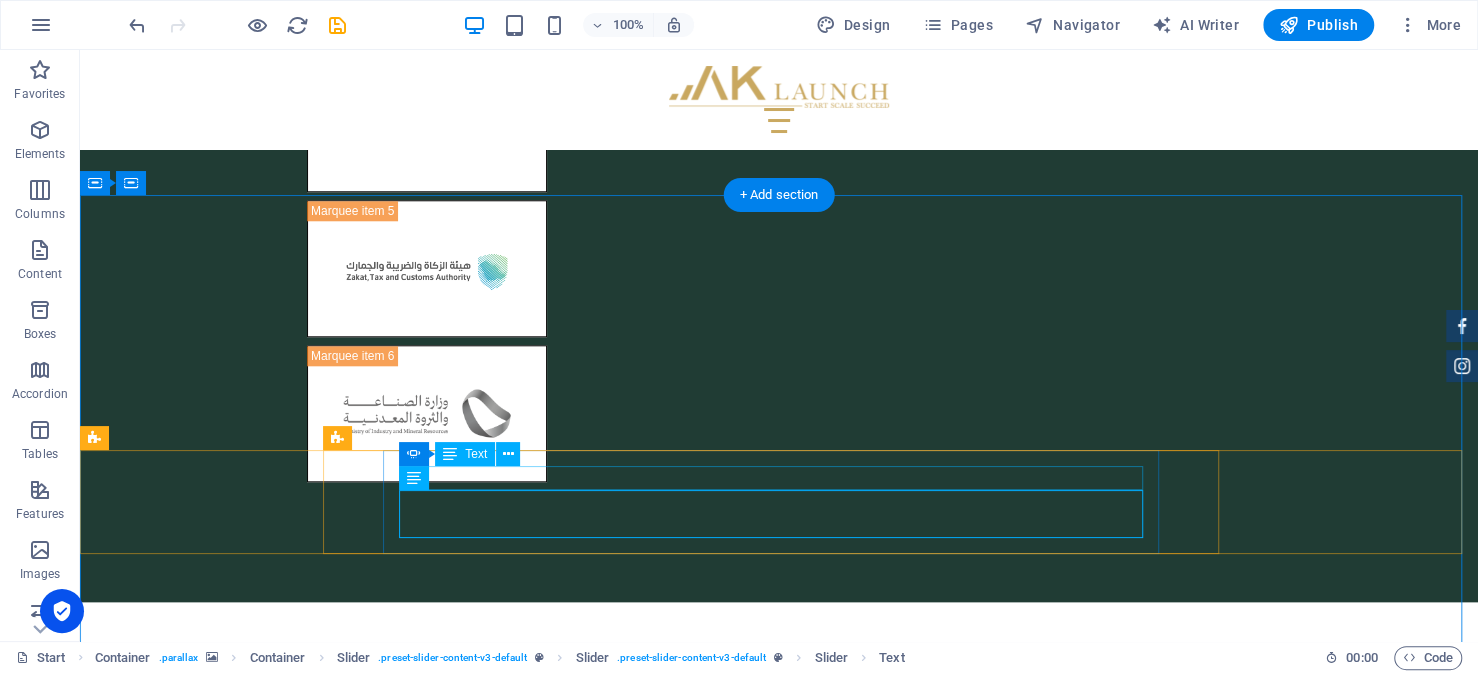 click on "New text element" at bounding box center (-13, 4831) 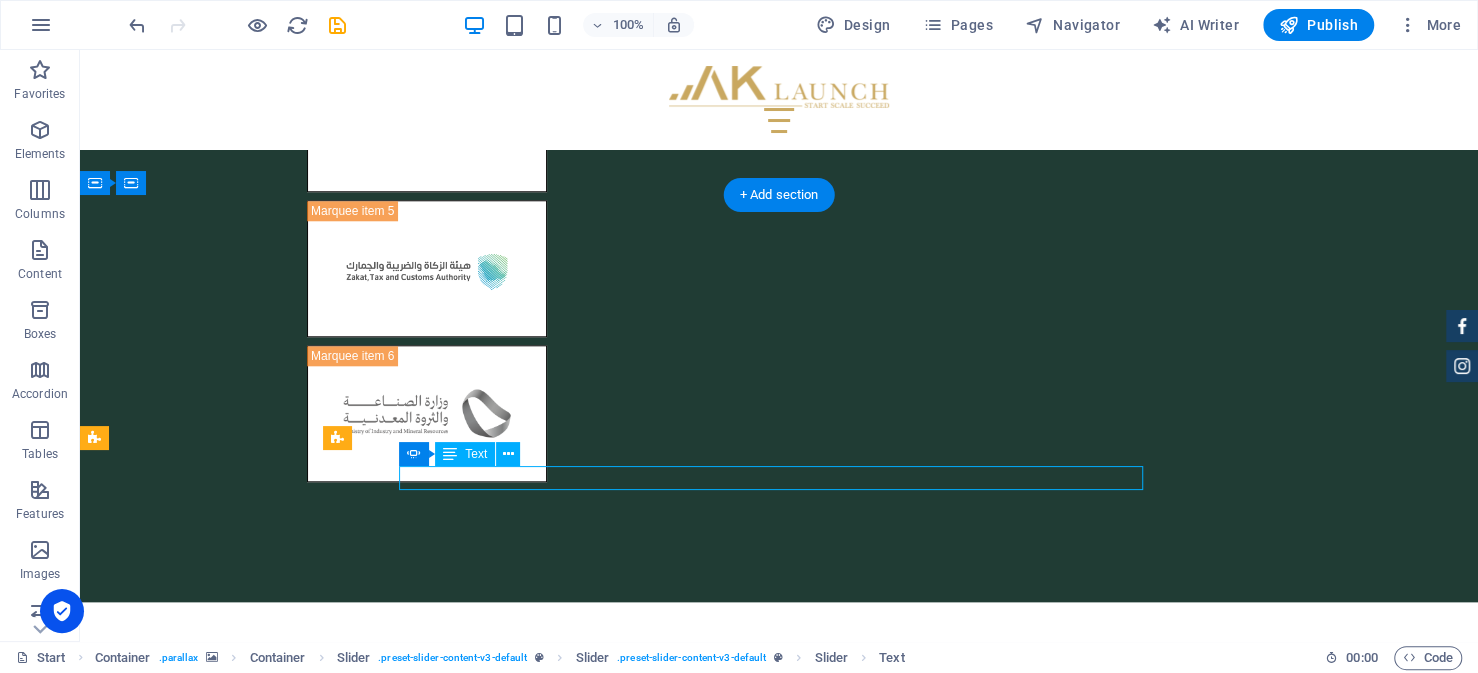 click on "New text element" at bounding box center (-13, 4831) 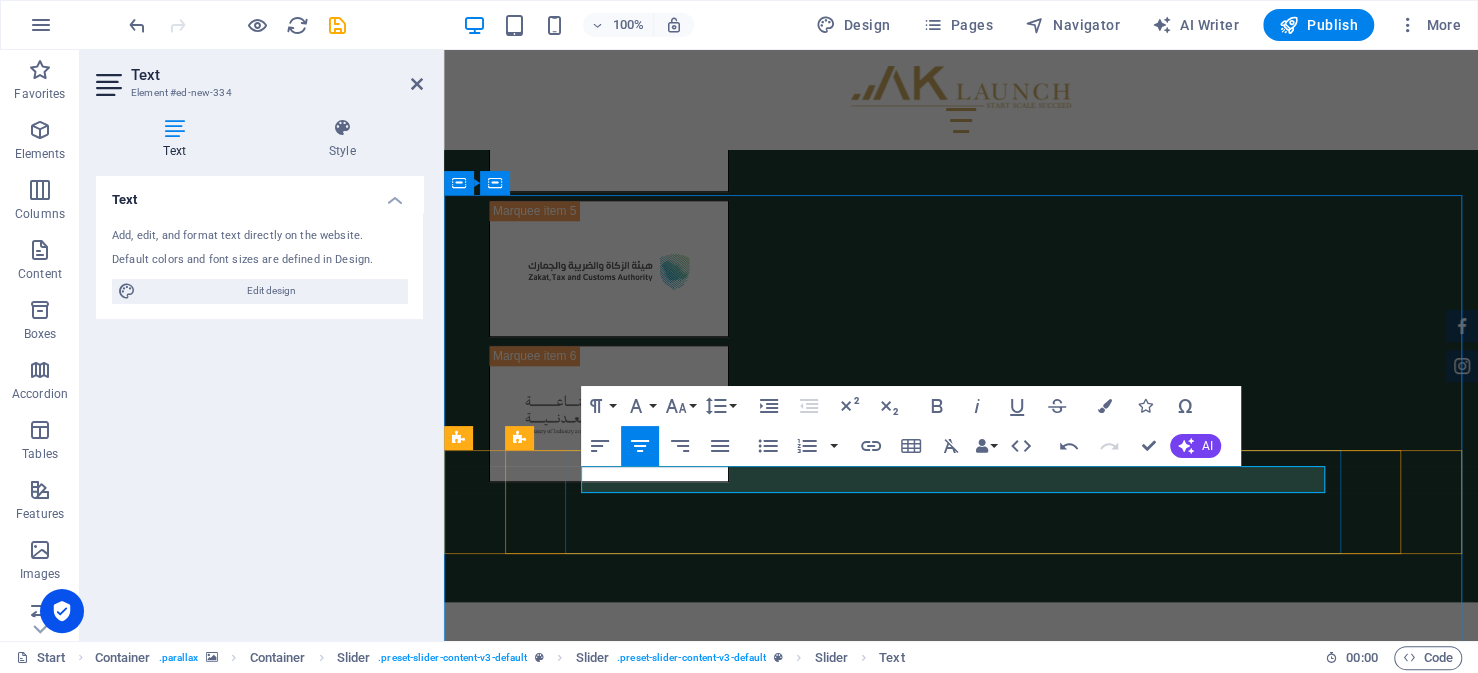 drag, startPoint x: 1142, startPoint y: 481, endPoint x: 730, endPoint y: 492, distance: 412.14682 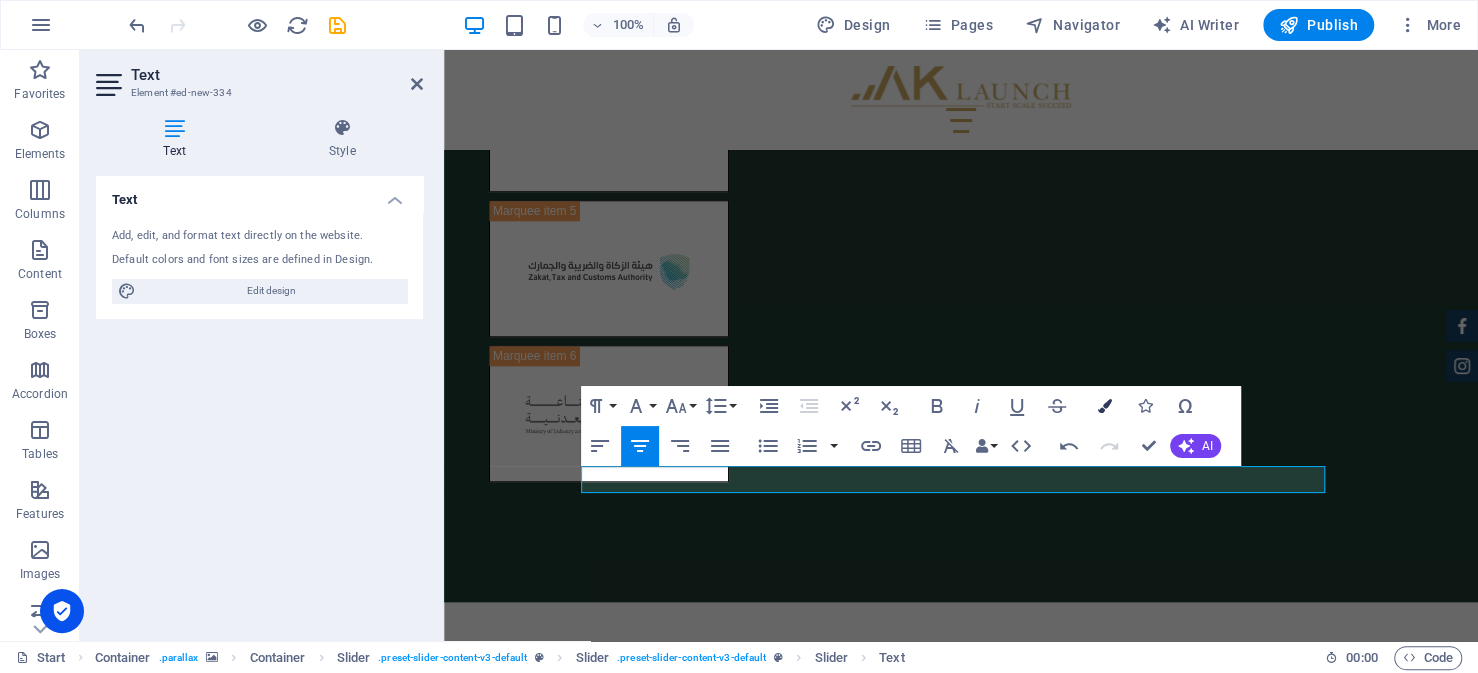 click at bounding box center (1105, 406) 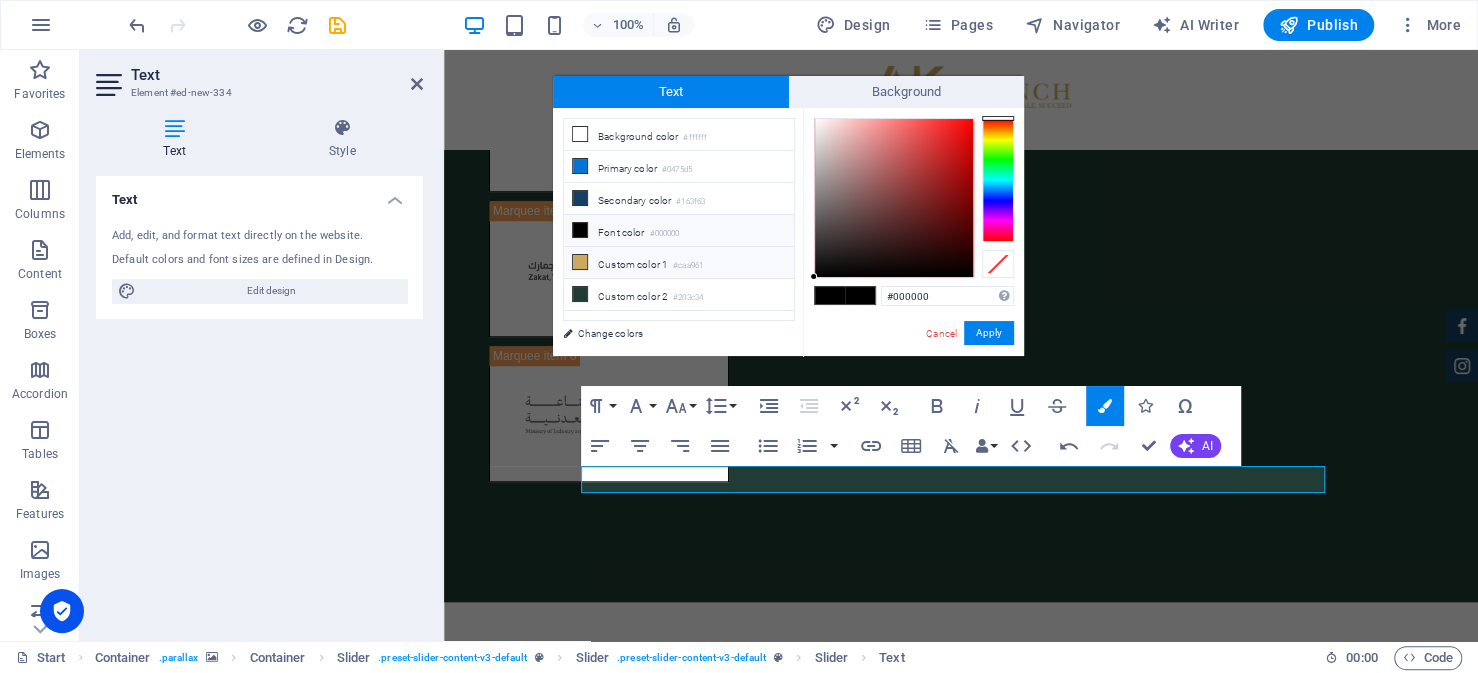 click on "#caa961" at bounding box center [688, 266] 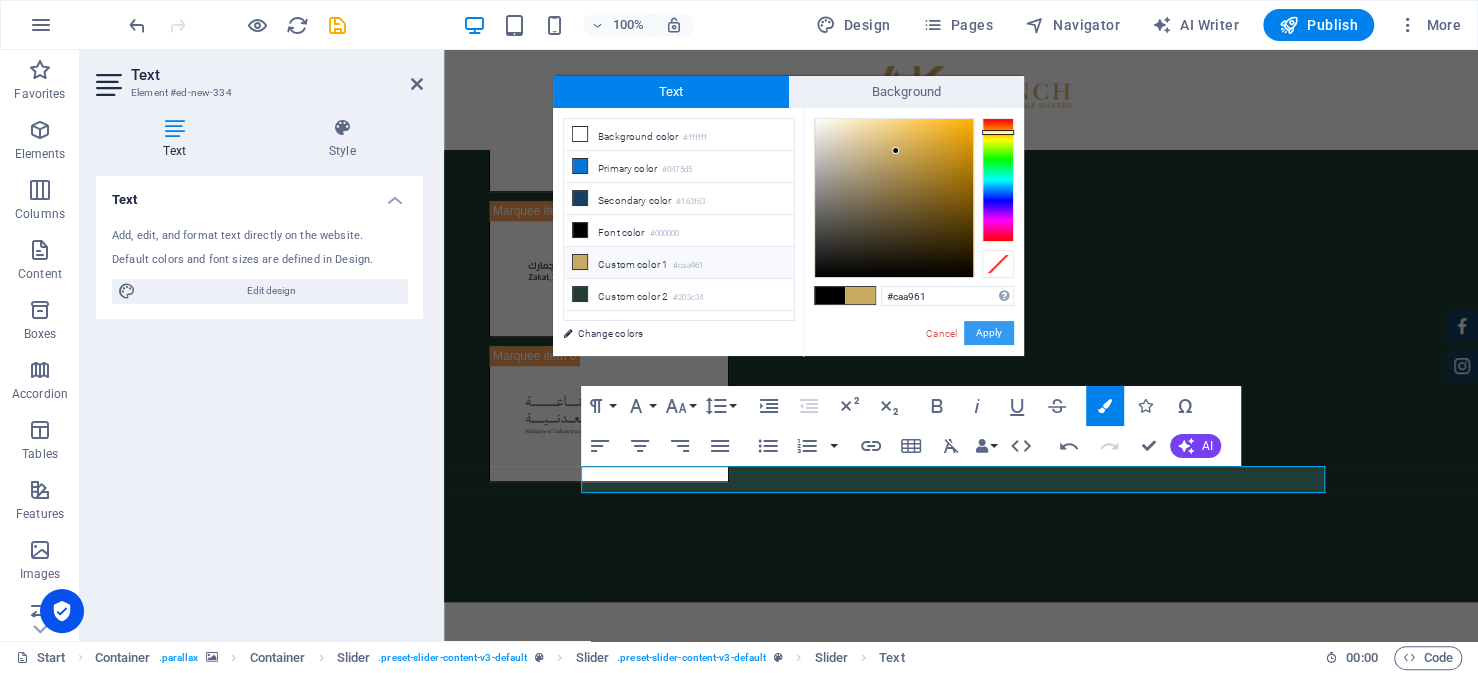 click on "Apply" at bounding box center [989, 333] 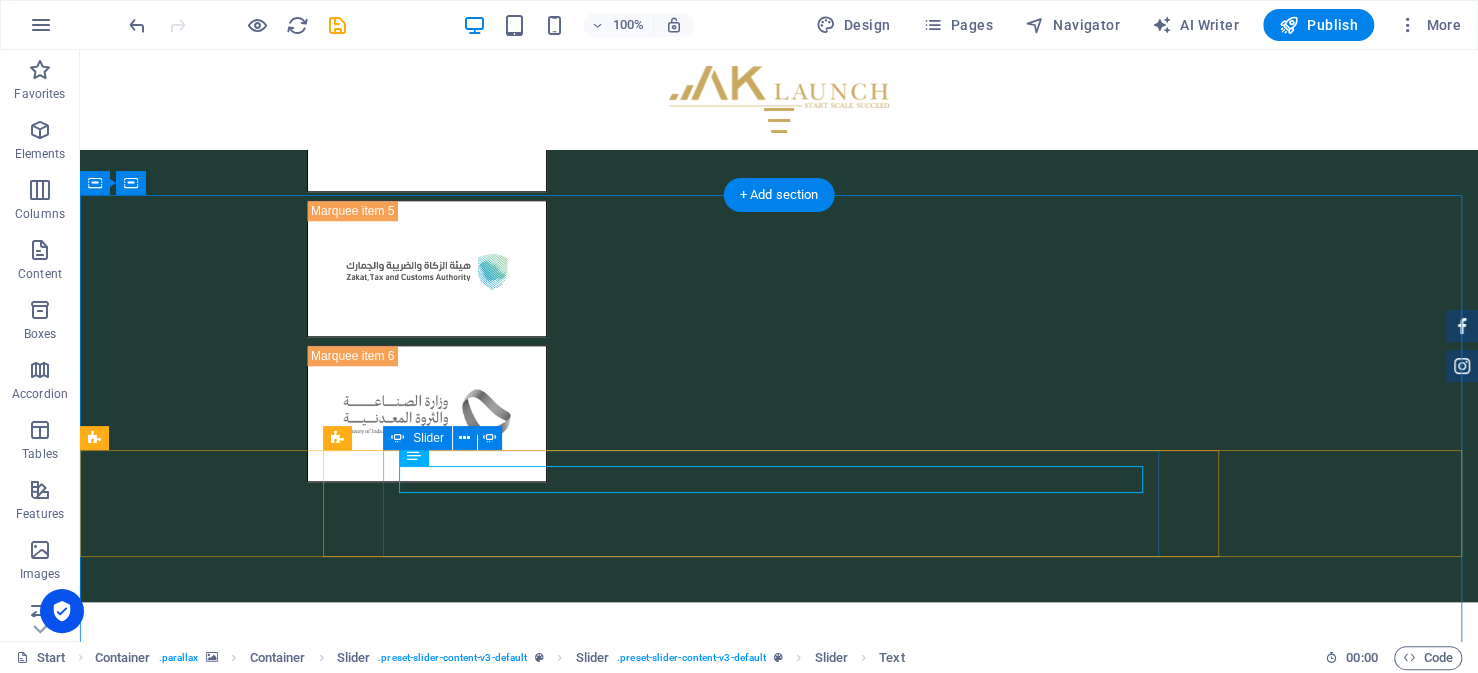 click at bounding box center [779, 4817] 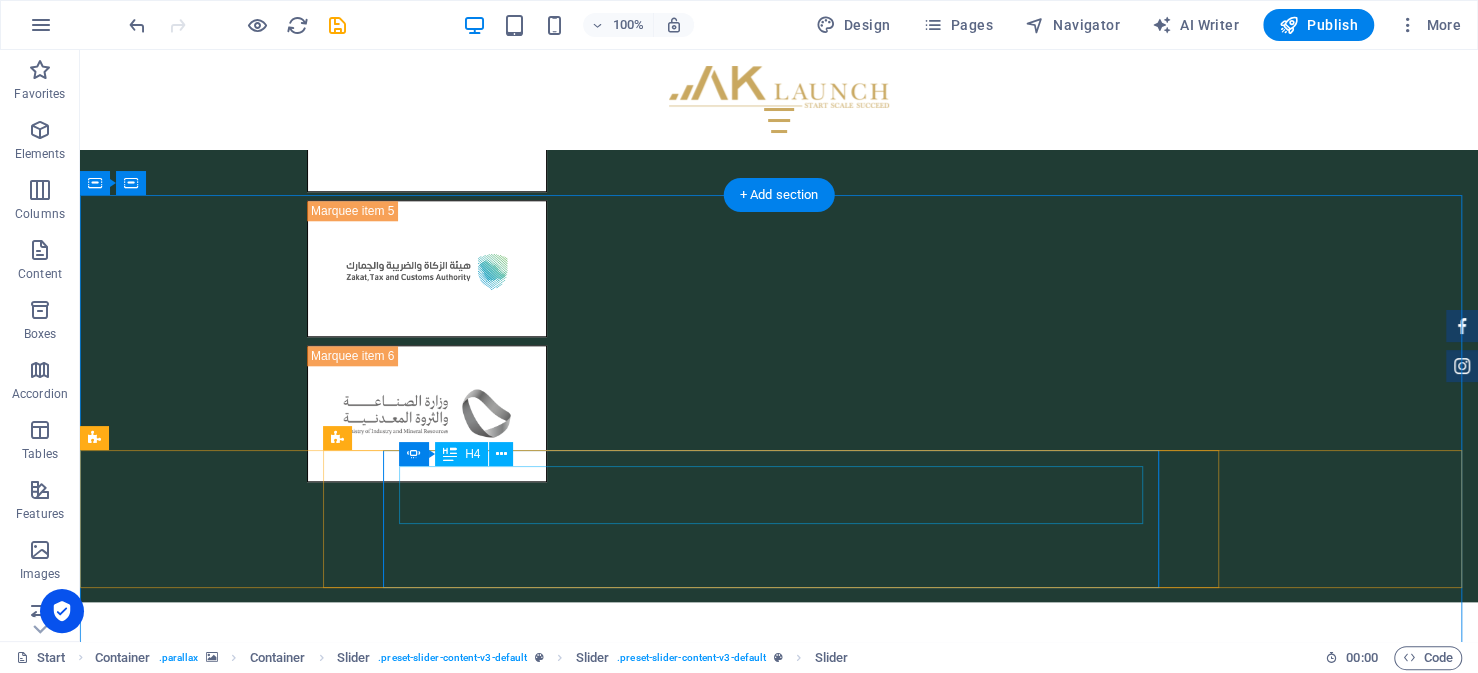click on "Type of companies ​" at bounding box center [-789, 5028] 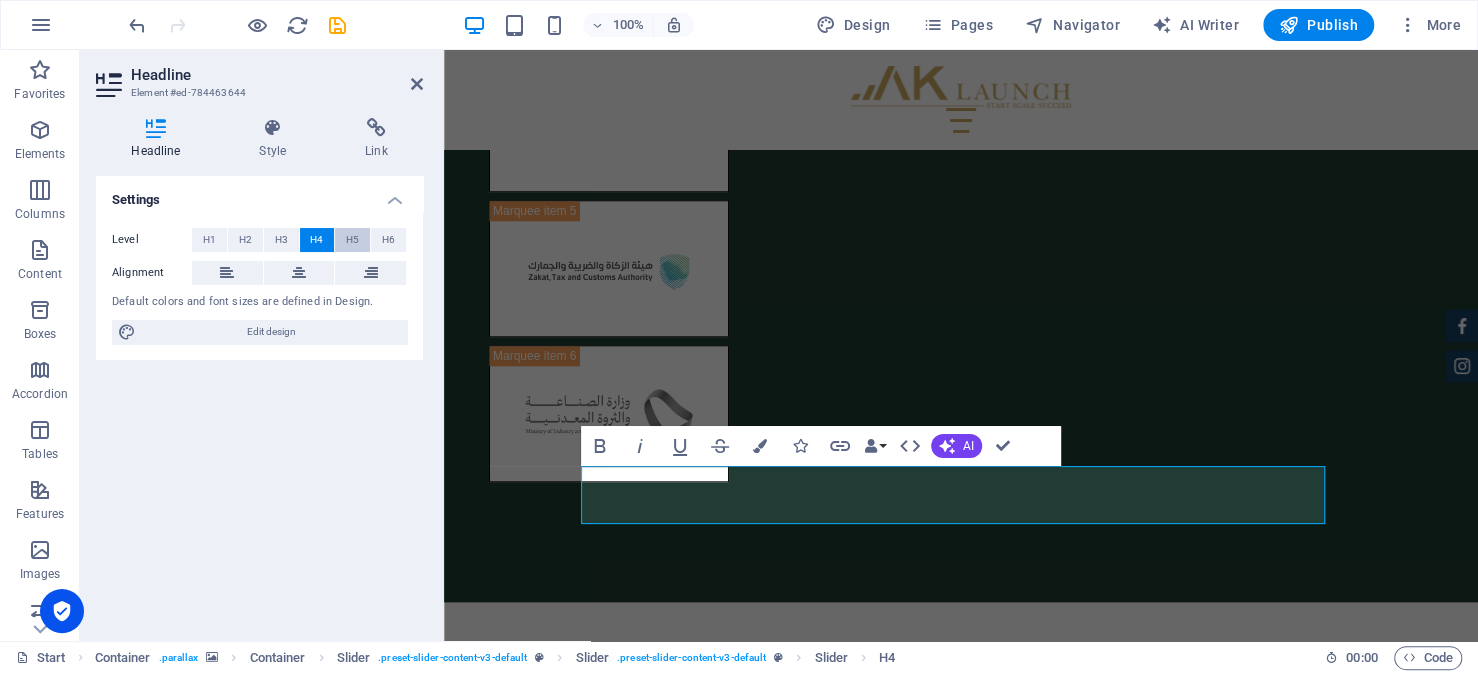 click on "H5" at bounding box center [352, 240] 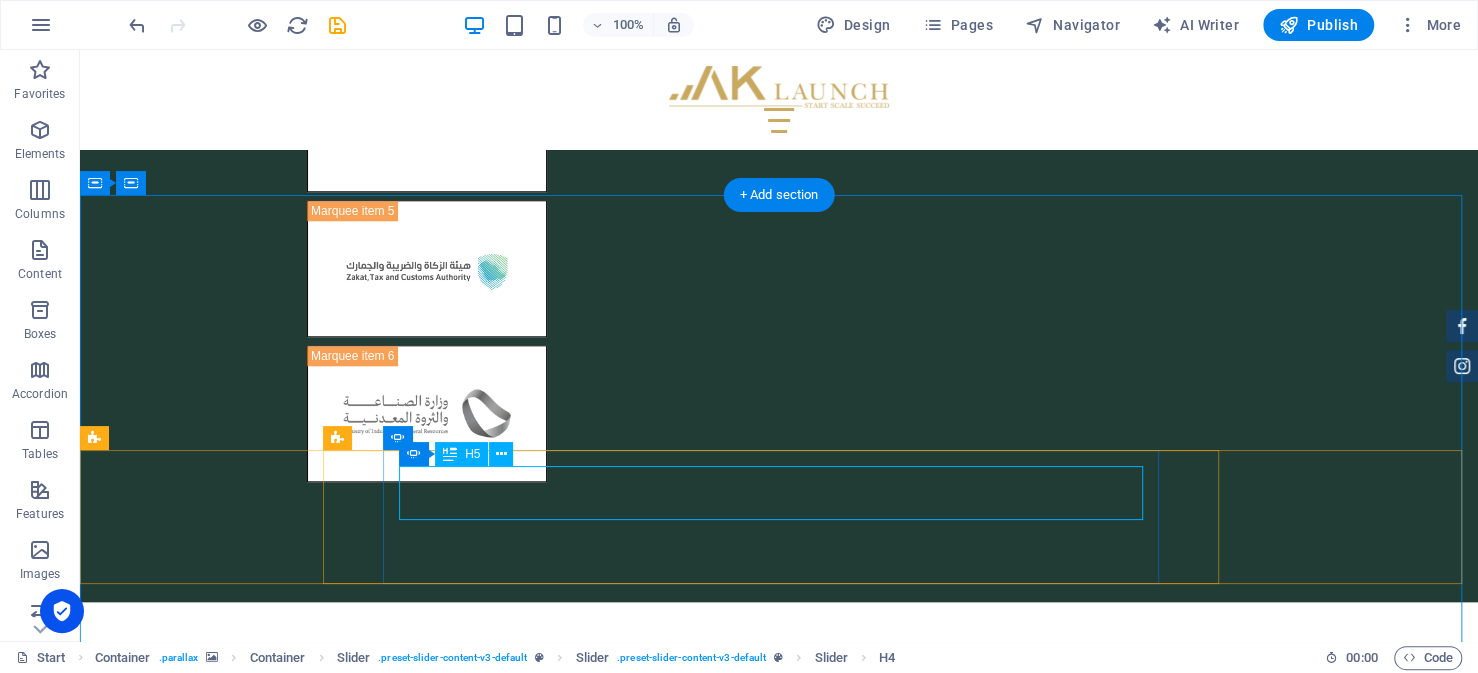 click on "Type of companies ​" at bounding box center (-789, 5040) 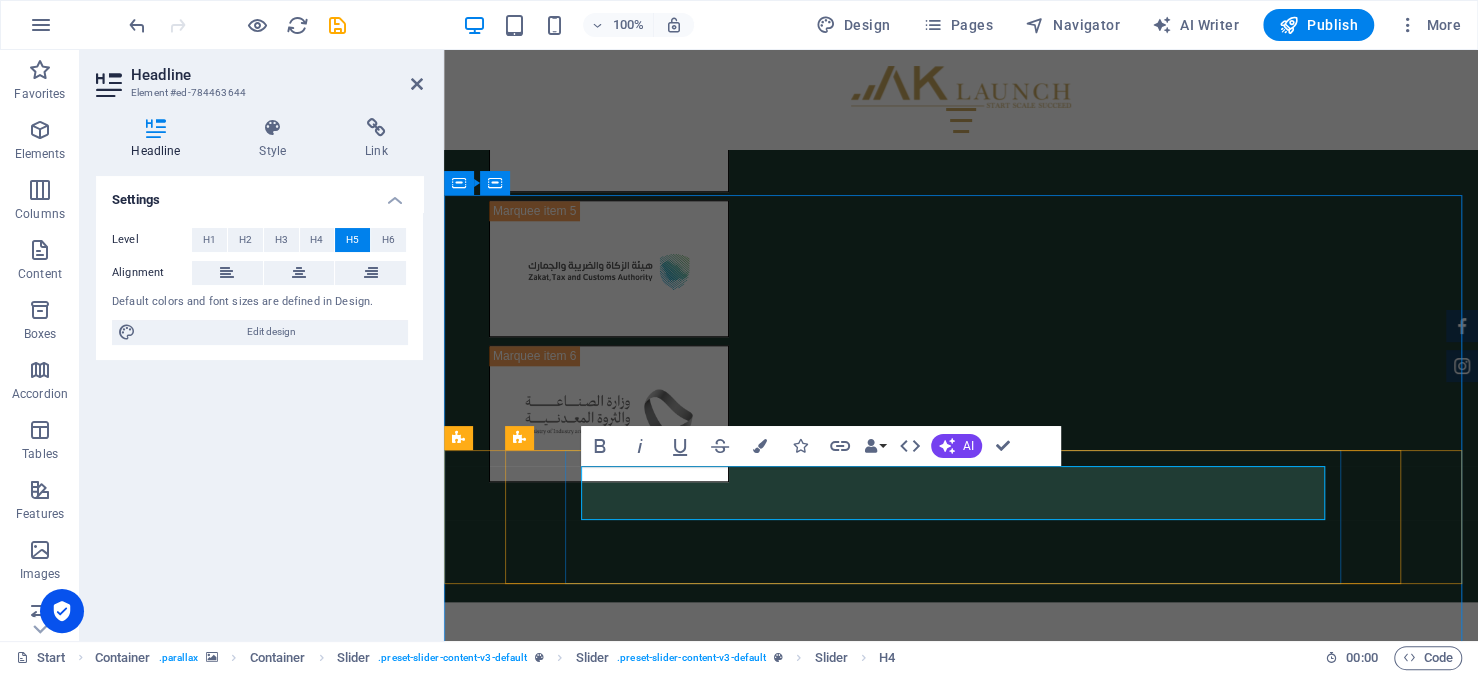click on "Type of companies ​" at bounding box center (-607, 5040) 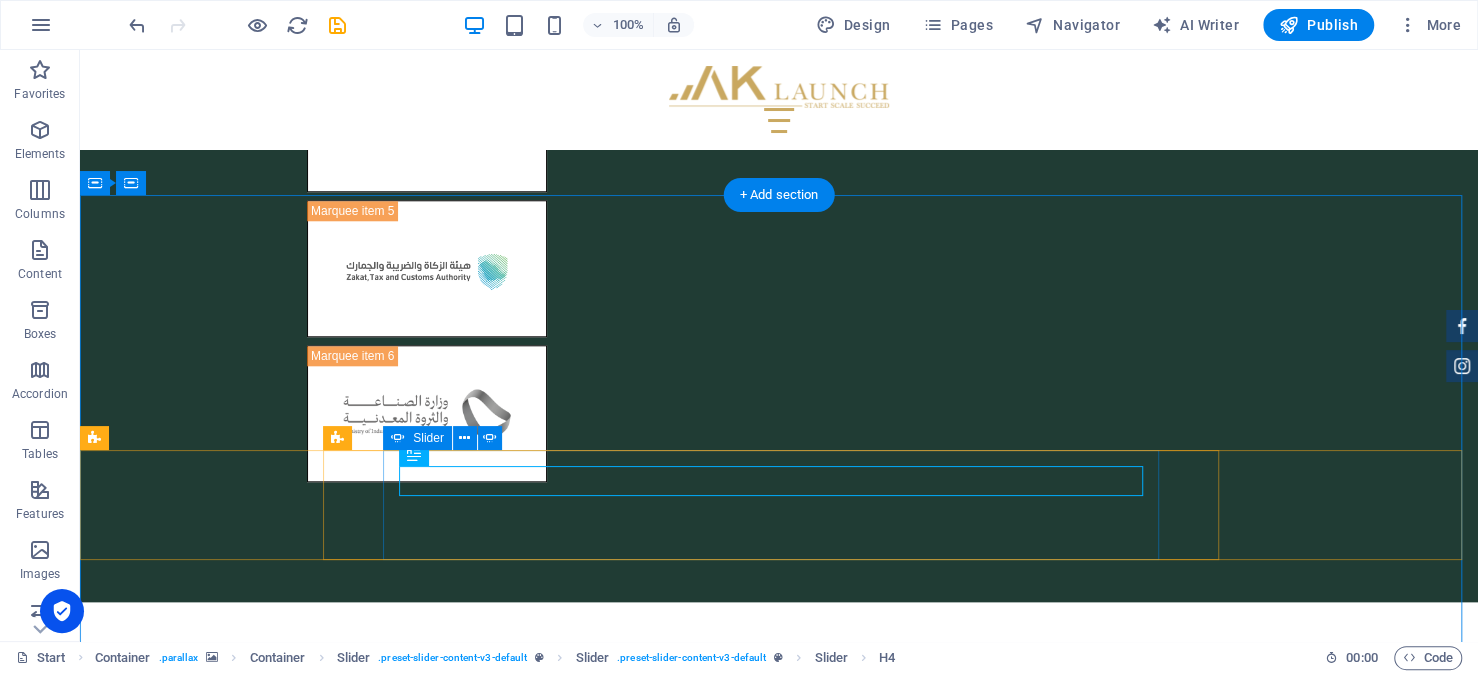 click at bounding box center [779, 4684] 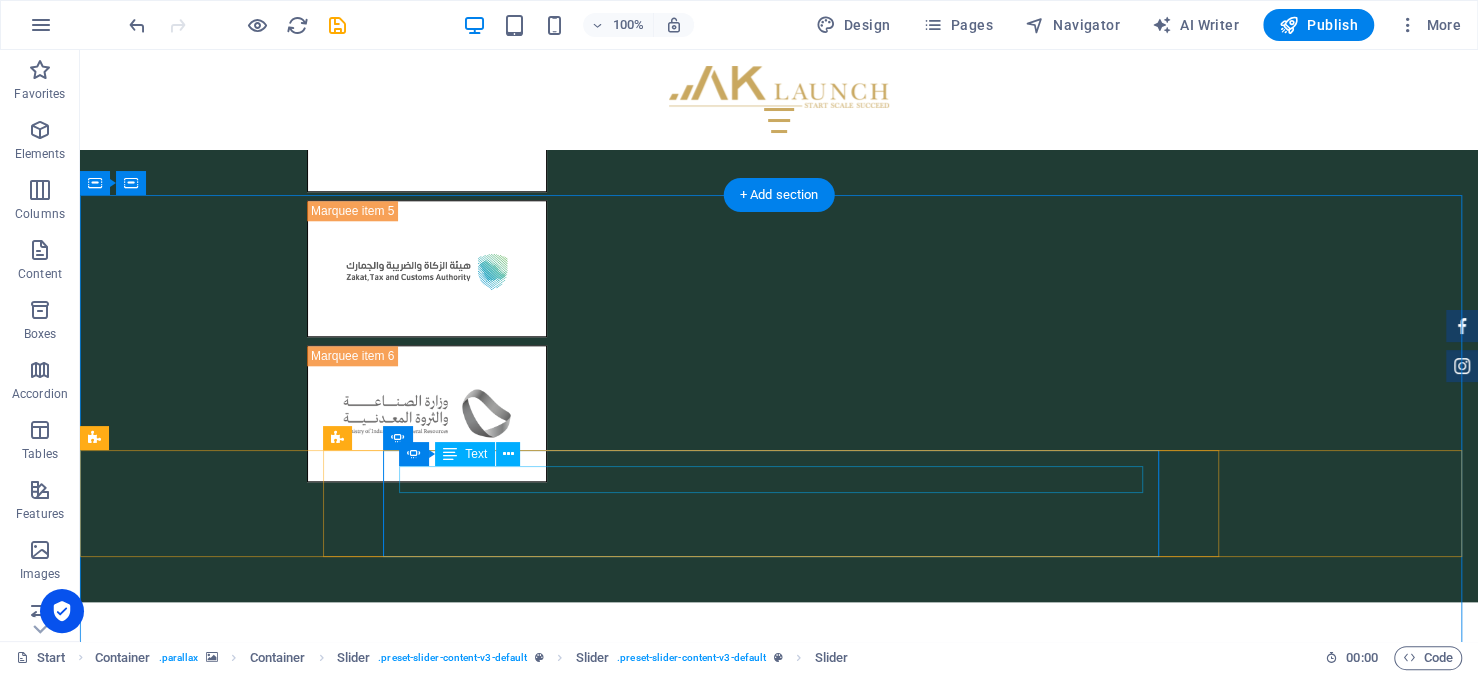 click on "who can establish a company in [GEOGRAPHIC_DATA]?" at bounding box center (-13, 4847) 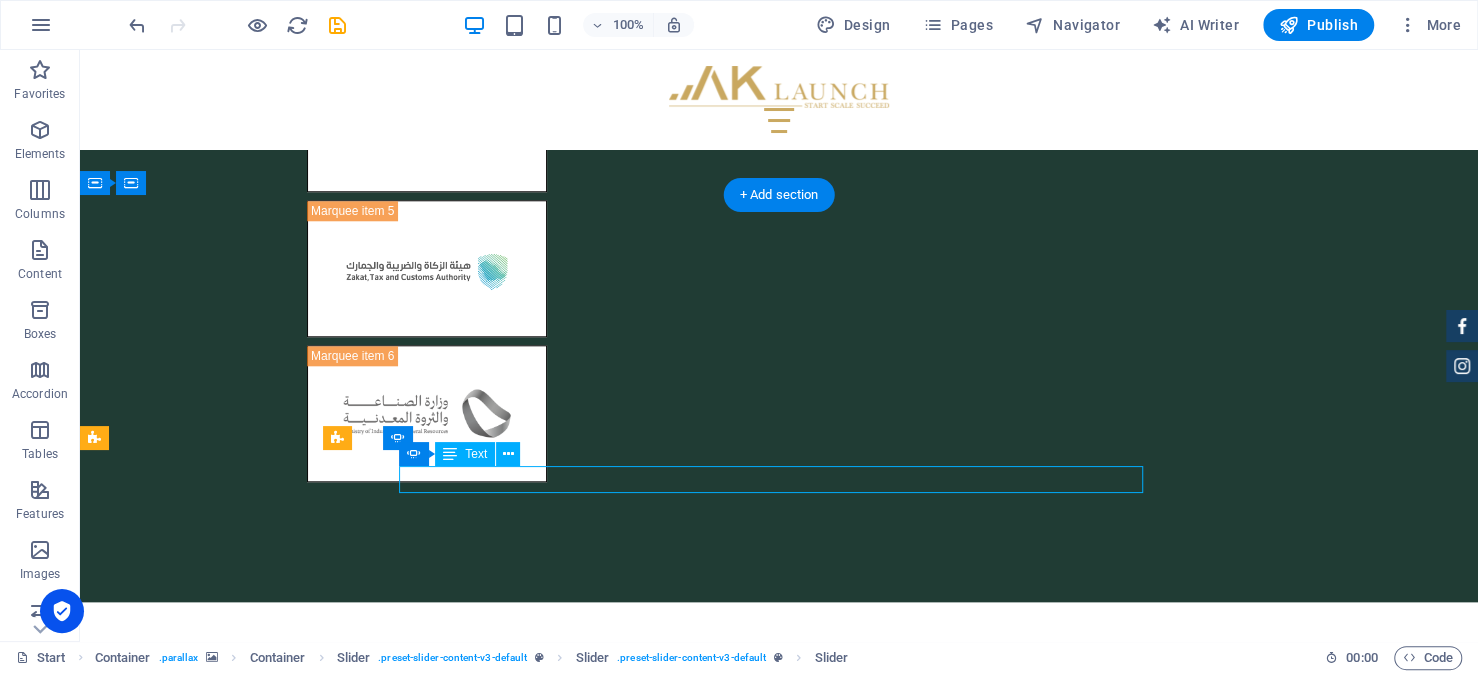 click on "who can establish a company in [GEOGRAPHIC_DATA]?" at bounding box center [-13, 4847] 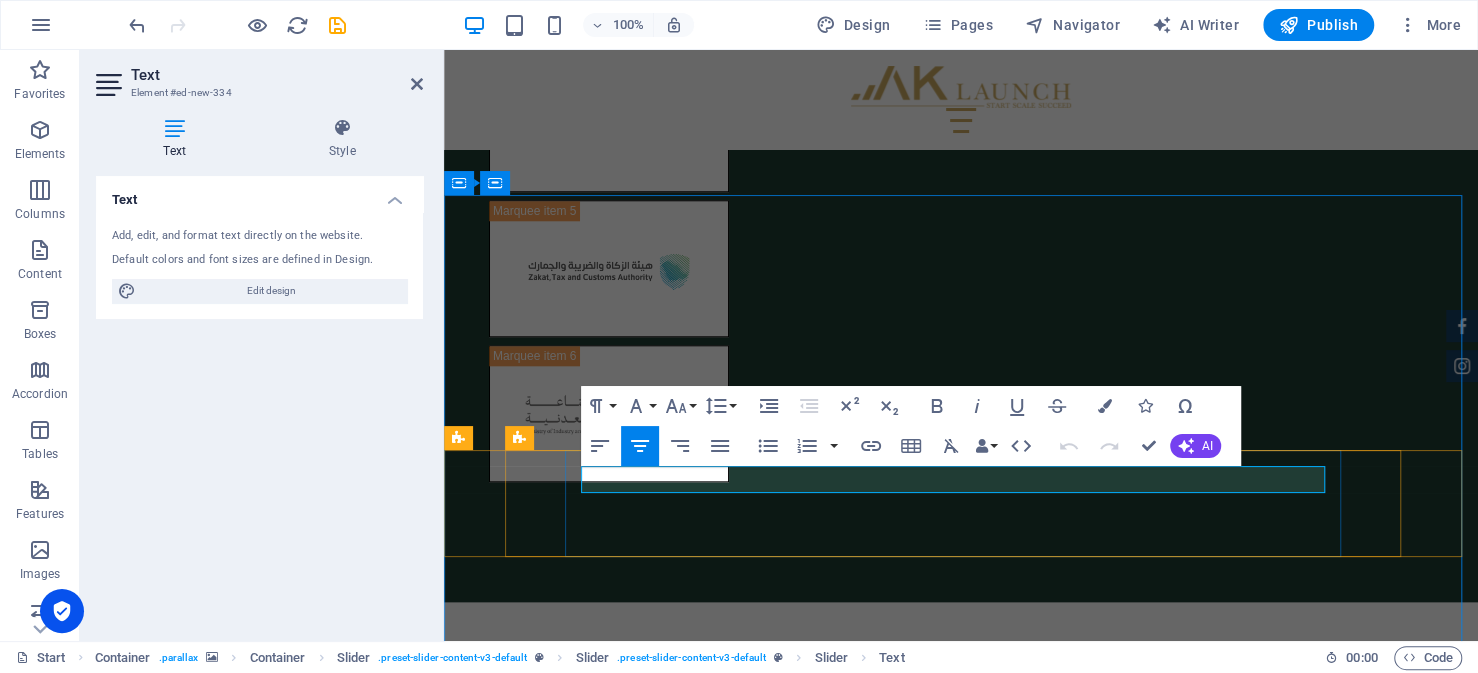 drag, startPoint x: 1144, startPoint y: 478, endPoint x: 679, endPoint y: 467, distance: 465.1301 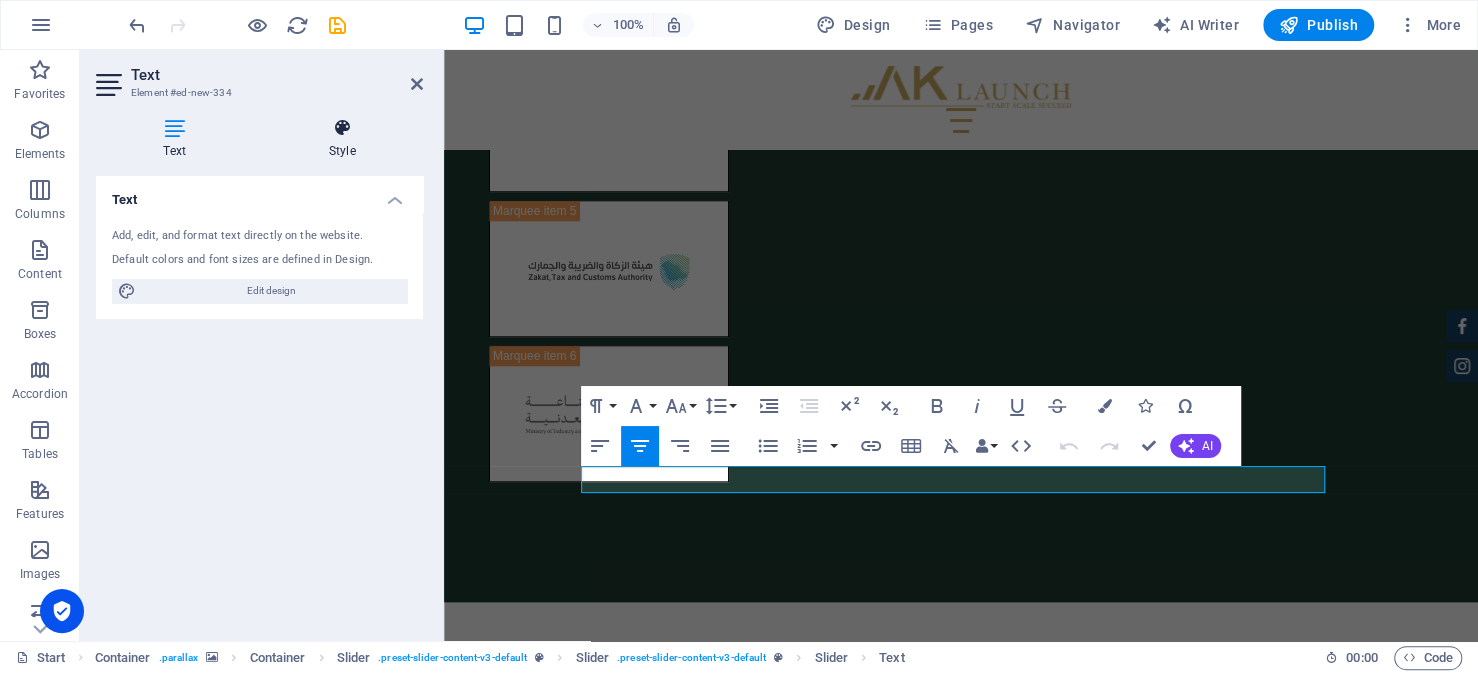 click on "Style" at bounding box center [342, 139] 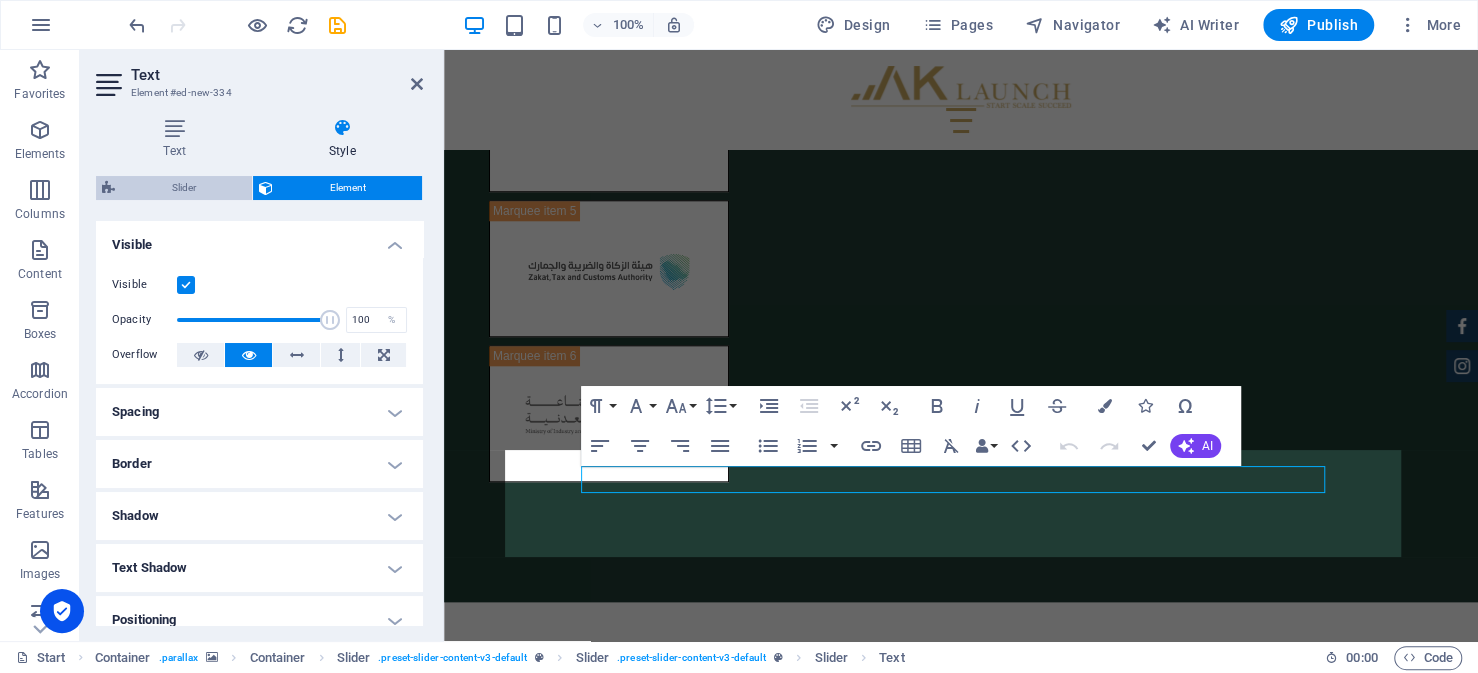click on "Slider" at bounding box center [183, 188] 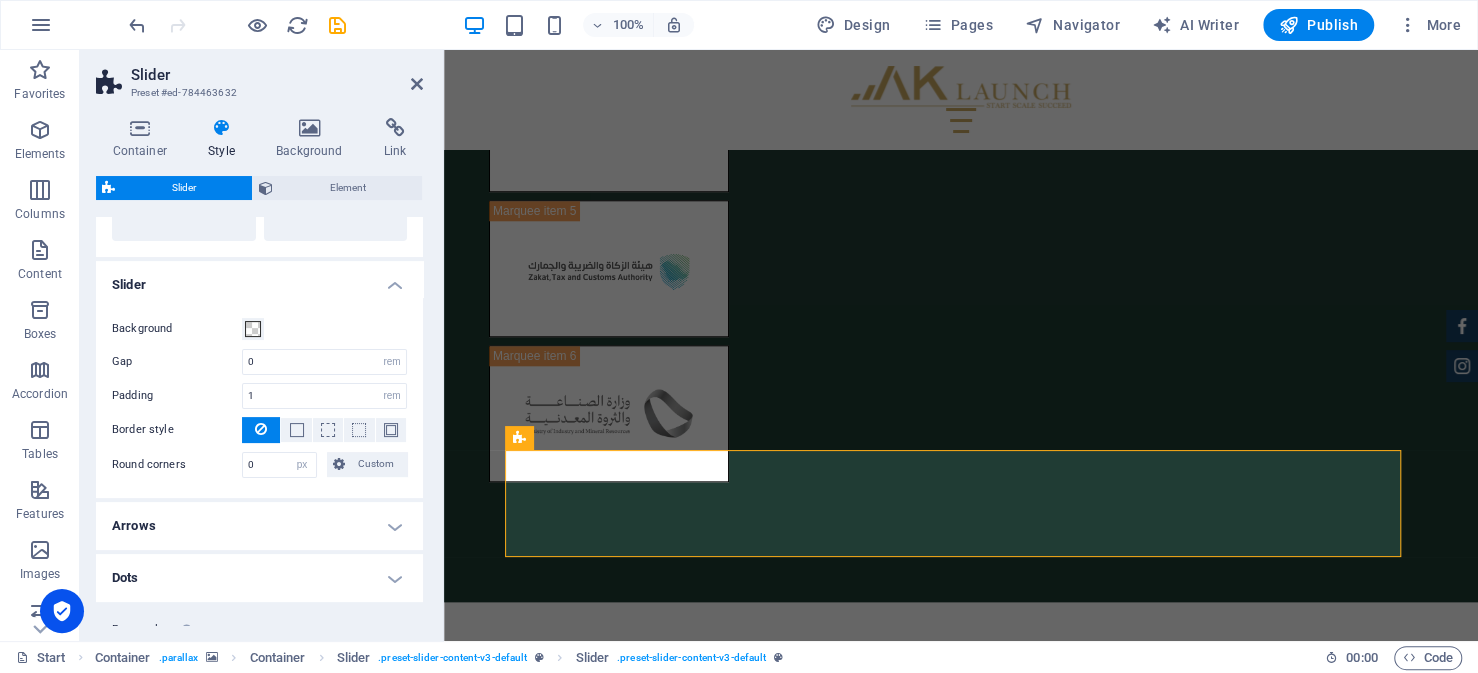 scroll, scrollTop: 353, scrollLeft: 0, axis: vertical 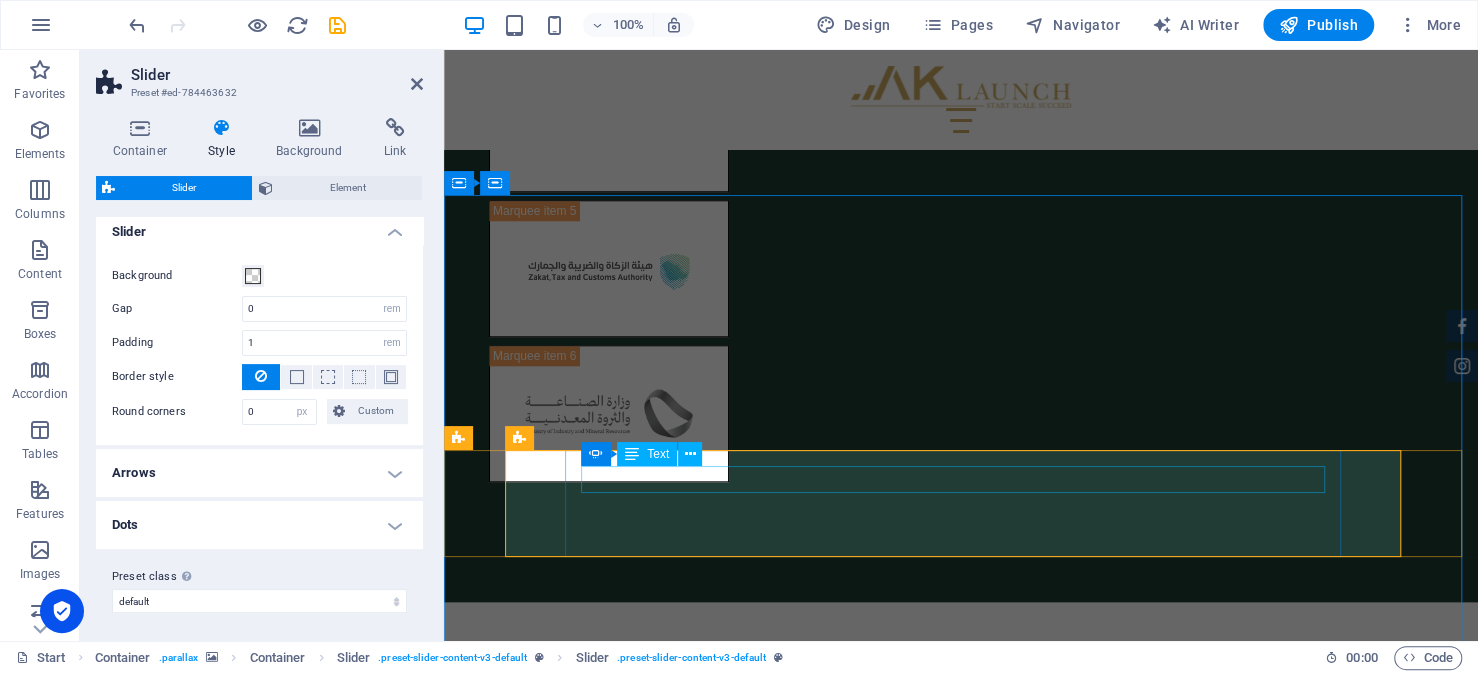click on "who can establish a company in [GEOGRAPHIC_DATA]?" at bounding box center (169, 4833) 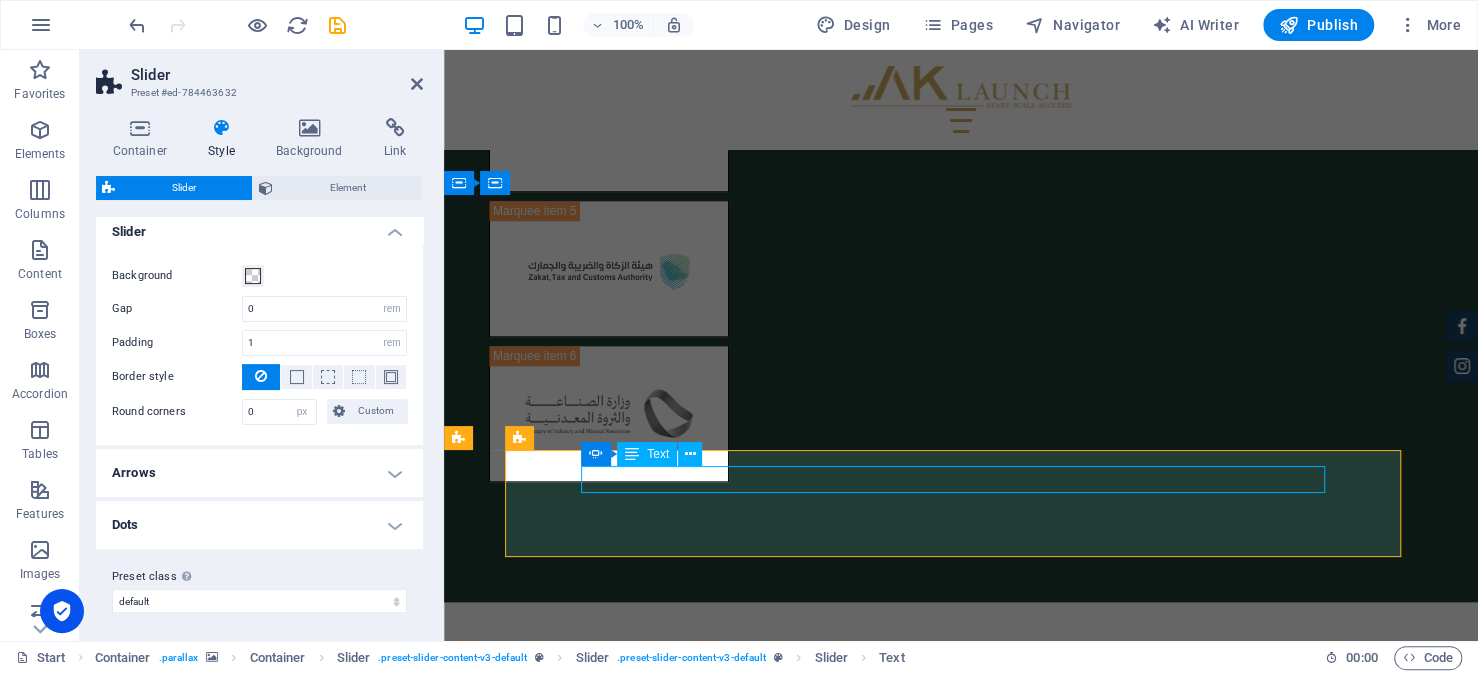 click on "who can establish a company in [GEOGRAPHIC_DATA]?" at bounding box center [169, 4833] 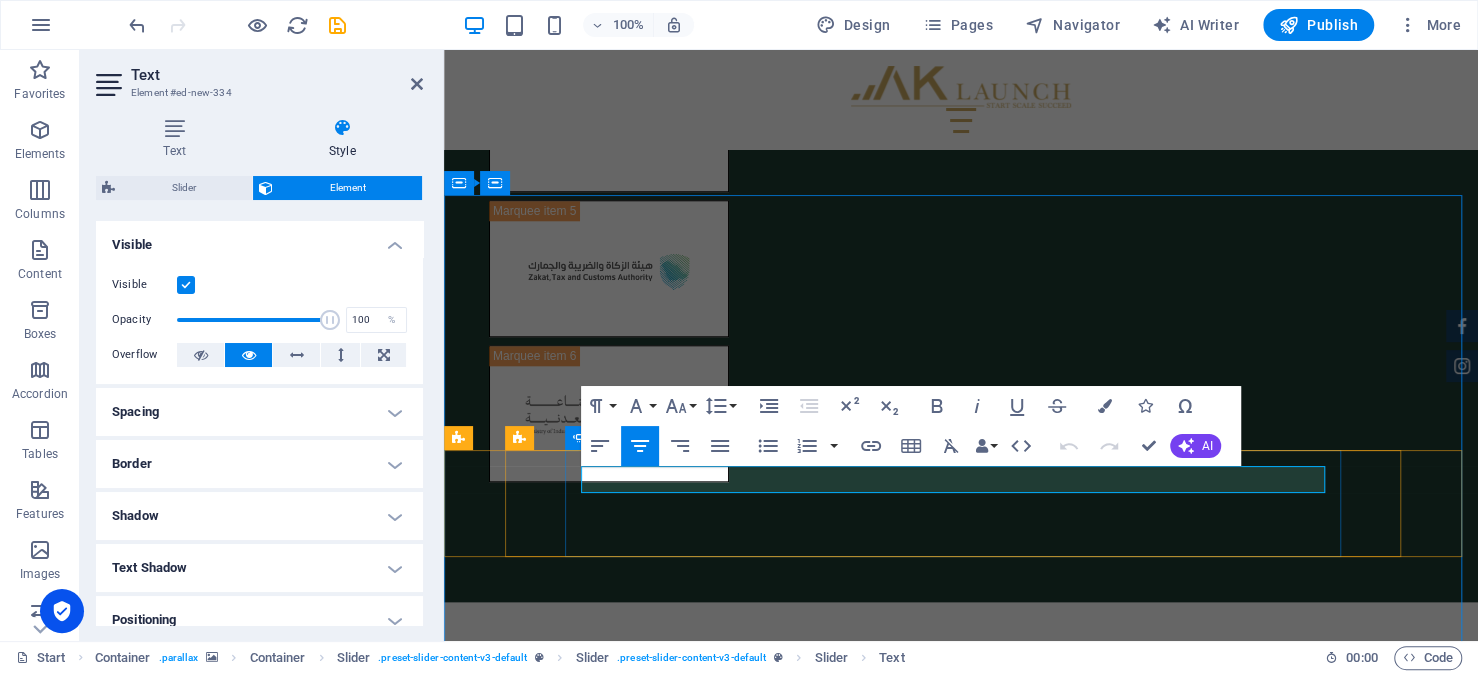 drag, startPoint x: 1173, startPoint y: 475, endPoint x: 1177, endPoint y: 513, distance: 38.209946 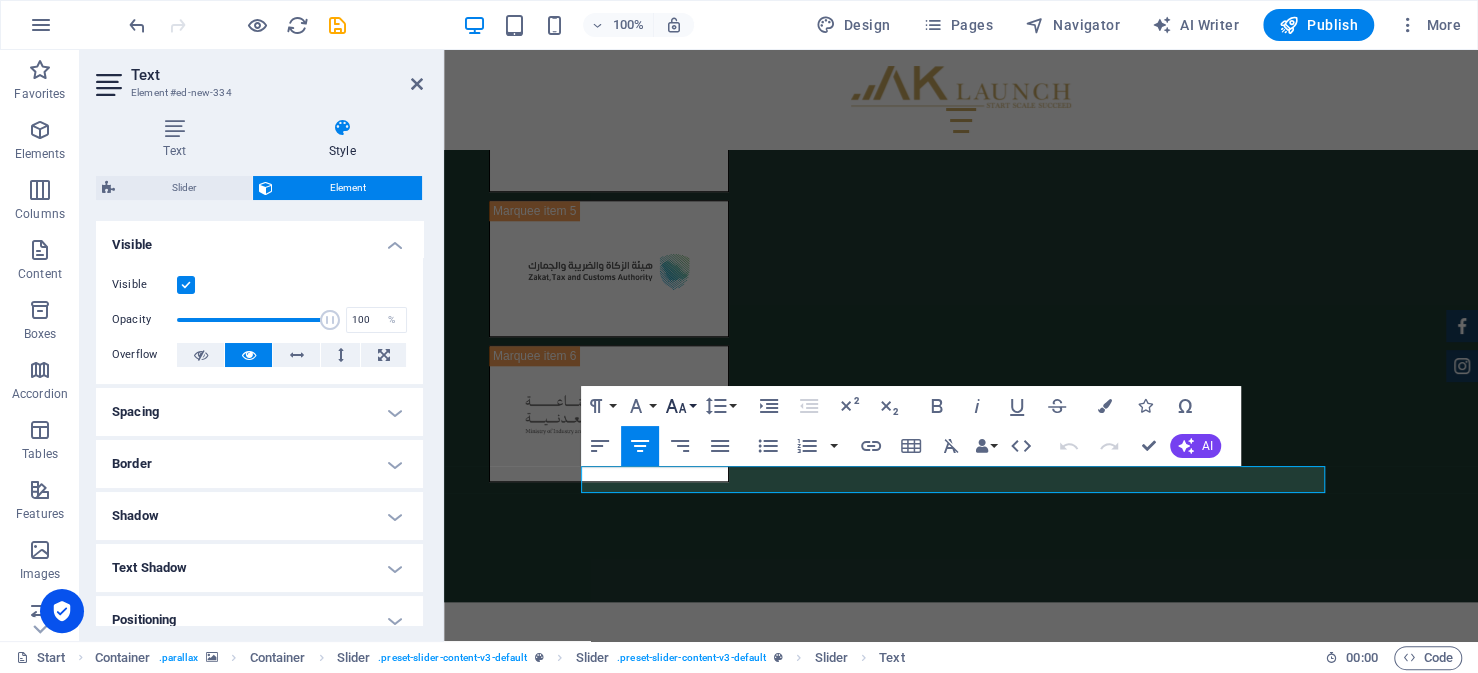 click on "Font Size" at bounding box center (680, 406) 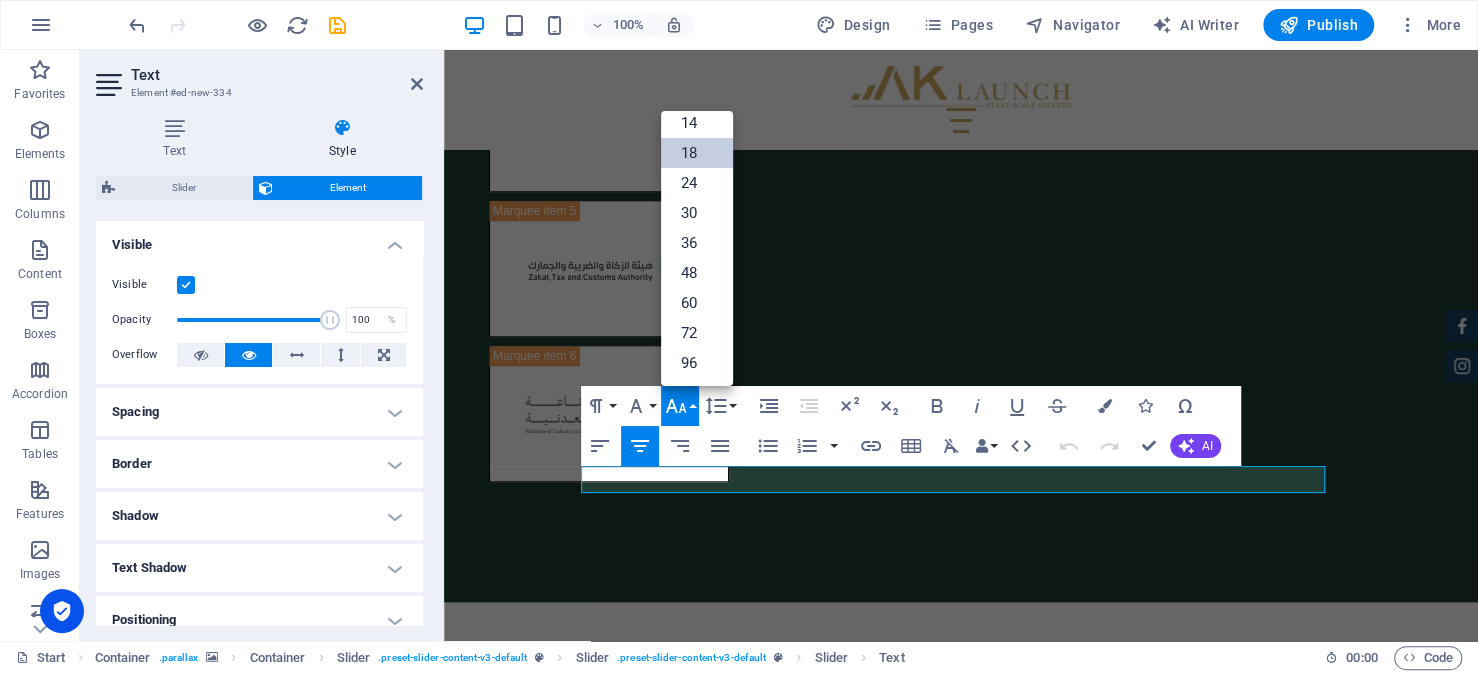 scroll, scrollTop: 160, scrollLeft: 0, axis: vertical 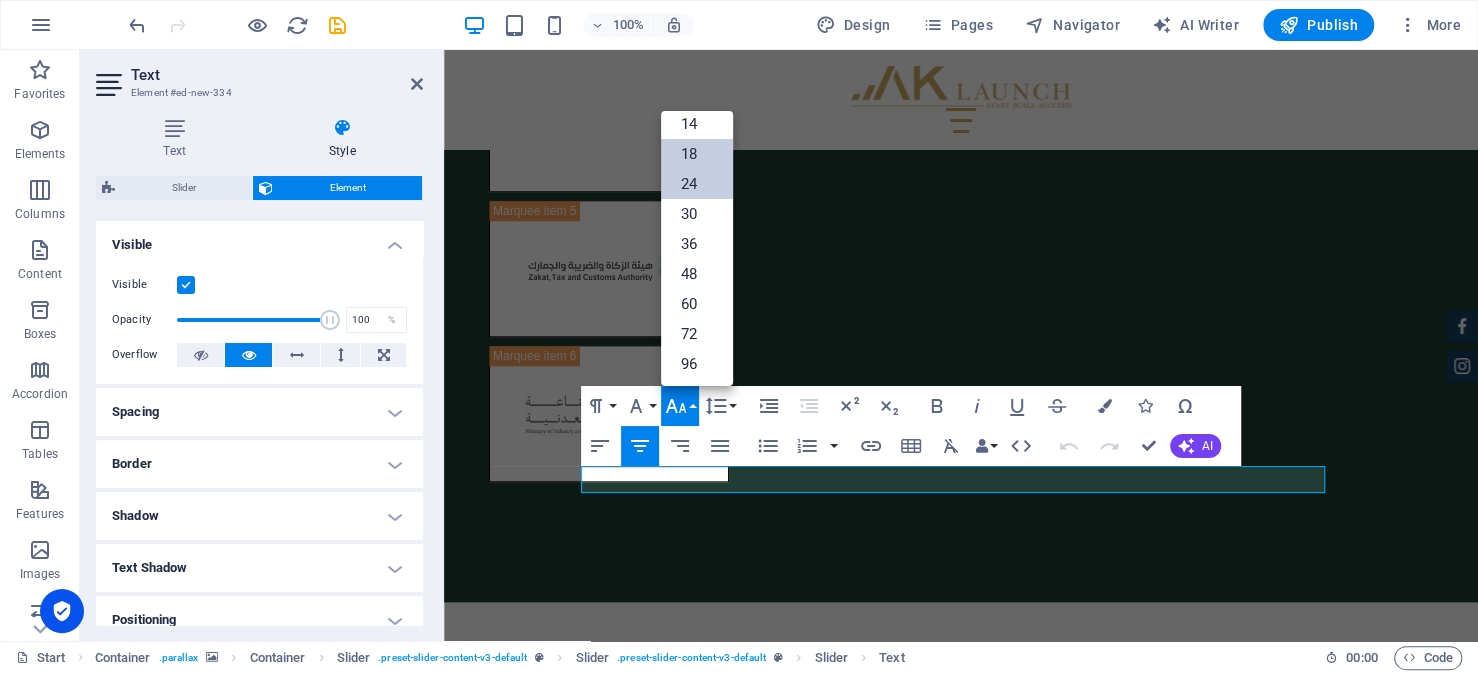 click on "24" at bounding box center (697, 184) 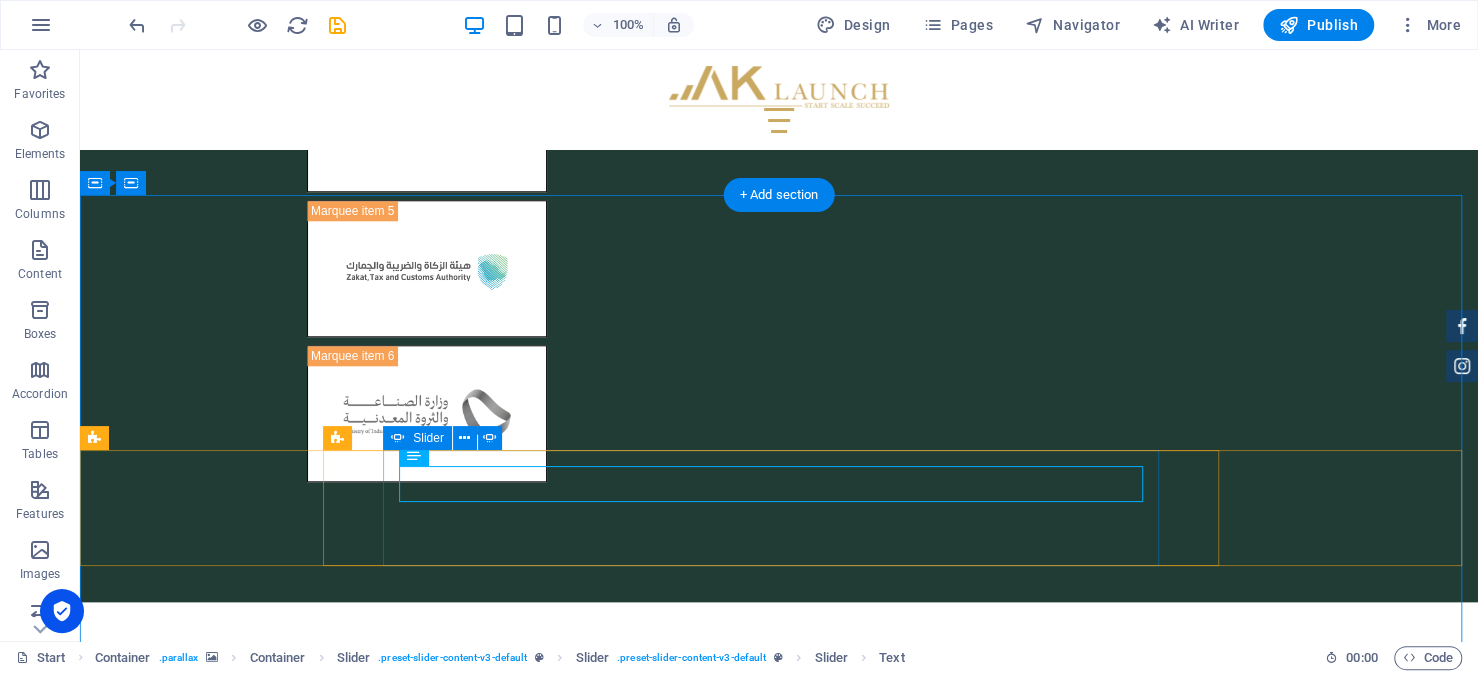 click at bounding box center (779, 4831) 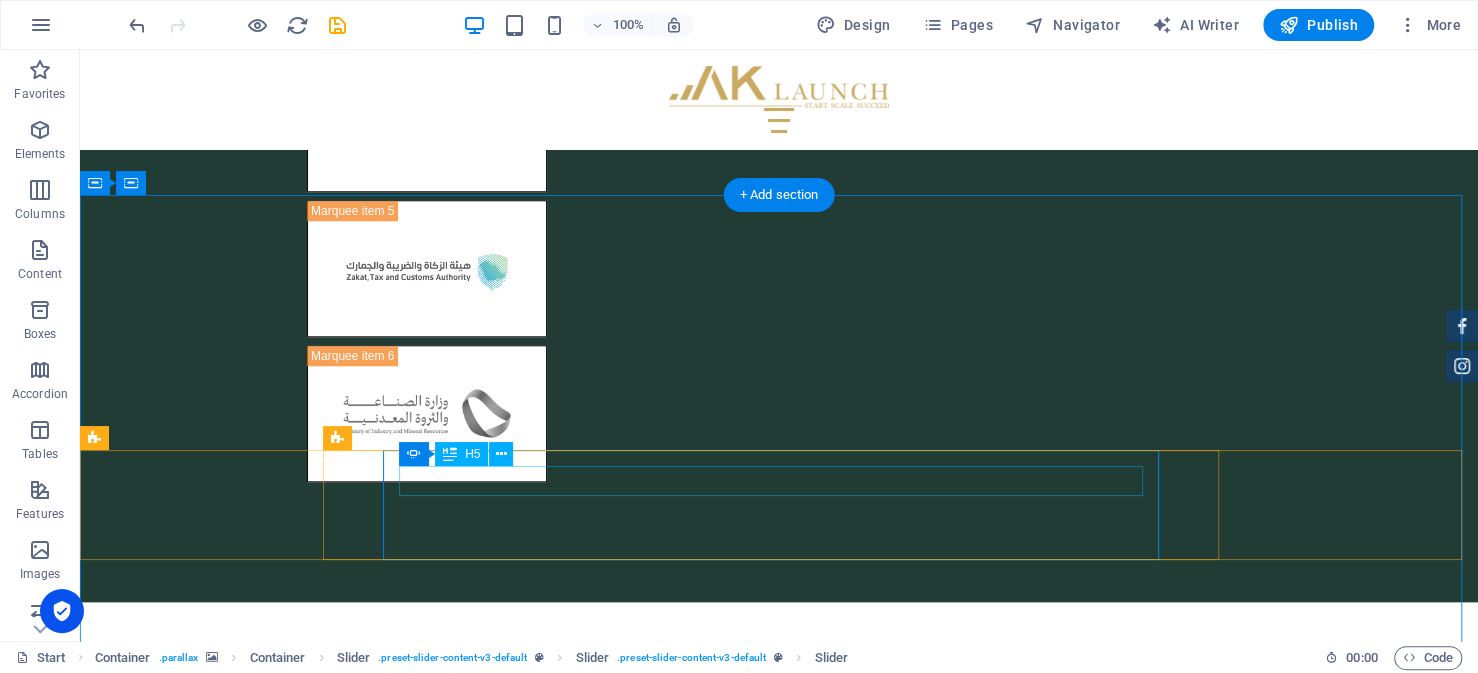 click on "Type of companies" at bounding box center [-789, 5028] 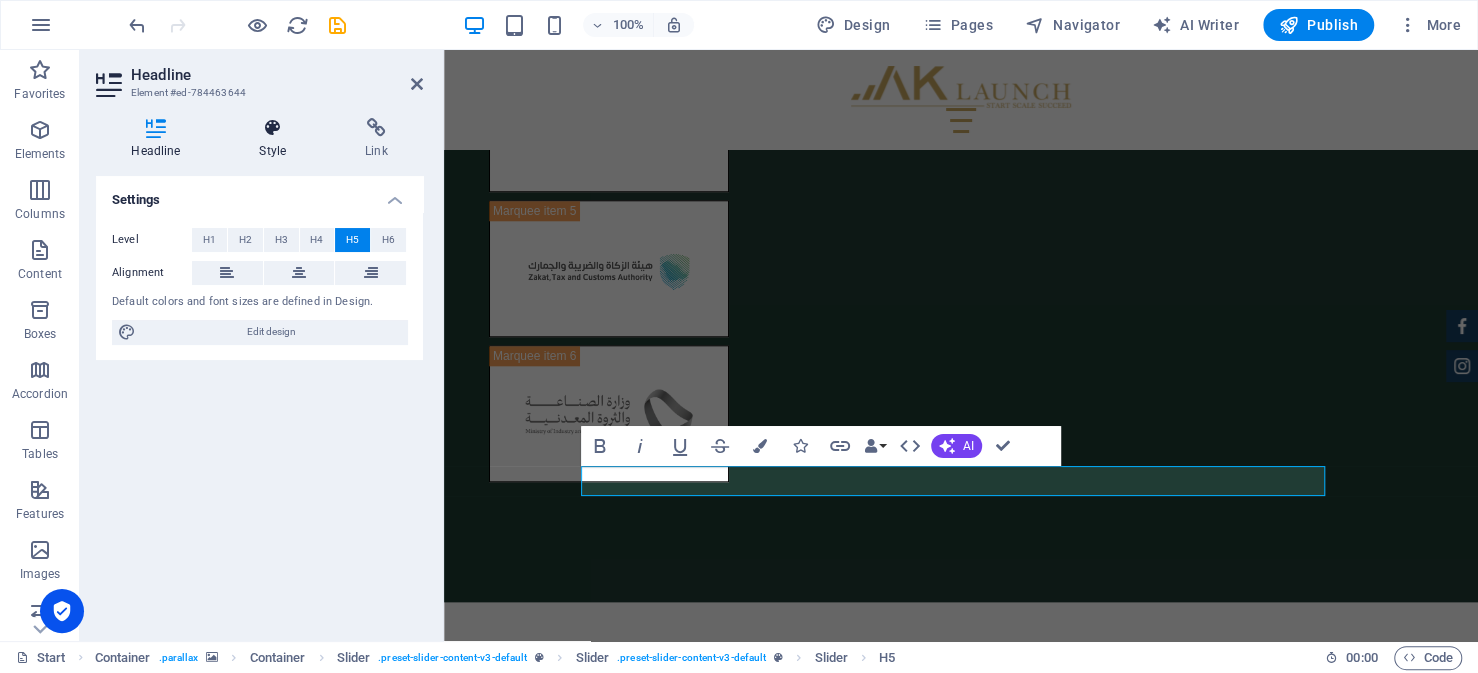 click at bounding box center (273, 128) 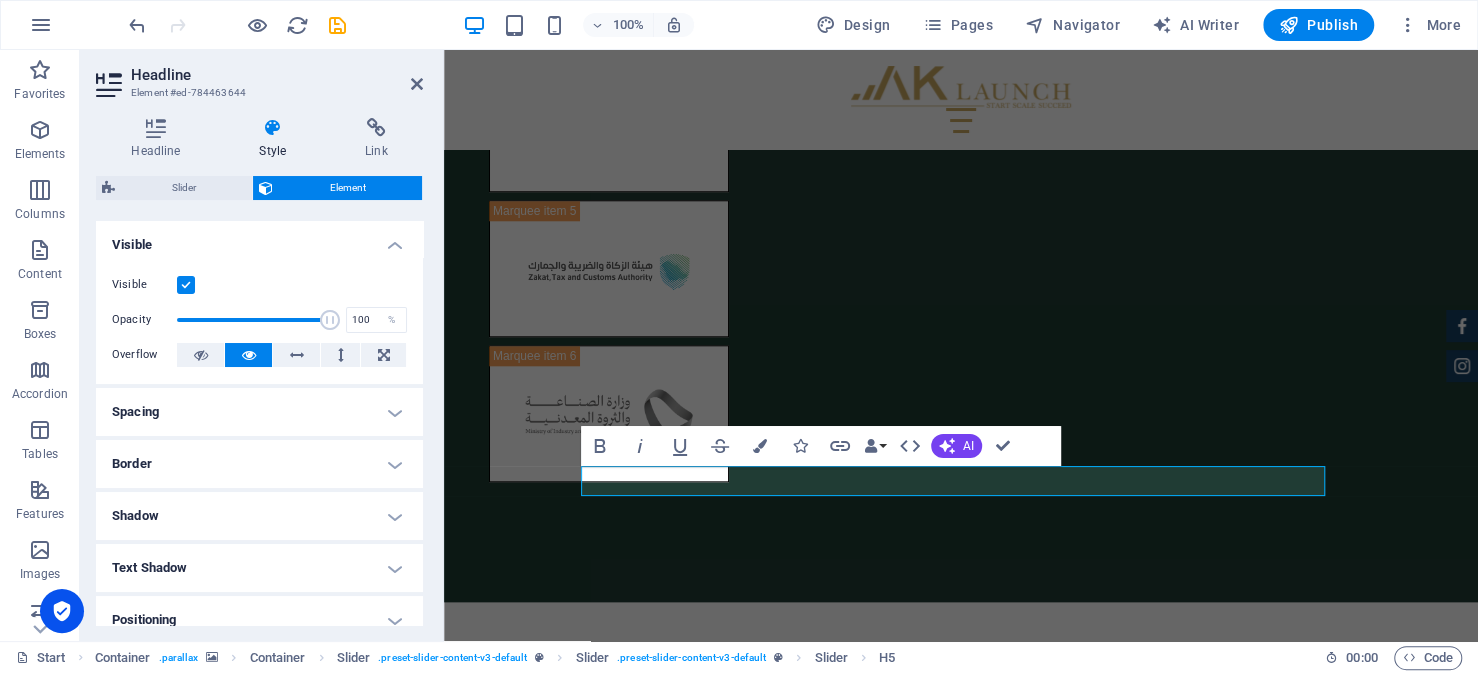 click at bounding box center (273, 128) 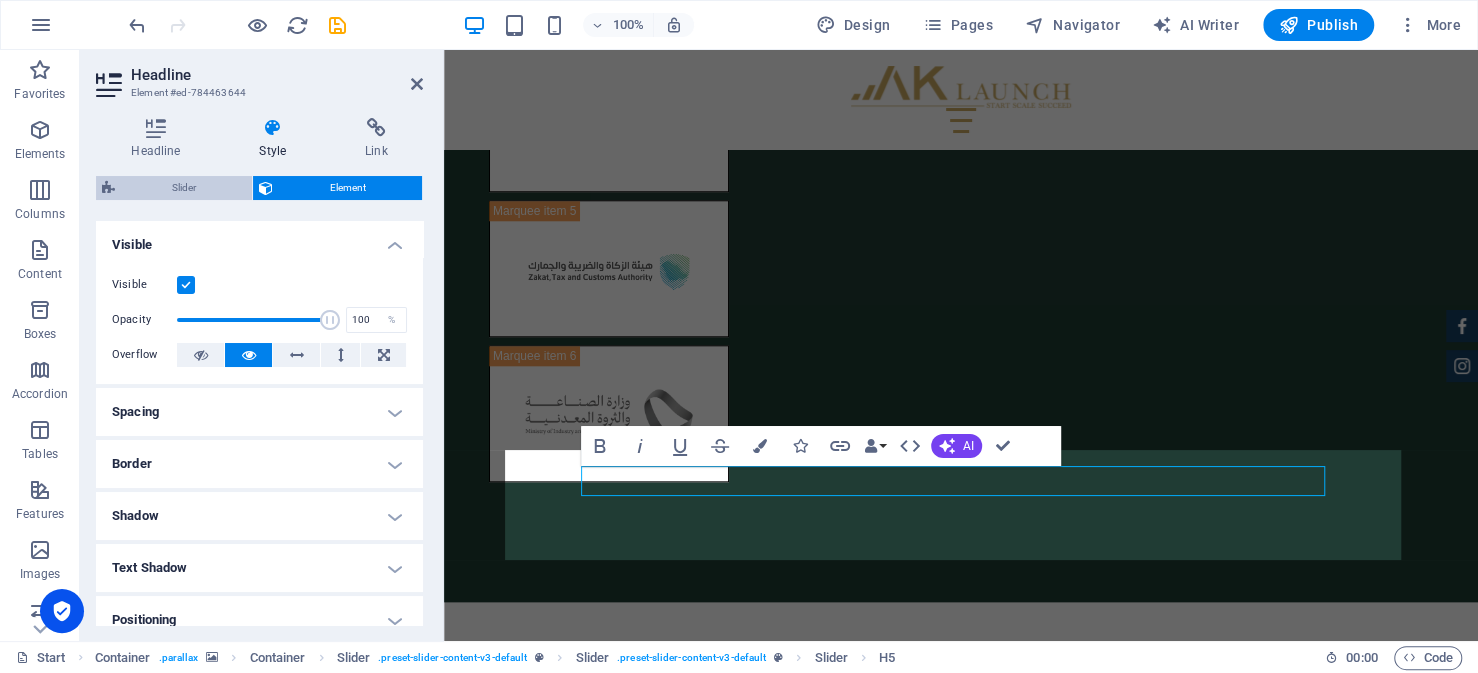 click on "Slider" at bounding box center [183, 188] 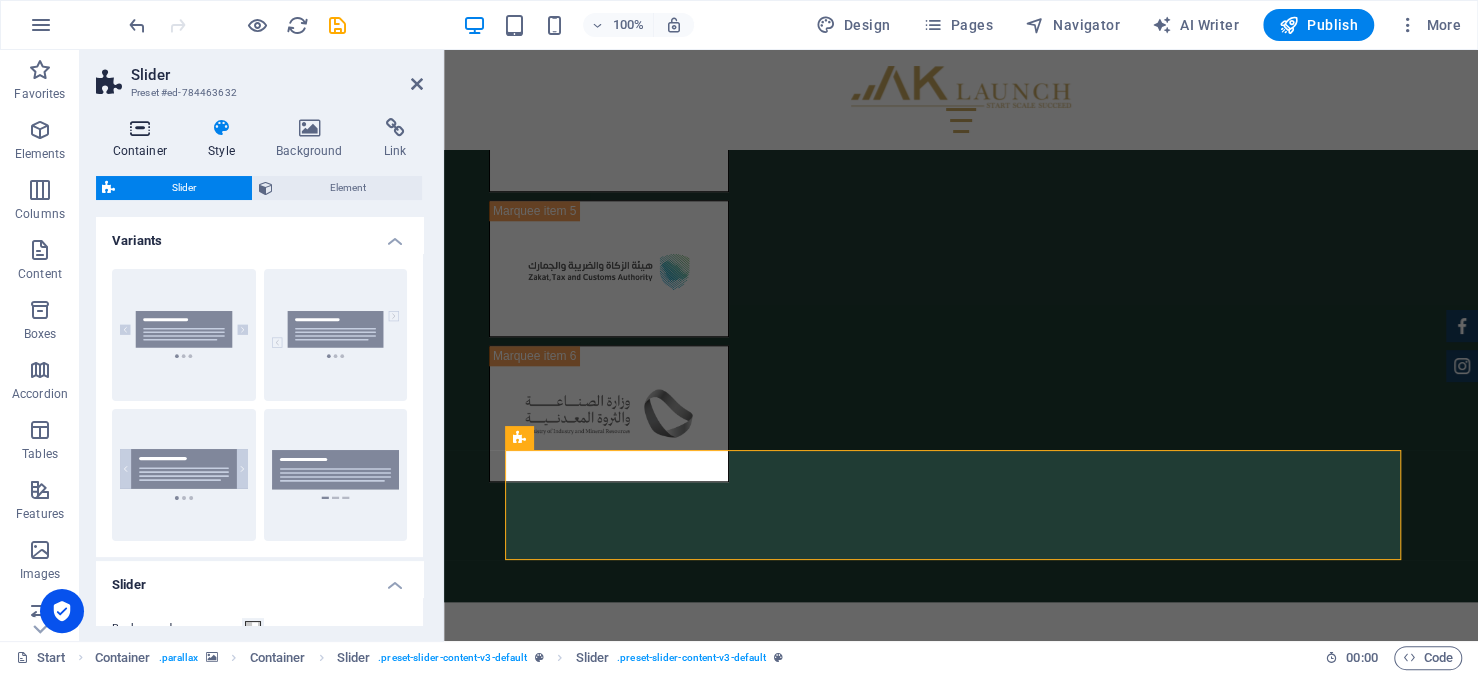 click at bounding box center [140, 128] 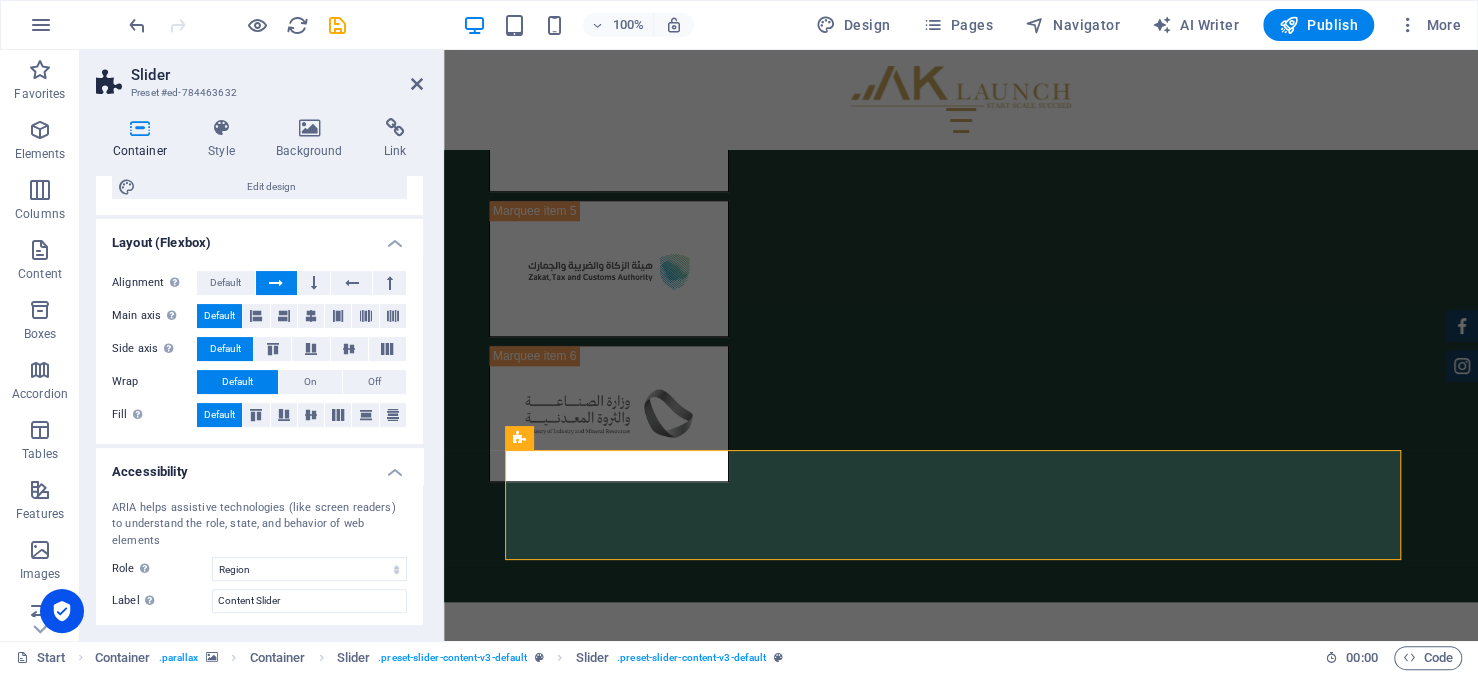scroll, scrollTop: 308, scrollLeft: 0, axis: vertical 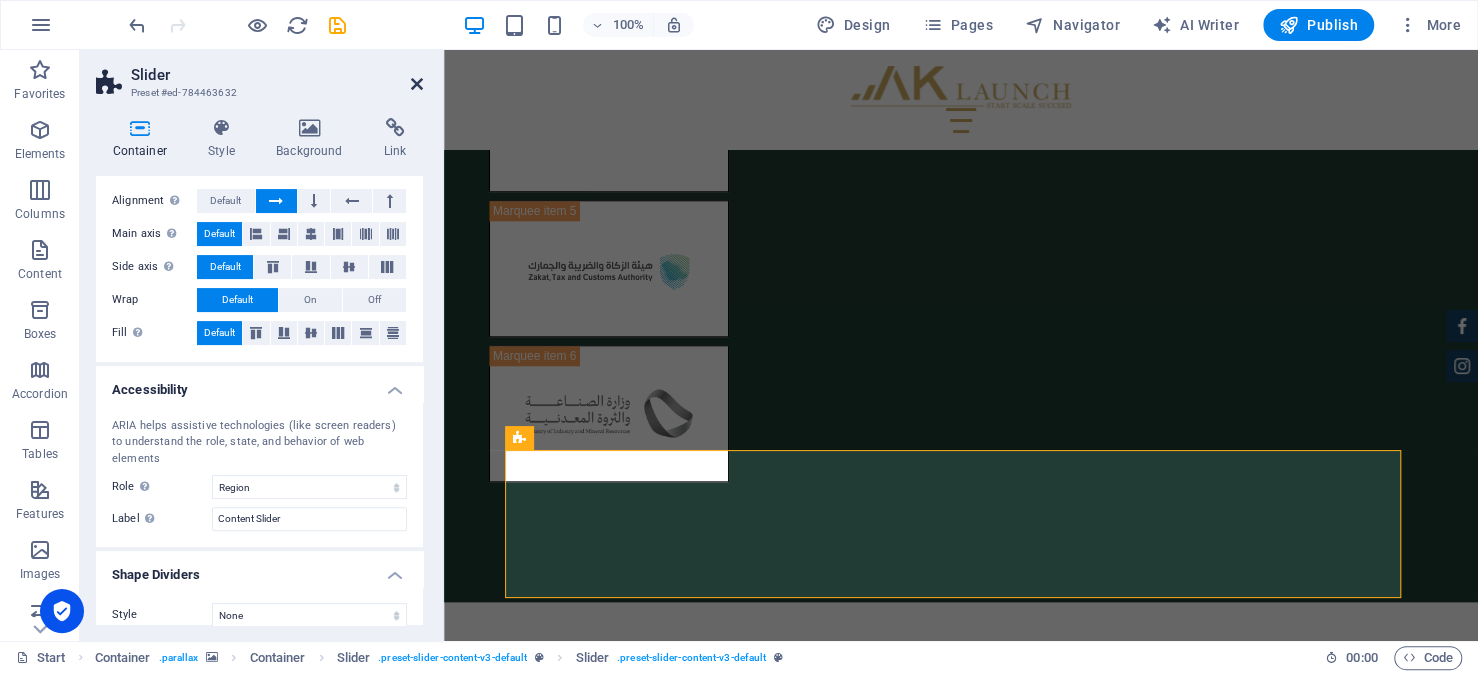 click at bounding box center (417, 84) 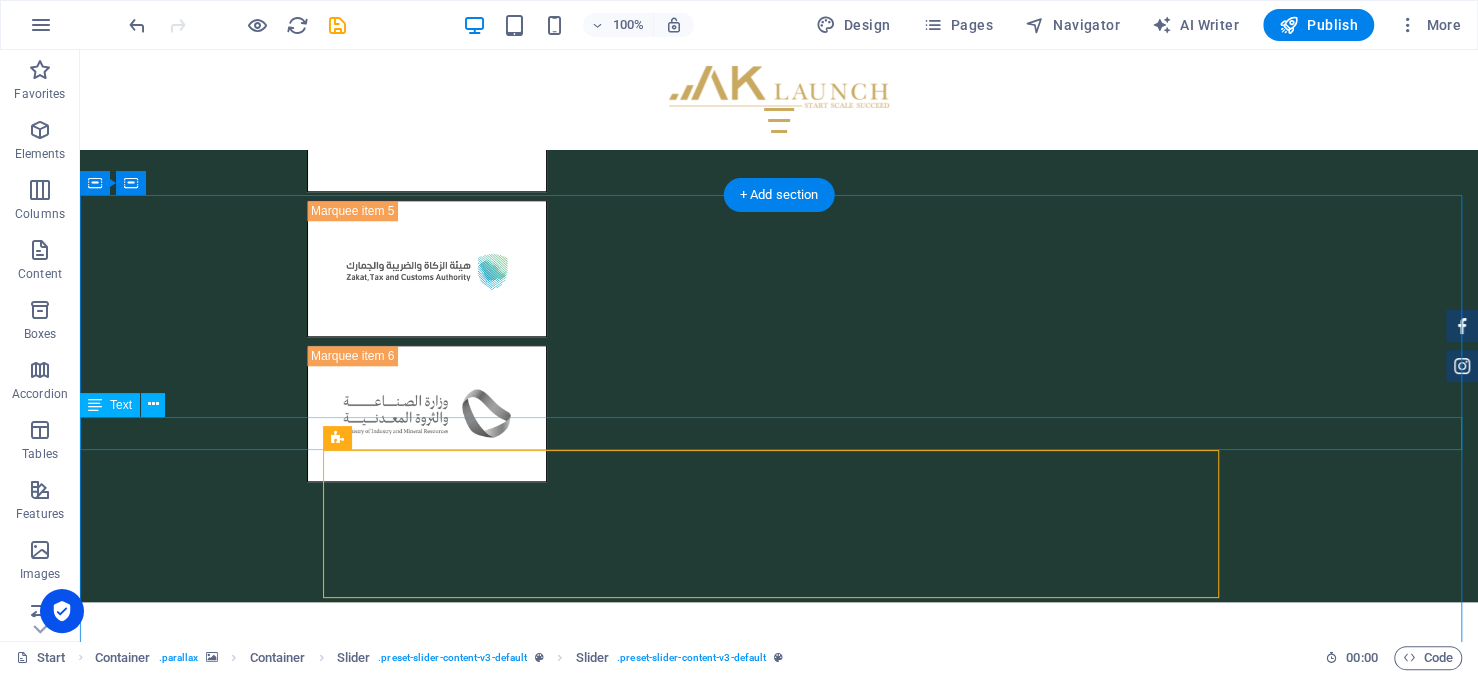 click on "Most frequent asked questions" at bounding box center [779, 4639] 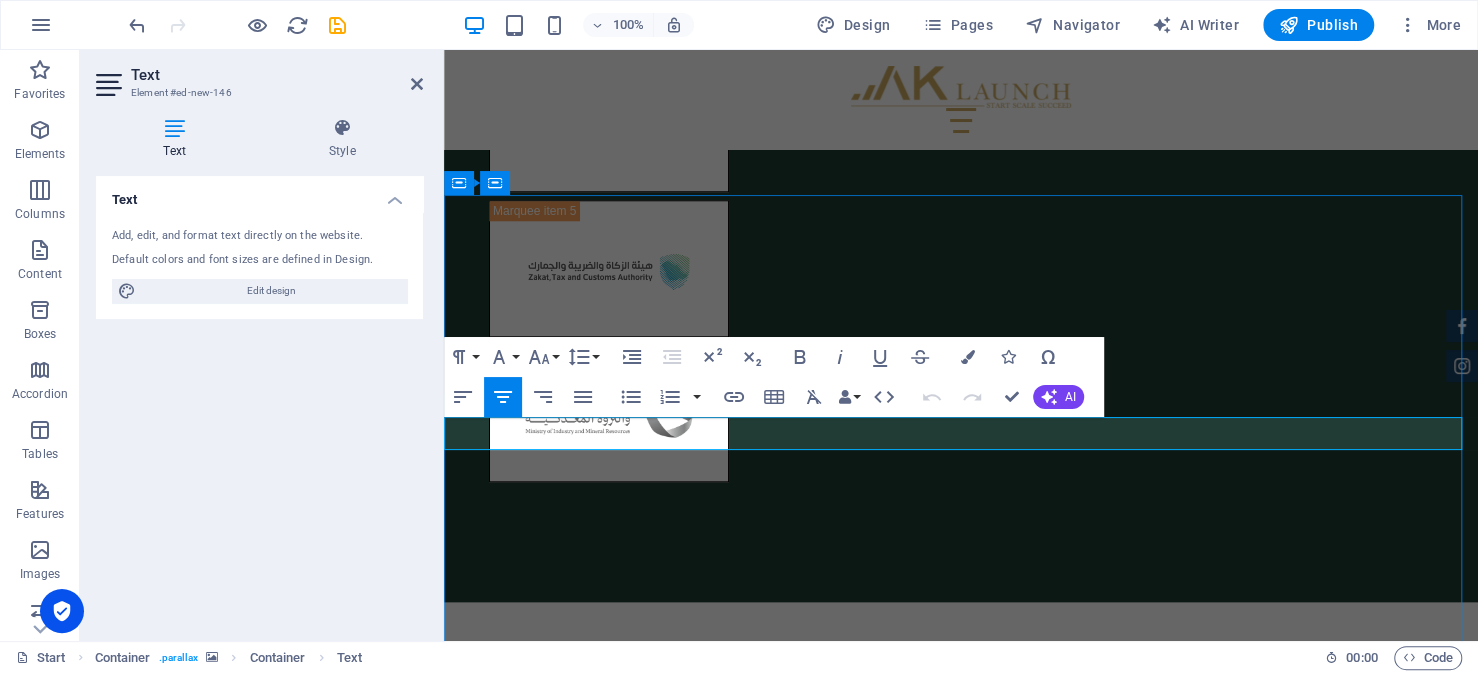 drag, startPoint x: 1200, startPoint y: 430, endPoint x: 635, endPoint y: 428, distance: 565.00354 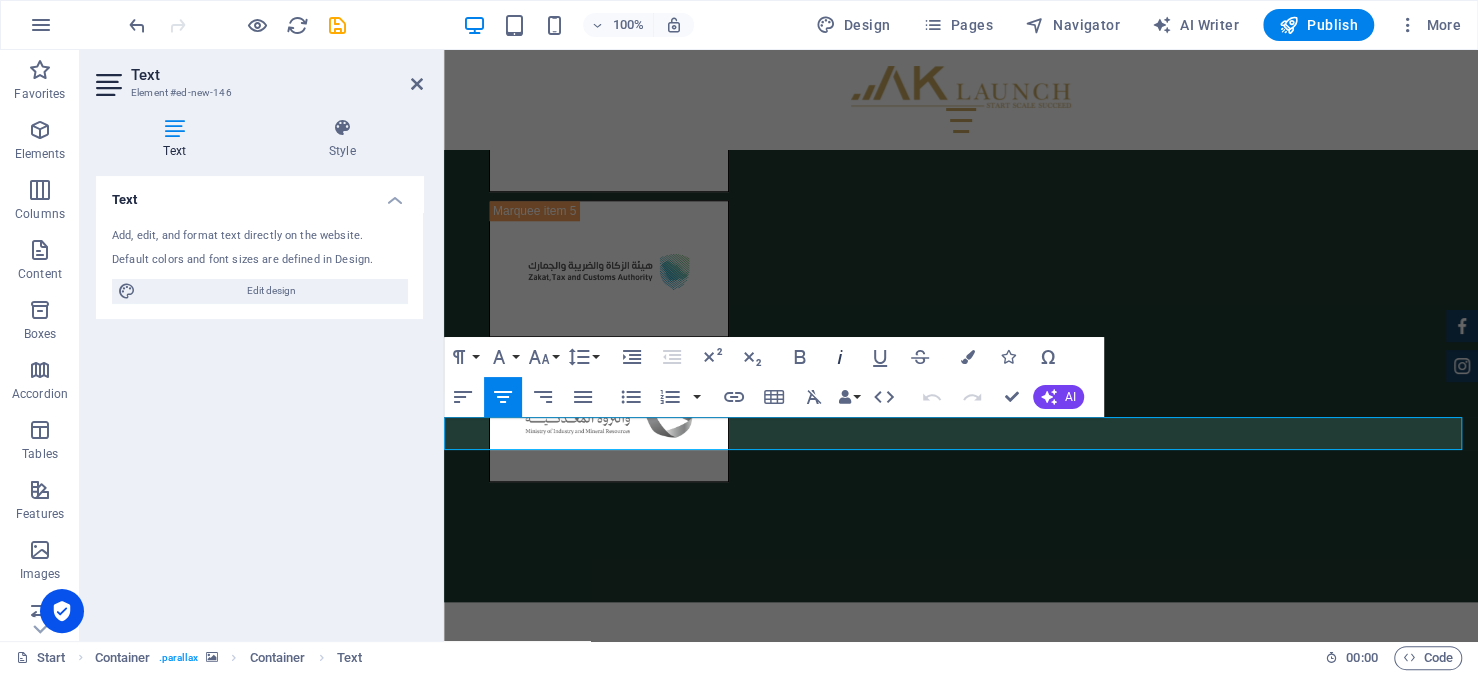 click 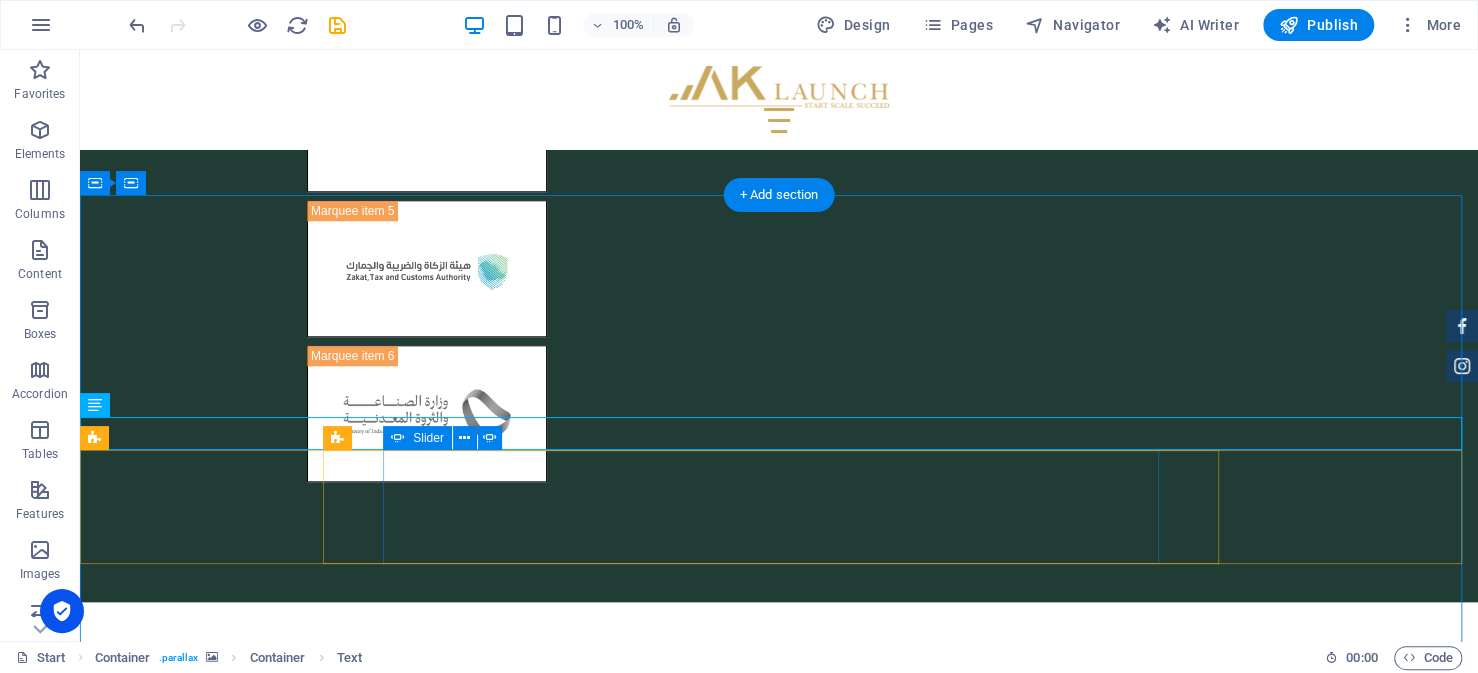 click at bounding box center [779, 4827] 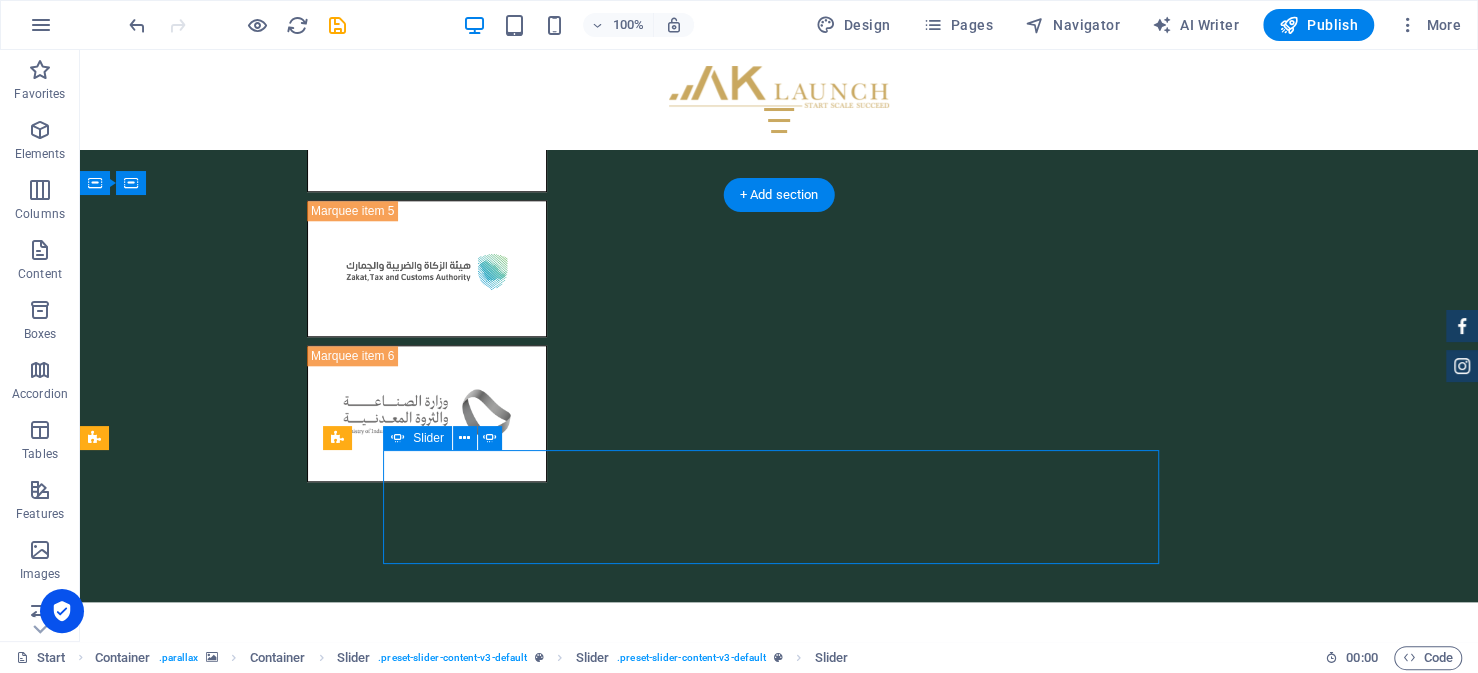 click at bounding box center (779, 4827) 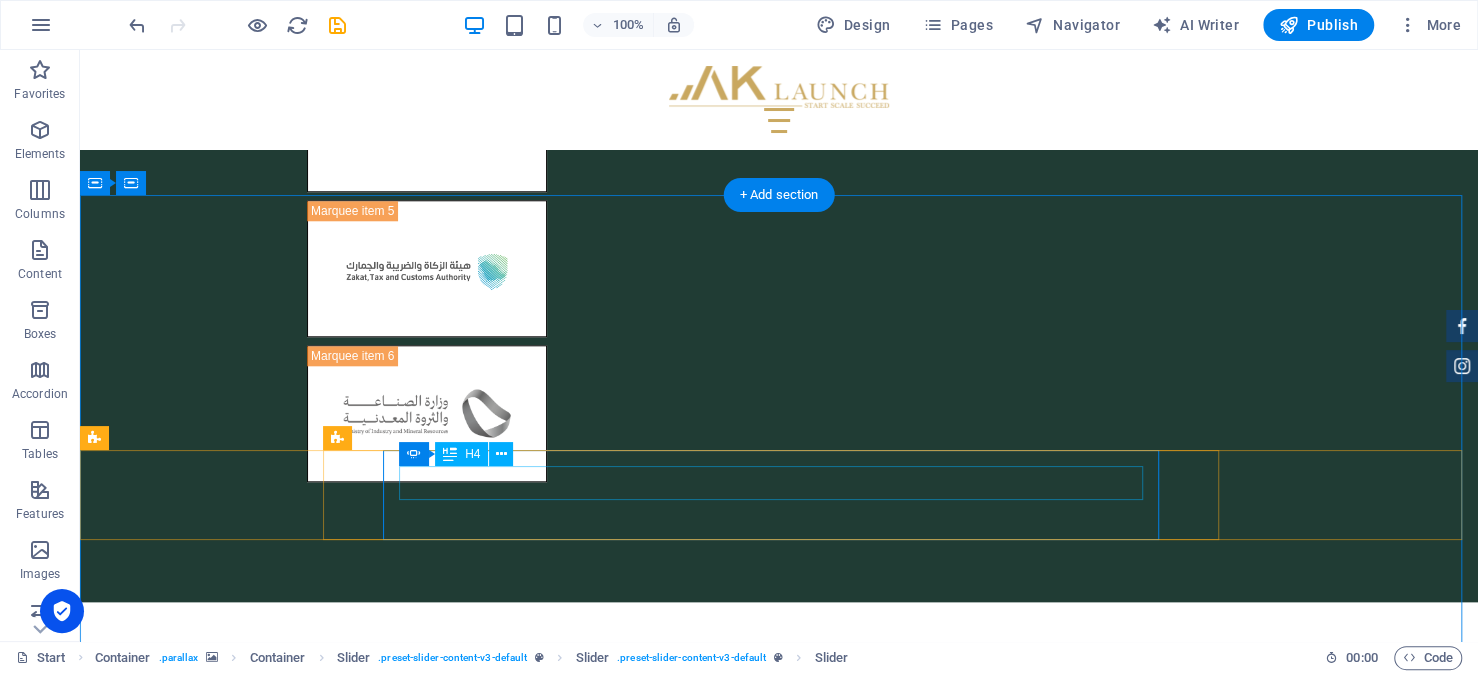 click on "how long does it take to establish a company" at bounding box center (-3893, 5728) 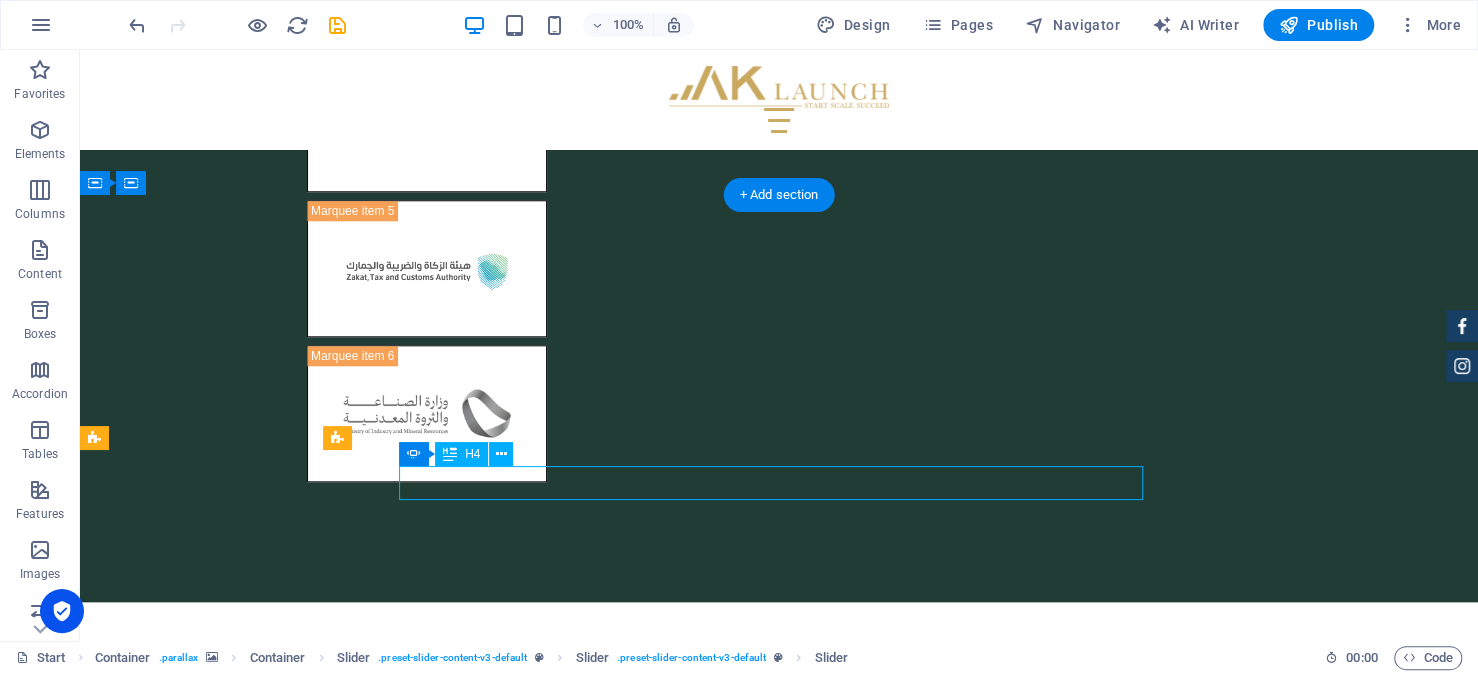 click on "how long does it take to establish a company" at bounding box center [-3893, 5728] 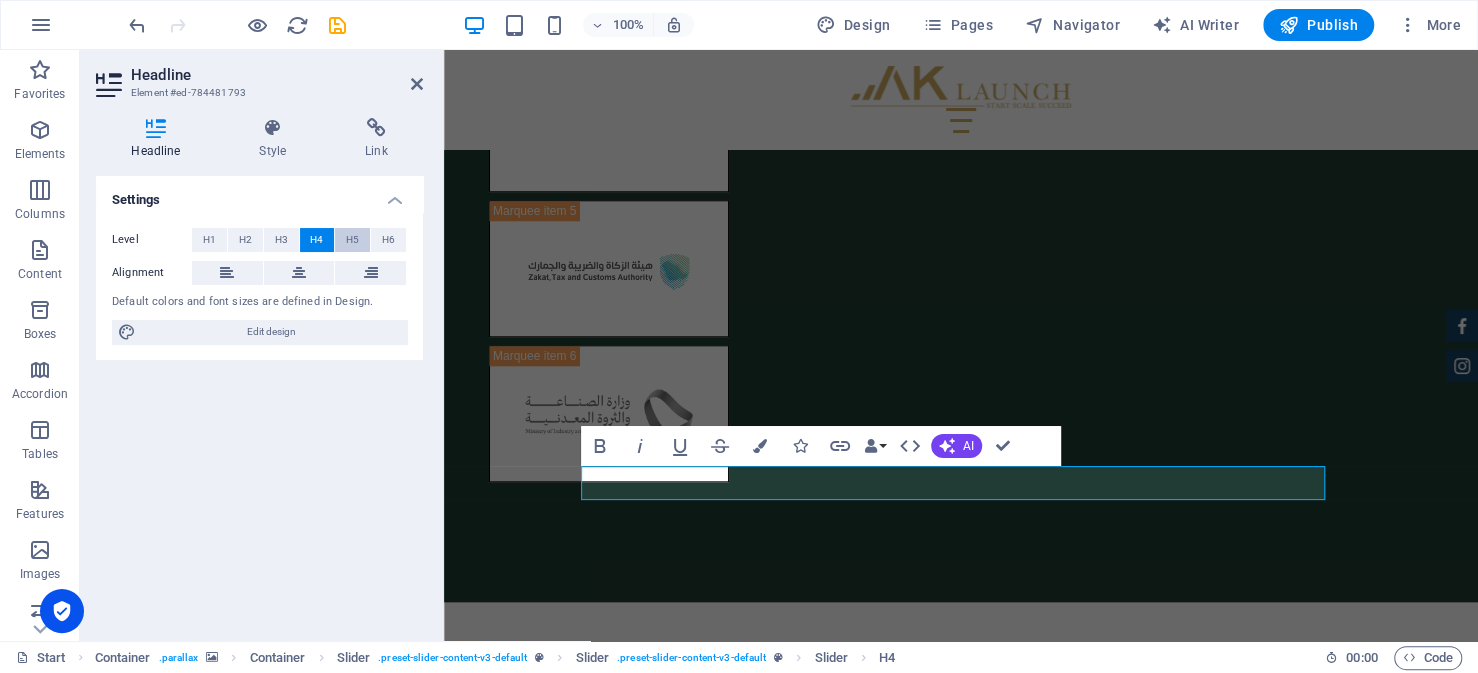 click on "H5" at bounding box center (352, 240) 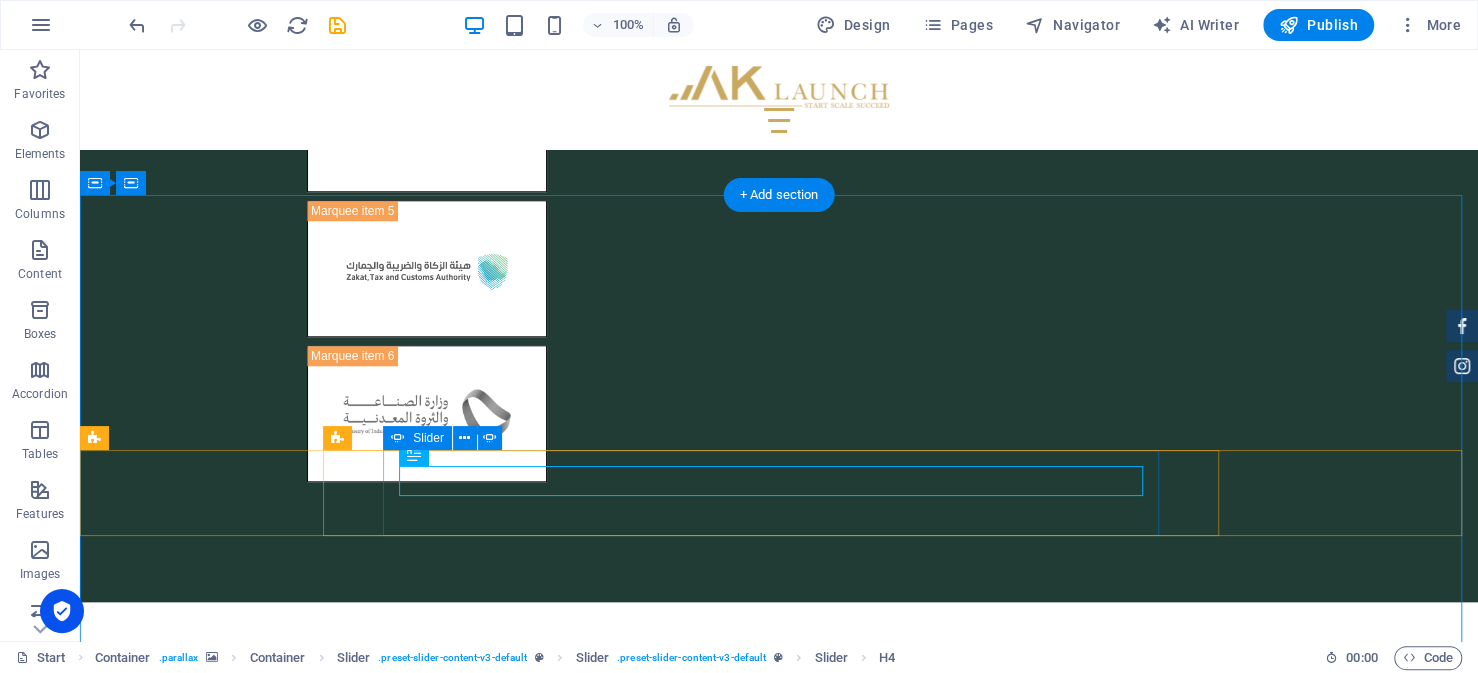 click at bounding box center (779, 4660) 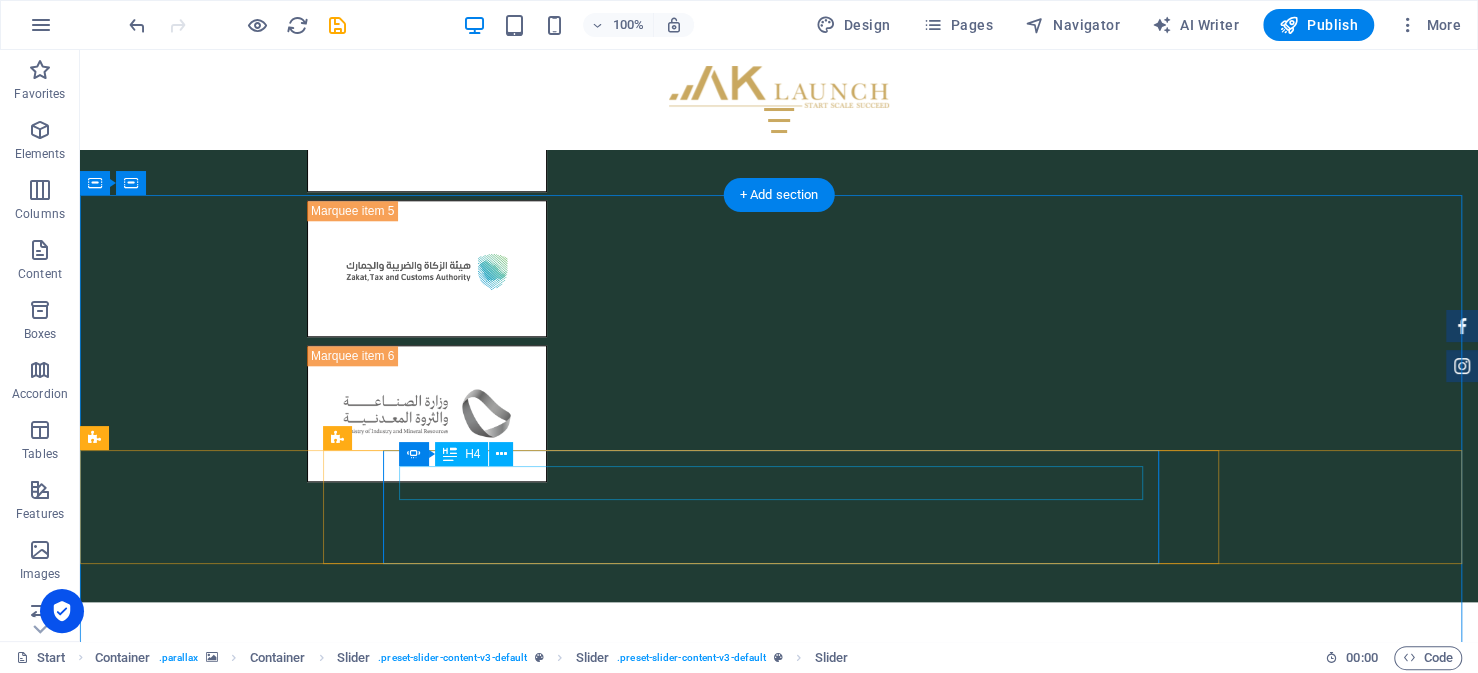 click on "can foreigners fully own their company" at bounding box center [-3117, 5554] 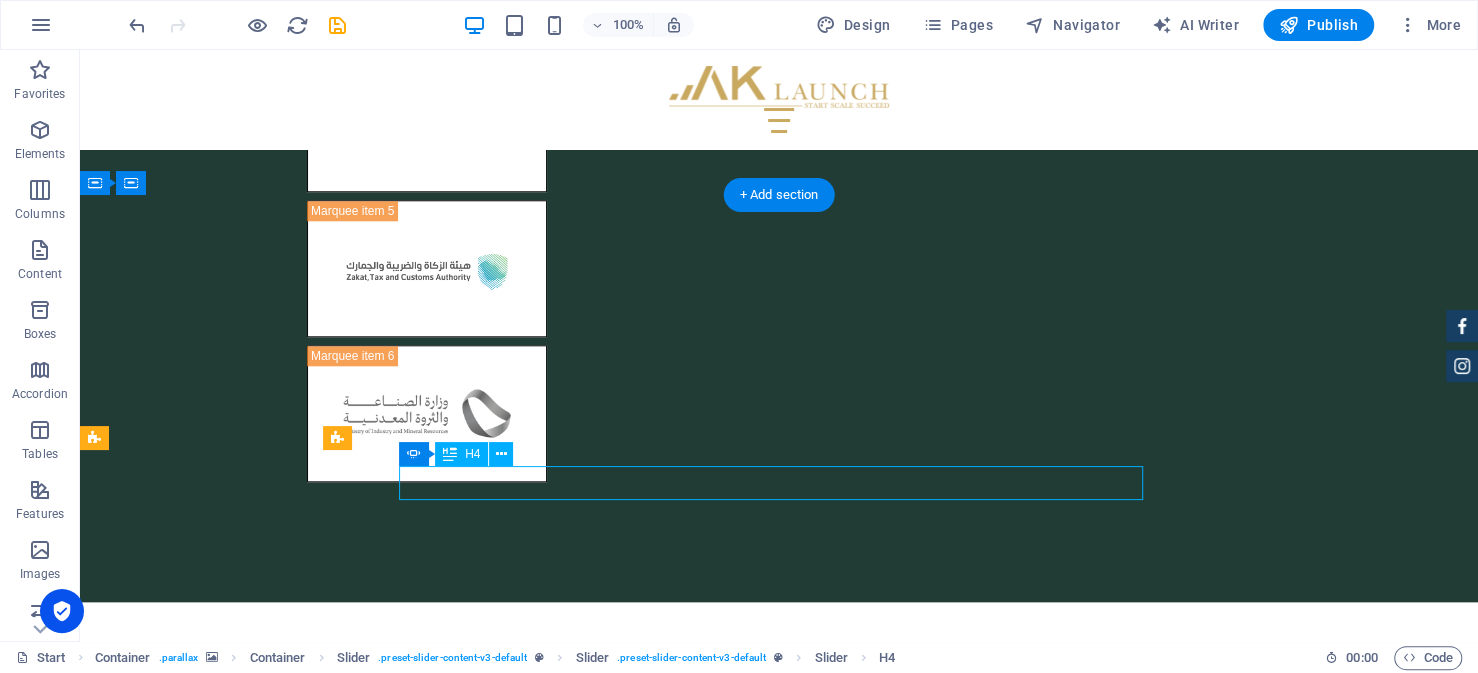 click on "can foreigners fully own their company" at bounding box center [-3117, 5554] 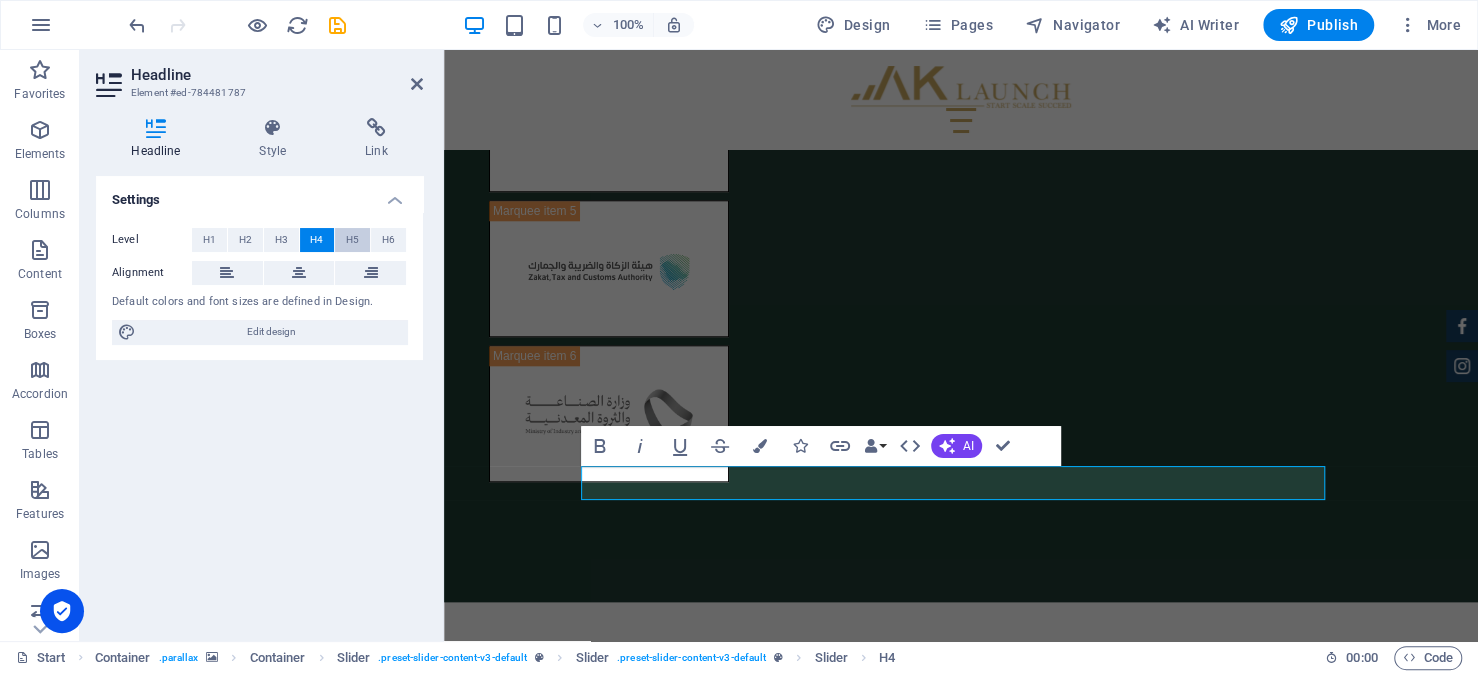 click on "H5" at bounding box center (352, 240) 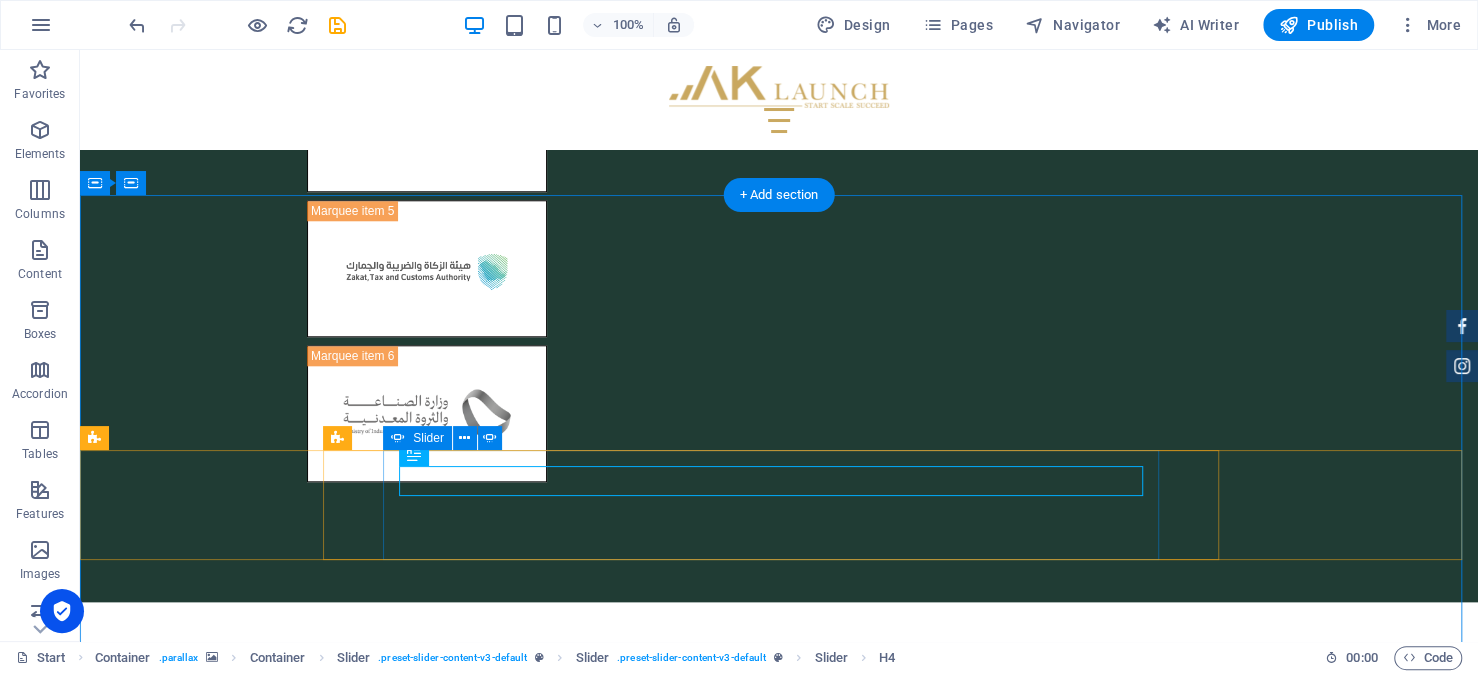 click at bounding box center [779, 4672] 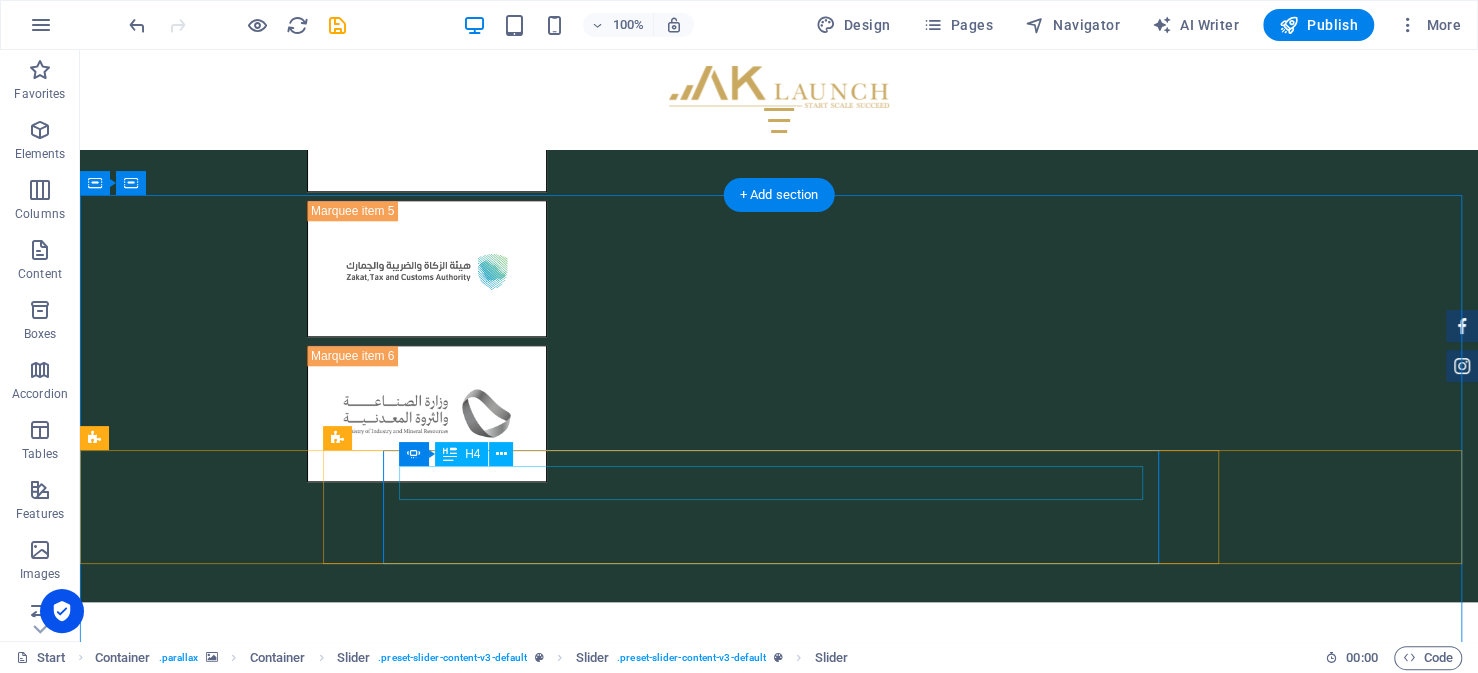 click on "what is the minimum capital required" at bounding box center (-2341, 5404) 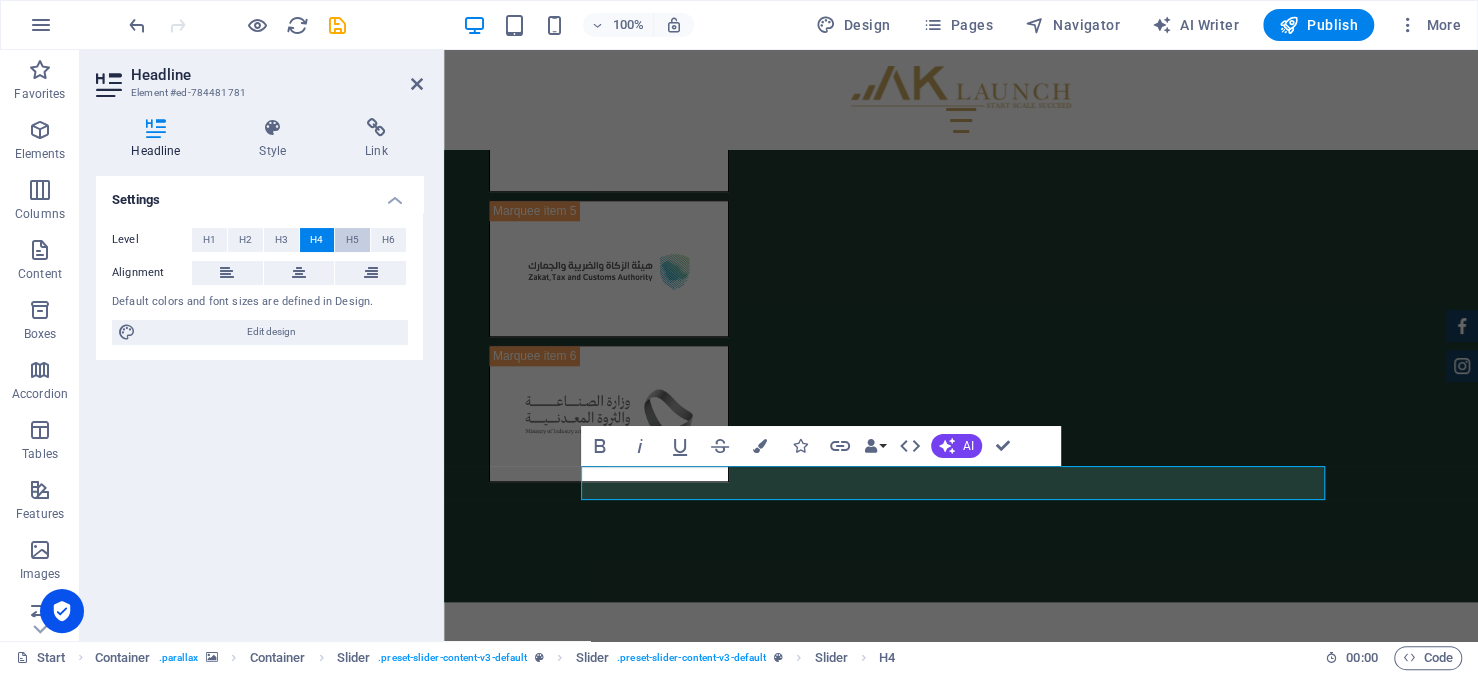 click on "H5" at bounding box center (352, 240) 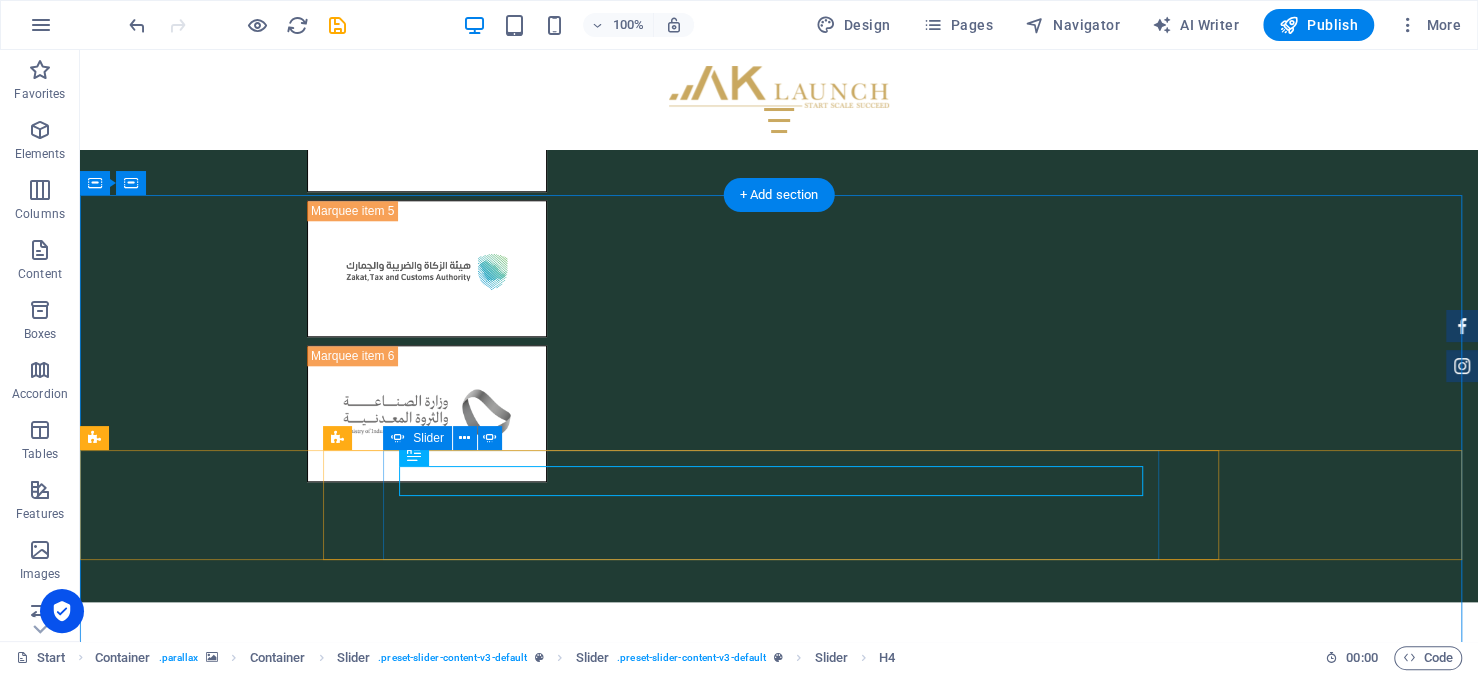 click at bounding box center [779, 4672] 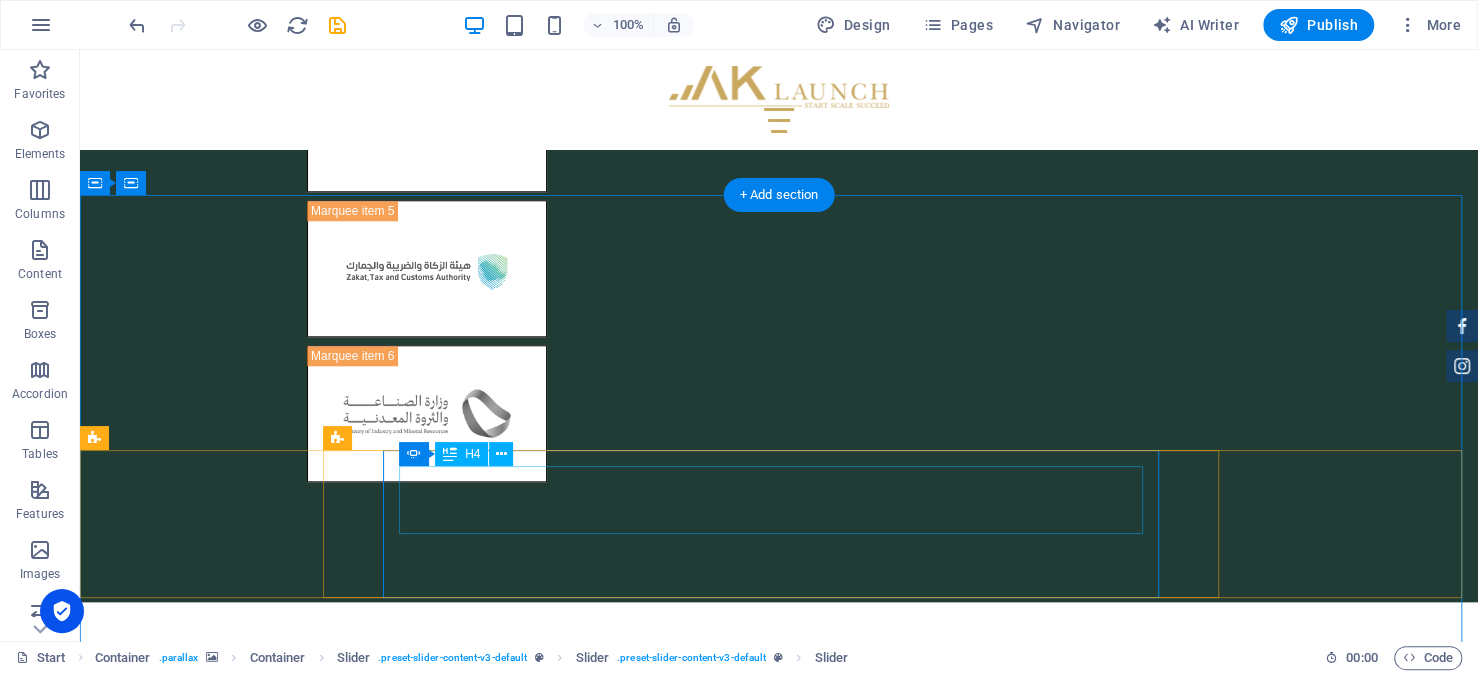 click on "how fast can we get an appointment with [PERSON_NAME]" at bounding box center (-1565, 5201) 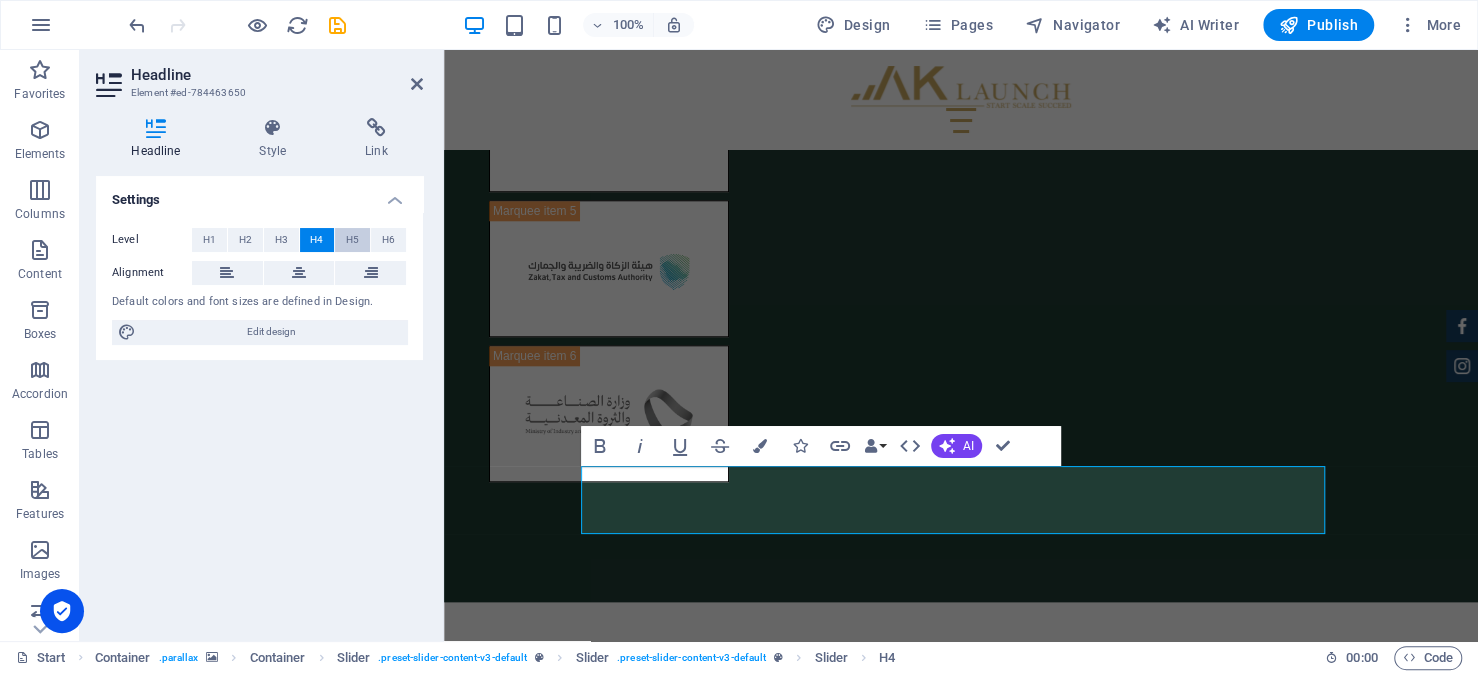 click on "H5" at bounding box center (352, 240) 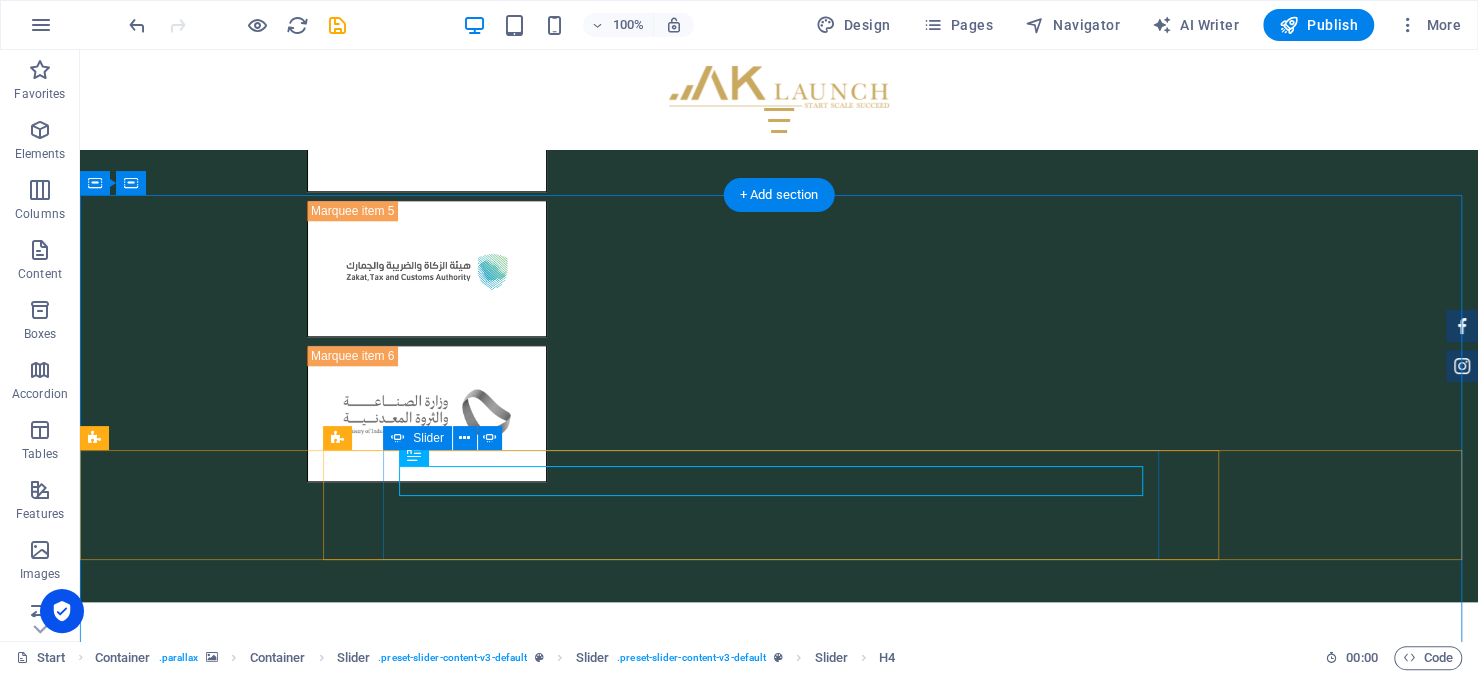 click at bounding box center [779, 4672] 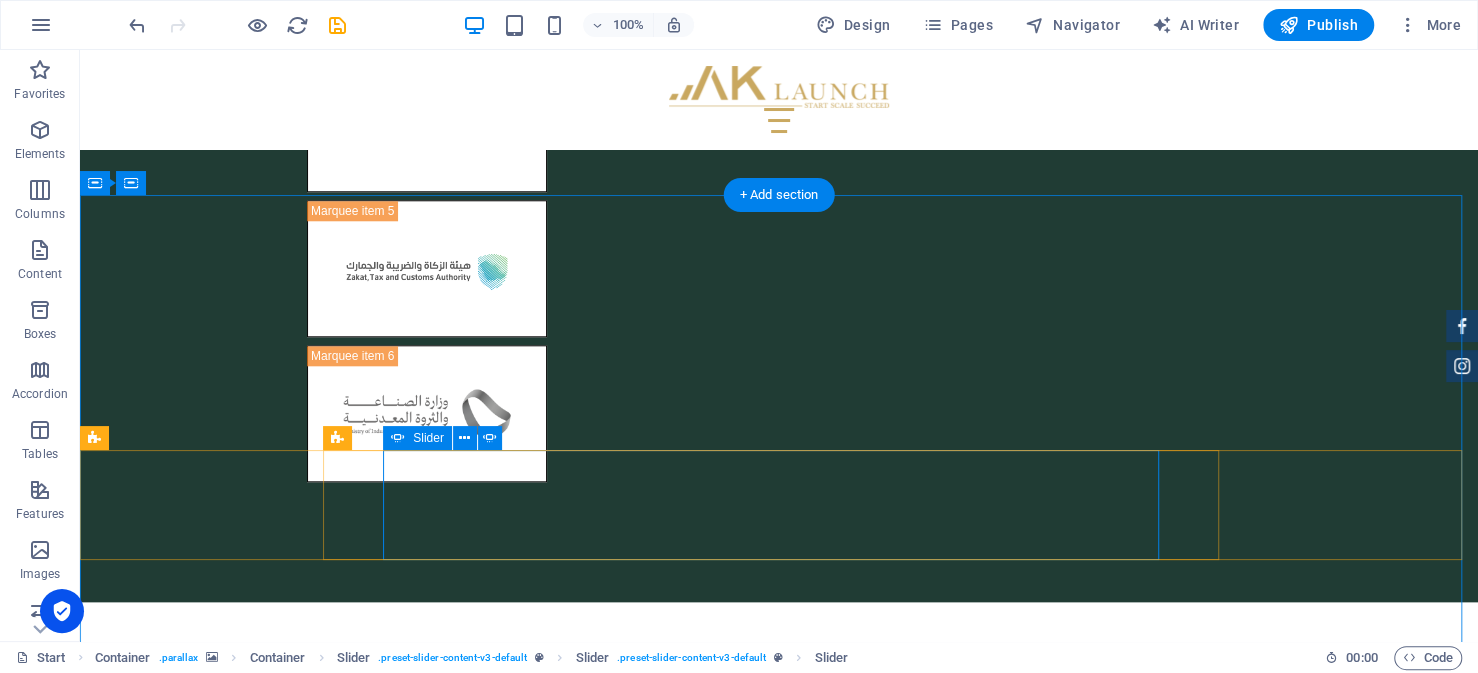 click at bounding box center (779, 4672) 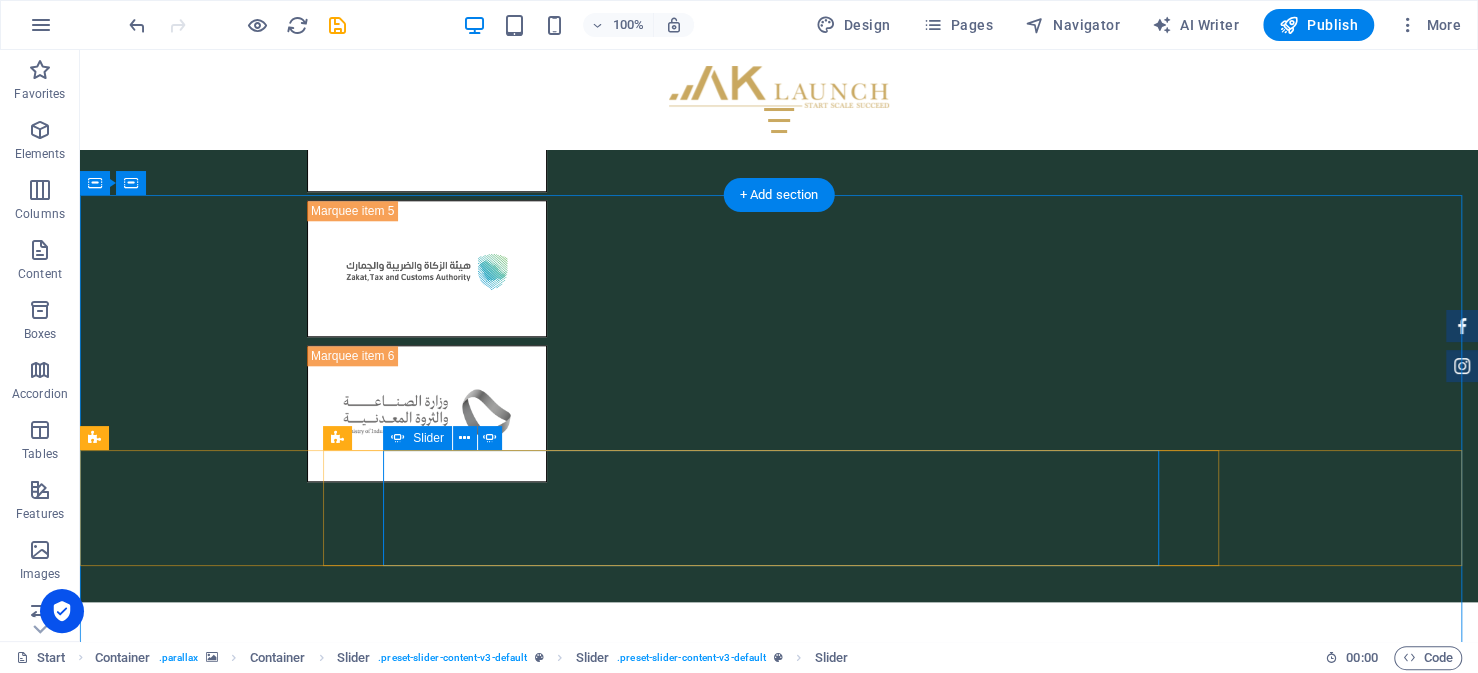 click at bounding box center [779, 4672] 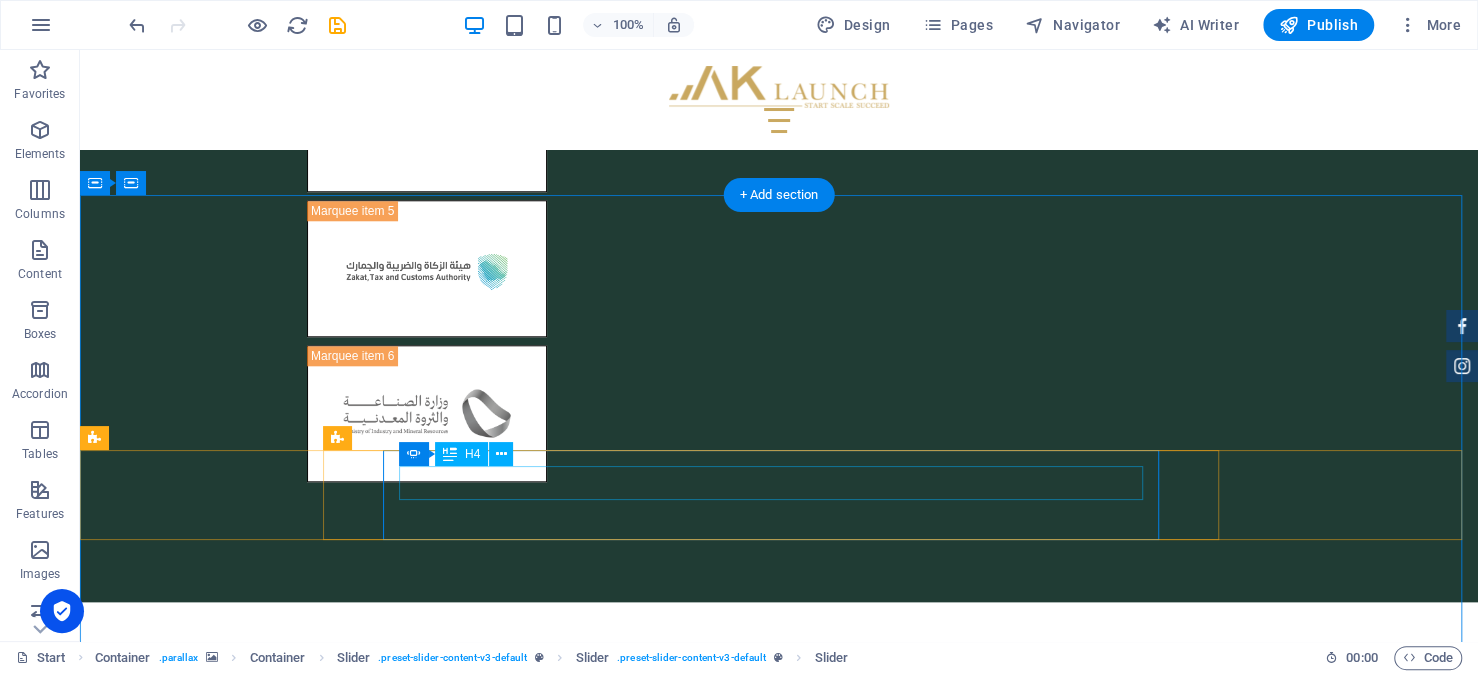 click on "is arabic mandatory in documentation" at bounding box center [-6997, 6236] 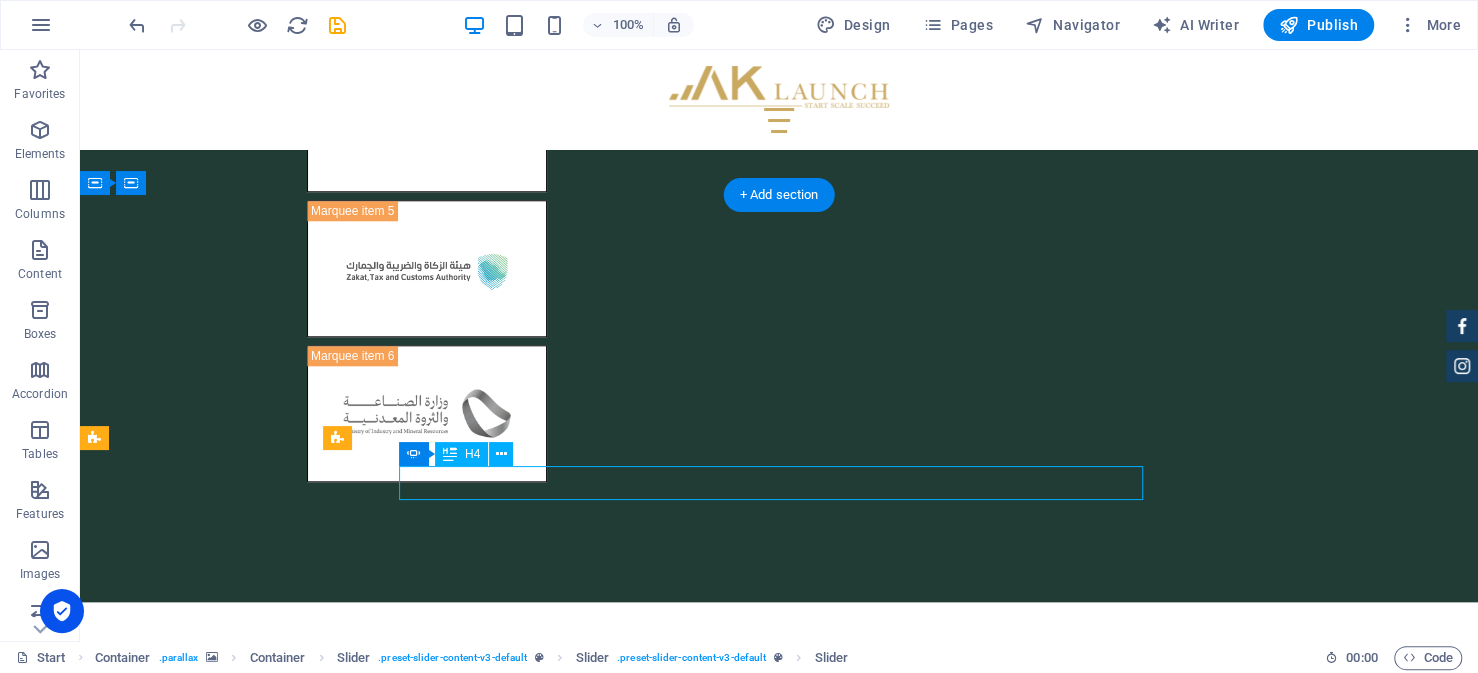 click on "is arabic mandatory in documentation" at bounding box center (-6997, 6236) 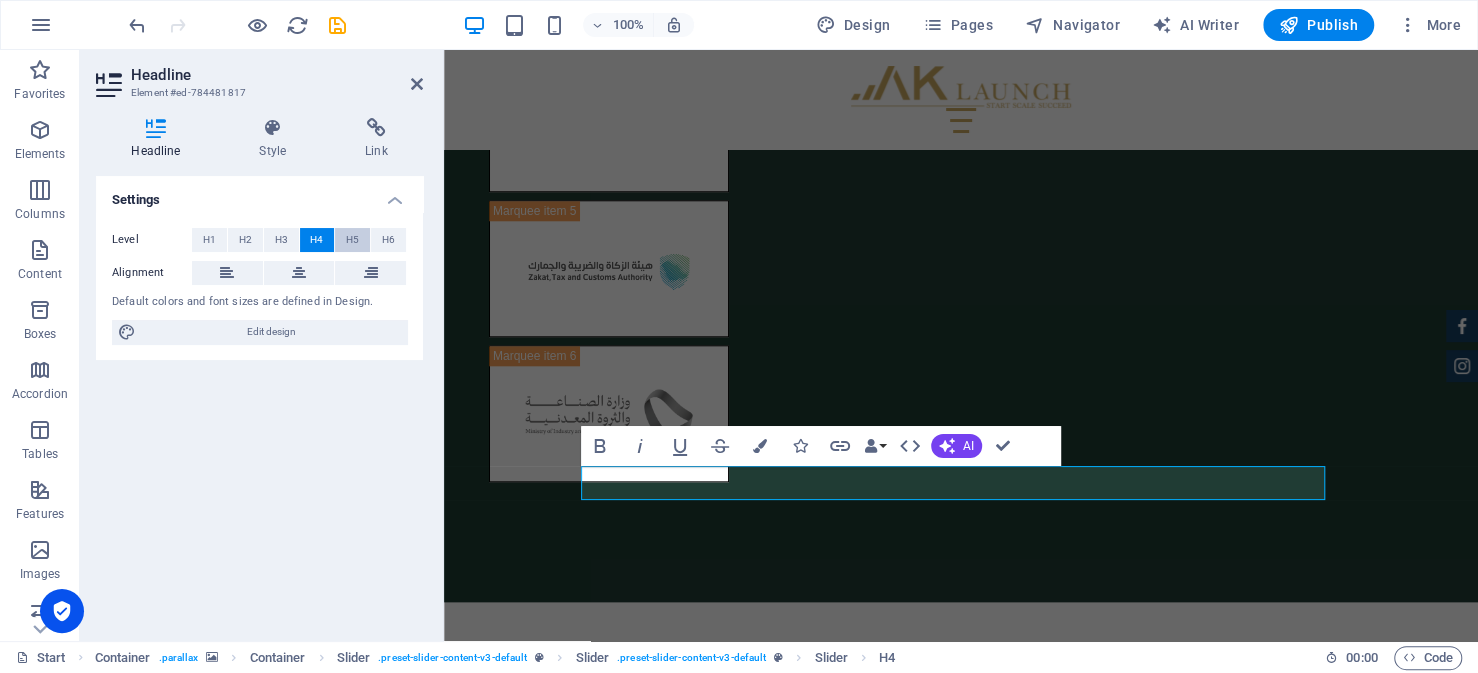 click on "H5" at bounding box center (352, 240) 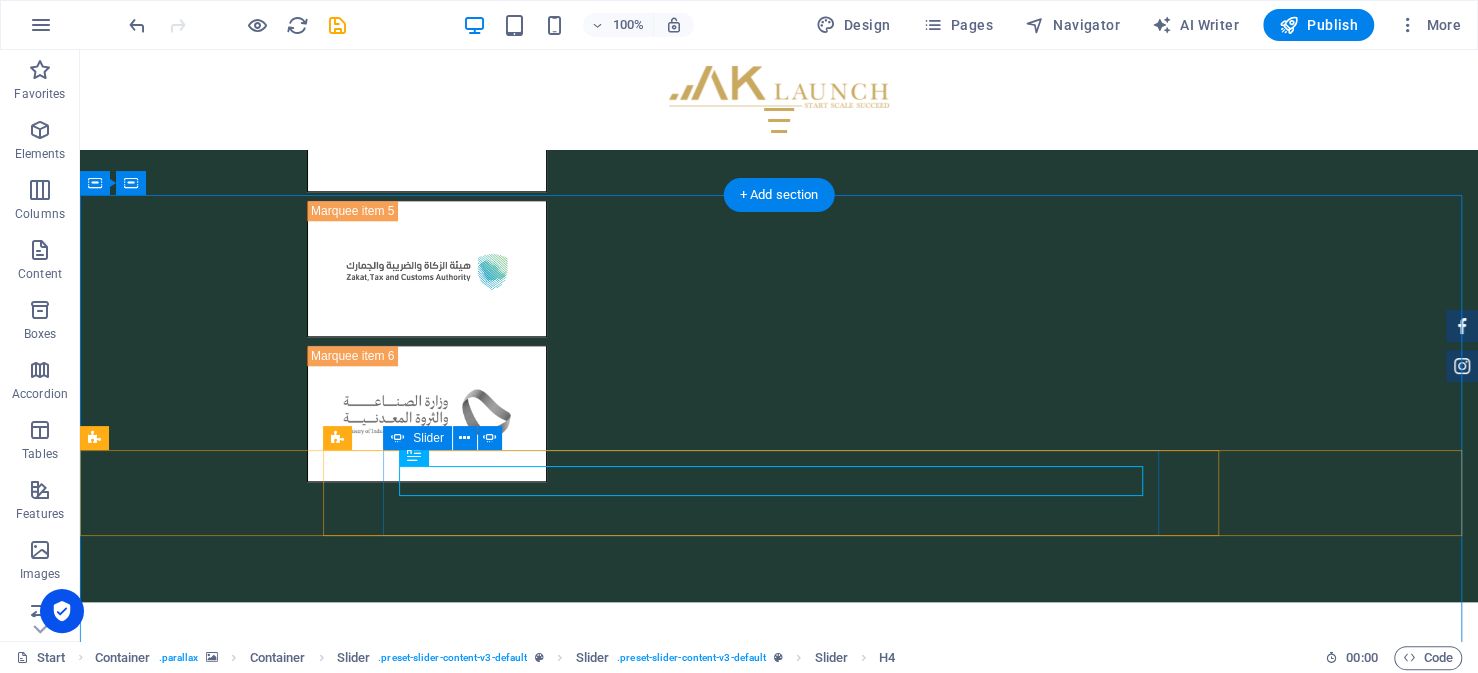 click at bounding box center [779, 4660] 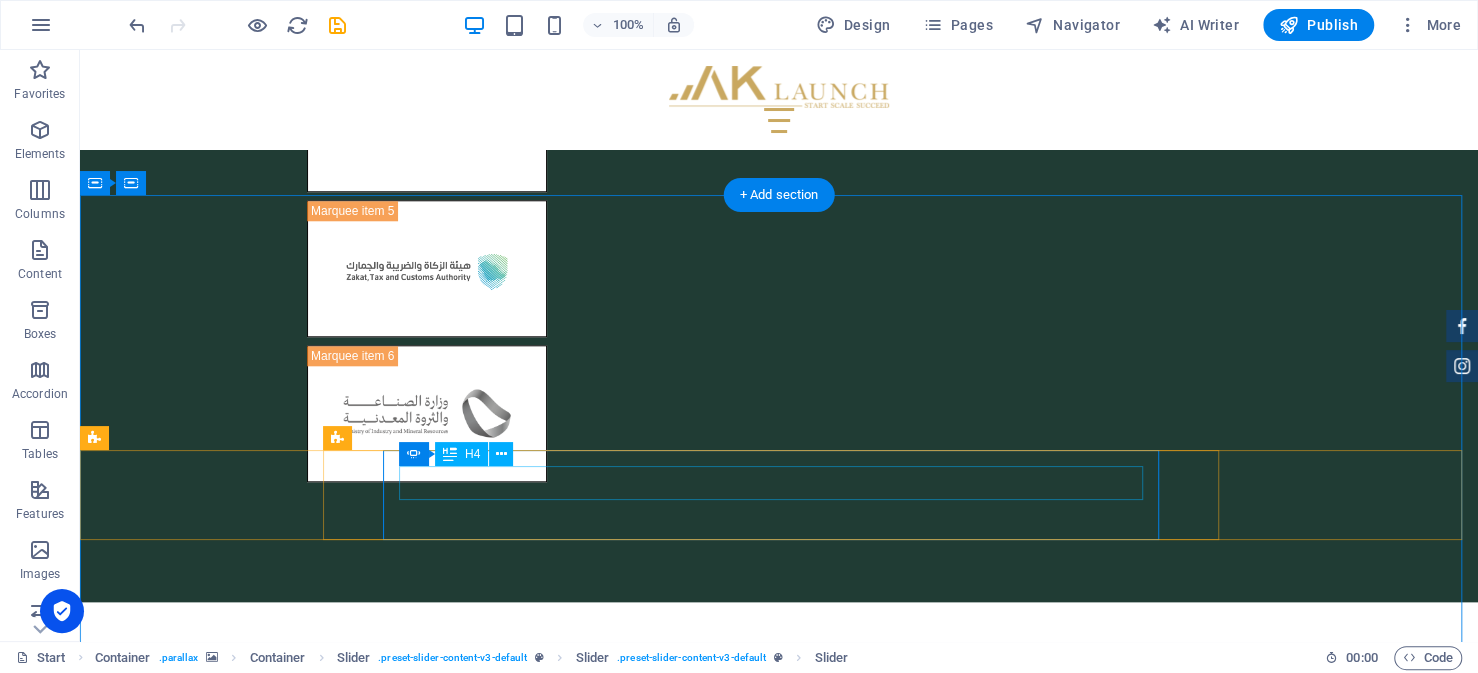 click on "Can we sponsor employees" at bounding box center (-6221, 6107) 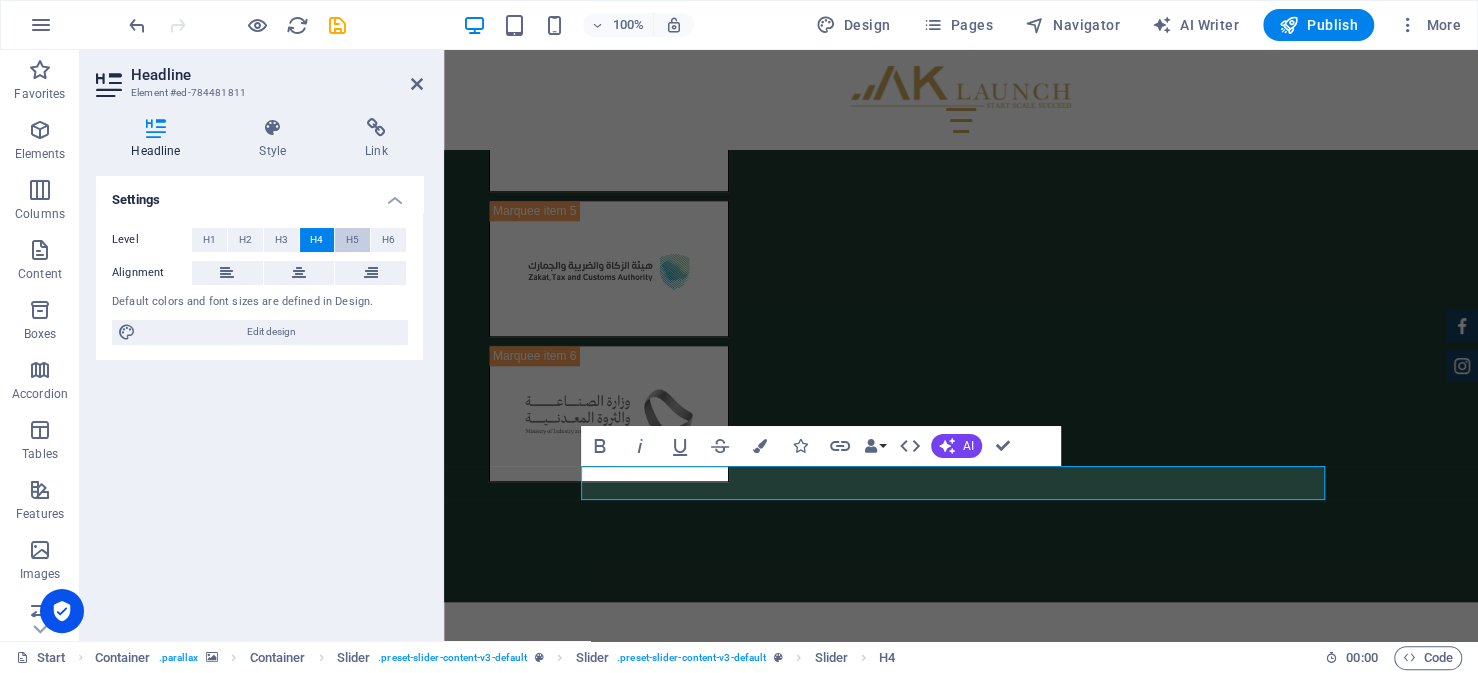 click on "H5" at bounding box center [352, 240] 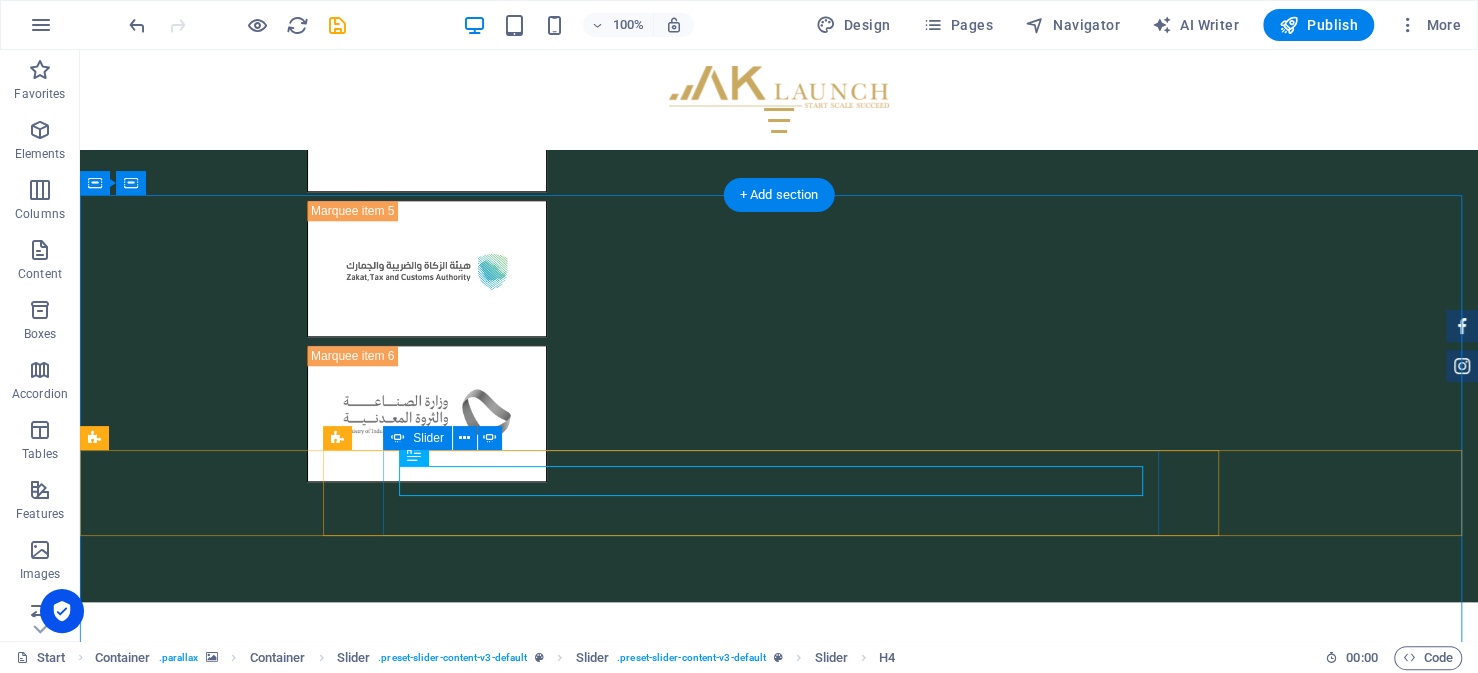 click at bounding box center [779, 4660] 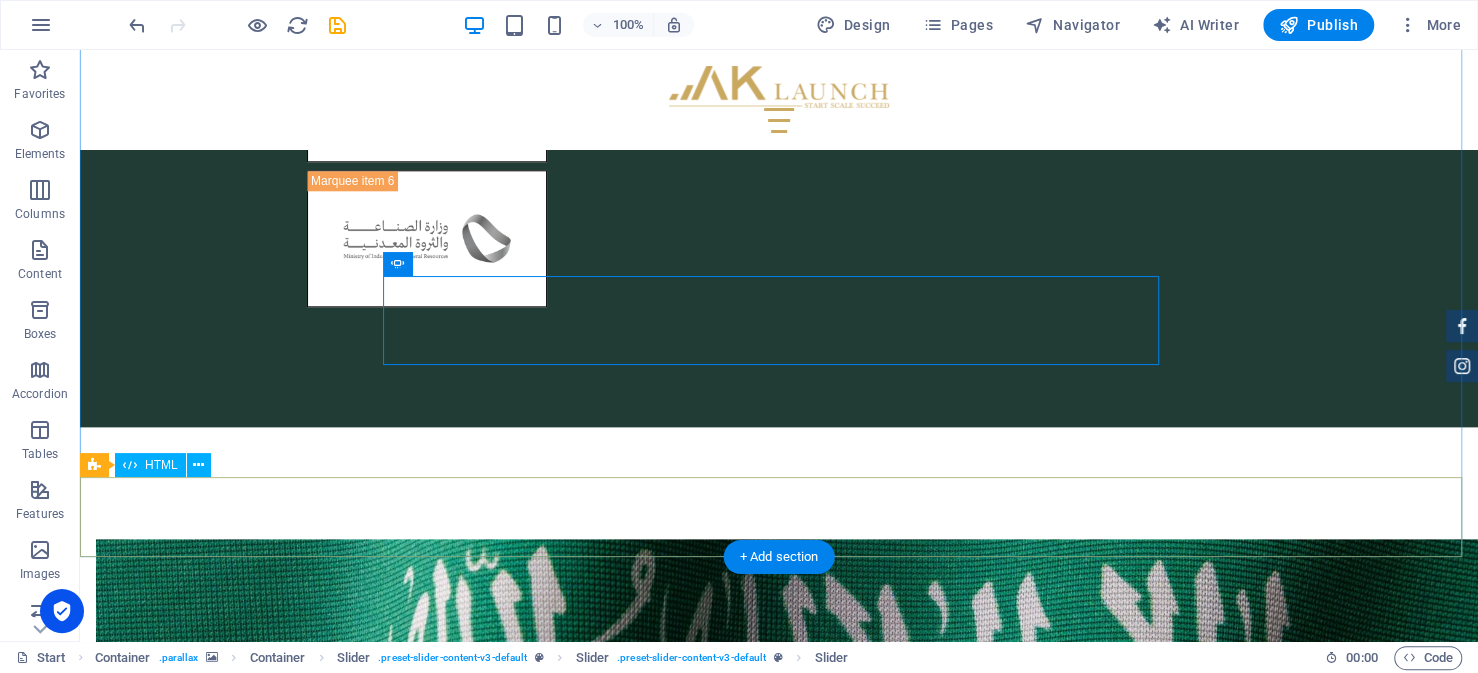 scroll, scrollTop: 6223, scrollLeft: 0, axis: vertical 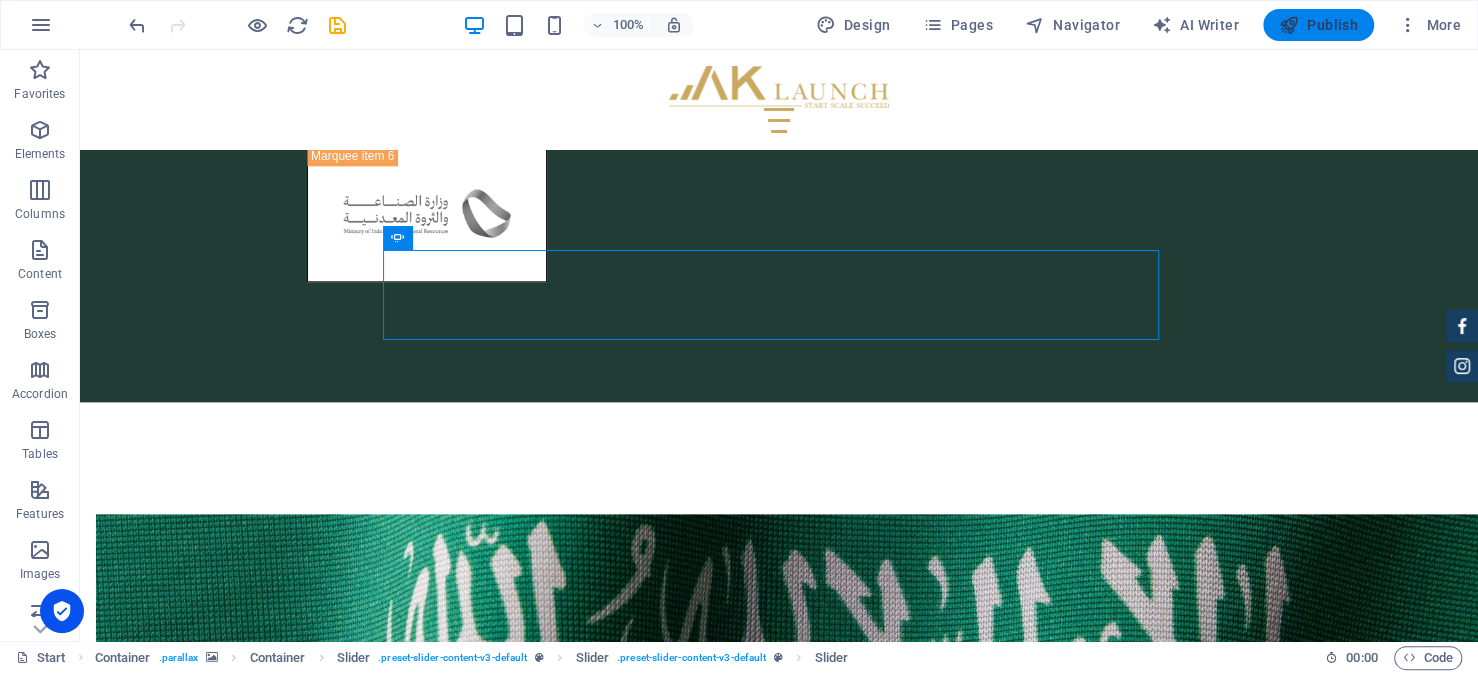 click on "Publish" at bounding box center (1318, 25) 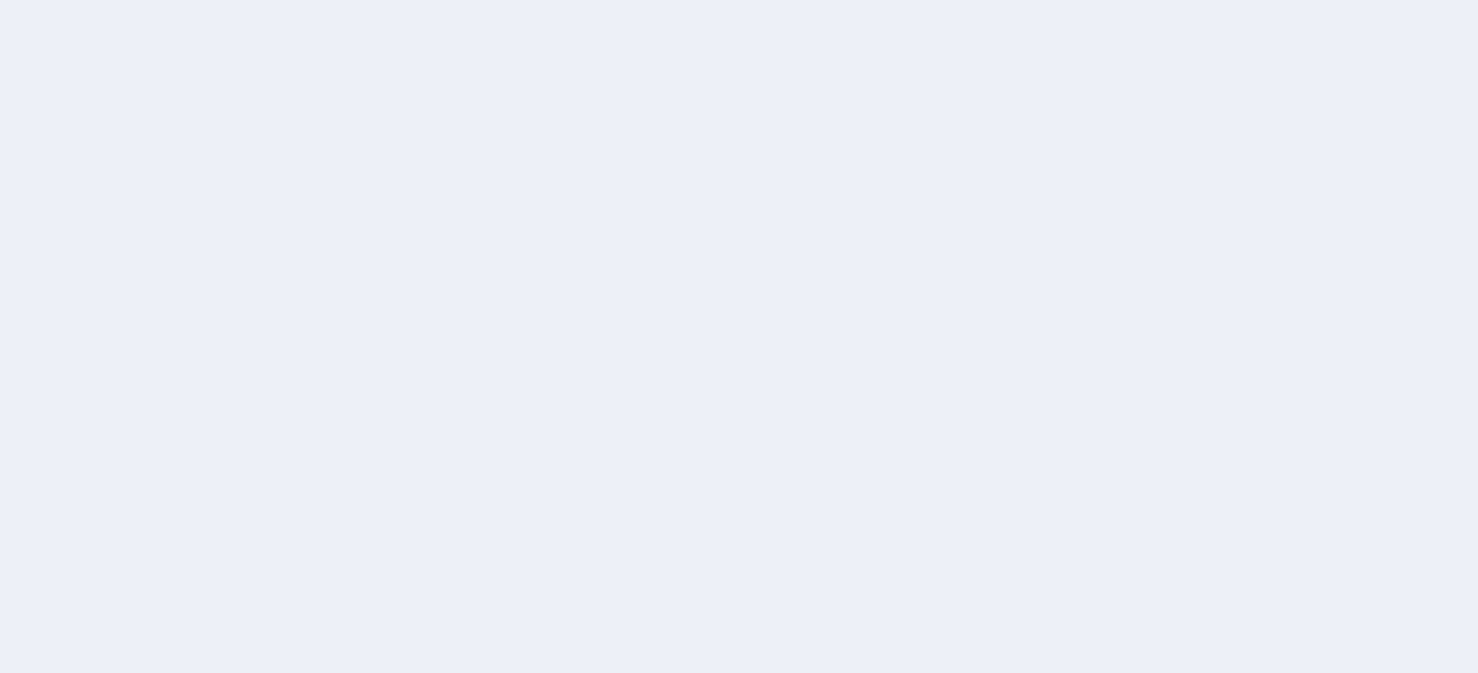 scroll, scrollTop: 0, scrollLeft: 0, axis: both 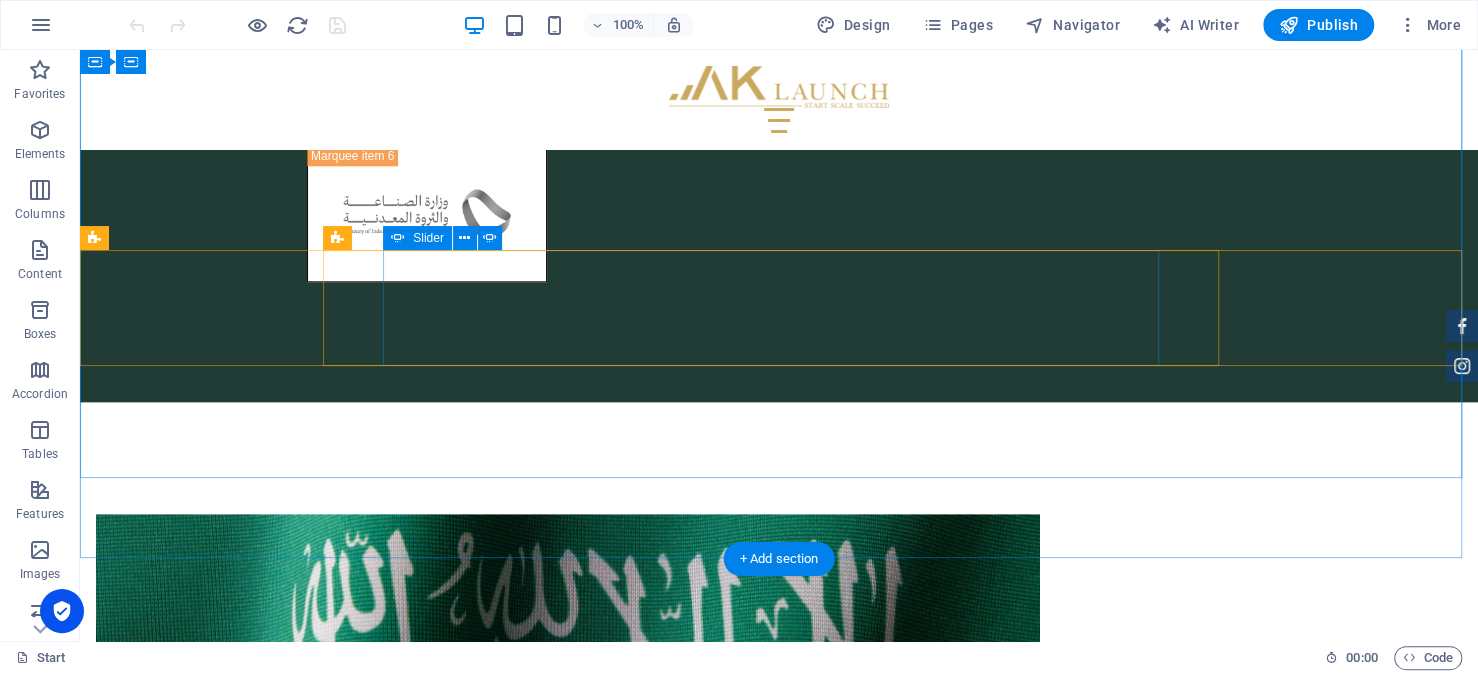 click on "is arabic mandatory in documentation yes all official documents a re filled in arabic. who can establish a company in saudi arabia?  nationals & foreigners can establish companies, foreigners must obtain an investment license from the ministry of investments MISA and fulfill certain capital & legal requirements Type of companies limited liability LLC, Joint stock company JSC, Sole proprietary, branch of a foreign co. & a professional co. ( for consultancy & professions ) how fast can we get an appointment with AKLAUNCH  once you introduce your data on our contacts page, our customer relations will calling you to specify the date and time then a confirmation email will follow what is the minimum capital required For LLC (foreign ownerd) 500000 SAR, branch office 500000 SAR , professional co. no specific minimum, saudí owned LLC no capital required. can foreigners fully own their company how long does it take to establish a company  1 to 2 months depending on documentation do we need a physical office 1 2 3" at bounding box center [779, 4553] 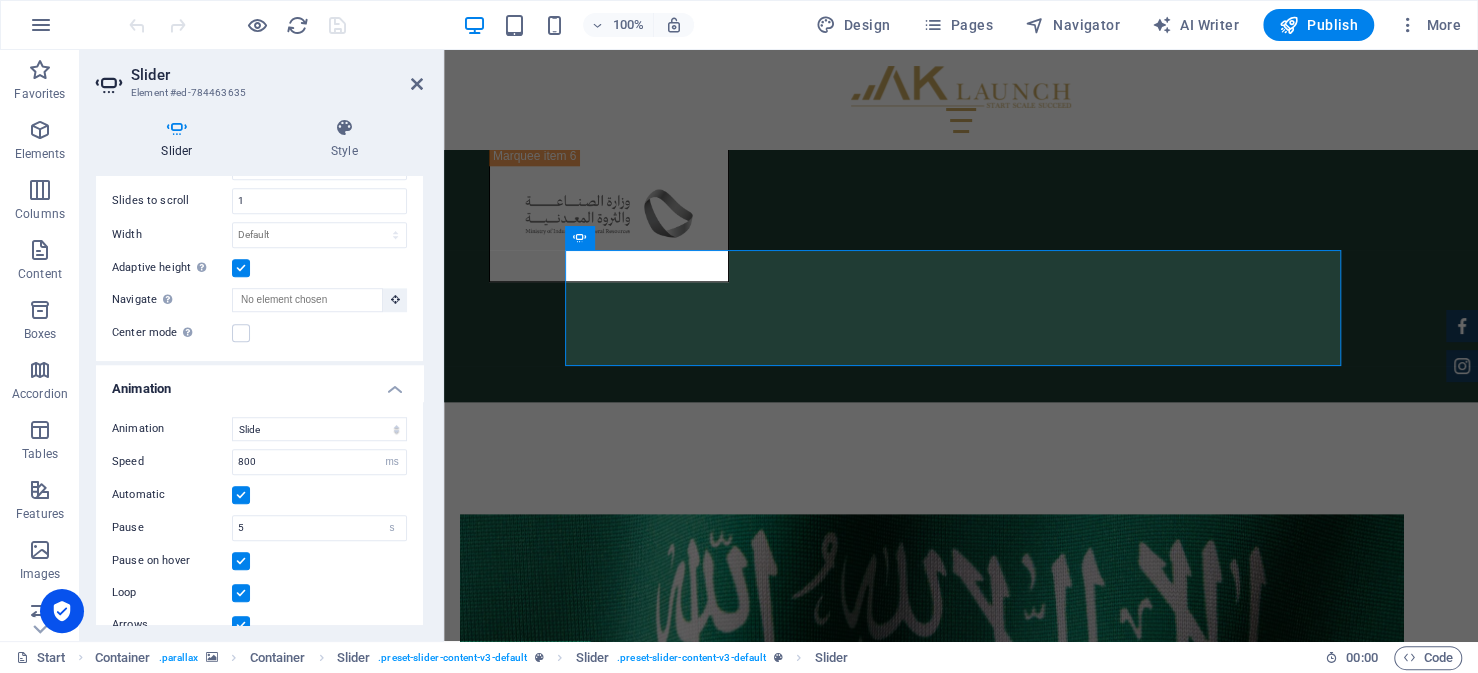 scroll, scrollTop: 953, scrollLeft: 0, axis: vertical 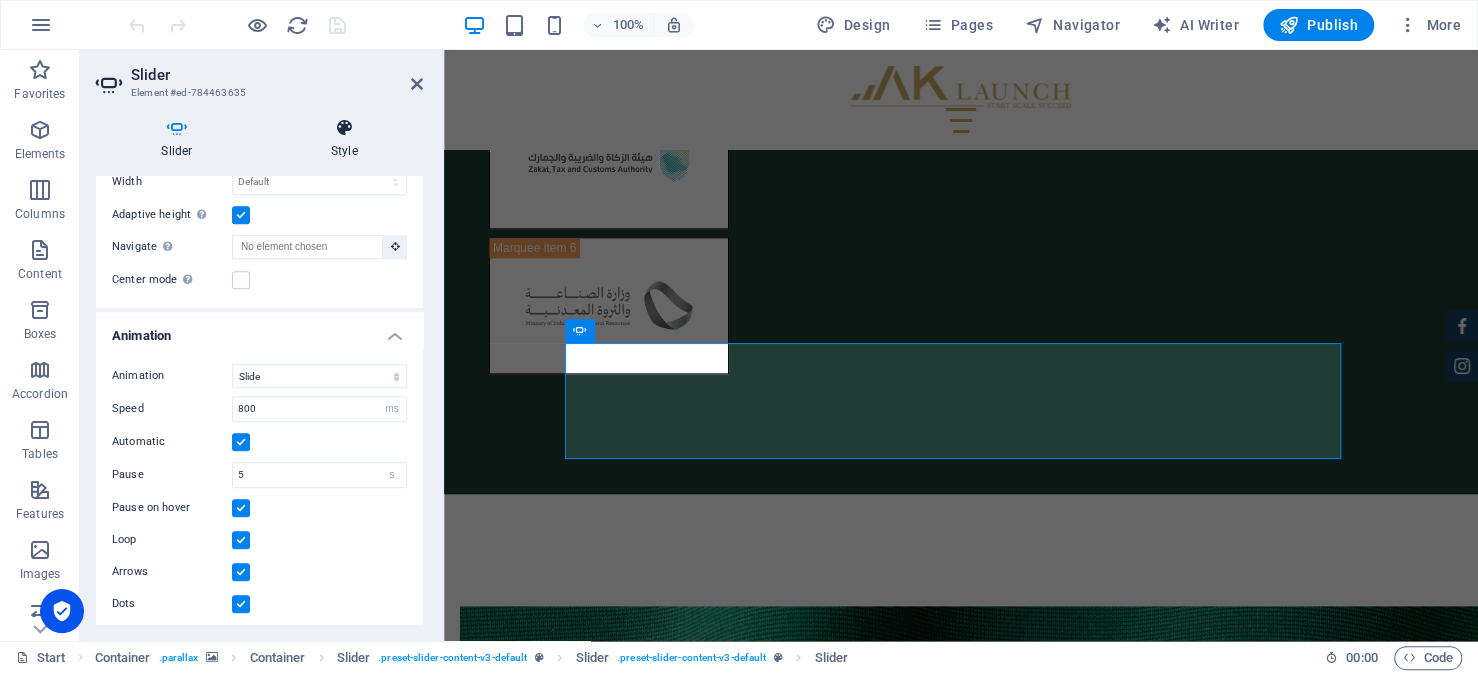 click on "Style" at bounding box center (344, 139) 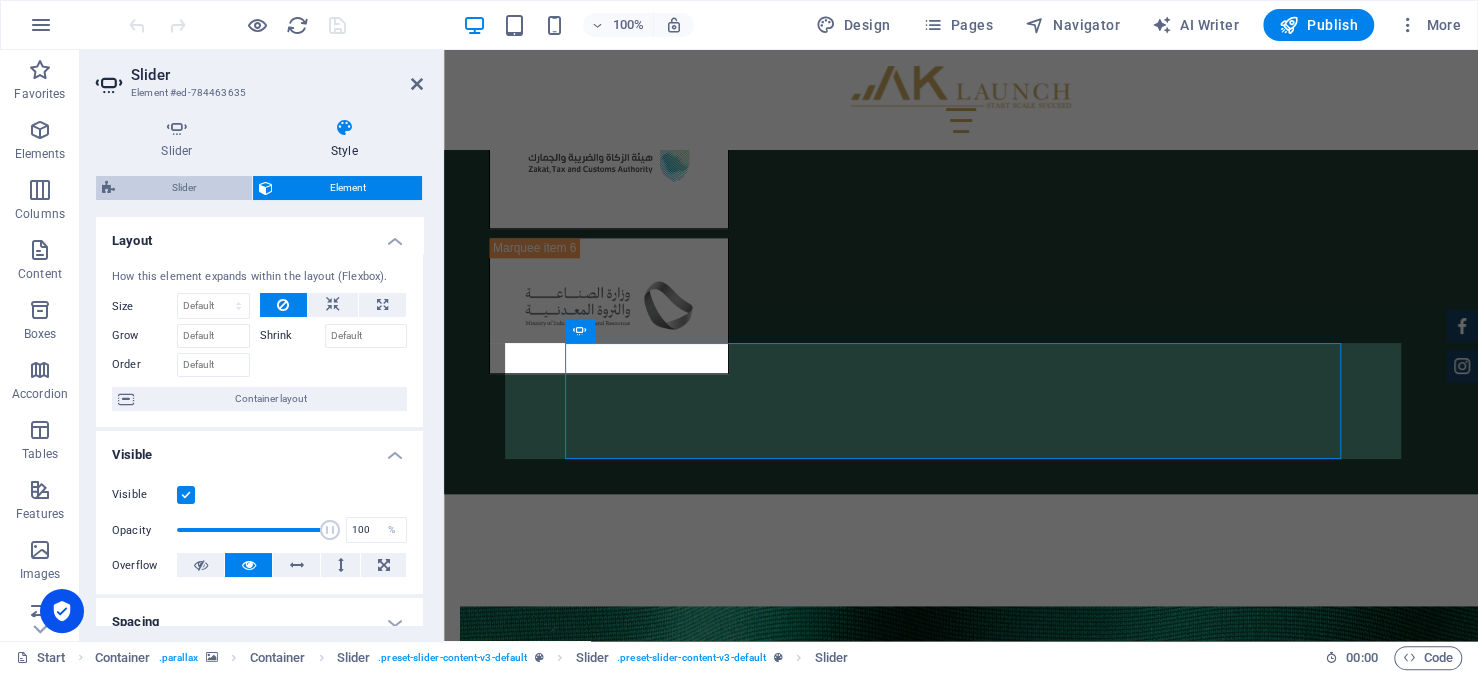 click on "Slider" at bounding box center (183, 188) 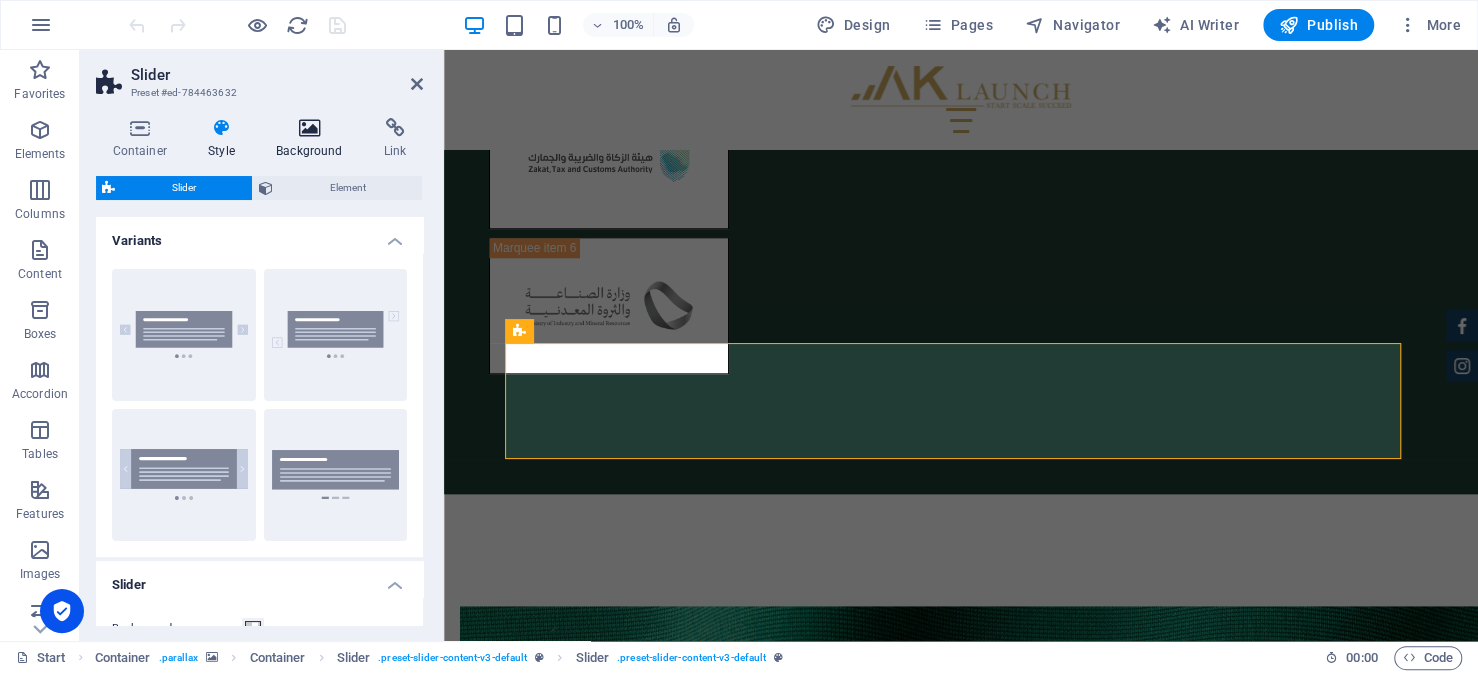 click on "Background" at bounding box center [314, 139] 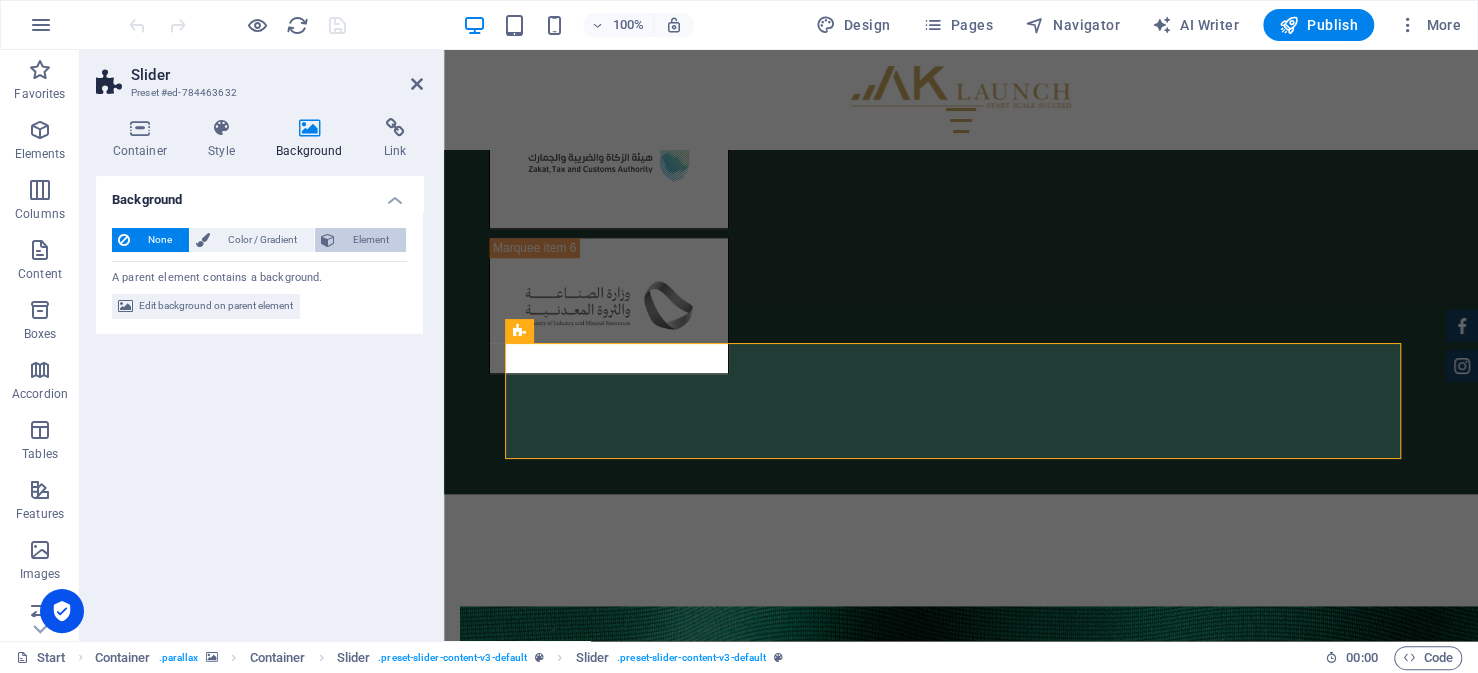 click on "Element" at bounding box center [360, 240] 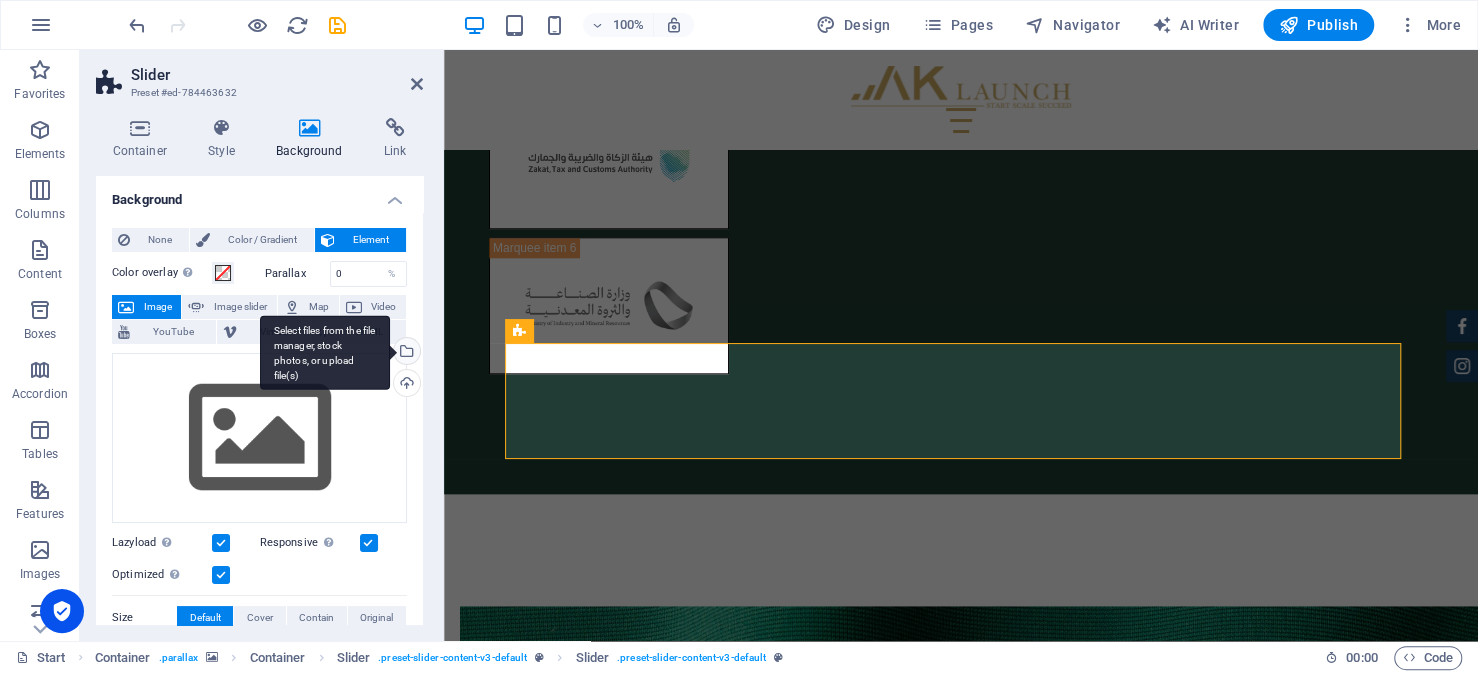 click on "Select files from the file manager, stock photos, or upload file(s)" at bounding box center (405, 353) 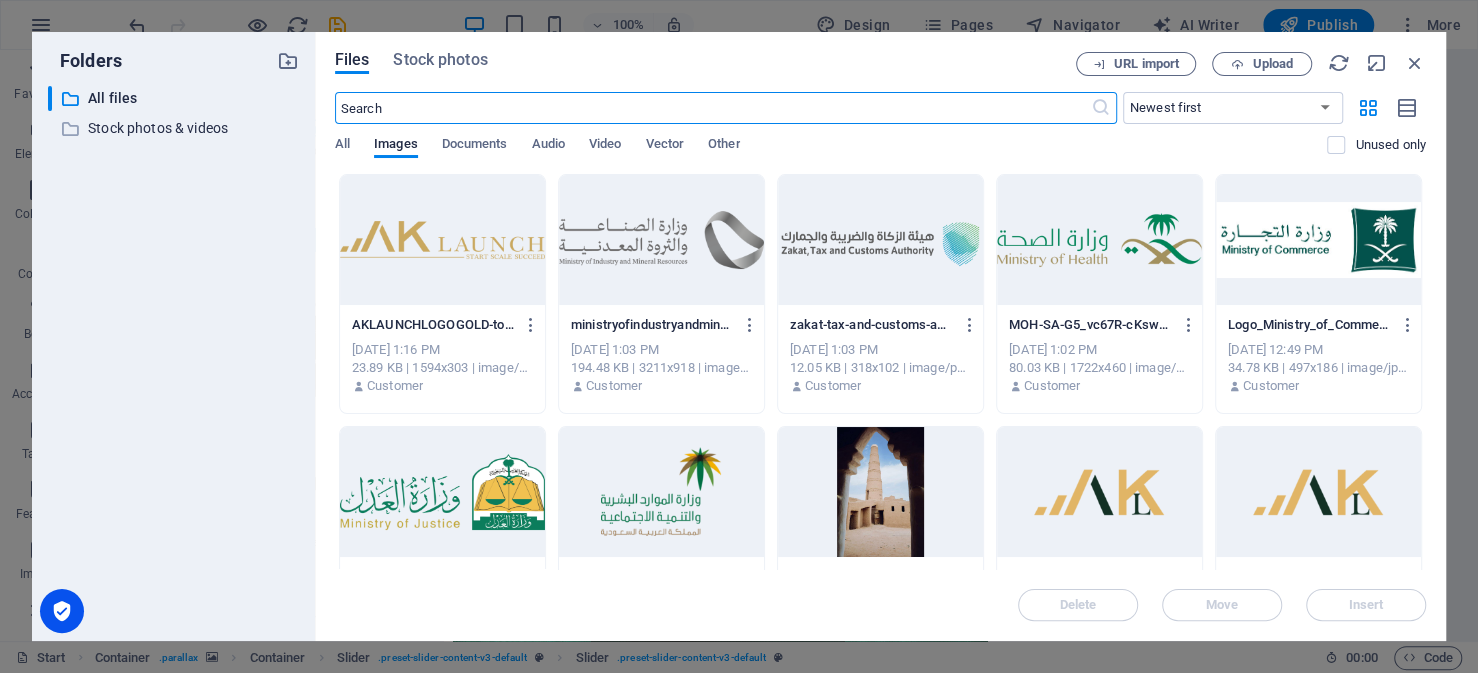 scroll, scrollTop: 6458, scrollLeft: 0, axis: vertical 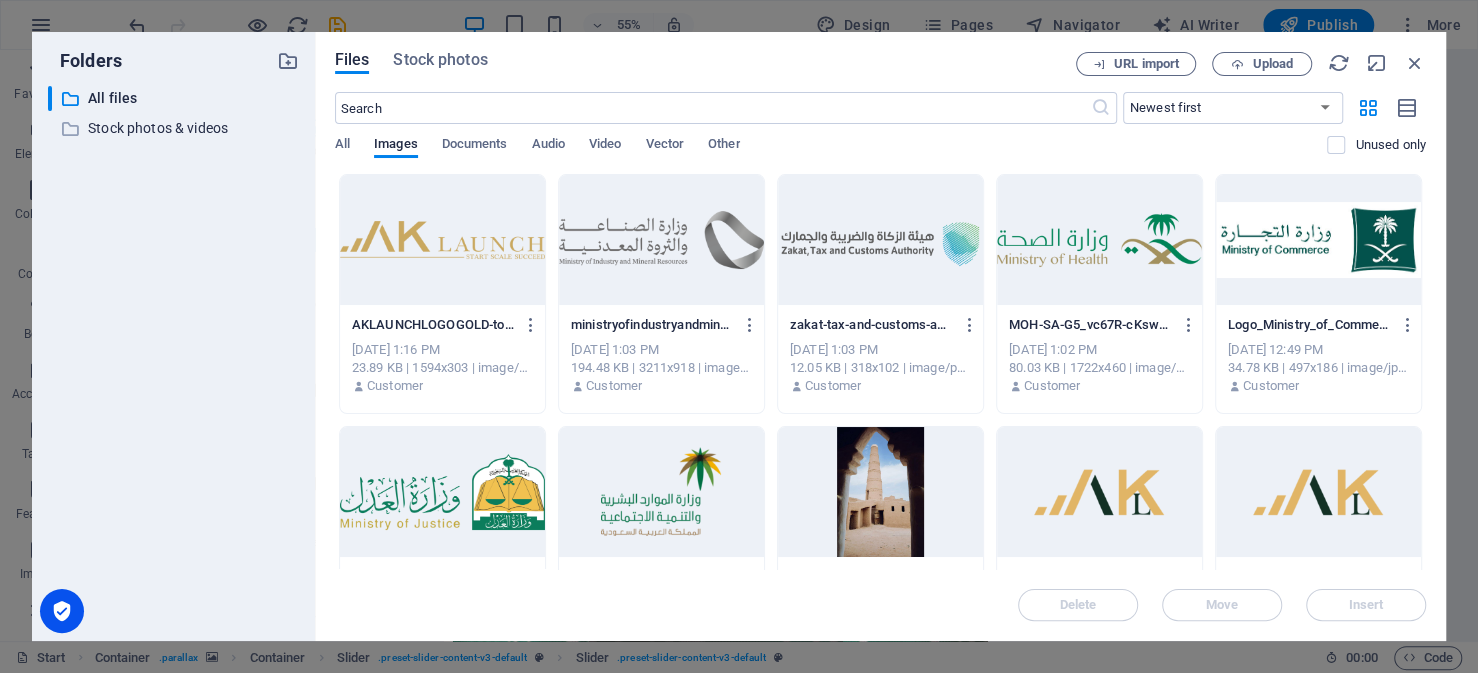 click at bounding box center (880, 492) 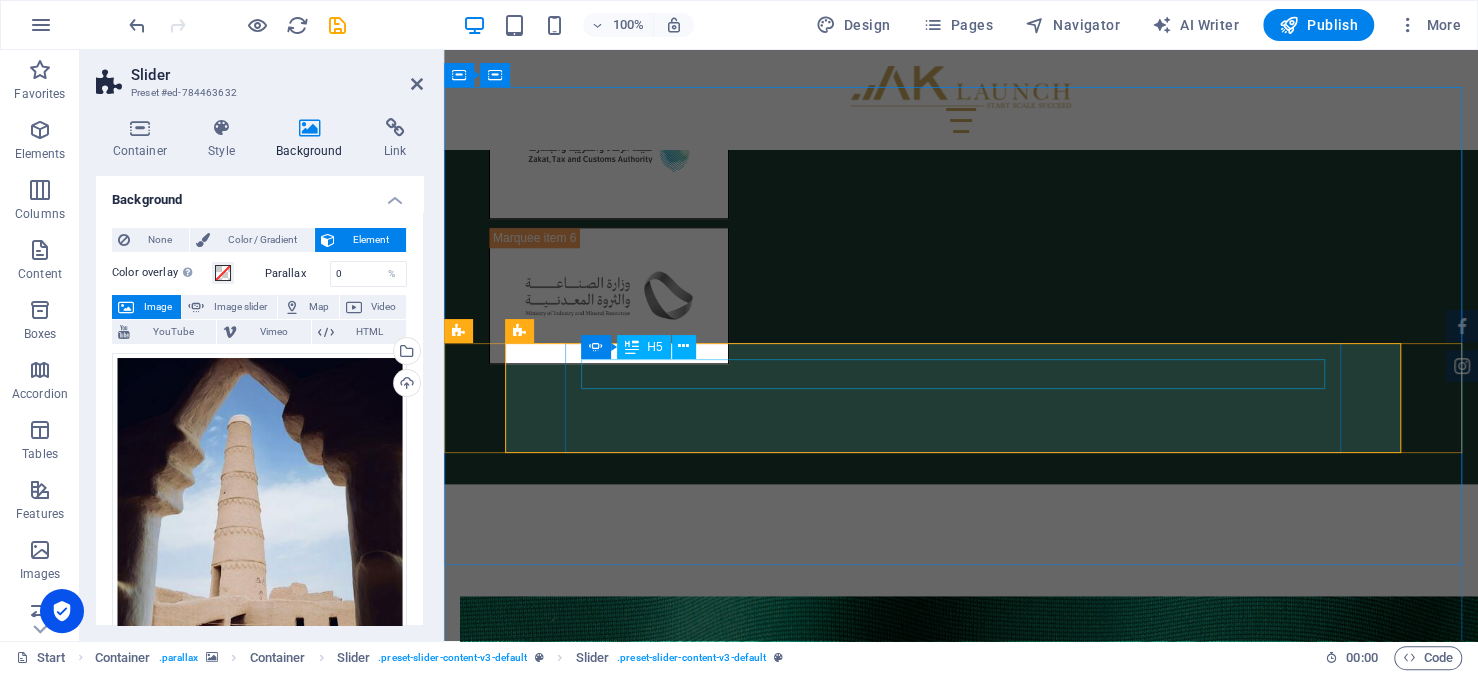 scroll, scrollTop: 6131, scrollLeft: 0, axis: vertical 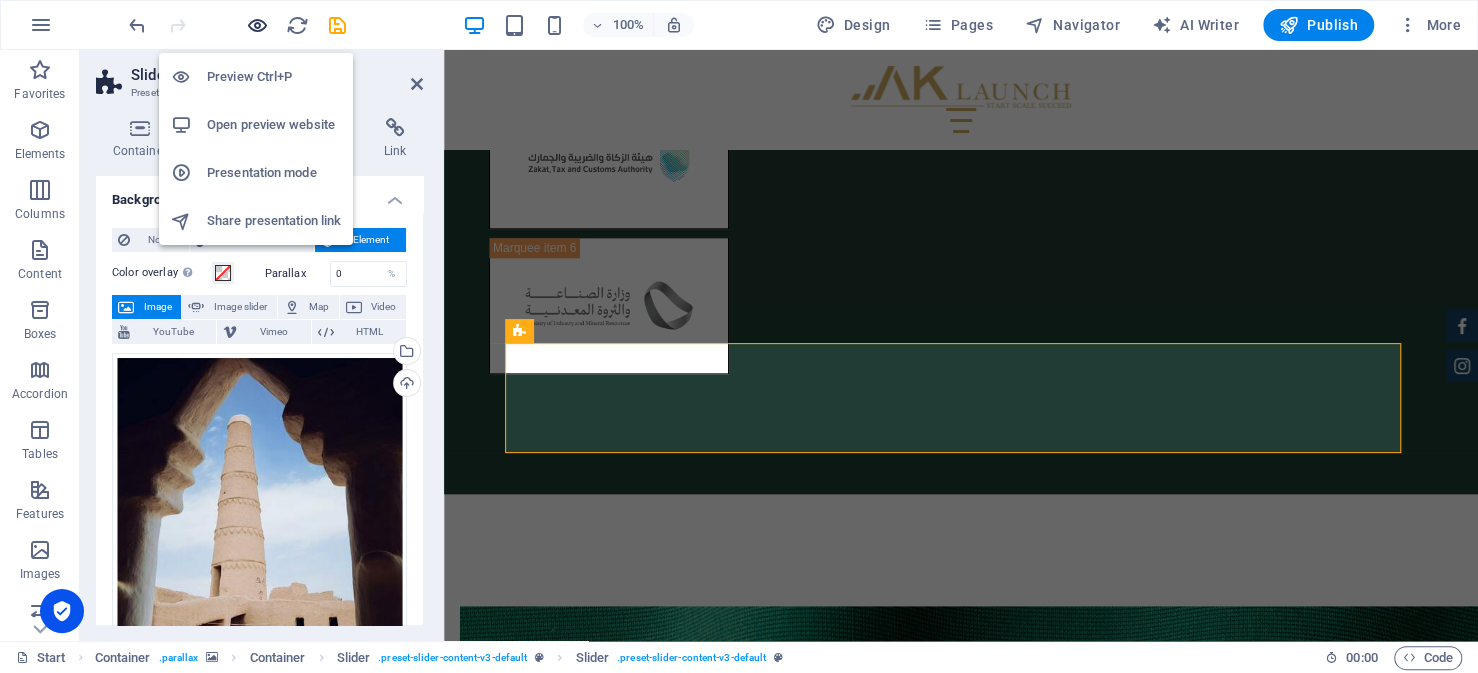 click at bounding box center [257, 25] 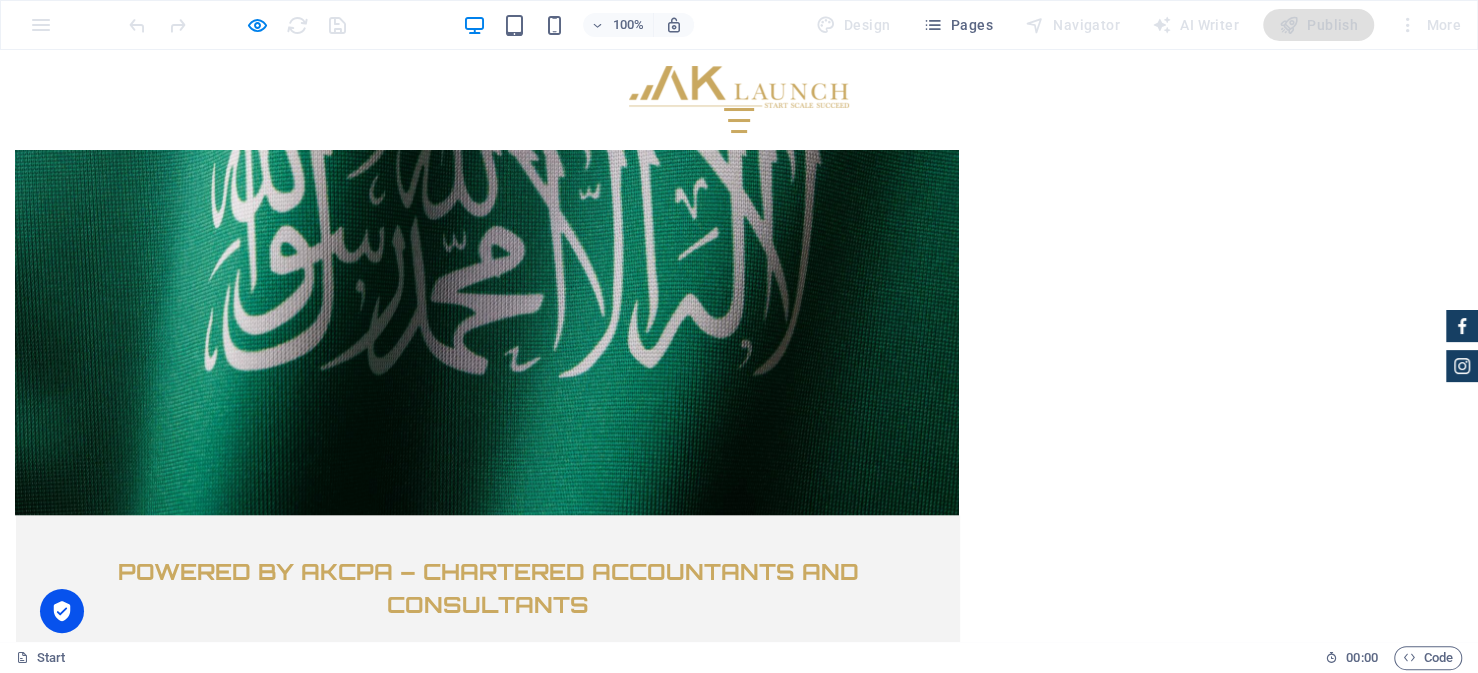scroll, scrollTop: 5976, scrollLeft: 0, axis: vertical 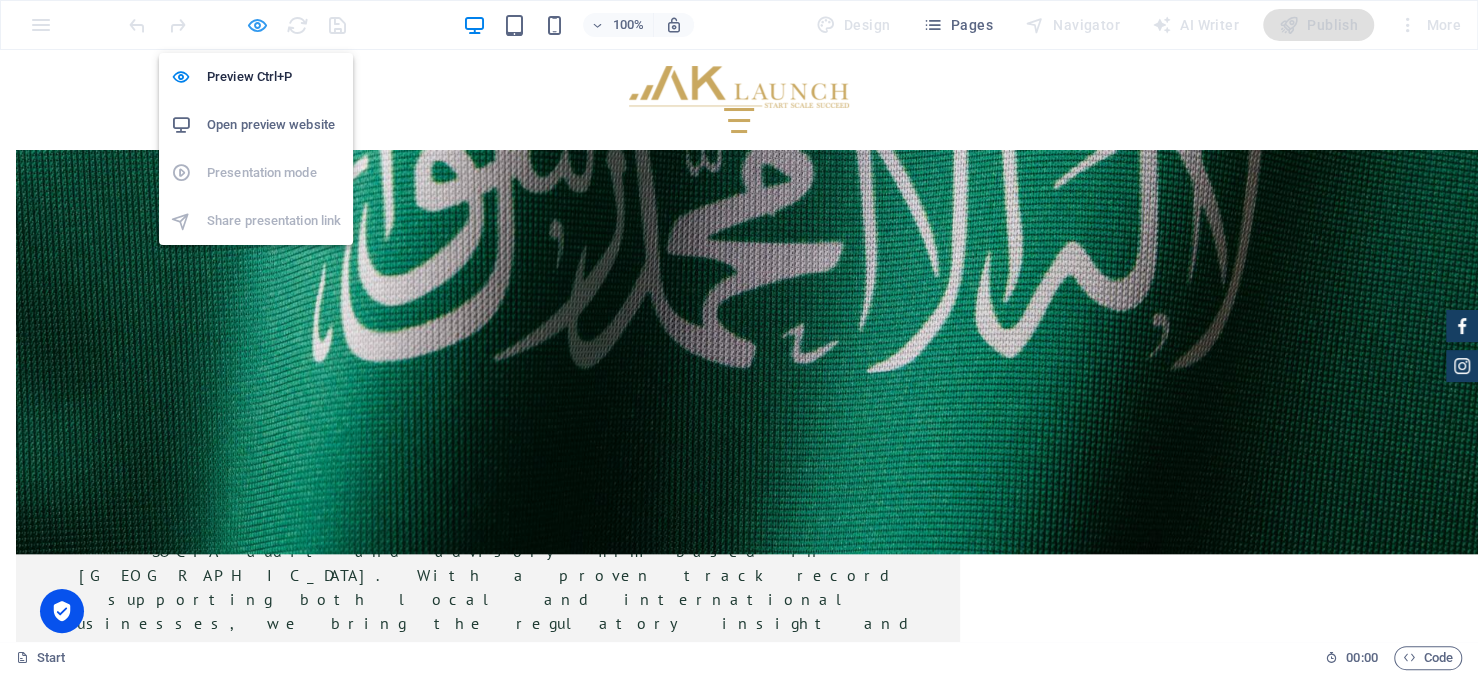 click at bounding box center [257, 25] 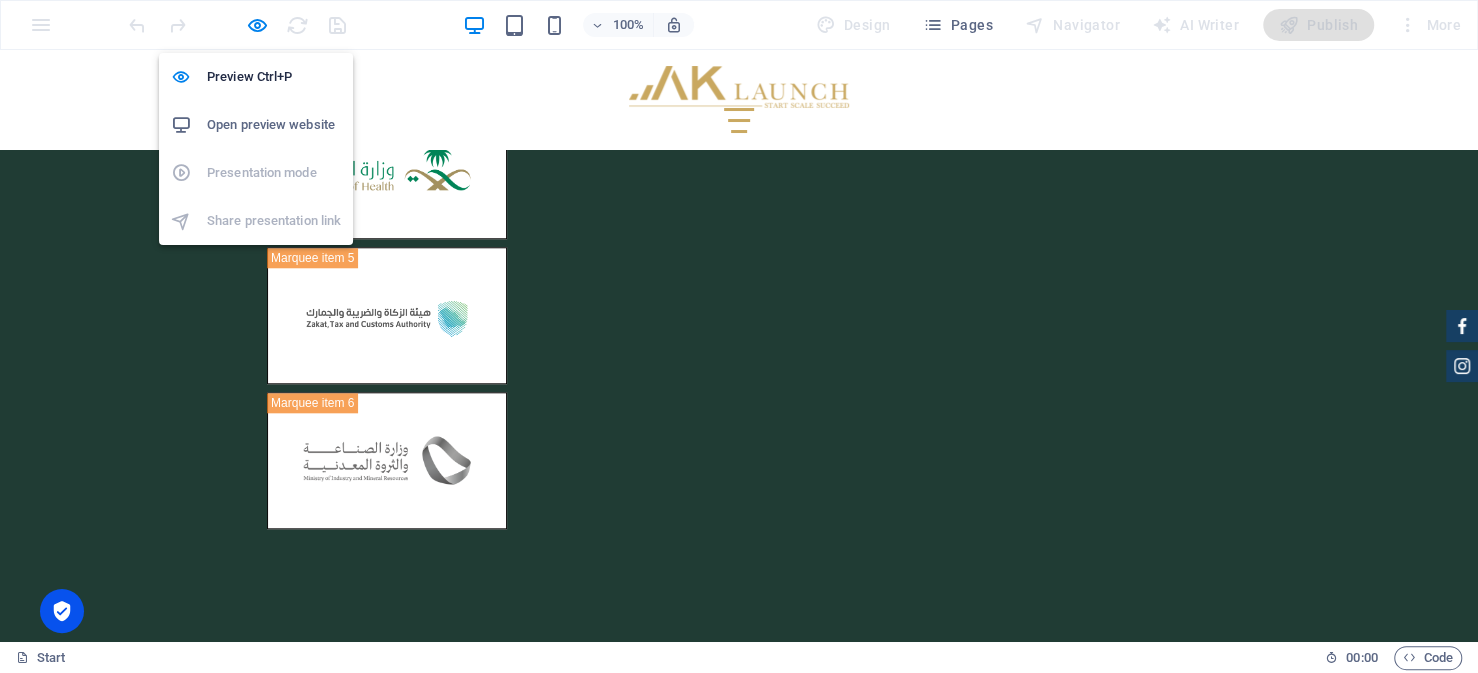 scroll, scrollTop: 6131, scrollLeft: 0, axis: vertical 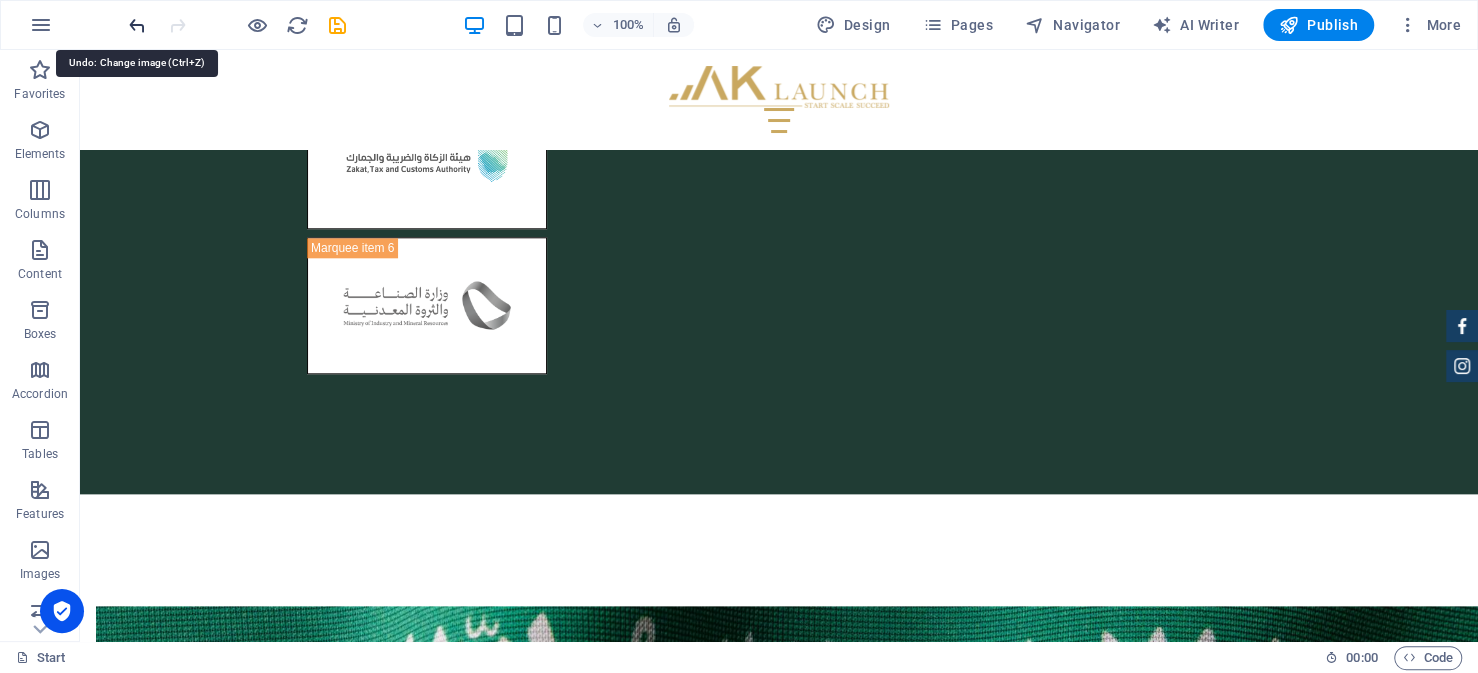 click at bounding box center [137, 25] 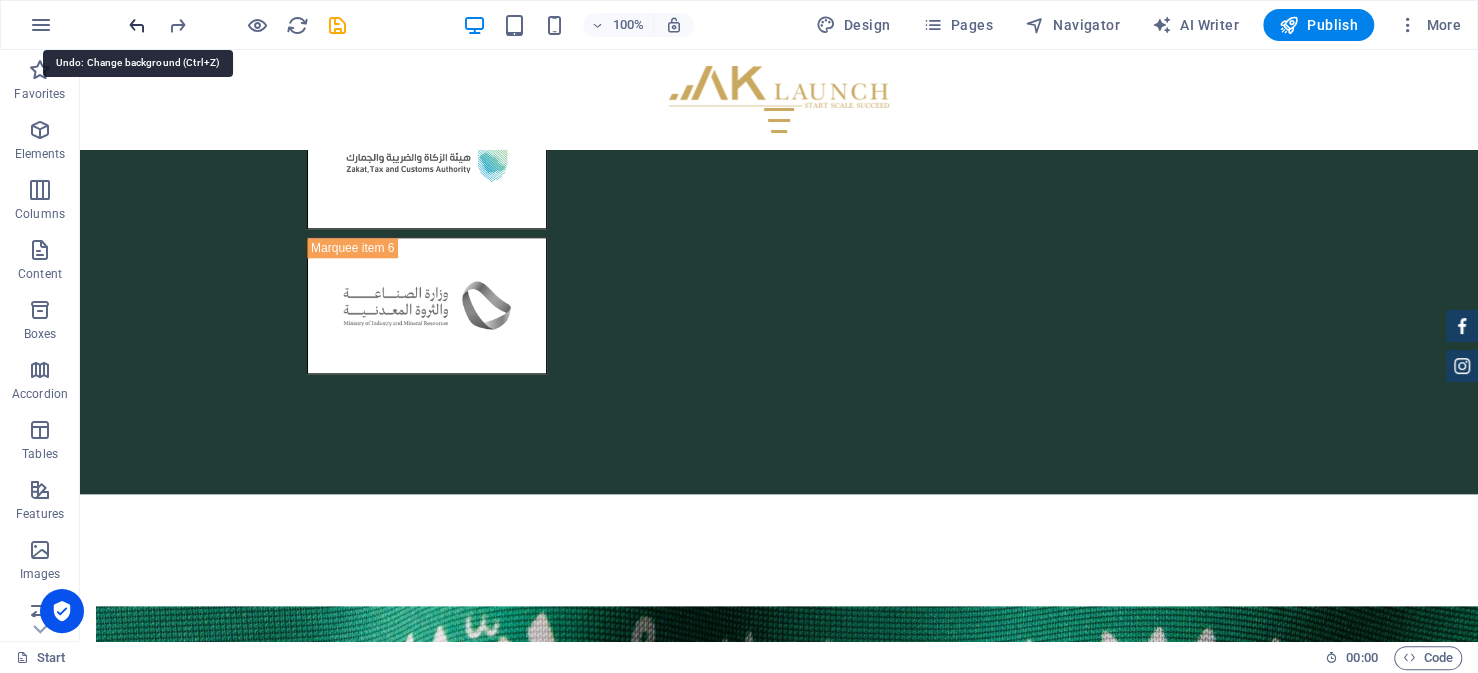 click at bounding box center (137, 25) 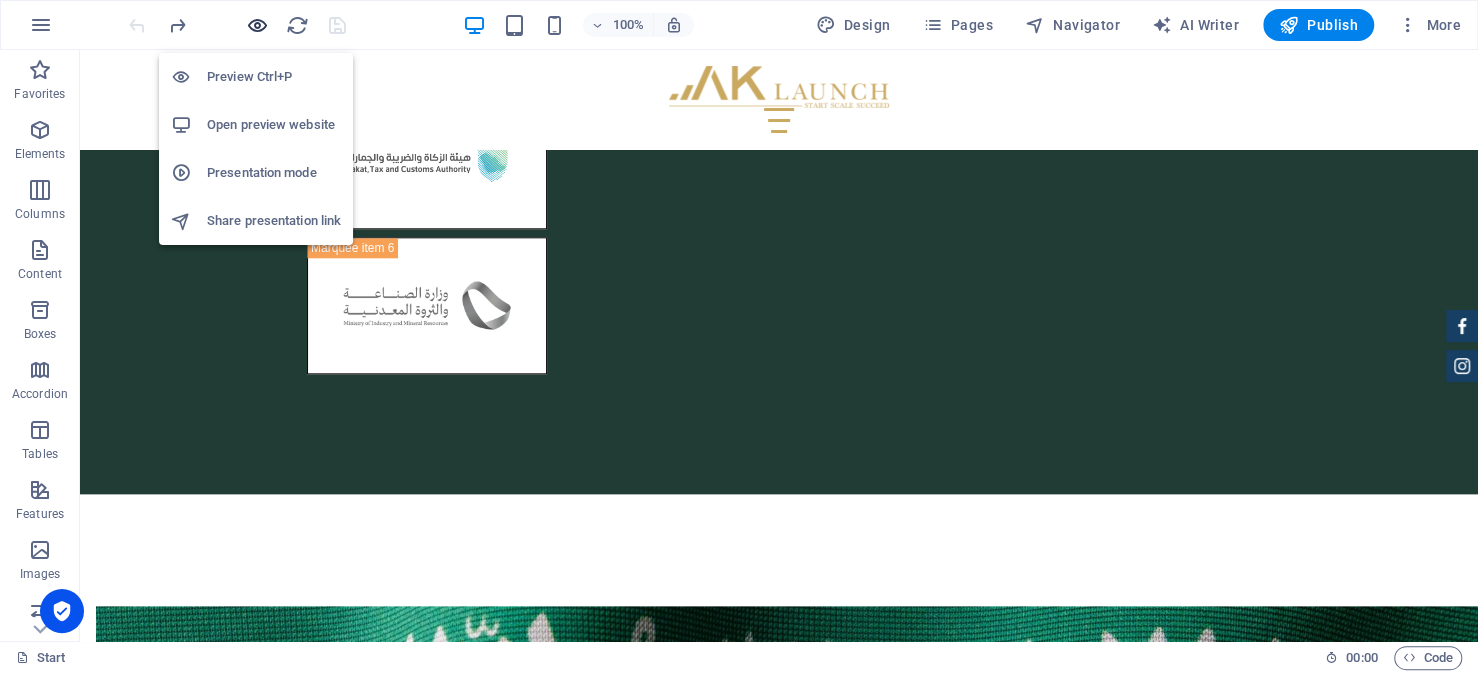click at bounding box center (257, 25) 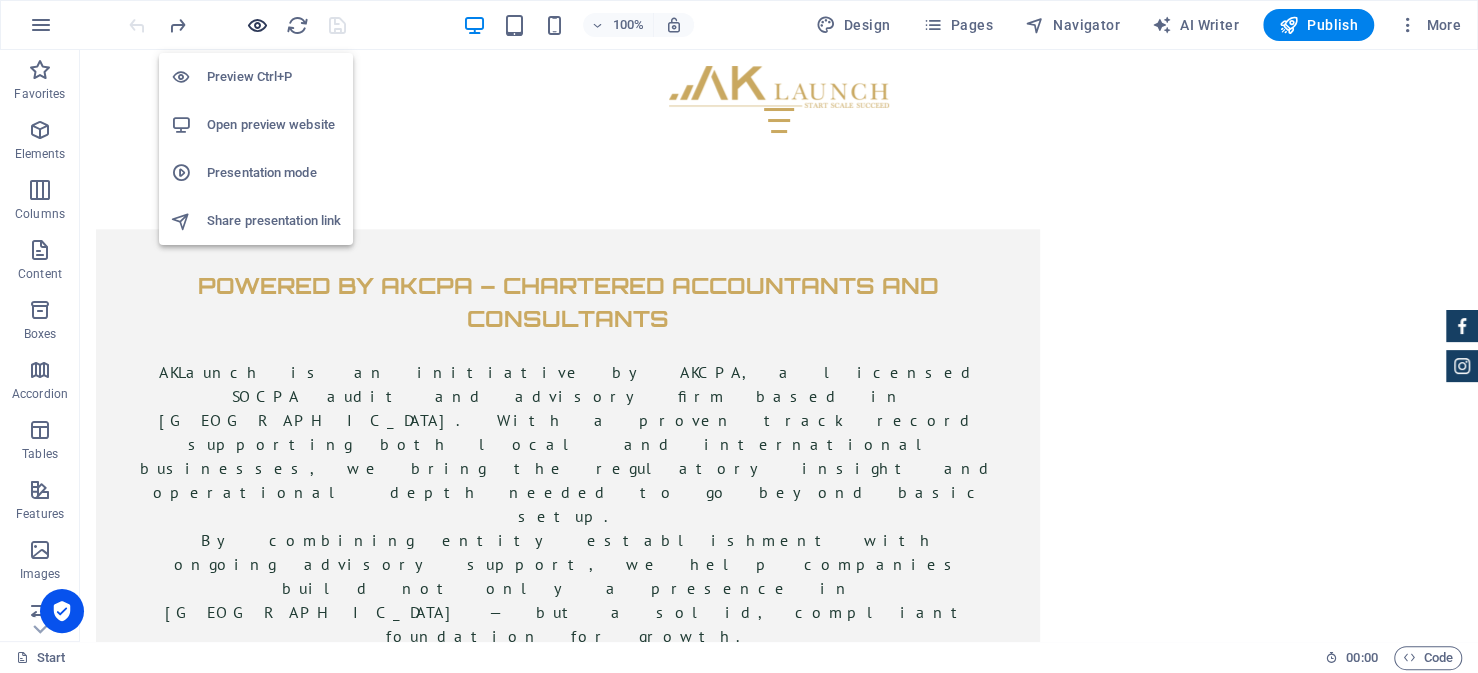 scroll, scrollTop: 5976, scrollLeft: 0, axis: vertical 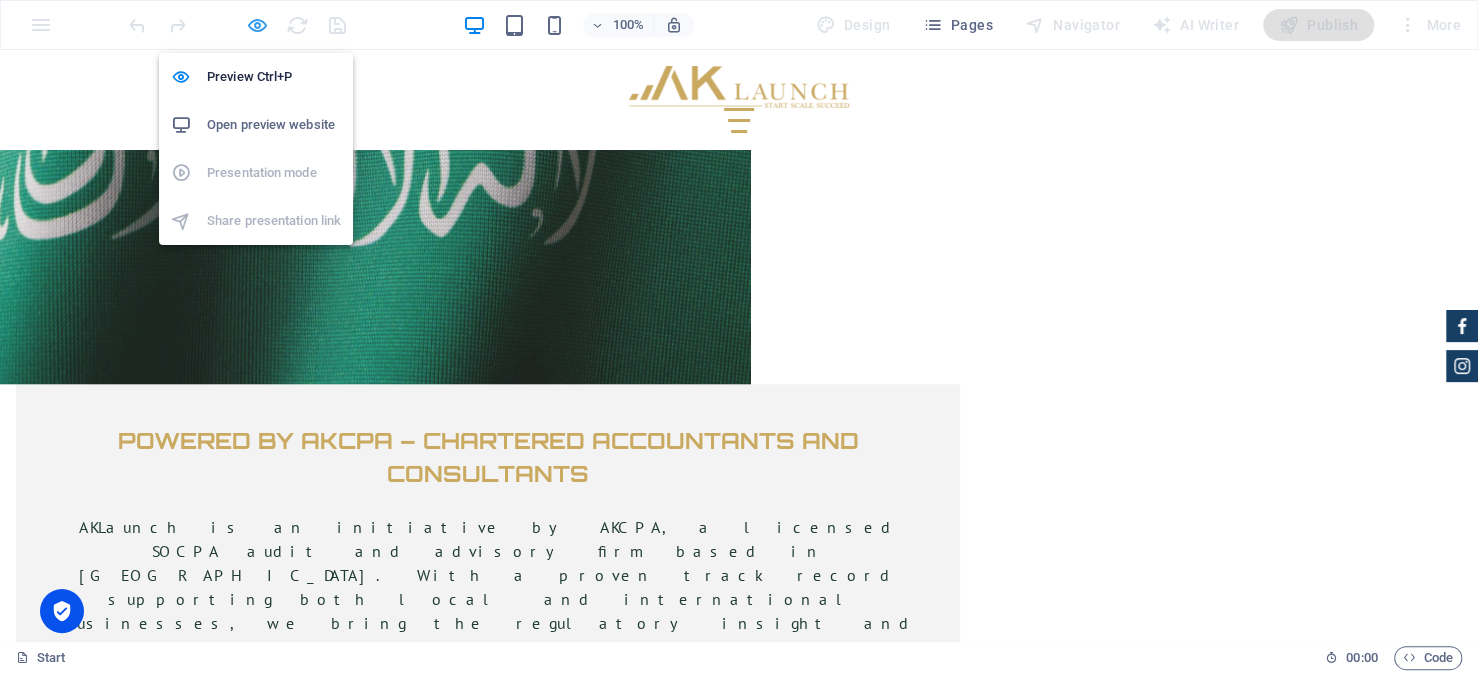 click at bounding box center [257, 25] 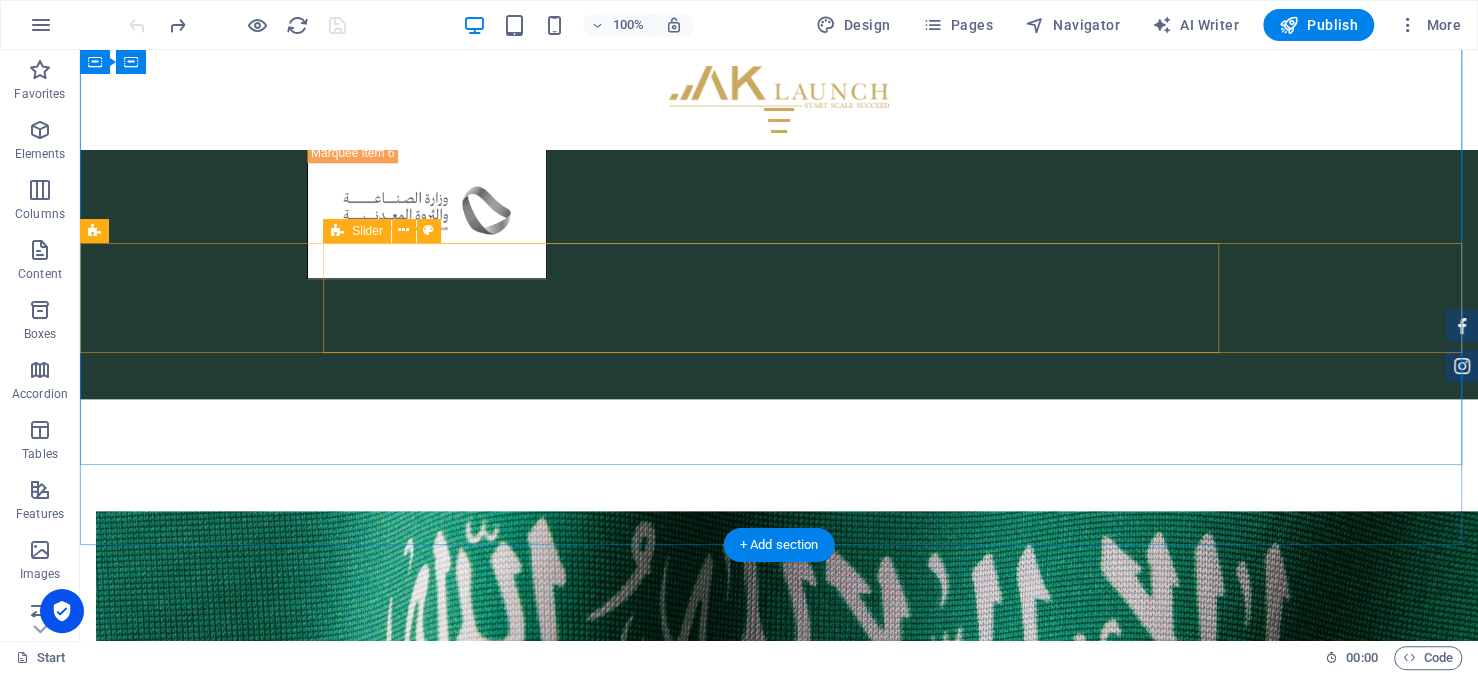 scroll, scrollTop: 6231, scrollLeft: 0, axis: vertical 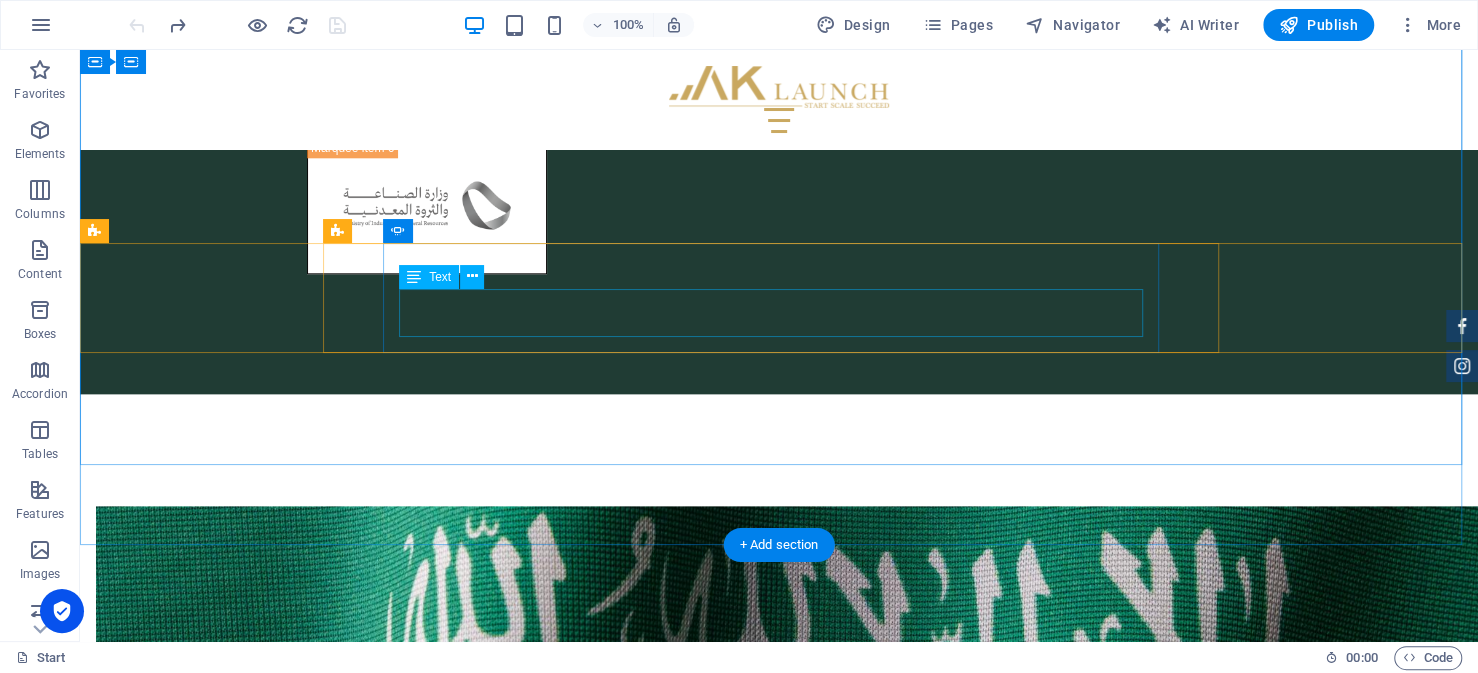 click on "once you introduce your data on our contacts page, our customer relations will calling you to specify the date and time then a confirmation email will follow" at bounding box center [-1565, 5076] 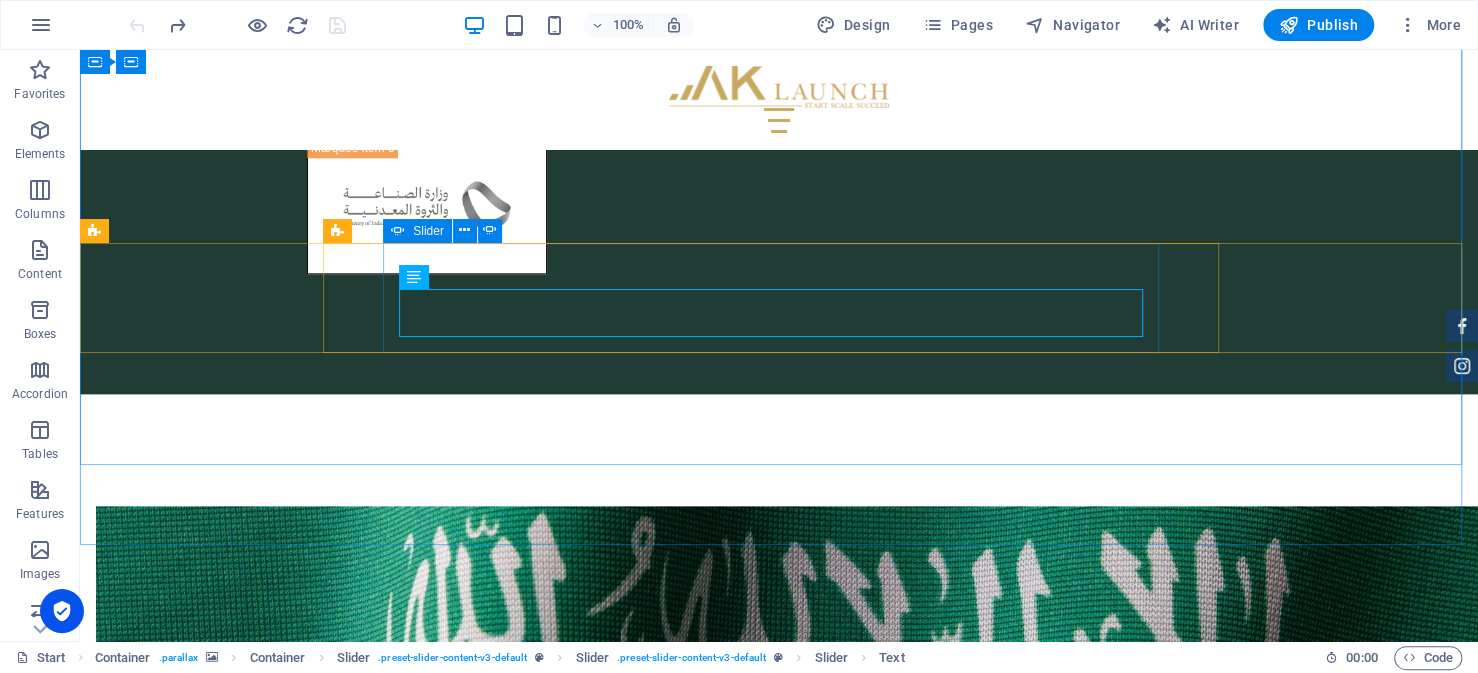 click on "Slider" at bounding box center [417, 231] 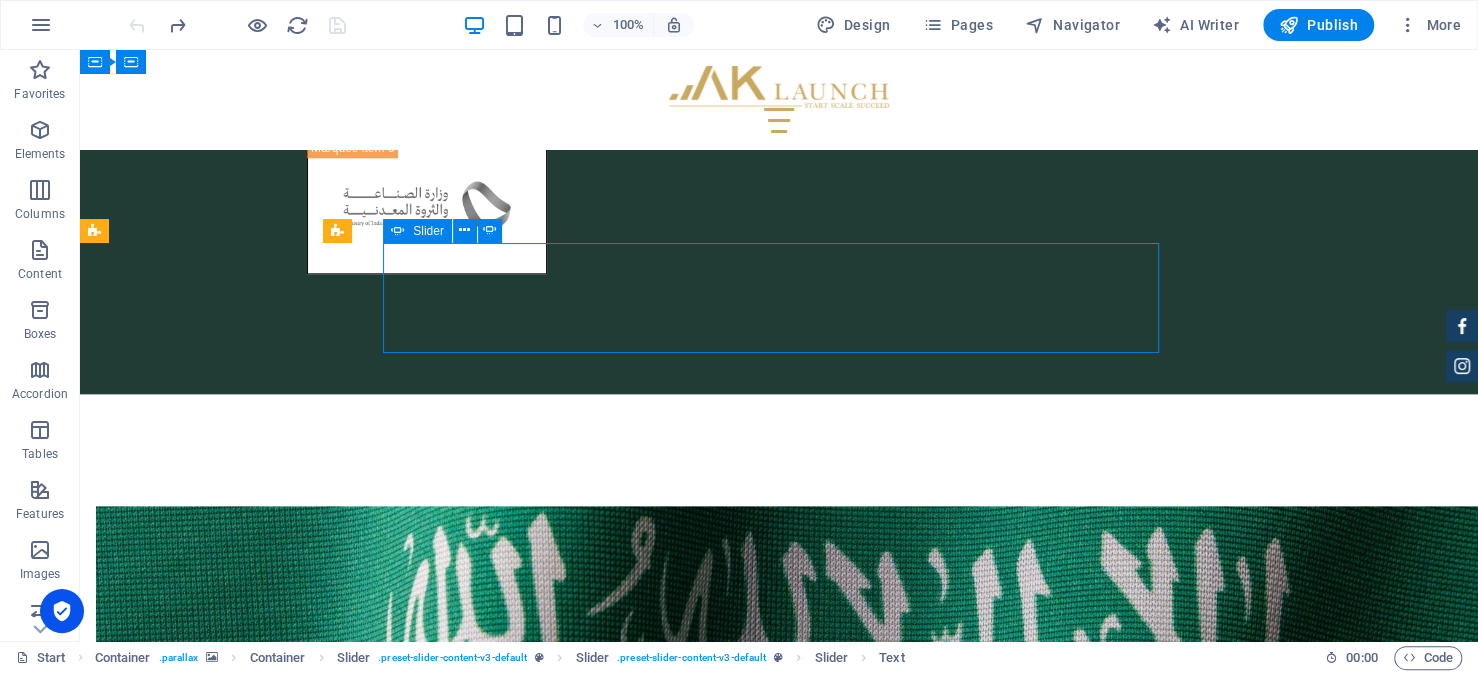 click on "Slider" at bounding box center [417, 231] 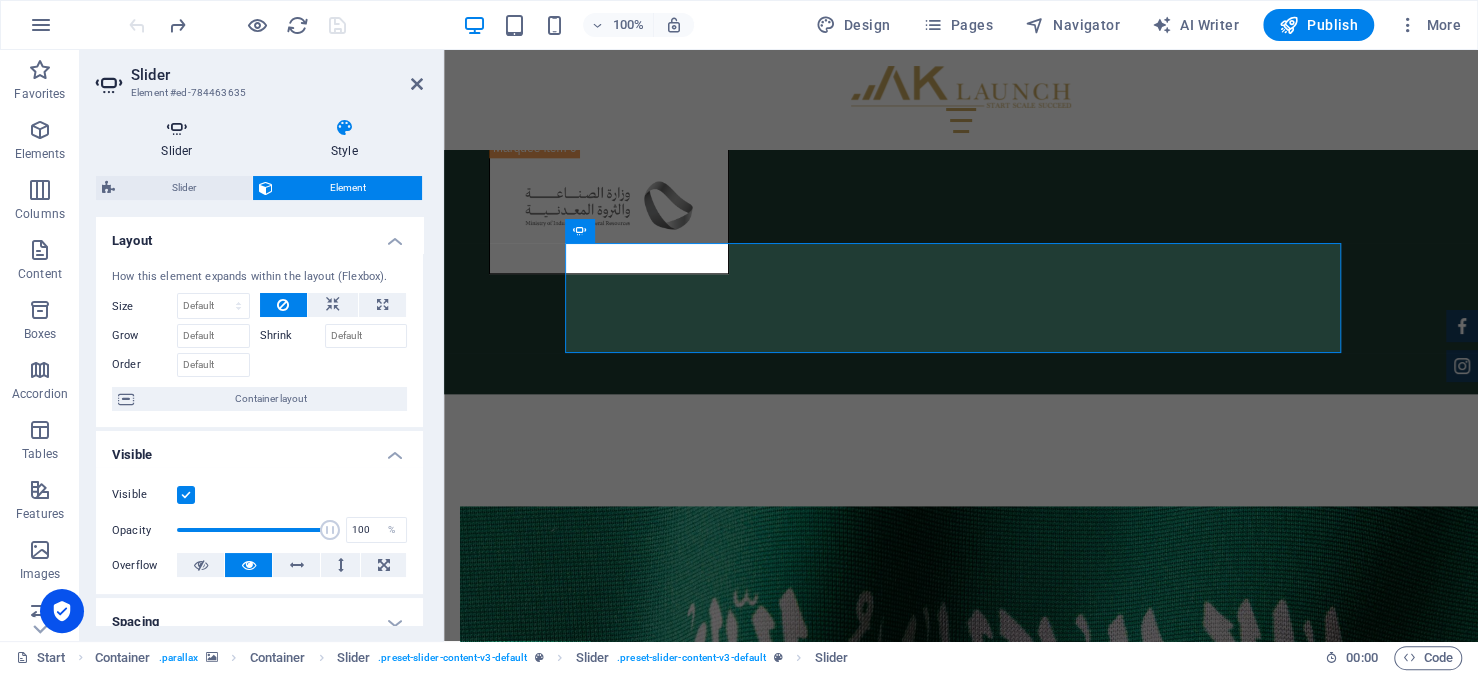 click on "Slider" at bounding box center [181, 139] 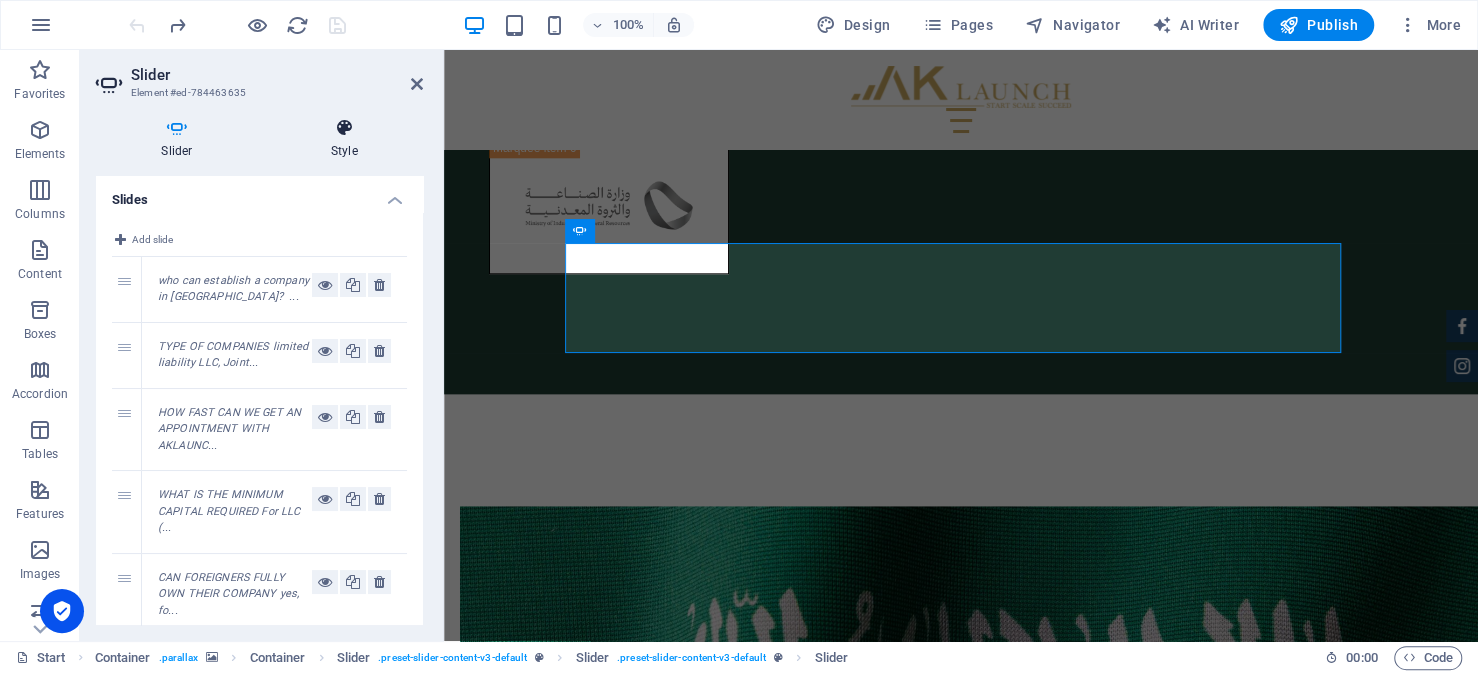 click on "Style" at bounding box center [344, 139] 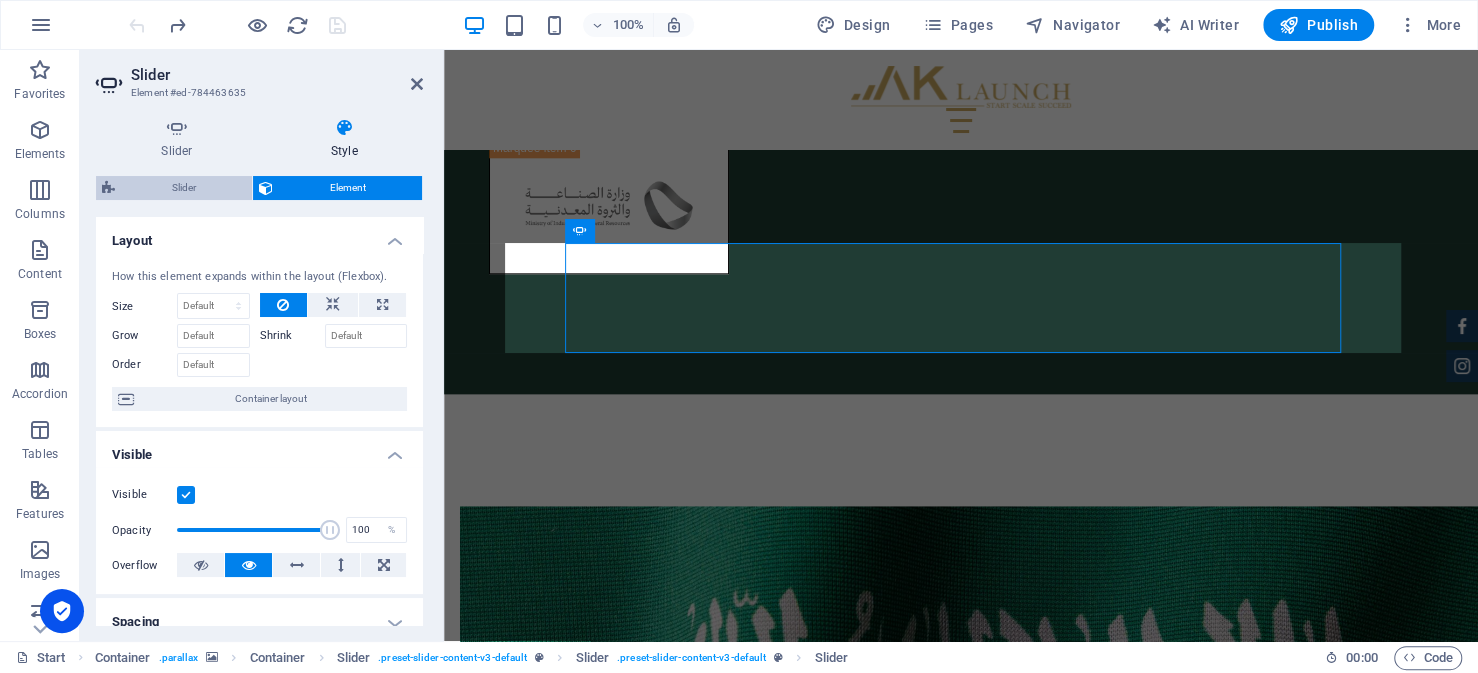 click on "Slider" at bounding box center (183, 188) 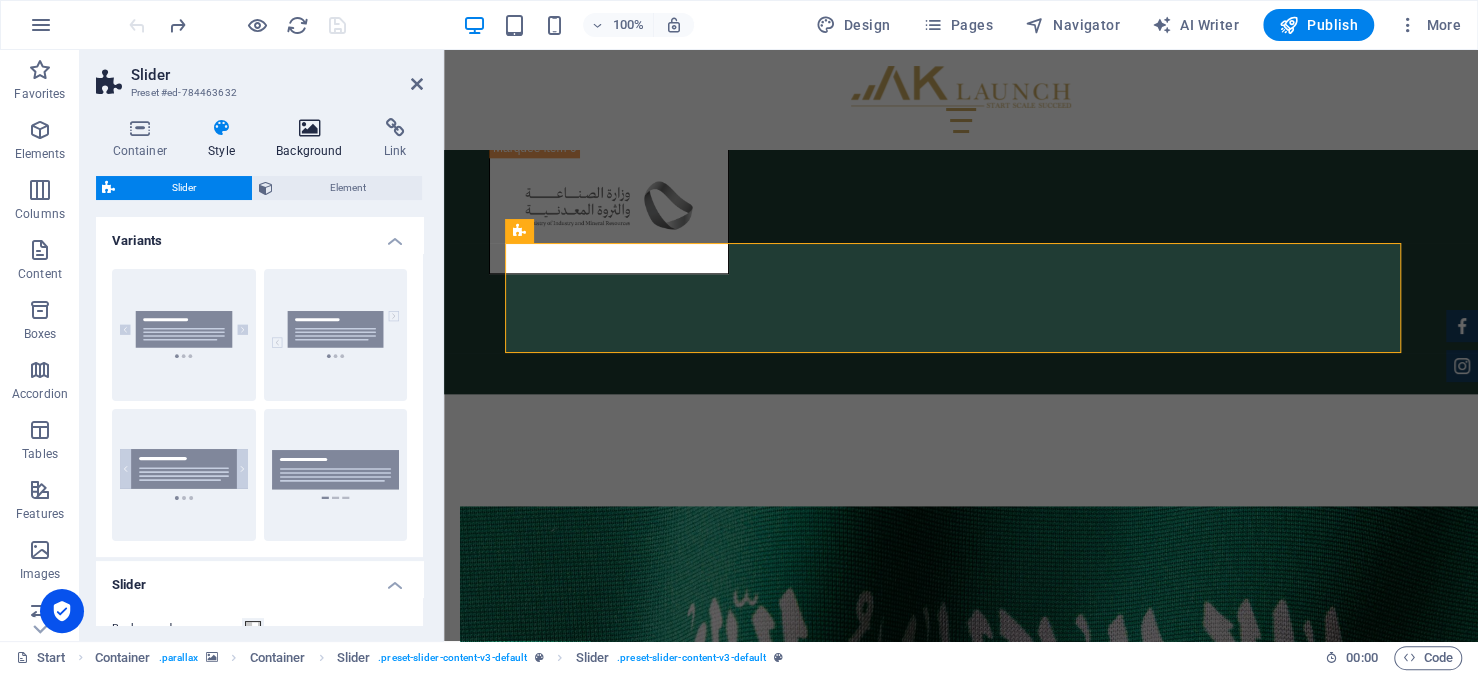 click on "Background" at bounding box center [314, 139] 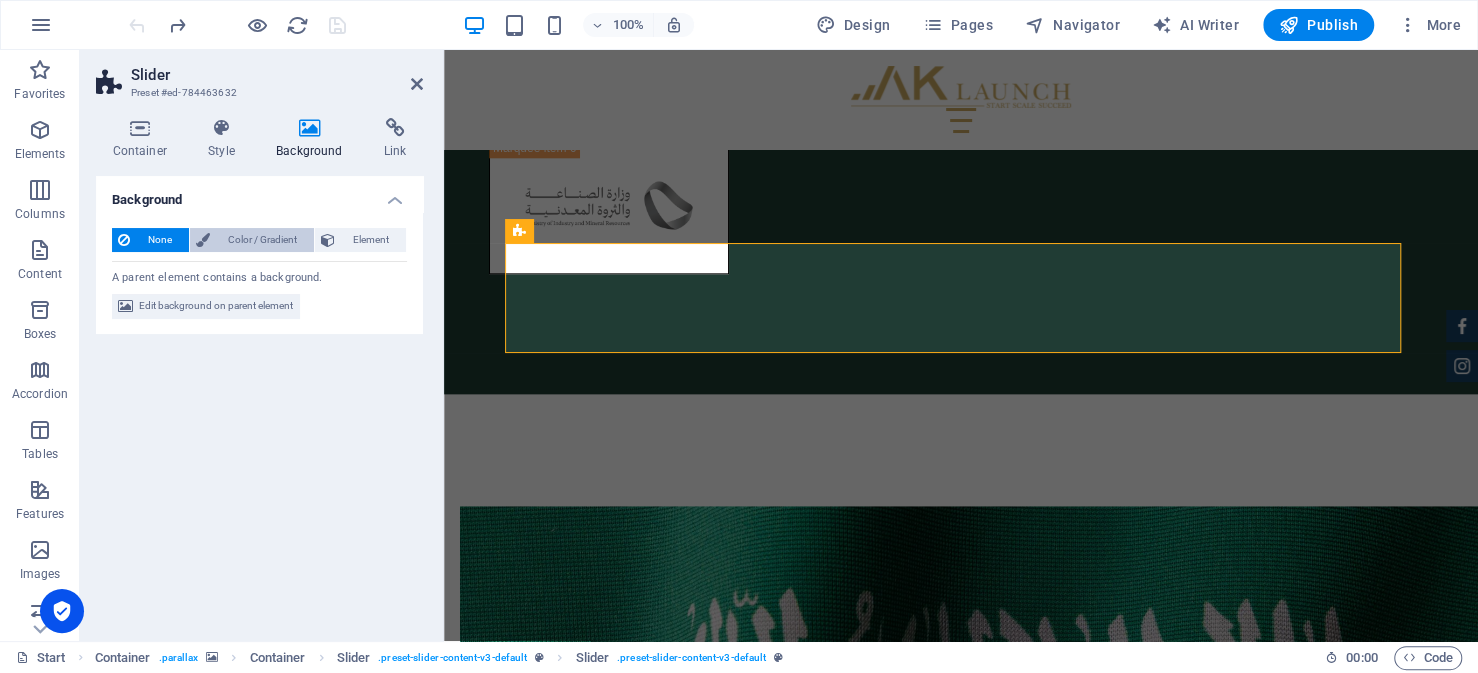click on "Color / Gradient" at bounding box center (262, 240) 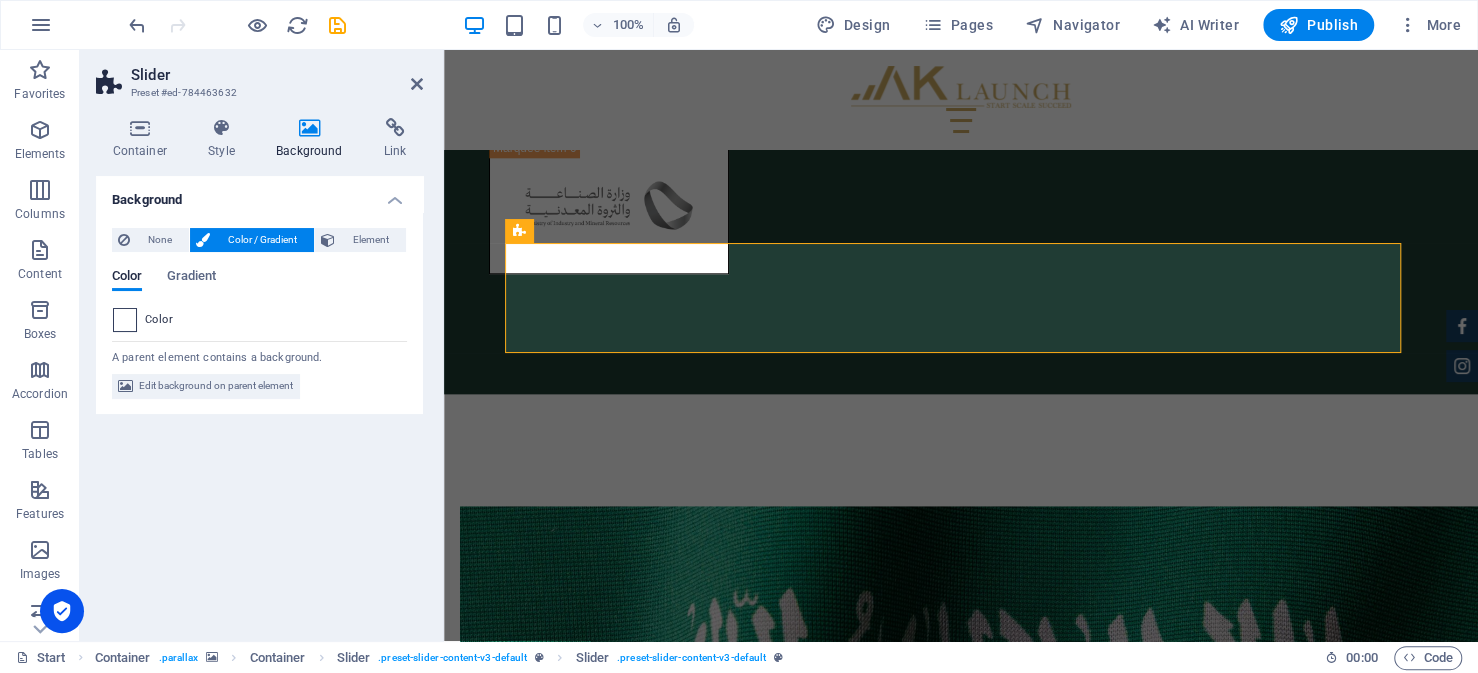 click at bounding box center (125, 320) 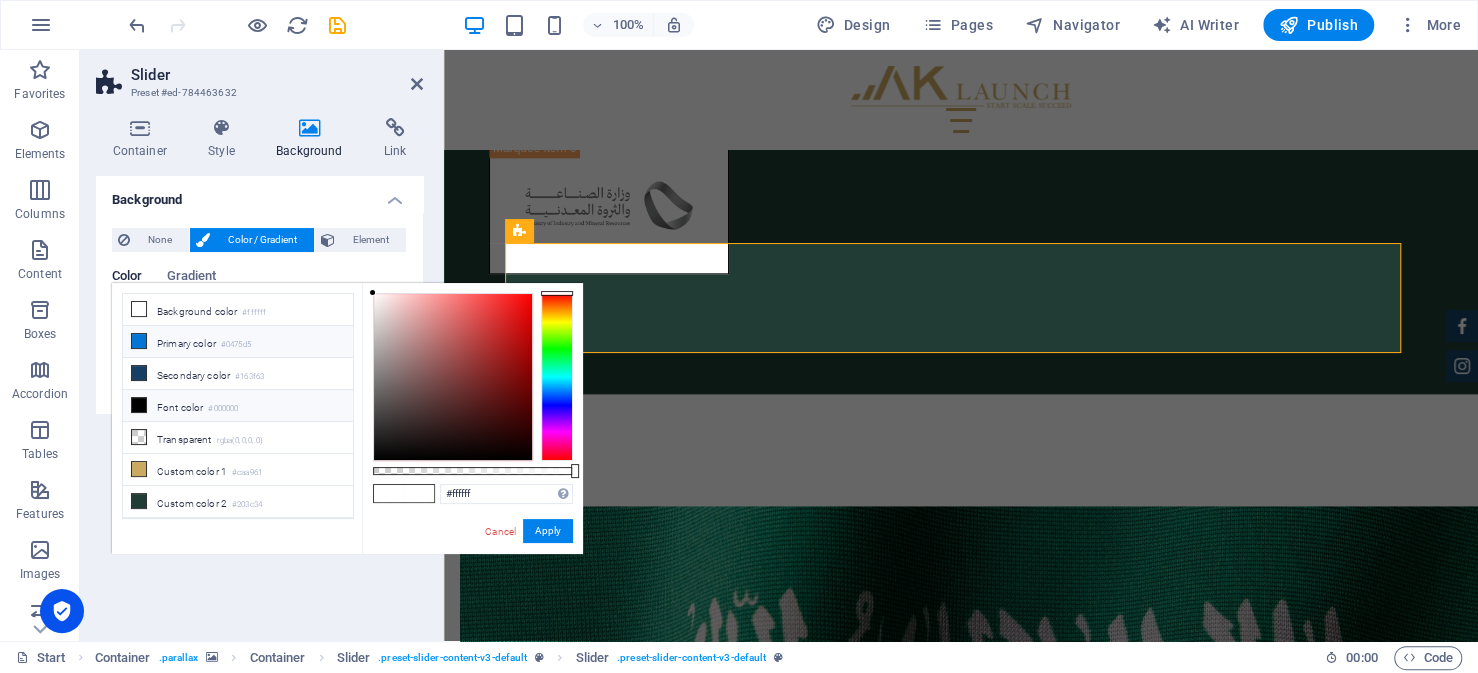 click on "Primary color
#0475d5" at bounding box center (238, 342) 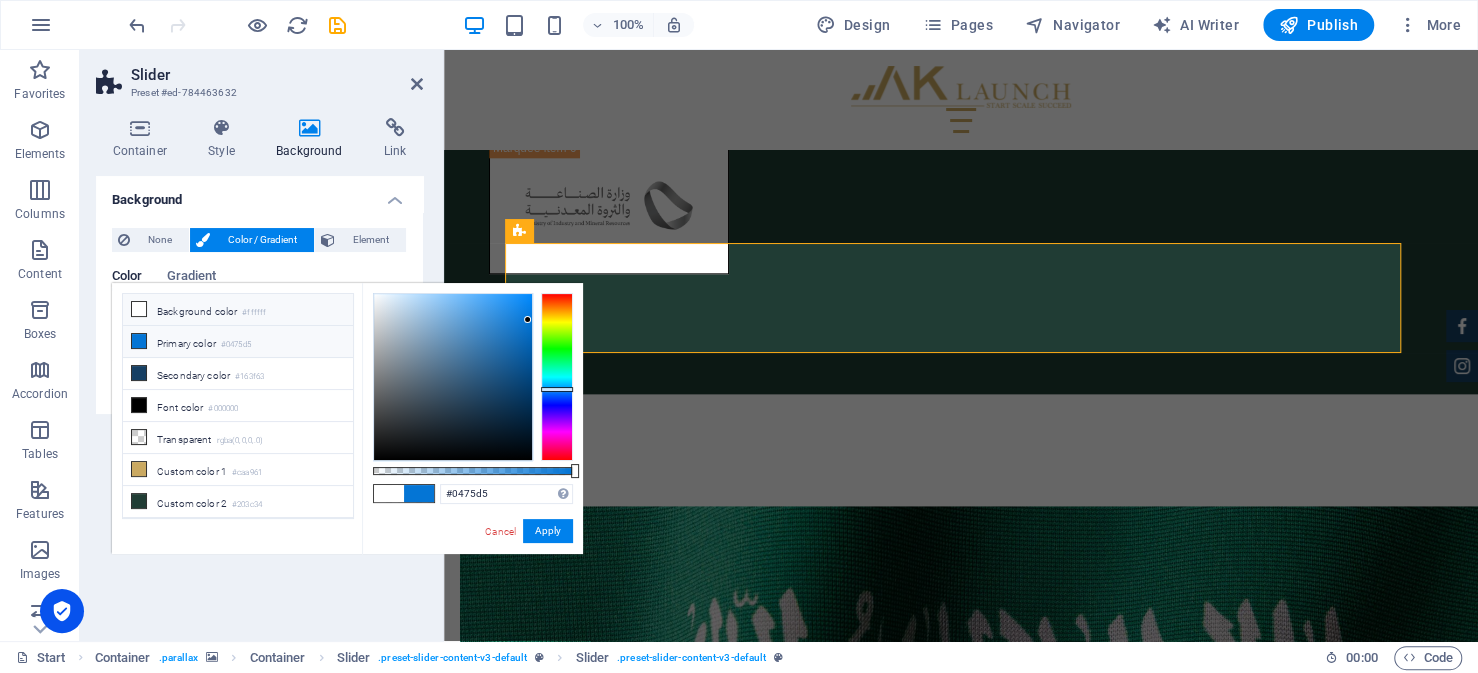 click on "Background color
#ffffff" at bounding box center (238, 310) 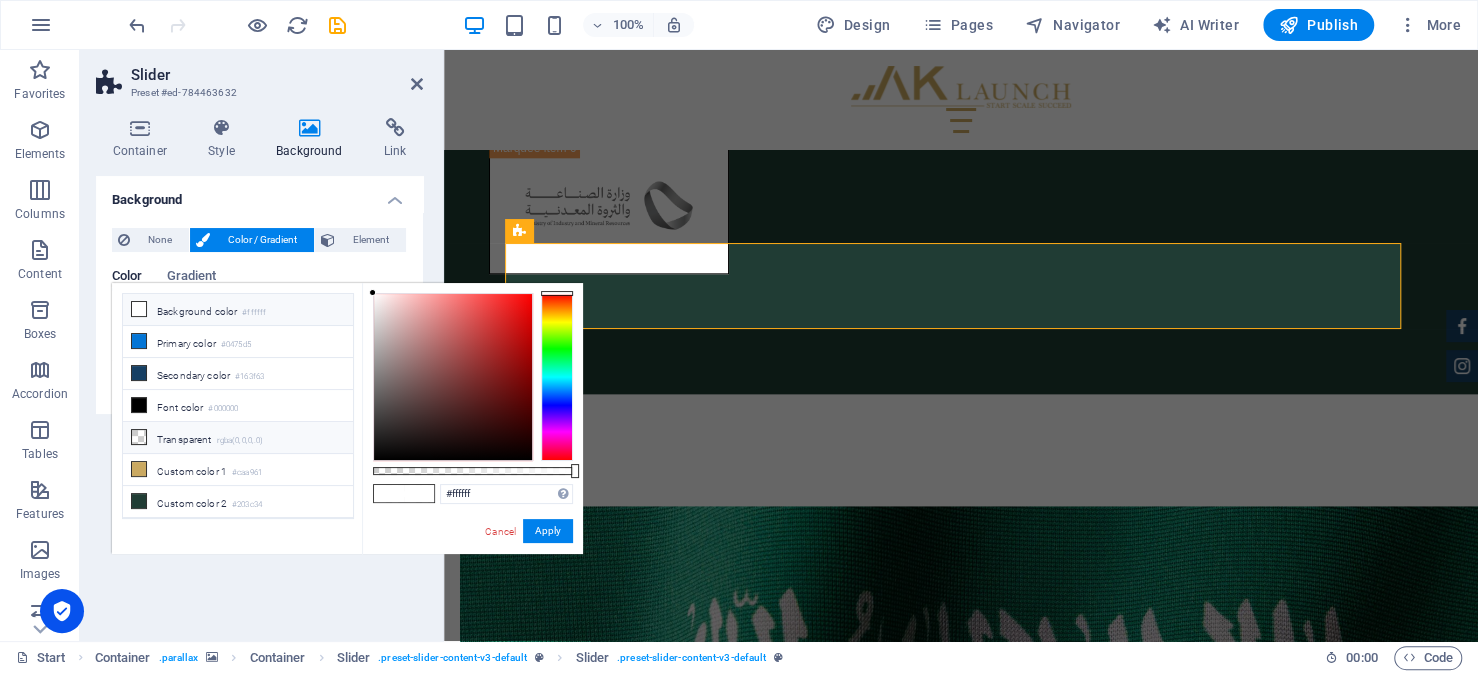 click on "rgba(0,0,0,.0)" at bounding box center [240, 441] 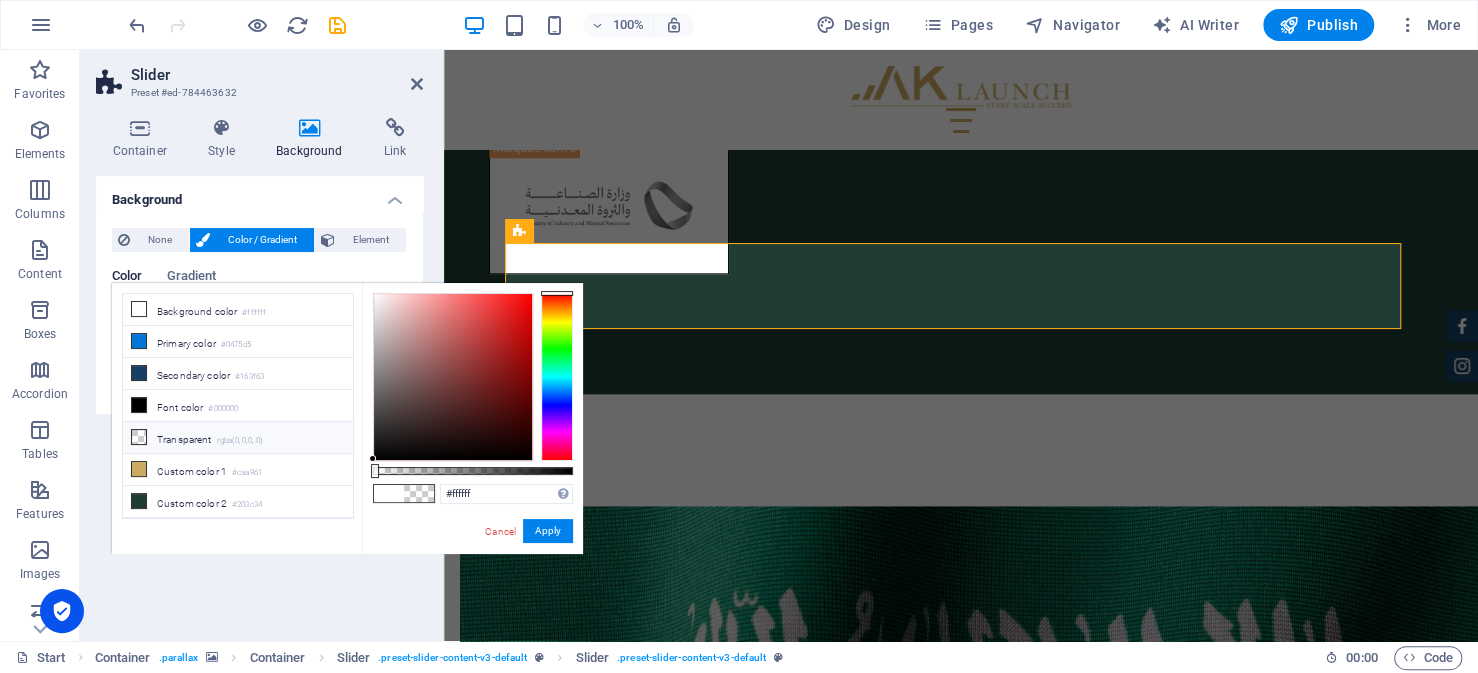 type on "rgba(0, 0, 0, 0)" 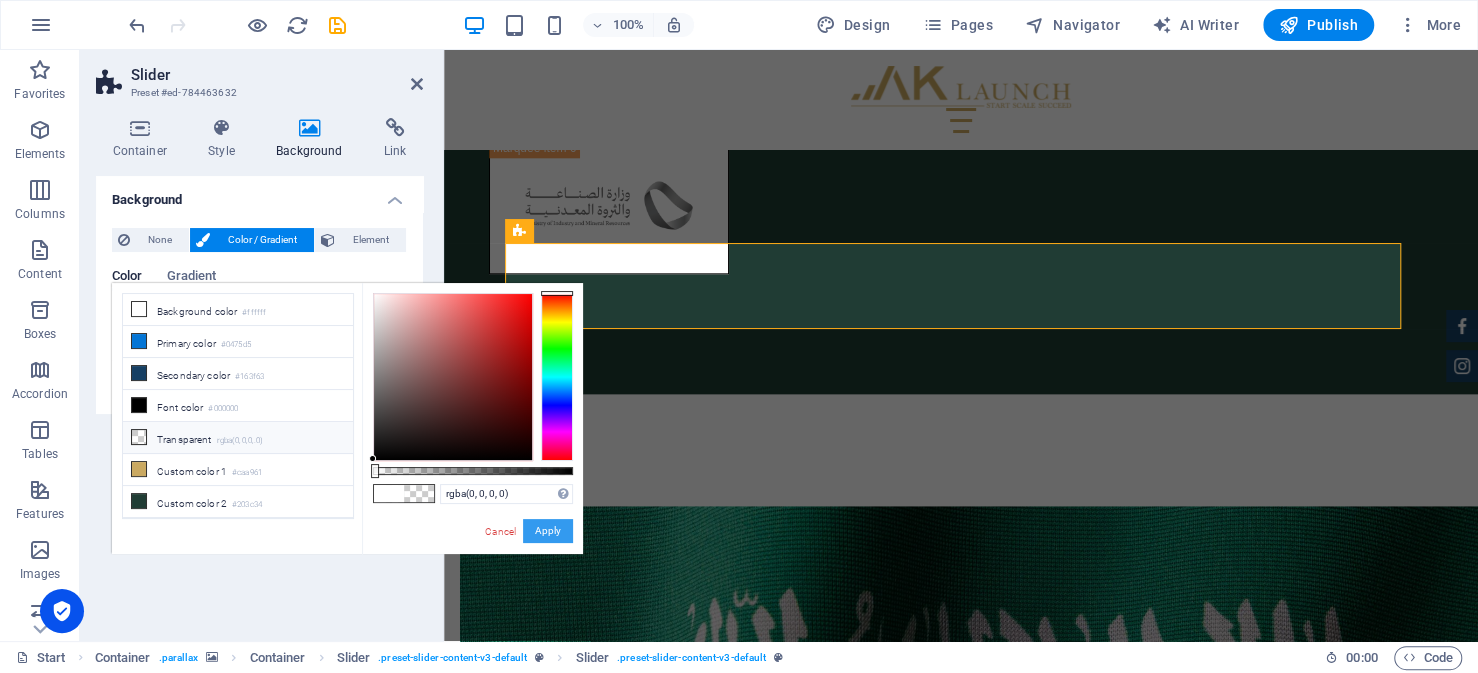 click on "Apply" at bounding box center [548, 531] 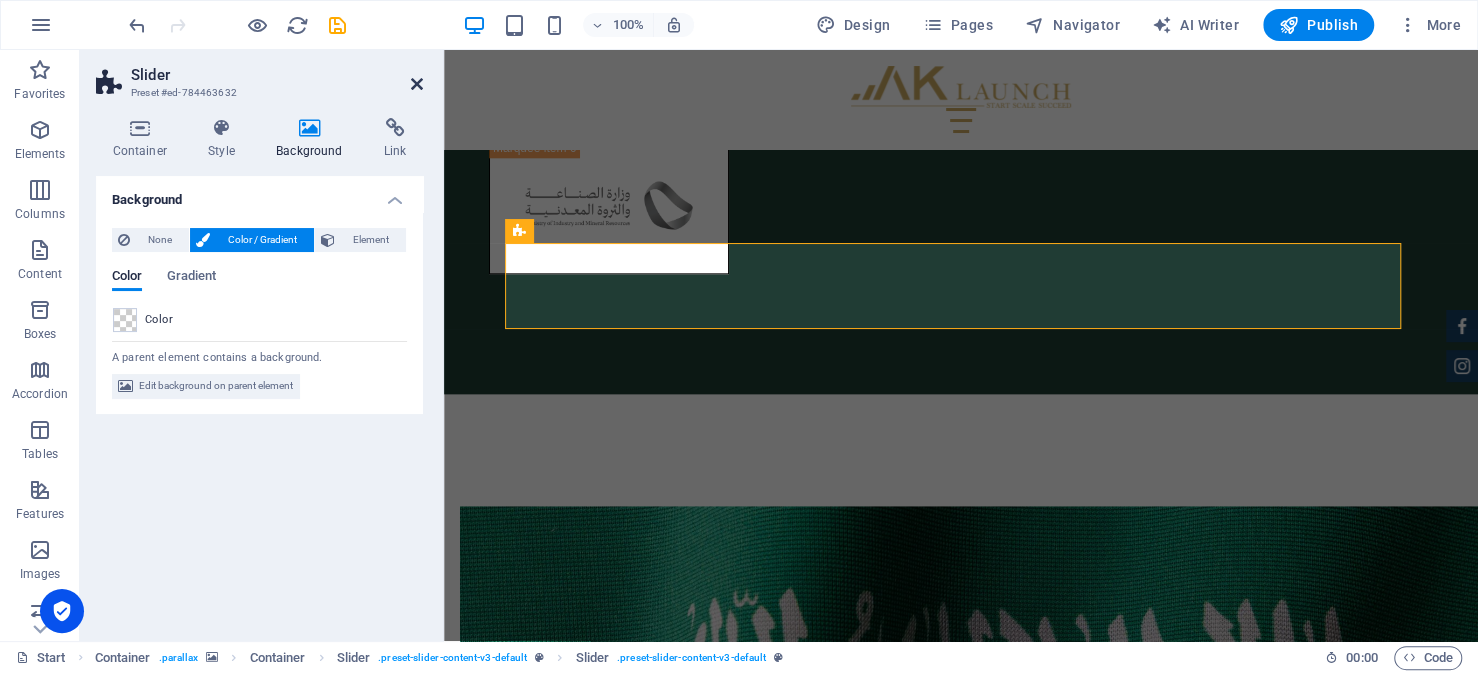click at bounding box center [417, 84] 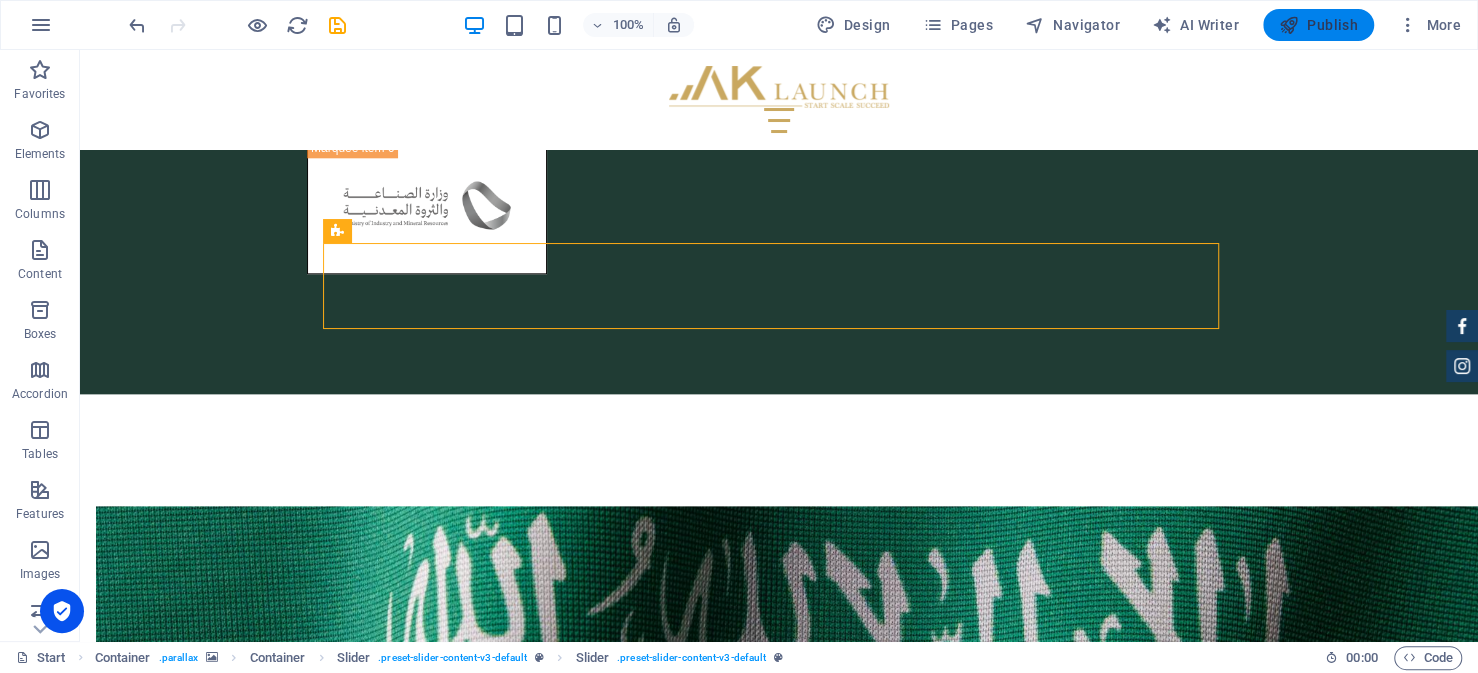 click at bounding box center [1289, 25] 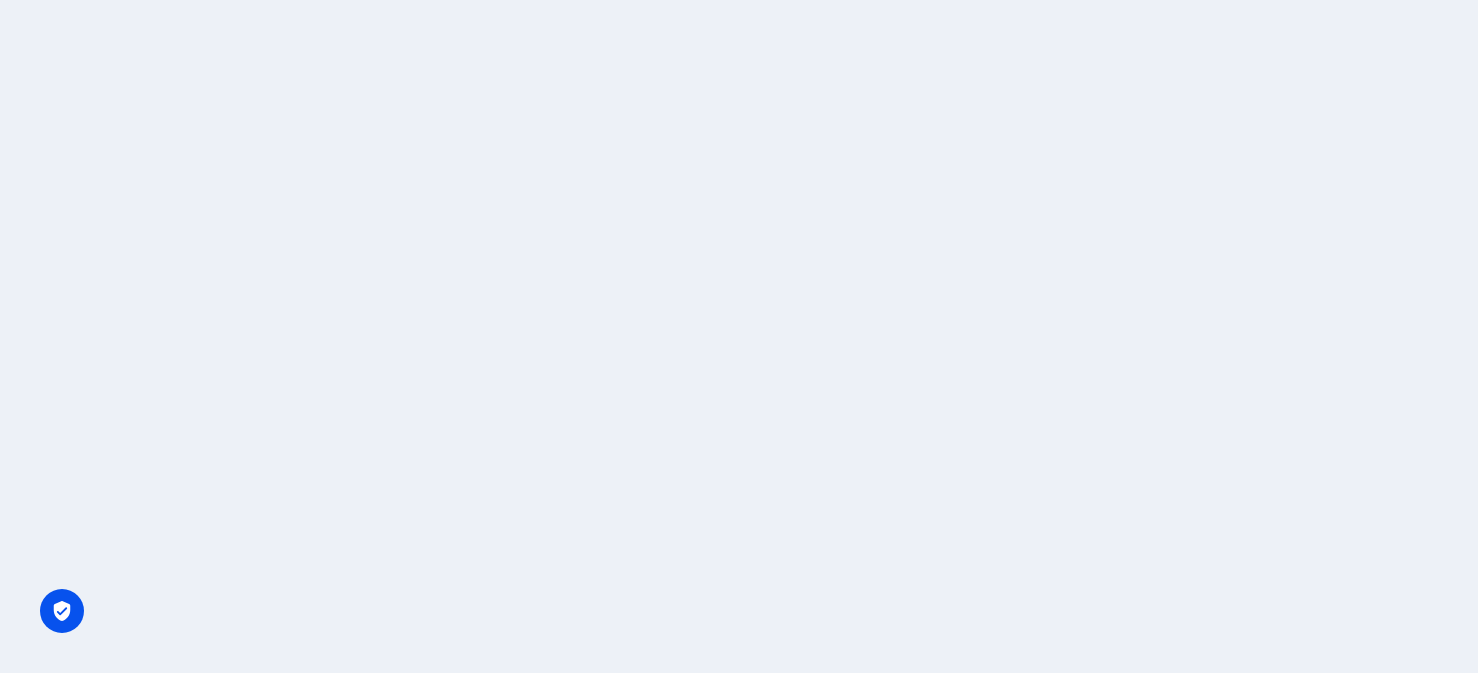 scroll, scrollTop: 0, scrollLeft: 0, axis: both 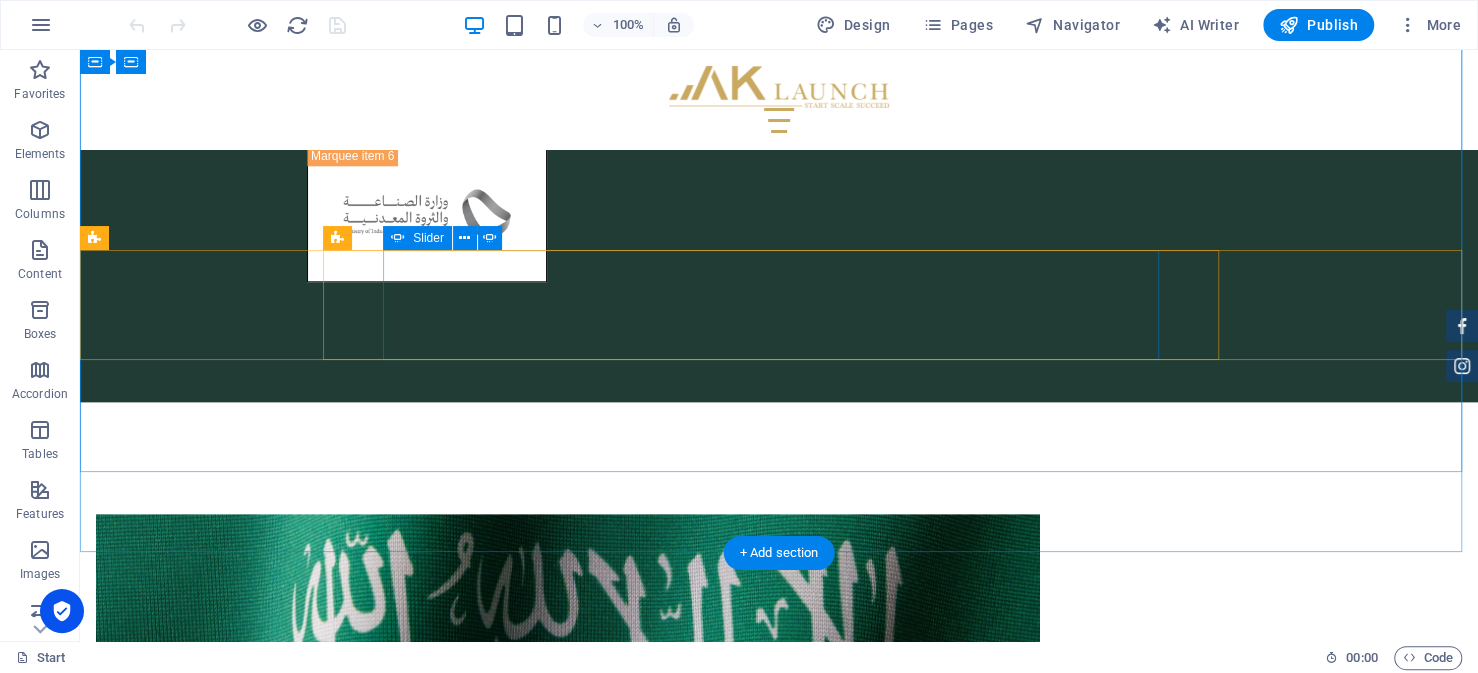 click on "4" at bounding box center (799, -5716) 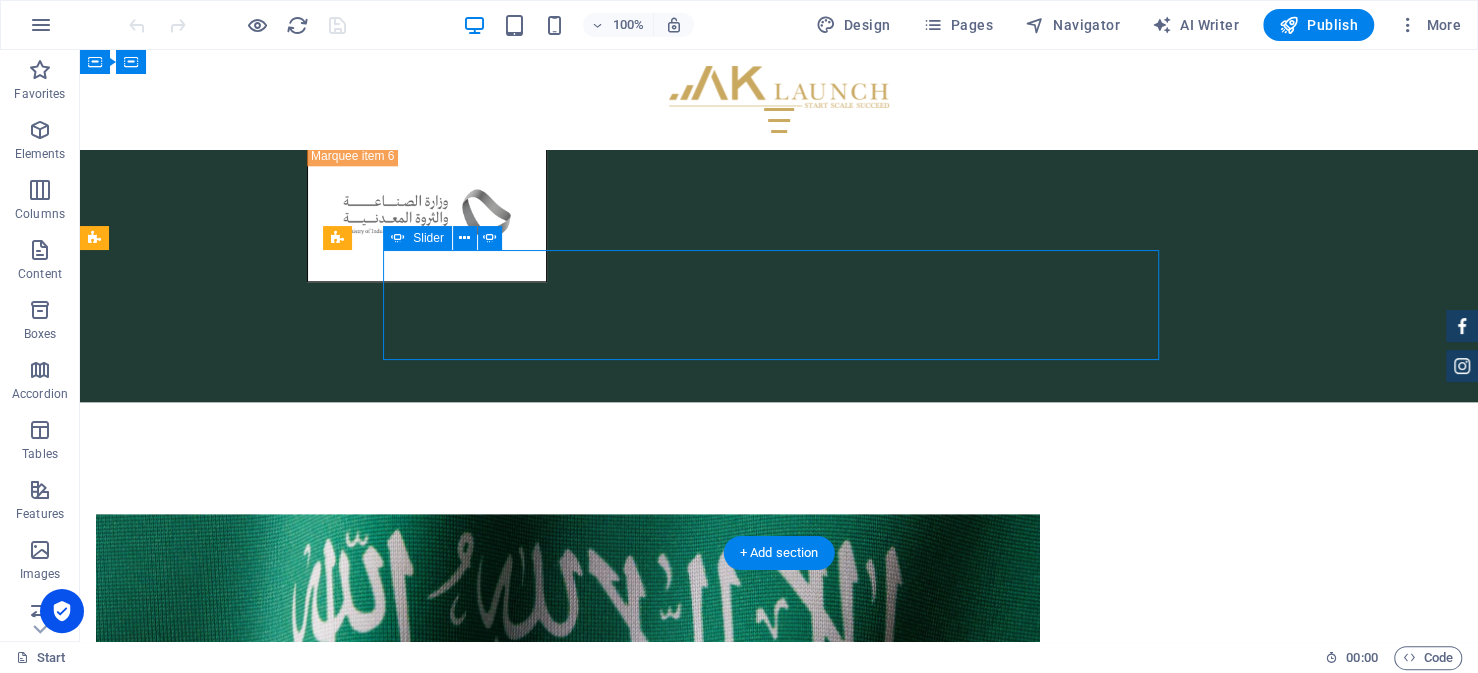 click on "4" at bounding box center [799, -5716] 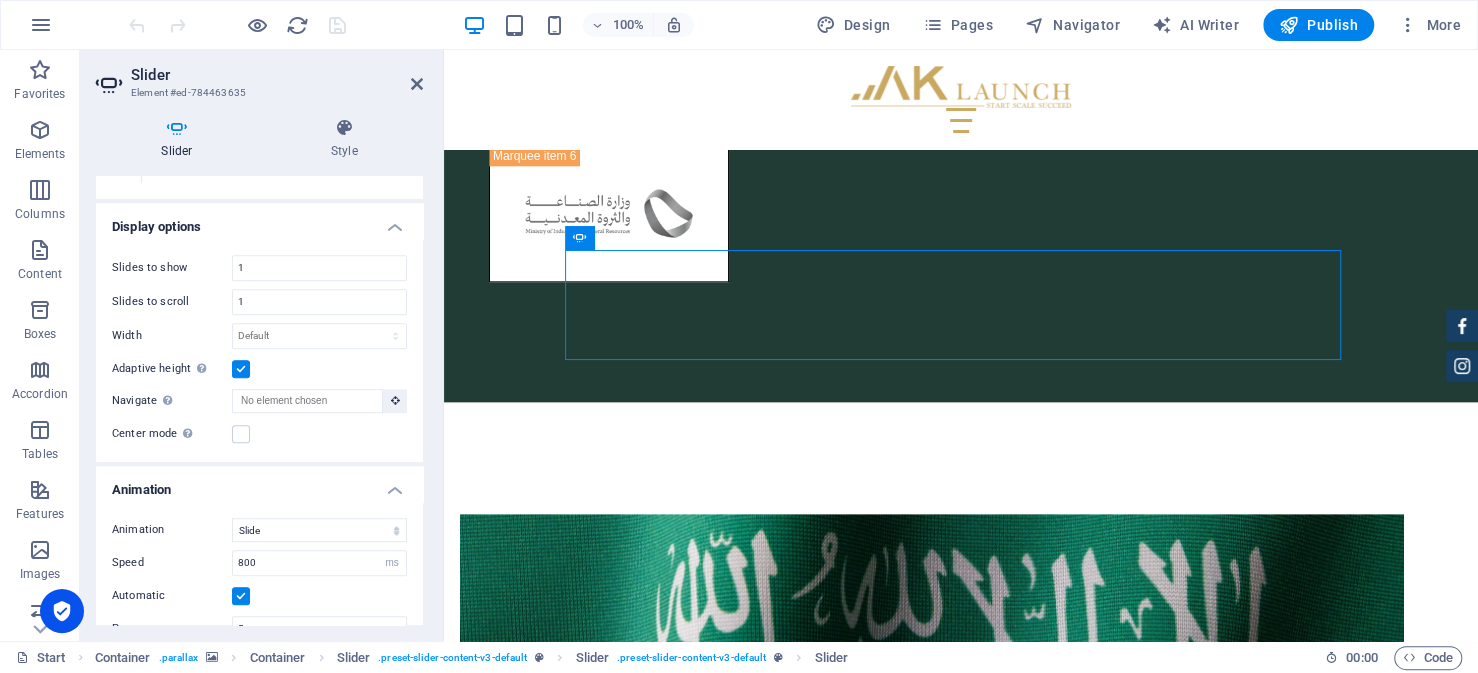 scroll, scrollTop: 900, scrollLeft: 0, axis: vertical 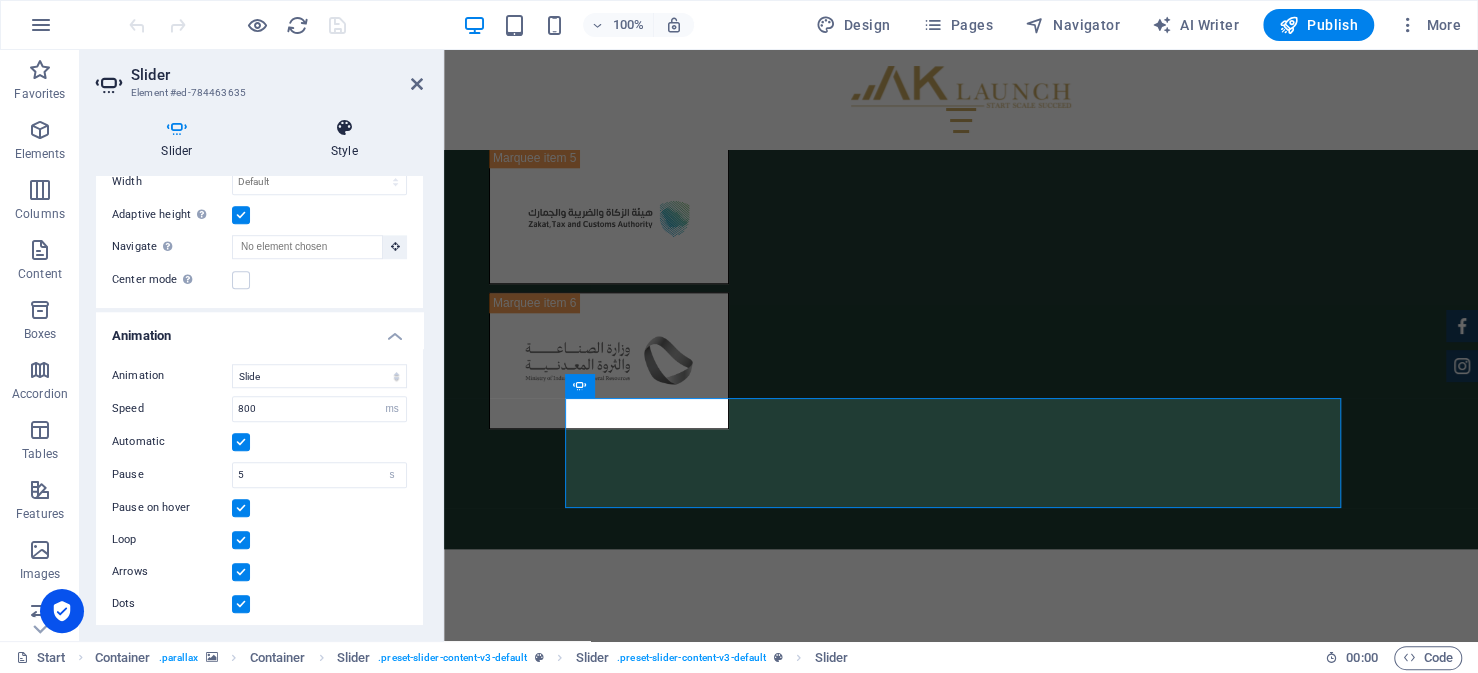 click on "Style" at bounding box center (344, 139) 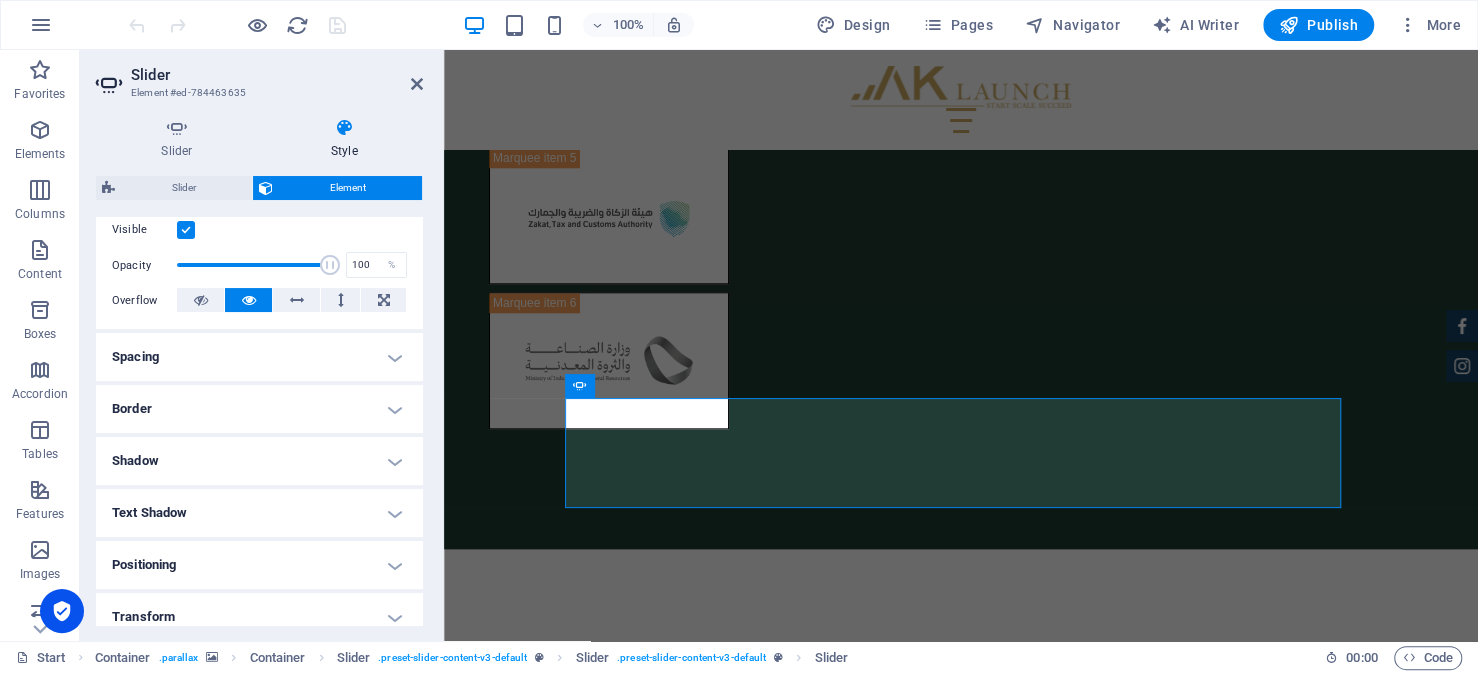 scroll, scrollTop: 300, scrollLeft: 0, axis: vertical 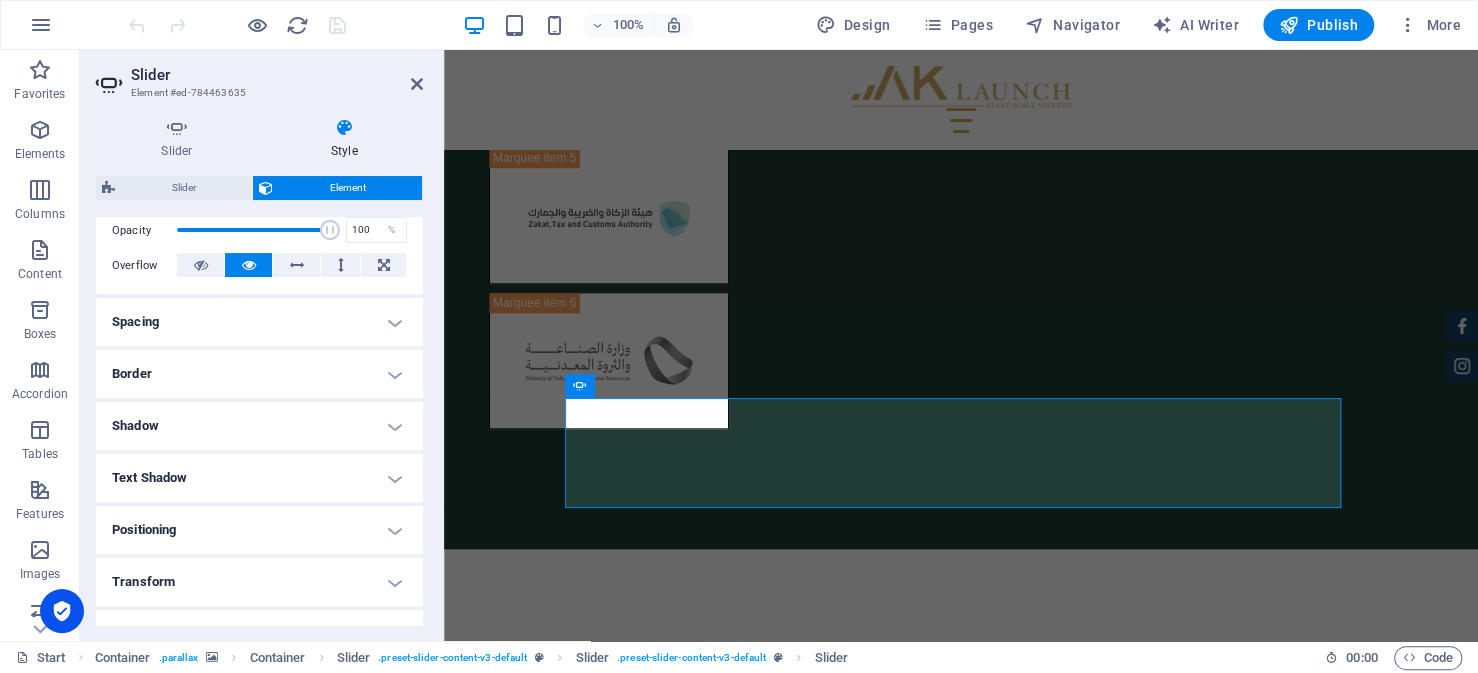 click on "Text Shadow" at bounding box center [259, 478] 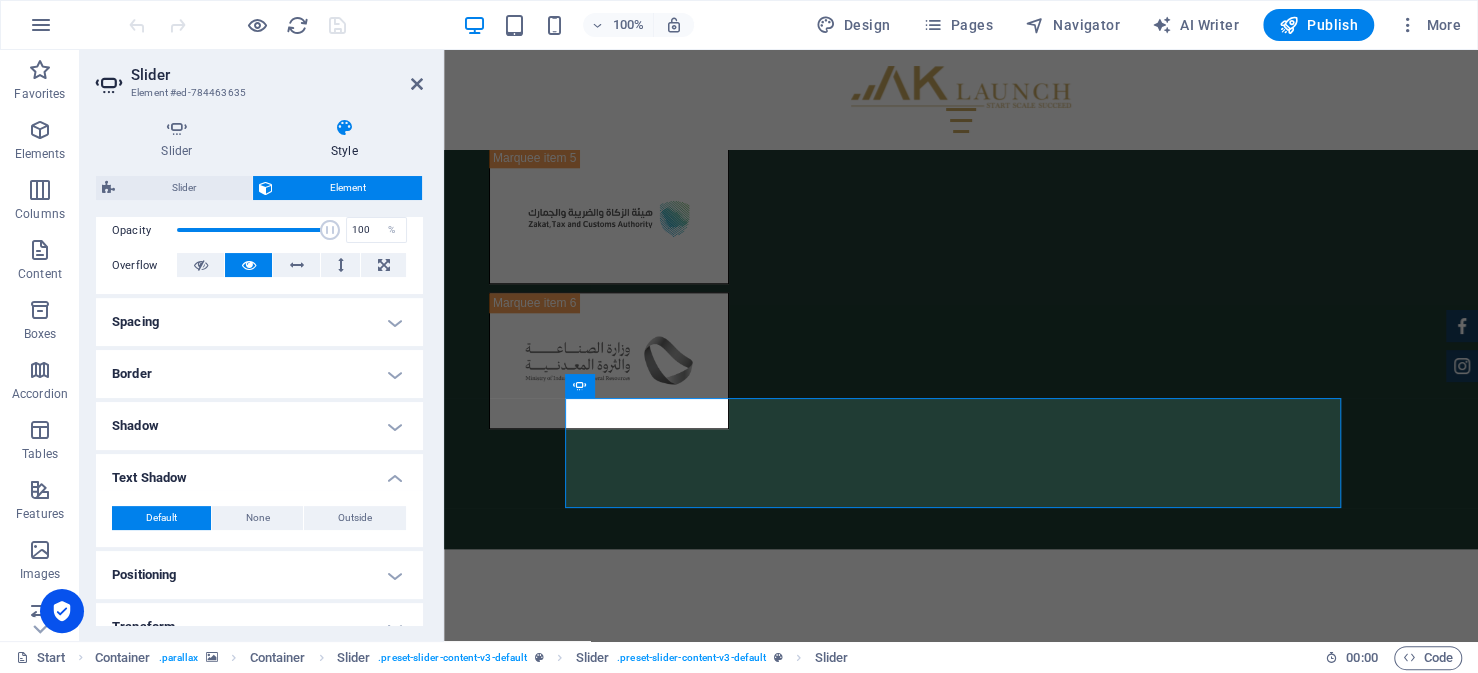 click on "Text Shadow" at bounding box center [259, 472] 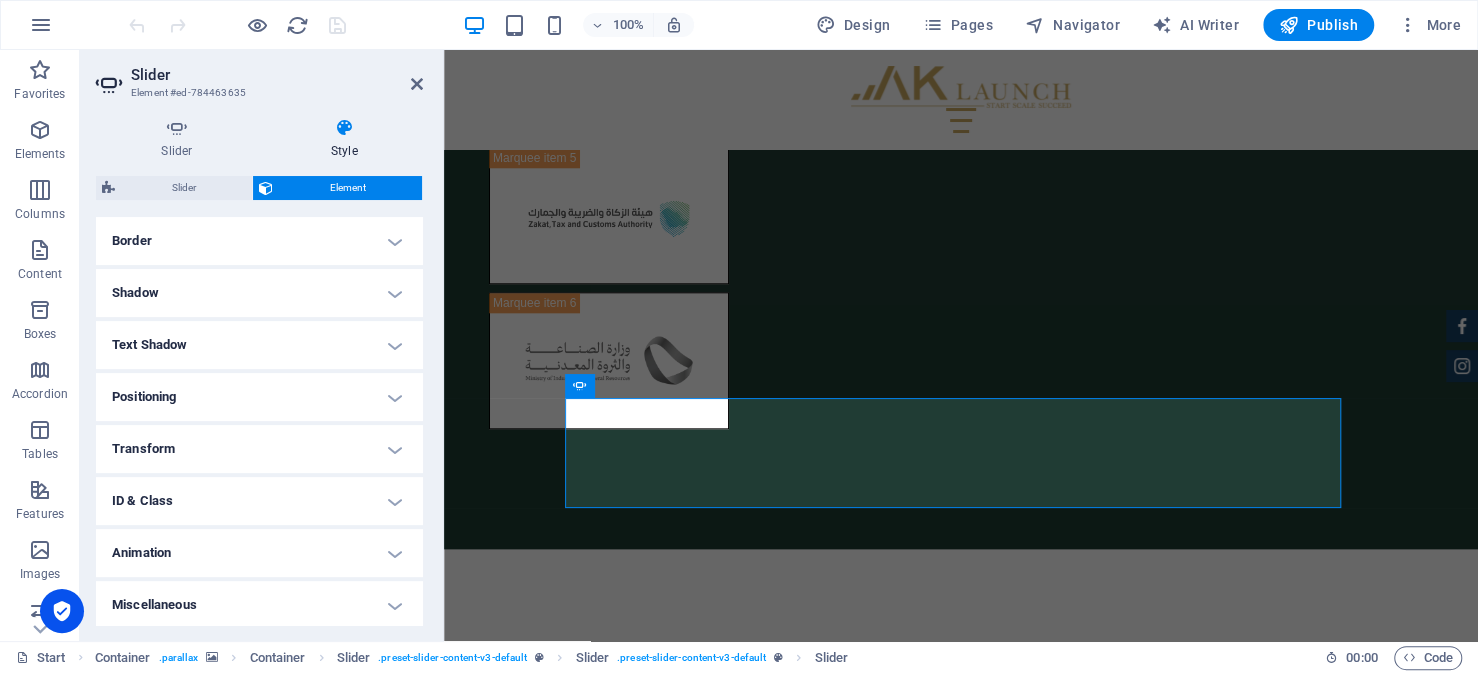 scroll, scrollTop: 436, scrollLeft: 0, axis: vertical 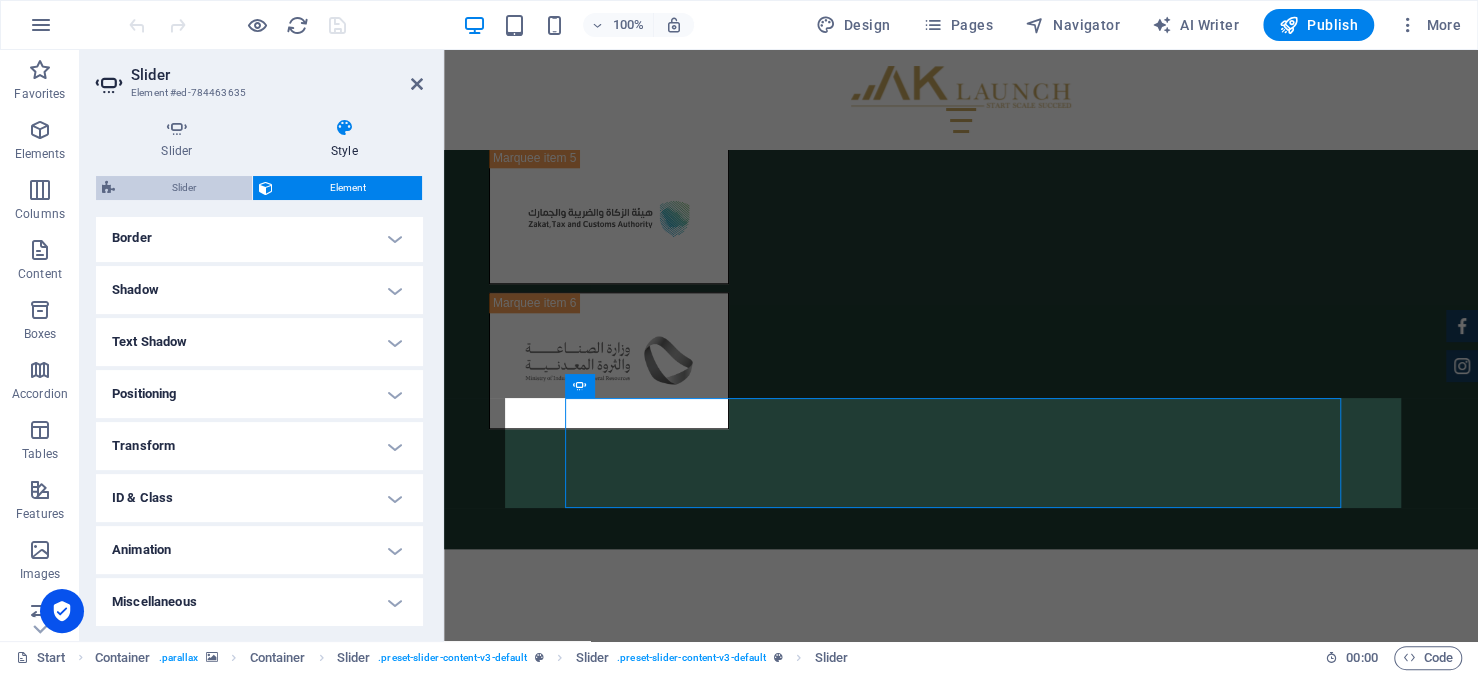 click on "Slider" 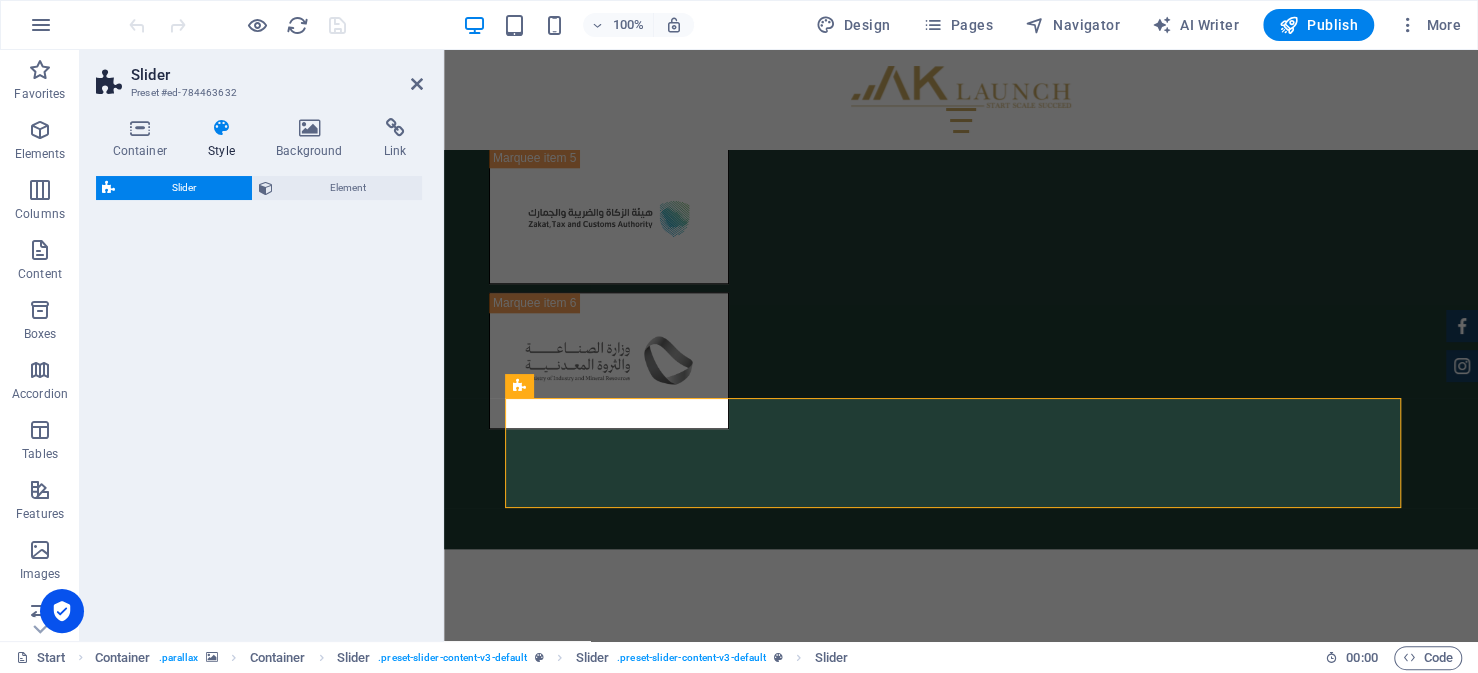 select on "rem" 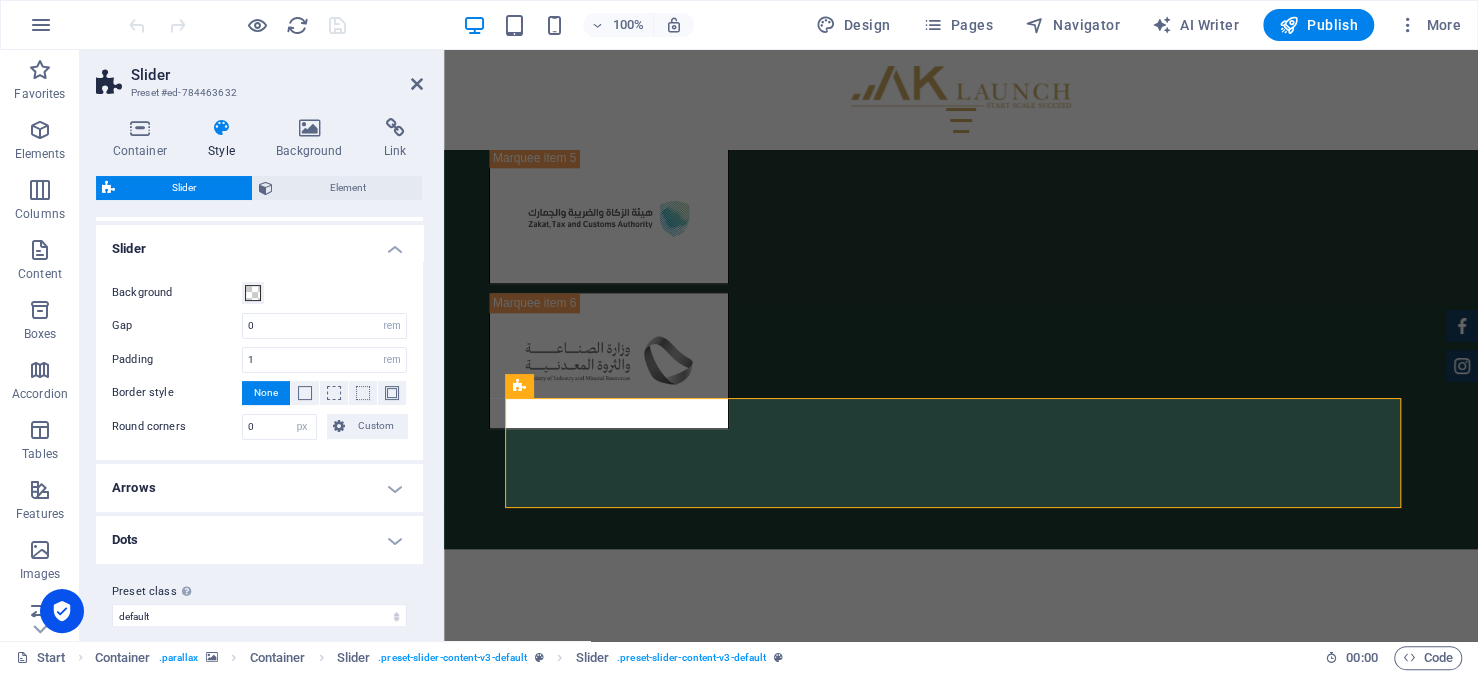 scroll, scrollTop: 352, scrollLeft: 0, axis: vertical 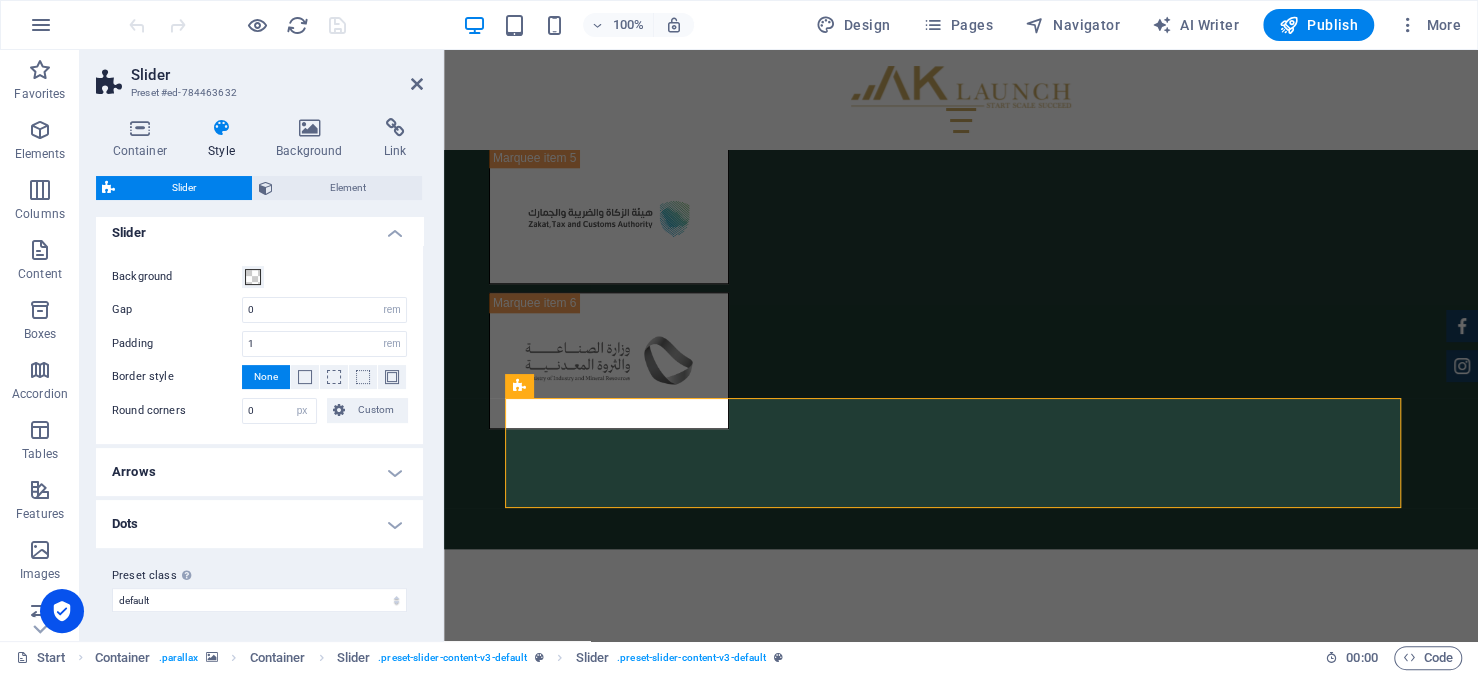 click on "Arrows" 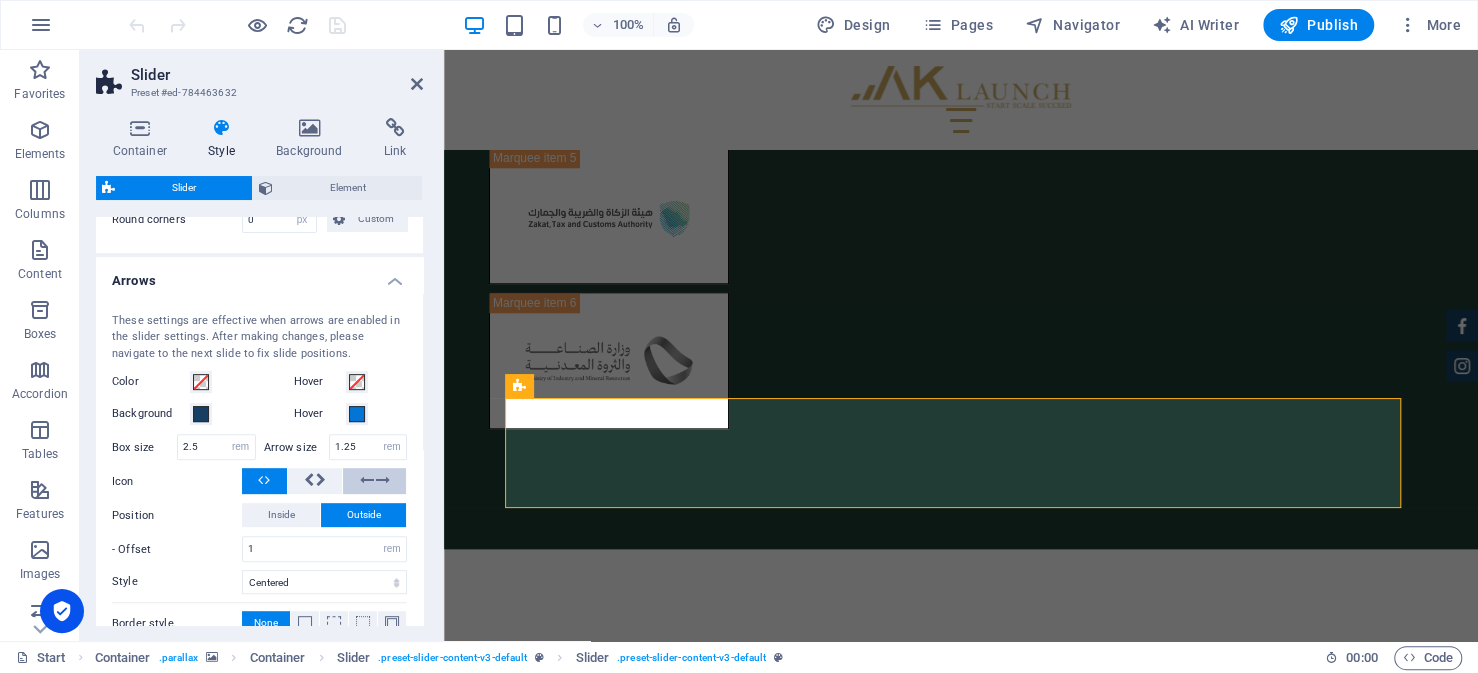 scroll, scrollTop: 552, scrollLeft: 0, axis: vertical 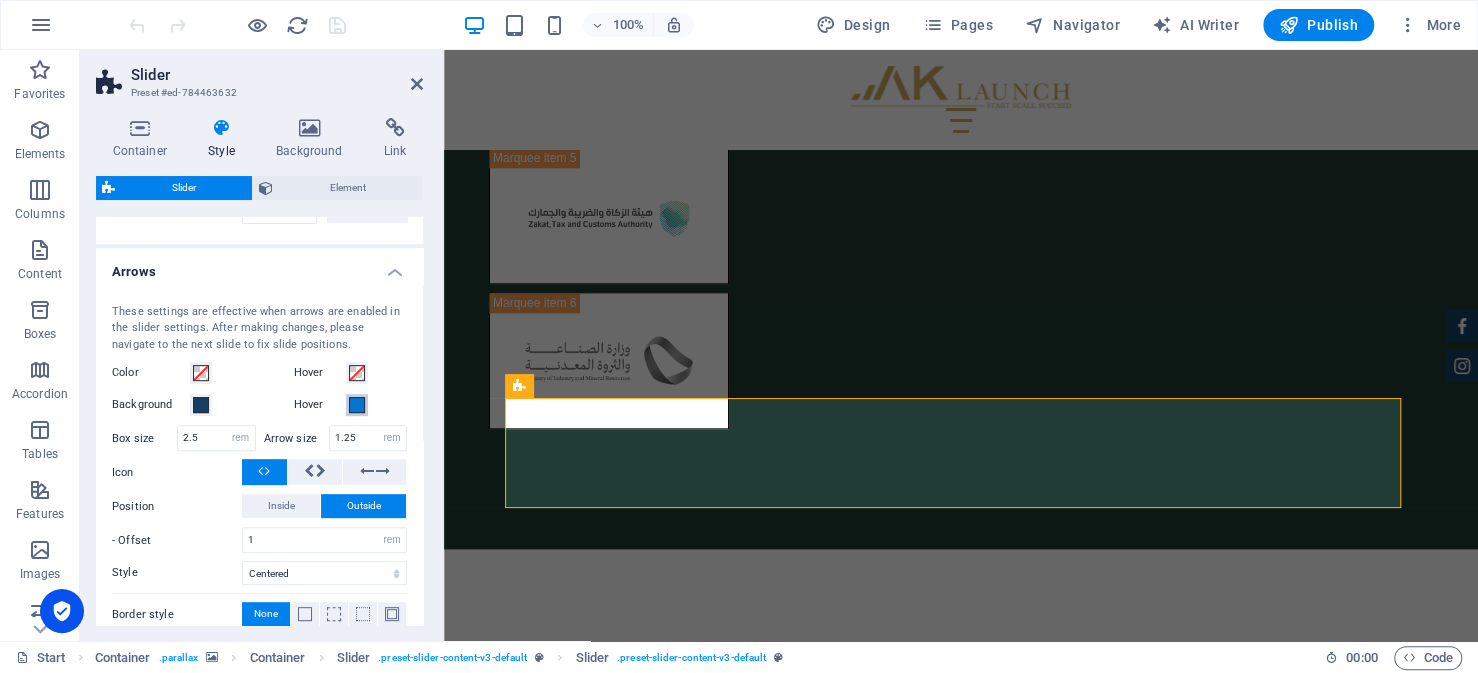 click 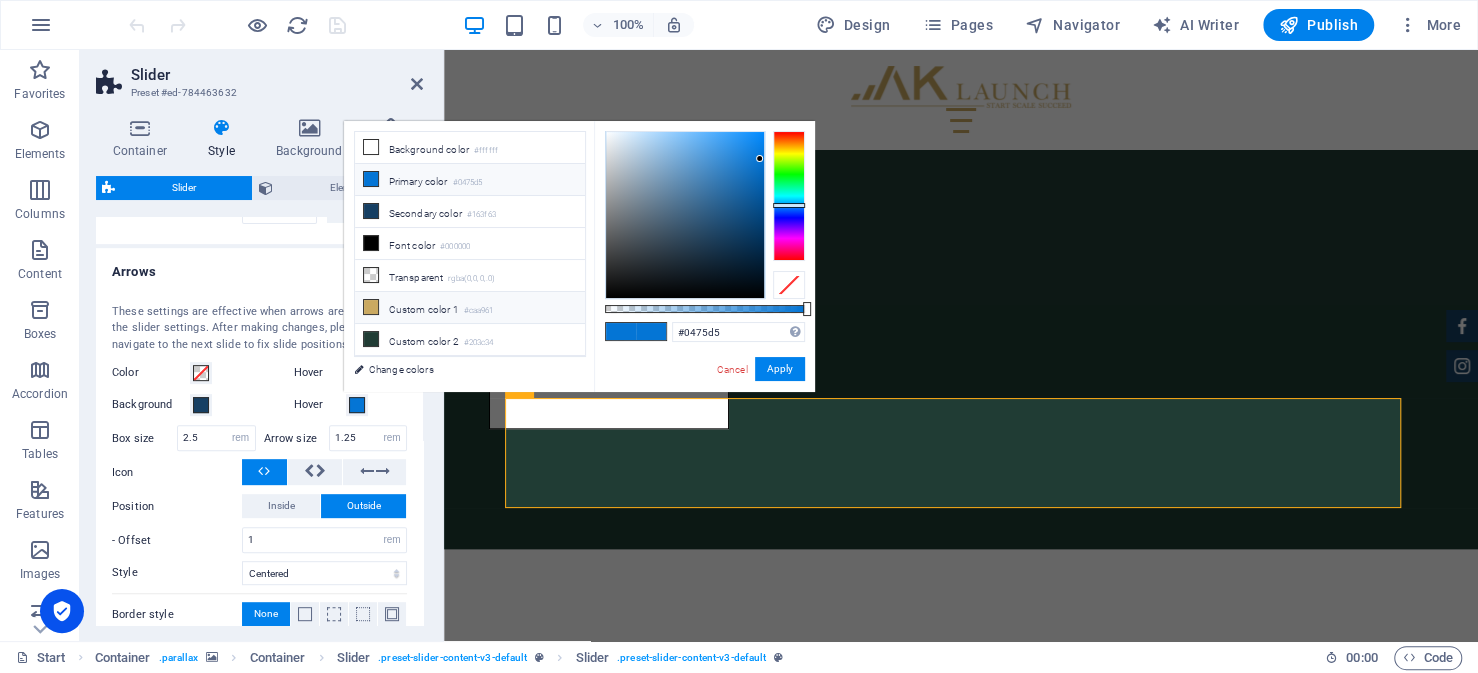 click on "Custom color 1
#caa961" 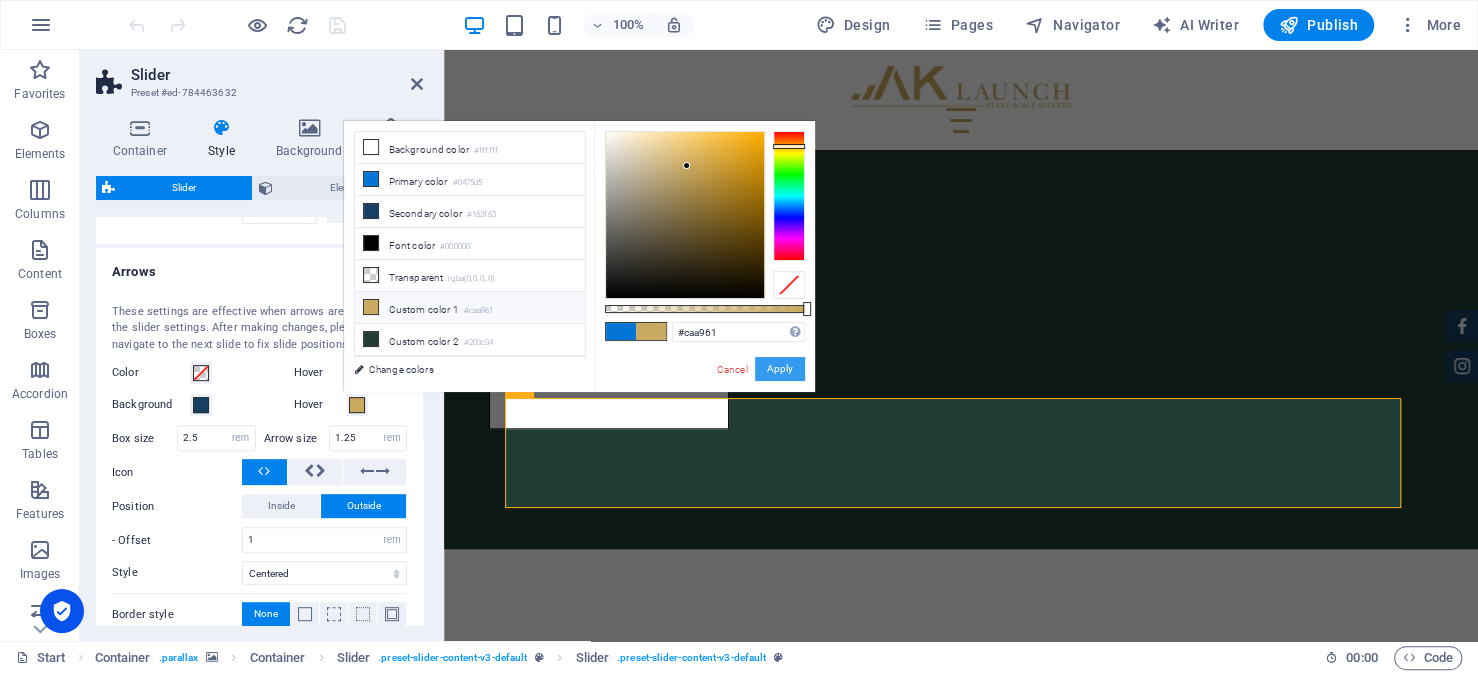click on "Apply" 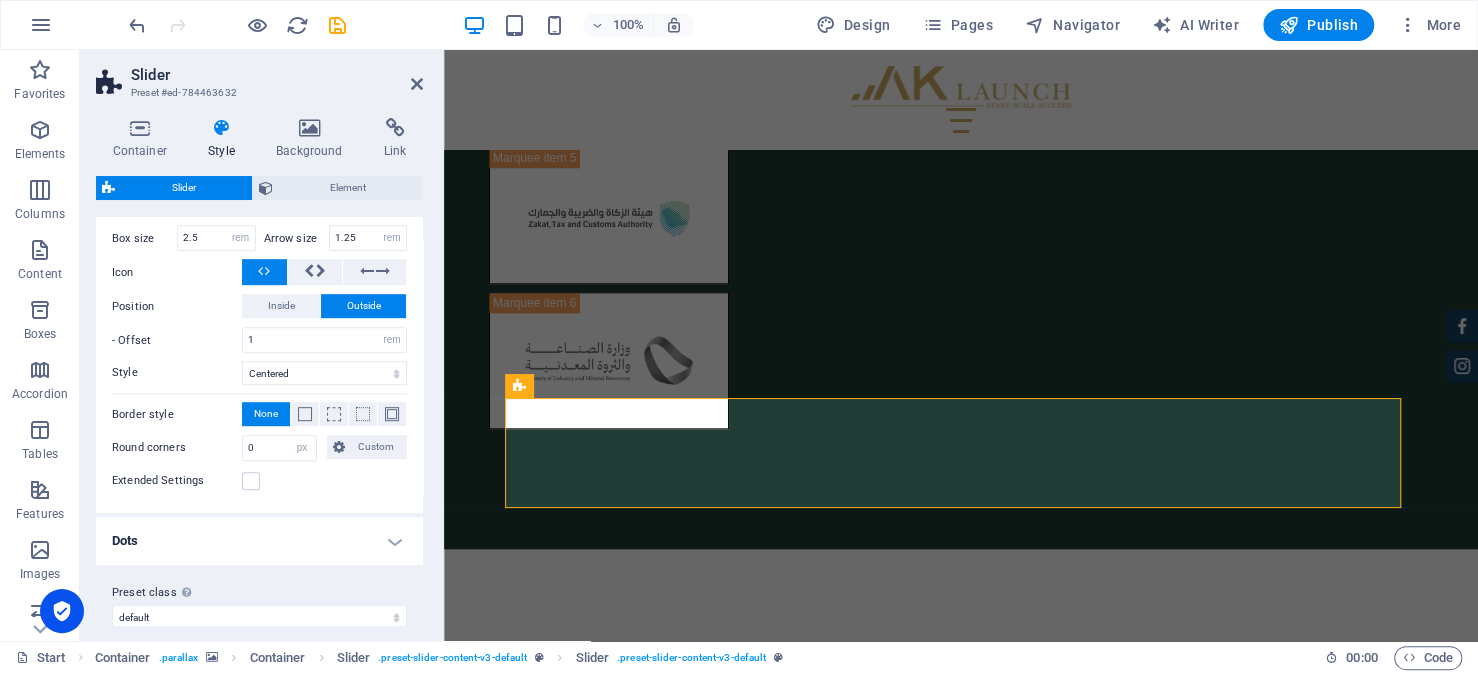 scroll, scrollTop: 767, scrollLeft: 0, axis: vertical 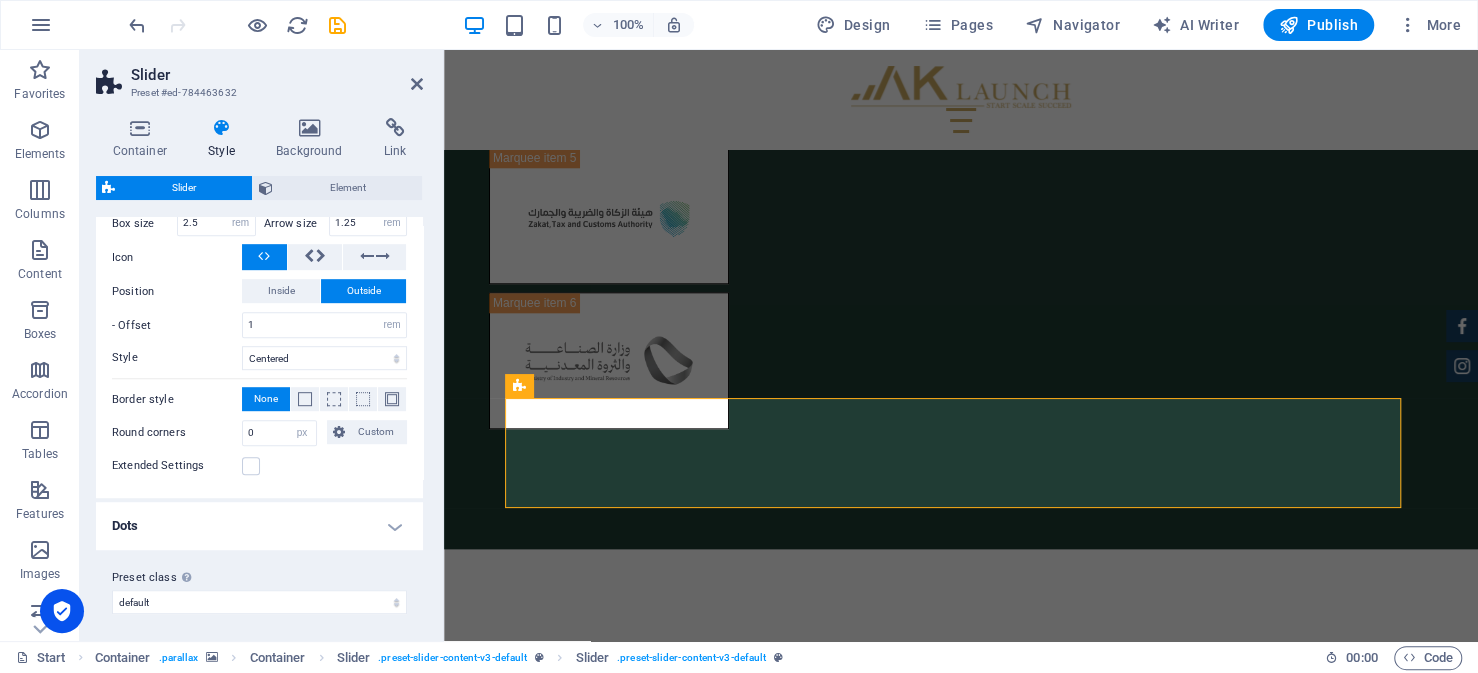 click on "Dots" 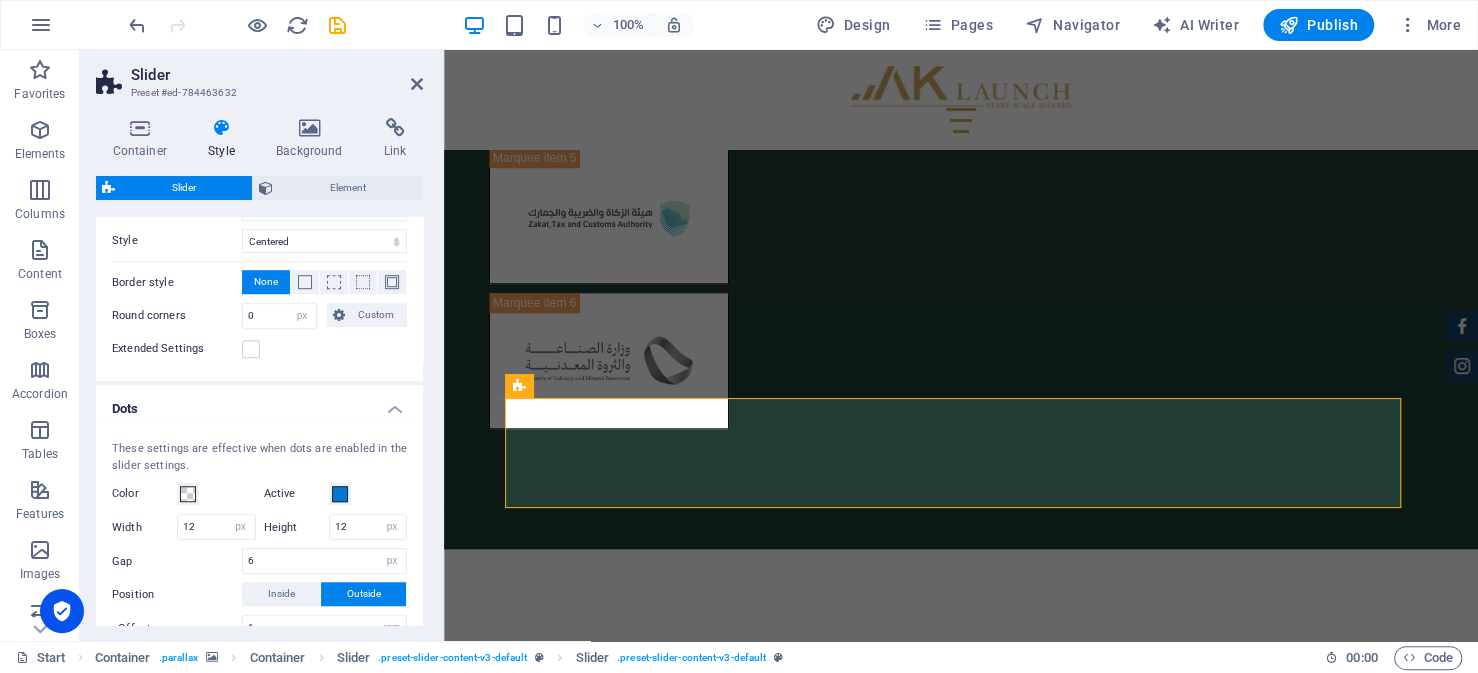 scroll, scrollTop: 1027, scrollLeft: 0, axis: vertical 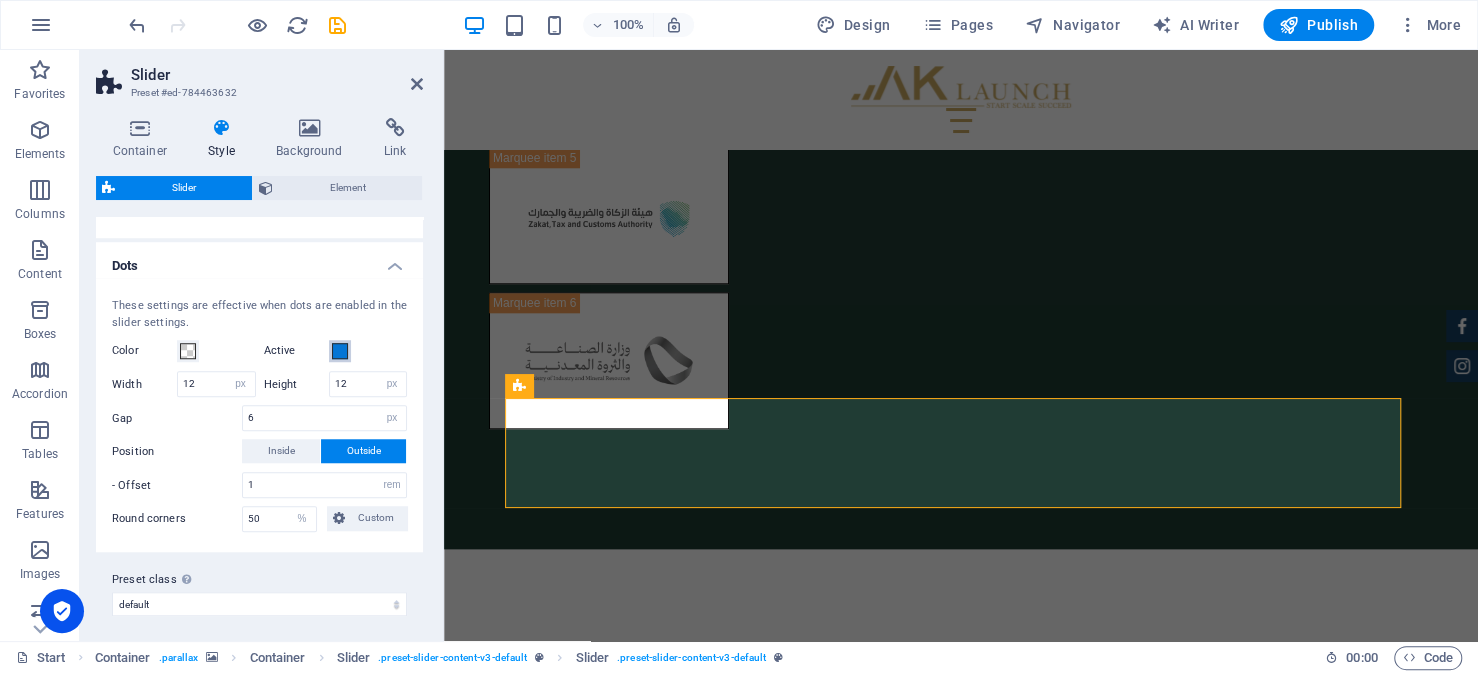 click 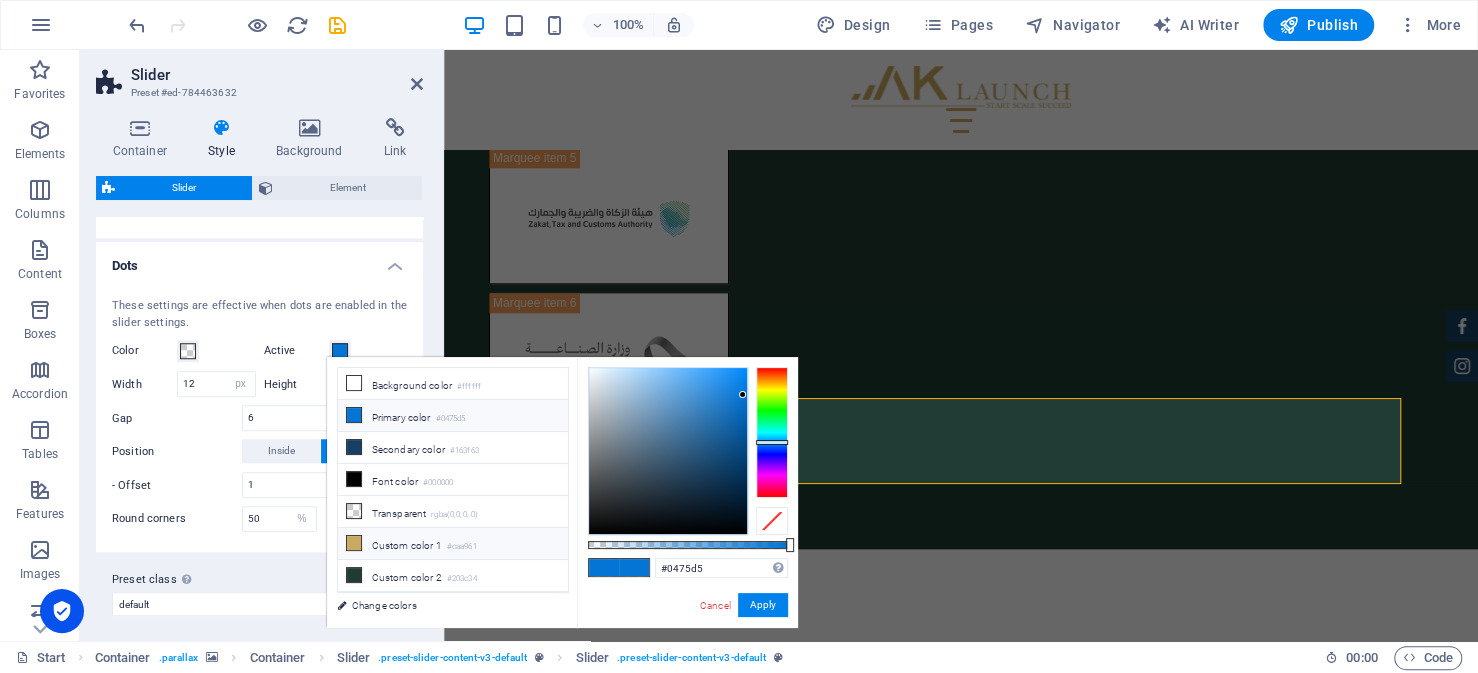 click on "Custom color 1
#caa961" 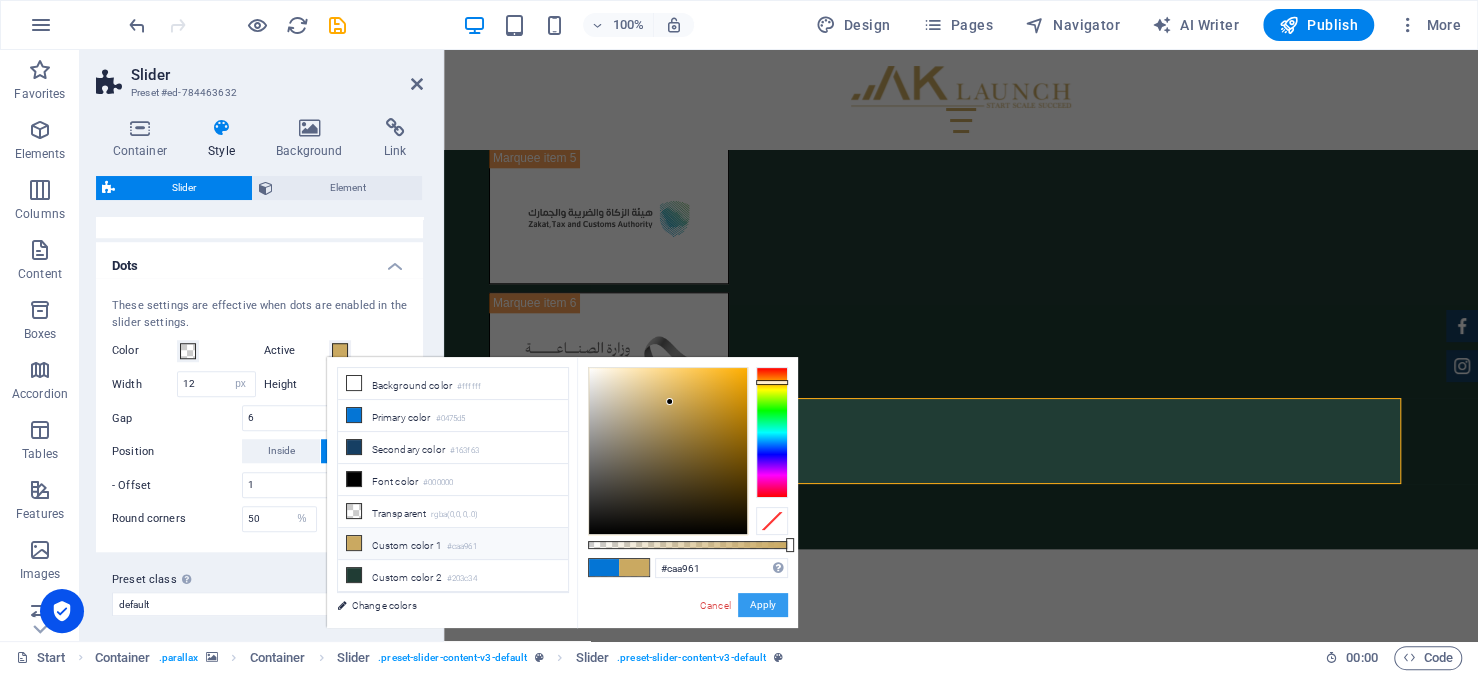 drag, startPoint x: 759, startPoint y: 605, endPoint x: 308, endPoint y: 552, distance: 454.10352 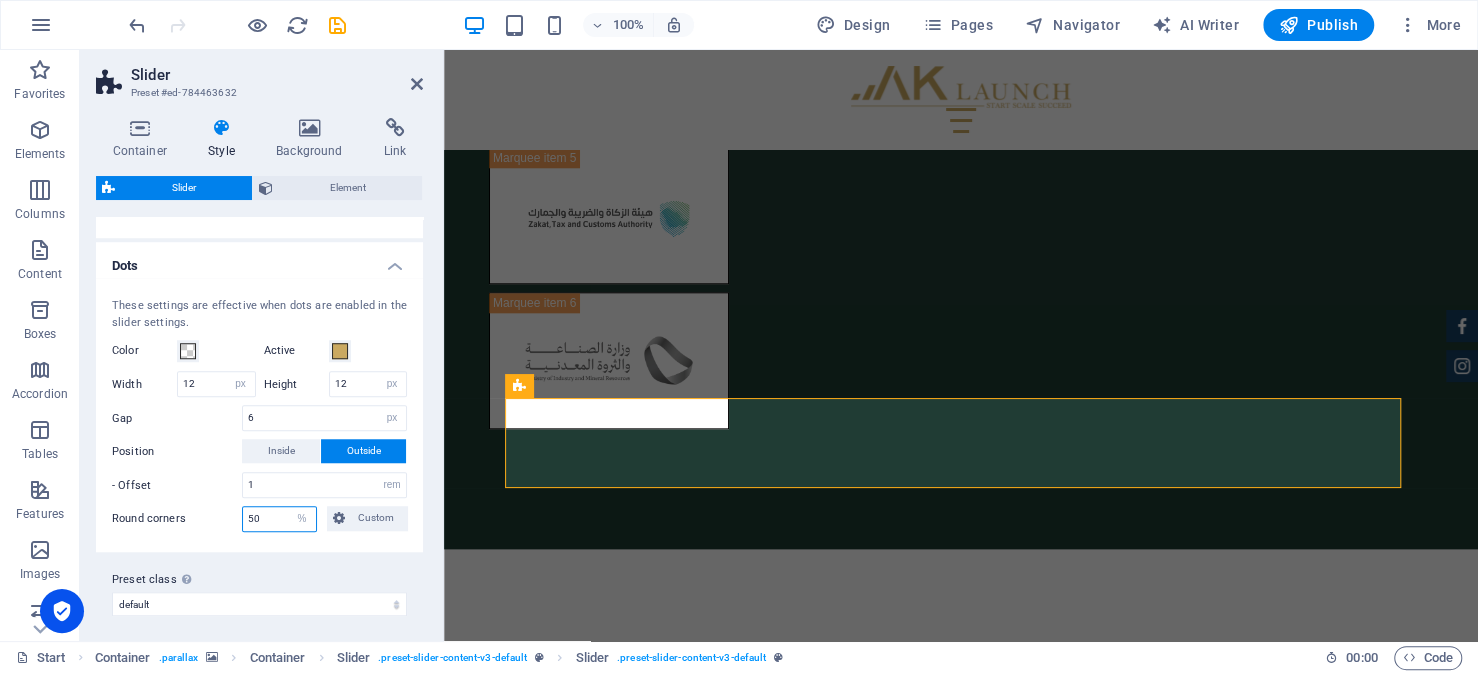 click on "50" 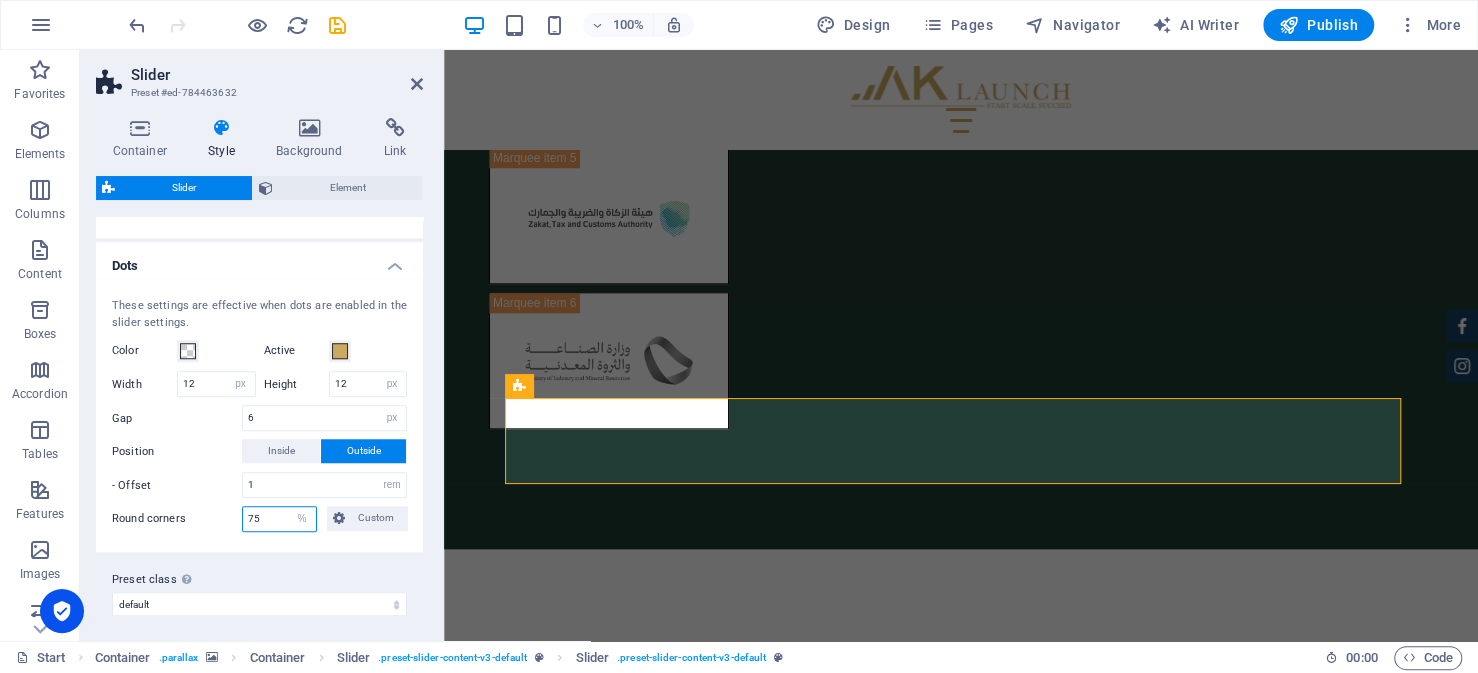 drag, startPoint x: 269, startPoint y: 511, endPoint x: 196, endPoint y: 512, distance: 73.00685 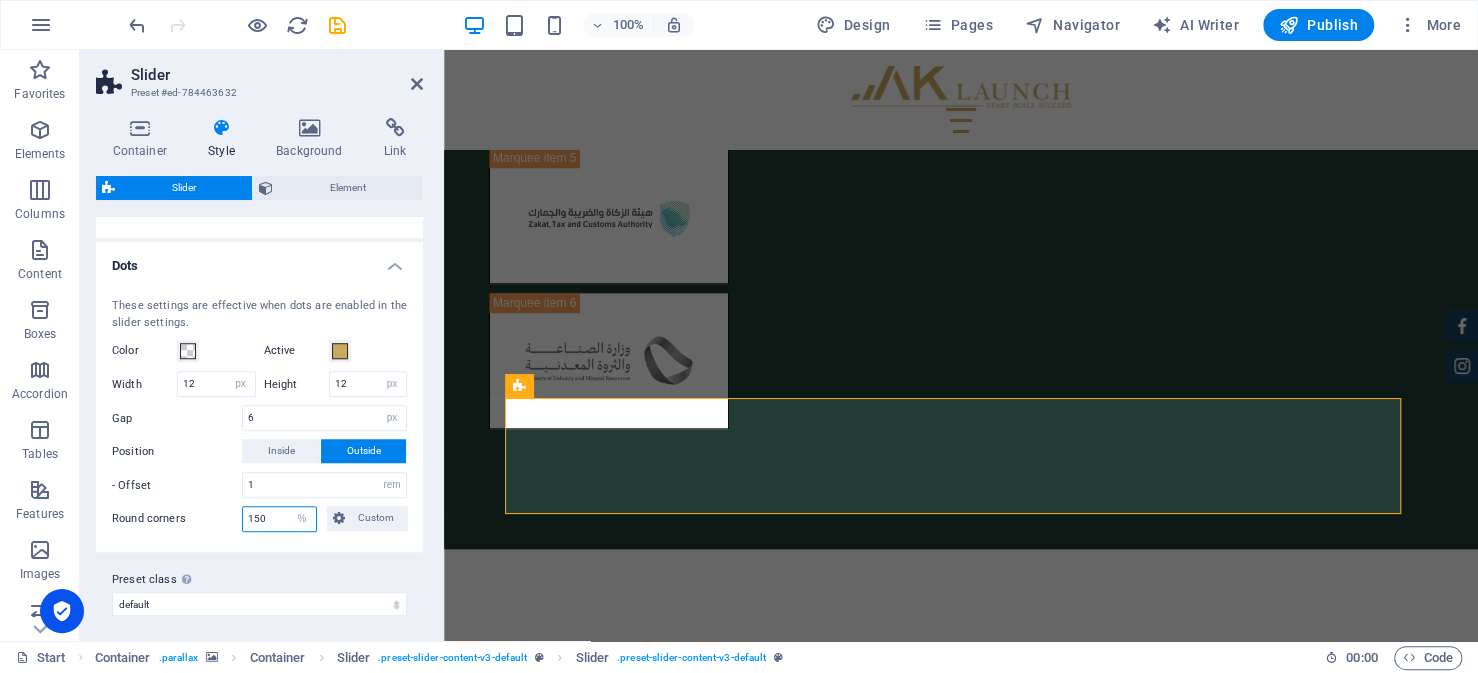 drag, startPoint x: 273, startPoint y: 505, endPoint x: 168, endPoint y: 512, distance: 105.23308 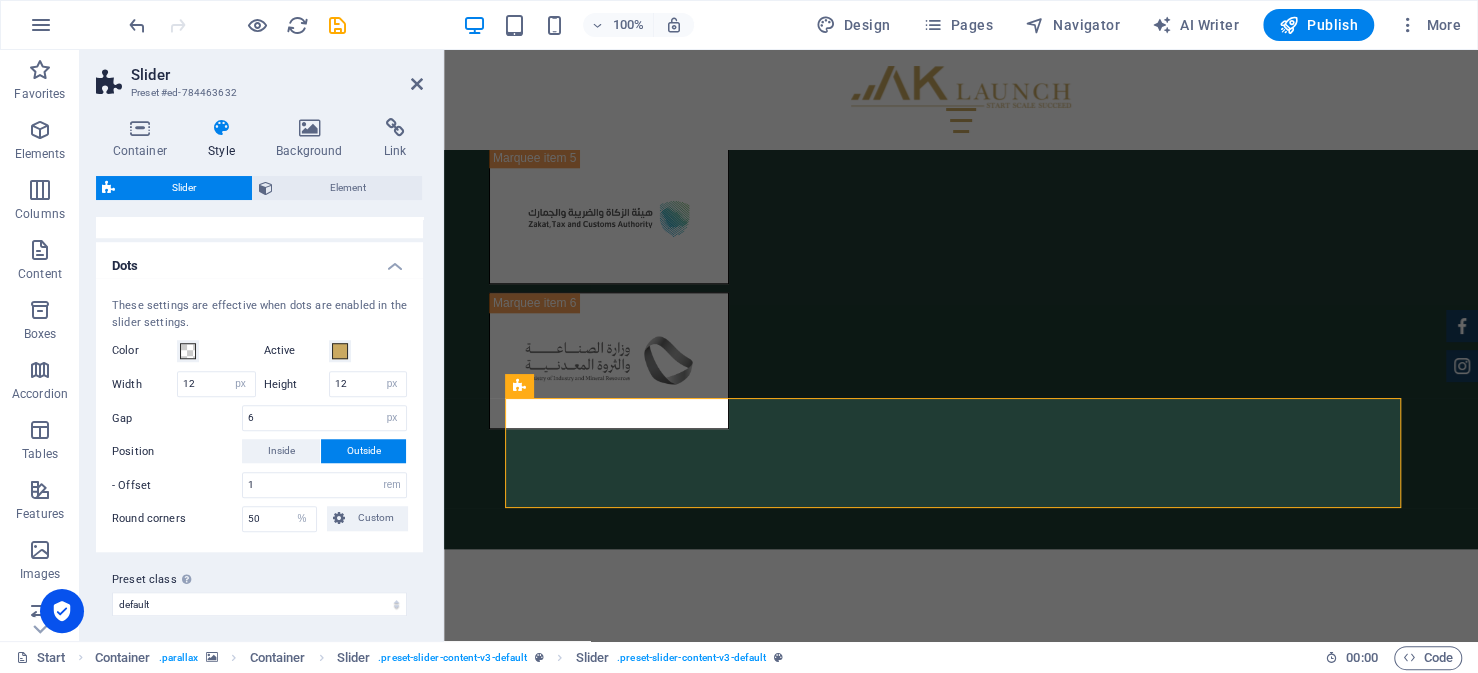 click on "These settings are effective when dots are enabled in the slider settings. Color Active Width 12 px rem vh vw Height 12 px rem vh vw Gap 6 px rem % vh vw Position Inside Outside  - Offset 1 px rem % vh vw Round corners 50 px rem % vh vw Custom Custom 50 px rem % vh vw 50 px rem % vh vw 50 px rem % vh vw 50 px rem % vh vw" 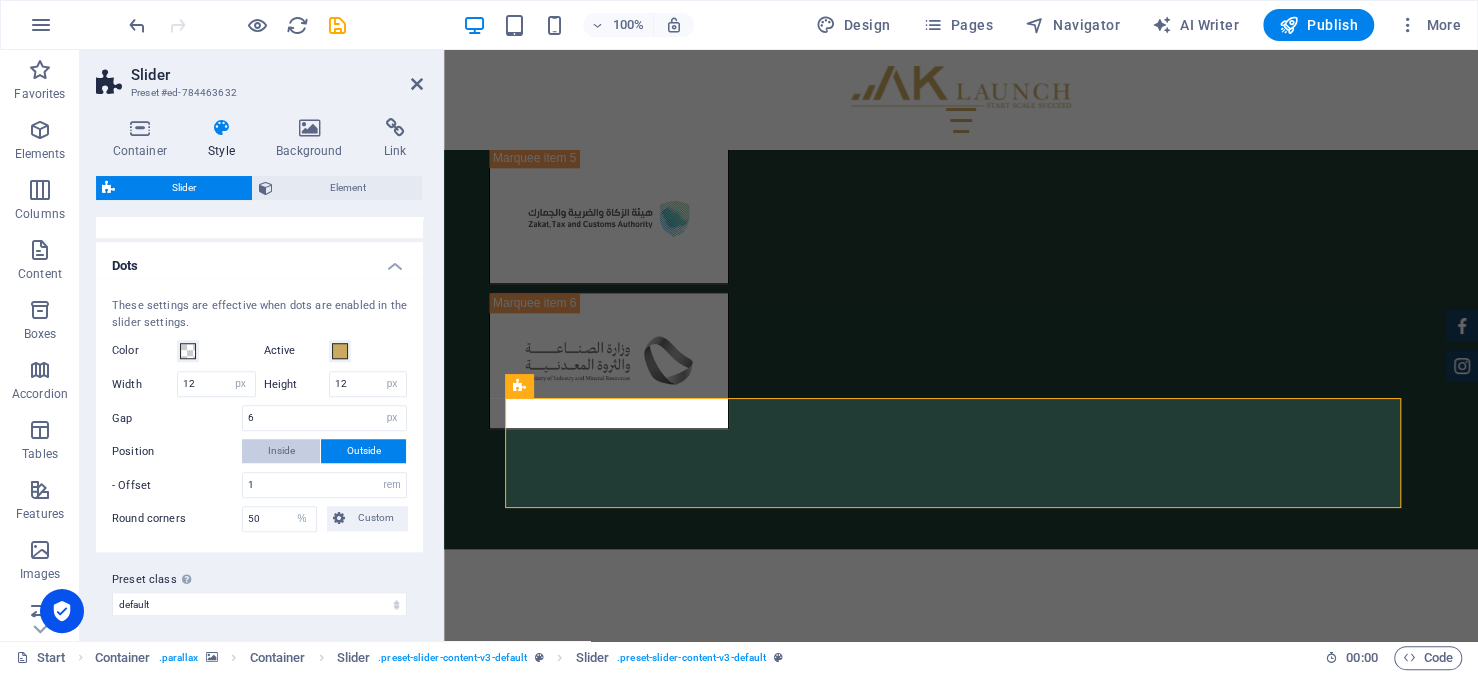 click on "Inside" 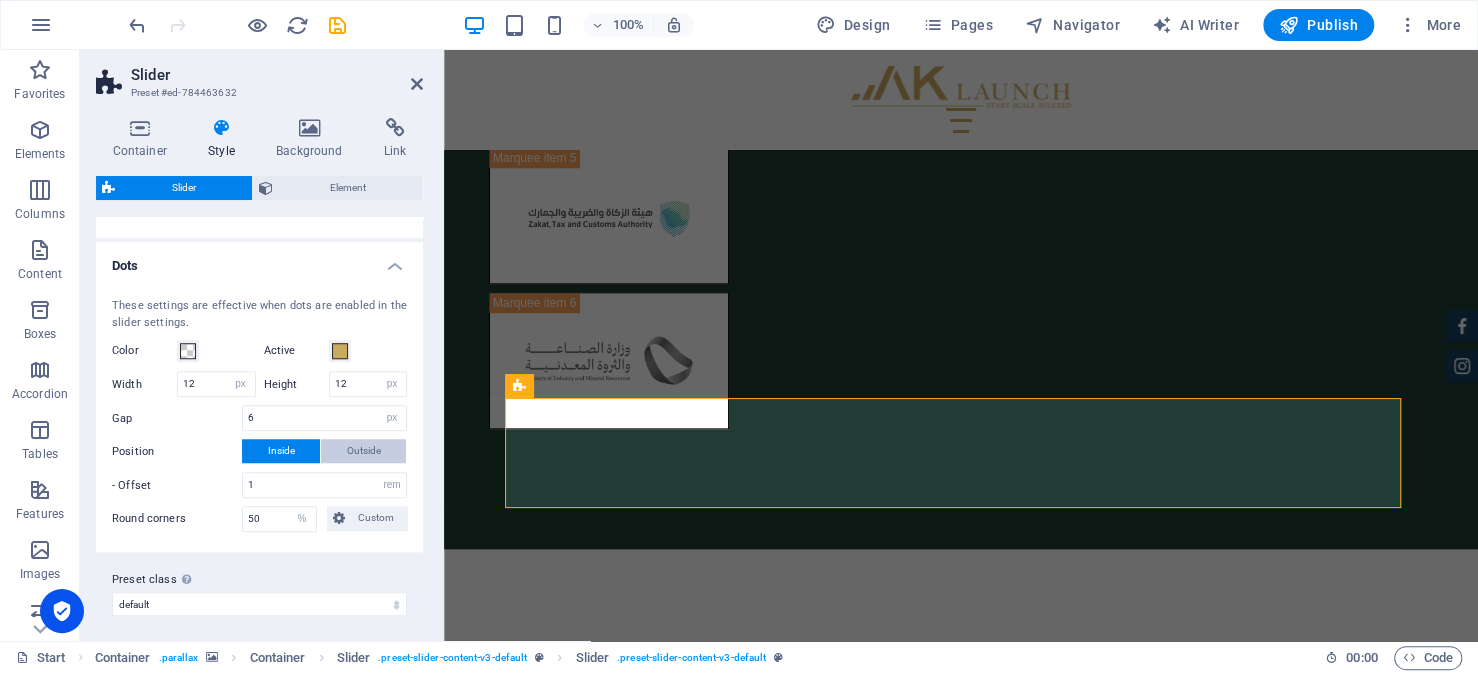 click on "Outside" 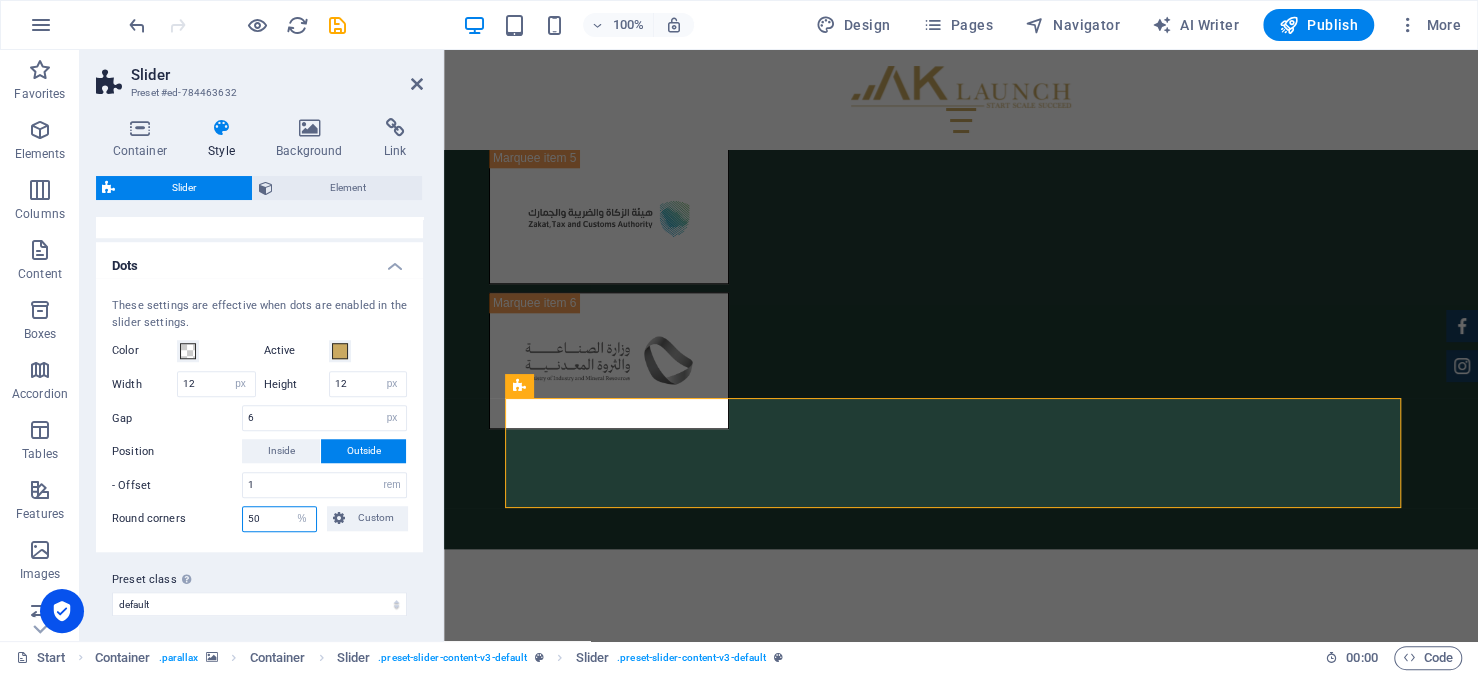 drag, startPoint x: 276, startPoint y: 508, endPoint x: 217, endPoint y: 512, distance: 59.135437 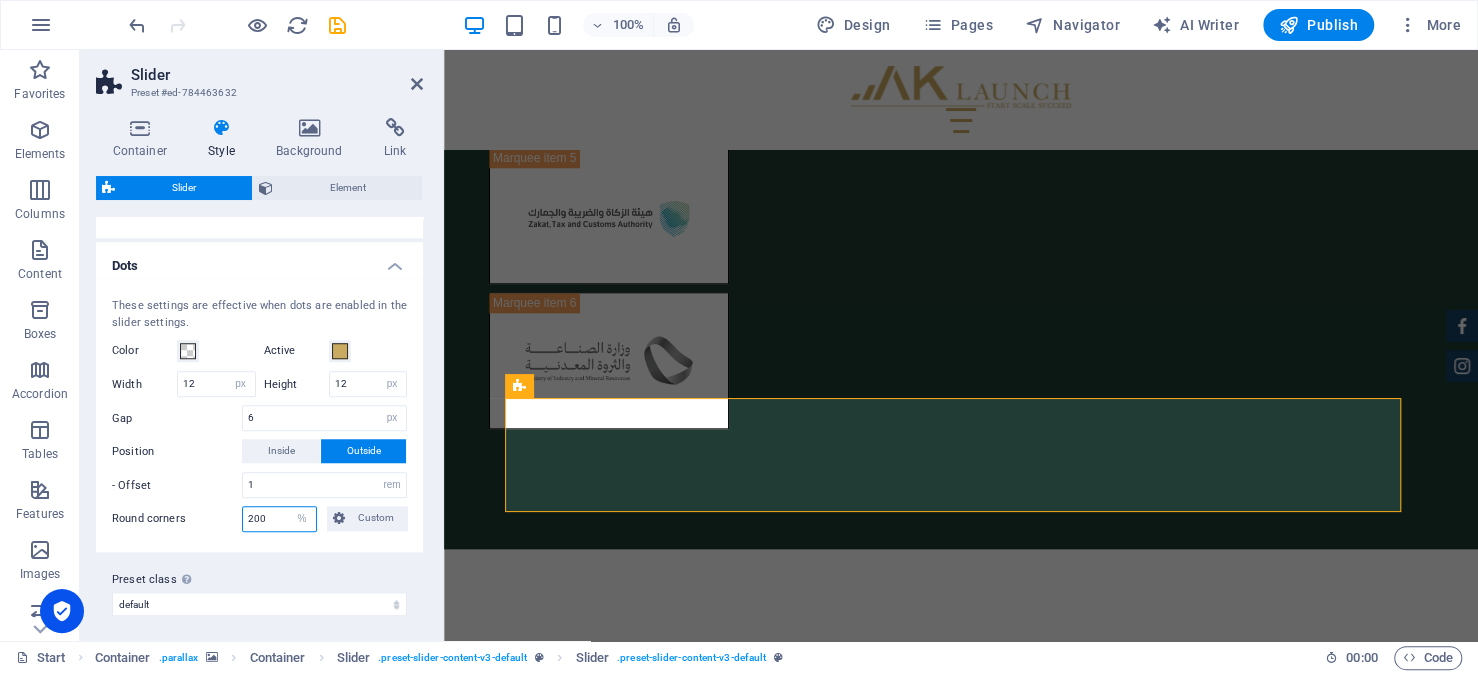 drag, startPoint x: 273, startPoint y: 514, endPoint x: 226, endPoint y: 511, distance: 47.095646 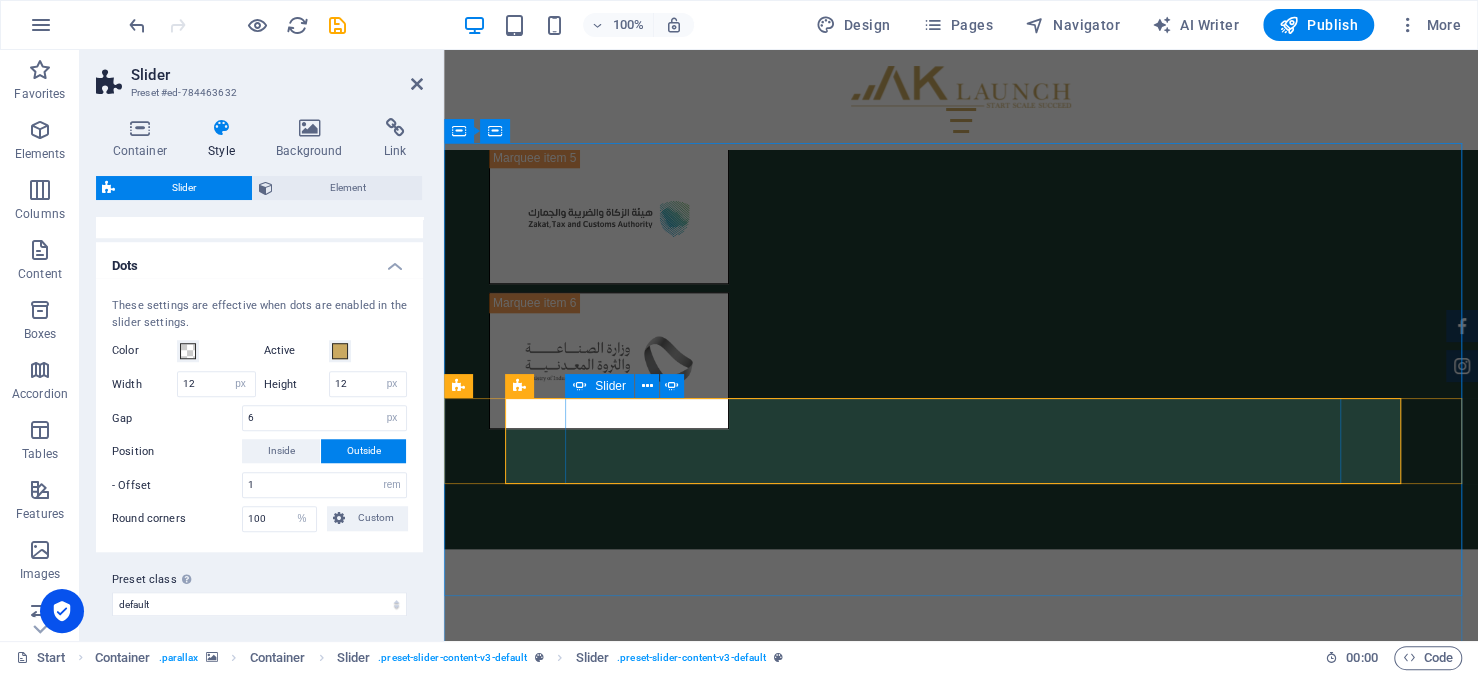 click 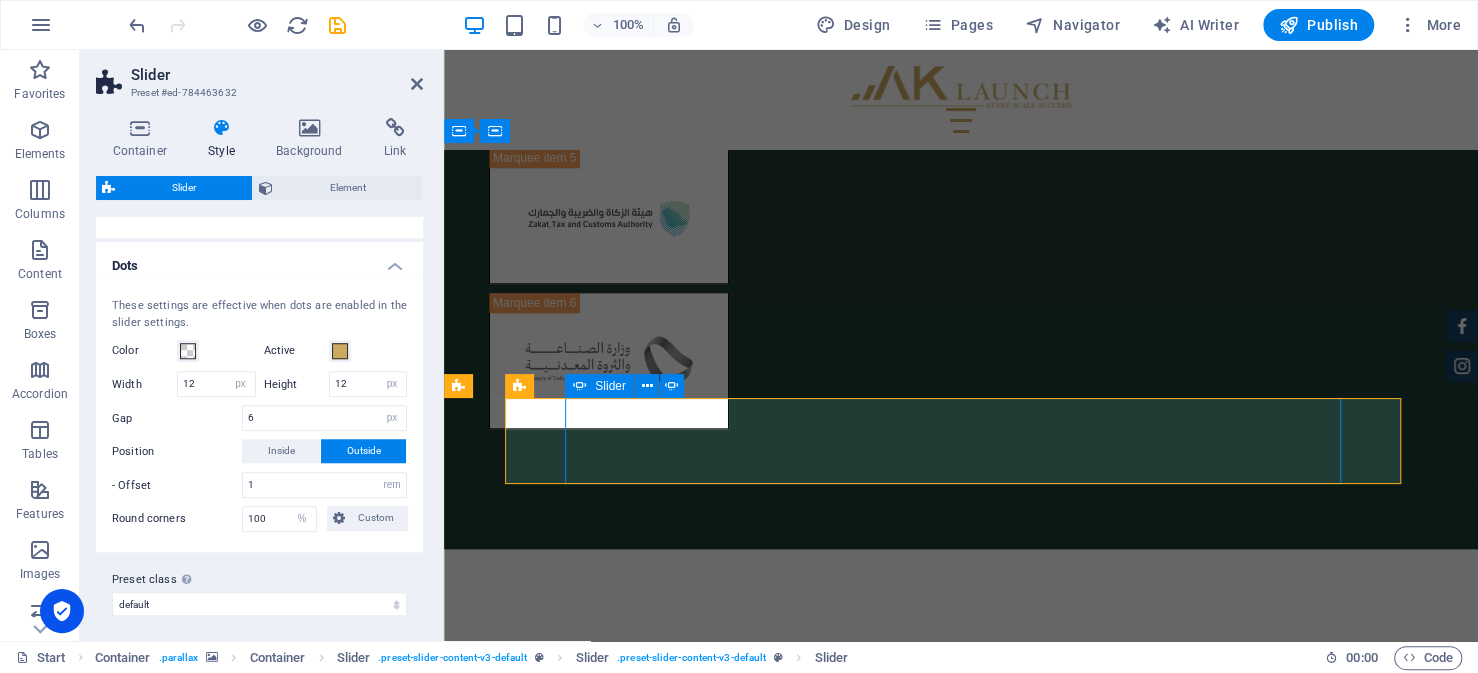 click 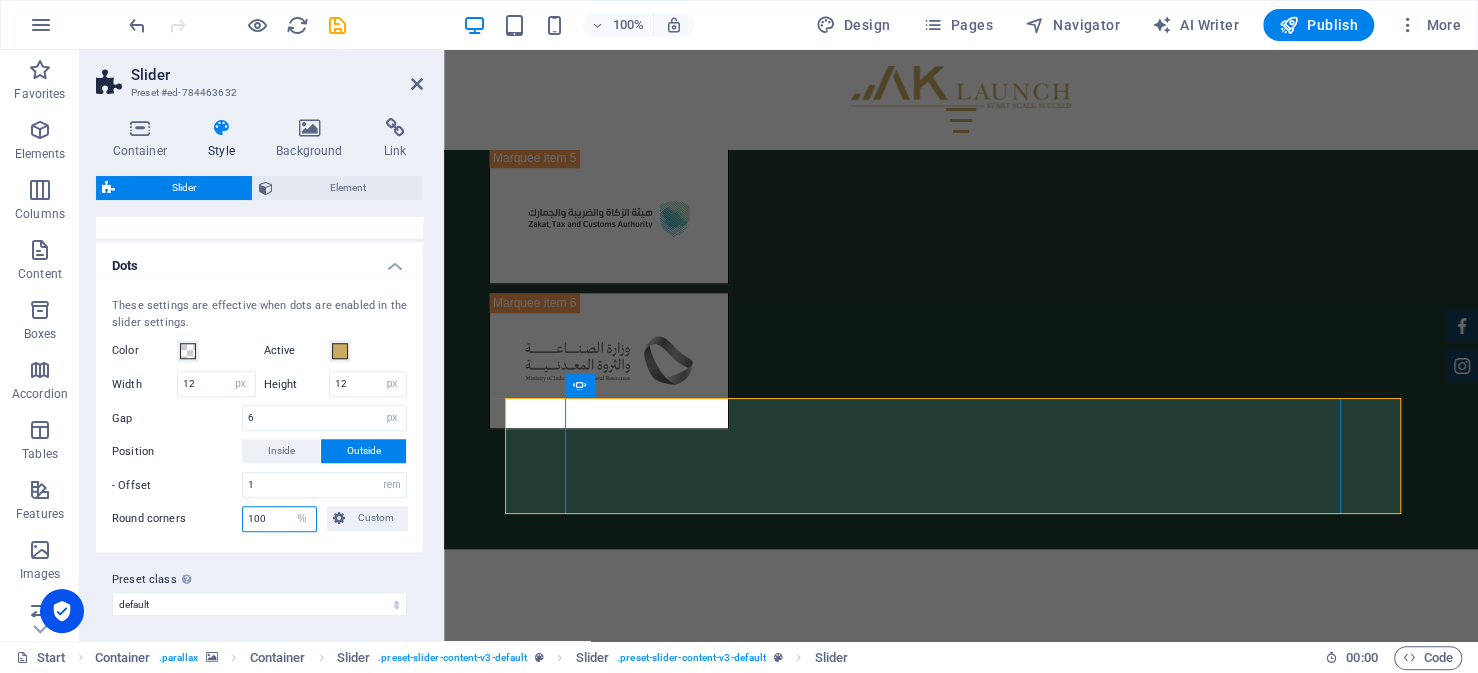 drag, startPoint x: 278, startPoint y: 508, endPoint x: 194, endPoint y: 504, distance: 84.095184 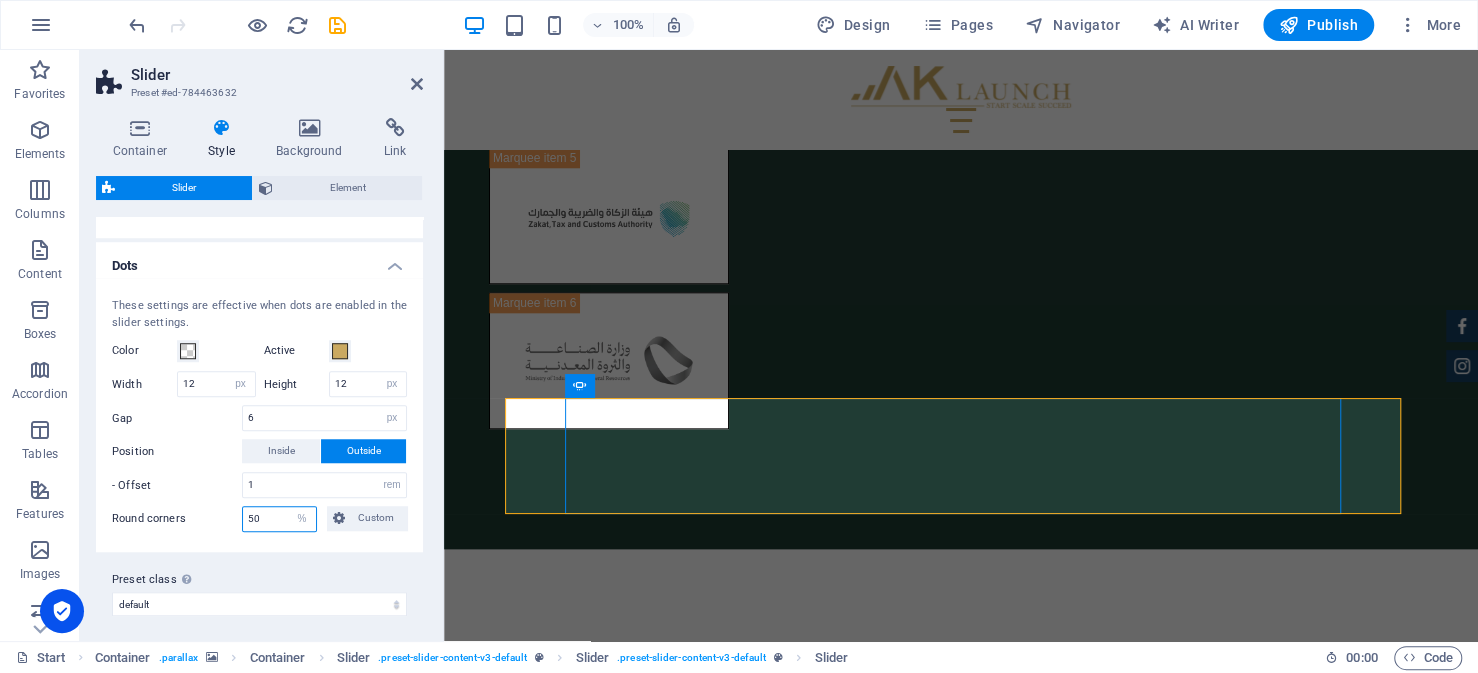 type on "50" 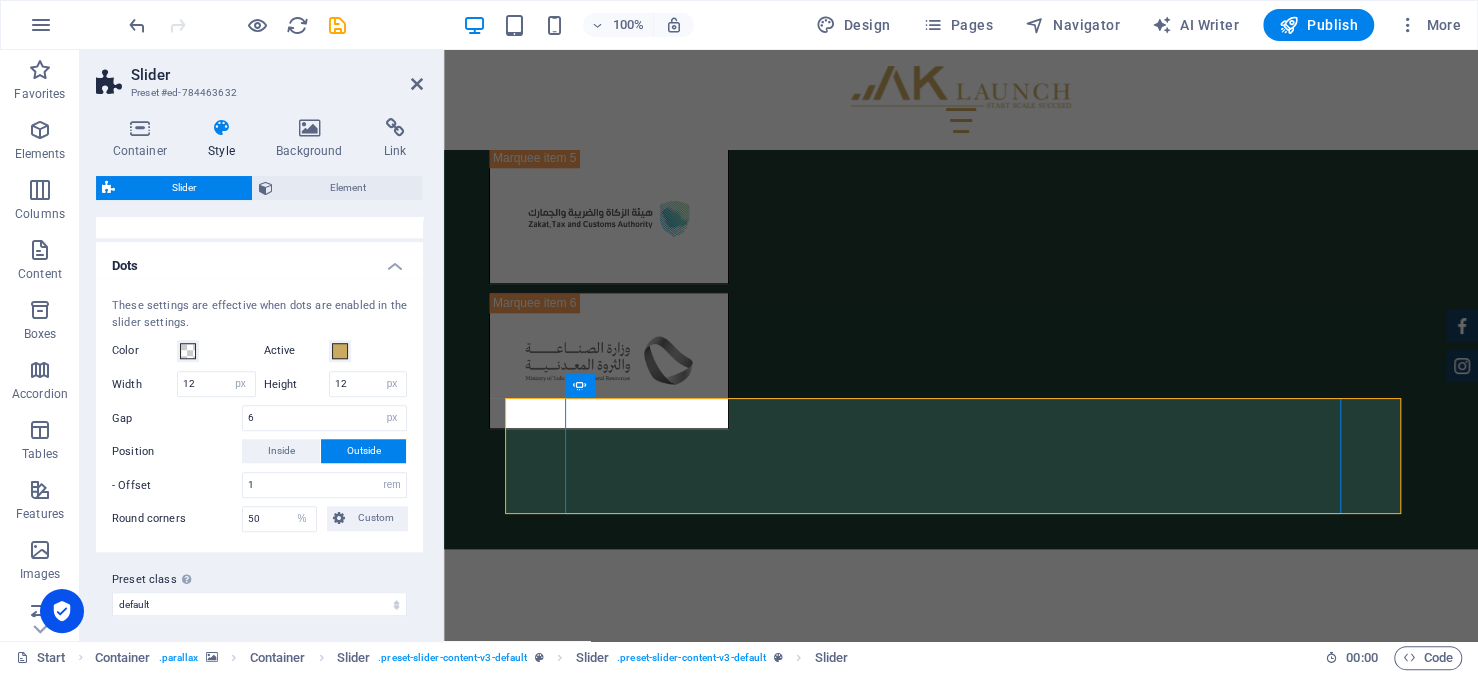 click on "These settings are effective when dots are enabled in the slider settings. Color Active Width 12 px rem vh vw Height 12 px rem vh vw Gap 6 px rem % vh vw Position Inside Outside  - Offset 1 px rem % vh vw Round corners 50 px rem % vh vw Custom Custom 50 px rem % vh vw 50 px rem % vh vw 50 px rem % vh vw 50 px rem % vh vw" 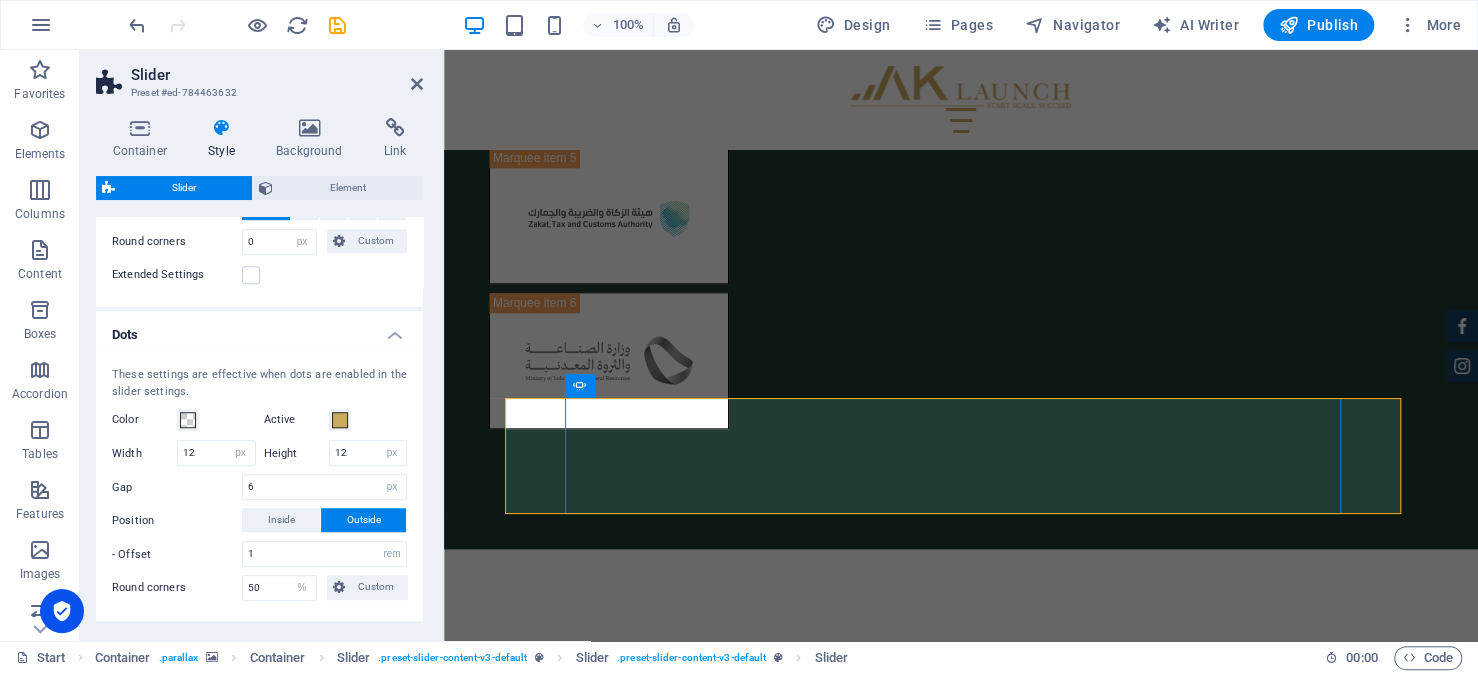 scroll, scrollTop: 927, scrollLeft: 0, axis: vertical 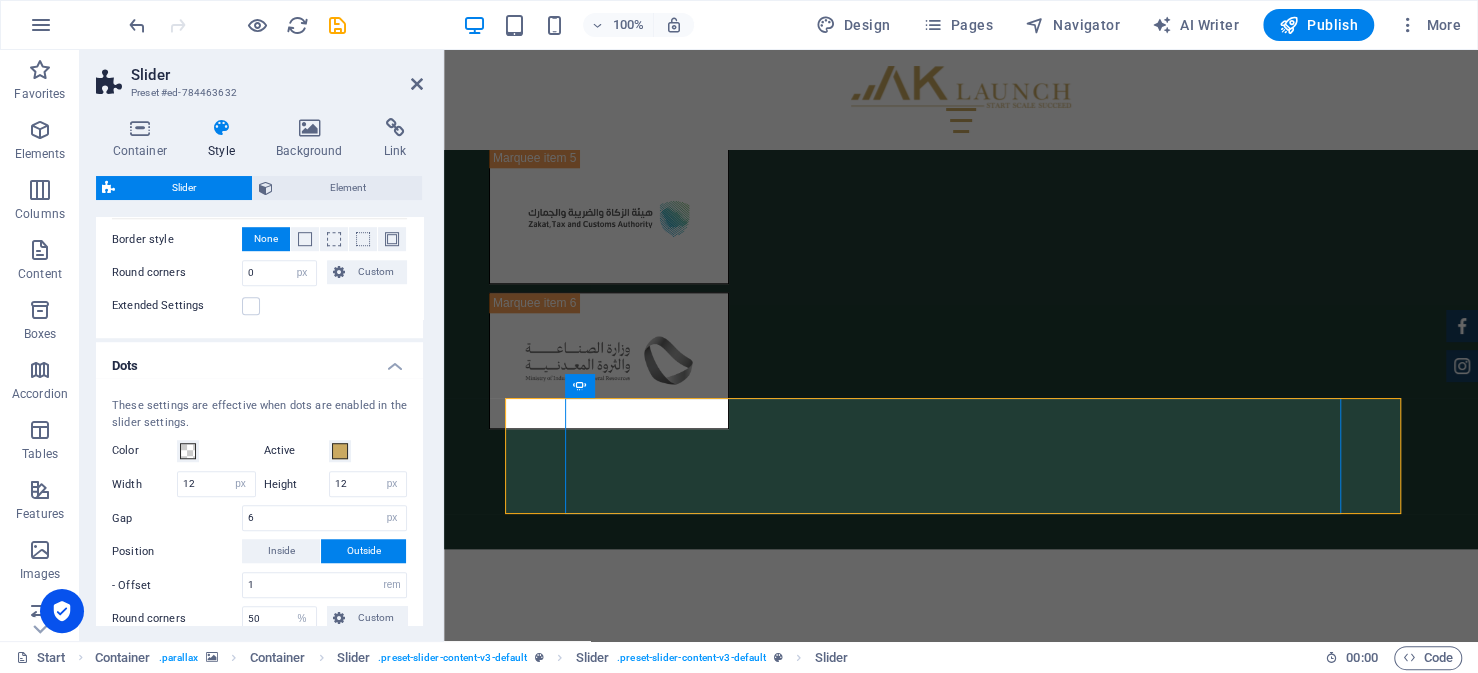 click on "Dots" 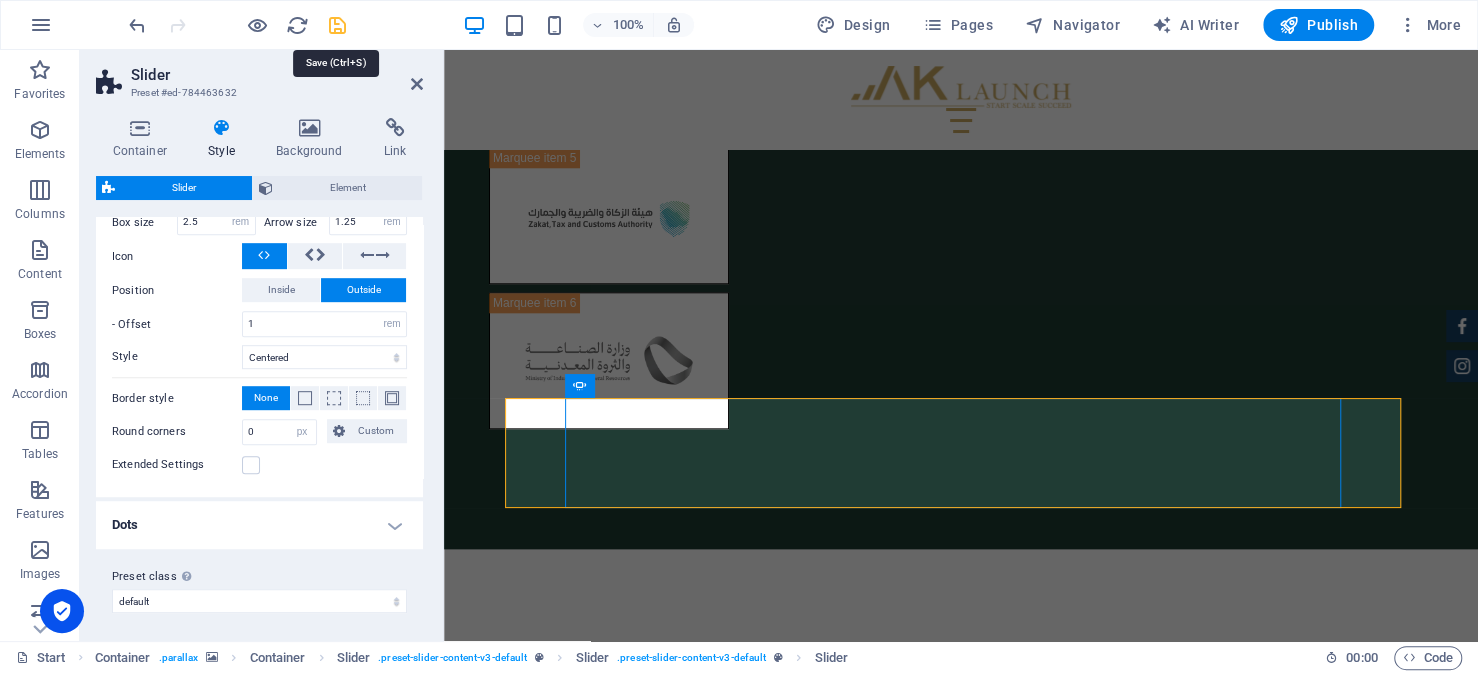 drag, startPoint x: 339, startPoint y: 29, endPoint x: 262, endPoint y: 51, distance: 80.08121 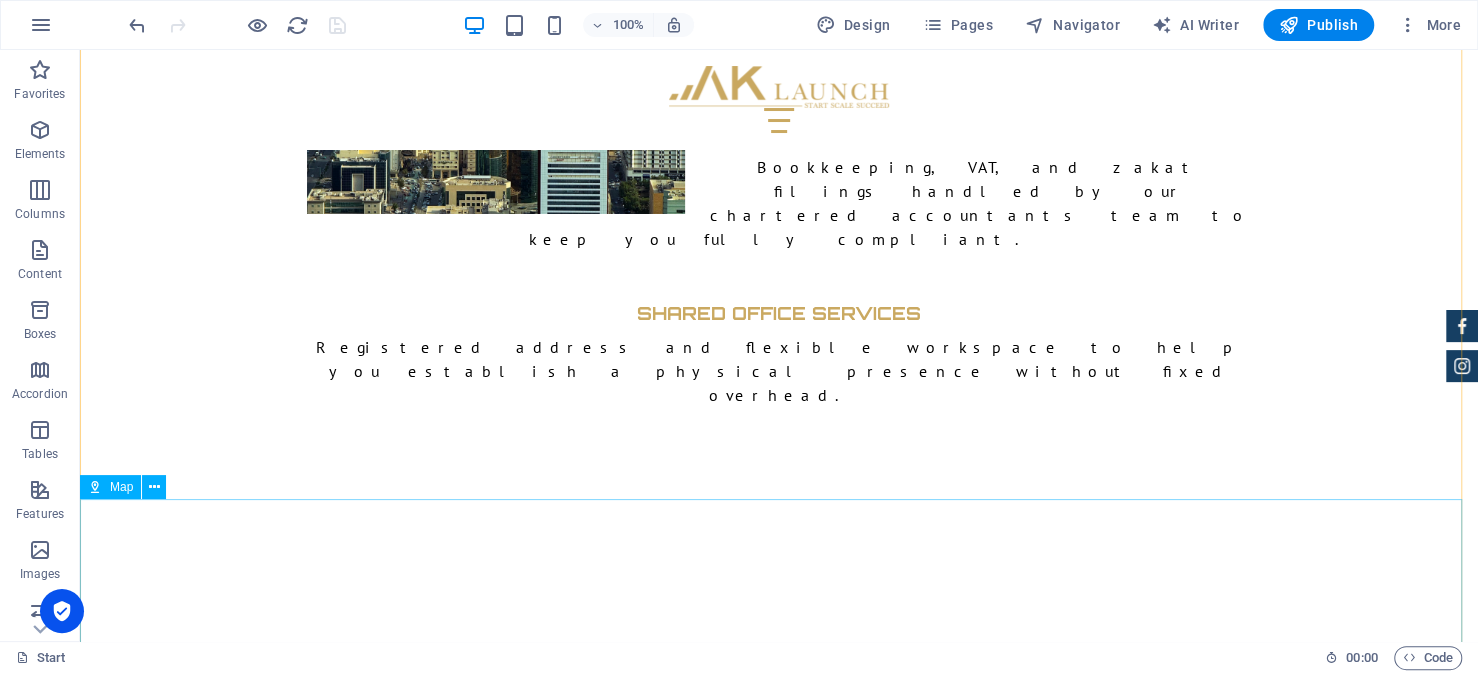 scroll, scrollTop: 9338, scrollLeft: 0, axis: vertical 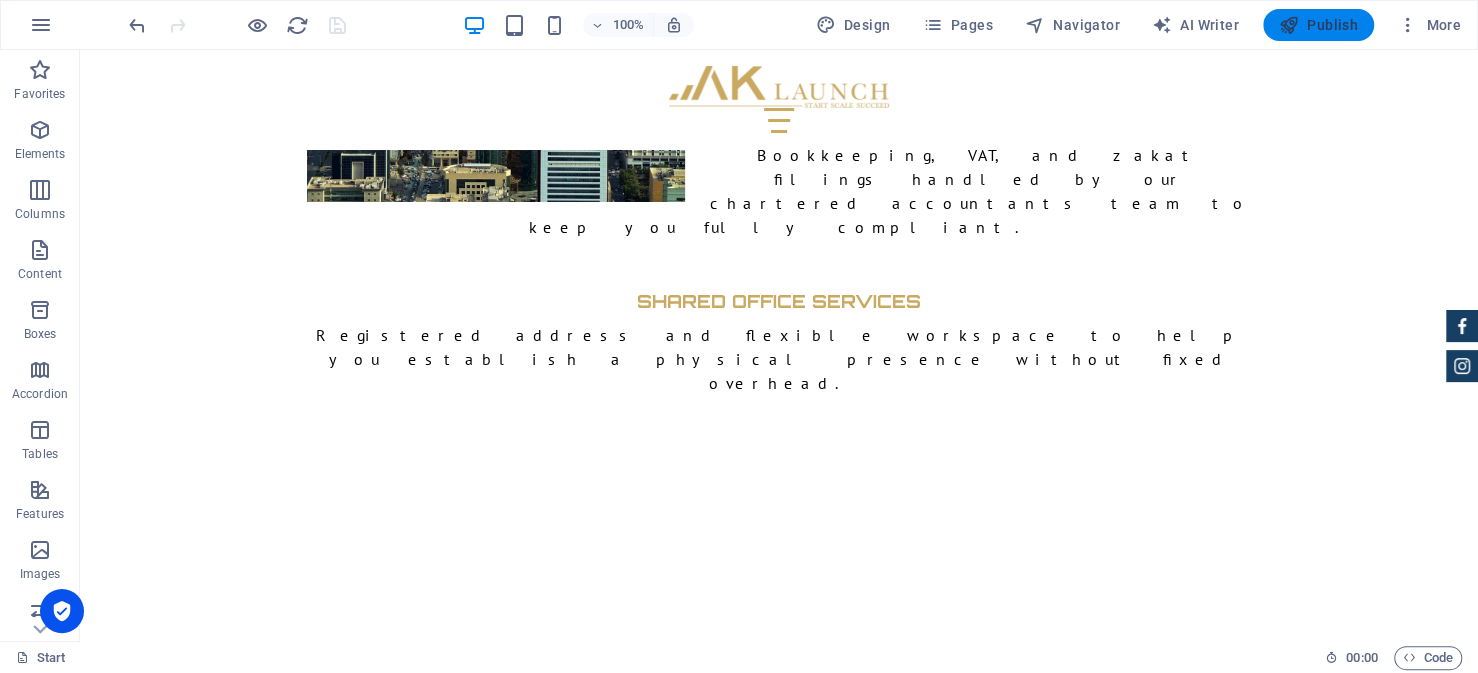 click on "Publish" 